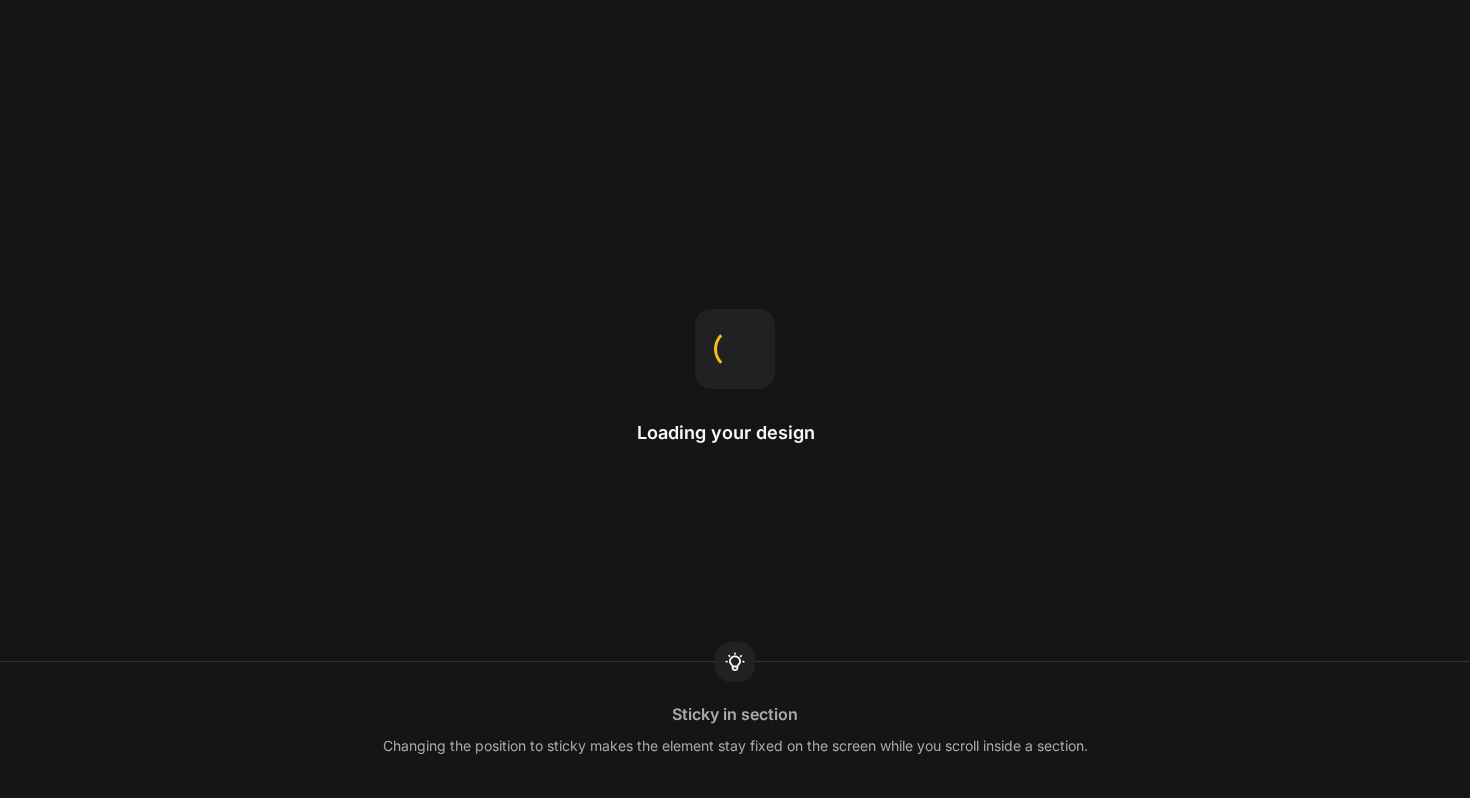 scroll, scrollTop: 0, scrollLeft: 0, axis: both 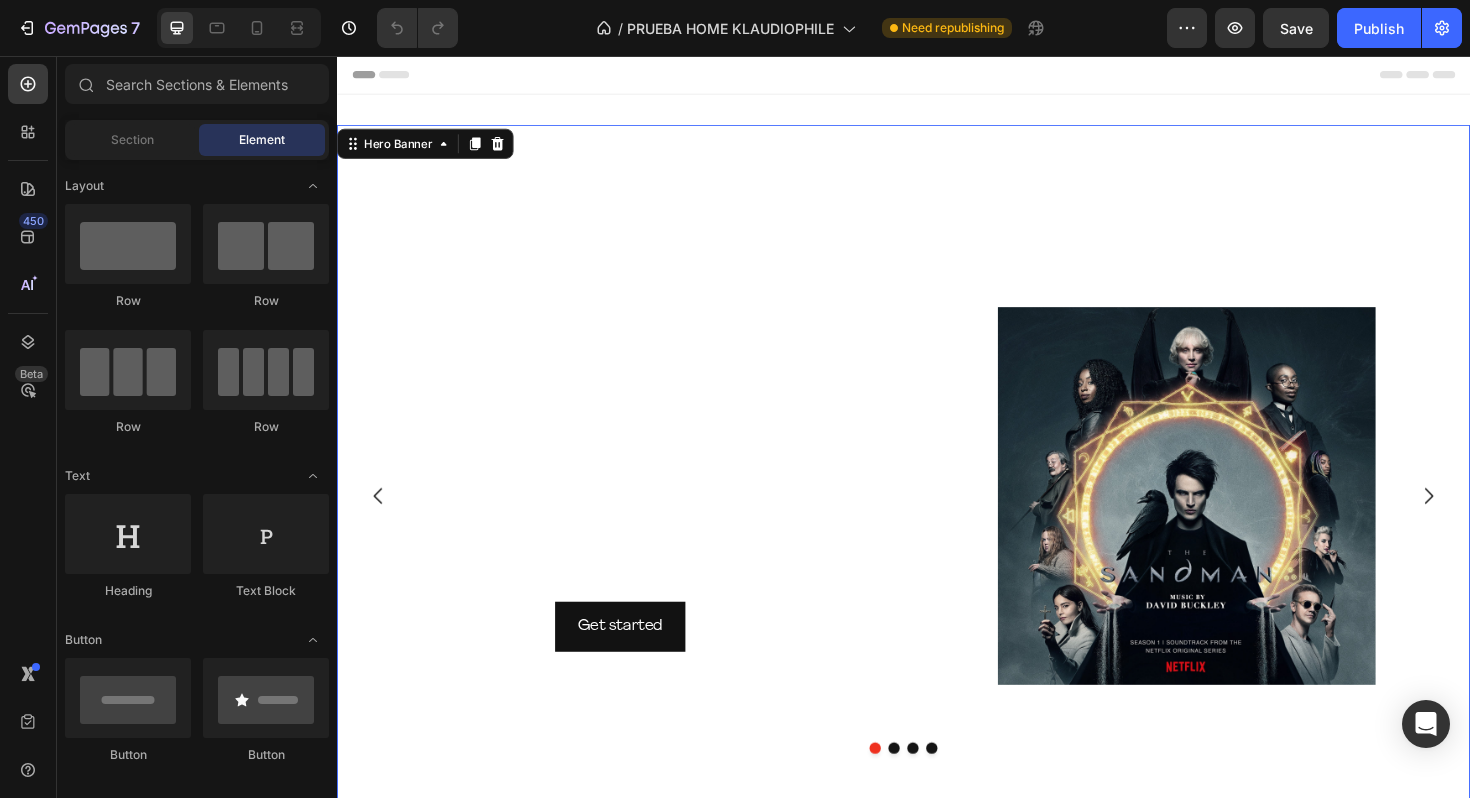 click at bounding box center (937, 466) 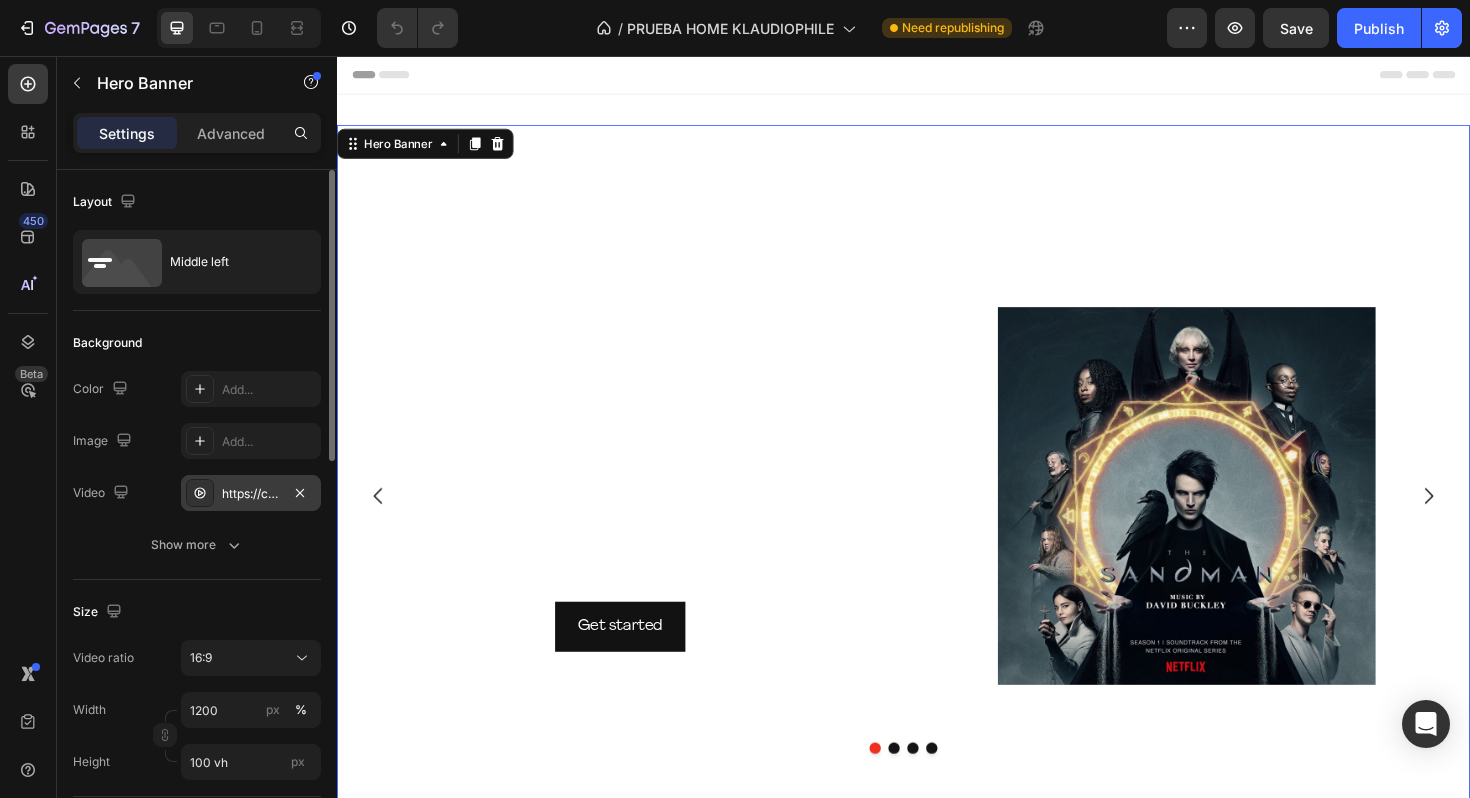 click on "https://cdn.shopify.com/videos/c/o/v/19a5ba65100040f1843cd7df0993ce55.mov" at bounding box center (251, 494) 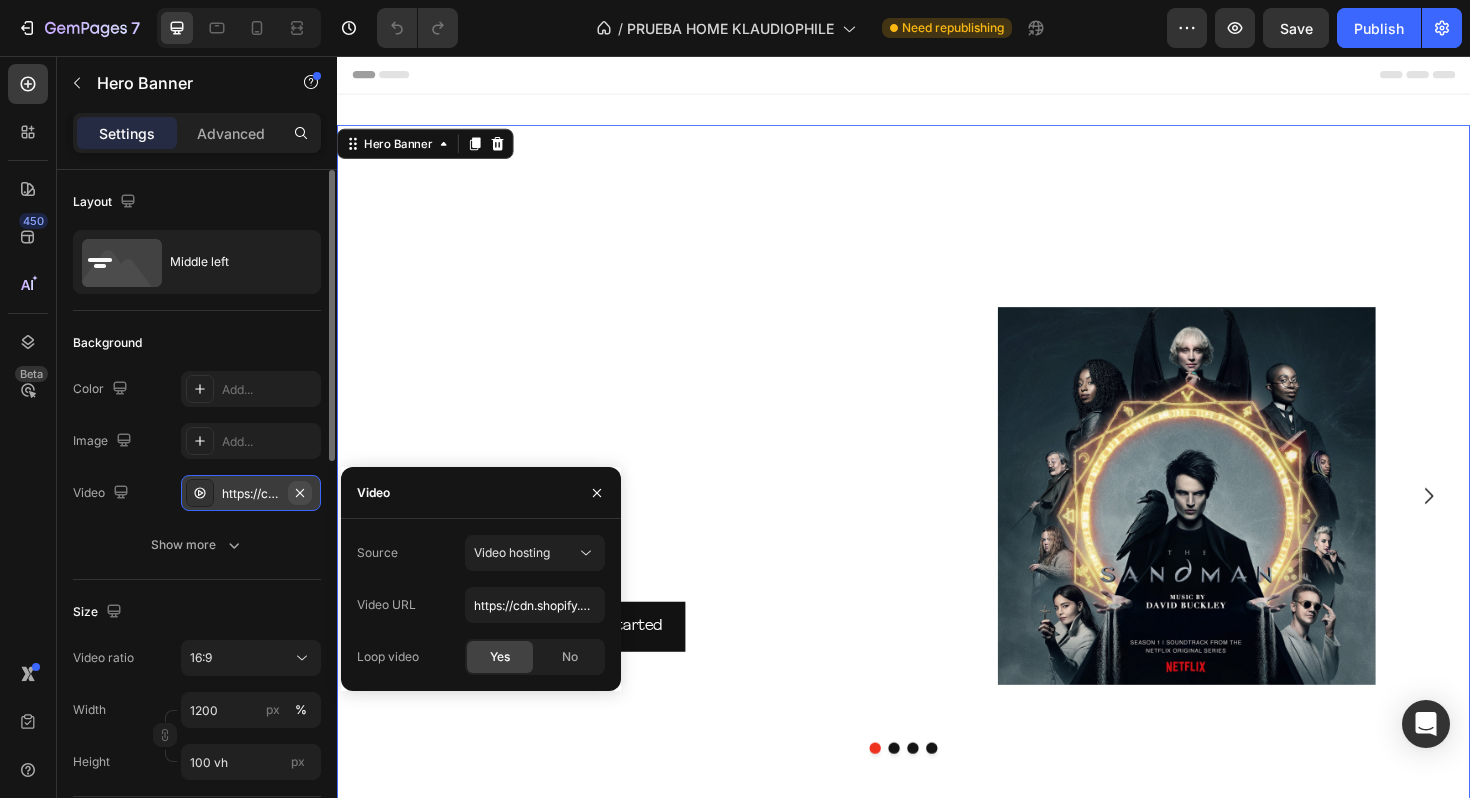 click 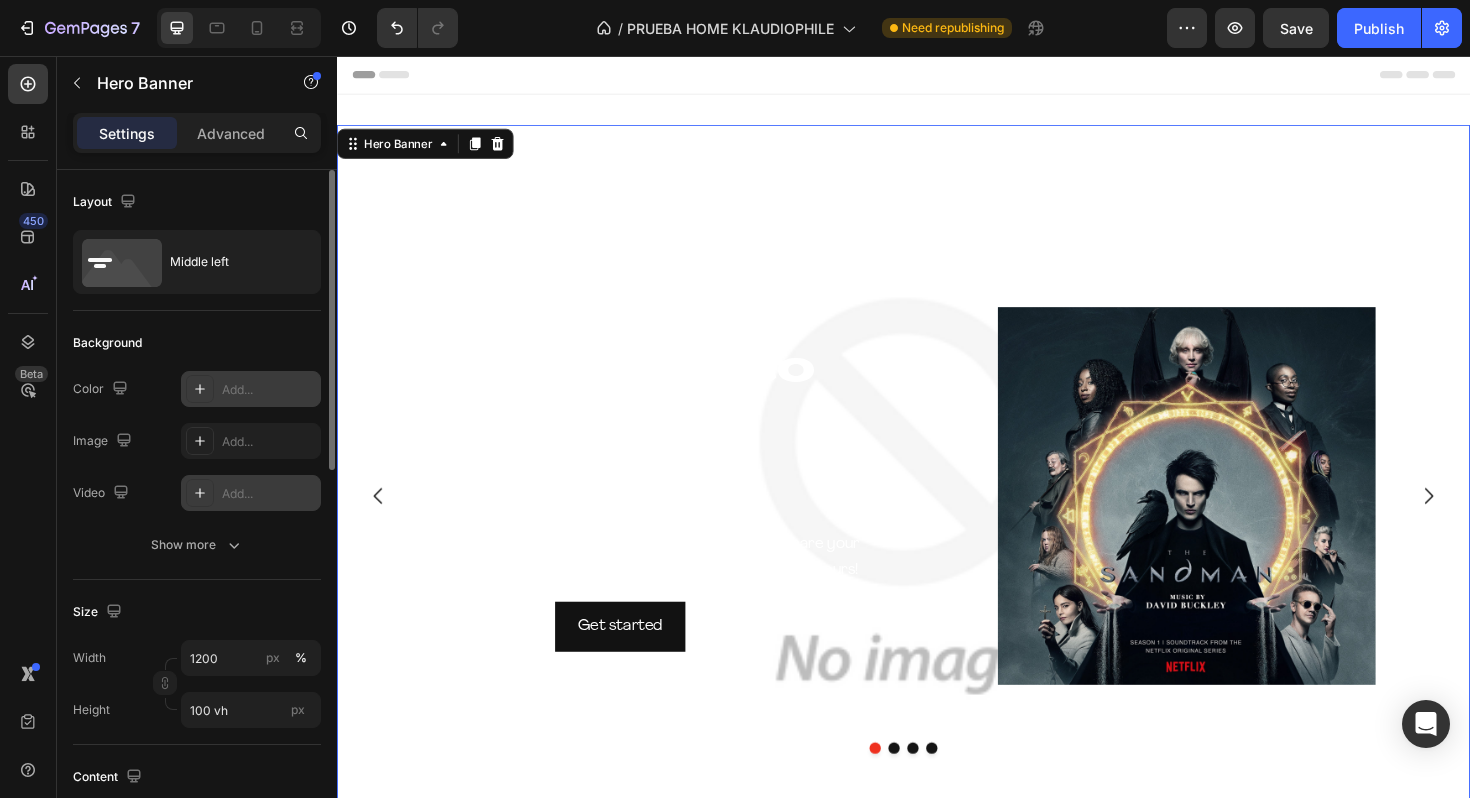 click on "Add..." at bounding box center (269, 390) 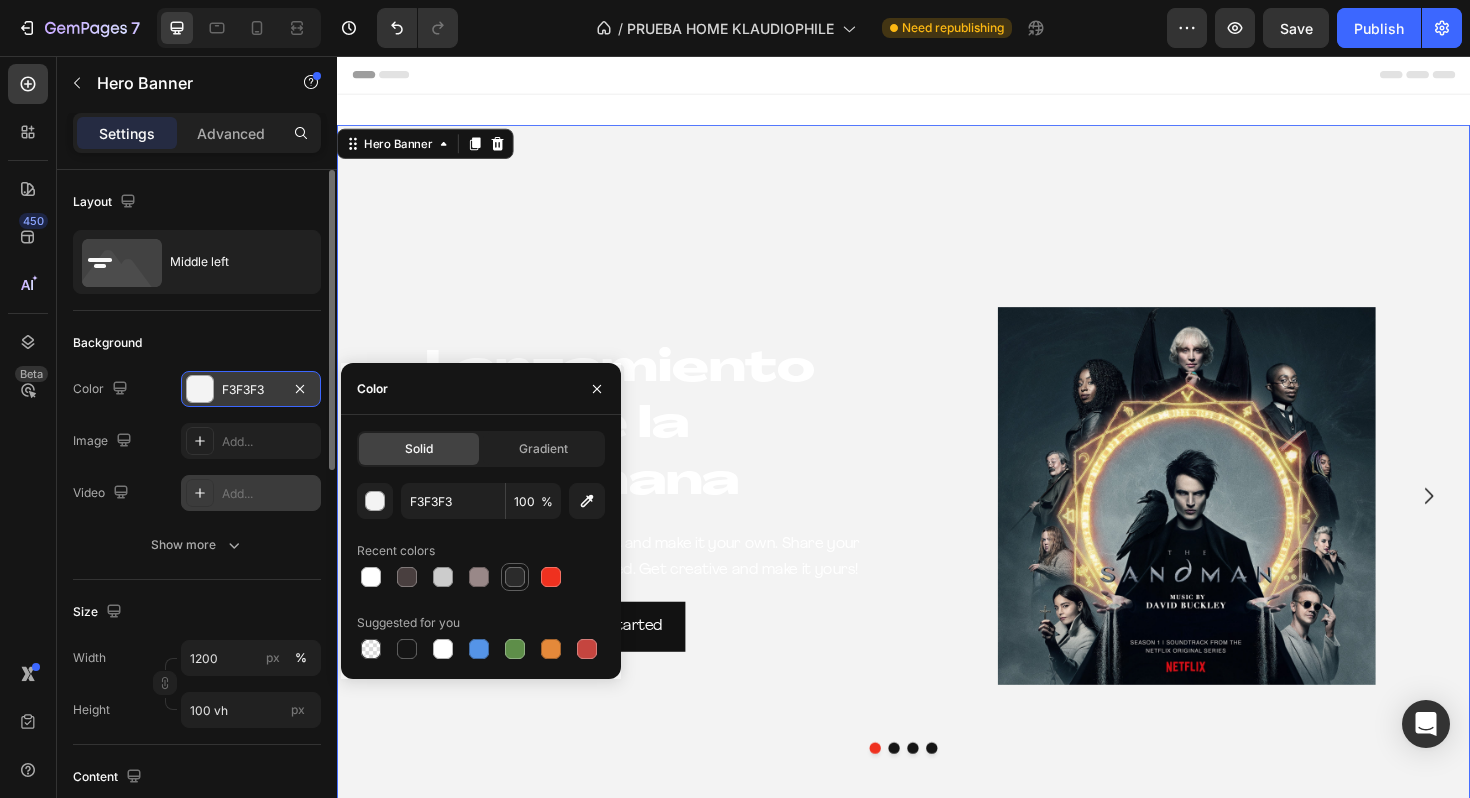 click at bounding box center [515, 577] 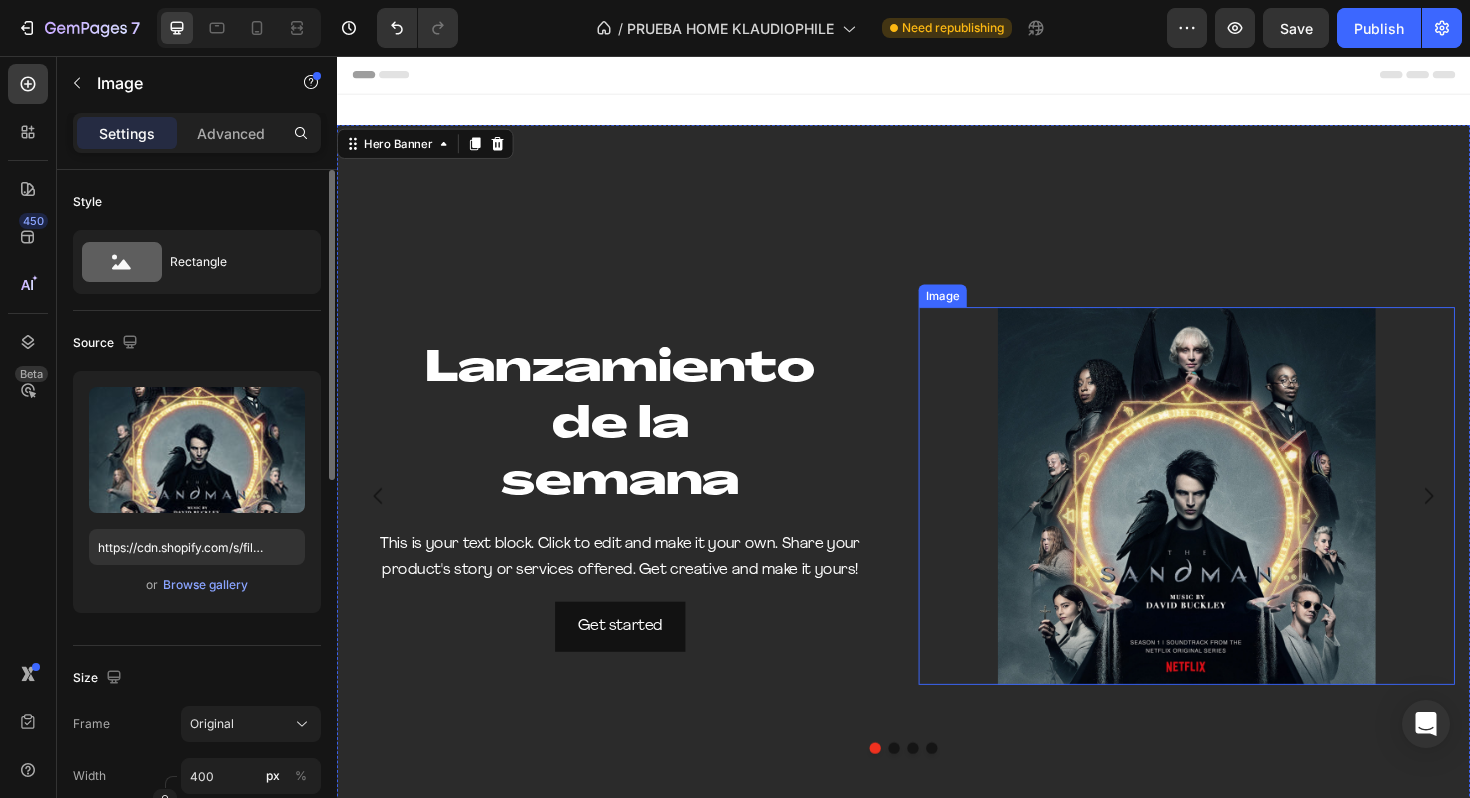 click at bounding box center (1237, 522) 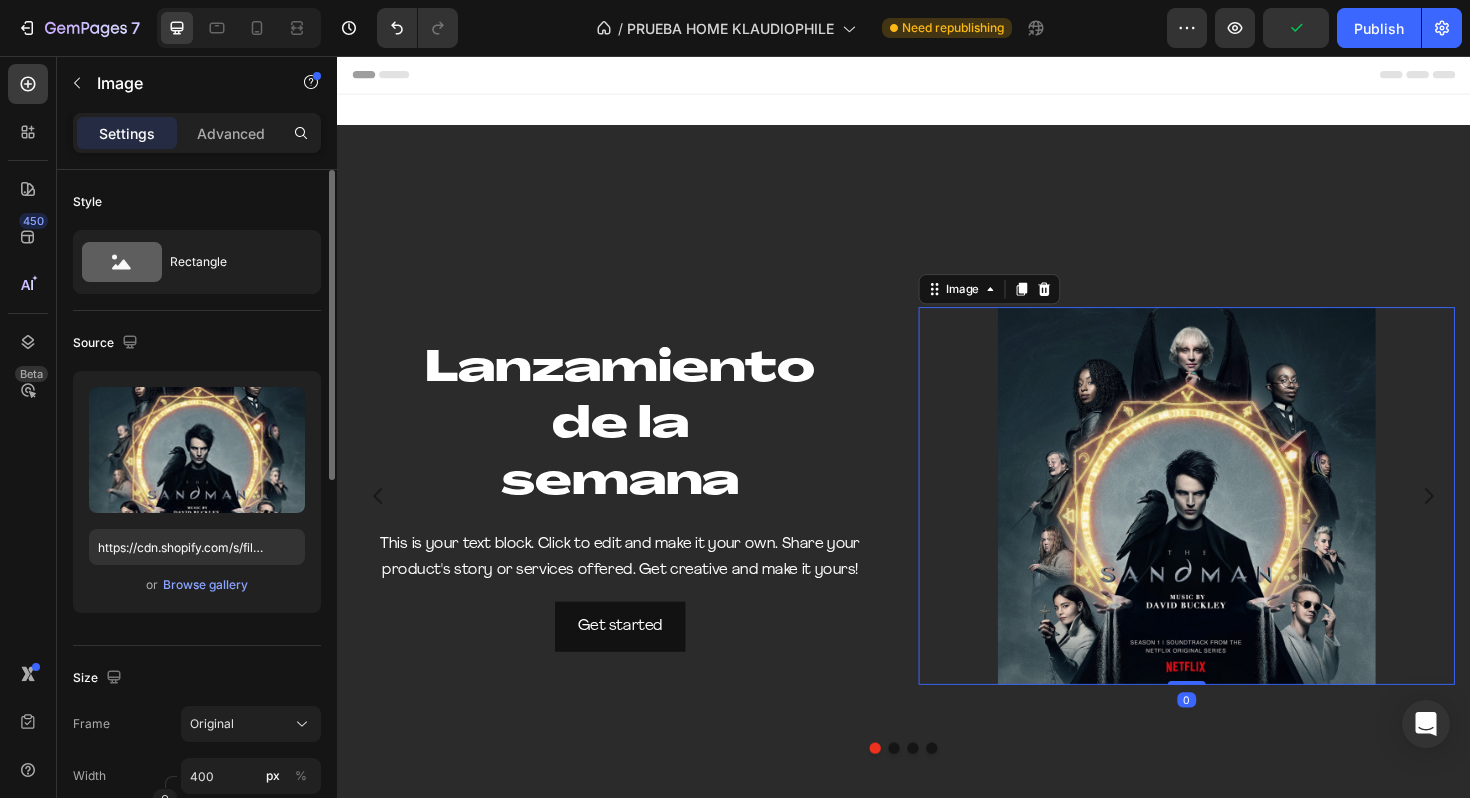 click at bounding box center (1237, 522) 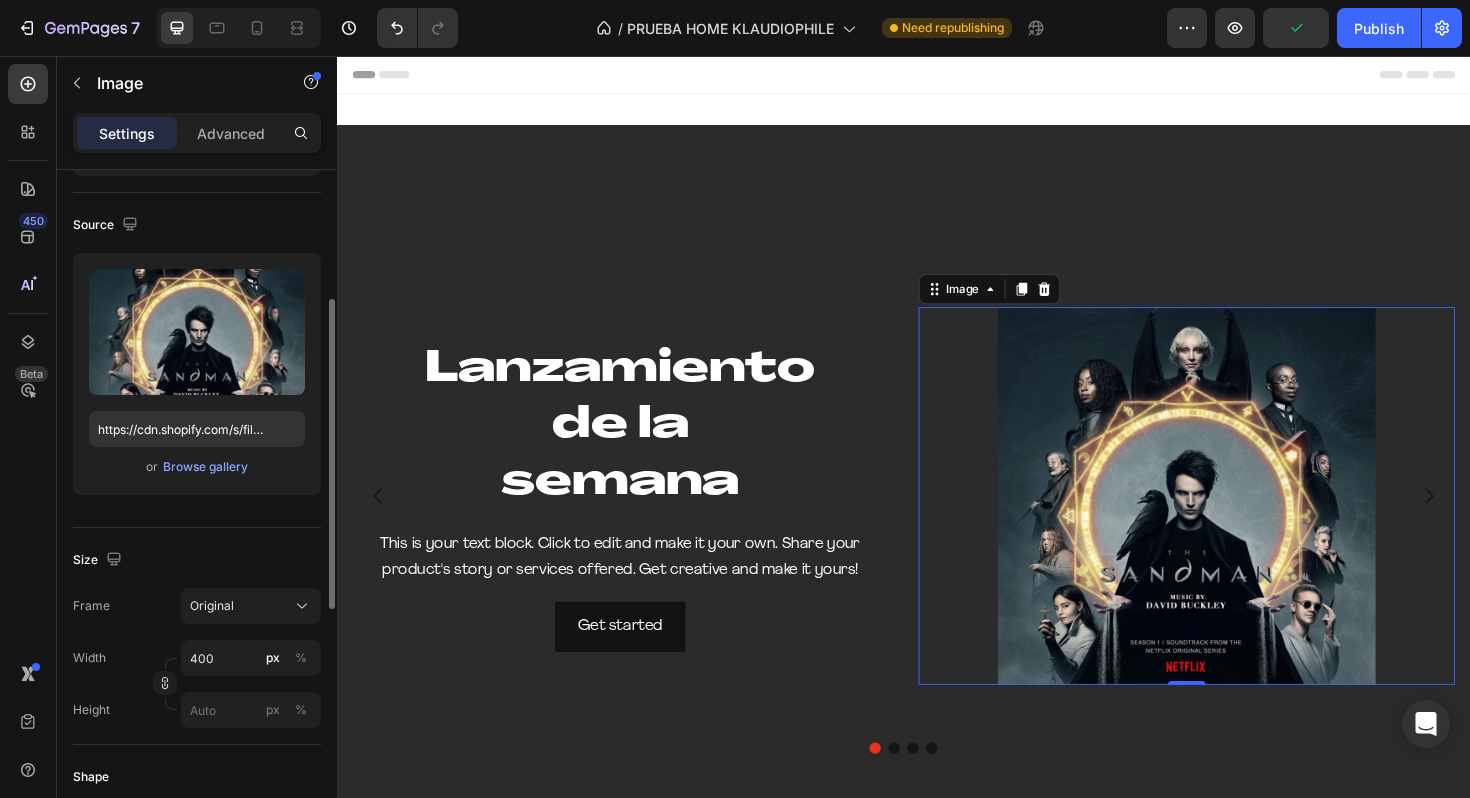 scroll, scrollTop: 170, scrollLeft: 0, axis: vertical 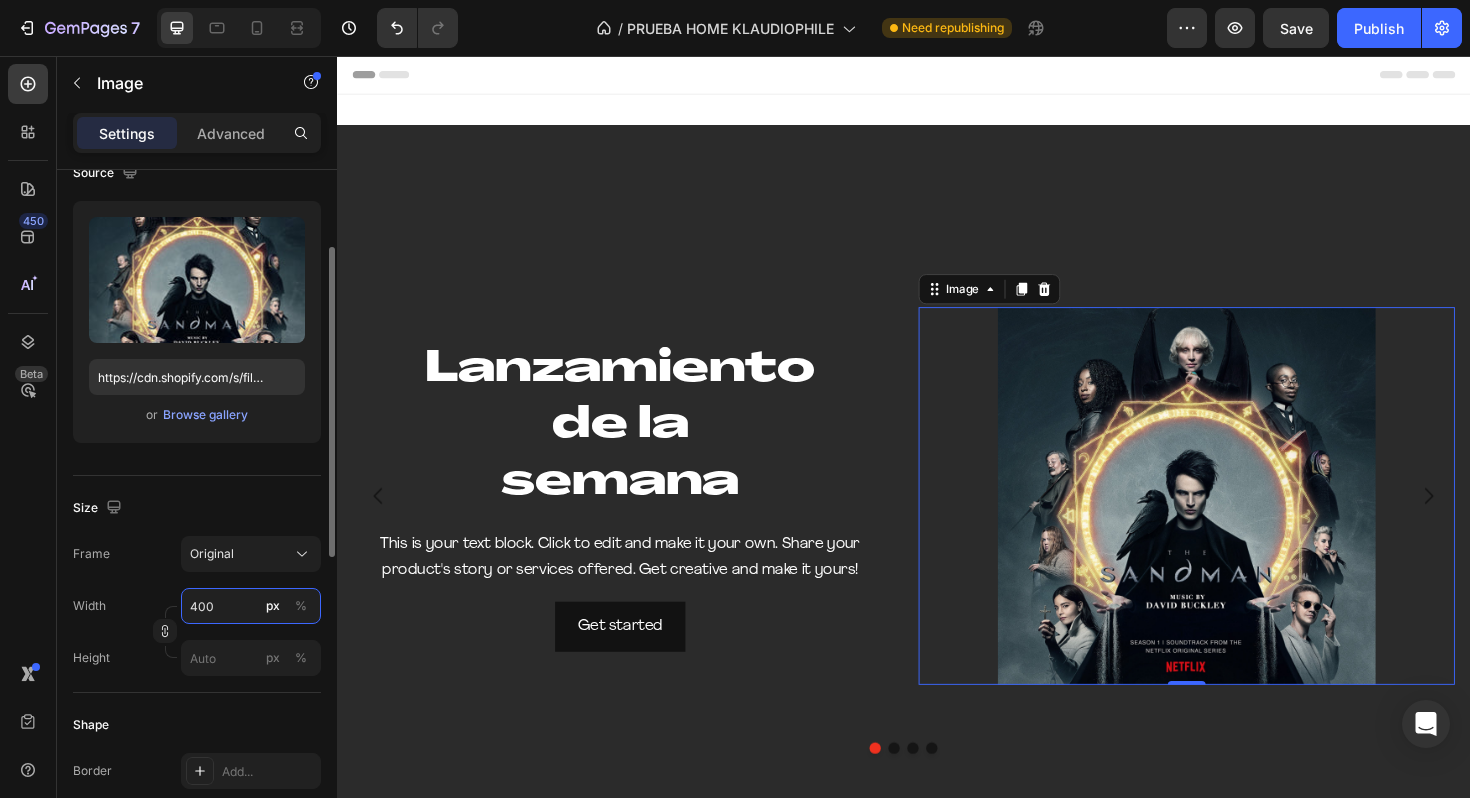 click on "400" at bounding box center (251, 606) 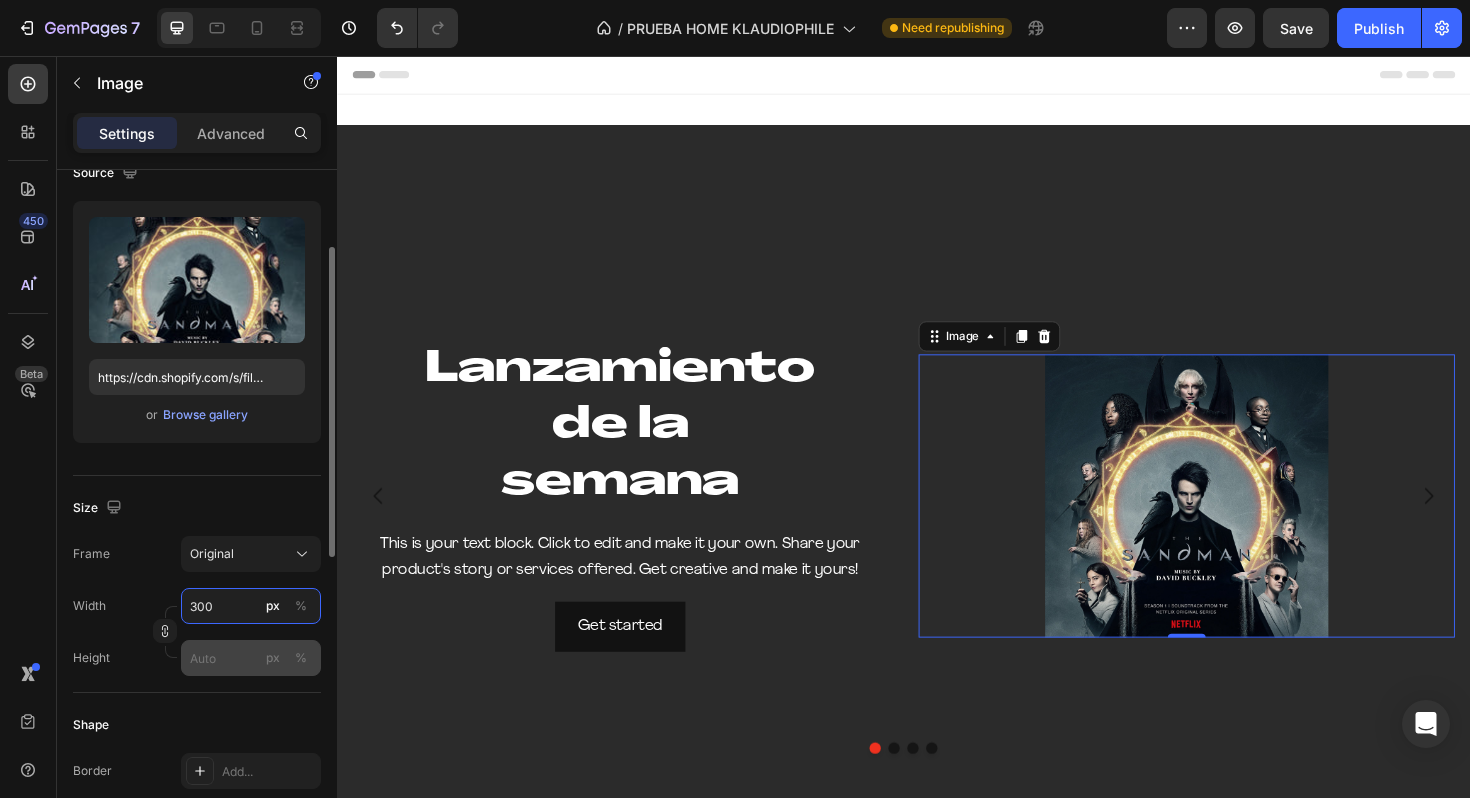 type on "300" 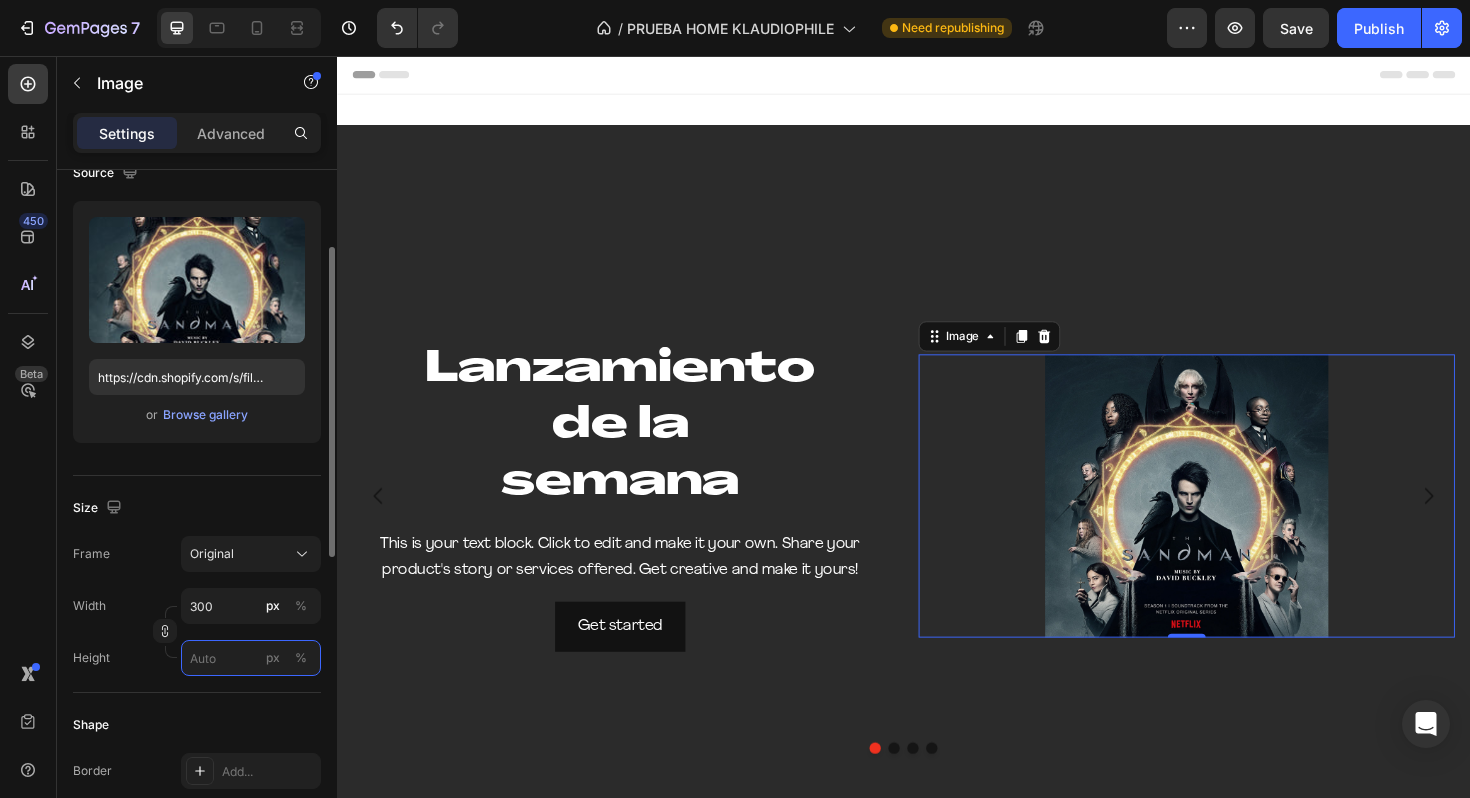 click on "px %" at bounding box center [251, 658] 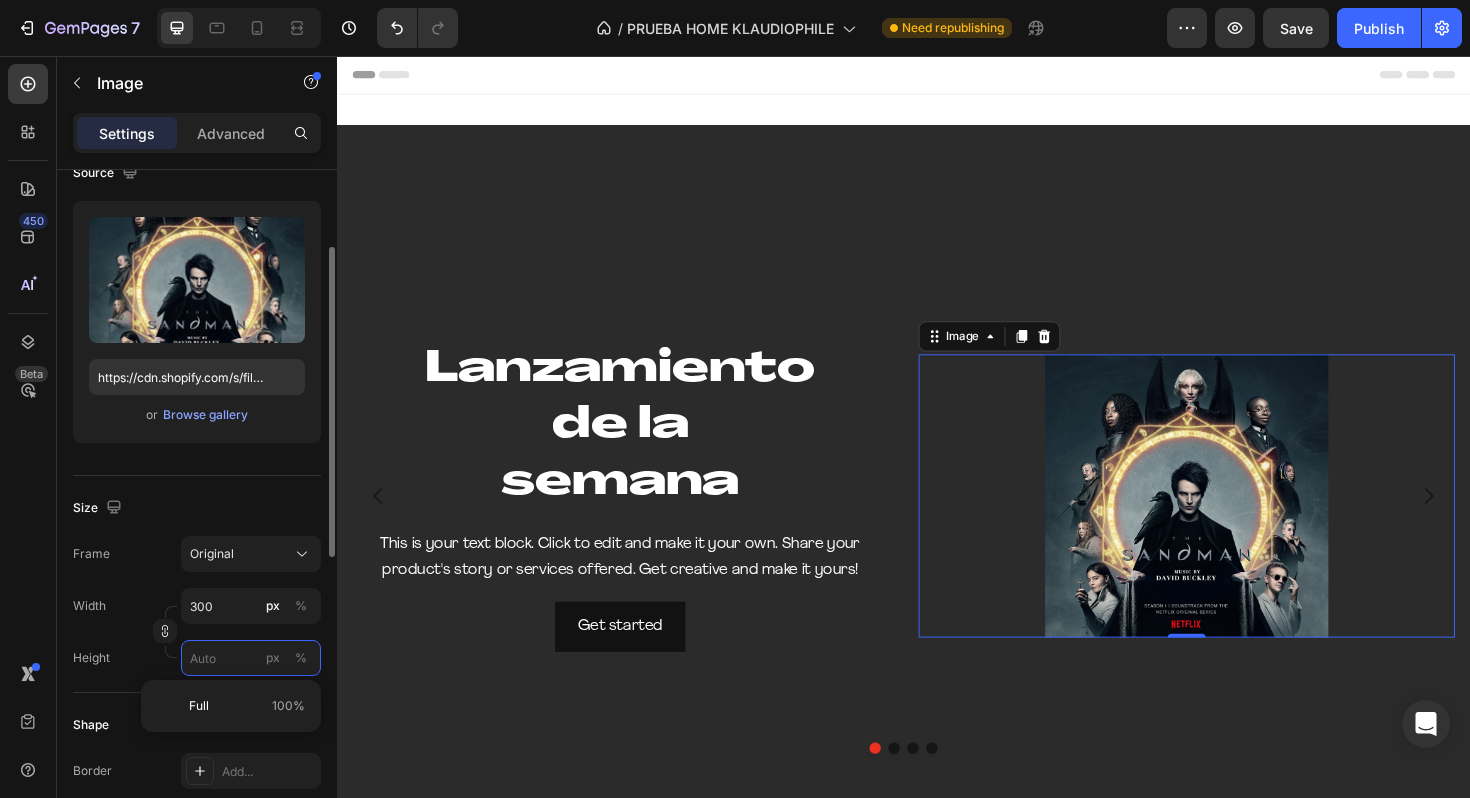type 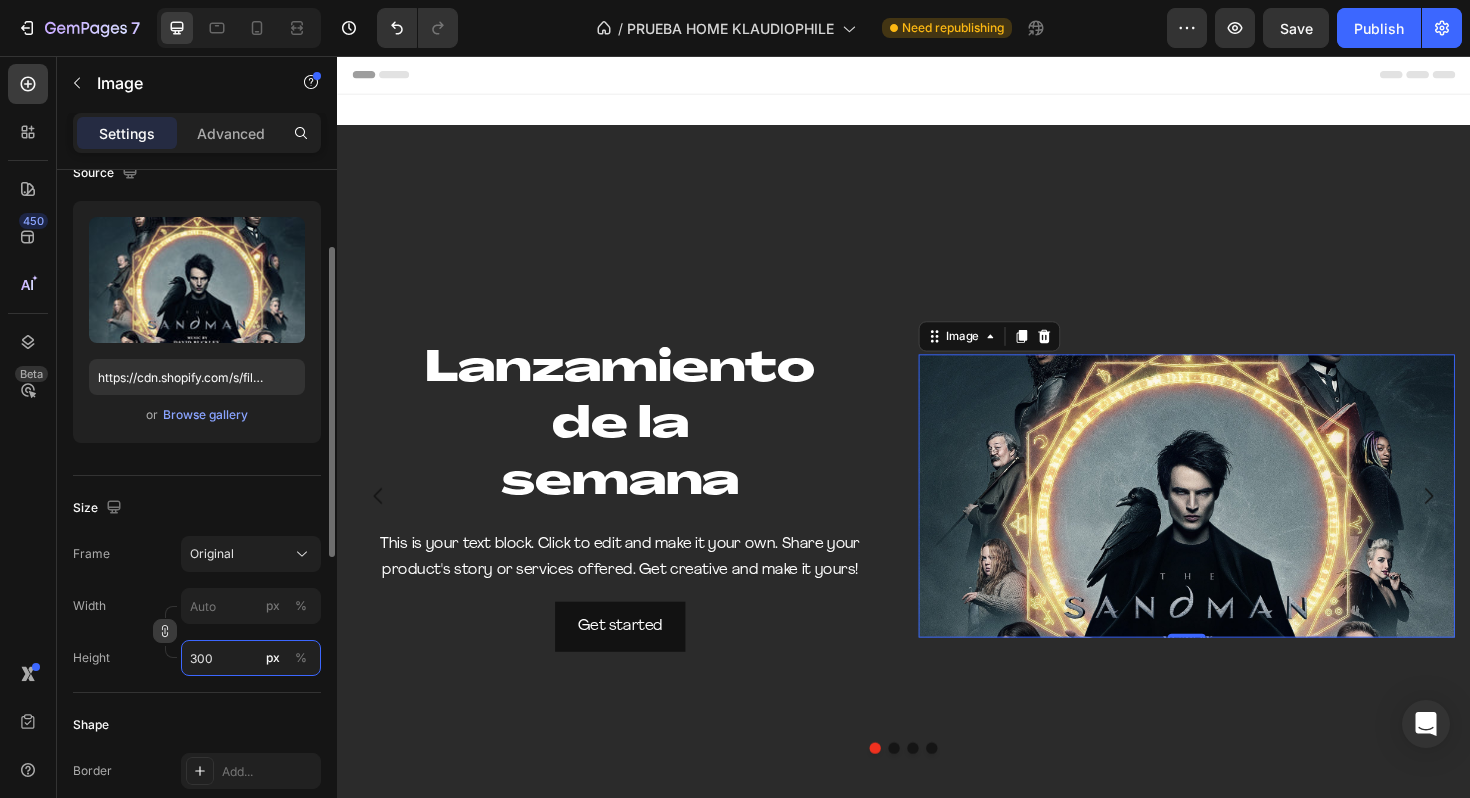type on "300" 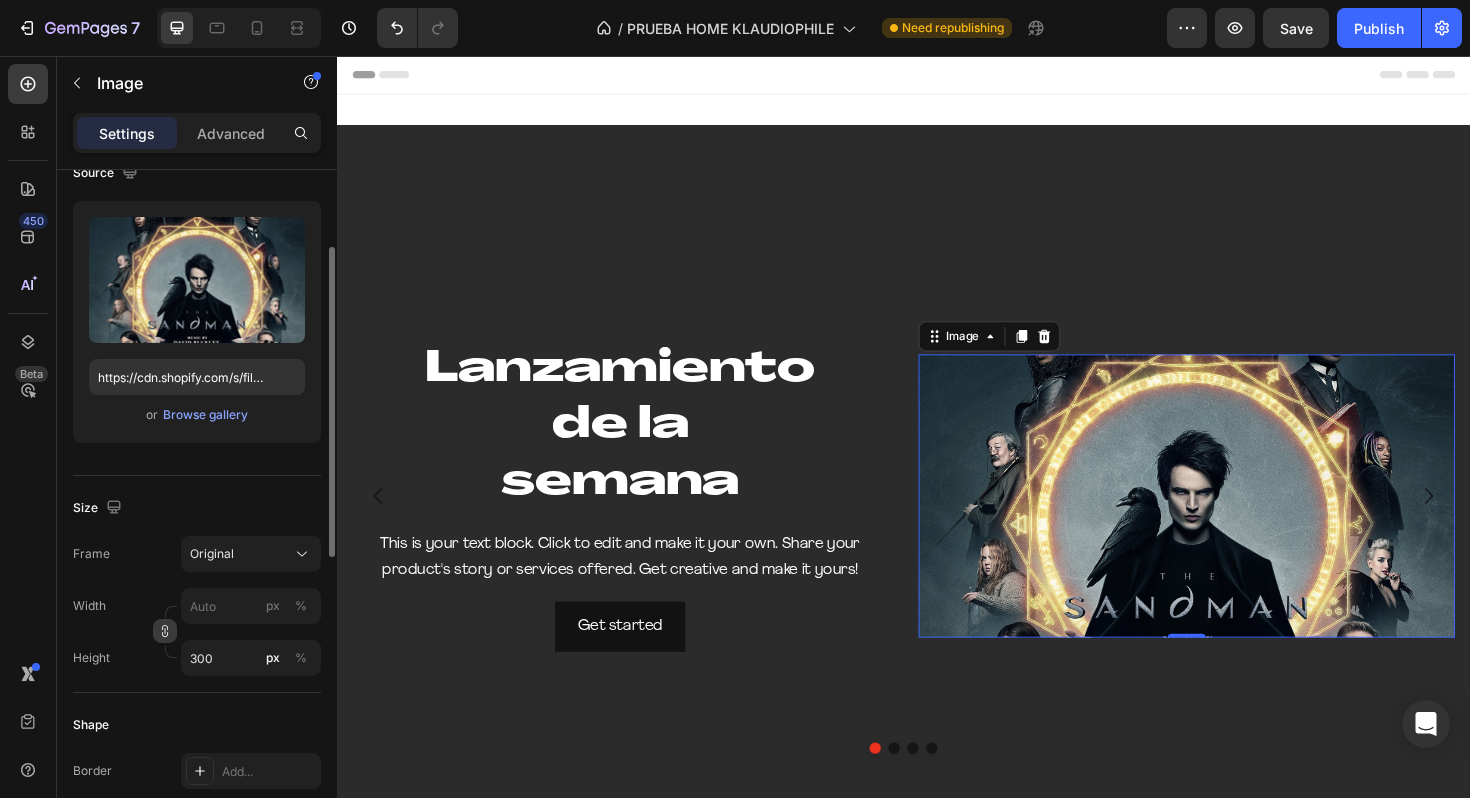 click 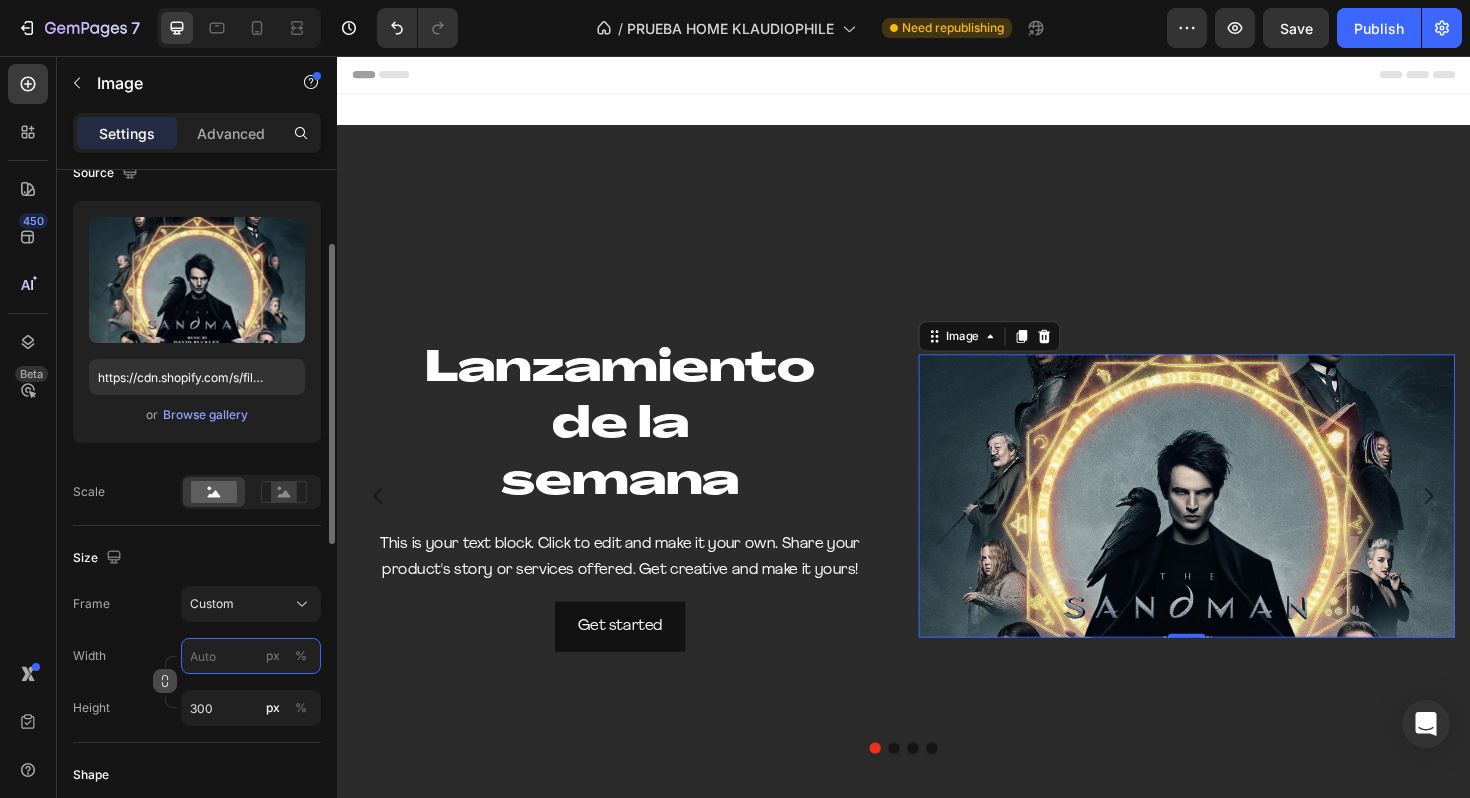 click on "px %" at bounding box center (251, 656) 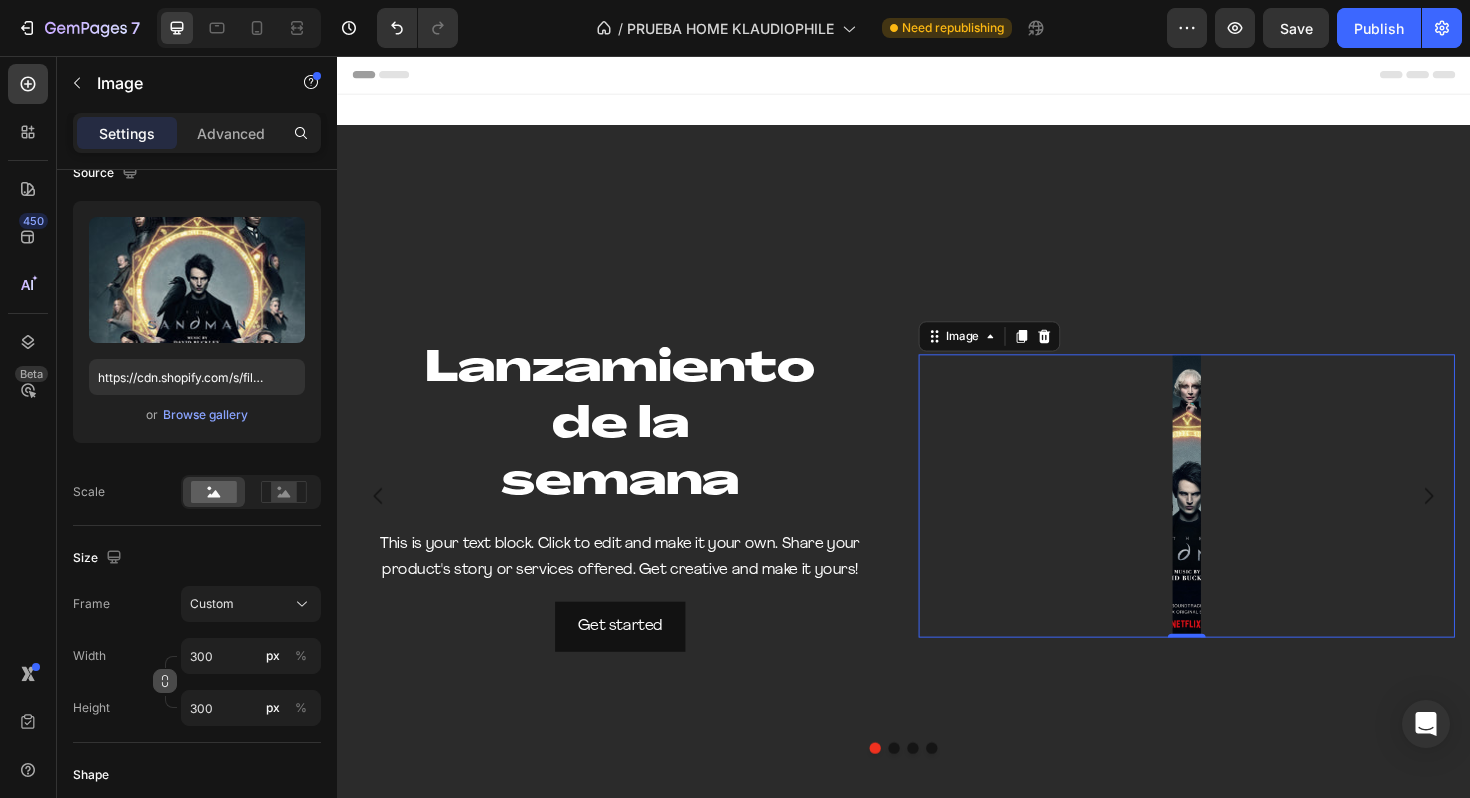 click 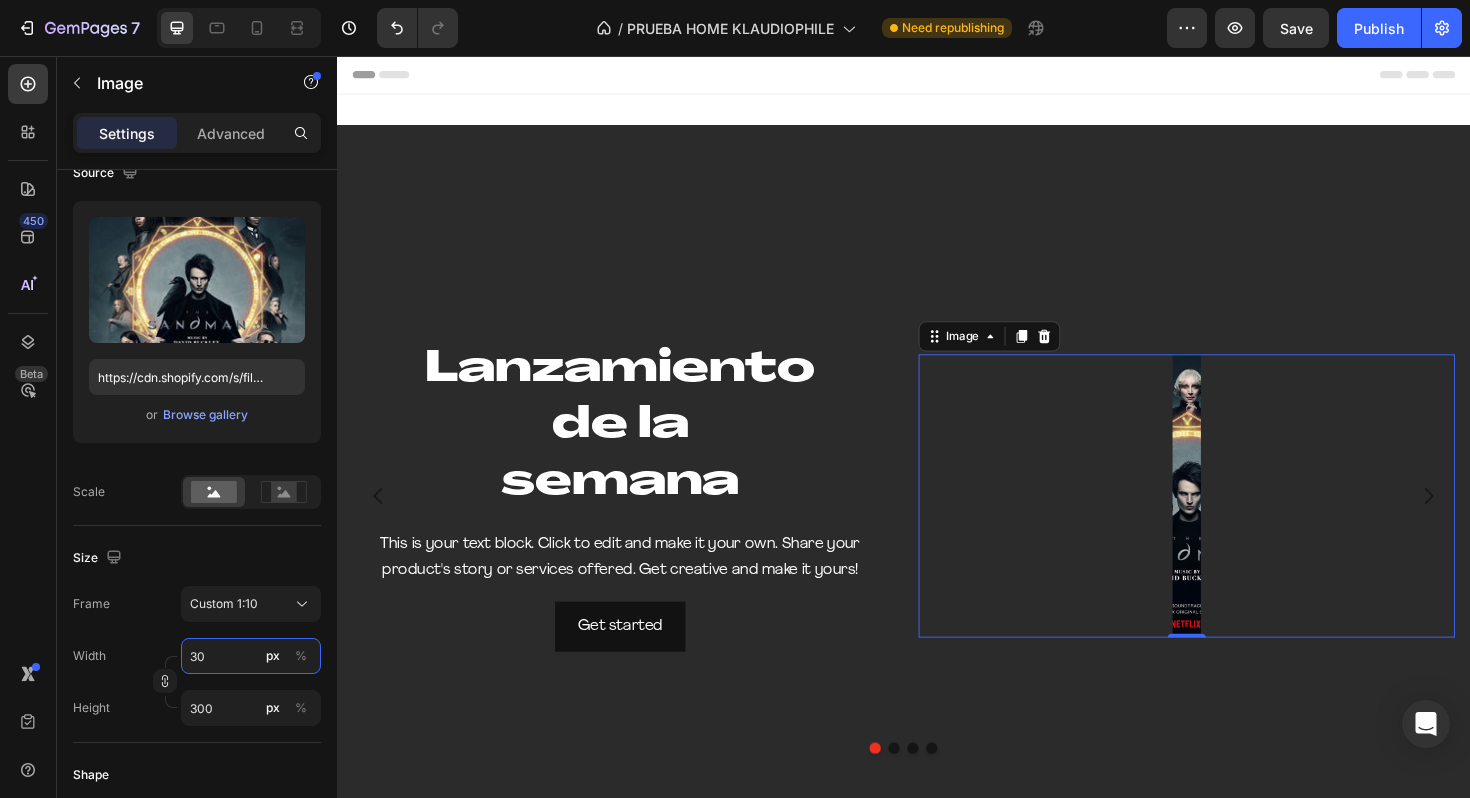 click on "30" at bounding box center [251, 656] 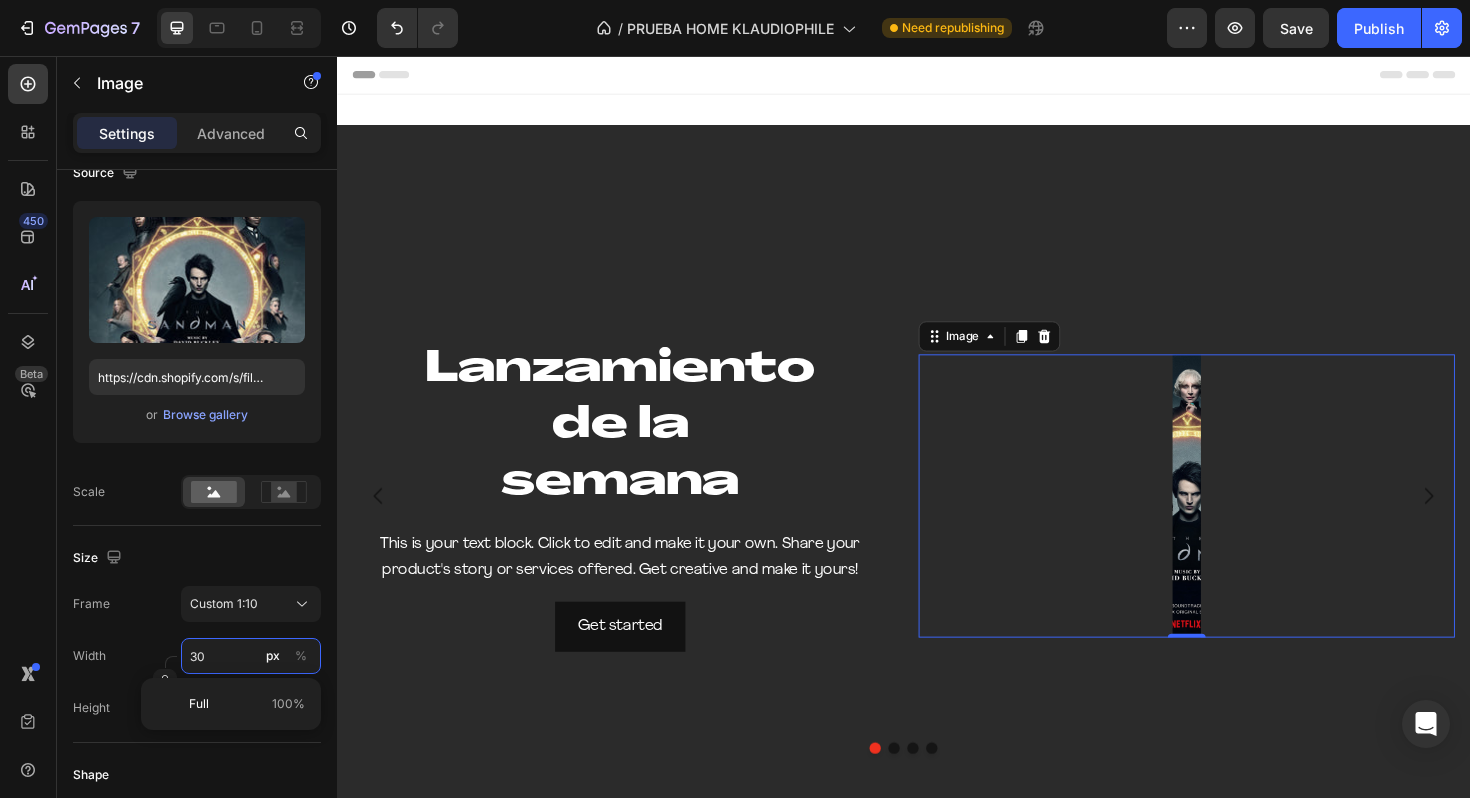 type on "3" 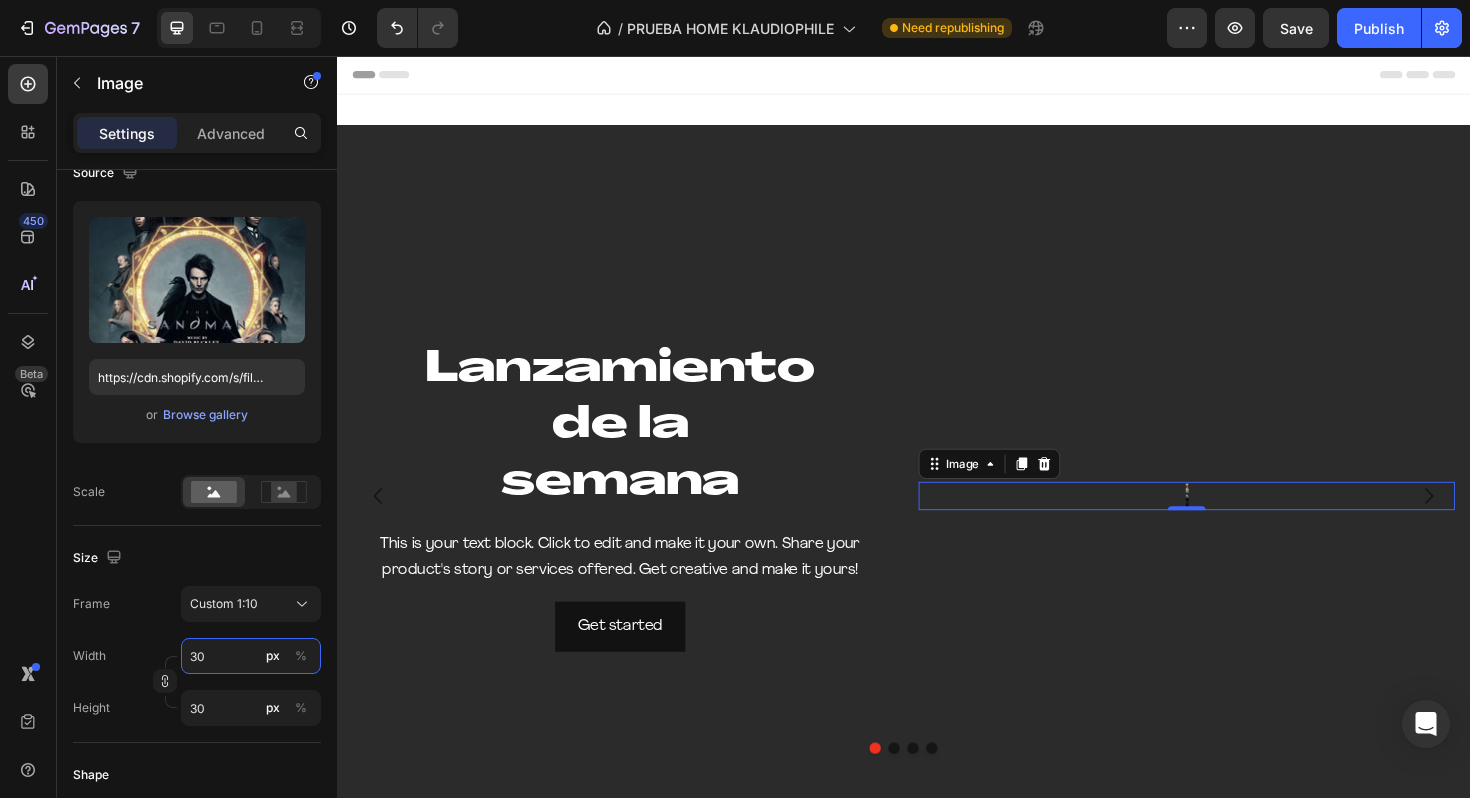 type on "300" 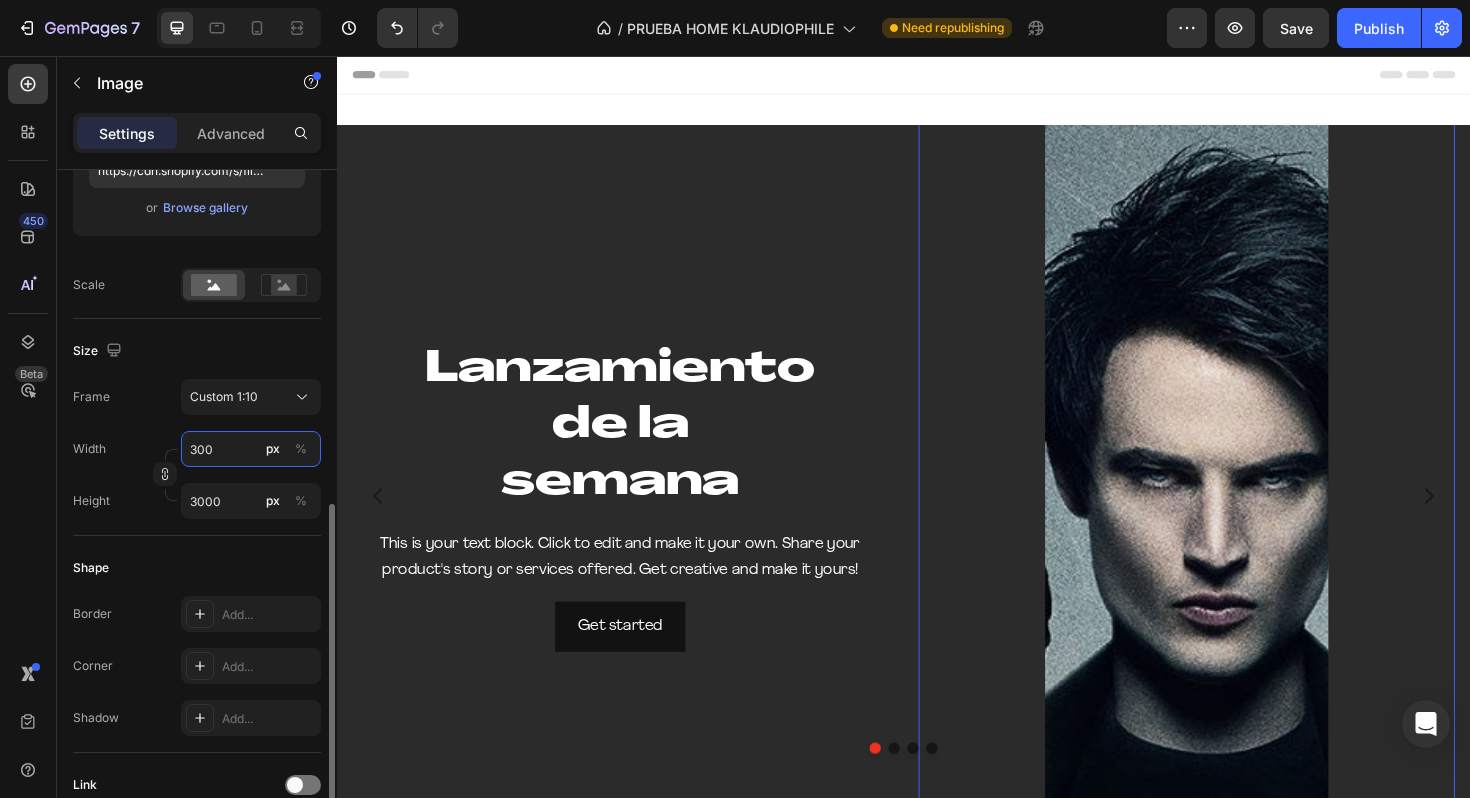 scroll, scrollTop: 508, scrollLeft: 0, axis: vertical 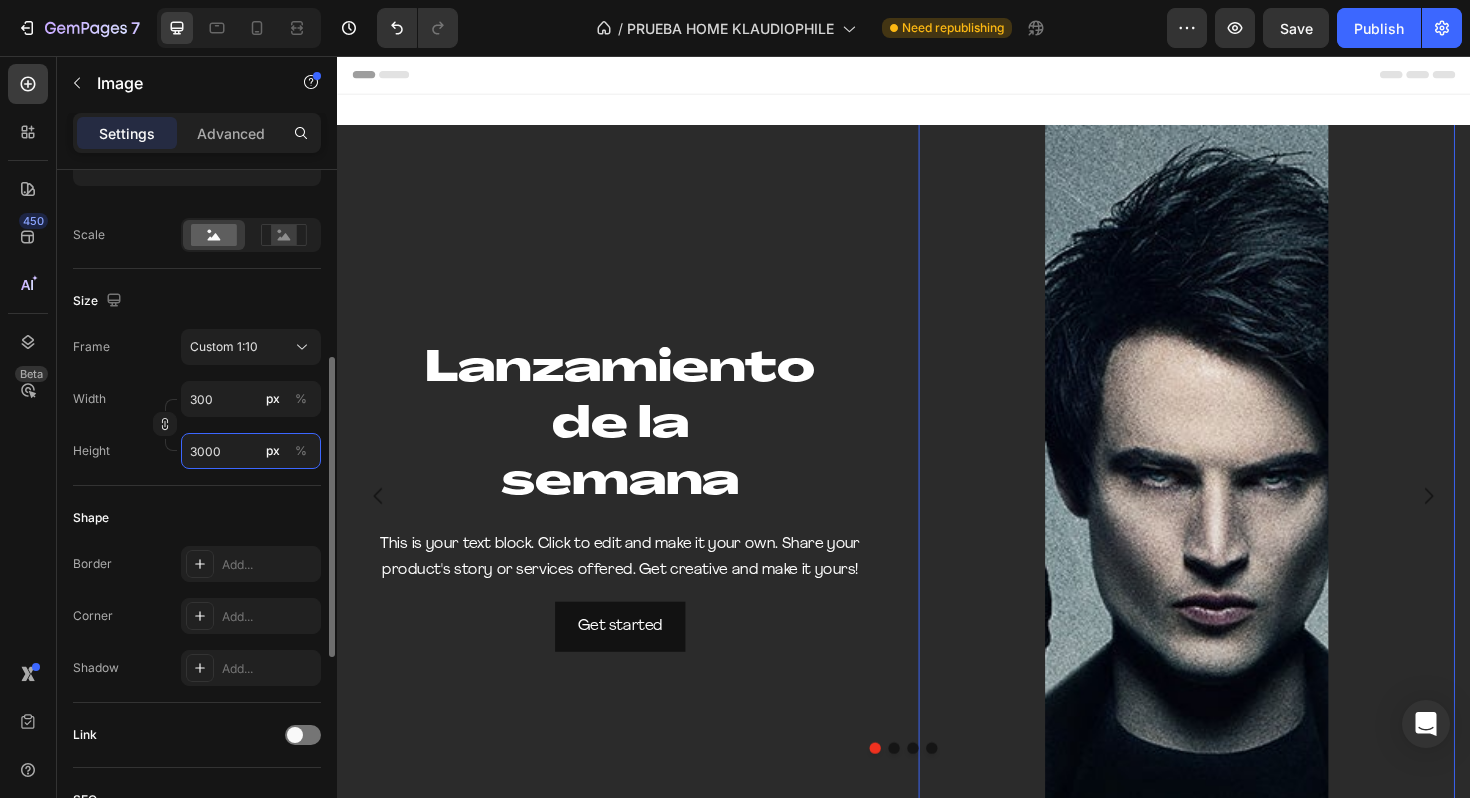 click on "3000" at bounding box center [251, 451] 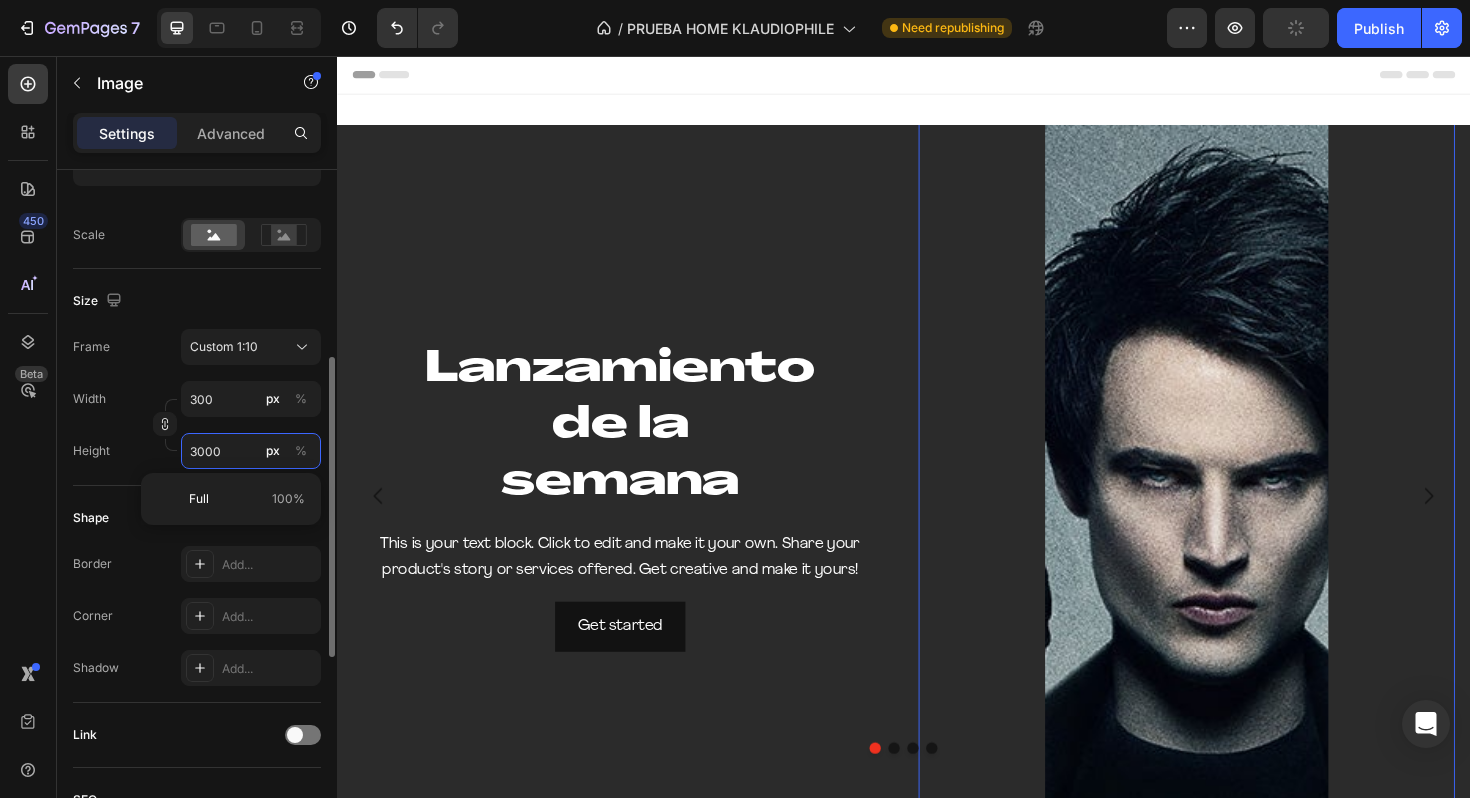 type on "0" 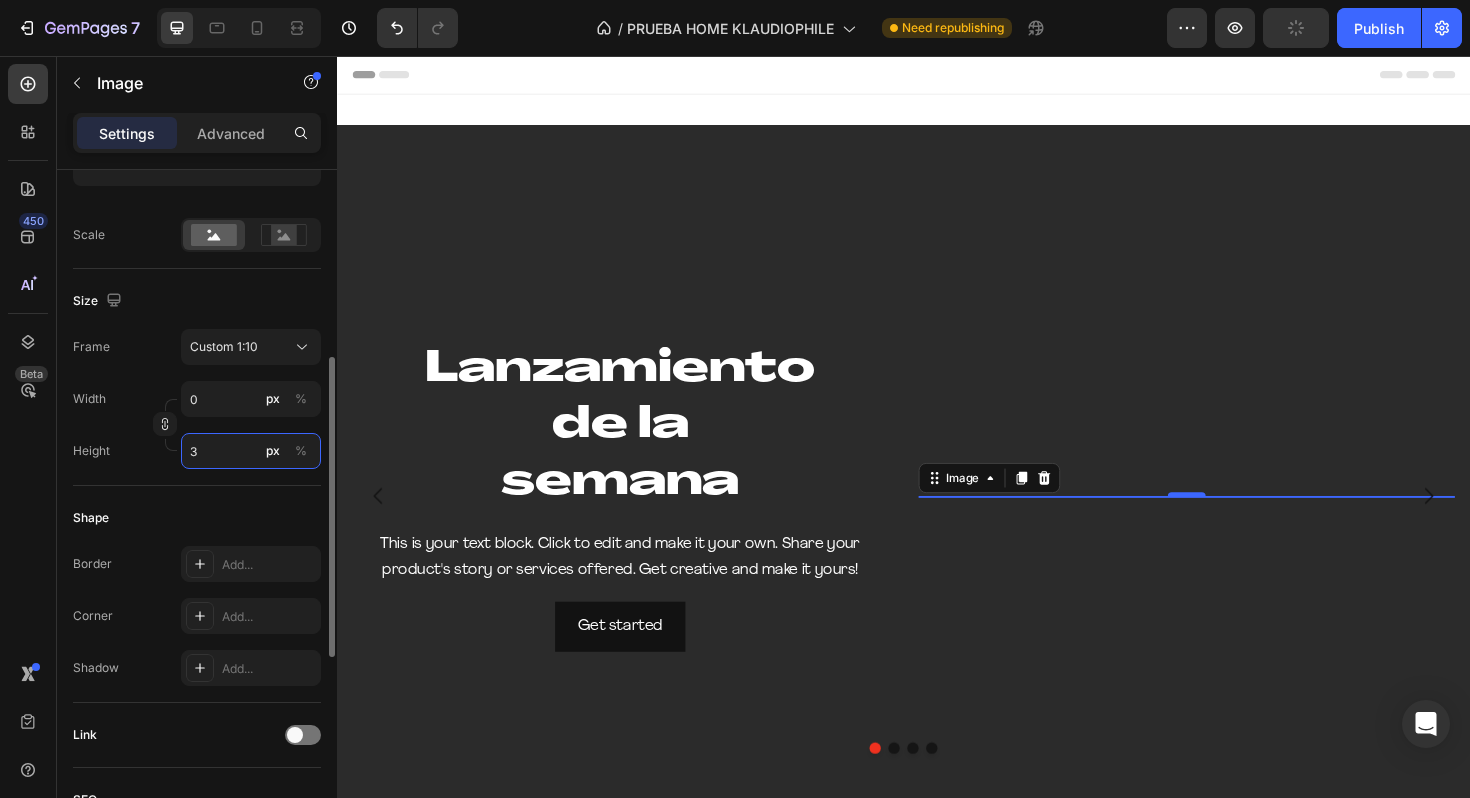 type on "3" 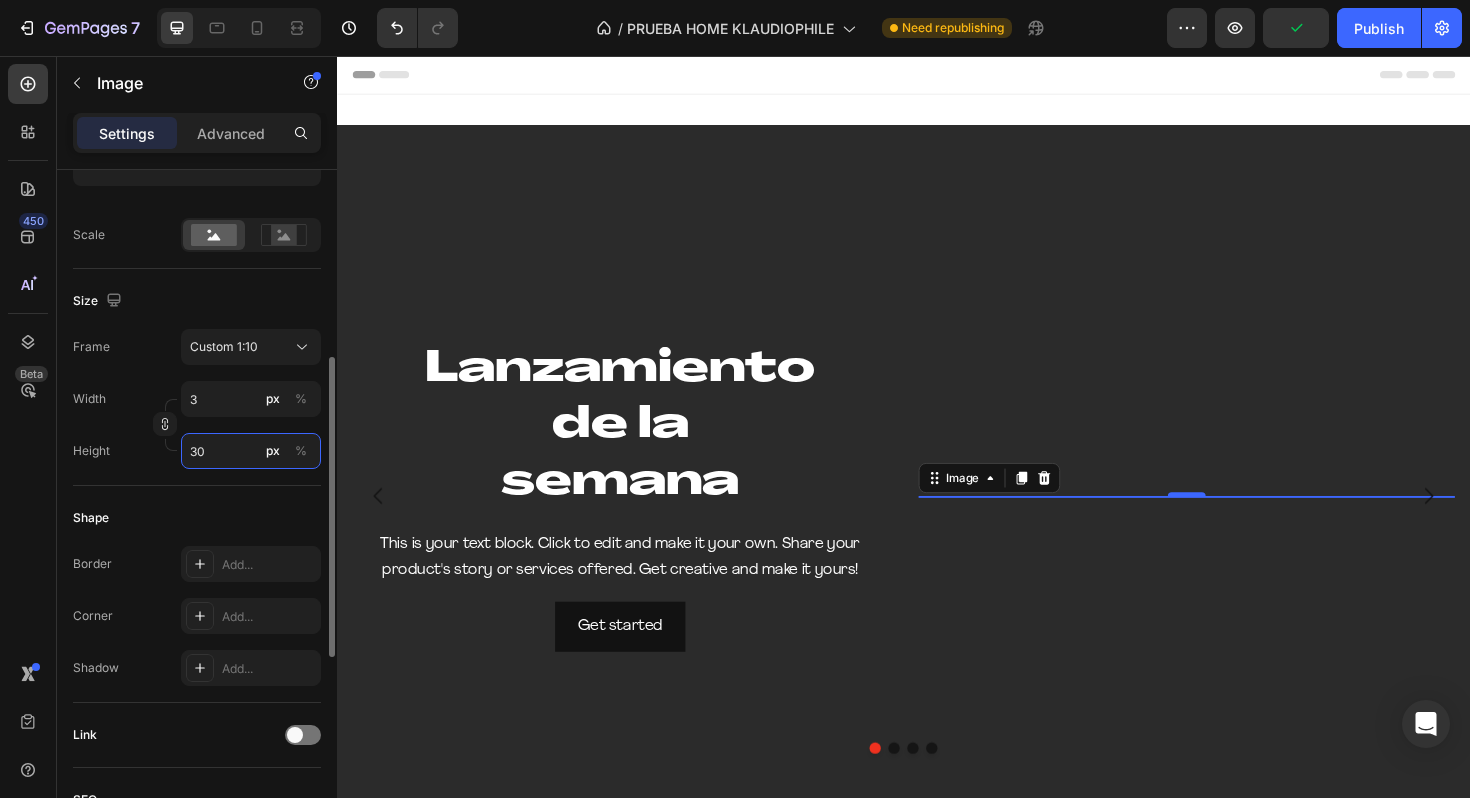type on "30" 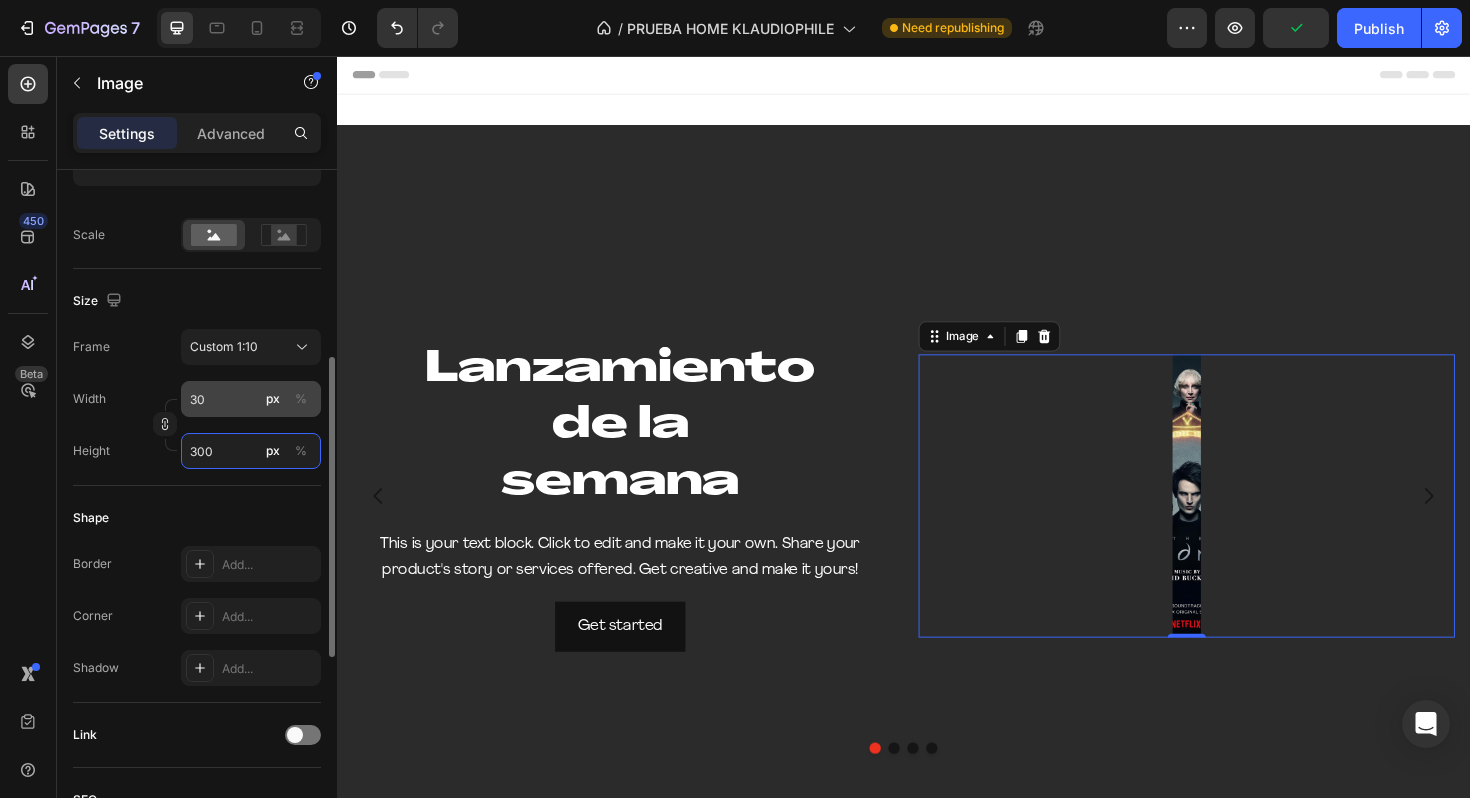type on "300" 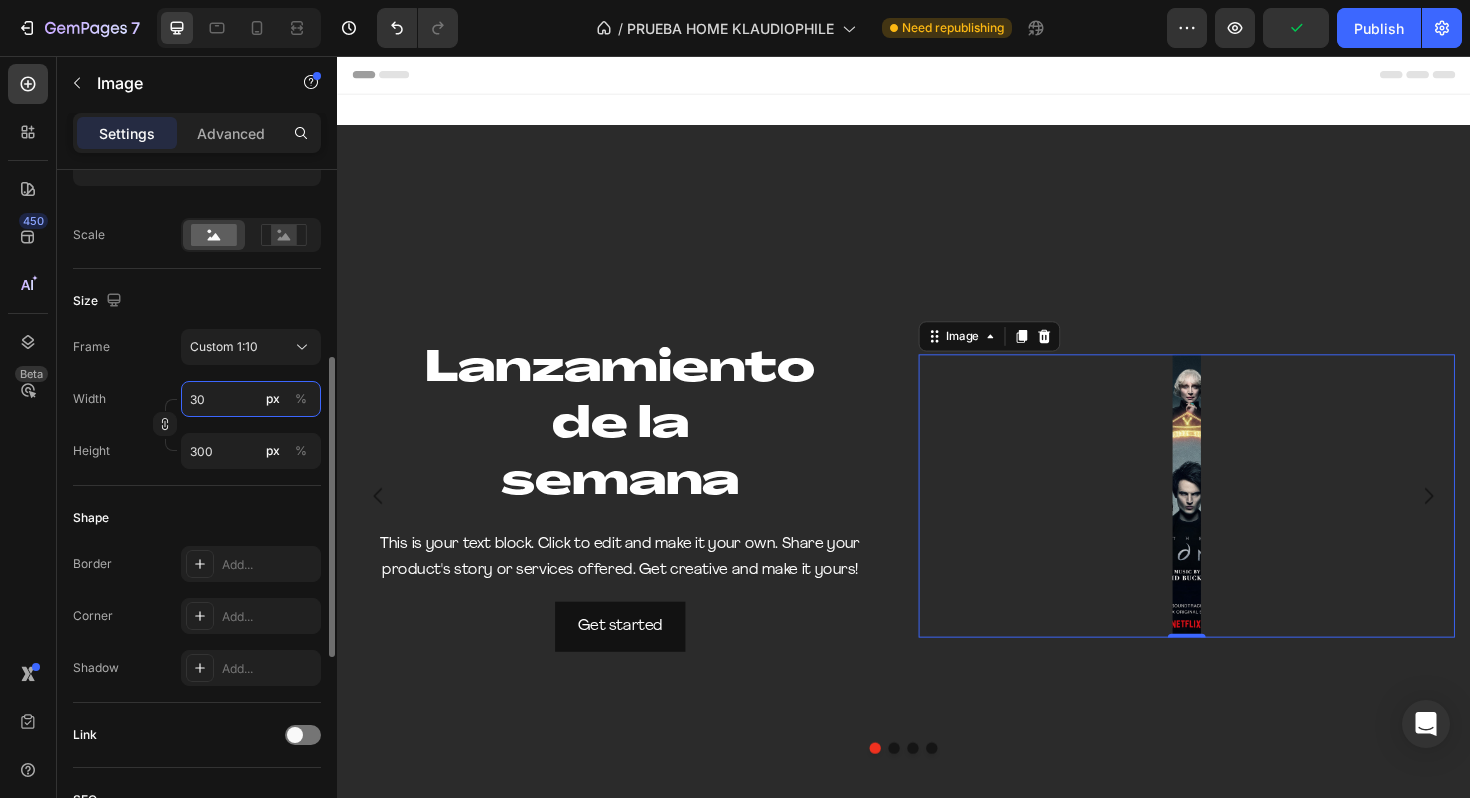 click on "30" at bounding box center [251, 399] 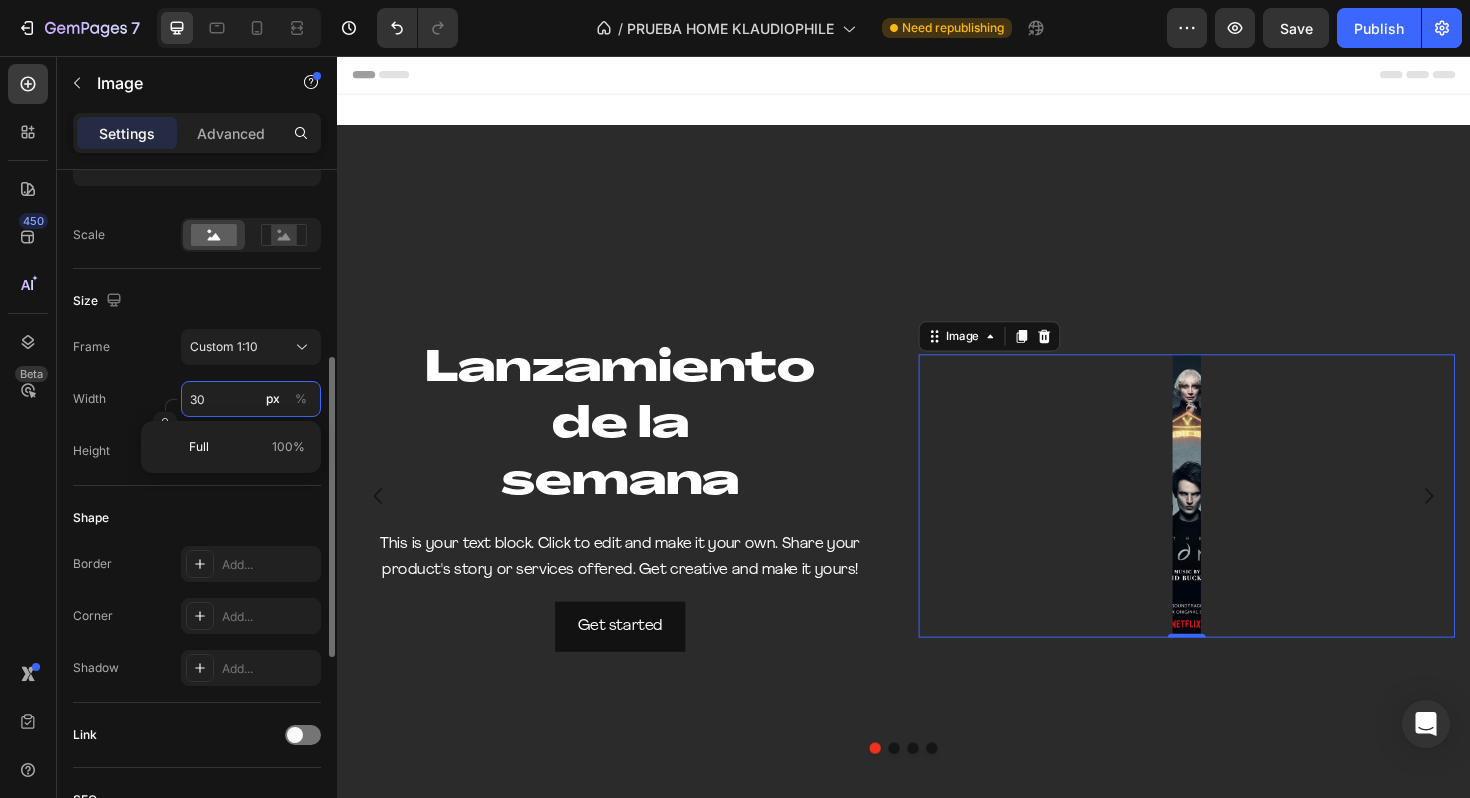 type on "3" 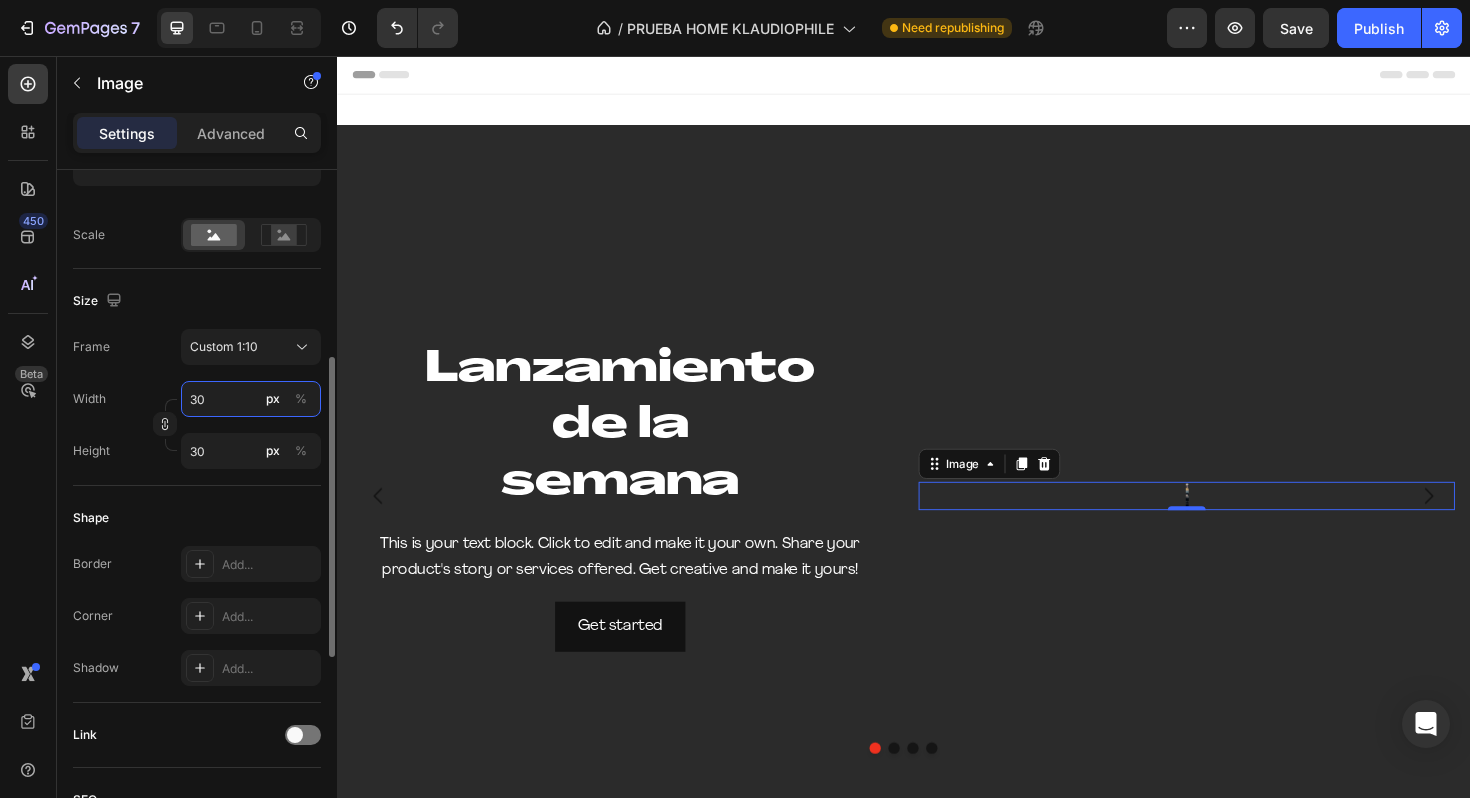 type on "300" 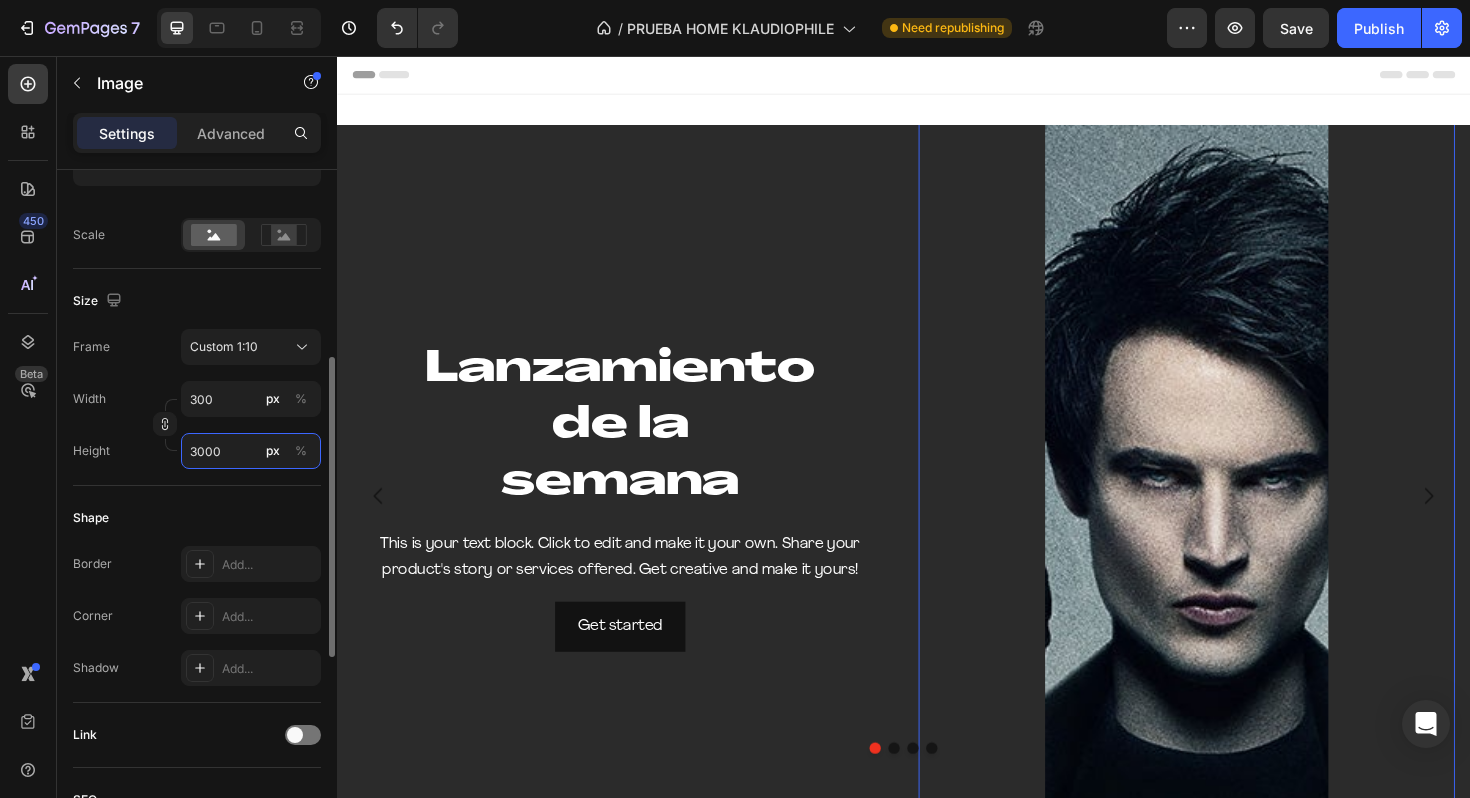 click on "3000" at bounding box center [251, 451] 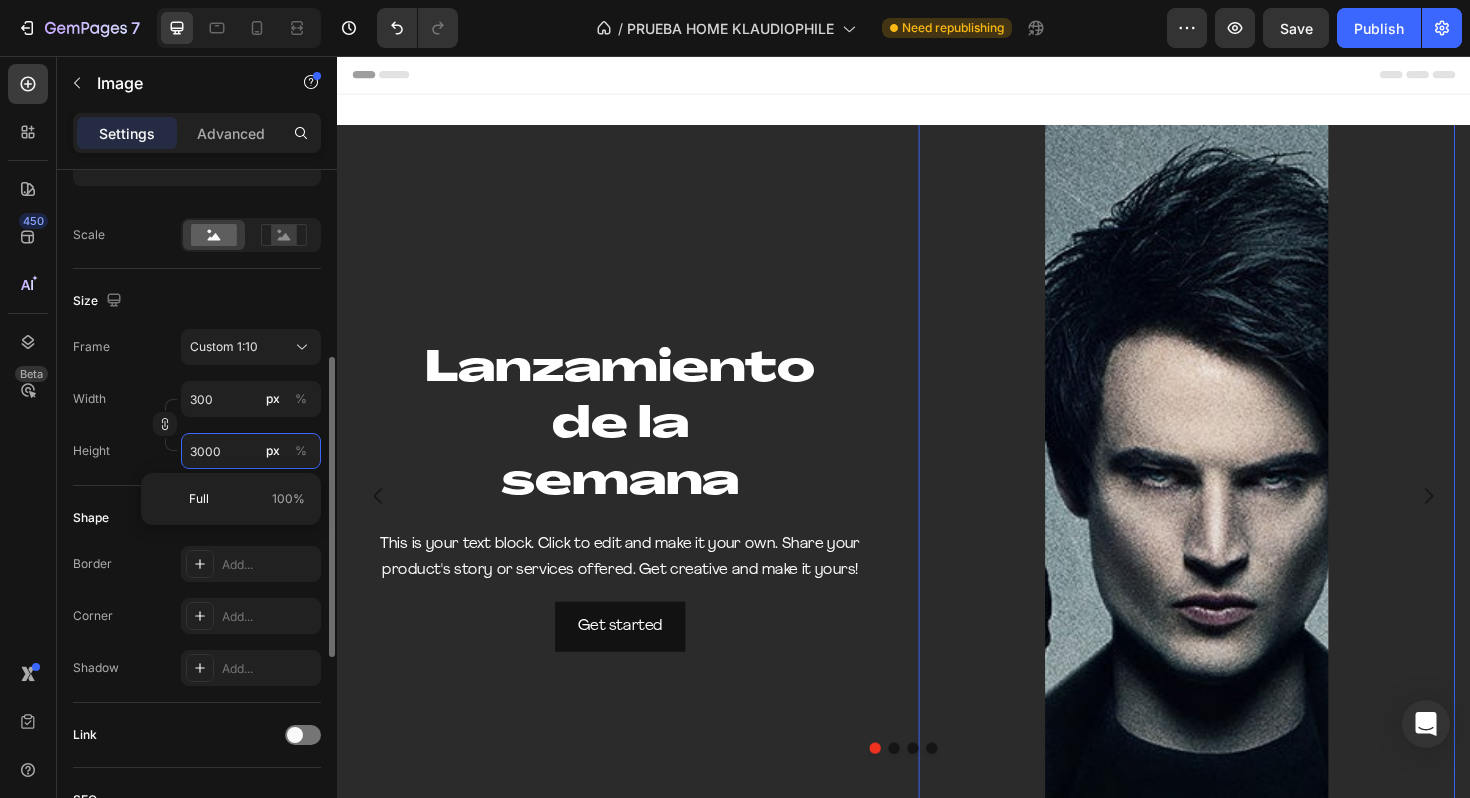 type on "30" 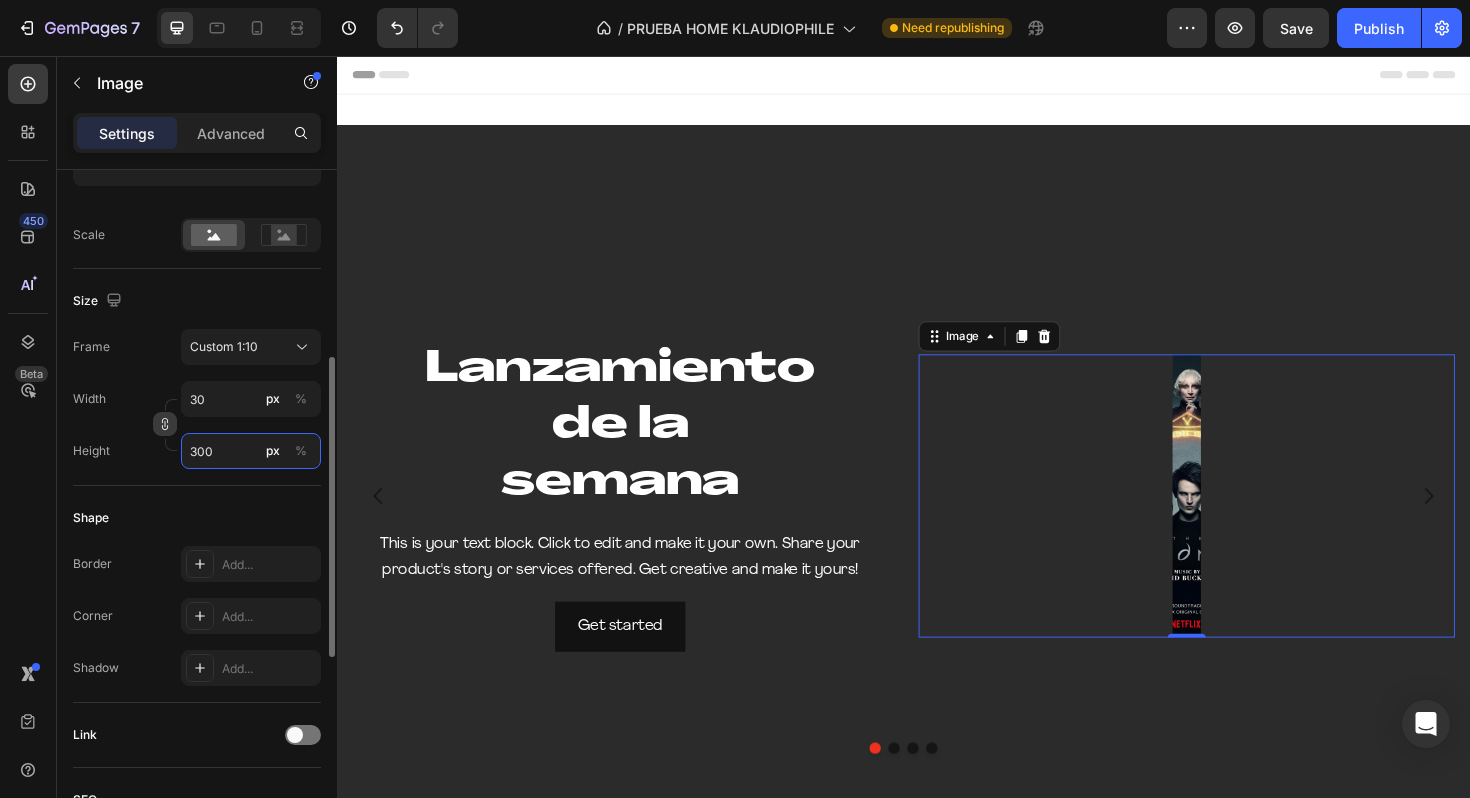 type on "300" 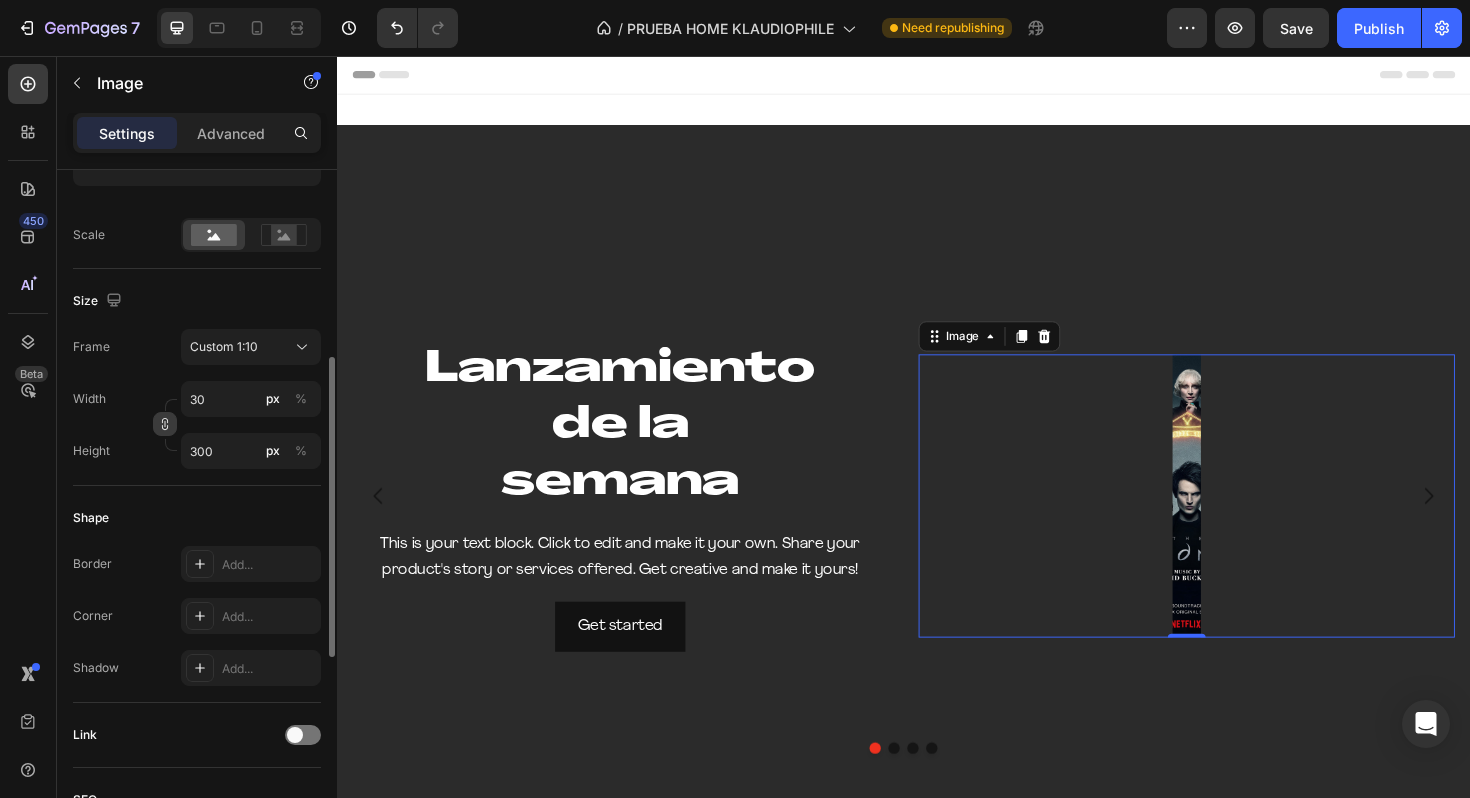 click 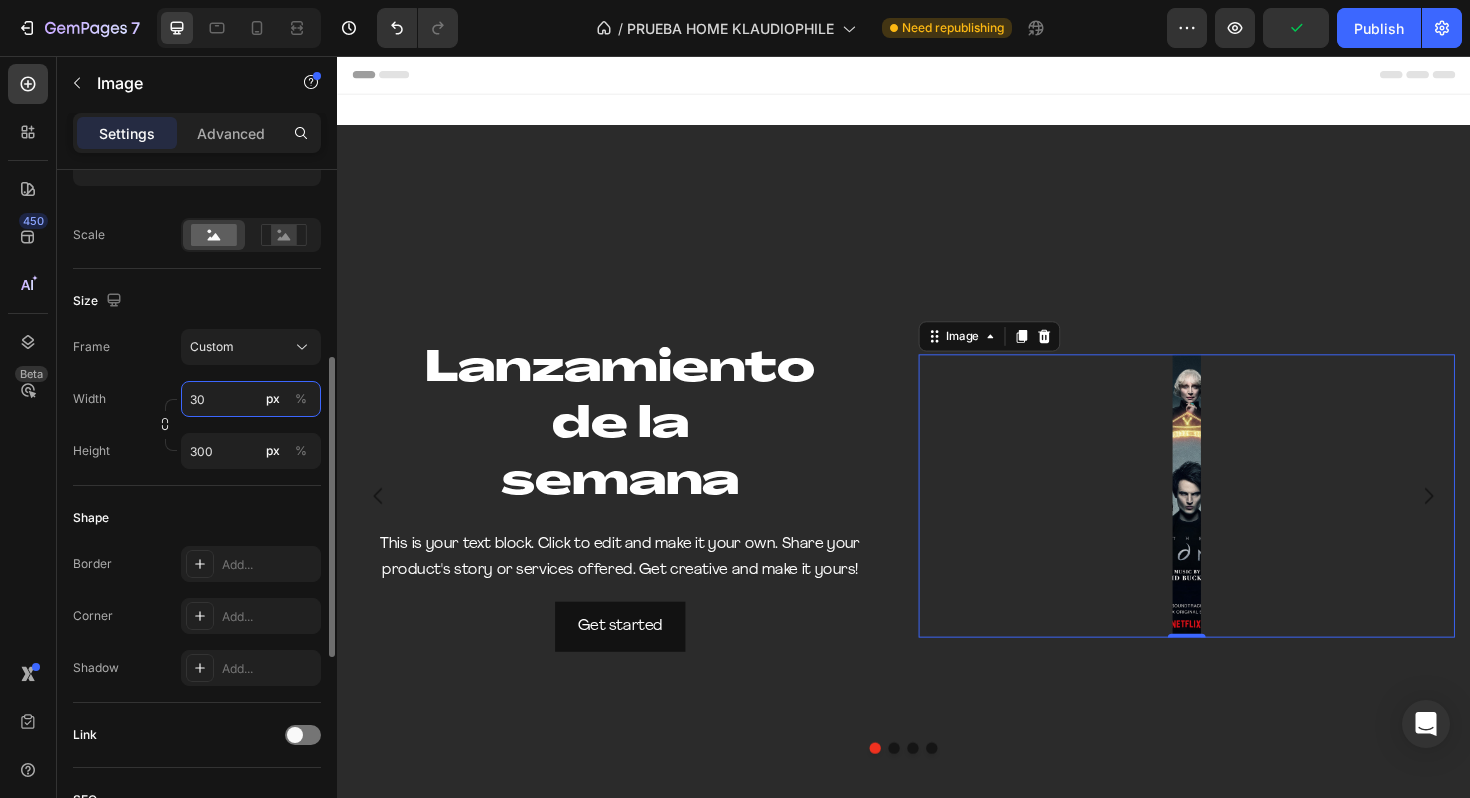 click on "30" at bounding box center (251, 399) 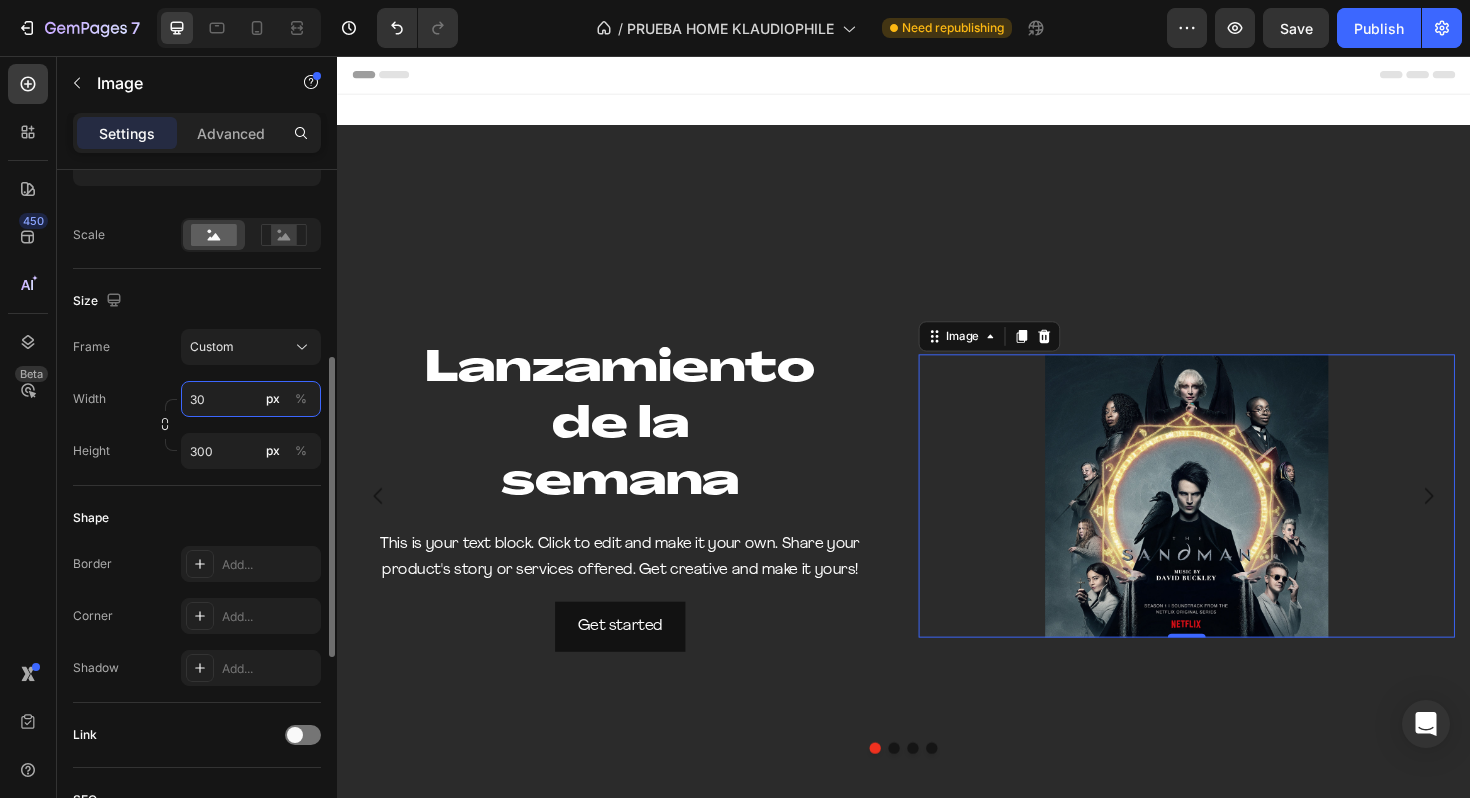 type on "3" 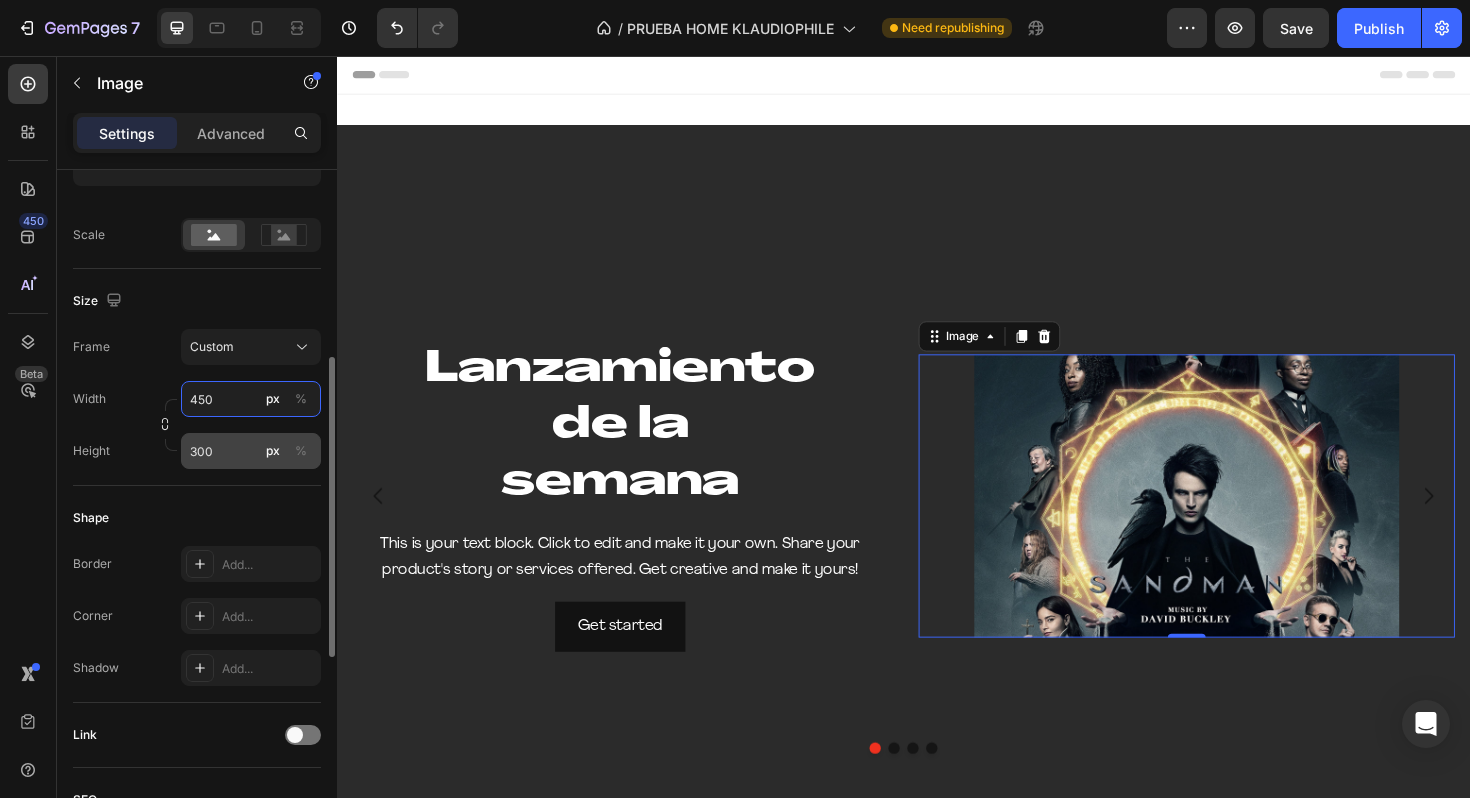 type on "450" 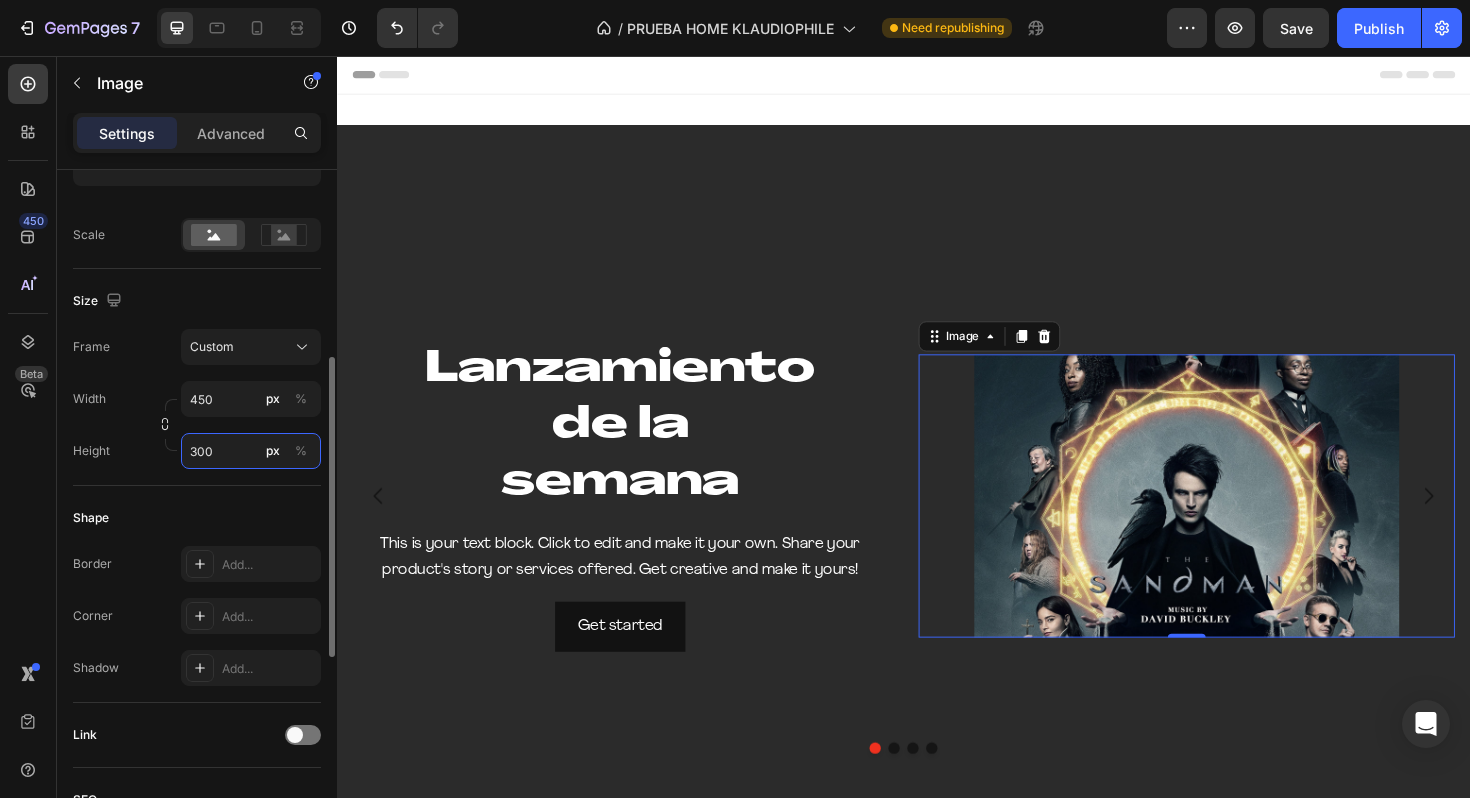 click on "300" at bounding box center [251, 451] 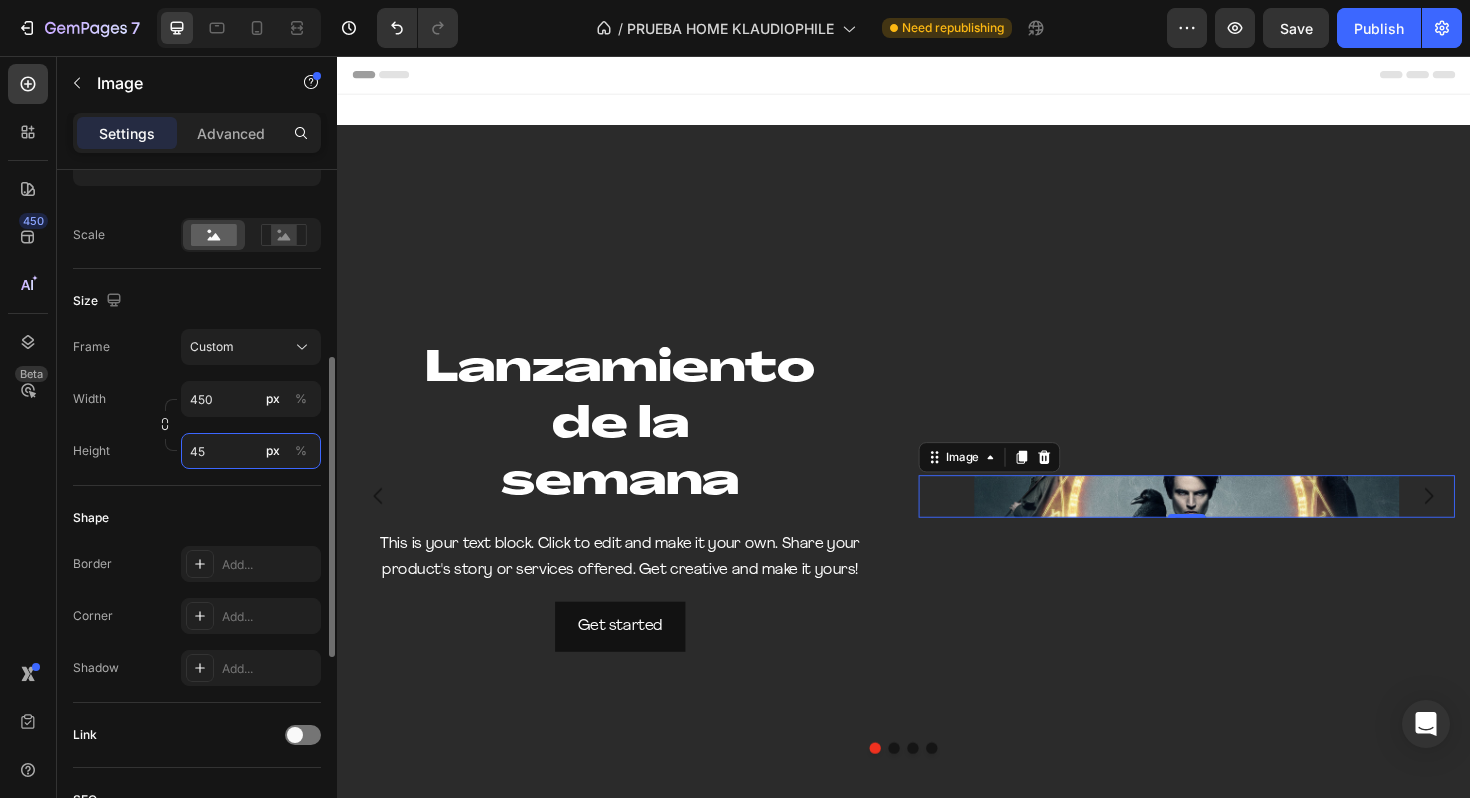 type on "450" 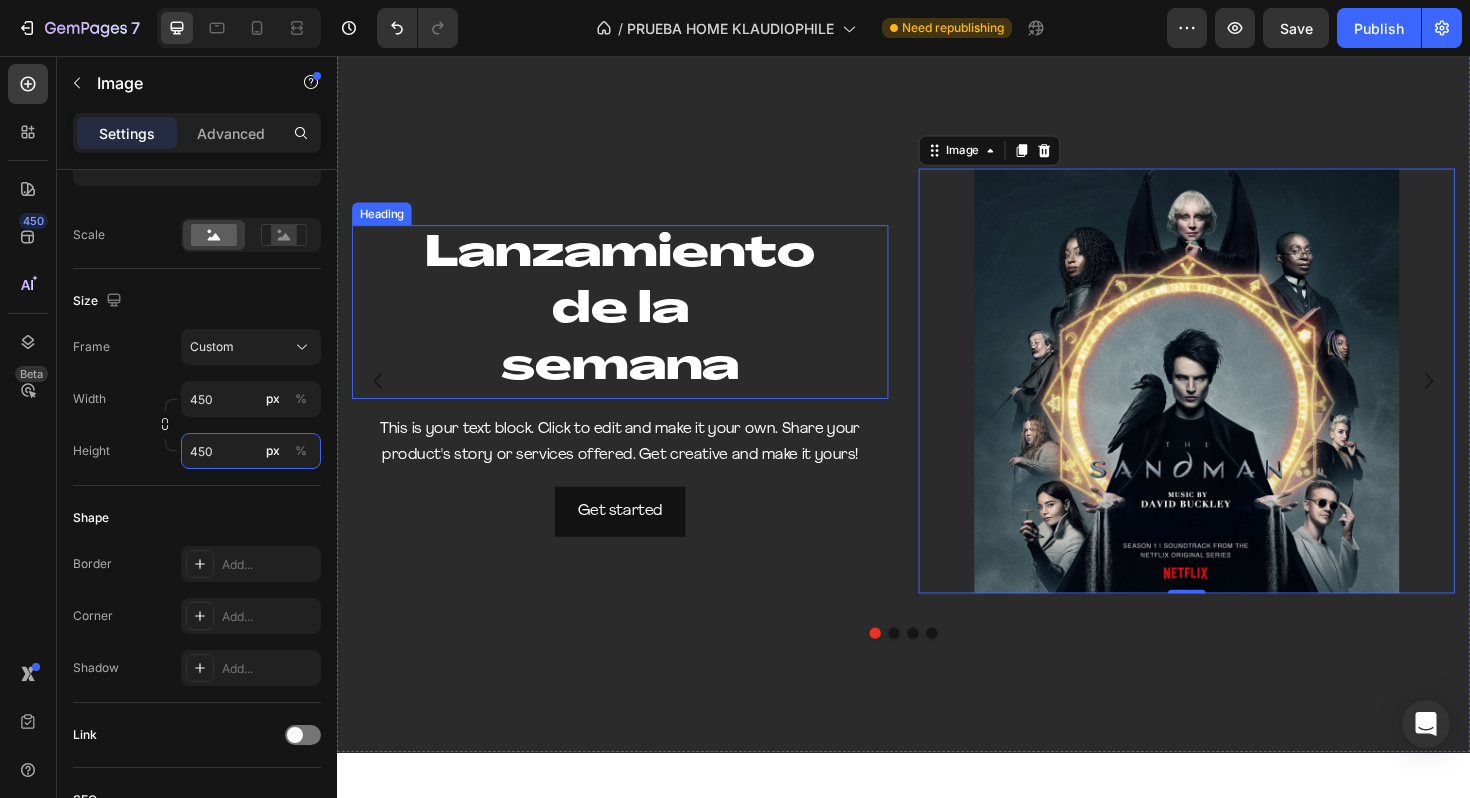 scroll, scrollTop: 37, scrollLeft: 0, axis: vertical 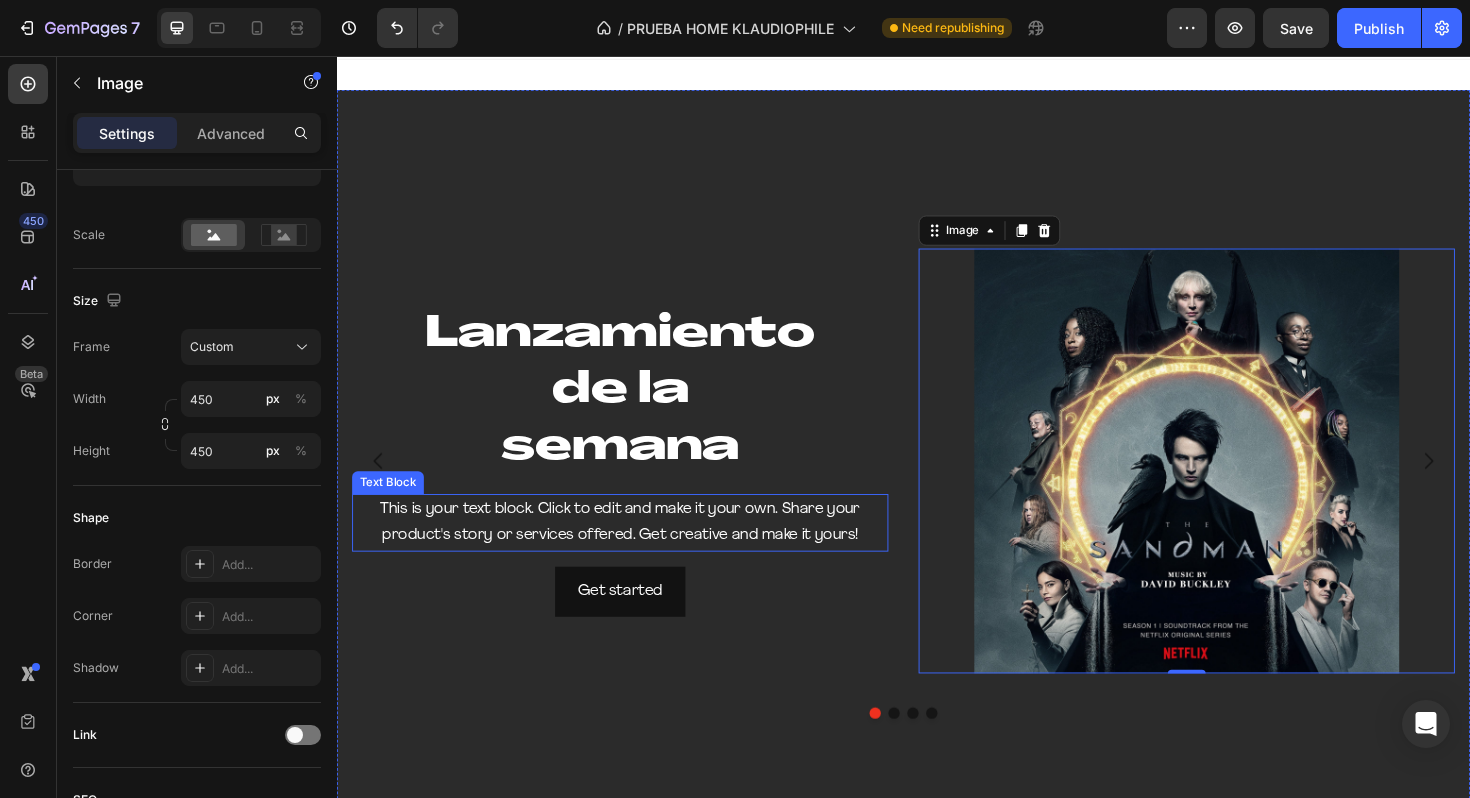 click on "This is your text block. Click to edit and make it your own. Share your                       product's story or services offered. Get creative and make it yours!" at bounding box center (637, 551) 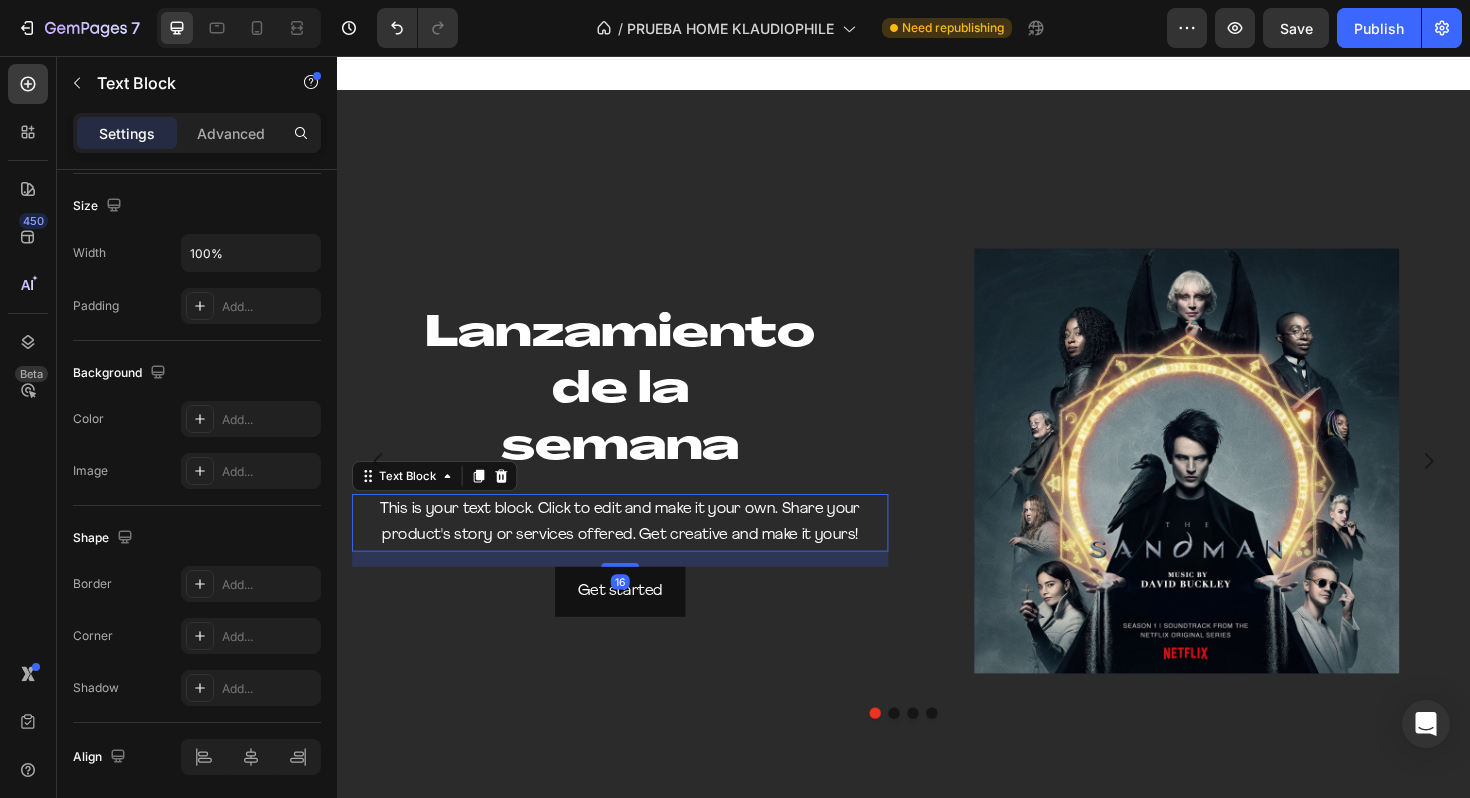 click on "This is your text block. Click to edit and make it your own. Share your                       product's story or services offered. Get creative and make it yours!" at bounding box center [637, 551] 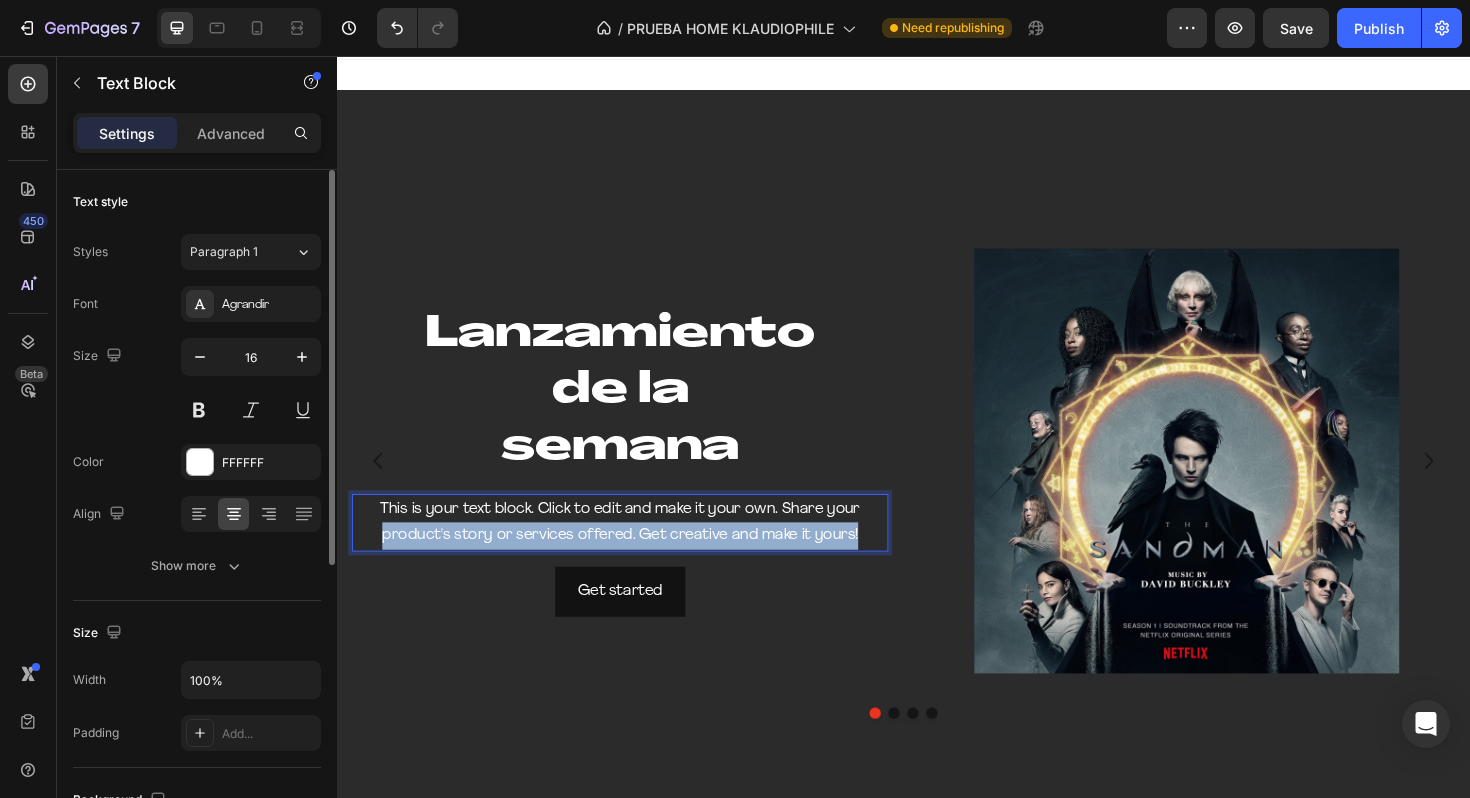 click on "This is your text block. Click to edit and make it your own. Share your product's story or services offered. Get creative and make it yours!" at bounding box center [637, 551] 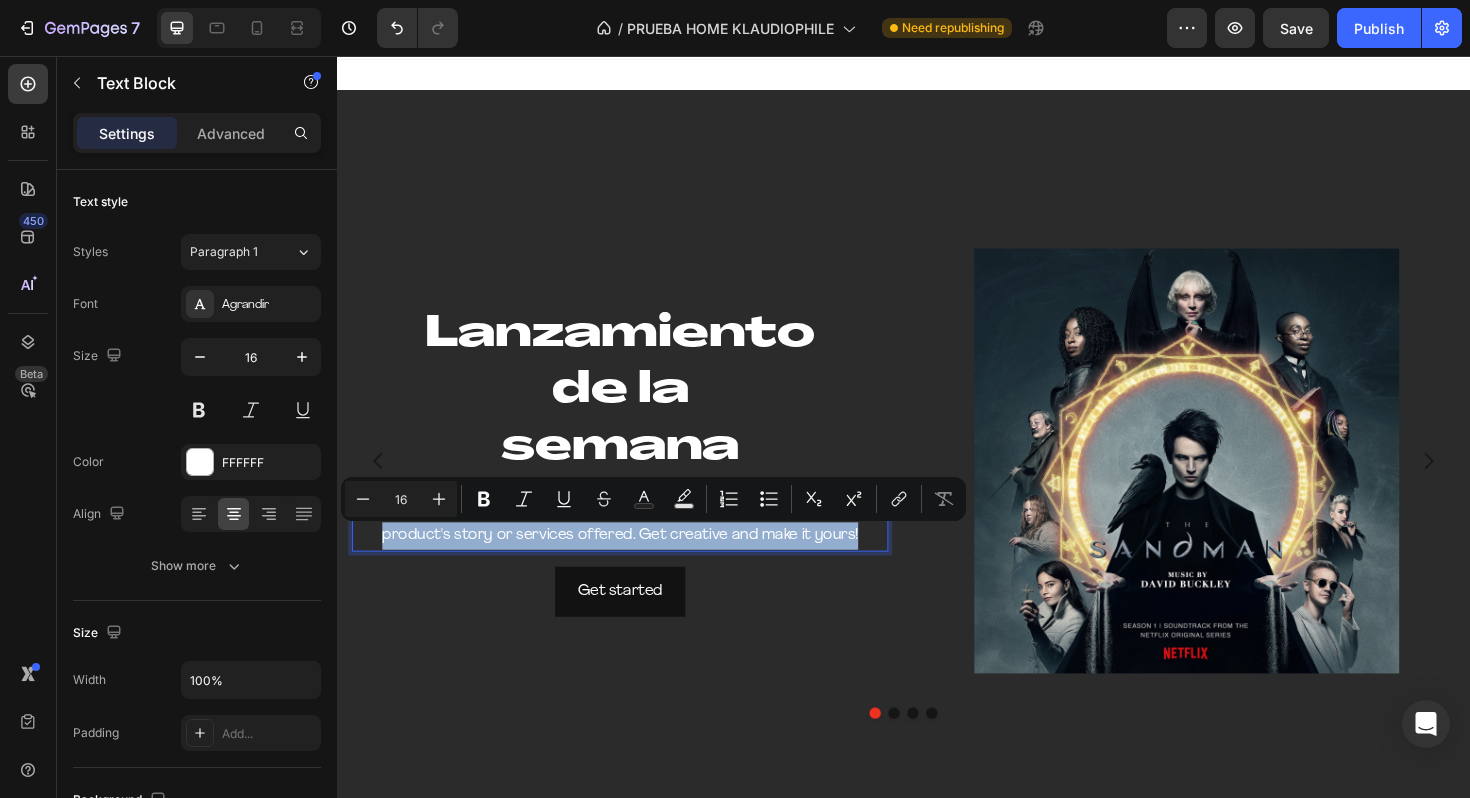 click on "This is your text block. Click to edit and make it your own. Share your product's story or services offered. Get creative and make it yours!" at bounding box center [637, 551] 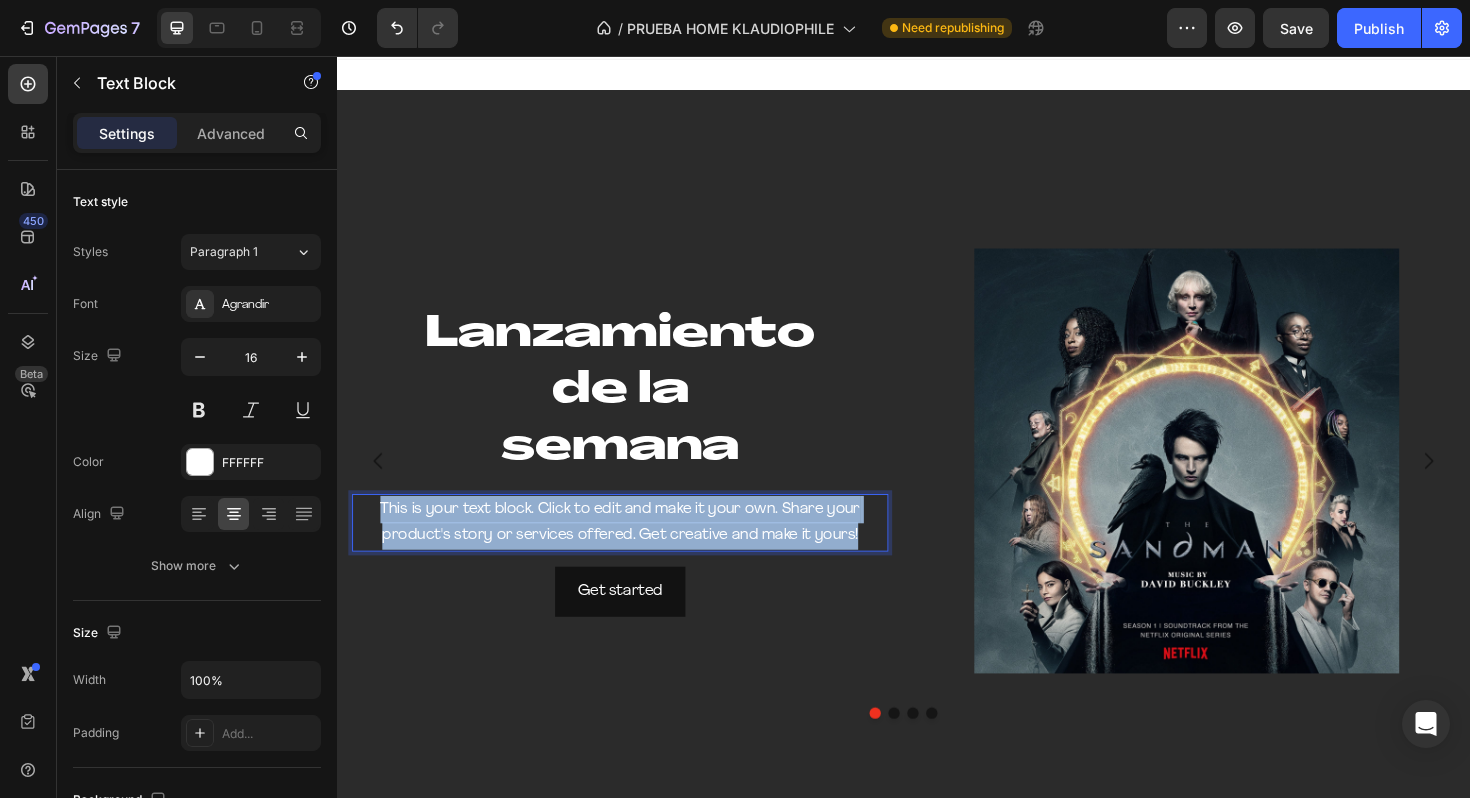 drag, startPoint x: 894, startPoint y: 561, endPoint x: 374, endPoint y: 526, distance: 521.1766 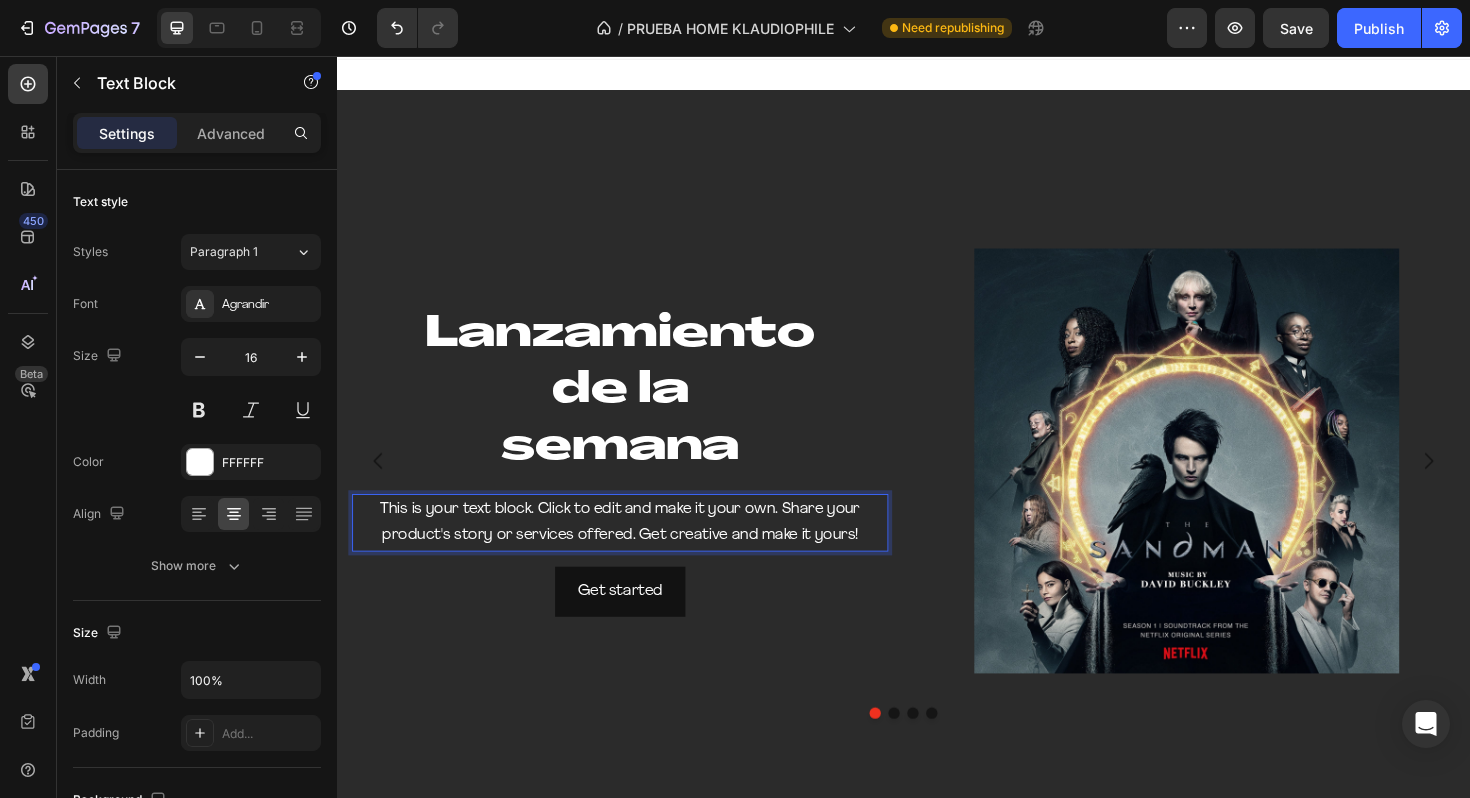 scroll, scrollTop: 51, scrollLeft: 0, axis: vertical 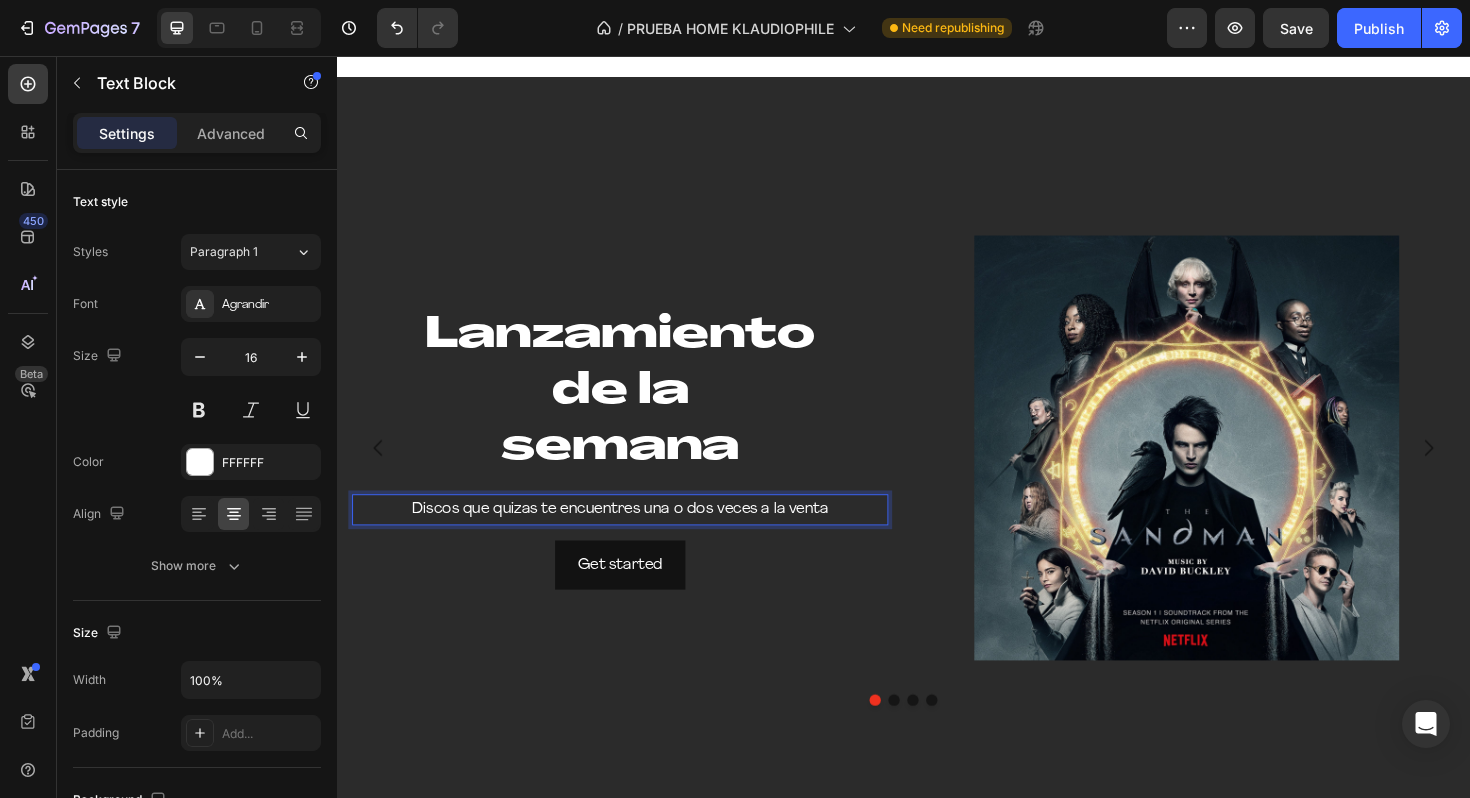 click on "Discos que quizas te encuentres una o dos veces a la venta" at bounding box center [637, 536] 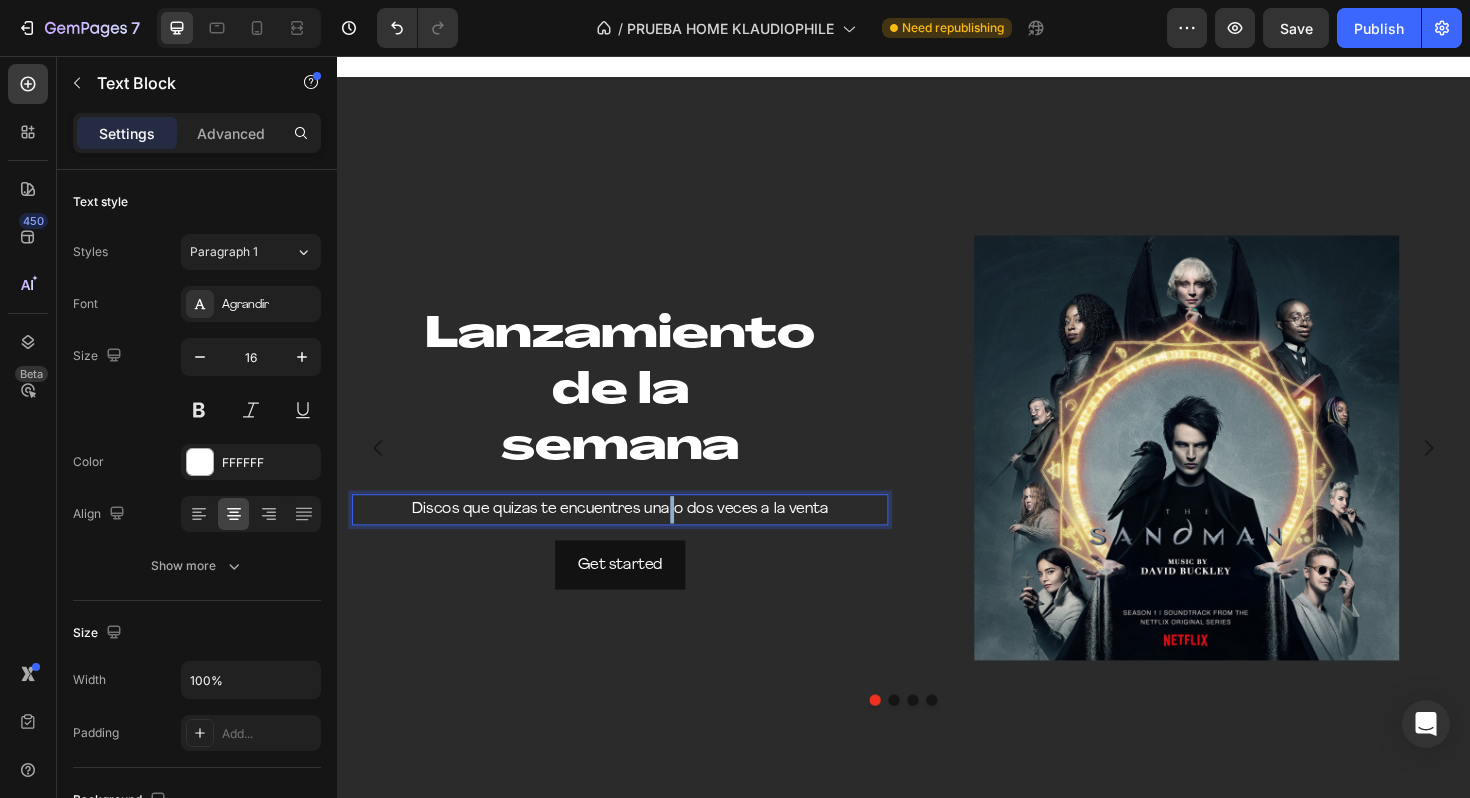 click on "Discos que quizas te encuentres una o dos veces a la venta" at bounding box center (637, 536) 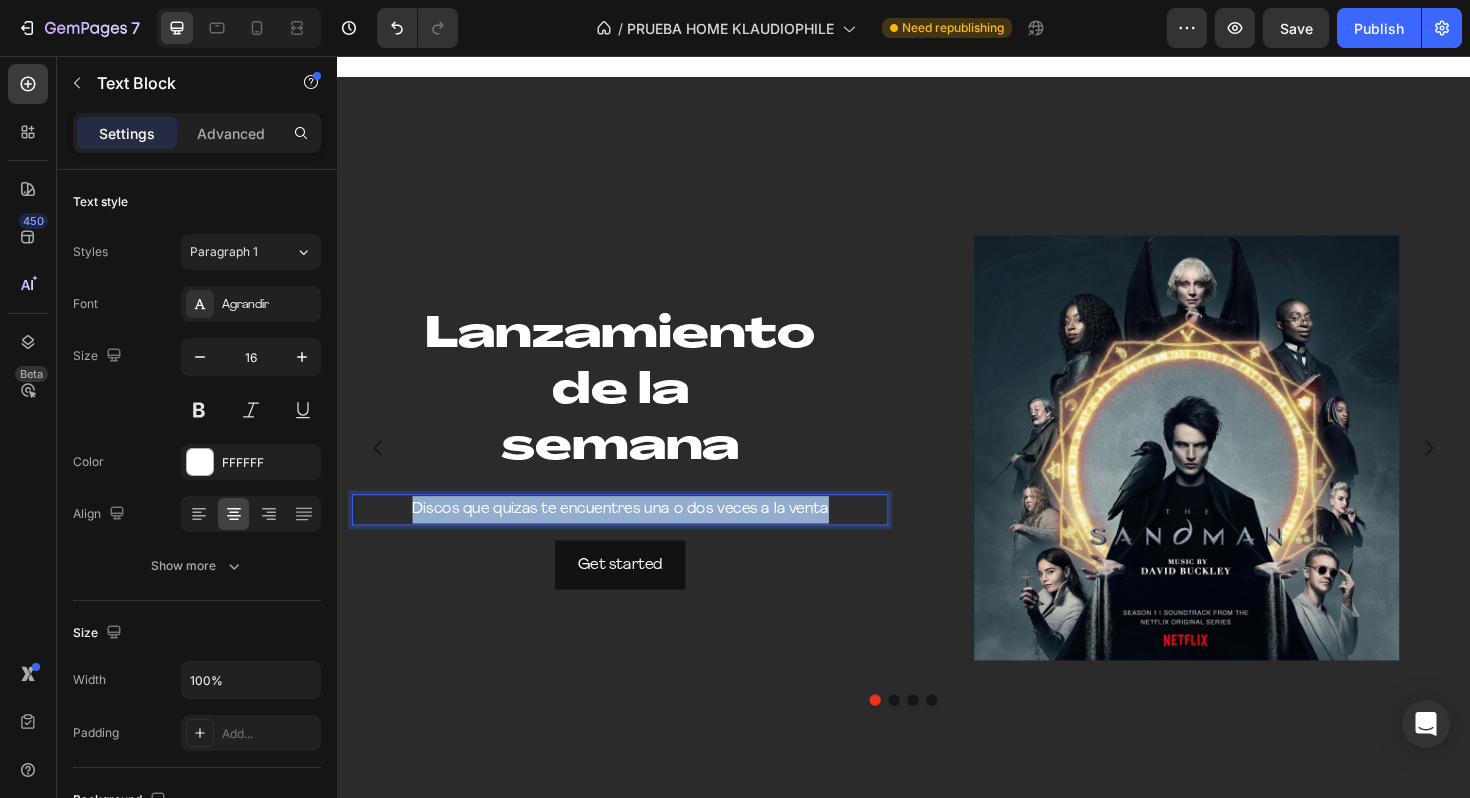 click on "Discos que quizas te encuentres una o dos veces a la venta" at bounding box center (637, 536) 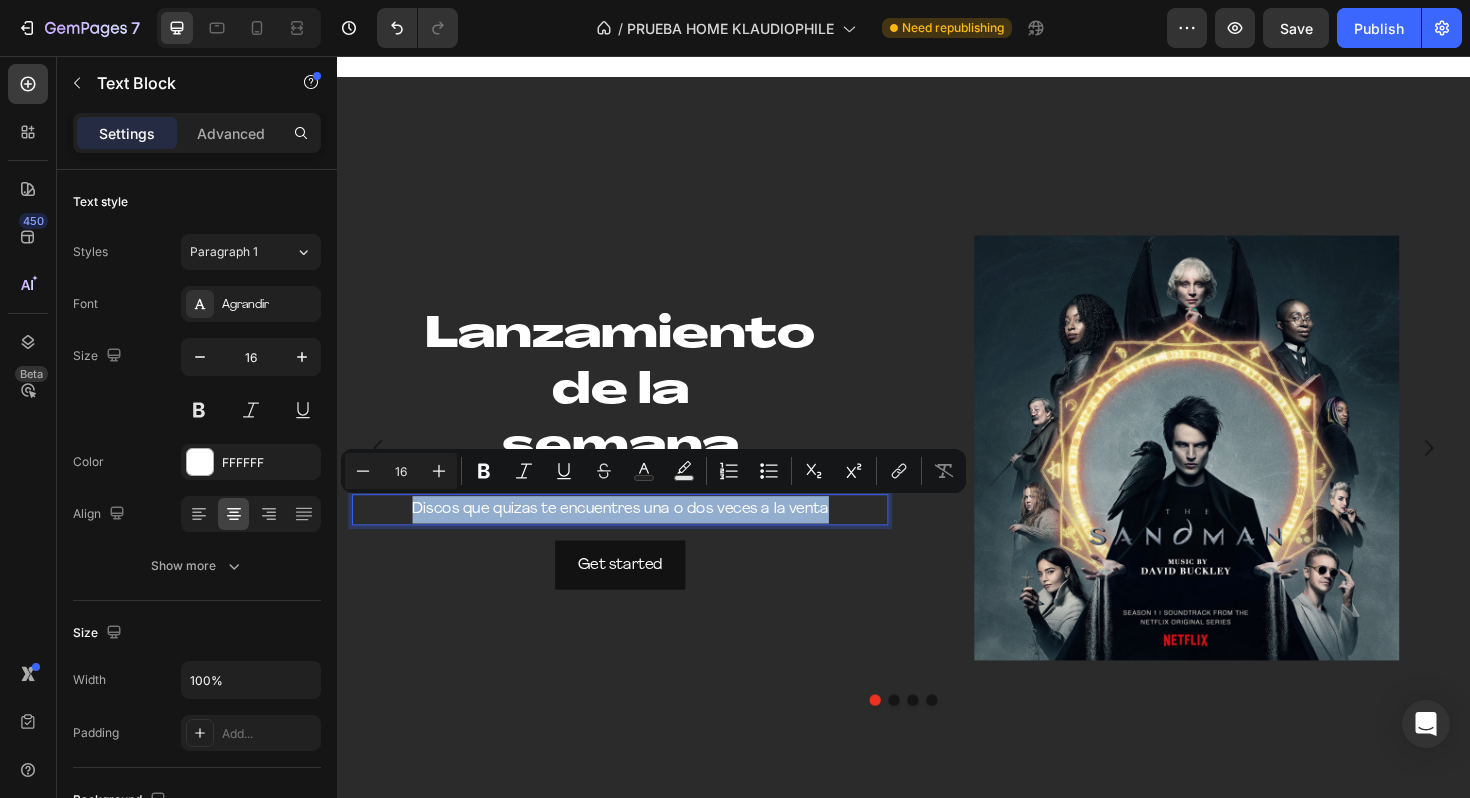 copy on "Discos que quizas te encuentres una o dos veces a la venta" 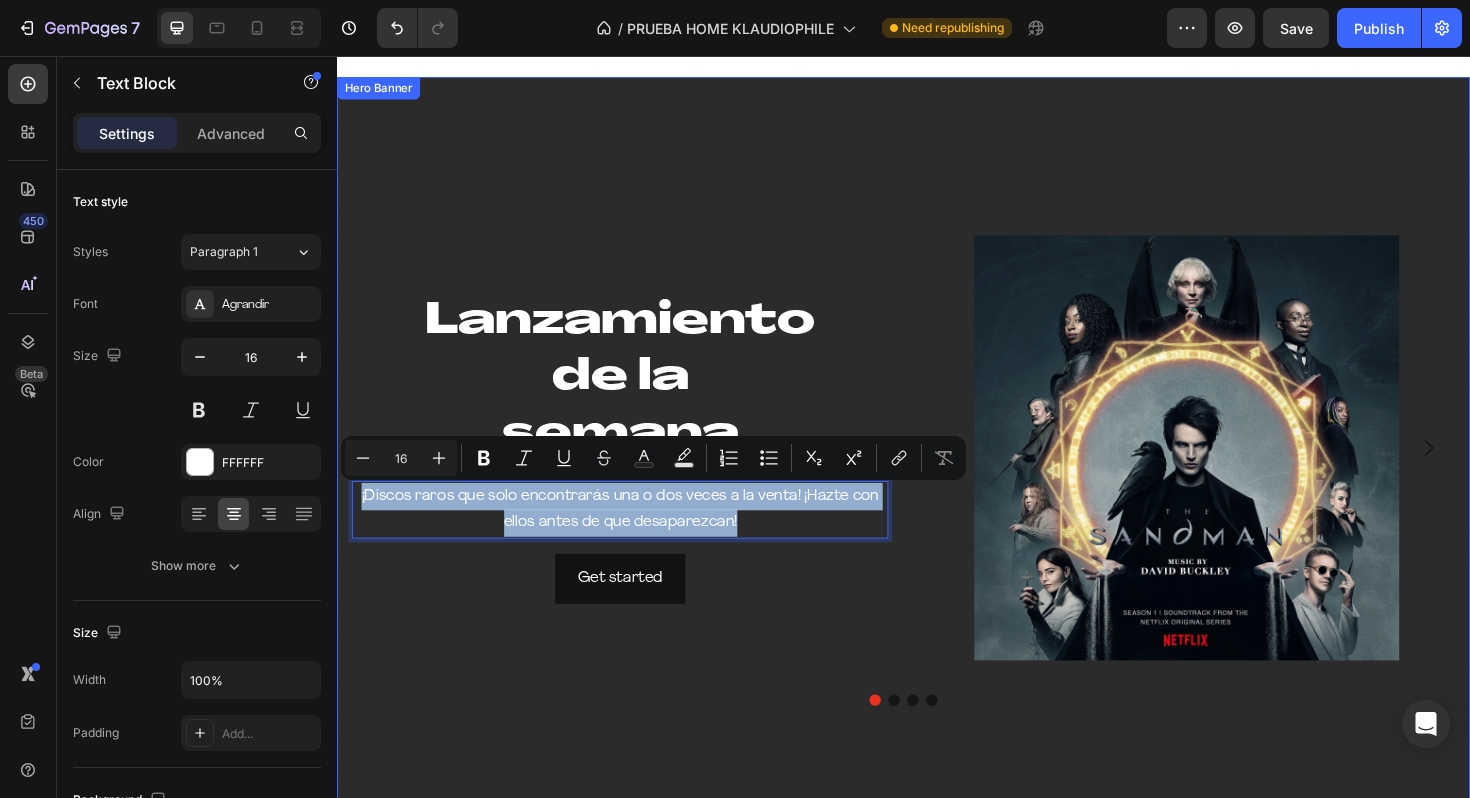 drag, startPoint x: 783, startPoint y: 549, endPoint x: 344, endPoint y: 528, distance: 439.50198 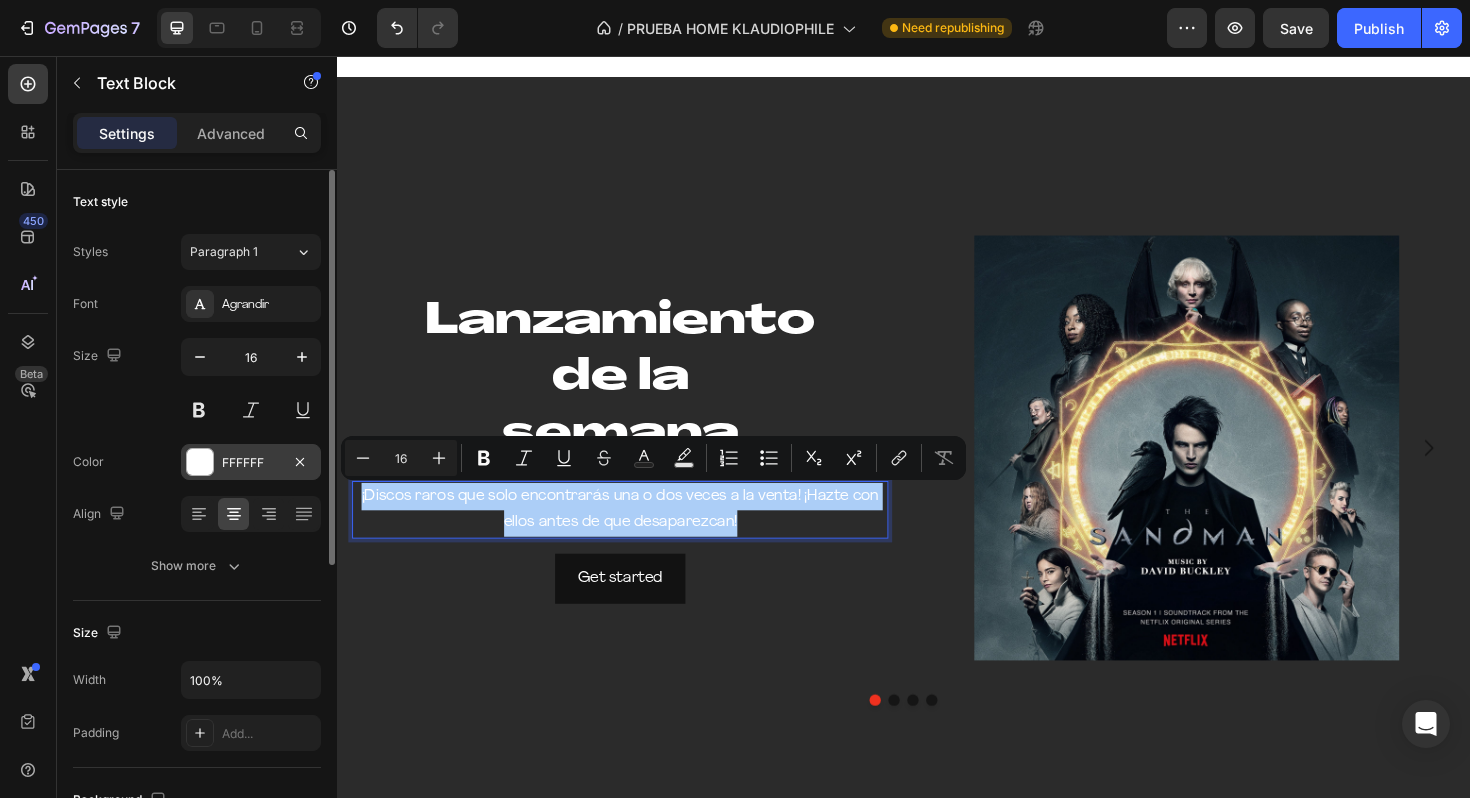 click on "FFFFFF" at bounding box center (251, 462) 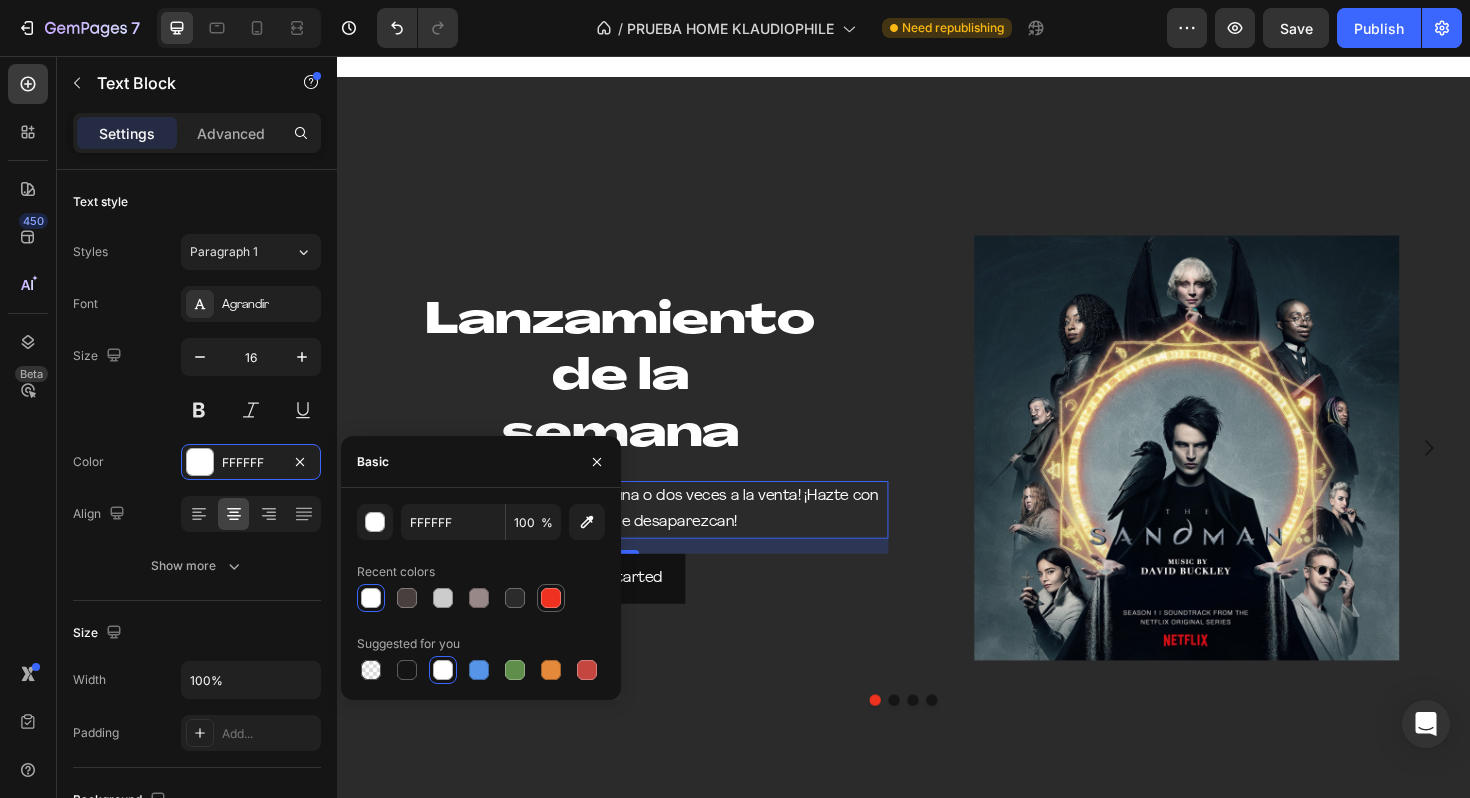 click at bounding box center (551, 598) 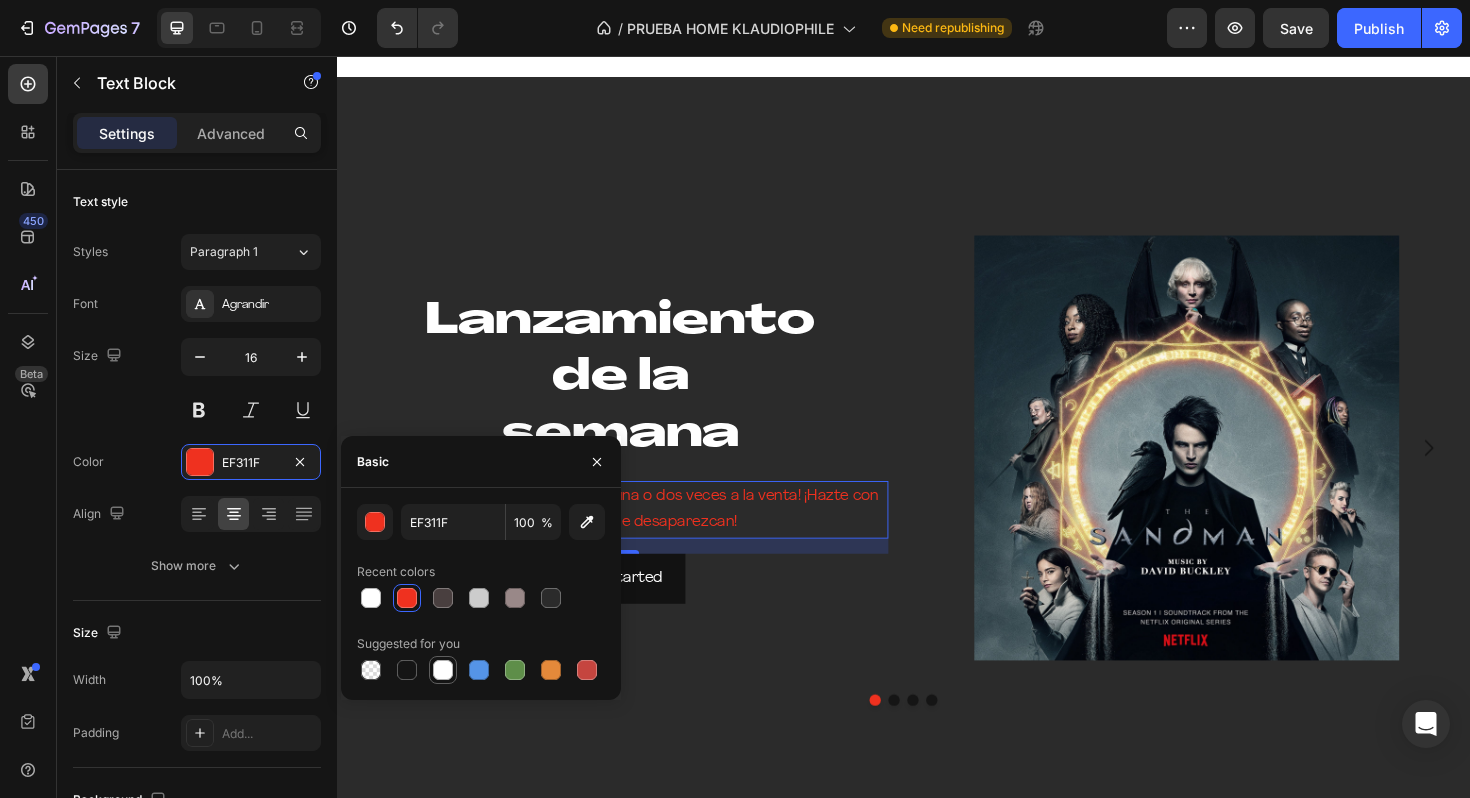 click at bounding box center (443, 670) 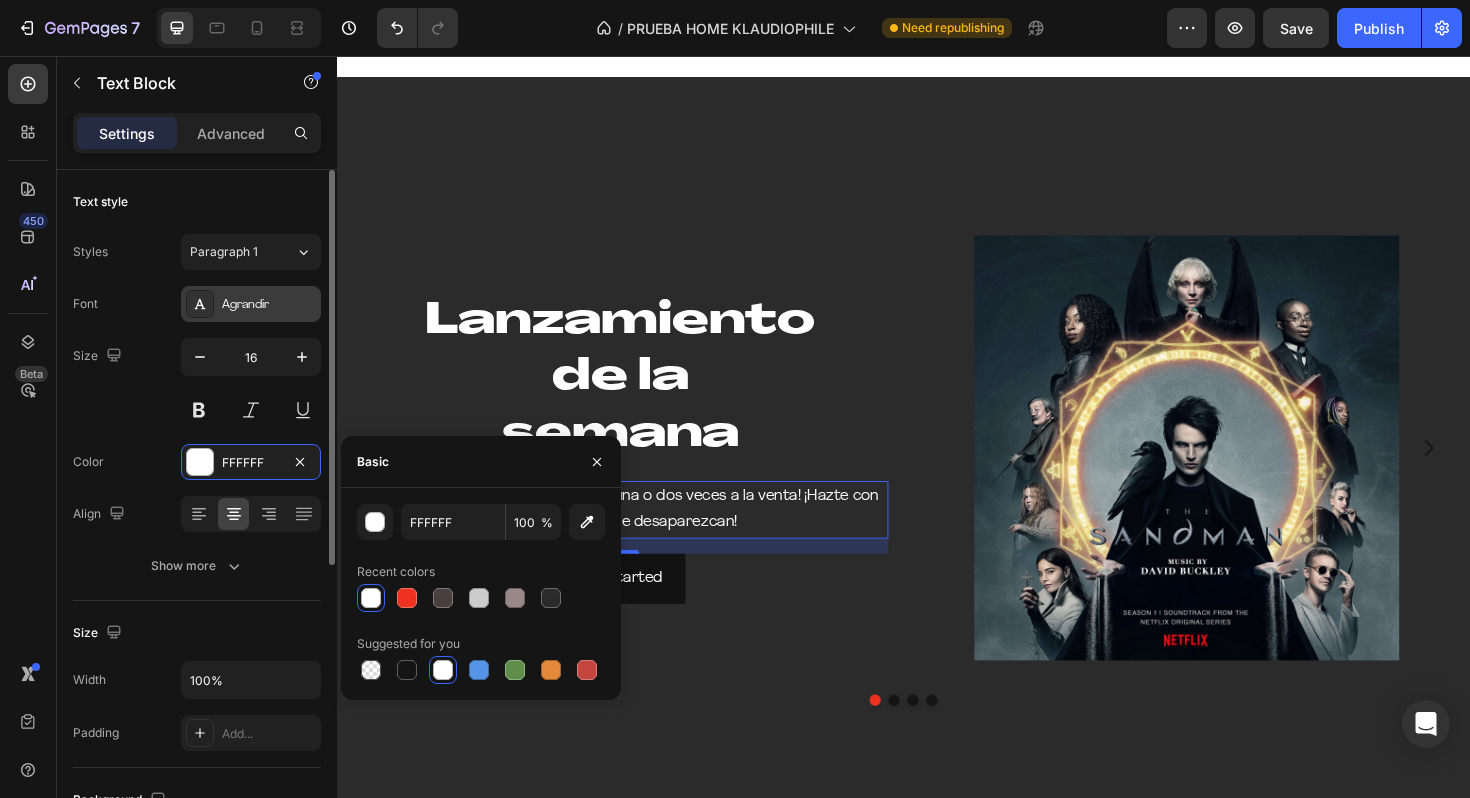click on "Agrandir" at bounding box center [269, 305] 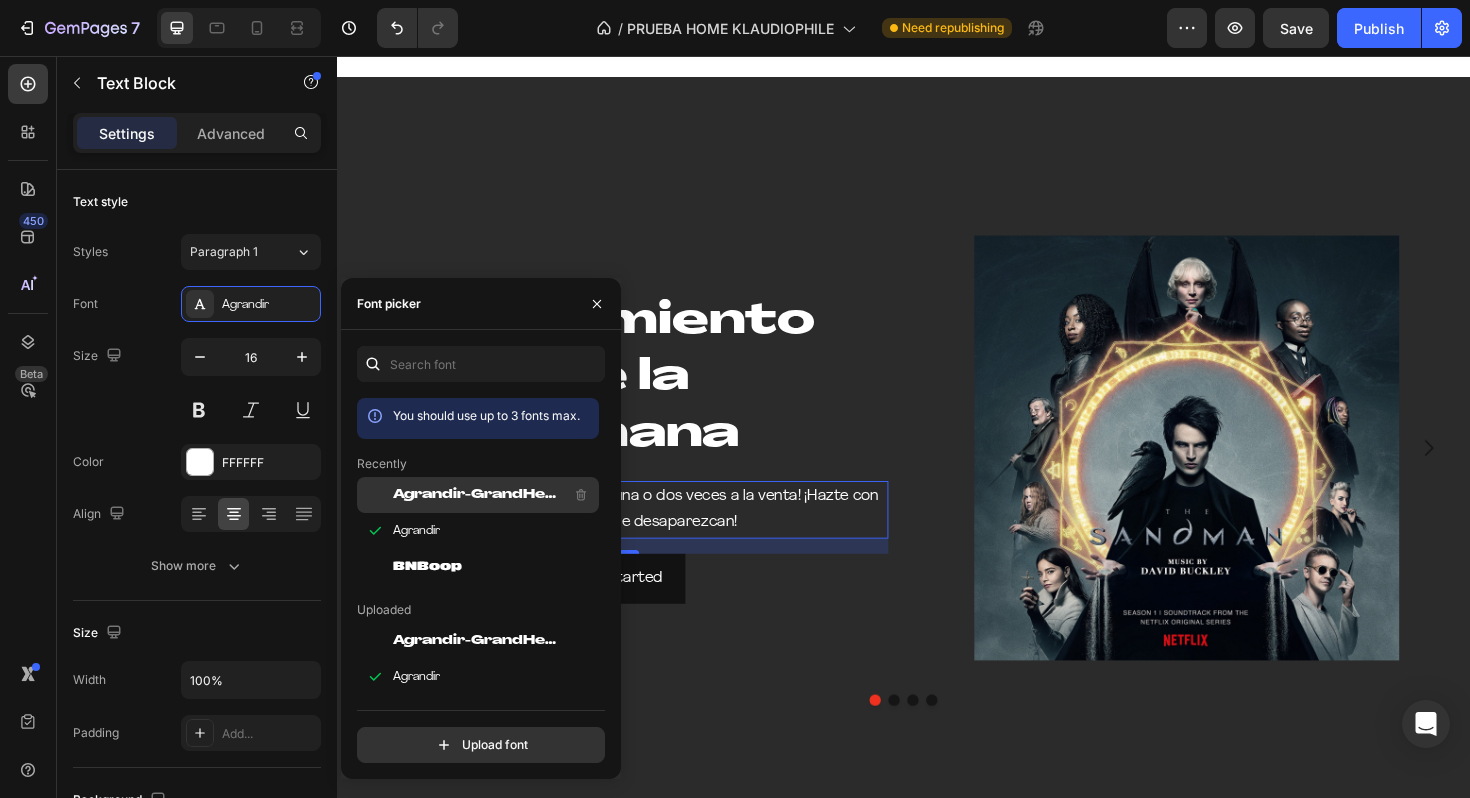 click on "Agrandir-GrandHeavy" at bounding box center [476, 495] 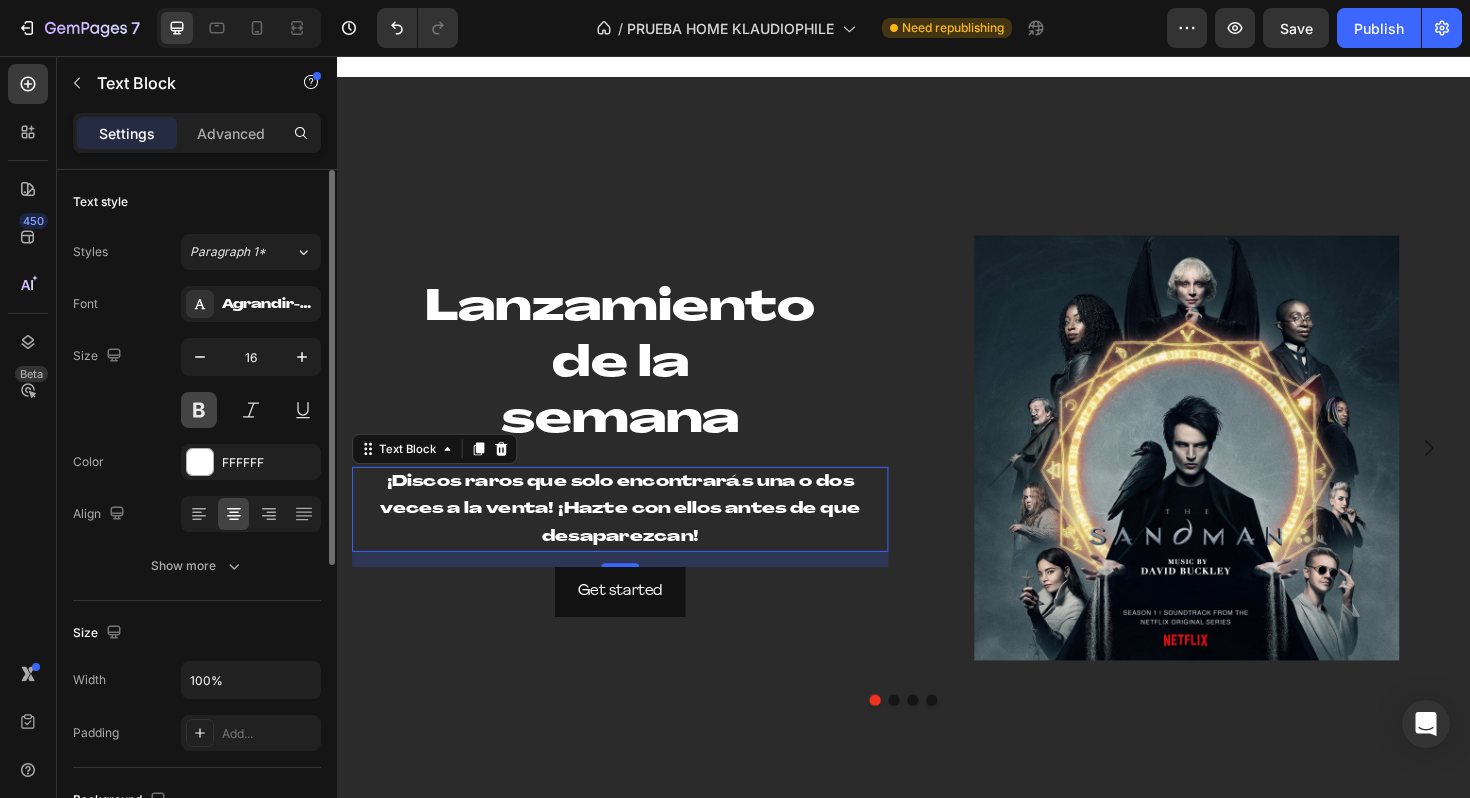 click at bounding box center (199, 410) 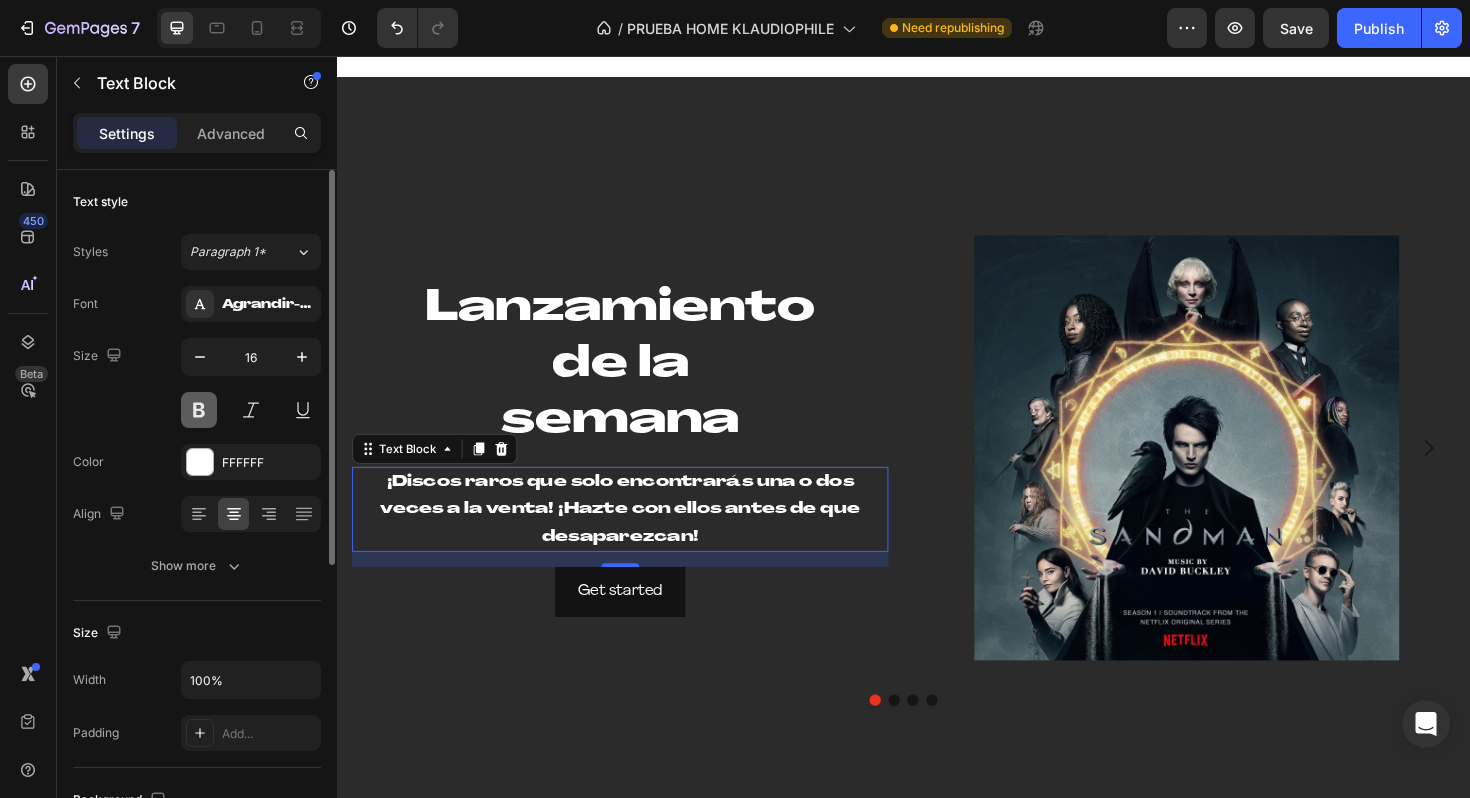 click at bounding box center (199, 410) 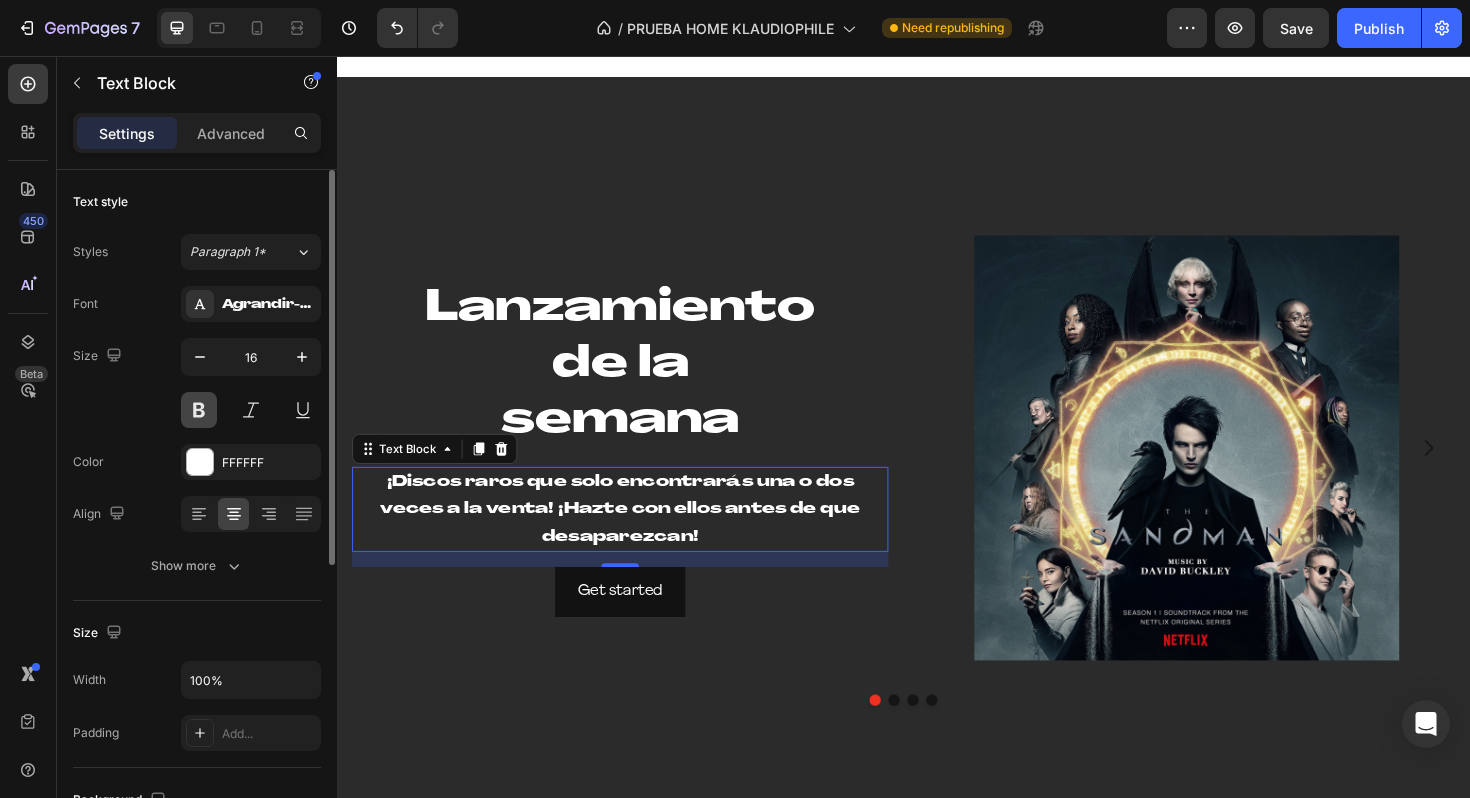 click at bounding box center (199, 410) 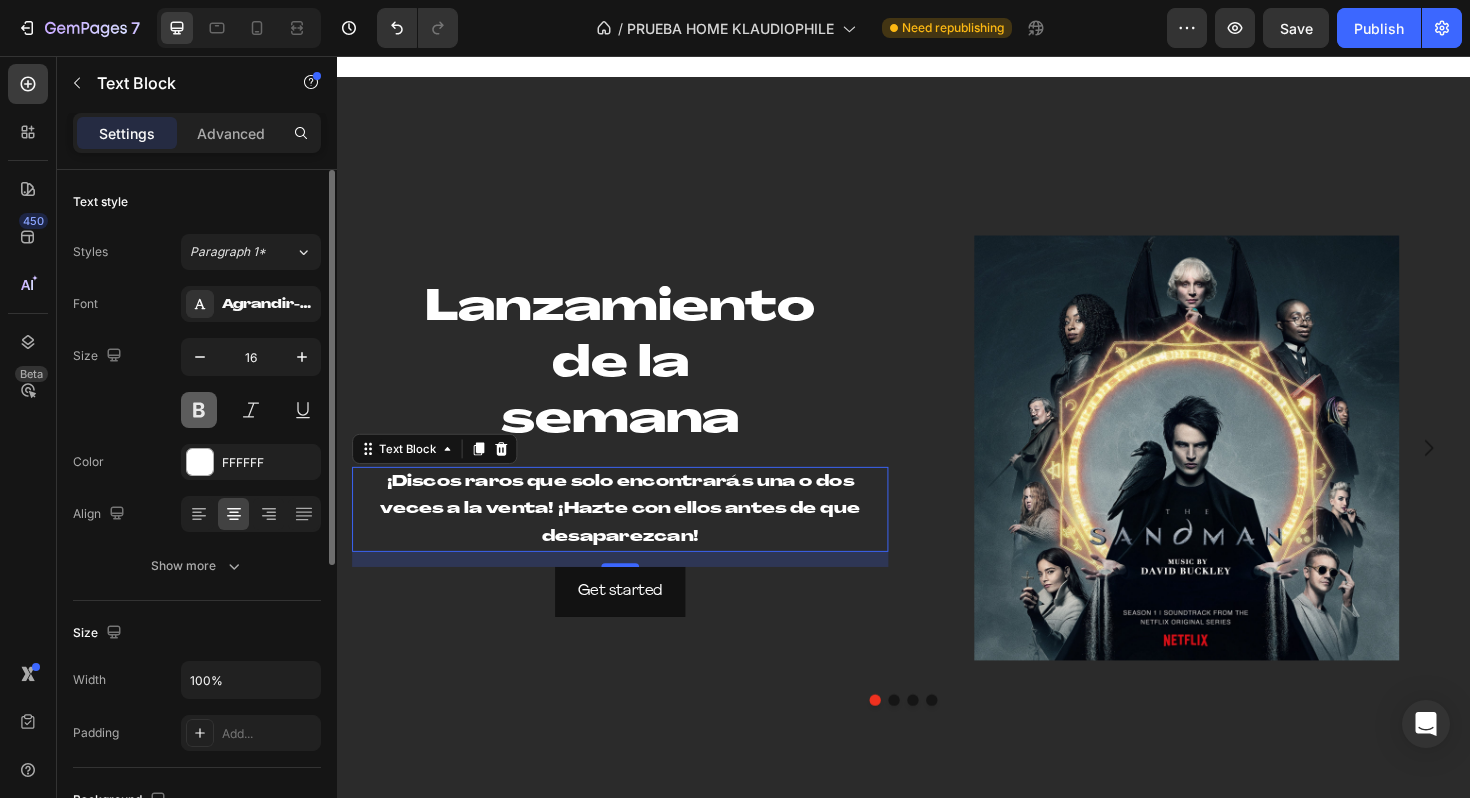 click at bounding box center (199, 410) 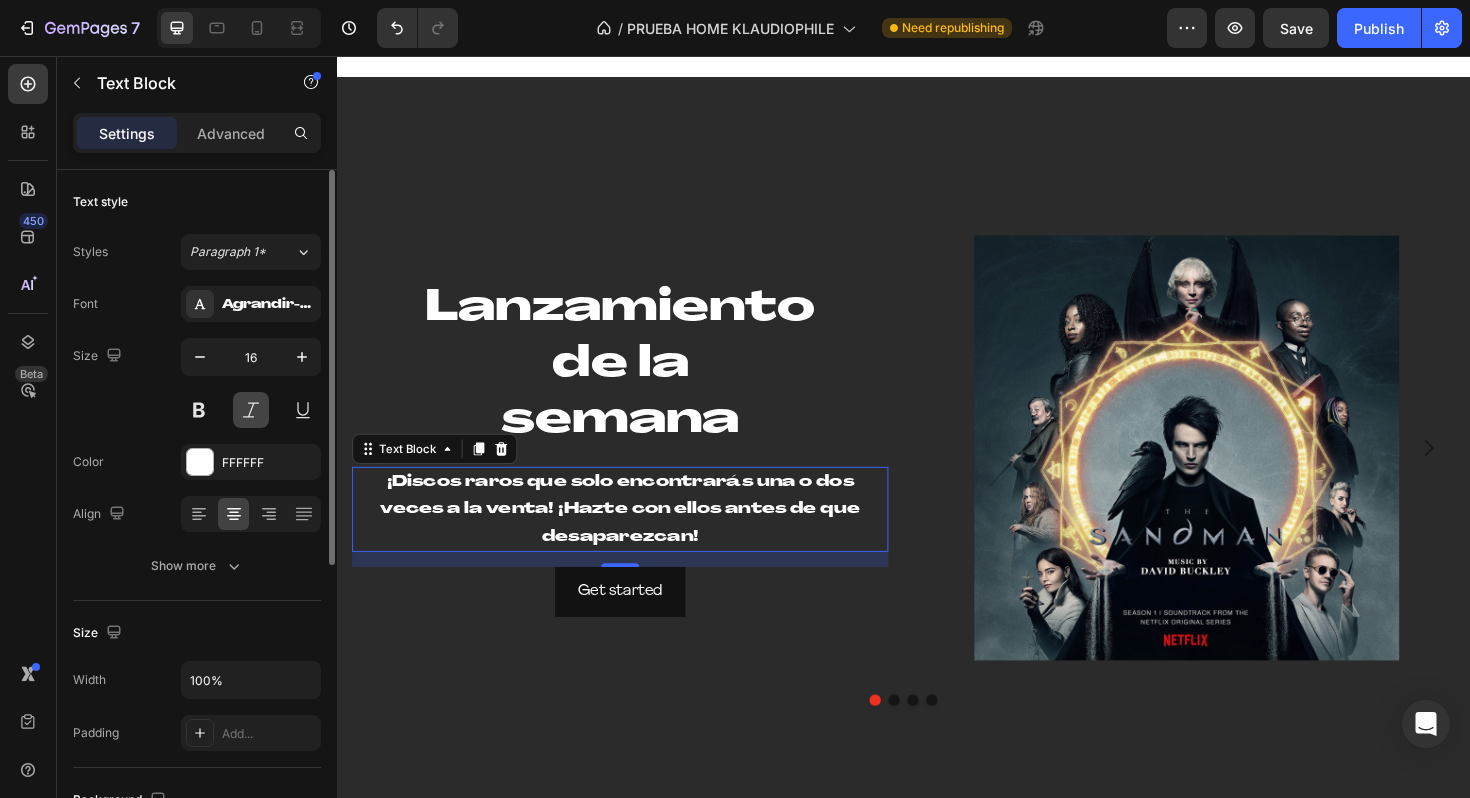 click at bounding box center (251, 410) 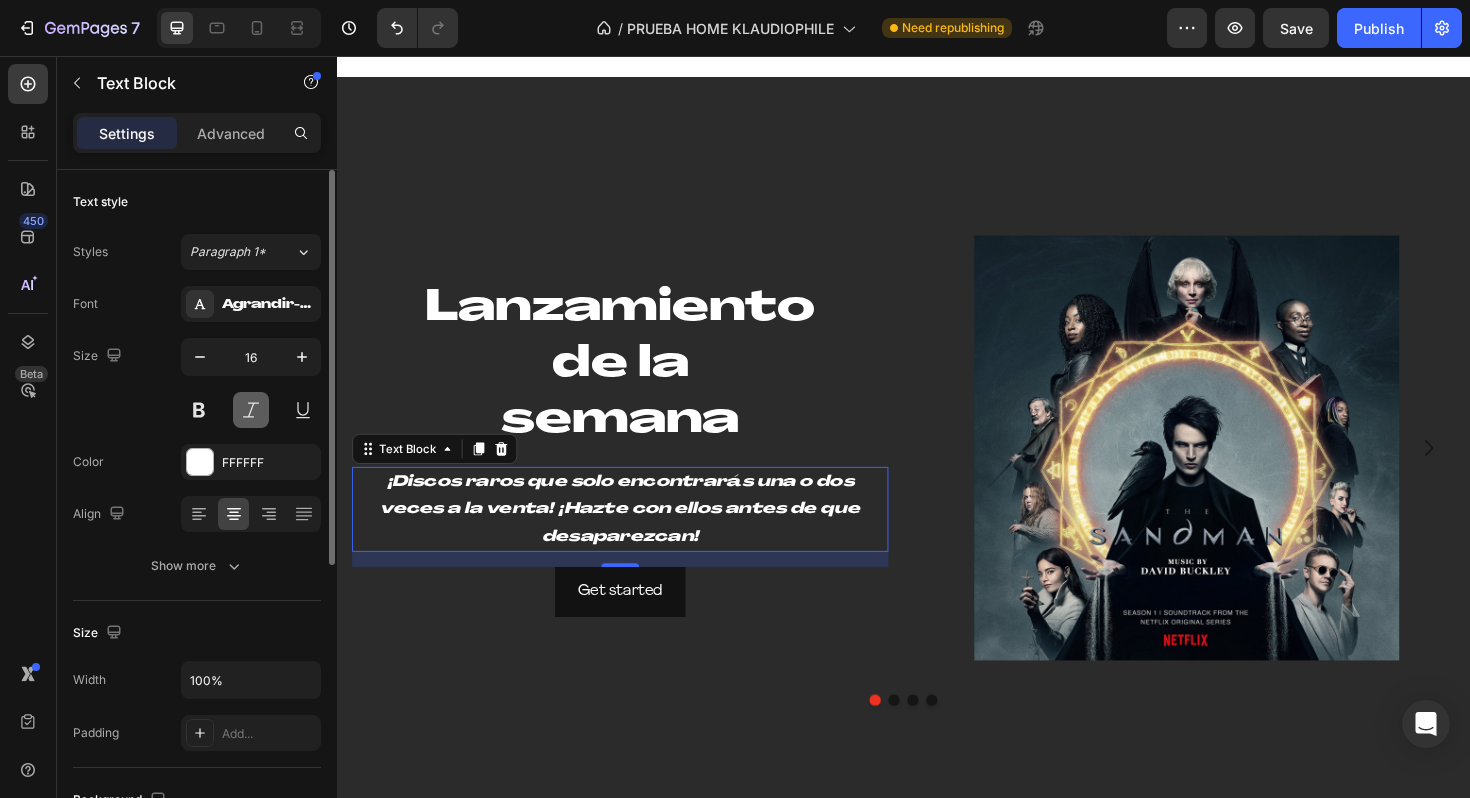 click at bounding box center (251, 410) 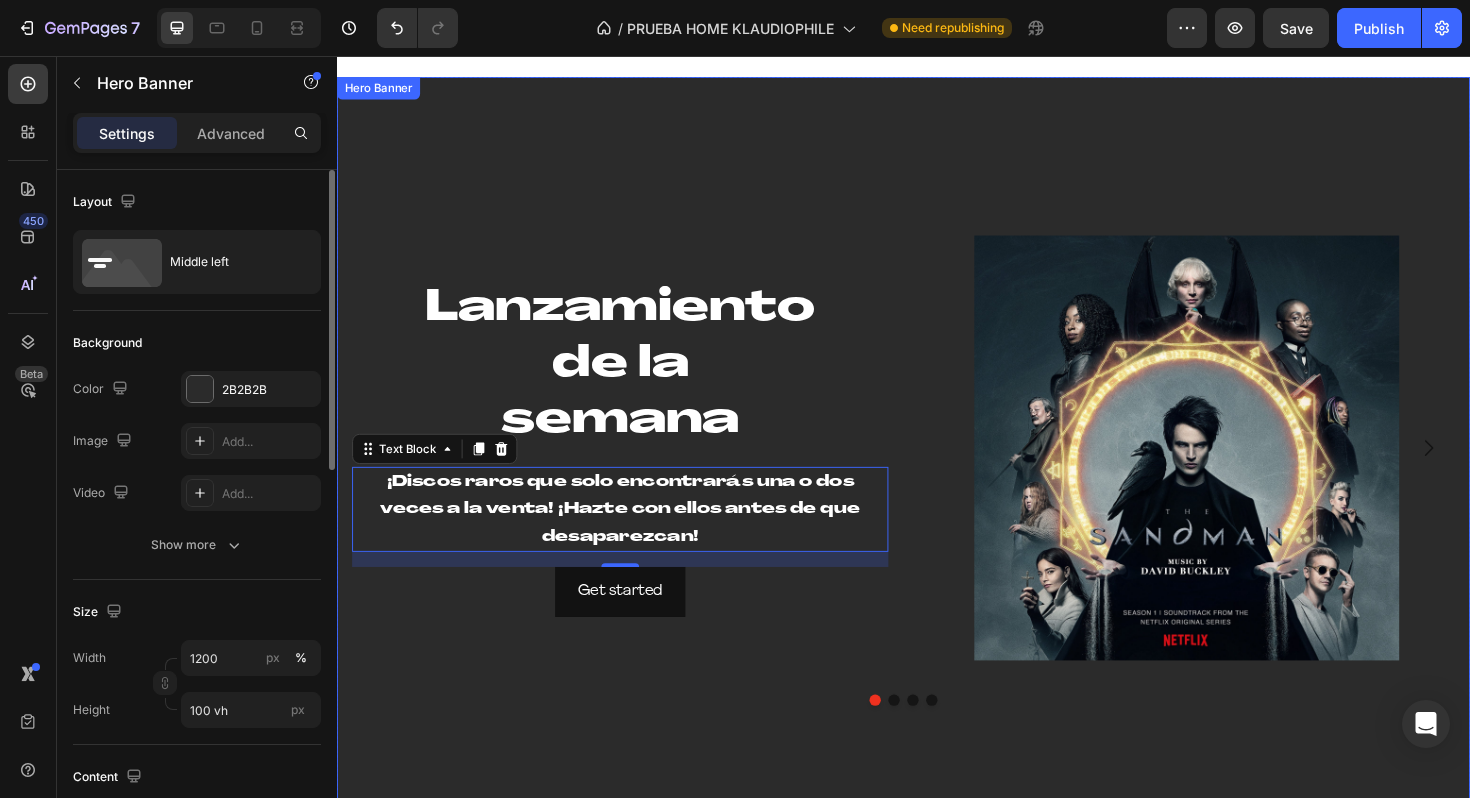 click on "Lanzamiento de la semana Heading ¡Discos raros que solo encontrarás una o dos veces a la venta! ¡Hazte con ellos antes de que desaparezcan! Text Block   16 Get started Button" at bounding box center [637, 471] 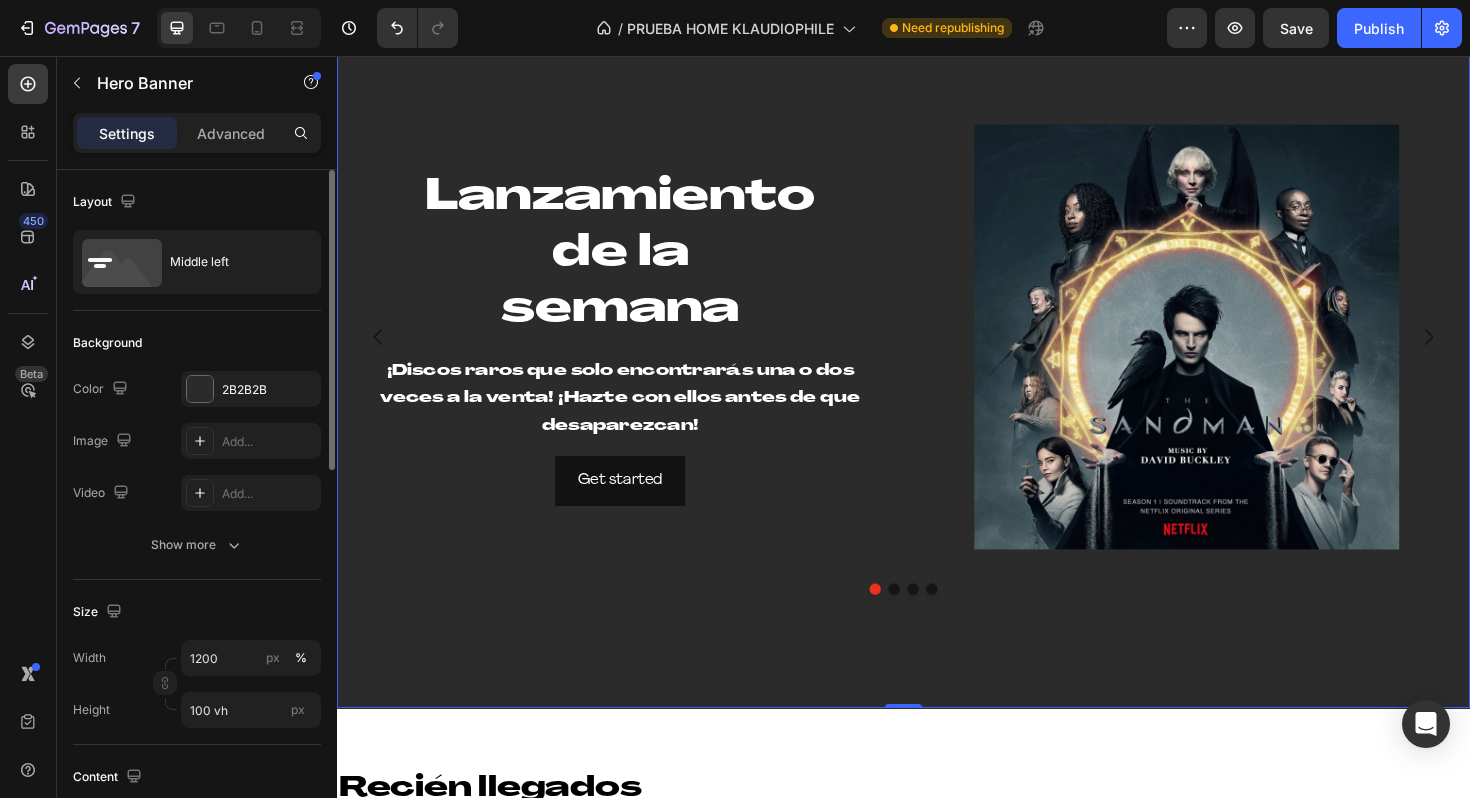 scroll, scrollTop: 229, scrollLeft: 0, axis: vertical 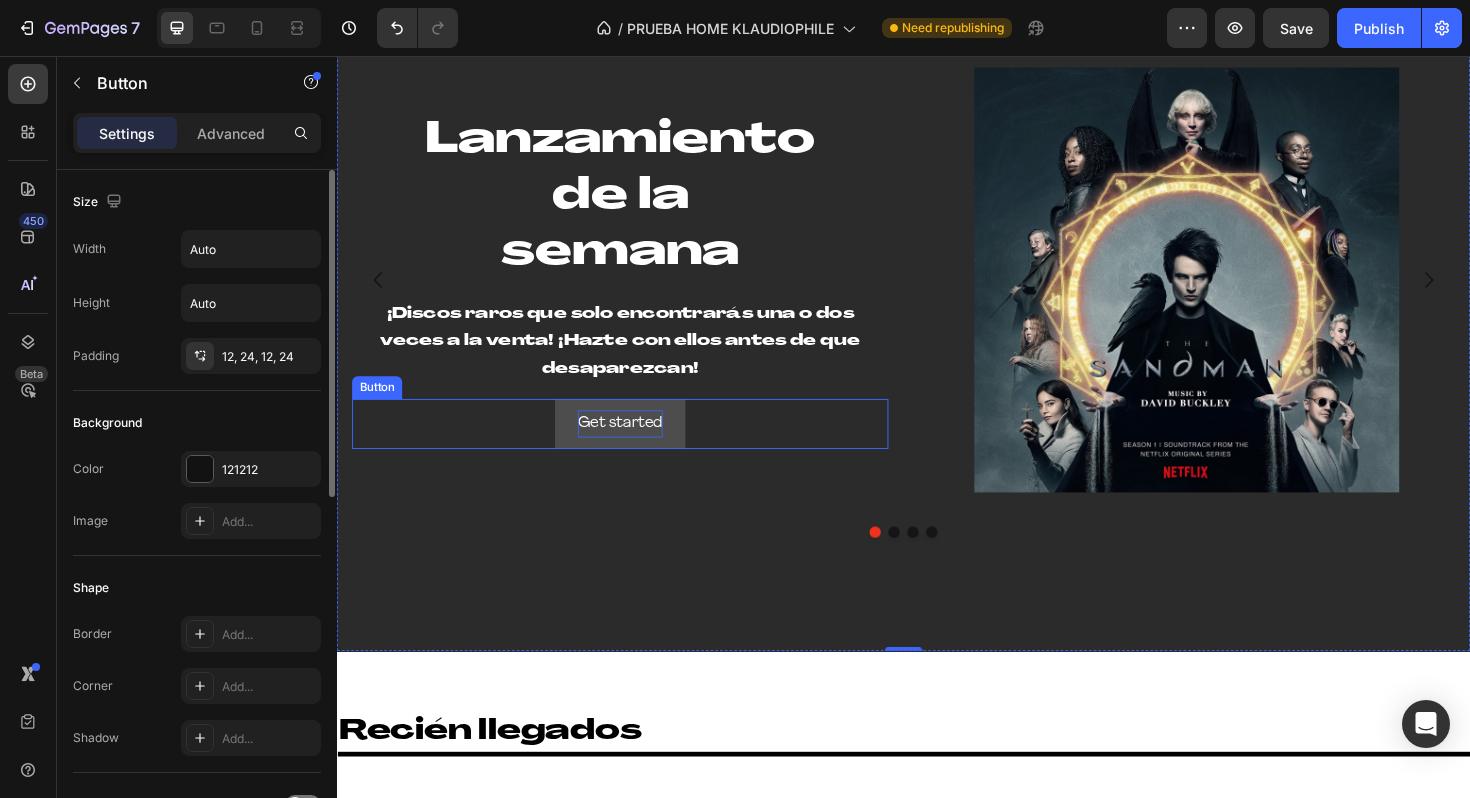 click on "Get started" at bounding box center (637, 445) 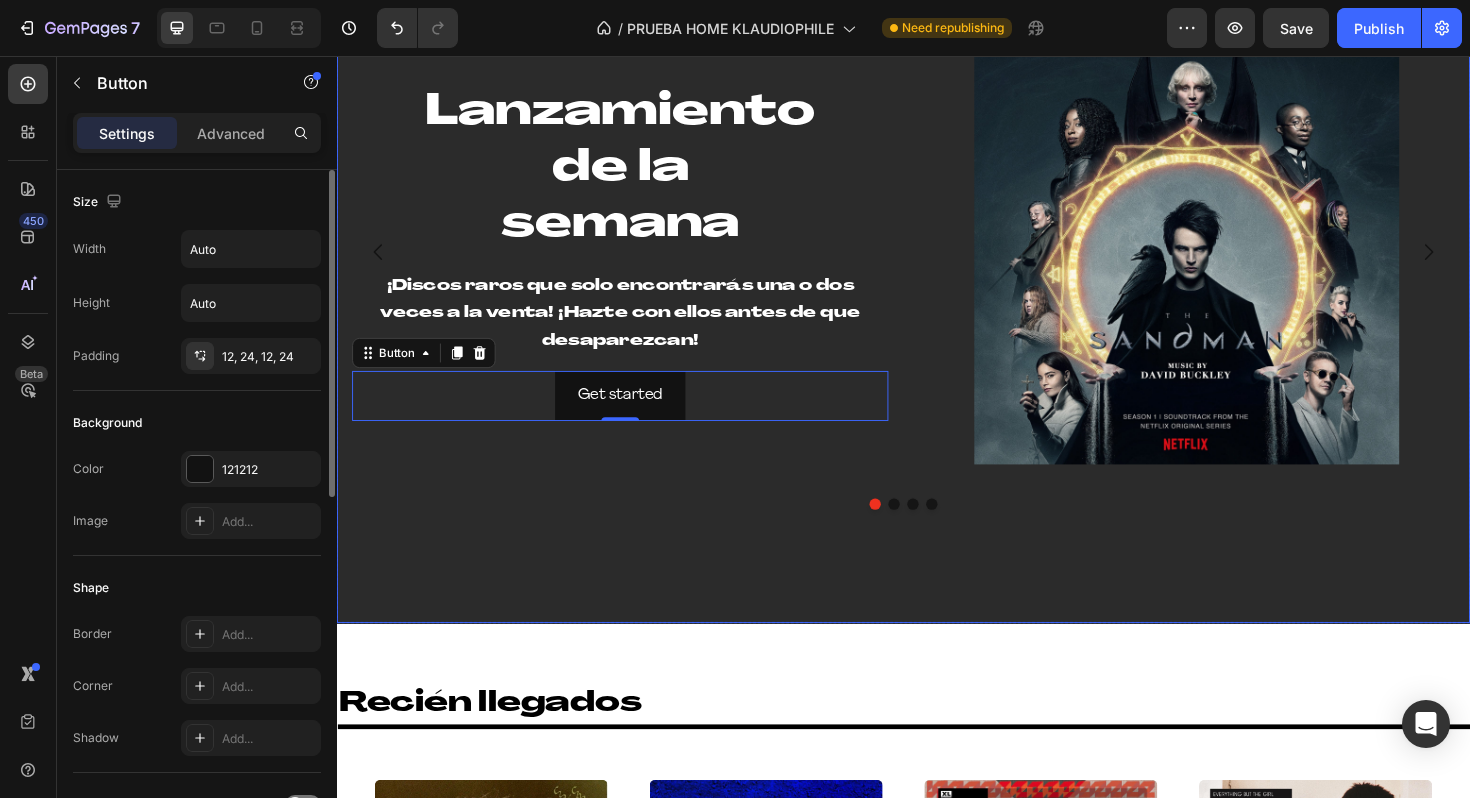 scroll, scrollTop: 134, scrollLeft: 0, axis: vertical 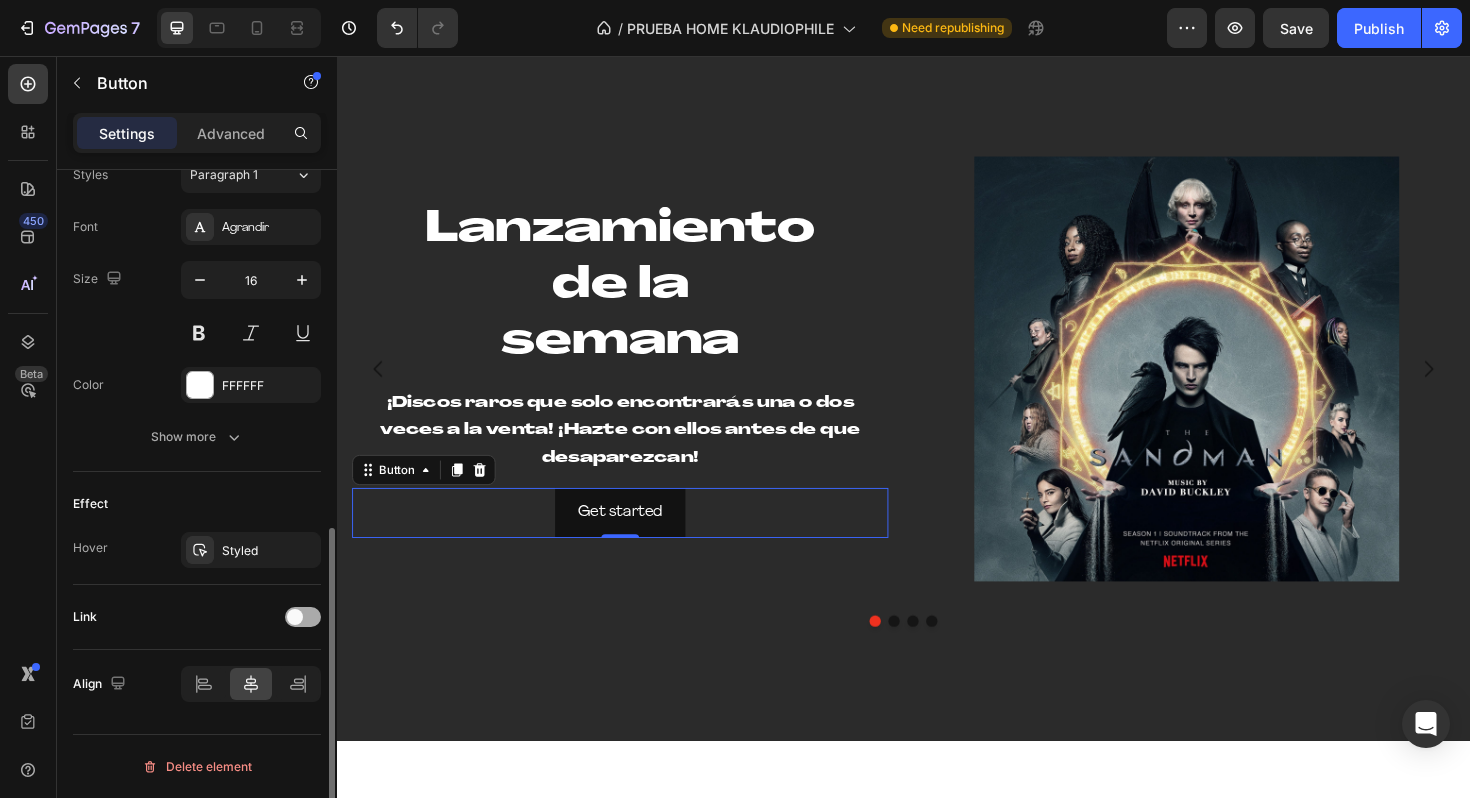 click at bounding box center [295, 617] 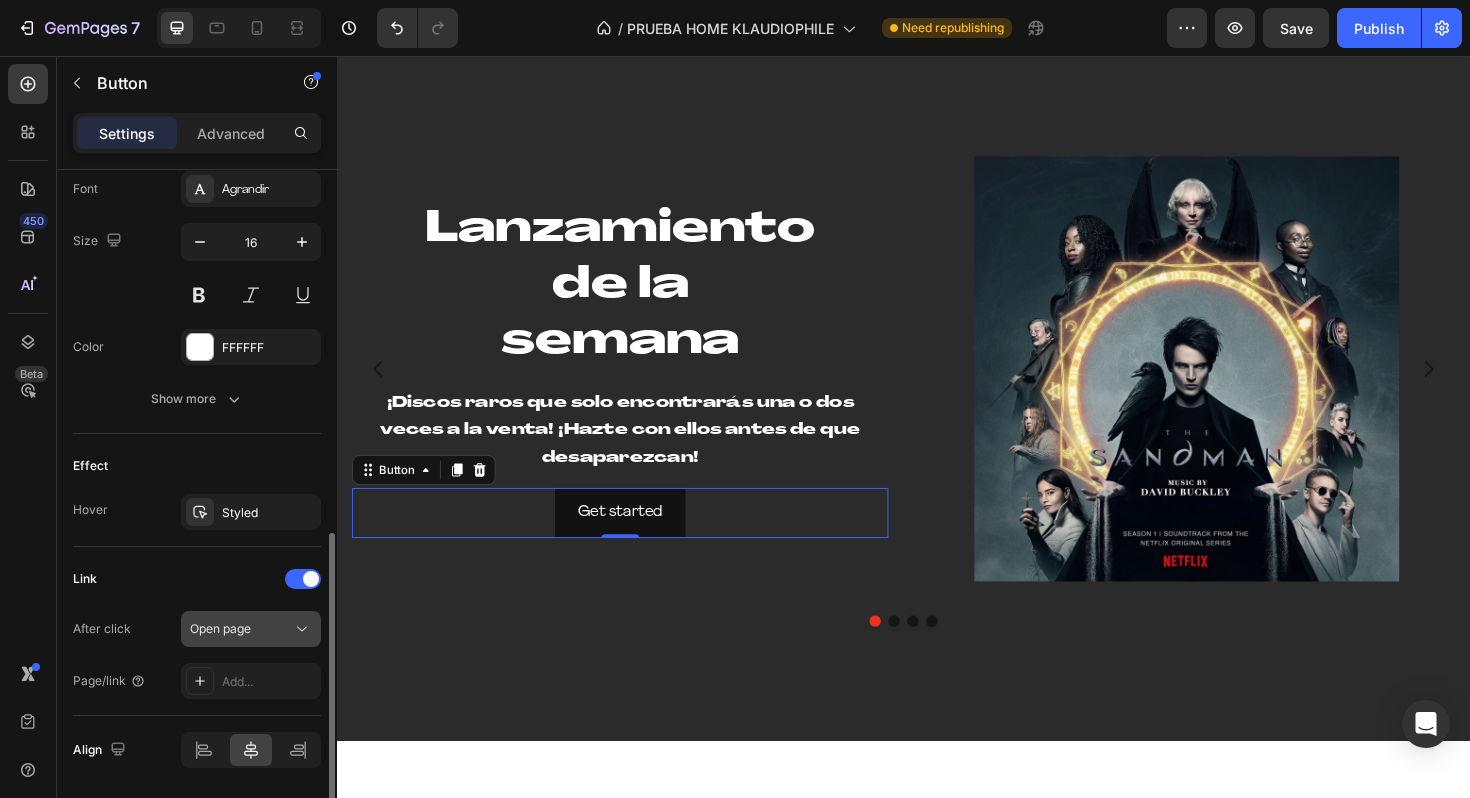 scroll, scrollTop: 853, scrollLeft: 0, axis: vertical 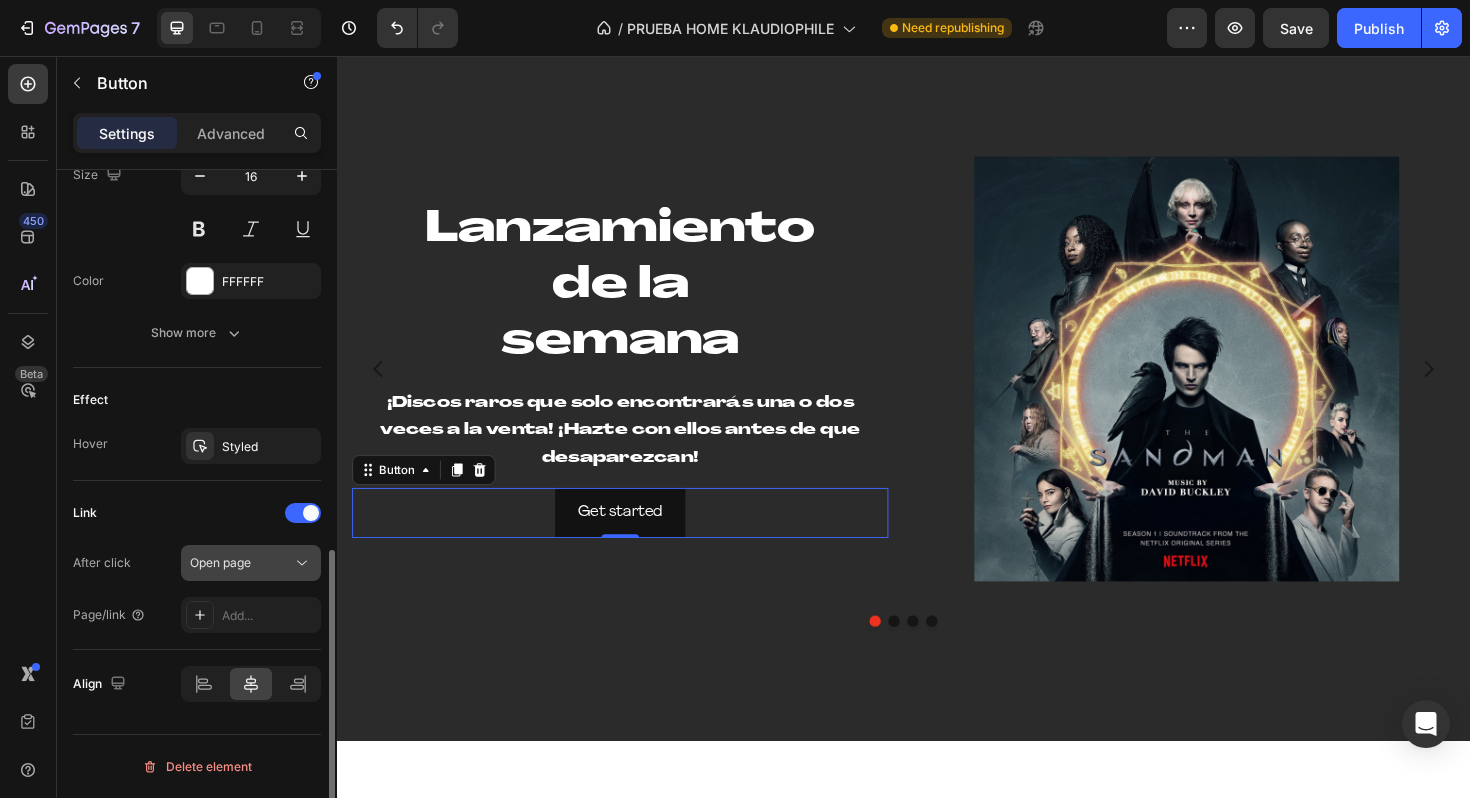 click on "Open page" at bounding box center (241, 563) 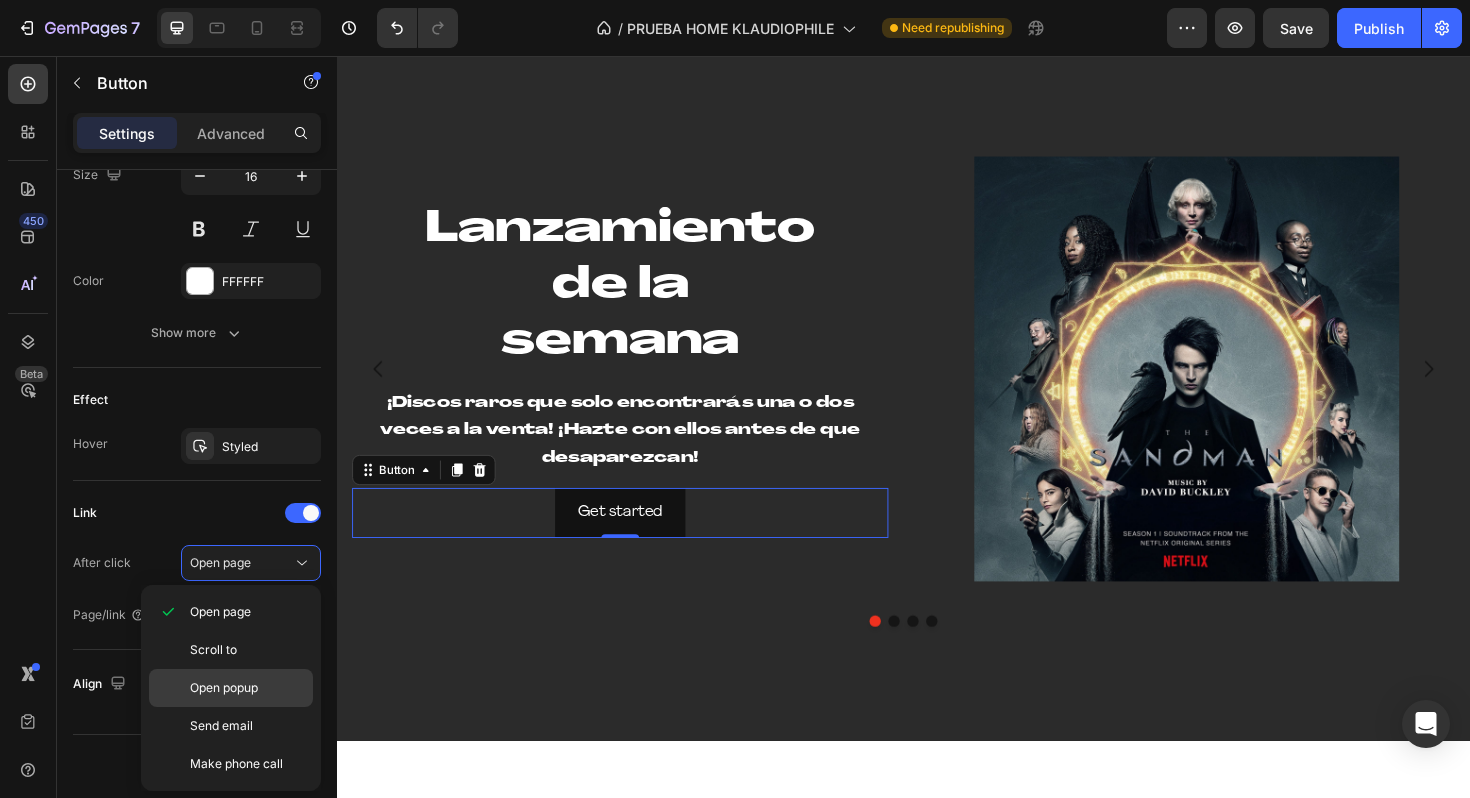 click on "Open popup" at bounding box center [224, 688] 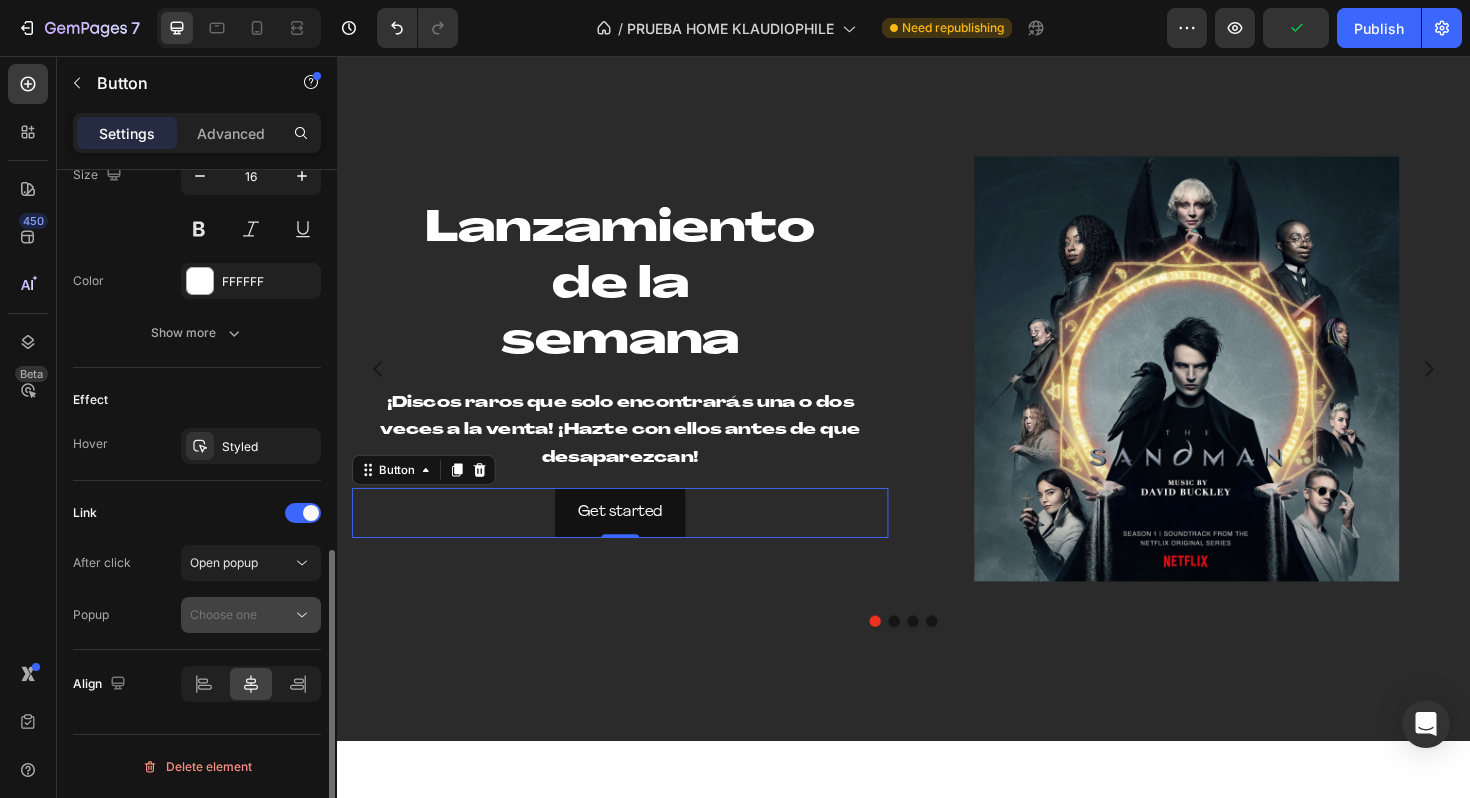 click on "Choose one" at bounding box center (241, 615) 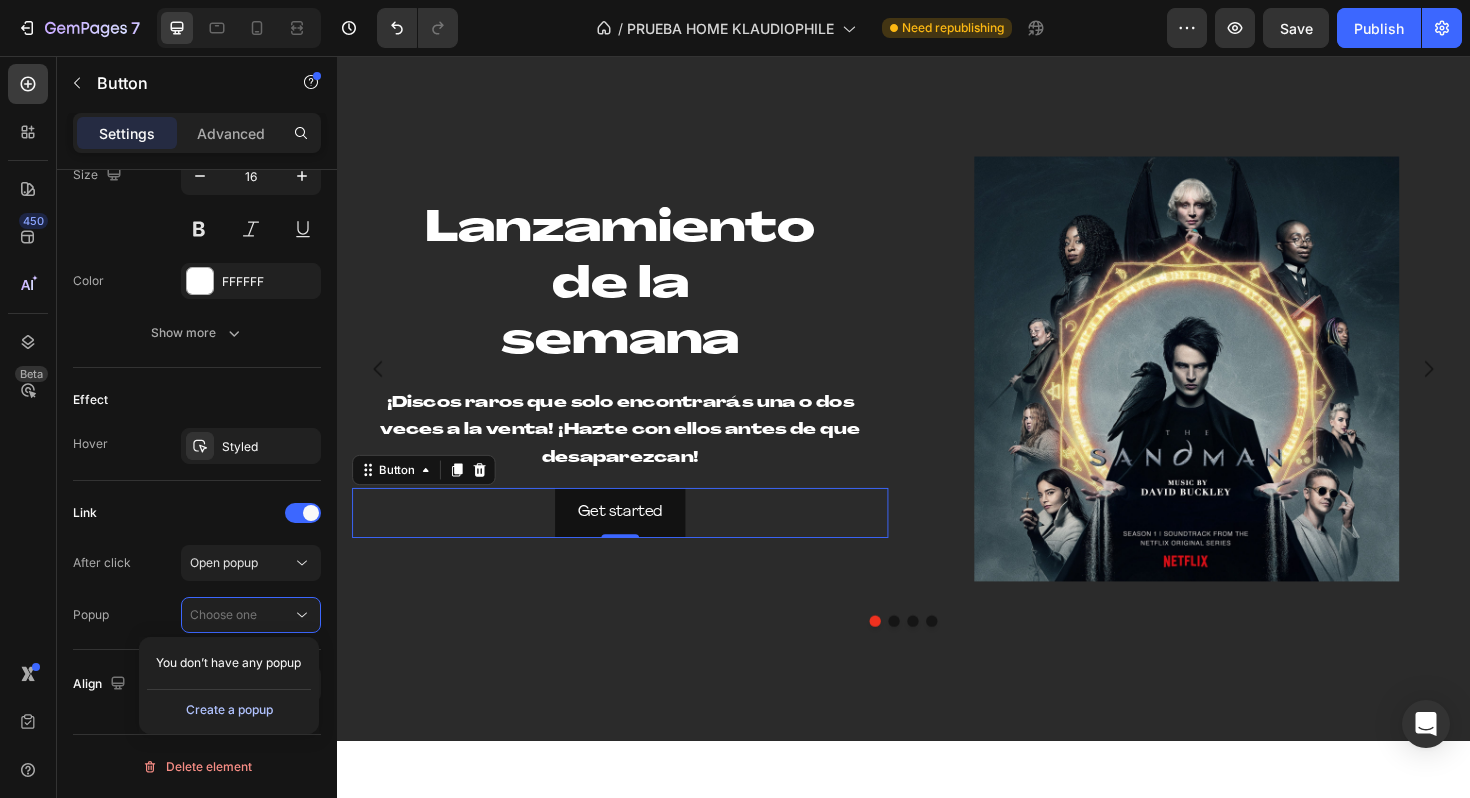 click on "Create a popup" at bounding box center [229, 710] 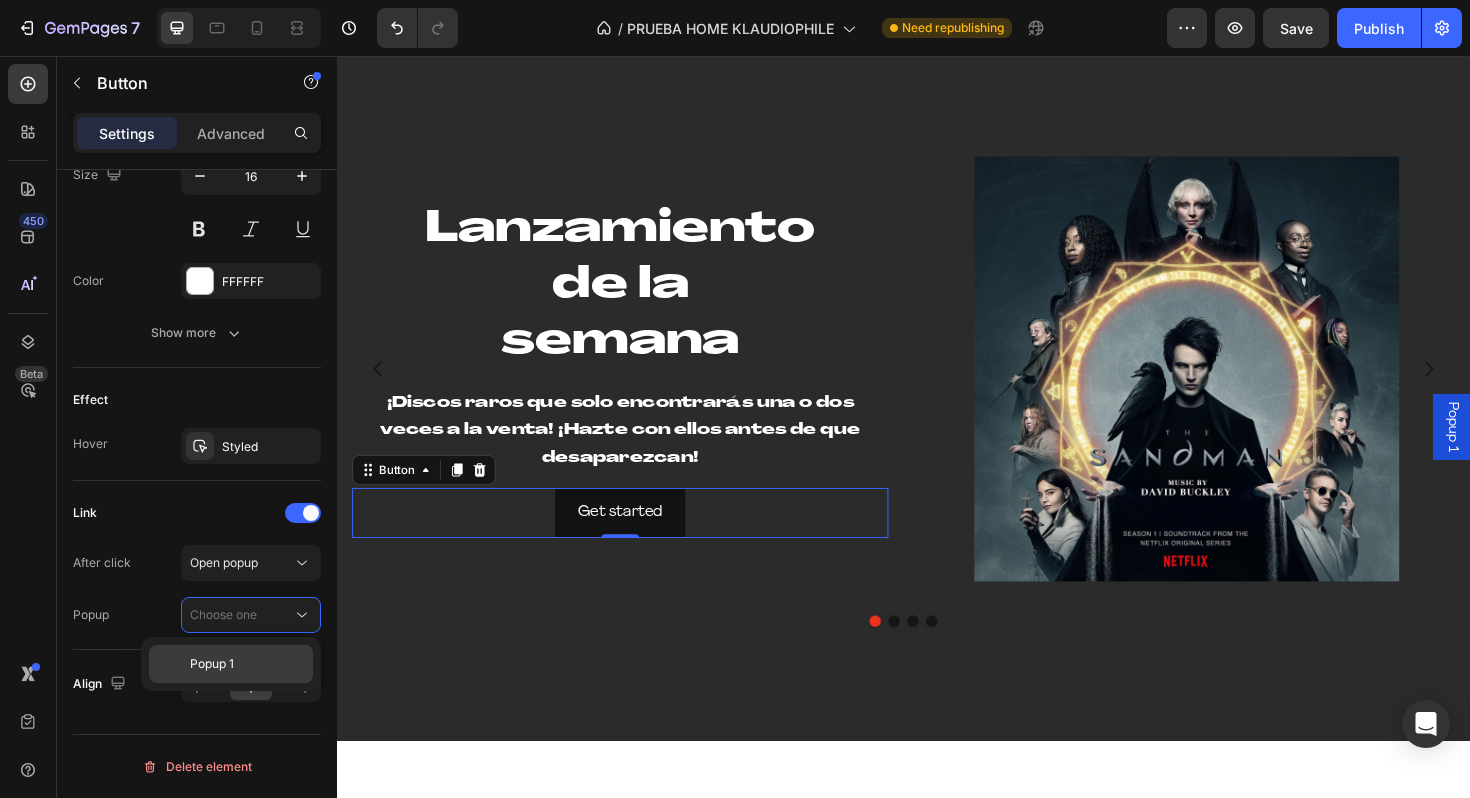 click on "Popup 1" 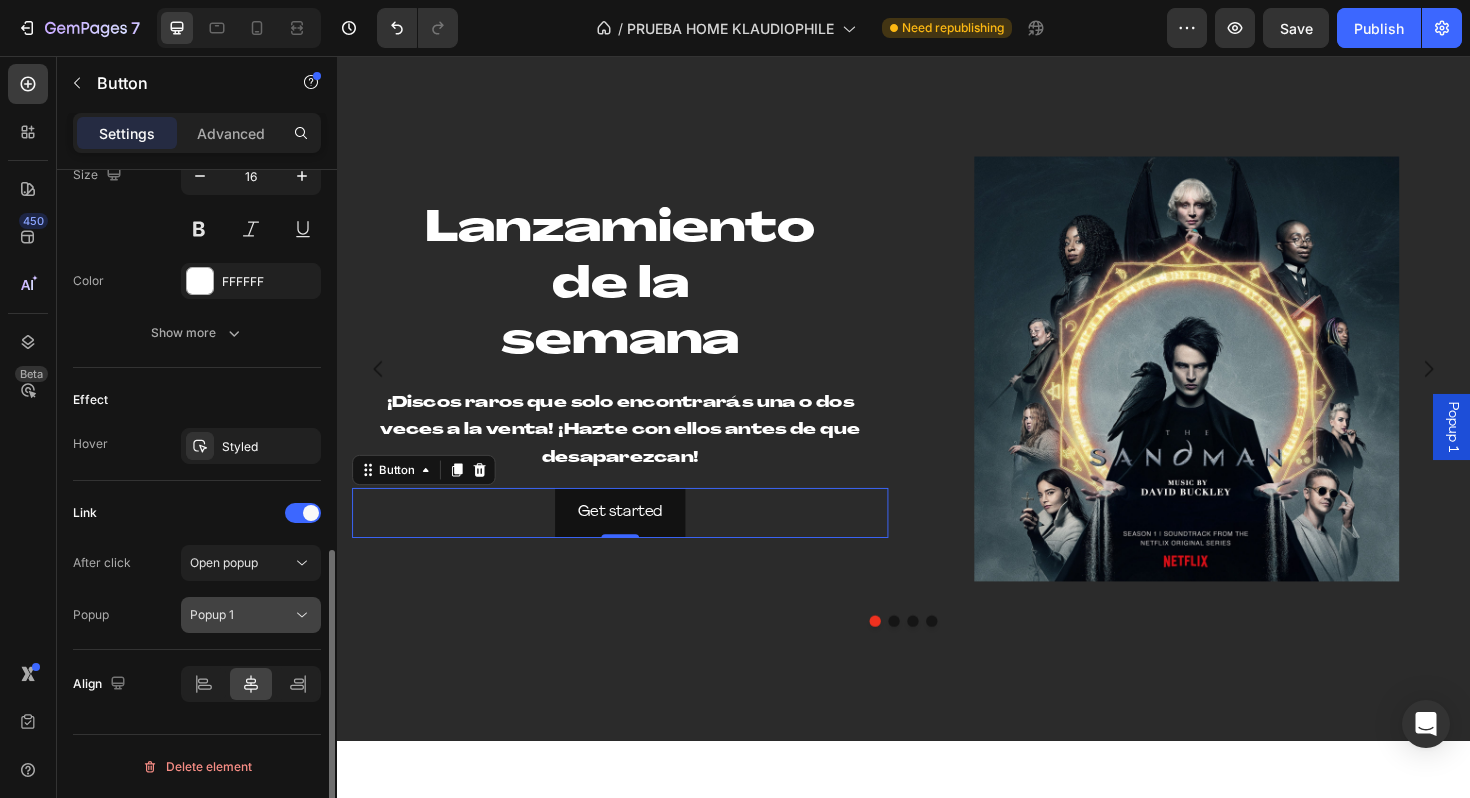 click on "Popup 1" at bounding box center [241, 615] 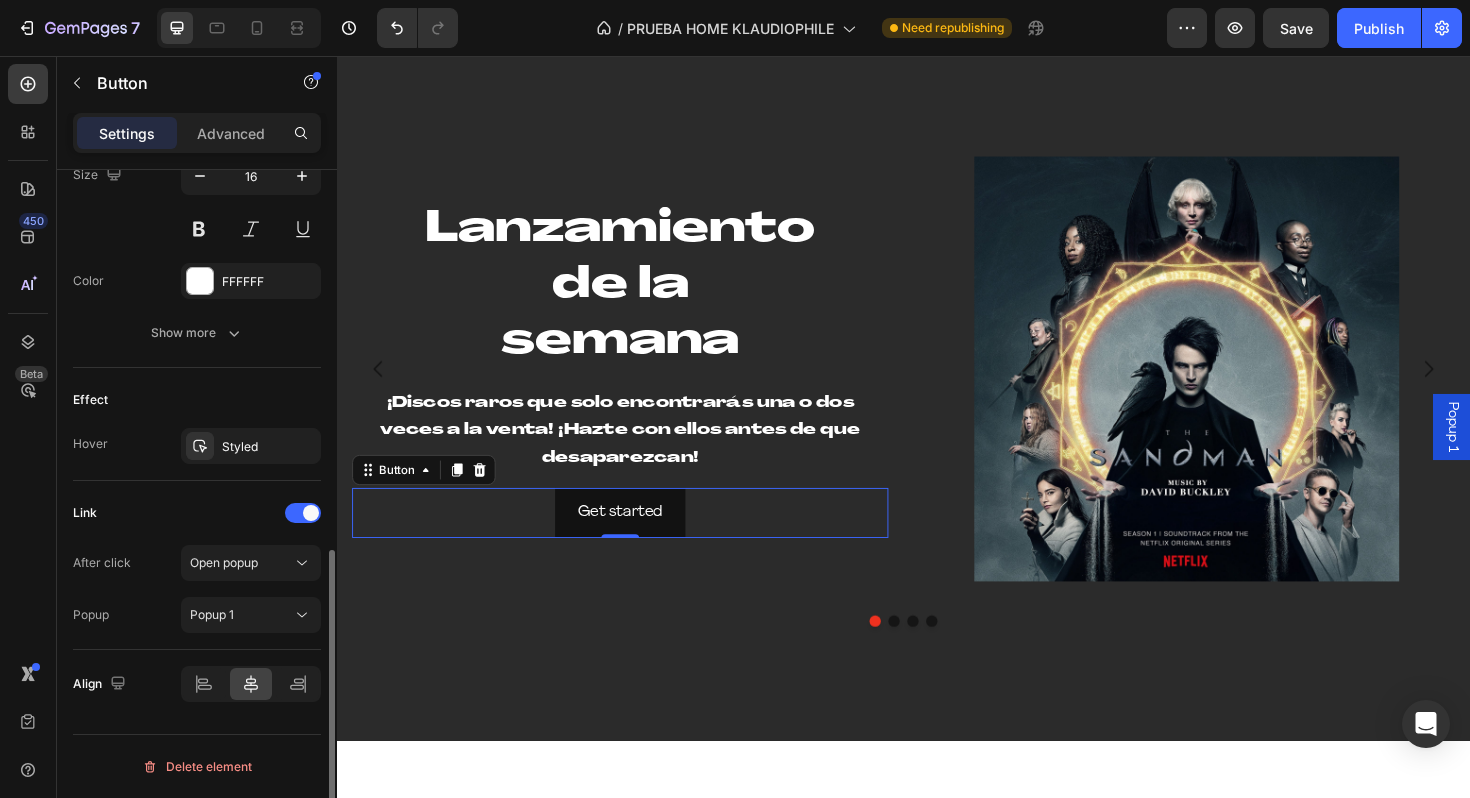 click on "Link" at bounding box center (197, 513) 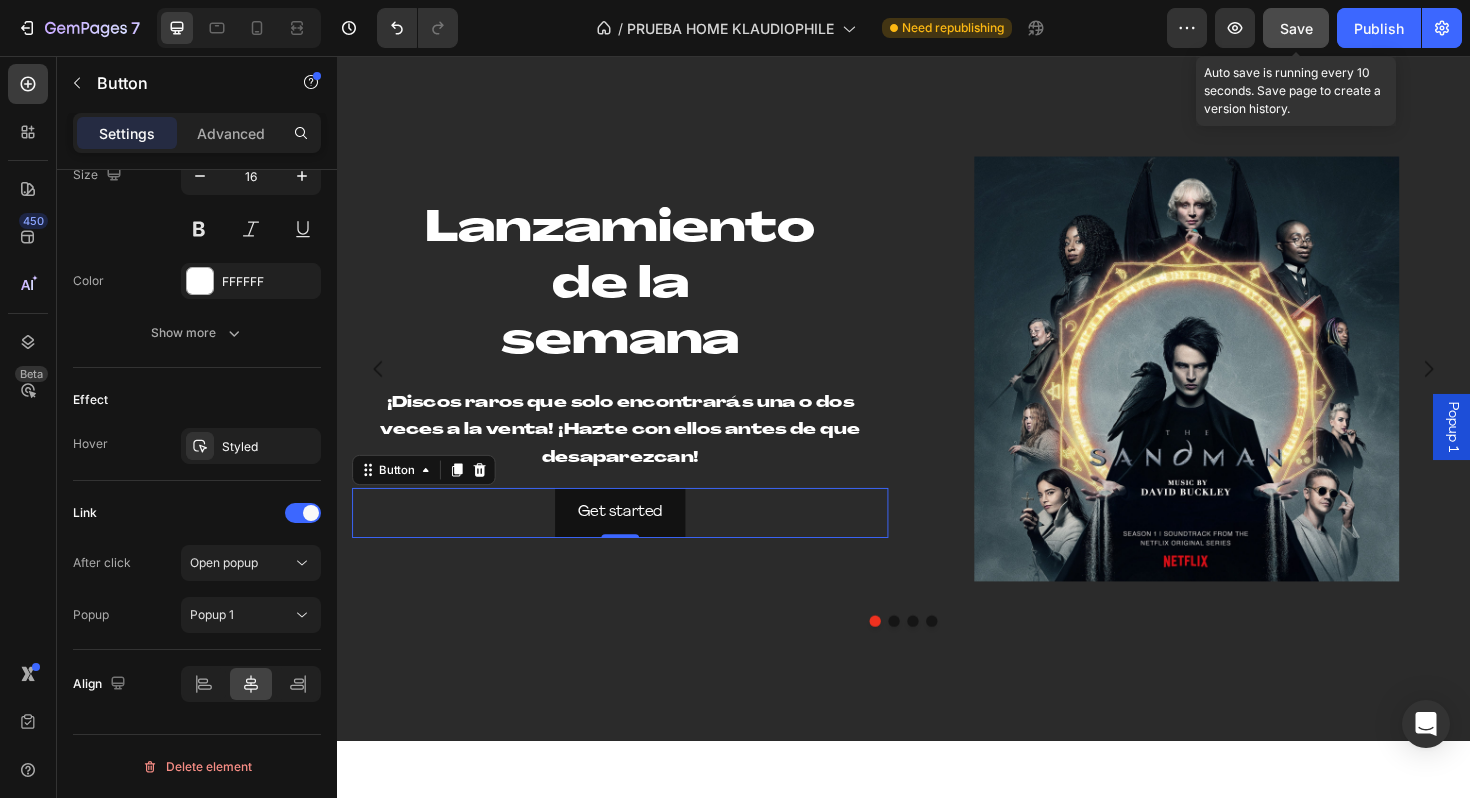click on "Save" at bounding box center (1296, 28) 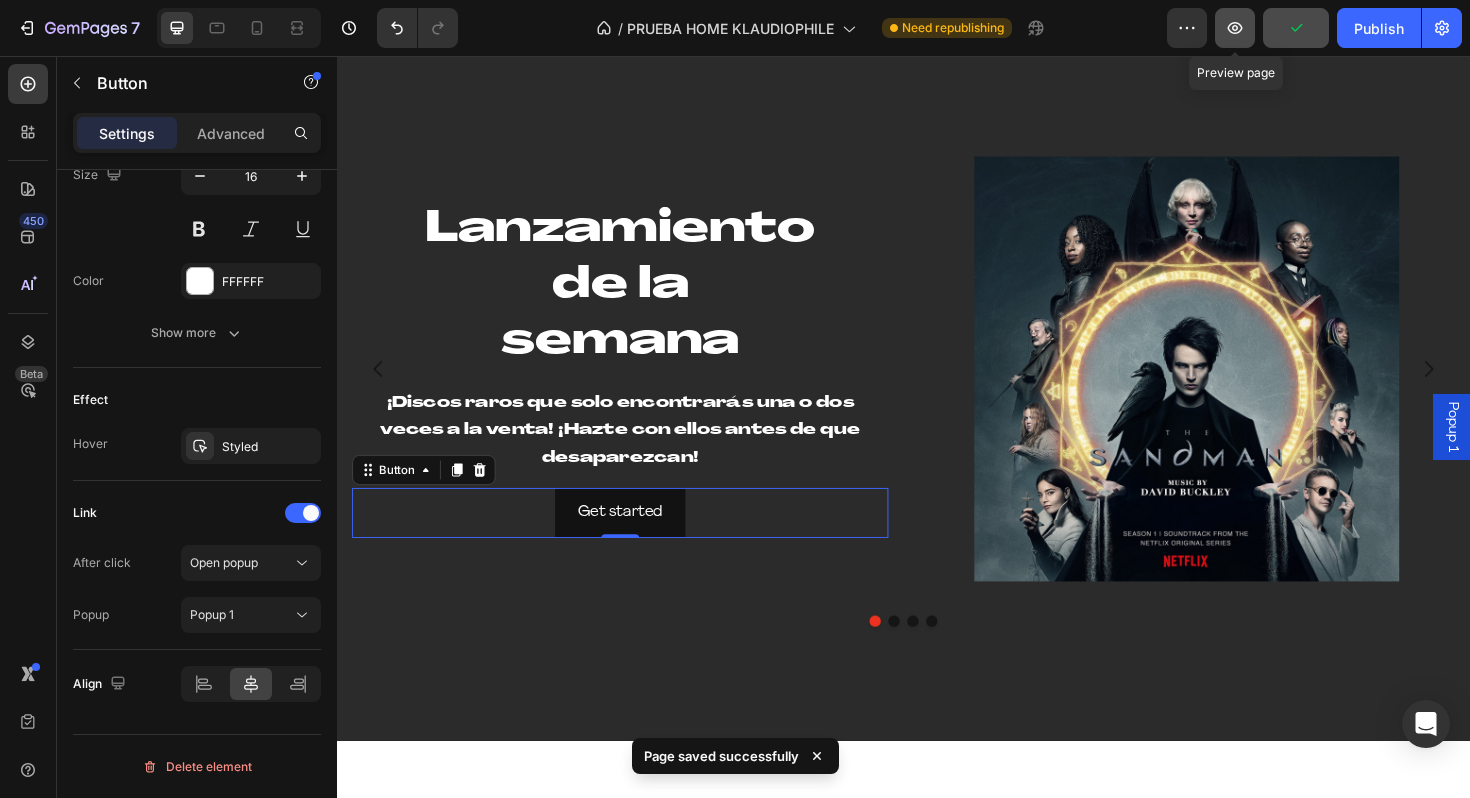 click 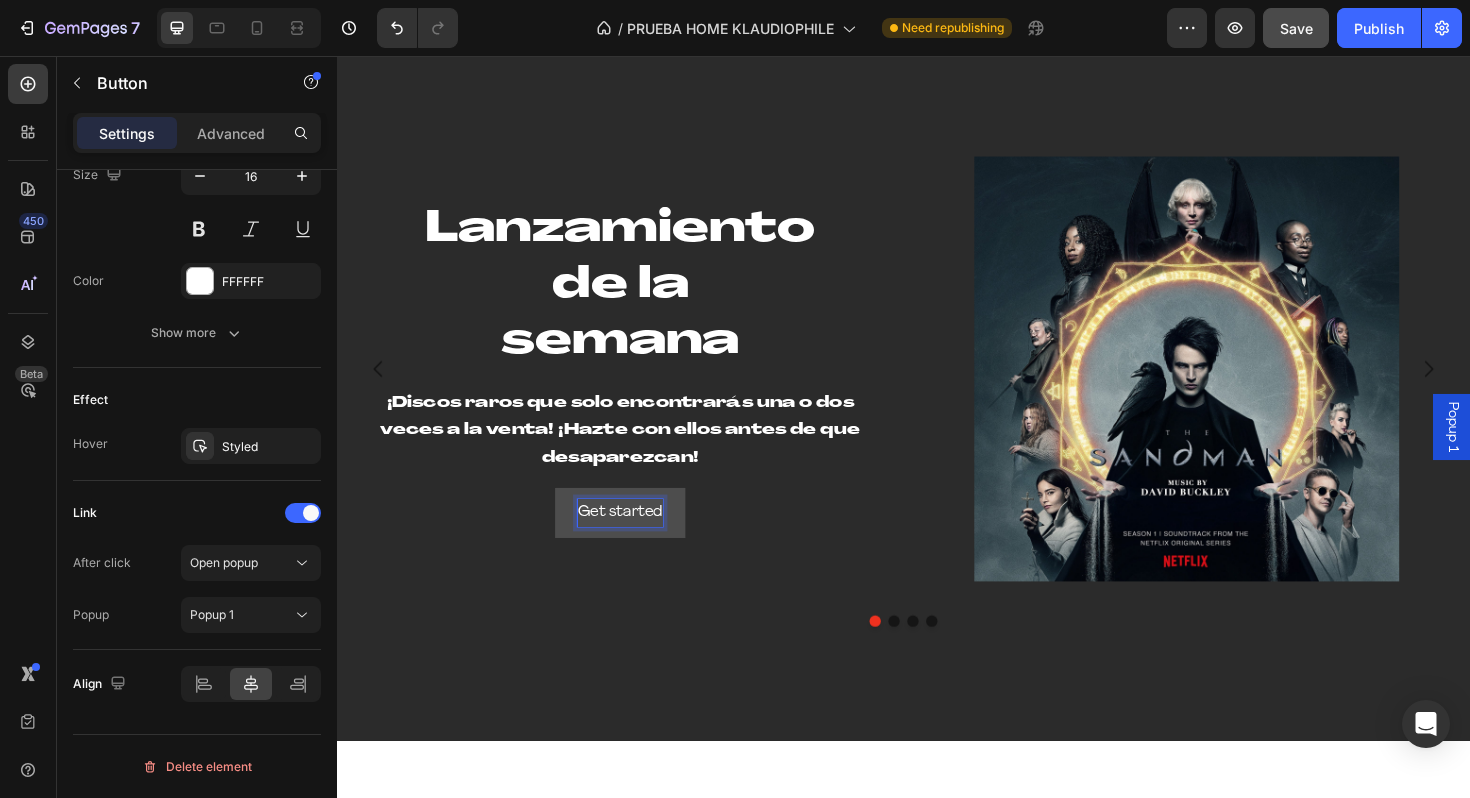 click on "Get started" at bounding box center [637, 540] 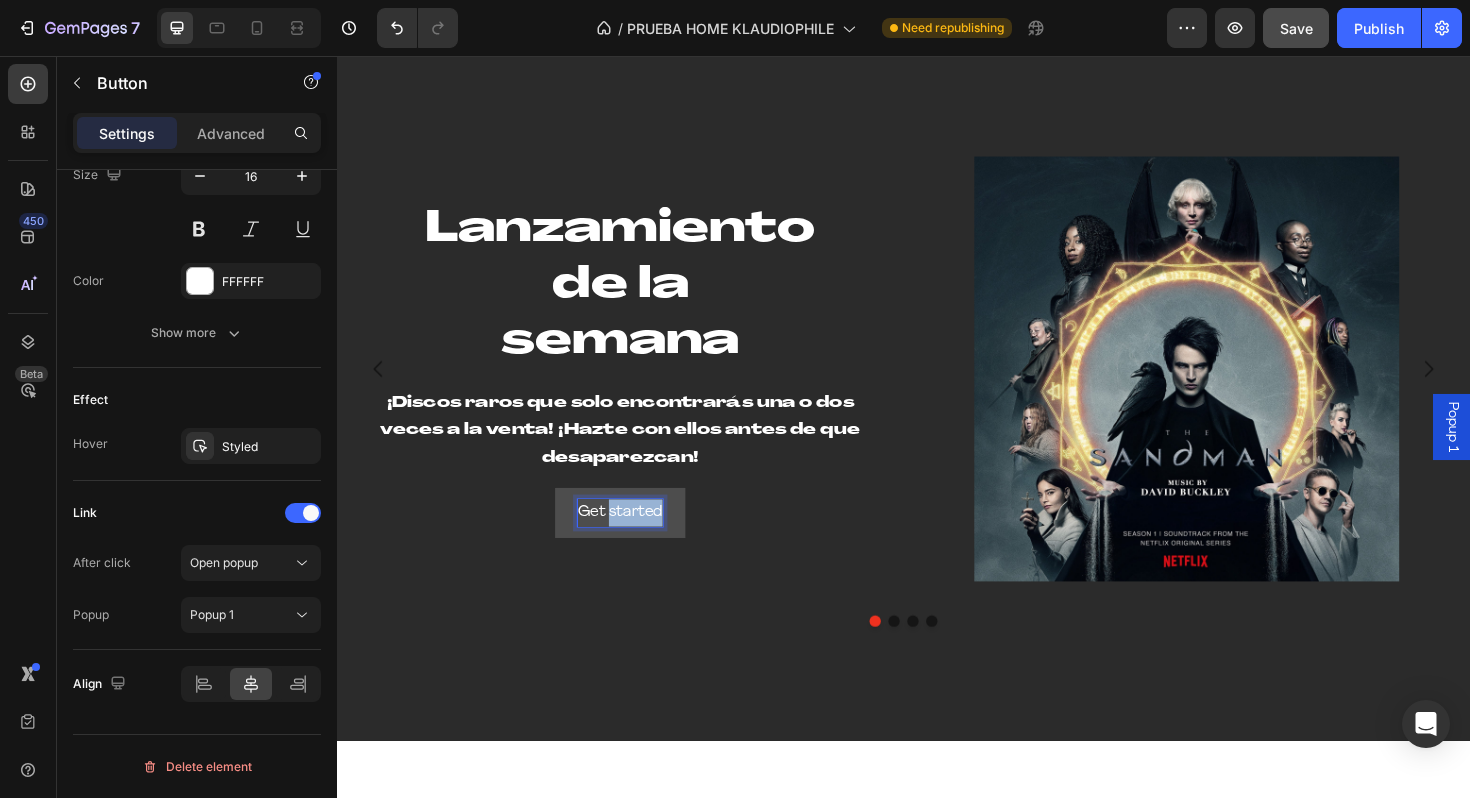 click on "Get started" at bounding box center [637, 540] 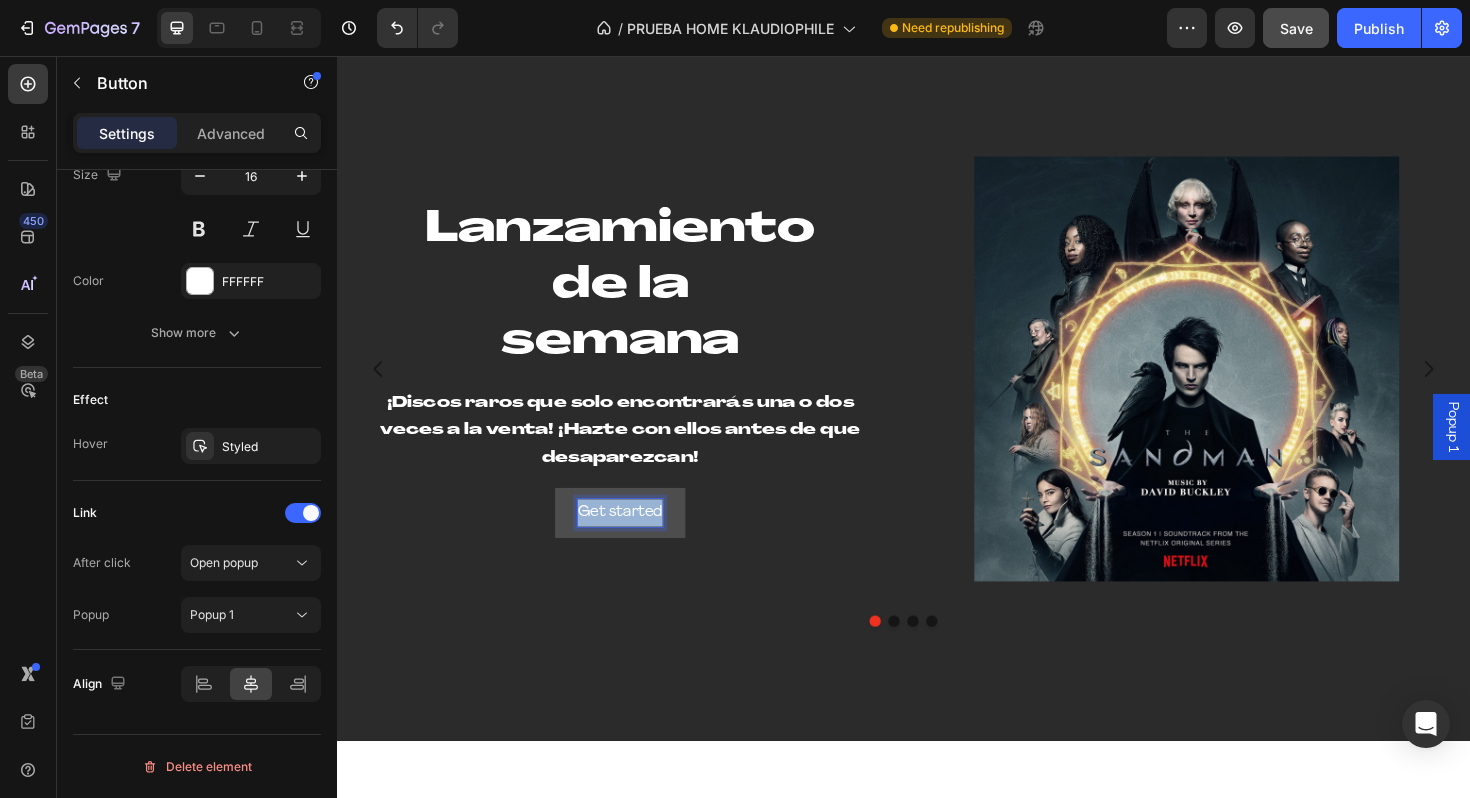 click on "Get started" at bounding box center [637, 540] 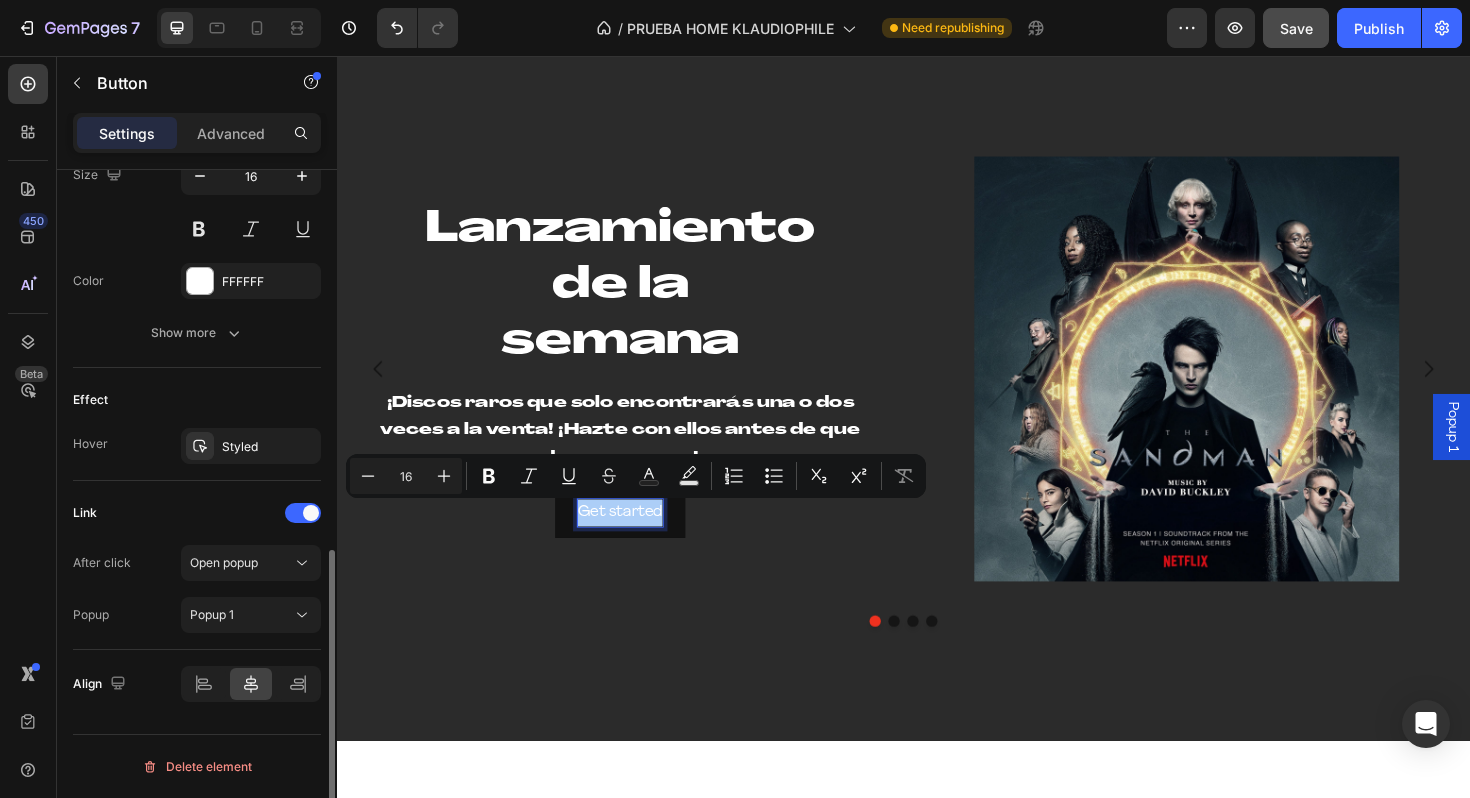 click on "Link" at bounding box center (197, 513) 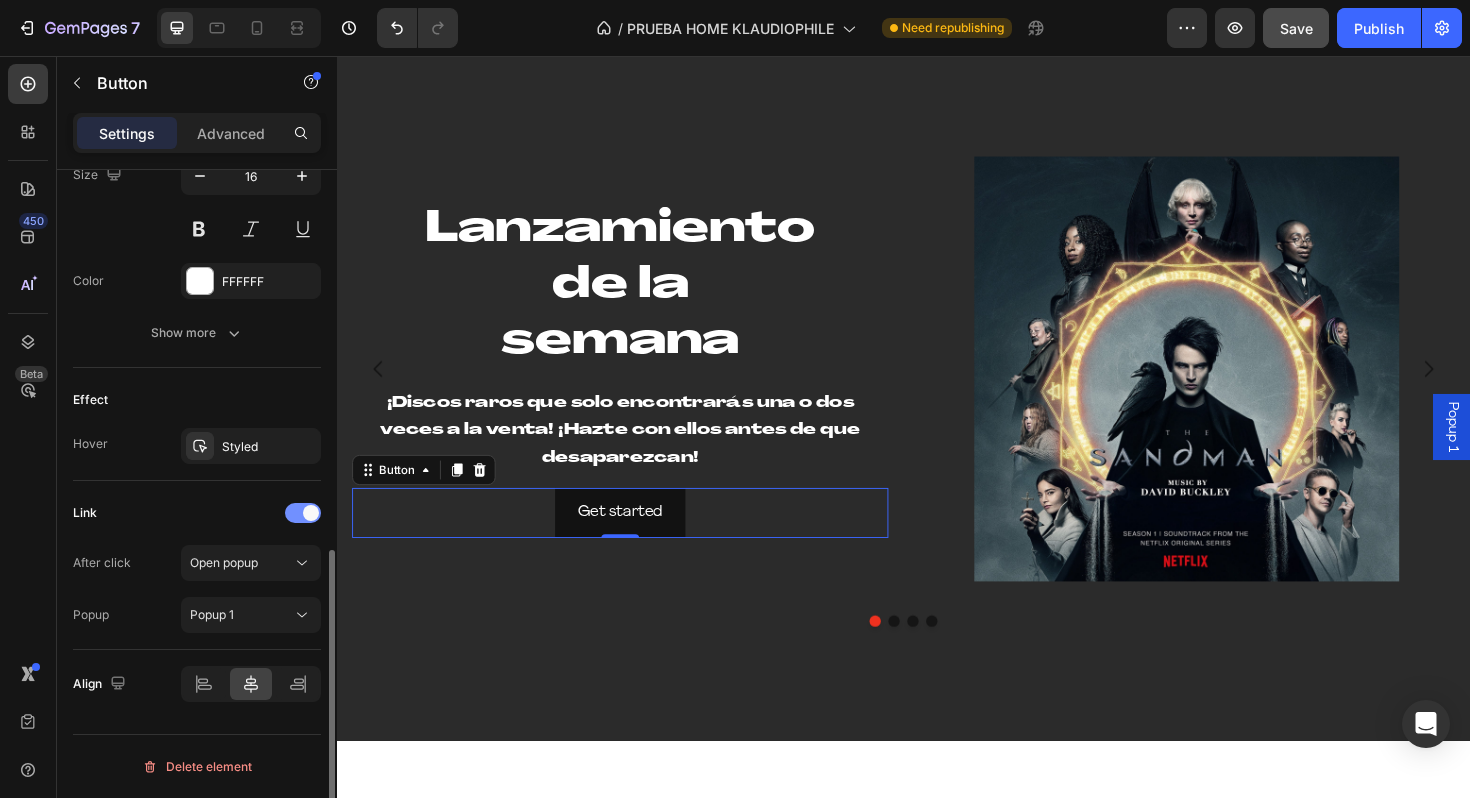 click at bounding box center (303, 513) 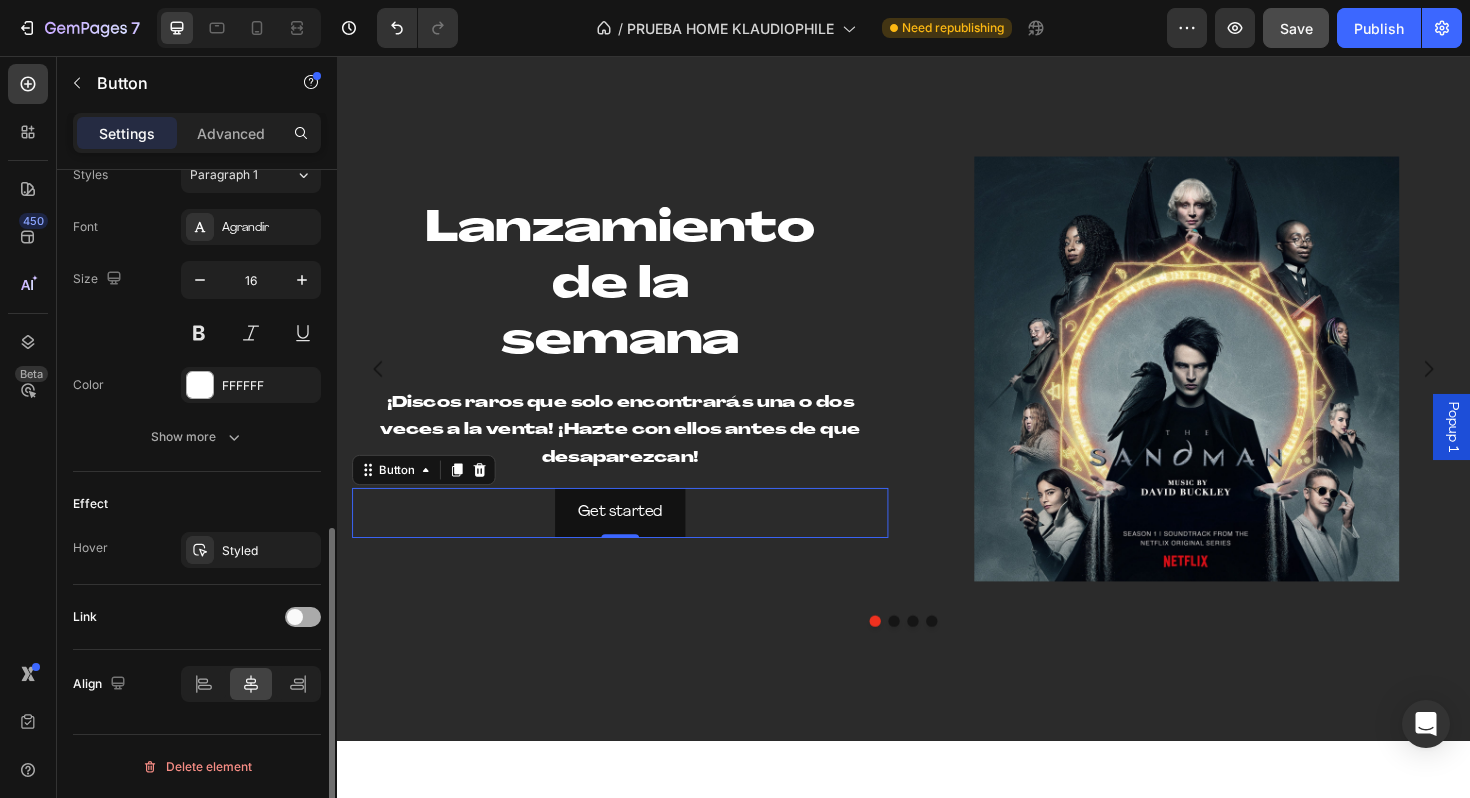 scroll, scrollTop: 749, scrollLeft: 0, axis: vertical 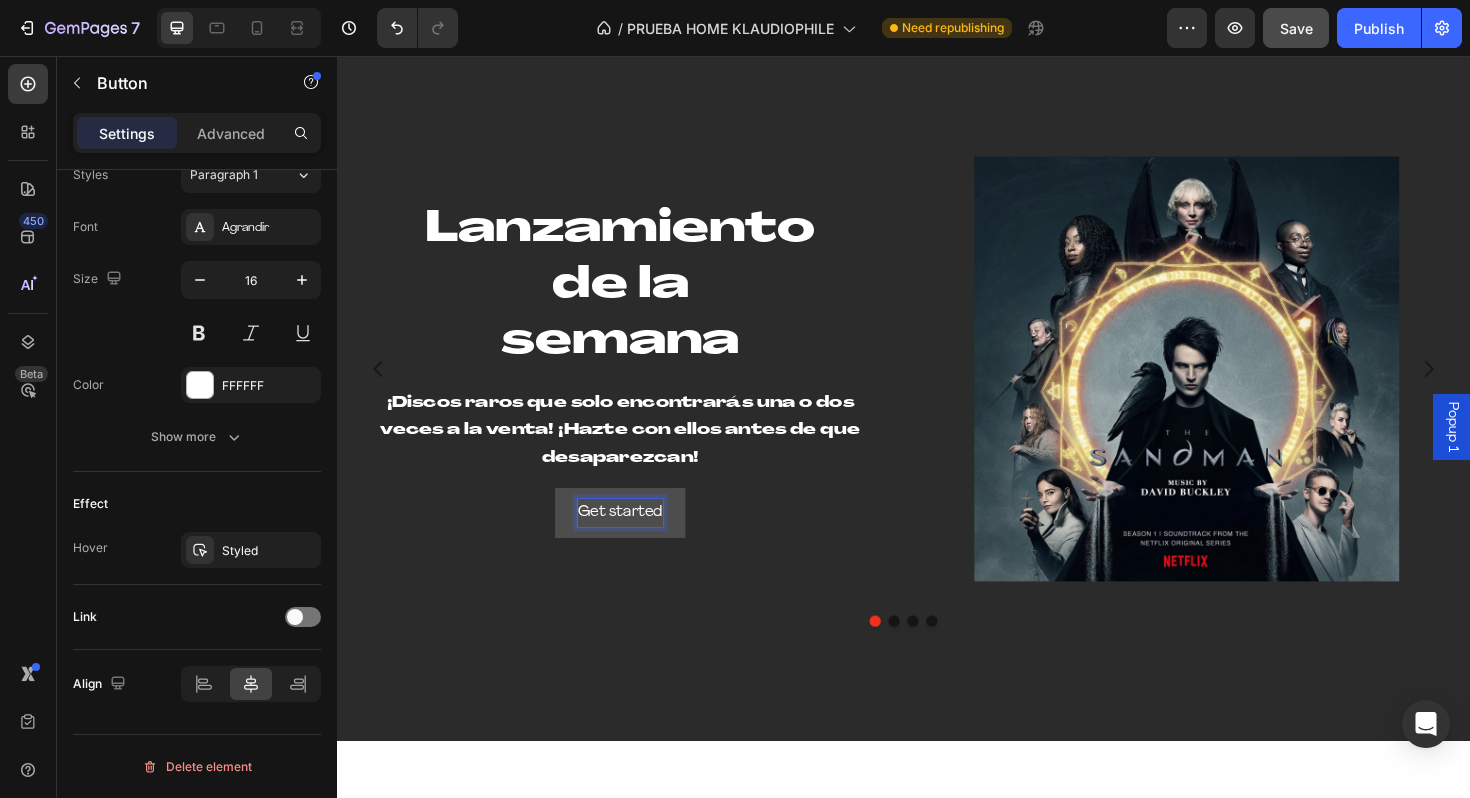 click on "Get started" at bounding box center [637, 540] 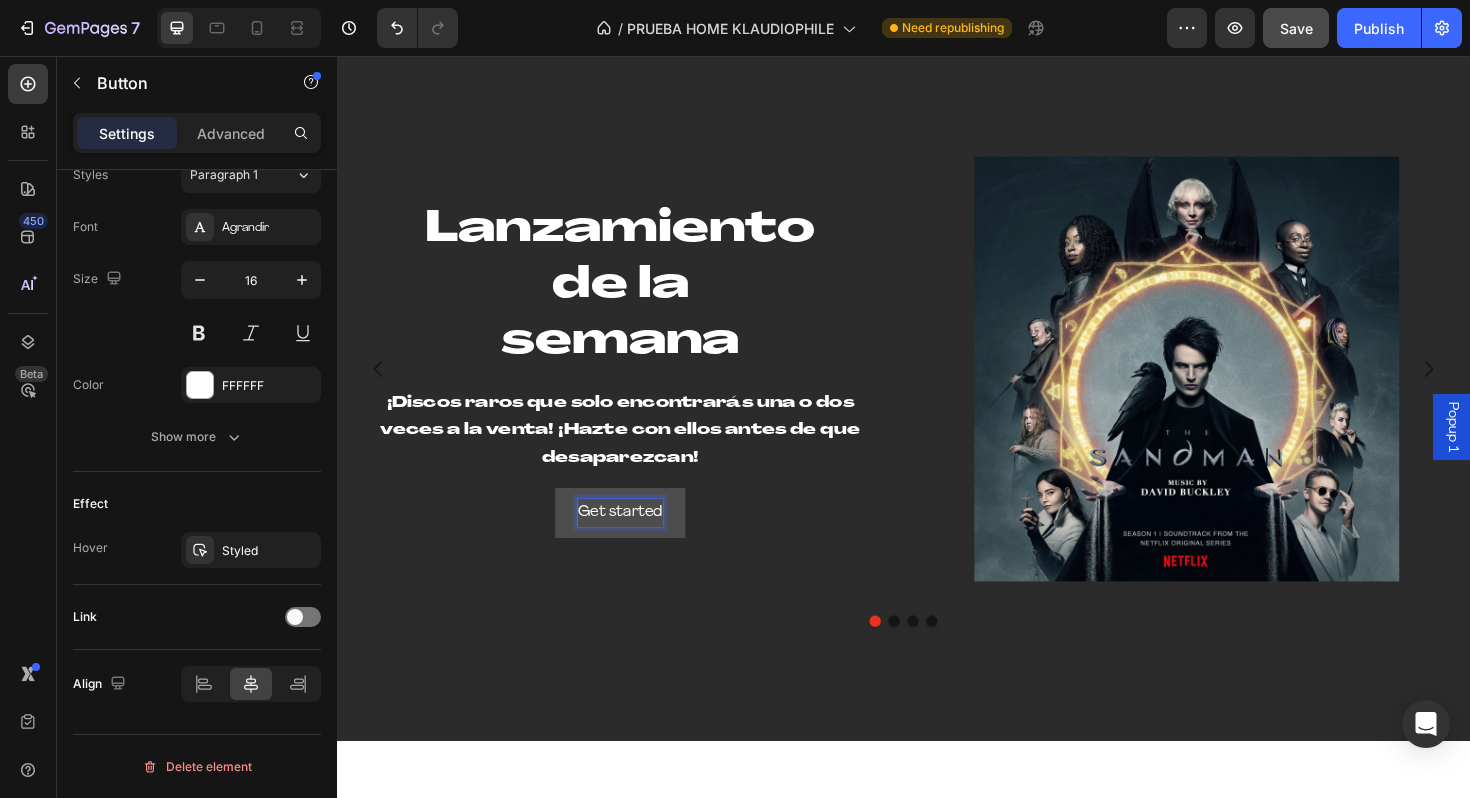 click on "Get started" at bounding box center (637, 540) 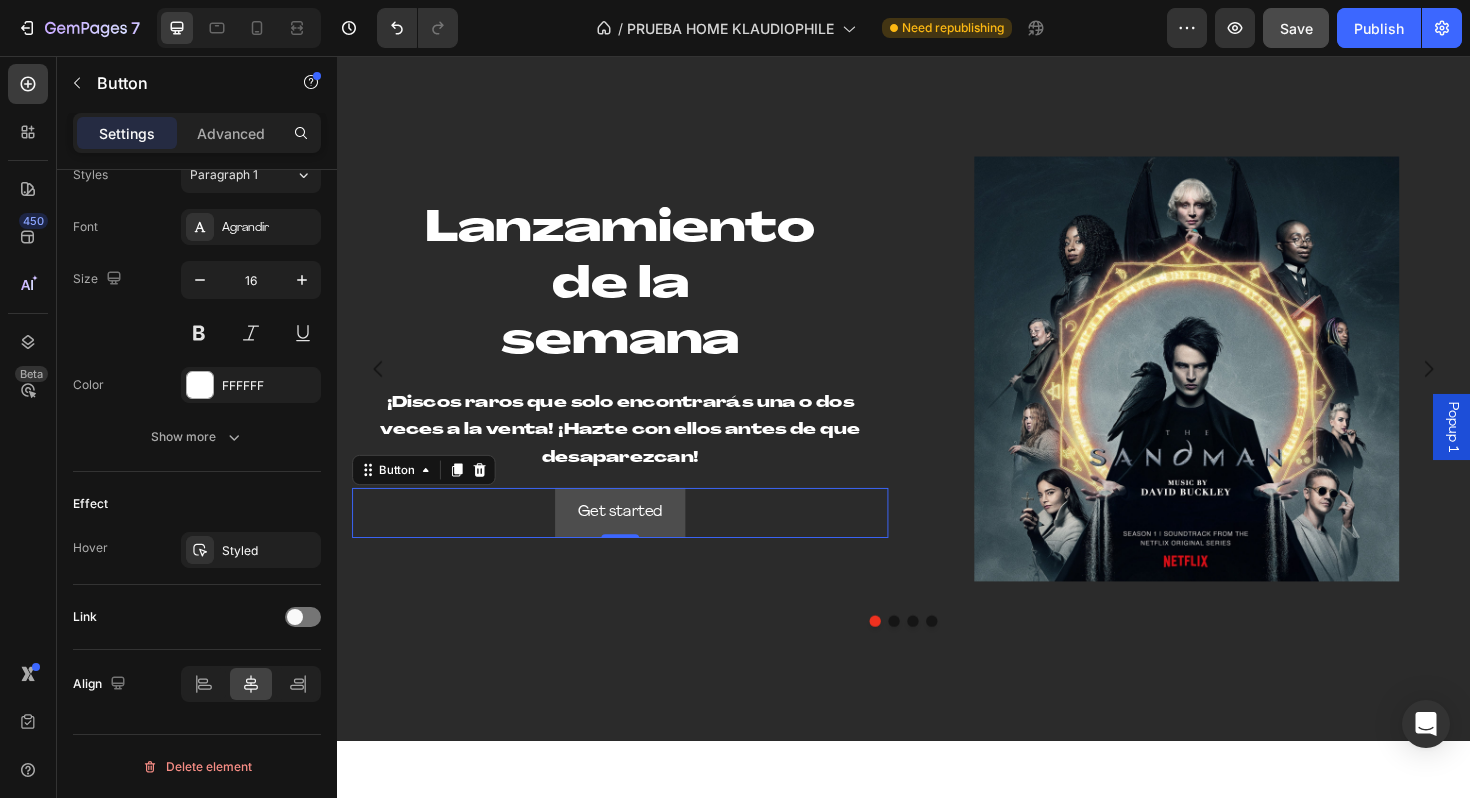click on "Get started" at bounding box center [637, 540] 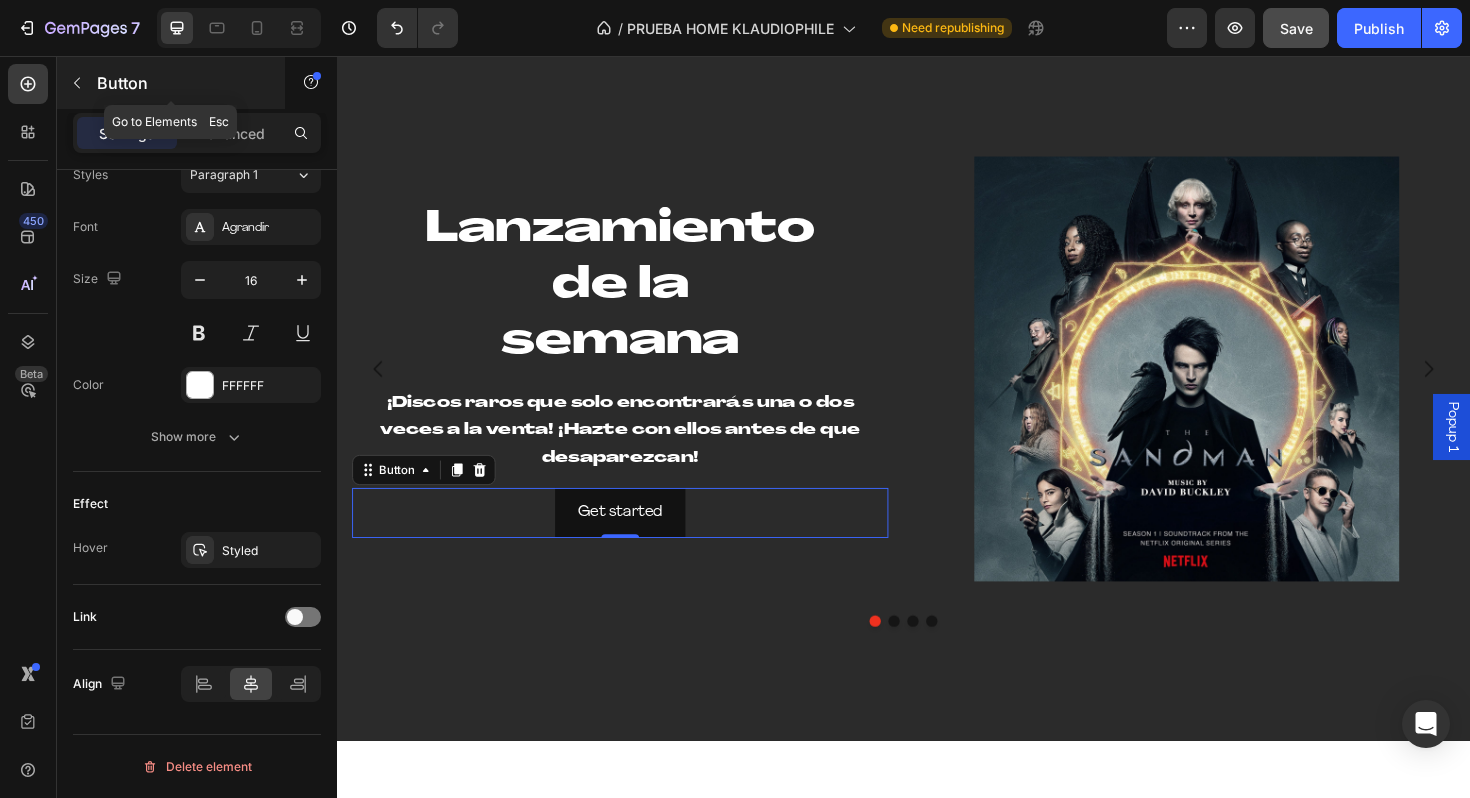 click 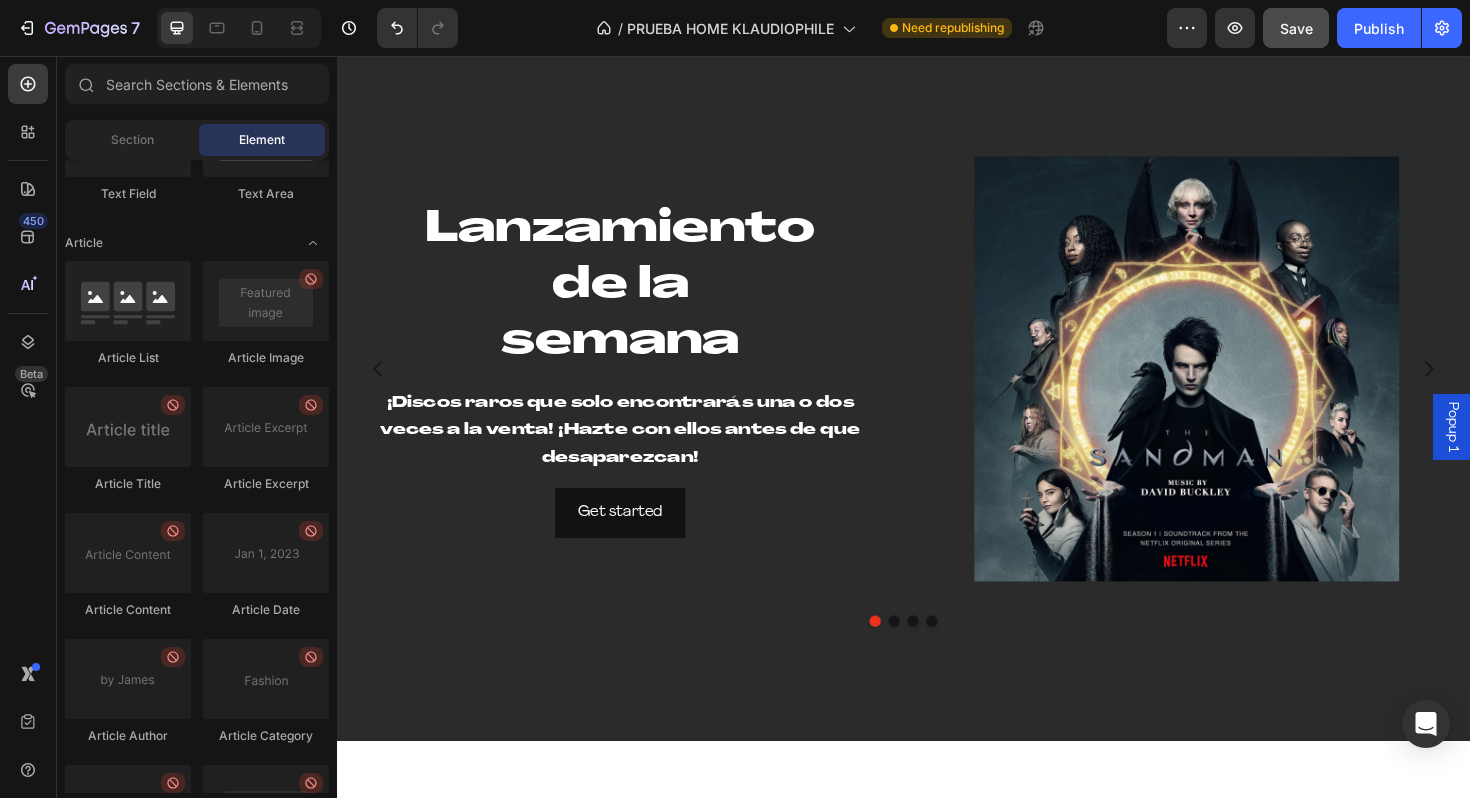 scroll, scrollTop: 5240, scrollLeft: 0, axis: vertical 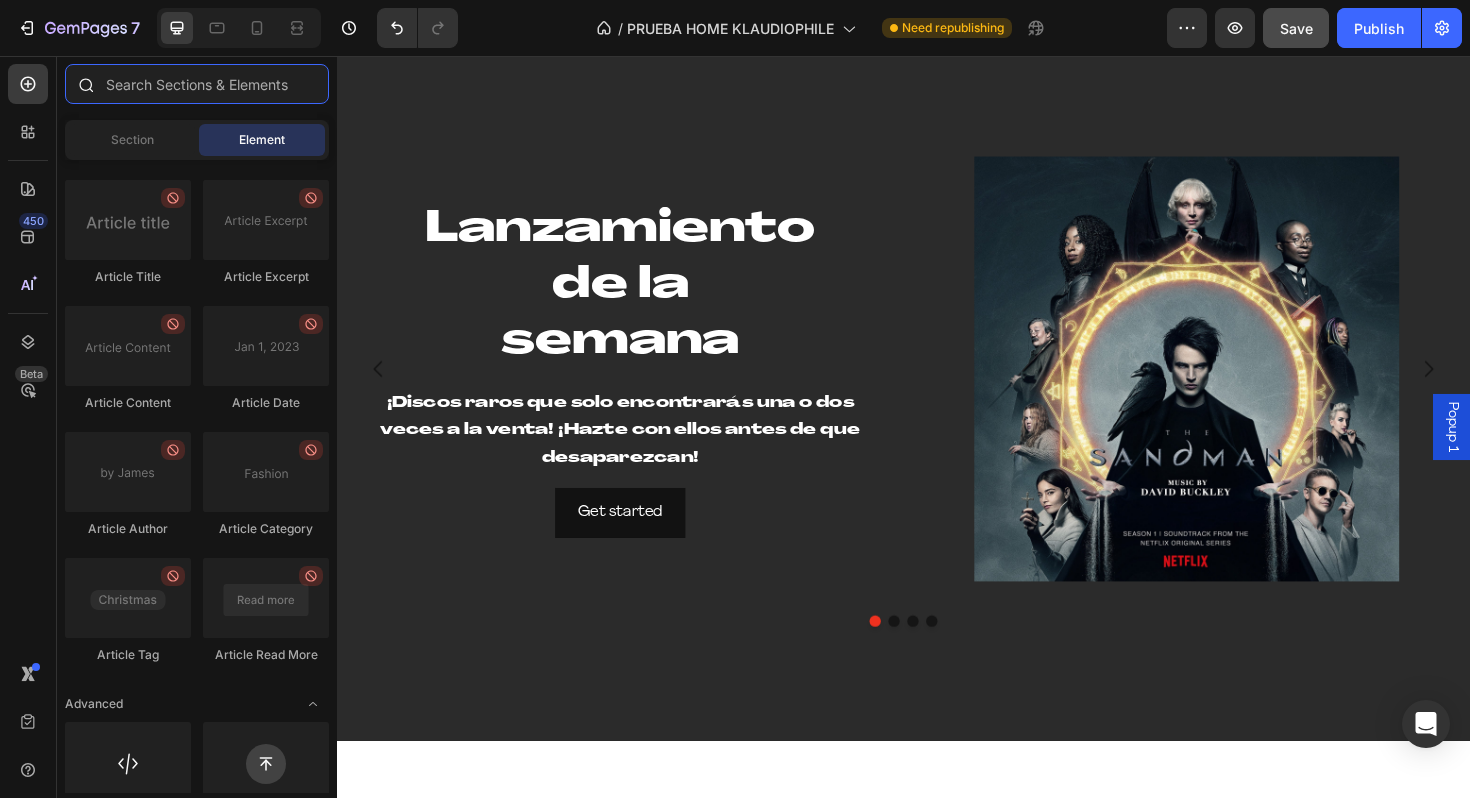 click at bounding box center [197, 84] 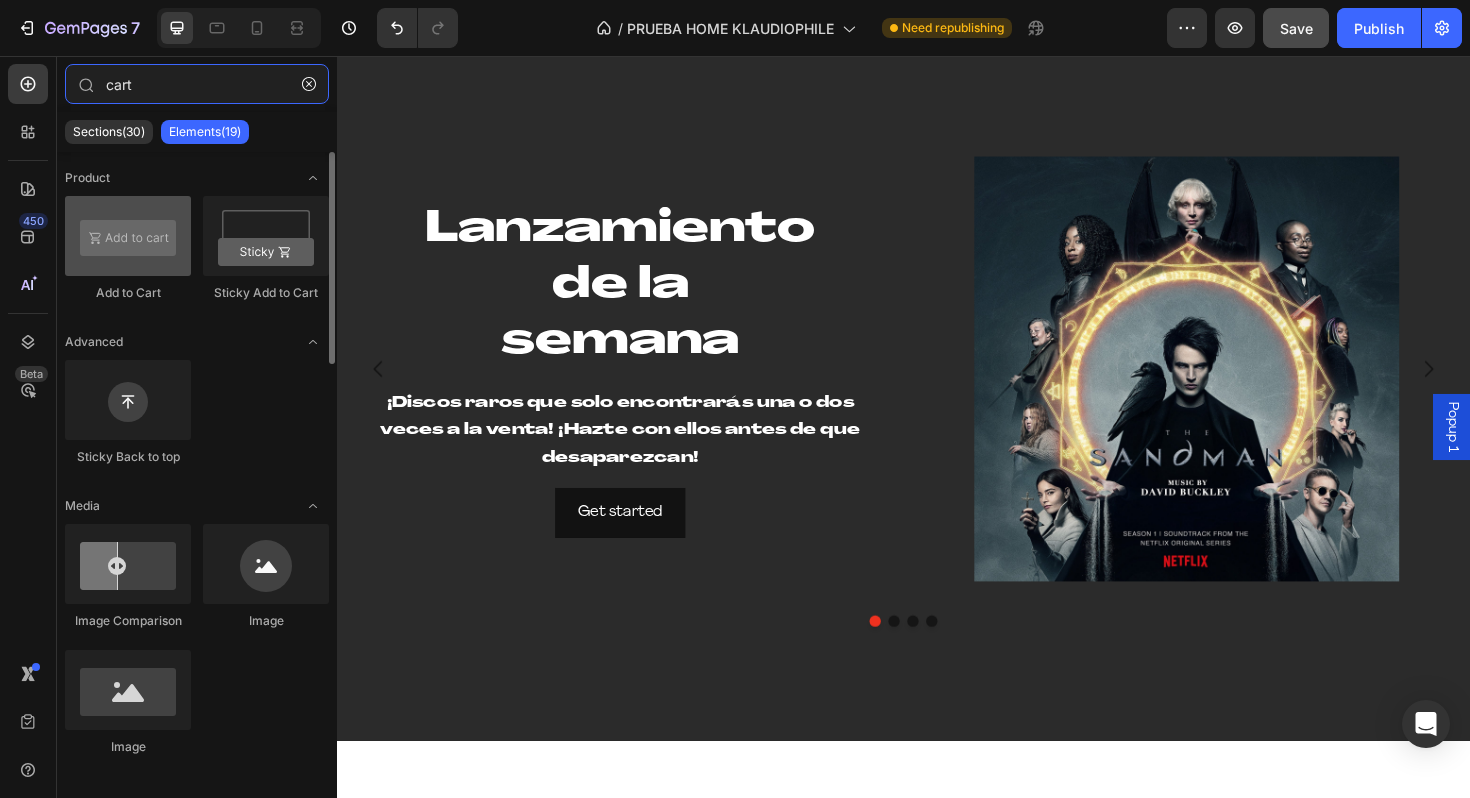 type on "cart" 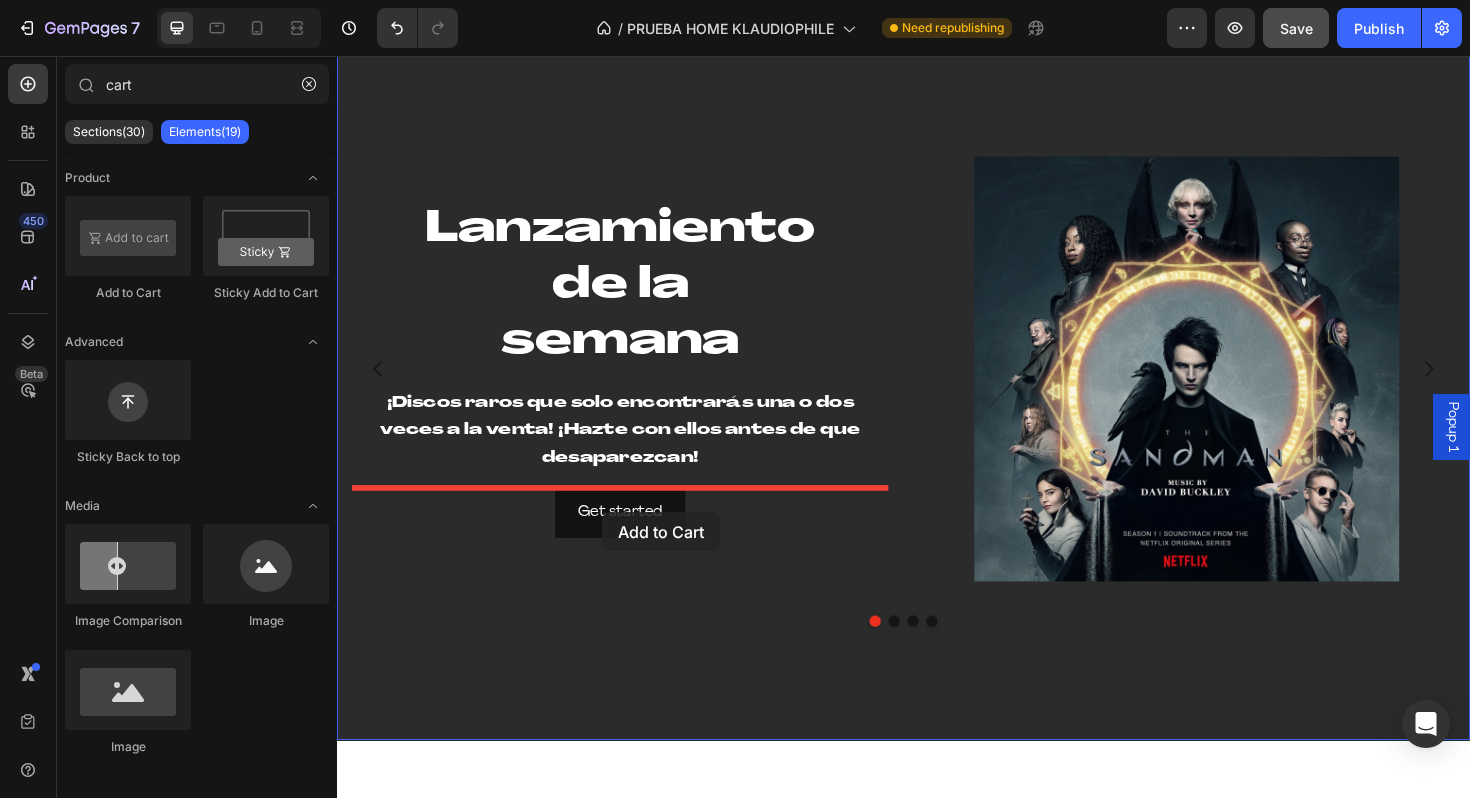 drag, startPoint x: 491, startPoint y: 304, endPoint x: 618, endPoint y: 539, distance: 267.1217 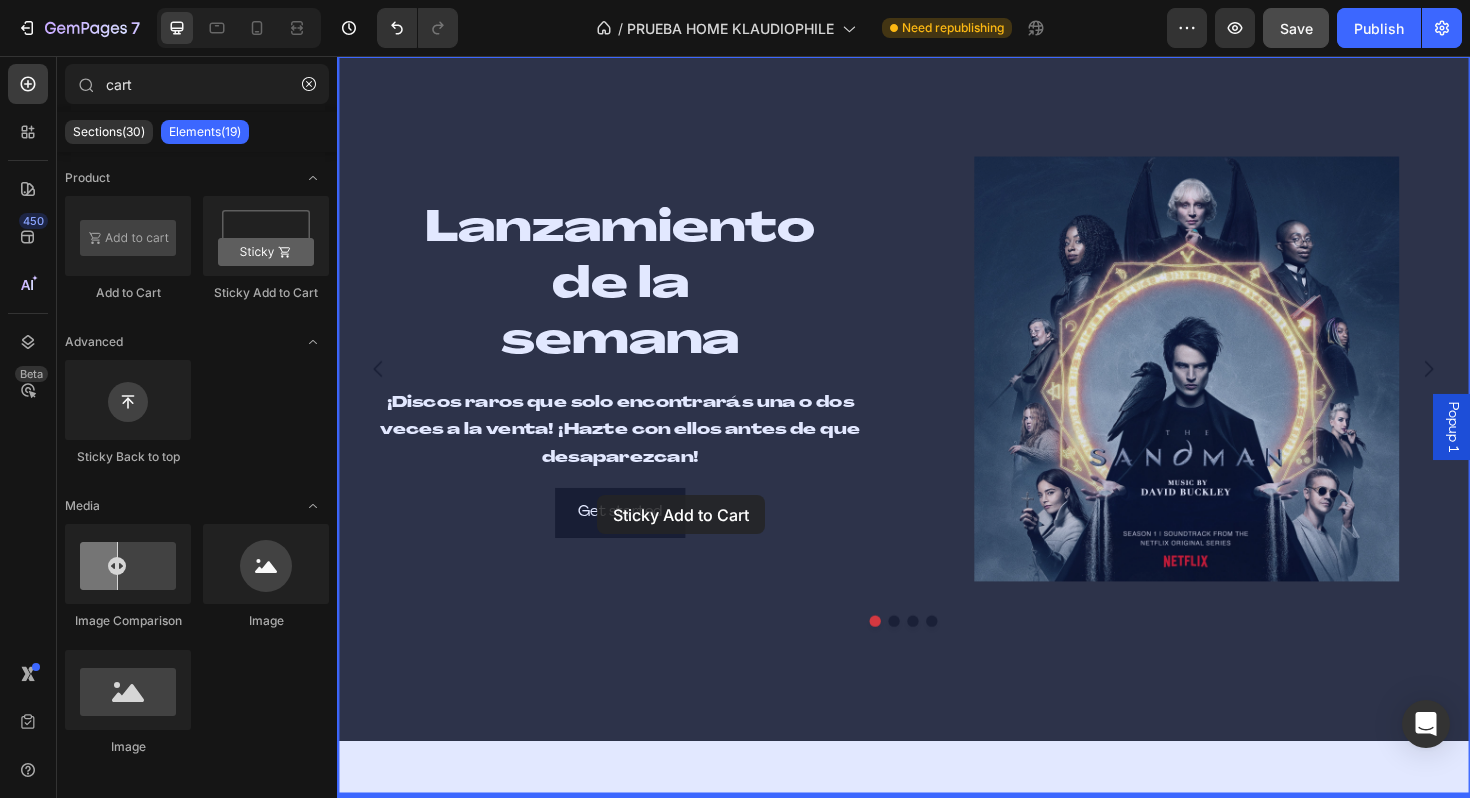 drag, startPoint x: 604, startPoint y: 316, endPoint x: 612, endPoint y: 521, distance: 205.15604 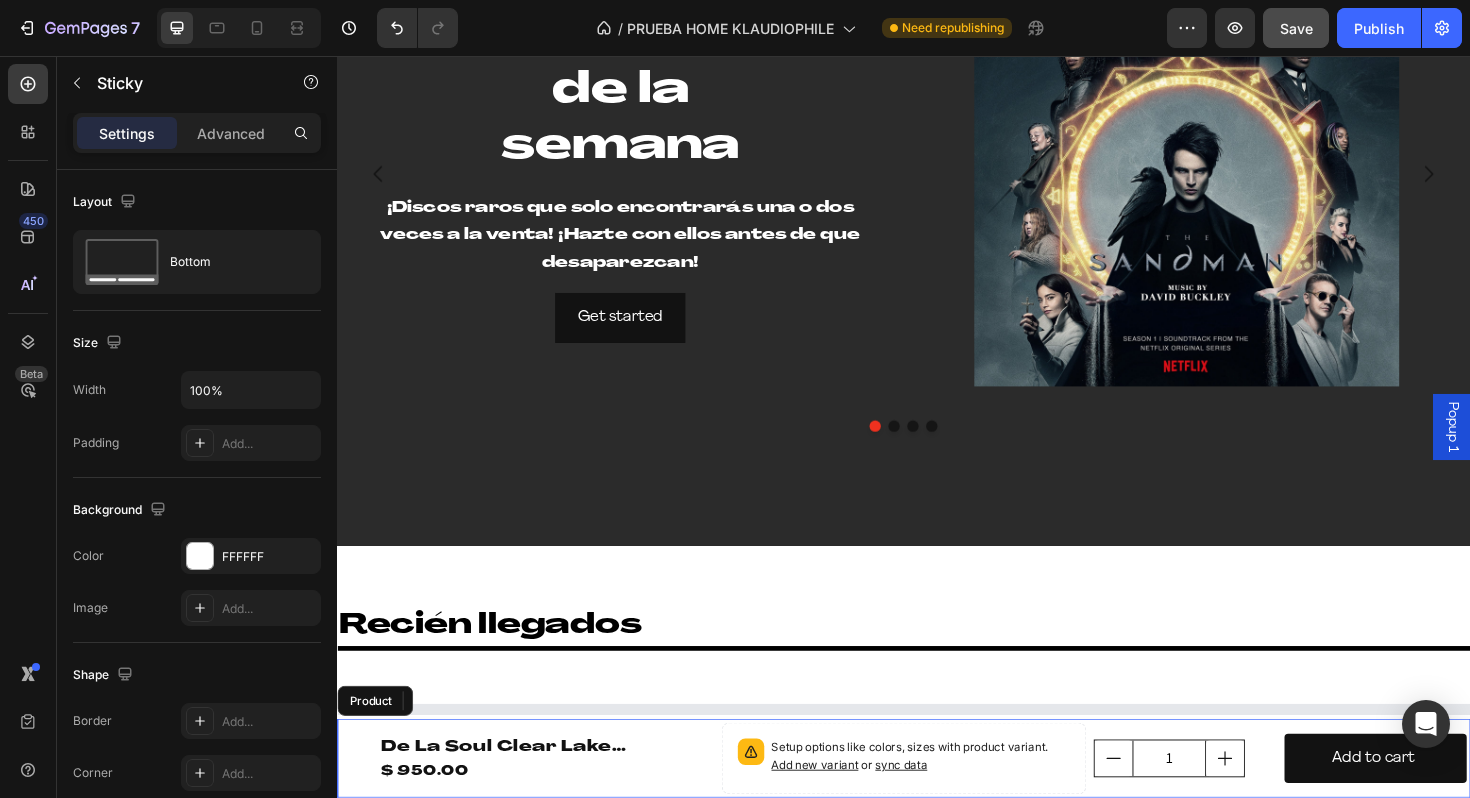 scroll, scrollTop: 344, scrollLeft: 0, axis: vertical 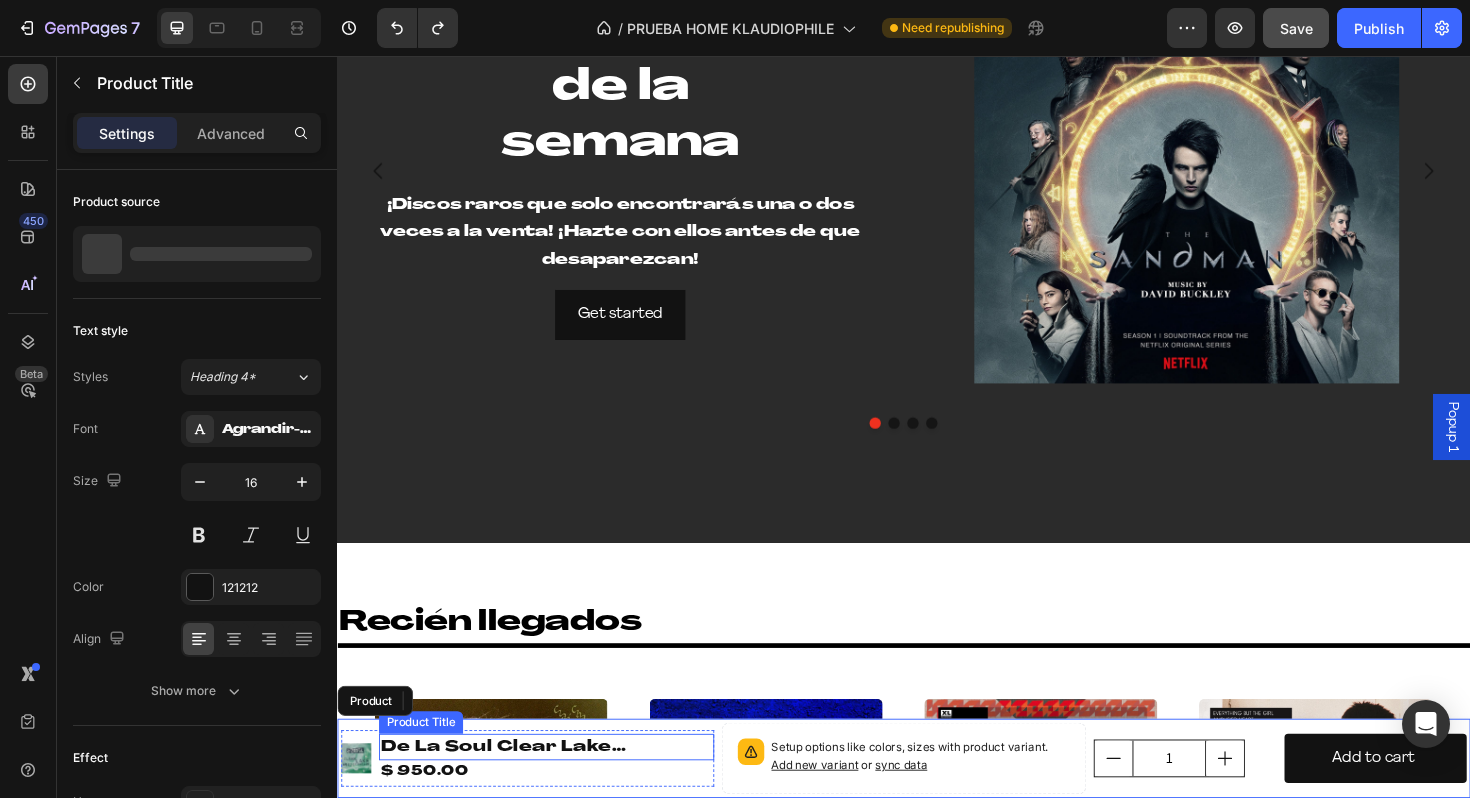 click on "Product Title" at bounding box center [425, 762] 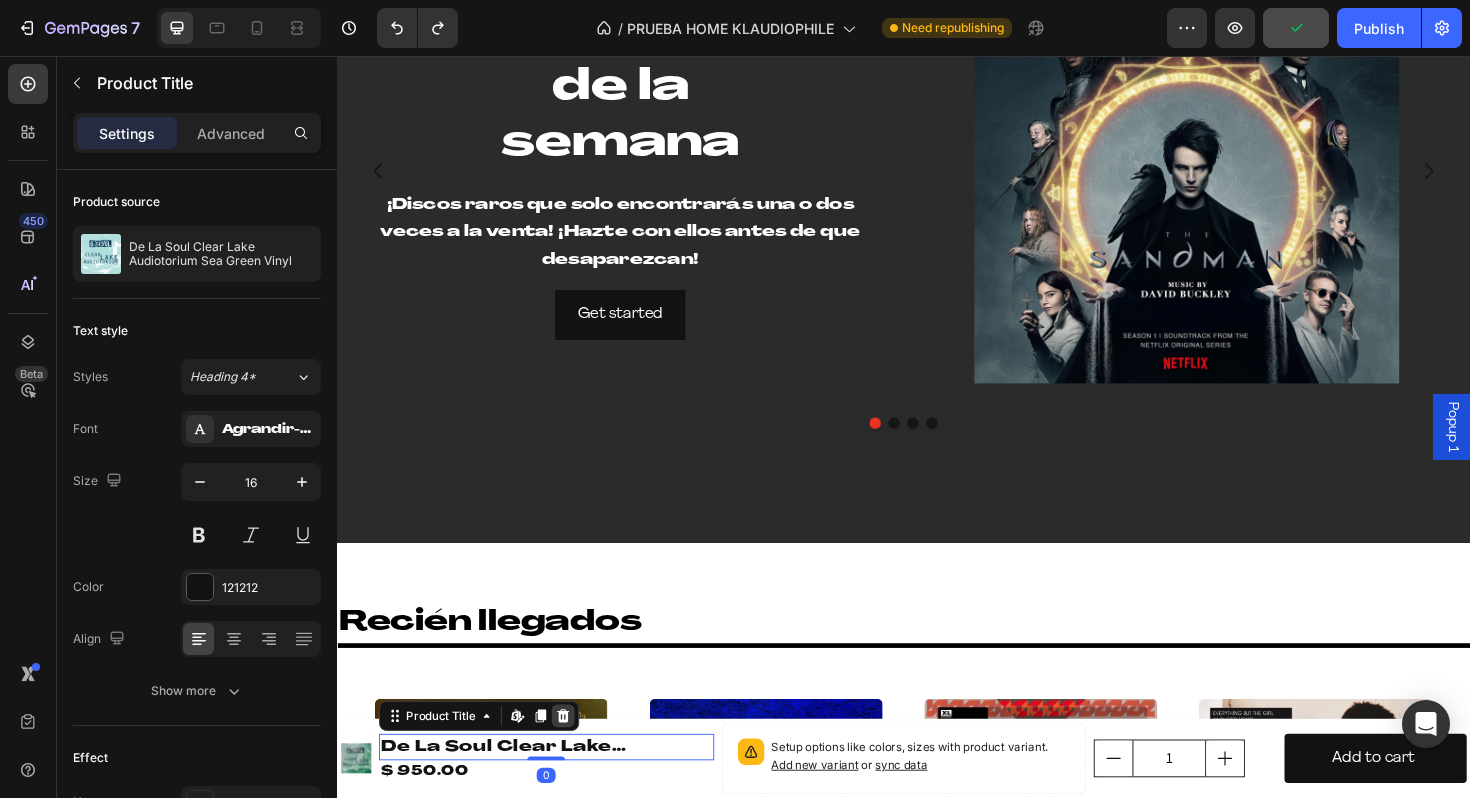click 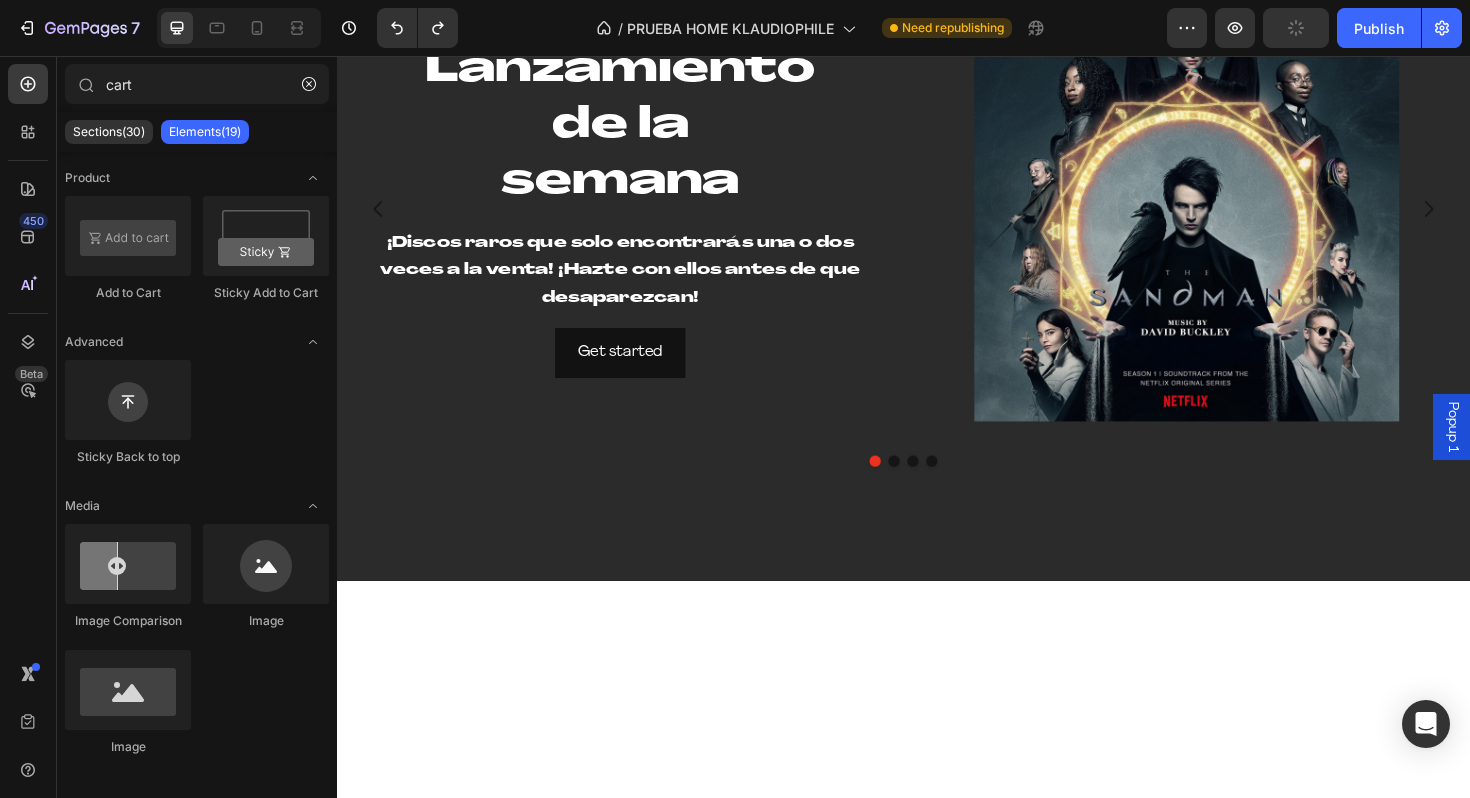 scroll, scrollTop: 0, scrollLeft: 0, axis: both 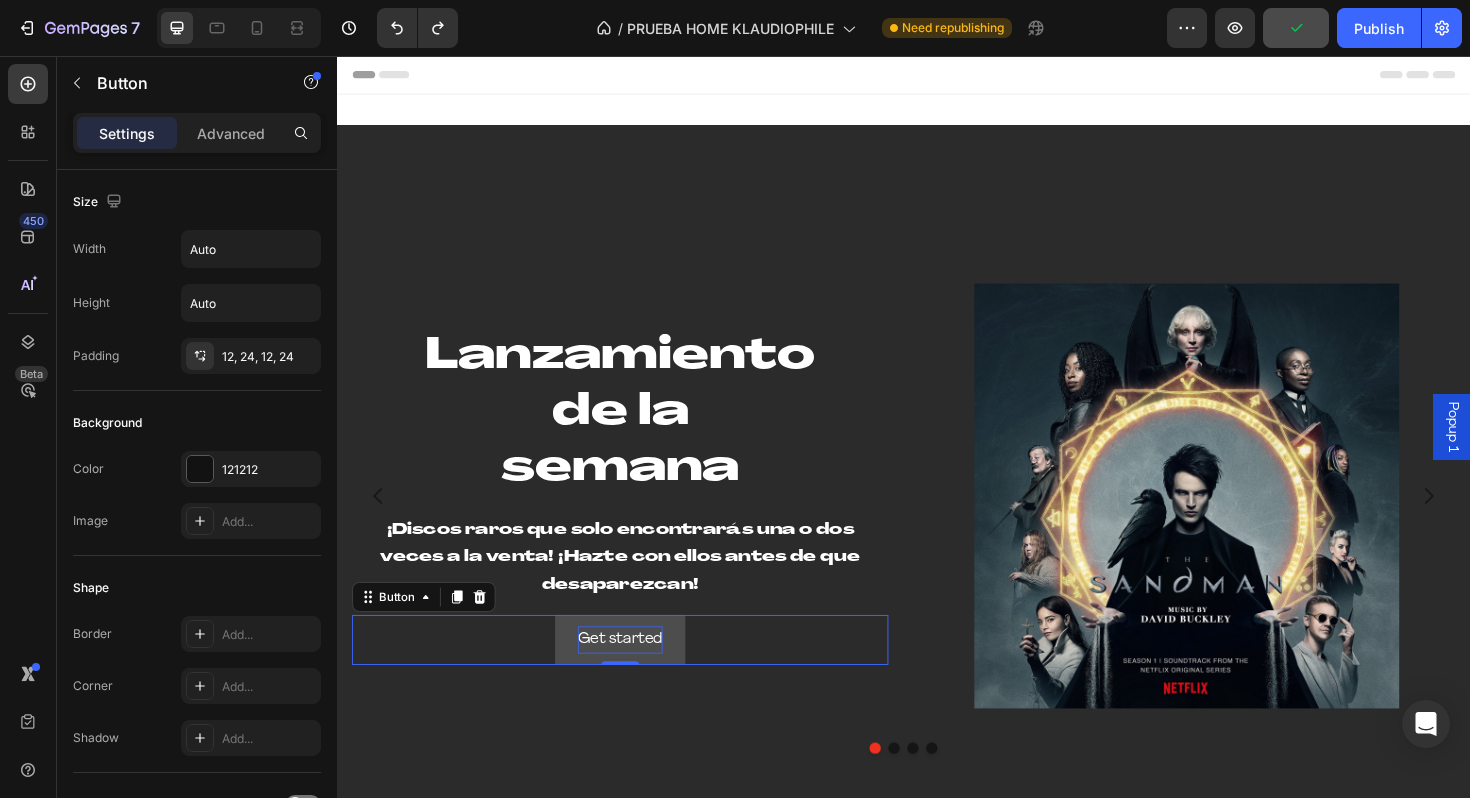 click on "Get started" at bounding box center [637, 674] 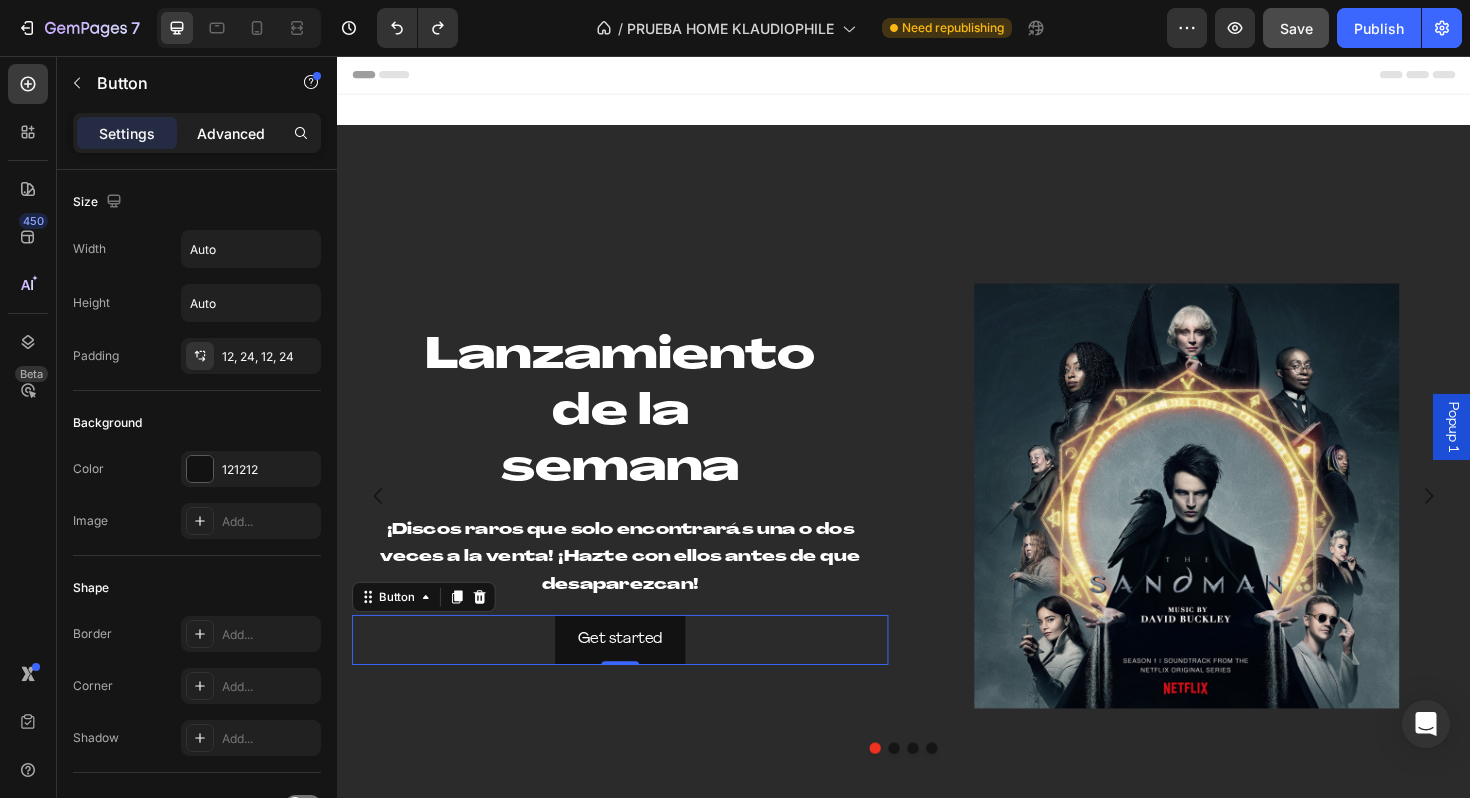 click on "Advanced" 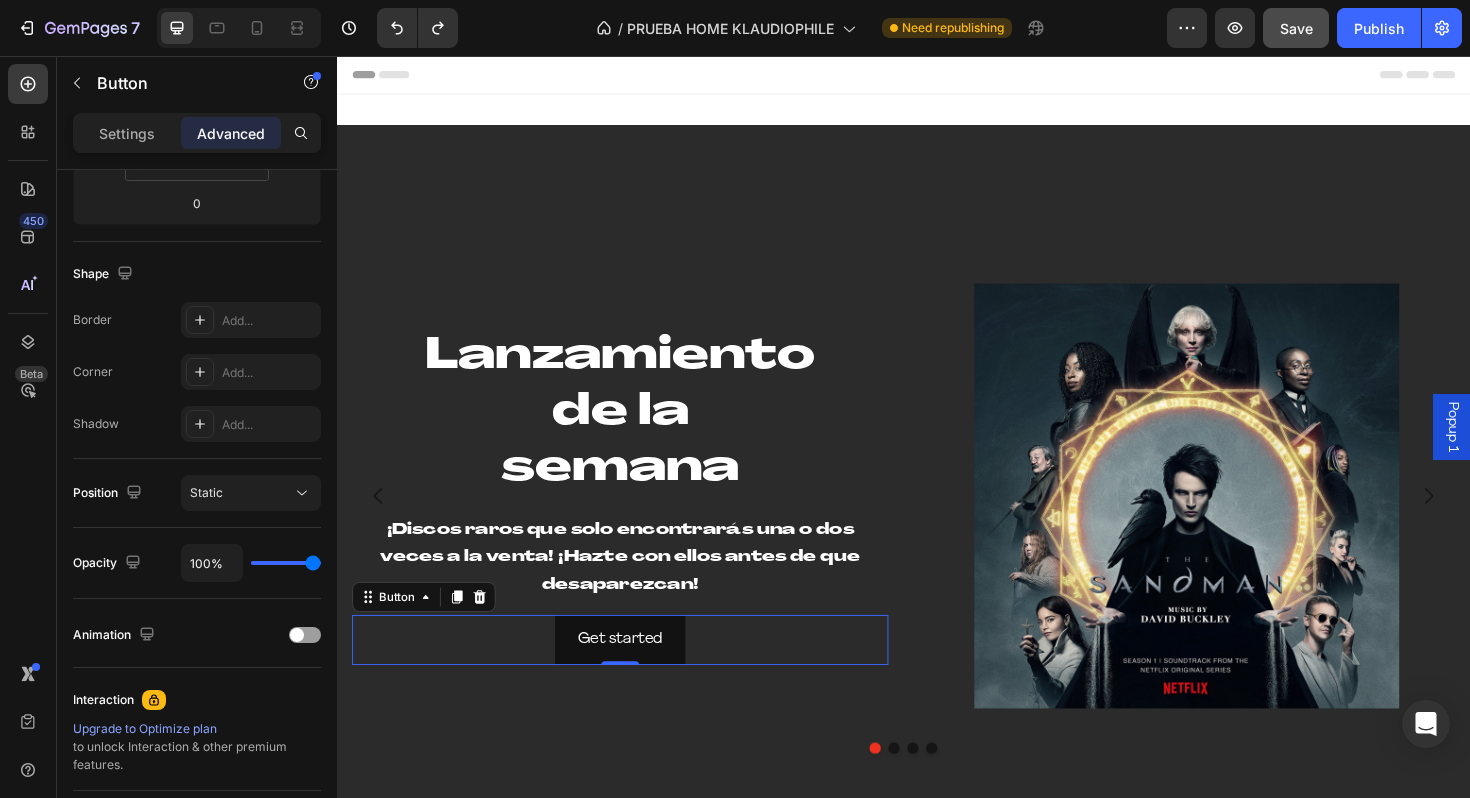 scroll, scrollTop: 0, scrollLeft: 0, axis: both 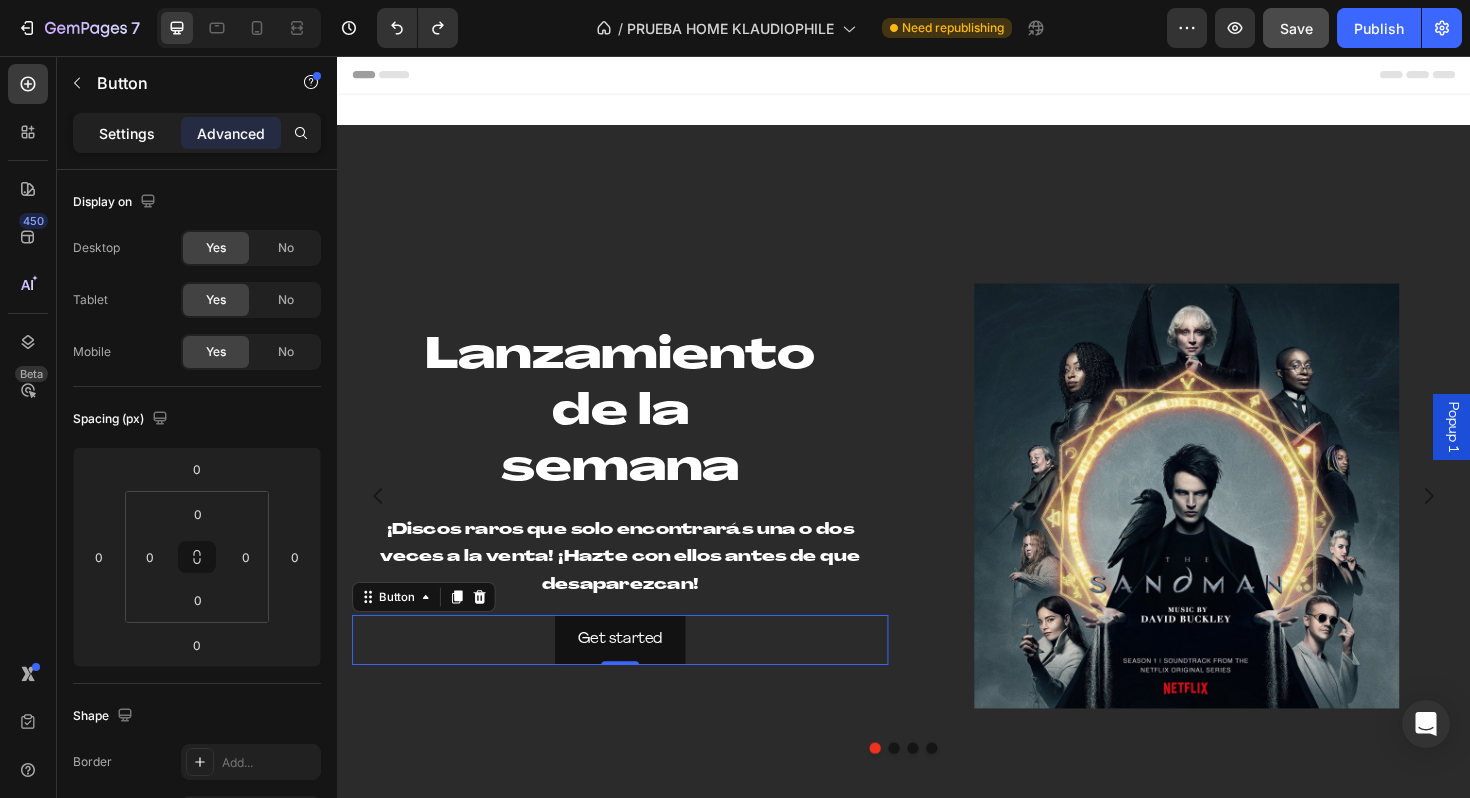 click on "Settings" at bounding box center [127, 133] 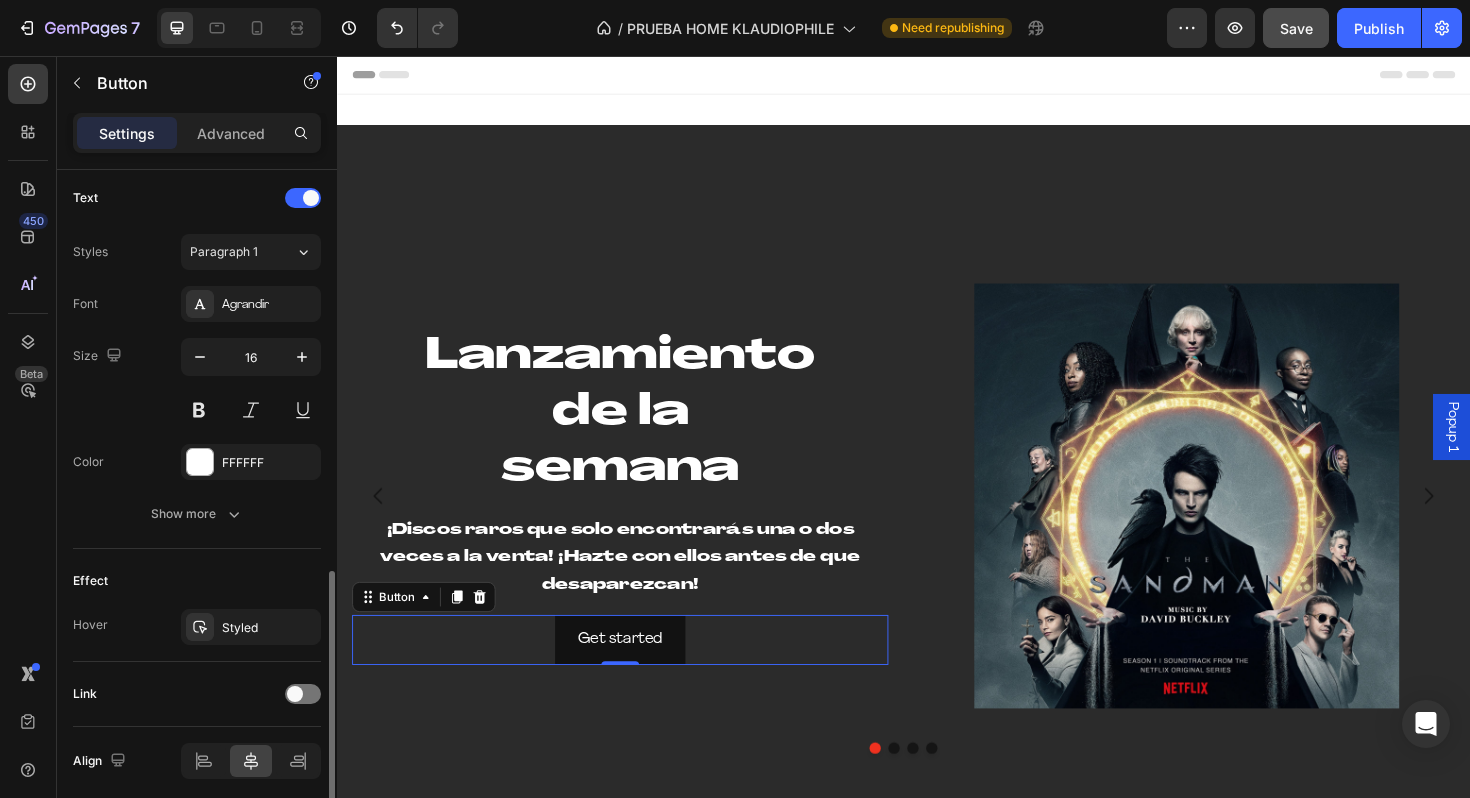 scroll, scrollTop: 749, scrollLeft: 0, axis: vertical 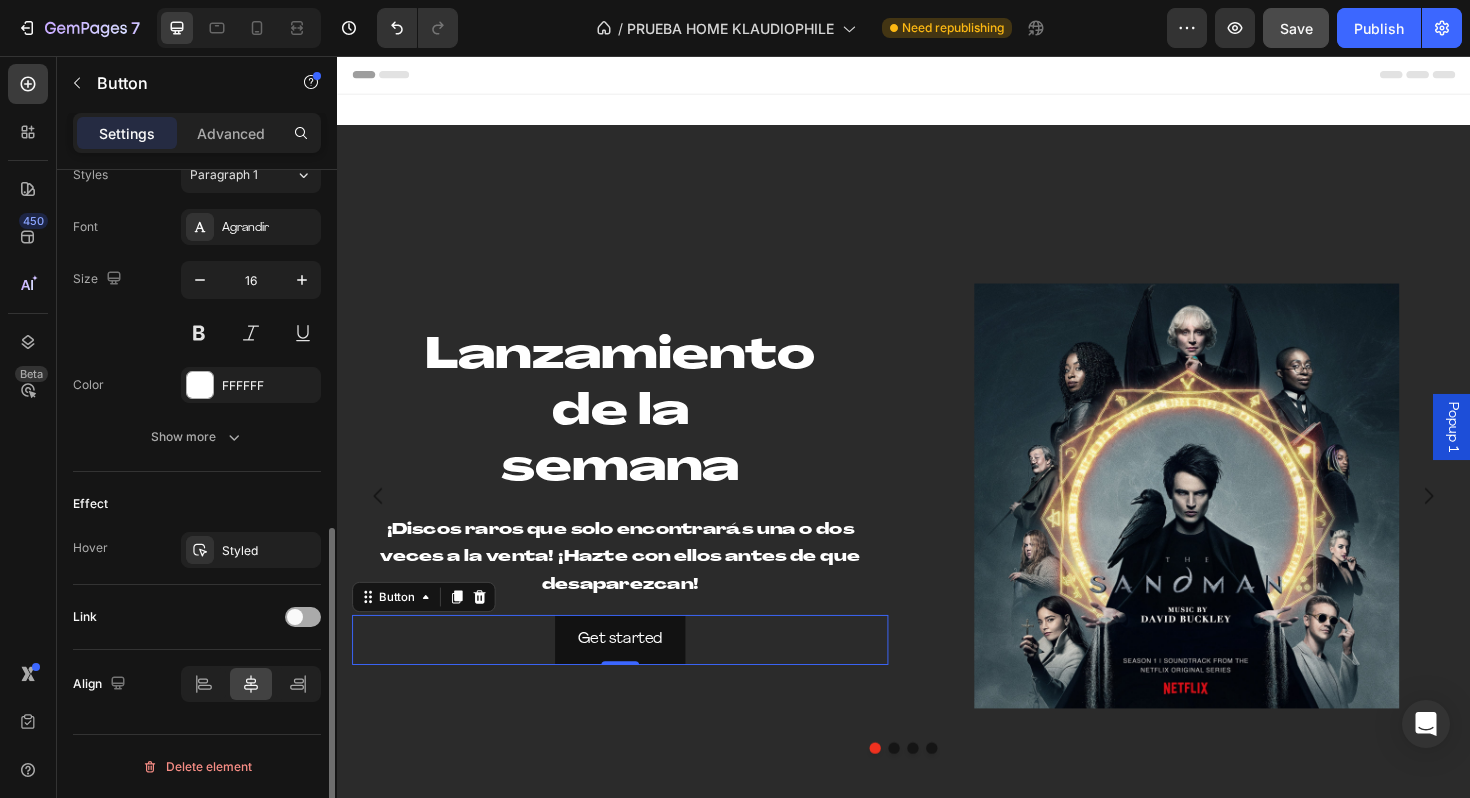click at bounding box center [295, 617] 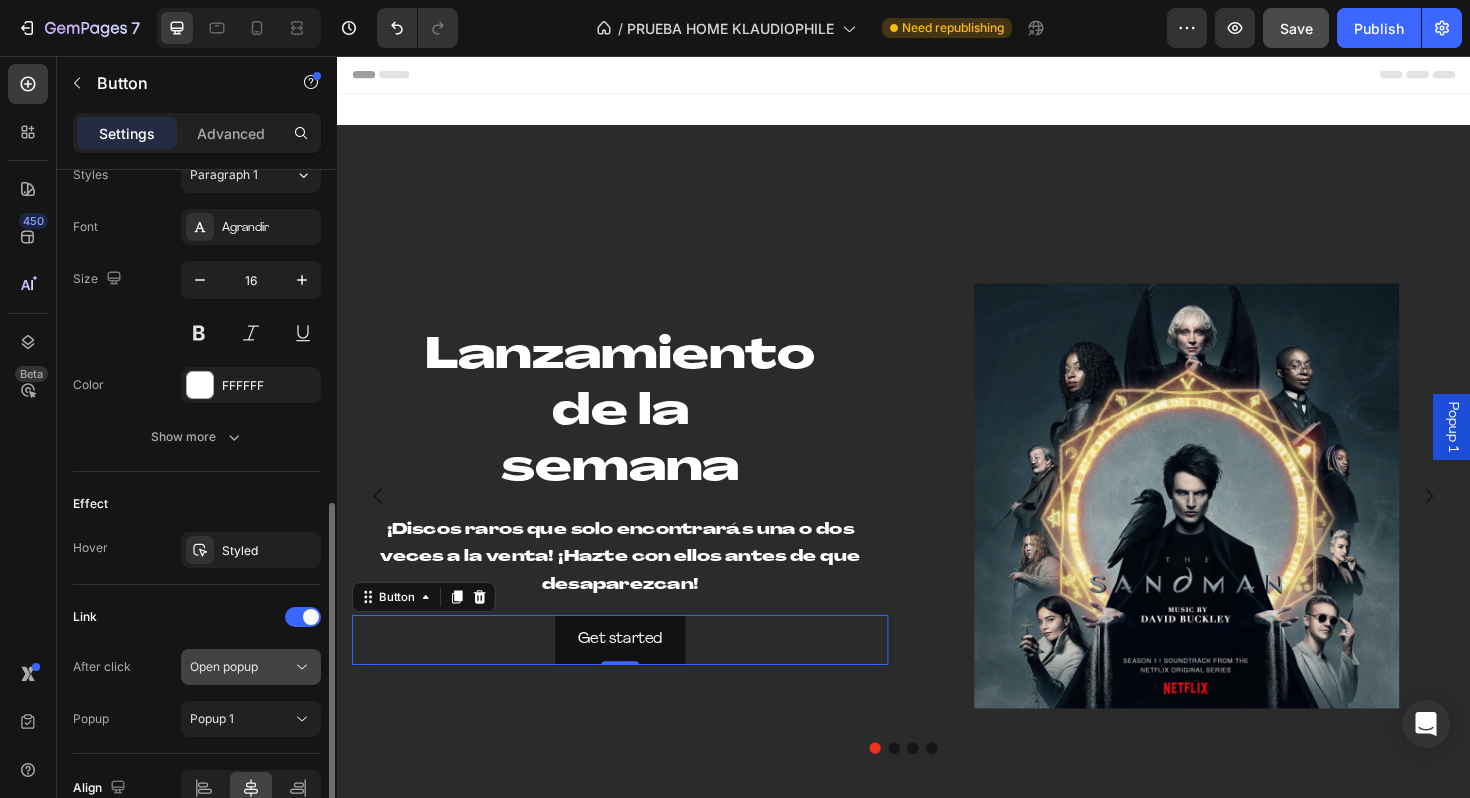 click on "Open popup" at bounding box center (241, 667) 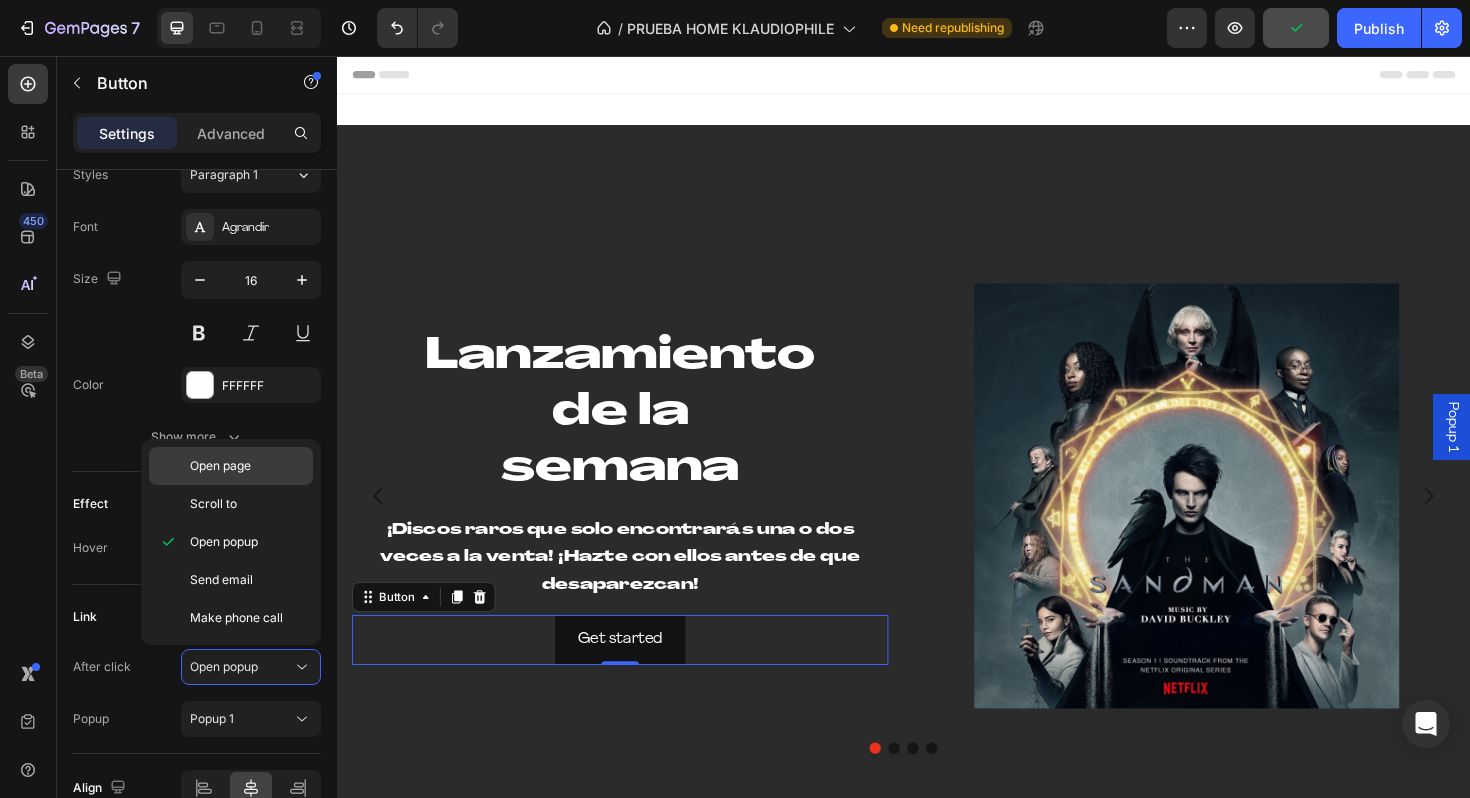 click on "Open page" at bounding box center [247, 466] 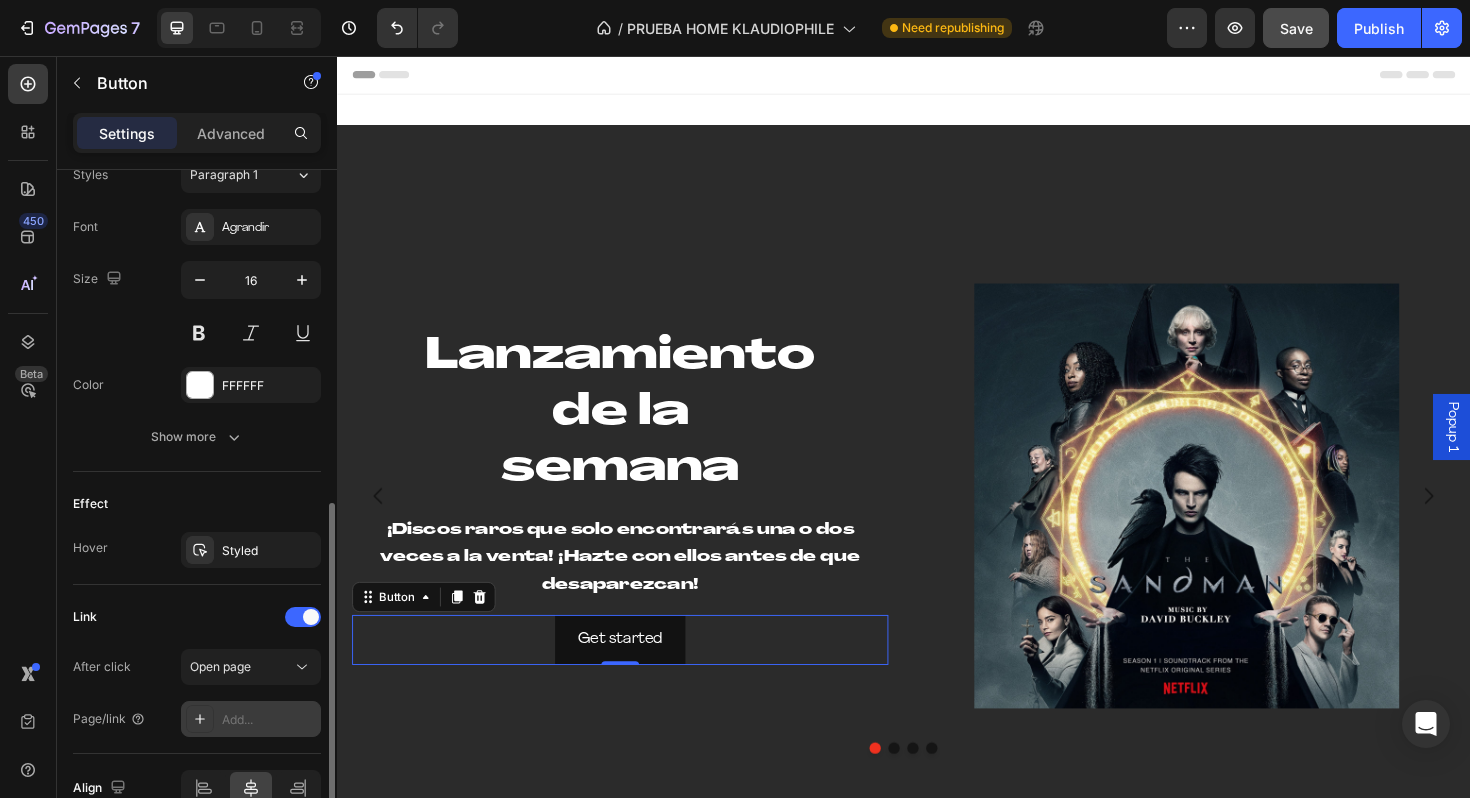 click 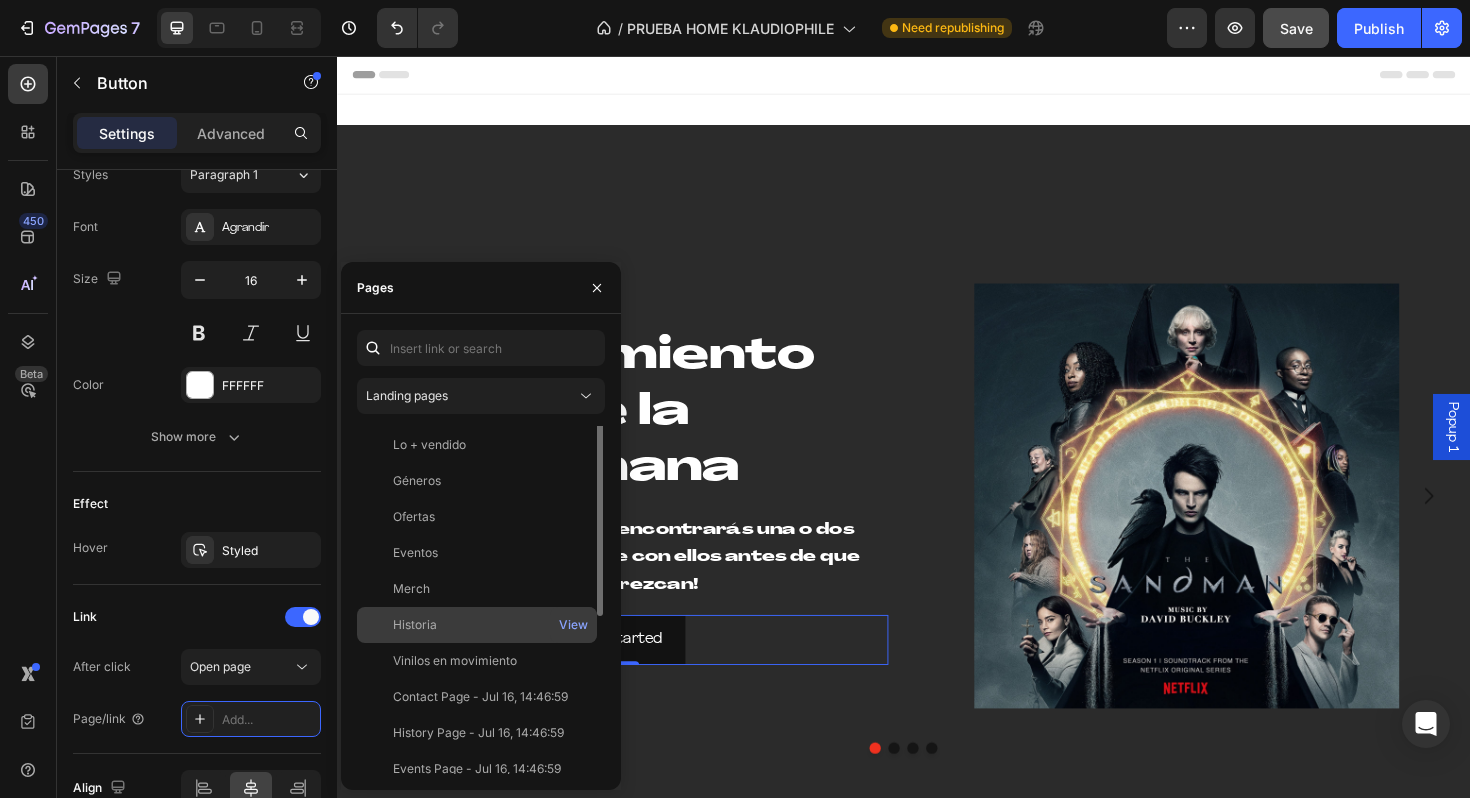 scroll, scrollTop: 0, scrollLeft: 0, axis: both 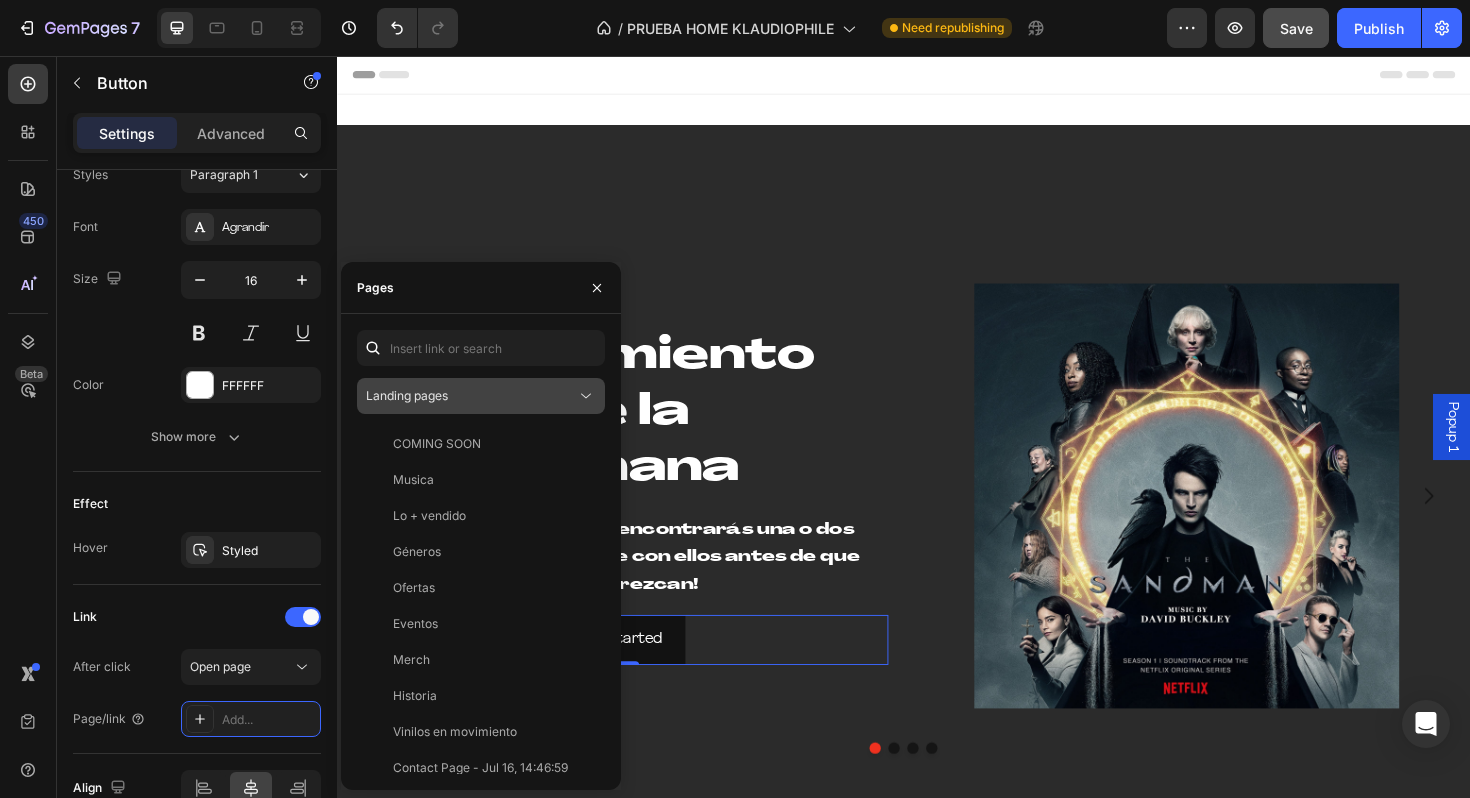 click 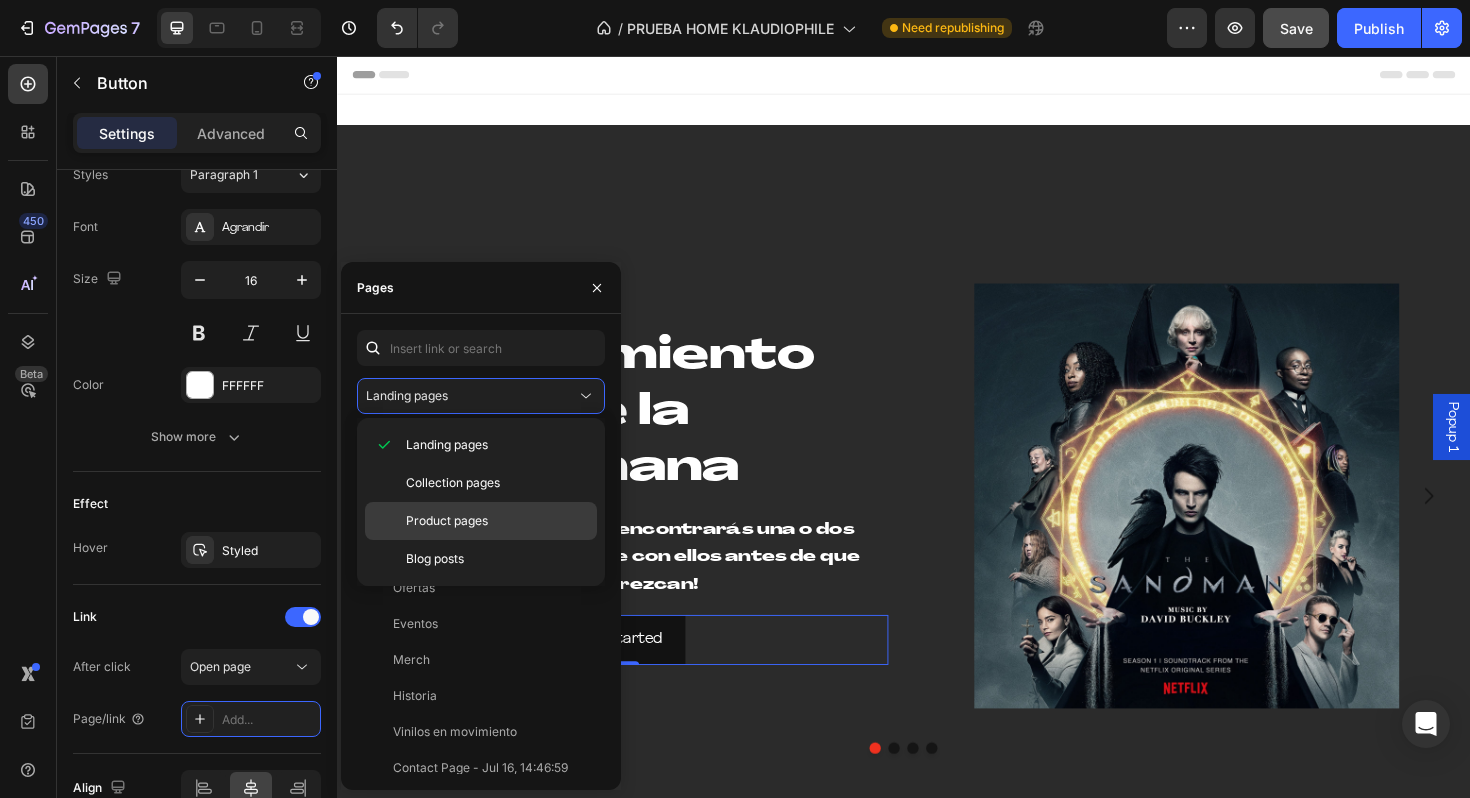 click on "Product pages" at bounding box center [497, 521] 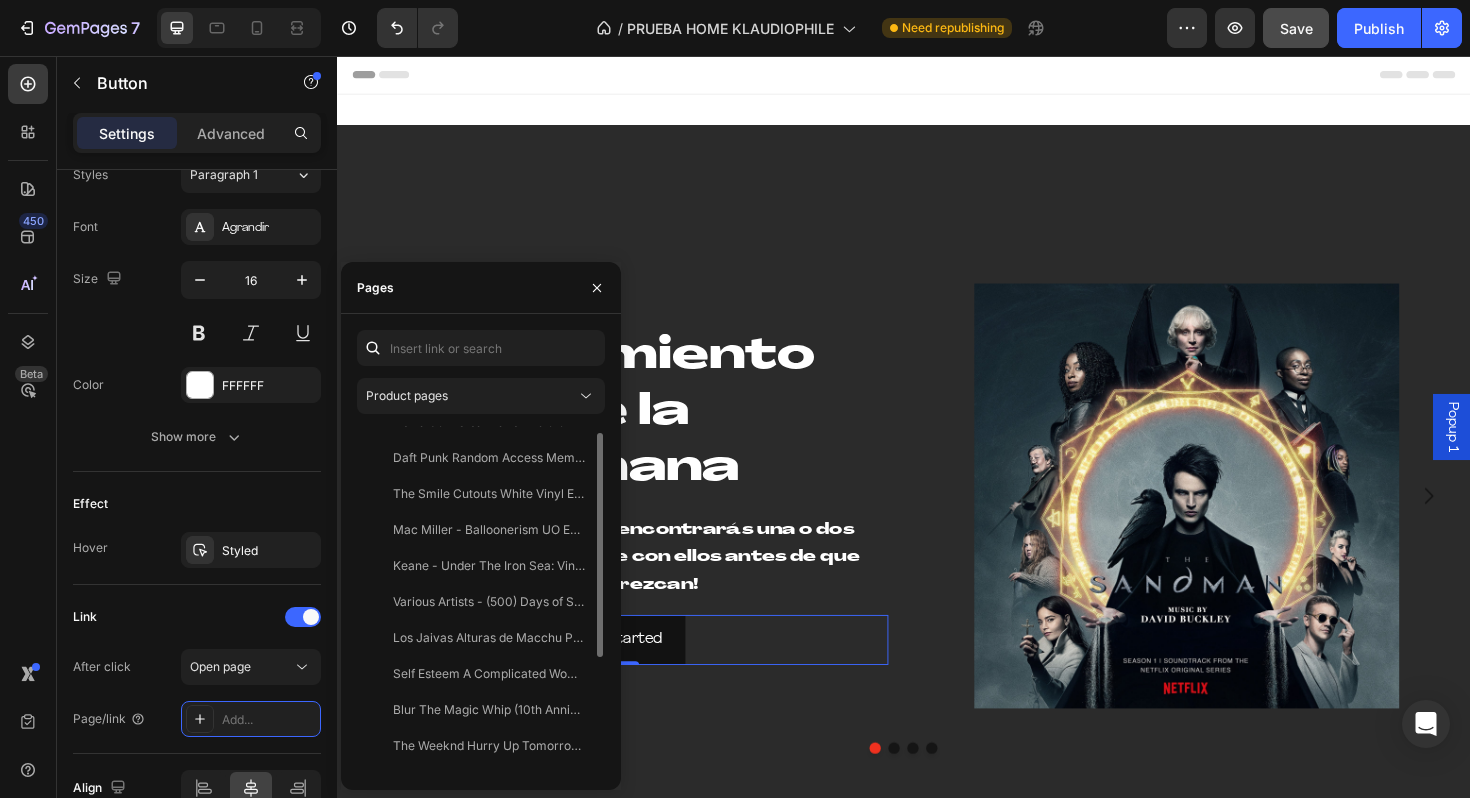 scroll, scrollTop: 27, scrollLeft: 0, axis: vertical 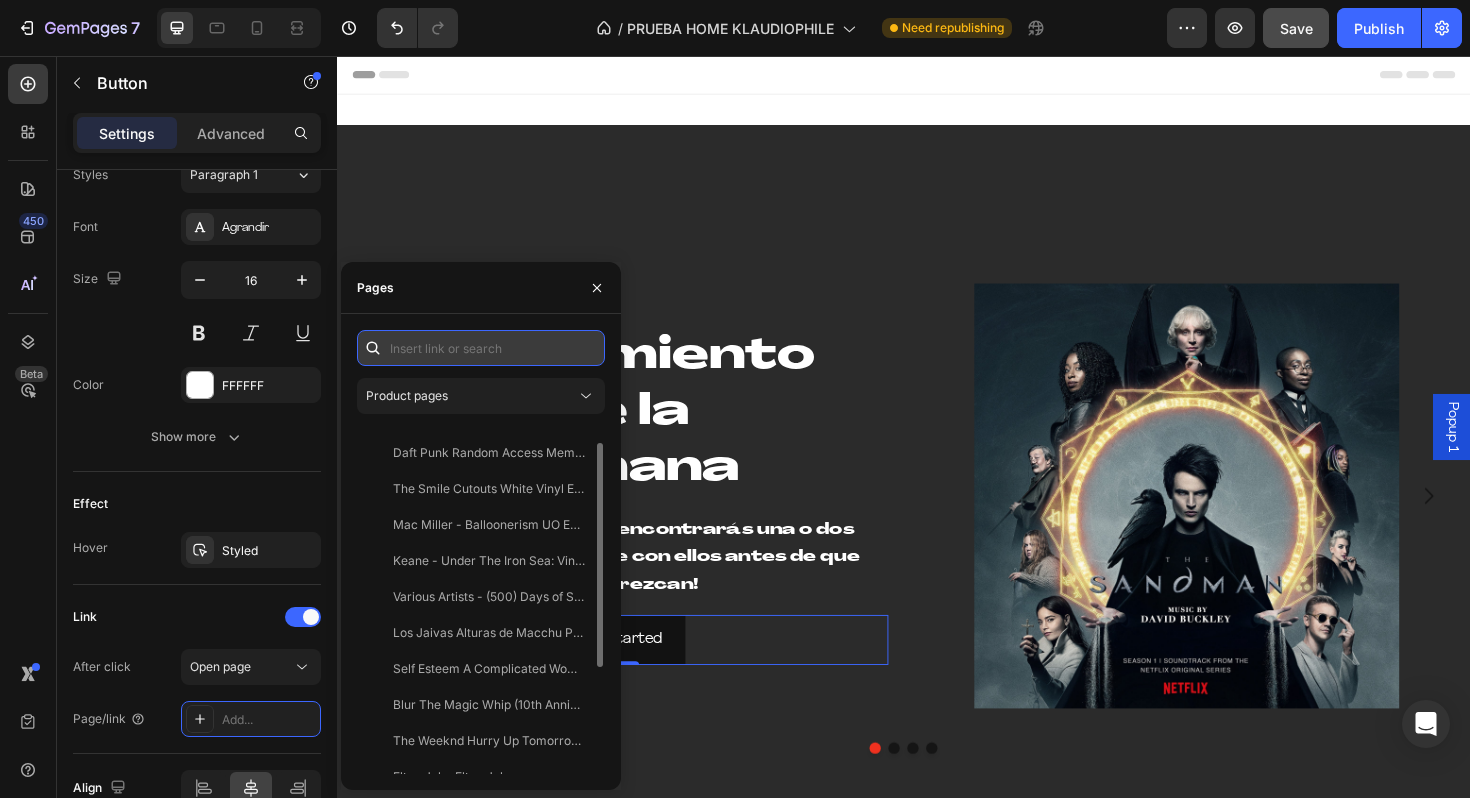 click at bounding box center (481, 348) 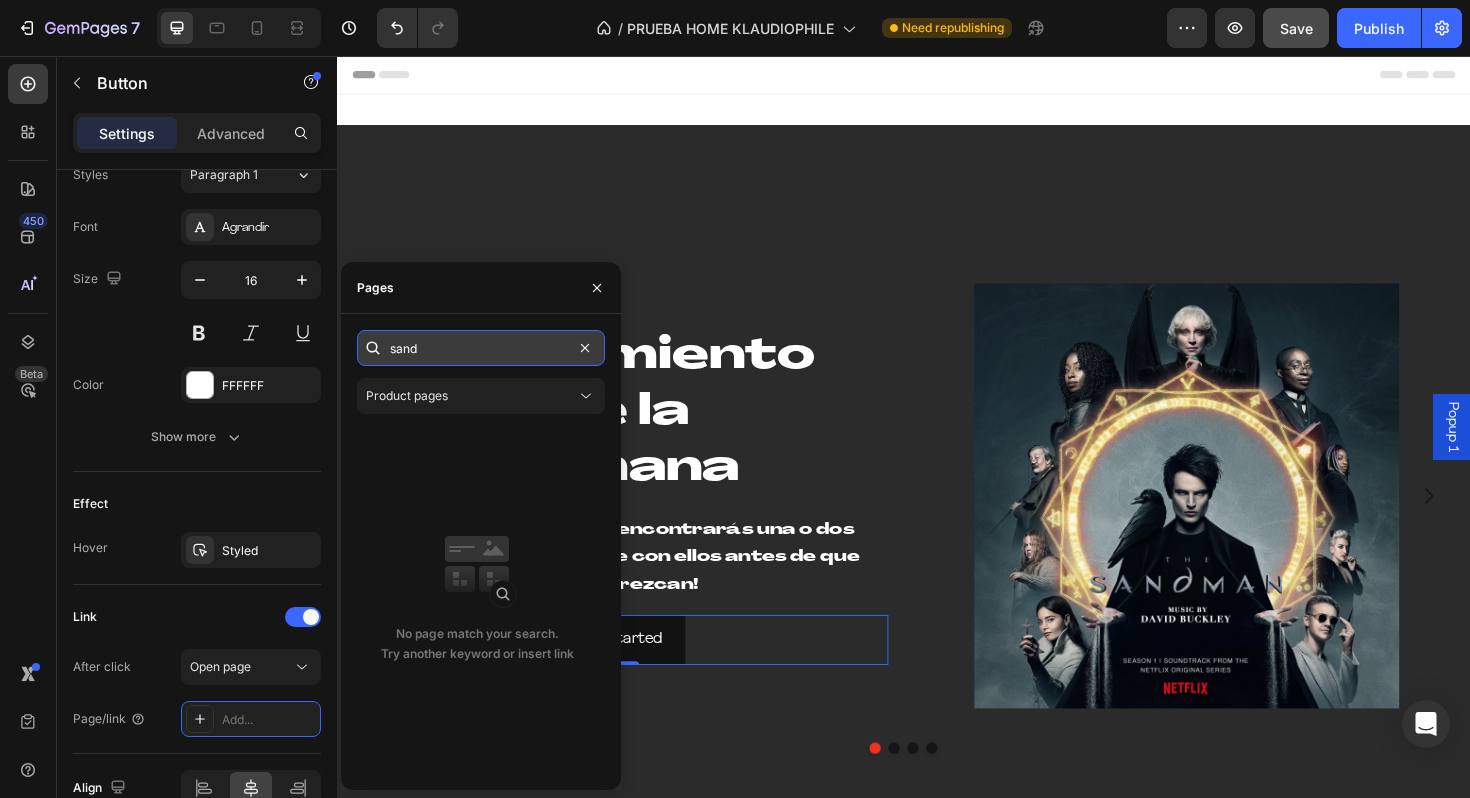 scroll, scrollTop: 0, scrollLeft: 0, axis: both 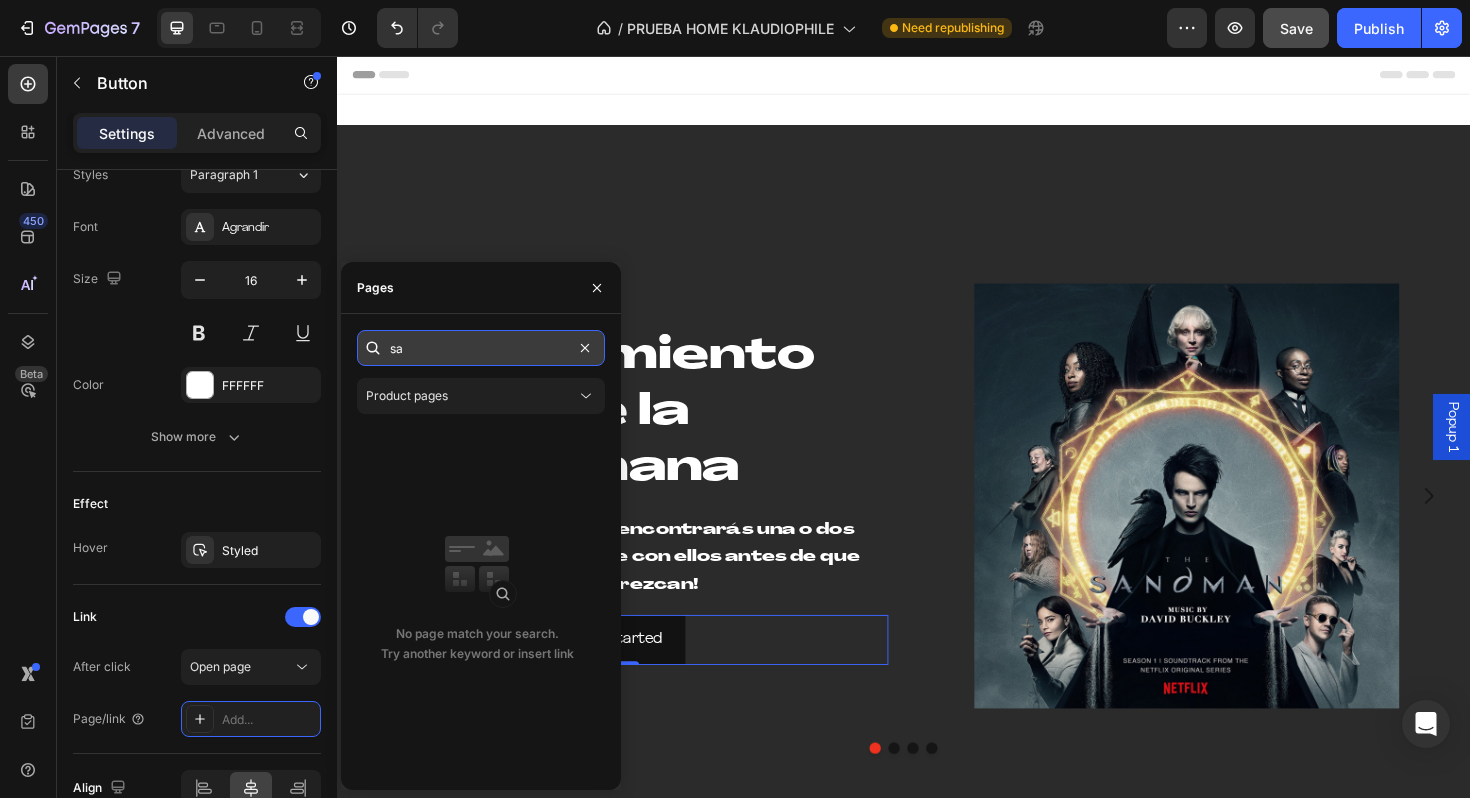type on "s" 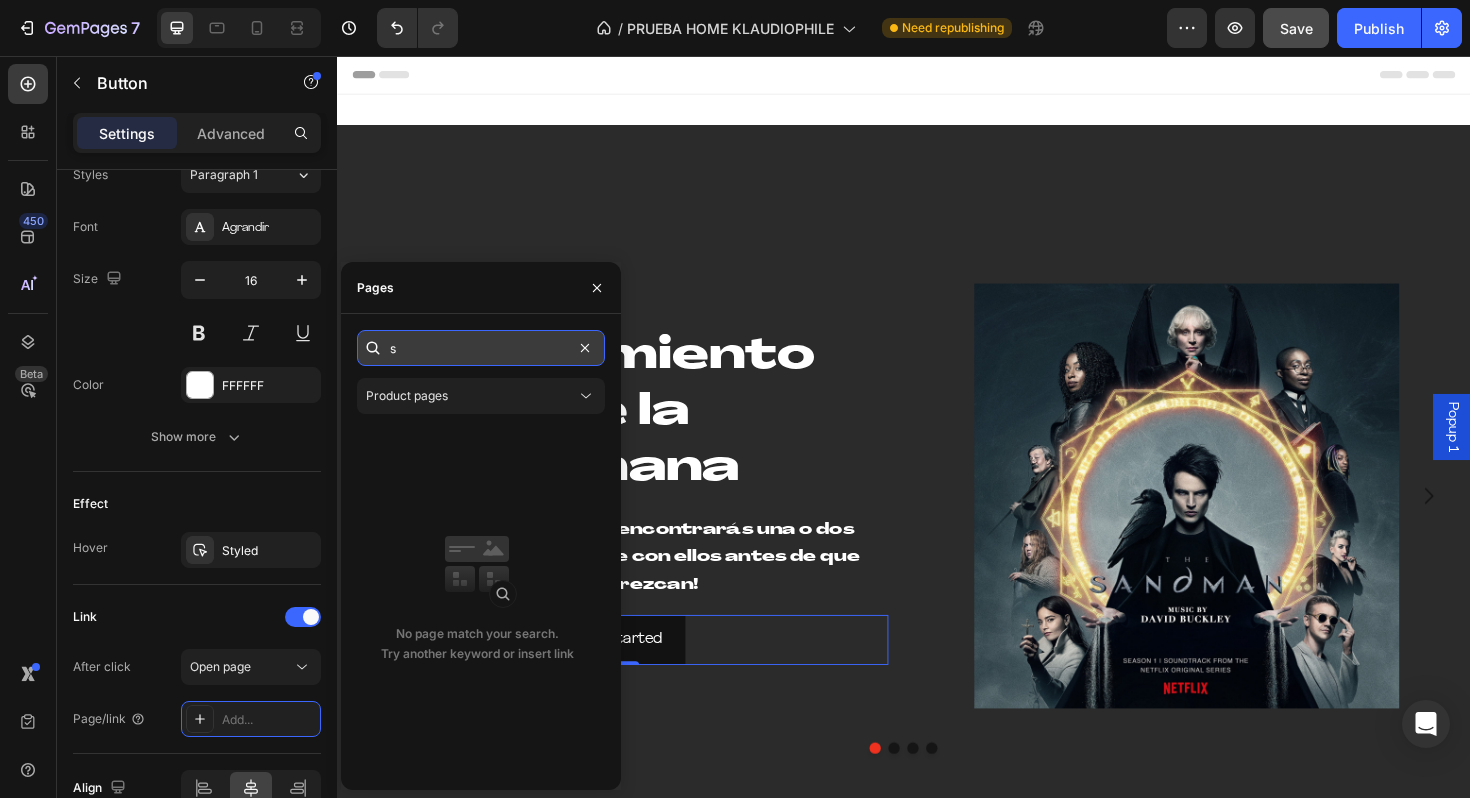 type 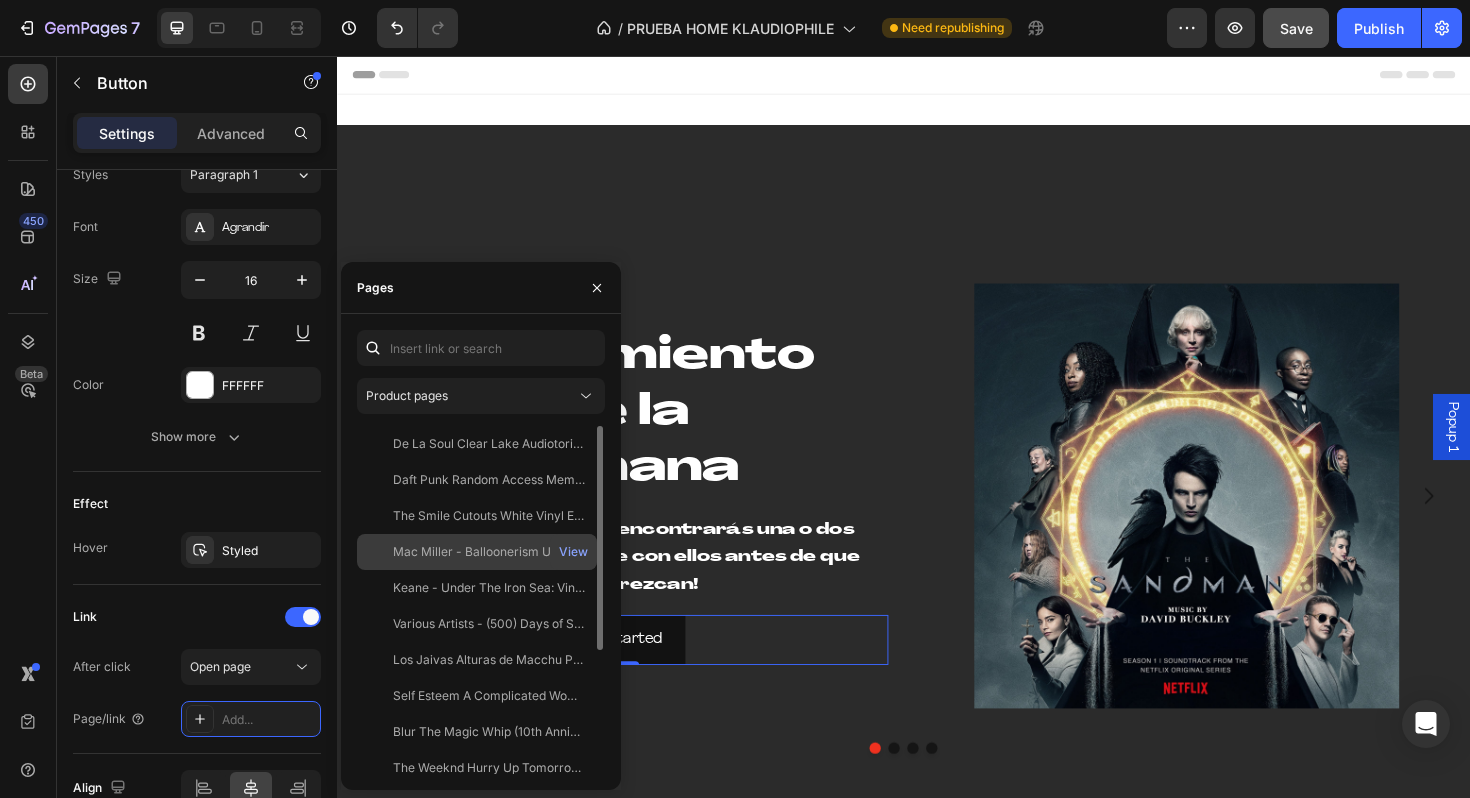 click on "Mac Miller - Balloonerism UO Exclusive 2XLP" 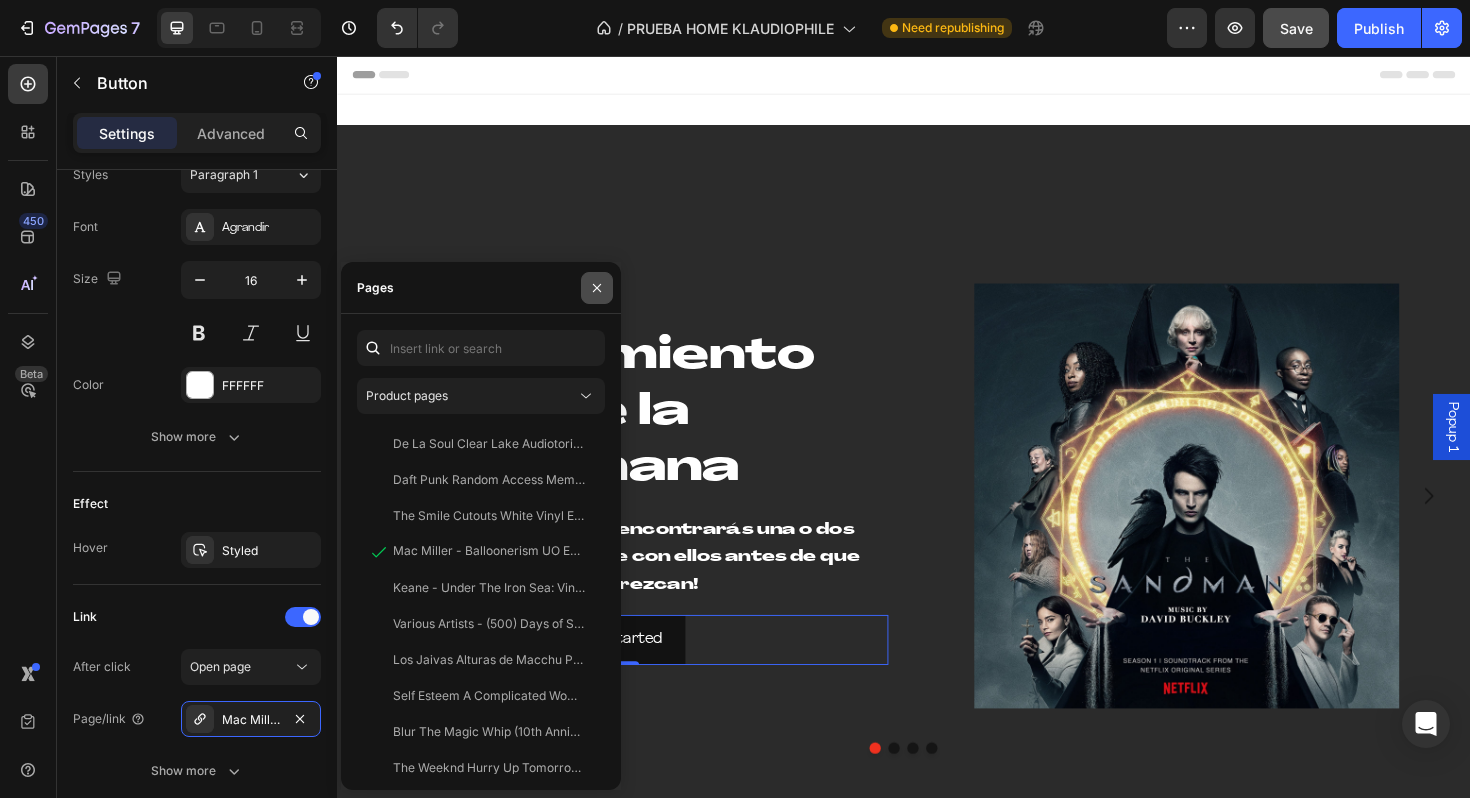 click 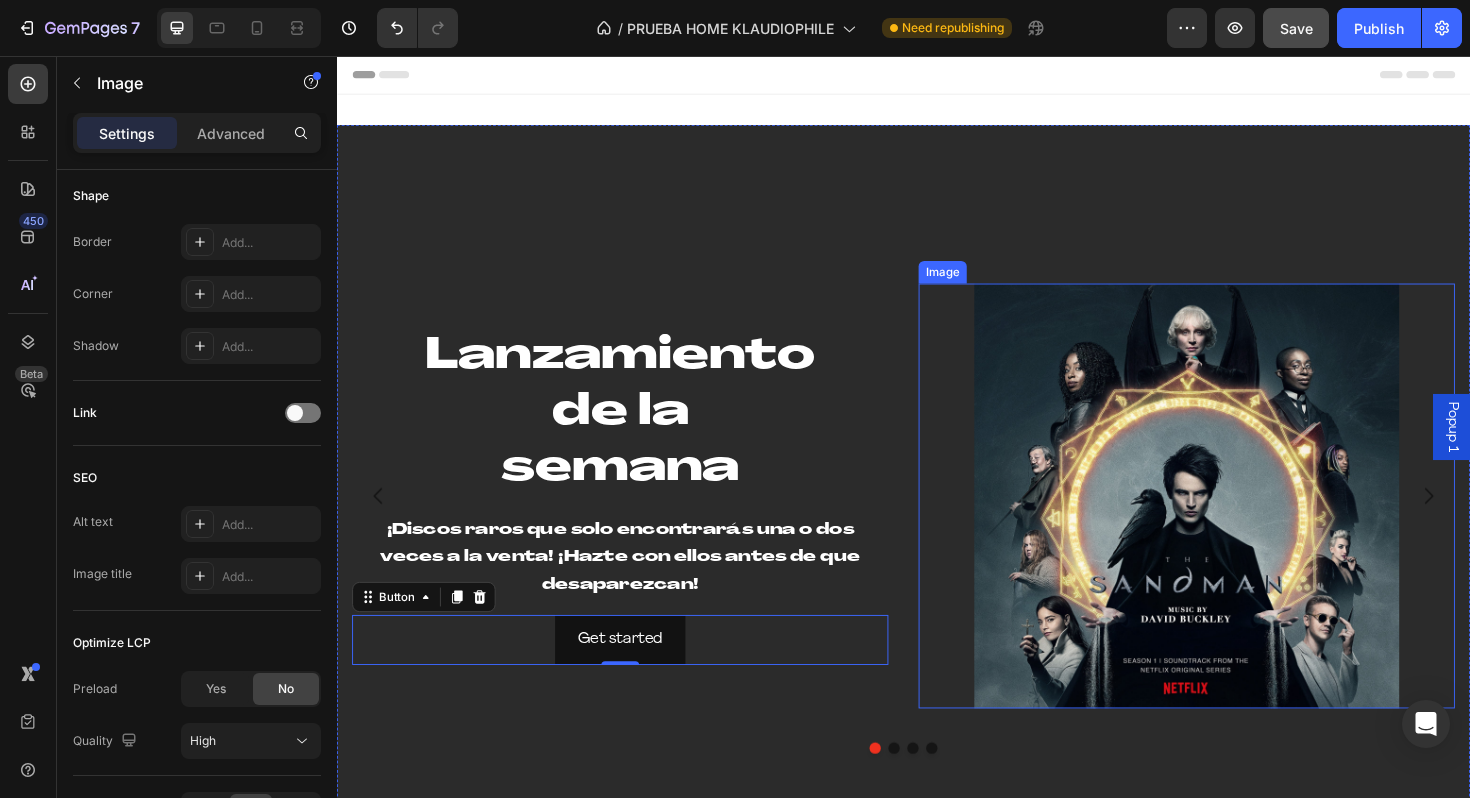 click at bounding box center [1237, 522] 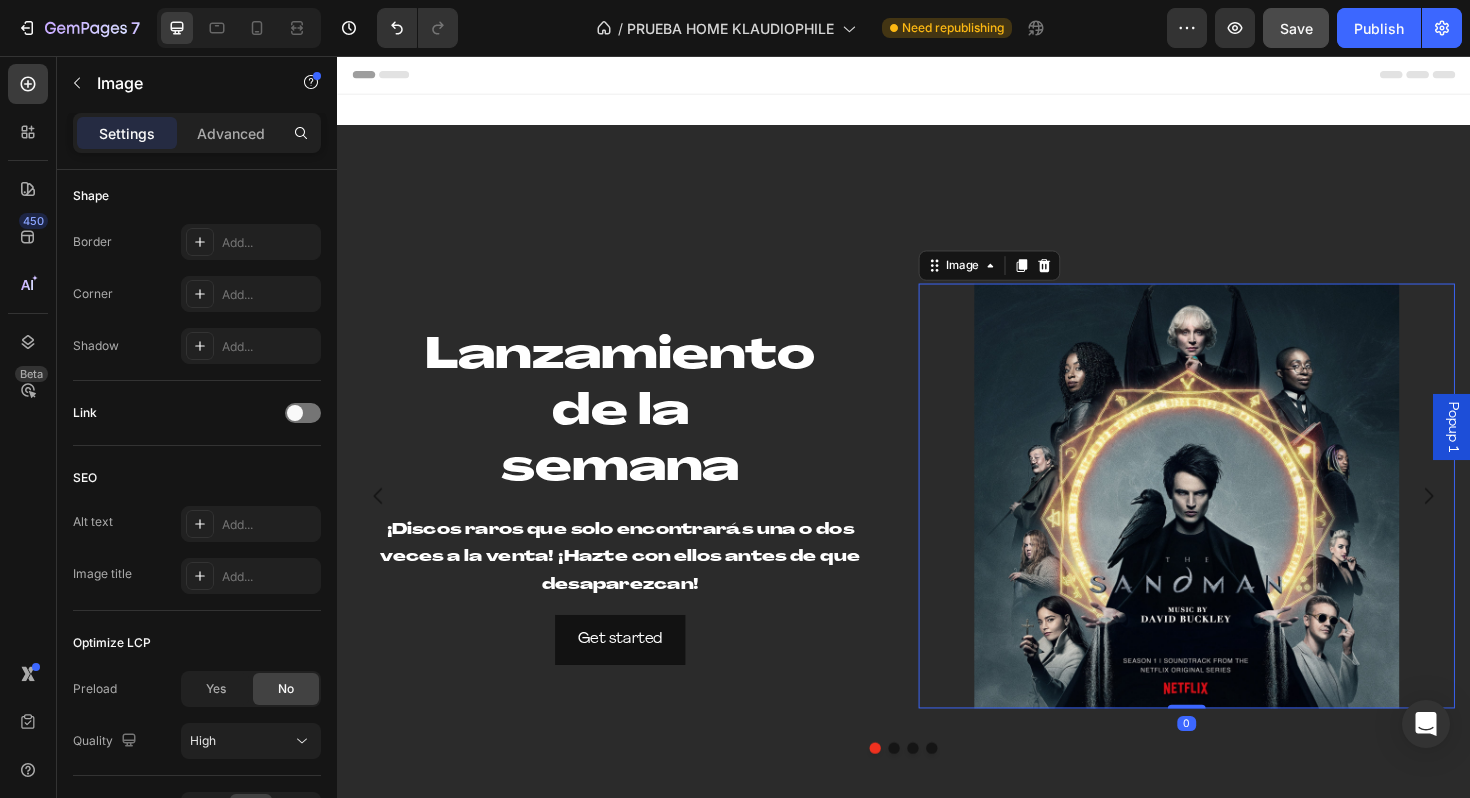 scroll, scrollTop: 0, scrollLeft: 0, axis: both 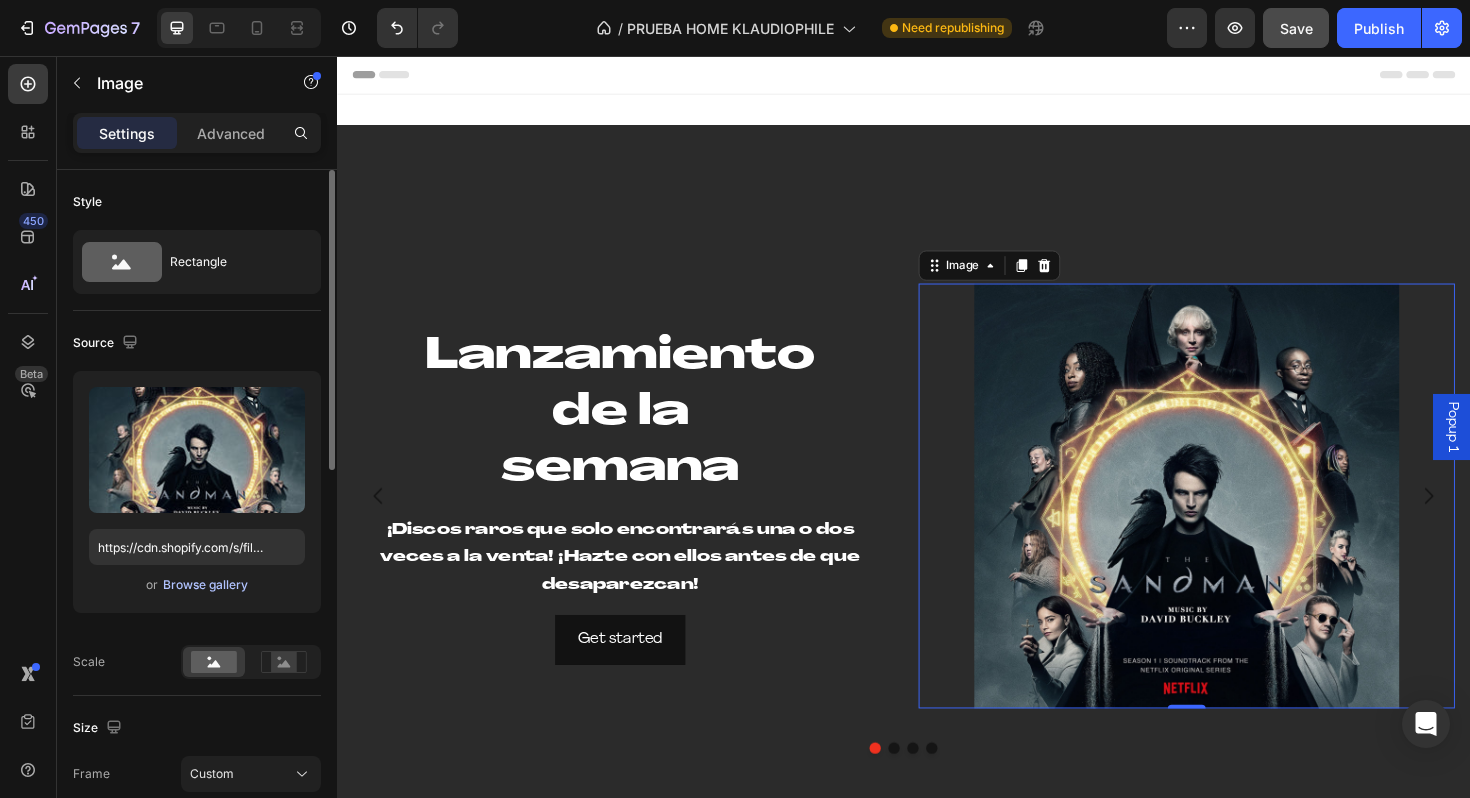 click on "Browse gallery" at bounding box center (205, 585) 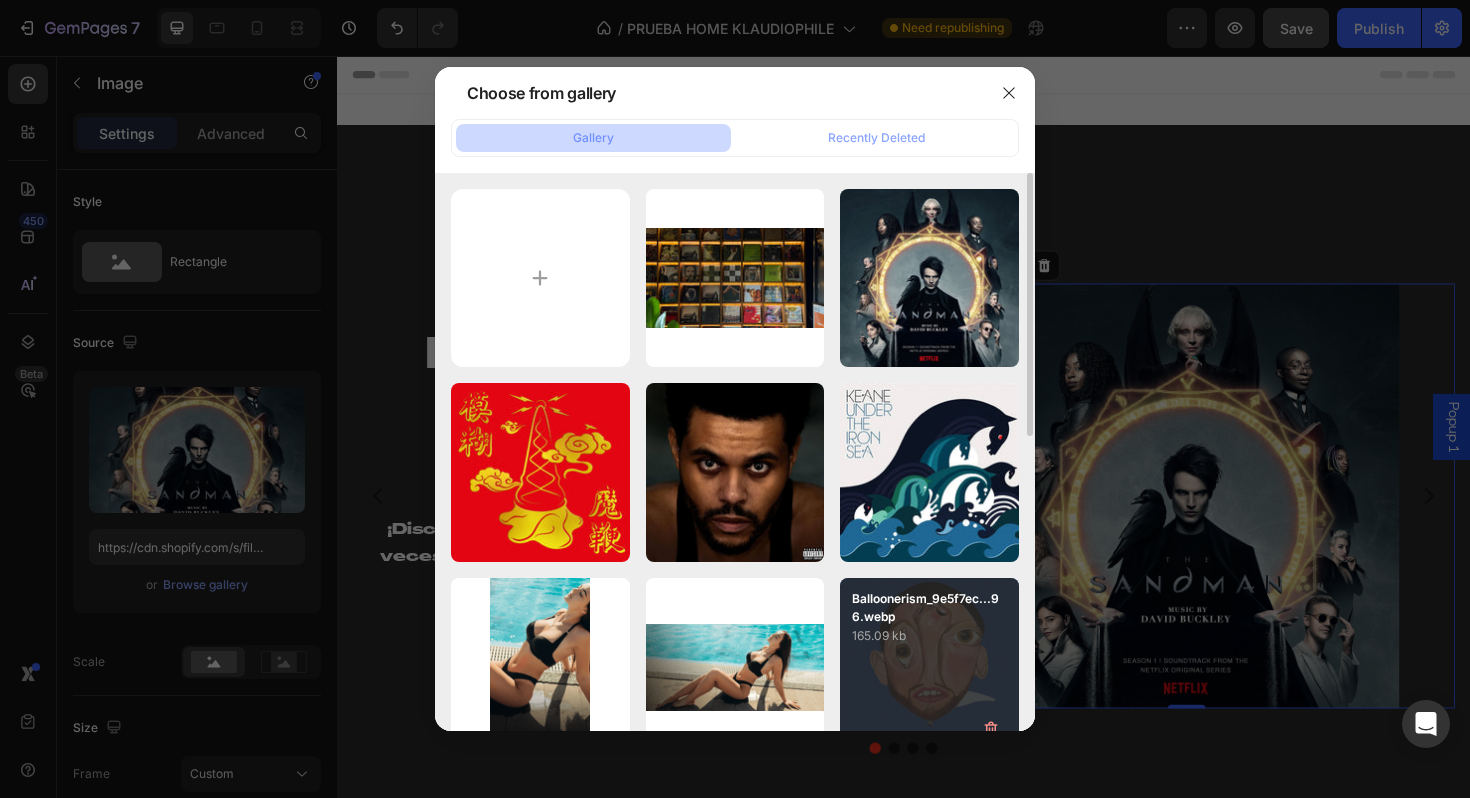 click on "Balloonerism_9e5f7ec...96.webp 165.09 kb" at bounding box center [929, 667] 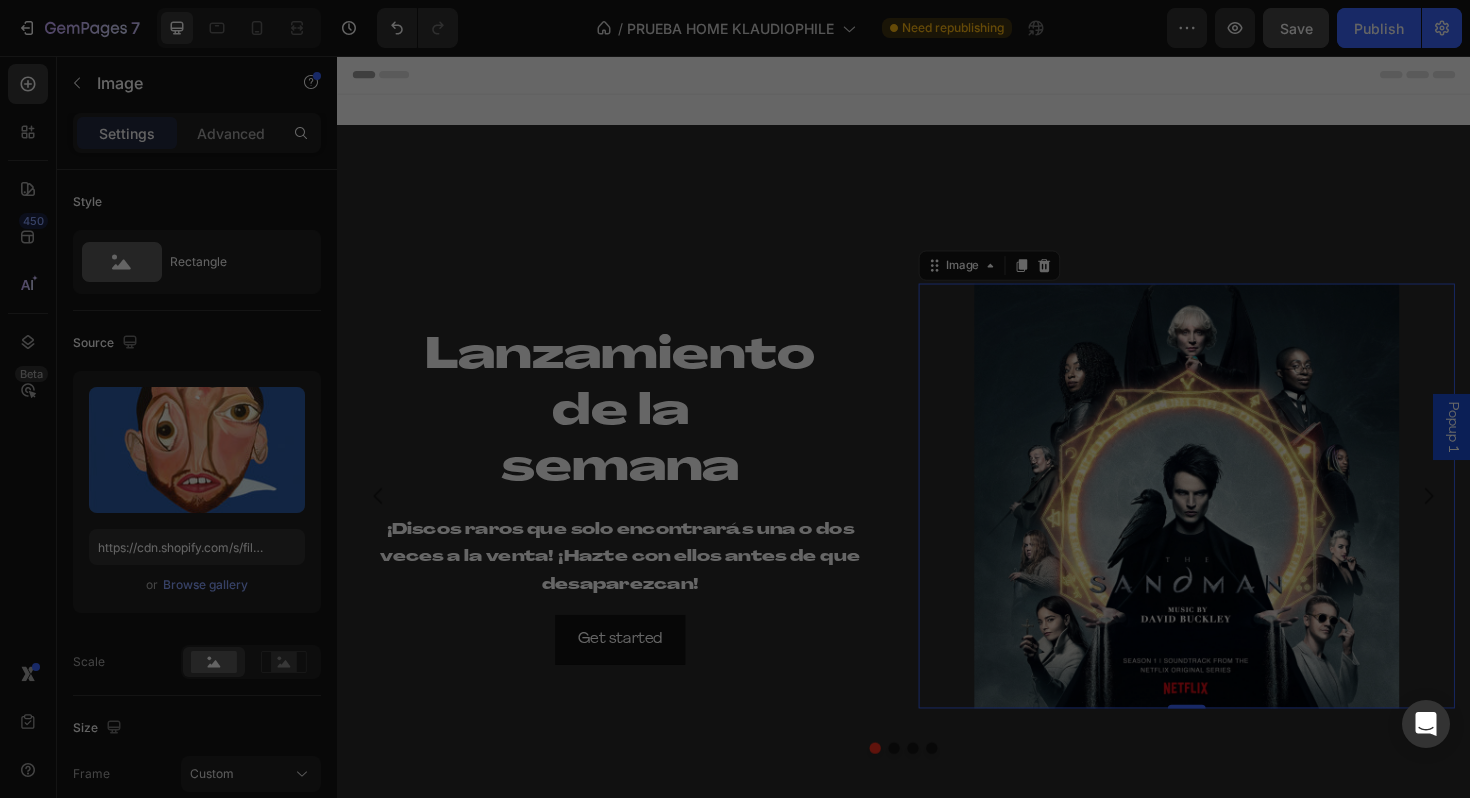 click on "Balloonerism_9e5f7ec...96.webp 165.09 kb" at bounding box center (929, 667) 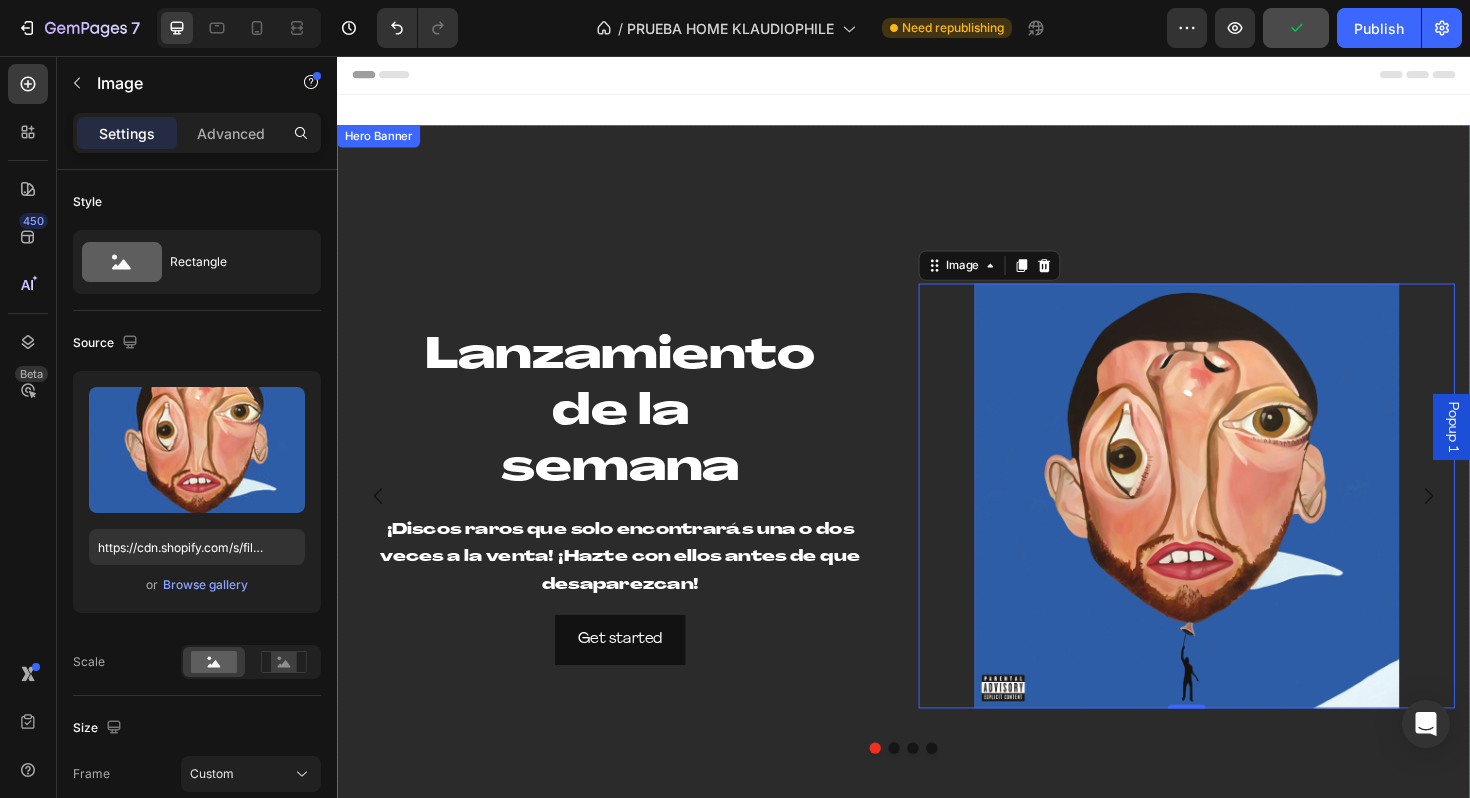 click at bounding box center [937, 522] 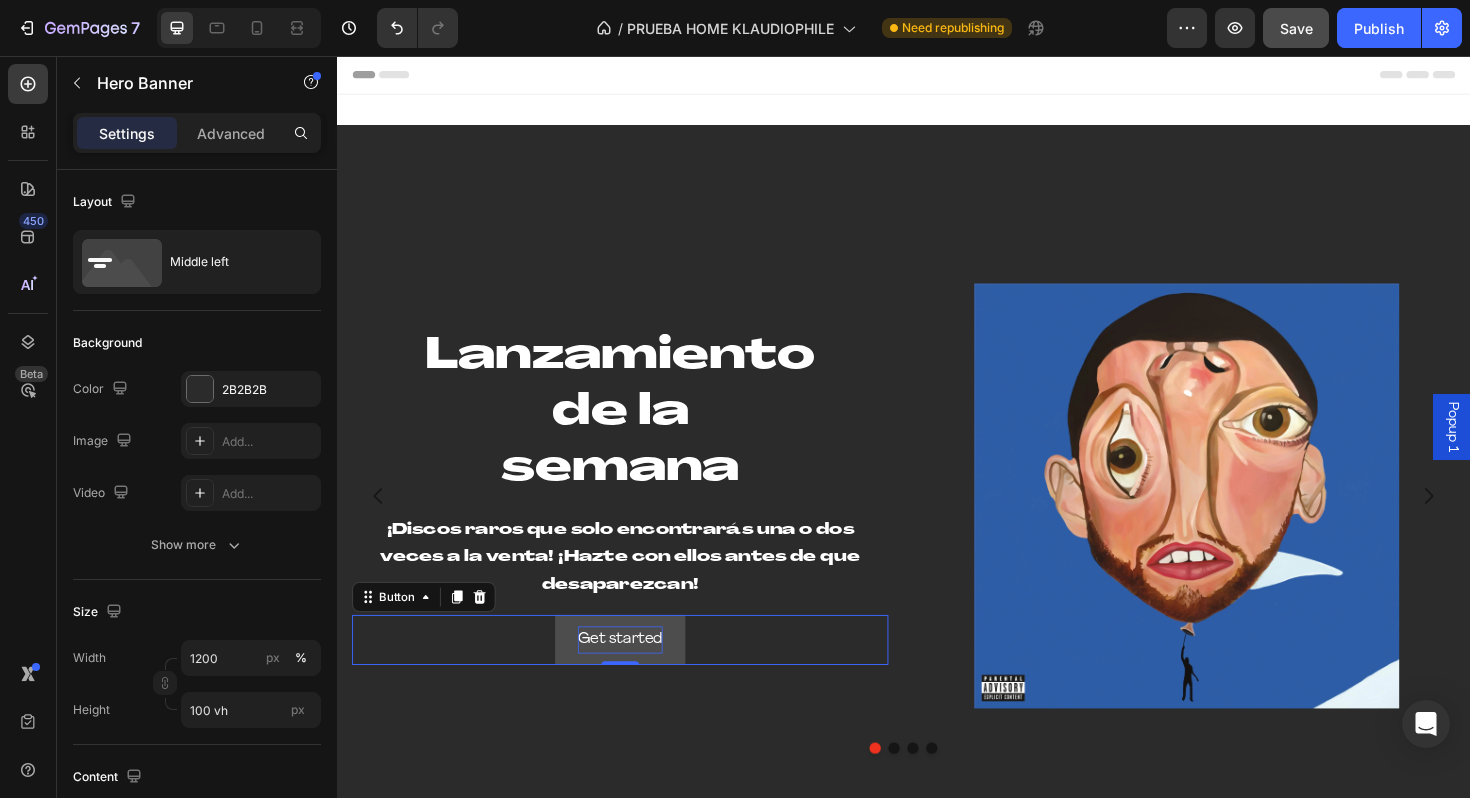 click on "Get started" at bounding box center (637, 674) 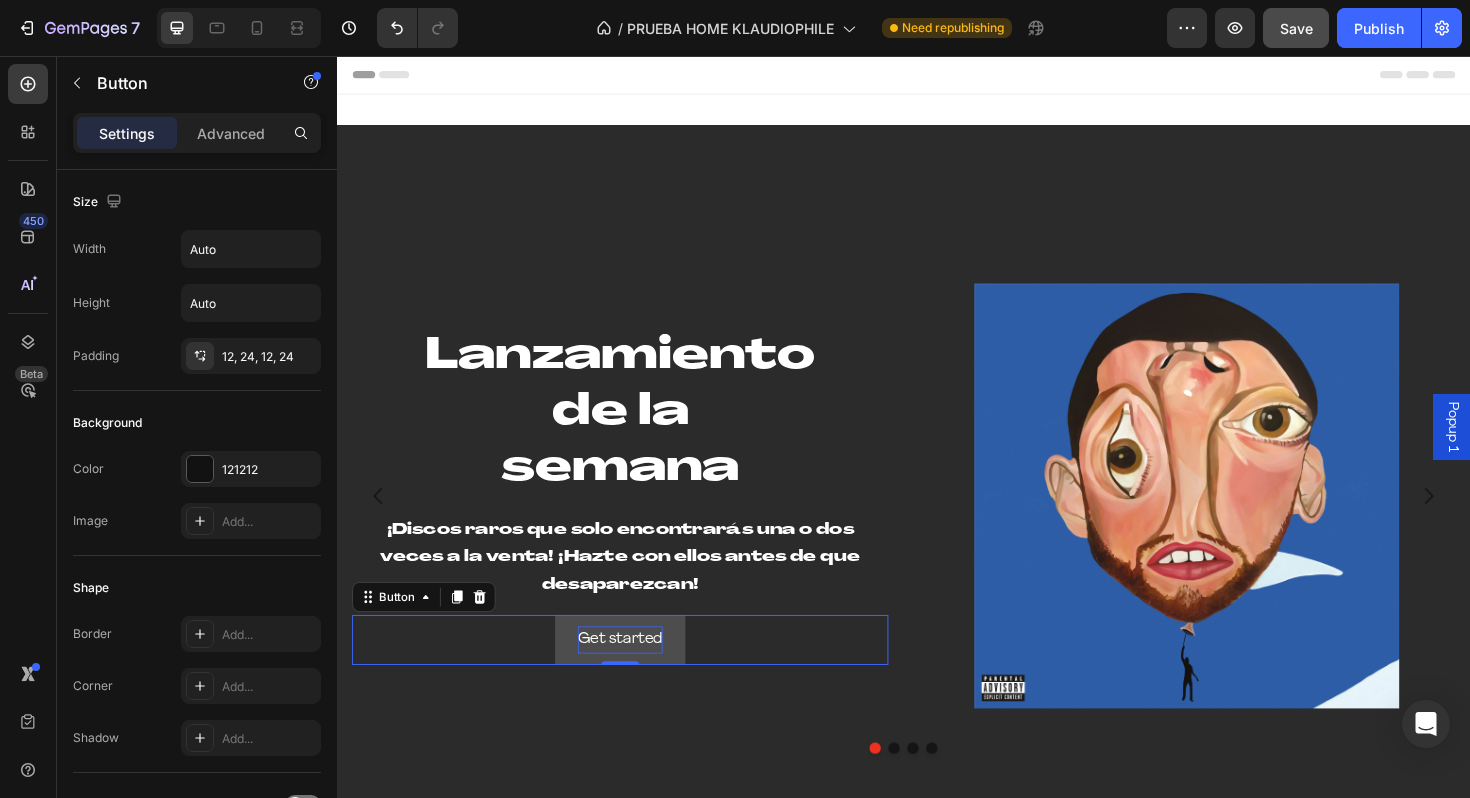 click on "Get started" at bounding box center [637, 674] 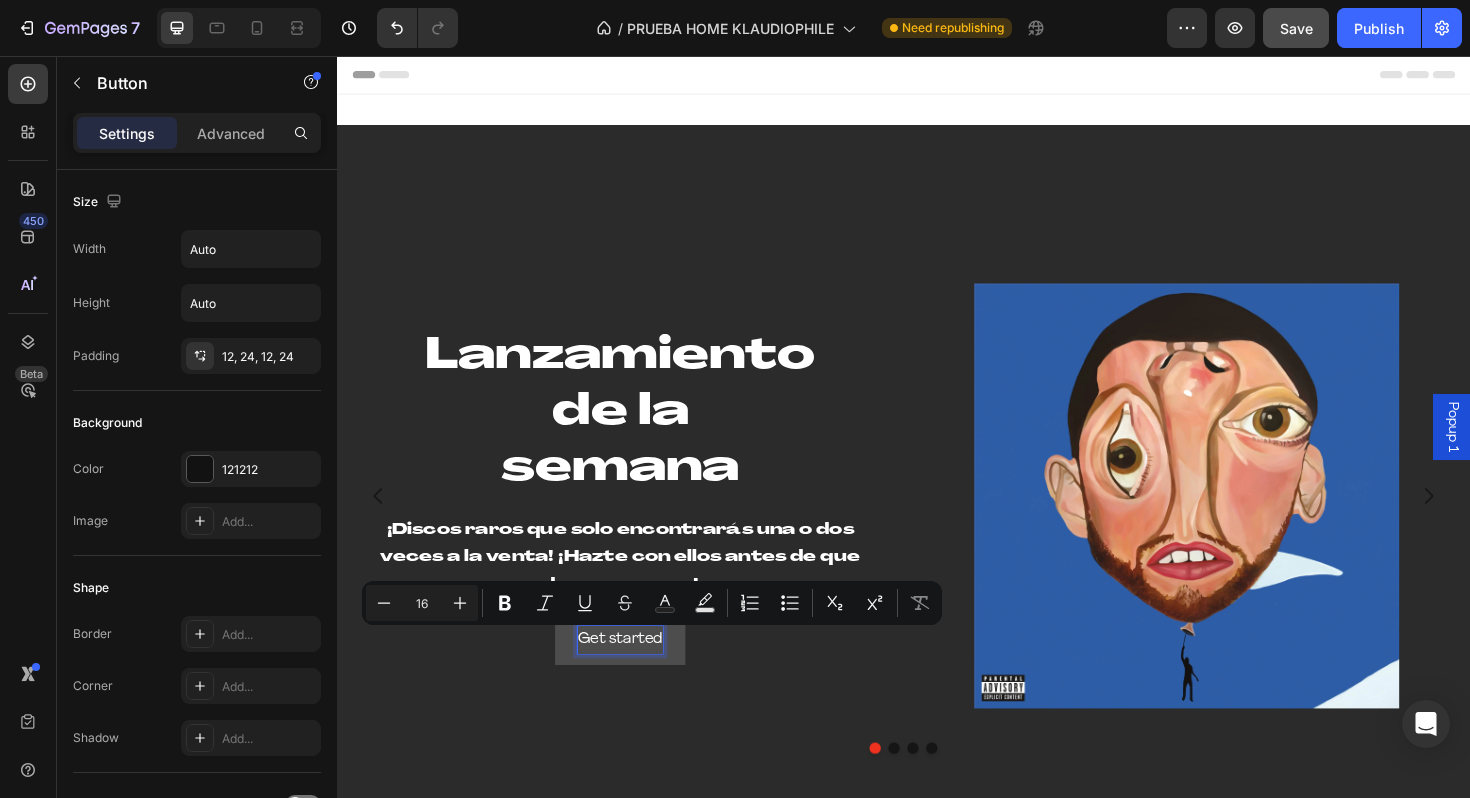 click on "Get started" at bounding box center [637, 674] 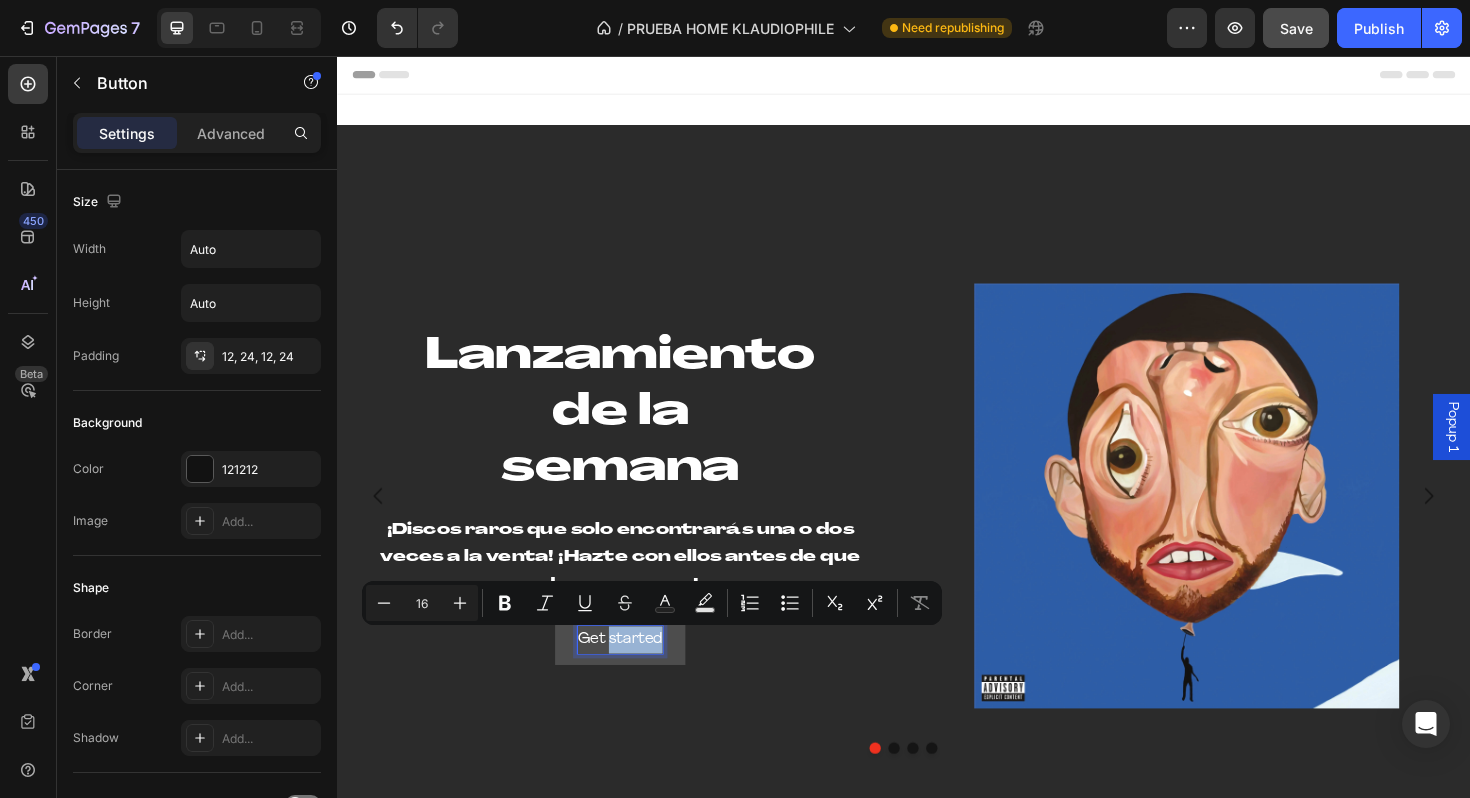 click on "Get started" at bounding box center (637, 674) 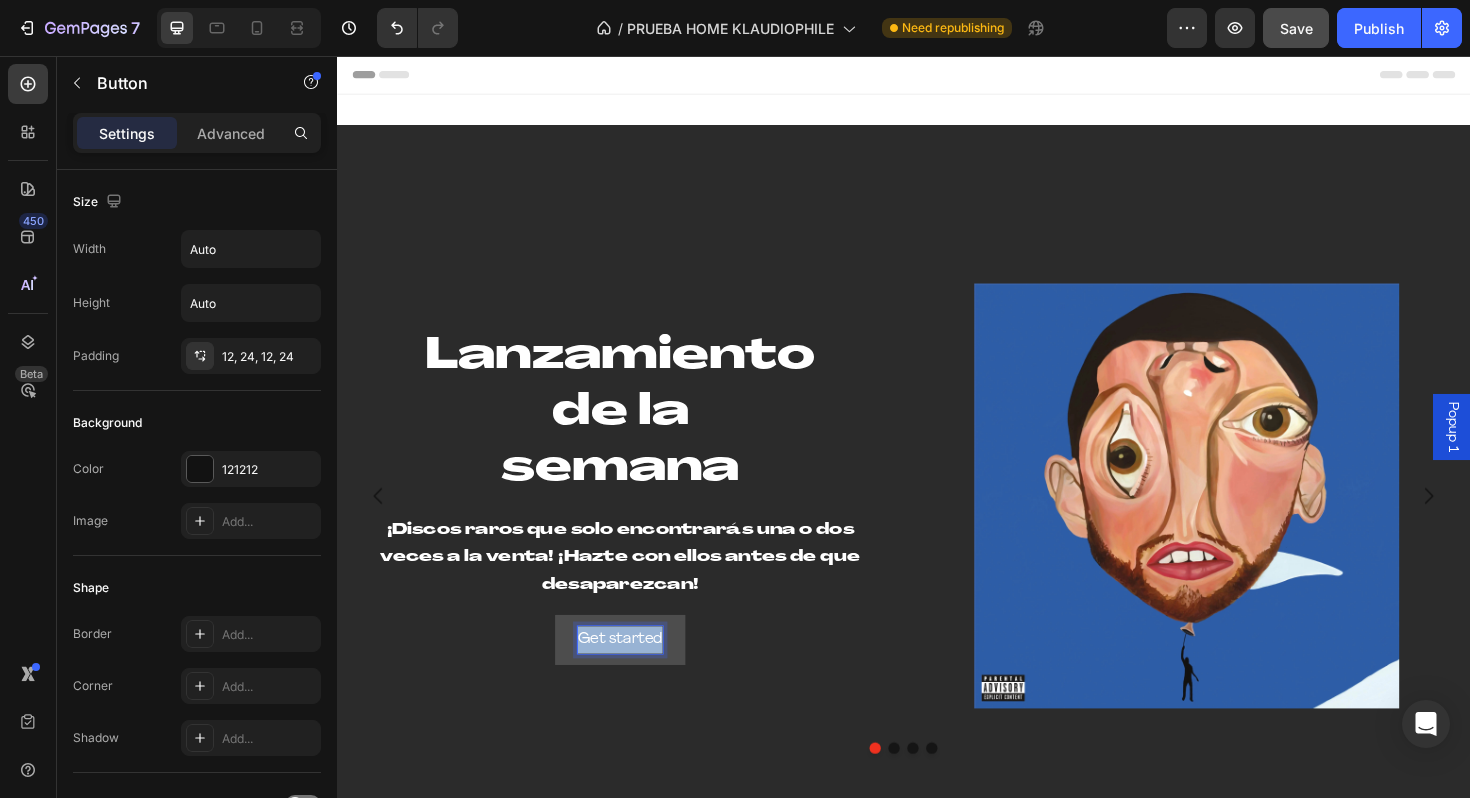 click on "Get started" at bounding box center (637, 674) 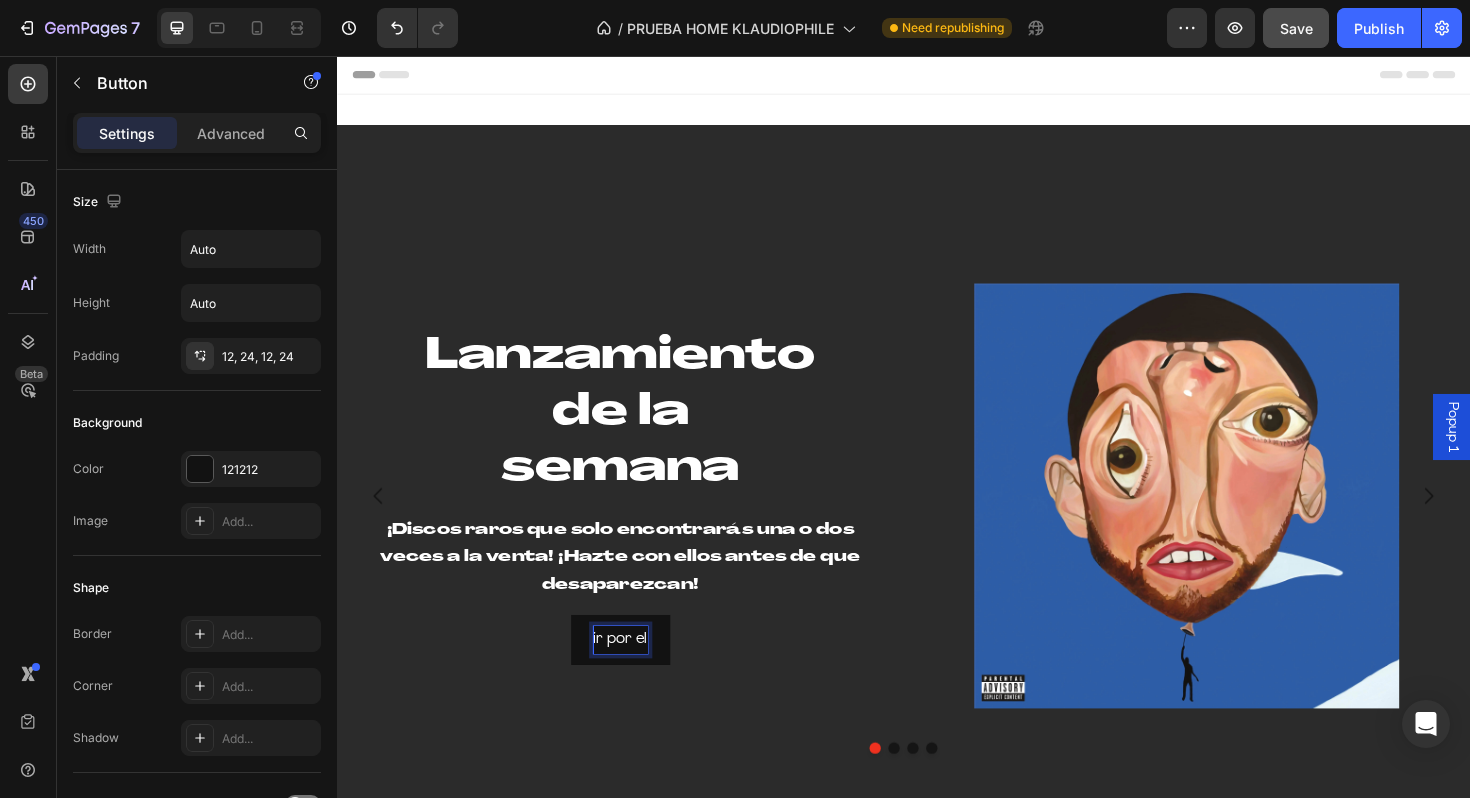 click on "ir por el Button   0" at bounding box center (637, 674) 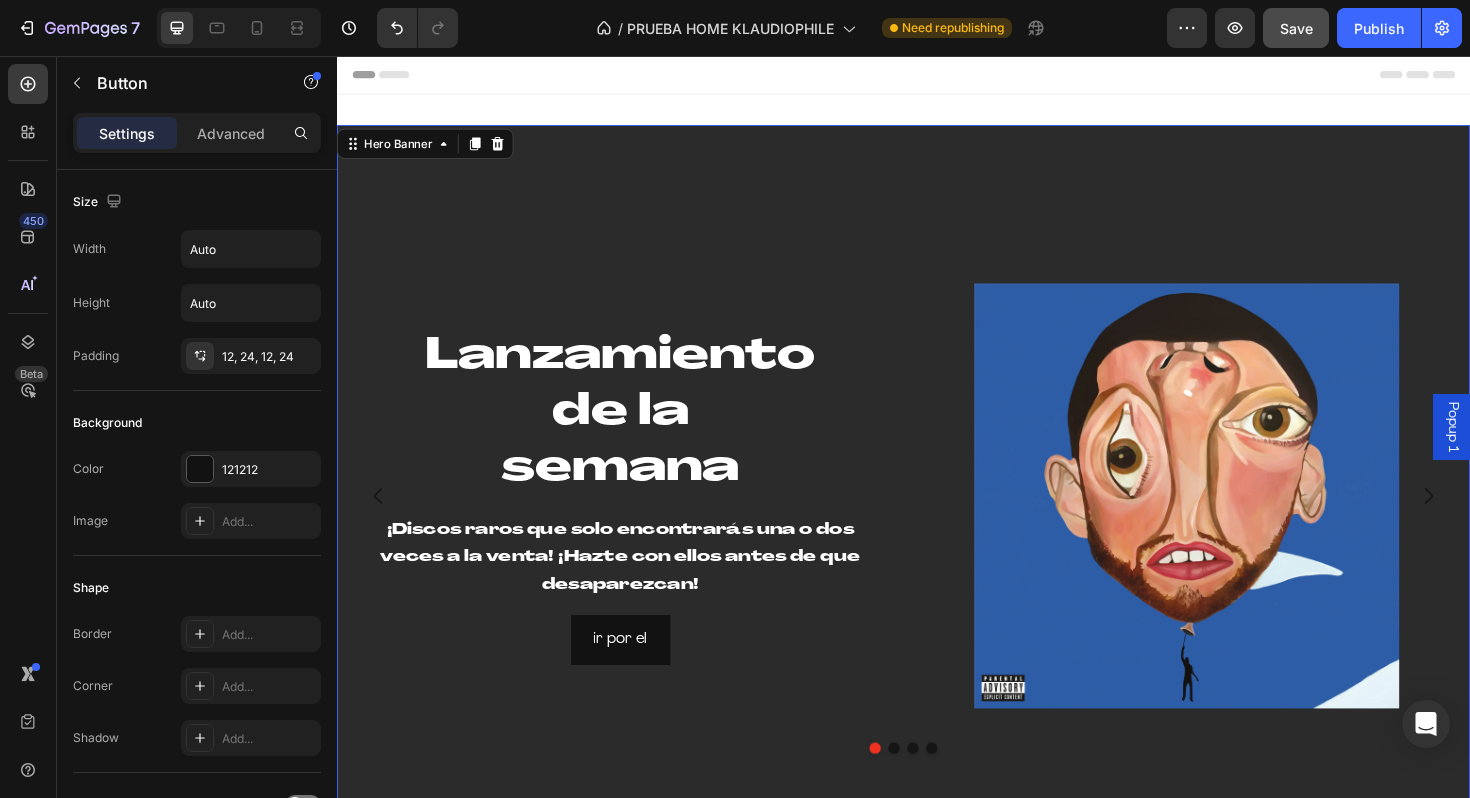 click on "Lanzamiento de la semana Heading ¡Discos raros que solo encontrarás una o dos veces a la venta! ¡Hazte con ellos antes de que desaparezcan! Text Block ir por el Button Image" at bounding box center [937, 522] 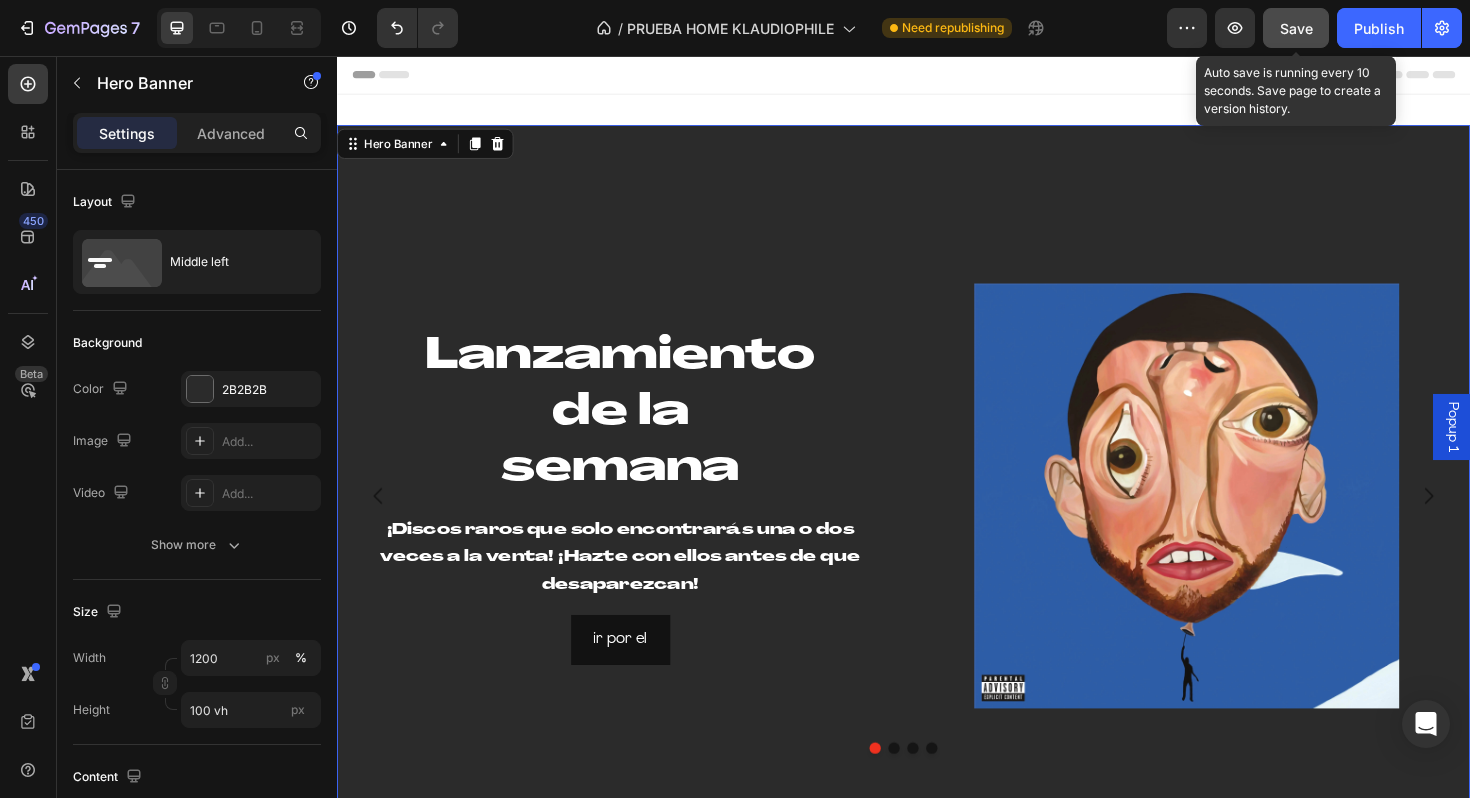 click on "Save" at bounding box center (1296, 28) 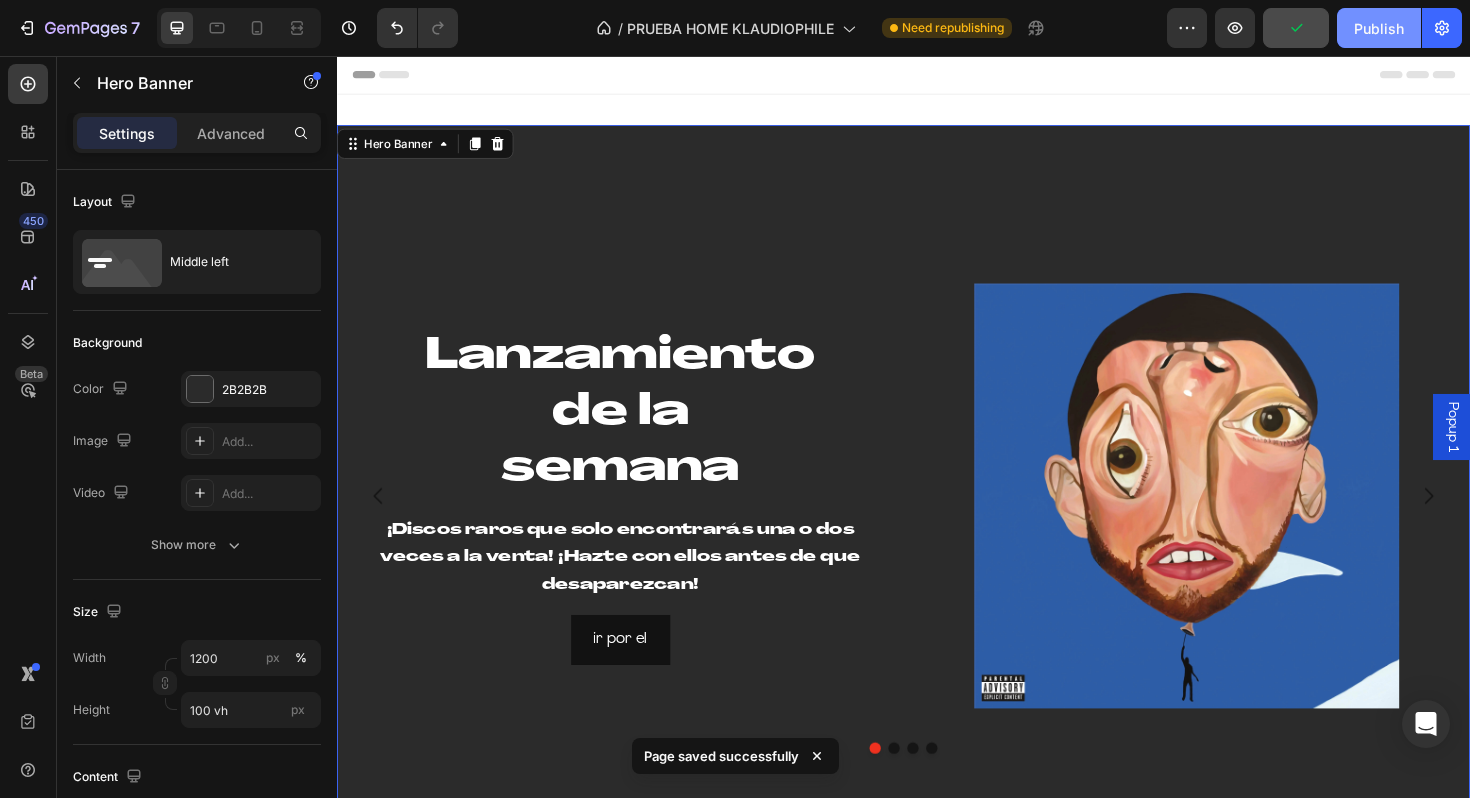 click on "Publish" at bounding box center (1379, 28) 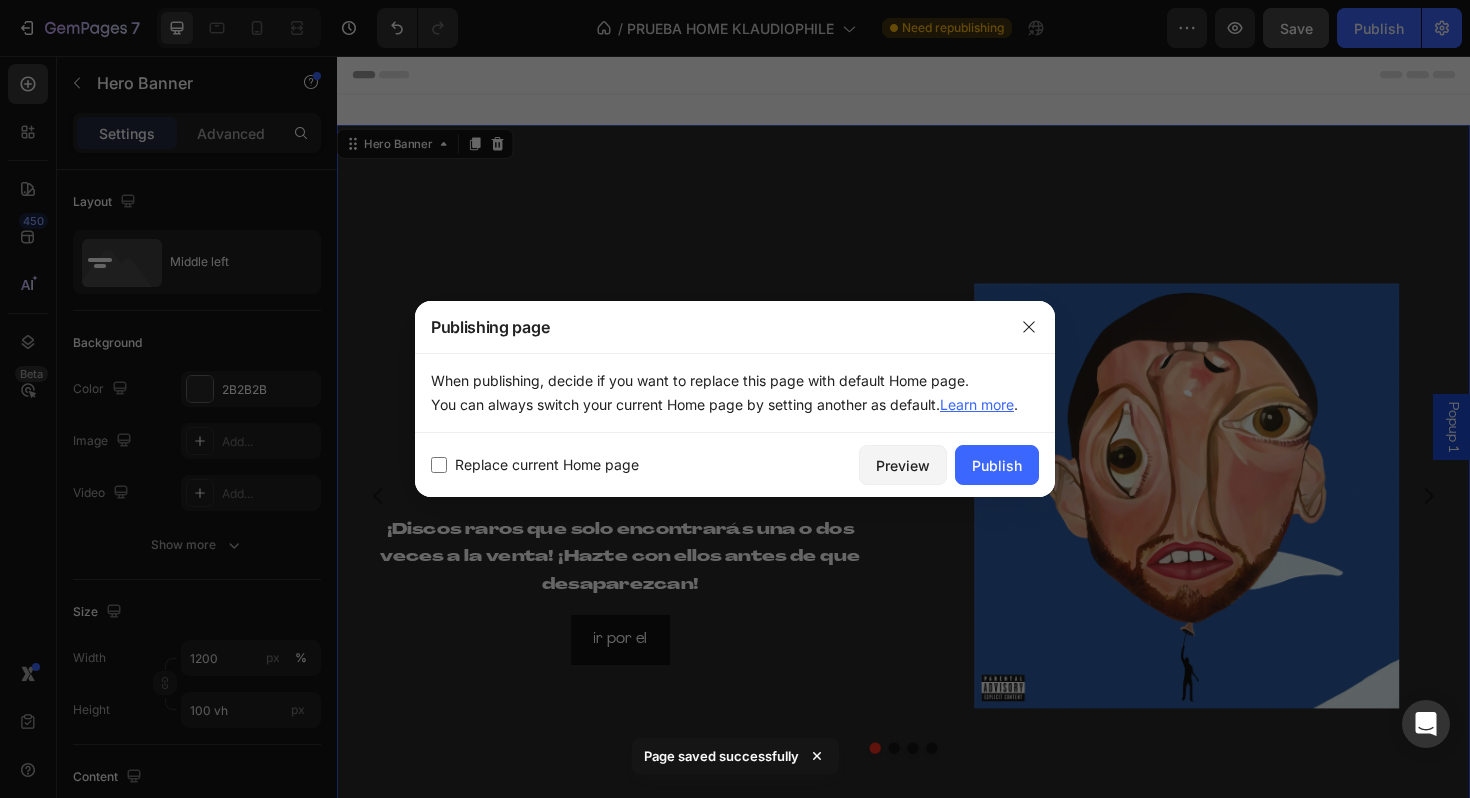 click on "Replace current Home page Preview  Publish" at bounding box center [735, 465] 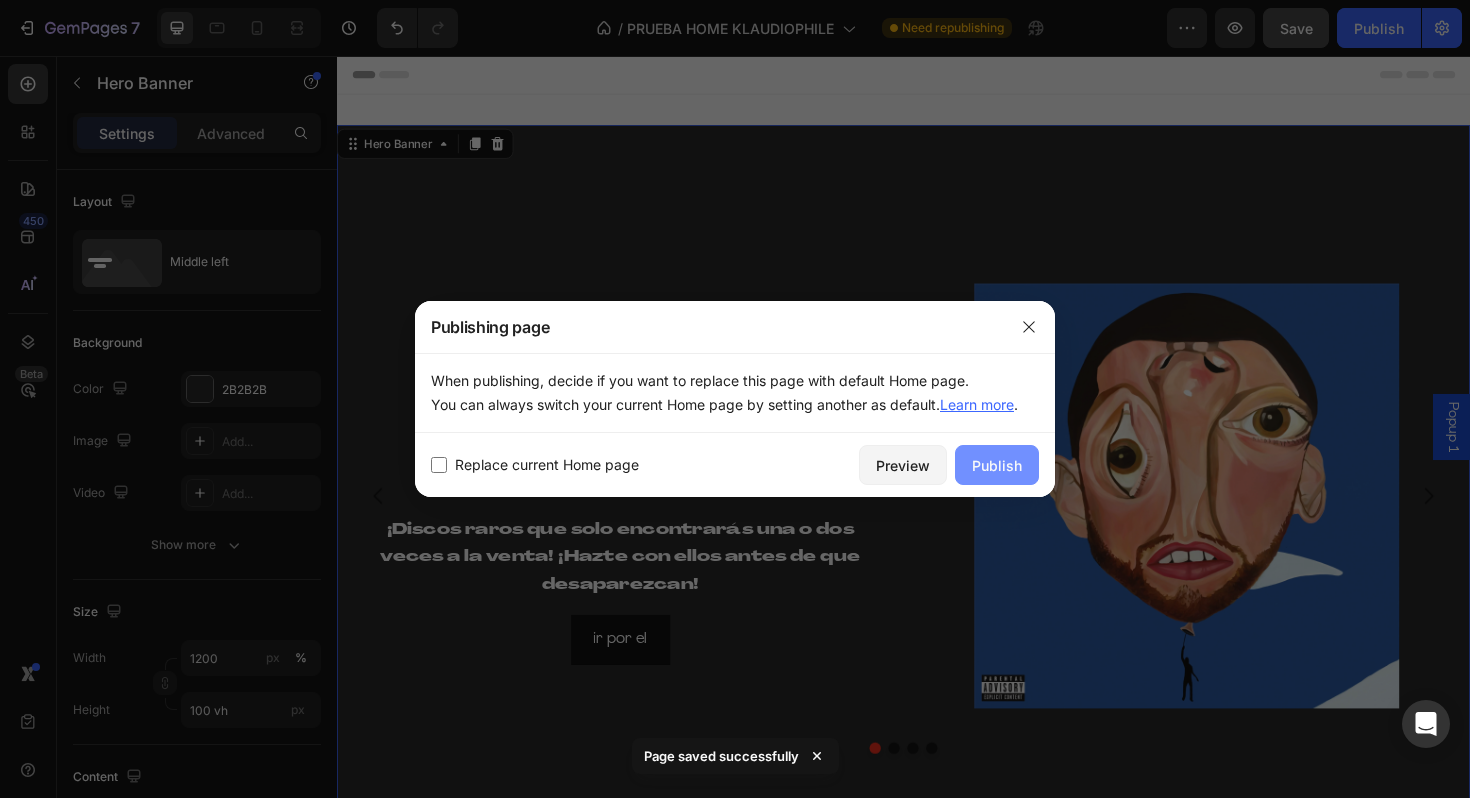 click on "Publish" at bounding box center (997, 465) 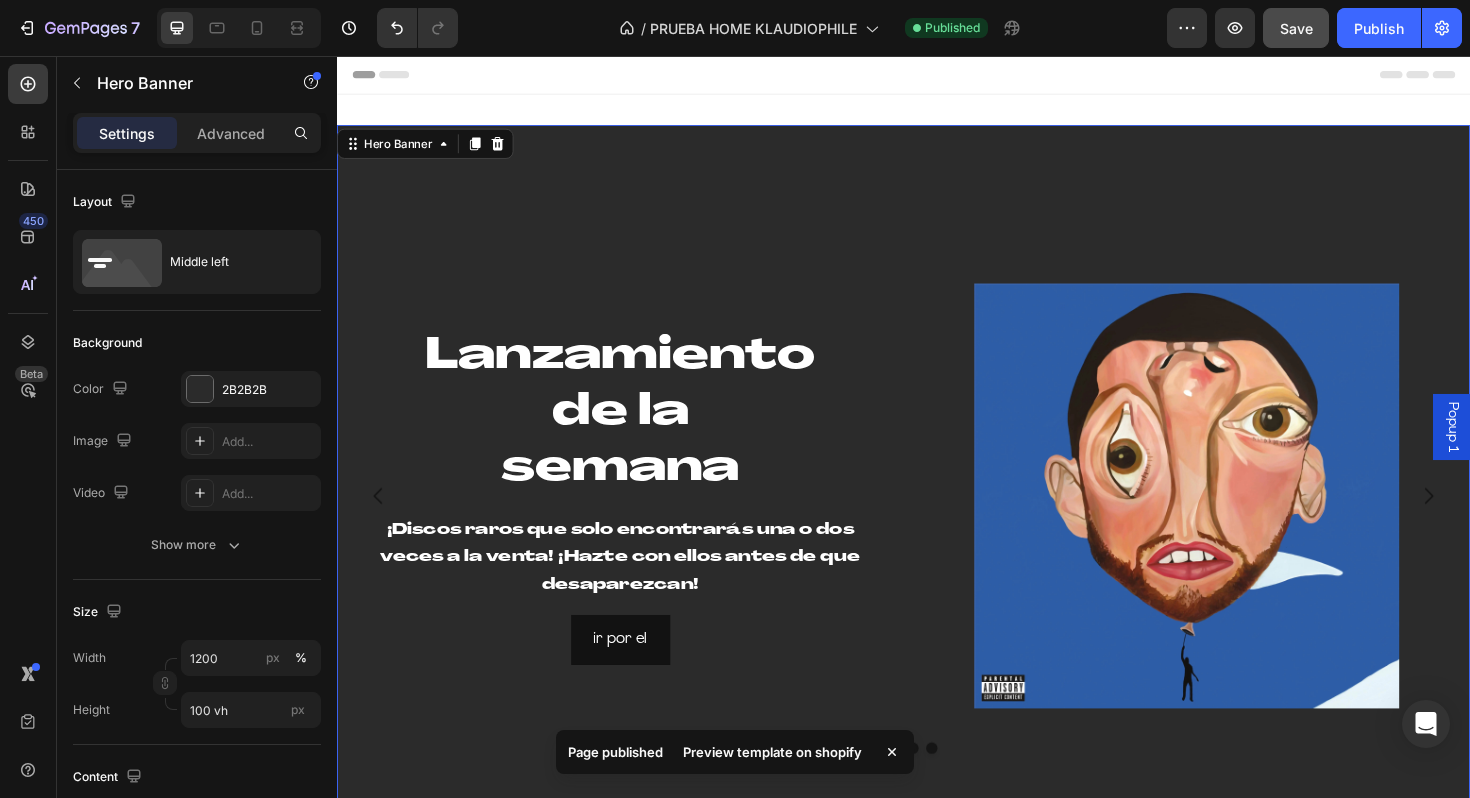click on "Preview template on shopify" at bounding box center [772, 752] 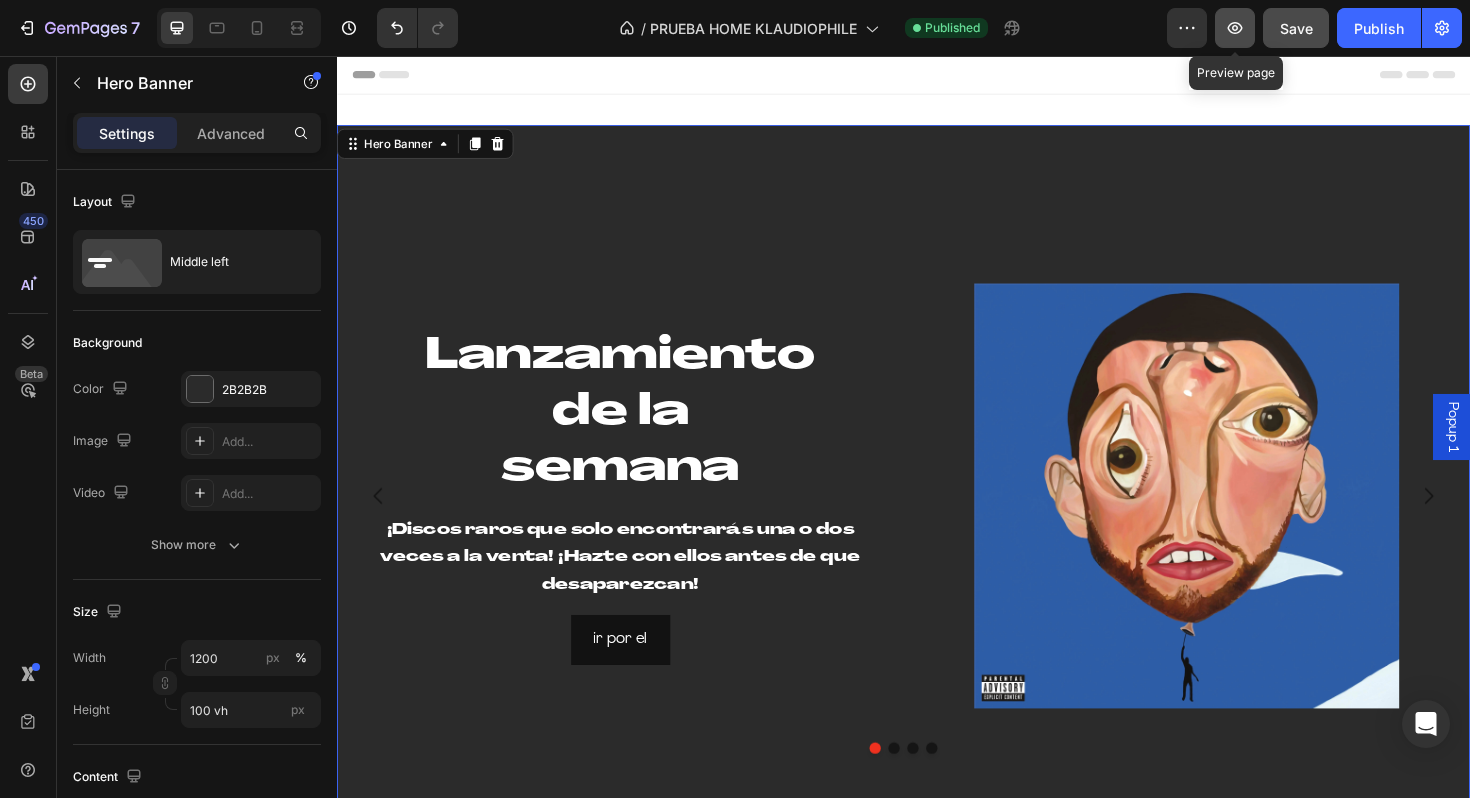 click 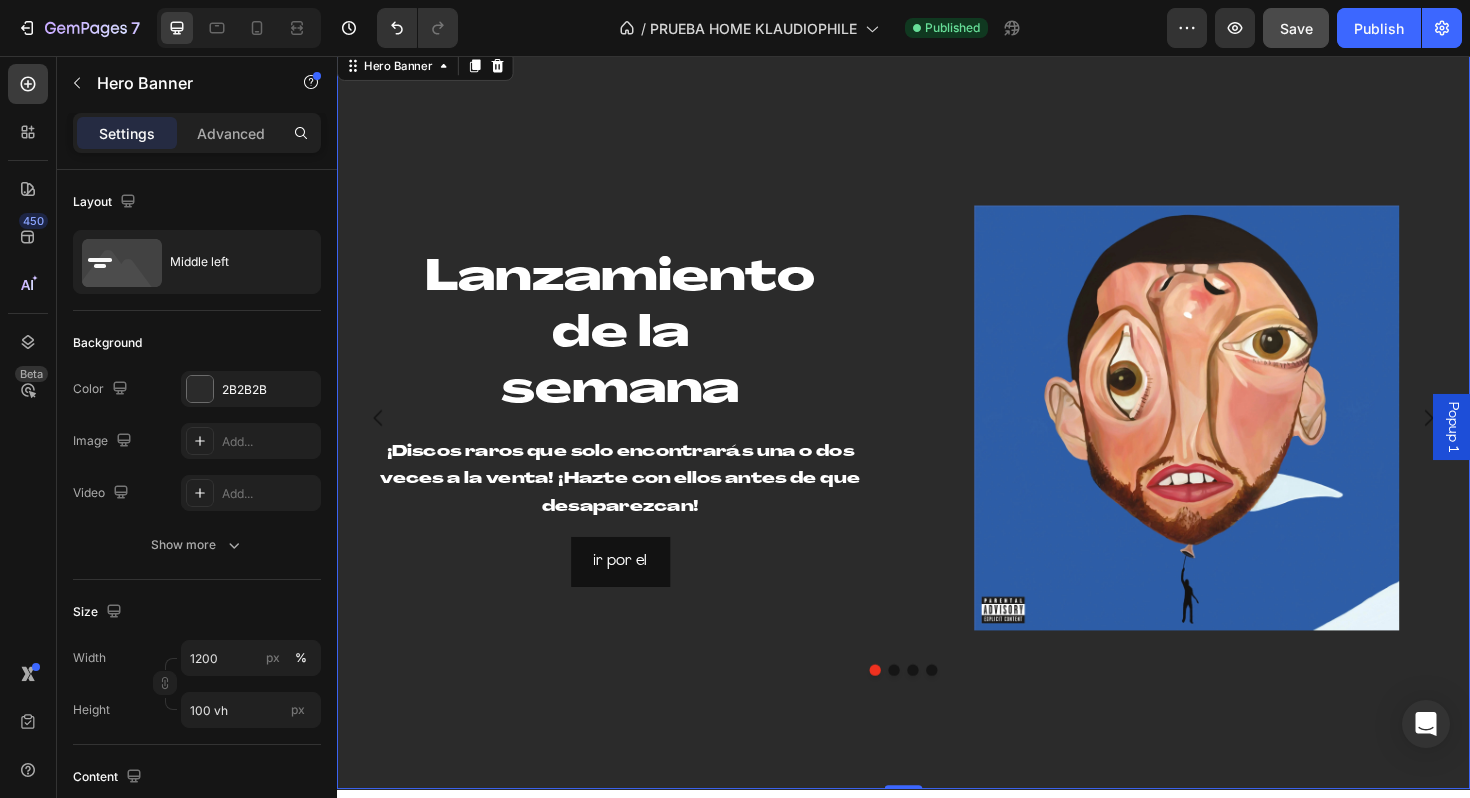scroll, scrollTop: 559, scrollLeft: 0, axis: vertical 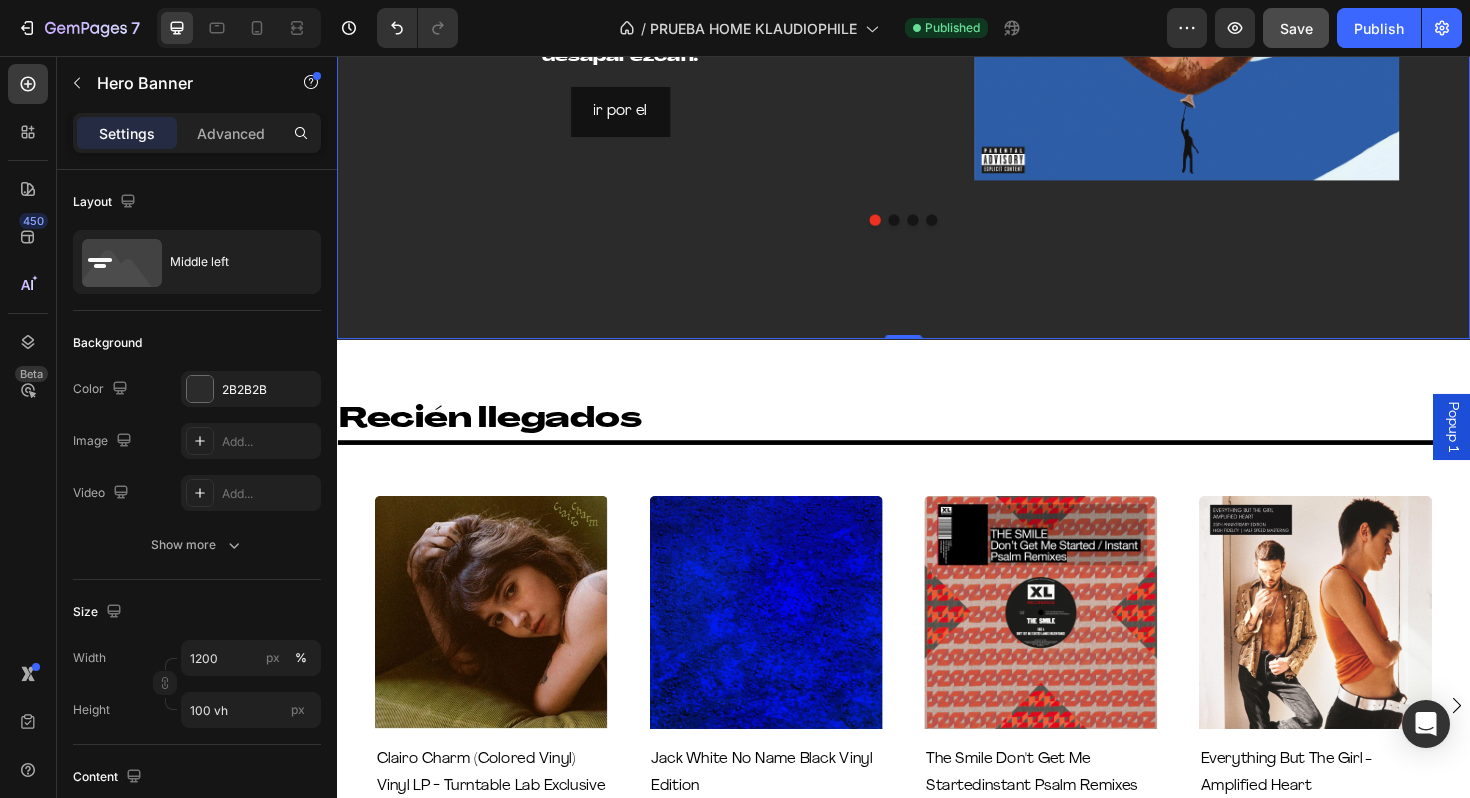 click at bounding box center (927, 230) 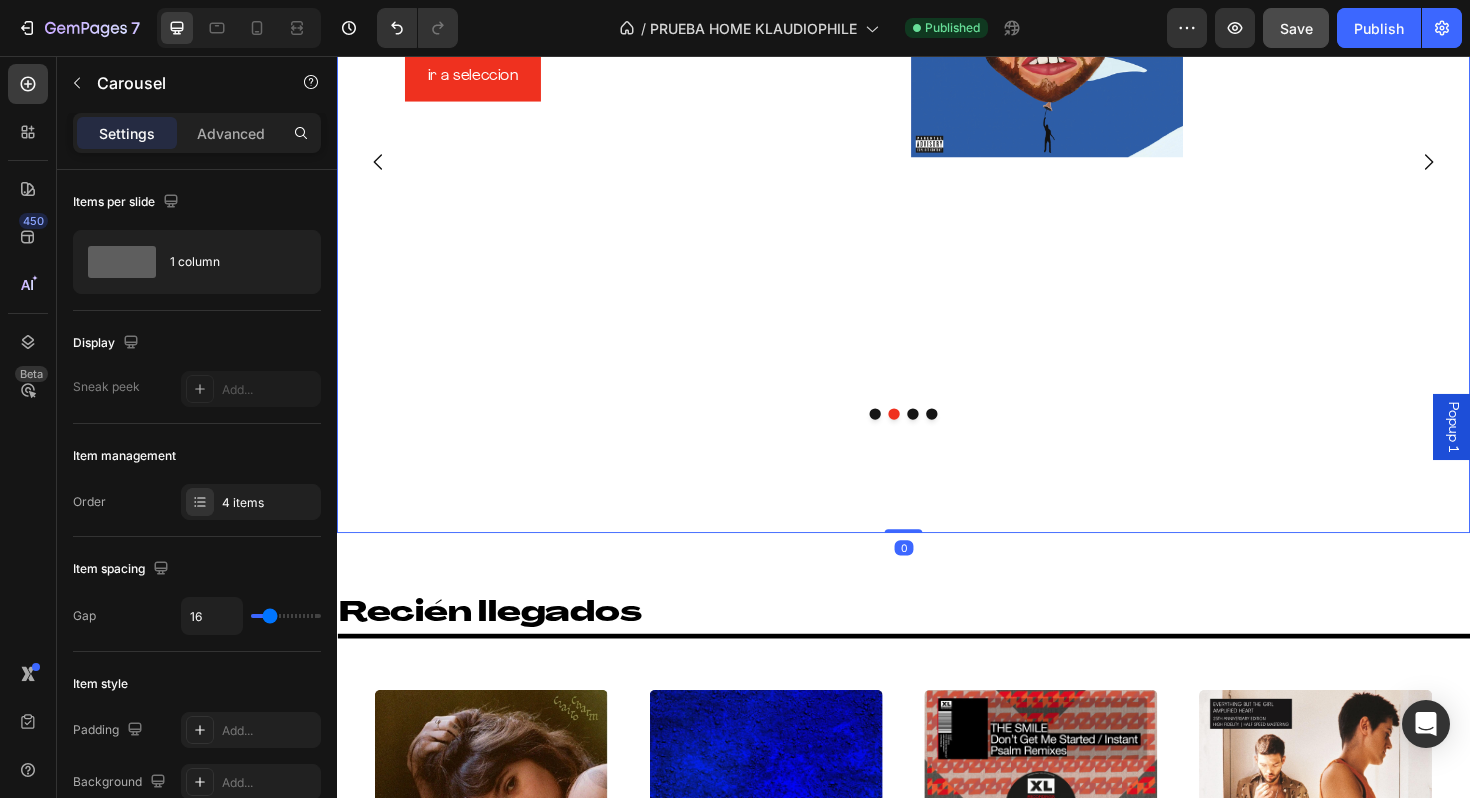 scroll, scrollTop: 66, scrollLeft: 0, axis: vertical 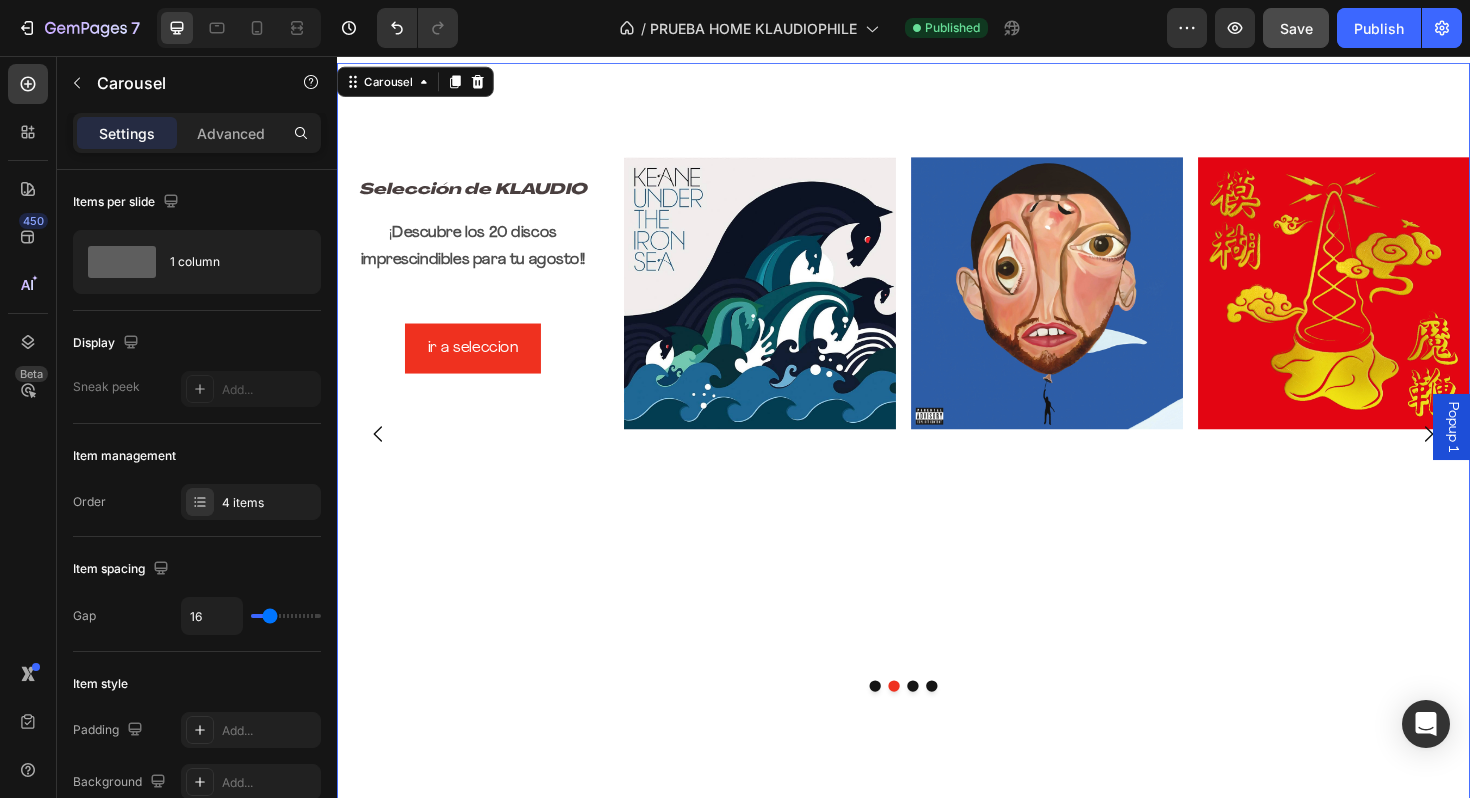 click on "Selección de KLAUDIO Heading ¡ Descubre los 20 discos imprescindibles para tu agosto!! Text Block ir a seleccion Button Image Image Image Row" at bounding box center [937, 456] 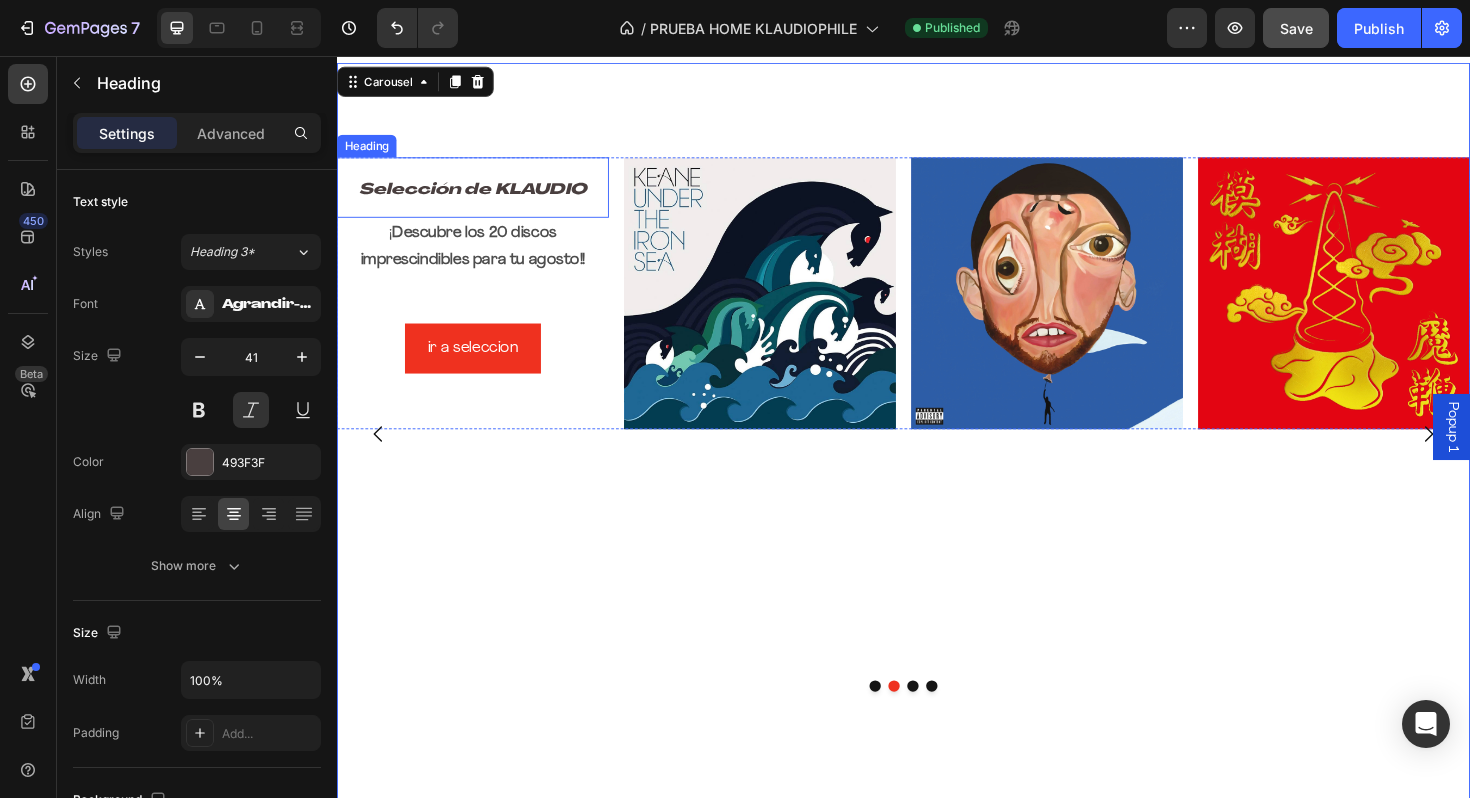click on "Selección de KLAUDIO" at bounding box center [481, 195] 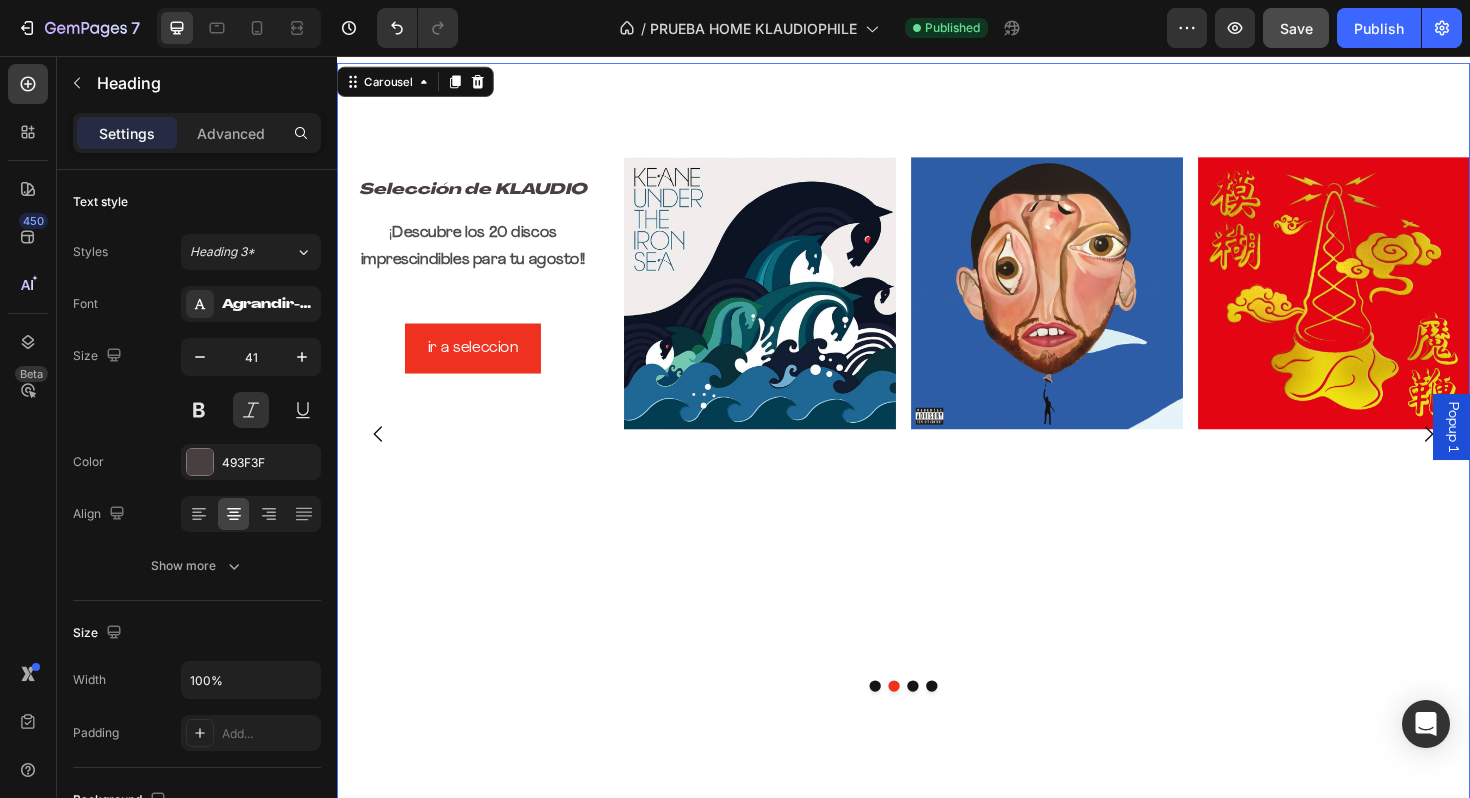 click on "Selección de KLAUDIO Heading ¡ Descubre los 20 discos imprescindibles para tu agosto!! Text Block ir a seleccion Button Image Image Image Row" at bounding box center (937, 456) 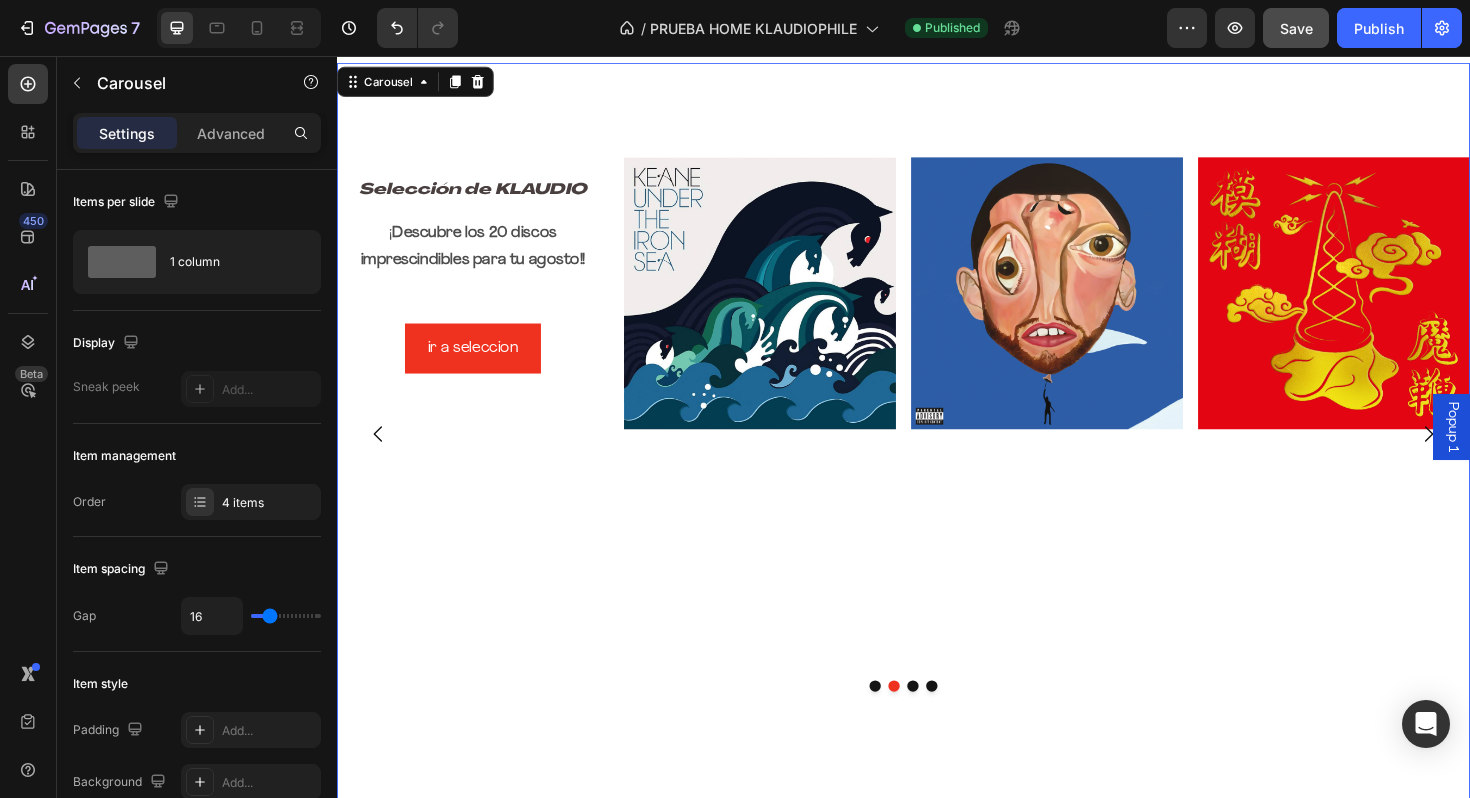 click on "Selección de KLAUDIO Heading ¡ Descubre los 20 discos imprescindibles para tu agosto!! Text Block ir a seleccion Button Image Image Image Row" at bounding box center (937, 556) 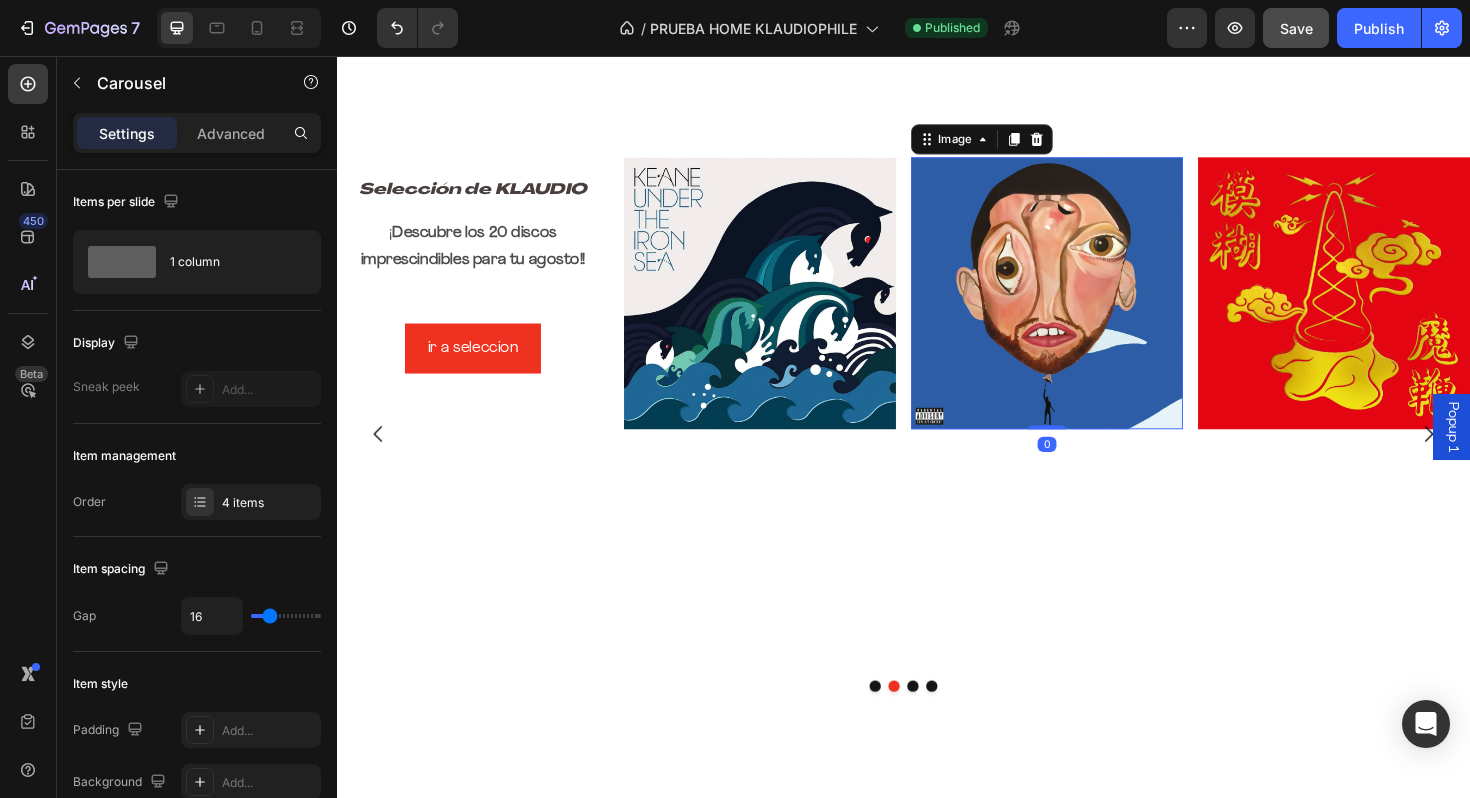click at bounding box center [1089, 307] 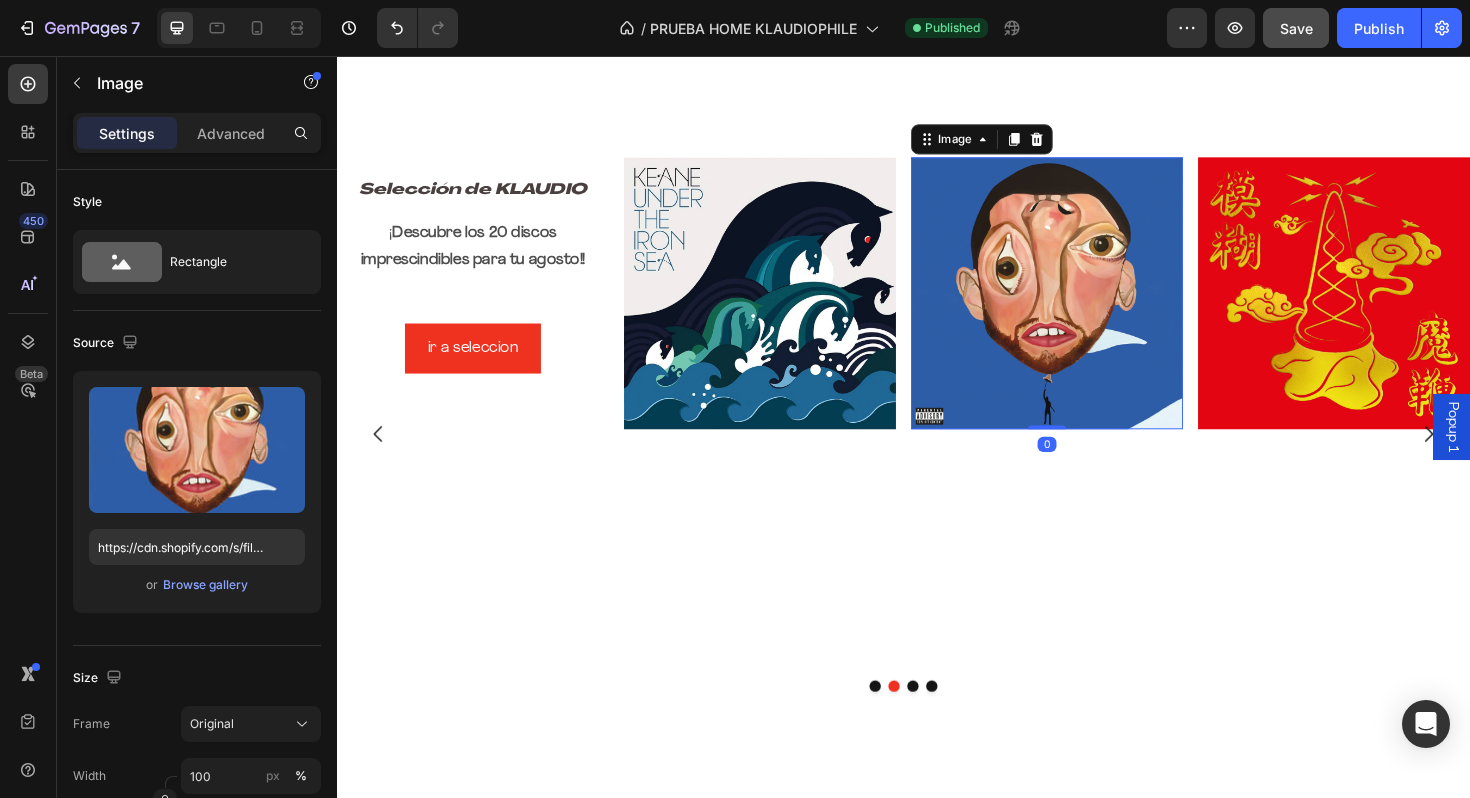 click at bounding box center (1089, 307) 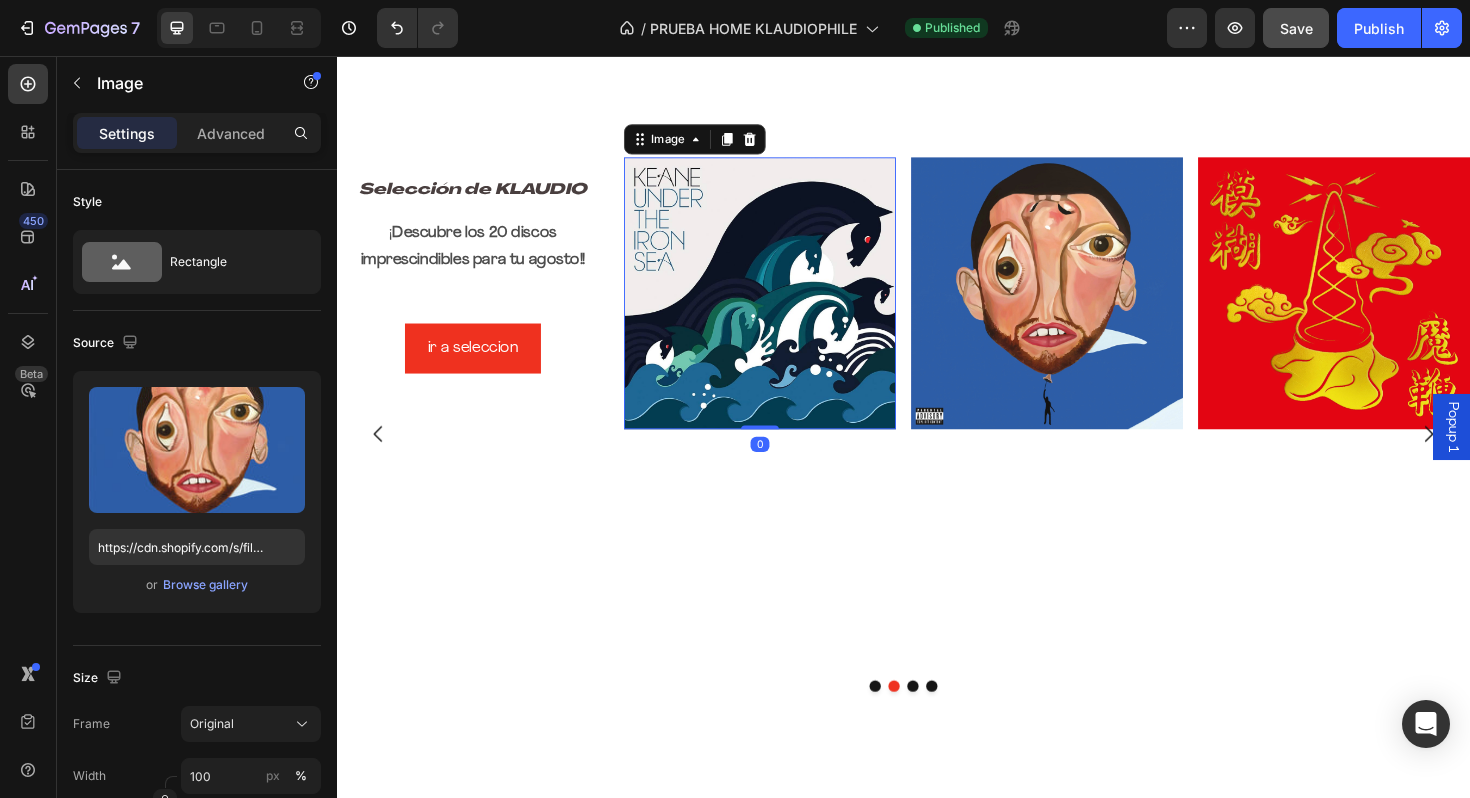 click at bounding box center [785, 307] 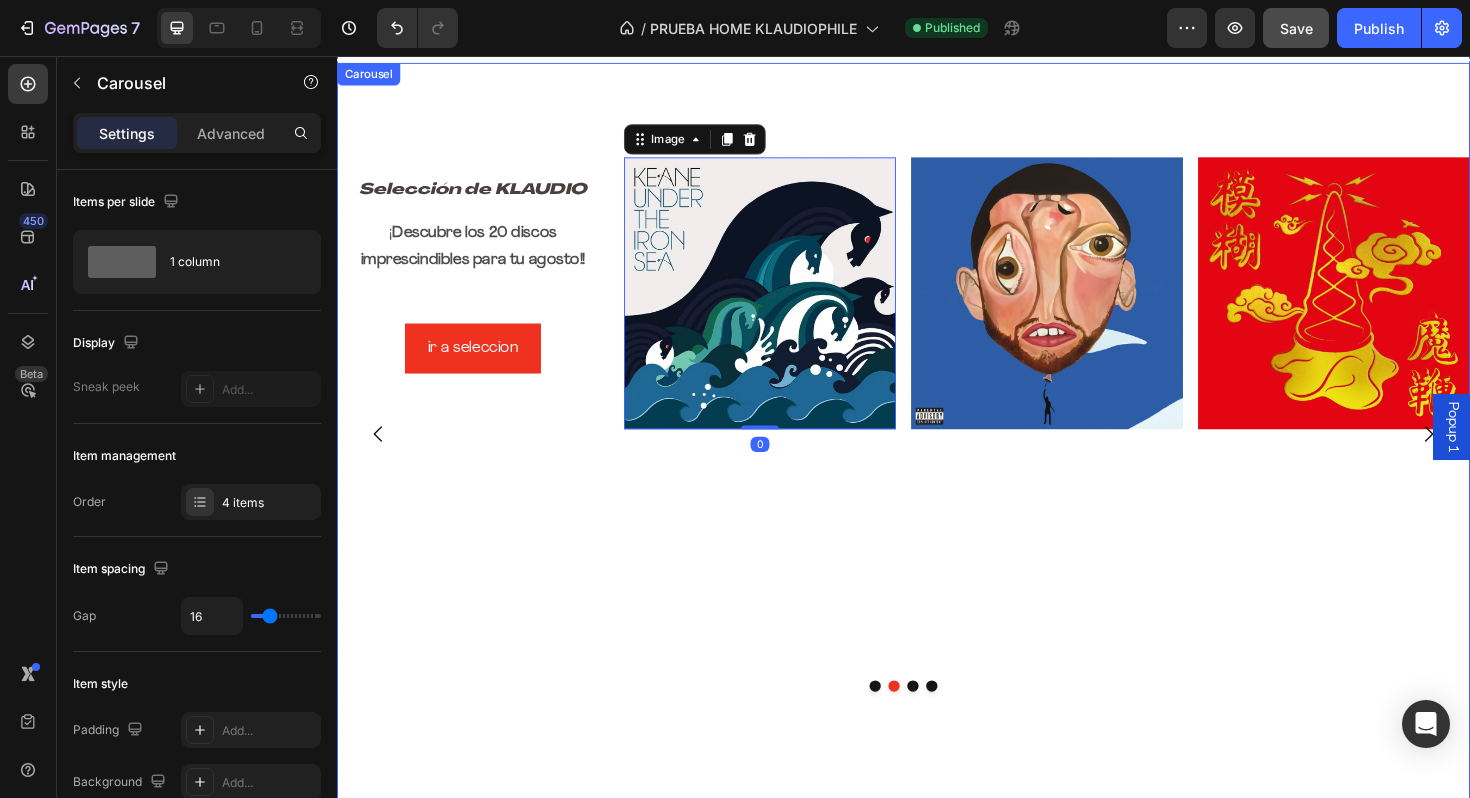 click on "Selección de KLAUDIO Heading ¡ Descubre los 20 discos imprescindibles para tu agosto!! Text Block ir a seleccion Button Image   0 Image Image Row" at bounding box center (937, 456) 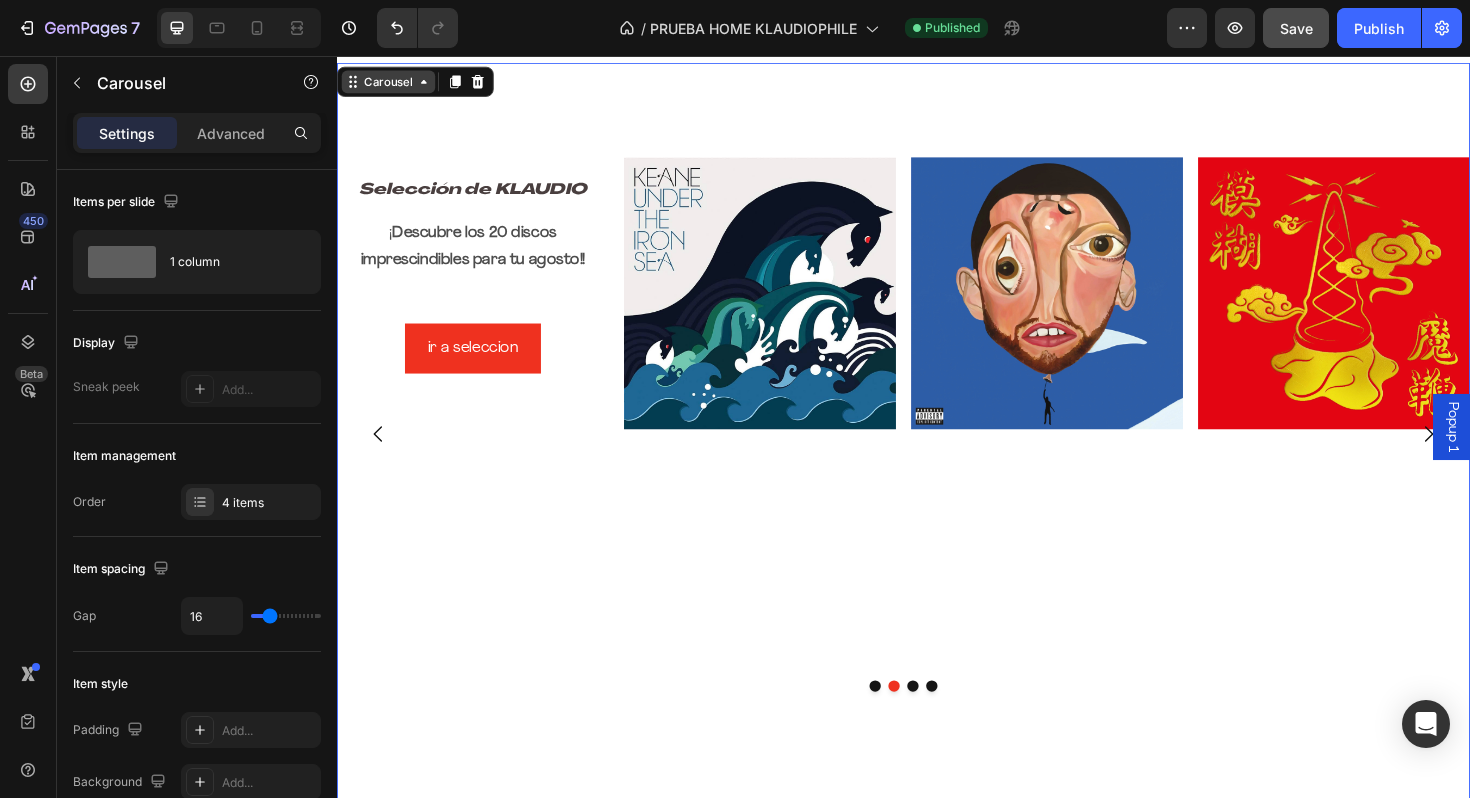 click on "Carousel" at bounding box center [391, 83] 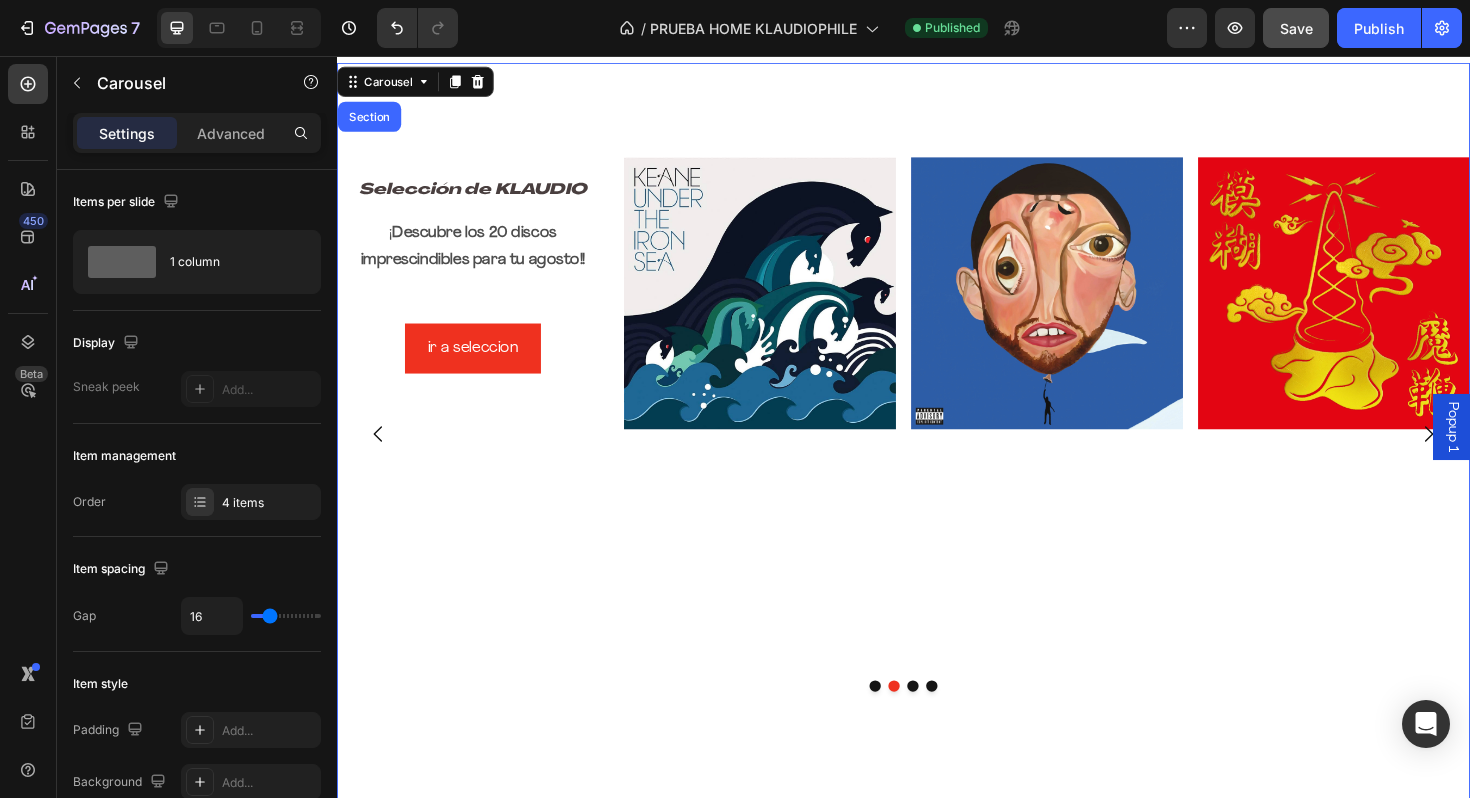 click on "Carousel Section" at bounding box center (420, 83) 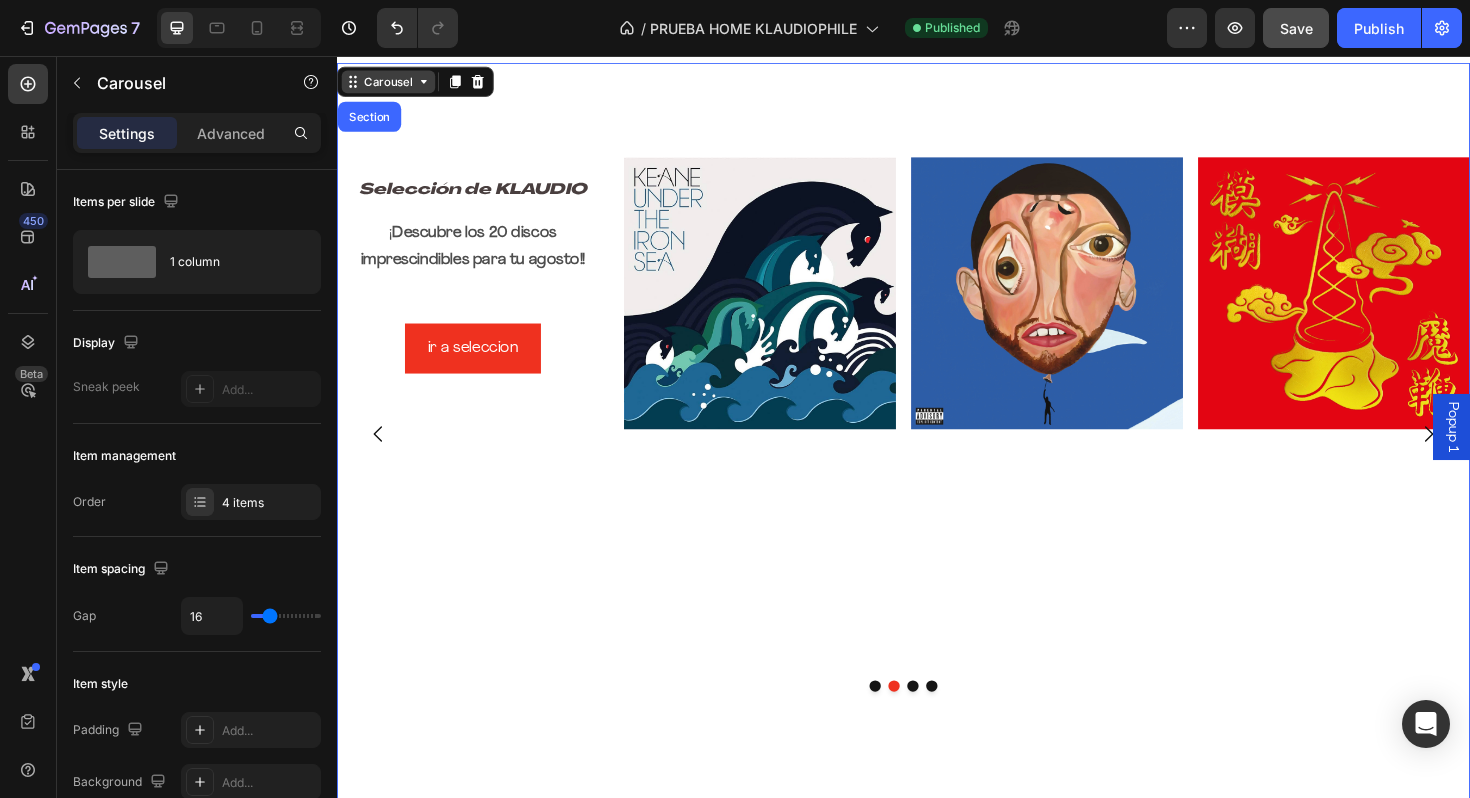 click on "Carousel" at bounding box center (391, 83) 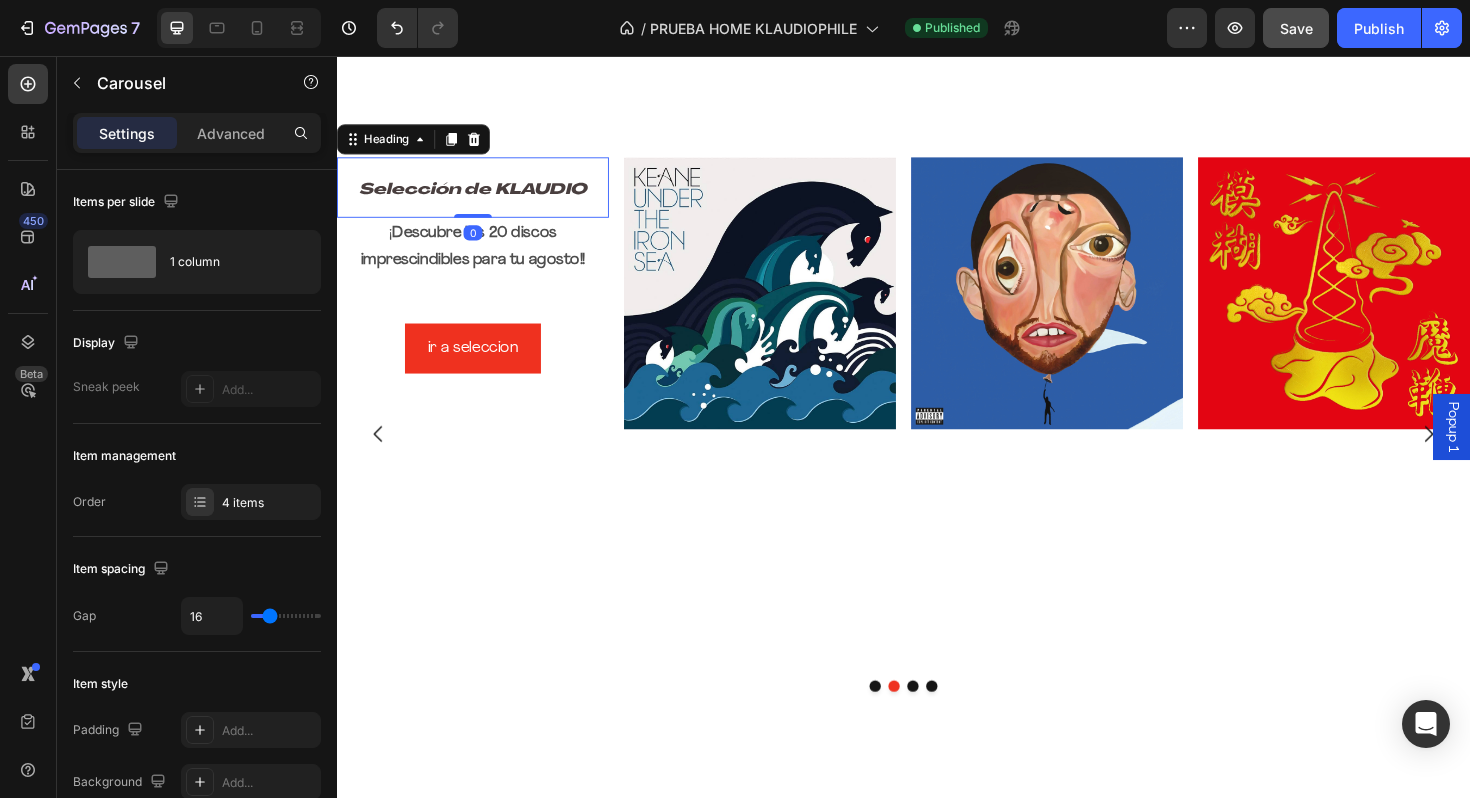 click on "Selección de KLAUDIO" at bounding box center [481, 195] 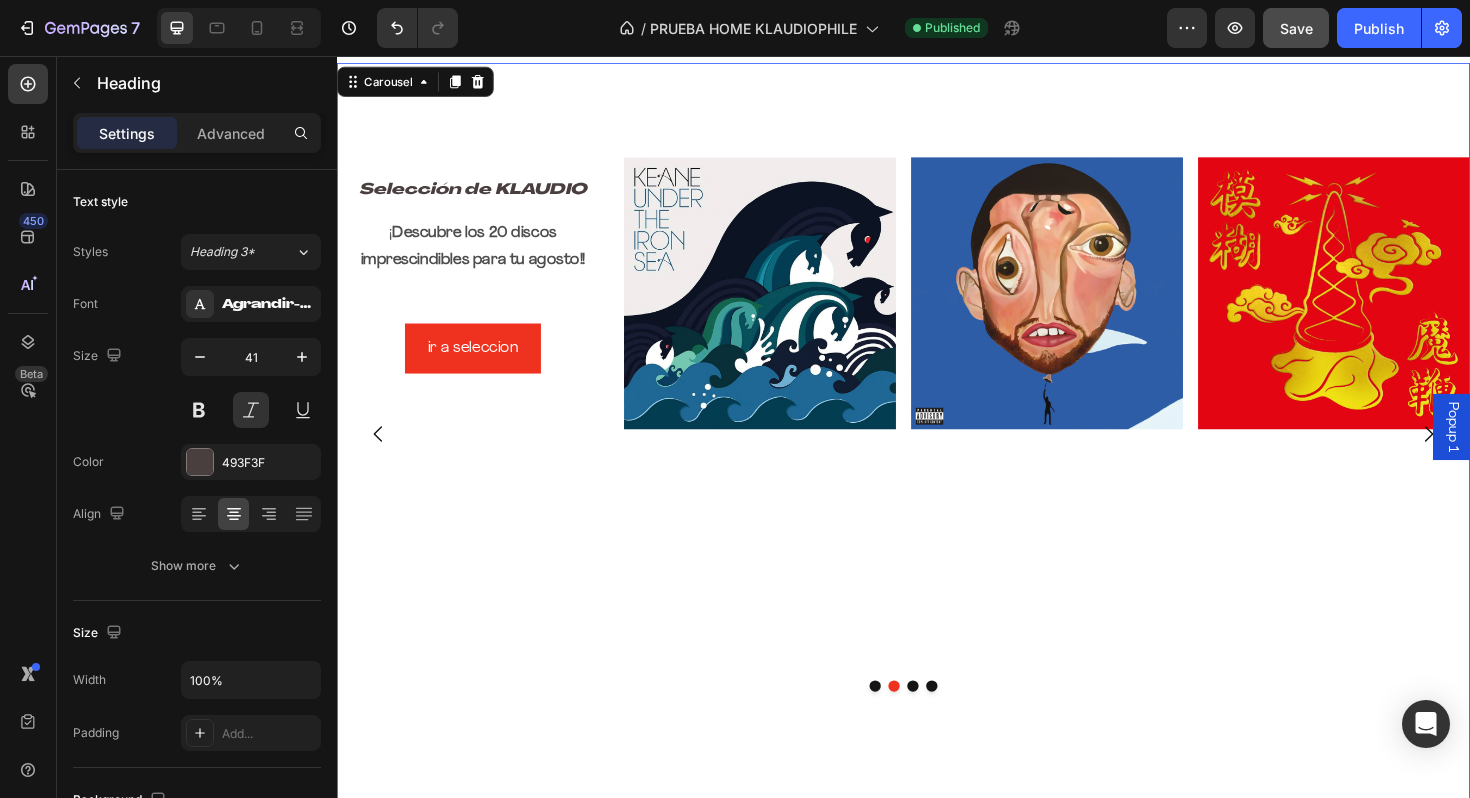 click on "Selección de KLAUDIO Heading ¡ Descubre los 20 discos imprescindibles para tu agosto!! Text Block ir a seleccion Button Image Image Image Row" at bounding box center [937, 456] 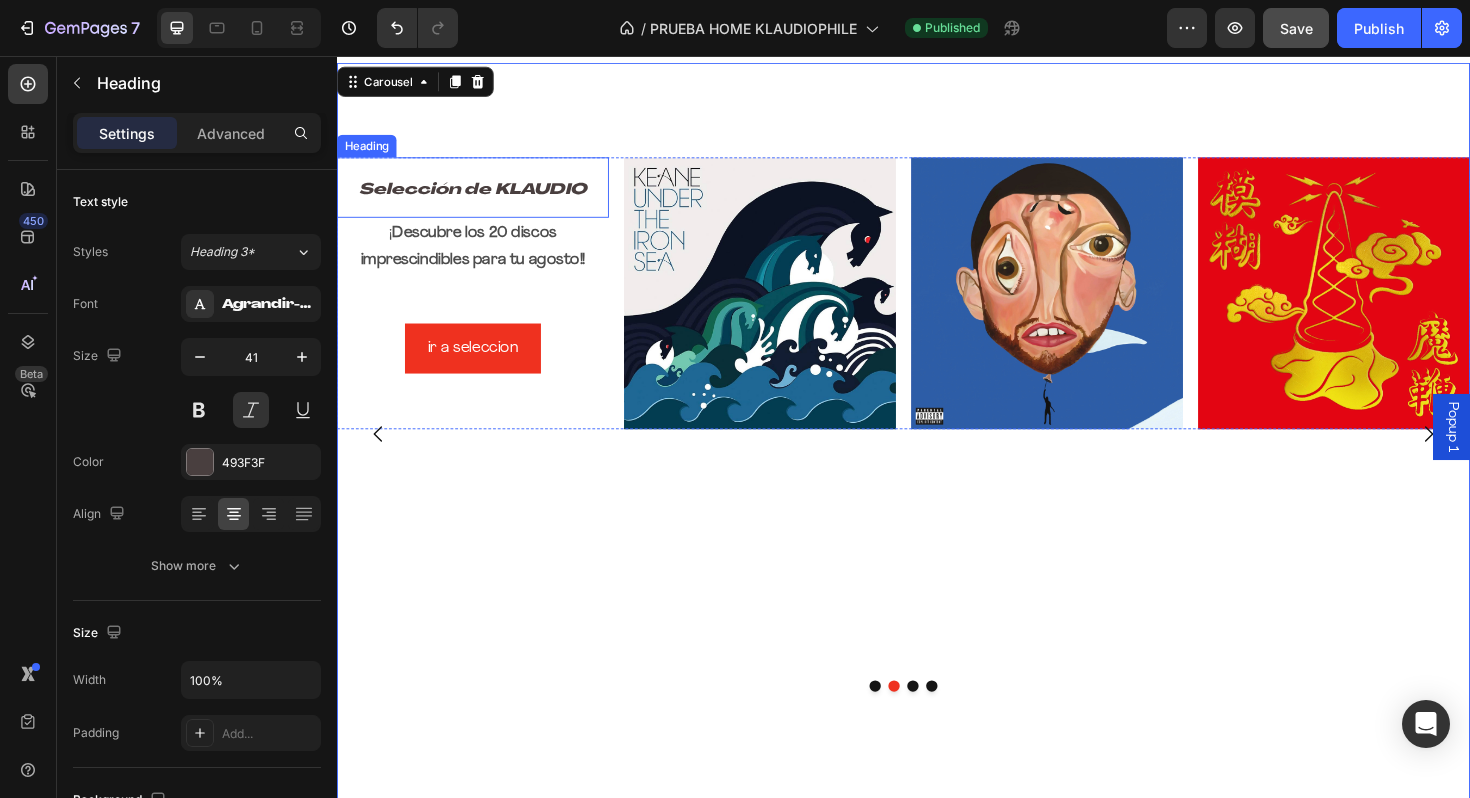 click on "Selección de KLAUDIO" at bounding box center (481, 195) 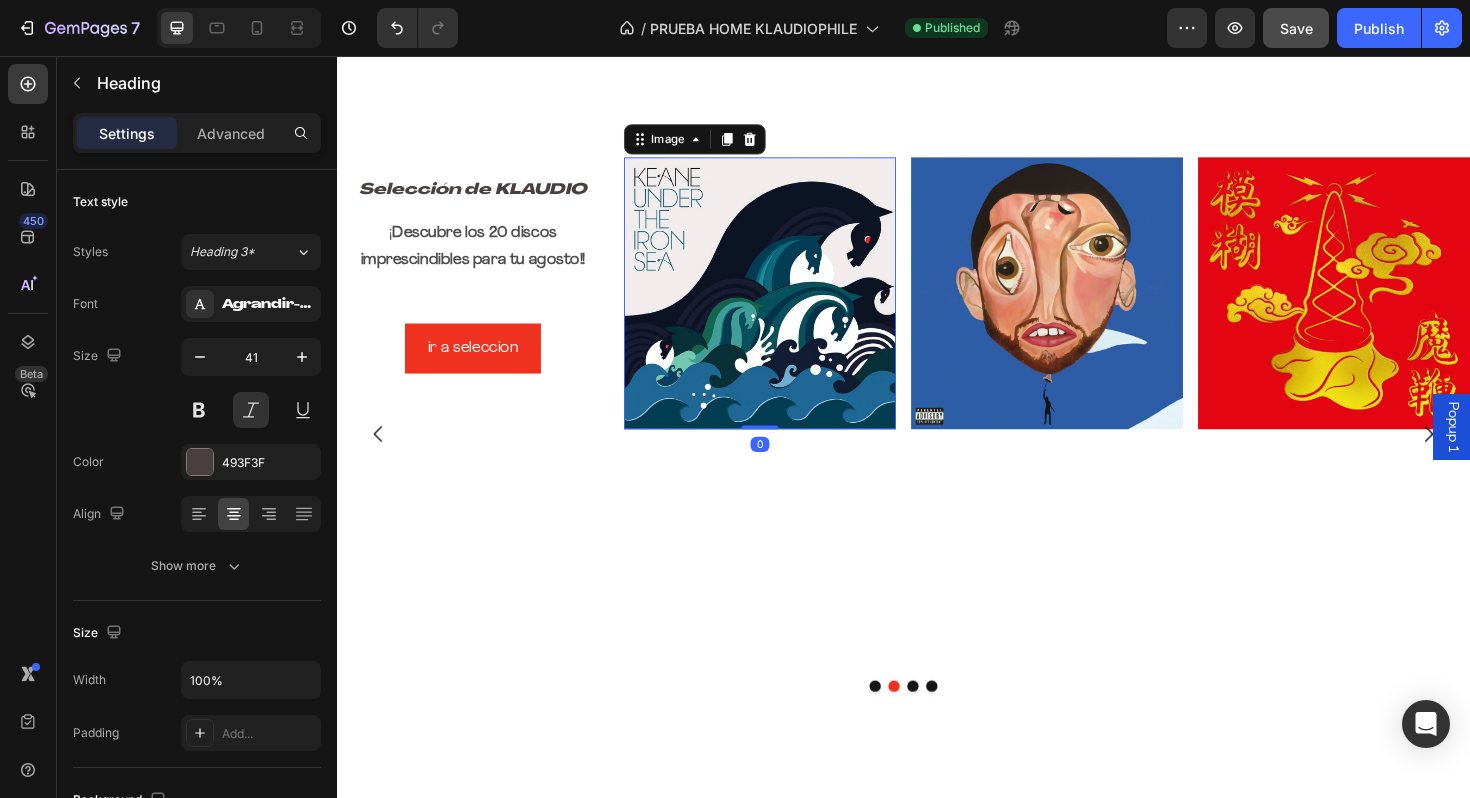 click at bounding box center [785, 307] 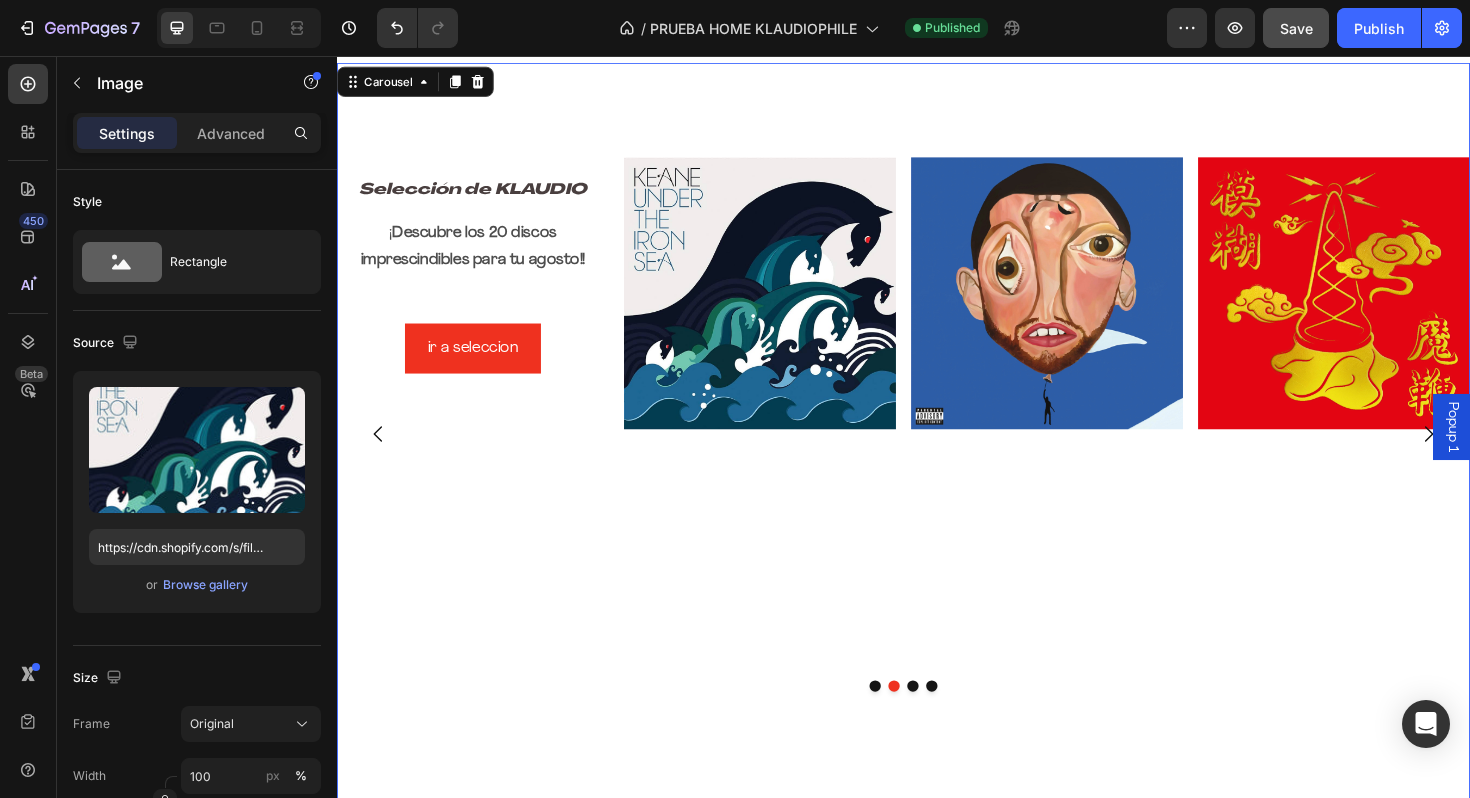 click on "Selección de KLAUDIO Heading ¡ Descubre los 20 discos imprescindibles para tu agosto!! Text Block ir a seleccion Button Image Image Image Row" at bounding box center (937, 456) 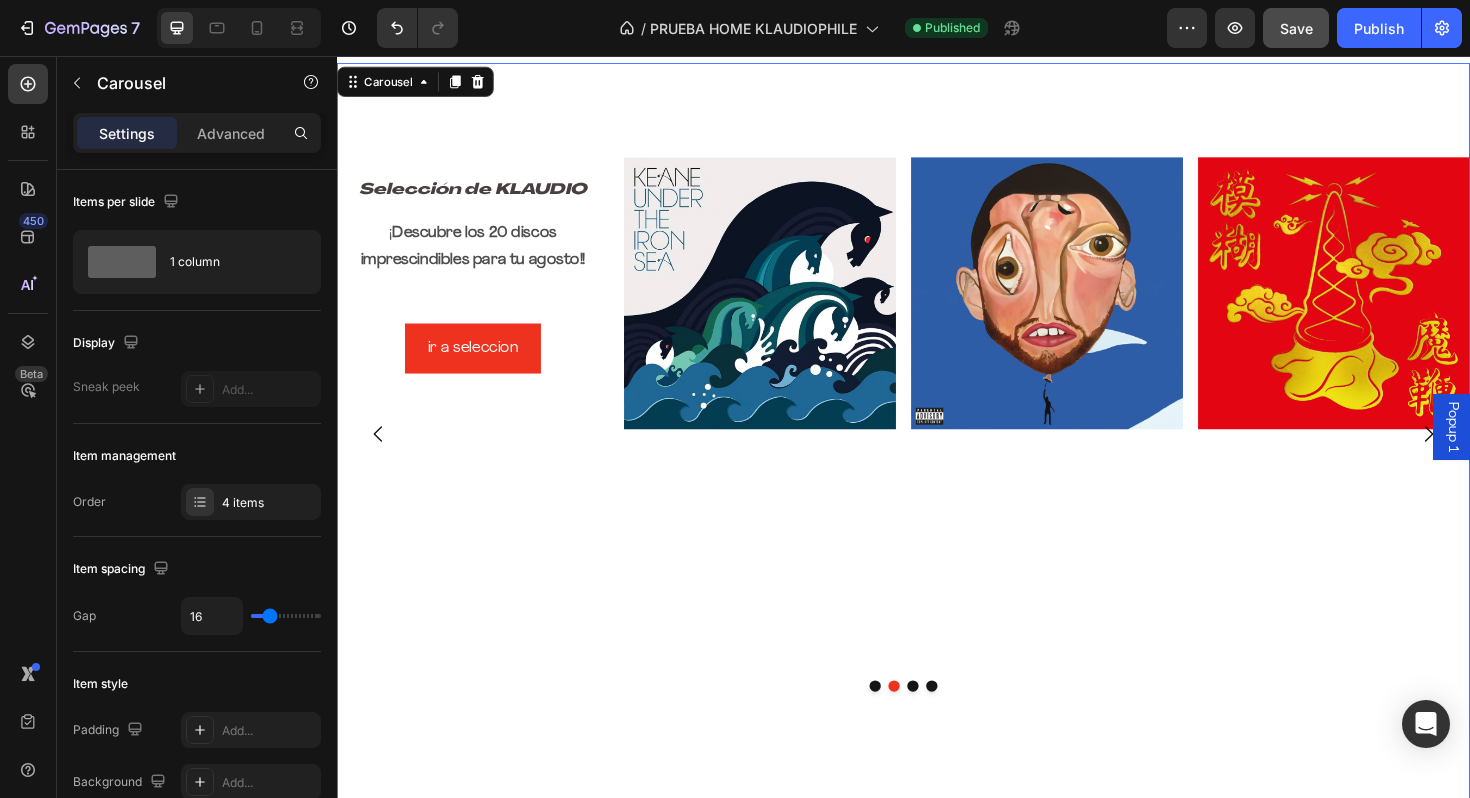 click on "Selección de KLAUDIO Heading ¡ Descubre los 20 discos imprescindibles para tu agosto!! Text Block ir a seleccion Button Image Image Image Row" at bounding box center (937, 456) 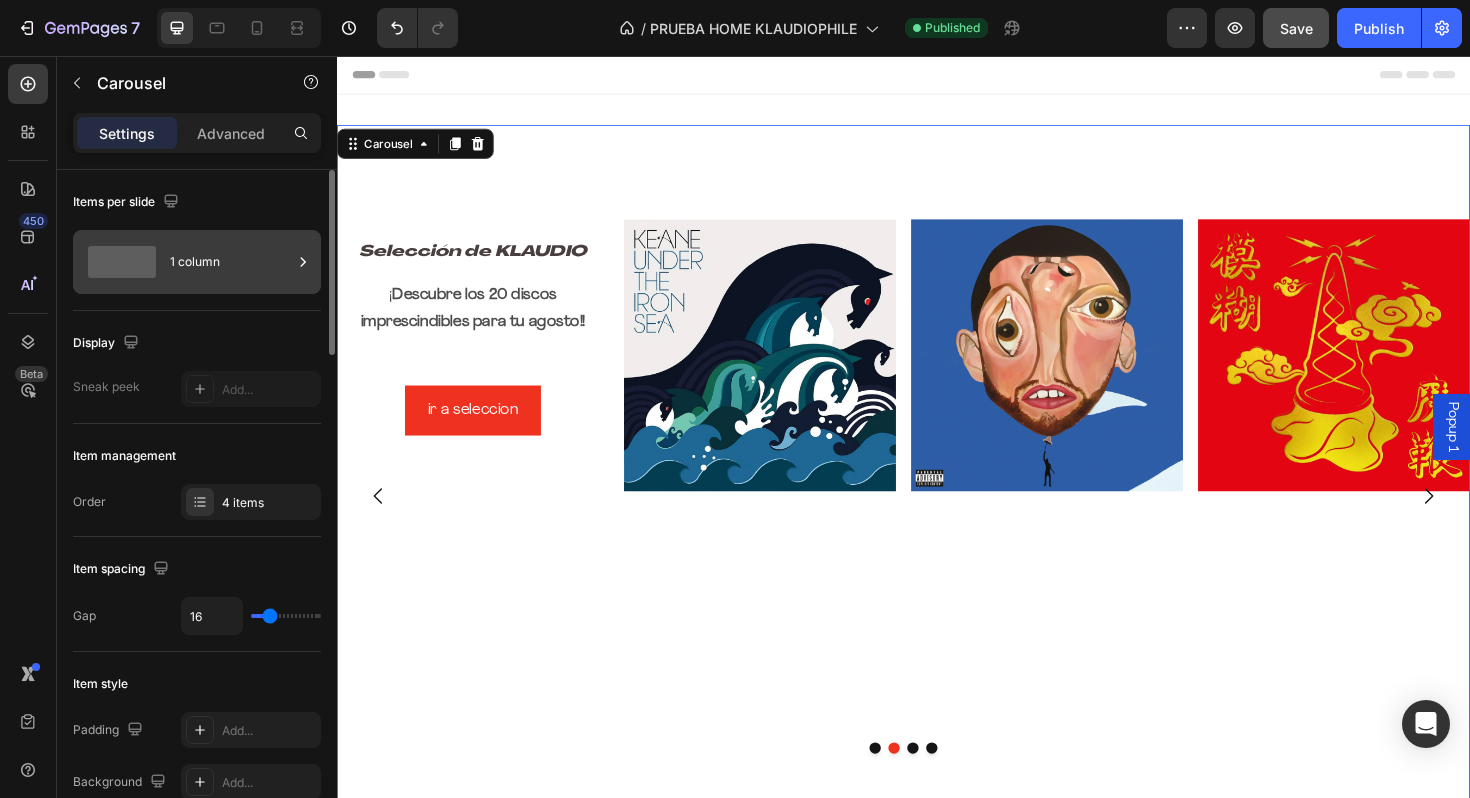 click on "1 column" at bounding box center (197, 262) 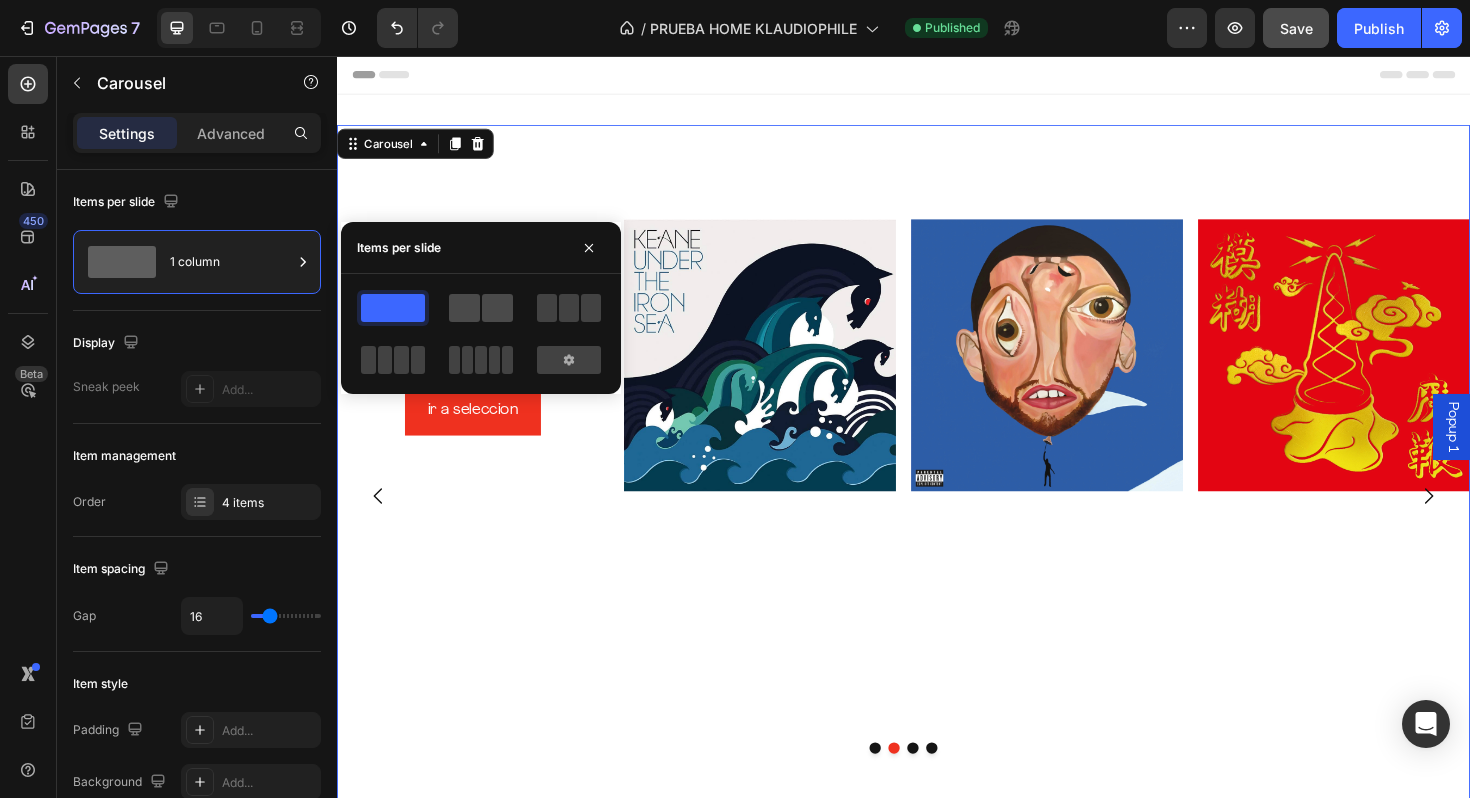 click 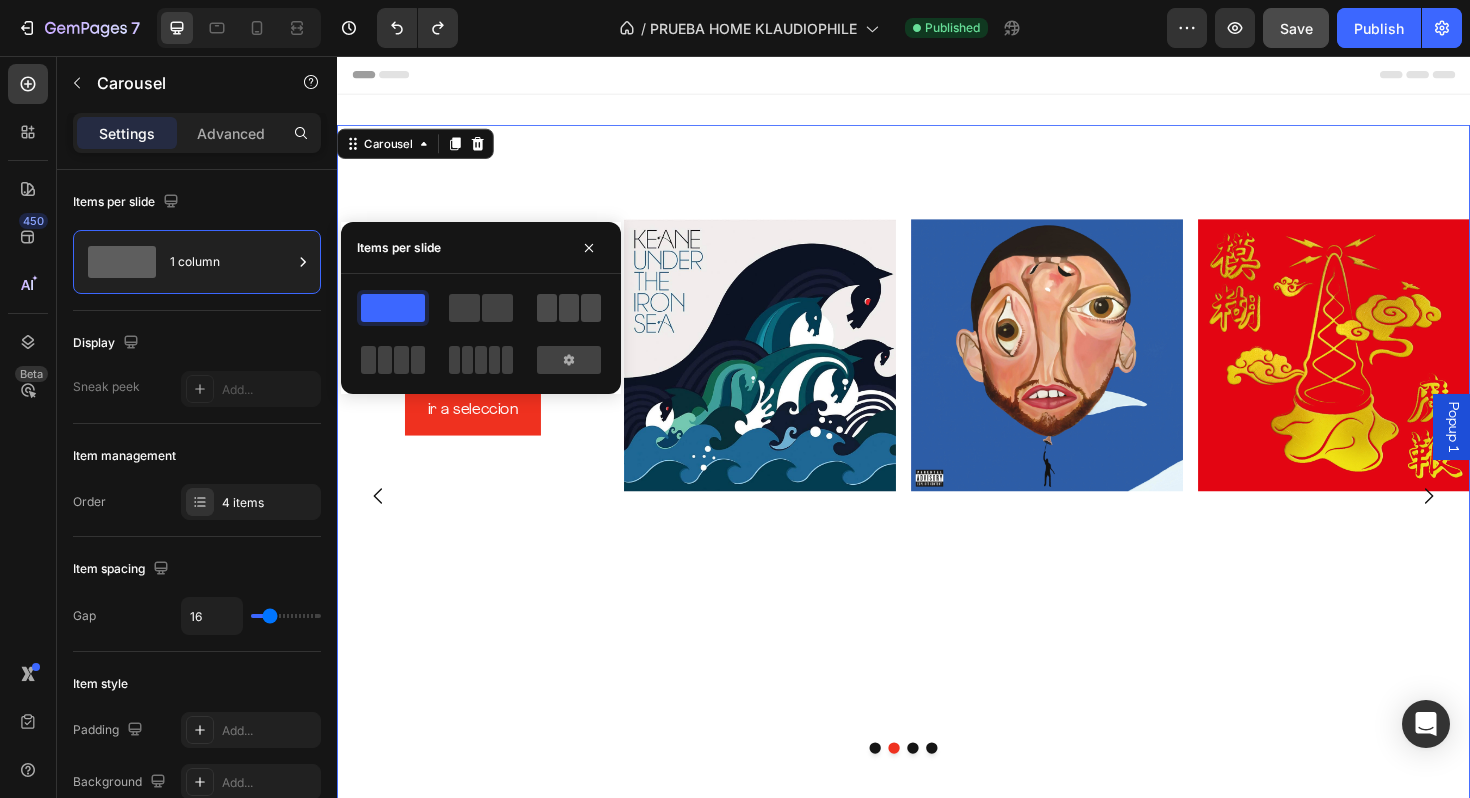click at bounding box center (569, 308) 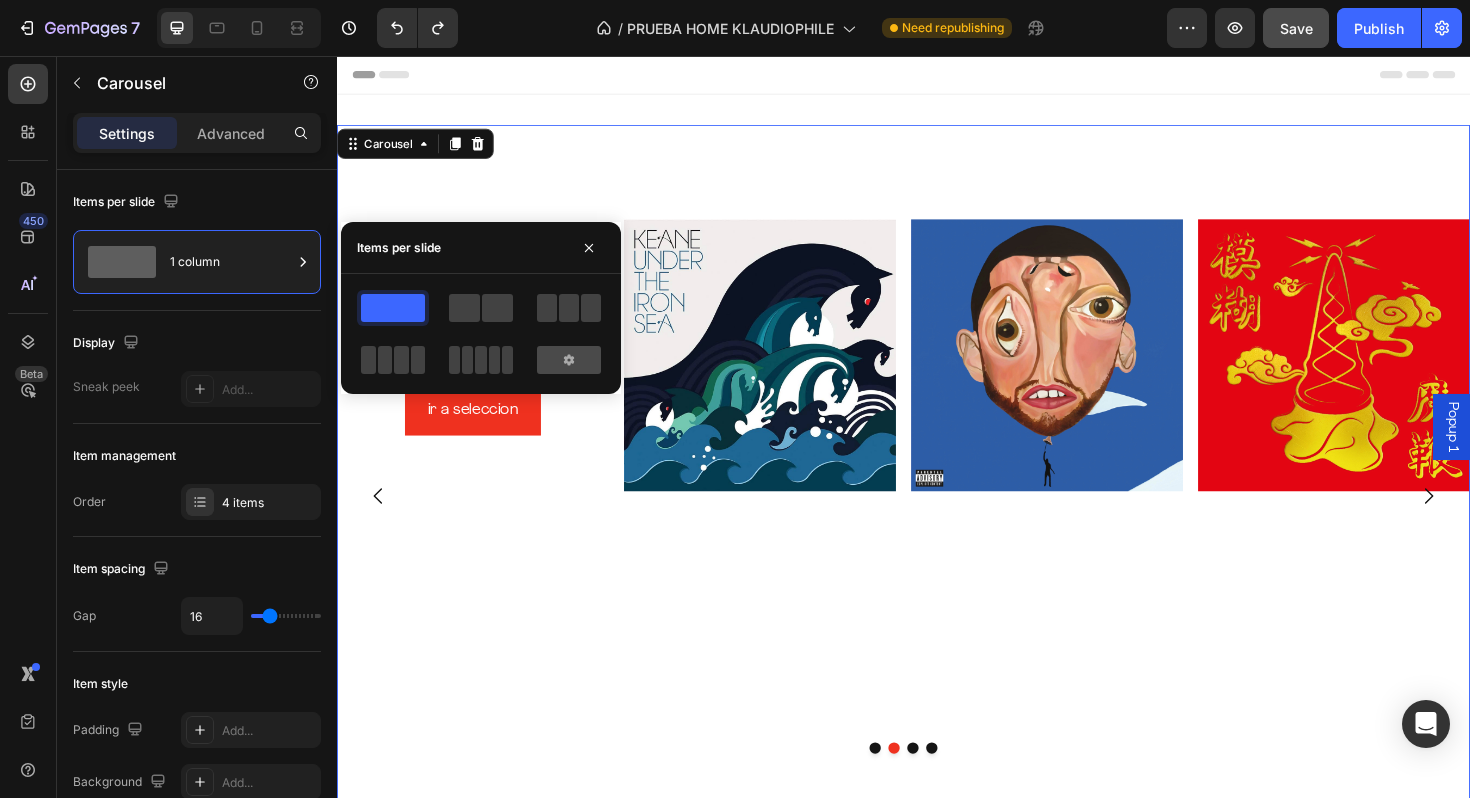 click at bounding box center (569, 360) 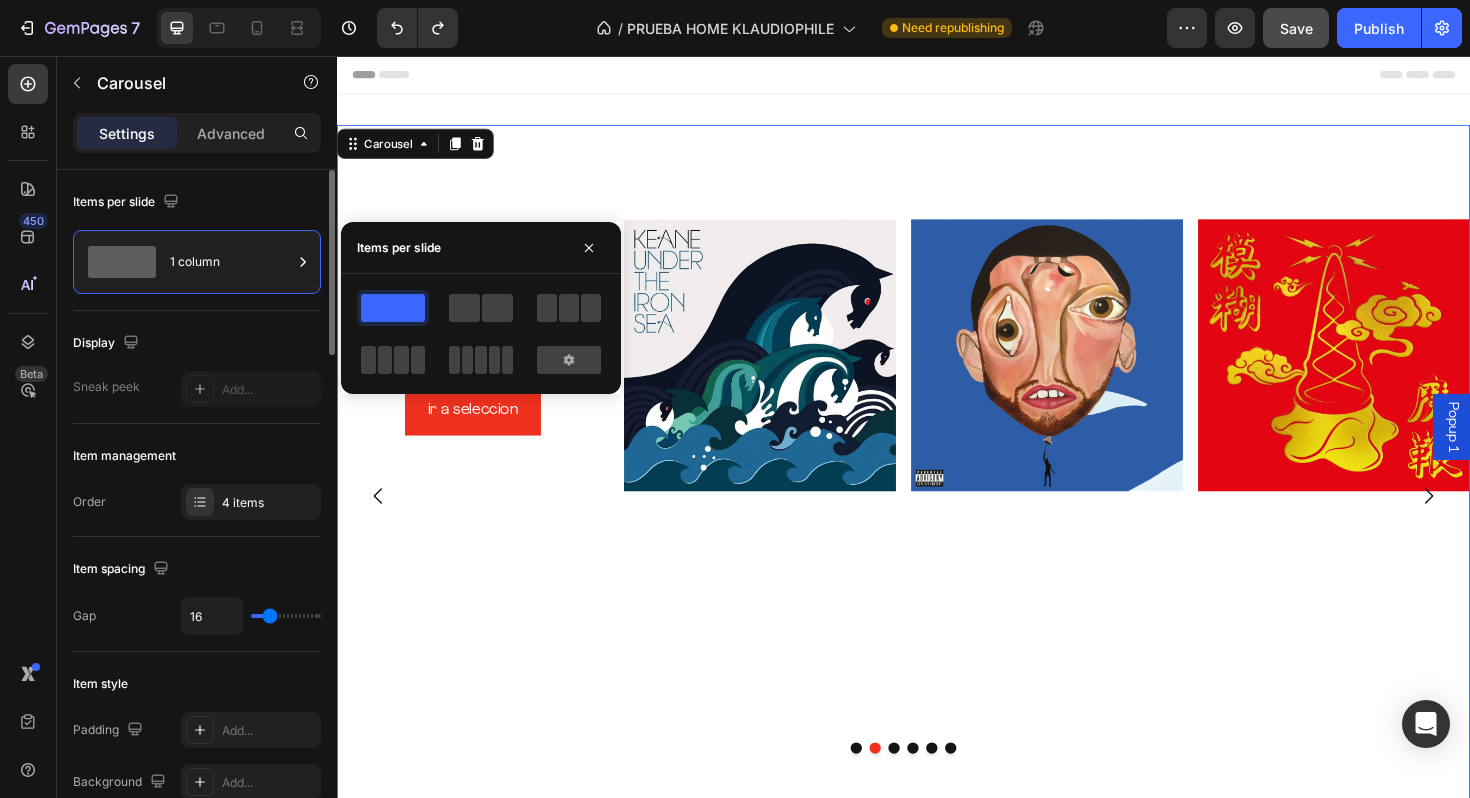 click on "Sneak peek Add..." at bounding box center [197, 389] 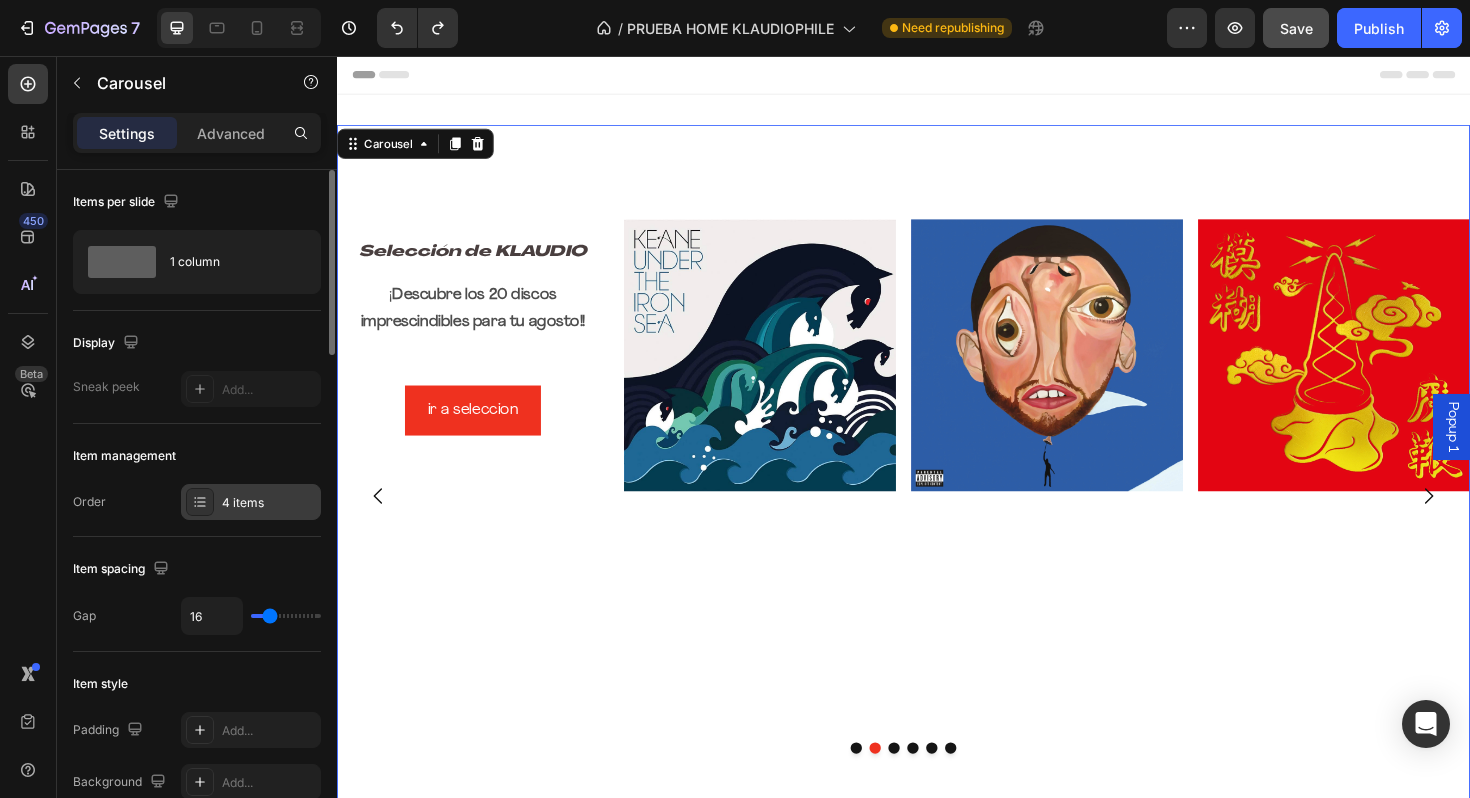 click at bounding box center (200, 502) 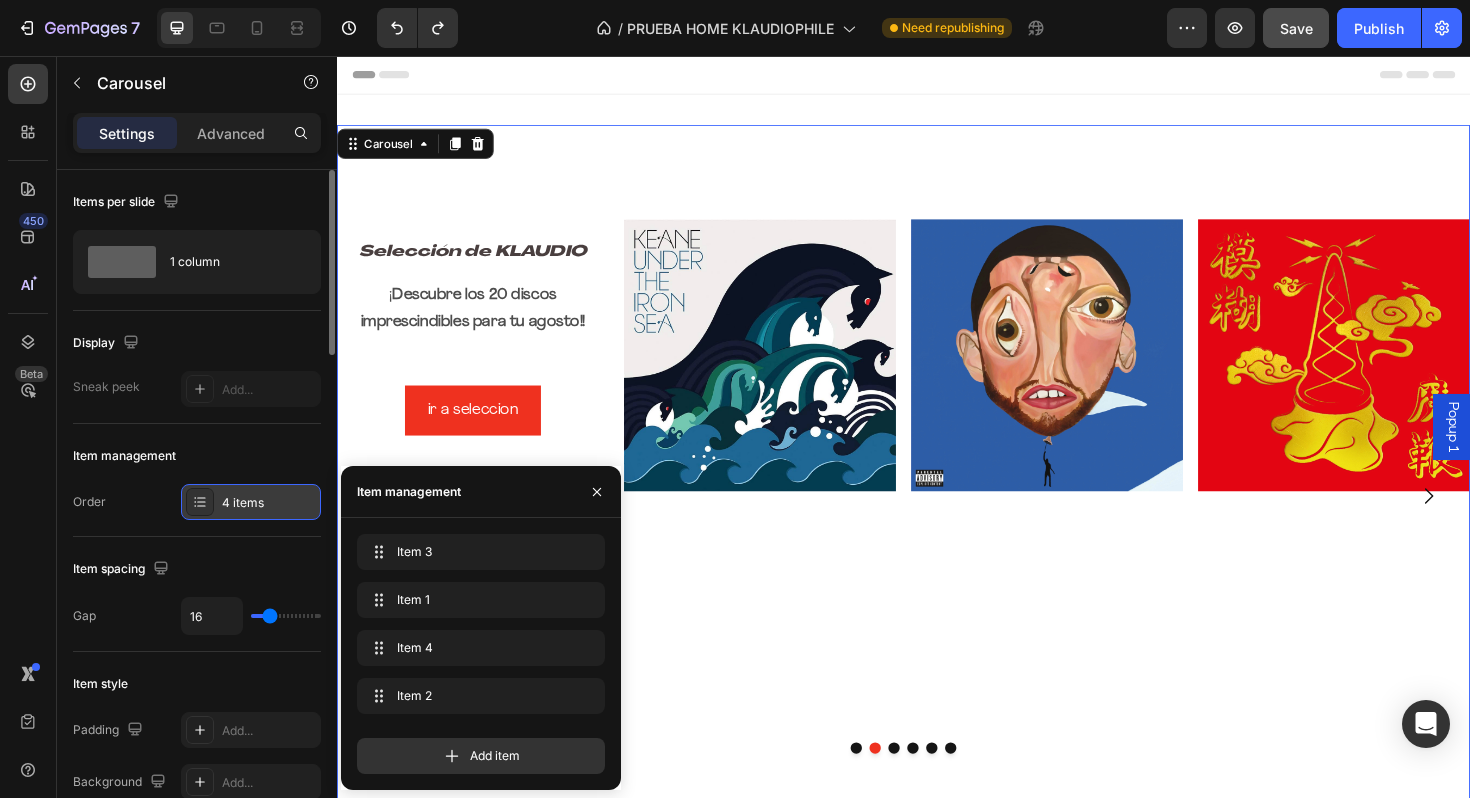 click at bounding box center [200, 502] 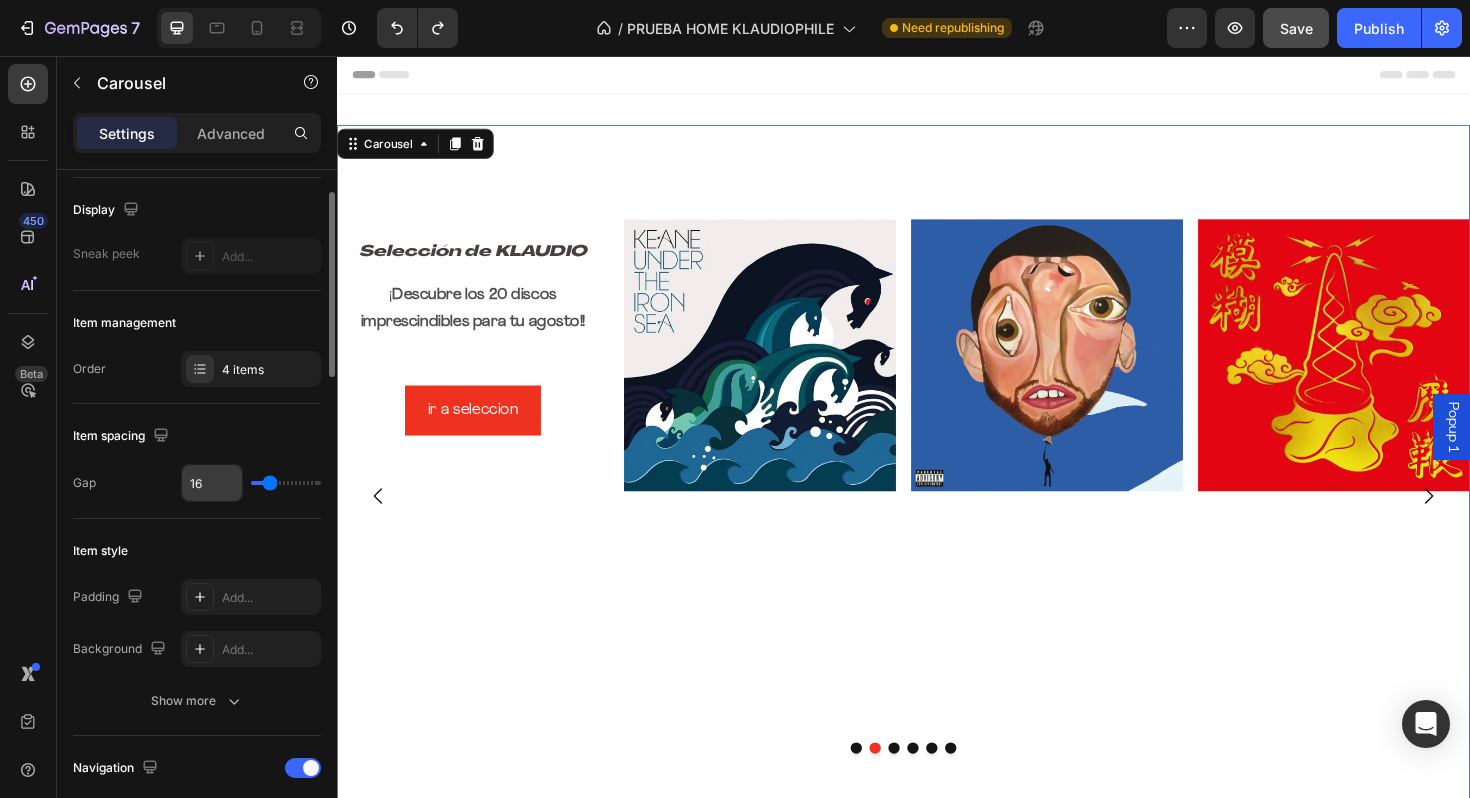 scroll, scrollTop: 142, scrollLeft: 0, axis: vertical 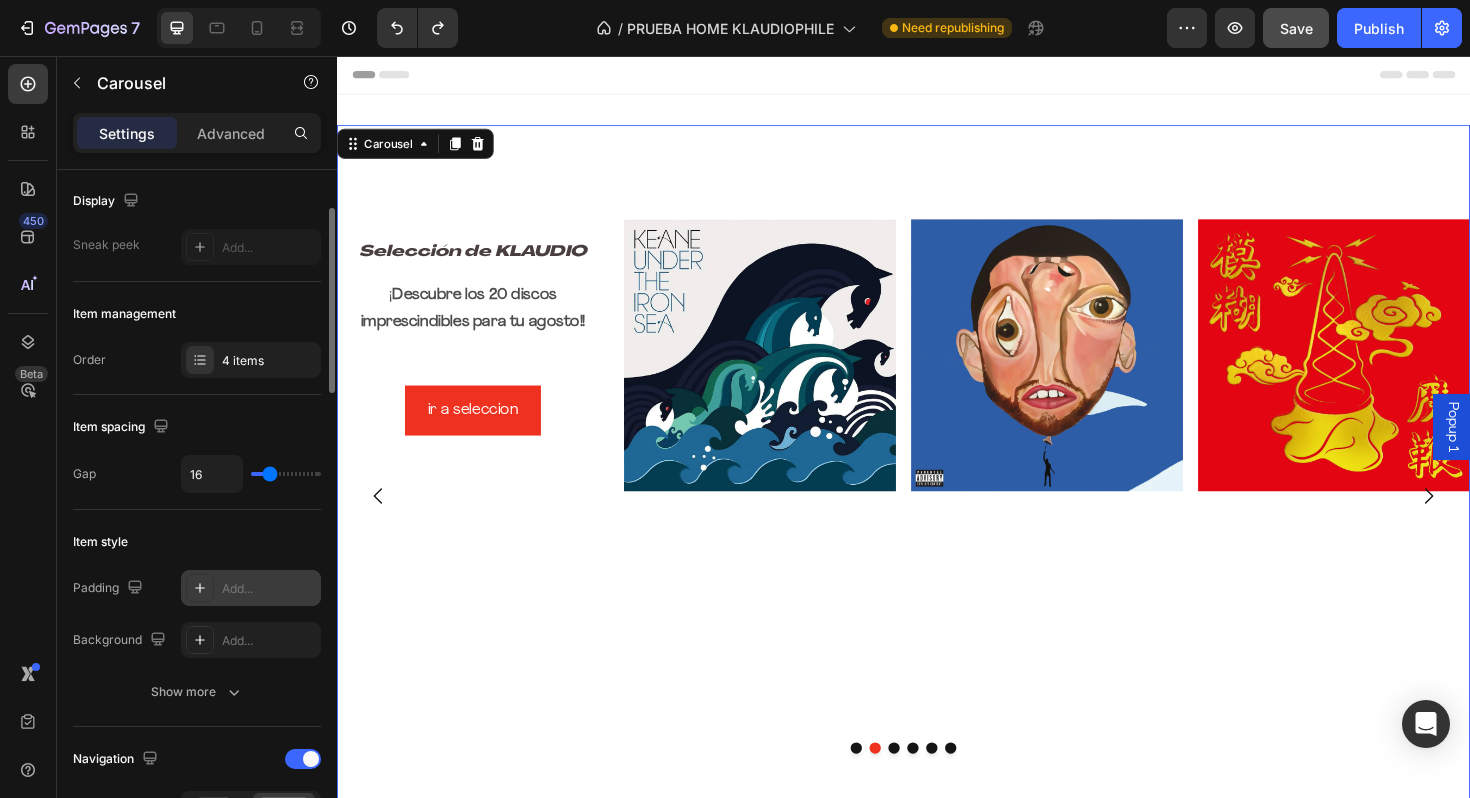 click 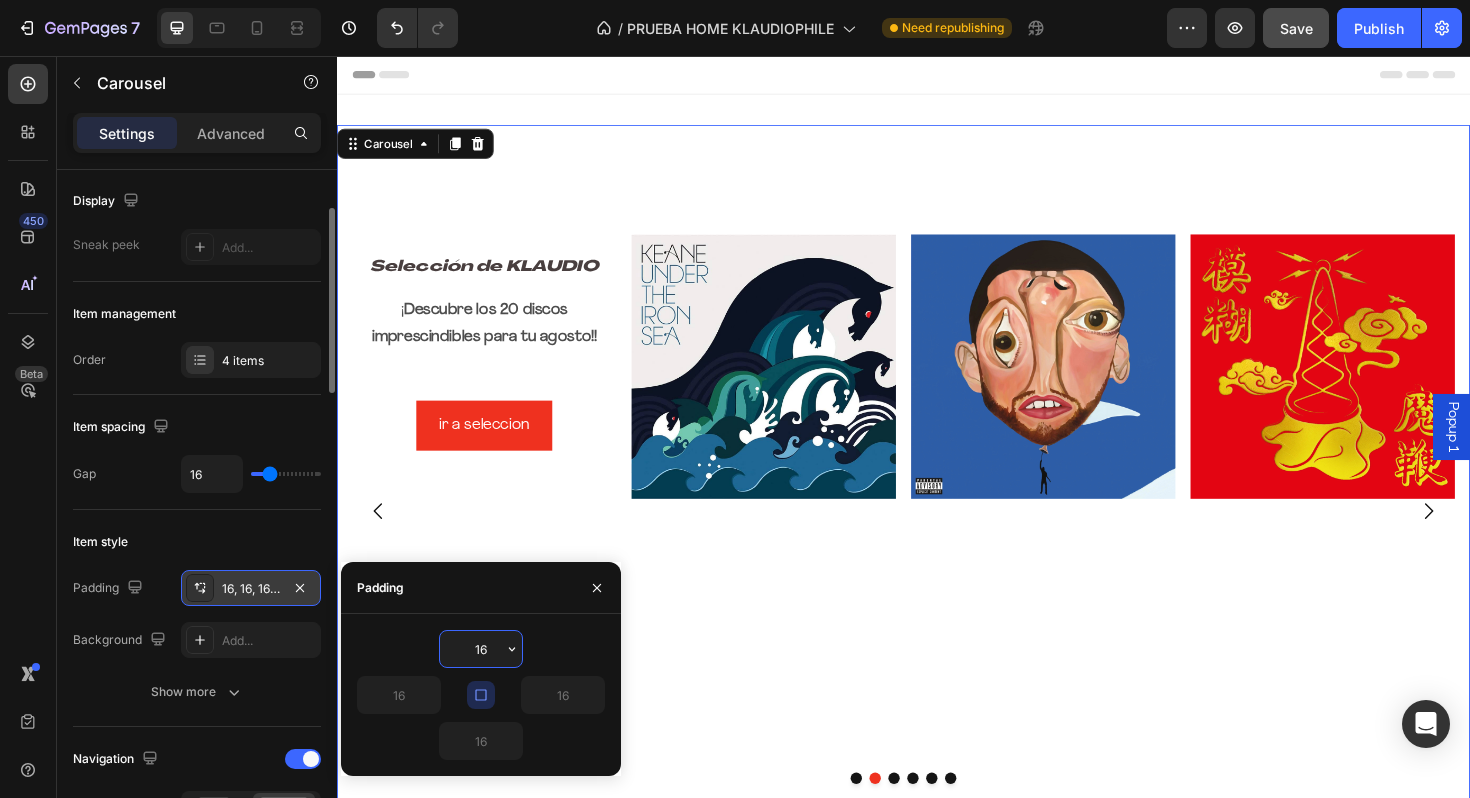 click 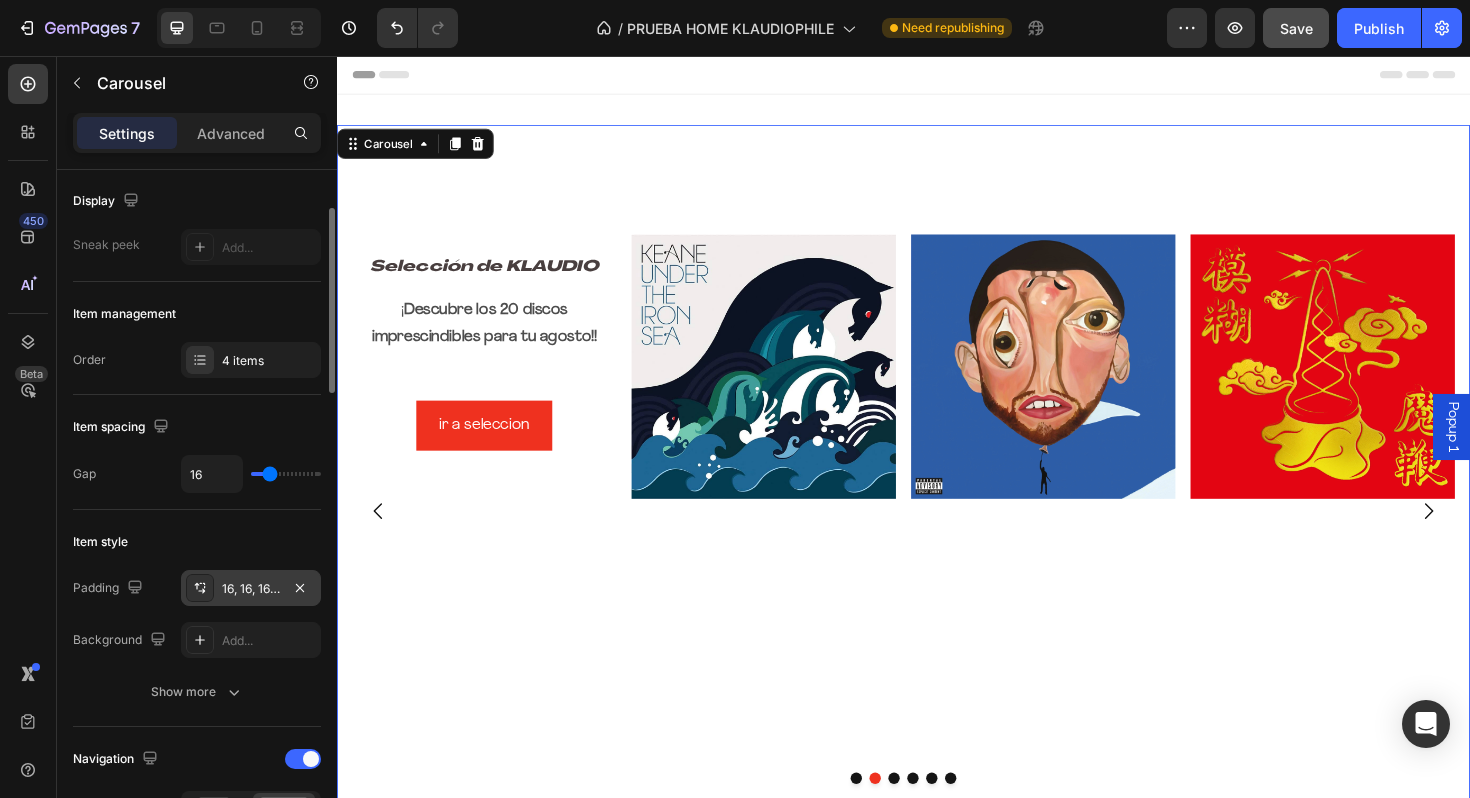click 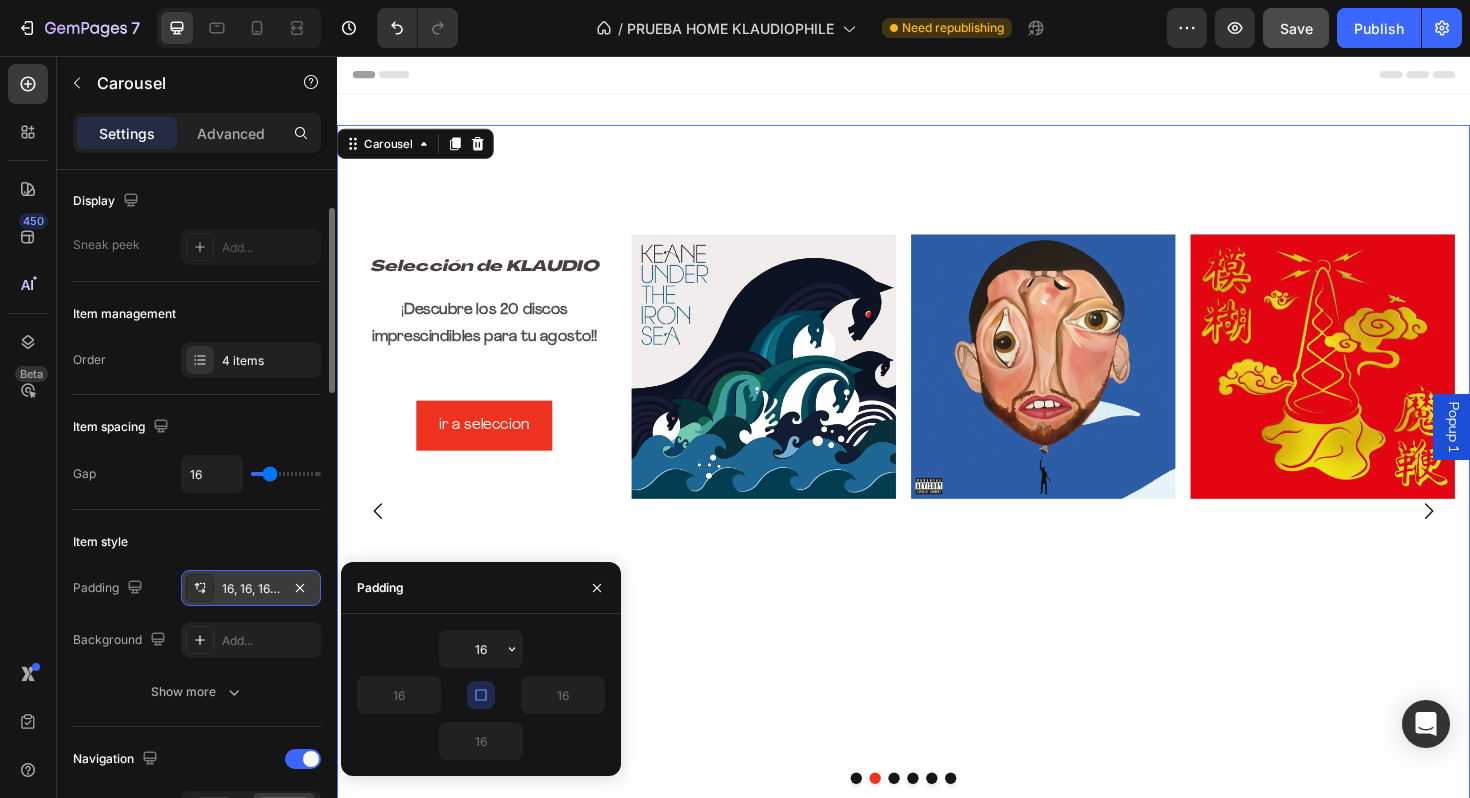 click at bounding box center [481, 695] 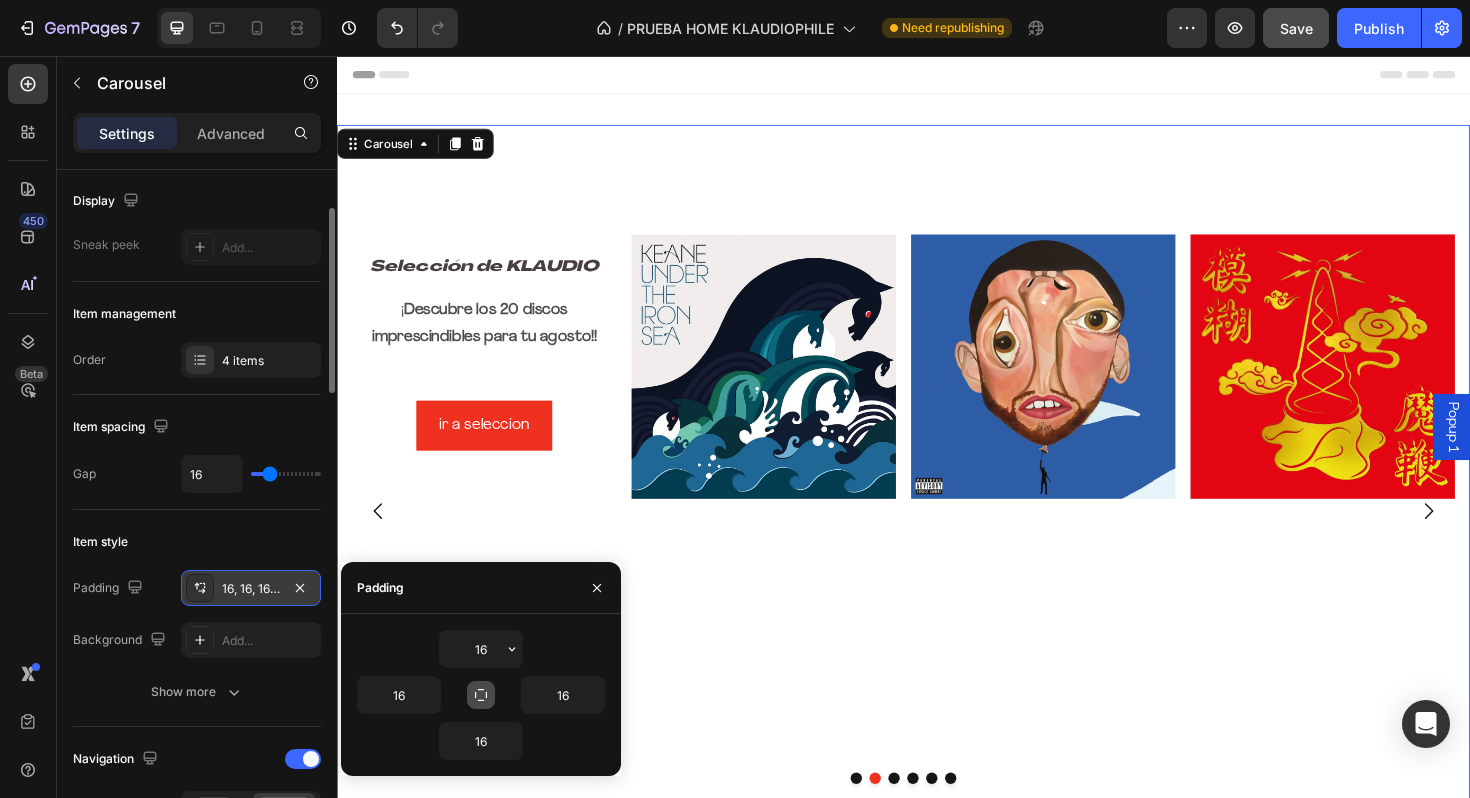 click at bounding box center [481, 695] 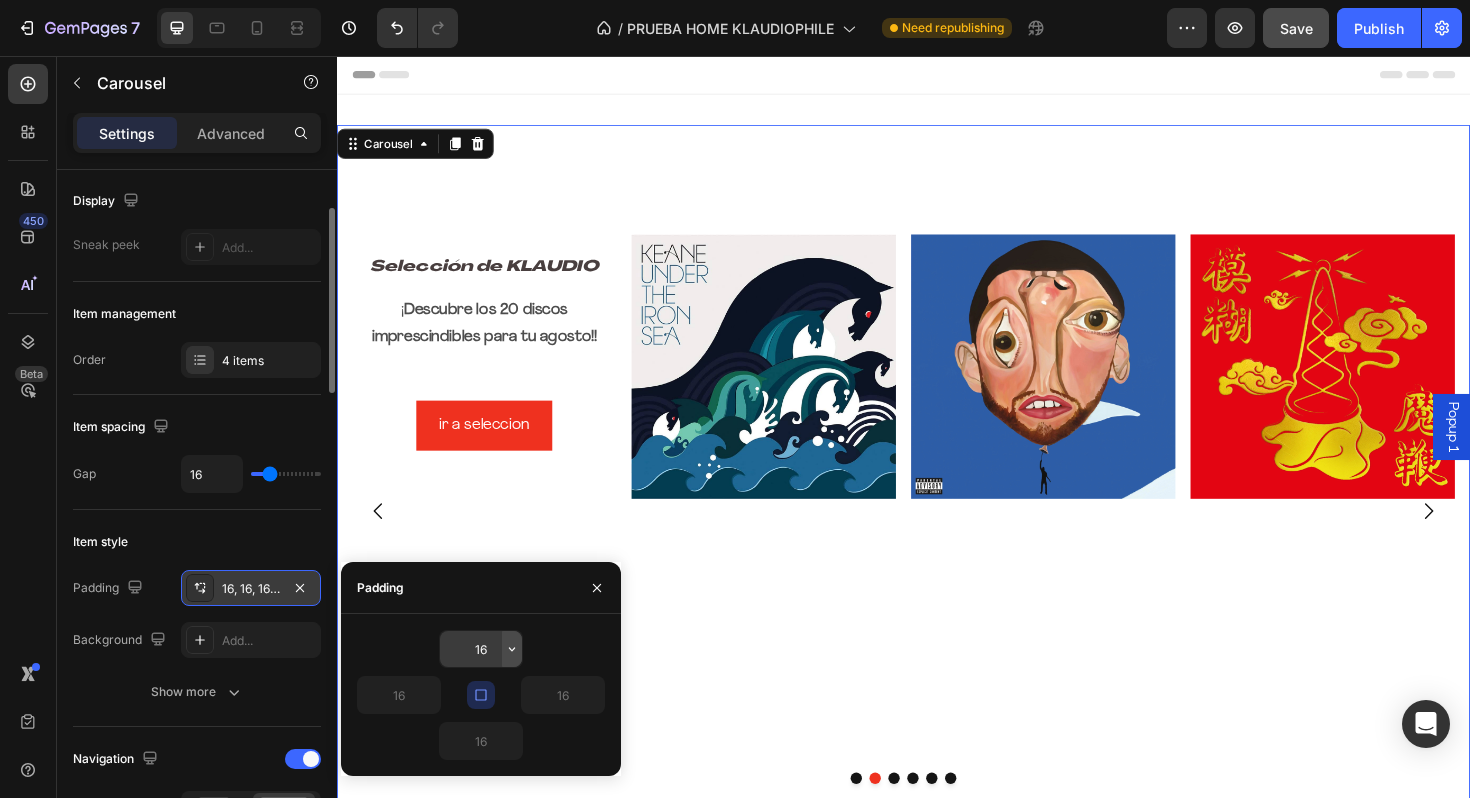 click 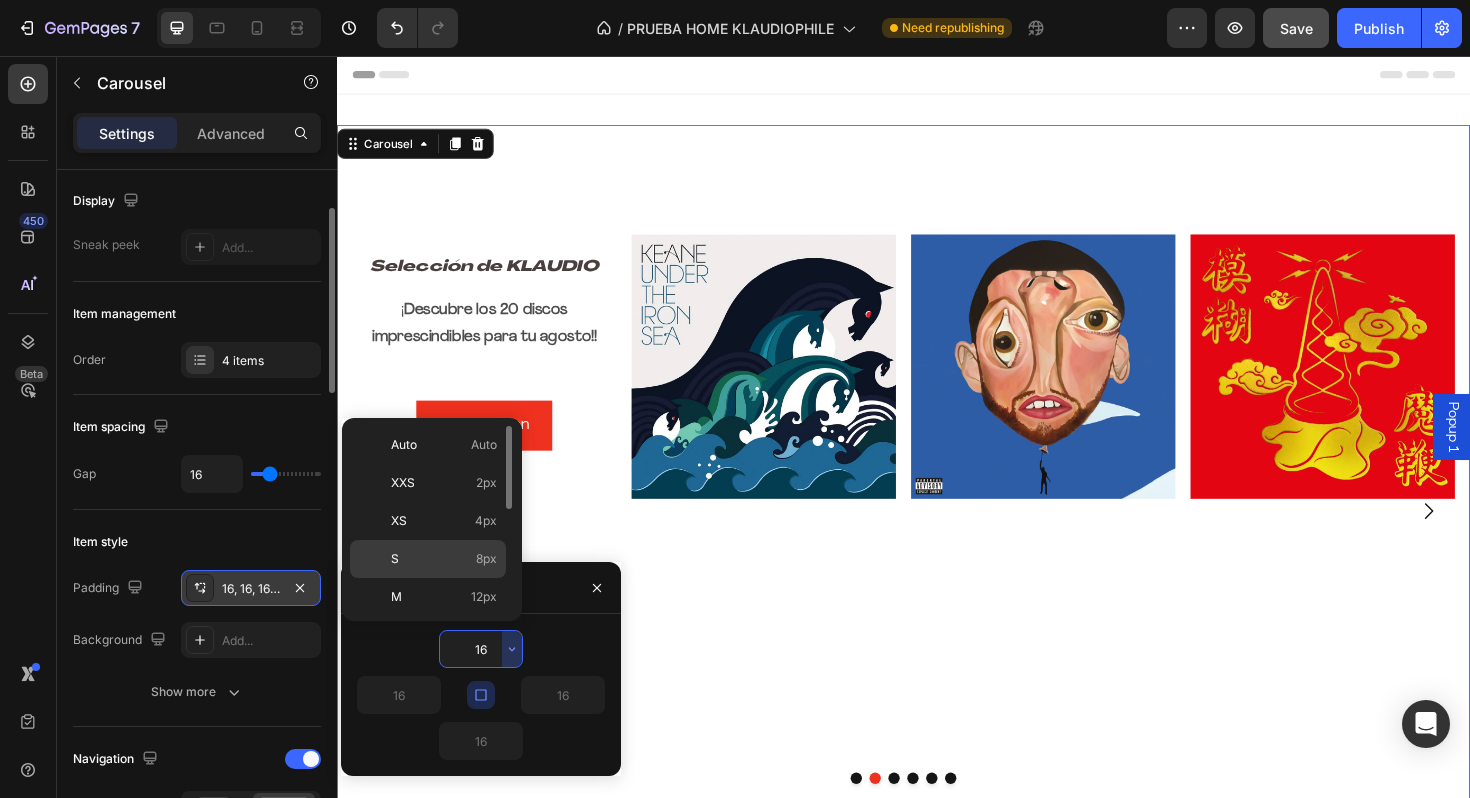click on "8px" at bounding box center (486, 559) 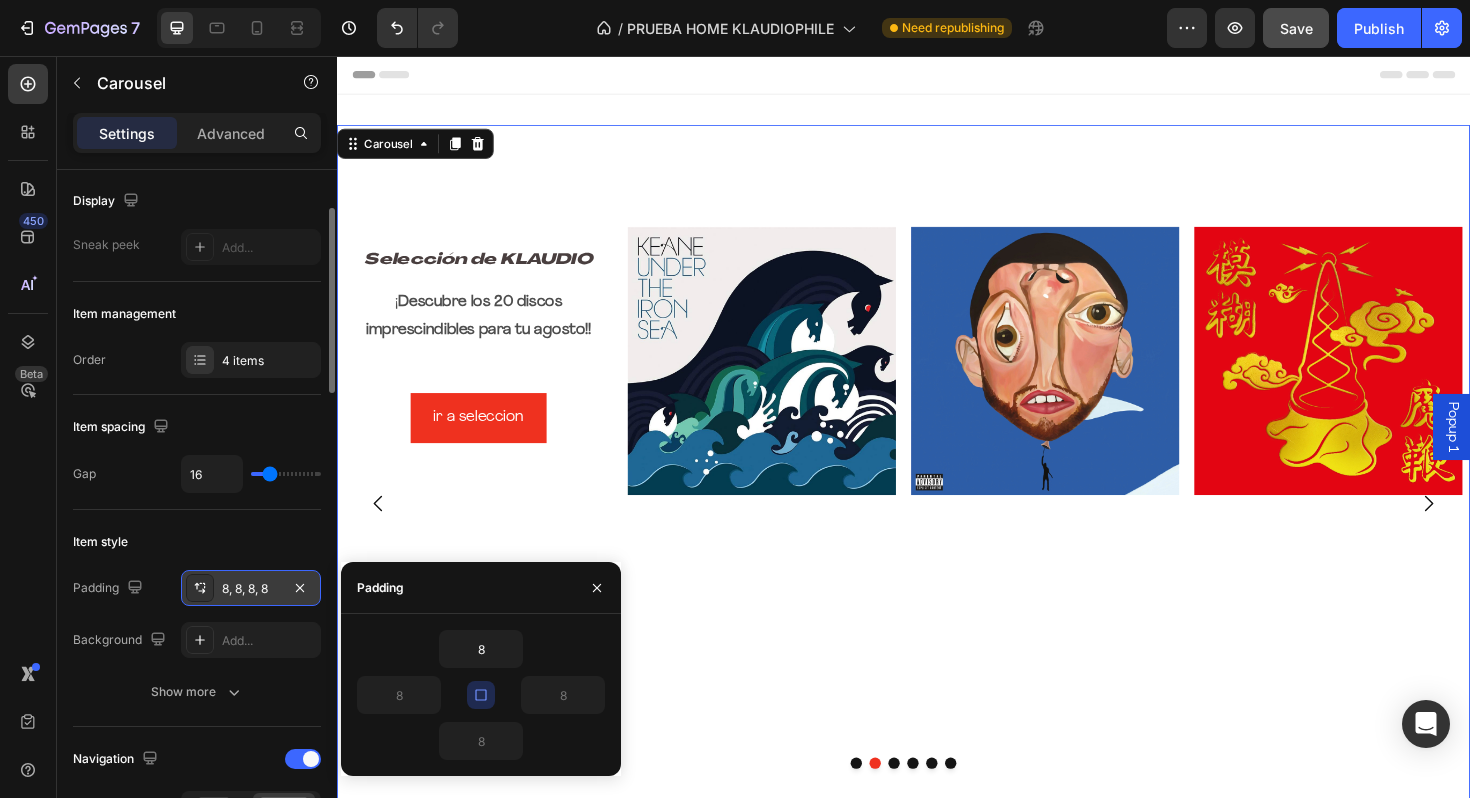 click at bounding box center (481, 695) 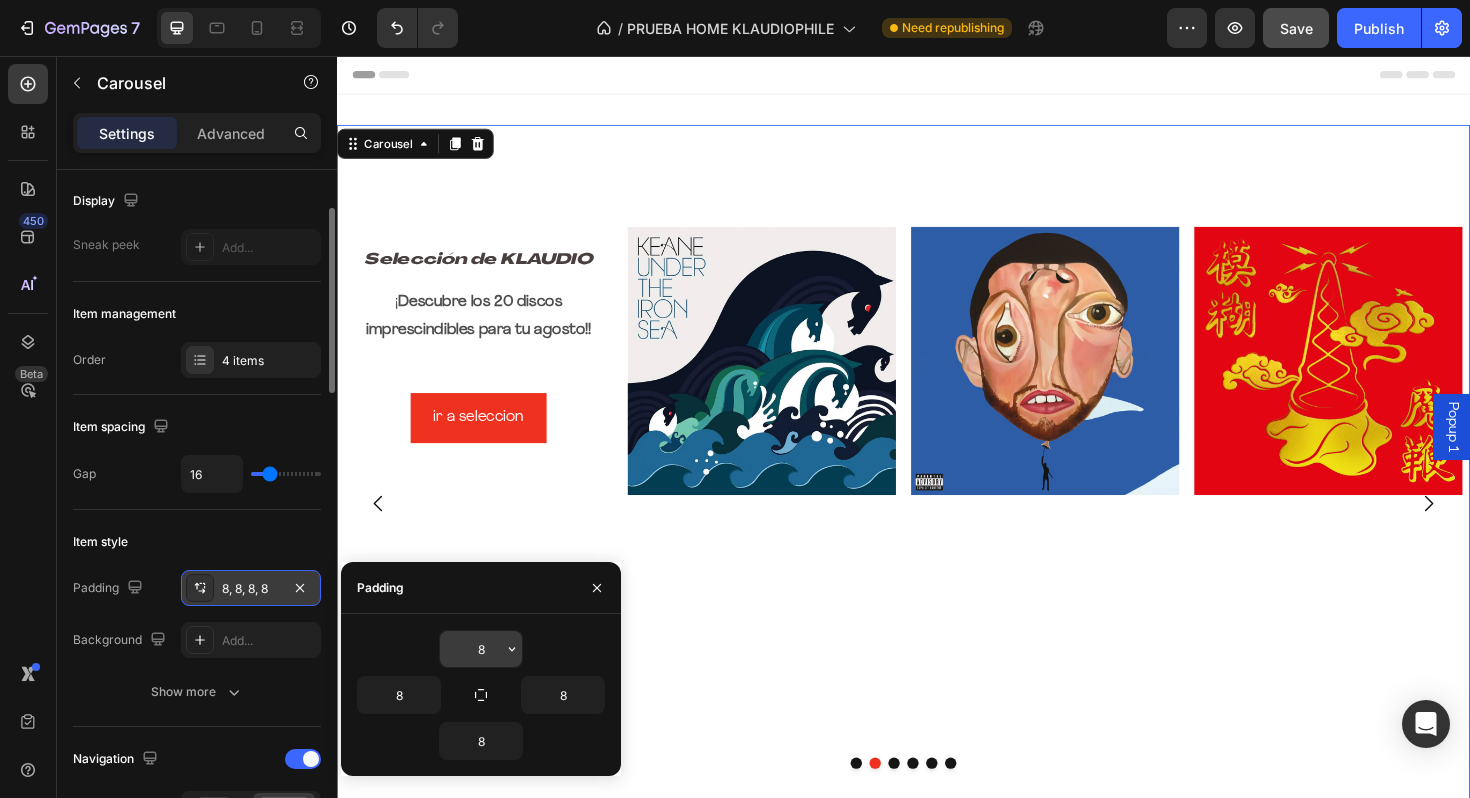 click on "8" at bounding box center [481, 649] 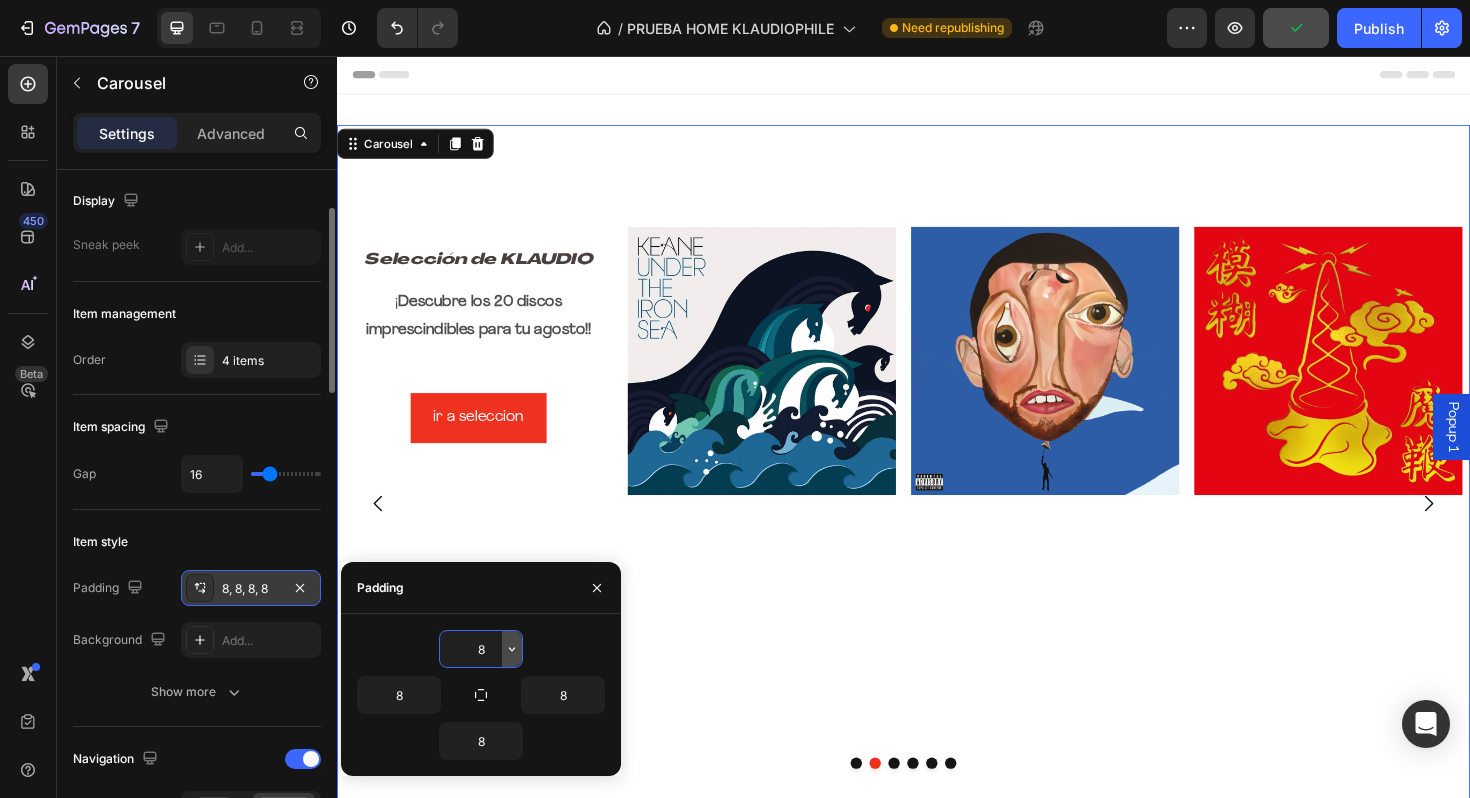 click 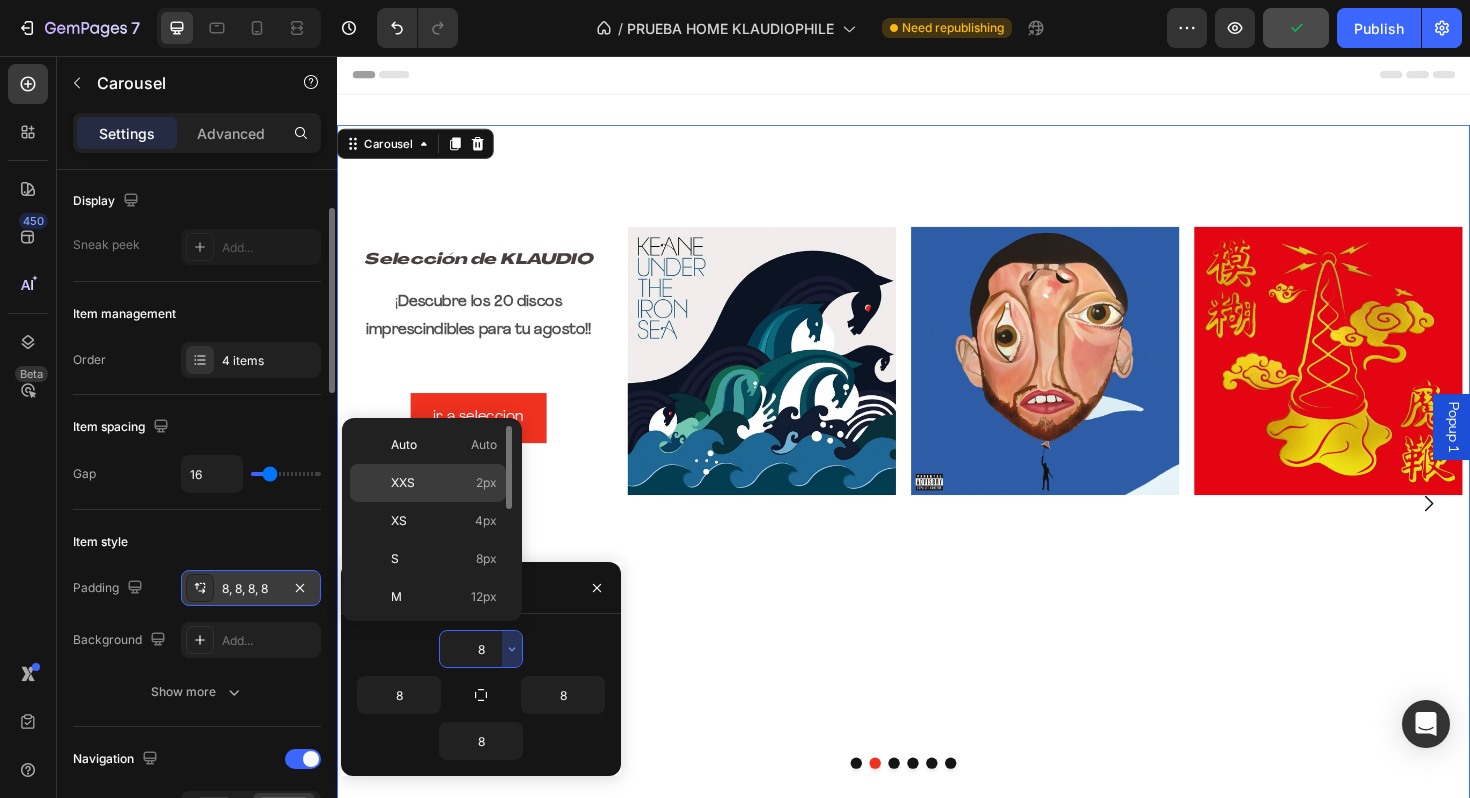 click on "2px" at bounding box center (486, 483) 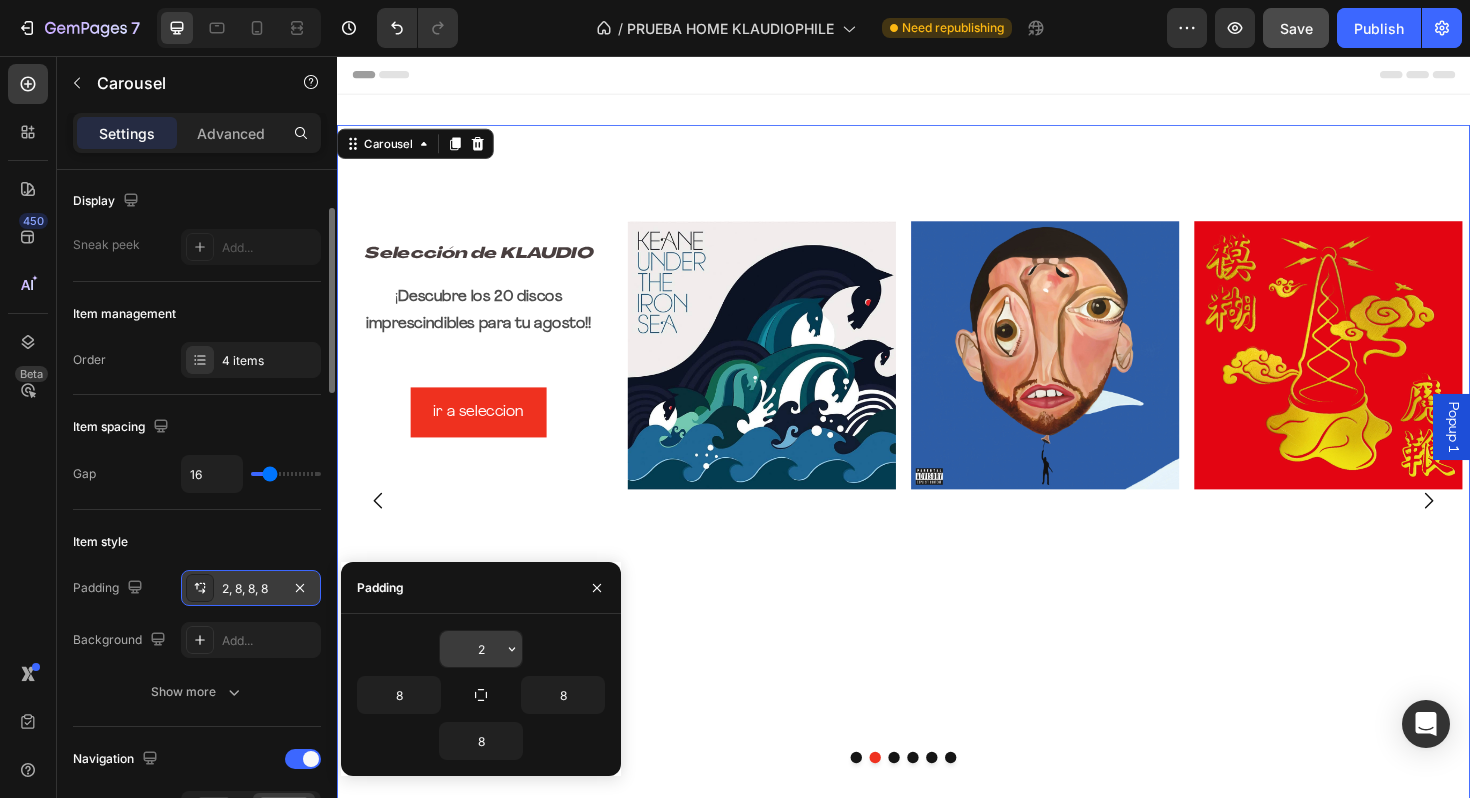 click on "2" at bounding box center (481, 649) 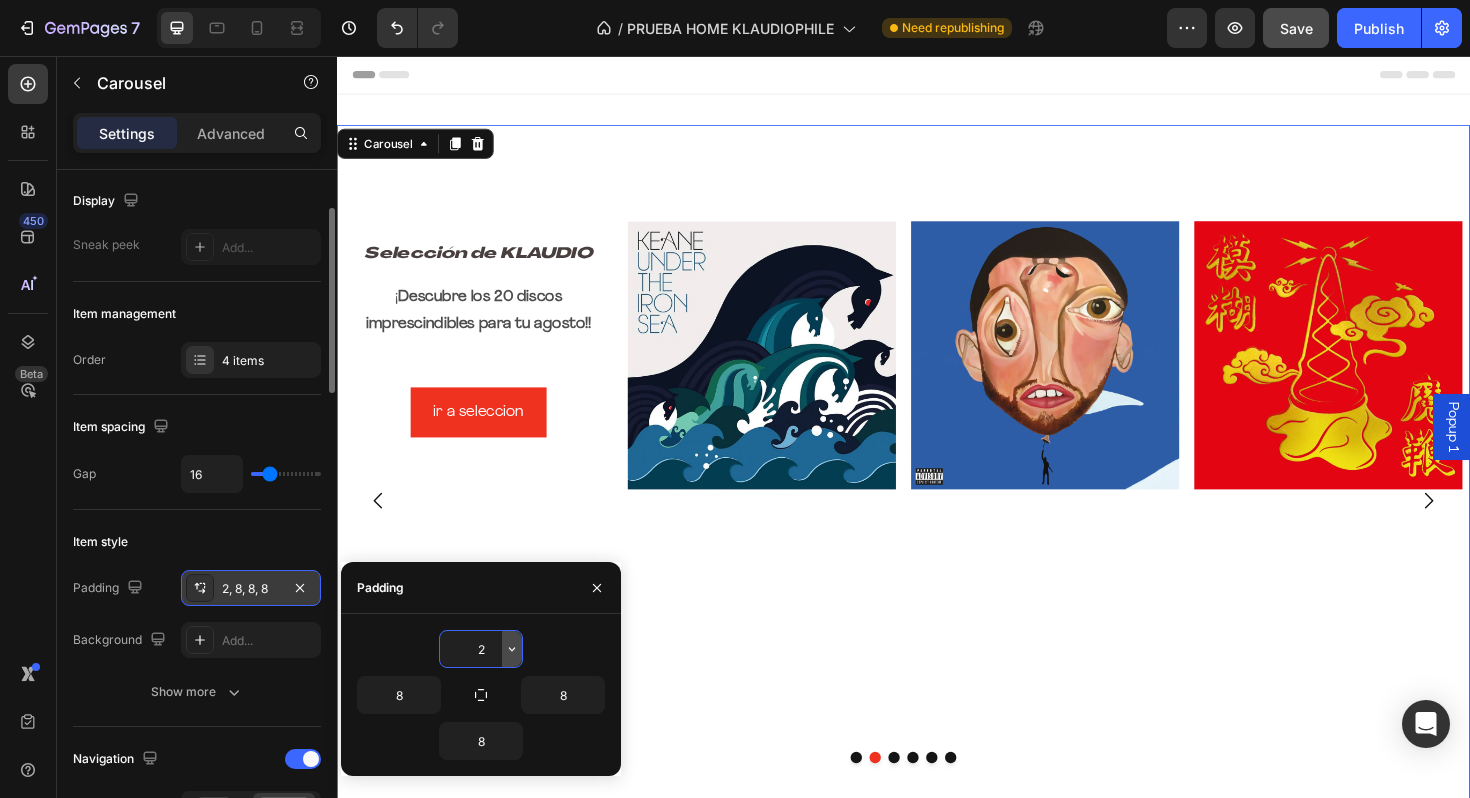 click 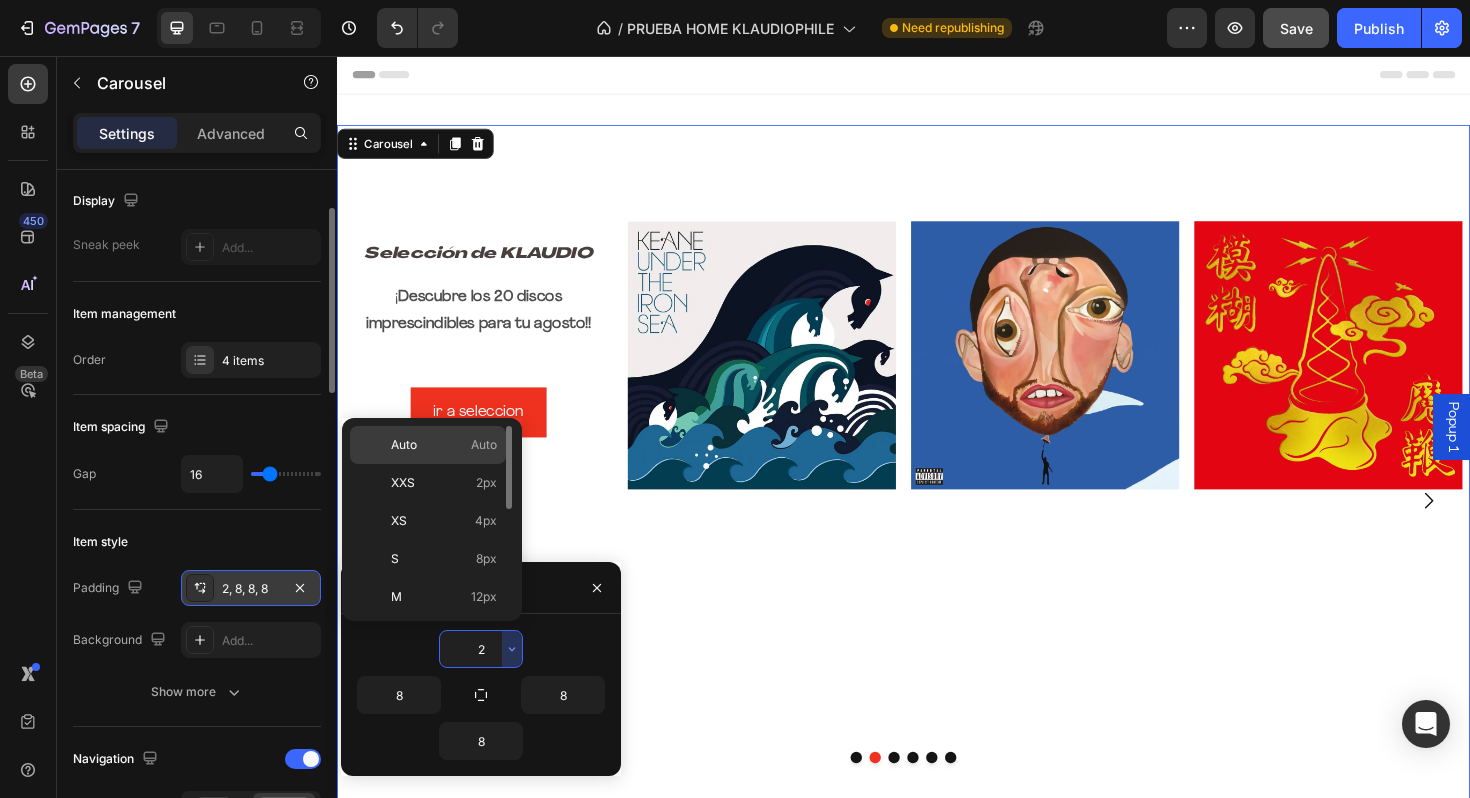 click on "Auto Auto" 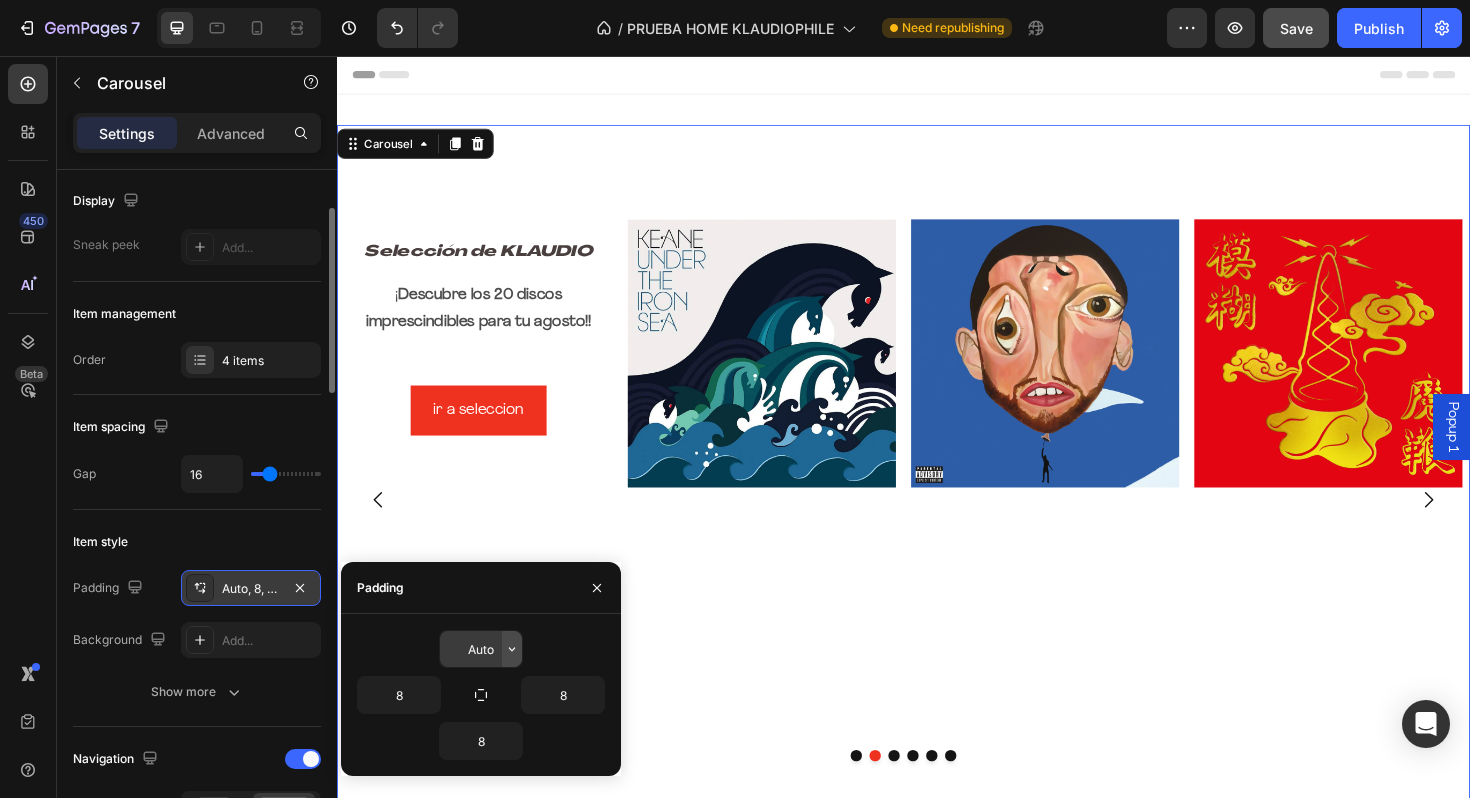 click 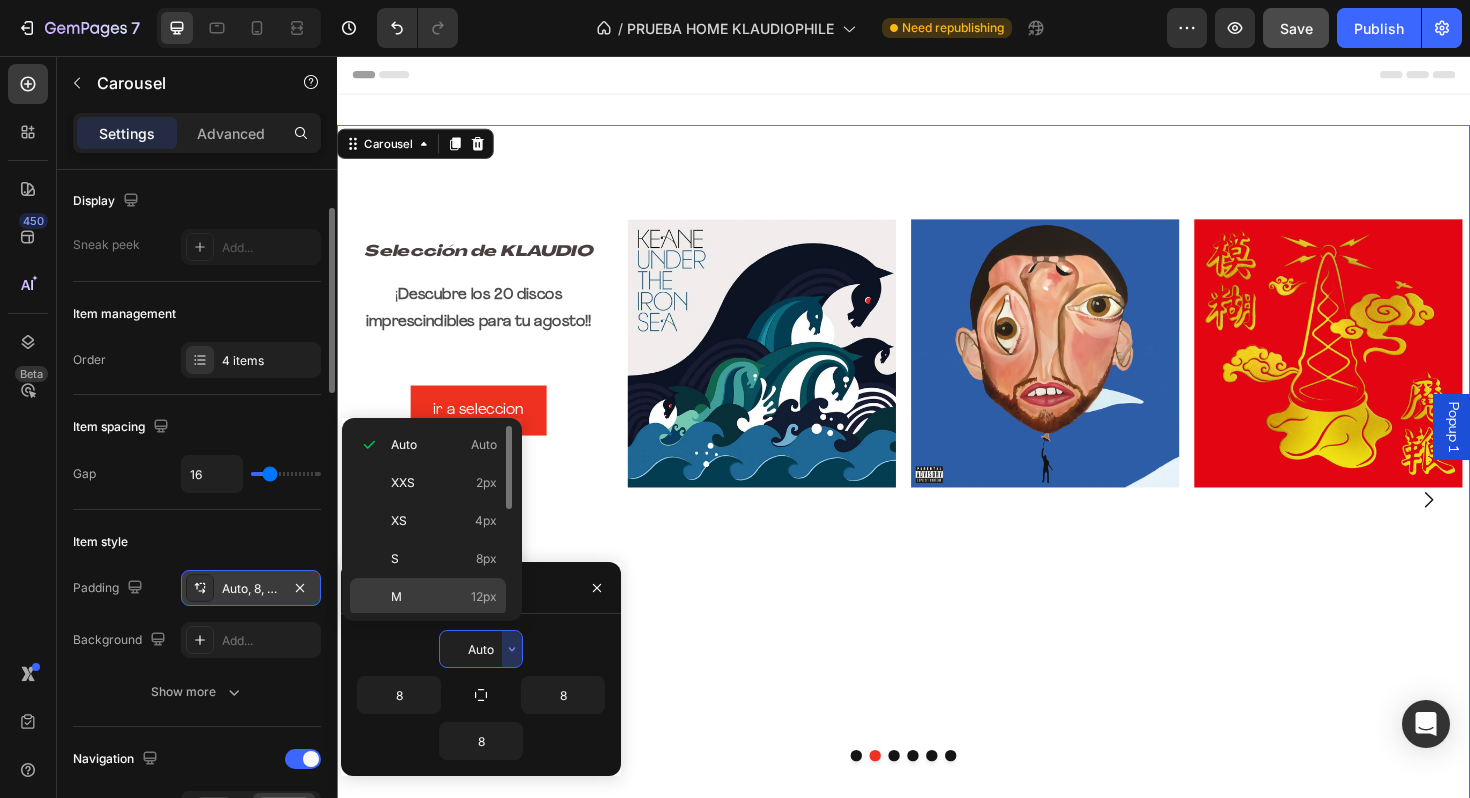 click on "12px" at bounding box center (484, 597) 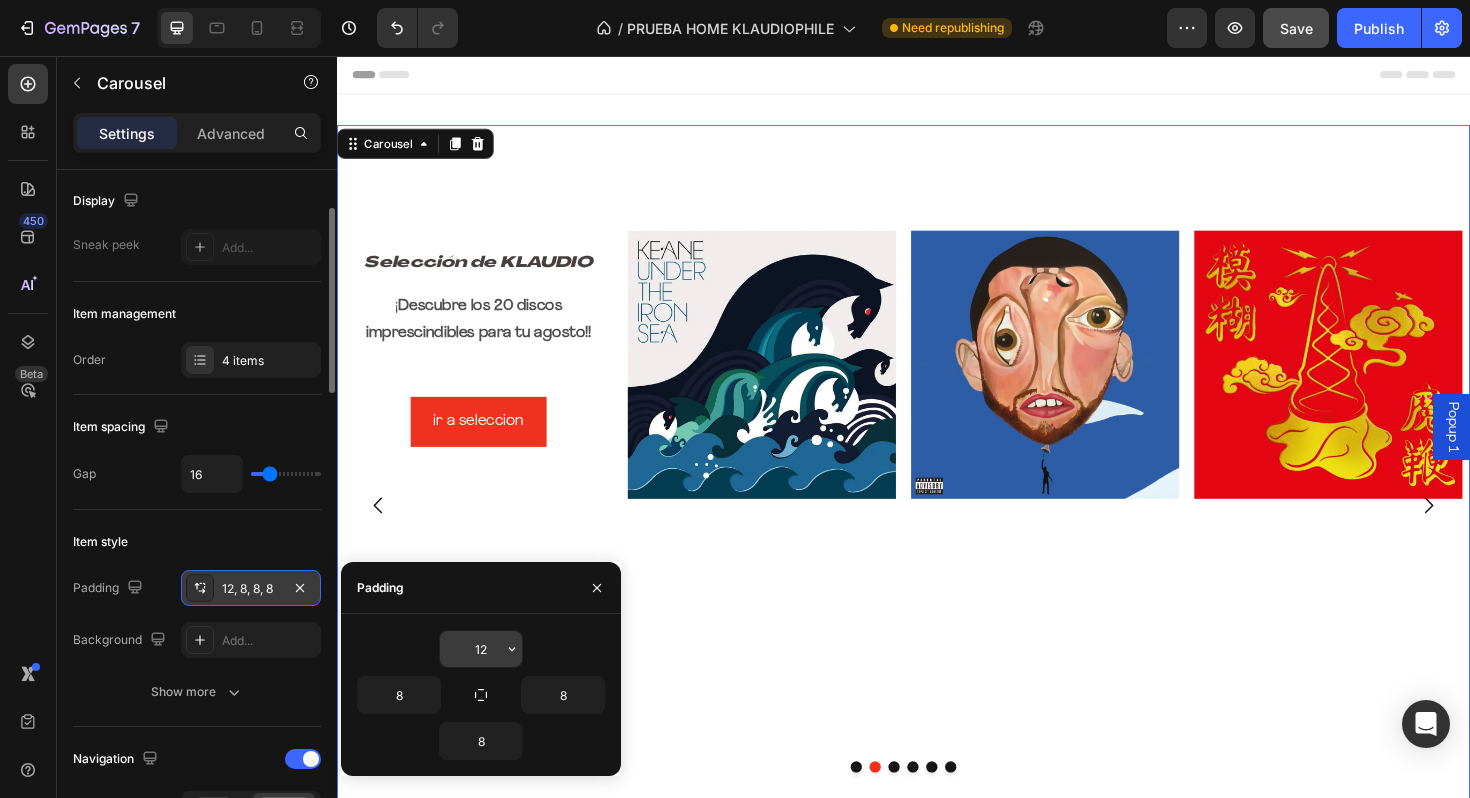 click on "12" at bounding box center [481, 649] 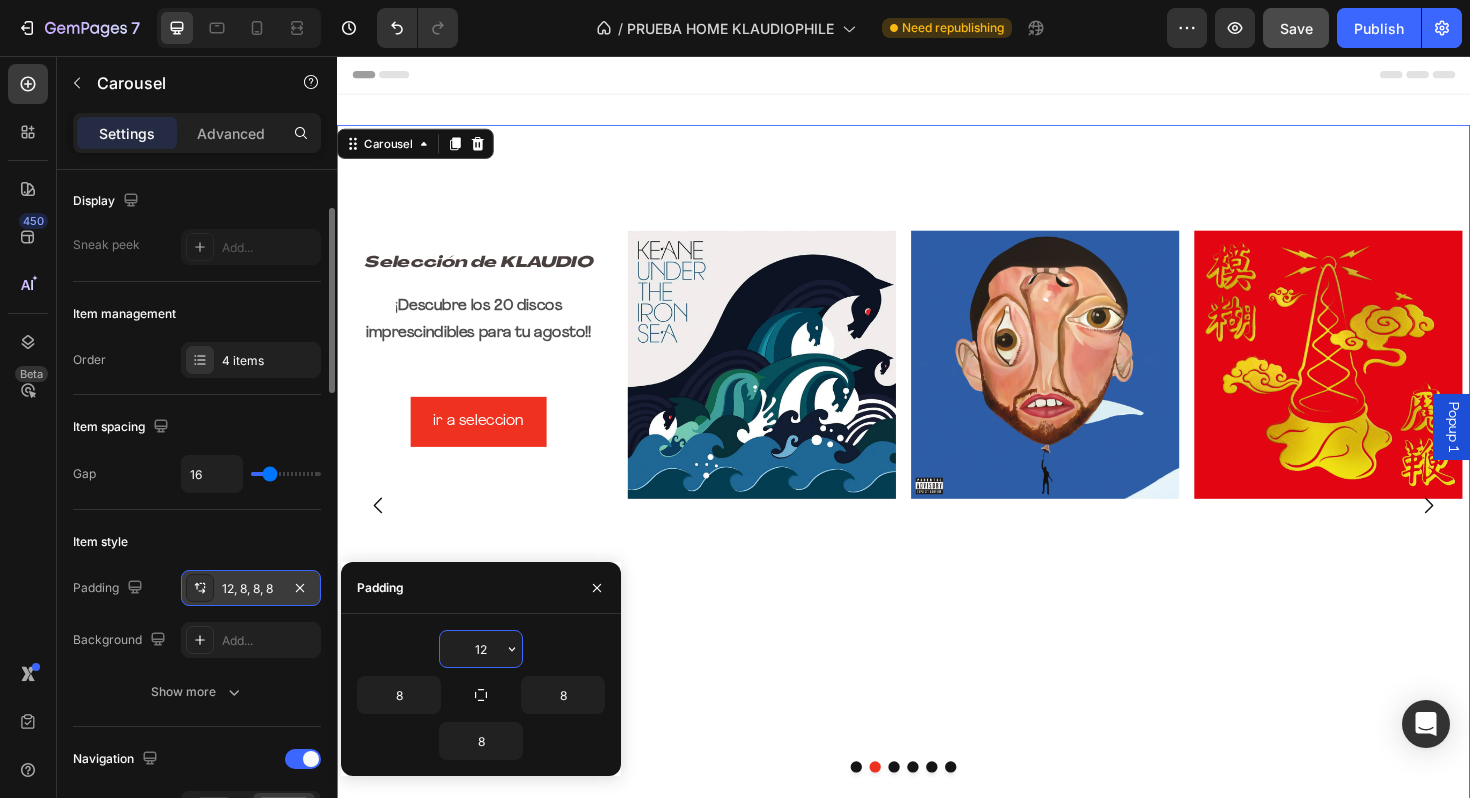 click on "12" at bounding box center [481, 649] 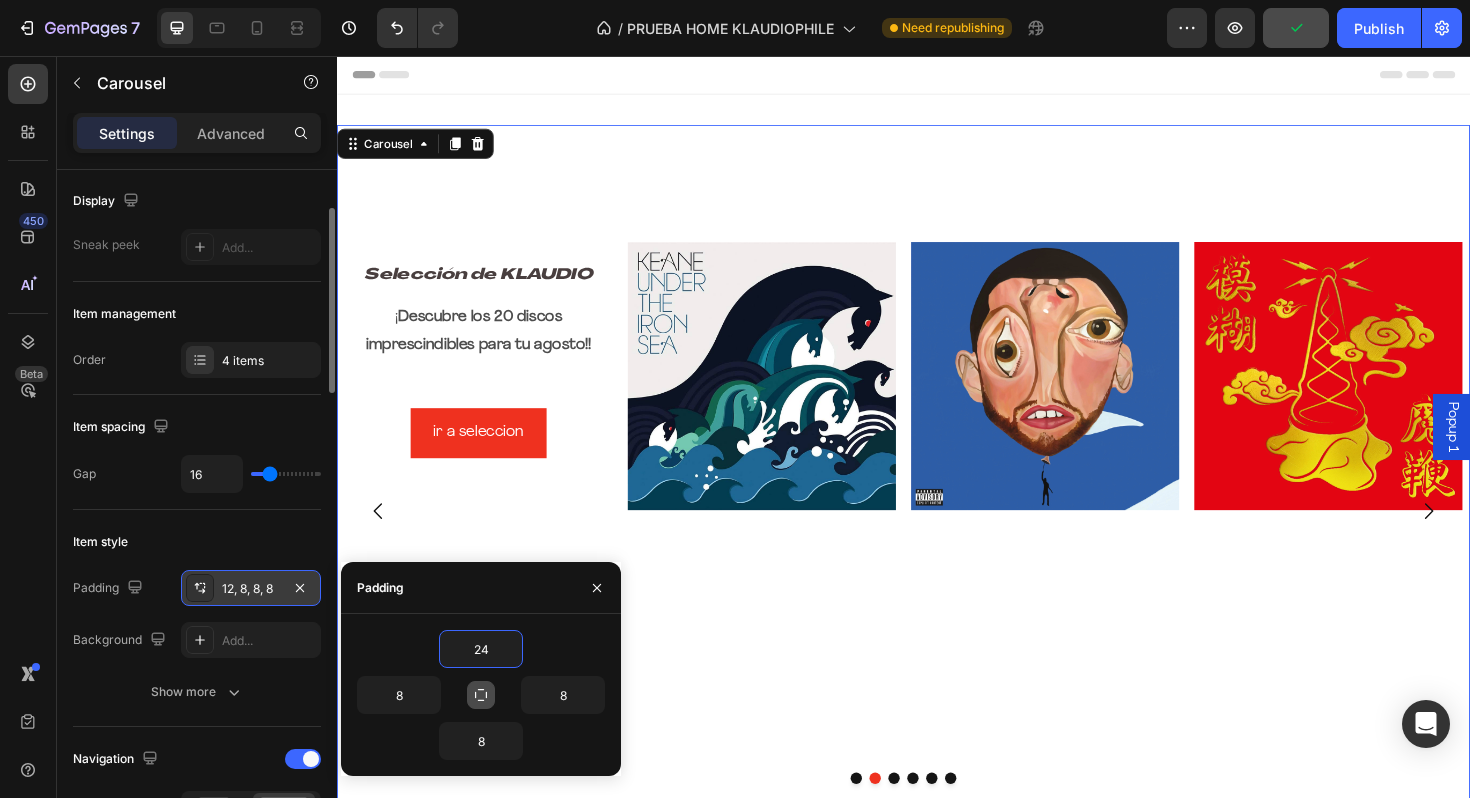type on "24" 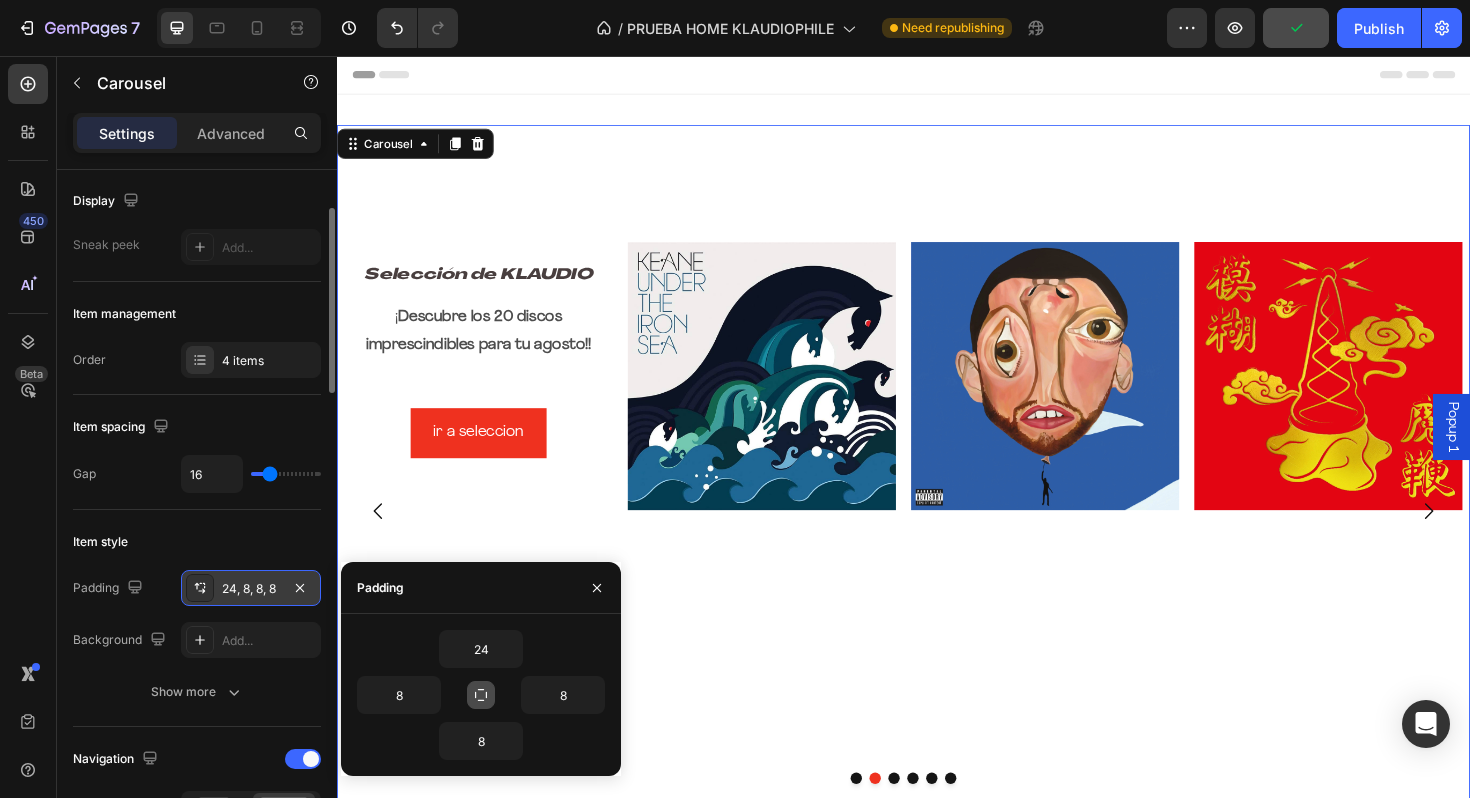 click 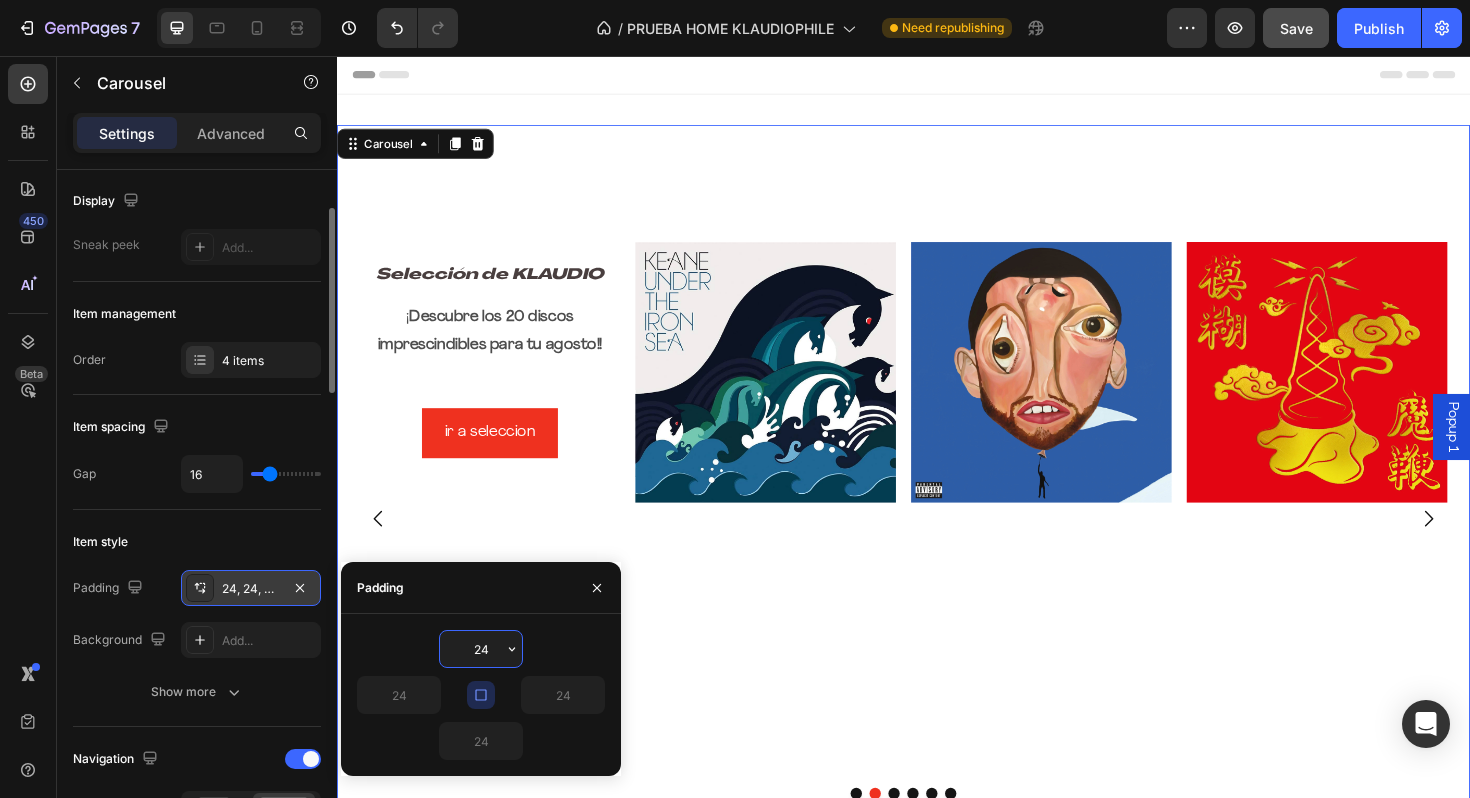 click on "24" at bounding box center [481, 649] 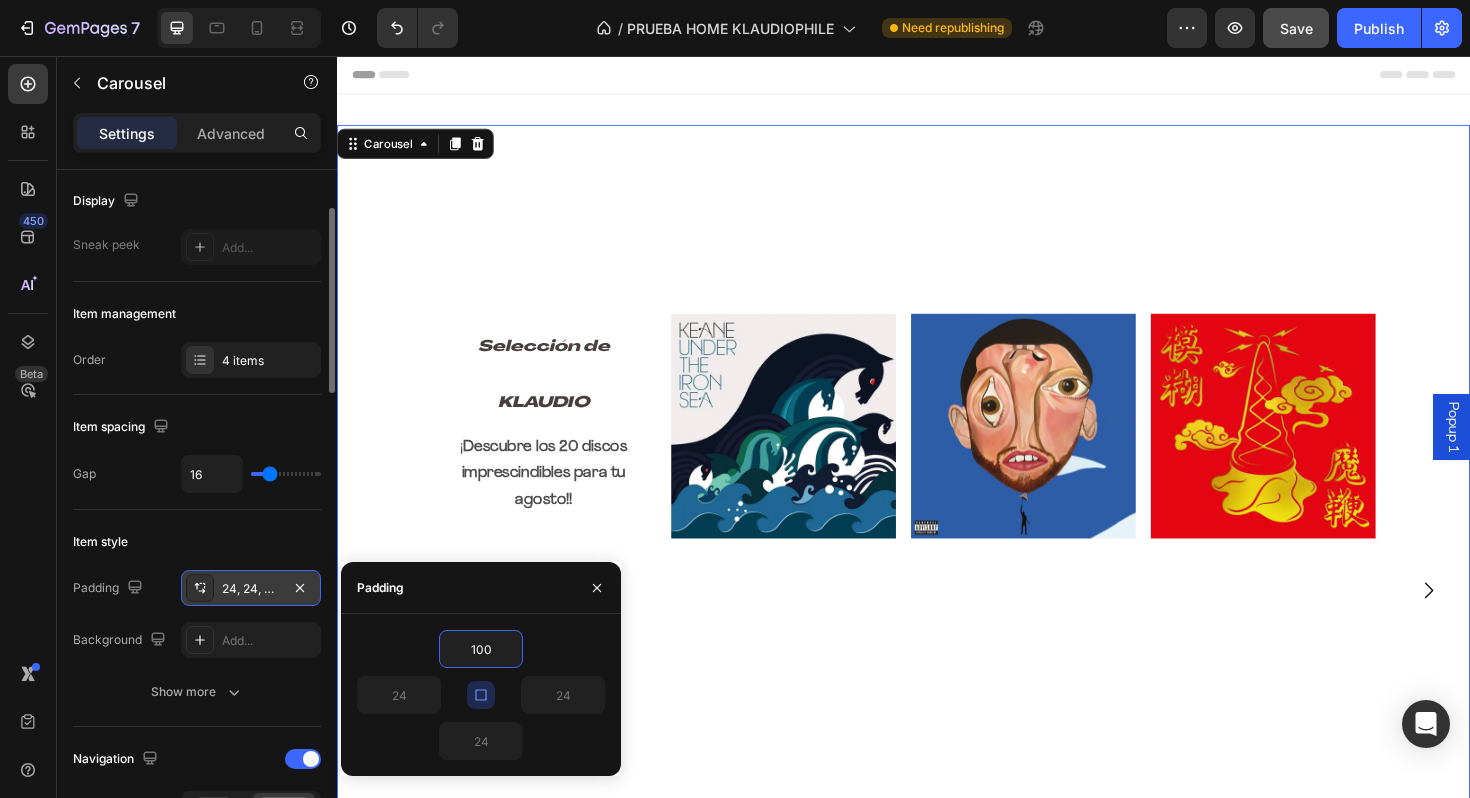 type on "100" 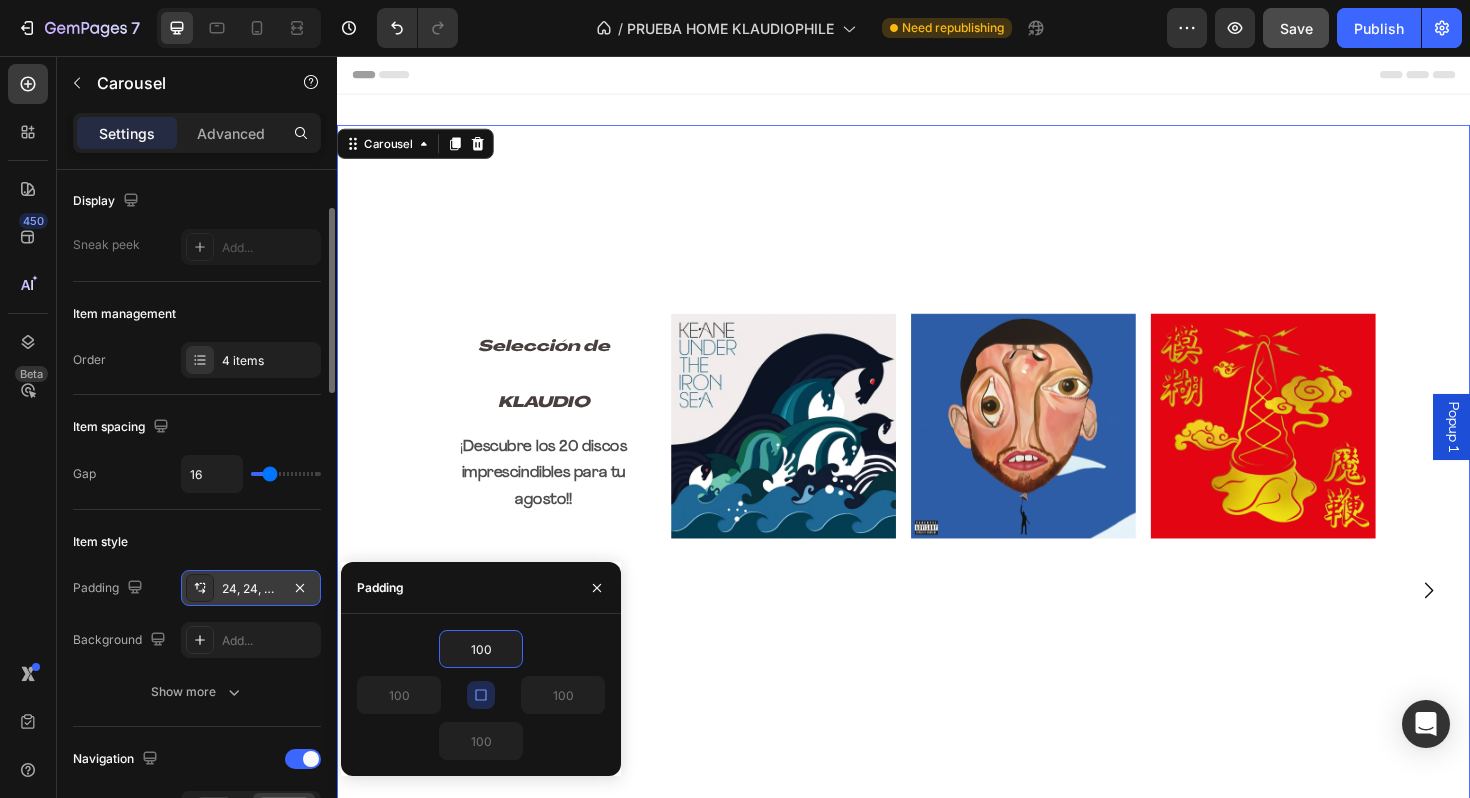 click 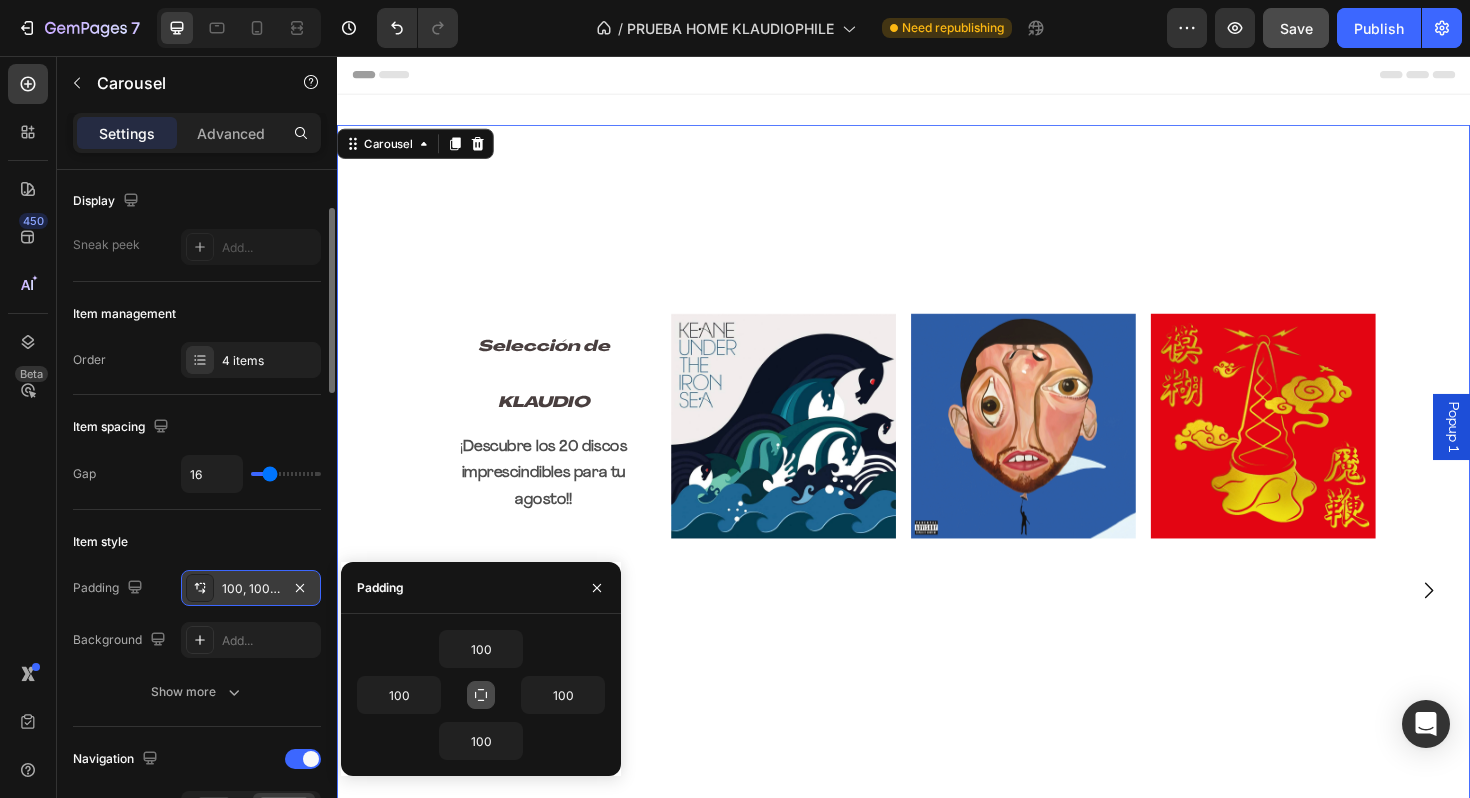 click 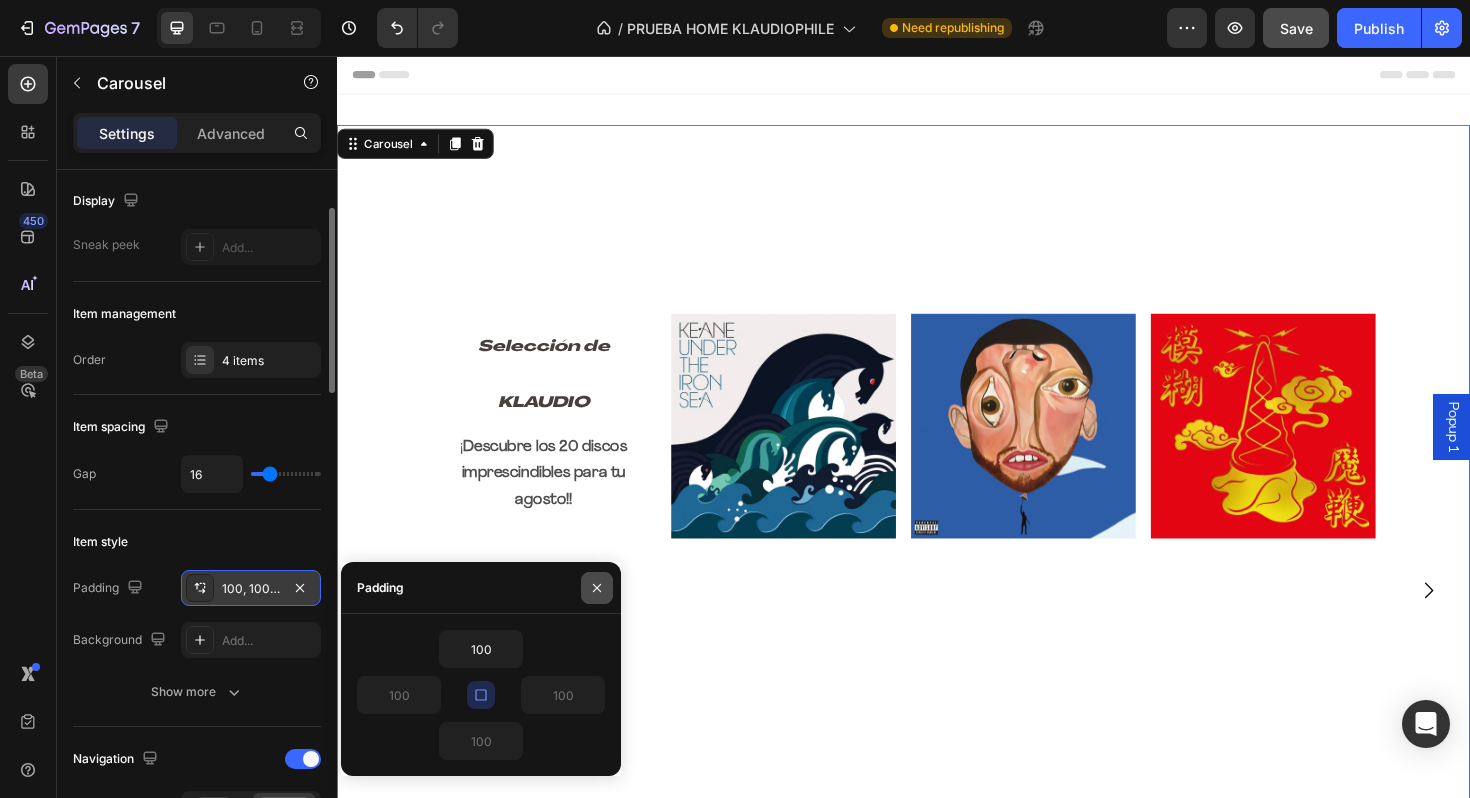 click 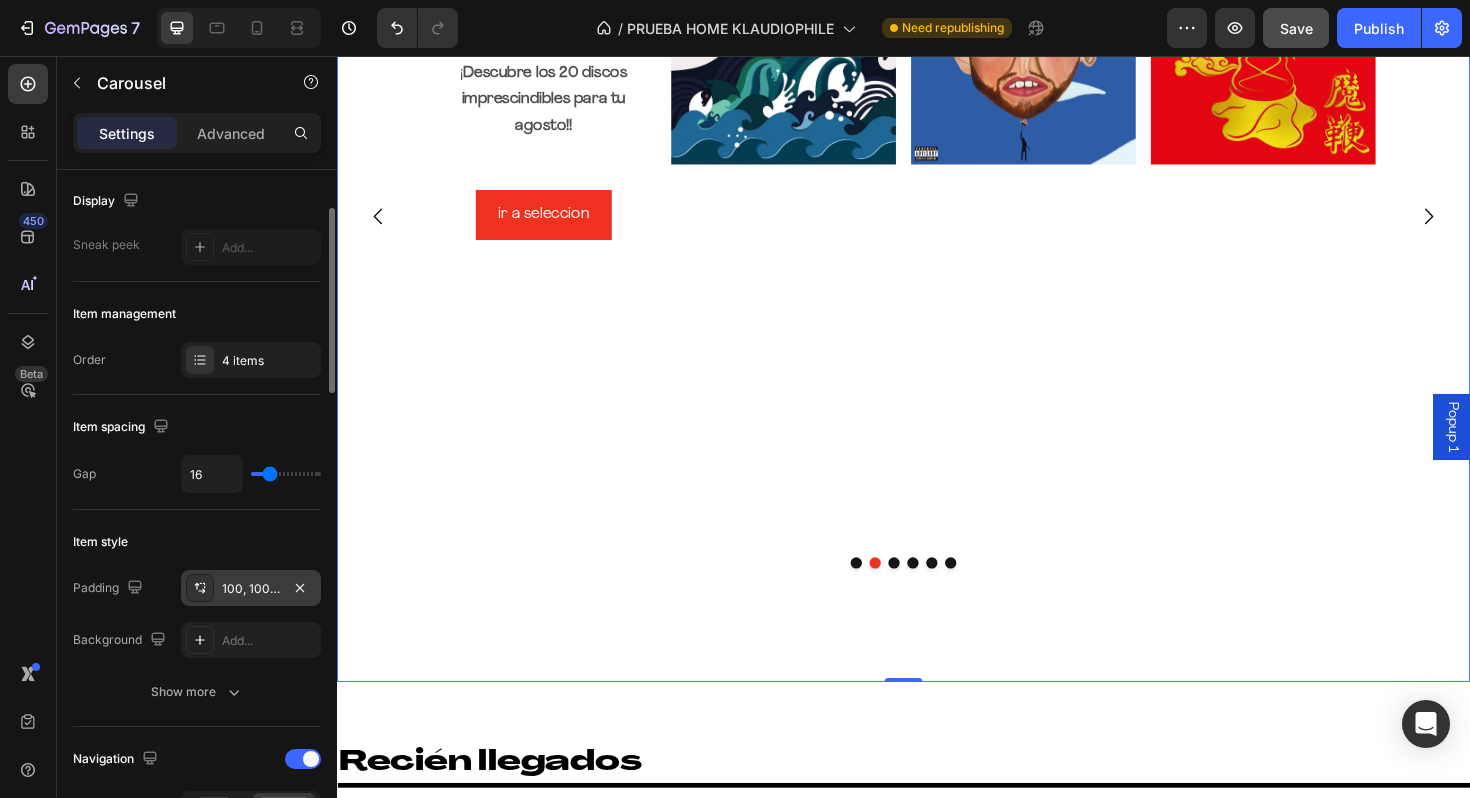 scroll, scrollTop: 552, scrollLeft: 0, axis: vertical 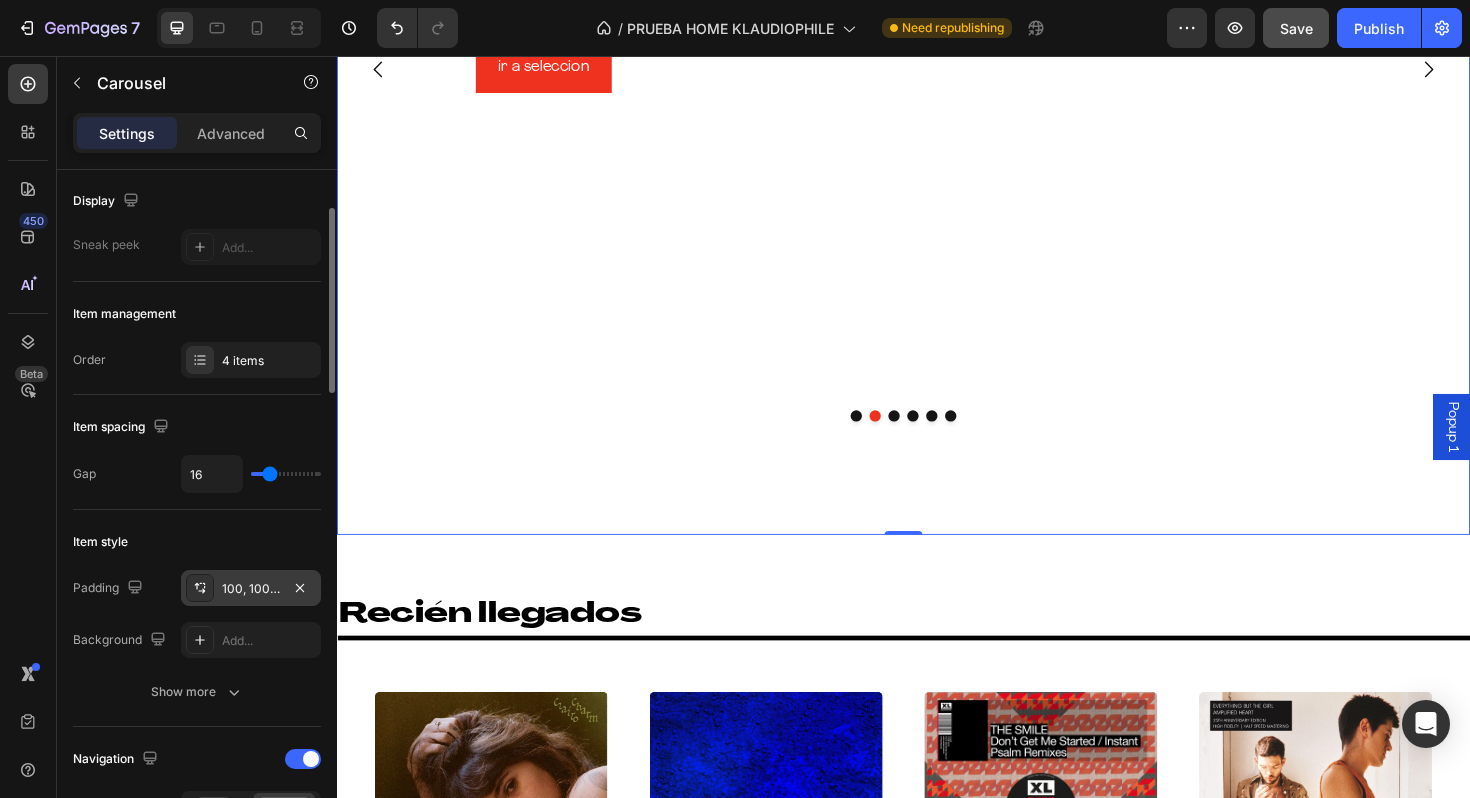 click at bounding box center (947, 437) 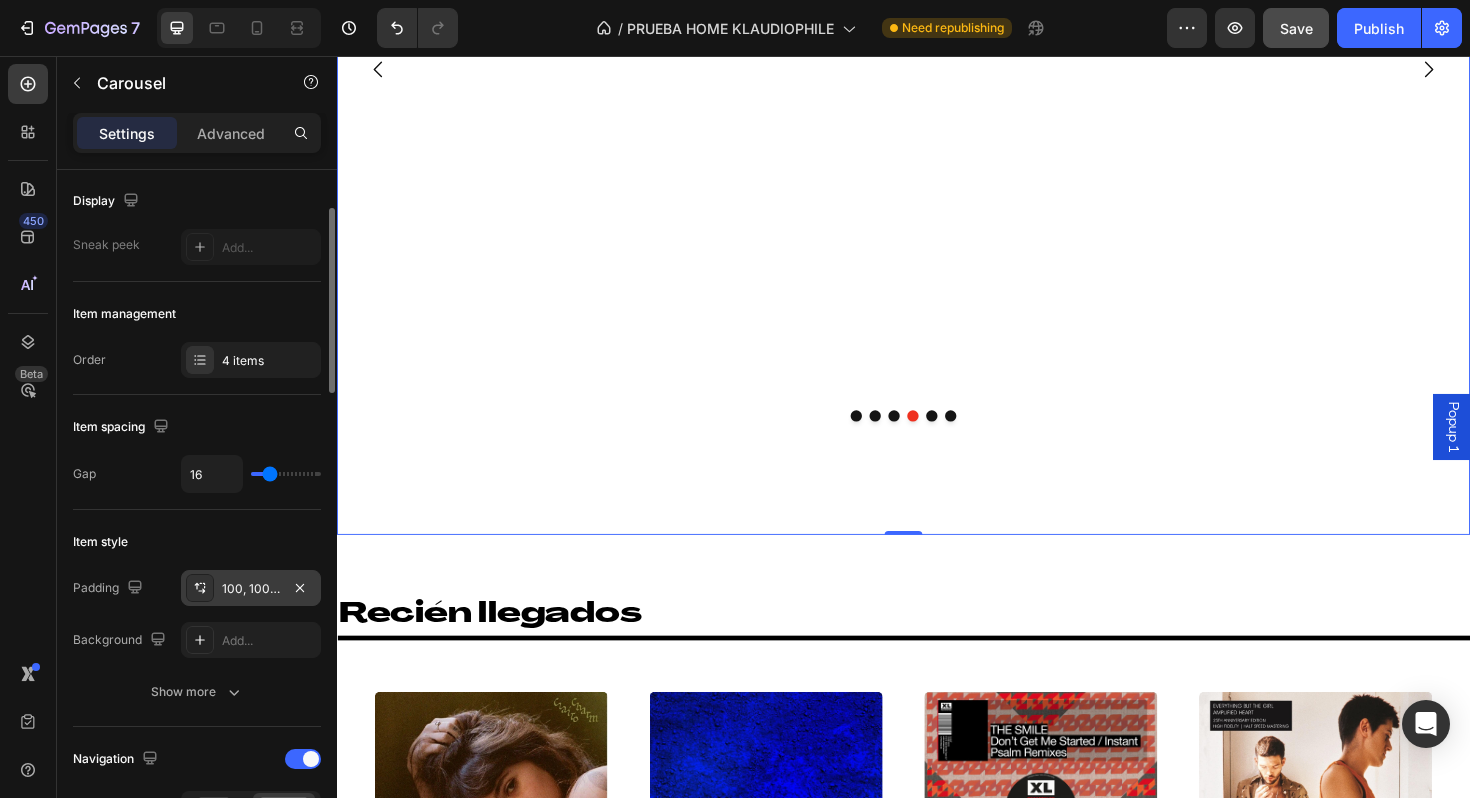 click at bounding box center [967, 437] 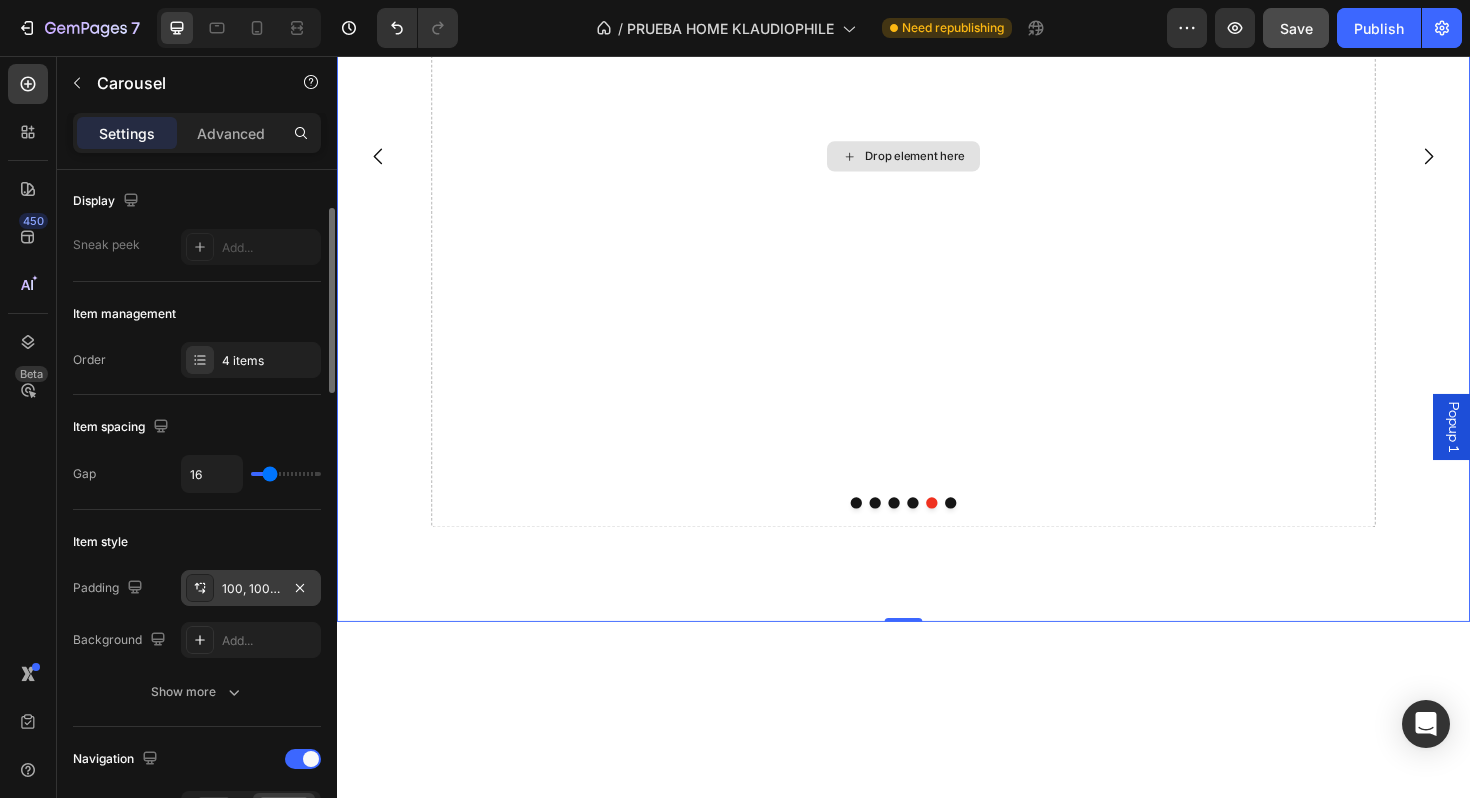 scroll, scrollTop: 255, scrollLeft: 0, axis: vertical 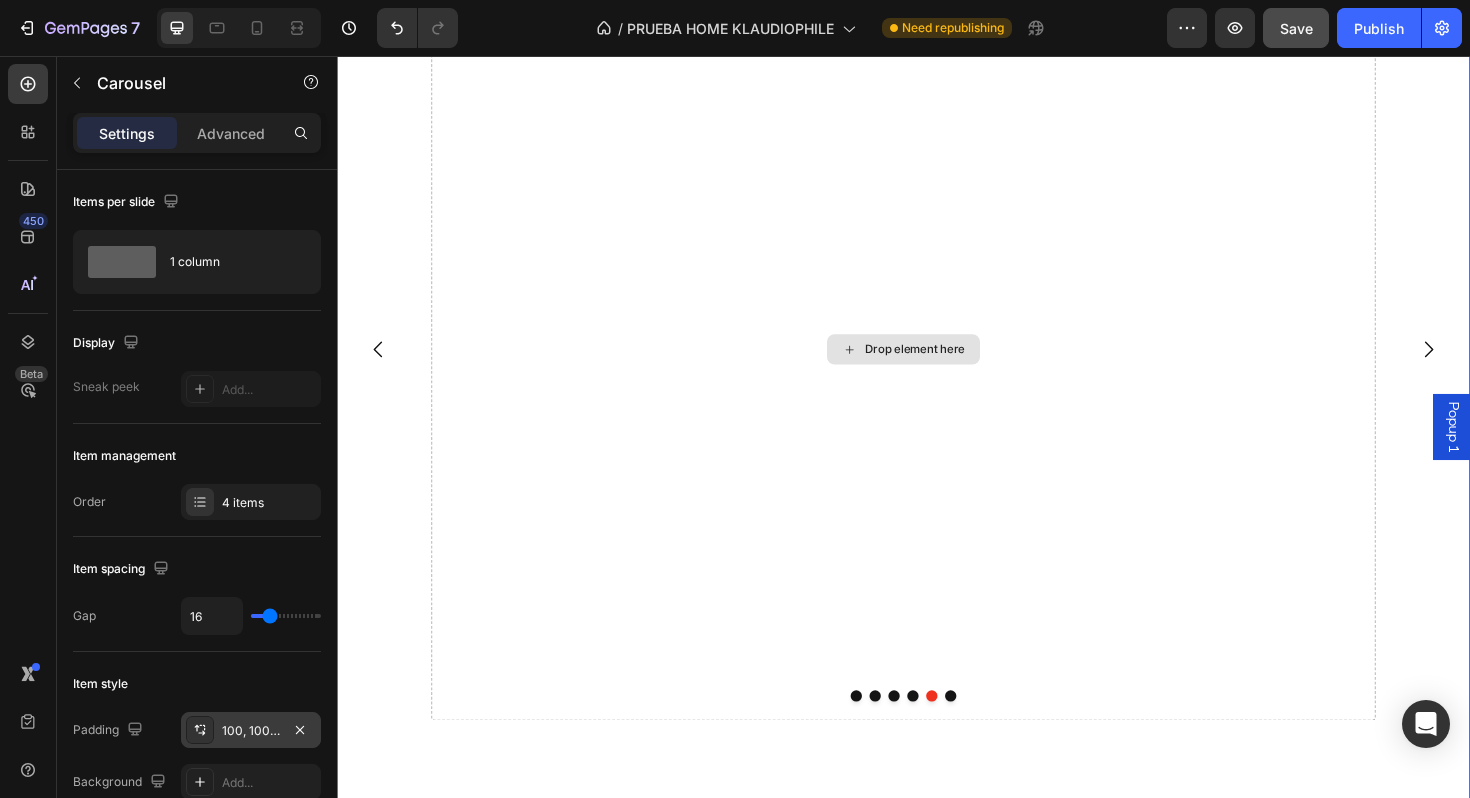 click on "Drop element here" at bounding box center (937, 367) 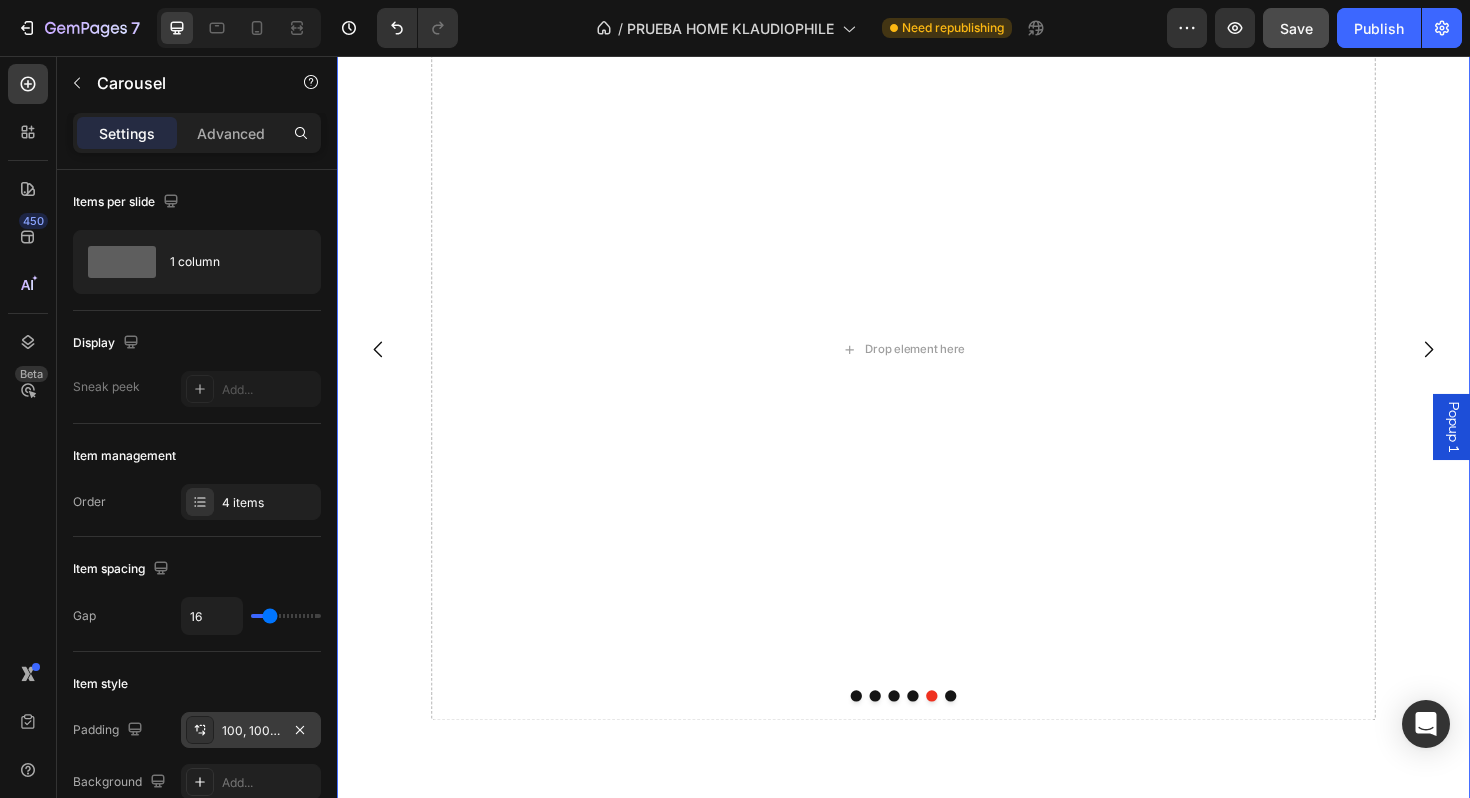 click on "Popup 1" at bounding box center [1517, 449] 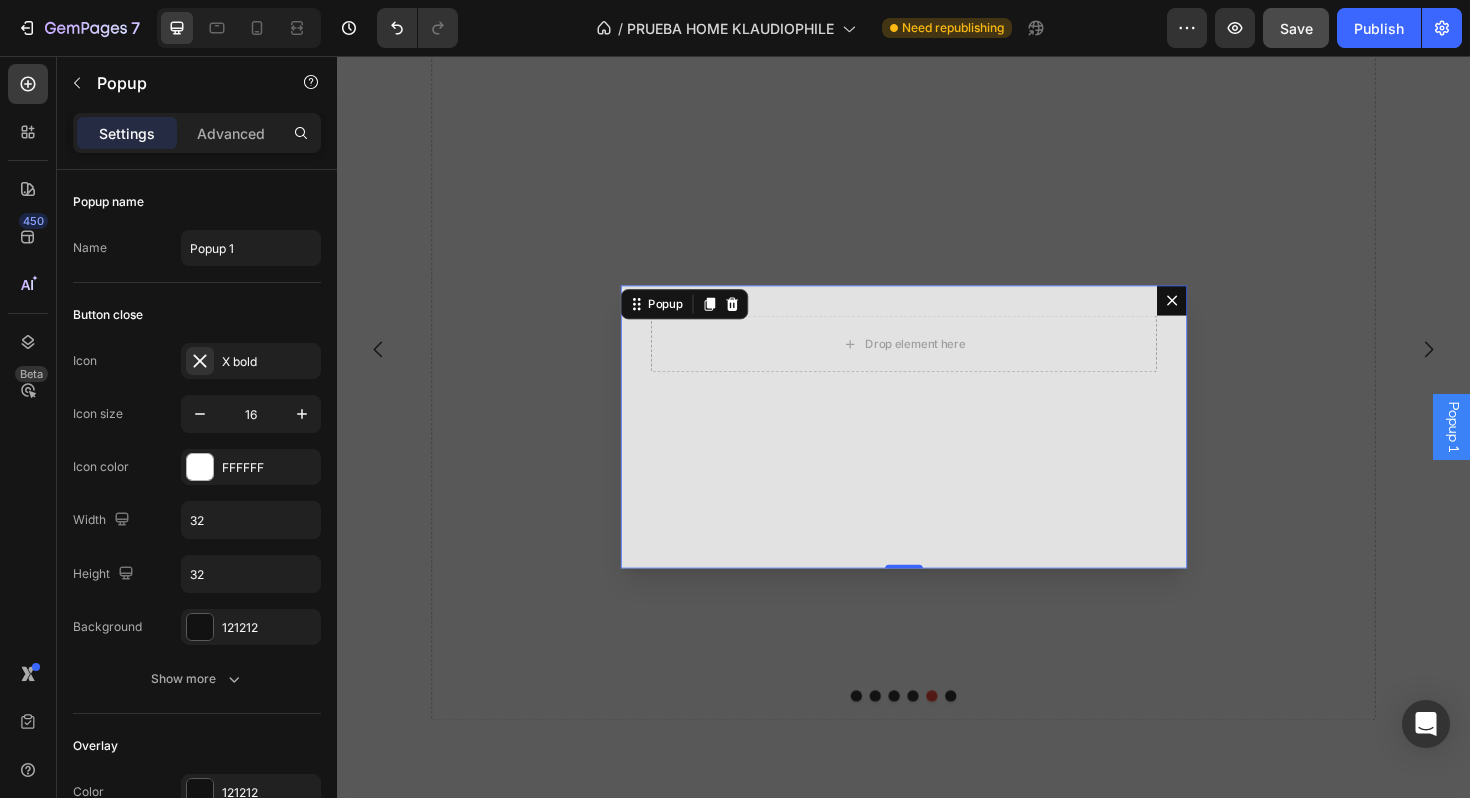 click 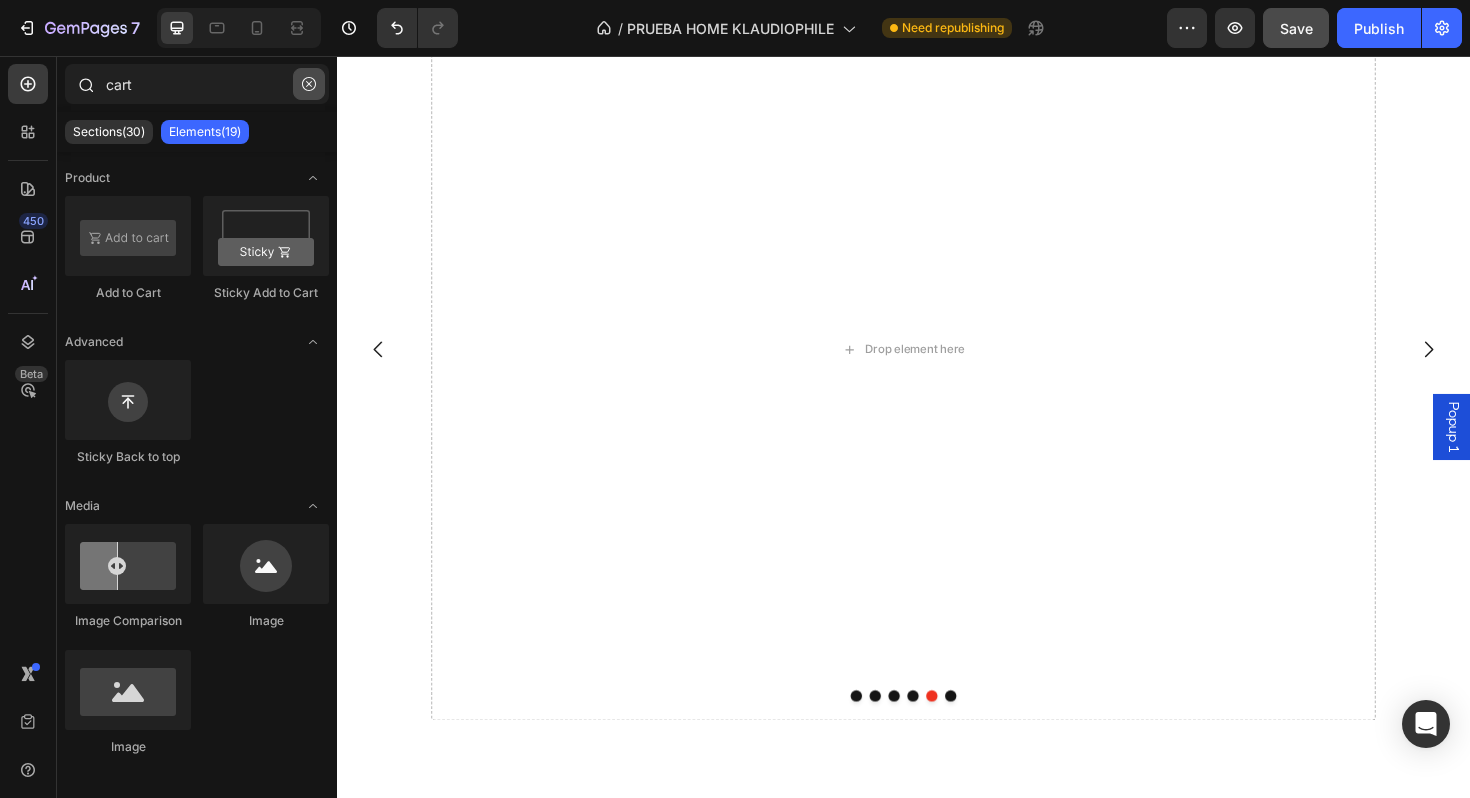 click 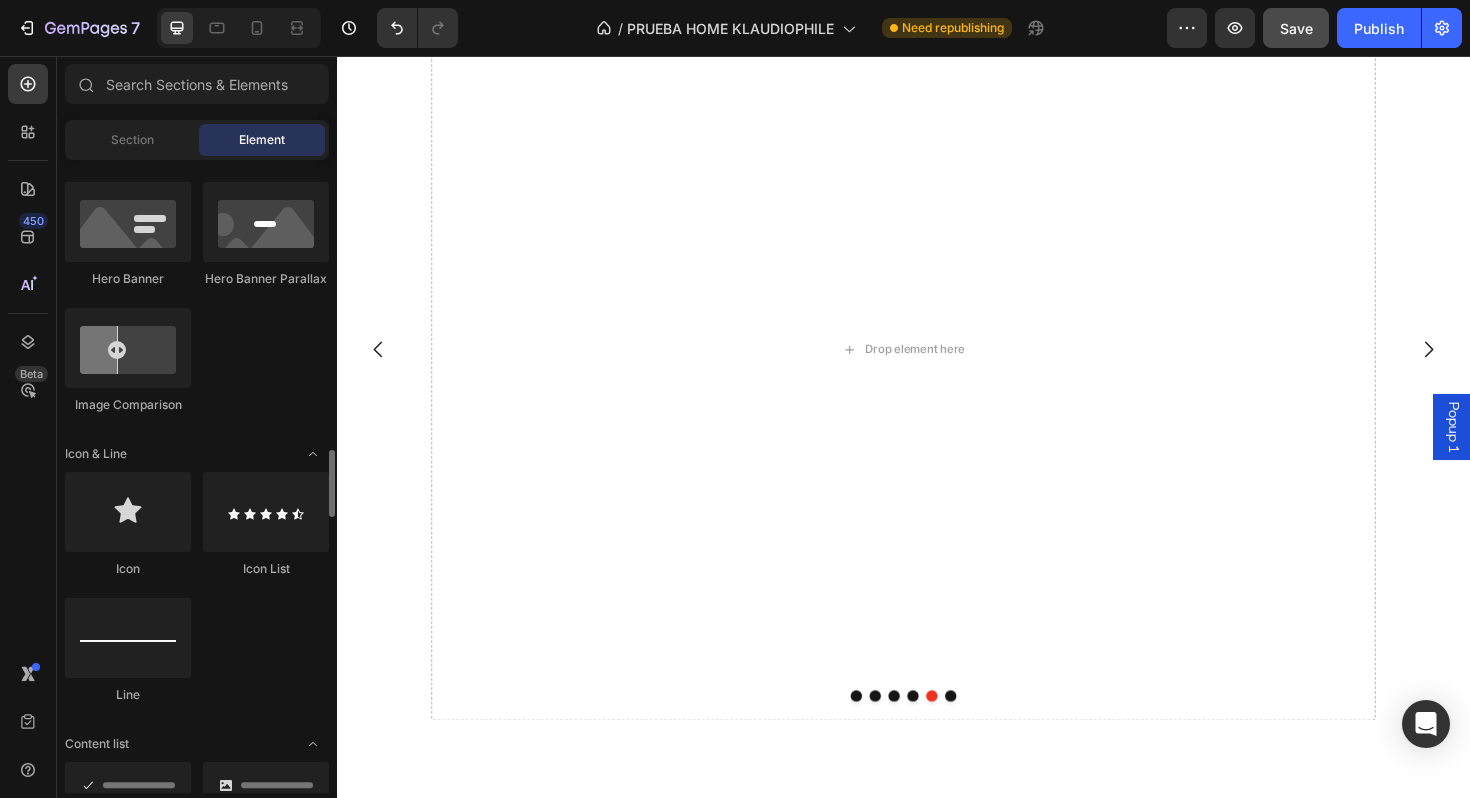 scroll, scrollTop: 1310, scrollLeft: 0, axis: vertical 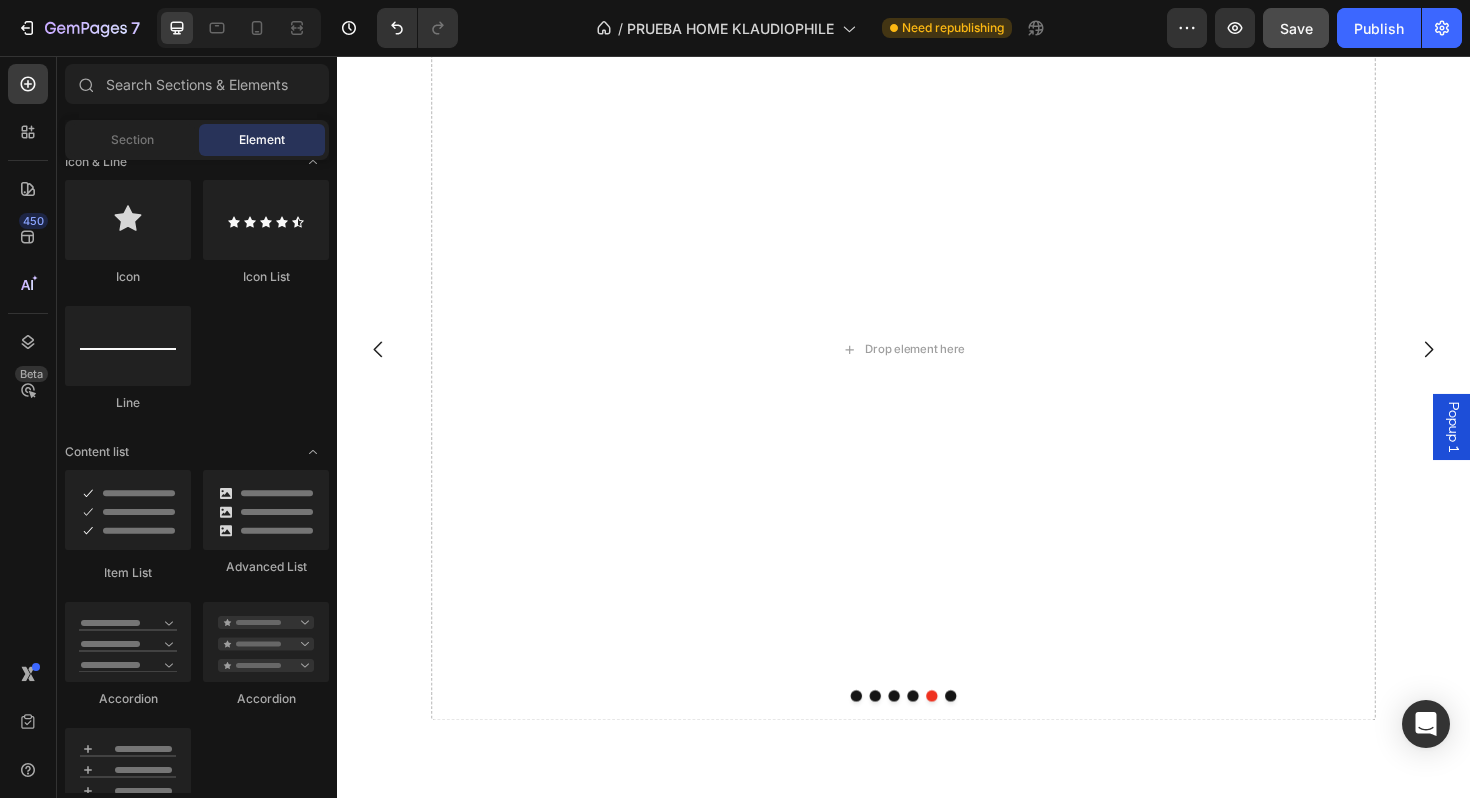 click on "Popup 1" at bounding box center (1517, 449) 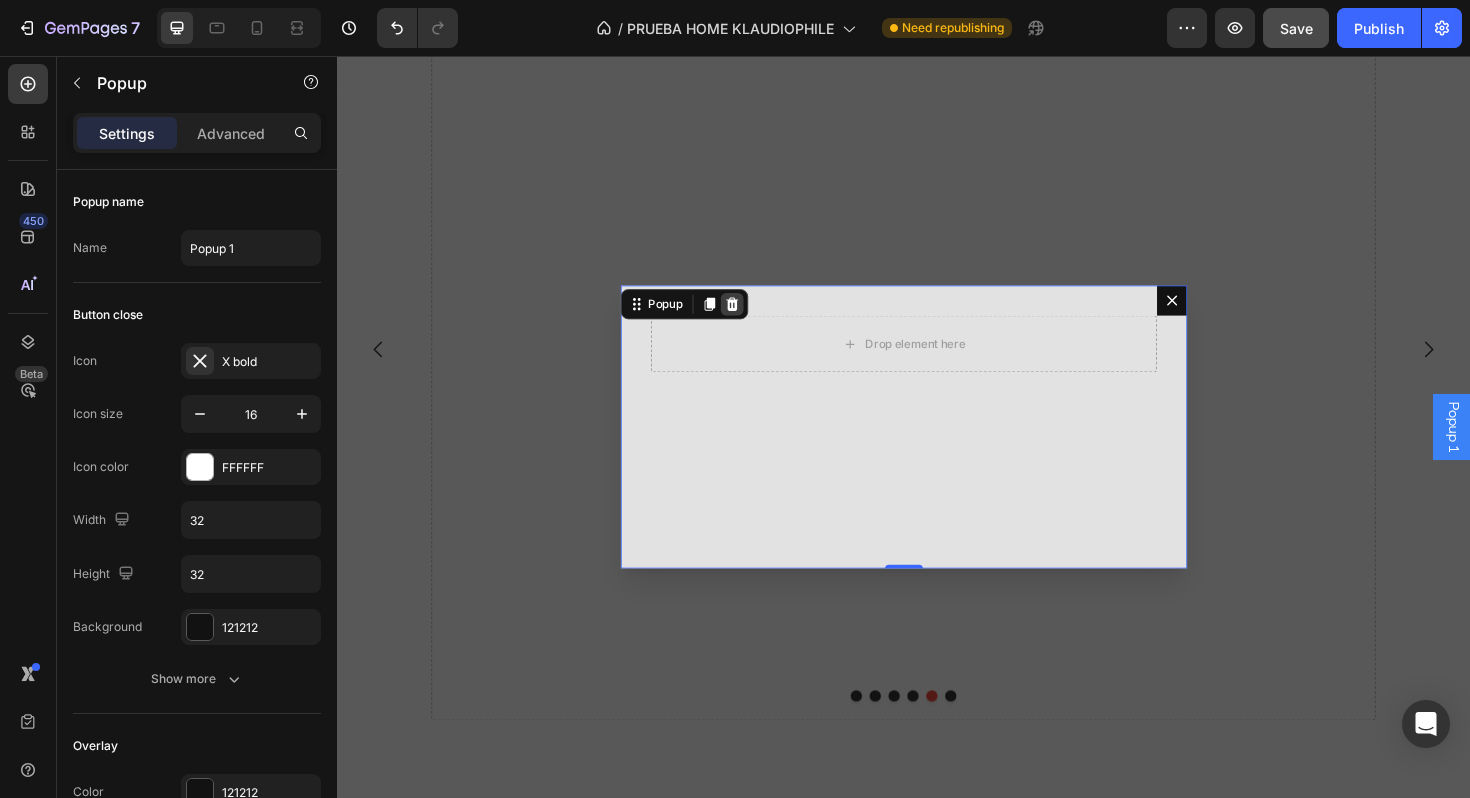 click 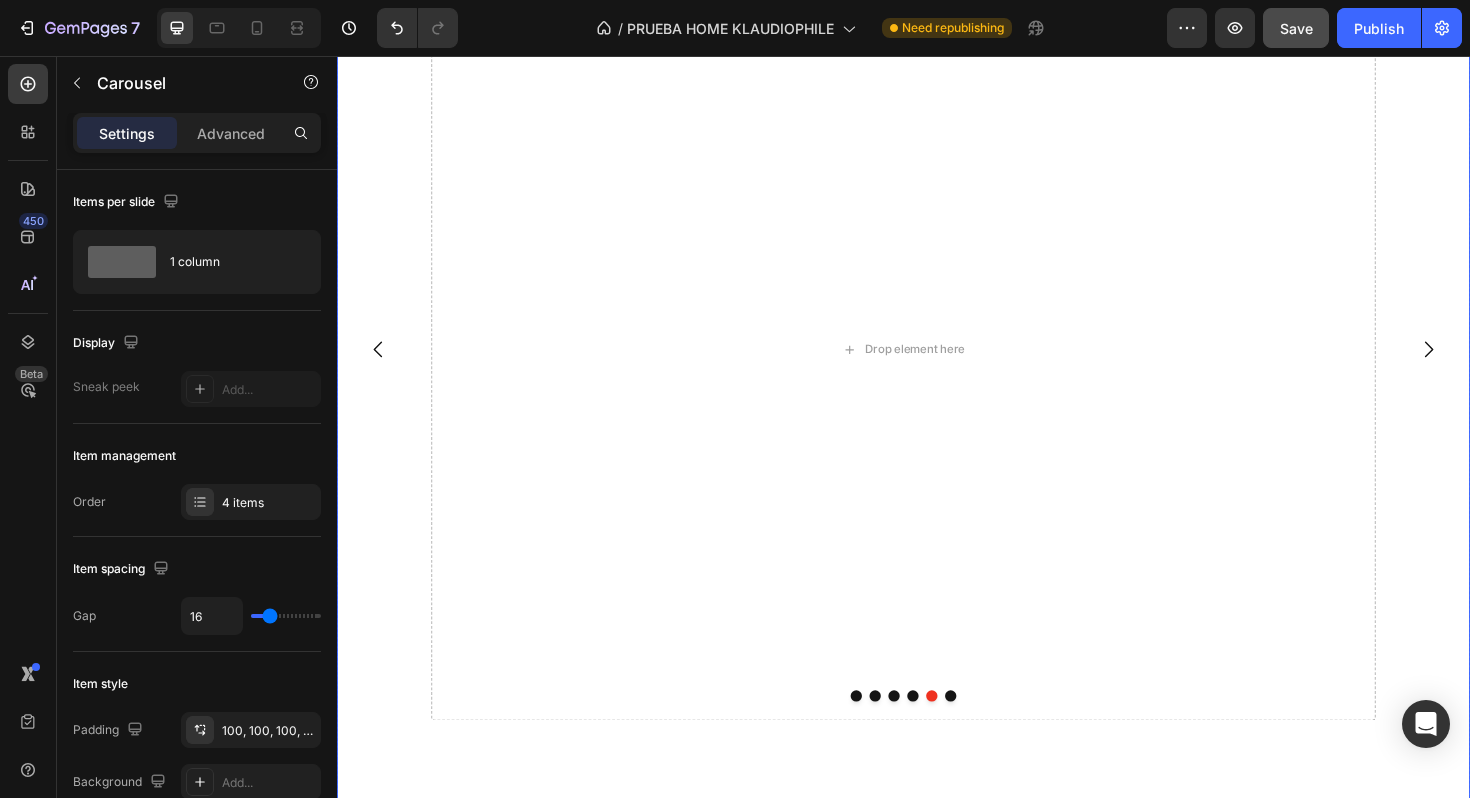 click at bounding box center (887, 734) 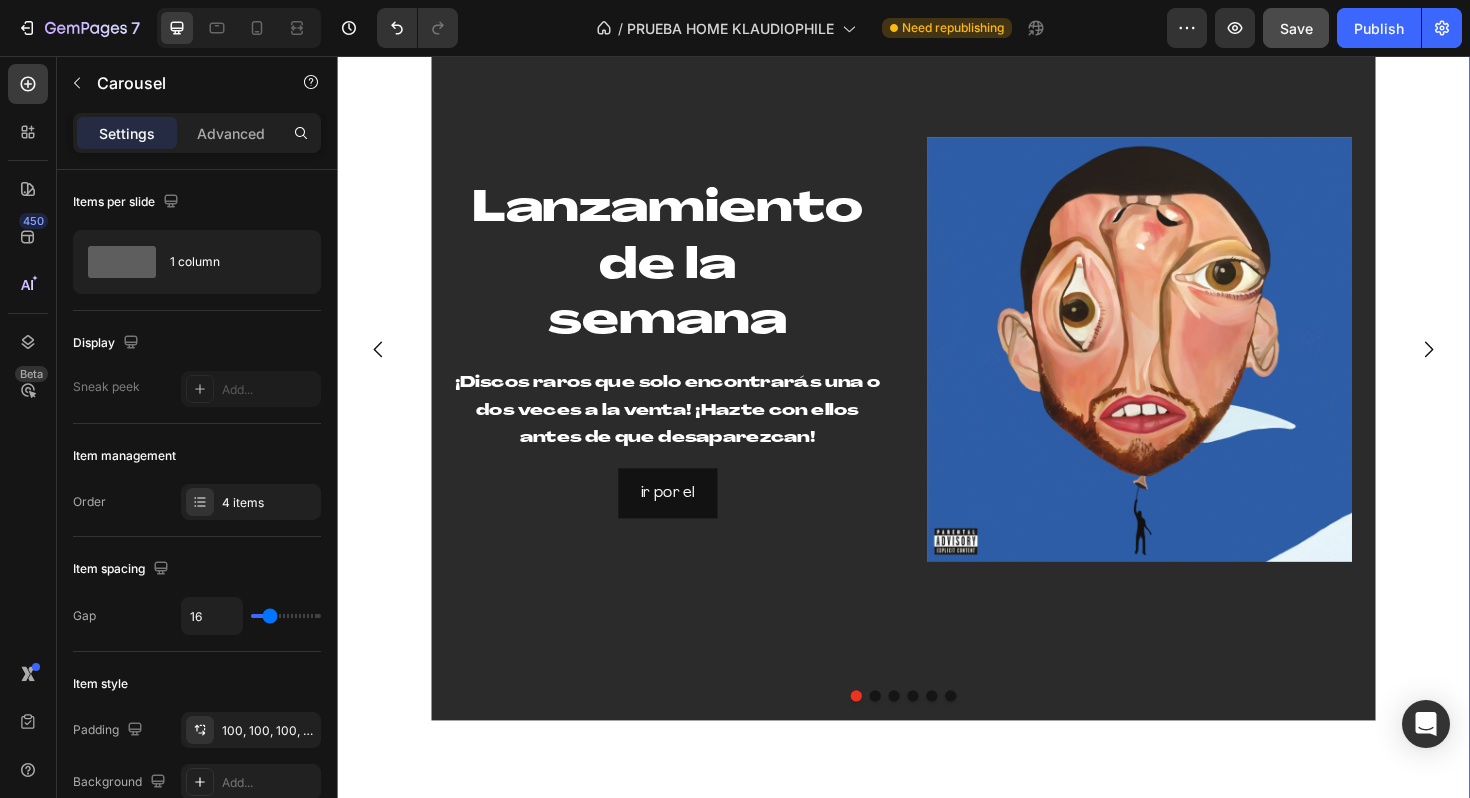 click at bounding box center [907, 734] 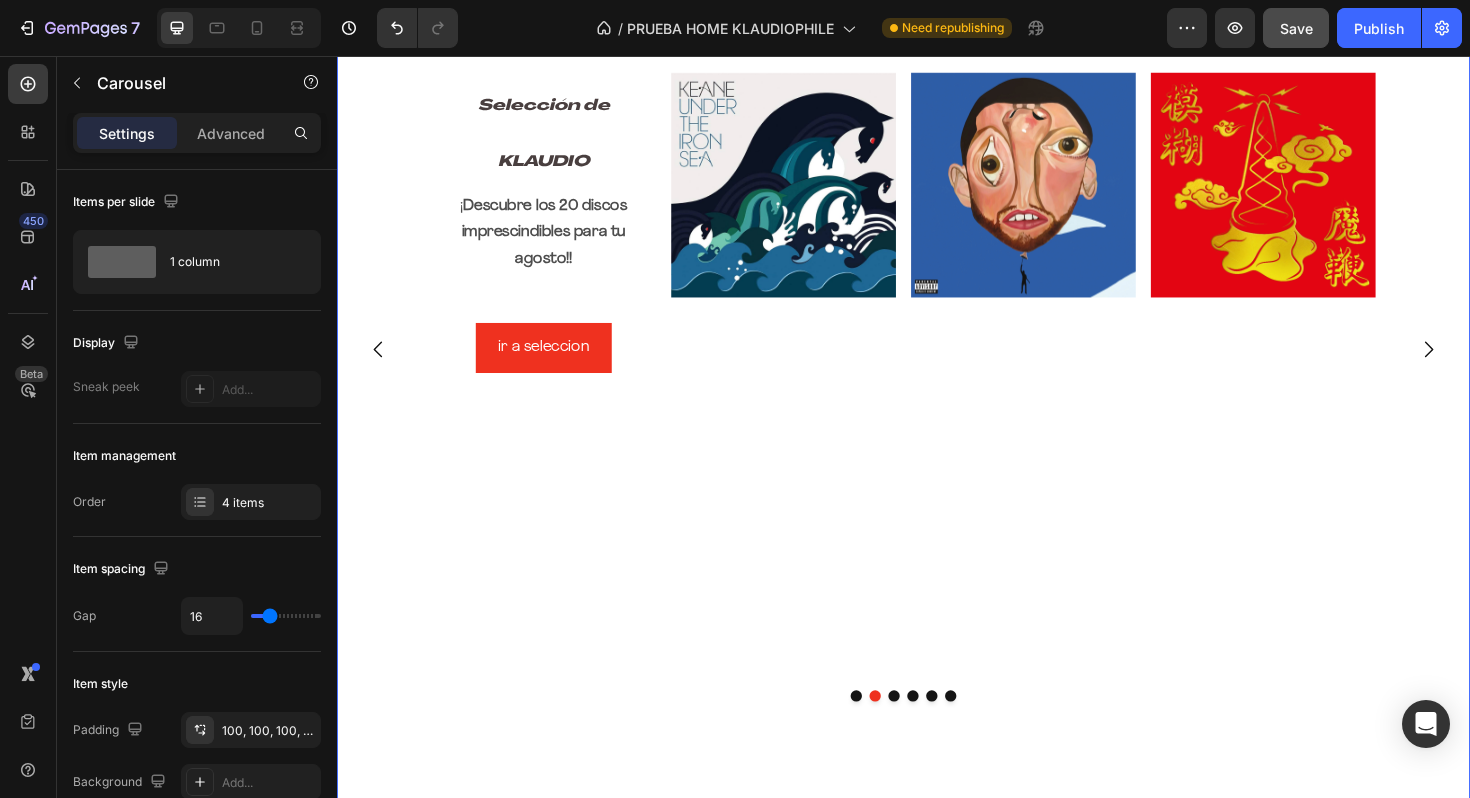 click at bounding box center (927, 734) 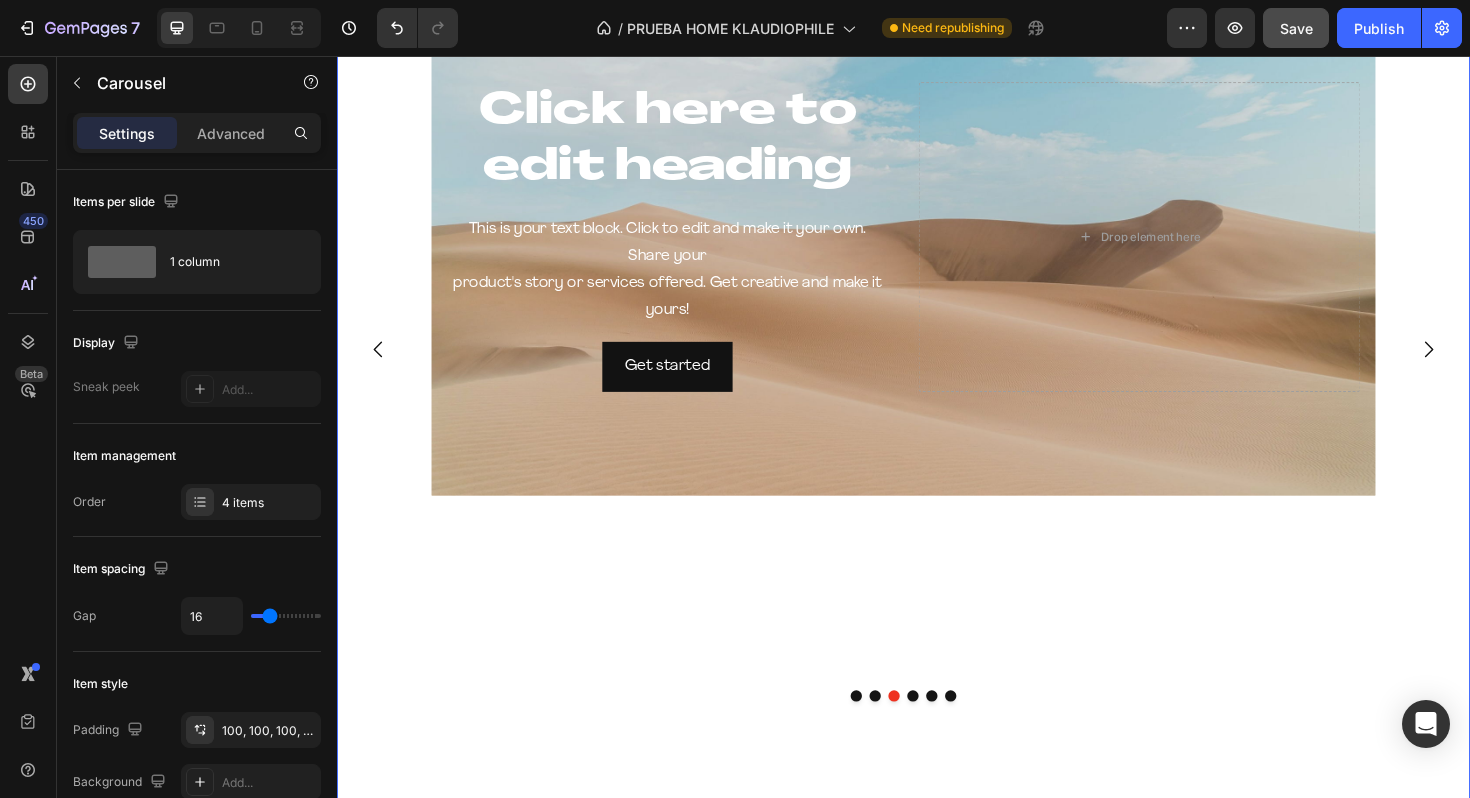 click at bounding box center [887, 734] 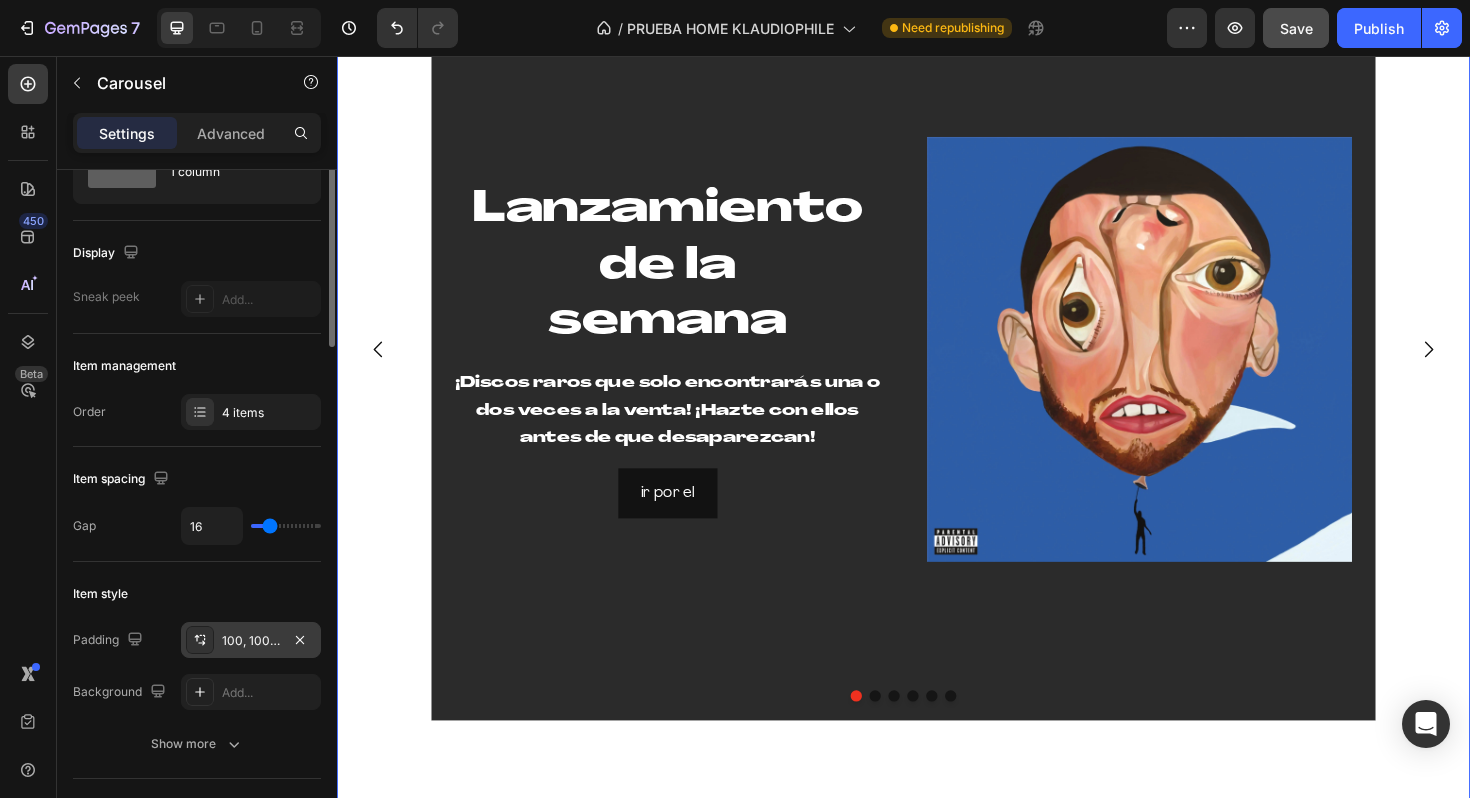 scroll, scrollTop: 98, scrollLeft: 0, axis: vertical 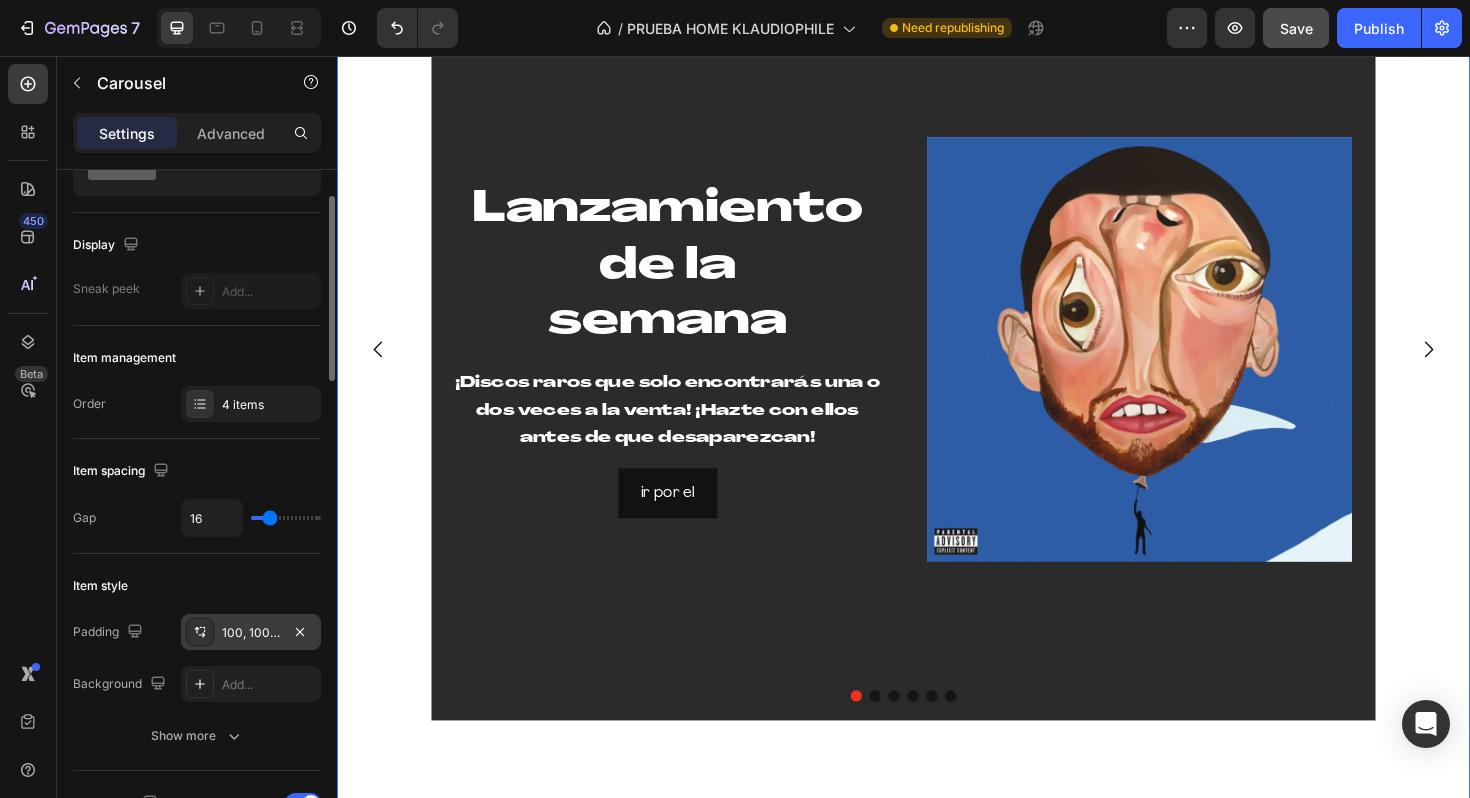 click 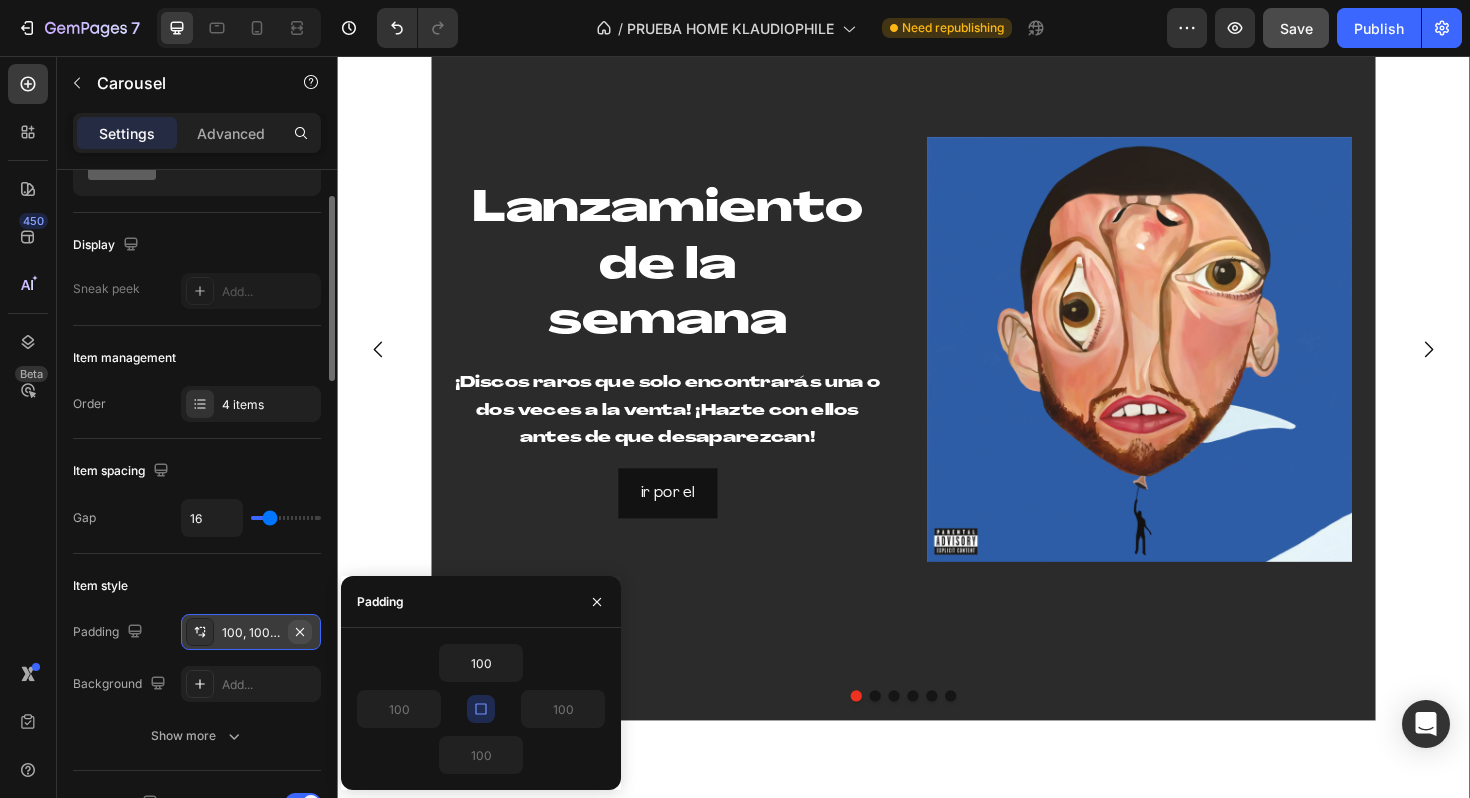 click 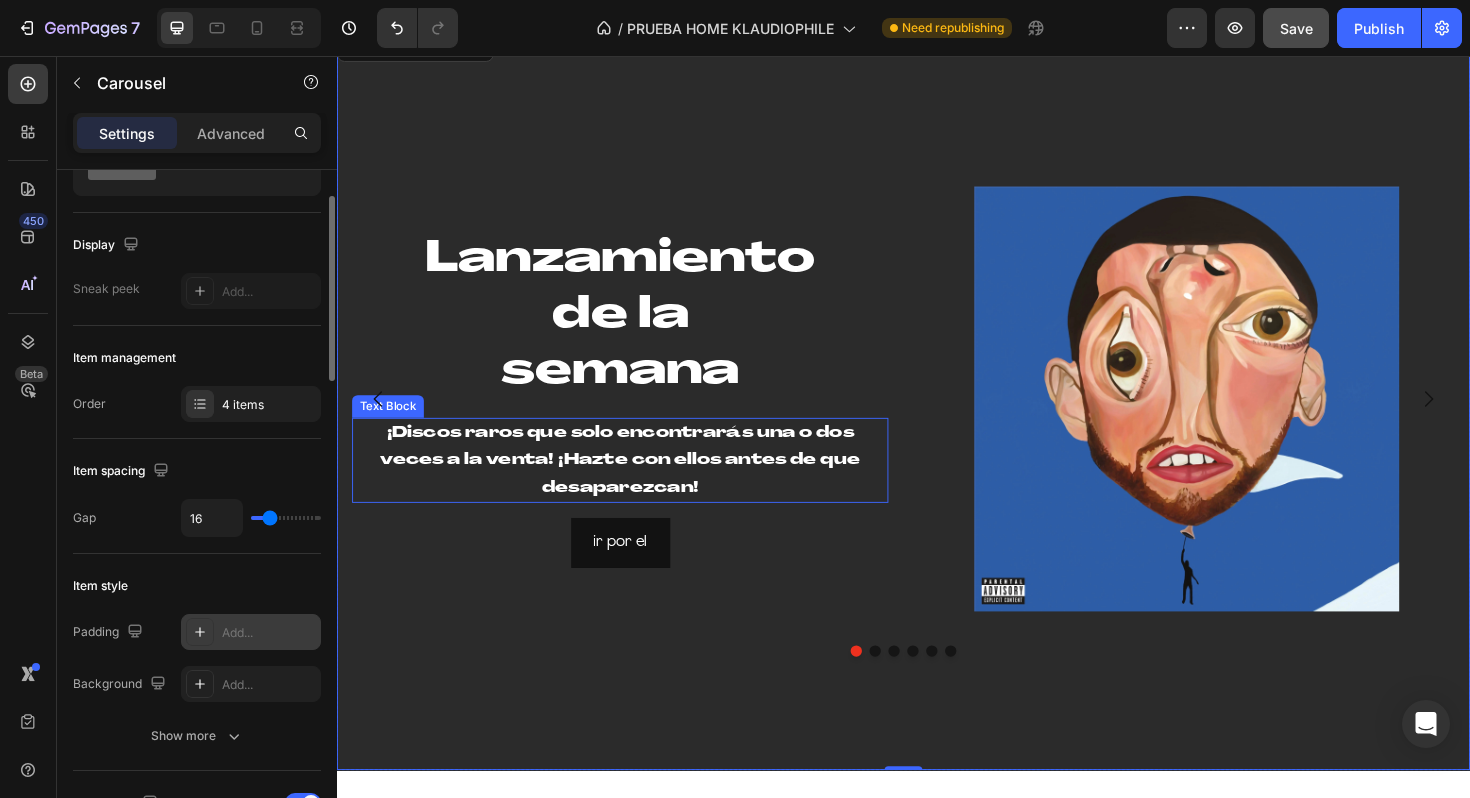 scroll, scrollTop: 132, scrollLeft: 0, axis: vertical 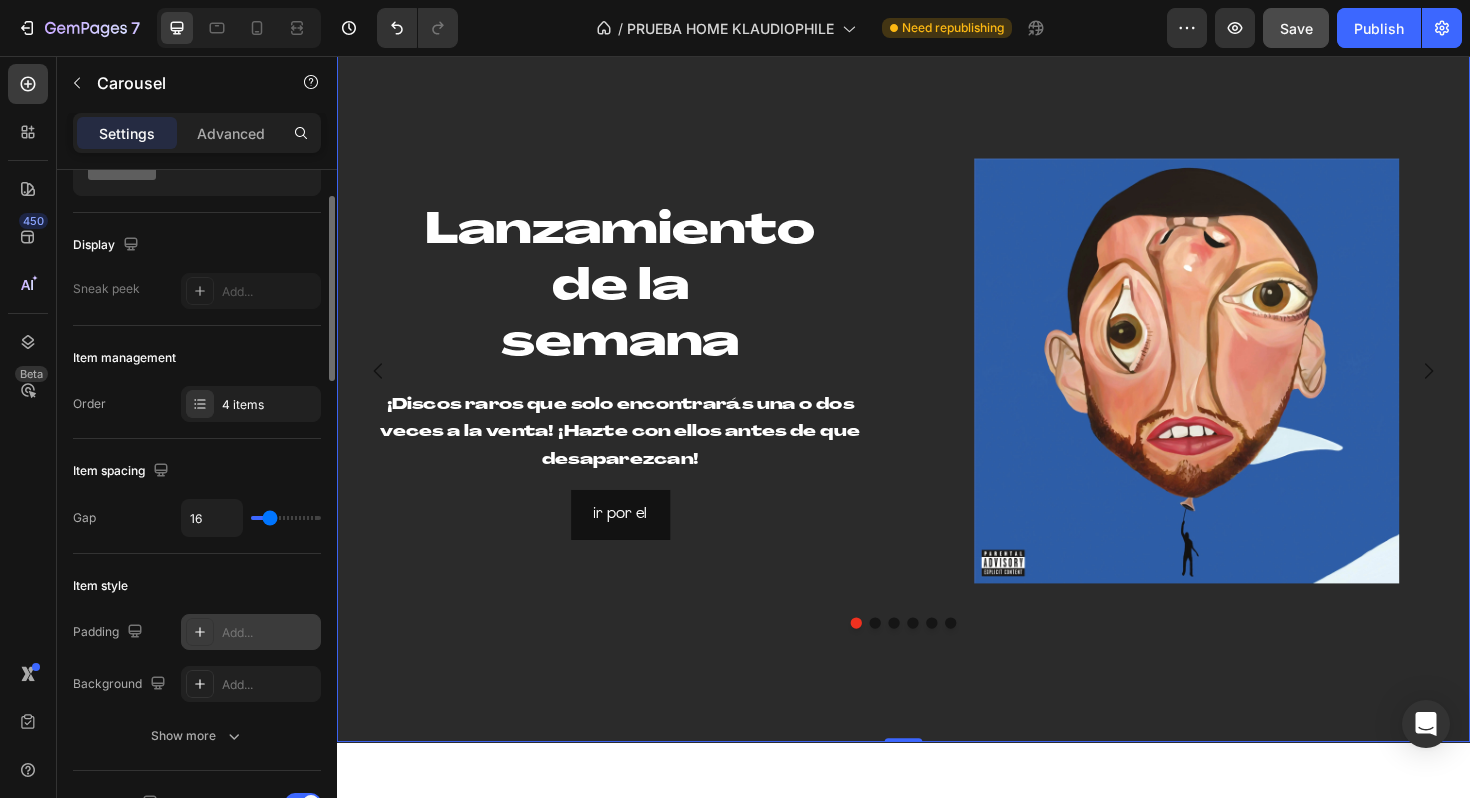 click at bounding box center [937, 657] 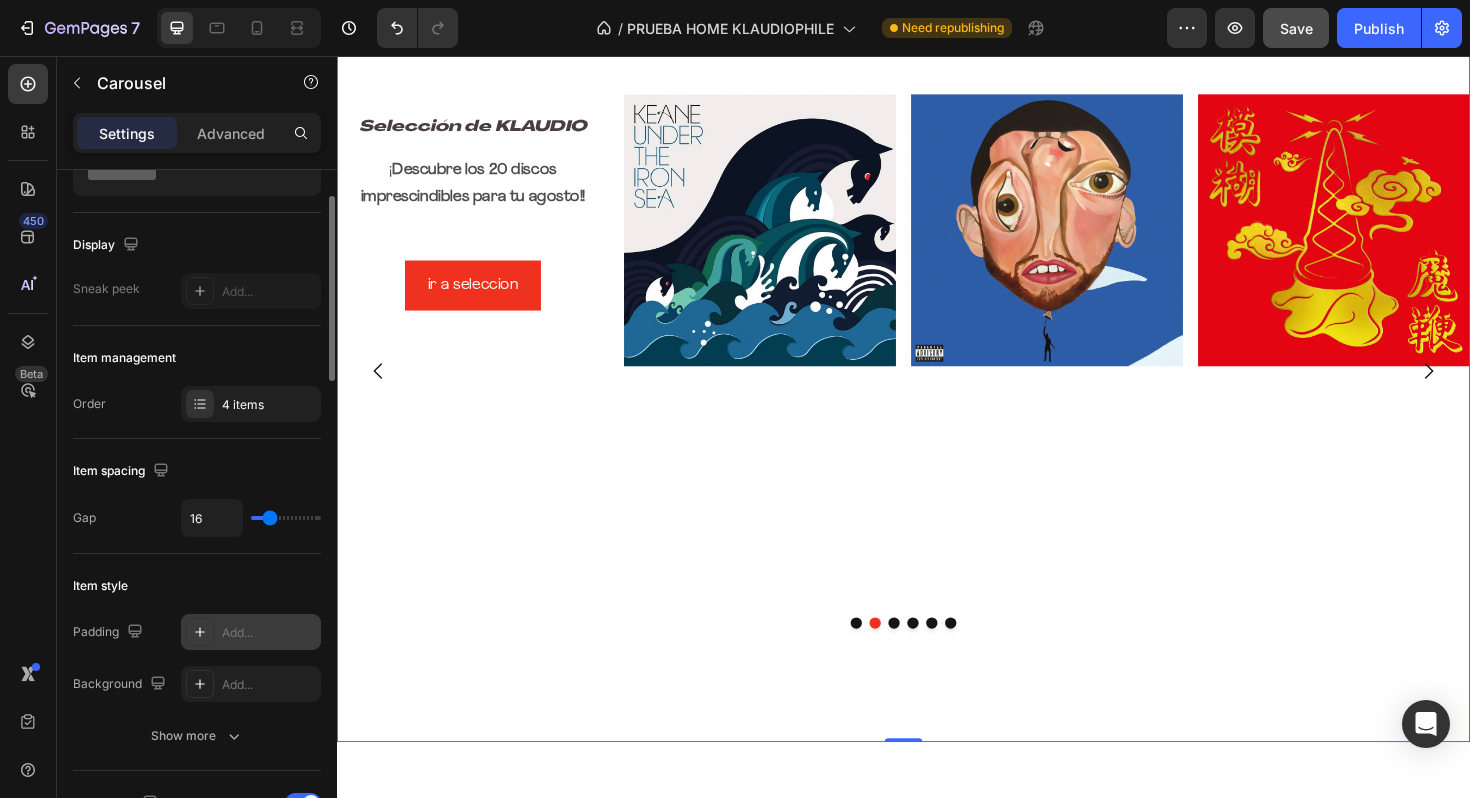 click at bounding box center [937, 657] 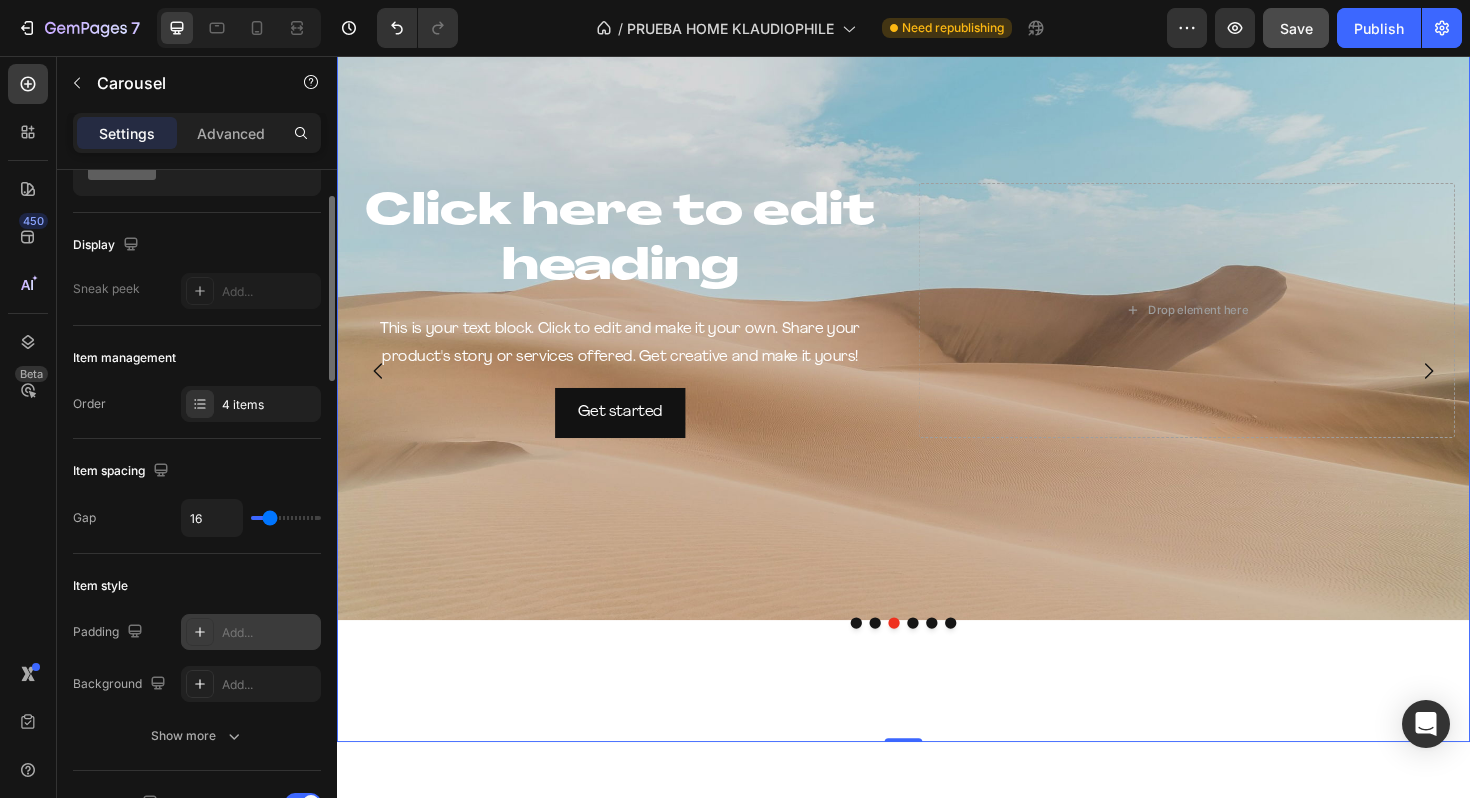 click at bounding box center [947, 657] 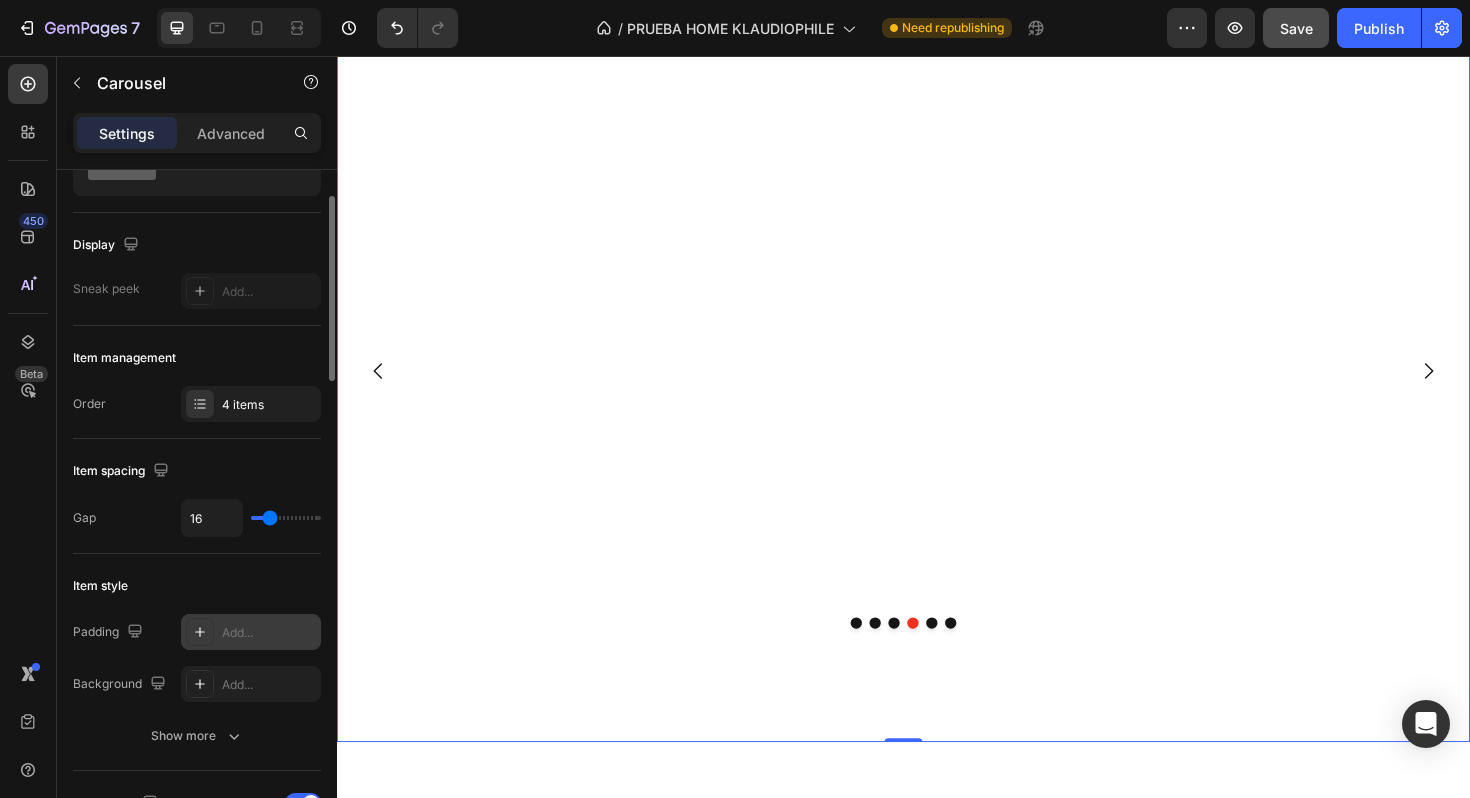 click at bounding box center (967, 657) 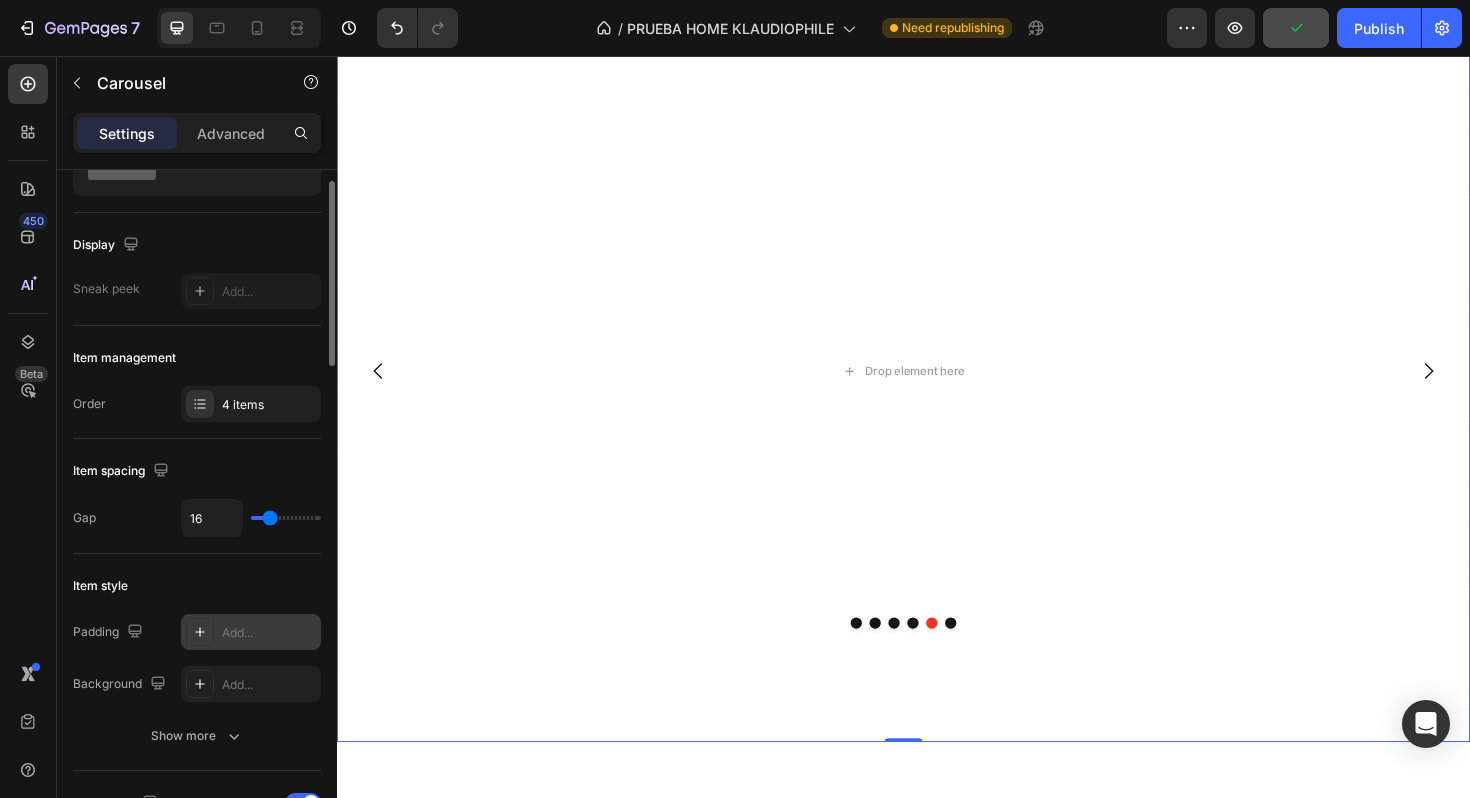 scroll, scrollTop: 0, scrollLeft: 0, axis: both 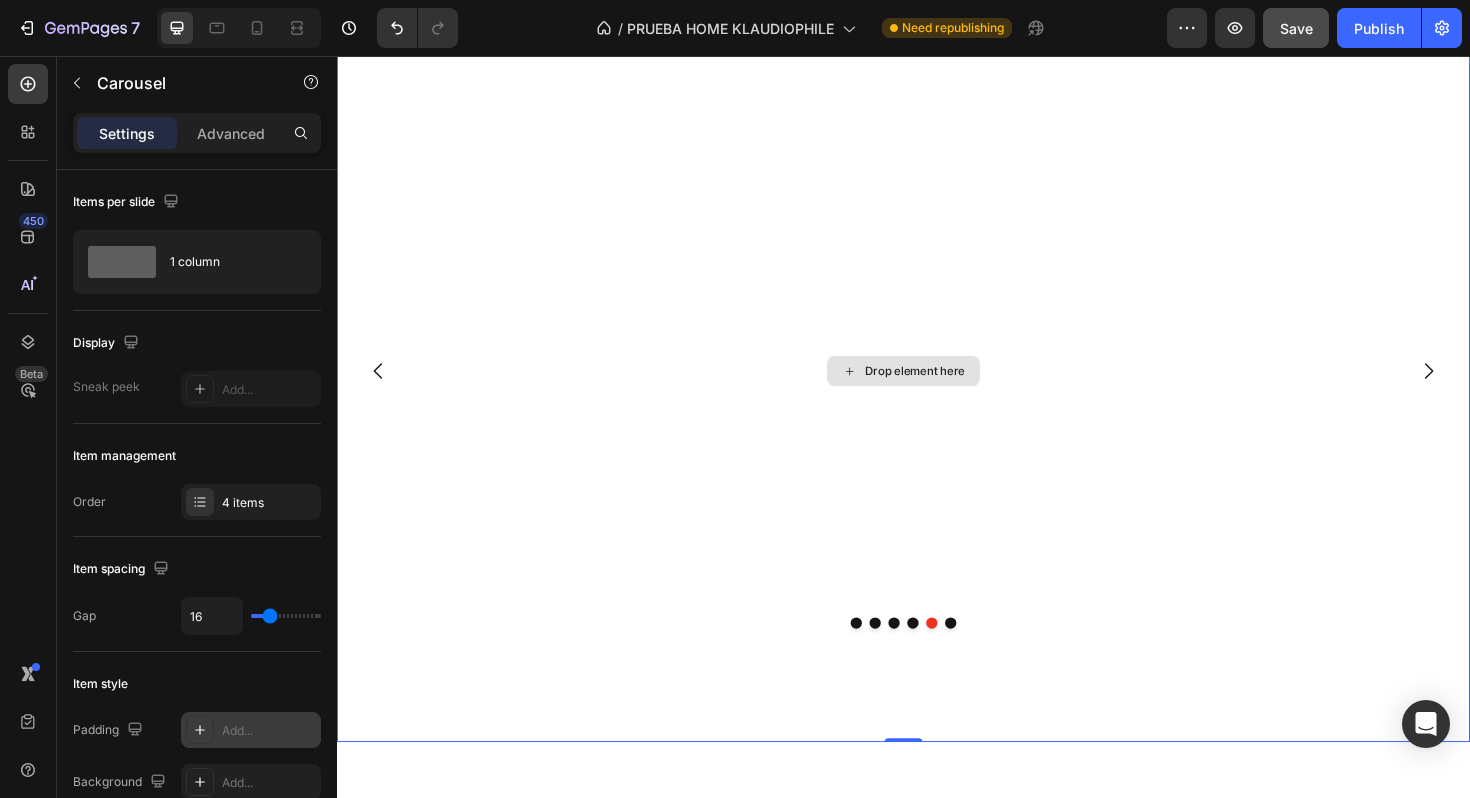 click on "Drop element here" at bounding box center [937, 390] 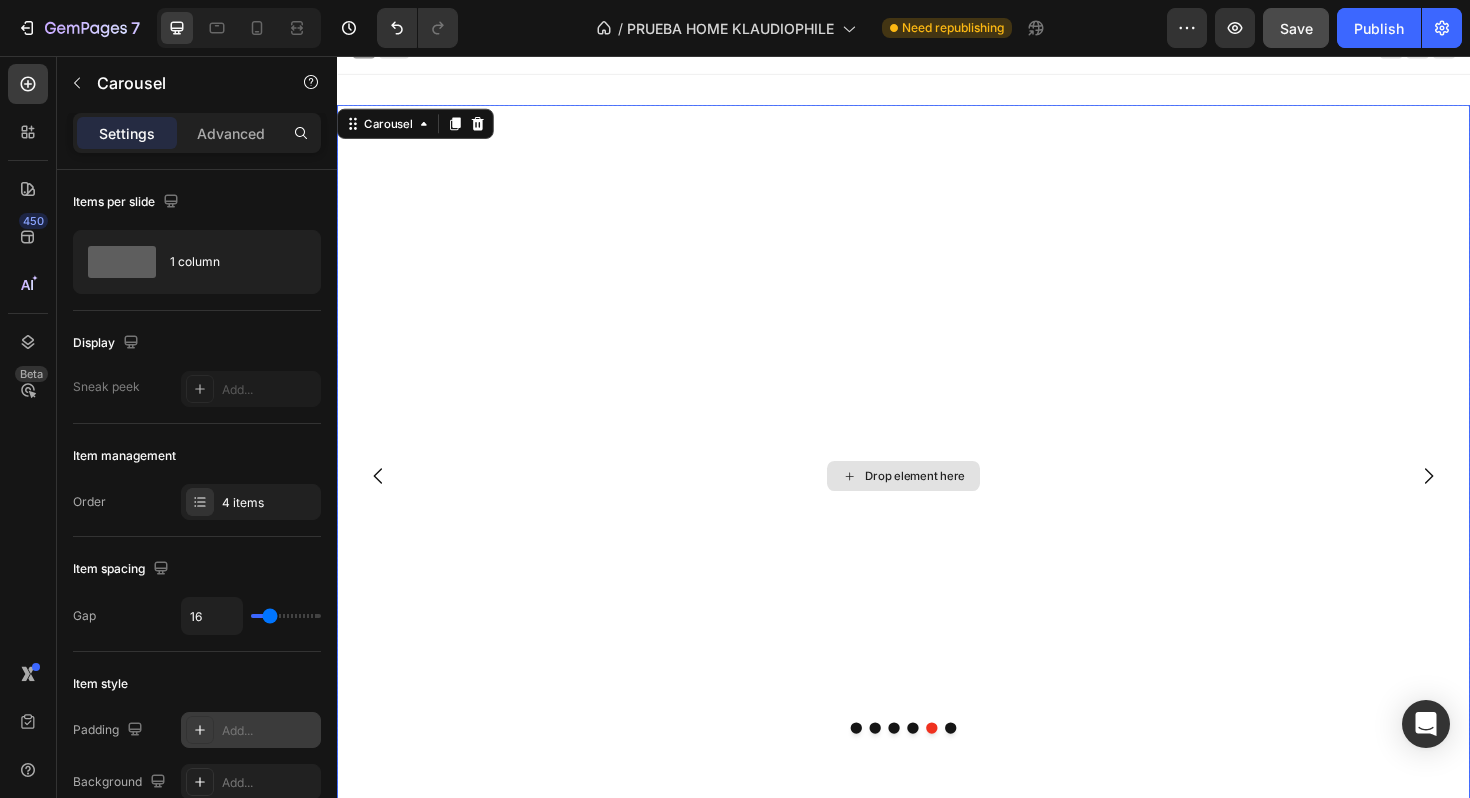 scroll, scrollTop: 0, scrollLeft: 0, axis: both 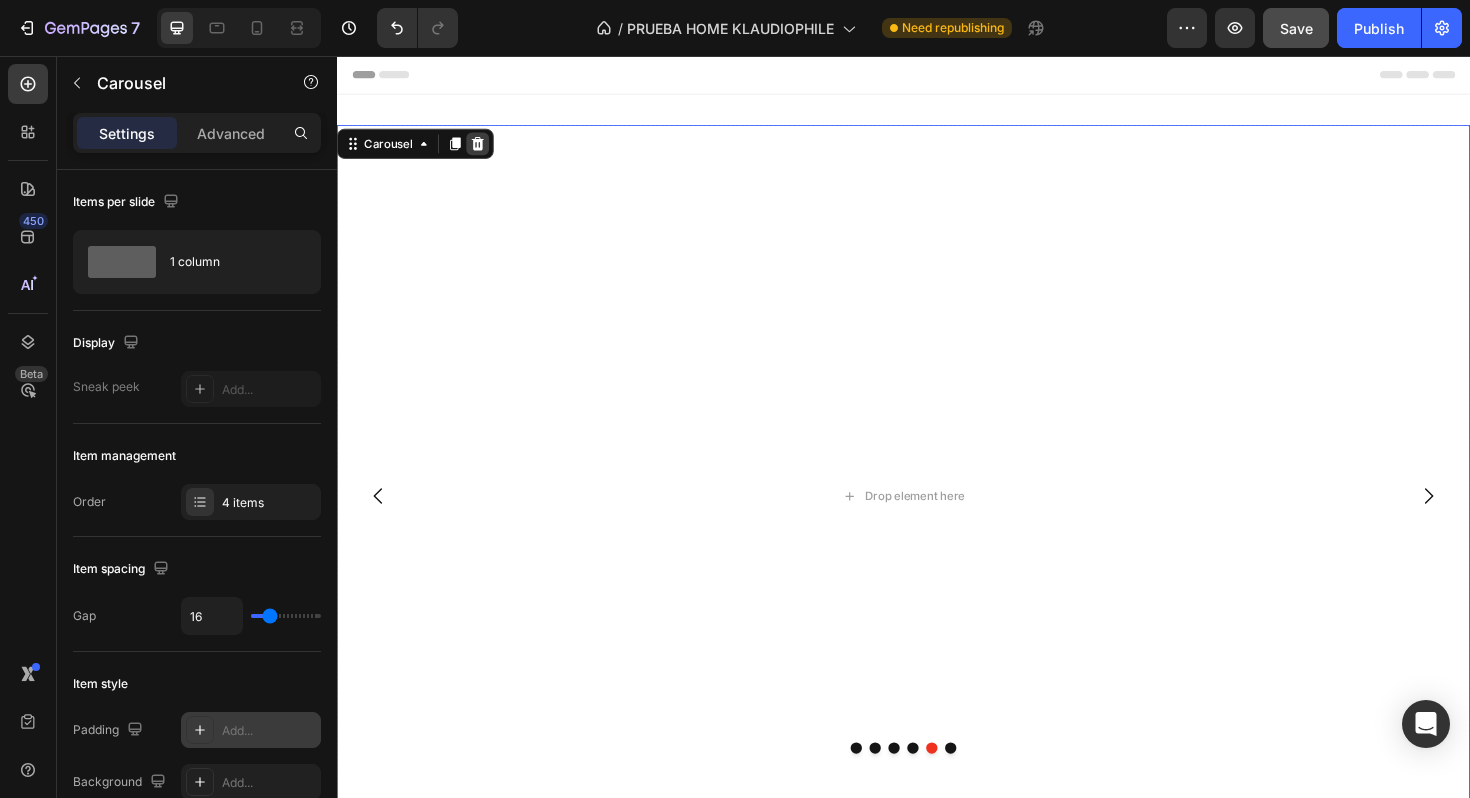 click at bounding box center [486, 149] 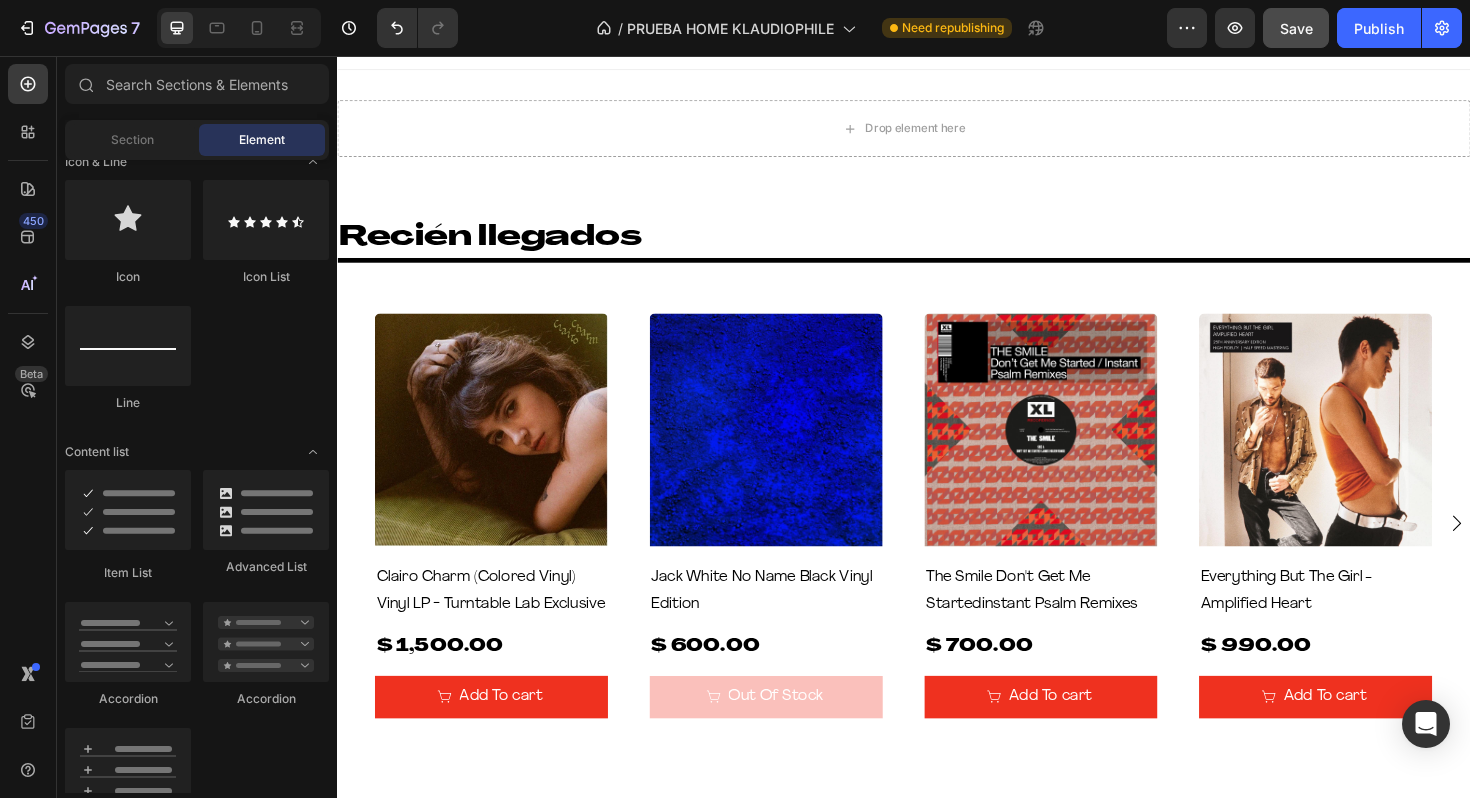 scroll, scrollTop: 0, scrollLeft: 0, axis: both 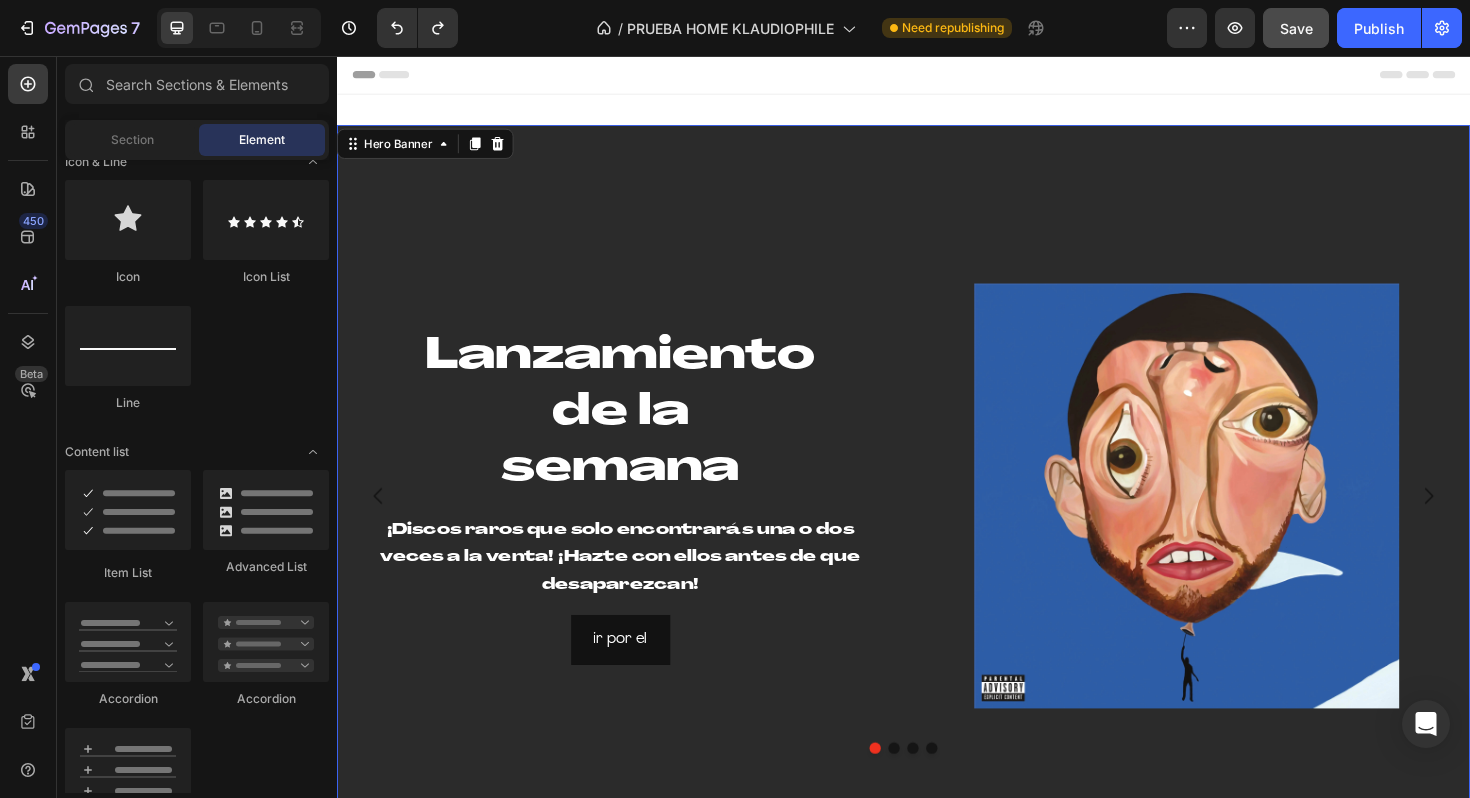 click at bounding box center [937, 522] 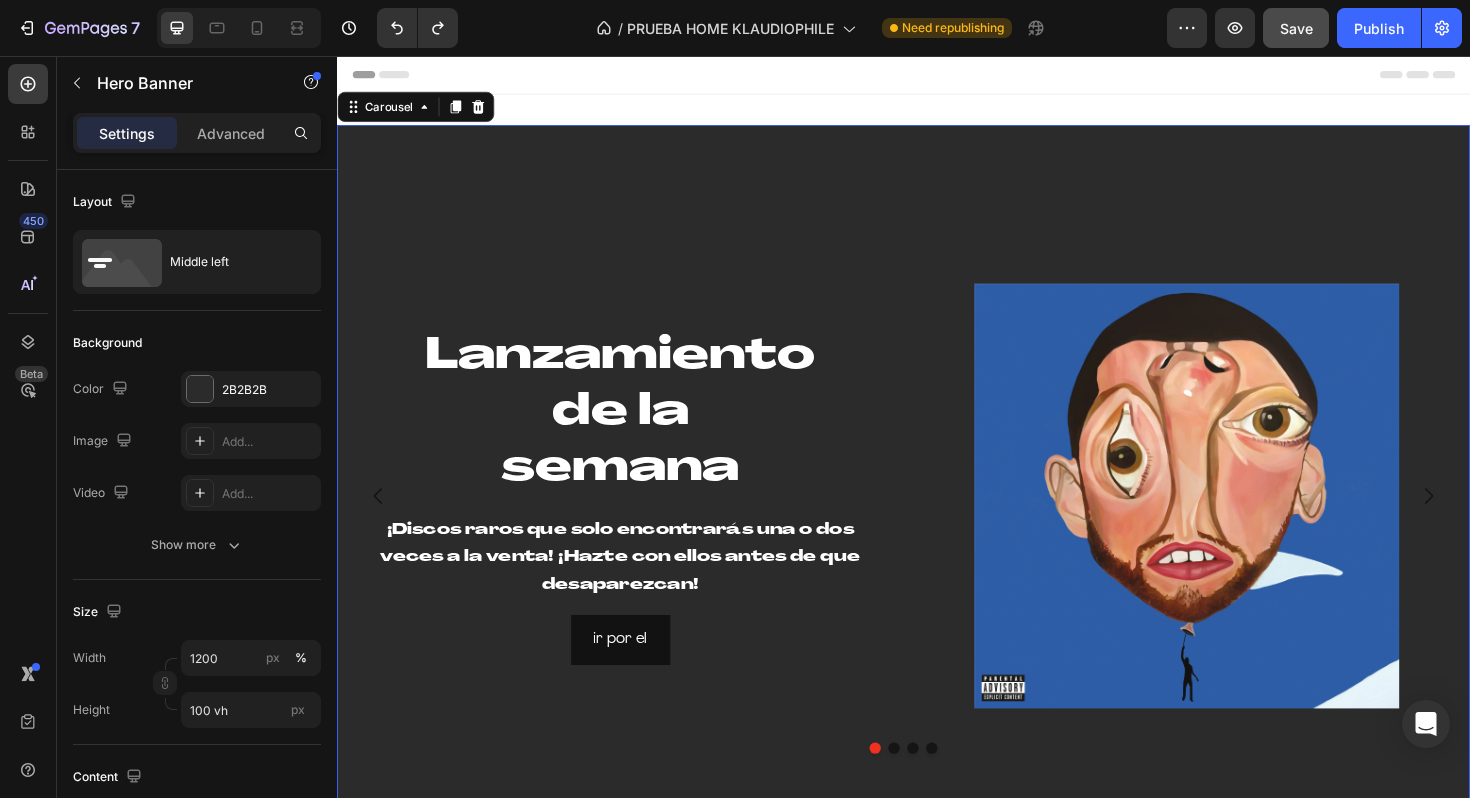 click at bounding box center (937, 789) 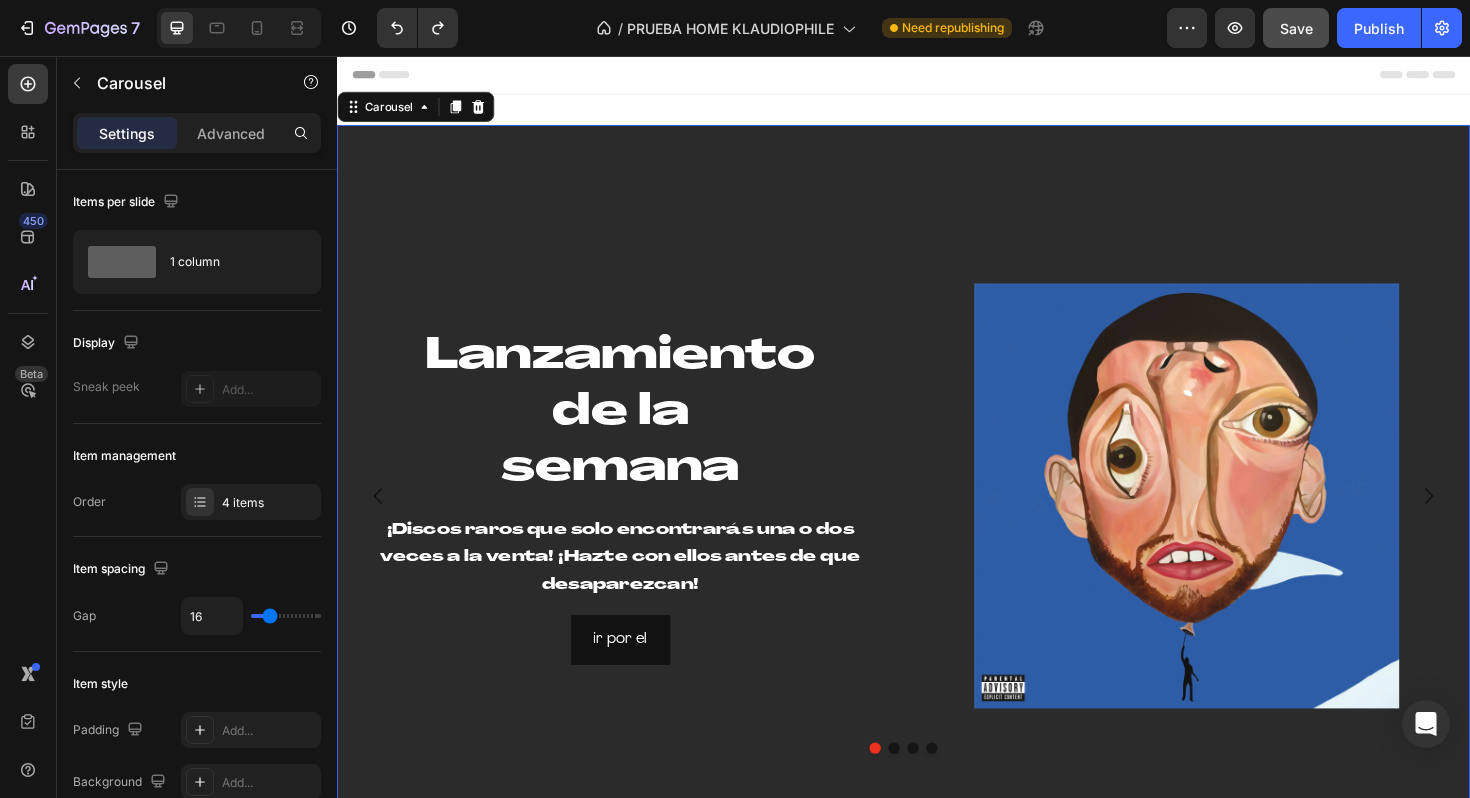click at bounding box center [967, 789] 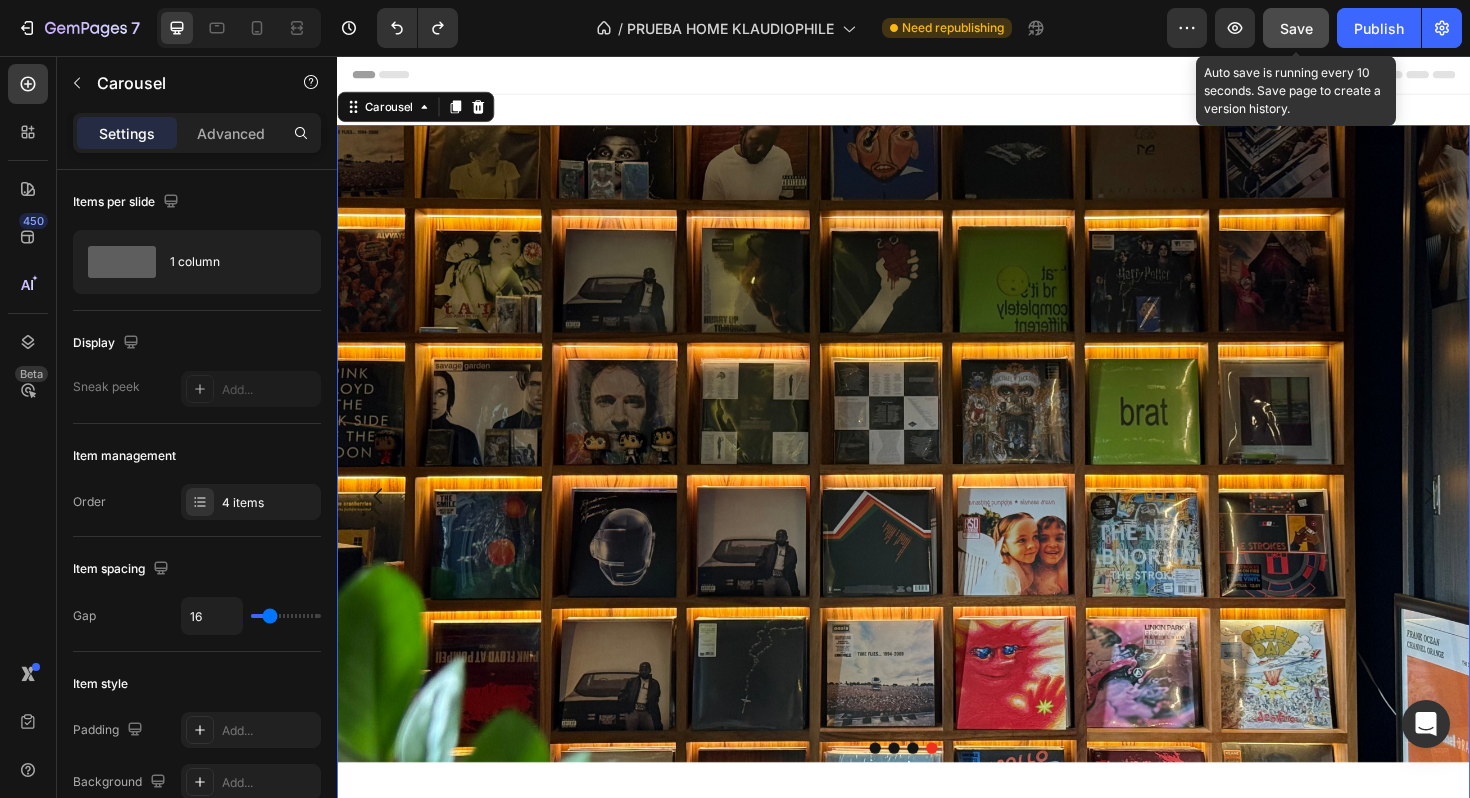 click on "Save" 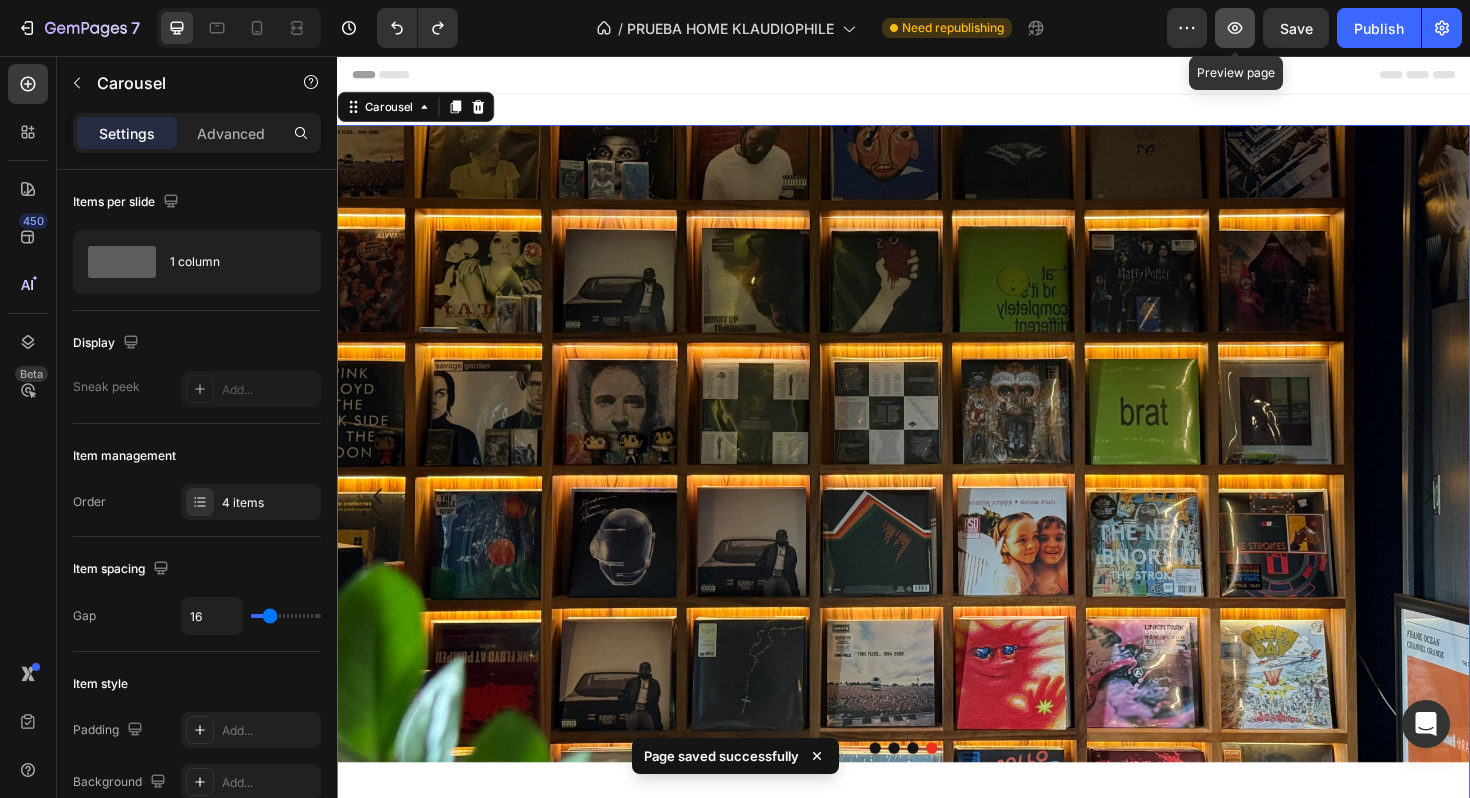 click 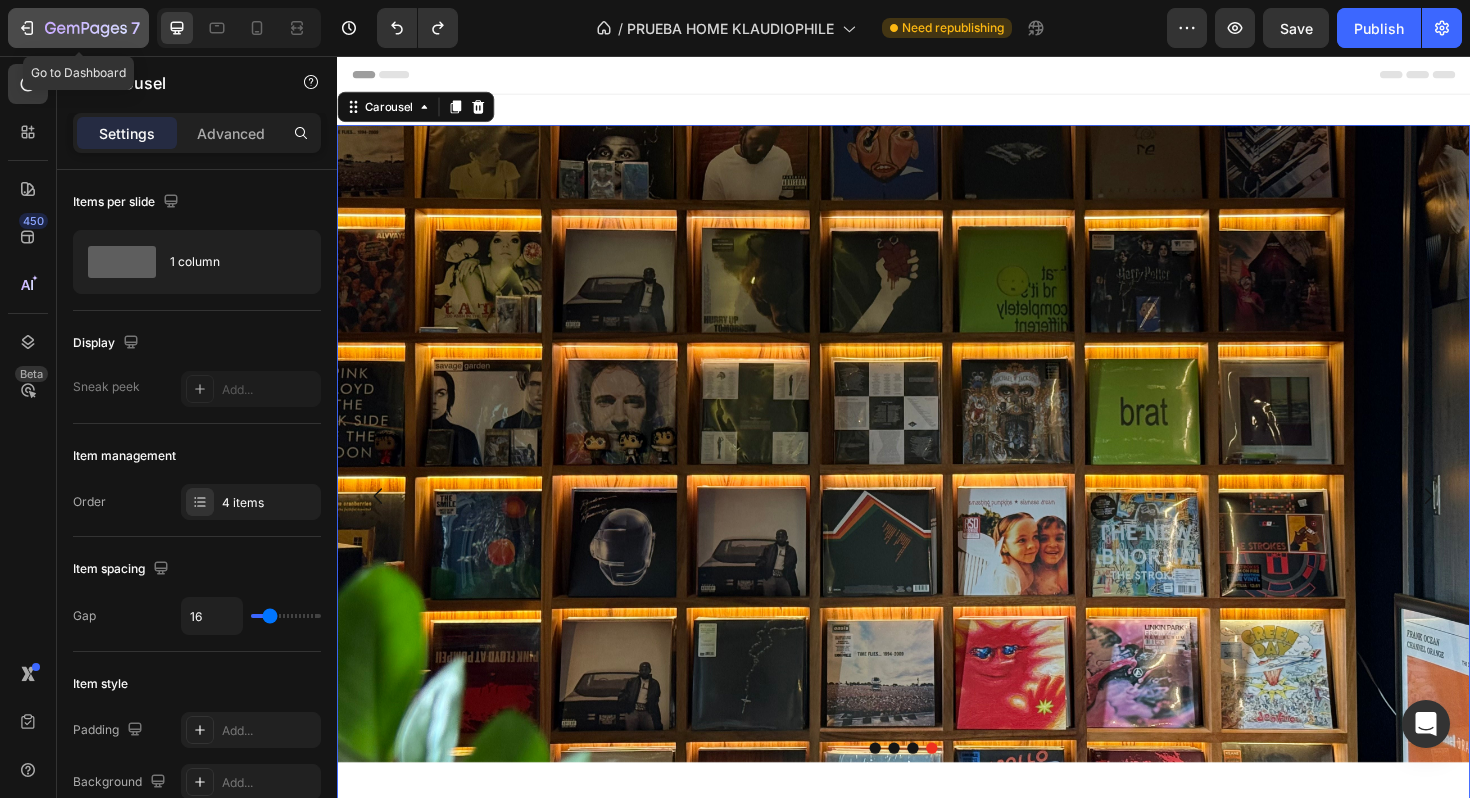 click 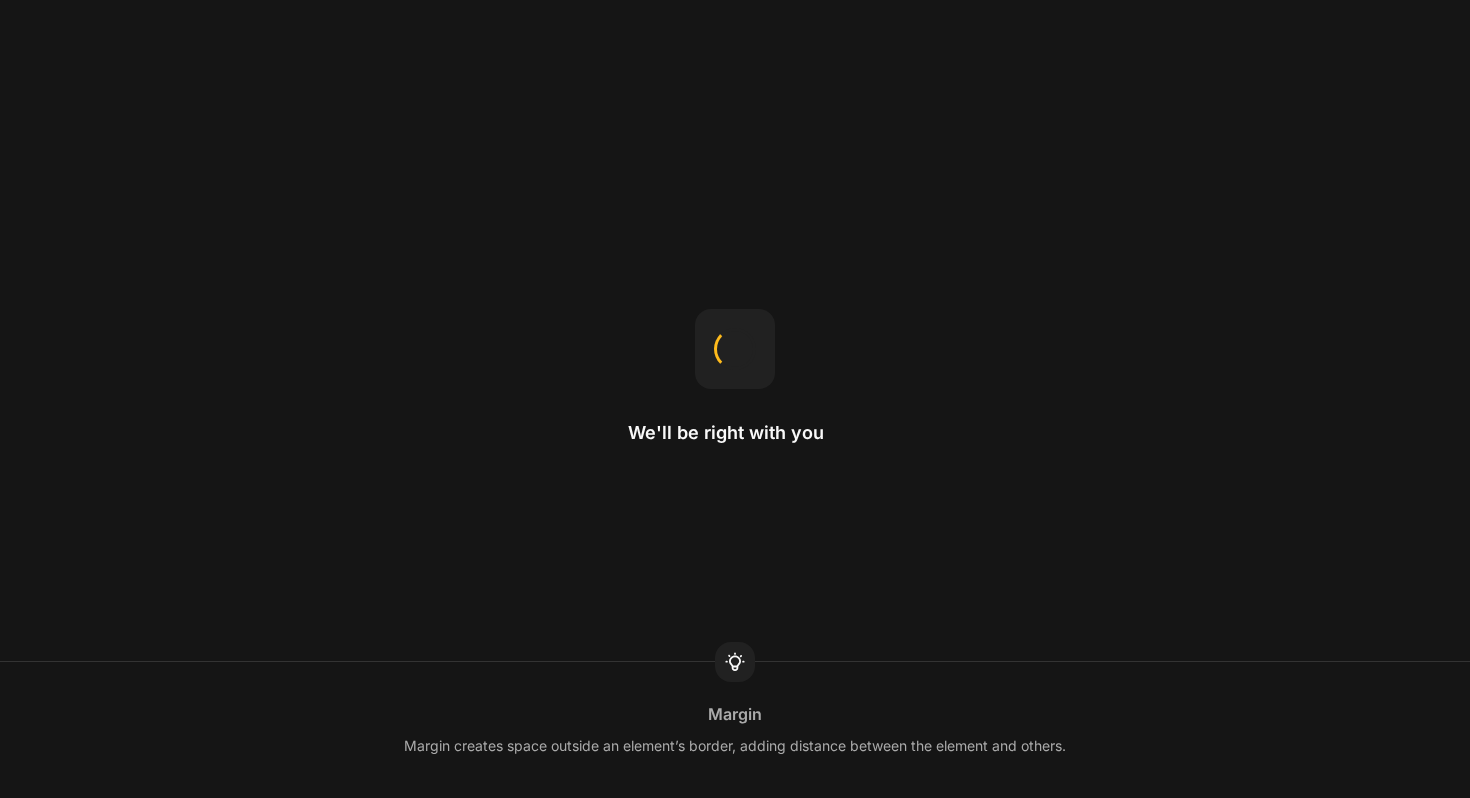 scroll, scrollTop: 0, scrollLeft: 0, axis: both 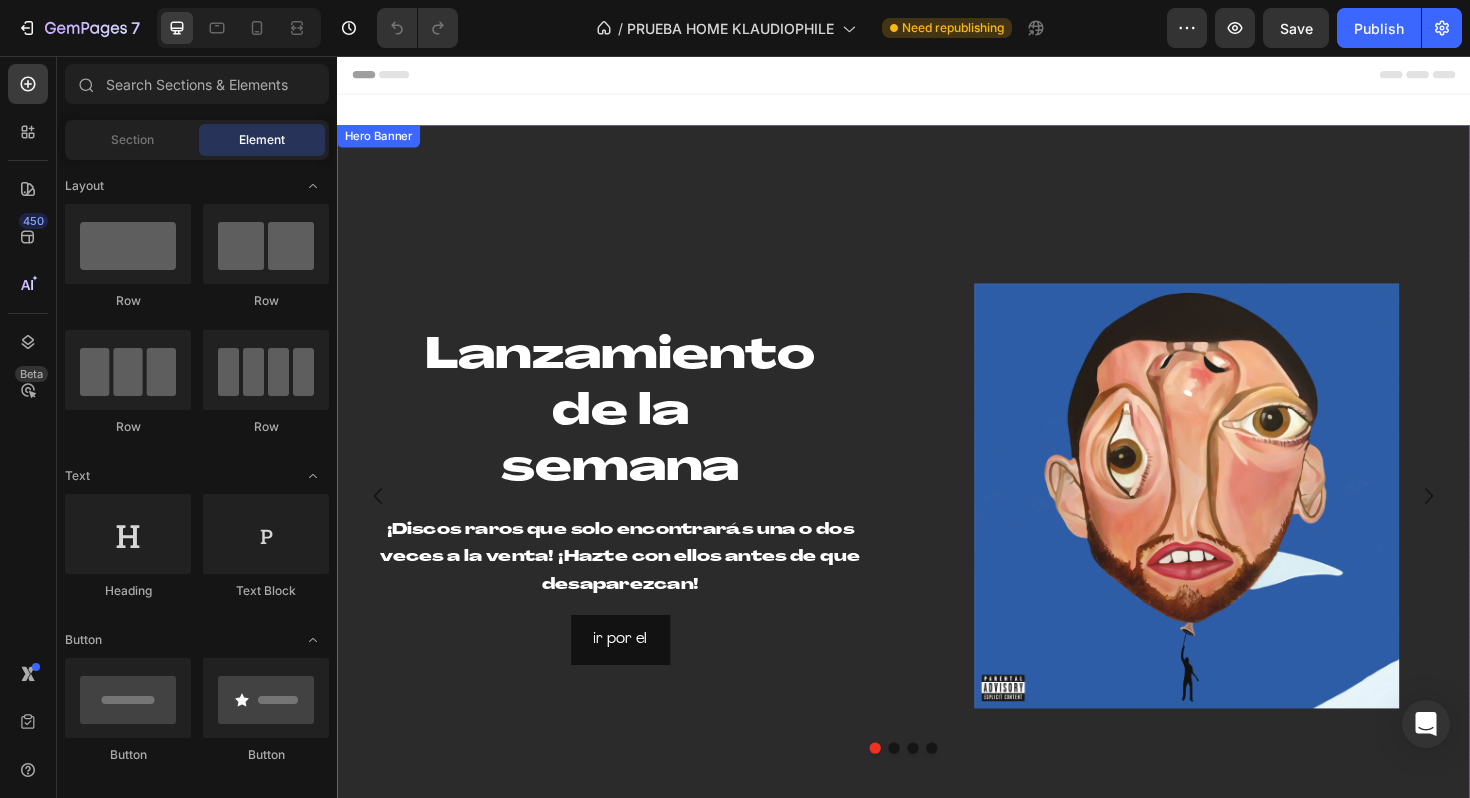 click at bounding box center (937, 522) 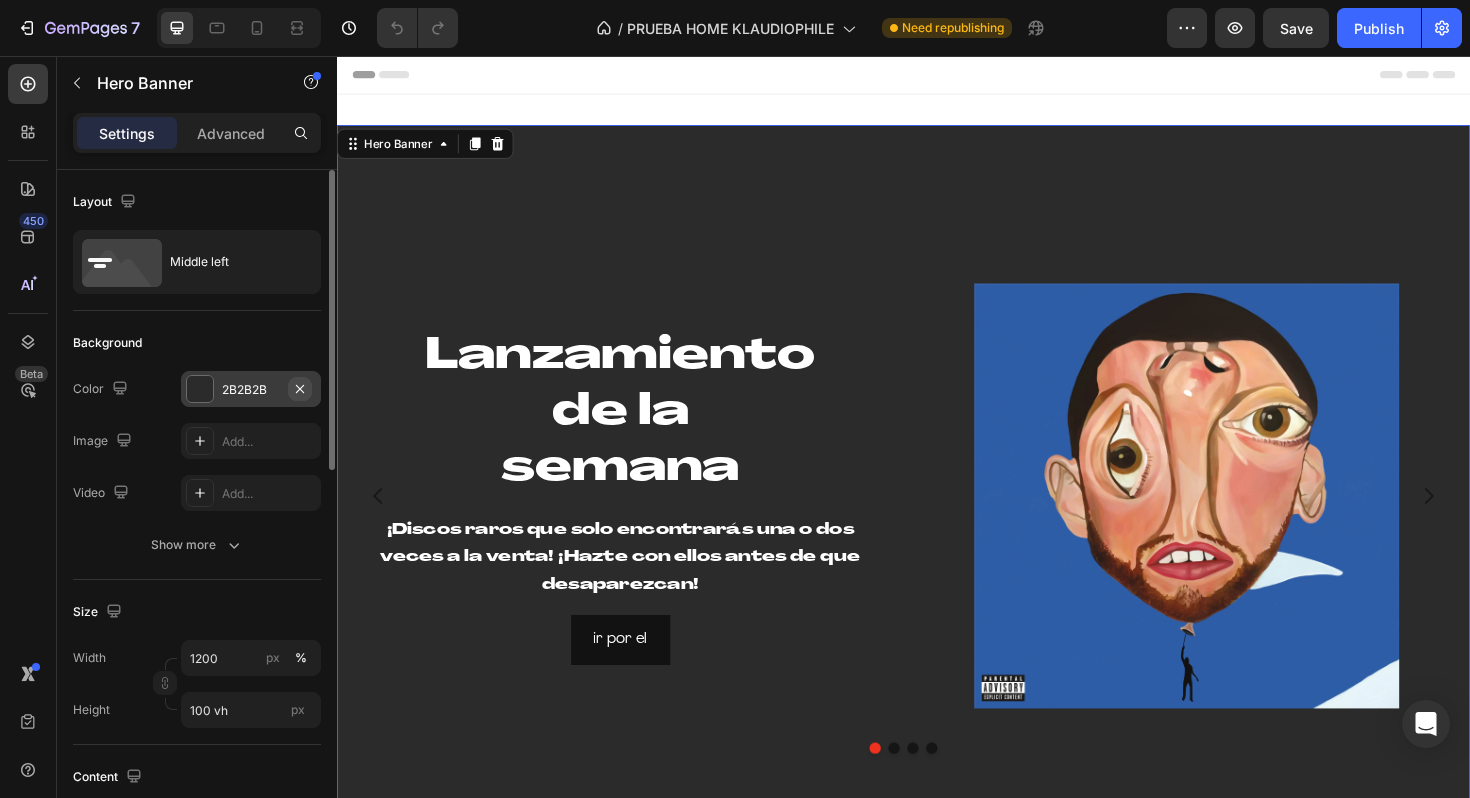 click 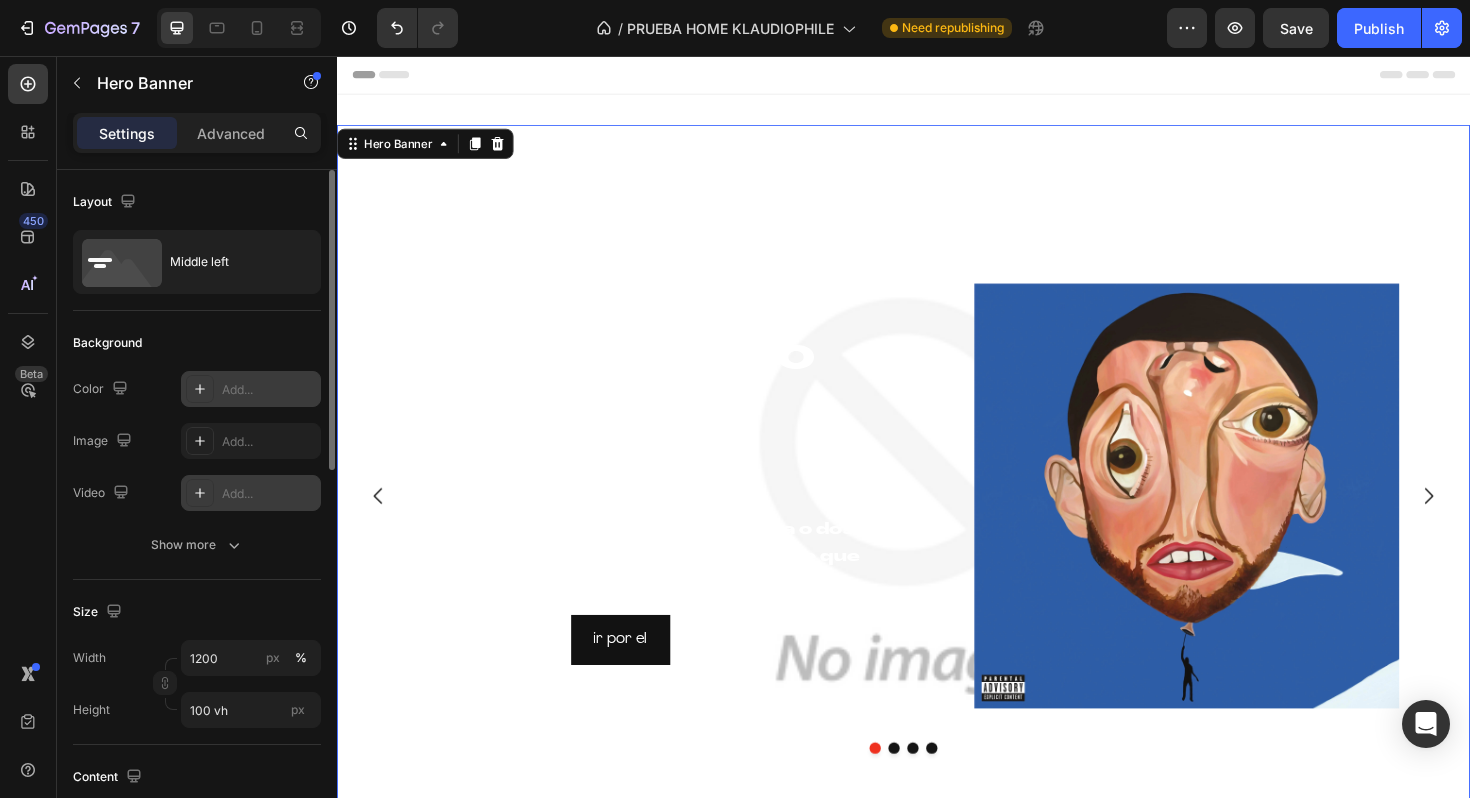 click at bounding box center [200, 493] 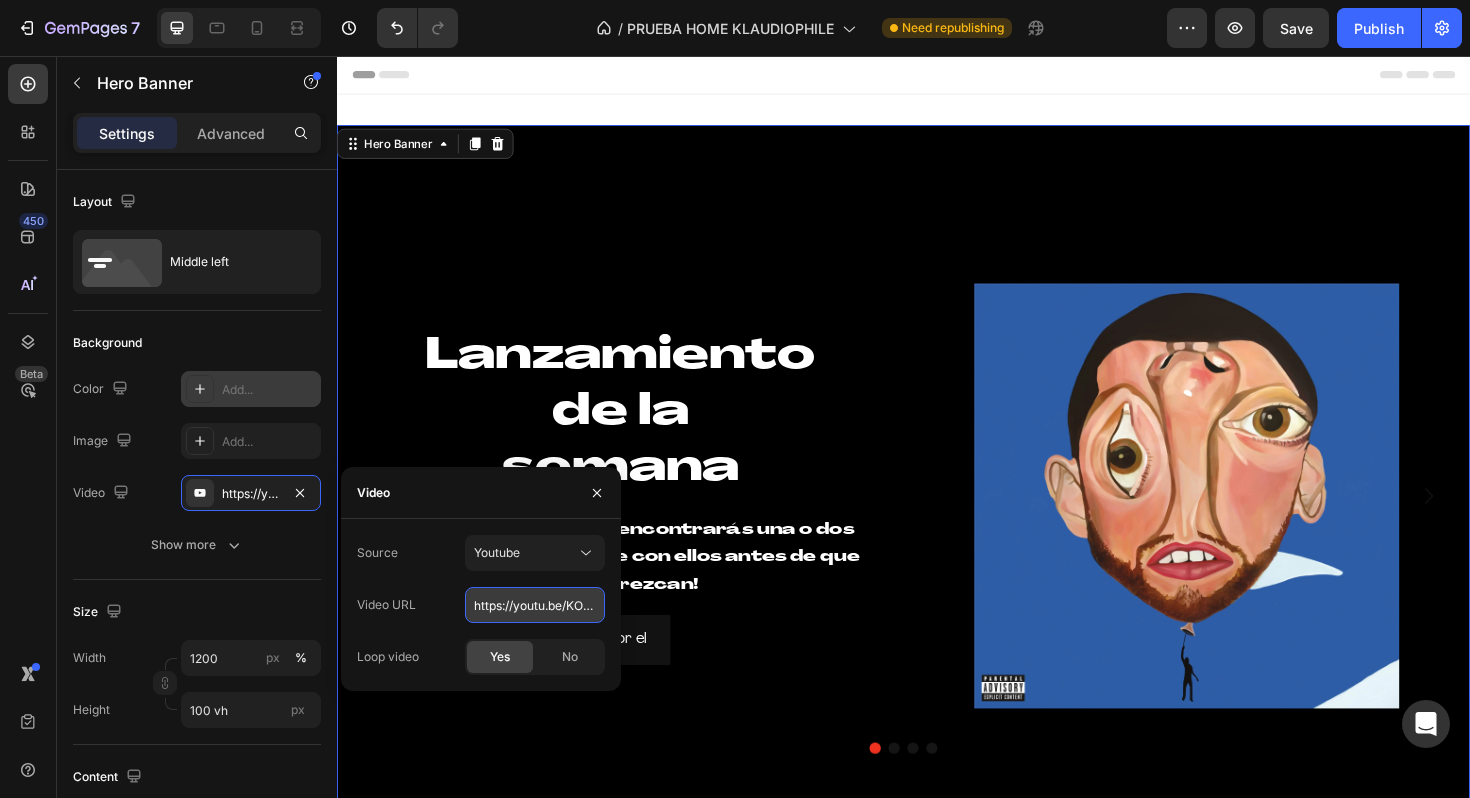 click on "https://youtu.be/KOxfzBp72uk" at bounding box center (535, 605) 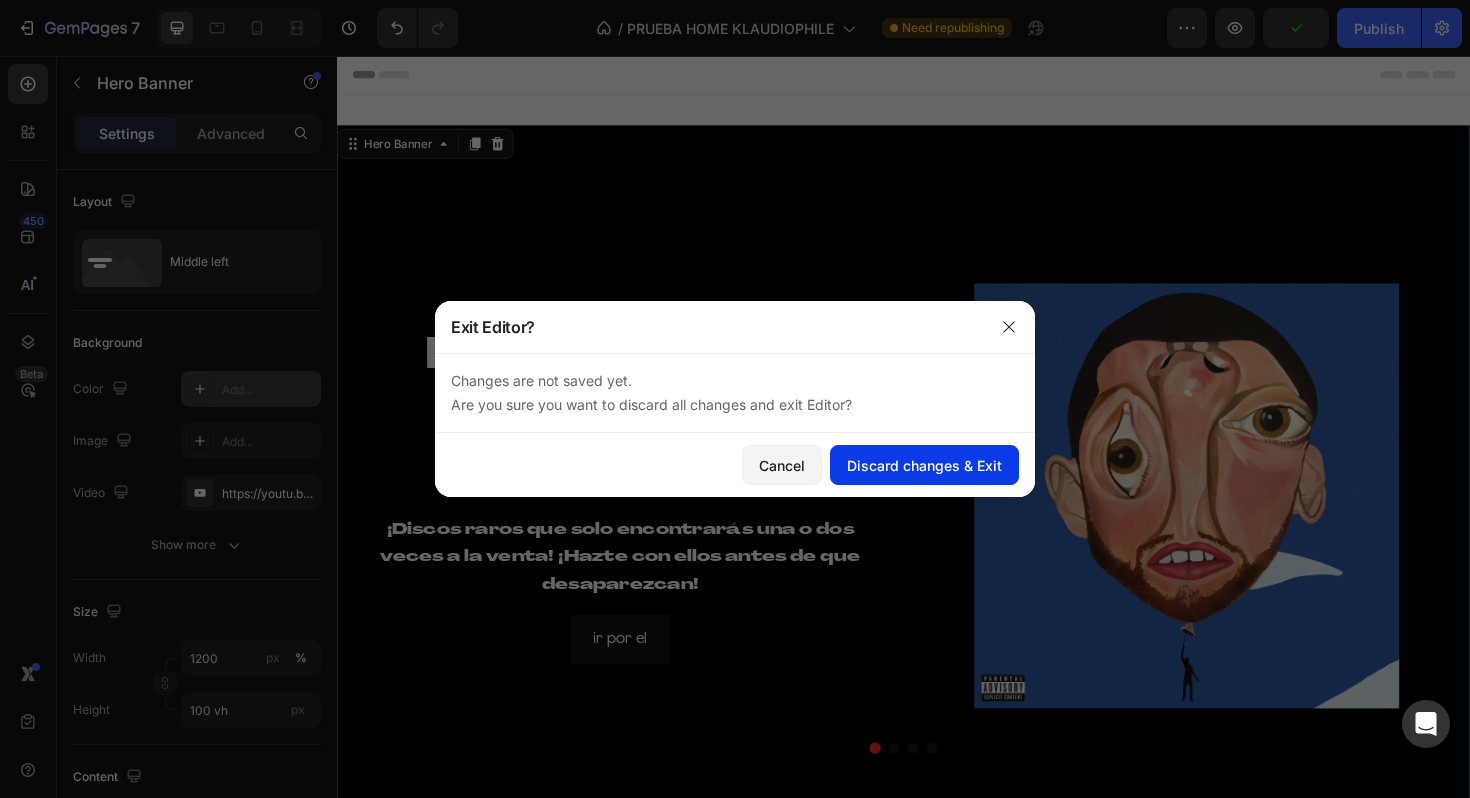 click on "Discard changes & Exit" at bounding box center (924, 465) 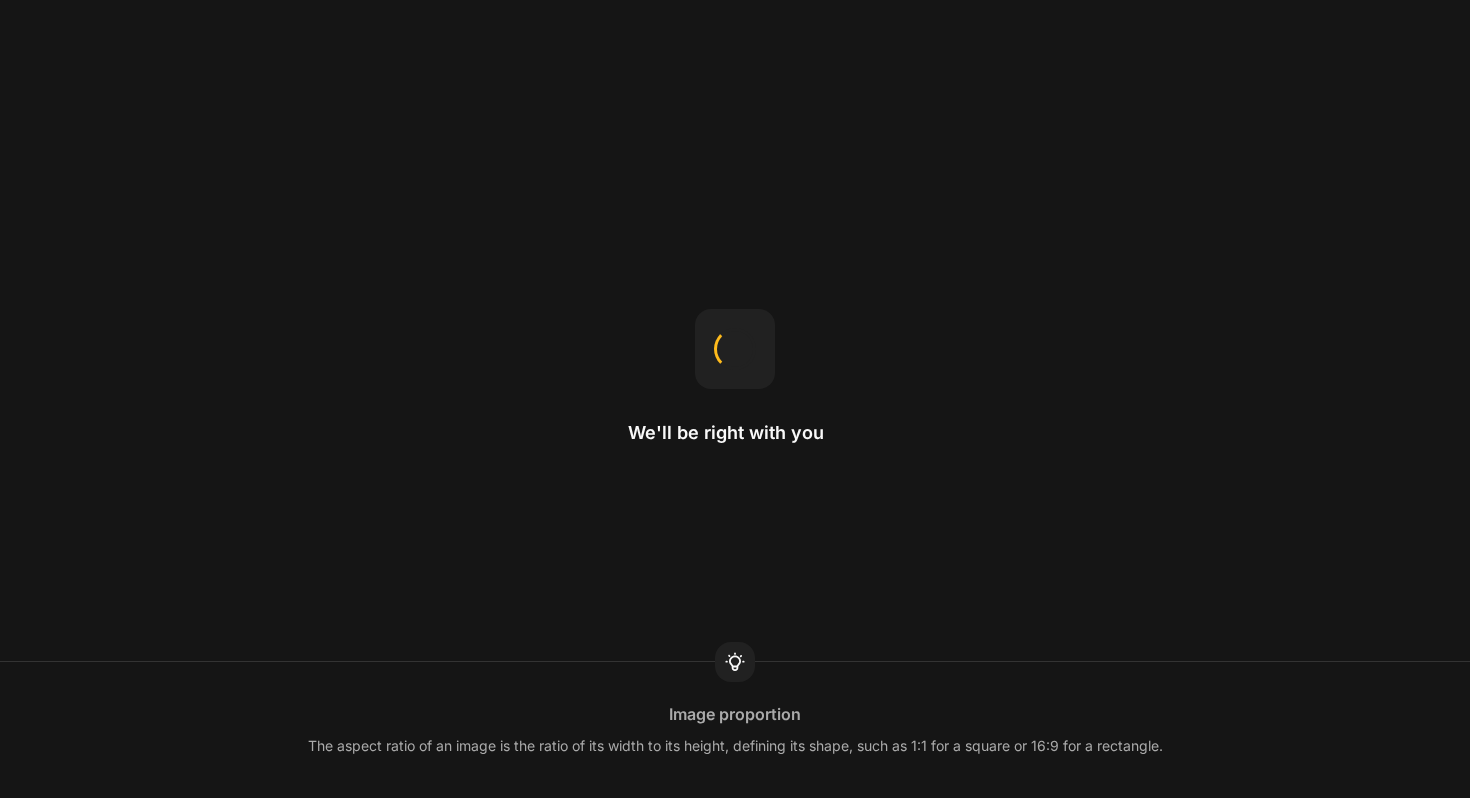 scroll, scrollTop: 0, scrollLeft: 0, axis: both 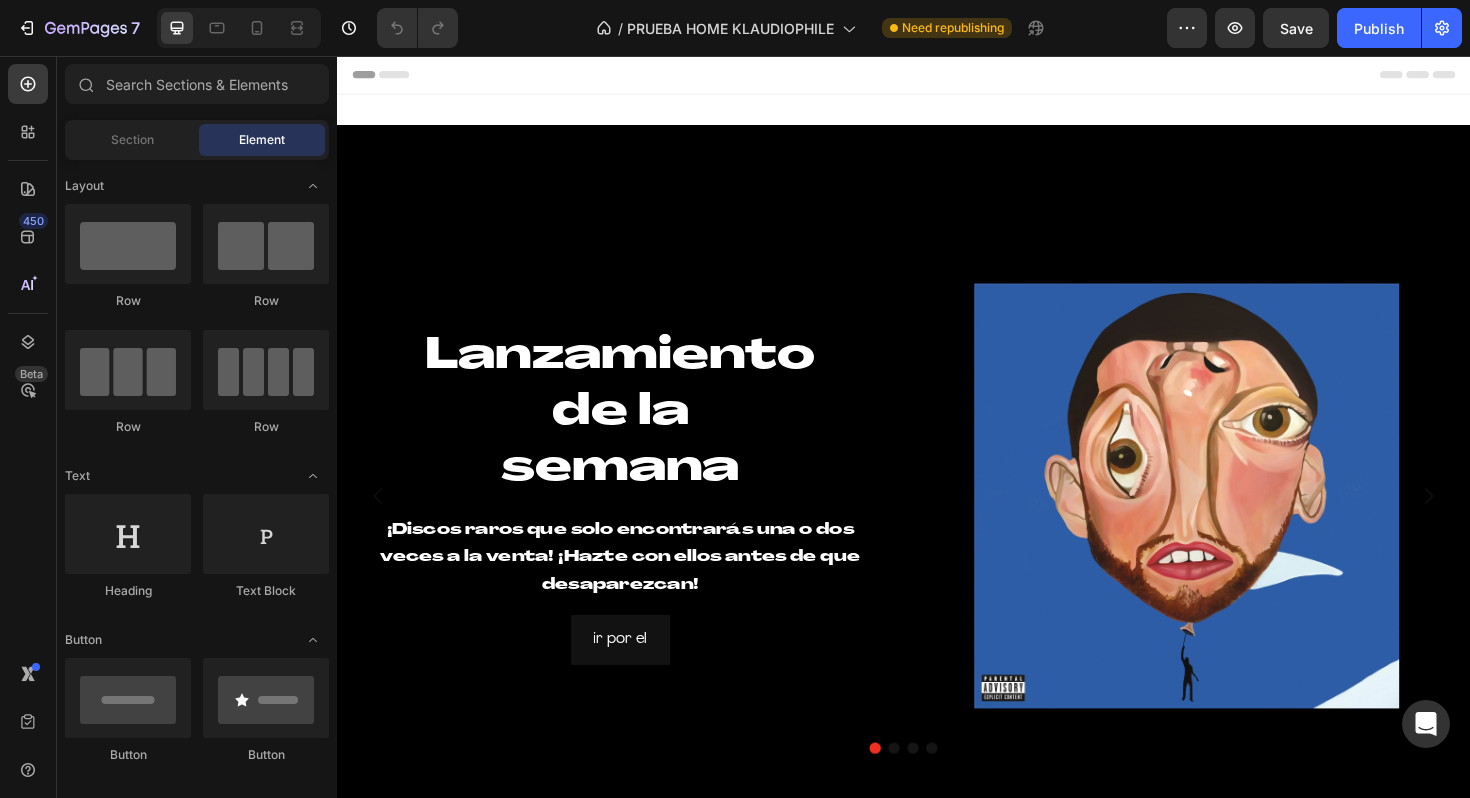 click at bounding box center [937, 522] 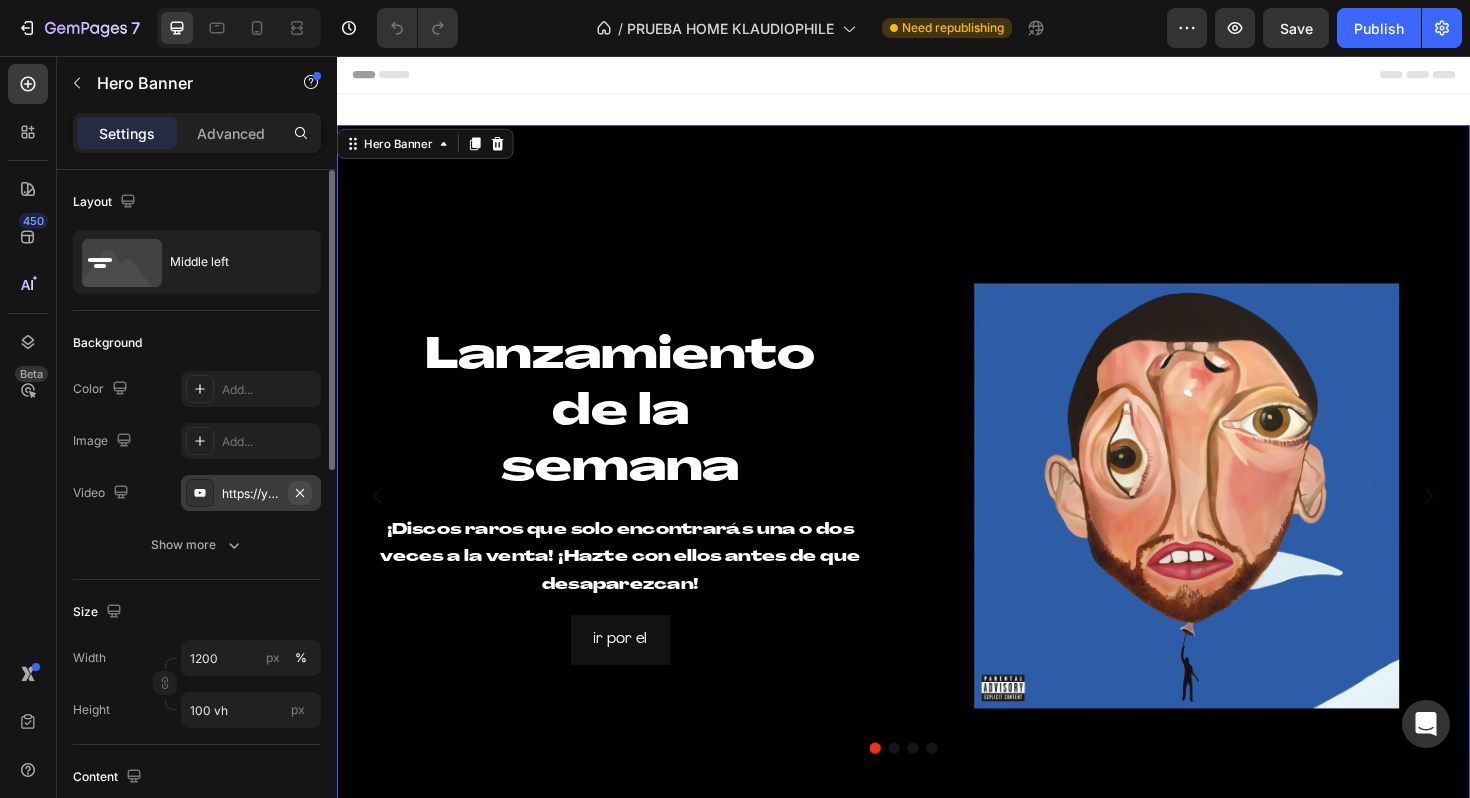 click 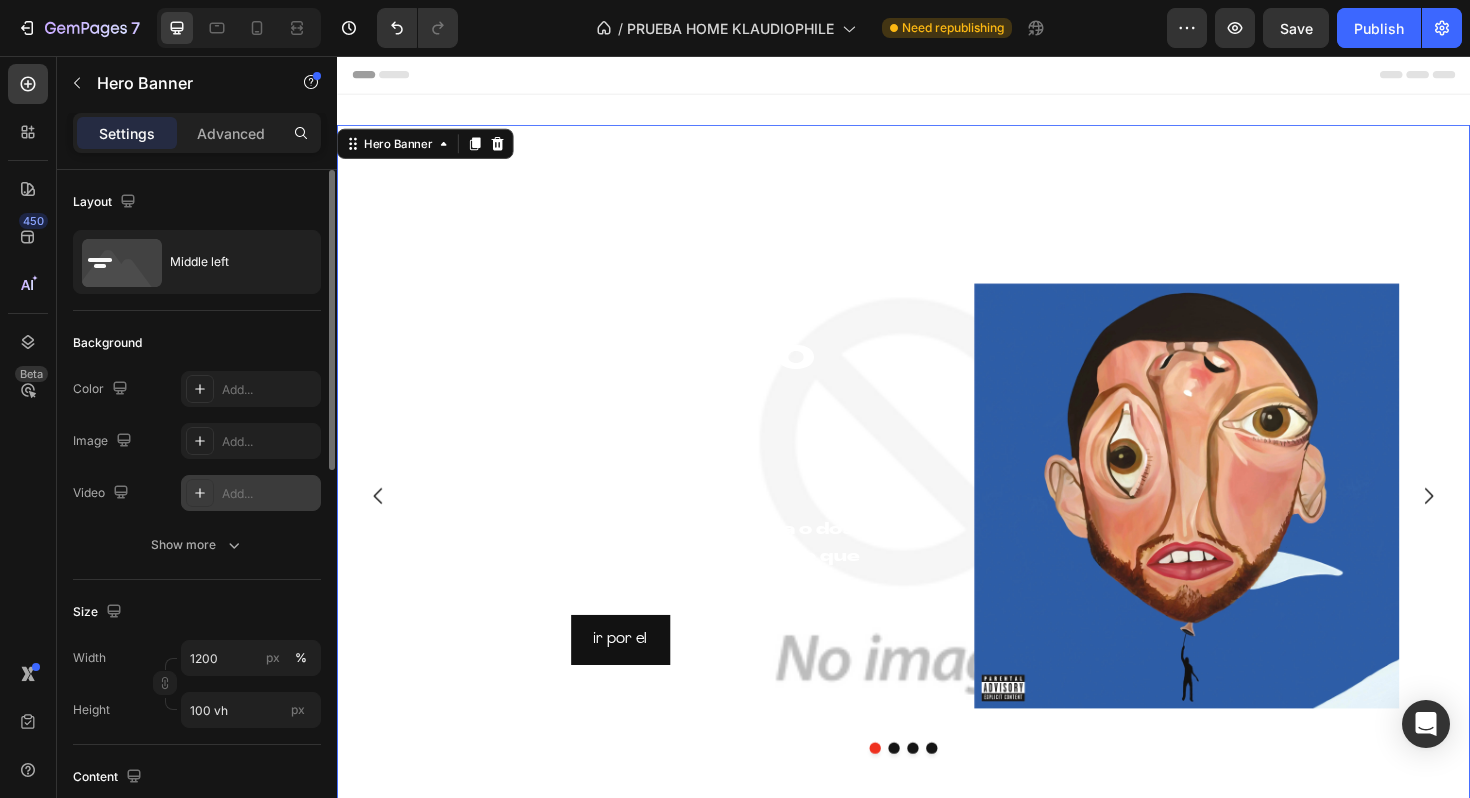 click on "Add..." at bounding box center [269, 494] 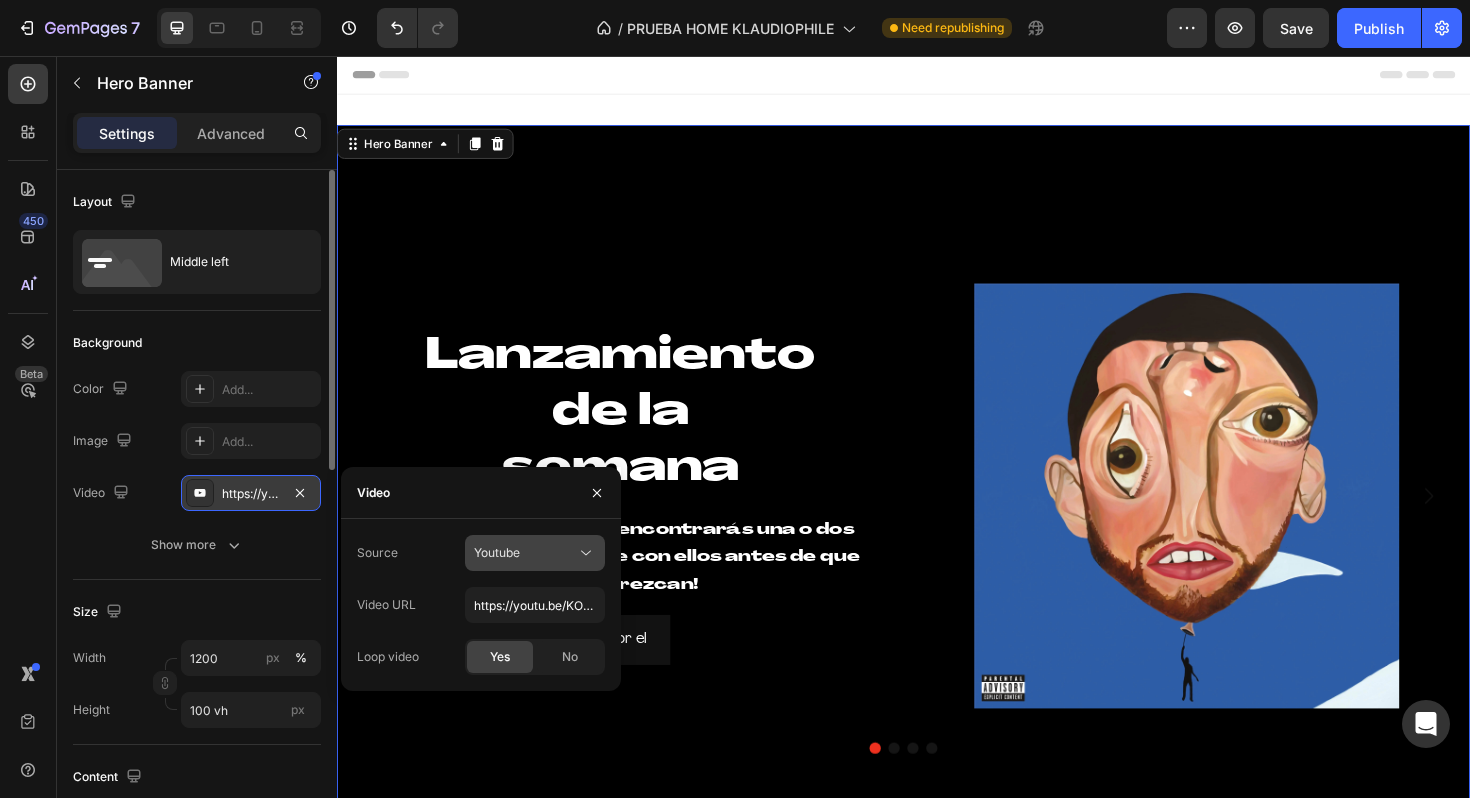 click 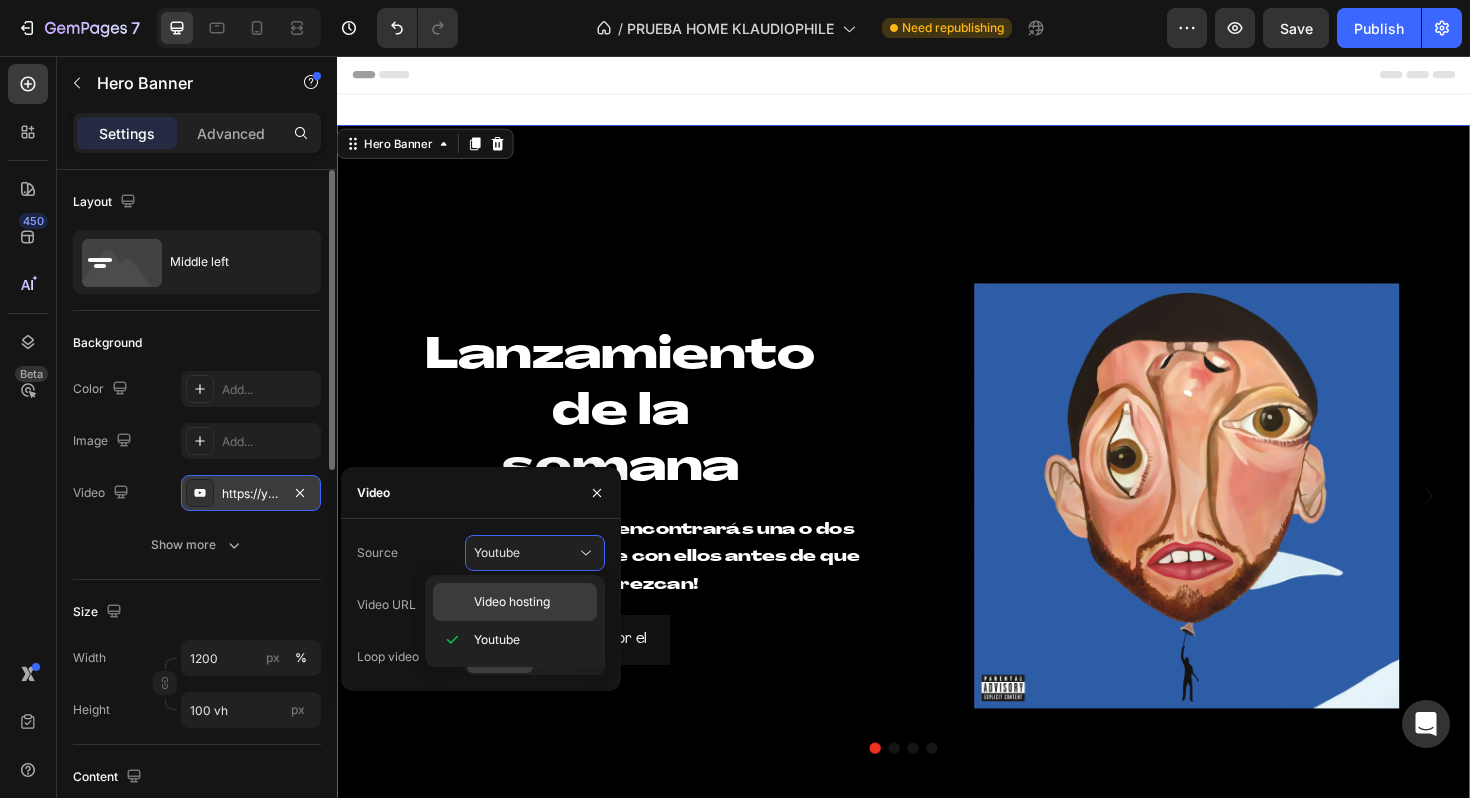 click on "Video hosting" at bounding box center (512, 602) 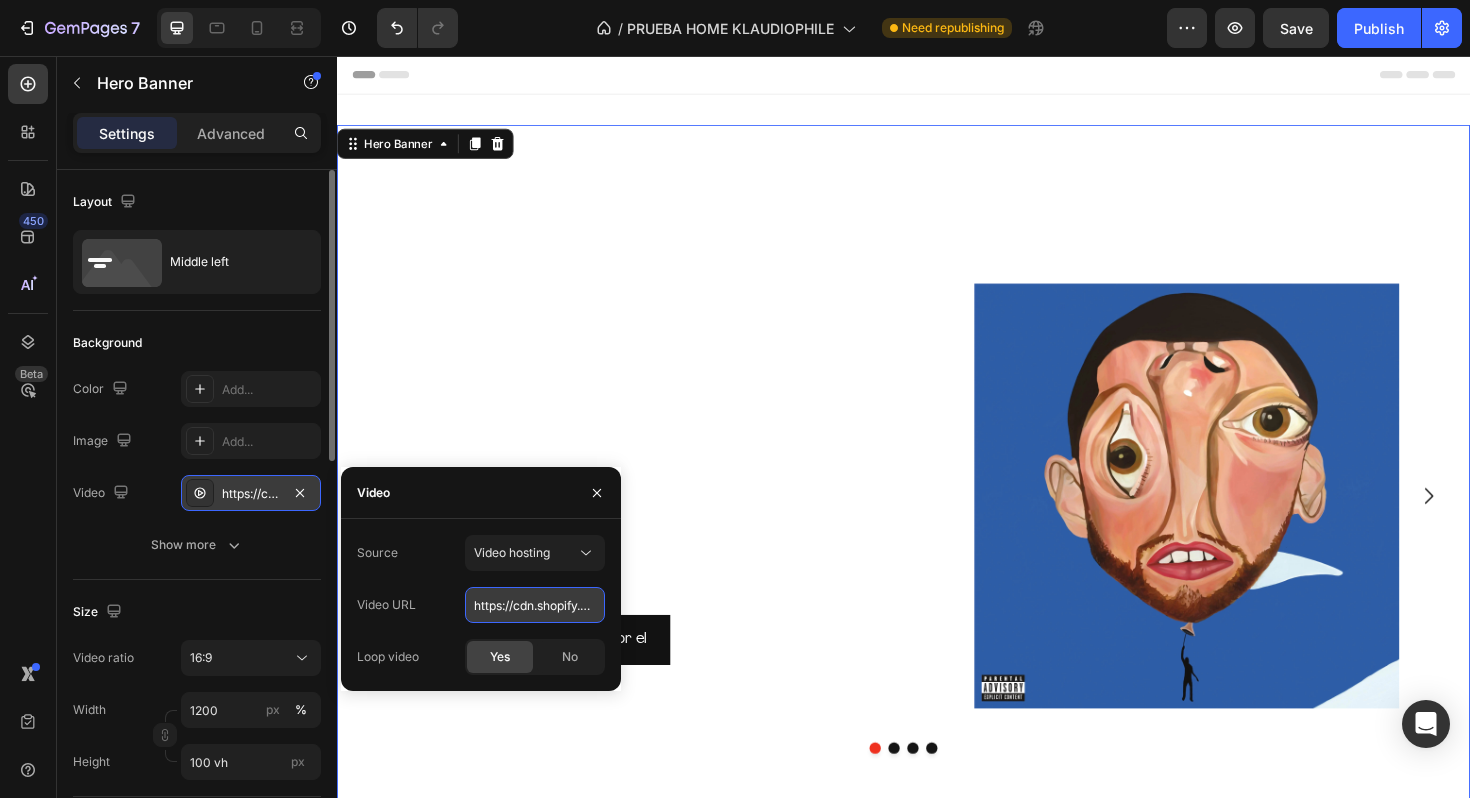 click on "https://cdn.shopify.com/videos/c/o/v/92a407d4e0c94a288eb54cac18c387dc.mp4" at bounding box center (535, 605) 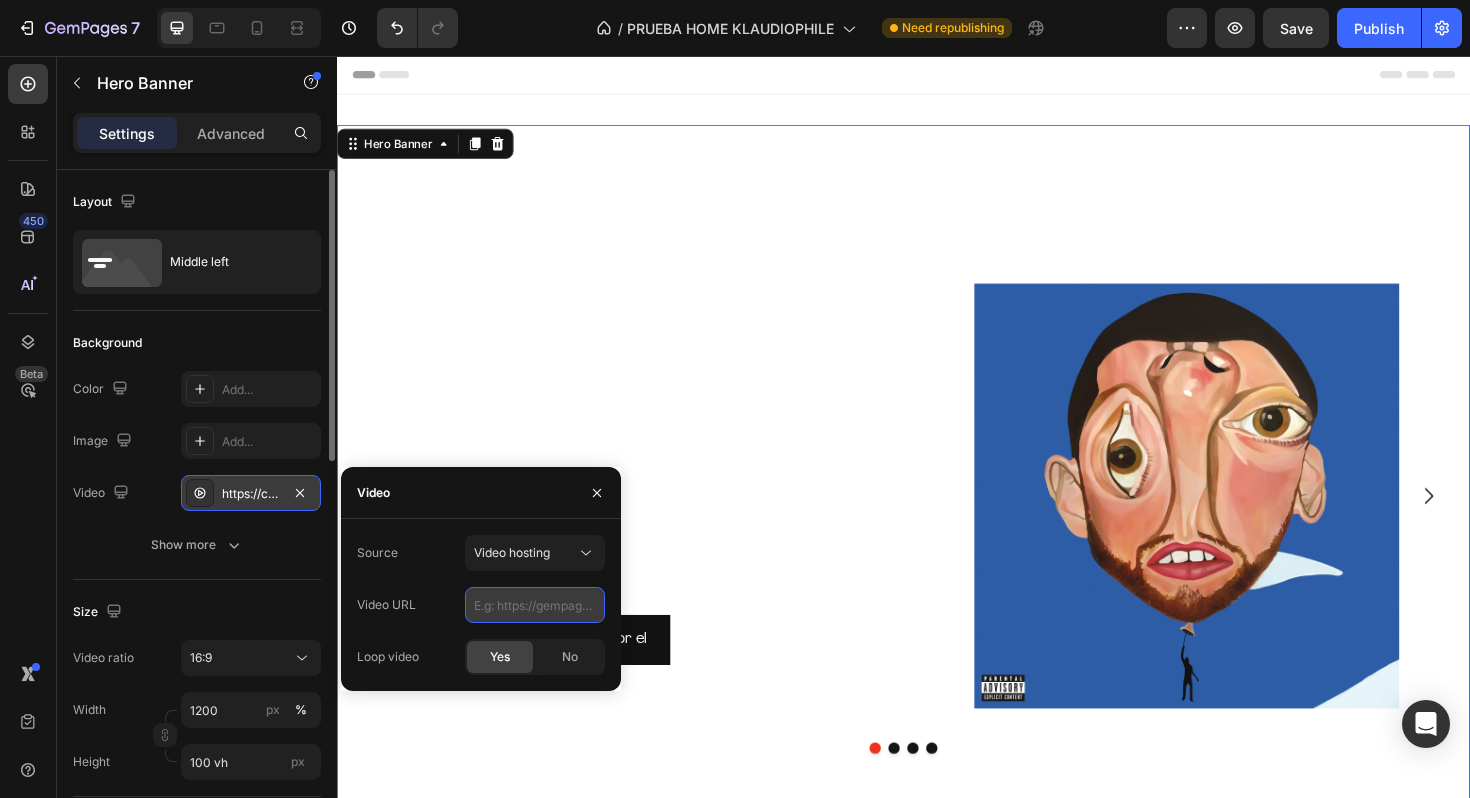 paste on "https://cdn.shopify.com/videos/c/o/v/02ad6217e42844d89ab1f137fc56136a.mov" 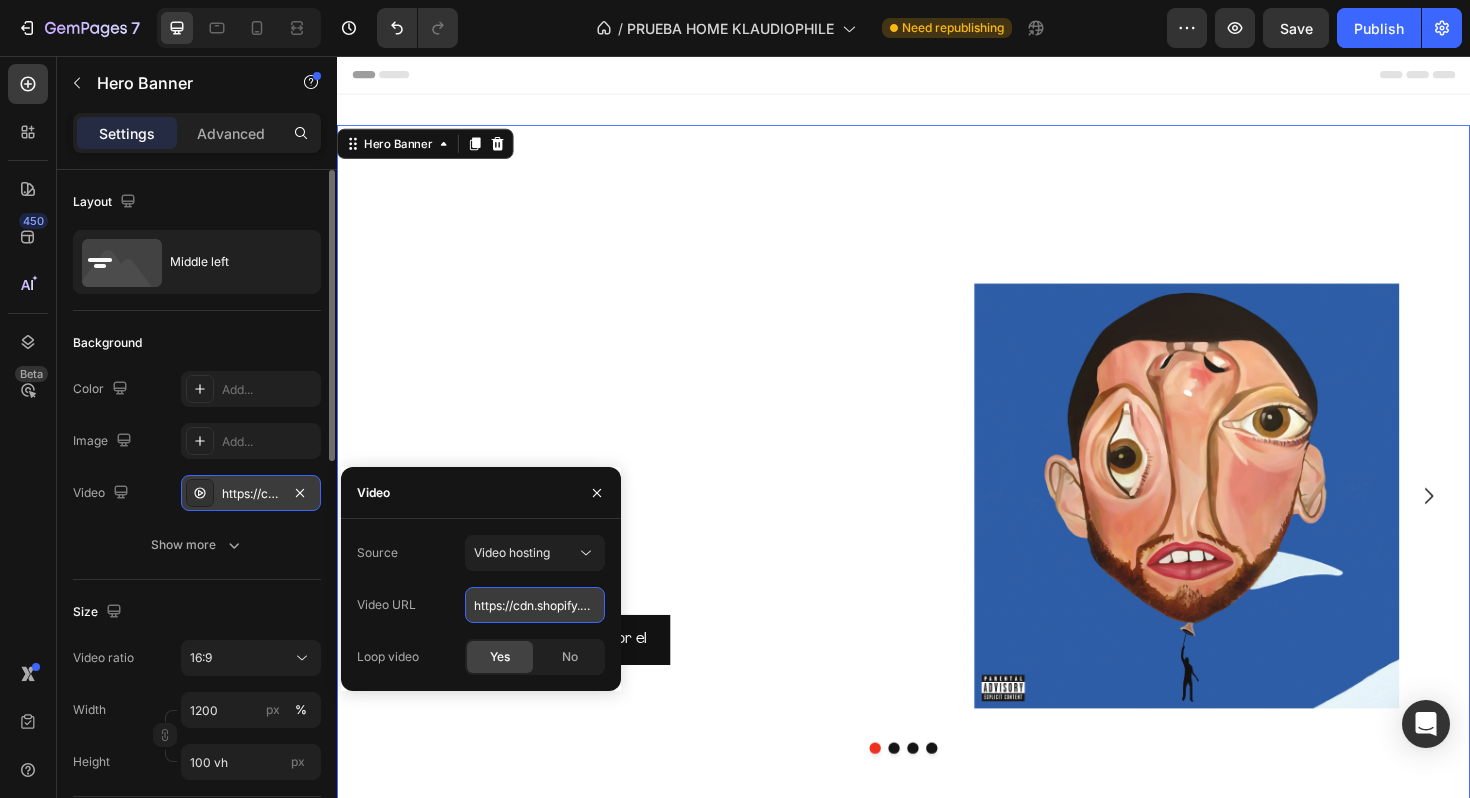 scroll, scrollTop: 0, scrollLeft: 336, axis: horizontal 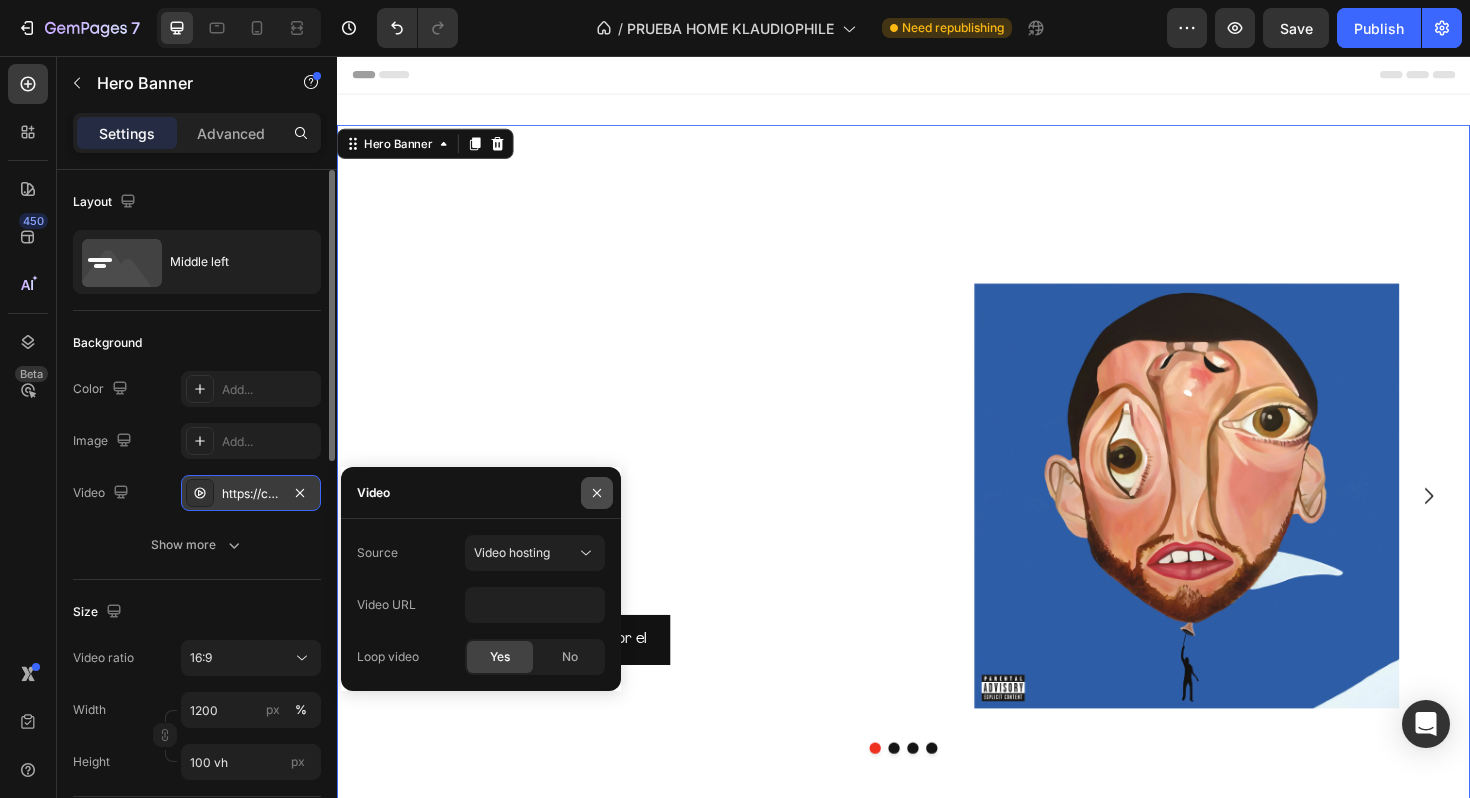 click 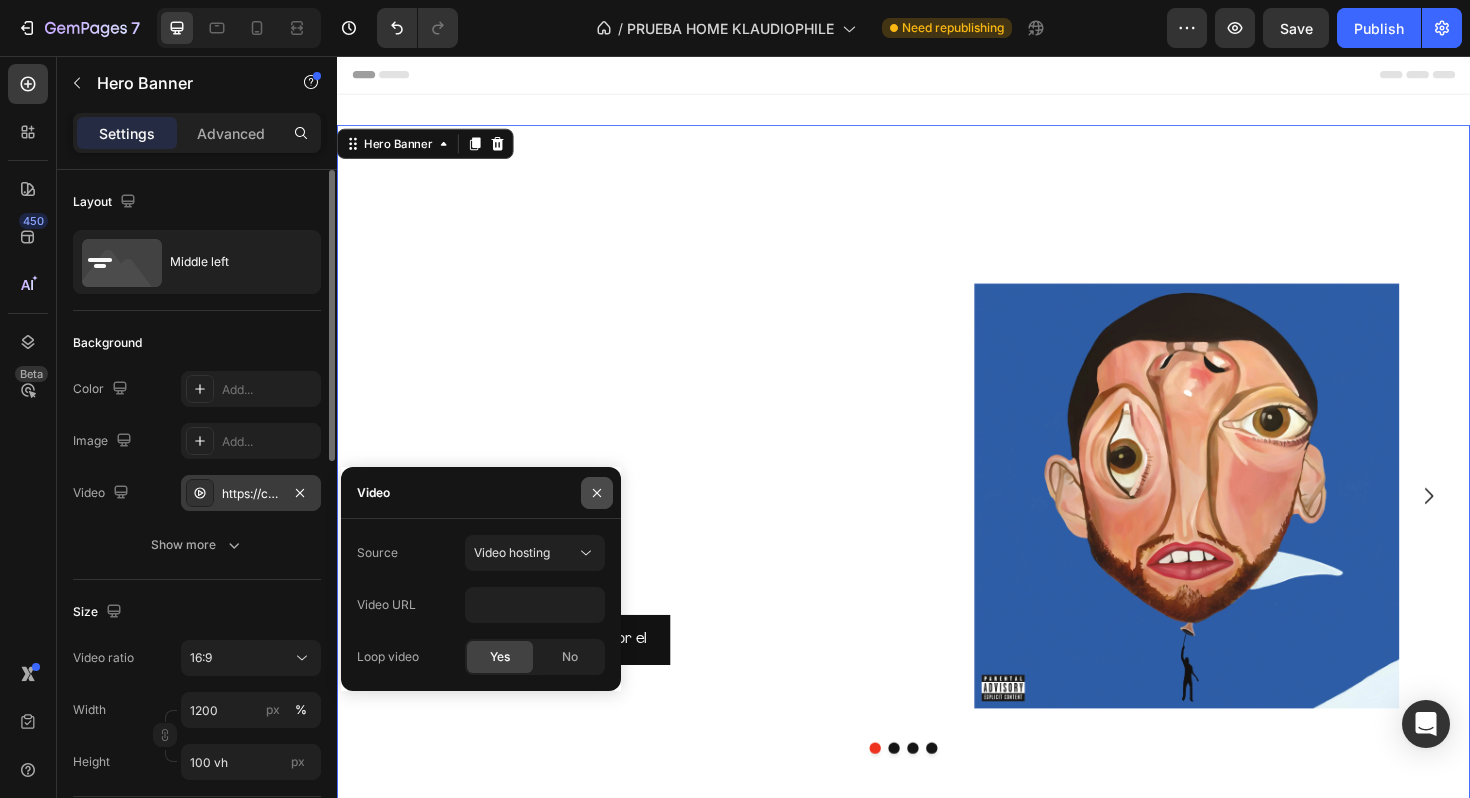 scroll, scrollTop: 0, scrollLeft: 0, axis: both 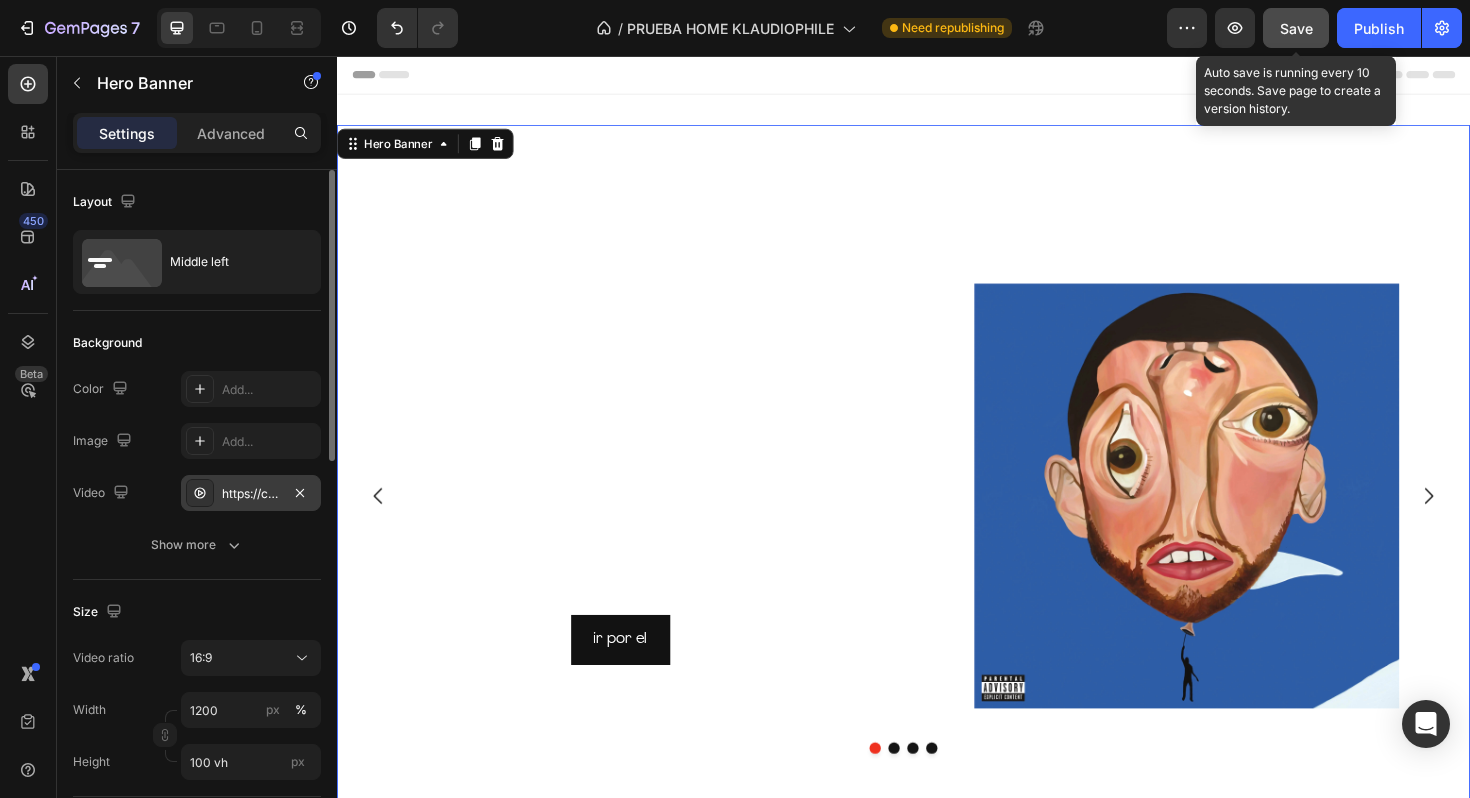 click on "Save" at bounding box center [1296, 28] 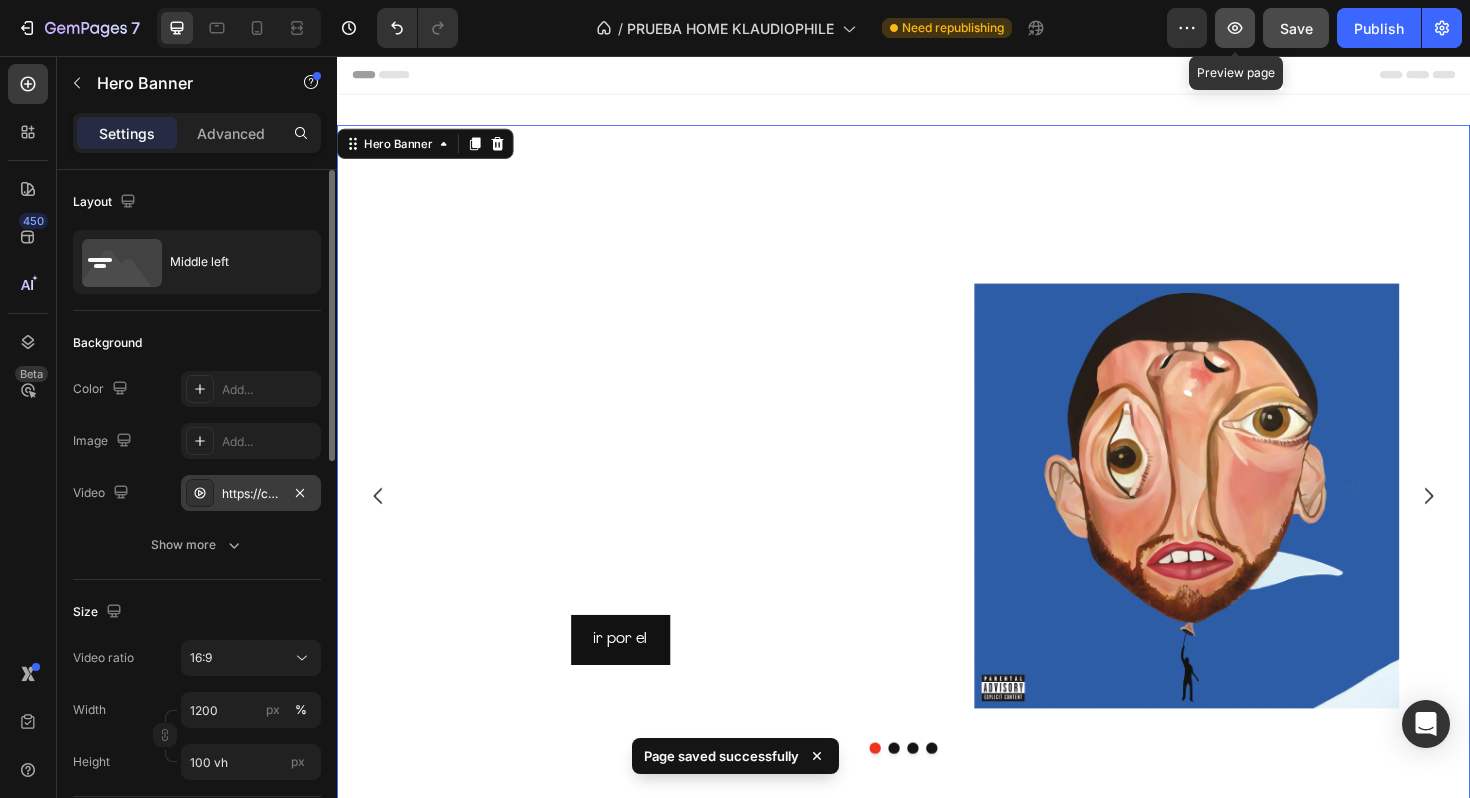 click 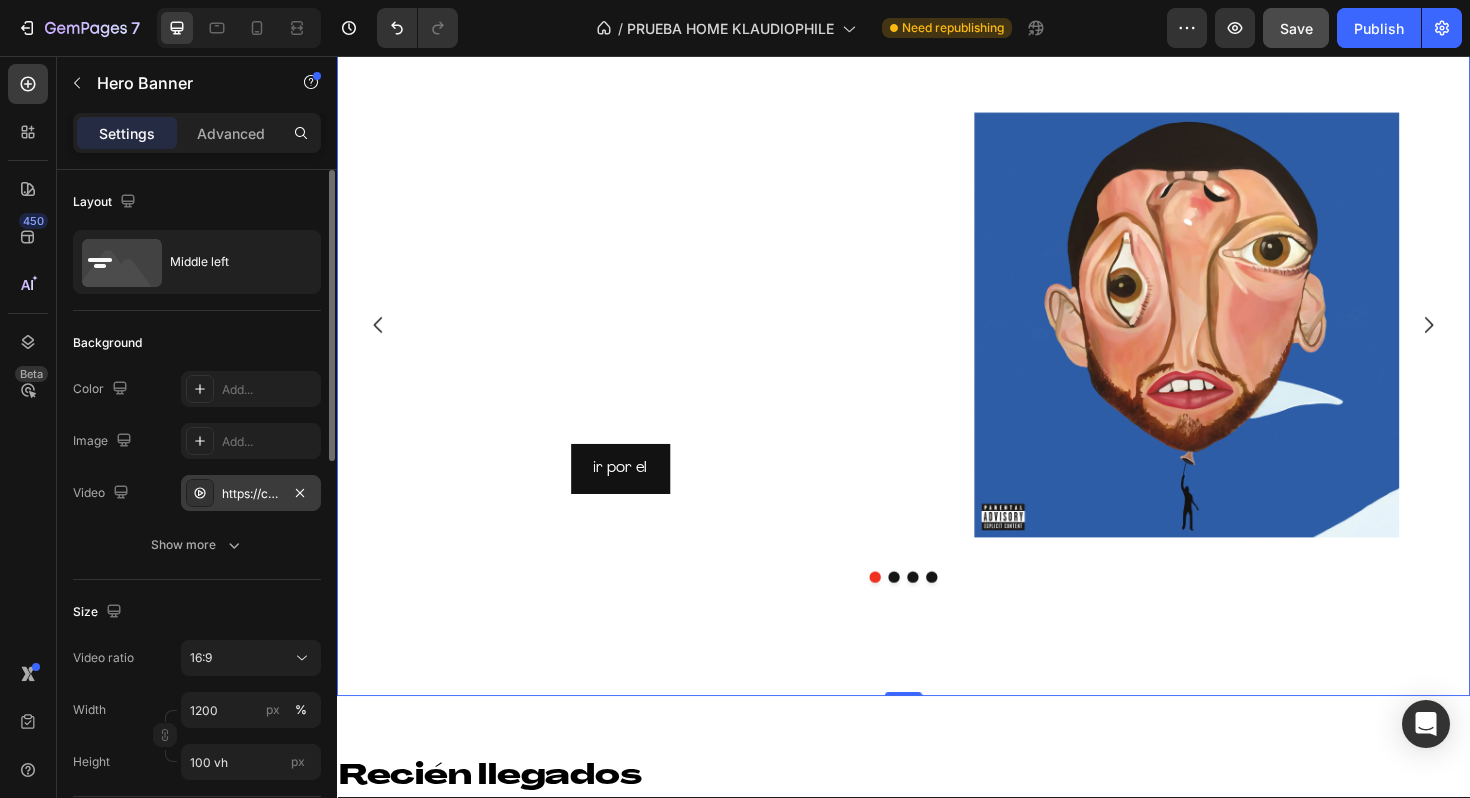 scroll, scrollTop: 224, scrollLeft: 0, axis: vertical 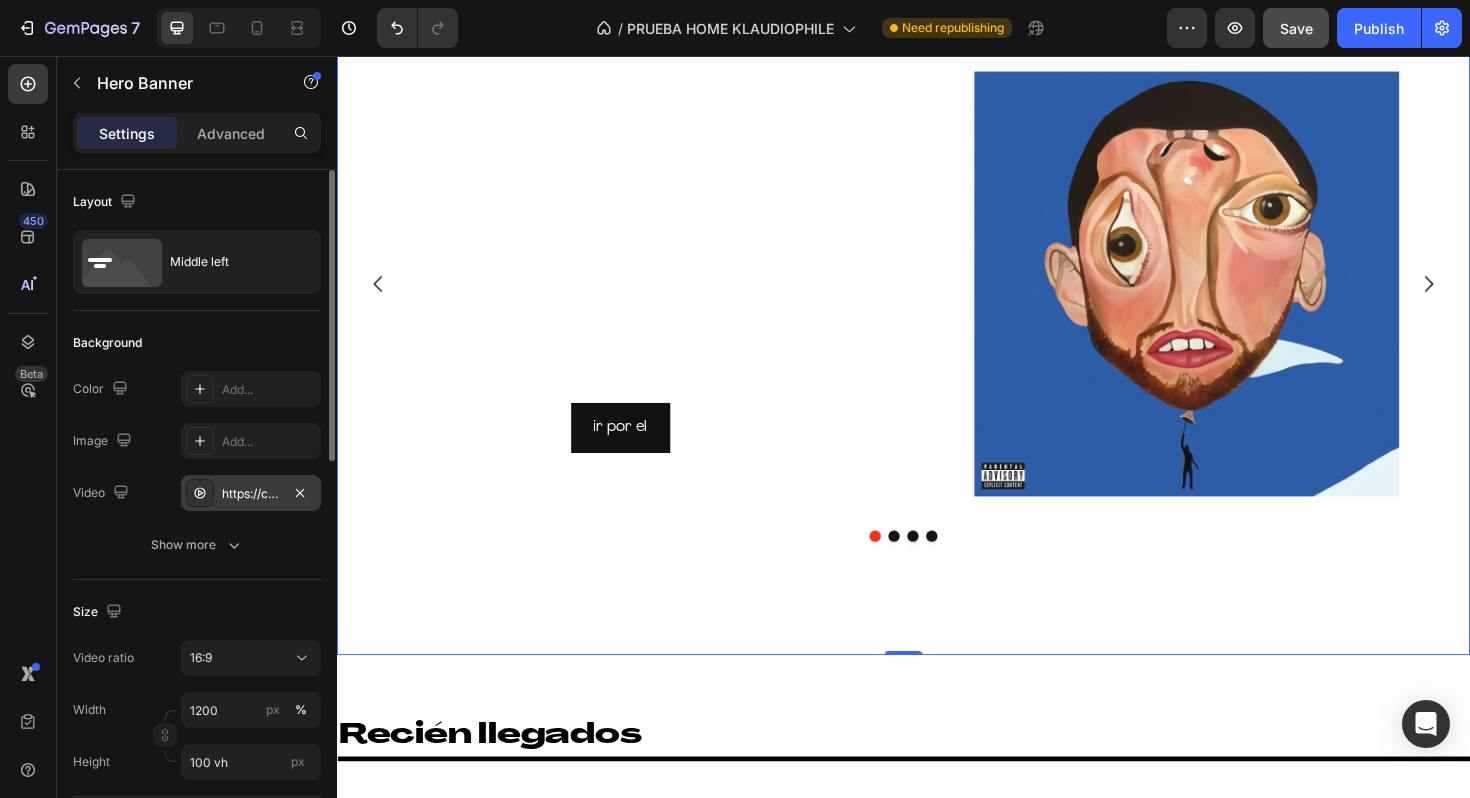 click on "Lanzamiento de la semana Heading ¡Discos raros que solo encontrarás una o dos veces a la venta! ¡Hazte con ellos antes de que desaparezcan! Text Block ir por el Button" at bounding box center (637, 298) 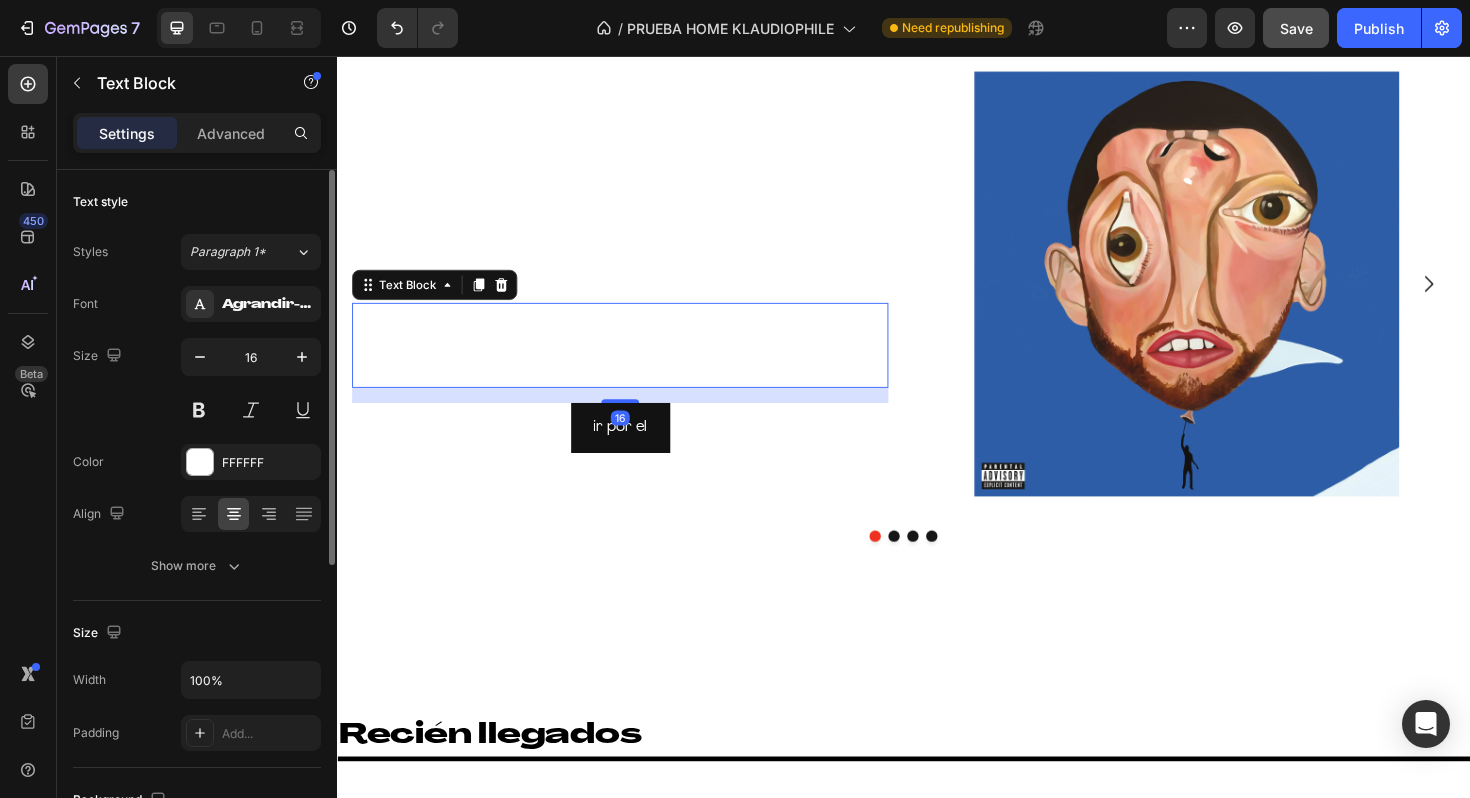 click on "¡Discos raros que solo encontrarás una o dos veces a la venta! ¡Hazte con ellos antes de que desaparezcan!" at bounding box center [637, 363] 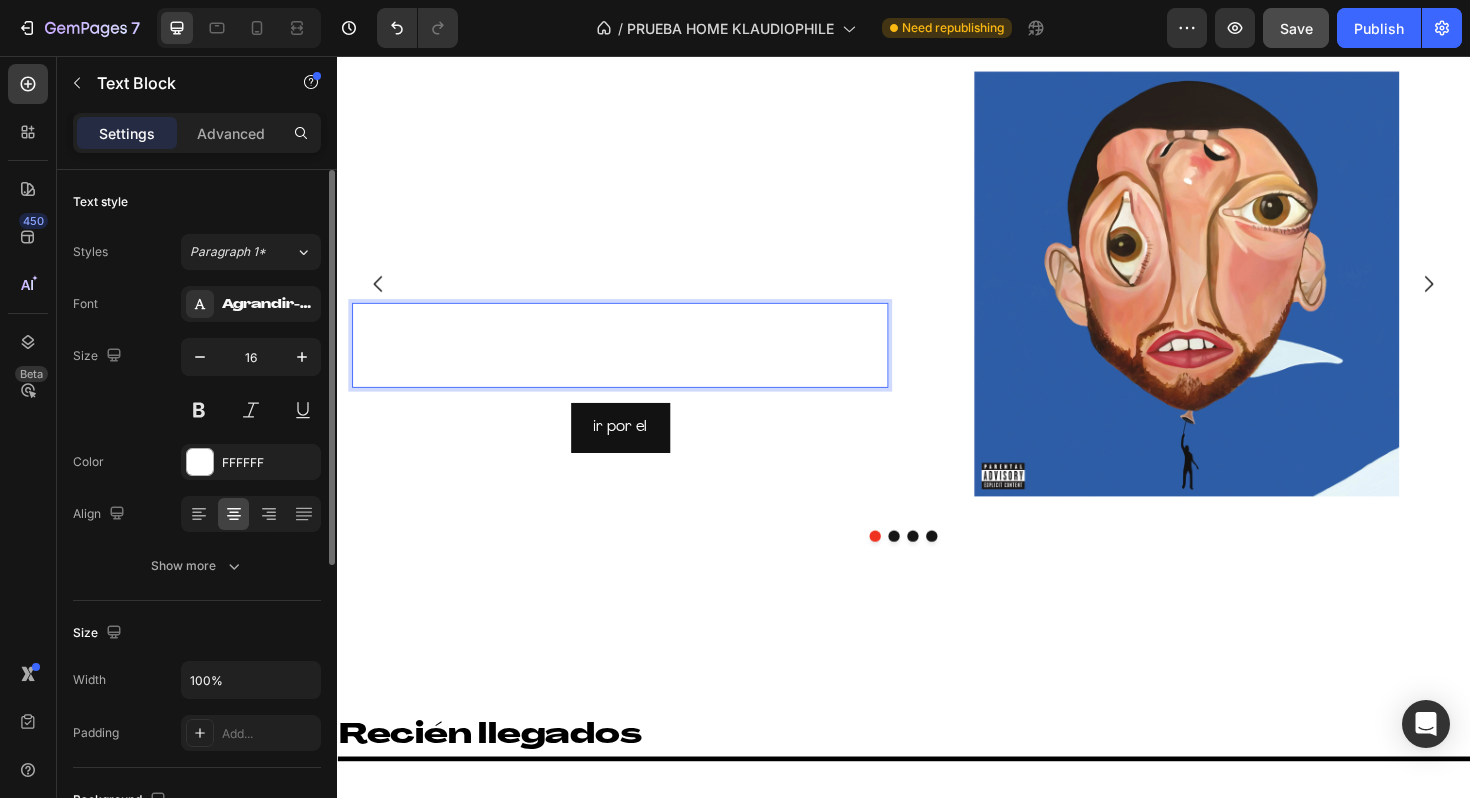 click on "¡Discos raros que solo encontrarás una o dos veces a la venta! ¡Hazte con ellos antes de que desaparezcan!" at bounding box center [637, 363] 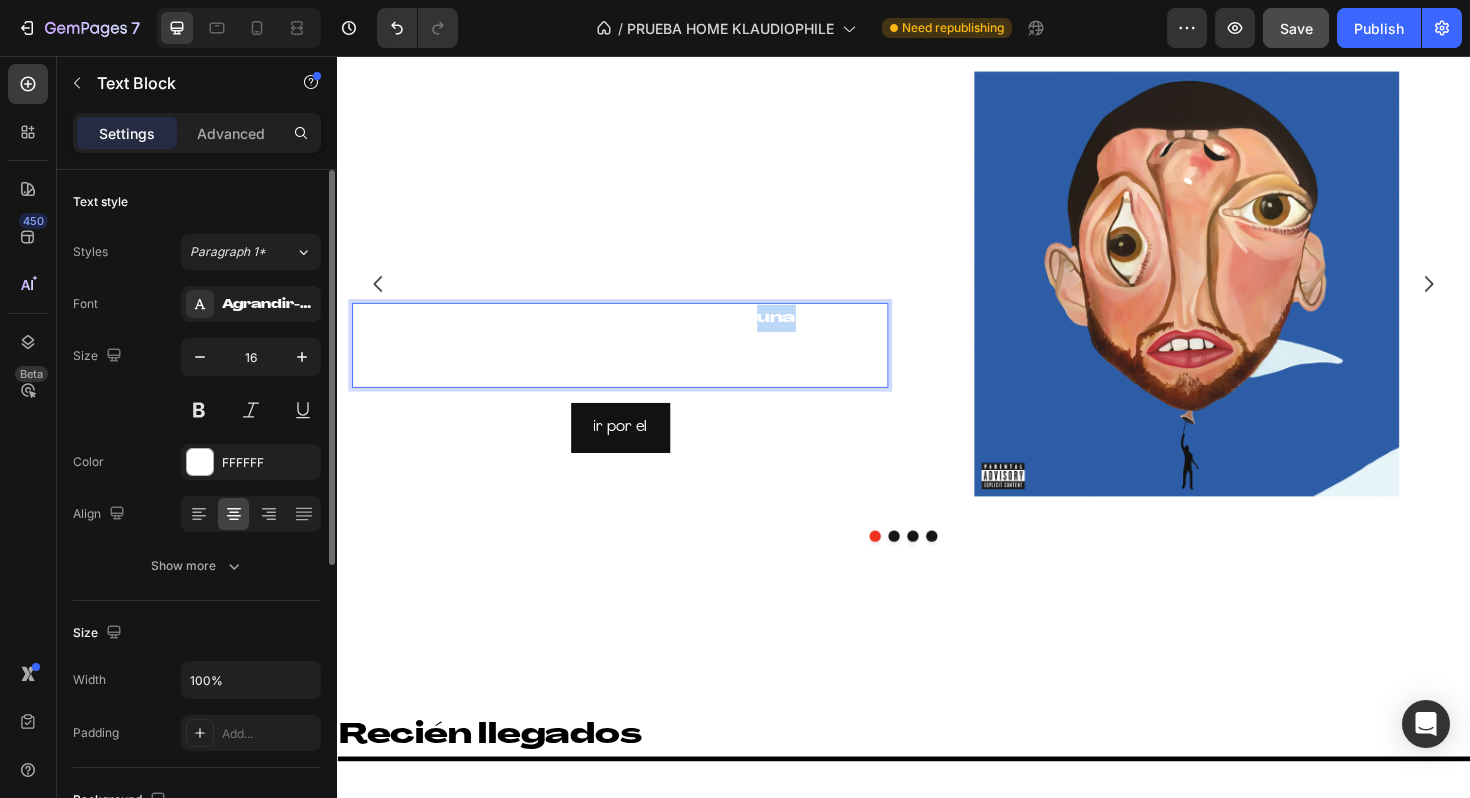 click on "¡Discos raros que solo encontrarás una o dos veces a la venta! ¡Hazte con ellos antes de que desaparezcan!" at bounding box center (637, 363) 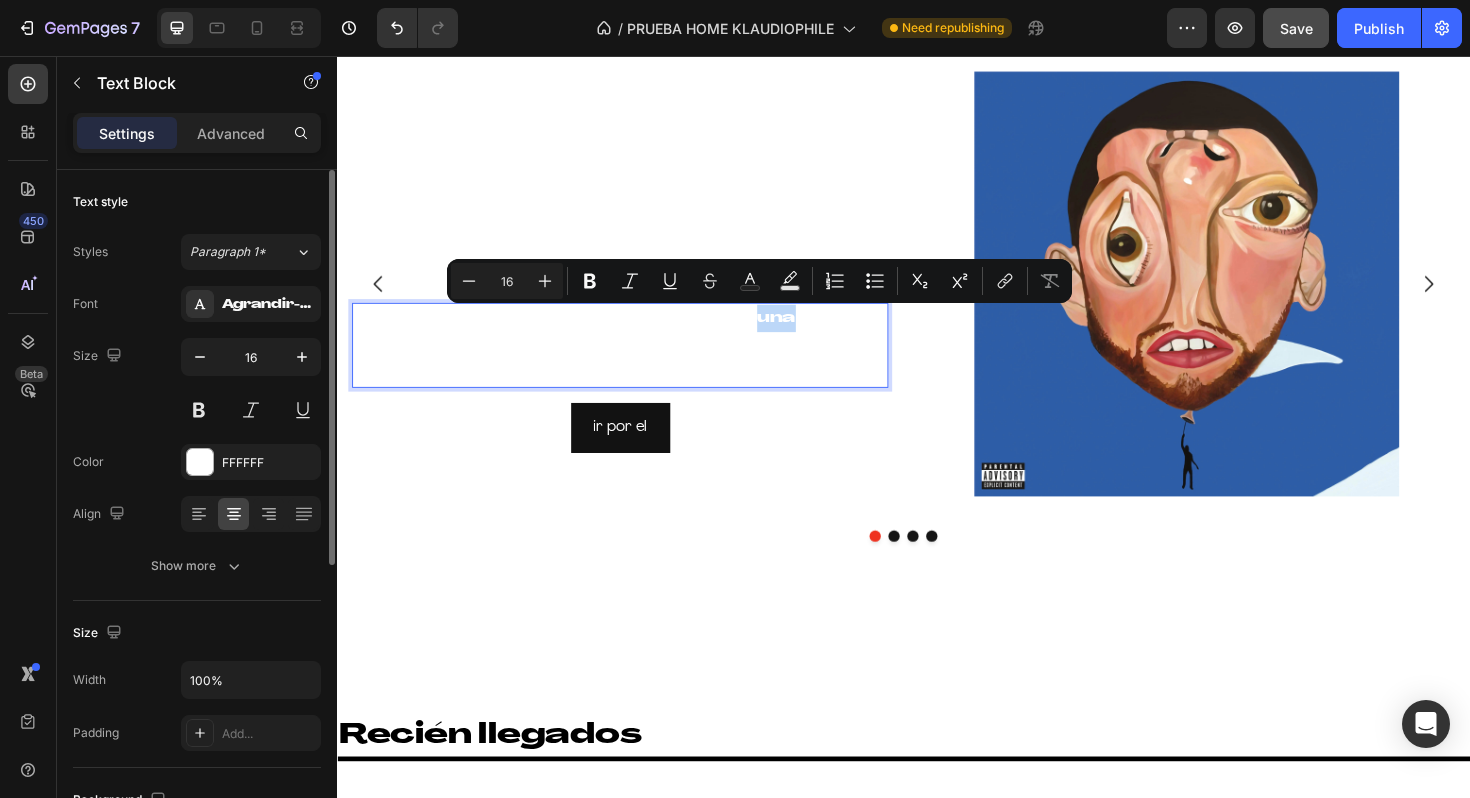 click on "¡Discos raros que solo encontrarás una o dos veces a la venta! ¡Hazte con ellos antes de que desaparezcan!" at bounding box center (637, 363) 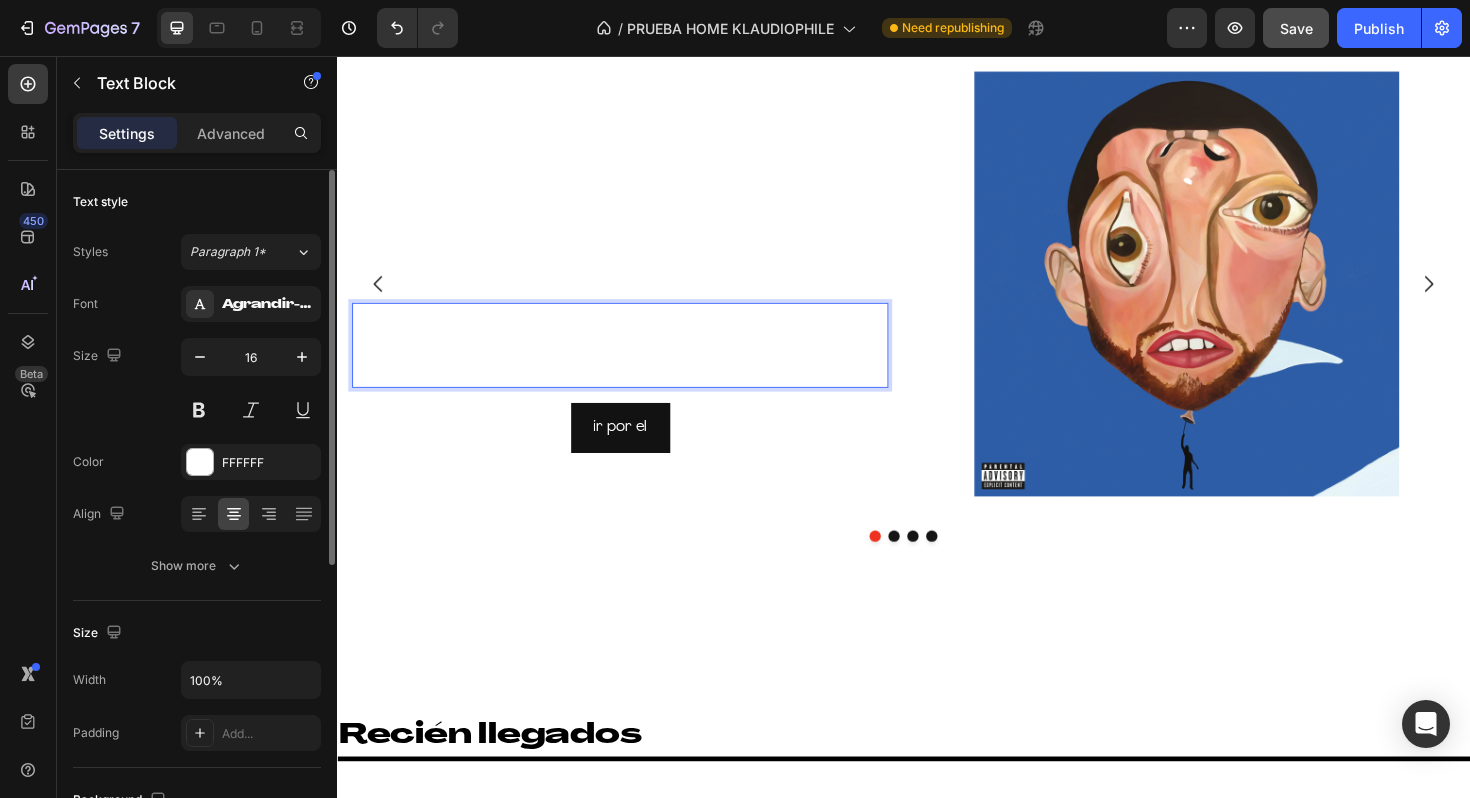 click on "¡Discos raros que solo encontrarás un par dea o dos veces a la venta! ¡Hazte con ellos antes de que desaparezcan!" at bounding box center [637, 363] 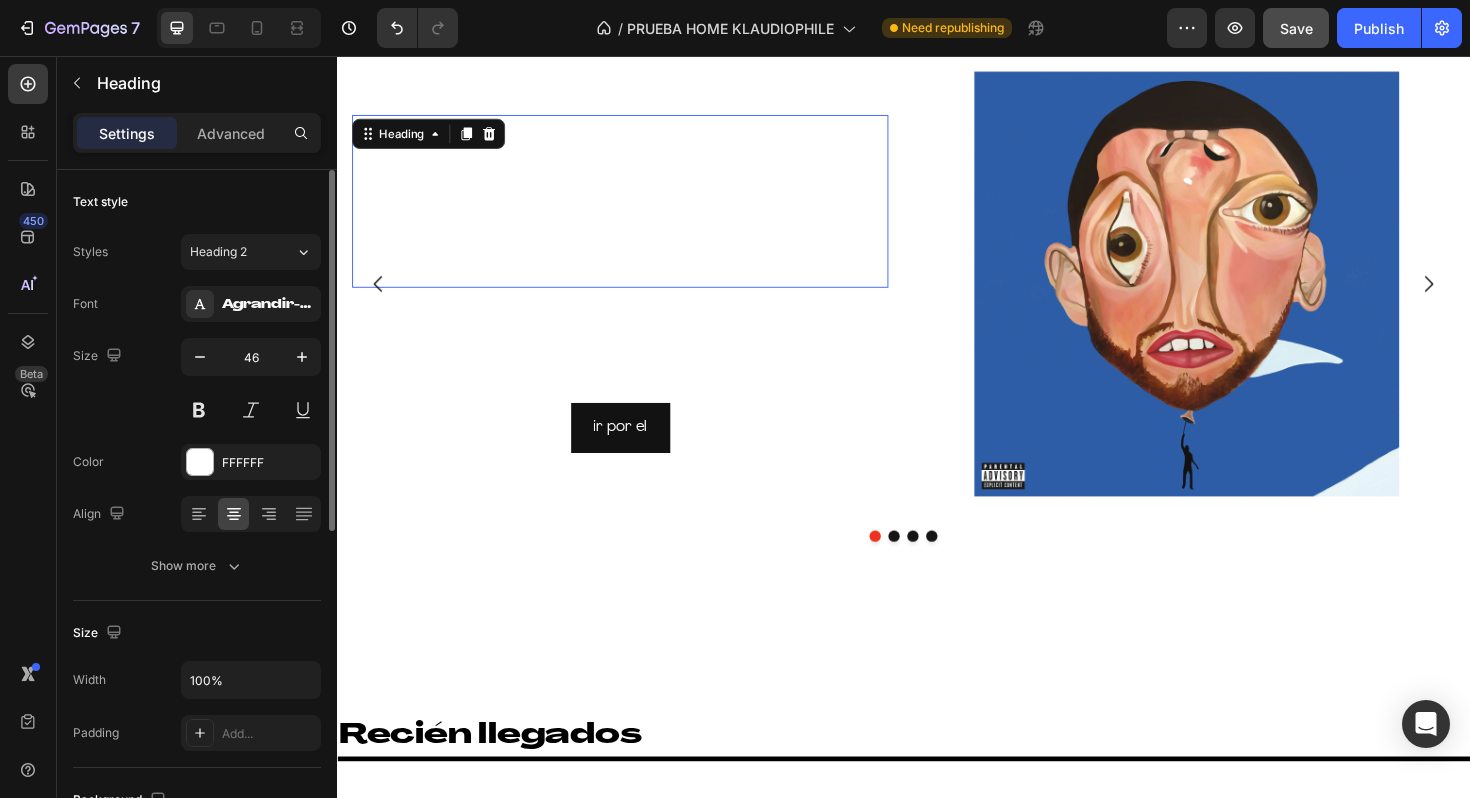 click on "Lanzamiento de la semana" at bounding box center (637, 210) 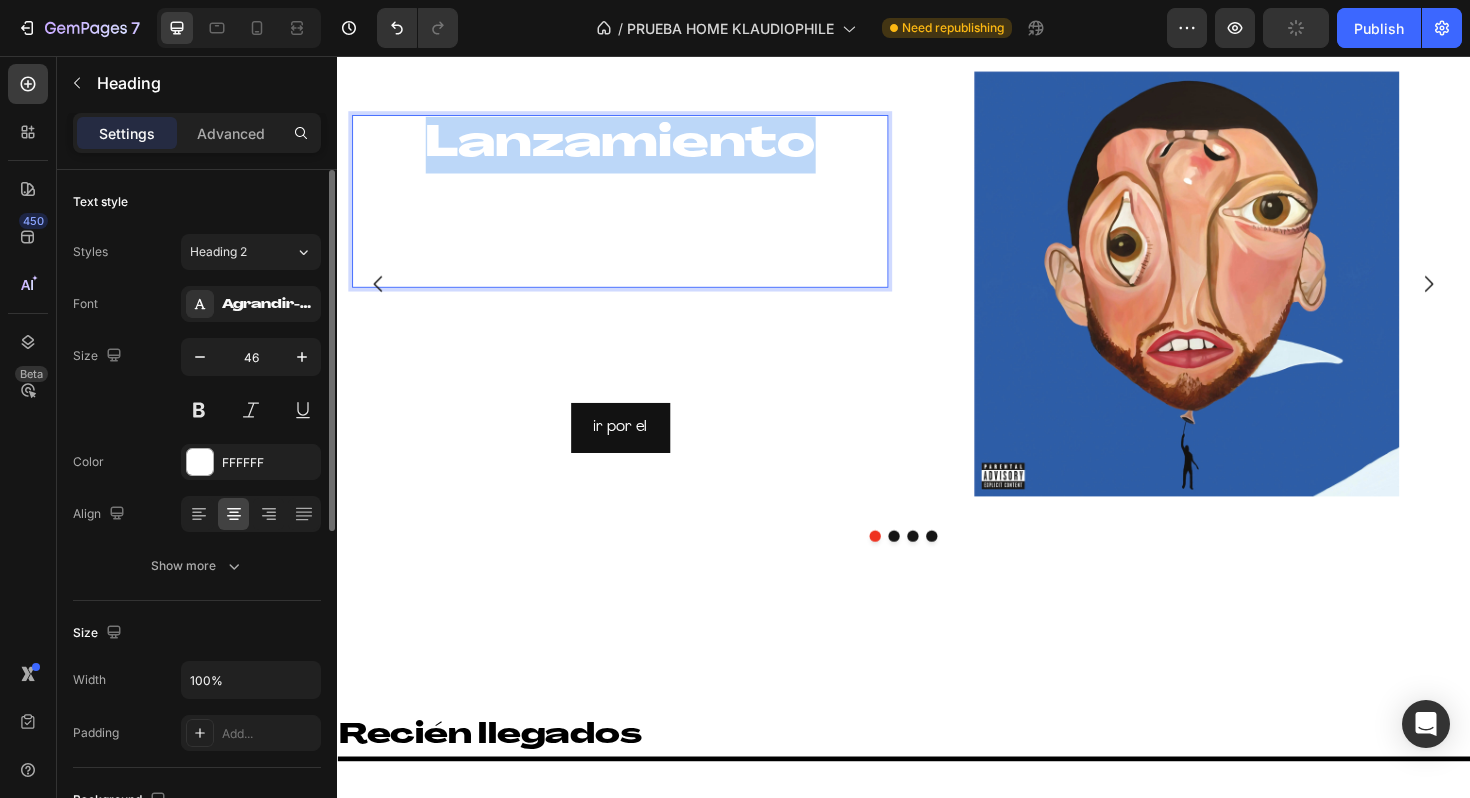 click on "Lanzamiento de la semana" at bounding box center (637, 210) 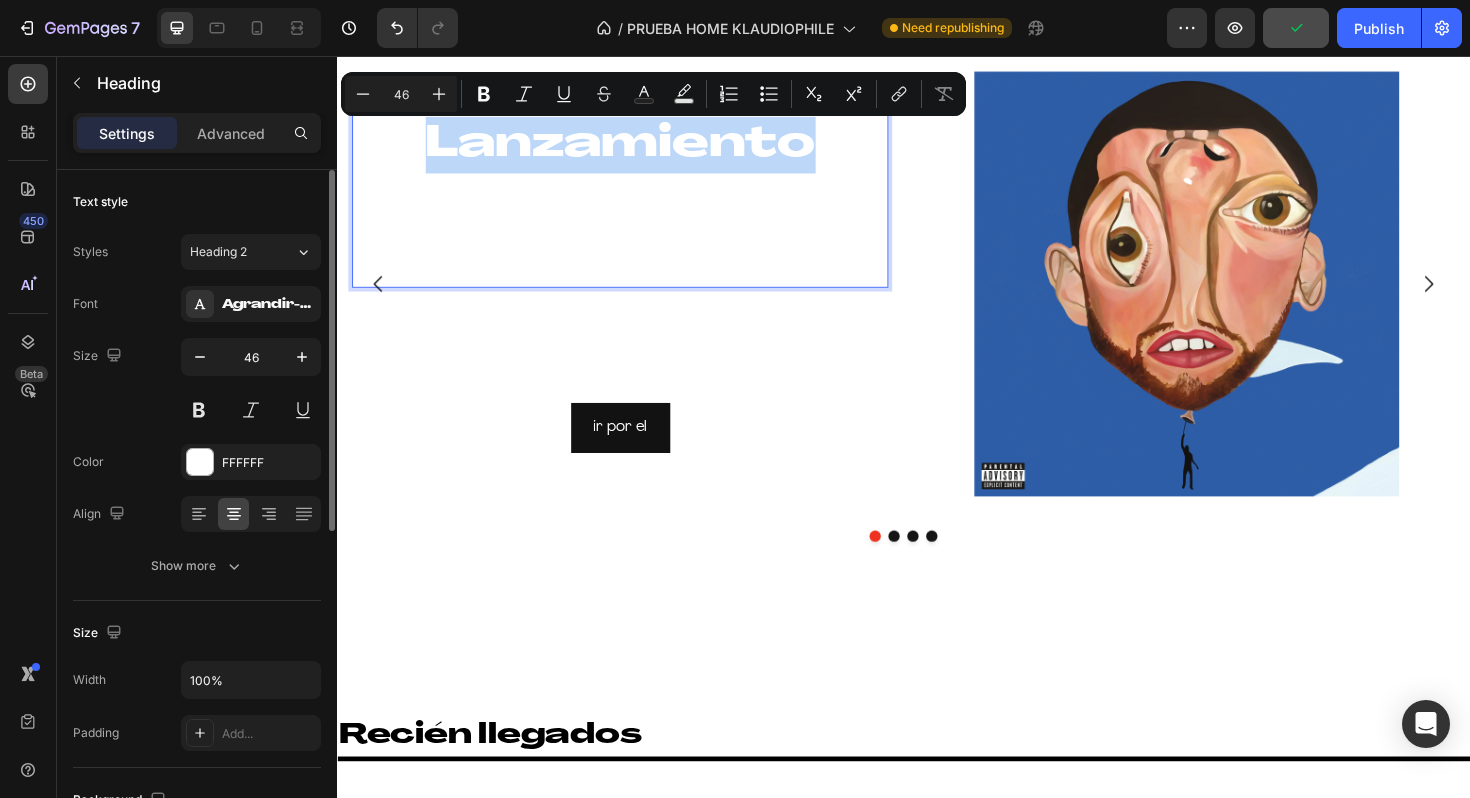 click on "Lanzamiento de la semana" at bounding box center (637, 210) 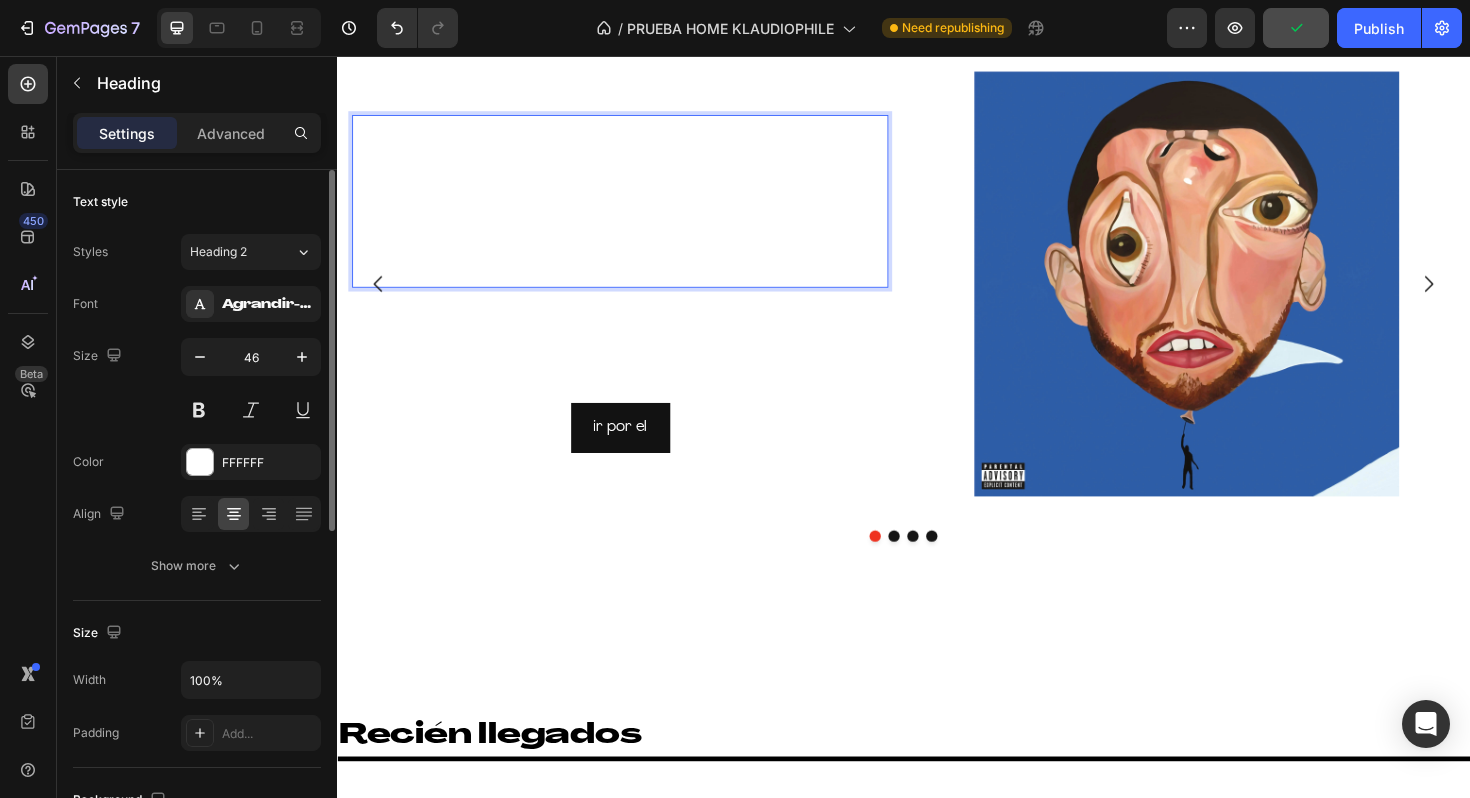 click on "Lanzamiento de la semana" at bounding box center (637, 210) 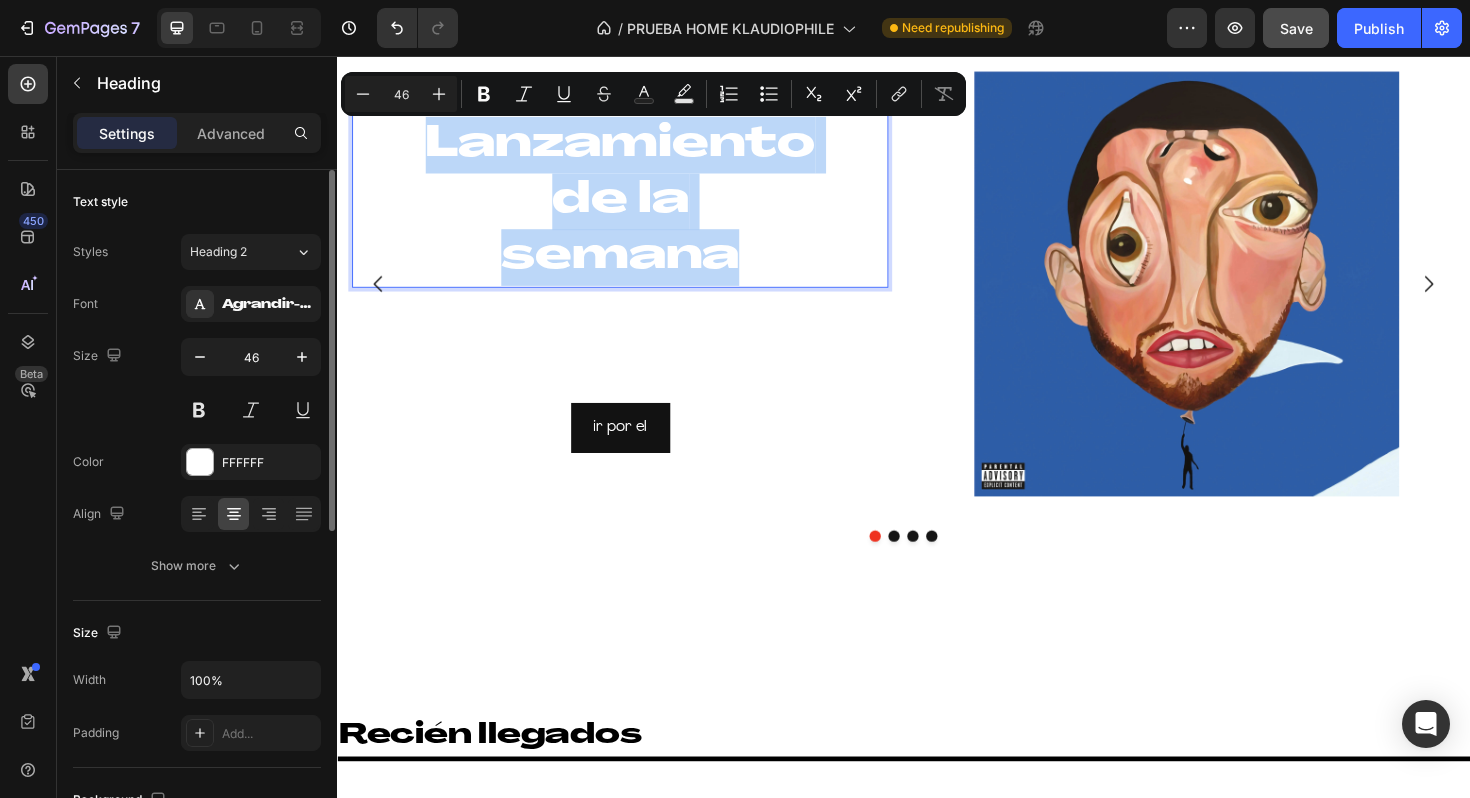 drag, startPoint x: 442, startPoint y: 152, endPoint x: 757, endPoint y: 269, distance: 336.0268 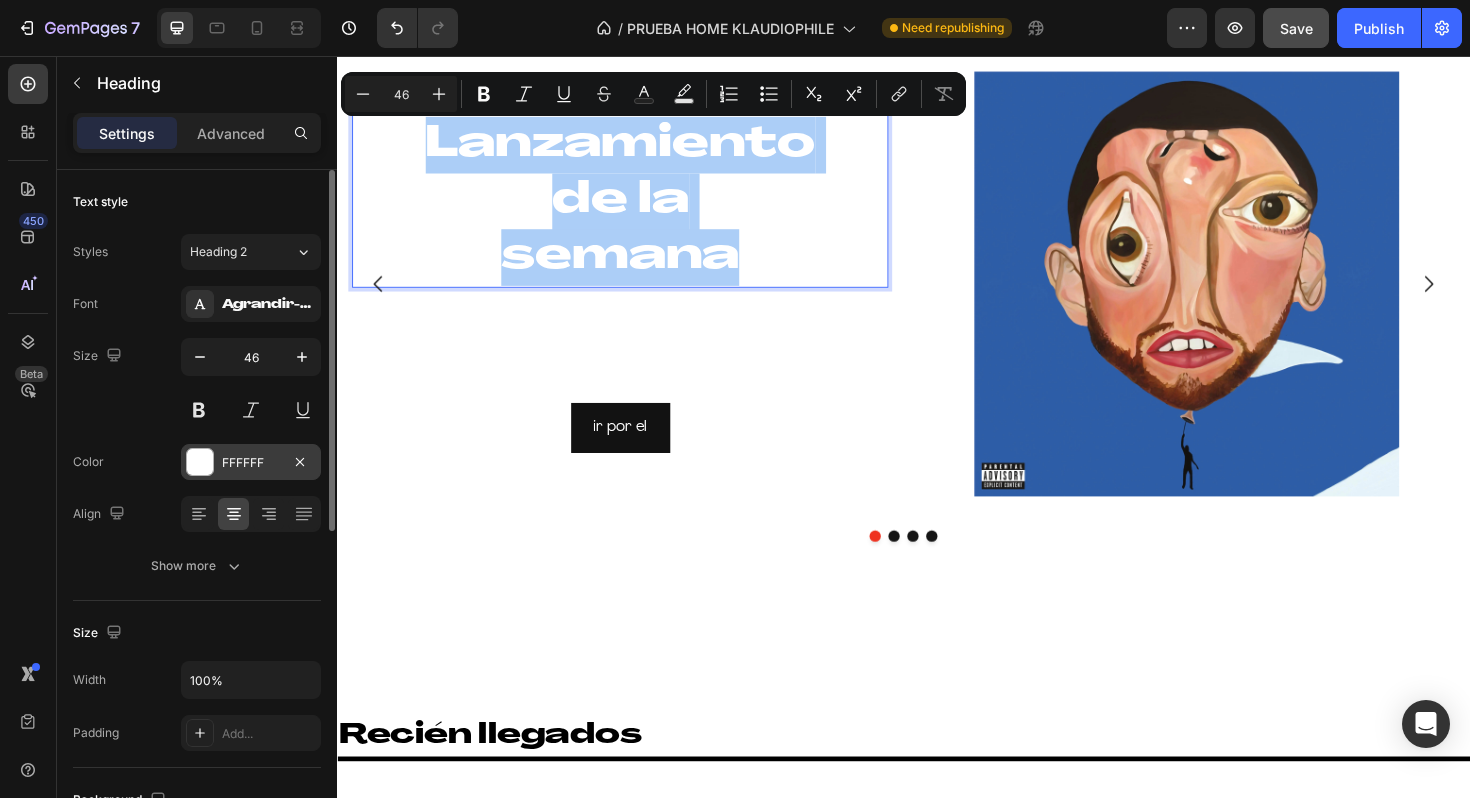 click at bounding box center [200, 462] 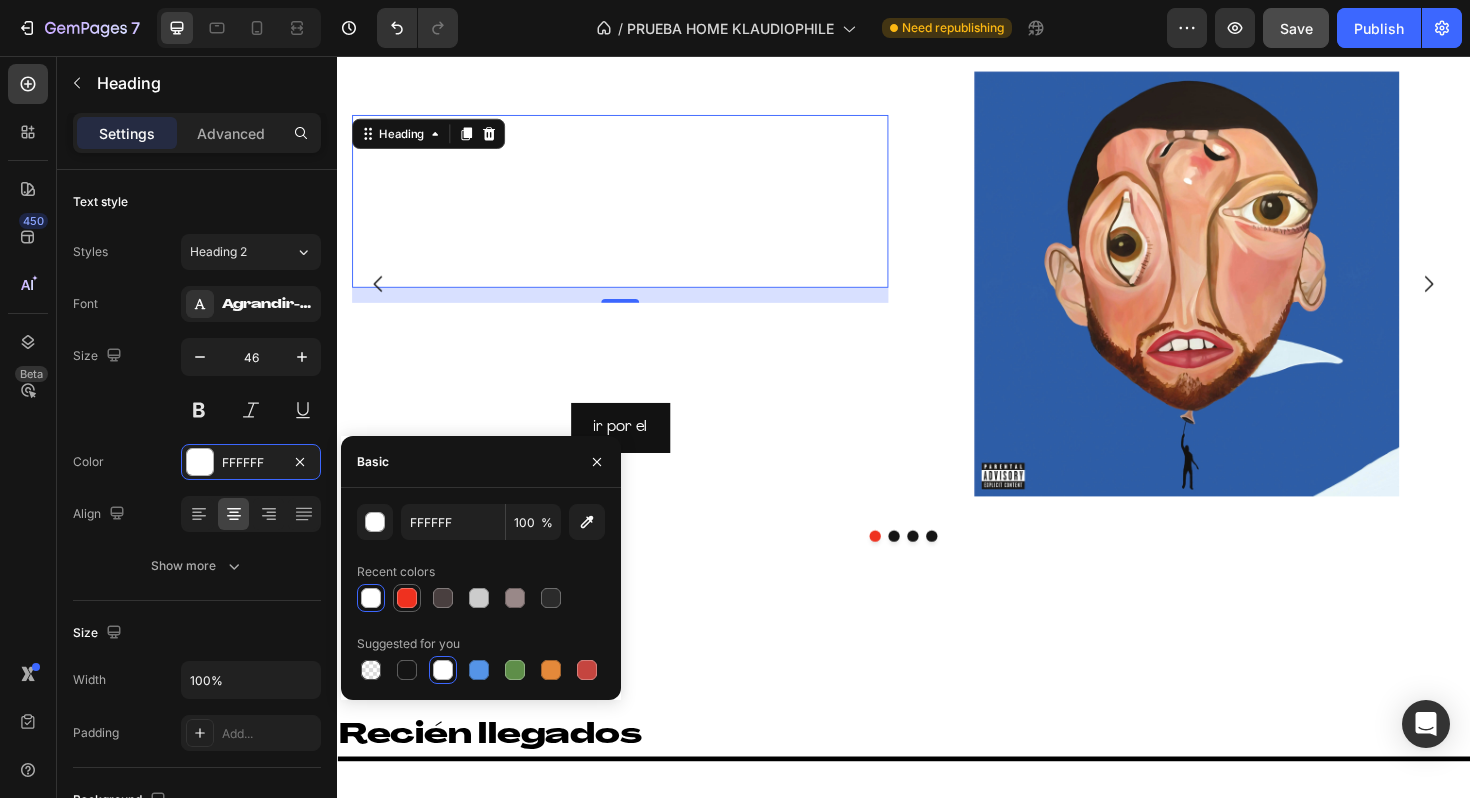 click at bounding box center (407, 598) 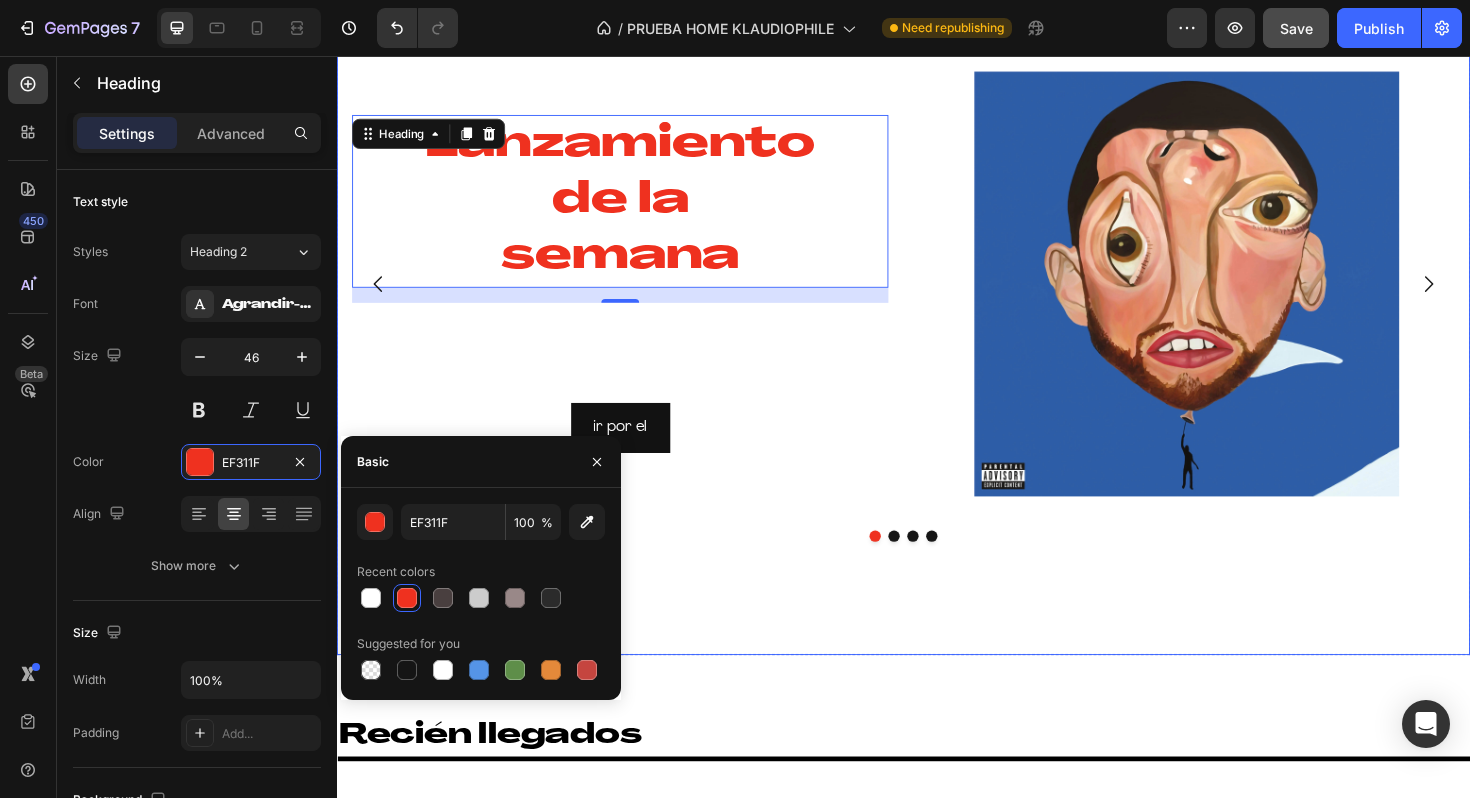 click at bounding box center [937, 298] 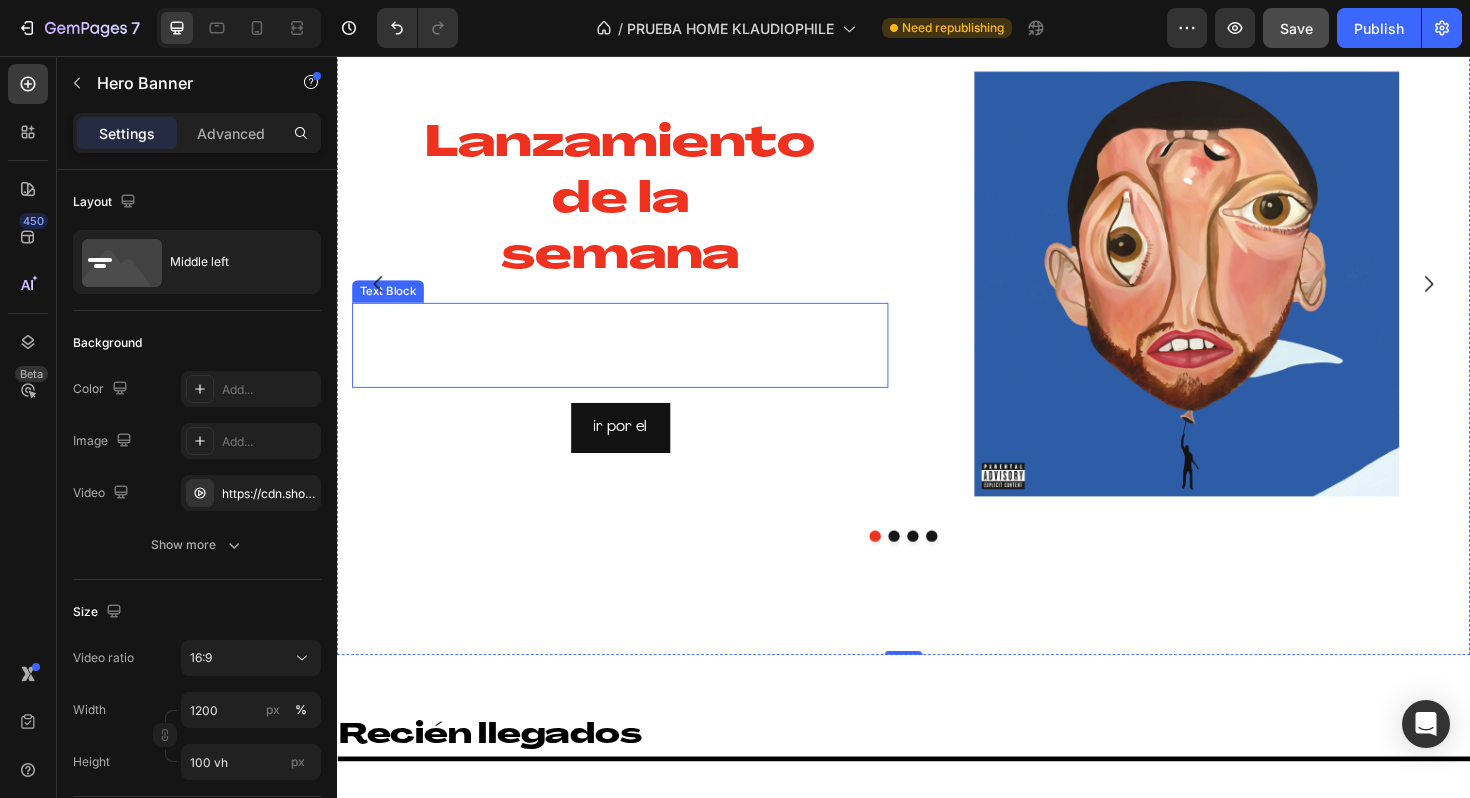 click on "¡Discos raros que solo encontrarás un par de veces a la venta! ¡Hazte con ellos antes de que desaparezcan!" at bounding box center (637, 363) 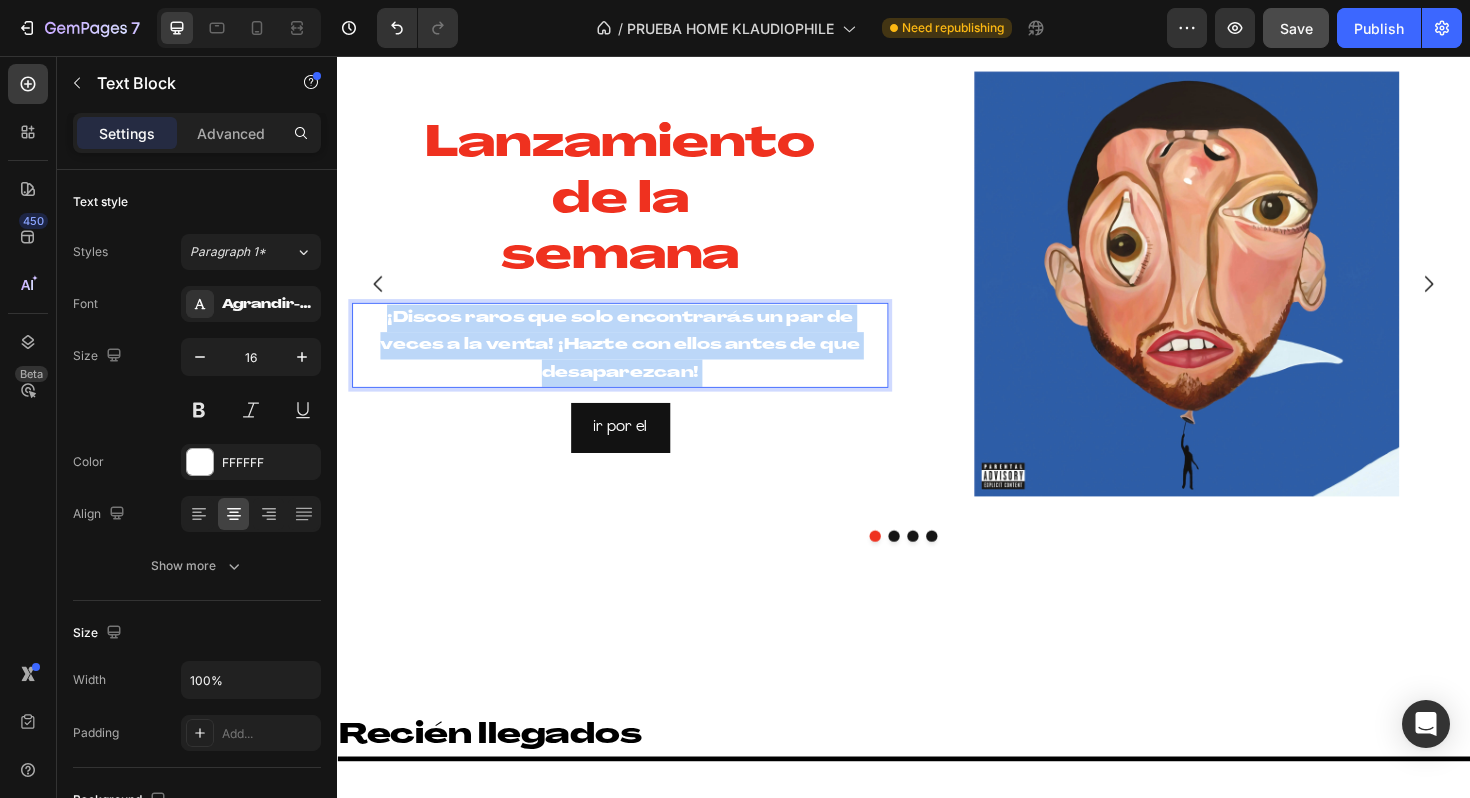 drag, startPoint x: 732, startPoint y: 386, endPoint x: 359, endPoint y: 340, distance: 375.82574 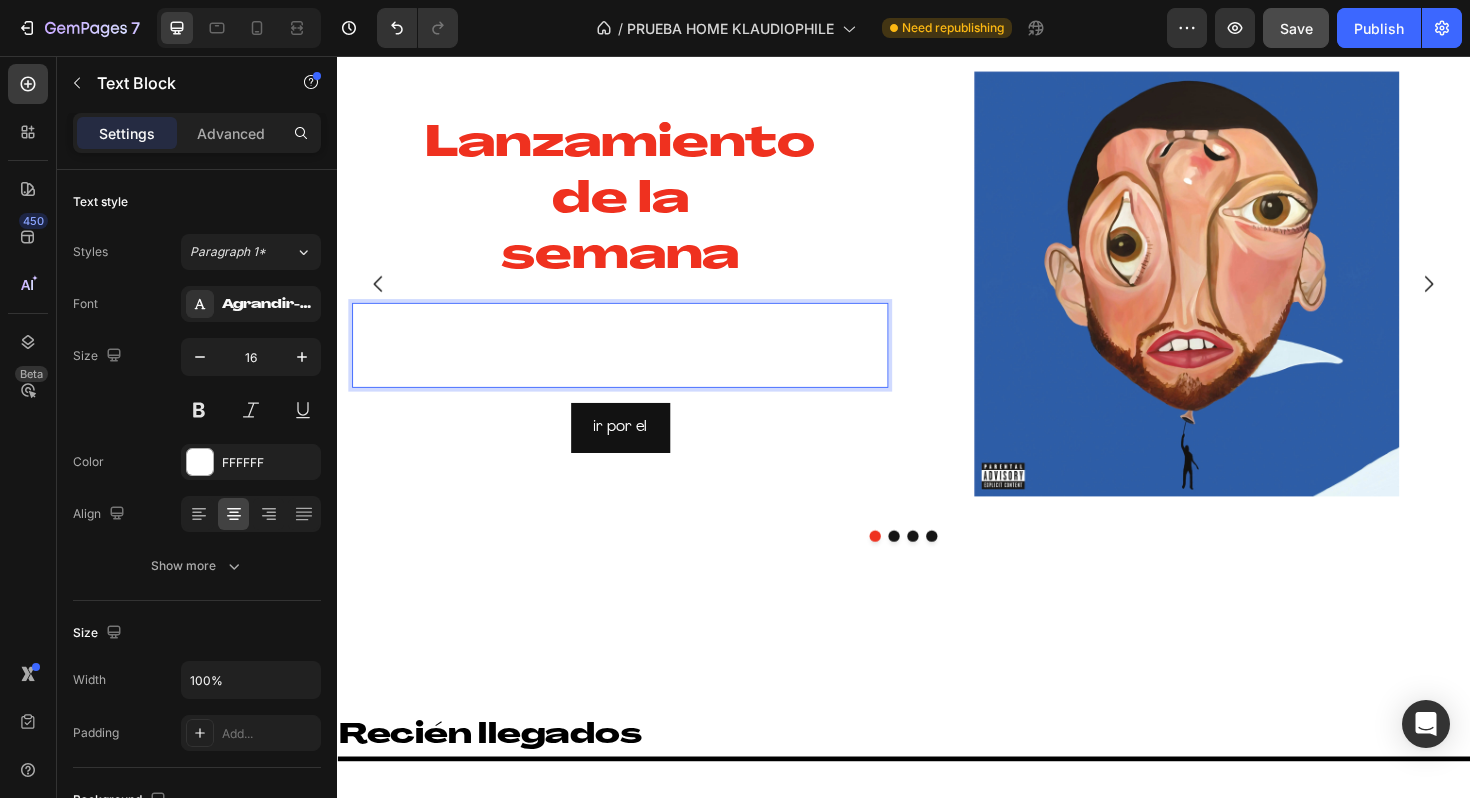 click on "¡Discos raros que solo encontrarás un par de veces a la venta! ¡Hazte con ellos antes de que desaparezcan!" at bounding box center [637, 363] 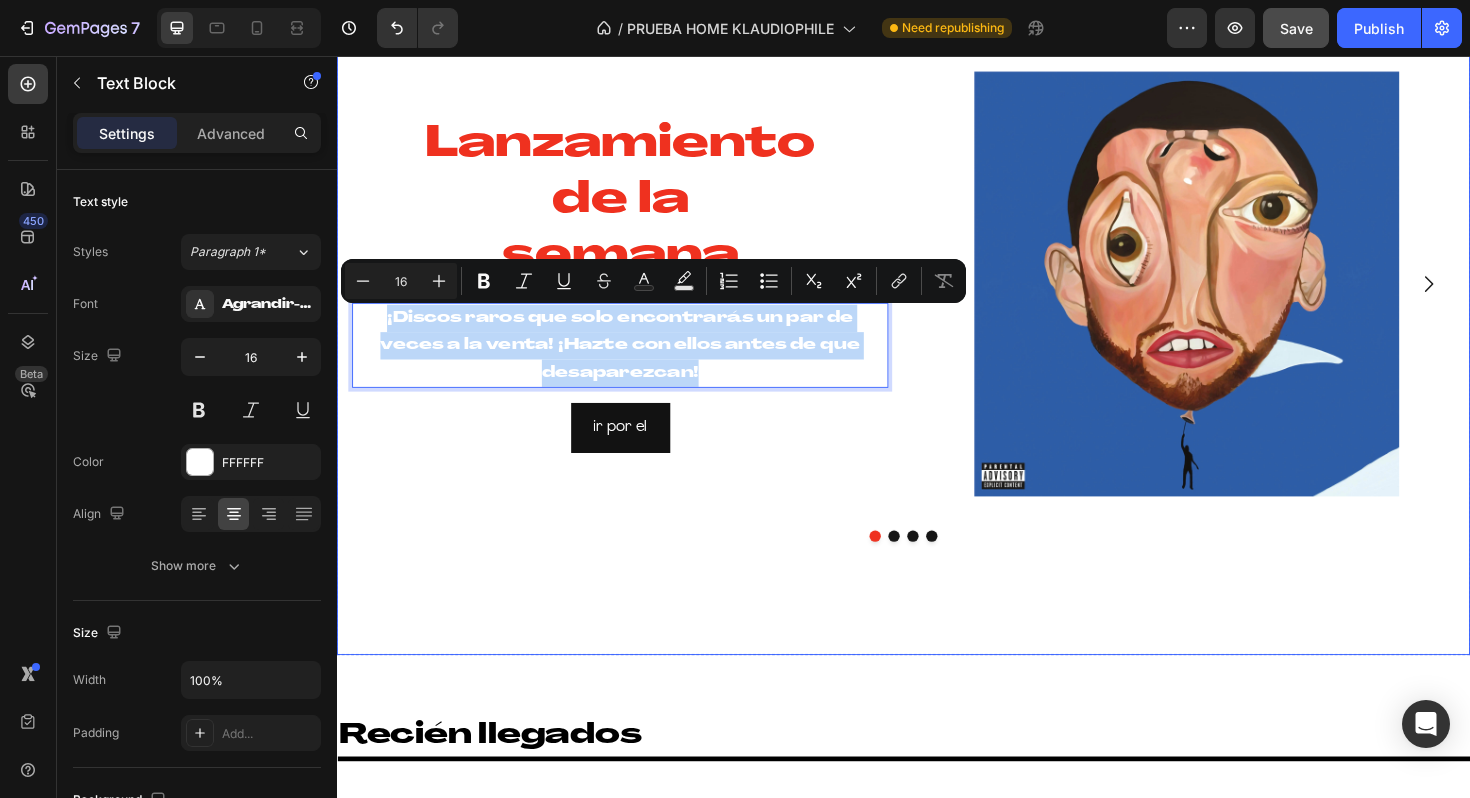 drag, startPoint x: 723, startPoint y: 382, endPoint x: 347, endPoint y: 333, distance: 379.17938 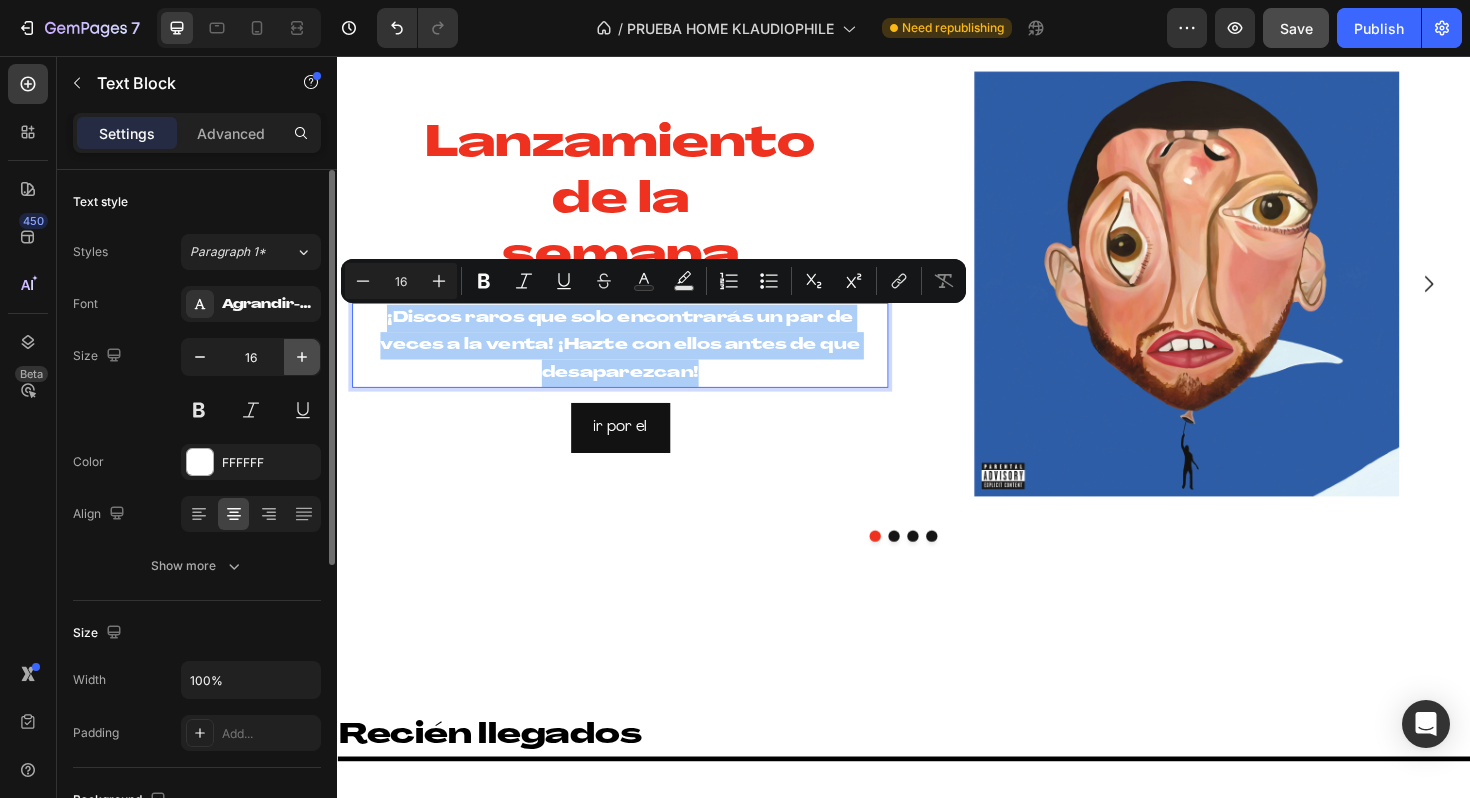 click 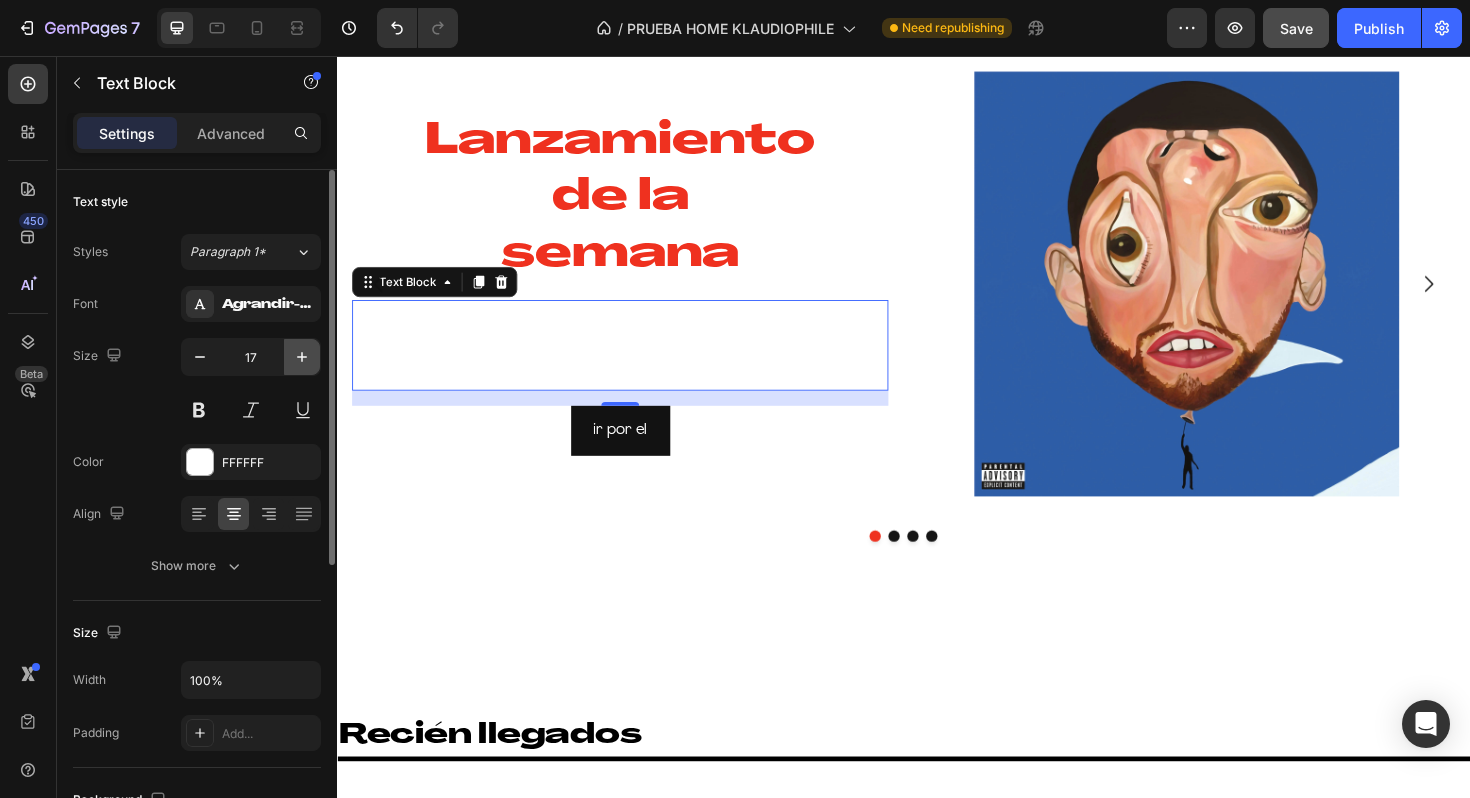 click 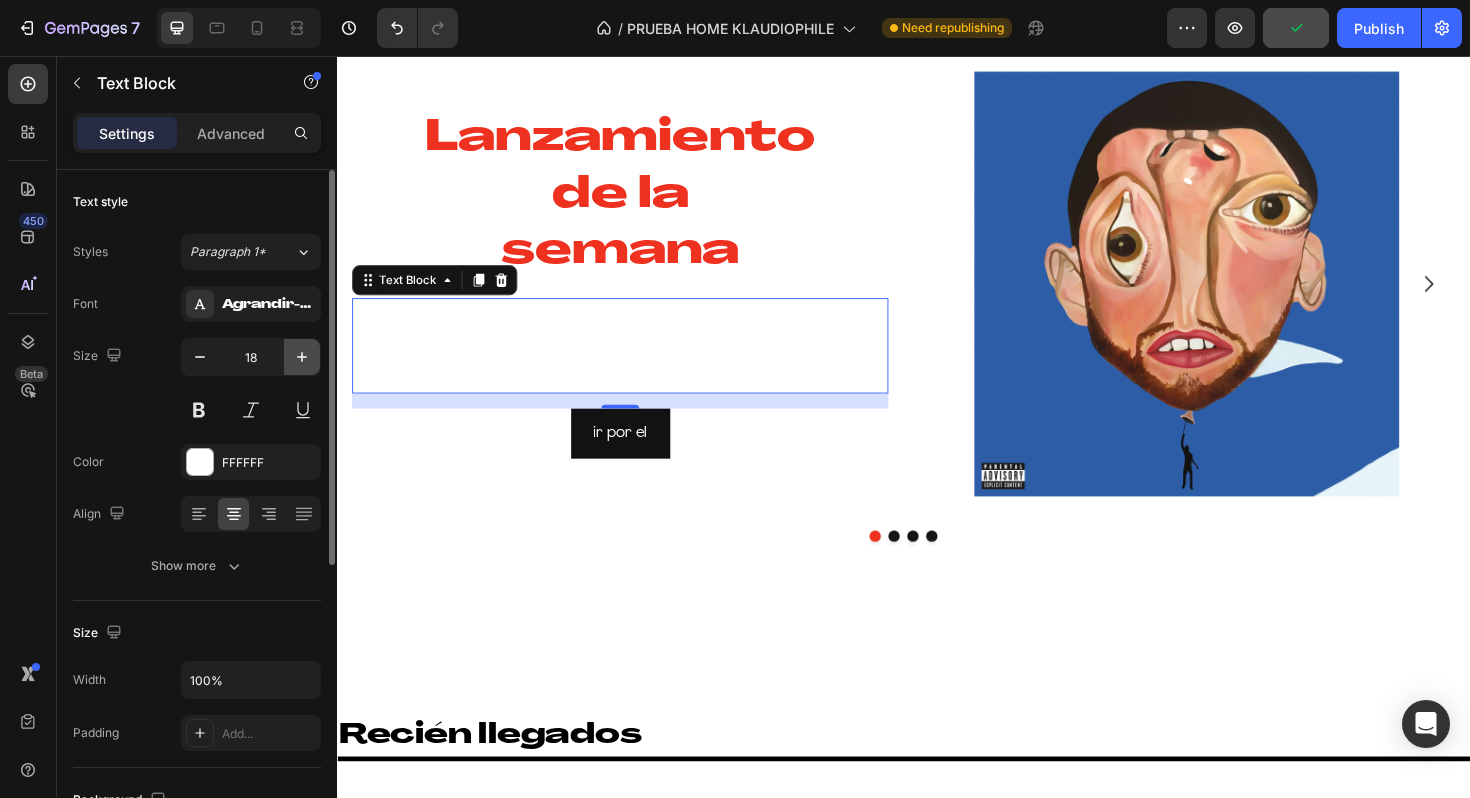 click 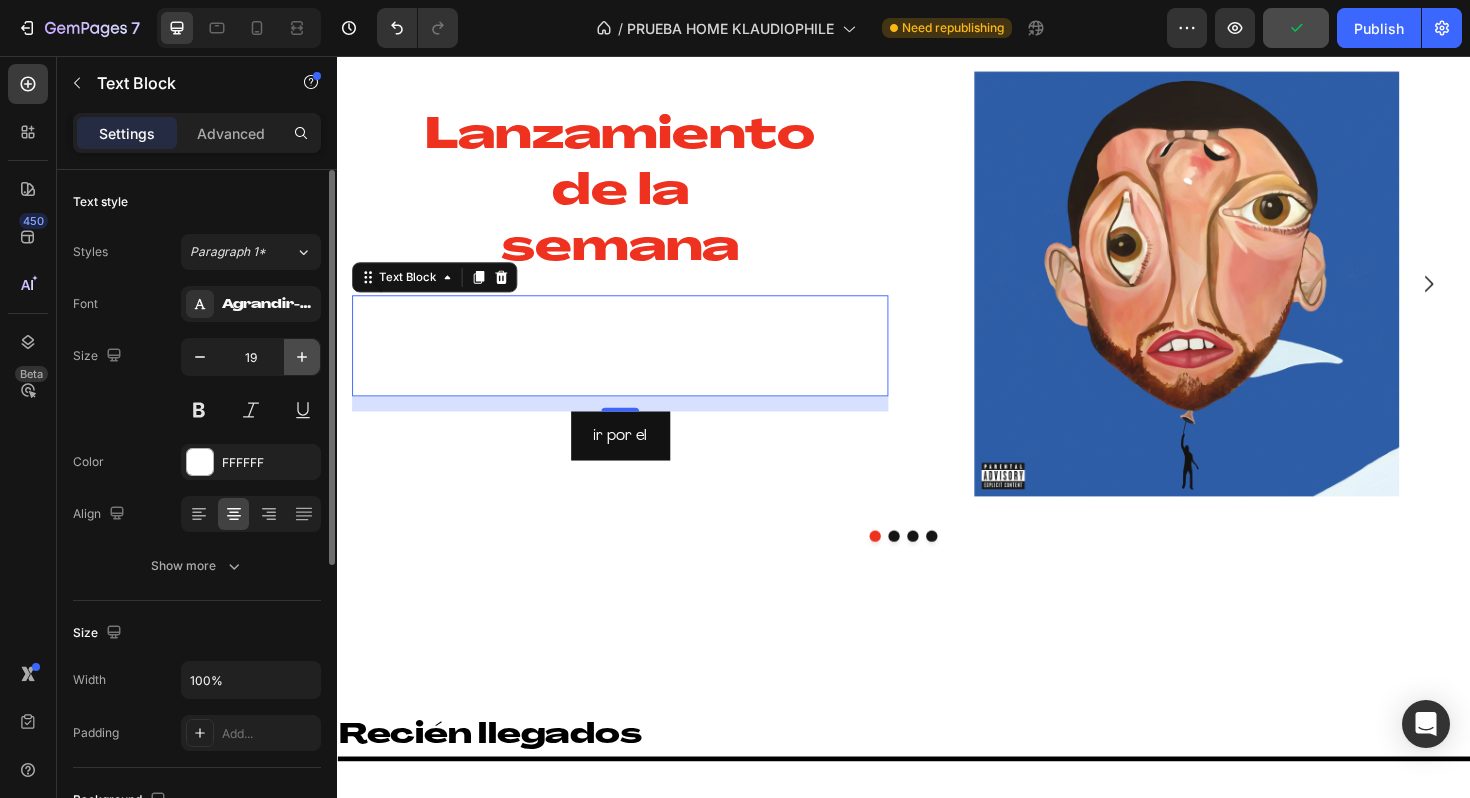 click 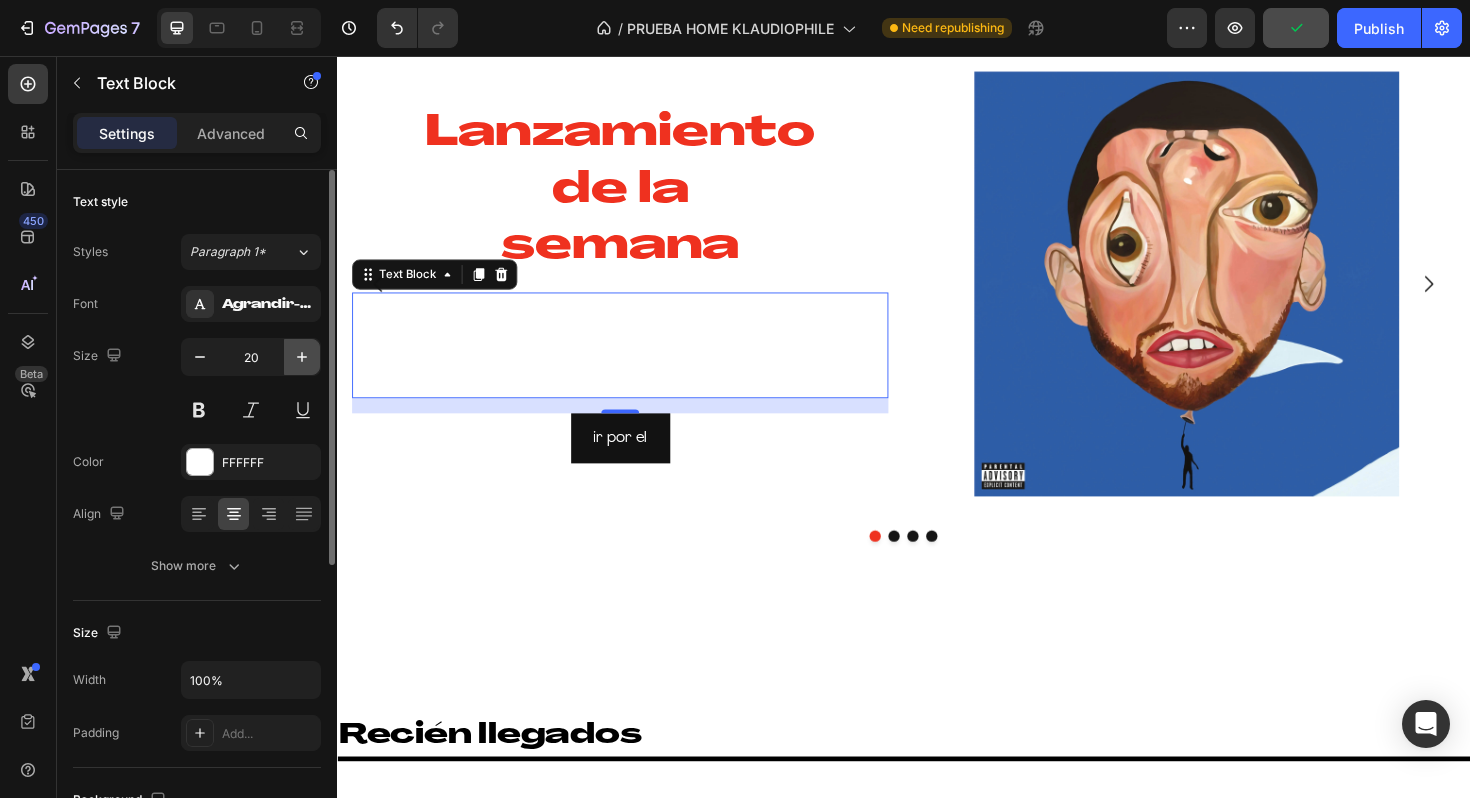 click 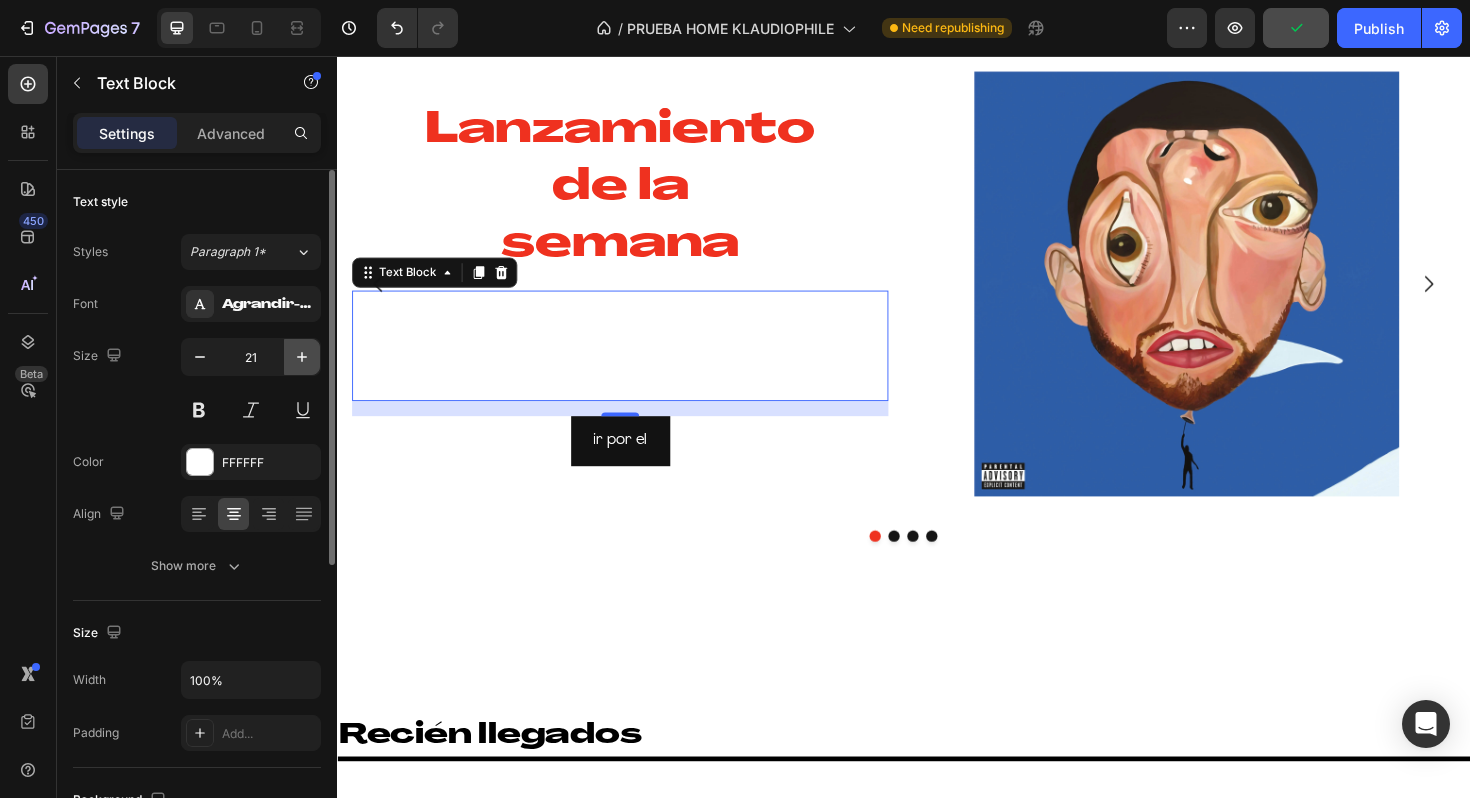click 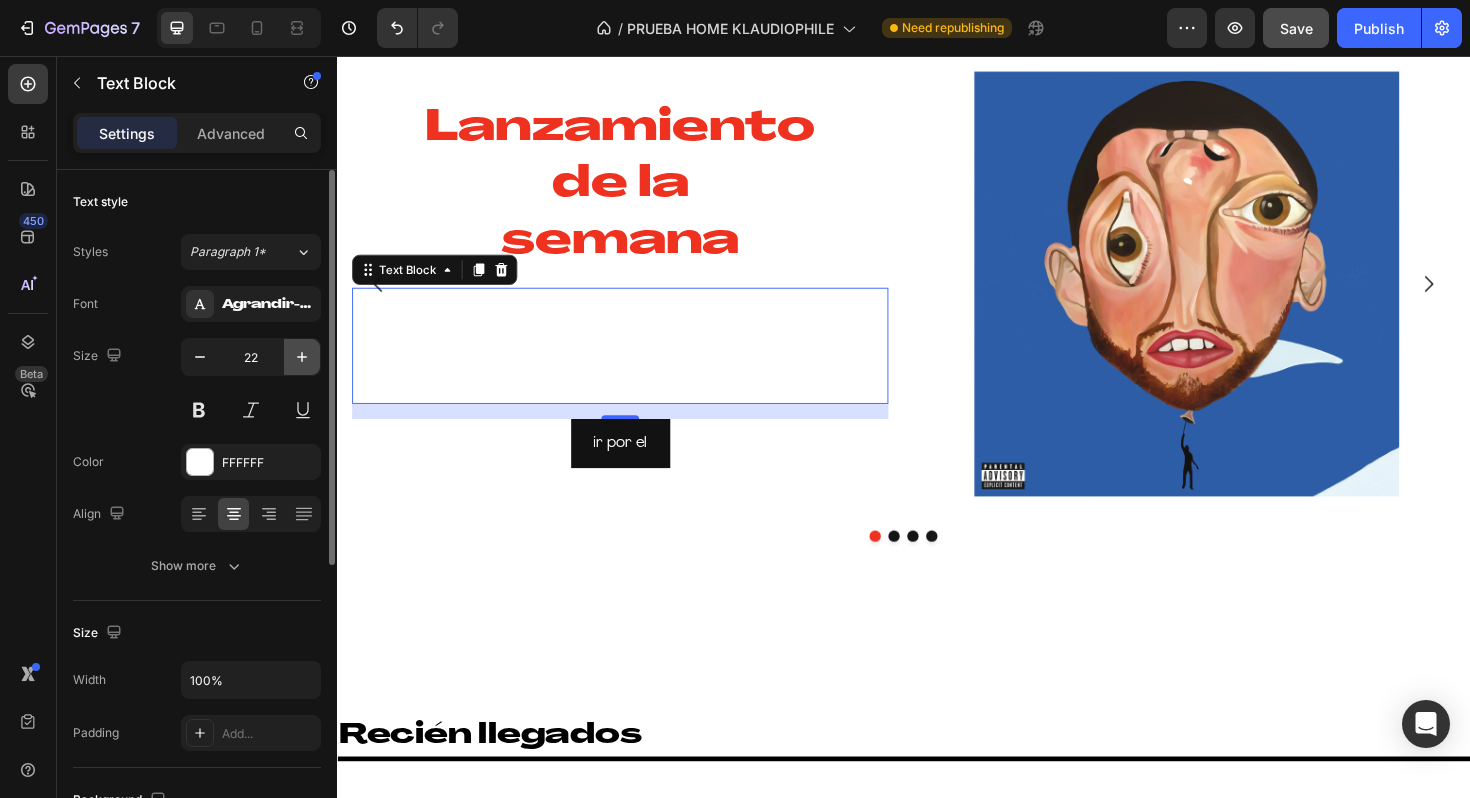 click 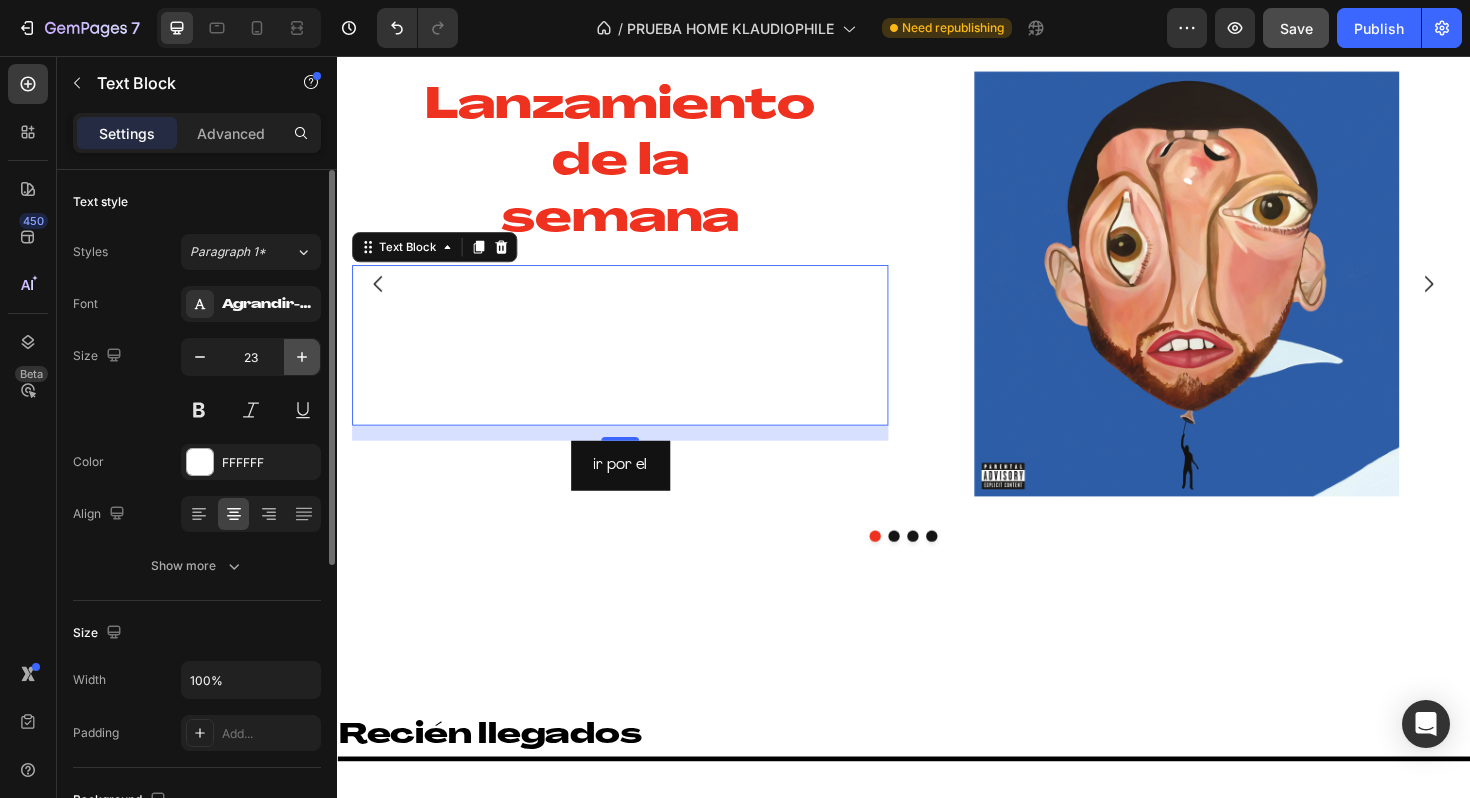 click 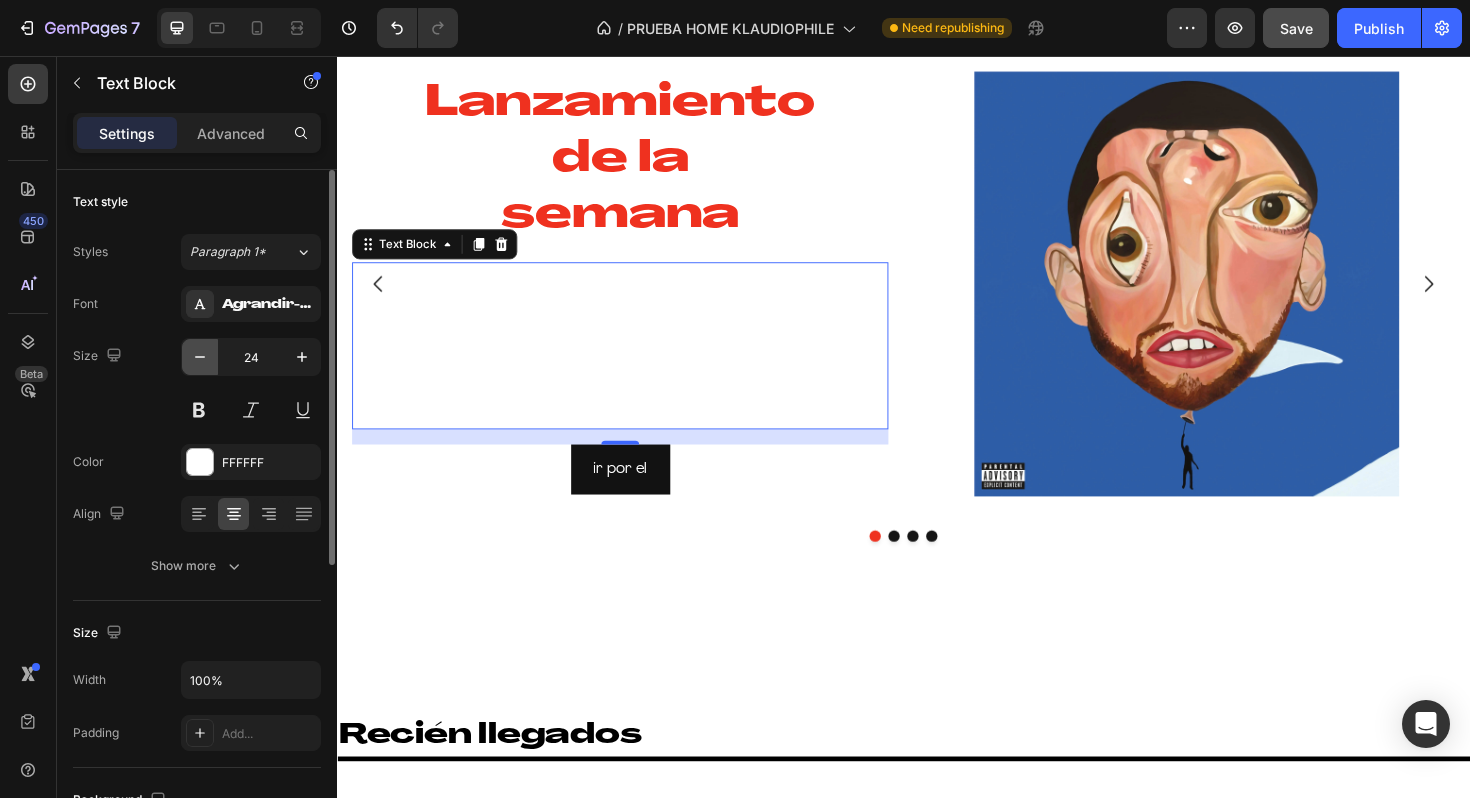 click 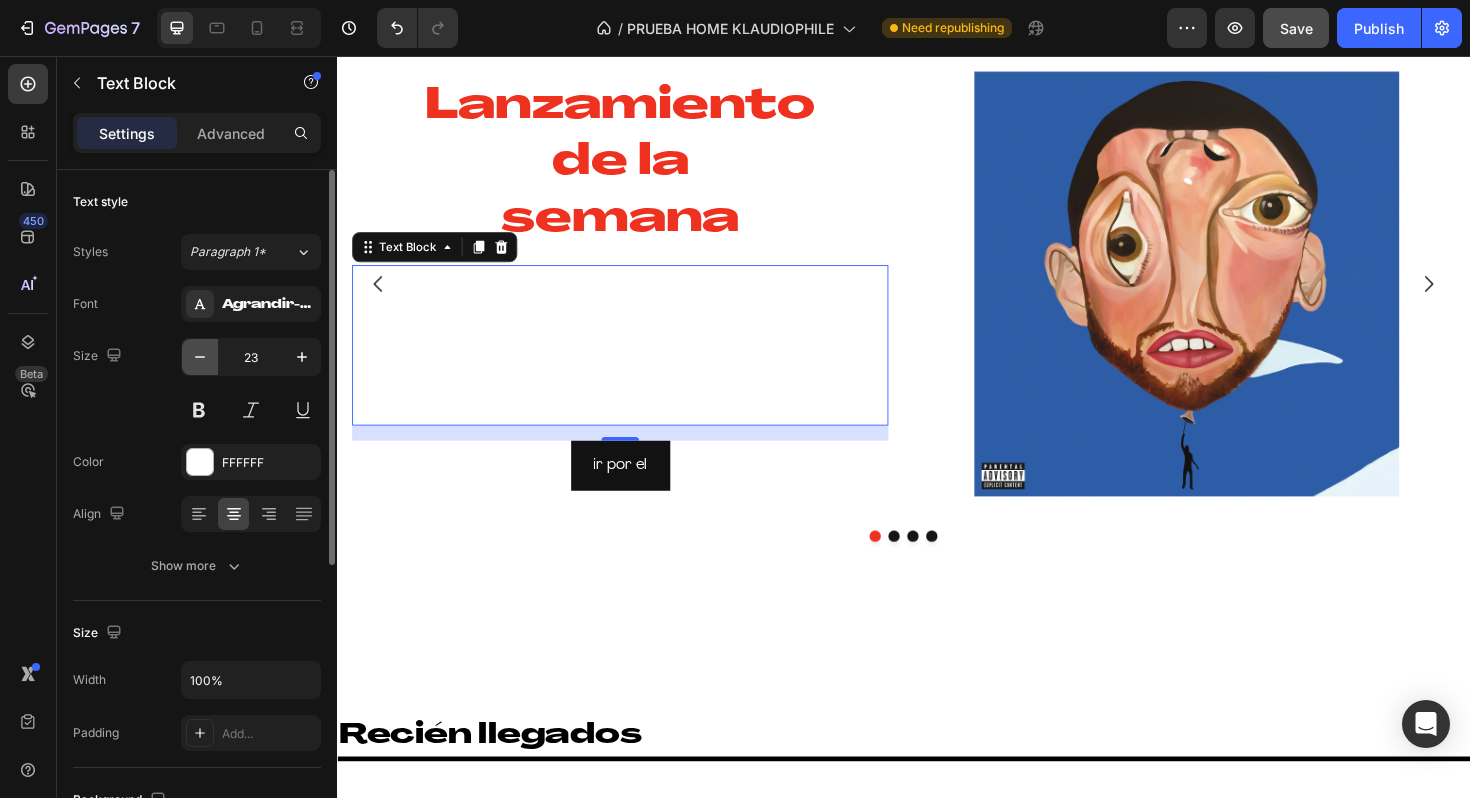 click 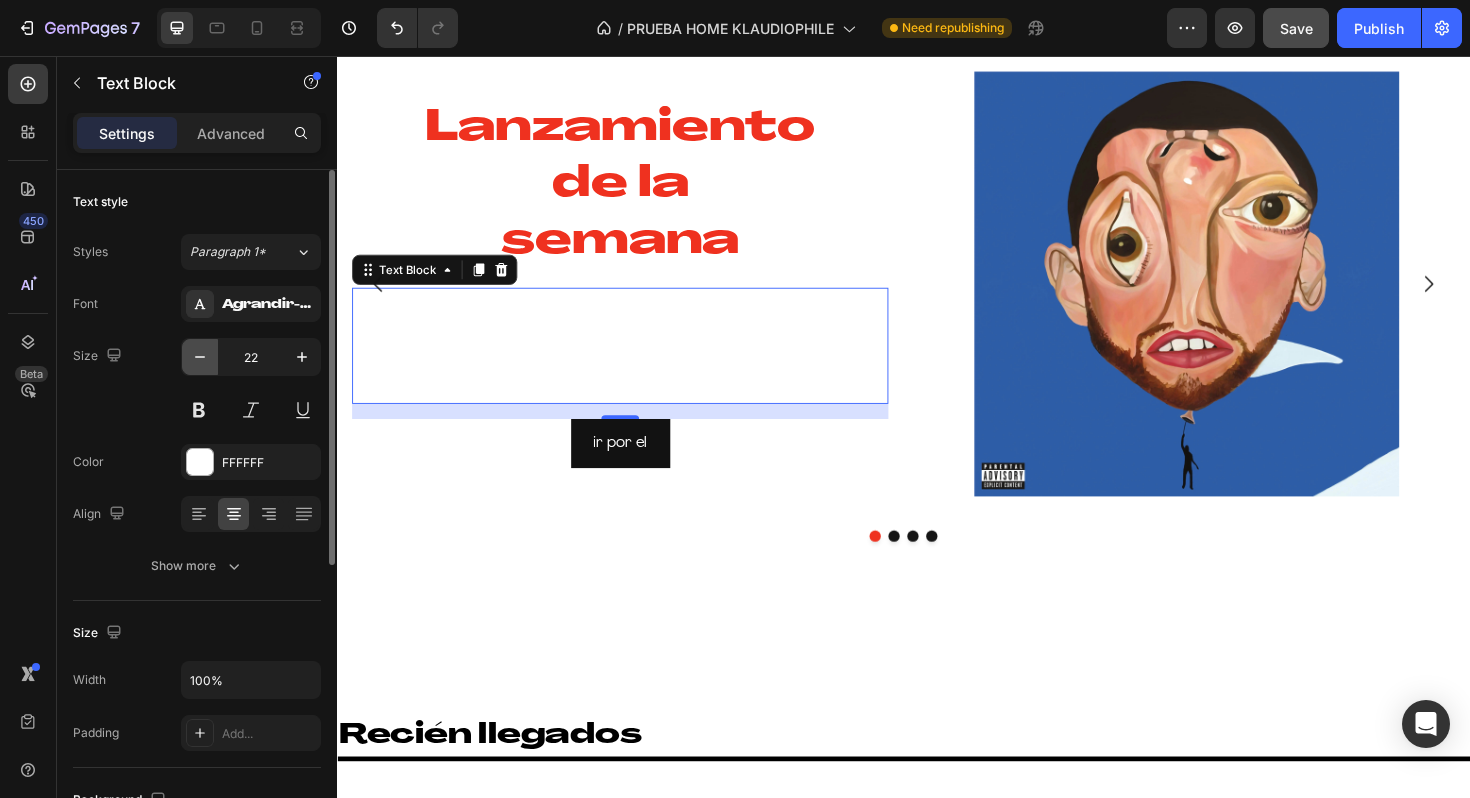 click 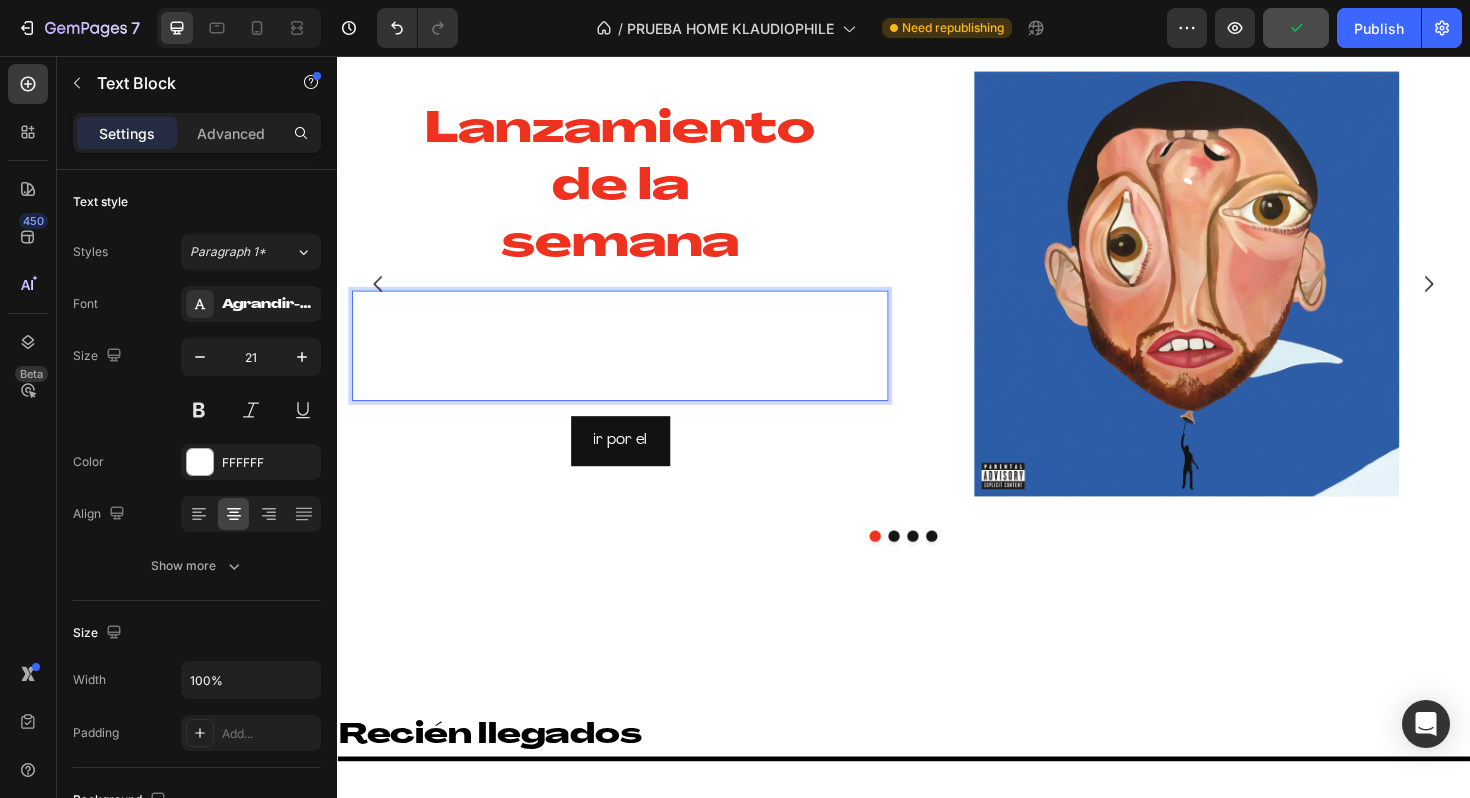 click on "¡Discos raros que solo encontrarás un par de veces a la venta! ¡Hazte con ellos antes de que desaparezcan!" at bounding box center [637, 363] 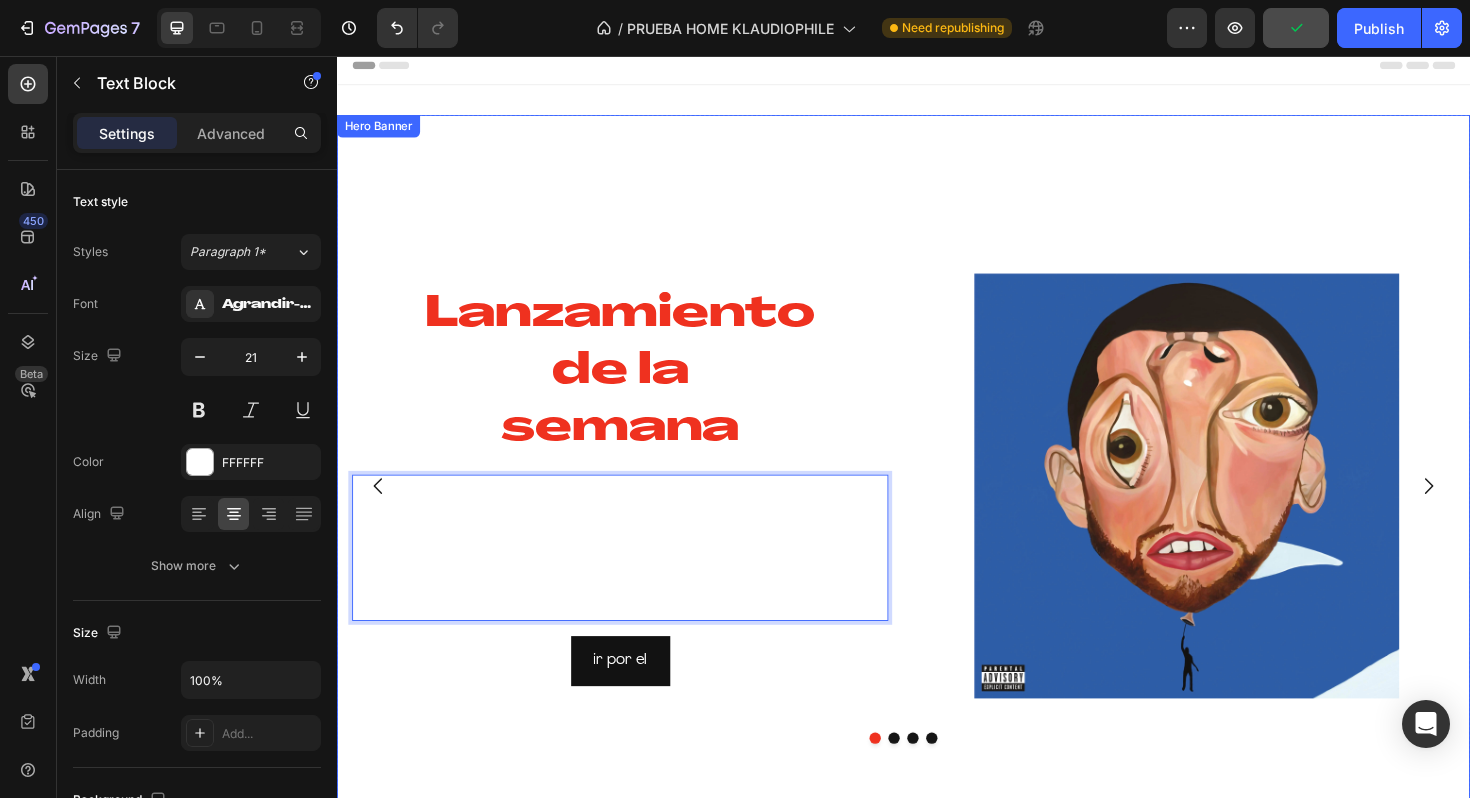 scroll, scrollTop: 0, scrollLeft: 0, axis: both 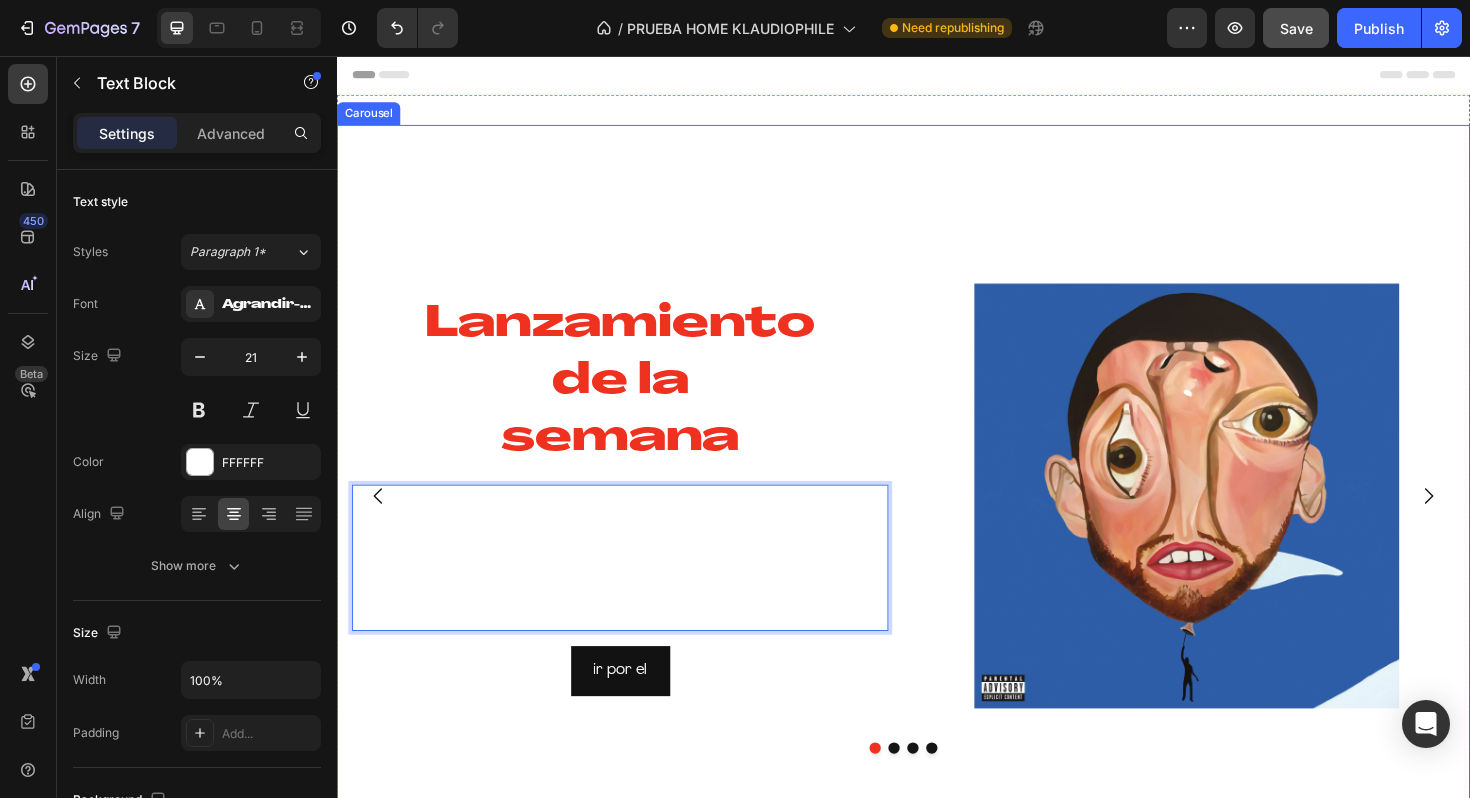 click at bounding box center [927, 789] 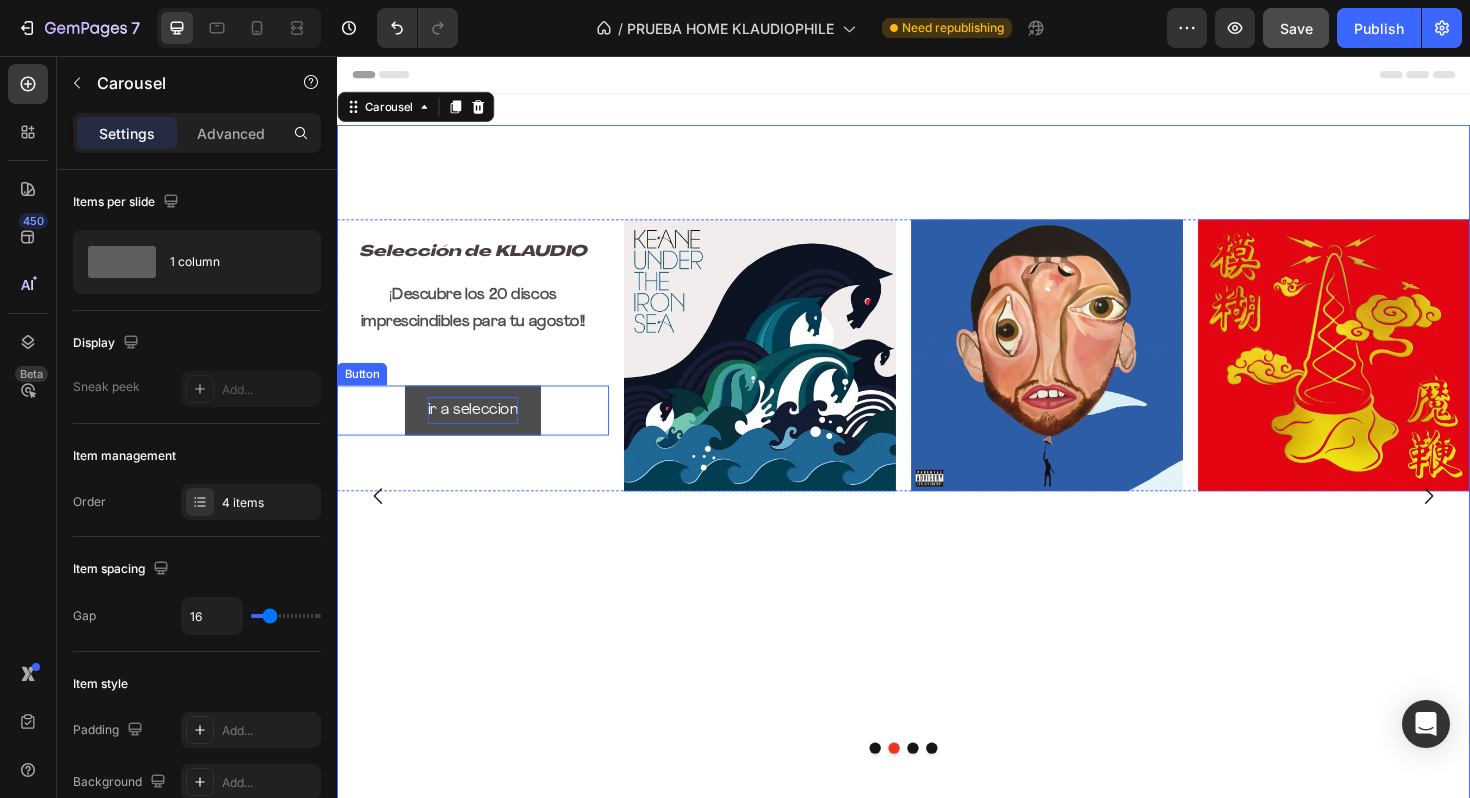 click on "ir a seleccion" at bounding box center [481, 431] 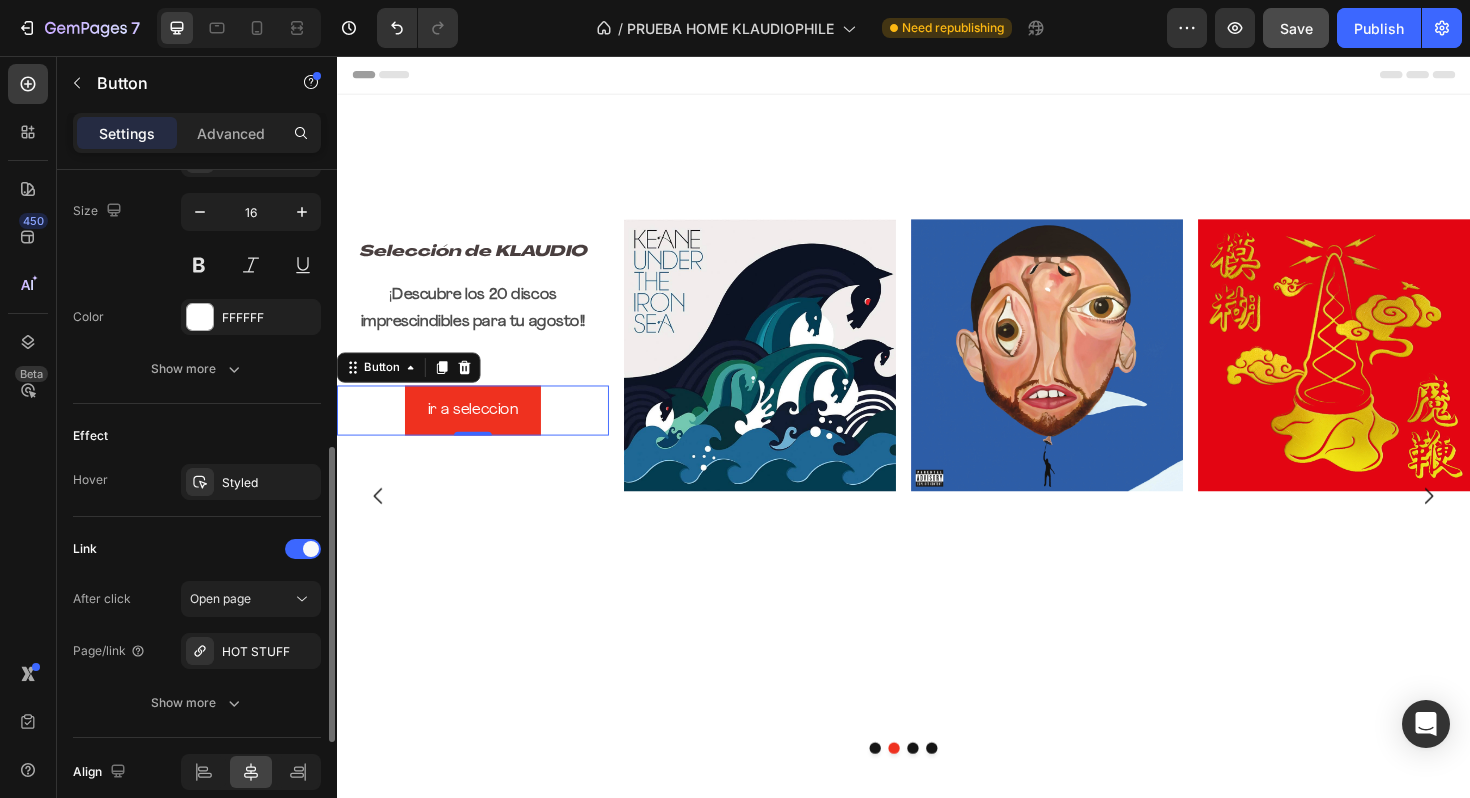 scroll, scrollTop: 905, scrollLeft: 0, axis: vertical 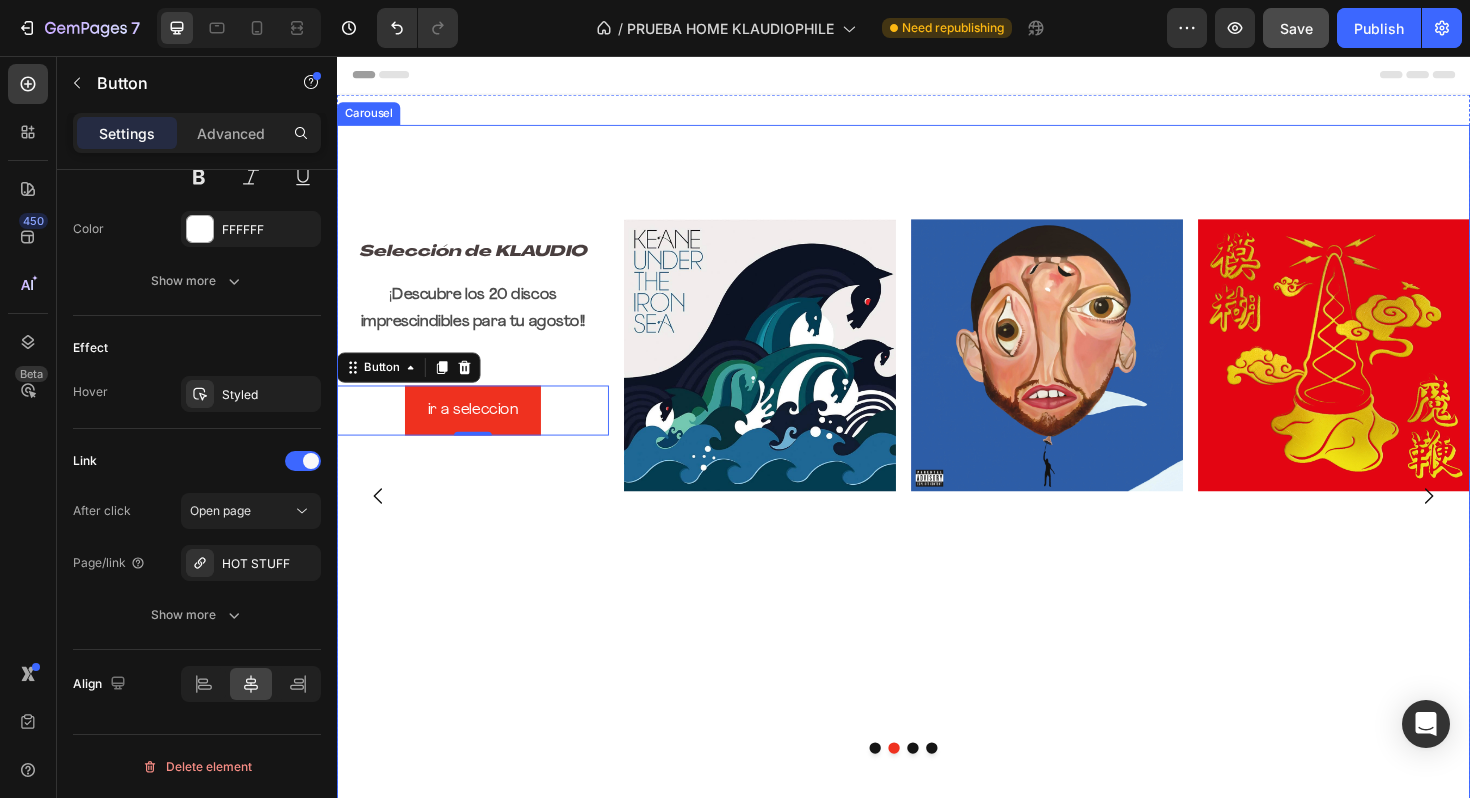 click on "Selección de KLAUDIO Heading ¡ Descubre los 20 discos imprescindibles para tu agosto!! Text Block ir a seleccion Button   0 Image Image Image Row" at bounding box center (937, 622) 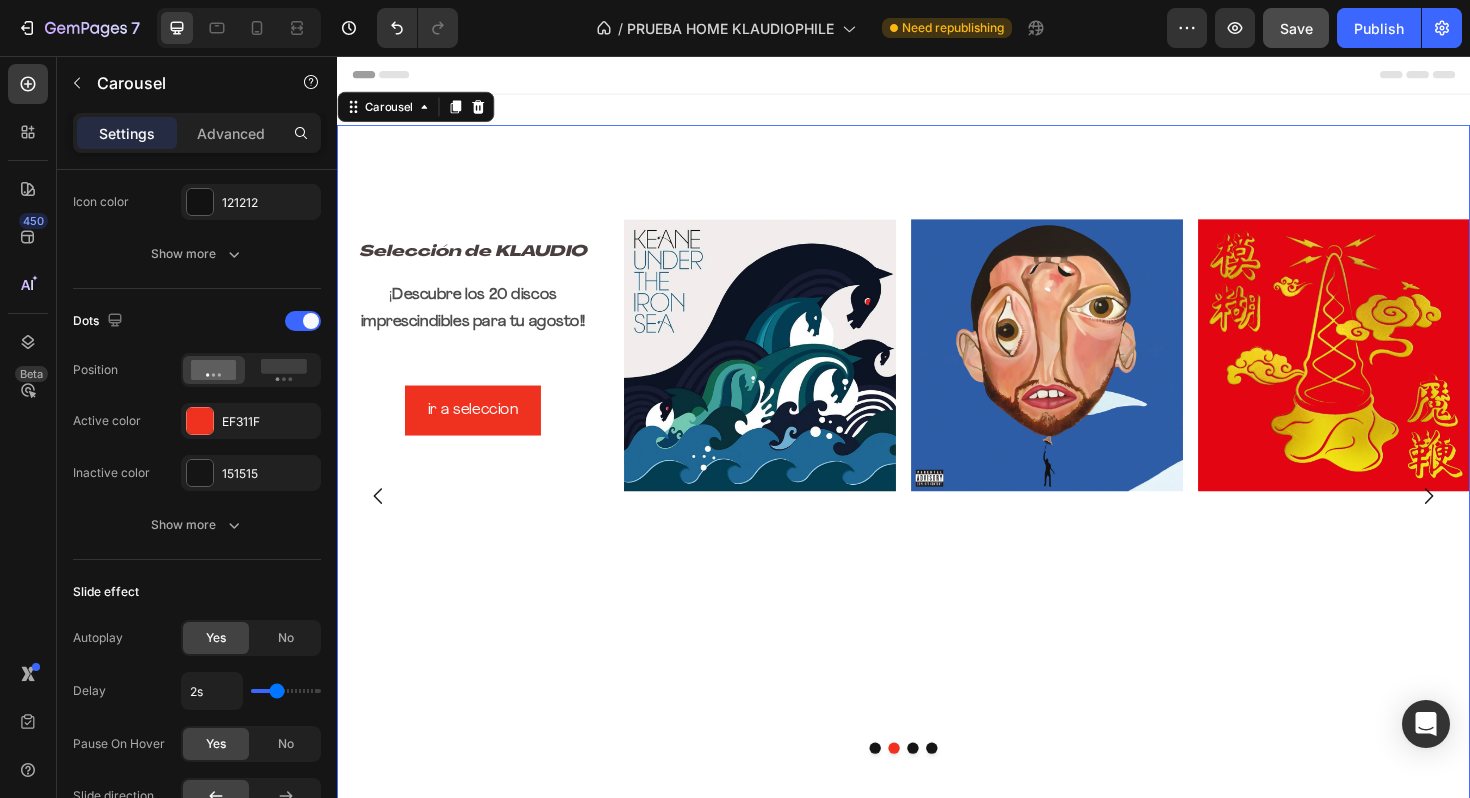 scroll, scrollTop: 0, scrollLeft: 0, axis: both 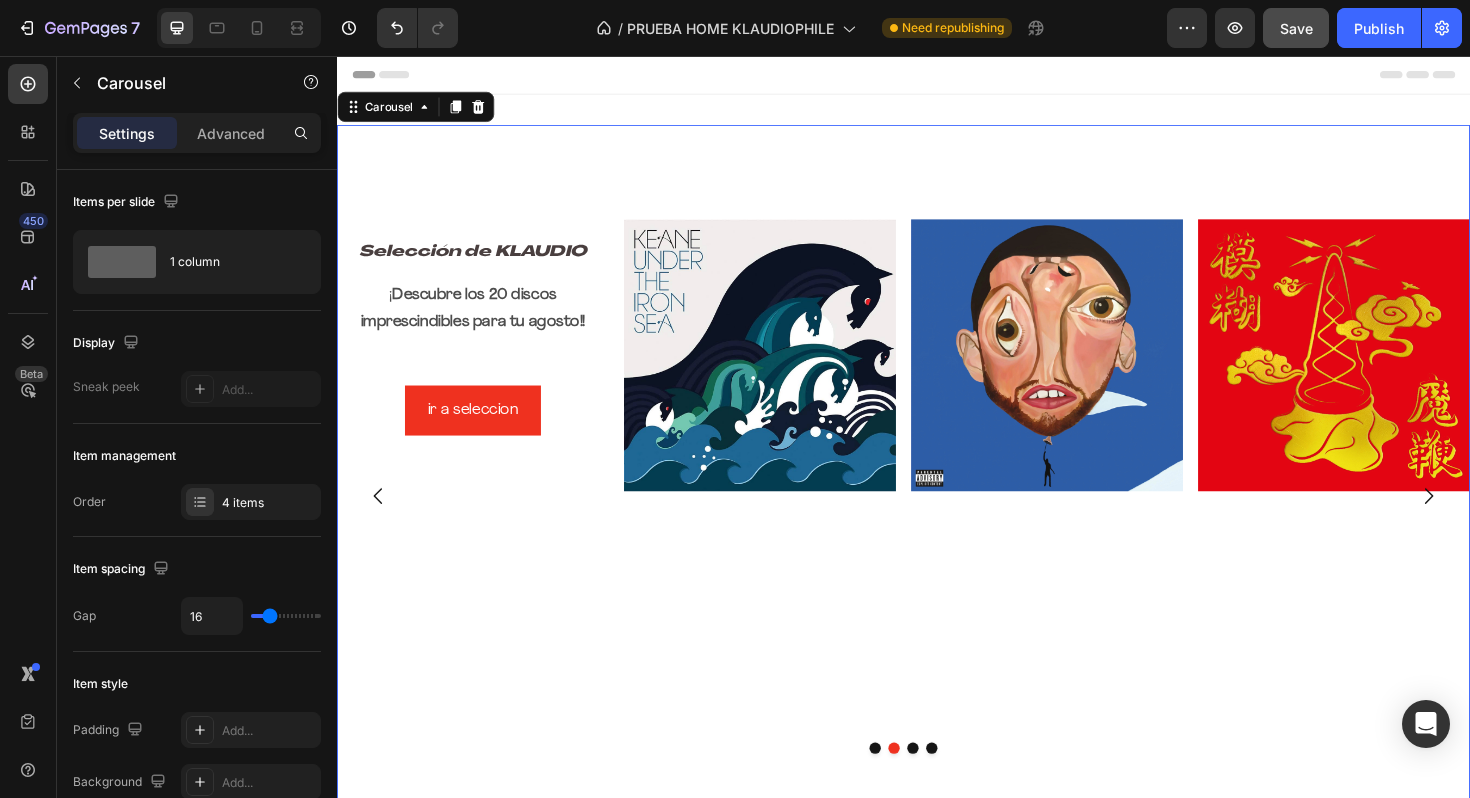 click at bounding box center [937, 789] 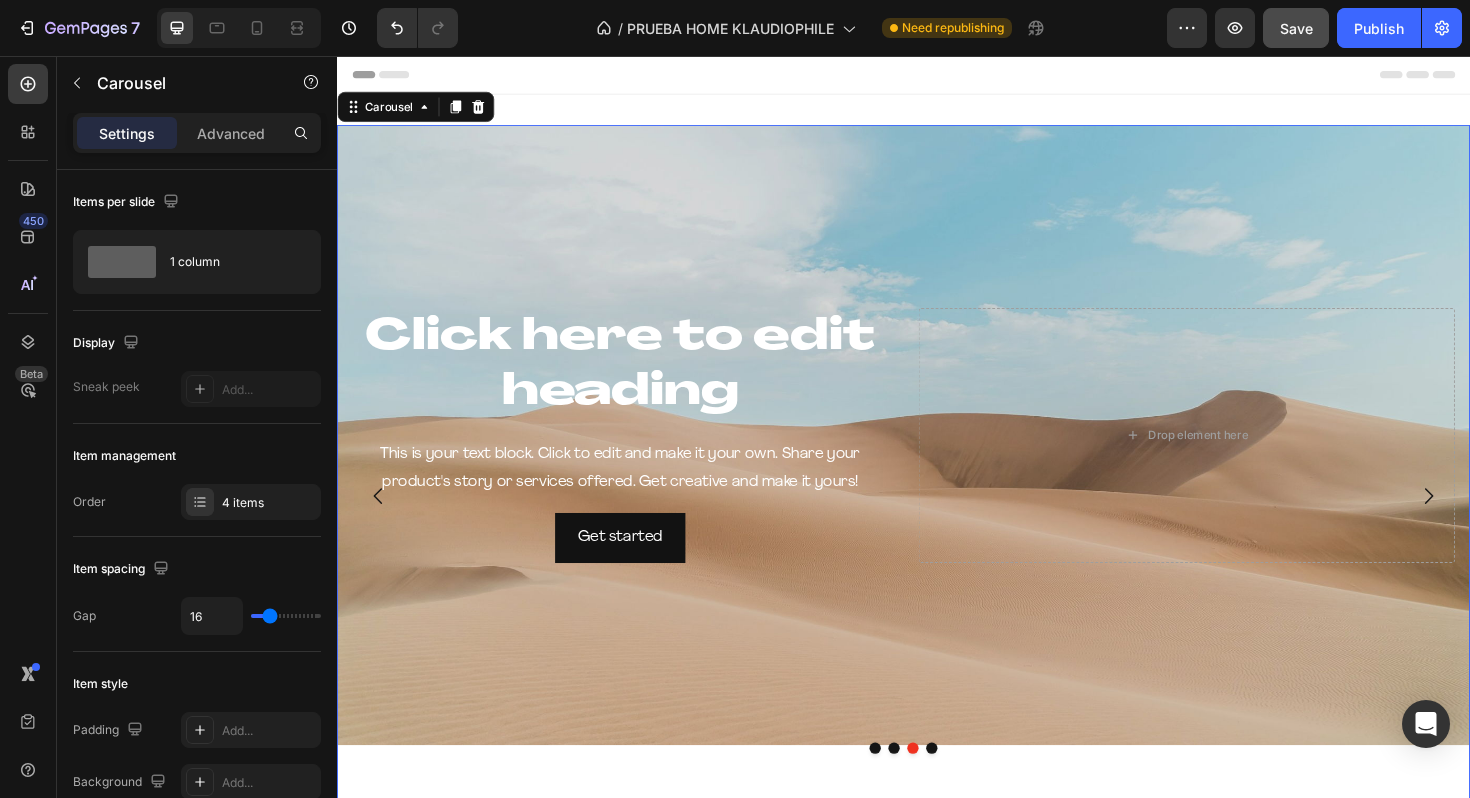 click at bounding box center [937, 789] 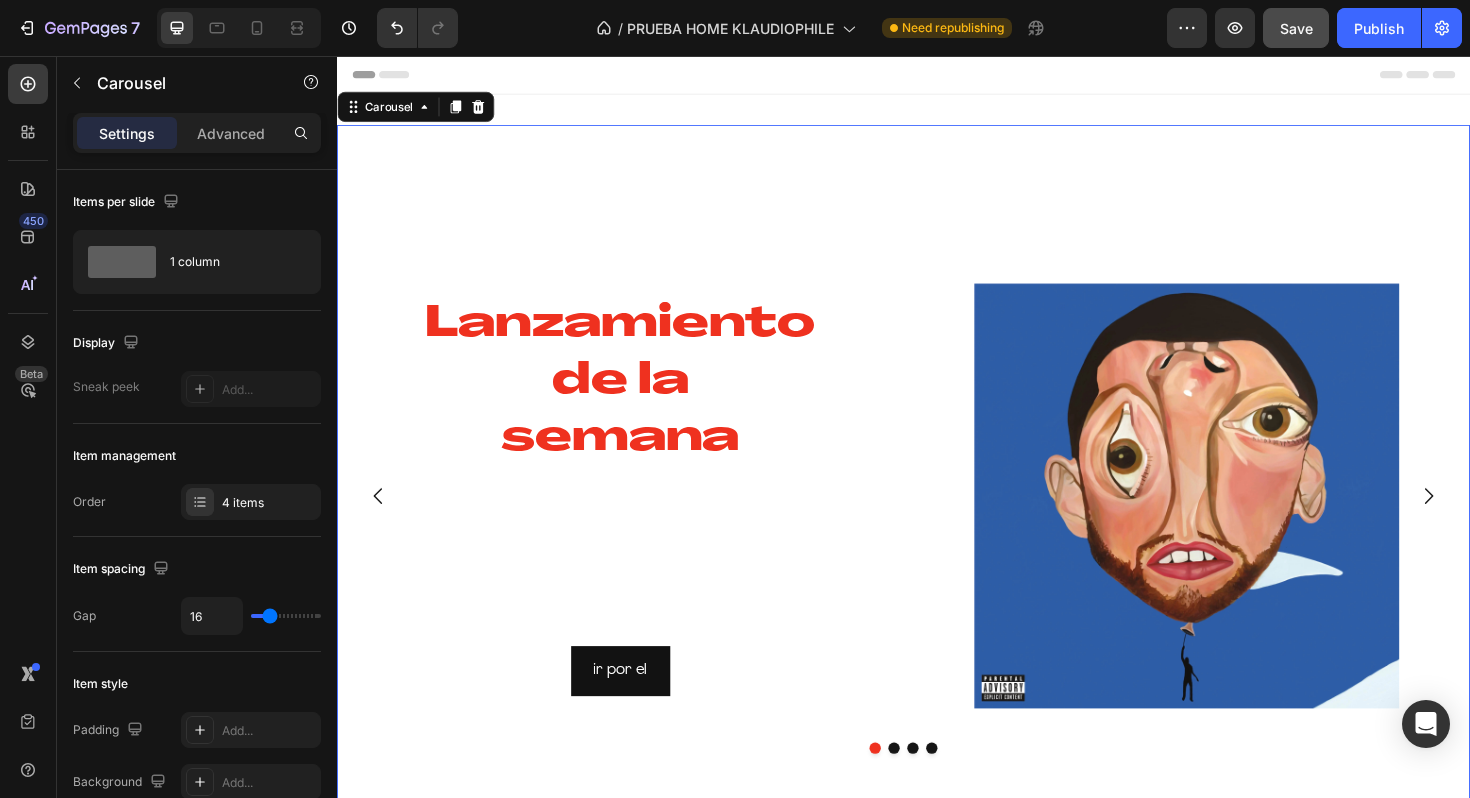 click at bounding box center (927, 789) 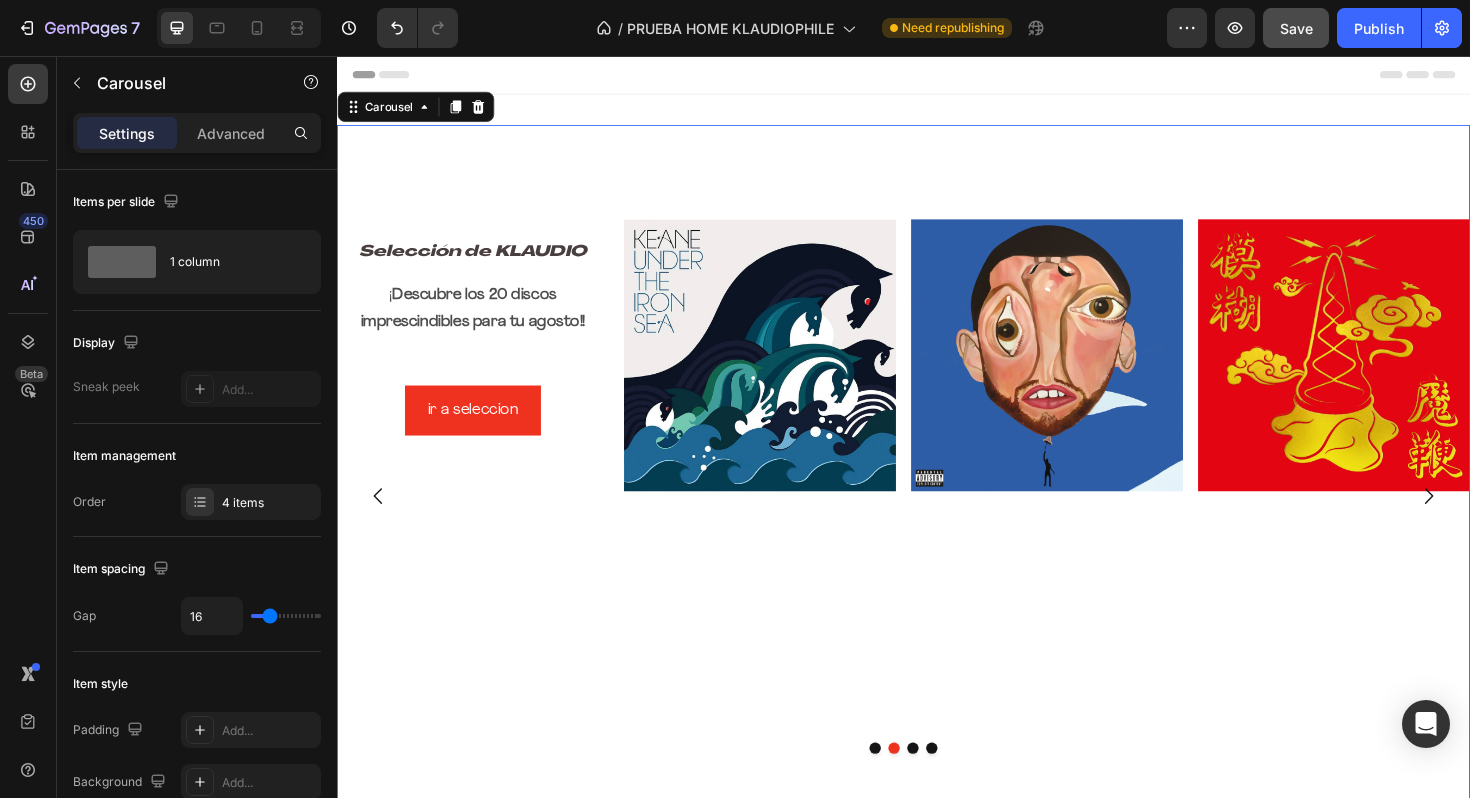 click at bounding box center (947, 789) 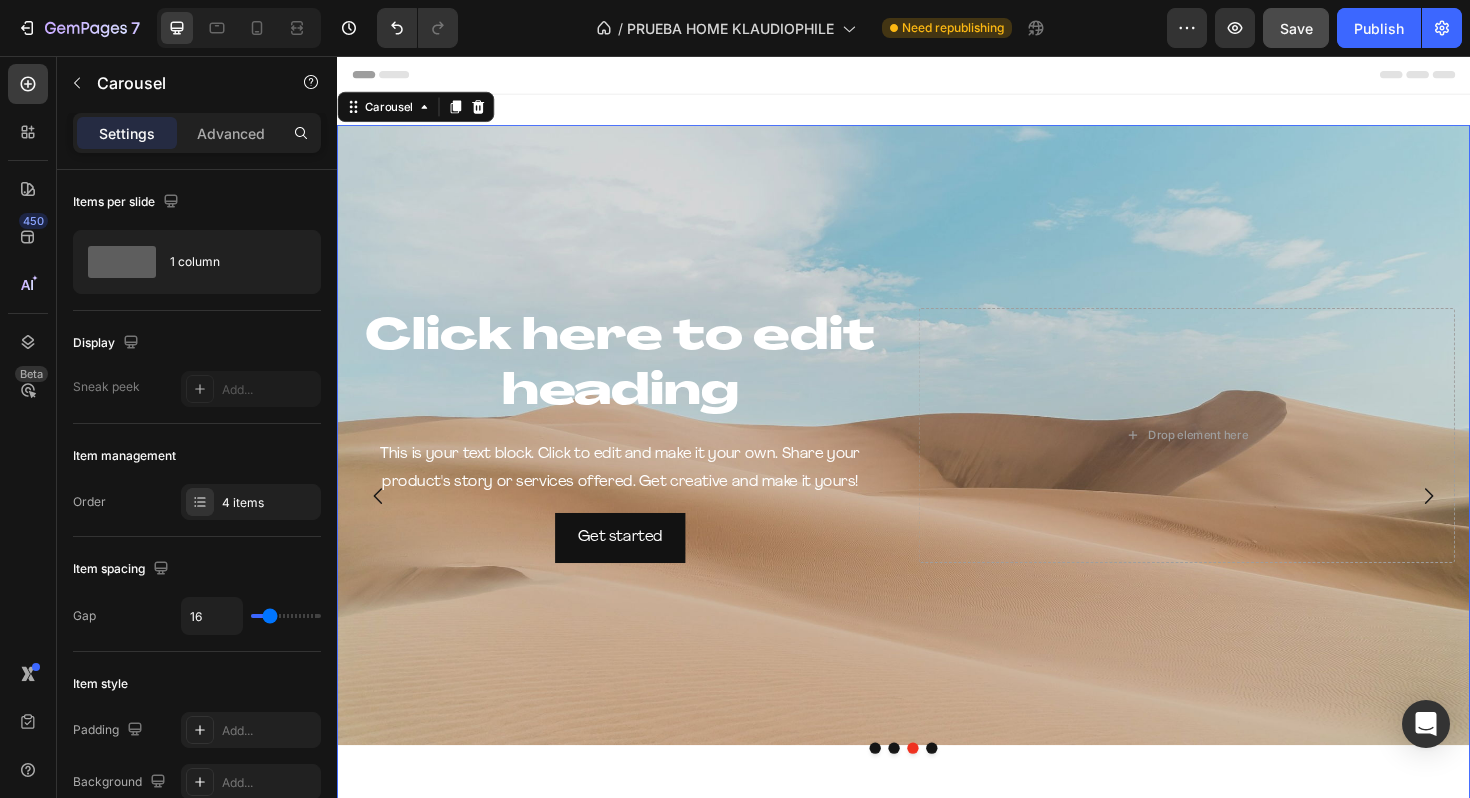 click at bounding box center [967, 789] 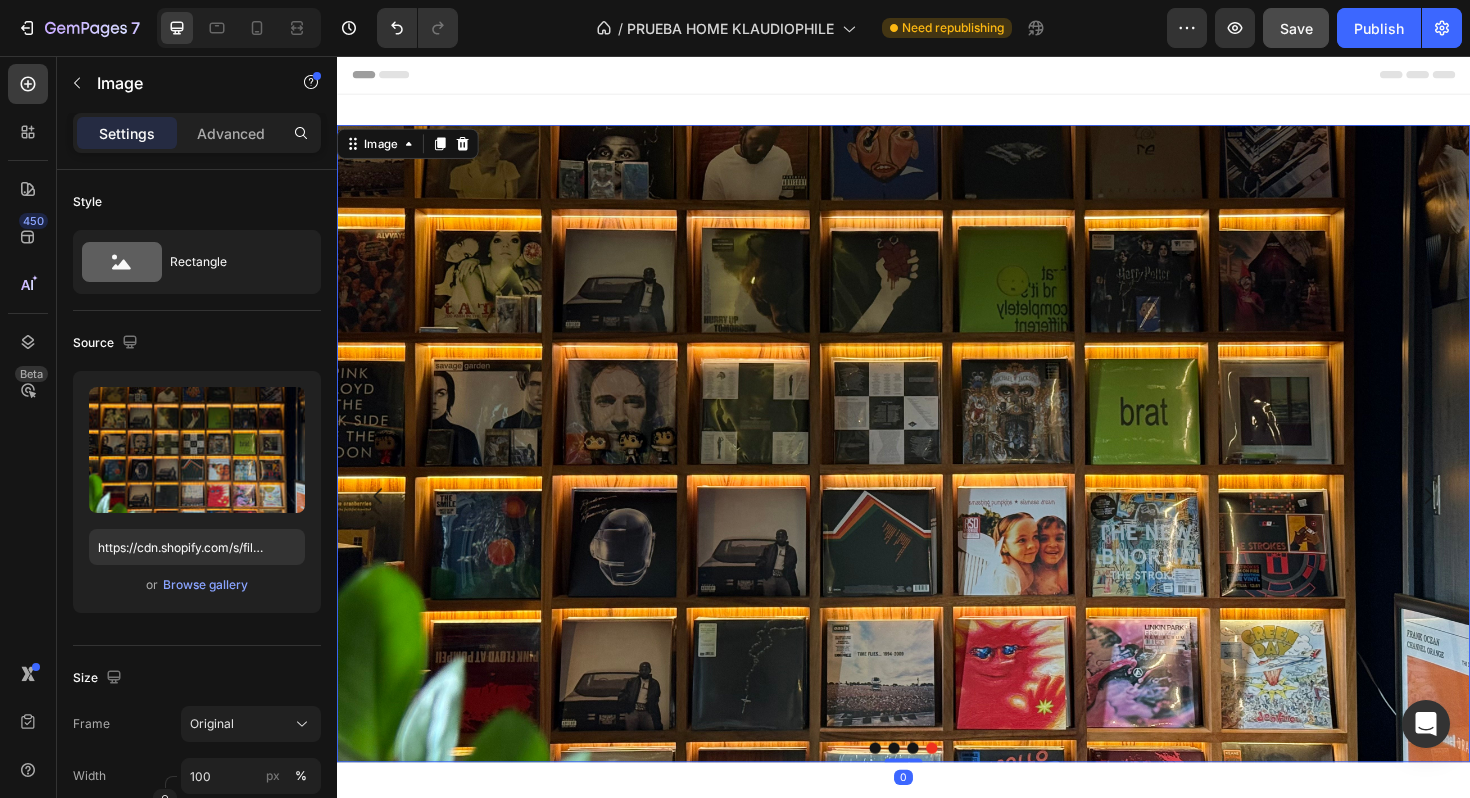 click at bounding box center [937, 466] 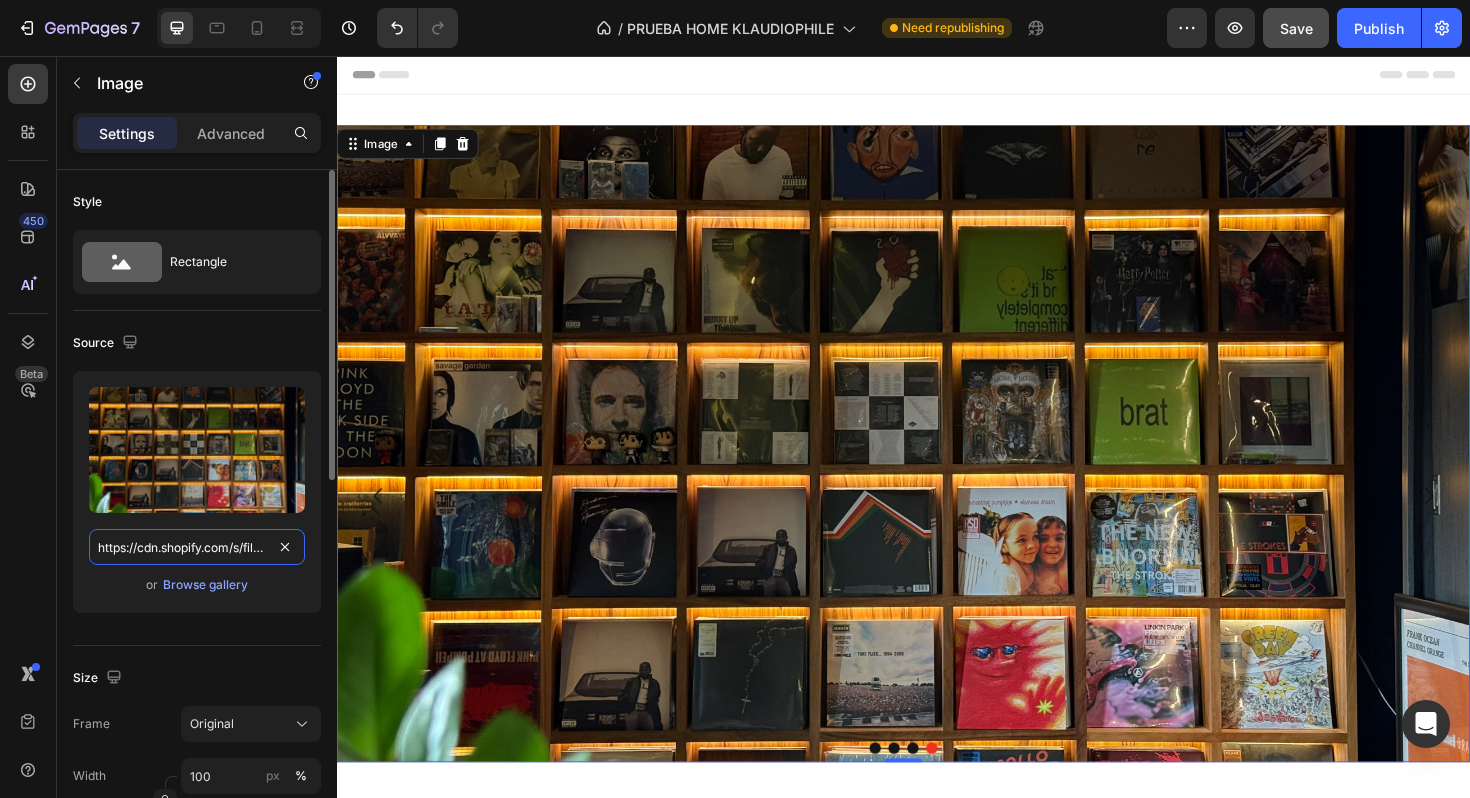 type 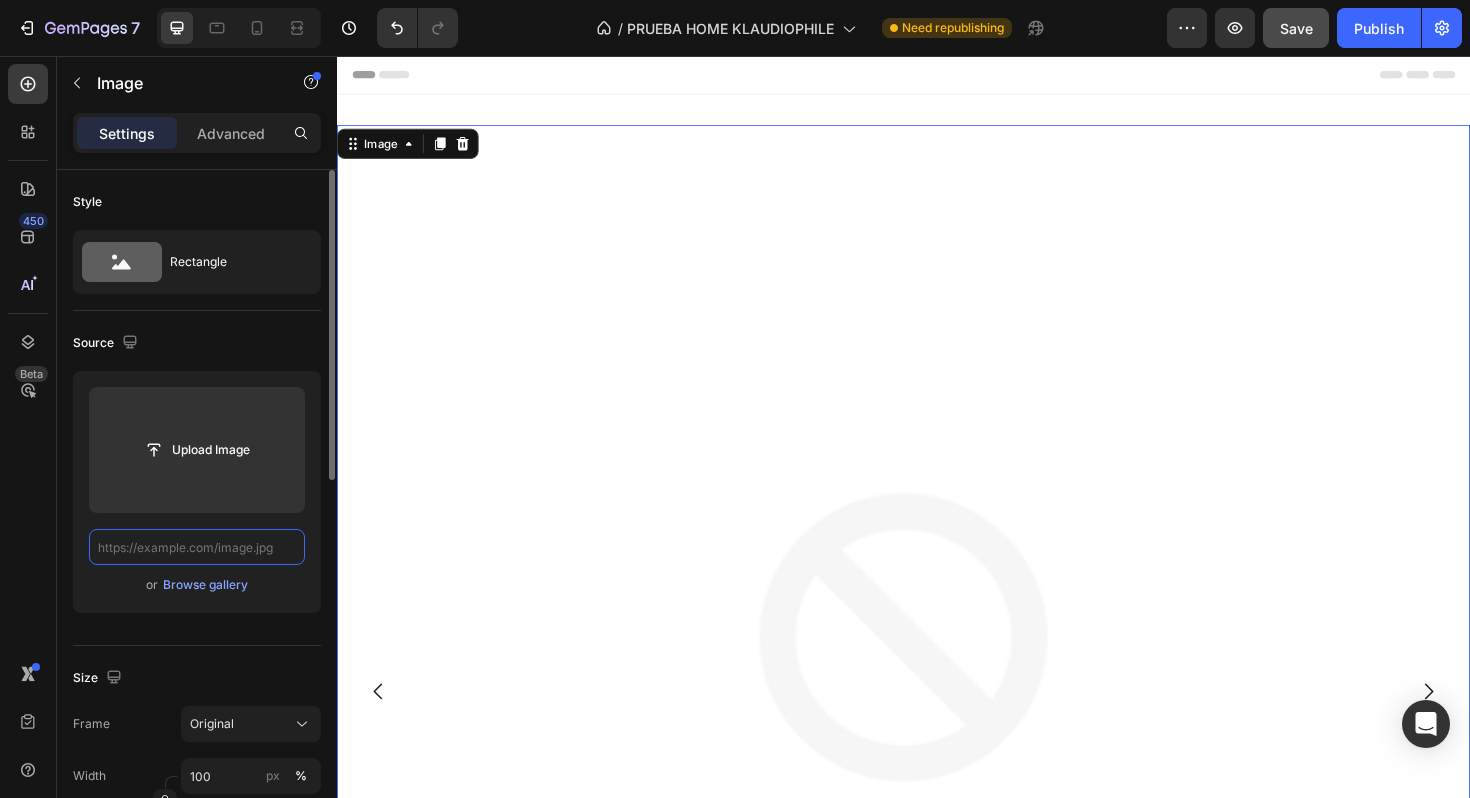 scroll, scrollTop: 0, scrollLeft: 0, axis: both 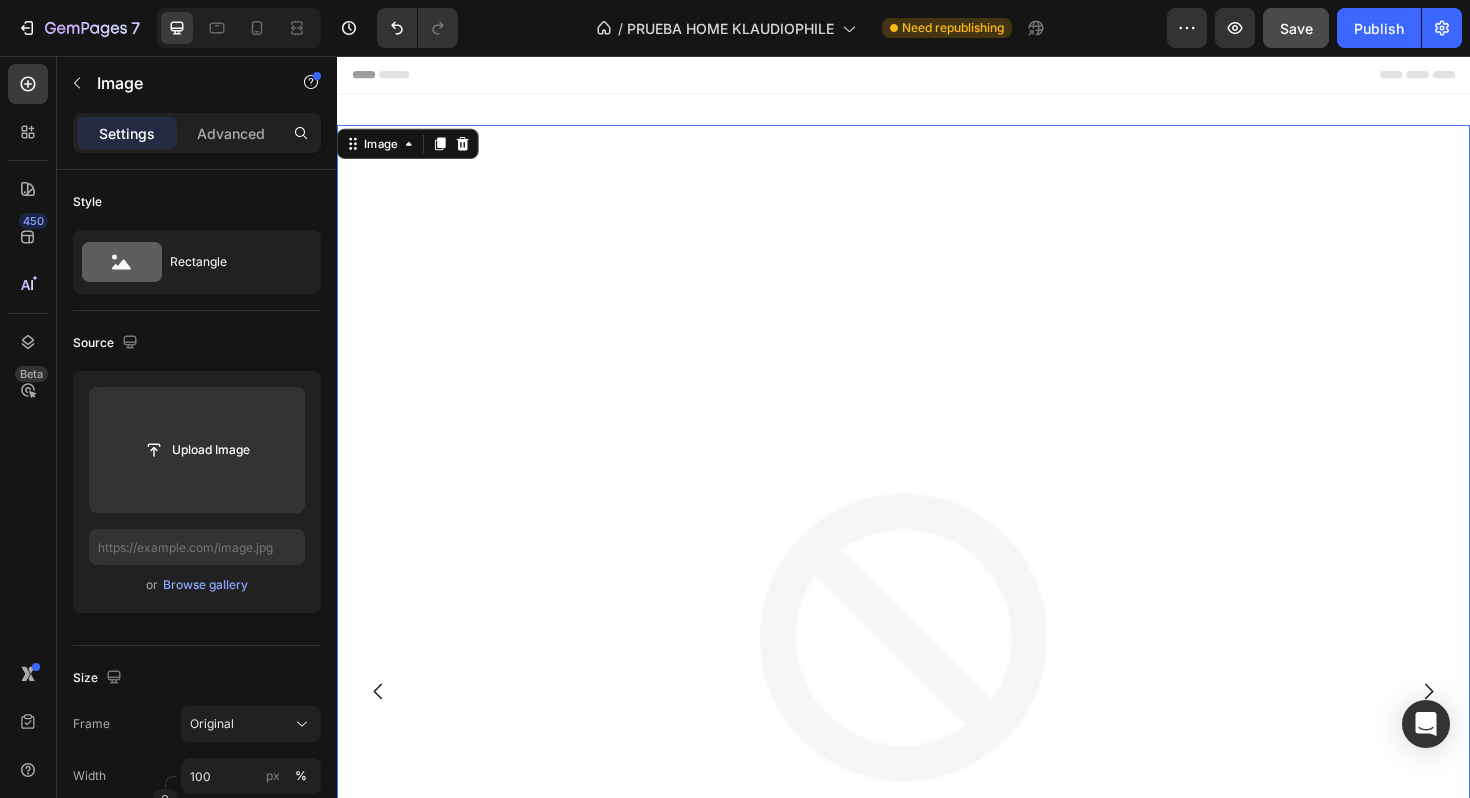 click at bounding box center [937, 729] 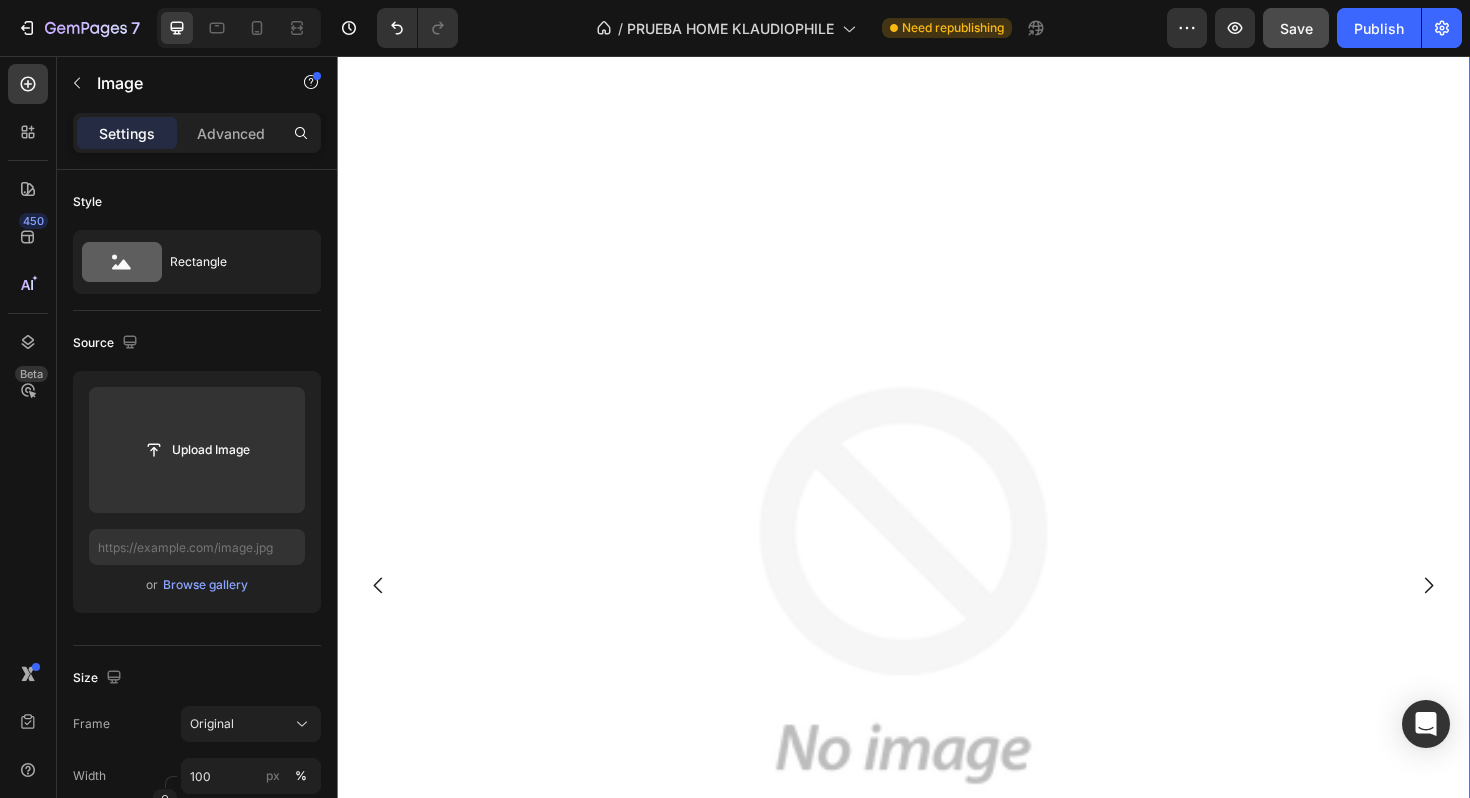 scroll, scrollTop: 115, scrollLeft: 0, axis: vertical 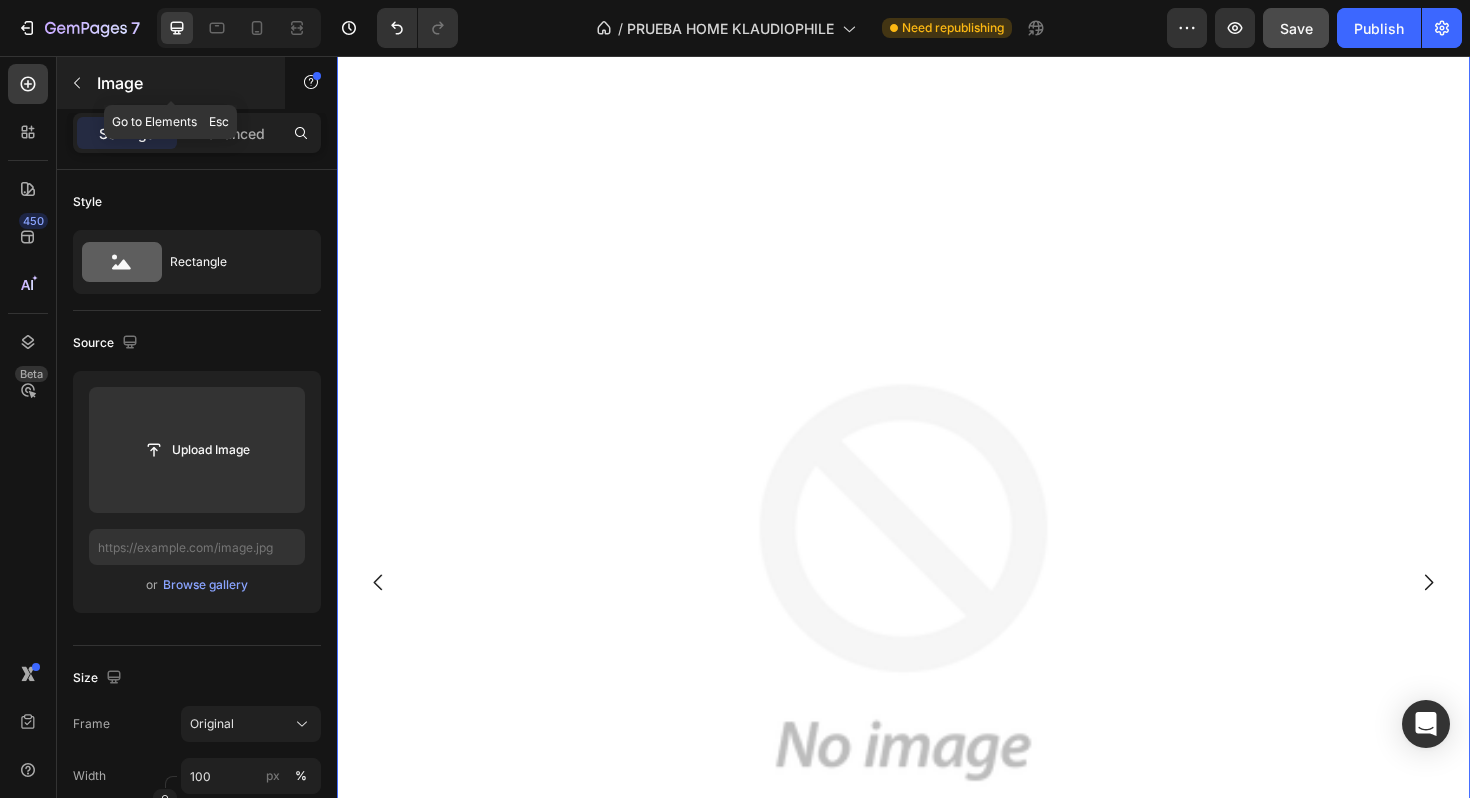 click 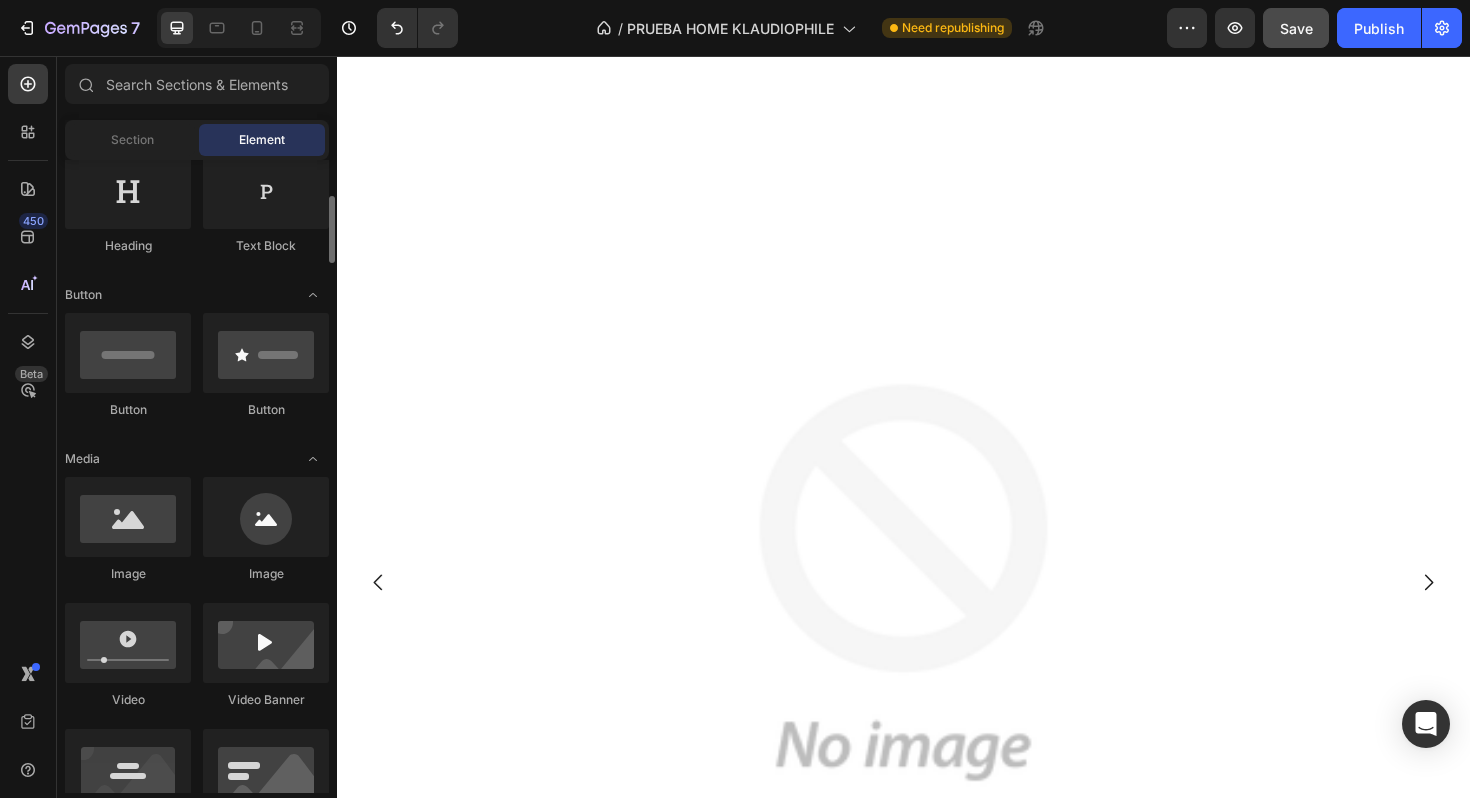 scroll, scrollTop: 0, scrollLeft: 0, axis: both 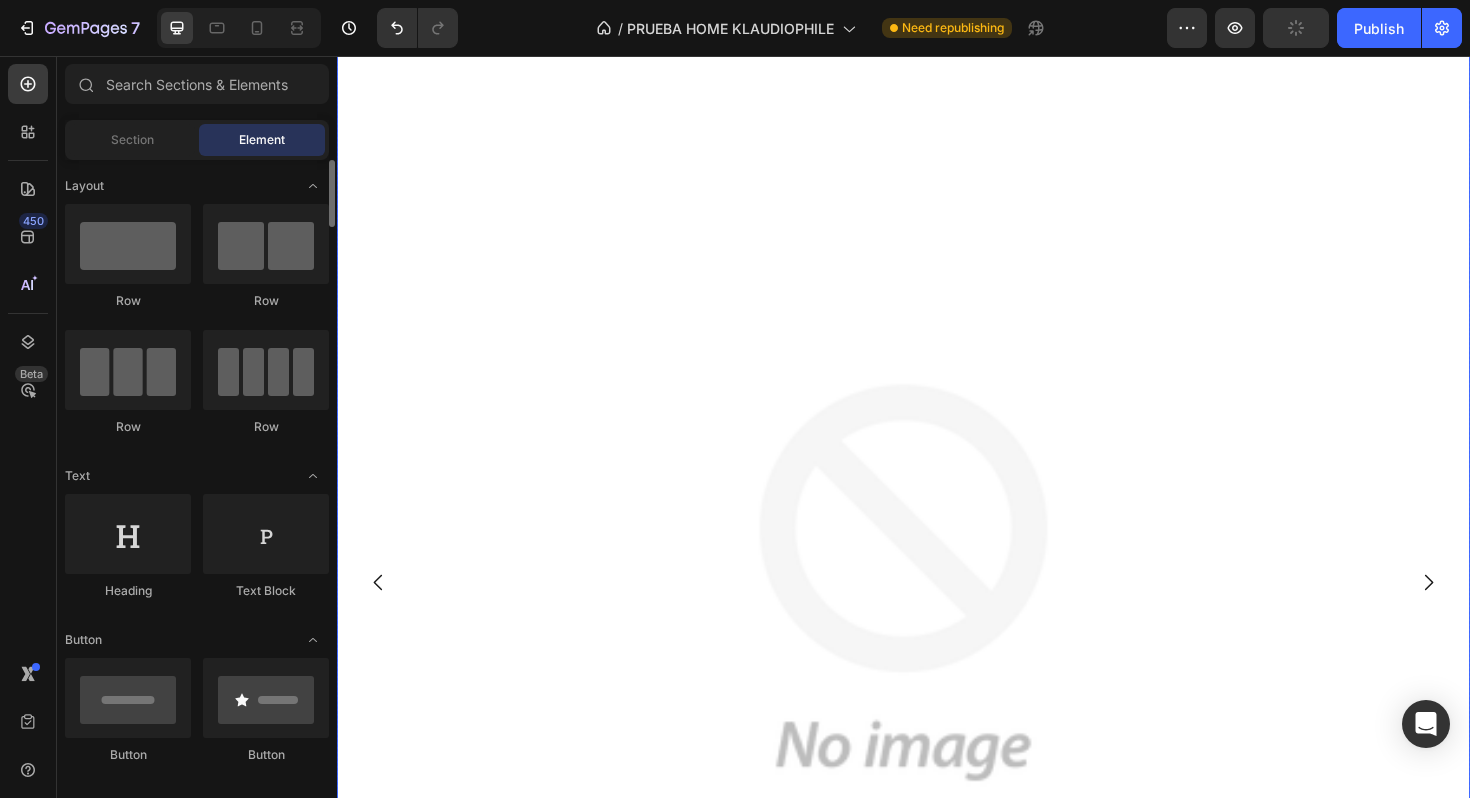 click at bounding box center [937, 614] 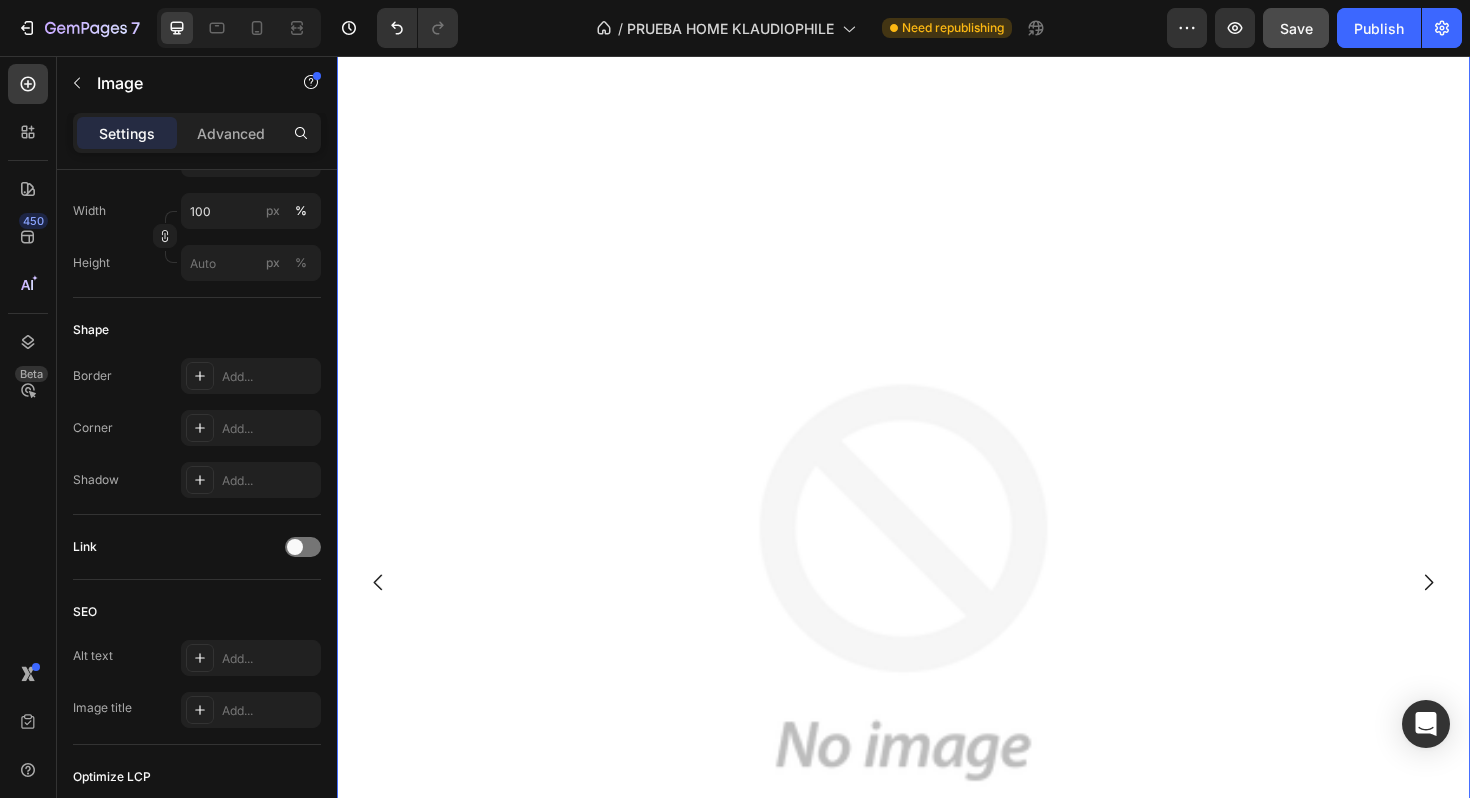 scroll, scrollTop: 0, scrollLeft: 0, axis: both 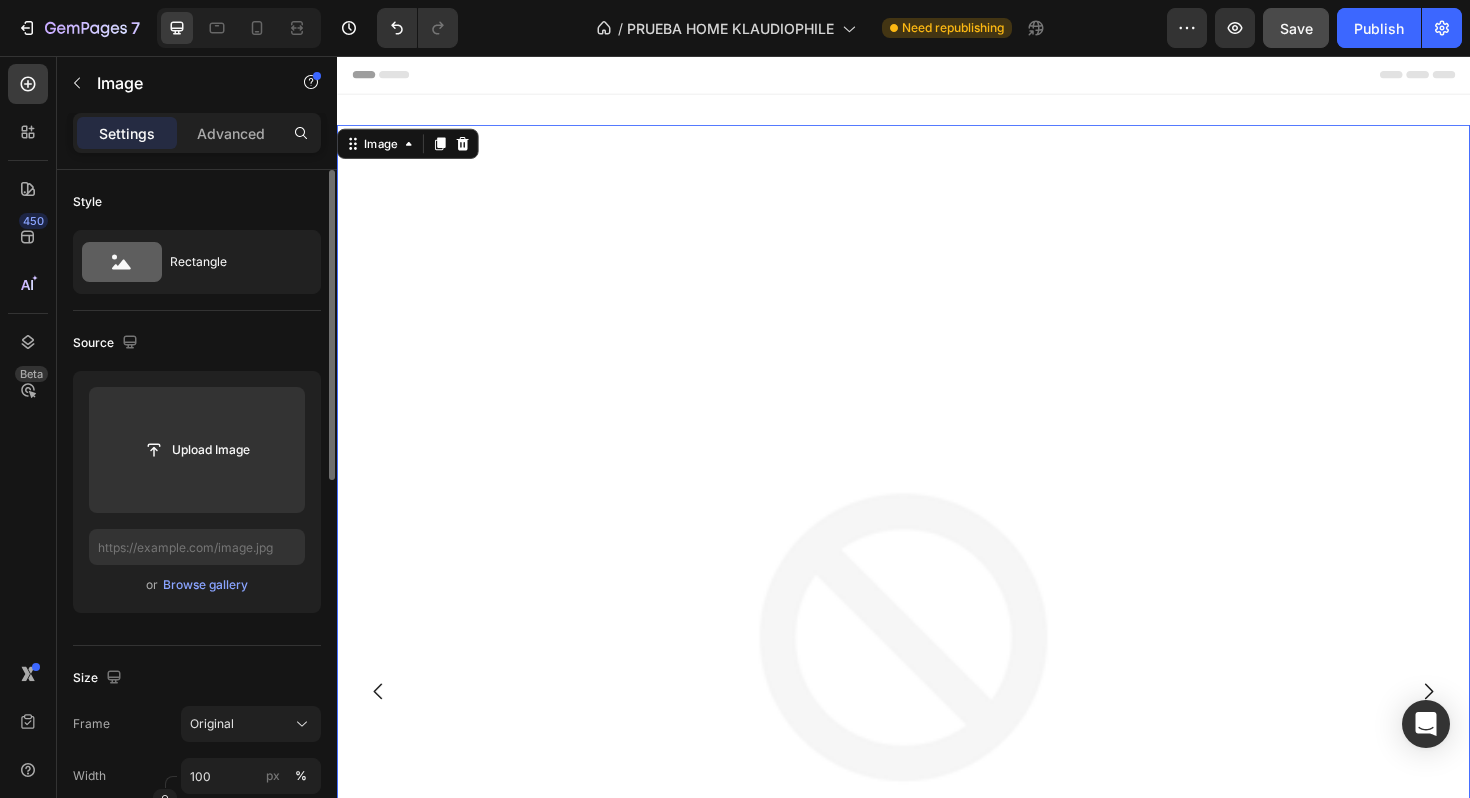 click on "Source" at bounding box center (107, 343) 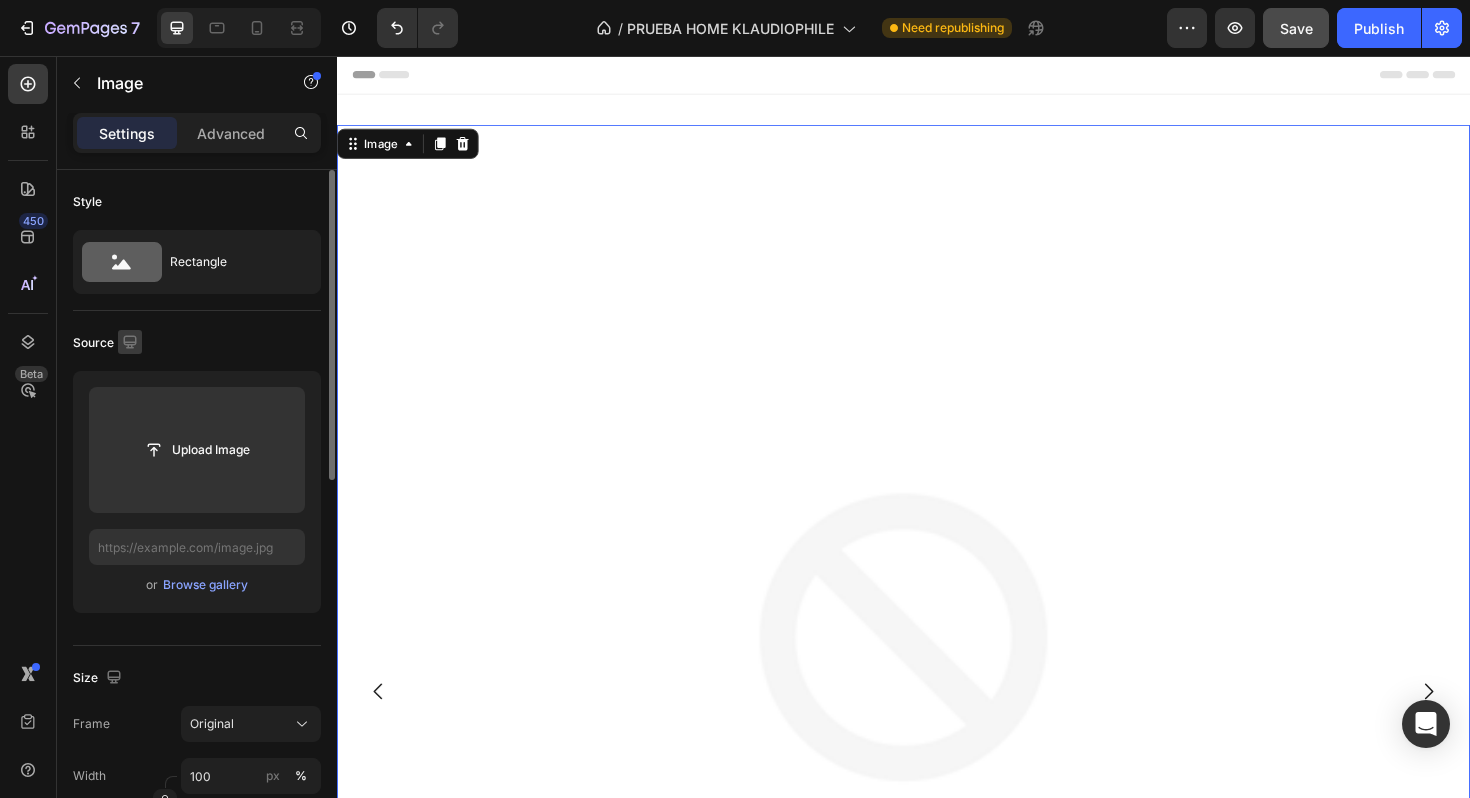 click 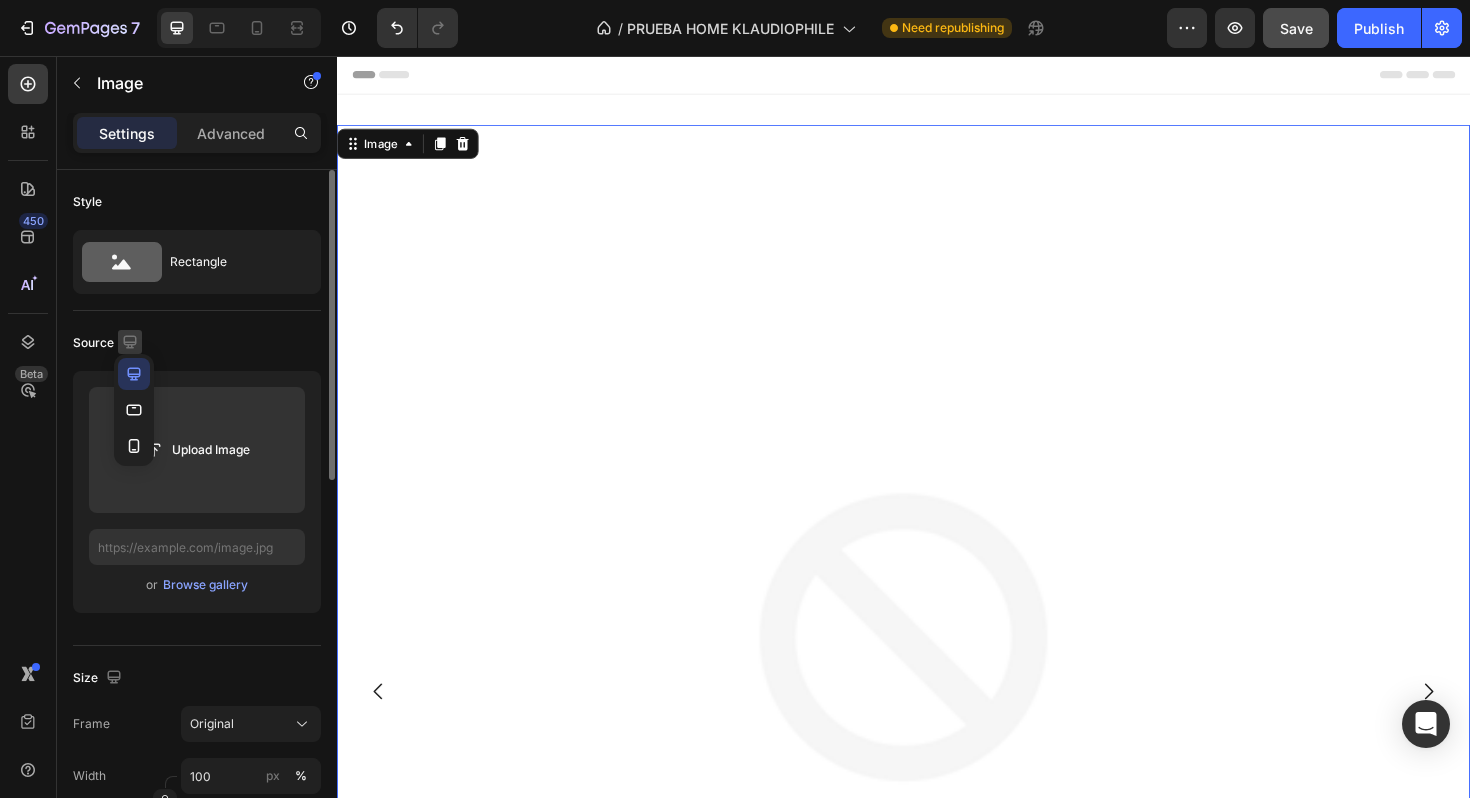 click 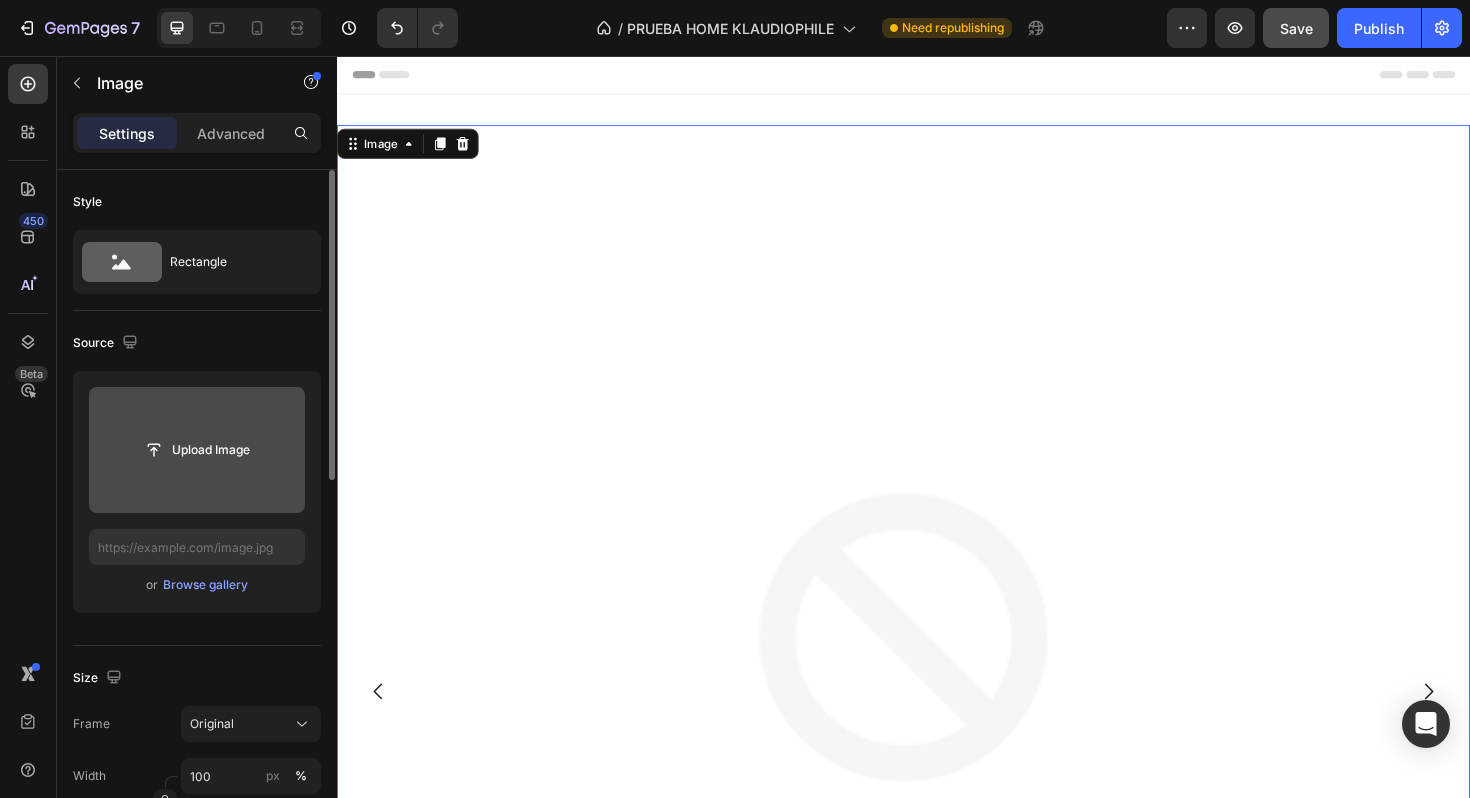 click at bounding box center (197, 450) 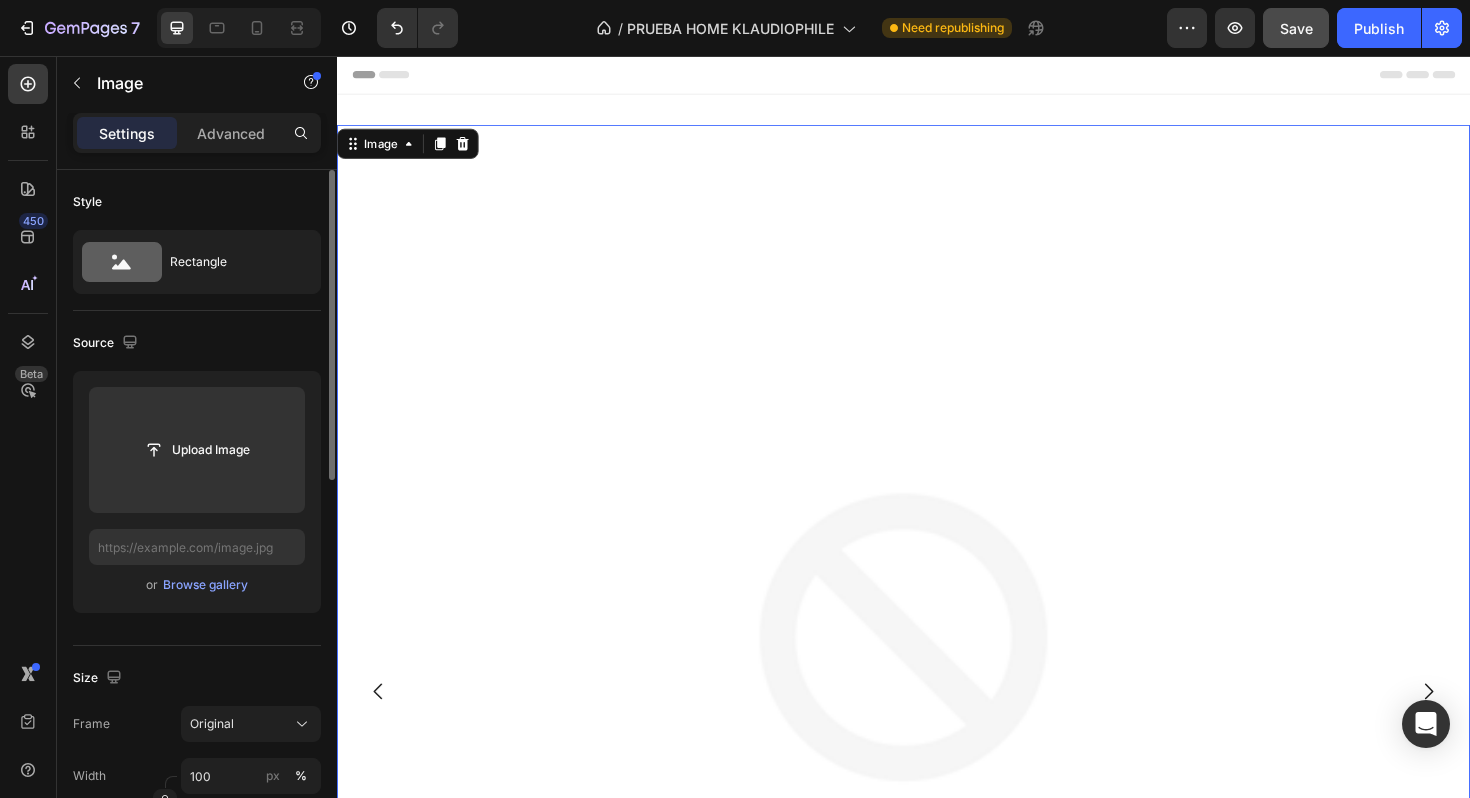click on "or  Browse gallery" at bounding box center [197, 585] 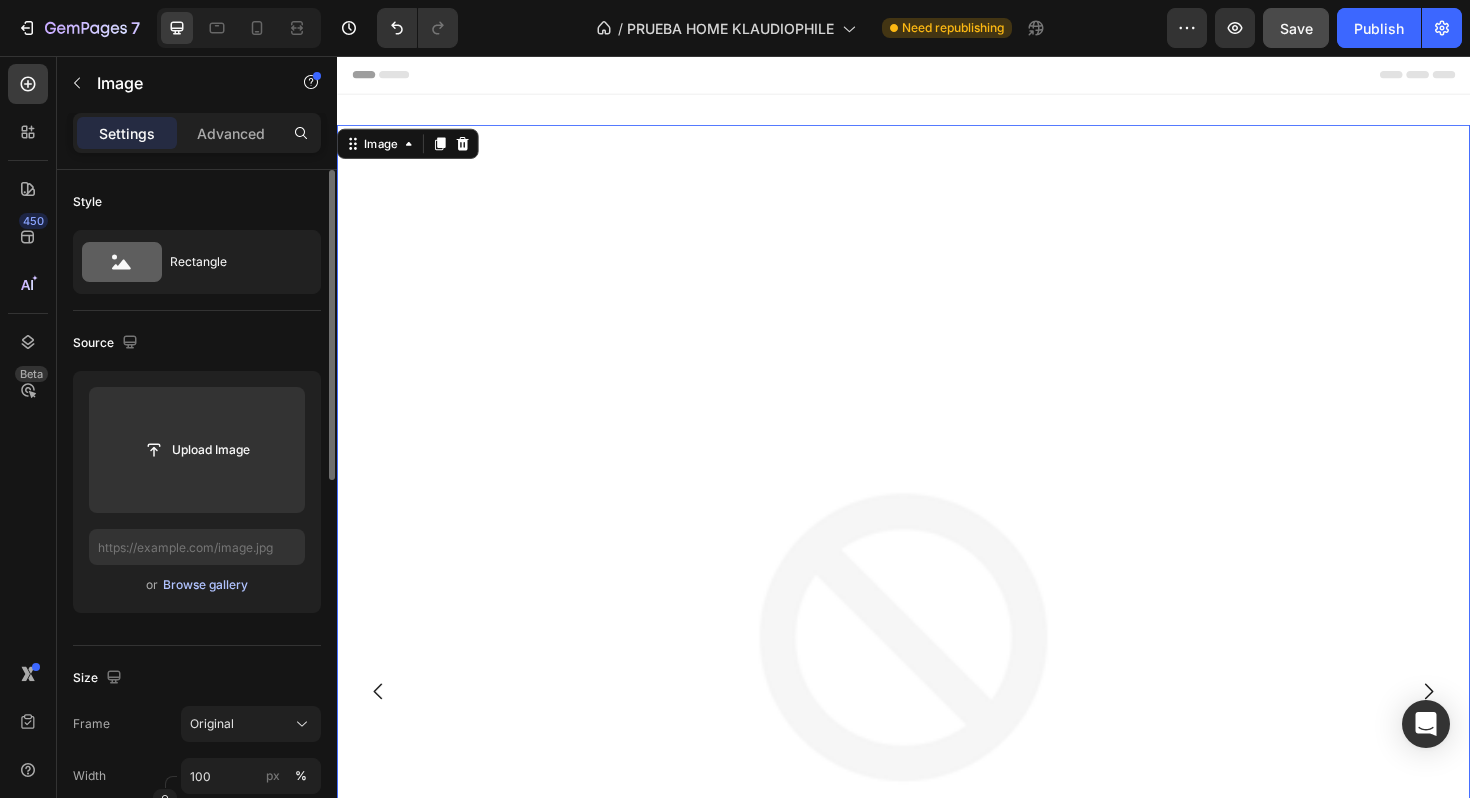 click on "Browse gallery" at bounding box center [205, 585] 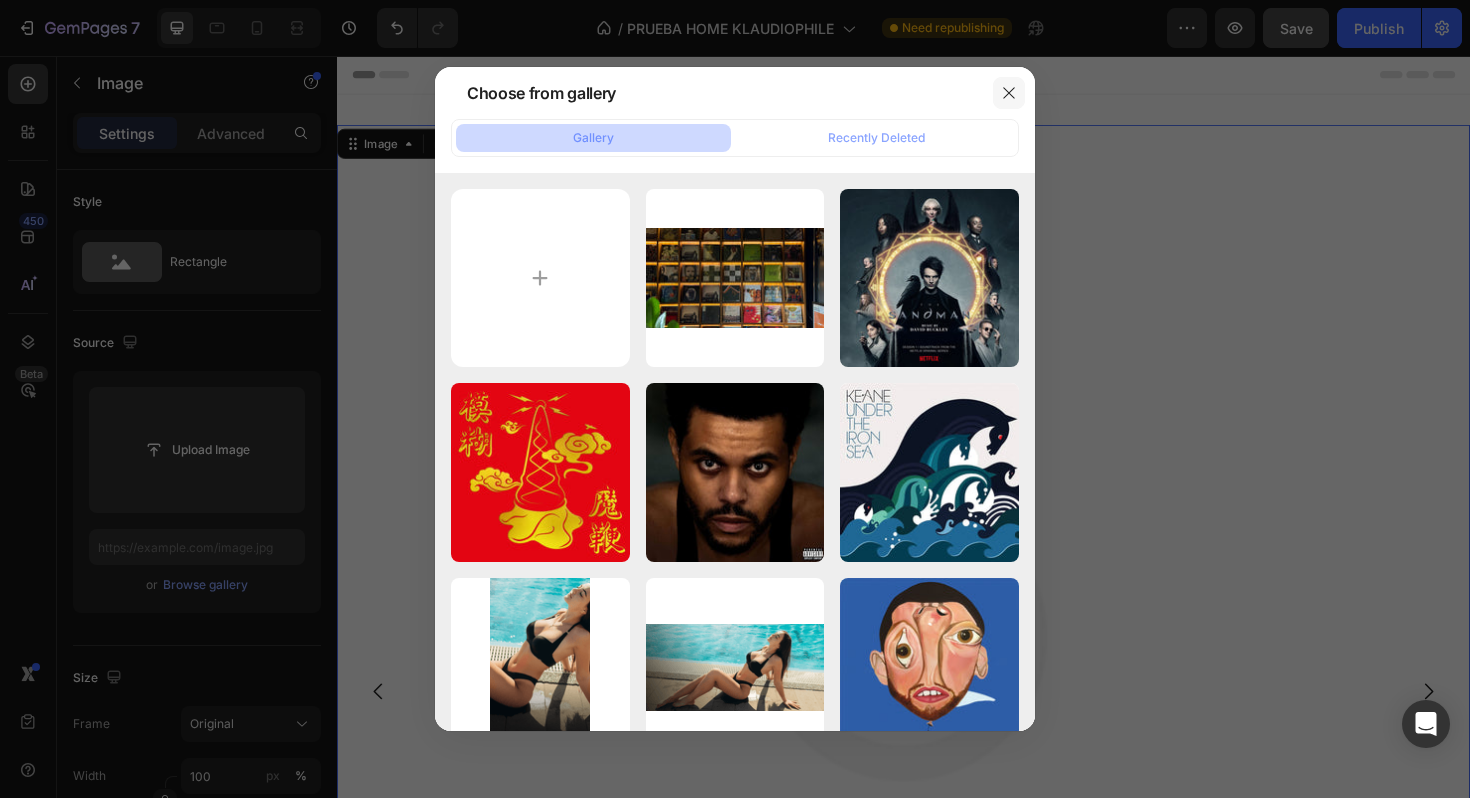 click 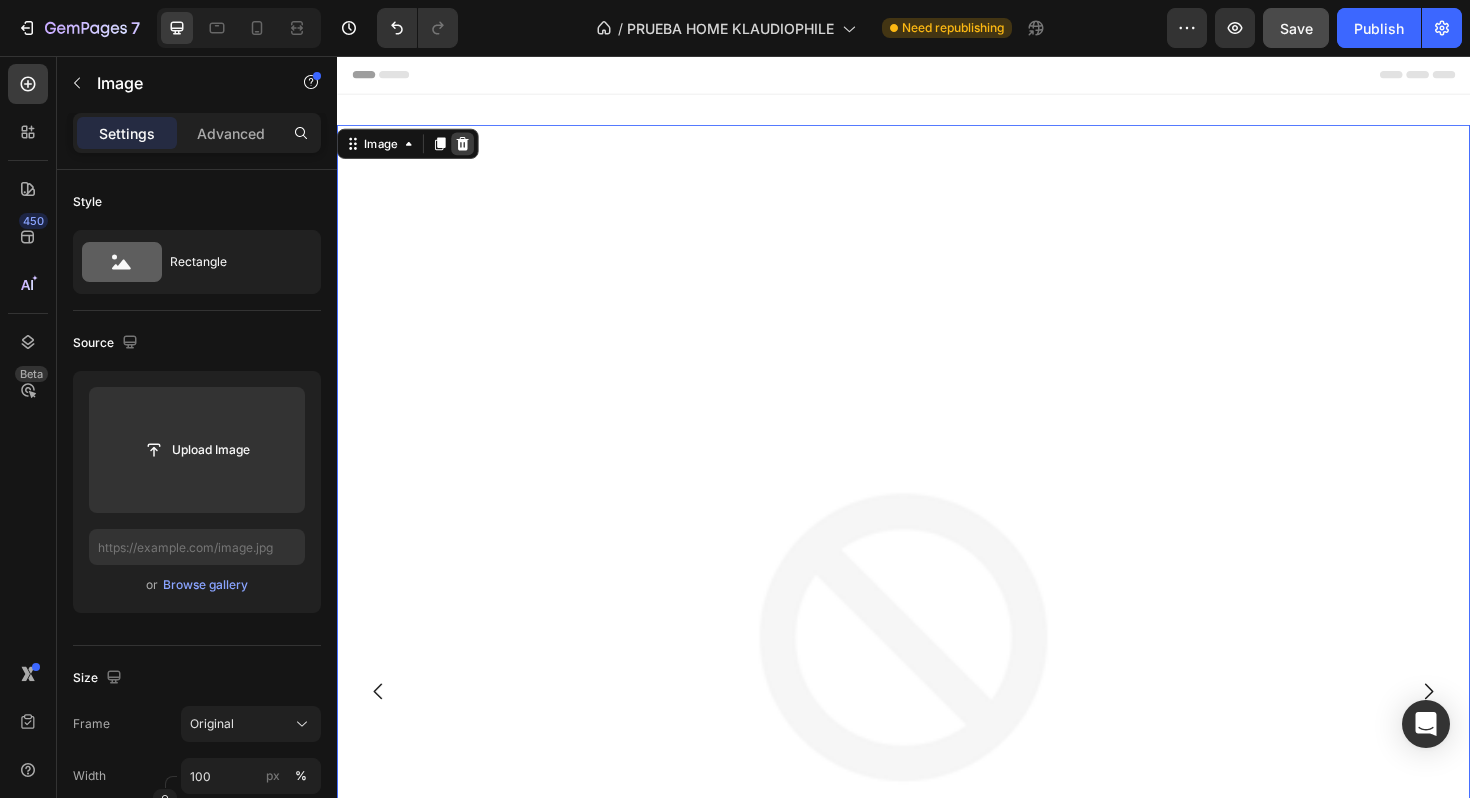 click 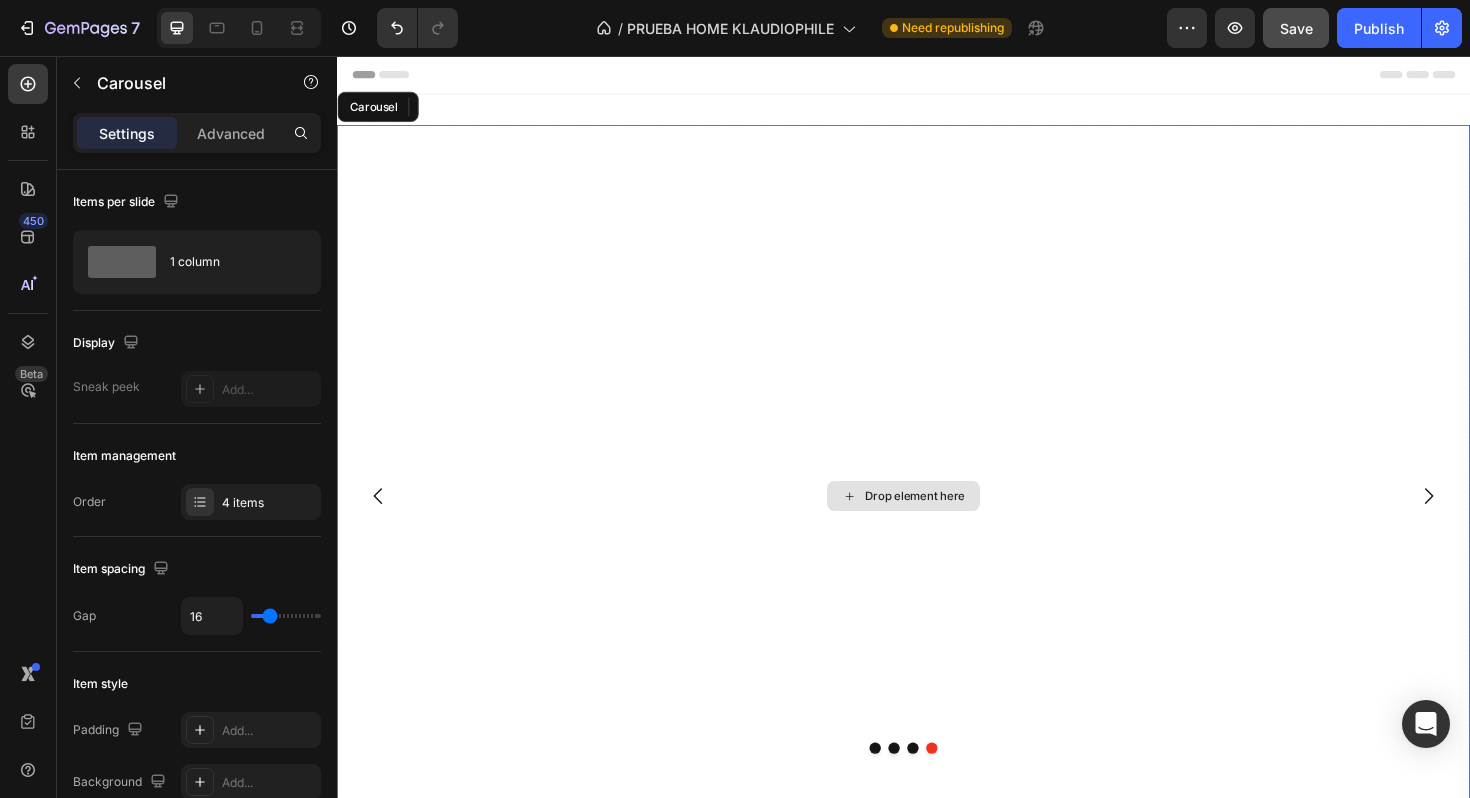 click on "Drop element here" at bounding box center [937, 522] 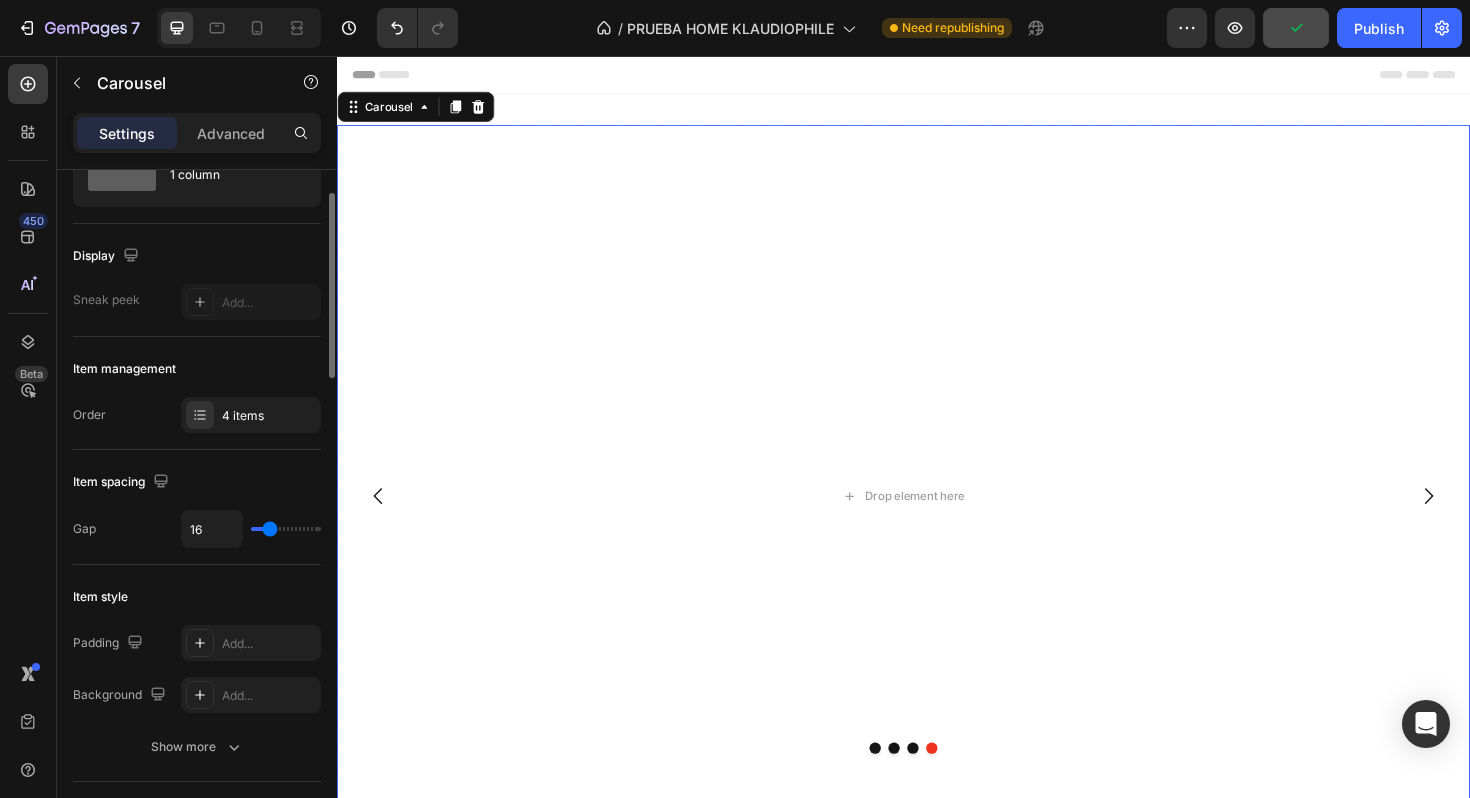 scroll, scrollTop: 0, scrollLeft: 0, axis: both 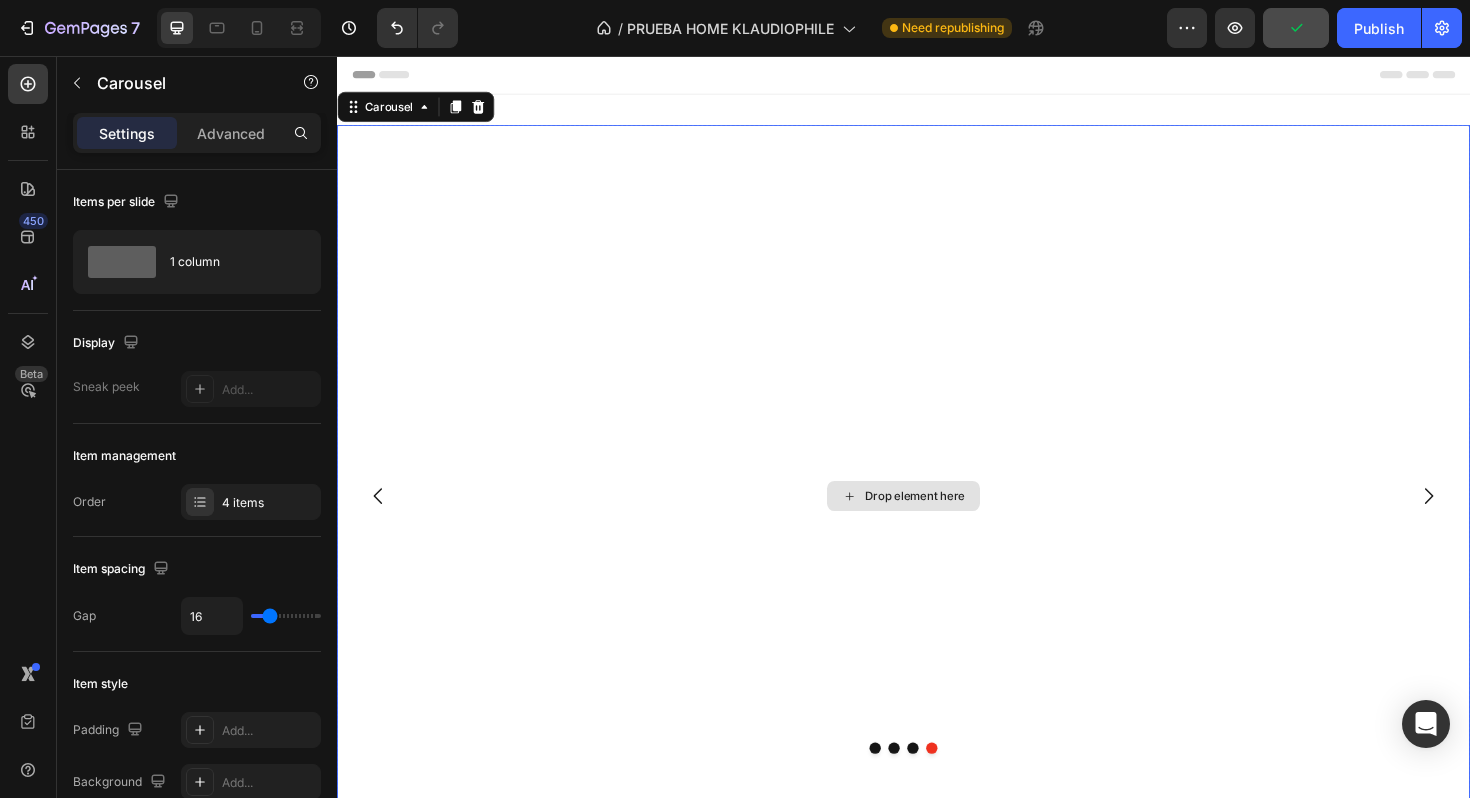 click on "Drop element here" at bounding box center (937, 522) 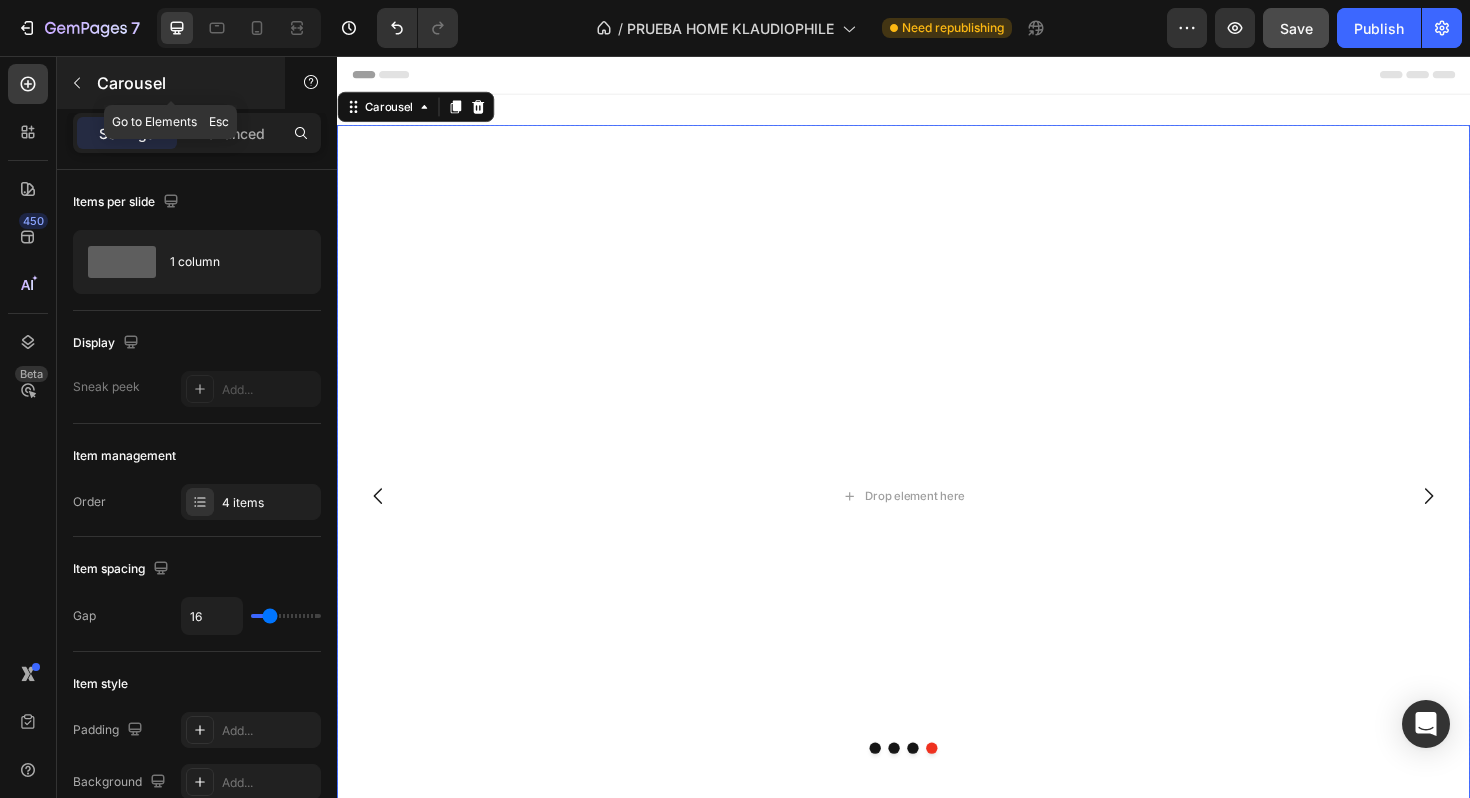 click 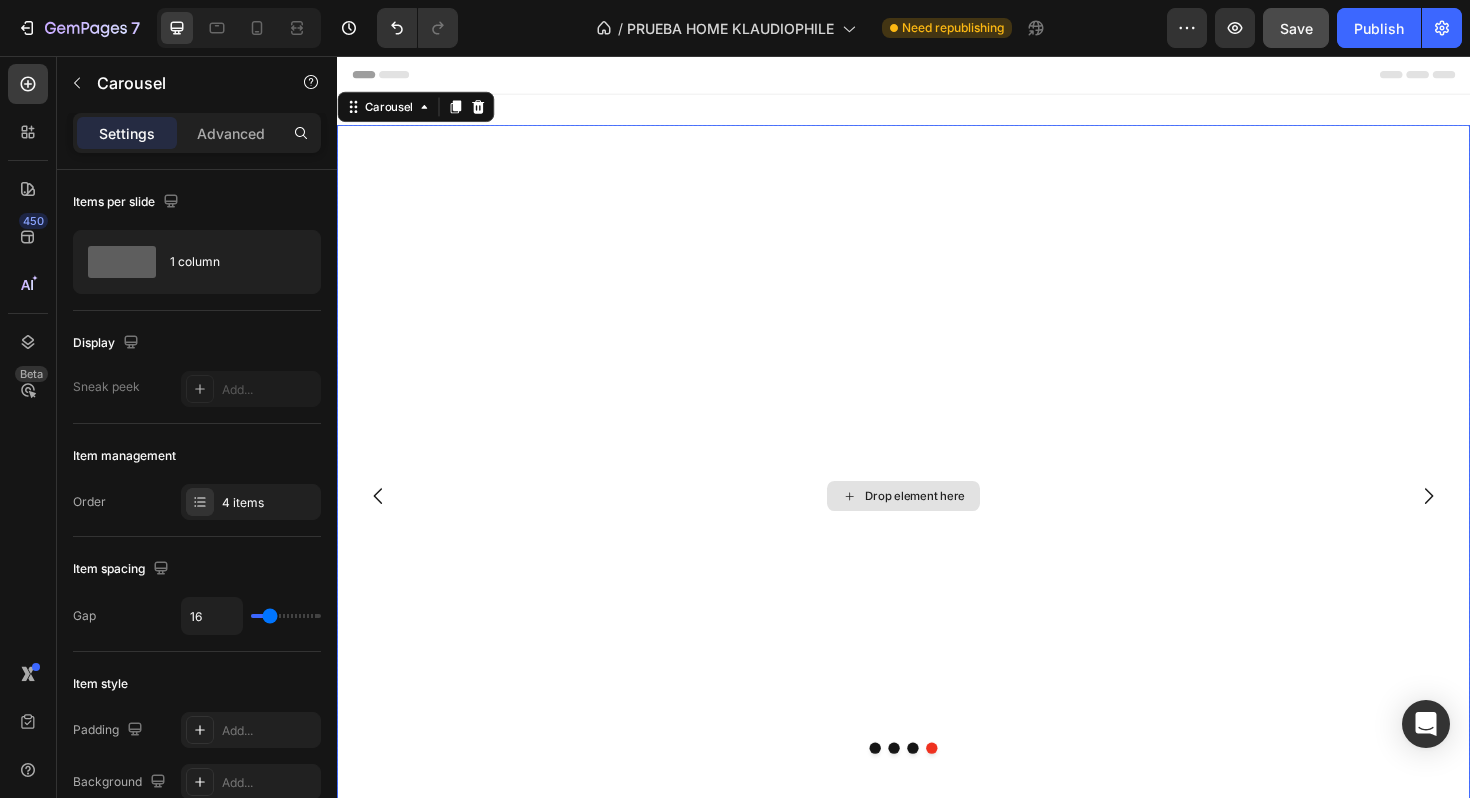 click on "Drop element here" at bounding box center (937, 522) 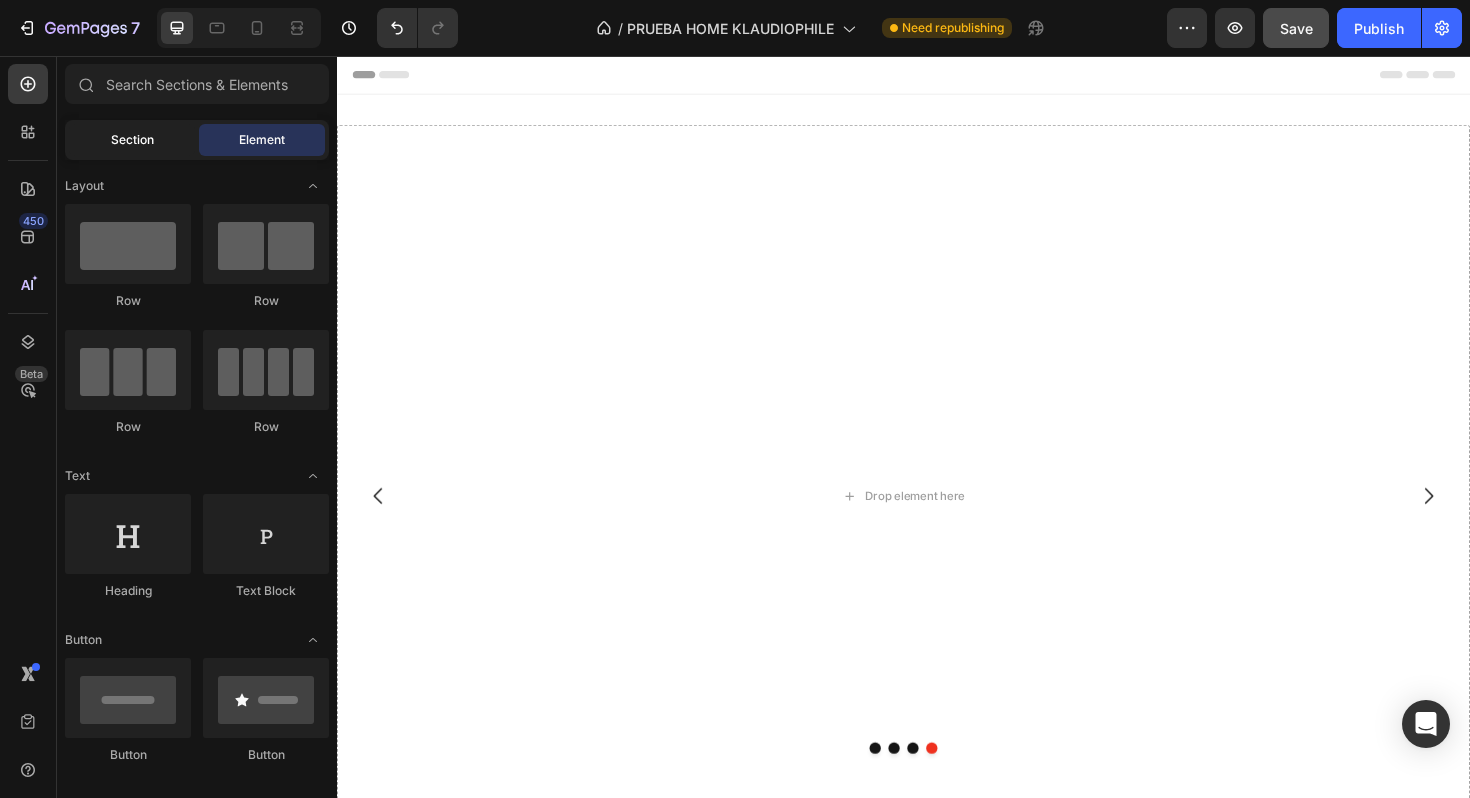 click on "Section" at bounding box center (132, 140) 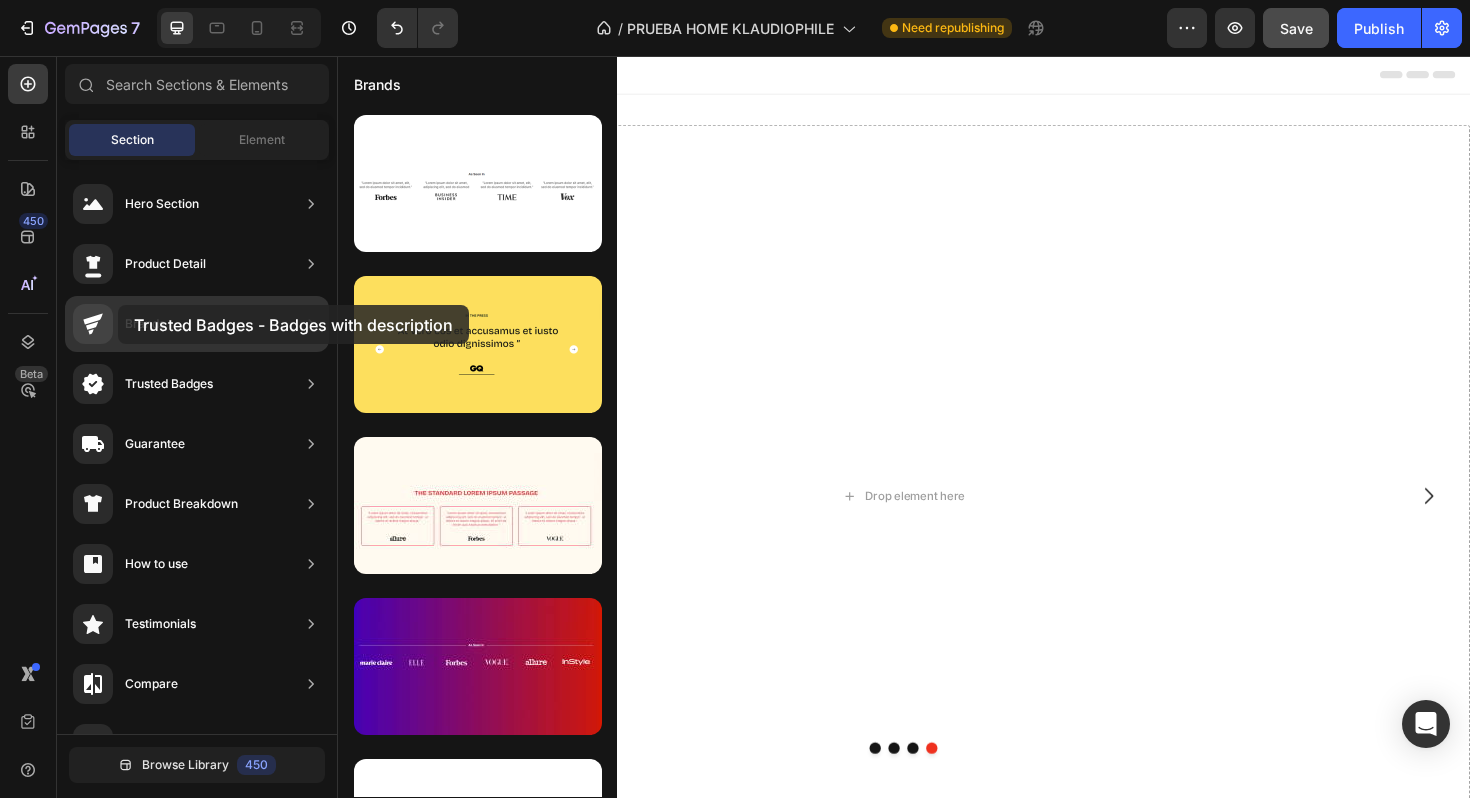 drag, startPoint x: 478, startPoint y: 347, endPoint x: 118, endPoint y: 305, distance: 362.4417 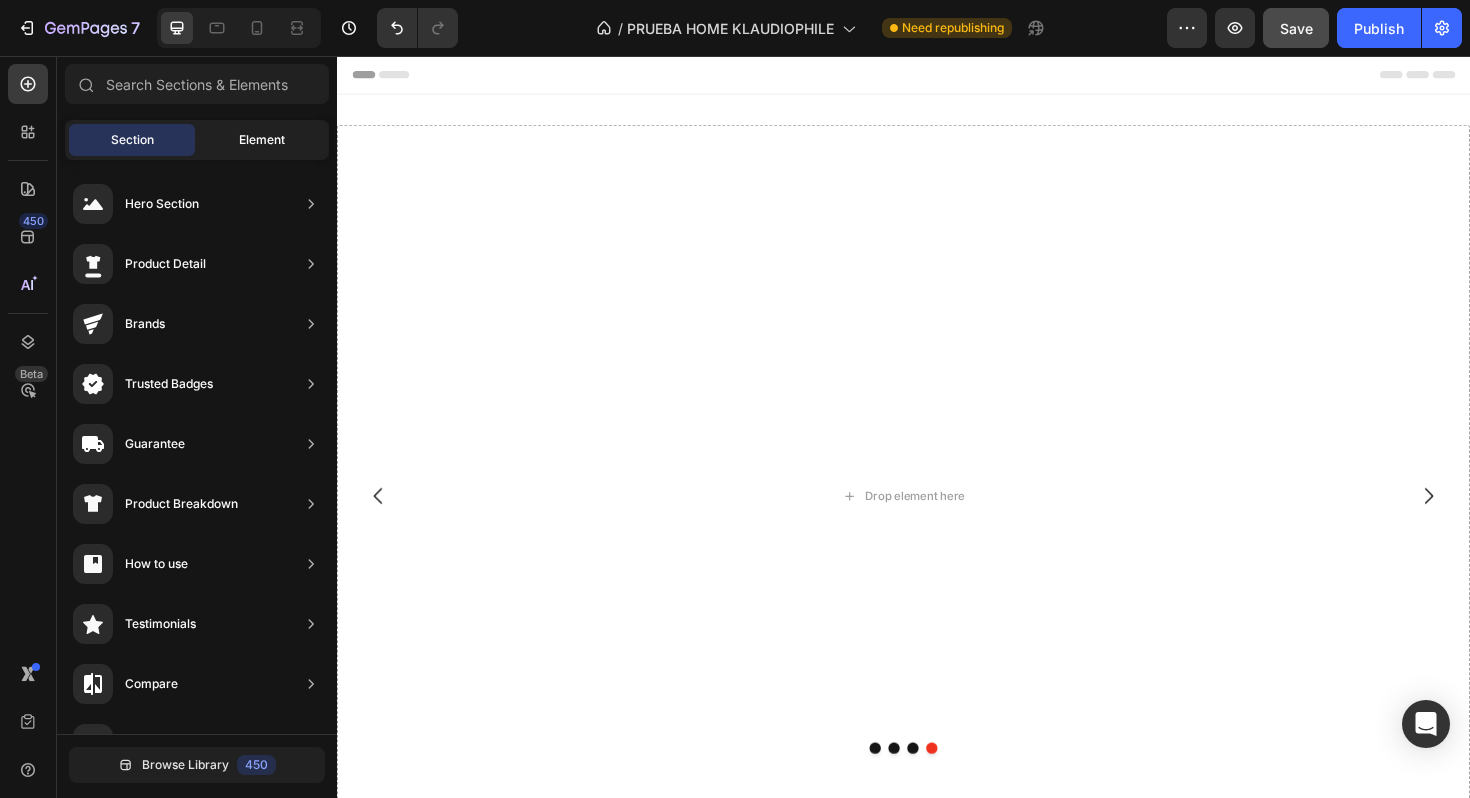 click on "Element" 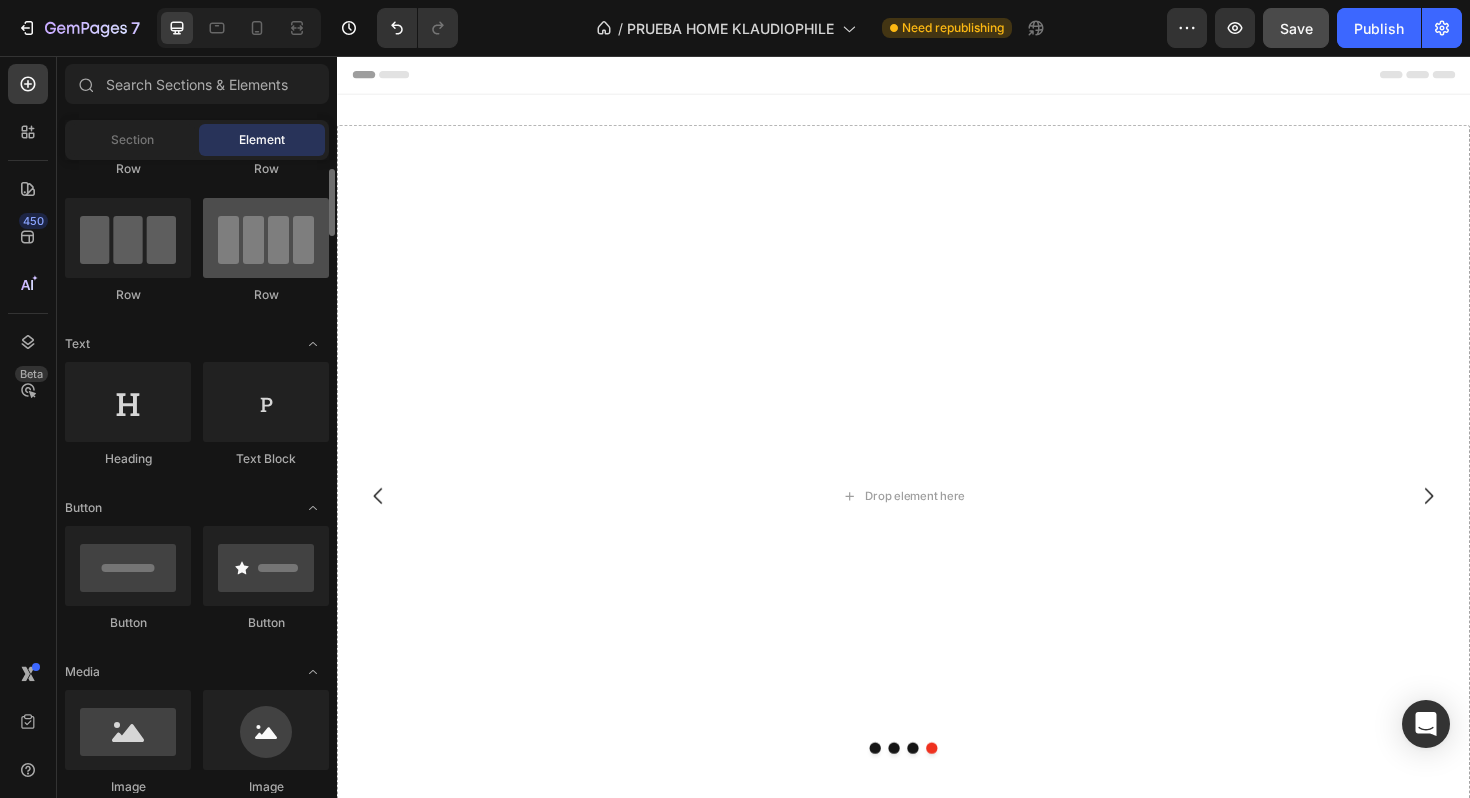 scroll, scrollTop: 0, scrollLeft: 0, axis: both 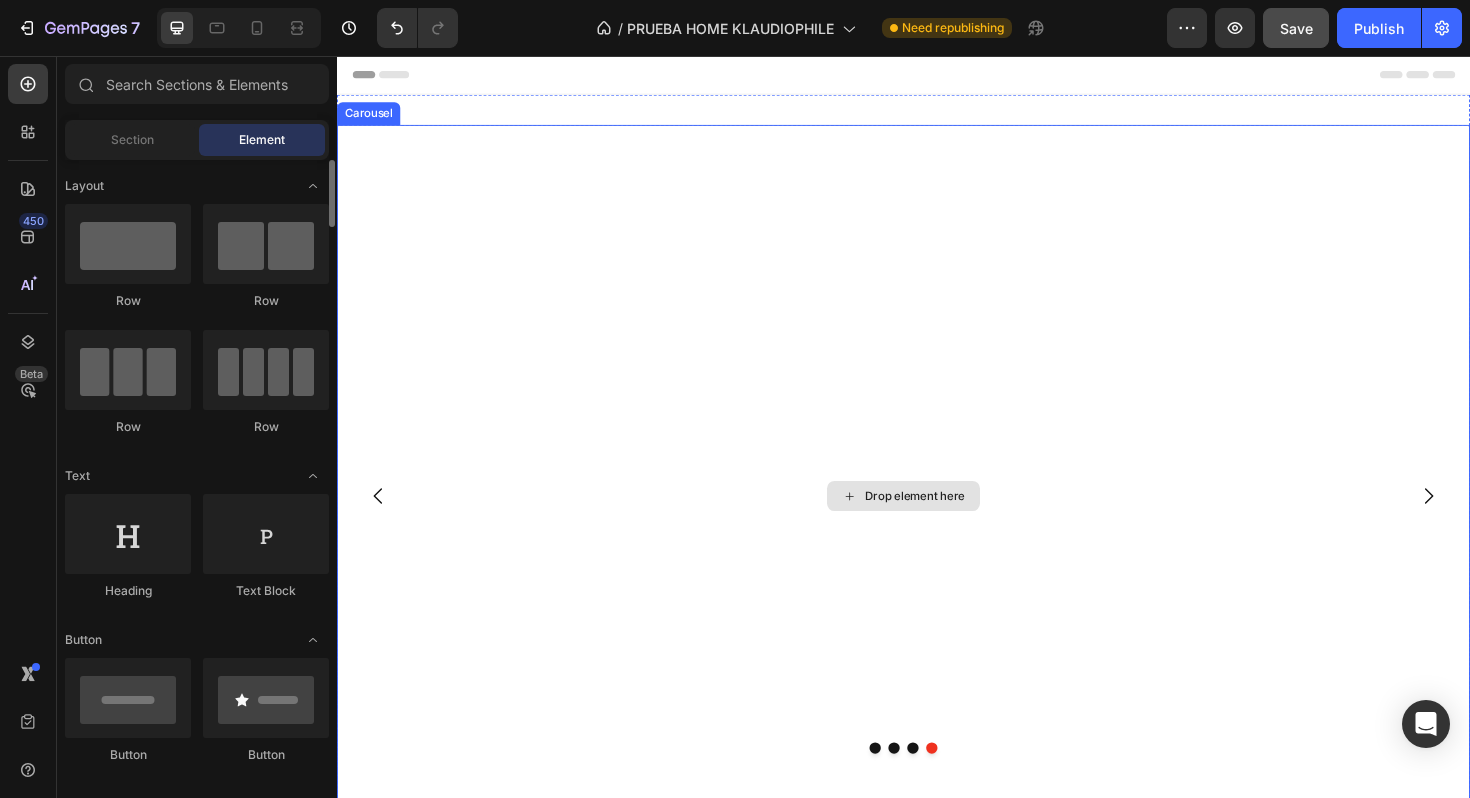 click on "Drop element here" at bounding box center (937, 522) 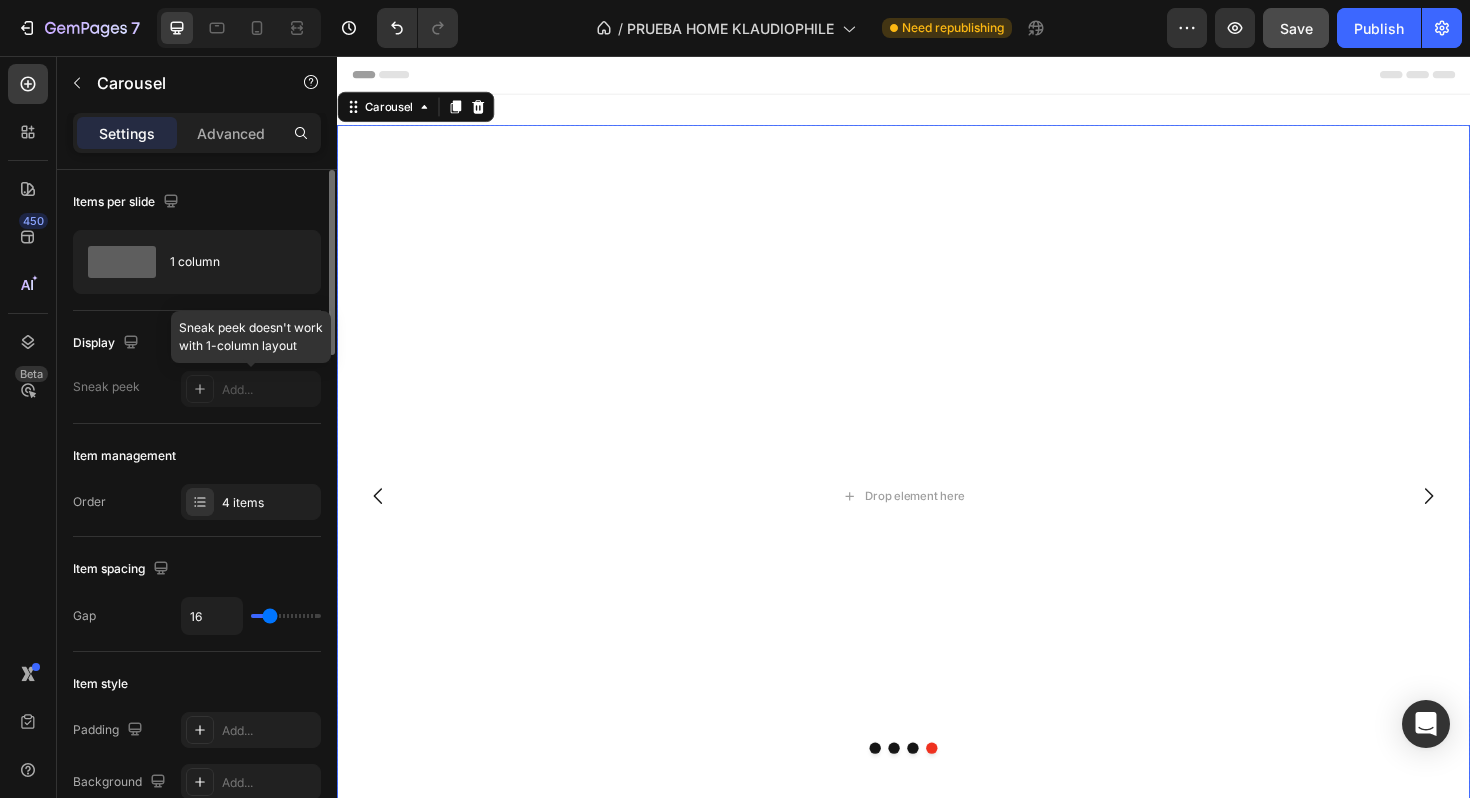 click 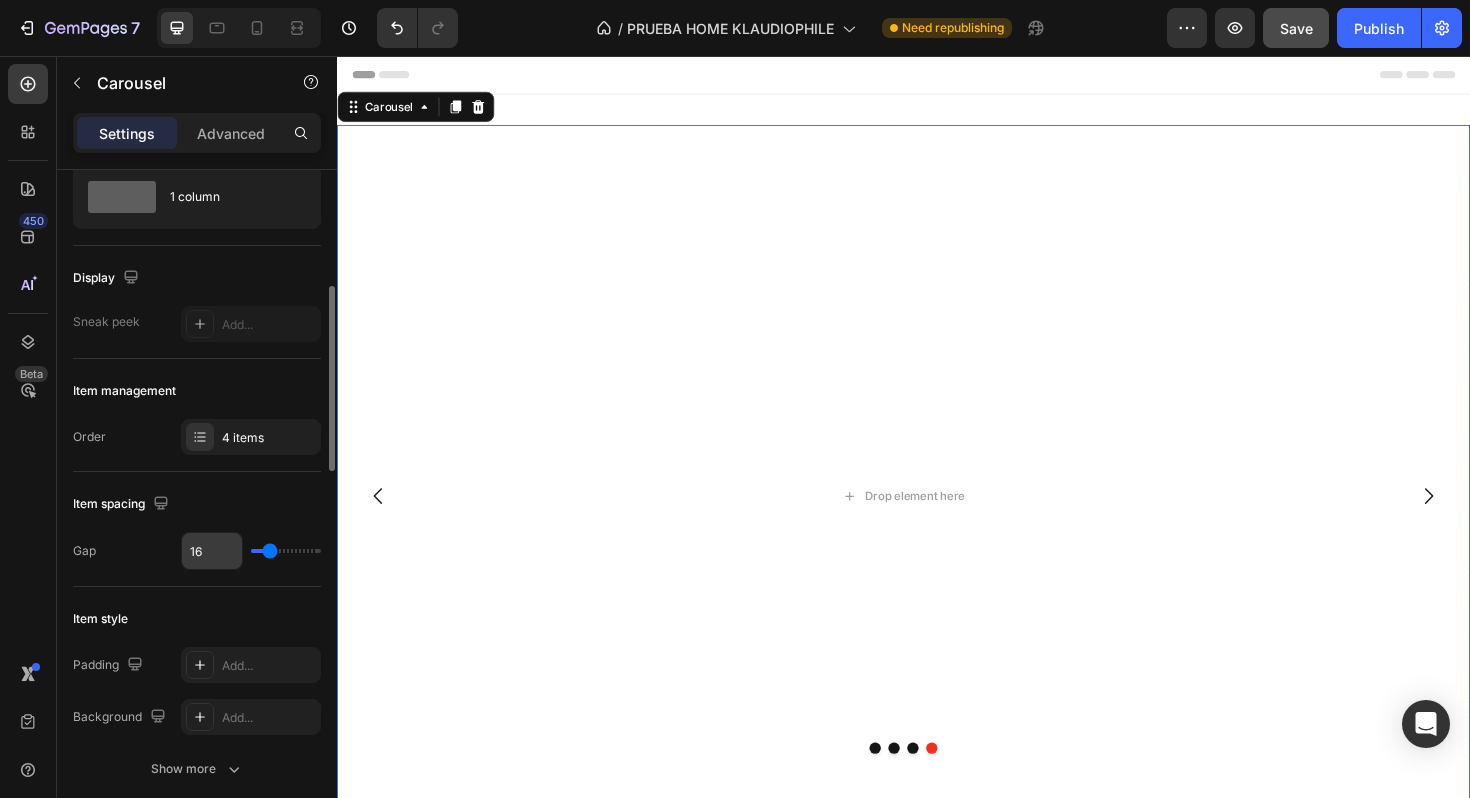 scroll, scrollTop: 199, scrollLeft: 0, axis: vertical 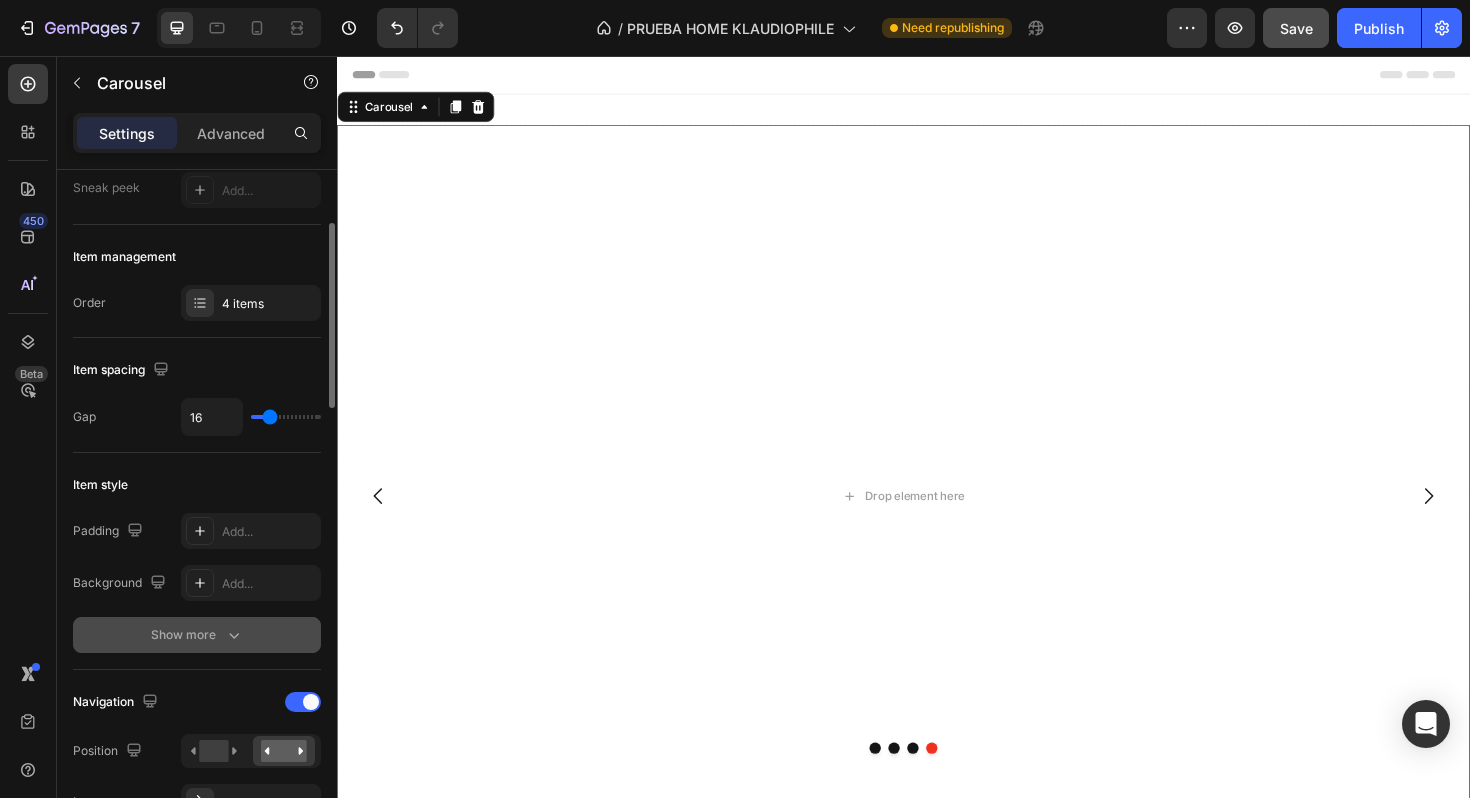 click on "Show more" at bounding box center [197, 635] 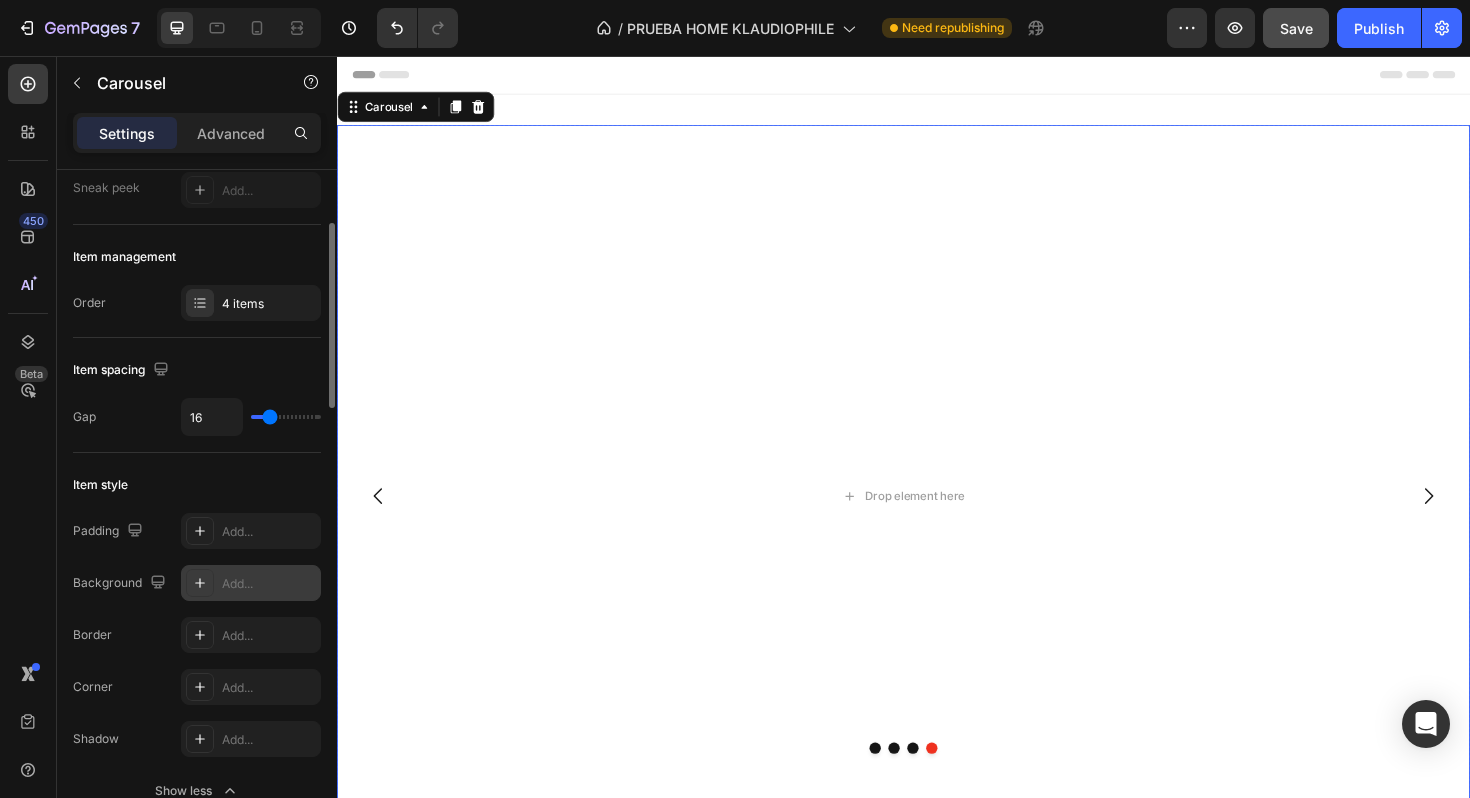 click 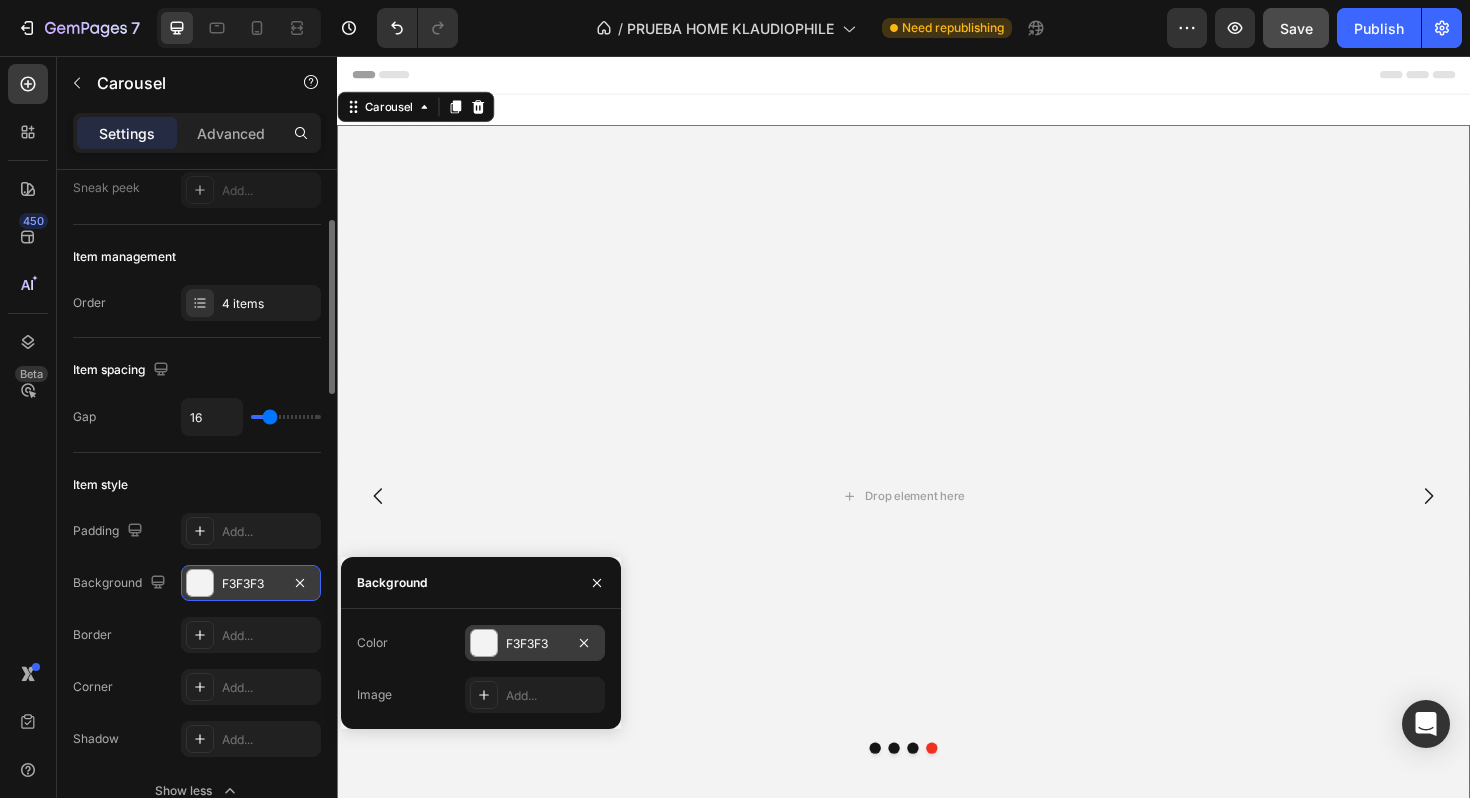 click at bounding box center (484, 643) 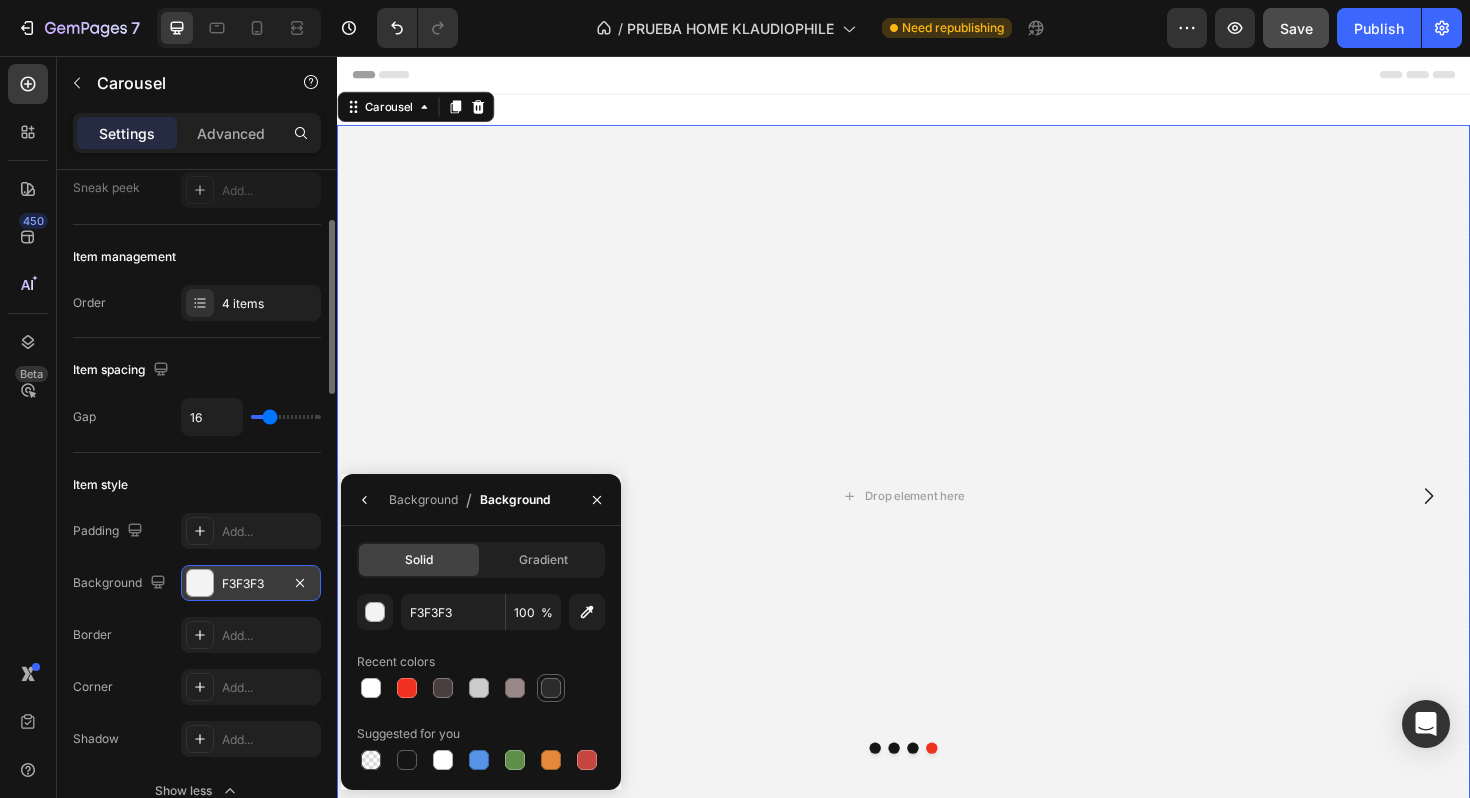 click at bounding box center [551, 688] 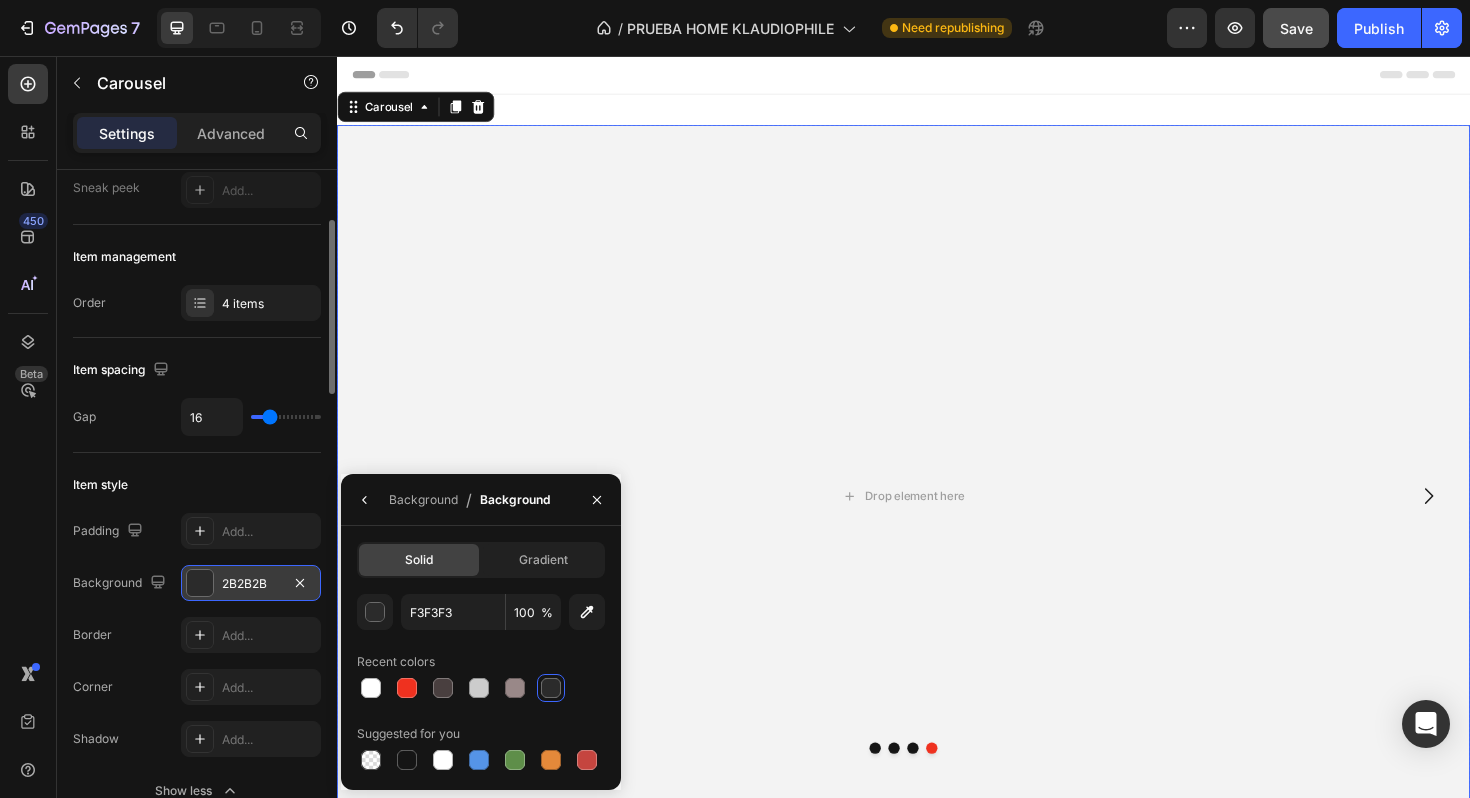type on "2B2B2B" 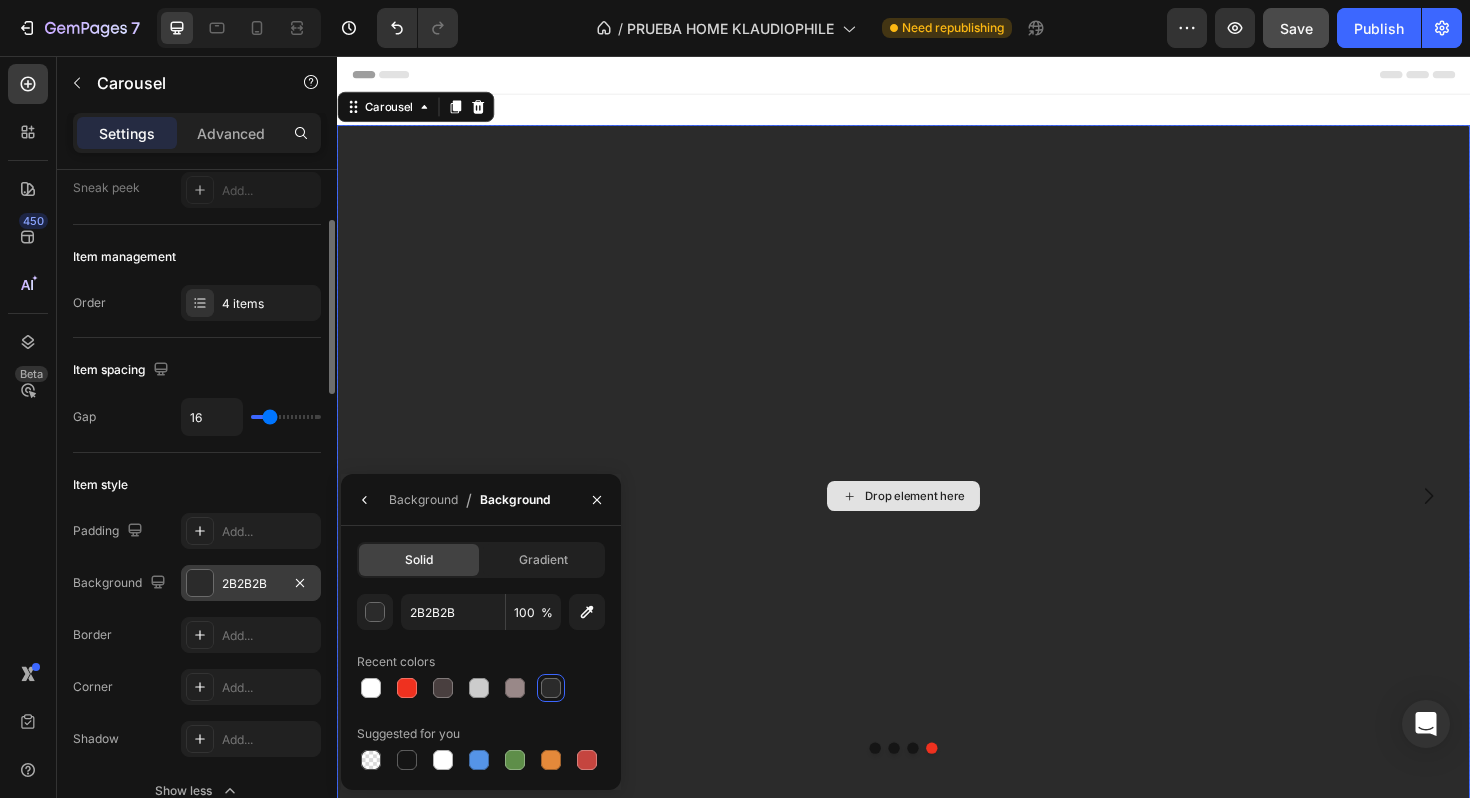 click on "Drop element here" at bounding box center (937, 522) 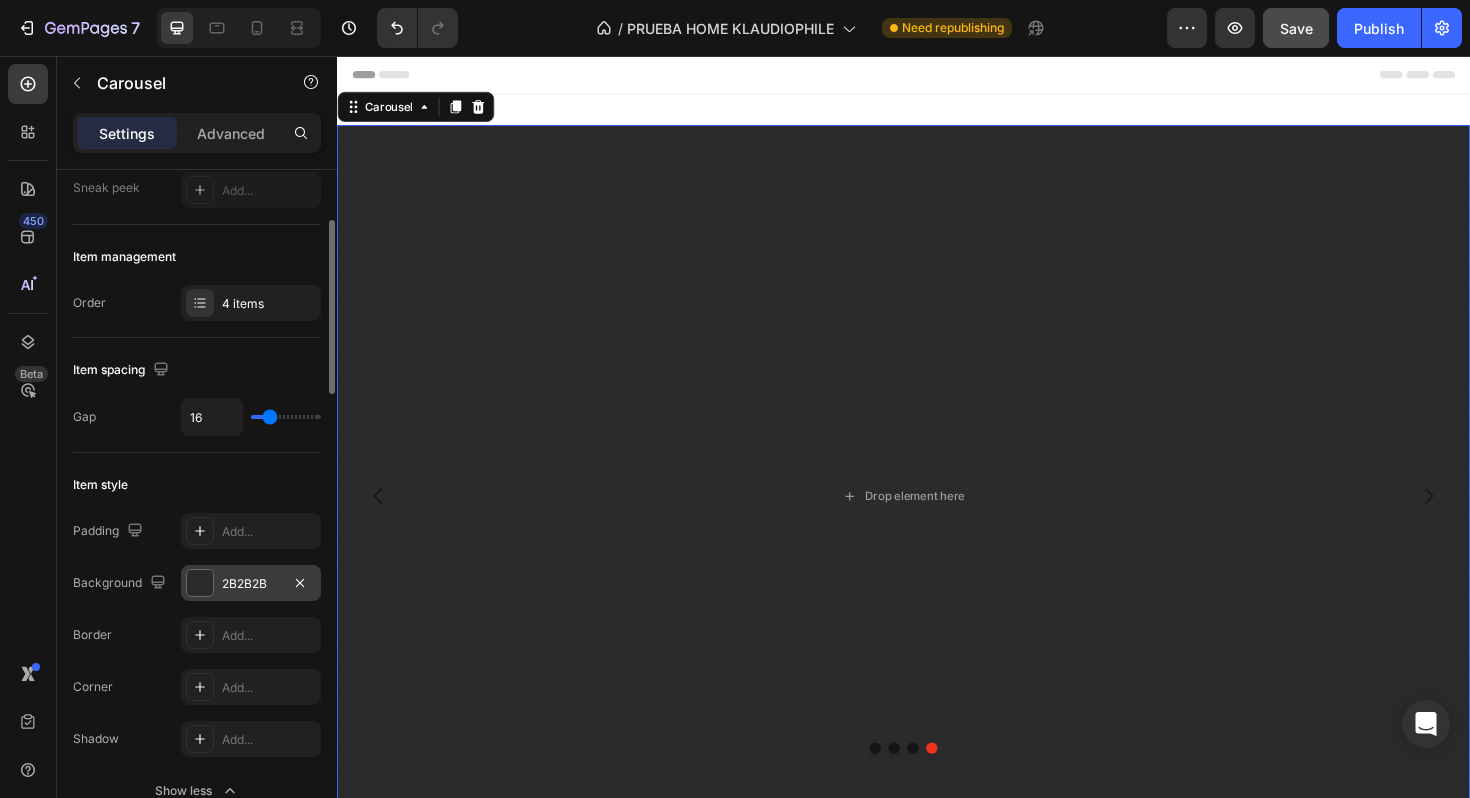 click at bounding box center [947, 789] 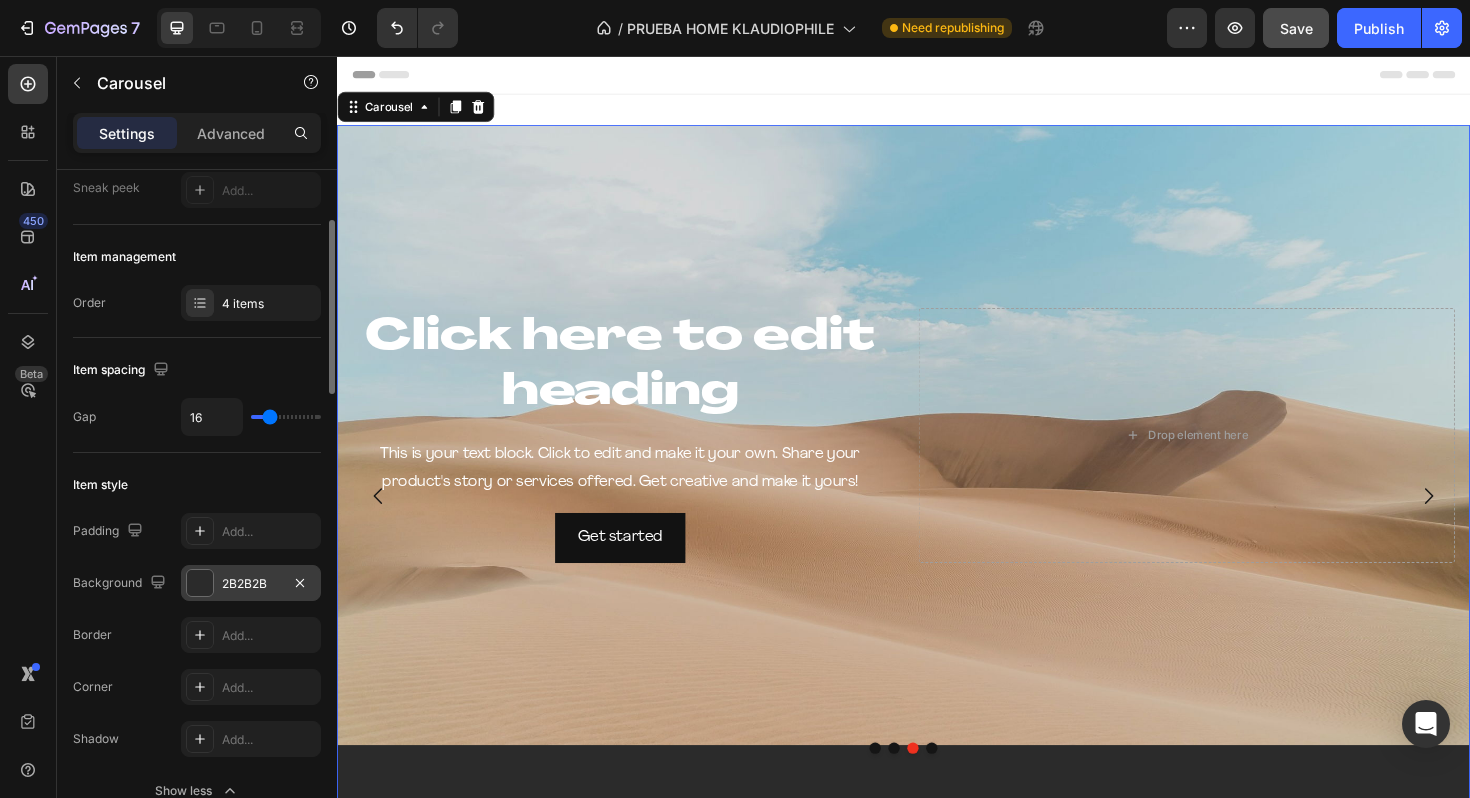 click at bounding box center (927, 789) 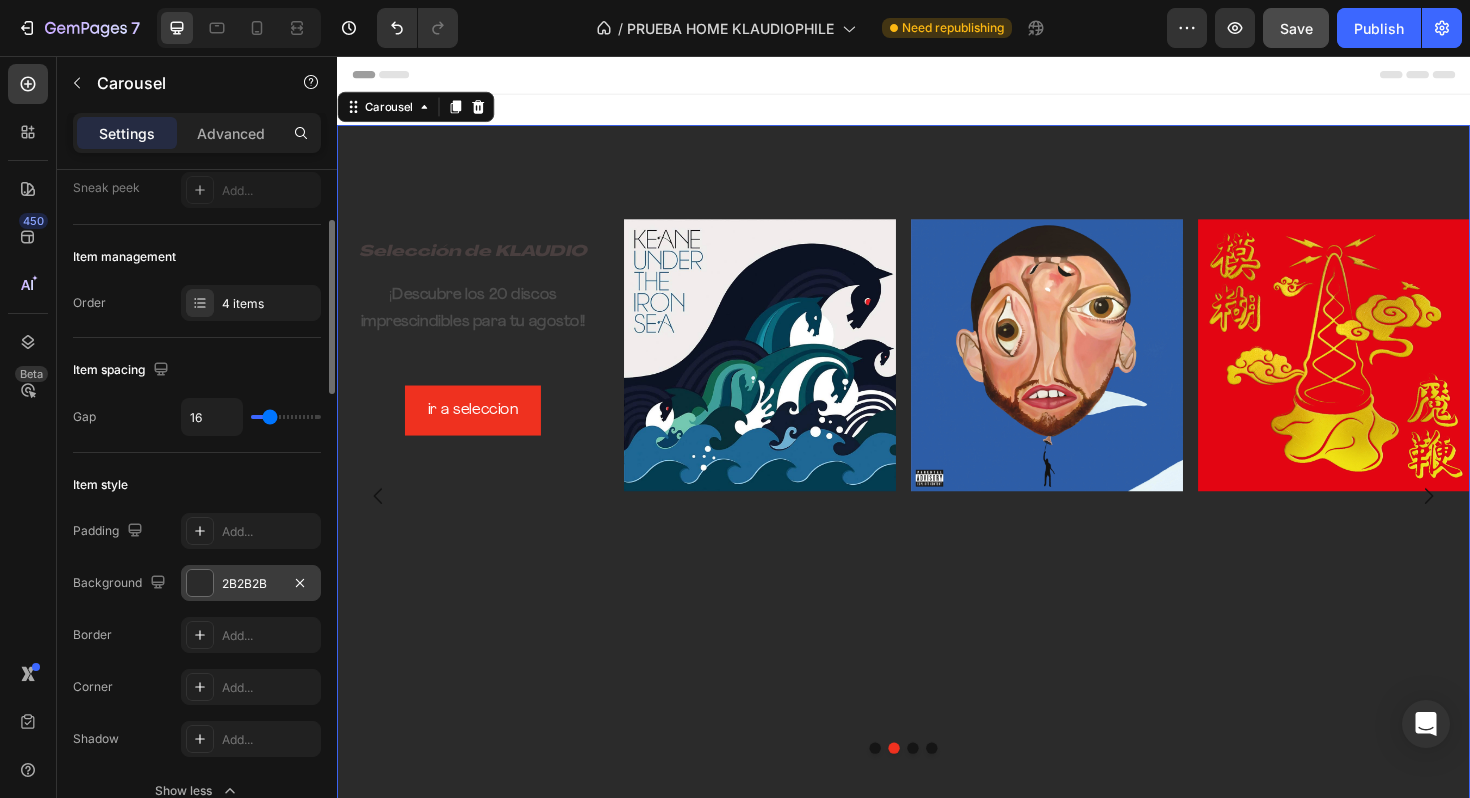 click at bounding box center [907, 789] 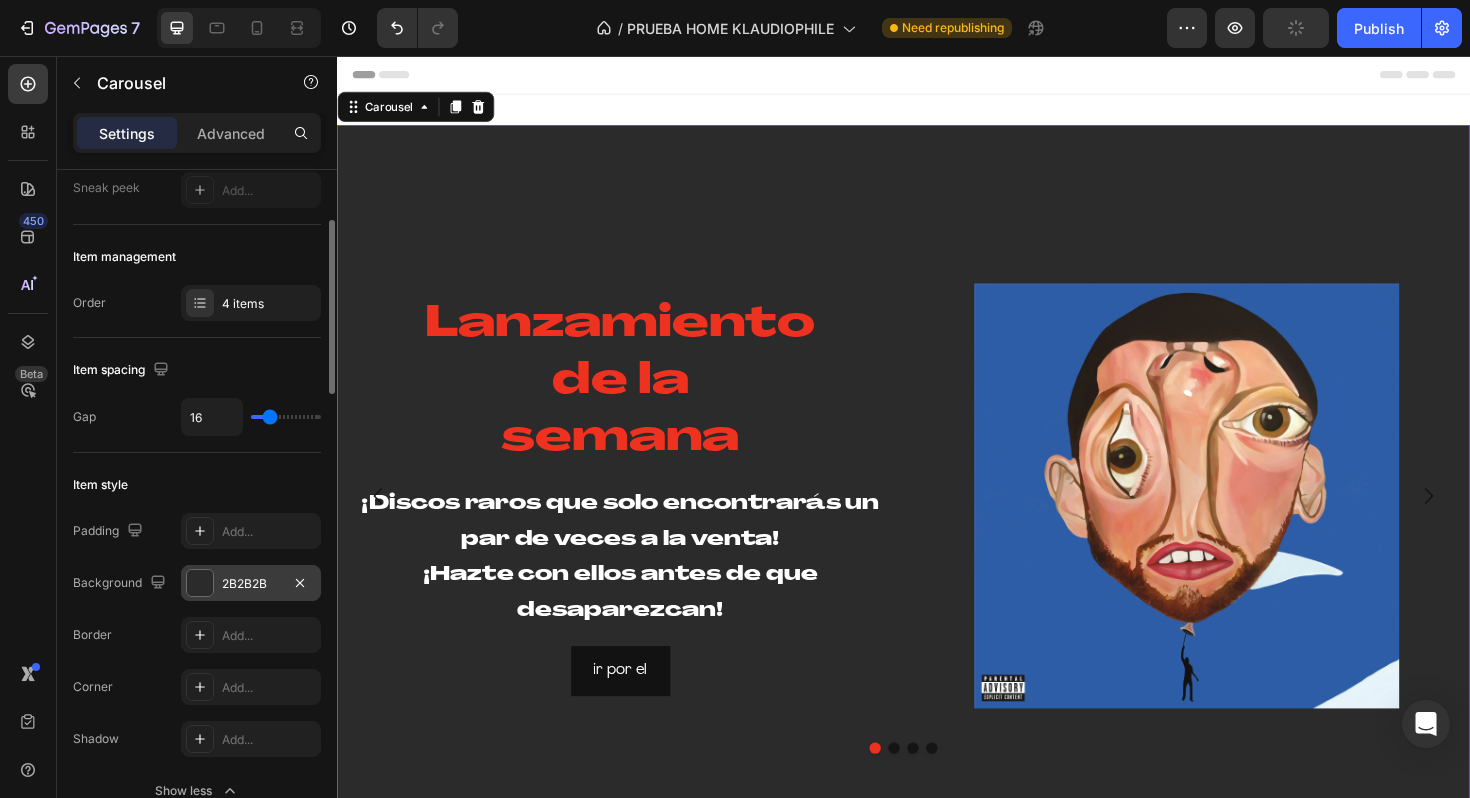 click at bounding box center [937, 789] 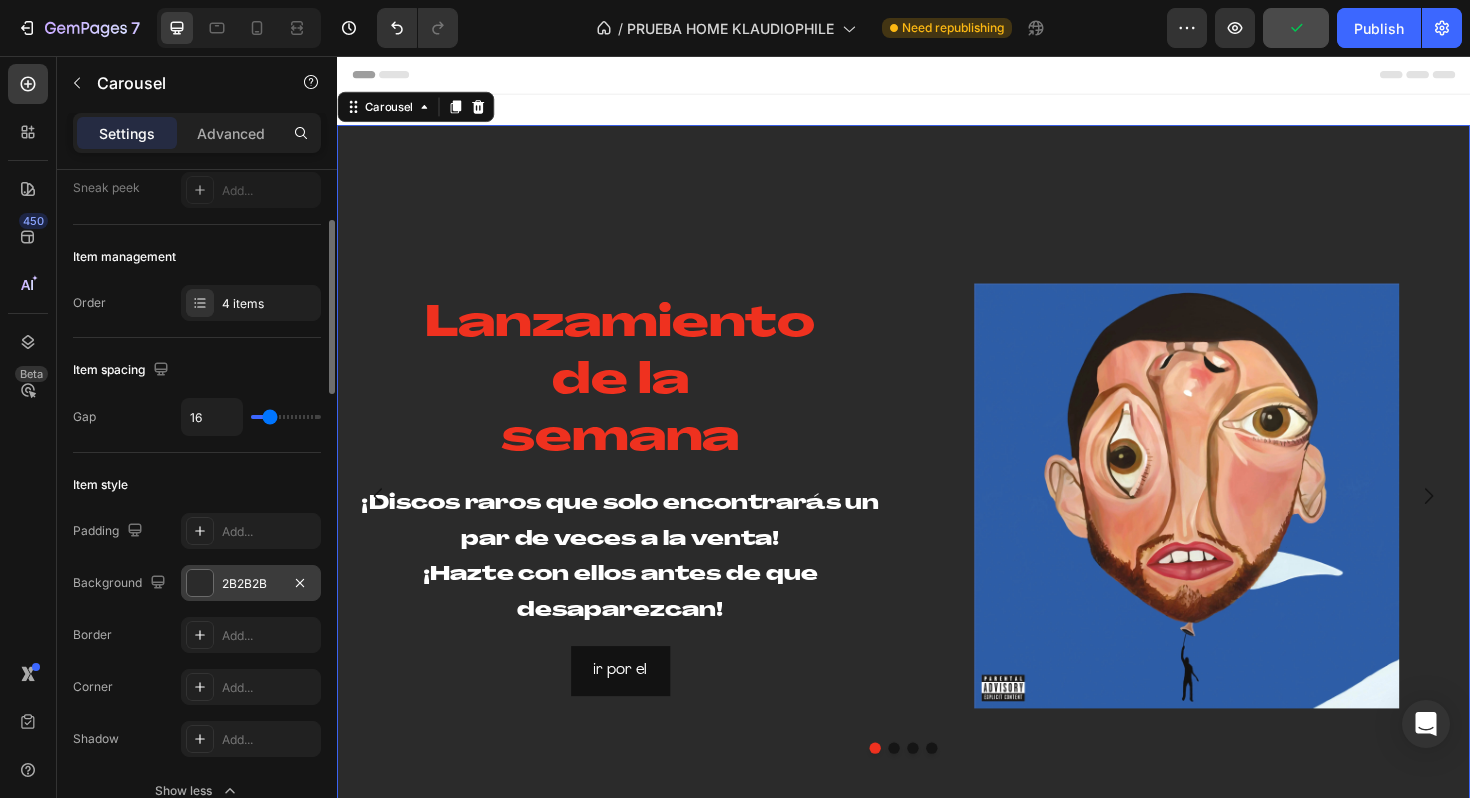 click at bounding box center (927, 789) 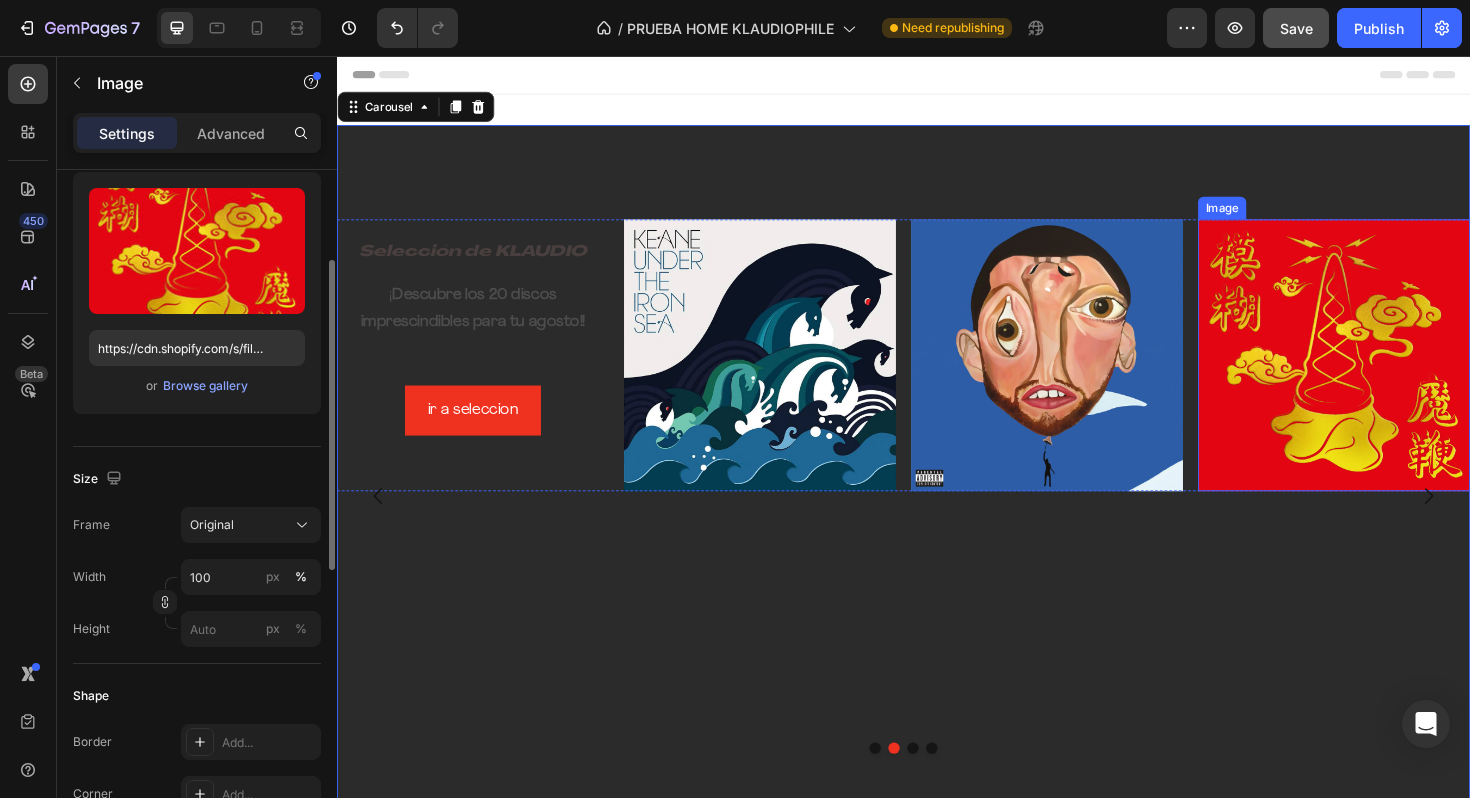 click at bounding box center (1393, 373) 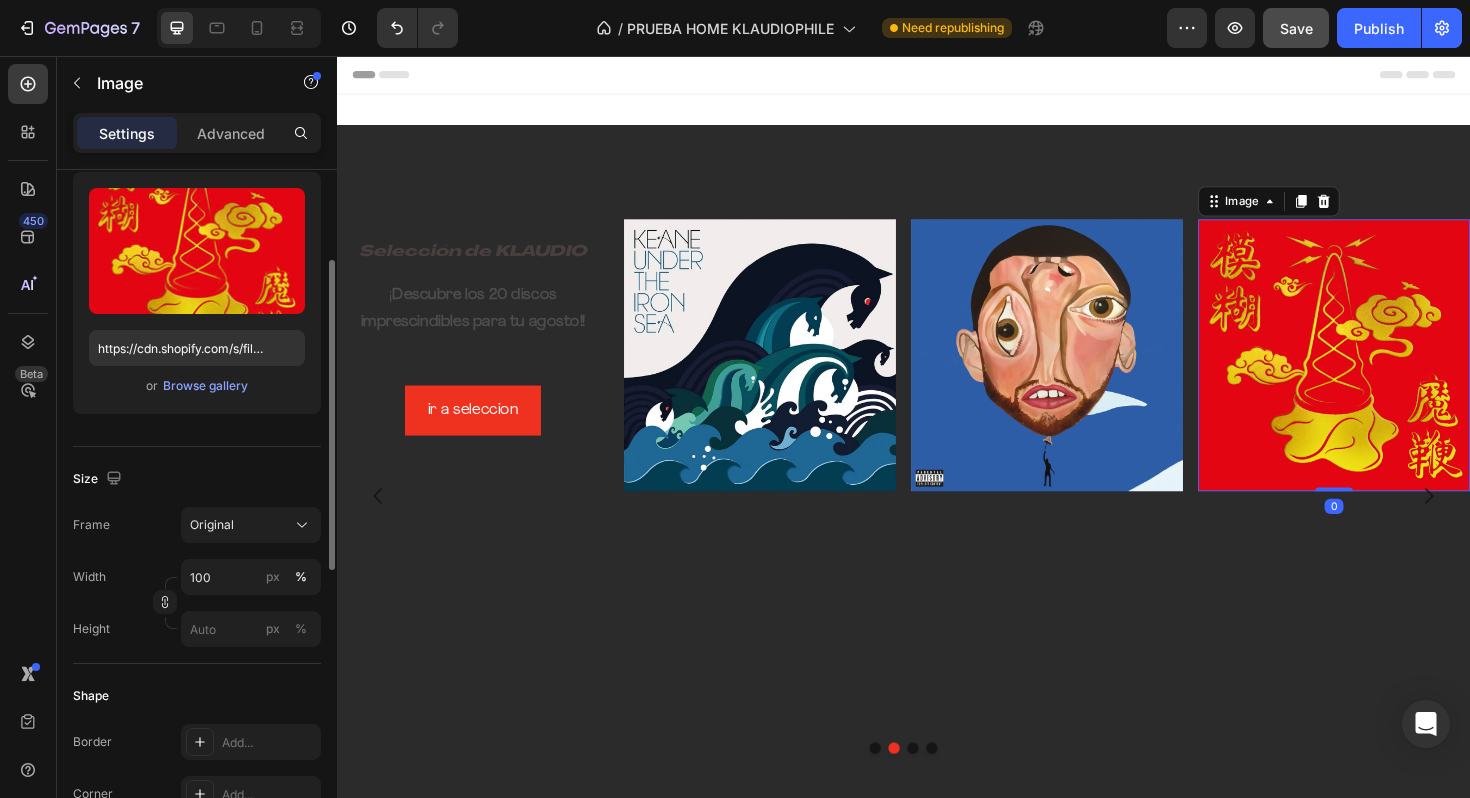 scroll, scrollTop: 0, scrollLeft: 0, axis: both 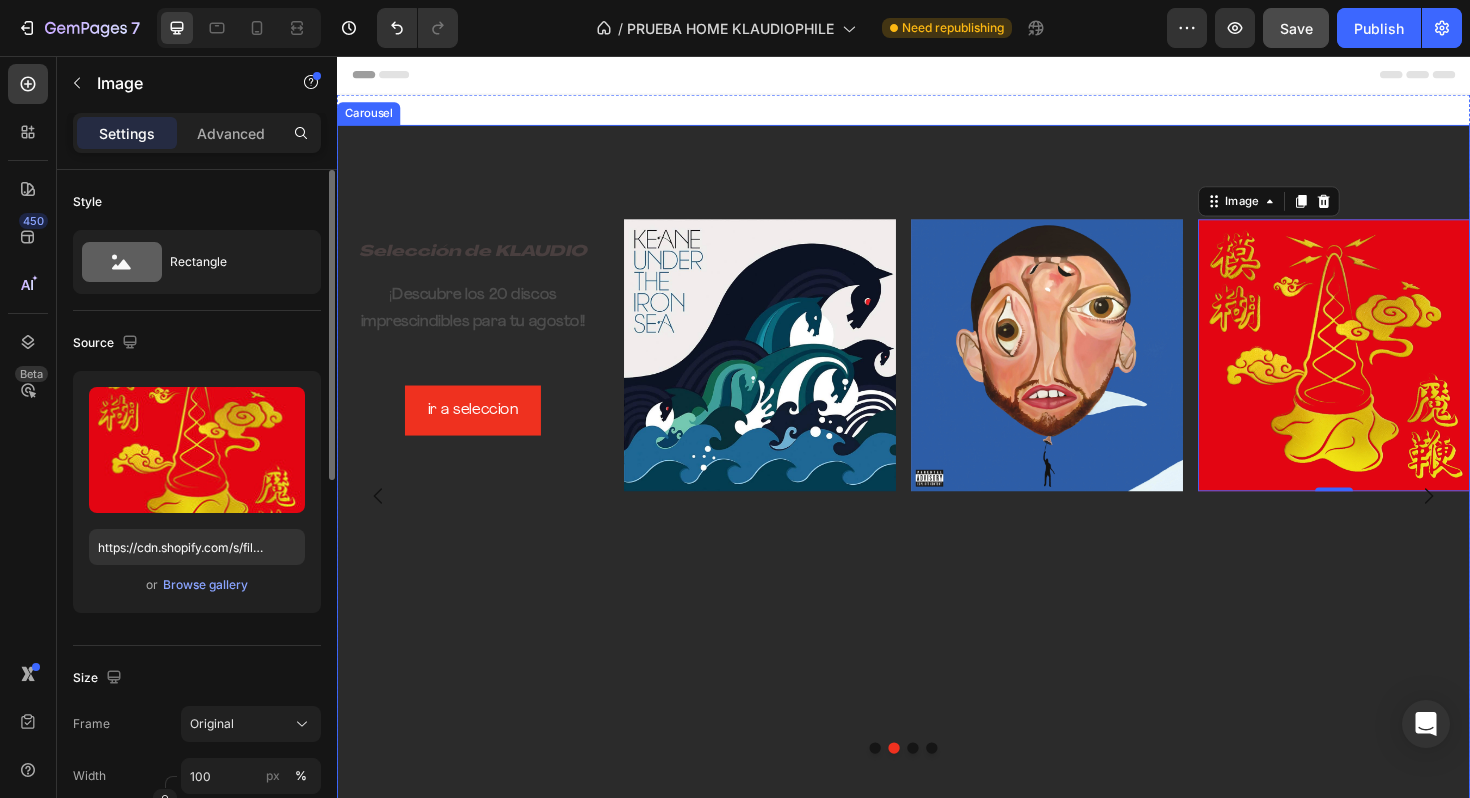 click at bounding box center [907, 789] 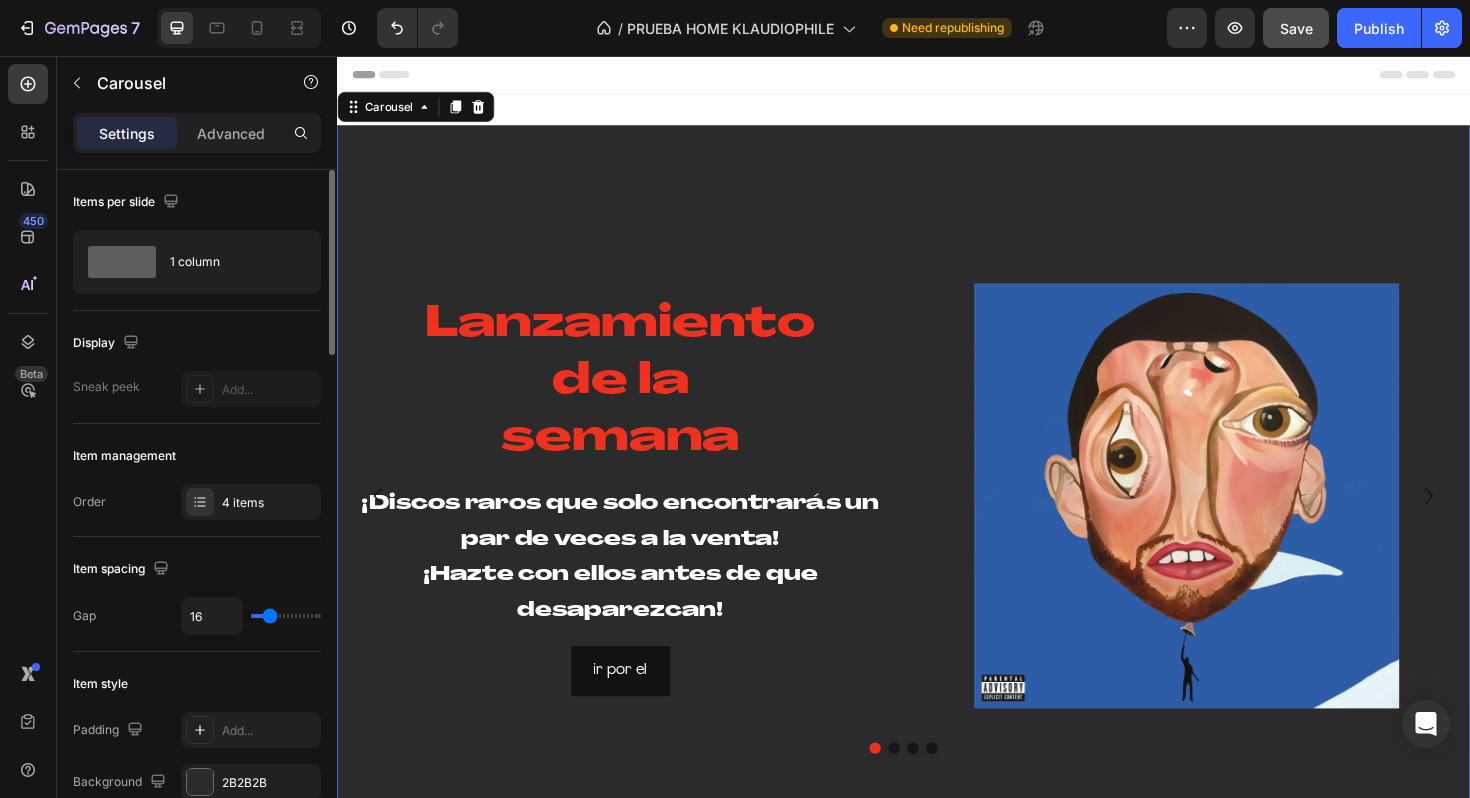 click at bounding box center (927, 789) 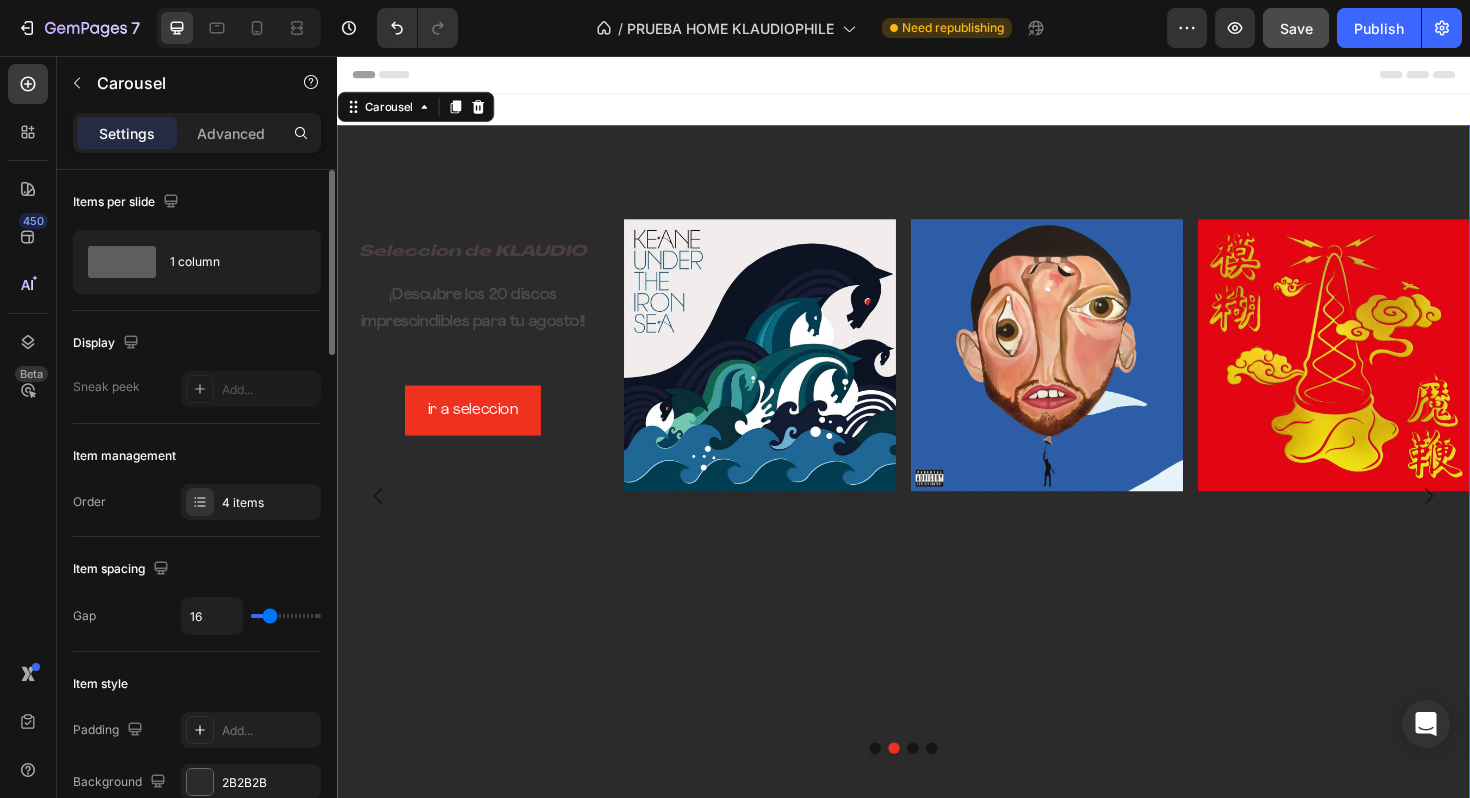 click at bounding box center [907, 789] 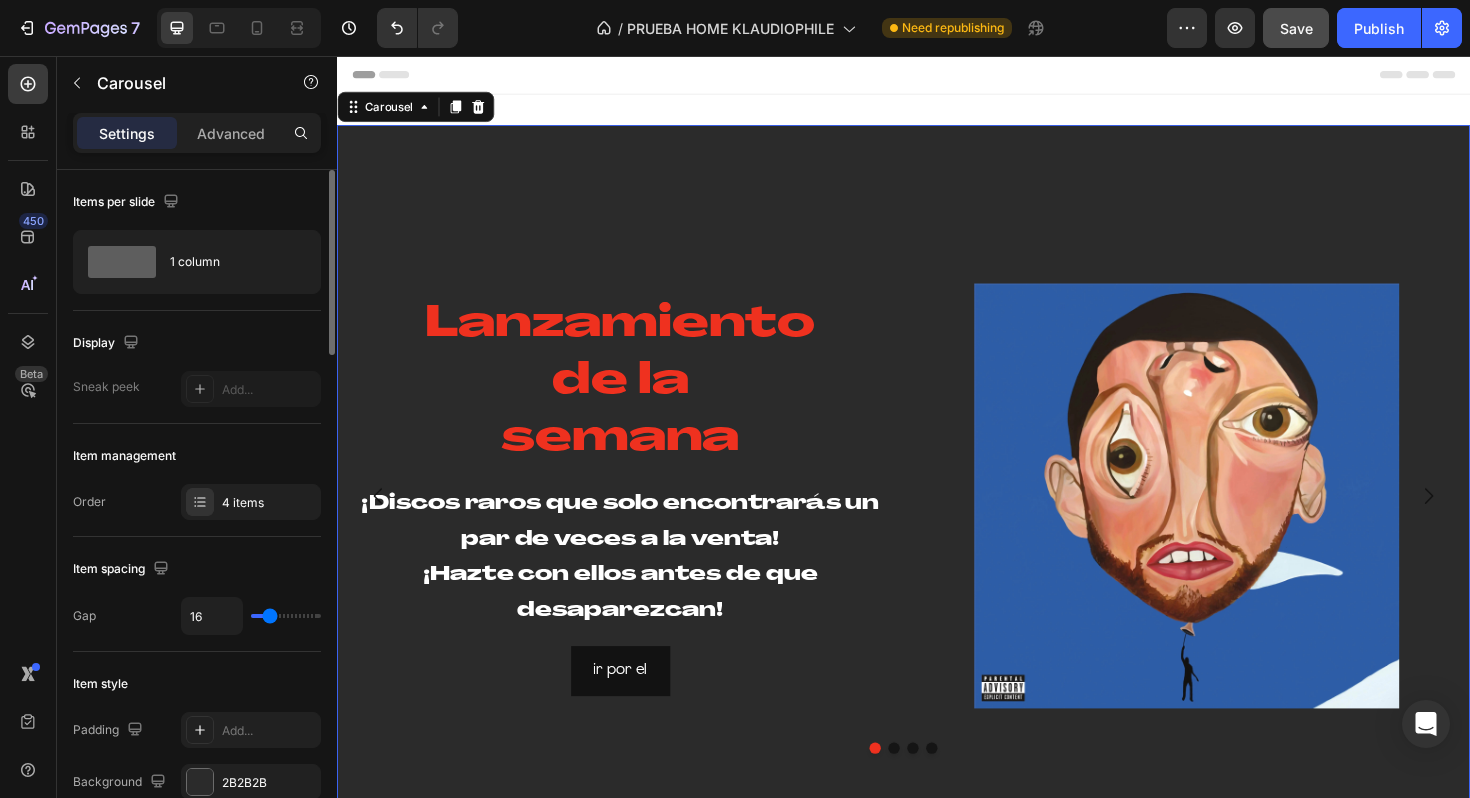 click at bounding box center [927, 789] 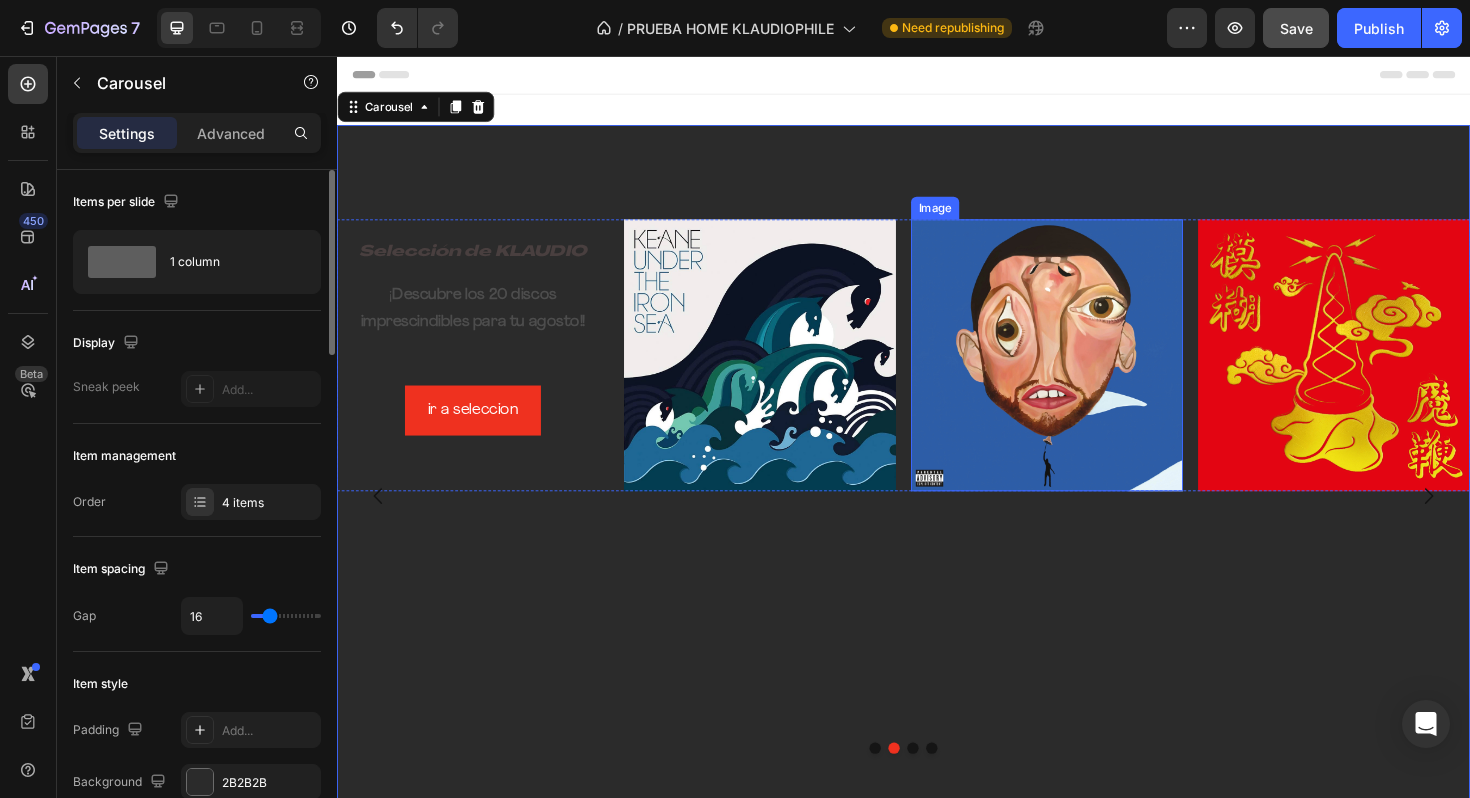 click at bounding box center [1089, 373] 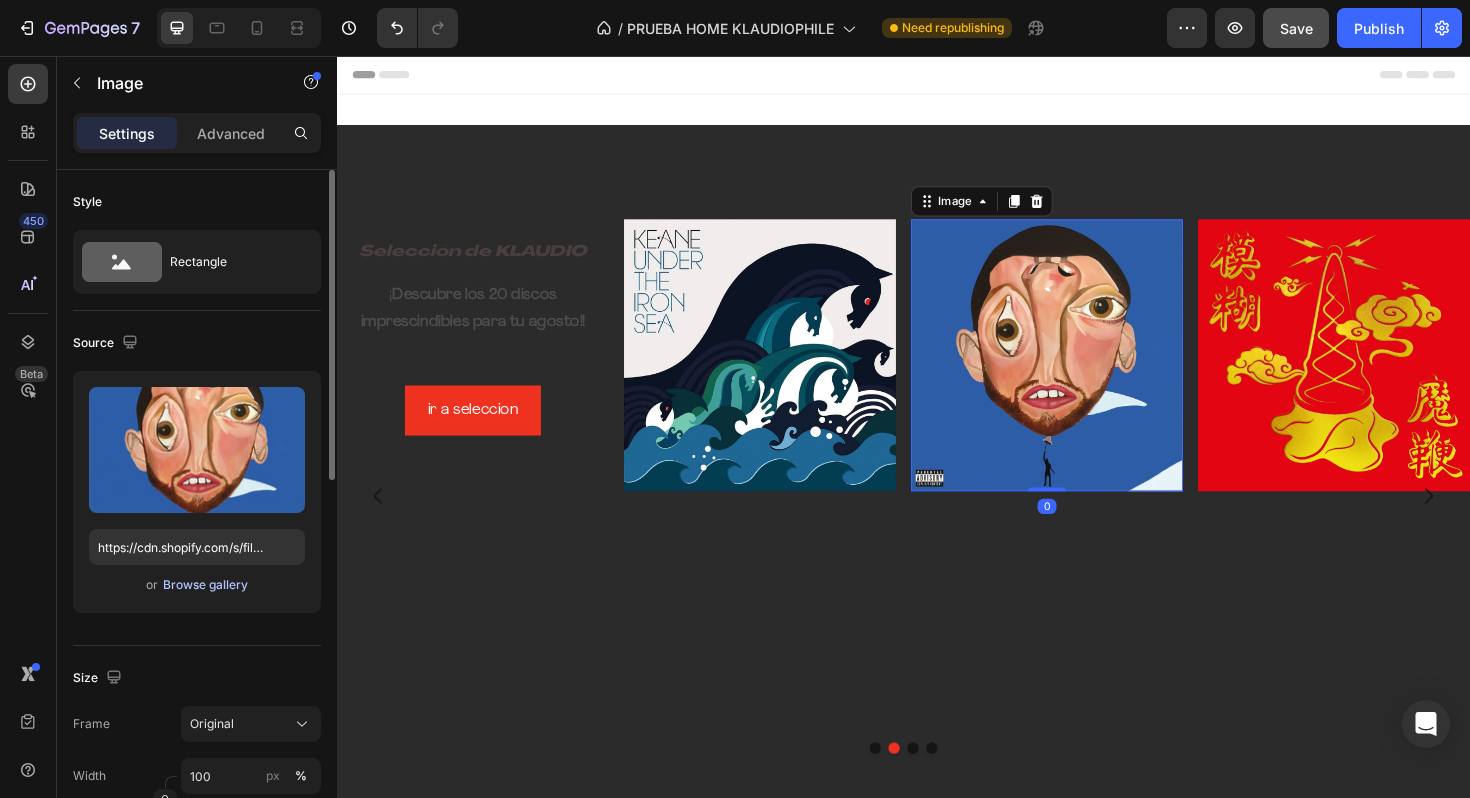 click on "Browse gallery" at bounding box center (205, 585) 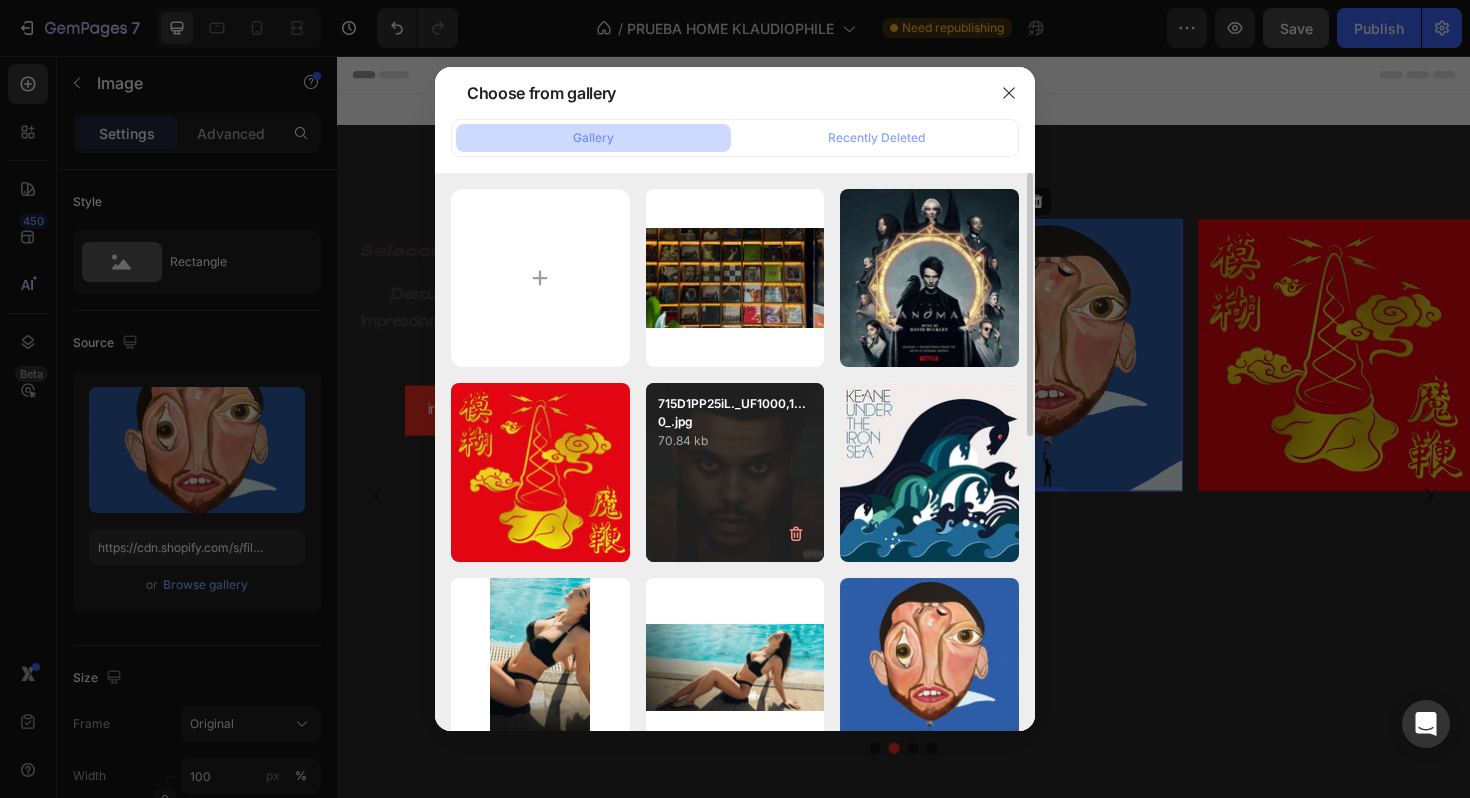 click on "715D1PP25iL._UF1000,1...0_.jpg 70.84 kb" at bounding box center (735, 472) 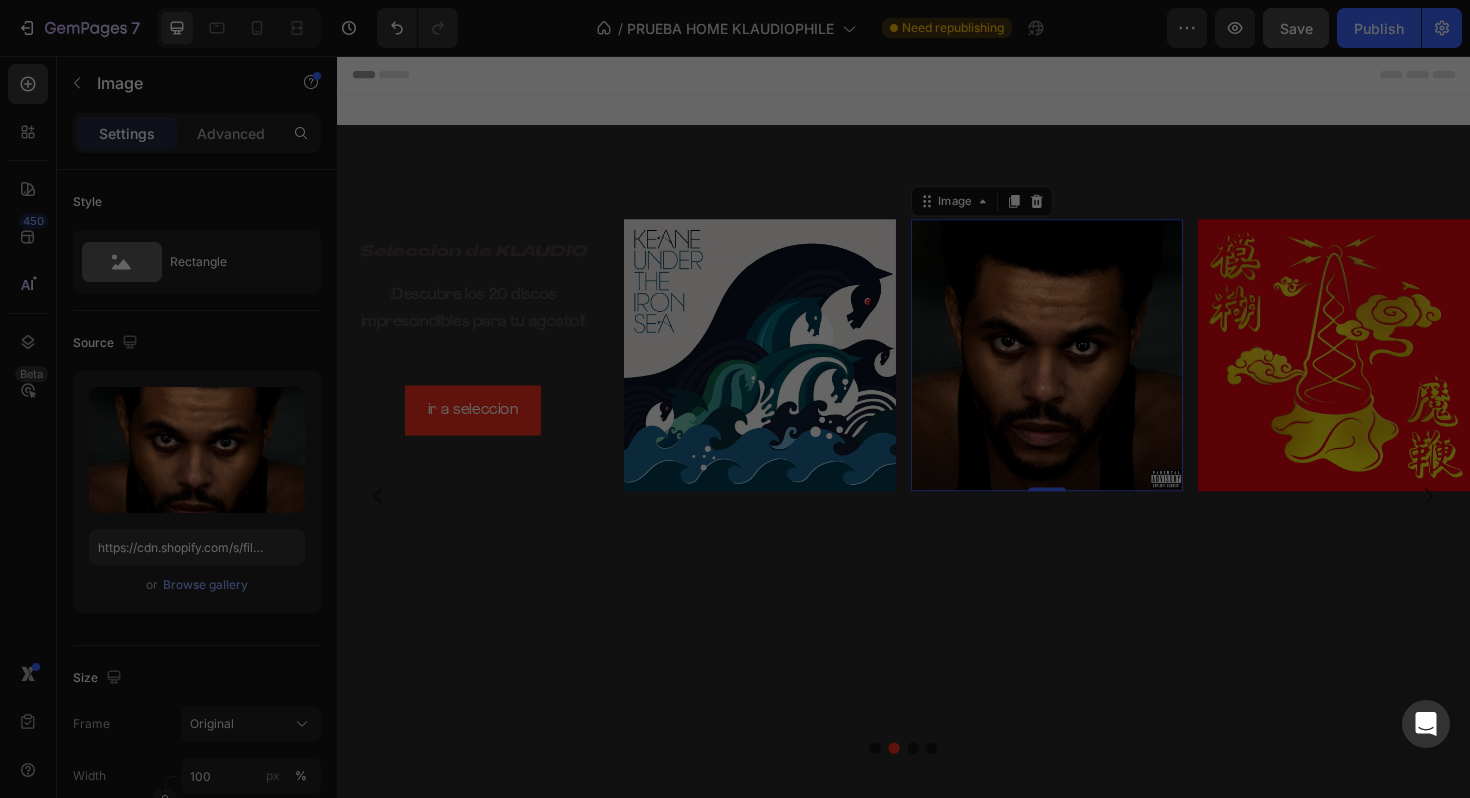 click on "715D1PP25iL._UF1000,1...0_.jpg 70.84 kb" at bounding box center [735, 472] 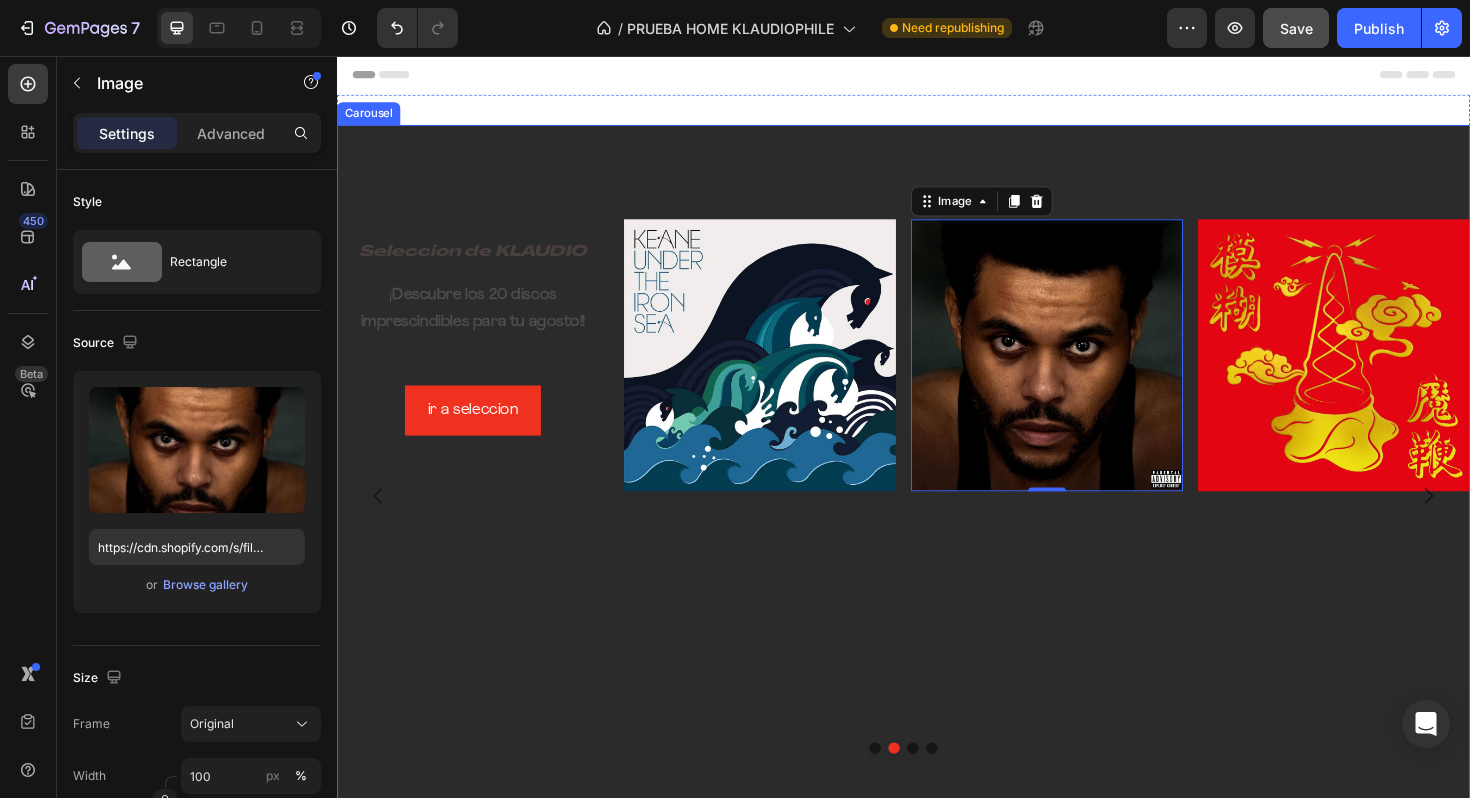 click at bounding box center [947, 789] 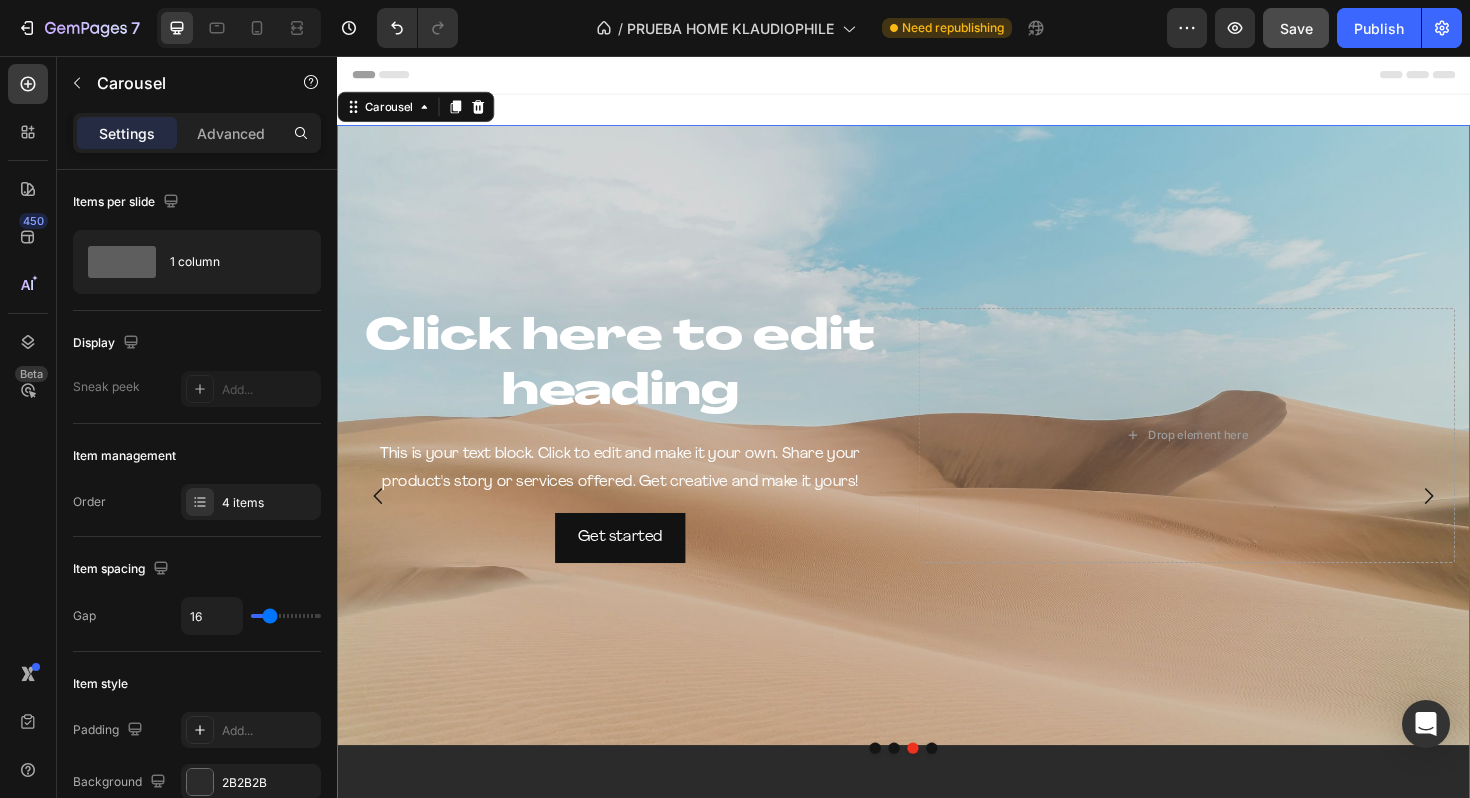 click at bounding box center [967, 789] 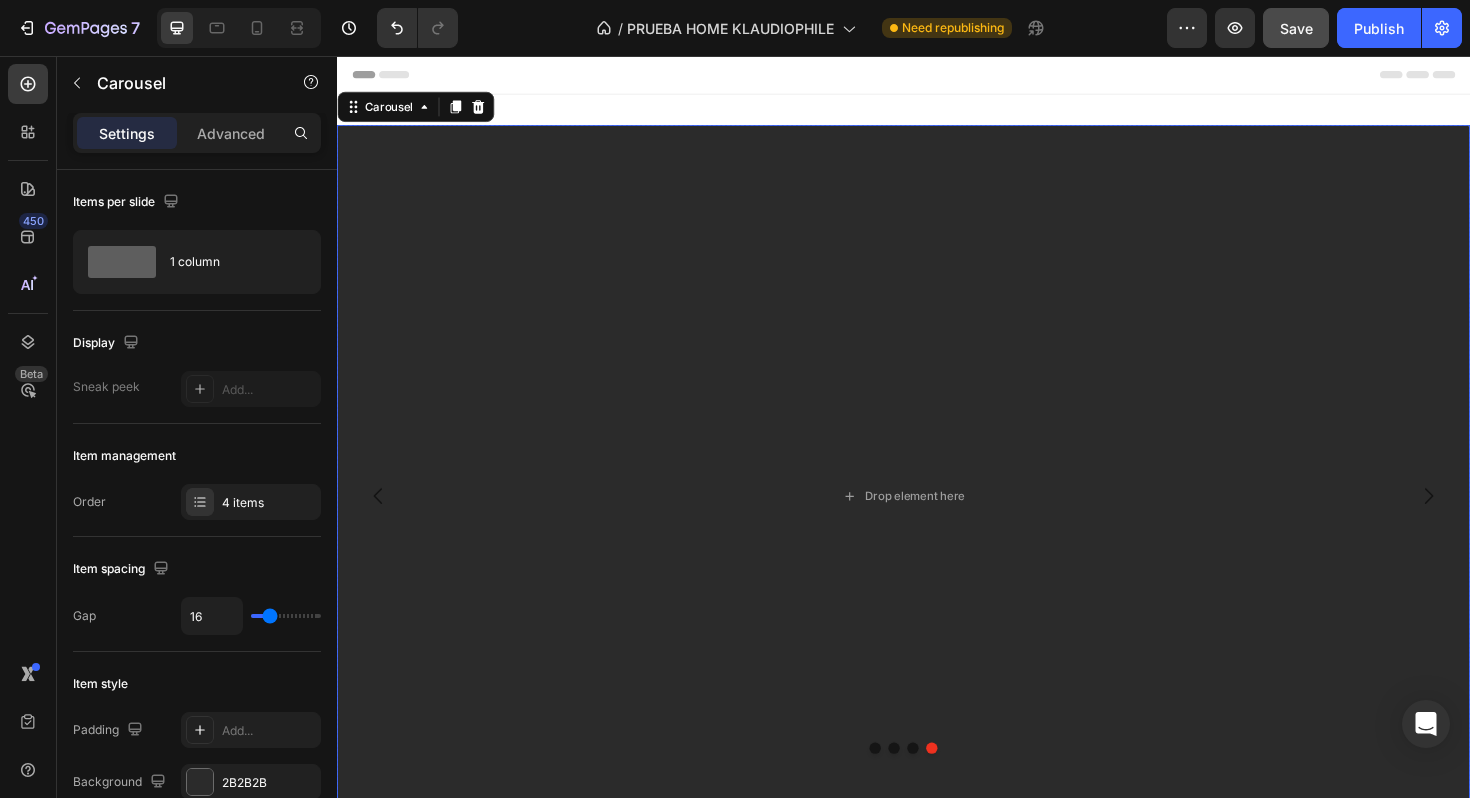 click at bounding box center (947, 789) 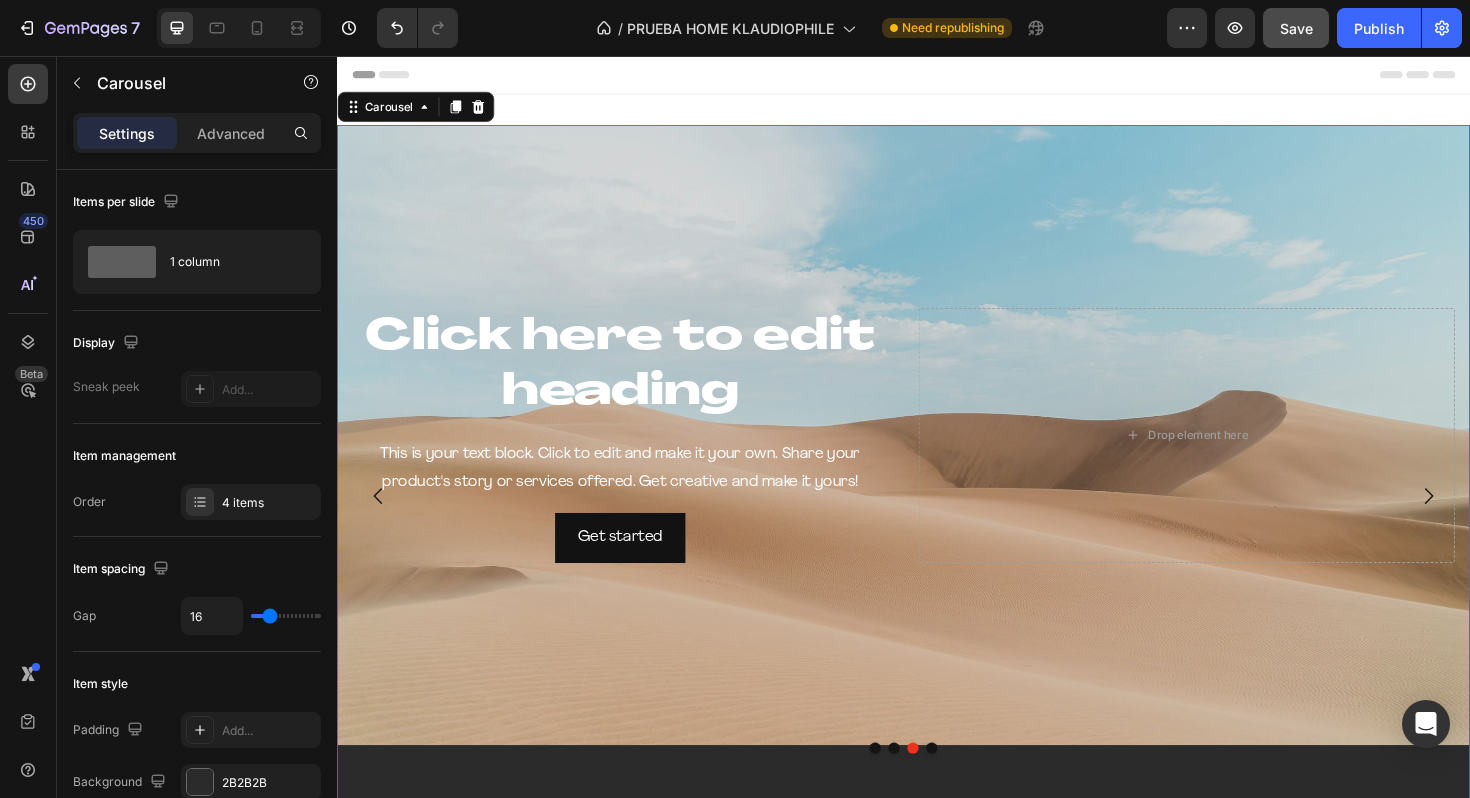 click at bounding box center [967, 789] 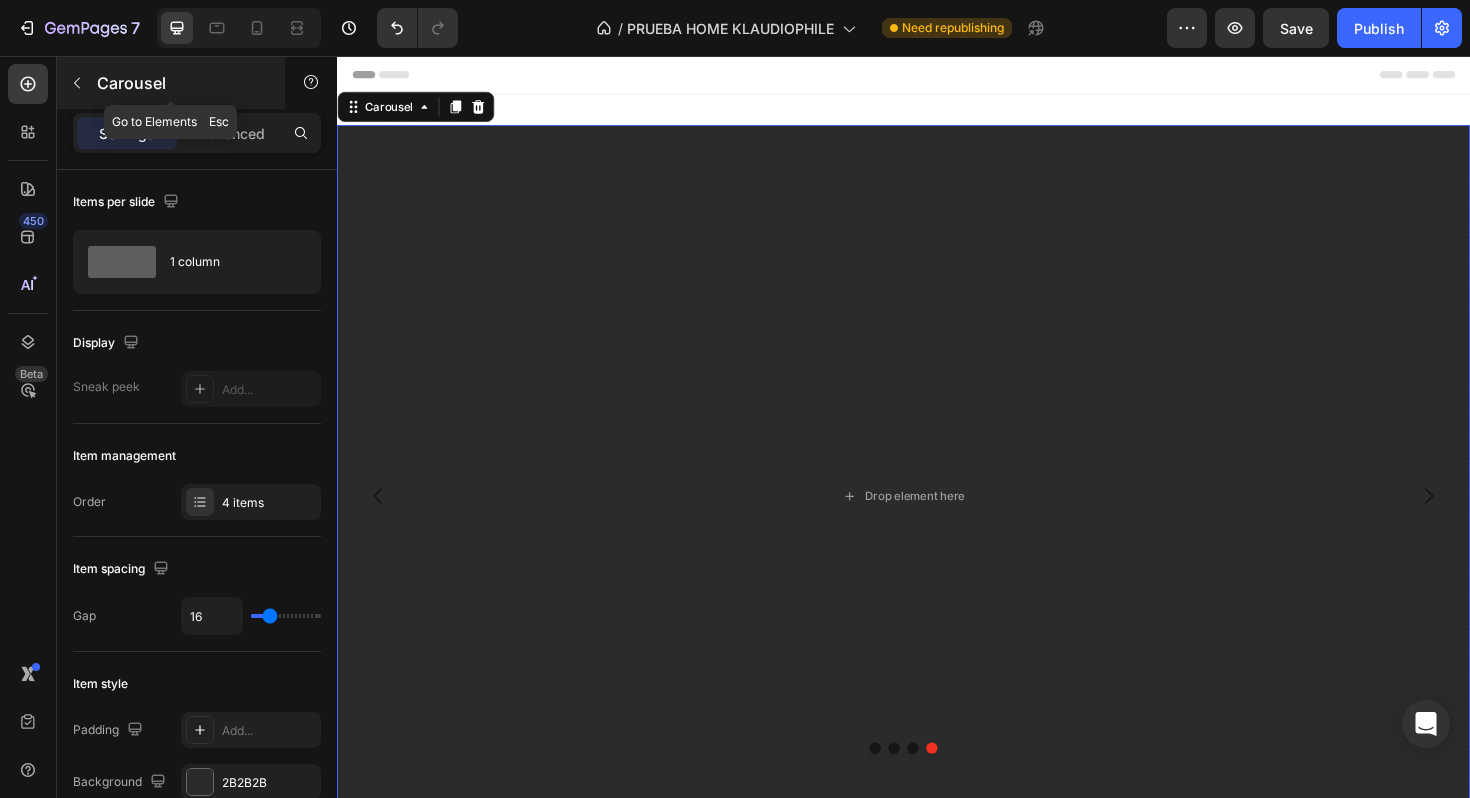 click 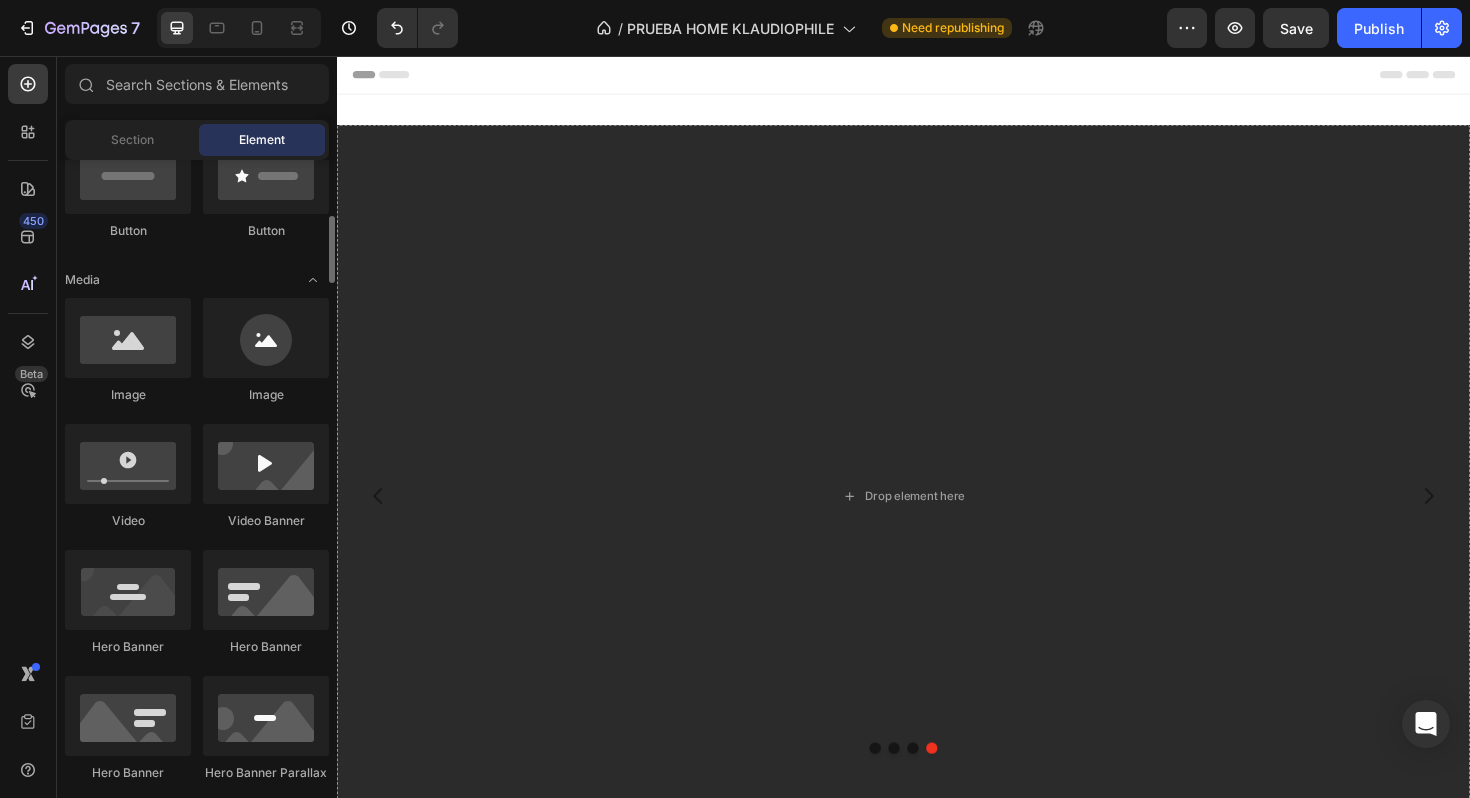 scroll, scrollTop: 675, scrollLeft: 0, axis: vertical 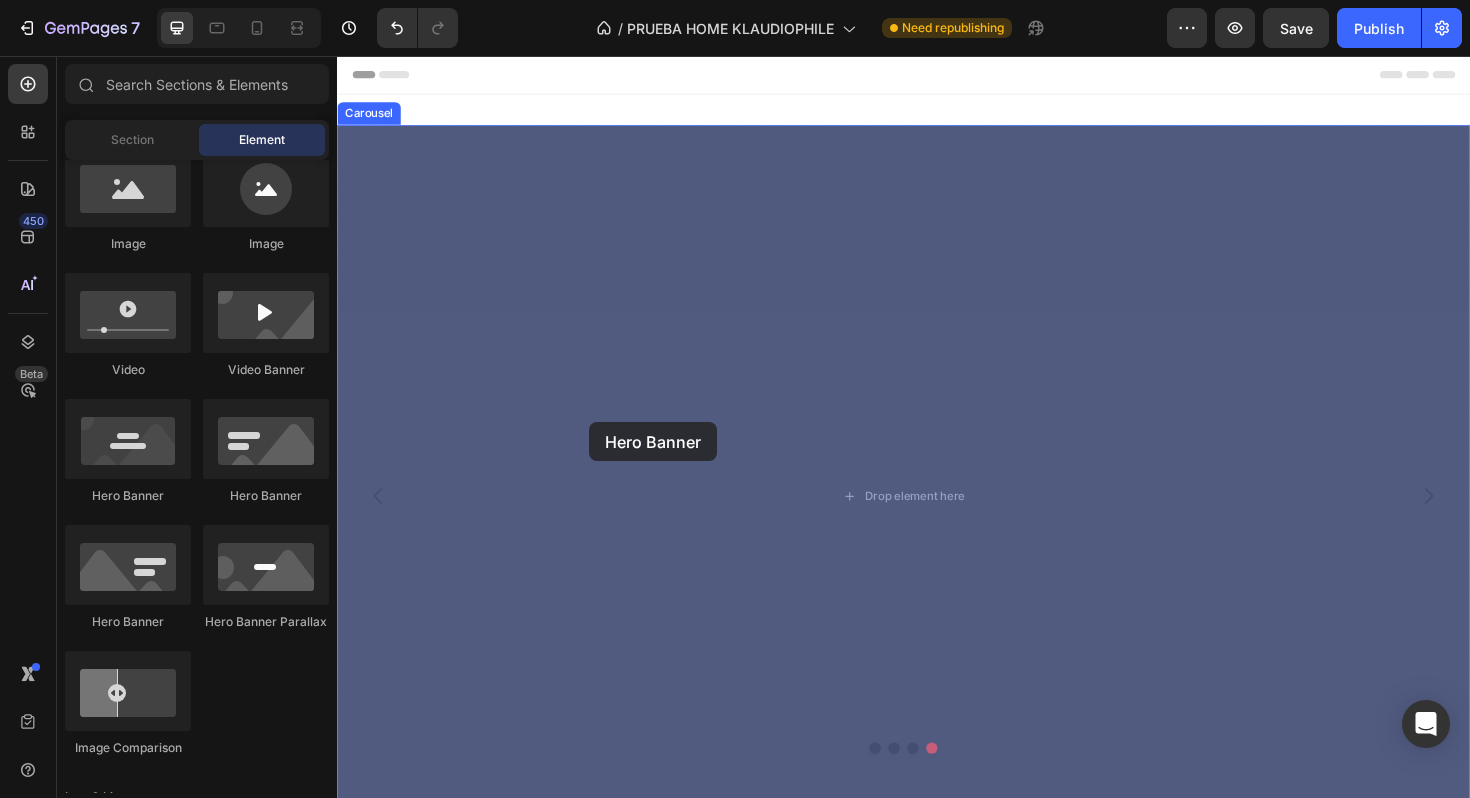 drag, startPoint x: 498, startPoint y: 619, endPoint x: 604, endPoint y: 444, distance: 204.59961 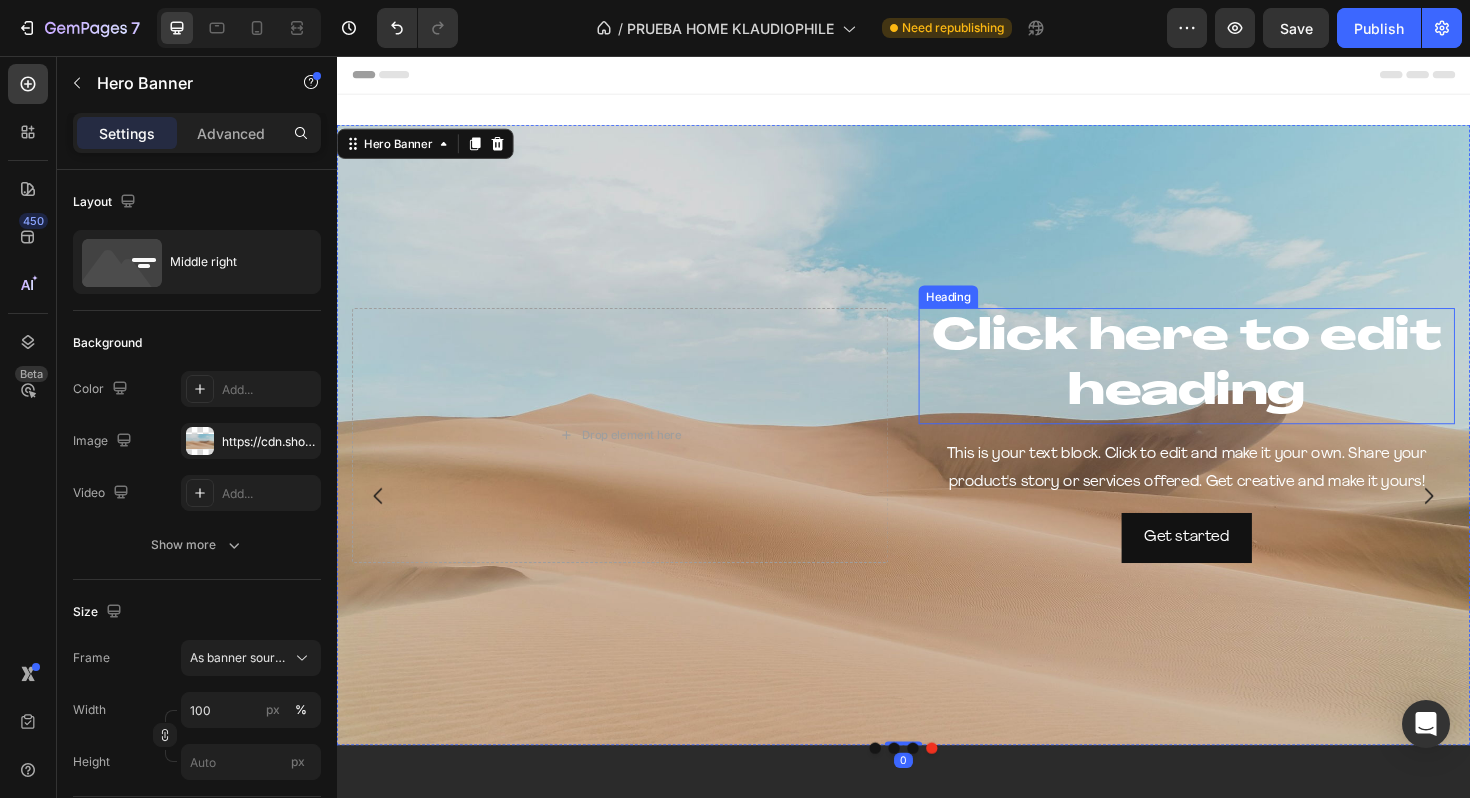 click on "Click here to edit heading" at bounding box center (1237, 385) 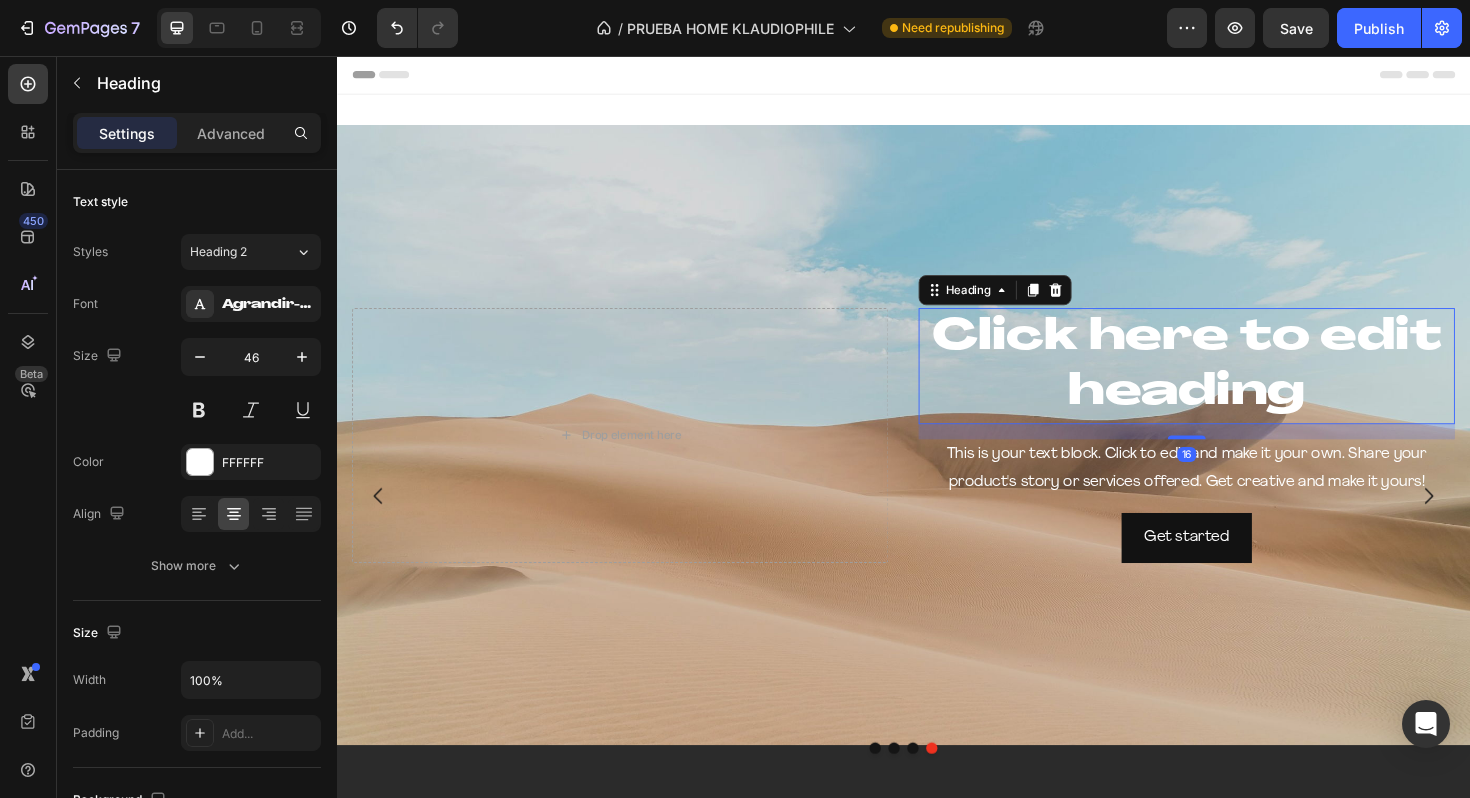 click on "Click here to edit heading" at bounding box center (1237, 385) 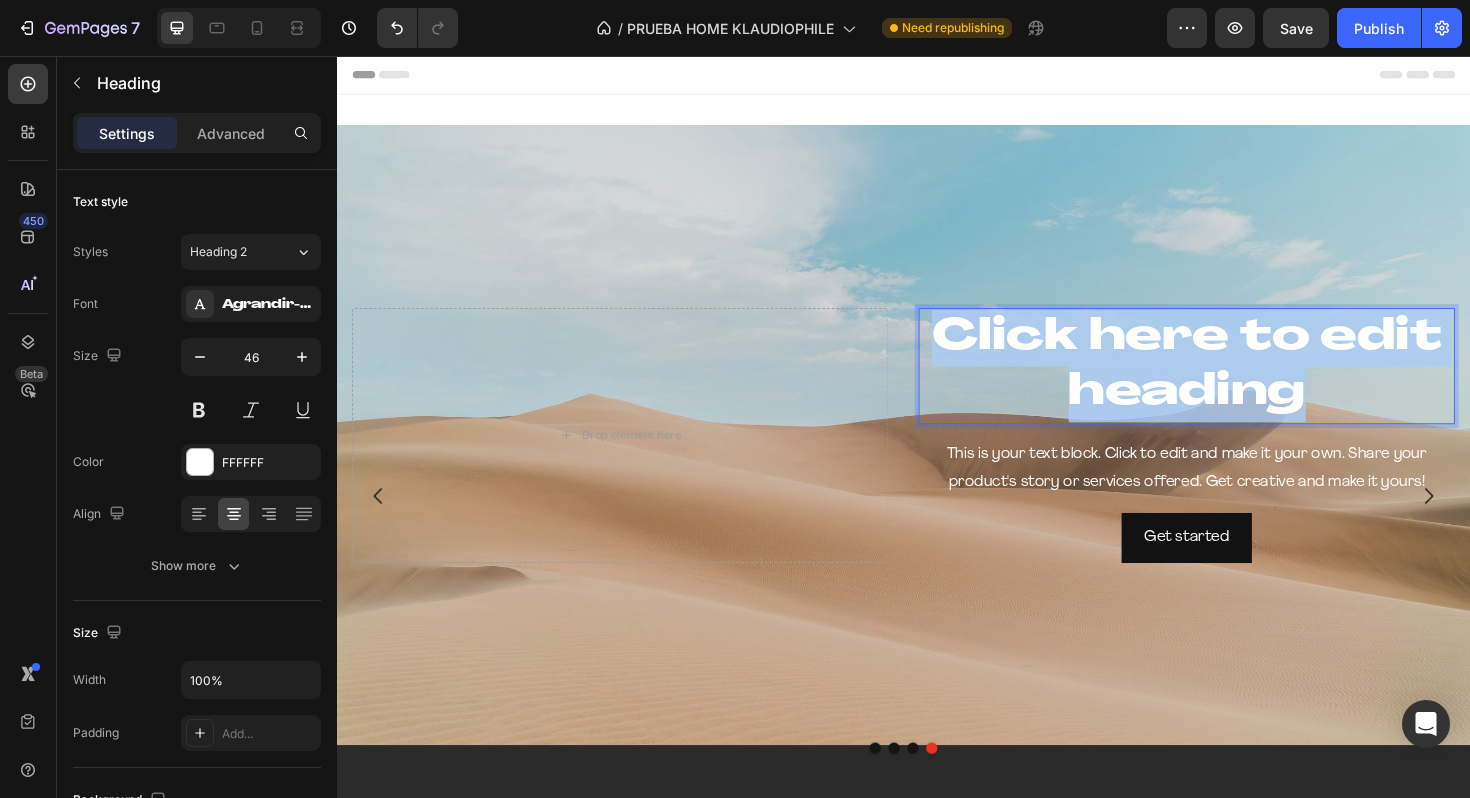 click on "Click here to edit heading" at bounding box center (1237, 385) 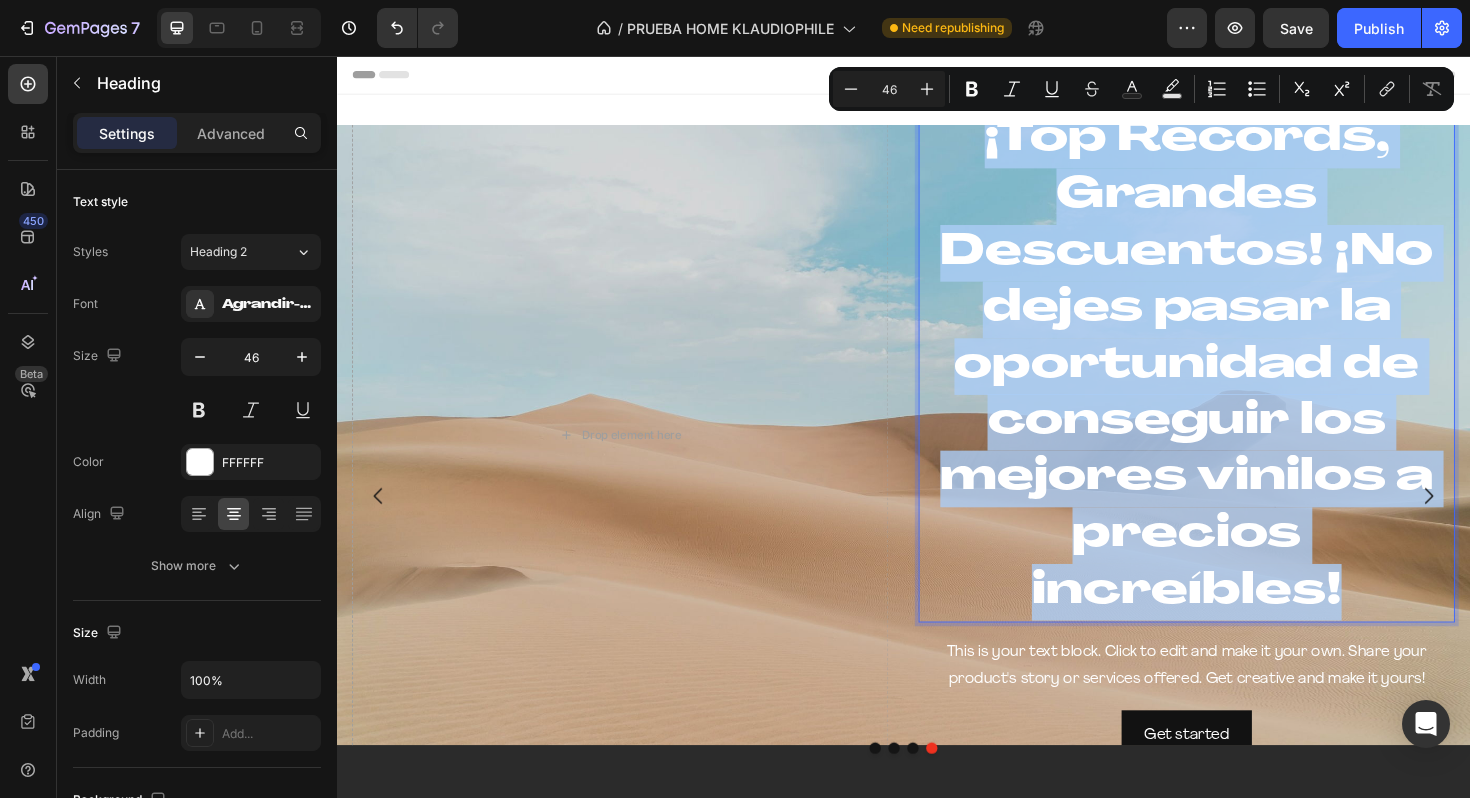 drag, startPoint x: 1405, startPoint y: 622, endPoint x: 1016, endPoint y: 153, distance: 609.32916 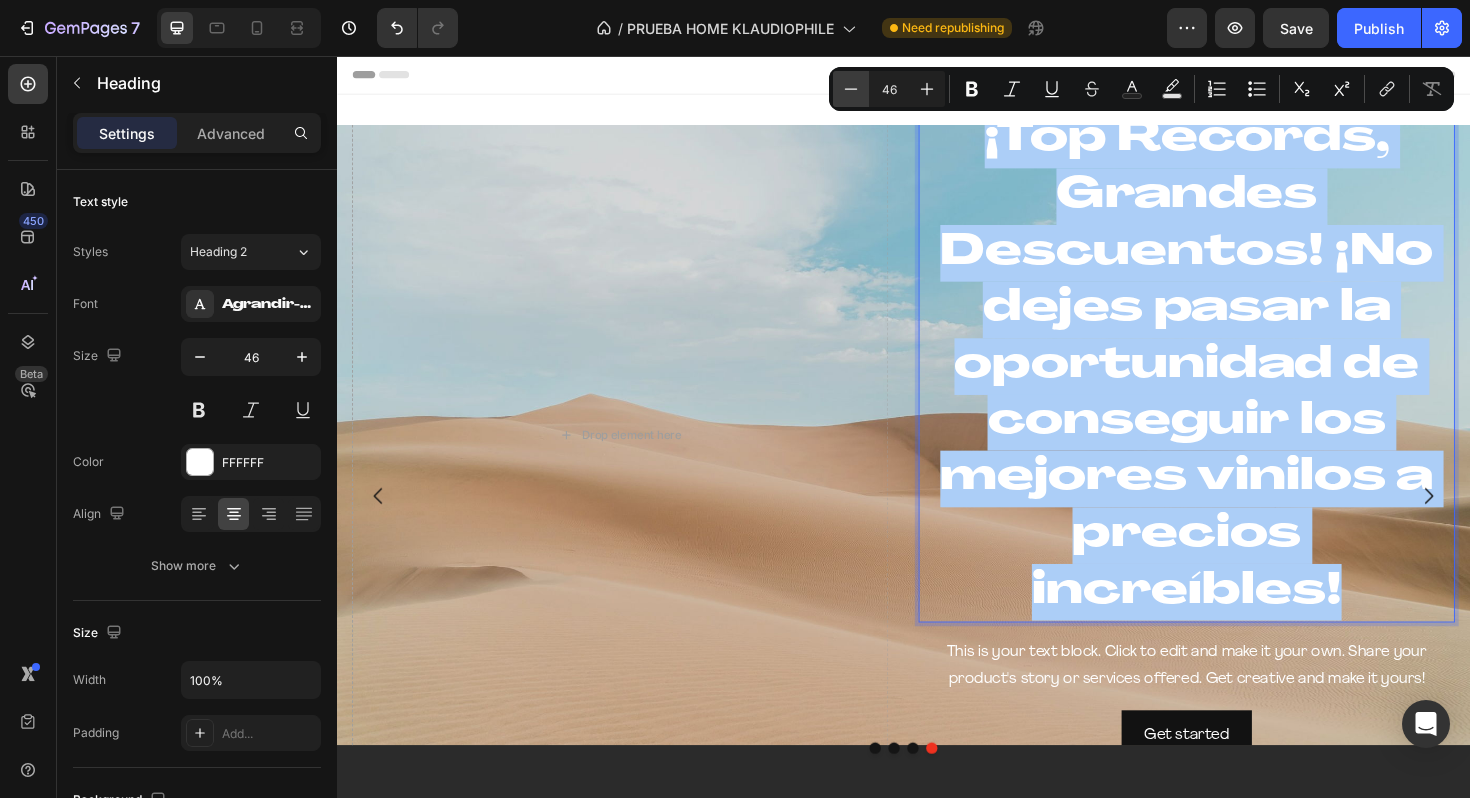 click 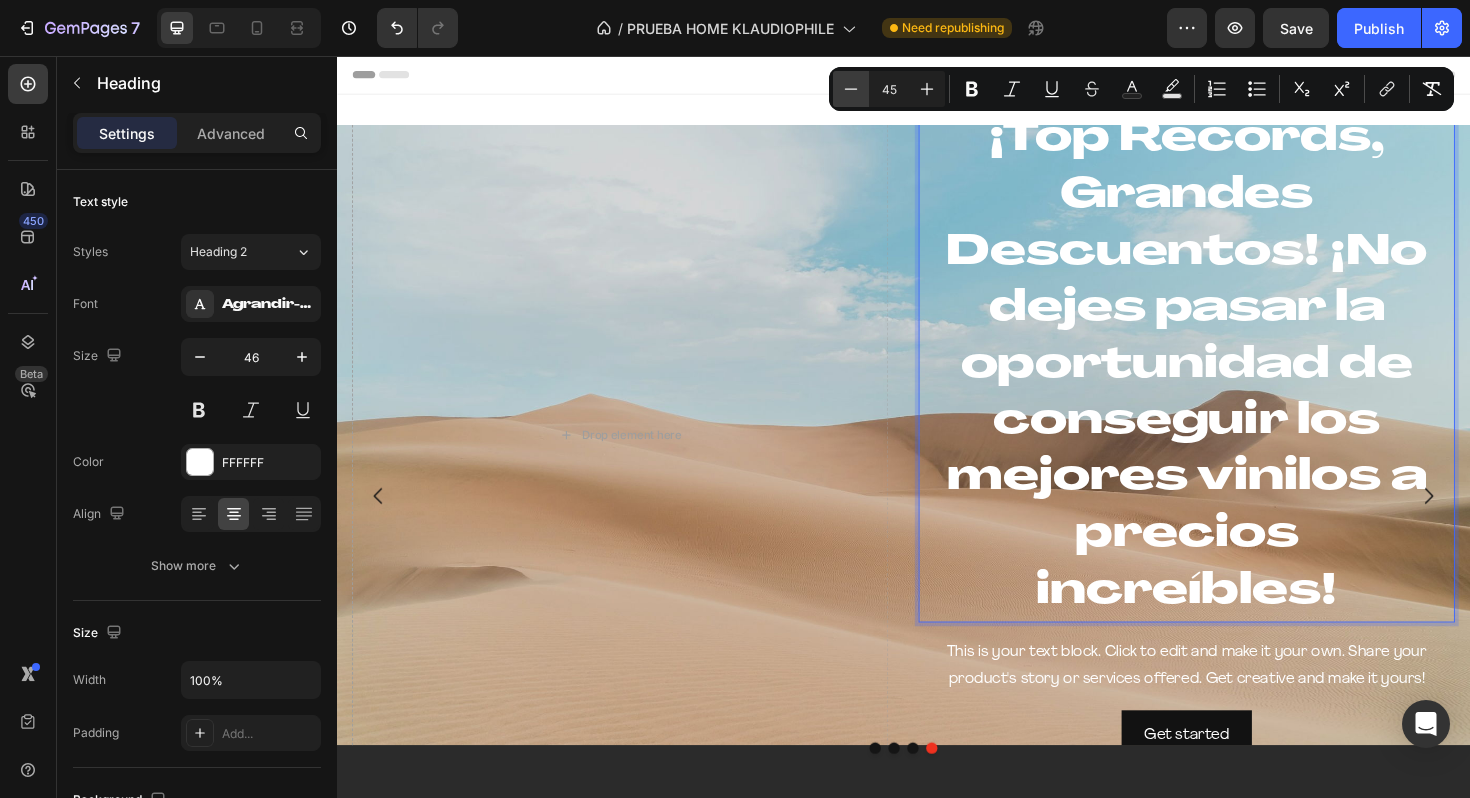click 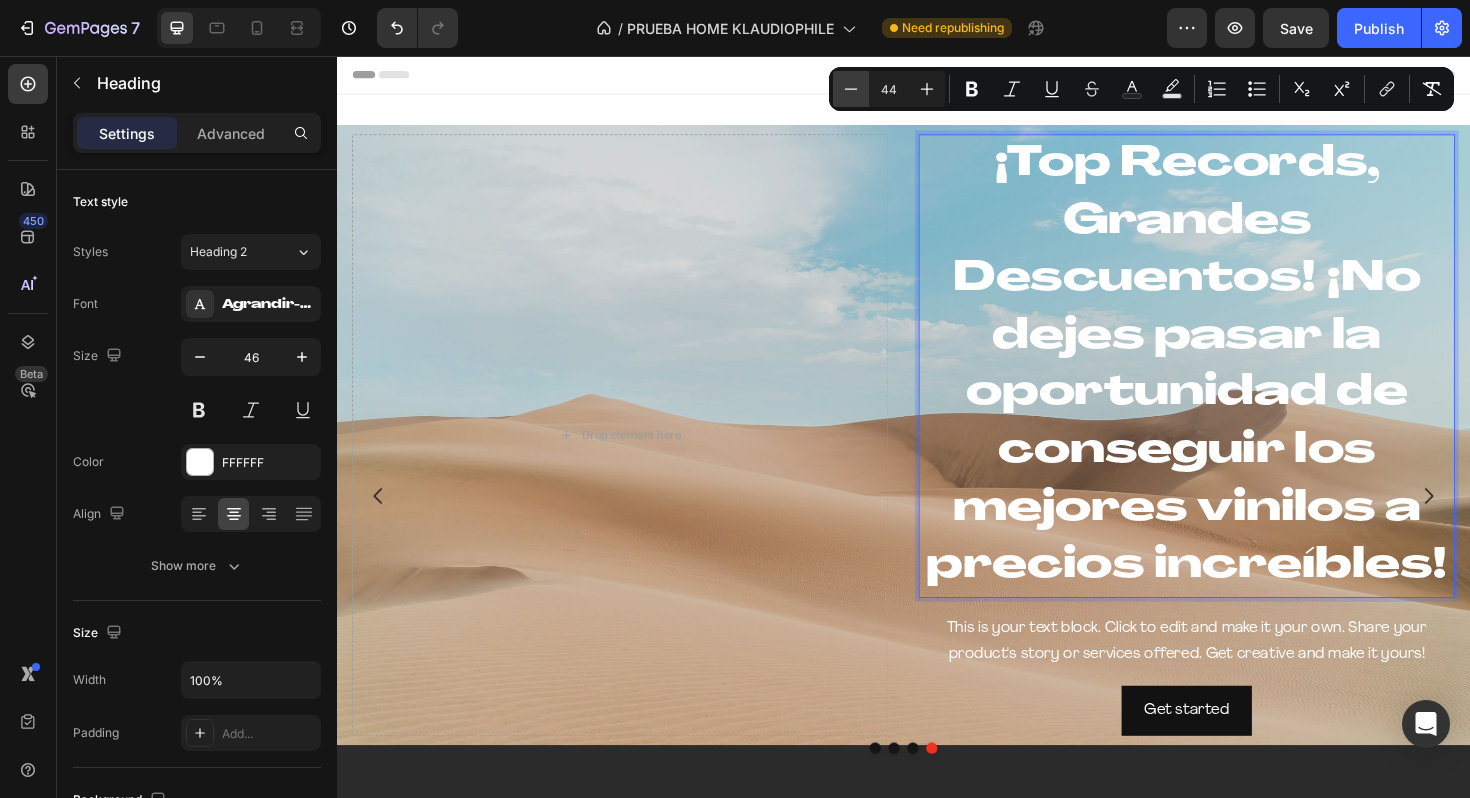 click 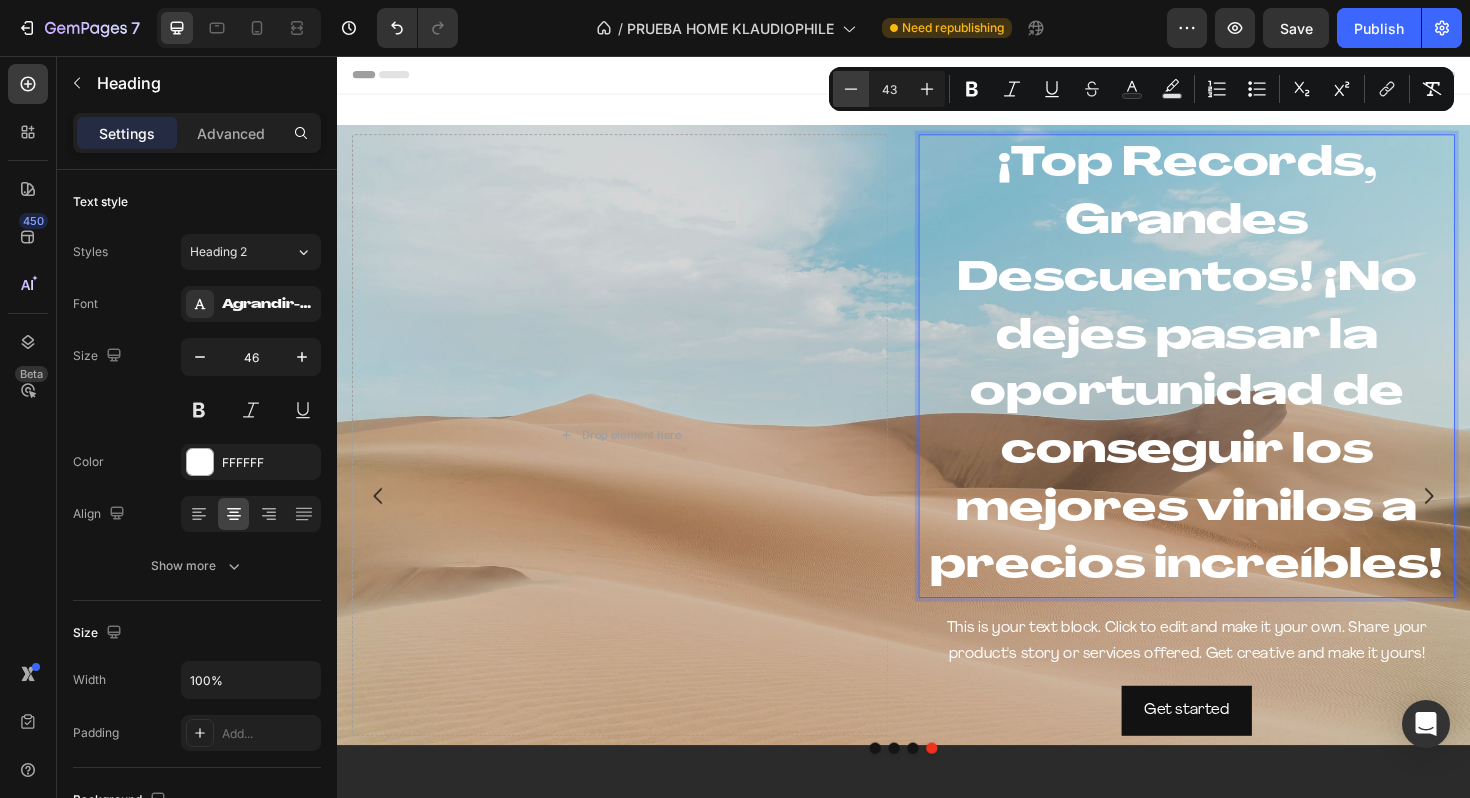 click 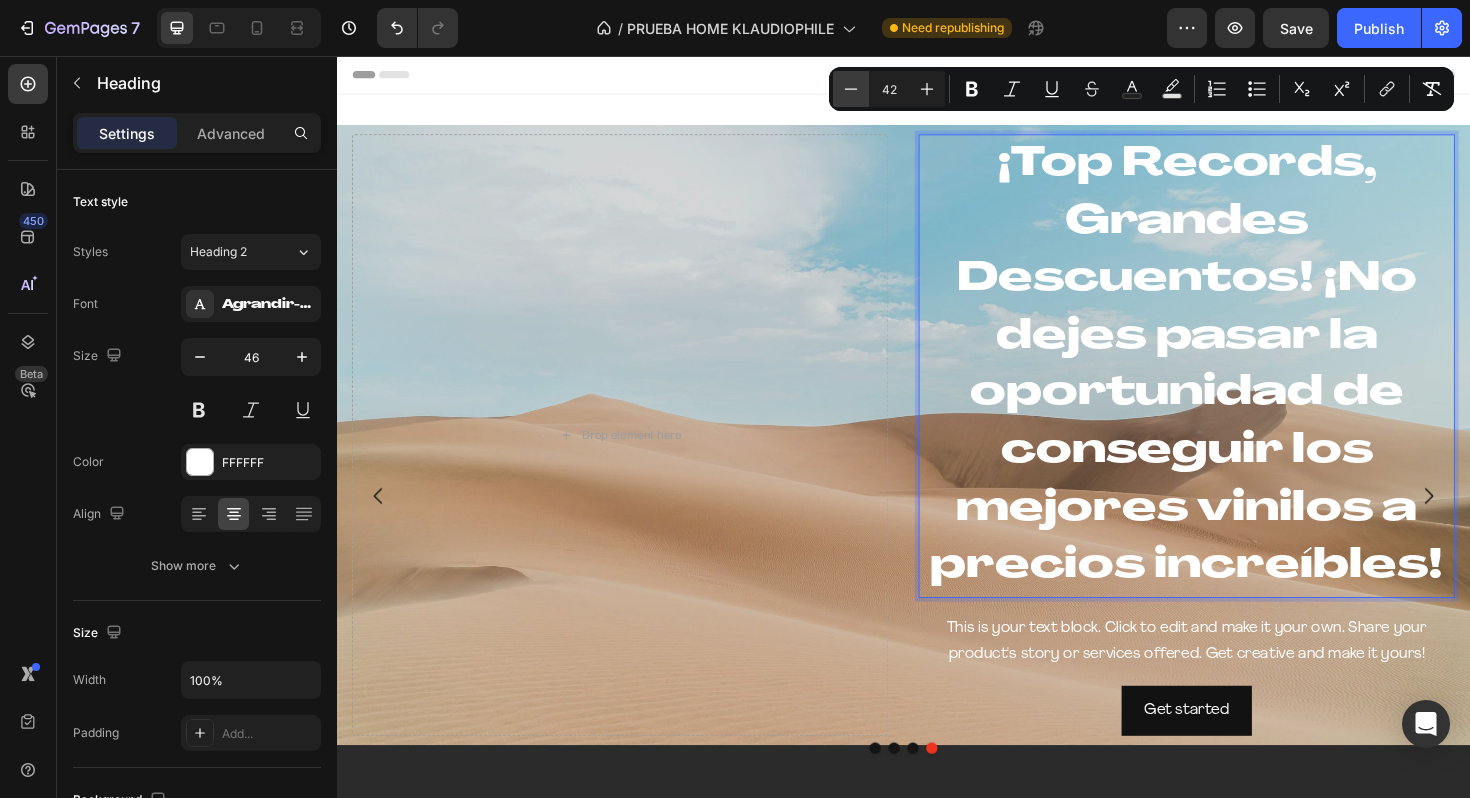 click 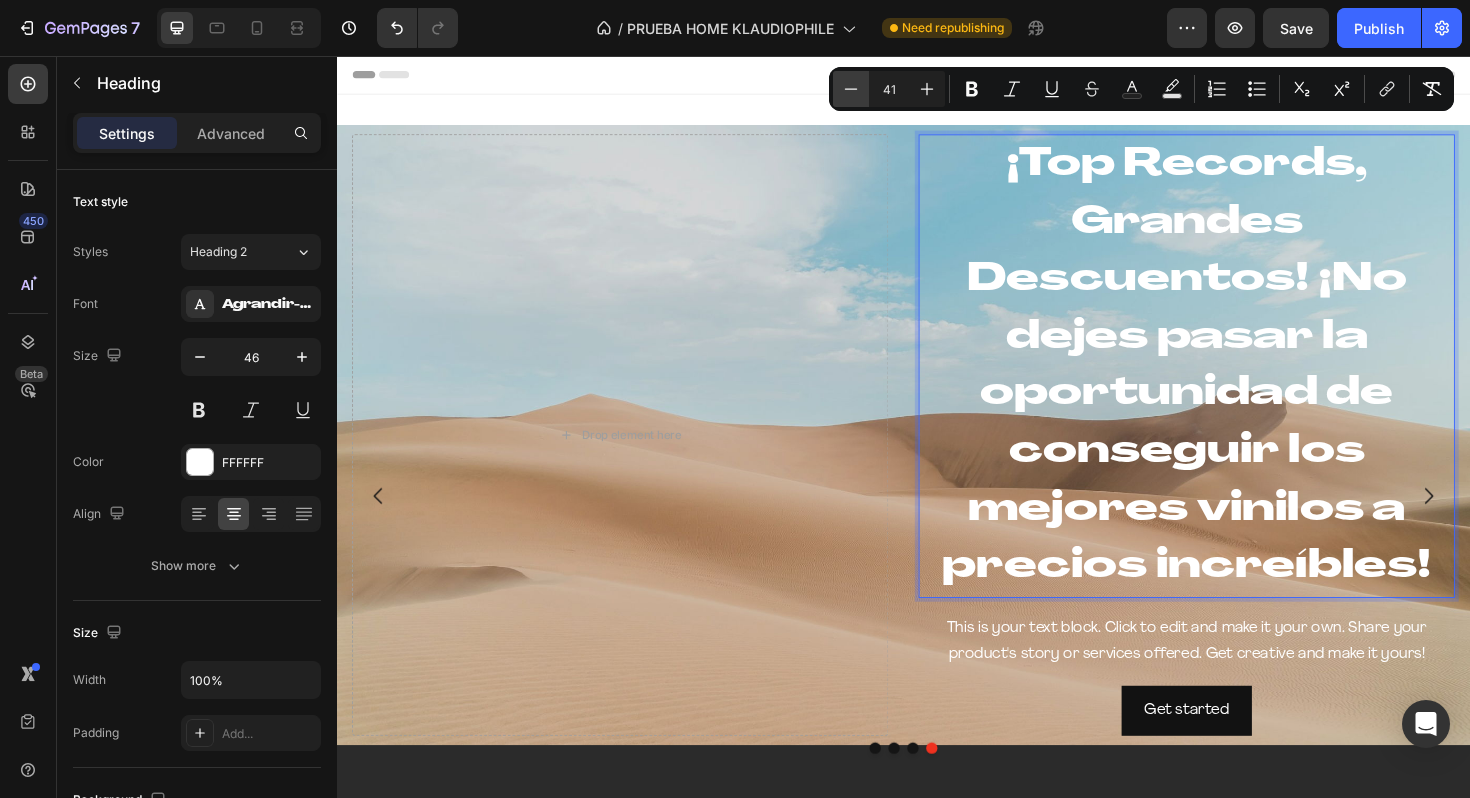 click 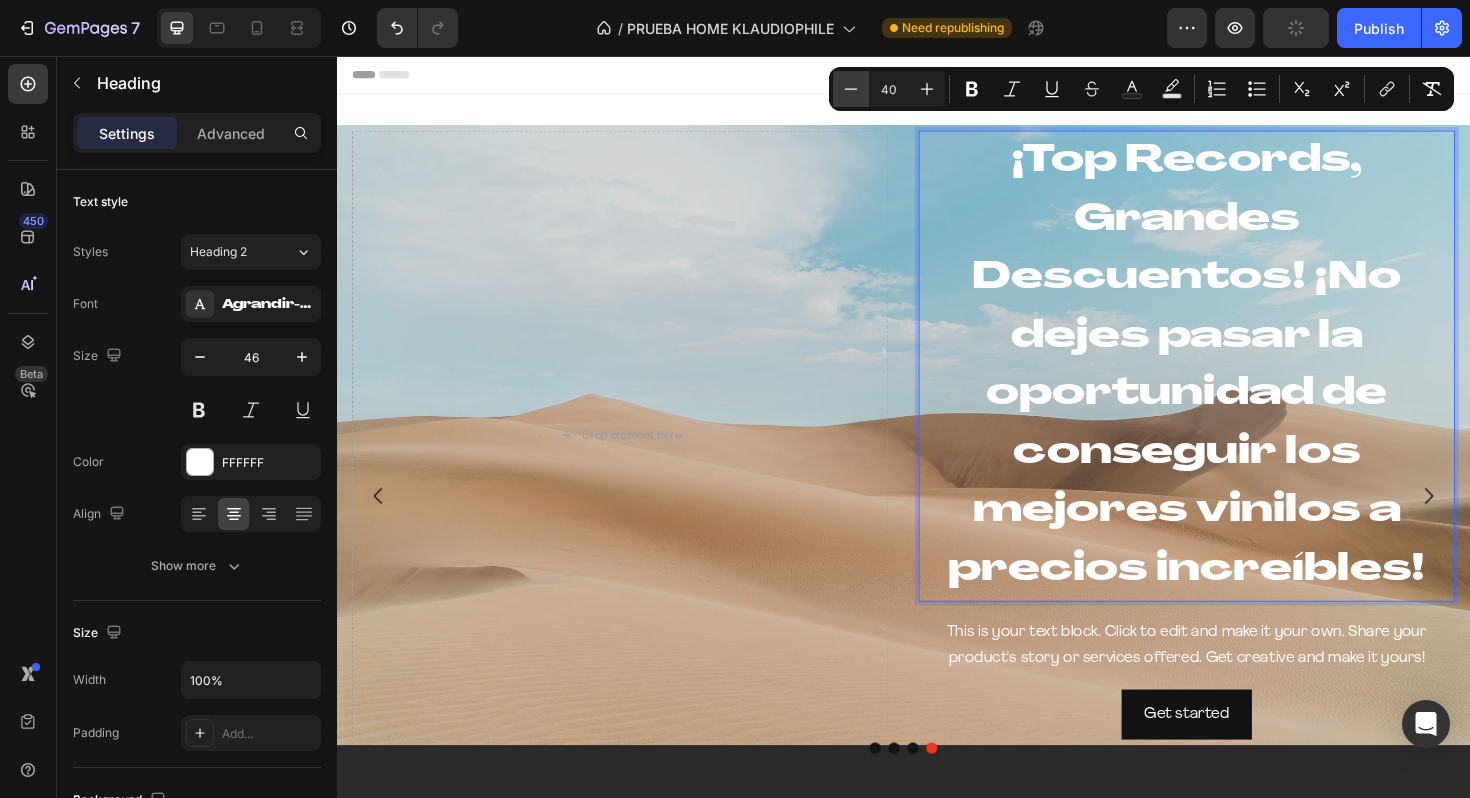 click 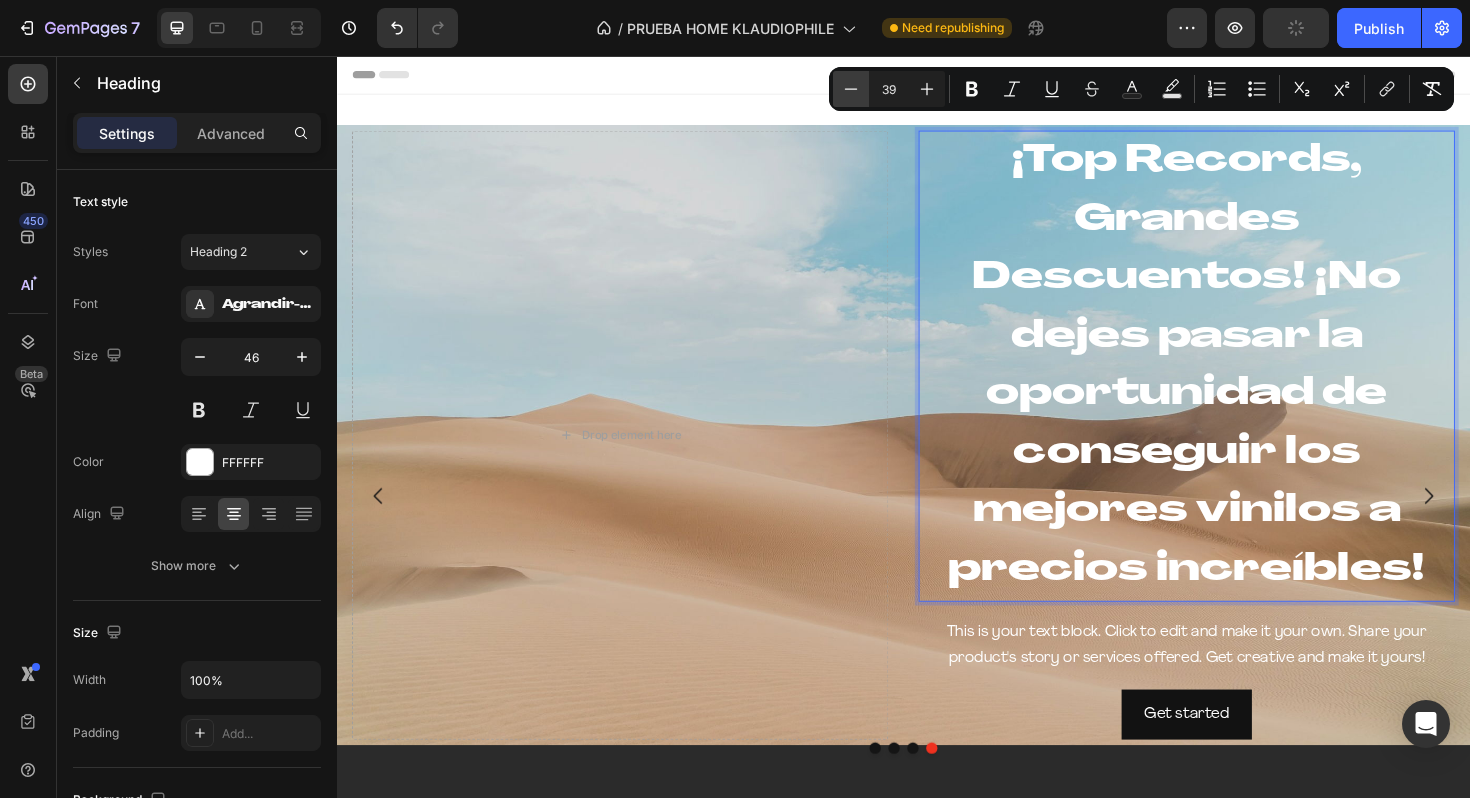 click 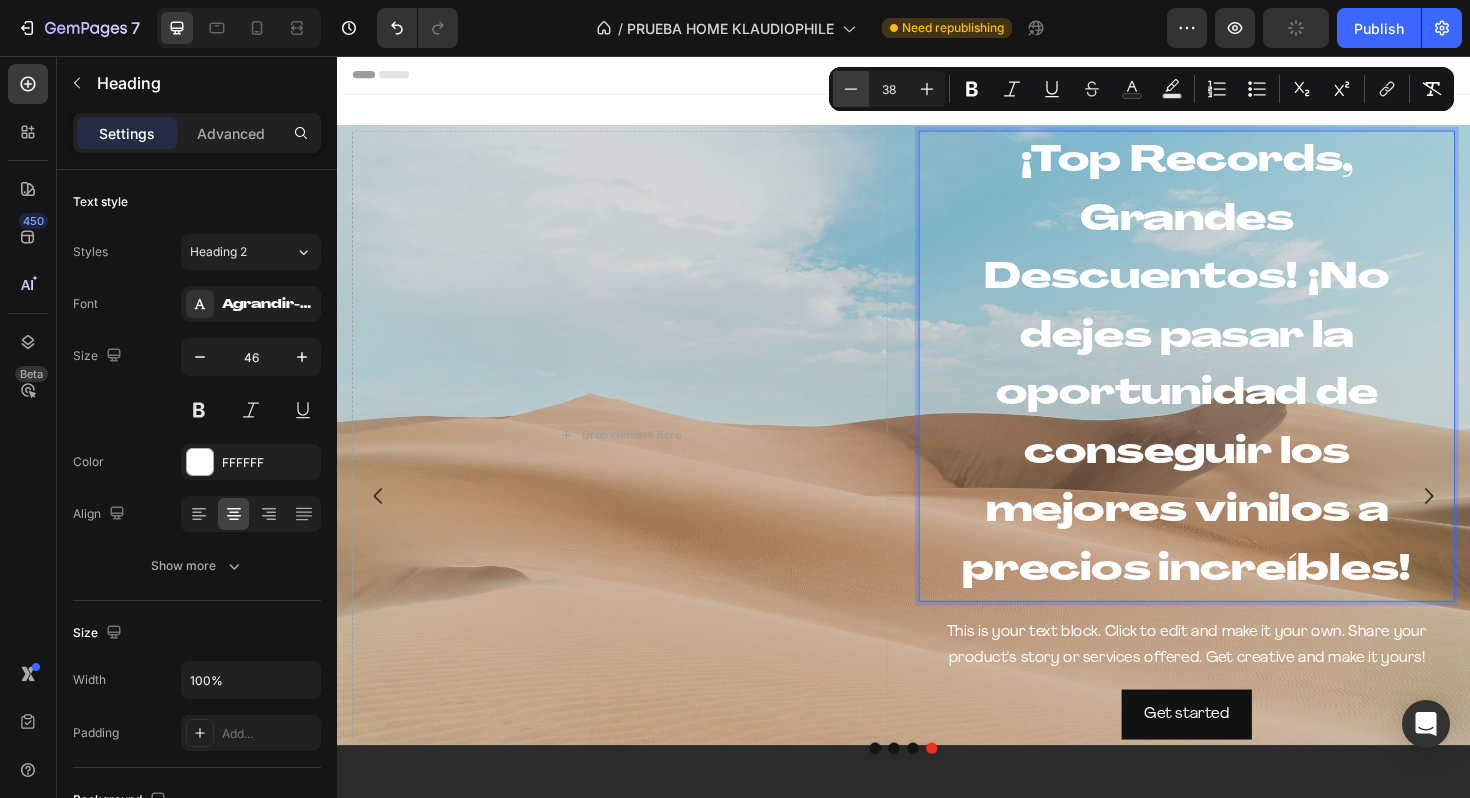 click 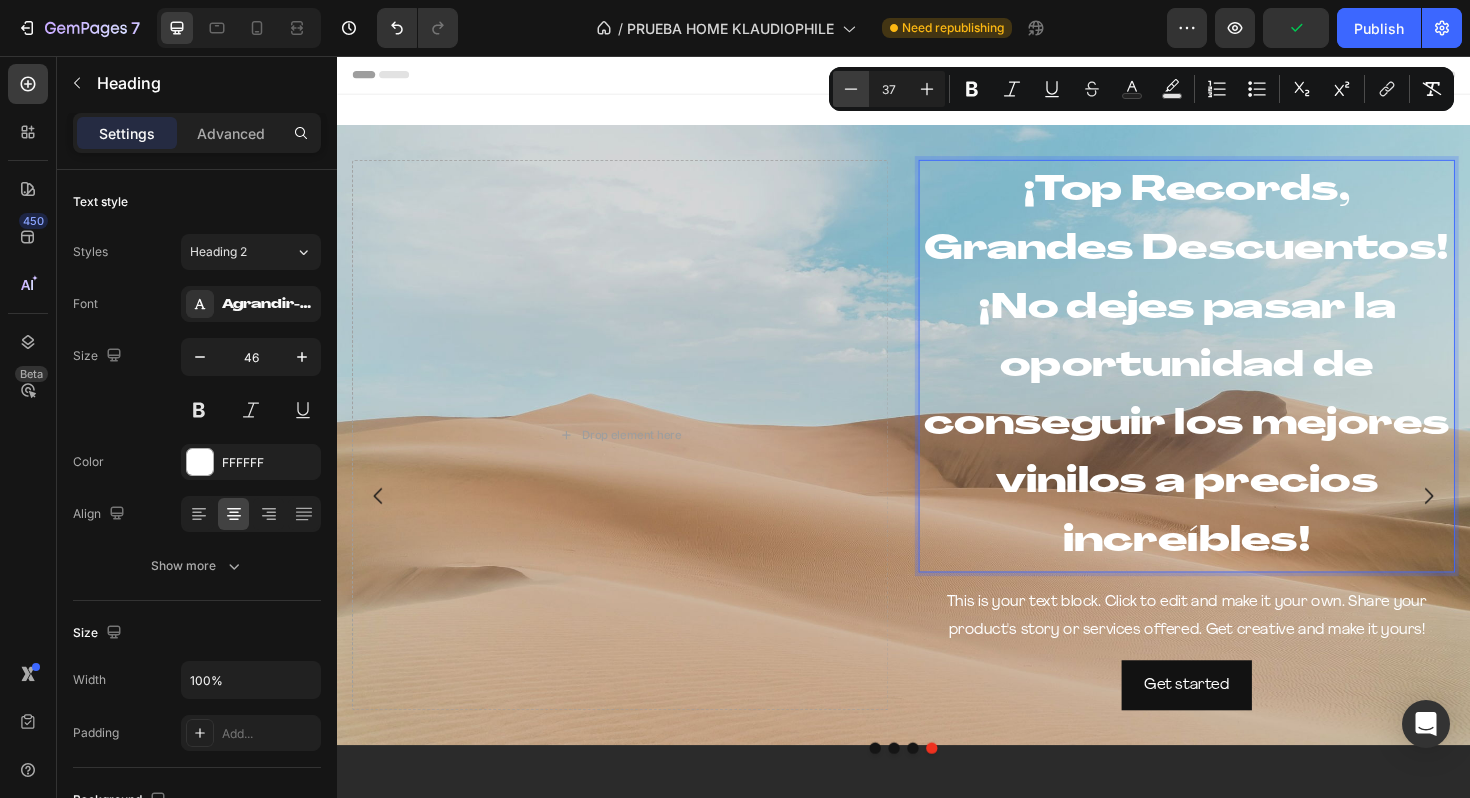 click 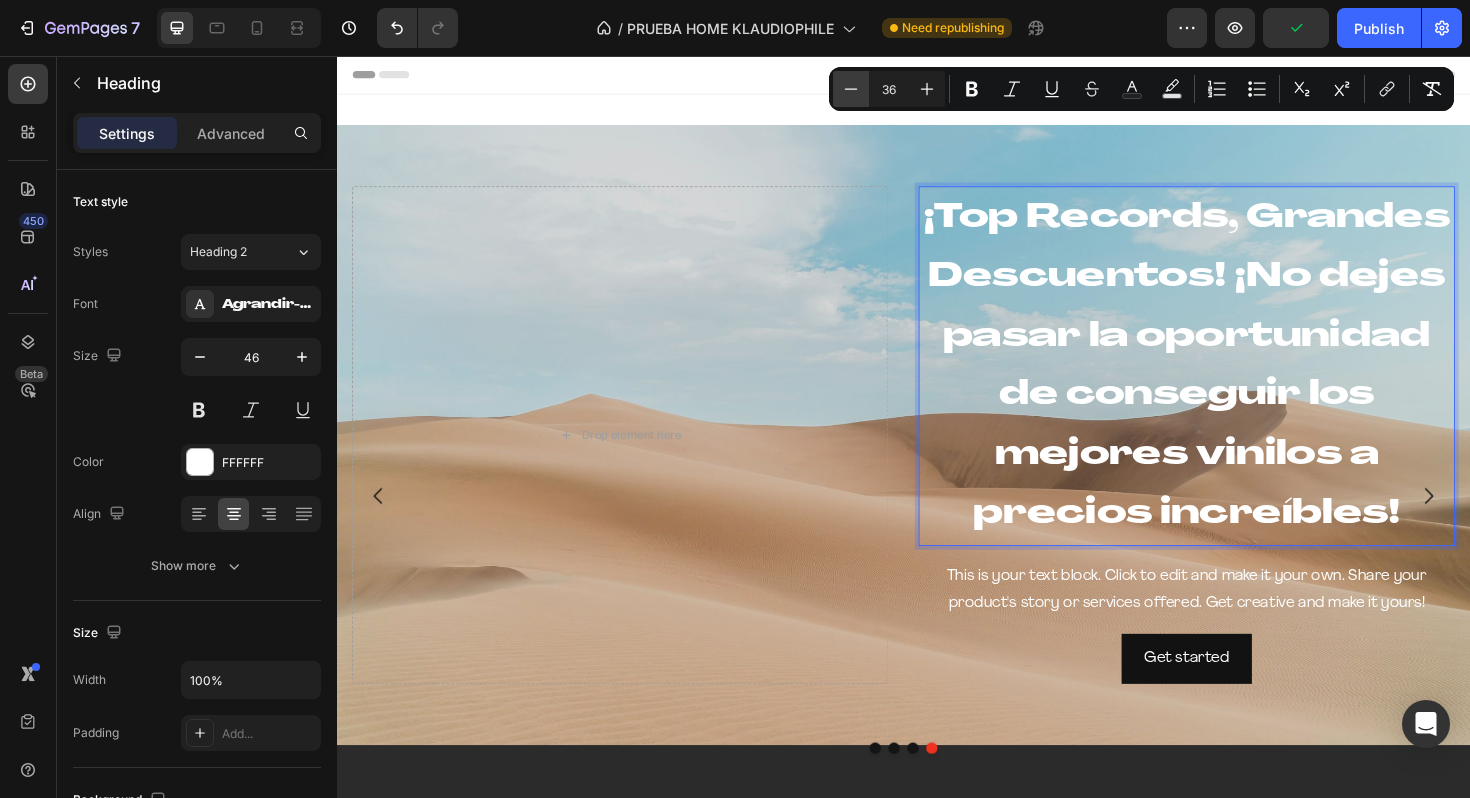 click 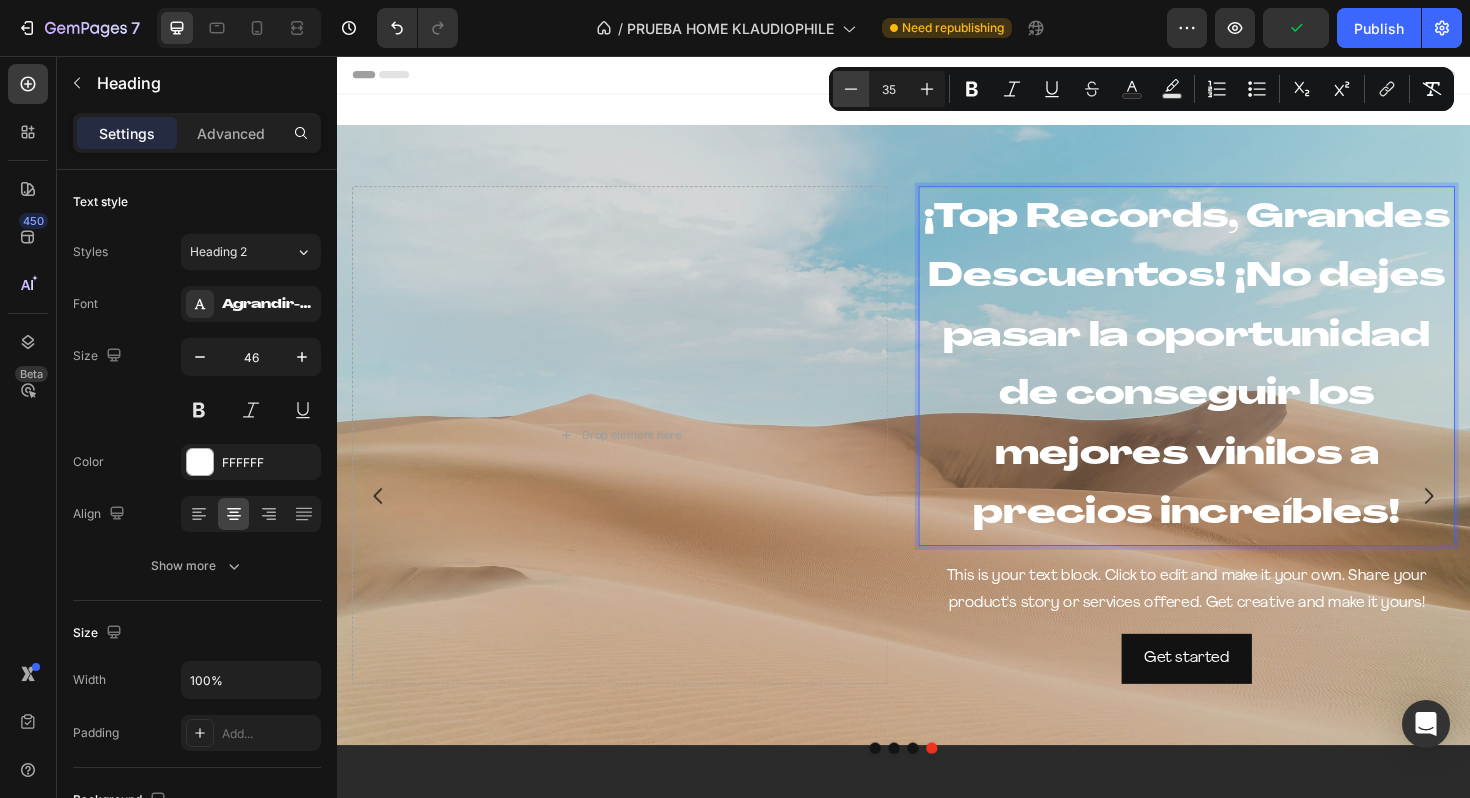 click 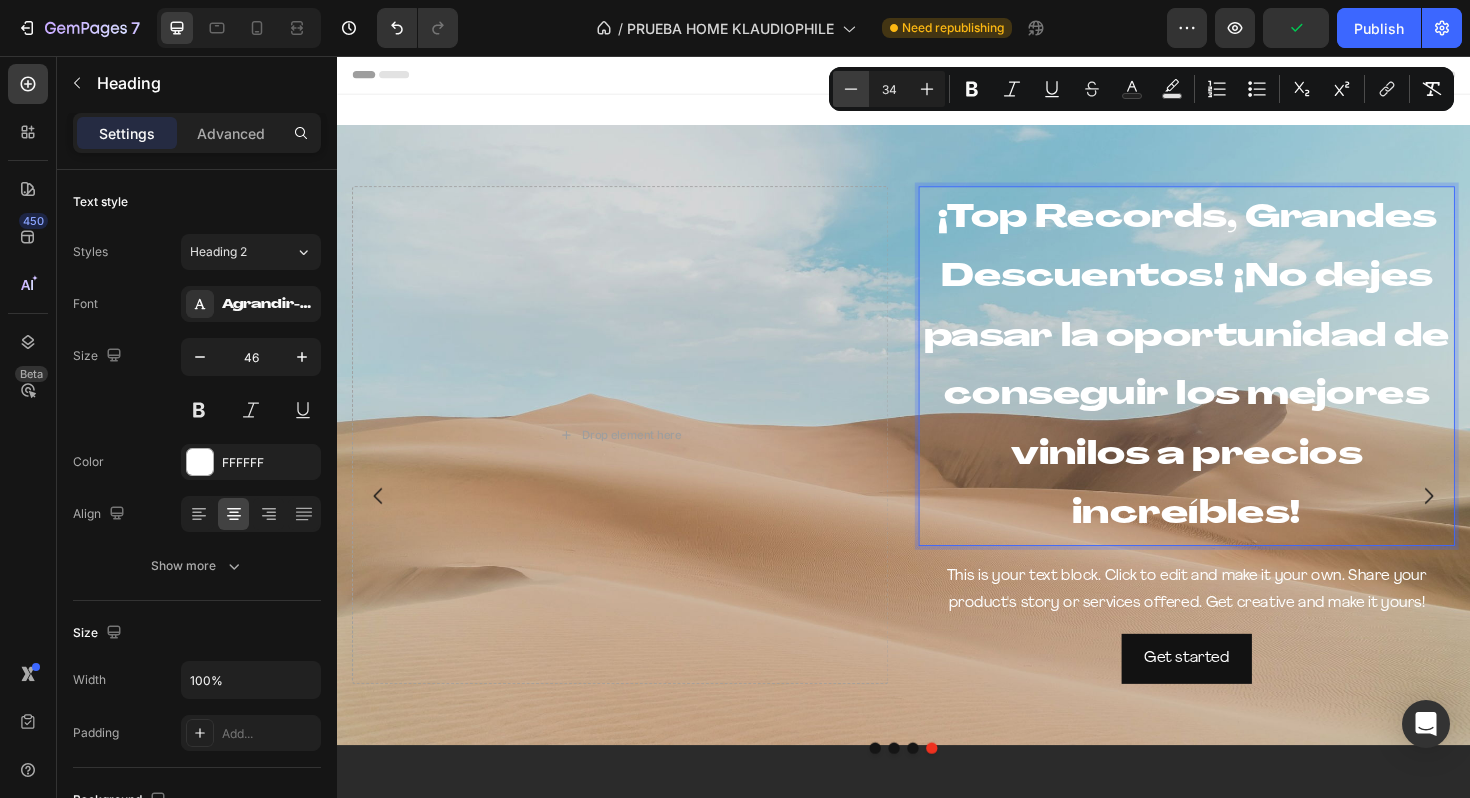 click 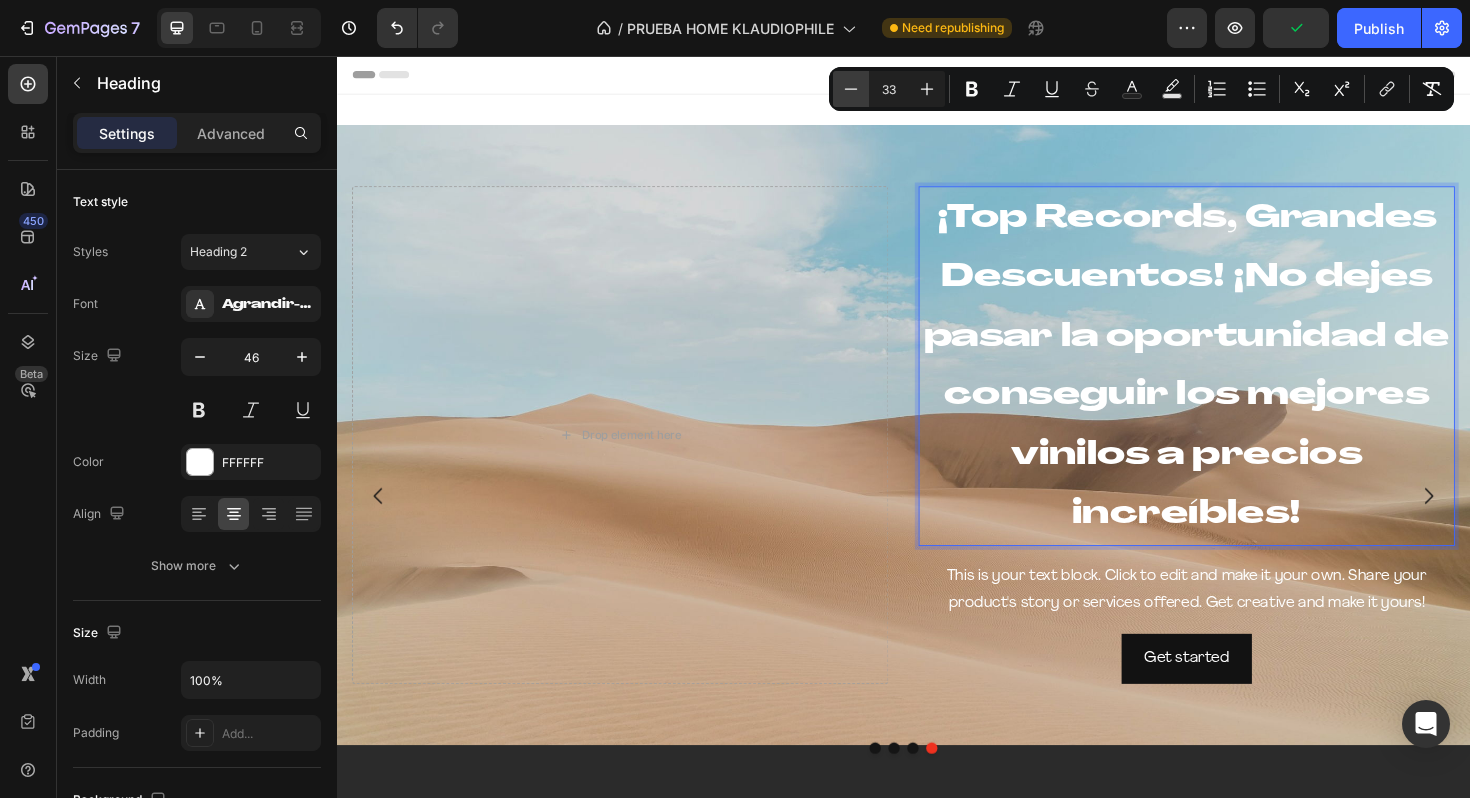 click 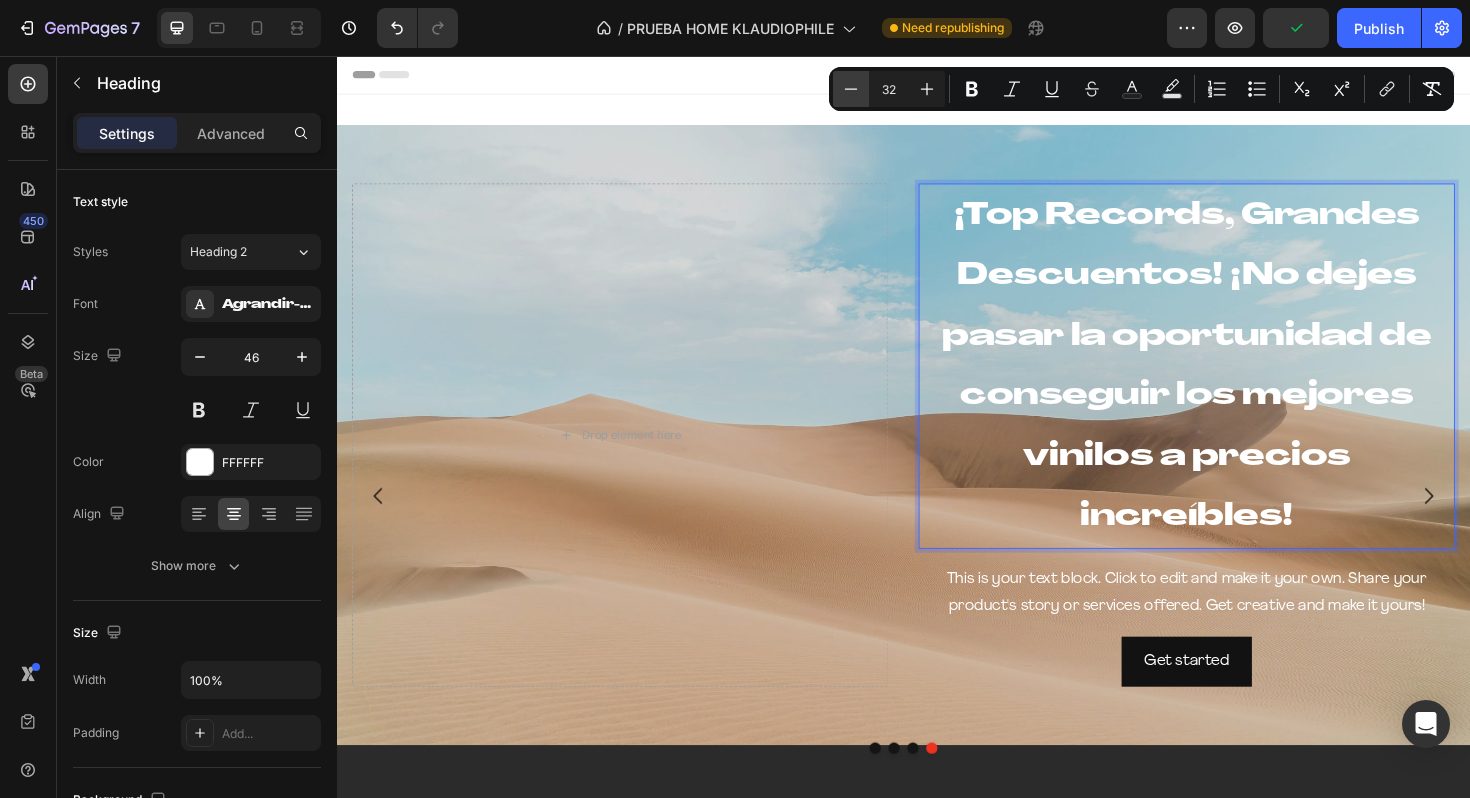 click 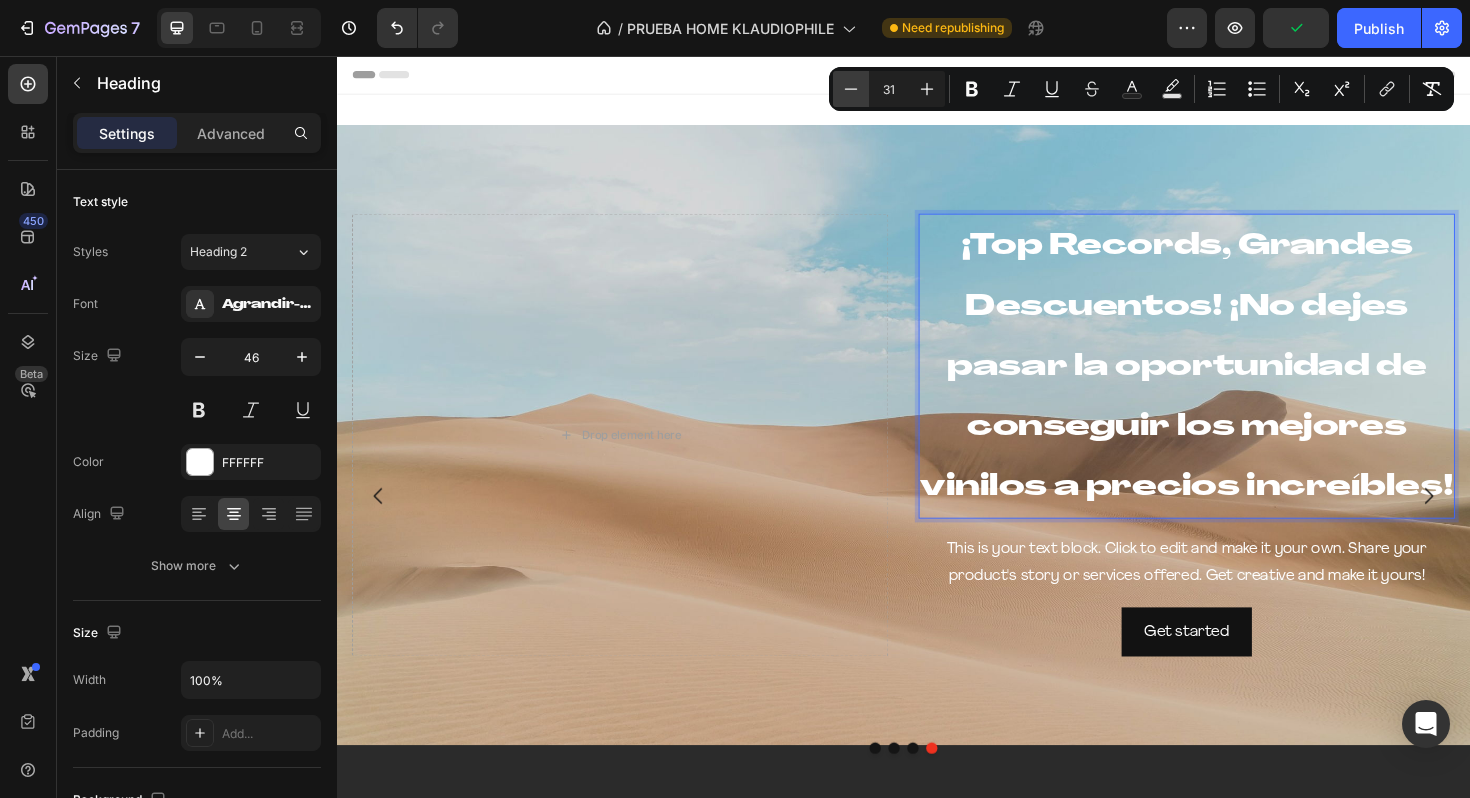 click 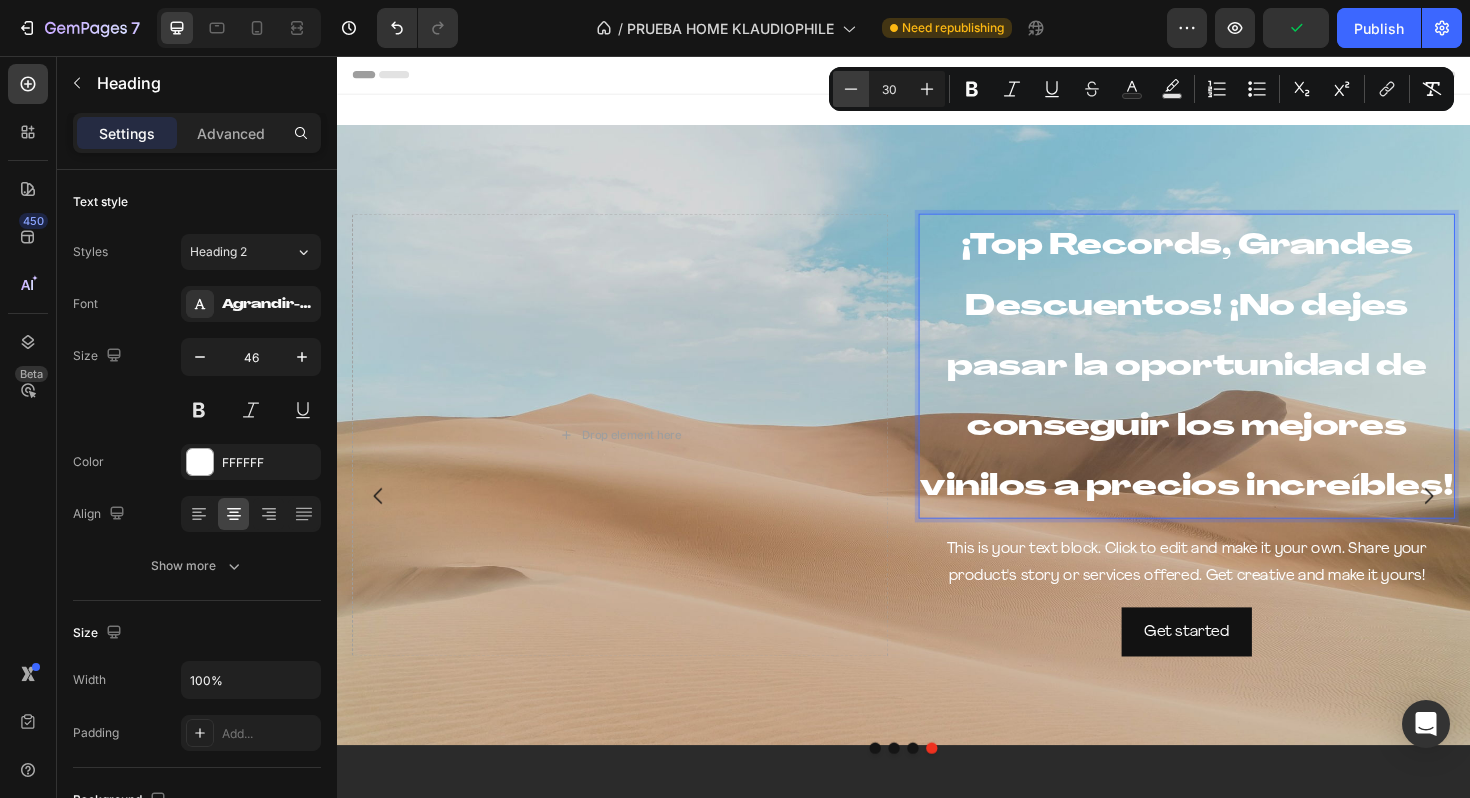 click 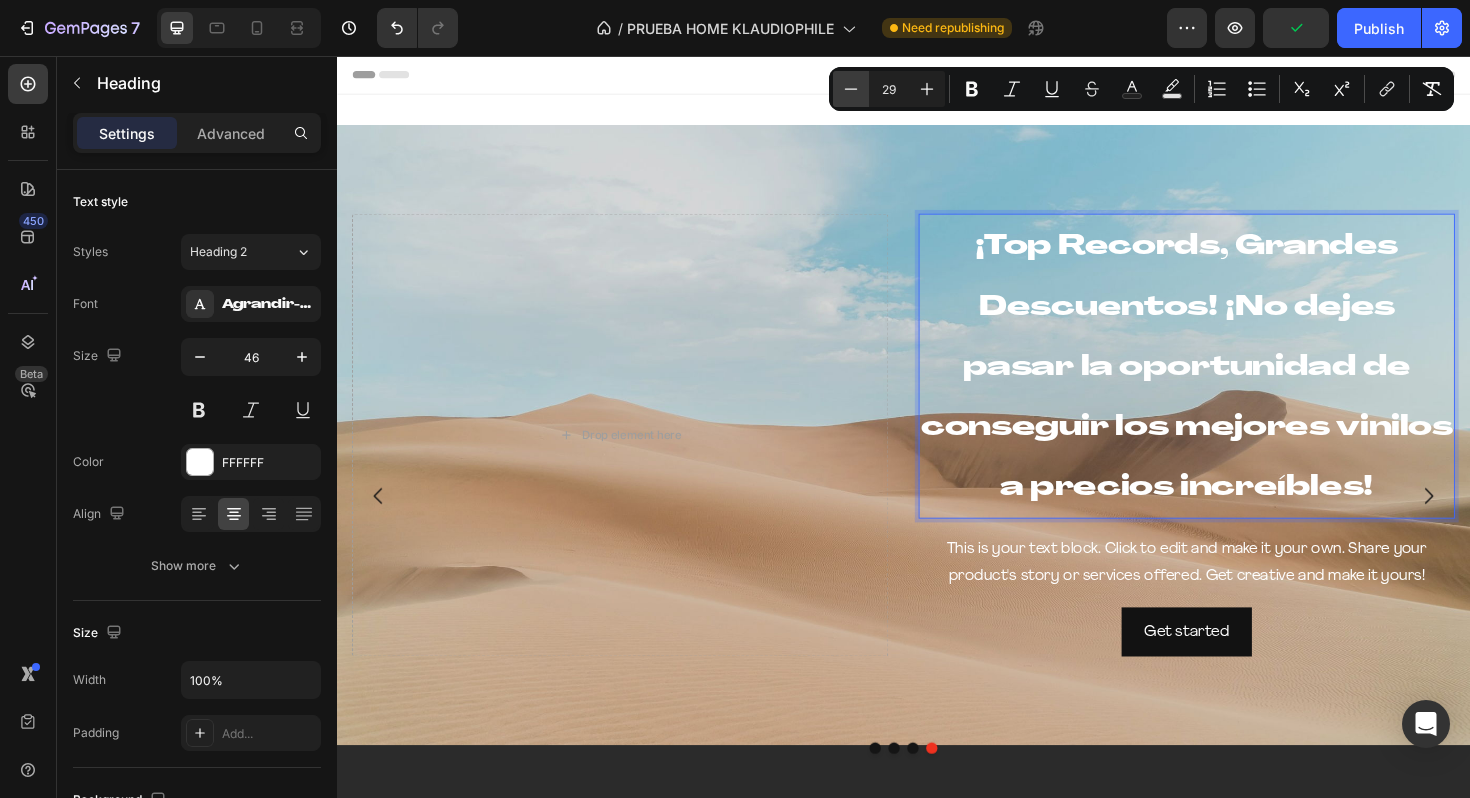 click 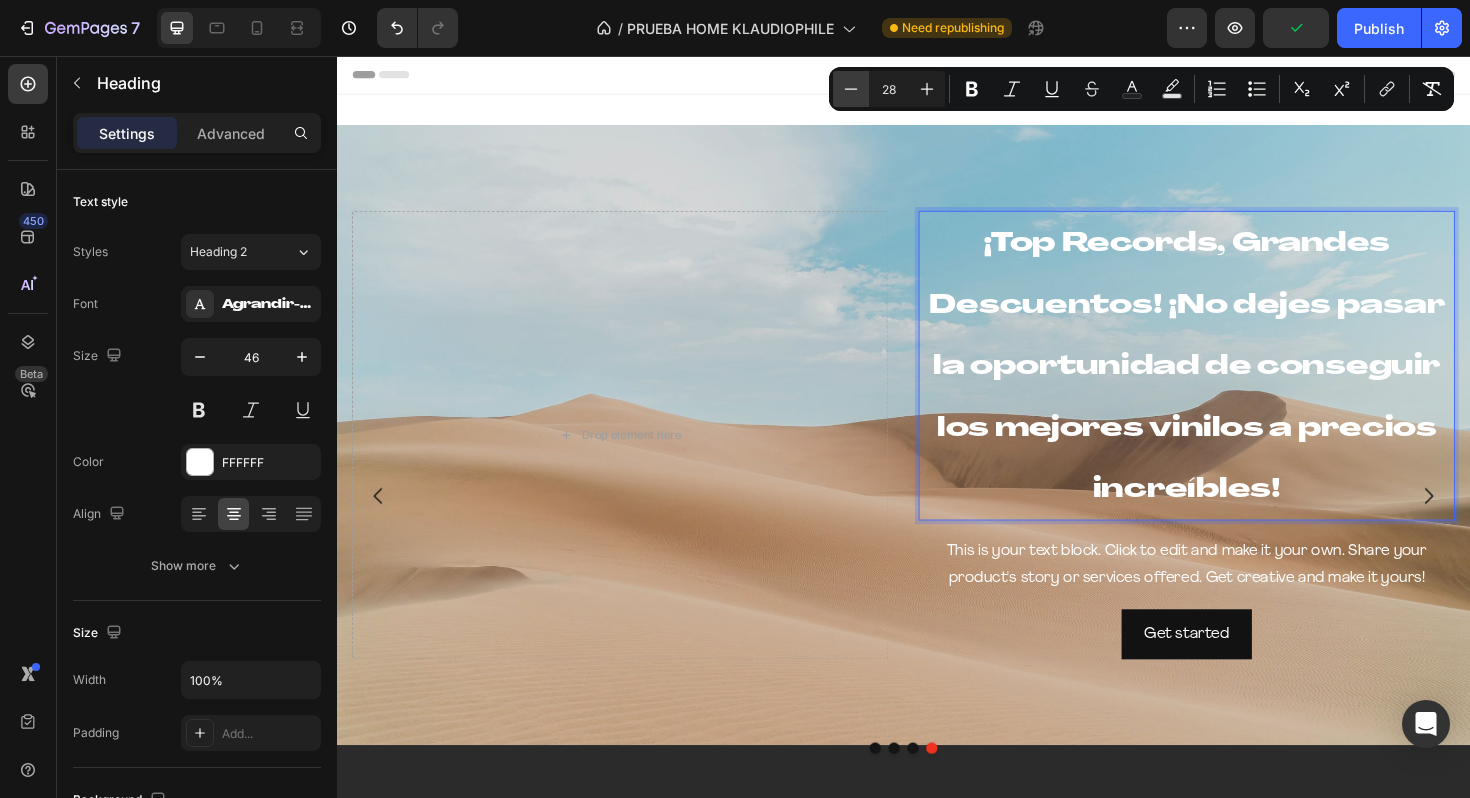 click 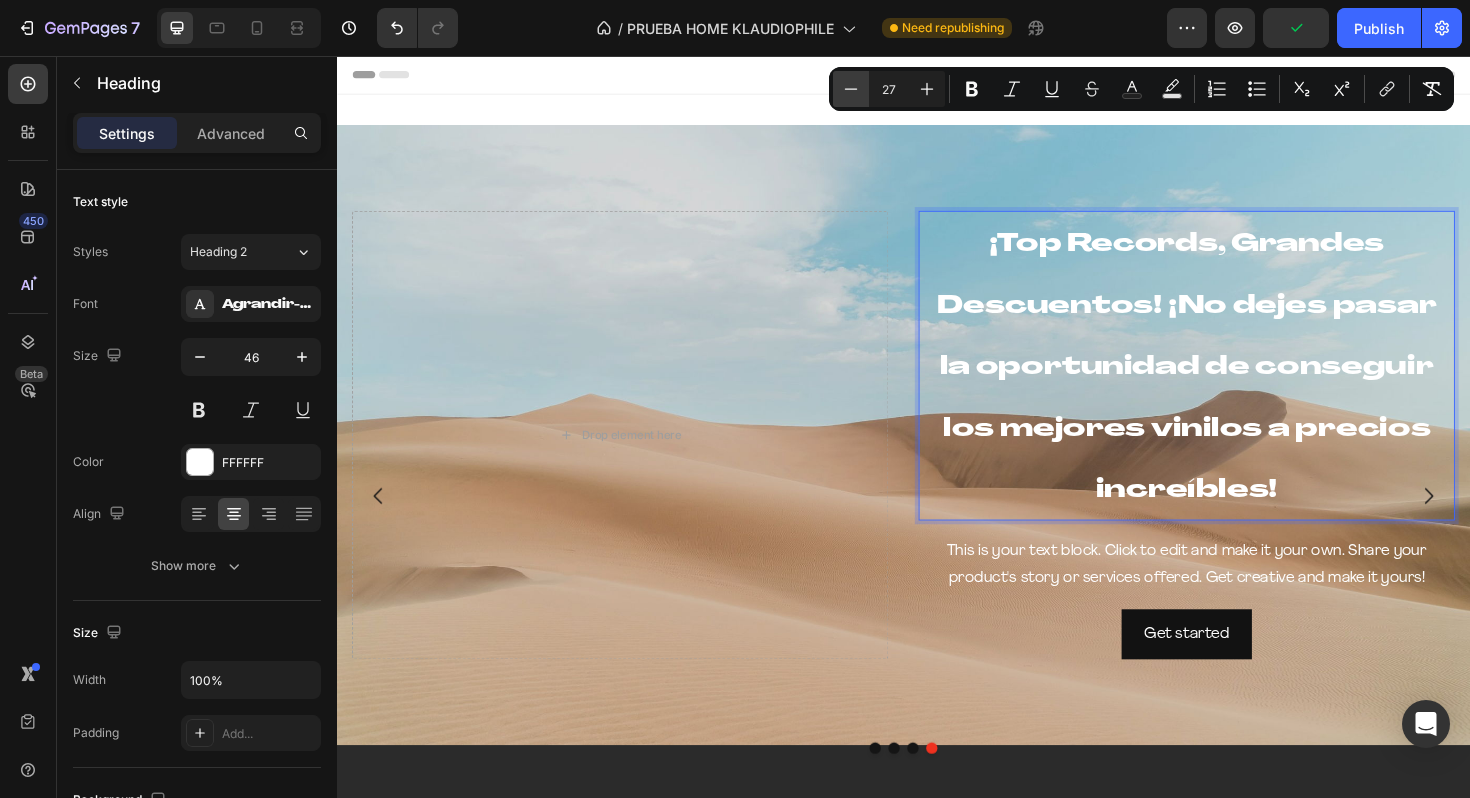 click 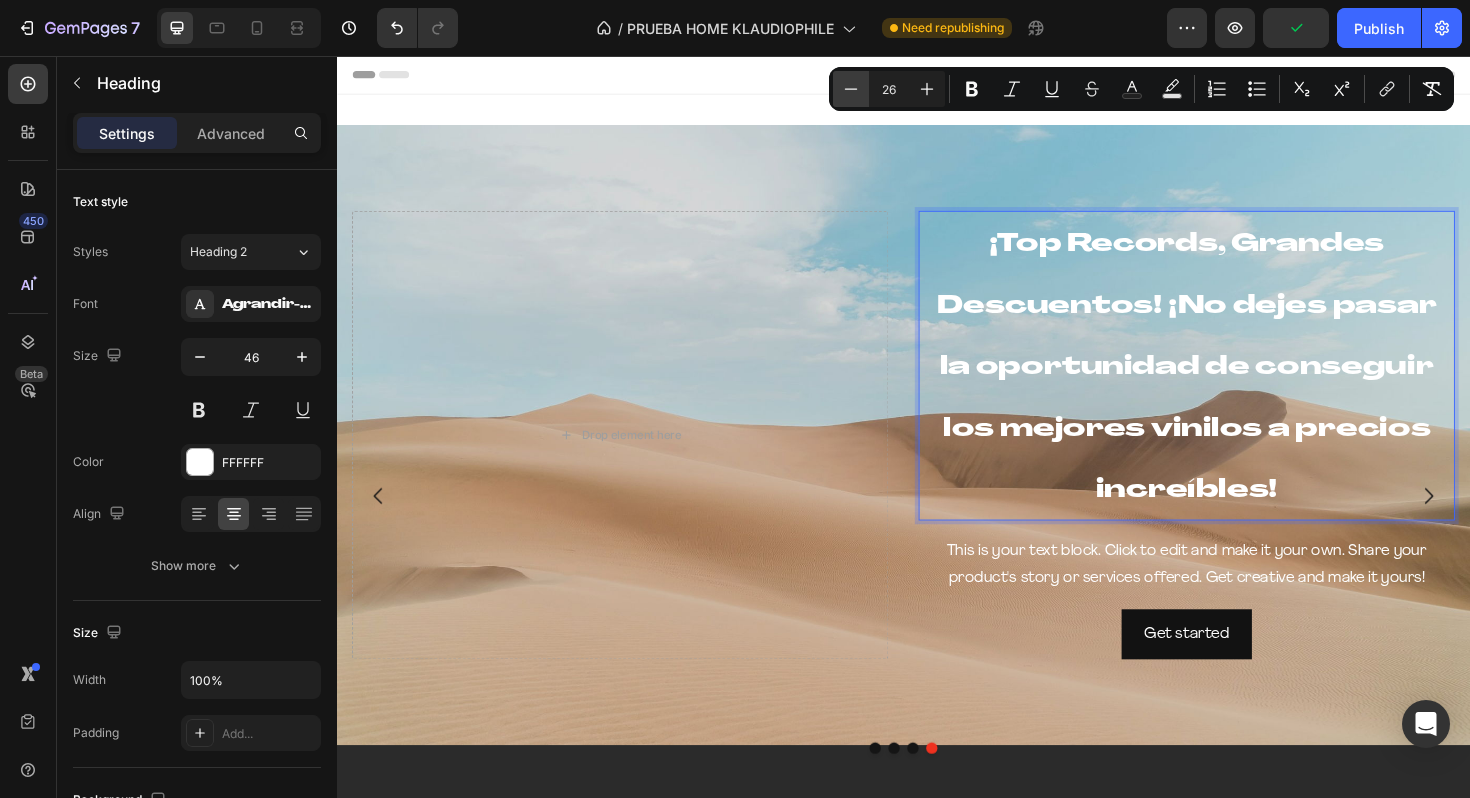 click 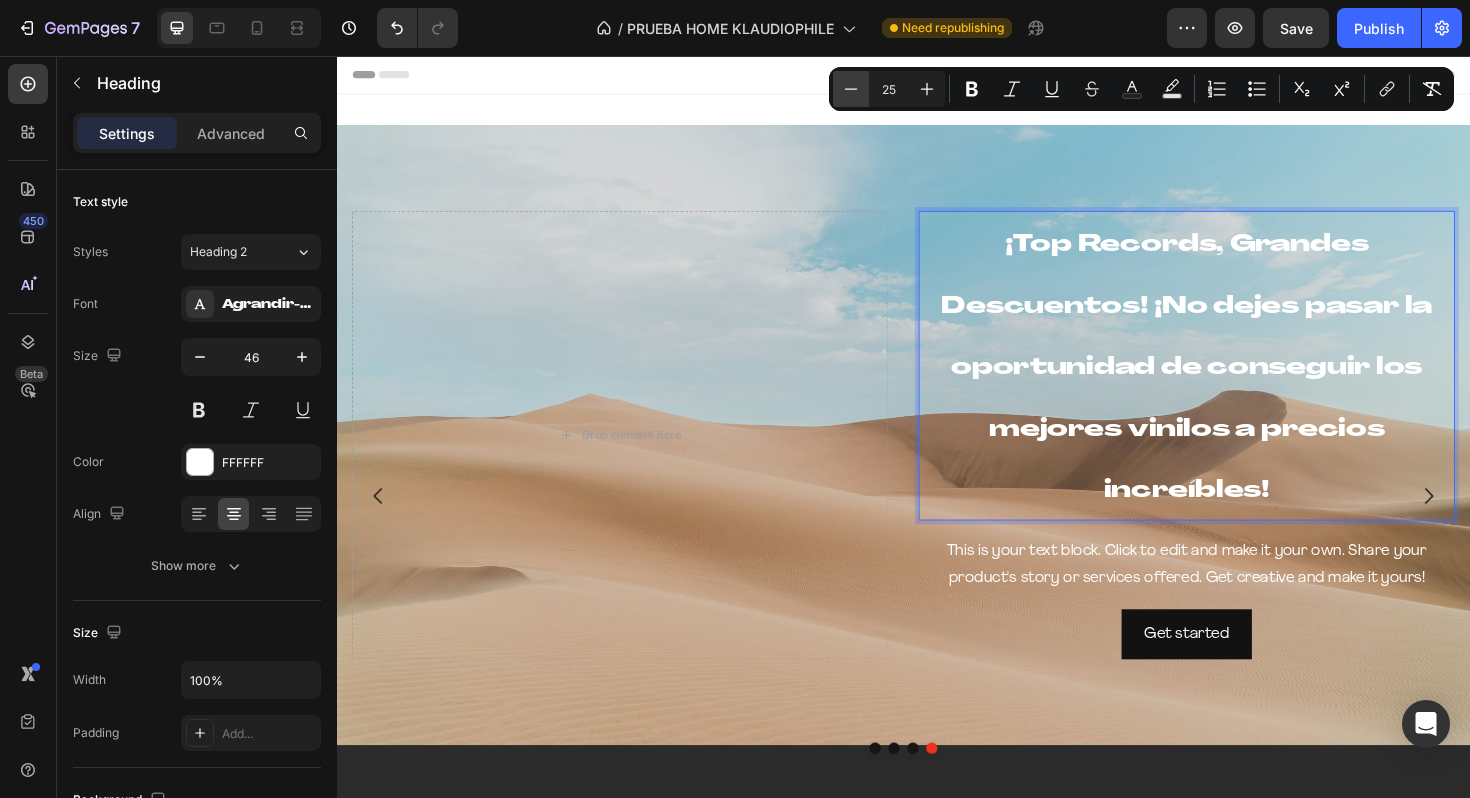 click 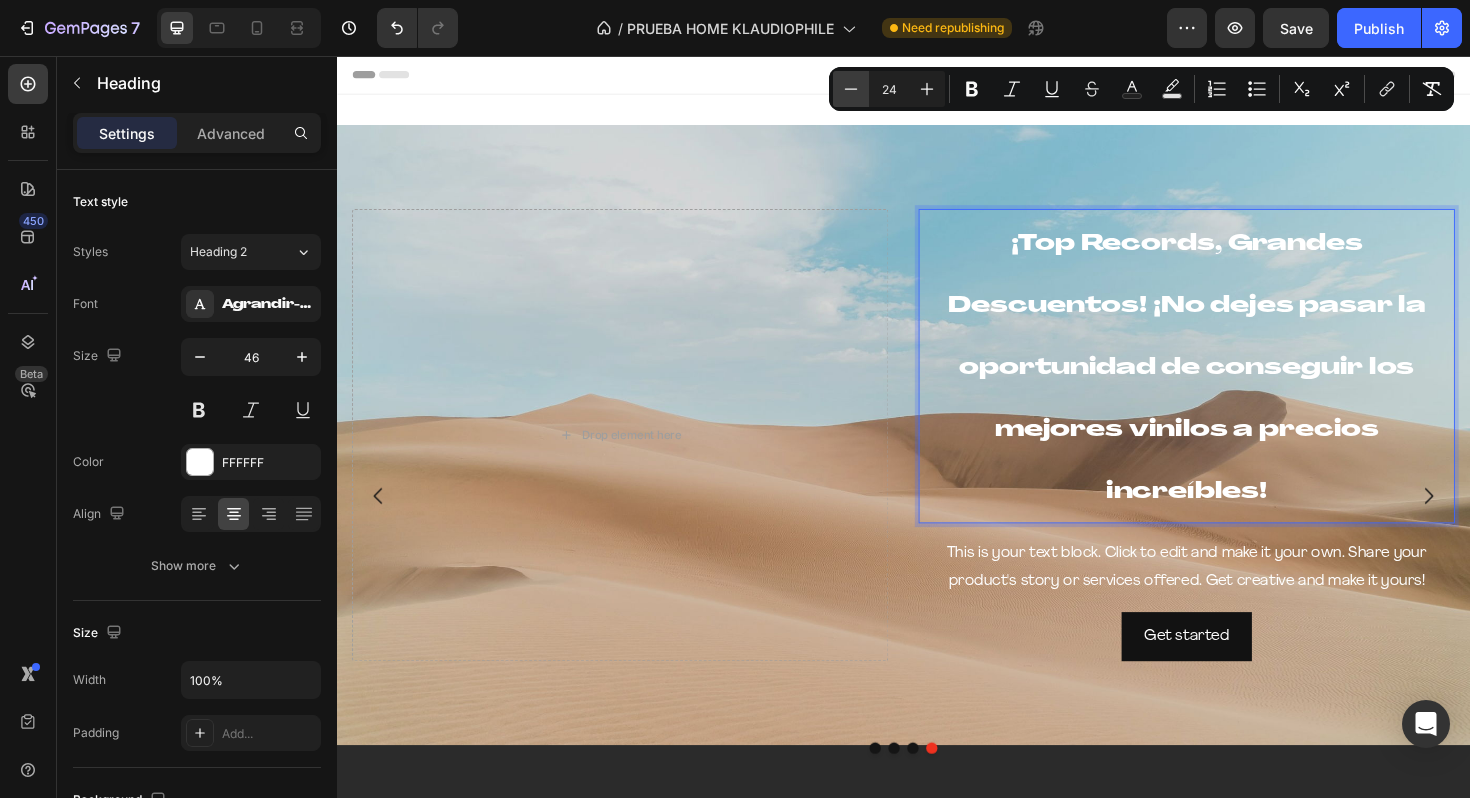 click 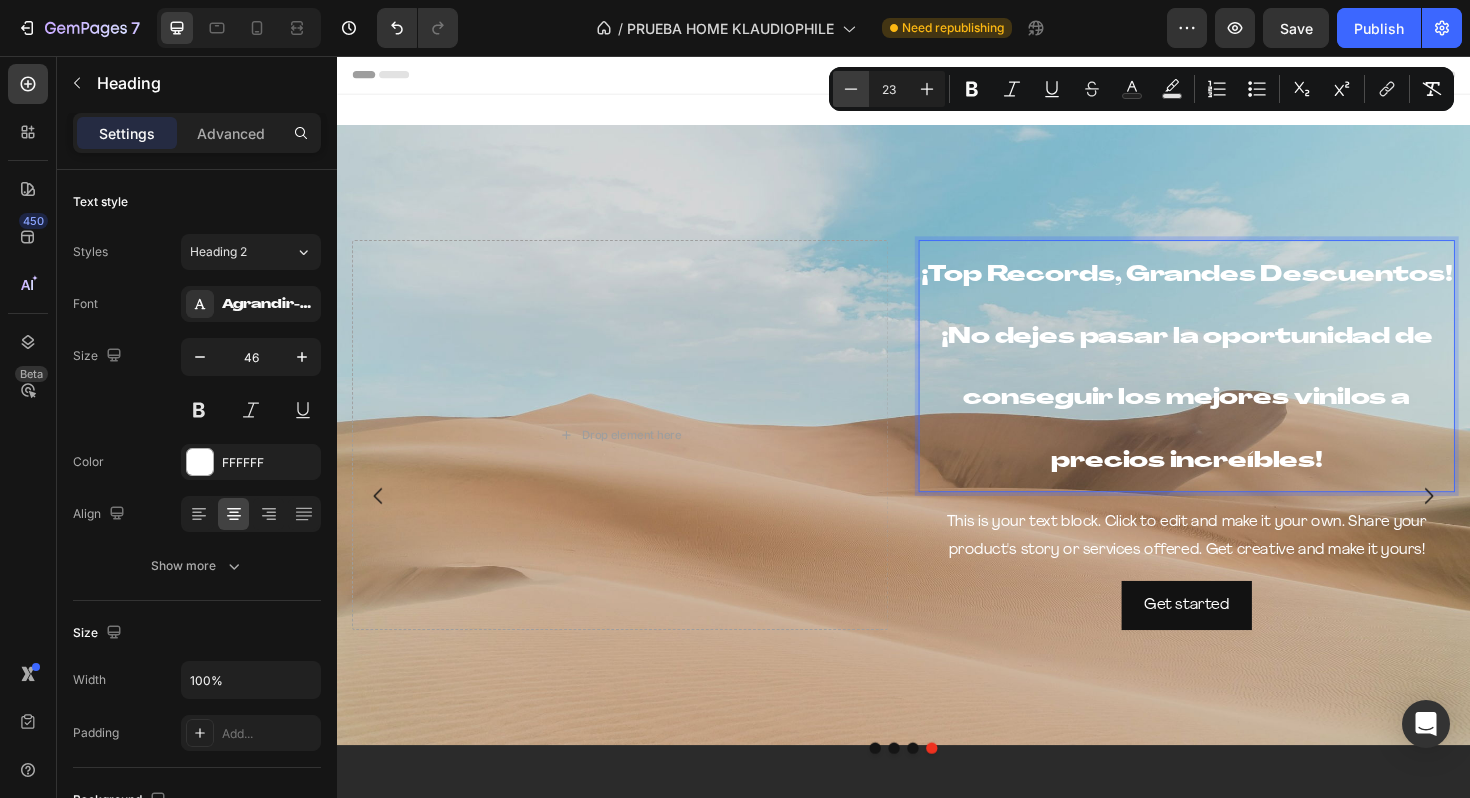 click 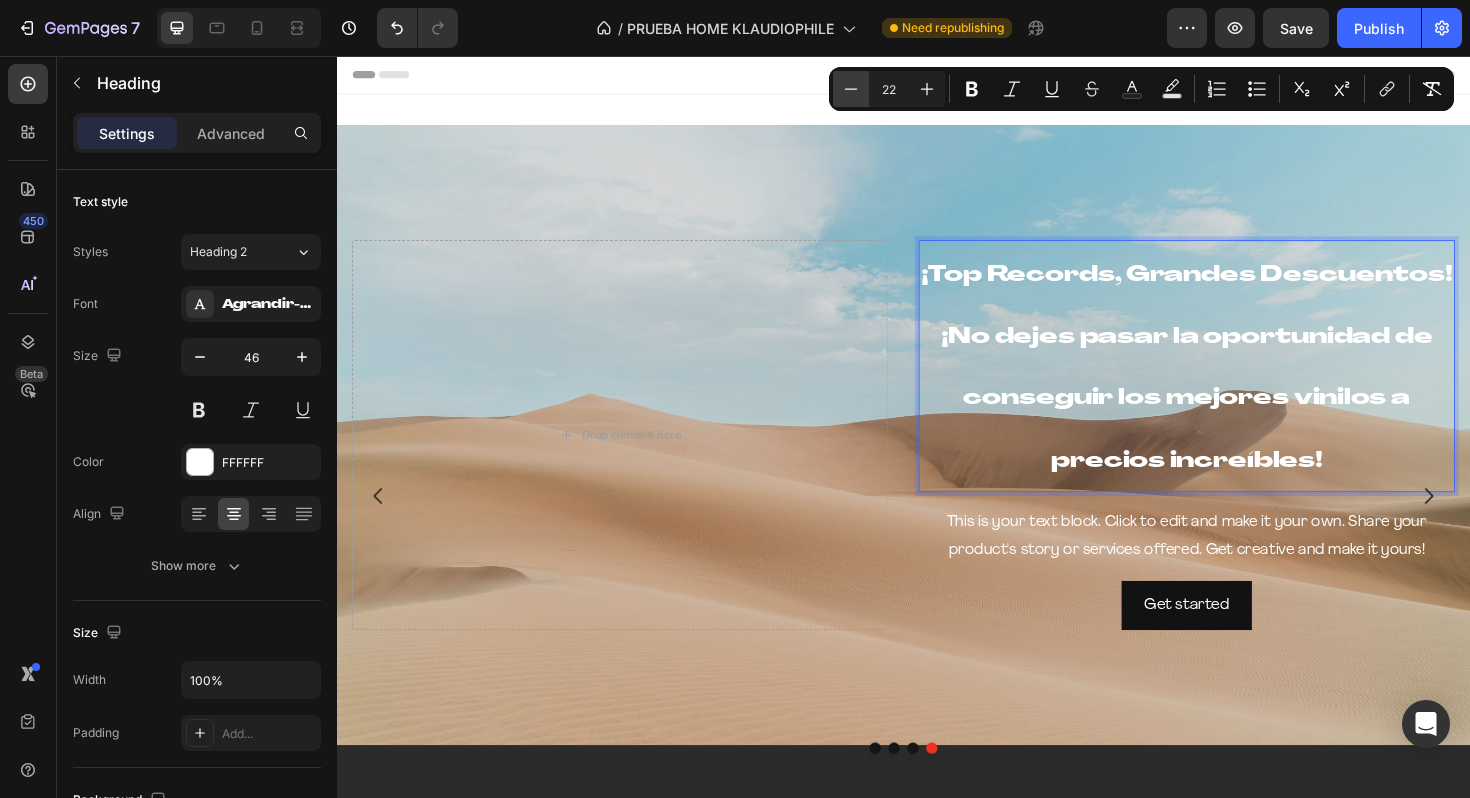click 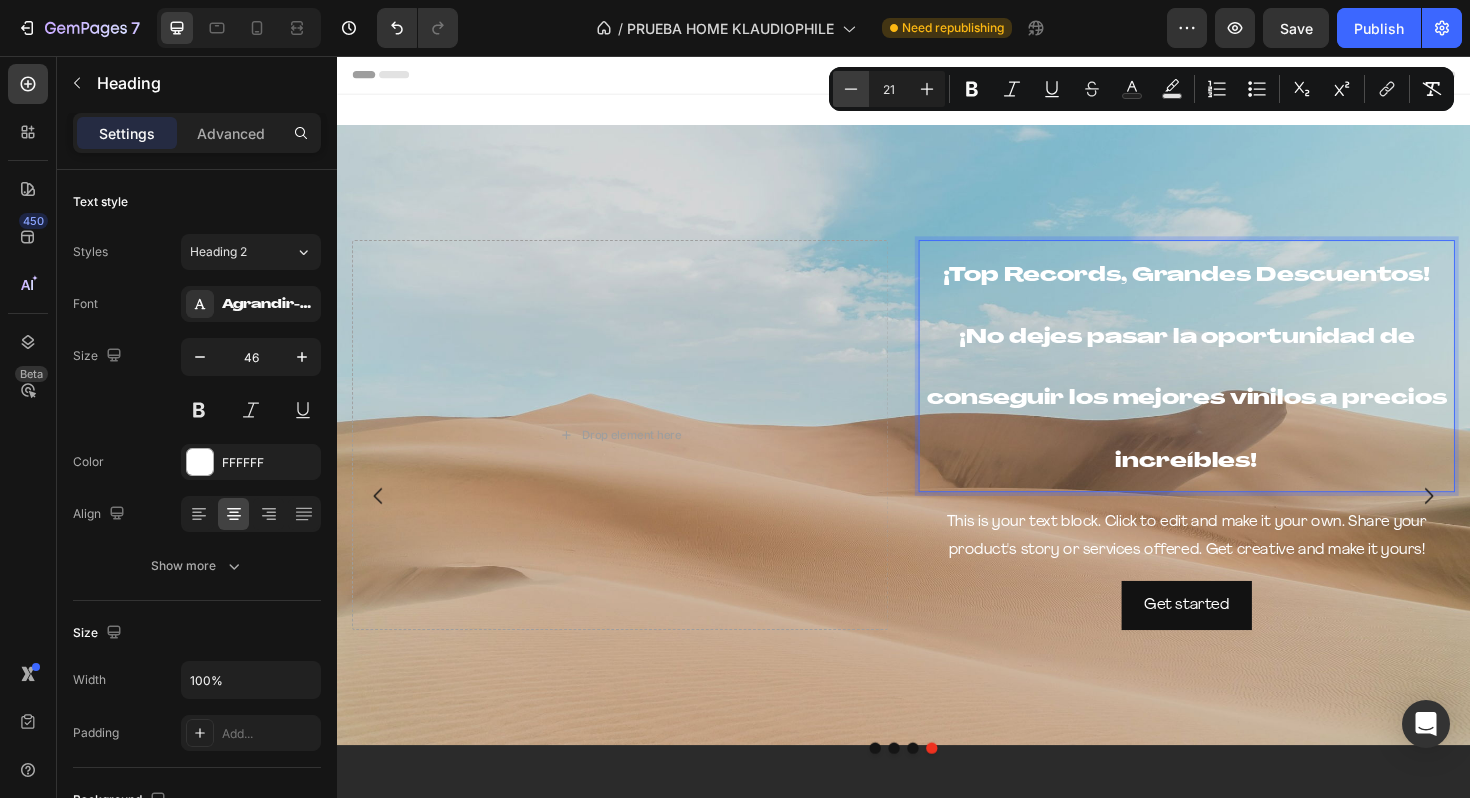 click 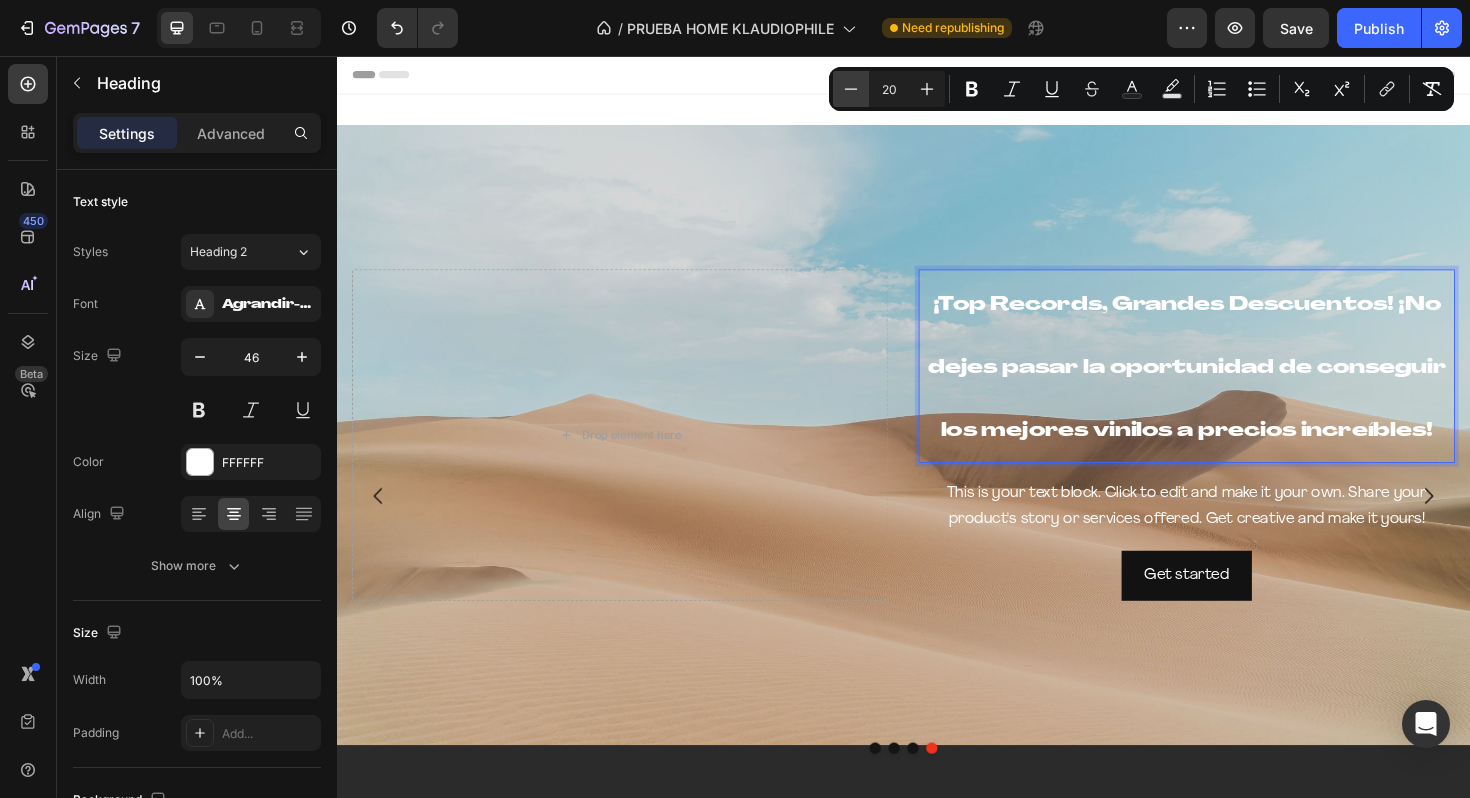 click 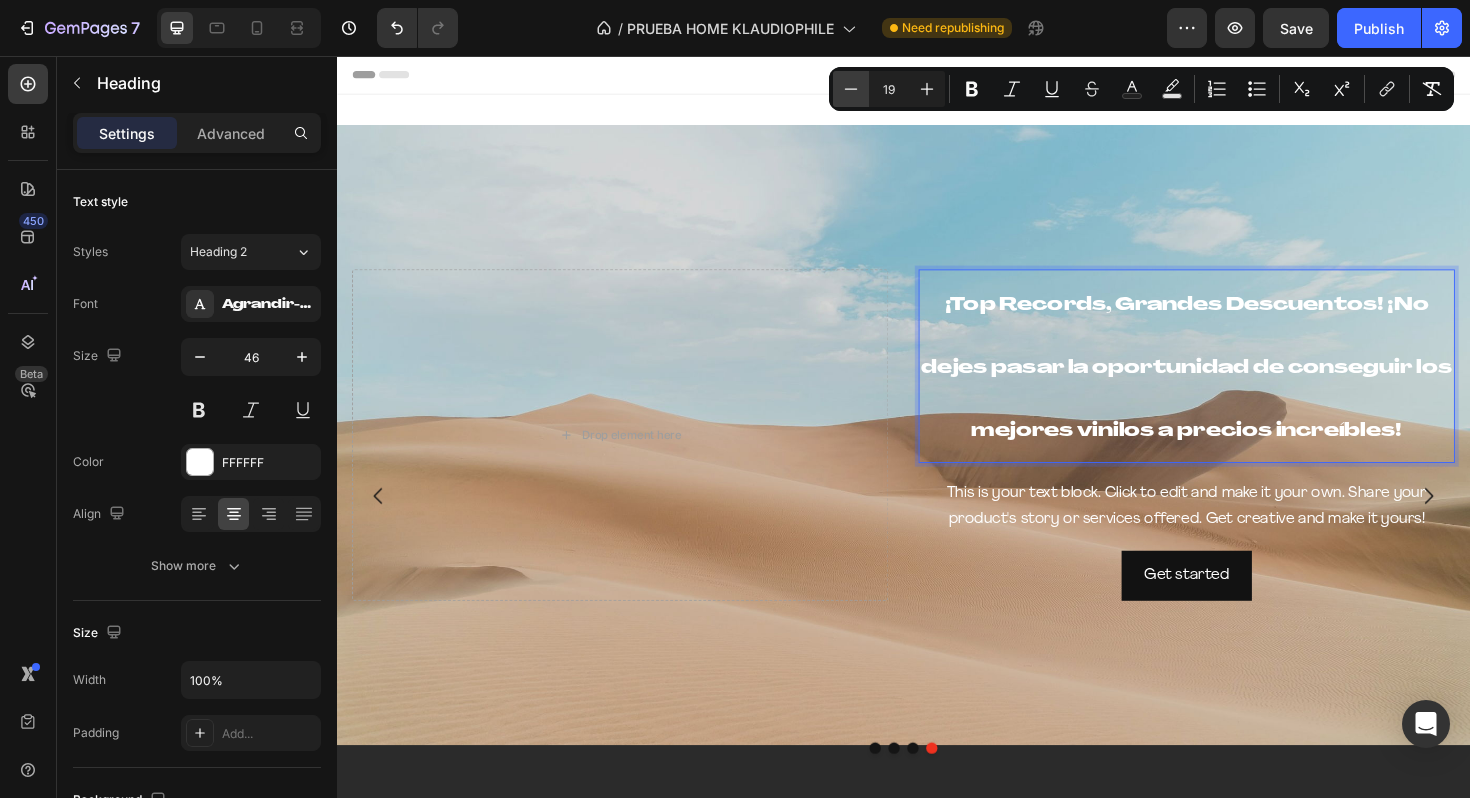 click 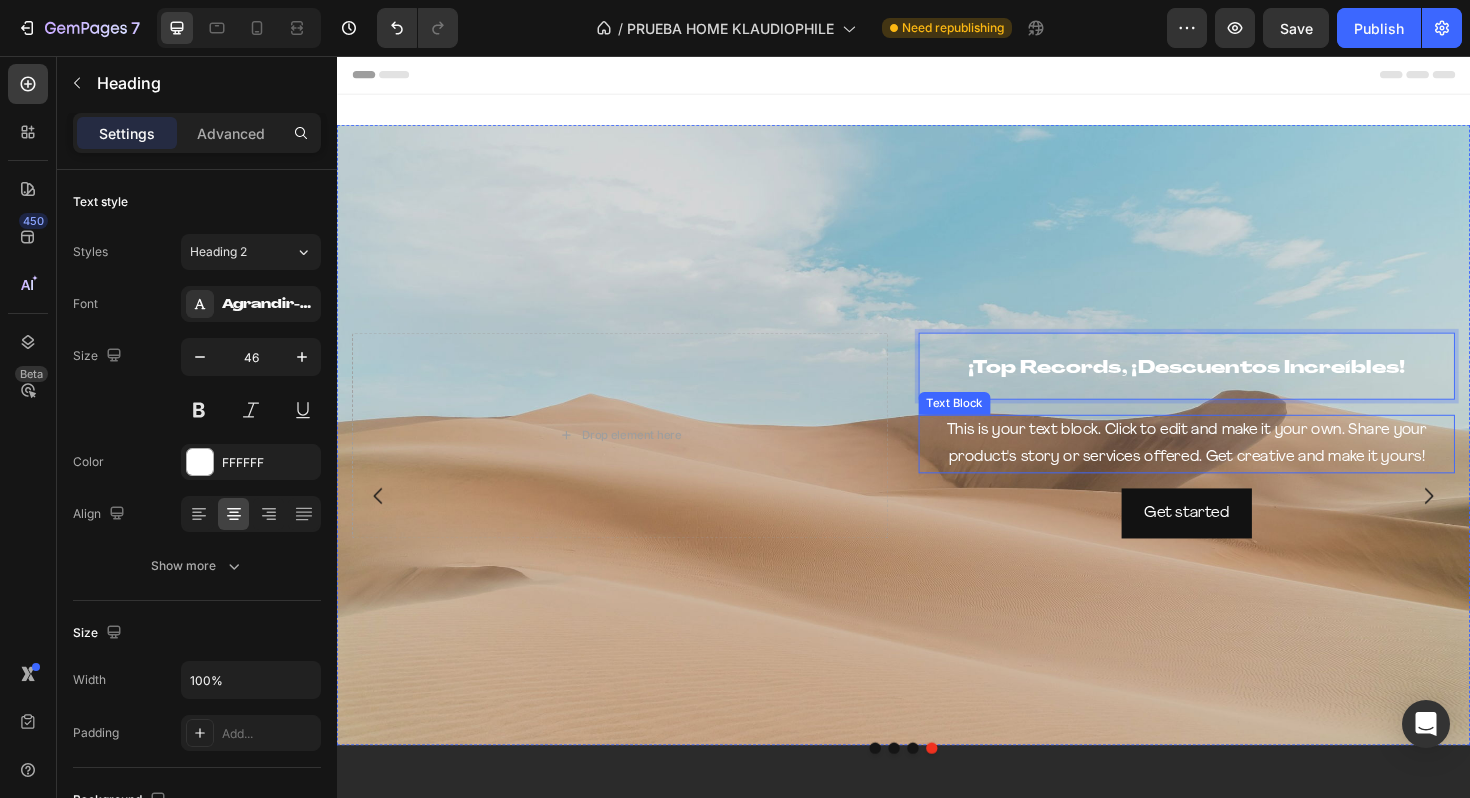 click on "This is your text block. Click to edit and make it your own. Share your                       product's story or services offered. Get creative and make it yours!" at bounding box center (1237, 467) 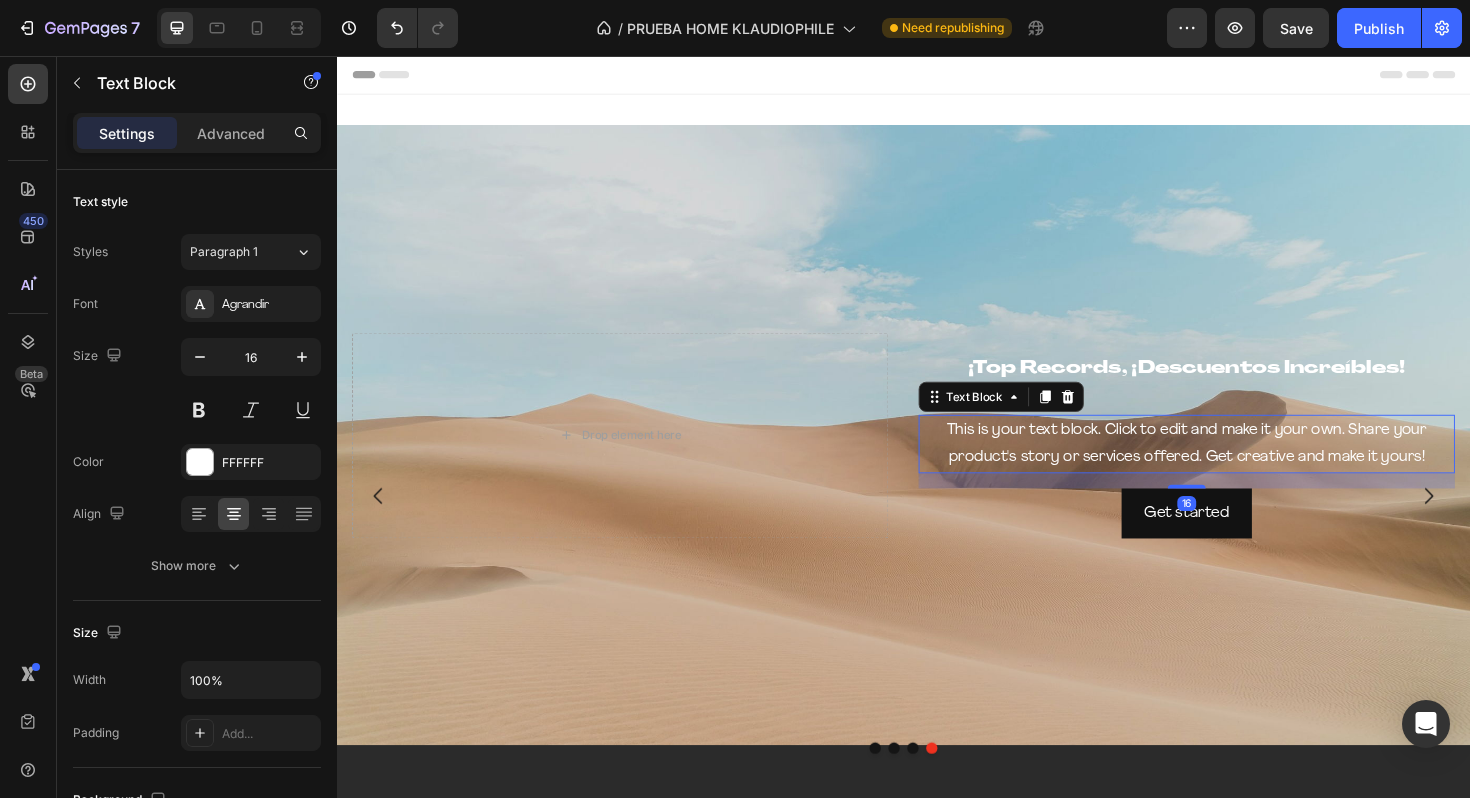 click on "This is your text block. Click to edit and make it your own. Share your product's story or services offered. Get creative and make it yours!" at bounding box center (1237, 467) 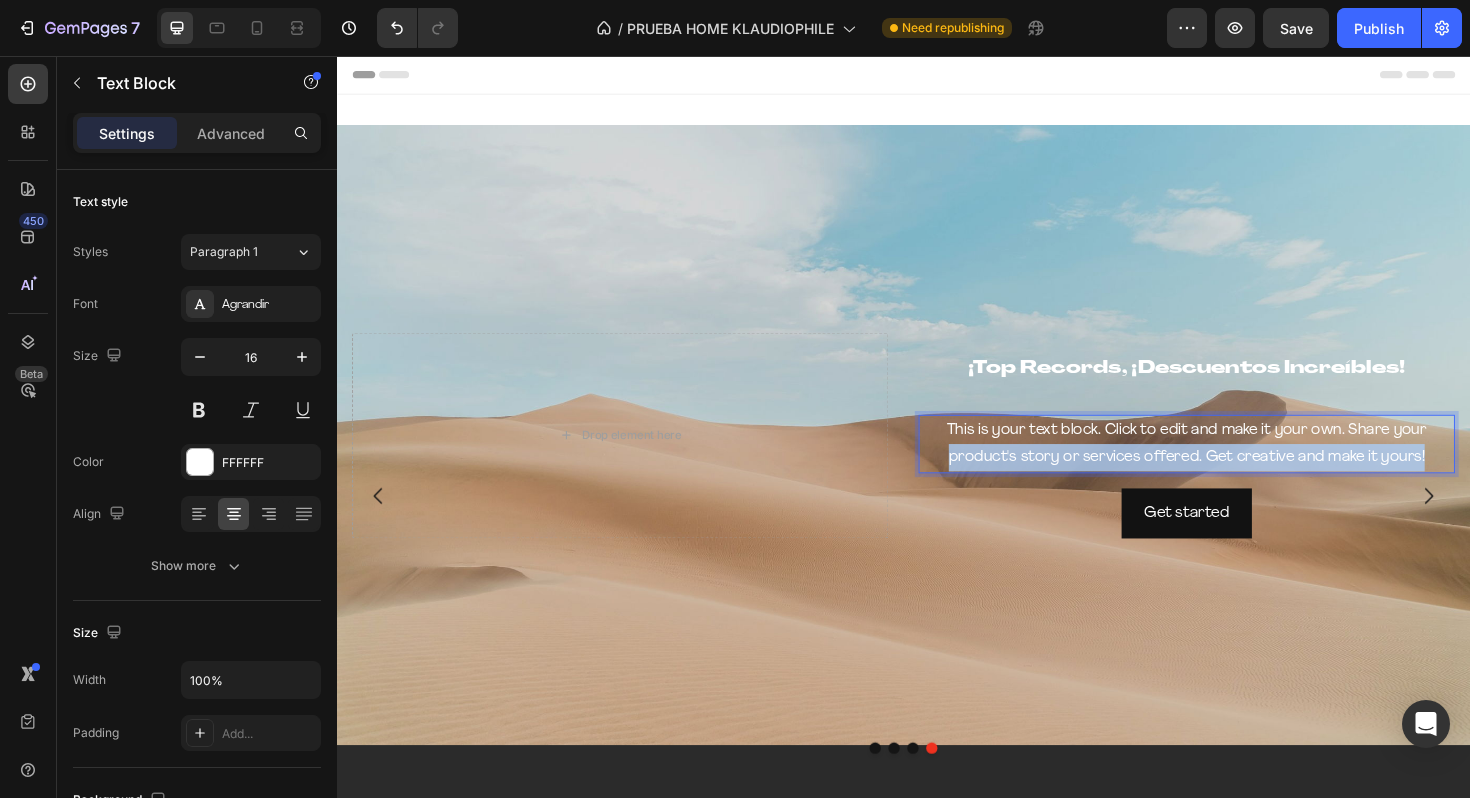 click on "This is your text block. Click to edit and make it your own. Share your product's story or services offered. Get creative and make it yours!" at bounding box center [1237, 467] 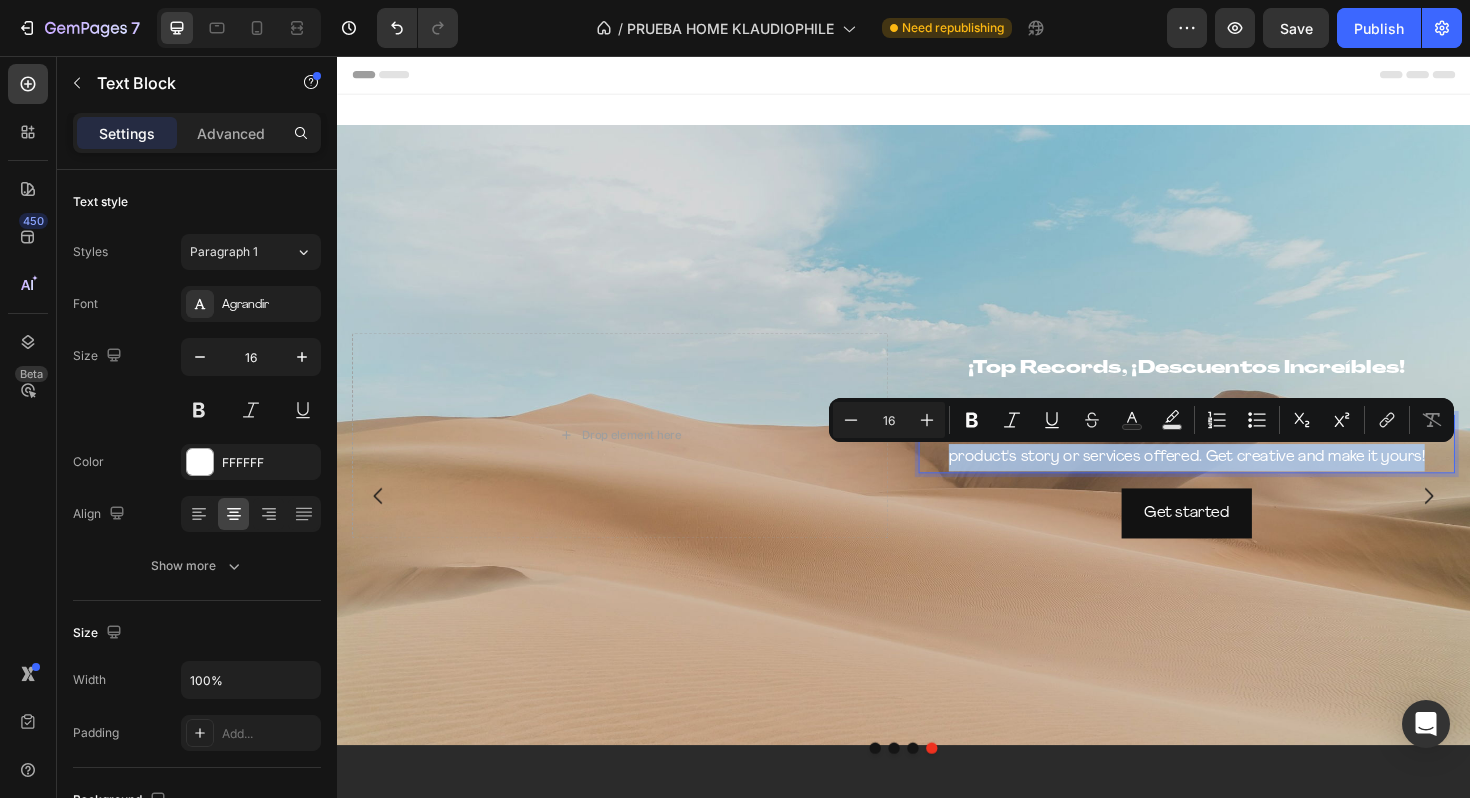 click on "This is your text block. Click to edit and make it your own. Share your product's story or services offered. Get creative and make it yours!" at bounding box center (1237, 467) 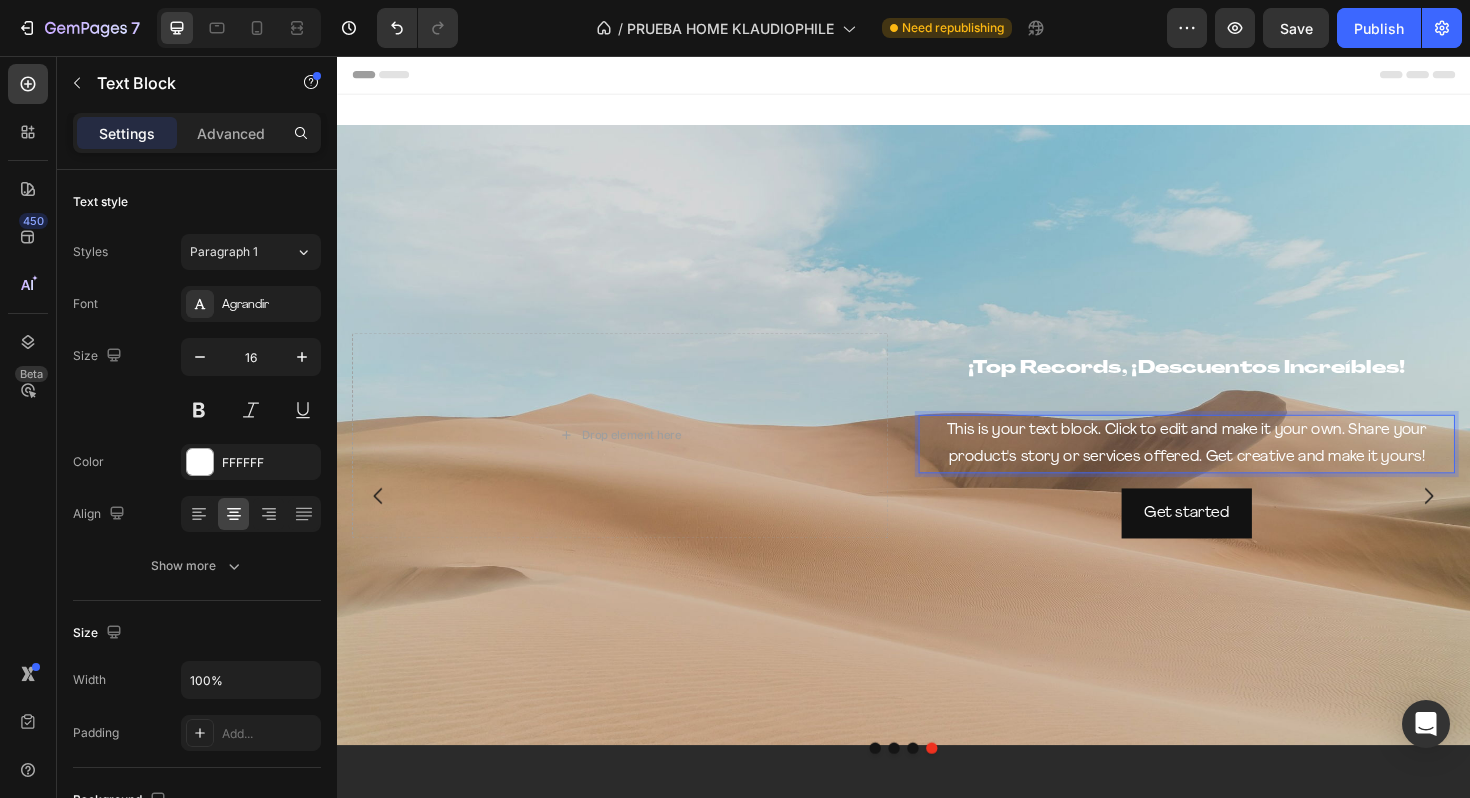 click on "This is your text block. Click to edit and make it your own. Share your product's story or services offered. Get creative and make it yours!" at bounding box center (1237, 467) 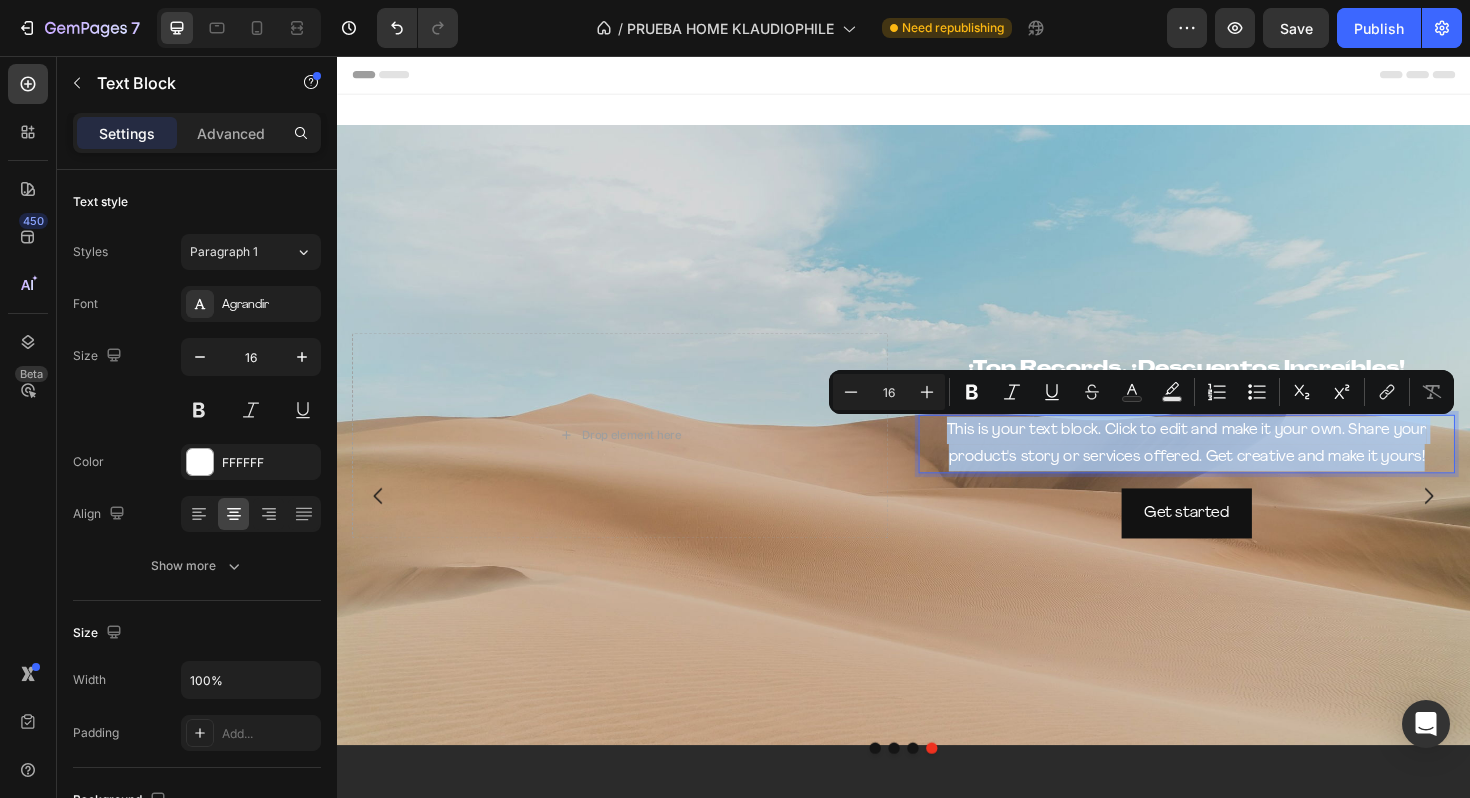 drag, startPoint x: 1498, startPoint y: 480, endPoint x: 970, endPoint y: 445, distance: 529.15875 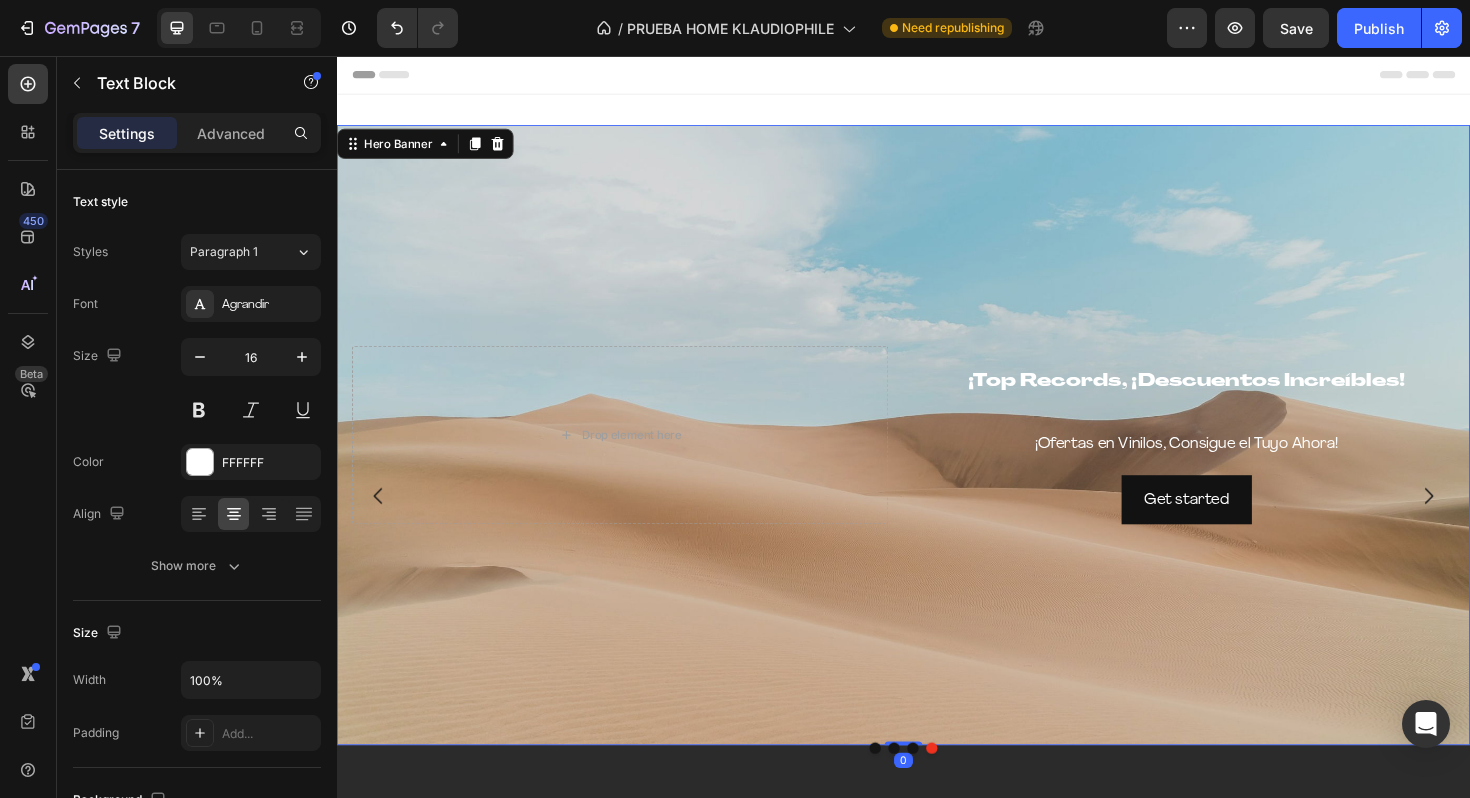click at bounding box center [937, 457] 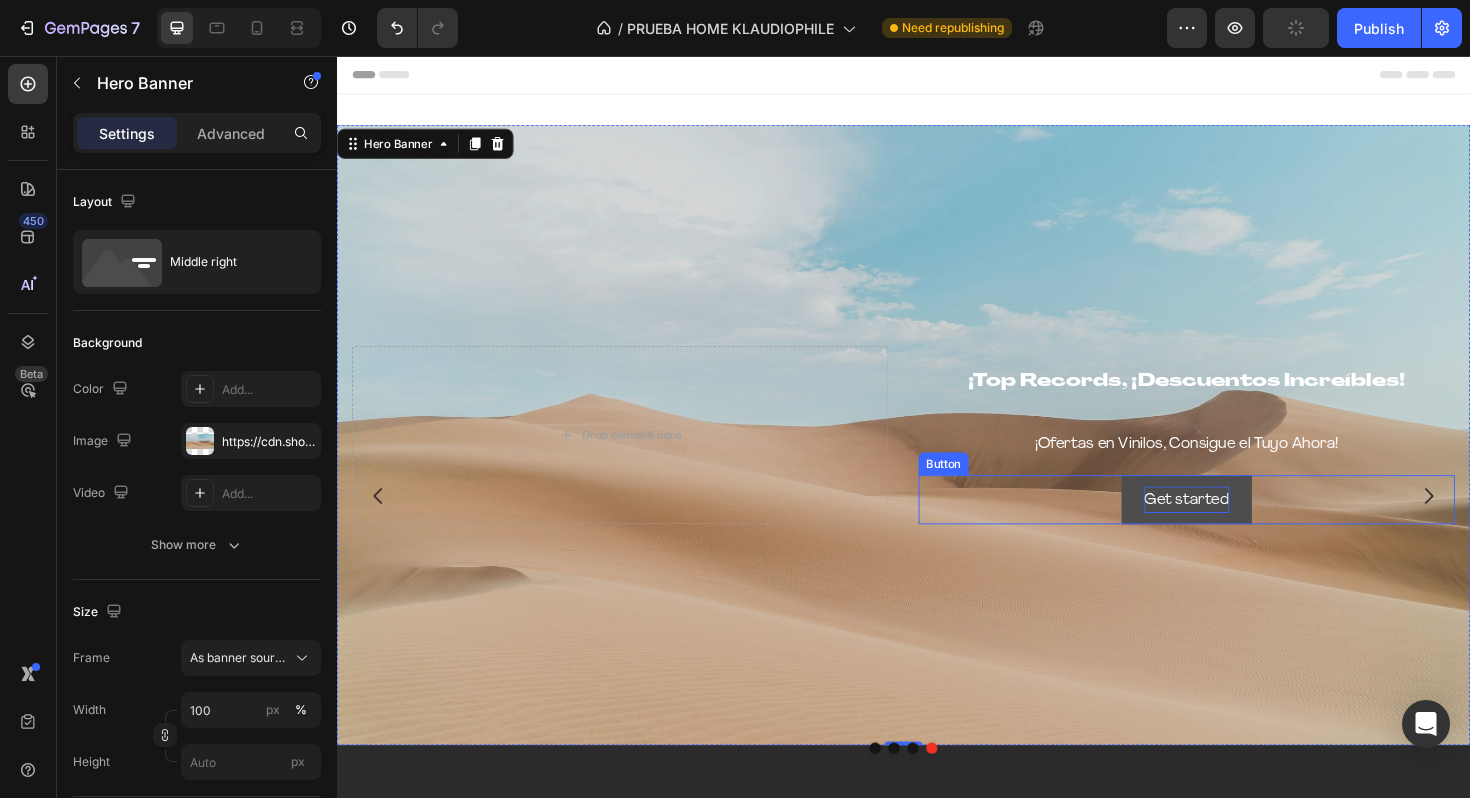 click on "Get started" at bounding box center (1237, 526) 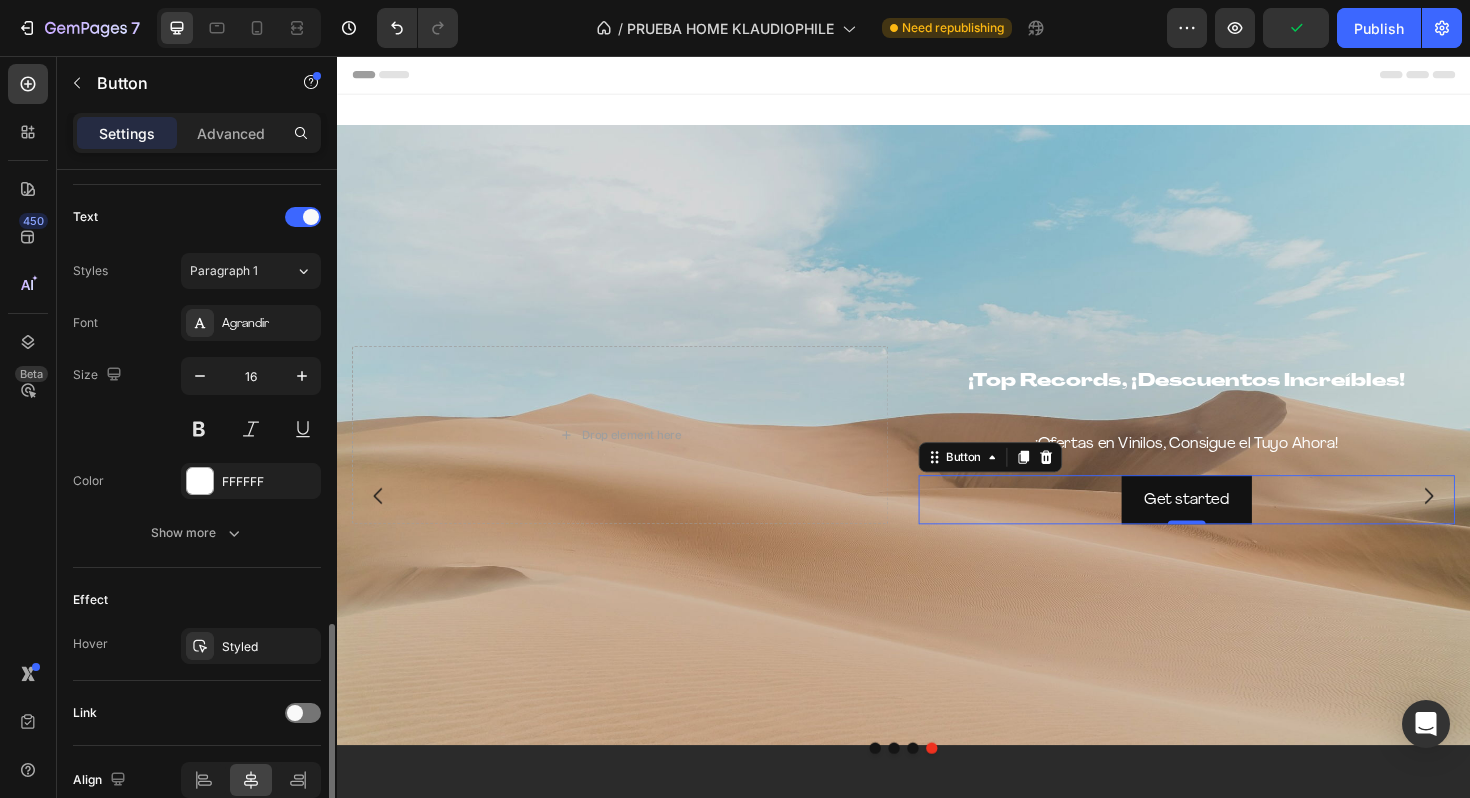 scroll, scrollTop: 749, scrollLeft: 0, axis: vertical 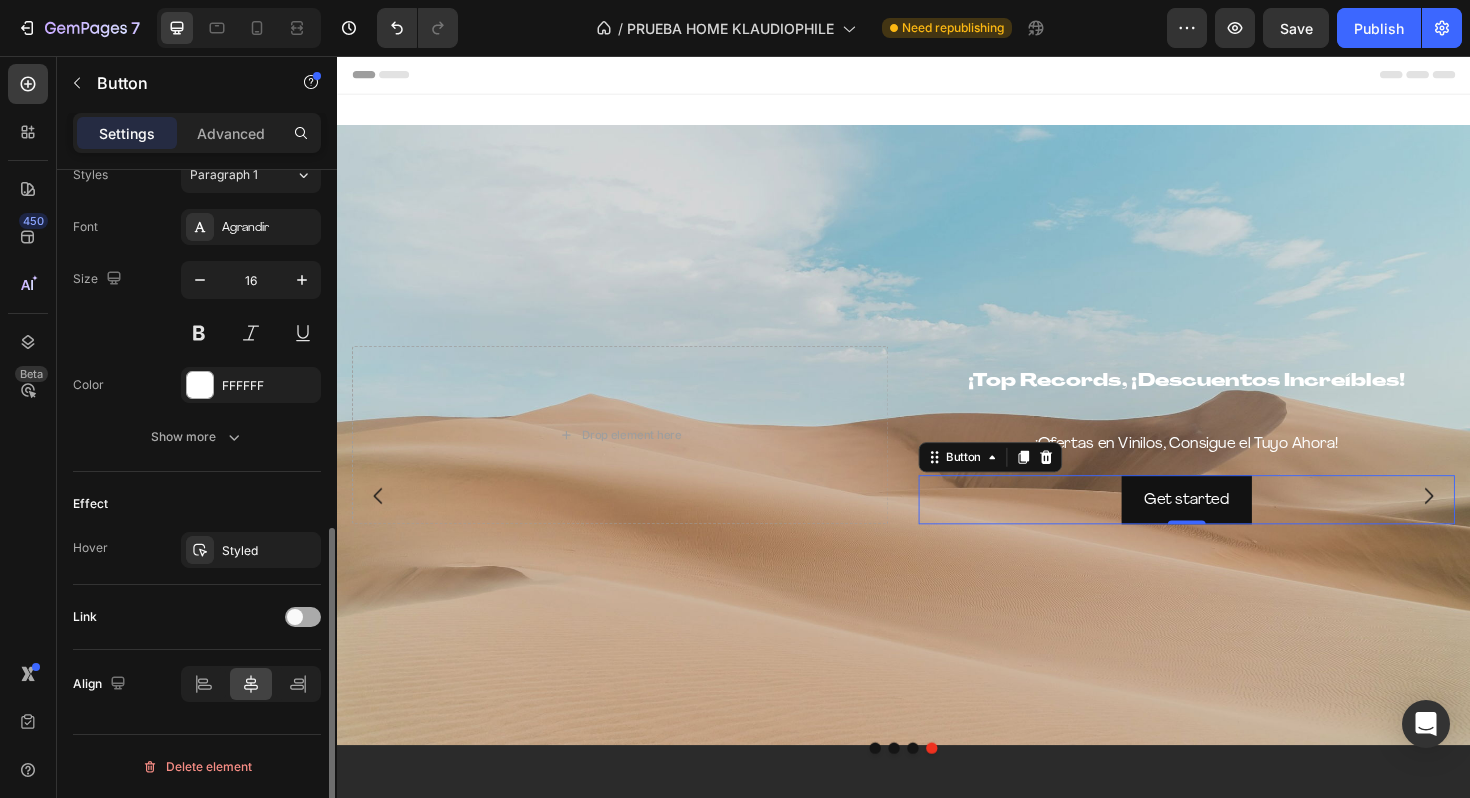 click at bounding box center (295, 617) 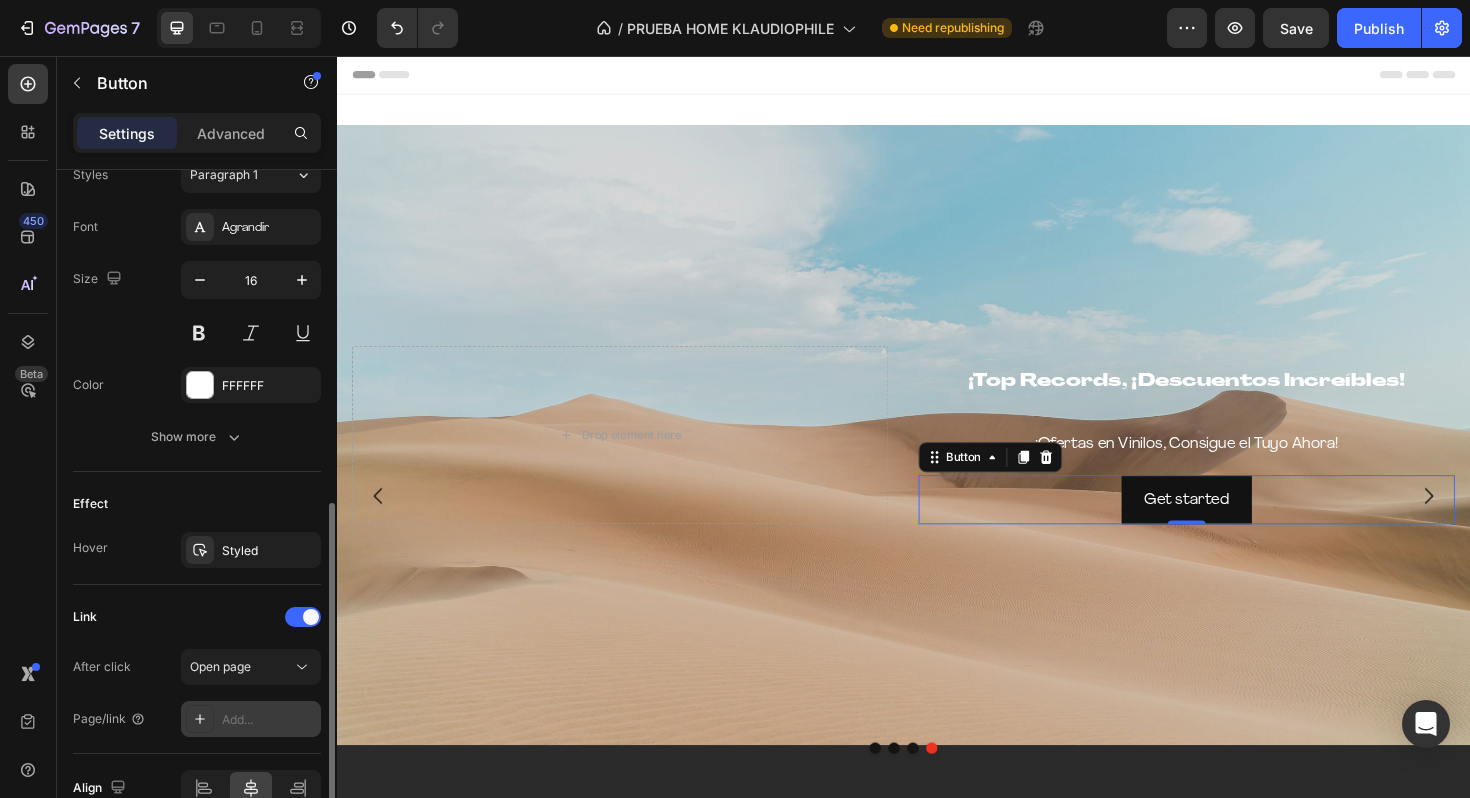 click at bounding box center (200, 719) 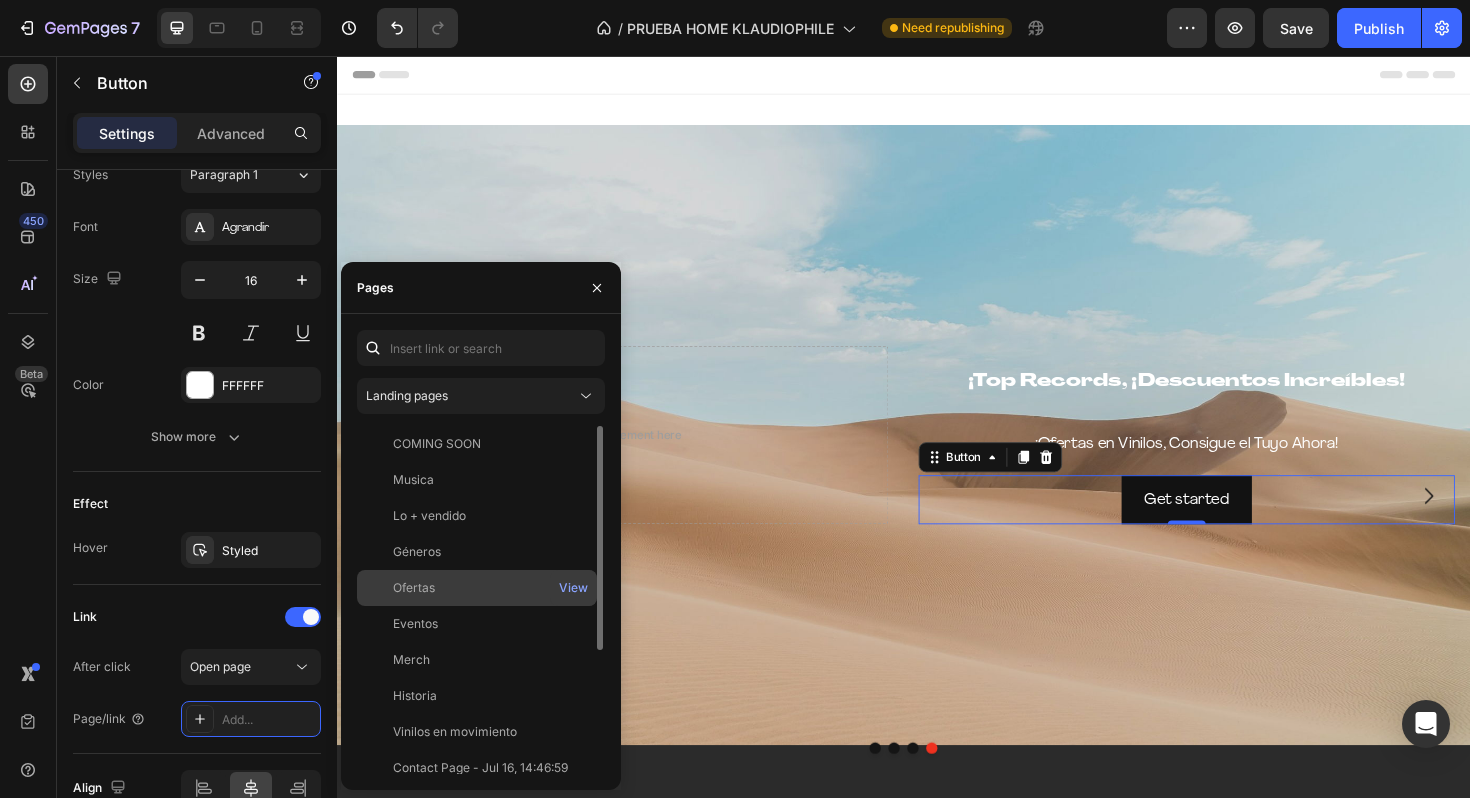 click on "Ofertas" 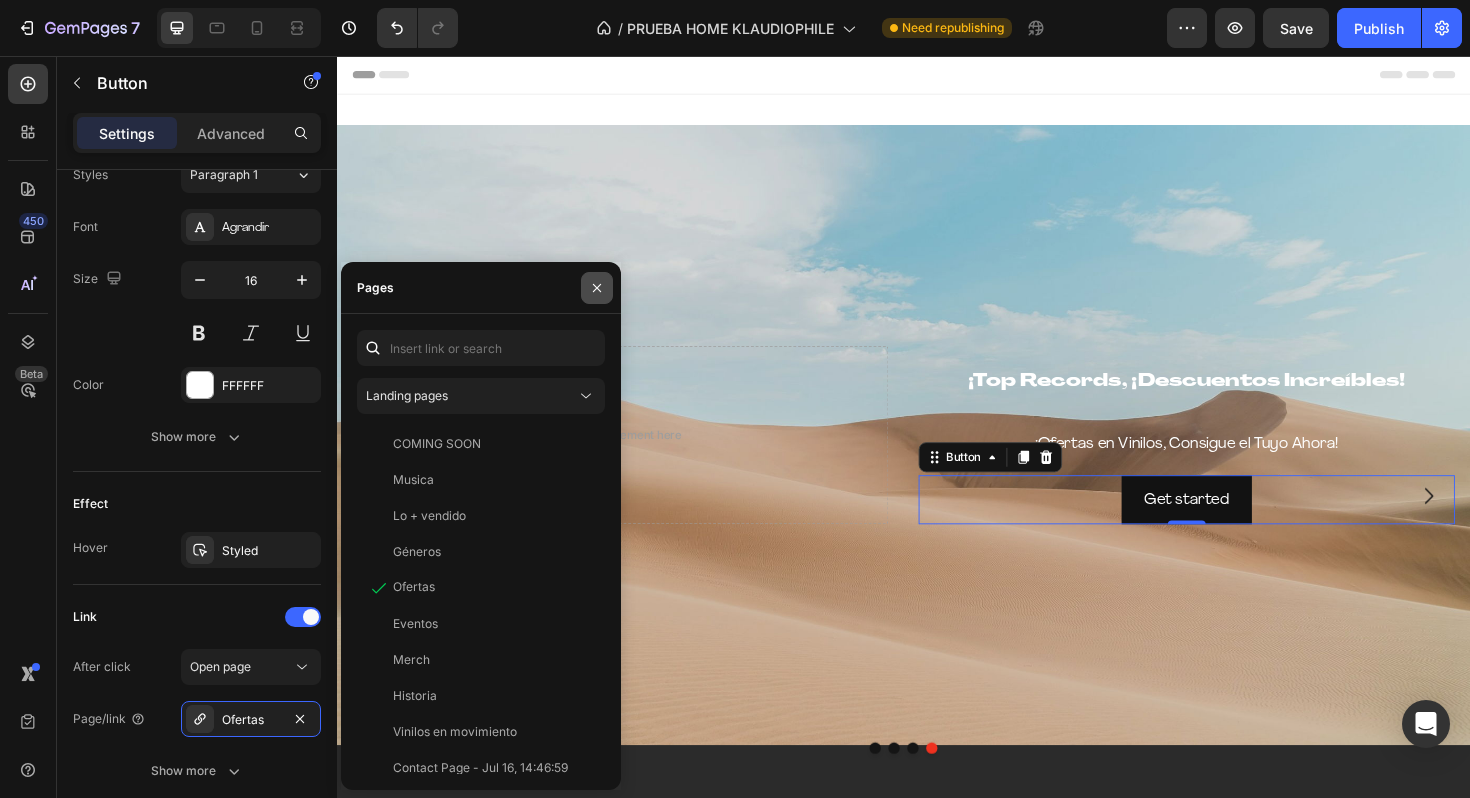 click at bounding box center [597, 288] 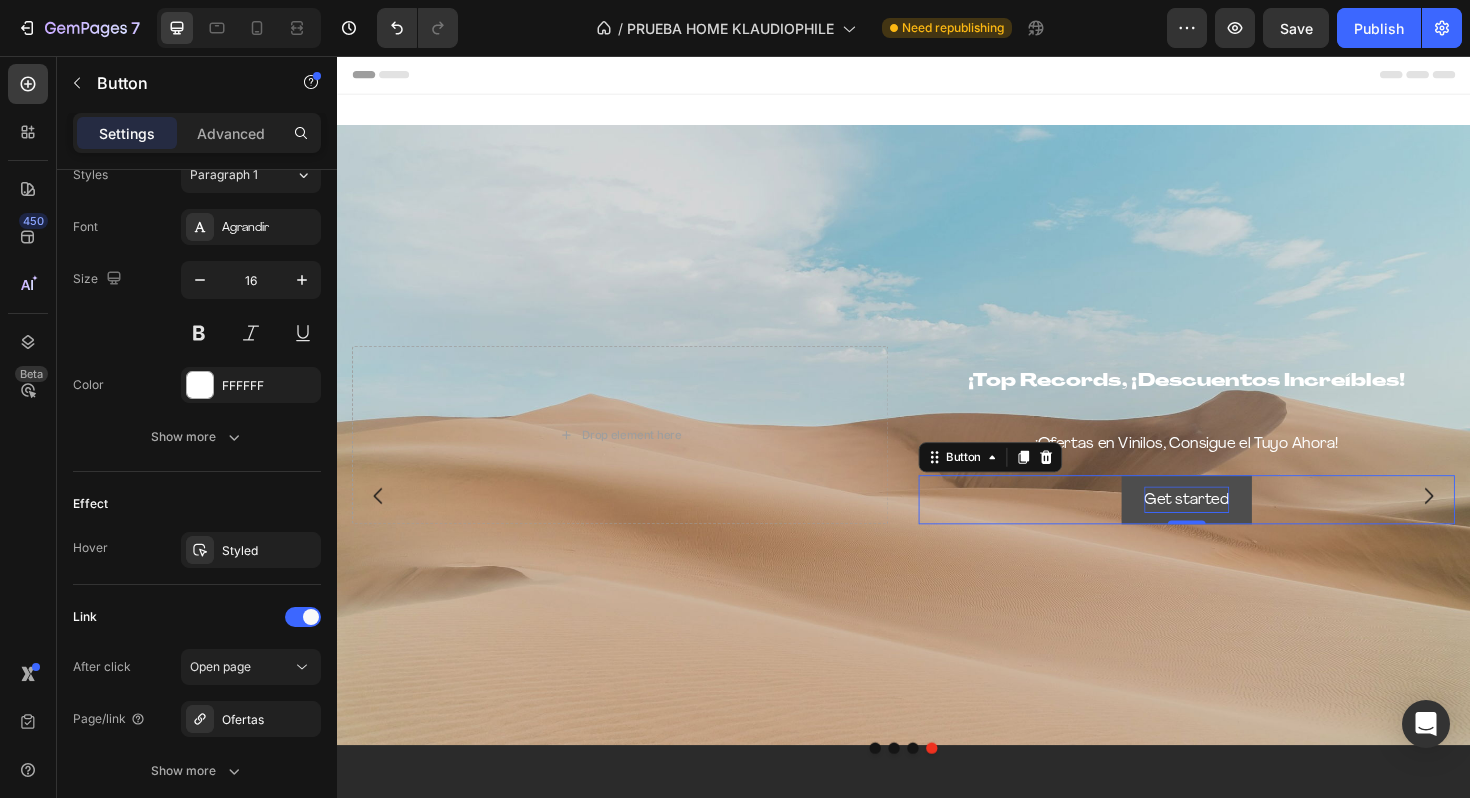 click on "Get started" at bounding box center [1237, 526] 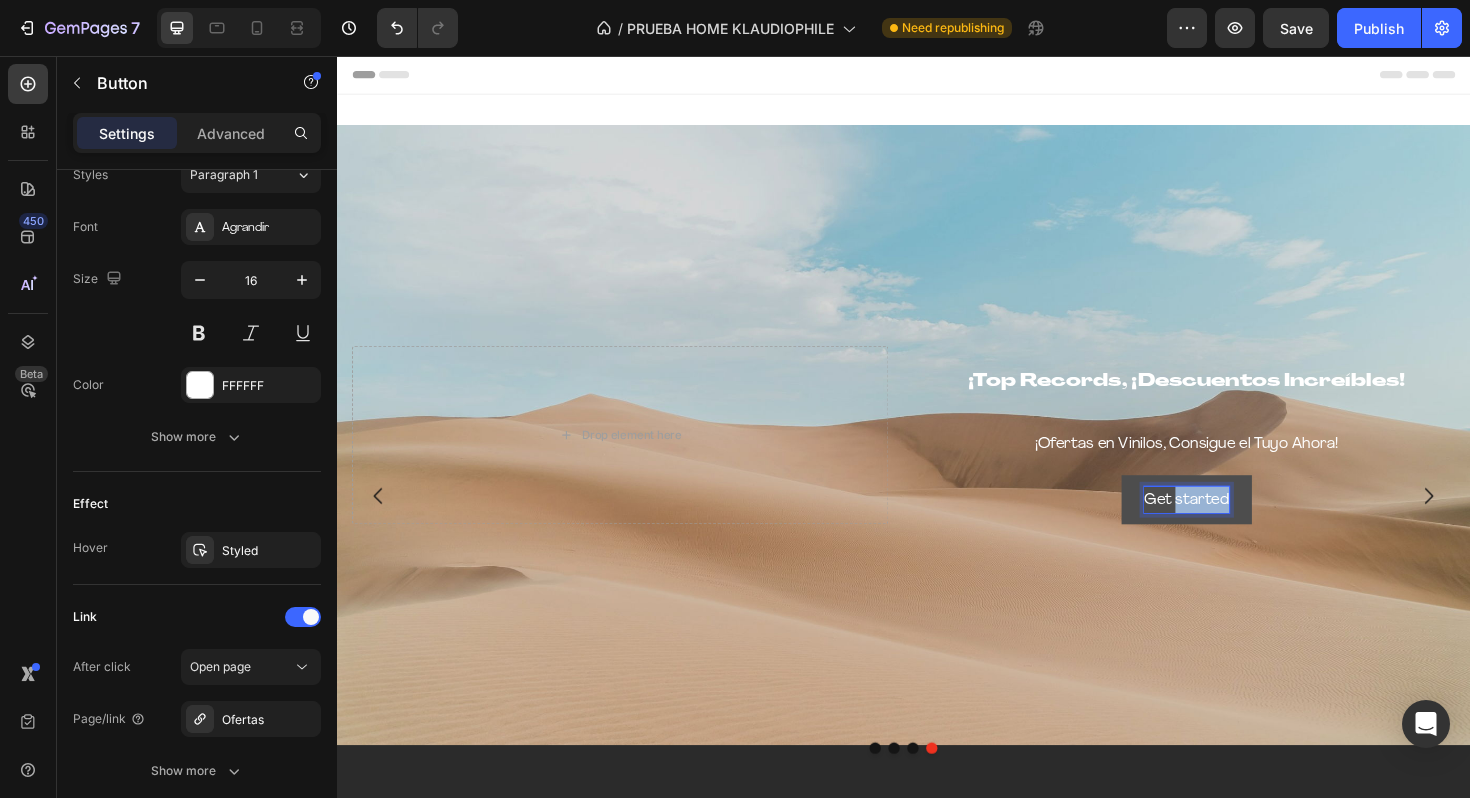 click on "Get started" at bounding box center (1237, 526) 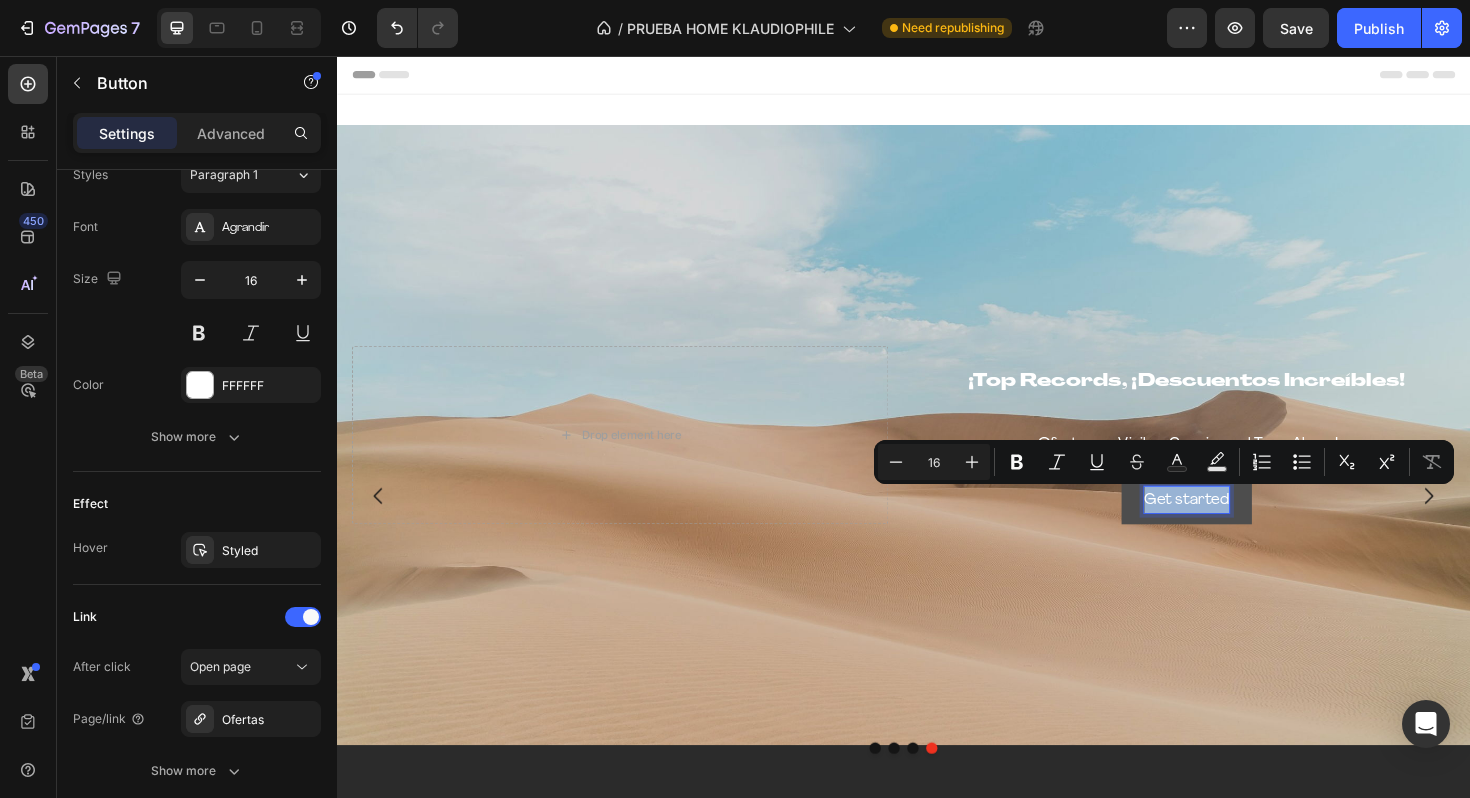 click on "Get started" at bounding box center (1237, 526) 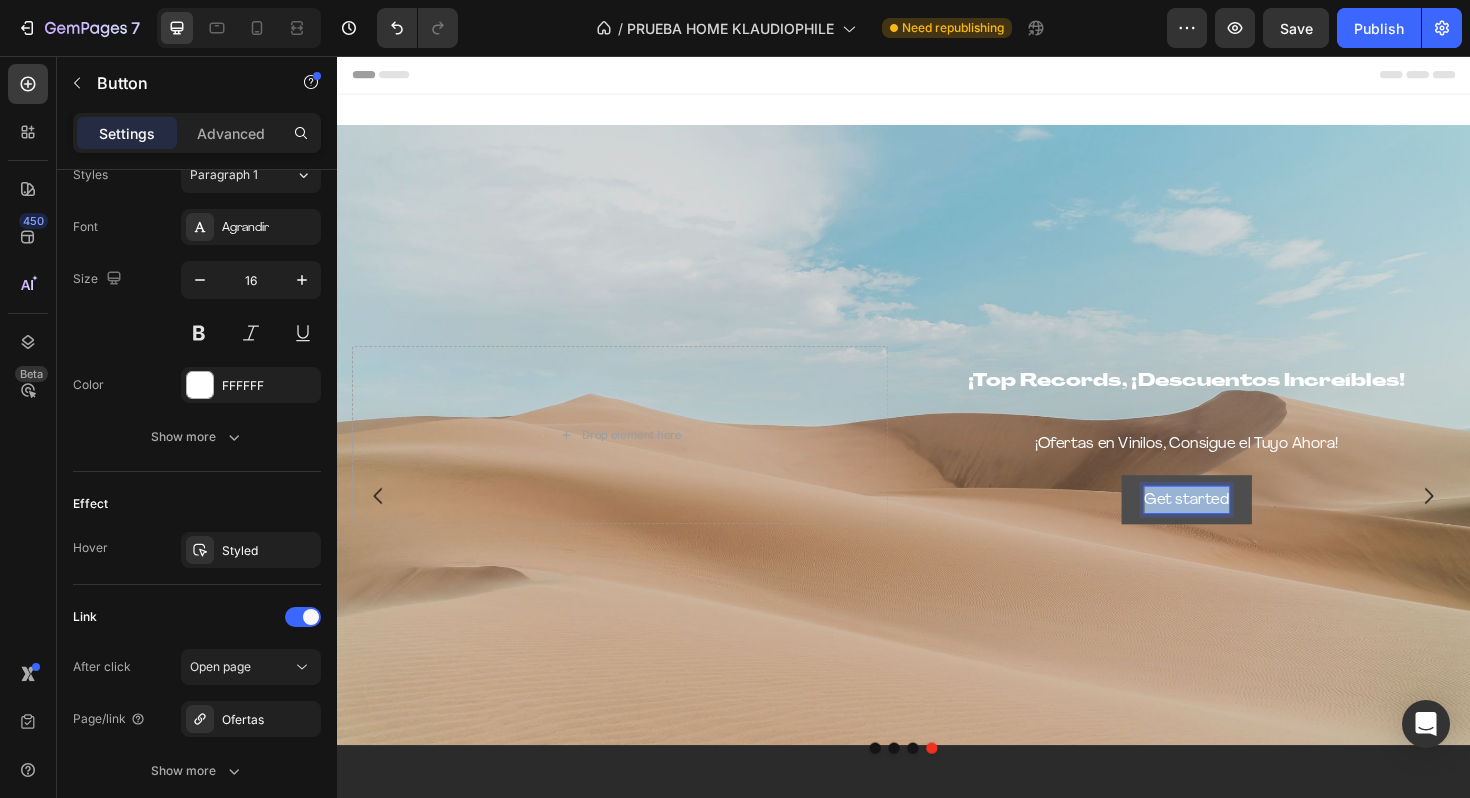 click on "Get started" at bounding box center (1237, 526) 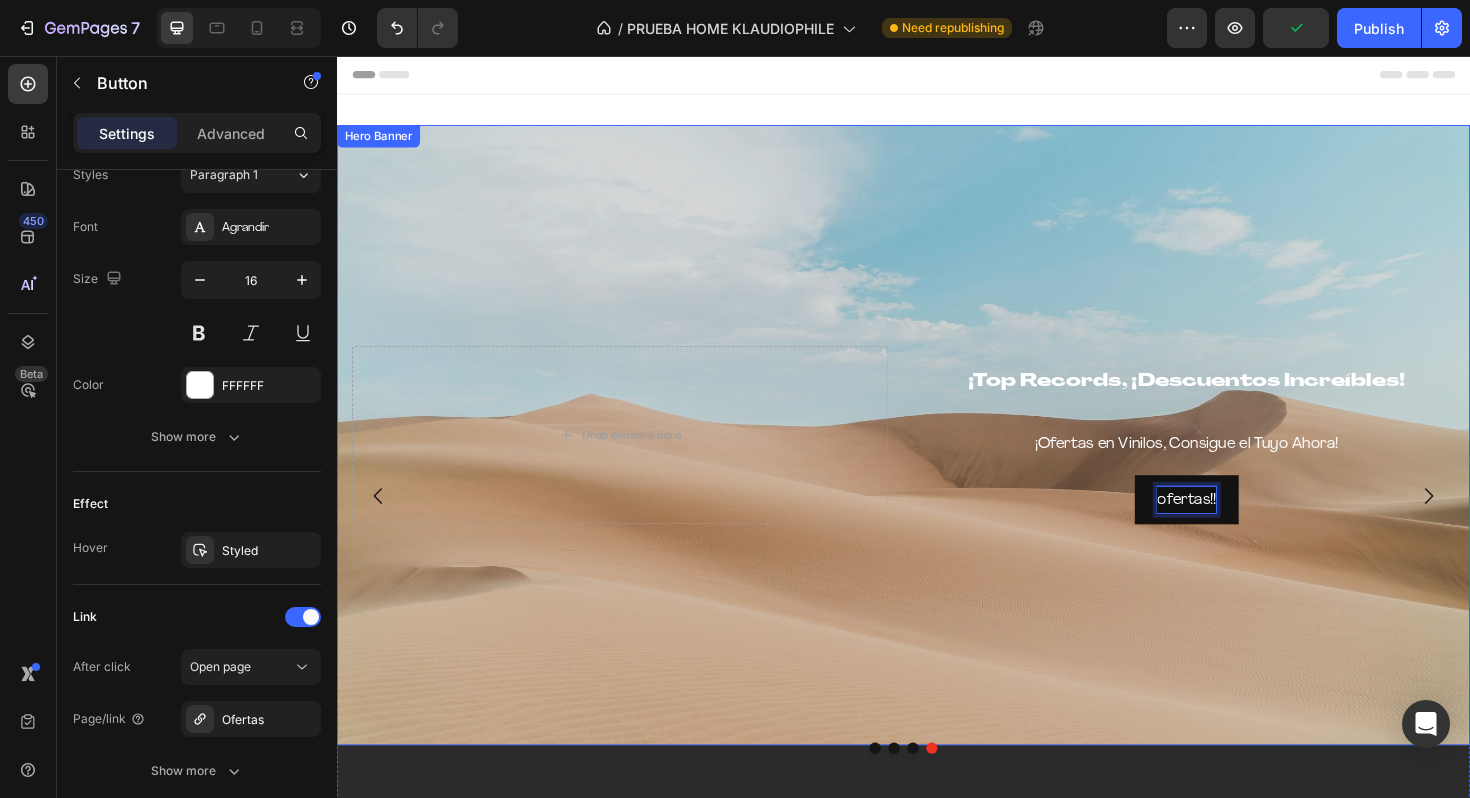 click at bounding box center [937, 457] 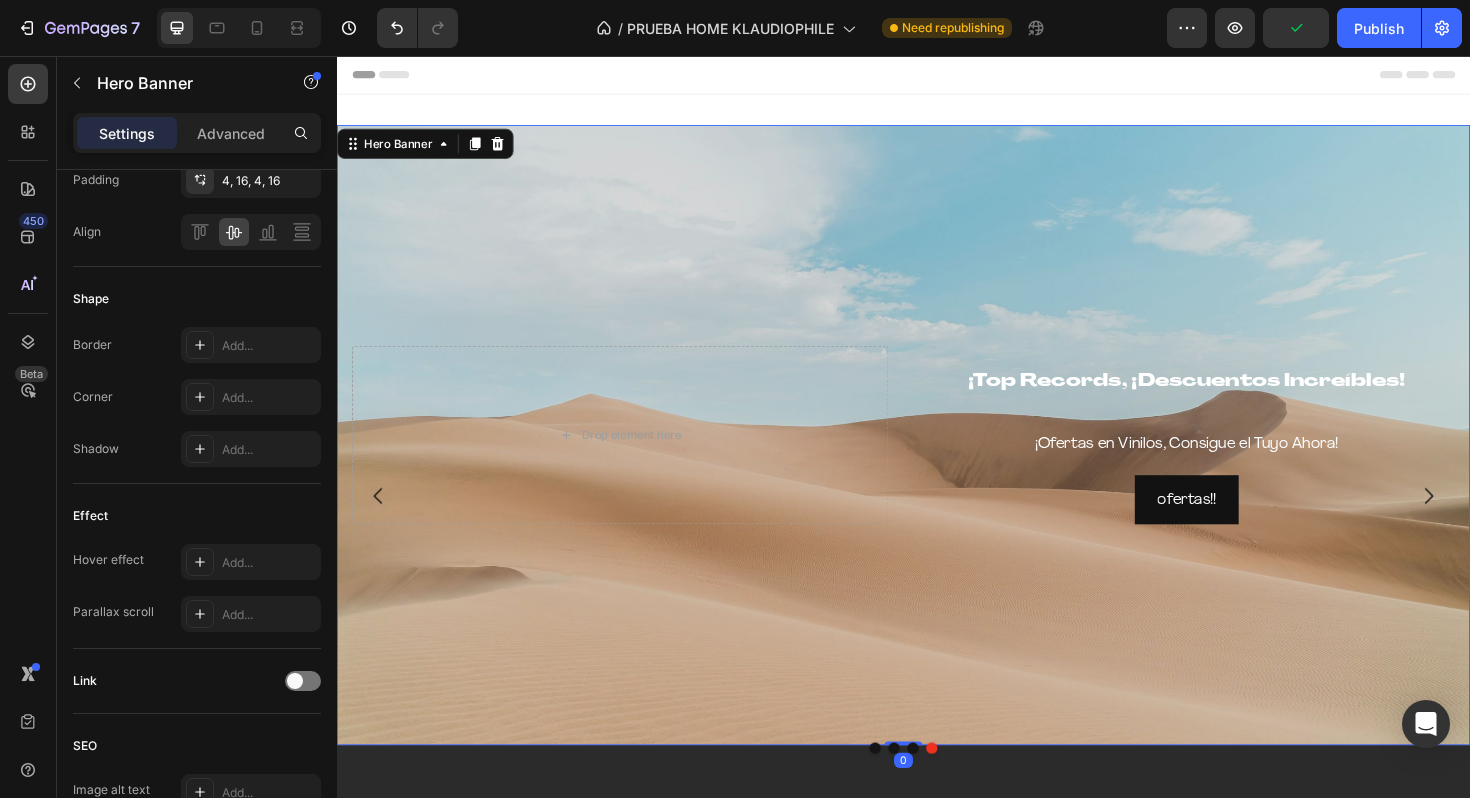 scroll, scrollTop: 0, scrollLeft: 0, axis: both 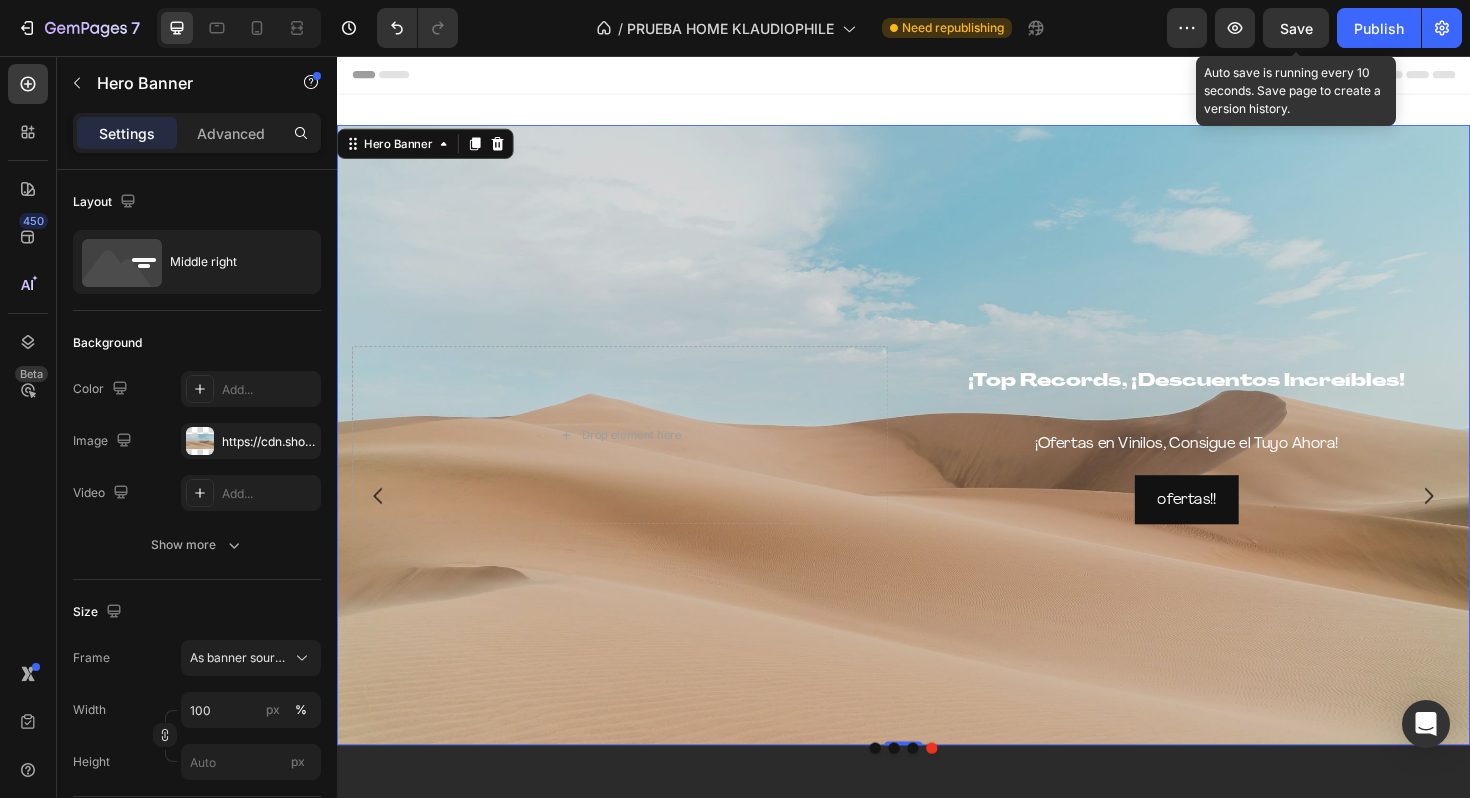 click on "Save" at bounding box center (1296, 28) 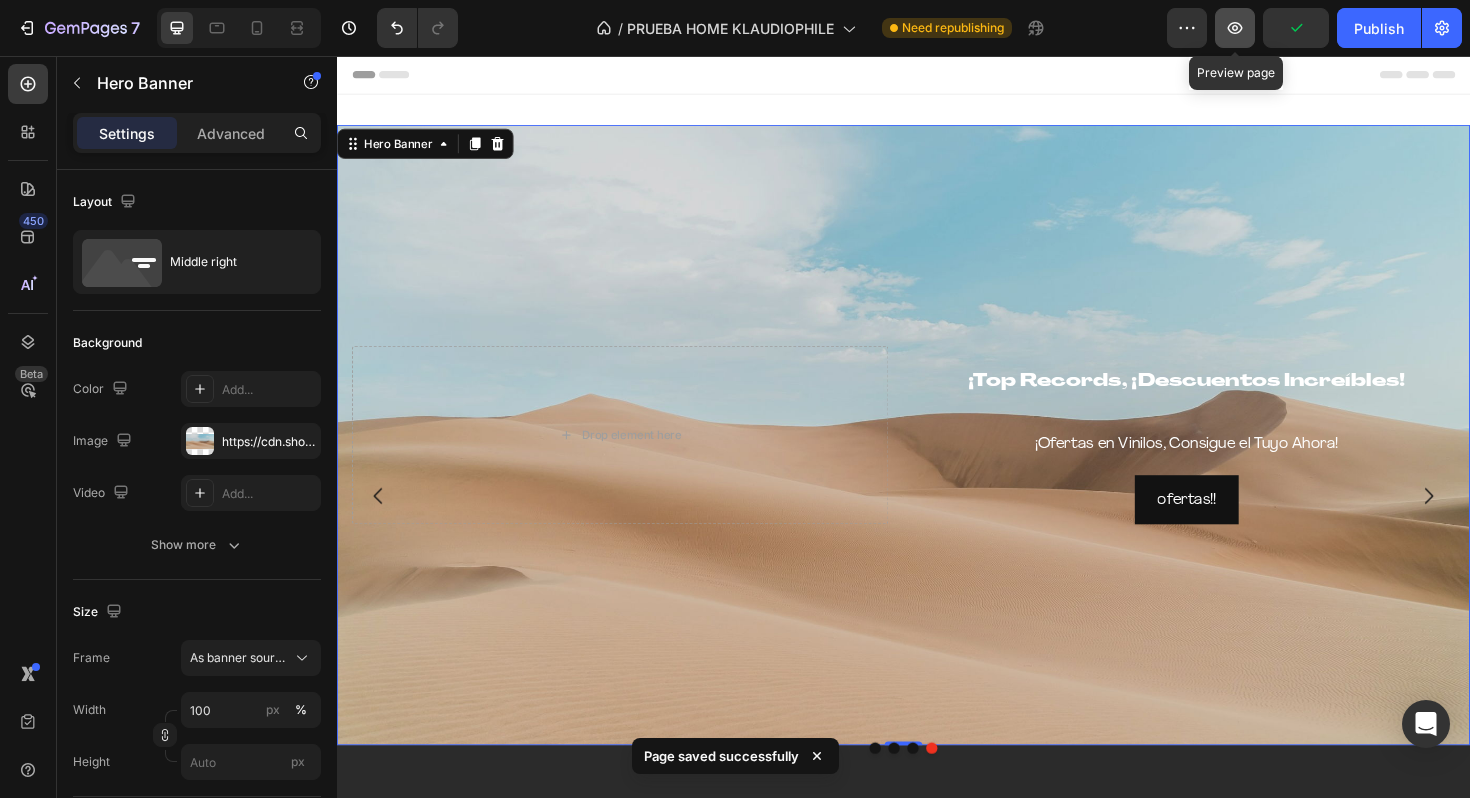 click 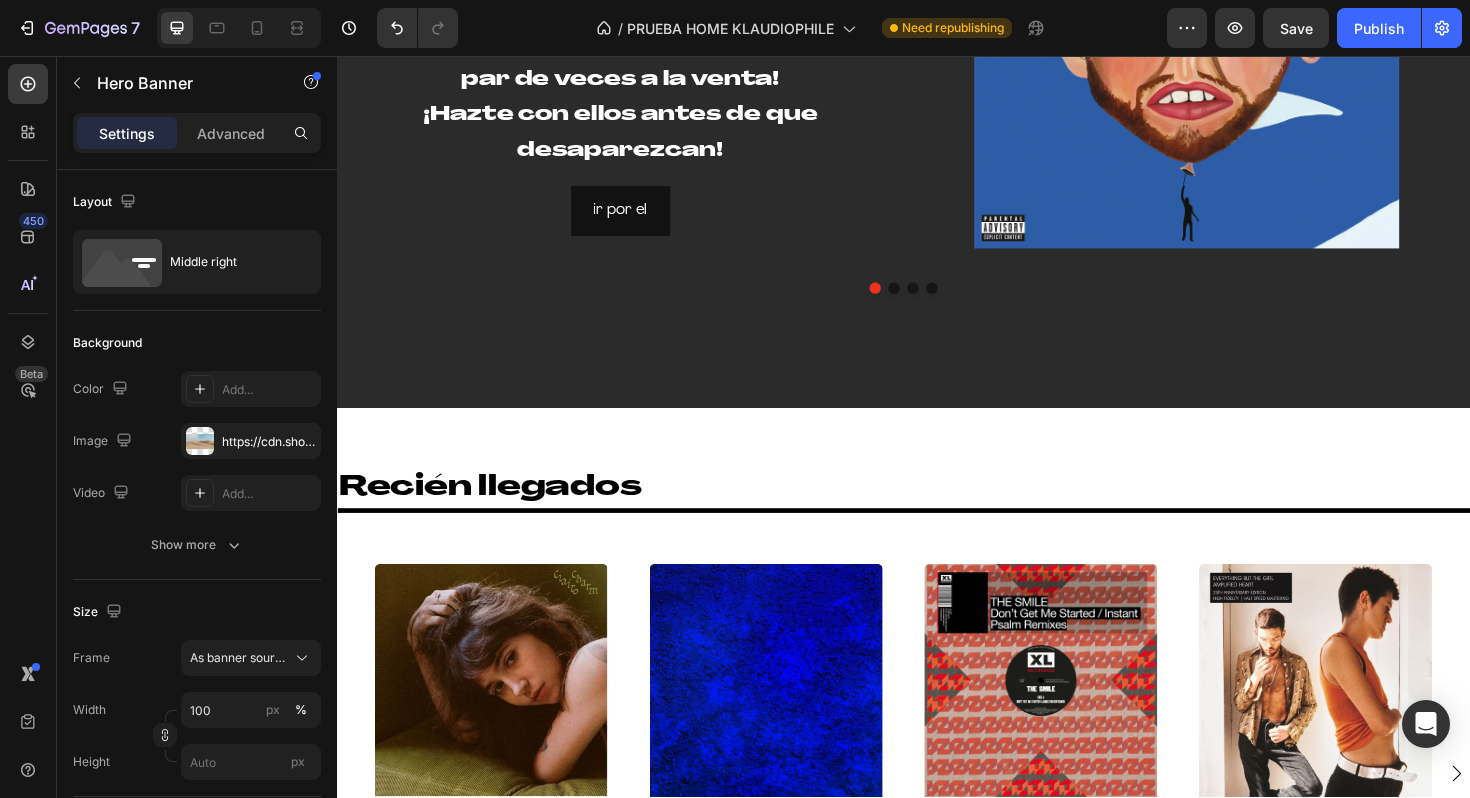 scroll, scrollTop: 94, scrollLeft: 0, axis: vertical 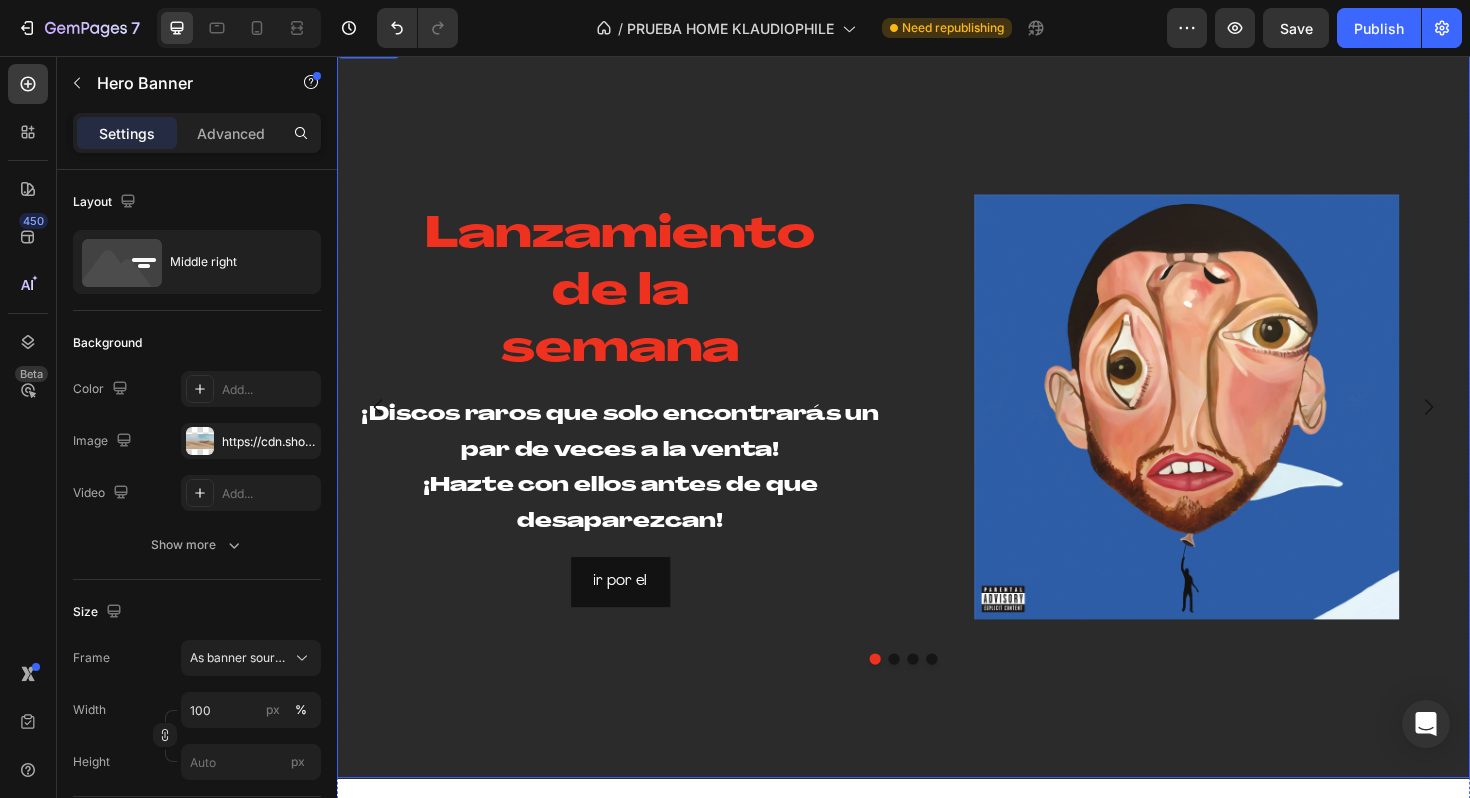 click at bounding box center (937, 695) 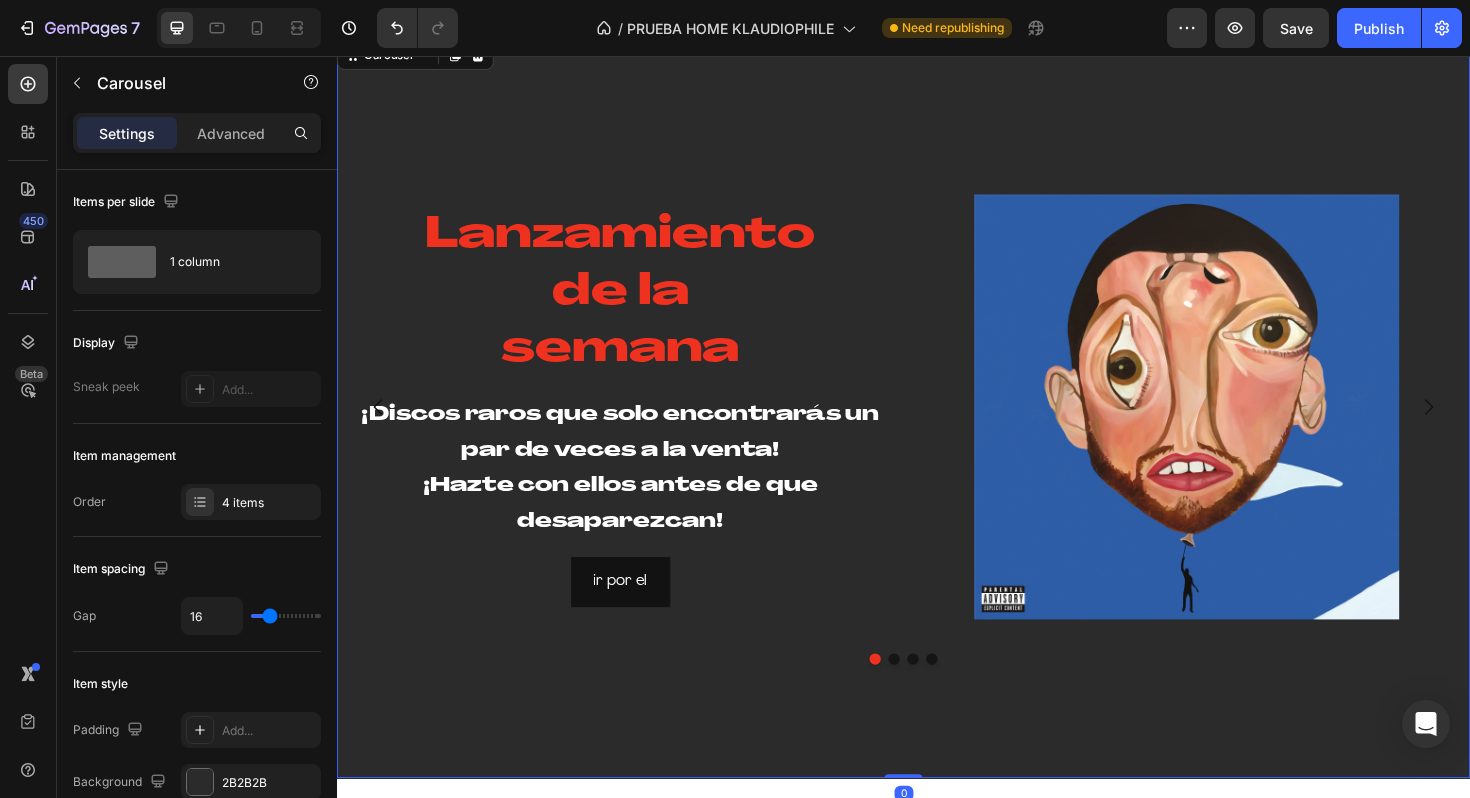 click at bounding box center (927, 695) 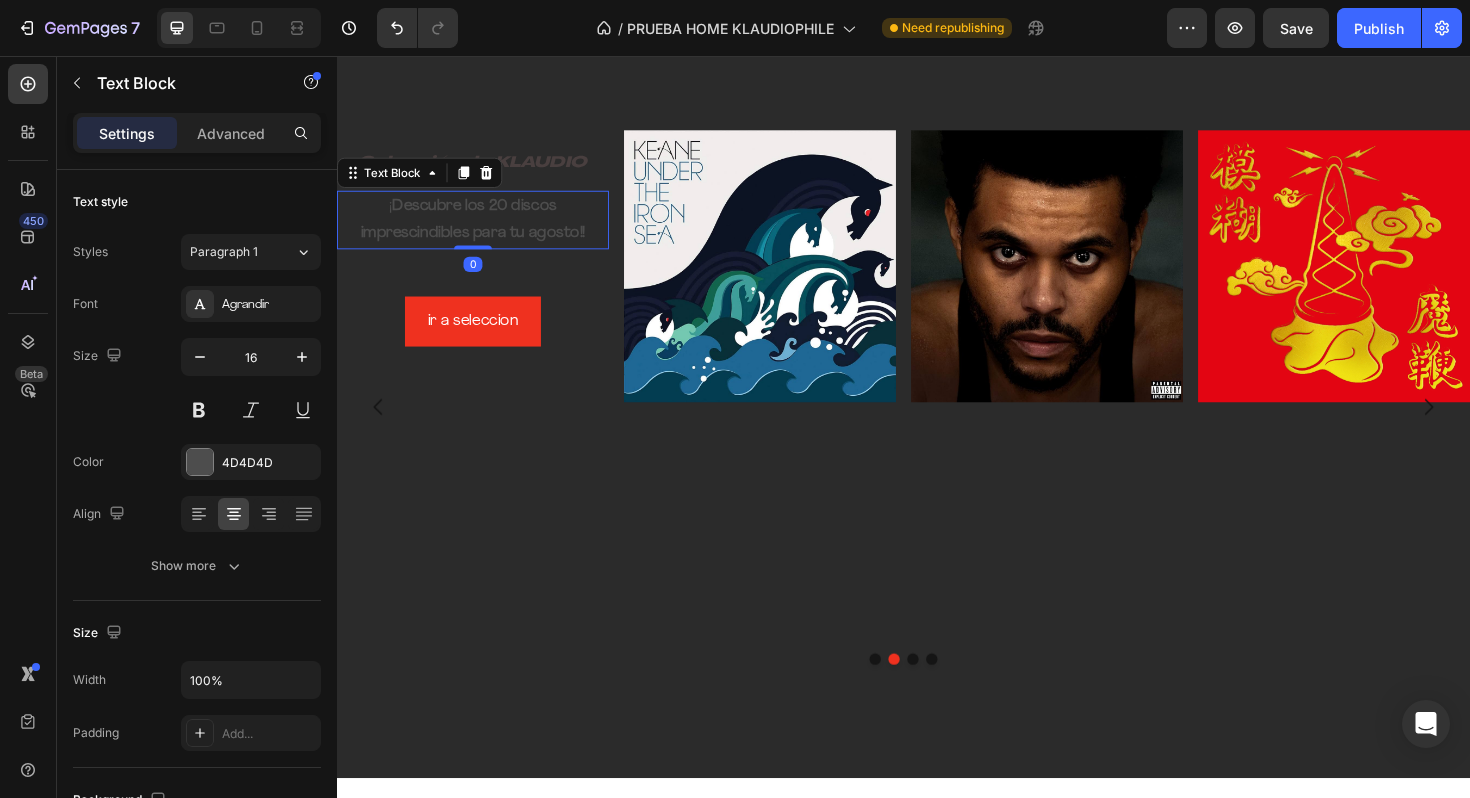 click on "Descubre los 20 discos imprescindibles para tu agosto!!" at bounding box center (481, 229) 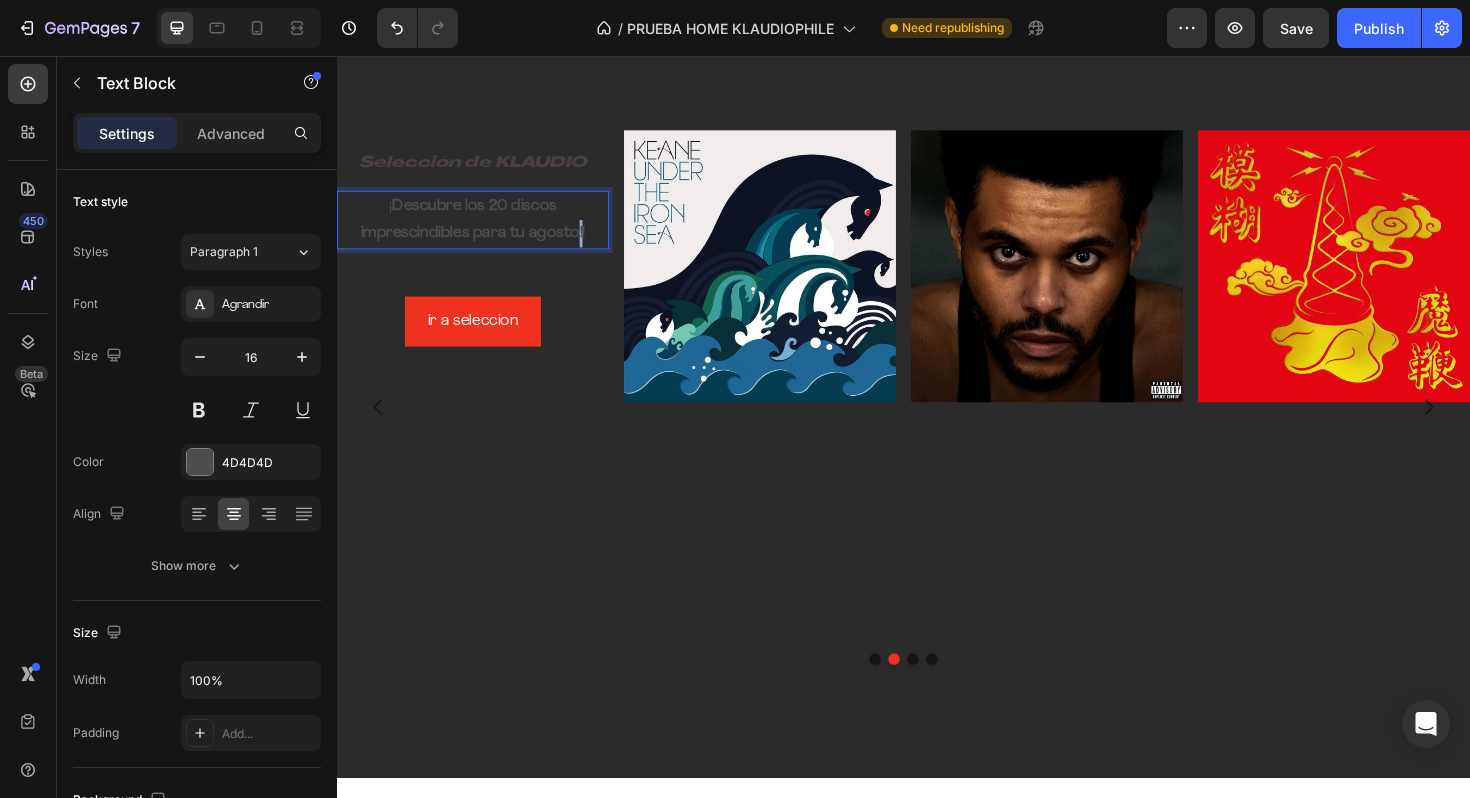 click on "Descubre los 20 discos imprescindibles para tu agosto!!" at bounding box center (481, 229) 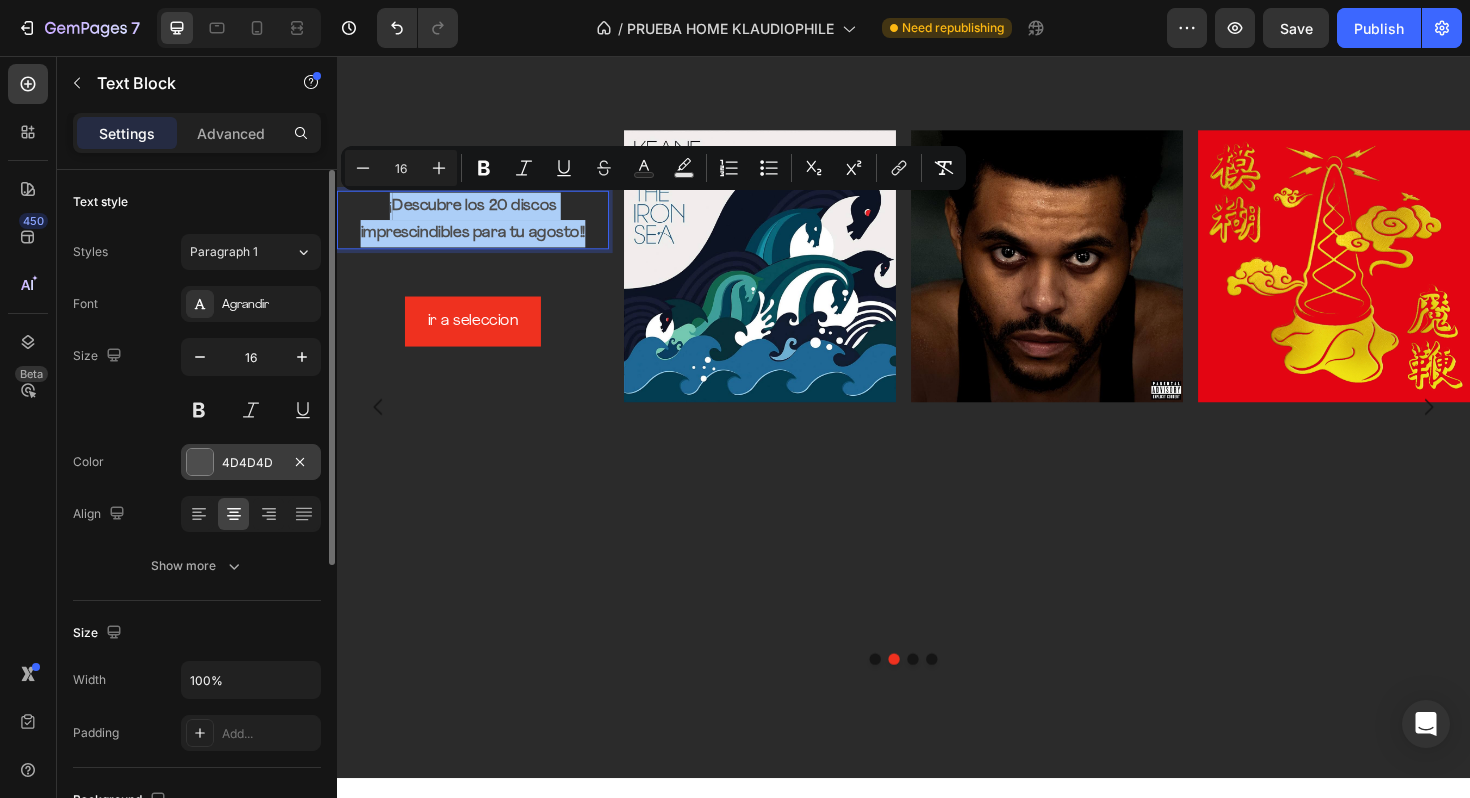 click at bounding box center [200, 462] 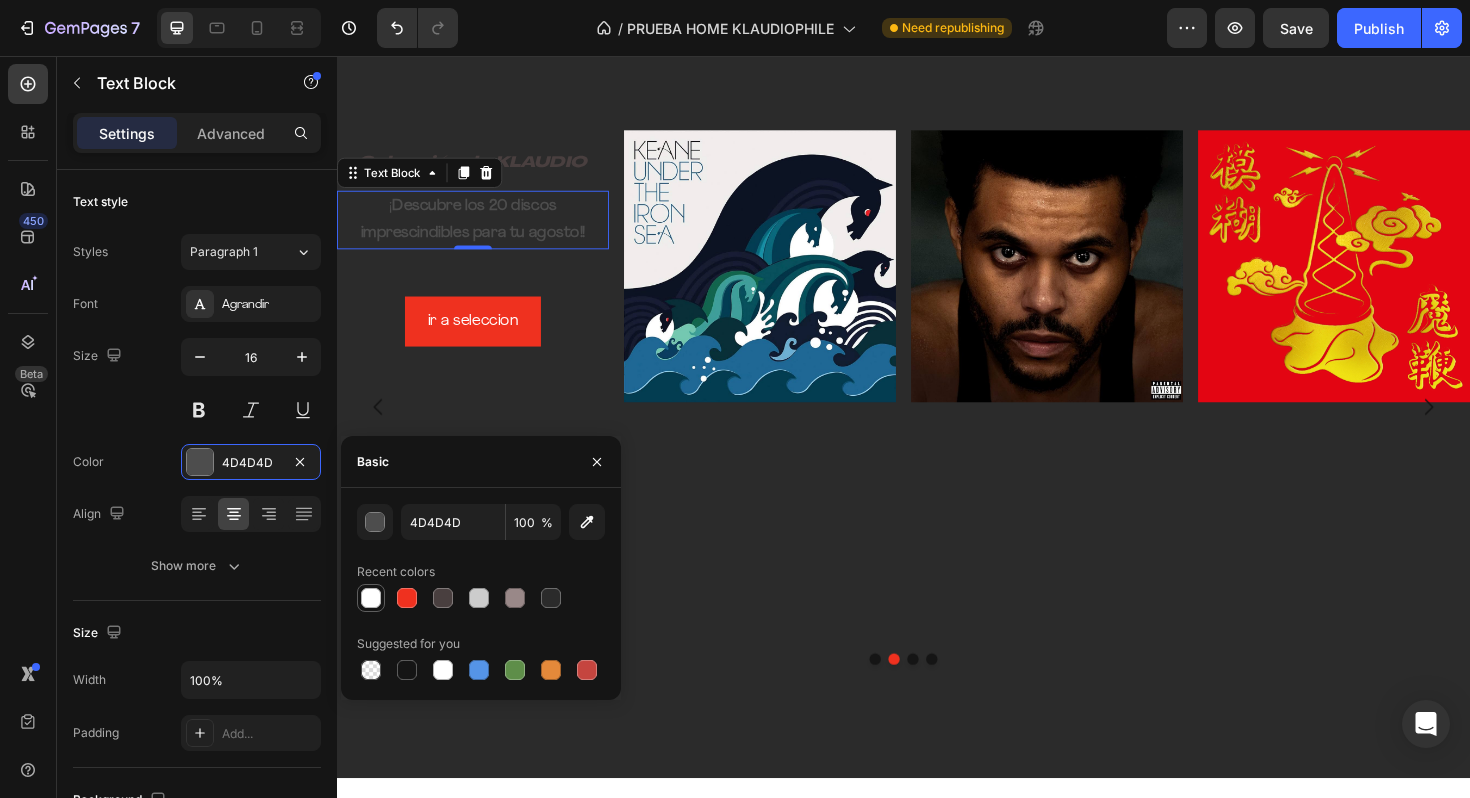 click at bounding box center (371, 598) 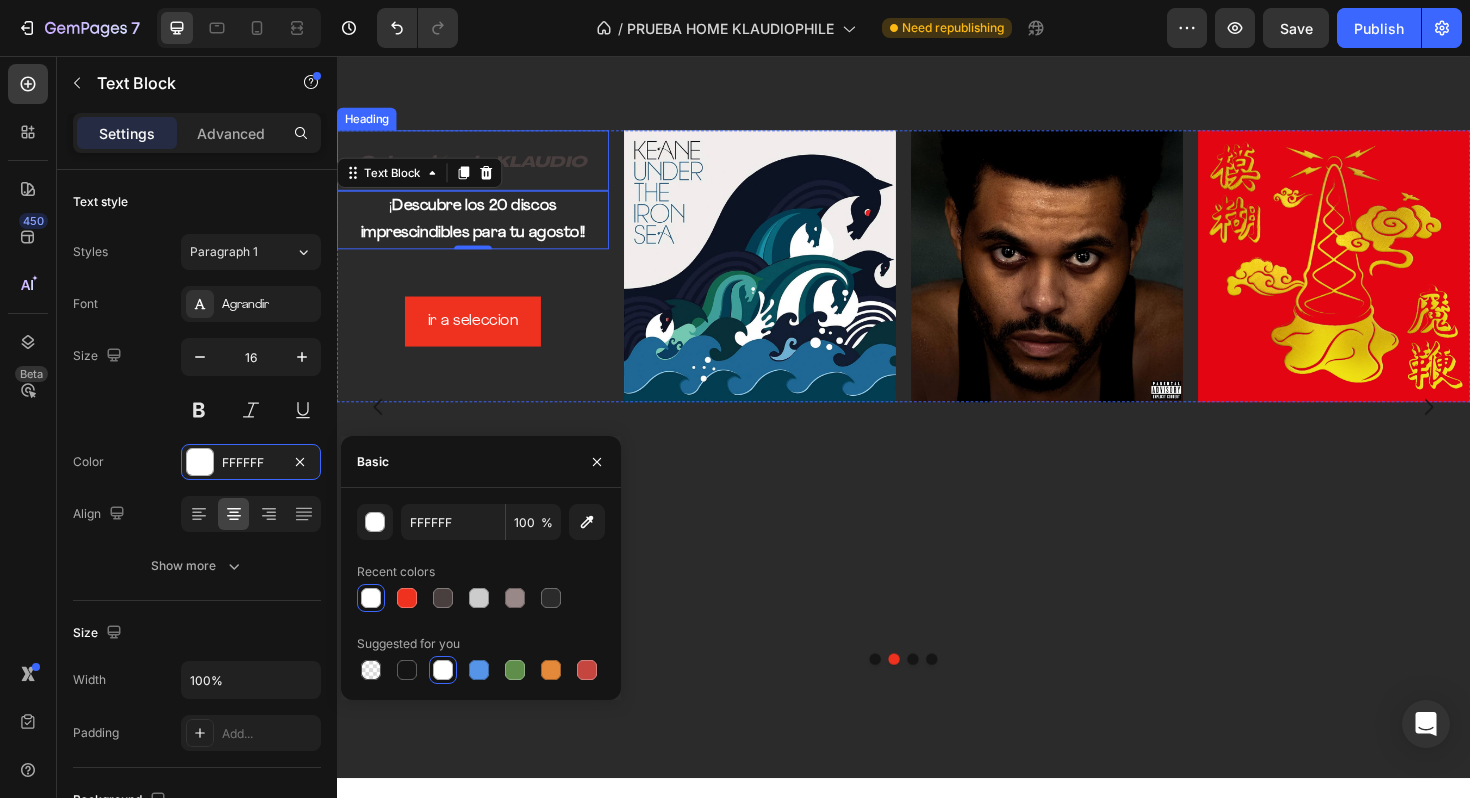 click on "Selección de KLAUDIO" at bounding box center [481, 170] 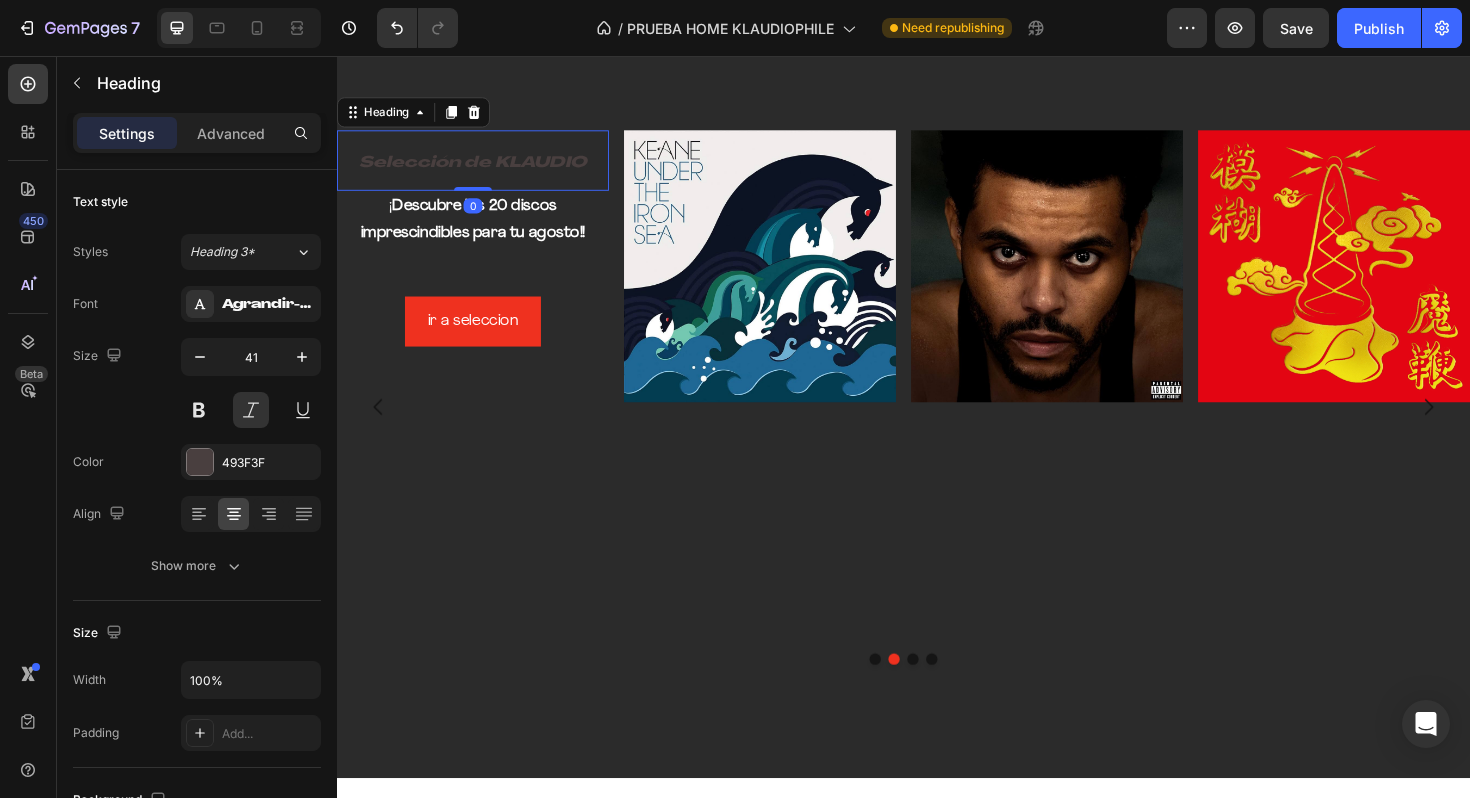 click on "Selección de KLAUDIO" at bounding box center (481, 170) 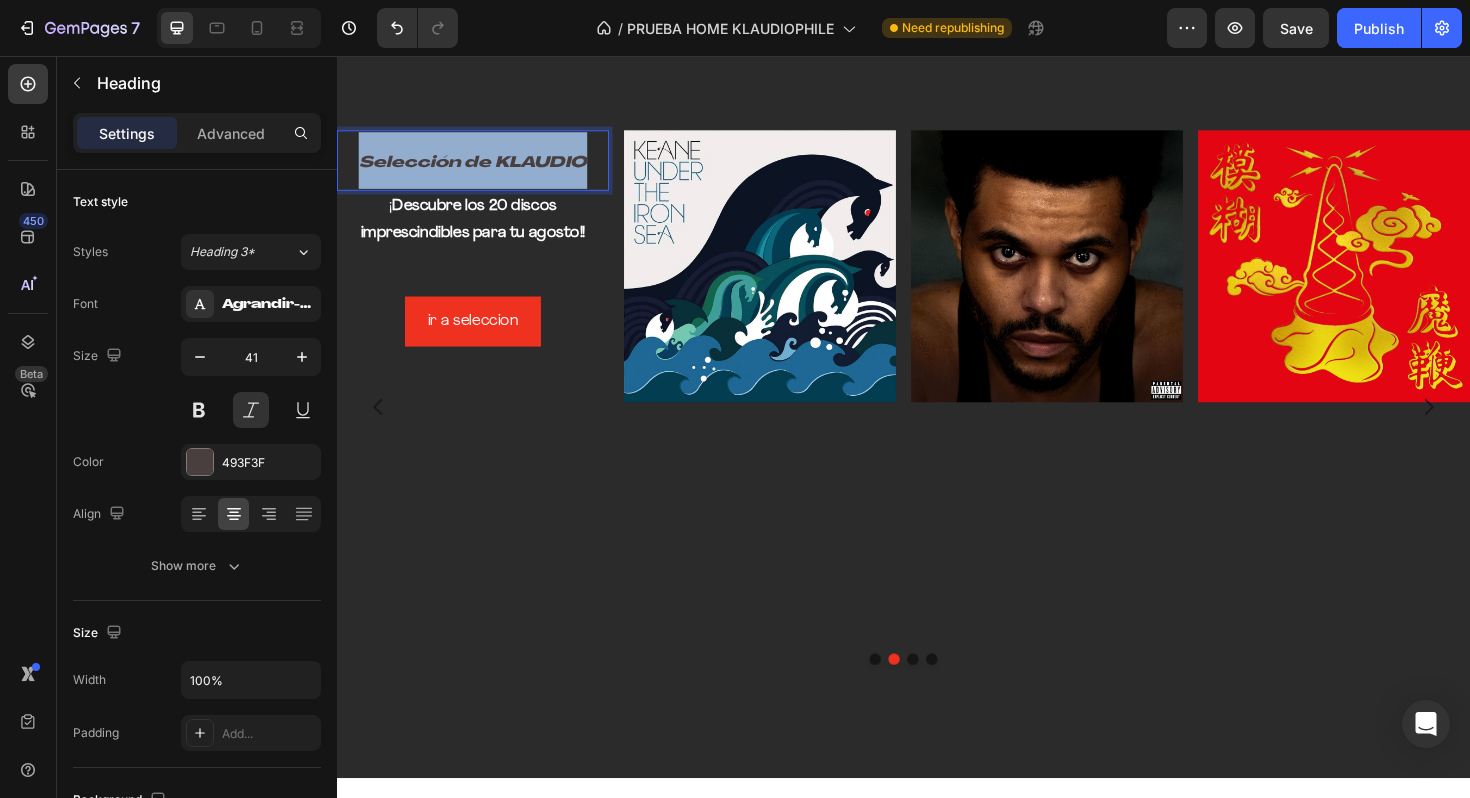click on "Selección de KLAUDIO" at bounding box center (481, 170) 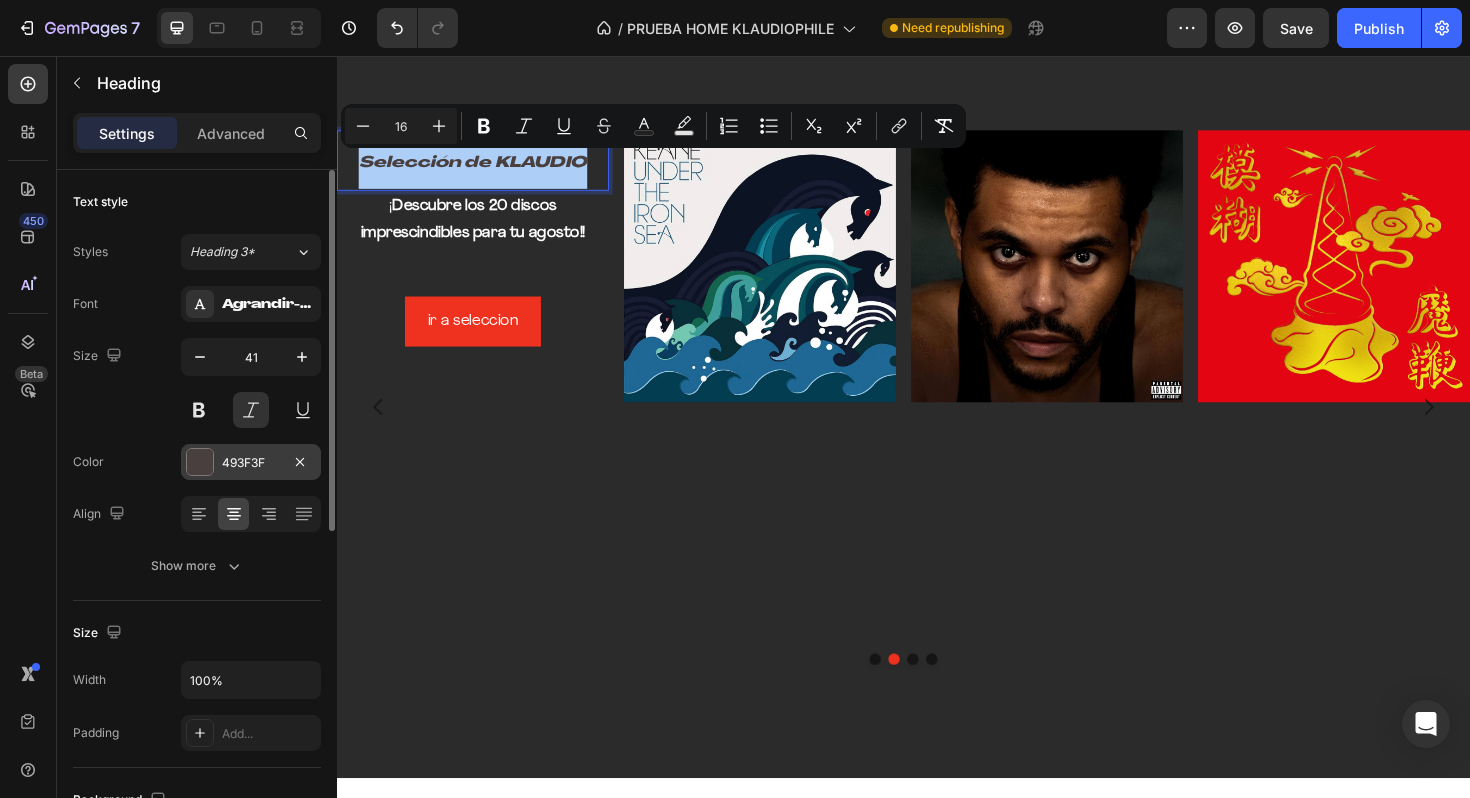 click at bounding box center [200, 462] 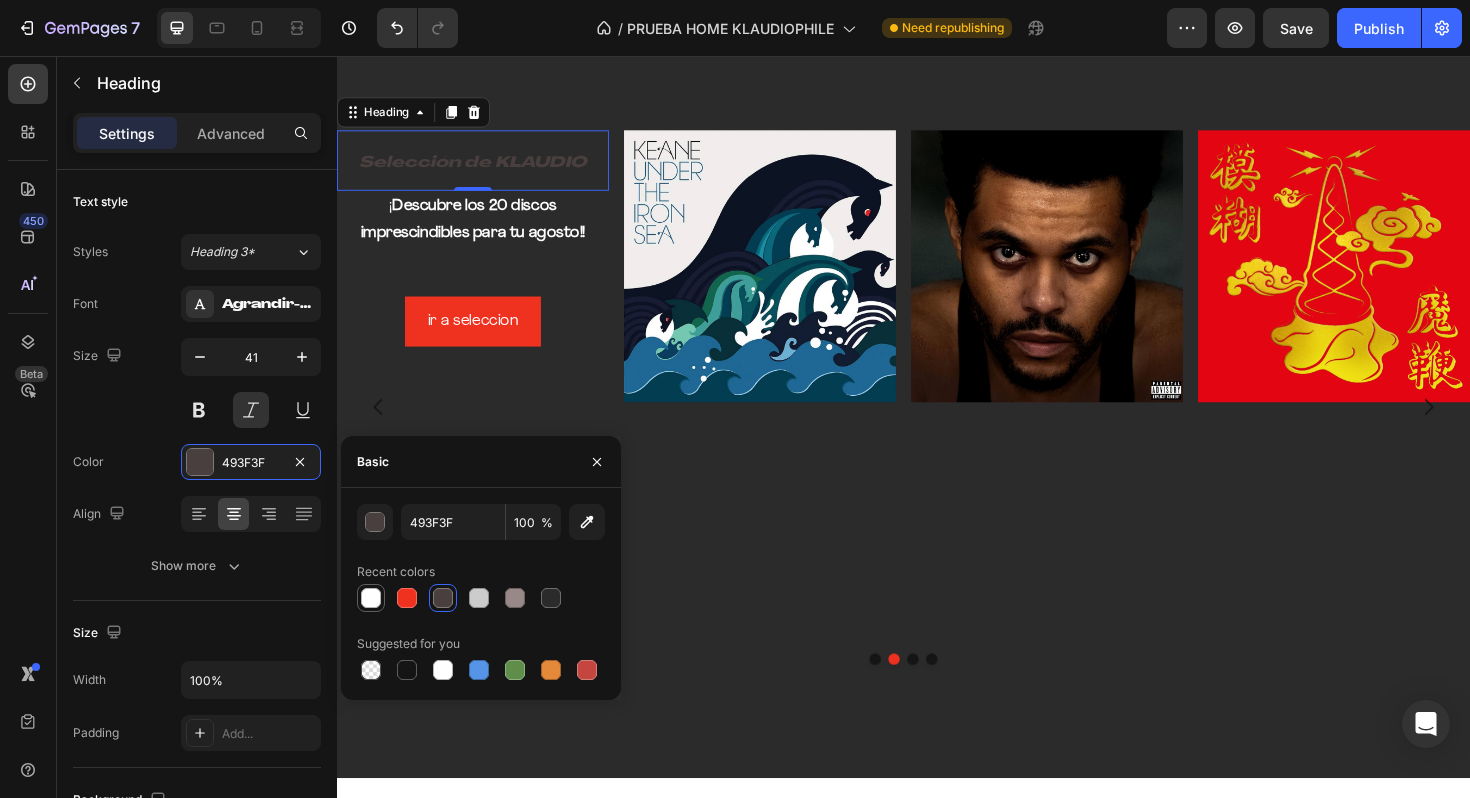 click at bounding box center (371, 598) 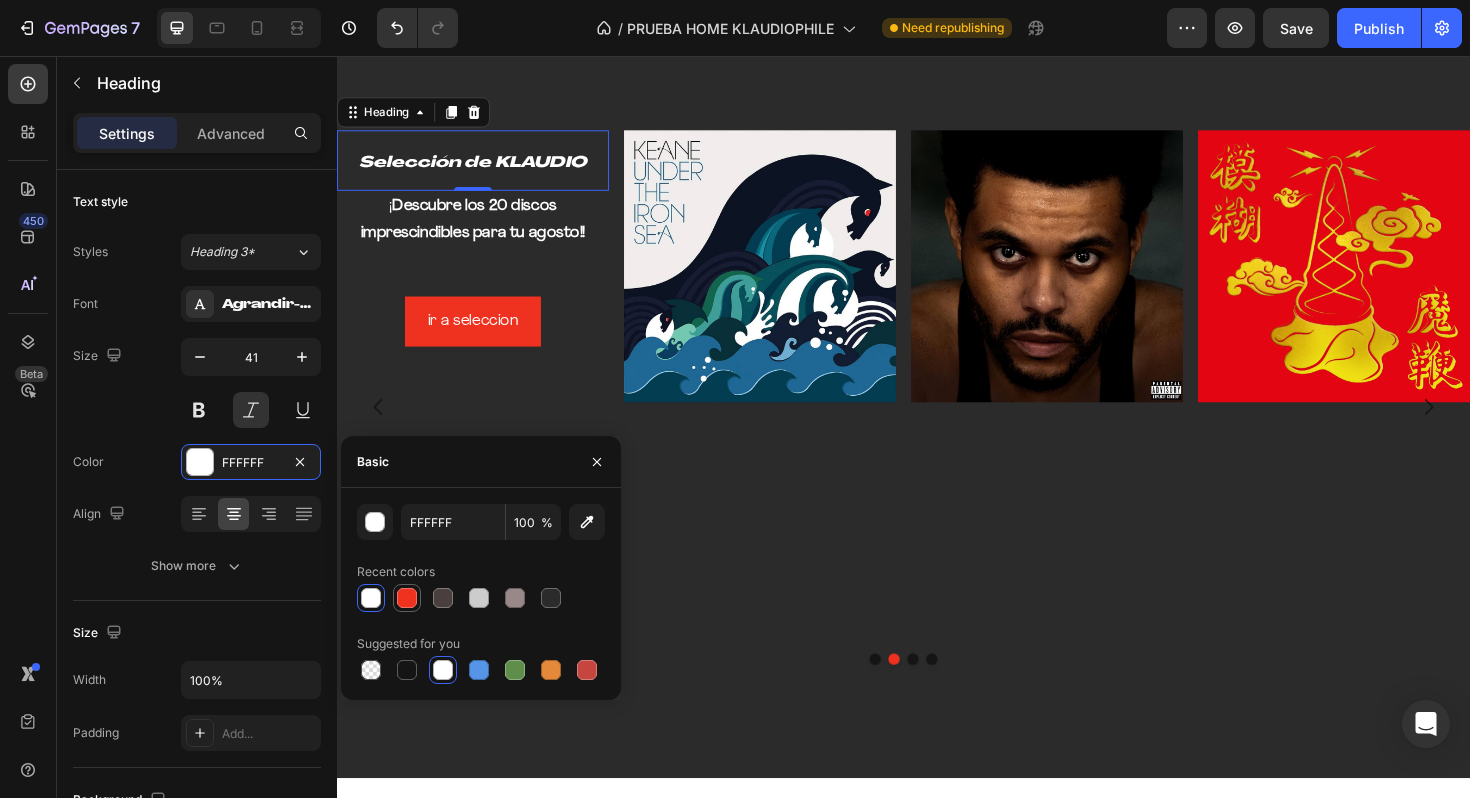 click at bounding box center [407, 598] 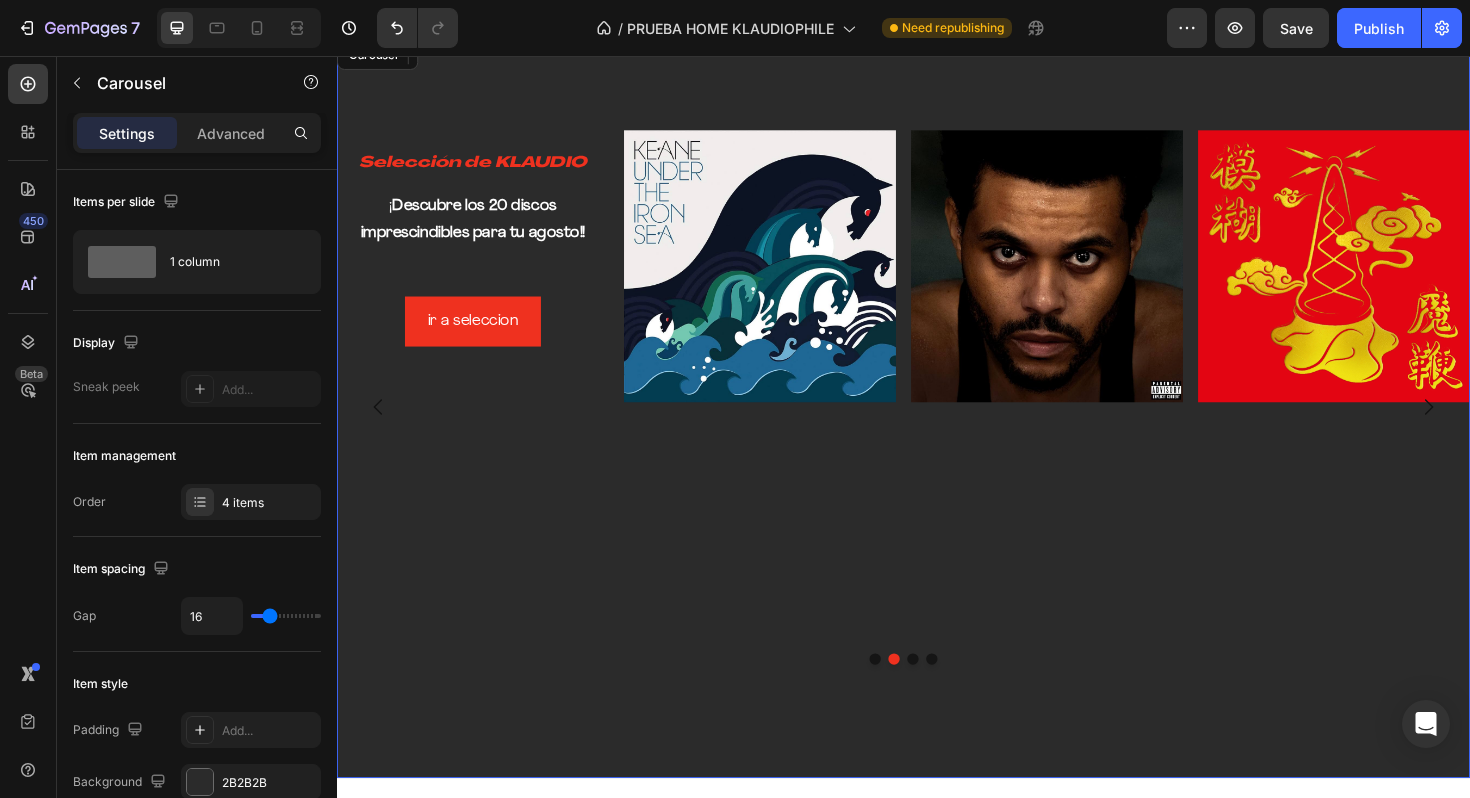 click on "⁠⁠⁠⁠⁠⁠⁠ Selección de KLAUDIO Heading   0 ¡ Descubre los 20 discos imprescindibles para tu agosto!! Text Block ir a seleccion Button Image Image Image Row" at bounding box center (937, 528) 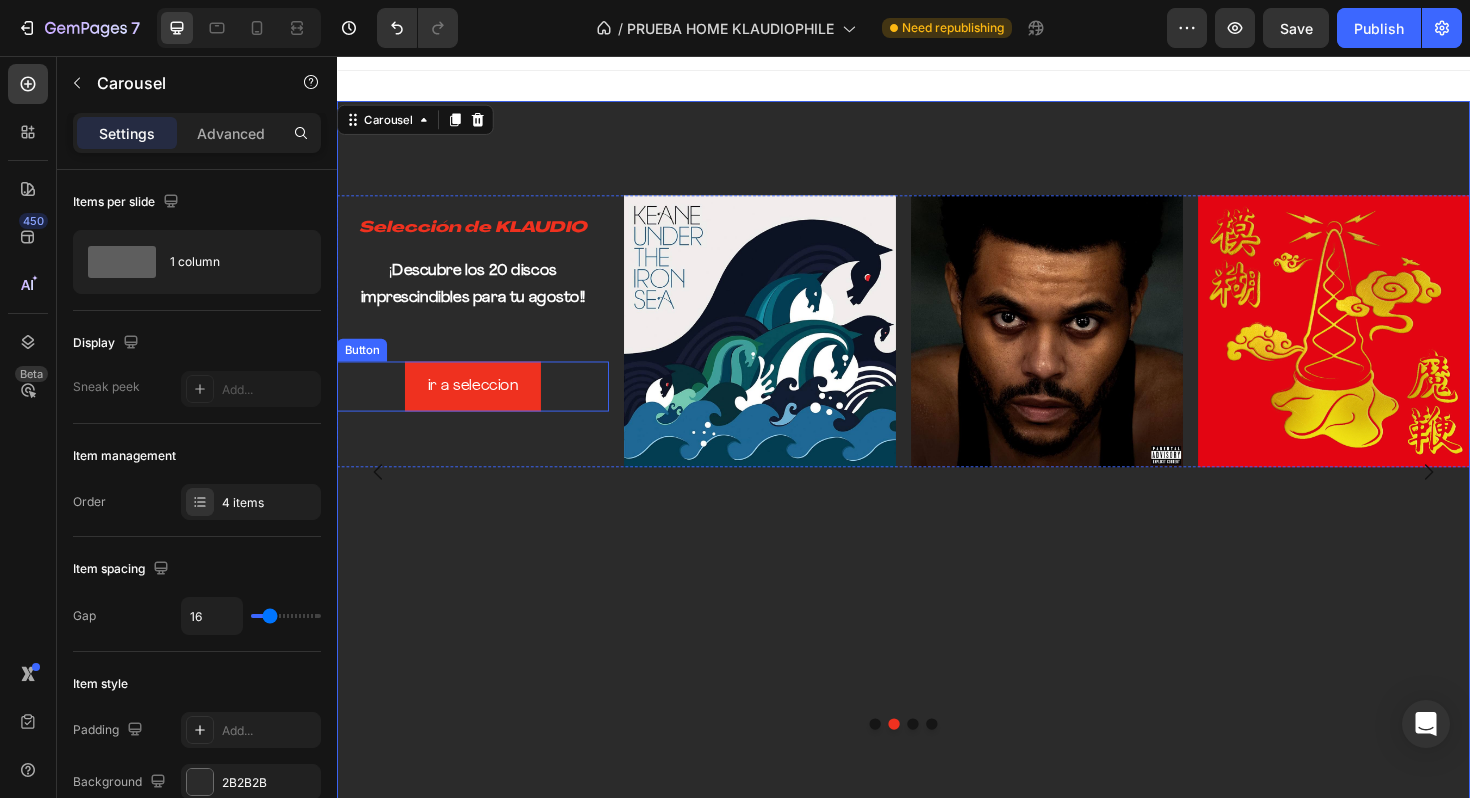 scroll, scrollTop: 0, scrollLeft: 0, axis: both 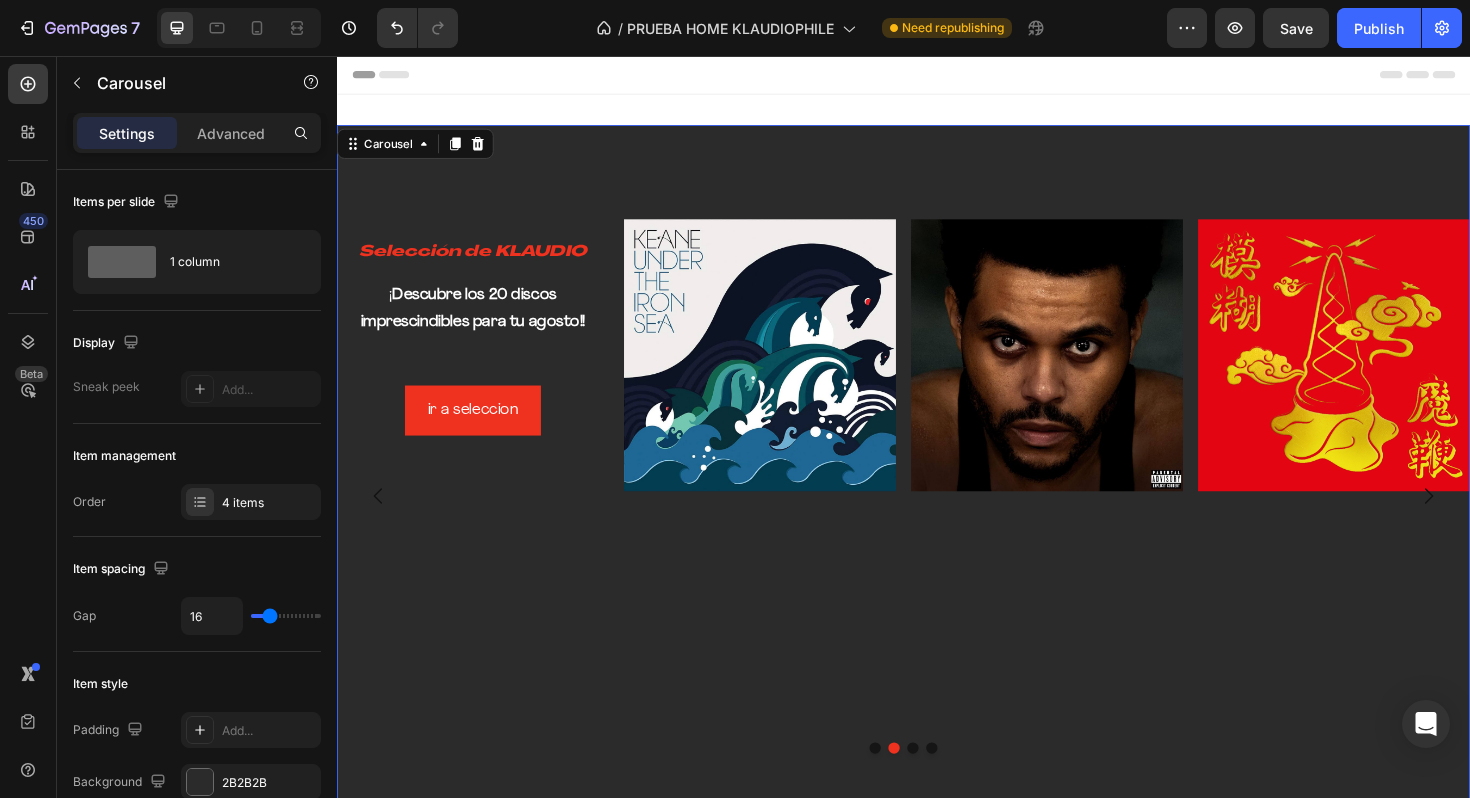 click on "⁠⁠⁠⁠⁠⁠⁠ Selección de KLAUDIO Heading ¡ Descubre los 20 discos imprescindibles para tu agosto!! Text Block ir a seleccion Button Image Image Image Row" at bounding box center [937, 622] 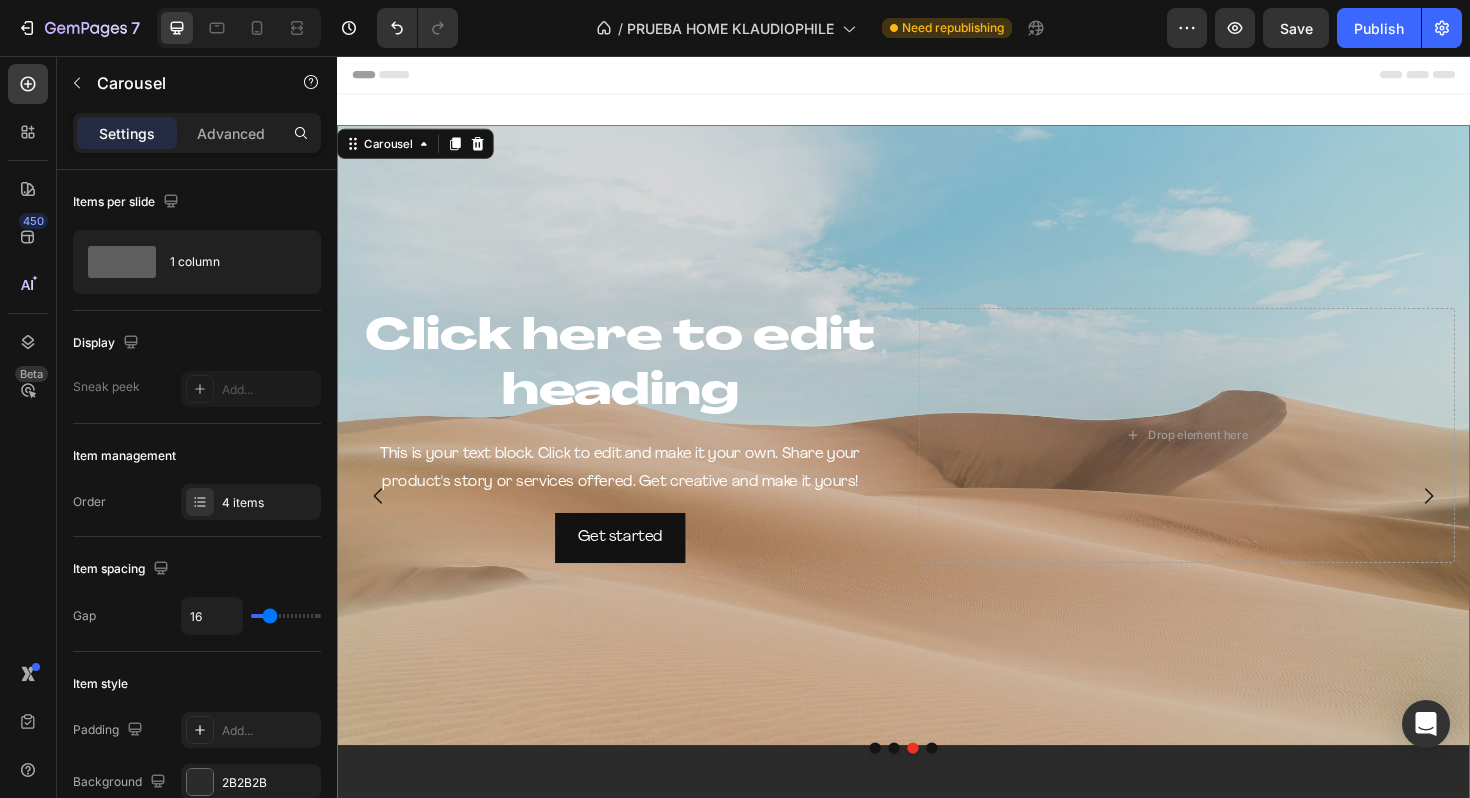 click 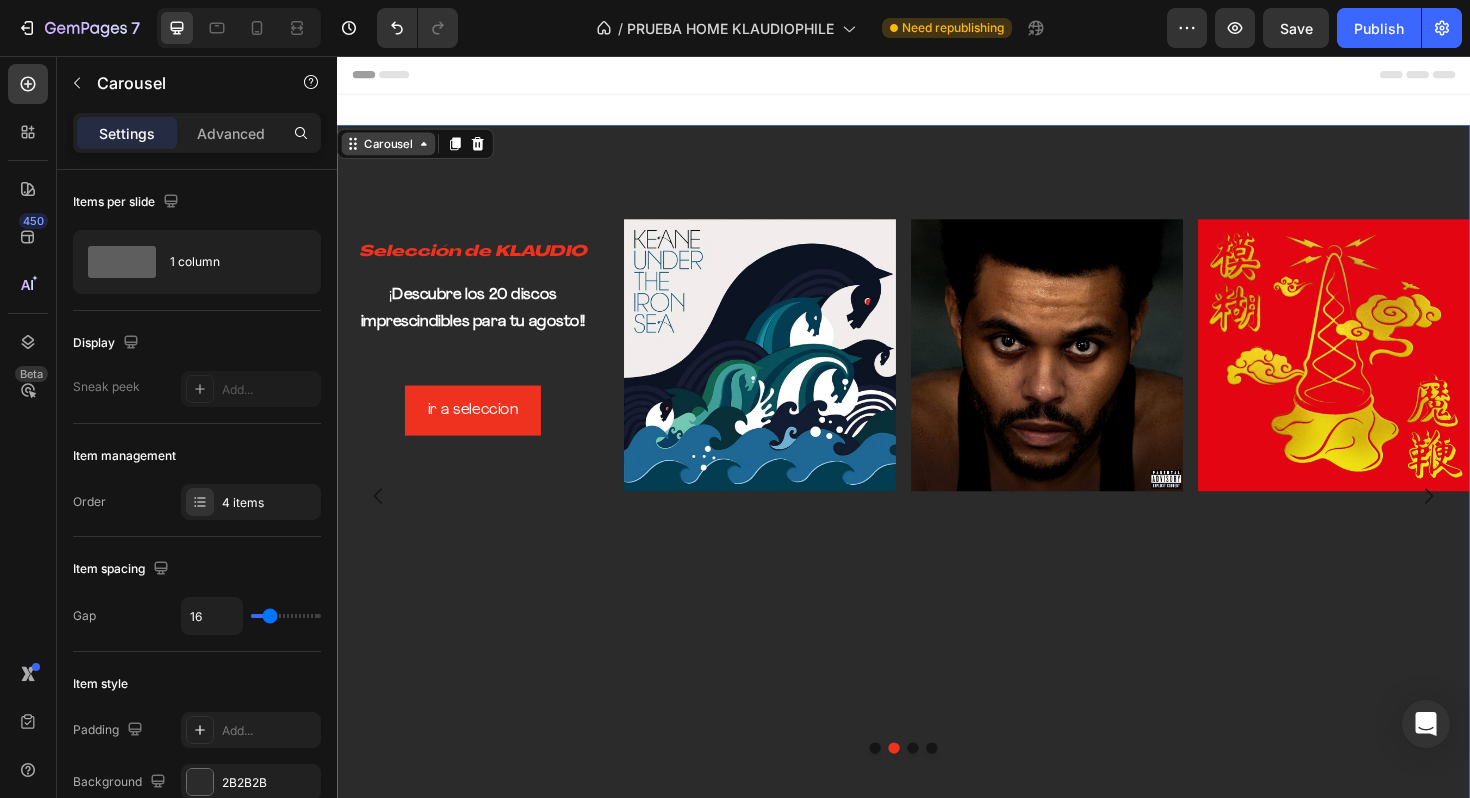 click on "Carousel" at bounding box center [391, 149] 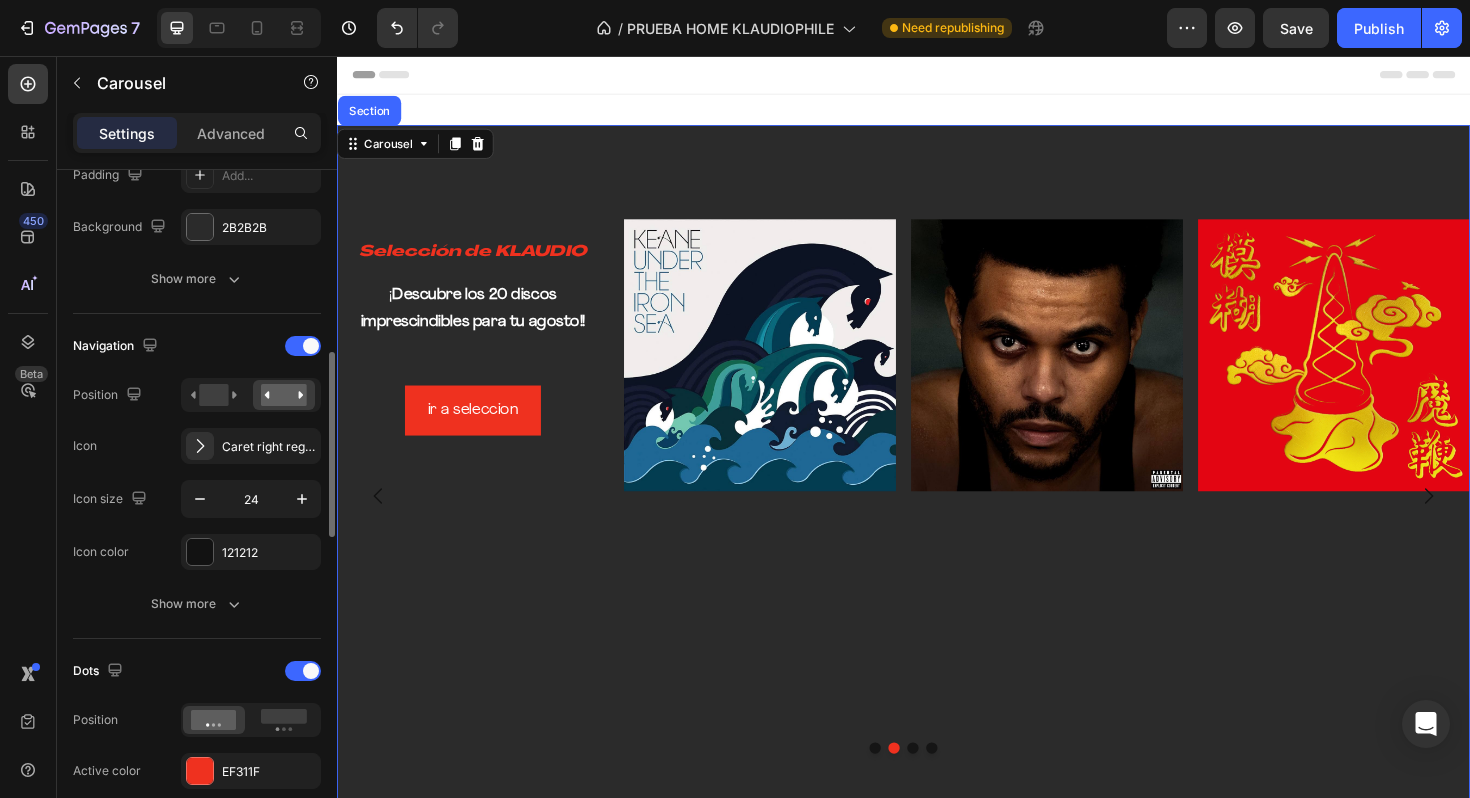 scroll, scrollTop: 580, scrollLeft: 0, axis: vertical 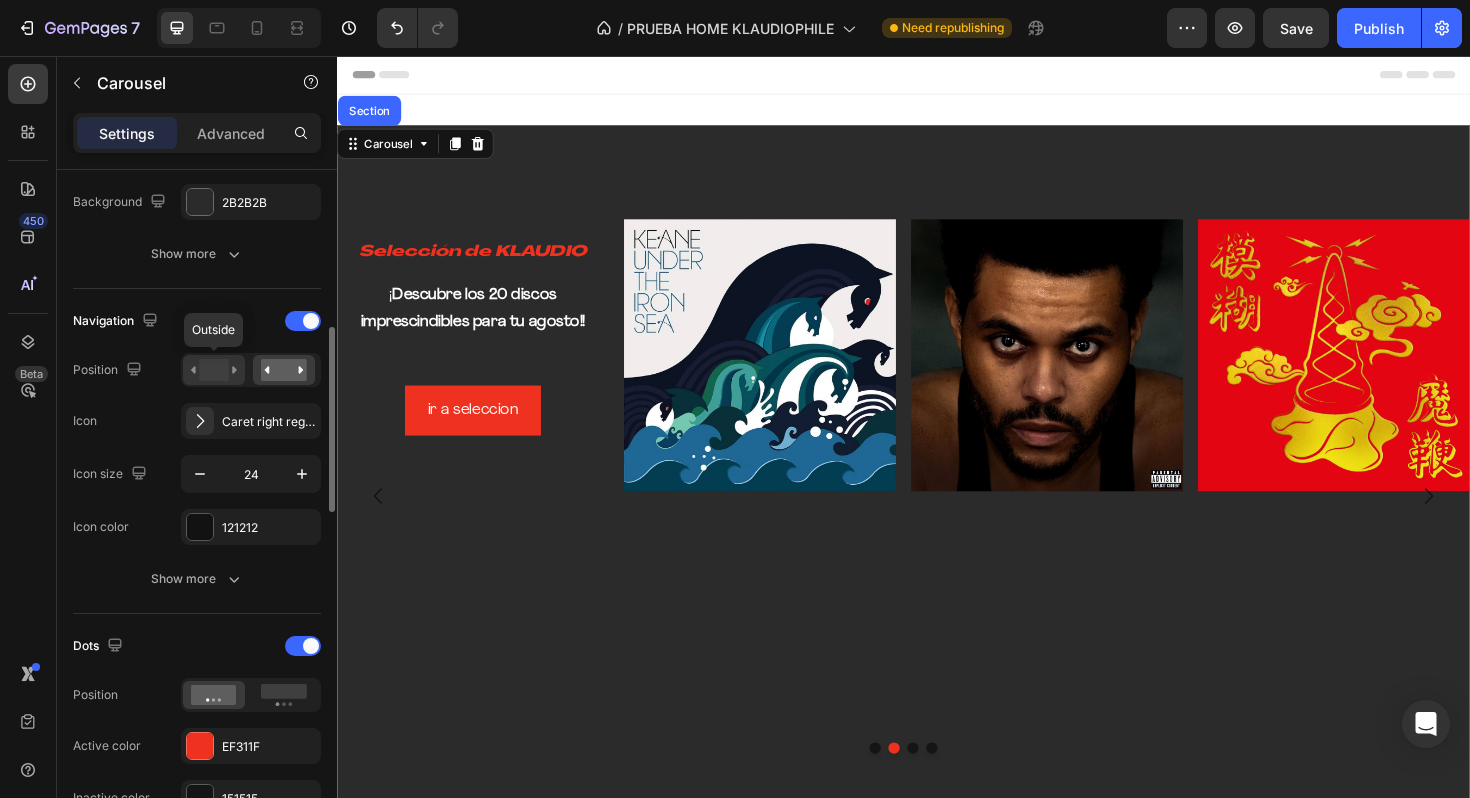 click 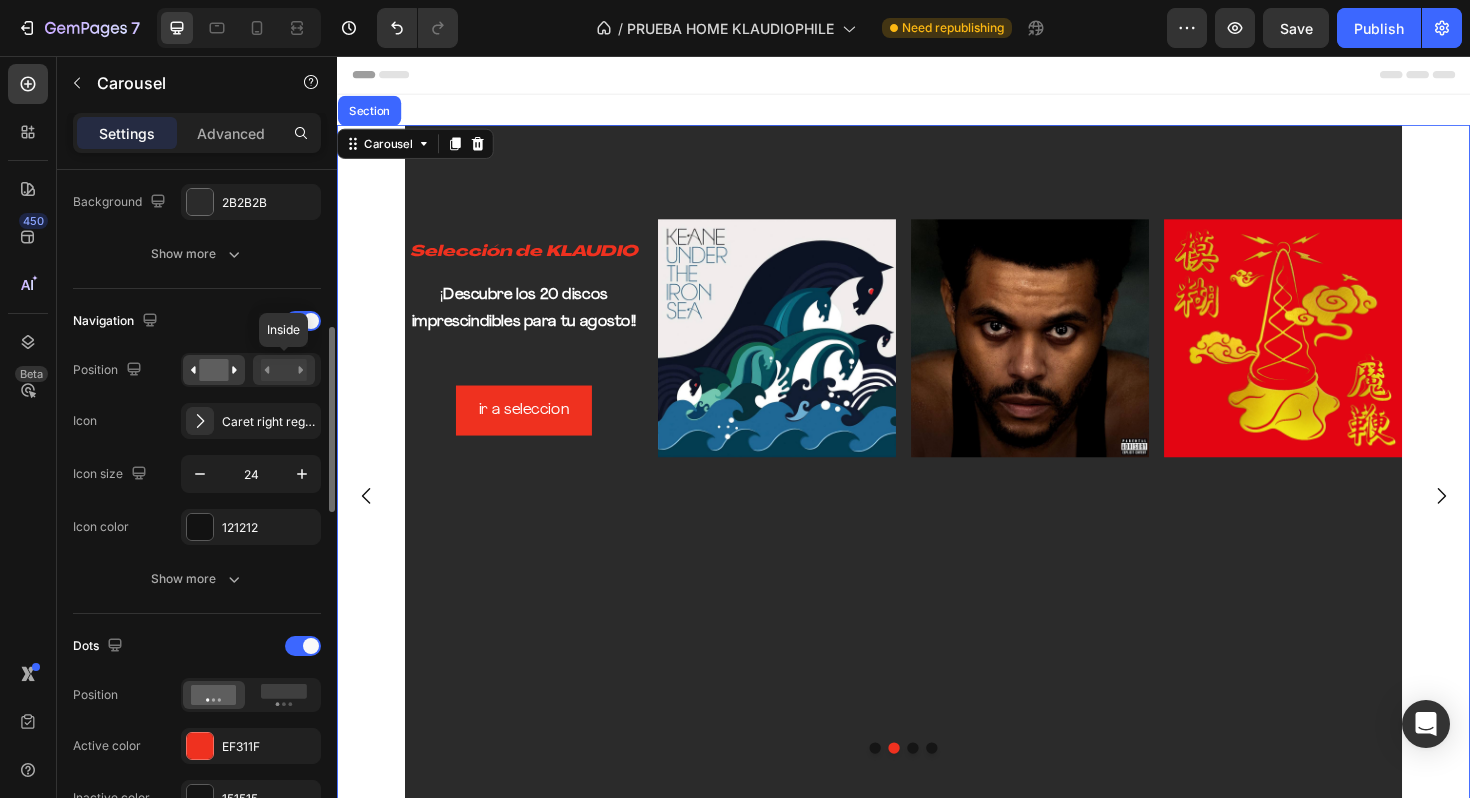 click 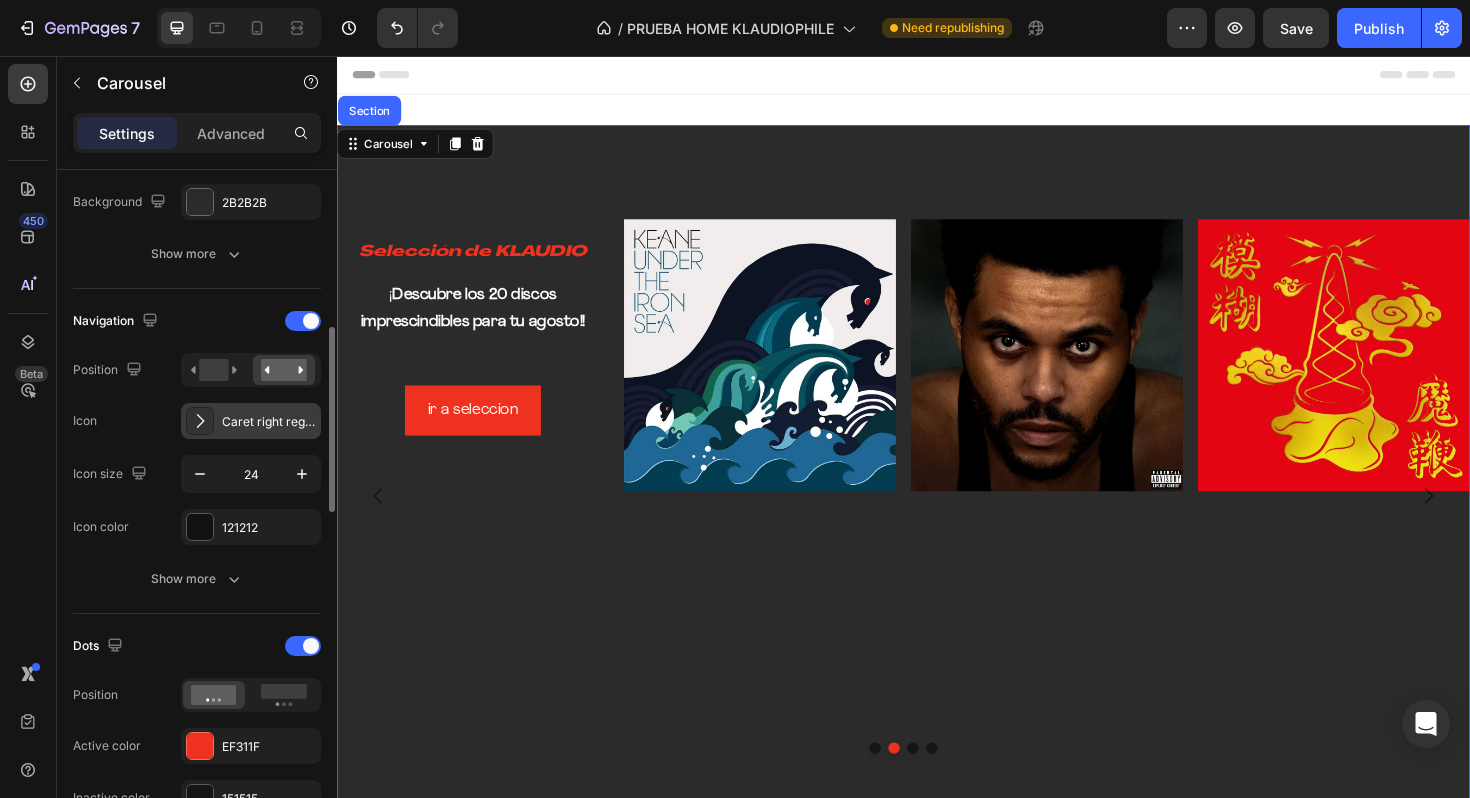 click on "Caret right regular" at bounding box center (269, 422) 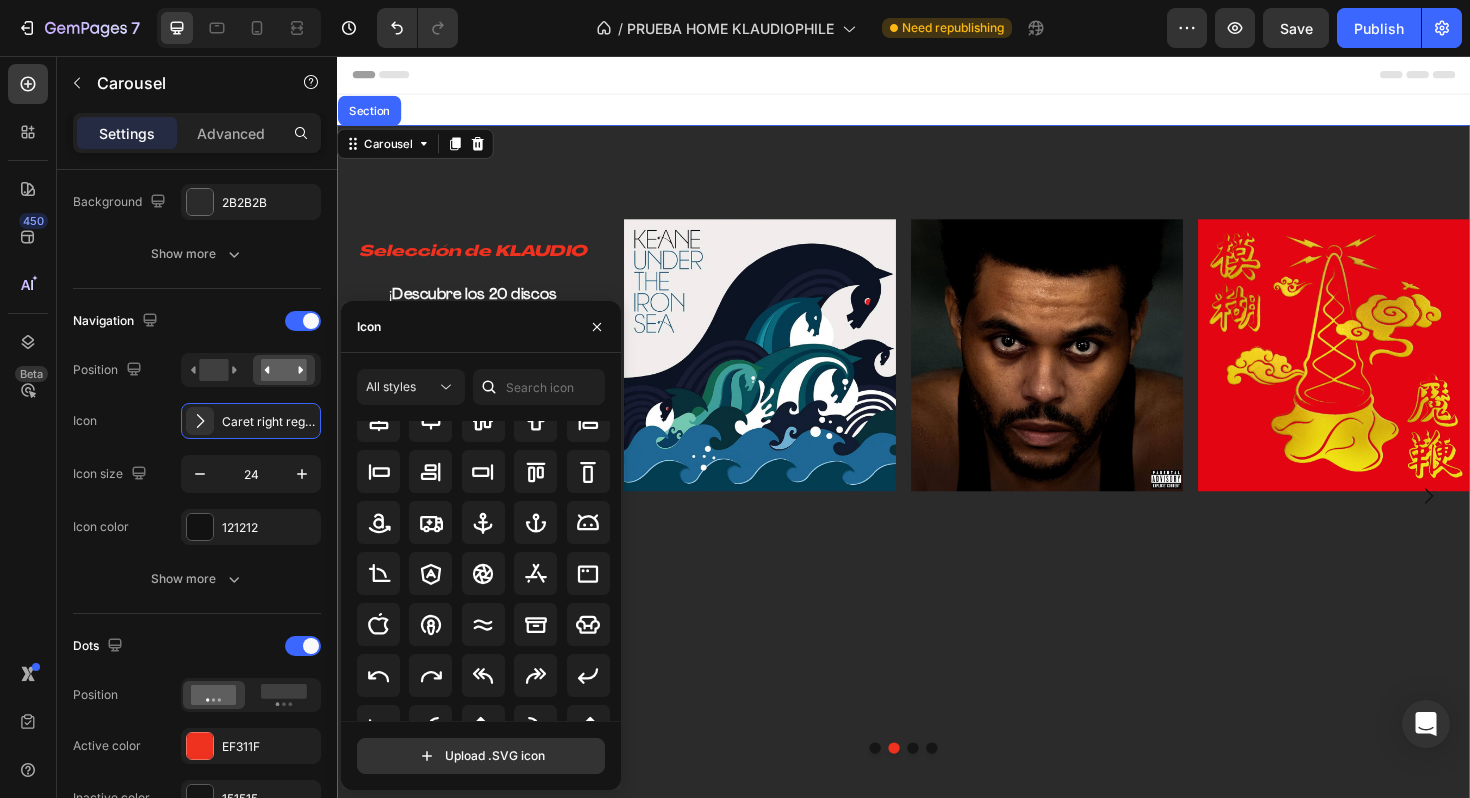 scroll, scrollTop: 220, scrollLeft: 0, axis: vertical 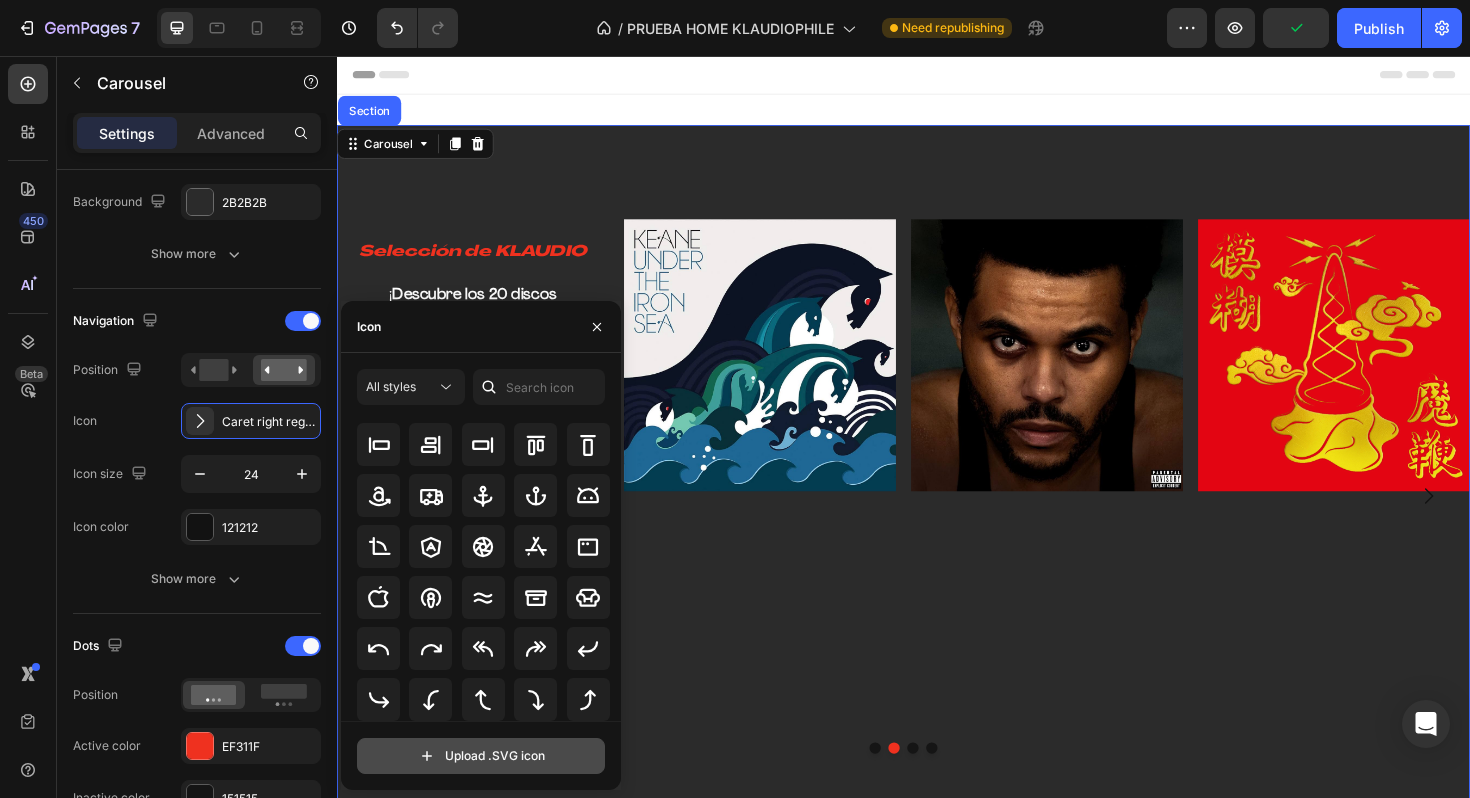 click 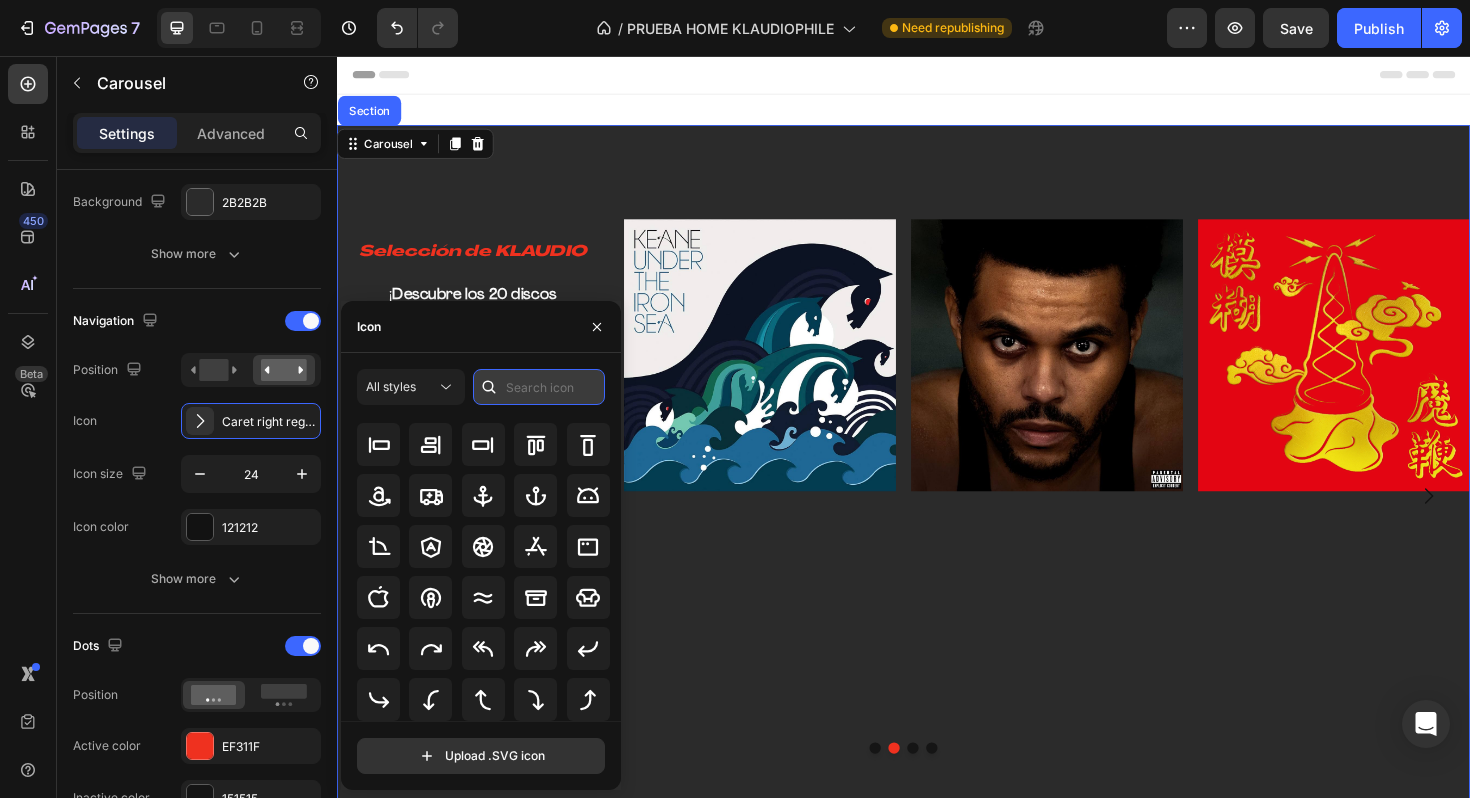 click at bounding box center [539, 387] 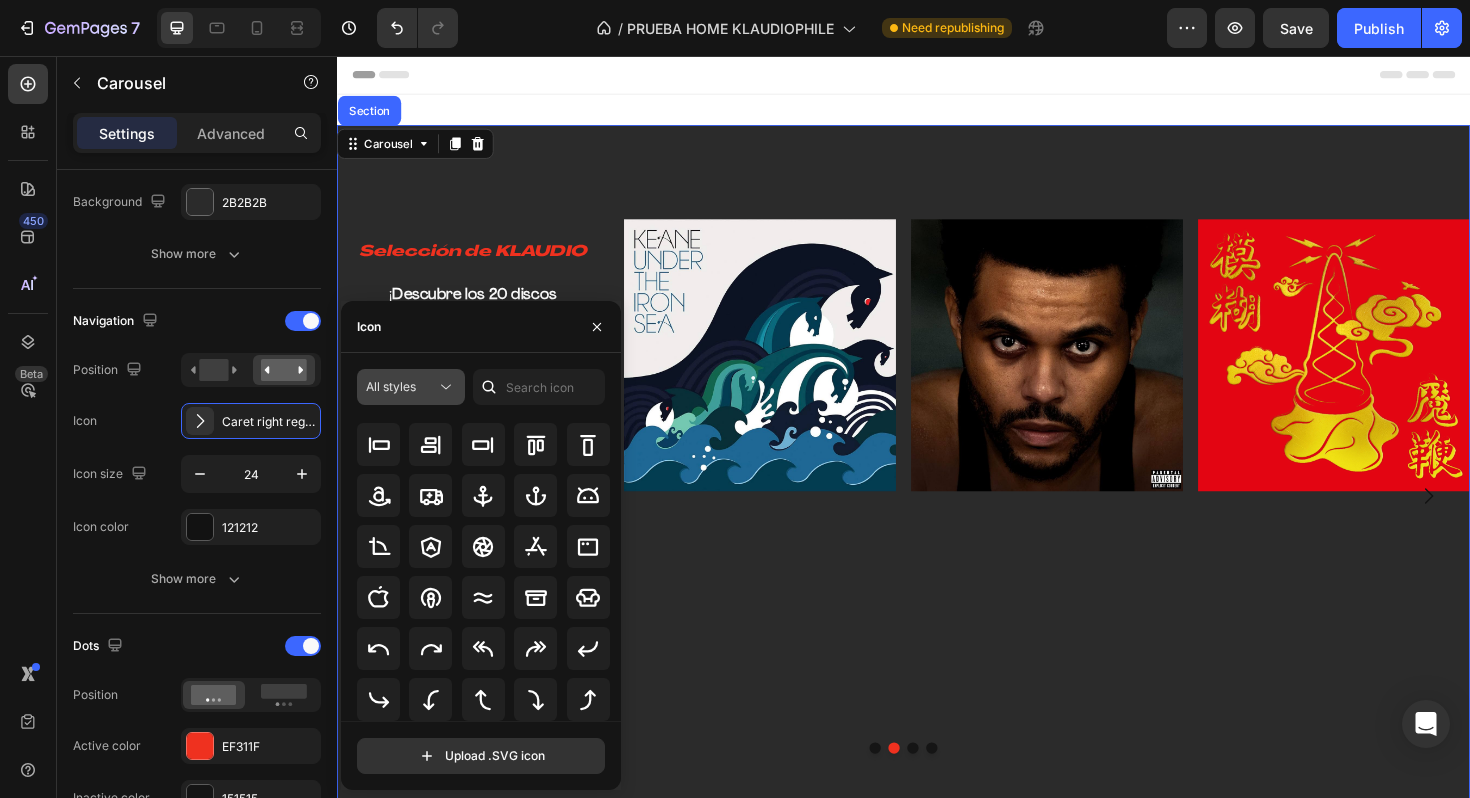 click on "All styles" 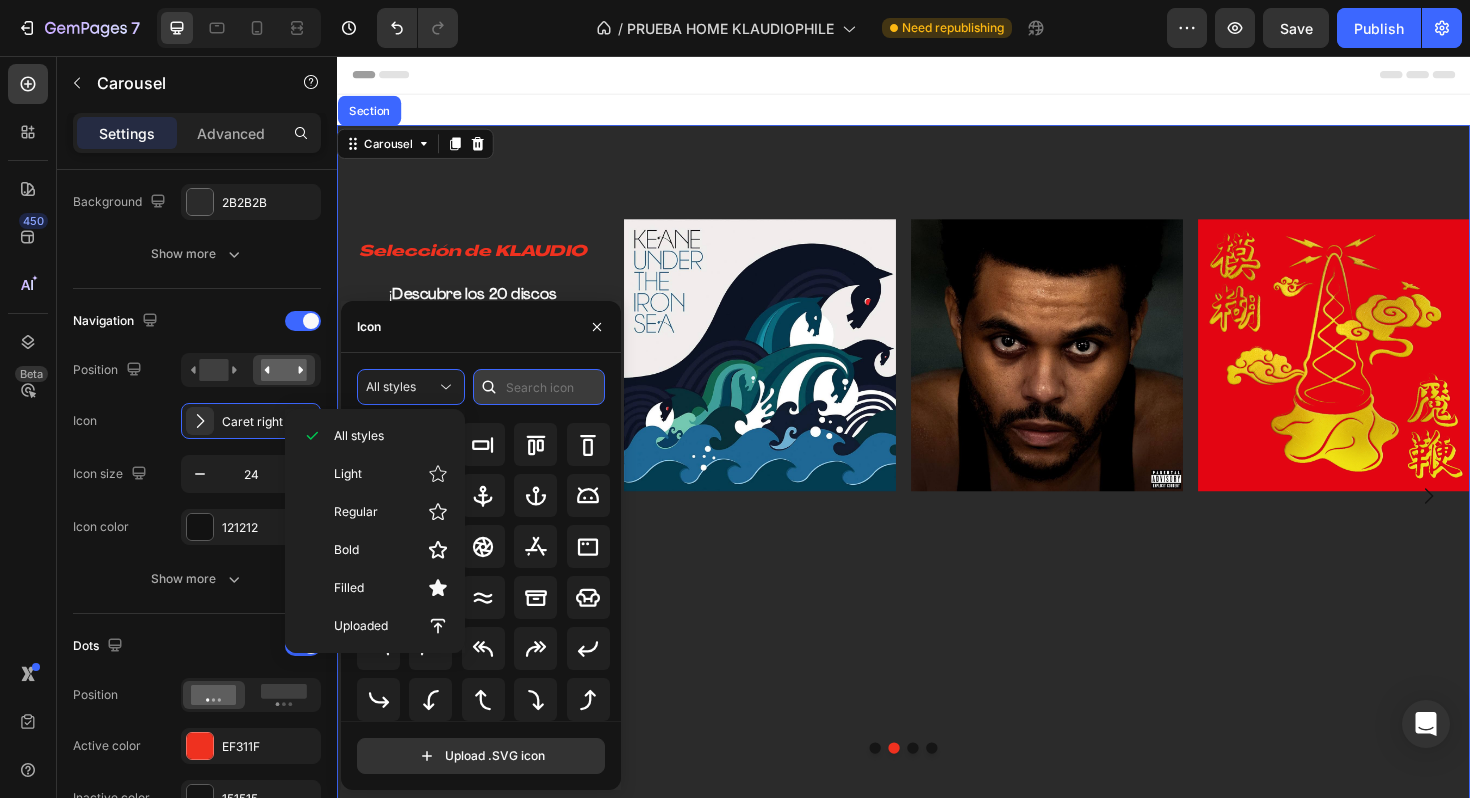 click at bounding box center [539, 387] 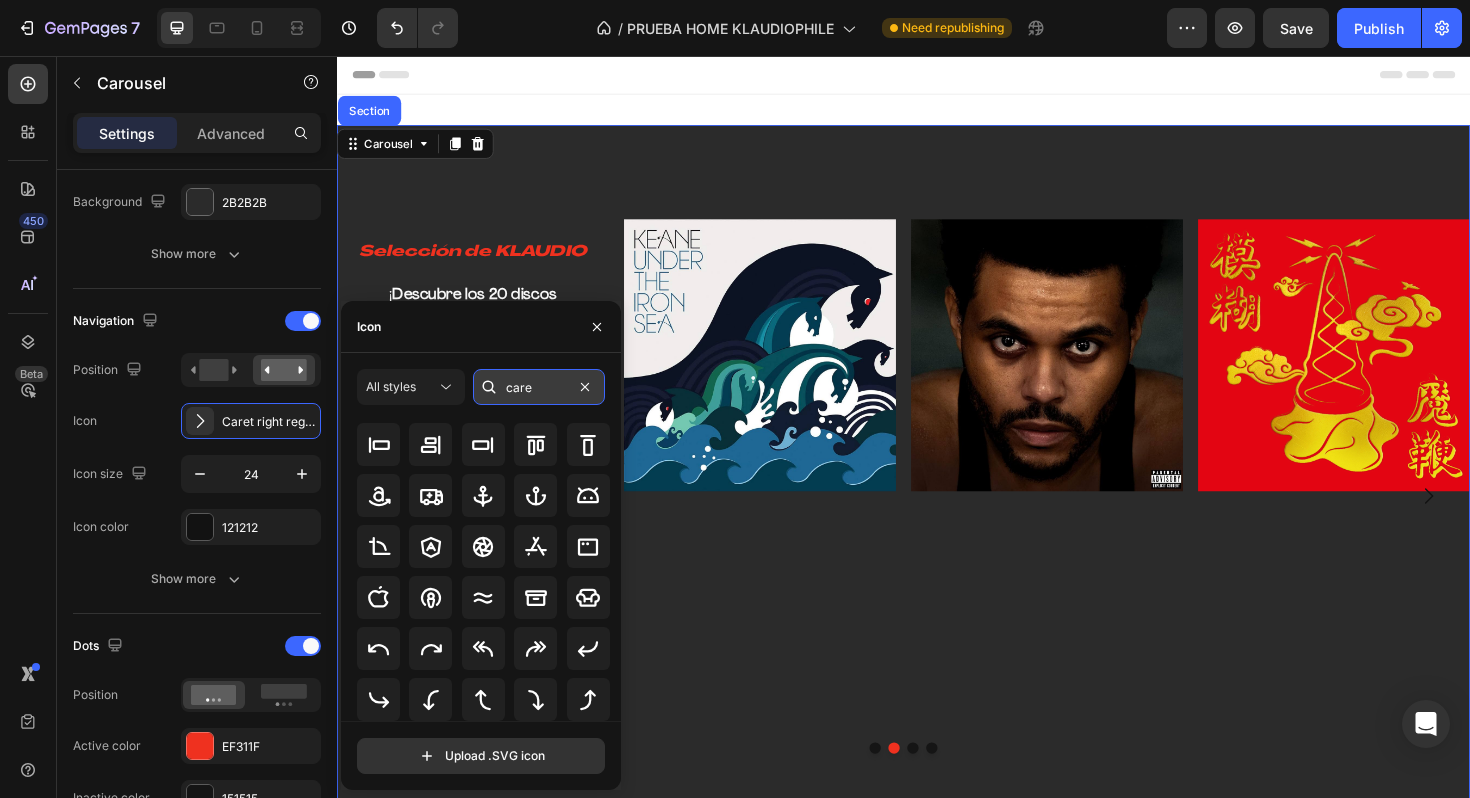 type on "caret" 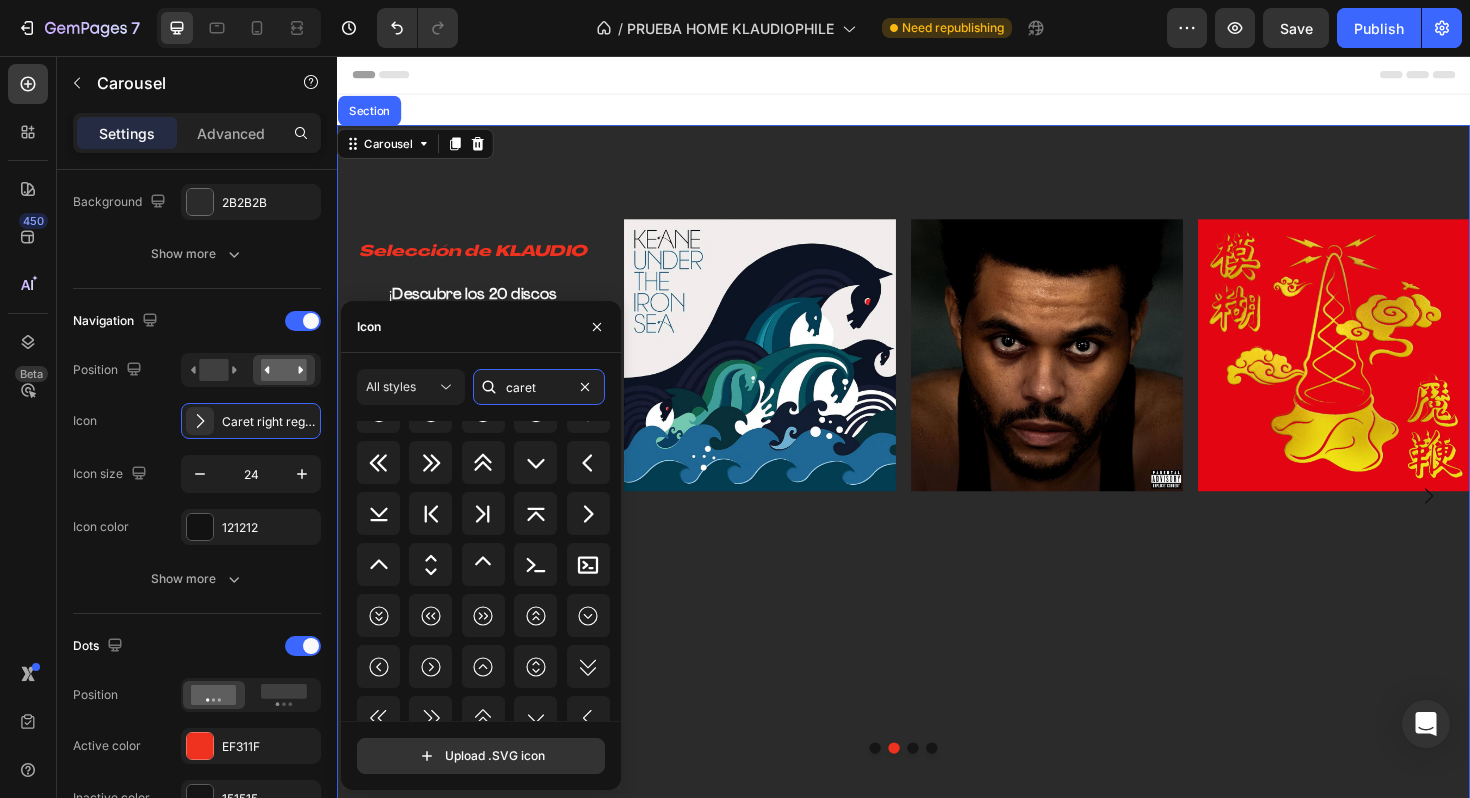 scroll, scrollTop: 0, scrollLeft: 0, axis: both 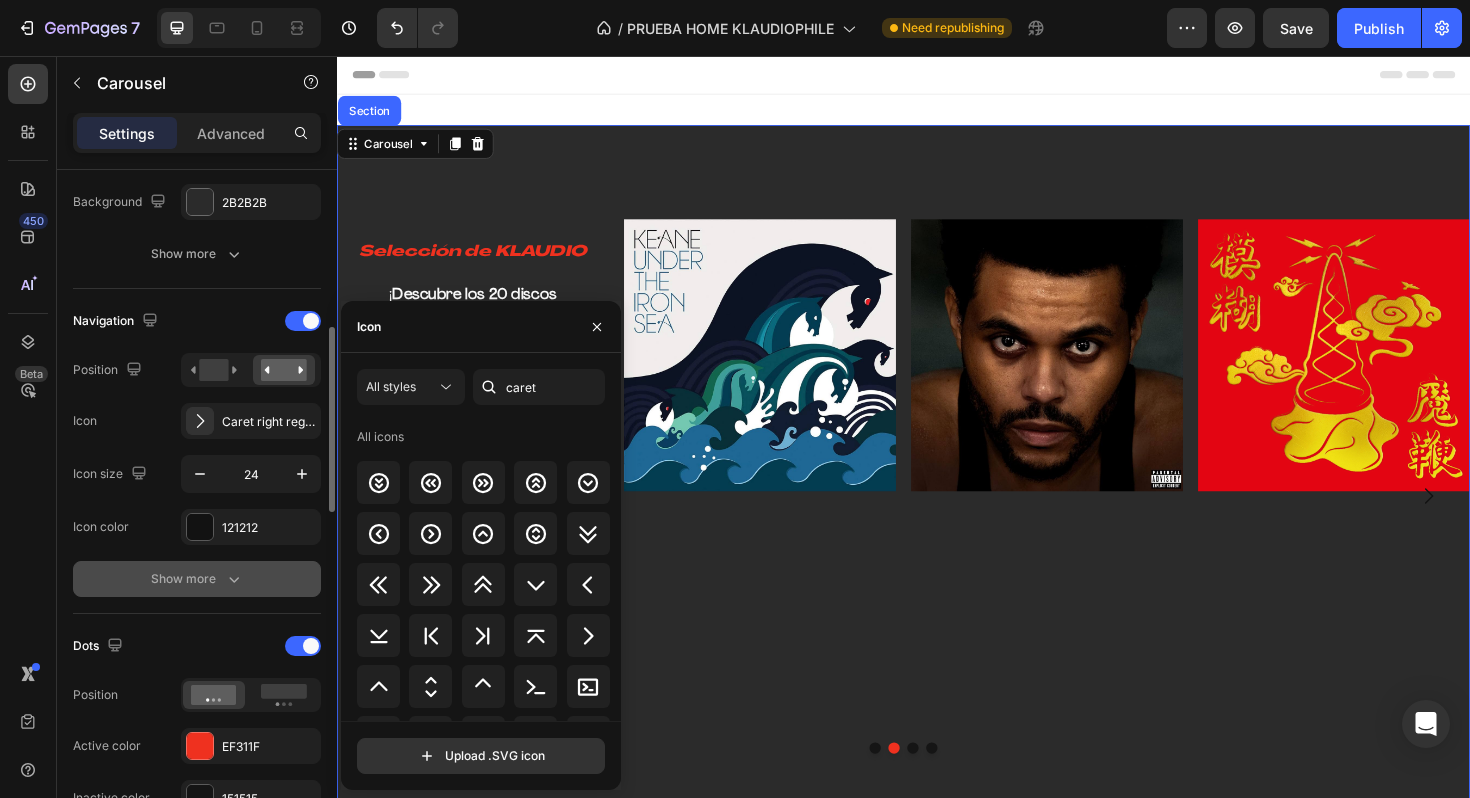 click on "Show more" at bounding box center (197, 579) 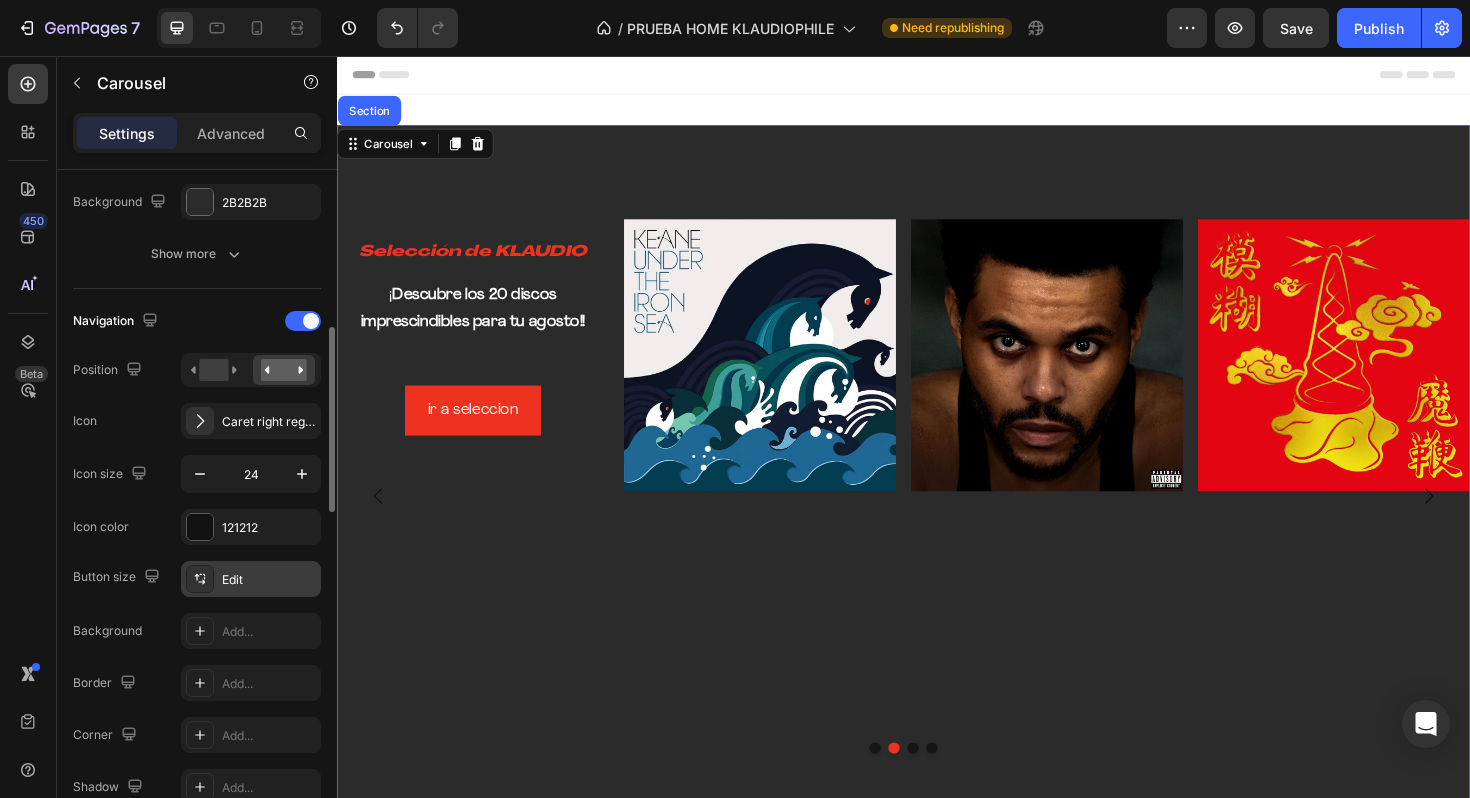 click at bounding box center (200, 579) 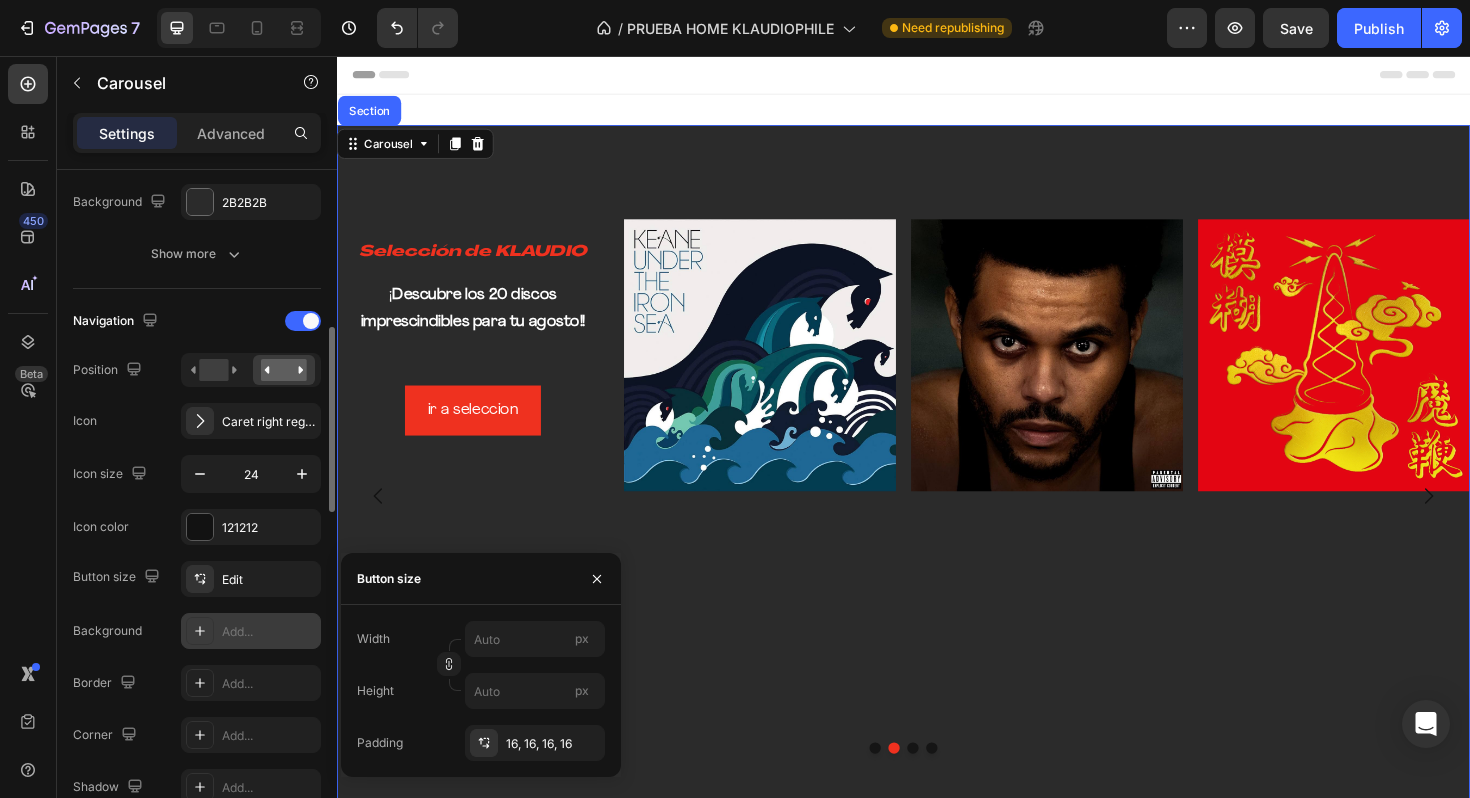 click 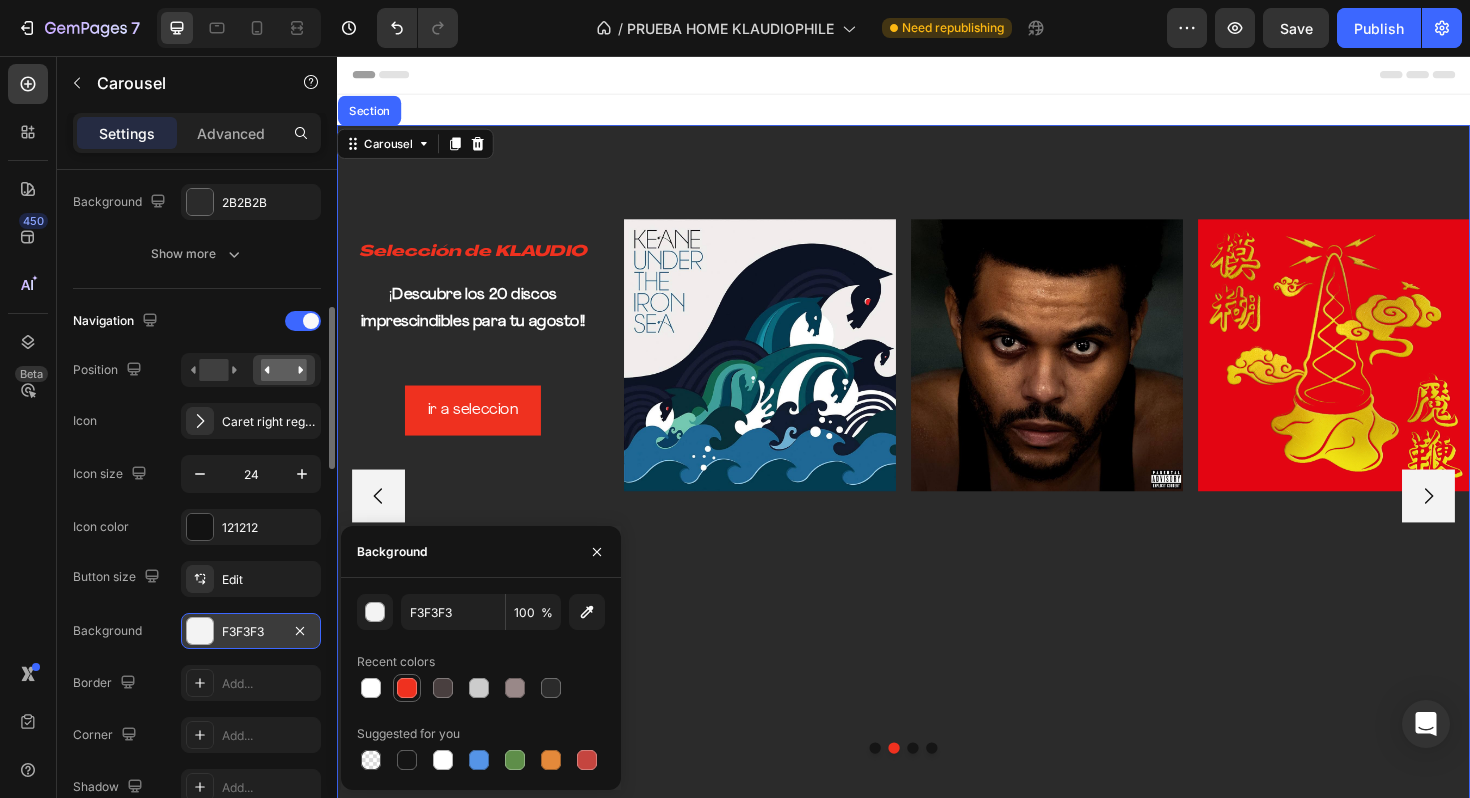 click at bounding box center (407, 688) 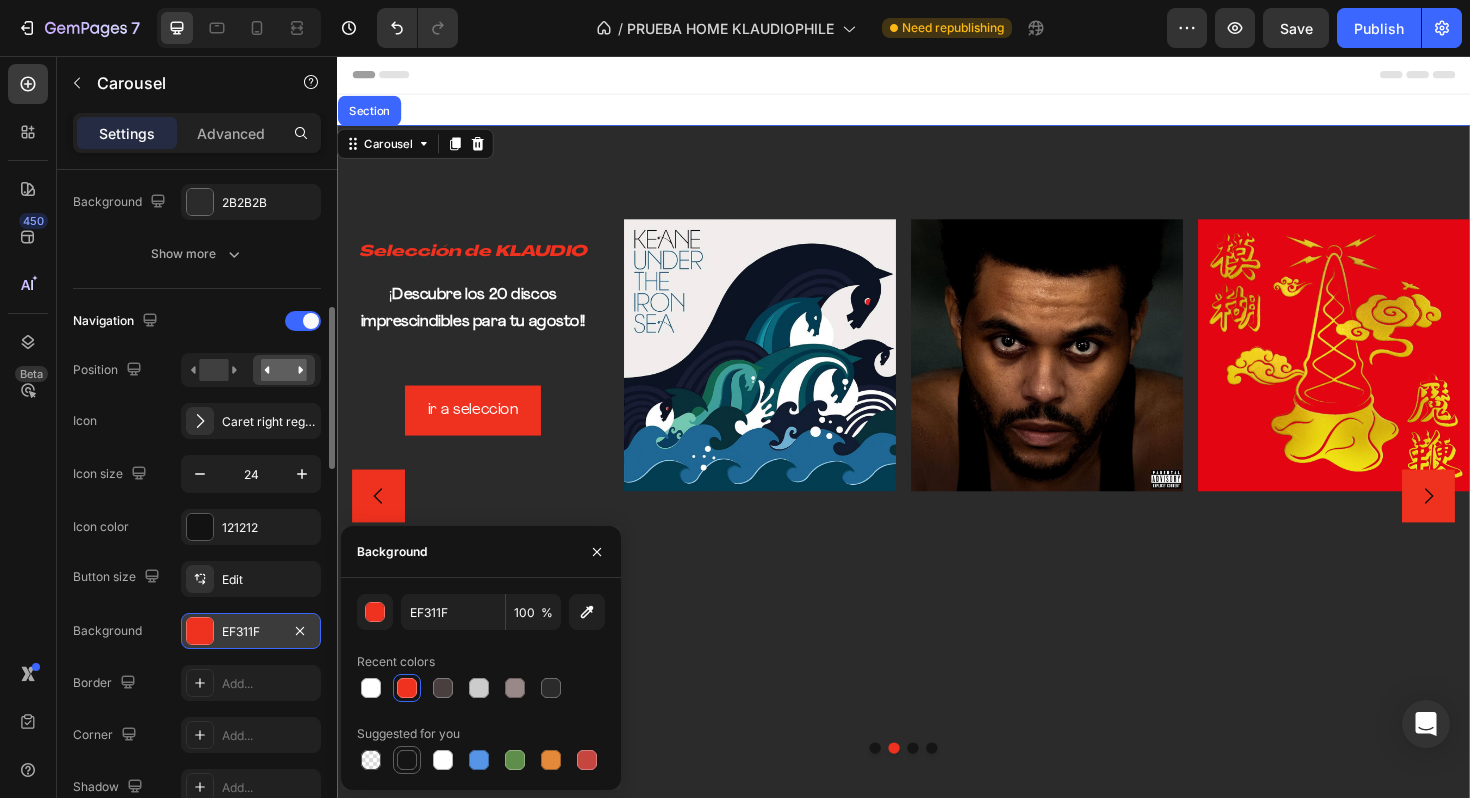 click at bounding box center (407, 760) 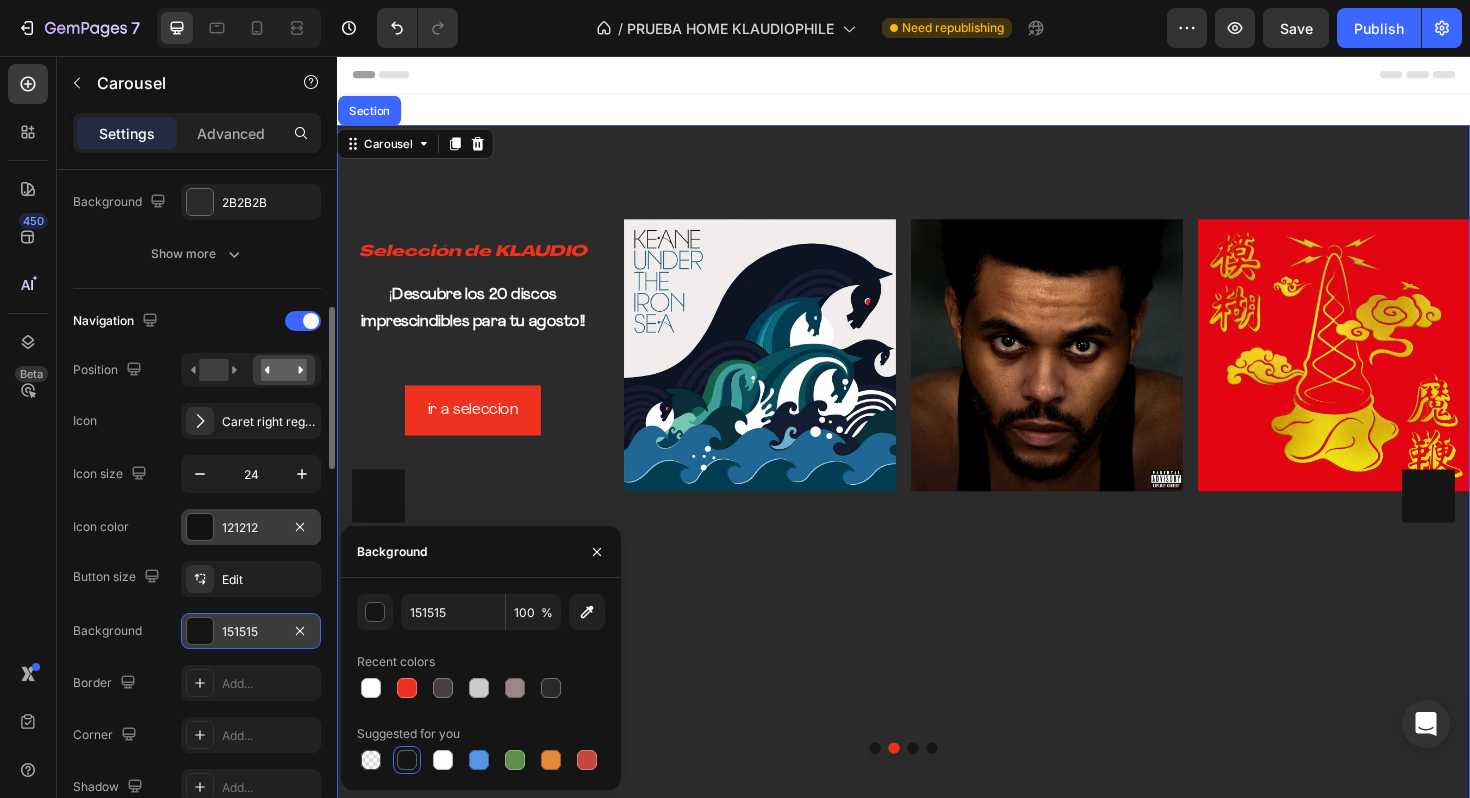 click at bounding box center [200, 527] 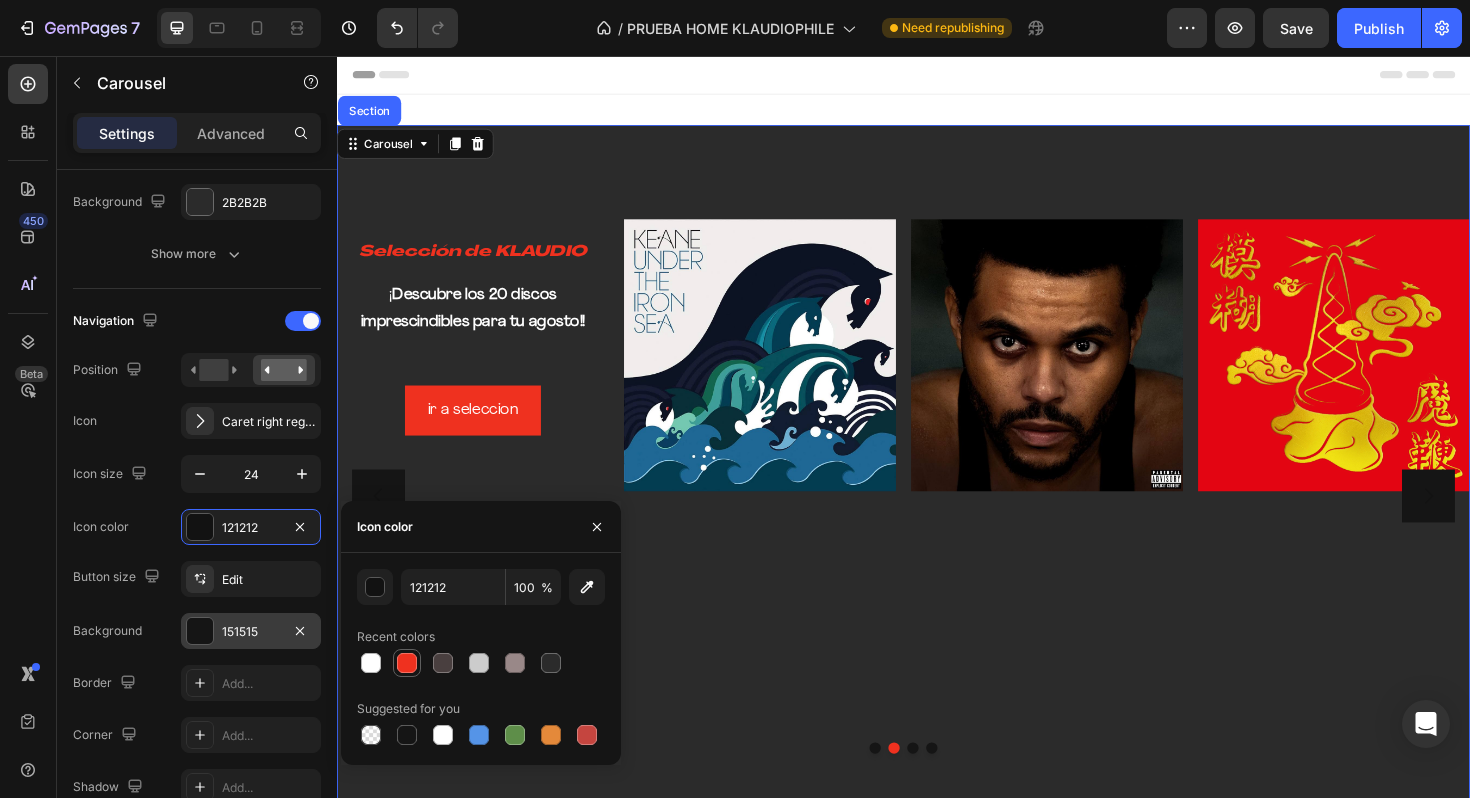 click at bounding box center [407, 663] 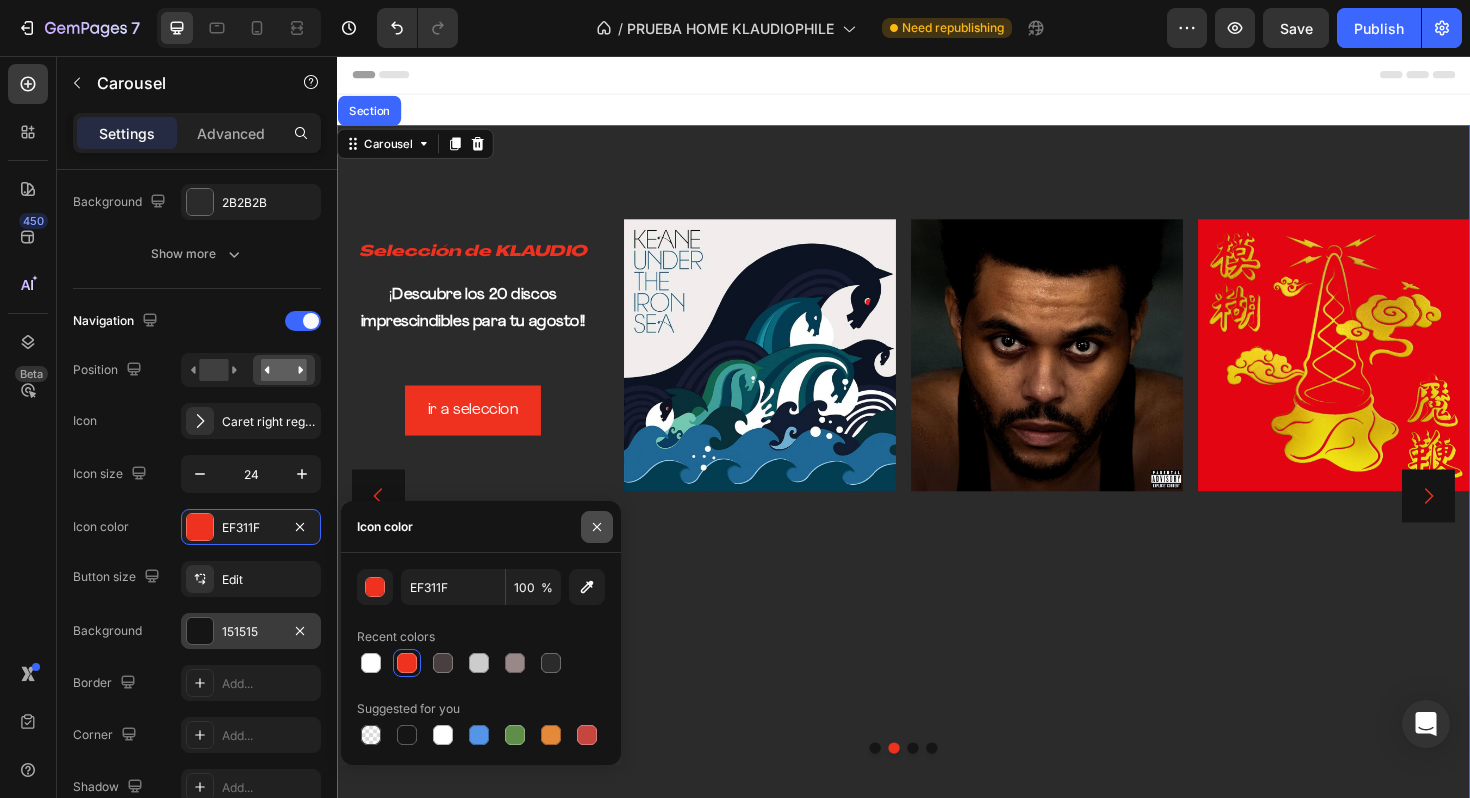 click 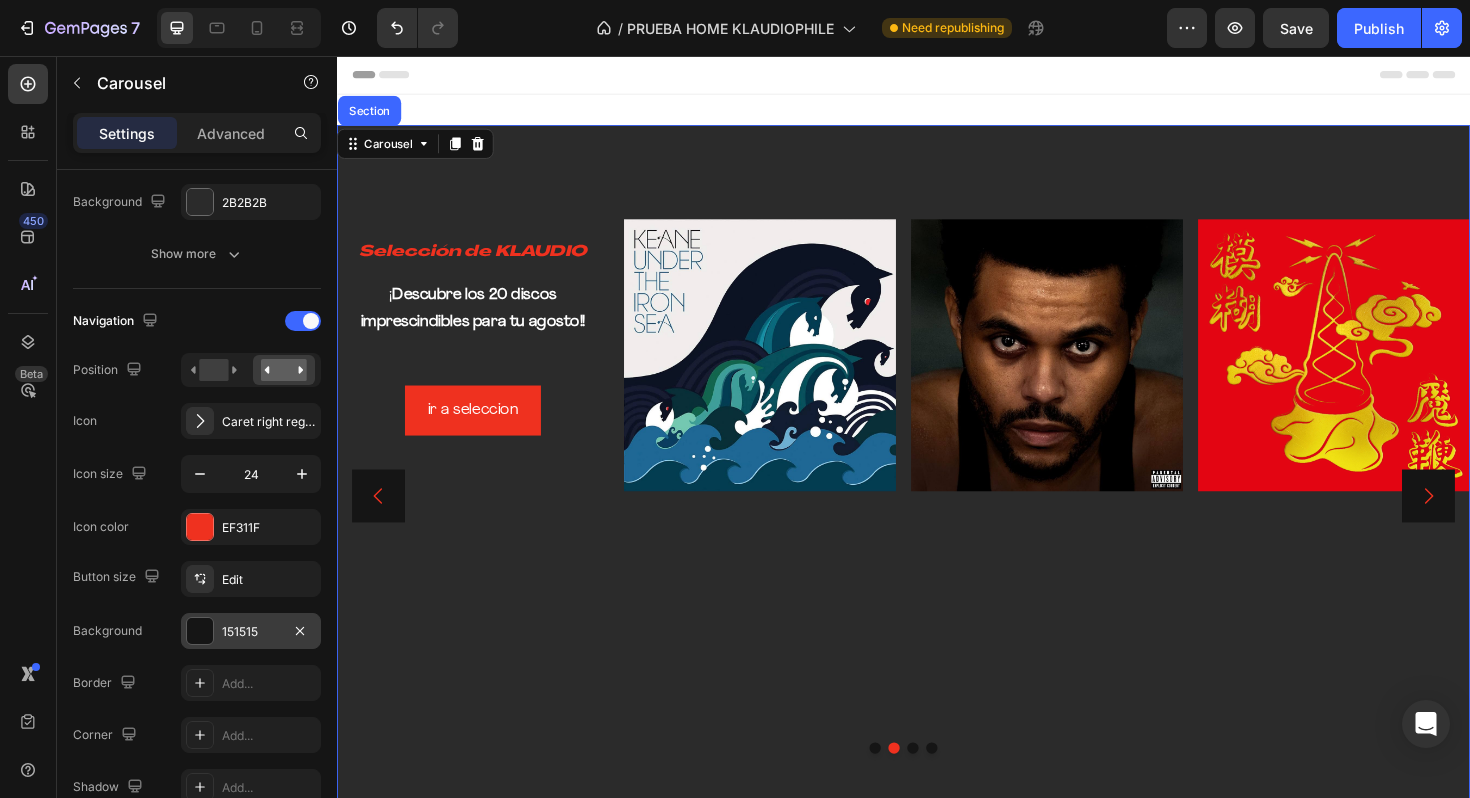 click on "⁠⁠⁠⁠⁠⁠⁠ Selección de KLAUDIO Heading ¡ Descubre los 20 discos imprescindibles para tu agosto!! Text Block ir a seleccion Button Image Image Image Row" at bounding box center [937, 622] 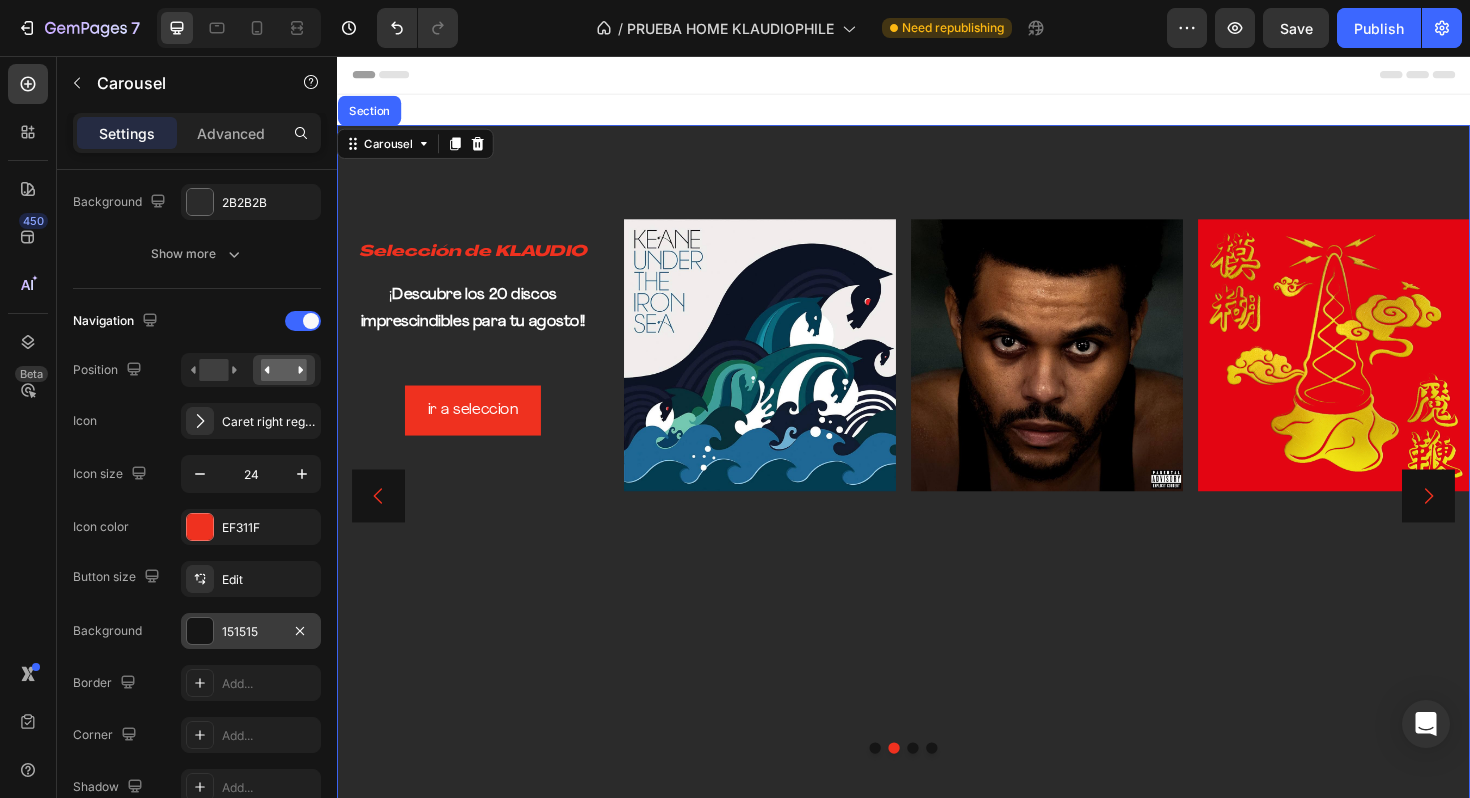 click at bounding box center [1493, 522] 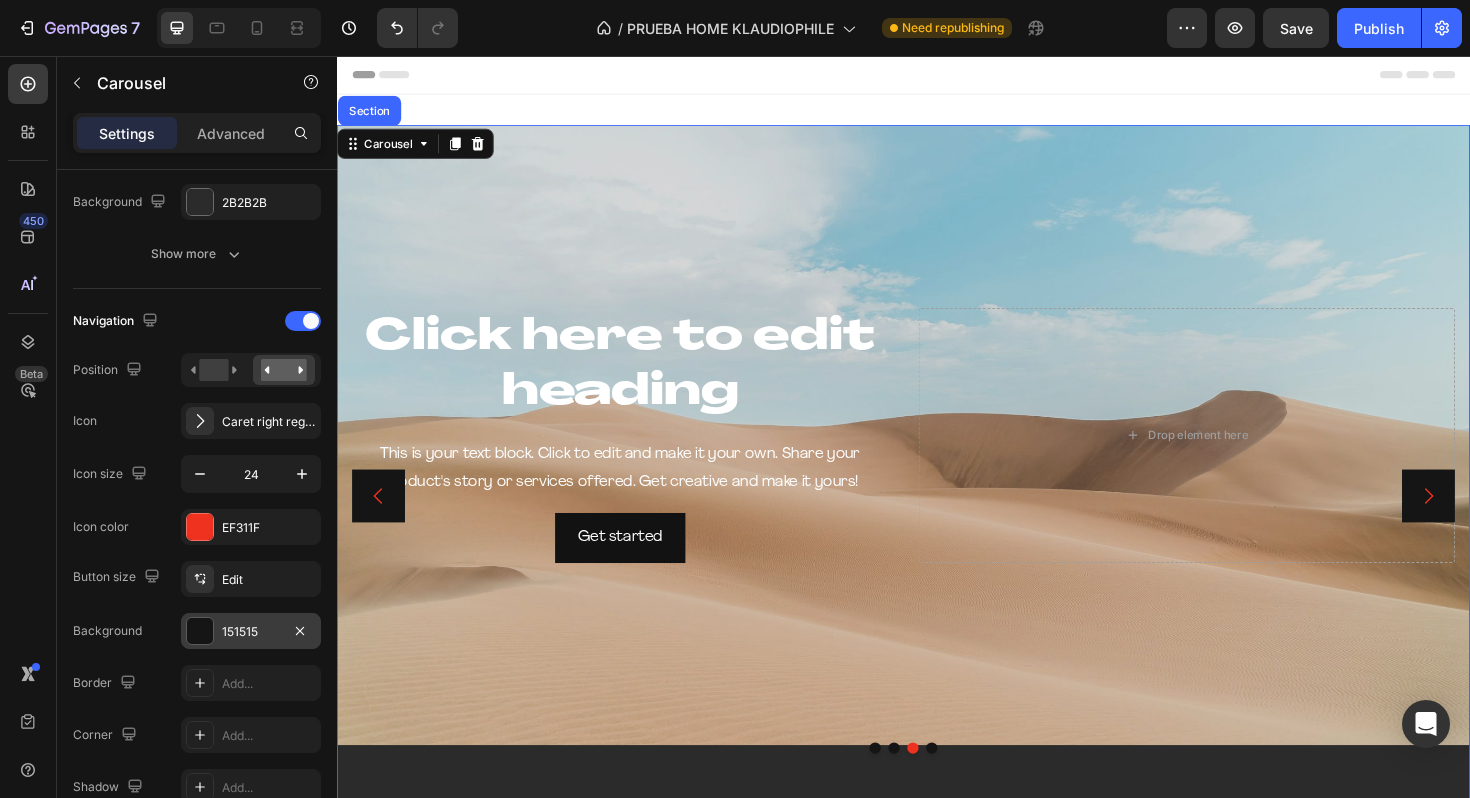 click at bounding box center (1493, 522) 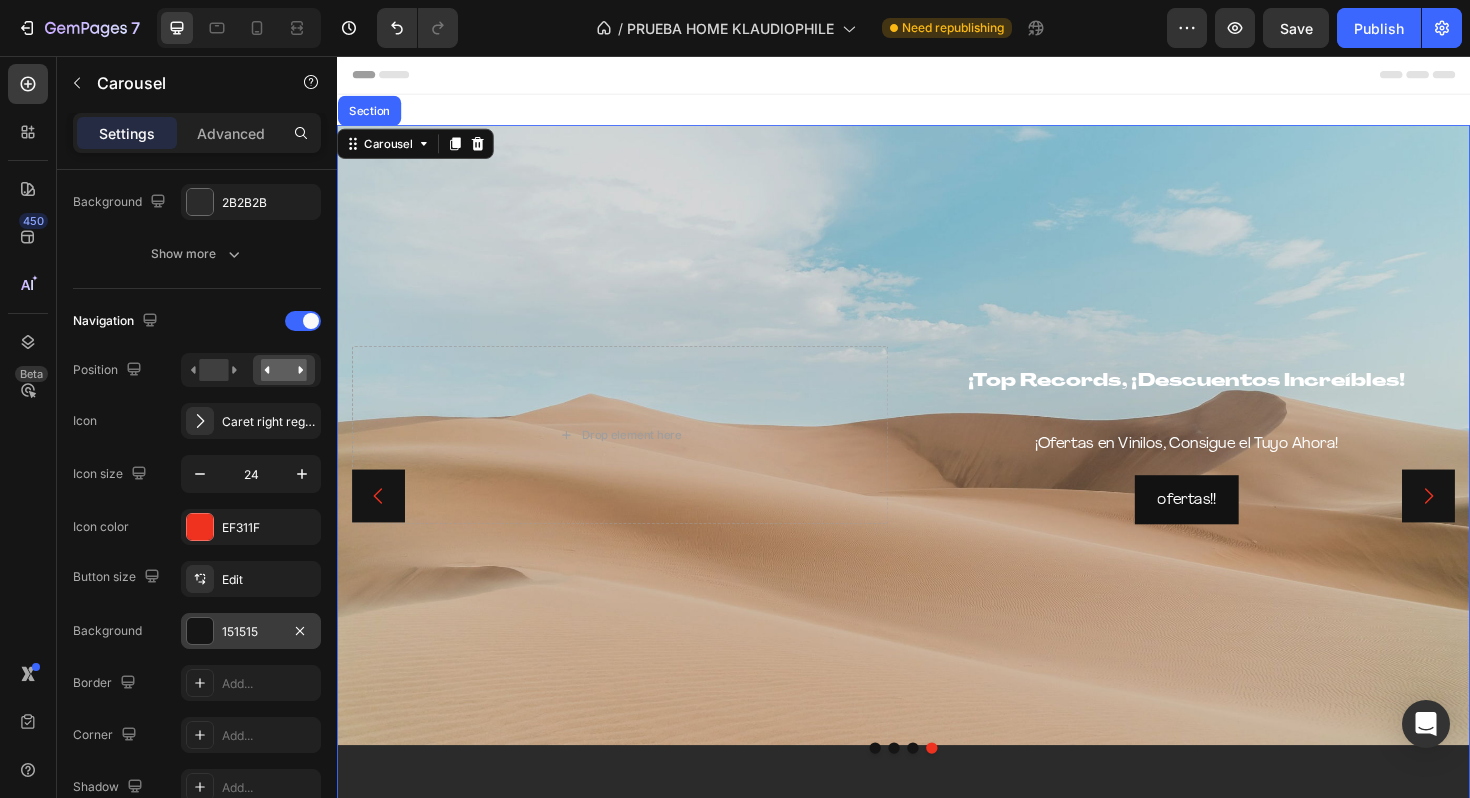 click at bounding box center [1493, 522] 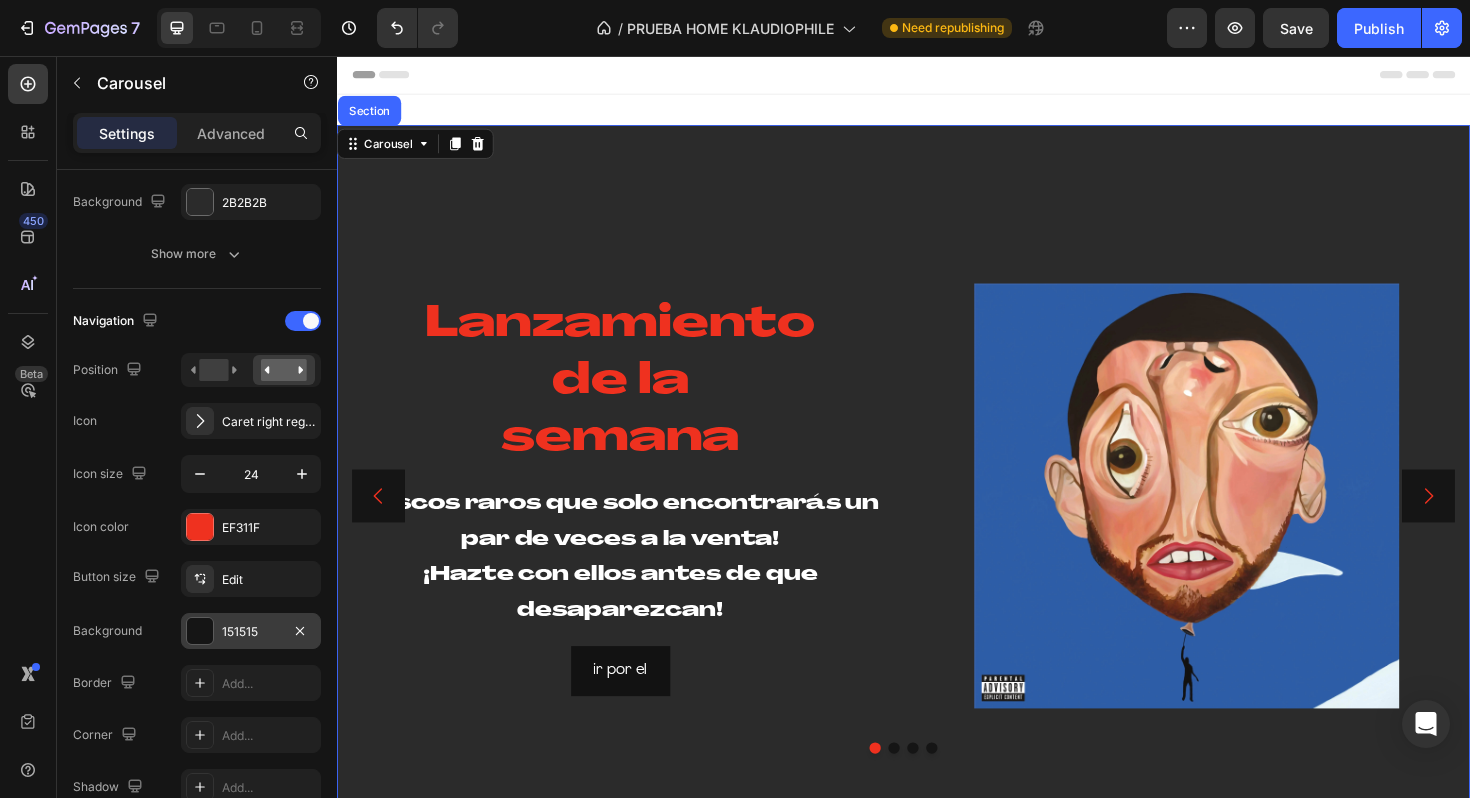 click at bounding box center [1493, 522] 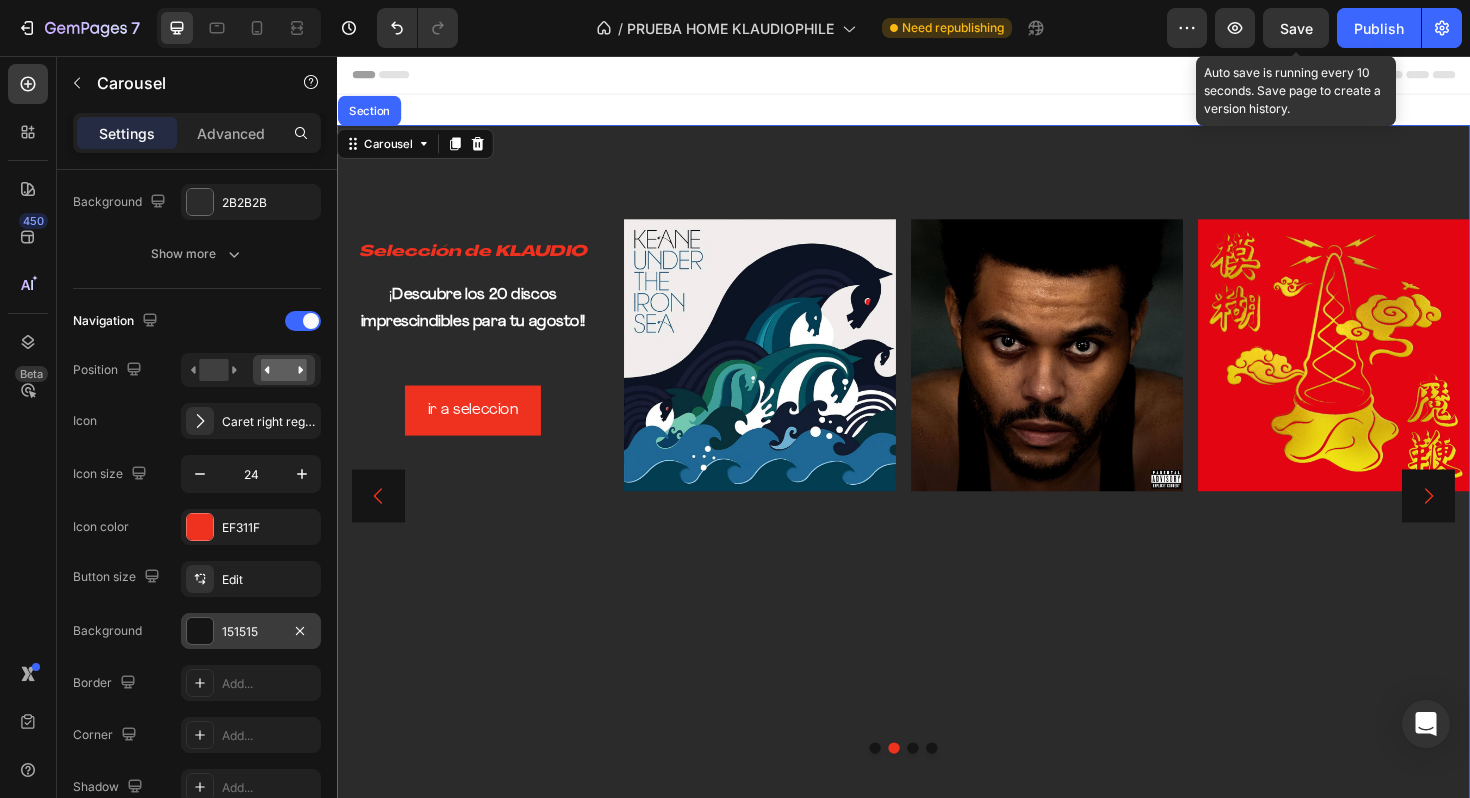click on "Save" at bounding box center [1296, 28] 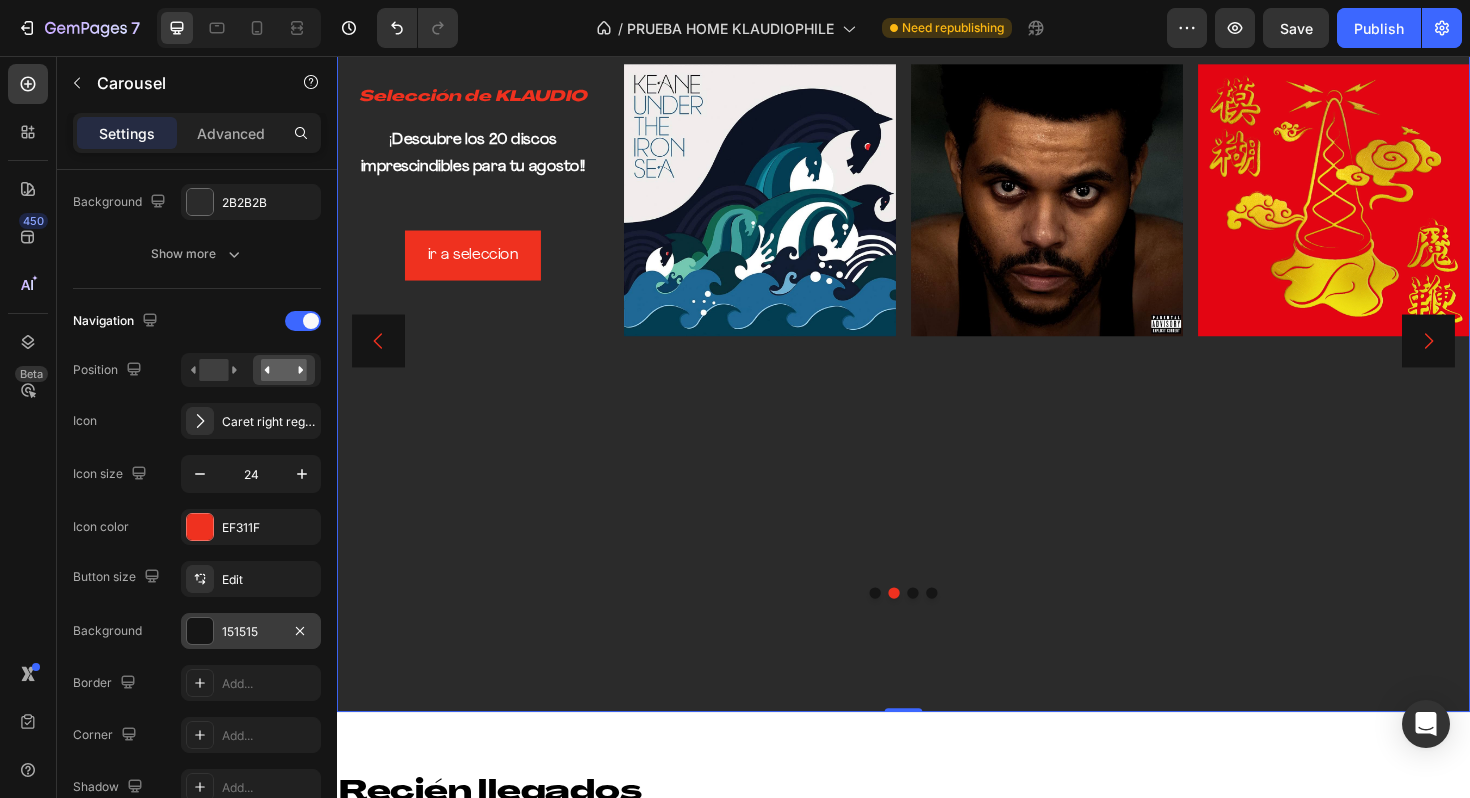 scroll, scrollTop: 379, scrollLeft: 0, axis: vertical 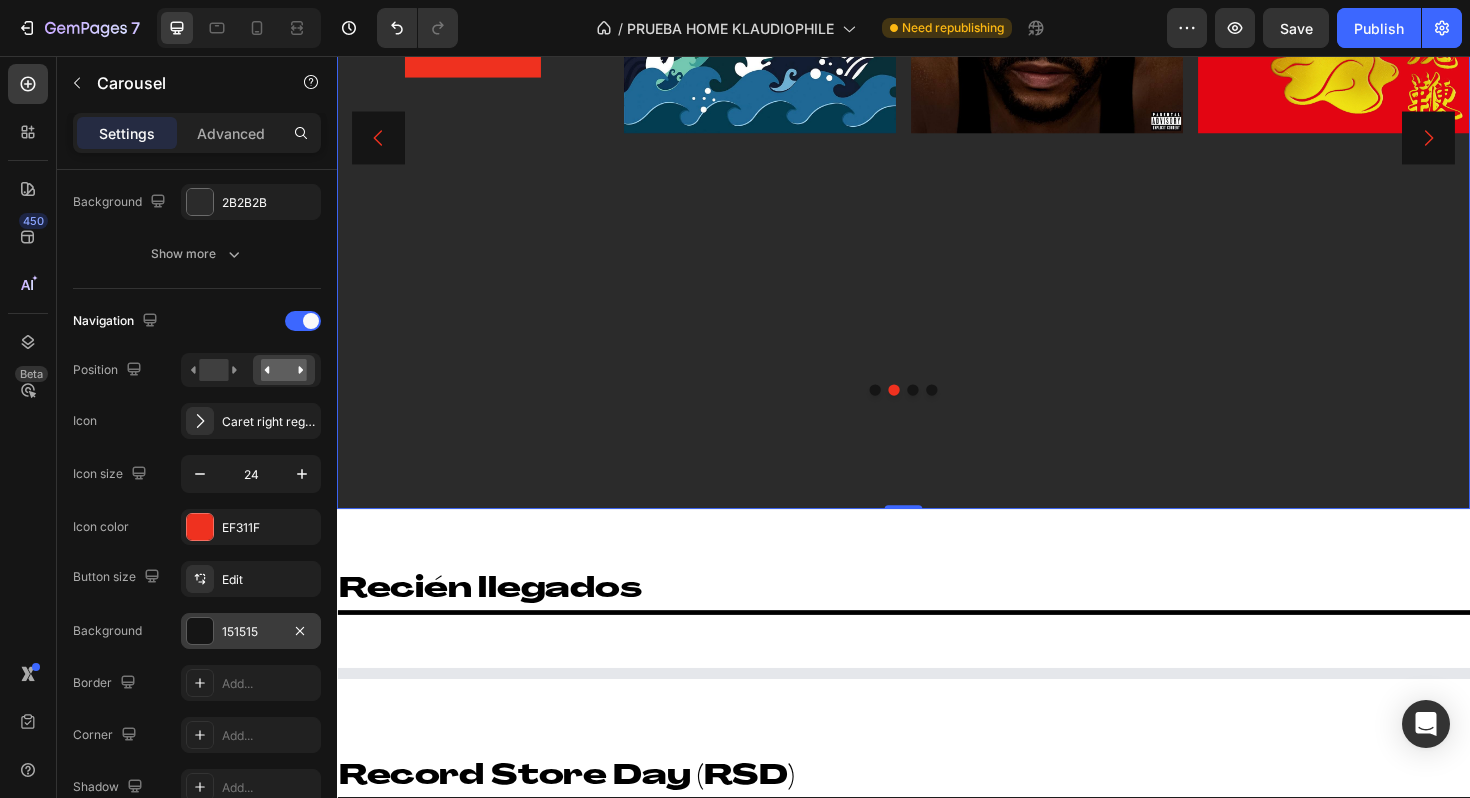 click at bounding box center [947, 410] 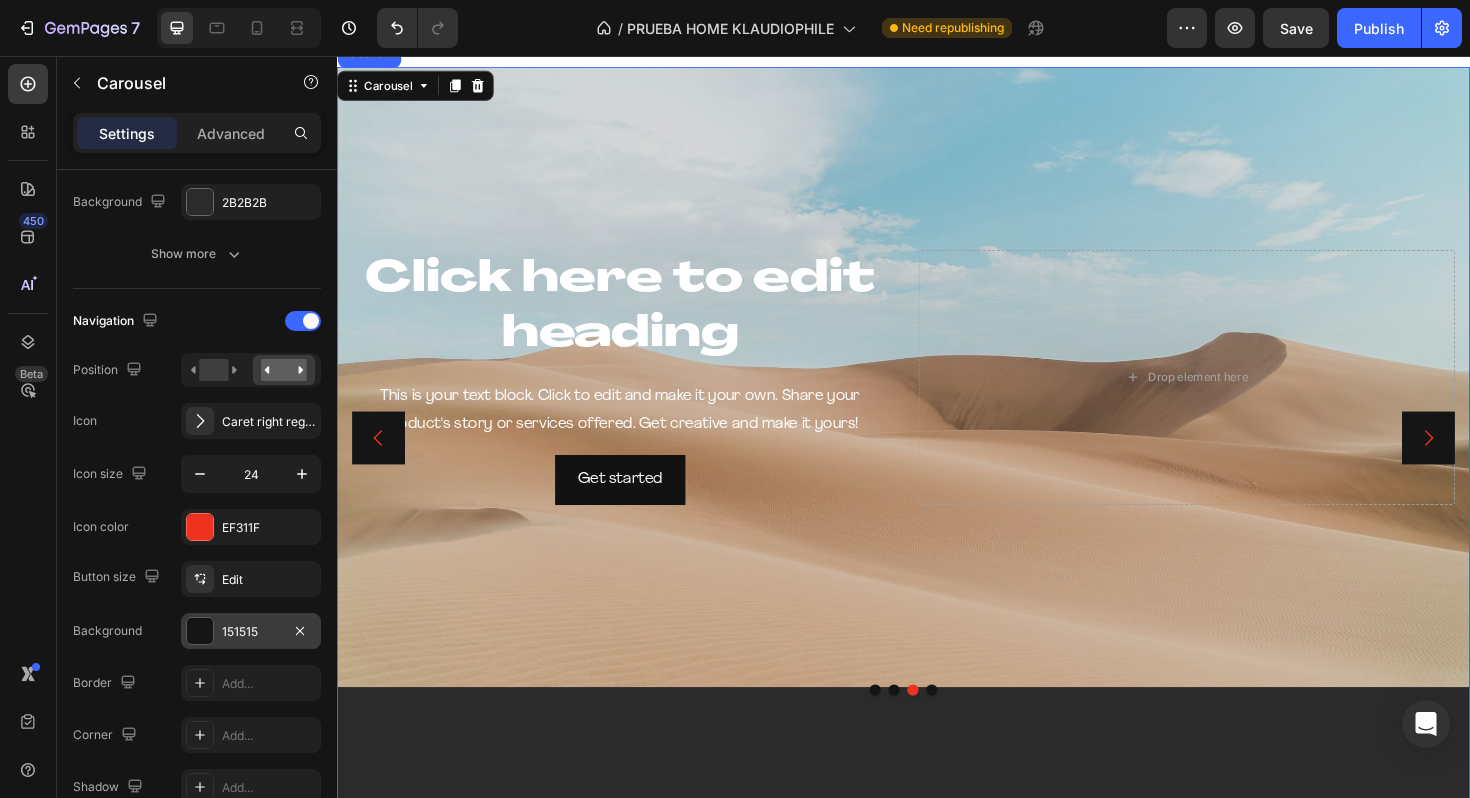 scroll, scrollTop: 0, scrollLeft: 0, axis: both 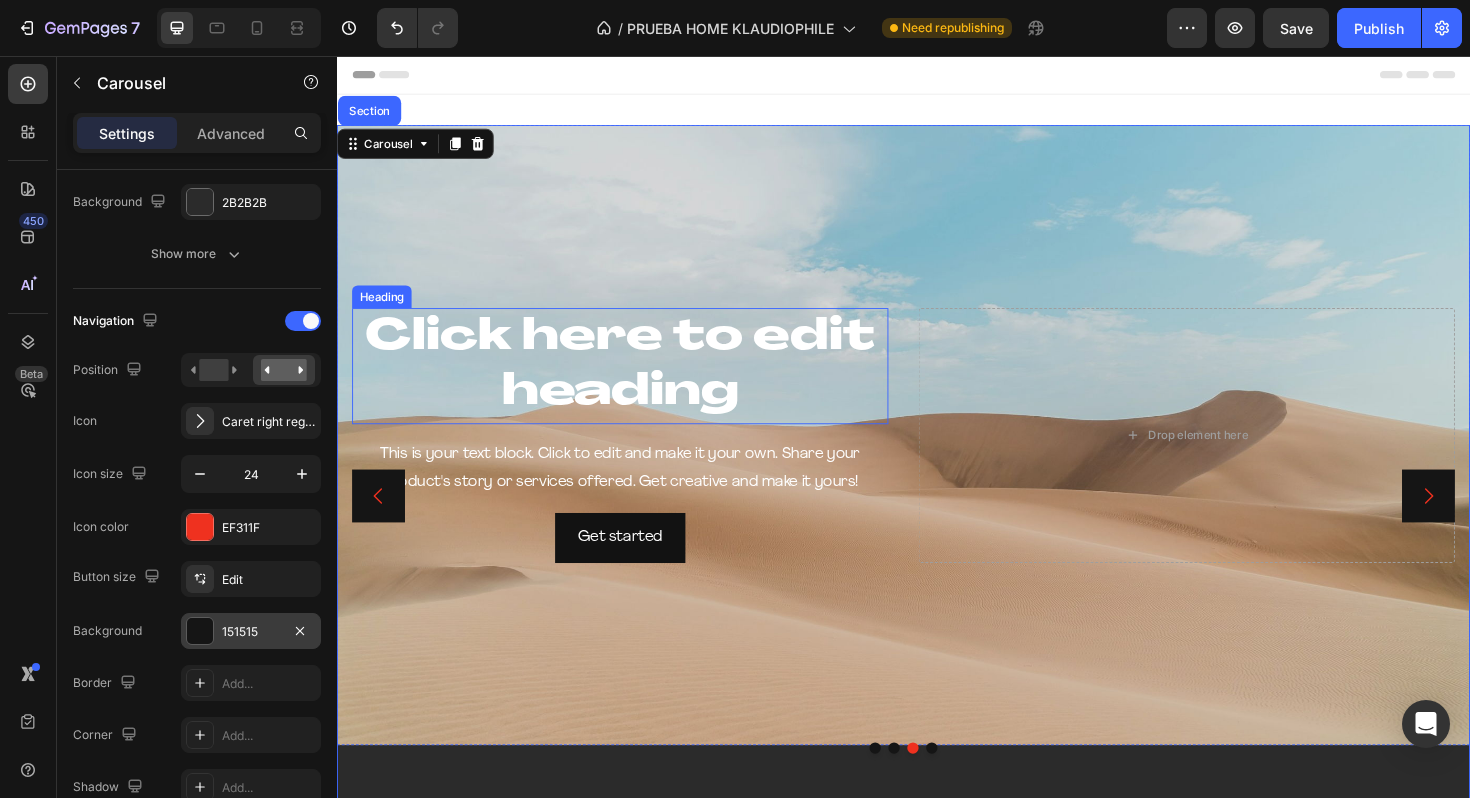 click on "Click here to edit heading" at bounding box center (637, 385) 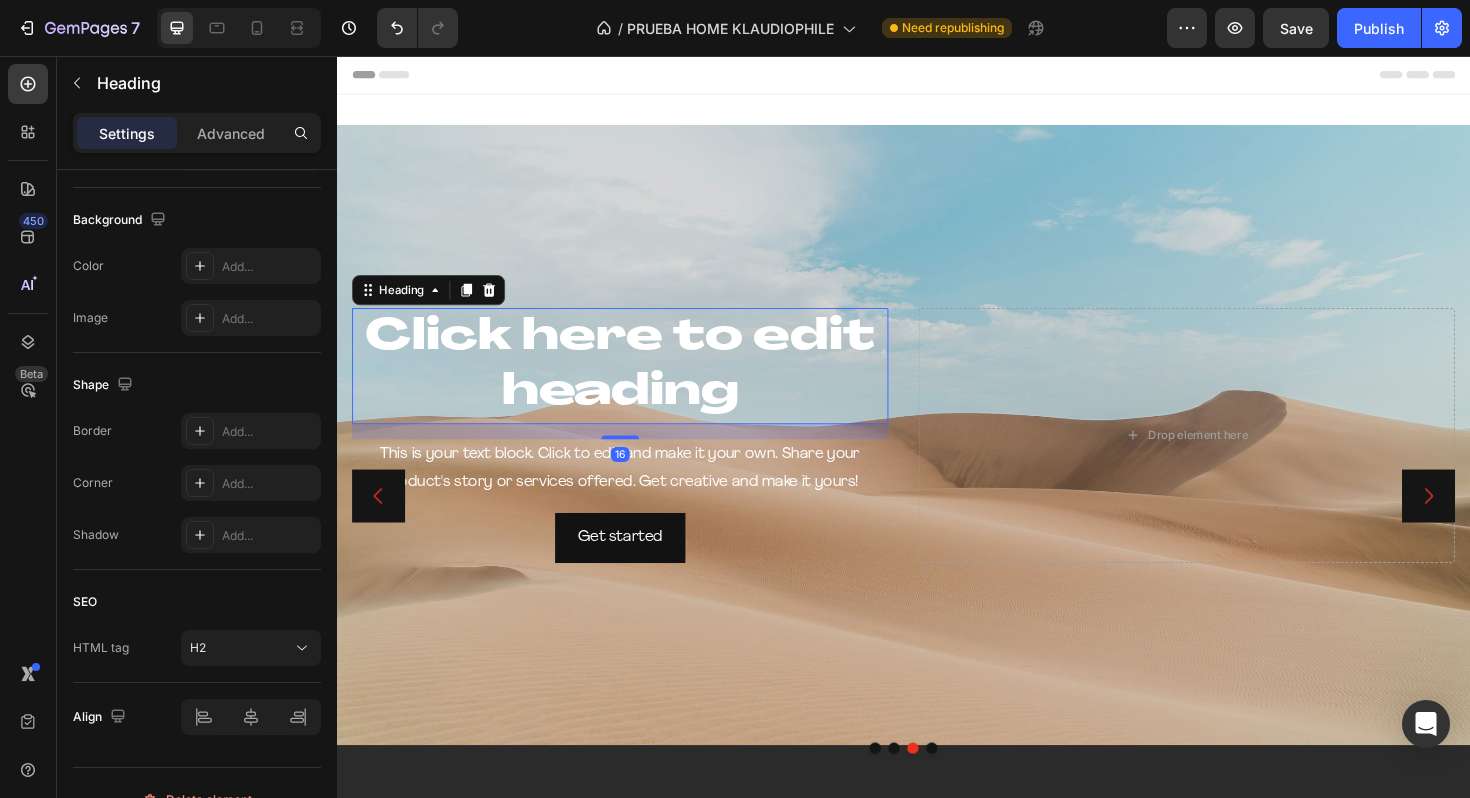 scroll, scrollTop: 0, scrollLeft: 0, axis: both 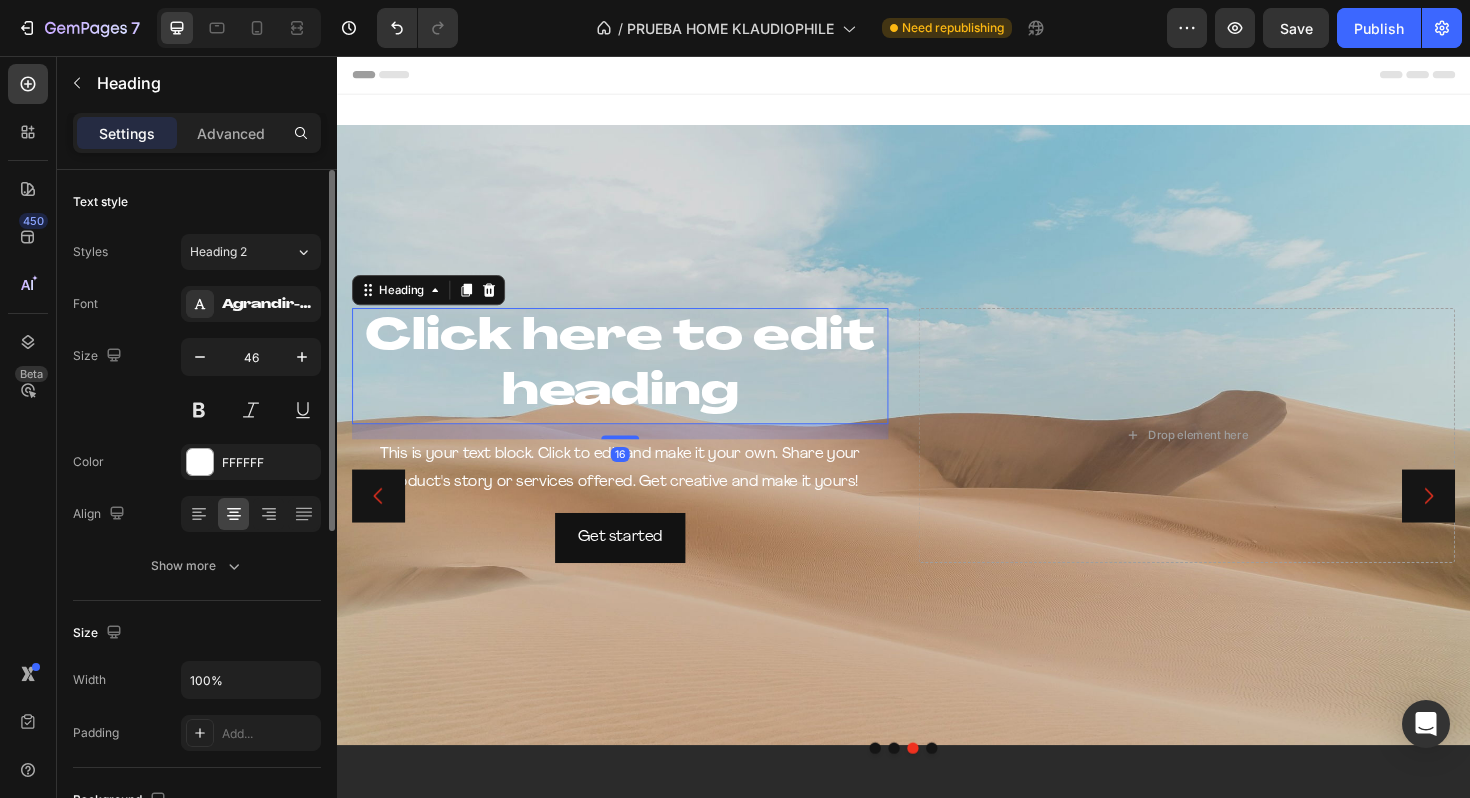 click on "Click here to edit heading" at bounding box center (637, 385) 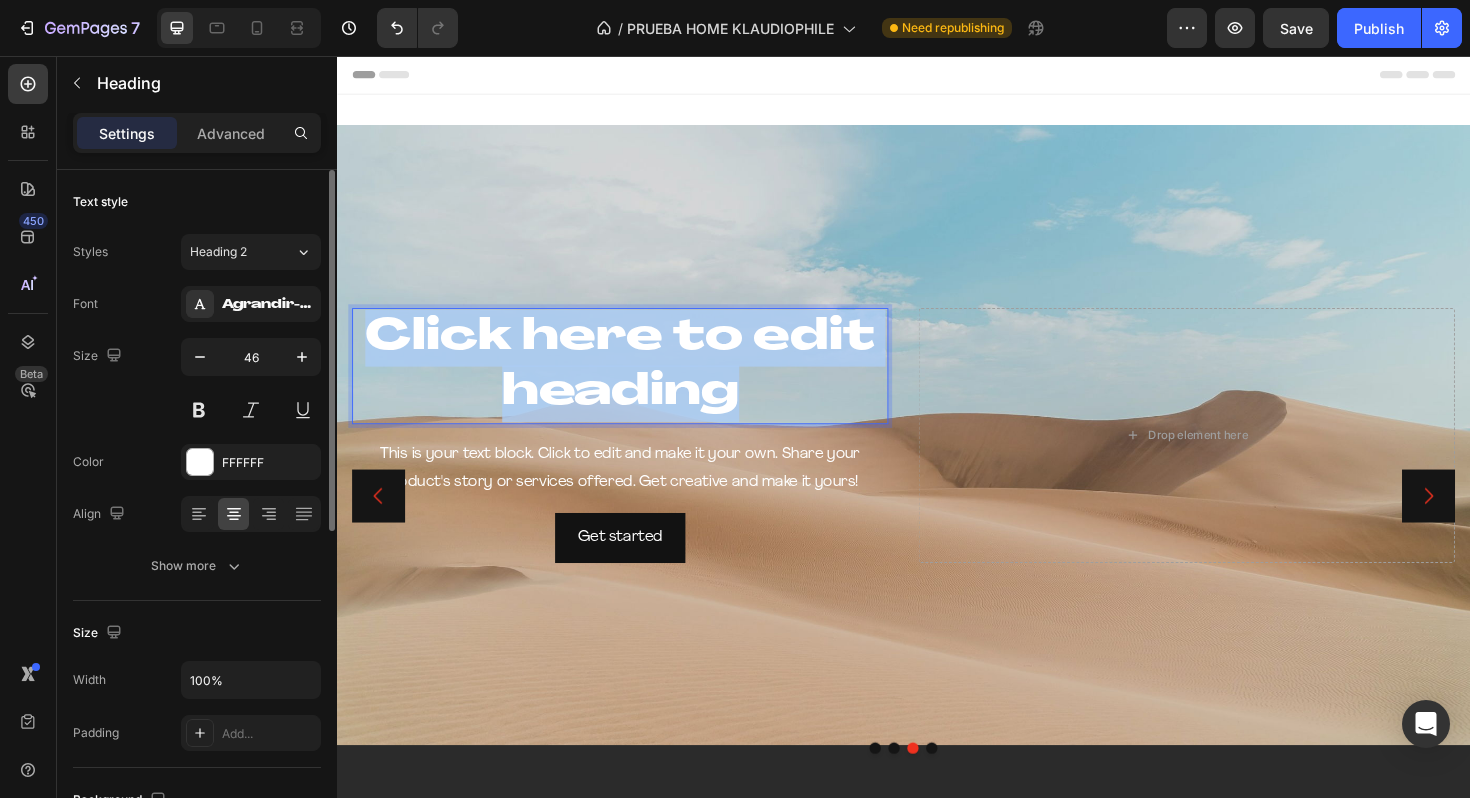 click on "Click here to edit heading" at bounding box center [637, 385] 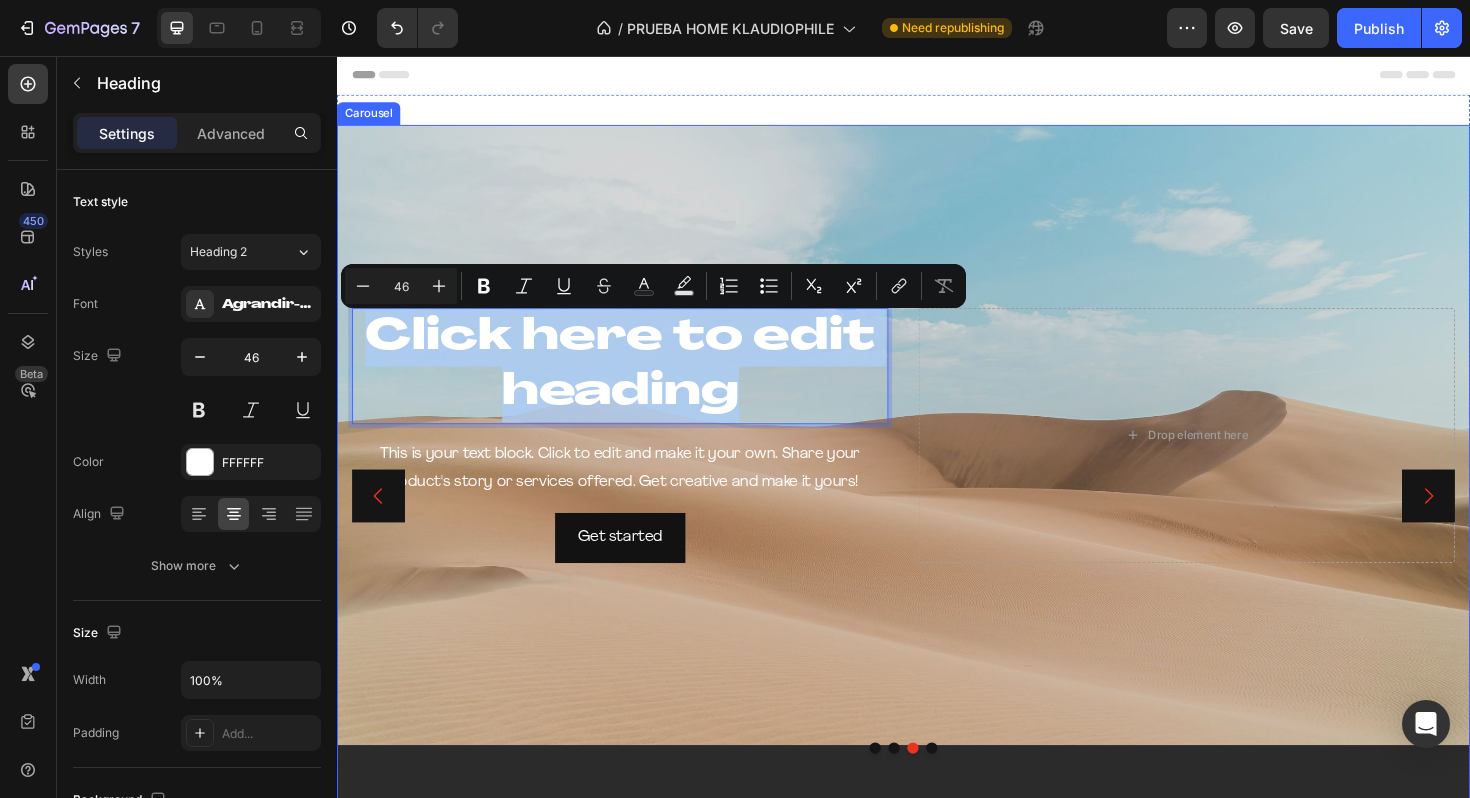 click at bounding box center (907, 789) 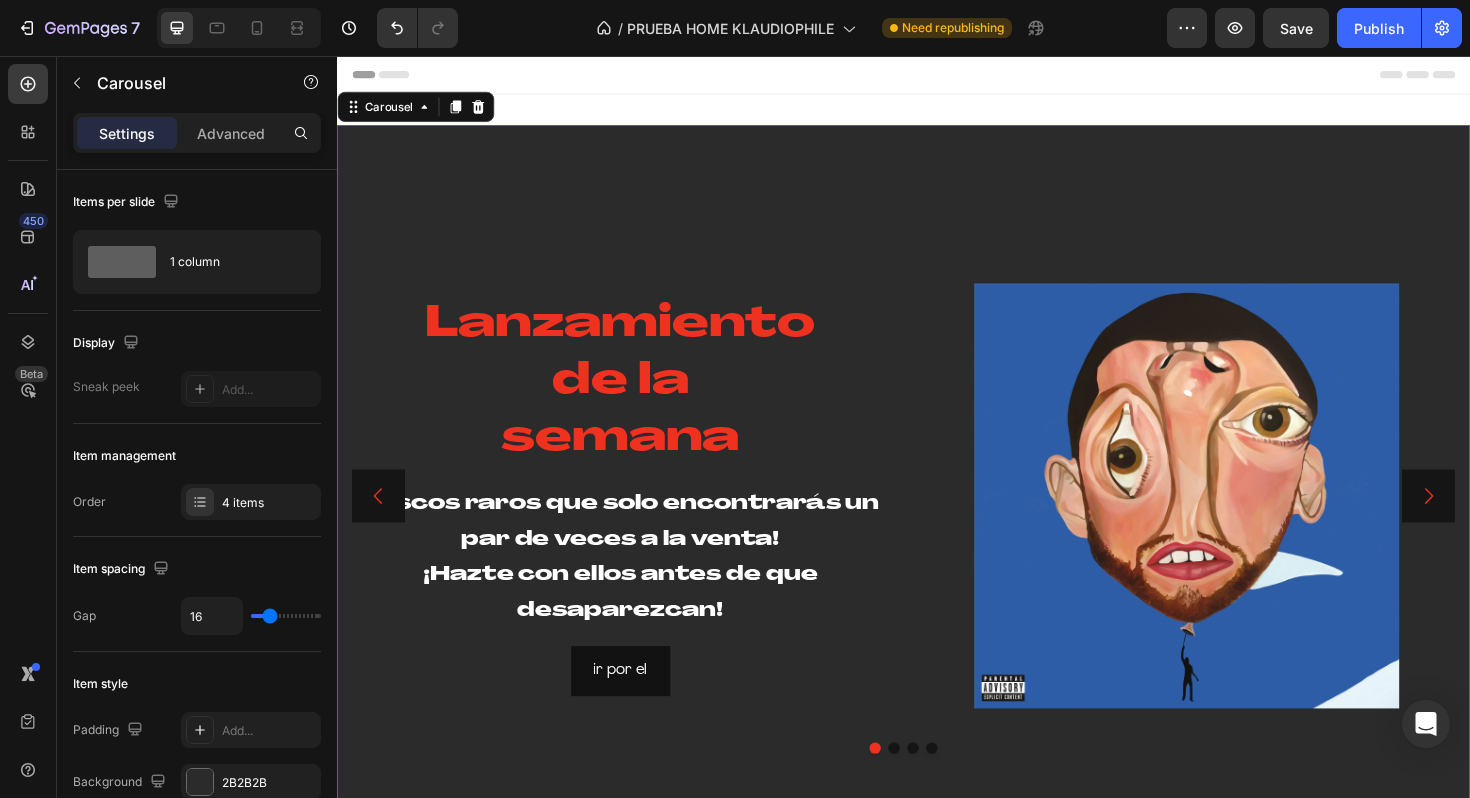 click 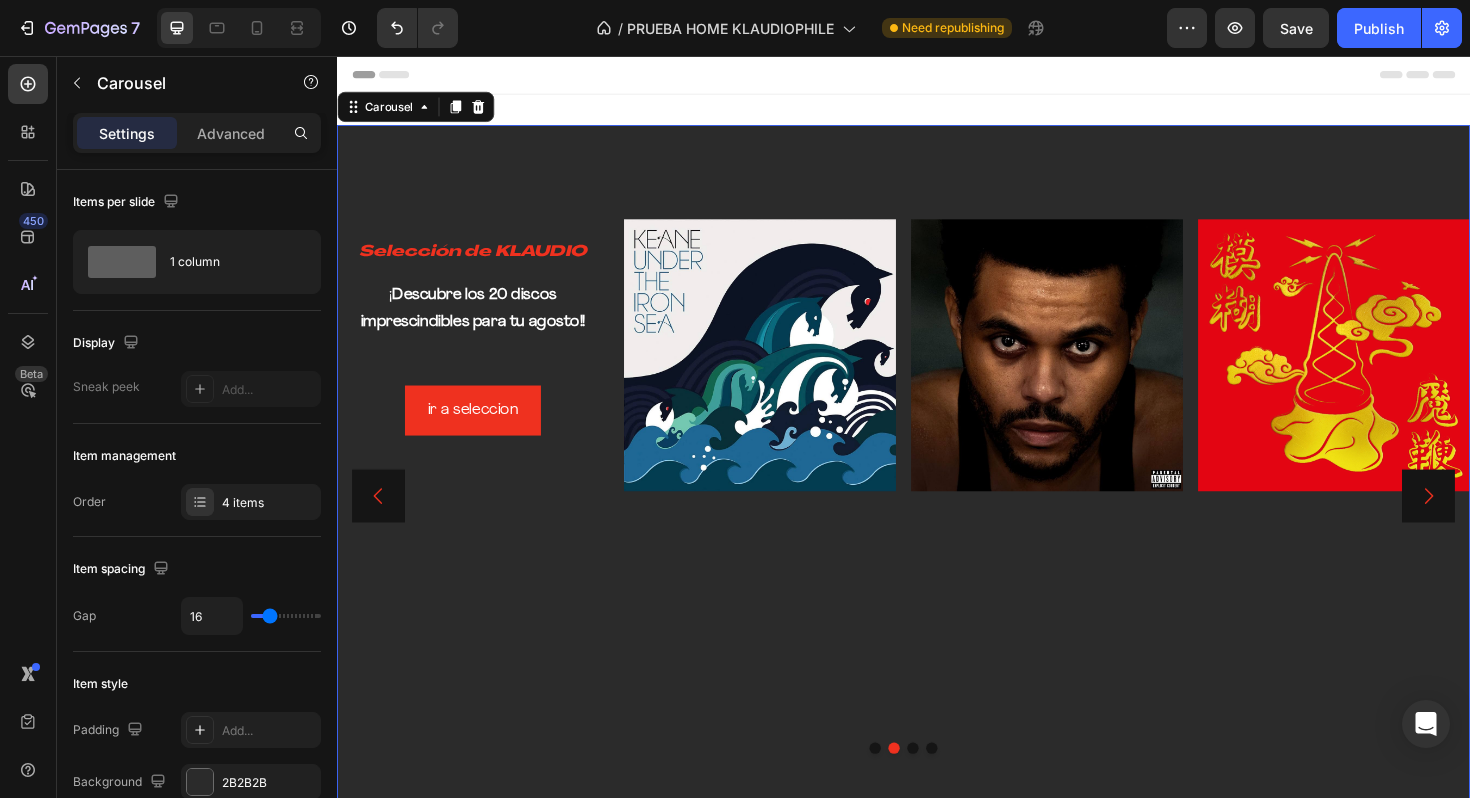 click at bounding box center (947, 789) 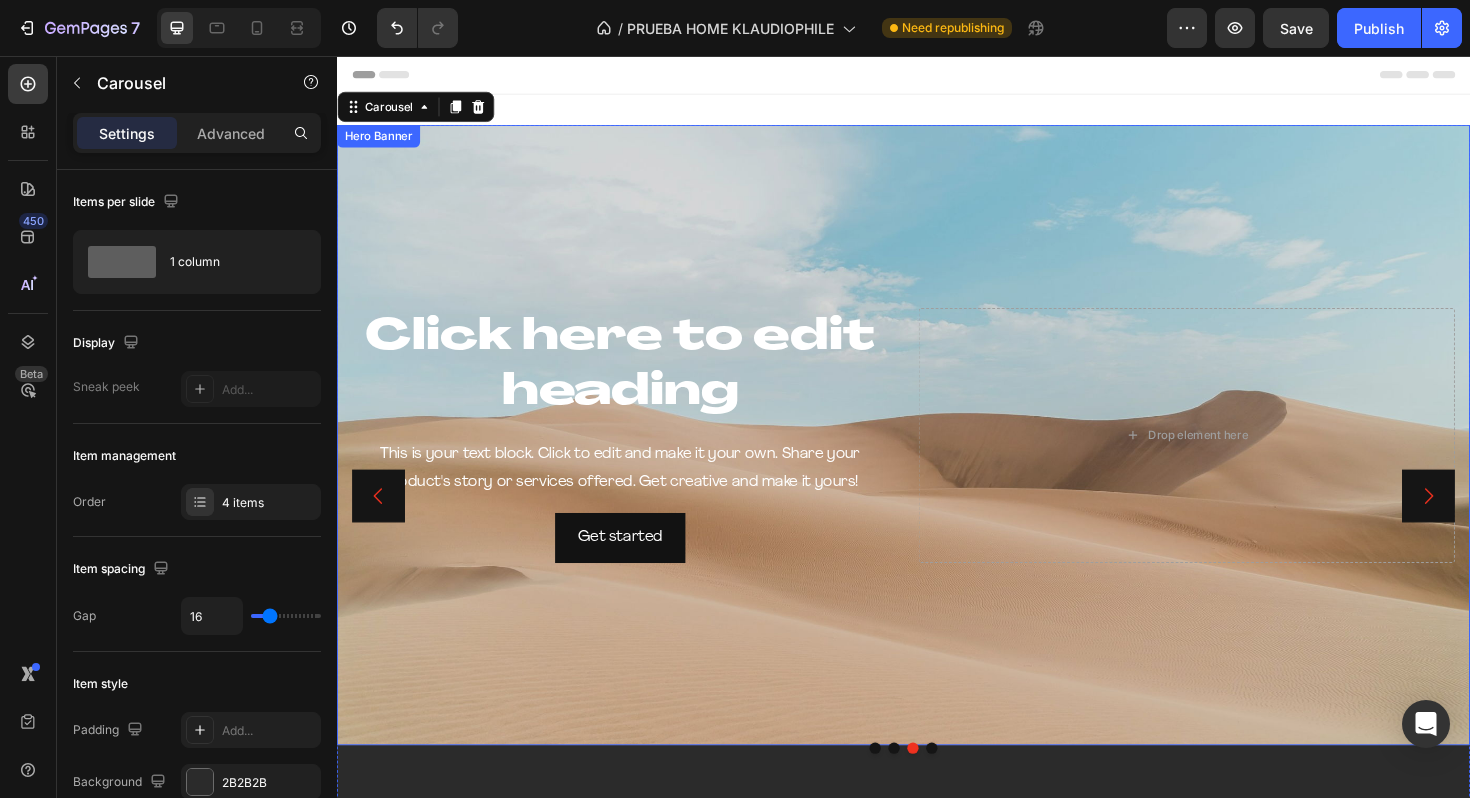 click at bounding box center [937, 457] 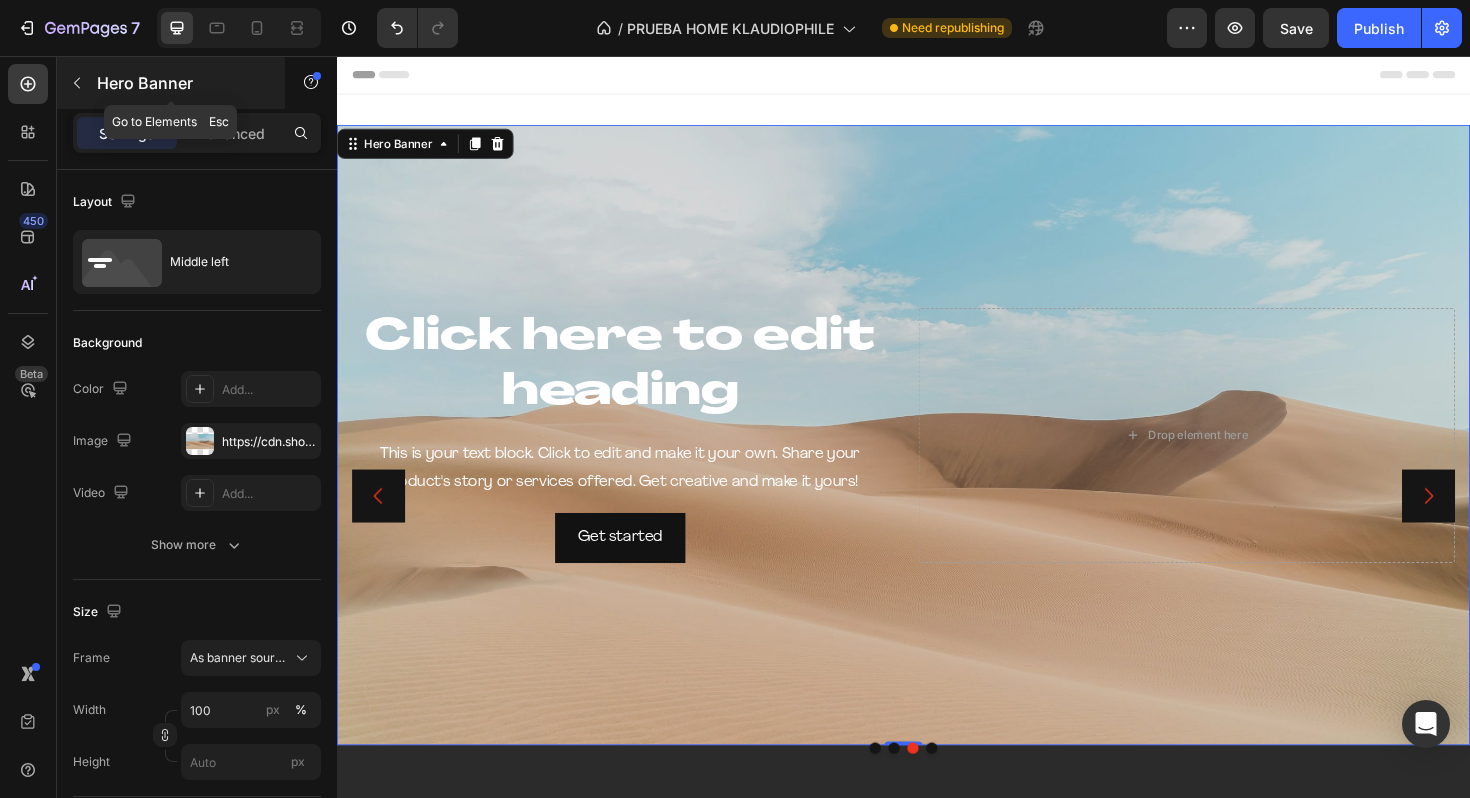 click 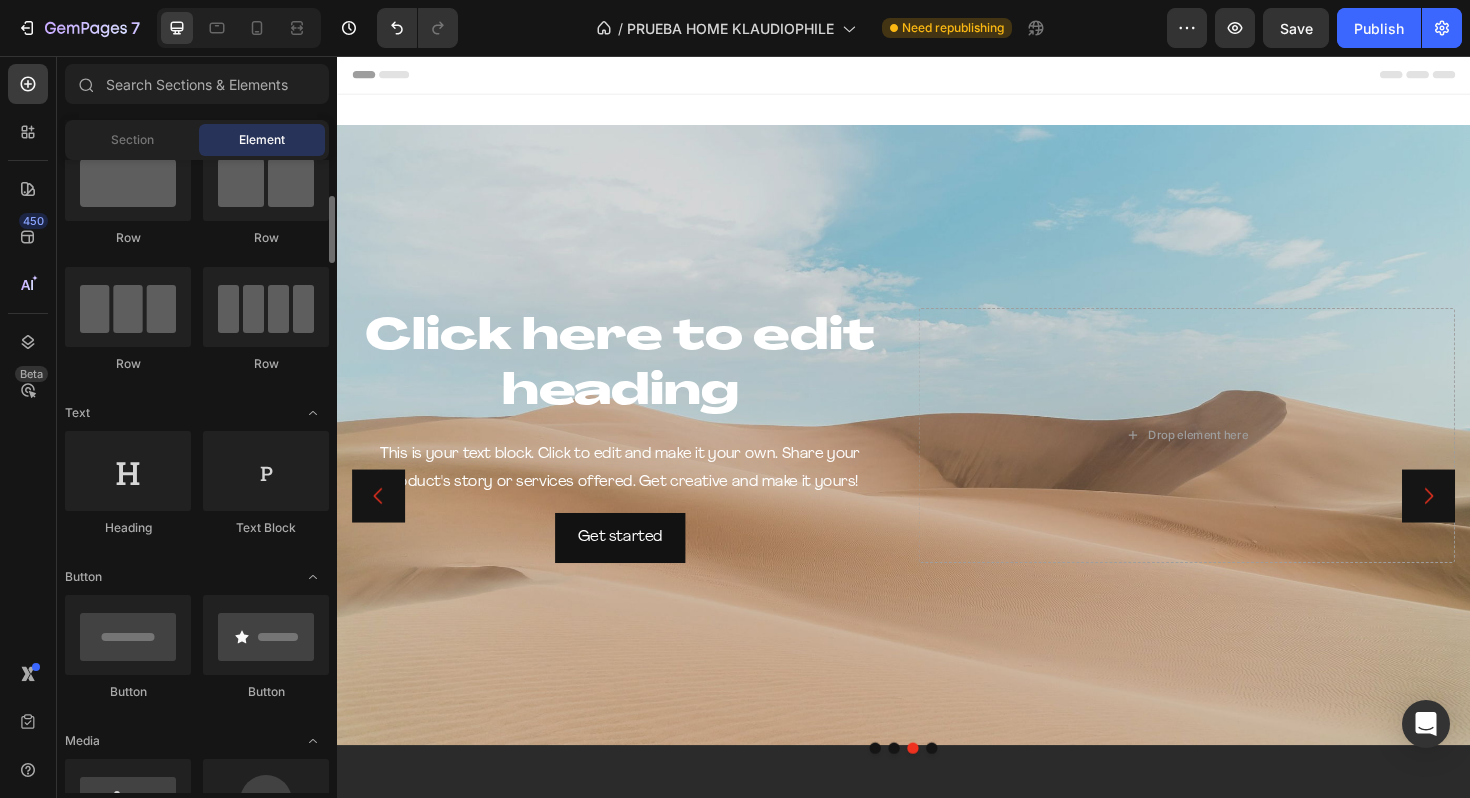 scroll, scrollTop: 0, scrollLeft: 0, axis: both 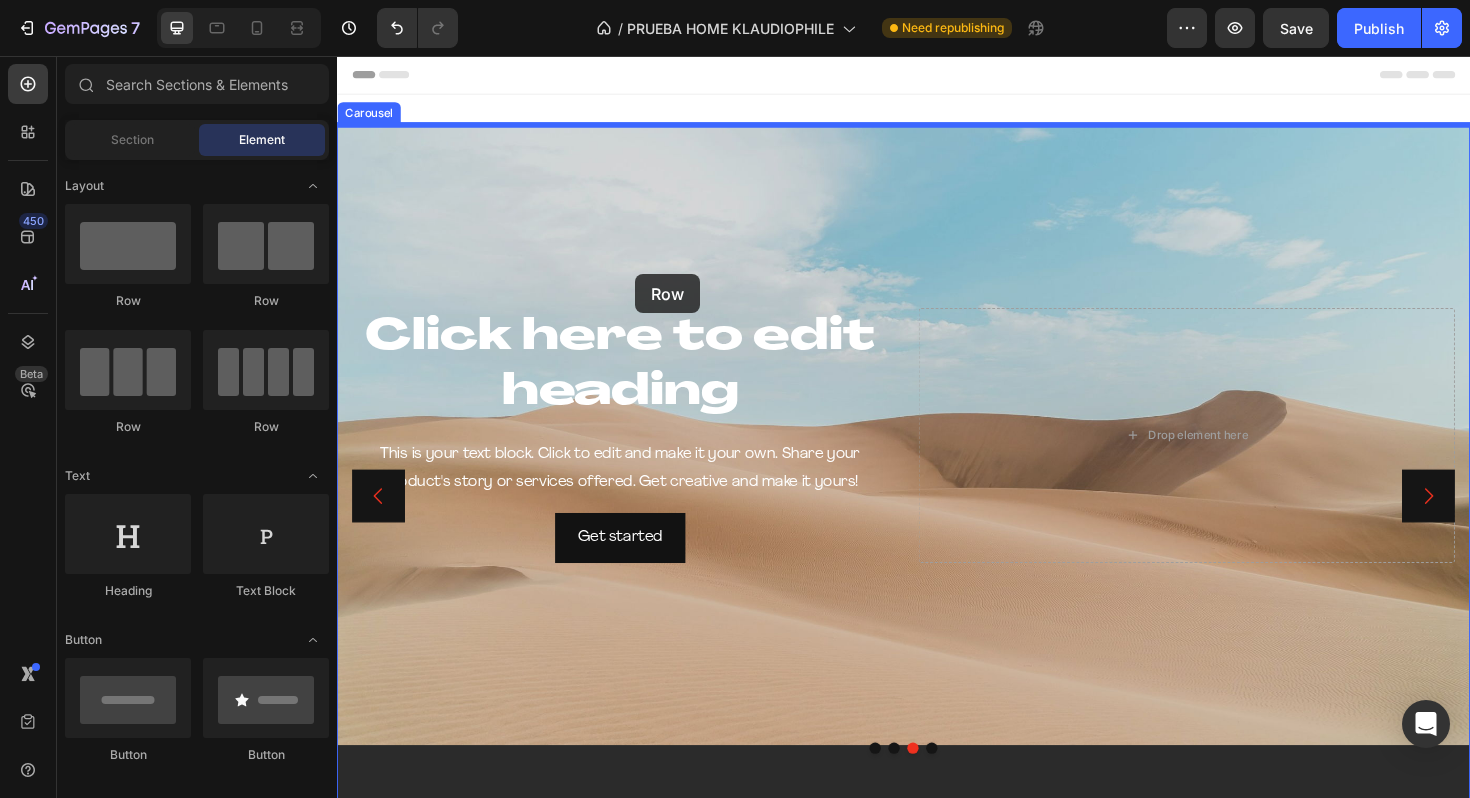 drag, startPoint x: 594, startPoint y: 456, endPoint x: 644, endPoint y: 286, distance: 177.20045 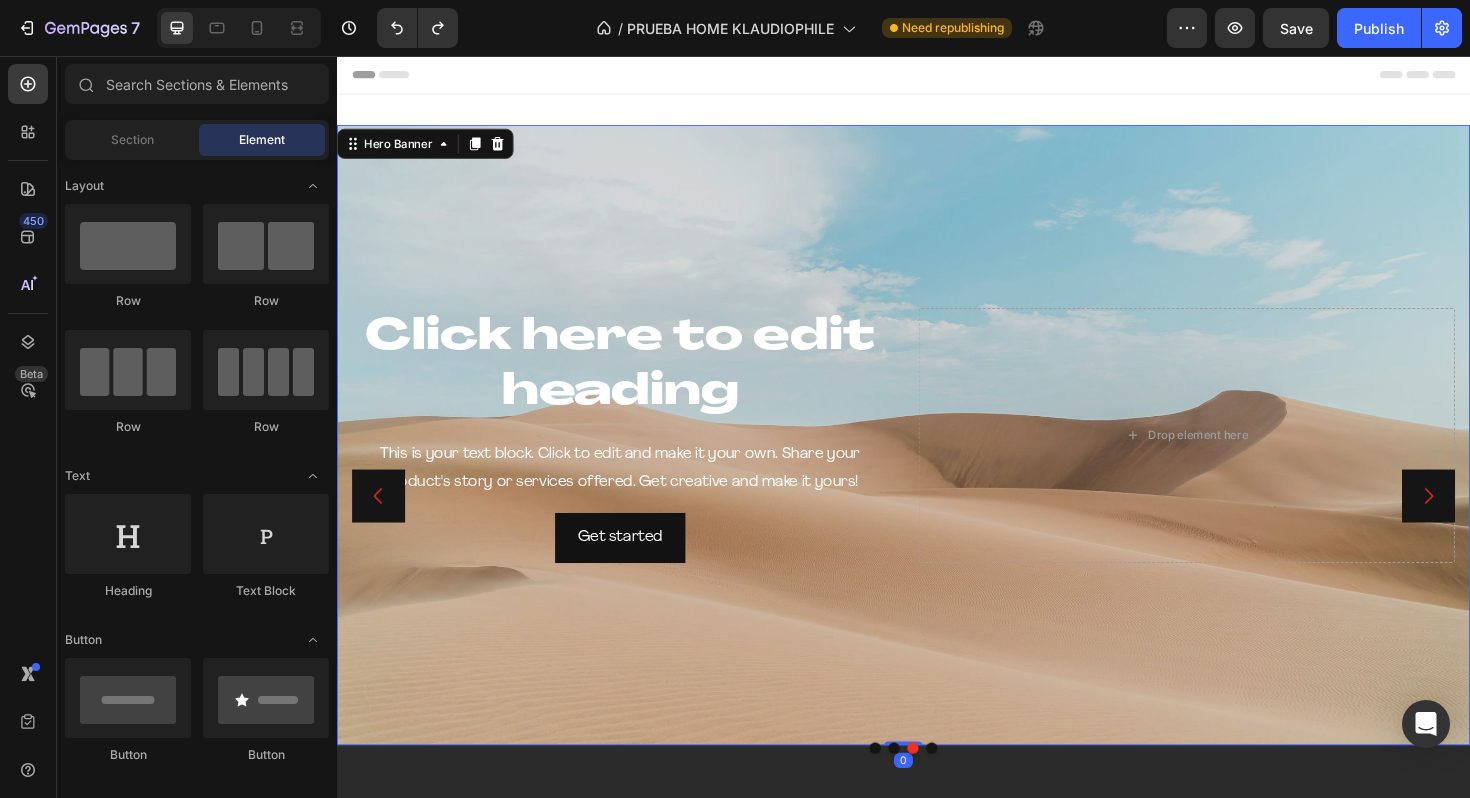 click at bounding box center (937, 457) 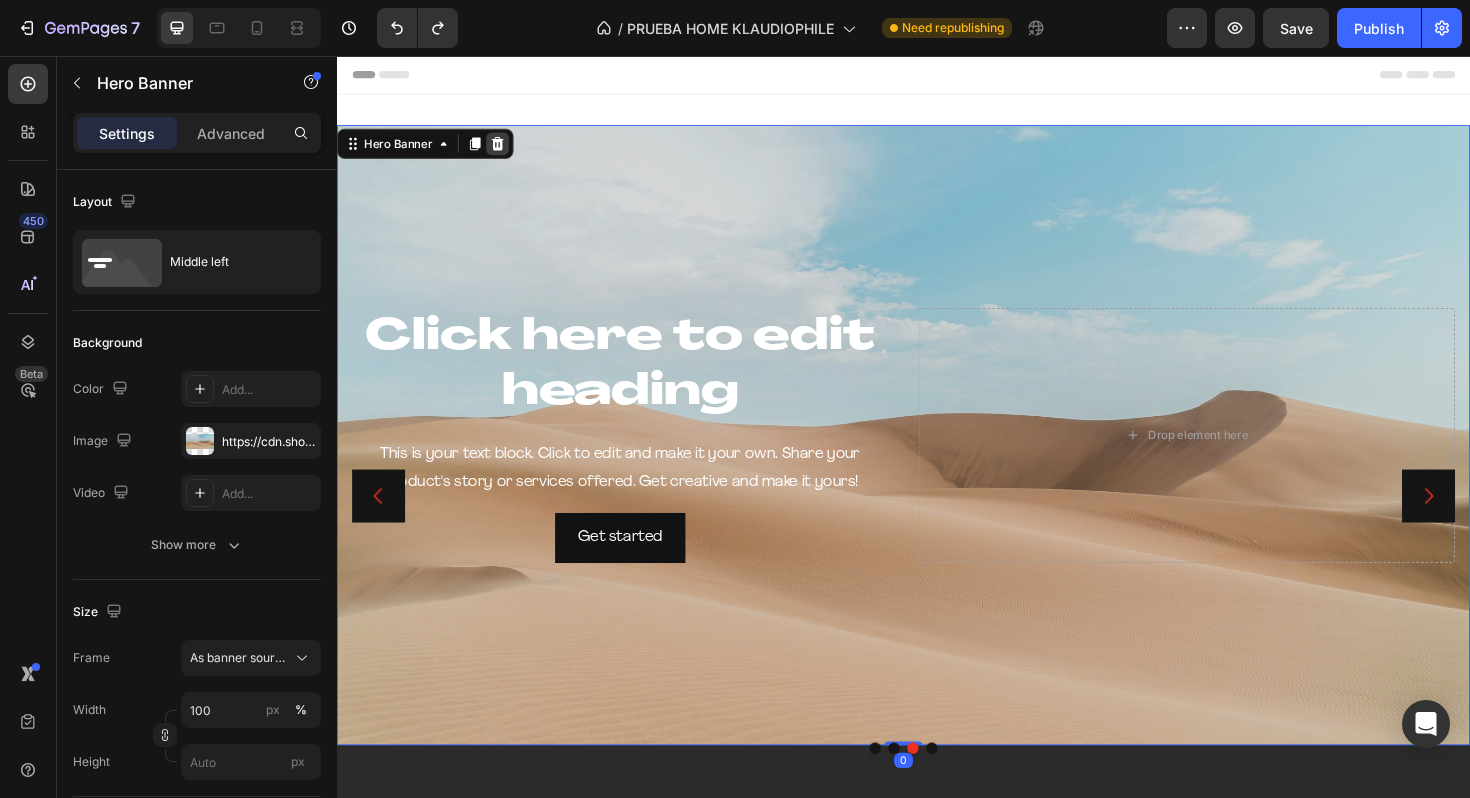 click 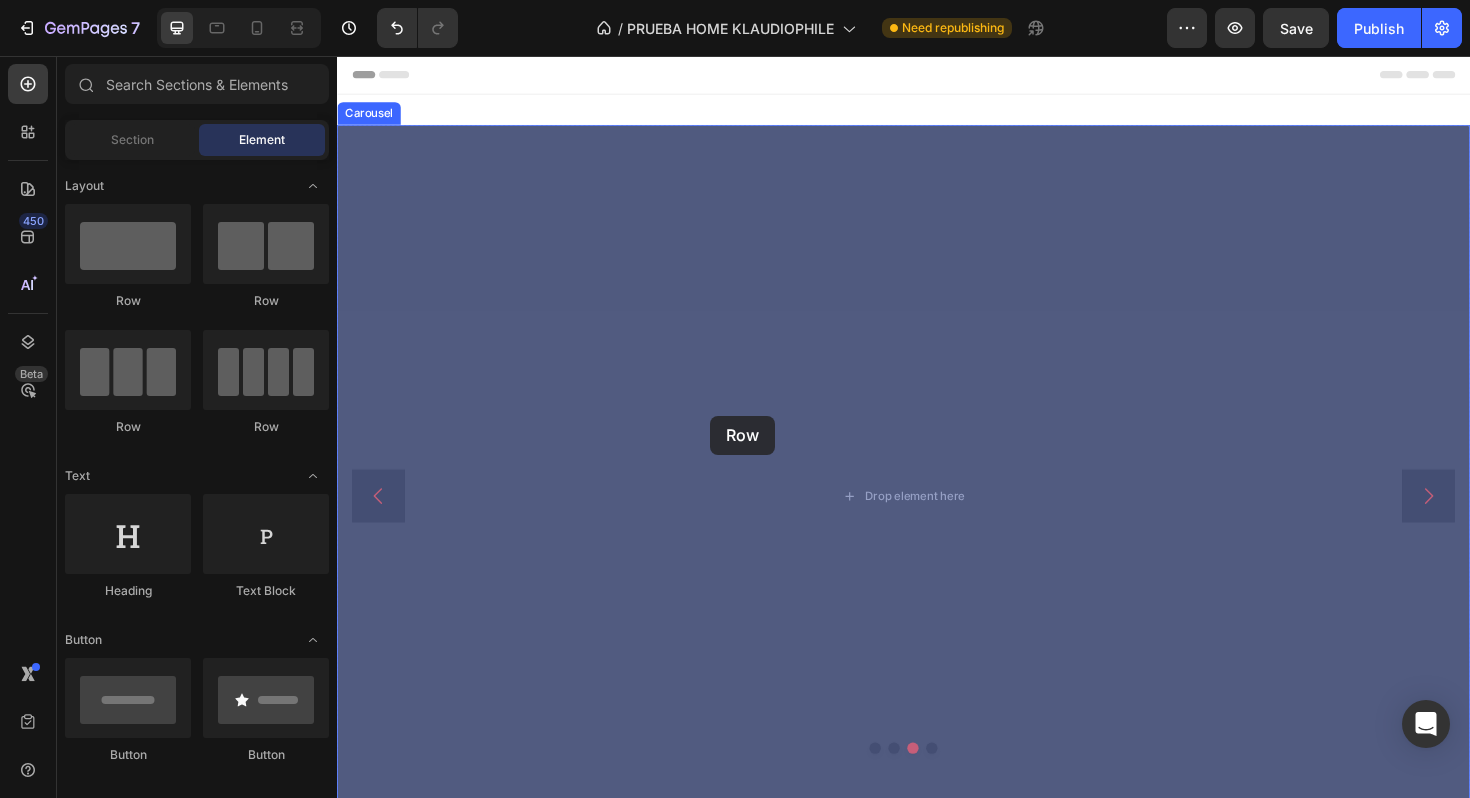 drag, startPoint x: 602, startPoint y: 430, endPoint x: 643, endPoint y: 416, distance: 43.32436 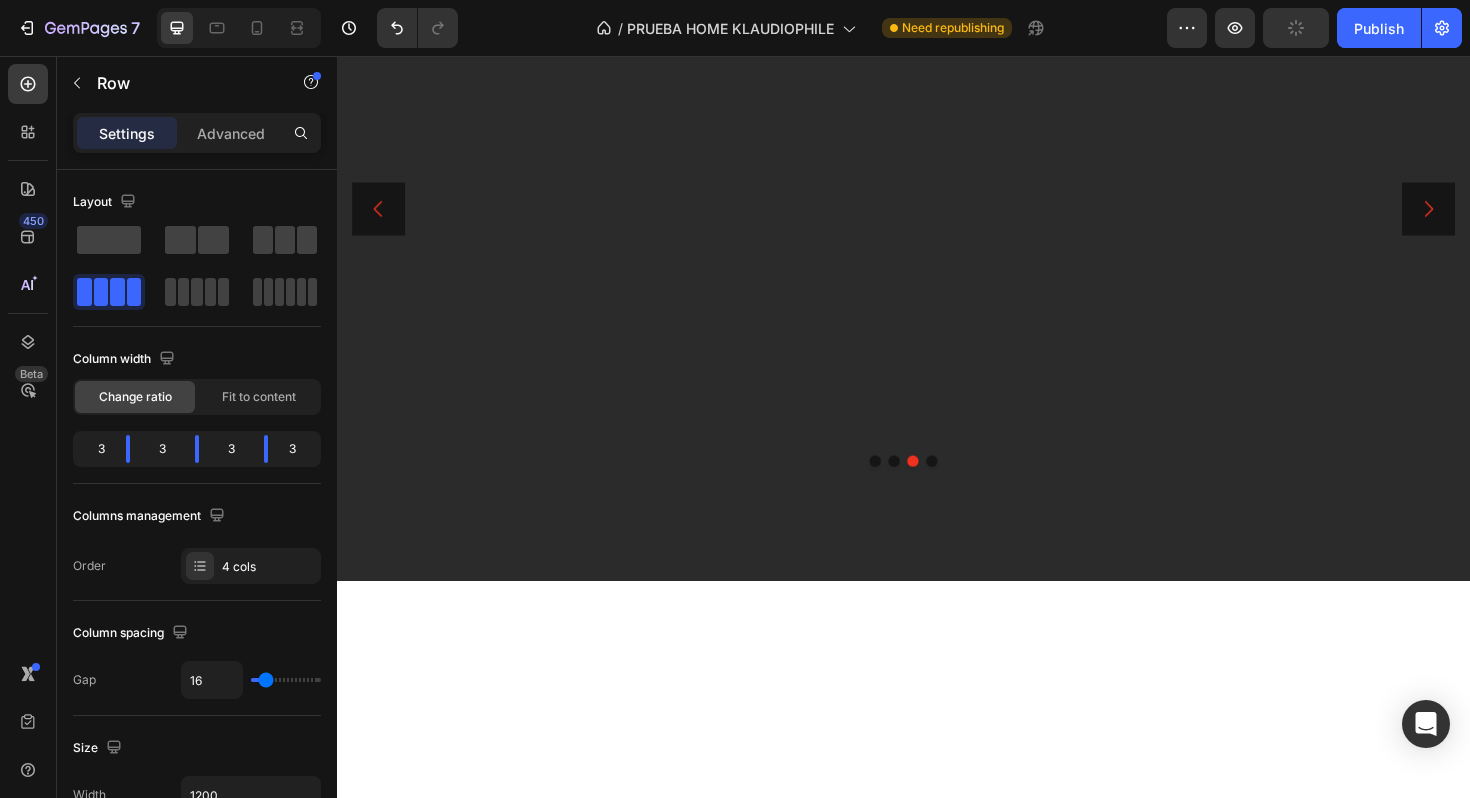 scroll, scrollTop: 0, scrollLeft: 0, axis: both 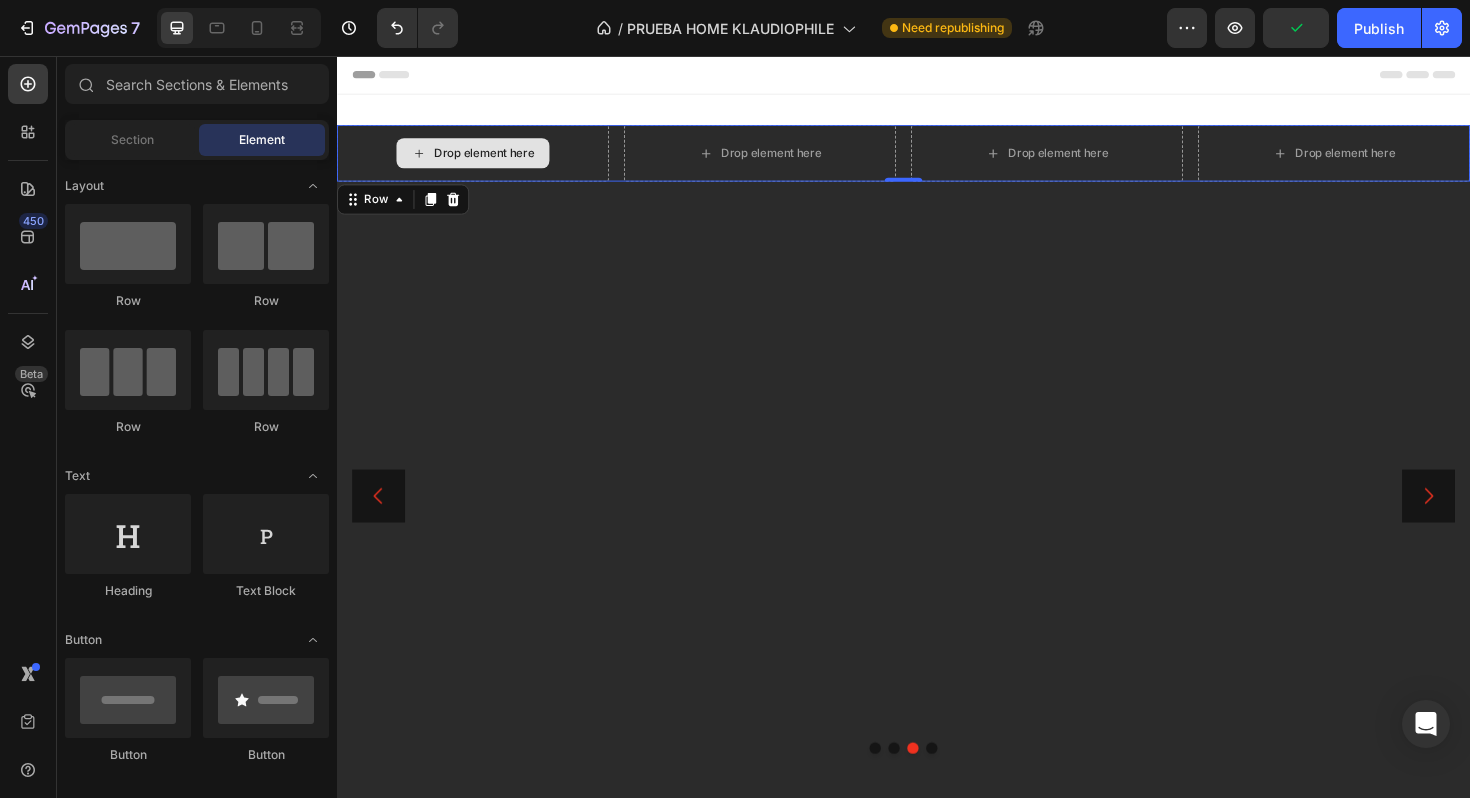 click on "Drop element here" at bounding box center [493, 159] 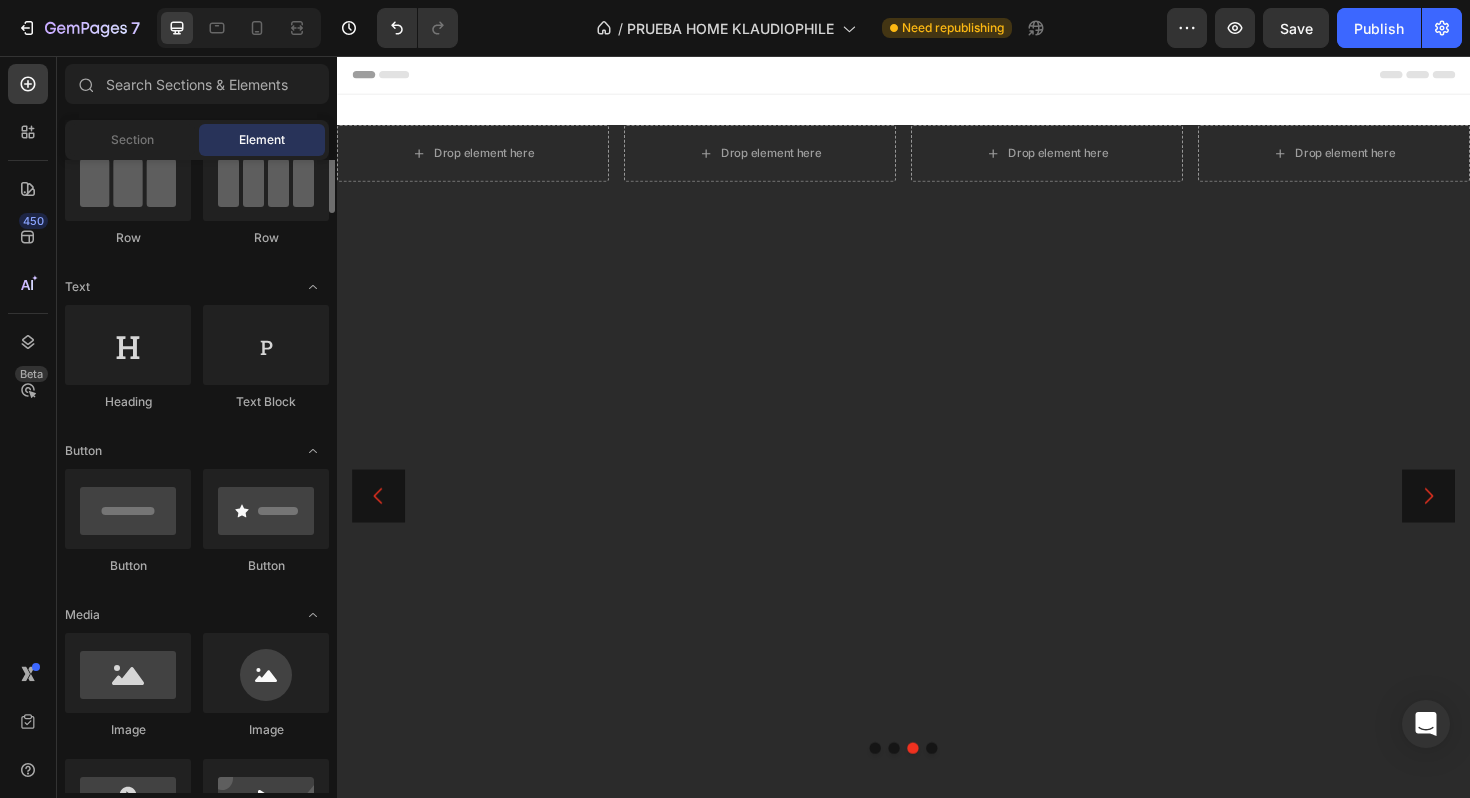 scroll, scrollTop: 214, scrollLeft: 0, axis: vertical 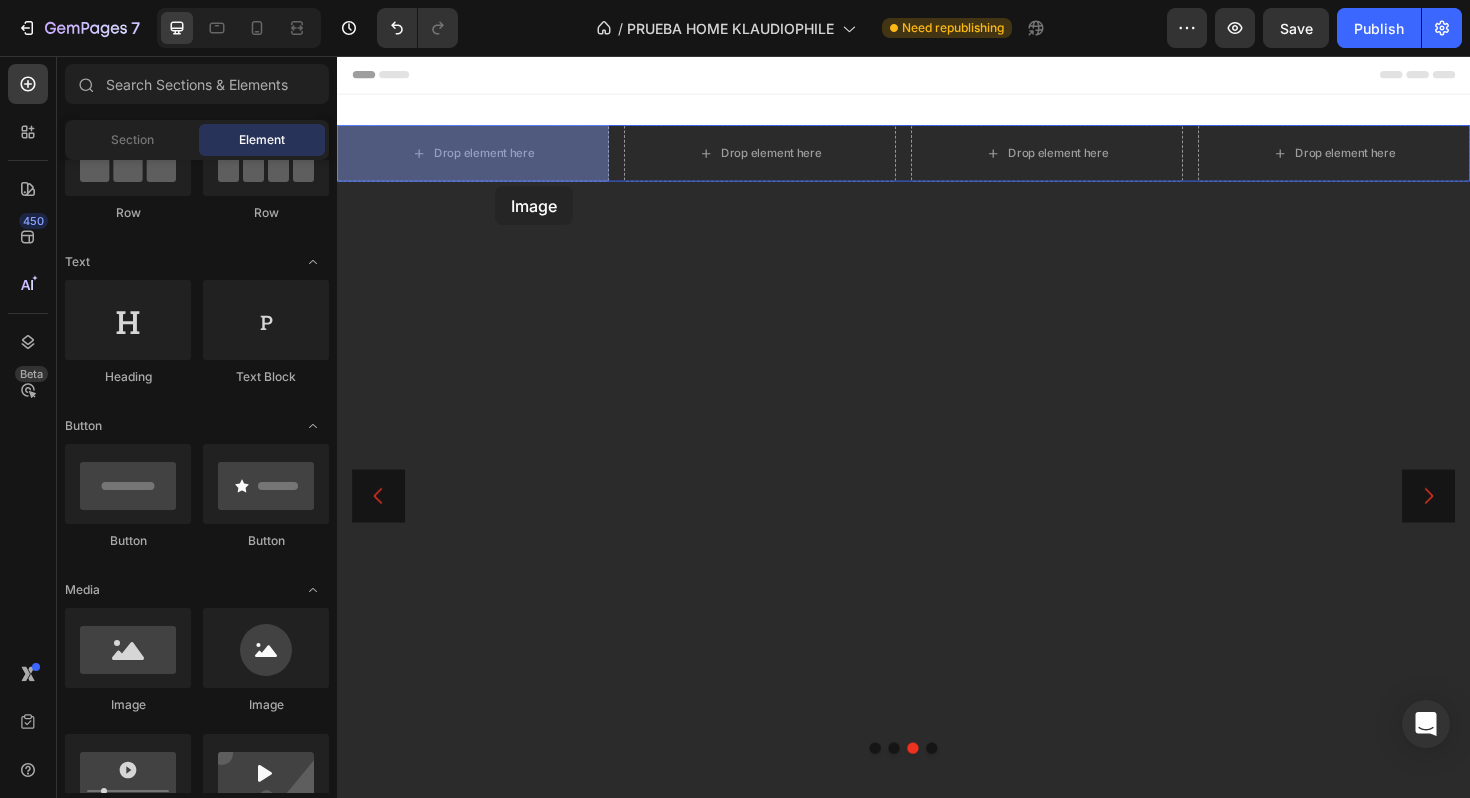 drag, startPoint x: 472, startPoint y: 722, endPoint x: 504, endPoint y: 194, distance: 528.9688 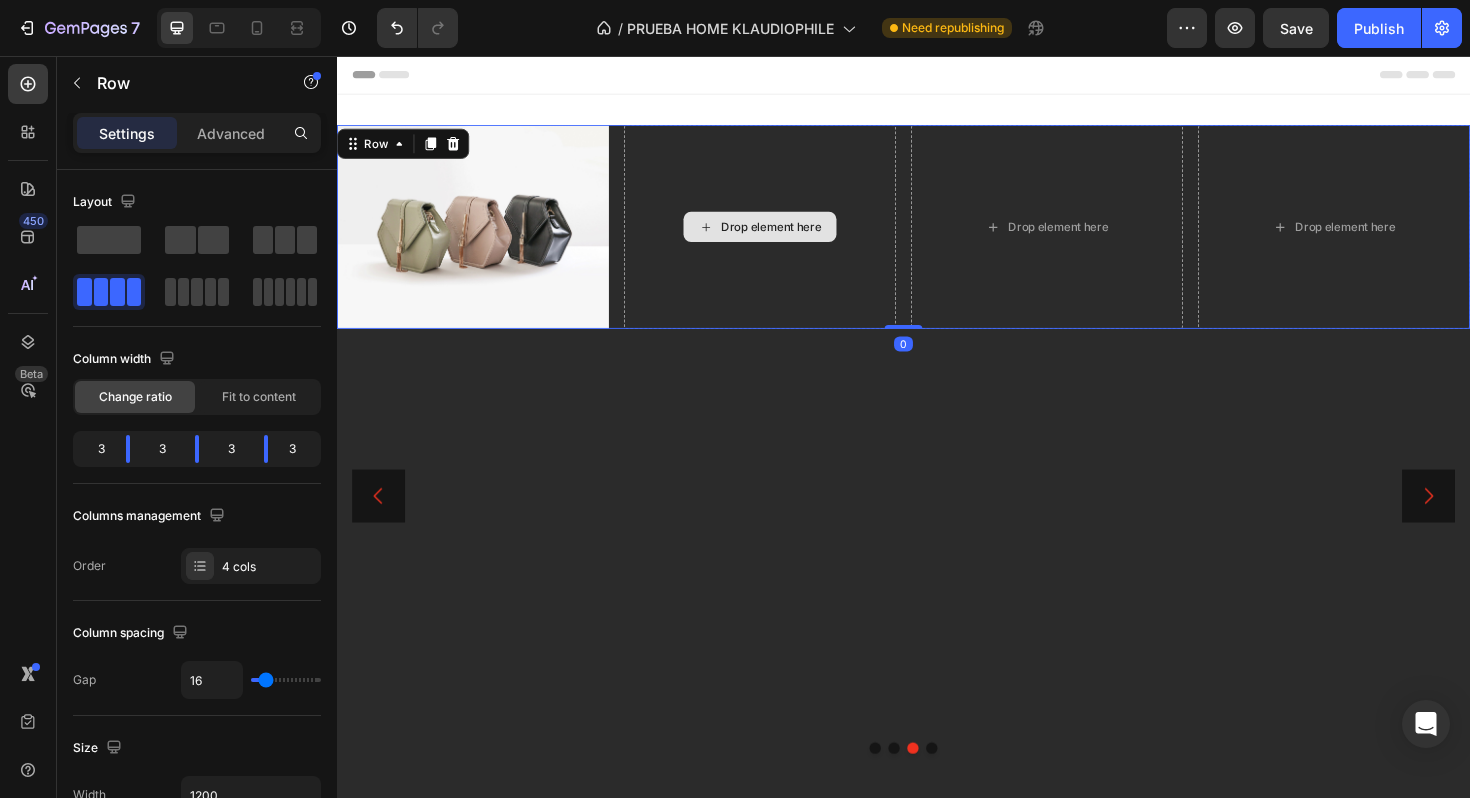 click on "Drop element here" at bounding box center (785, 237) 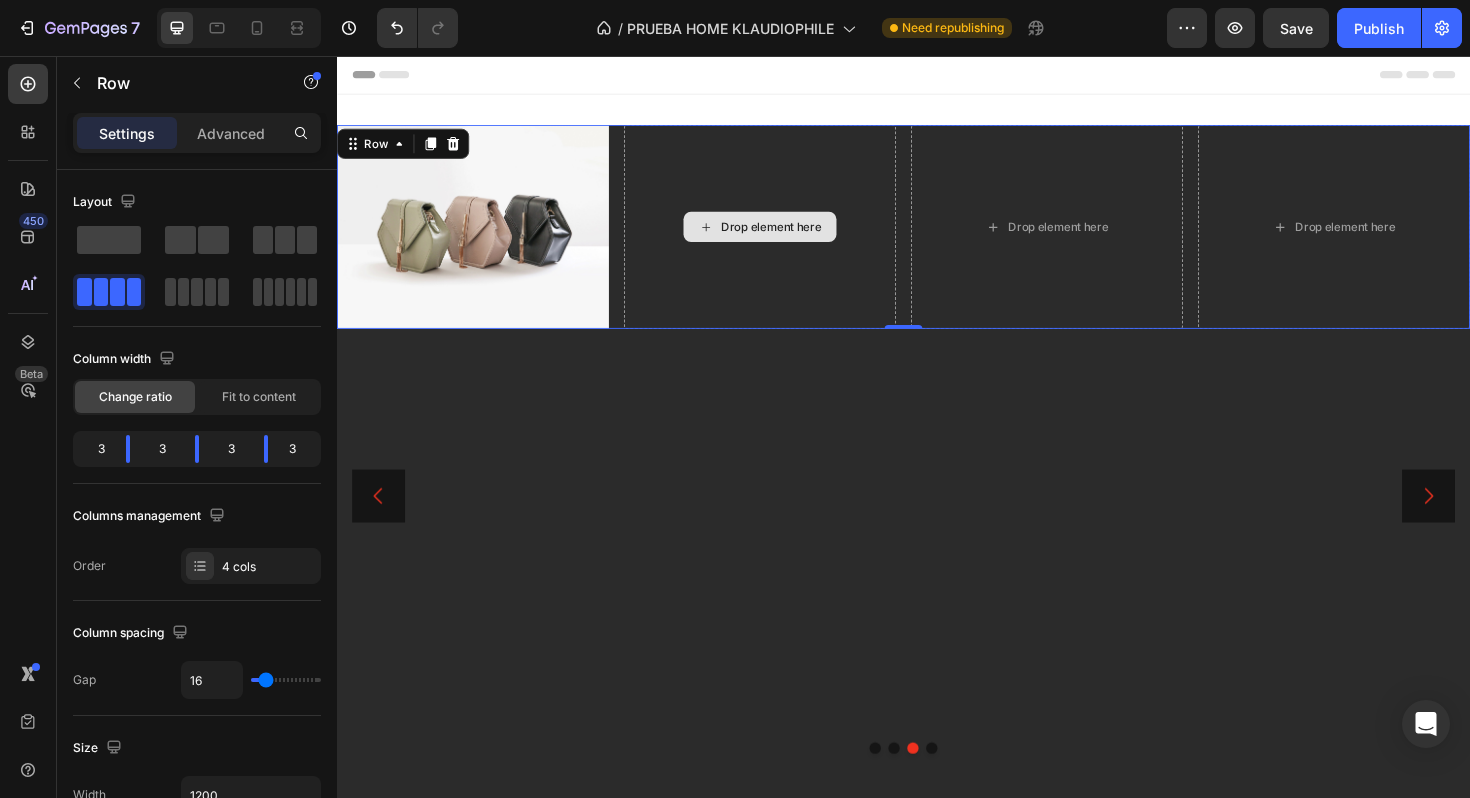 click on "Drop element here" at bounding box center (785, 237) 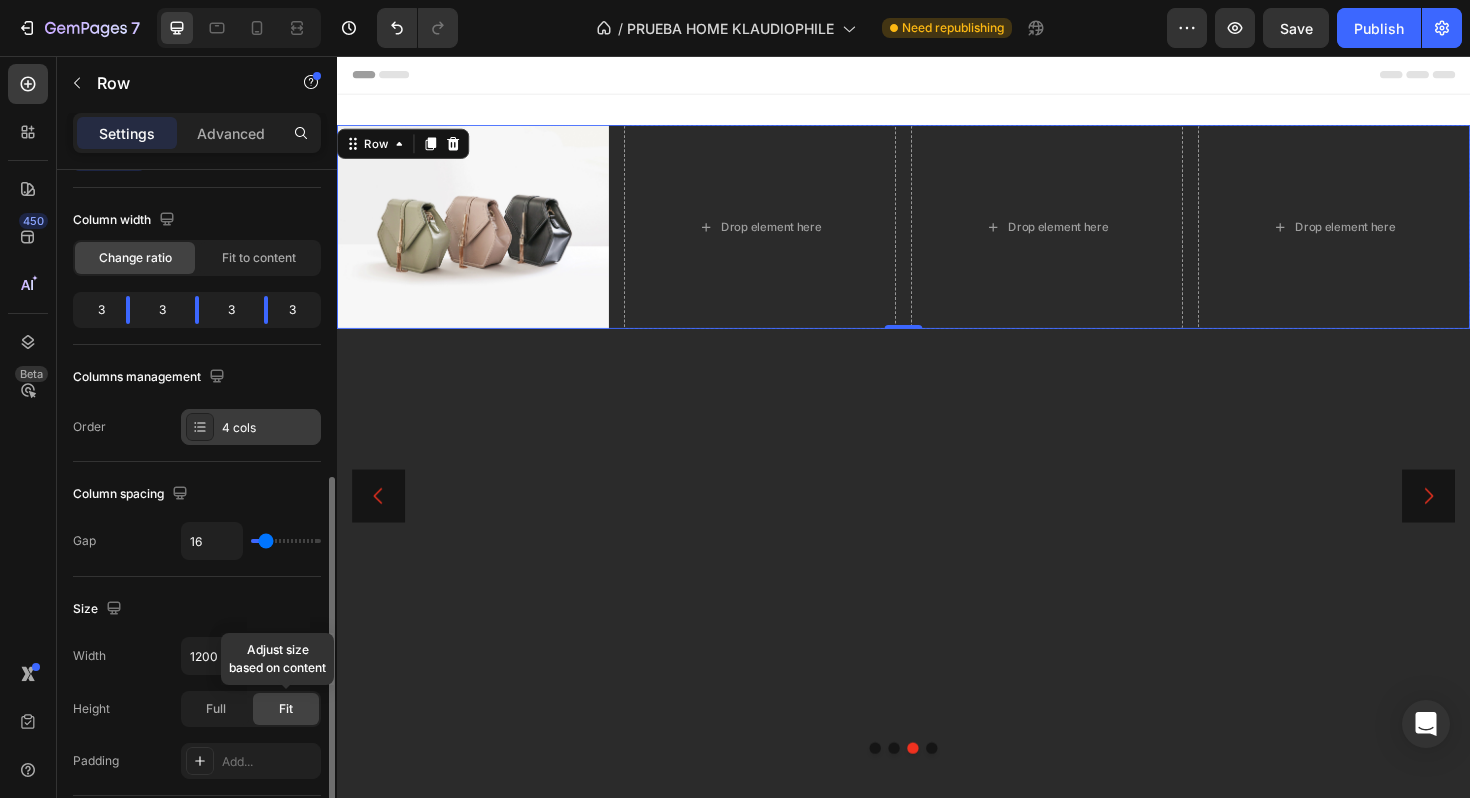 scroll, scrollTop: 0, scrollLeft: 0, axis: both 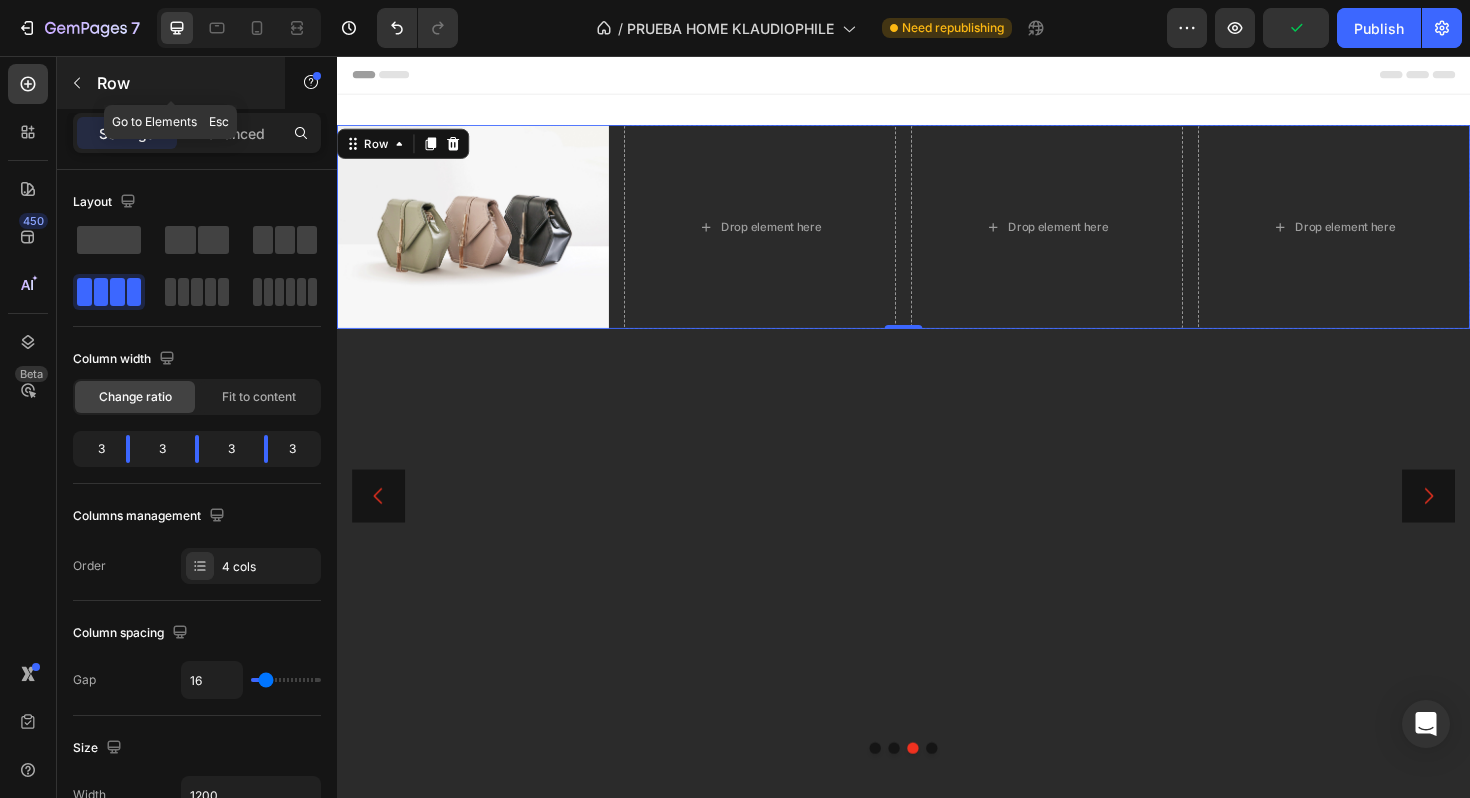 click 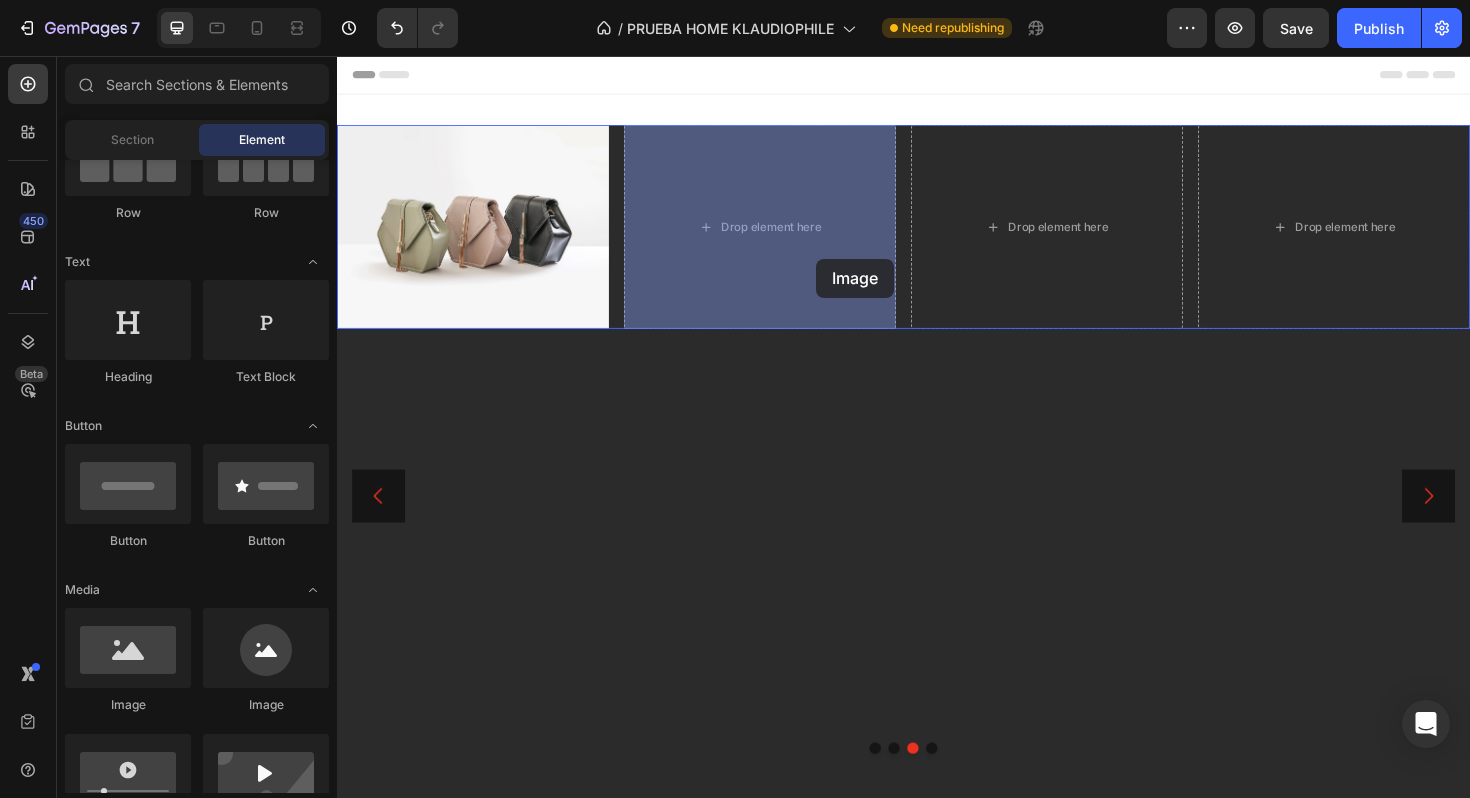 drag, startPoint x: 485, startPoint y: 720, endPoint x: 844, endPoint y: 271, distance: 574.8756 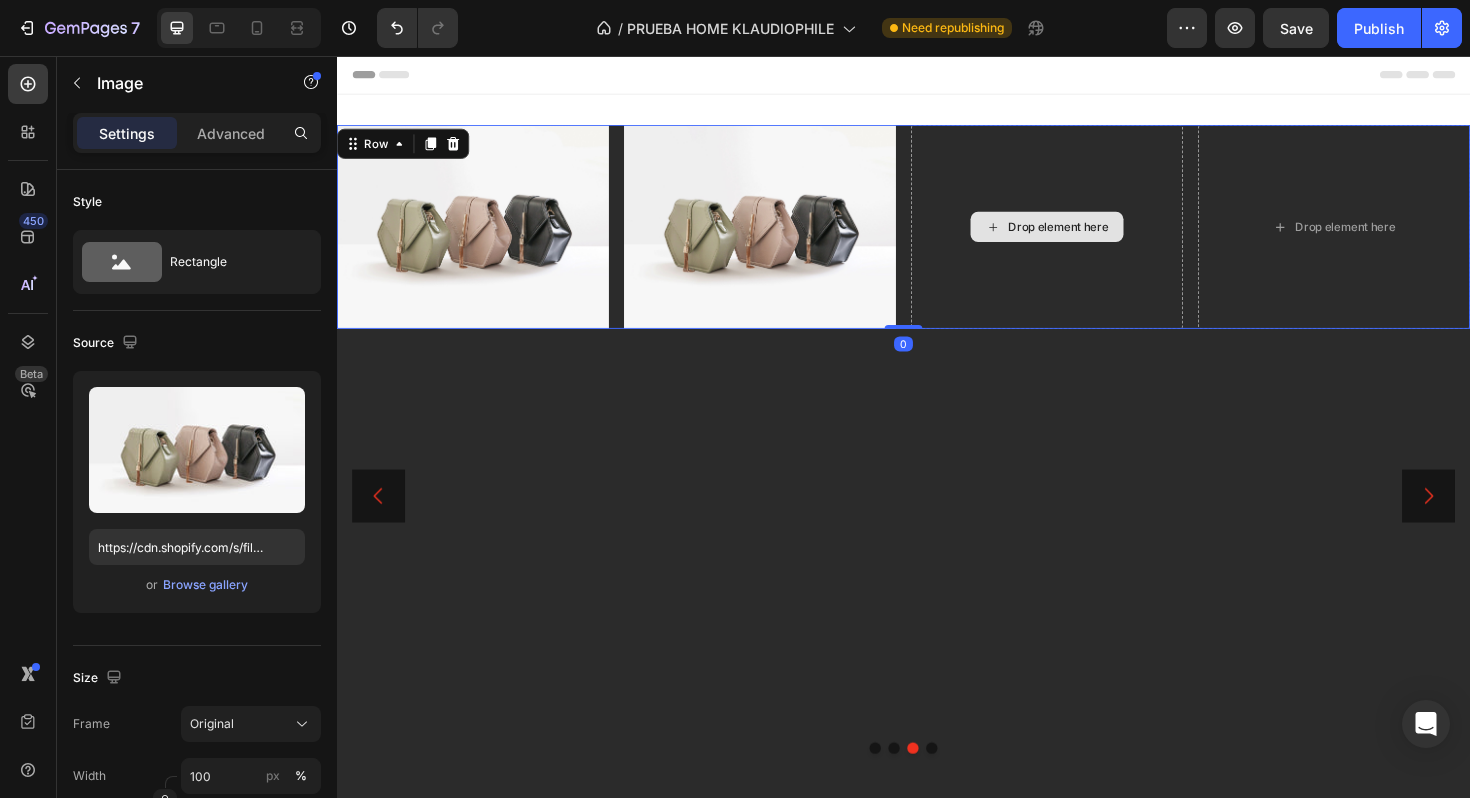 click on "Drop element here" at bounding box center (1089, 237) 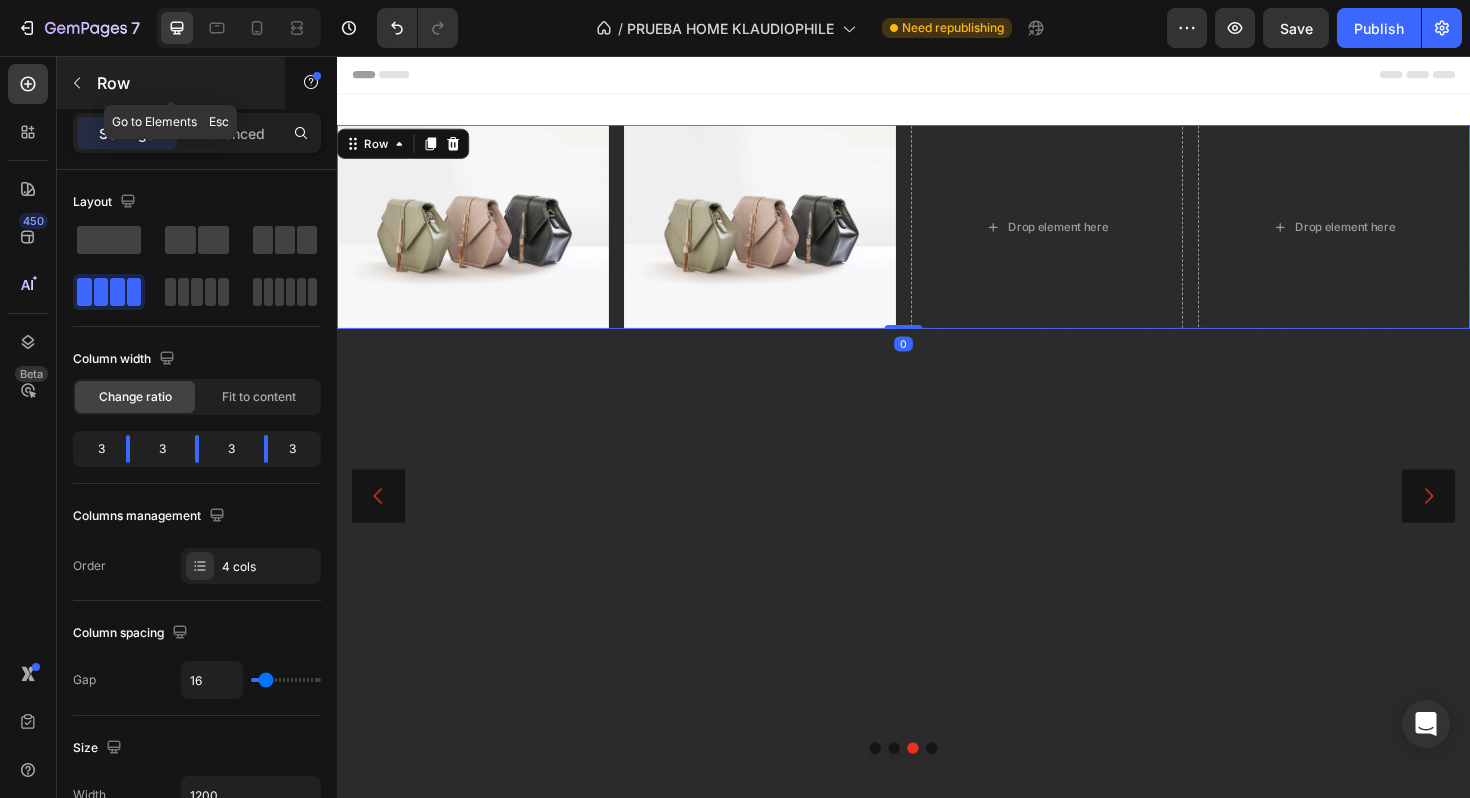 click 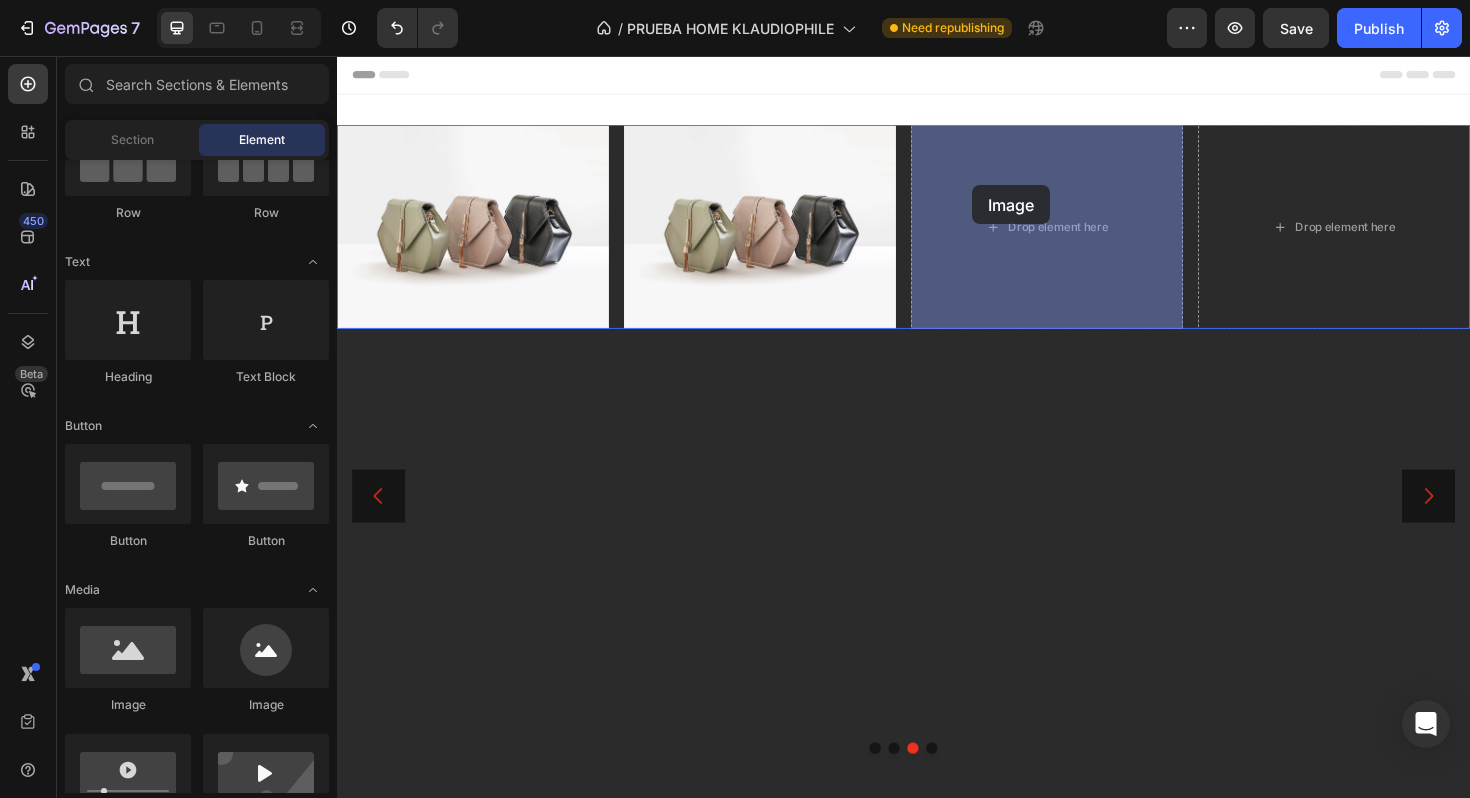 drag, startPoint x: 476, startPoint y: 709, endPoint x: 1010, endPoint y: 193, distance: 742.5712 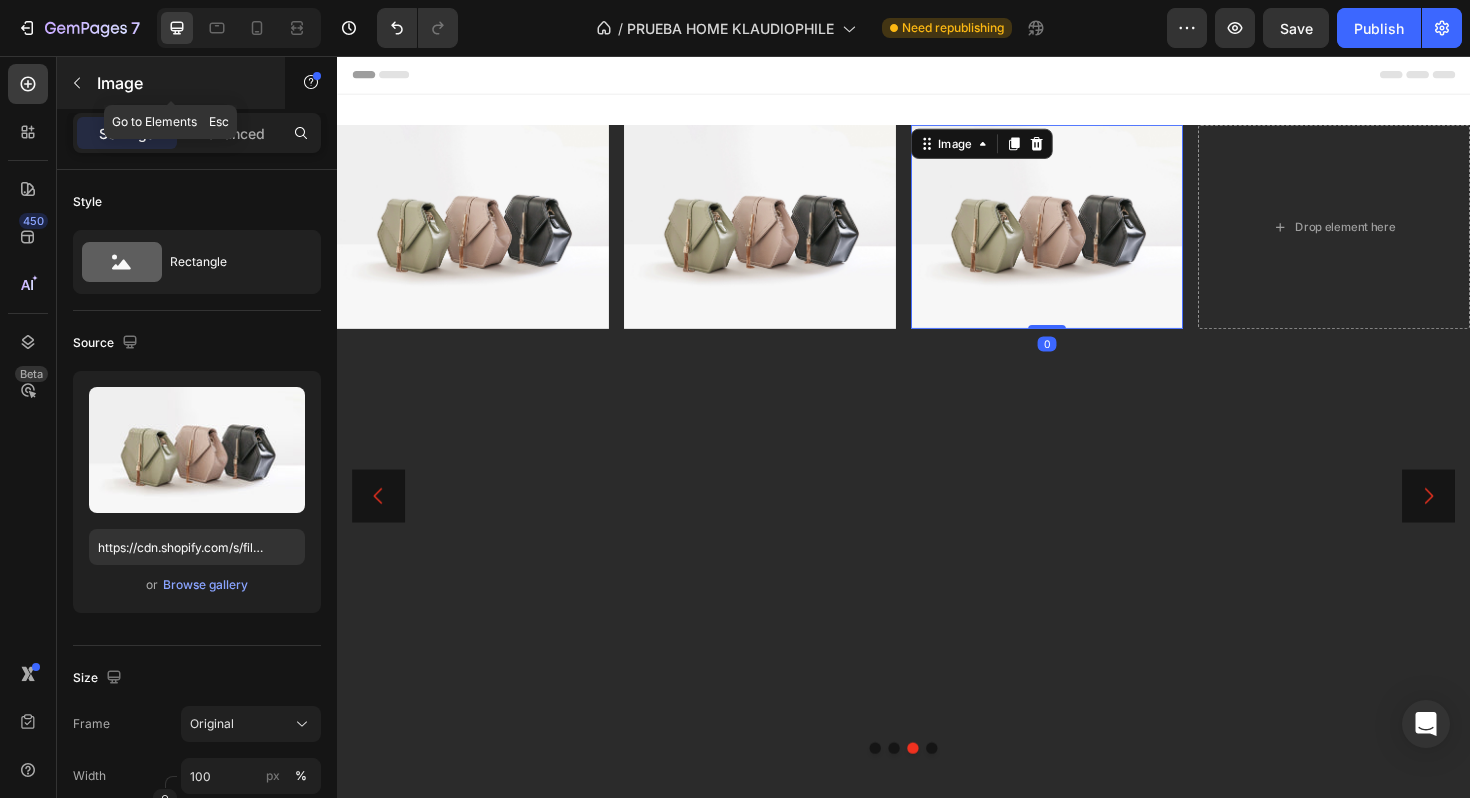 click 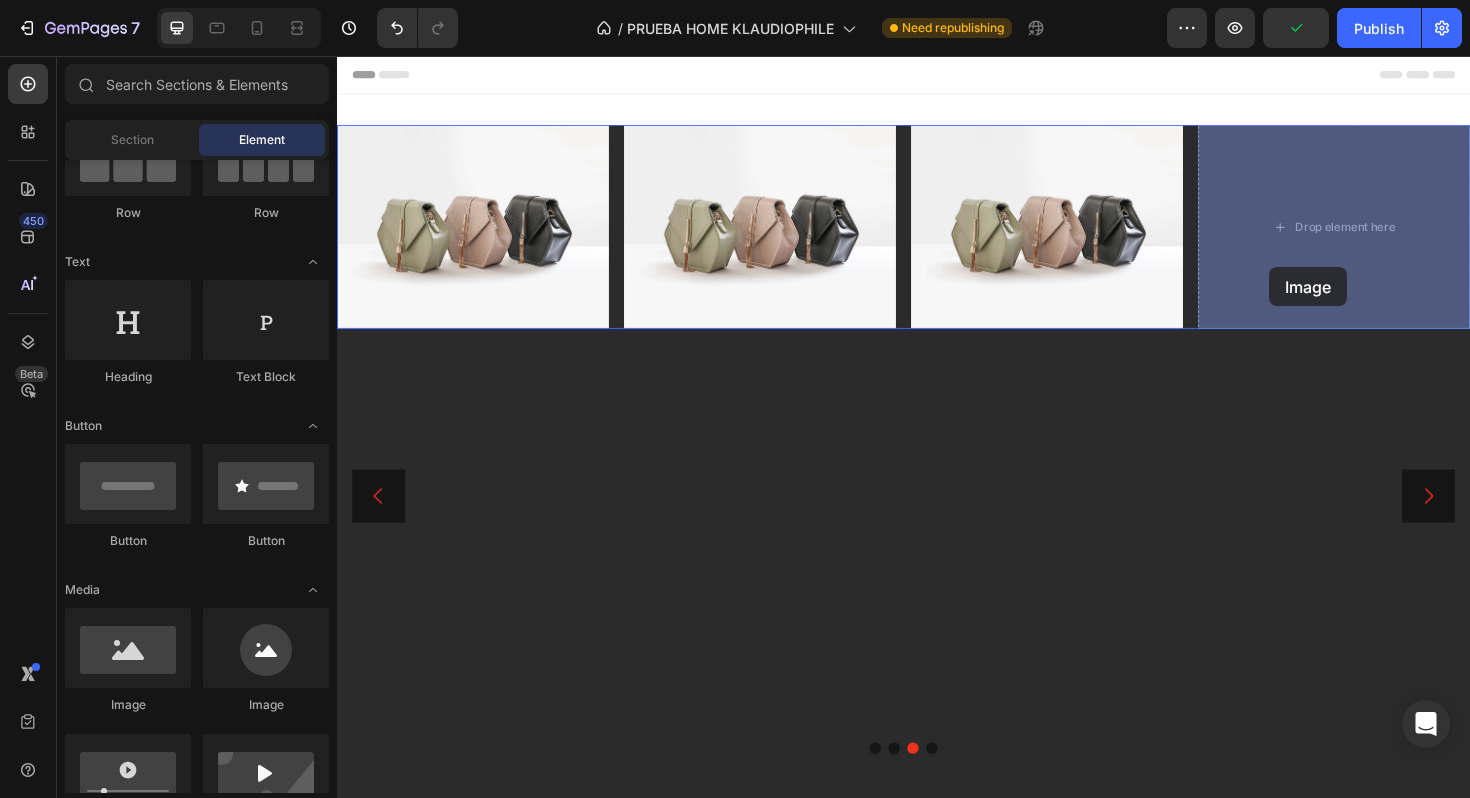 drag, startPoint x: 480, startPoint y: 707, endPoint x: 1324, endPoint y: 280, distance: 945.8673 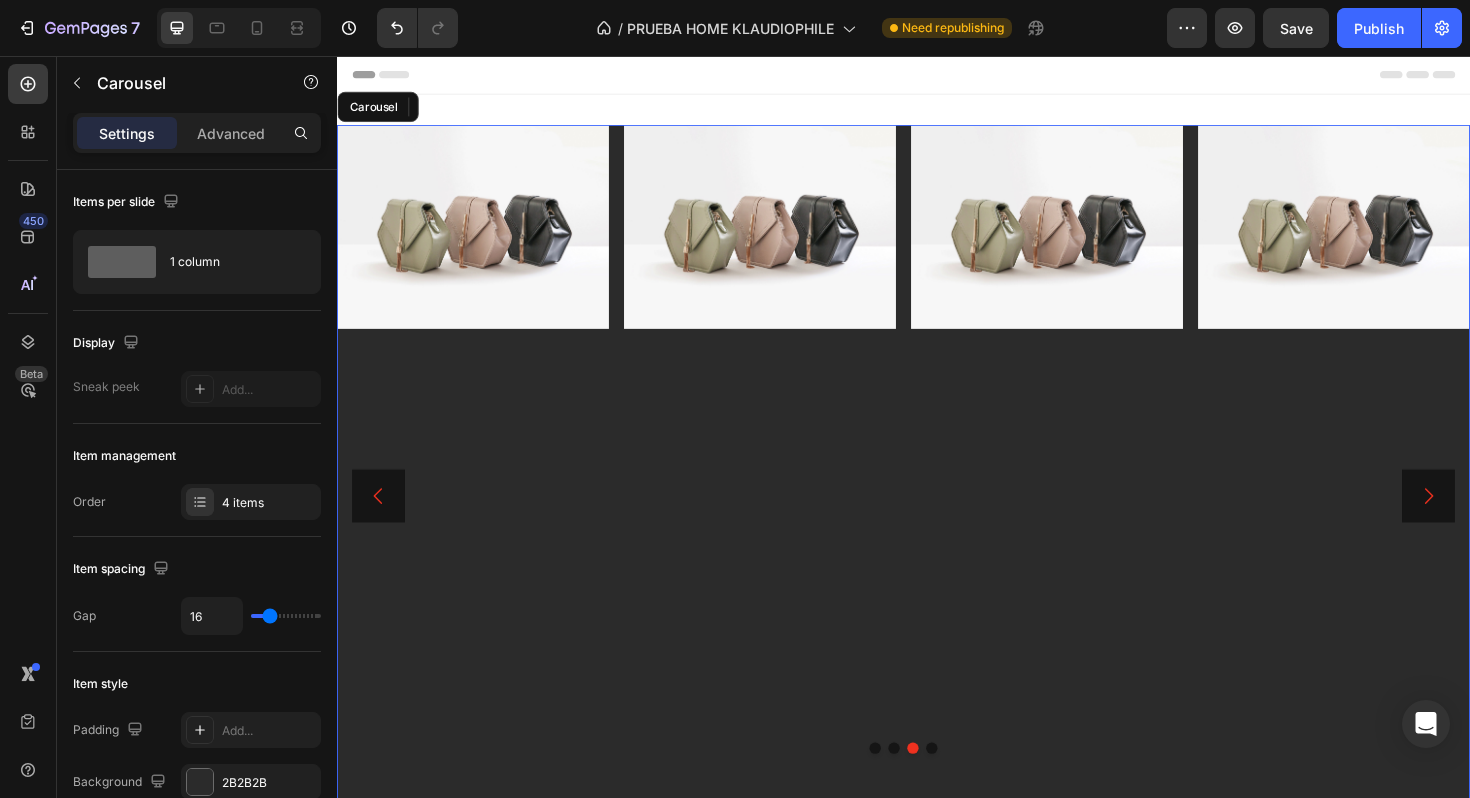 click on "Image Image Image Image   0 Row" at bounding box center (937, 522) 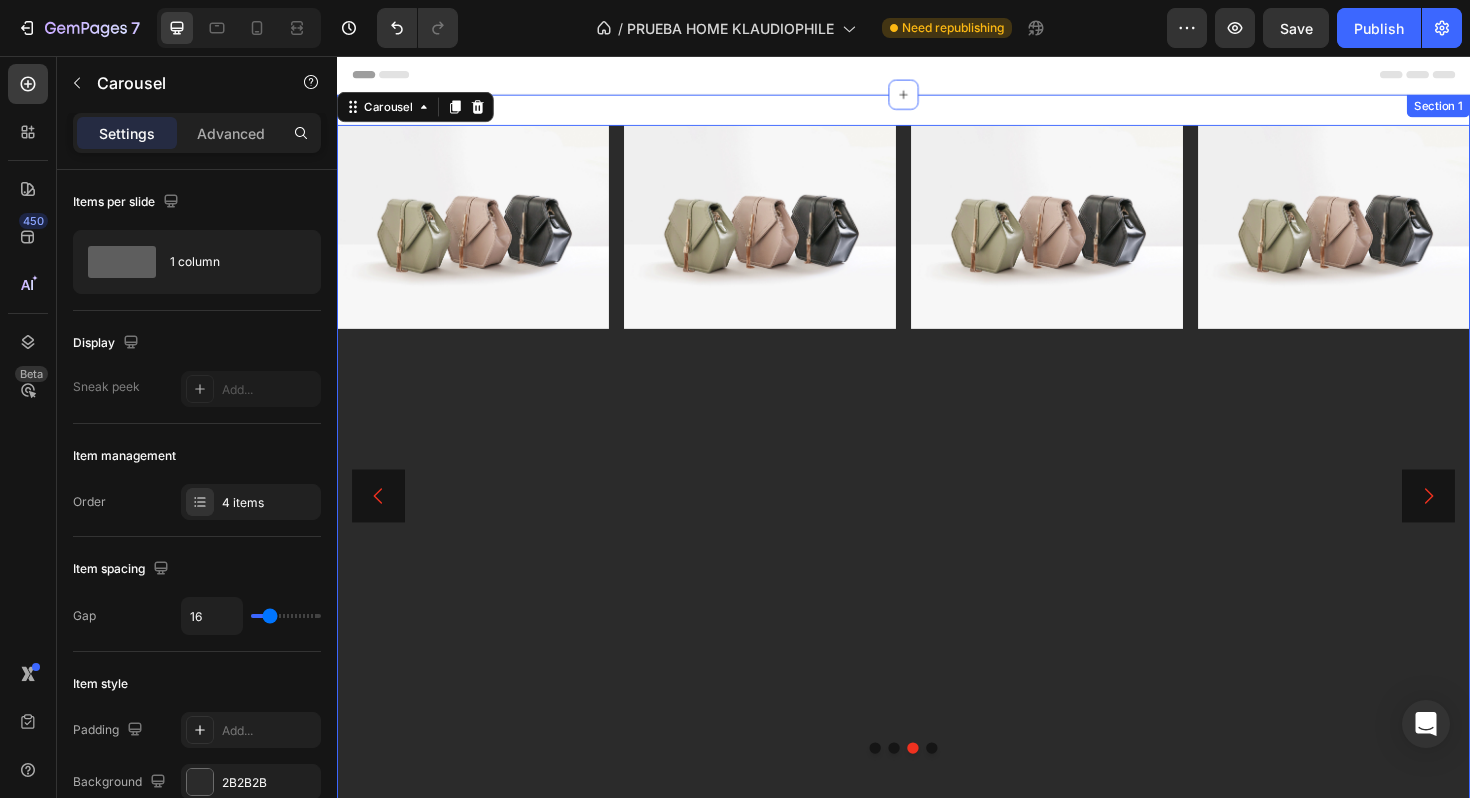 click on "Lanzamiento de la semana Heading ¡Discos raros que solo encontrarás un par de veces a la venta!  ¡Hazte con ellos antes de que desaparezcan! Text Block ir por el Button Image Hero Banner ⁠⁠⁠⁠⁠⁠⁠ Selección de KLAUDIO Heading ¡ Descubre los 20 discos imprescindibles para tu agosto!! Text Block ir a seleccion Button Image Image Image Row Image Image Image Image Row ¡Top Records, ¡Descuentos Increíbles! Heading ¡Ofertas en Vinilos, Consigue el Tuyo Ahora! Text Block ofertas!! Button
Drop element here Hero Banner
Carousel   0 Section 1" at bounding box center (937, 522) 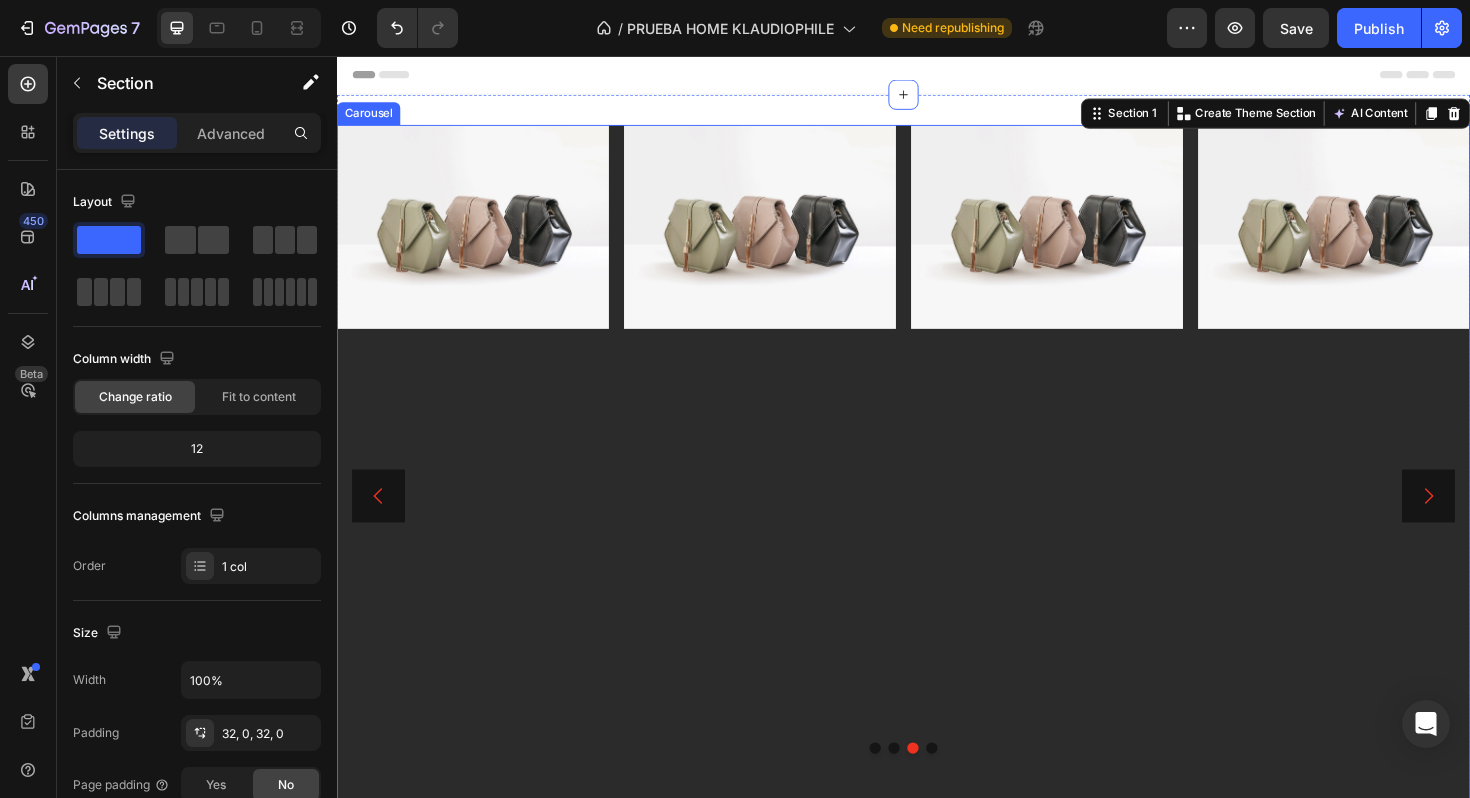 click on "Image Image Image Image Row" at bounding box center [937, 522] 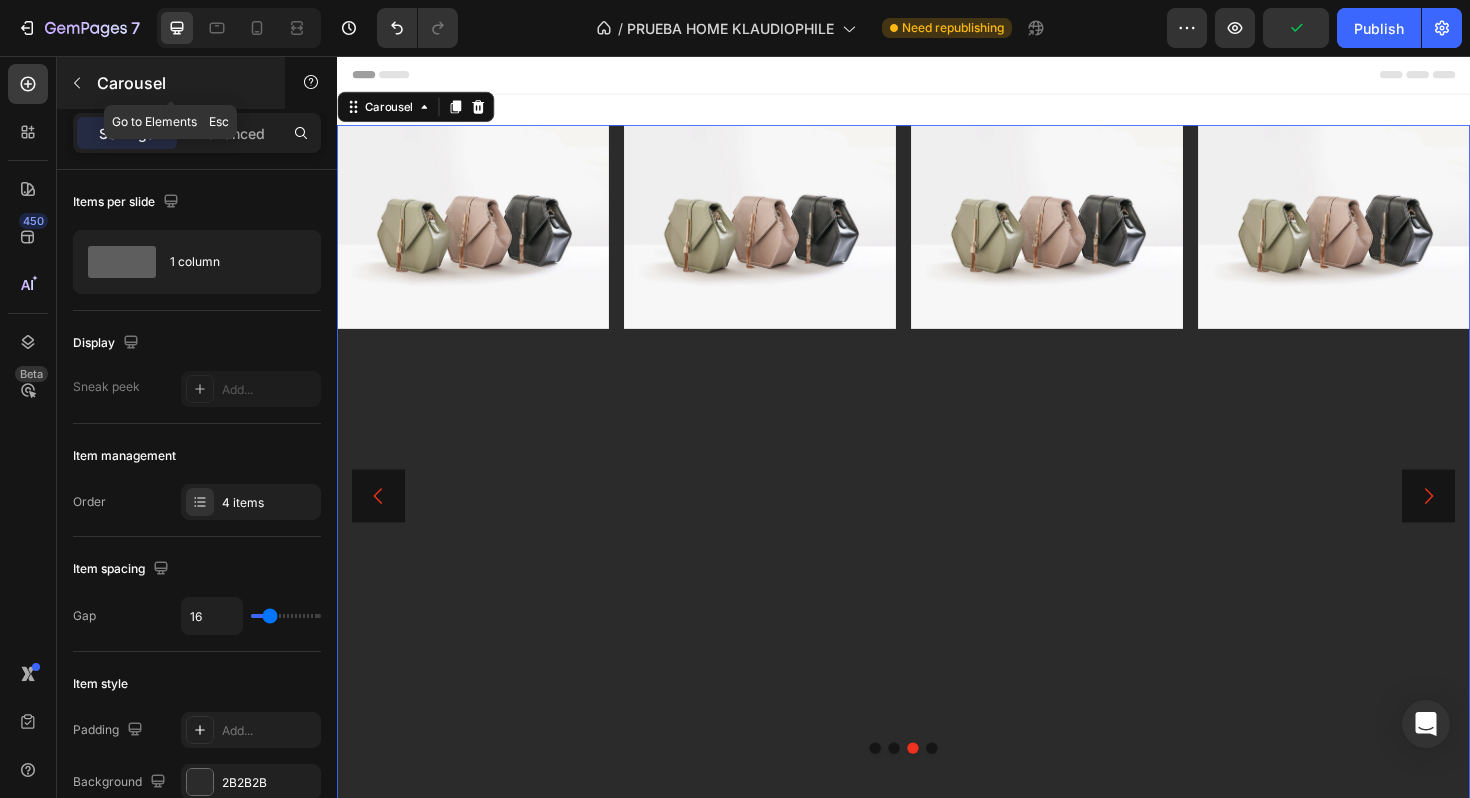 click 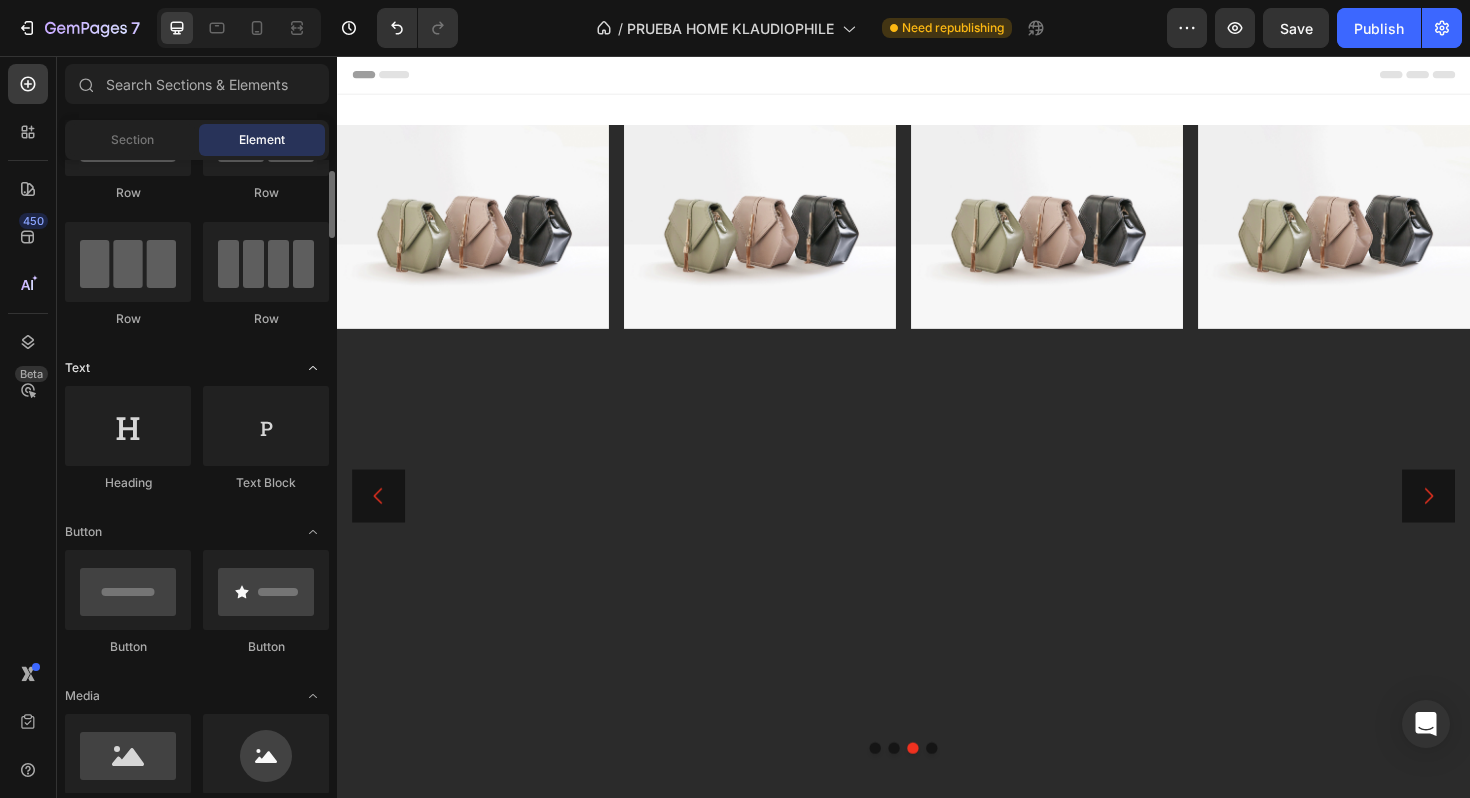scroll, scrollTop: 0, scrollLeft: 0, axis: both 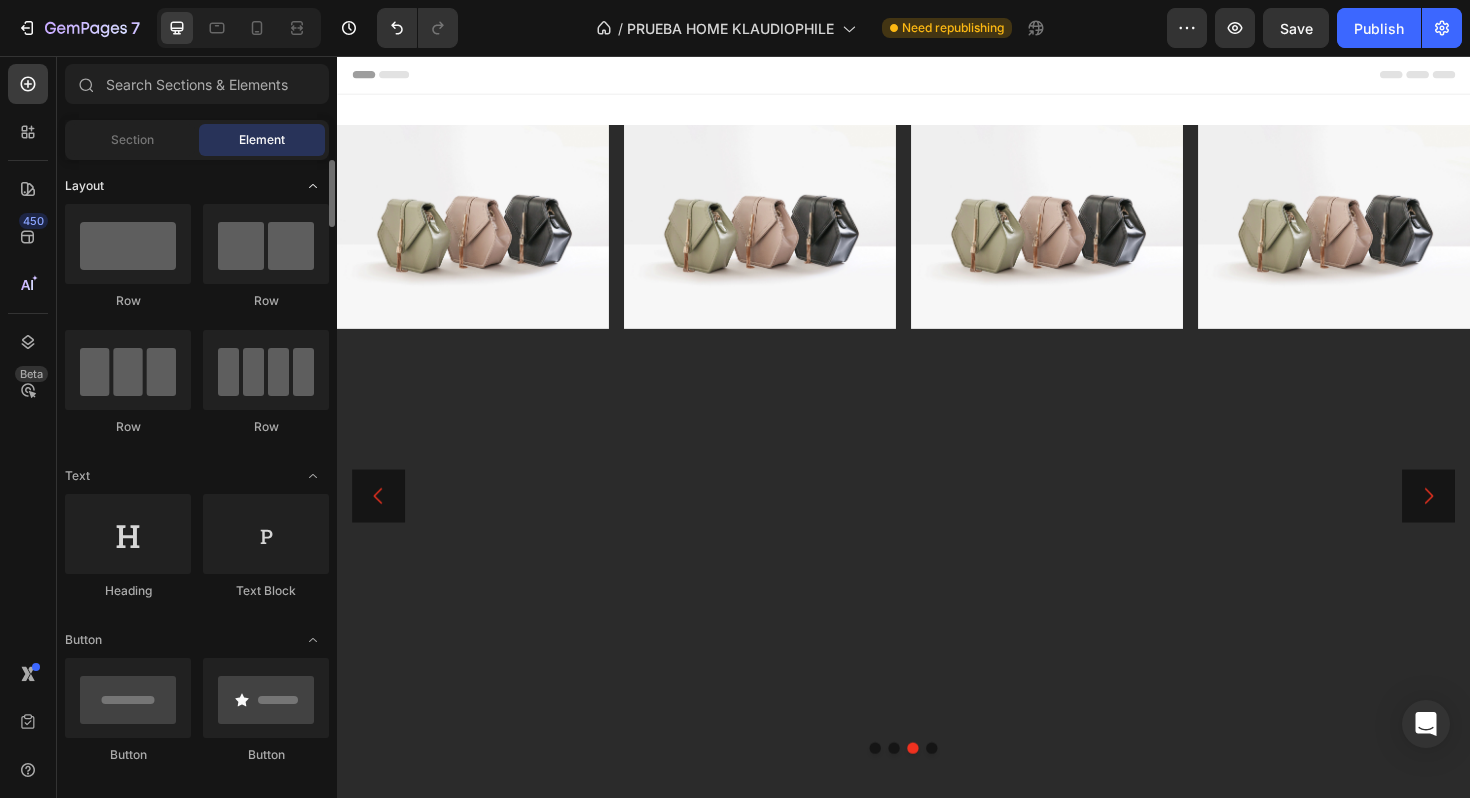 click 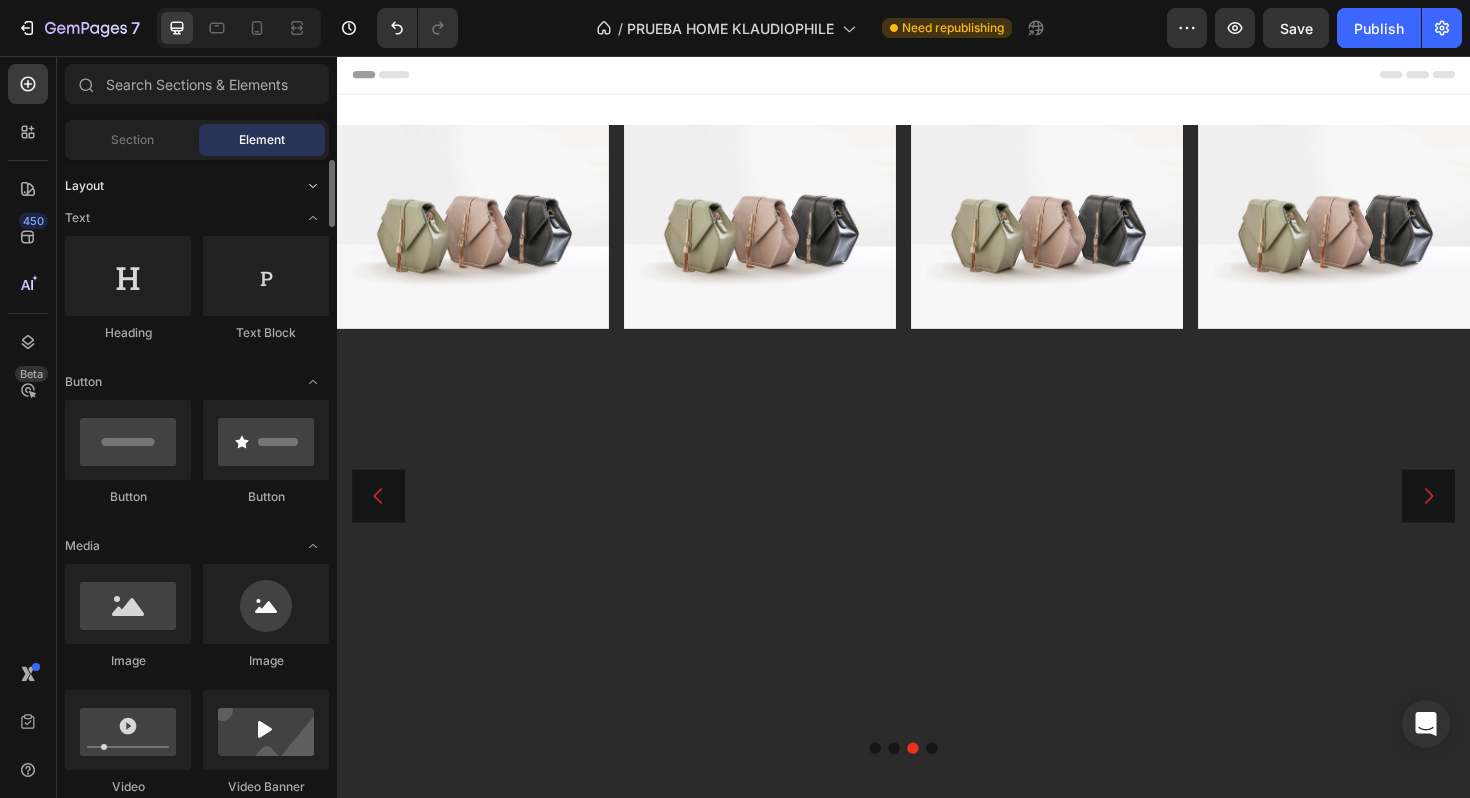 click 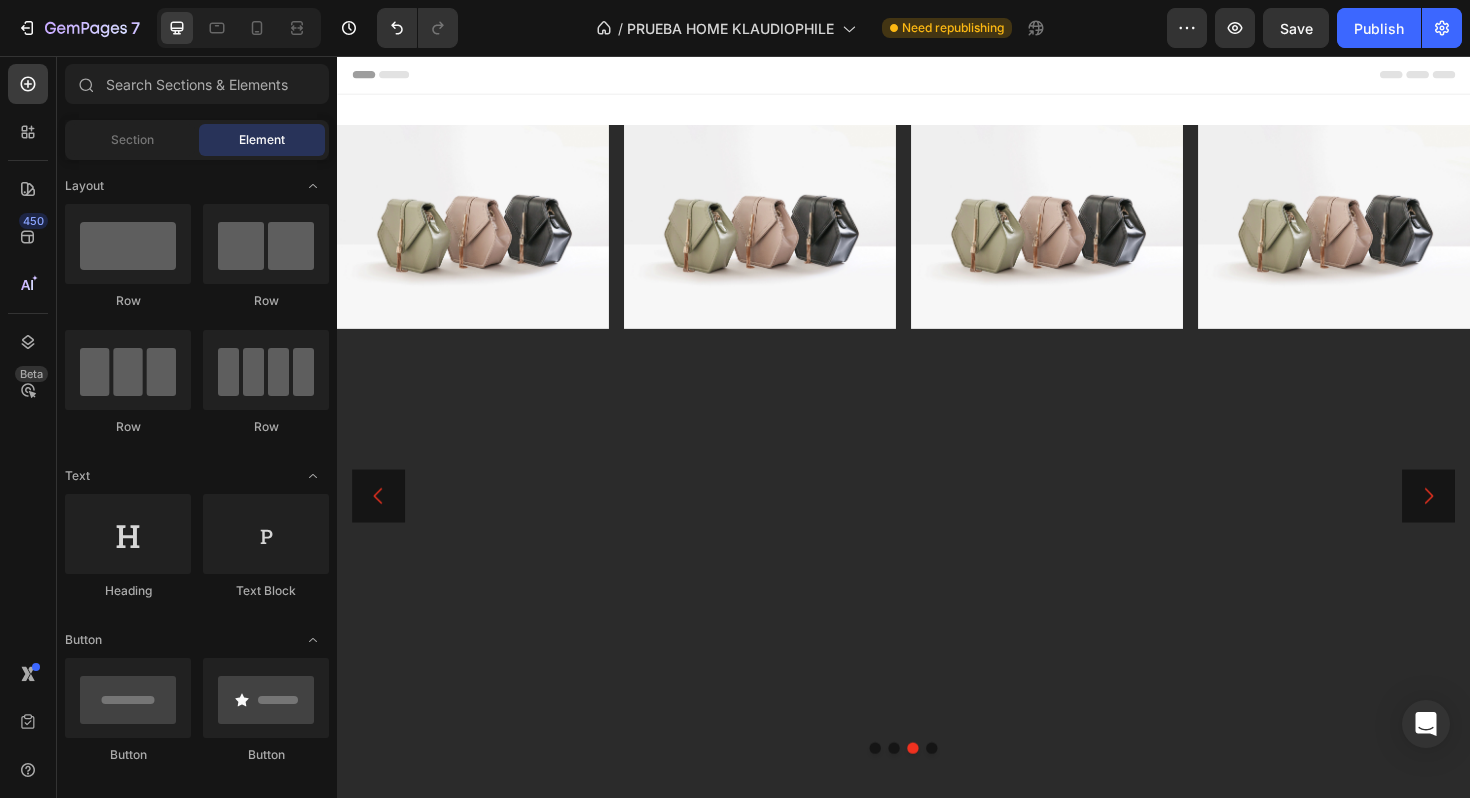 click on "Section Element" at bounding box center [197, 140] 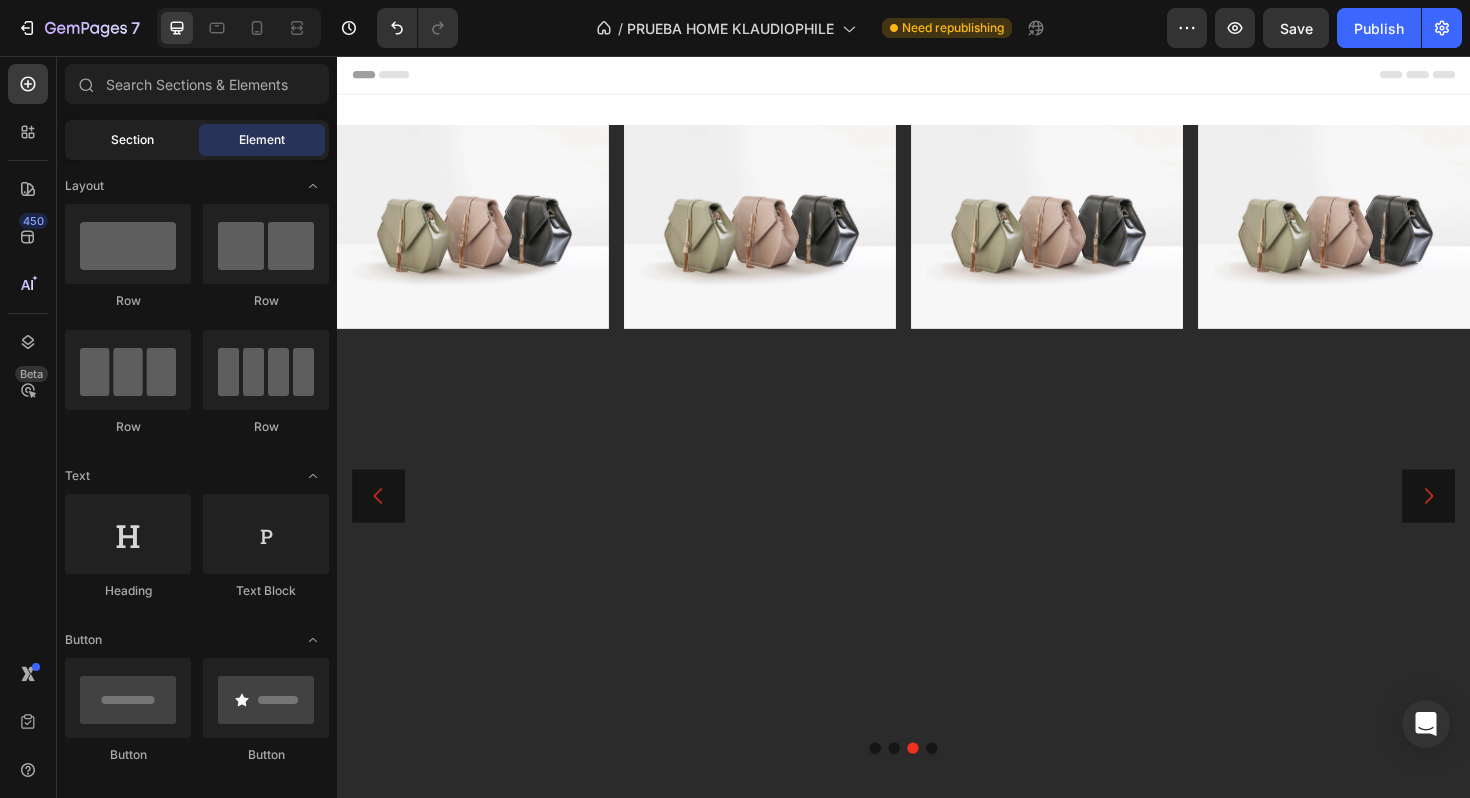 click on "Section" at bounding box center [132, 140] 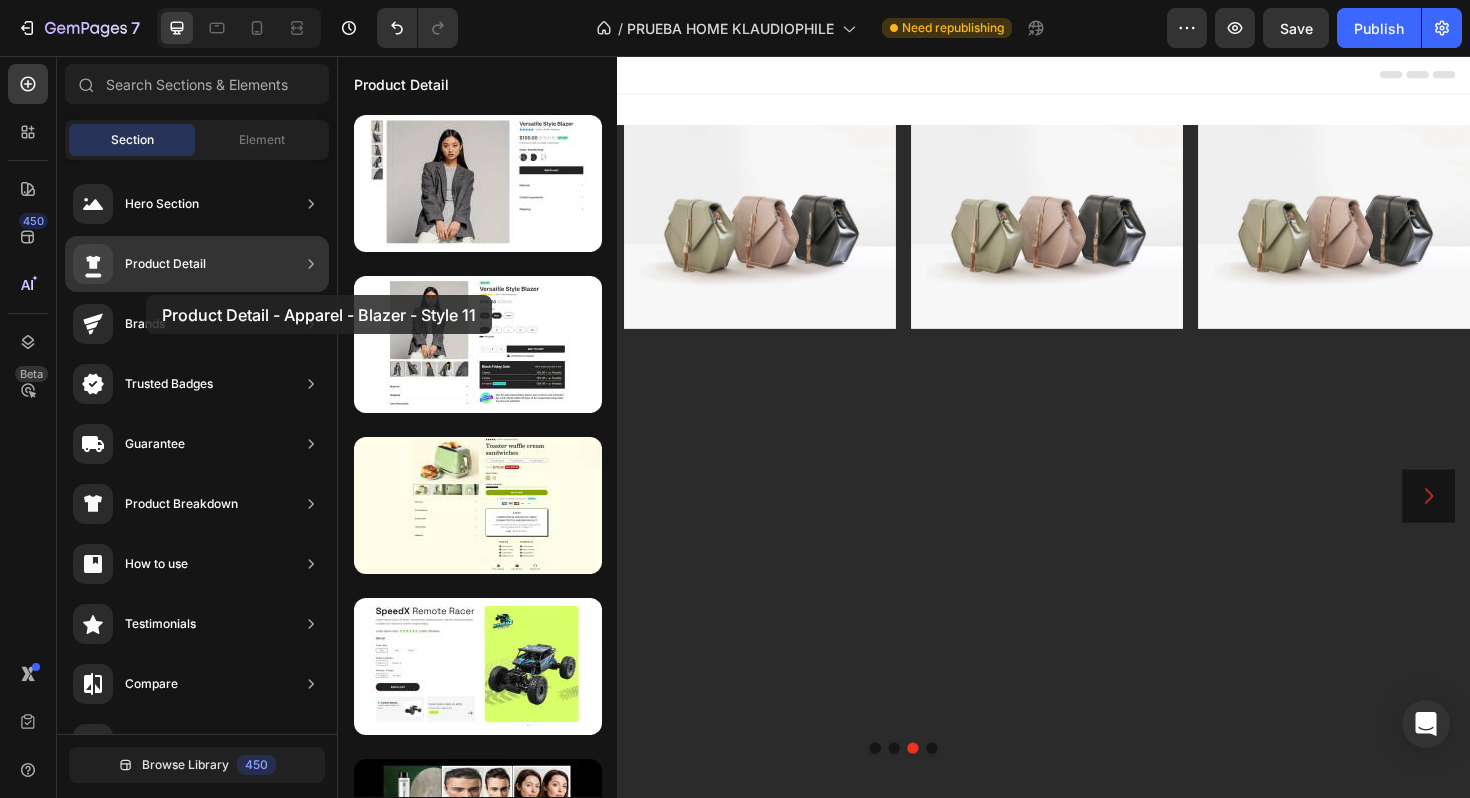 drag, startPoint x: 468, startPoint y: 333, endPoint x: 148, endPoint y: 295, distance: 322.24835 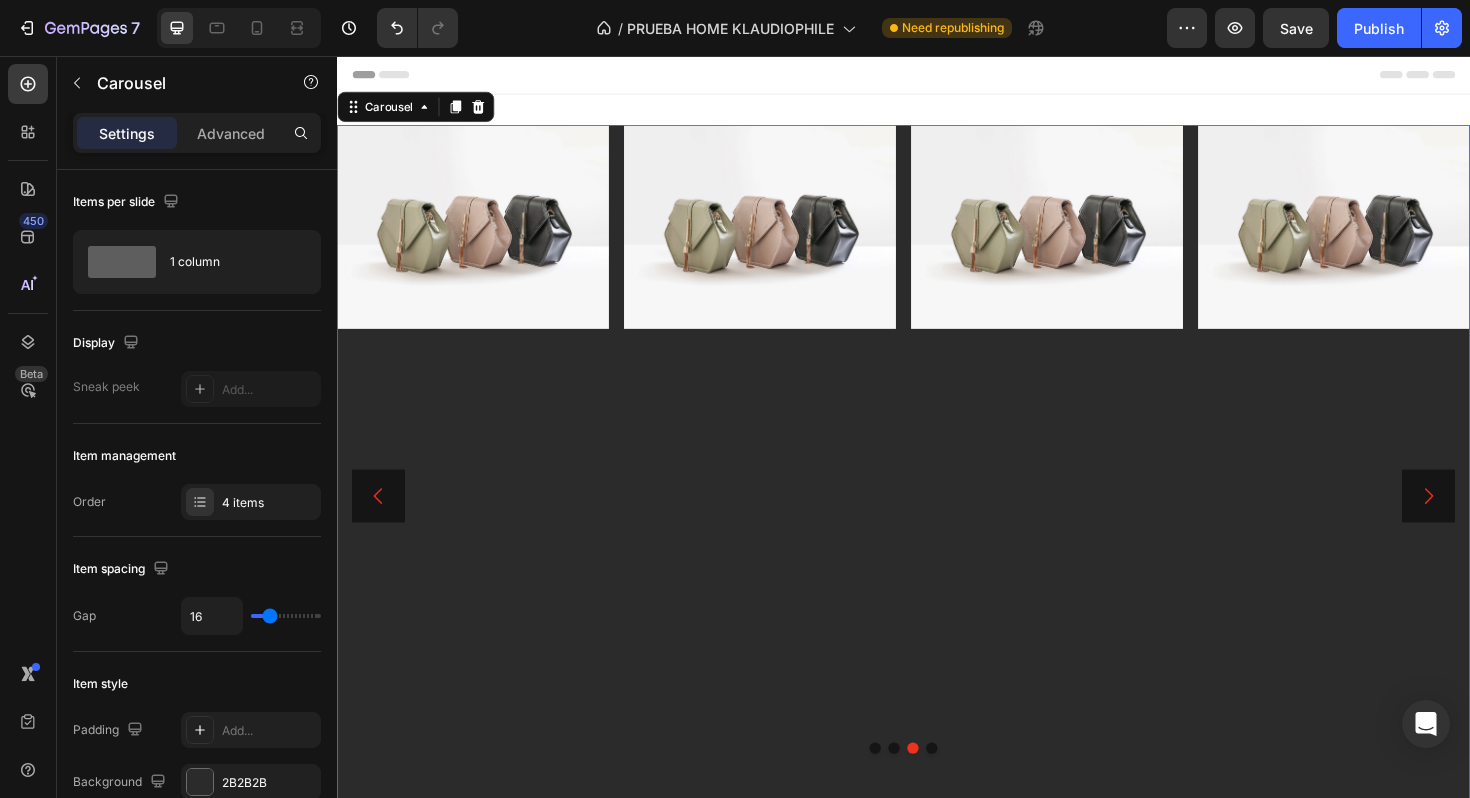 click on "Image Image Image Image Row" at bounding box center [937, 522] 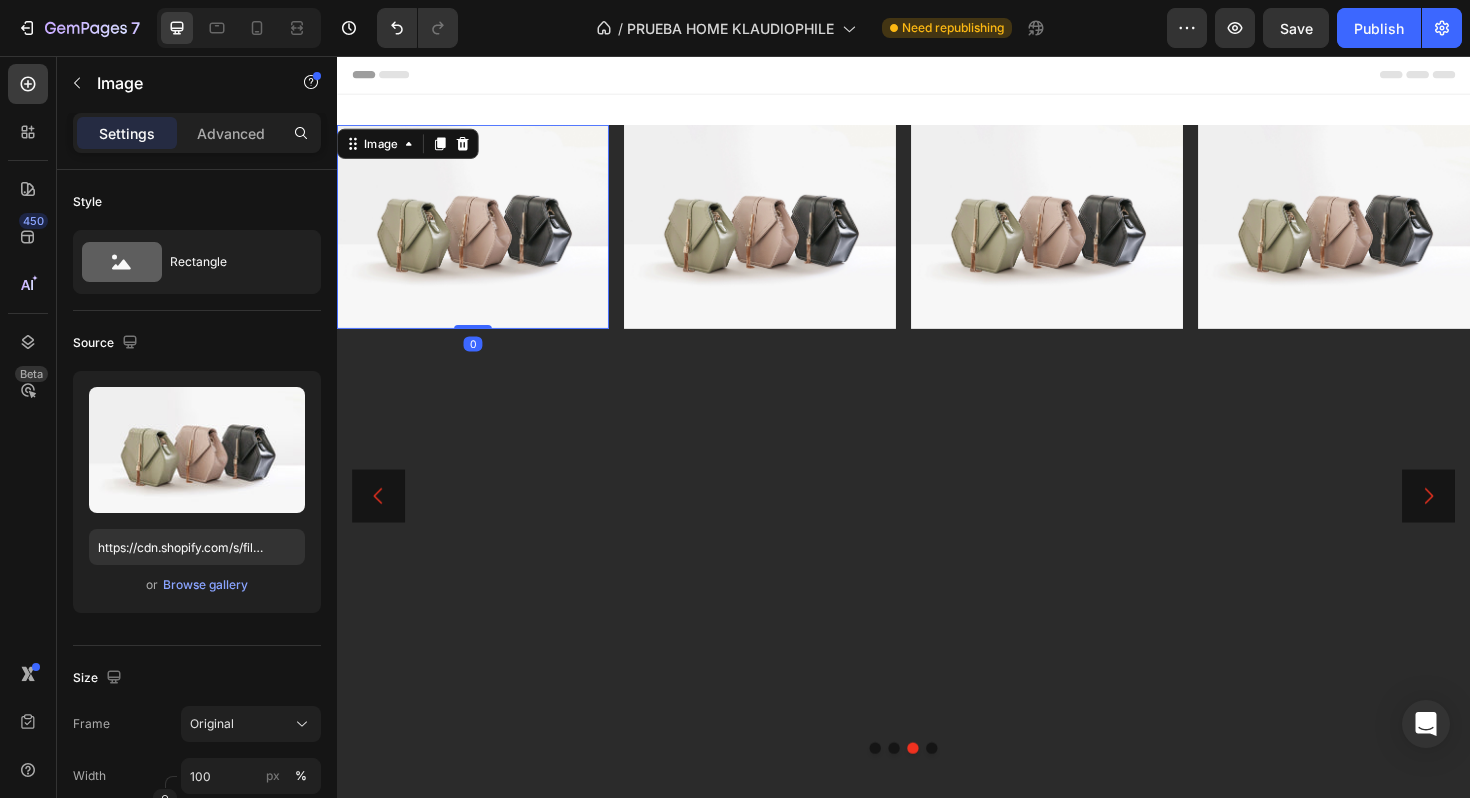 click at bounding box center [481, 237] 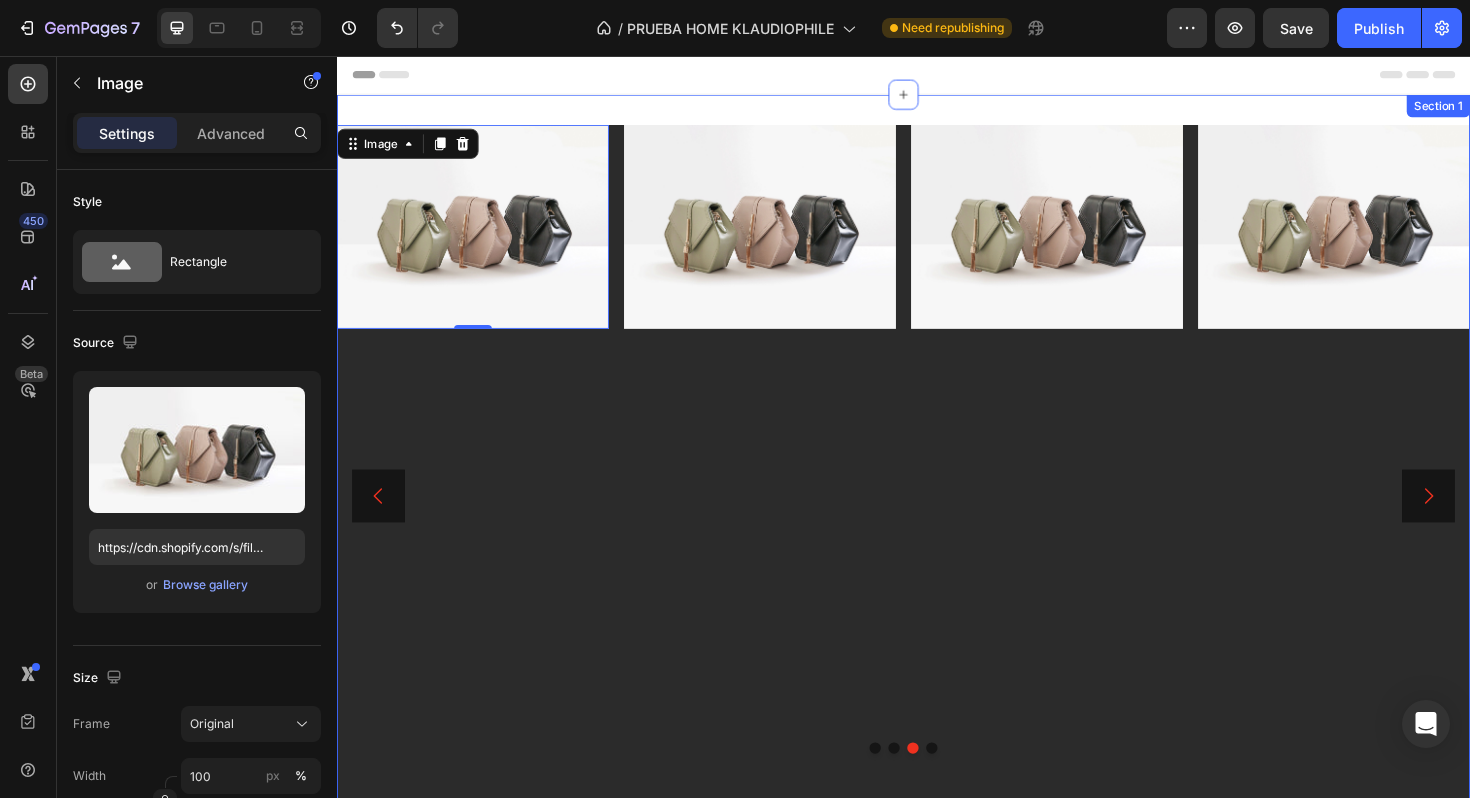 click on "Lanzamiento de la semana Heading ¡Discos raros que solo encontrarás un par de veces a la venta!  ¡Hazte con ellos antes de que desaparezcan! Text Block ir por el Button Image Hero Banner ⁠⁠⁠⁠⁠⁠⁠ Selección de KLAUDIO Heading ¡ Descubre los 20 discos imprescindibles para tu agosto!! Text Block ir a seleccion Button Image Image Image Row Image   0 Image Image Image Row ¡Top Records, ¡Descuentos Increíbles! Heading ¡Ofertas en Vinilos, Consigue el Tuyo Ahora! Text Block ofertas!! Button
Drop element here Hero Banner
Carousel Section 1" at bounding box center [937, 522] 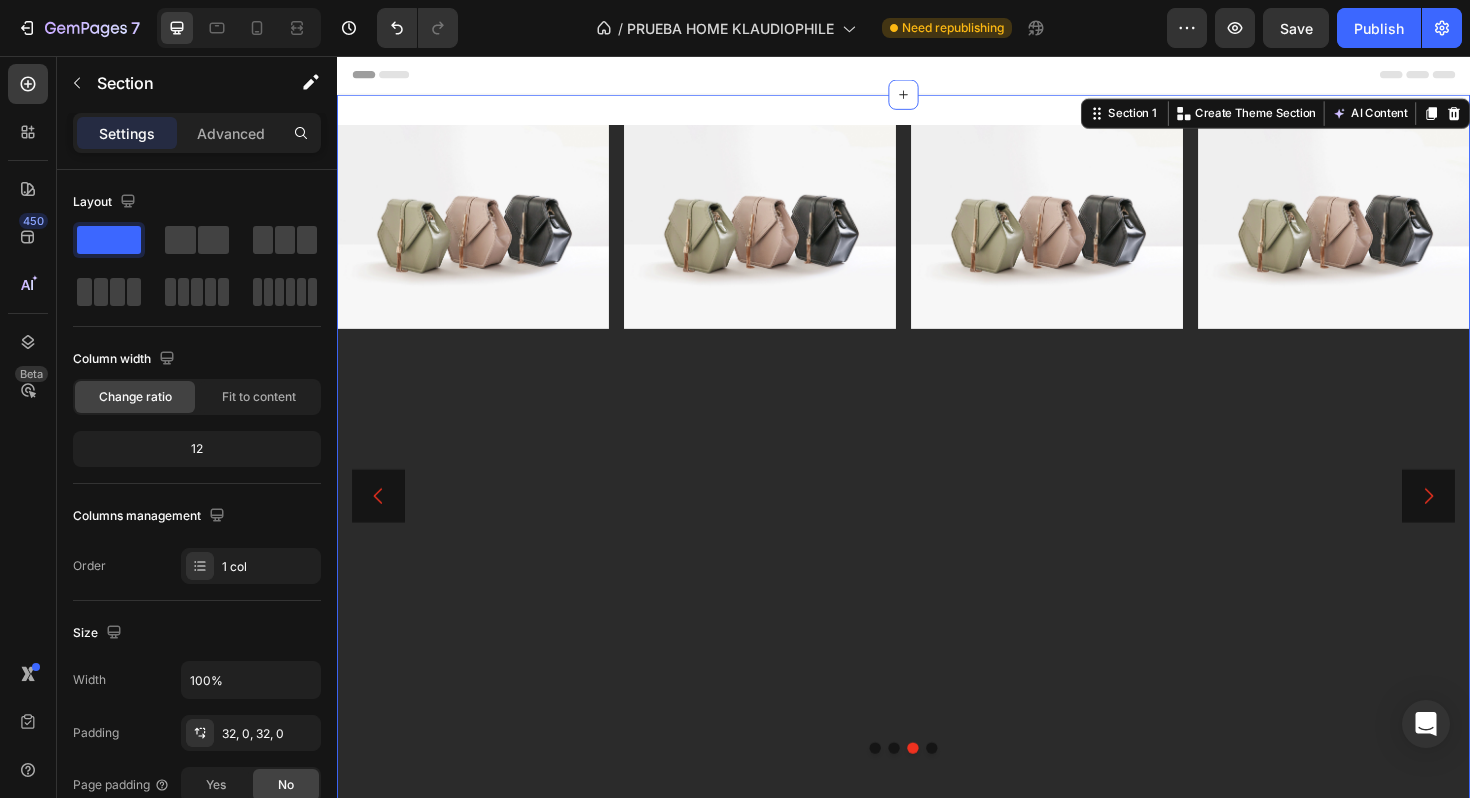 click at bounding box center (481, 237) 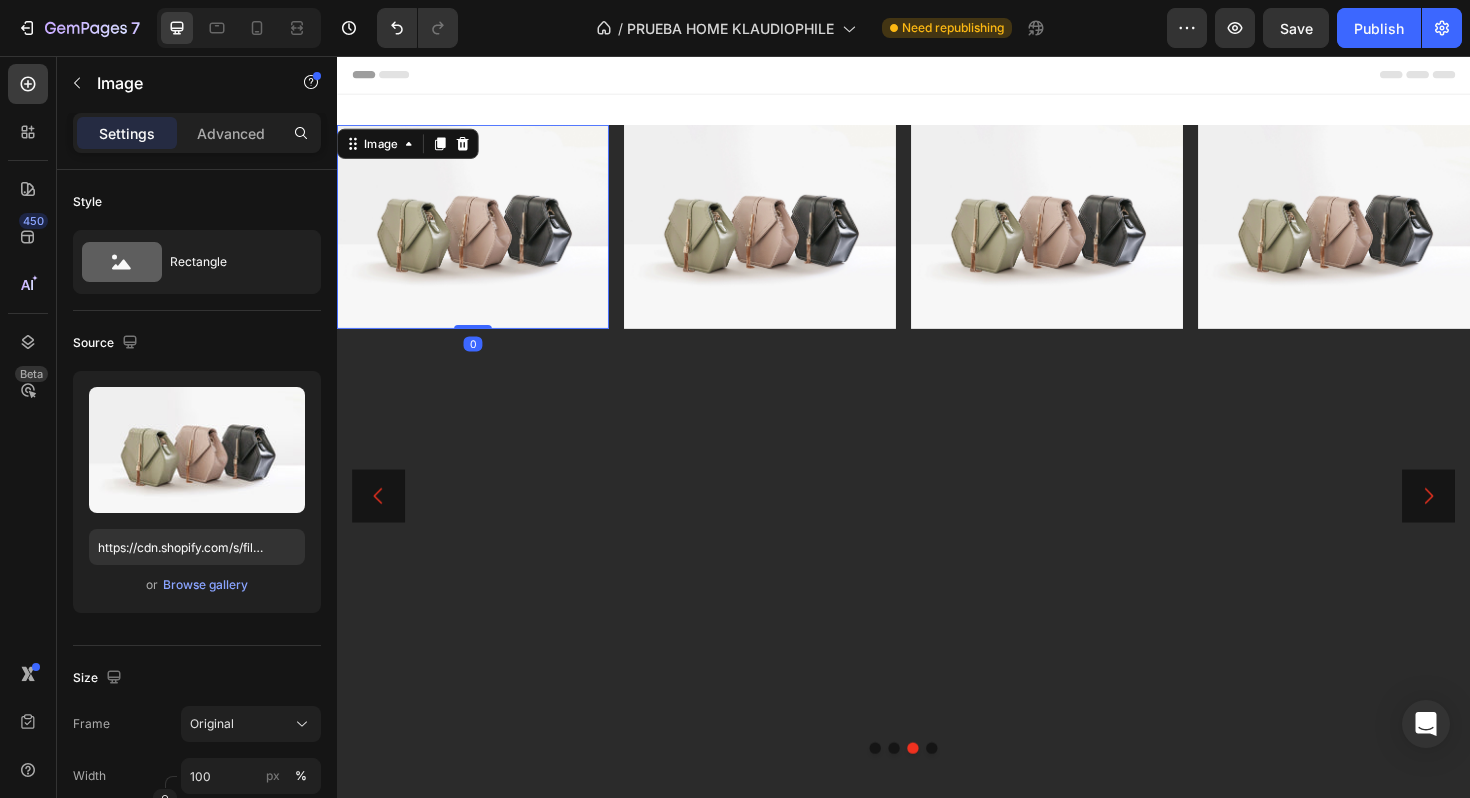 click at bounding box center (481, 237) 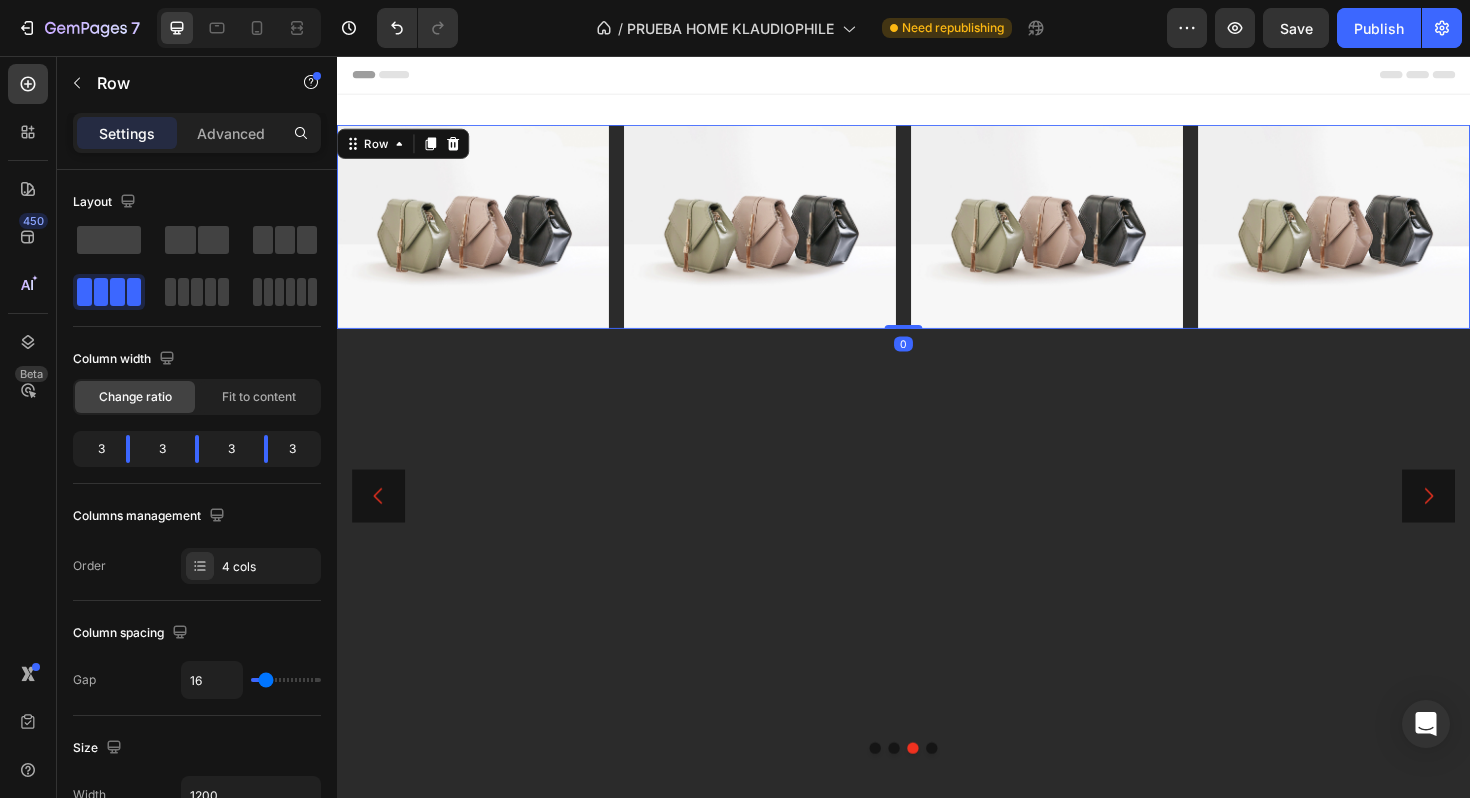 click on "Image Image Image Image Row   0" at bounding box center (937, 237) 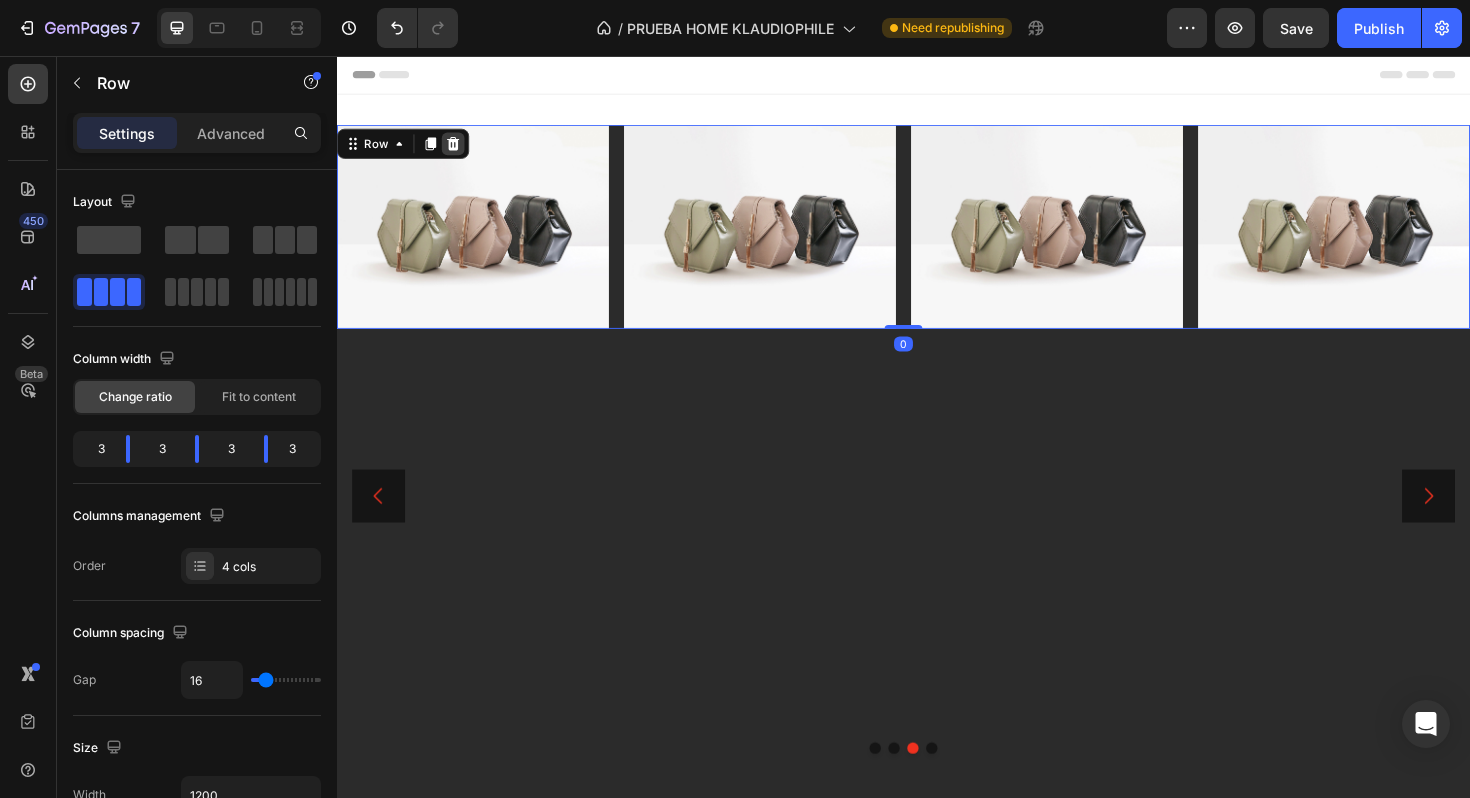 click 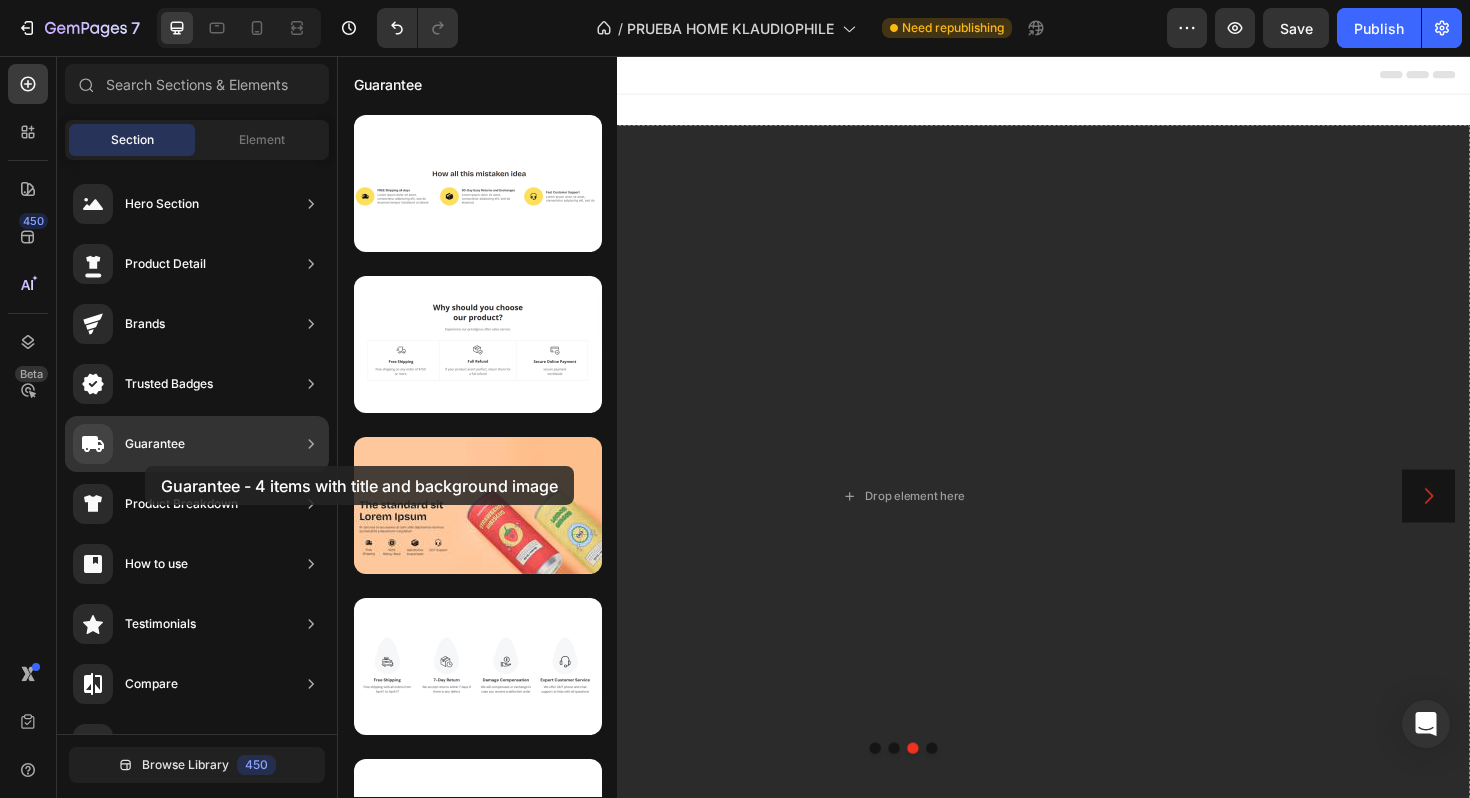 drag, startPoint x: 437, startPoint y: 495, endPoint x: 145, endPoint y: 466, distance: 293.43652 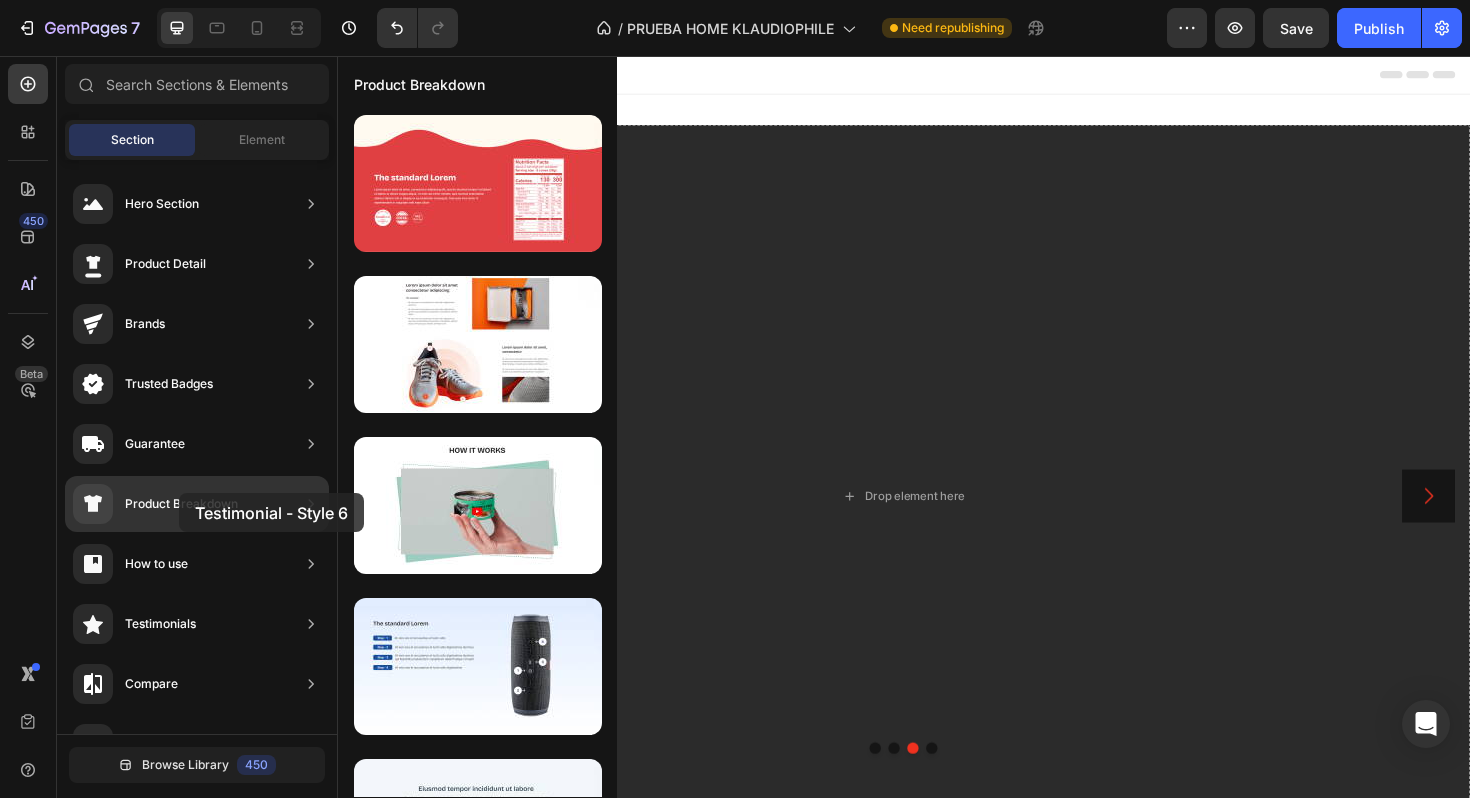 drag, startPoint x: 472, startPoint y: 509, endPoint x: 180, endPoint y: 493, distance: 292.43802 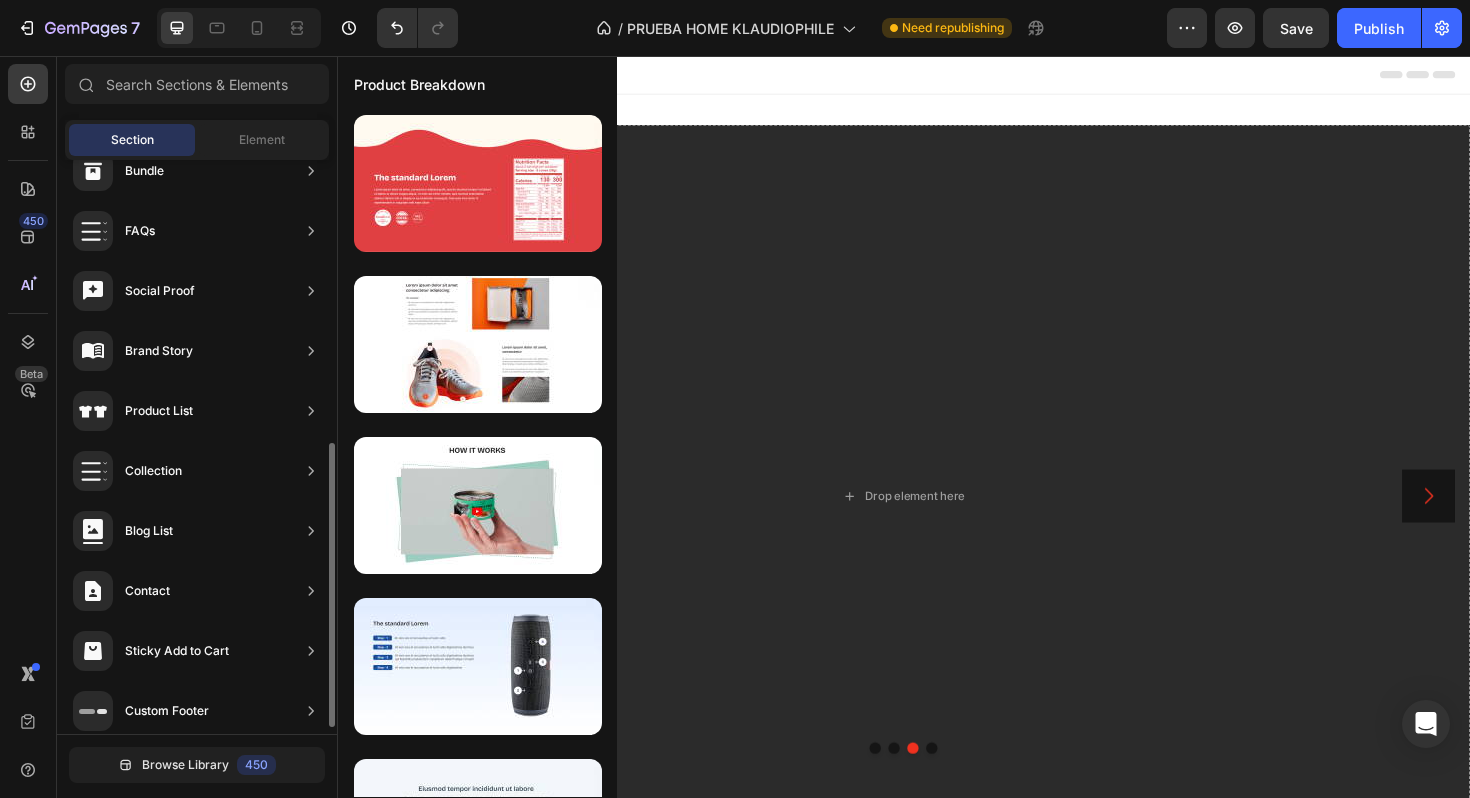scroll, scrollTop: 586, scrollLeft: 0, axis: vertical 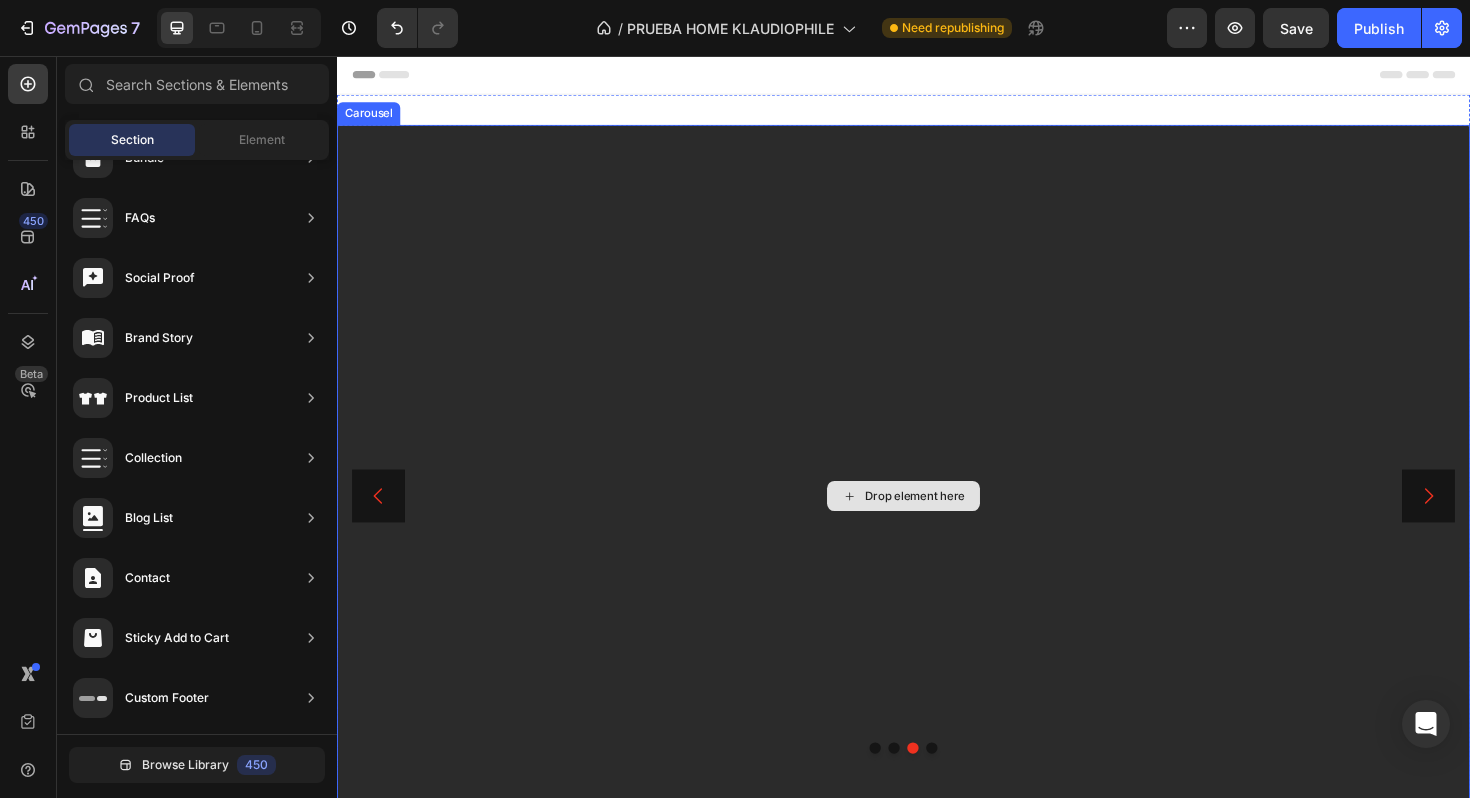 drag, startPoint x: 524, startPoint y: 705, endPoint x: 707, endPoint y: 590, distance: 216.13422 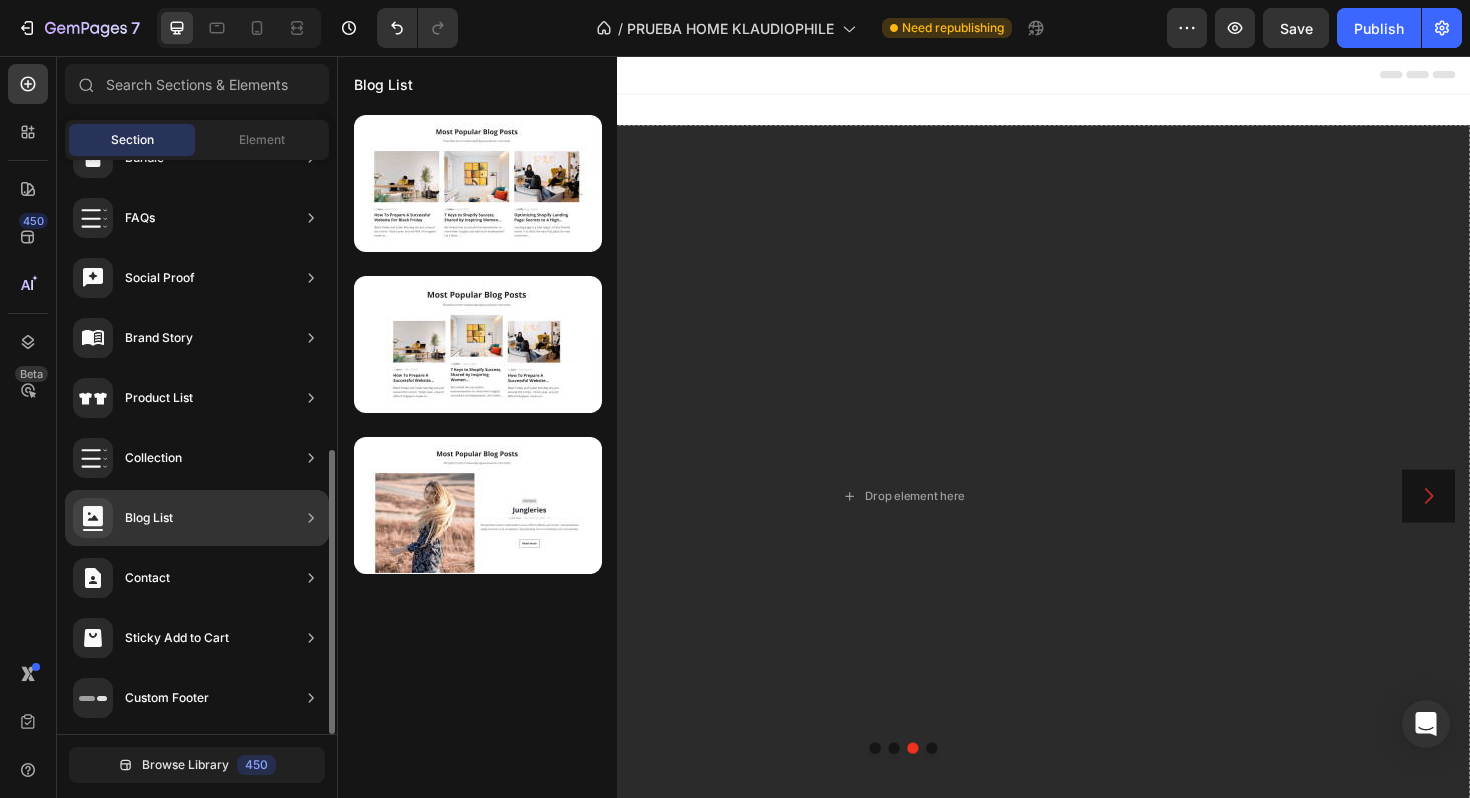 click on "Blog List" 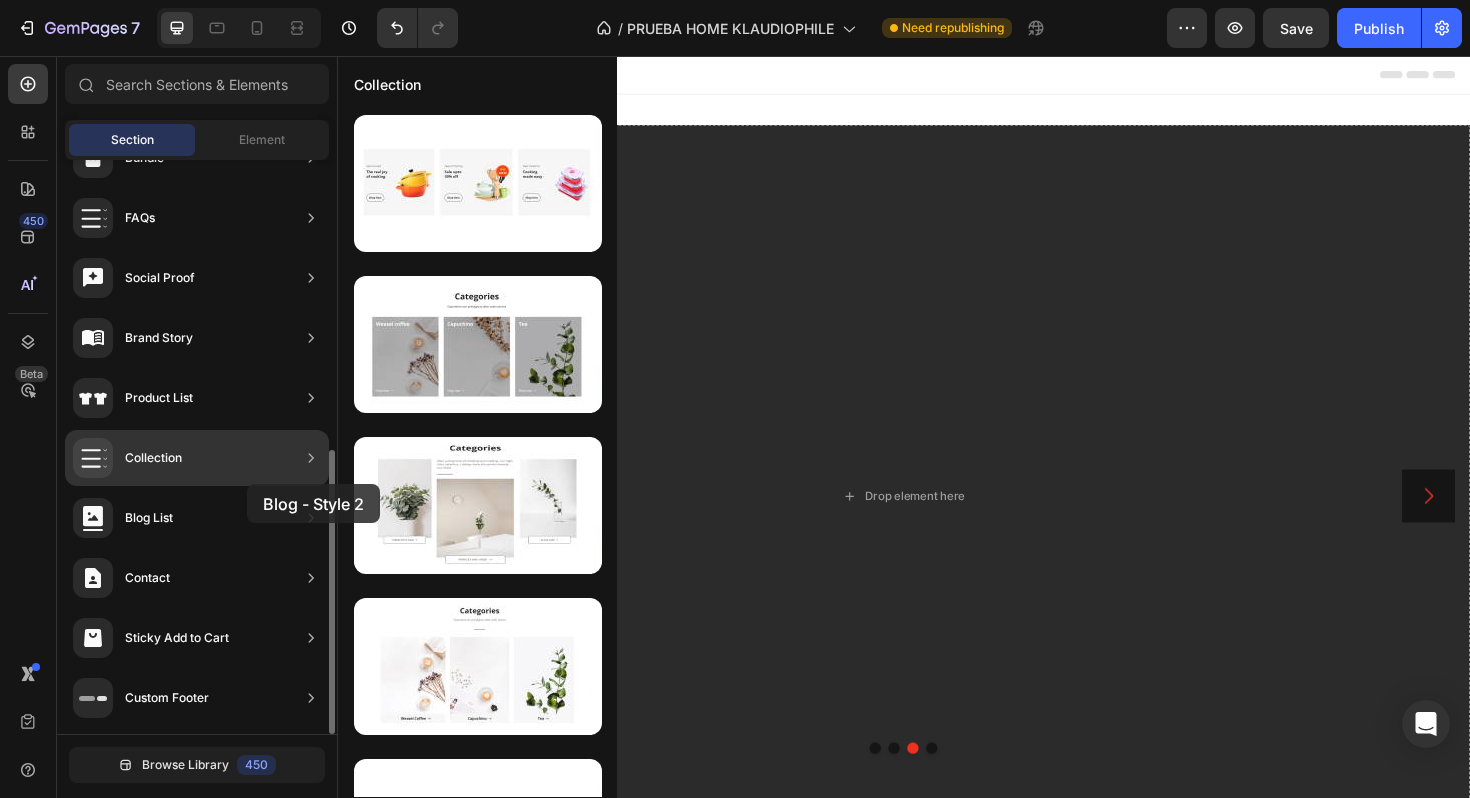 drag, startPoint x: 472, startPoint y: 481, endPoint x: 228, endPoint y: 484, distance: 244.01845 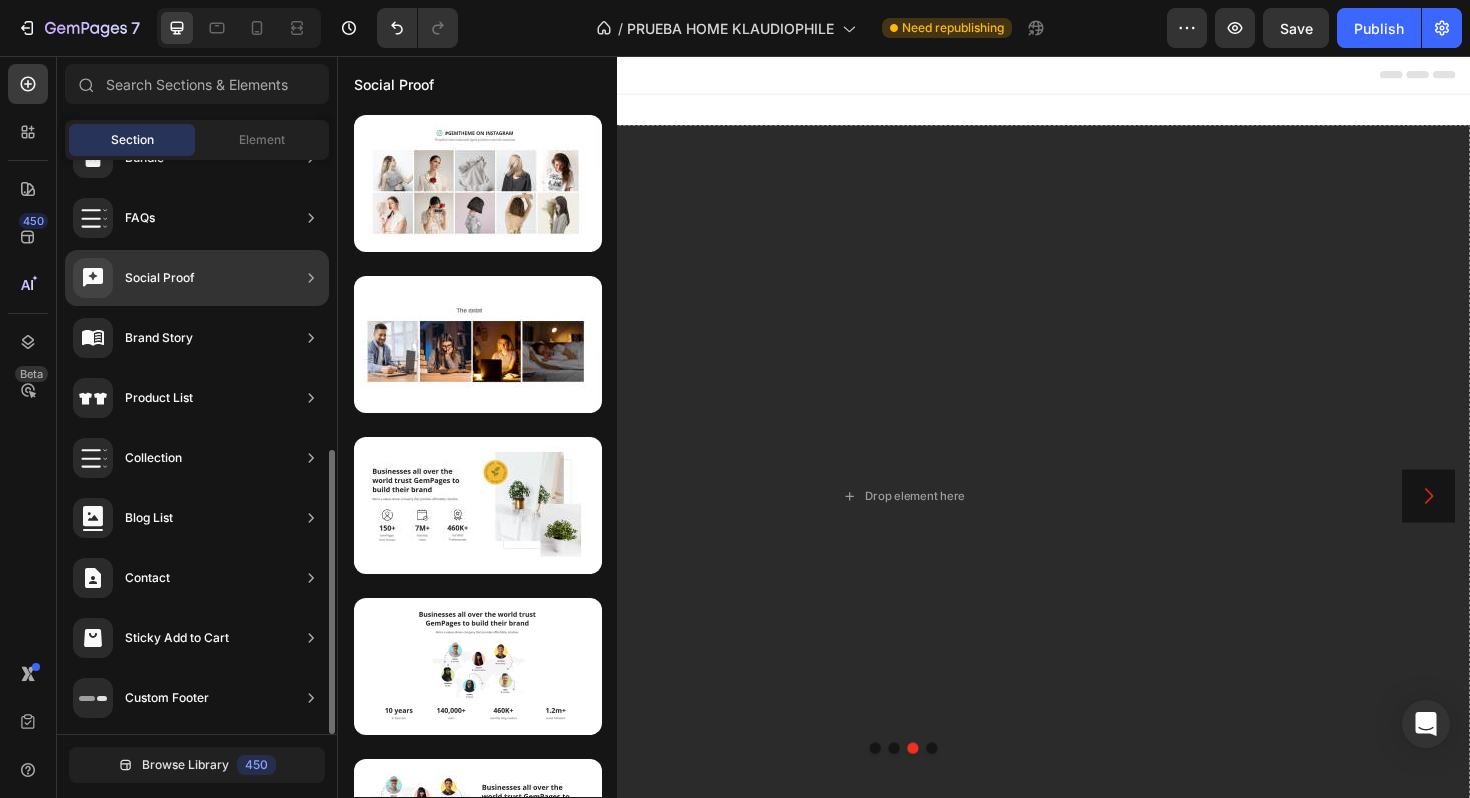 click on "Social Proof" 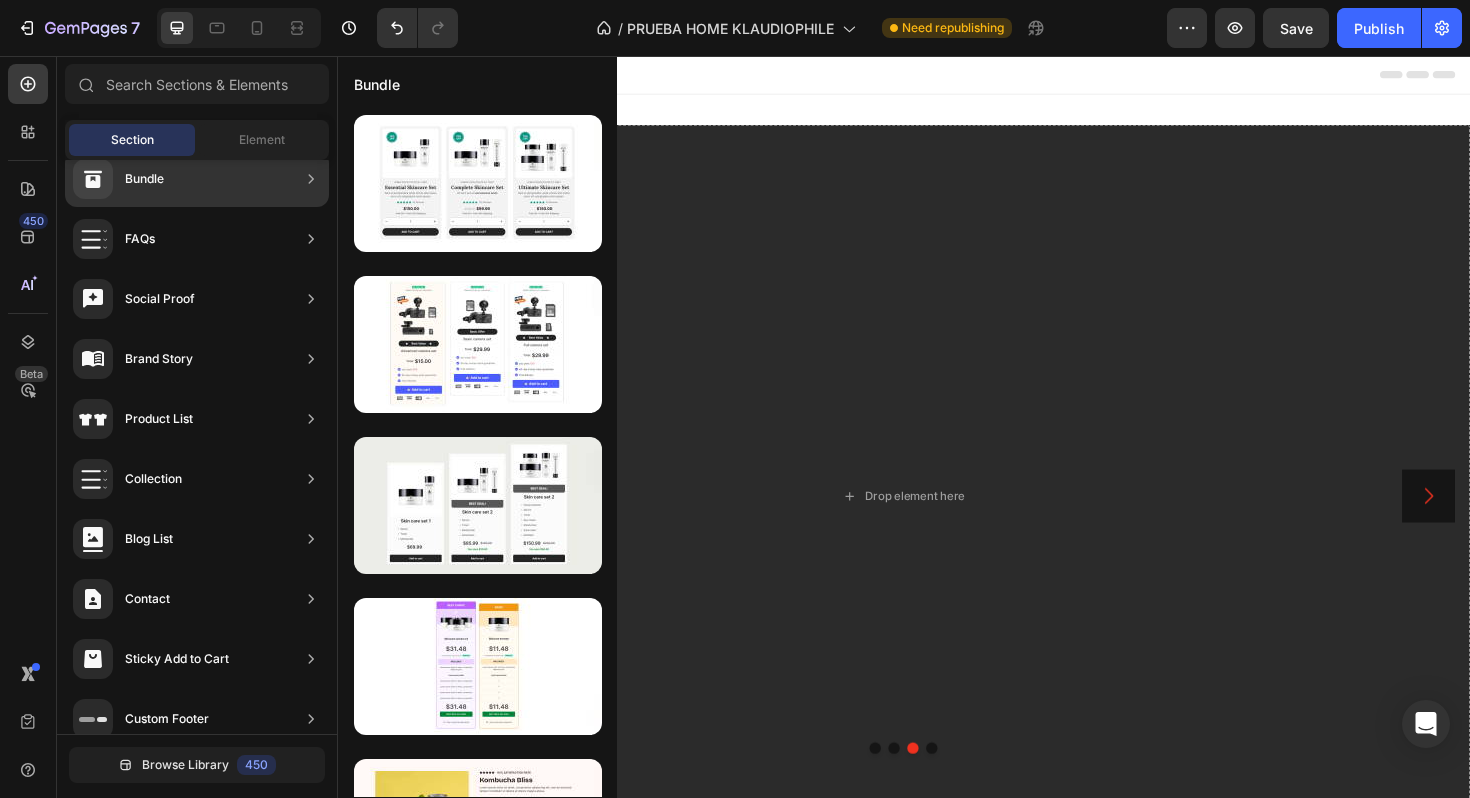 scroll, scrollTop: 0, scrollLeft: 0, axis: both 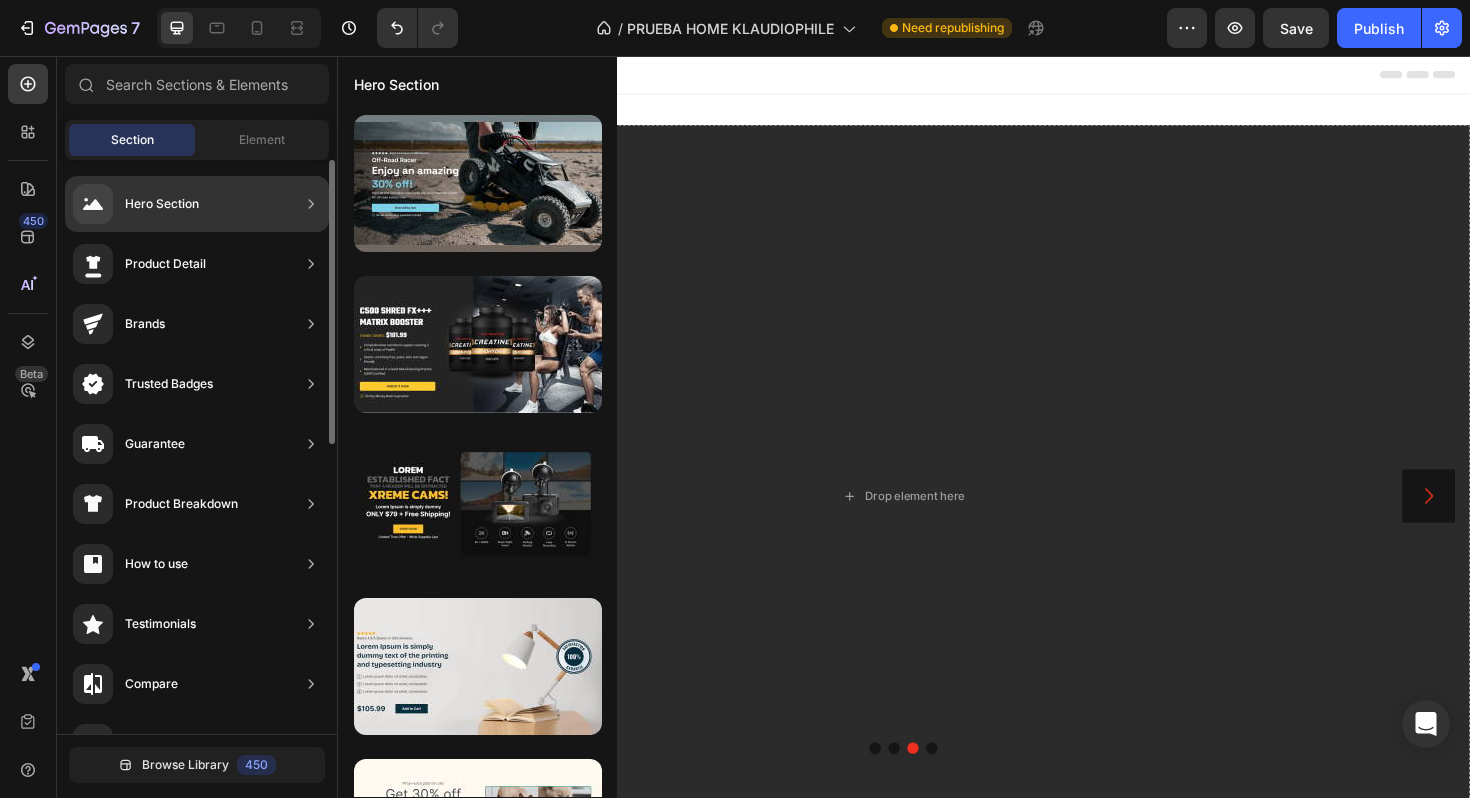 click on "Hero Section" 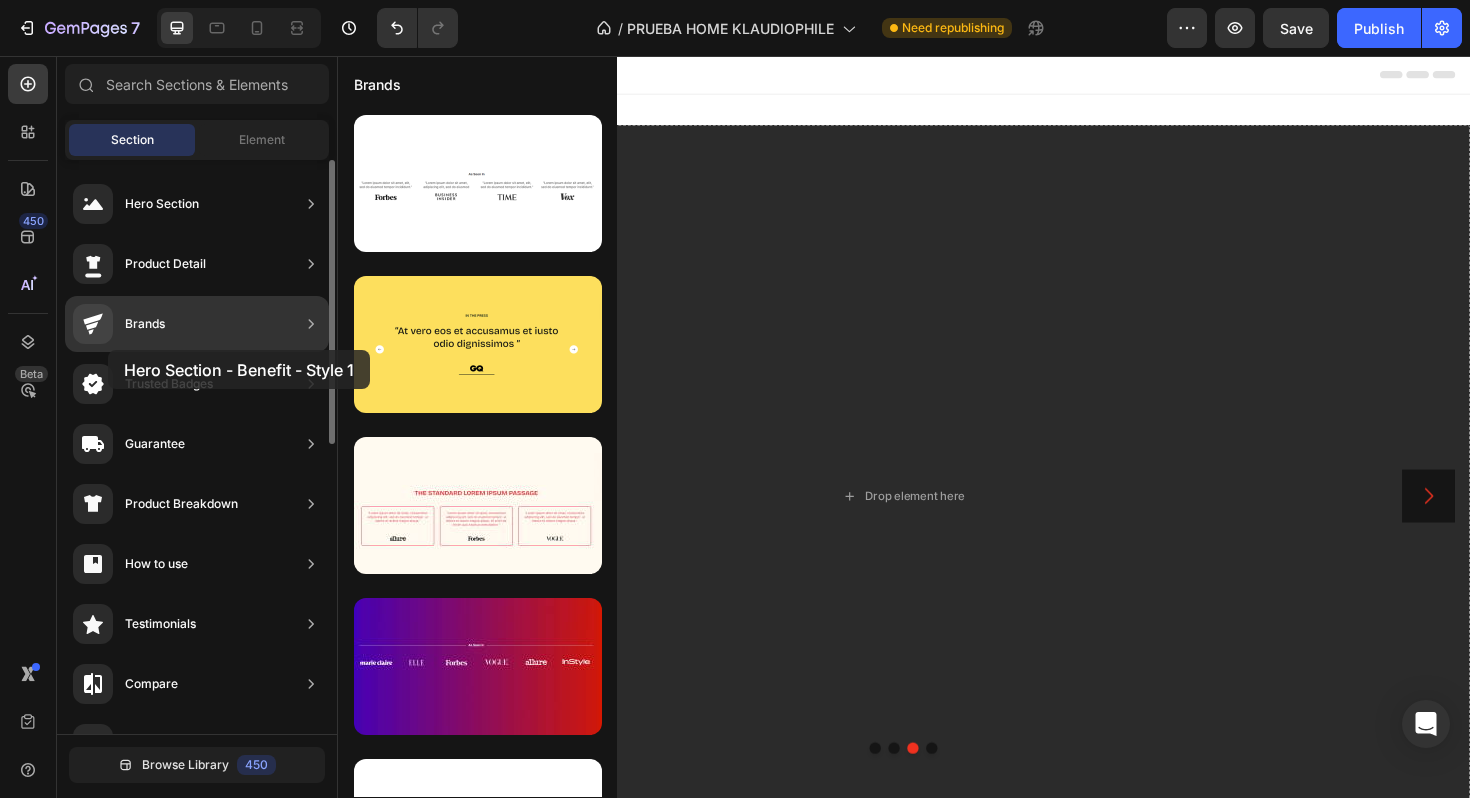 drag, startPoint x: 500, startPoint y: 326, endPoint x: 108, endPoint y: 349, distance: 392.67416 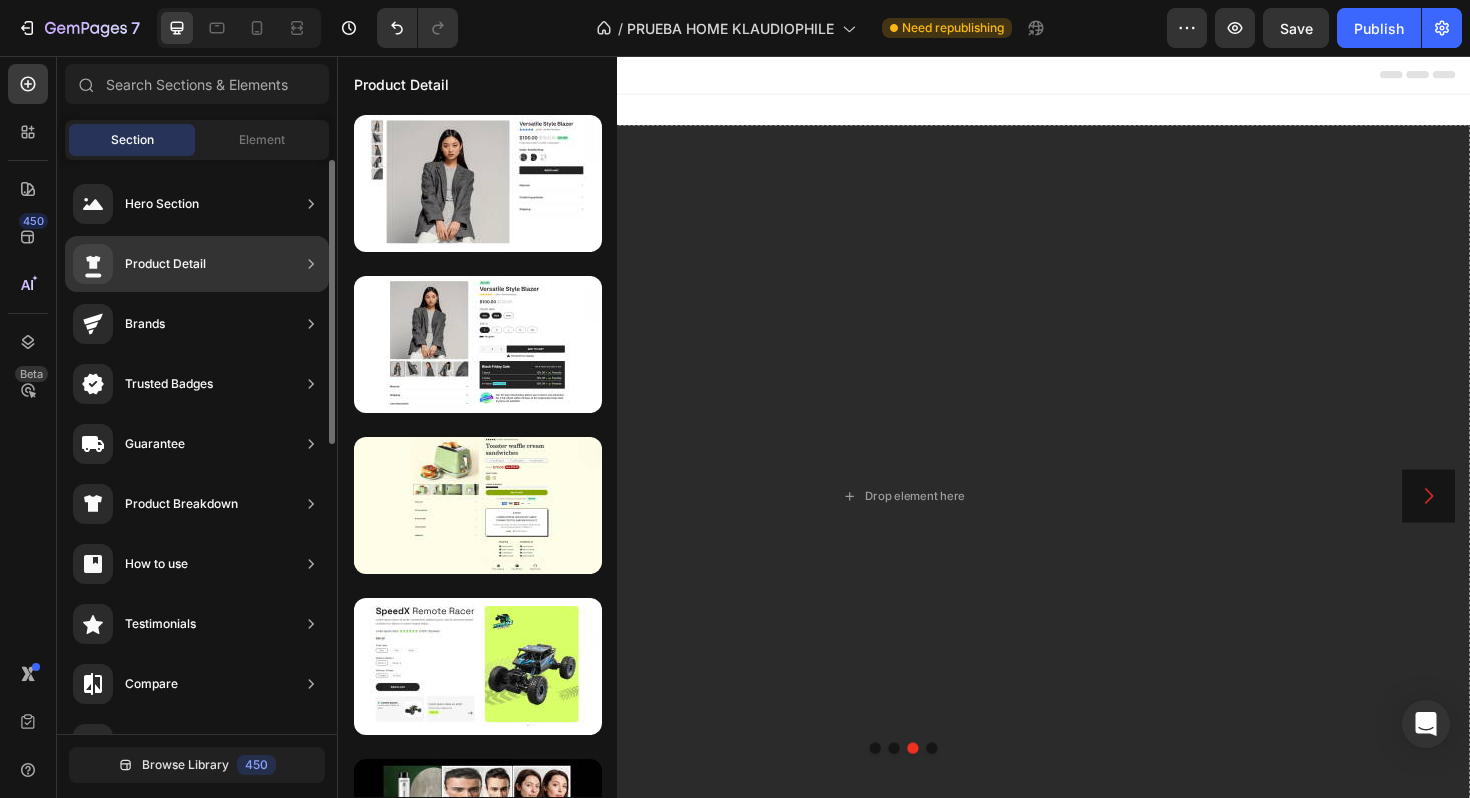 click on "Product Detail" at bounding box center [165, 264] 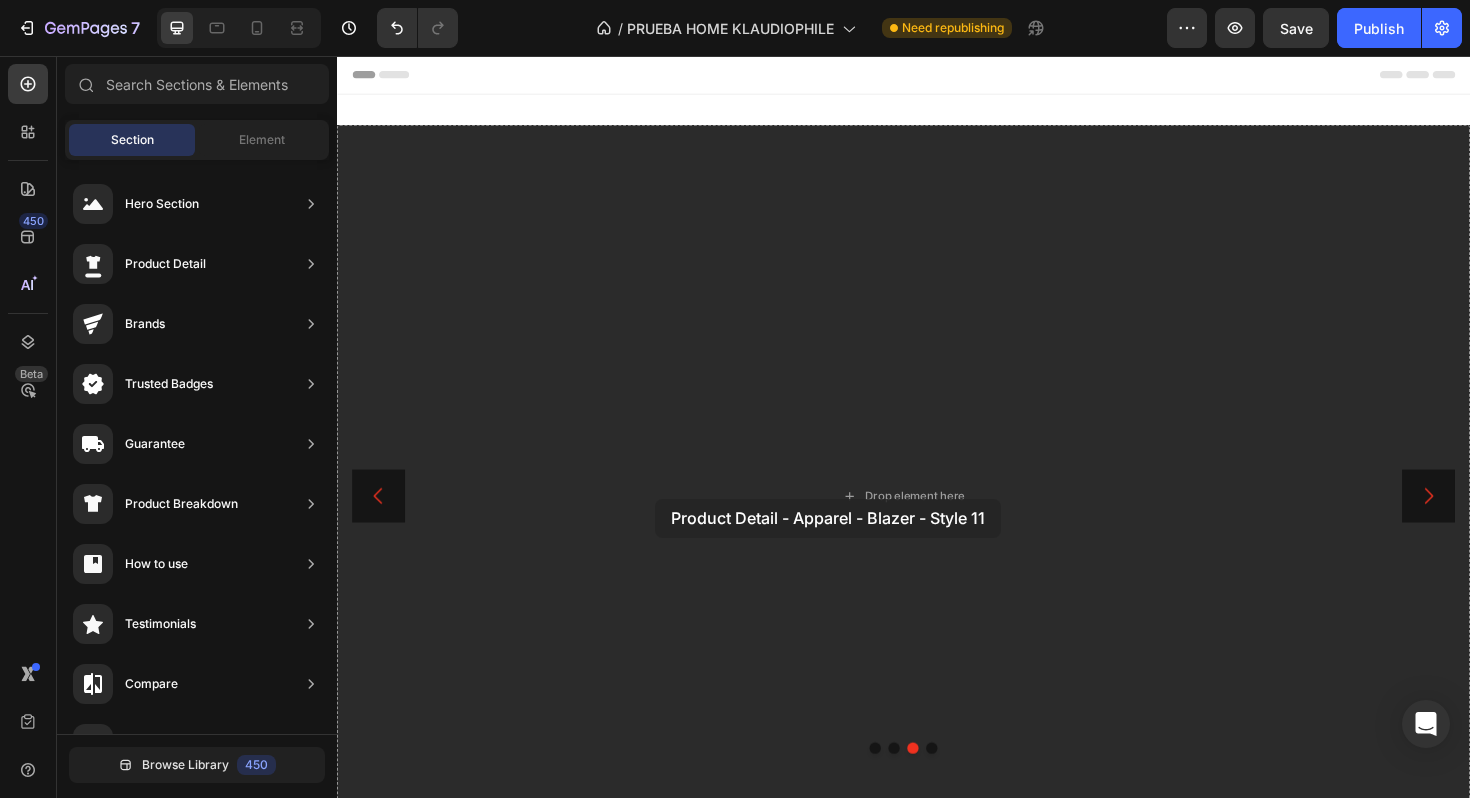 drag, startPoint x: 767, startPoint y: 413, endPoint x: 674, endPoint y: 525, distance: 145.57816 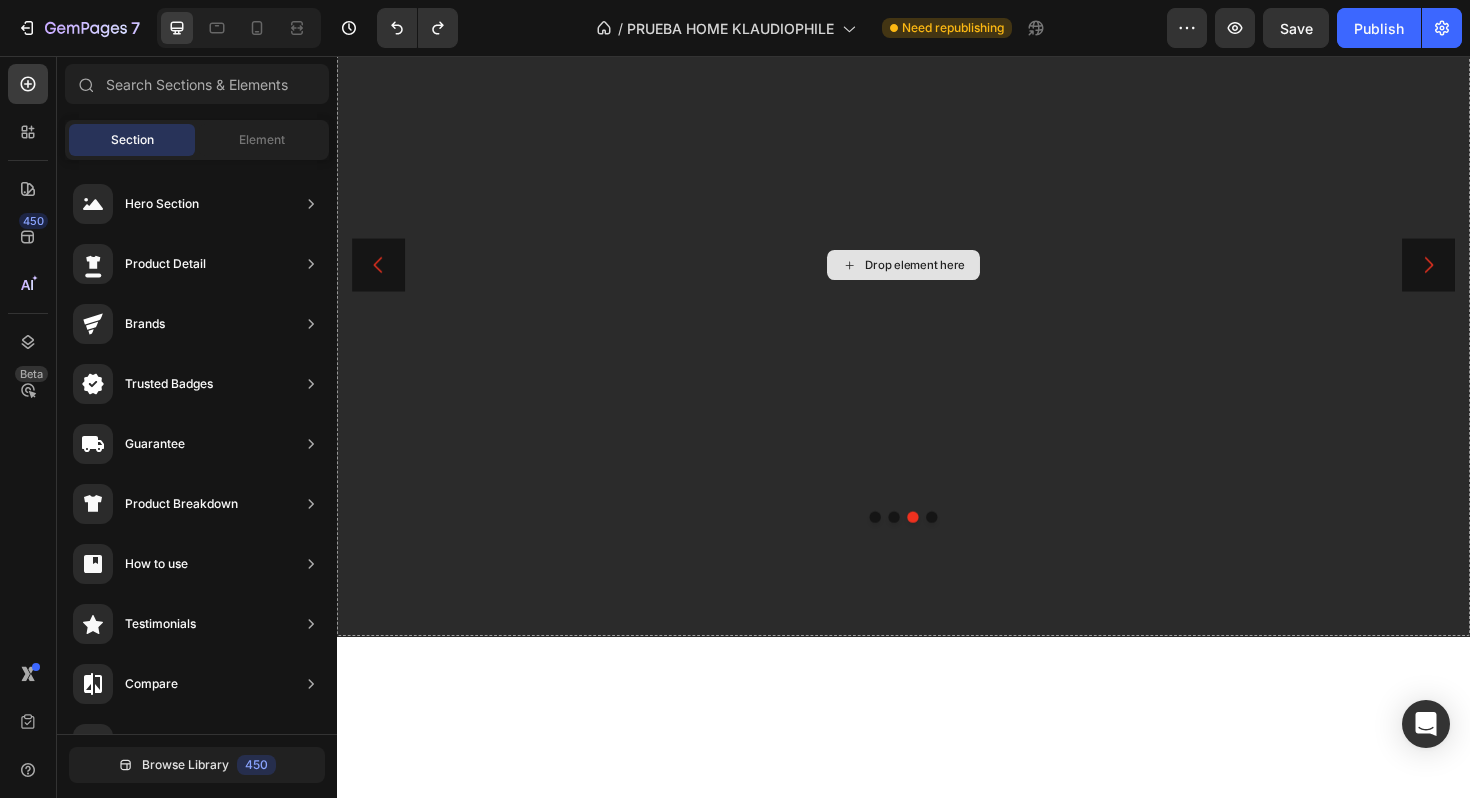 scroll, scrollTop: 0, scrollLeft: 0, axis: both 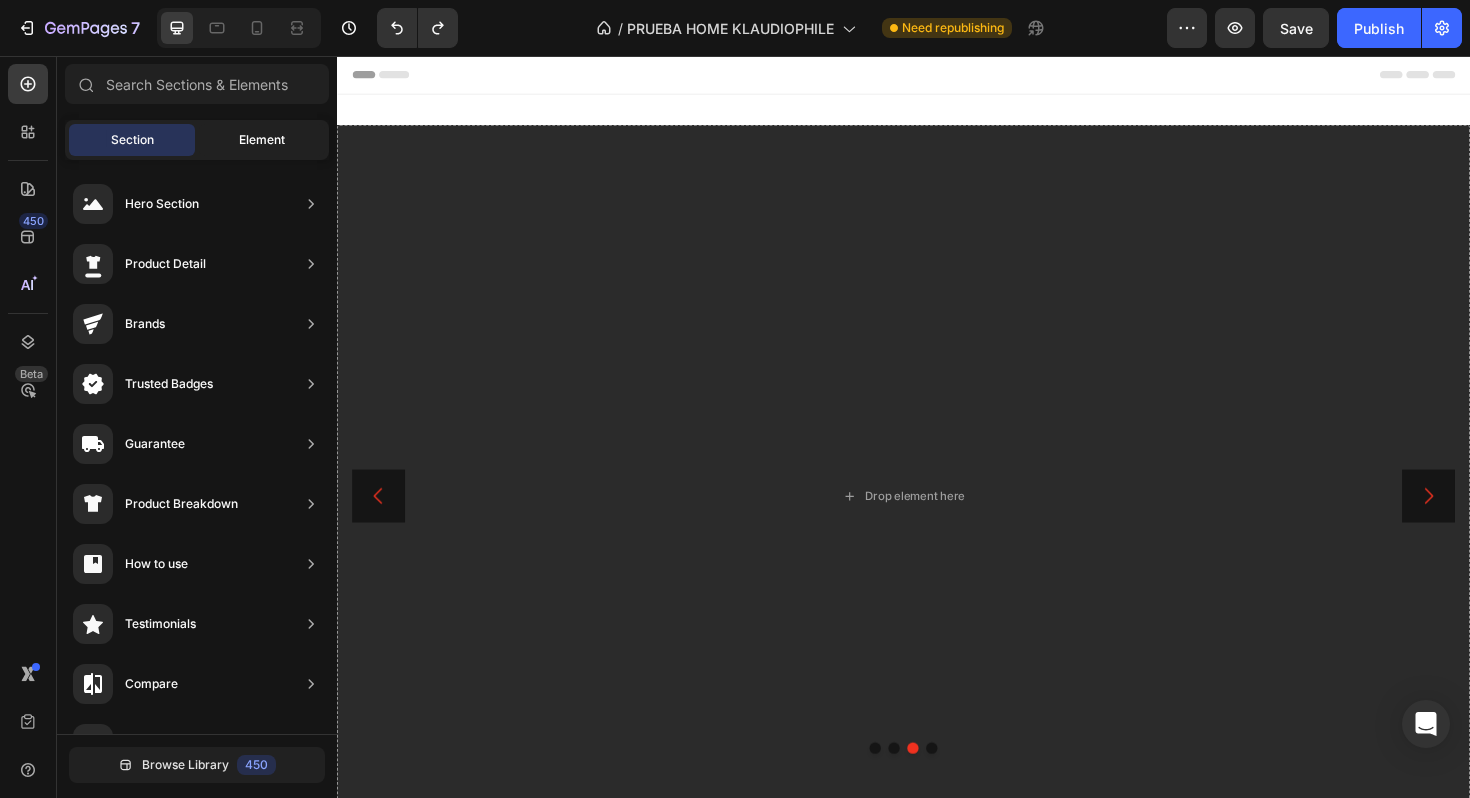 click on "Element" at bounding box center [262, 140] 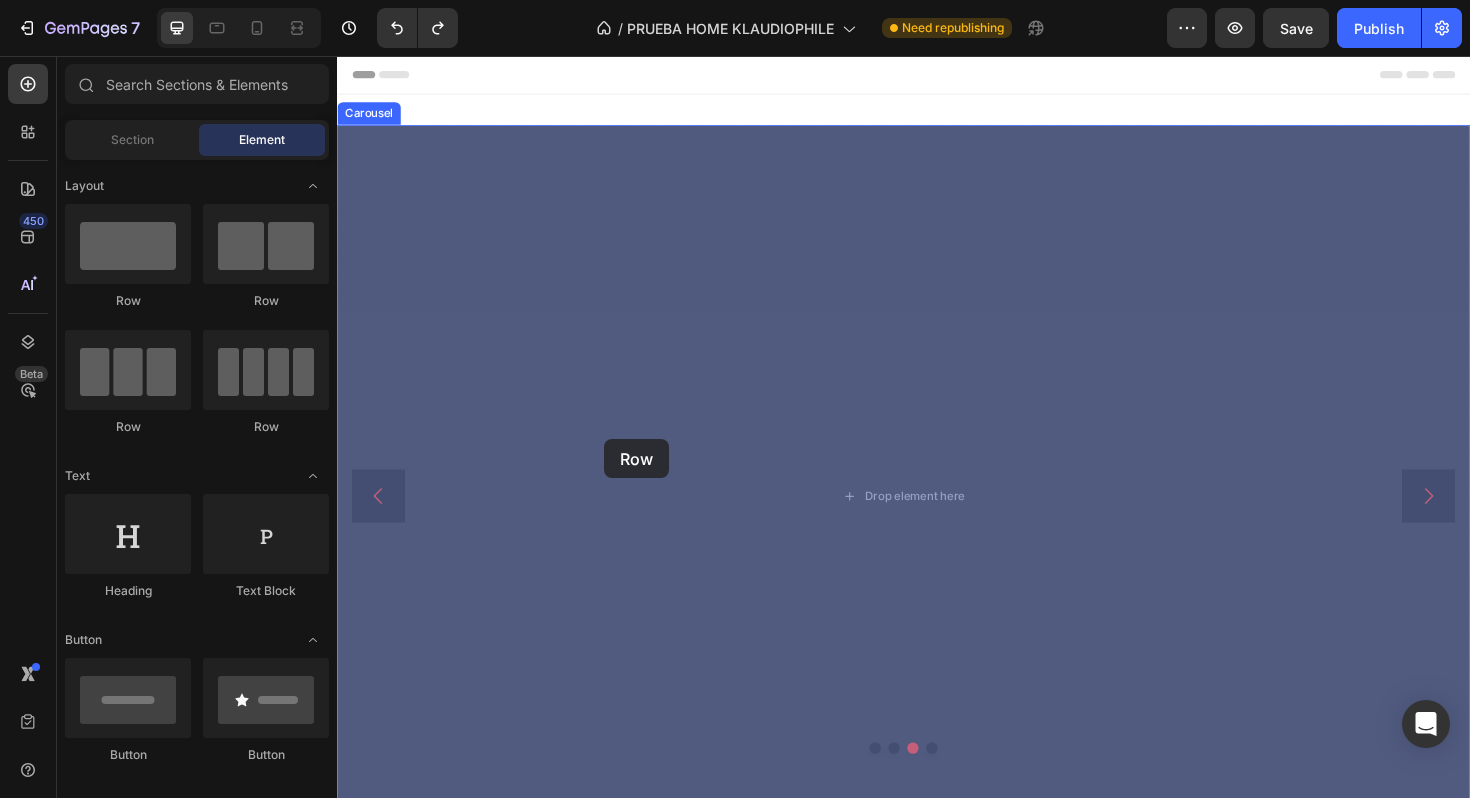 drag, startPoint x: 623, startPoint y: 426, endPoint x: 620, endPoint y: 462, distance: 36.124783 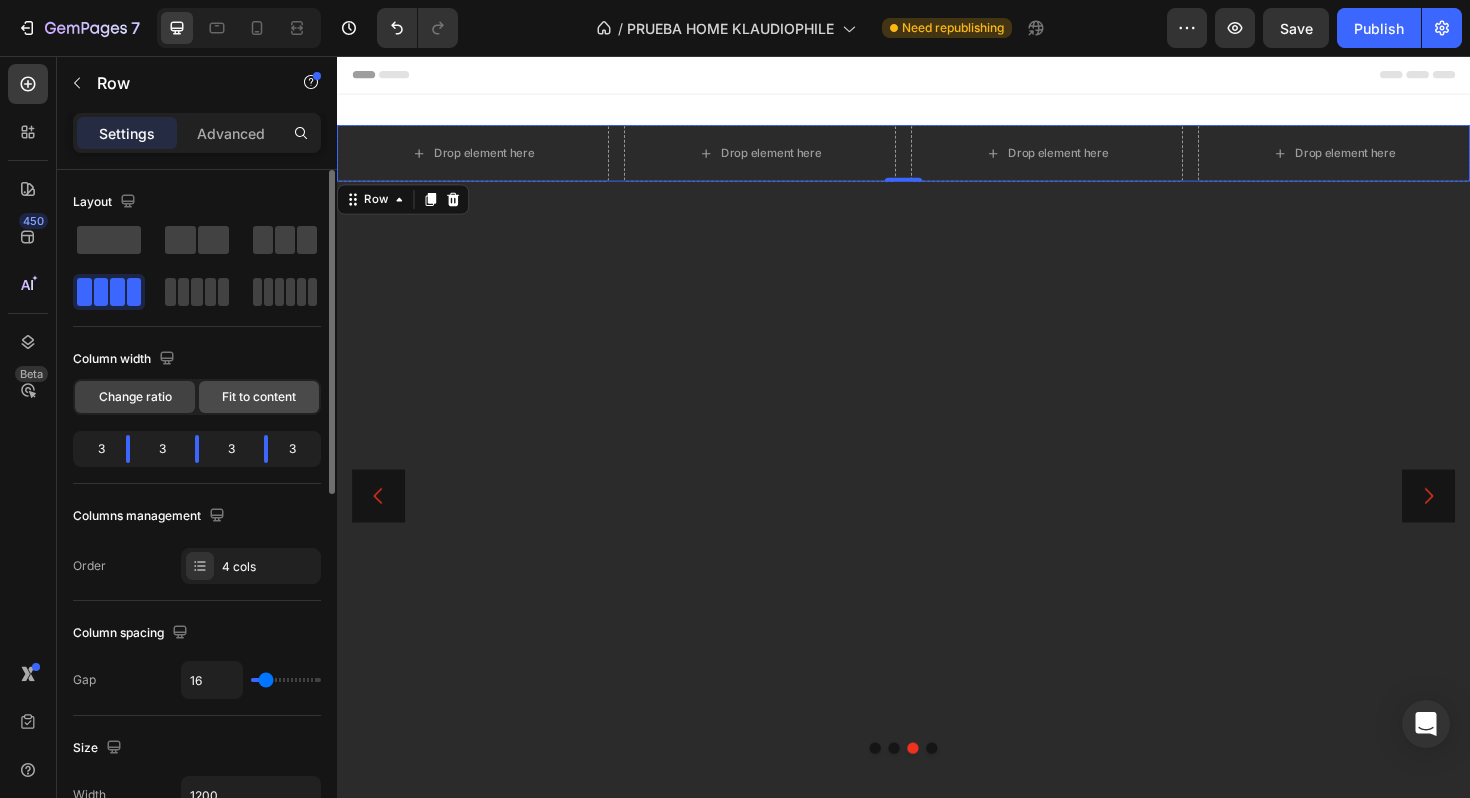 click on "Fit to content" 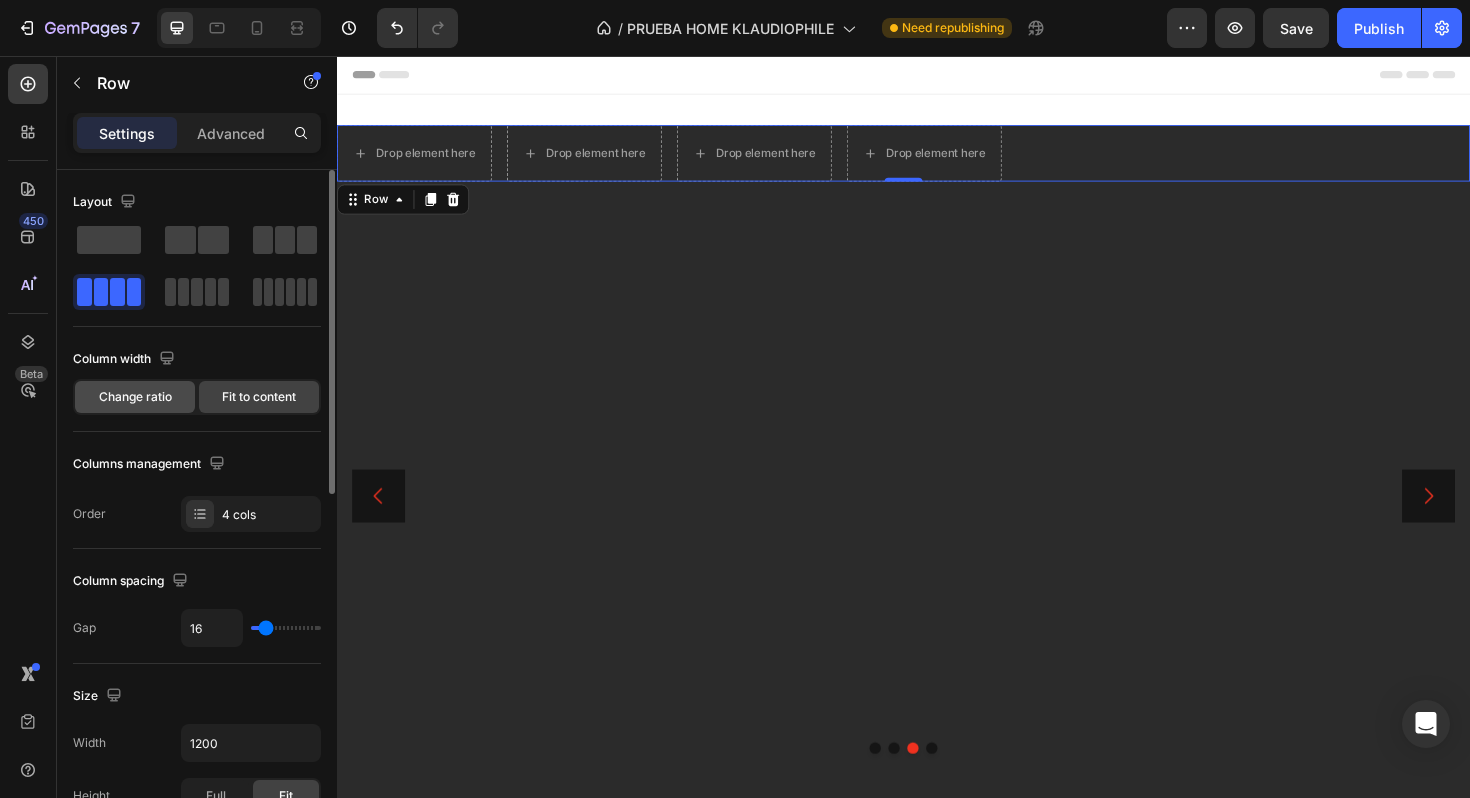 click on "Change ratio" 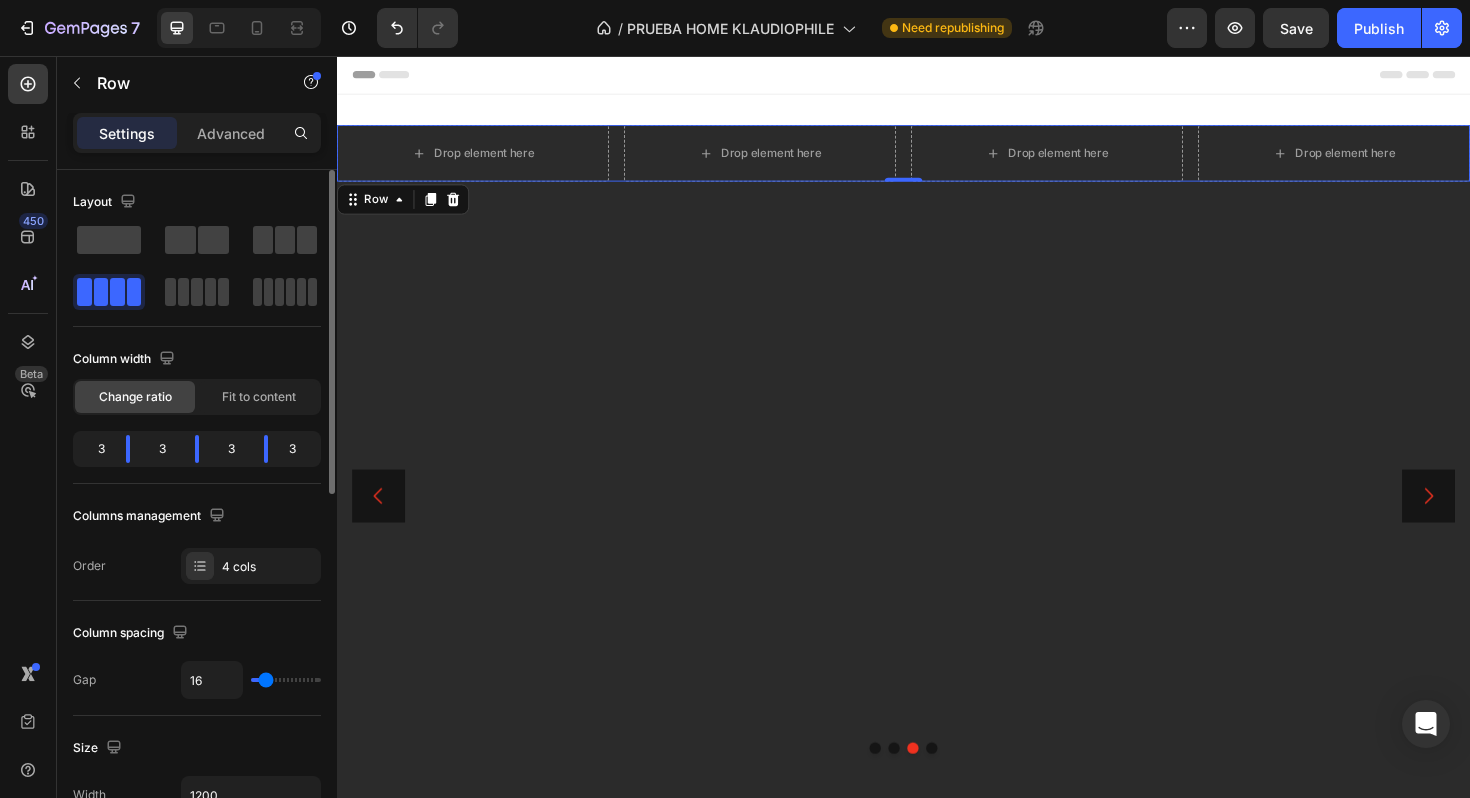 click on "3" 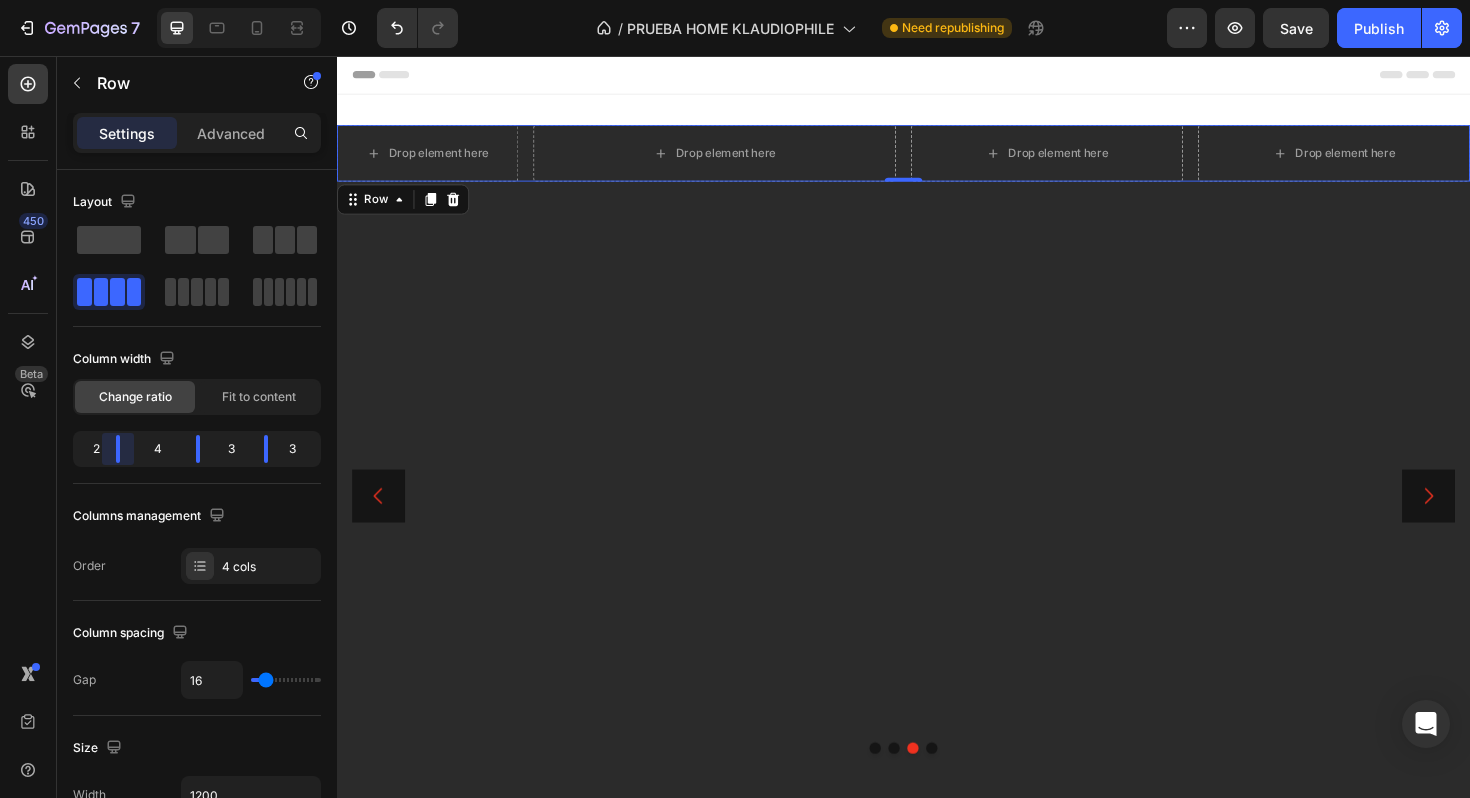 click on "7  Version history  /  PRUEBA HOME KLAUDIOPHILE Need republishing Preview  Save   Publish  450 Beta Sections(18) Elements(83) Section Element Hero Section Product Detail Brands Trusted Badges Guarantee Product Breakdown How to use Testimonials Compare Bundle FAQs Social Proof Brand Story Product List Collection Blog List Contact Sticky Add to Cart Custom Footer Browse Library 450 Layout
Row
Row
Row
Row Text
Heading
Text Block Button
Button
Button Media
Image
Image
Video" at bounding box center (735, 0) 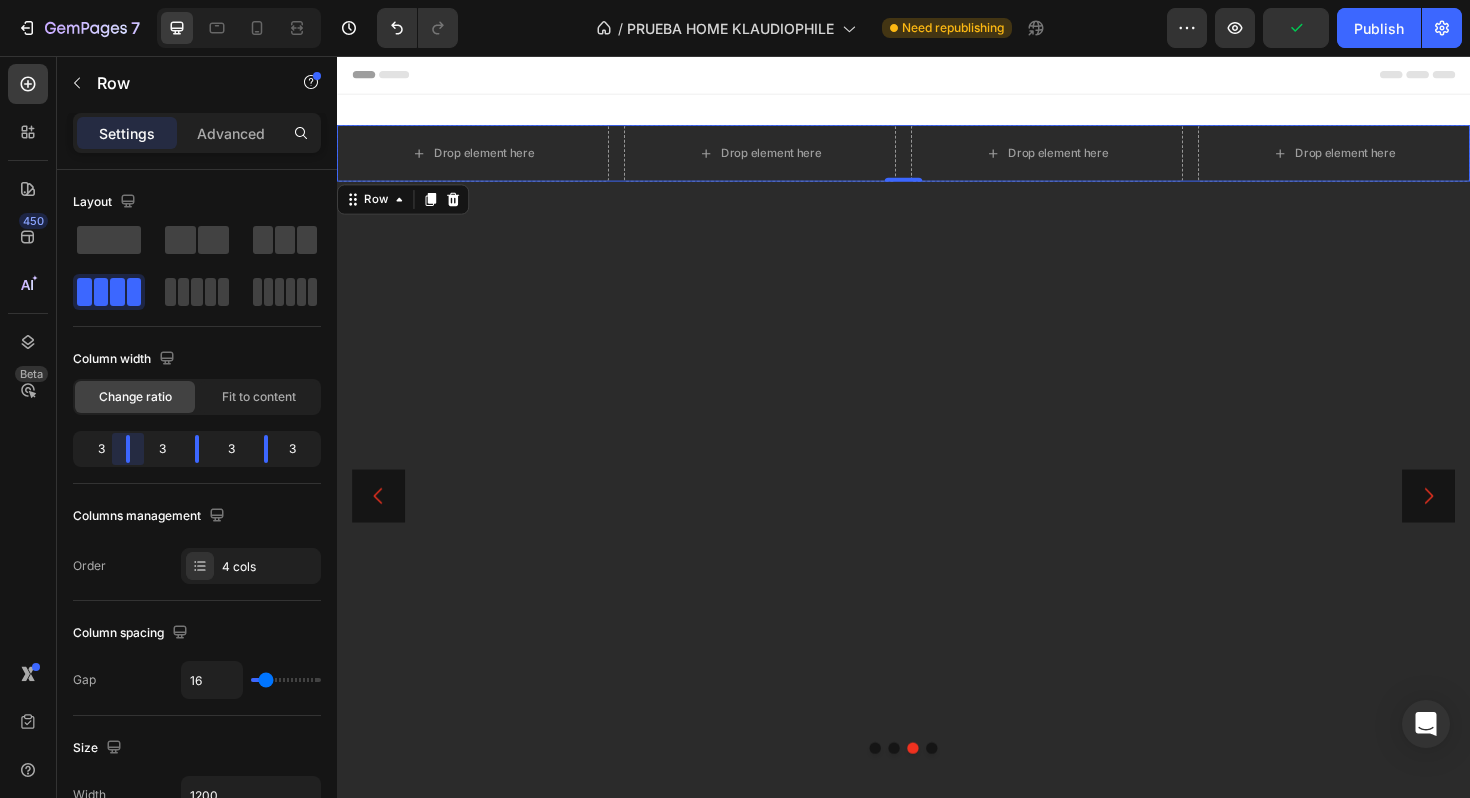 drag, startPoint x: 118, startPoint y: 452, endPoint x: 133, endPoint y: 454, distance: 15.132746 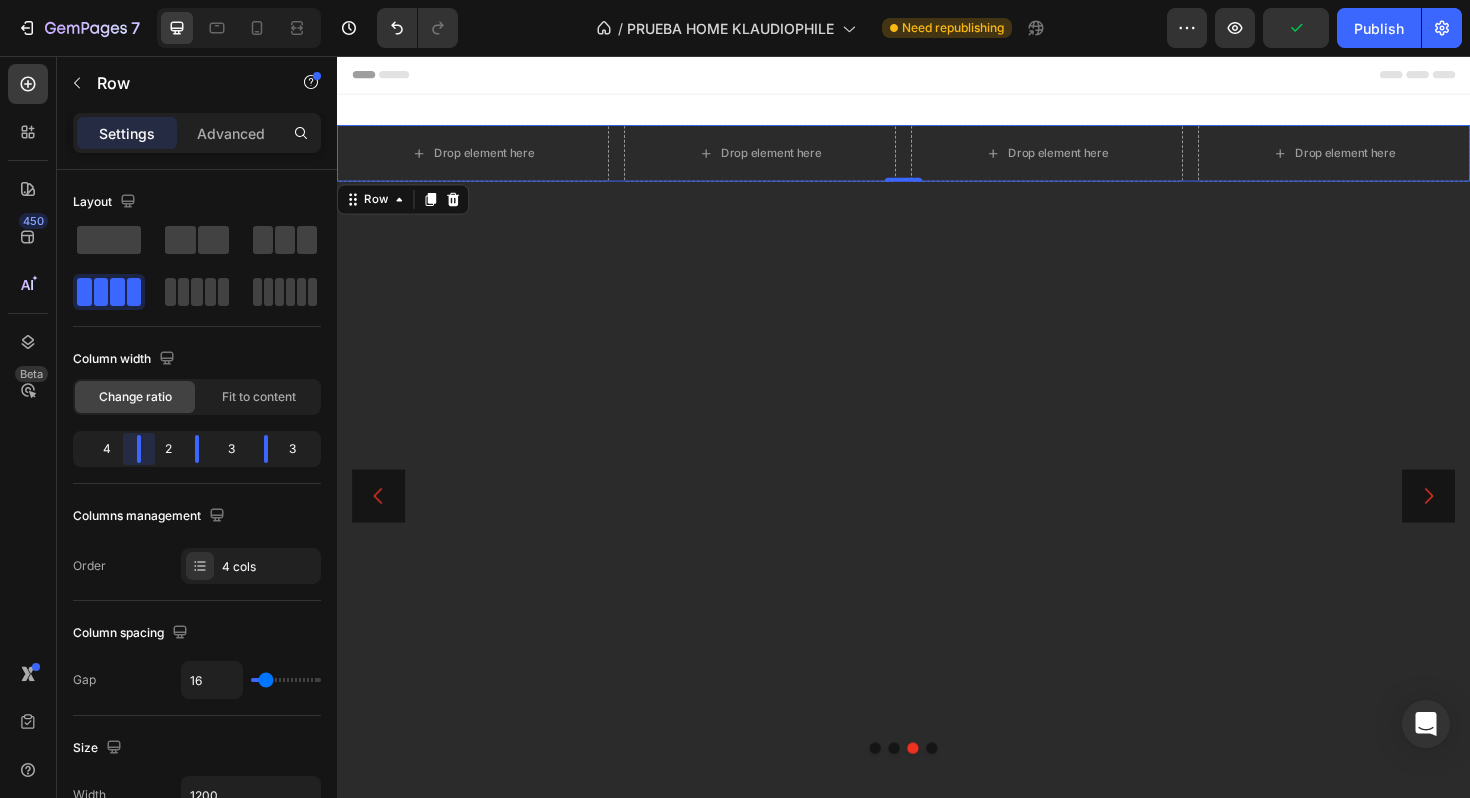 drag, startPoint x: 133, startPoint y: 454, endPoint x: 157, endPoint y: 453, distance: 24.020824 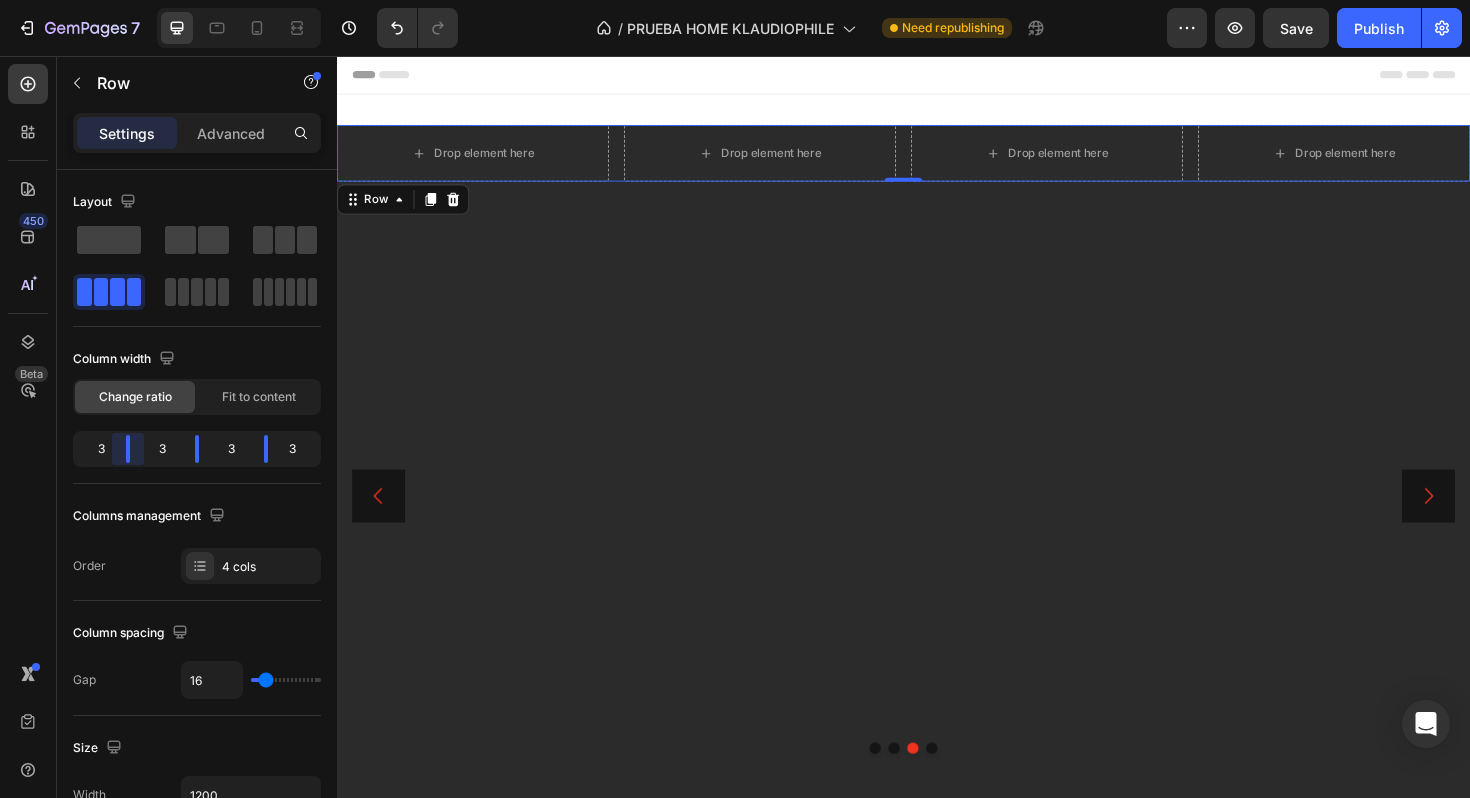 click on "7  Version history  /  PRUEBA HOME KLAUDIOPHILE Need republishing Preview  Save   Publish  450 Beta Sections(18) Elements(83) Section Element Hero Section Product Detail Brands Trusted Badges Guarantee Product Breakdown How to use Testimonials Compare Bundle FAQs Social Proof Brand Story Product List Collection Blog List Contact Sticky Add to Cart Custom Footer Browse Library 450 Layout
Row
Row
Row
Row Text
Heading
Text Block Button
Button
Button Media
Image
Image
Video" at bounding box center (735, 0) 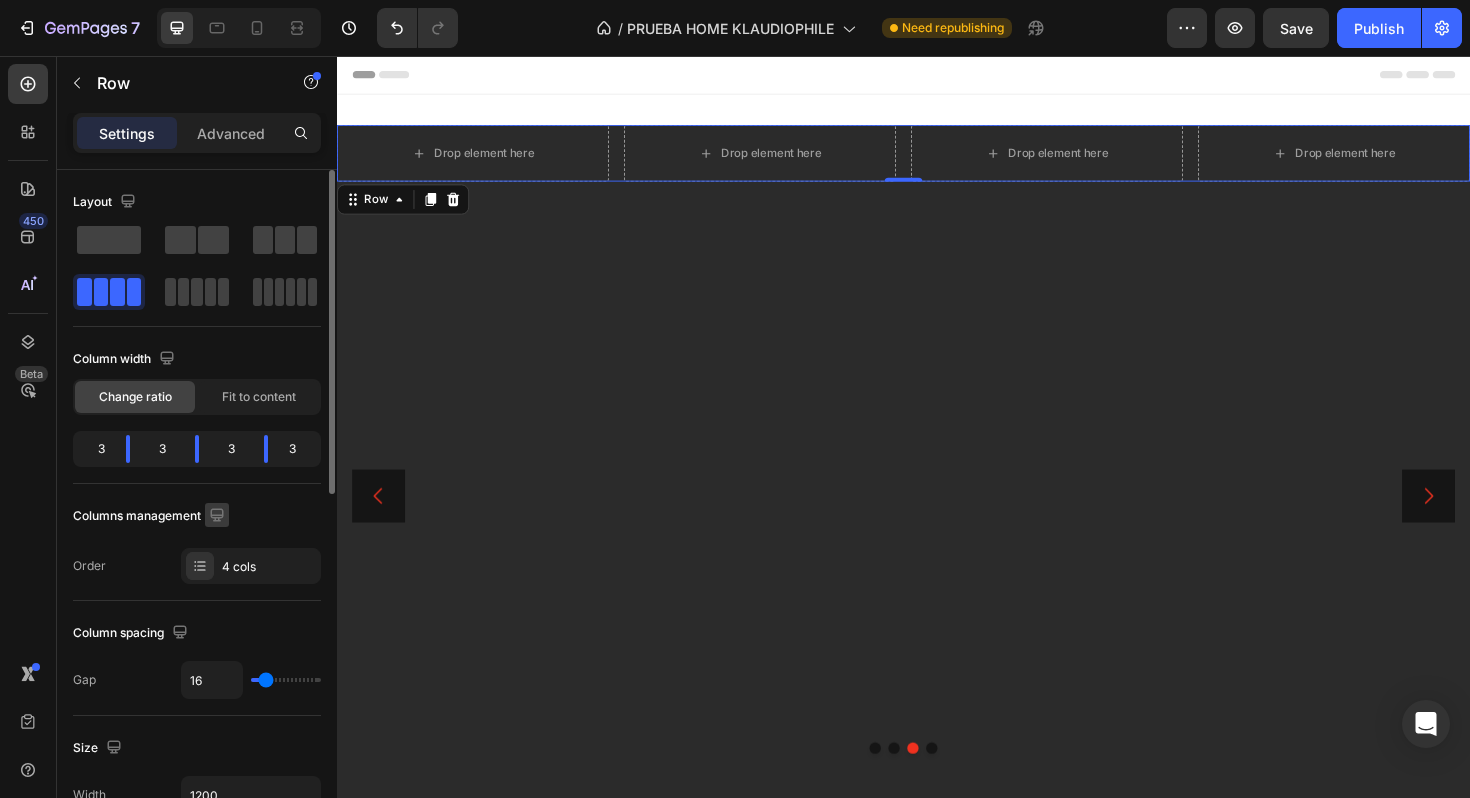 click 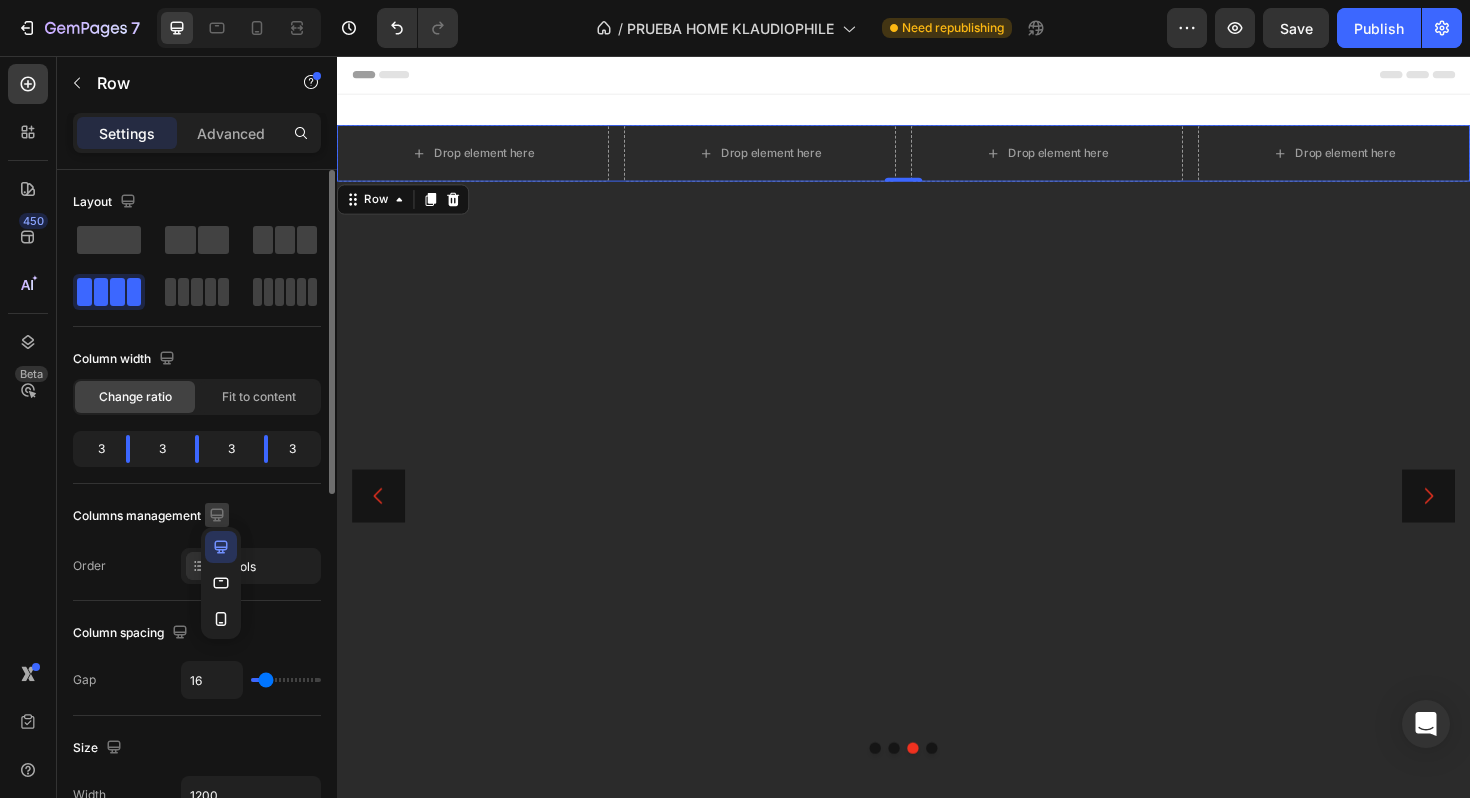 click 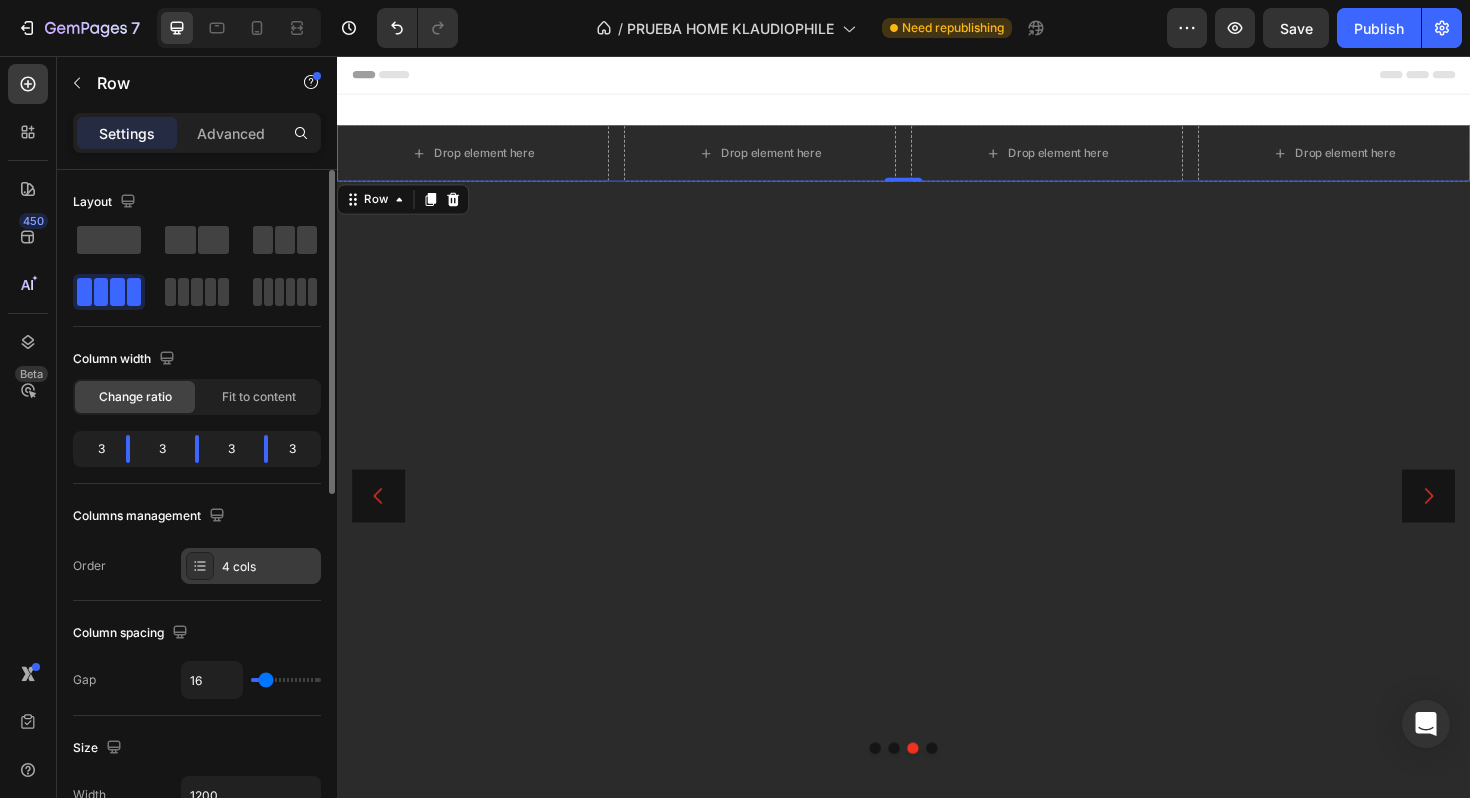 click at bounding box center [200, 566] 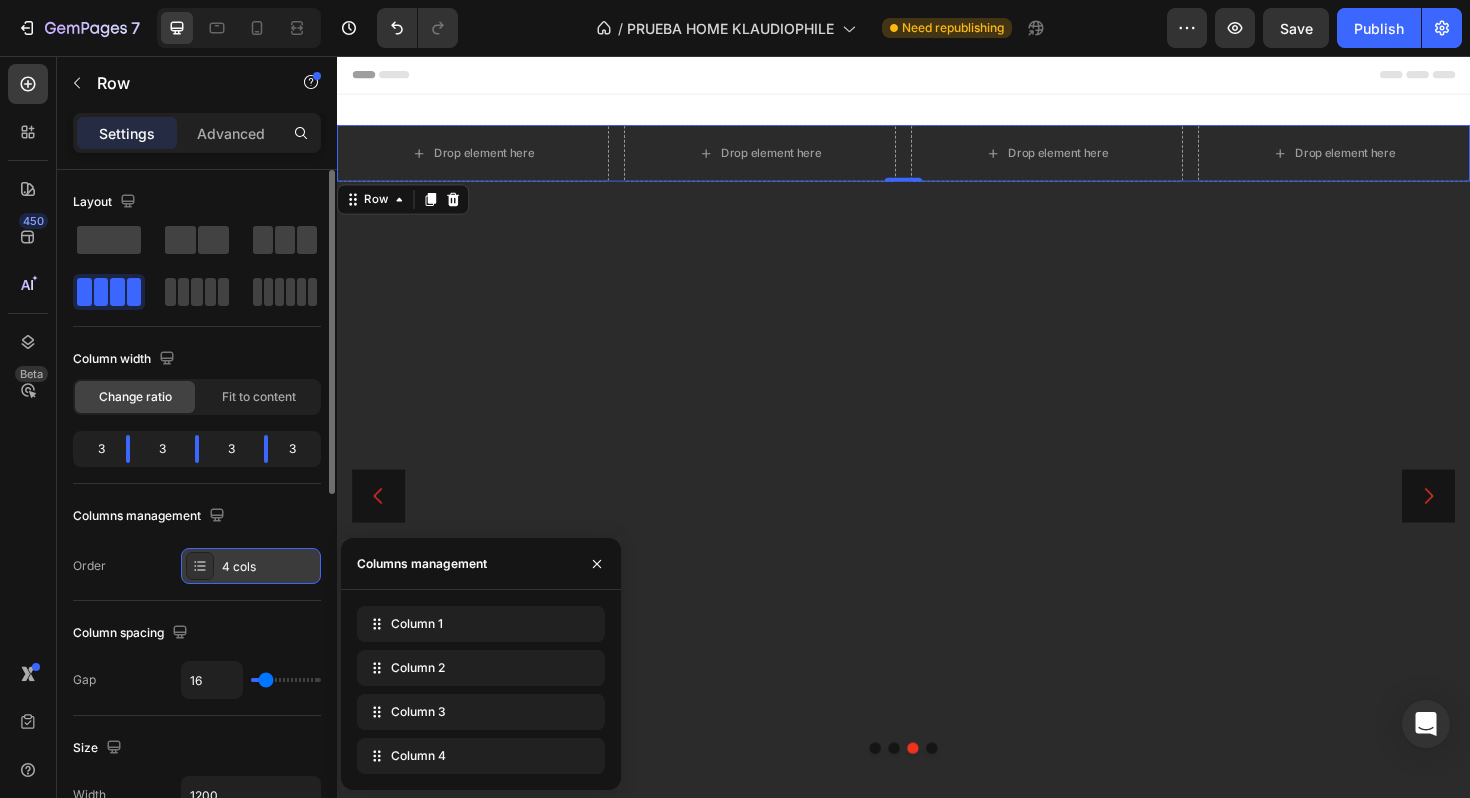 click at bounding box center (200, 566) 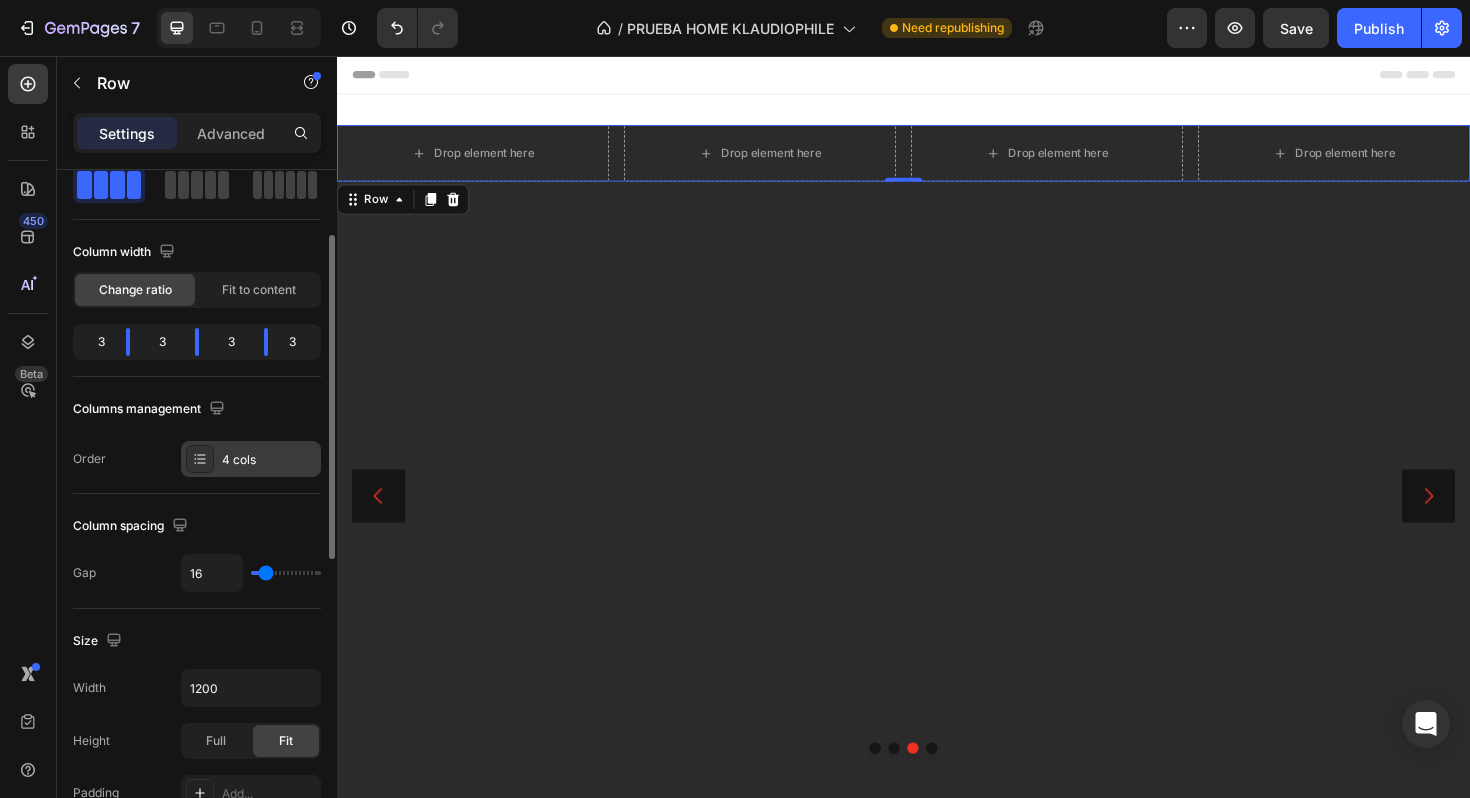scroll, scrollTop: 152, scrollLeft: 0, axis: vertical 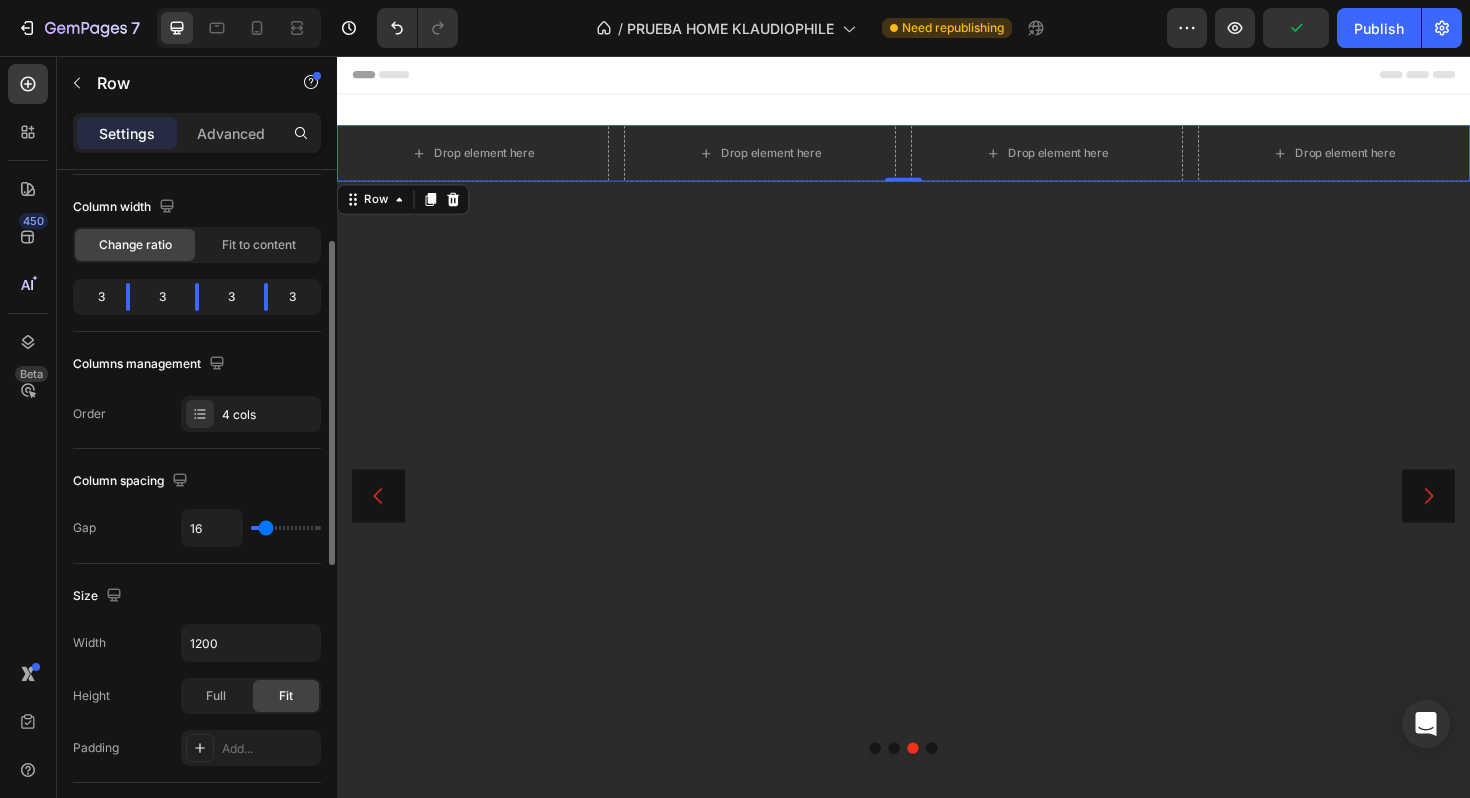 type on "17" 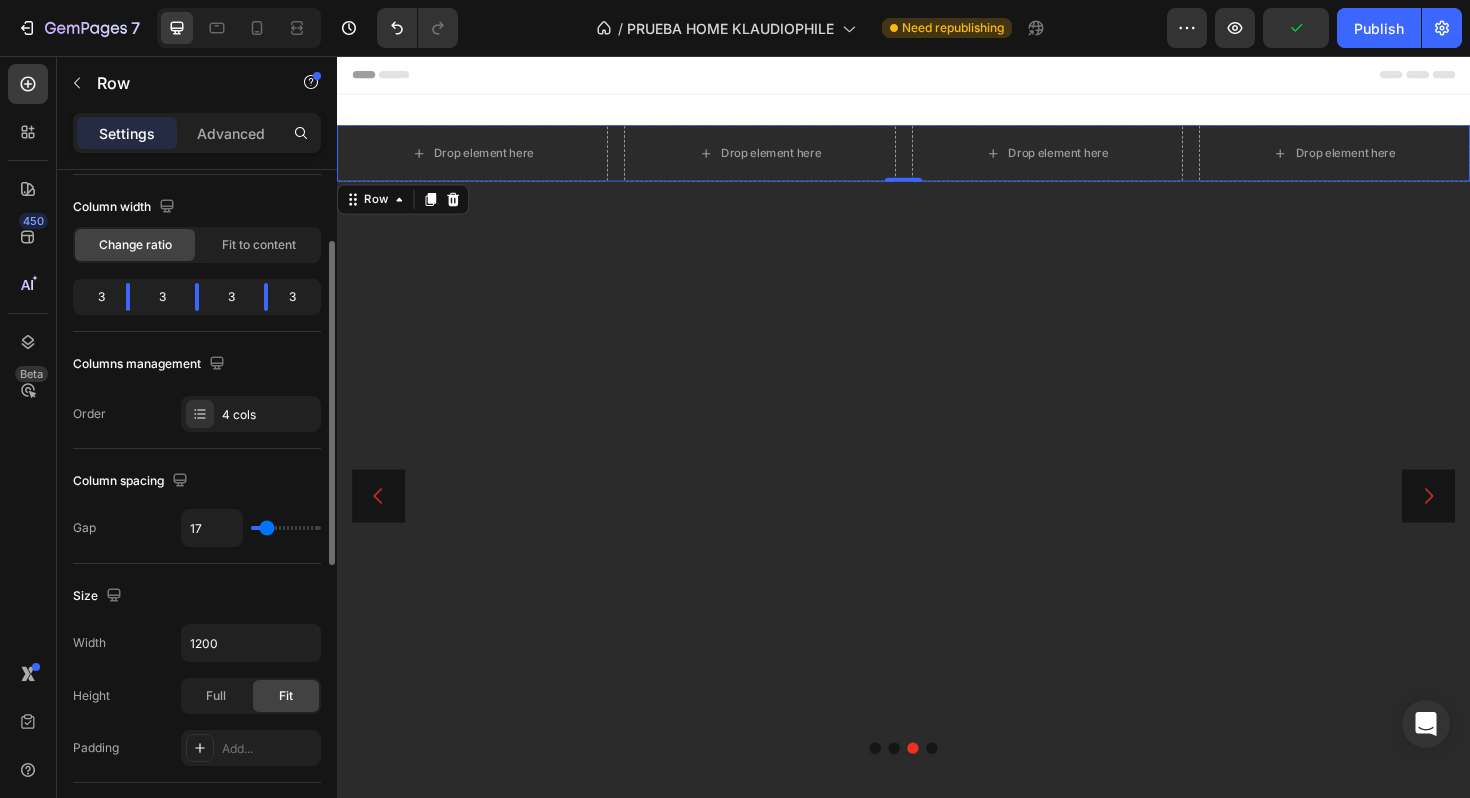 type on "23" 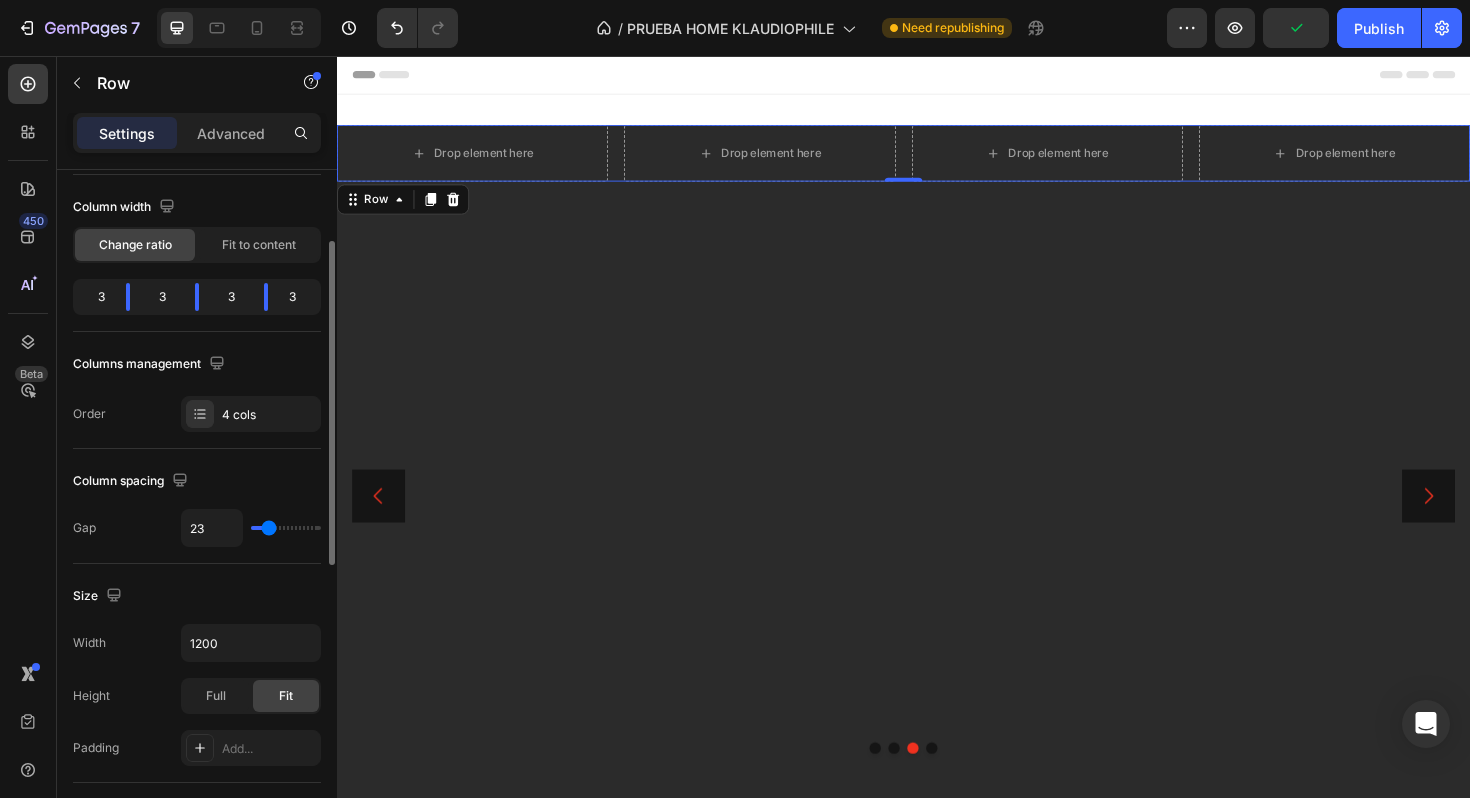 type on "26" 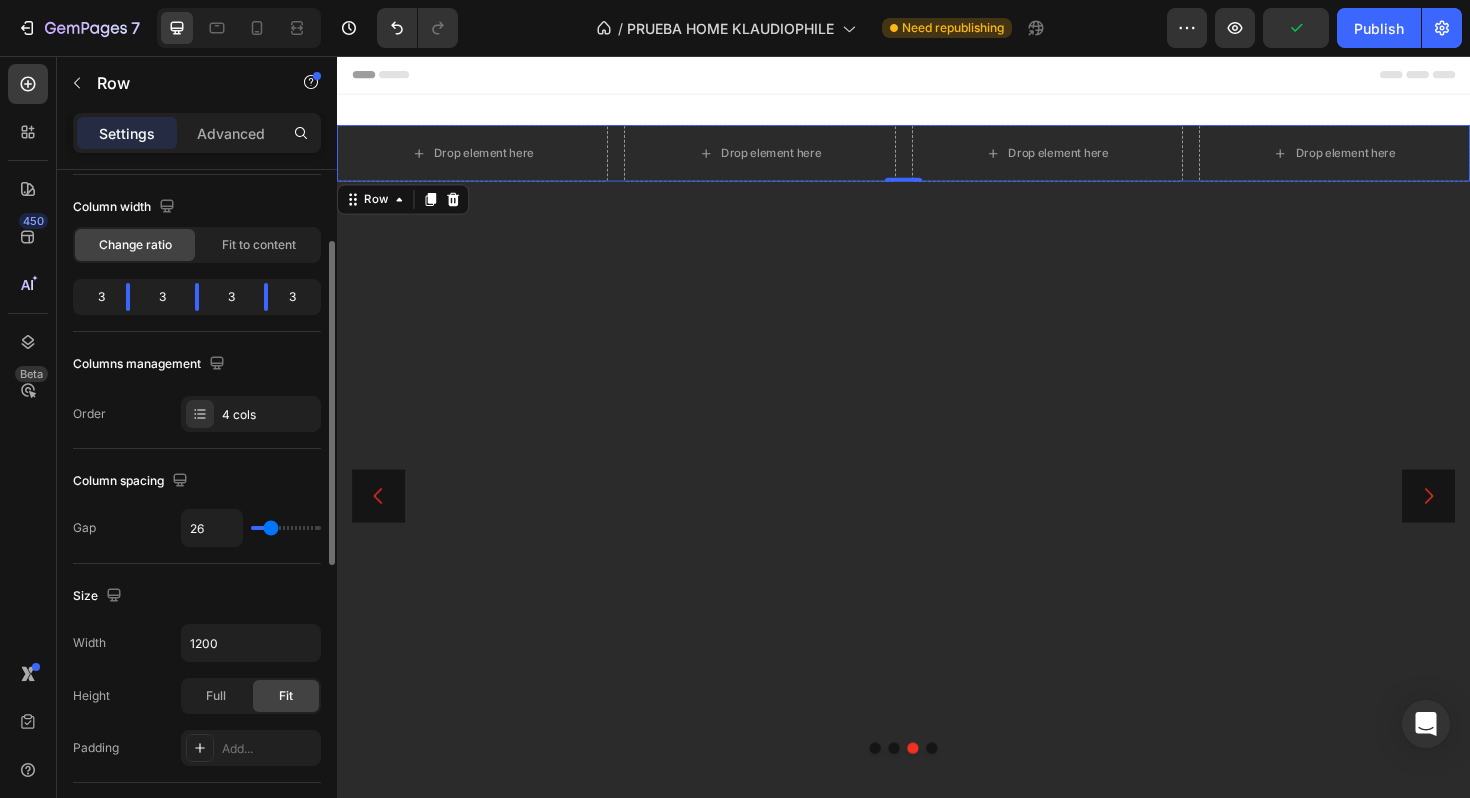 type on "40" 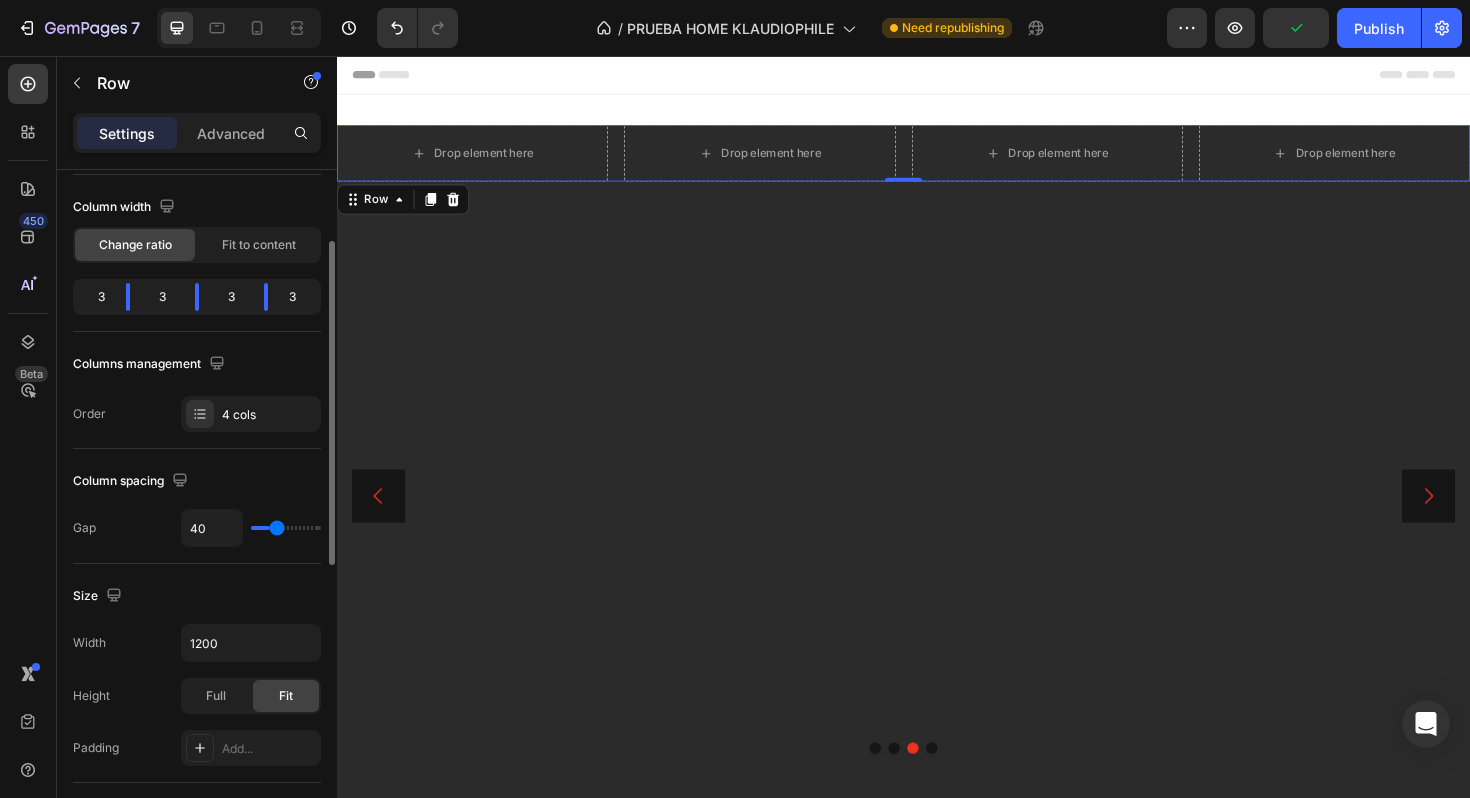 type on "48" 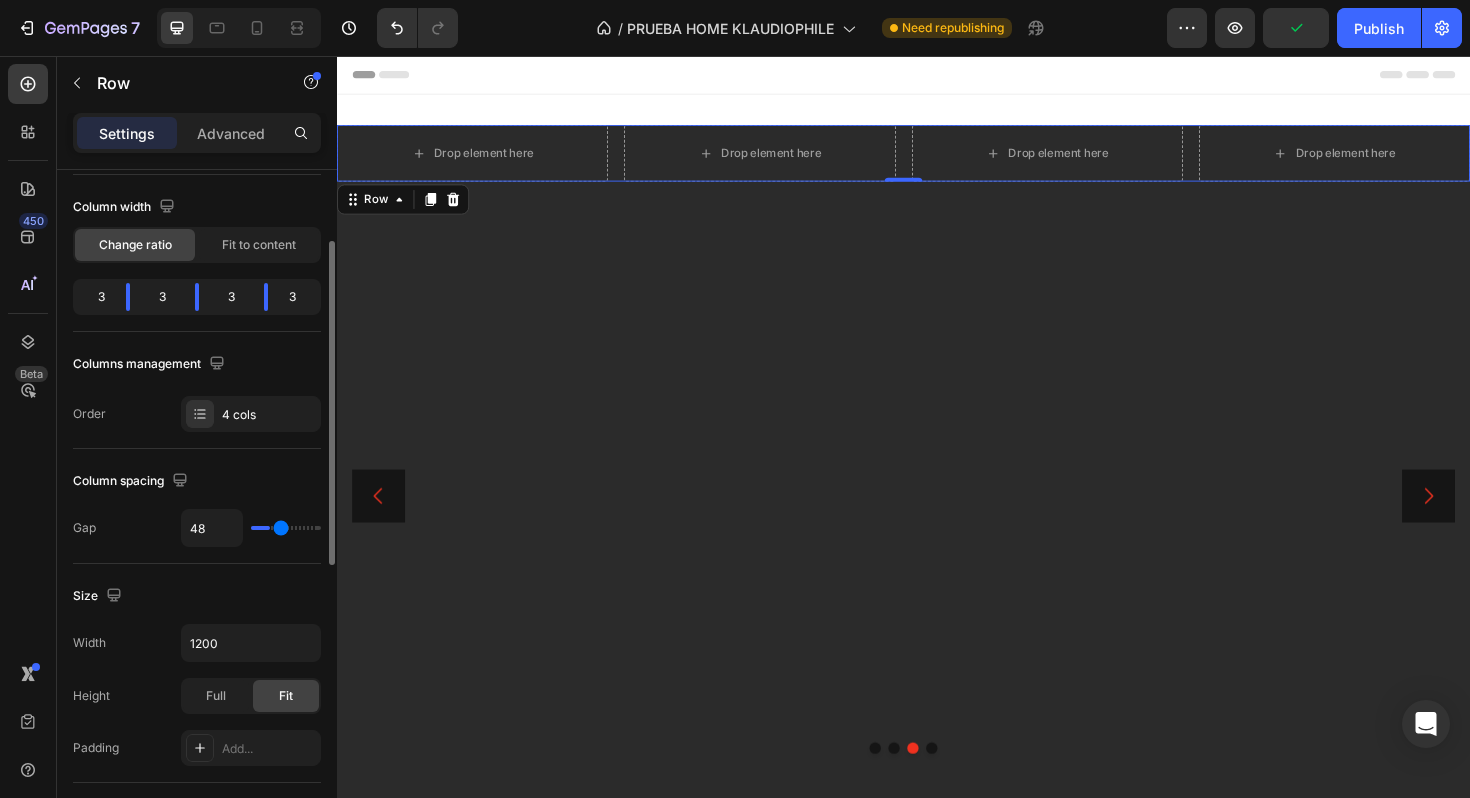 type on "54" 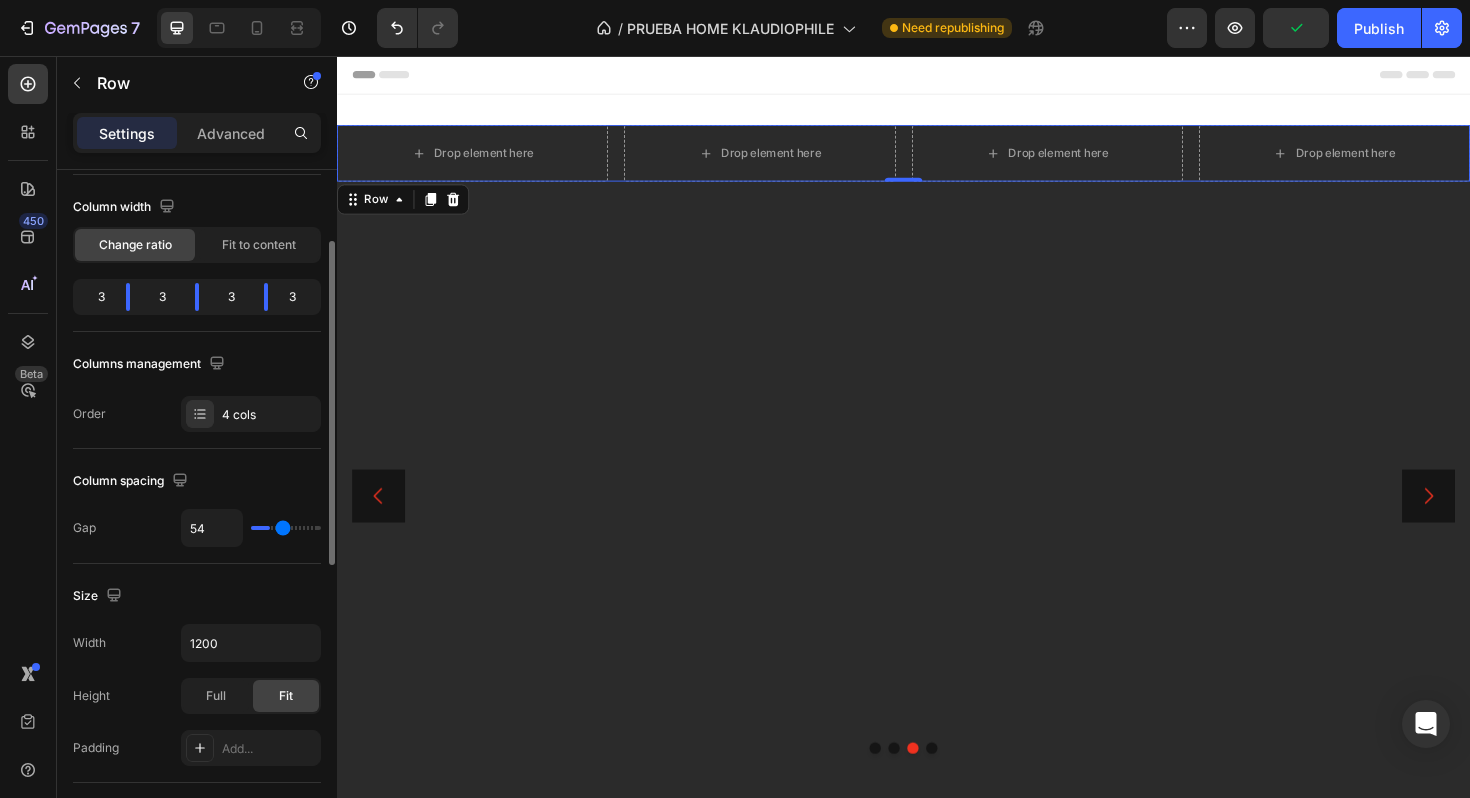 type on "58" 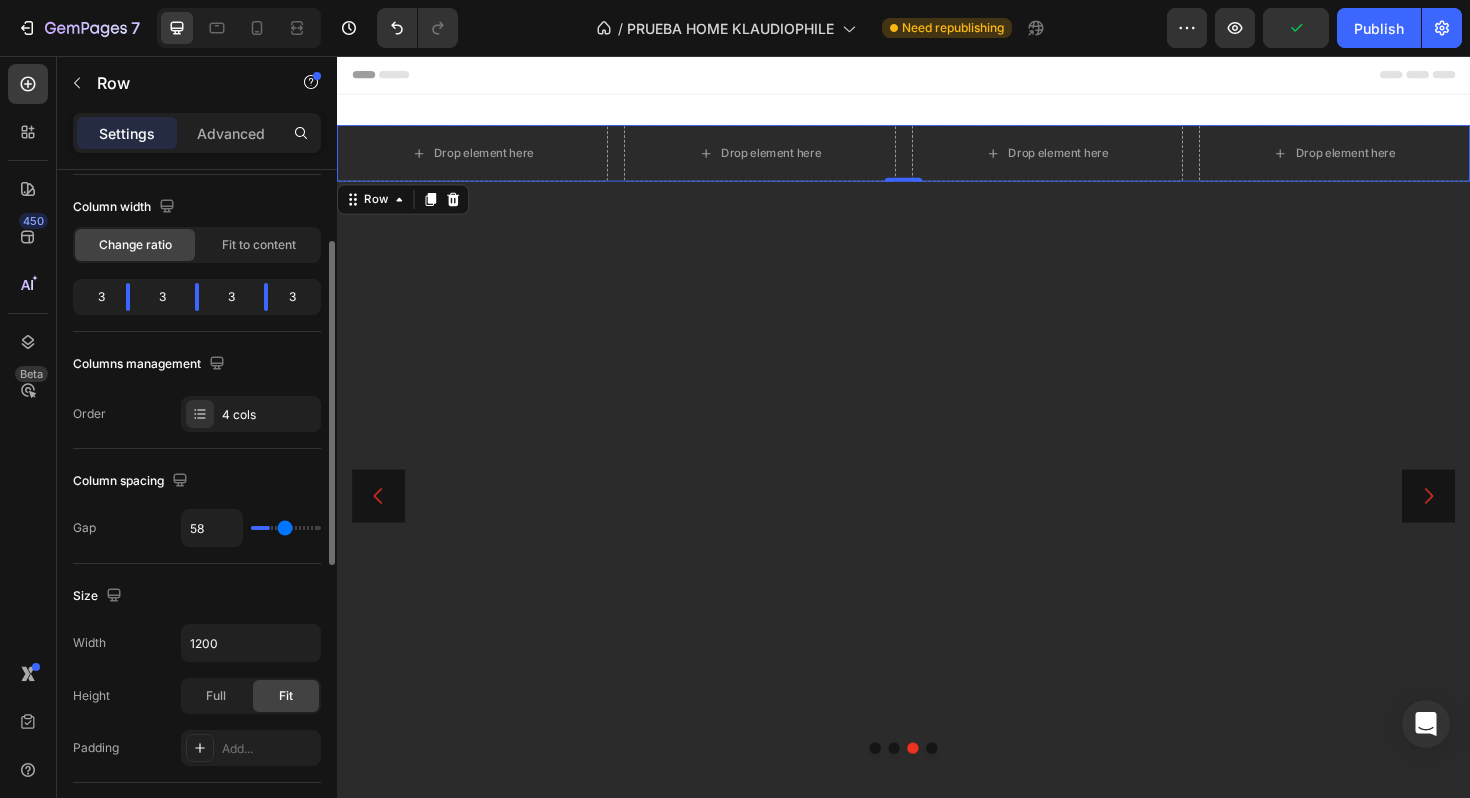 type on "60" 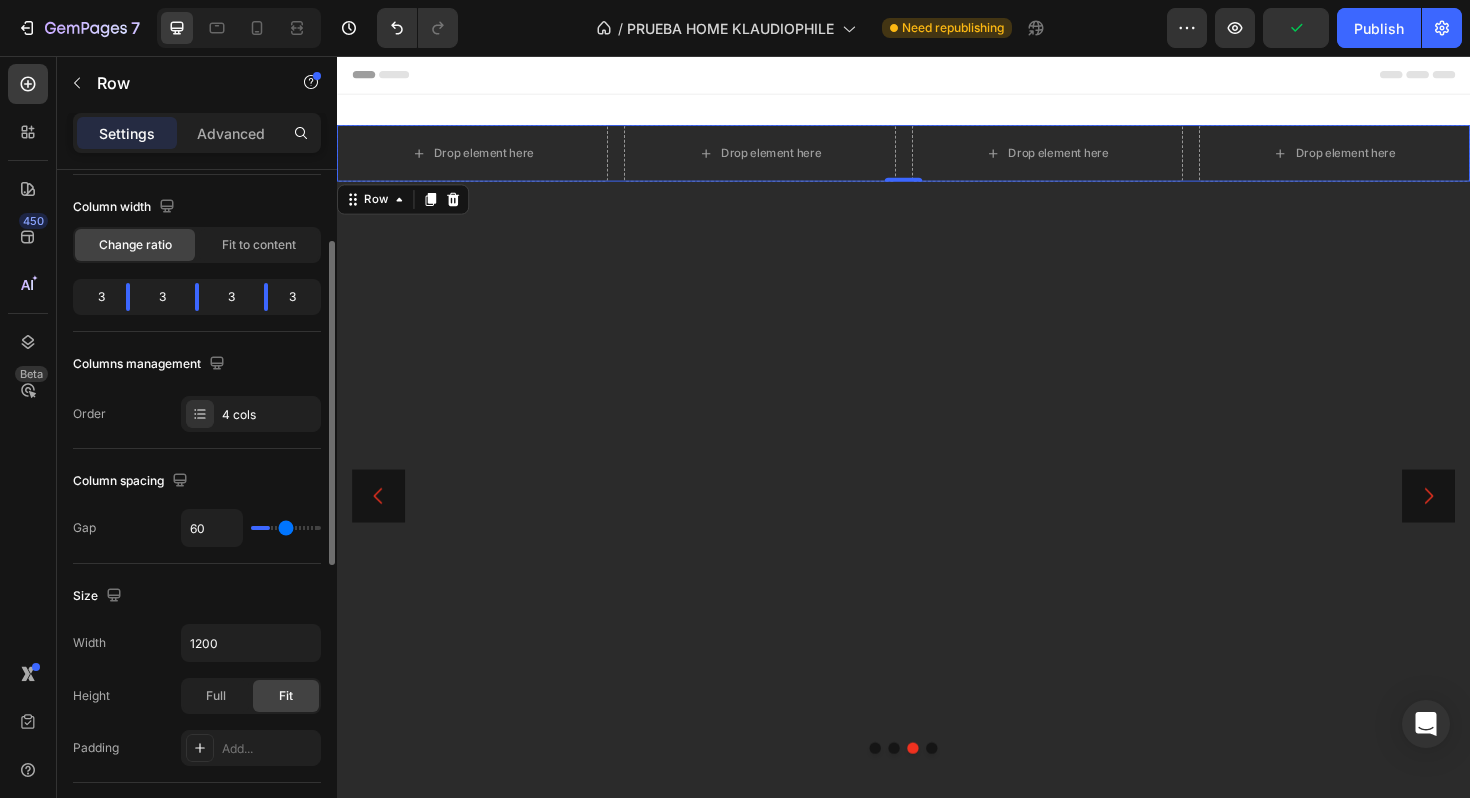 type on "62" 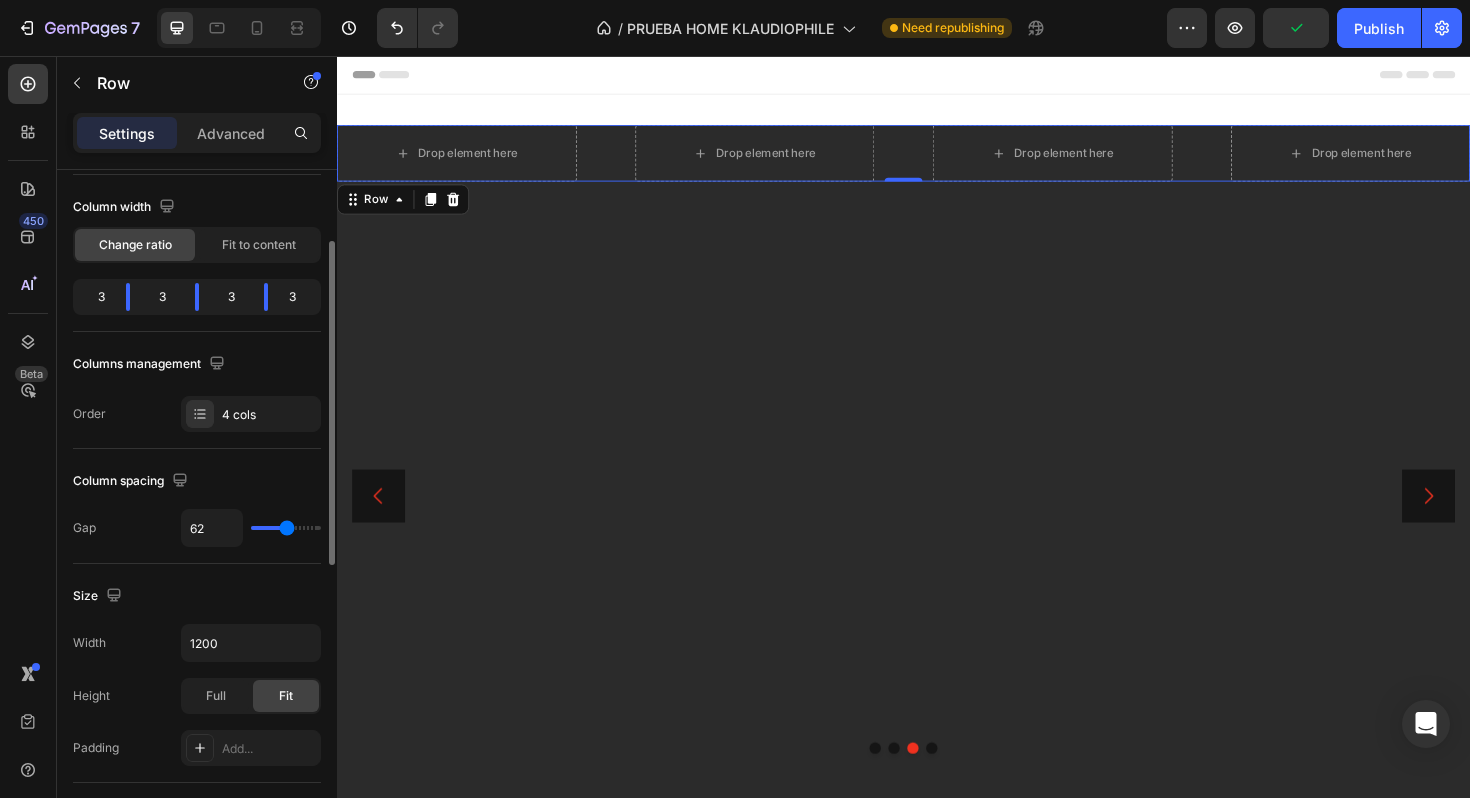 type on "63" 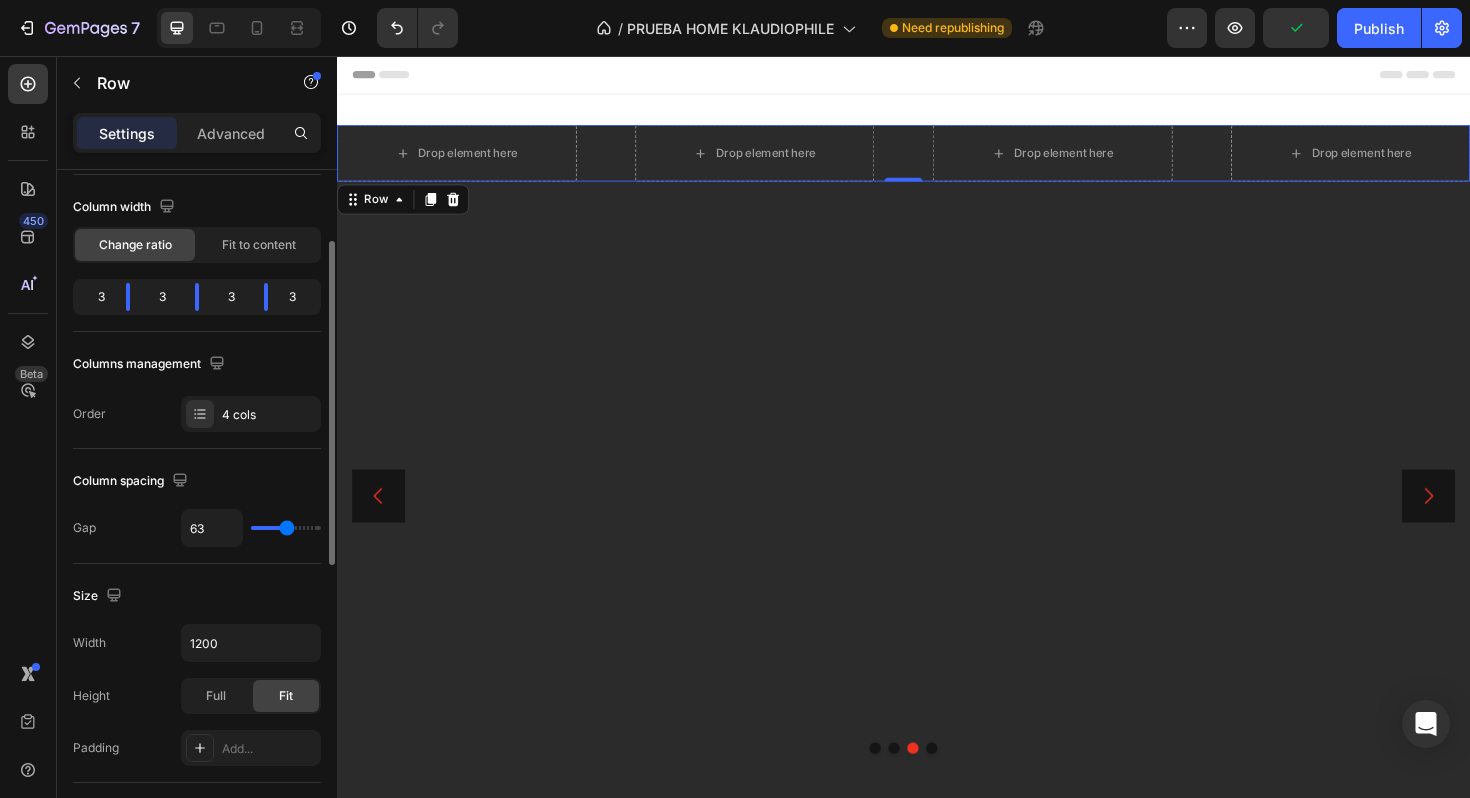 type on "64" 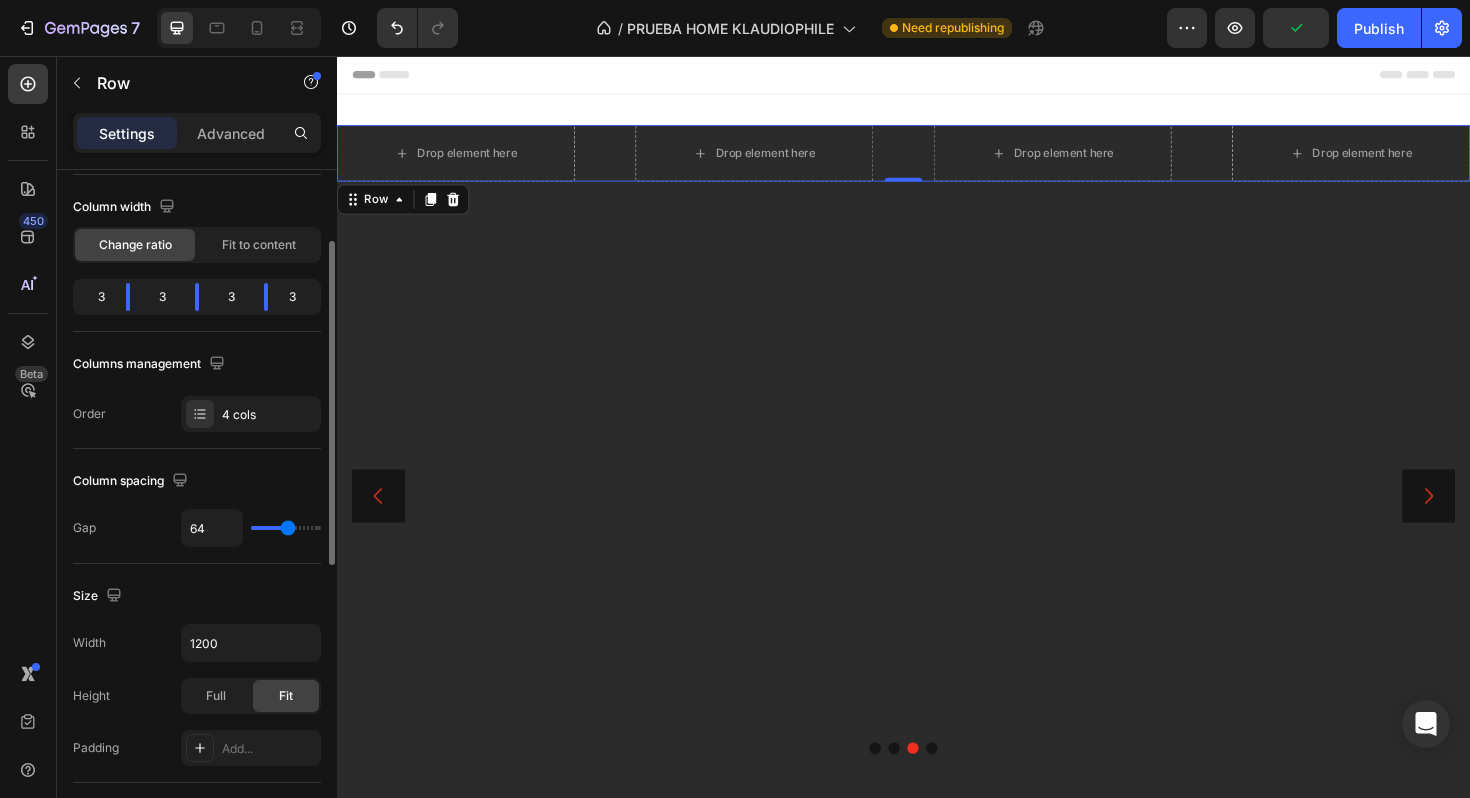 type on "61" 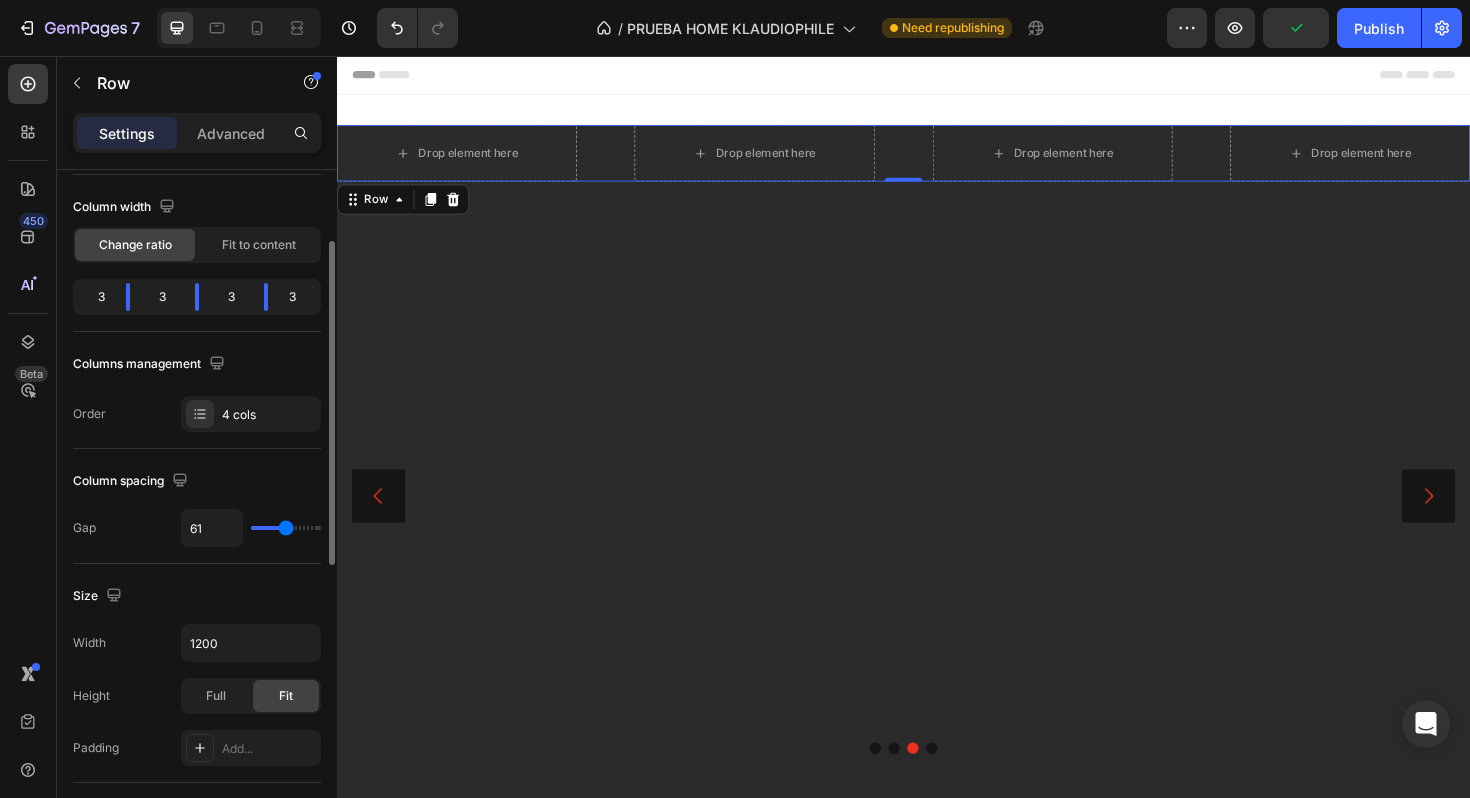 type on "54" 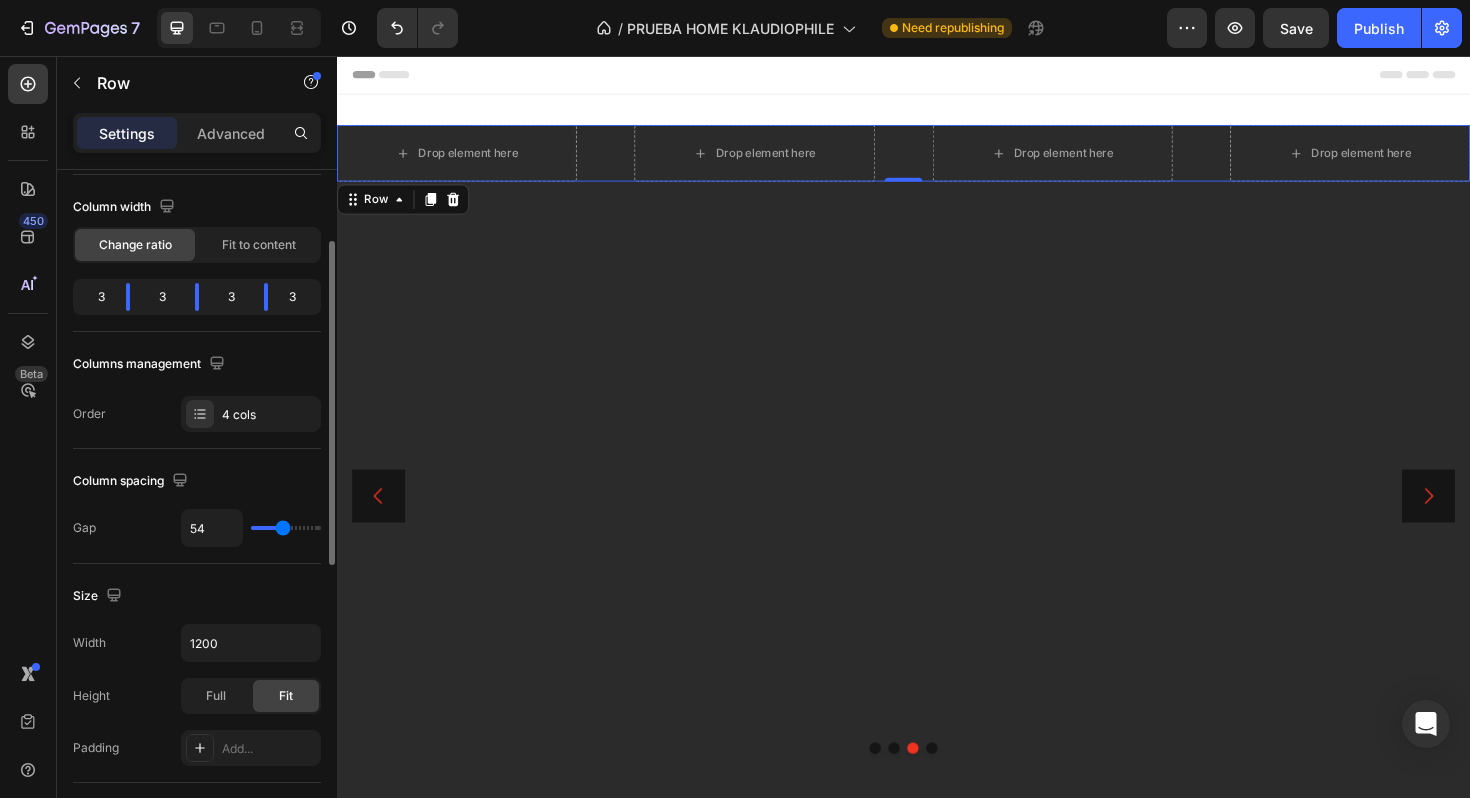 type on "48" 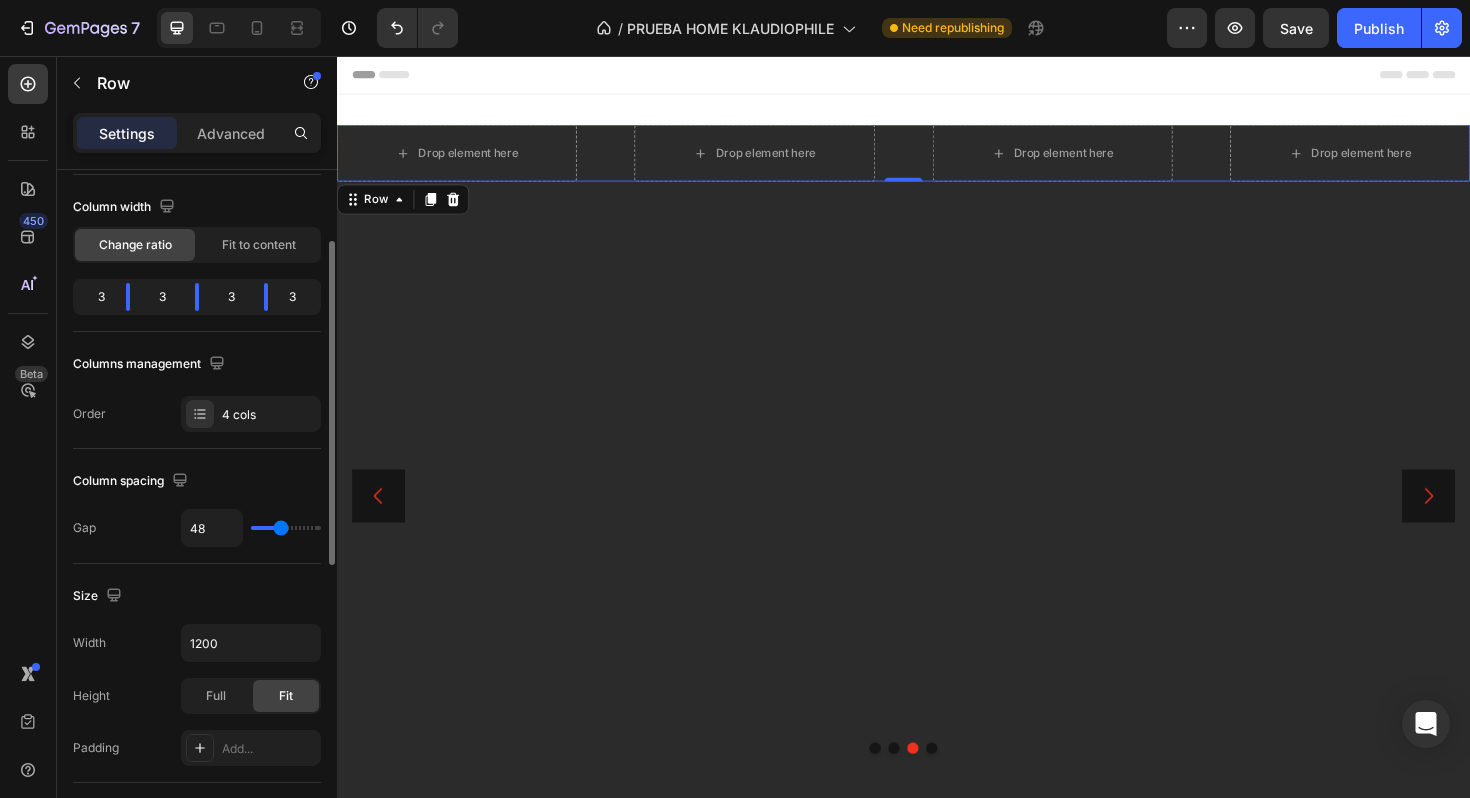 type on "42" 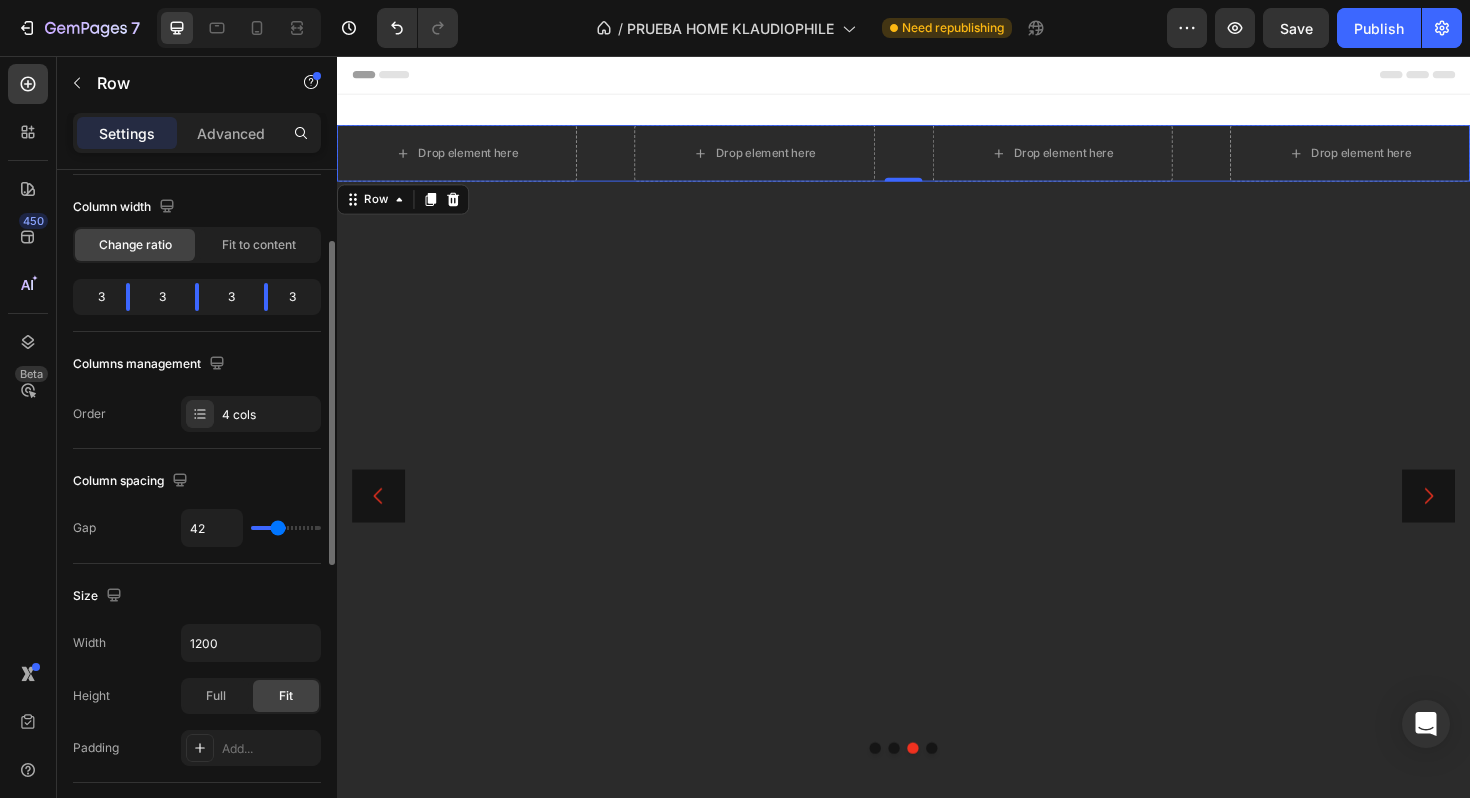type on "37" 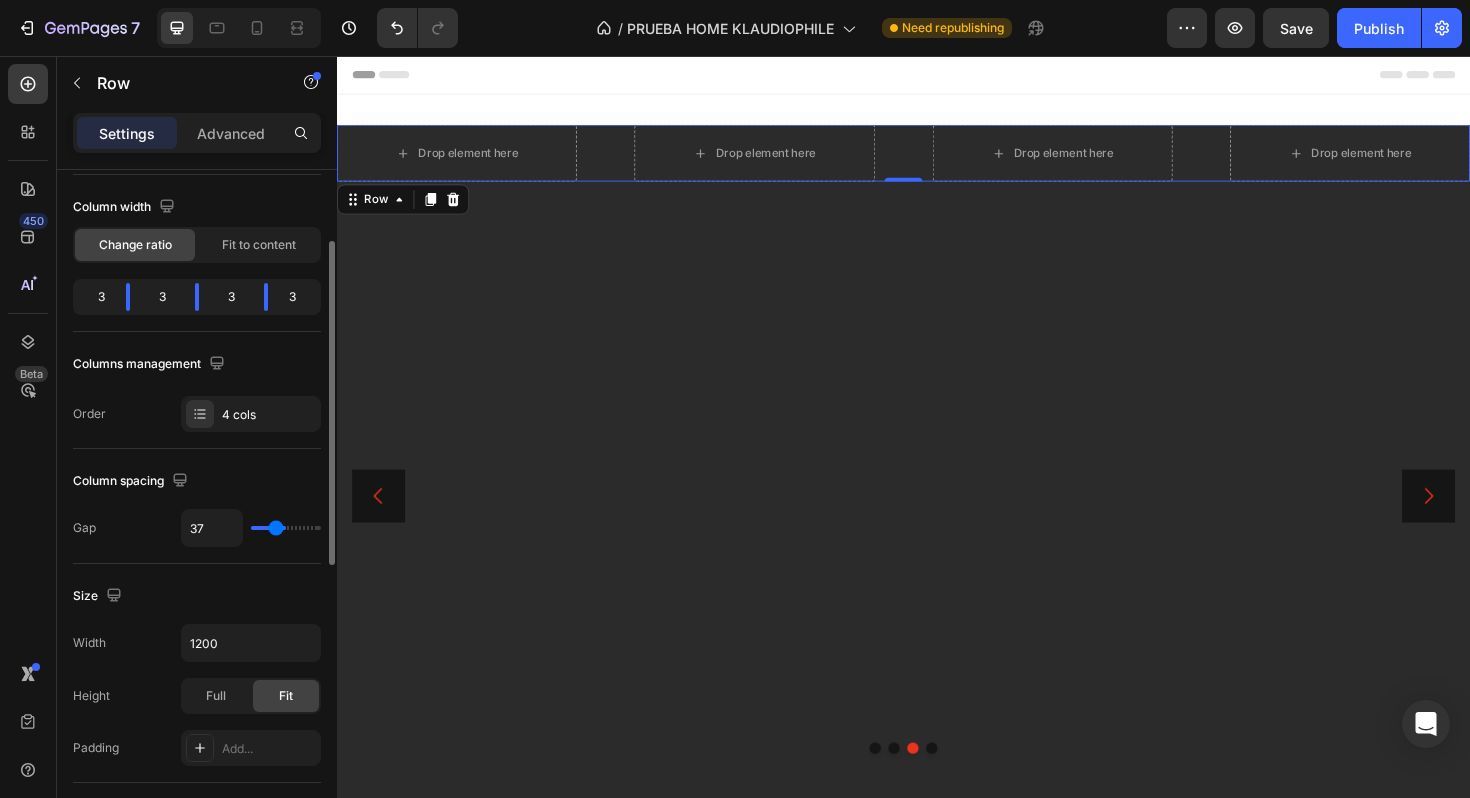 type on "30" 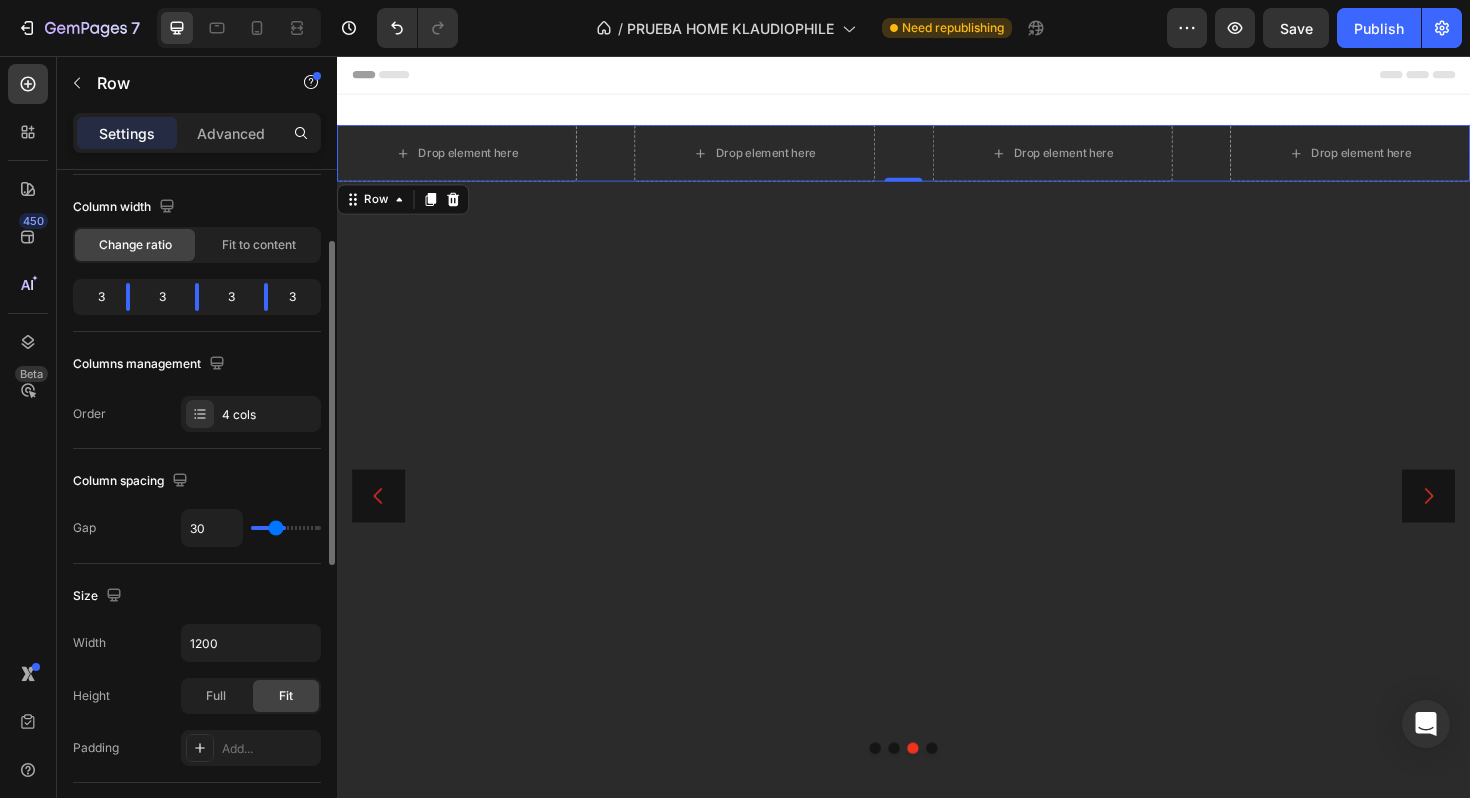 type on "30" 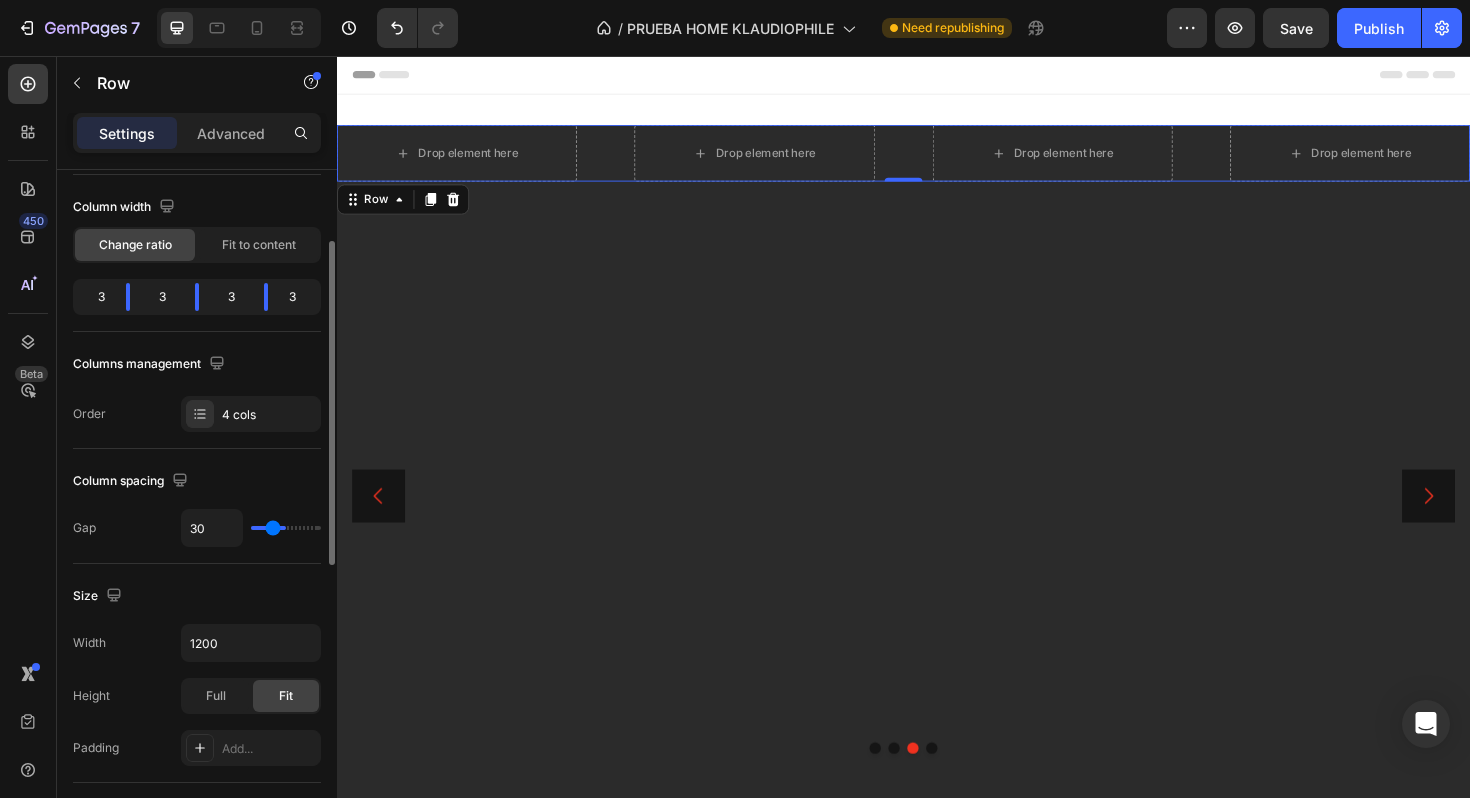type on "23" 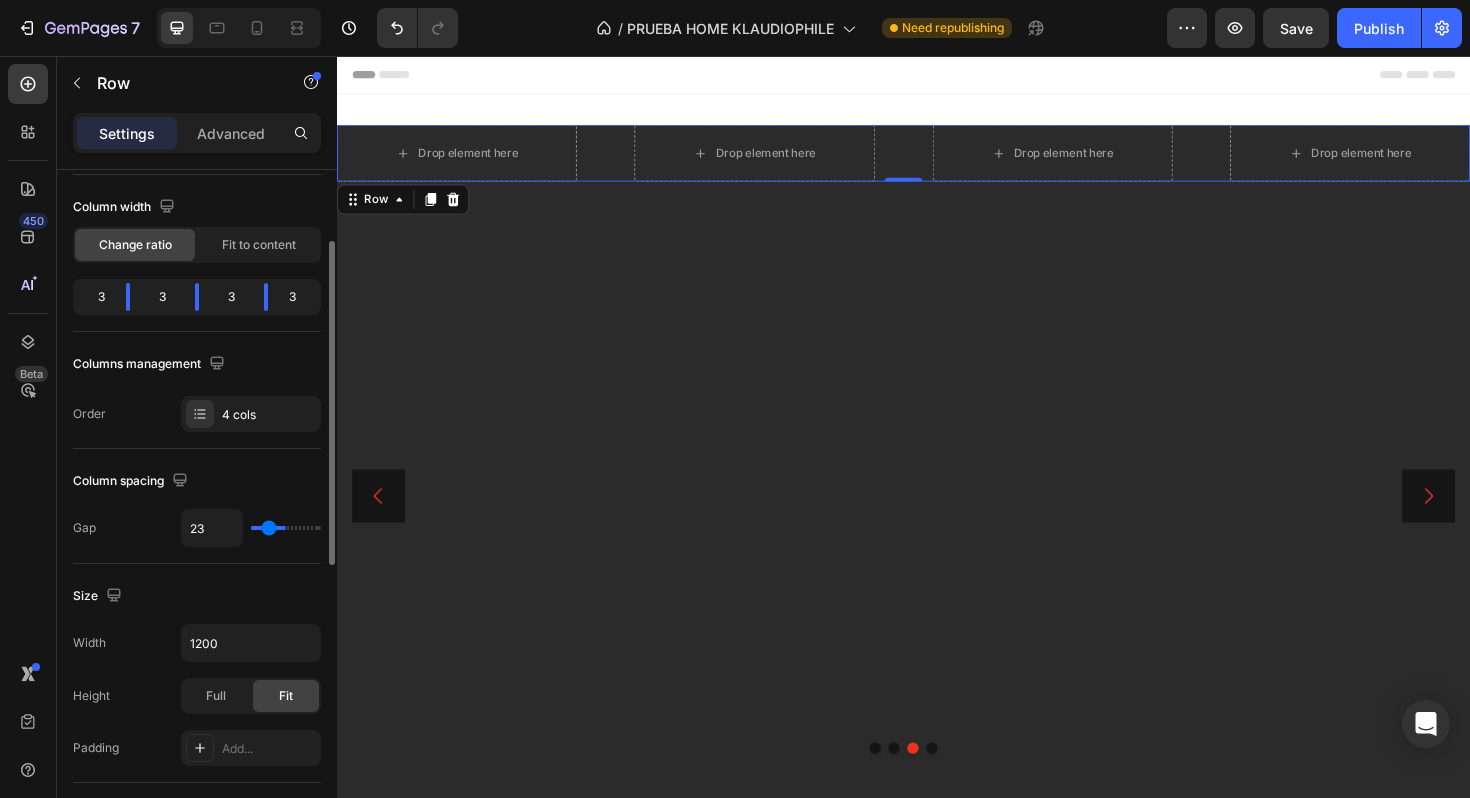 type on "17" 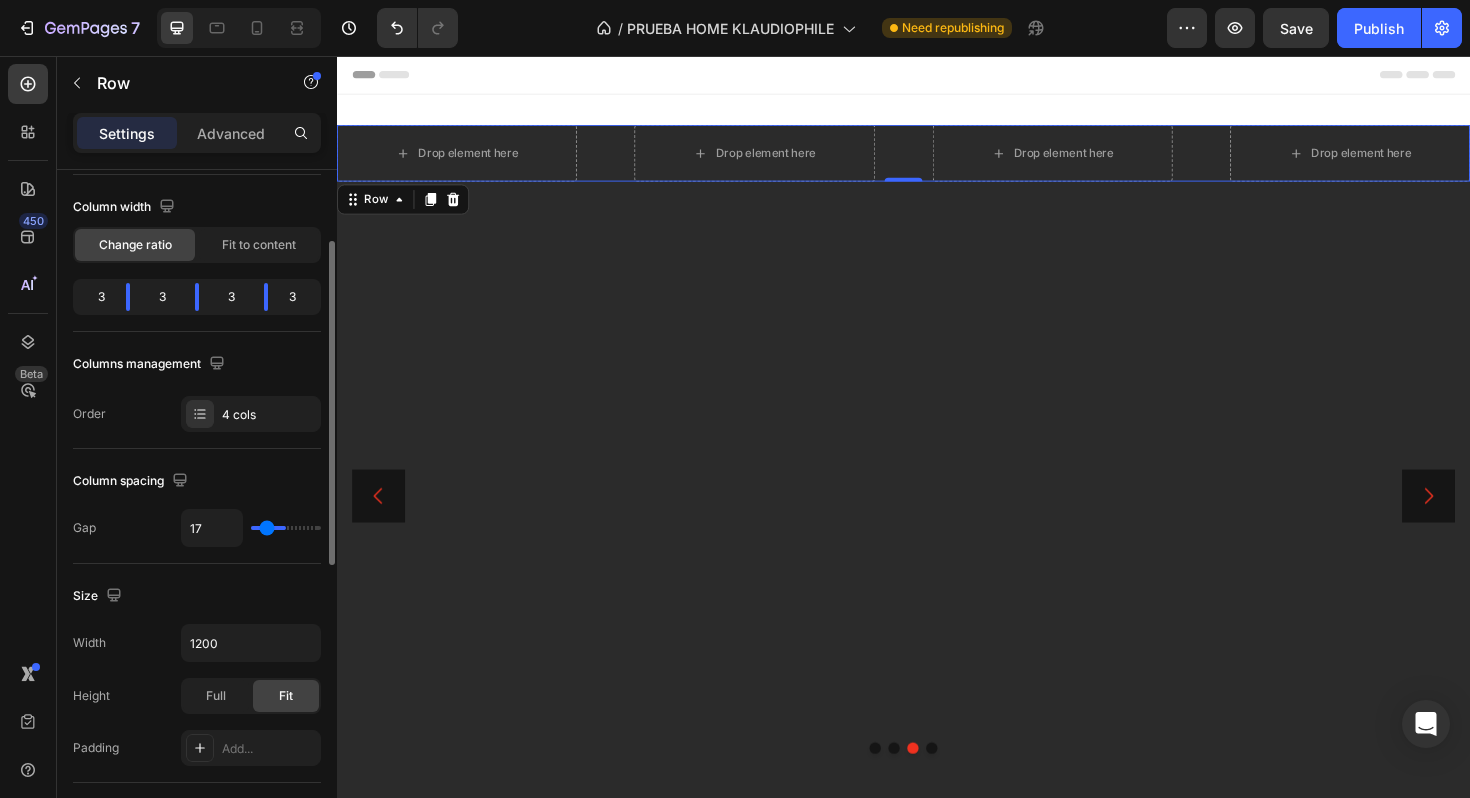 type on "12" 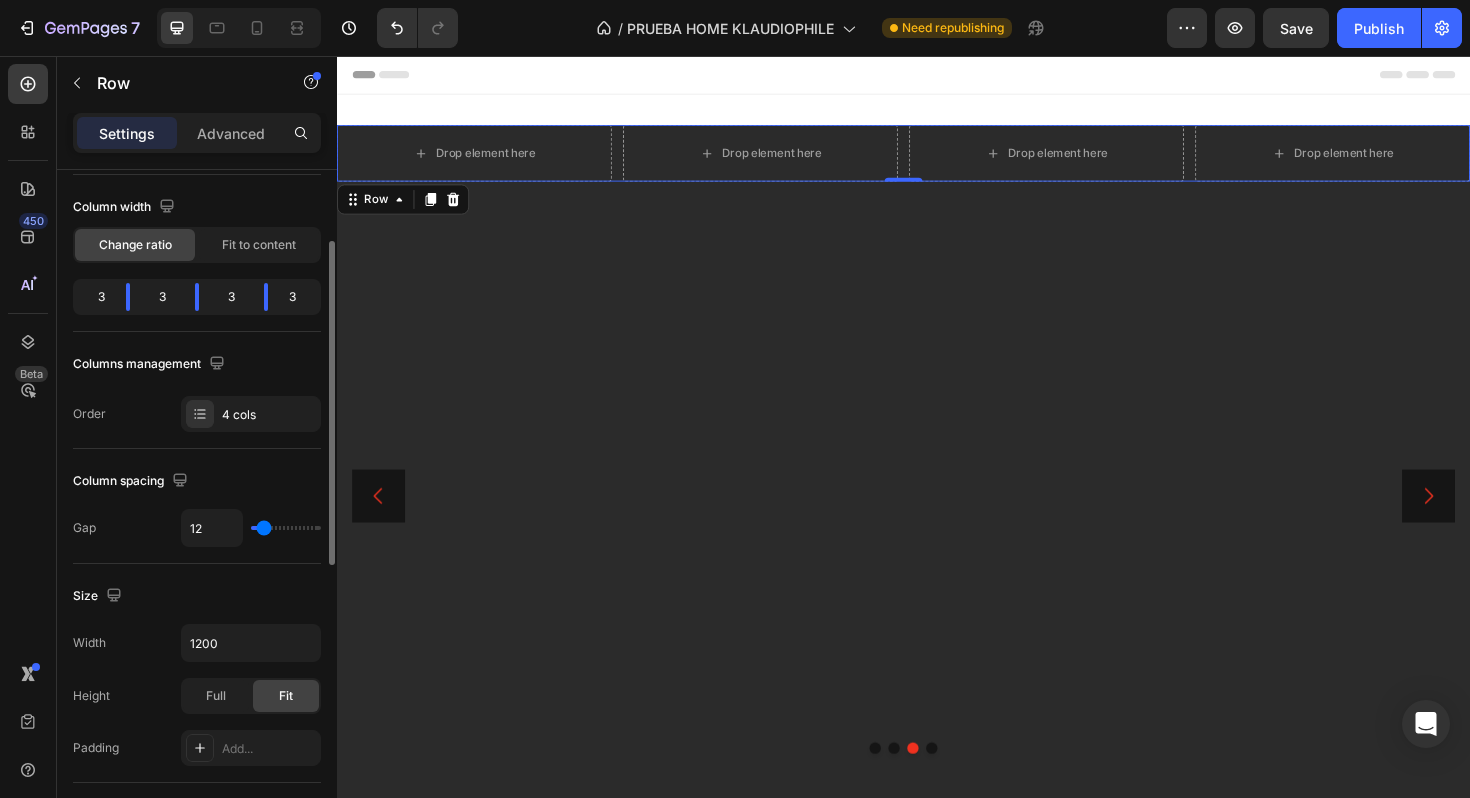 type on "9" 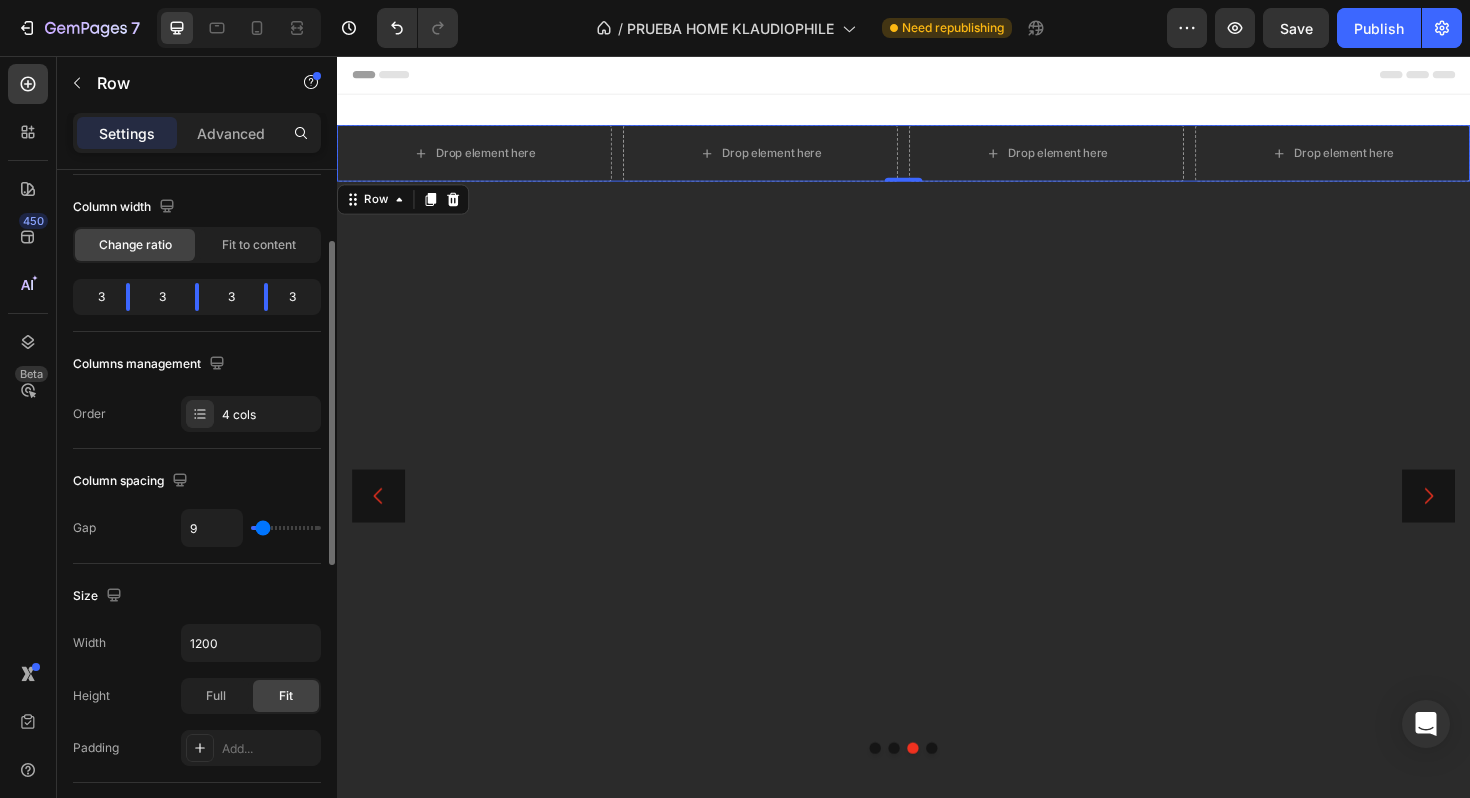 type on "8" 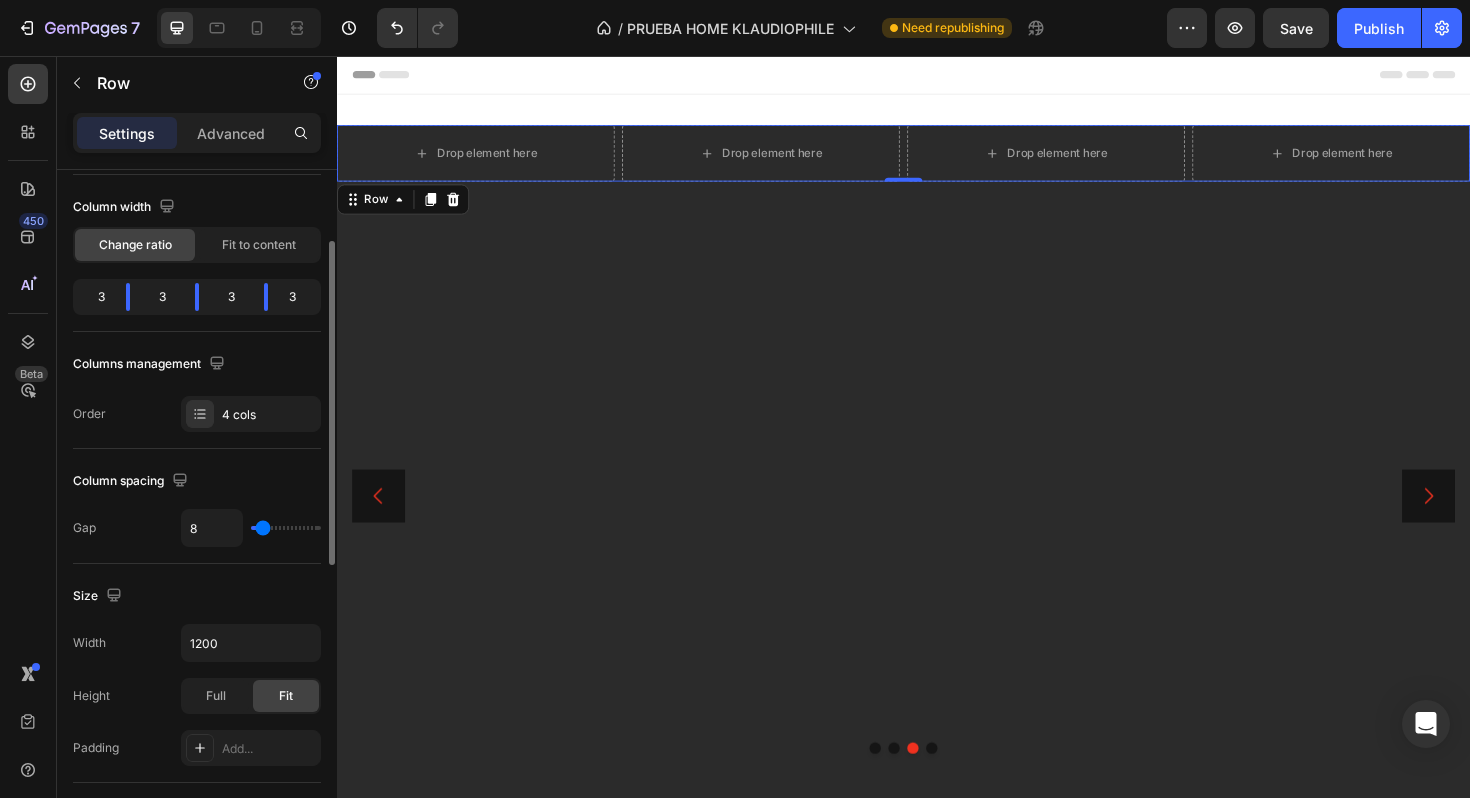 type on "9" 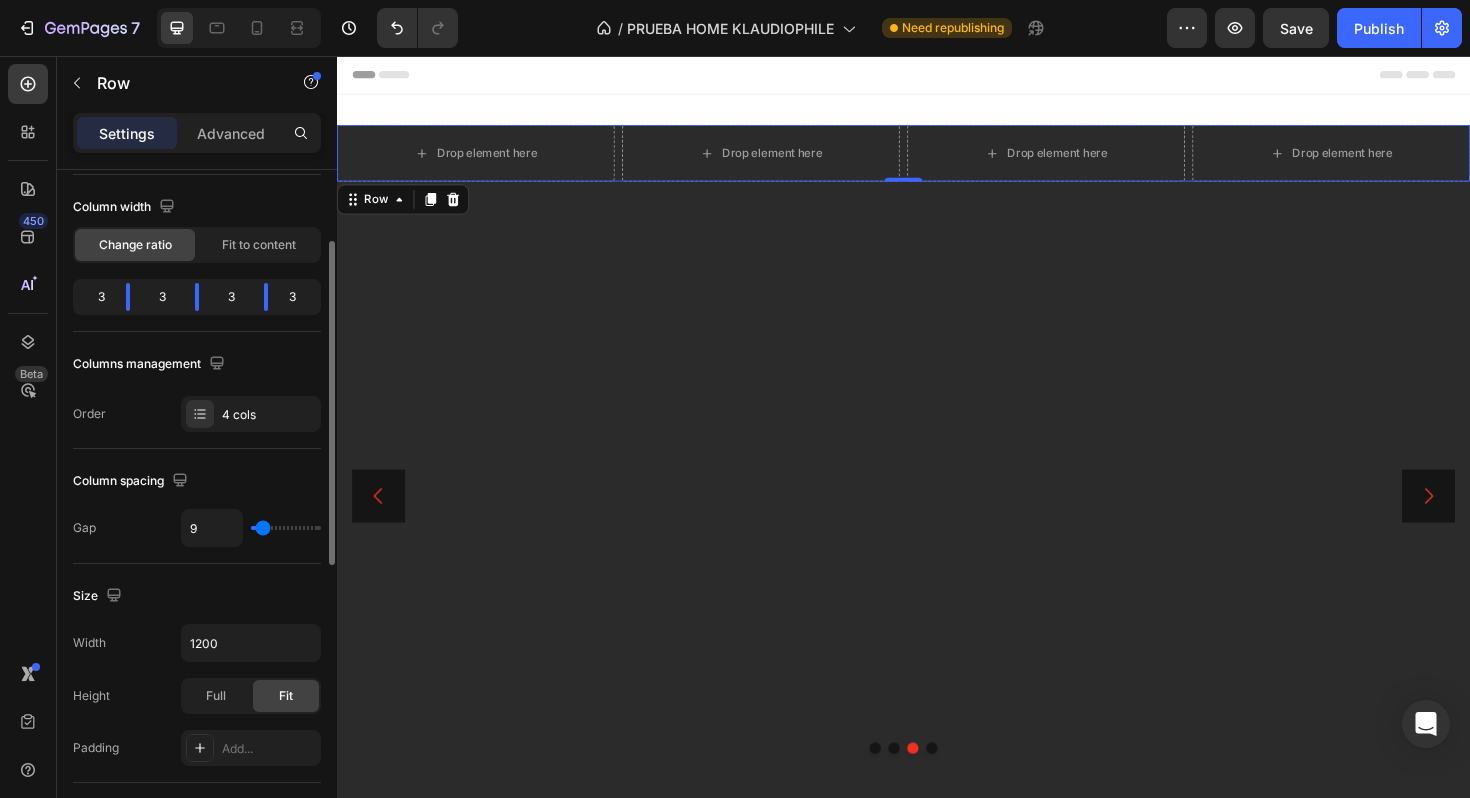 type on "10" 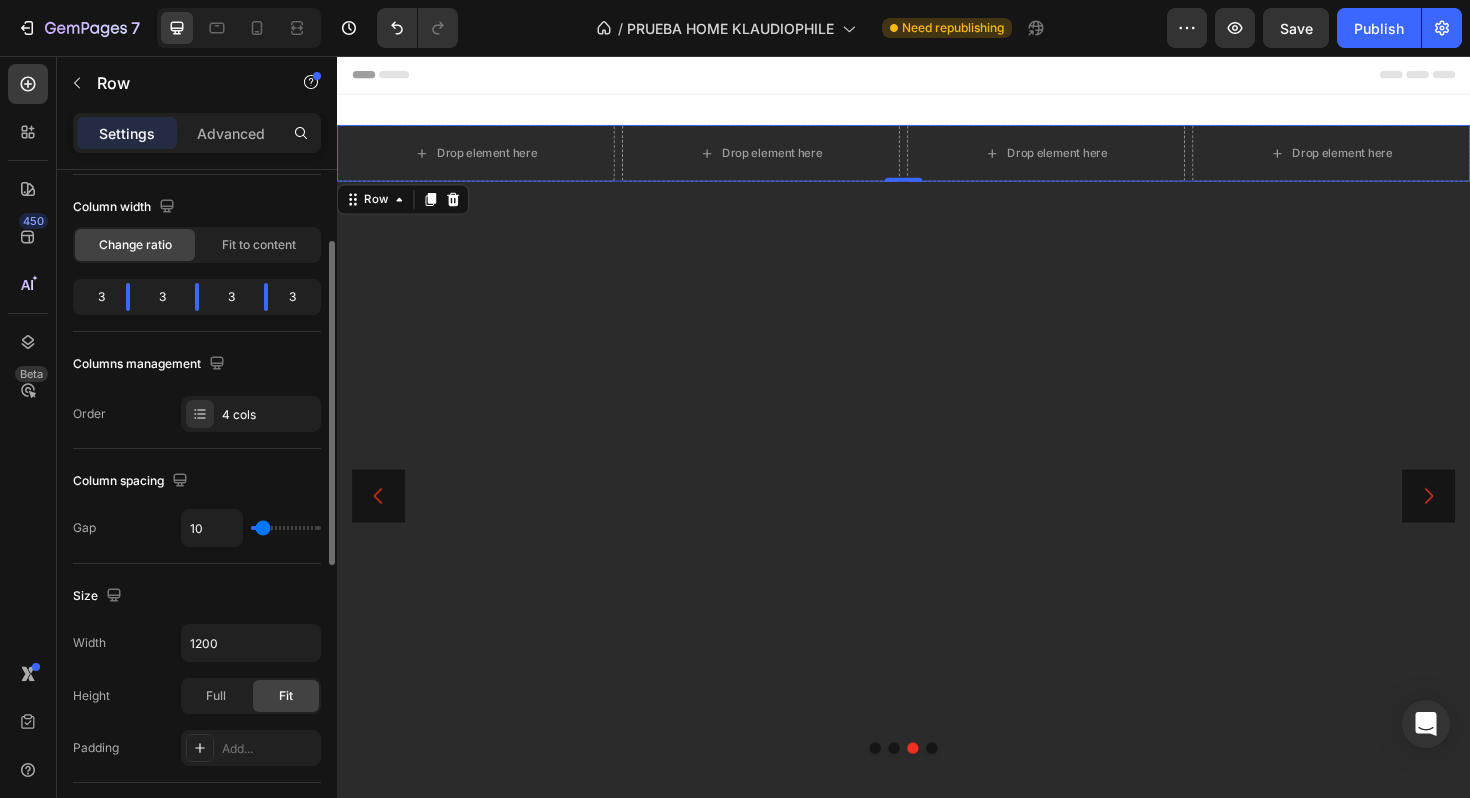type on "12" 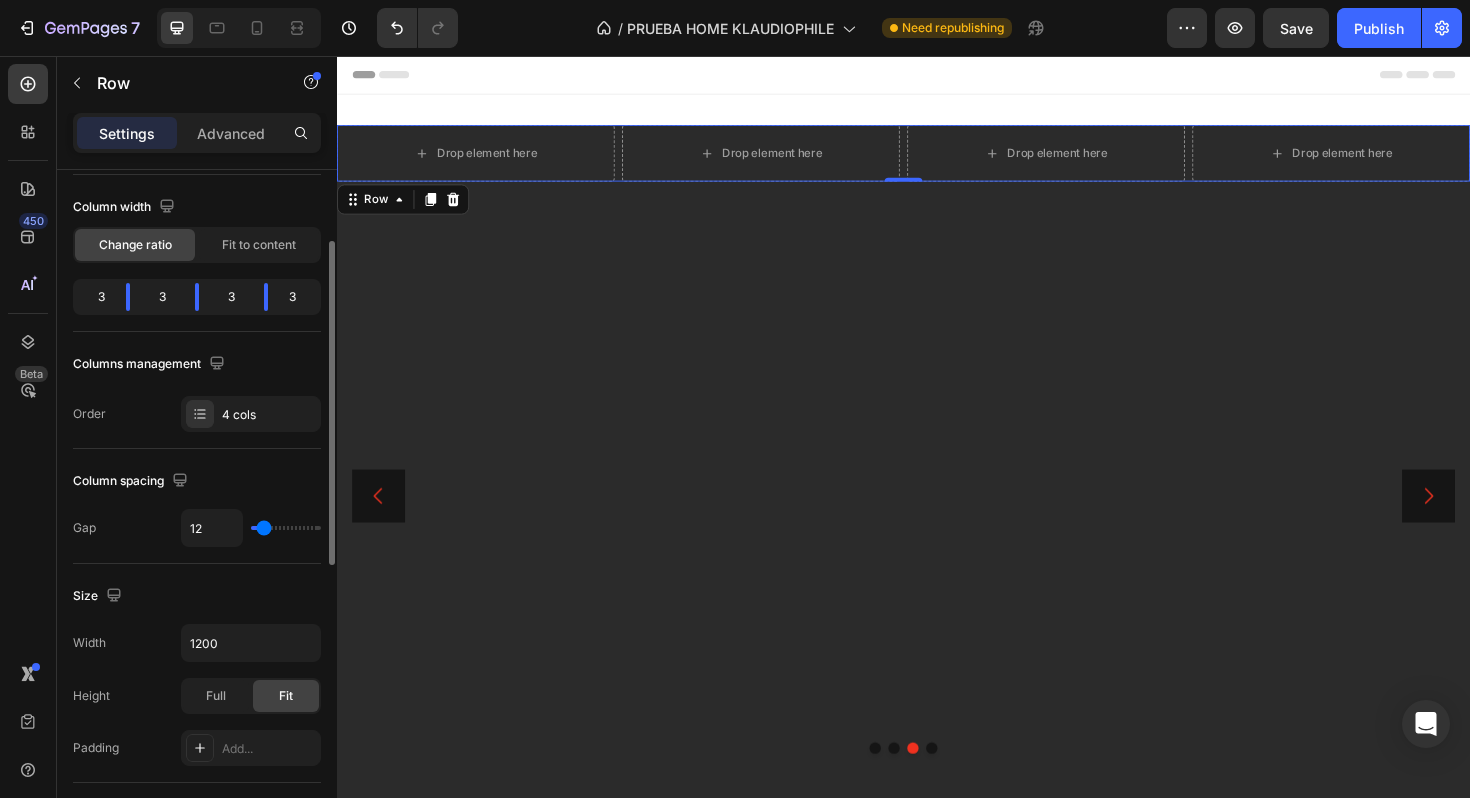 type on "13" 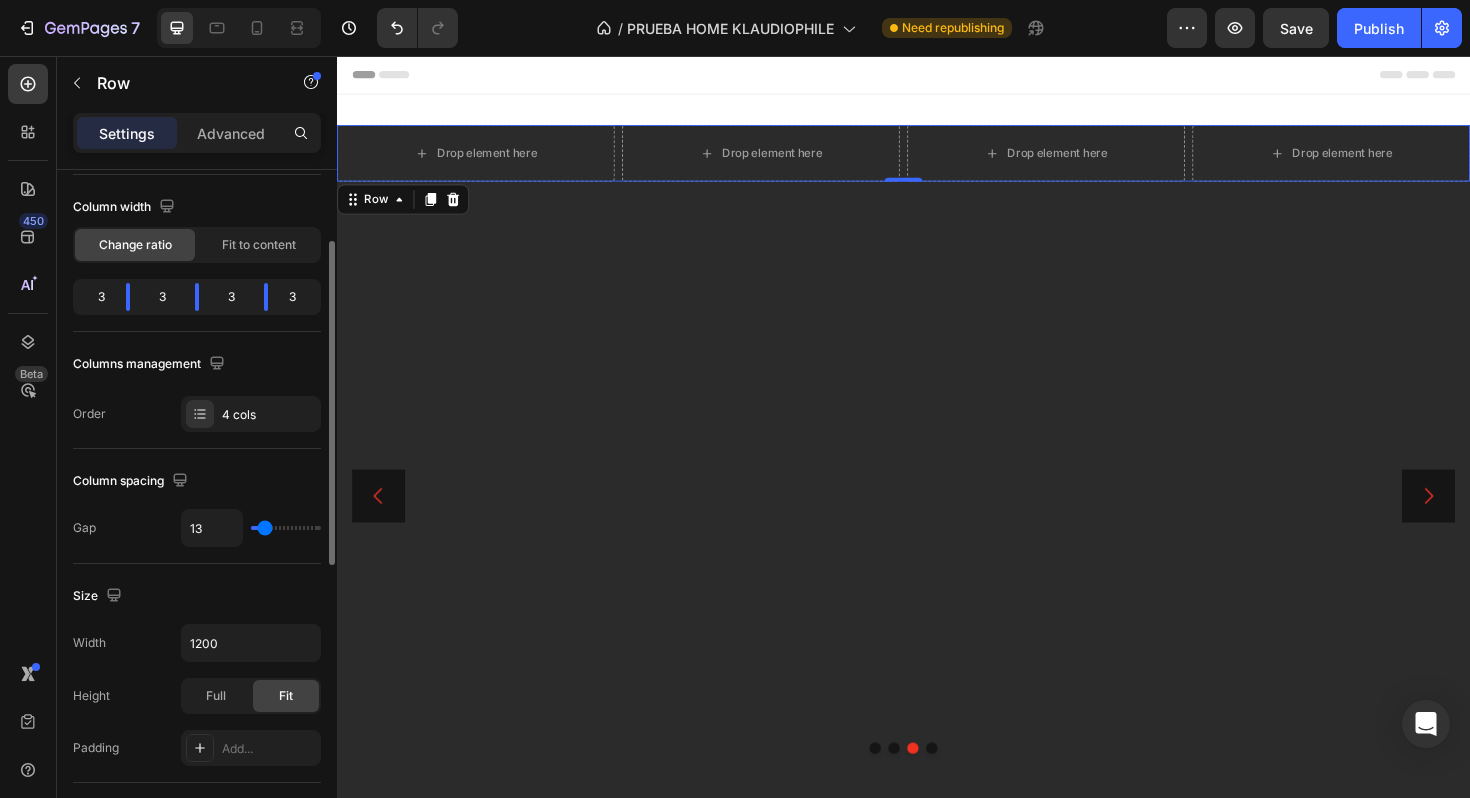 type on "15" 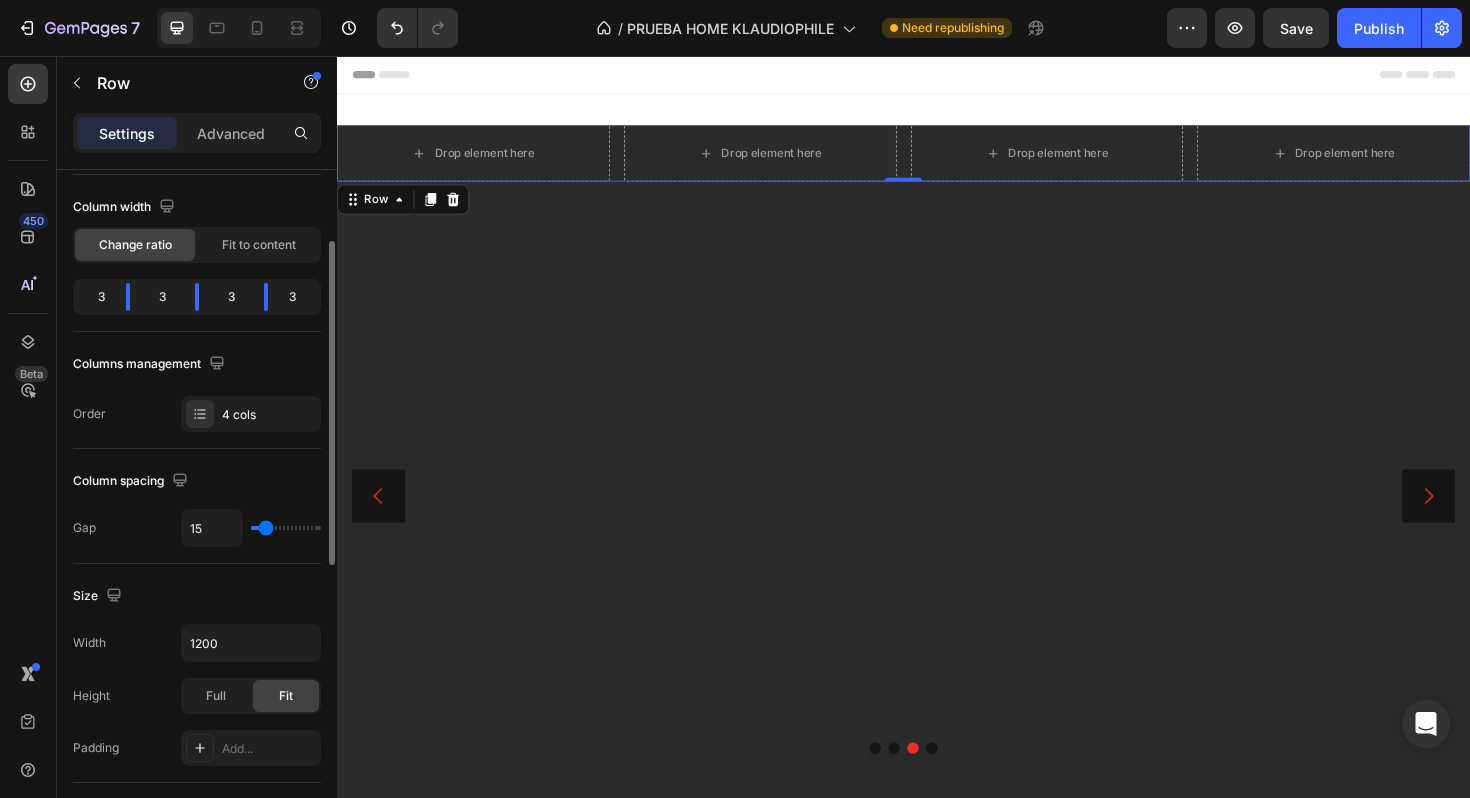 type on "16" 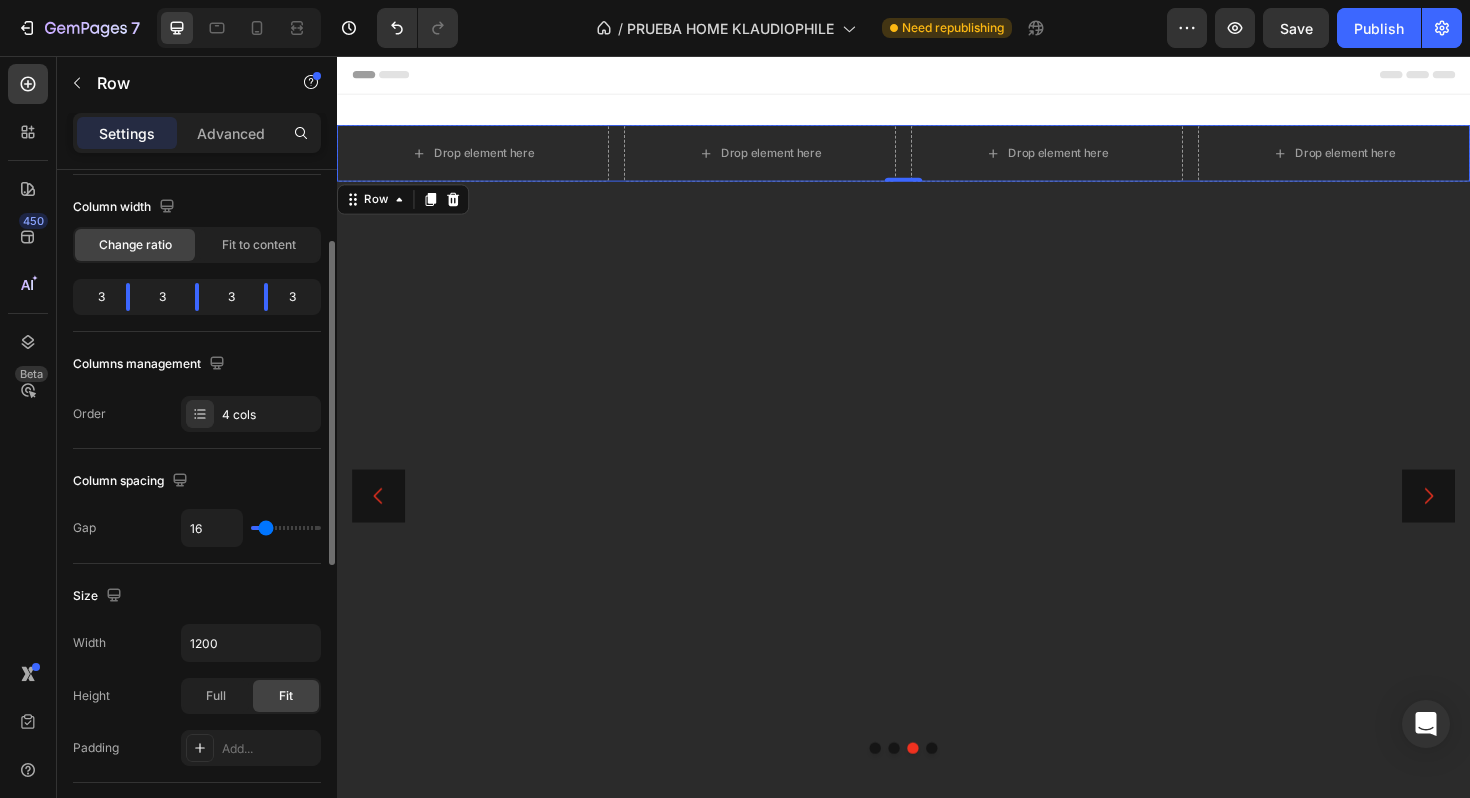 click at bounding box center [286, 528] 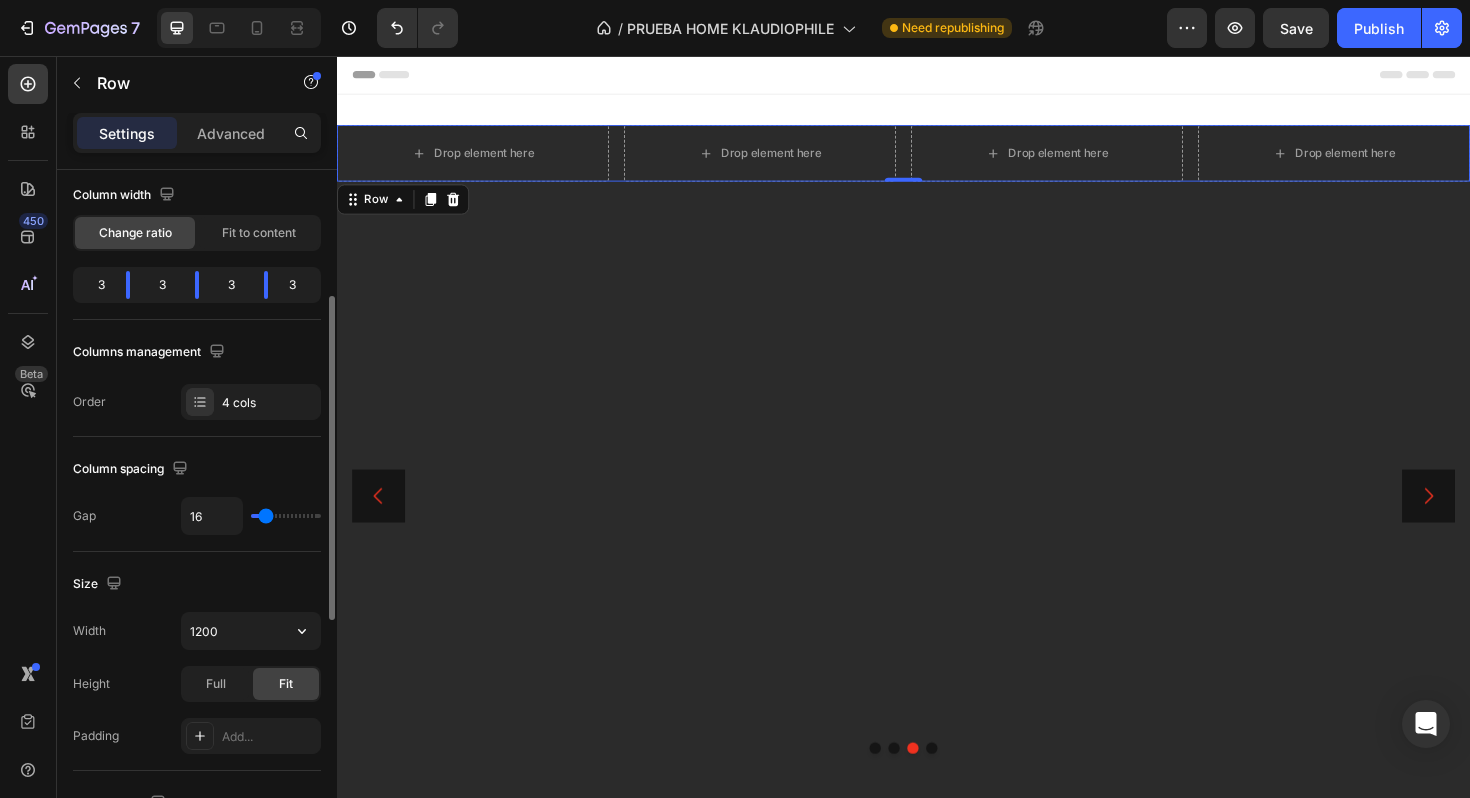 scroll, scrollTop: 201, scrollLeft: 0, axis: vertical 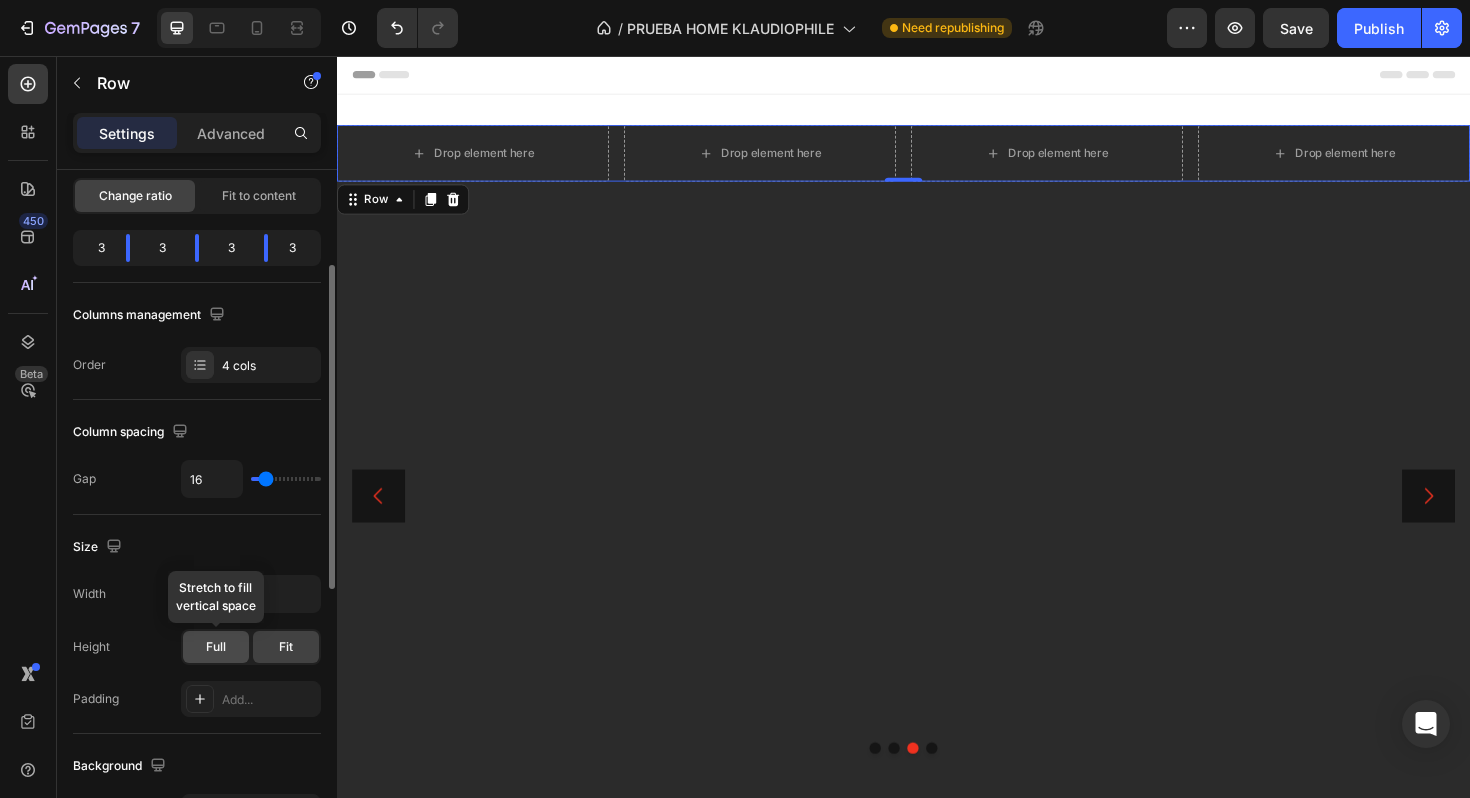 click on "Full" 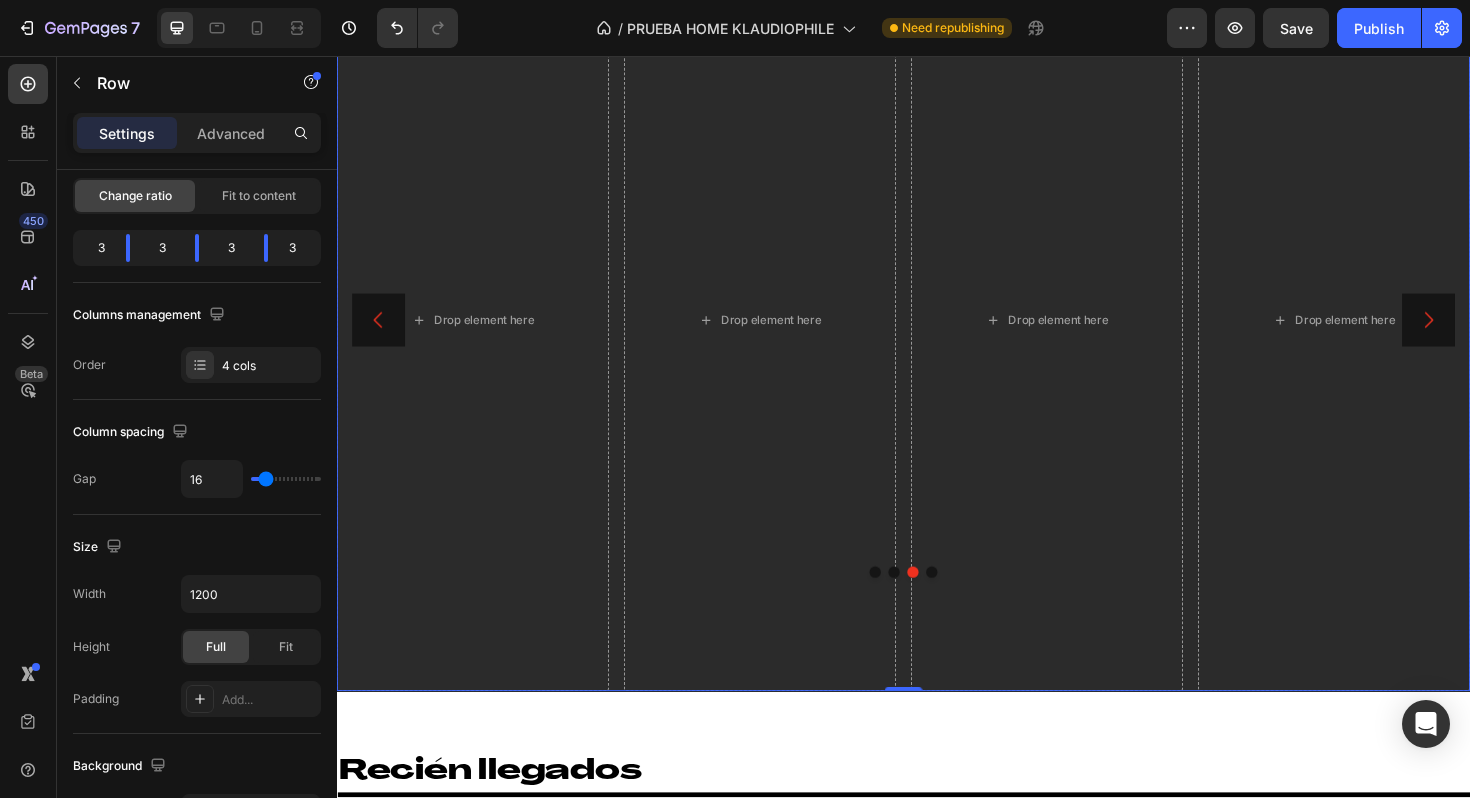 scroll, scrollTop: 538, scrollLeft: 0, axis: vertical 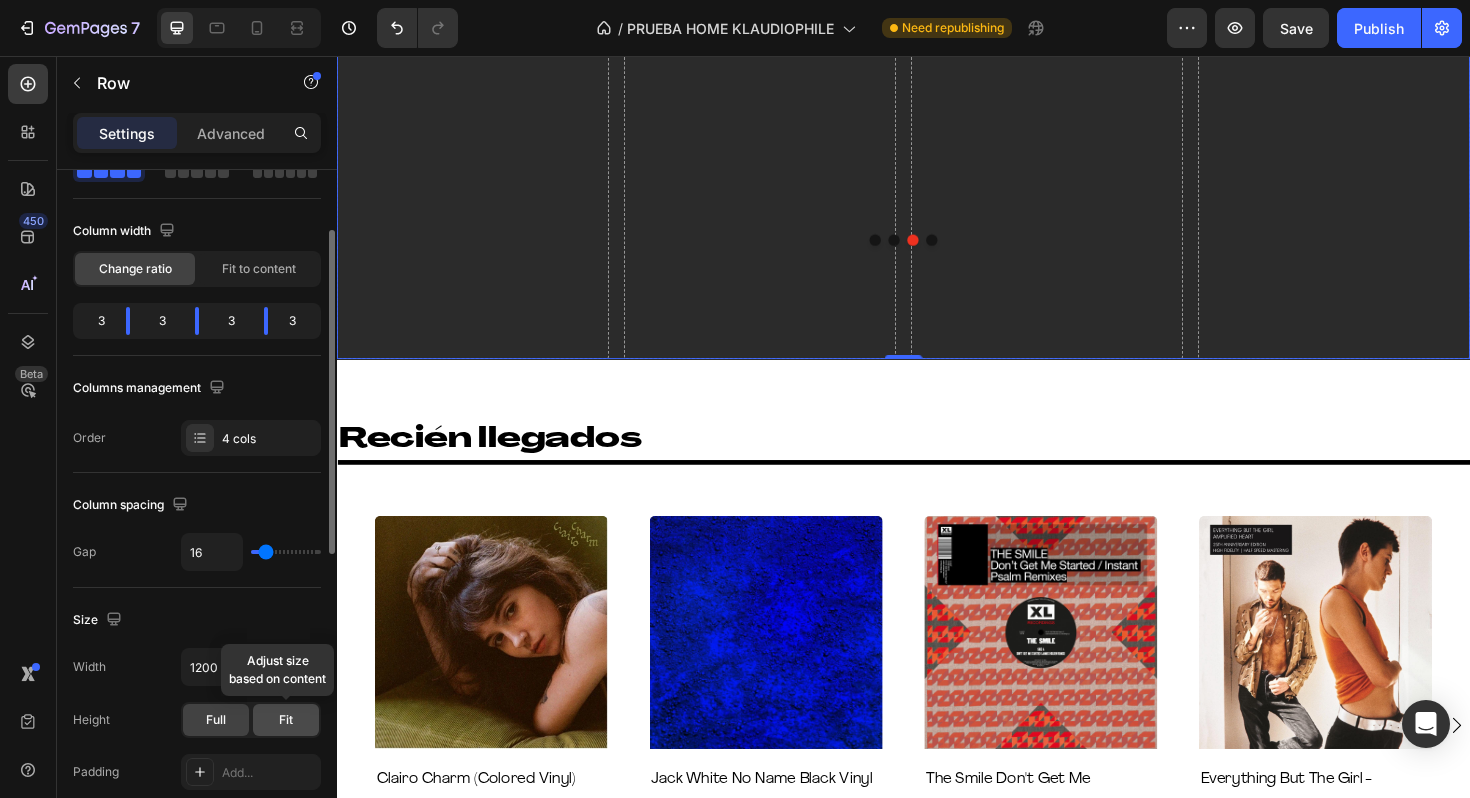 click on "Fit" 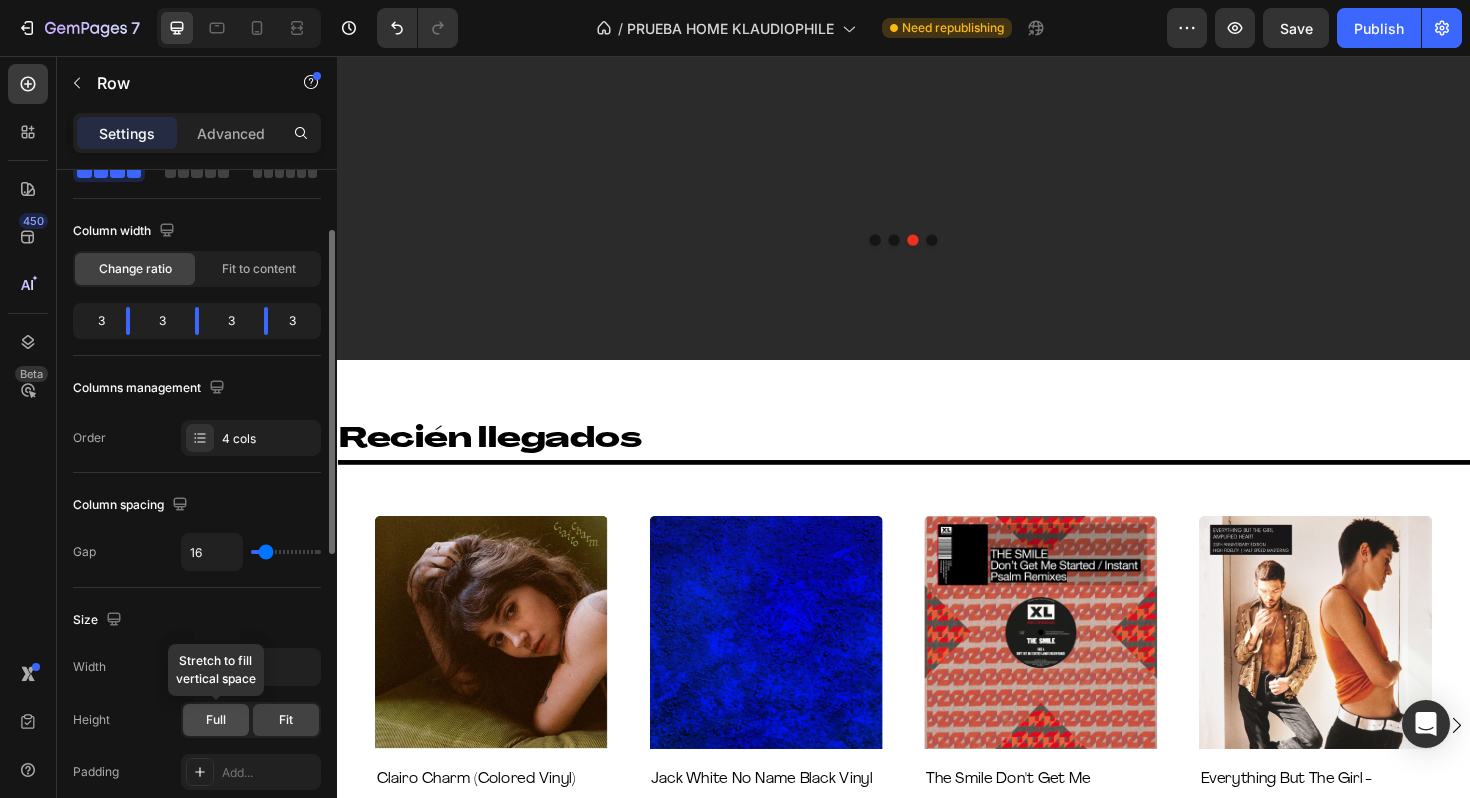 click on "Full" 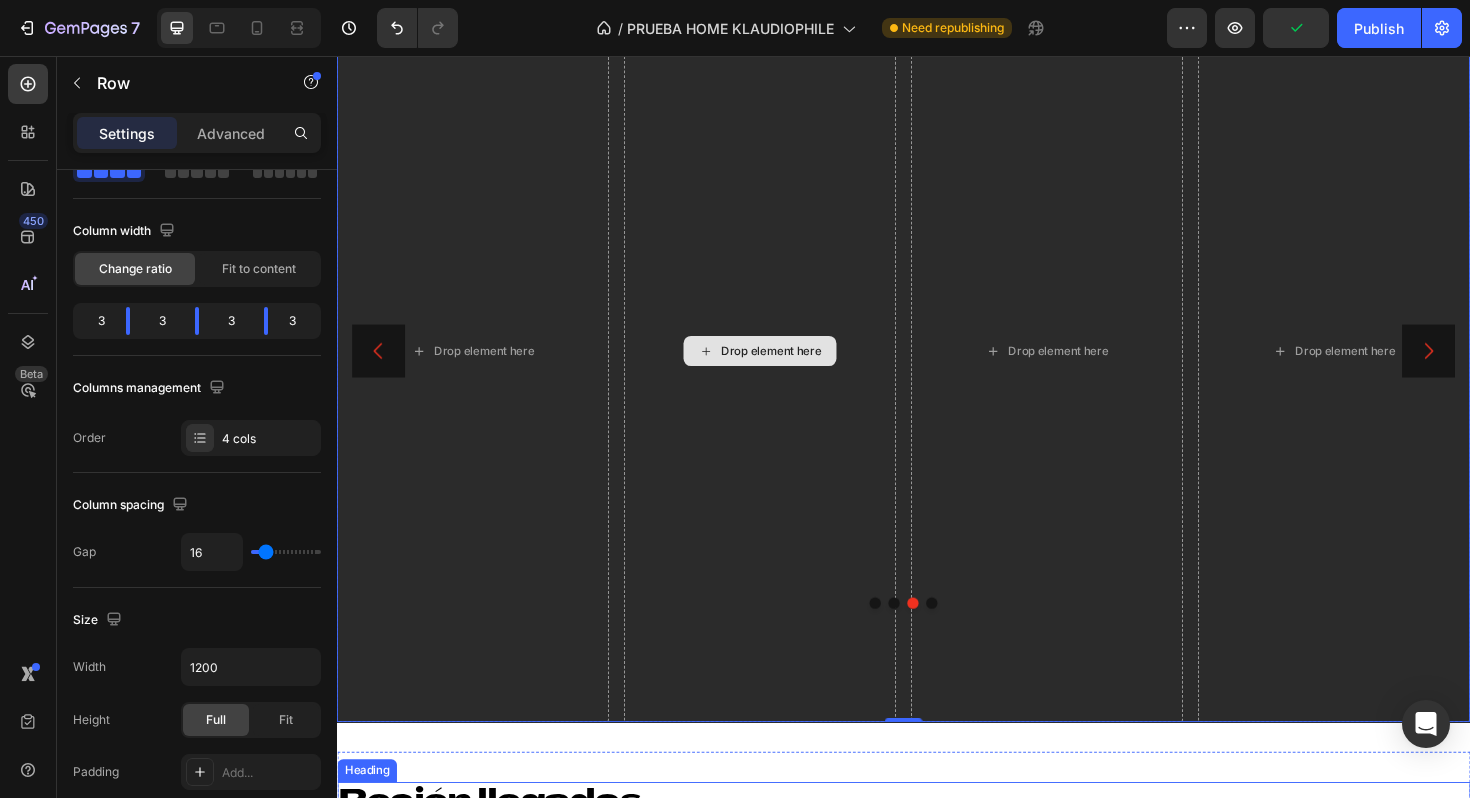 scroll, scrollTop: 61, scrollLeft: 0, axis: vertical 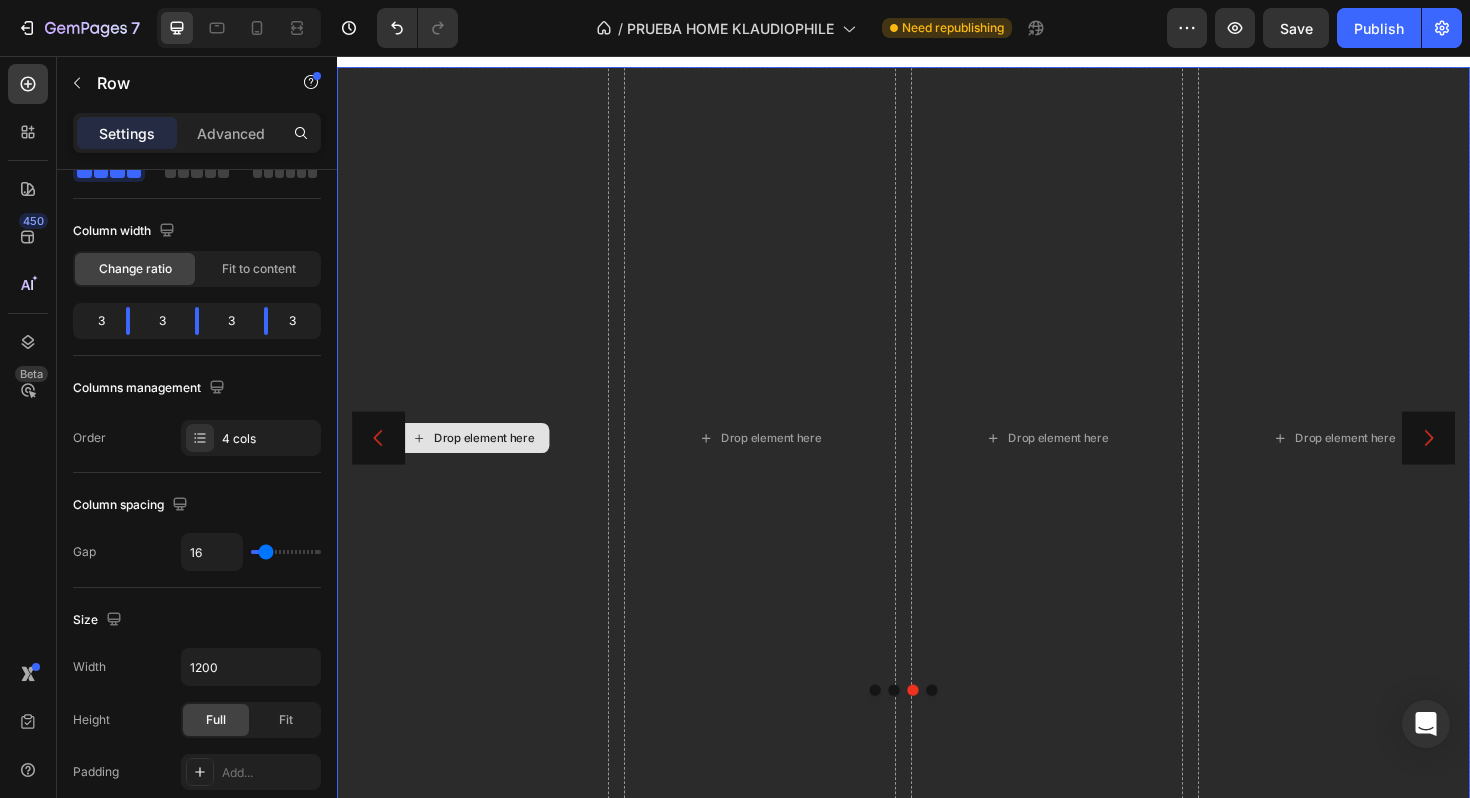 click on "Drop element here" at bounding box center [481, 461] 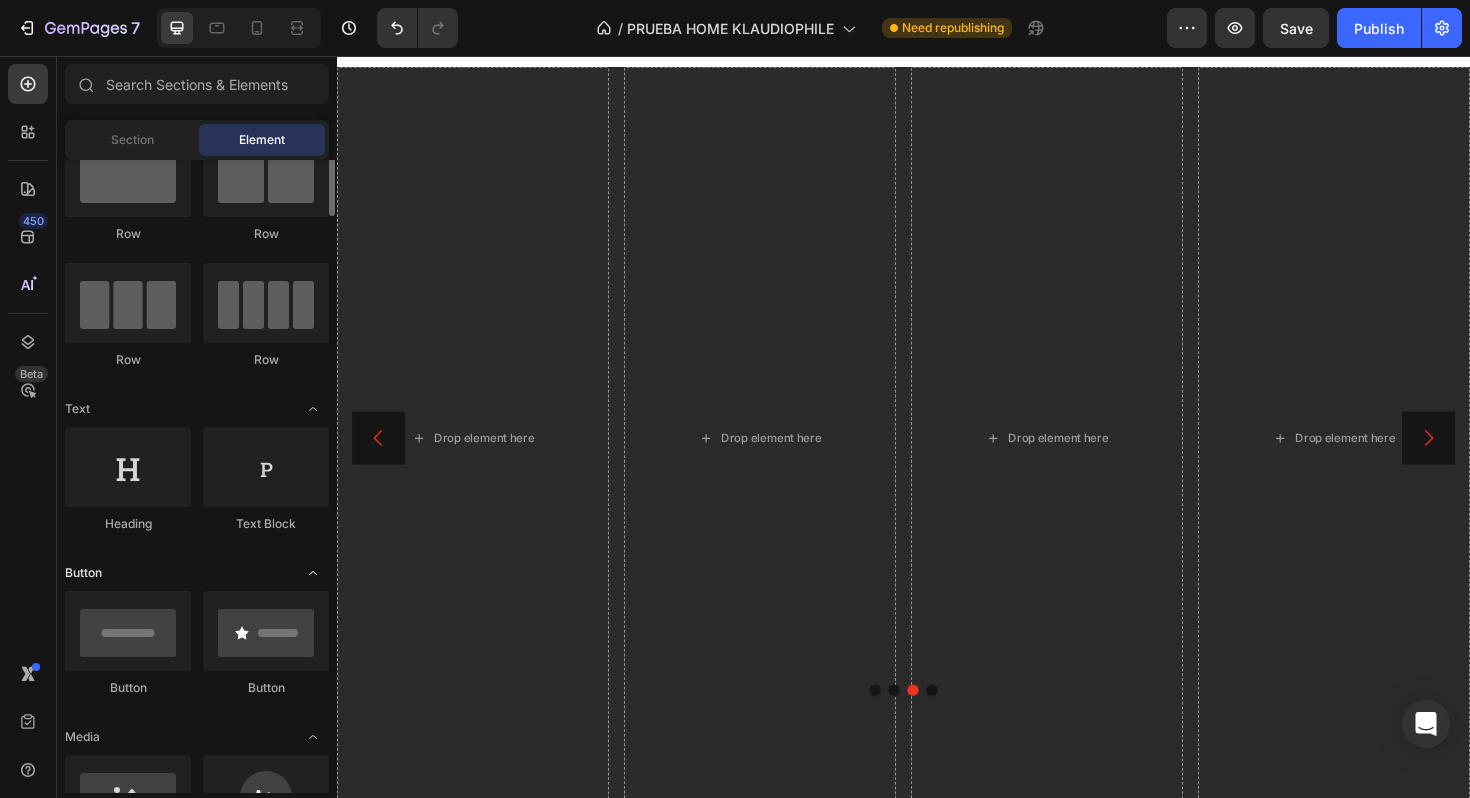 scroll, scrollTop: 341, scrollLeft: 0, axis: vertical 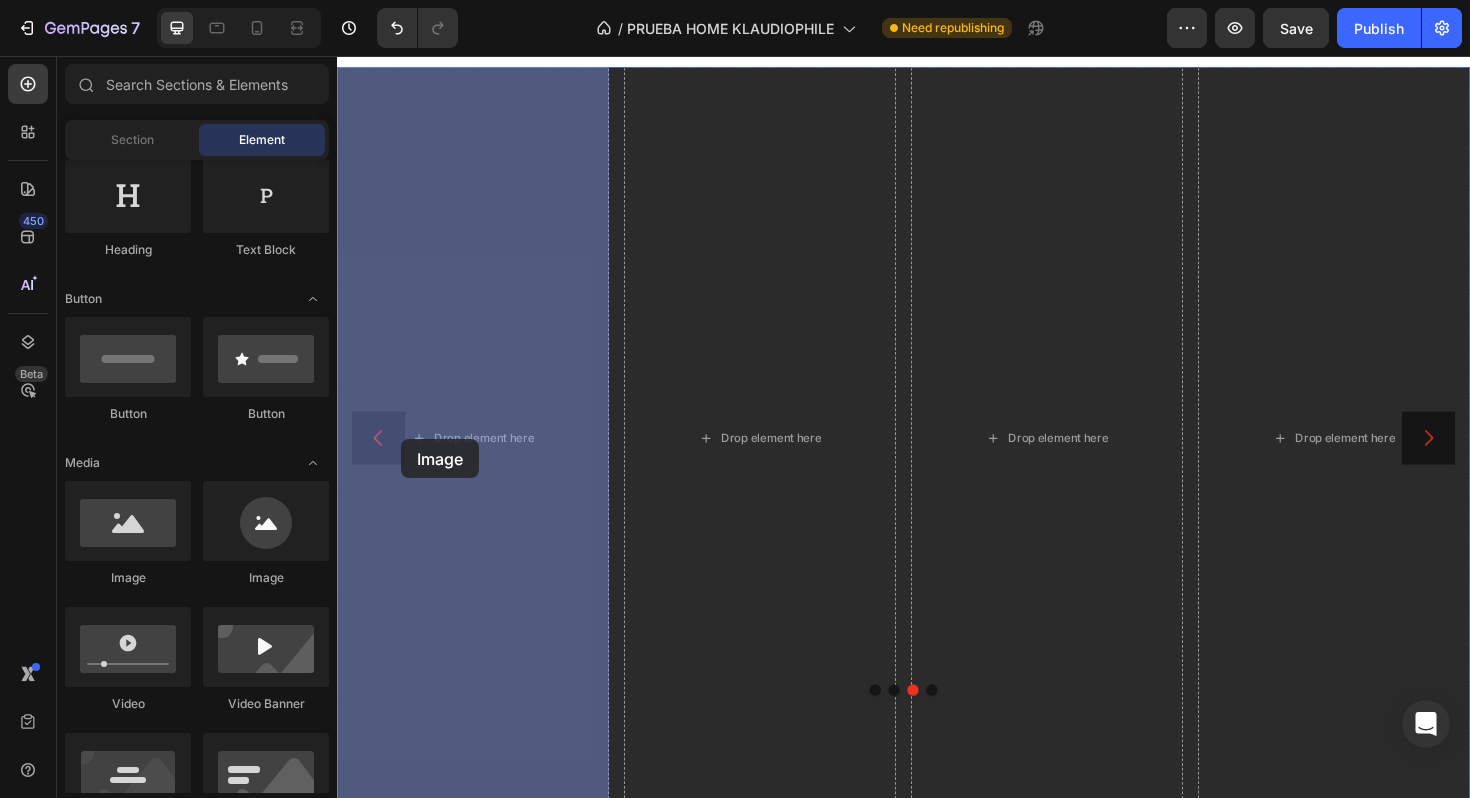drag, startPoint x: 485, startPoint y: 584, endPoint x: 407, endPoint y: 462, distance: 144.80331 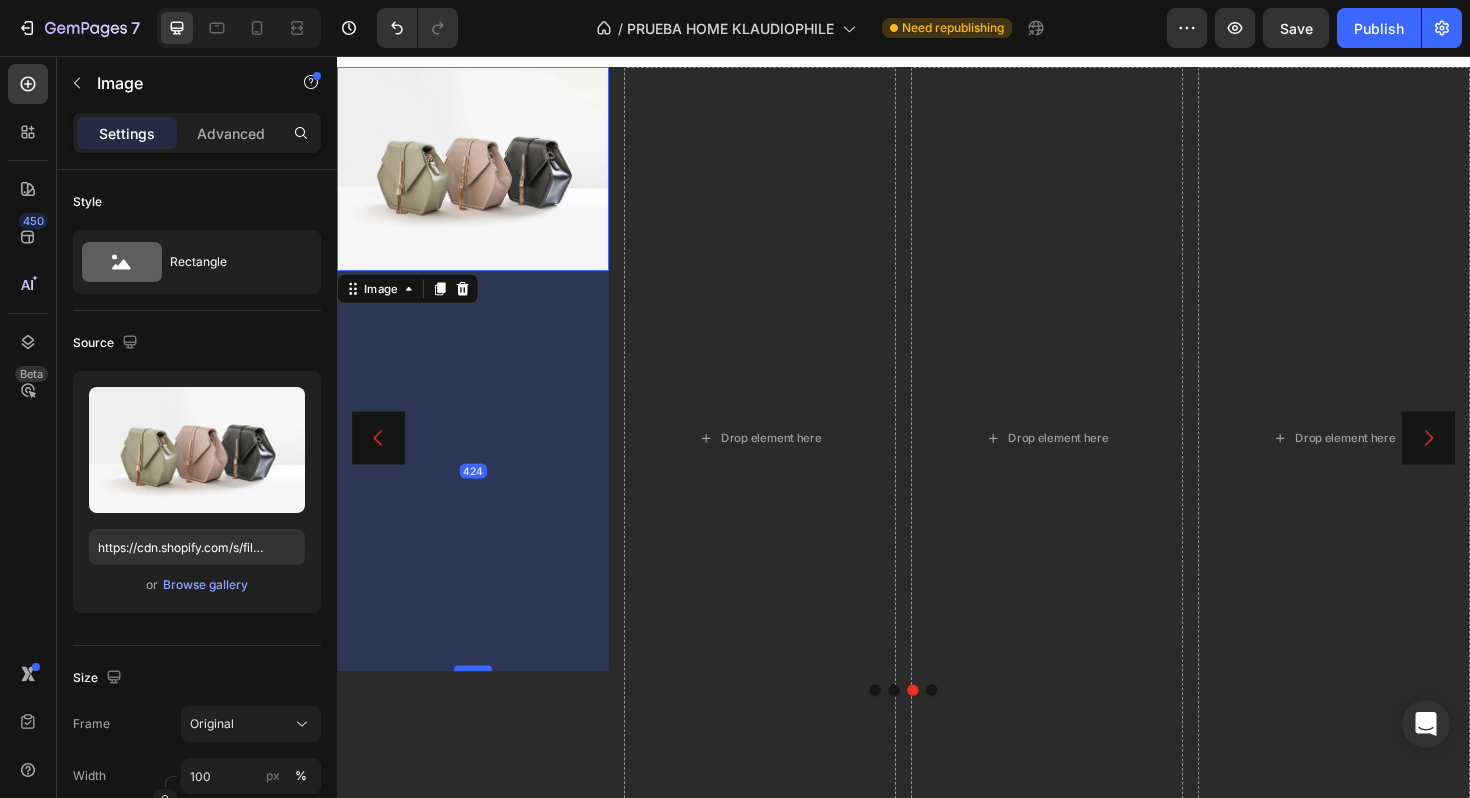 drag, startPoint x: 489, startPoint y: 282, endPoint x: 496, endPoint y: 706, distance: 424.05777 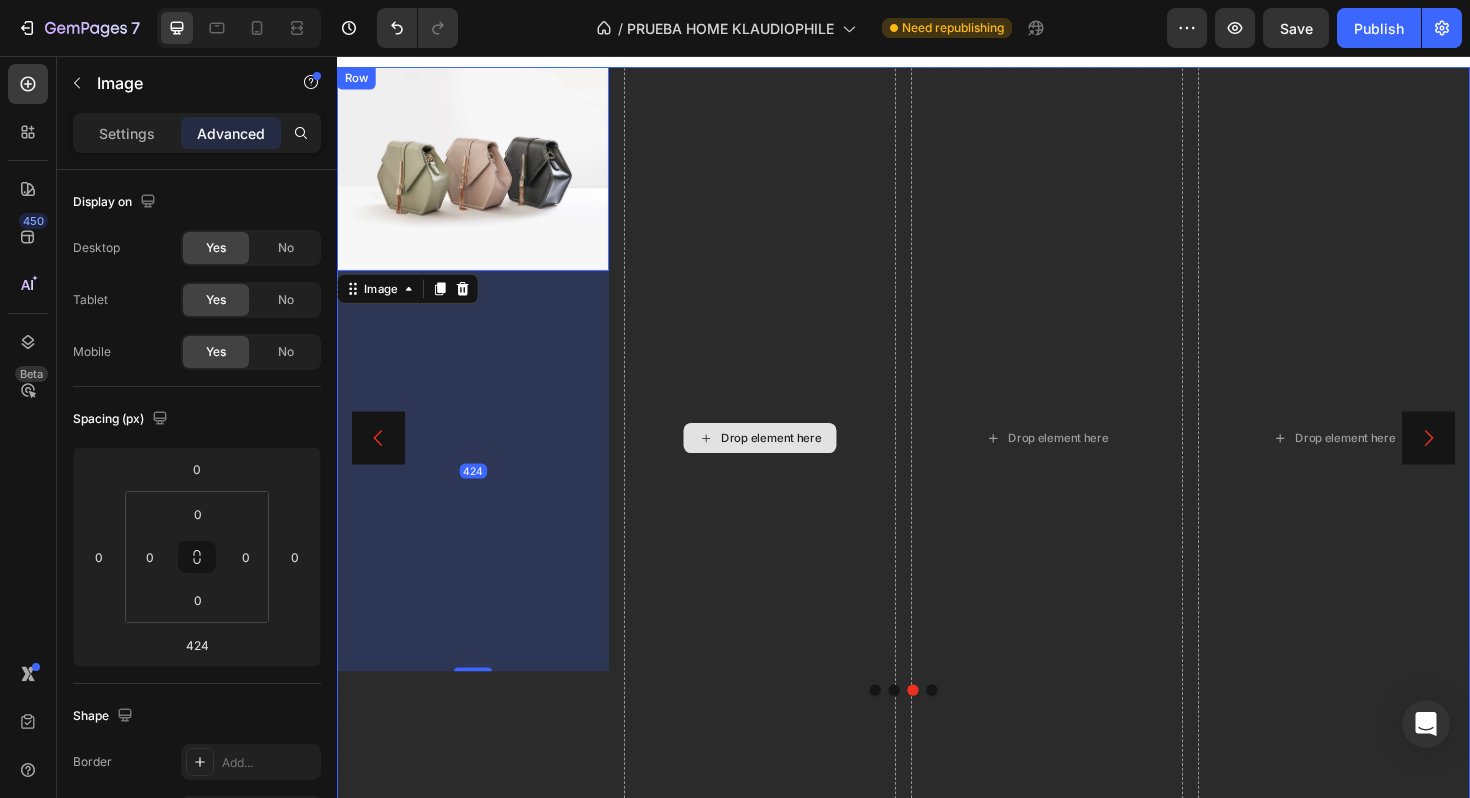 click on "Drop element here" at bounding box center [785, 461] 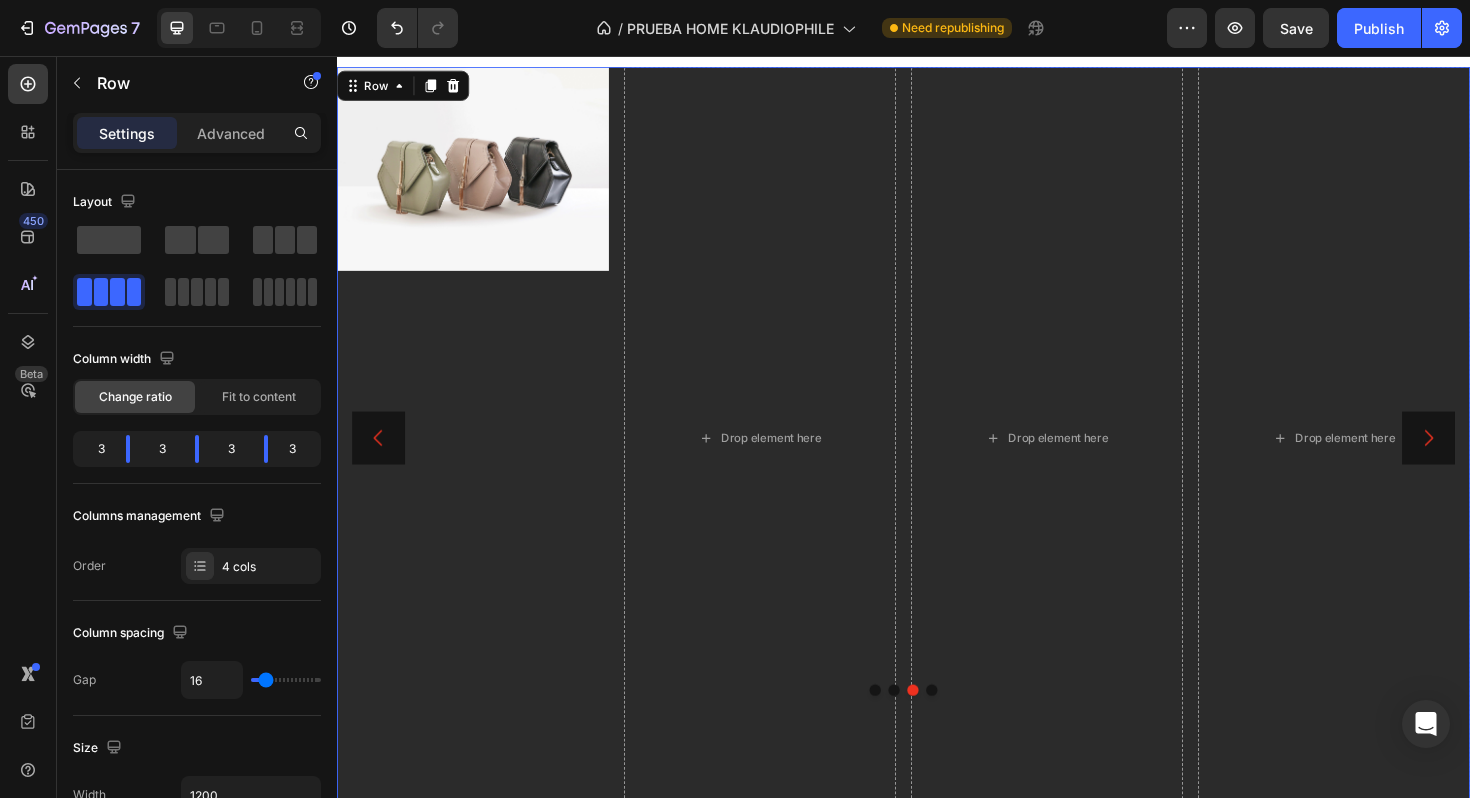 click on "Image" at bounding box center [481, 461] 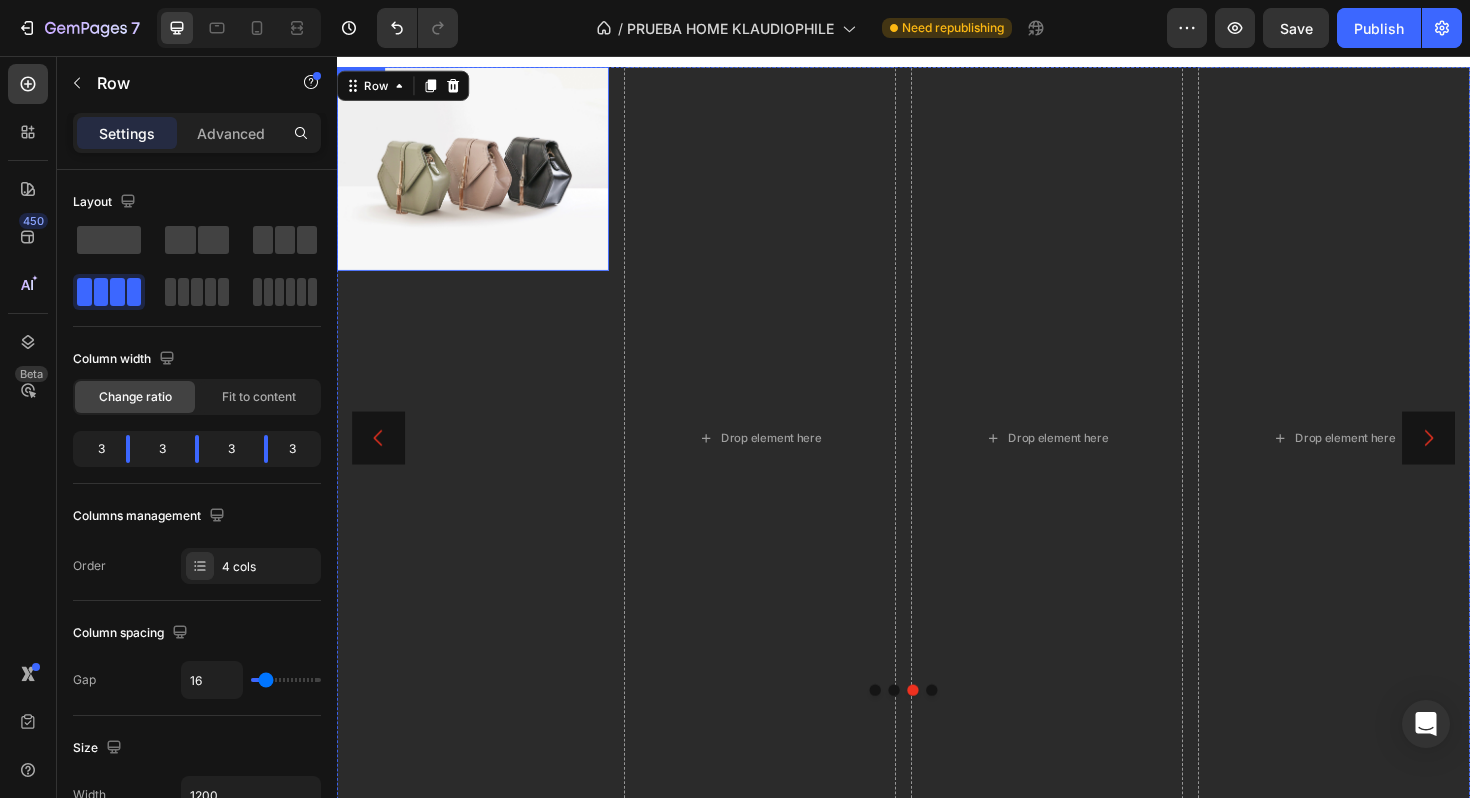 click at bounding box center [481, 176] 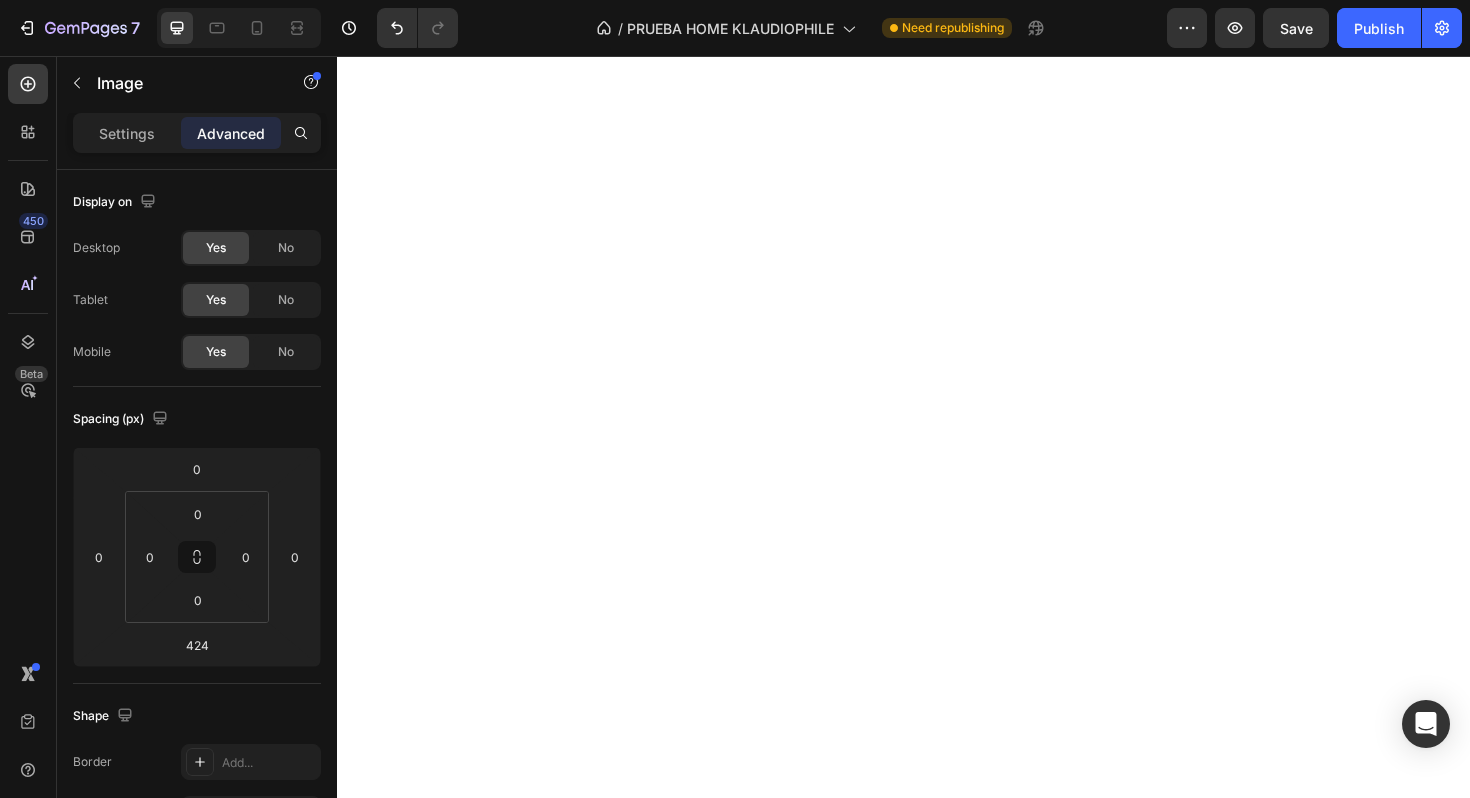 scroll, scrollTop: 0, scrollLeft: 0, axis: both 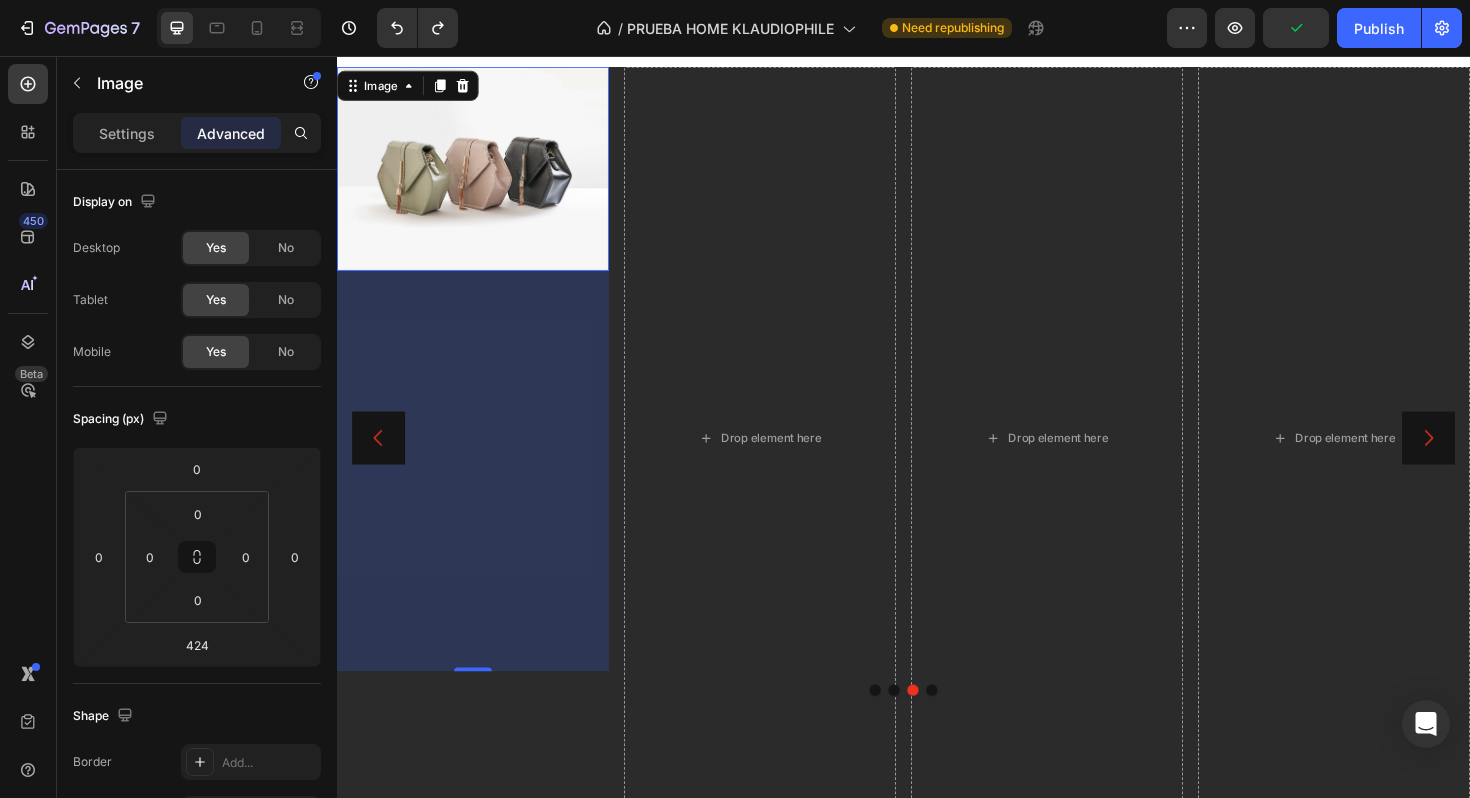 type on "0" 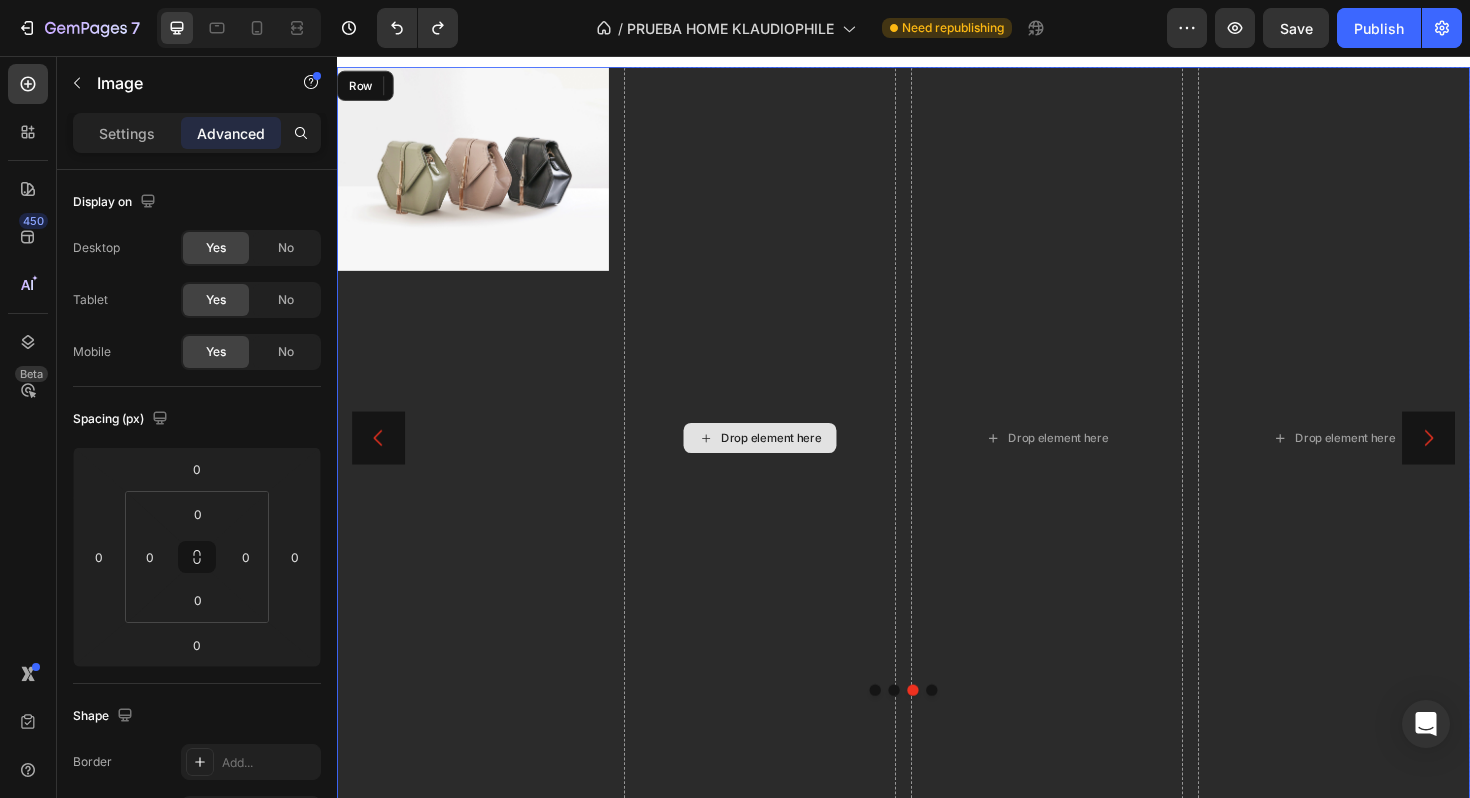 click on "Drop element here" at bounding box center [785, 461] 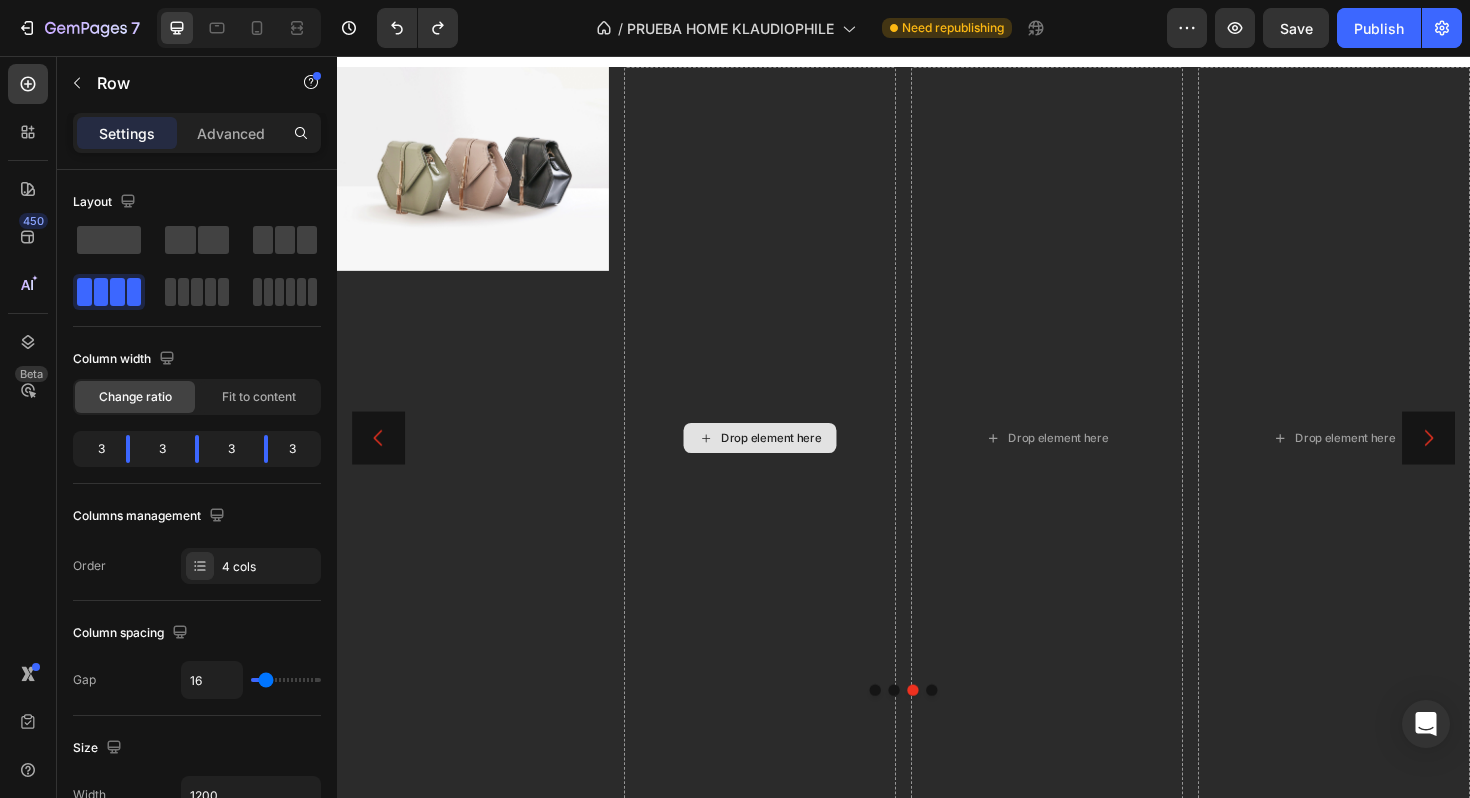 click on "Drop element here" at bounding box center (797, 461) 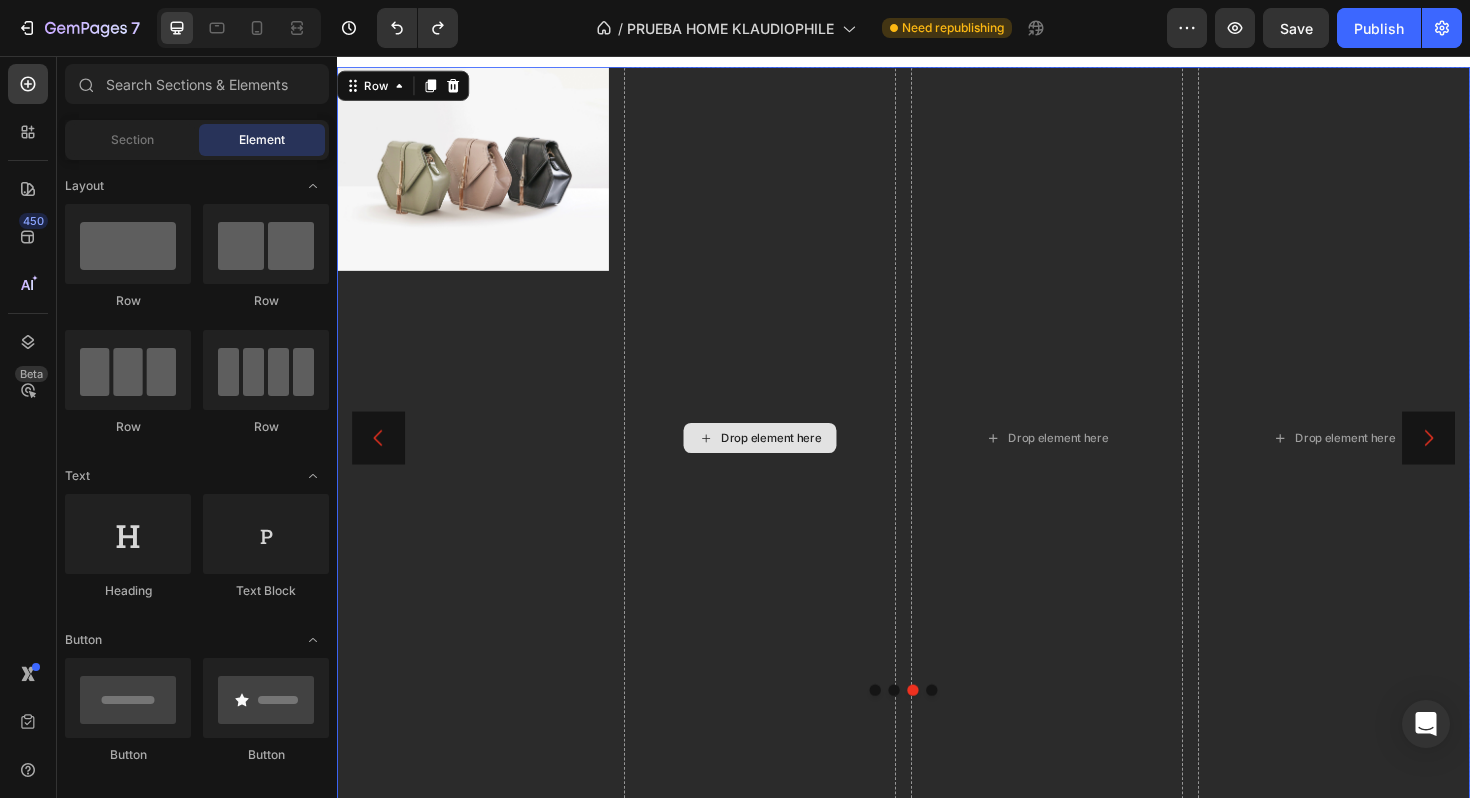 click on "Drop element here" at bounding box center (785, 461) 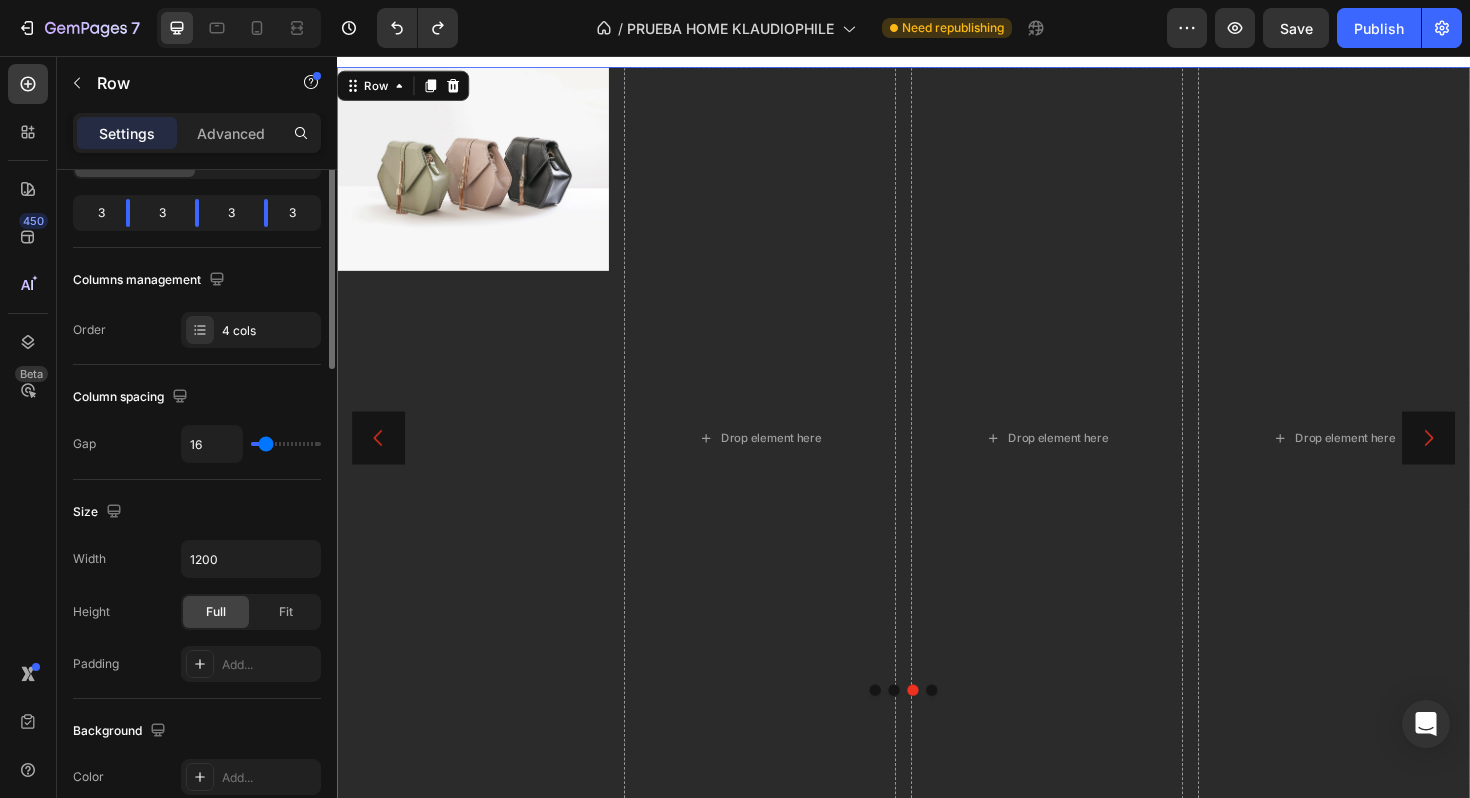 scroll, scrollTop: 354, scrollLeft: 0, axis: vertical 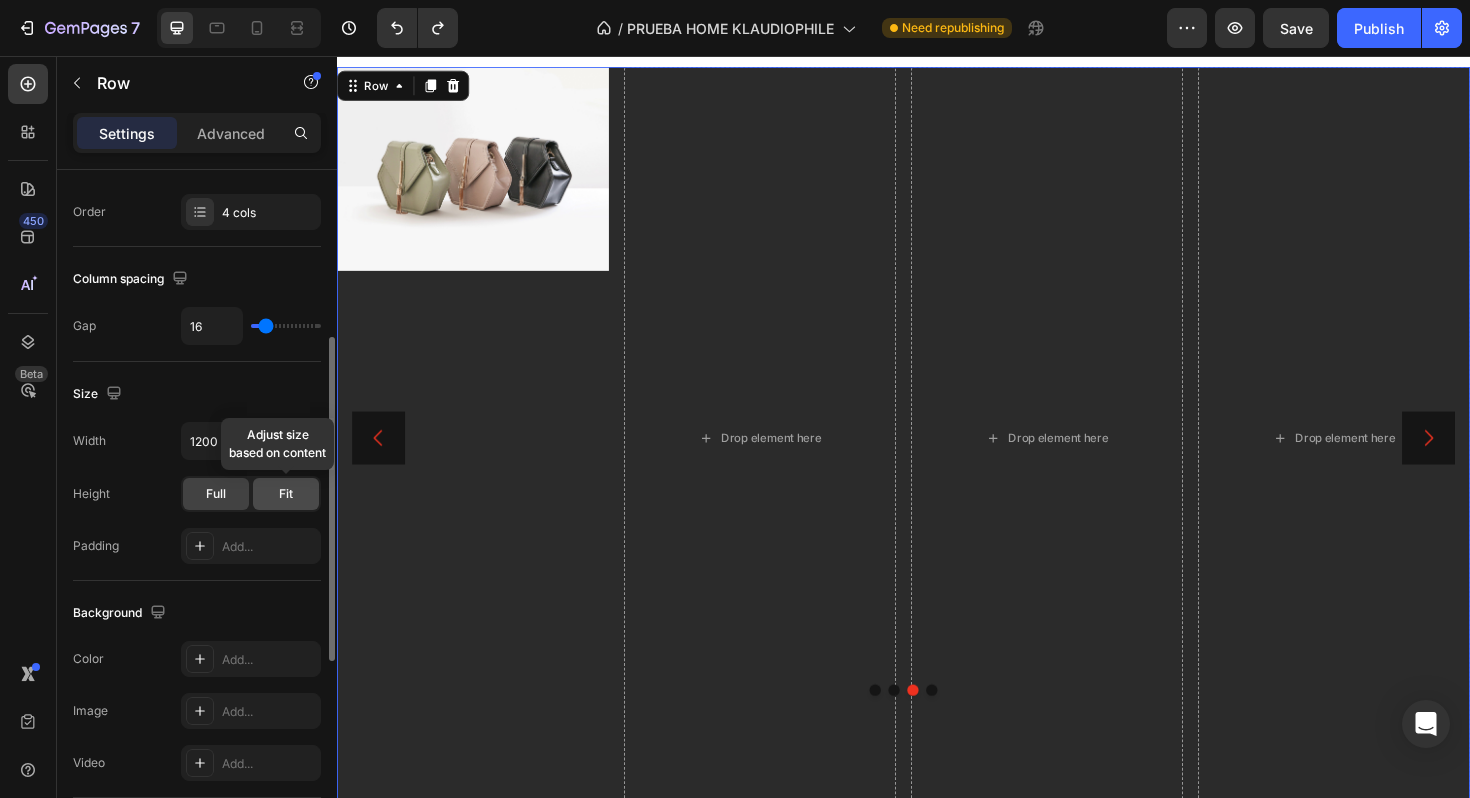 click on "Fit" 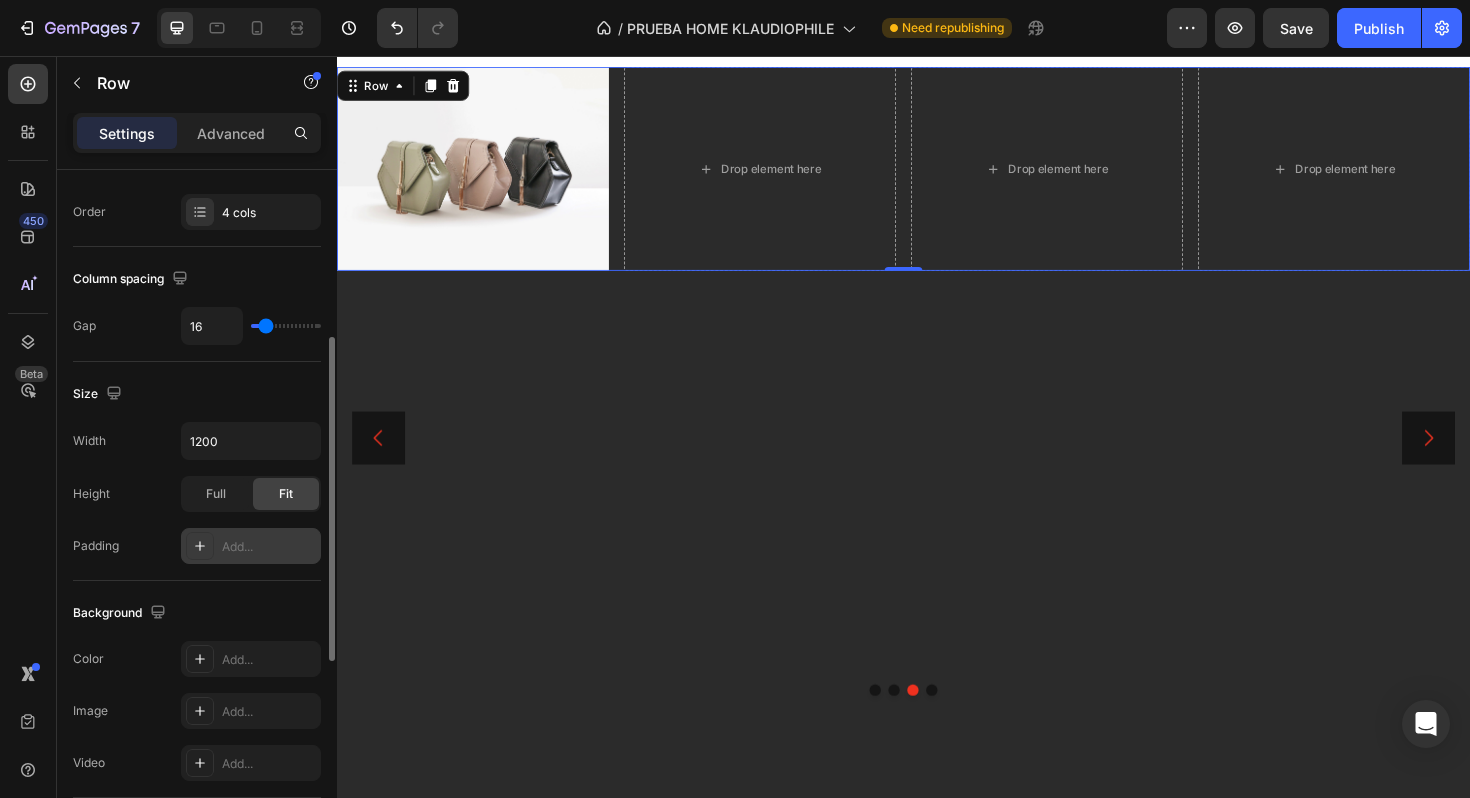 click 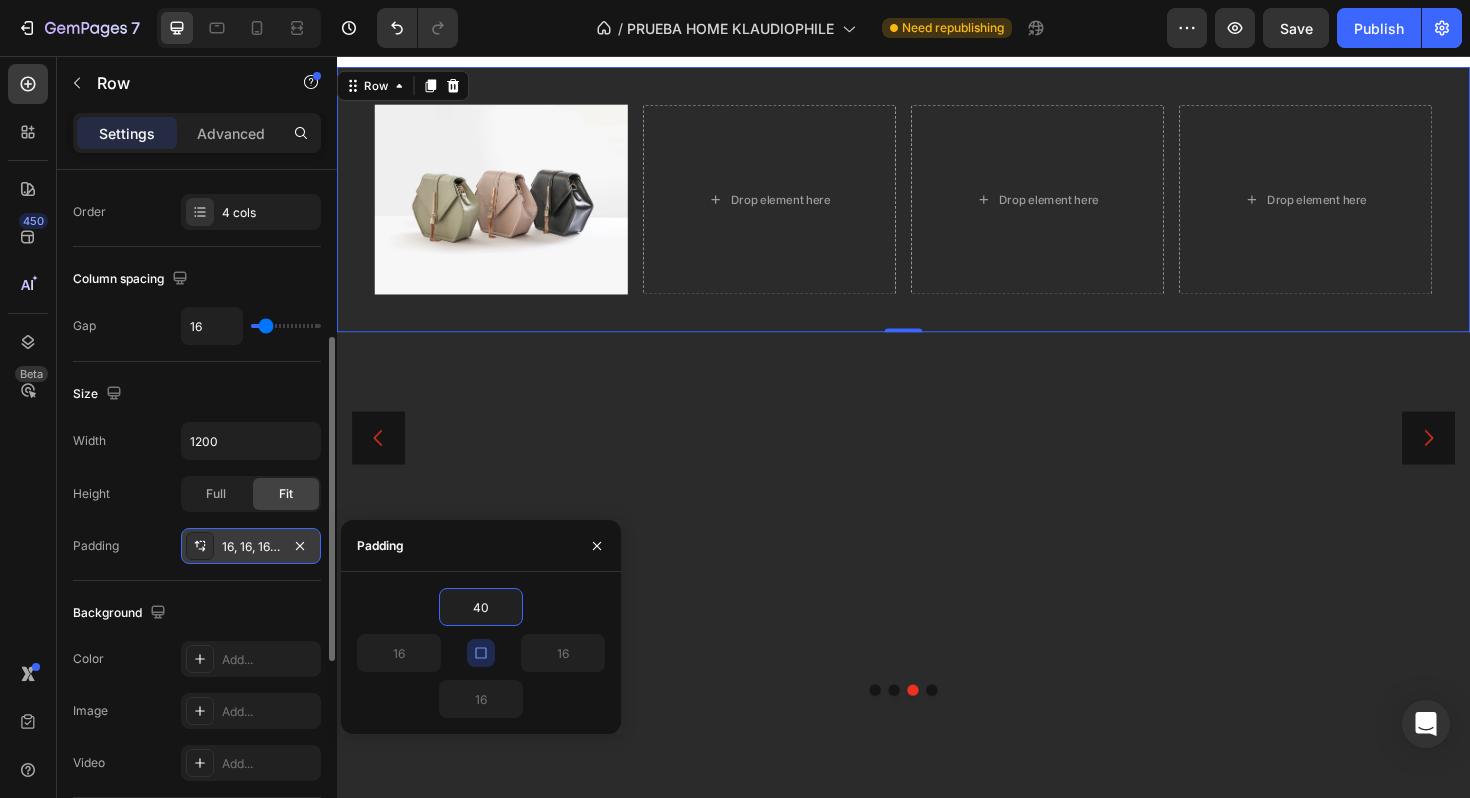 type on "40" 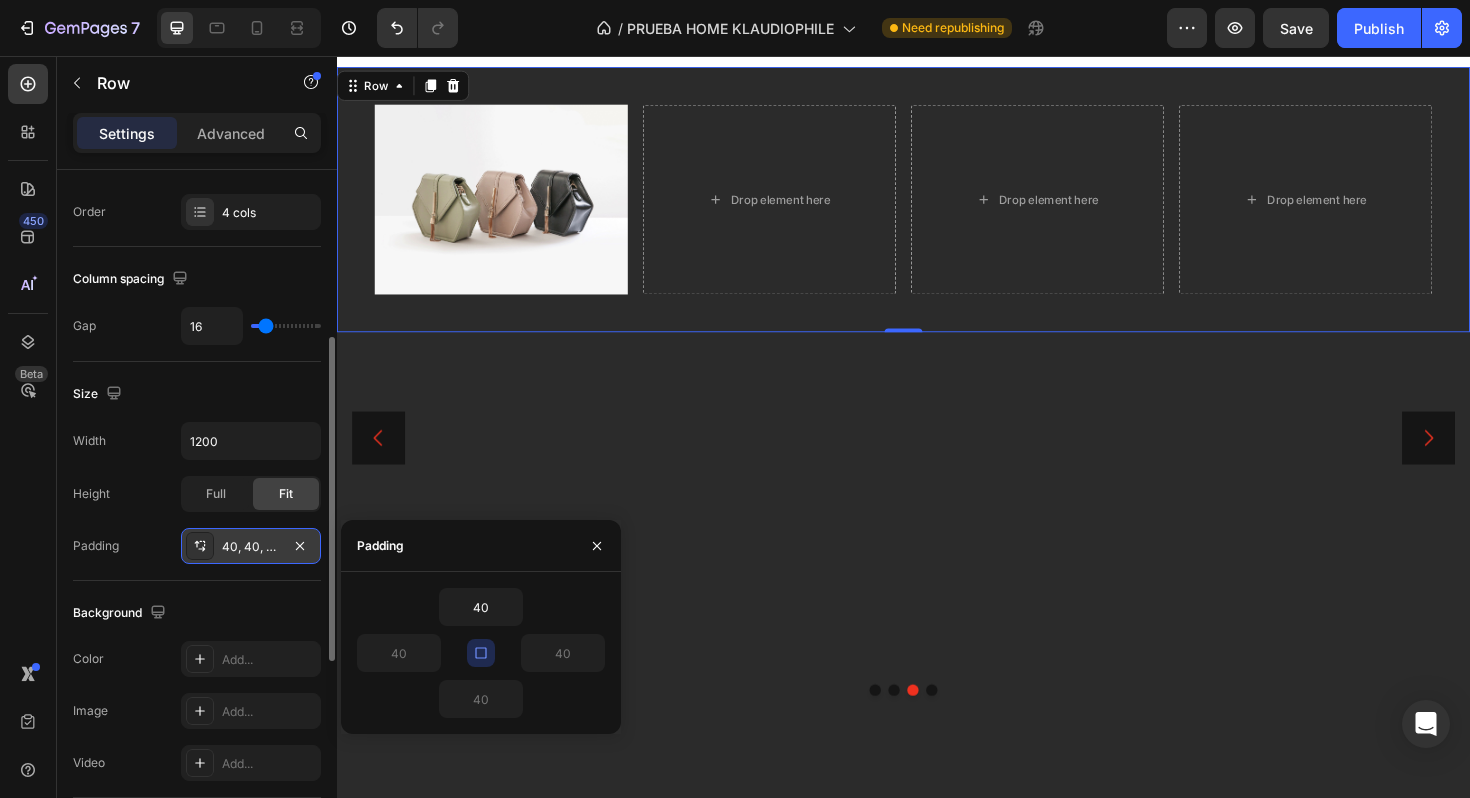 click 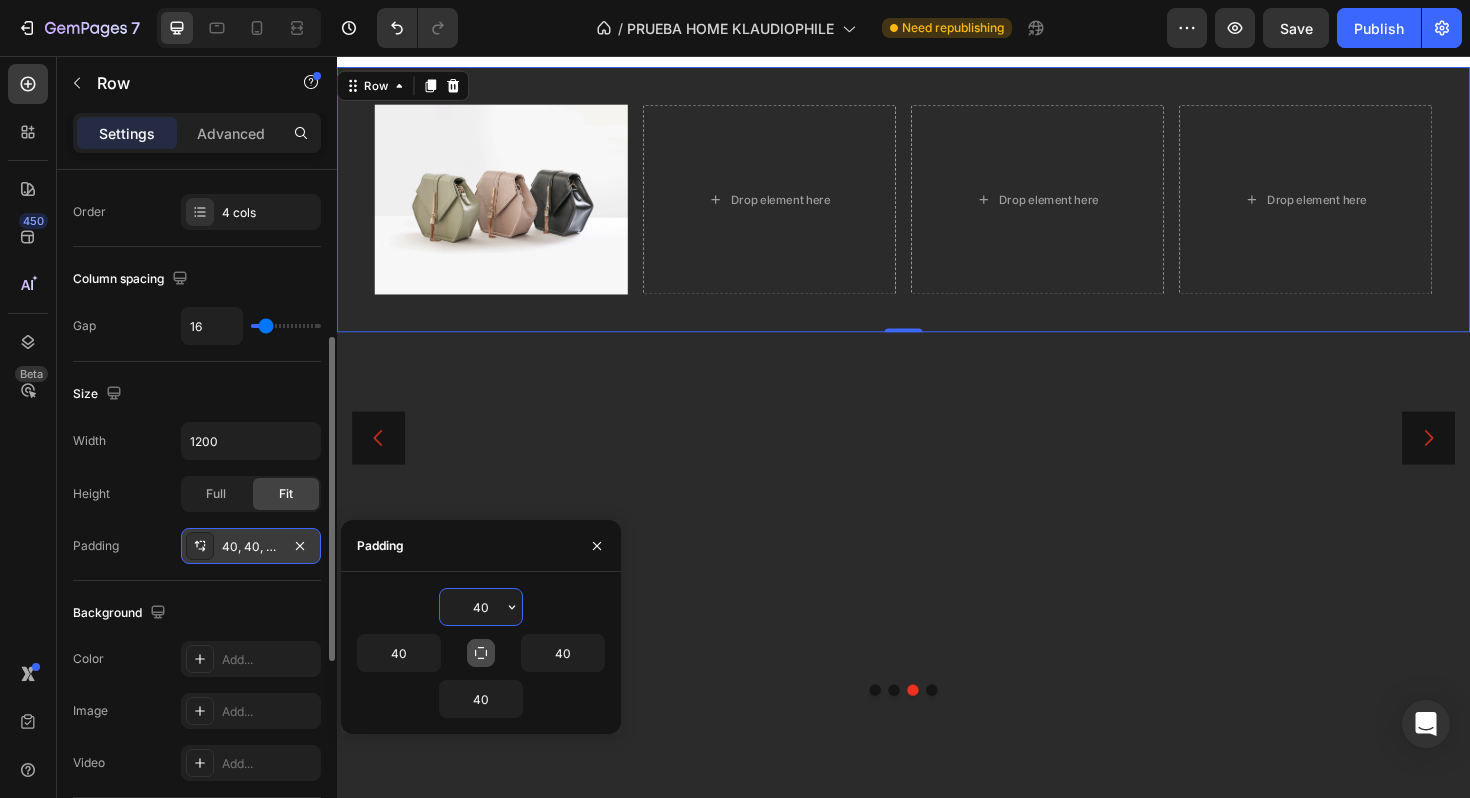 click on "40" at bounding box center (481, 607) 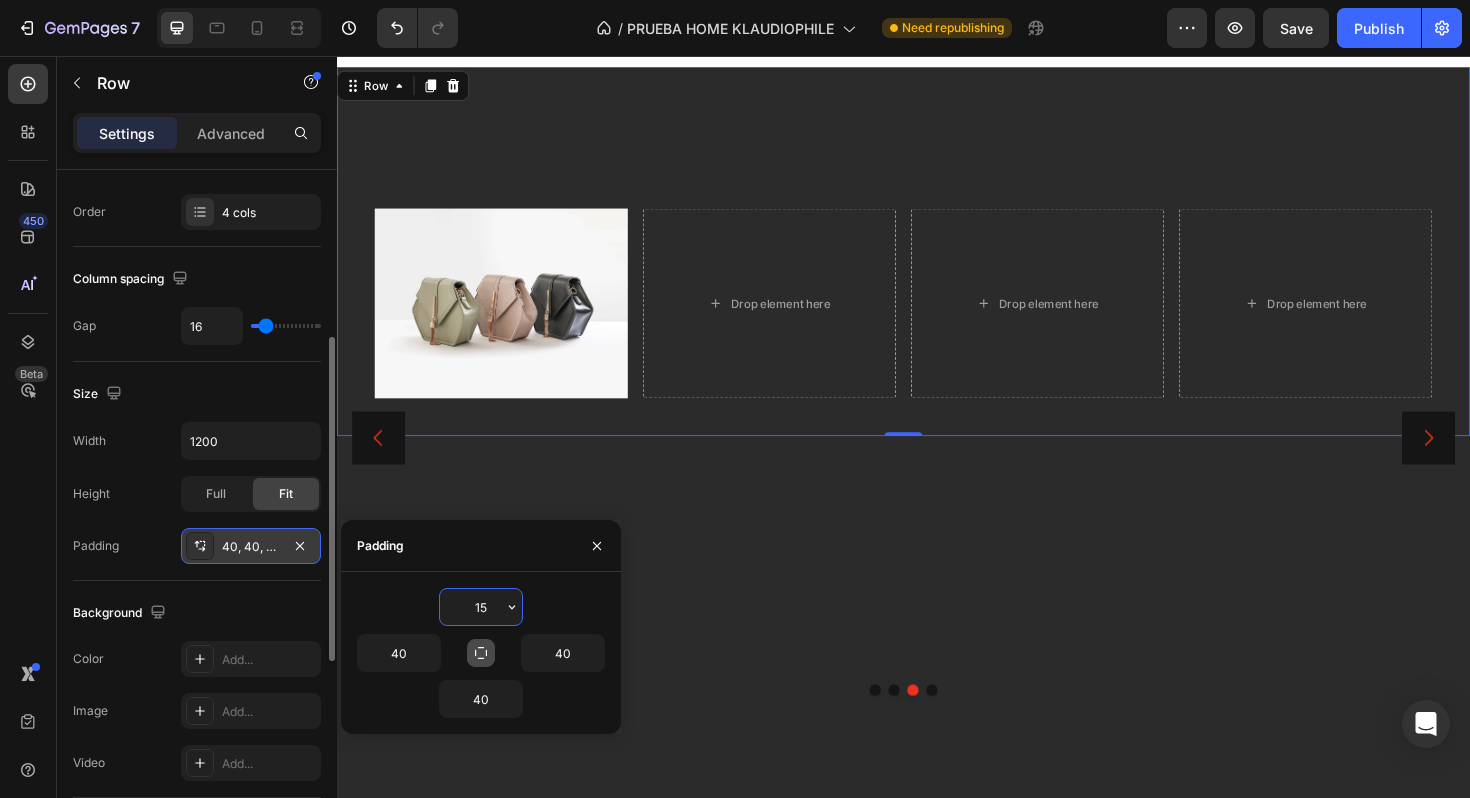 type on "1" 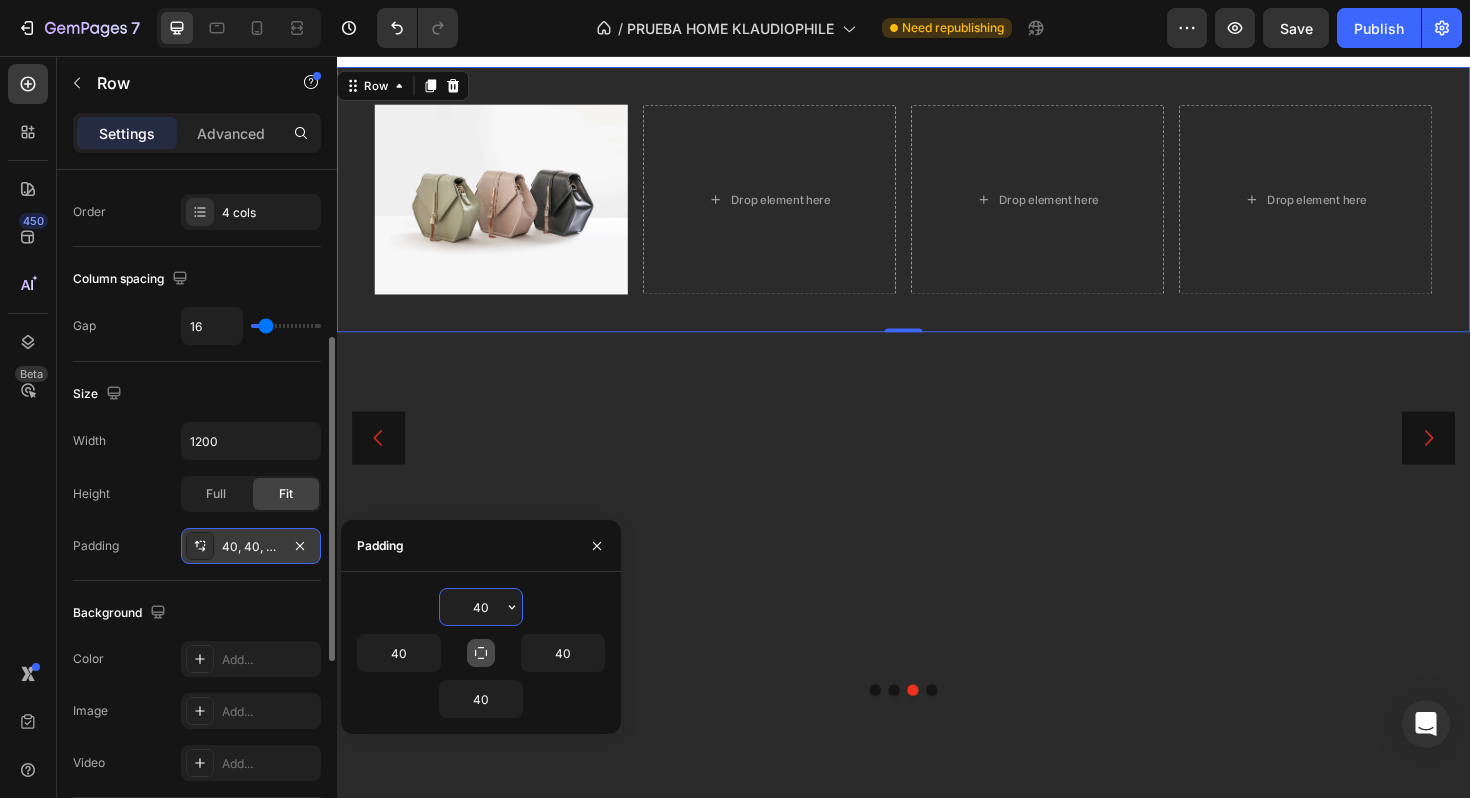 type on "4" 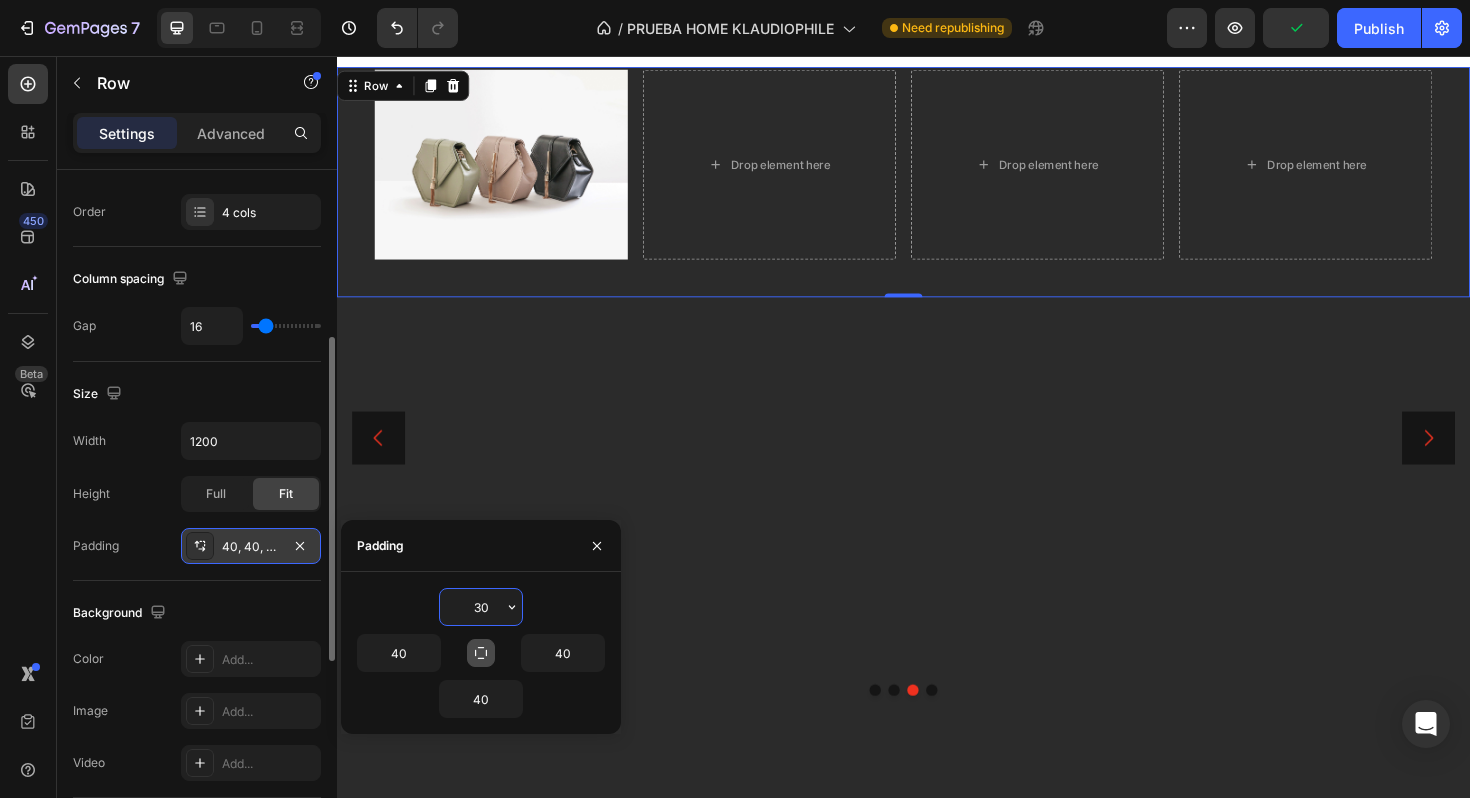 type on "300" 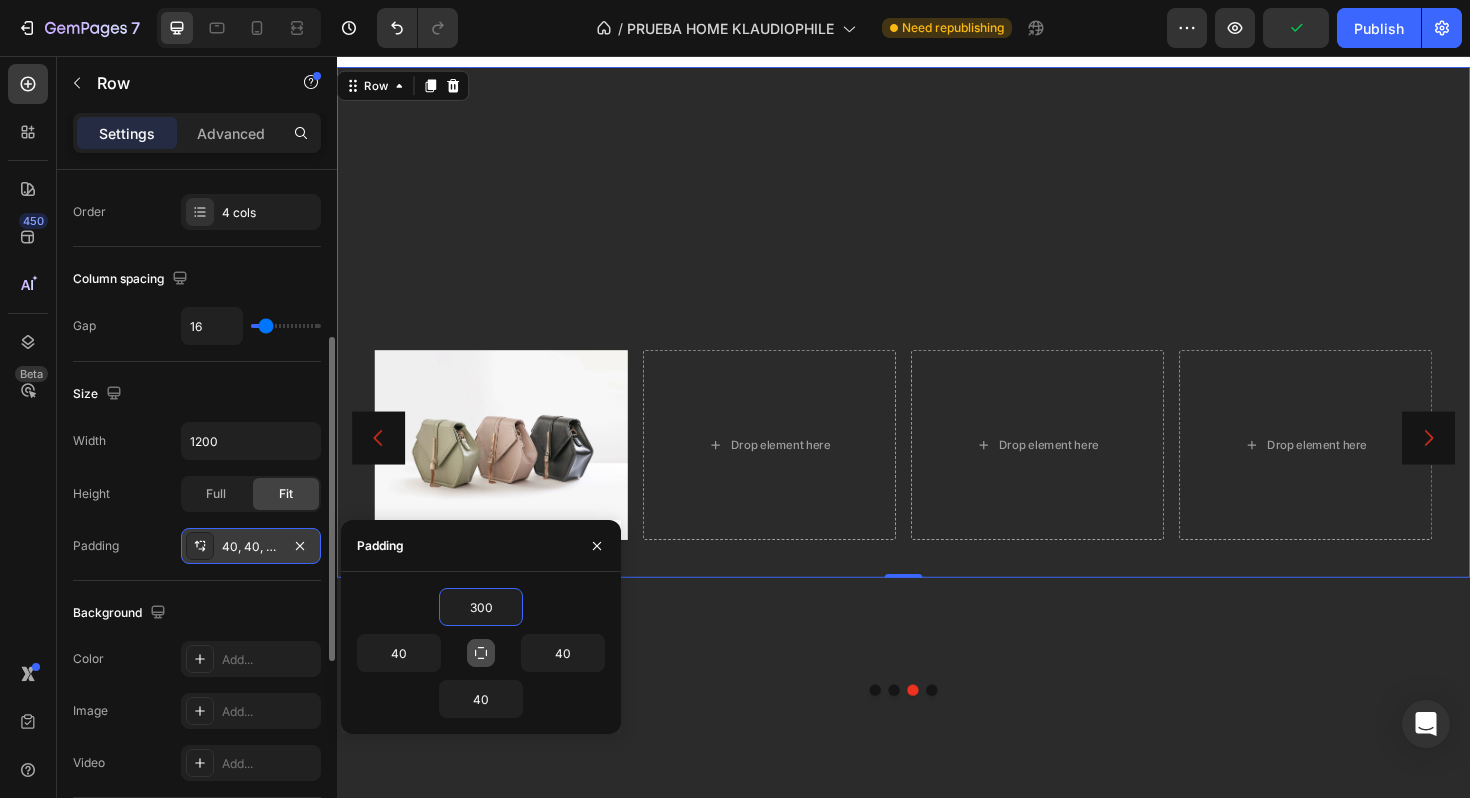 click on "Image
Drop element here
Drop element here
Drop element here Row   0" at bounding box center [937, 338] 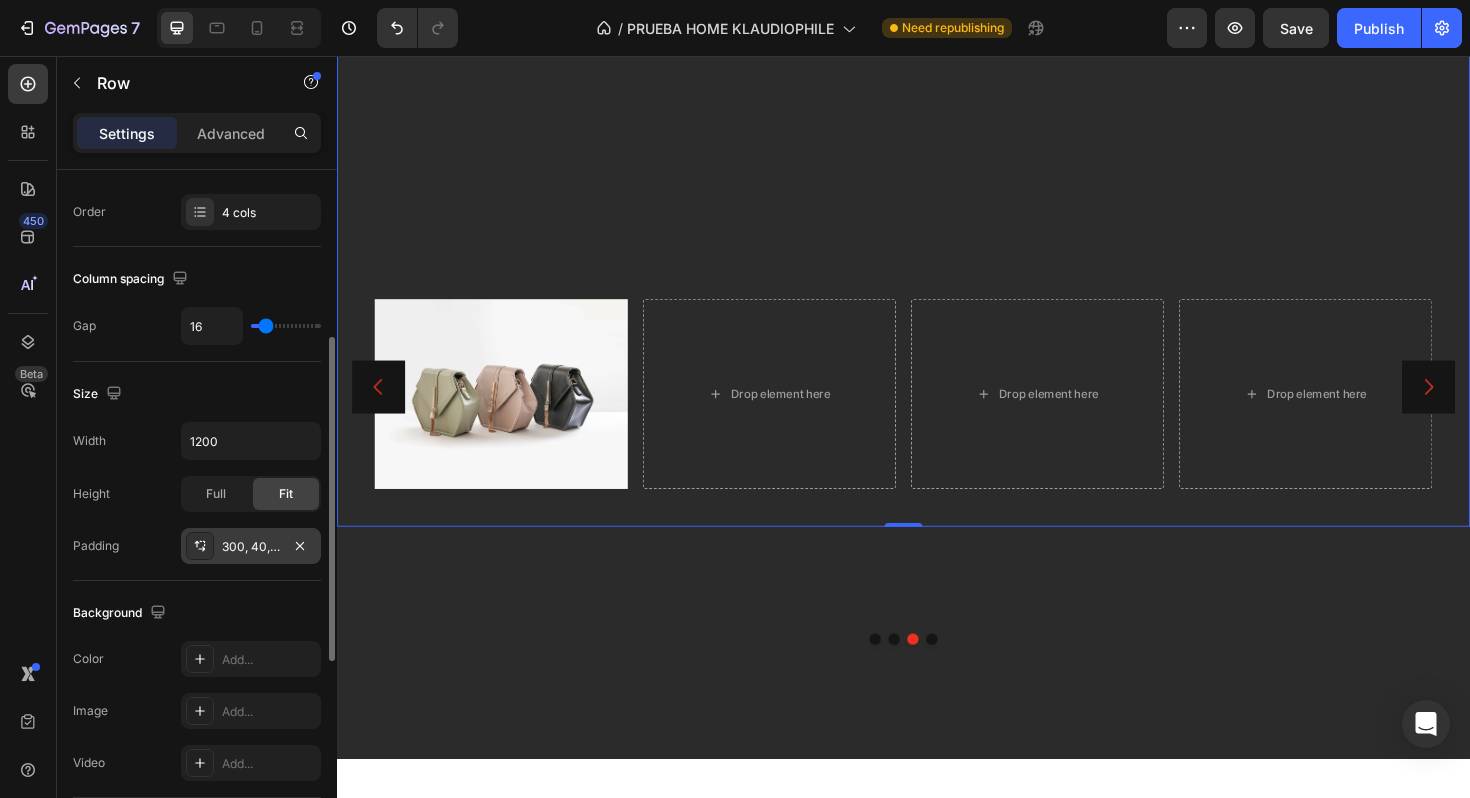 scroll, scrollTop: 0, scrollLeft: 0, axis: both 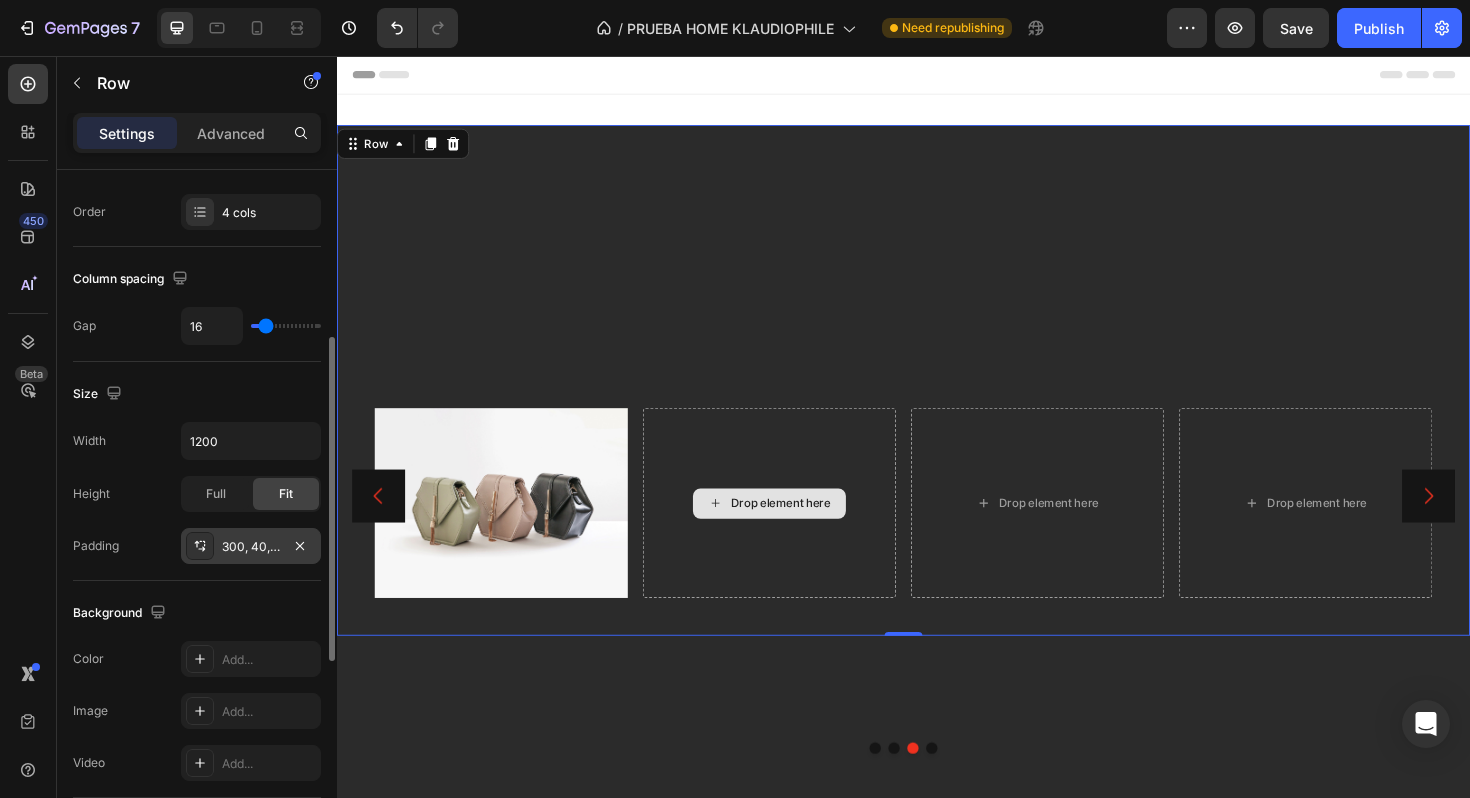 click on "Drop element here" at bounding box center [795, 529] 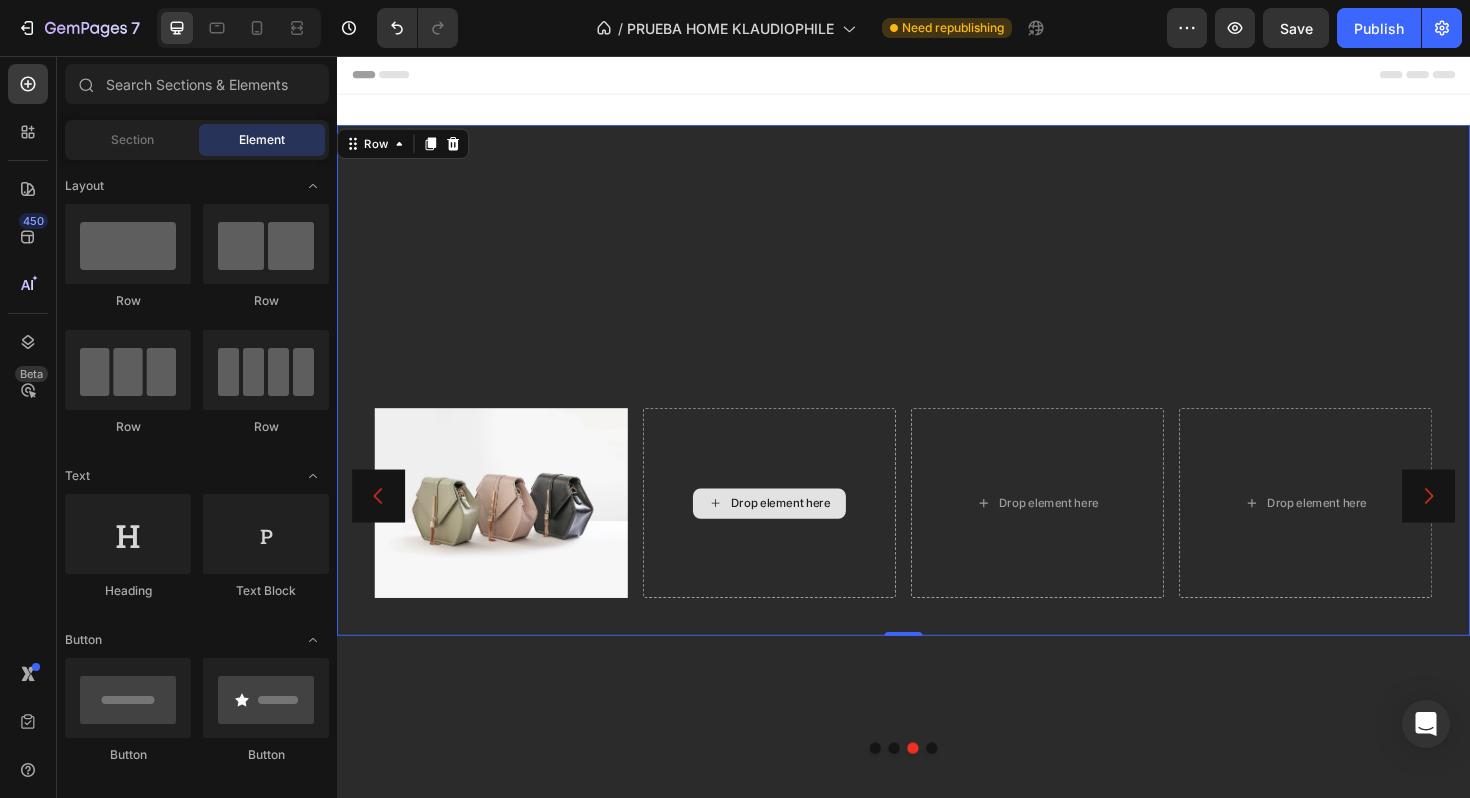 click on "Drop element here" at bounding box center [795, 530] 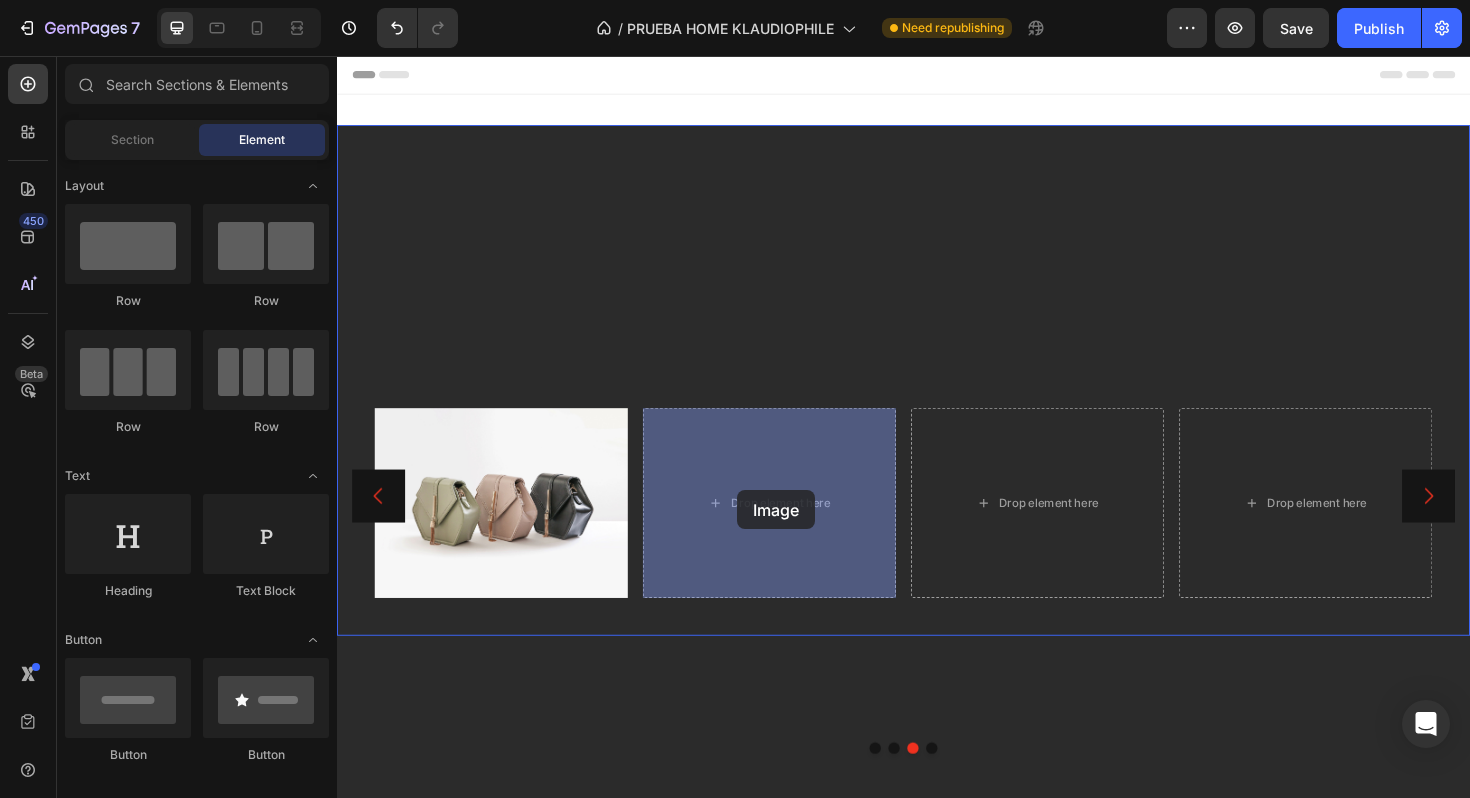 drag, startPoint x: 504, startPoint y: 577, endPoint x: 758, endPoint y: 509, distance: 262.94485 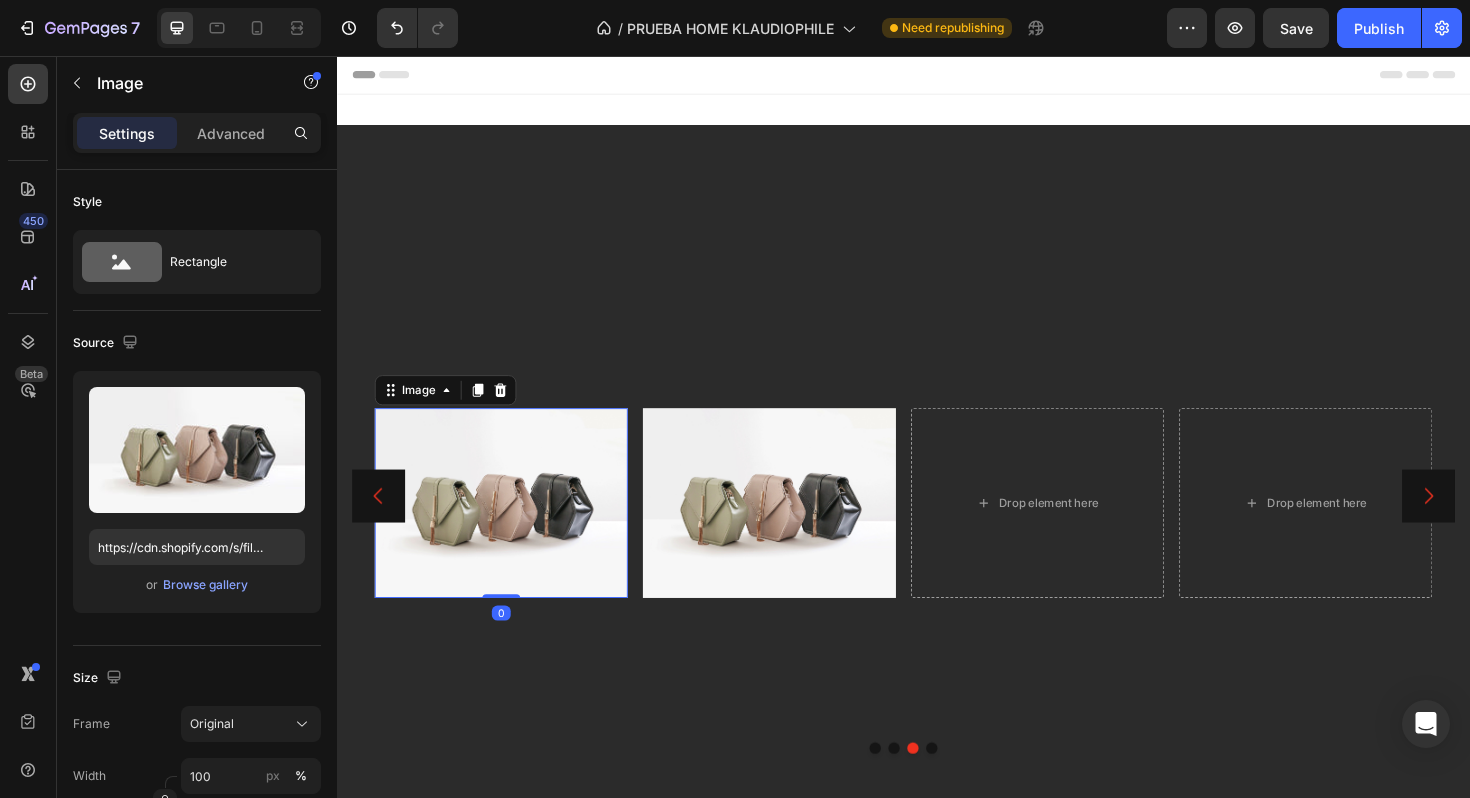 click at bounding box center [511, 529] 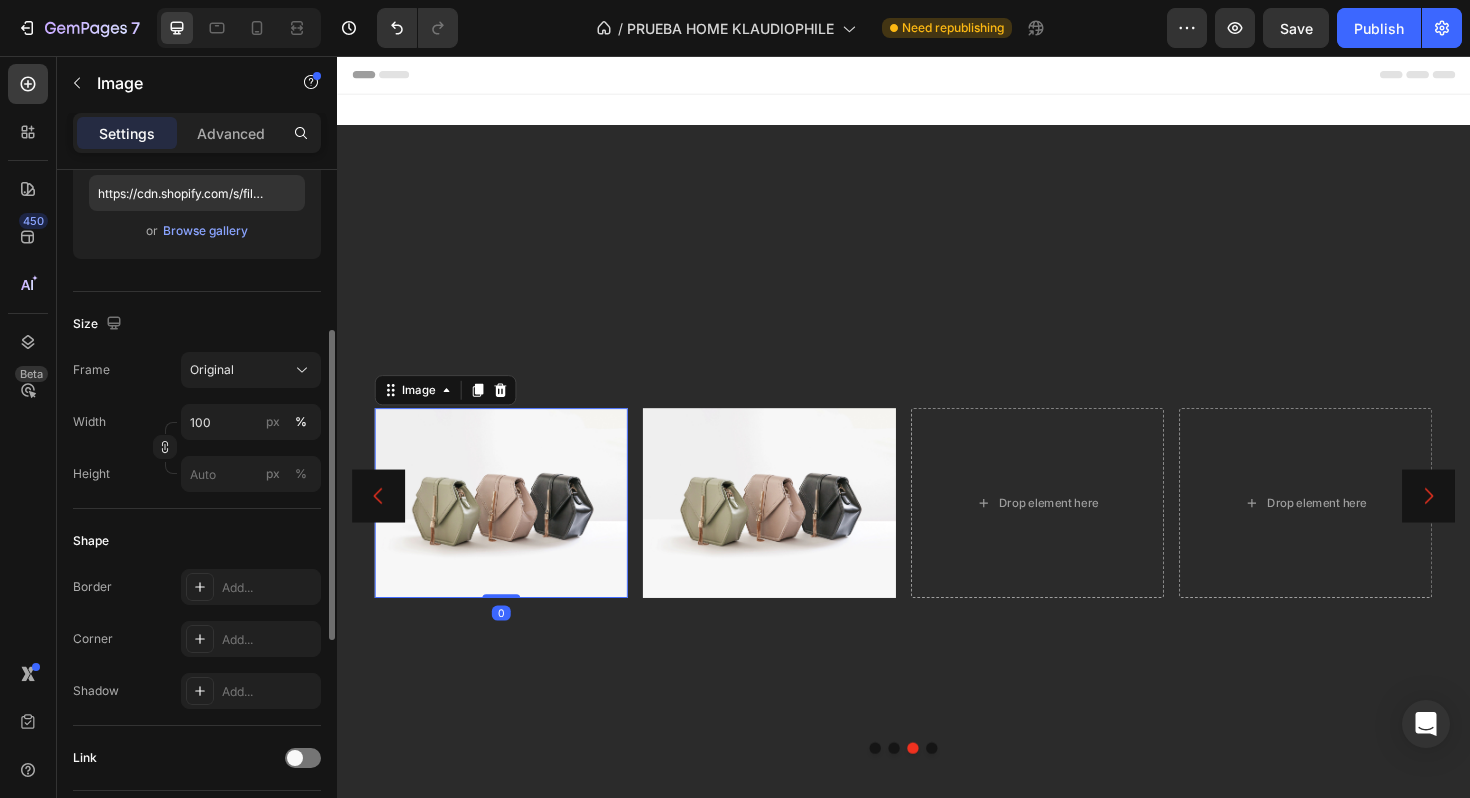 click at bounding box center [511, 529] 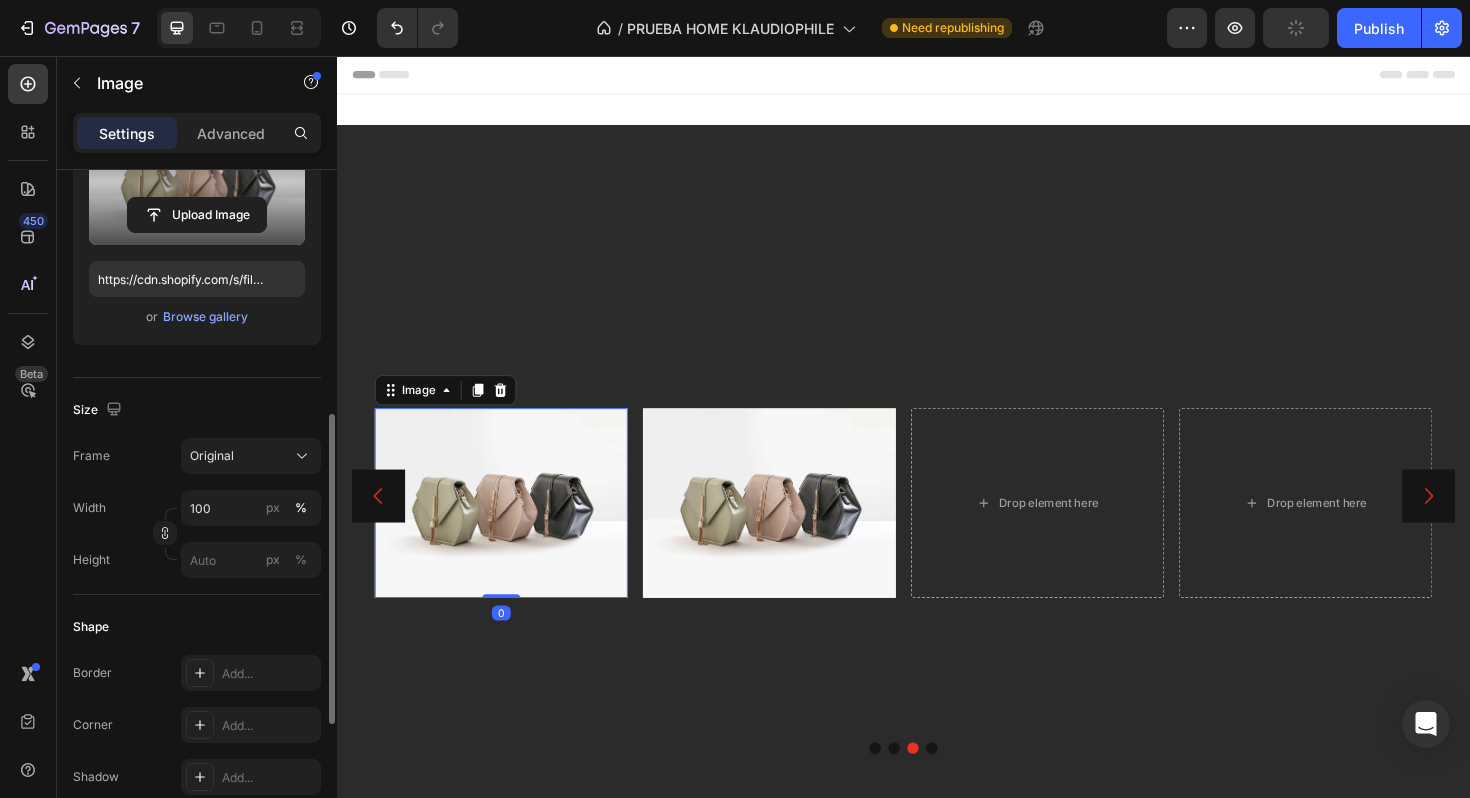 scroll, scrollTop: 0, scrollLeft: 0, axis: both 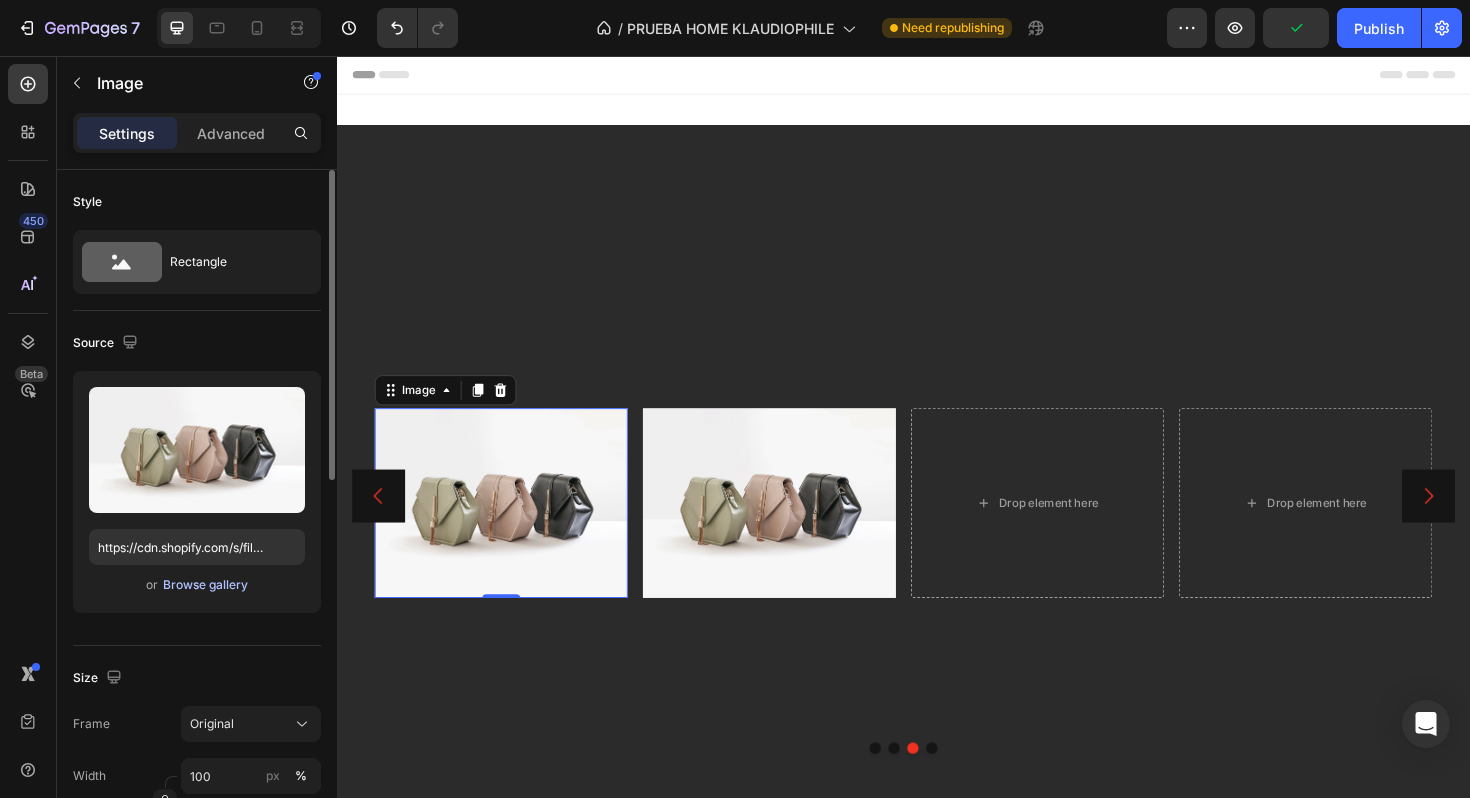 click on "Browse gallery" at bounding box center (205, 585) 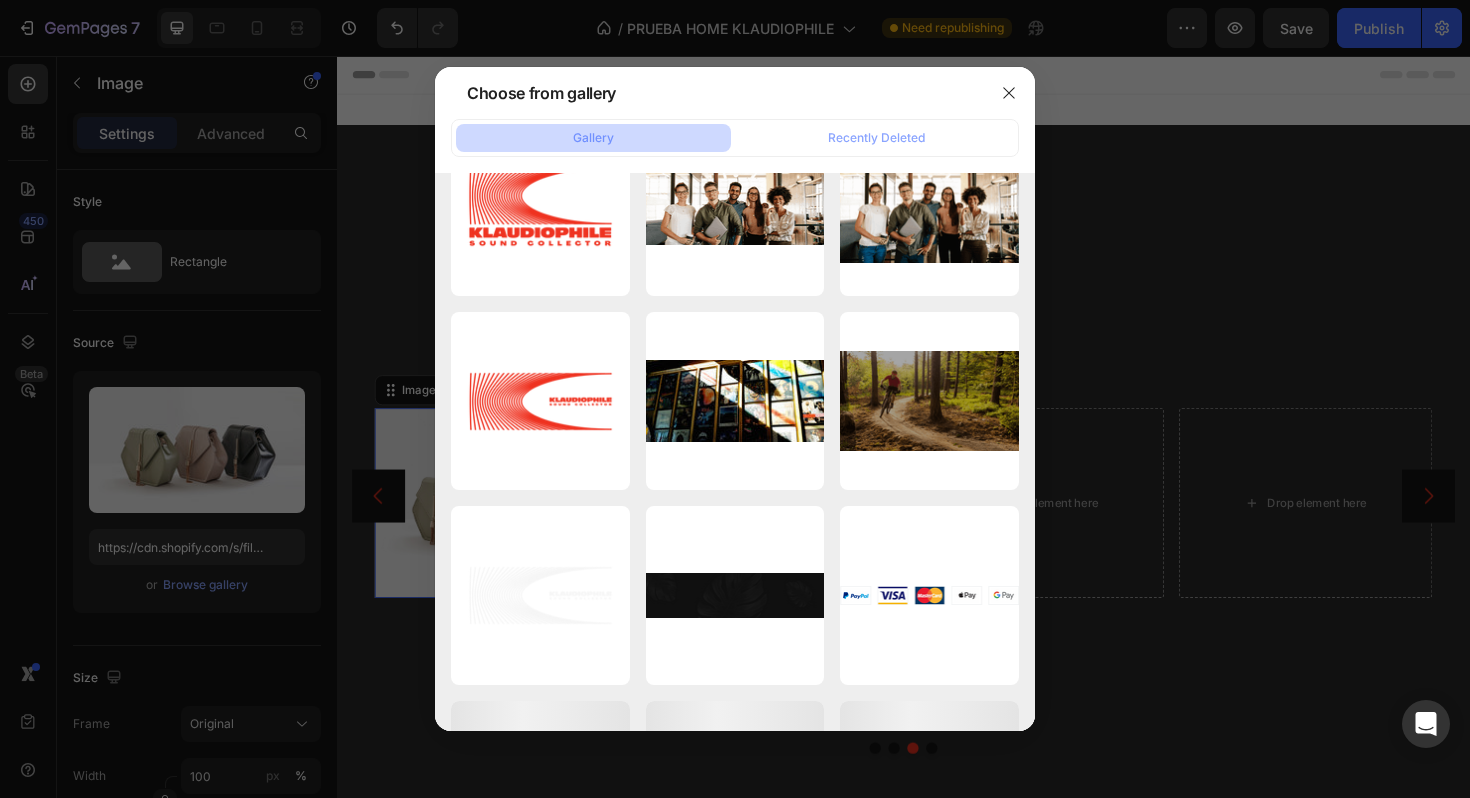 scroll, scrollTop: 2114, scrollLeft: 0, axis: vertical 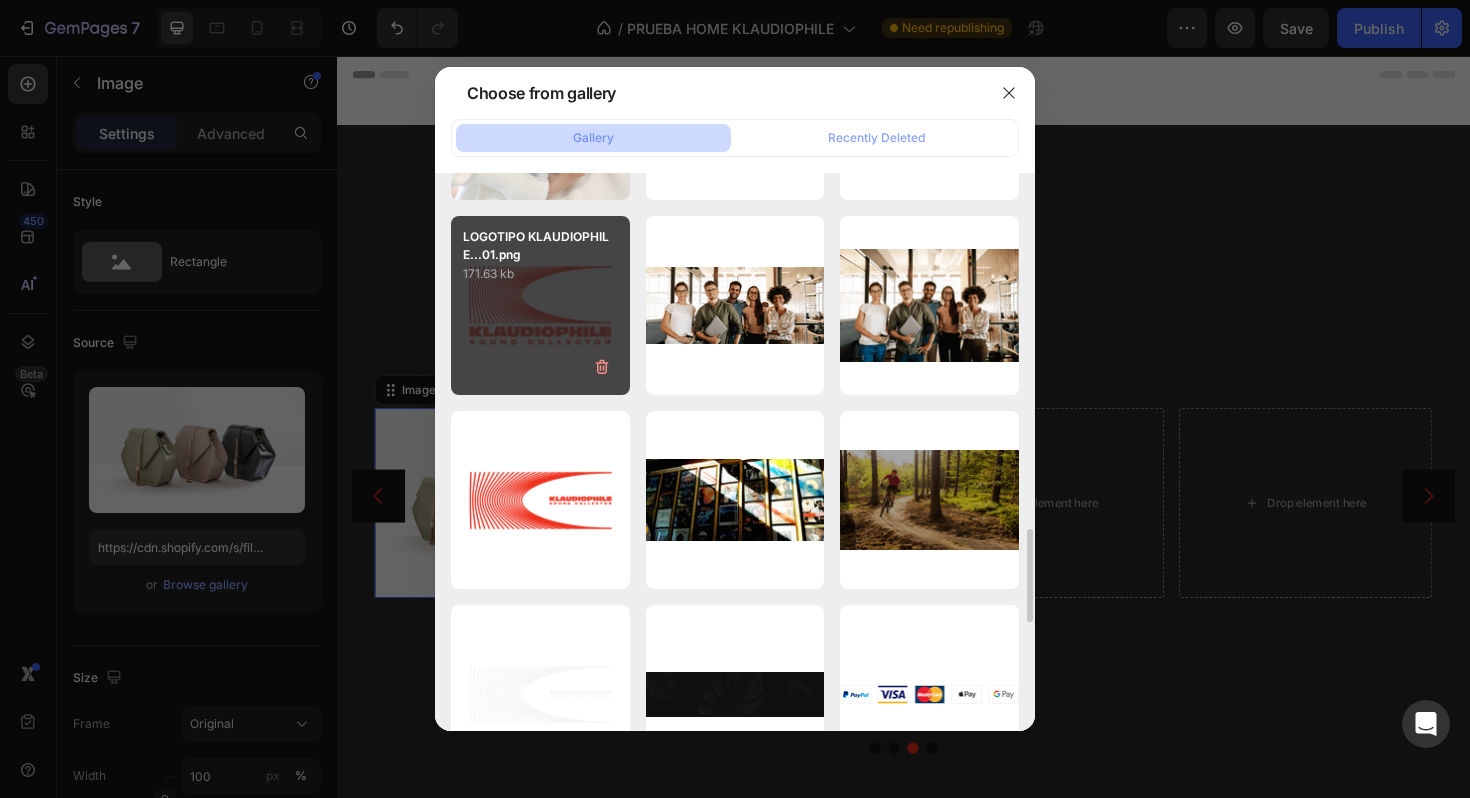 click on "LOGOTIPO KLAUDIOPHILE...01.png 171.63 kb" at bounding box center (540, 305) 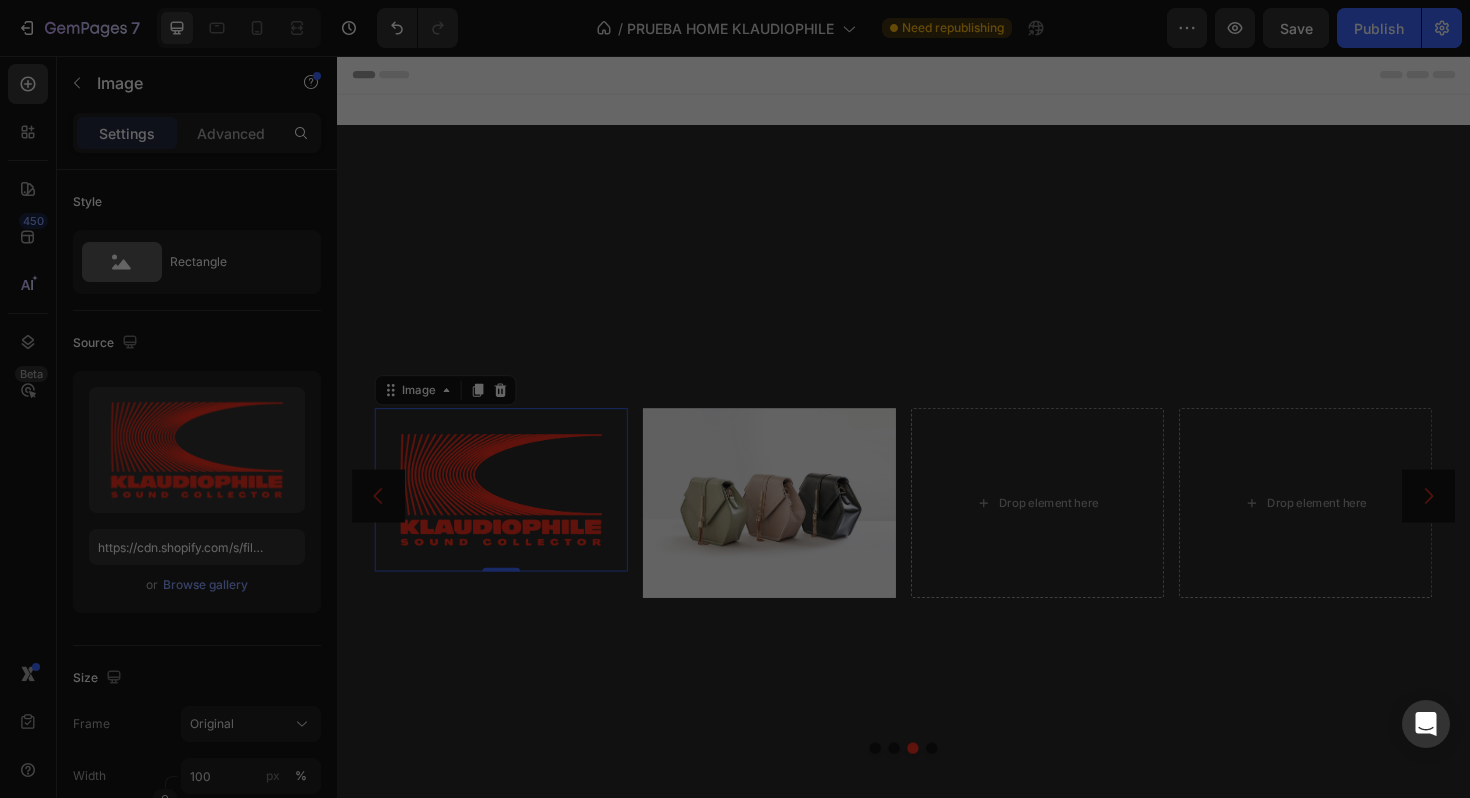 click on "LOGOTIPO KLAUDIOPHILE...01.png 171.63 kb" at bounding box center [540, 305] 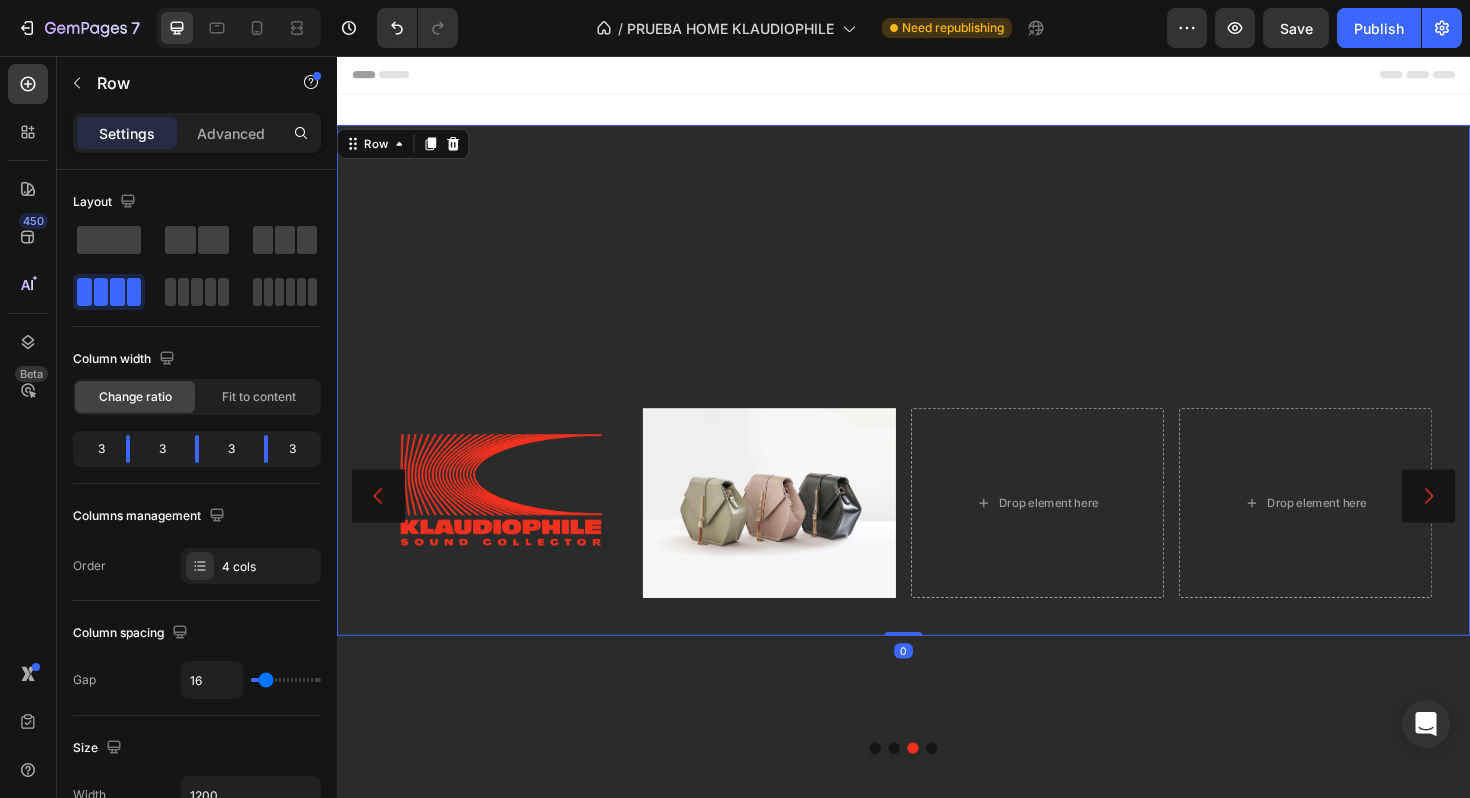 click on "Image Image
Drop element here
Drop element here Row   0" at bounding box center [937, 399] 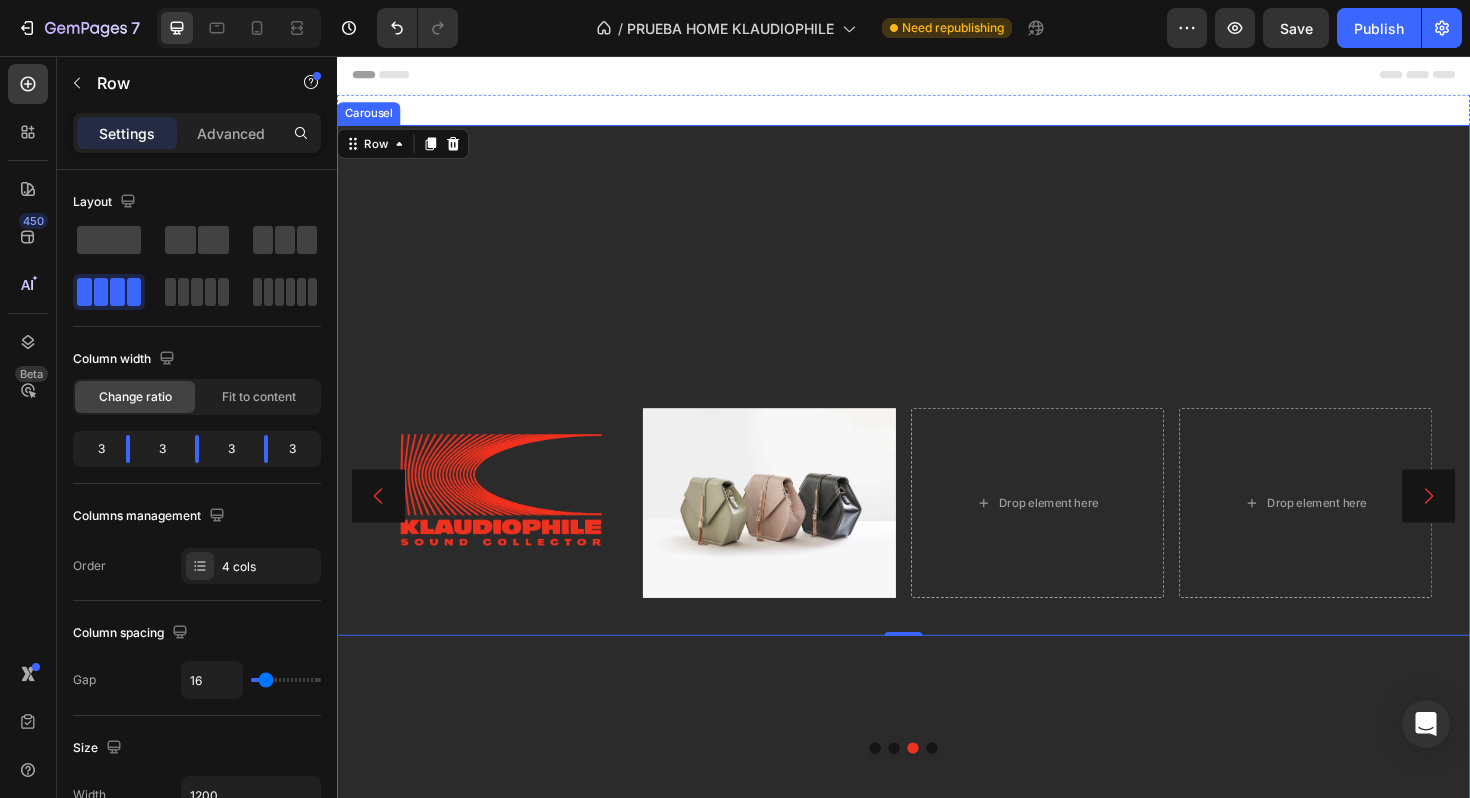 click at bounding box center [907, 789] 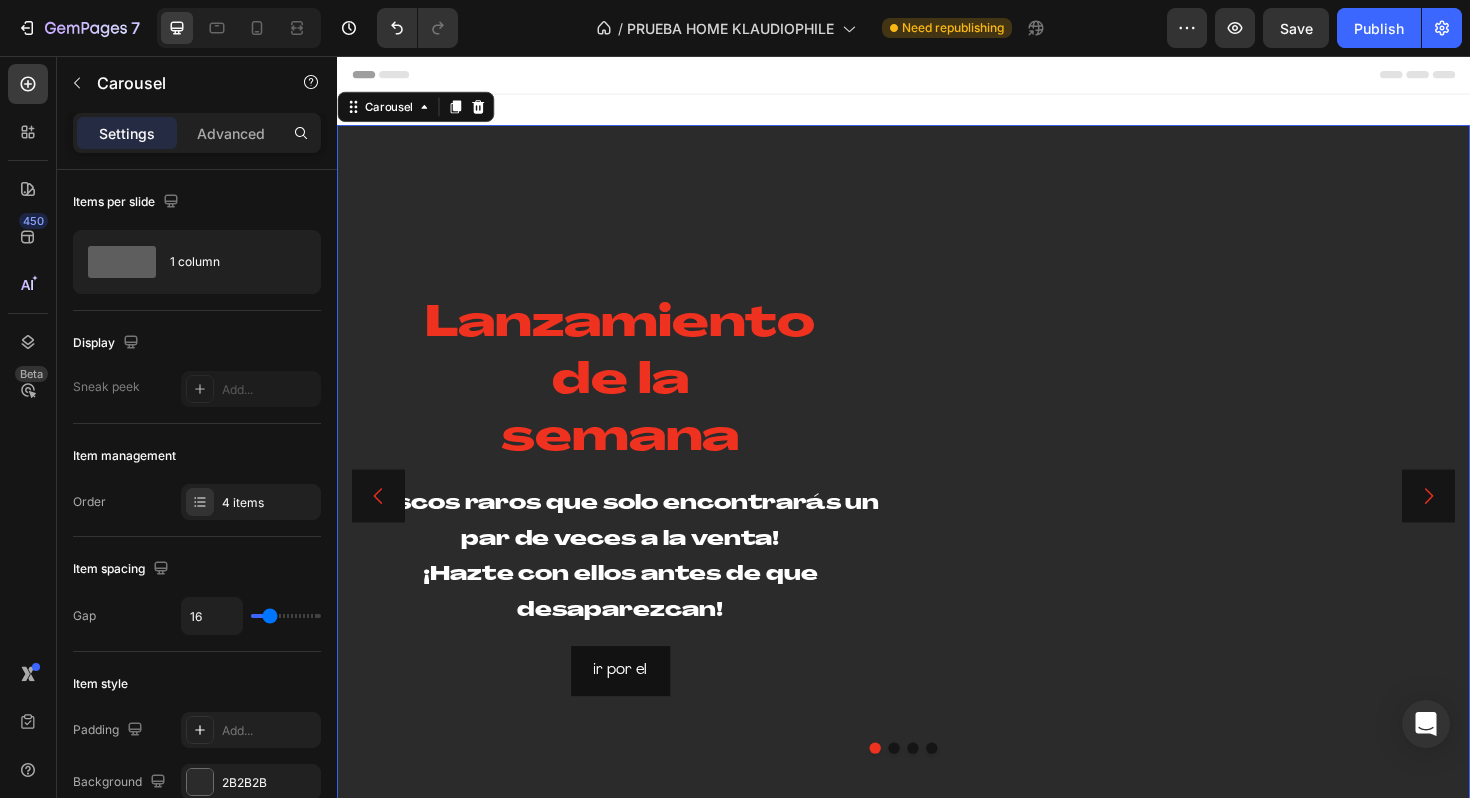 click at bounding box center [937, 789] 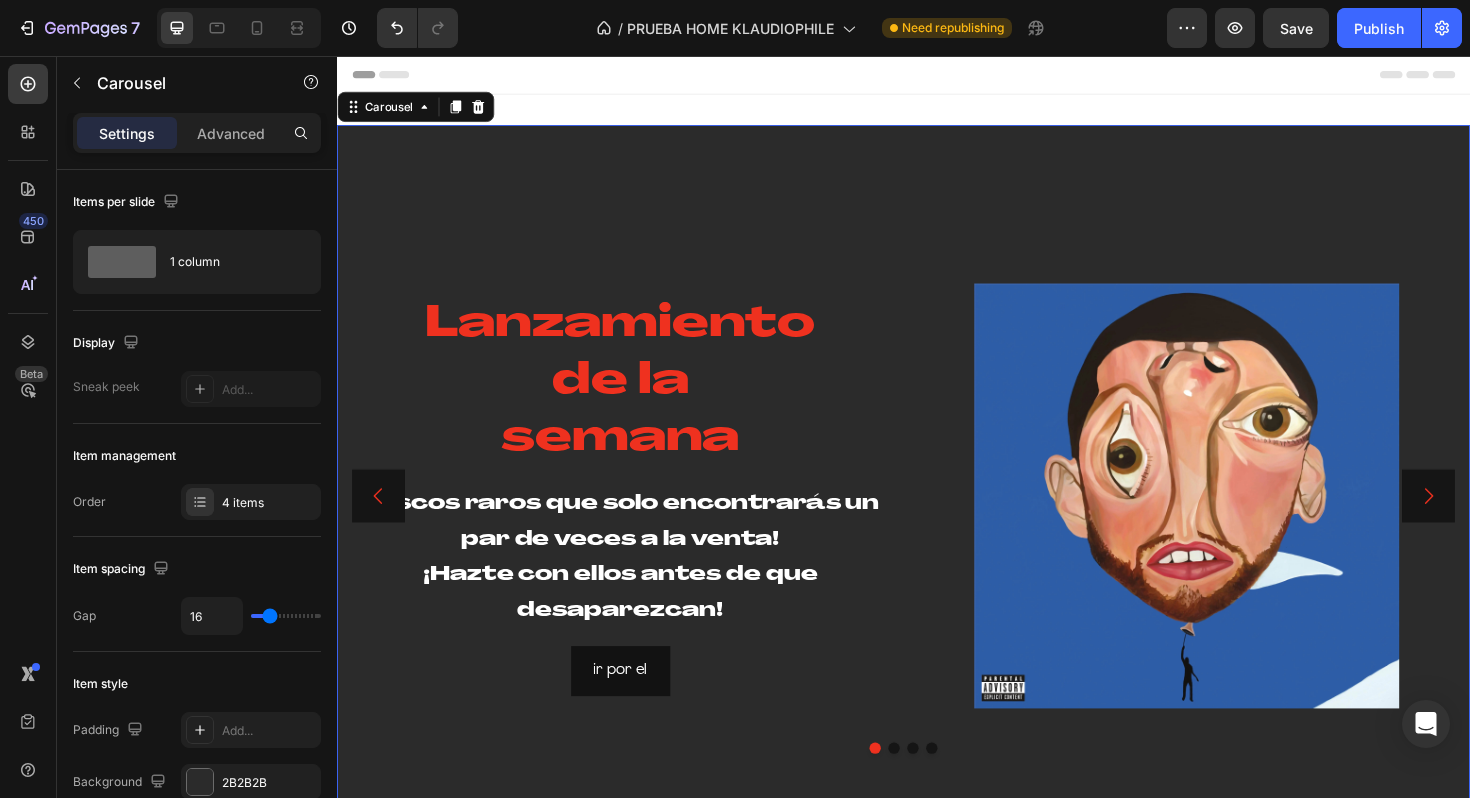 click at bounding box center [927, 789] 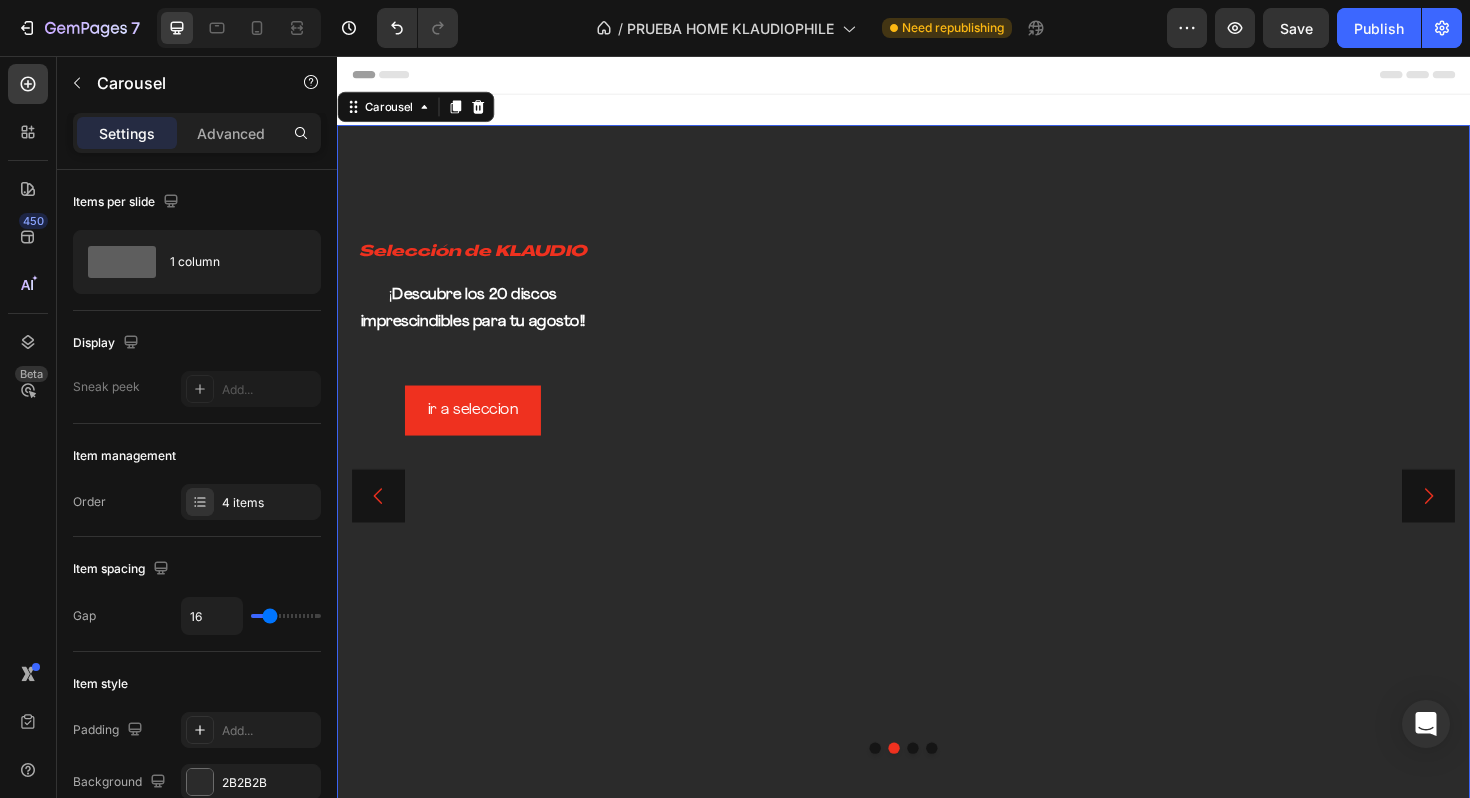 click at bounding box center [937, 789] 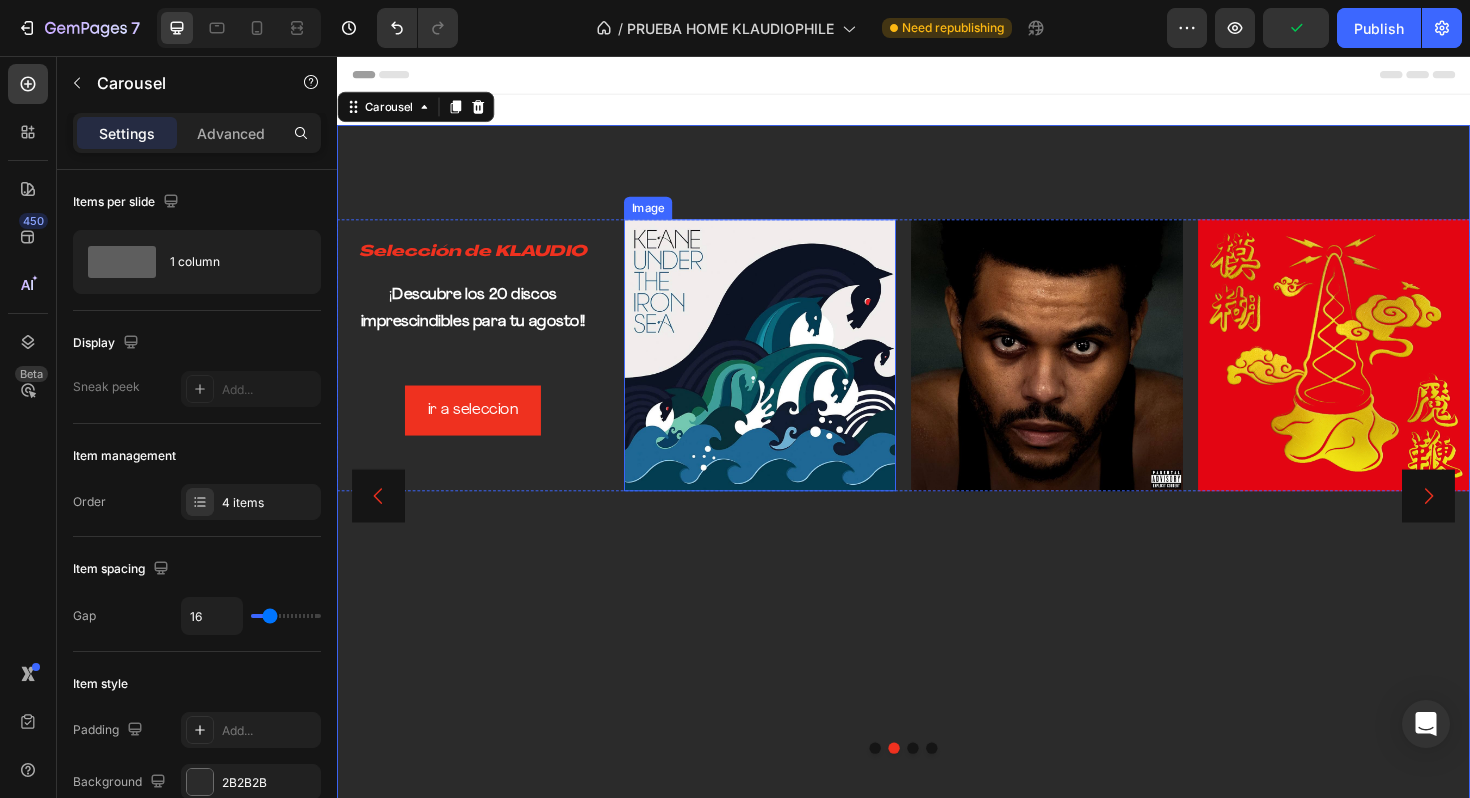 click at bounding box center [785, 373] 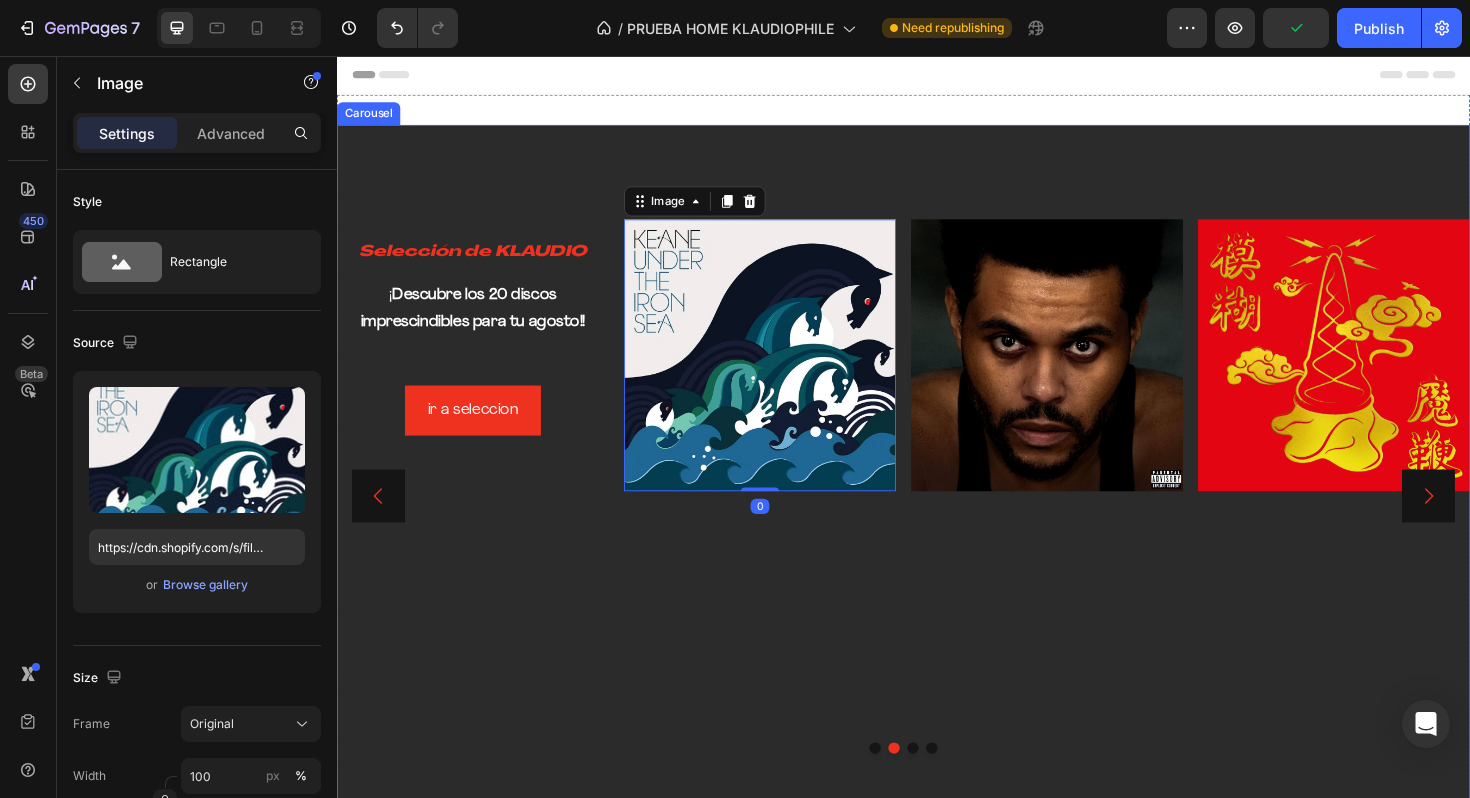 click on "⁠⁠⁠⁠⁠⁠⁠ Selección de KLAUDIO Heading ¡ Descubre los 20 discos imprescindibles para tu agosto!! Text Block ir a seleccion Button Image   0 Image Image Row" at bounding box center (937, 522) 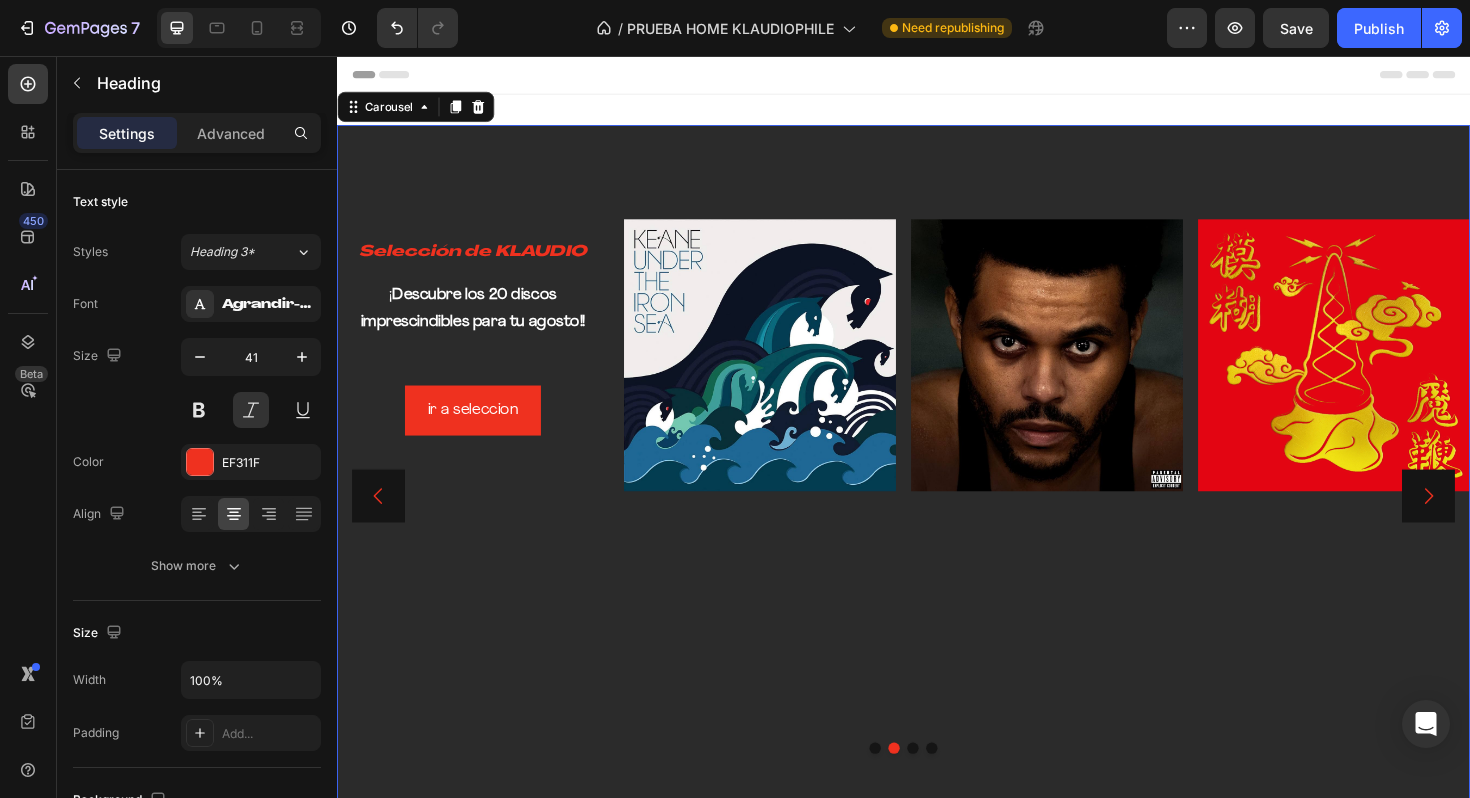 click on "⁠⁠⁠⁠⁠⁠⁠ Selección de KLAUDIO" at bounding box center (481, 261) 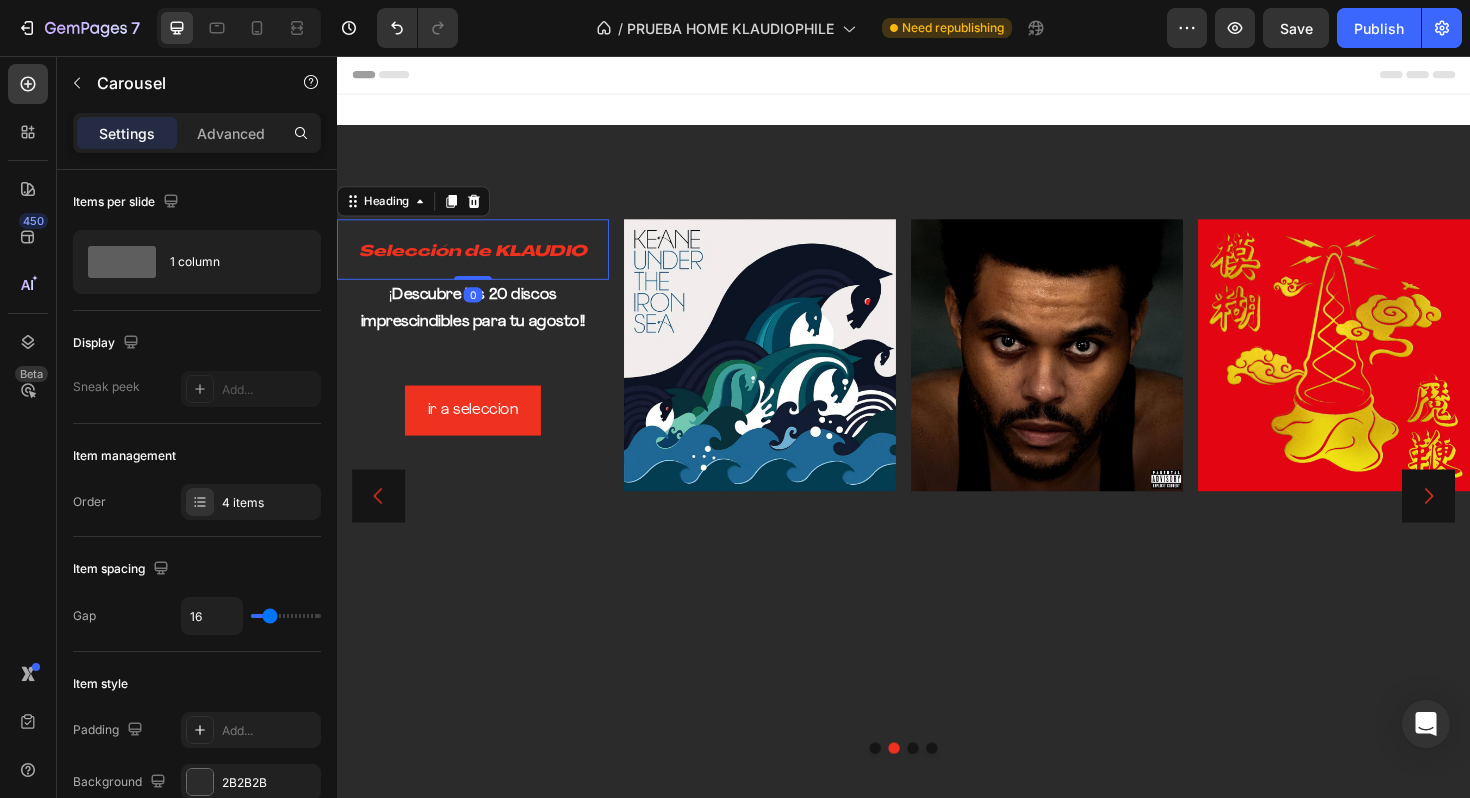 click on "⁠⁠⁠⁠⁠⁠⁠ Selección de KLAUDIO Heading   0 ¡ Descubre los 20 discos imprescindibles para tu agosto!! Text Block ir a seleccion Button Image Image Image Row" at bounding box center [937, 522] 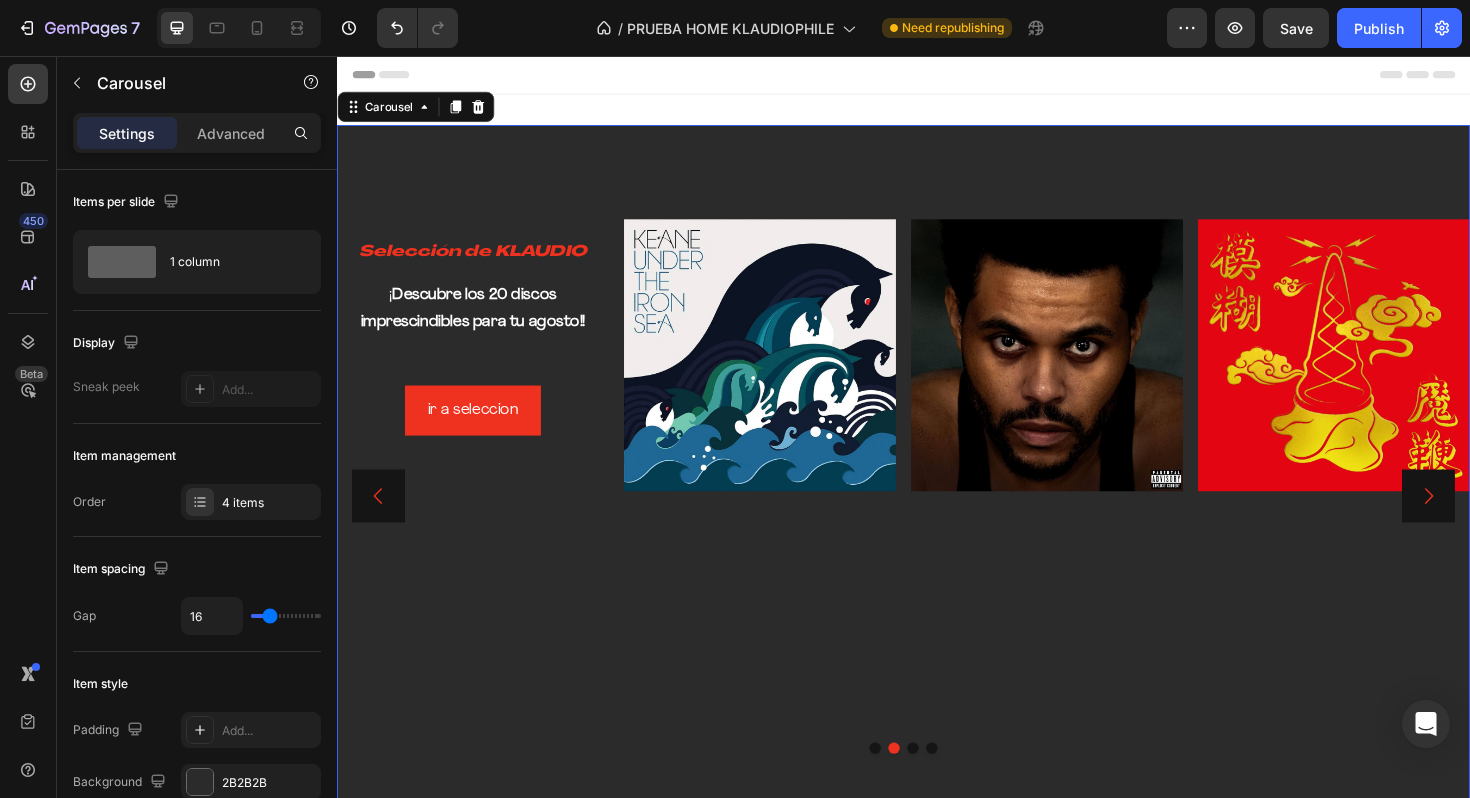 click on "⁠⁠⁠⁠⁠⁠⁠ Selección de KLAUDIO Heading ¡ Descubre los 20 discos imprescindibles para tu agosto!! Text Block ir a seleccion Button Image Image Image Row" at bounding box center (937, 522) 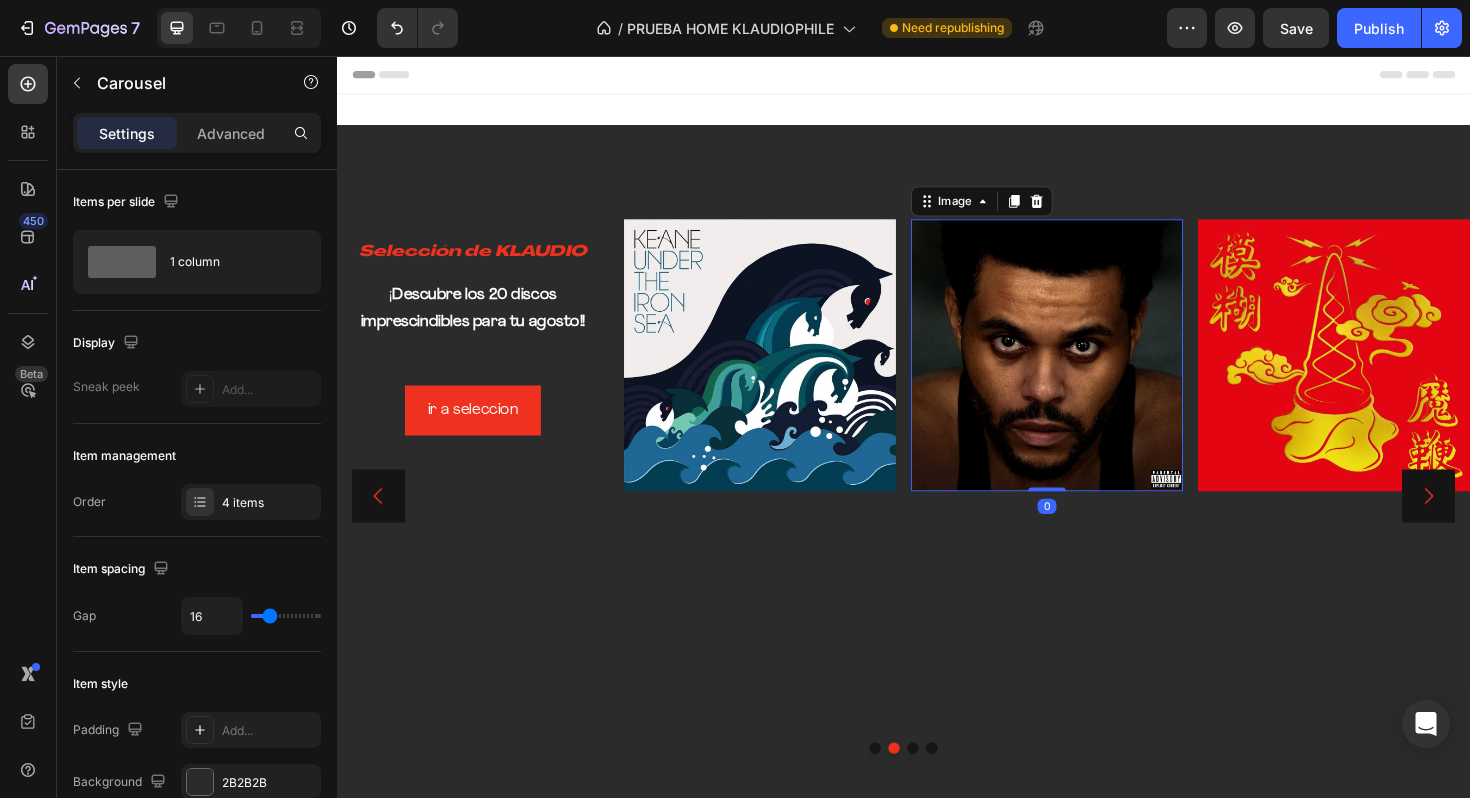click at bounding box center (1089, 373) 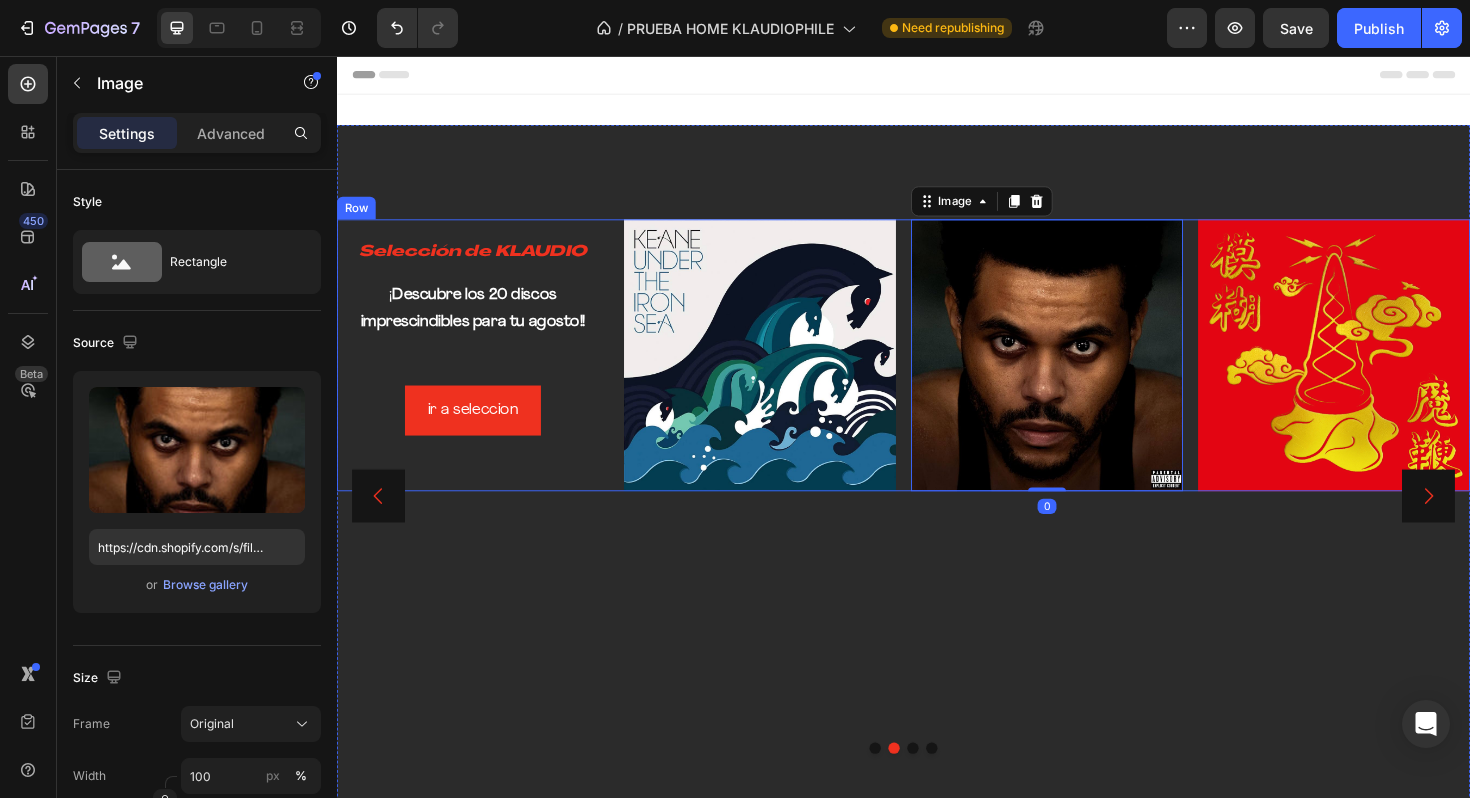 click on "⁠⁠⁠⁠⁠⁠⁠ Selección de KLAUDIO Heading ¡ Descubre los 20 discos imprescindibles para tu agosto!! Text Block ir a seleccion Button Image Image   0 Image Row" at bounding box center (937, 373) 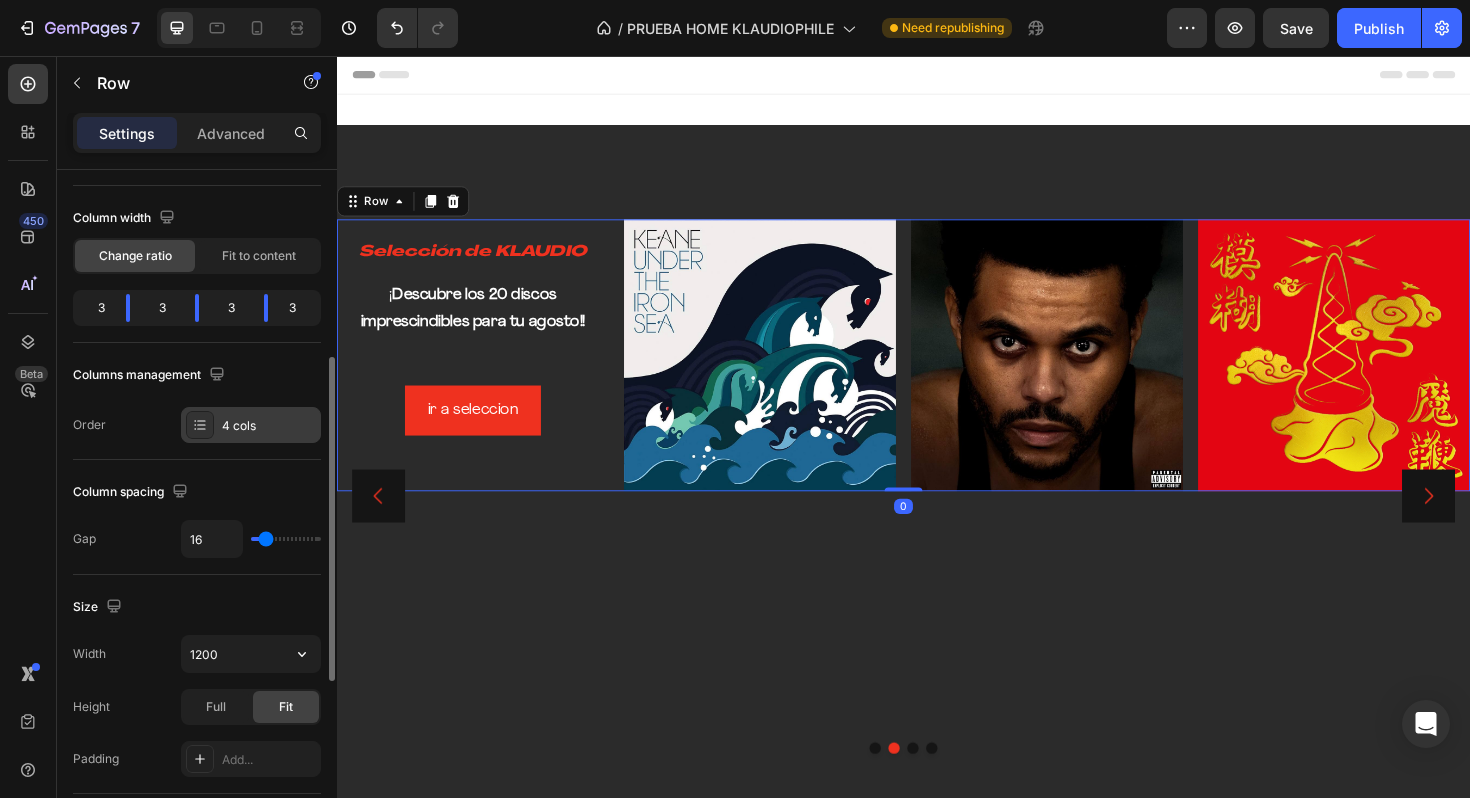 scroll, scrollTop: 223, scrollLeft: 0, axis: vertical 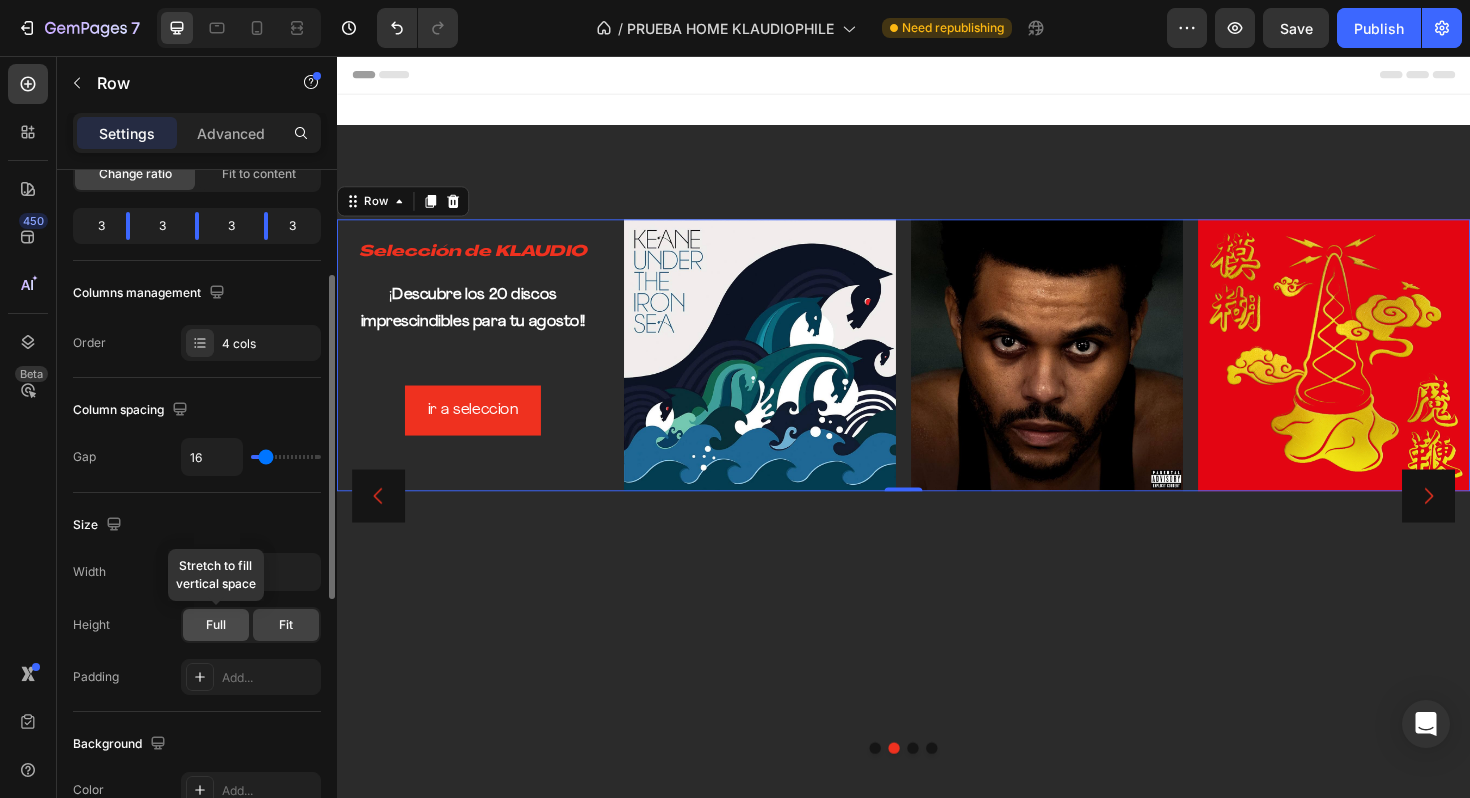 click on "Full" 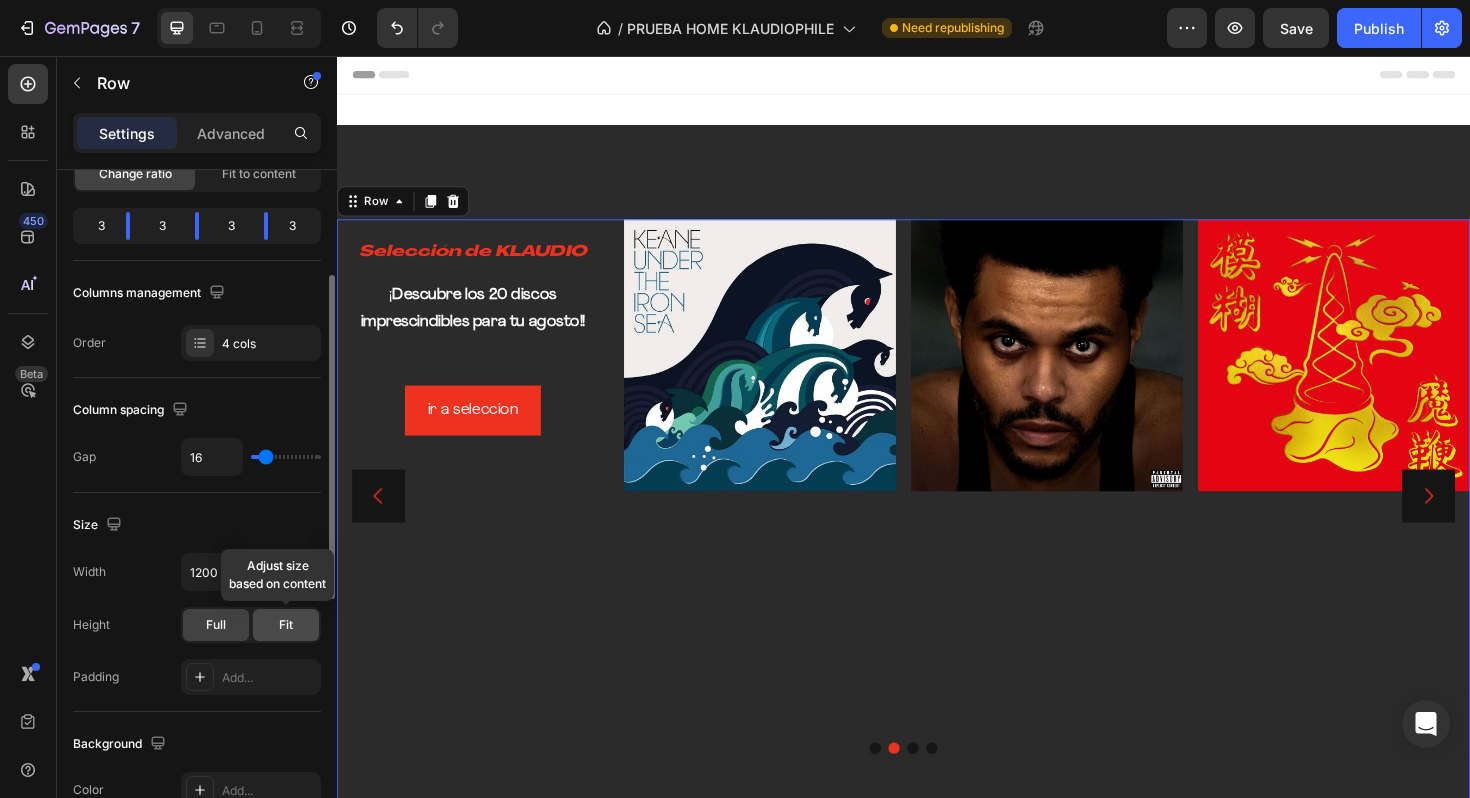 click on "Fit" 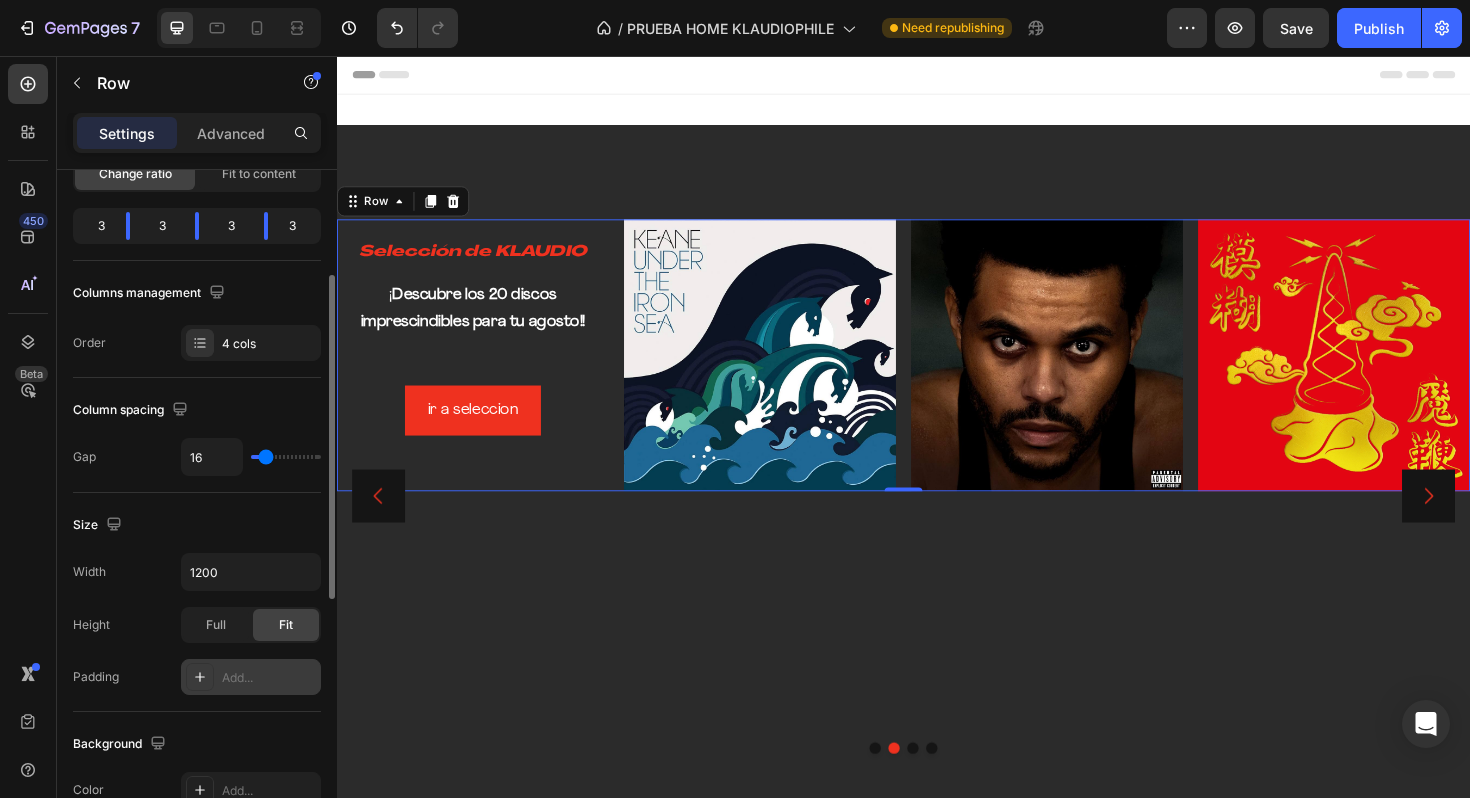 click on "Add..." at bounding box center (269, 678) 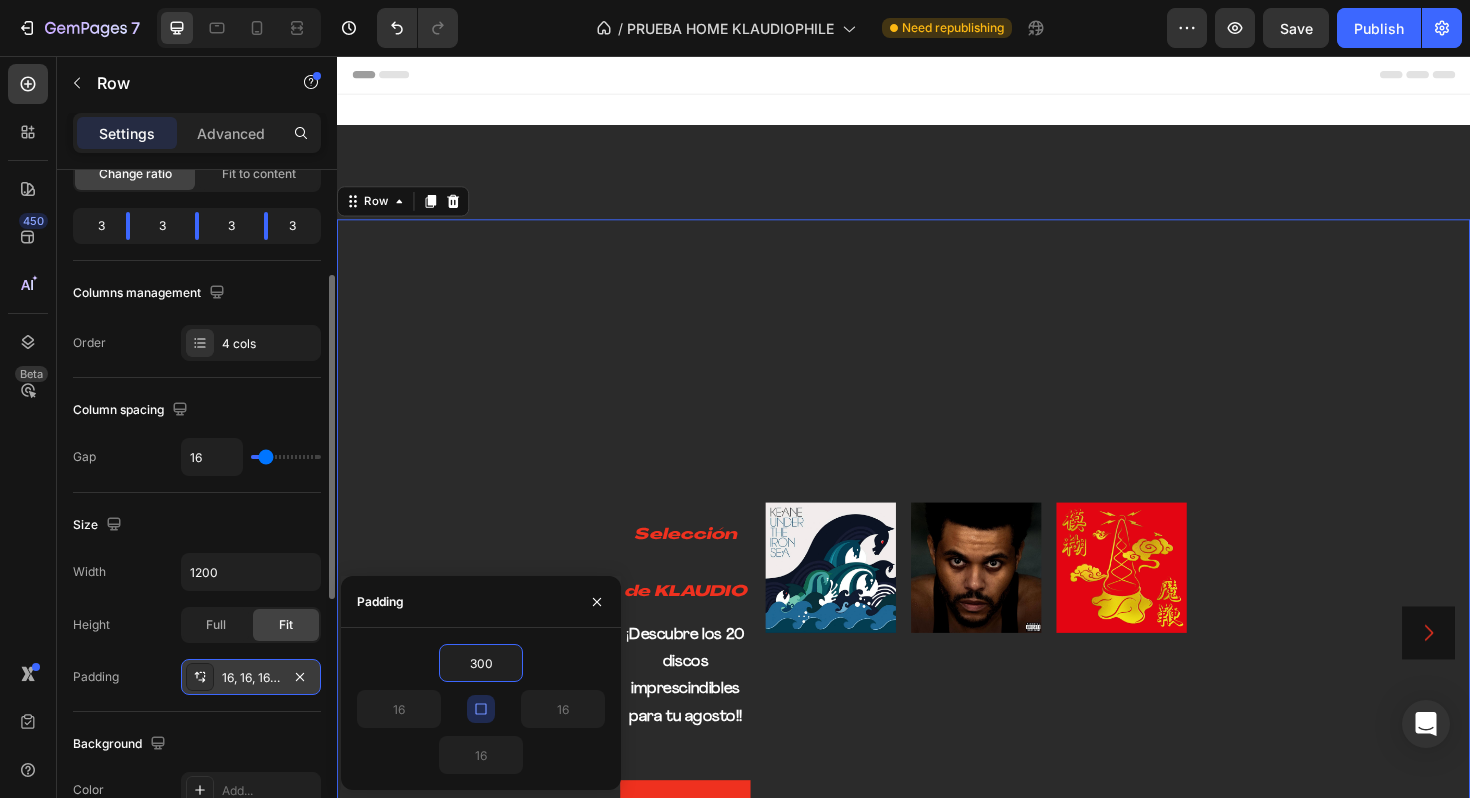 type on "300" 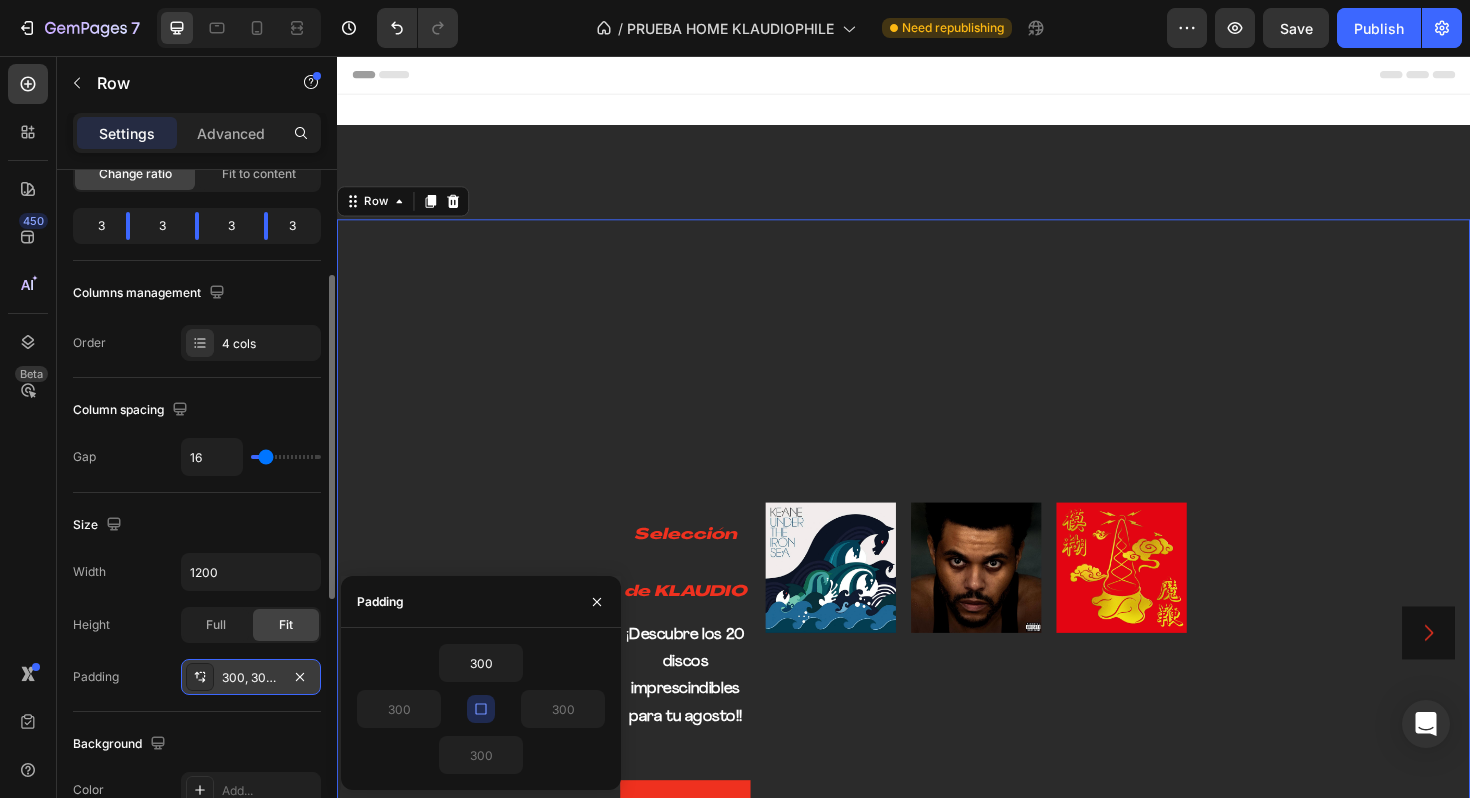 click 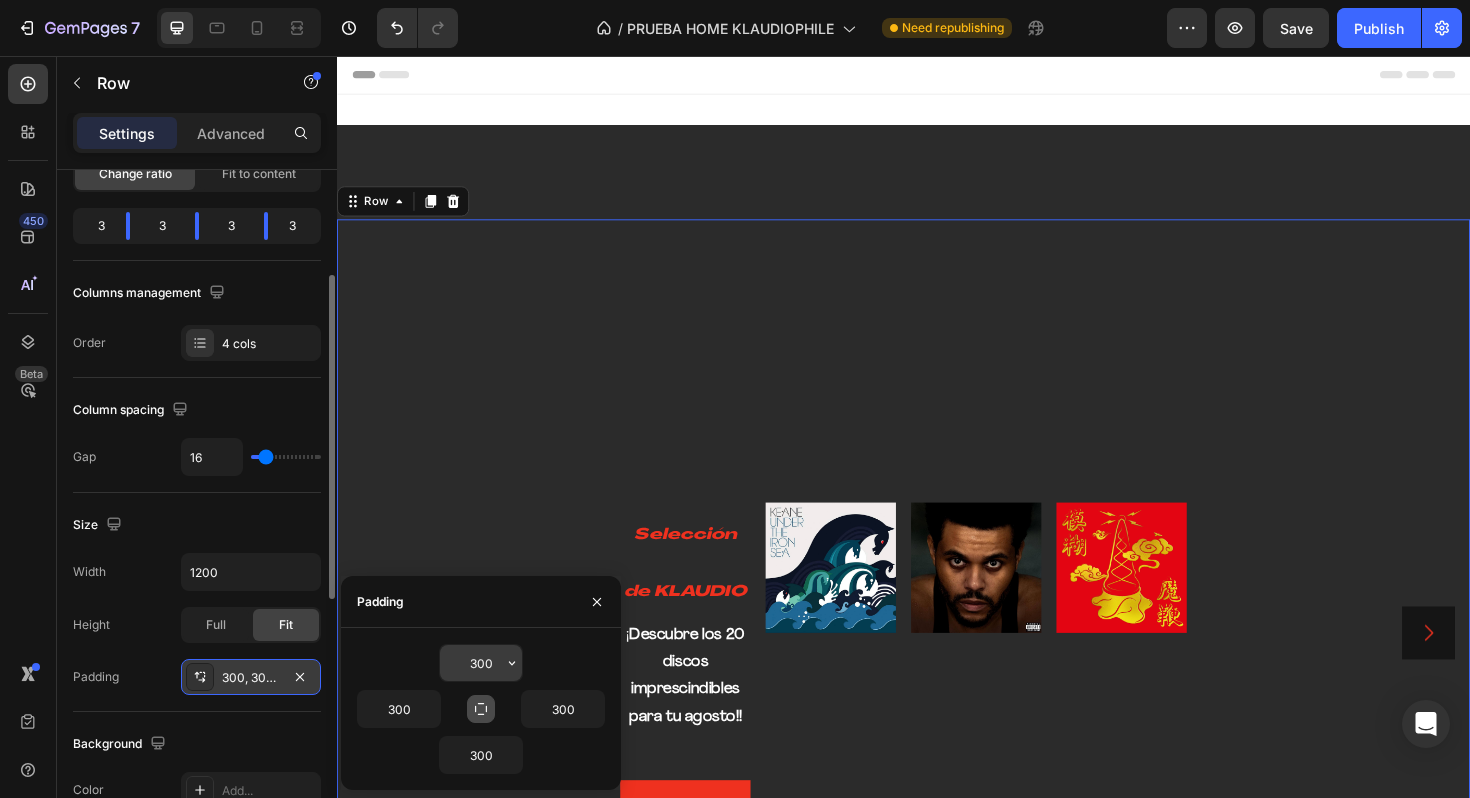 click on "300" at bounding box center [481, 663] 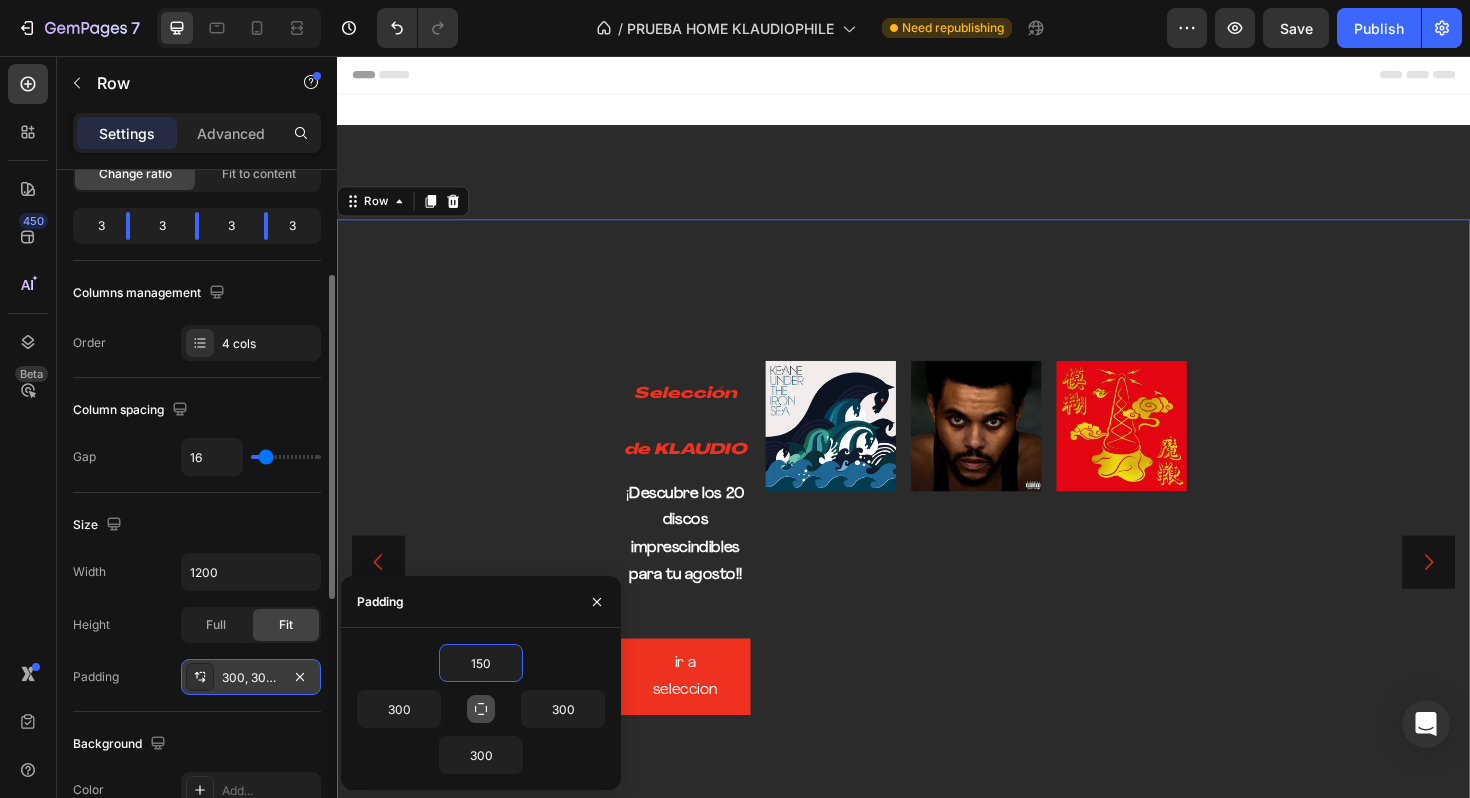 type on "150" 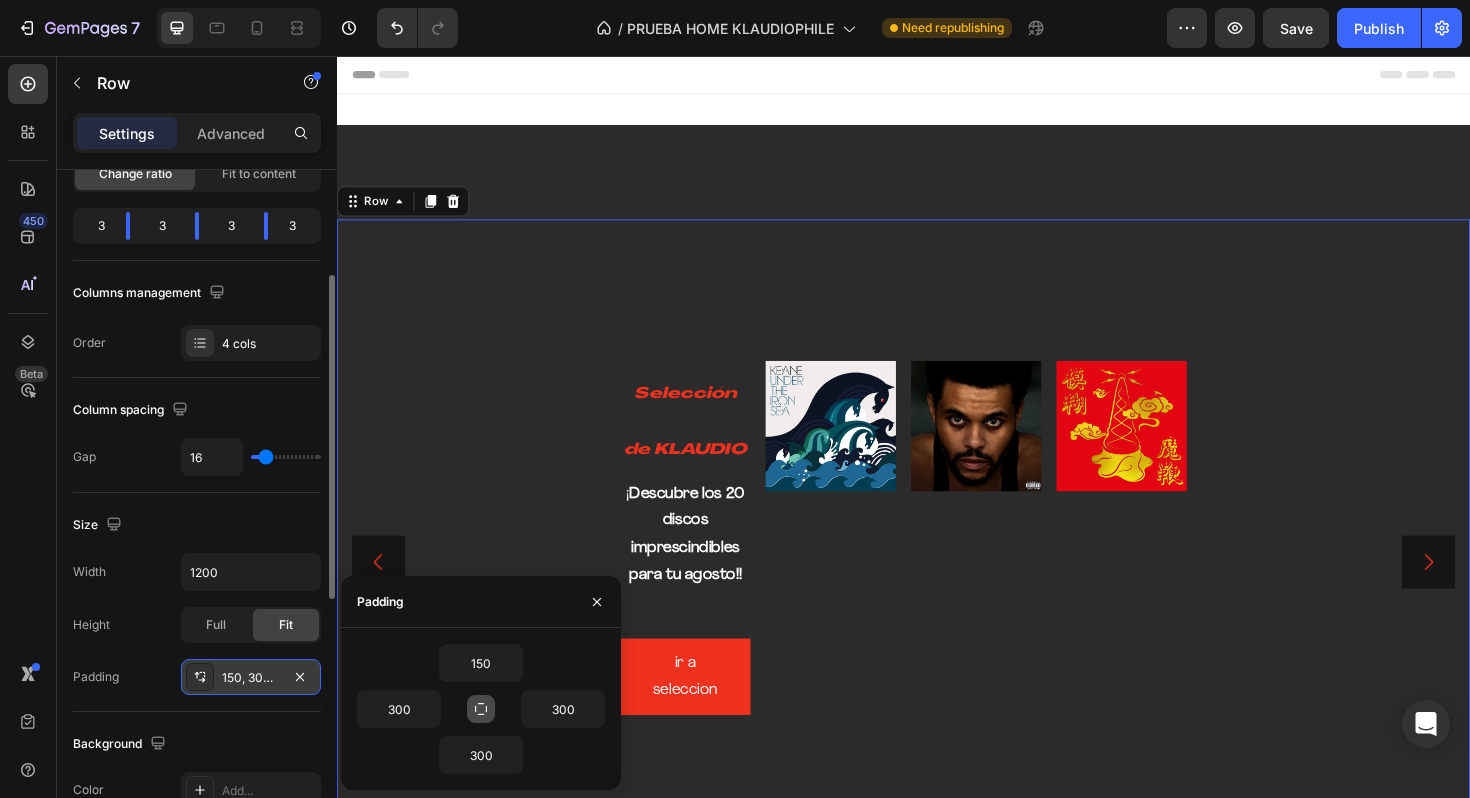click at bounding box center (481, 709) 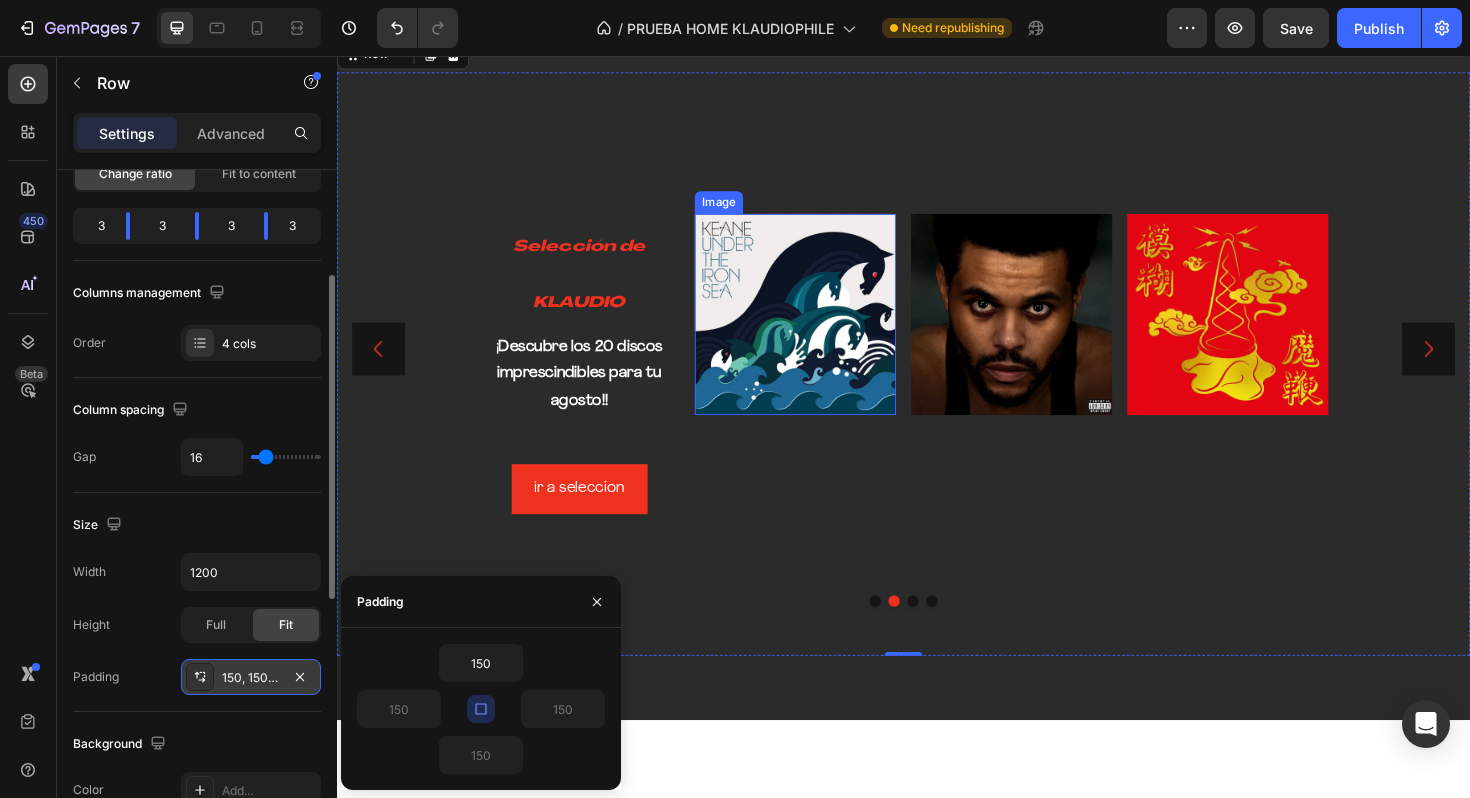 scroll, scrollTop: 91, scrollLeft: 0, axis: vertical 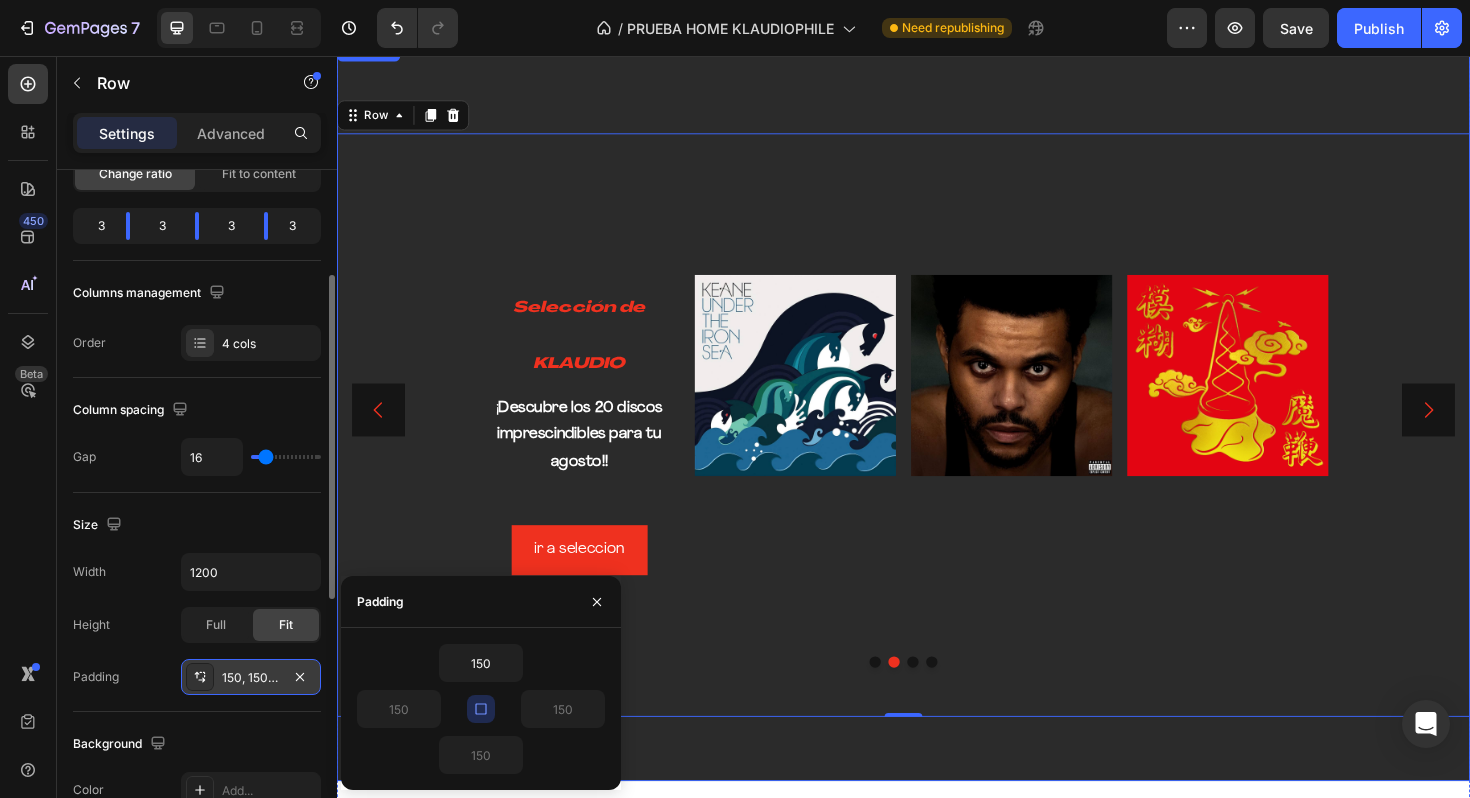 click at bounding box center [947, 698] 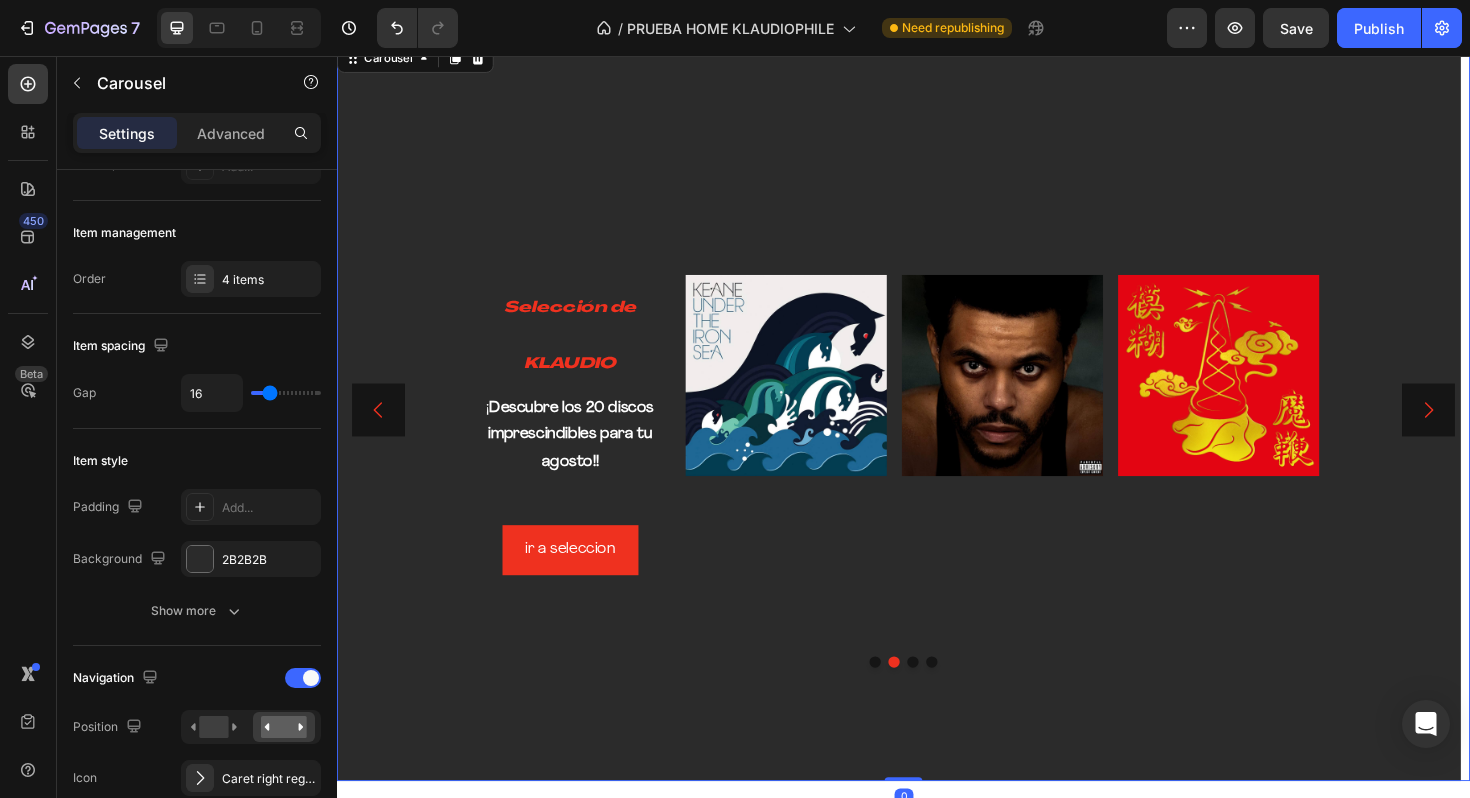 scroll, scrollTop: 0, scrollLeft: 0, axis: both 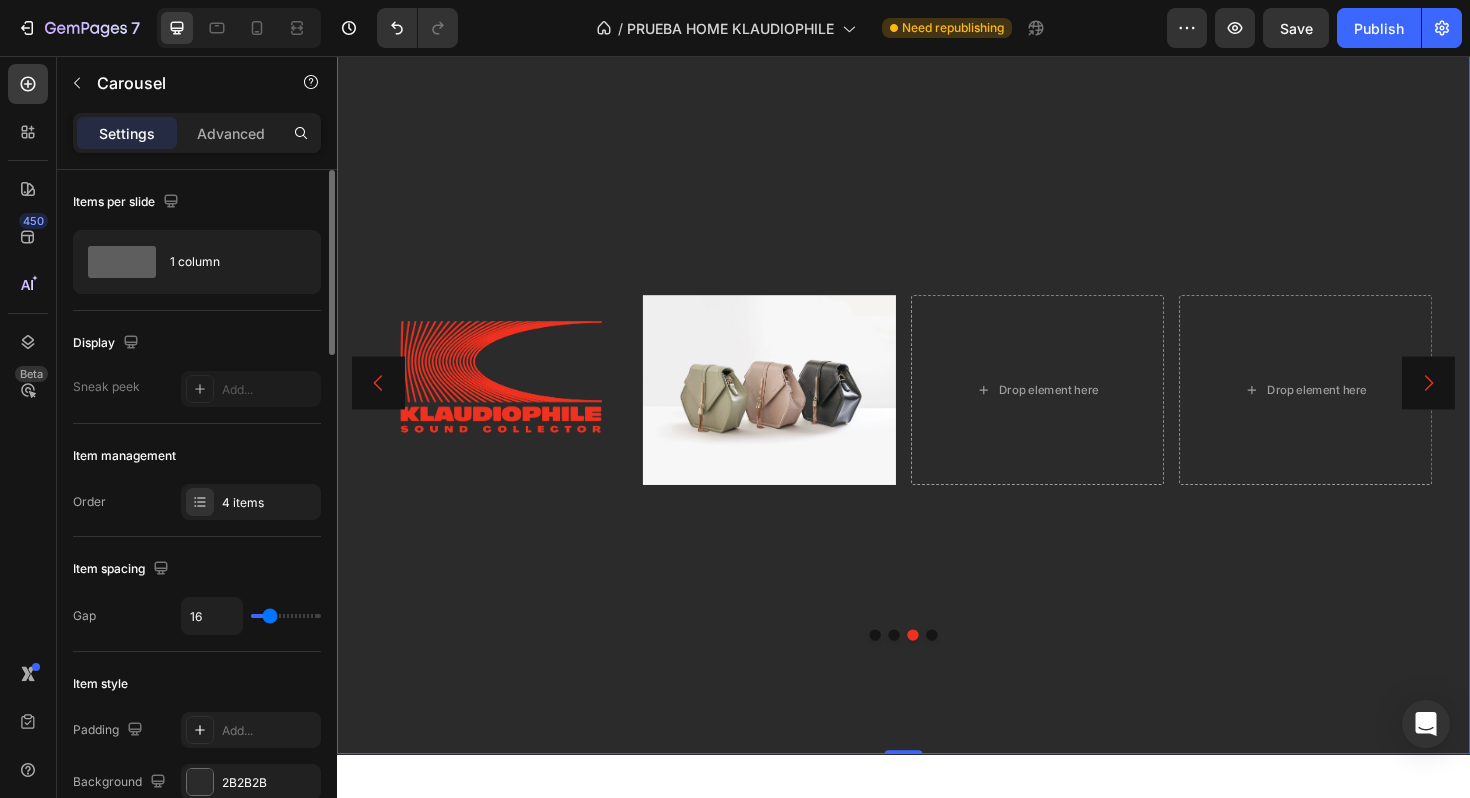 click on "Image Image
Drop element here
Drop element here Row" at bounding box center (937, 402) 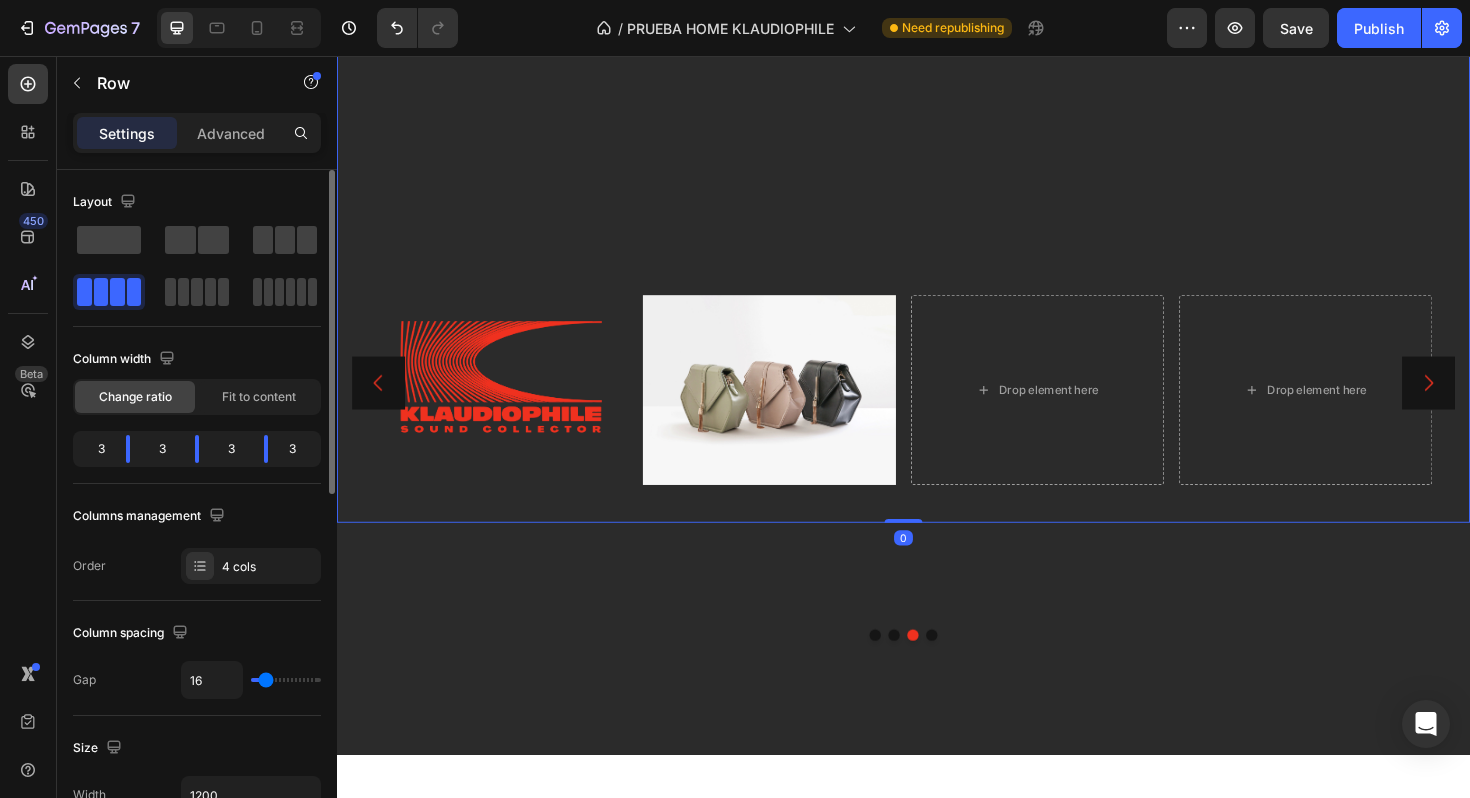 click on "Image Image
Drop element here
Drop element here Row   0" at bounding box center [937, 279] 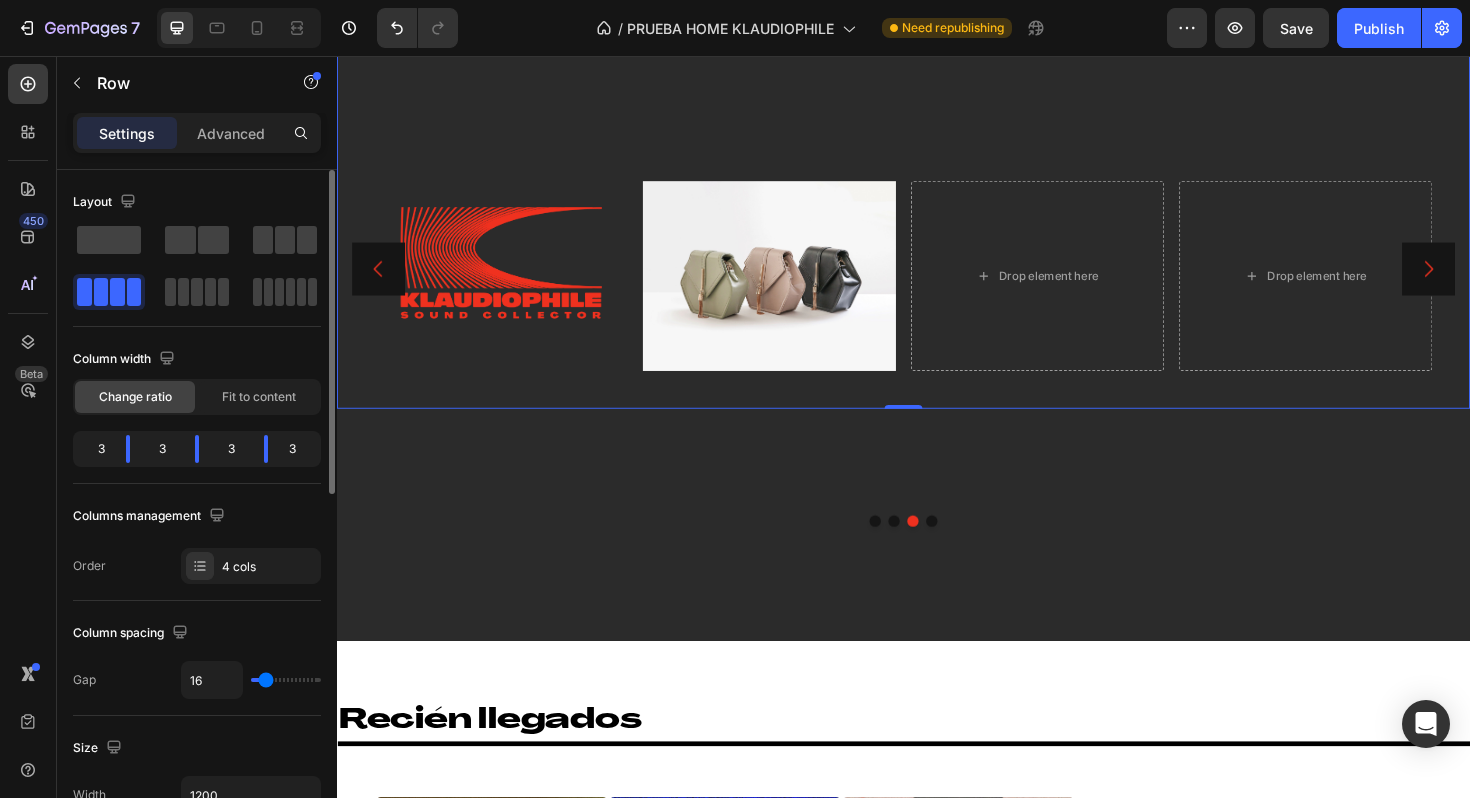 scroll, scrollTop: 298, scrollLeft: 0, axis: vertical 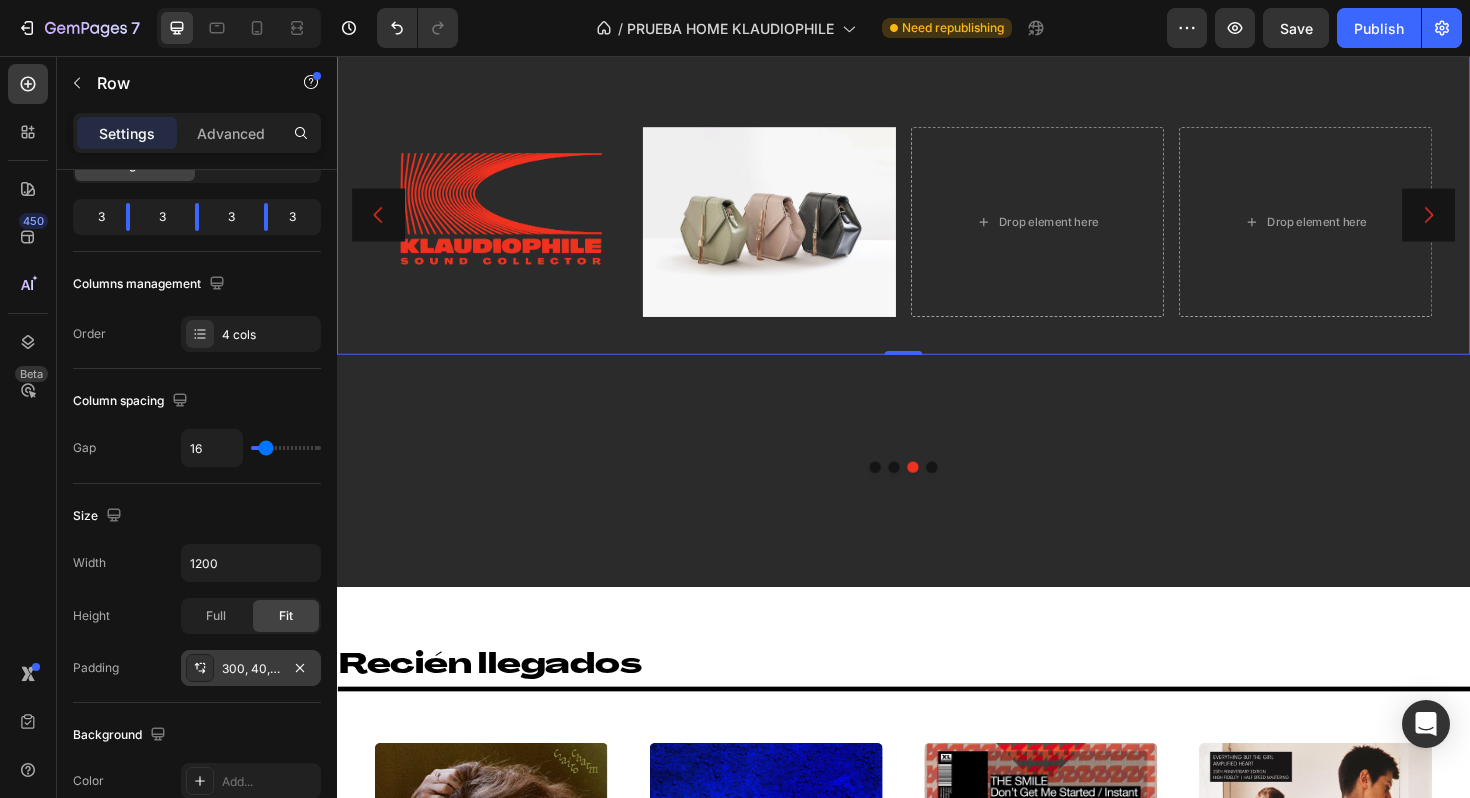 click 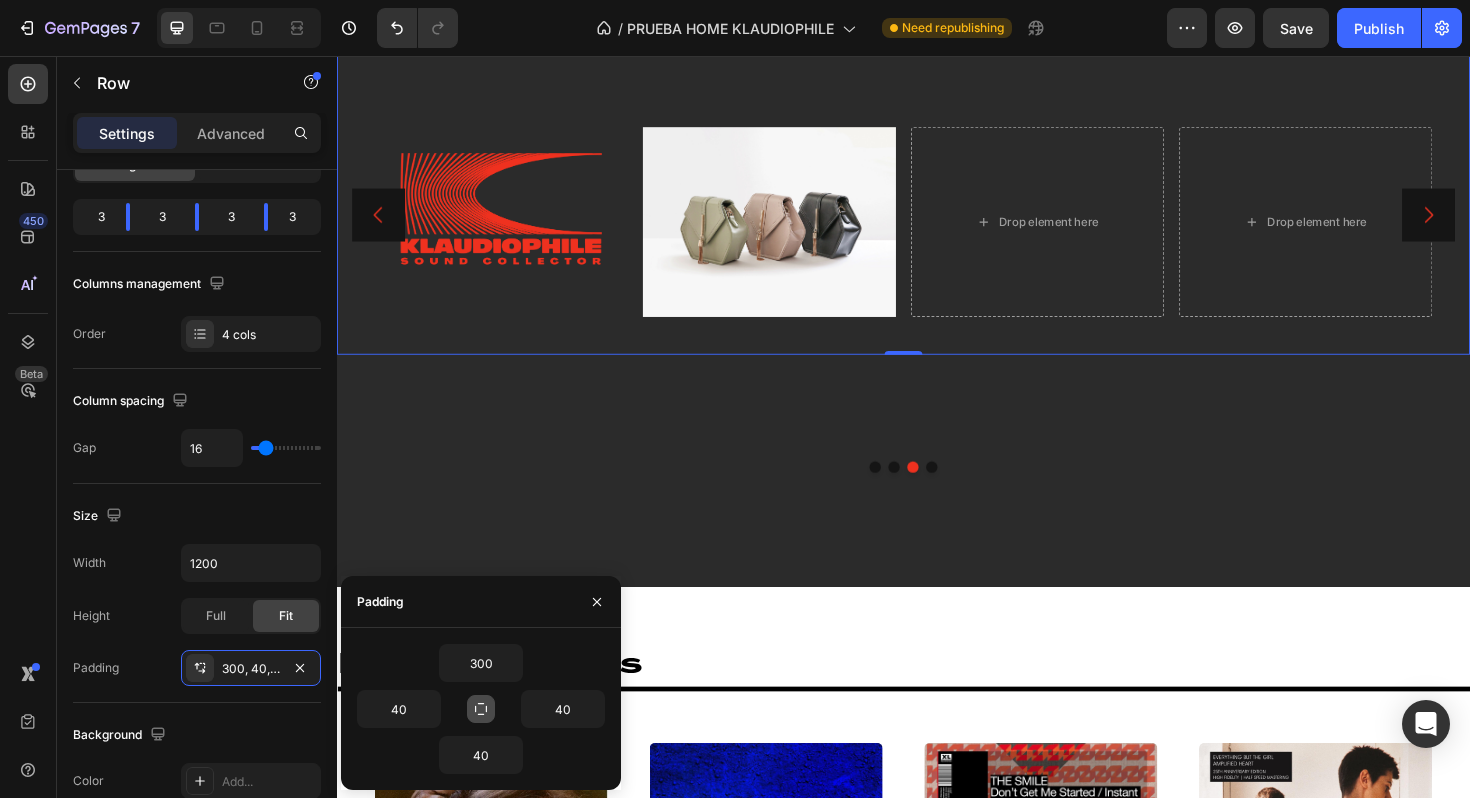 click 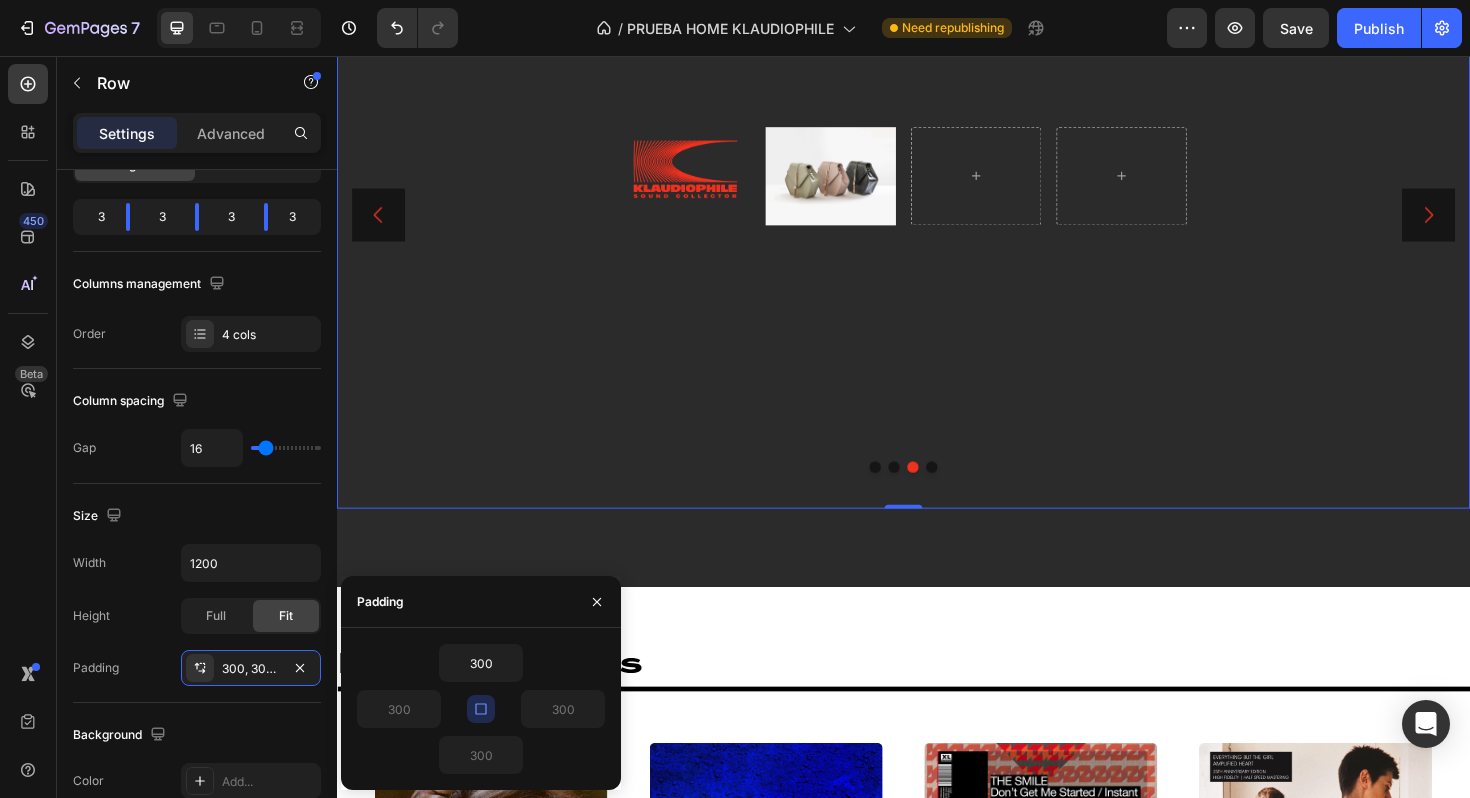 type 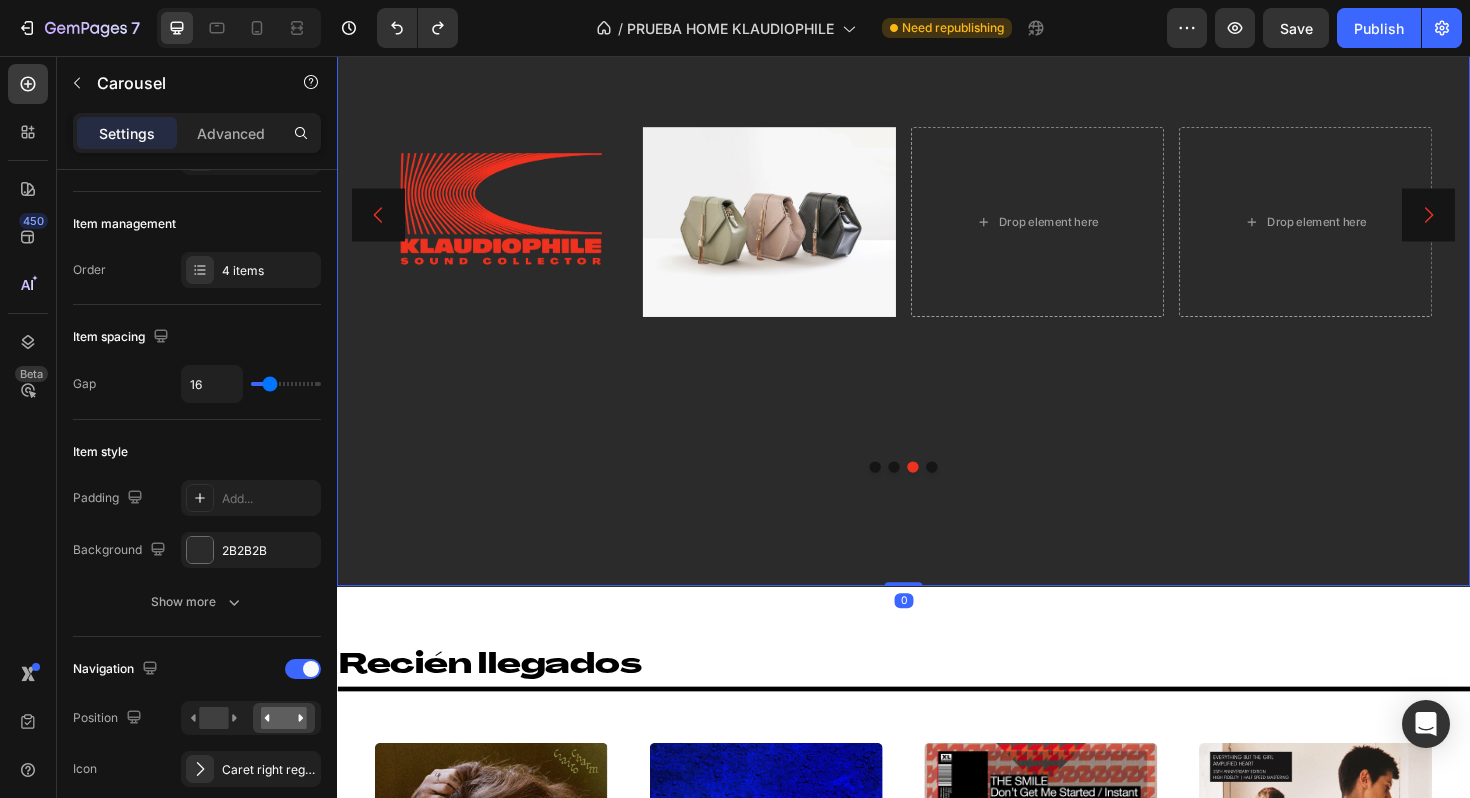 click on "Image Image
Drop element here
Drop element here Row" at bounding box center (937, 224) 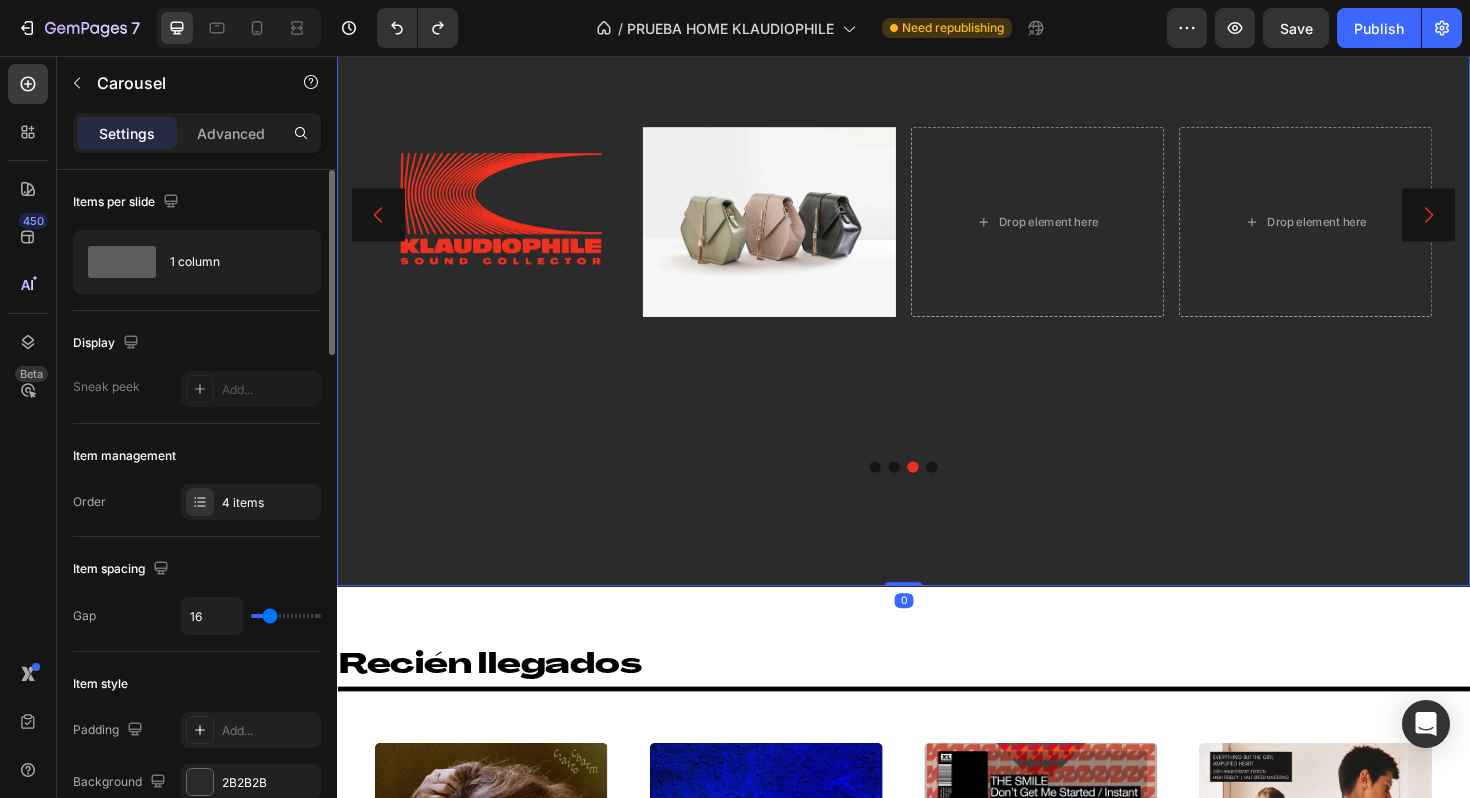click at bounding box center [927, 491] 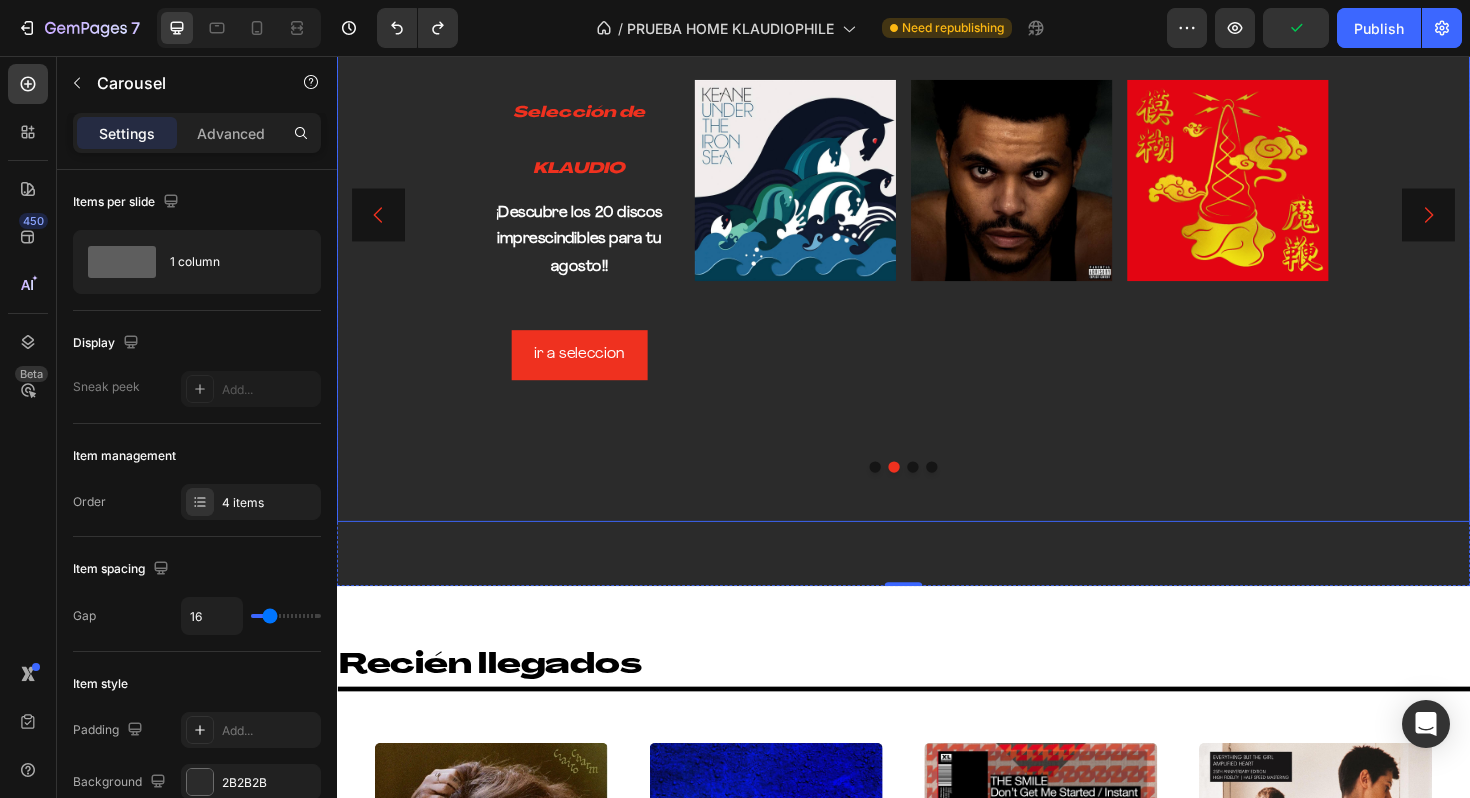click on "Image" at bounding box center [822, 240] 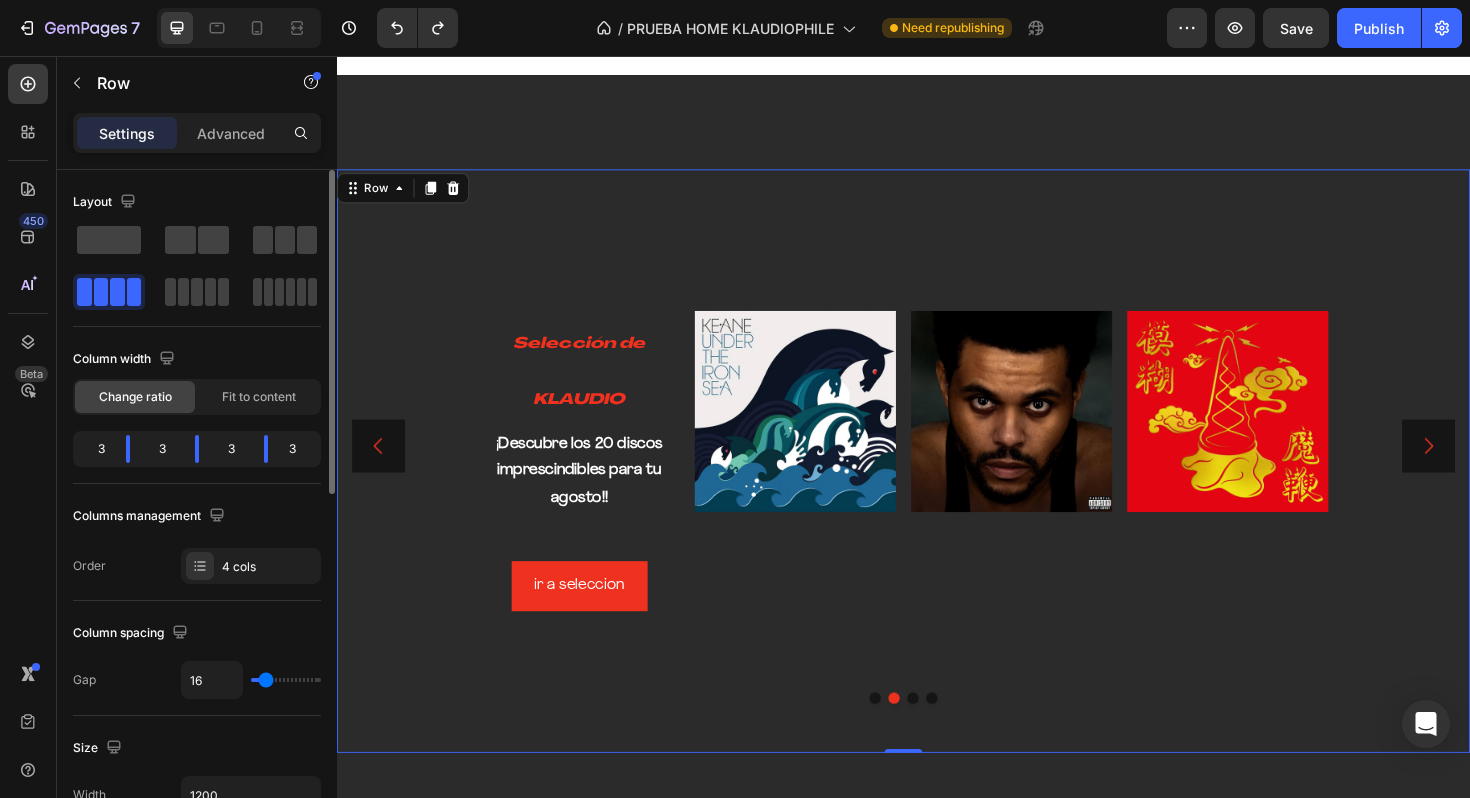 scroll, scrollTop: 106, scrollLeft: 0, axis: vertical 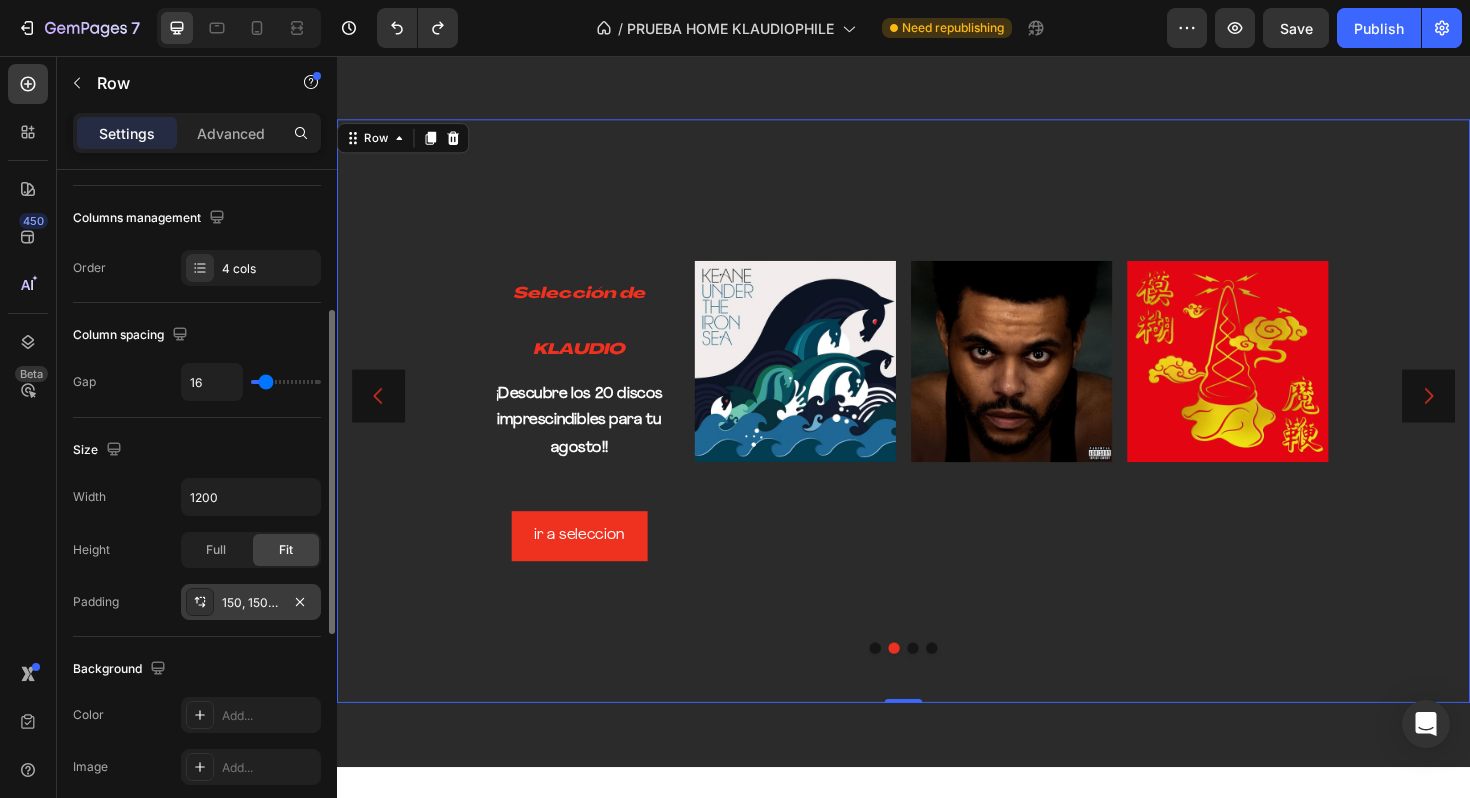 click 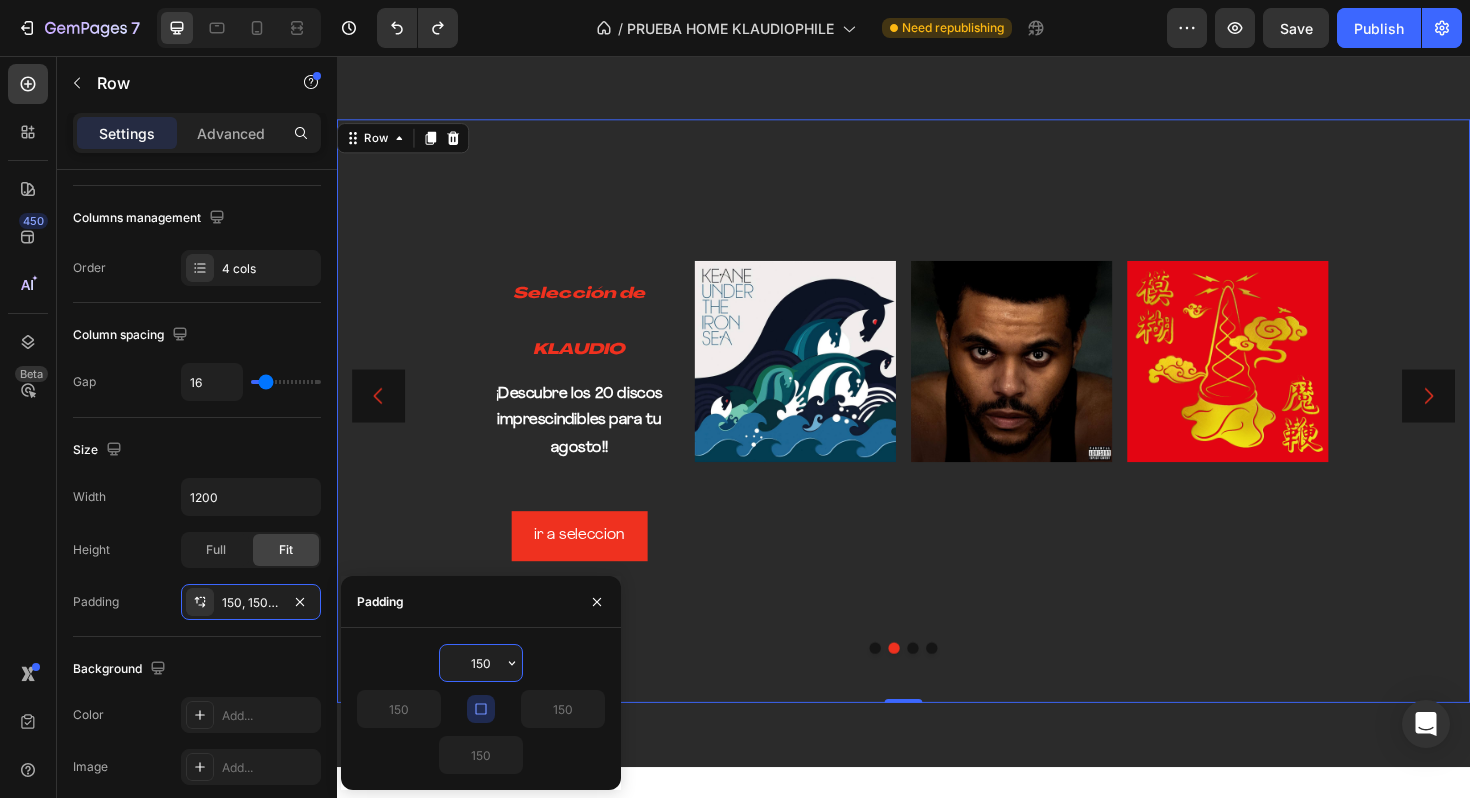 click on "150" at bounding box center (481, 663) 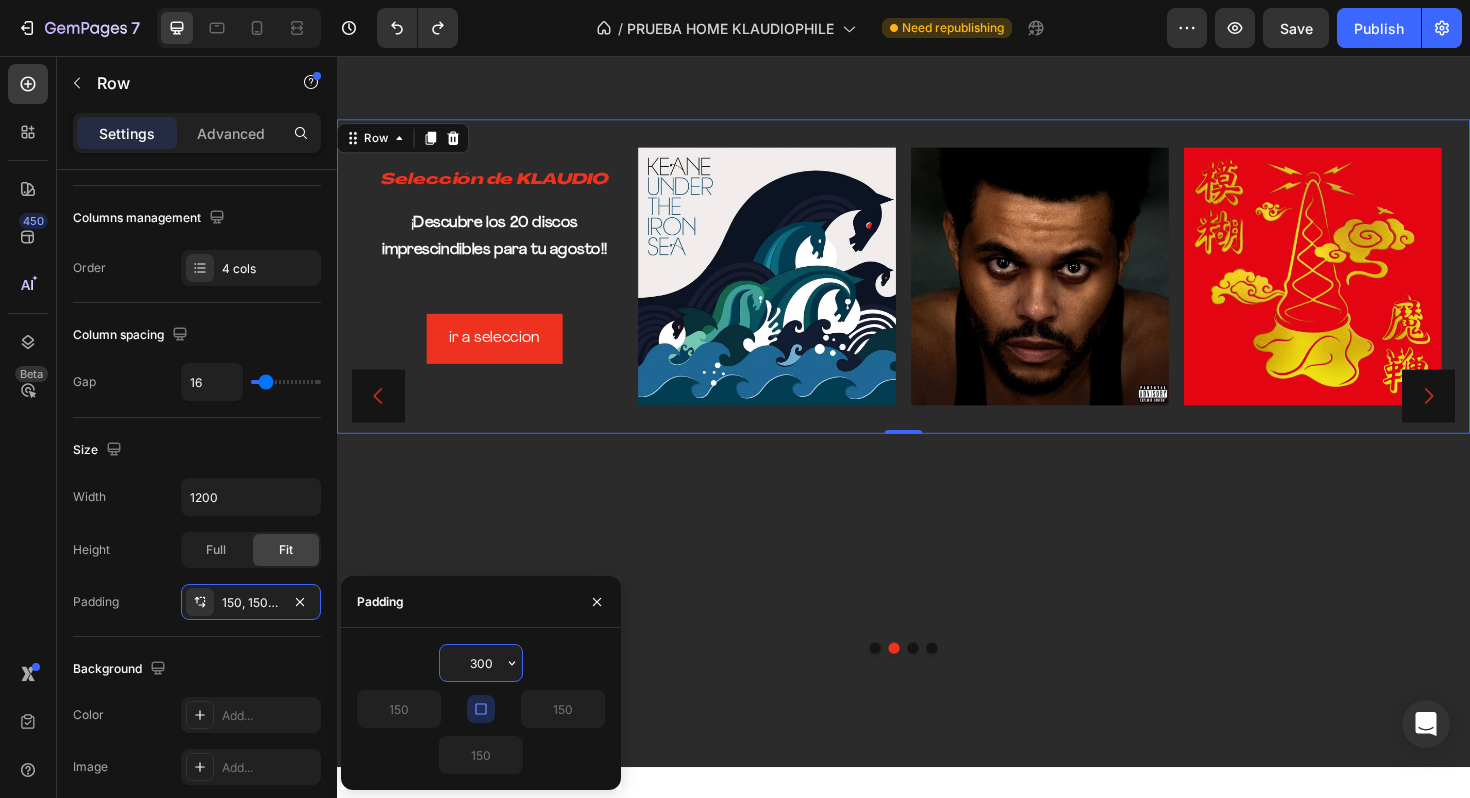scroll, scrollTop: 249, scrollLeft: 0, axis: vertical 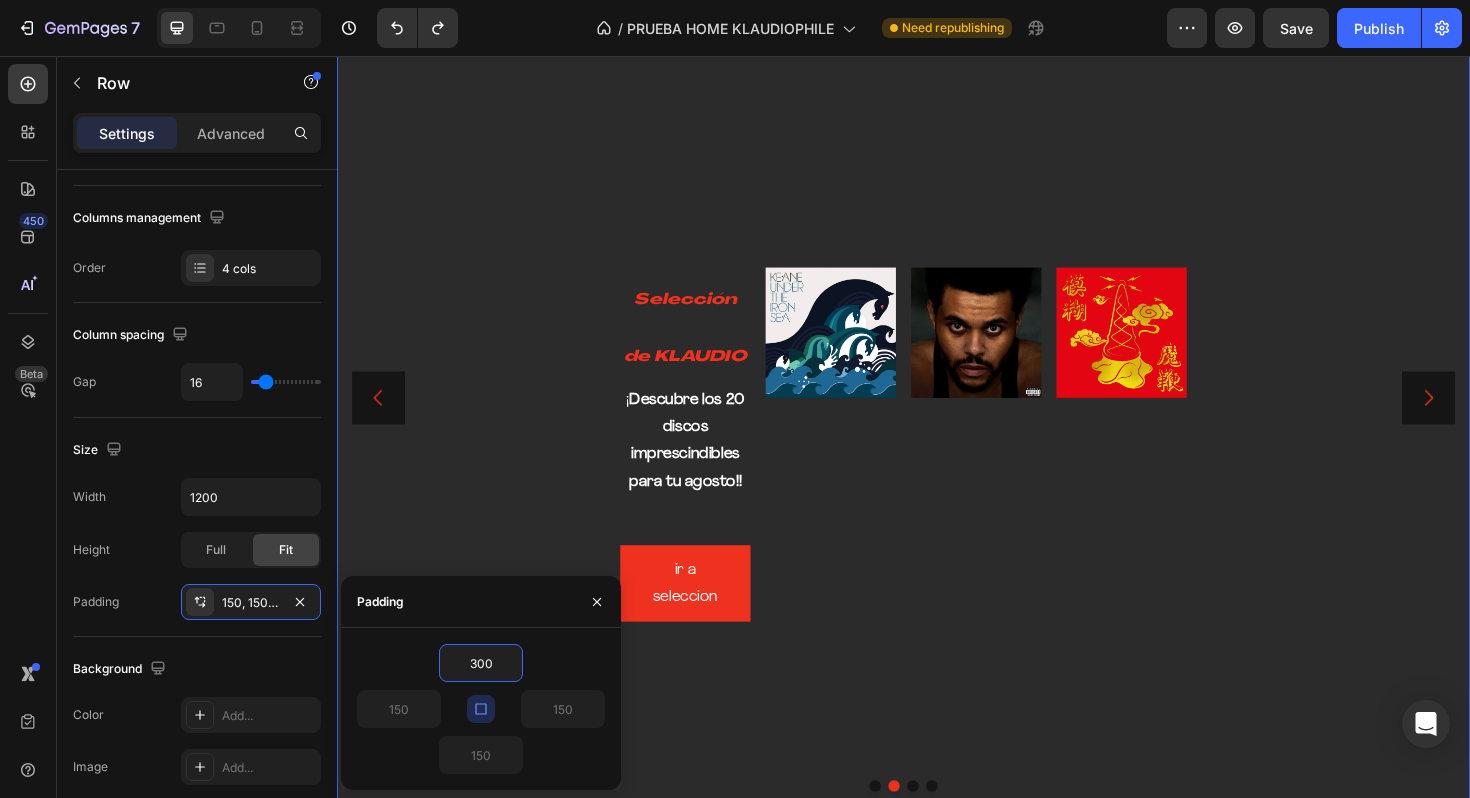 type on "300" 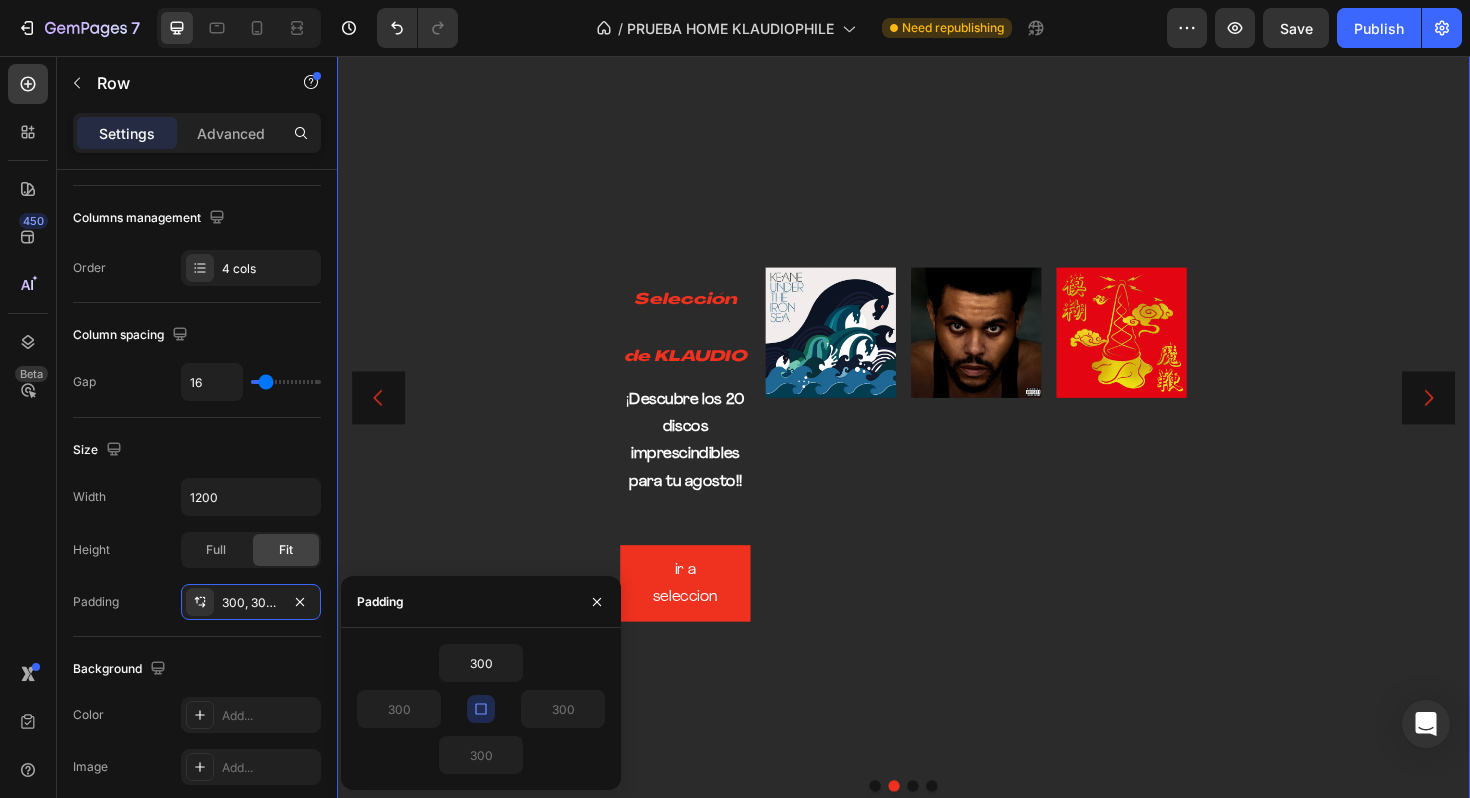 click 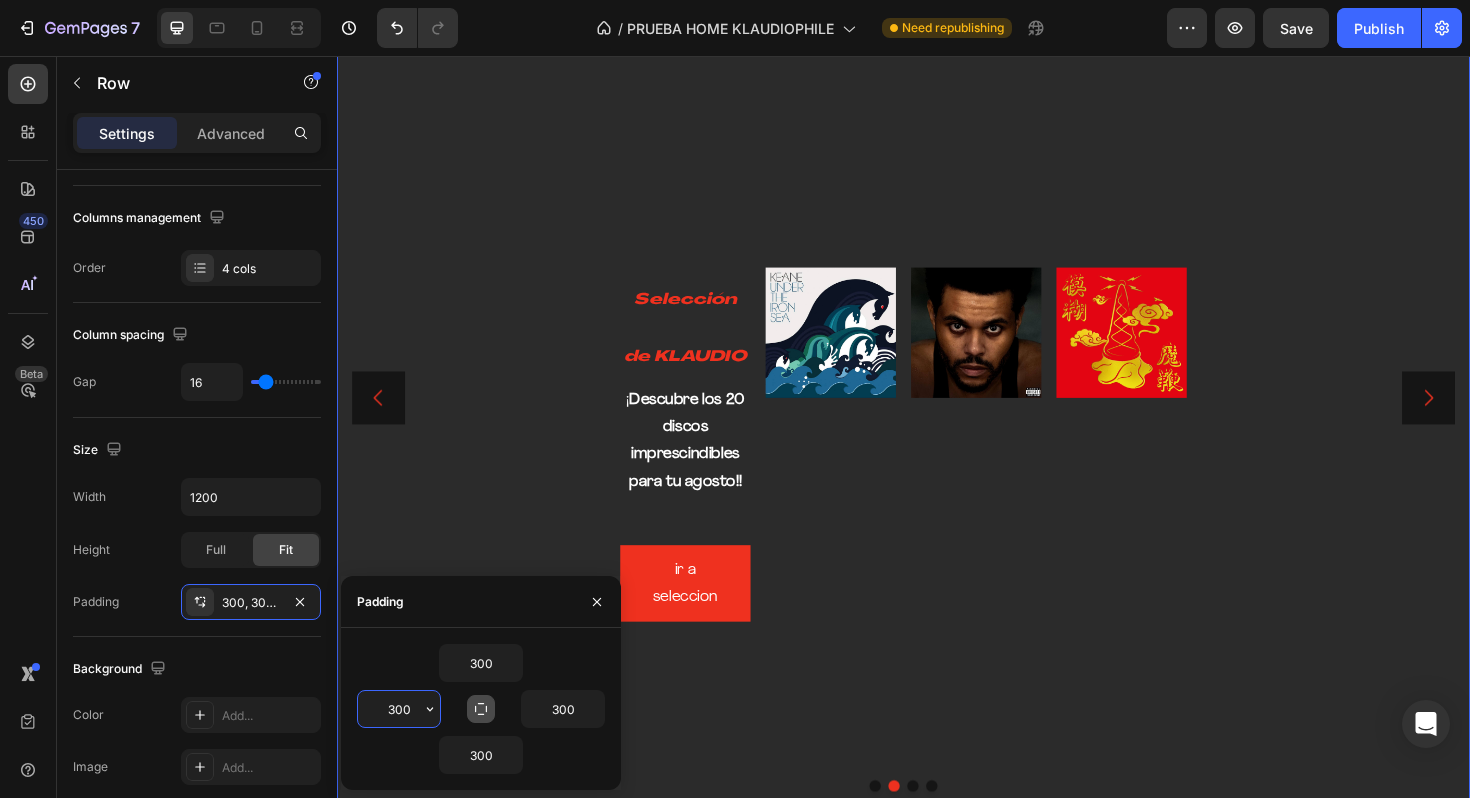 click on "300" at bounding box center [399, 709] 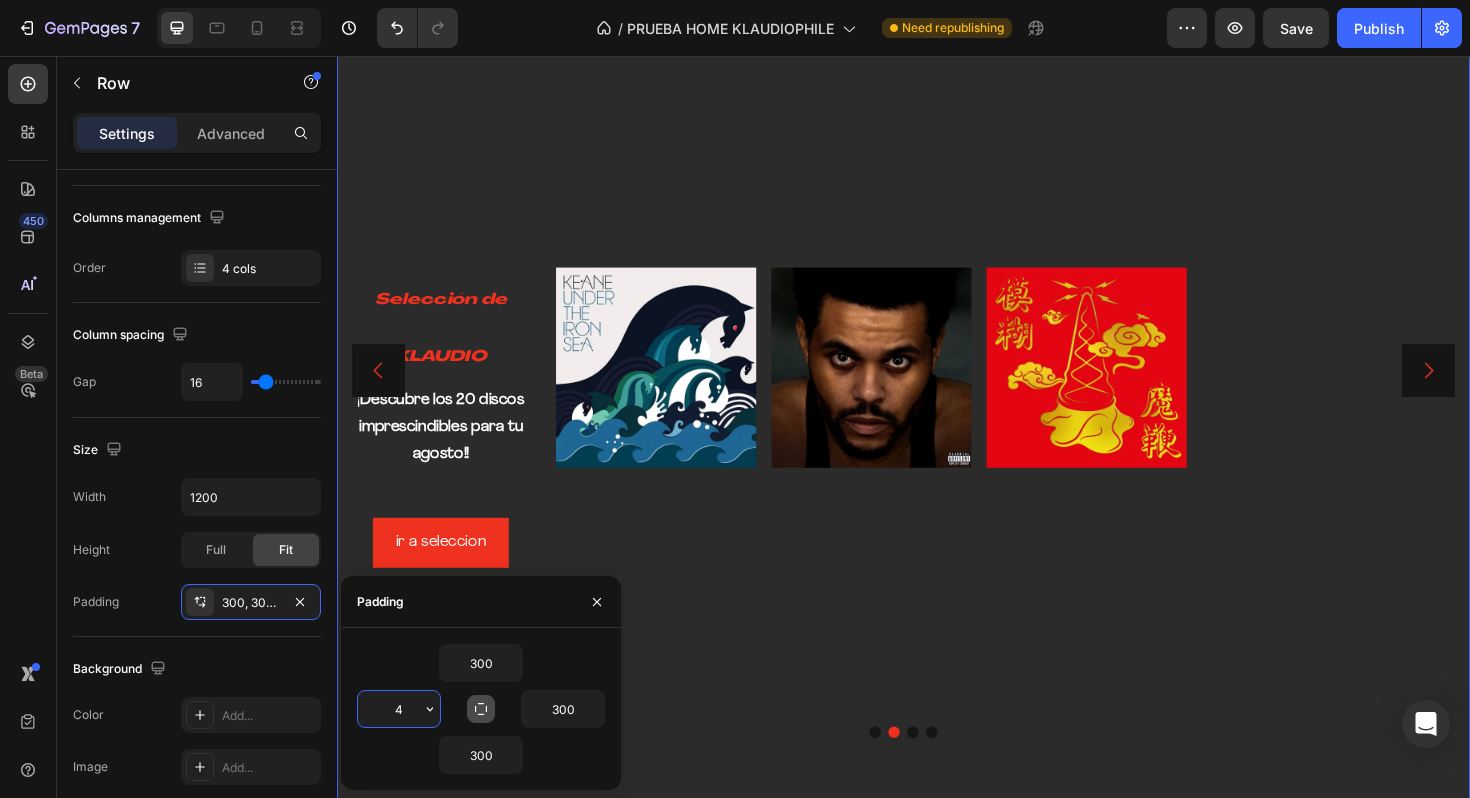 scroll, scrollTop: 221, scrollLeft: 0, axis: vertical 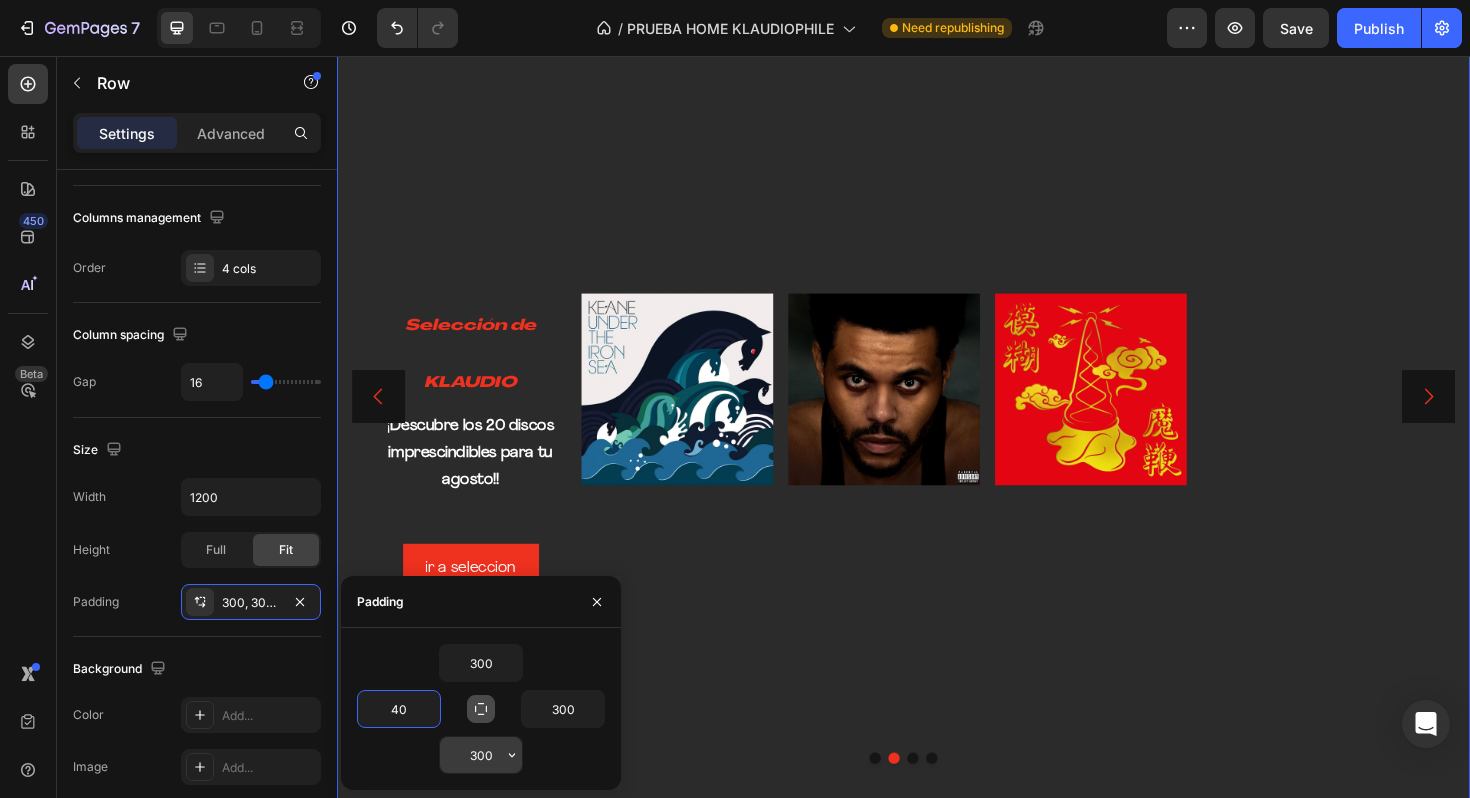 type on "40" 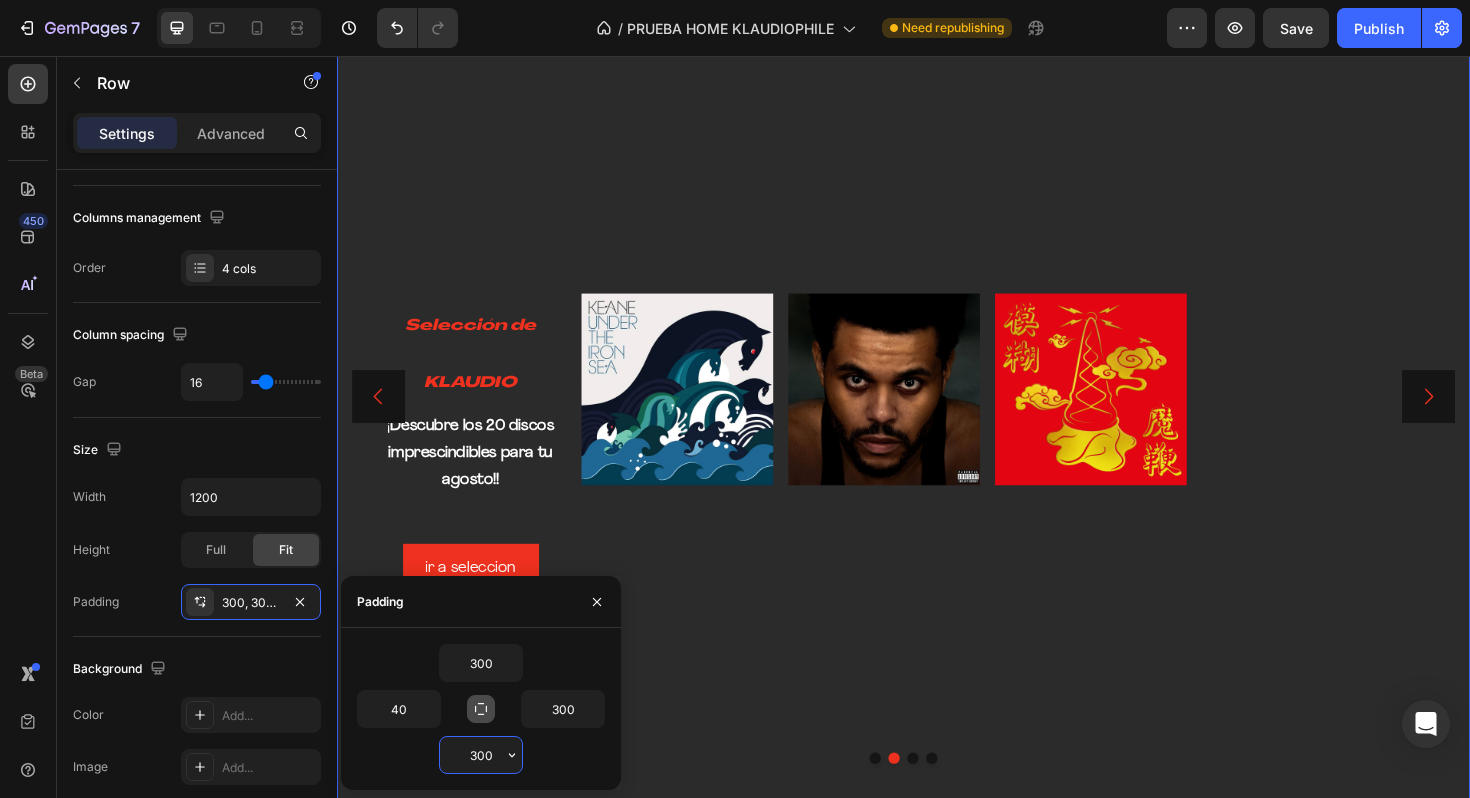 click on "300" at bounding box center [481, 755] 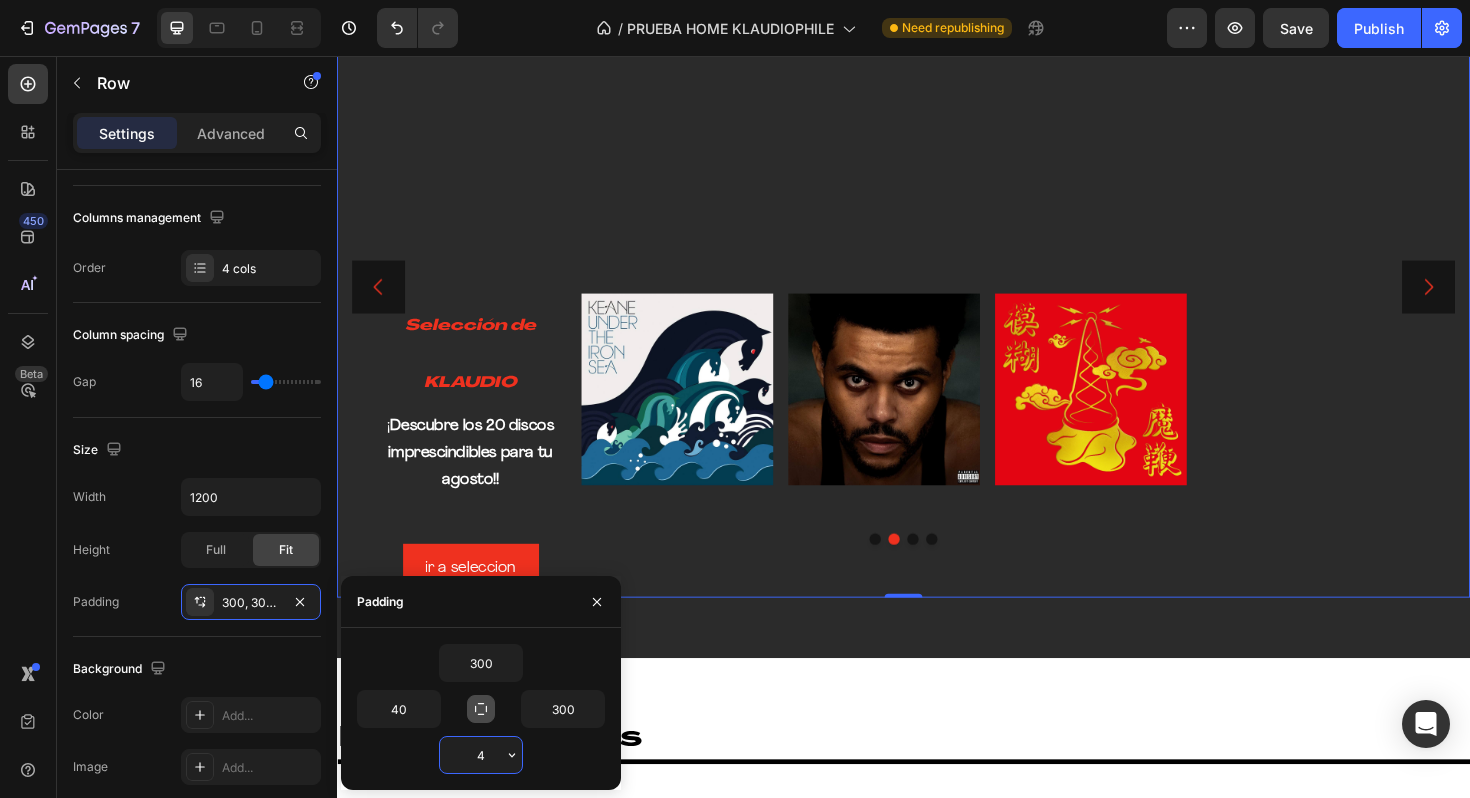 scroll, scrollTop: 106, scrollLeft: 0, axis: vertical 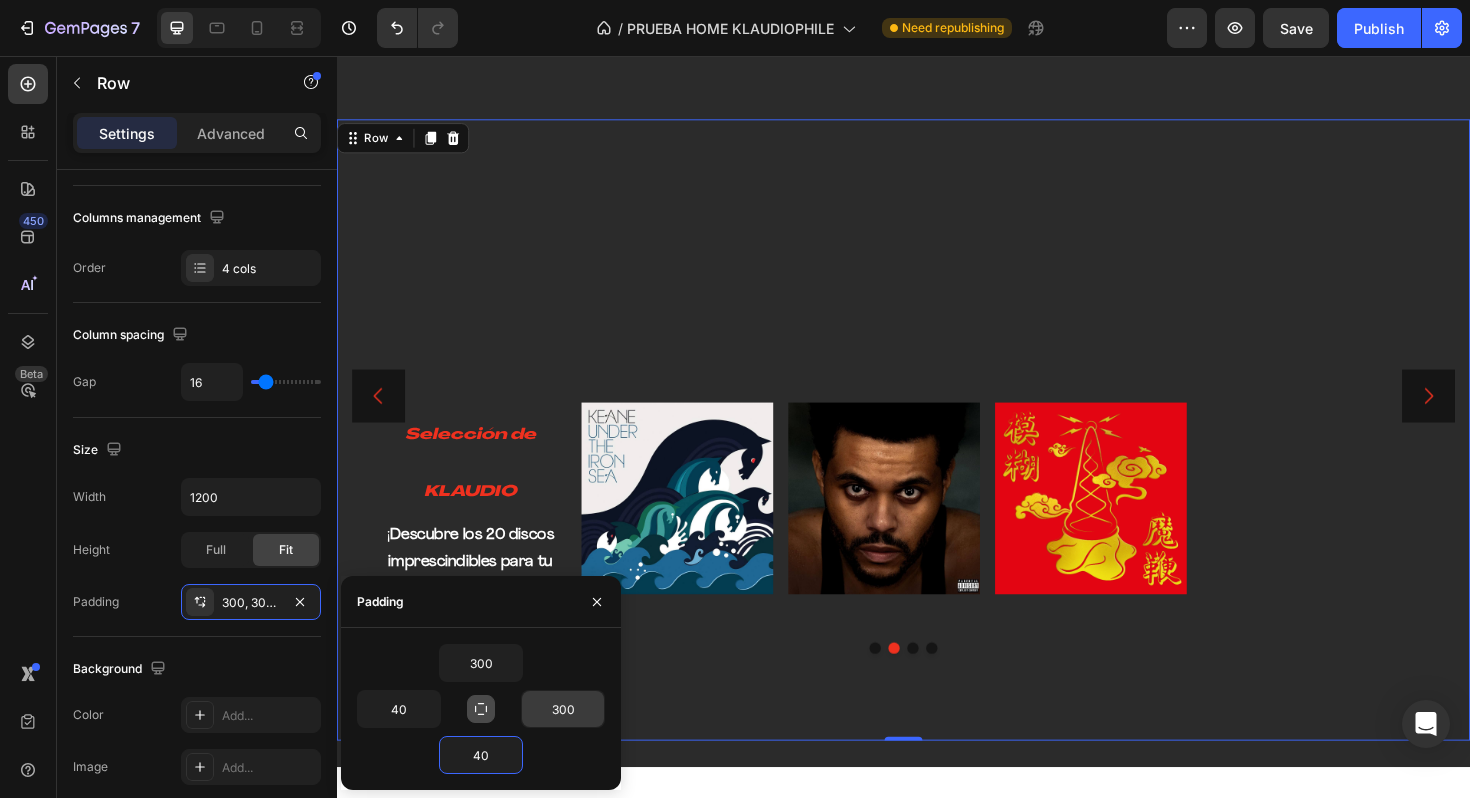 type on "40" 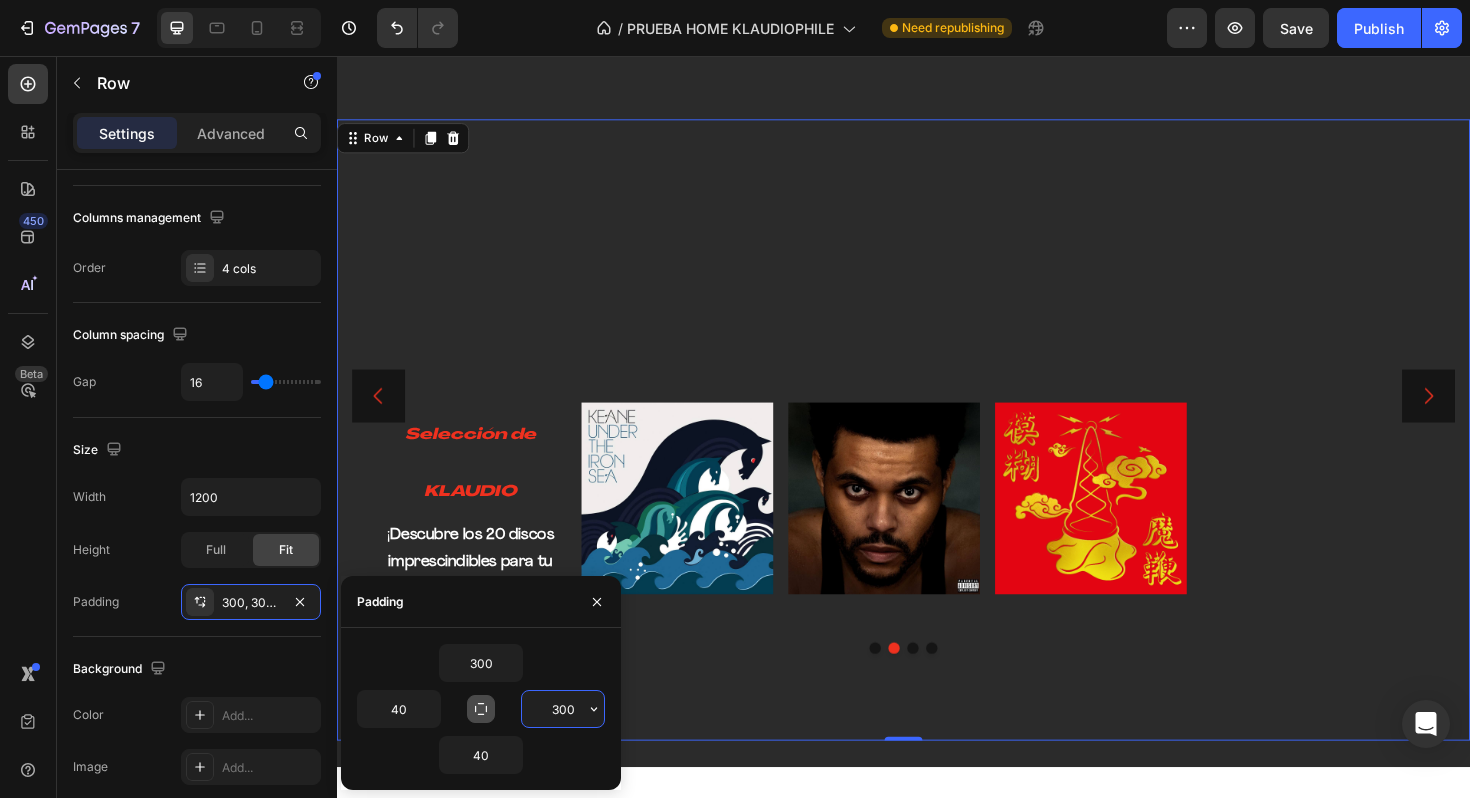 click on "300" at bounding box center (563, 709) 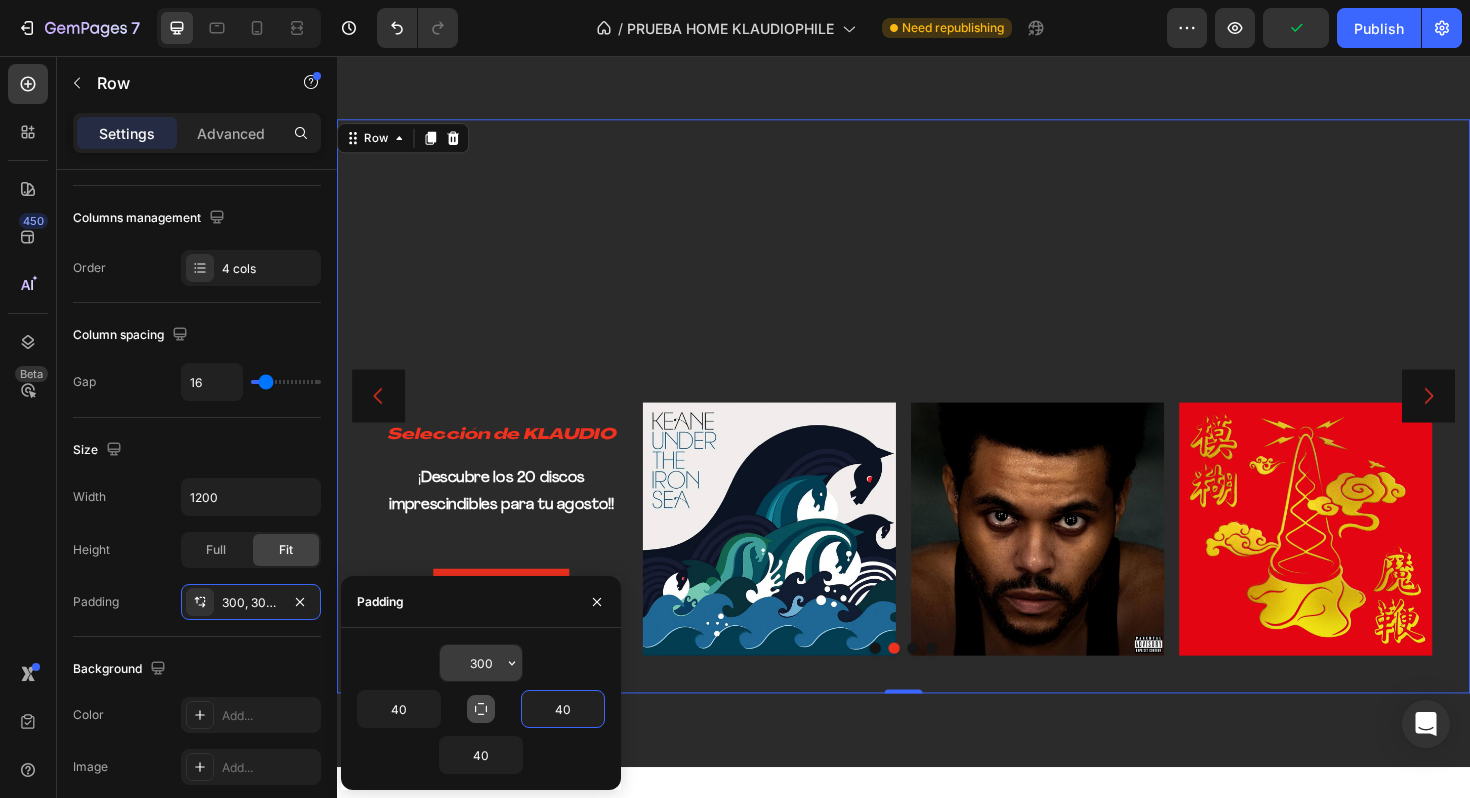type on "40" 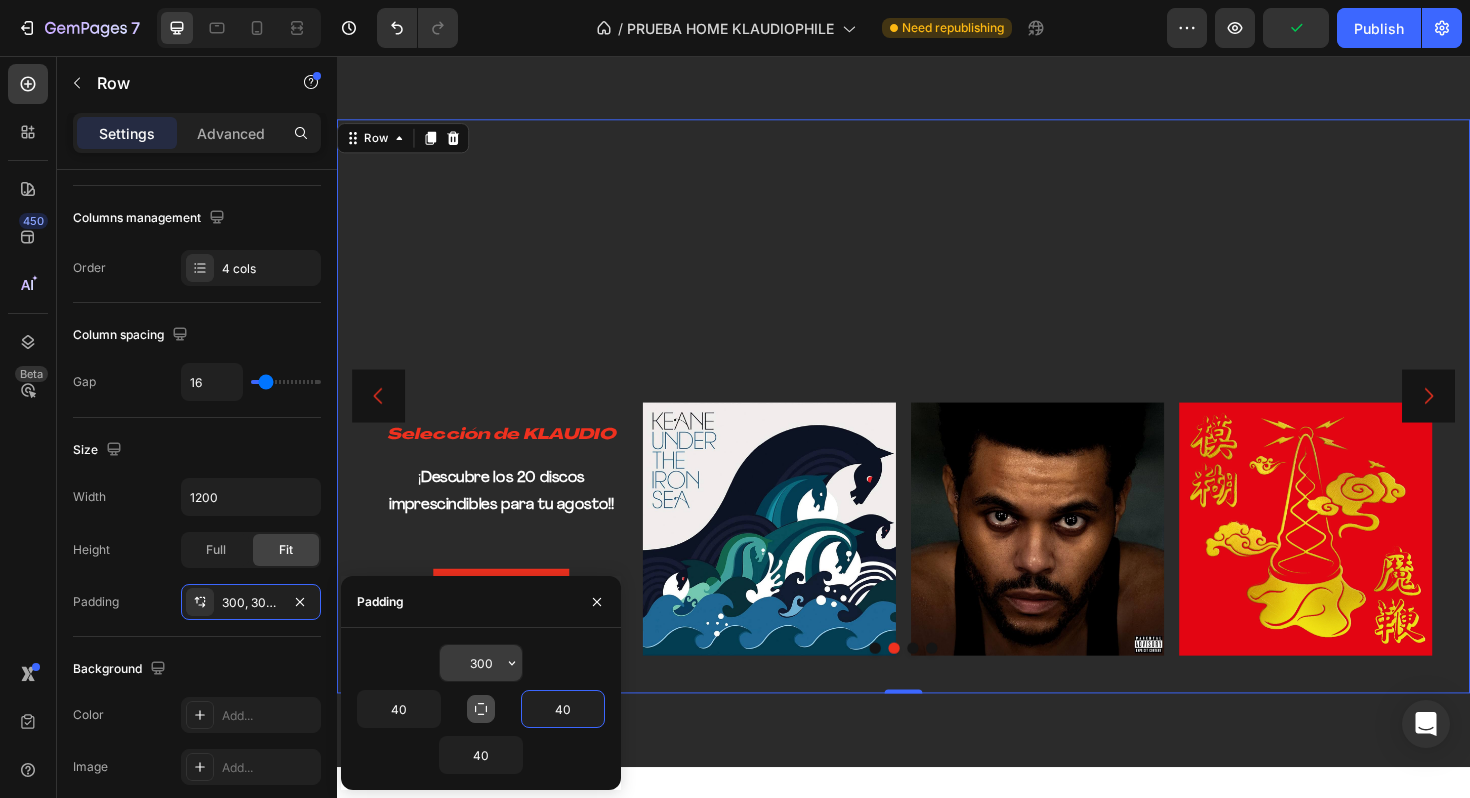 click on "300" at bounding box center (481, 663) 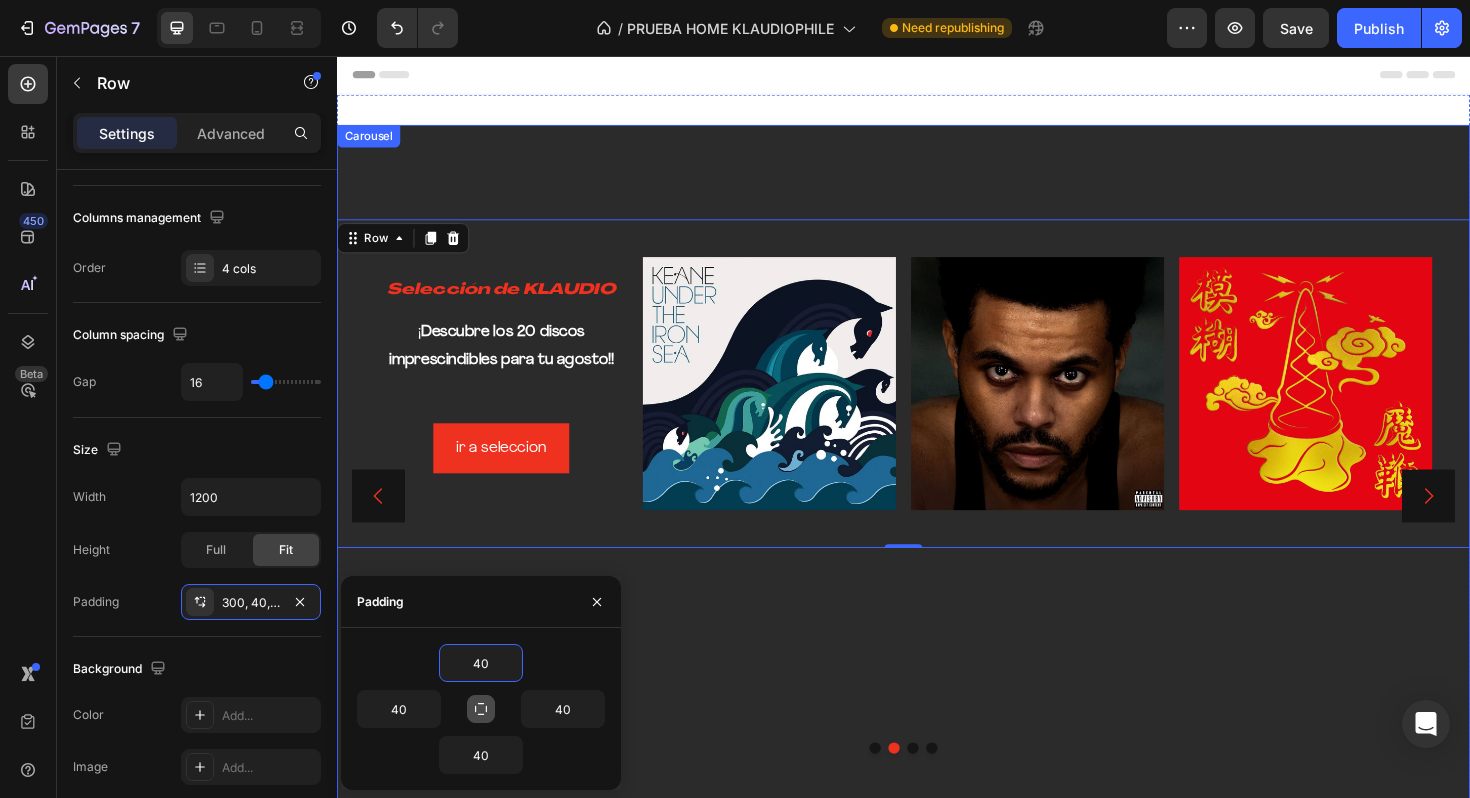 scroll, scrollTop: 39, scrollLeft: 0, axis: vertical 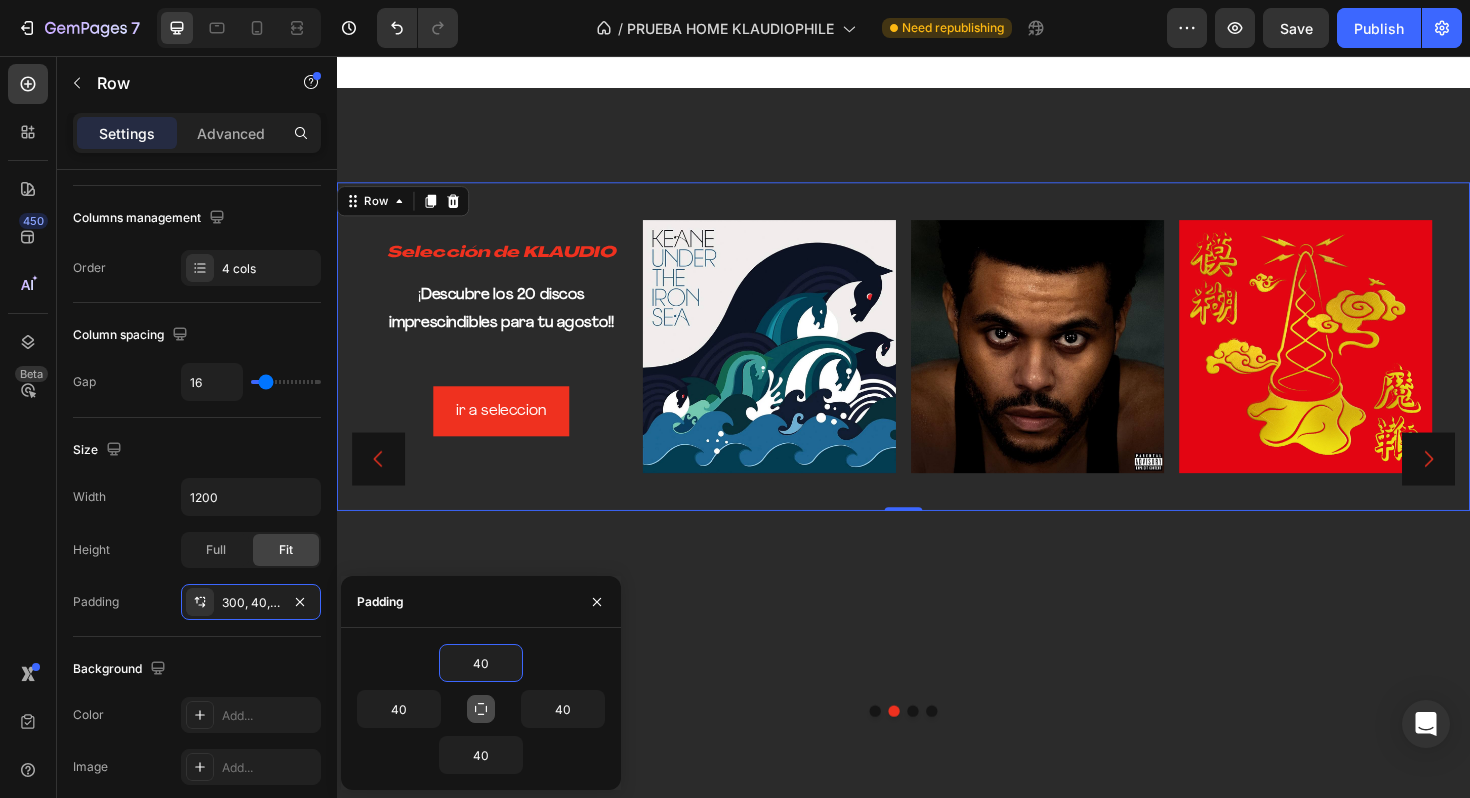 type on "4" 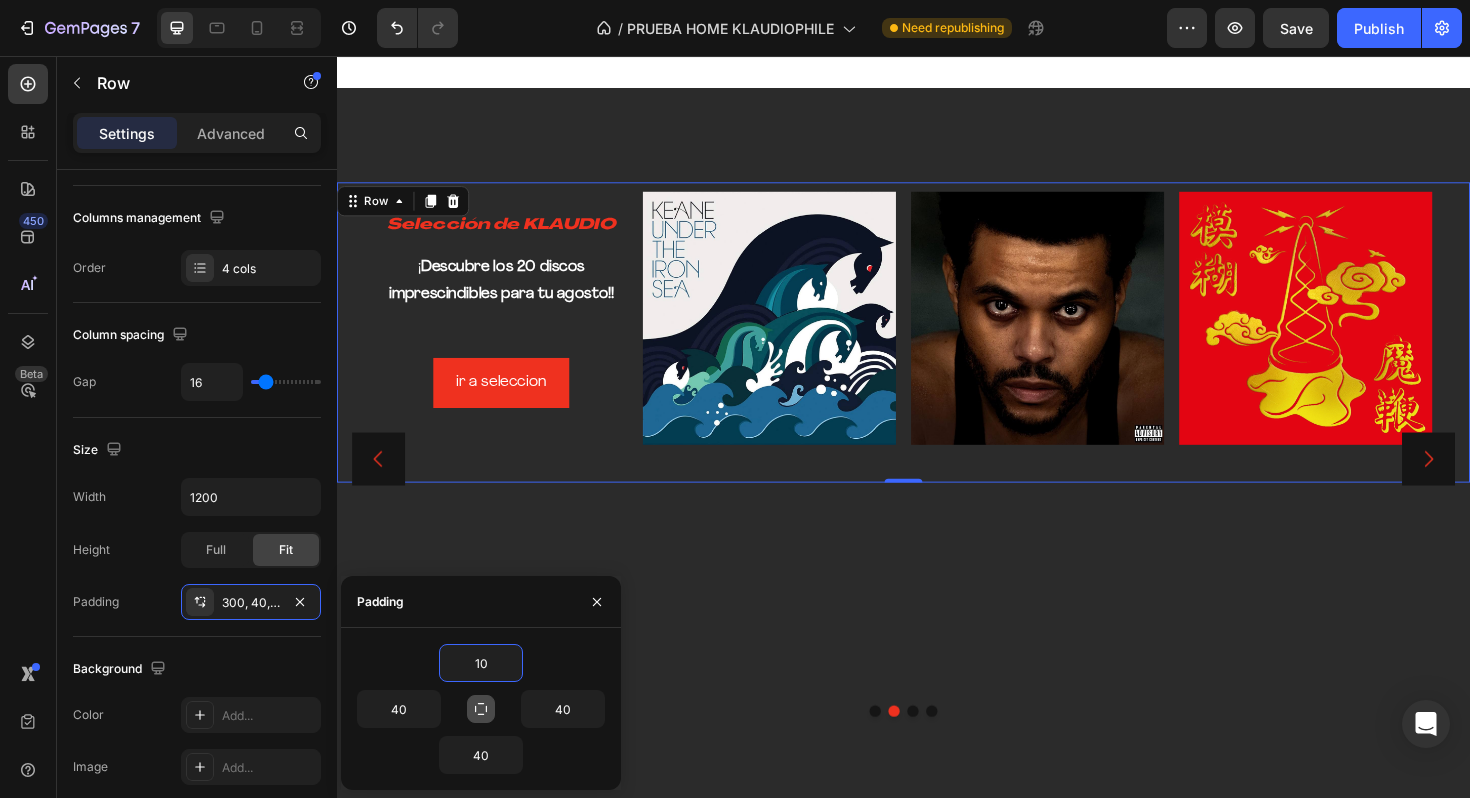 type on "100" 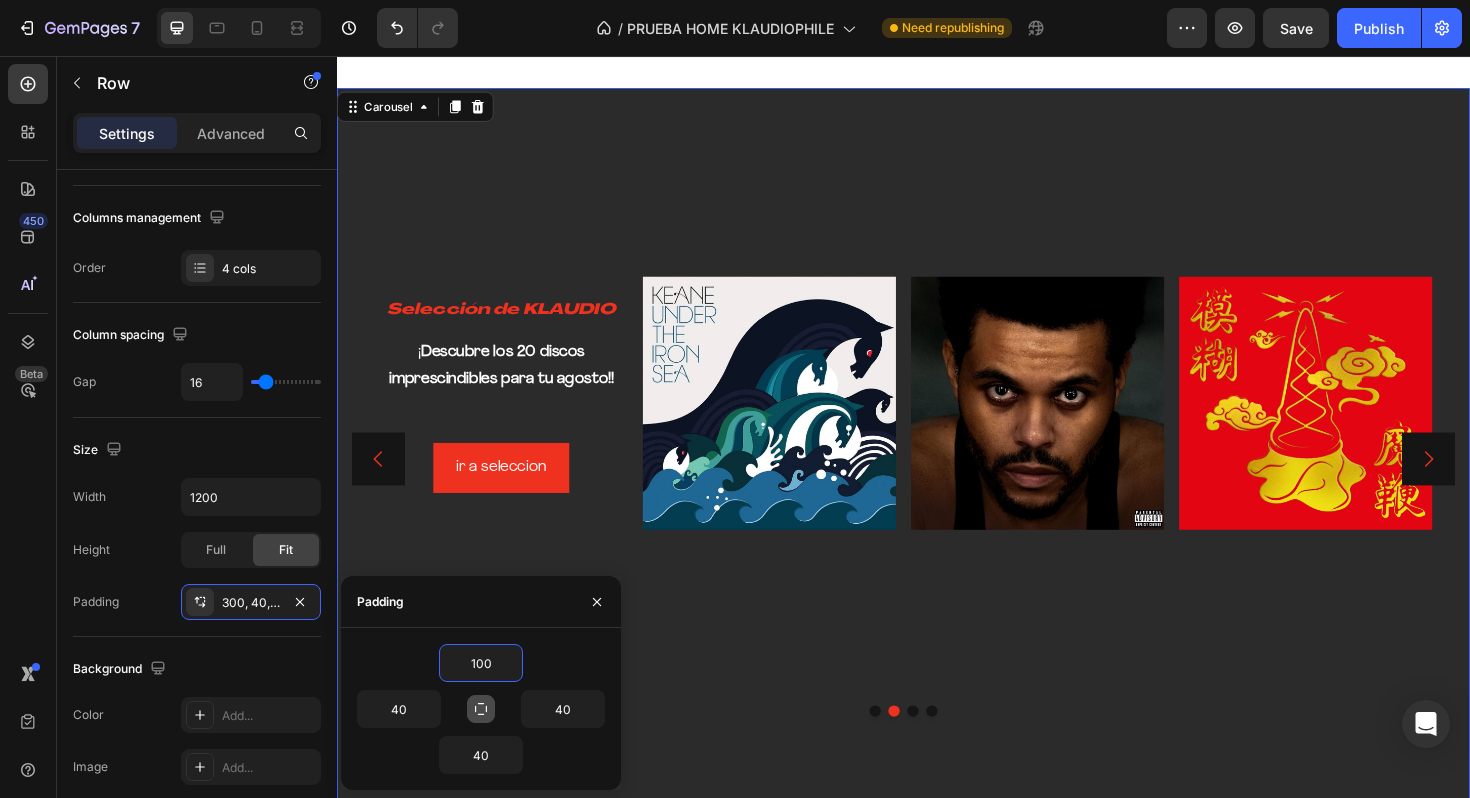 click on "⁠⁠⁠⁠⁠⁠⁠ Selección de KLAUDIO Heading ¡ Descubre los 20 discos imprescindibles para tu agosto!! Text Block ir a seleccion Button Image Image Image Row" at bounding box center [937, 583] 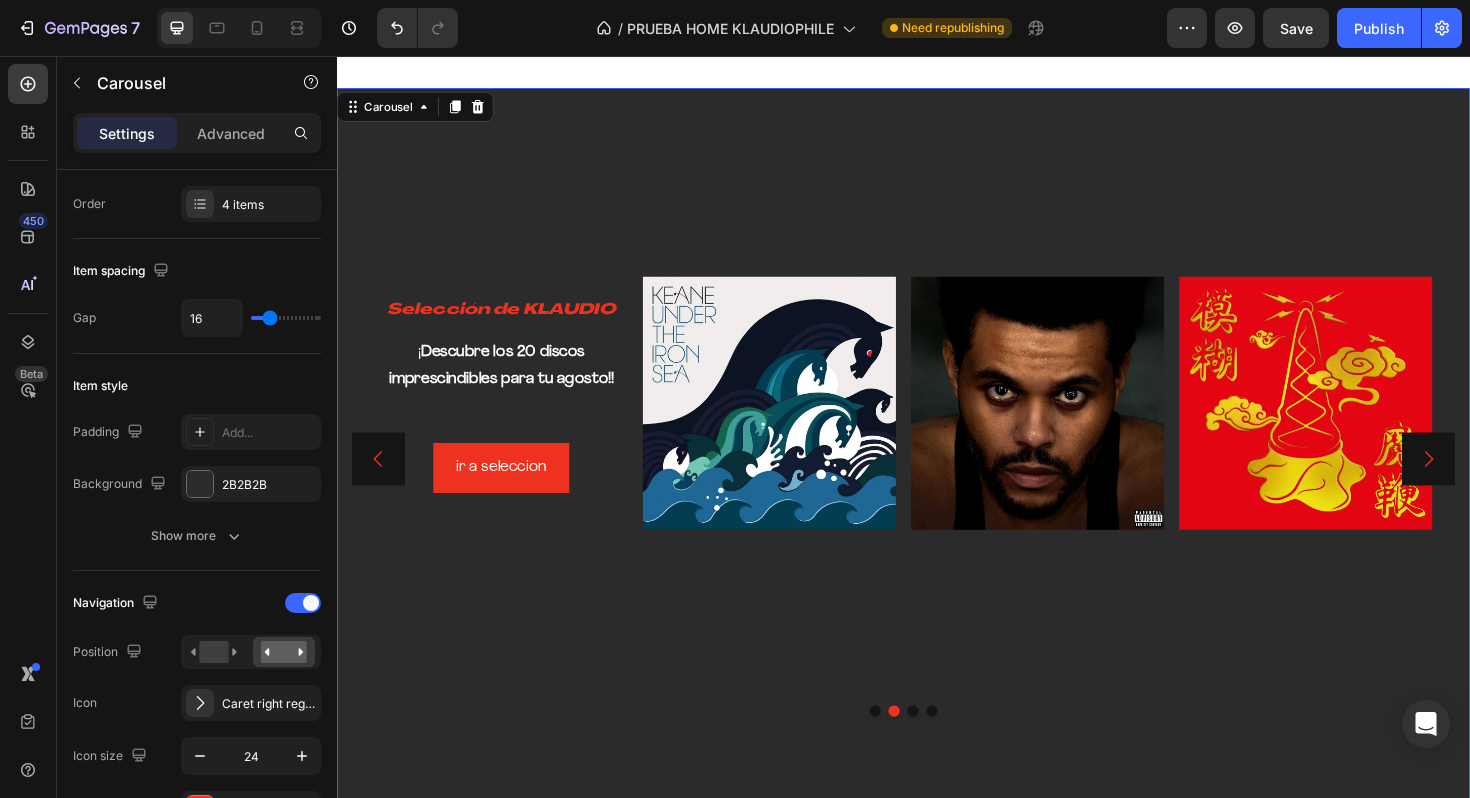 scroll, scrollTop: 0, scrollLeft: 0, axis: both 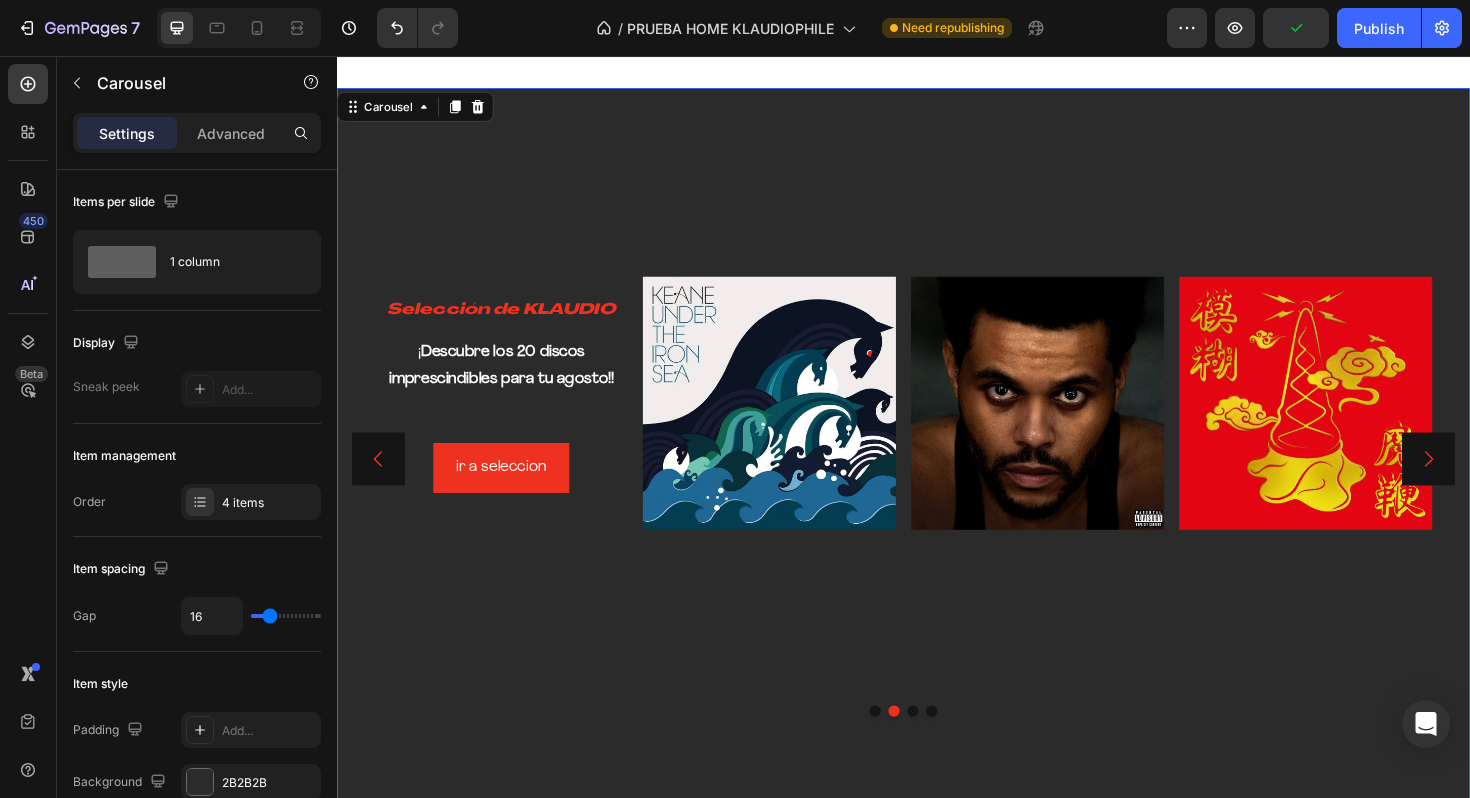 click at bounding box center (947, 750) 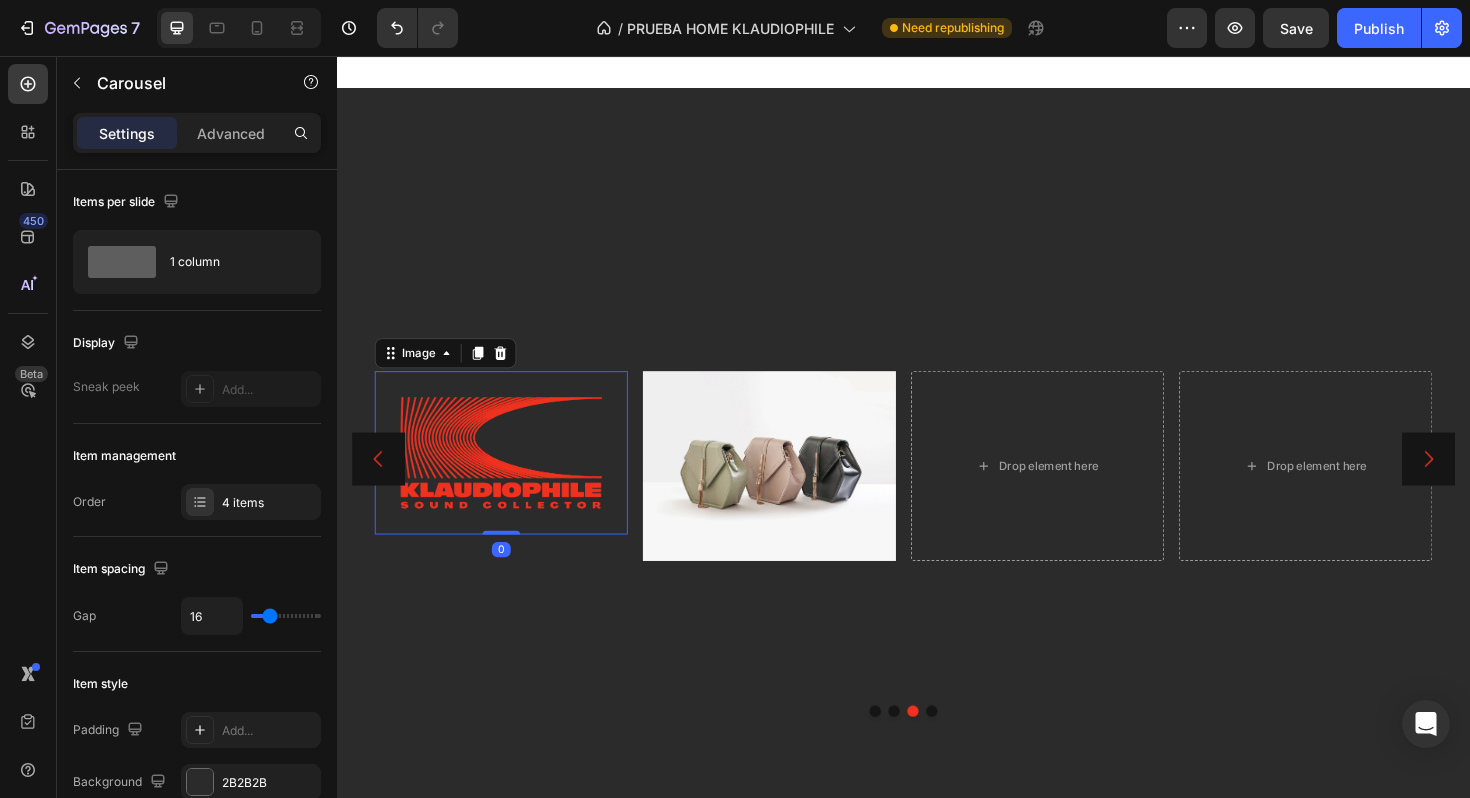 click at bounding box center (511, 476) 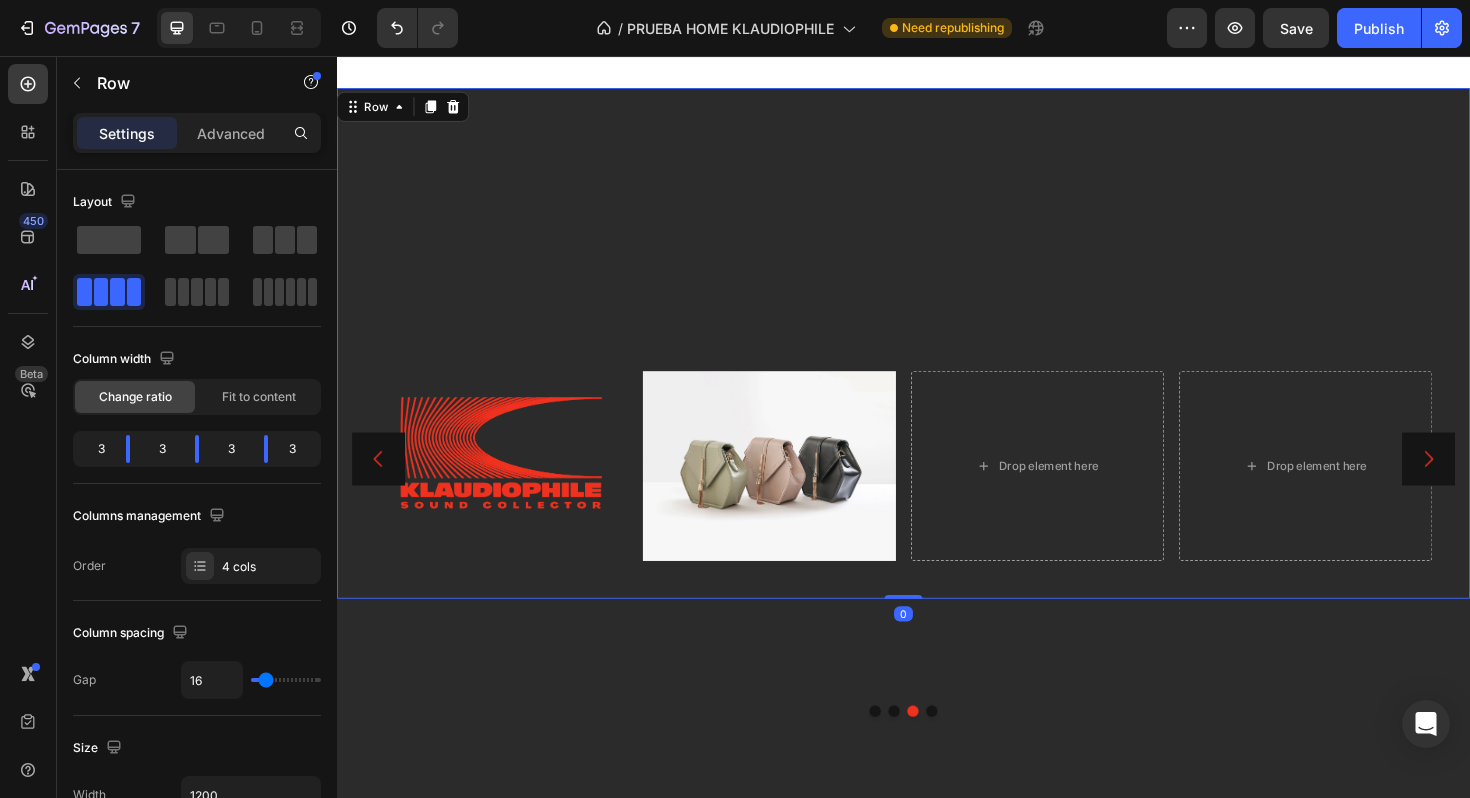 click on "Image Image
Drop element here
Drop element here Row   0" at bounding box center (937, 360) 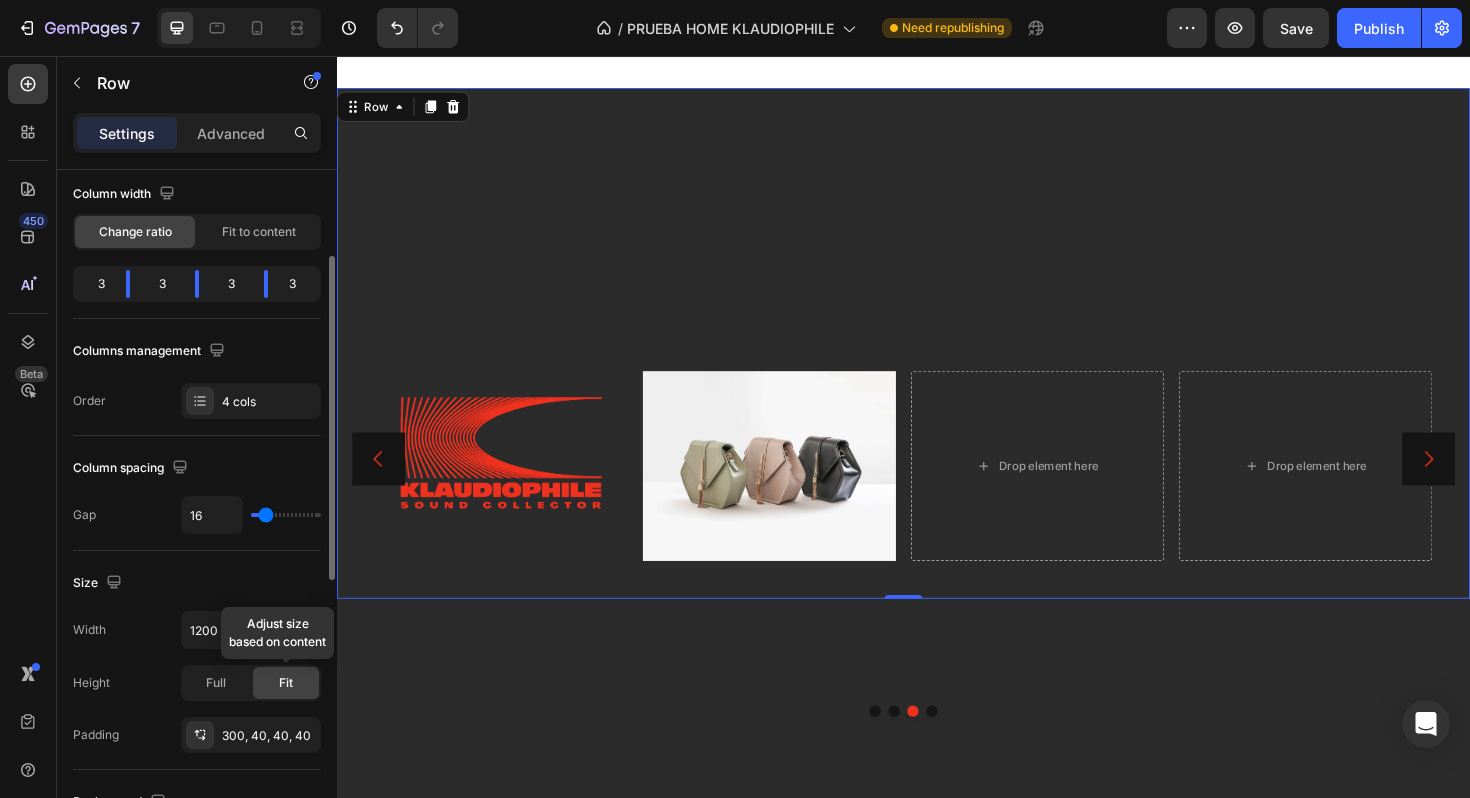 scroll, scrollTop: 177, scrollLeft: 0, axis: vertical 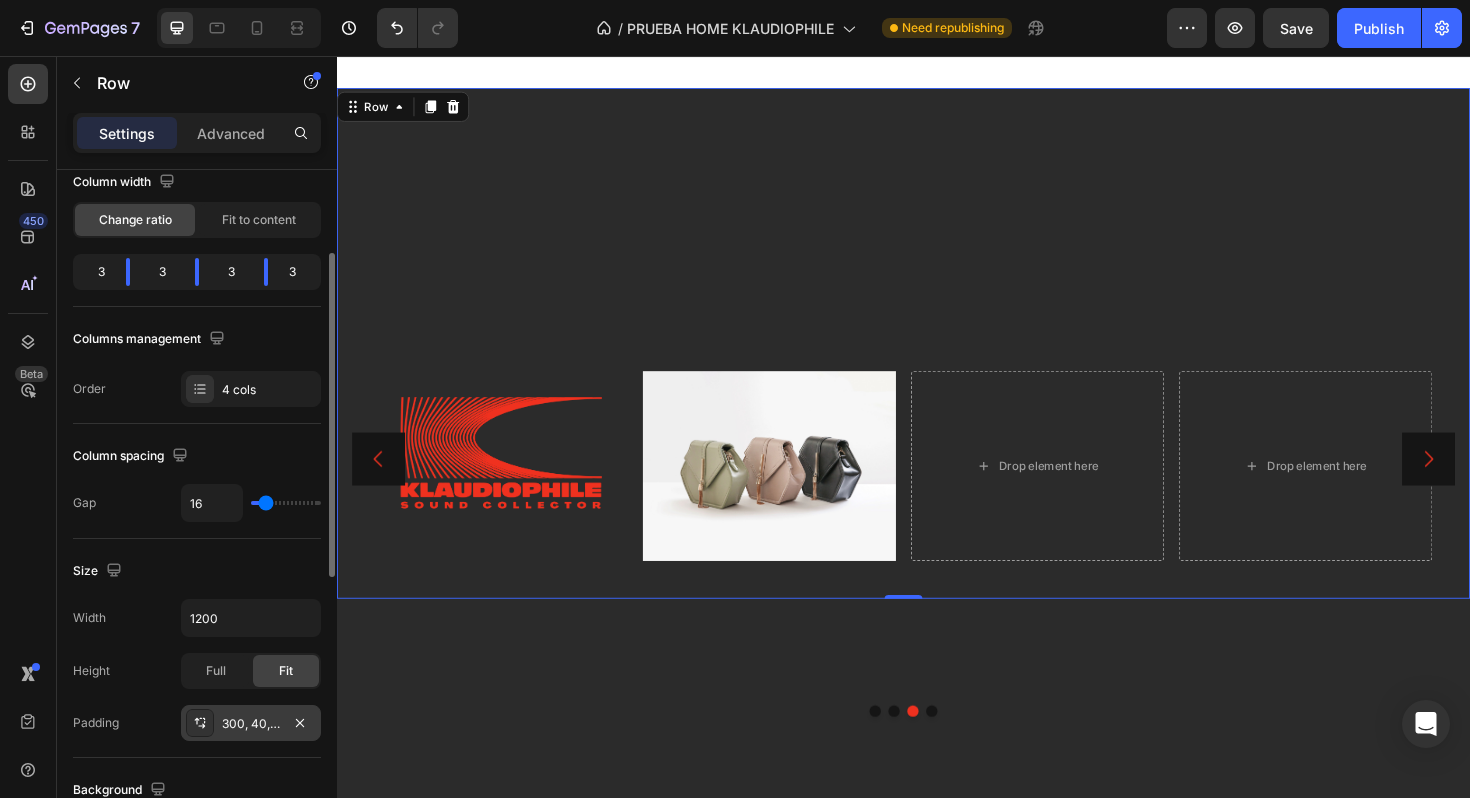 click 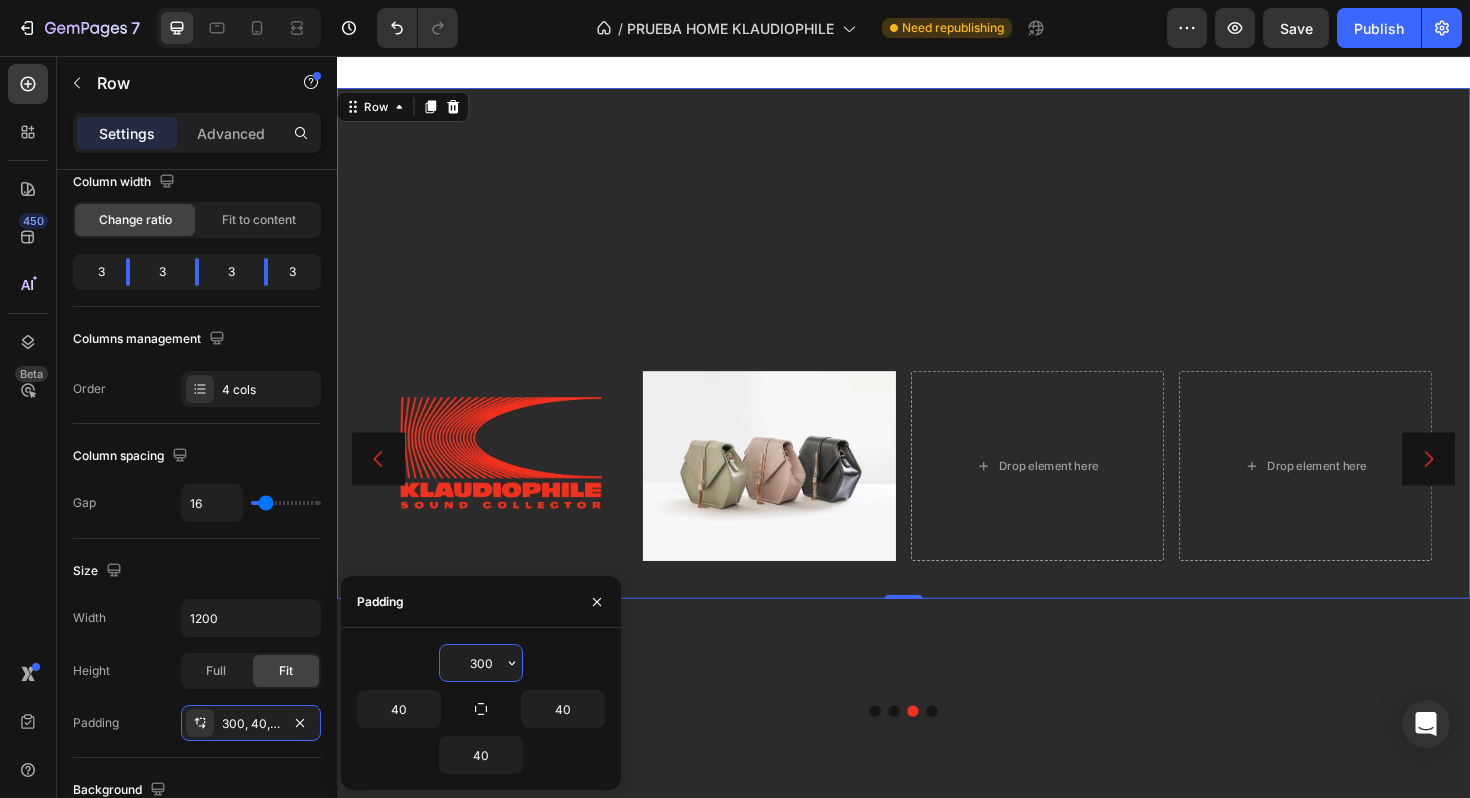 click on "300" at bounding box center [481, 663] 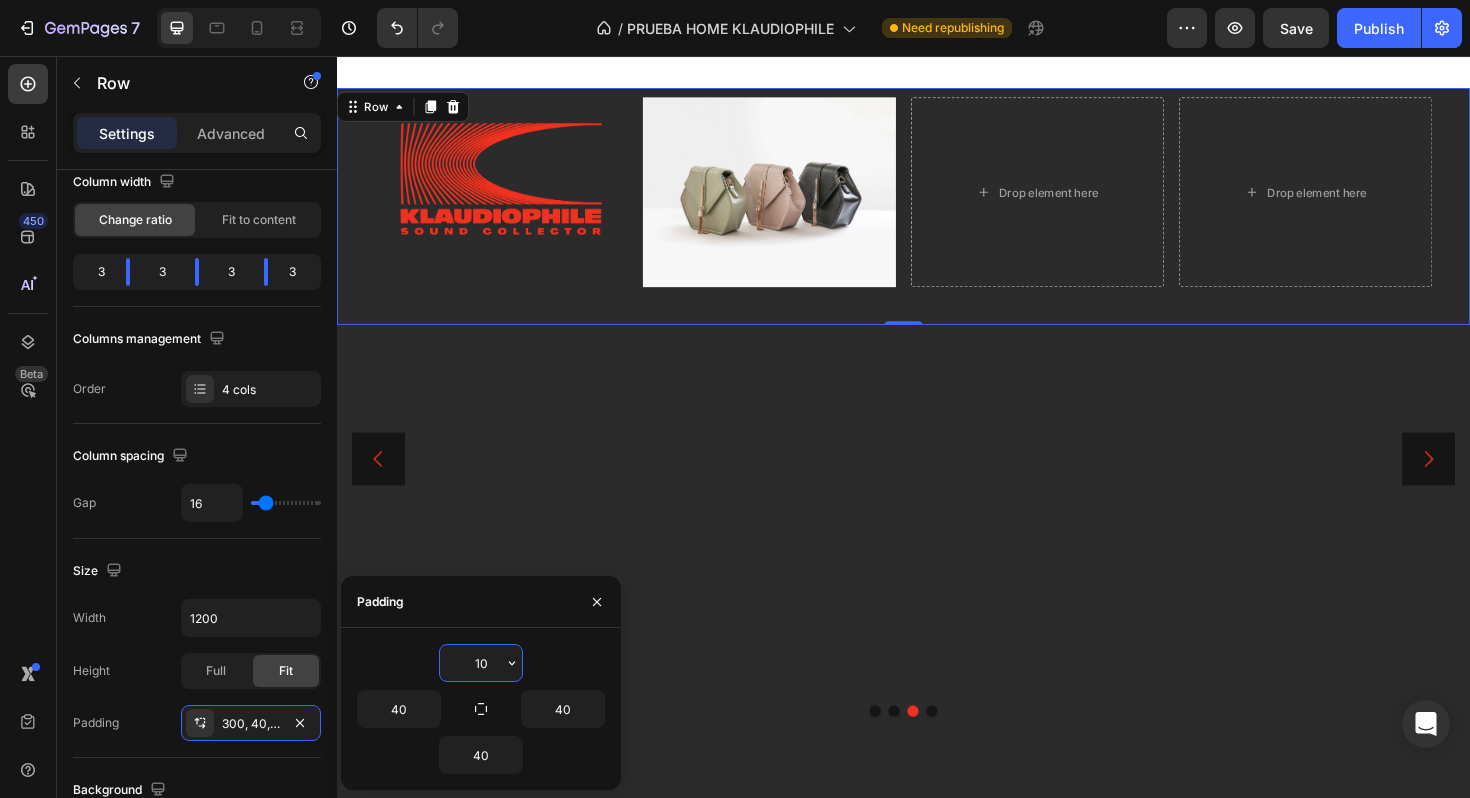 type on "100" 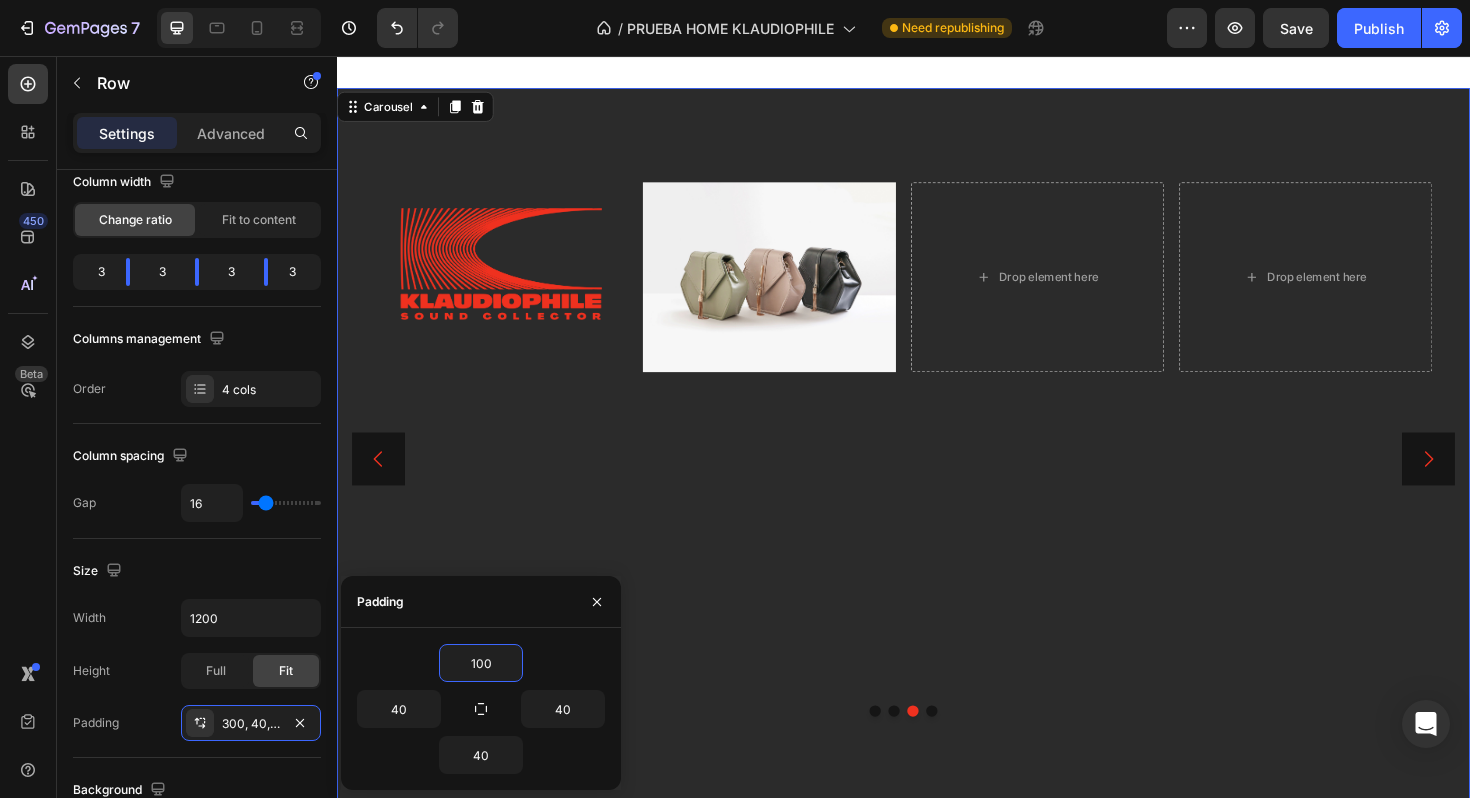 click at bounding box center [927, 750] 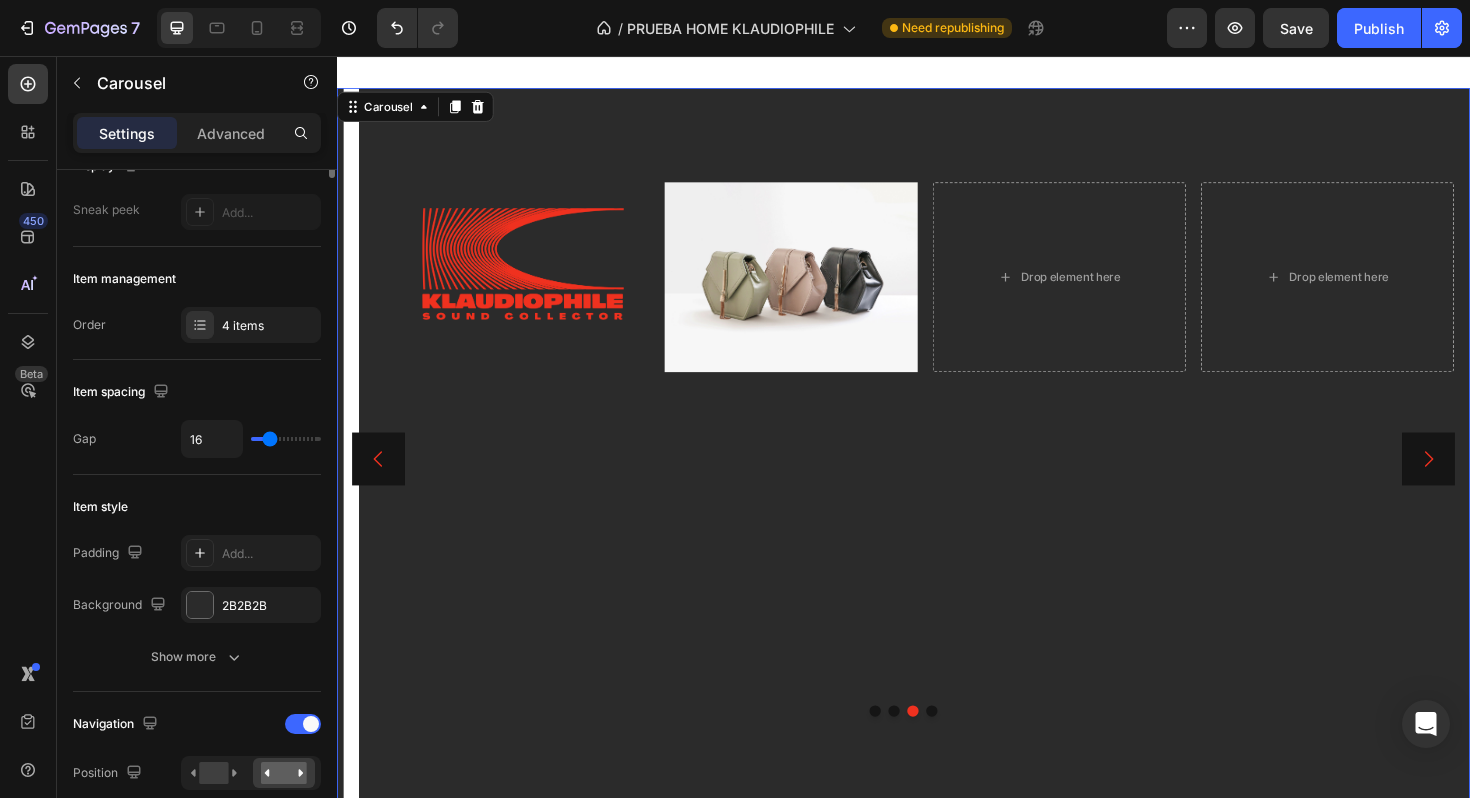 scroll, scrollTop: 0, scrollLeft: 0, axis: both 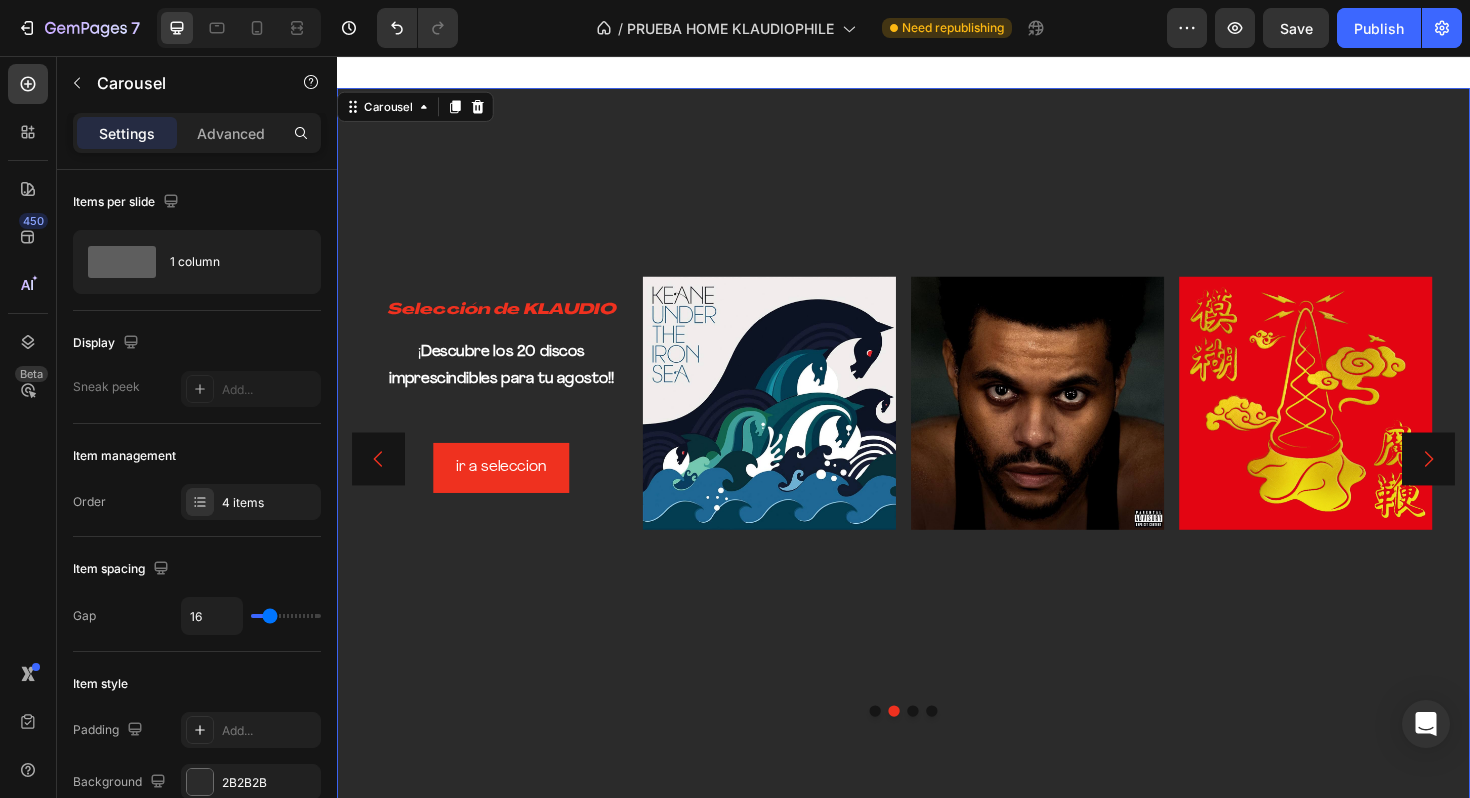 click at bounding box center (947, 750) 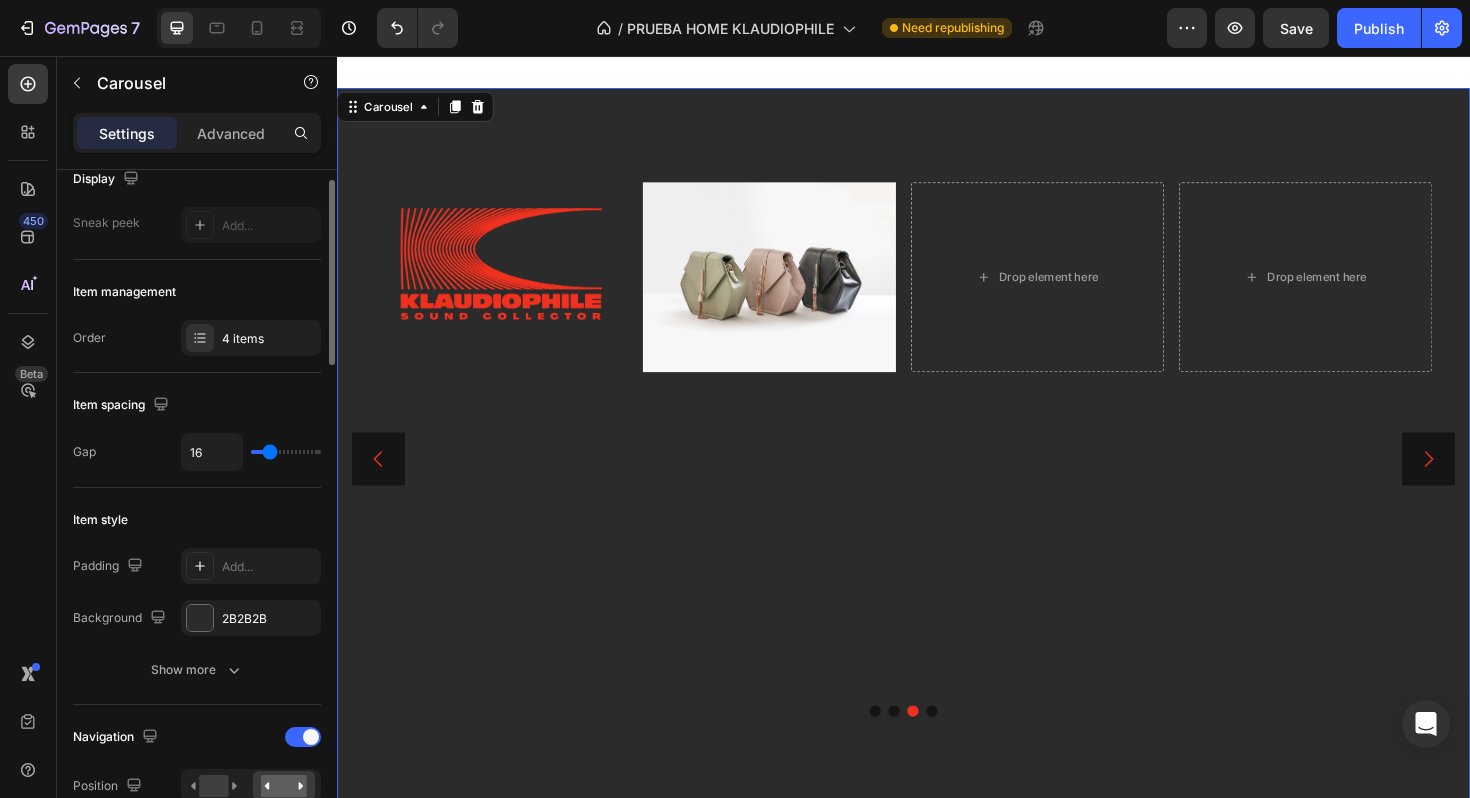 scroll, scrollTop: 198, scrollLeft: 0, axis: vertical 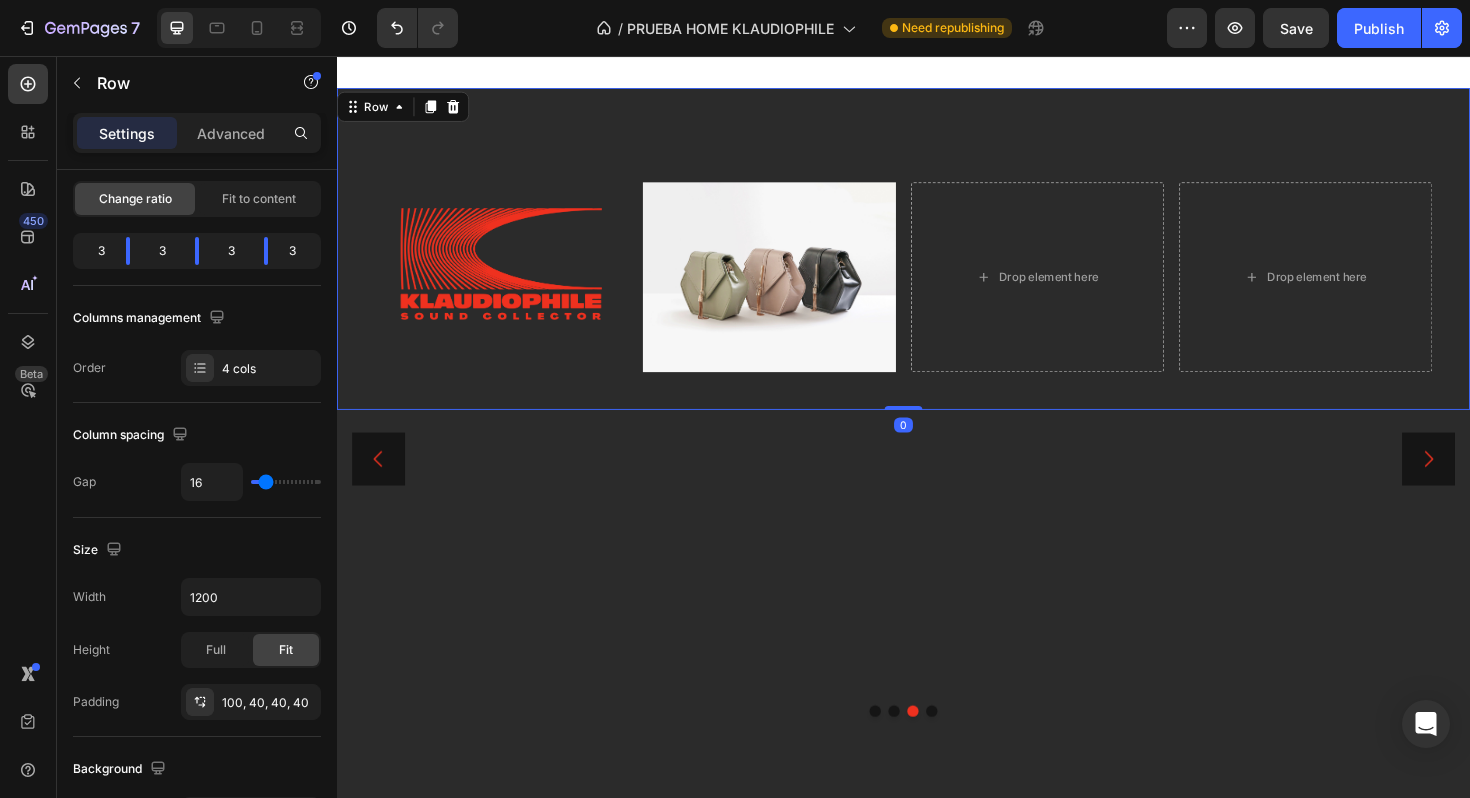 click on "Image Image
Drop element here
Drop element here Row   0" at bounding box center (937, 260) 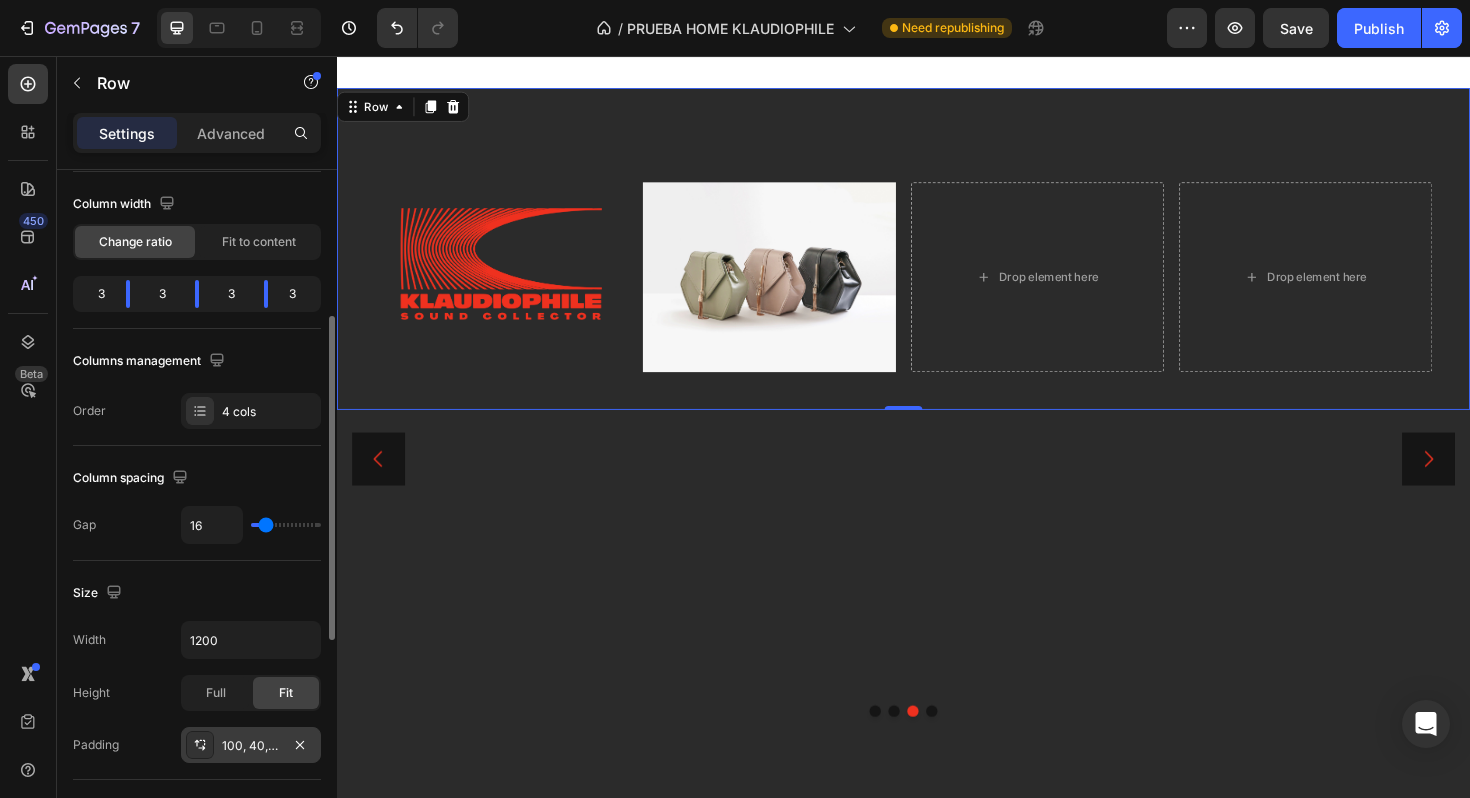 scroll, scrollTop: 205, scrollLeft: 0, axis: vertical 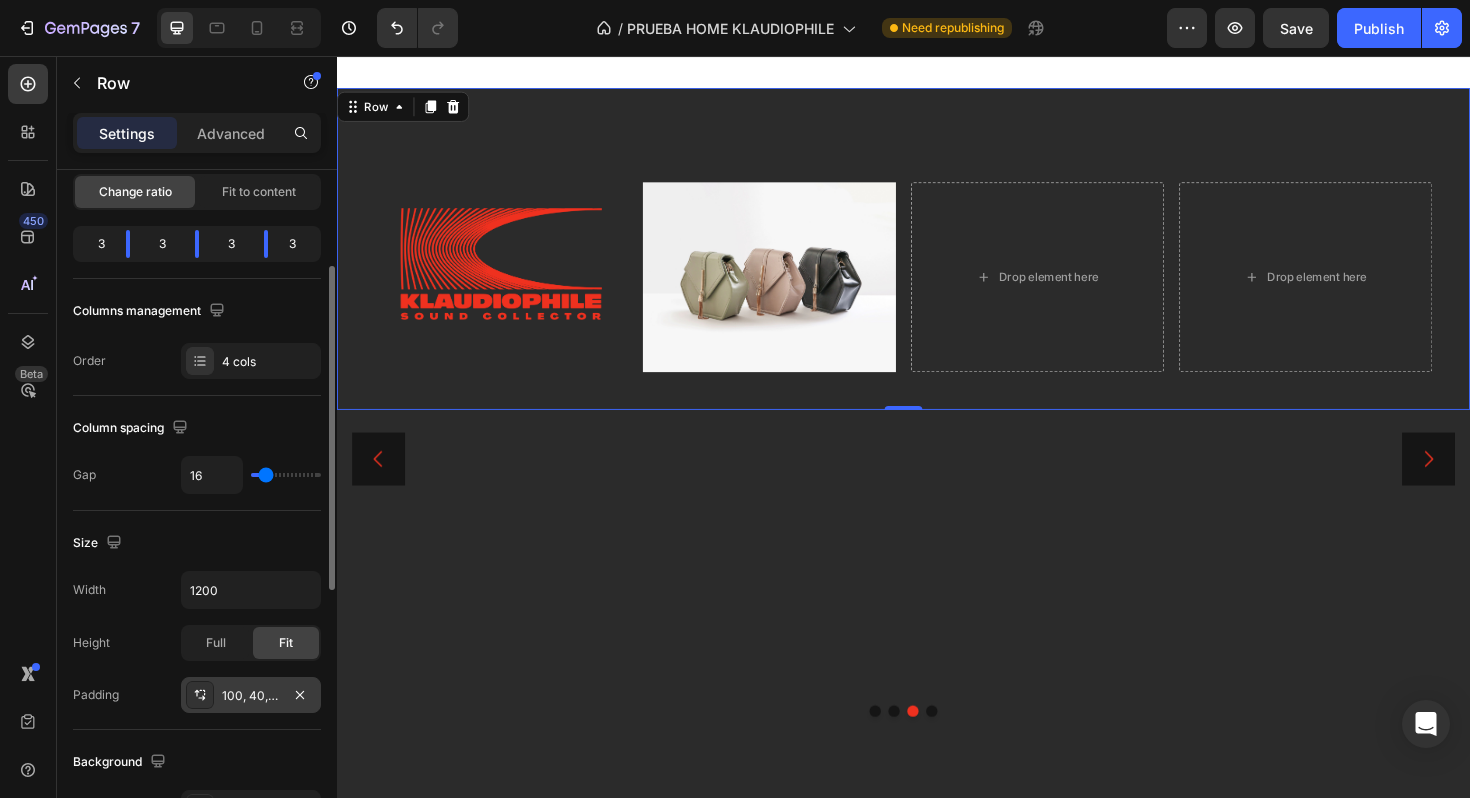 click 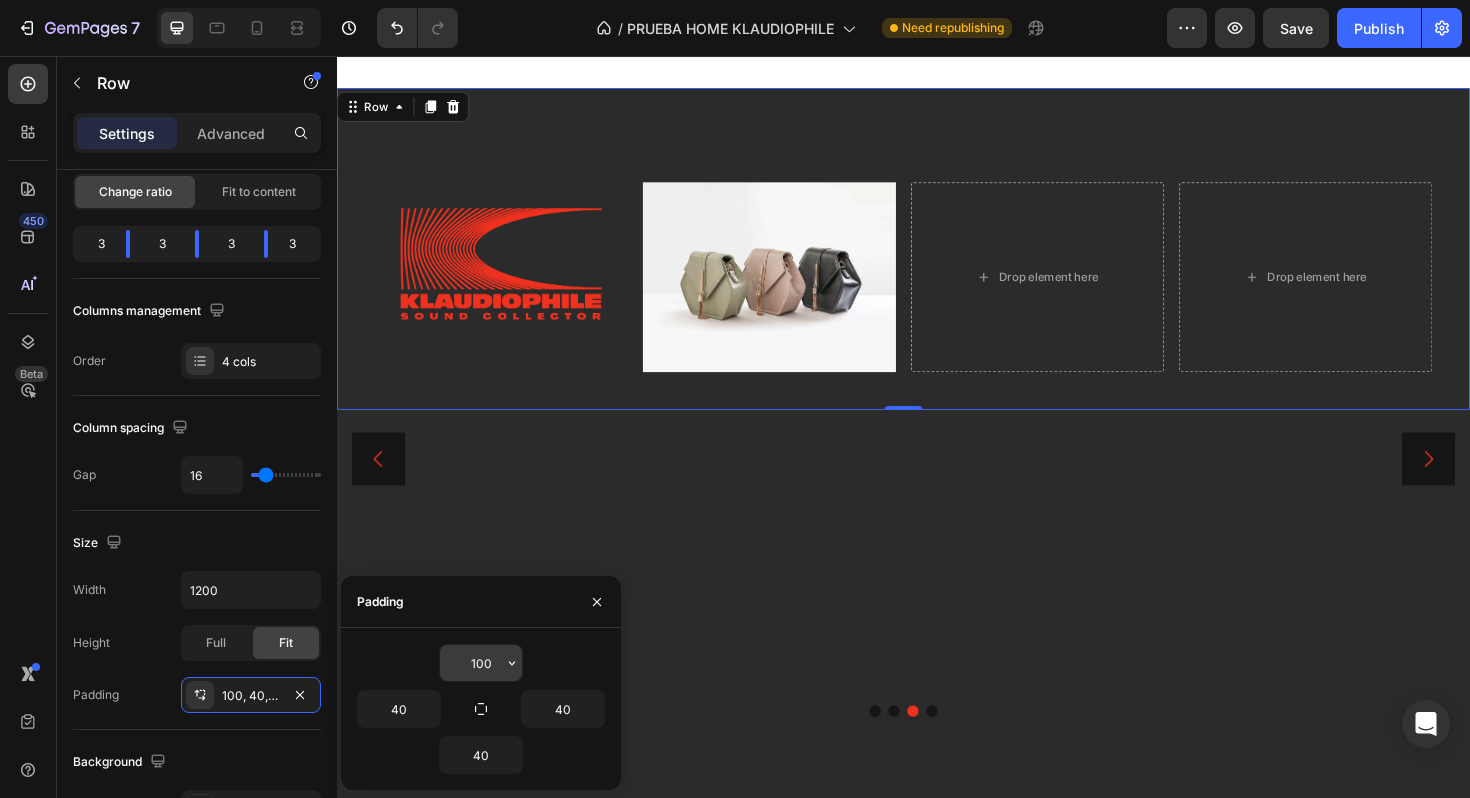 click on "100" at bounding box center (481, 663) 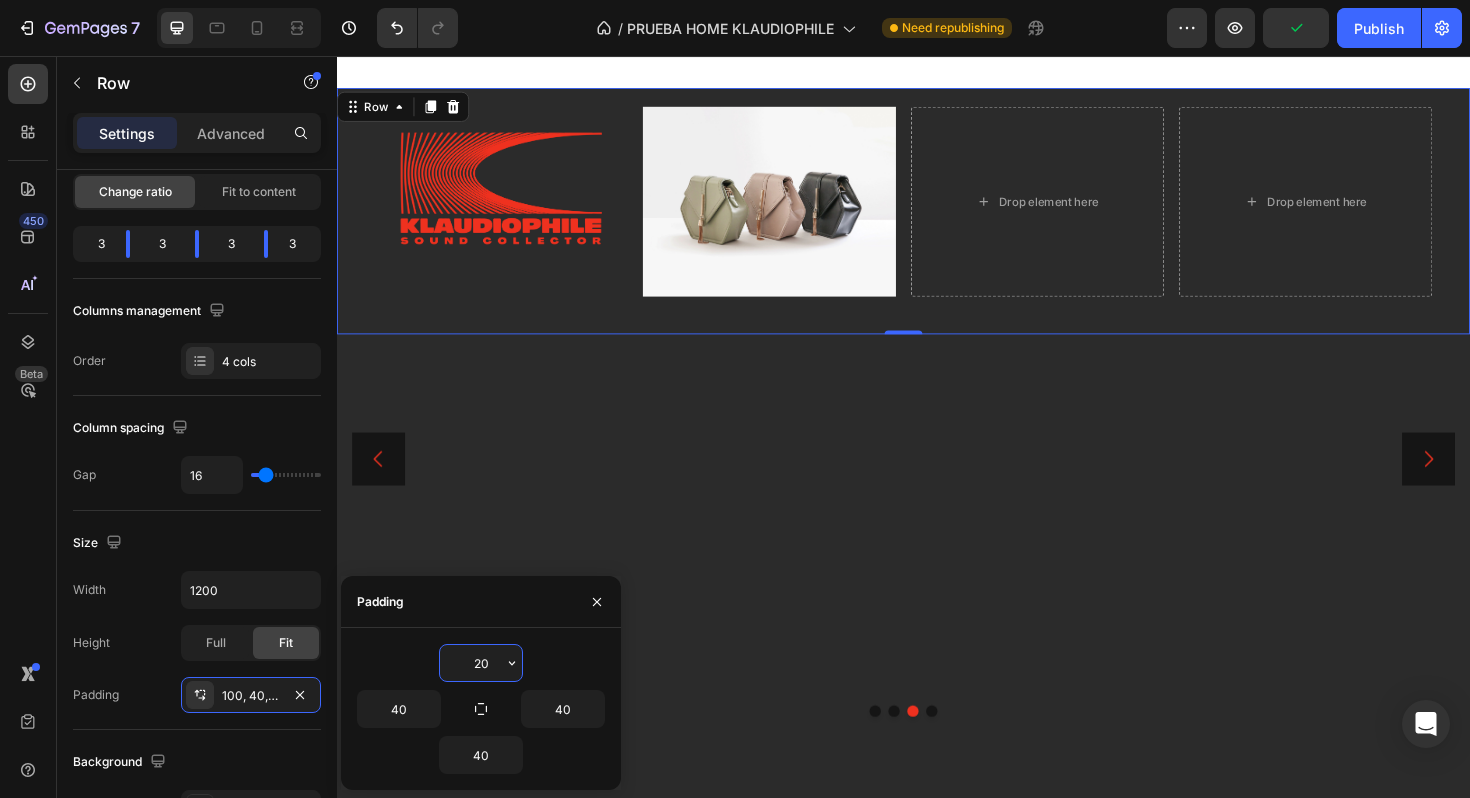 type on "200" 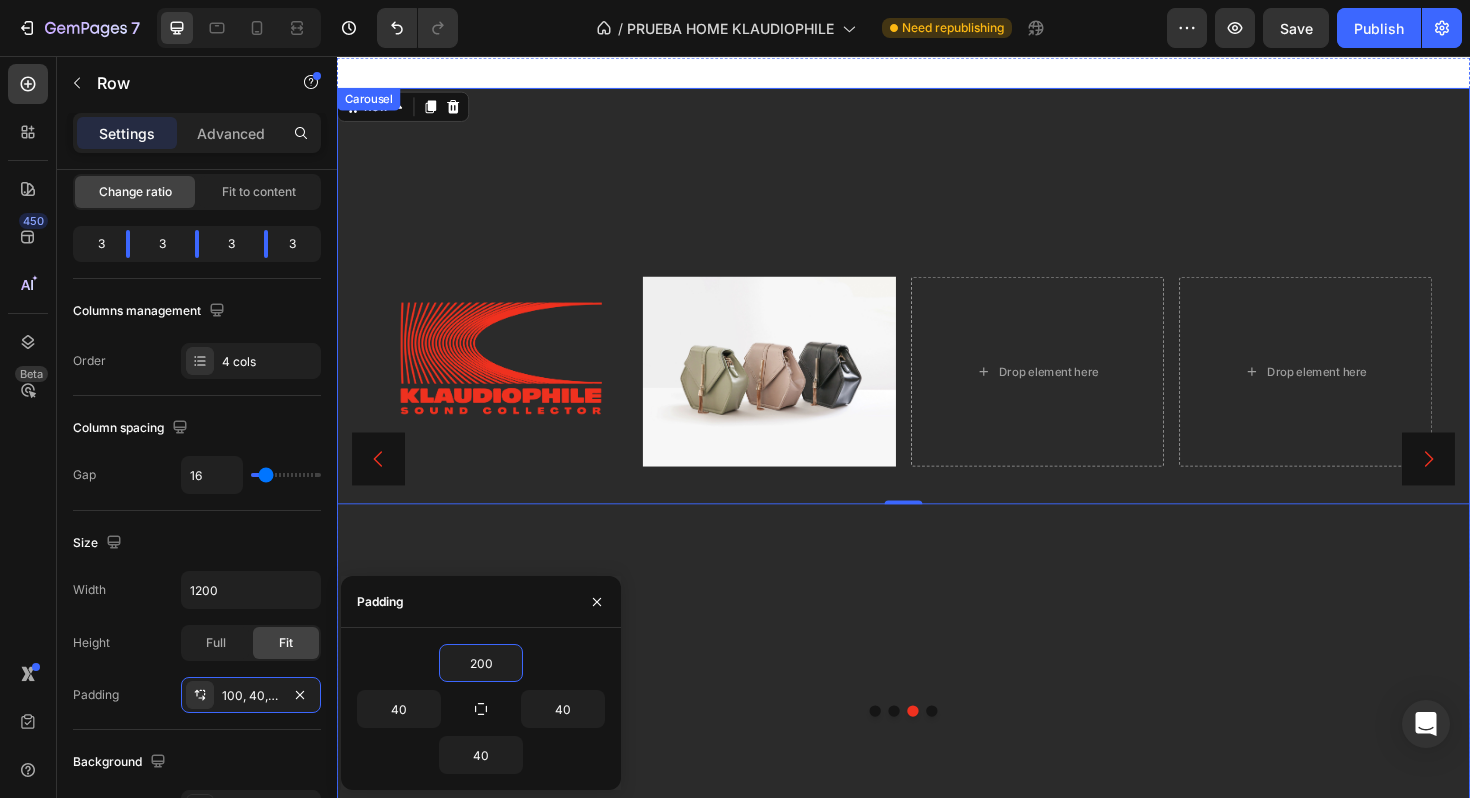 click on "Image Image
Drop element here
Drop element here Row   0" at bounding box center [937, 483] 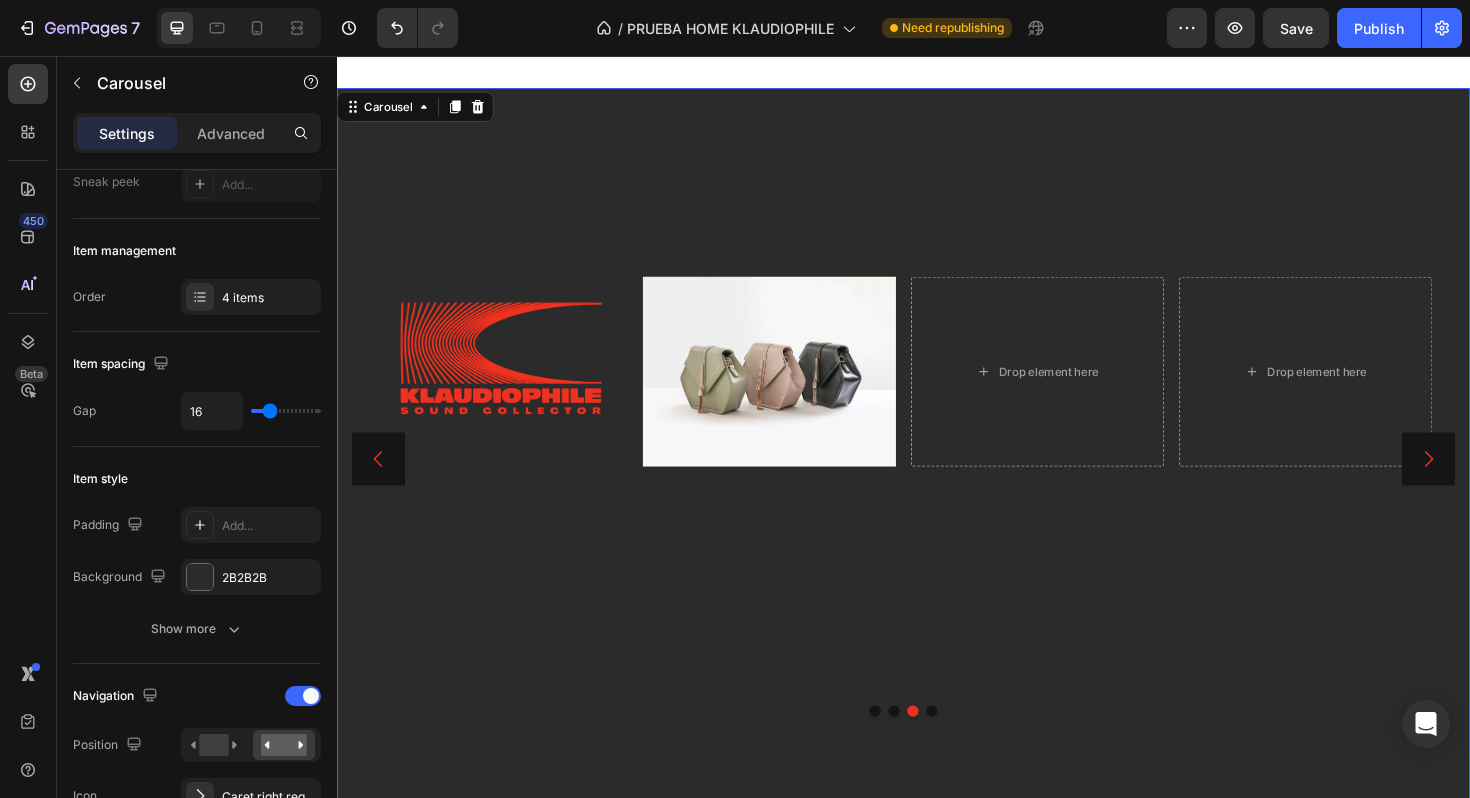 scroll, scrollTop: 0, scrollLeft: 0, axis: both 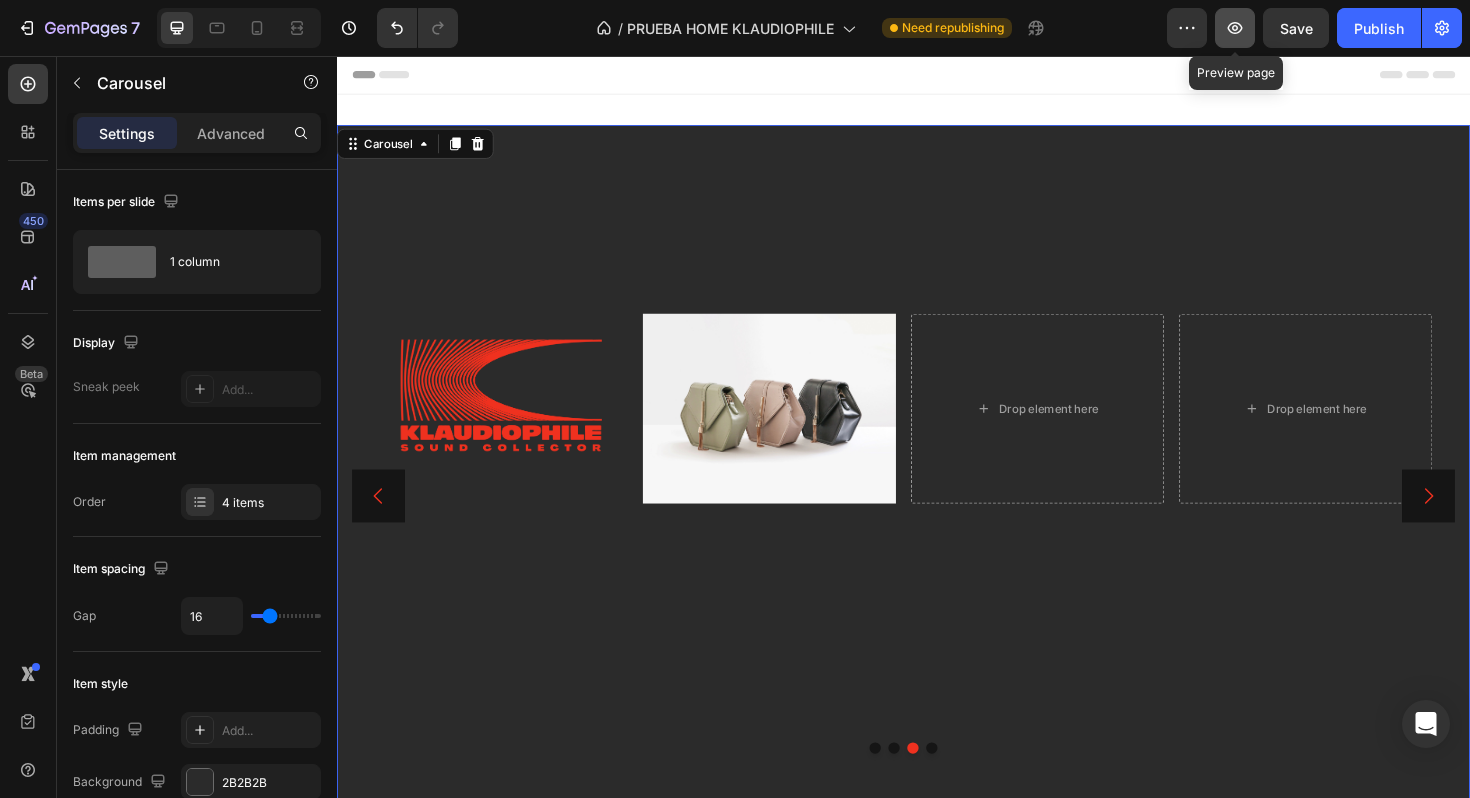 click 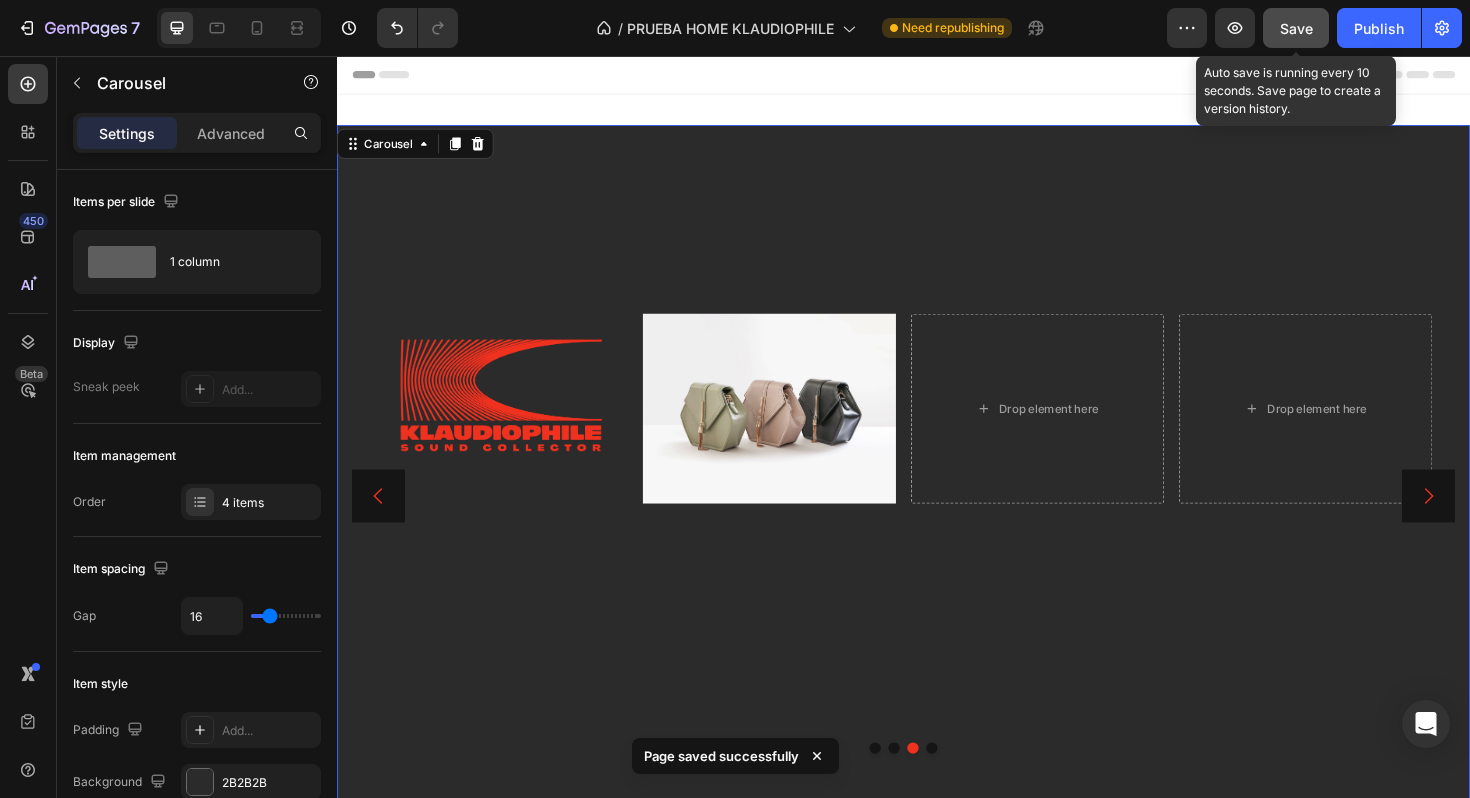 click on "Save" at bounding box center (1296, 28) 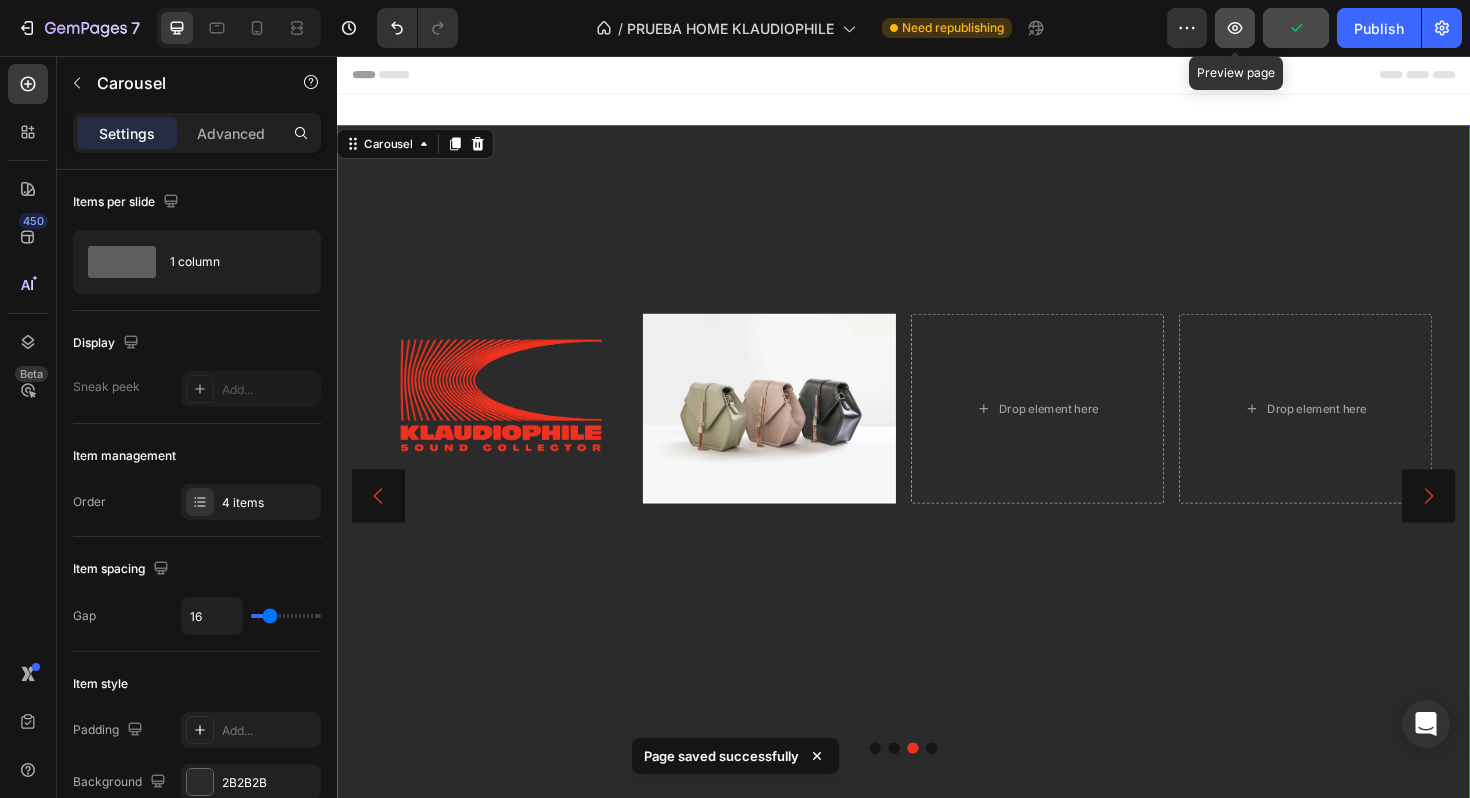 click 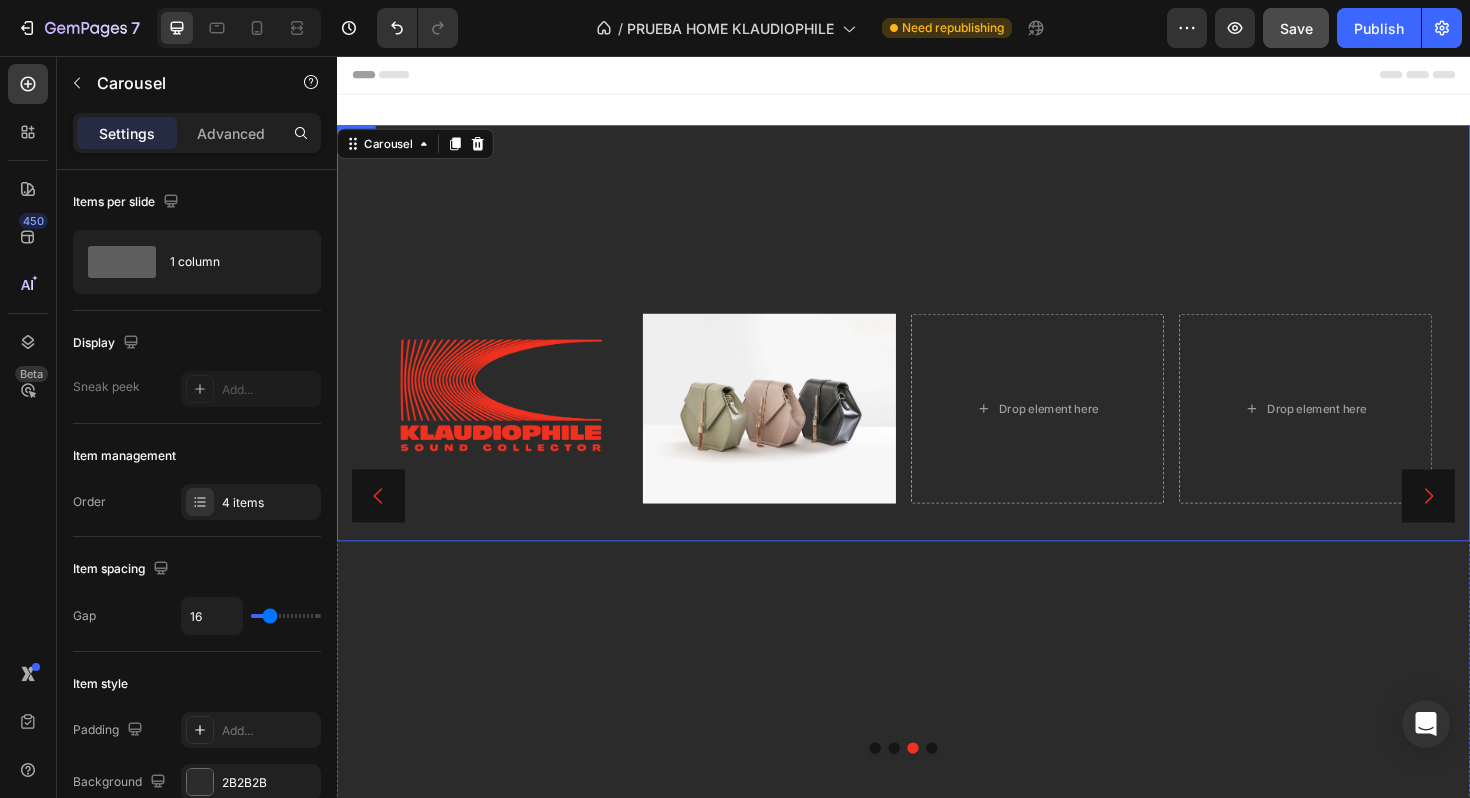 click on "Image Image
Drop element here
Drop element here Row" at bounding box center (937, 349) 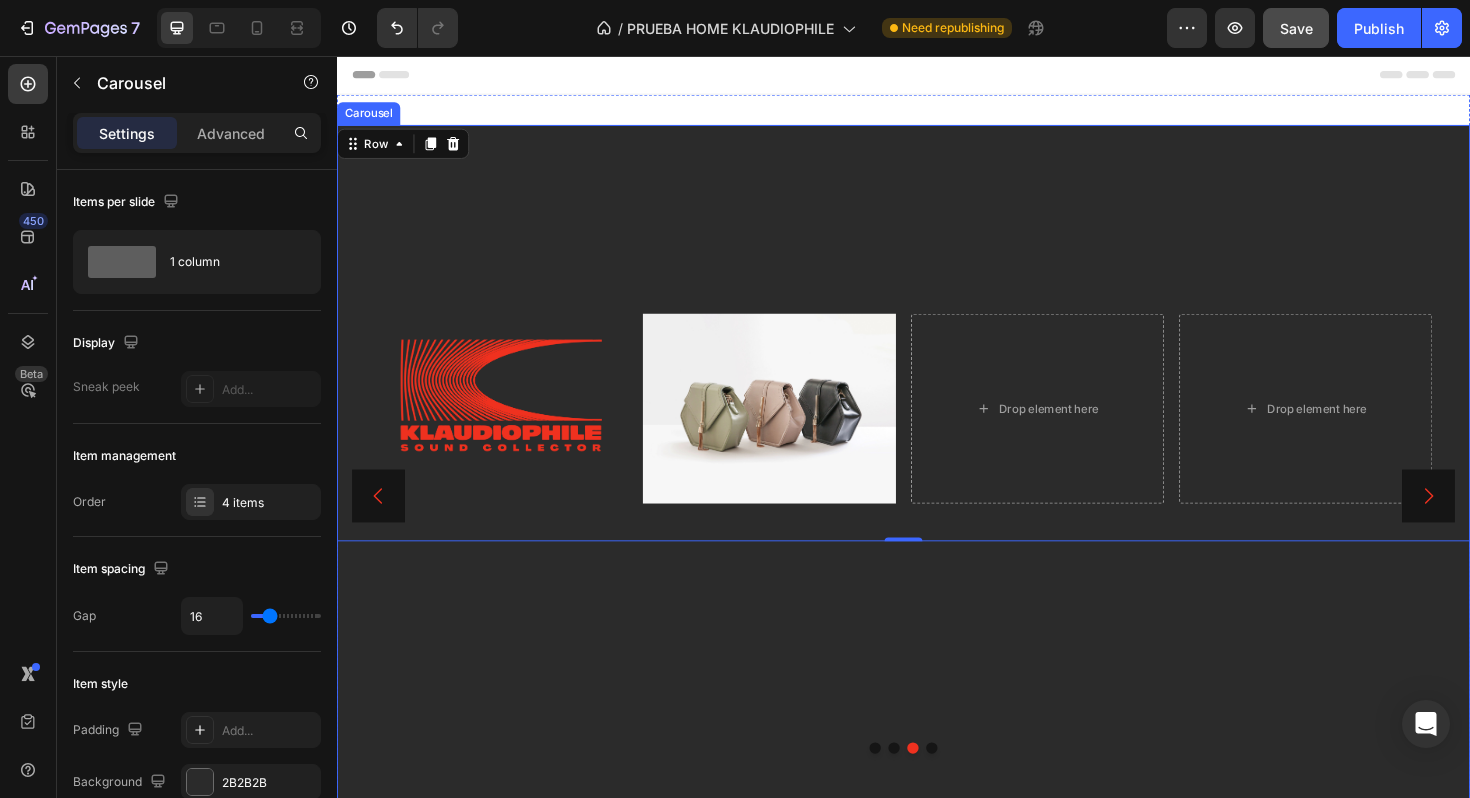 click at bounding box center (927, 789) 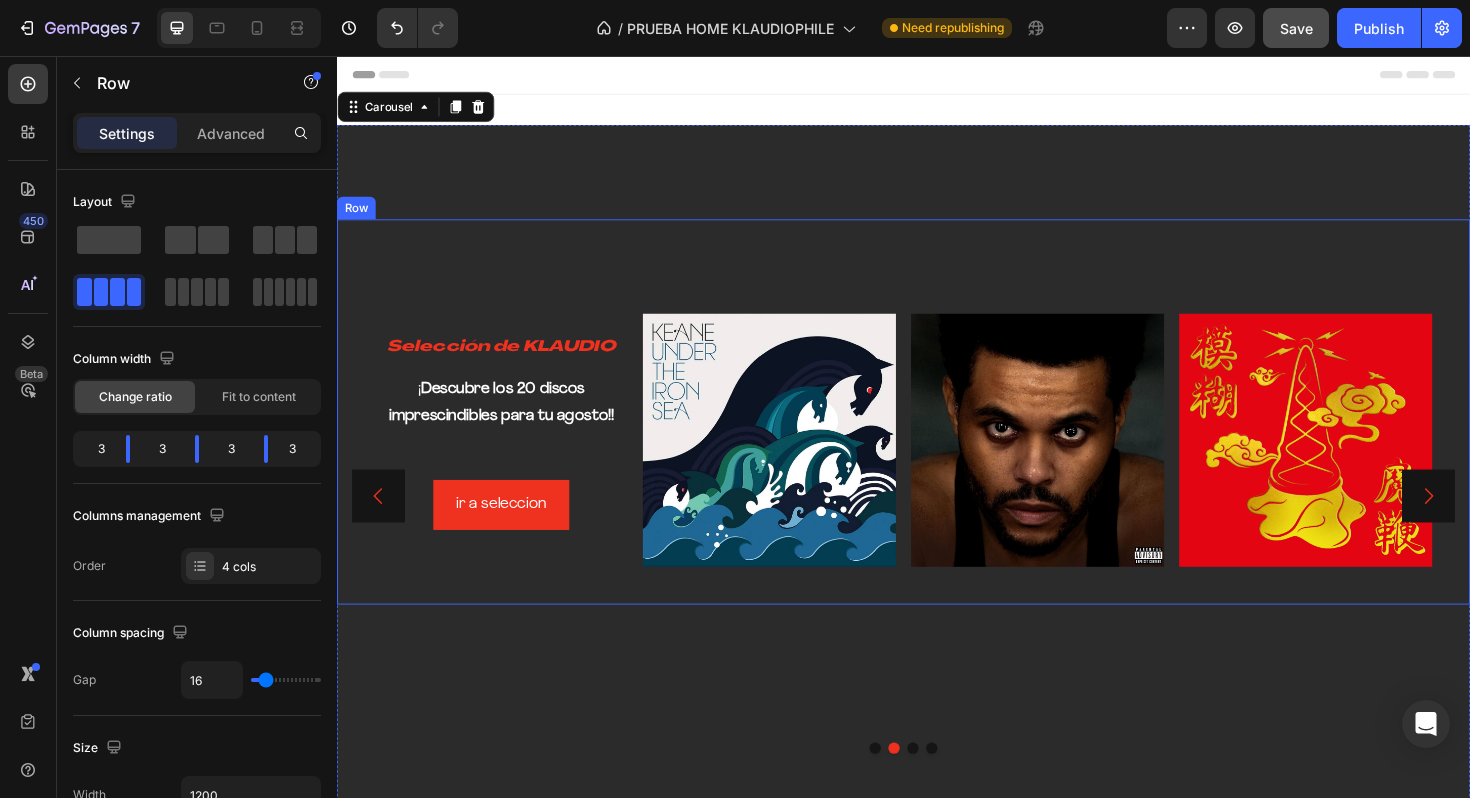 click on "⁠⁠⁠⁠⁠⁠⁠ Selección de KLAUDIO Heading ¡ Descubre los 20 discos imprescindibles para tu agosto!! Text Block ir a seleccion Button Image Image Image Row" at bounding box center [937, 433] 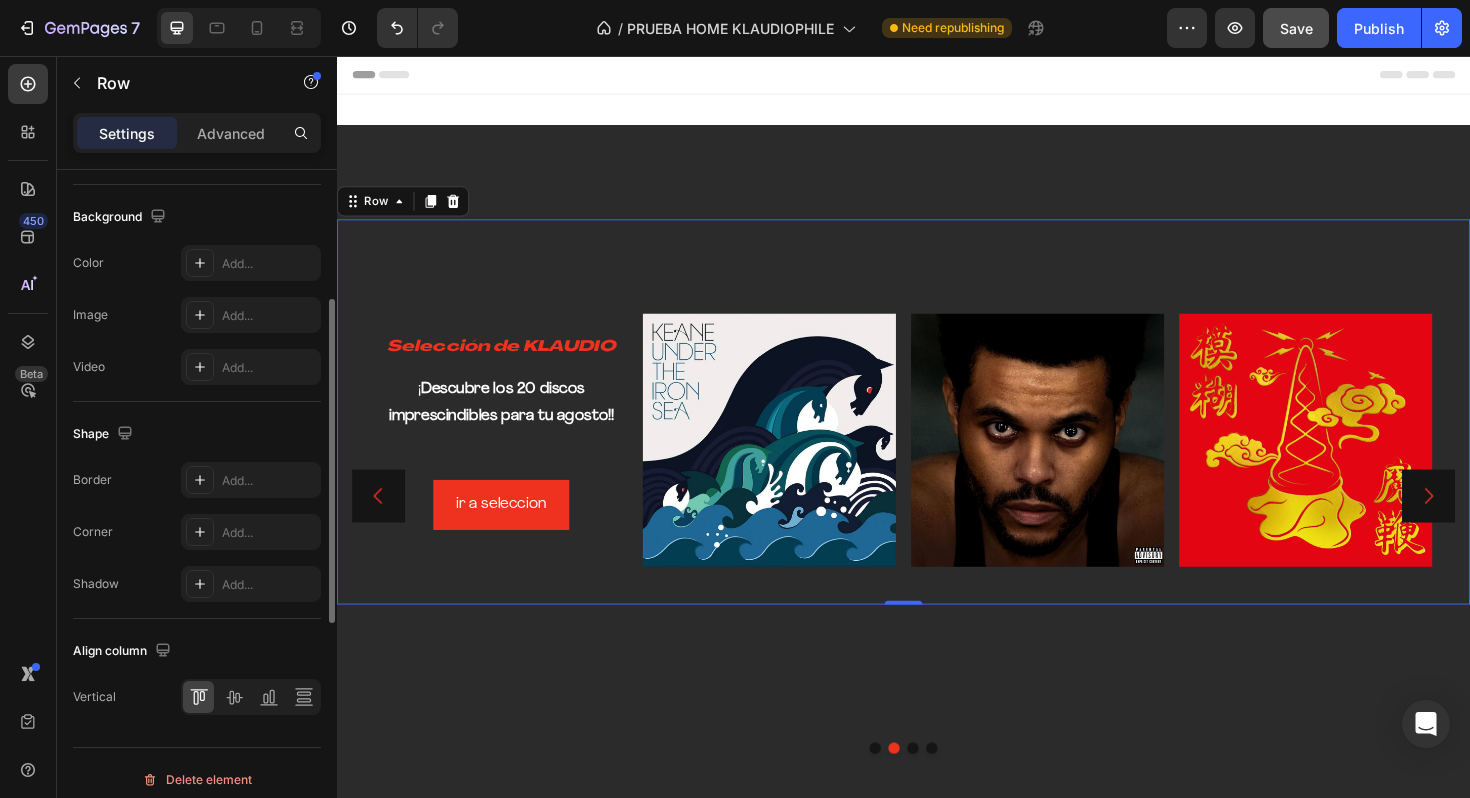 scroll, scrollTop: 763, scrollLeft: 0, axis: vertical 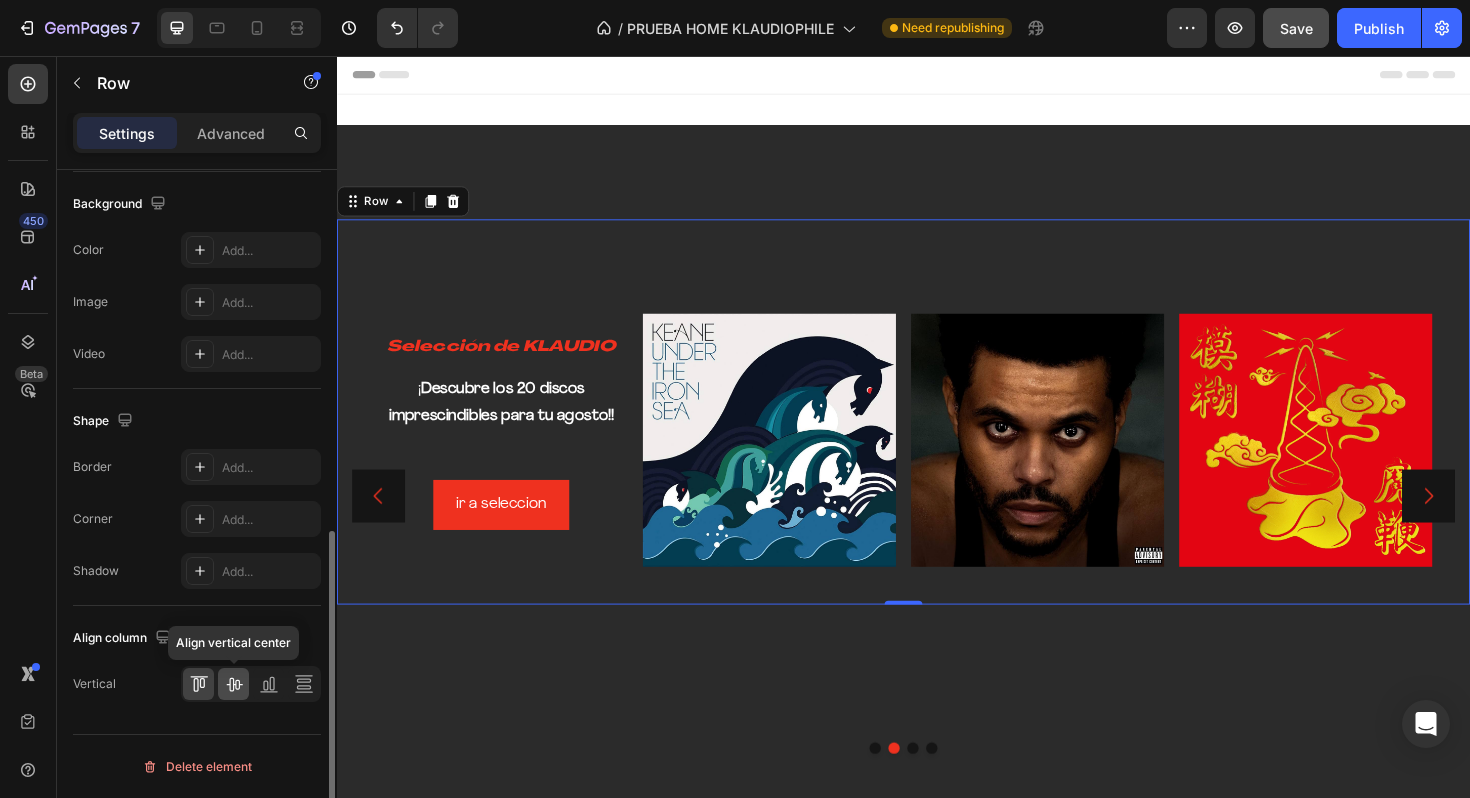 click 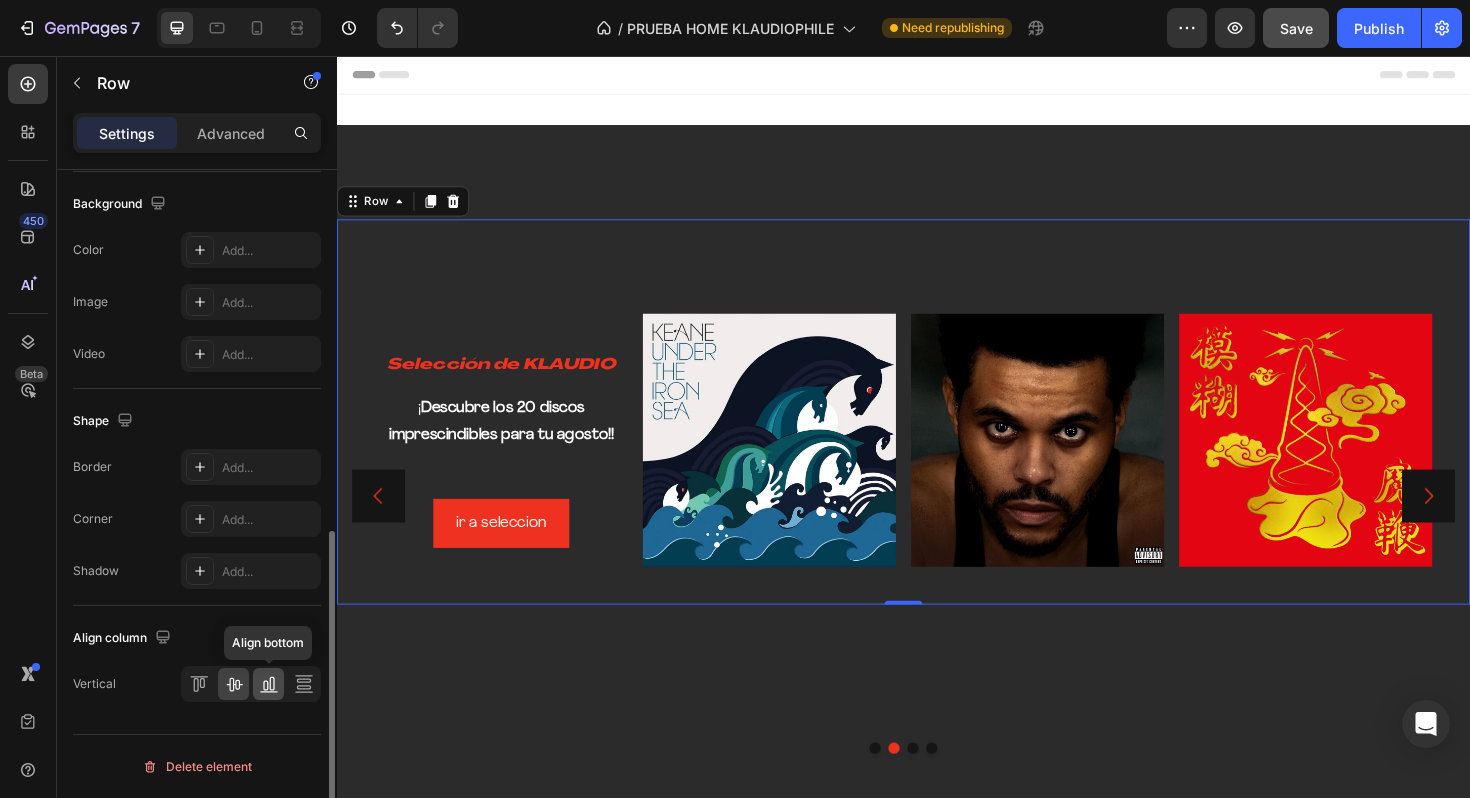 click 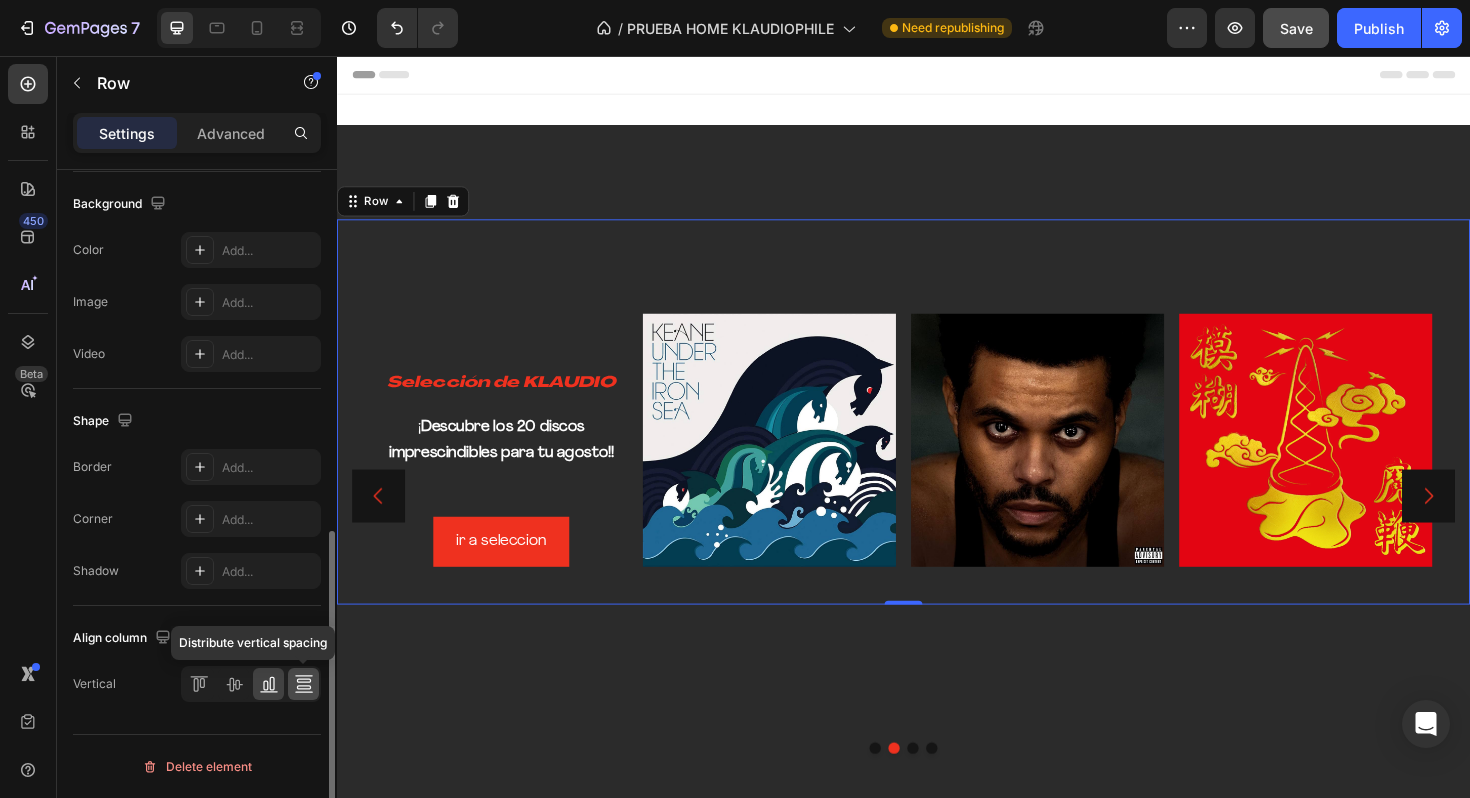 click 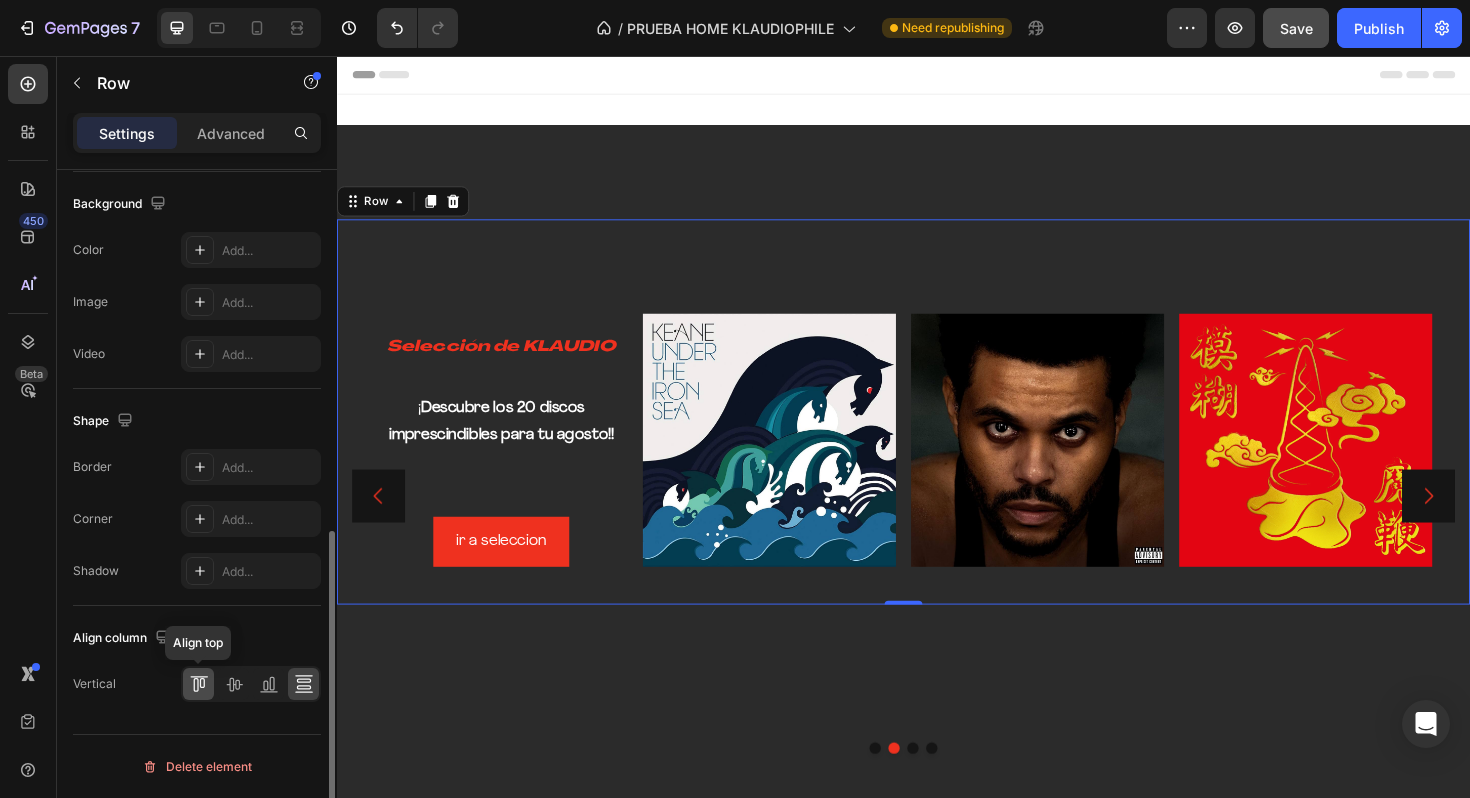 click 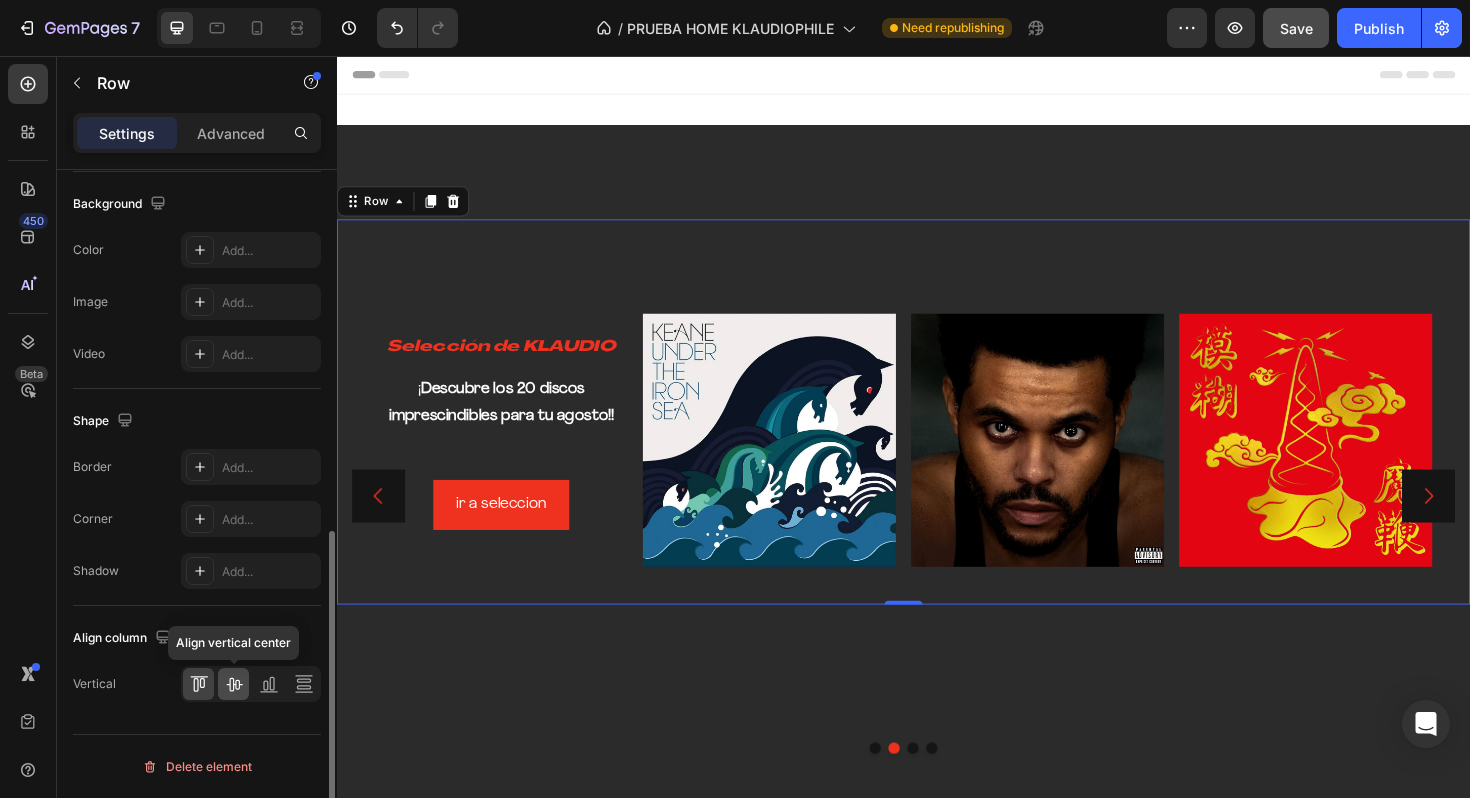 click 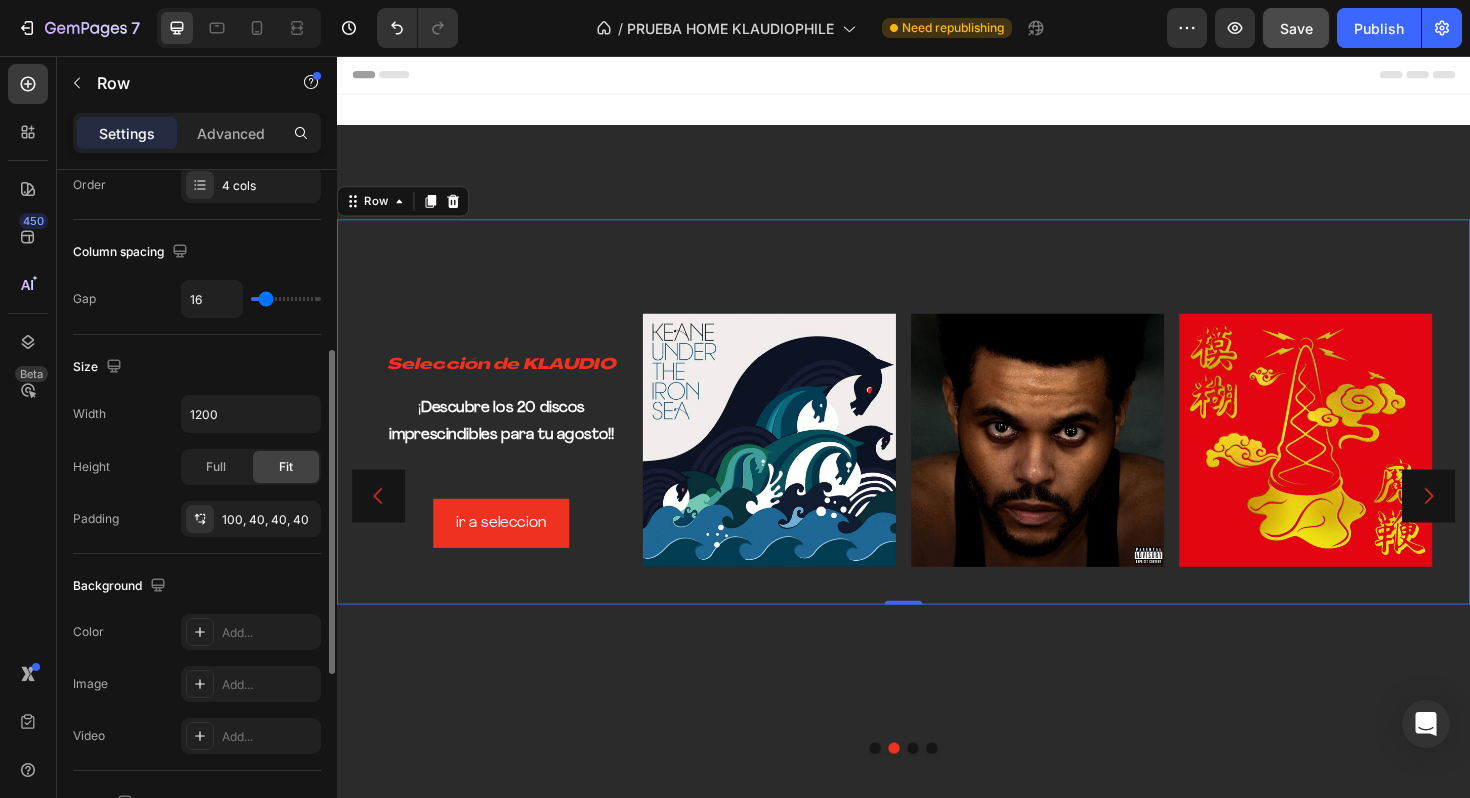 scroll, scrollTop: 384, scrollLeft: 0, axis: vertical 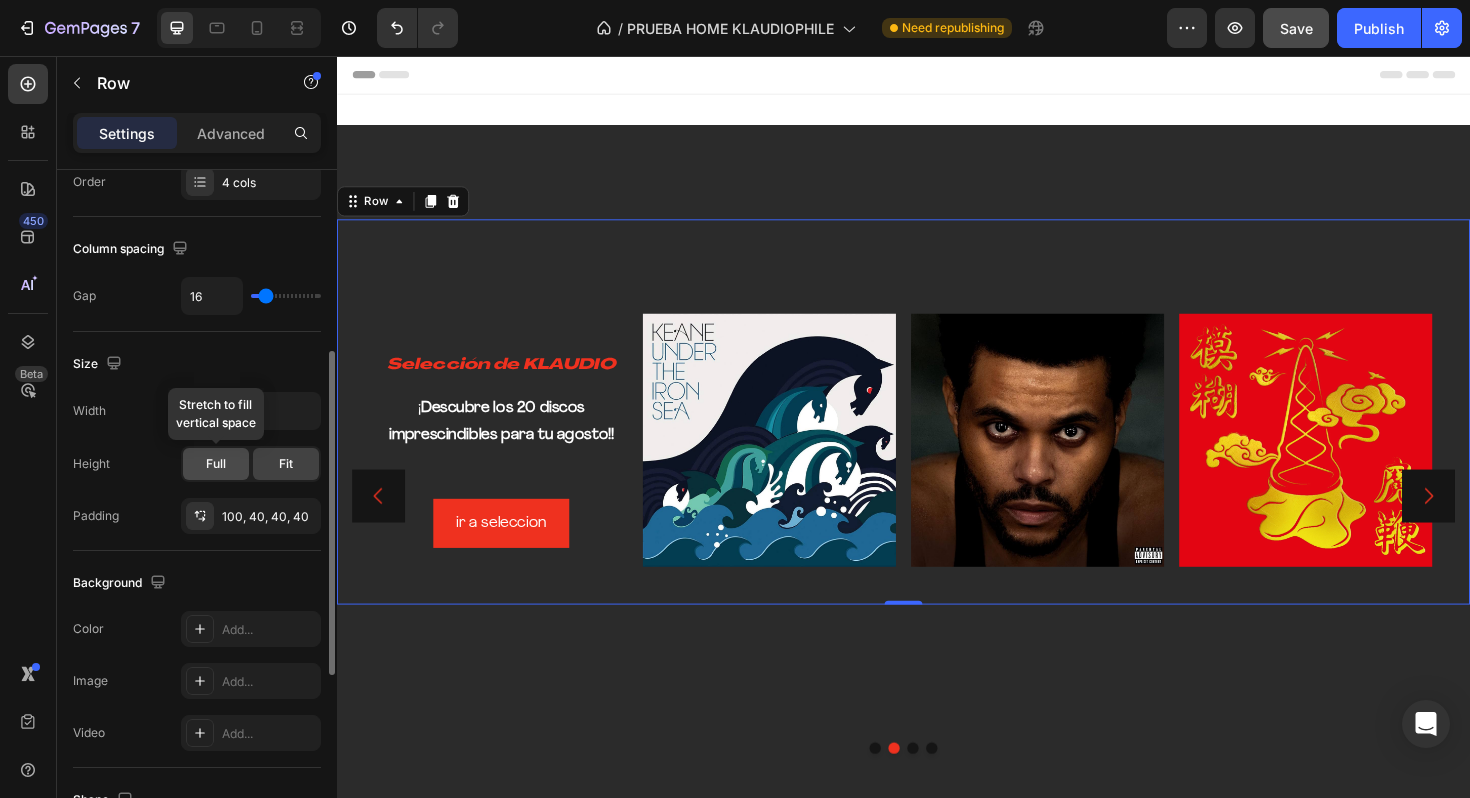 click on "Full" 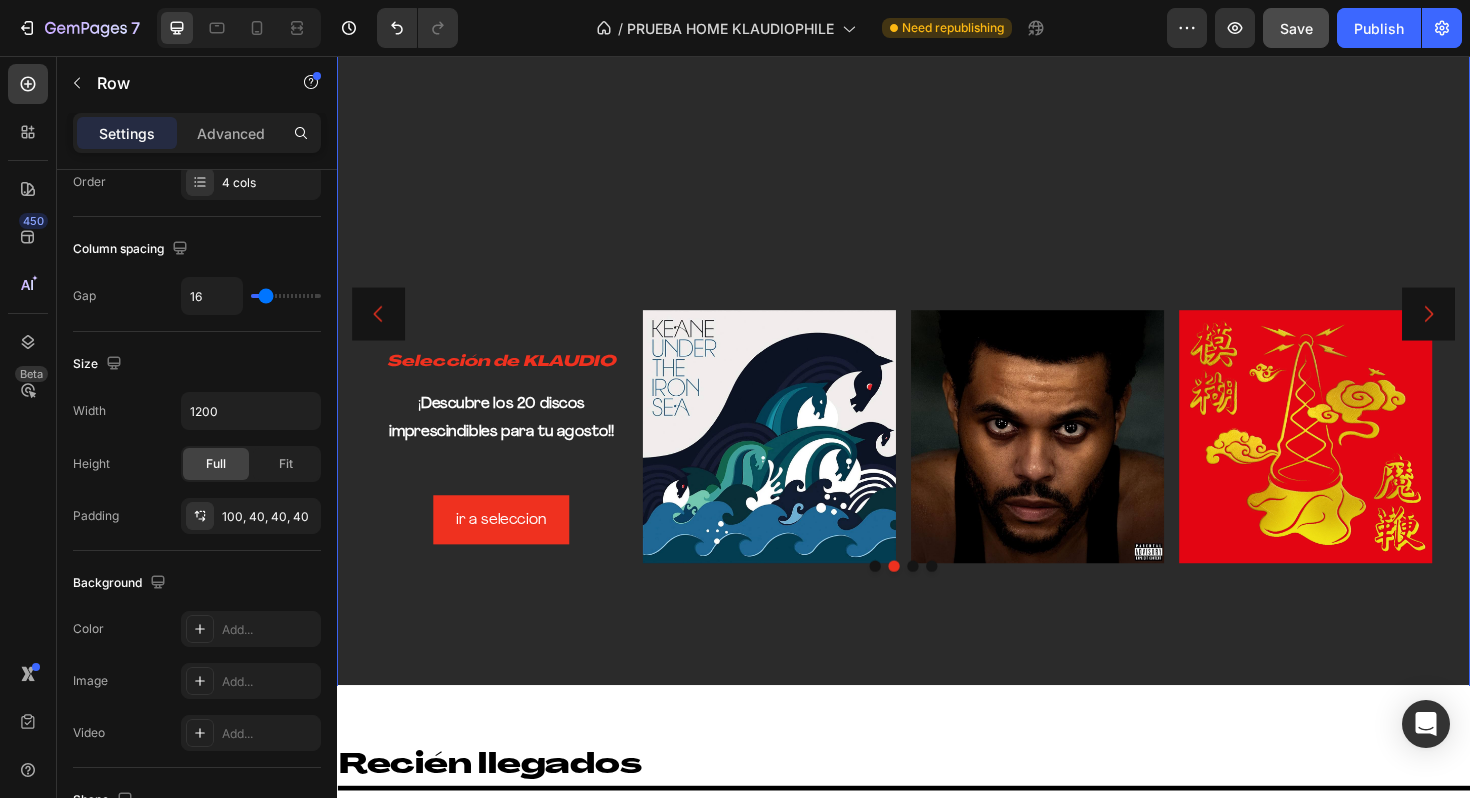 scroll, scrollTop: 62, scrollLeft: 0, axis: vertical 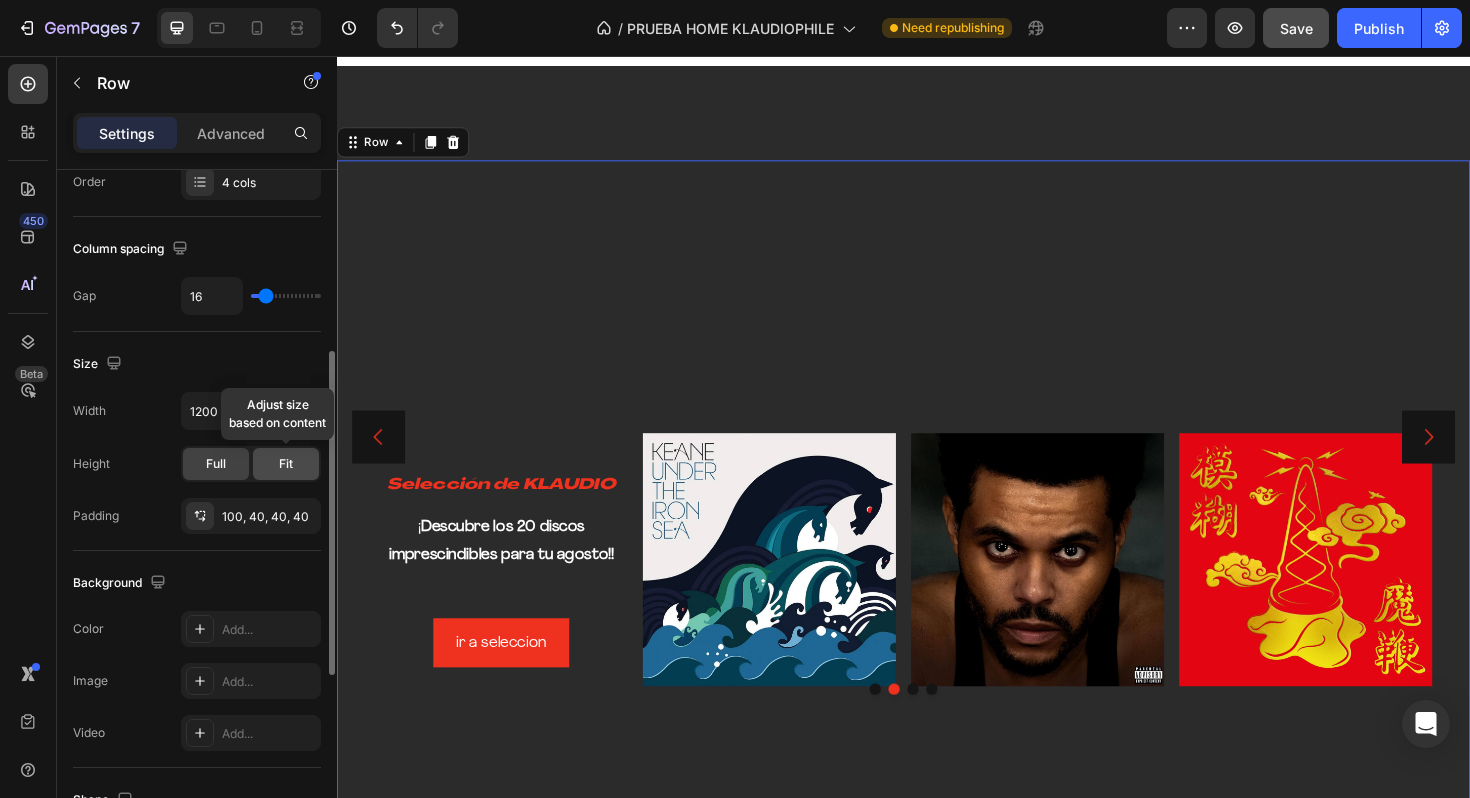 click on "Fit" 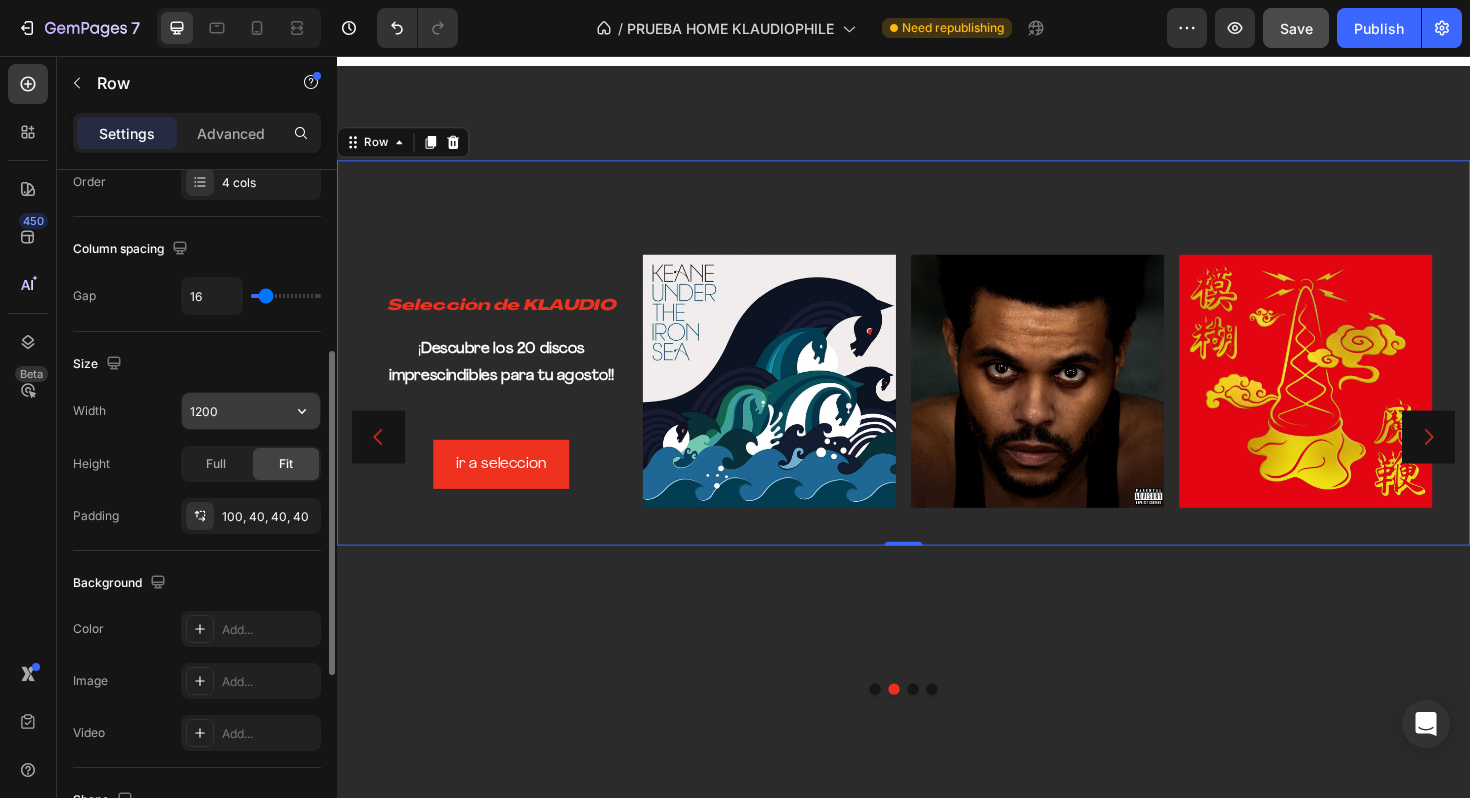 click on "1200" at bounding box center [251, 411] 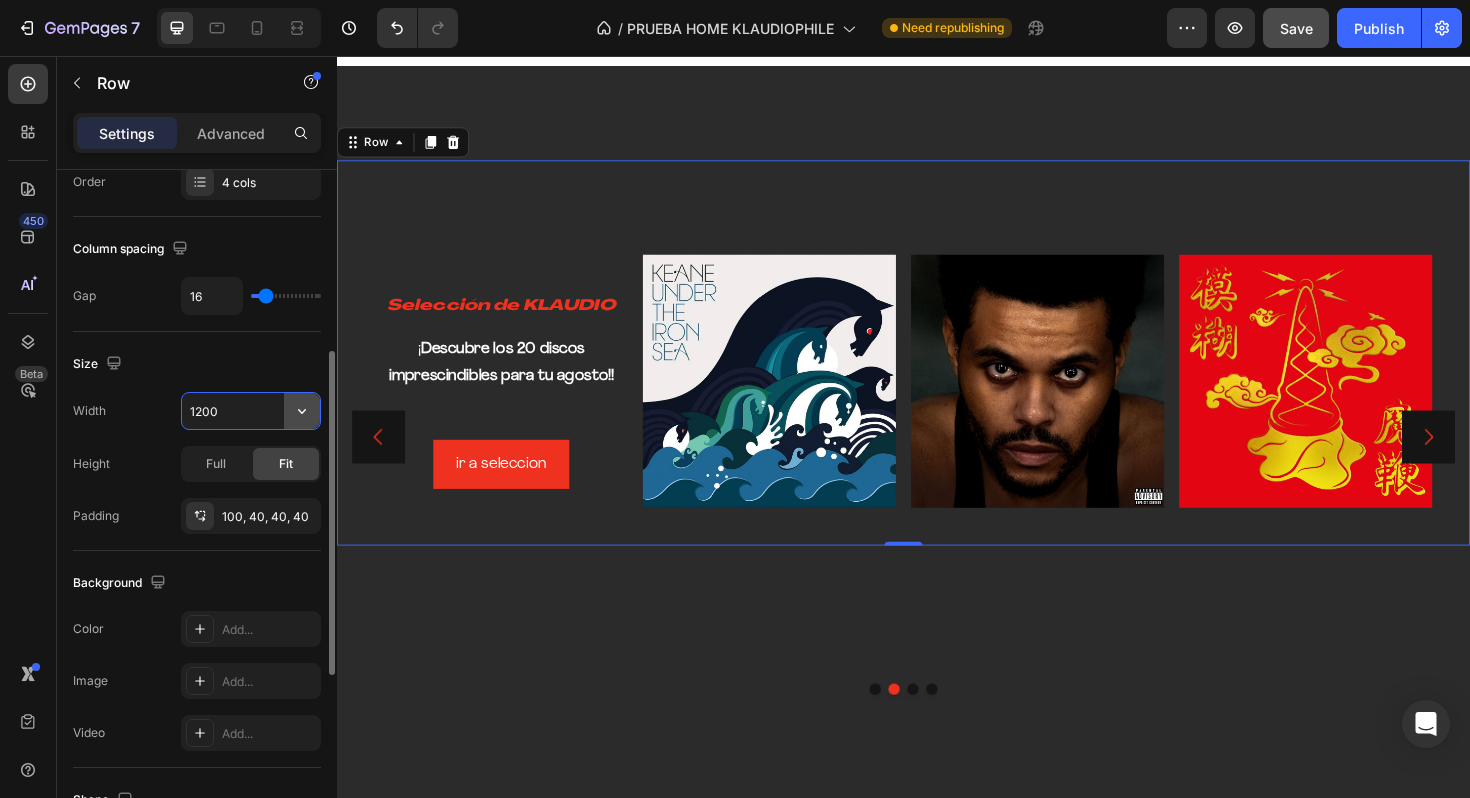 click 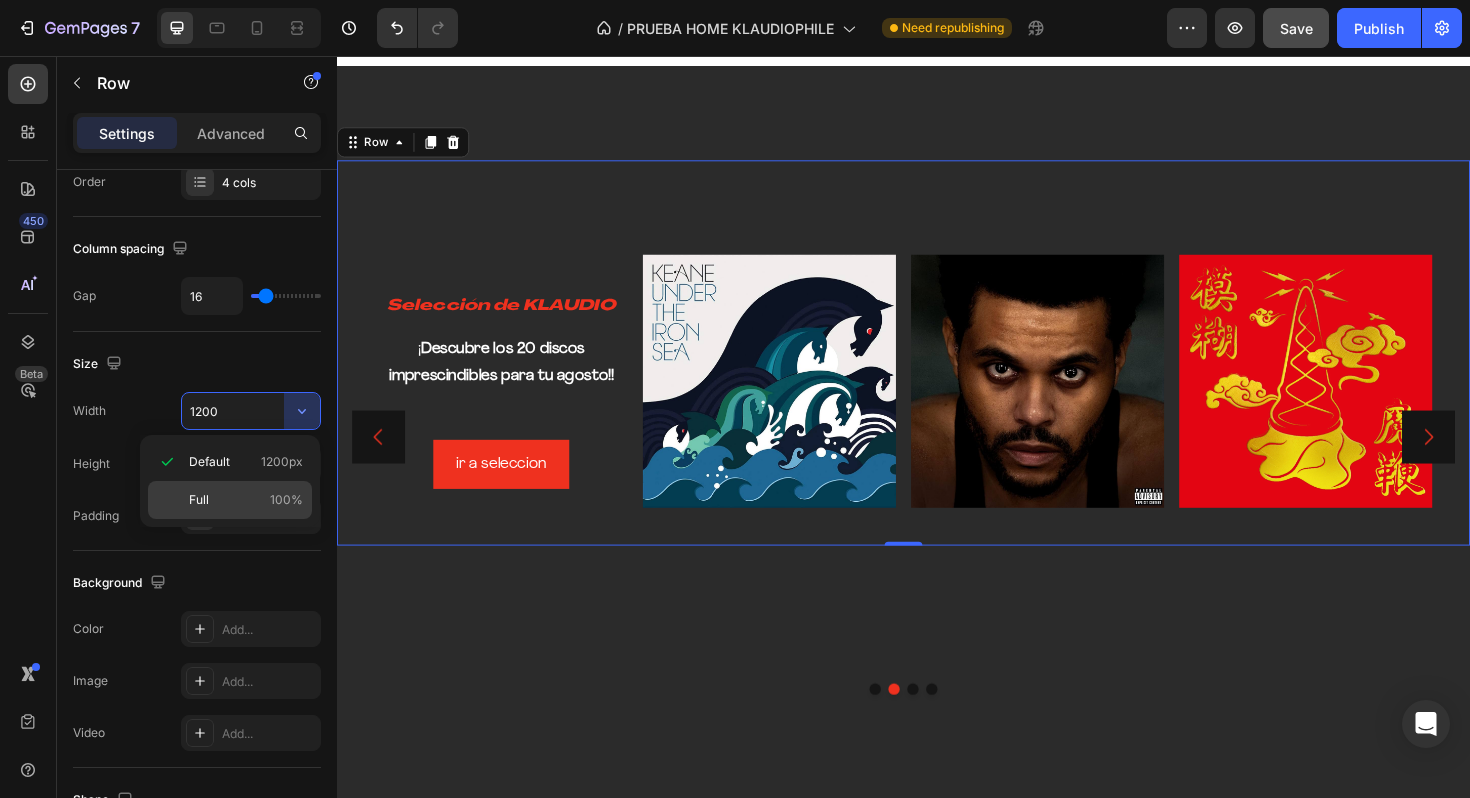 click on "Full 100%" at bounding box center (246, 500) 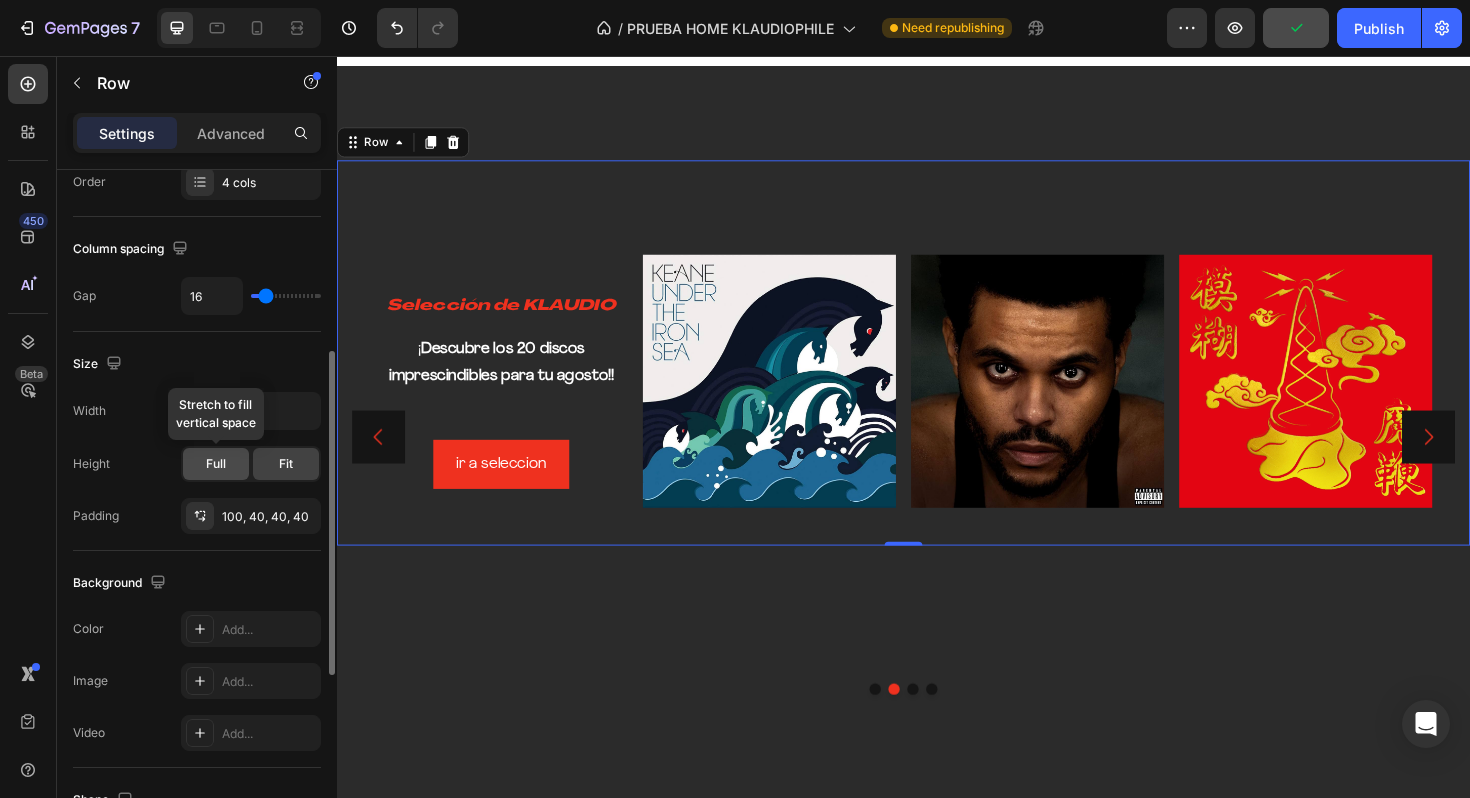 click on "Full" 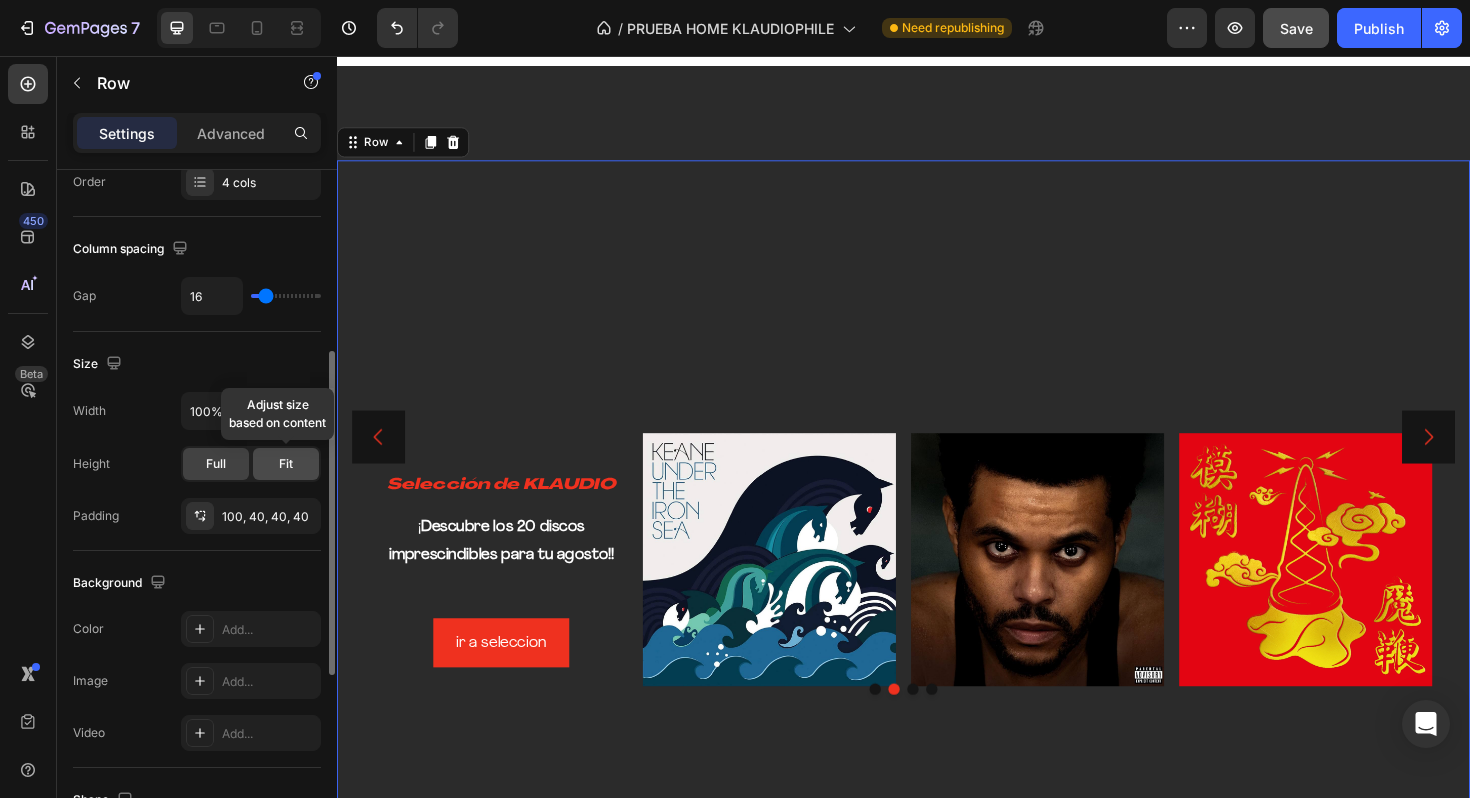 click on "Fit" 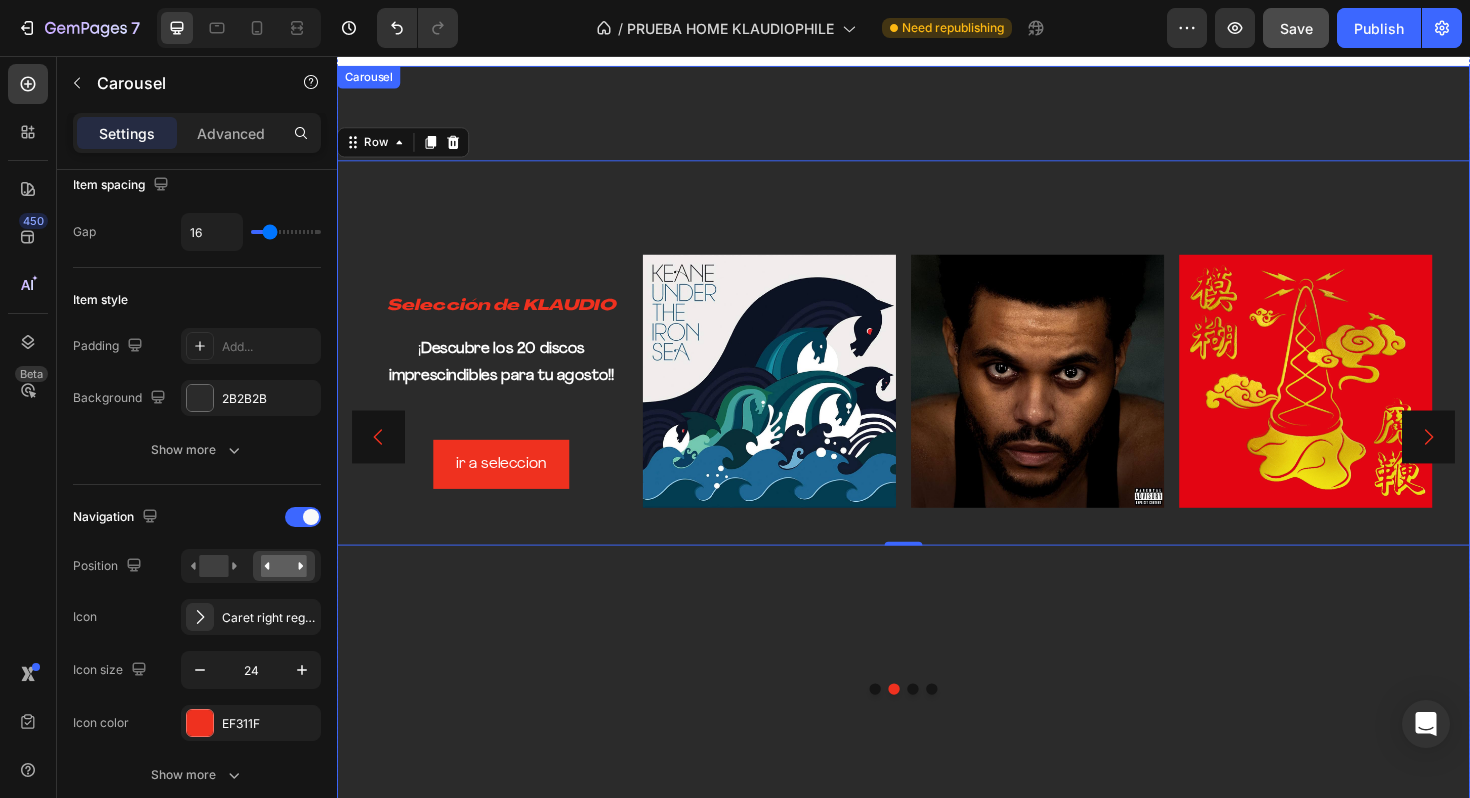 click at bounding box center (947, 727) 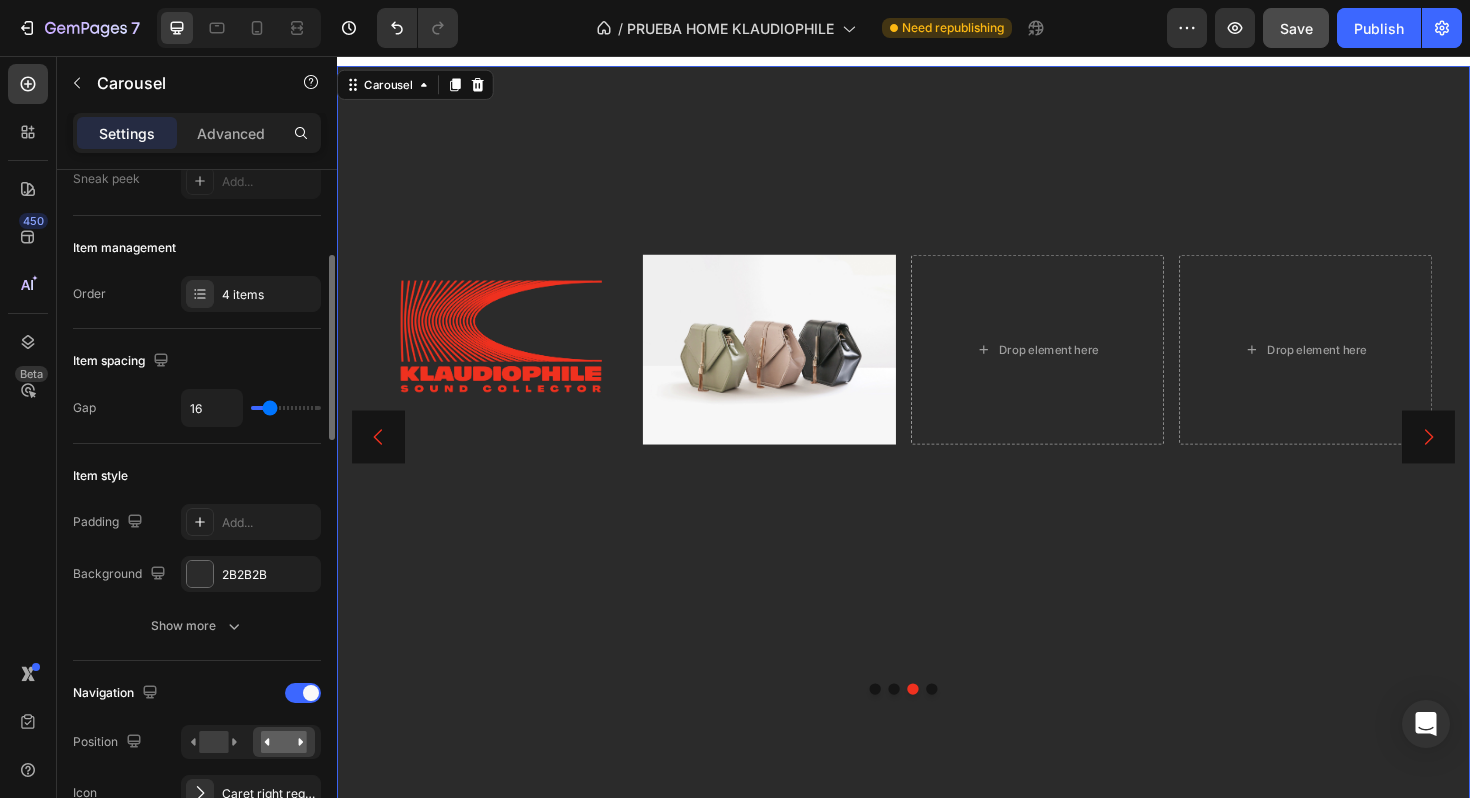 scroll, scrollTop: 250, scrollLeft: 0, axis: vertical 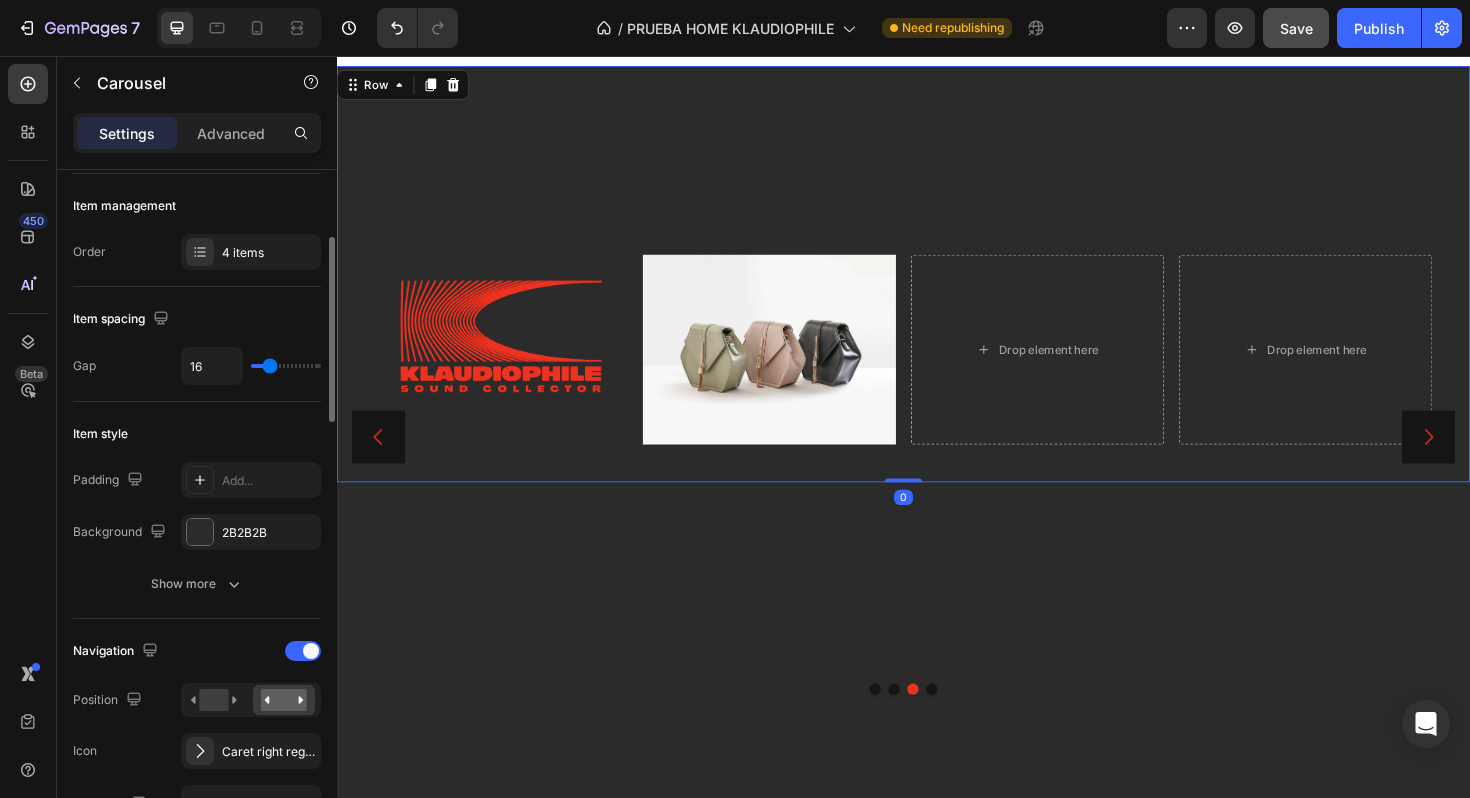 click on "Image Image
Drop element here
Drop element here Row   0" at bounding box center [937, 287] 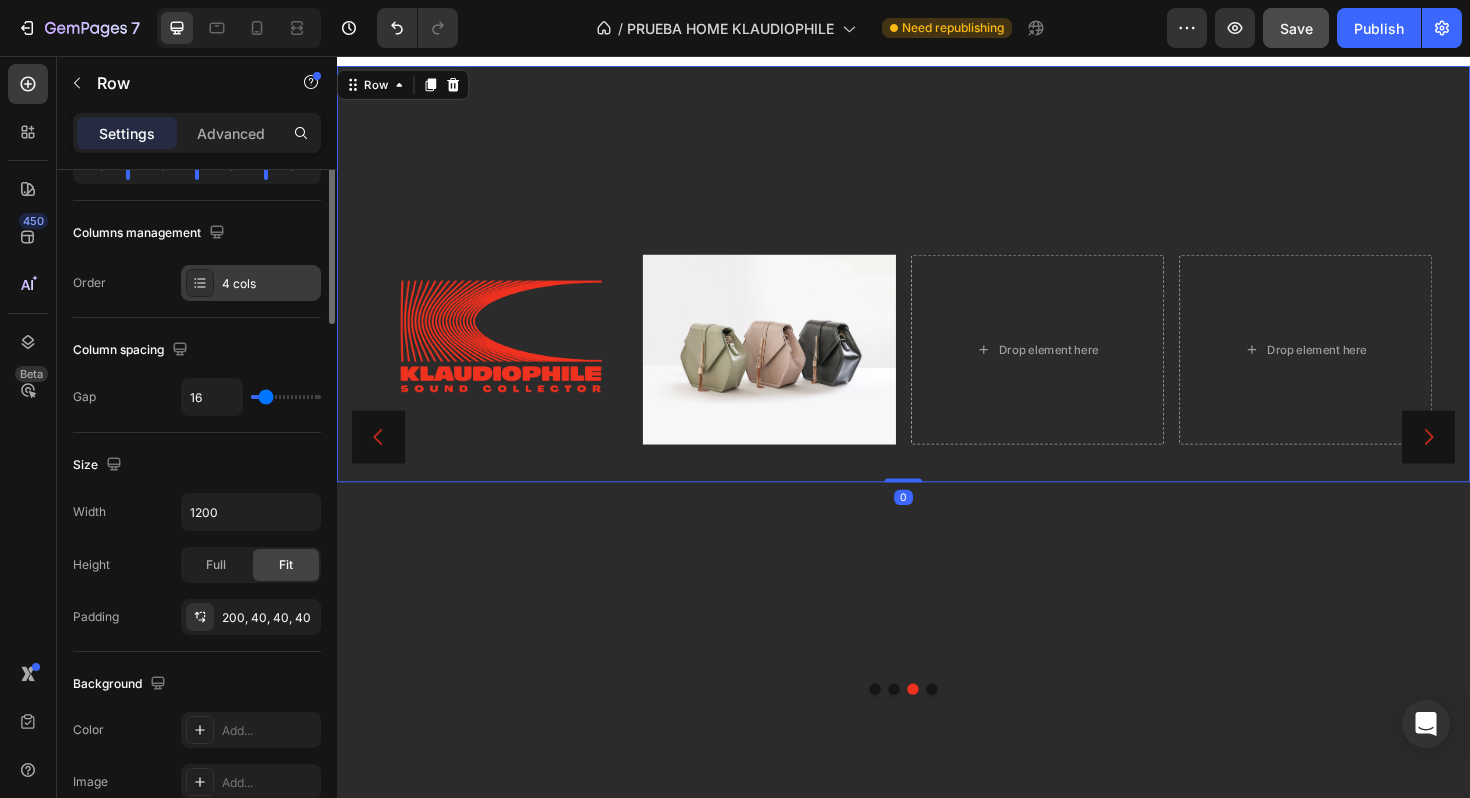scroll, scrollTop: 344, scrollLeft: 0, axis: vertical 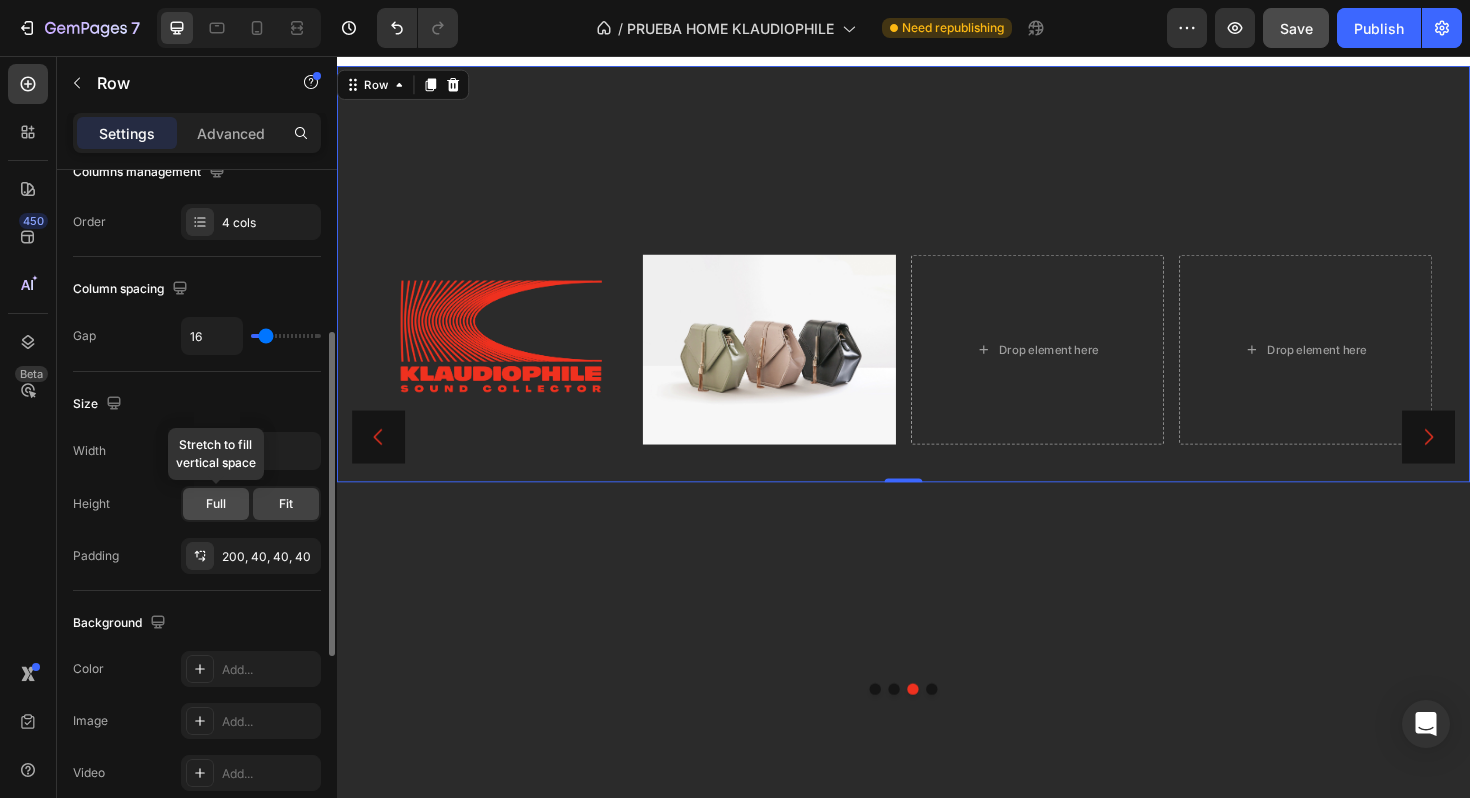 click on "Full" 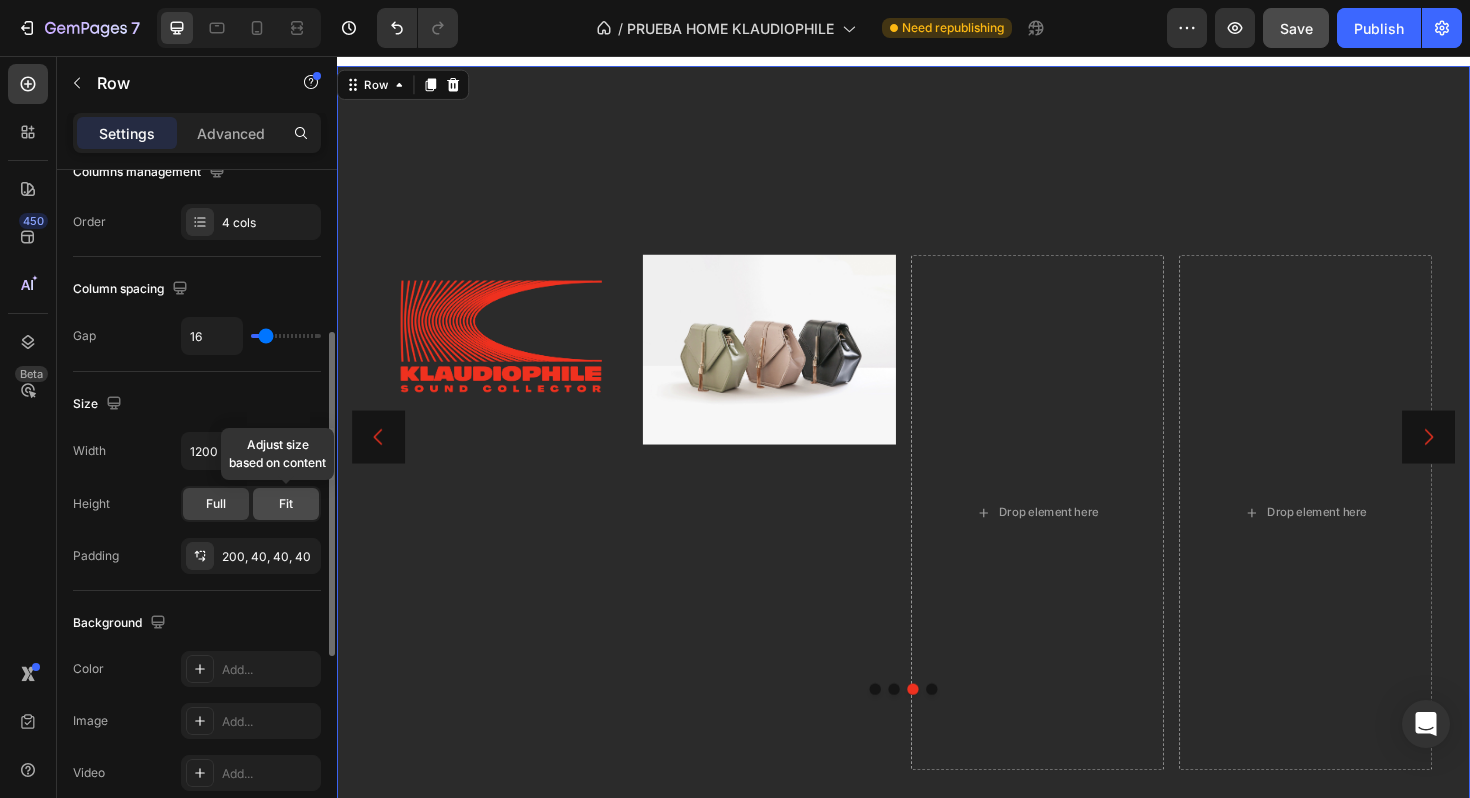 click on "Fit" 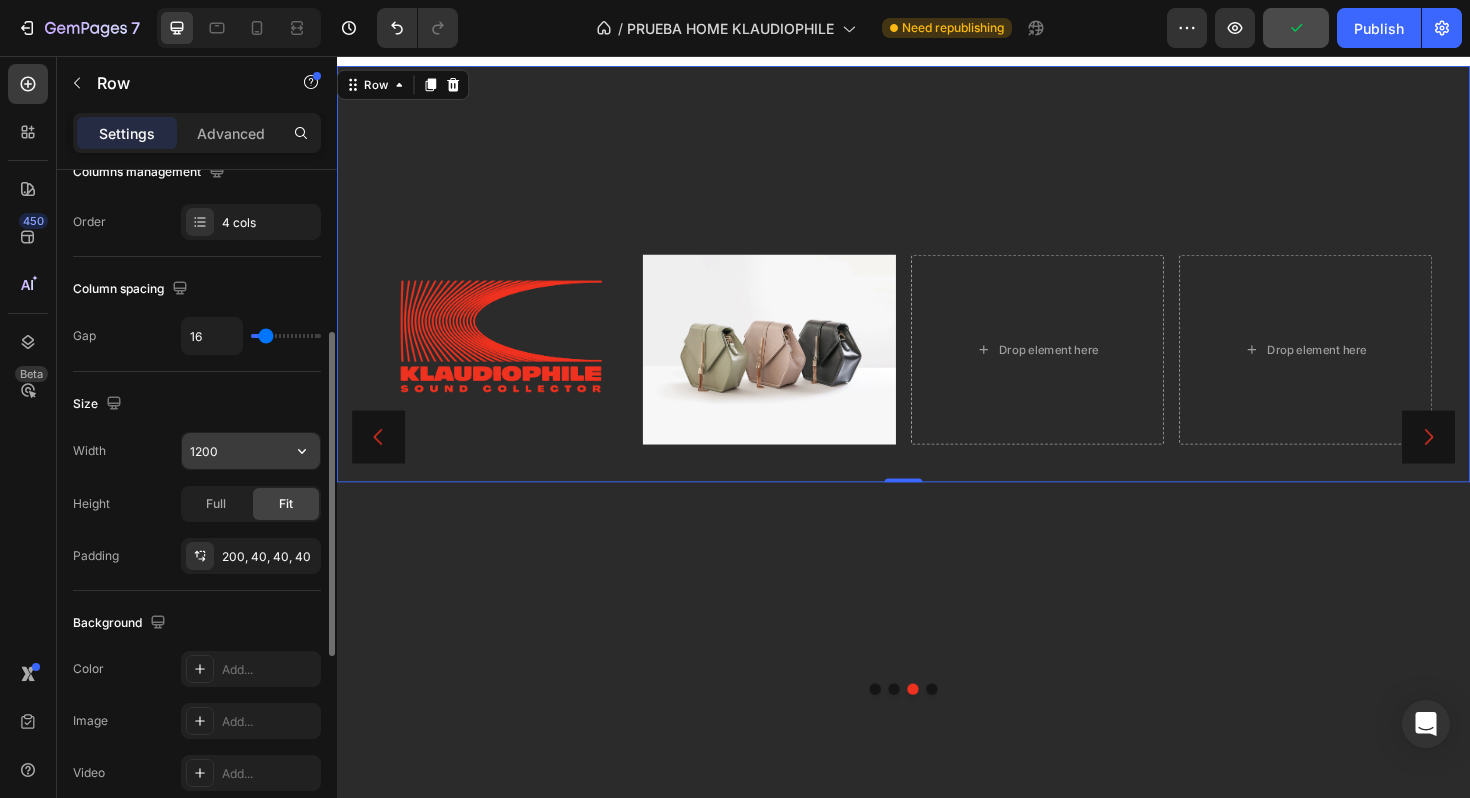click on "1200" at bounding box center [251, 451] 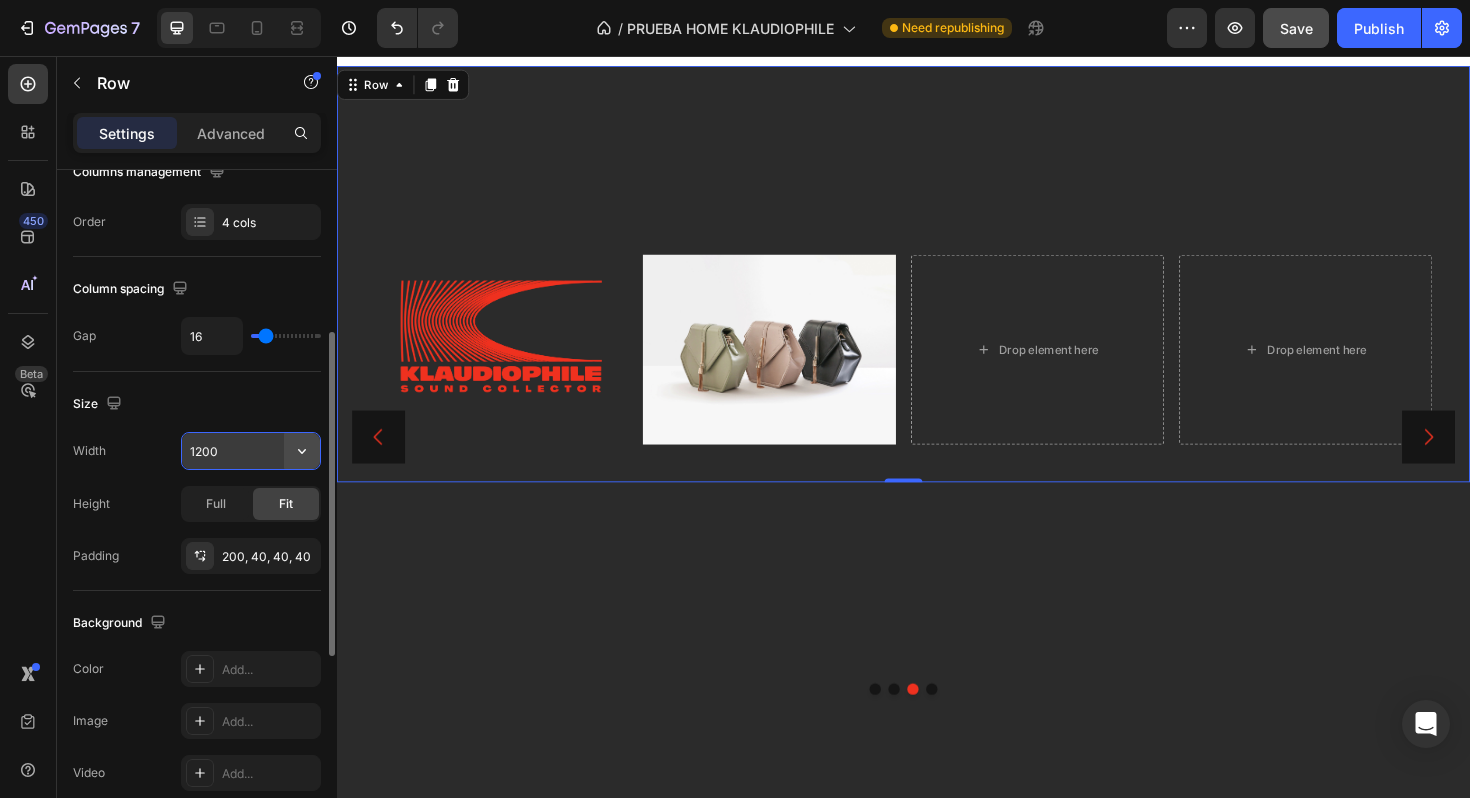 click 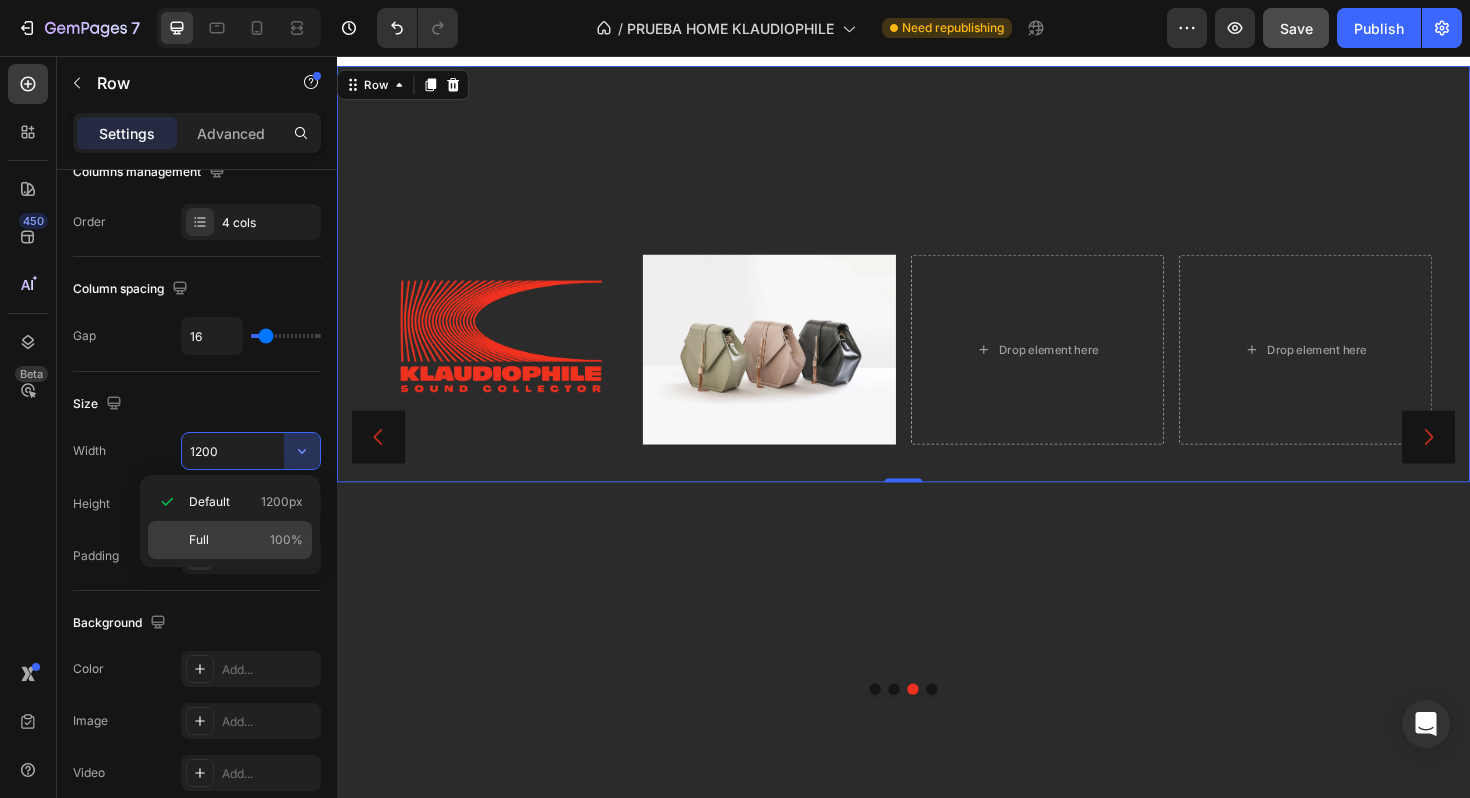 click on "Full 100%" at bounding box center [246, 540] 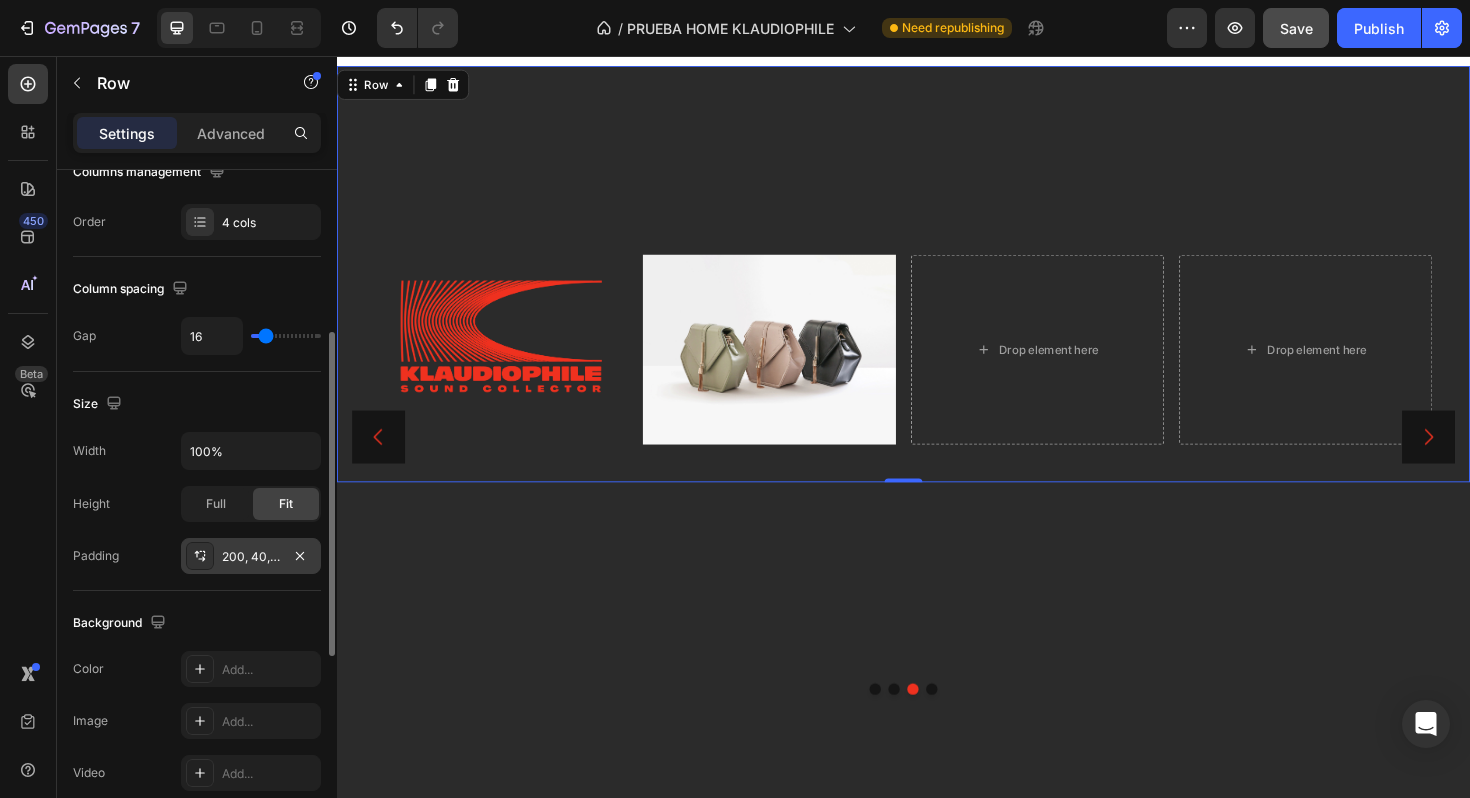 click 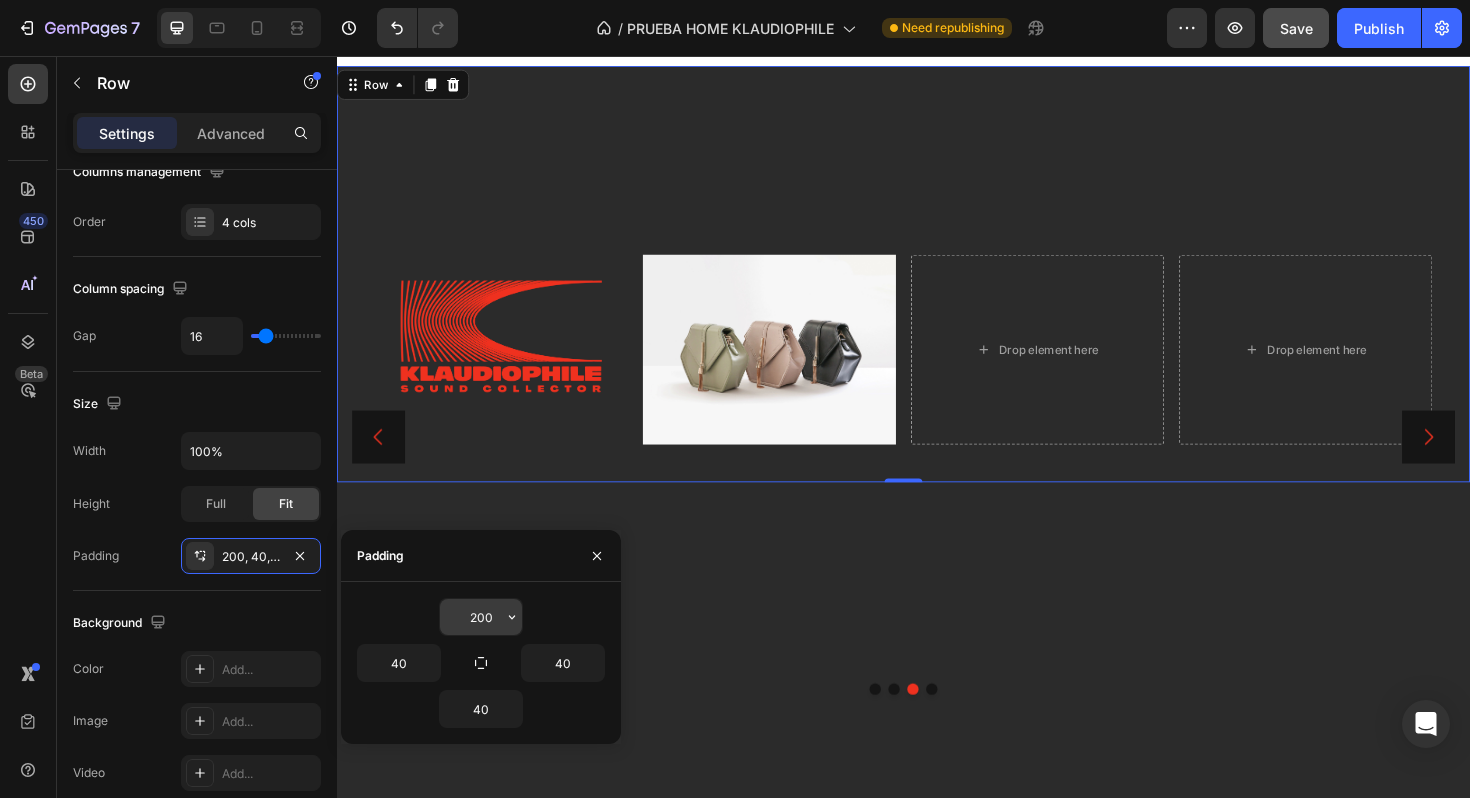 click on "200" at bounding box center [481, 617] 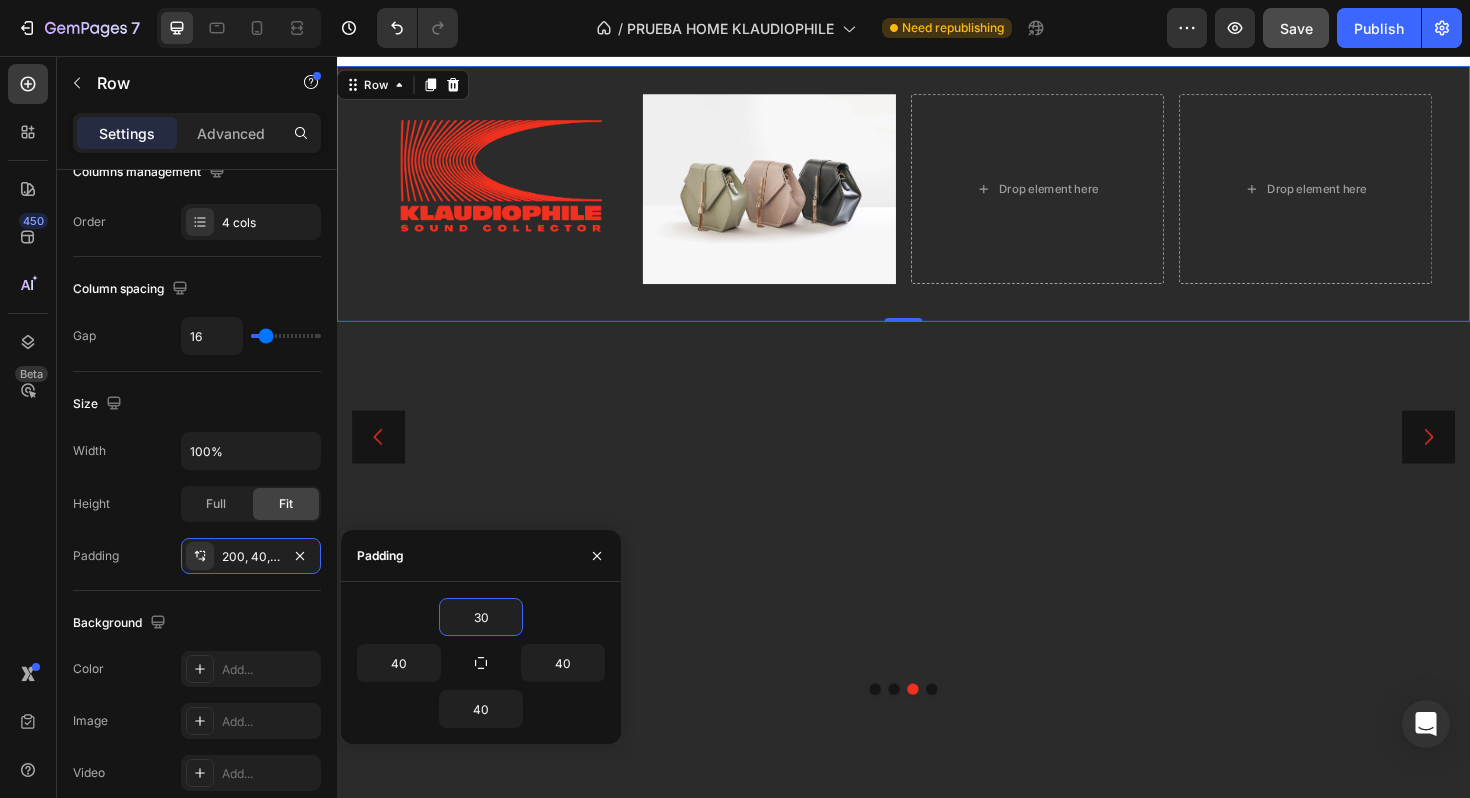 type on "3" 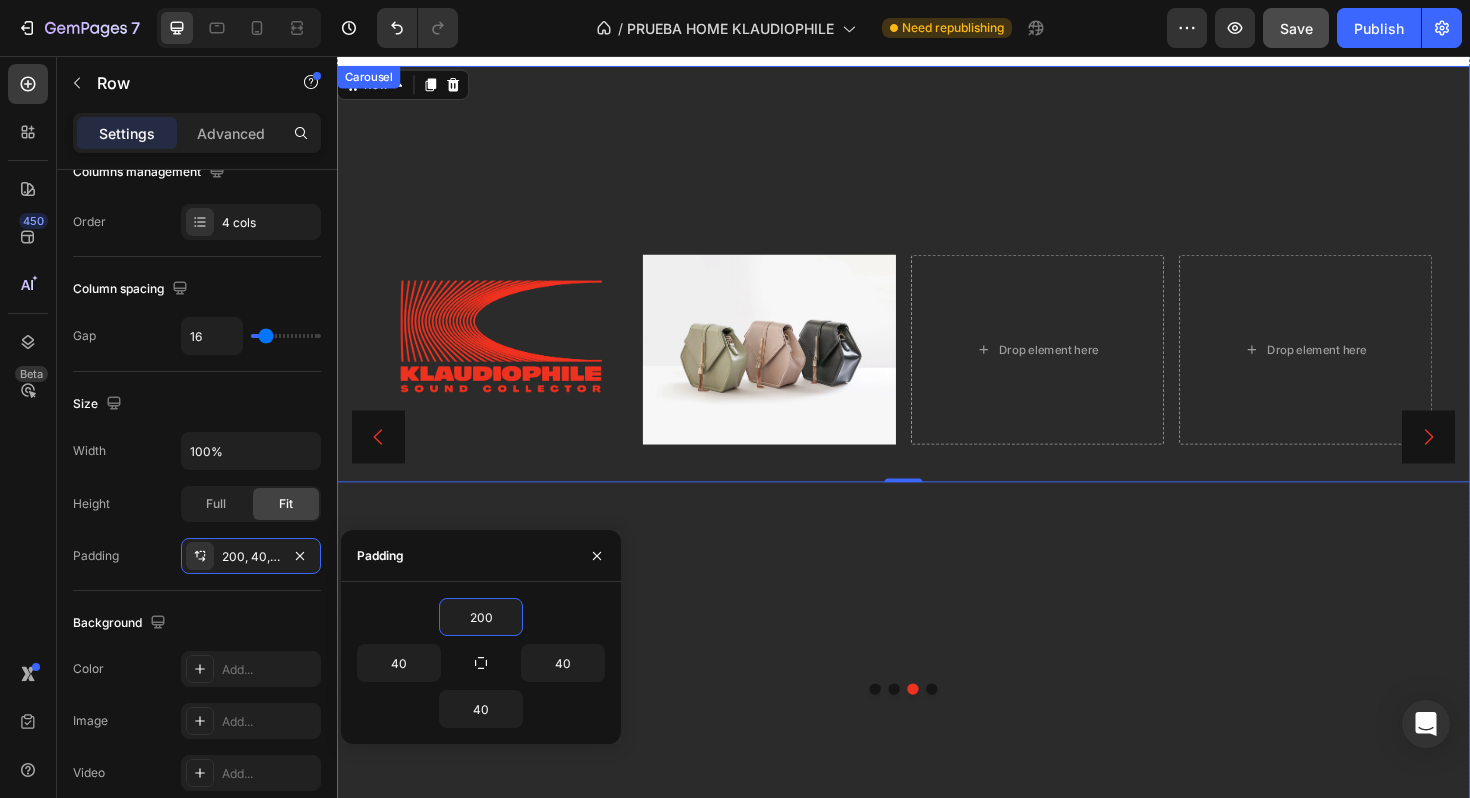 scroll, scrollTop: 0, scrollLeft: 0, axis: both 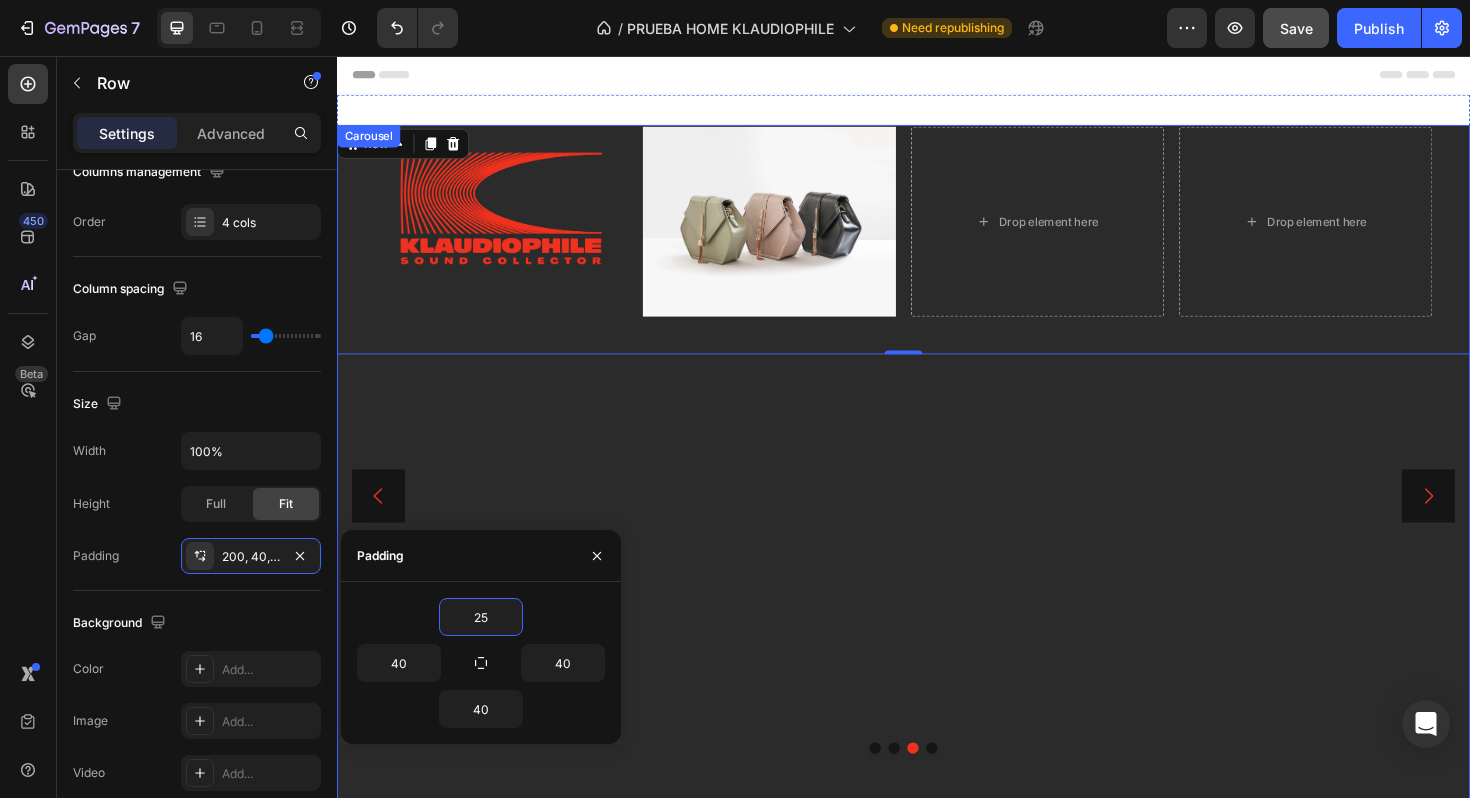 type on "250" 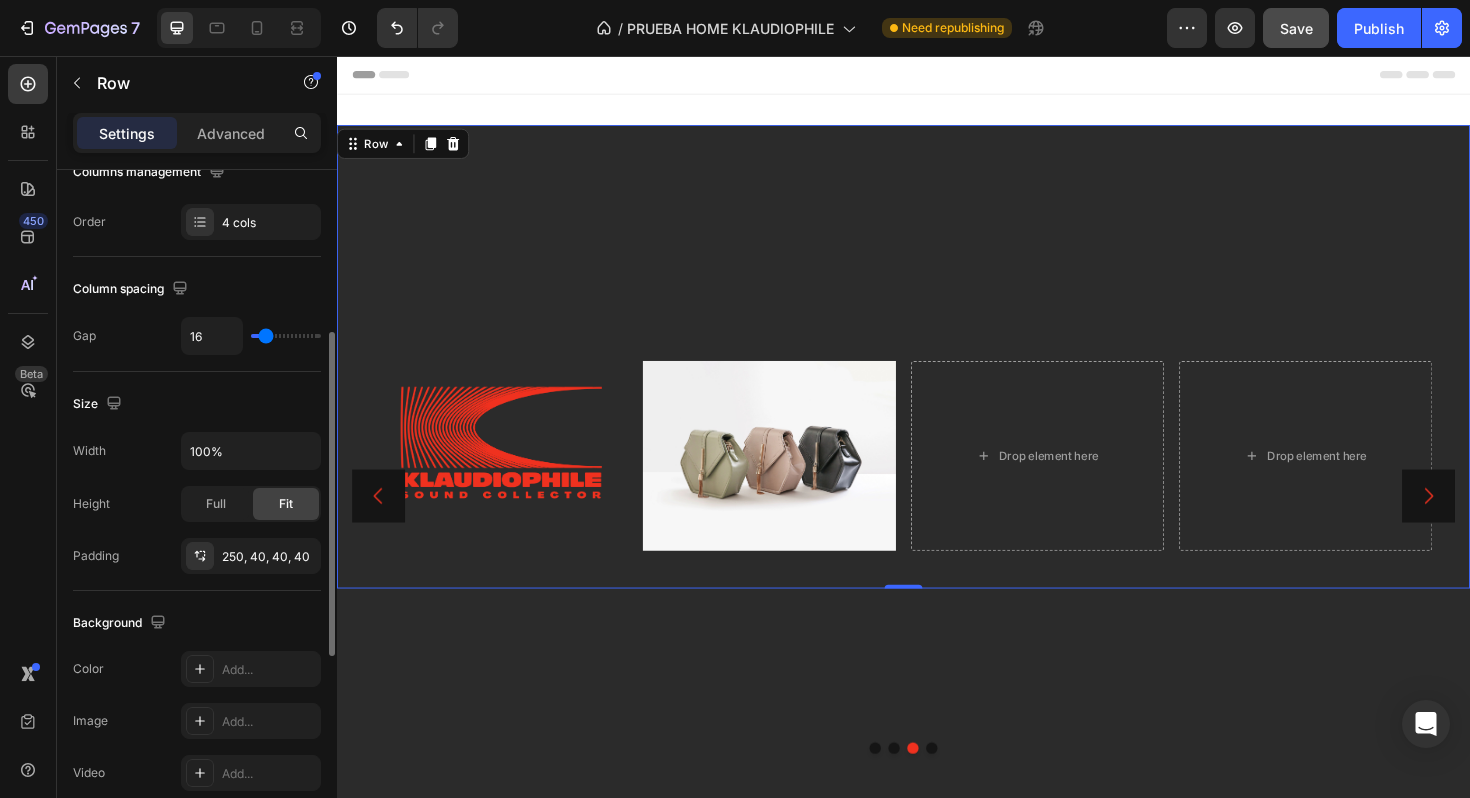 type on "31" 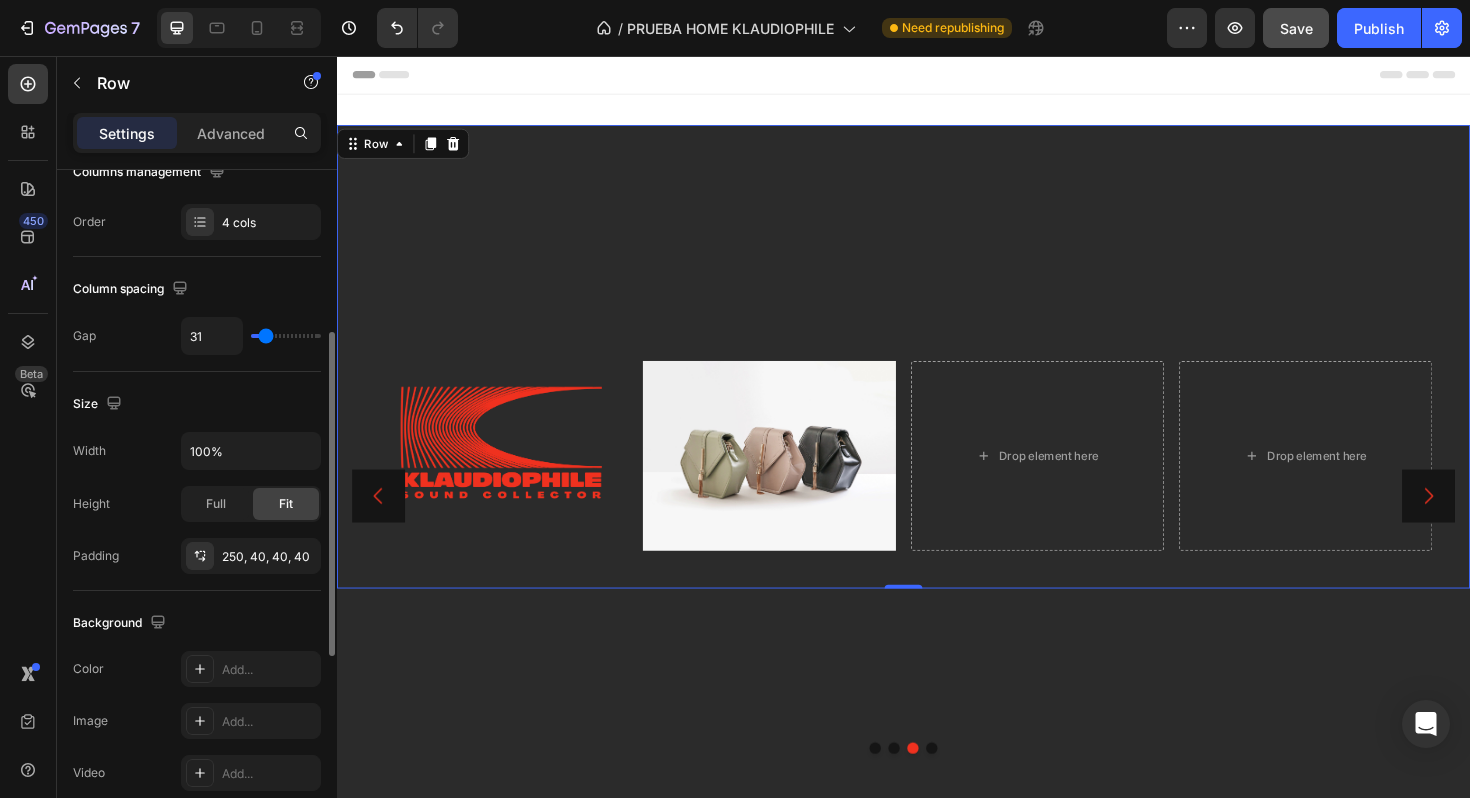 type on "31" 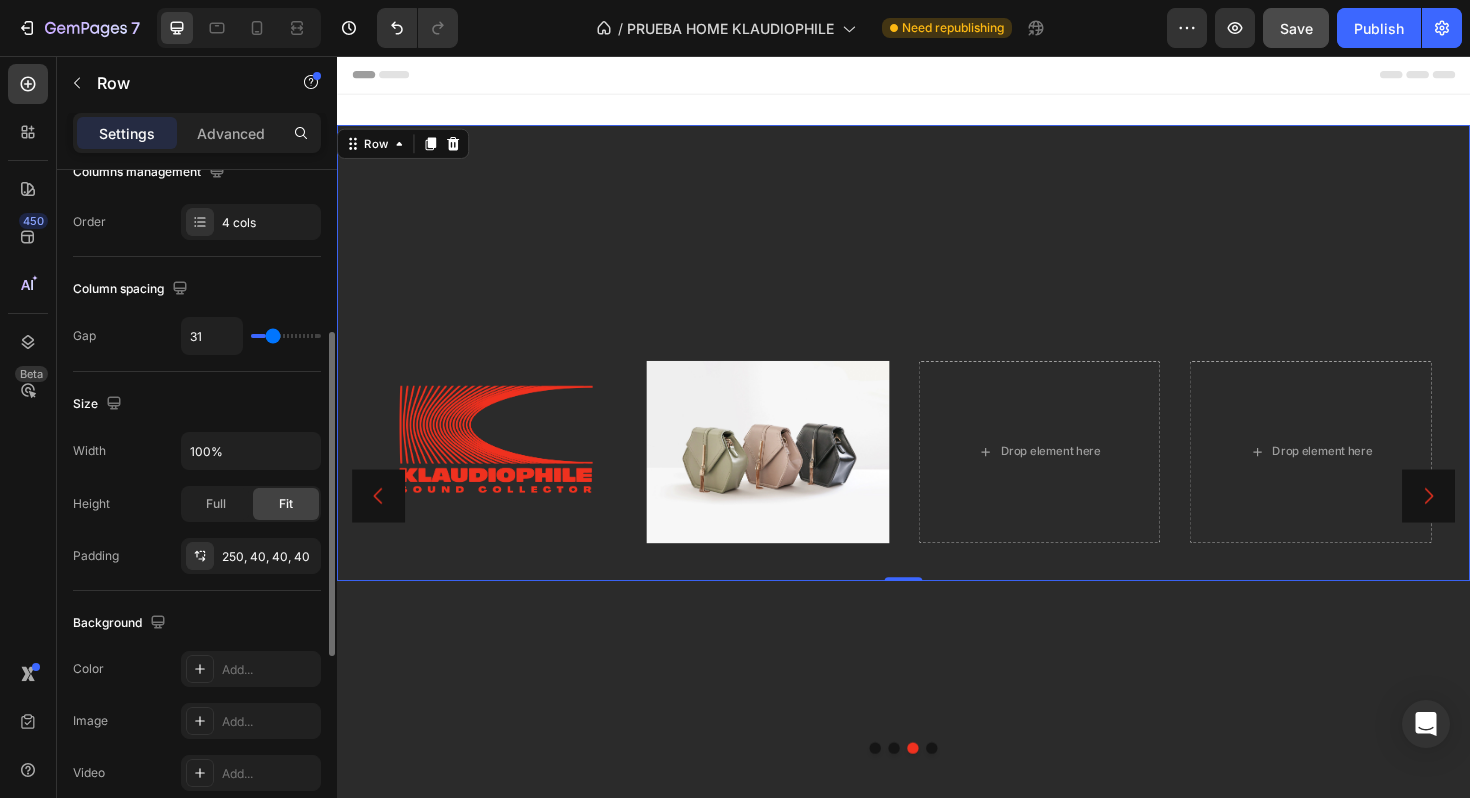 type on "35" 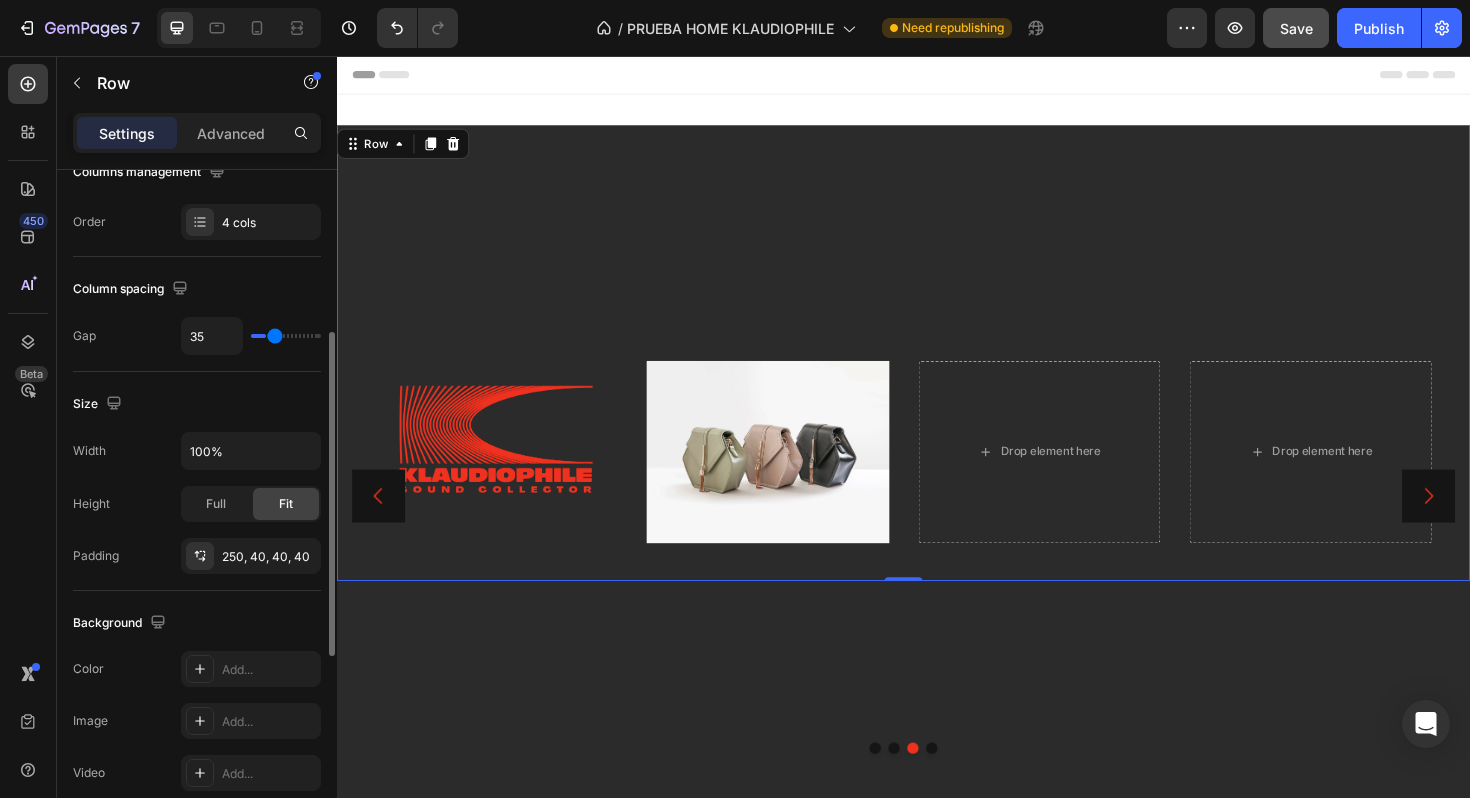 type on "42" 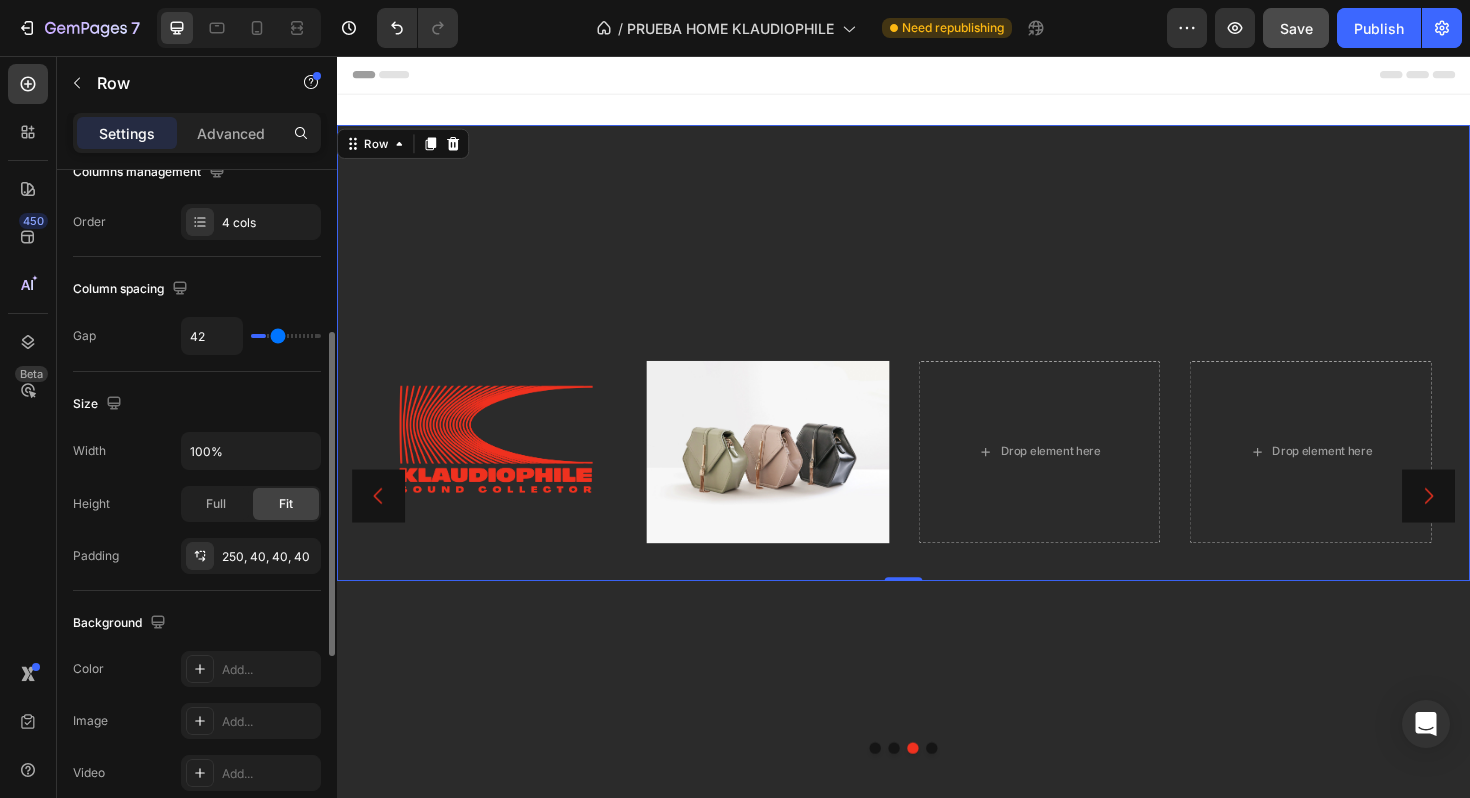 type on "48" 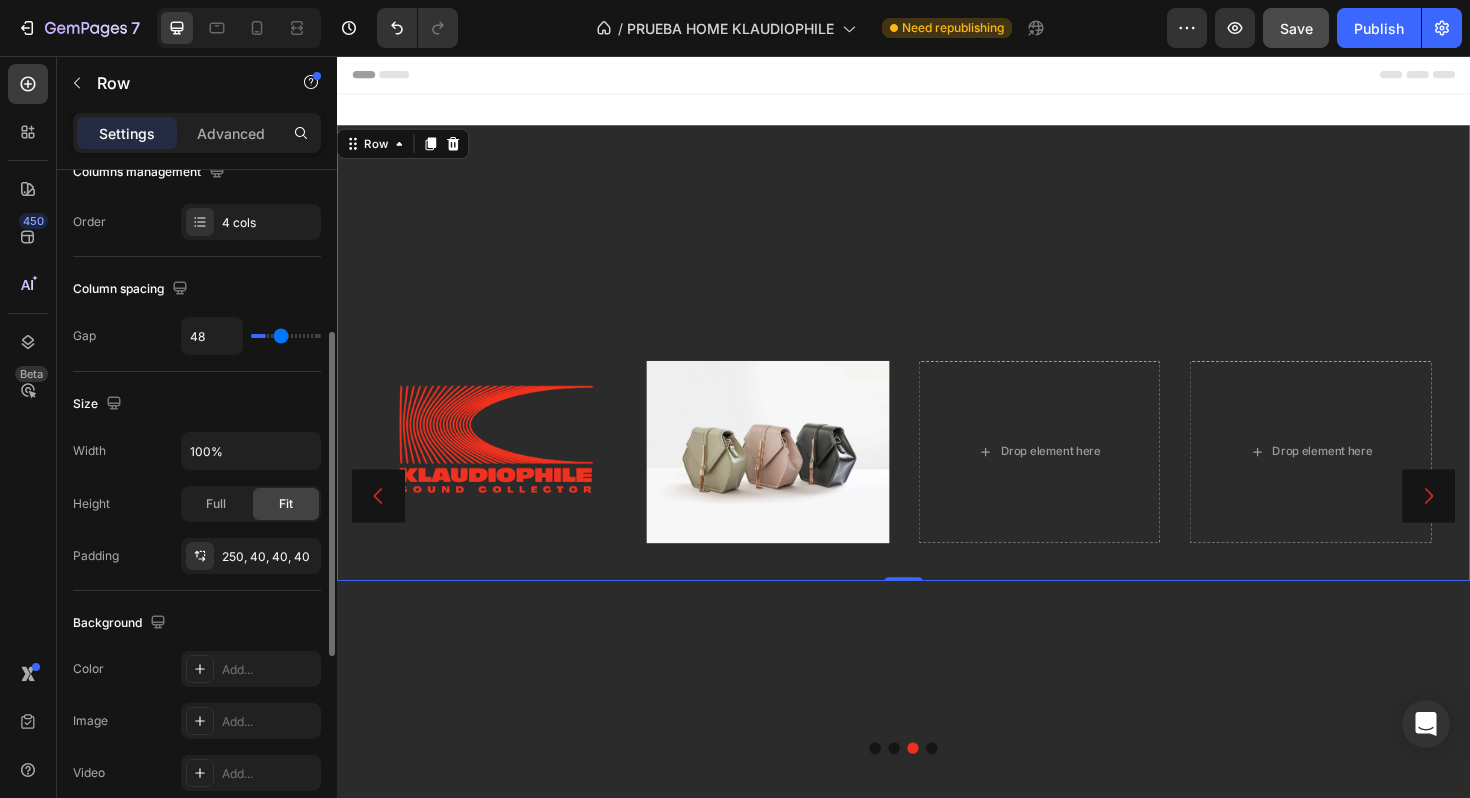 type on "51" 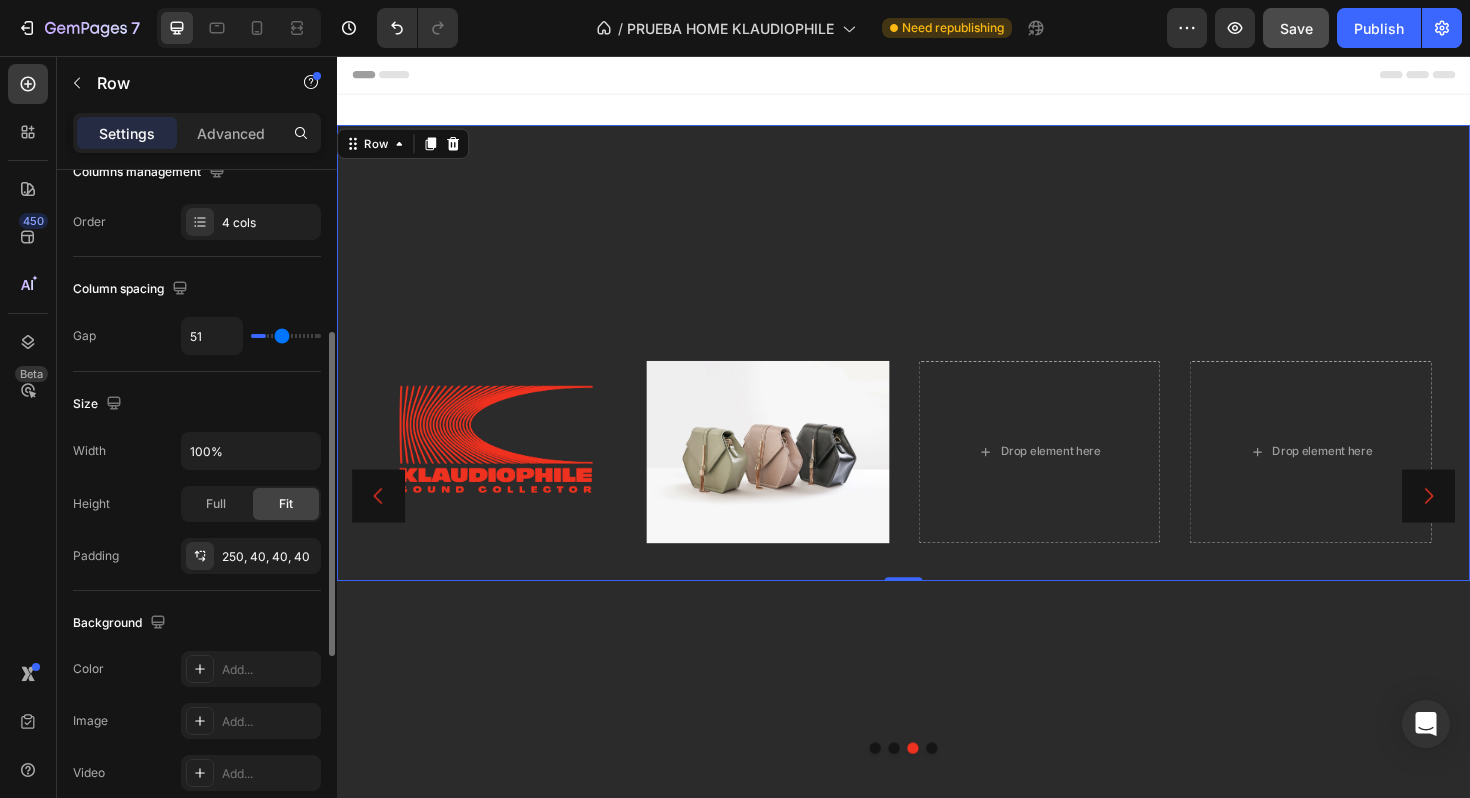 type on "54" 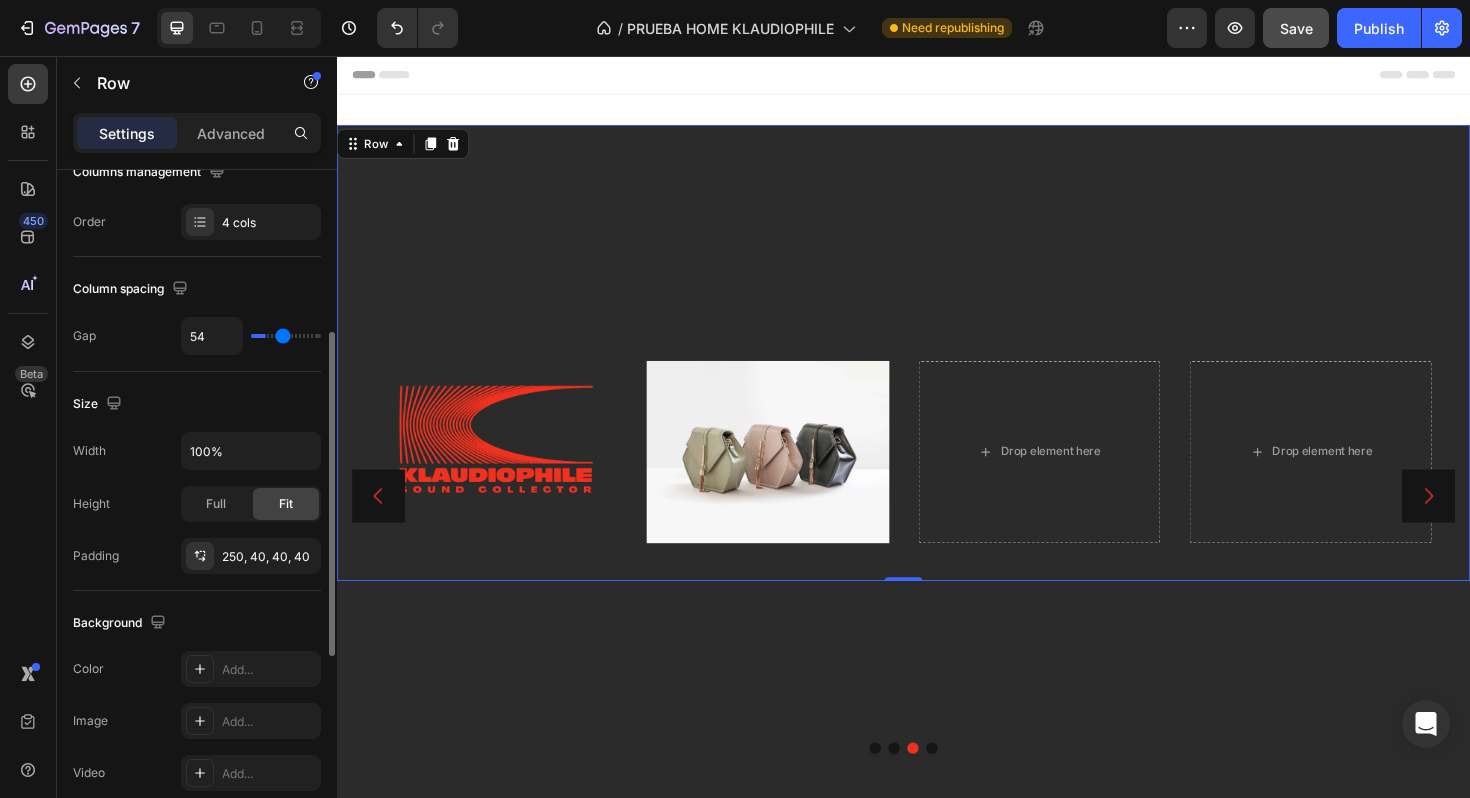type on "56" 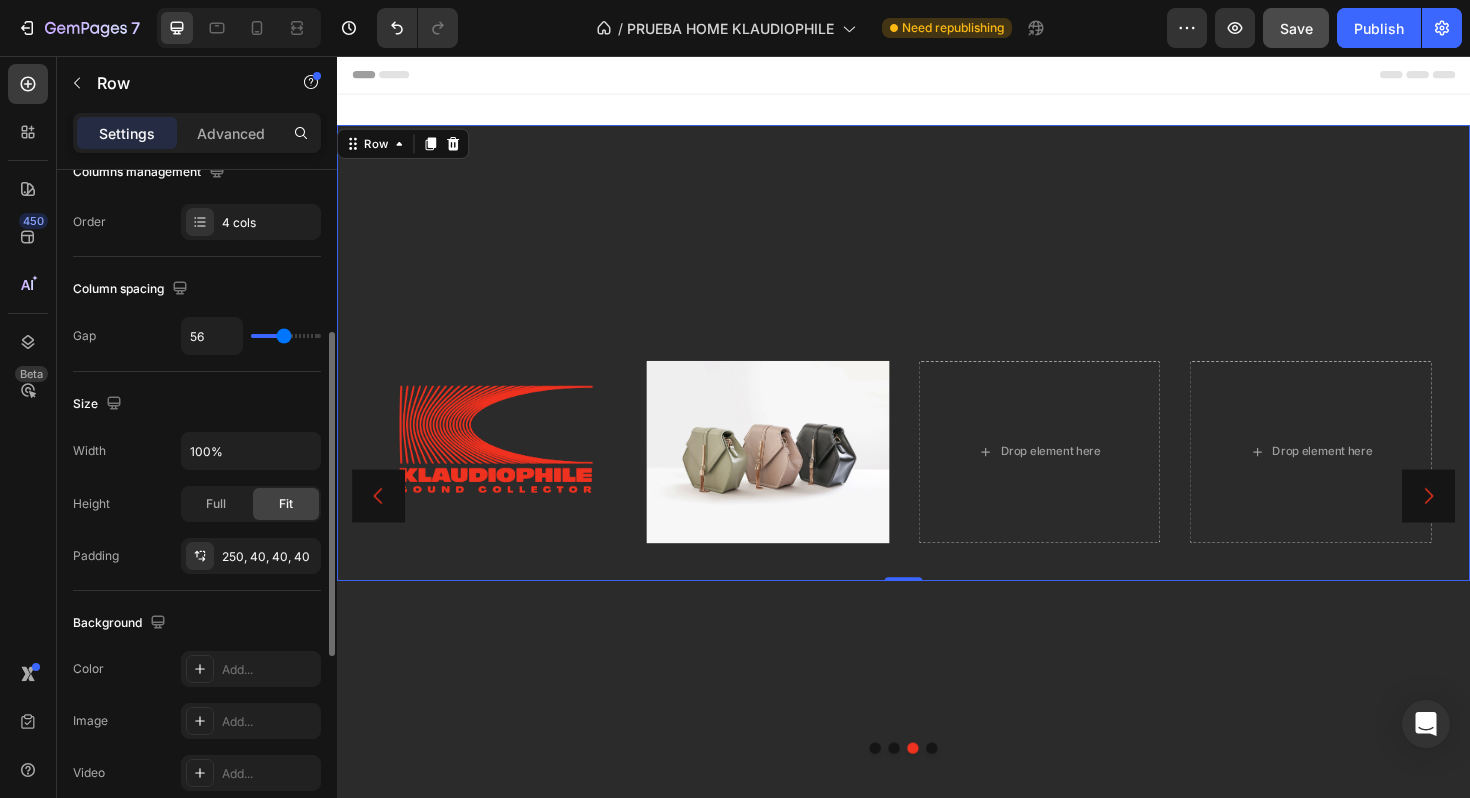 type on "59" 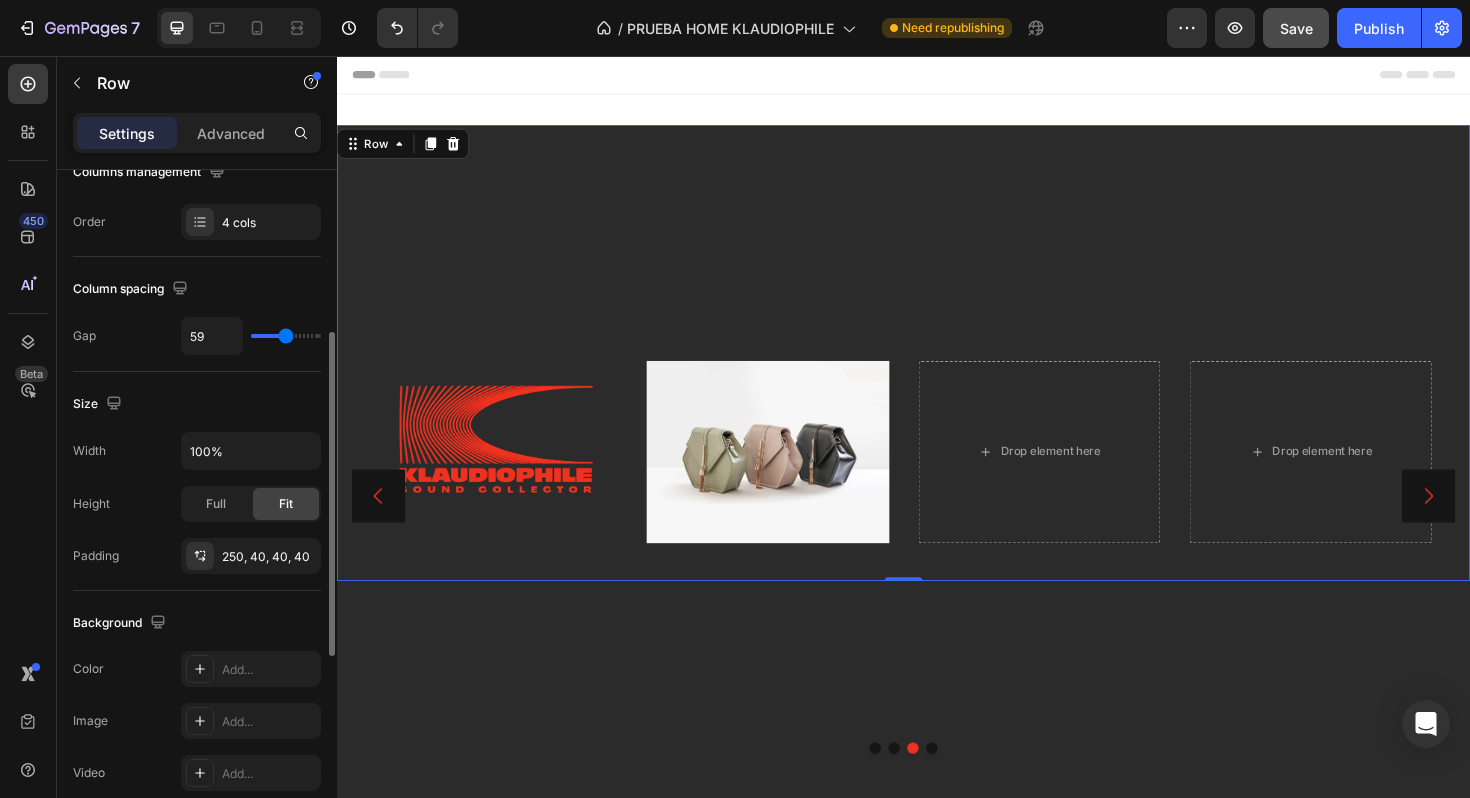 type on "61" 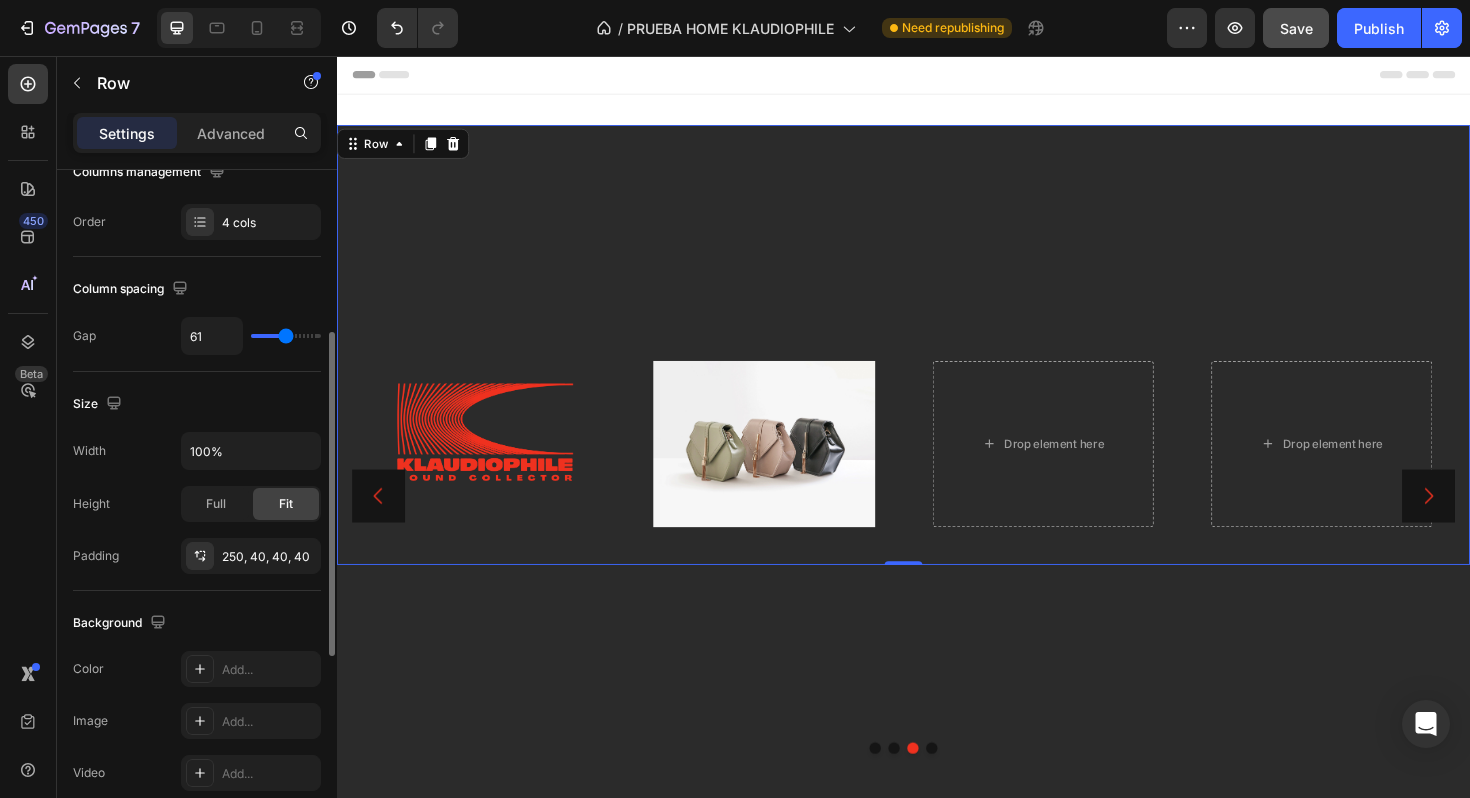 type on "62" 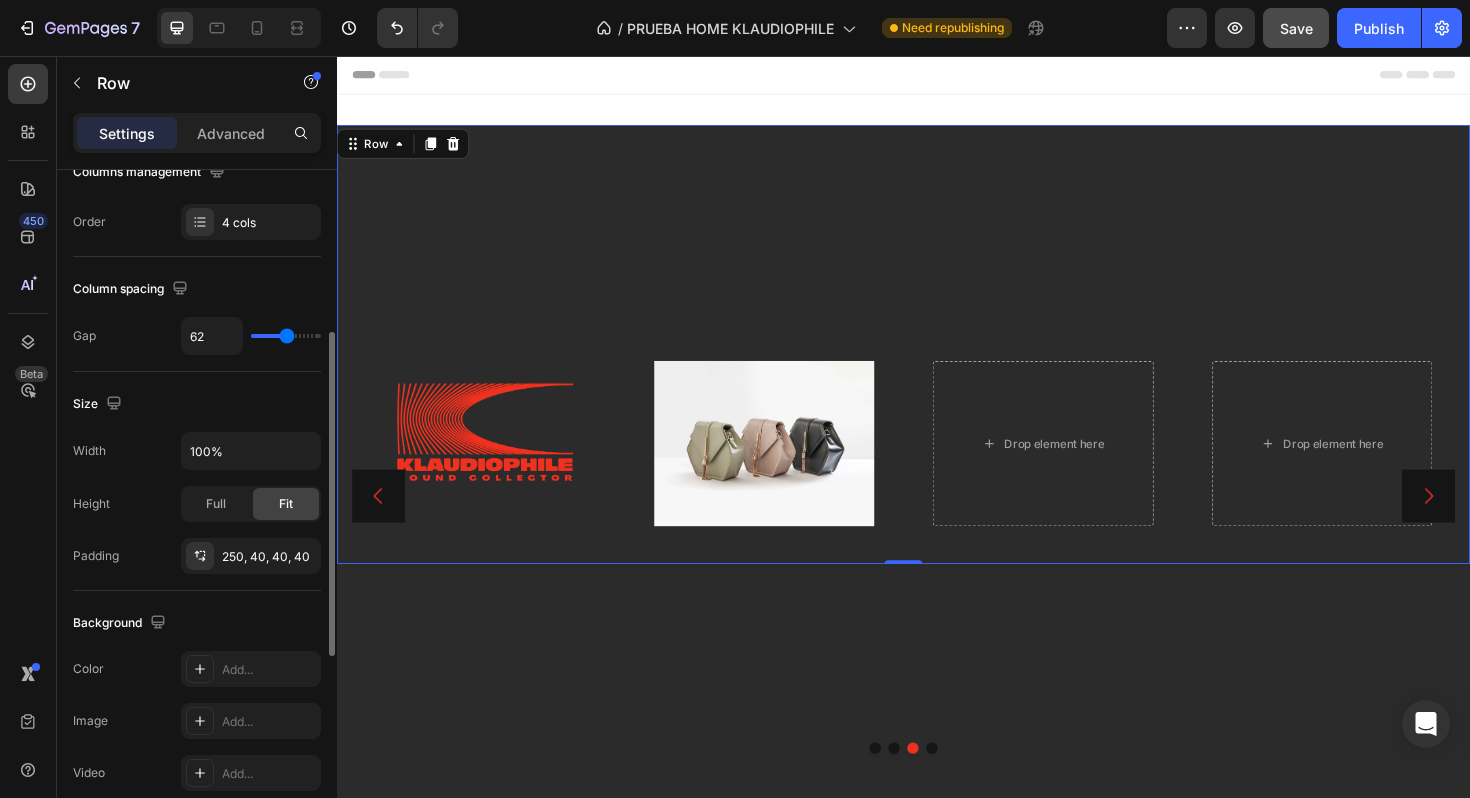 type on "63" 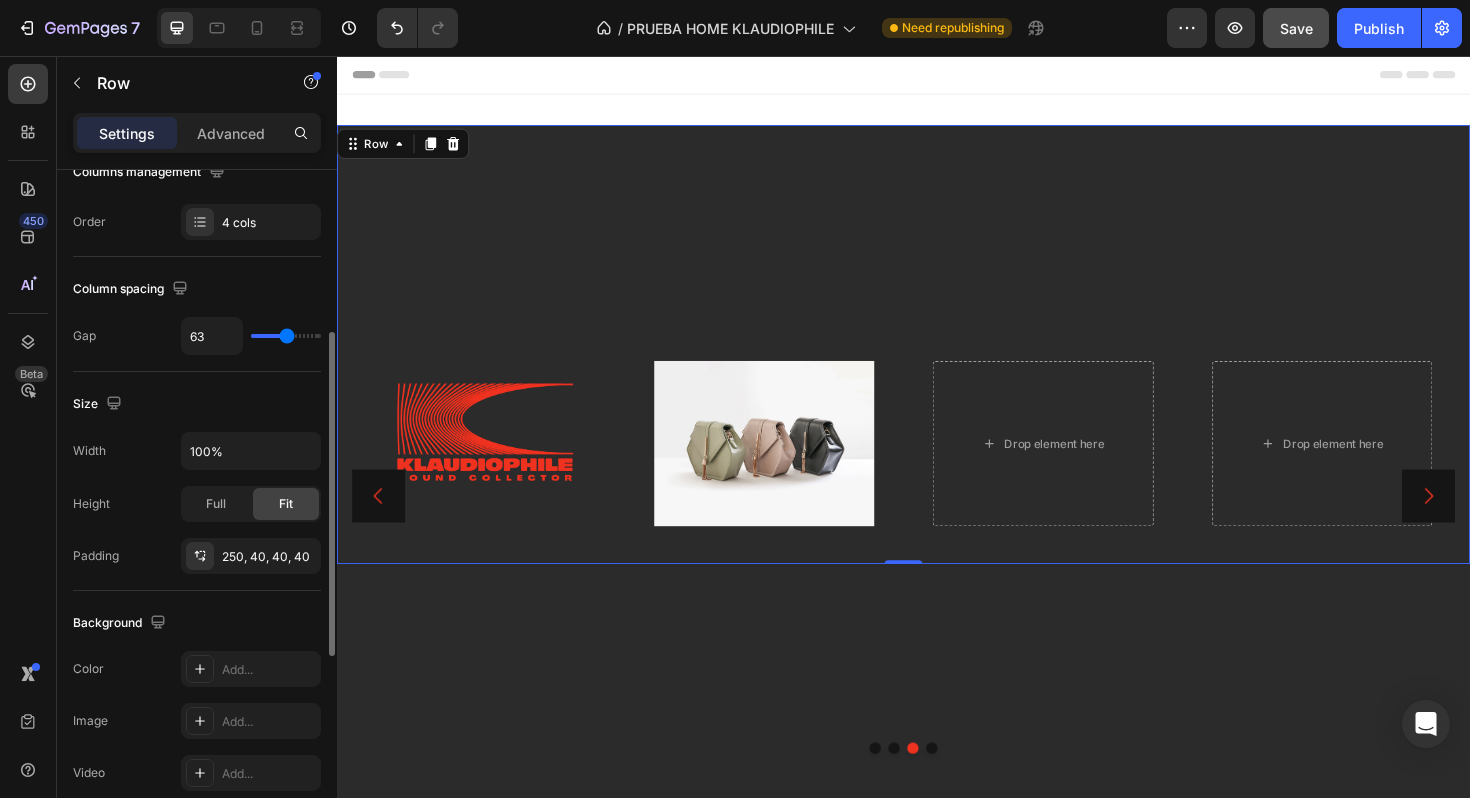 type on "66" 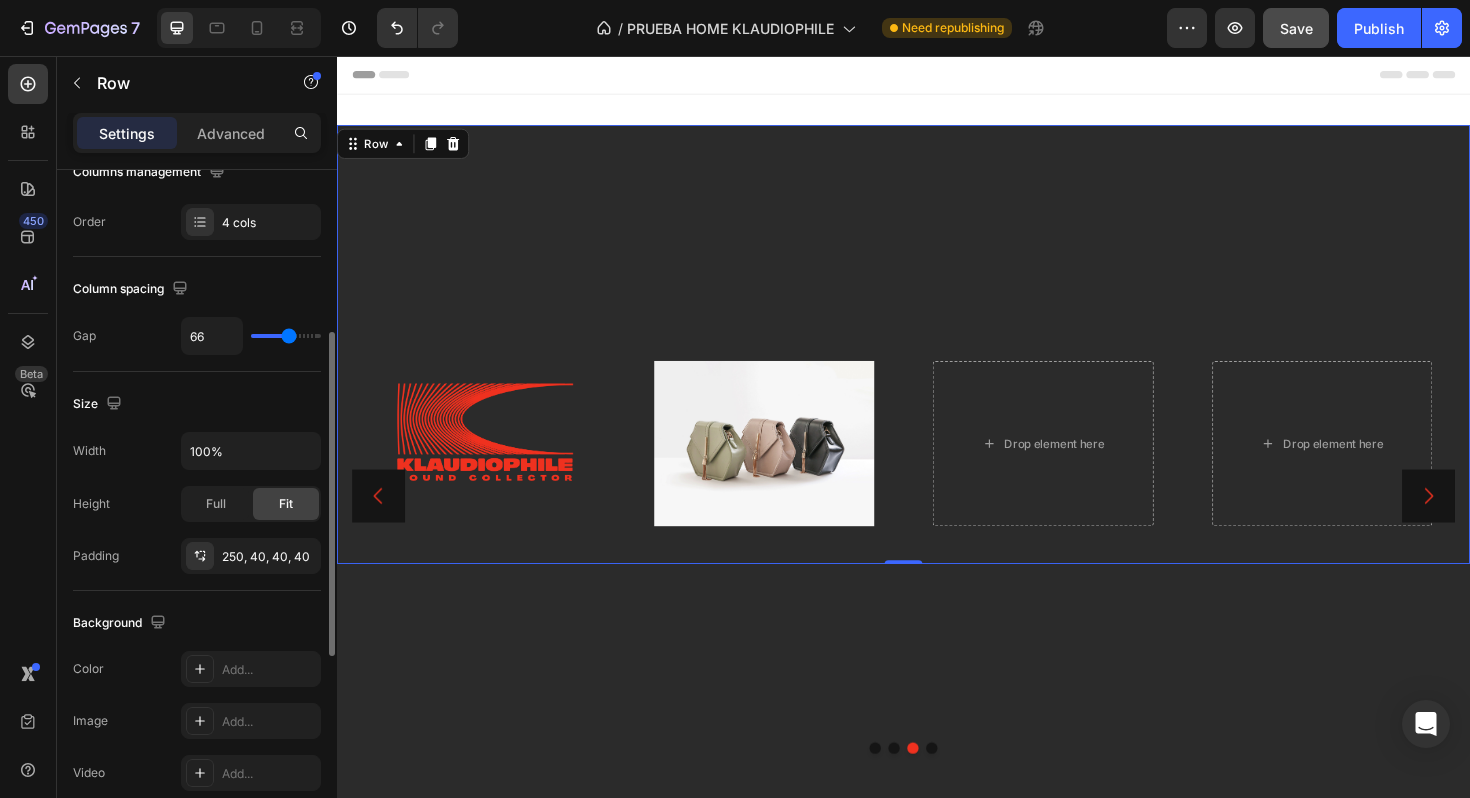 type on "77" 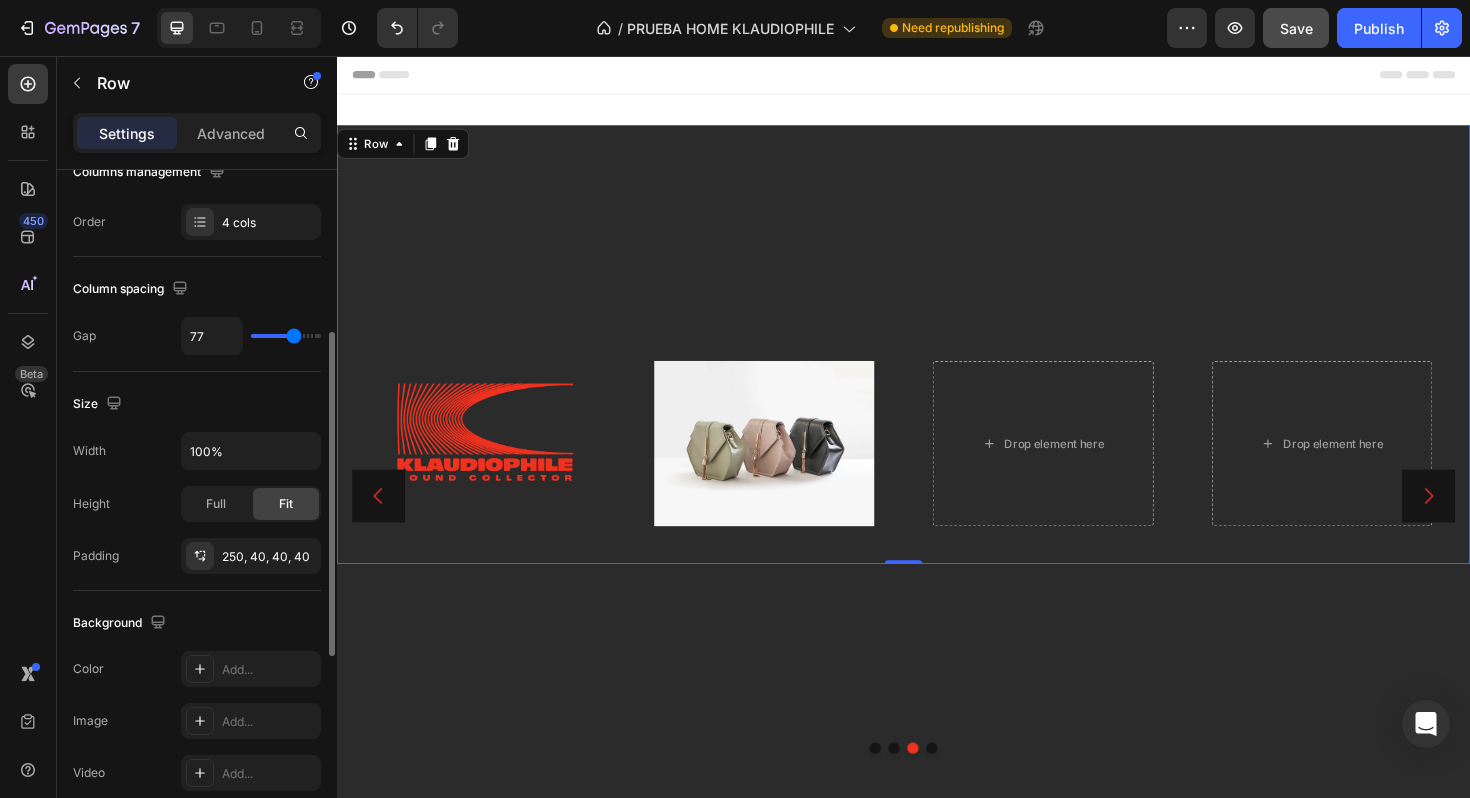 type on "80" 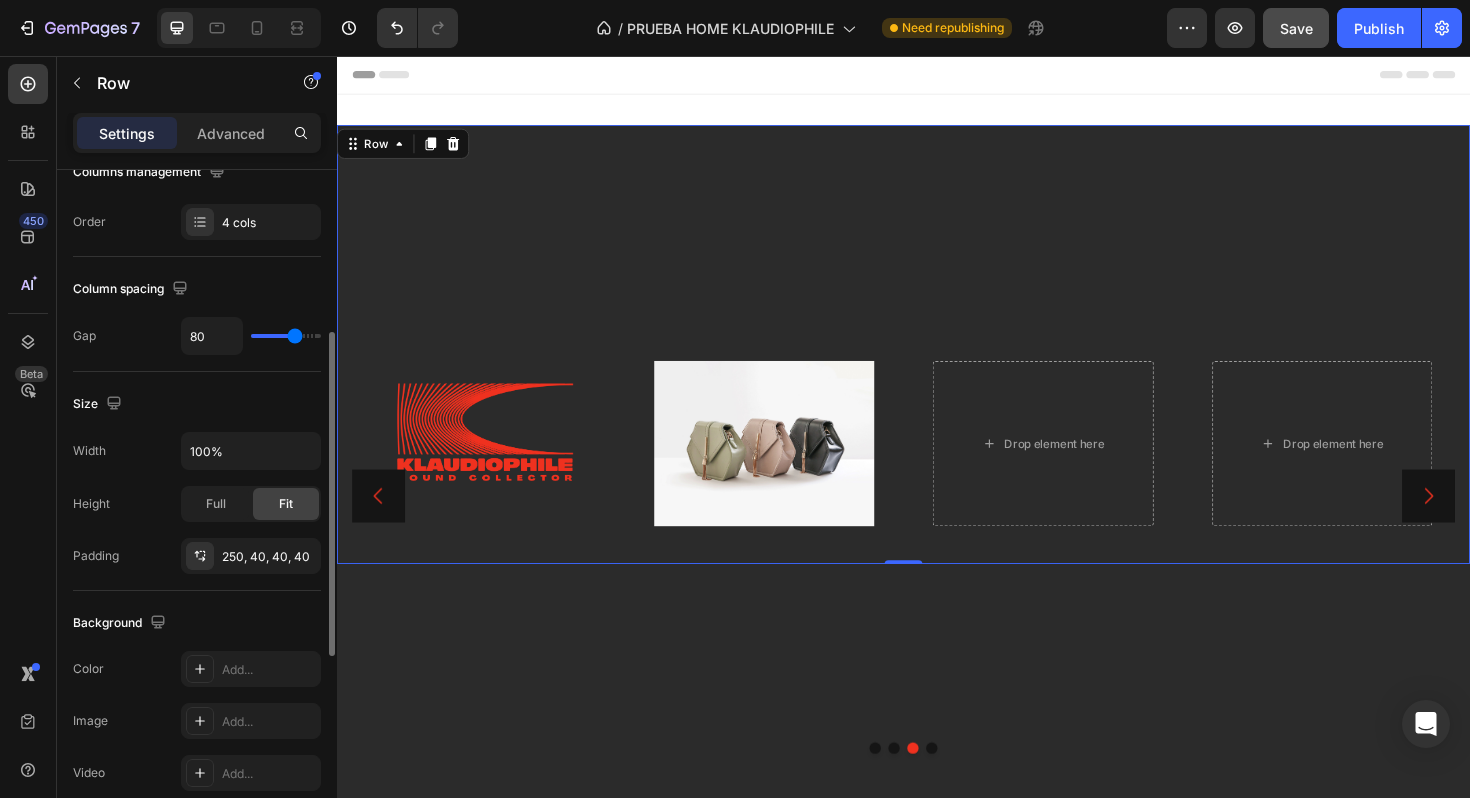 type on "91" 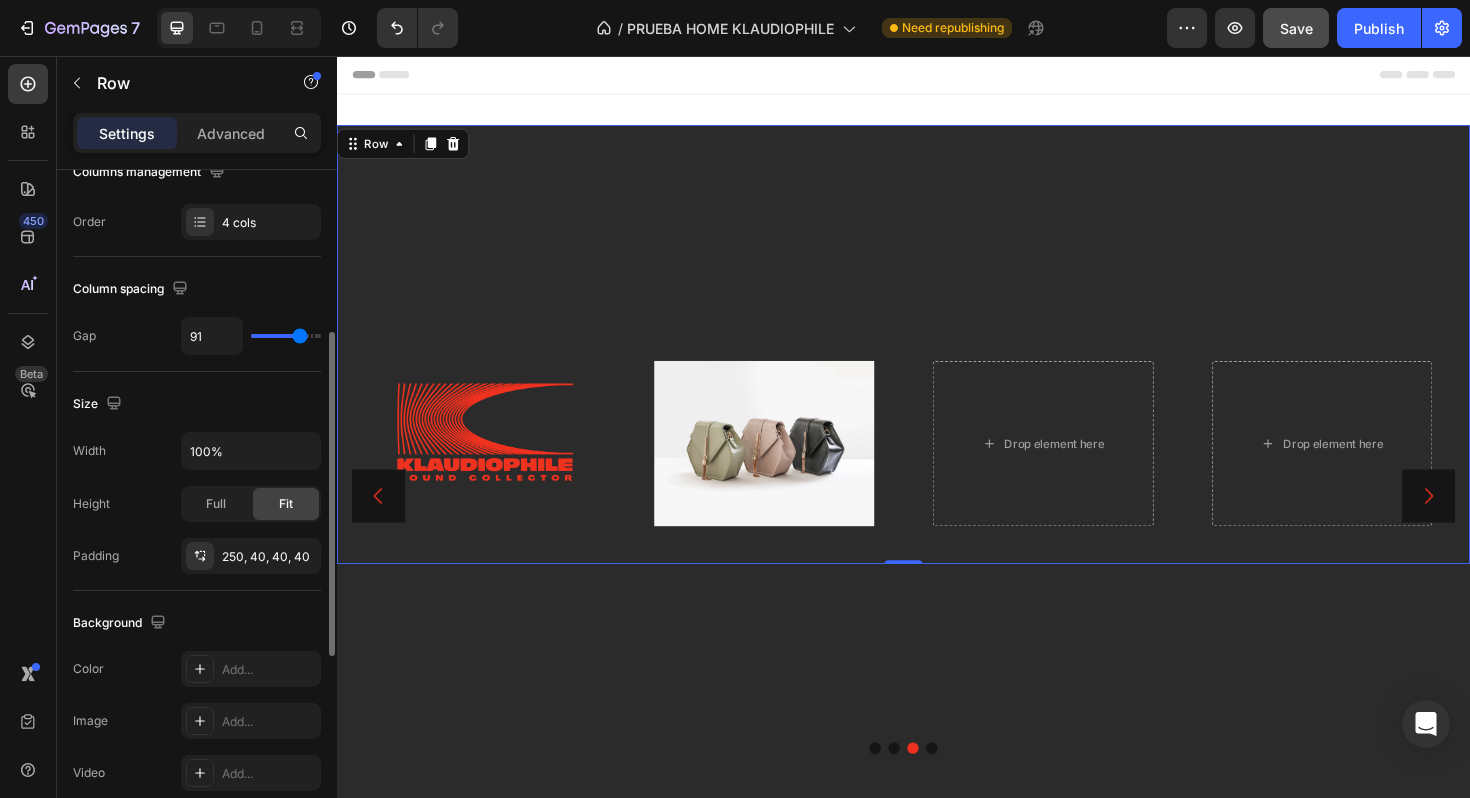type on "99" 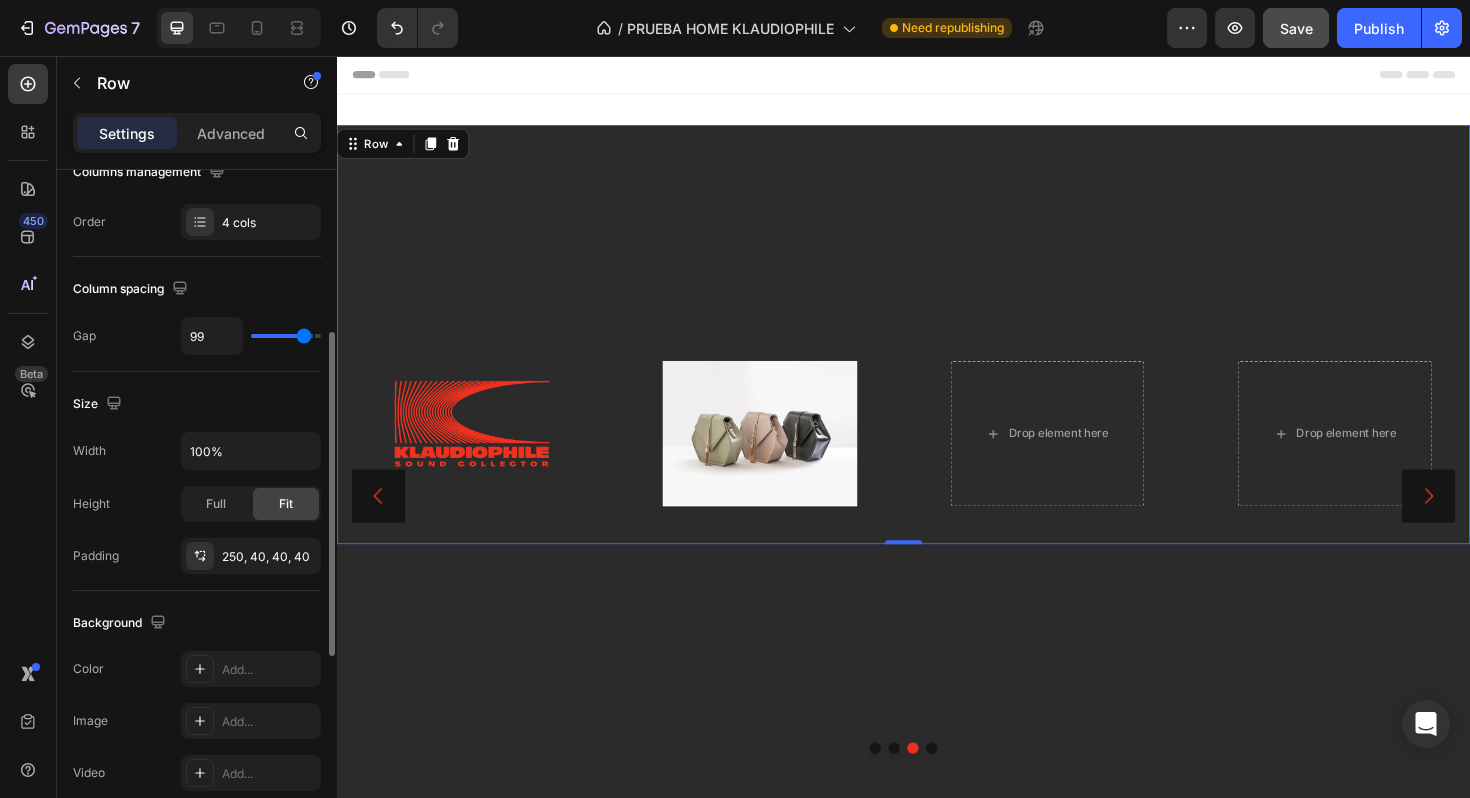 type on "108" 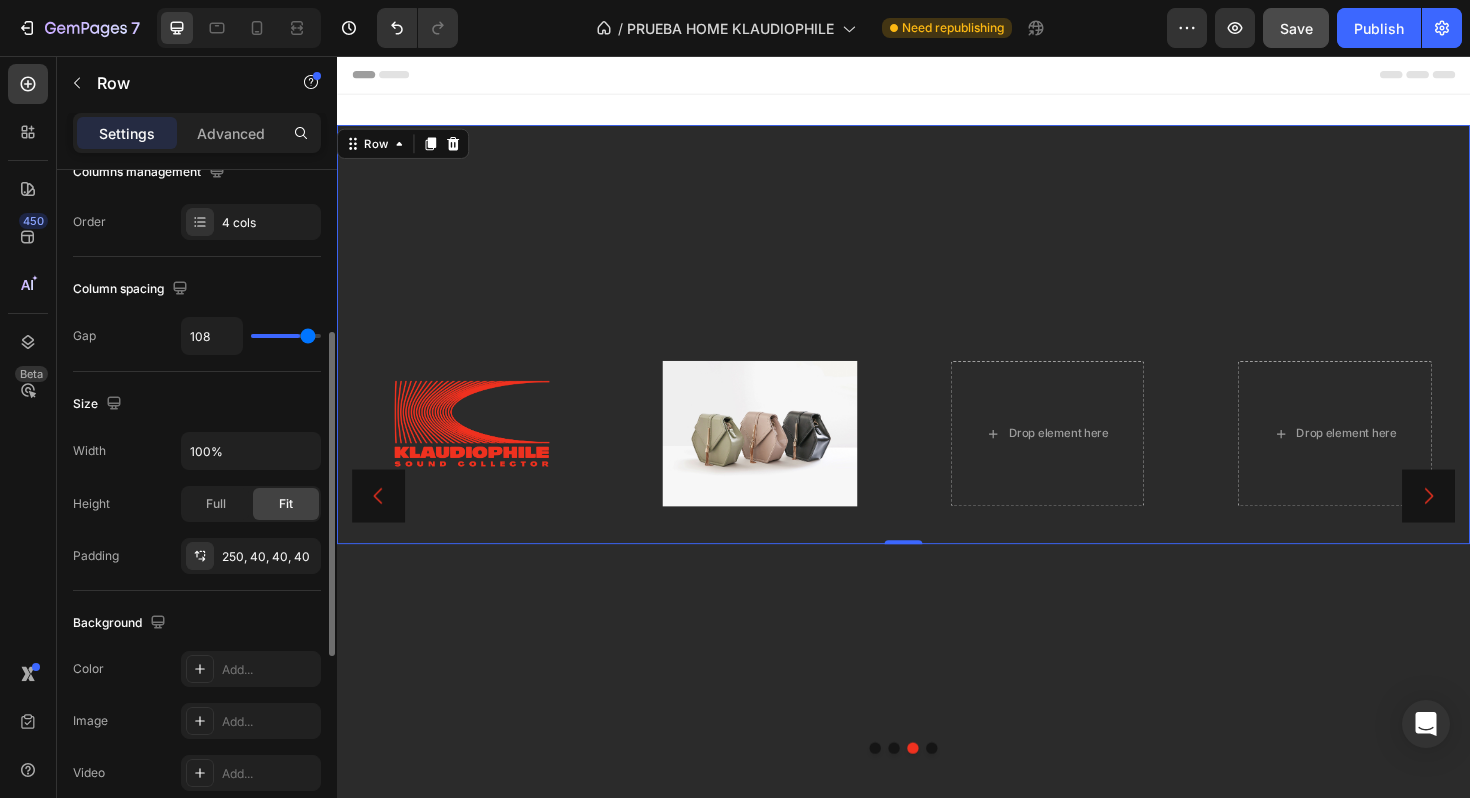 type on "118" 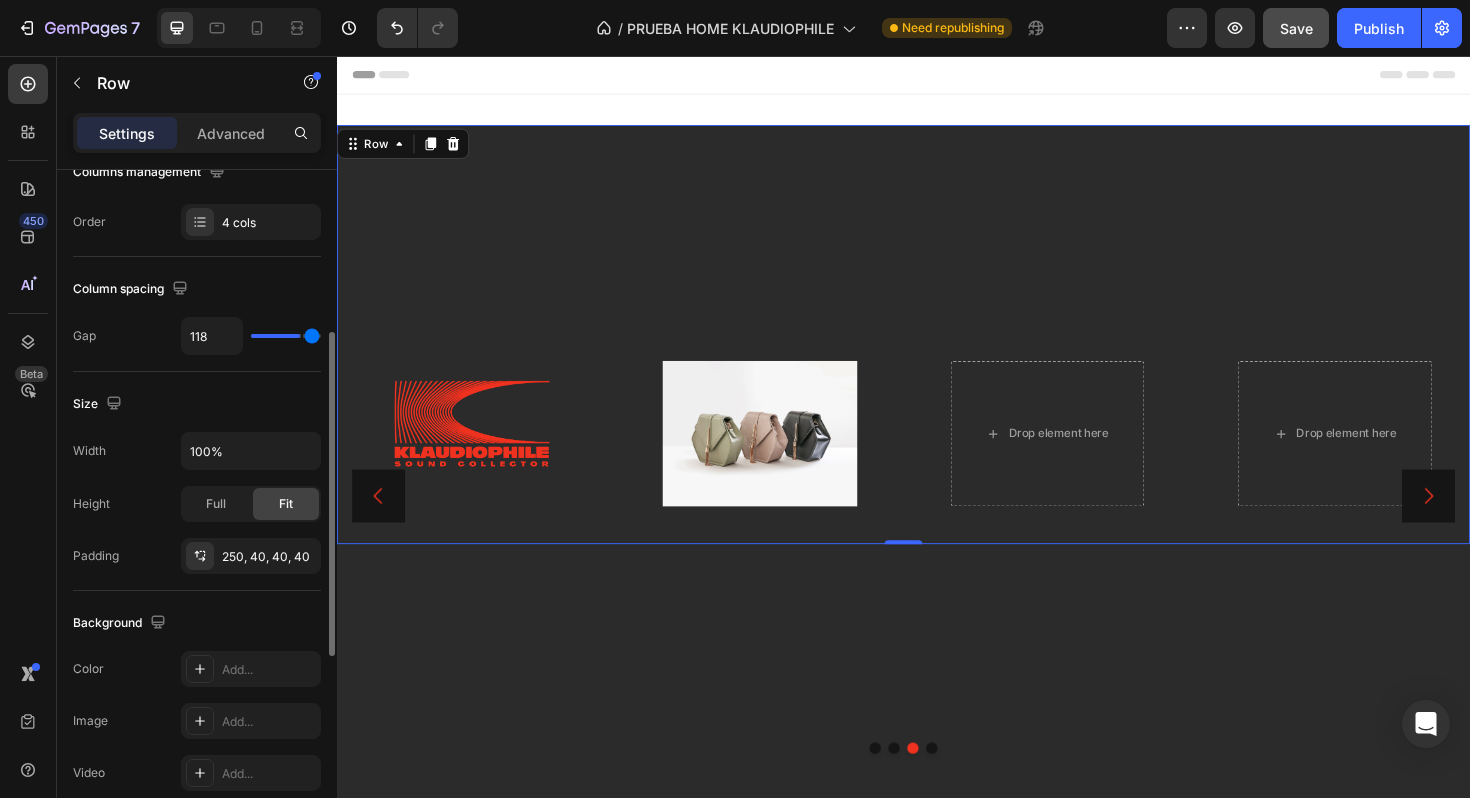 type on "120" 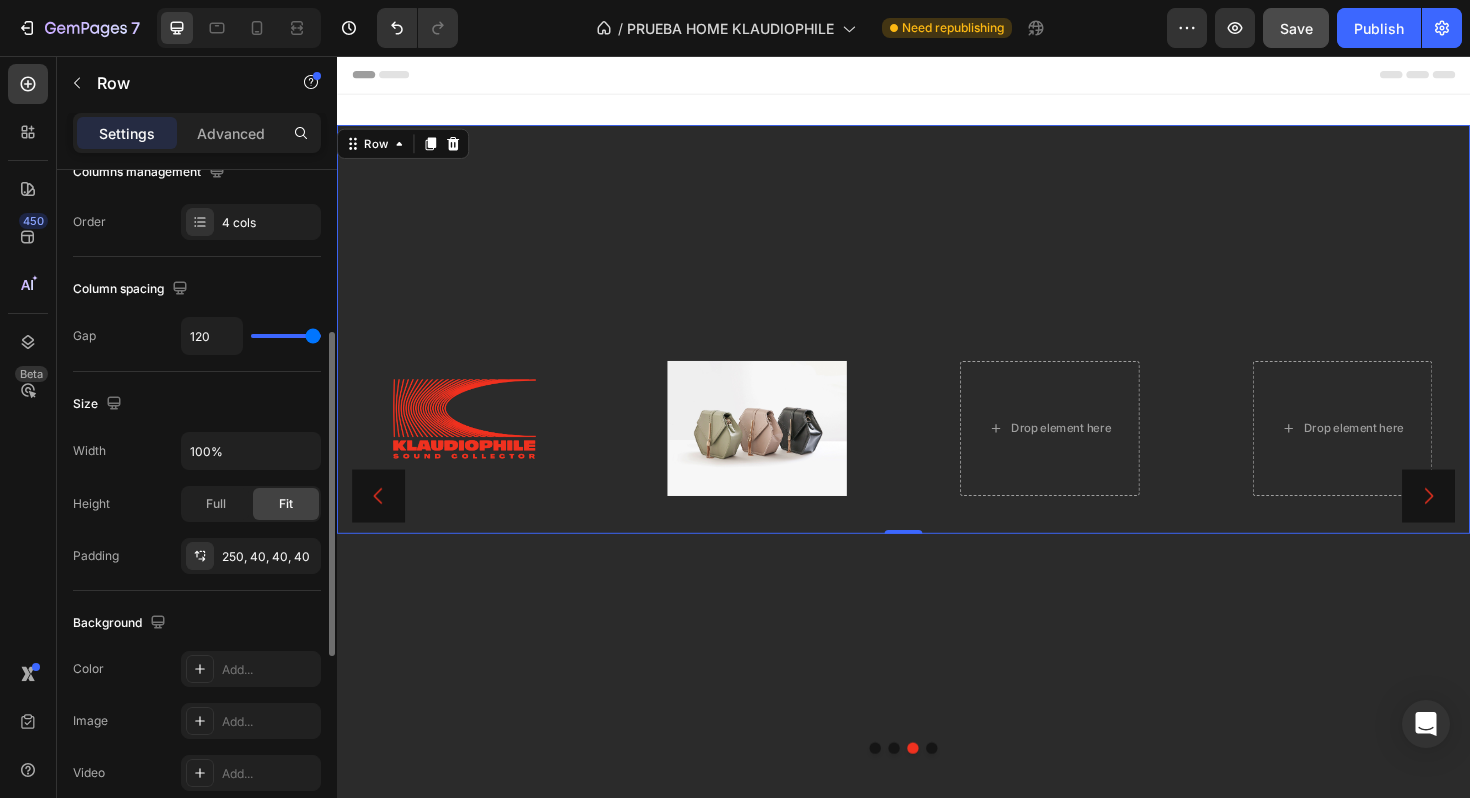type on "108" 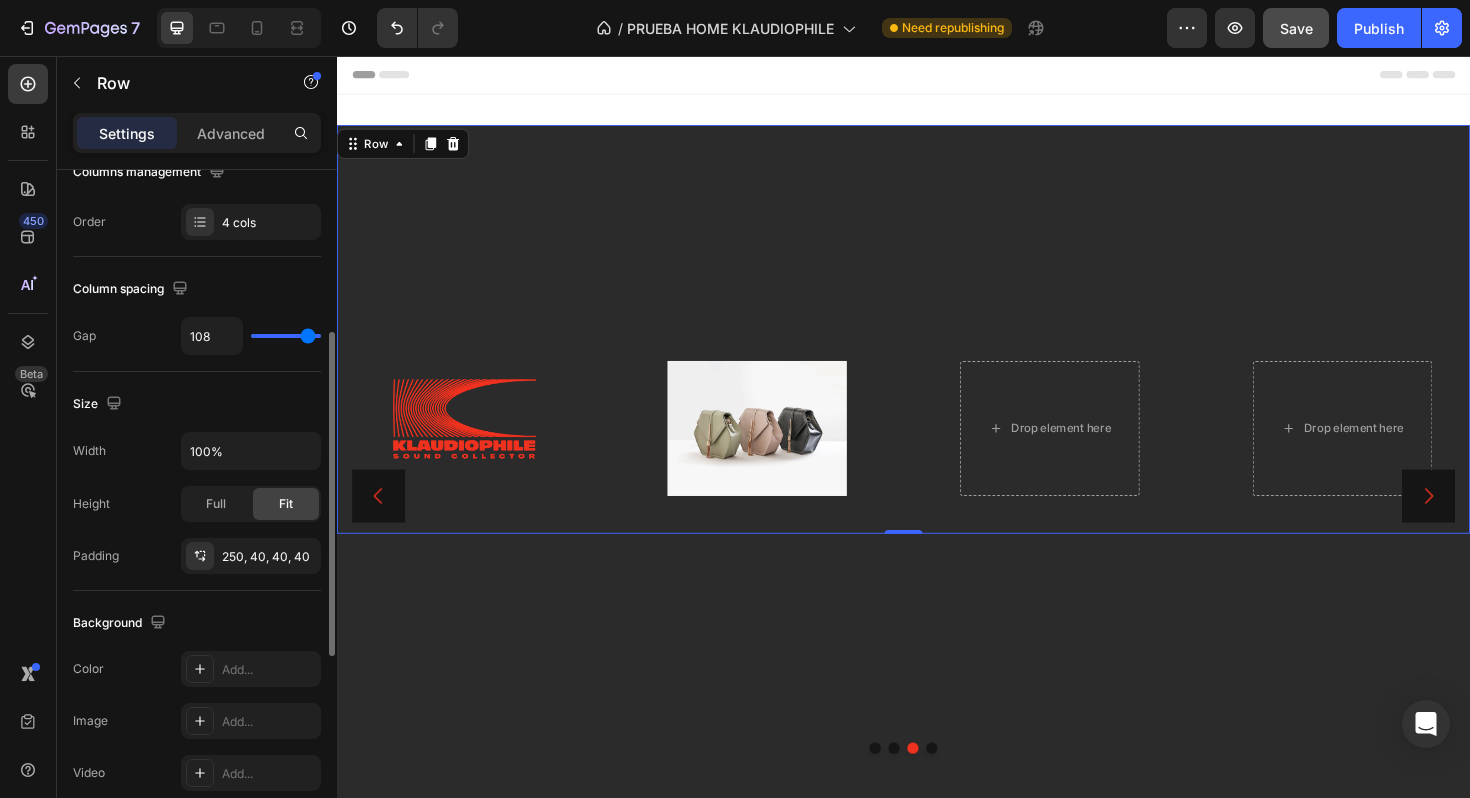 type on "101" 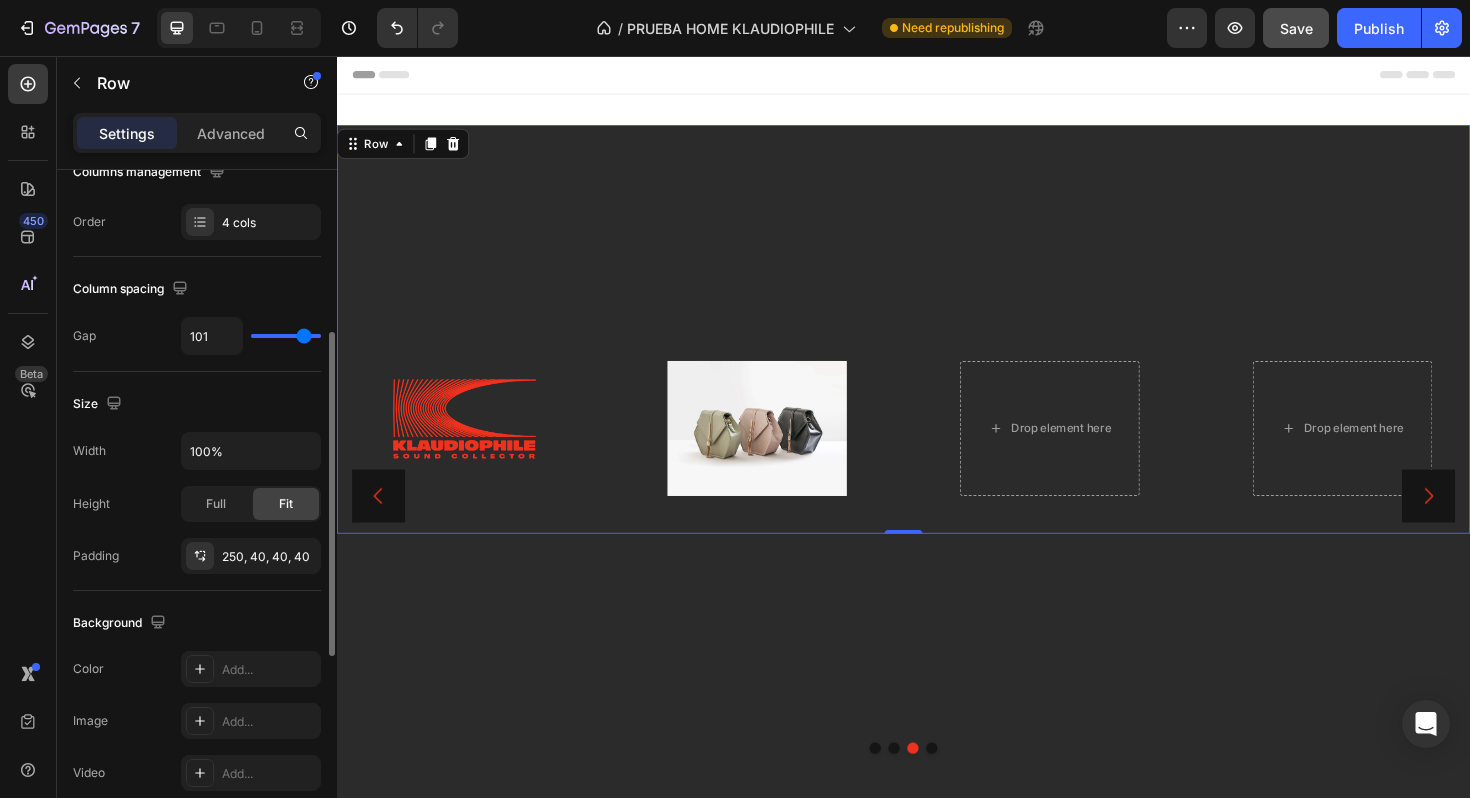 type on "86" 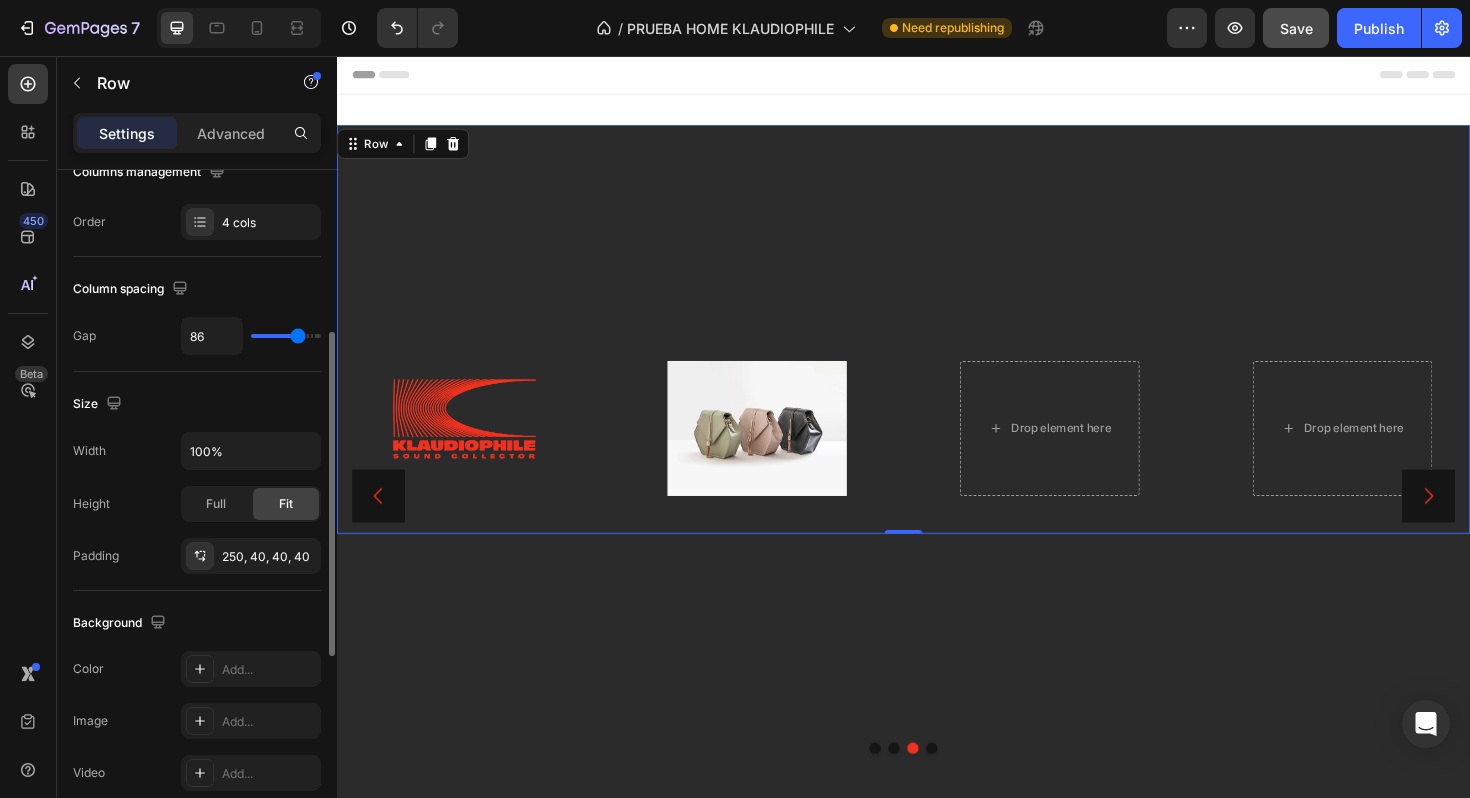 type on "75" 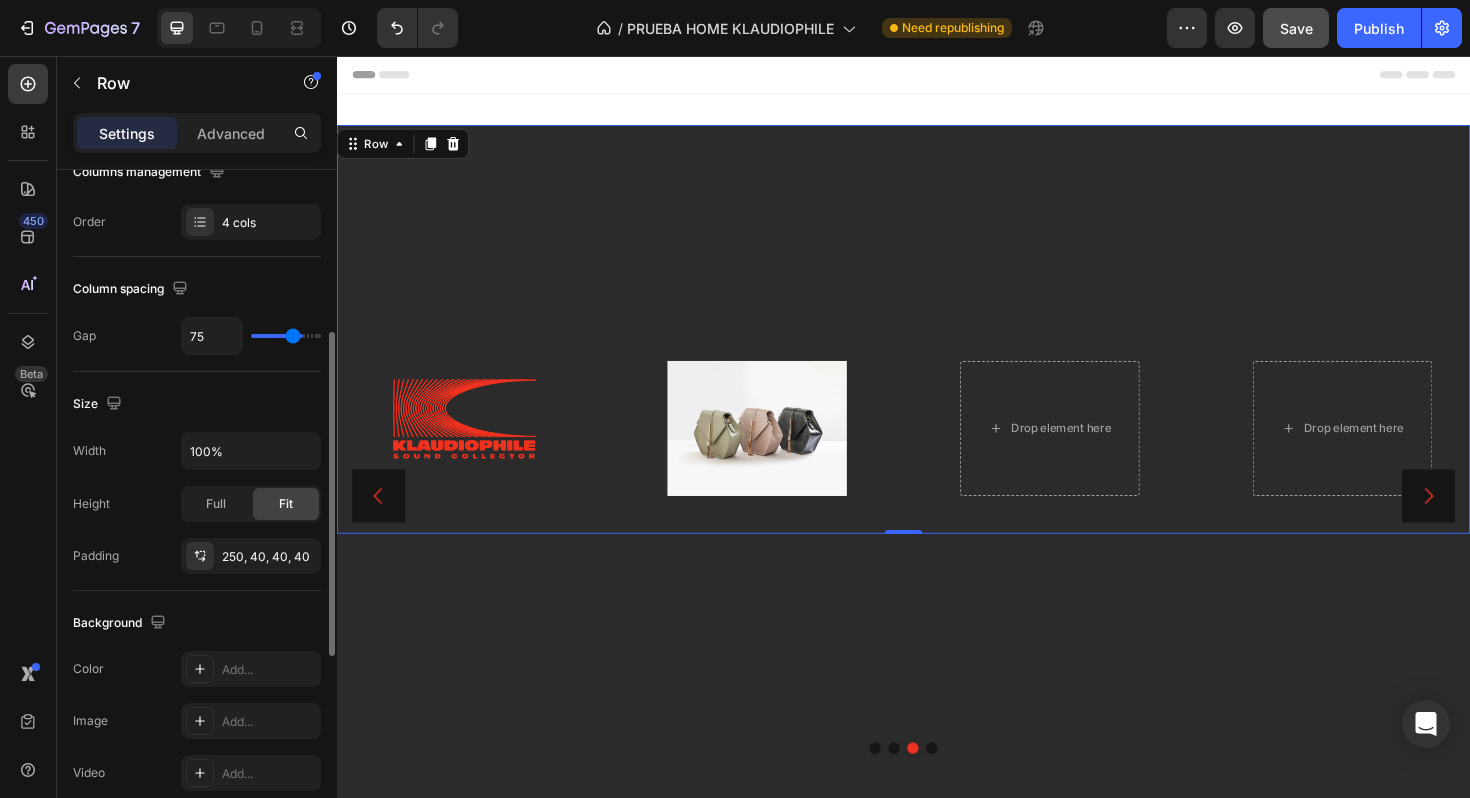 type on "62" 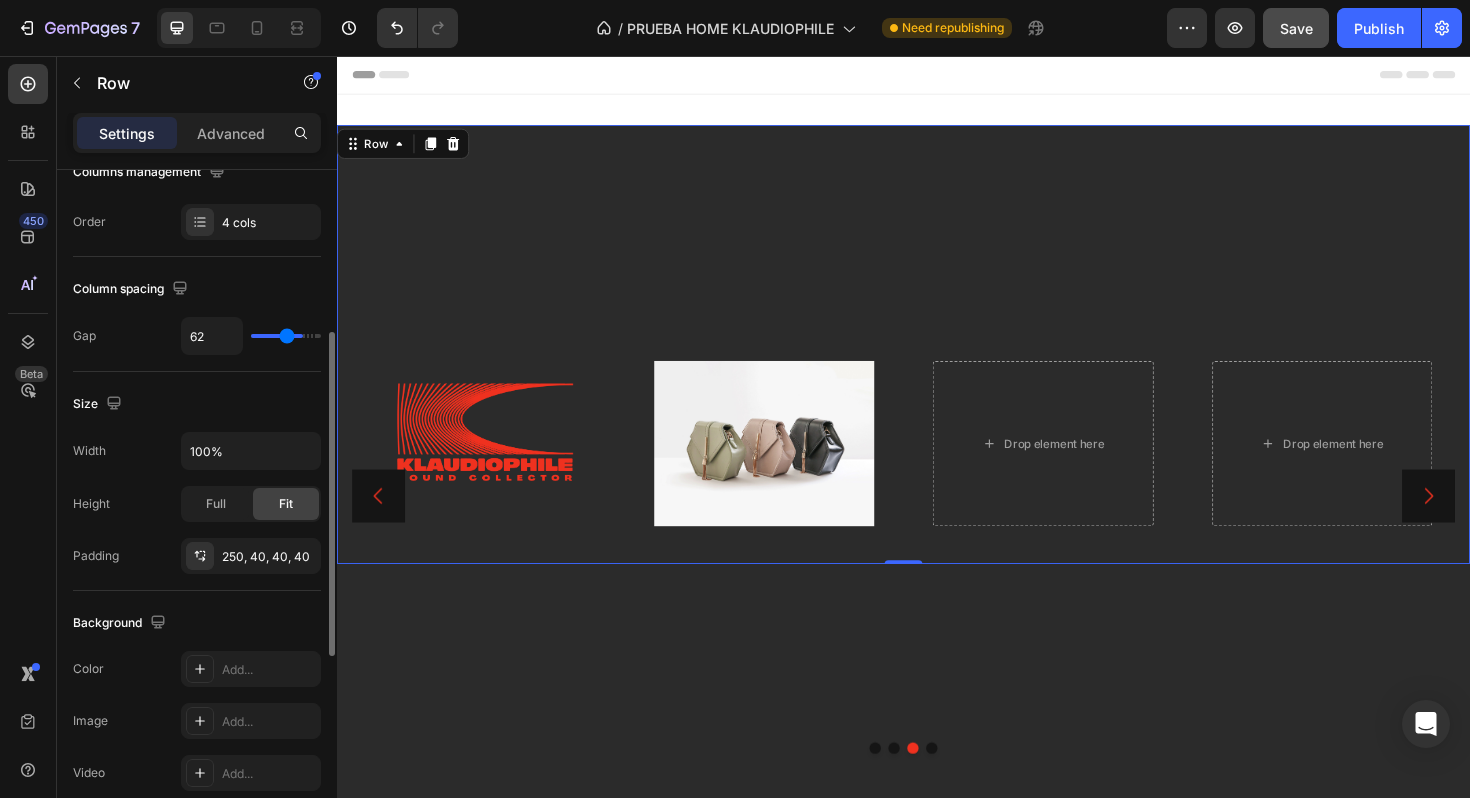 type on "52" 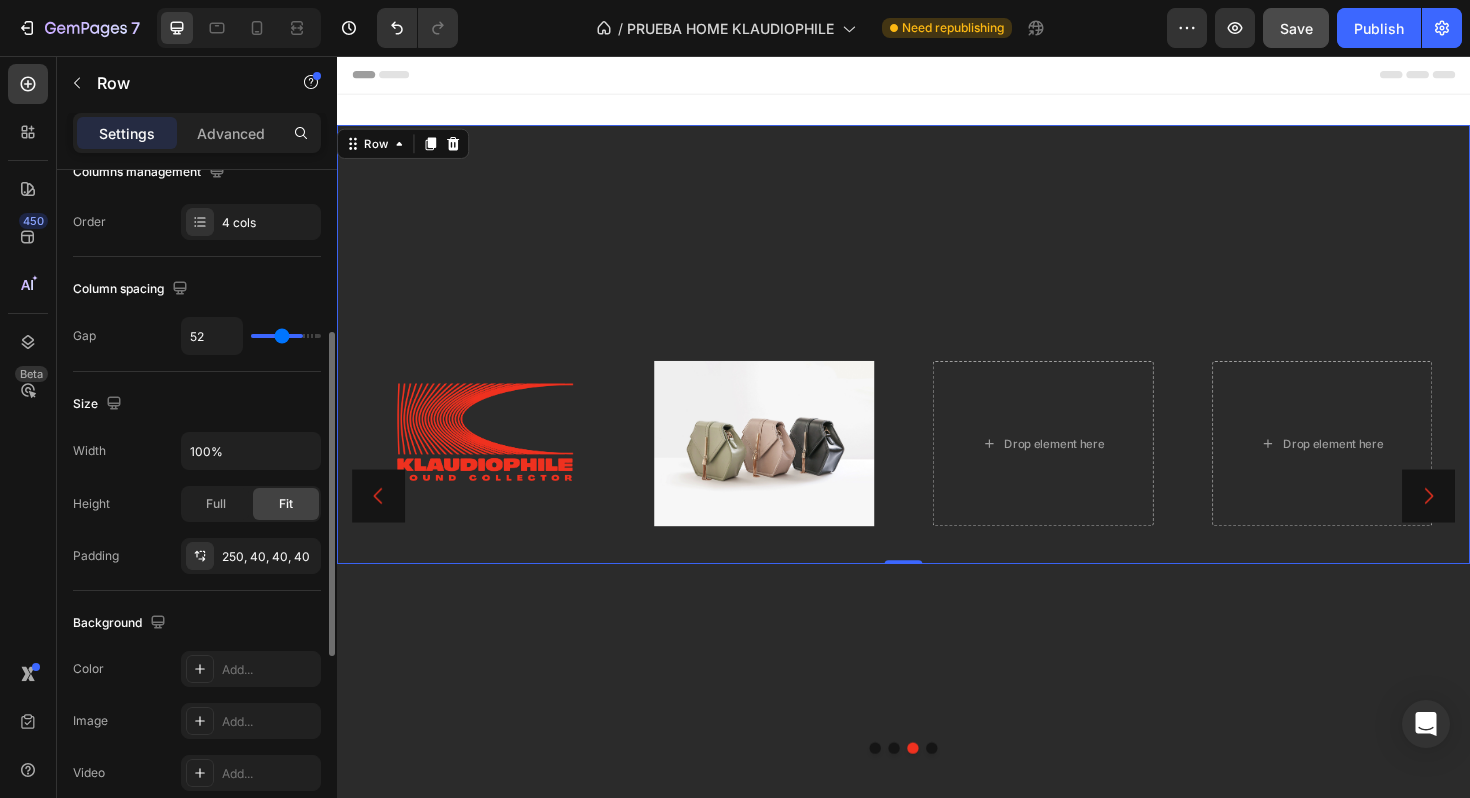type on "42" 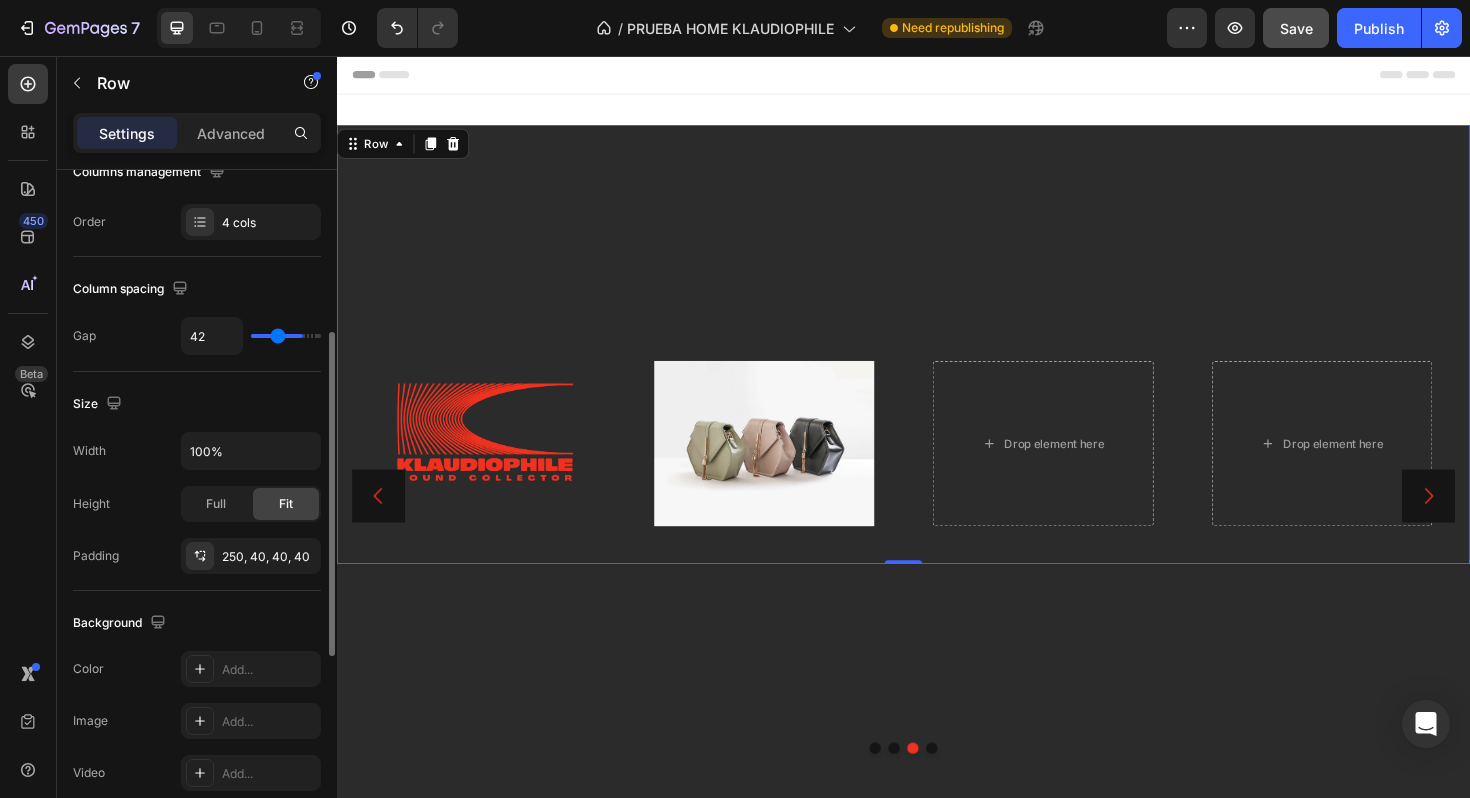 type on "30" 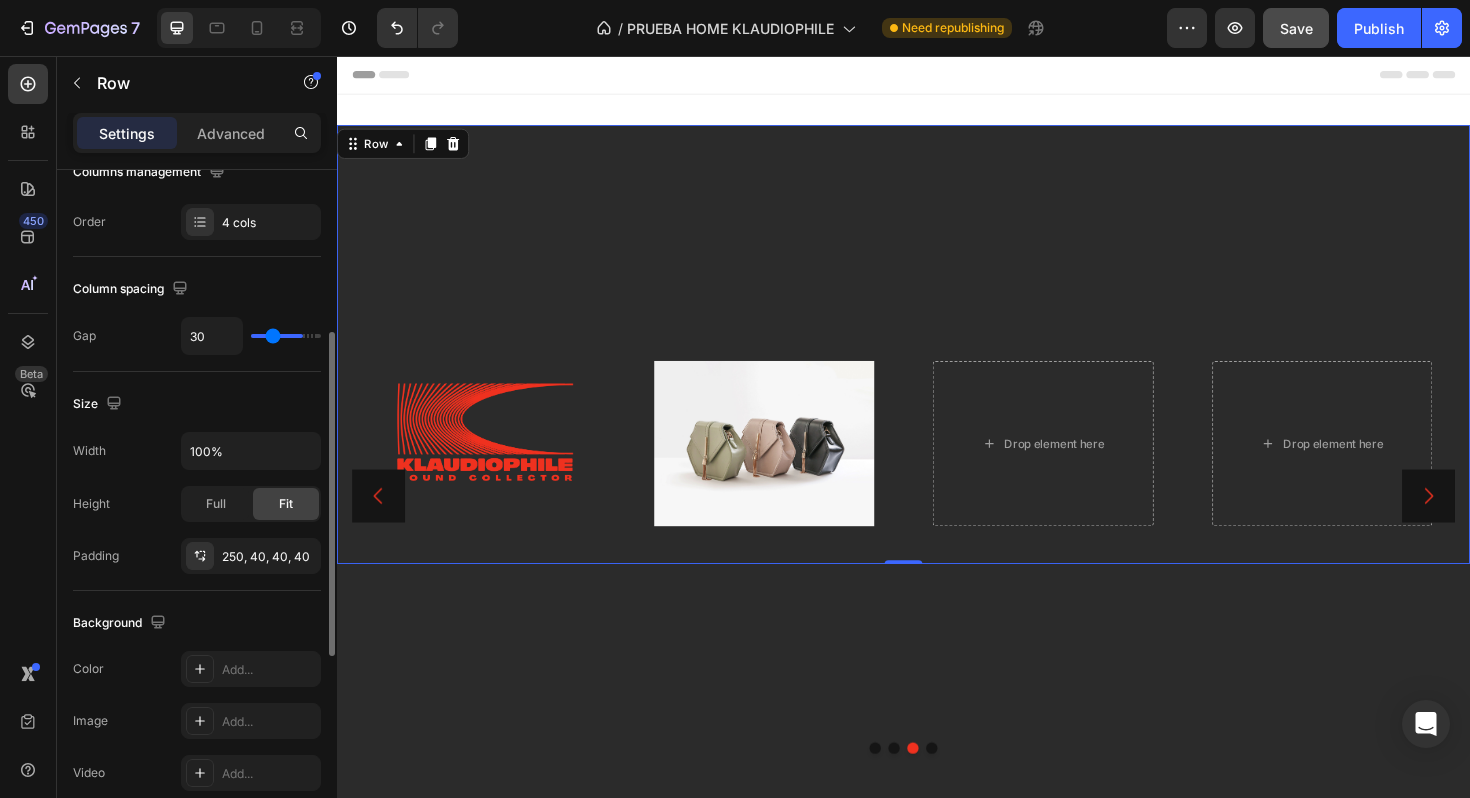 type on "16" 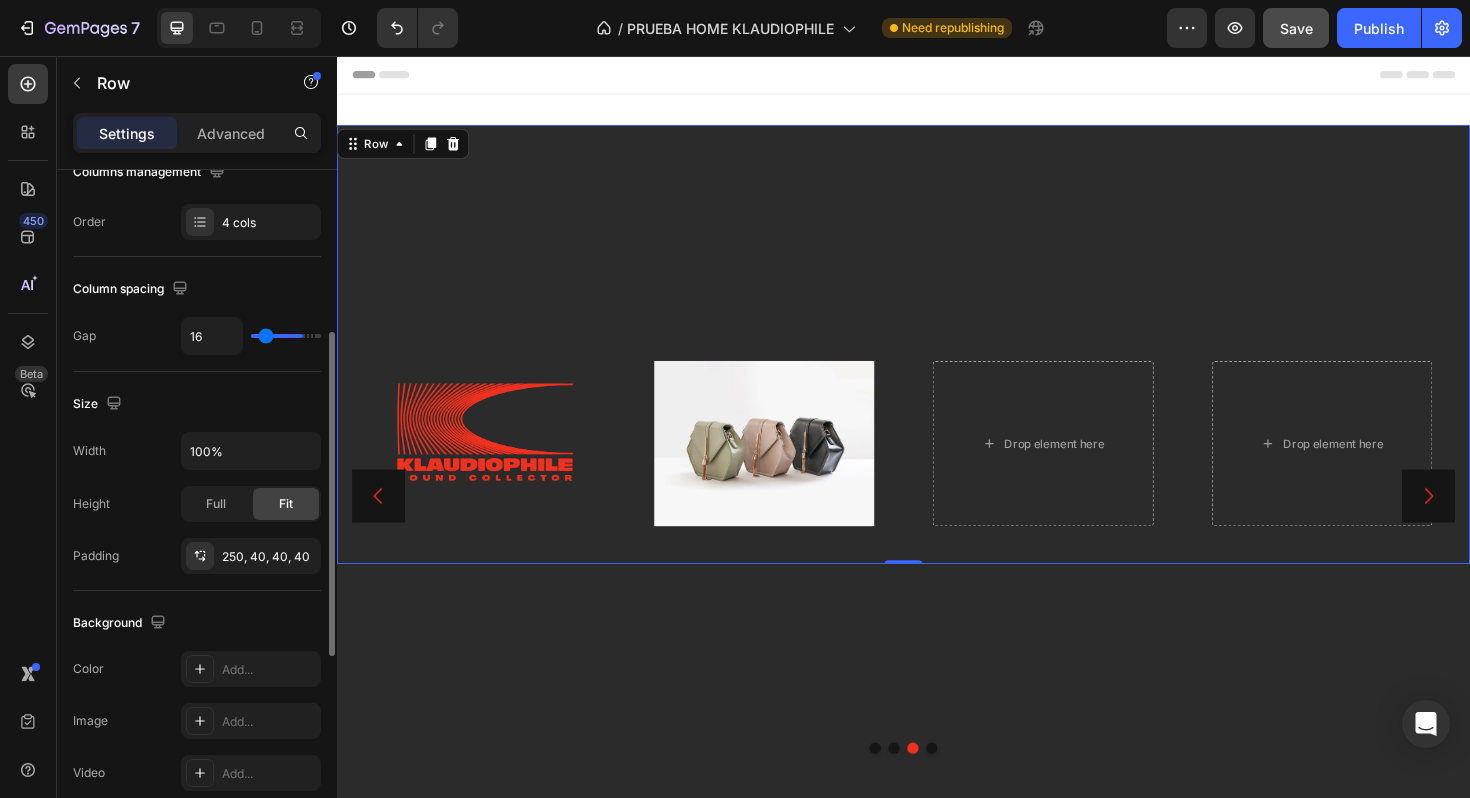 type on "3" 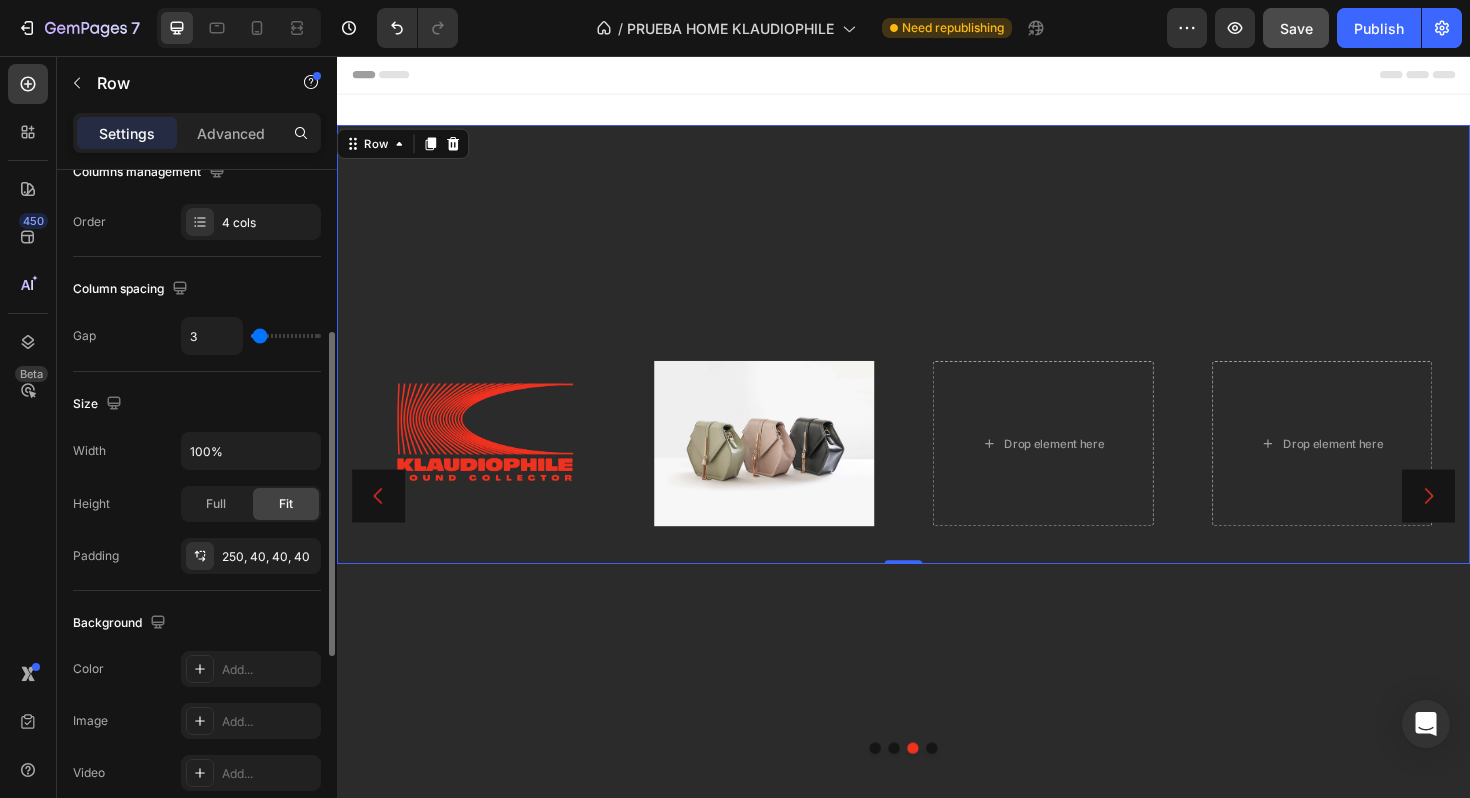 type on "0" 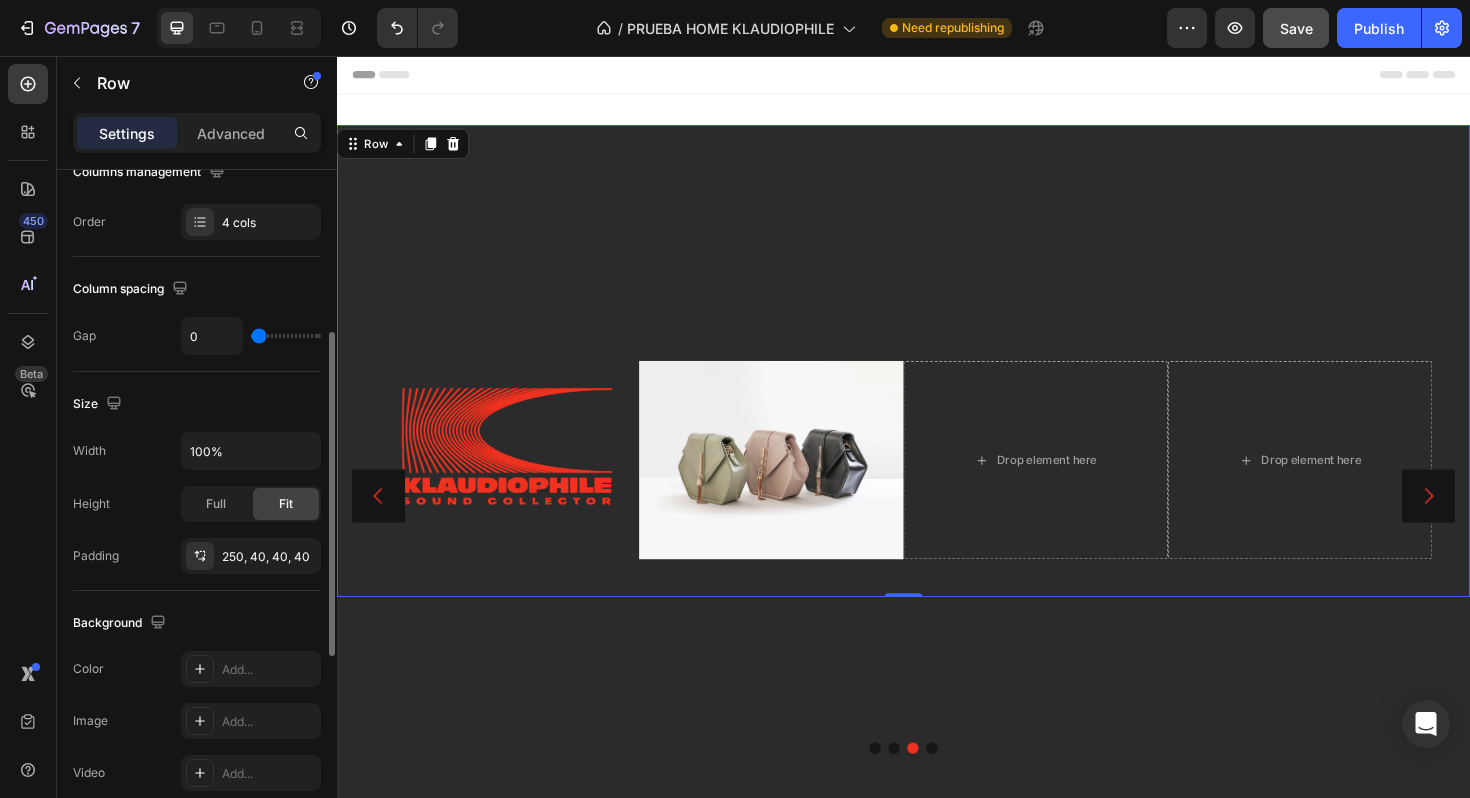type on "2" 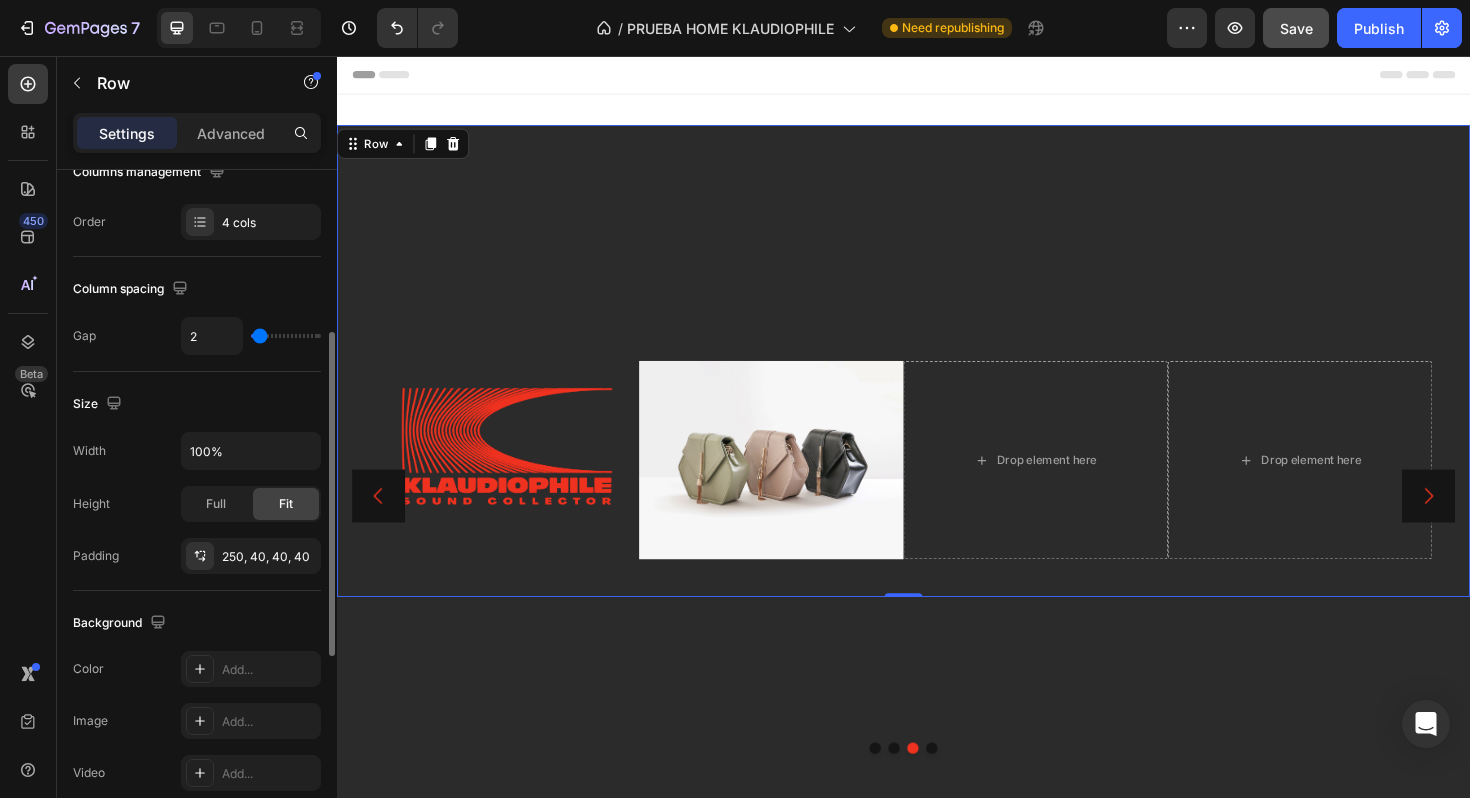 type on "6" 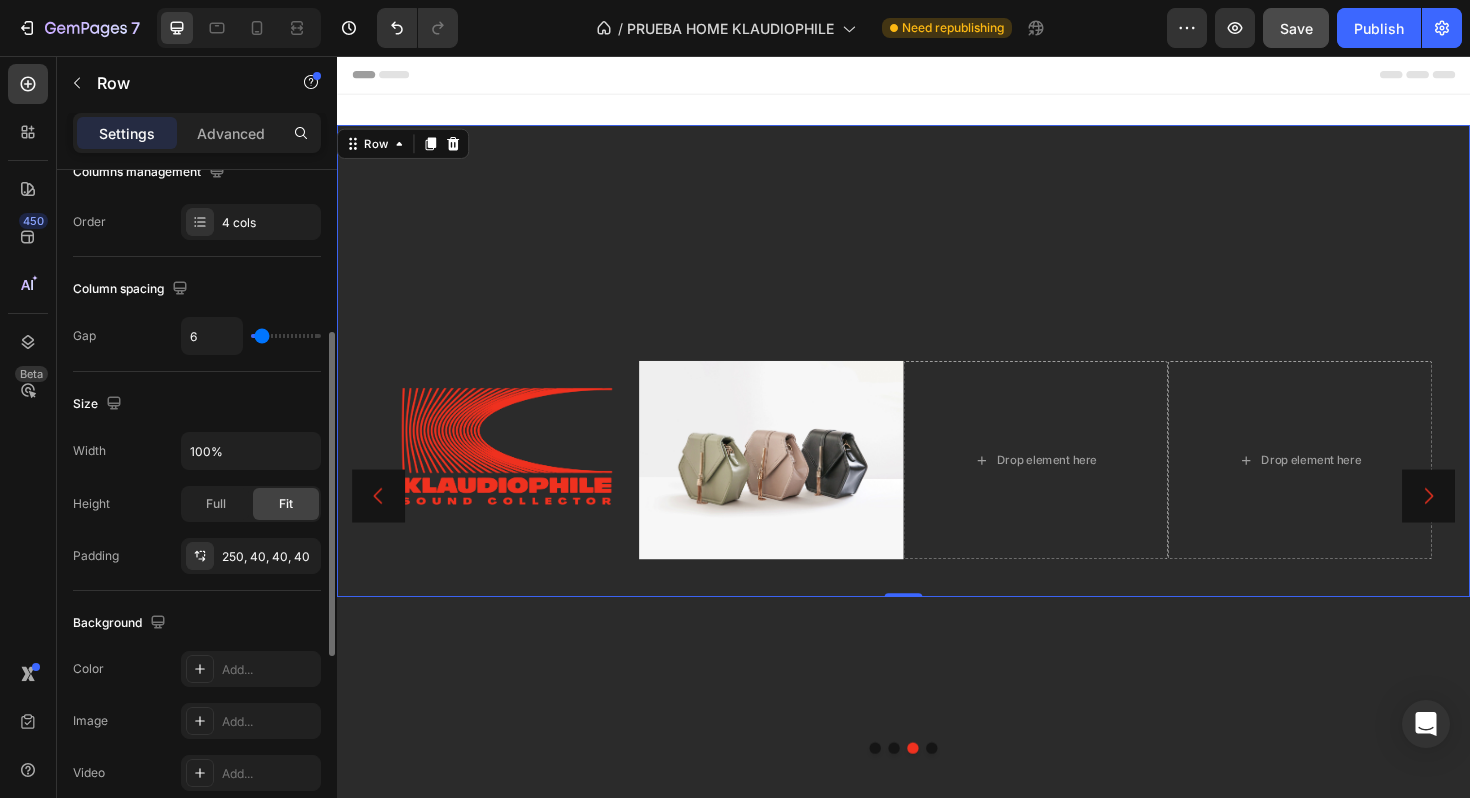 type on "10" 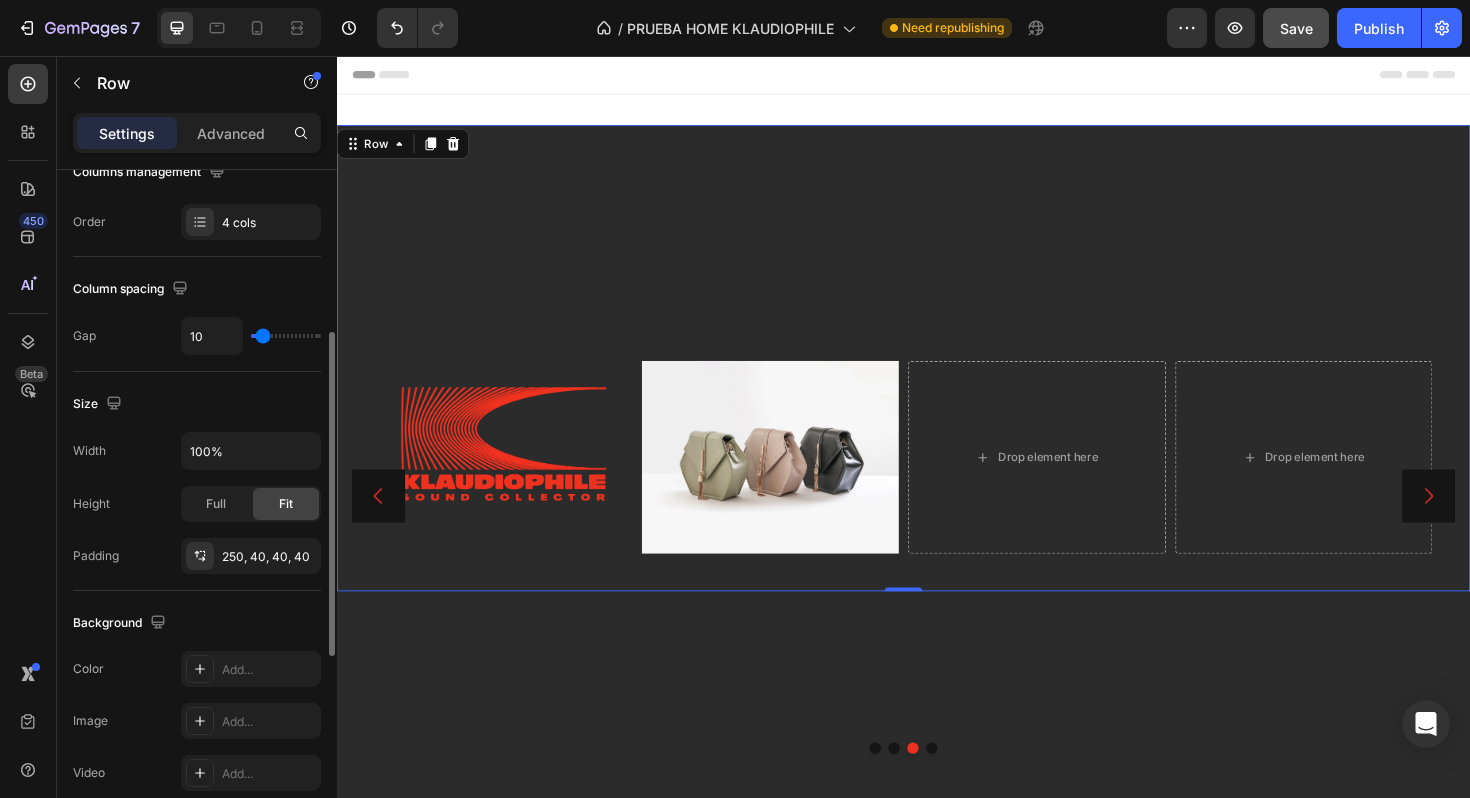 type on "14" 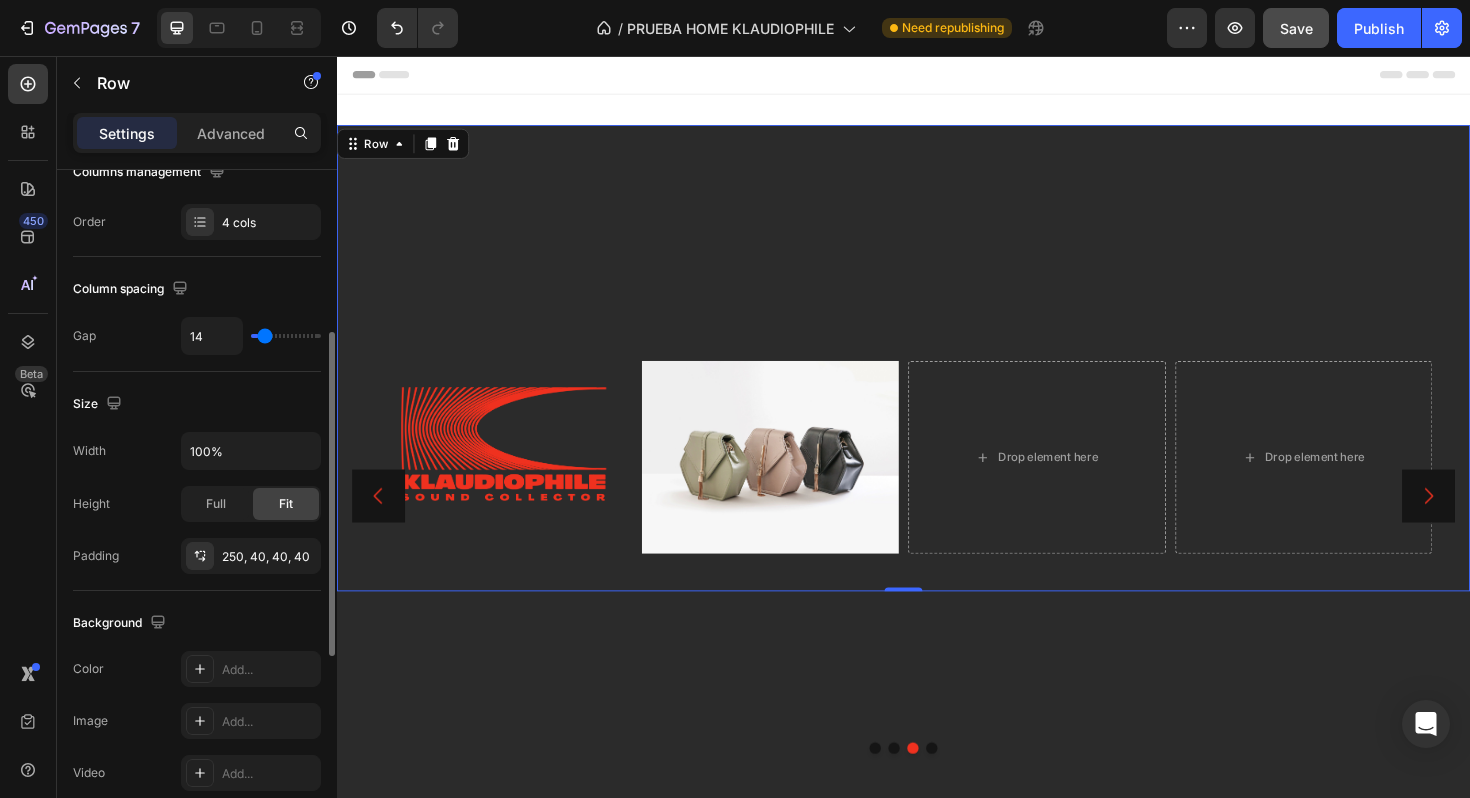 type on "19" 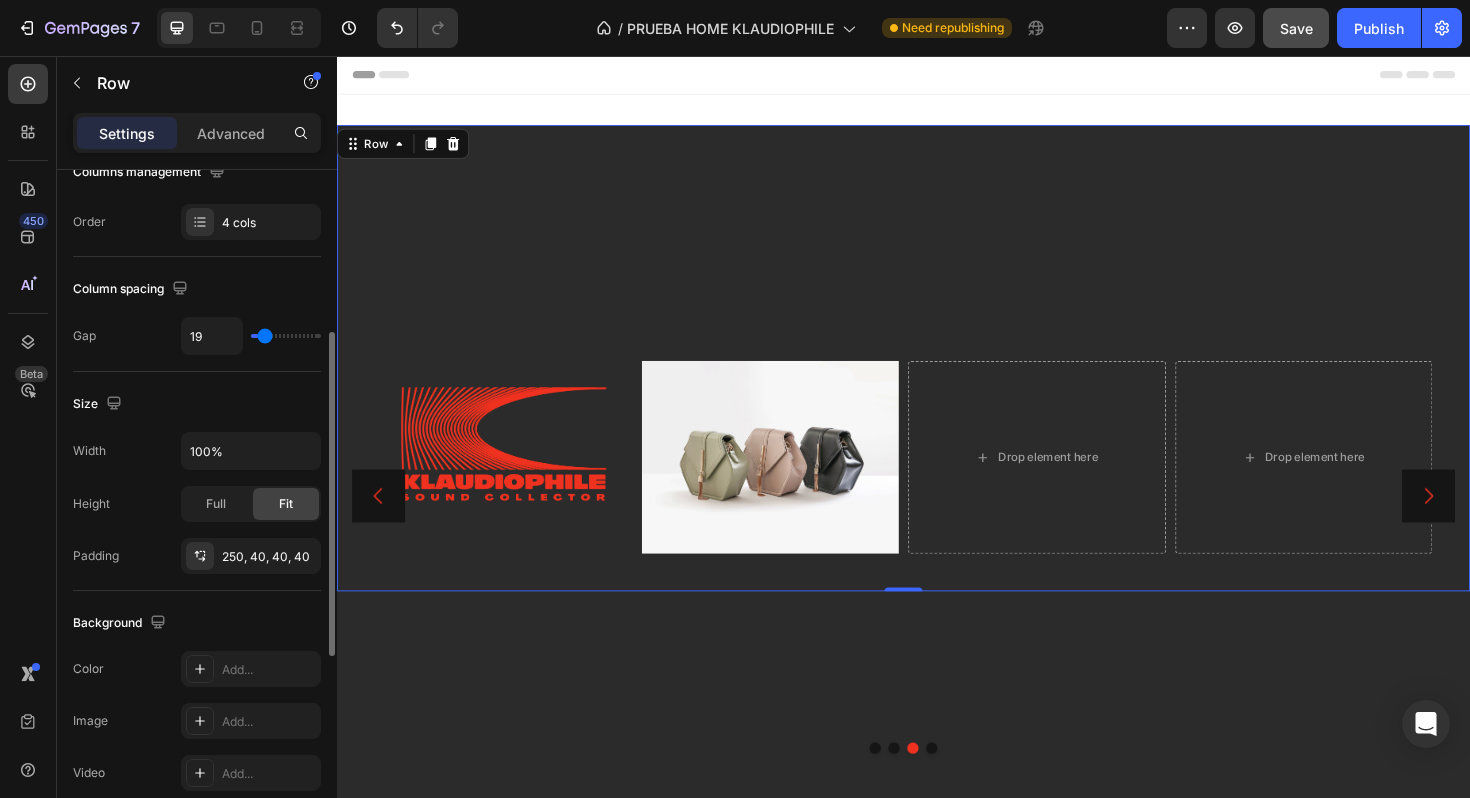 type on "19" 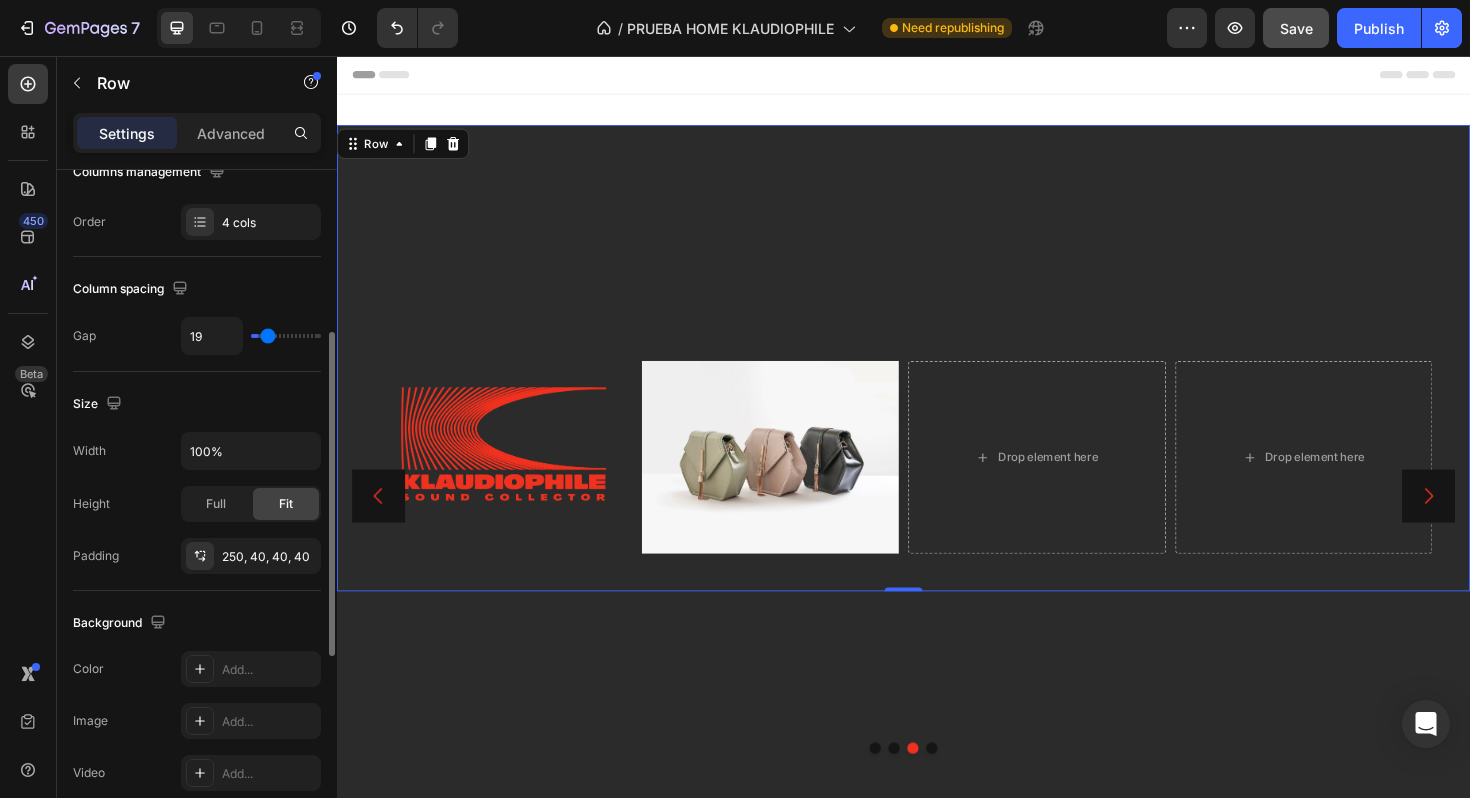type on "24" 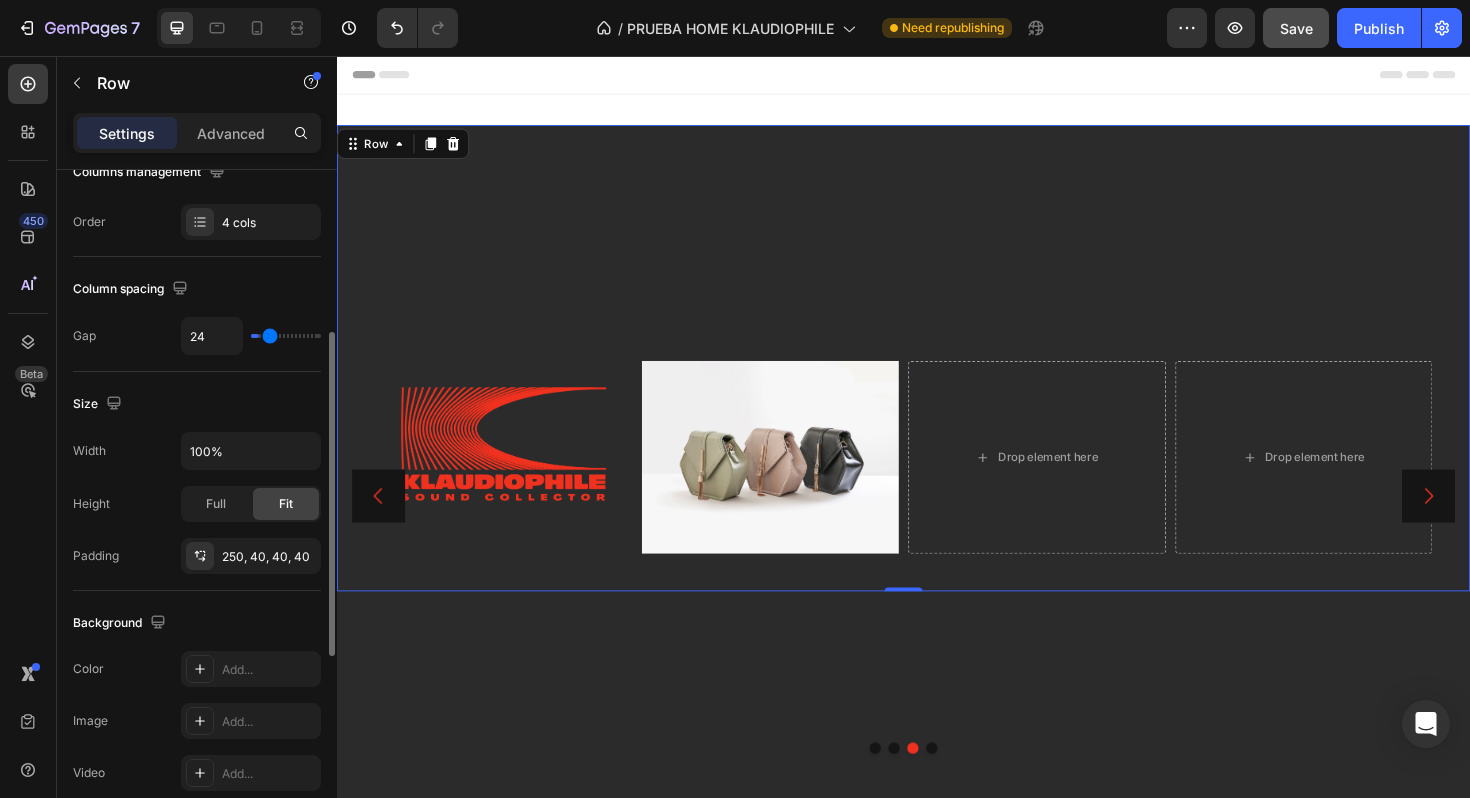 type on "25" 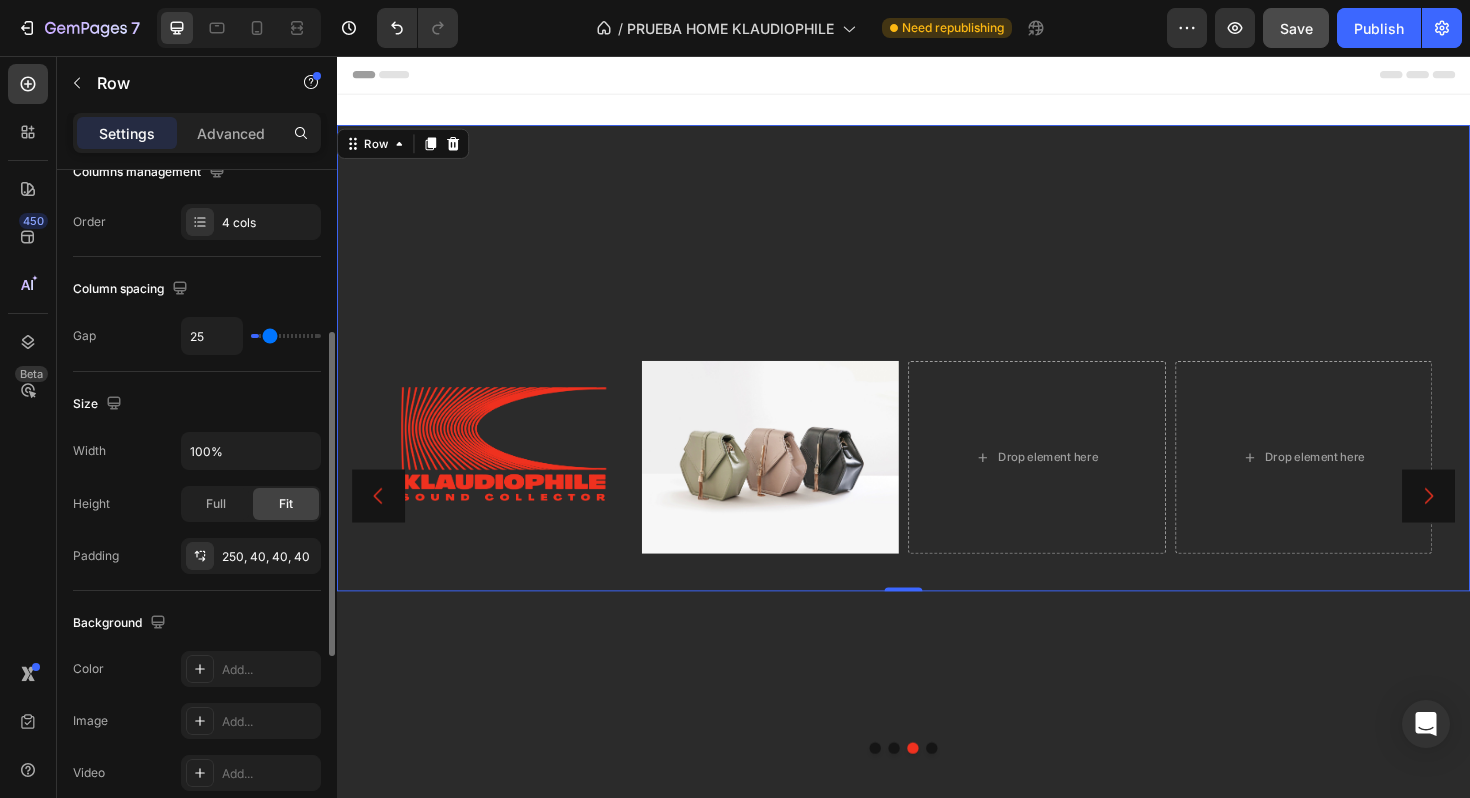 type on "26" 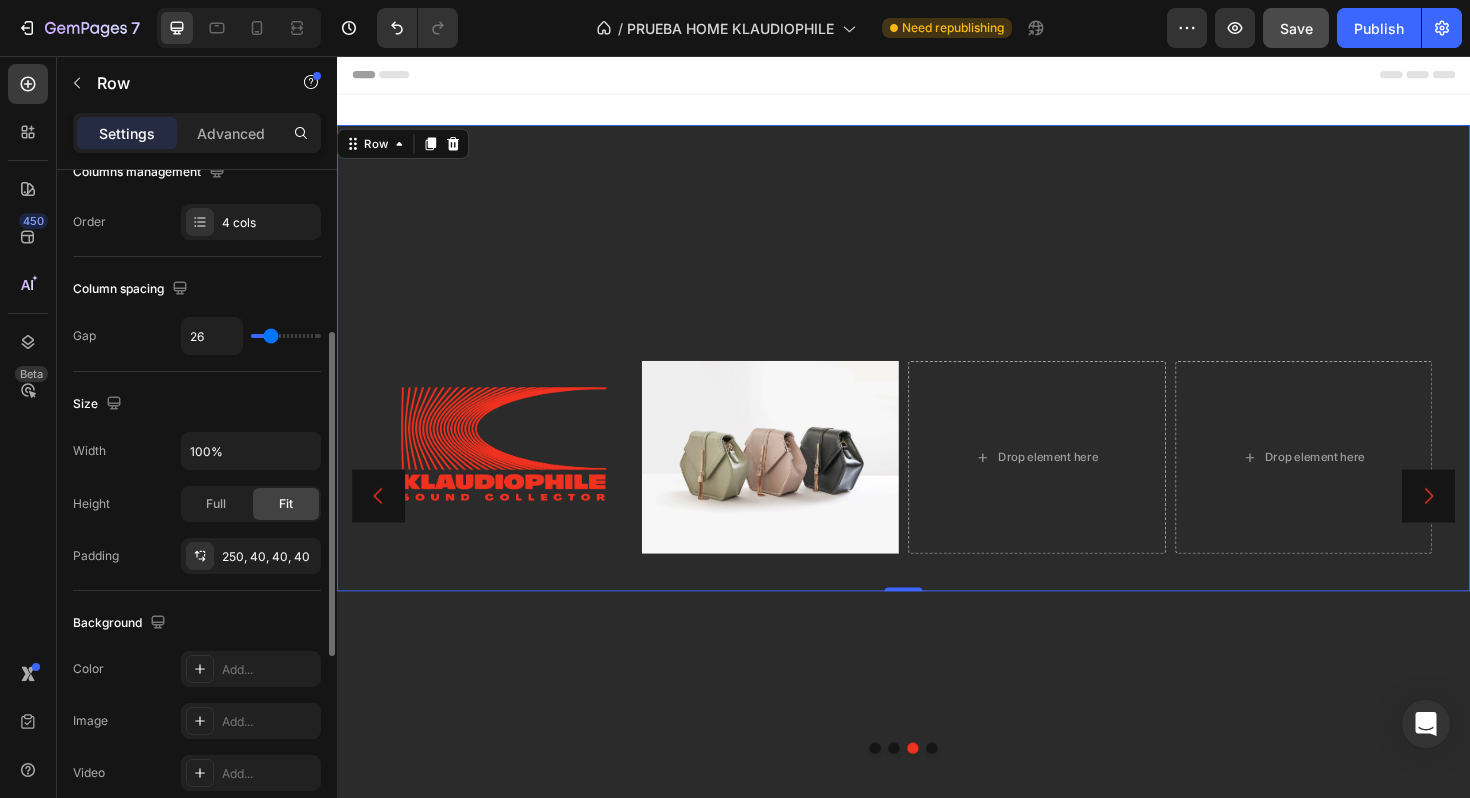 type on "27" 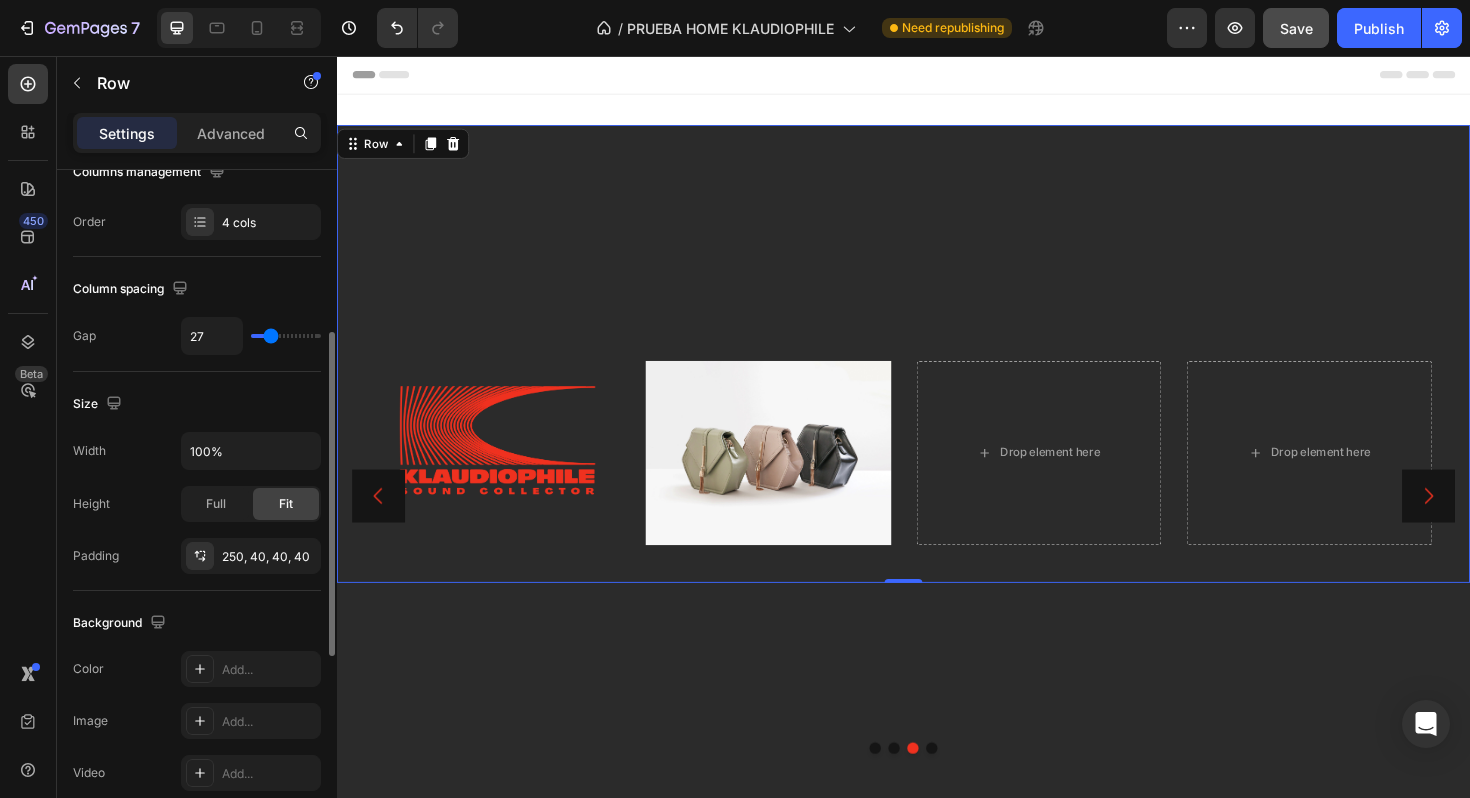 type on "26" 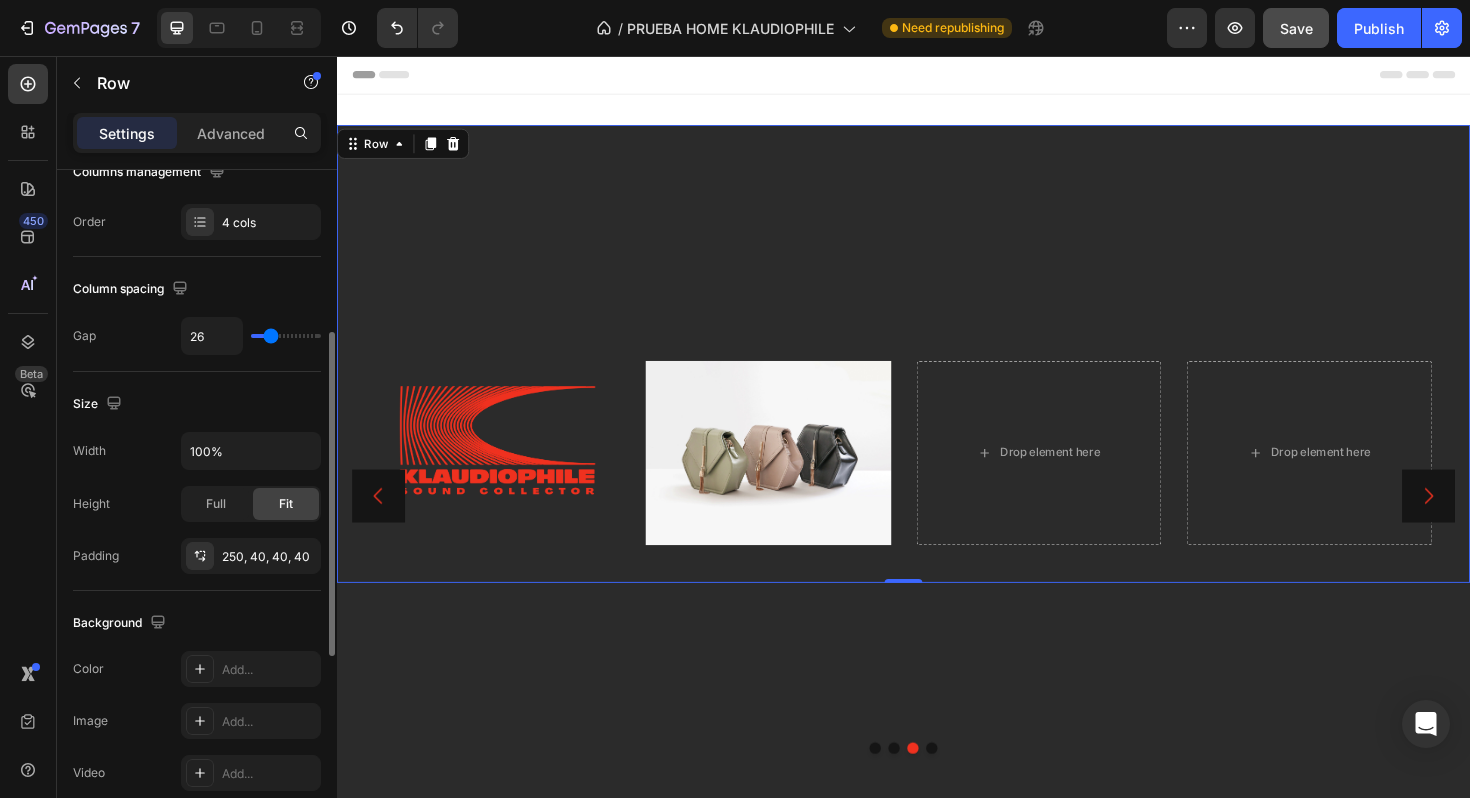 type on "25" 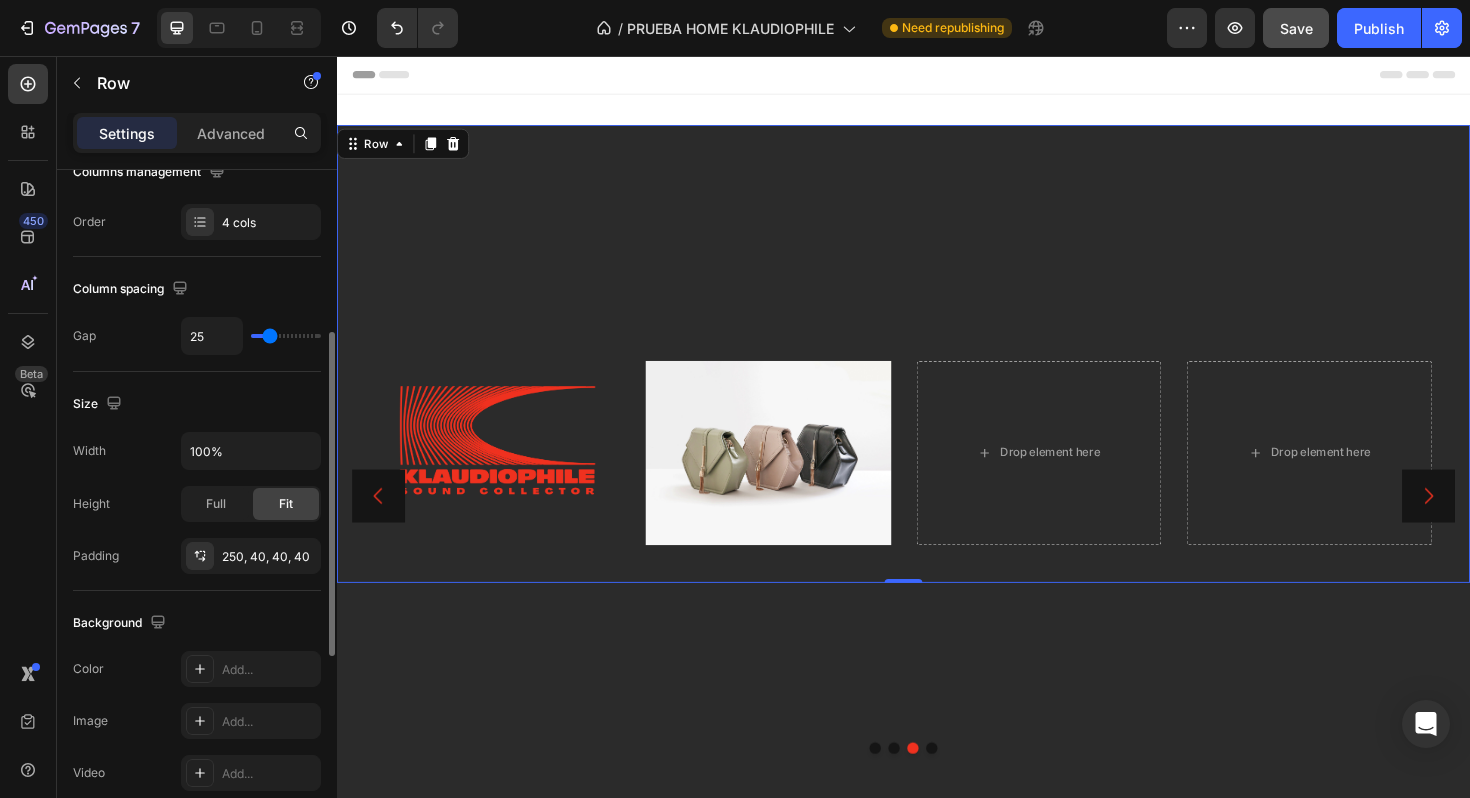 type on "23" 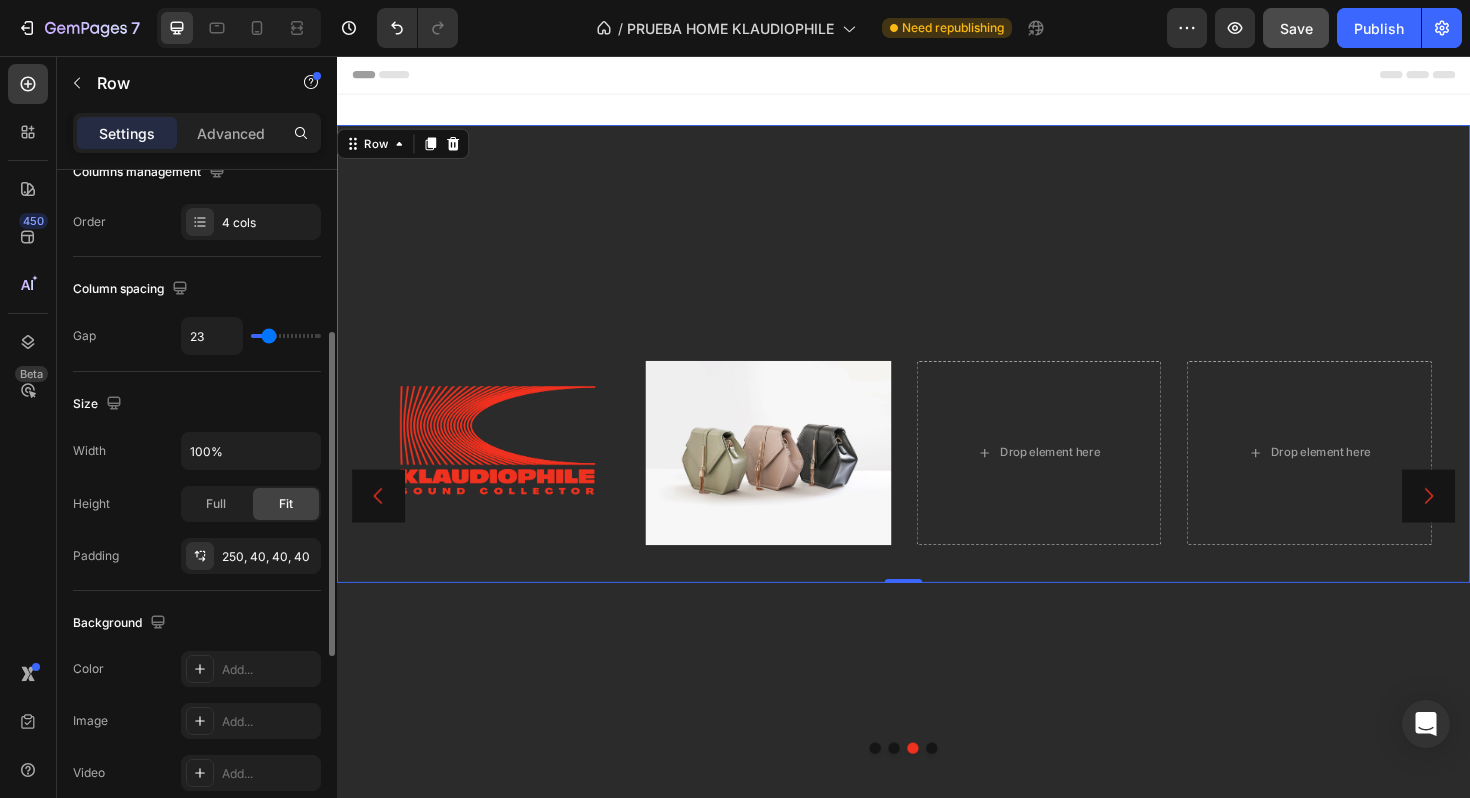 type on "20" 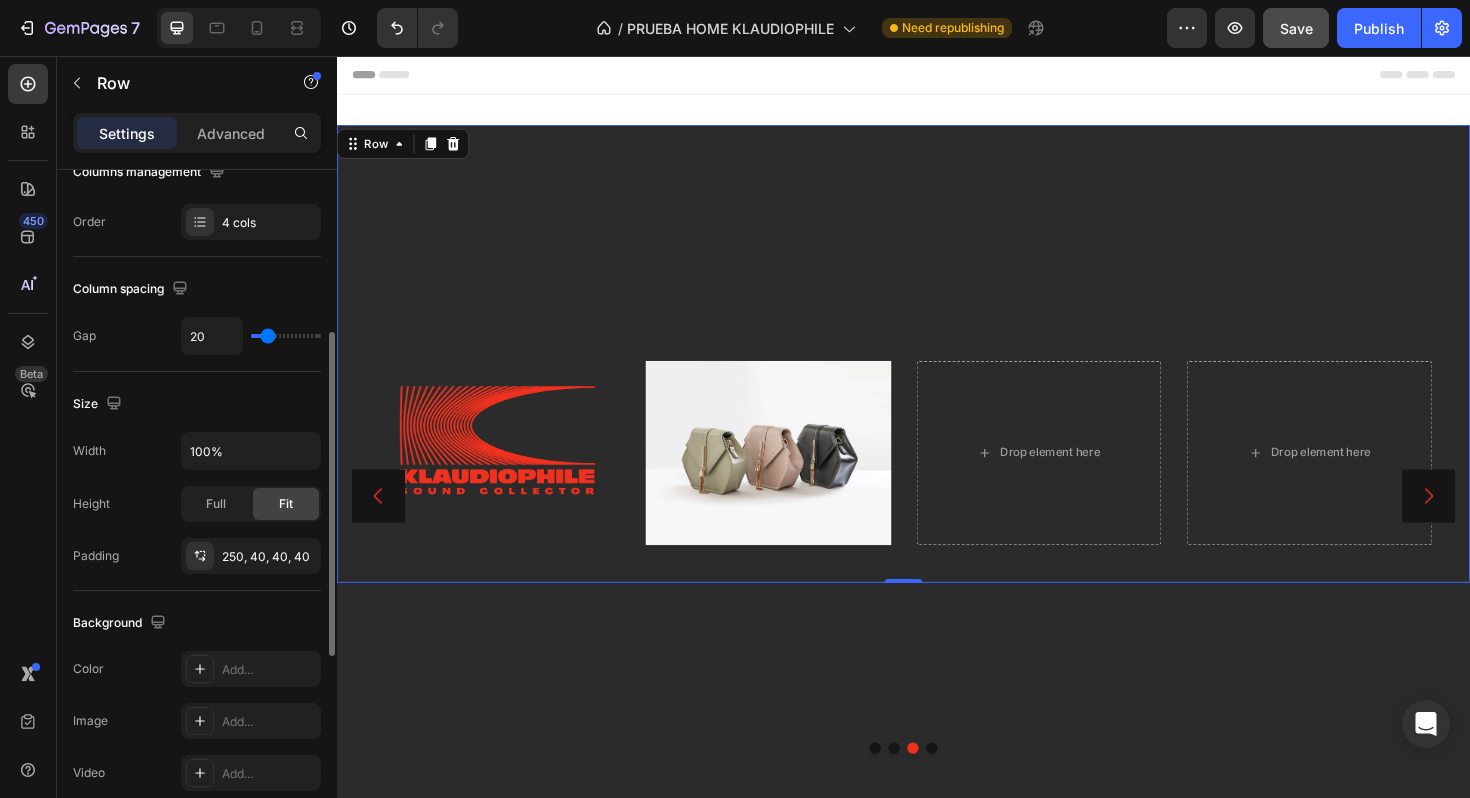 type on "19" 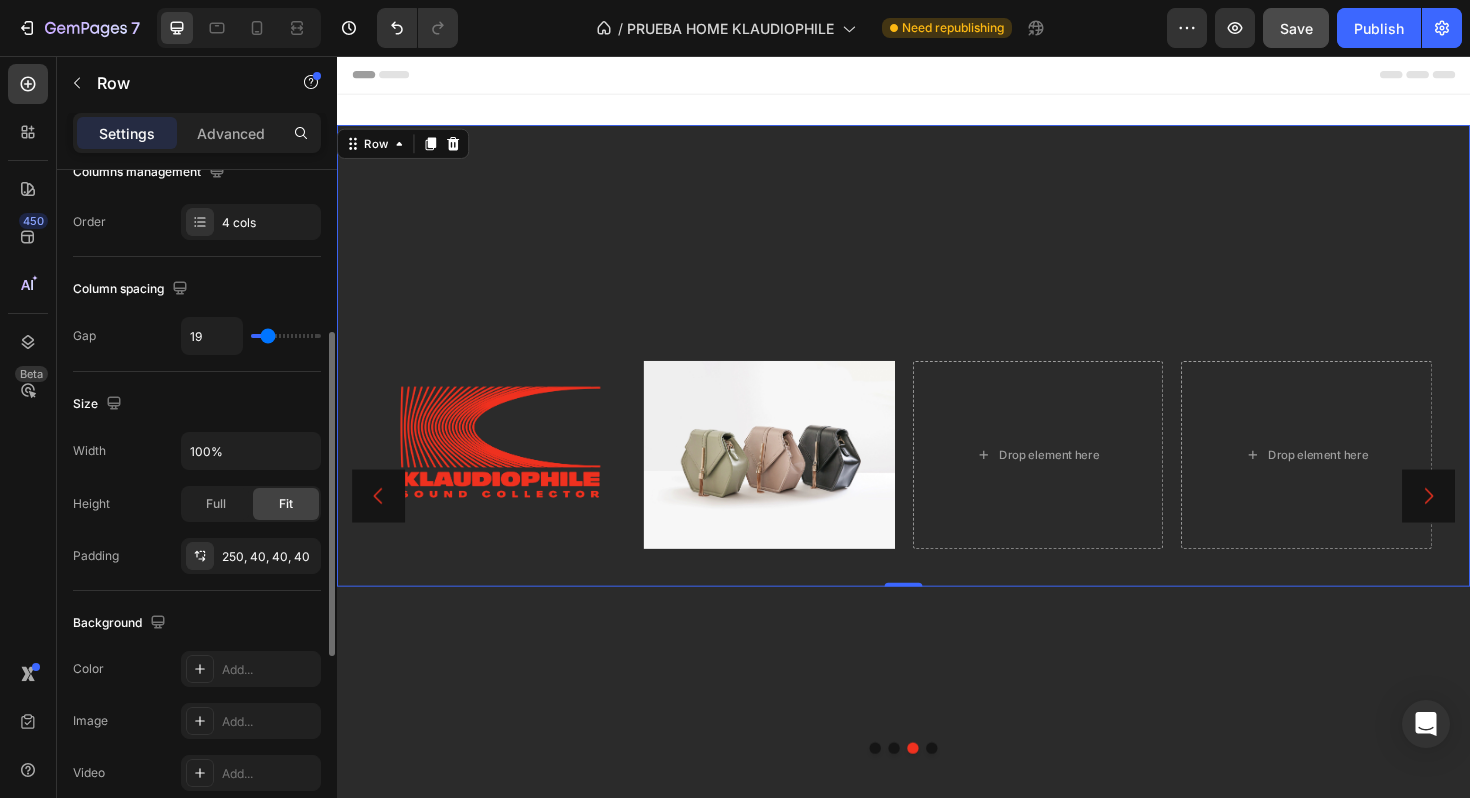 type on "18" 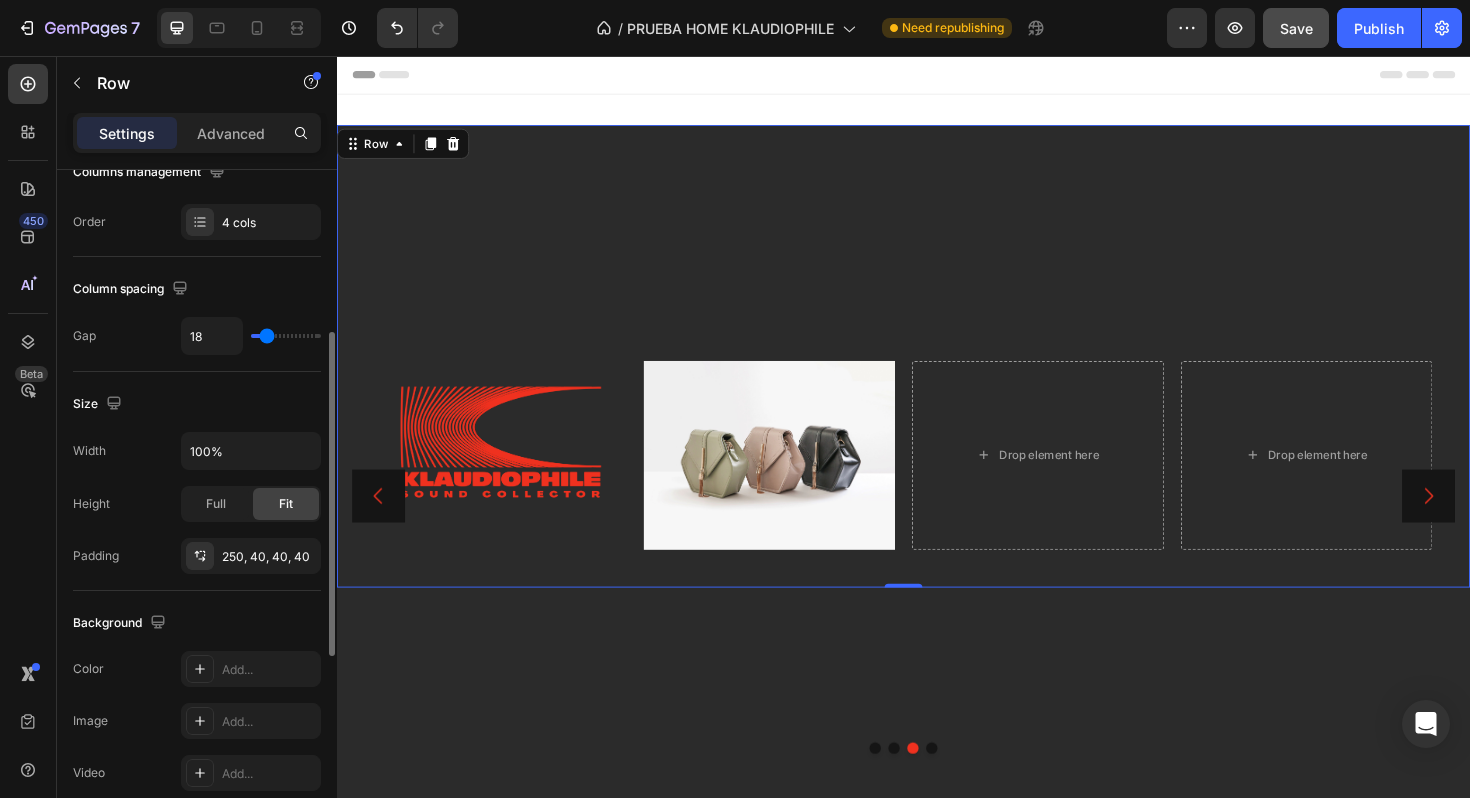 type on "17" 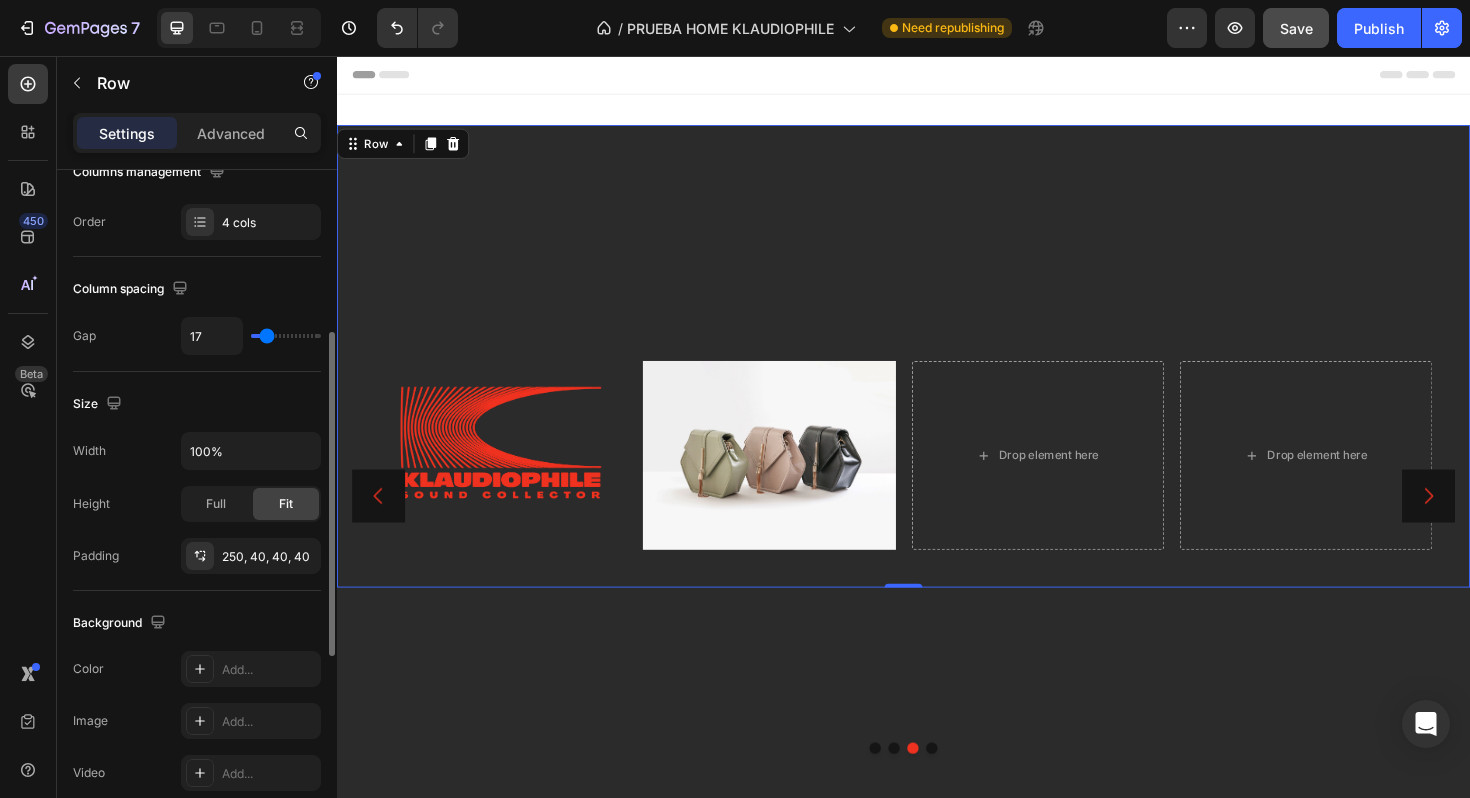 type on "16" 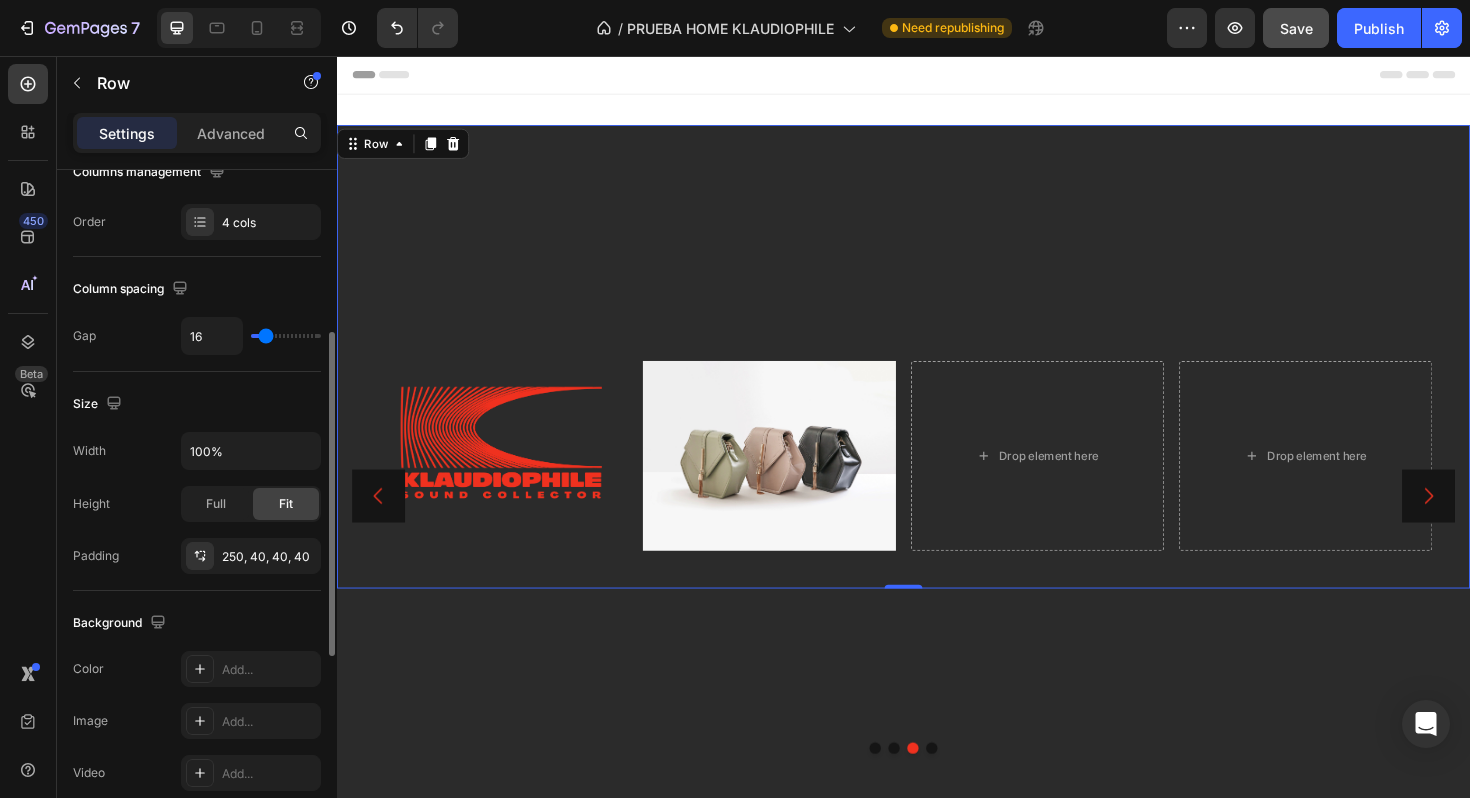 click at bounding box center (286, 336) 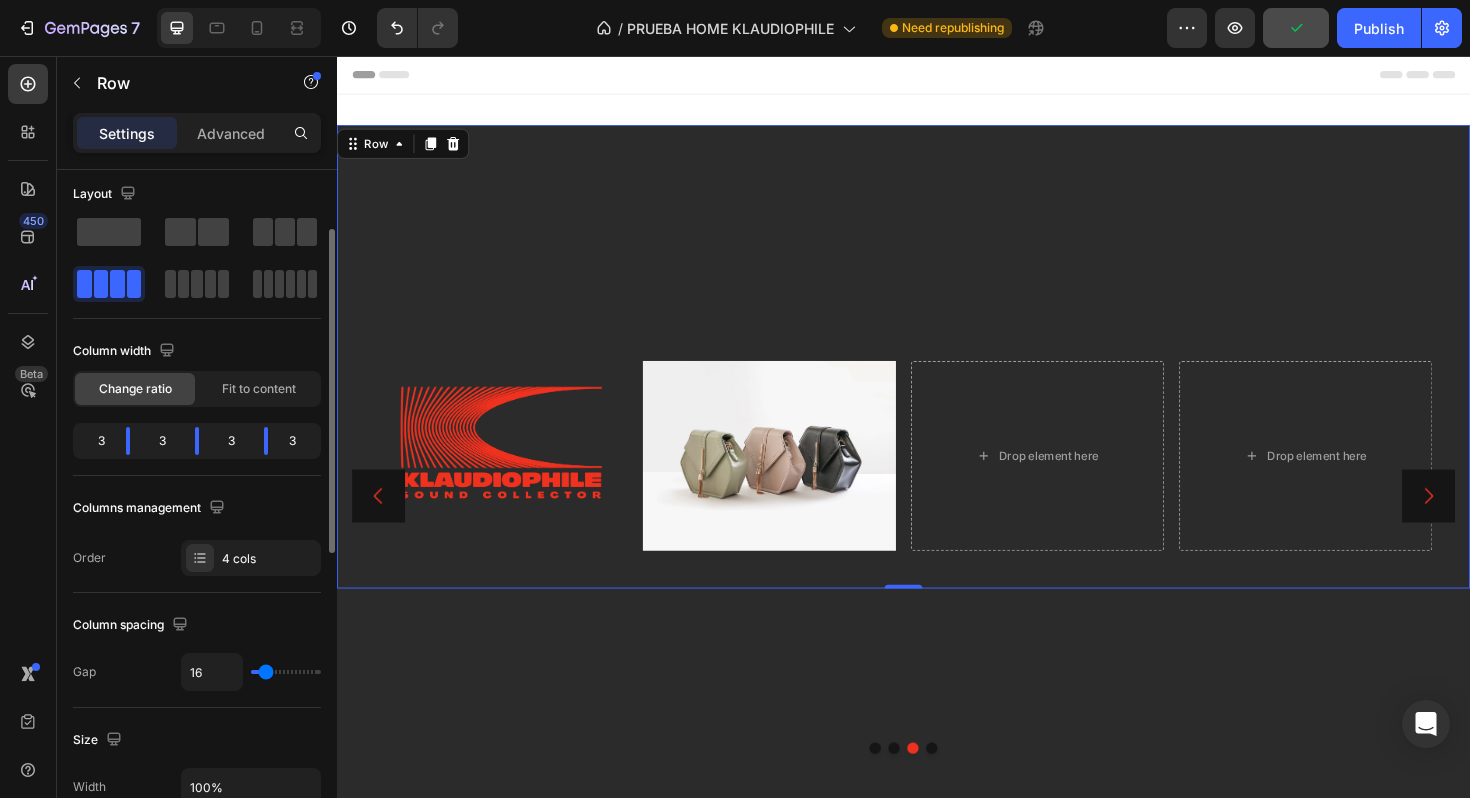scroll, scrollTop: 0, scrollLeft: 0, axis: both 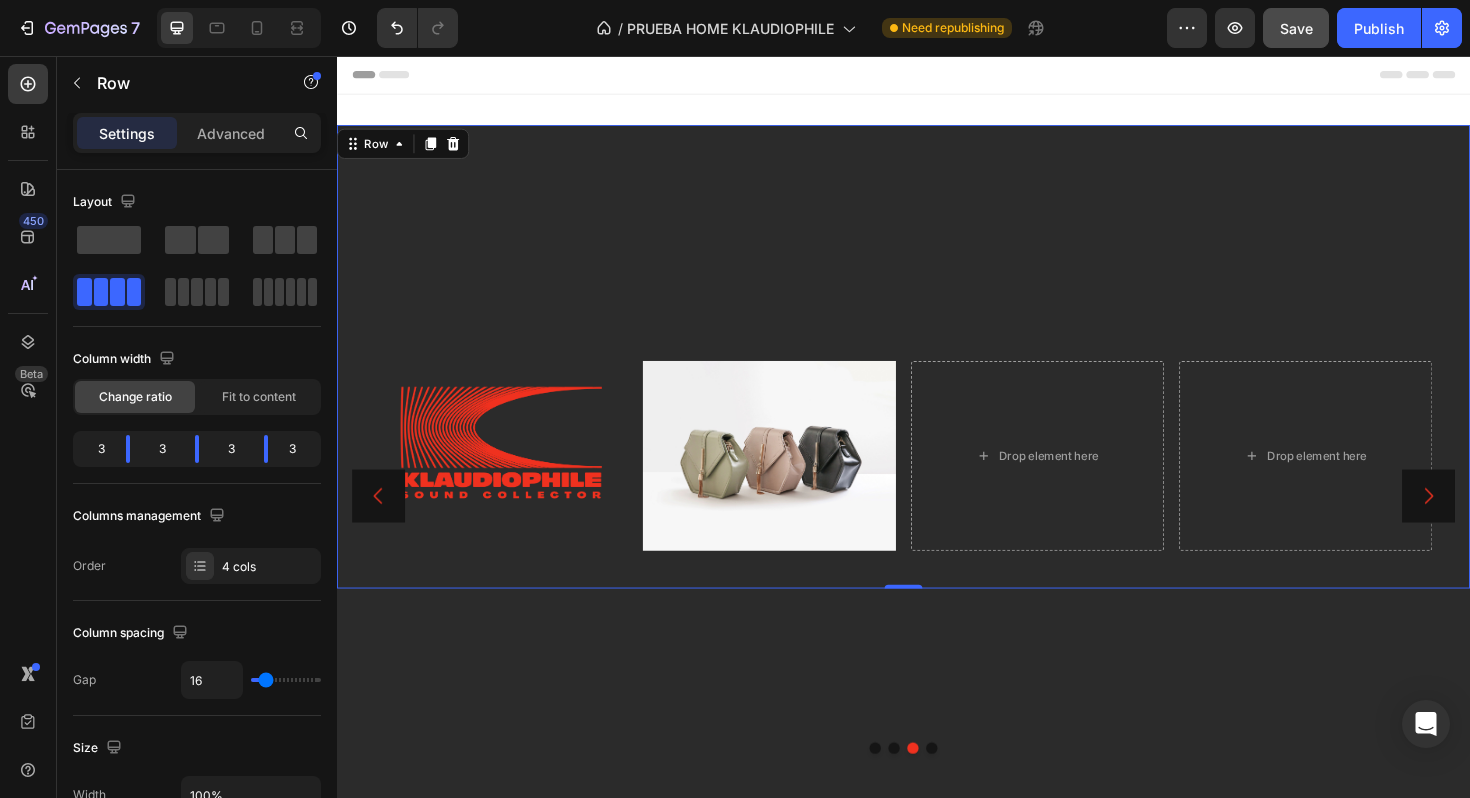 click on "Save" 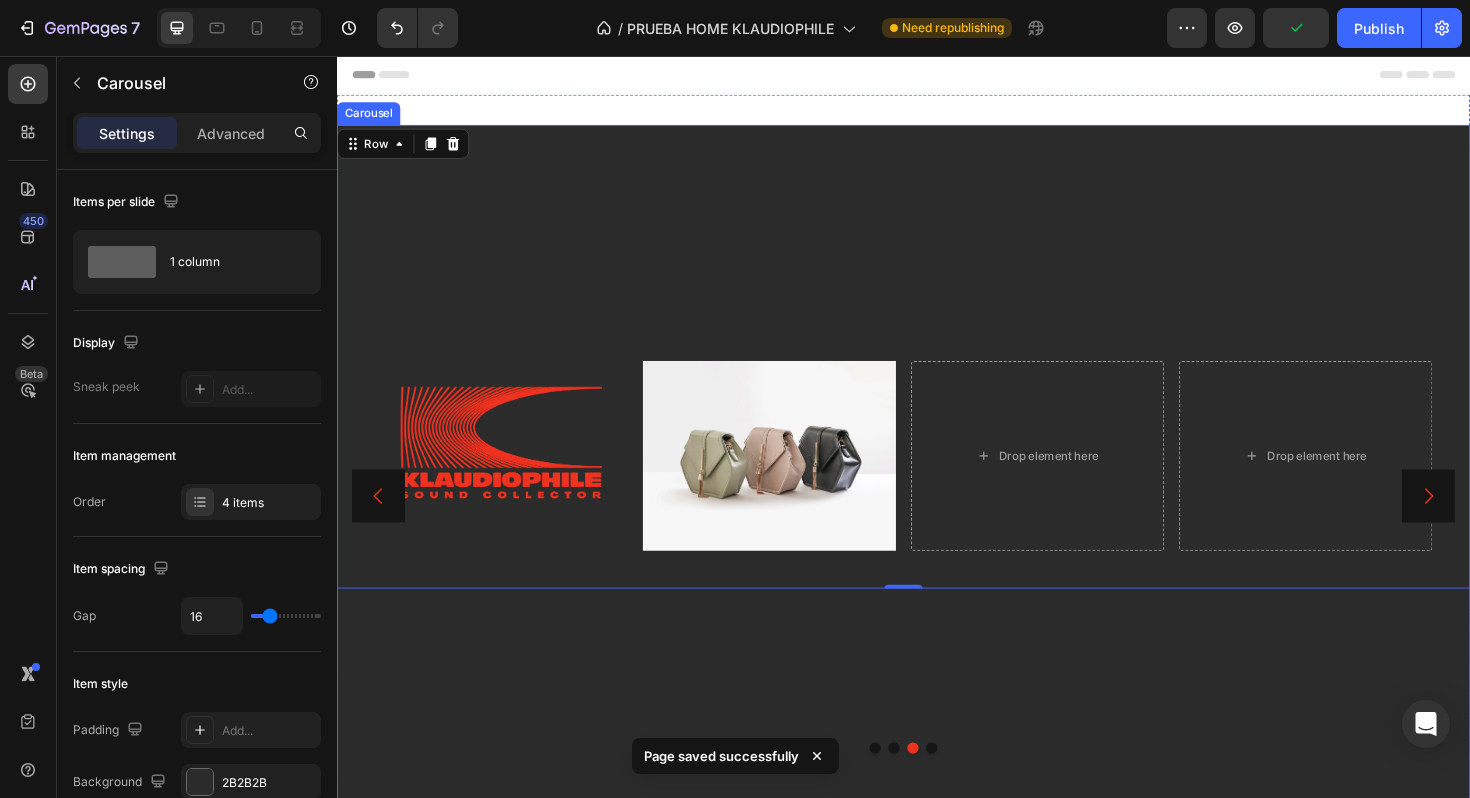click at bounding box center [927, 789] 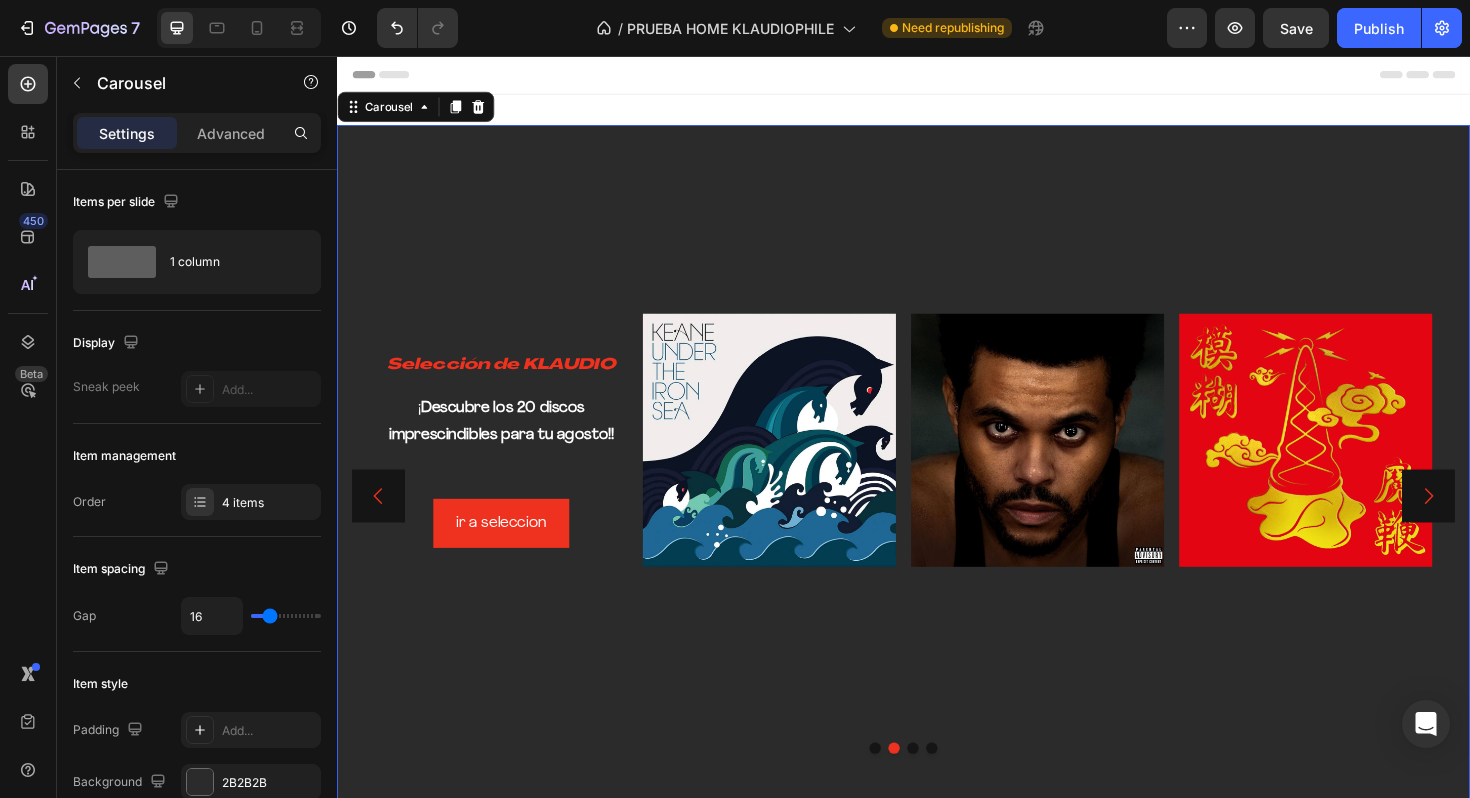 click at bounding box center (947, 789) 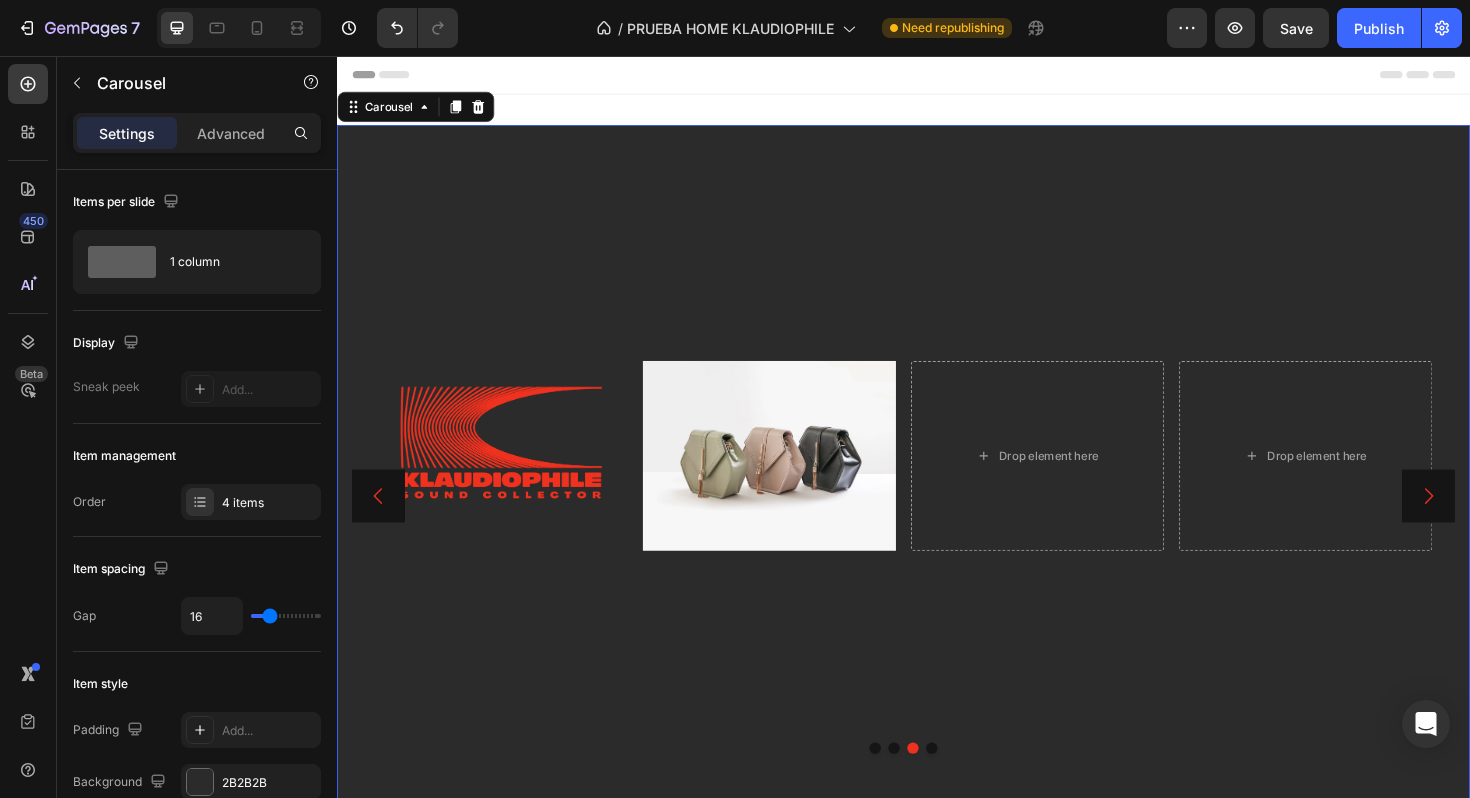 click at bounding box center [967, 789] 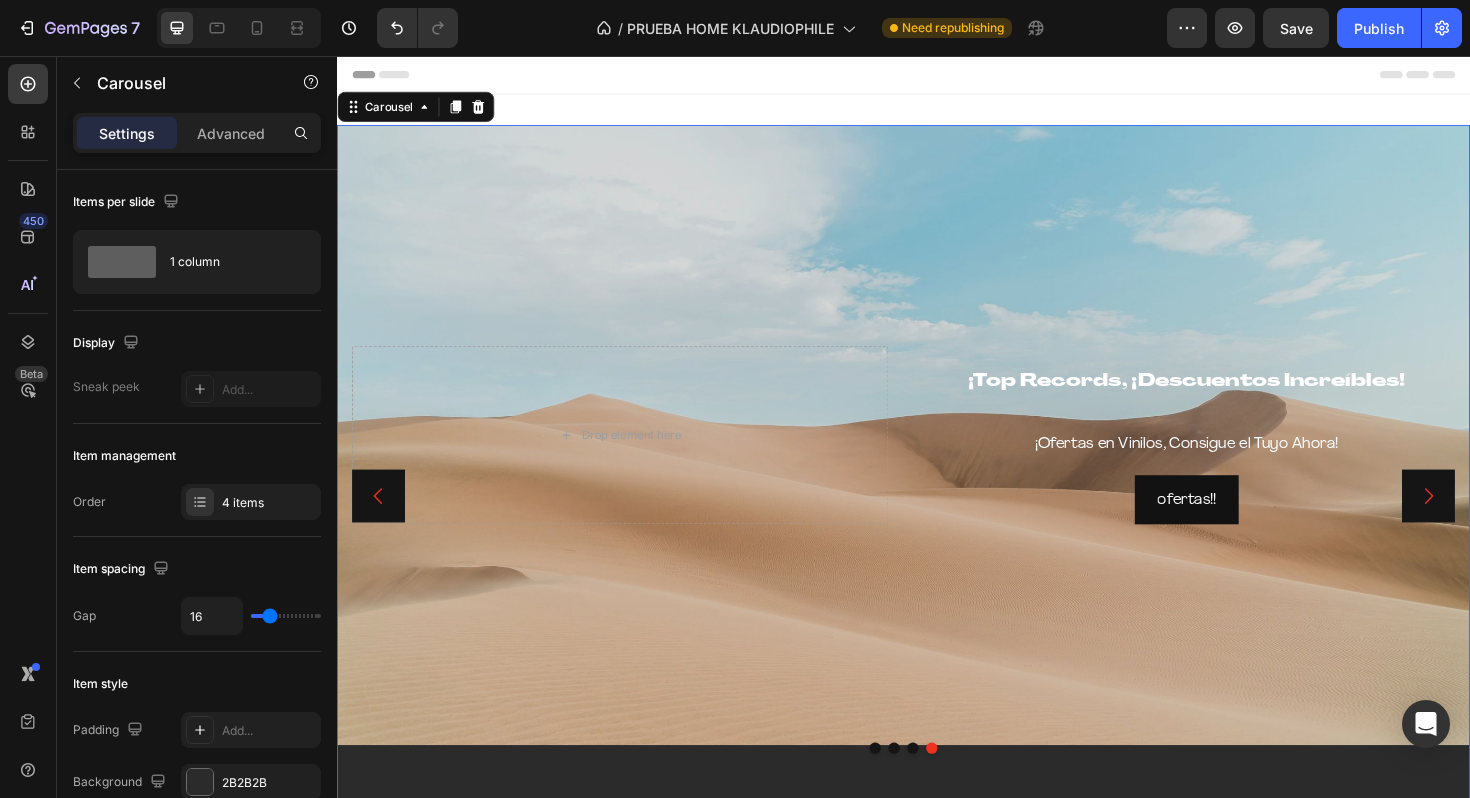 click at bounding box center (947, 789) 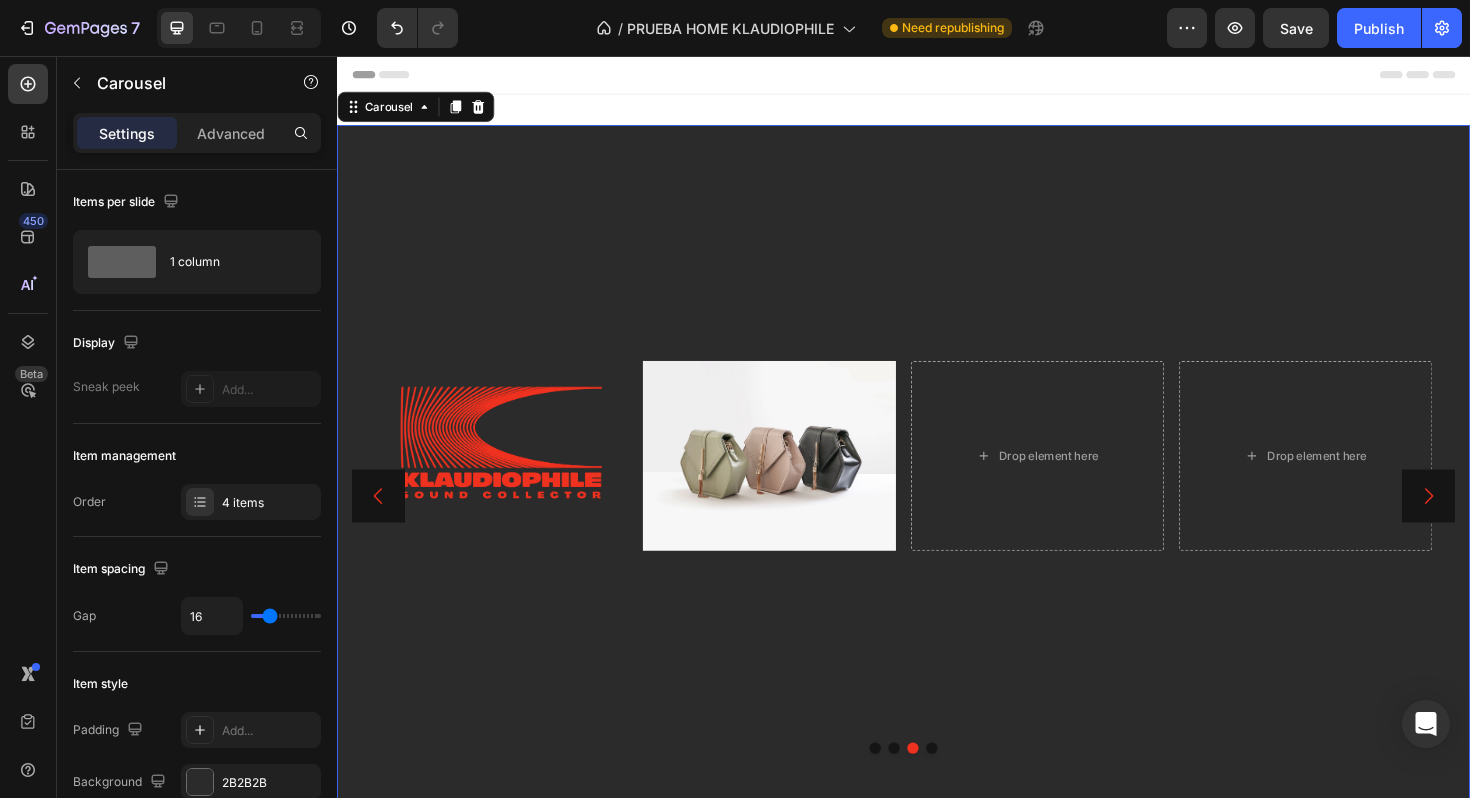 click at bounding box center [927, 789] 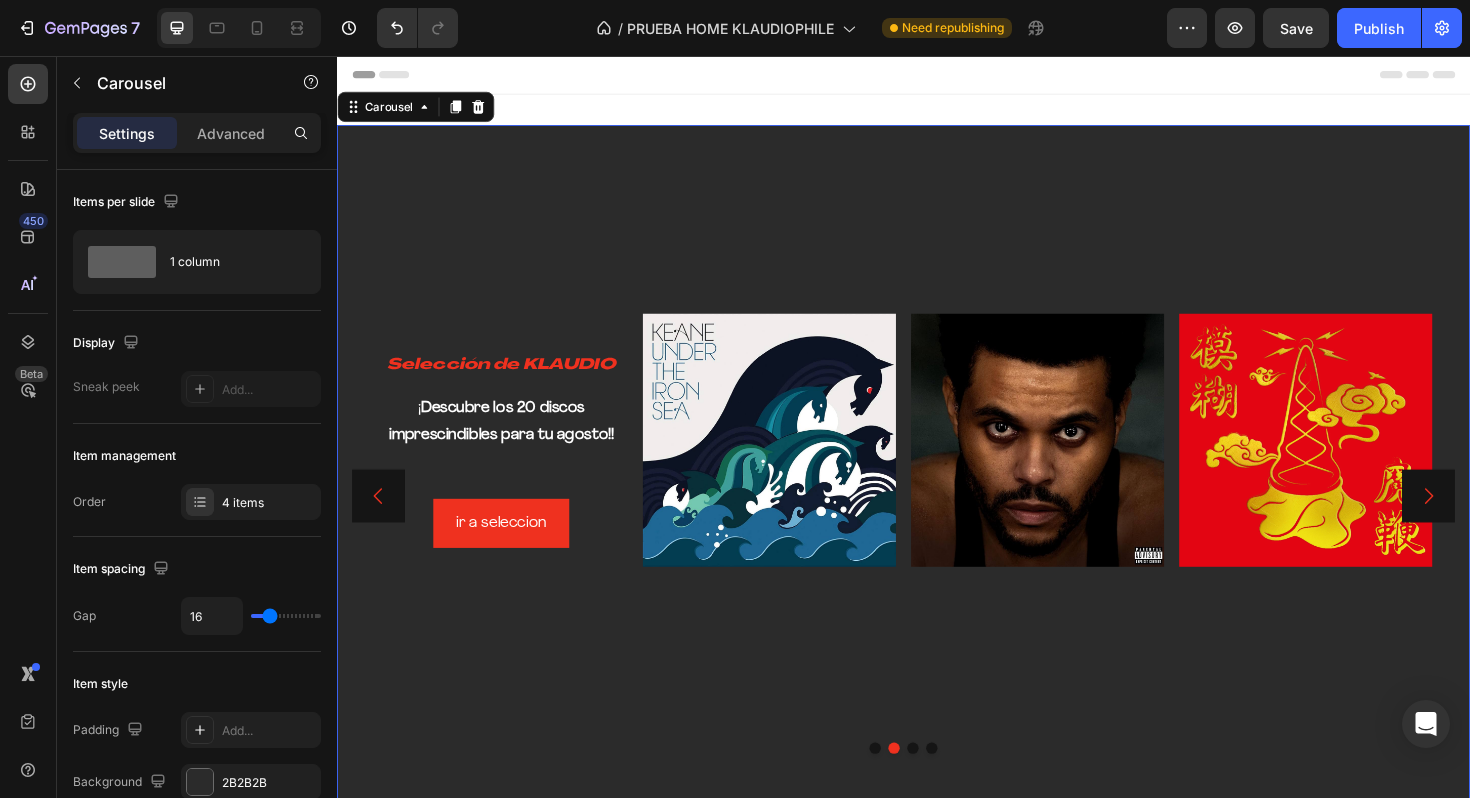 click at bounding box center (947, 789) 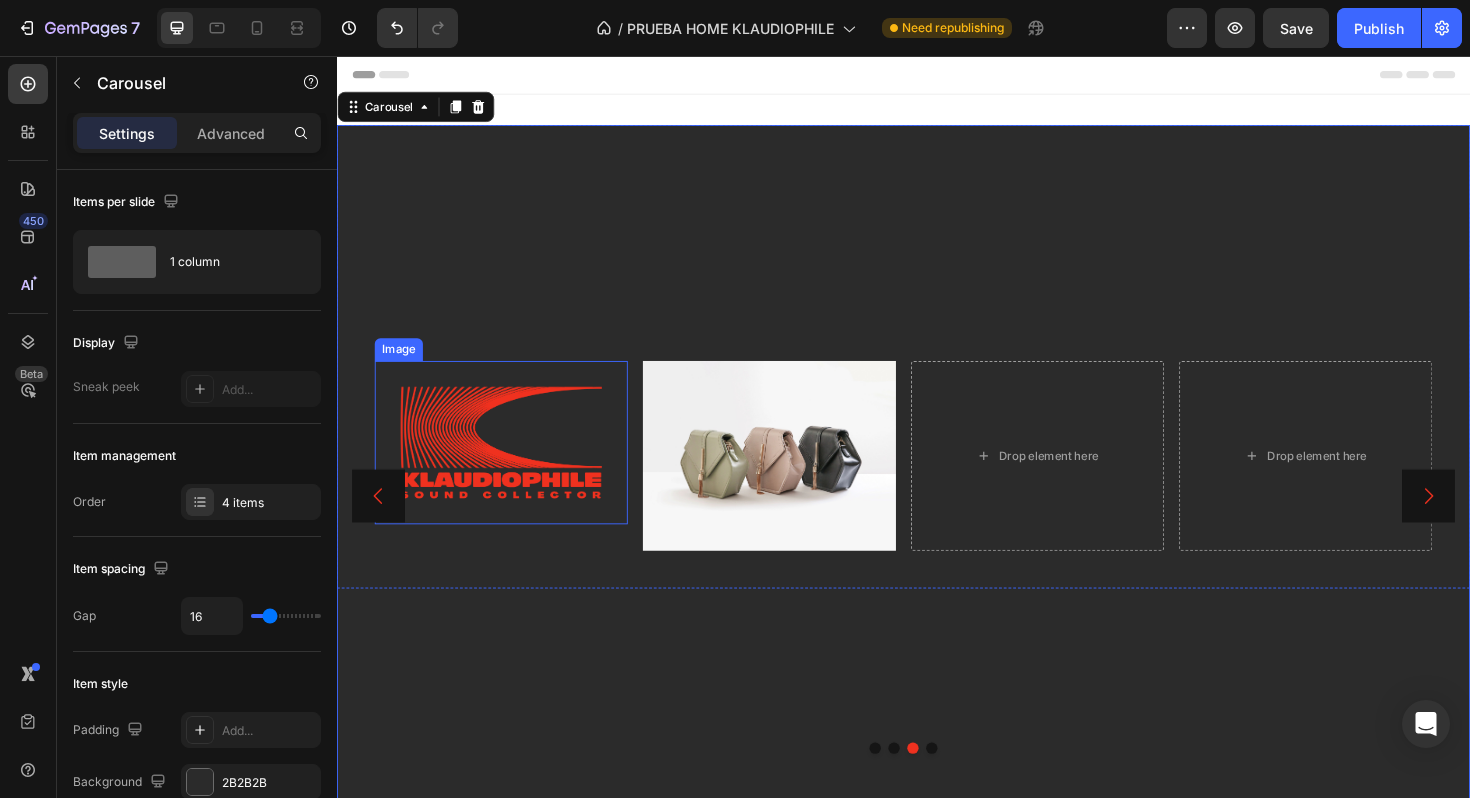 click at bounding box center (511, 465) 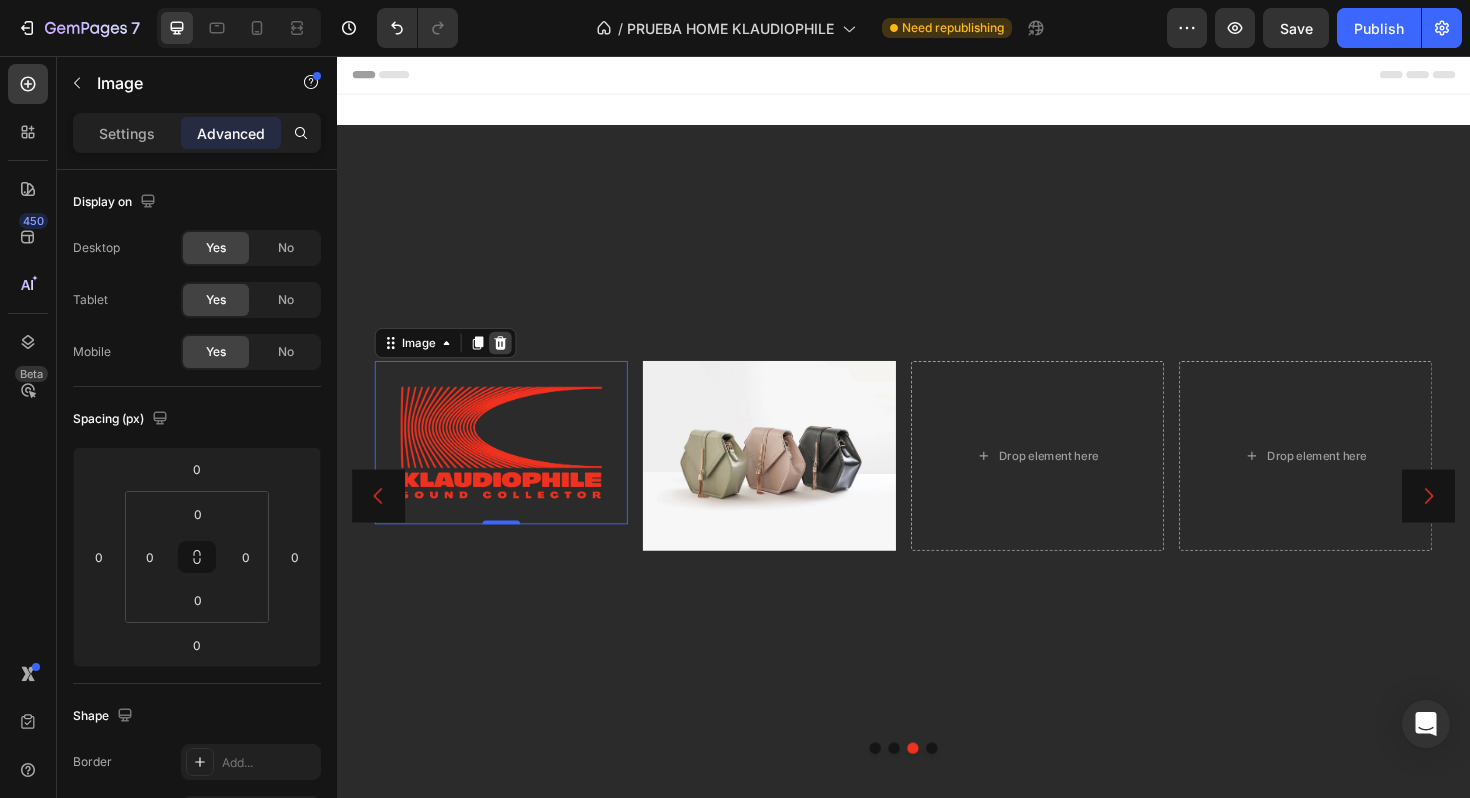 click 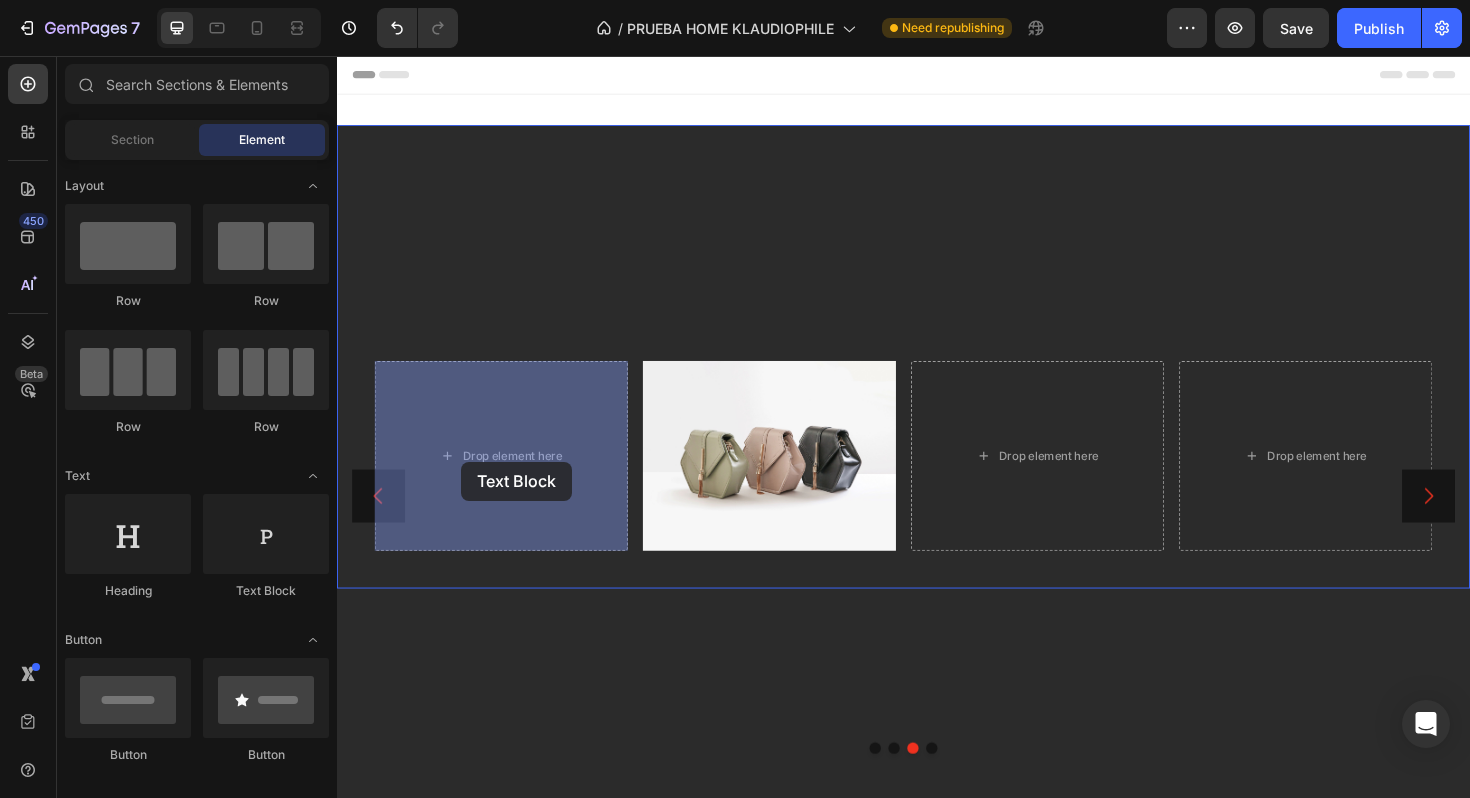 drag, startPoint x: 605, startPoint y: 278, endPoint x: 468, endPoint y: 486, distance: 249.06425 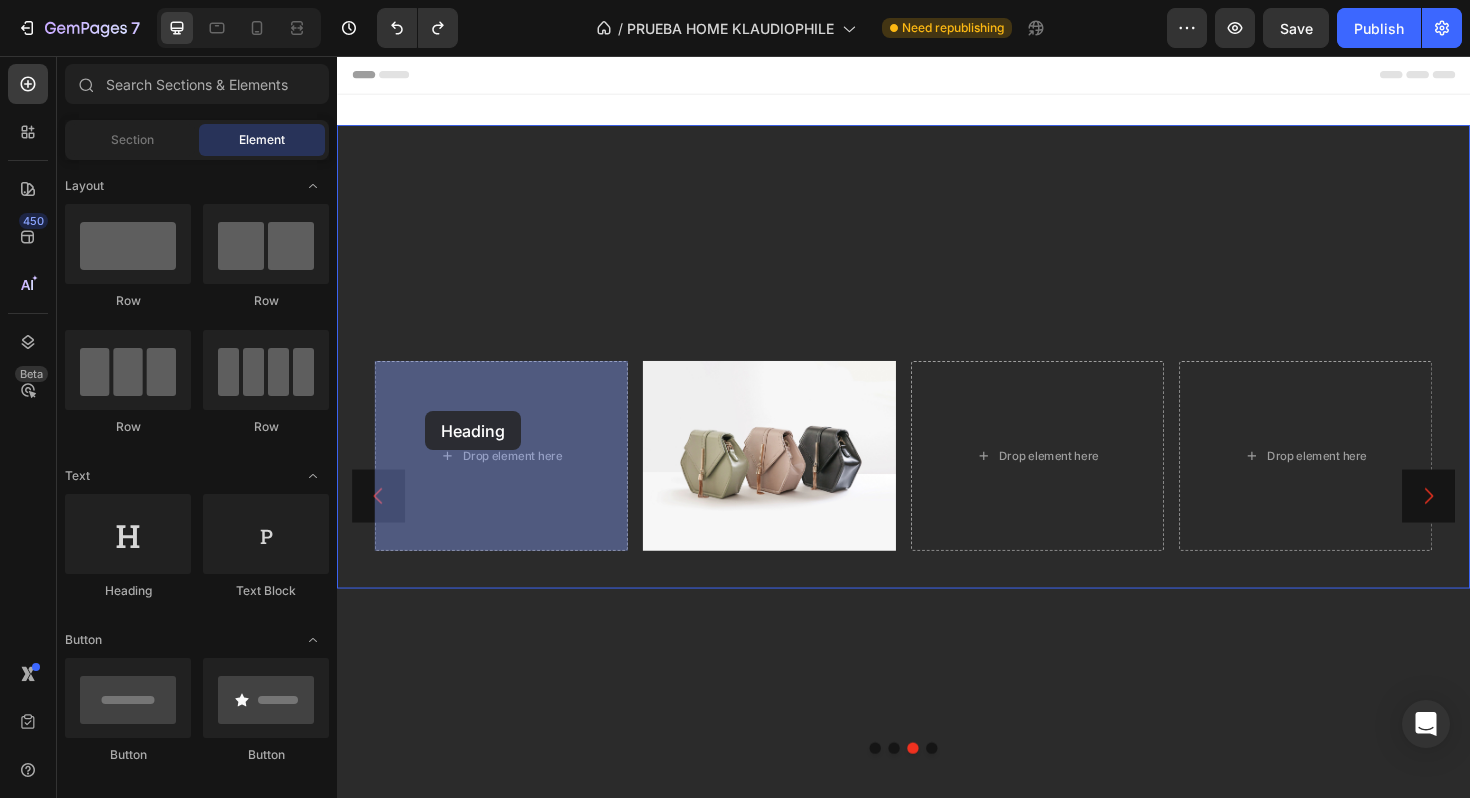 drag, startPoint x: 496, startPoint y: 262, endPoint x: 430, endPoint y: 432, distance: 182.36227 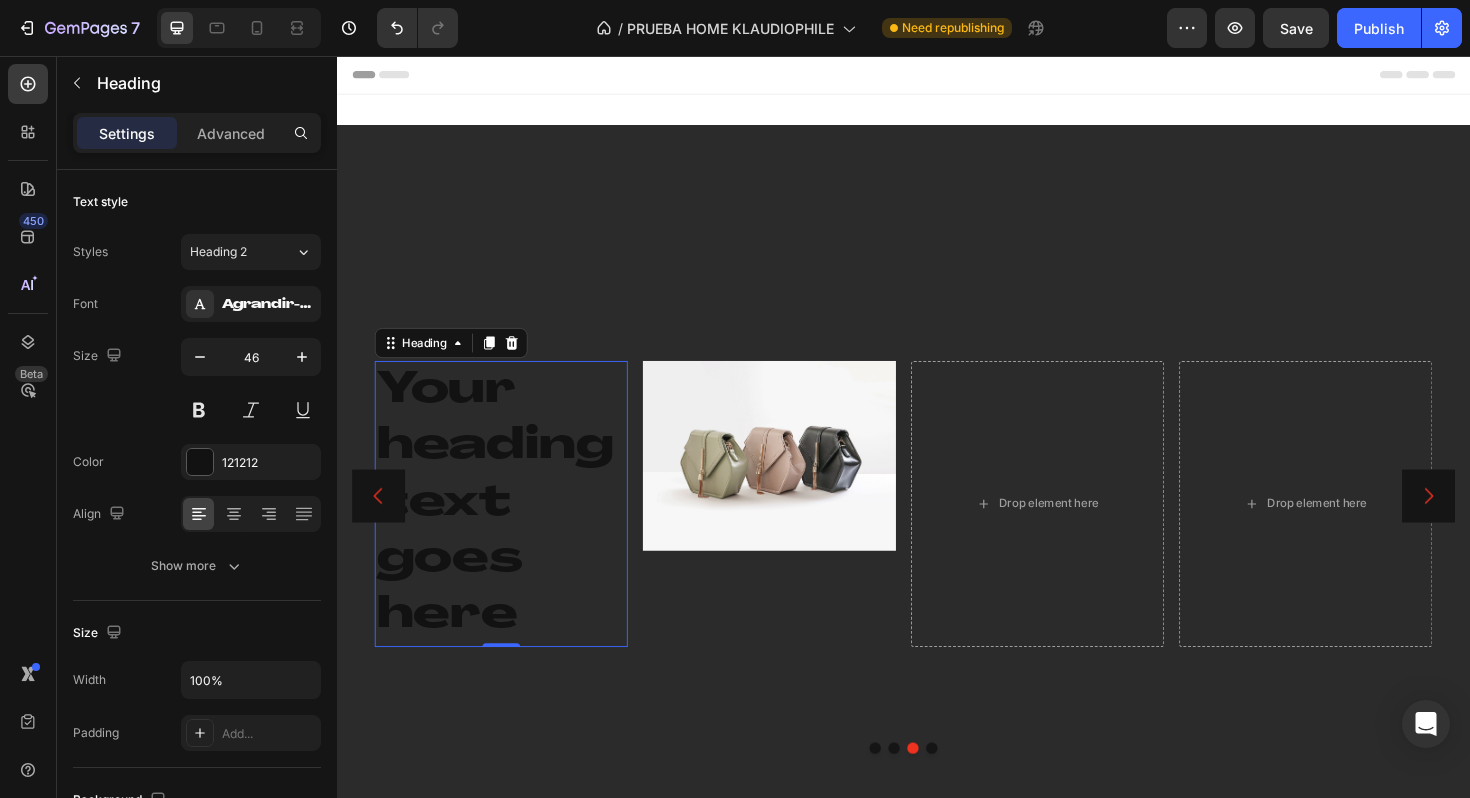 click on "Your heading text goes here" at bounding box center (511, 530) 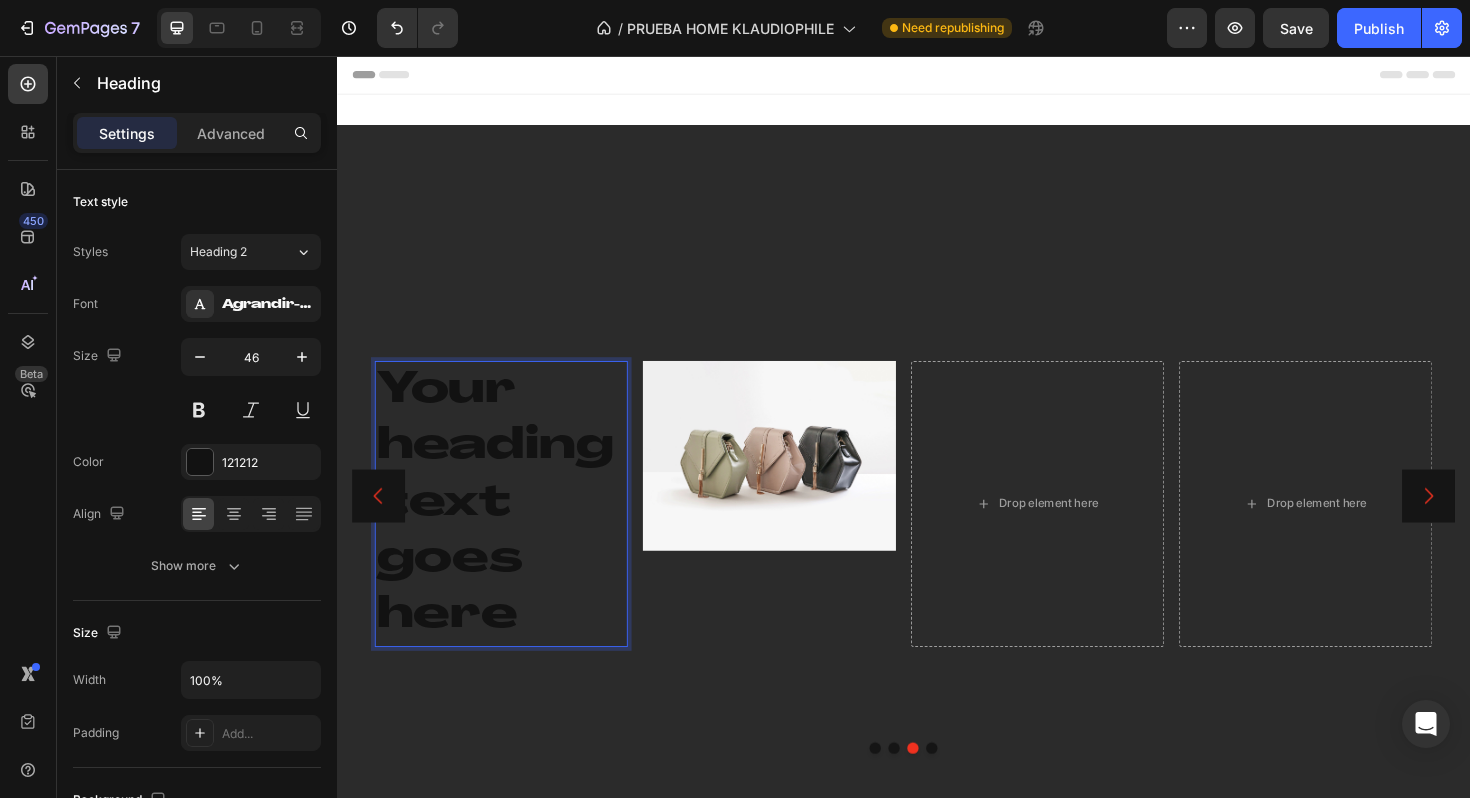 click on "Your heading text goes here" at bounding box center (511, 530) 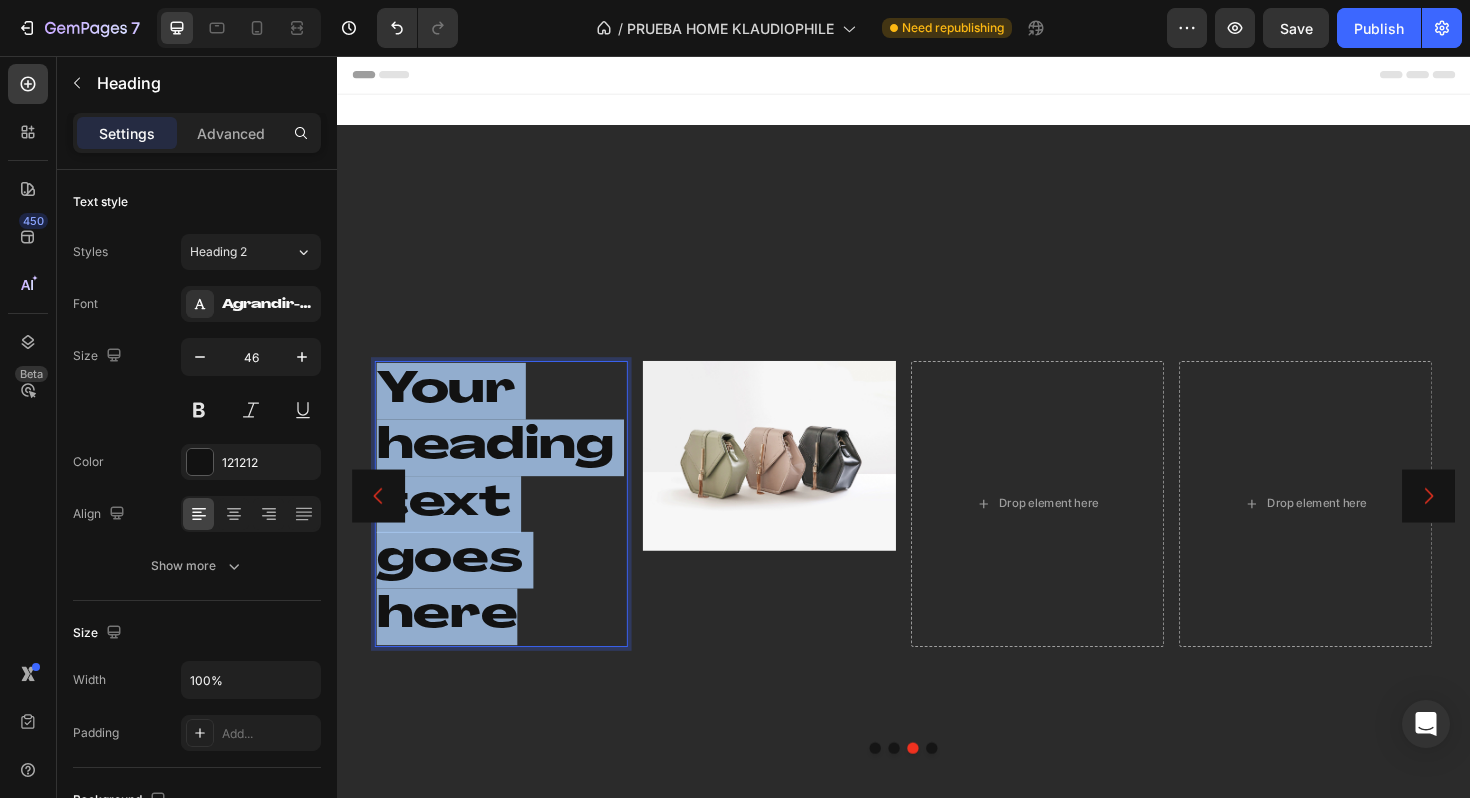 click on "Your heading text goes here" at bounding box center (511, 530) 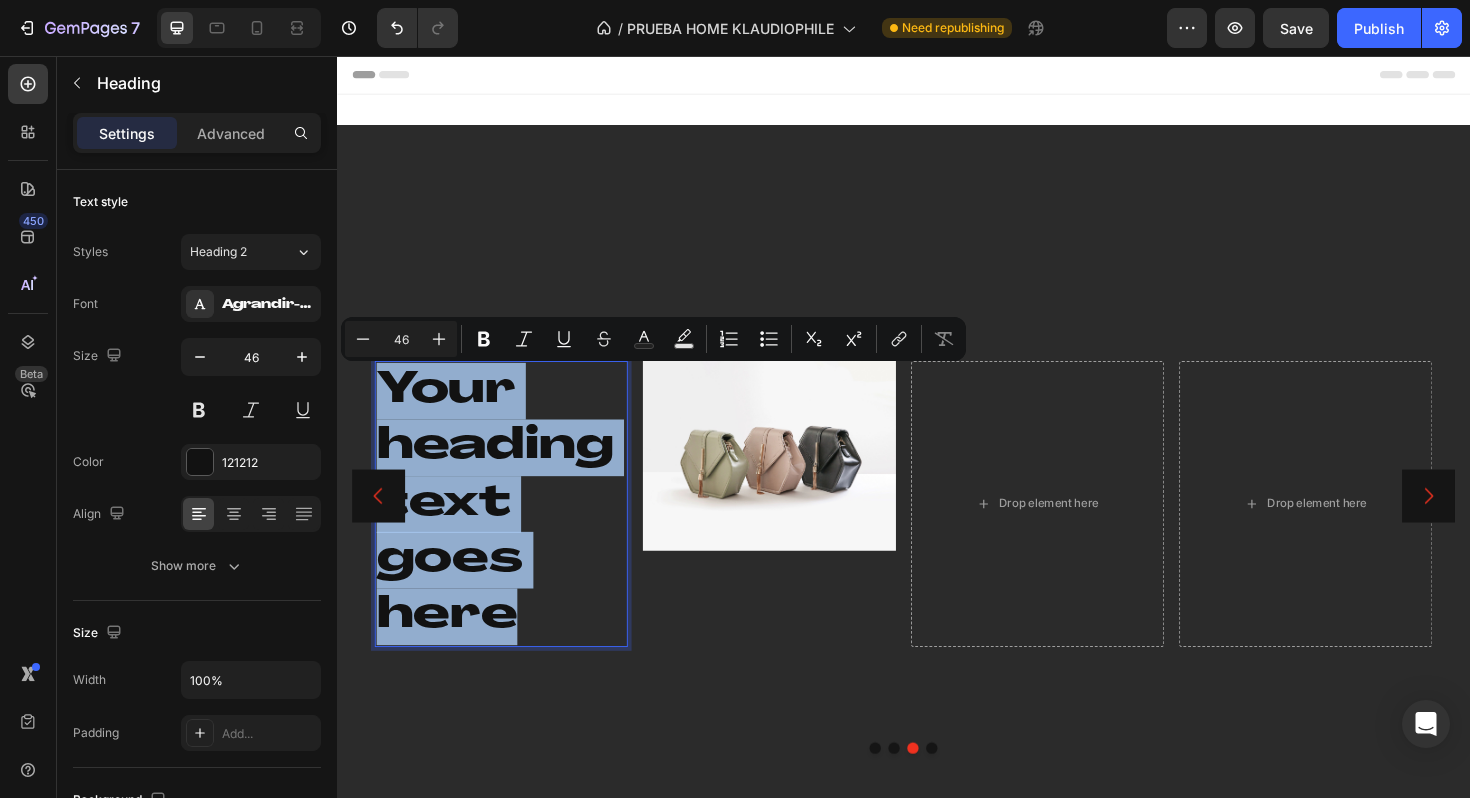 click on "Your heading text goes here" at bounding box center [511, 530] 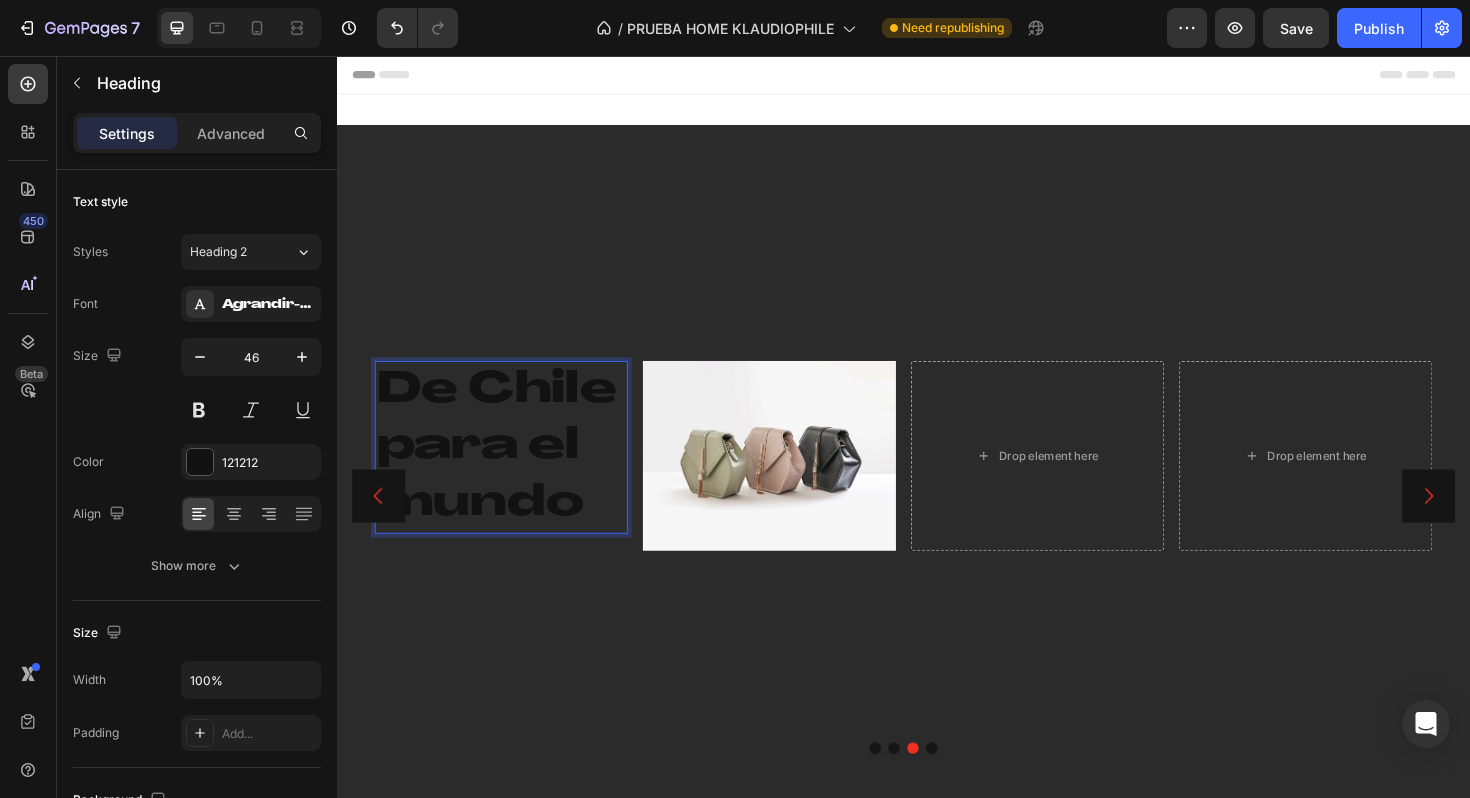 click on "De [COUNTRY] para el mundo" at bounding box center (511, 470) 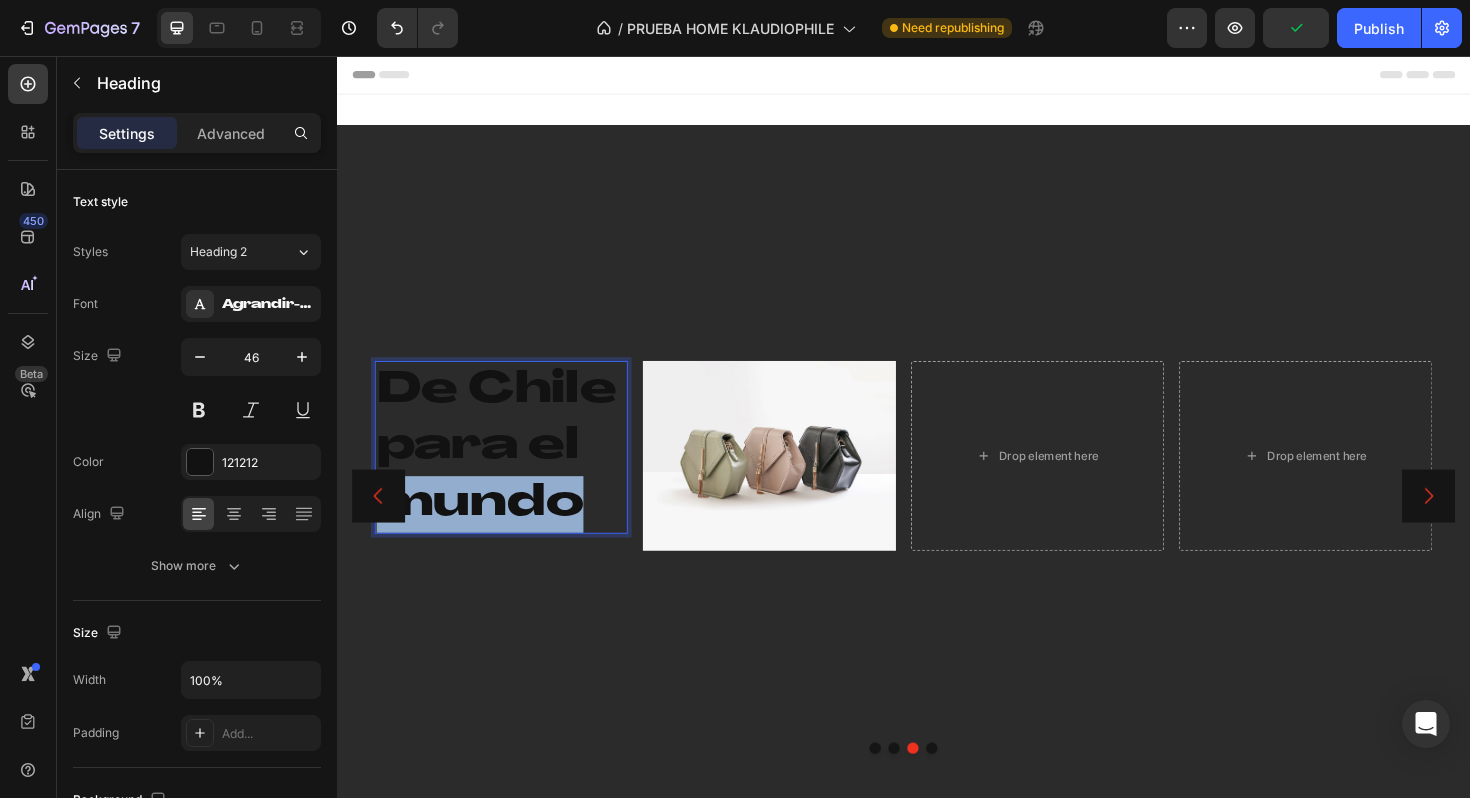 click on "De [COUNTRY] para el mundo" at bounding box center [511, 470] 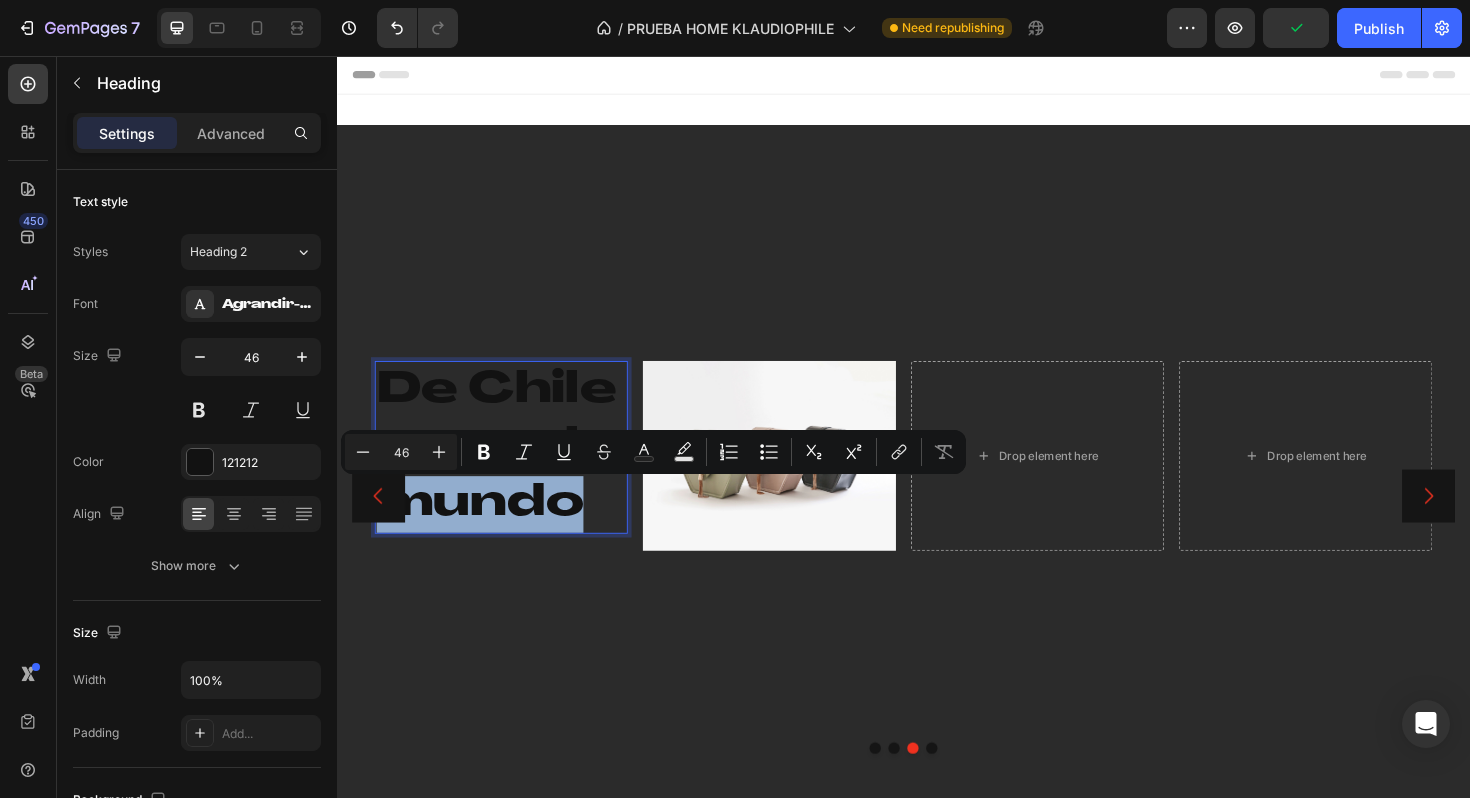 click on "De [COUNTRY] para el mundo" at bounding box center [511, 470] 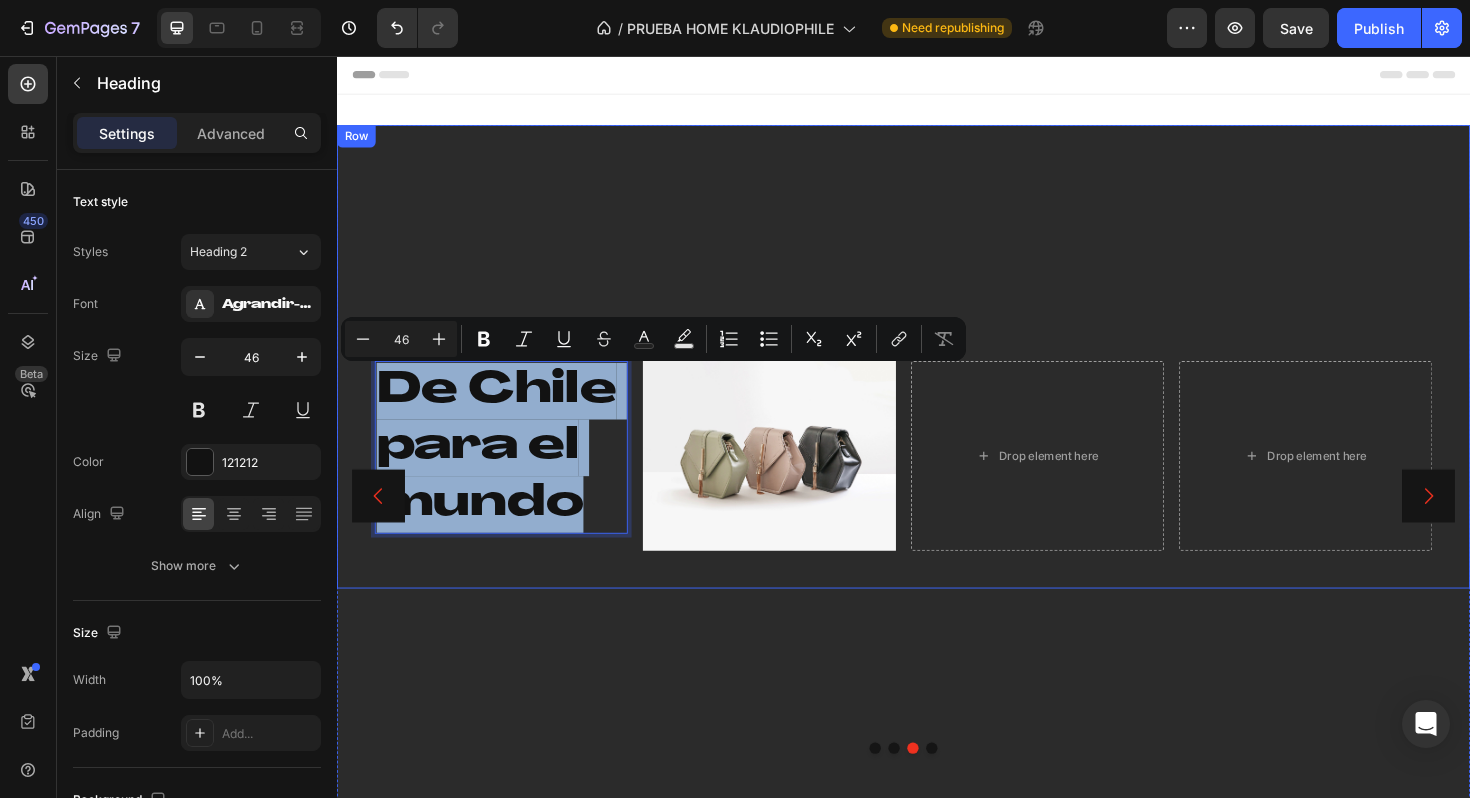 drag, startPoint x: 595, startPoint y: 528, endPoint x: 344, endPoint y: 352, distance: 306.55667 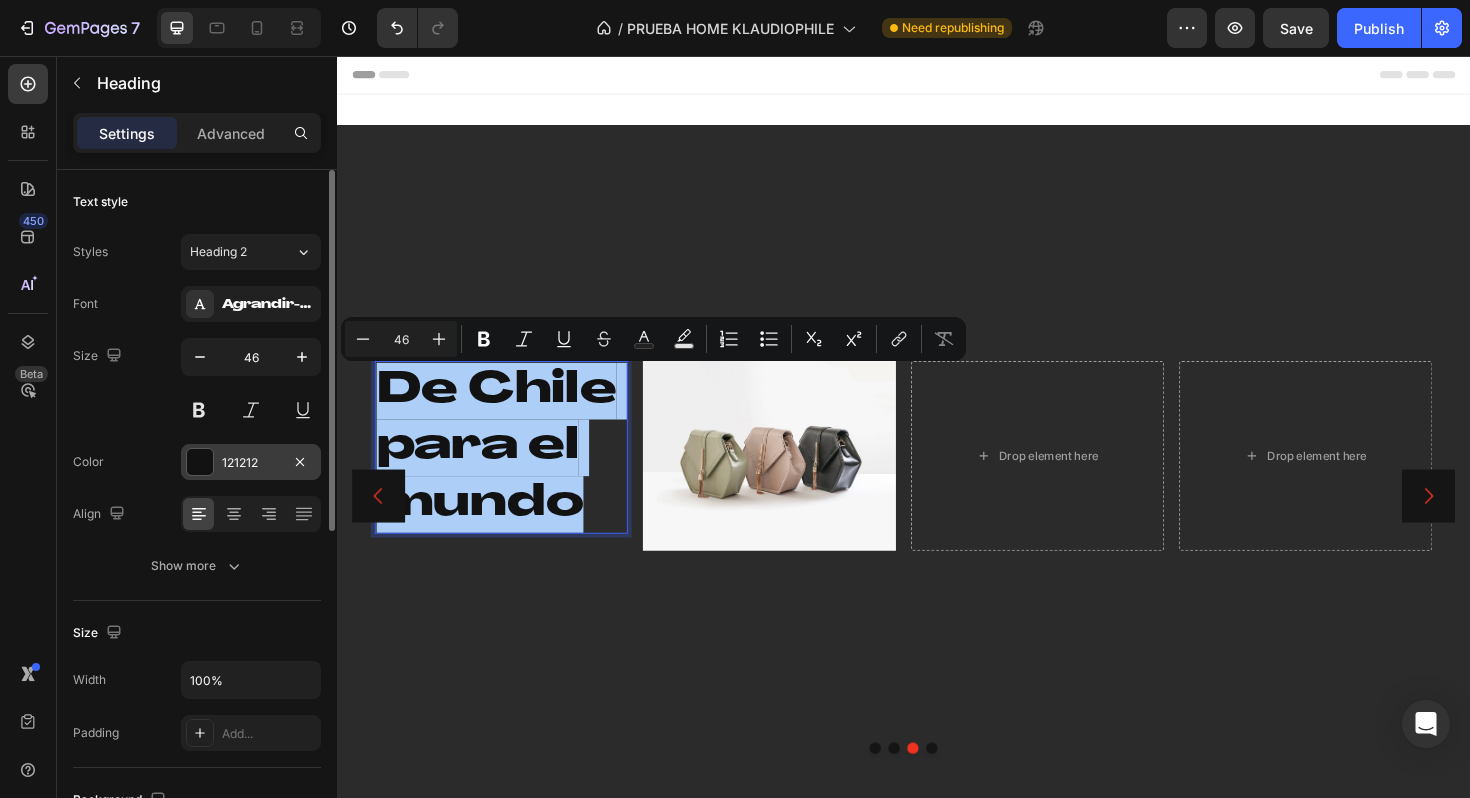 click at bounding box center [200, 462] 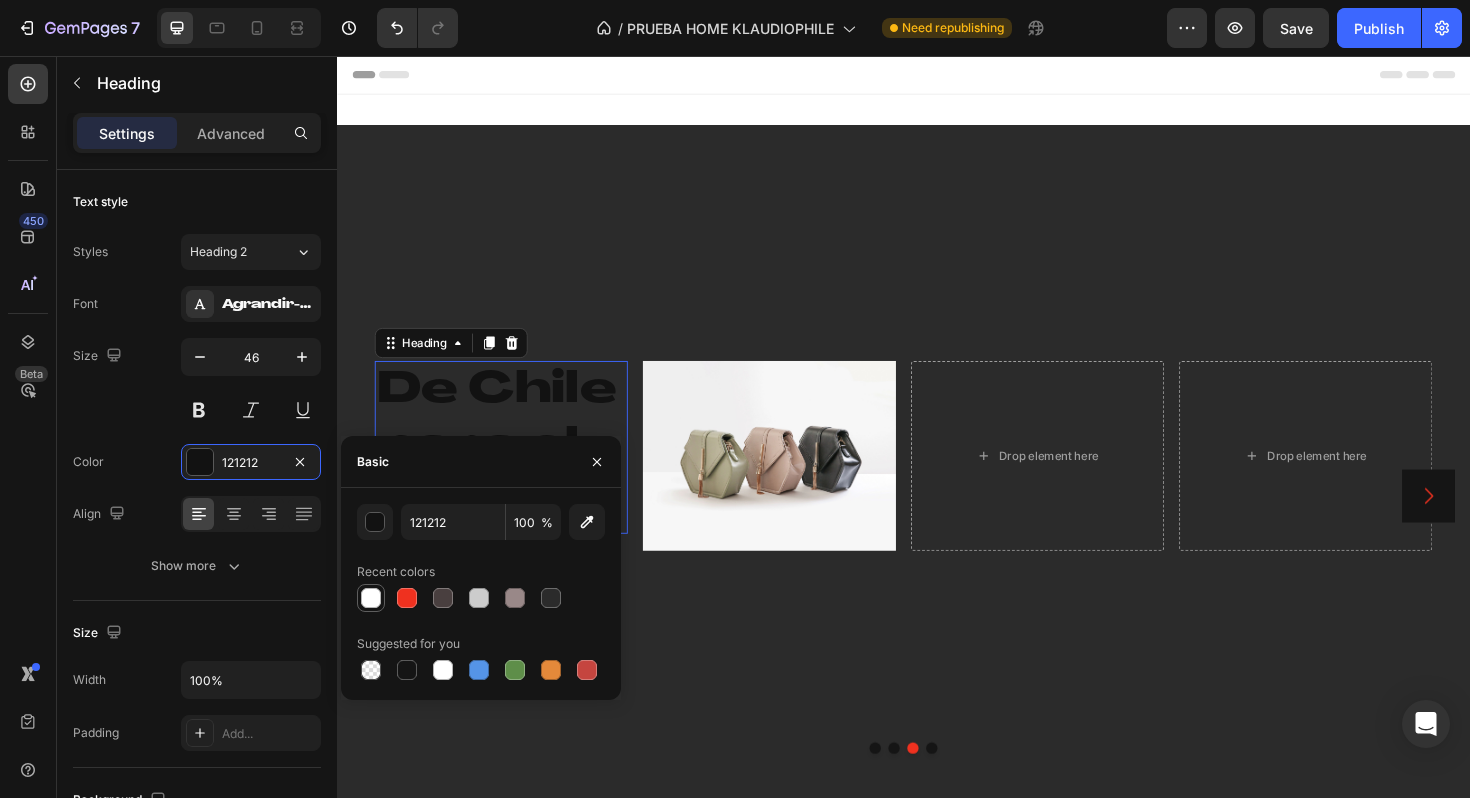 click at bounding box center [371, 598] 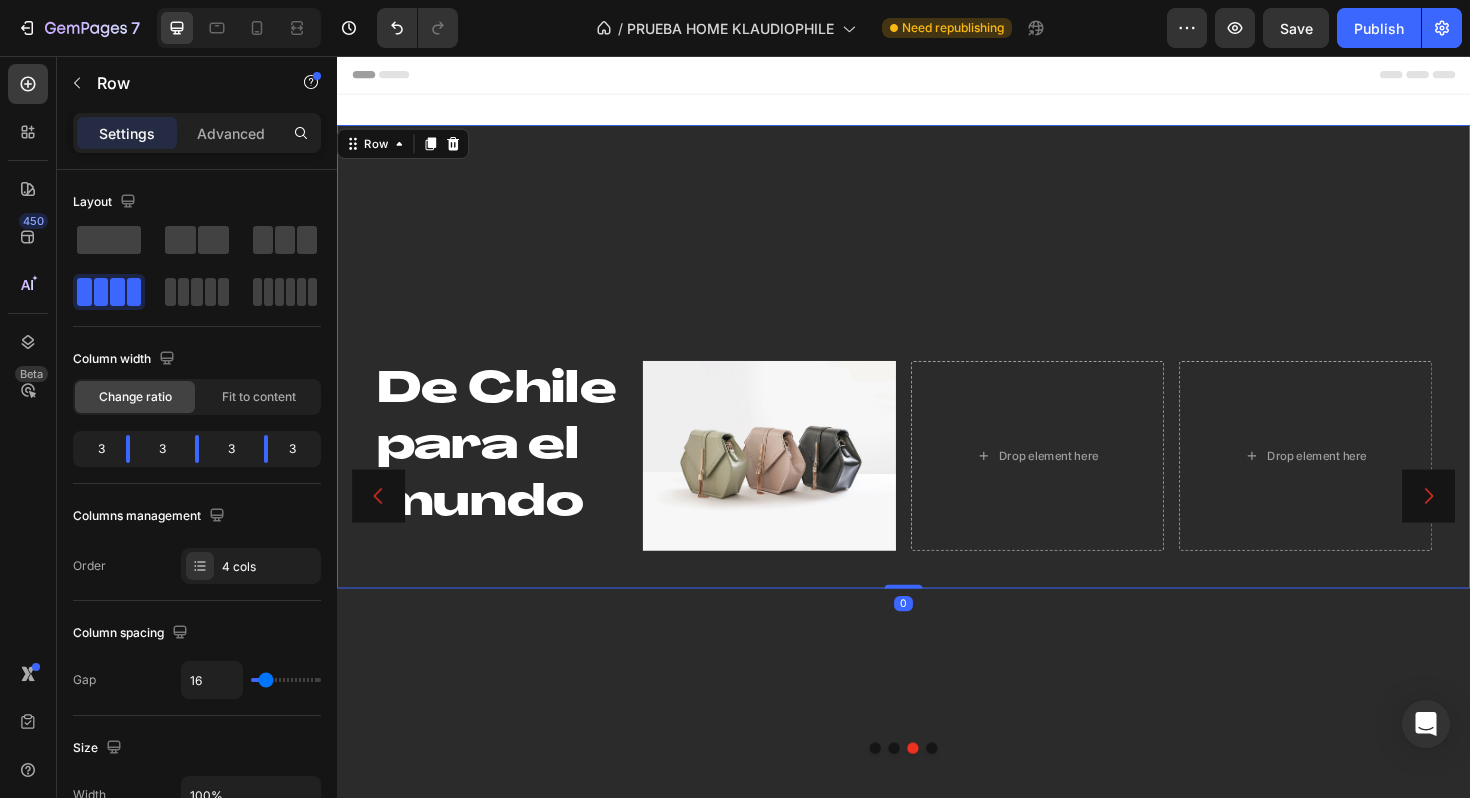 click on "De Chile para el mundo Heading Image
Drop element here
Drop element here Row   0" at bounding box center (937, 374) 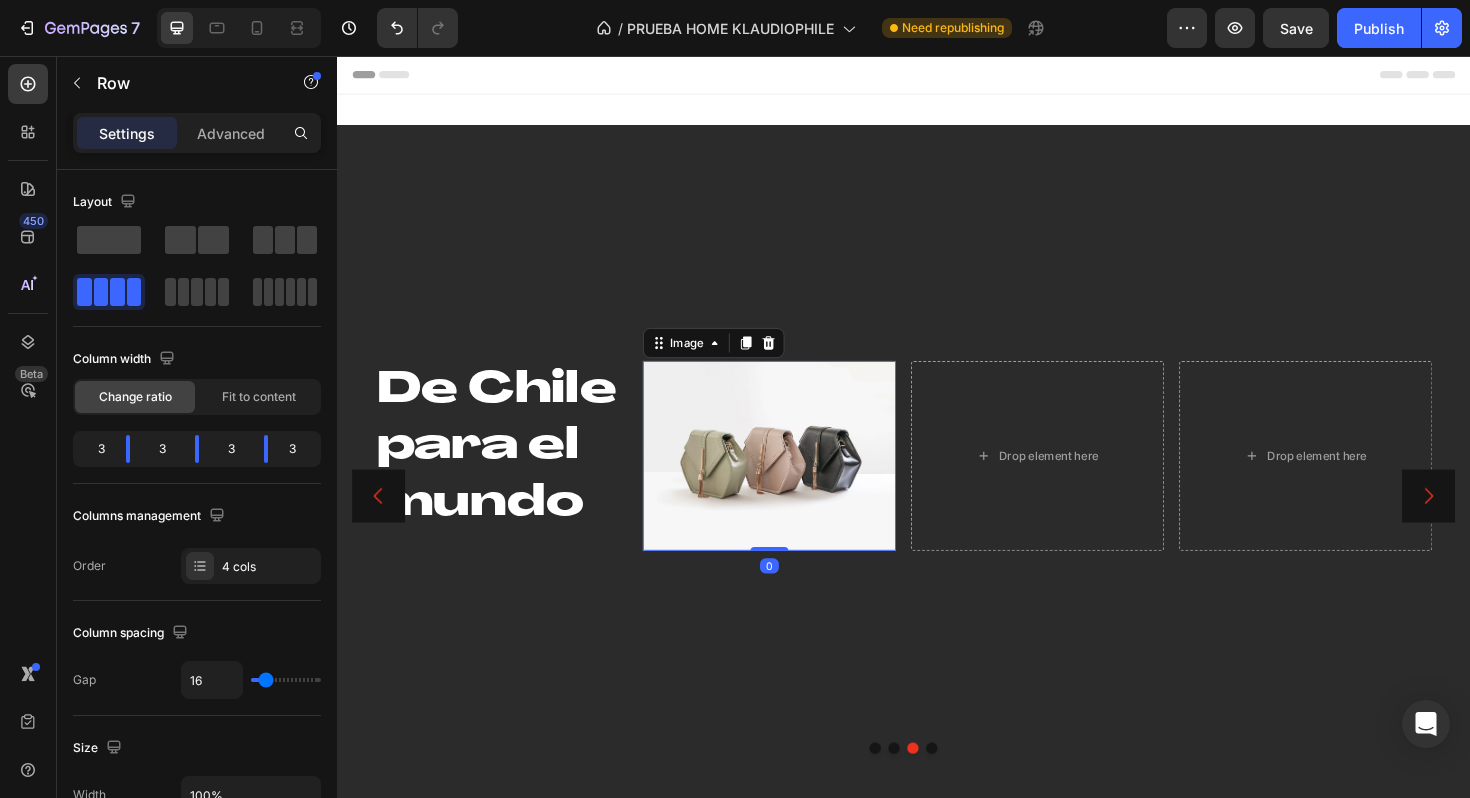 click at bounding box center [795, 479] 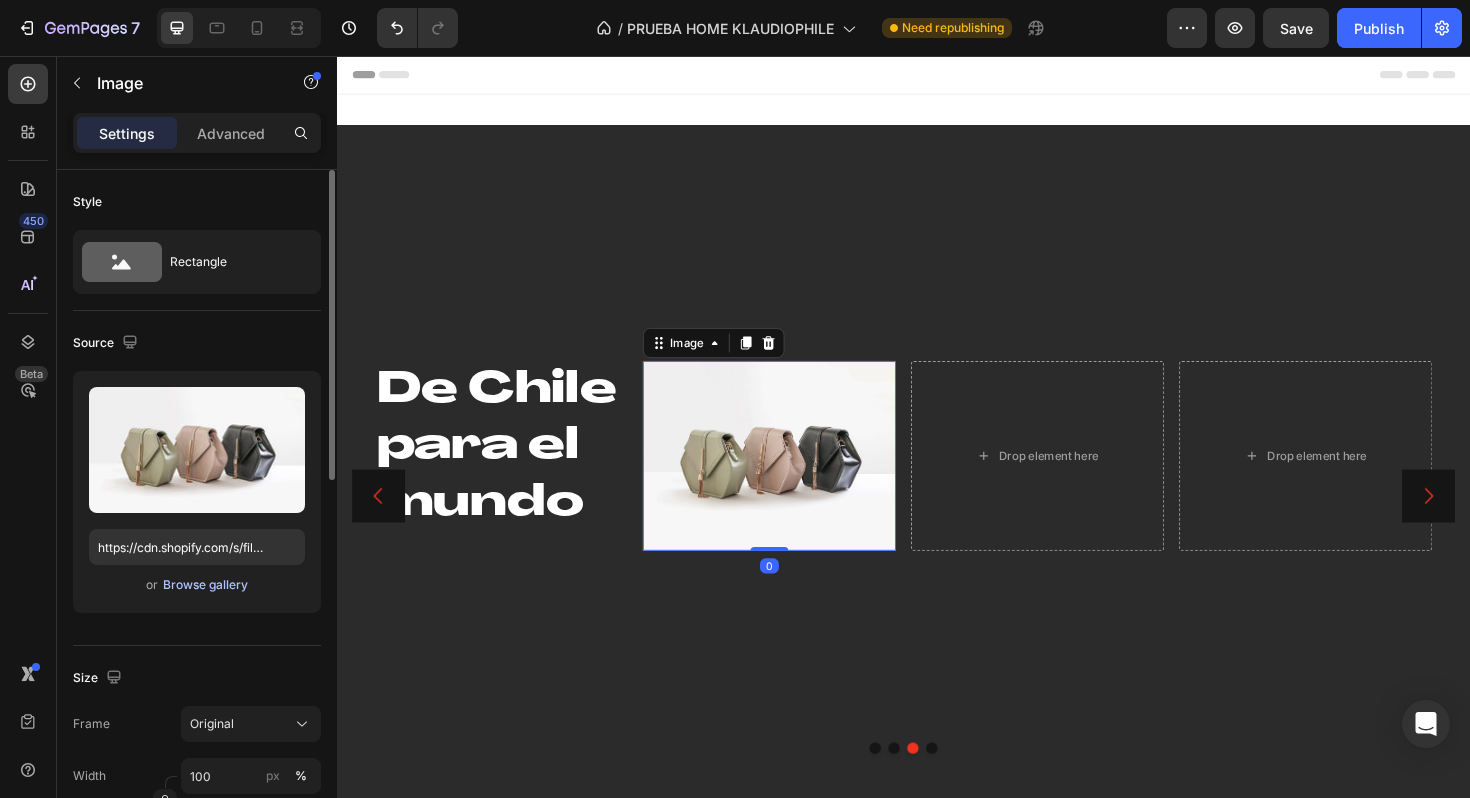 click on "Browse gallery" at bounding box center (205, 585) 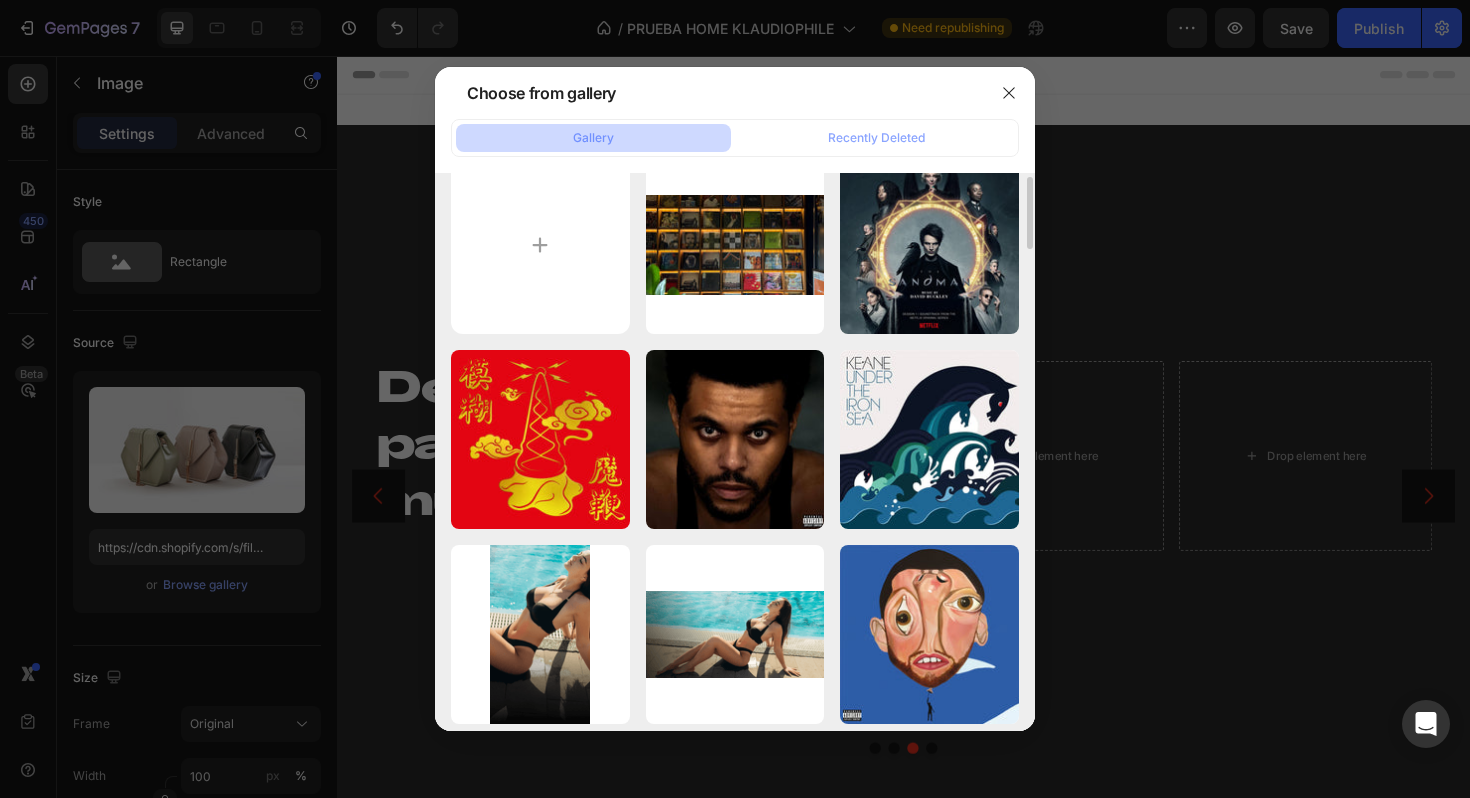 scroll, scrollTop: 0, scrollLeft: 0, axis: both 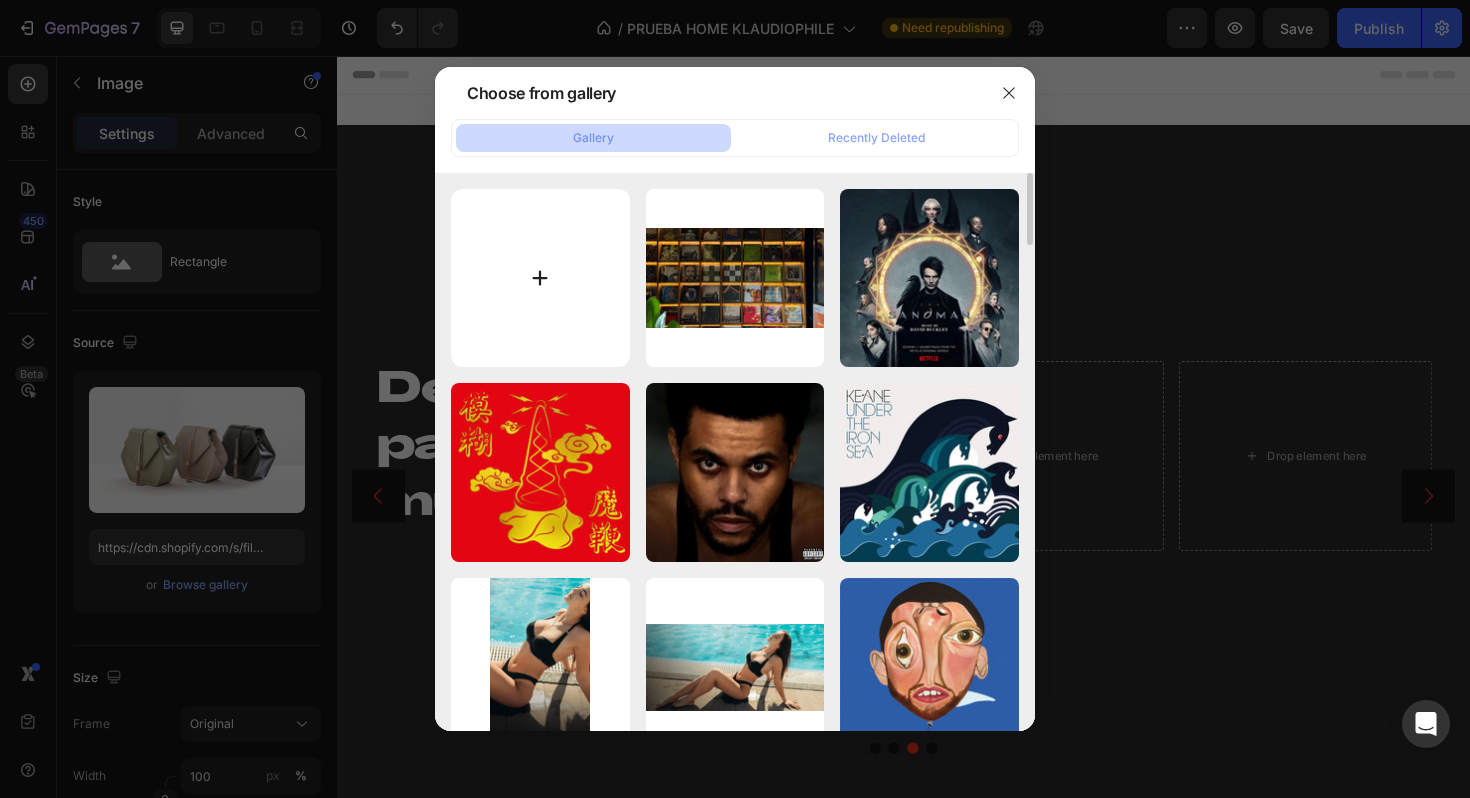 click at bounding box center [540, 278] 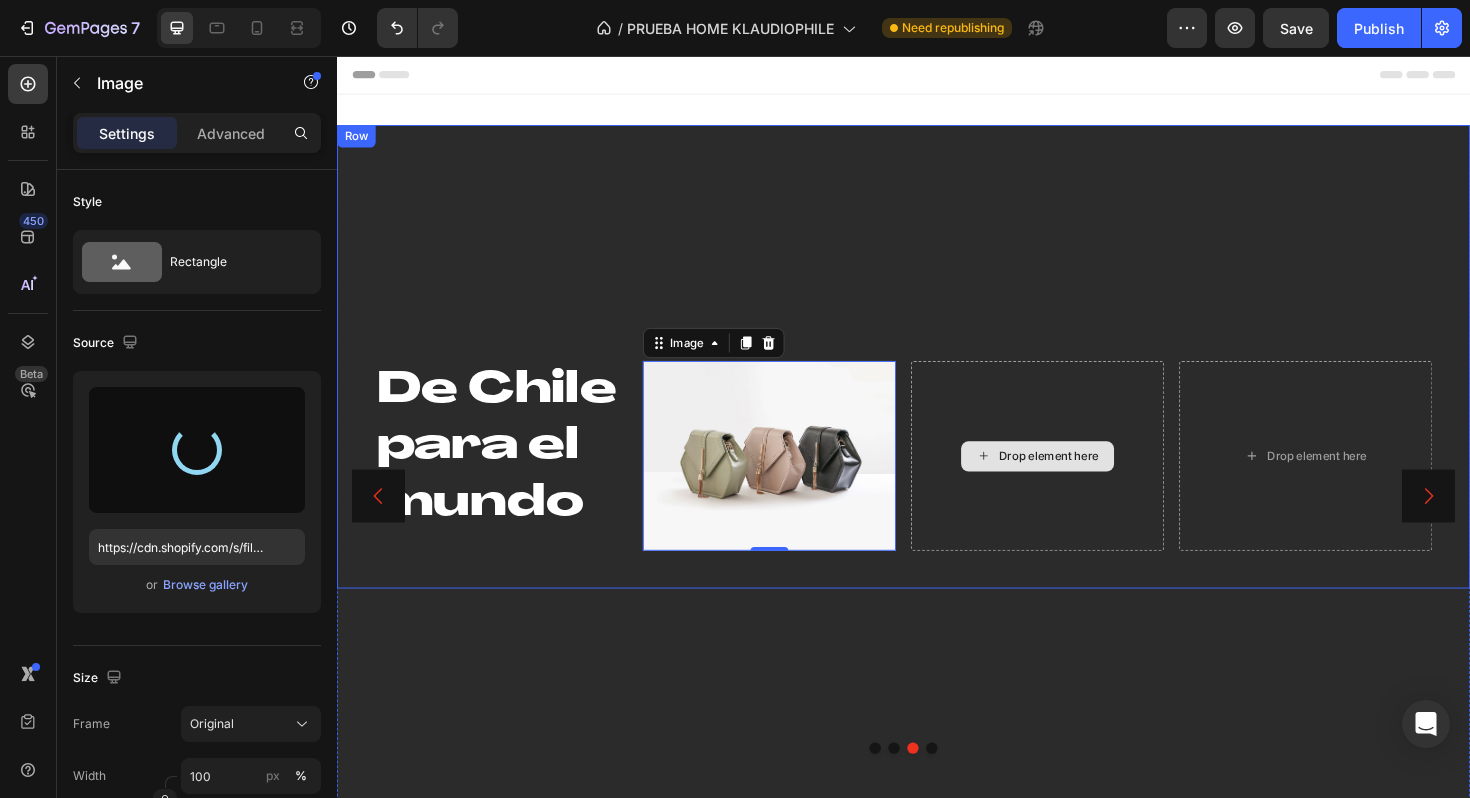 type on "https://cdn.shopify.com/s/files/1/0635/3040/1879/files/gempages_572830844972958592-d8760273-2799-48fd-88fa-c5e62698ef35.webp" 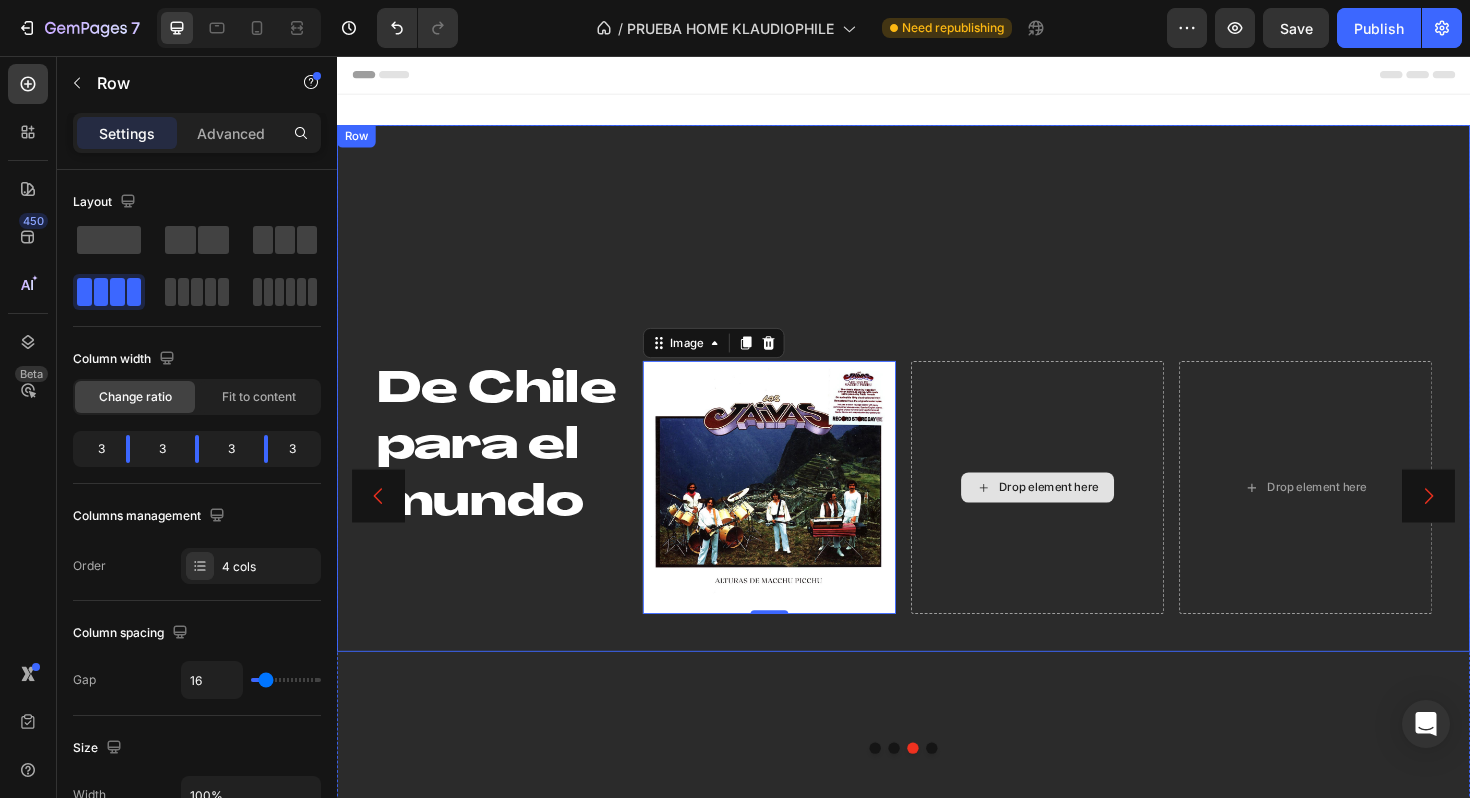 click on "Drop element here" at bounding box center (1079, 513) 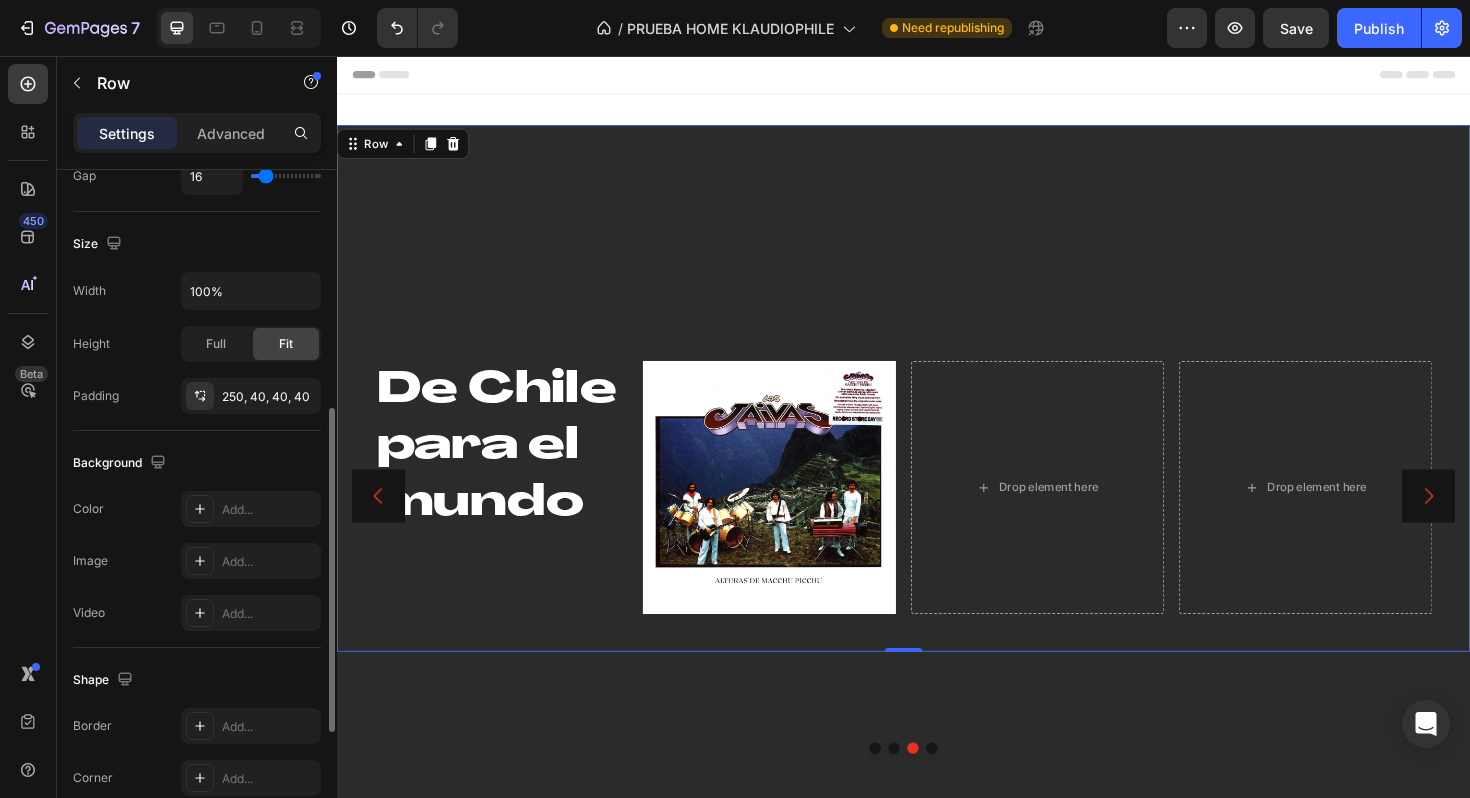 scroll, scrollTop: 0, scrollLeft: 0, axis: both 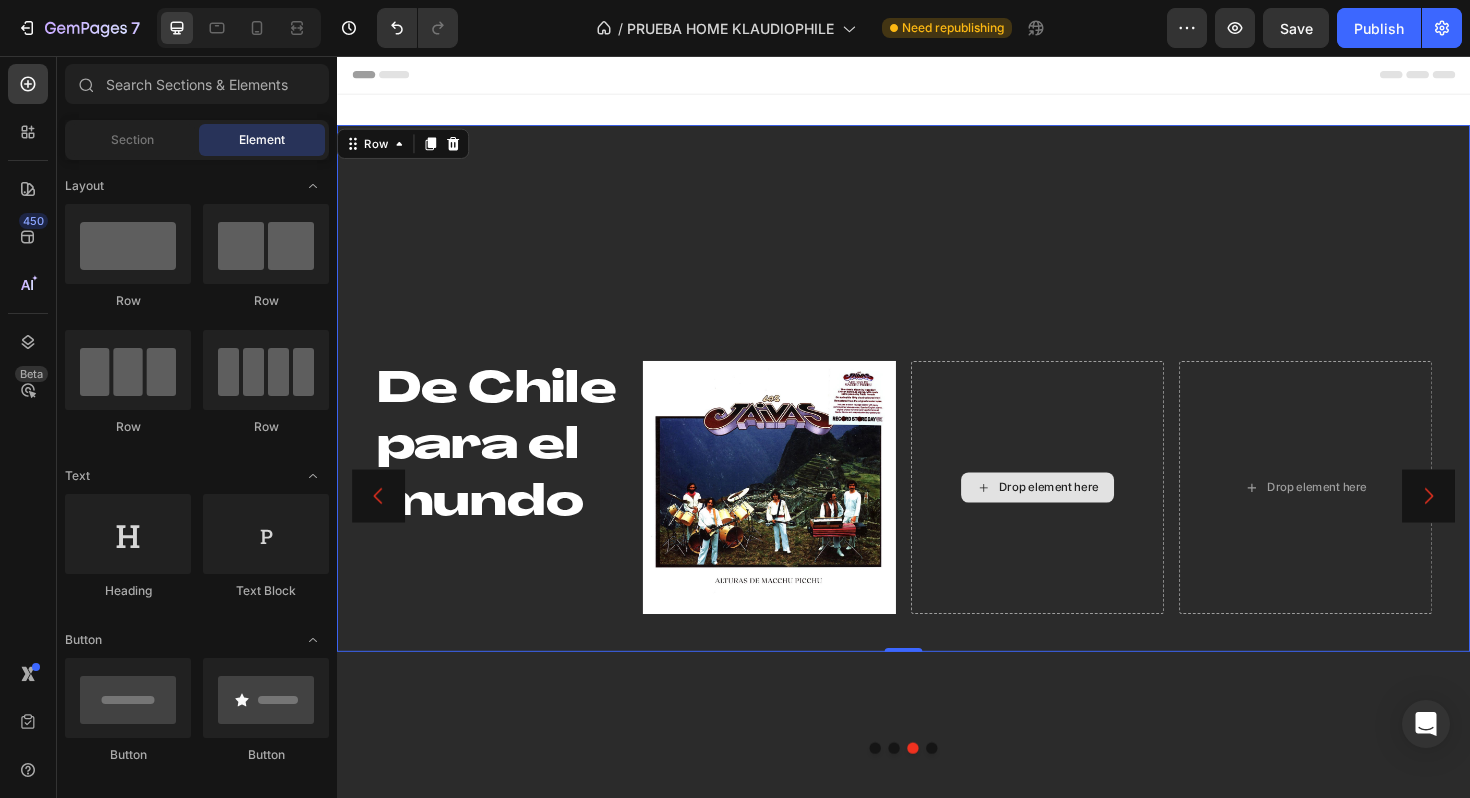 click on "Drop element here" at bounding box center (1079, 513) 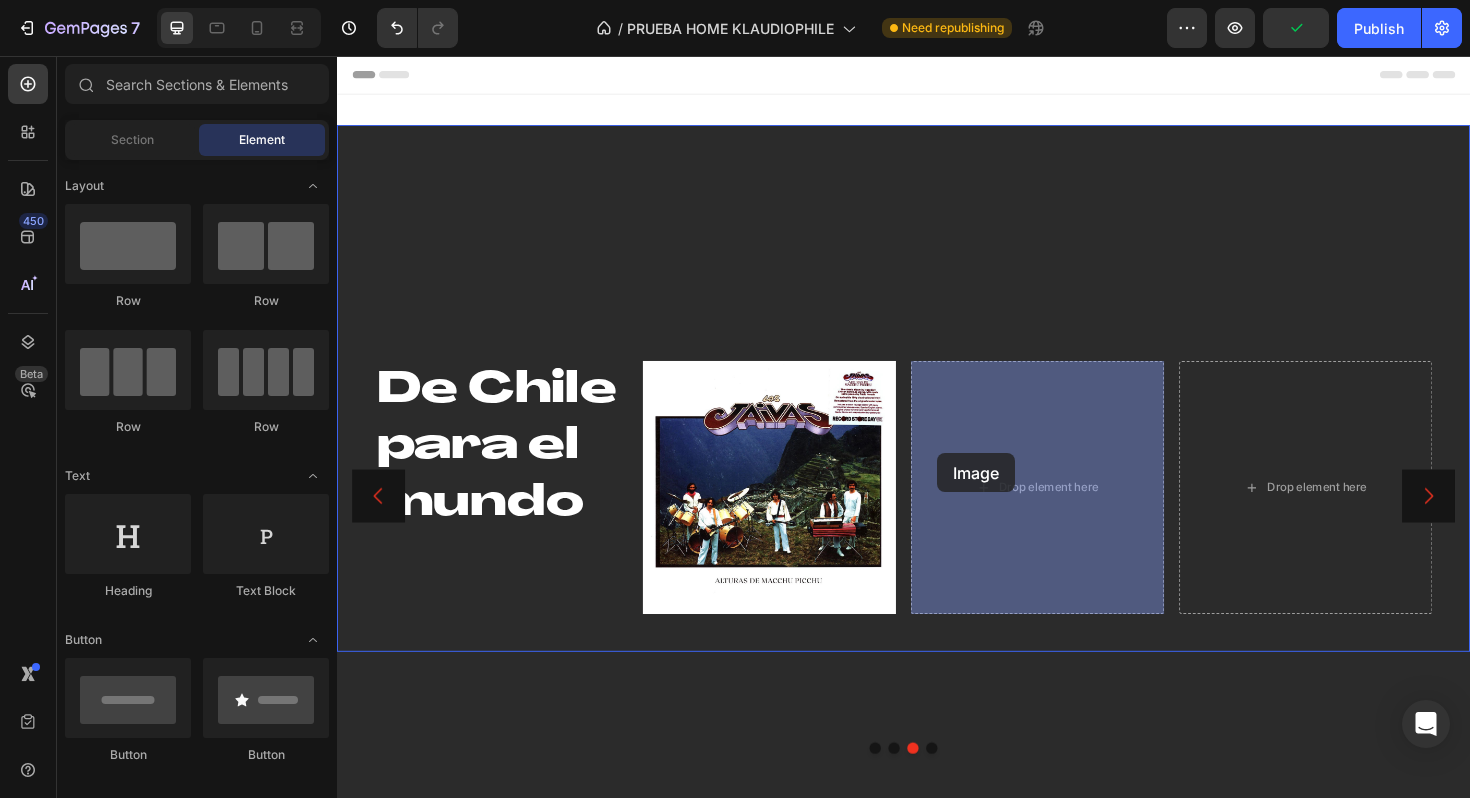 drag, startPoint x: 463, startPoint y: 583, endPoint x: 973, endPoint y: 477, distance: 520.89923 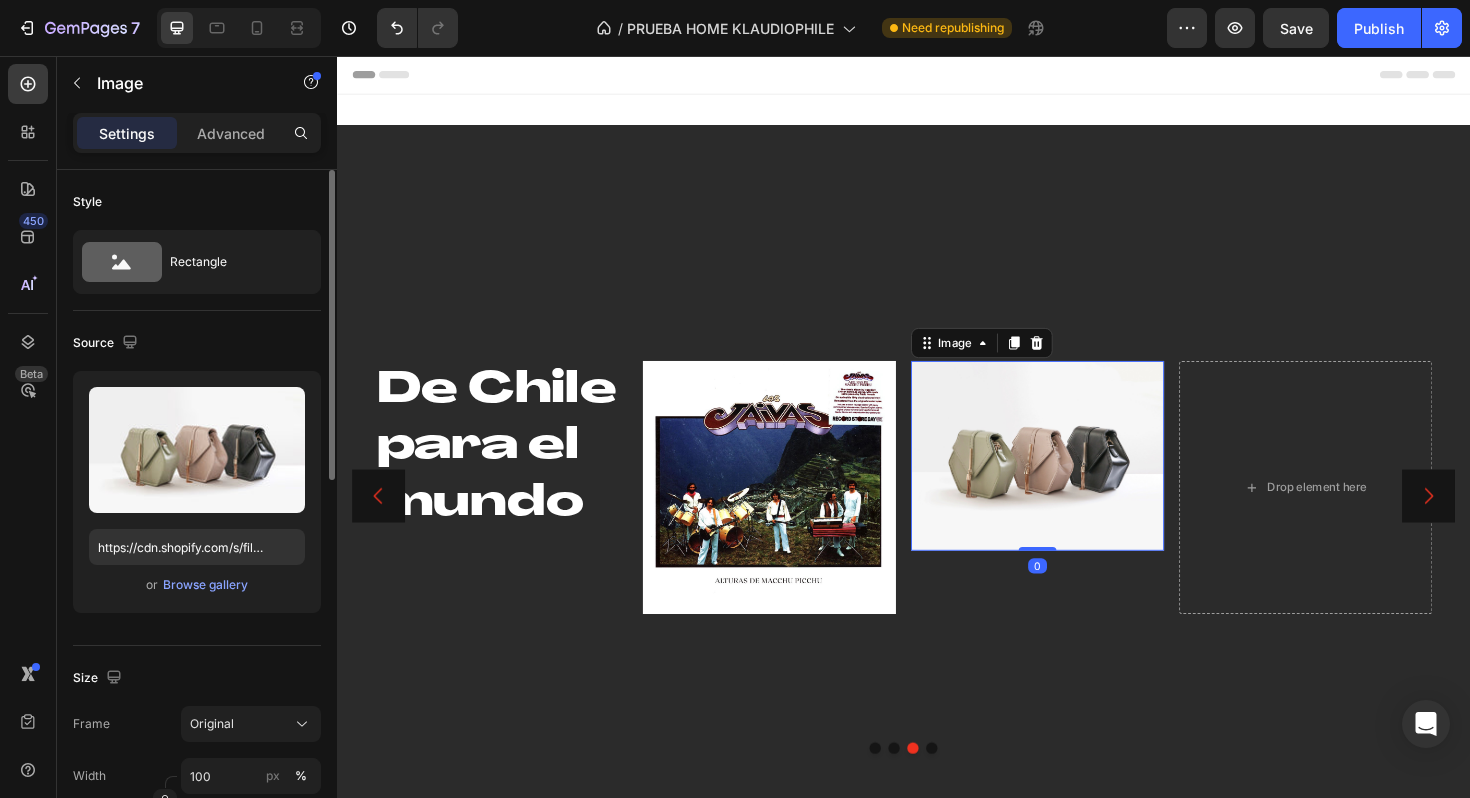 click on "or  Browse gallery" at bounding box center (197, 585) 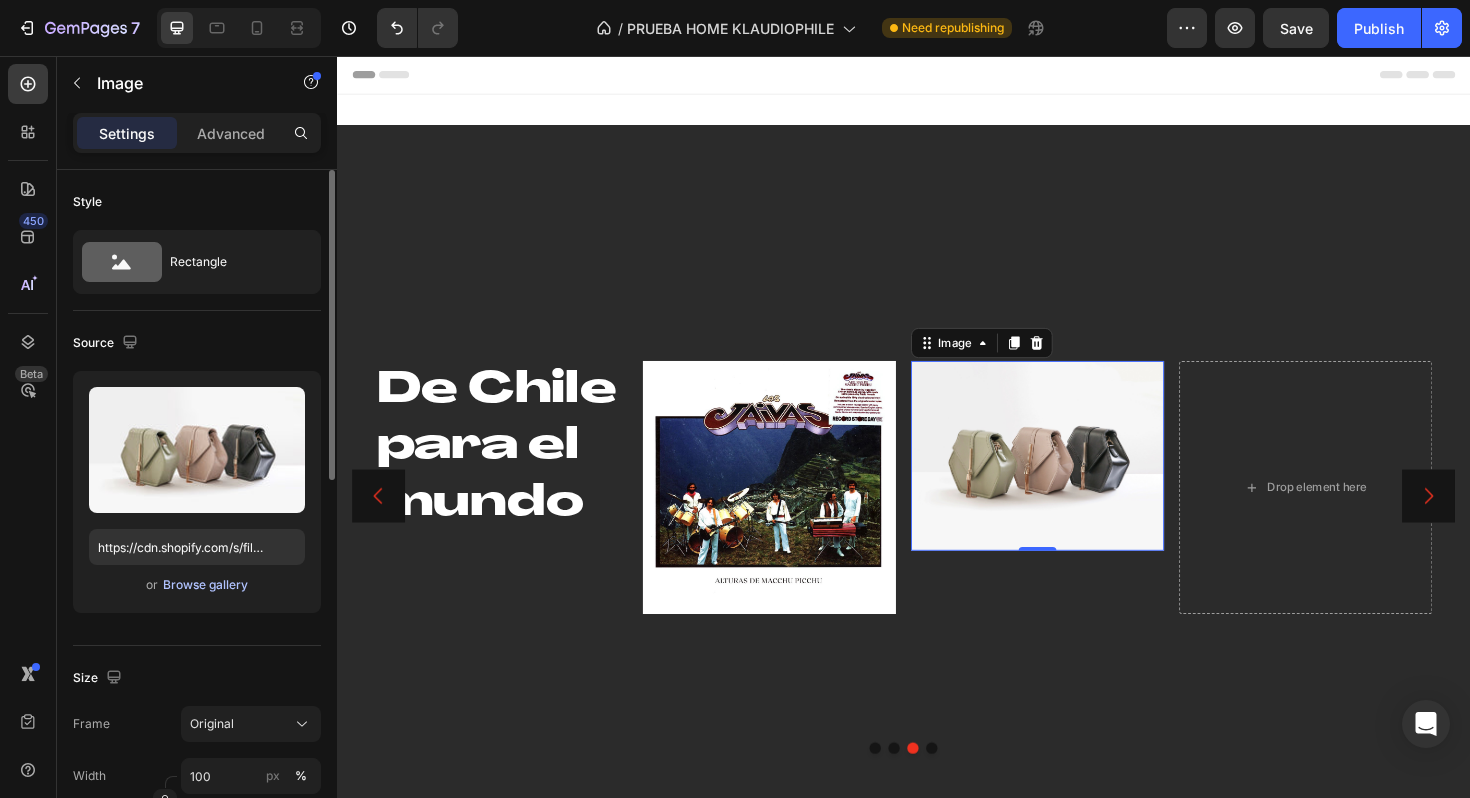 click on "Browse gallery" at bounding box center (205, 585) 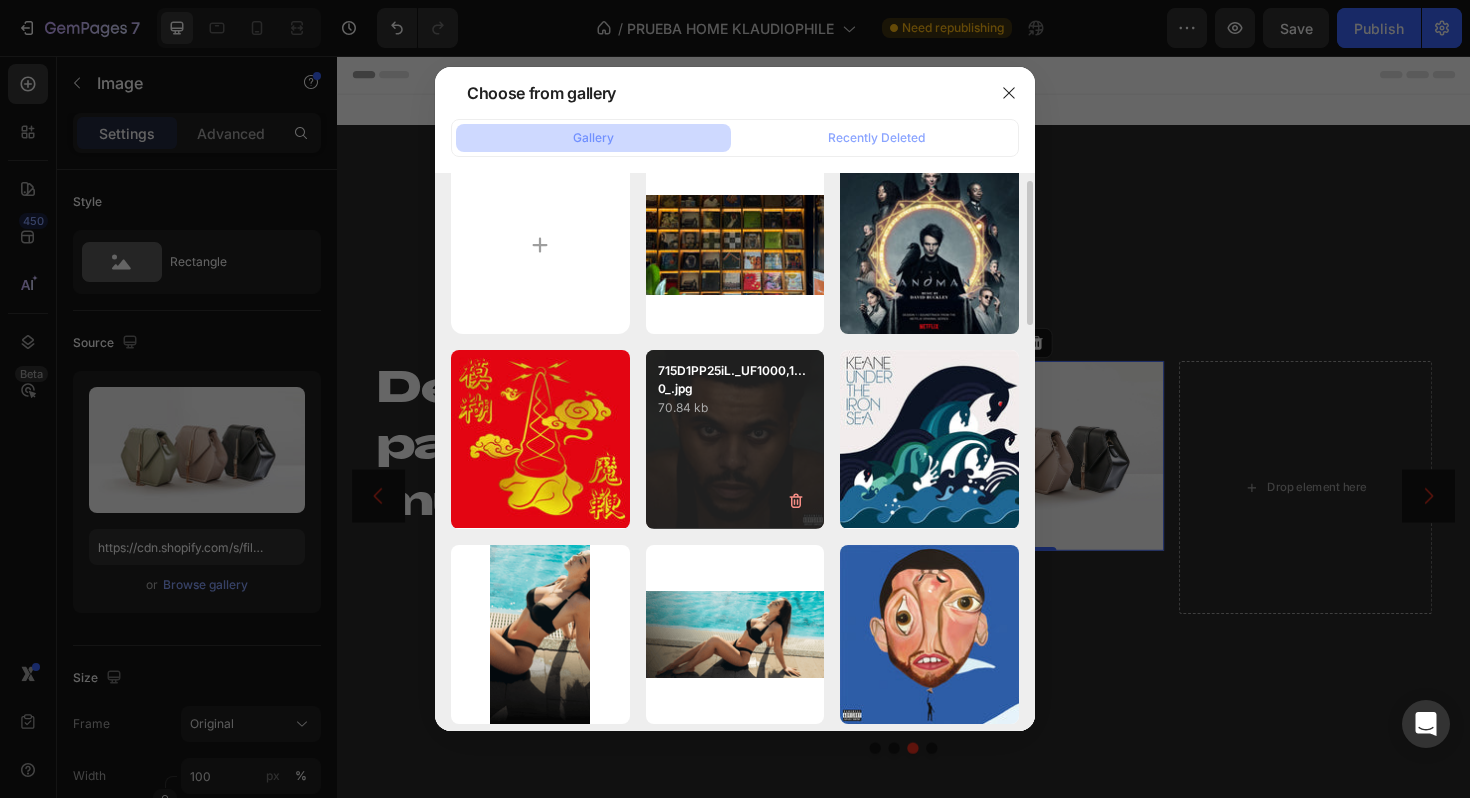scroll, scrollTop: 0, scrollLeft: 0, axis: both 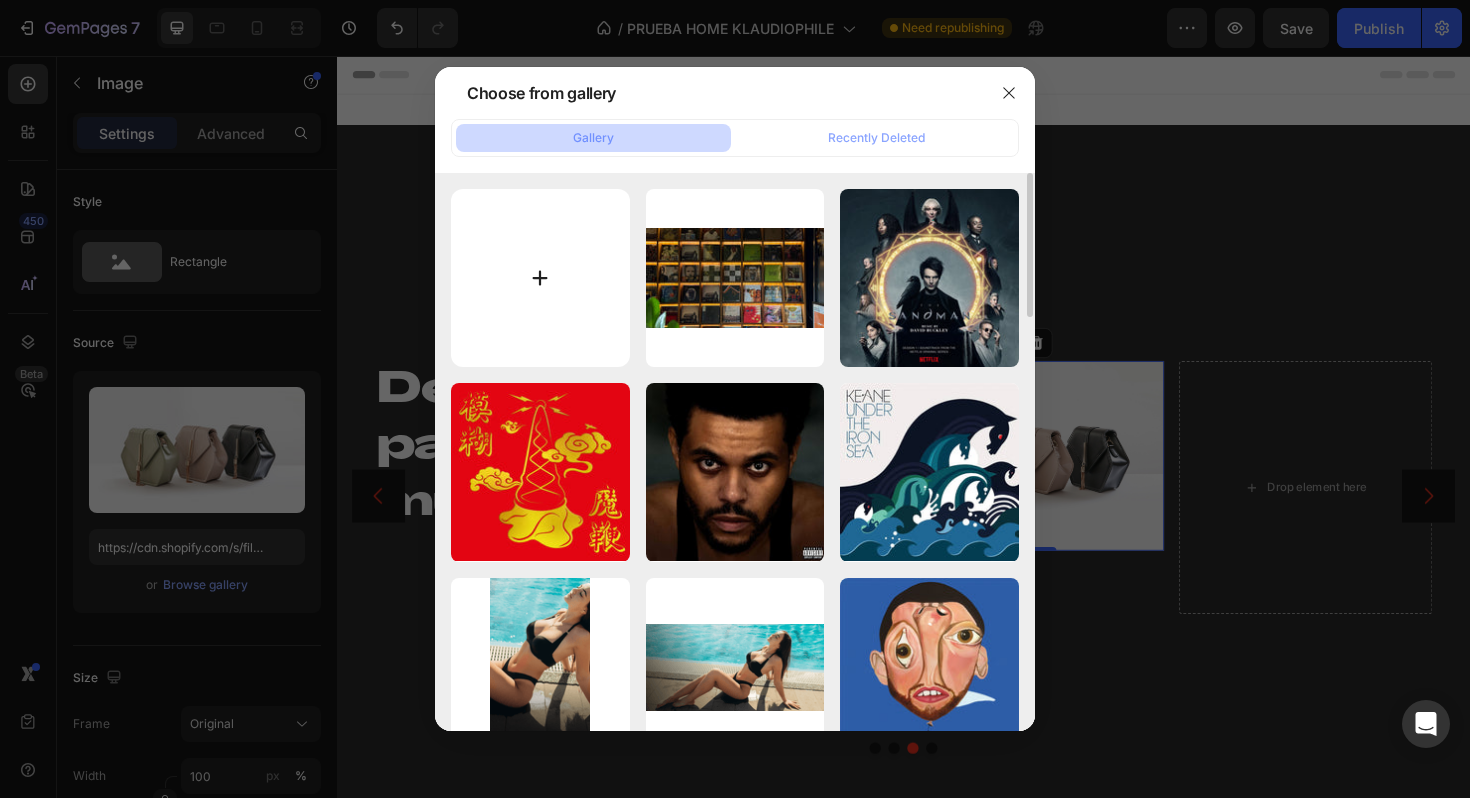 click at bounding box center (540, 278) 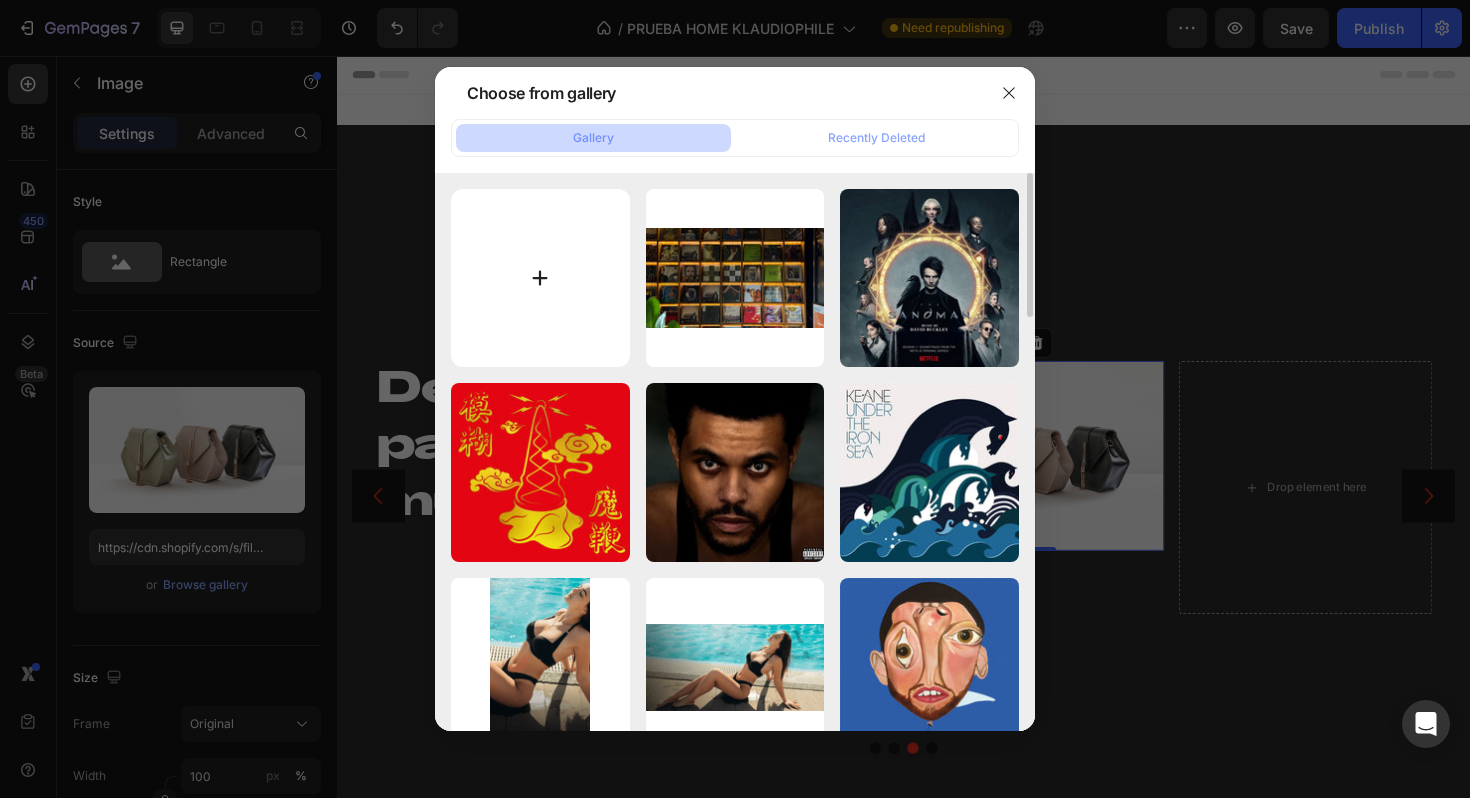 type on "C:\fakepath\096-LosPrisioners.la-voz-de-los-80.jpg" 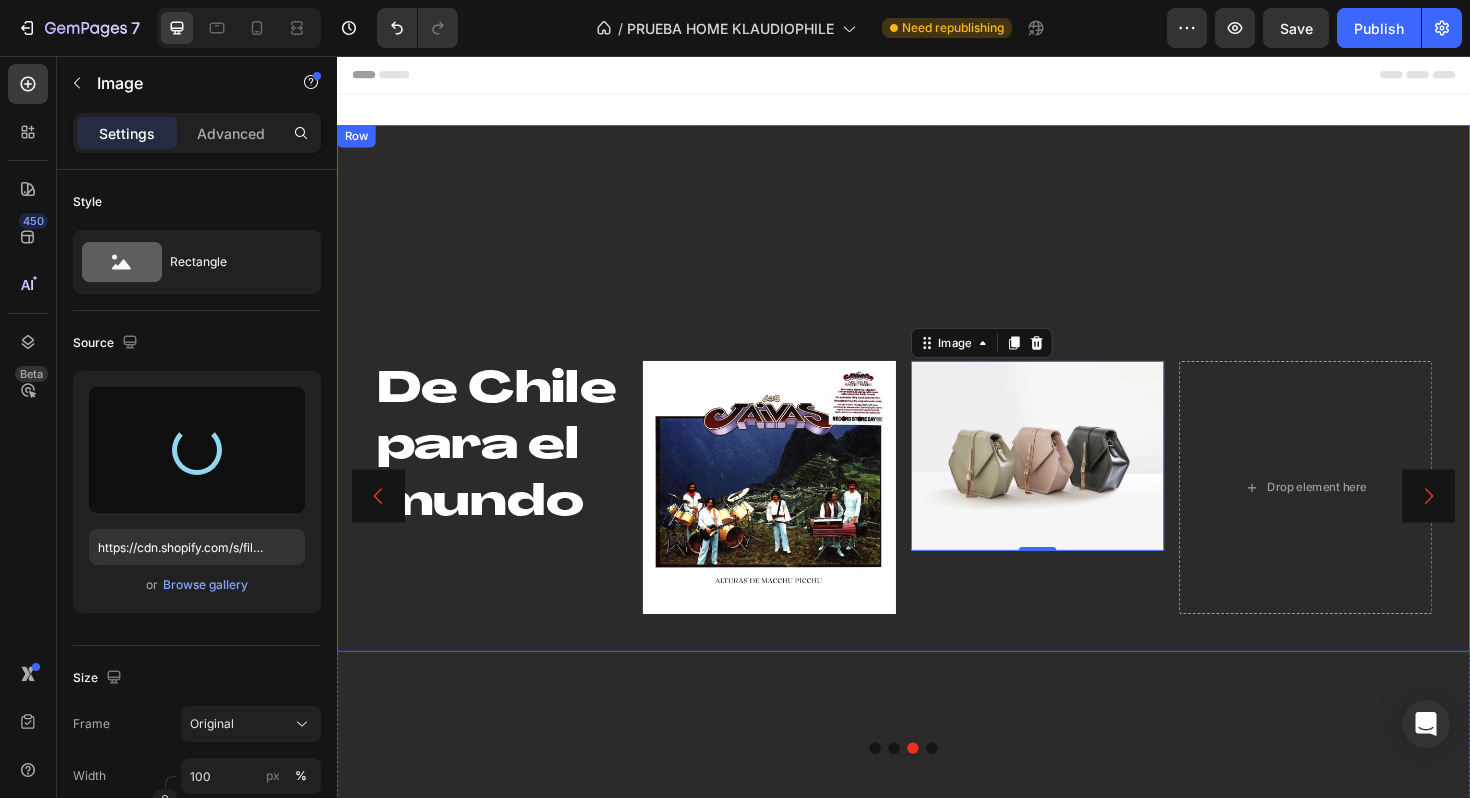 type on "https://cdn.shopify.com/s/files/1/0635/3040/1879/files/gempages_572830844972958592-c520b68b-0a40-453f-9fc6-ca0ecbeb42ab.jpg" 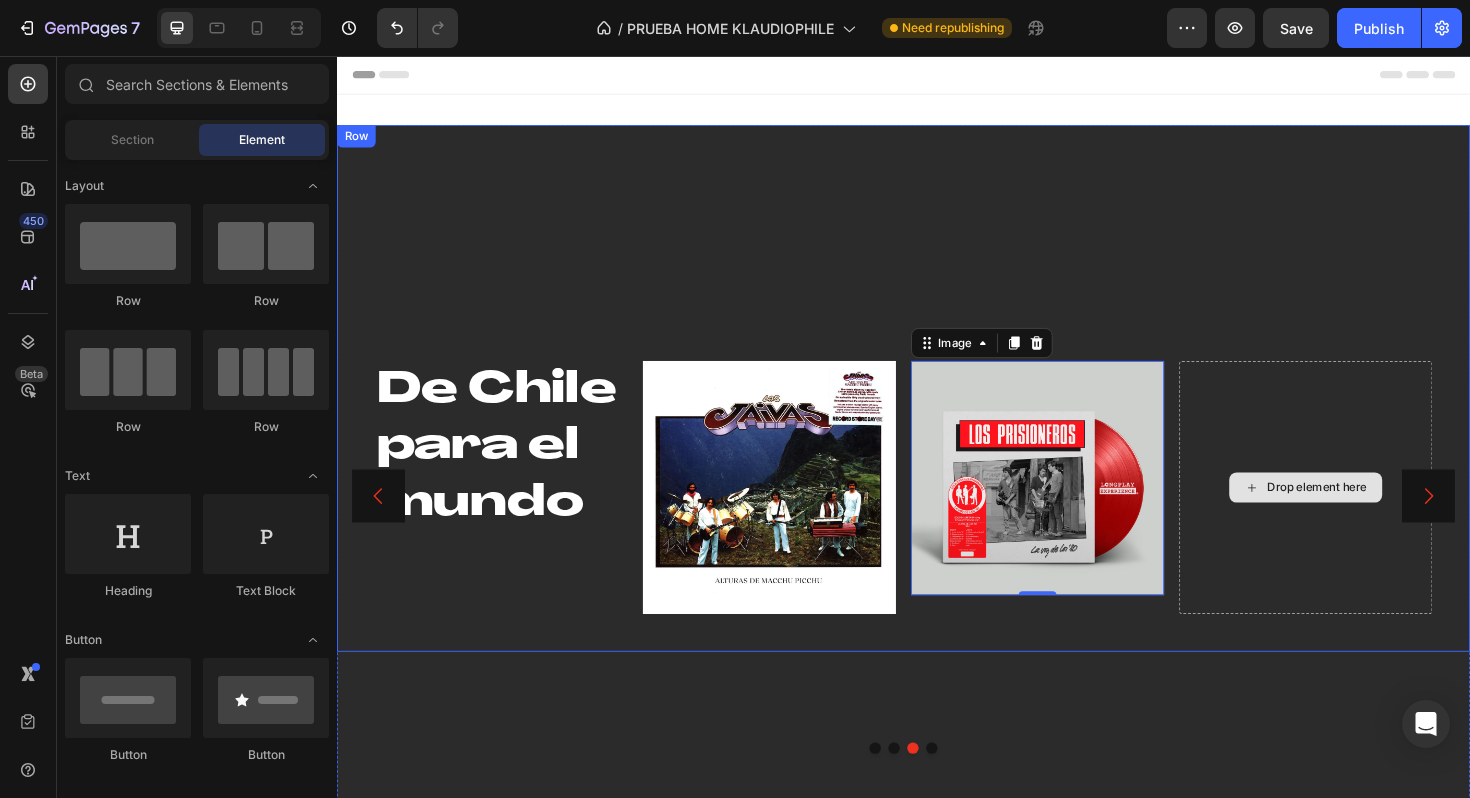 click on "Drop element here" at bounding box center [1363, 513] 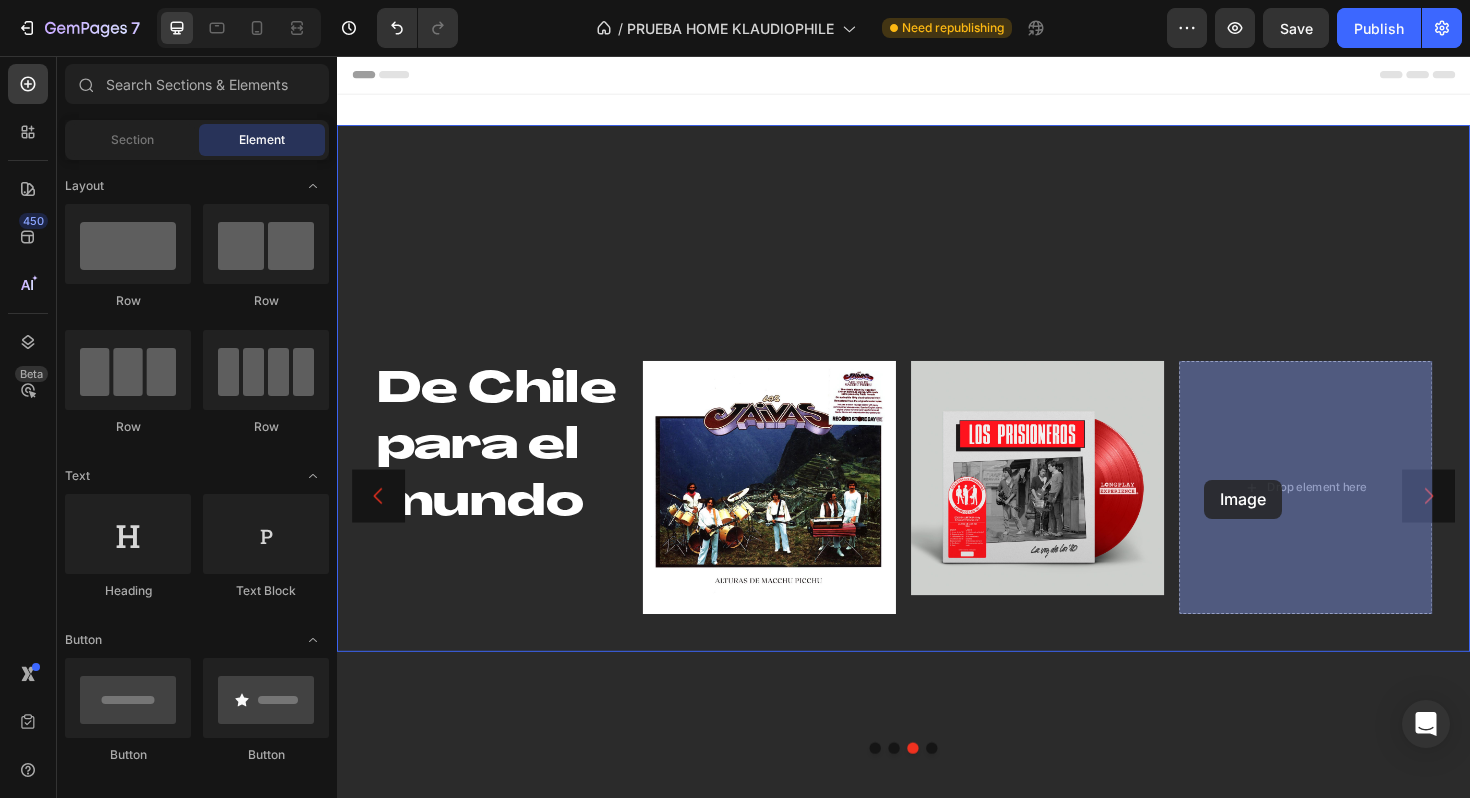 drag, startPoint x: 490, startPoint y: 574, endPoint x: 1255, endPoint y: 505, distance: 768.10547 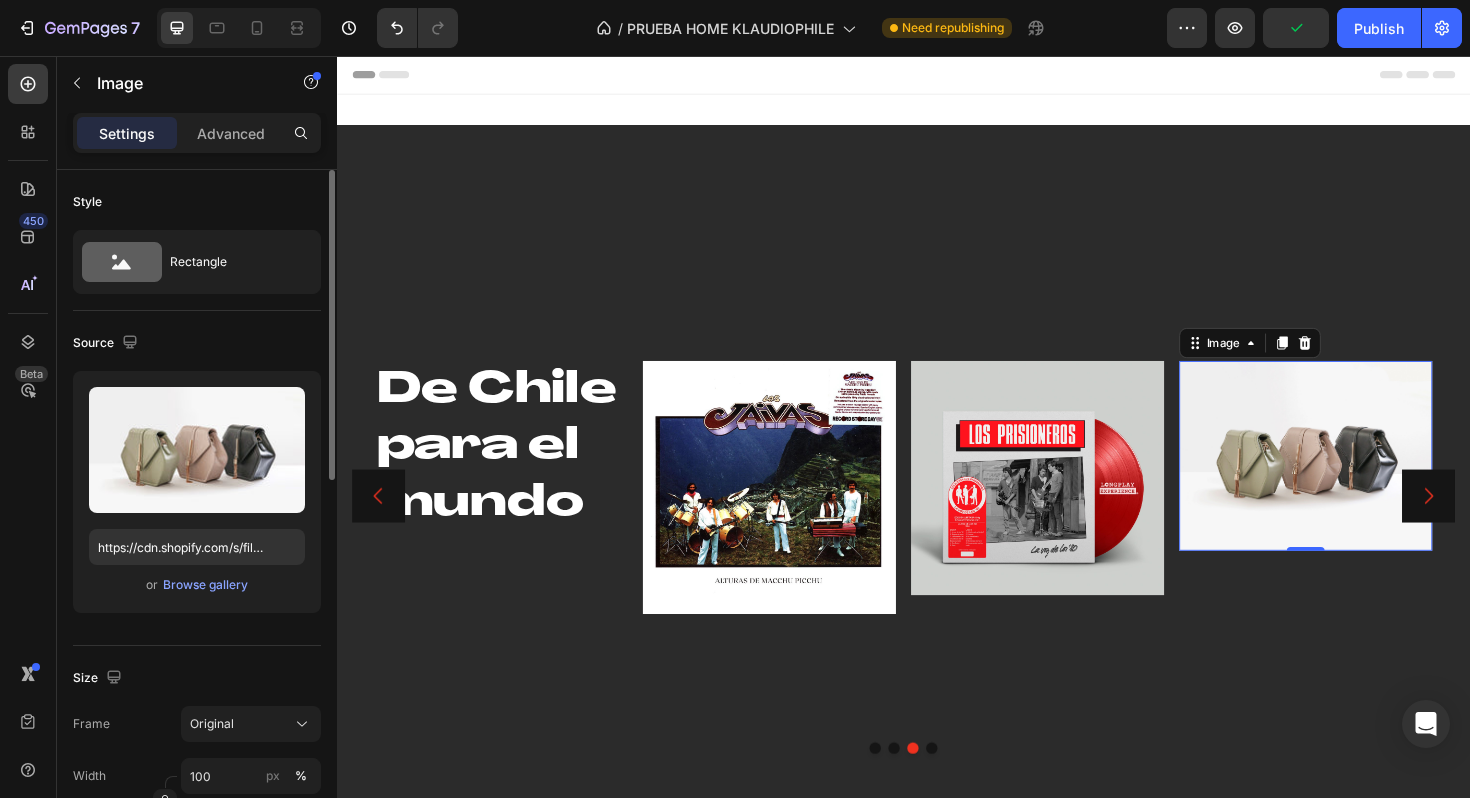 click on "or  Browse gallery" at bounding box center (197, 585) 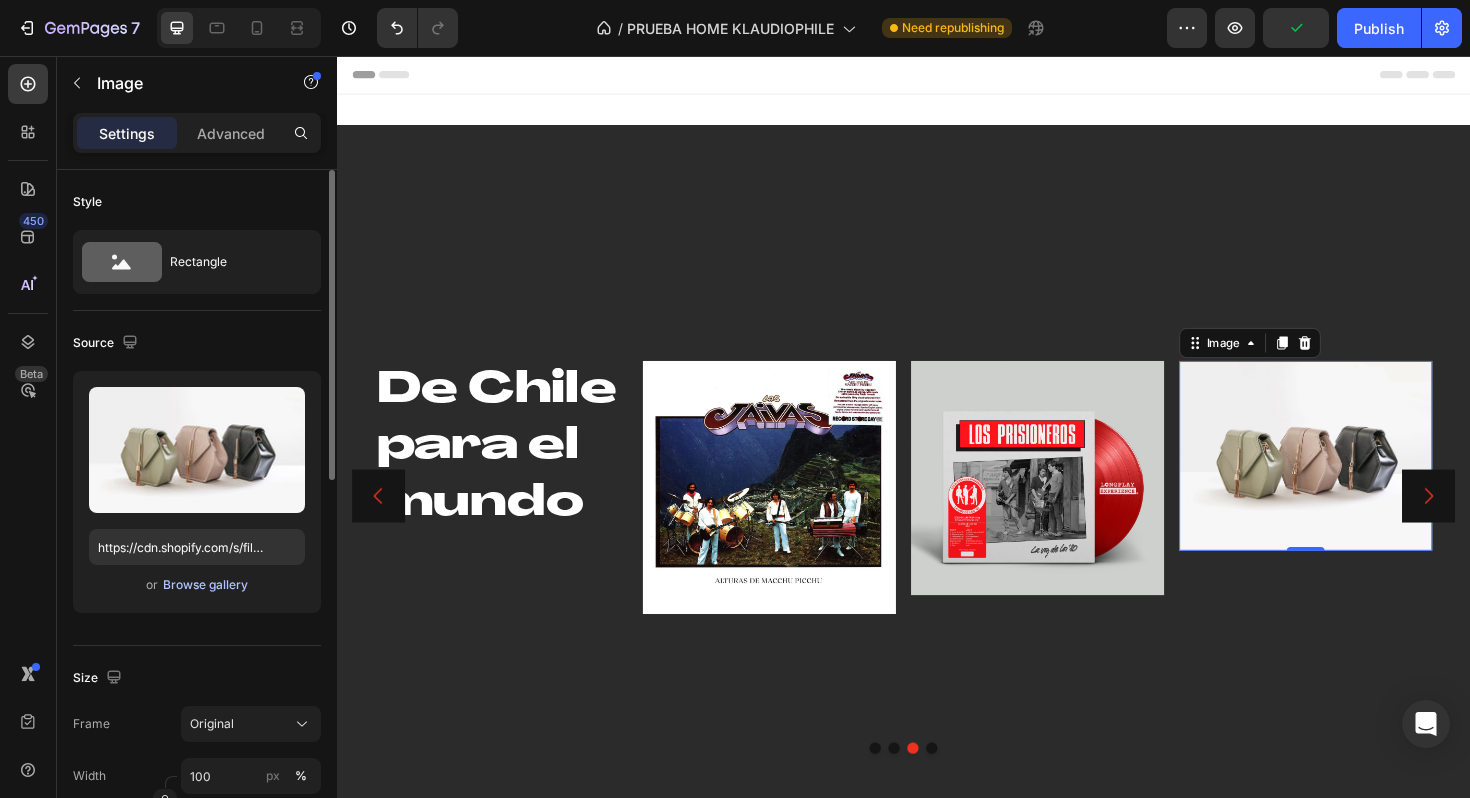 click on "Browse gallery" at bounding box center (205, 585) 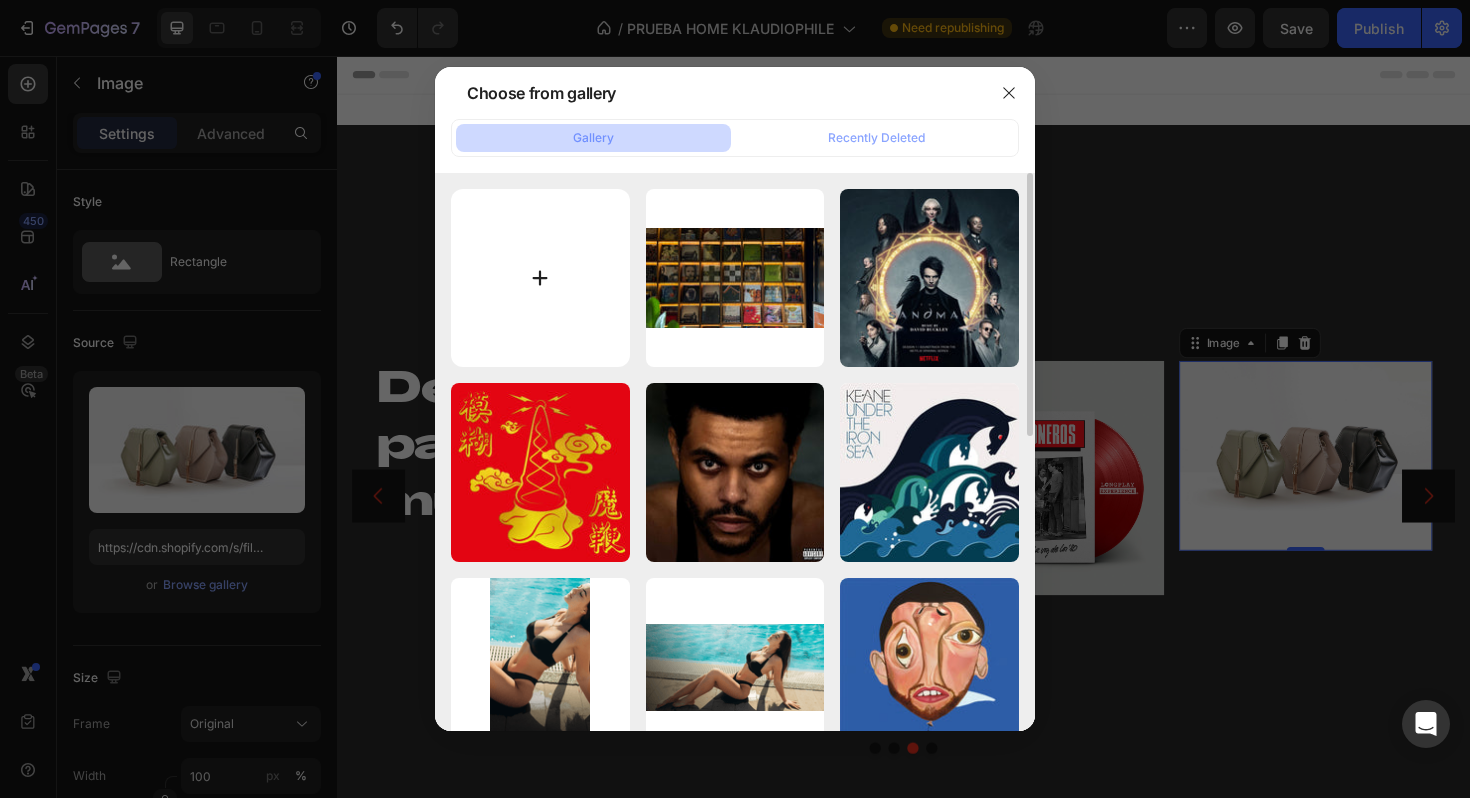click at bounding box center (540, 278) 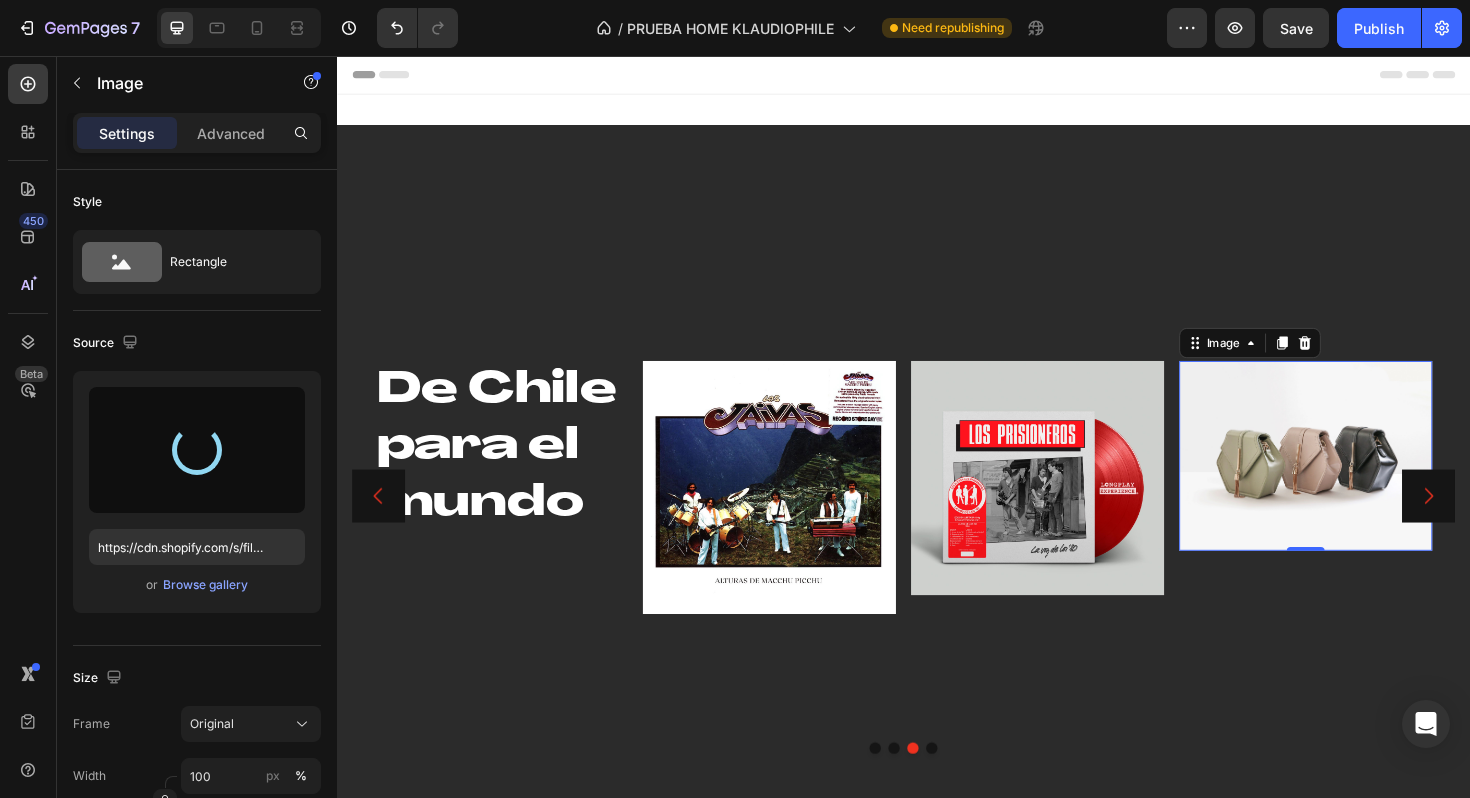type on "https://cdn.shopify.com/s/files/1/0635/3040/1879/files/gempages_572830844972958592-ab9c0203-dd31-4805-8c6b-132fc014860f.webp" 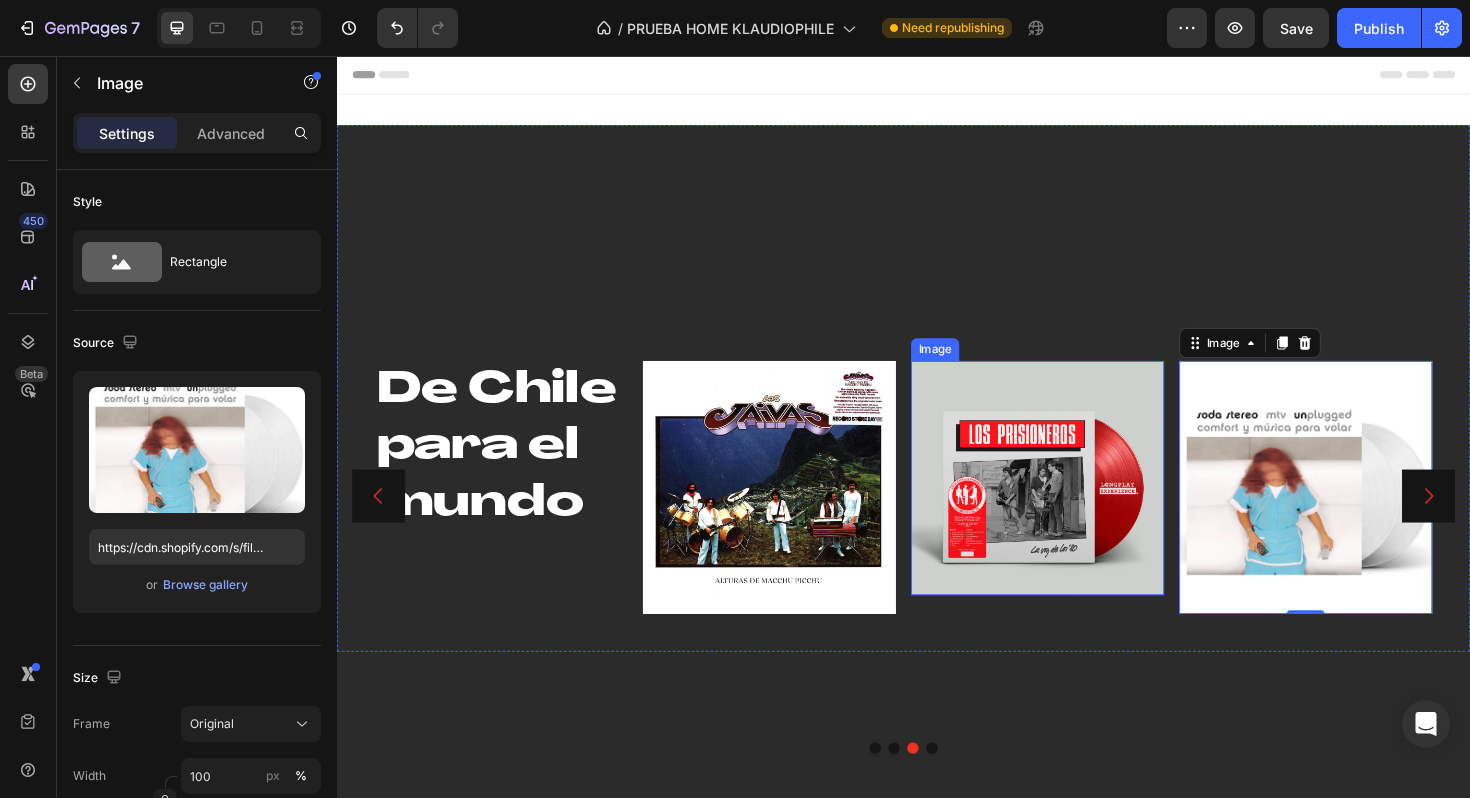 click at bounding box center [1079, 503] 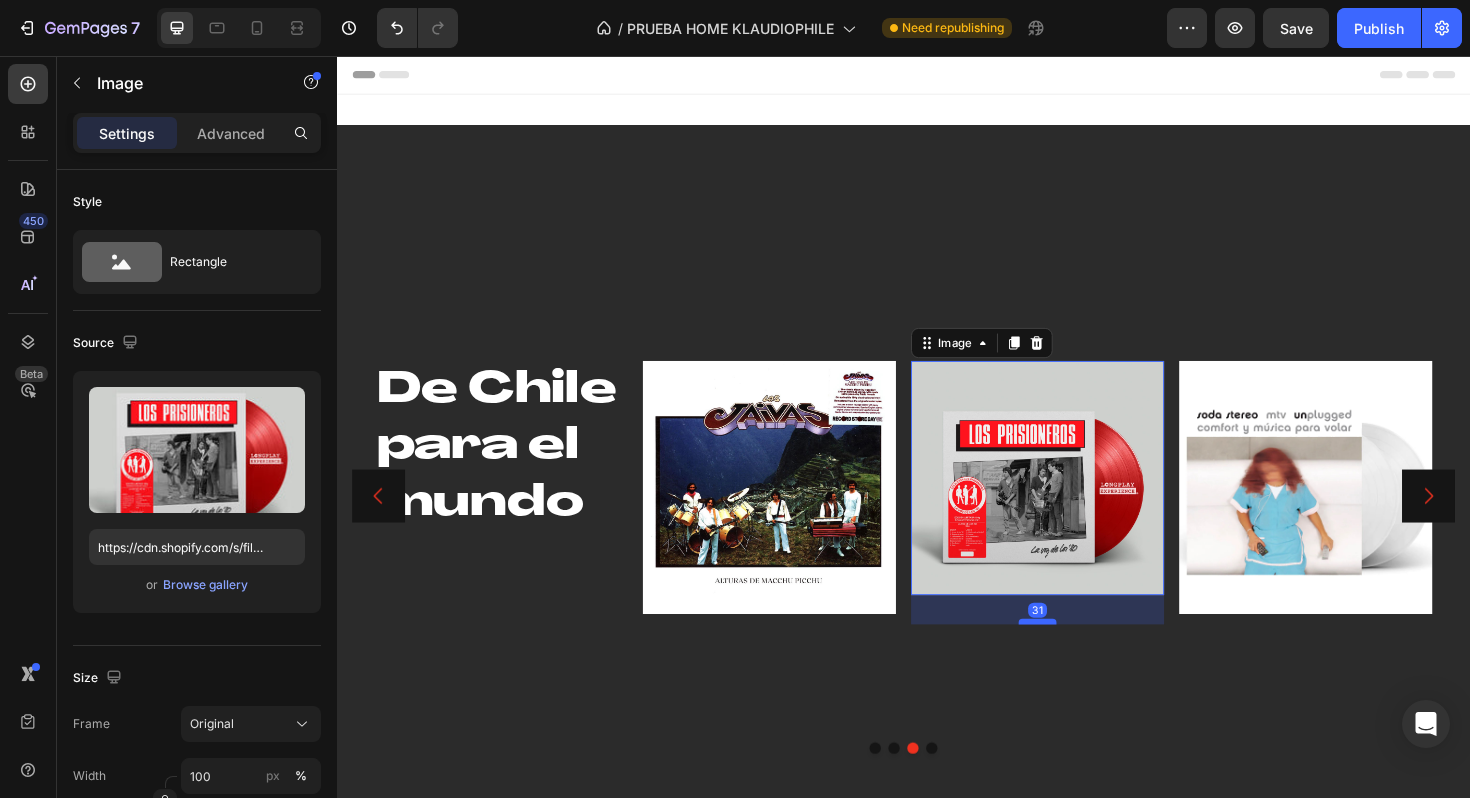 drag, startPoint x: 1082, startPoint y: 625, endPoint x: 1081, endPoint y: 656, distance: 31.016125 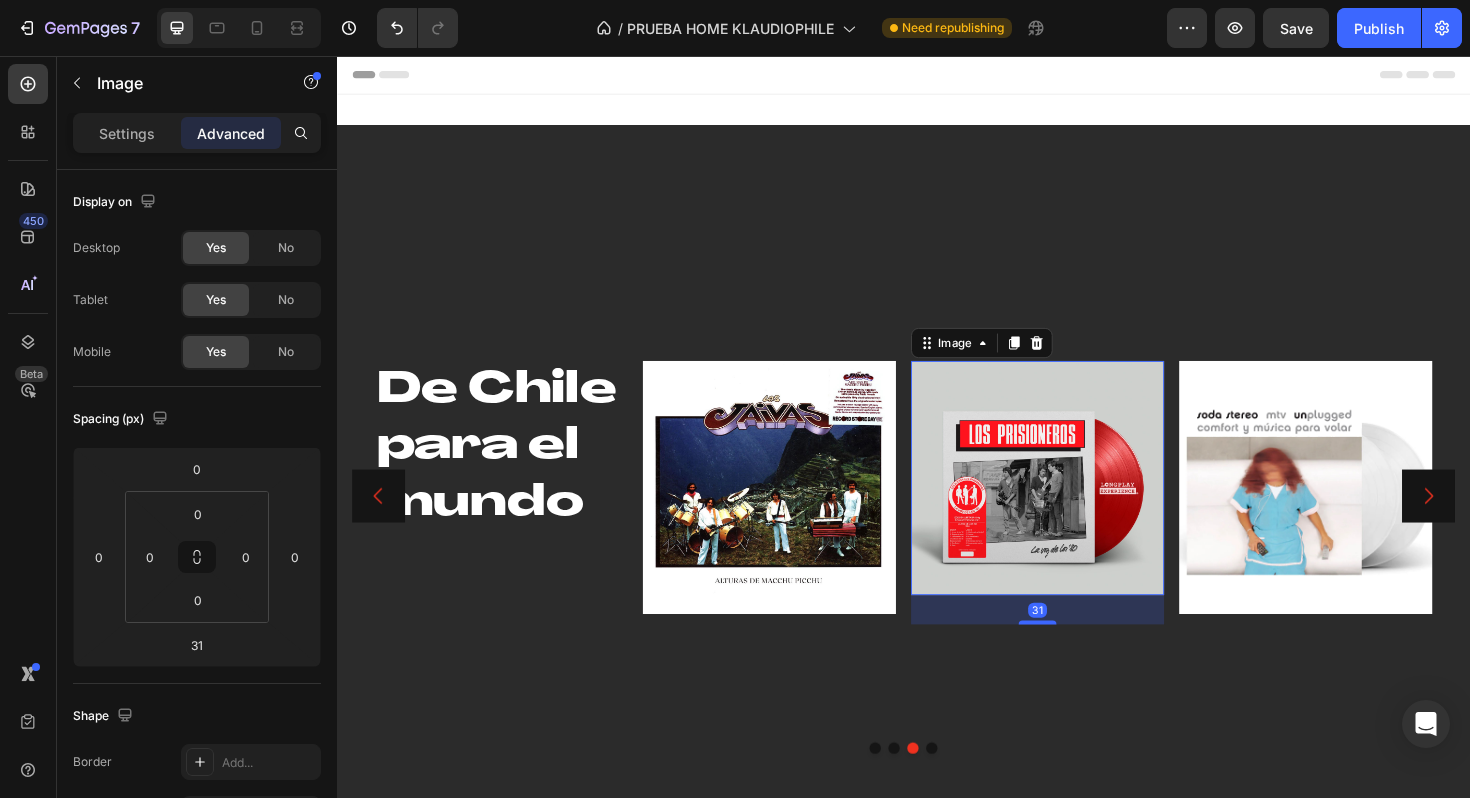 click at bounding box center (1079, 503) 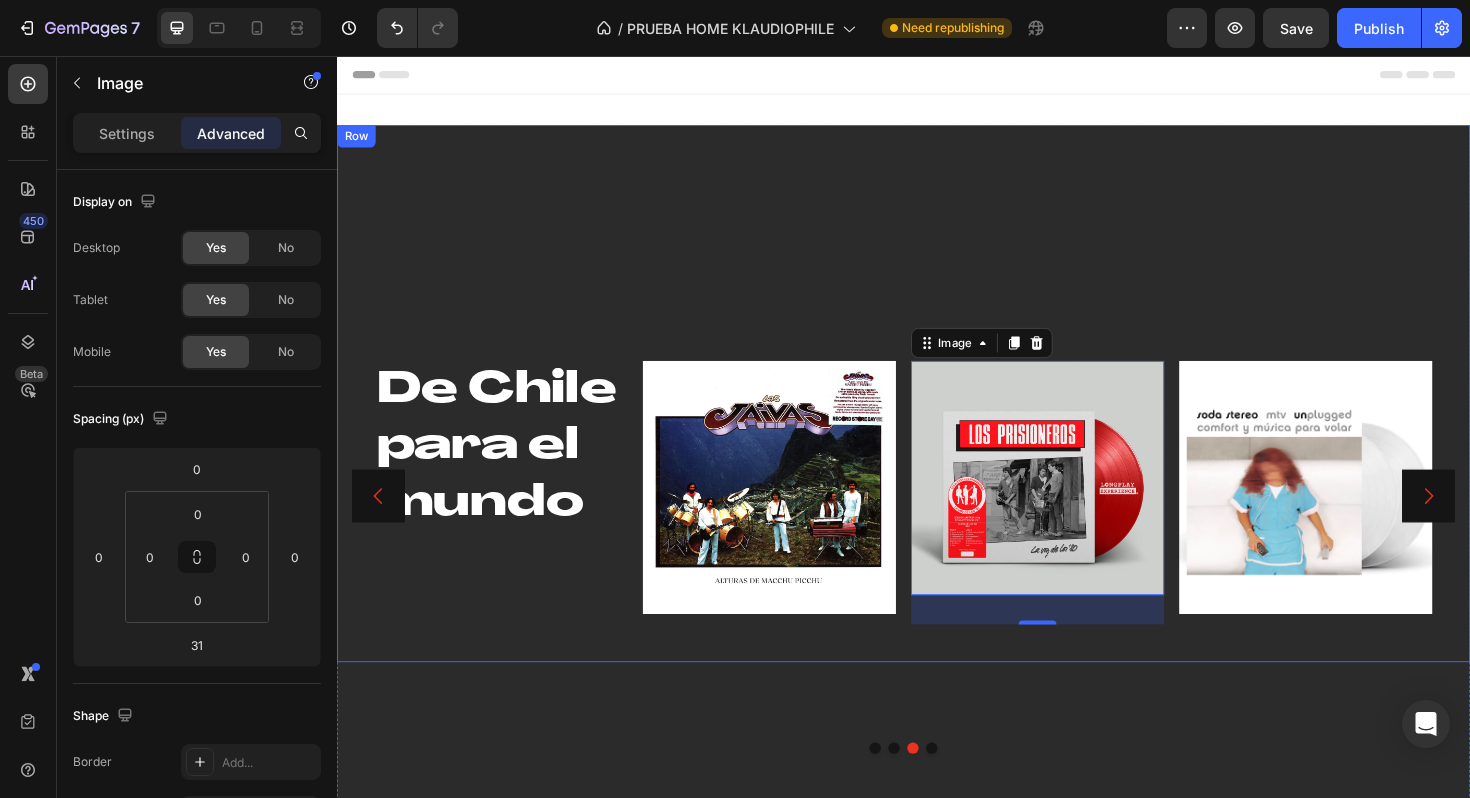 click on "De Chile para el mundo Heading Image Image   31 Image Row" at bounding box center (937, 413) 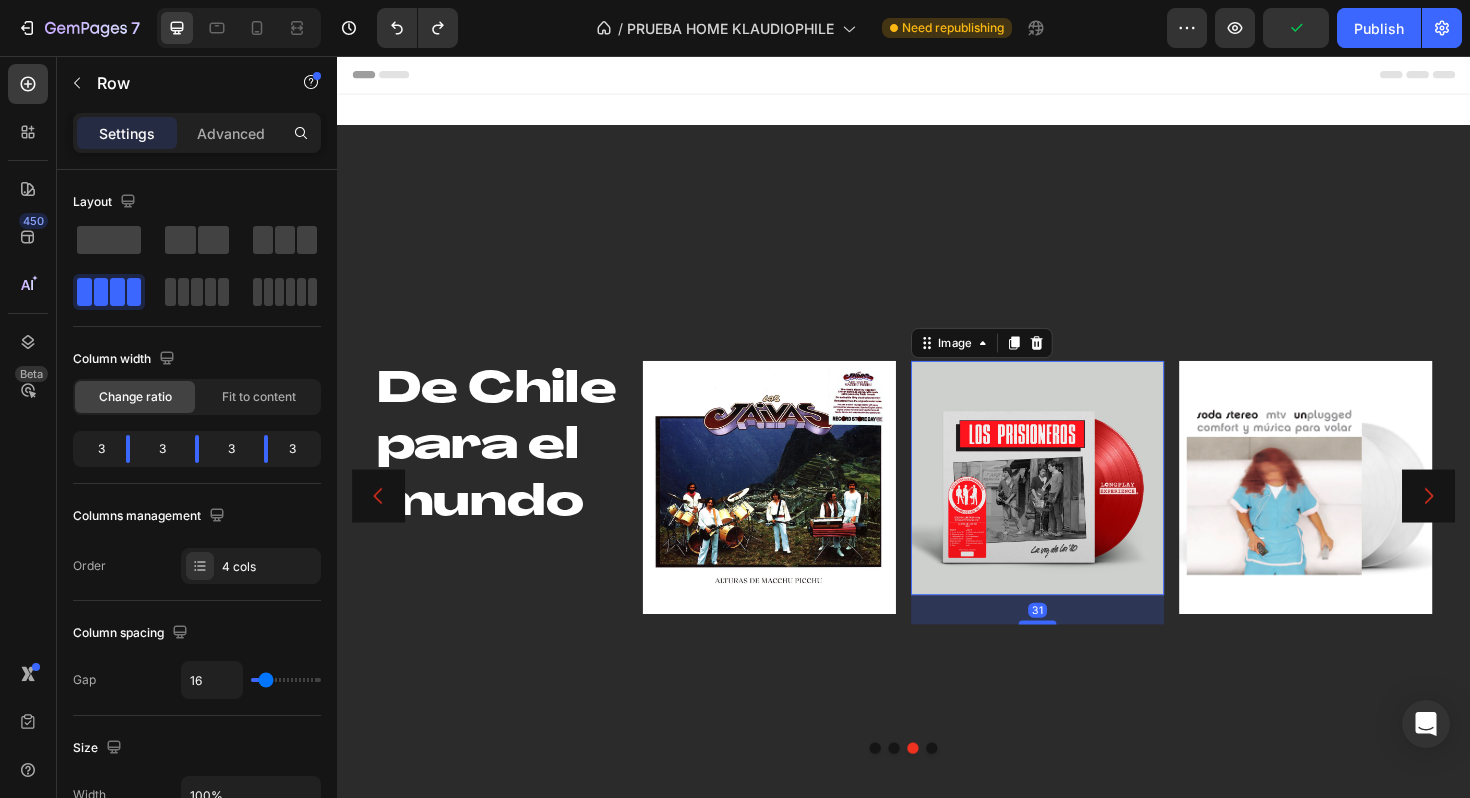 click at bounding box center (1079, 503) 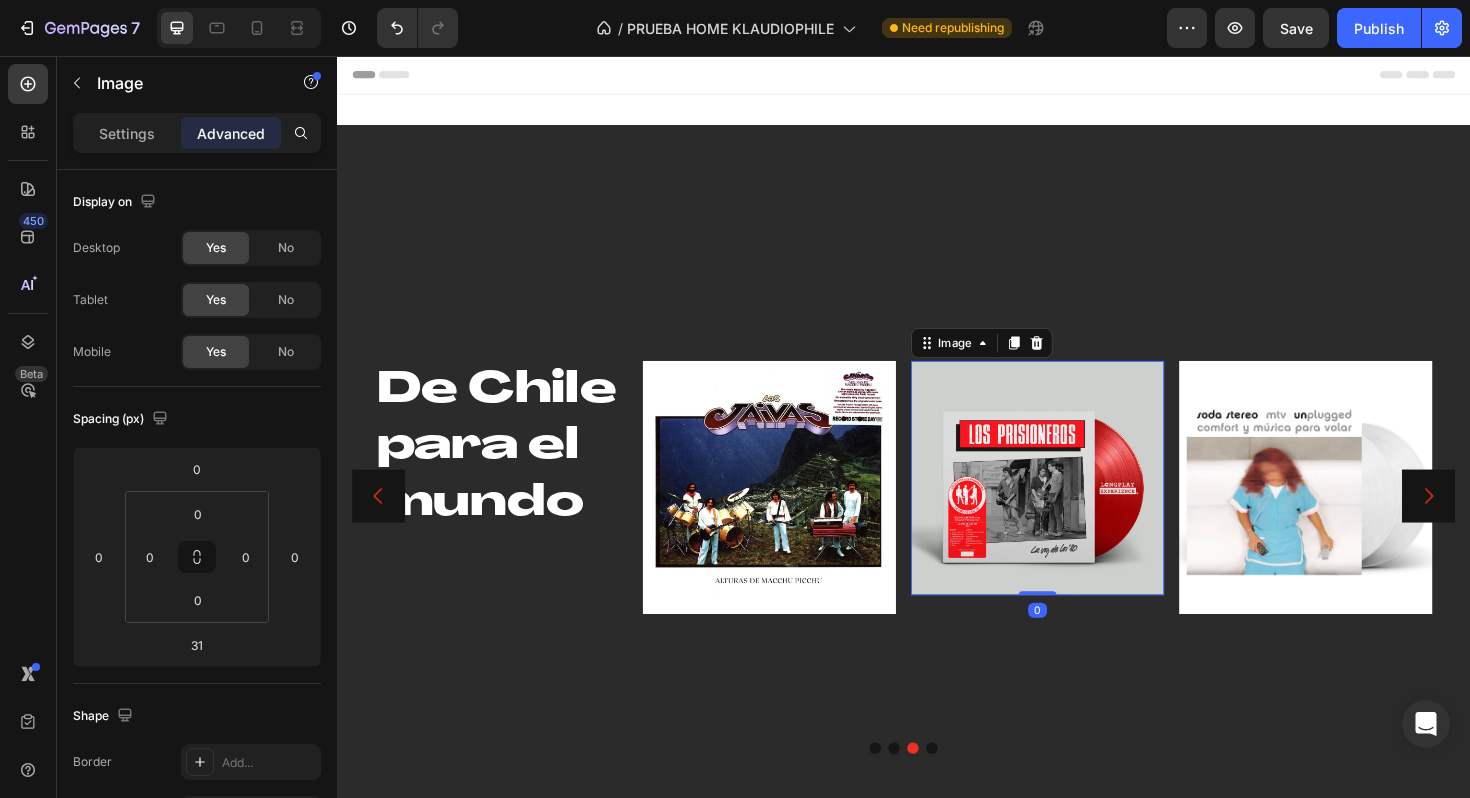 drag, startPoint x: 1086, startPoint y: 657, endPoint x: 1089, endPoint y: 612, distance: 45.099888 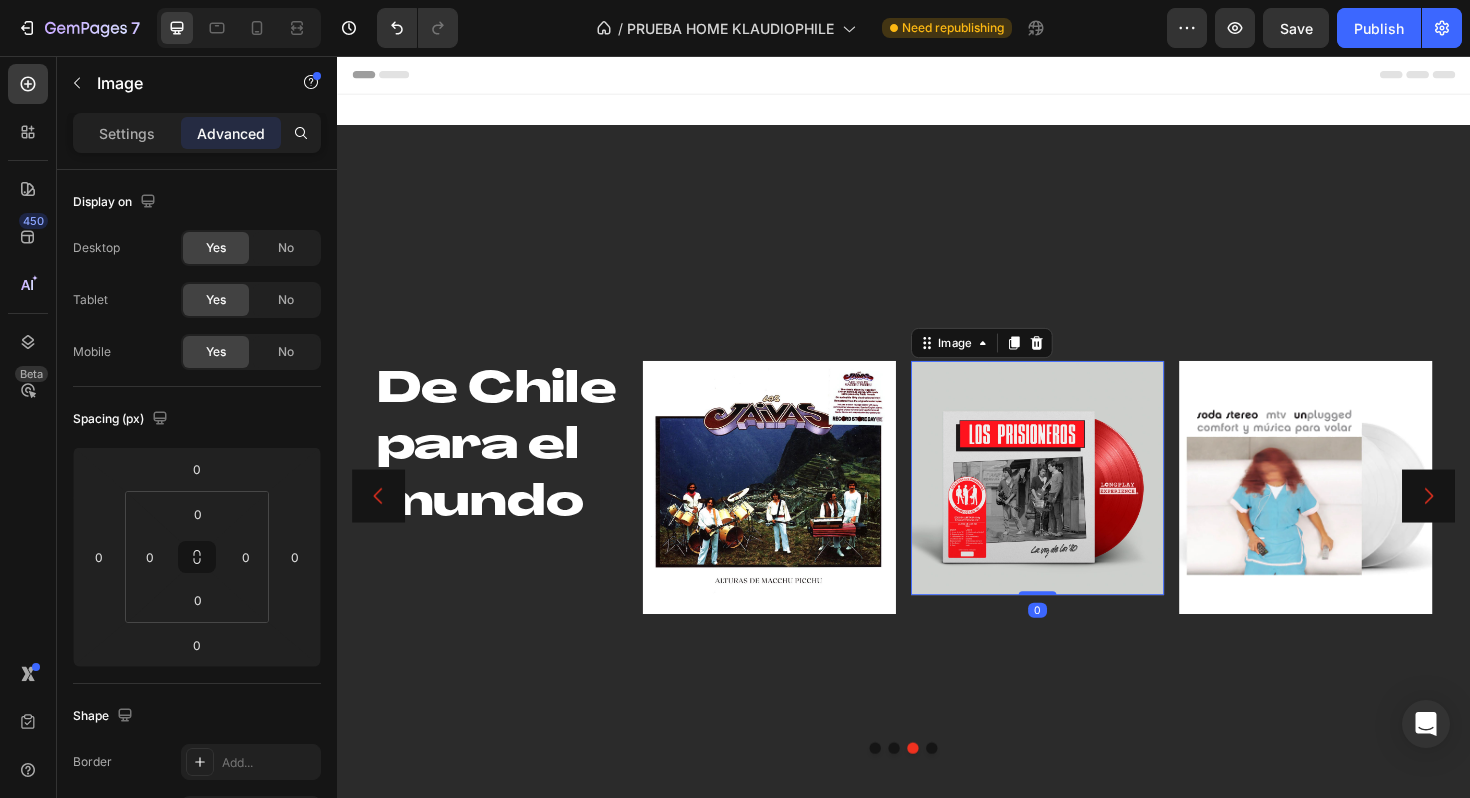 click at bounding box center (1079, 503) 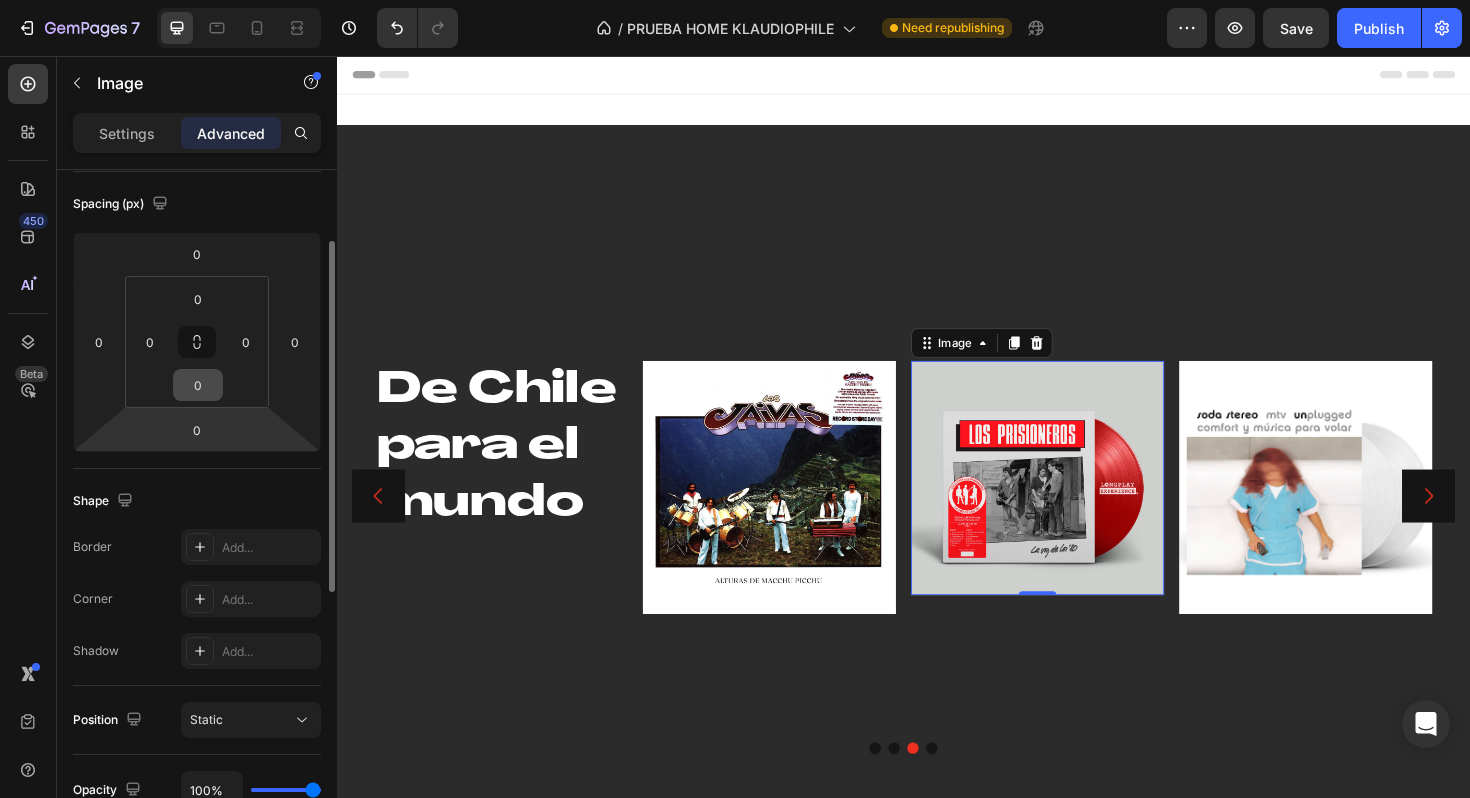 scroll, scrollTop: 0, scrollLeft: 0, axis: both 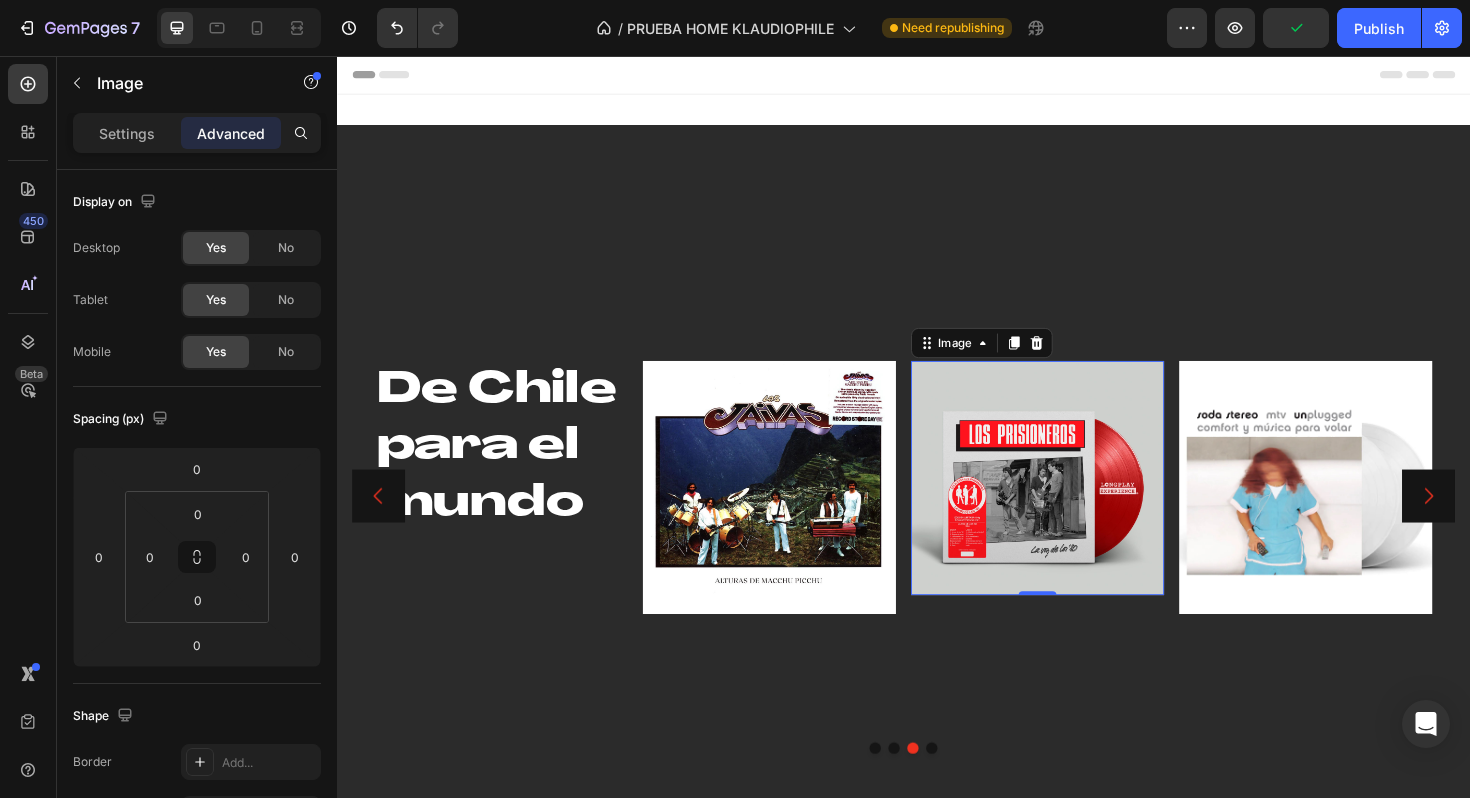 click on "Settings Advanced" at bounding box center [197, 141] 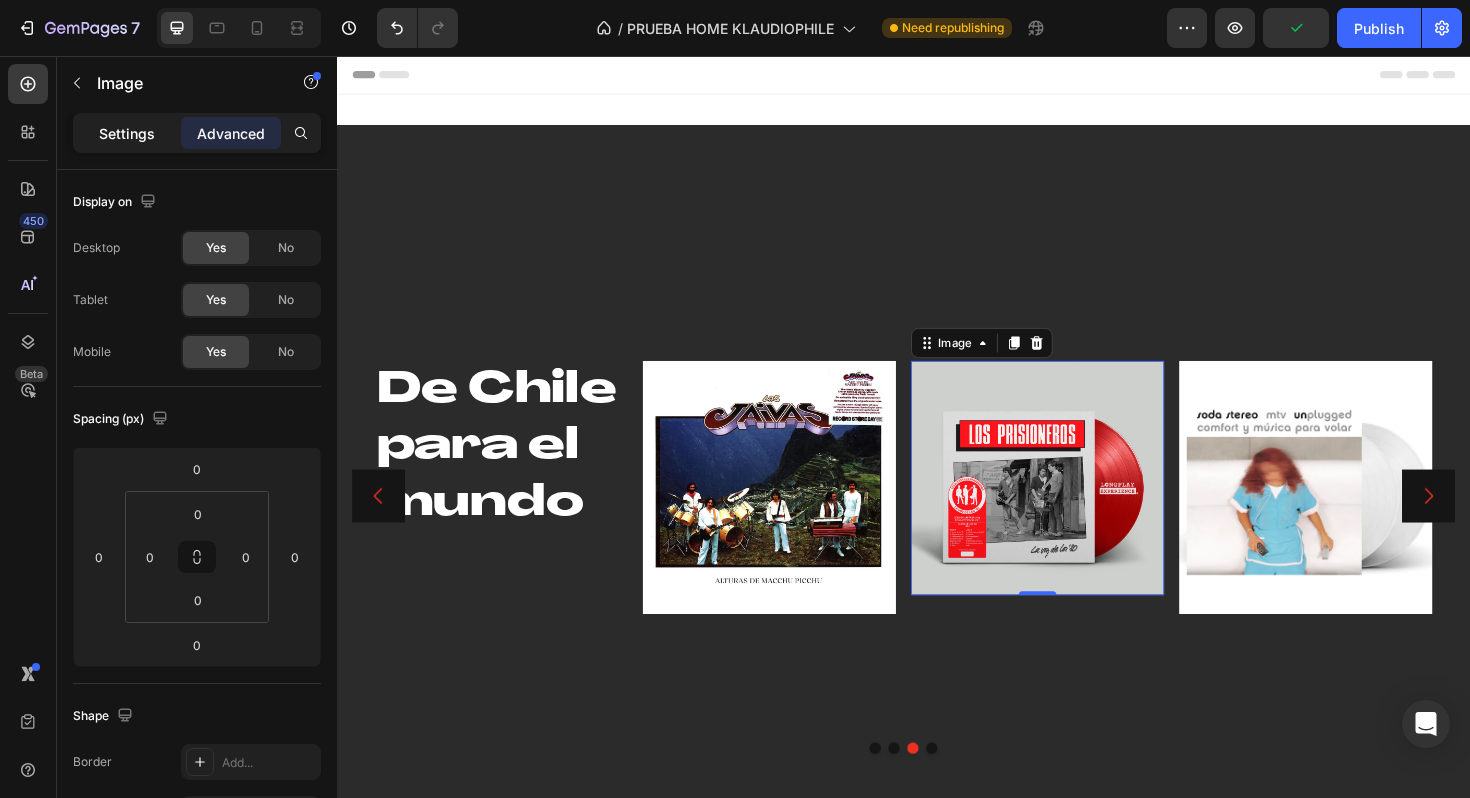click on "Settings" at bounding box center [127, 133] 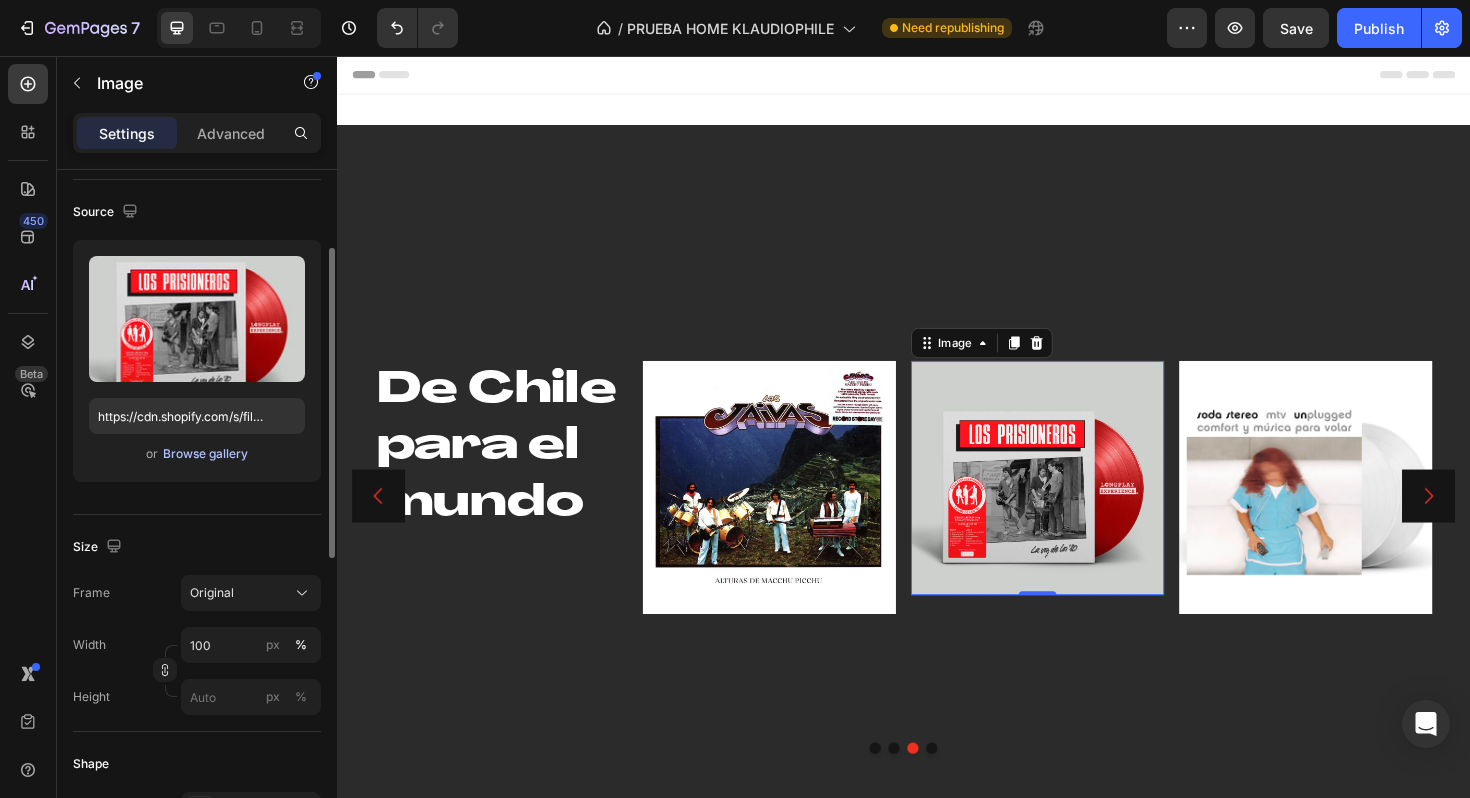 scroll, scrollTop: 144, scrollLeft: 0, axis: vertical 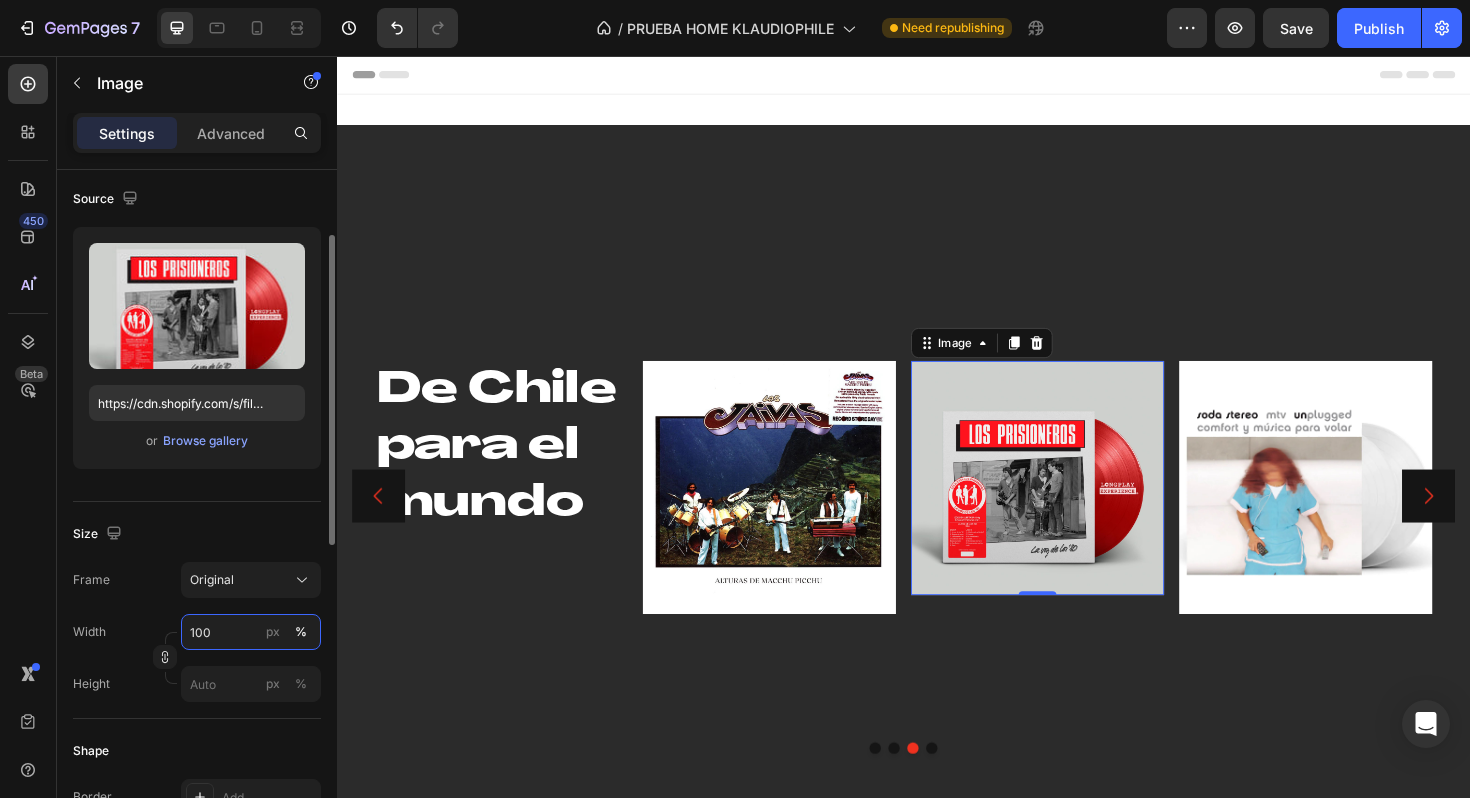 click on "100" at bounding box center (251, 632) 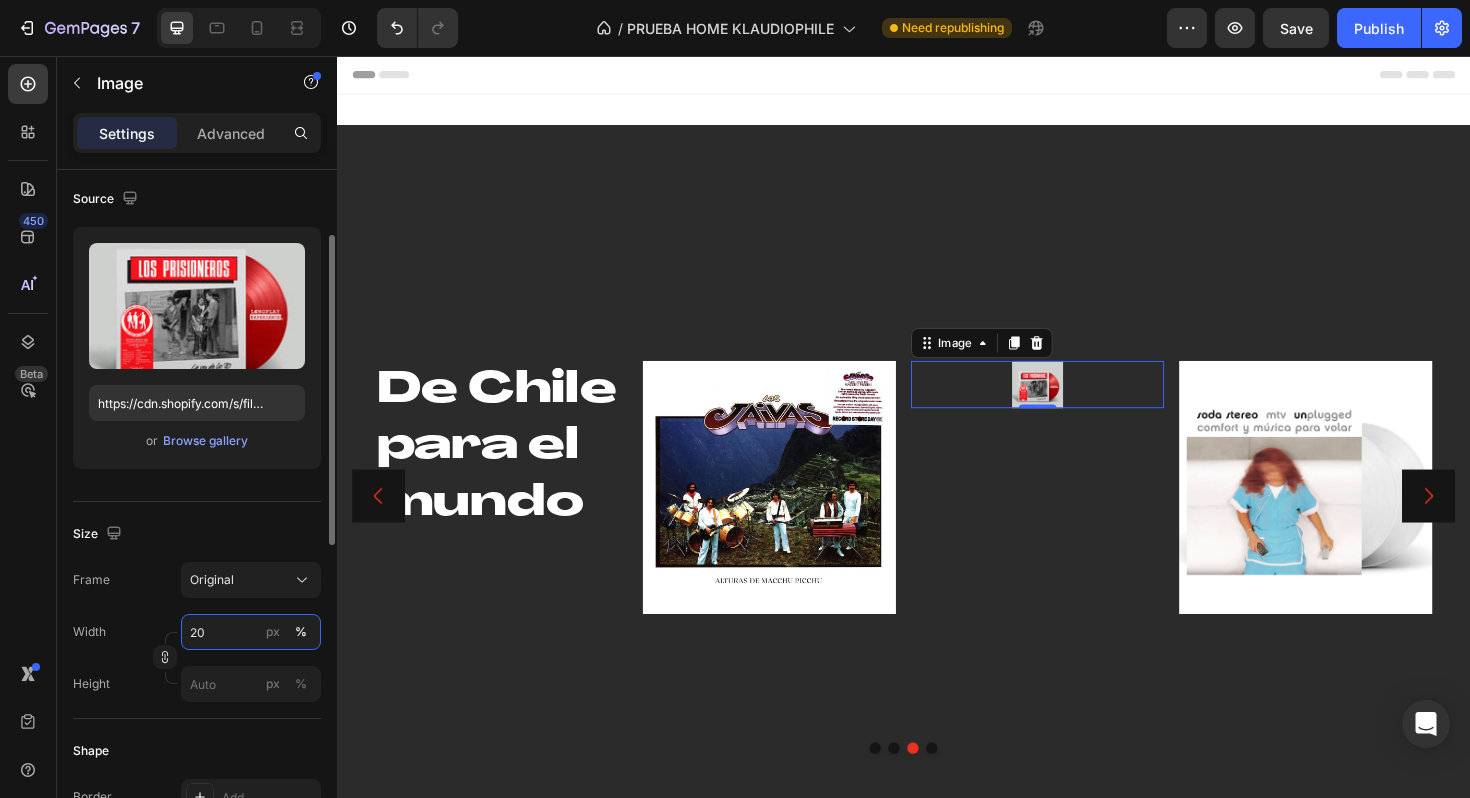 type on "2" 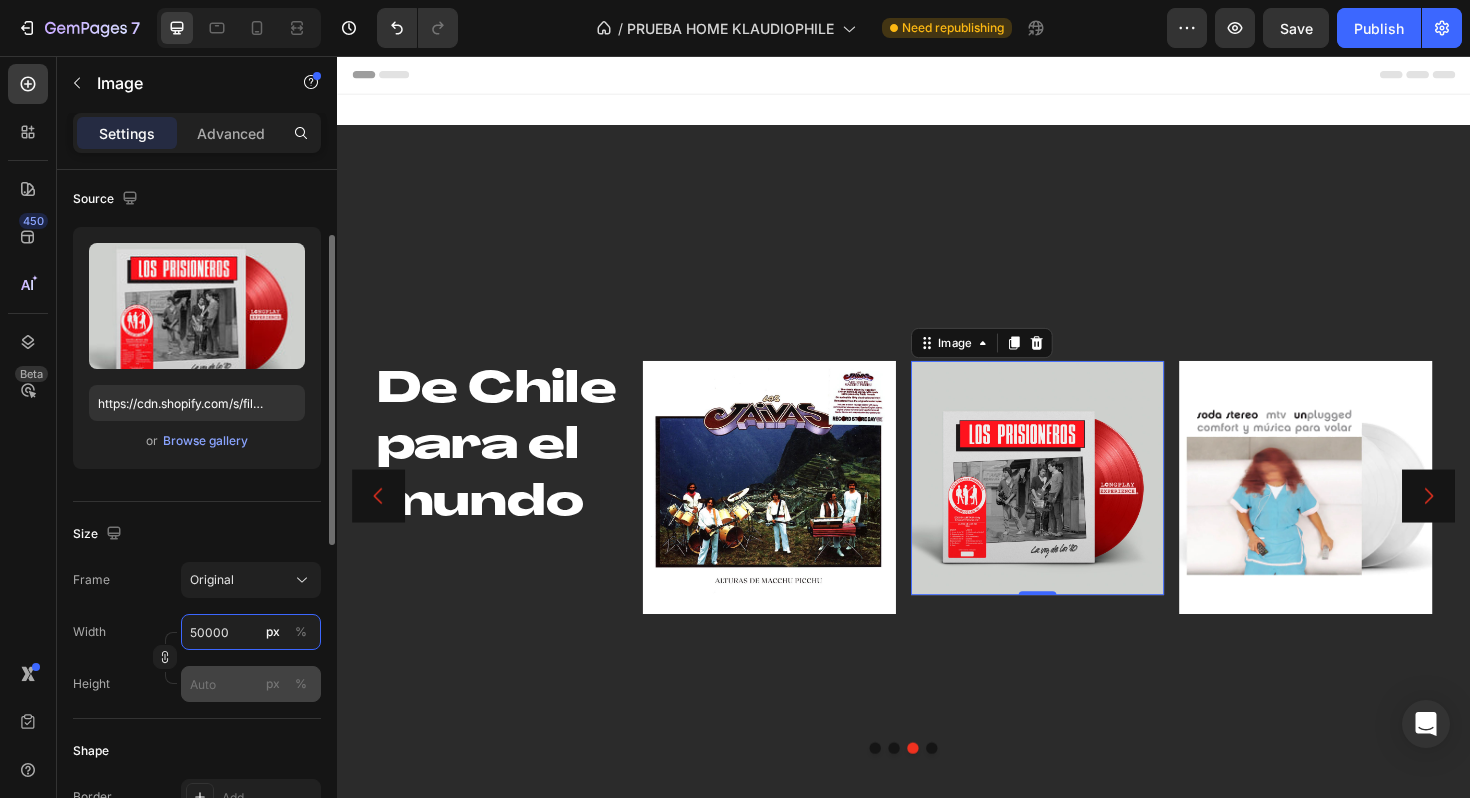 type on "50000" 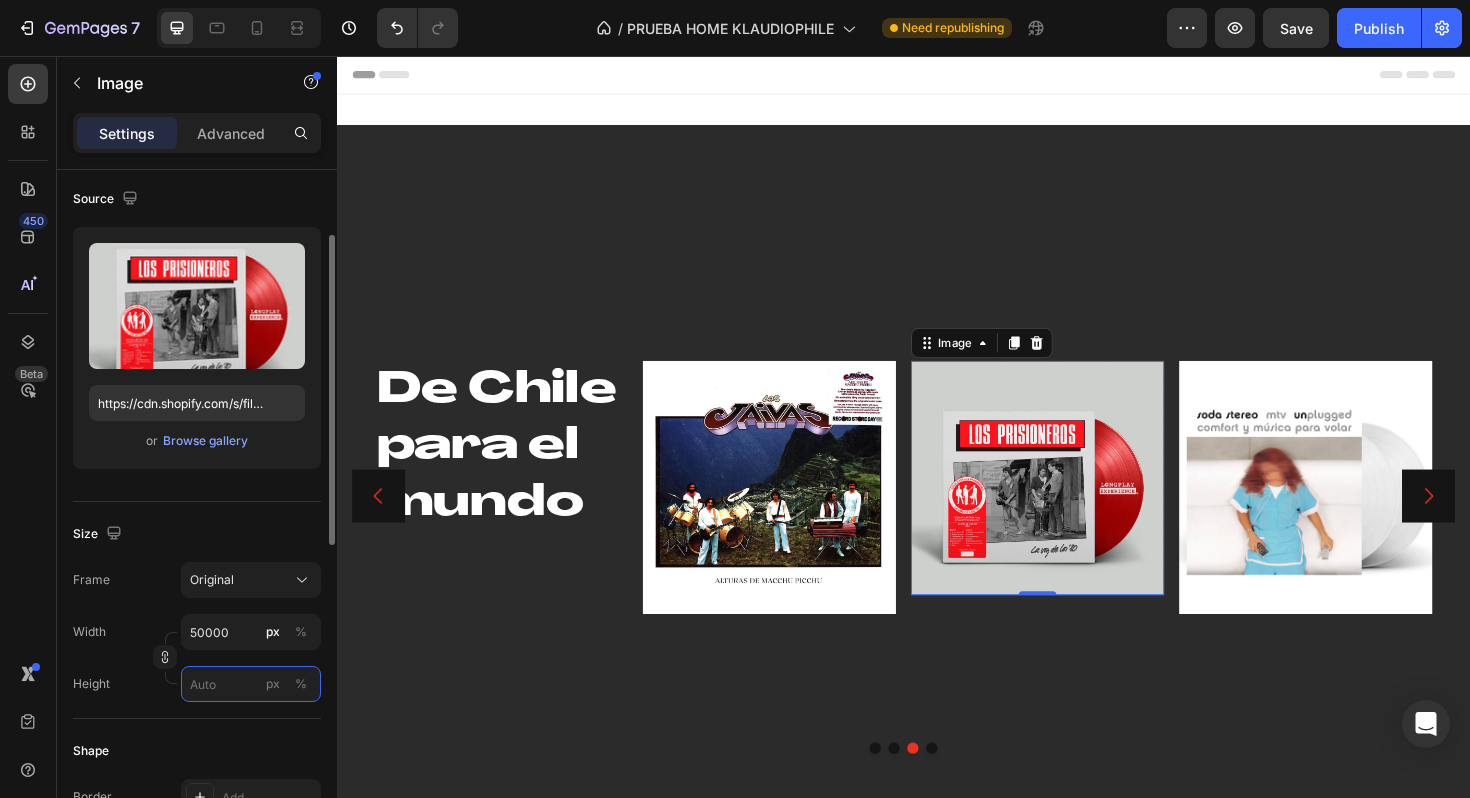 click on "px %" at bounding box center (251, 684) 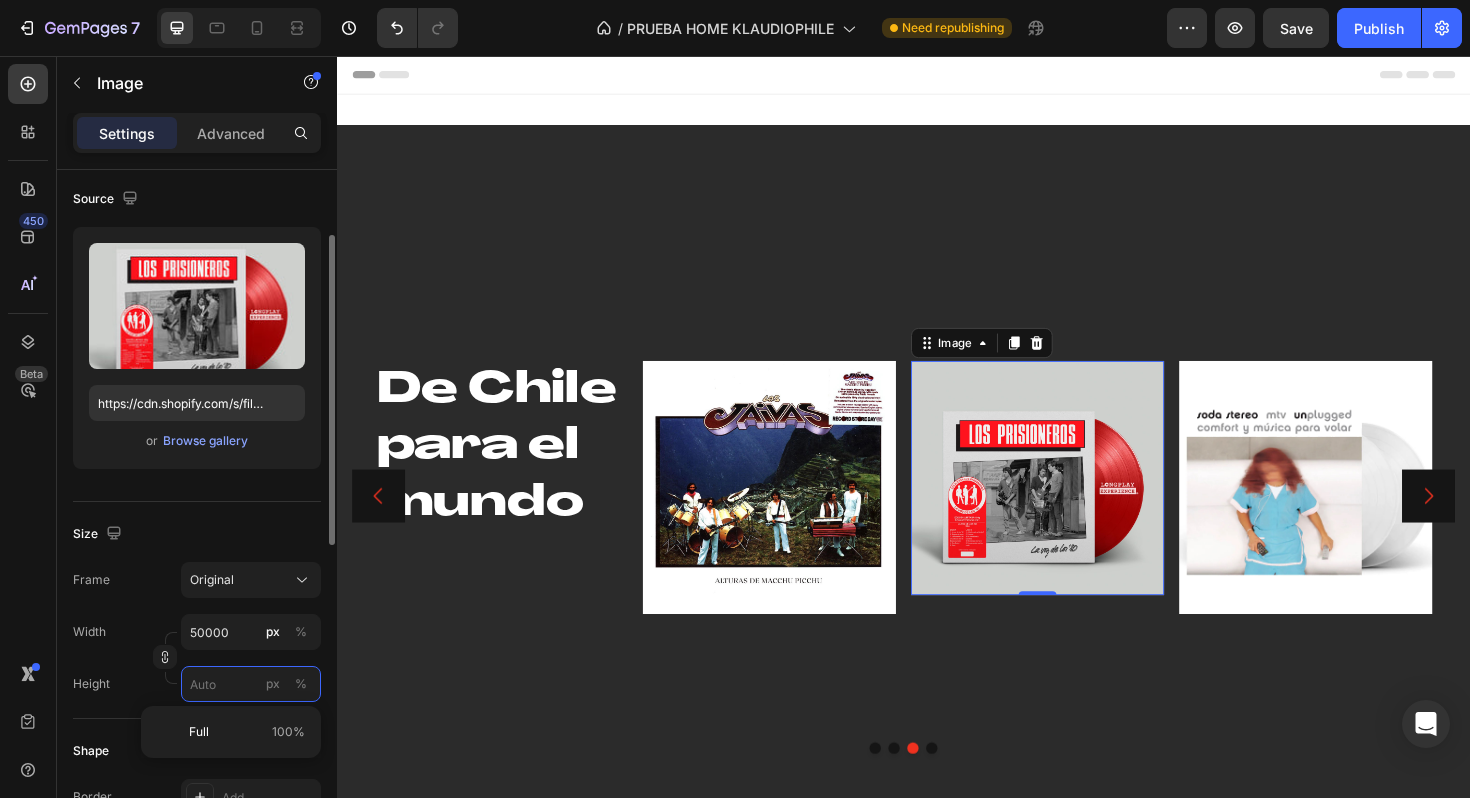 type 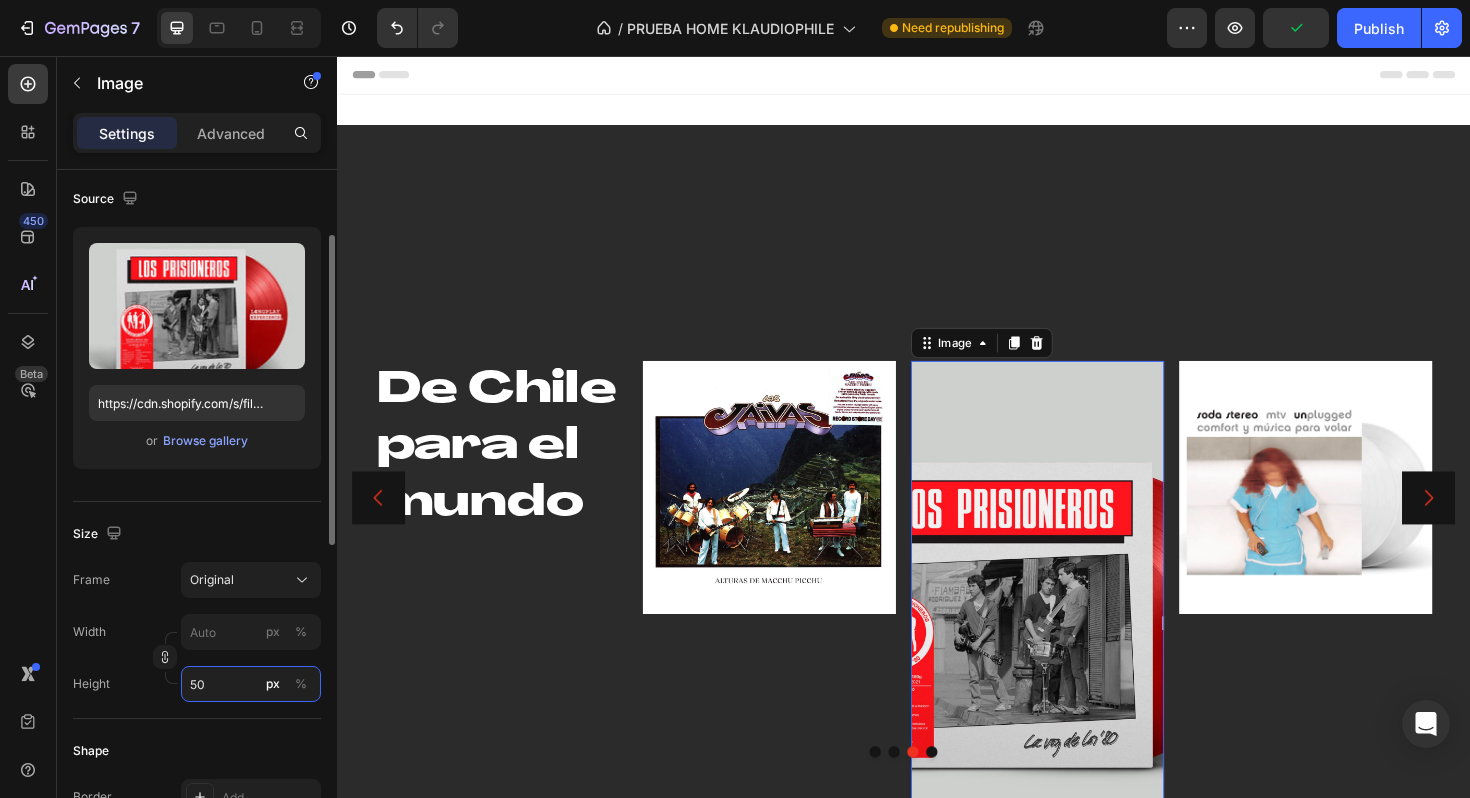 type on "5" 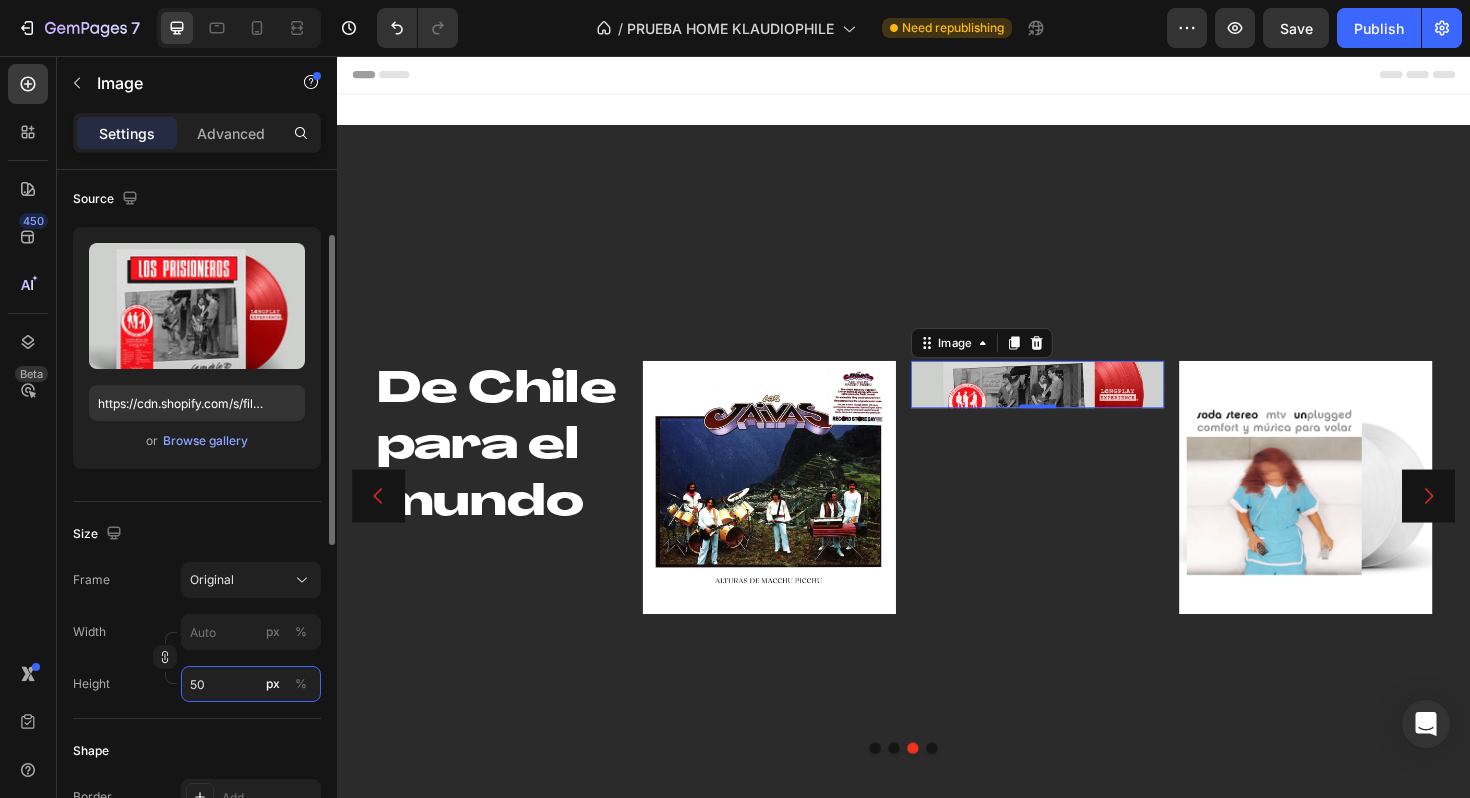 type on "5" 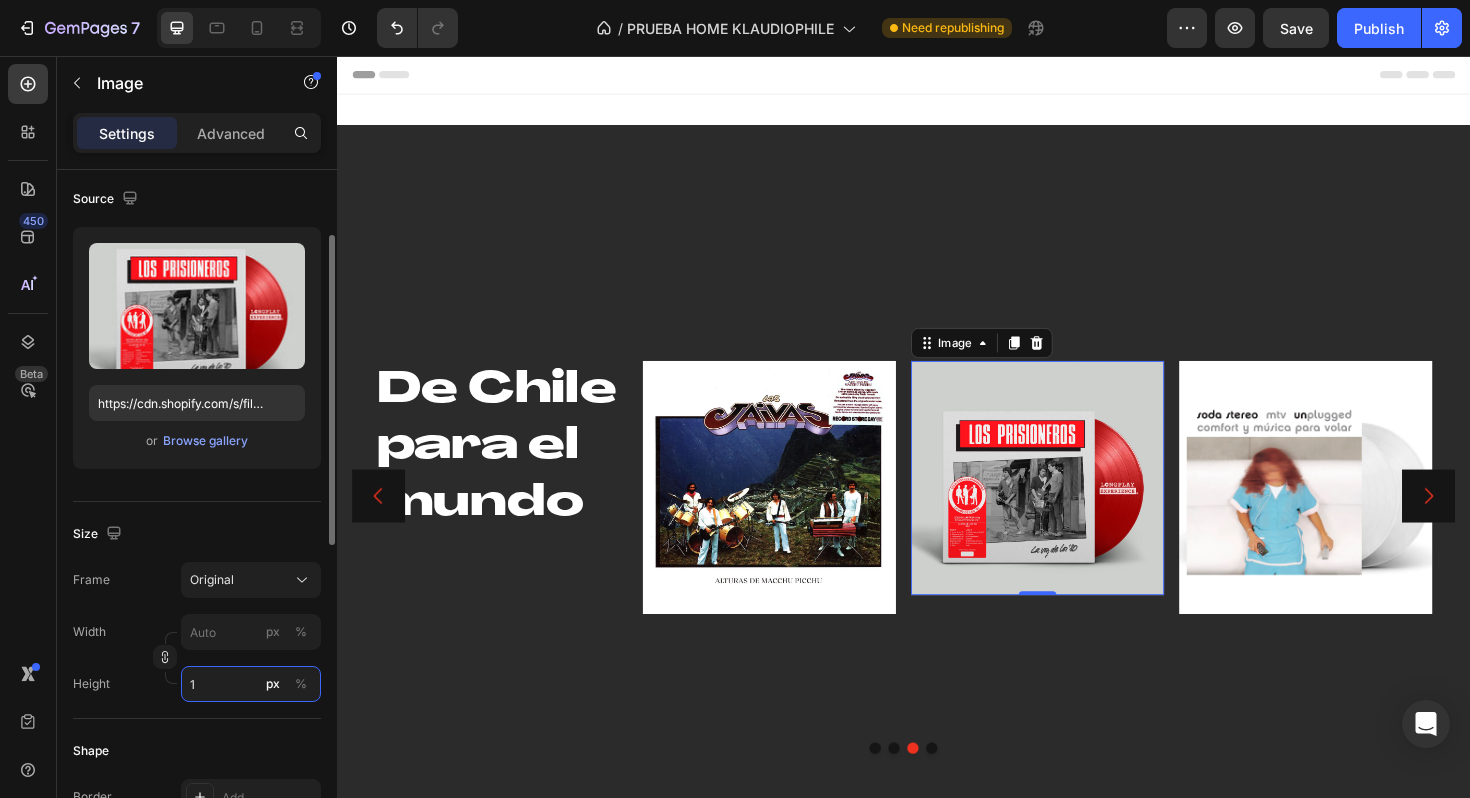 type on "5" 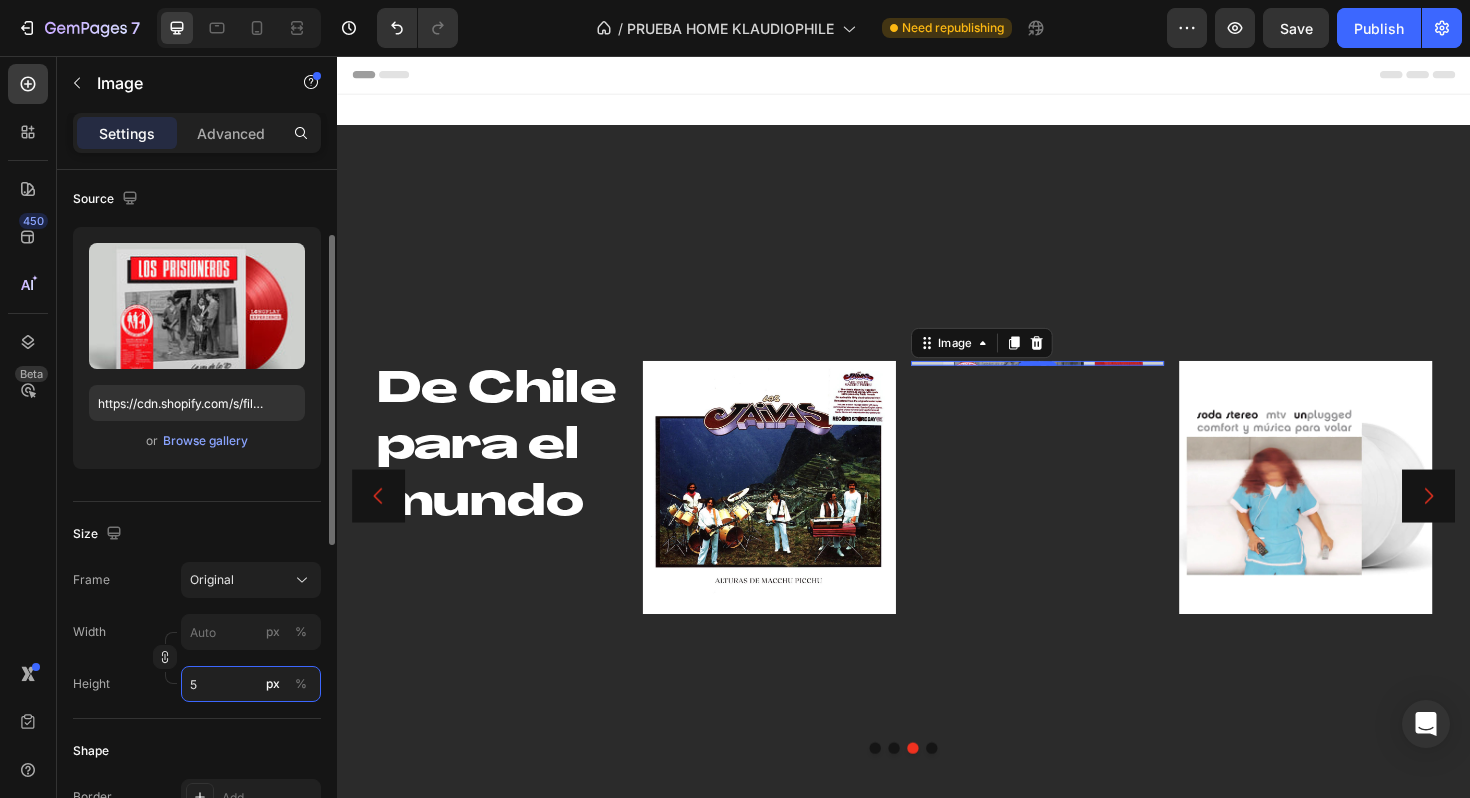type 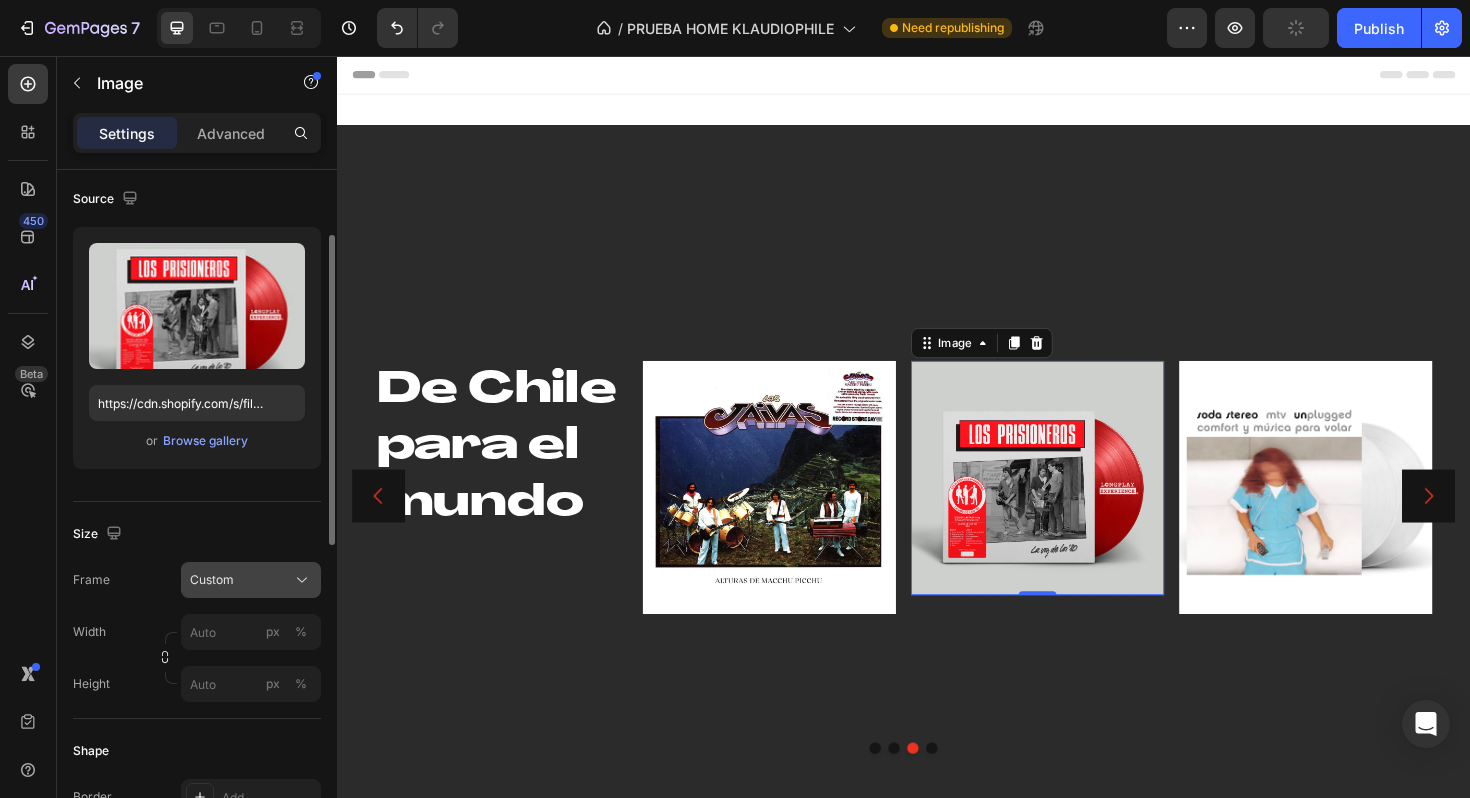 click on "Custom" at bounding box center [251, 580] 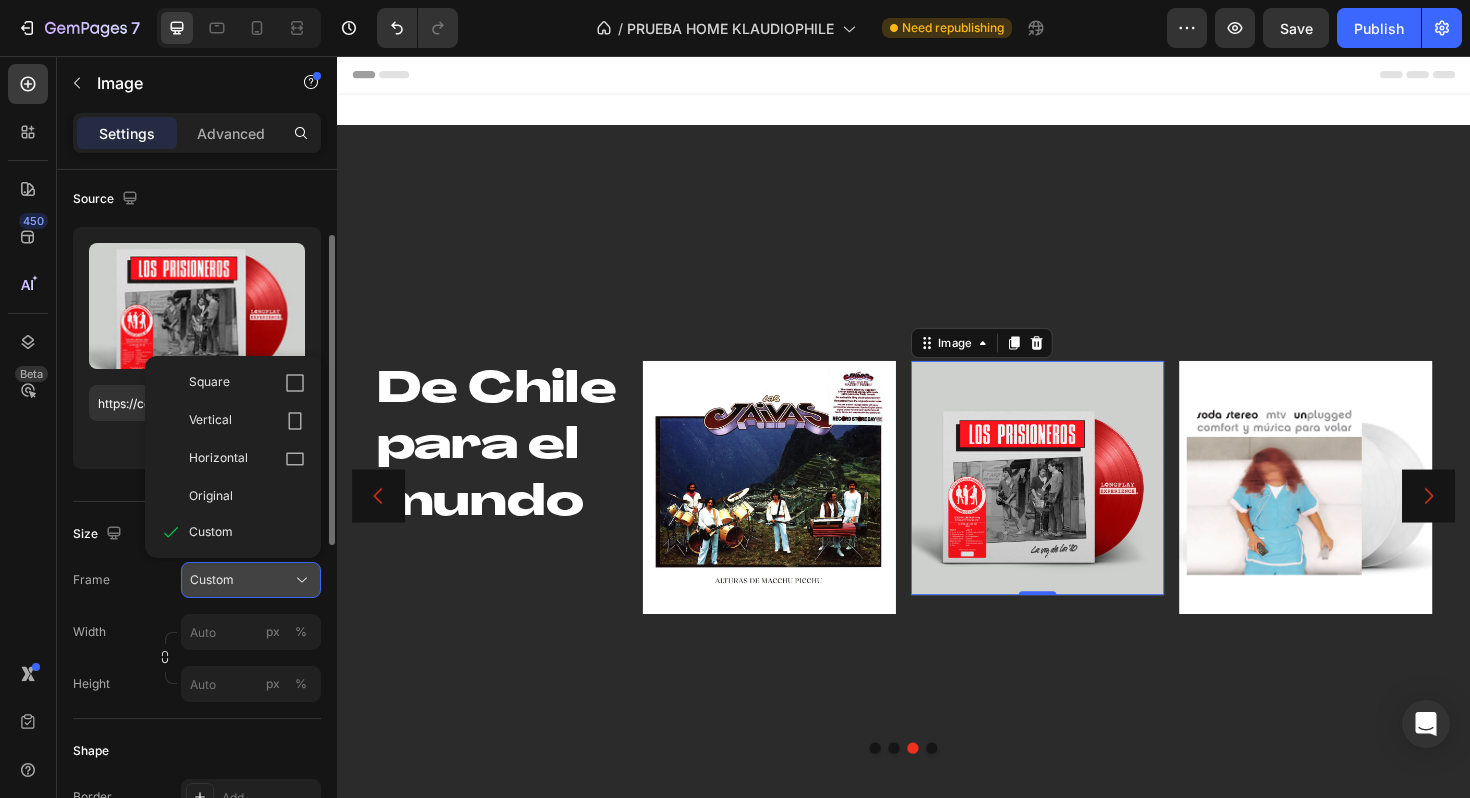 click on "Custom" 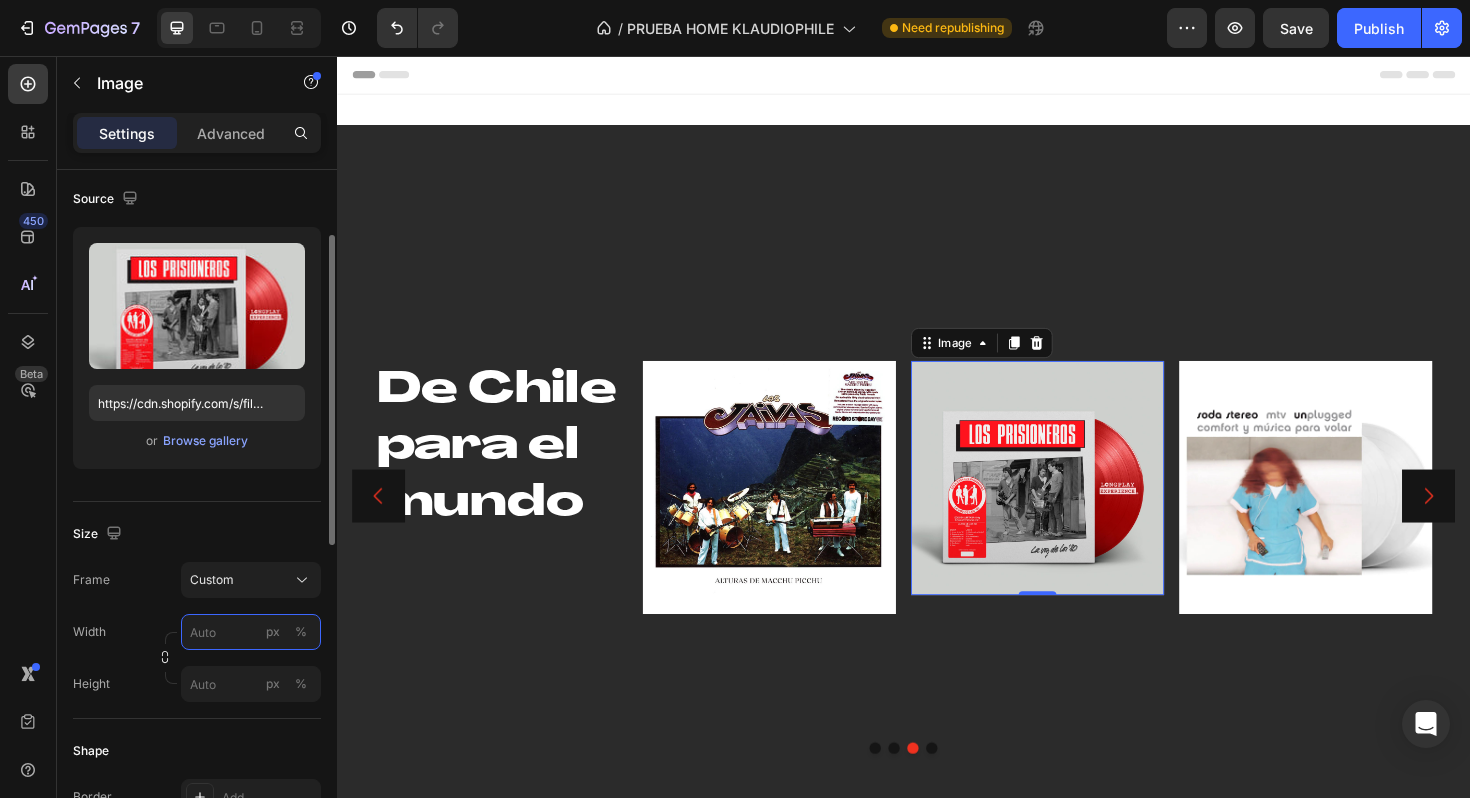 click on "px %" at bounding box center [251, 632] 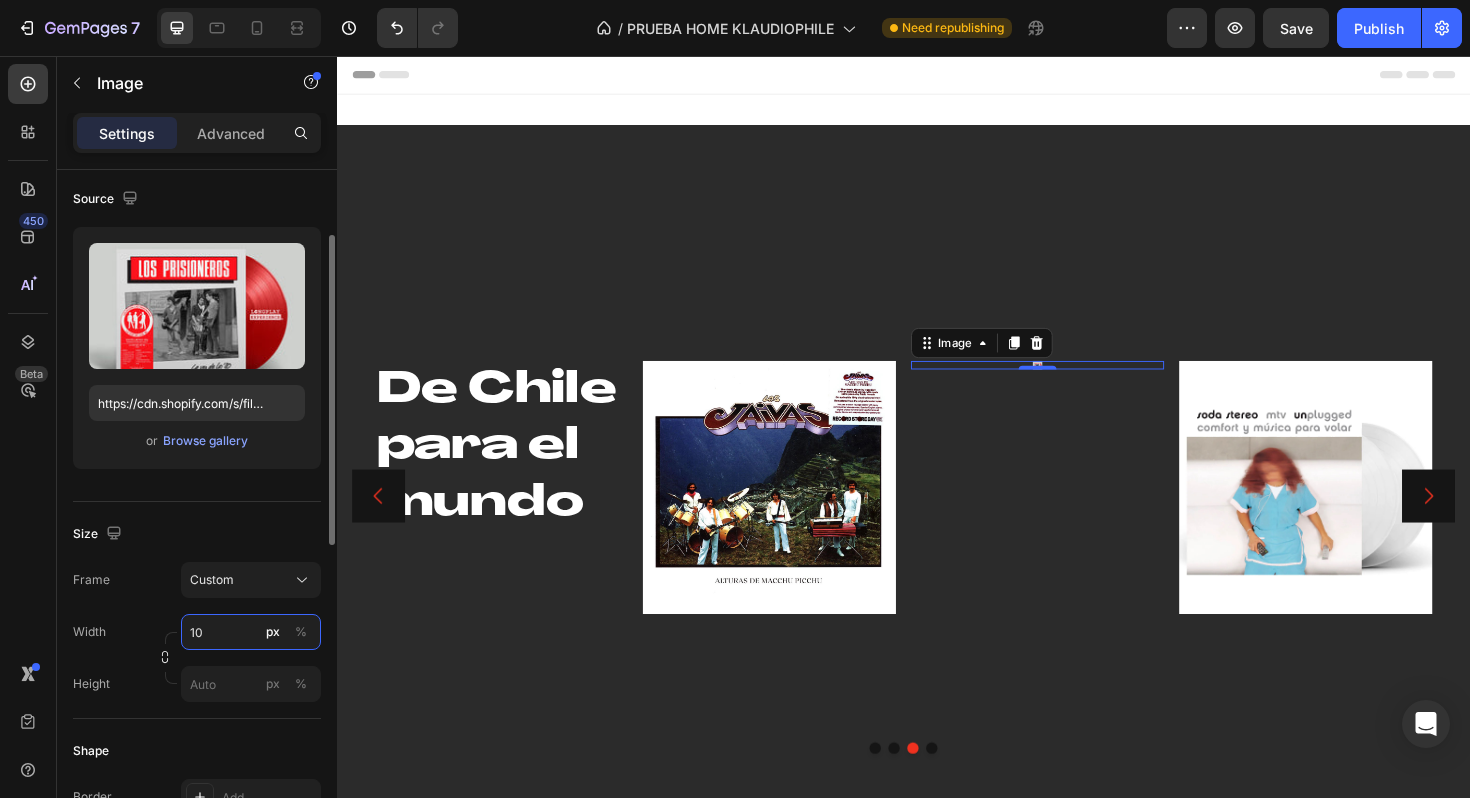 type on "1" 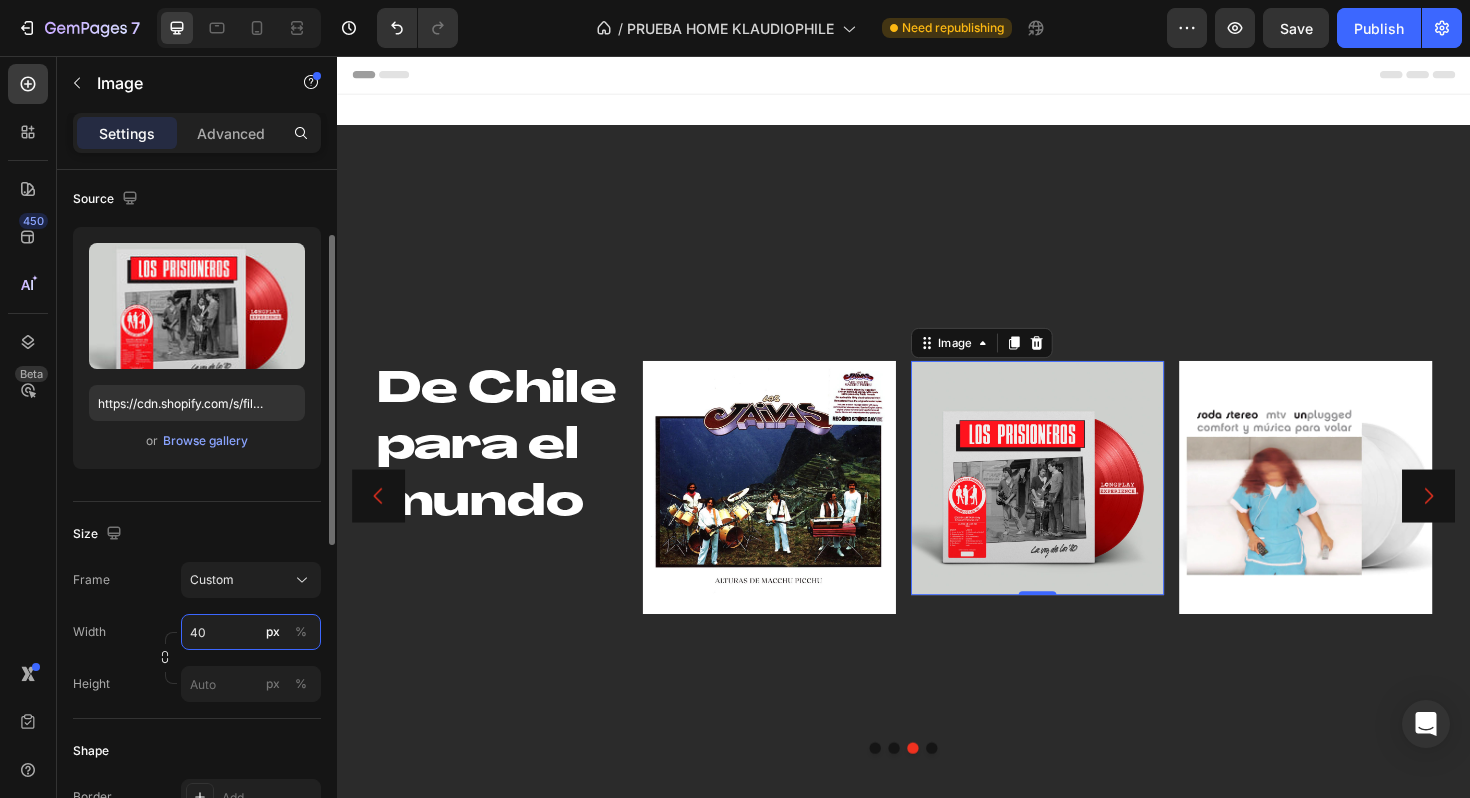type on "4" 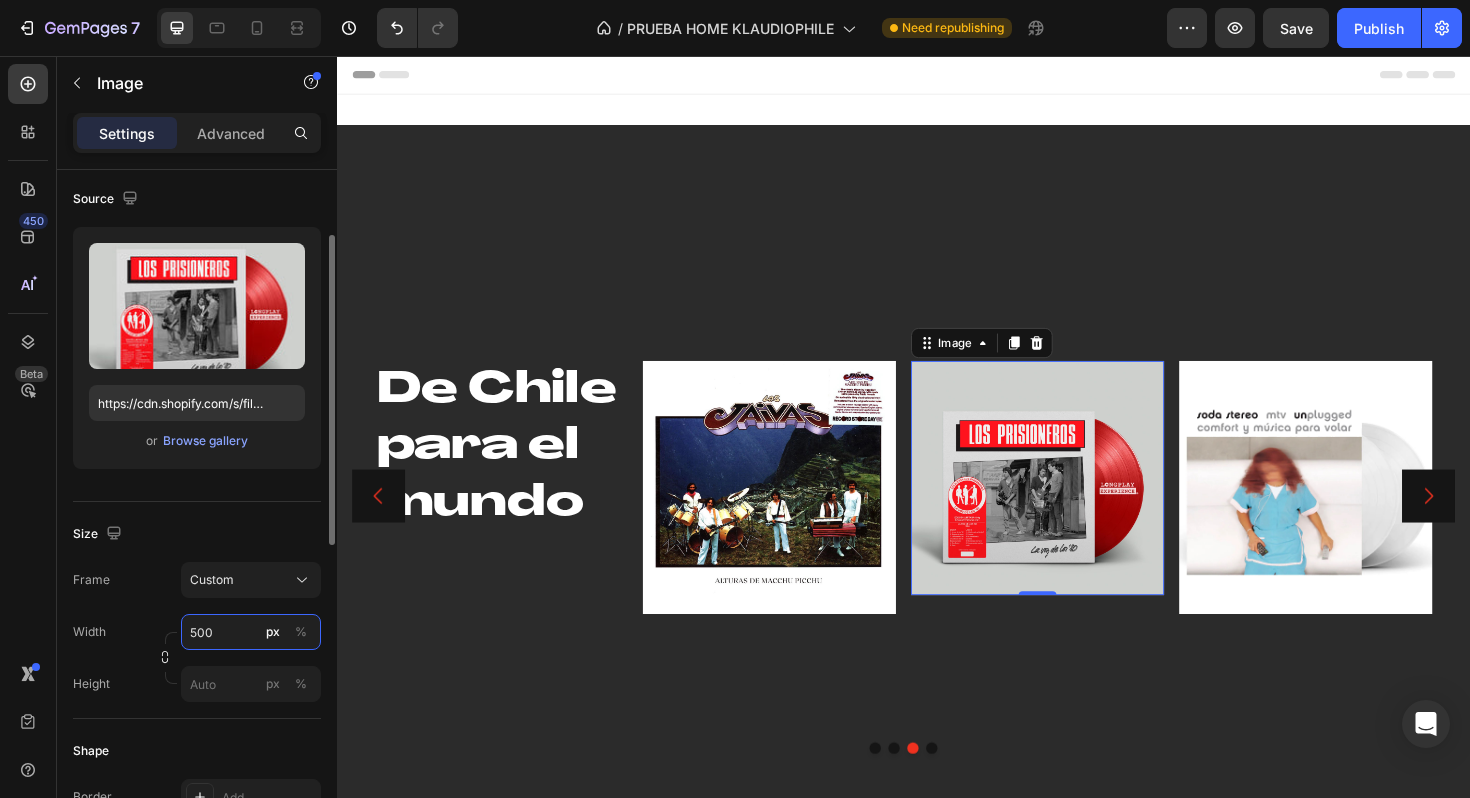 type on "500" 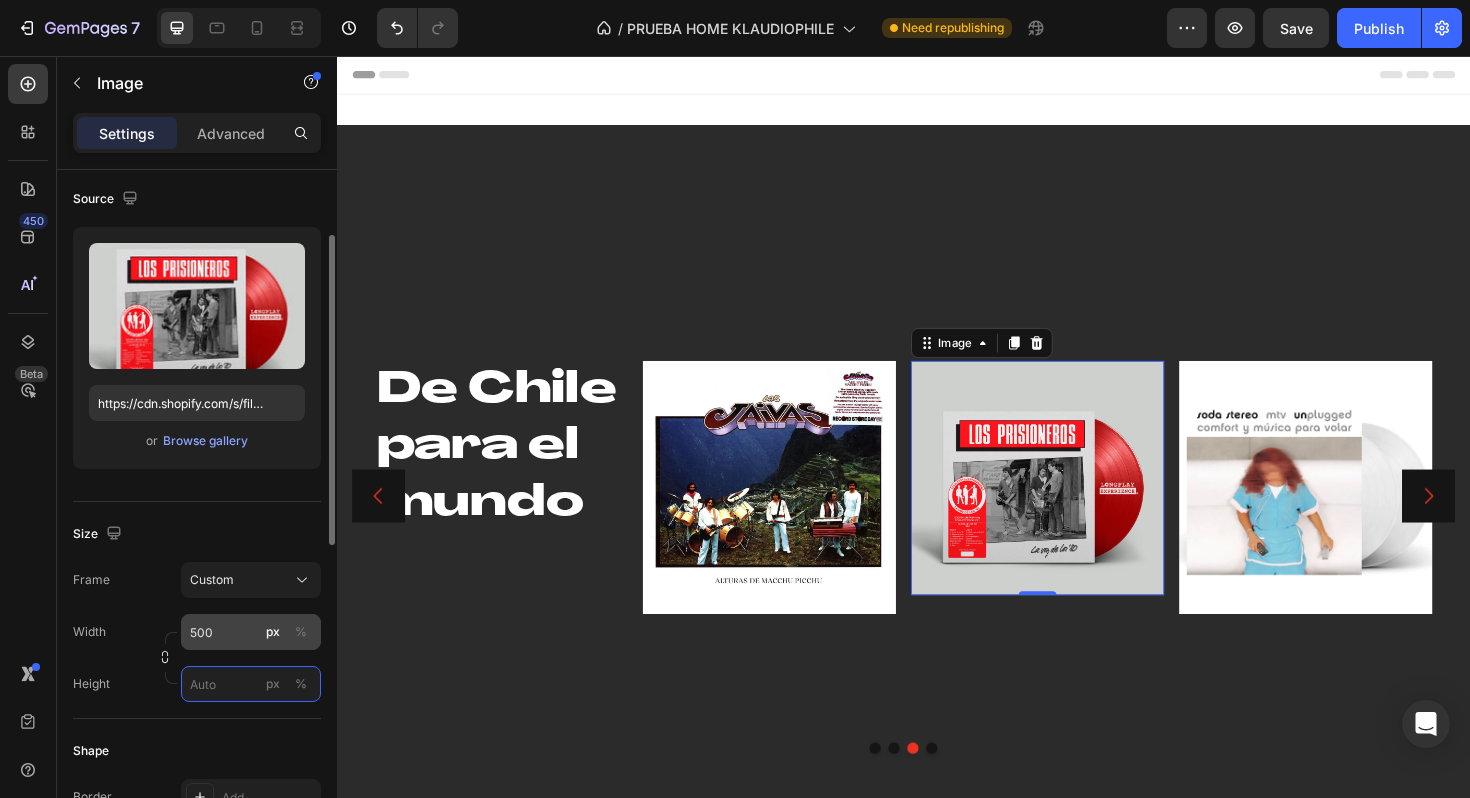 click on "Width 500 px % Height px %" at bounding box center [197, 658] 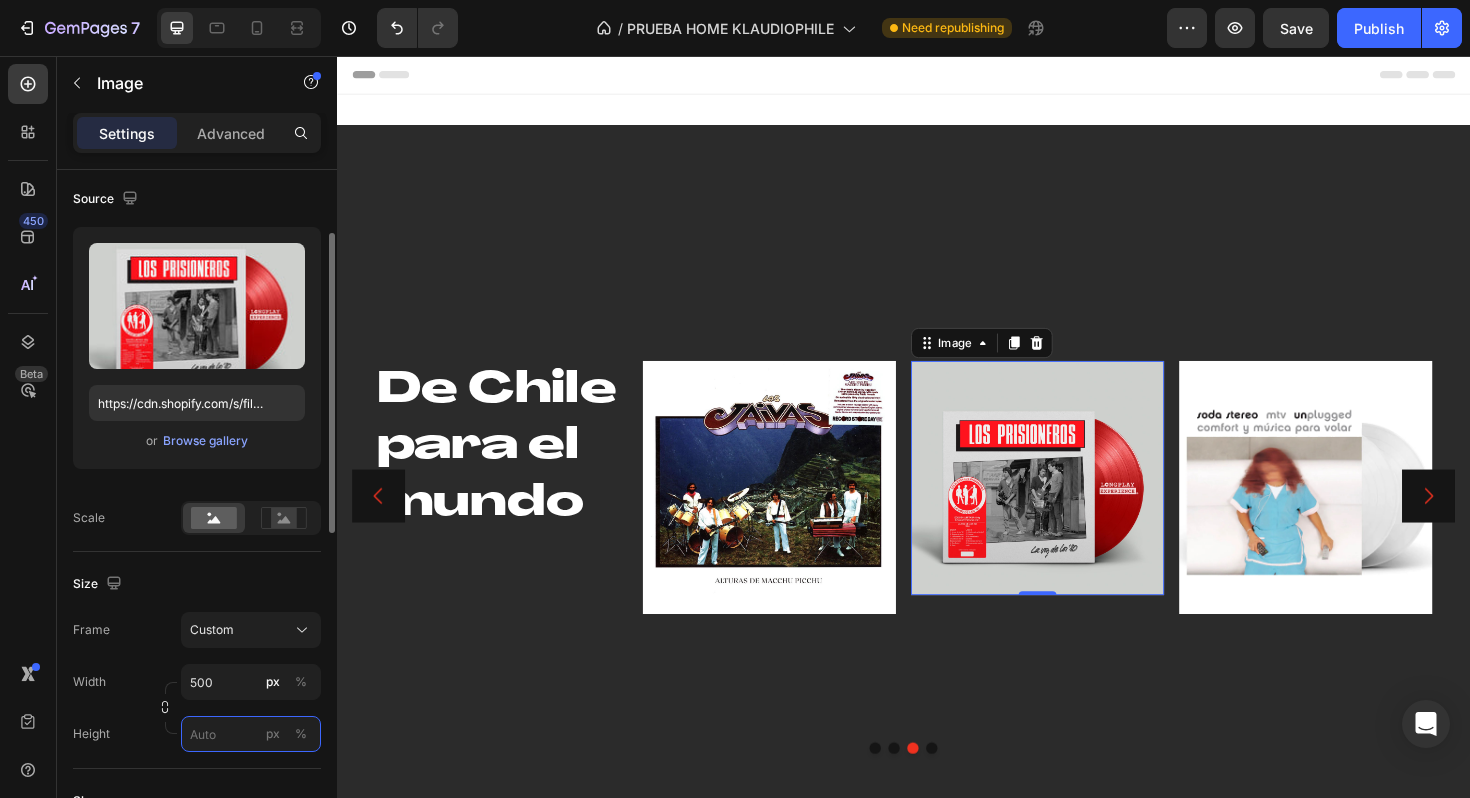 click on "px %" at bounding box center (251, 734) 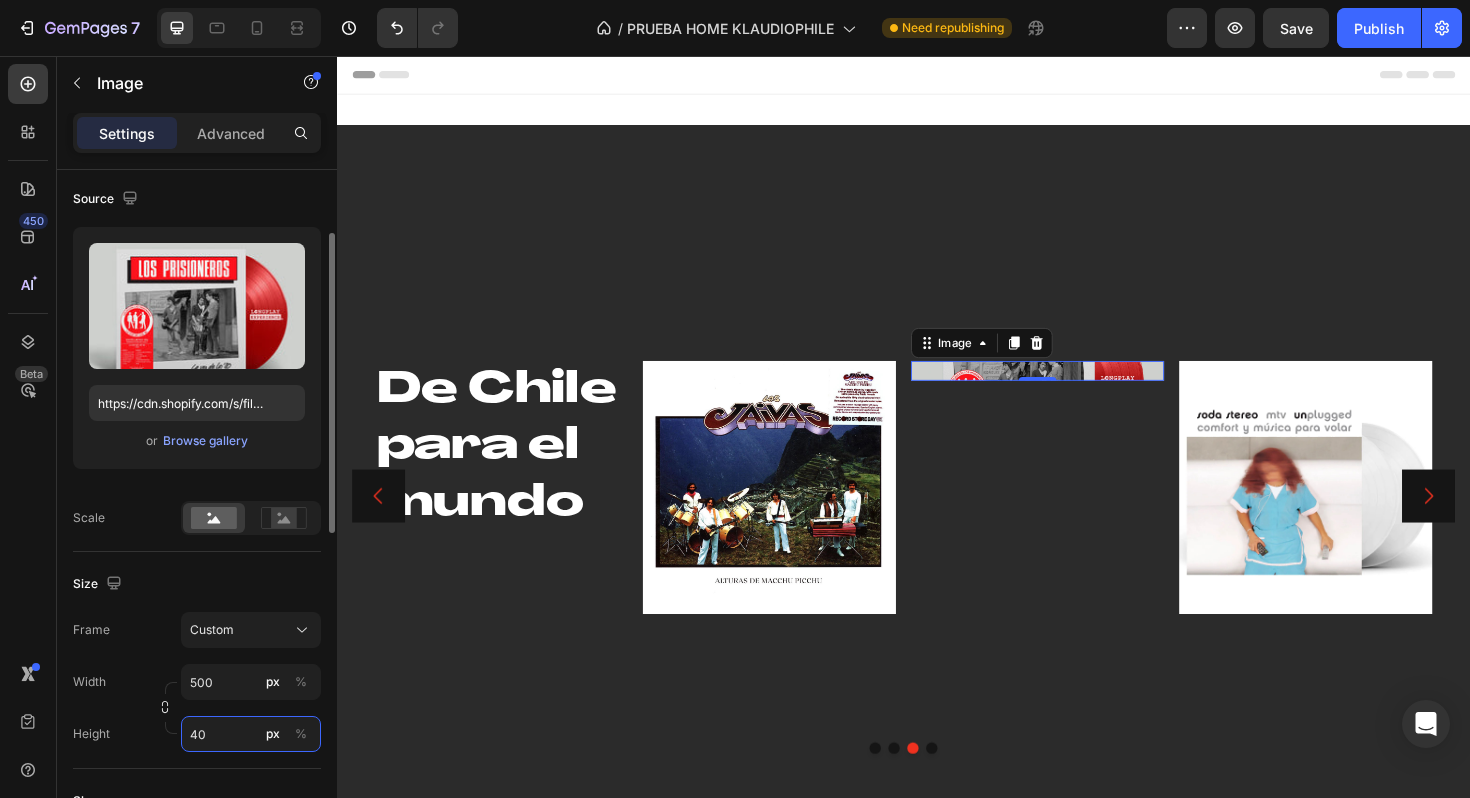 type on "4" 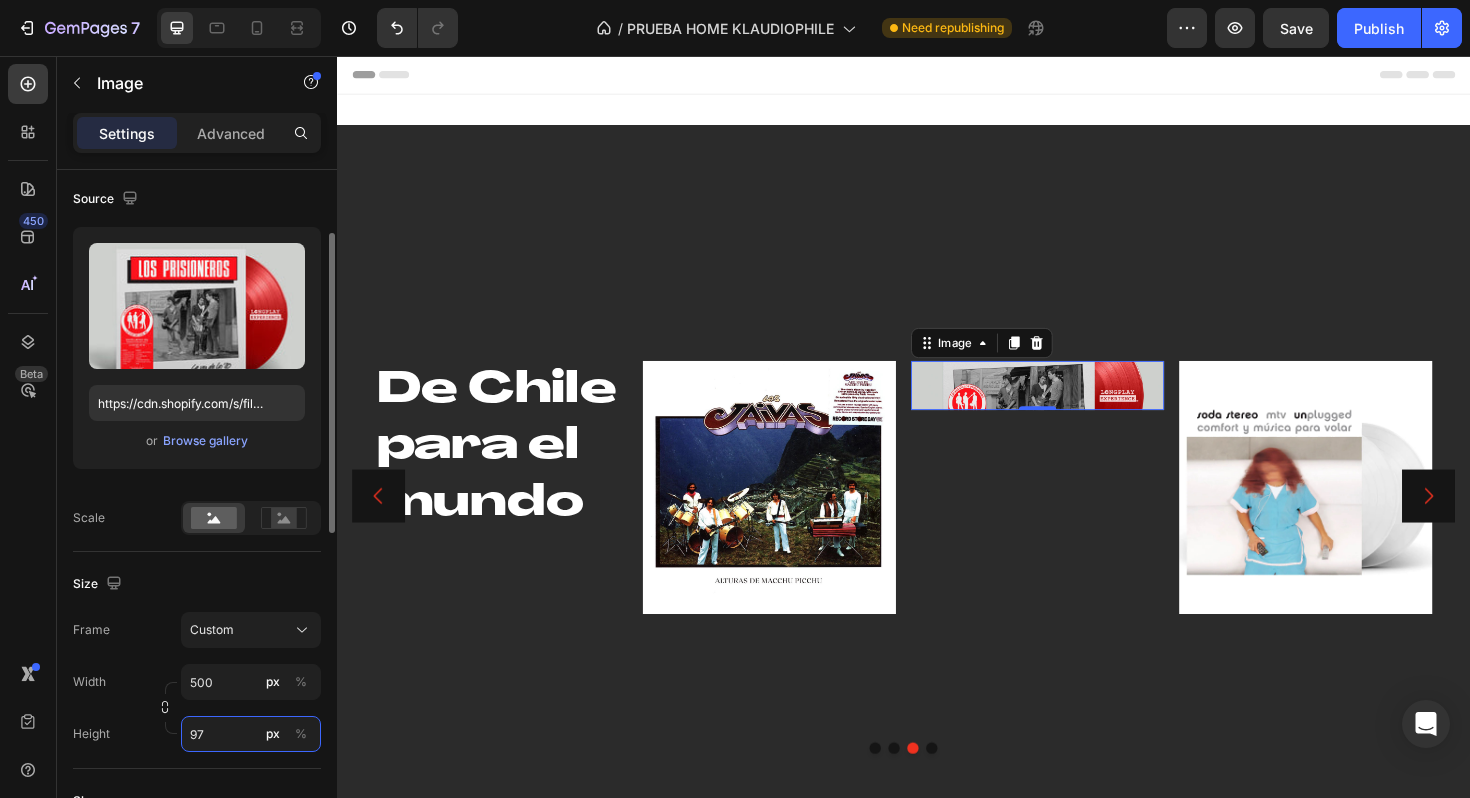 type on "9" 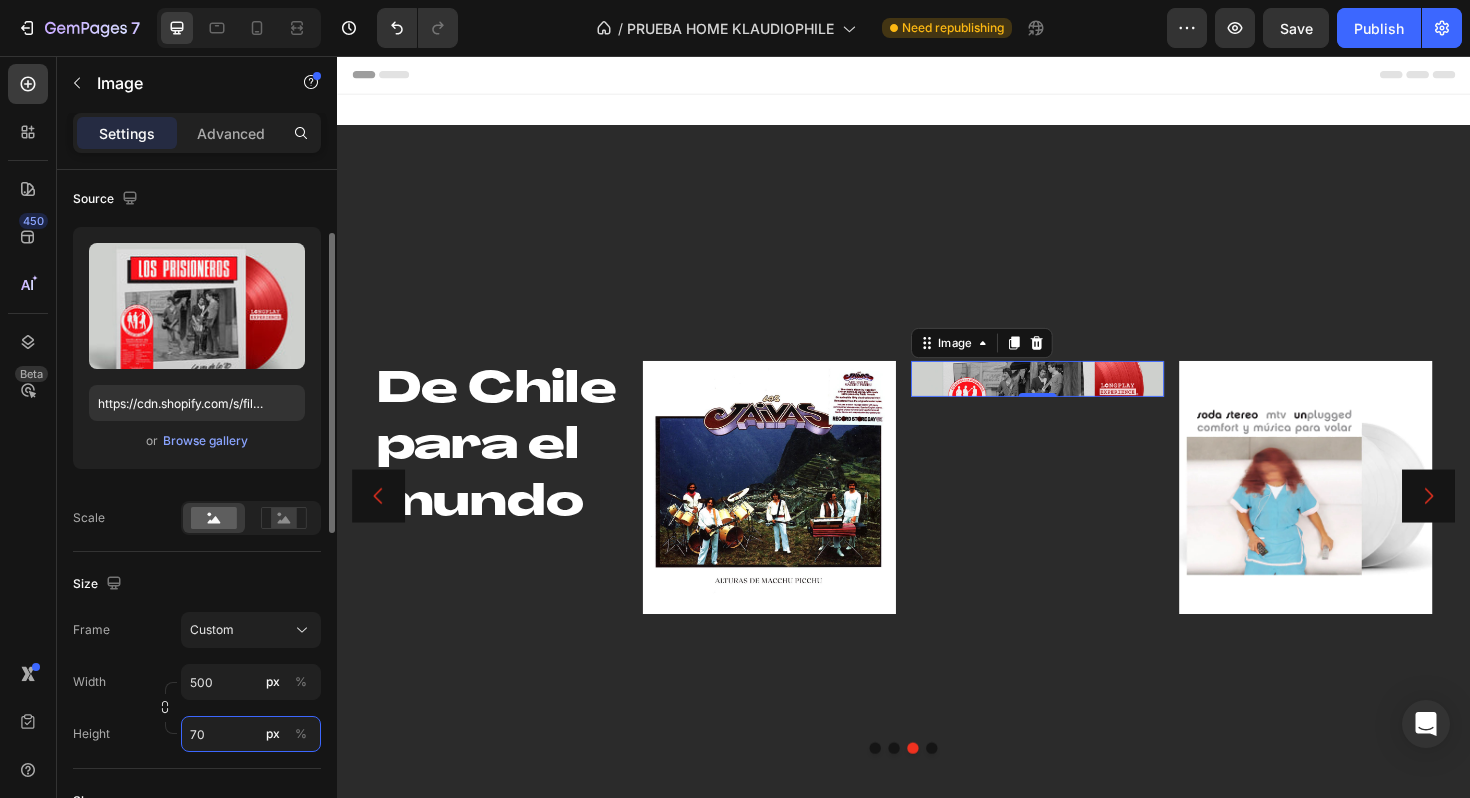 type on "7" 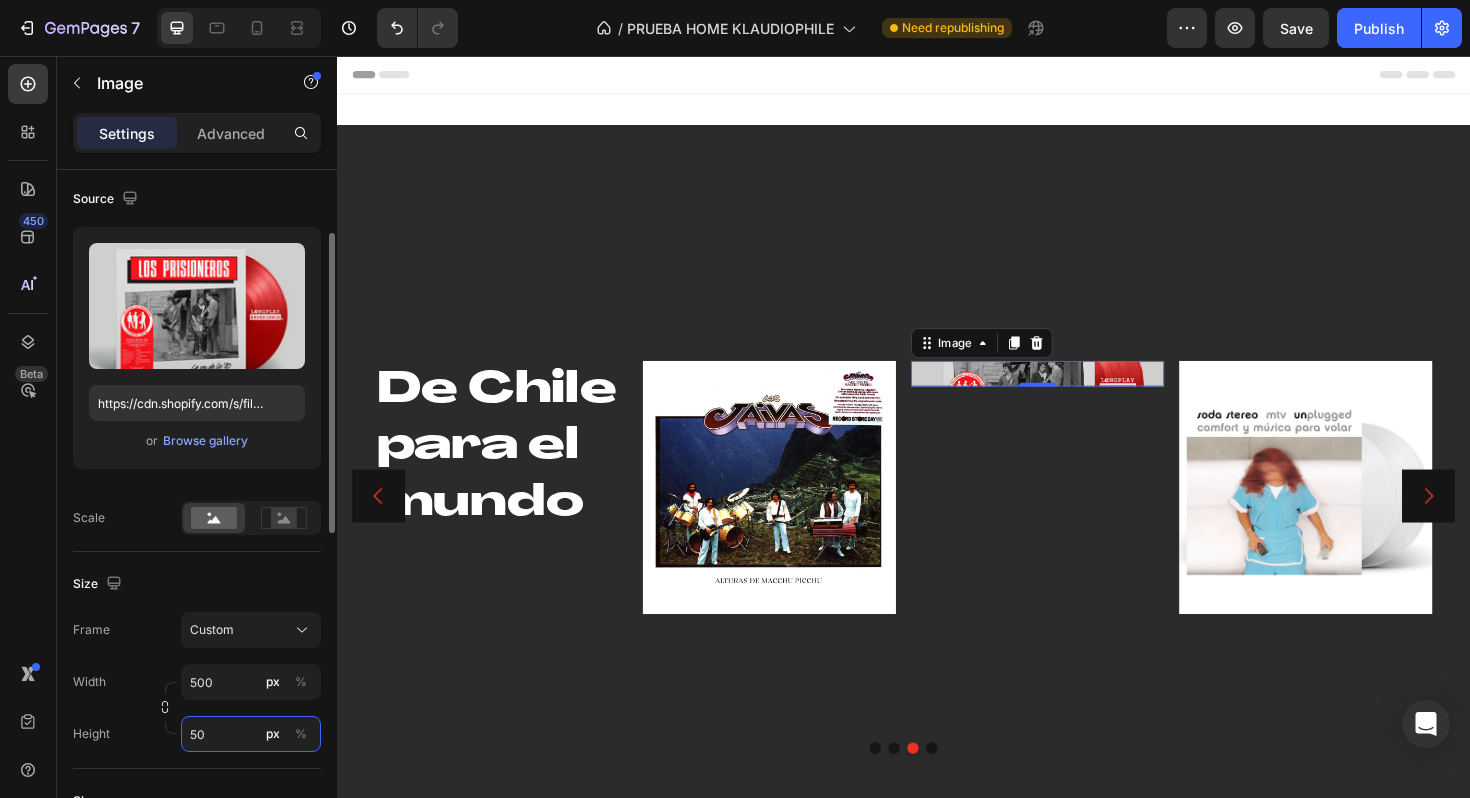 type on "505" 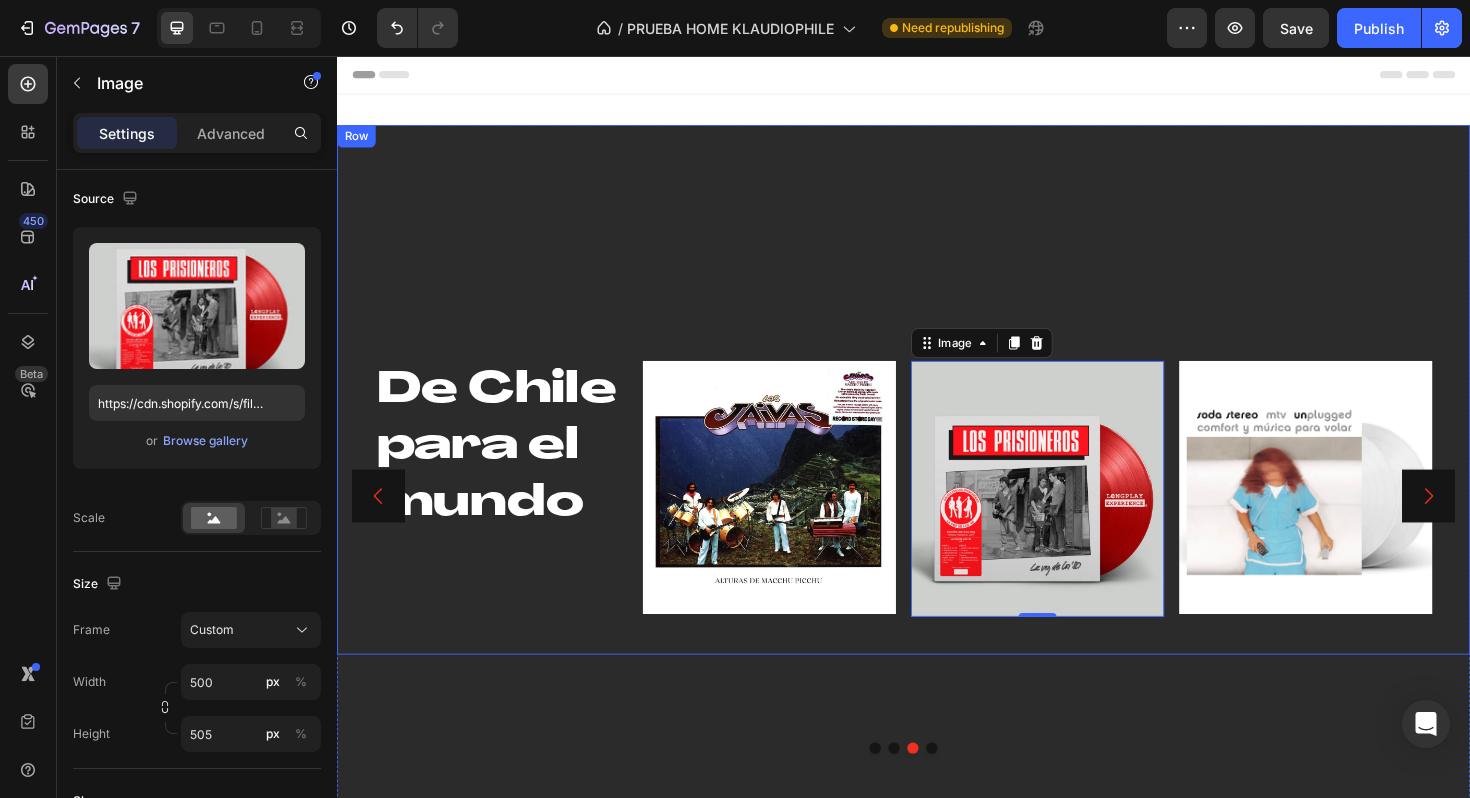 click on "De Chile para el mundo Heading Image Image   0 Image Row" at bounding box center (937, 409) 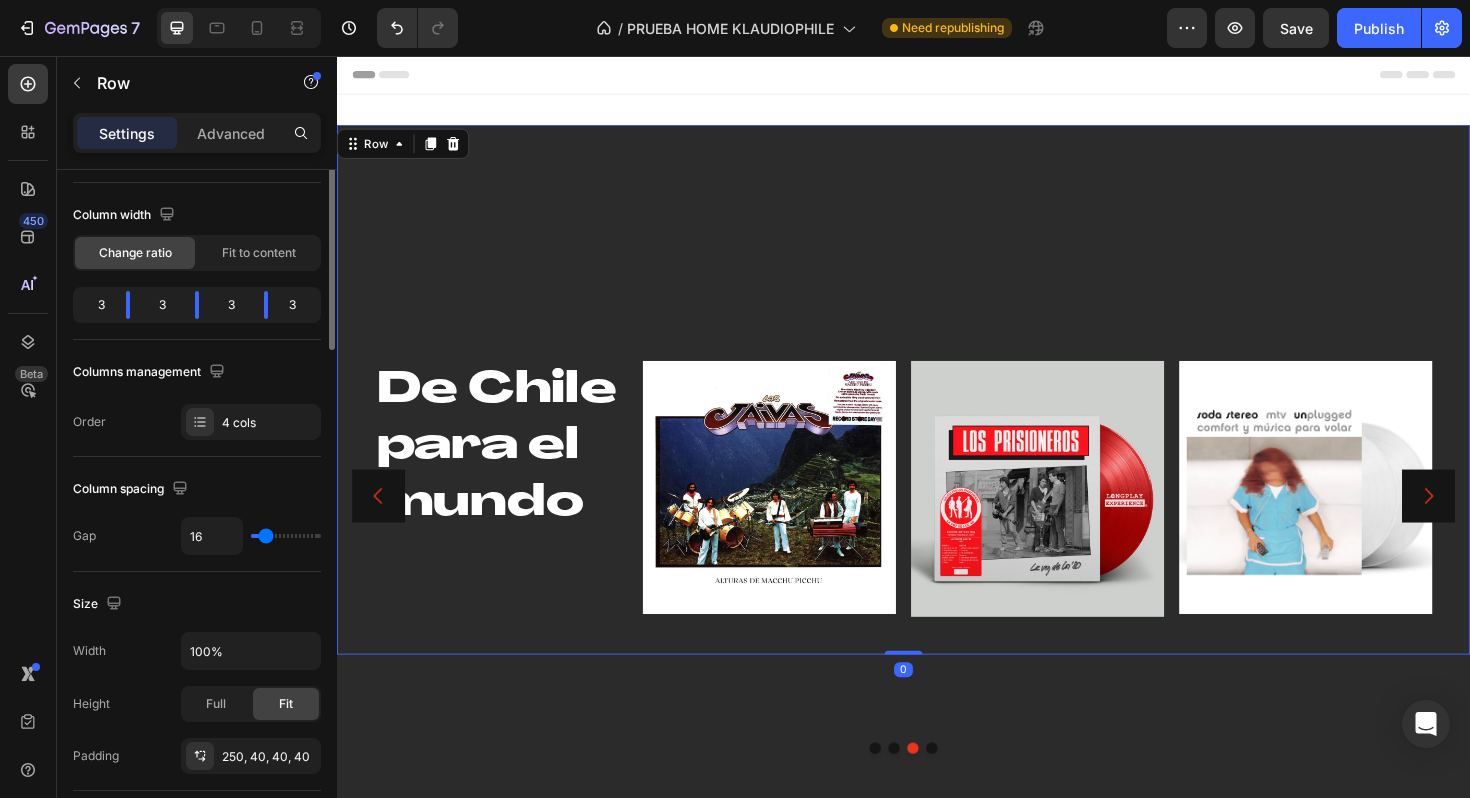 scroll, scrollTop: 0, scrollLeft: 0, axis: both 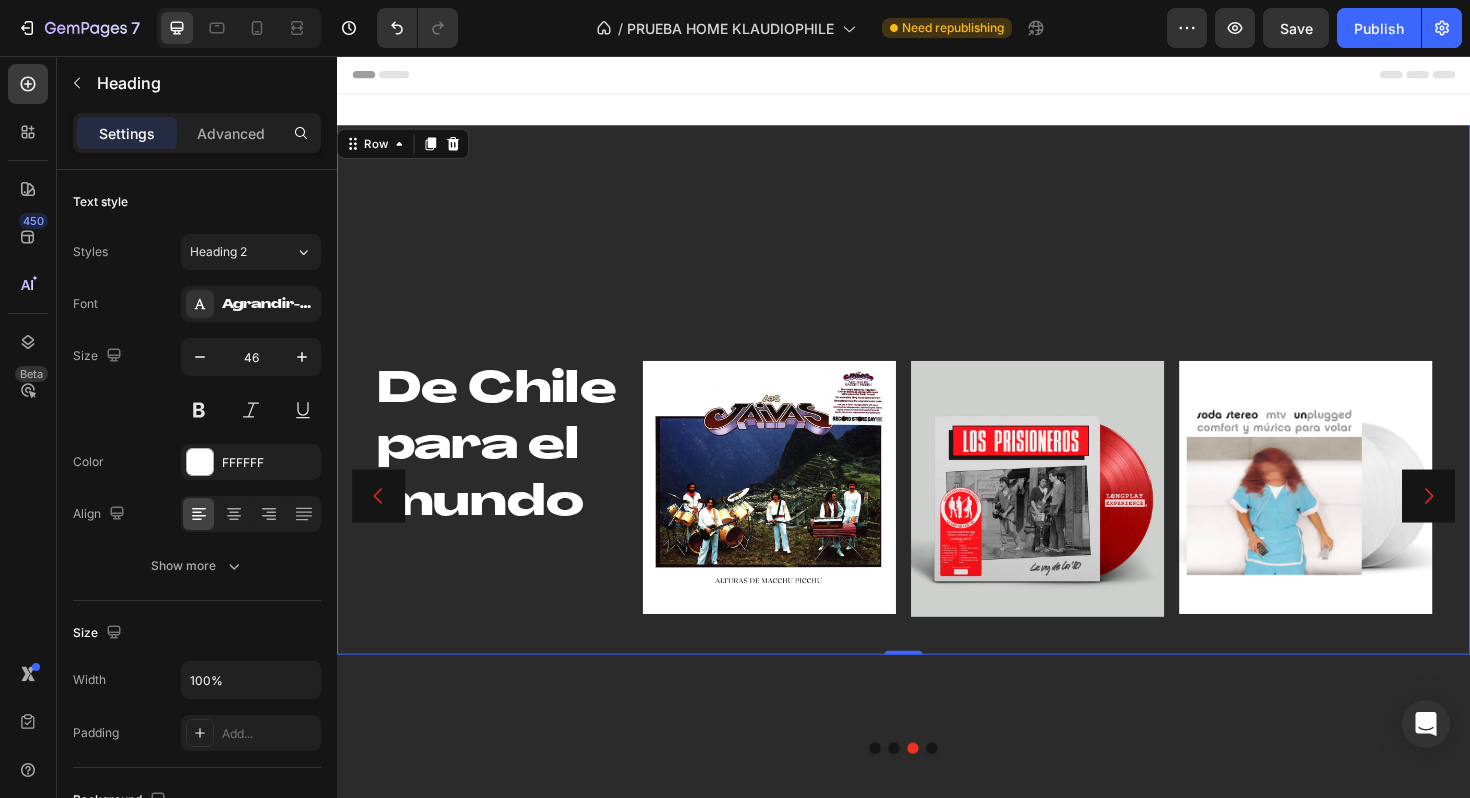 click on "De [COUNTRY] para el mundo" at bounding box center [511, 470] 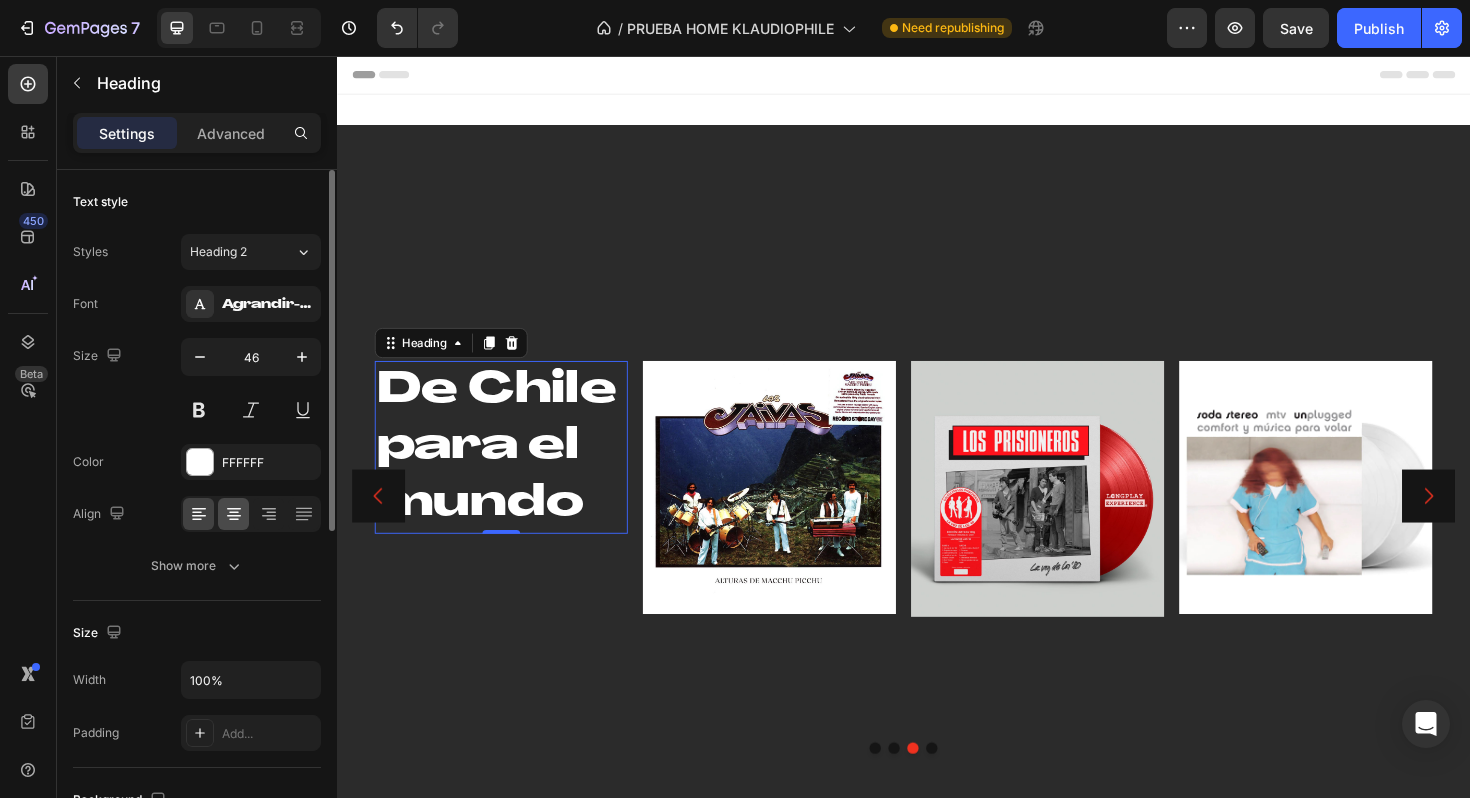 click 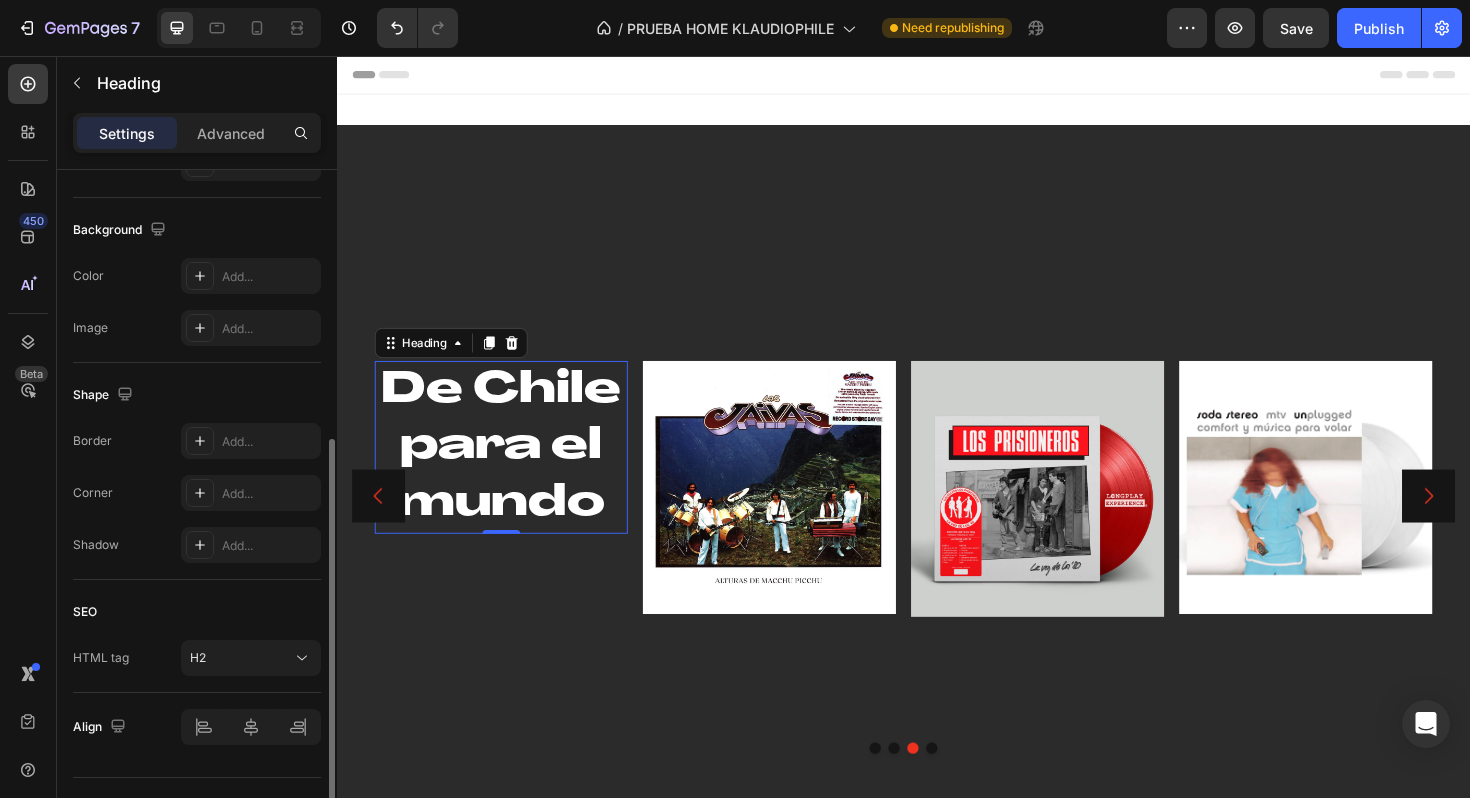 scroll, scrollTop: 613, scrollLeft: 0, axis: vertical 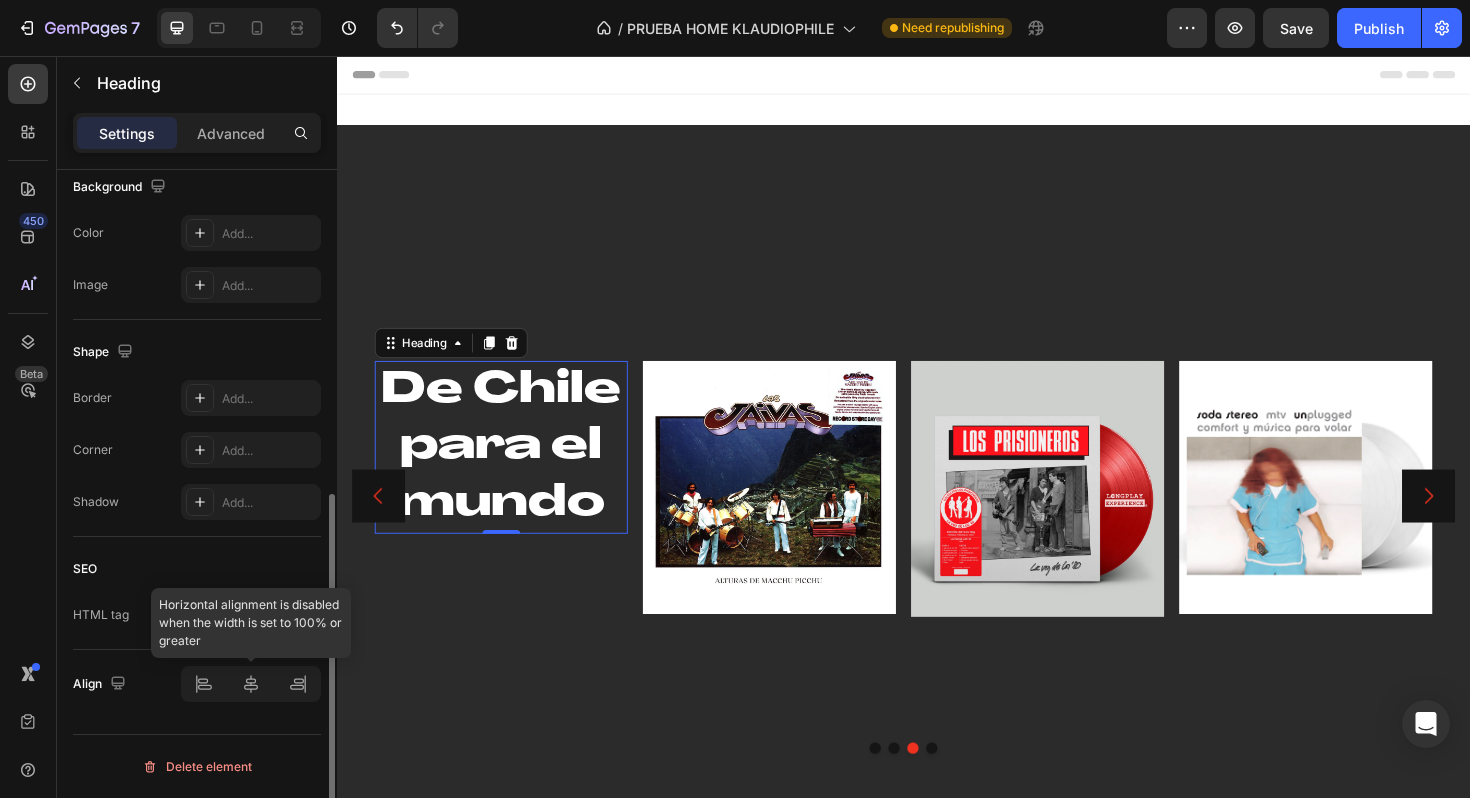click 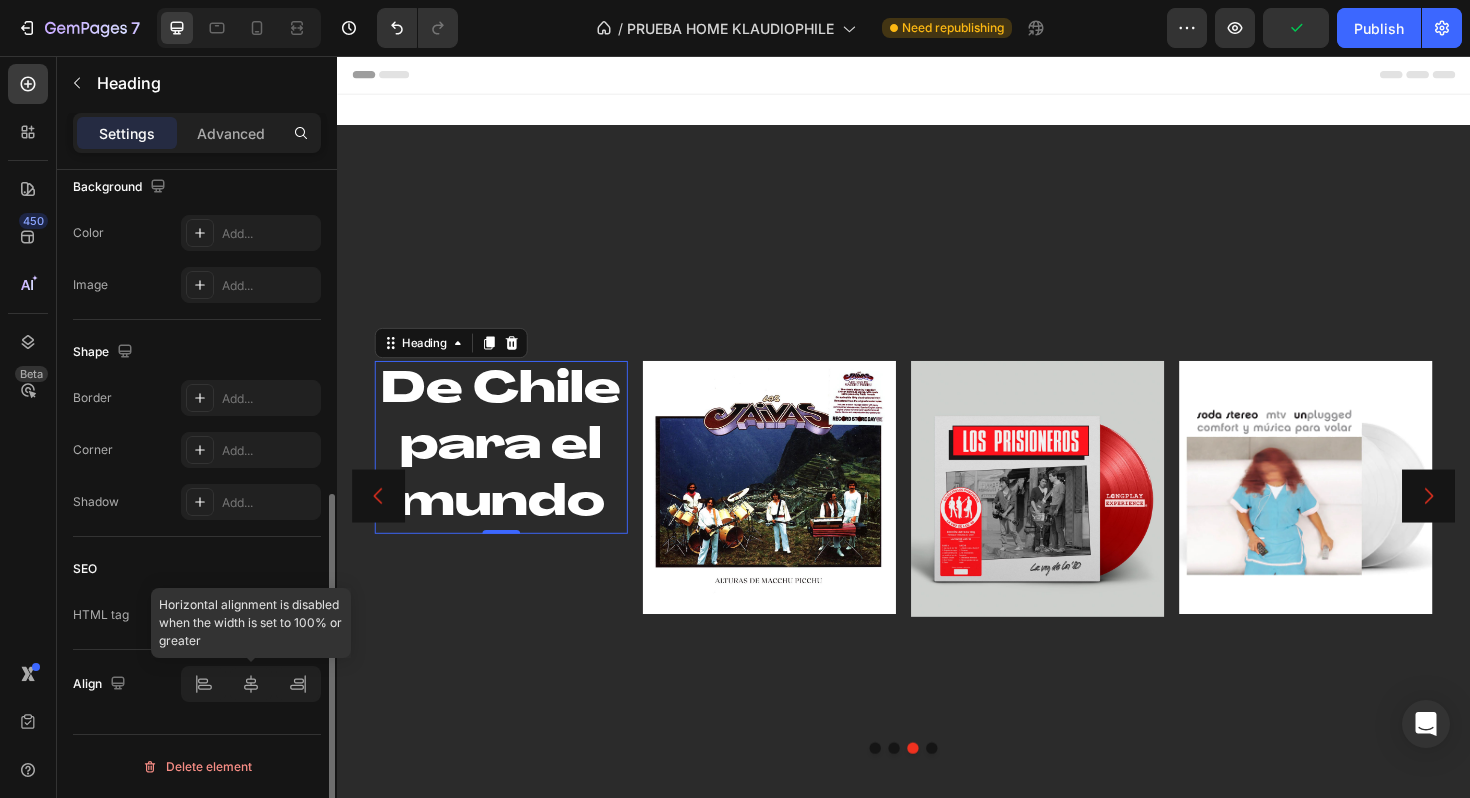 click 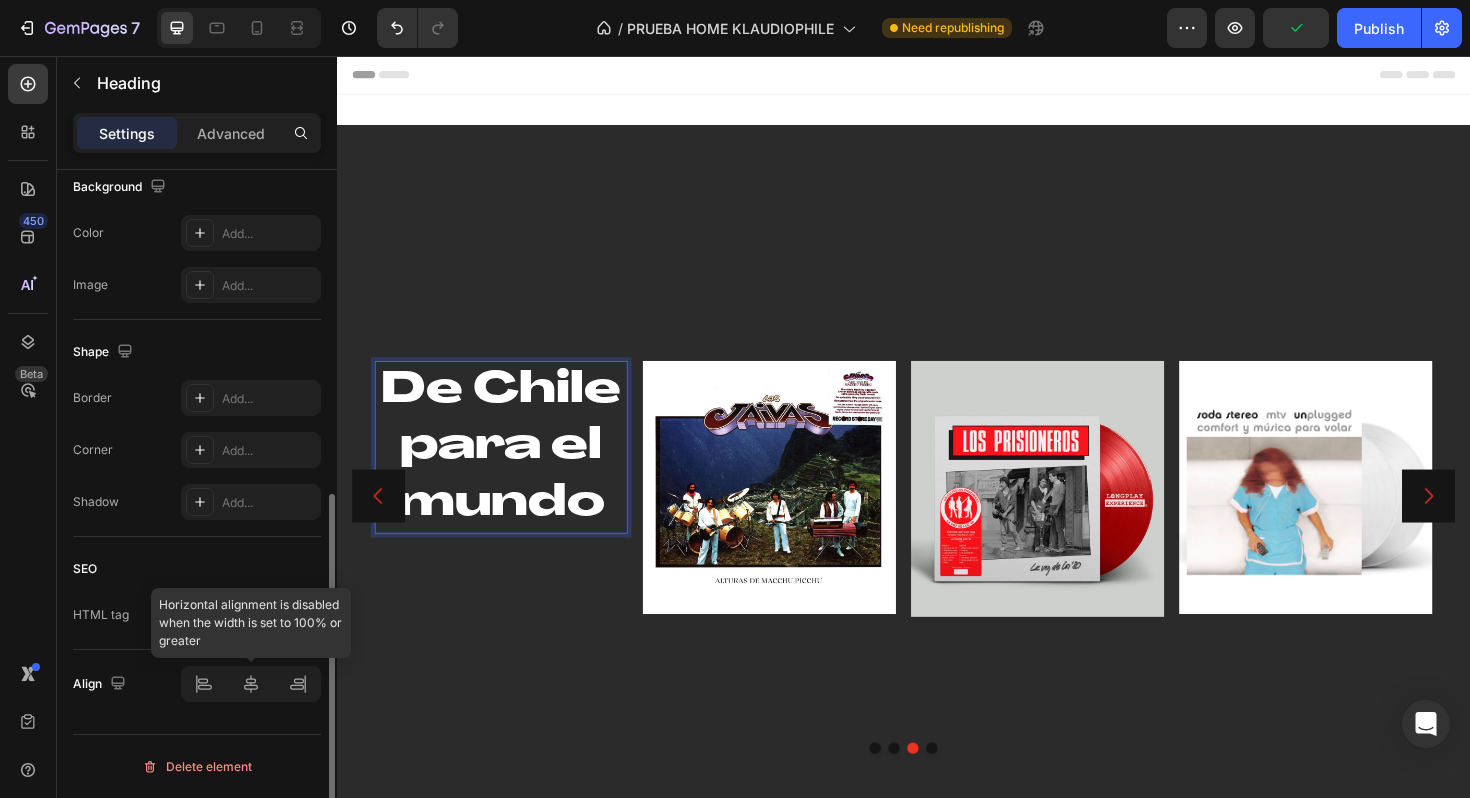 click 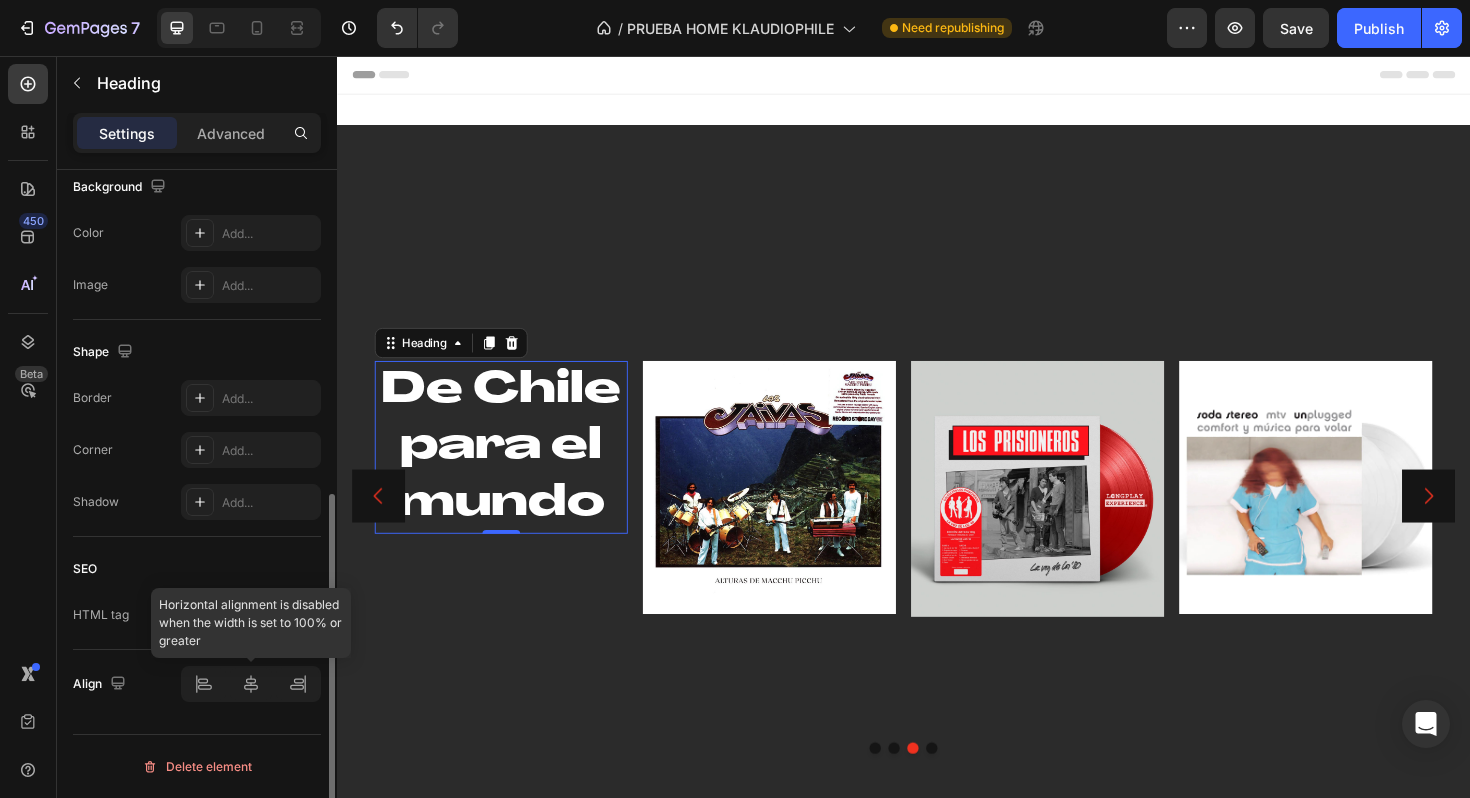 click 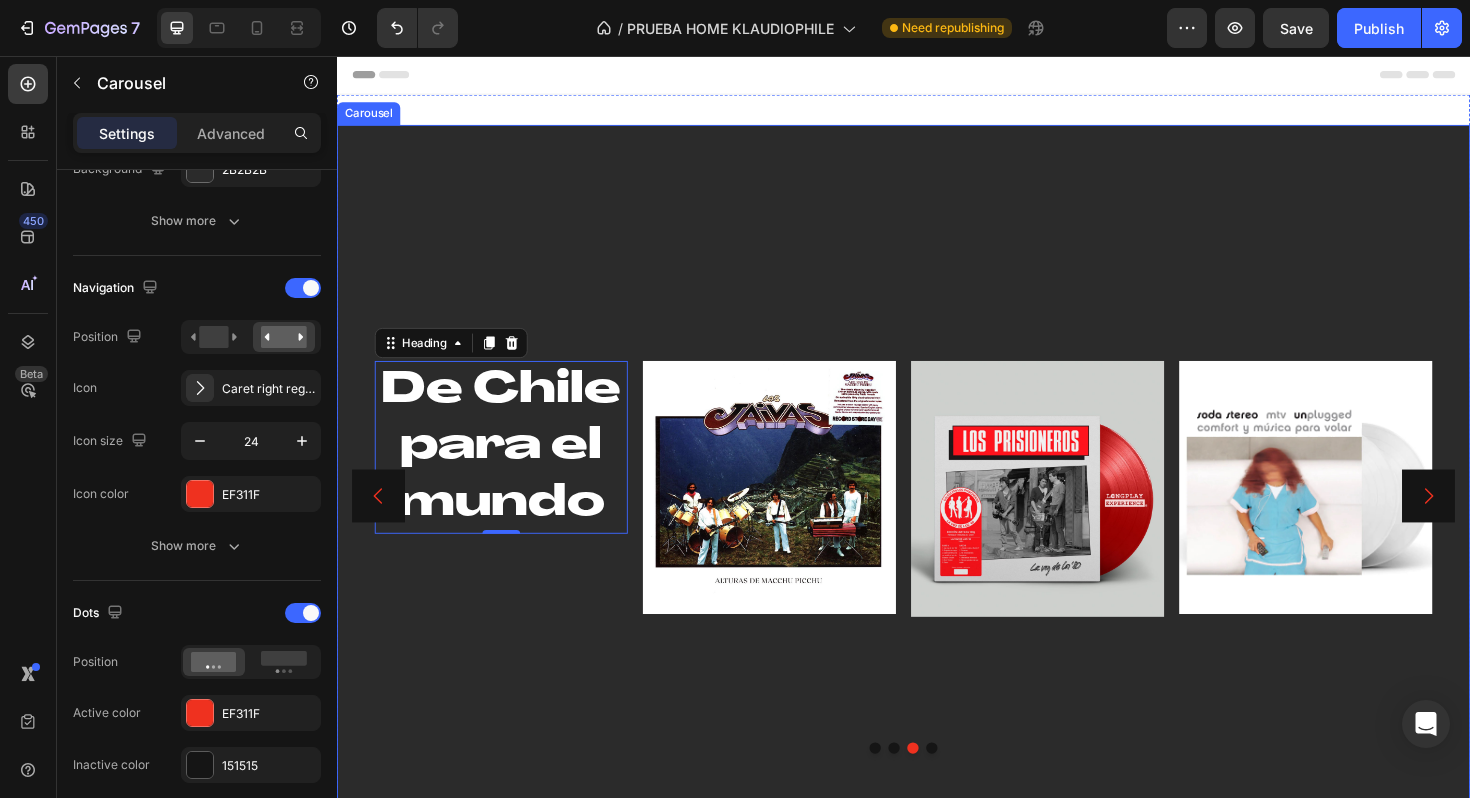 click on "De Chile para el mundo Heading   0 Image Image Image Row" at bounding box center (937, 522) 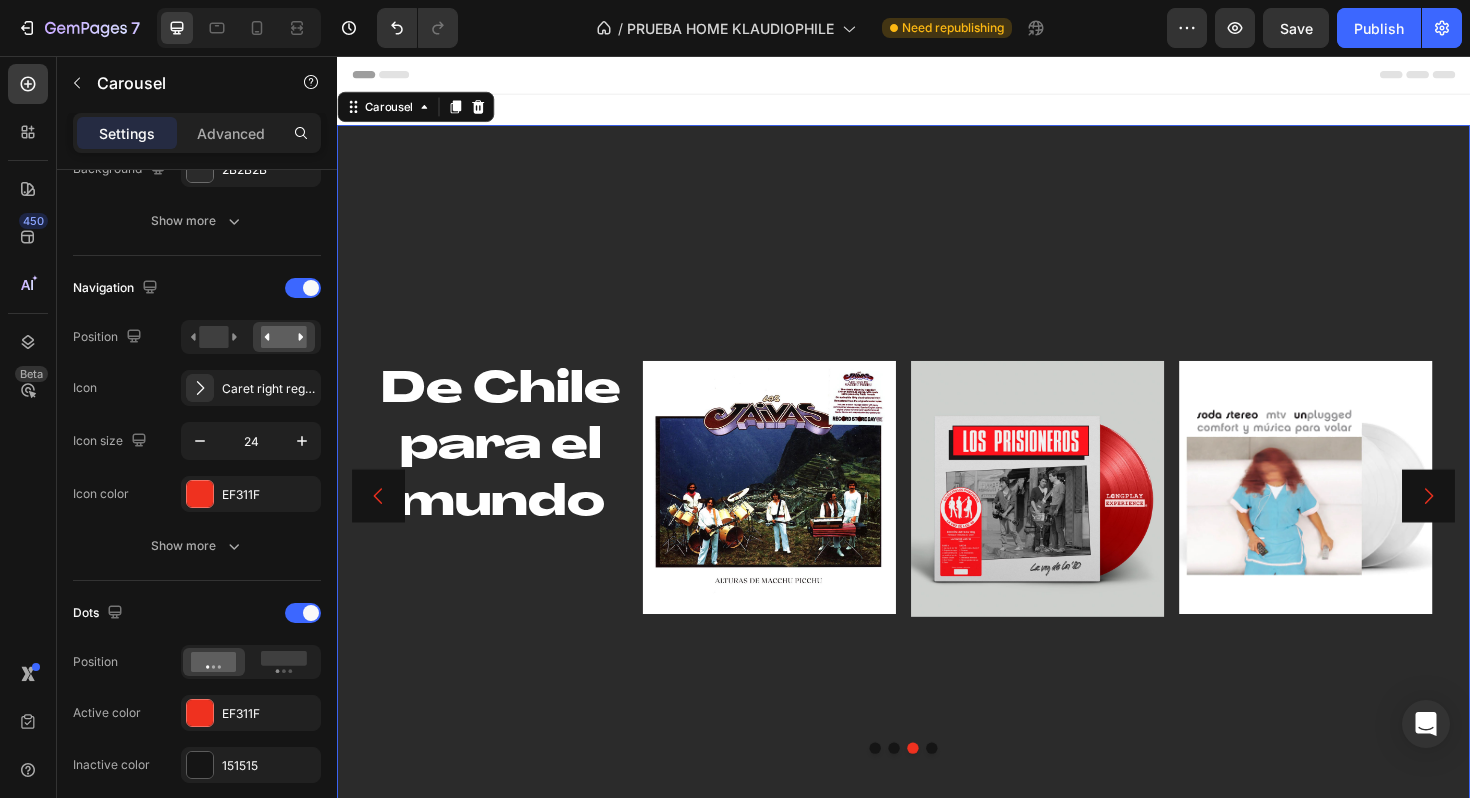 scroll, scrollTop: 0, scrollLeft: 0, axis: both 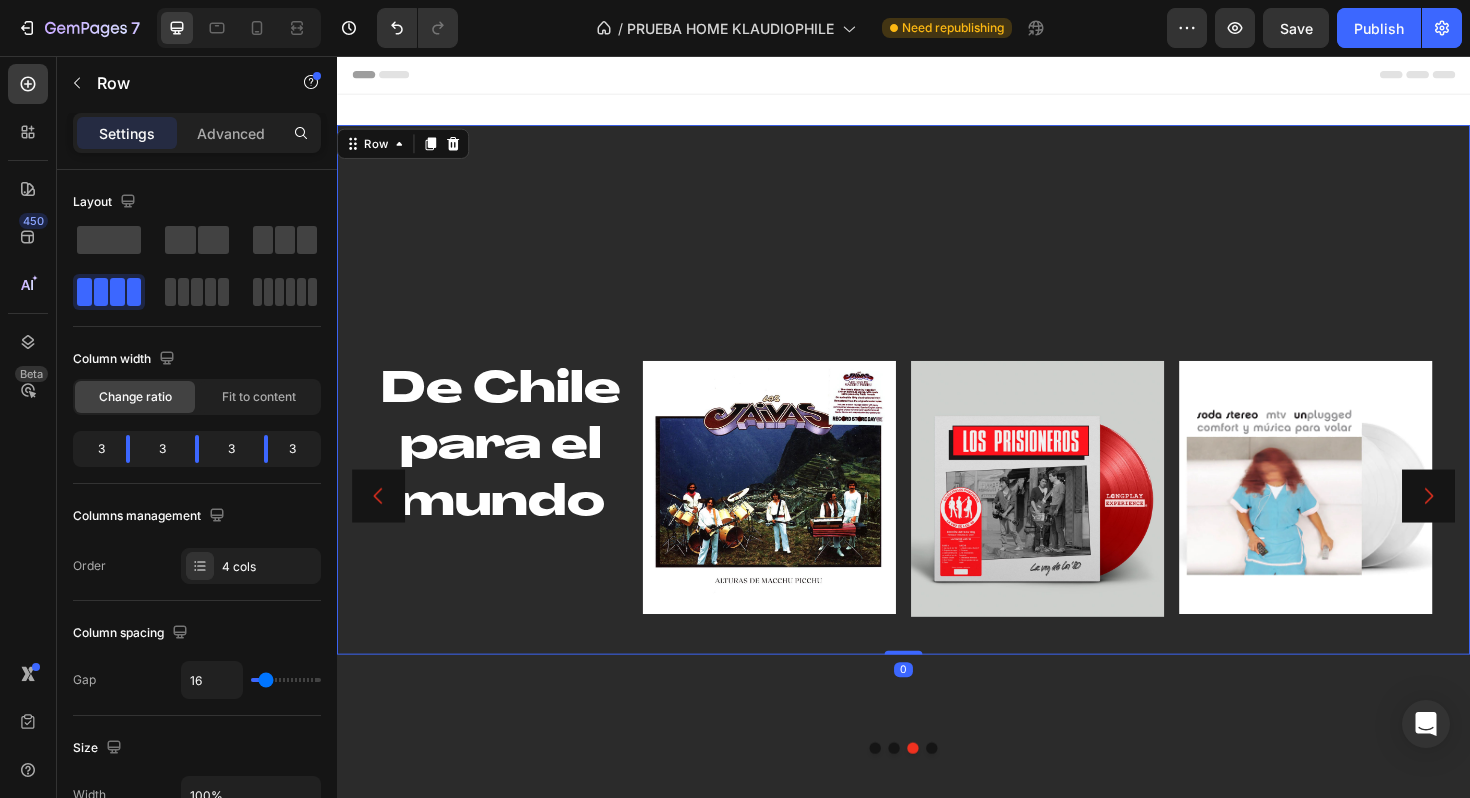 click on "De Chile para el mundo Heading" at bounding box center [511, 514] 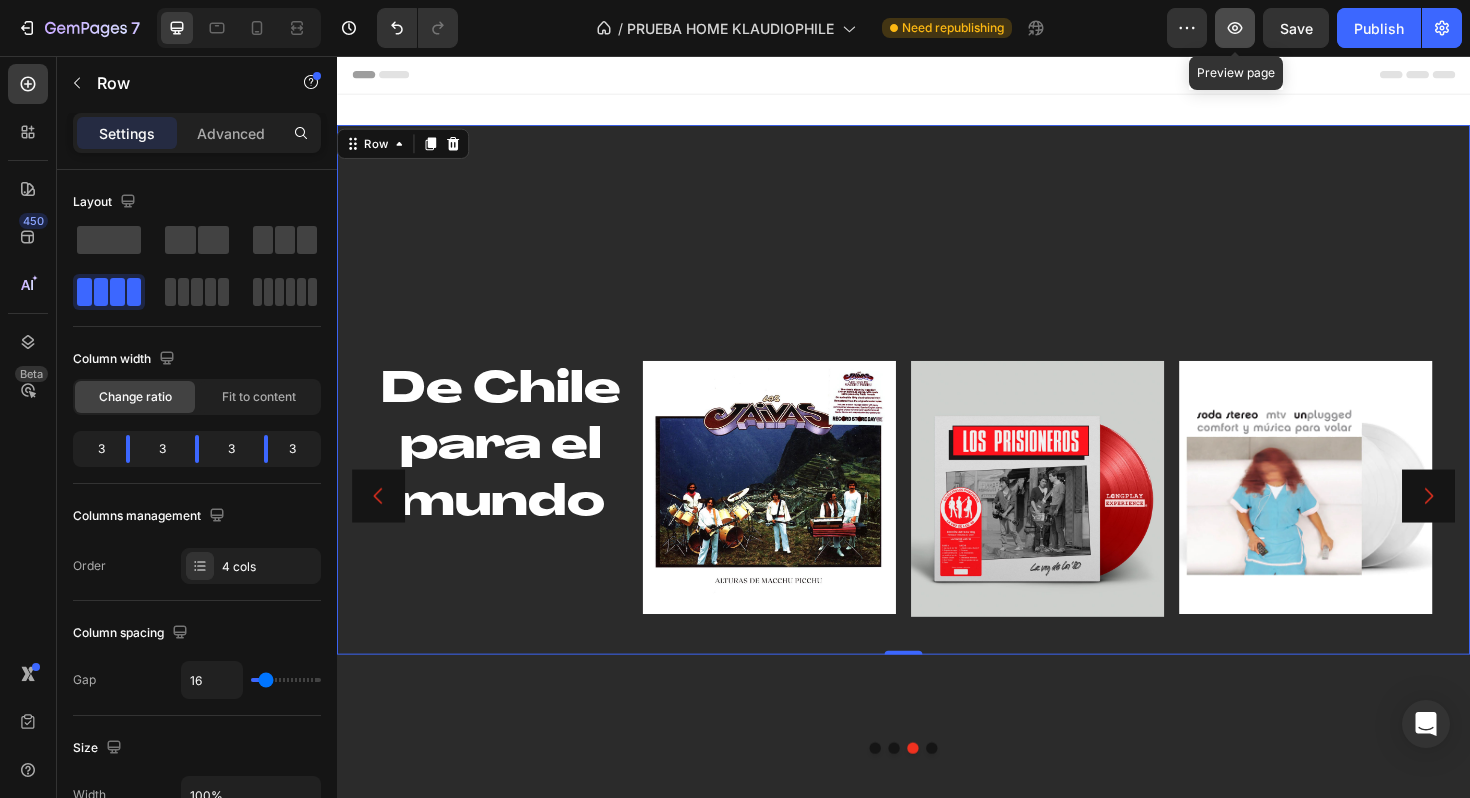 click 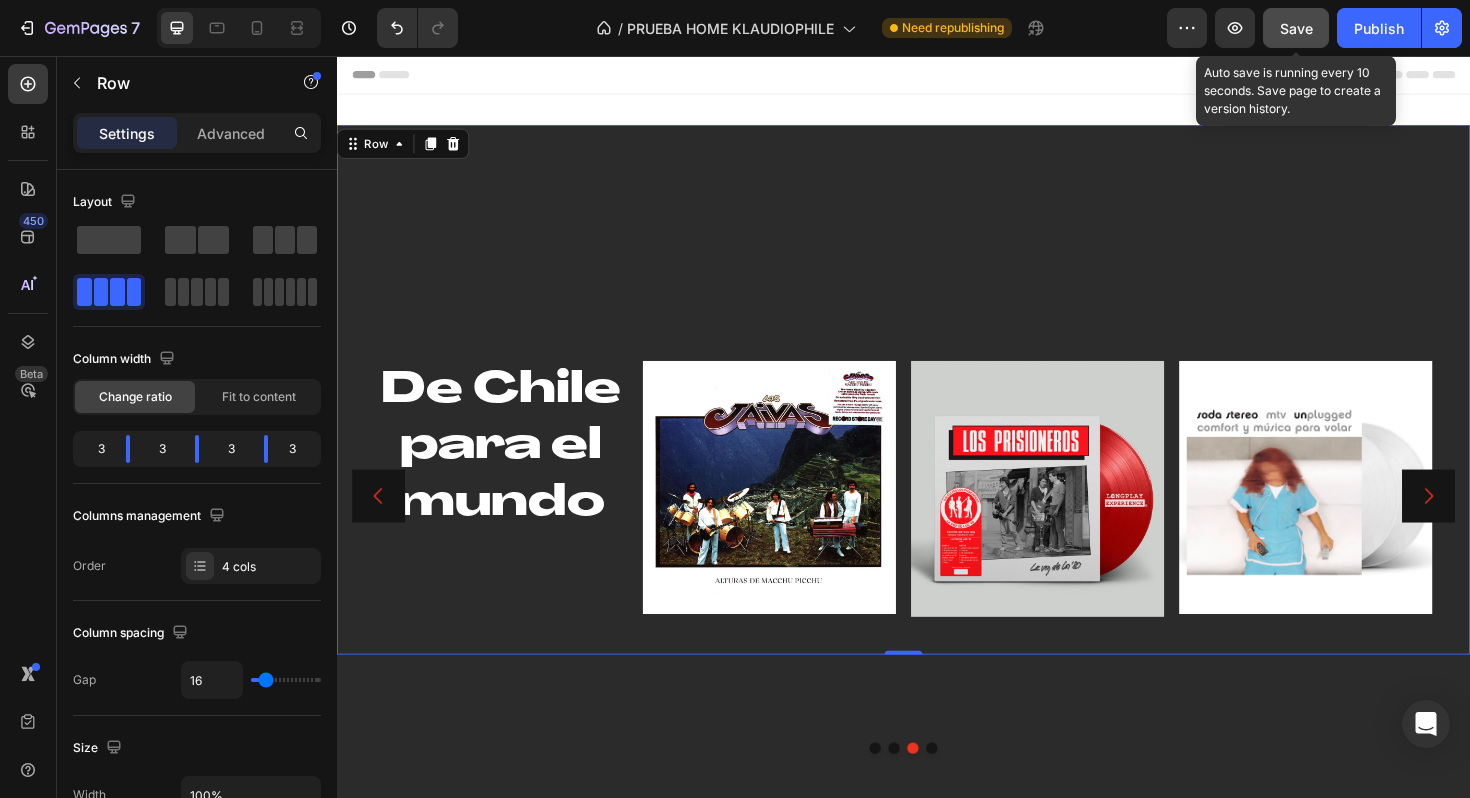 click on "Save" 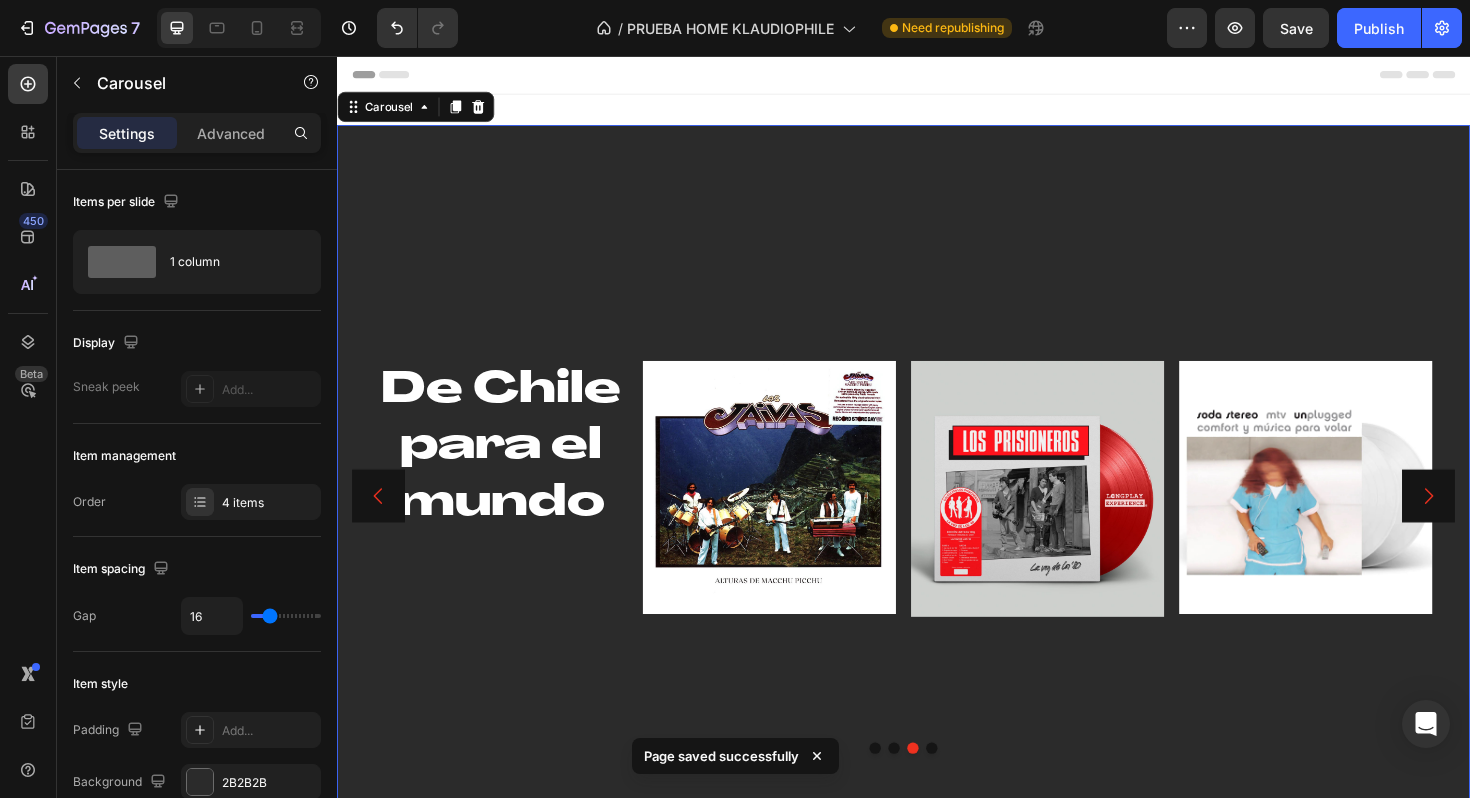 click on "De Chile para el mundo Heading Image Image Image Row" at bounding box center (937, 522) 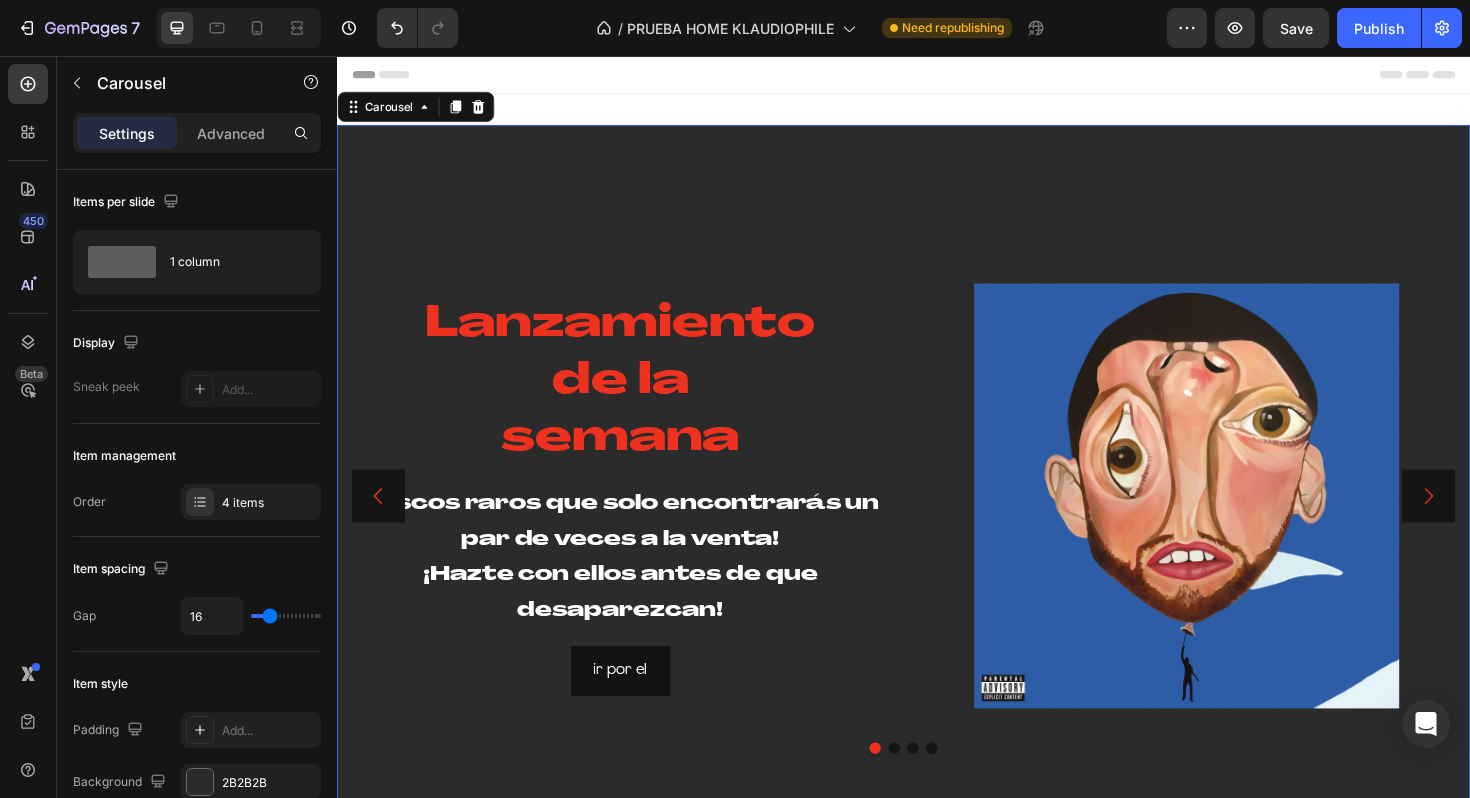 click at bounding box center [927, 789] 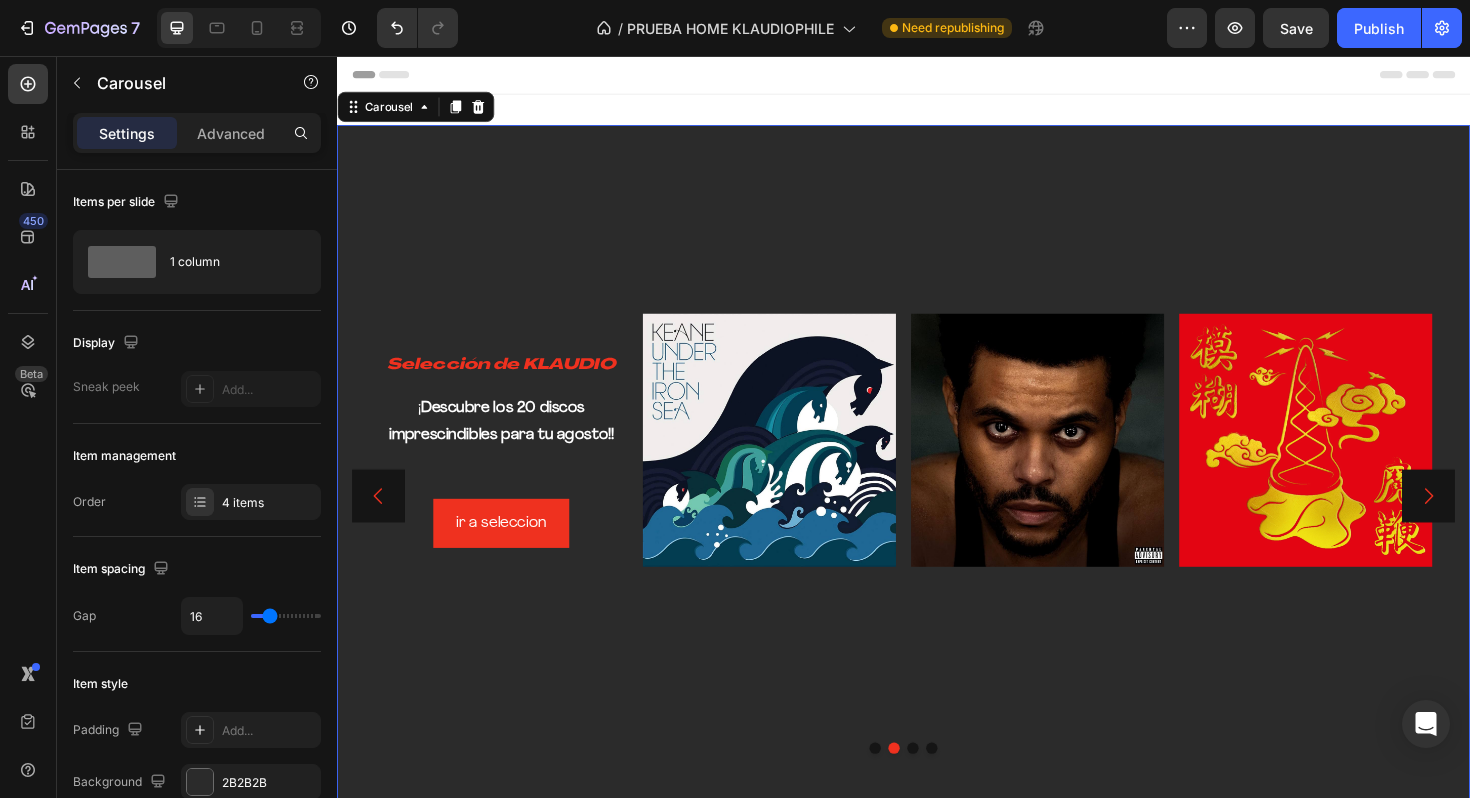 click at bounding box center (947, 789) 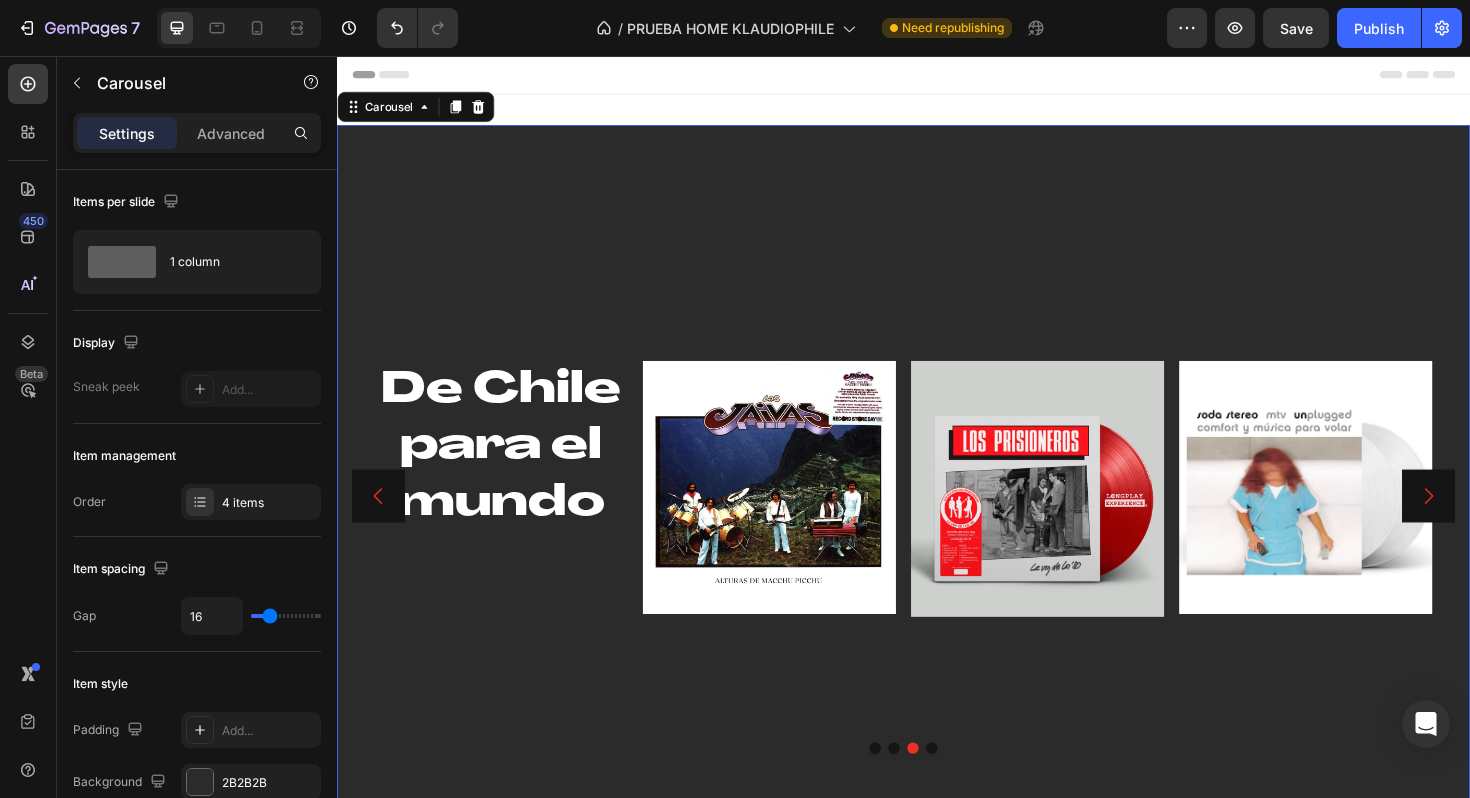 click at bounding box center [937, 789] 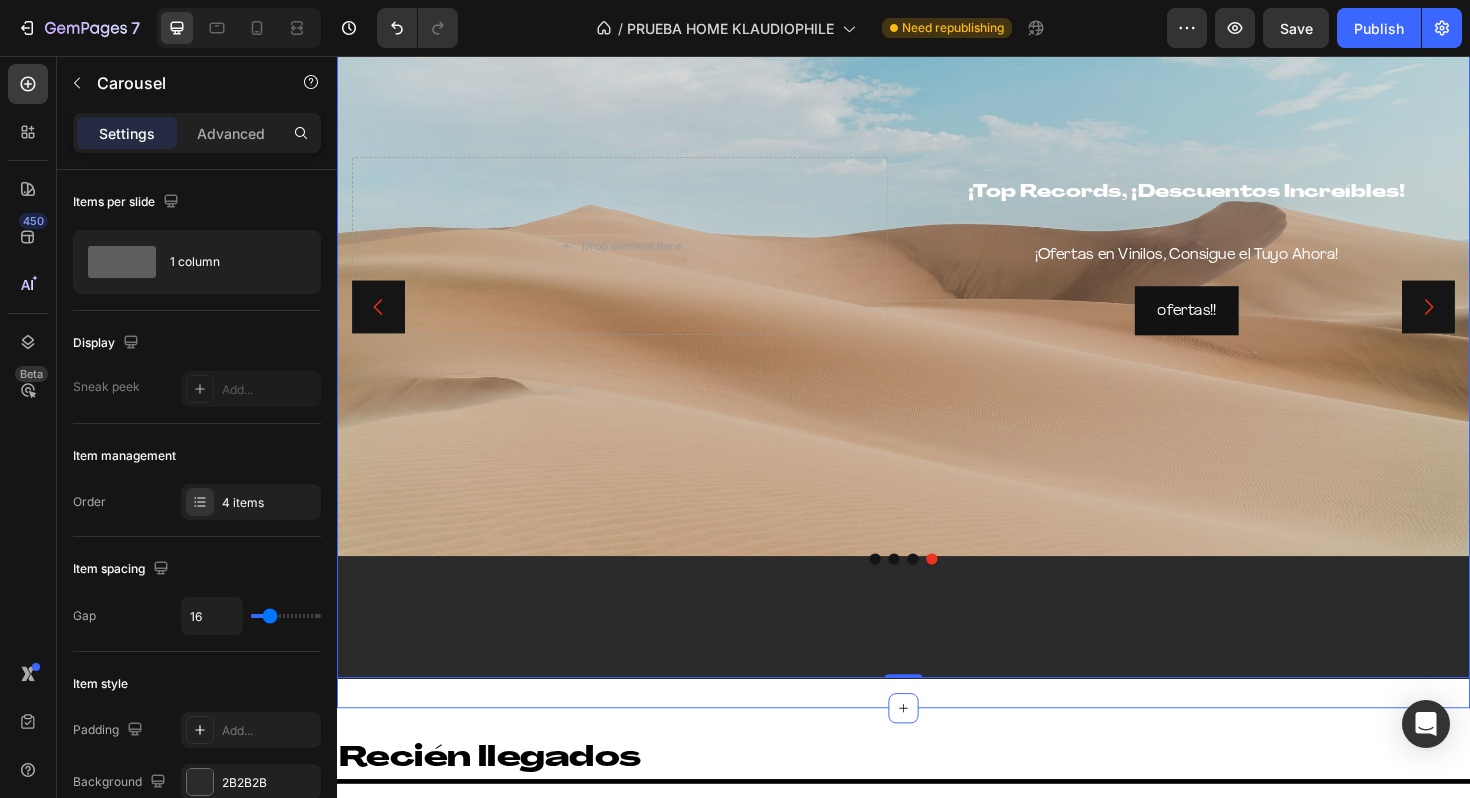 scroll, scrollTop: 0, scrollLeft: 0, axis: both 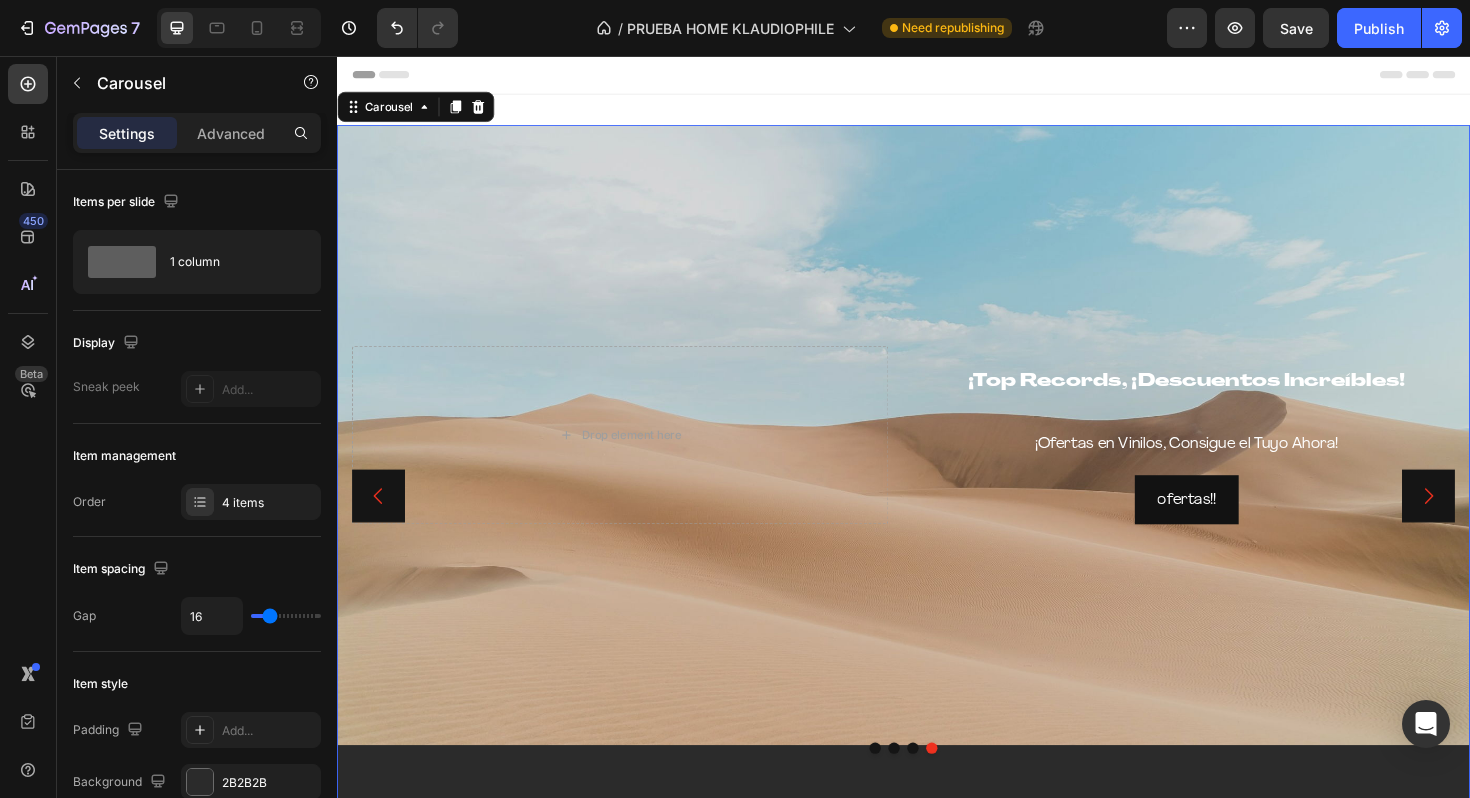 click at bounding box center [947, 789] 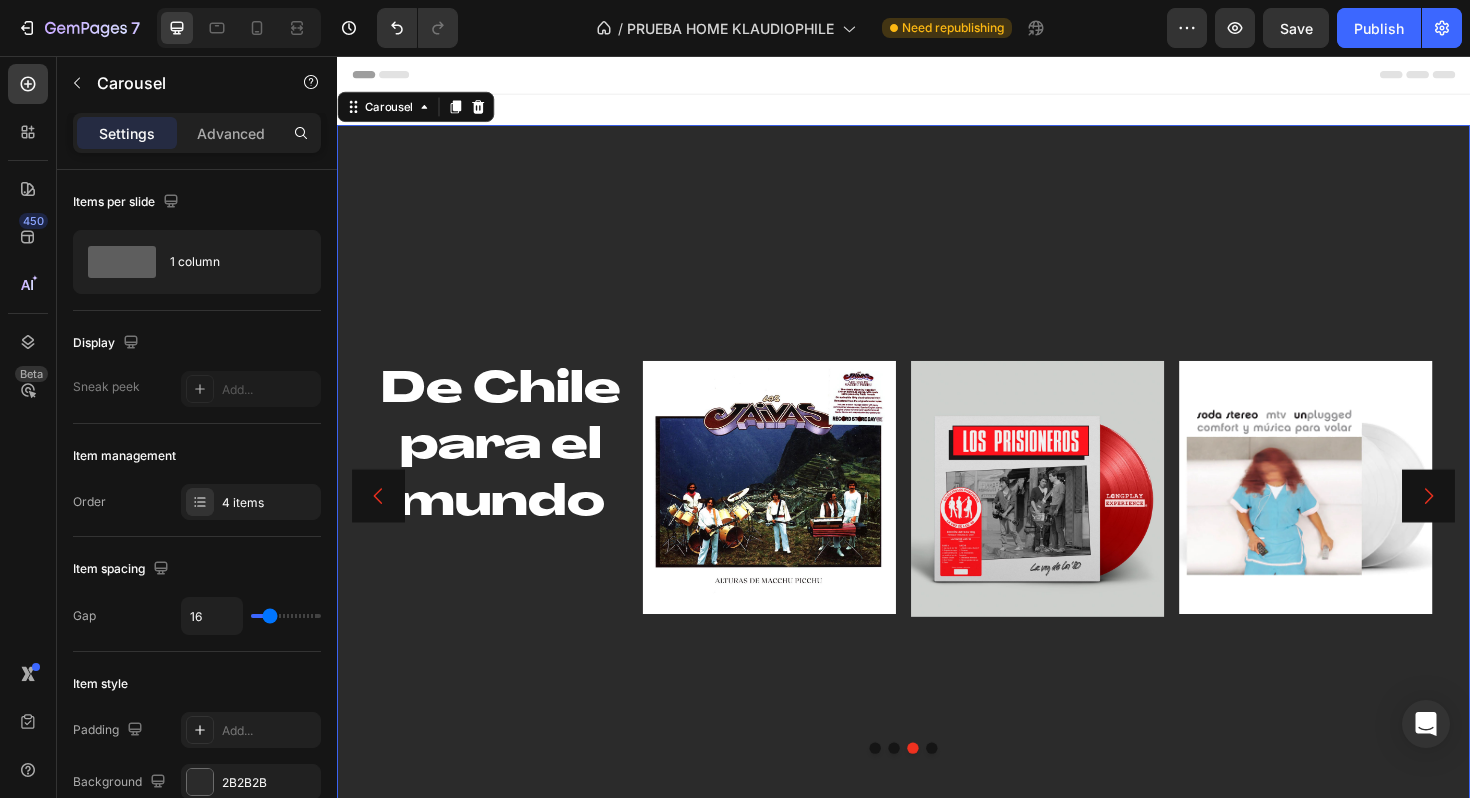 click at bounding box center [927, 789] 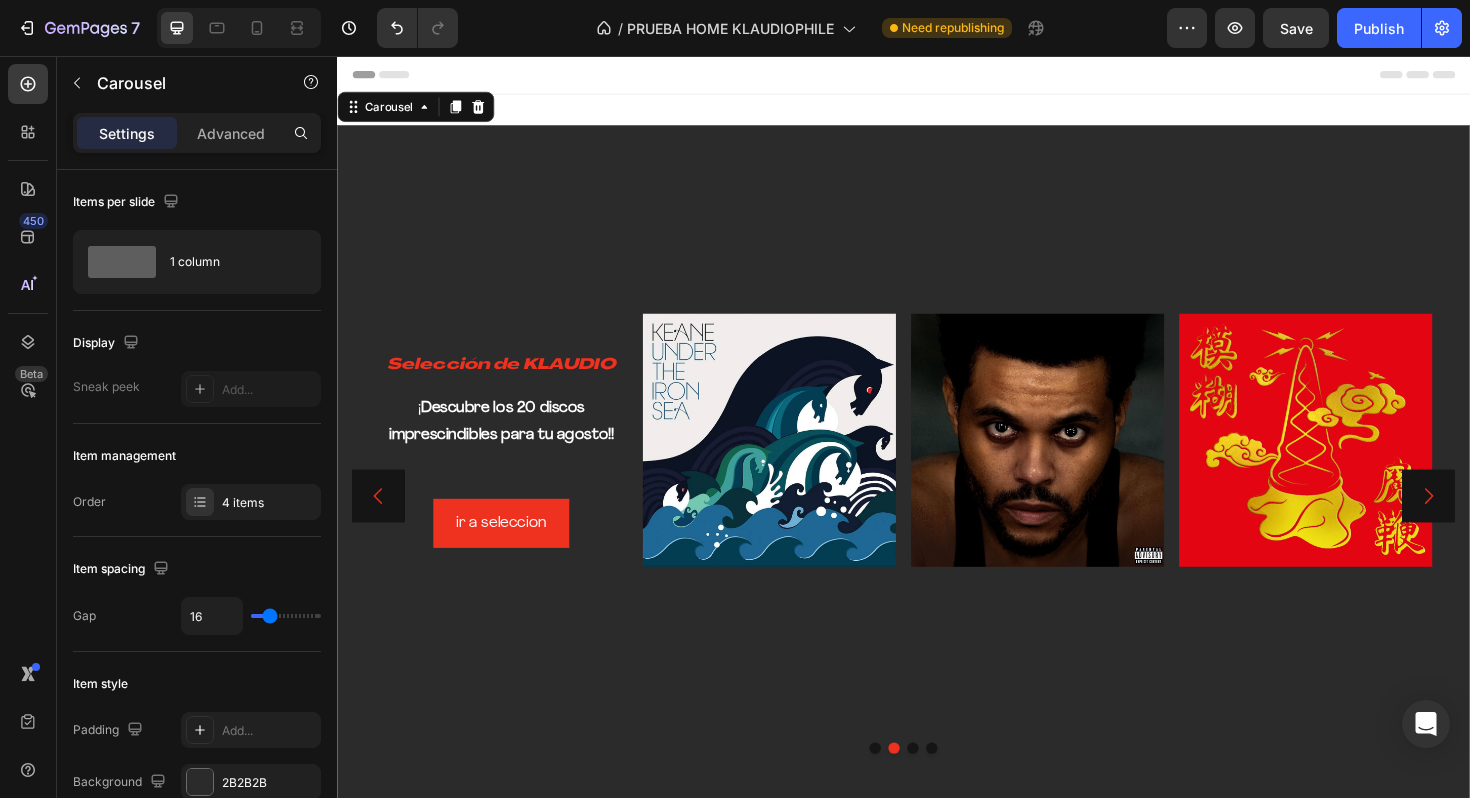 click at bounding box center (907, 789) 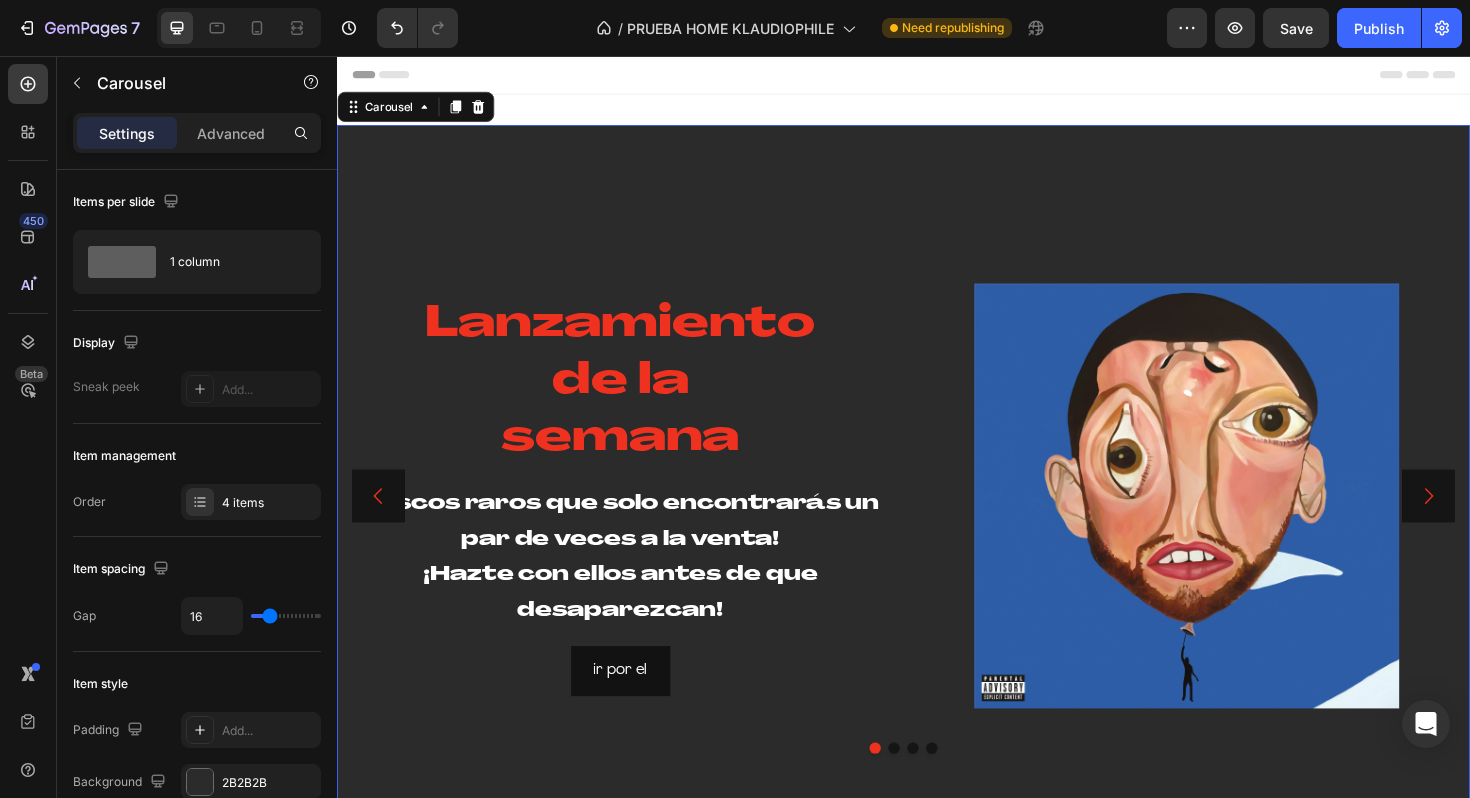 click at bounding box center [927, 789] 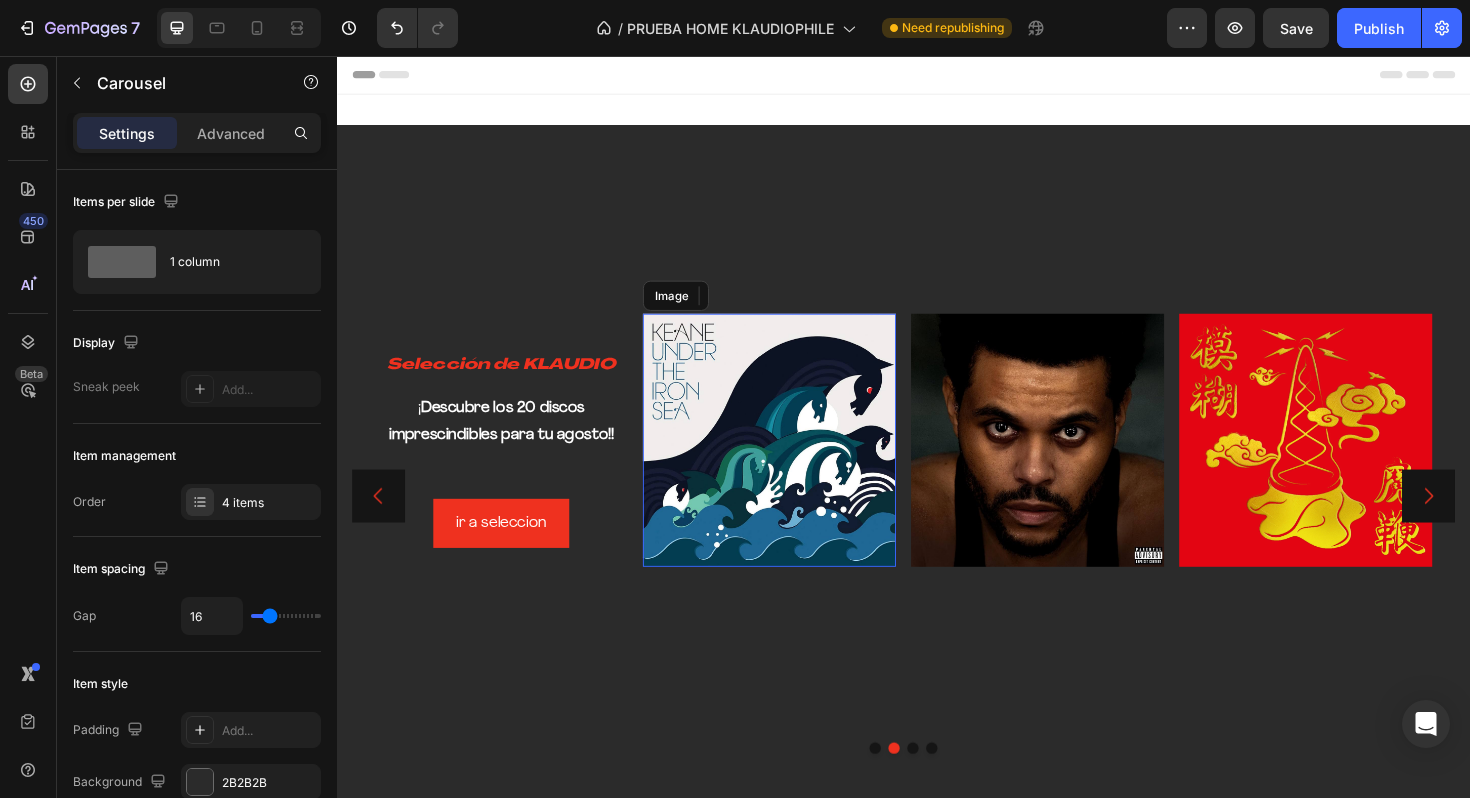 click at bounding box center [795, 463] 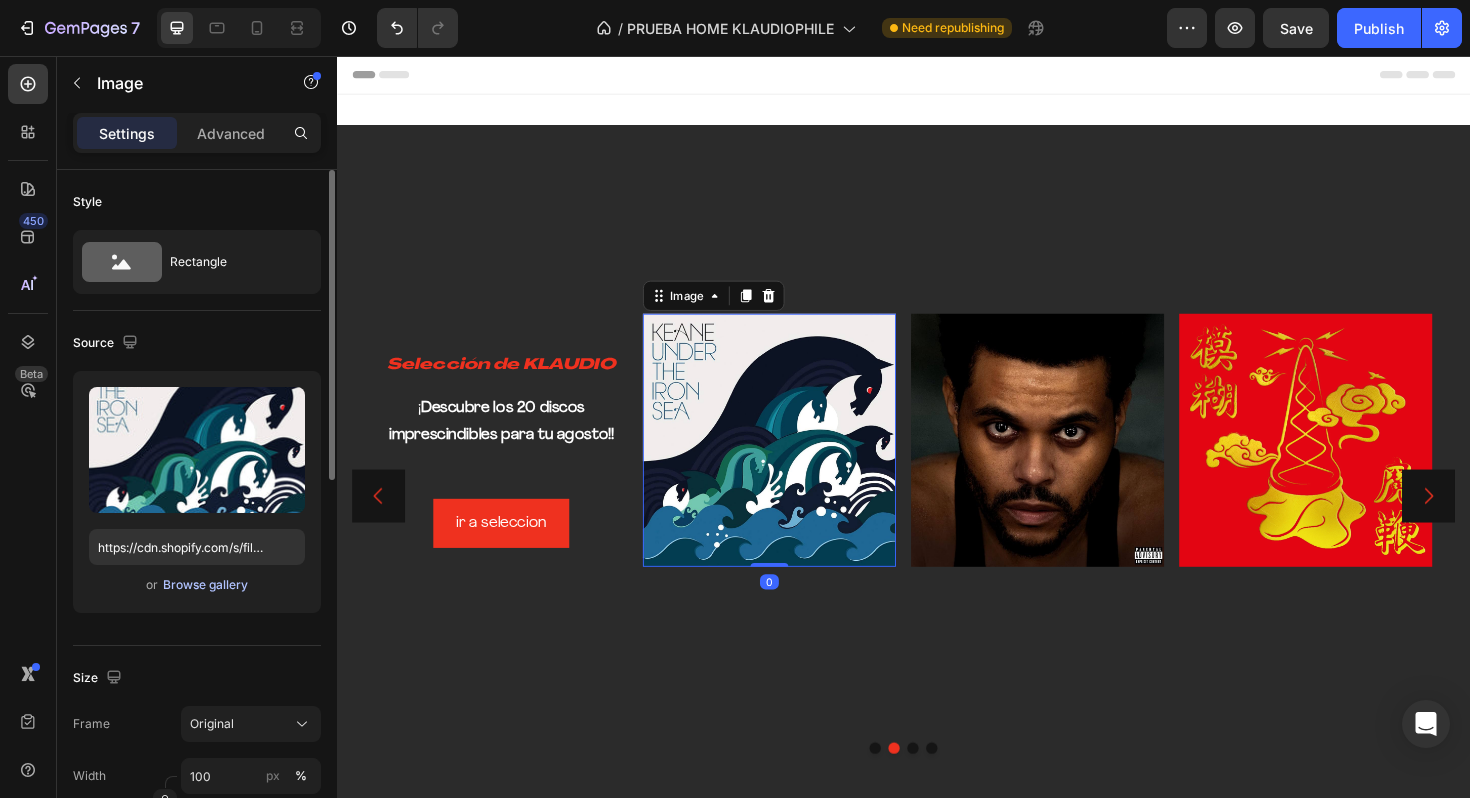 click on "Browse gallery" at bounding box center [205, 585] 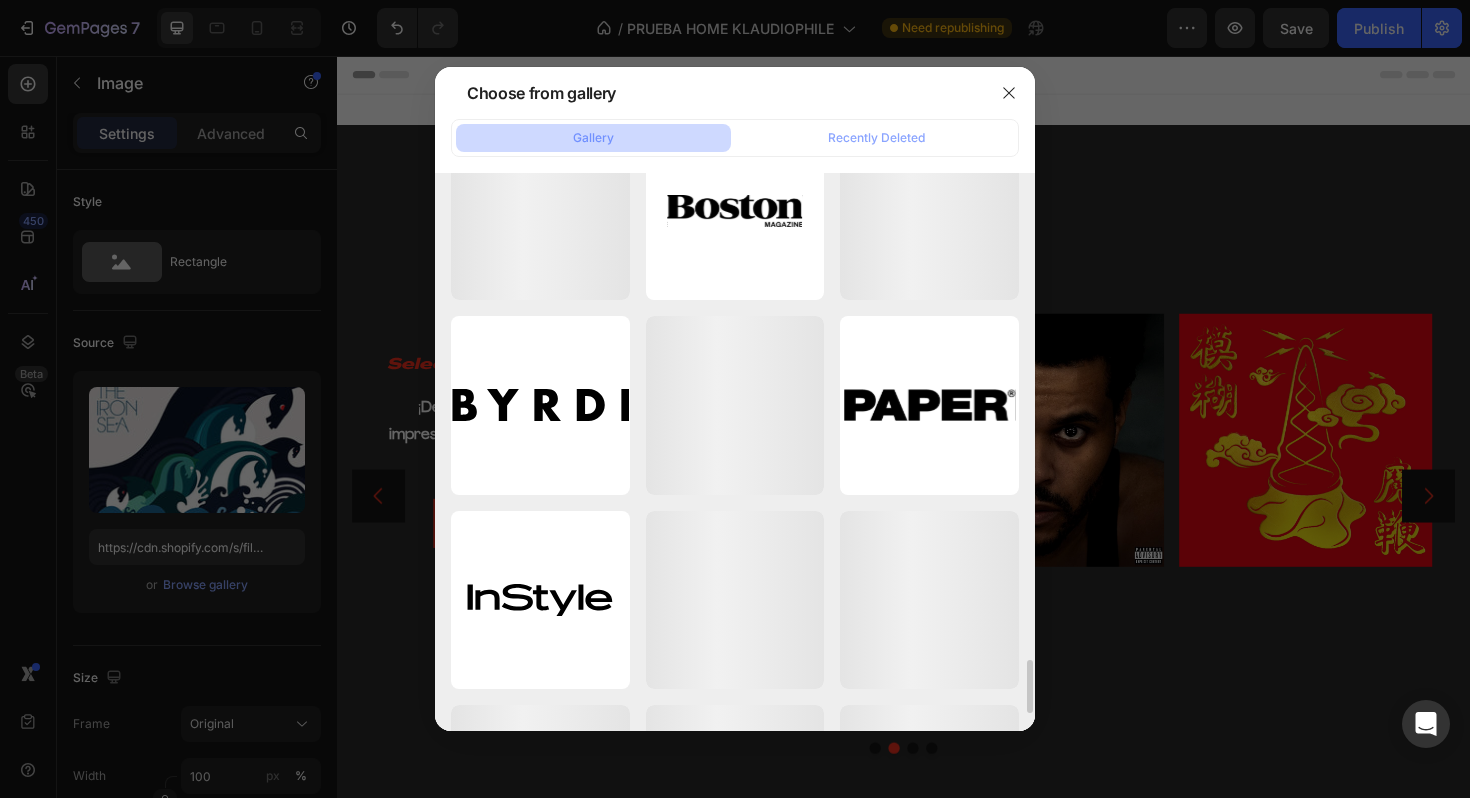 scroll, scrollTop: 5297, scrollLeft: 0, axis: vertical 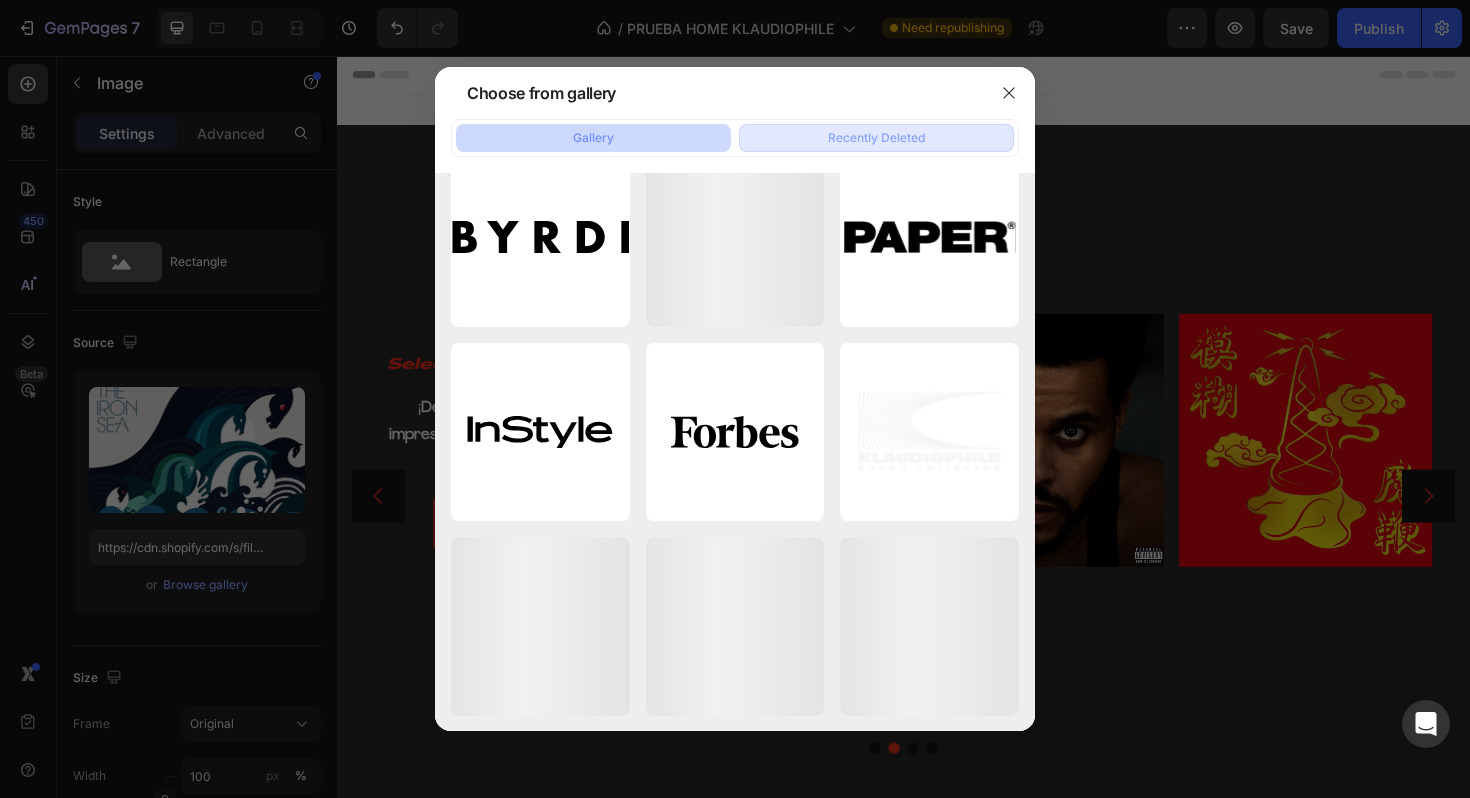 click on "Recently Deleted" 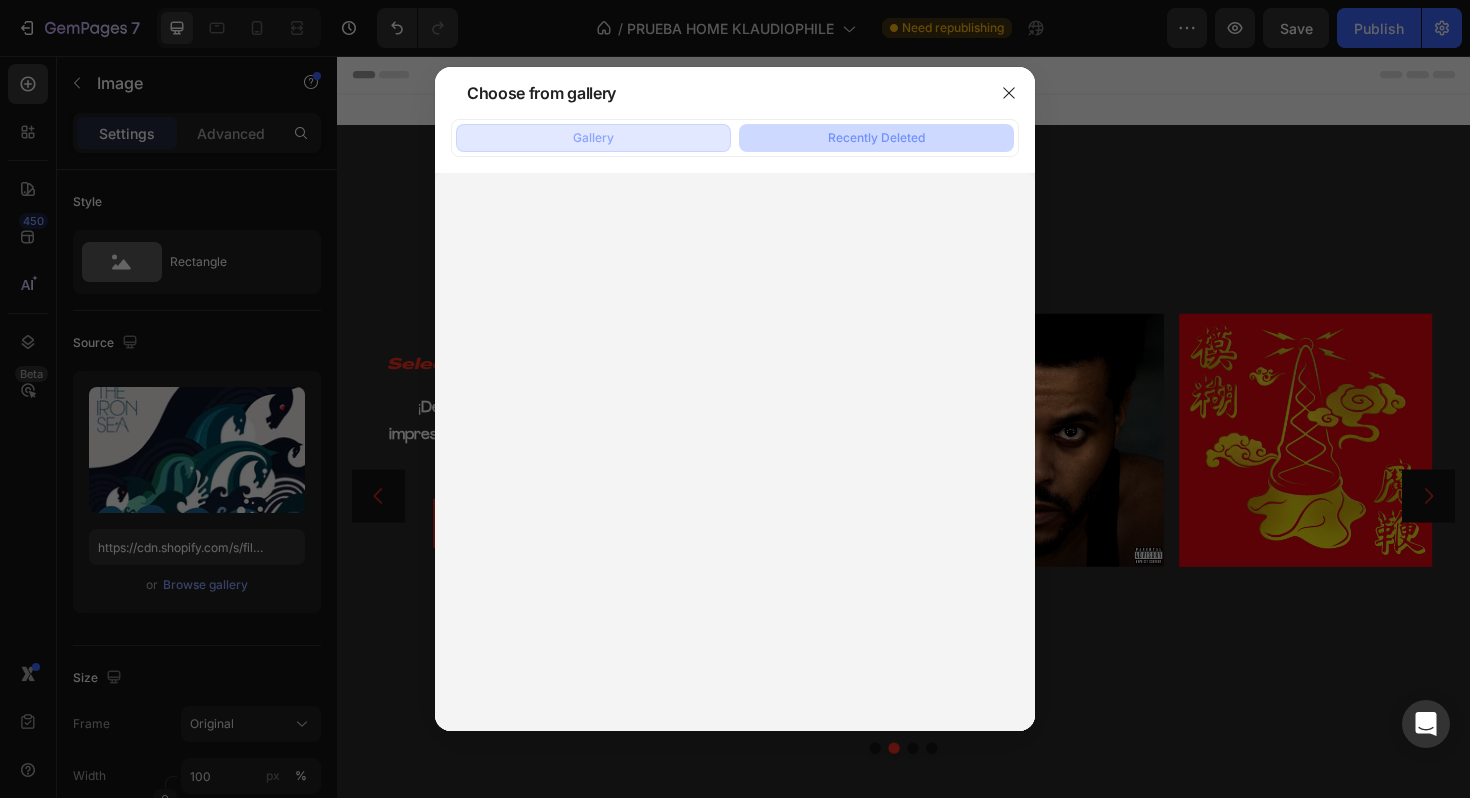 click on "Gallery" 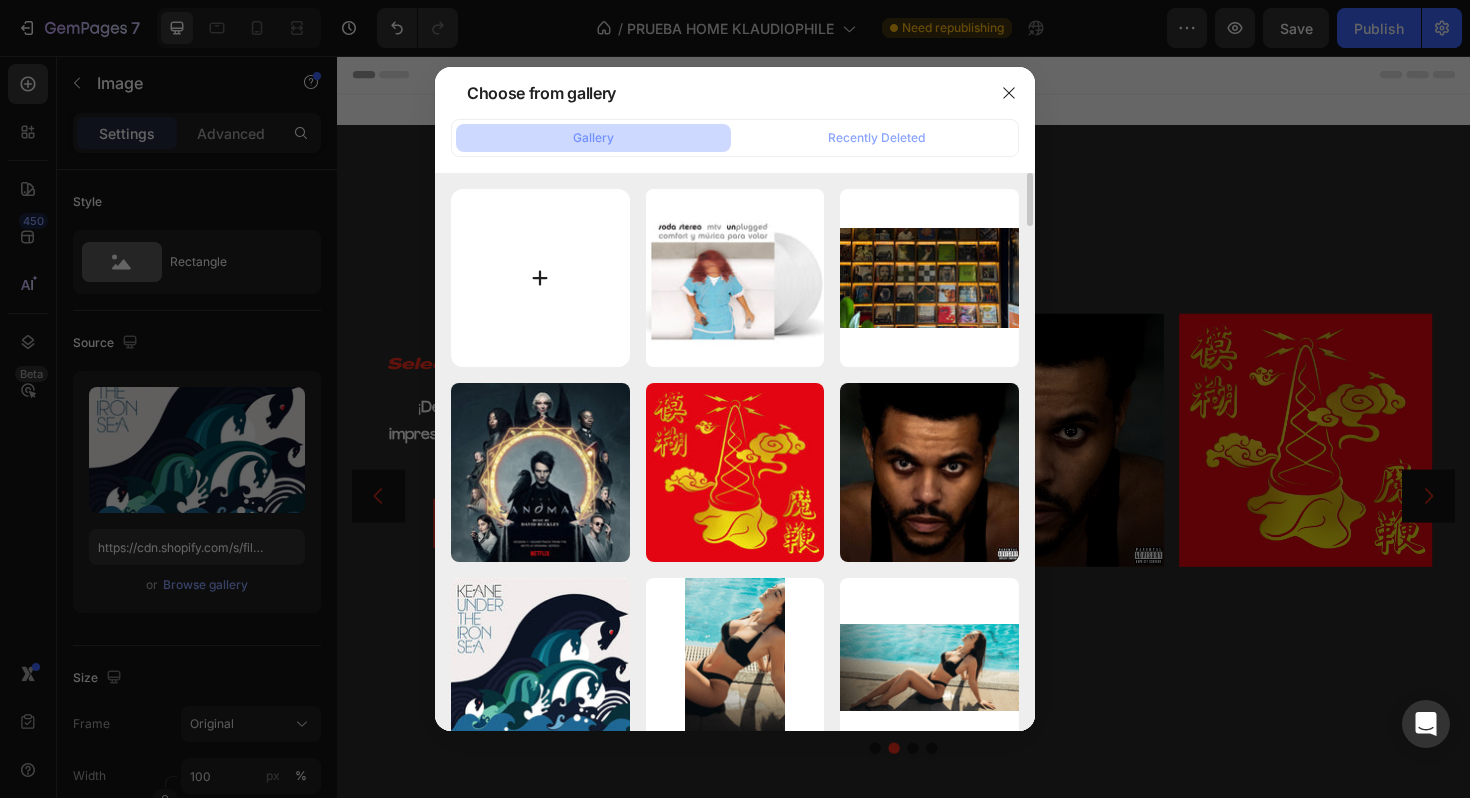 click at bounding box center [540, 278] 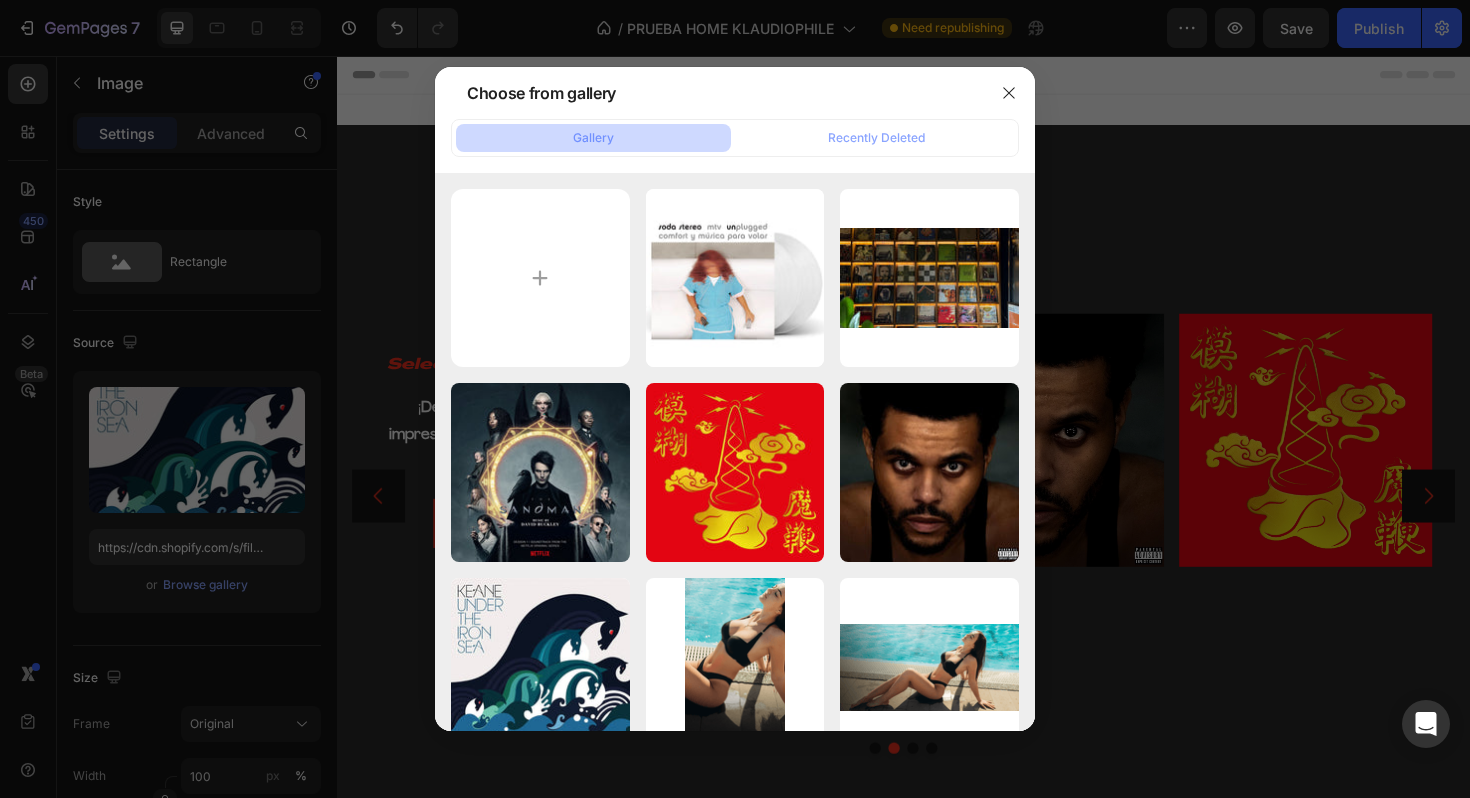 type on "C:\fakepath\eyJidWNrZXQiOiJtZXJjaGJhci1pbWFnZXMiLCJrZXkiOiJwcm9kdWN0LzQvMTYxNi80MTc5MjQ2OS9WYkZrM201LXMtbDY0MC5qcGciLCJlZGl0cyI6eyJyZXNpemUiOnt9fX0=.webp" 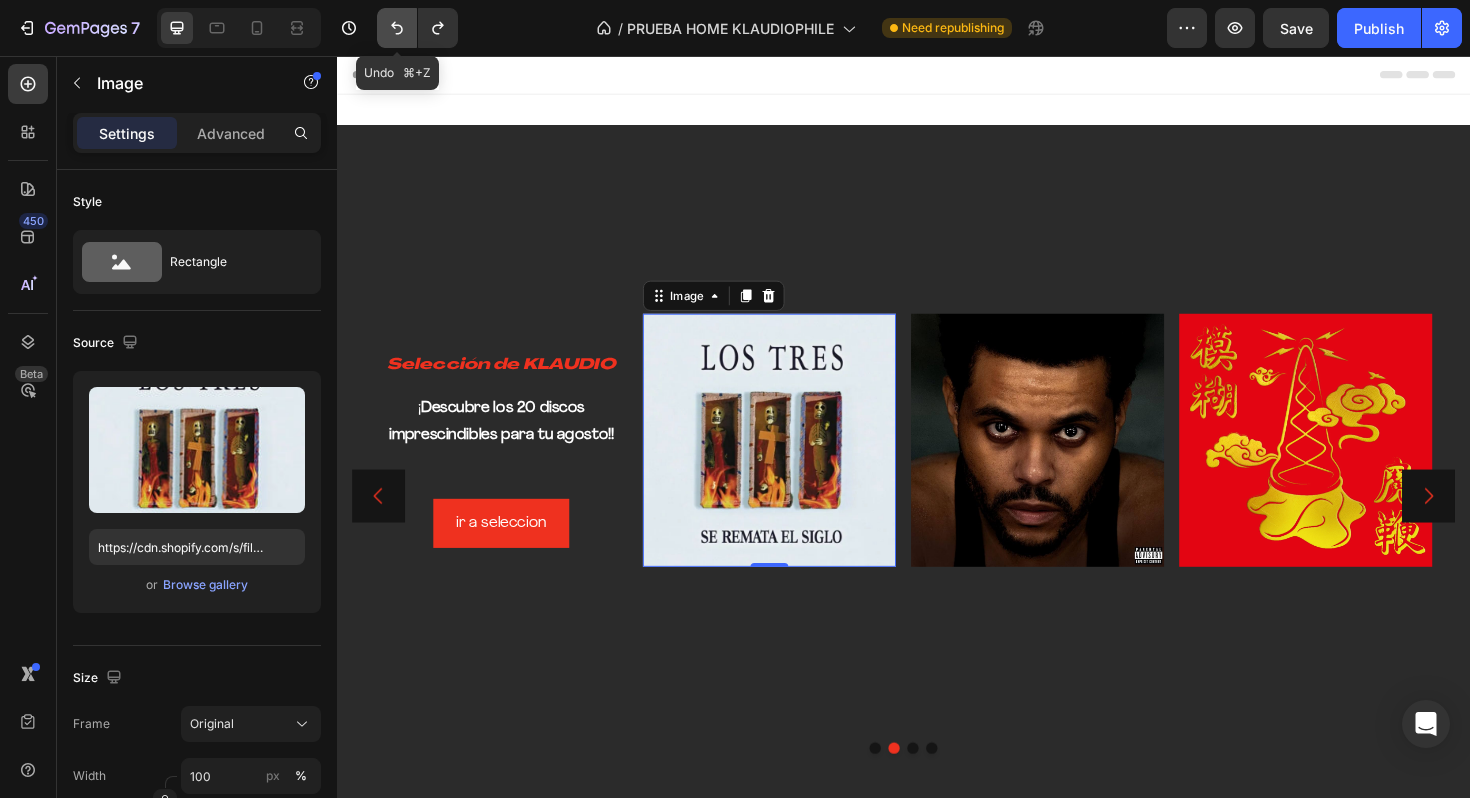 click 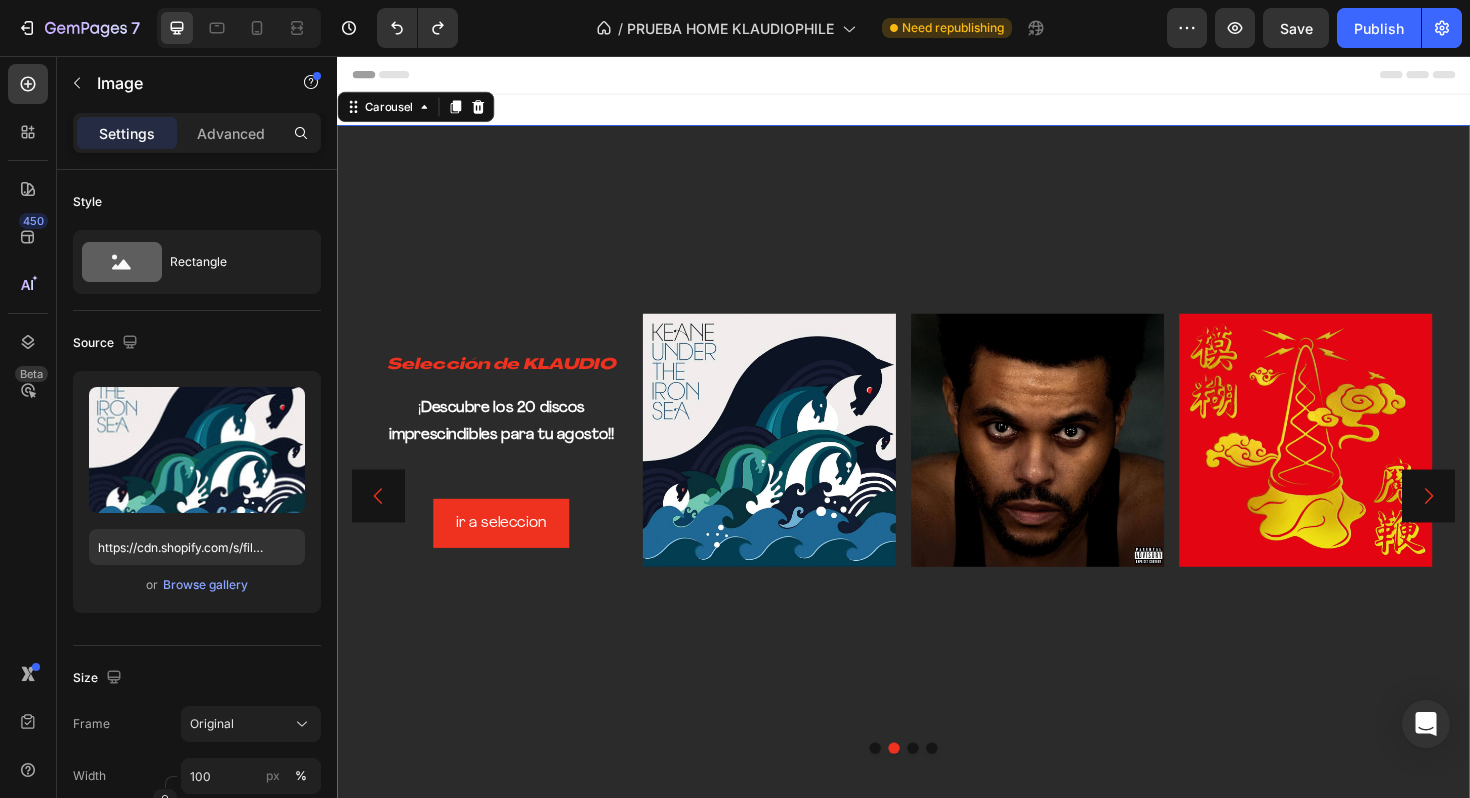 click at bounding box center (947, 789) 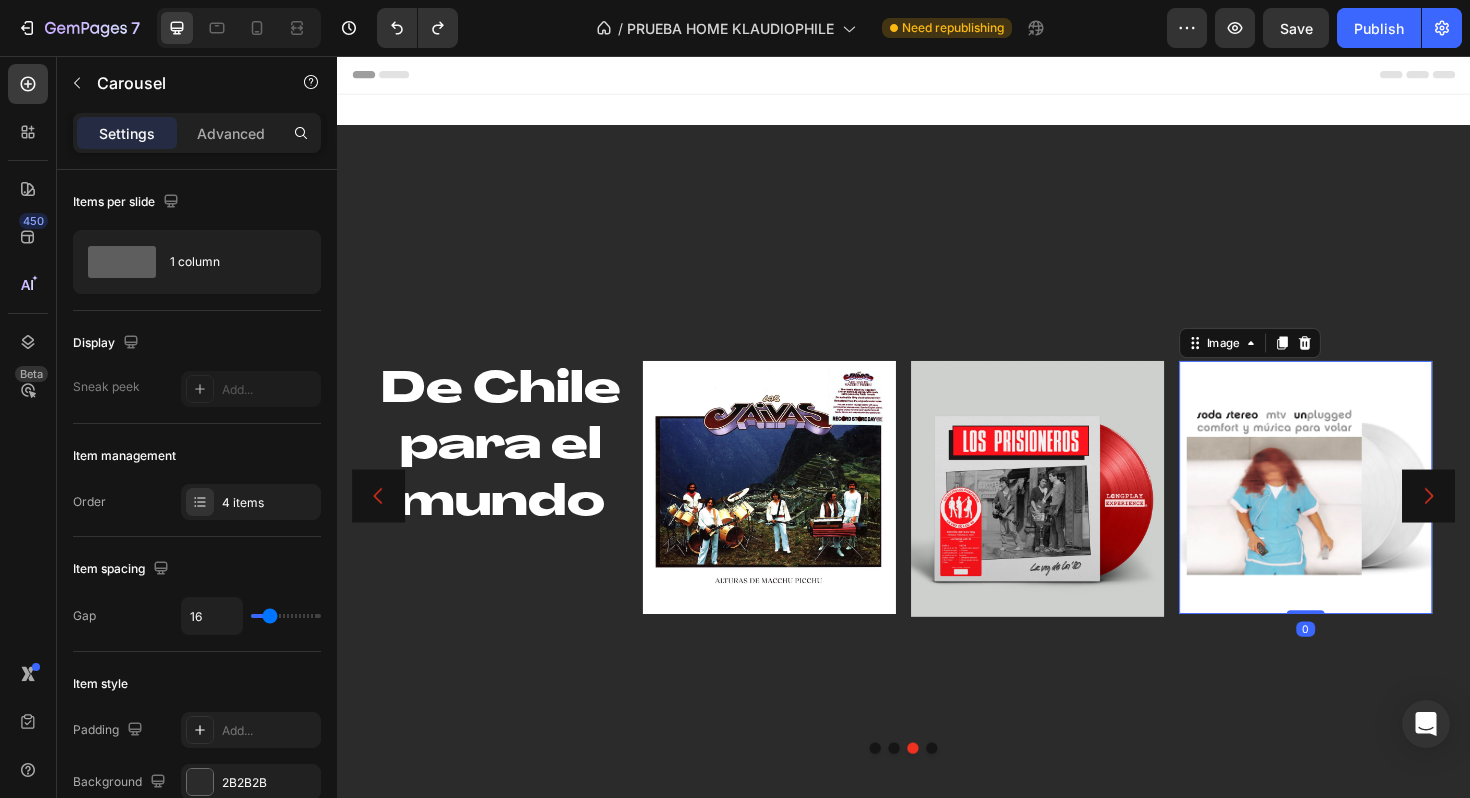click at bounding box center (1363, 513) 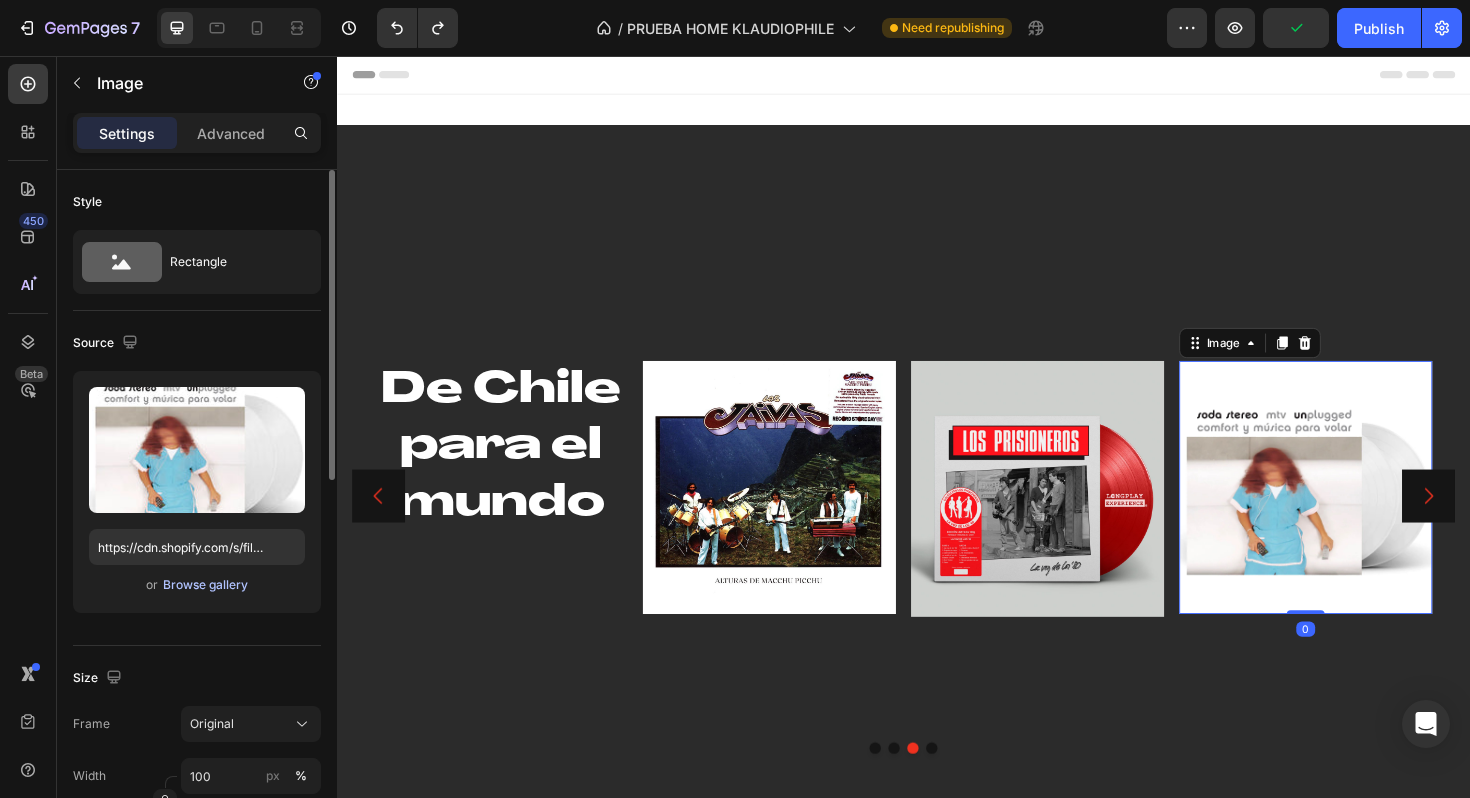 click on "Browse gallery" at bounding box center (205, 585) 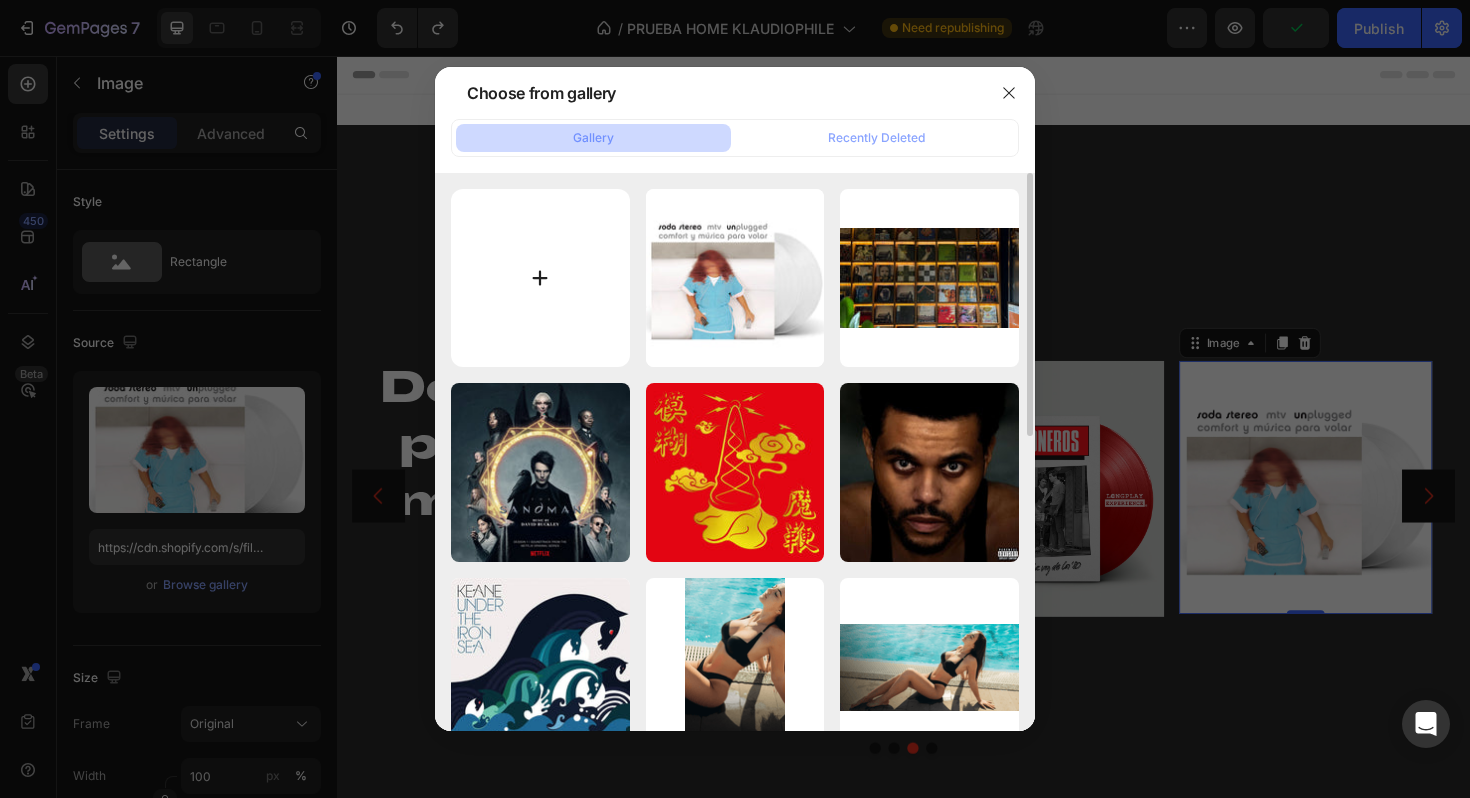 click at bounding box center (540, 278) 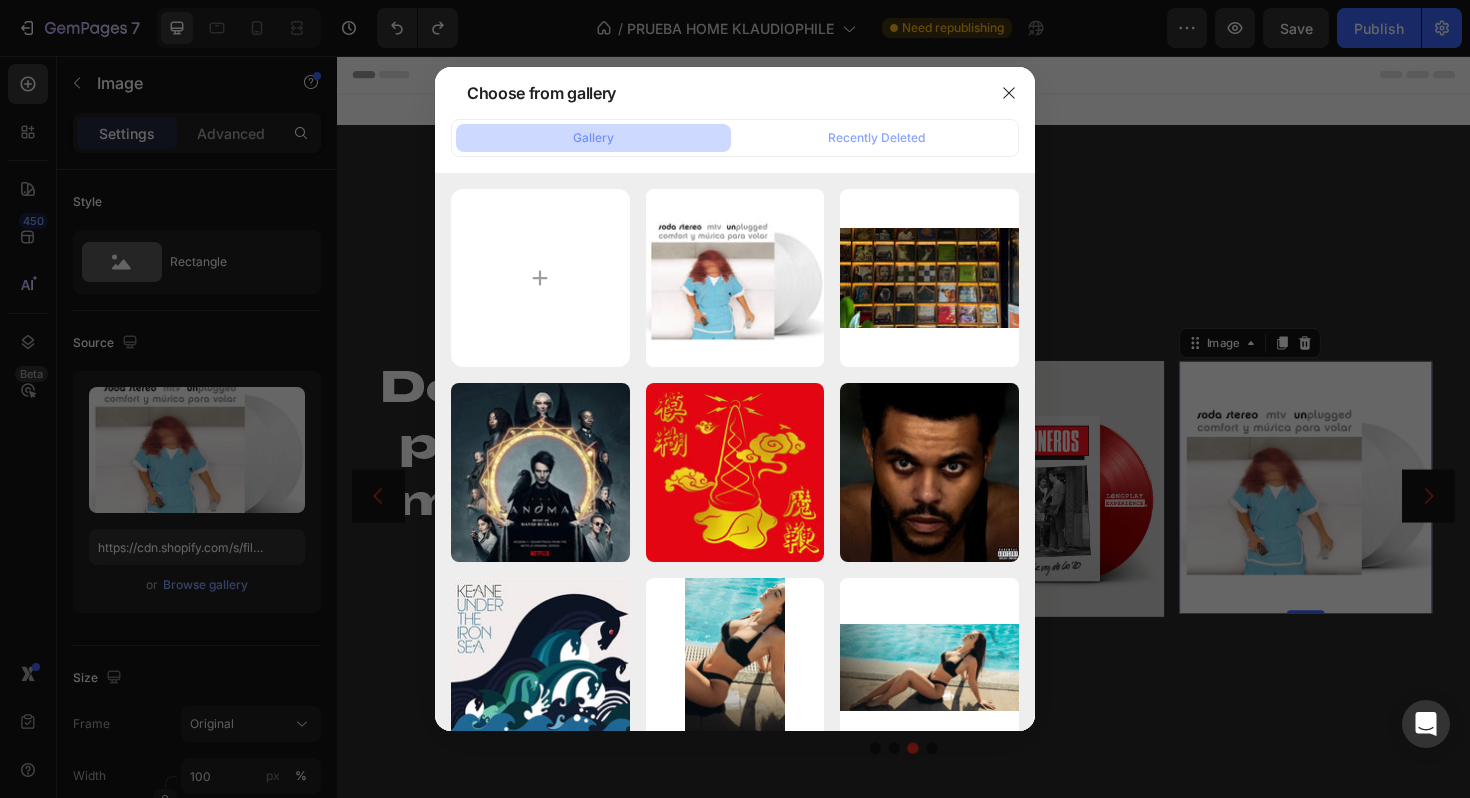 type on "C:\fakepath\PRIISONEROS.jpeg" 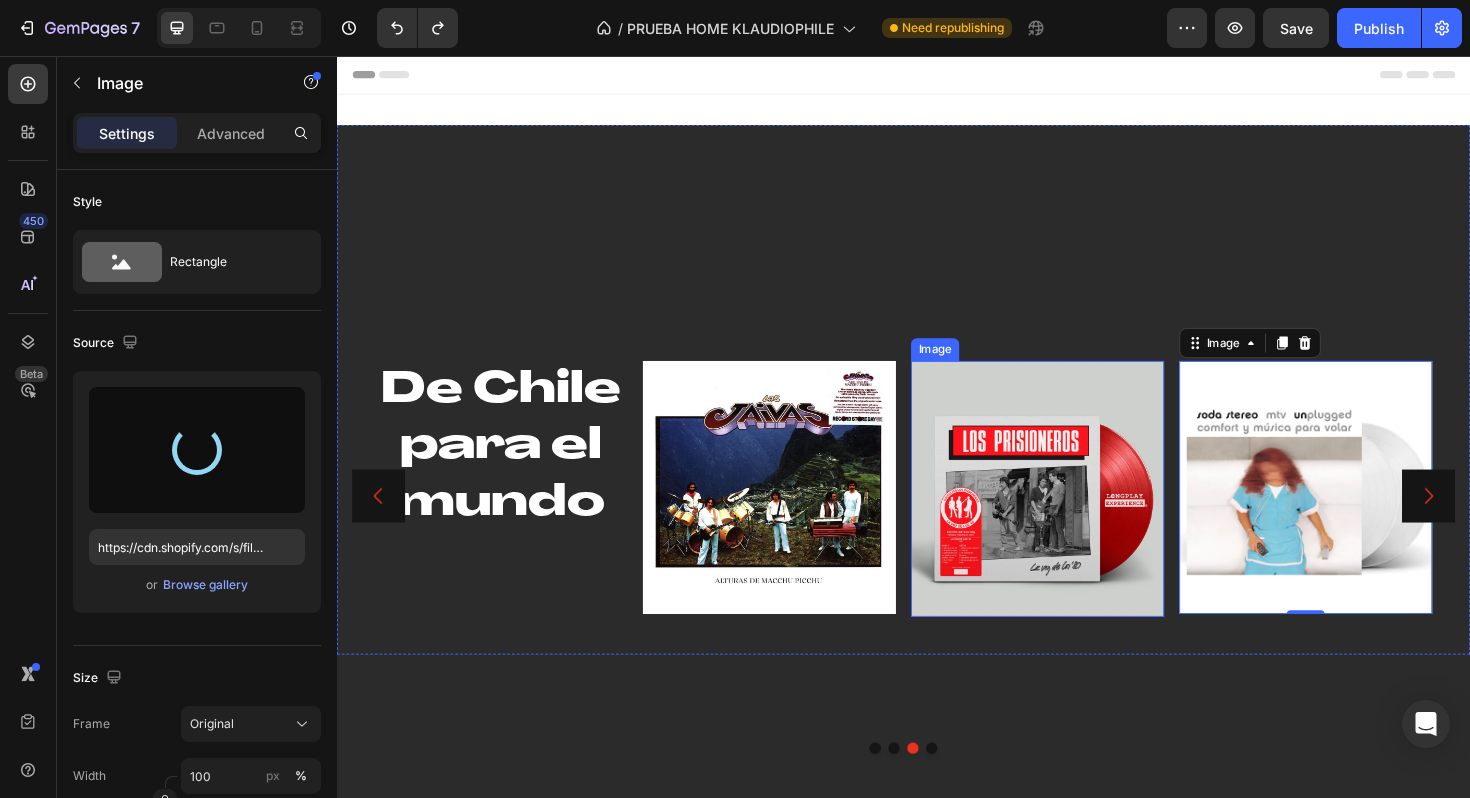 type on "https://cdn.shopify.com/s/files/1/0635/3040/1879/files/gempages_572830844972958592-a8865284-8bb8-4f1f-a5d6-b88040b438f4.jpg" 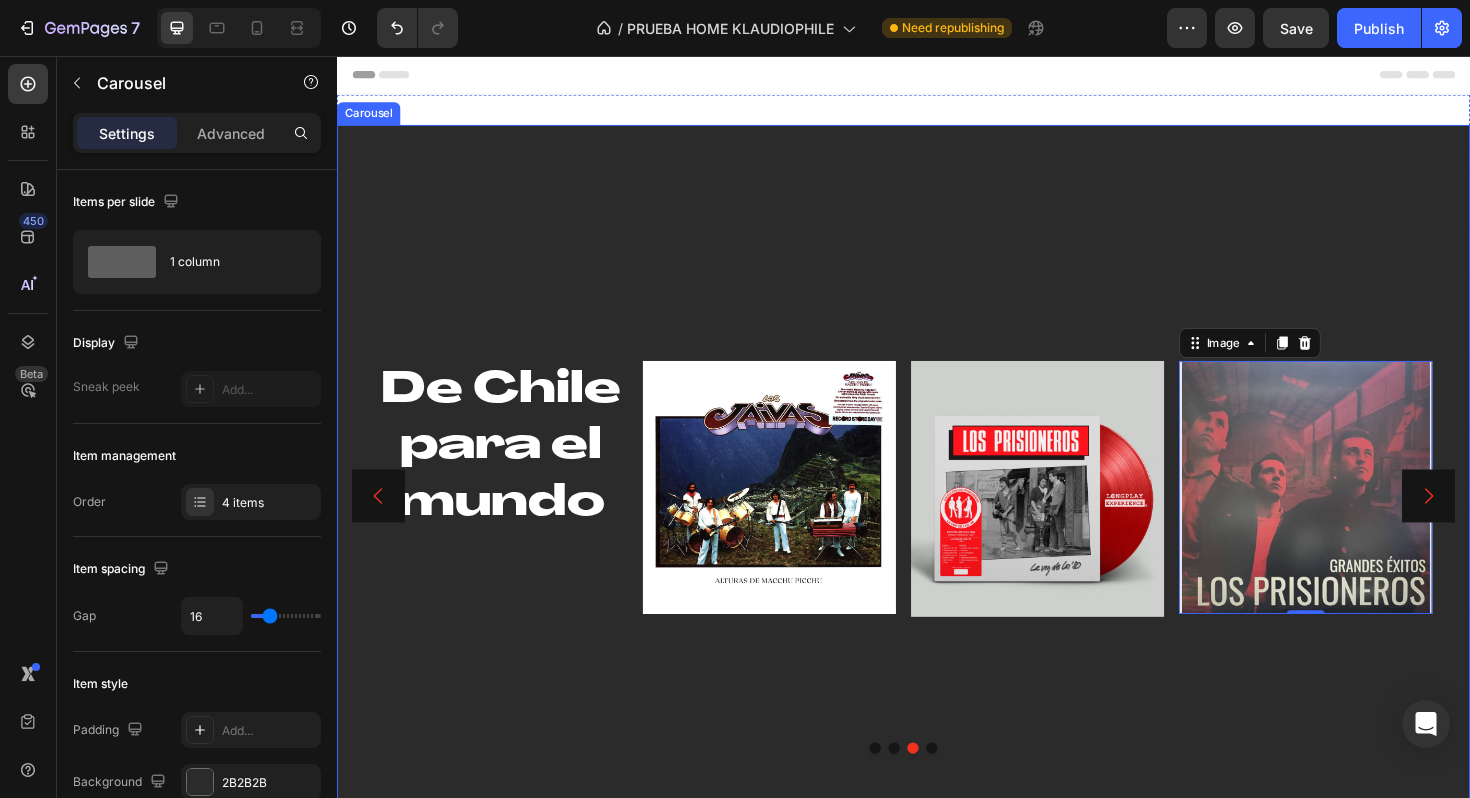 click on "De Chile para el mundo Heading Image Image Image   0 Row" at bounding box center [937, 522] 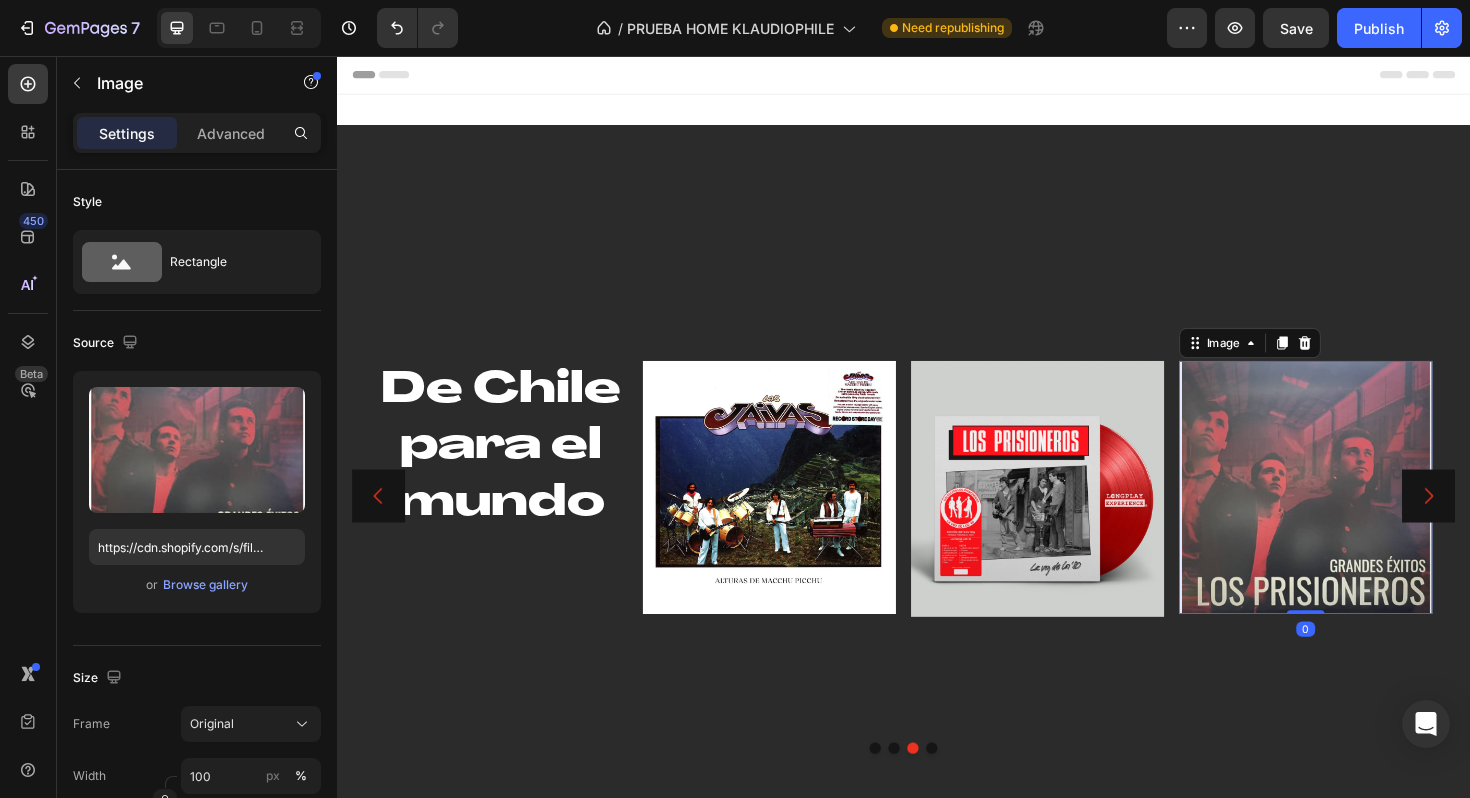 click at bounding box center [1363, 513] 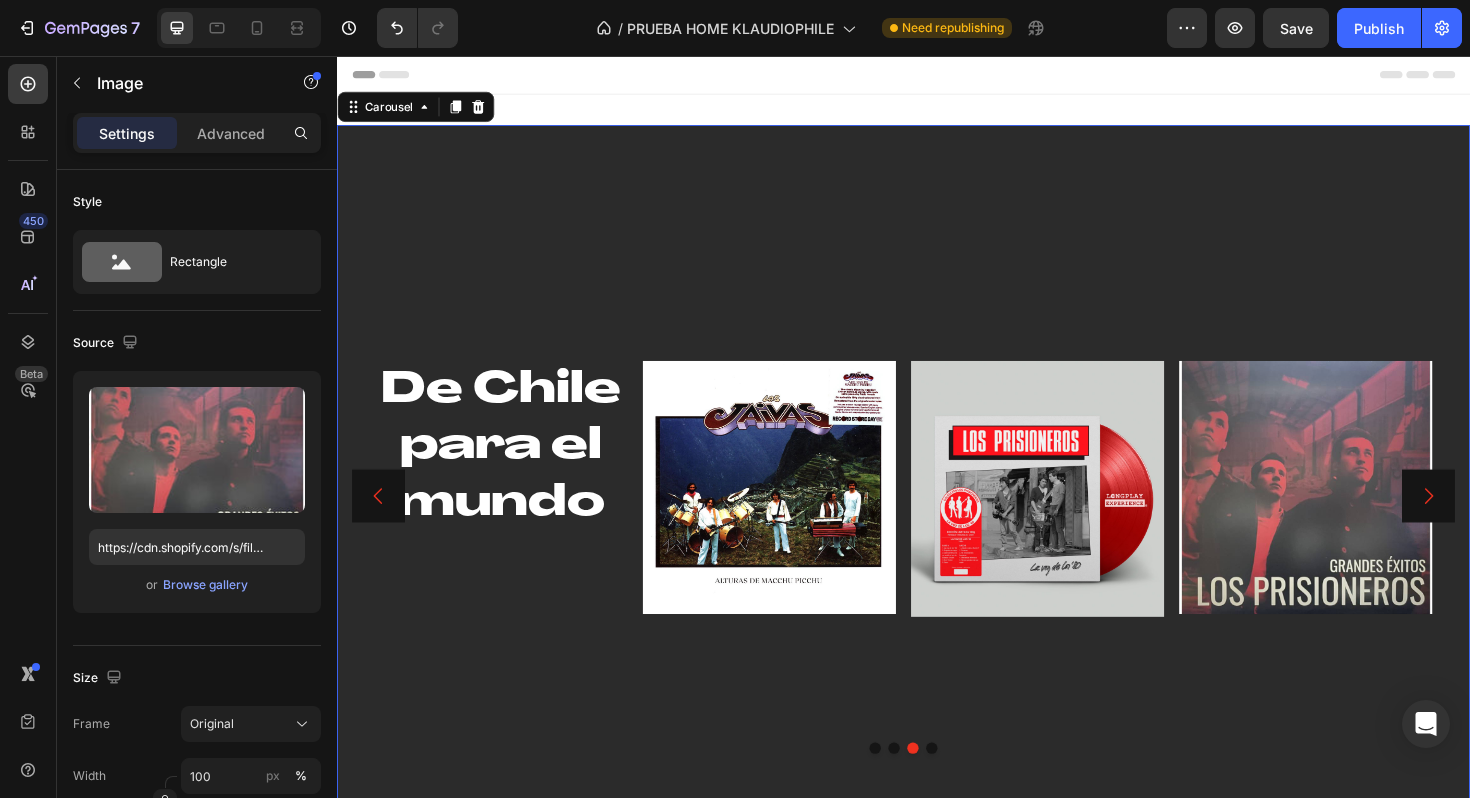 click on "De Chile para el mundo Heading Image Image Image Row" at bounding box center (937, 522) 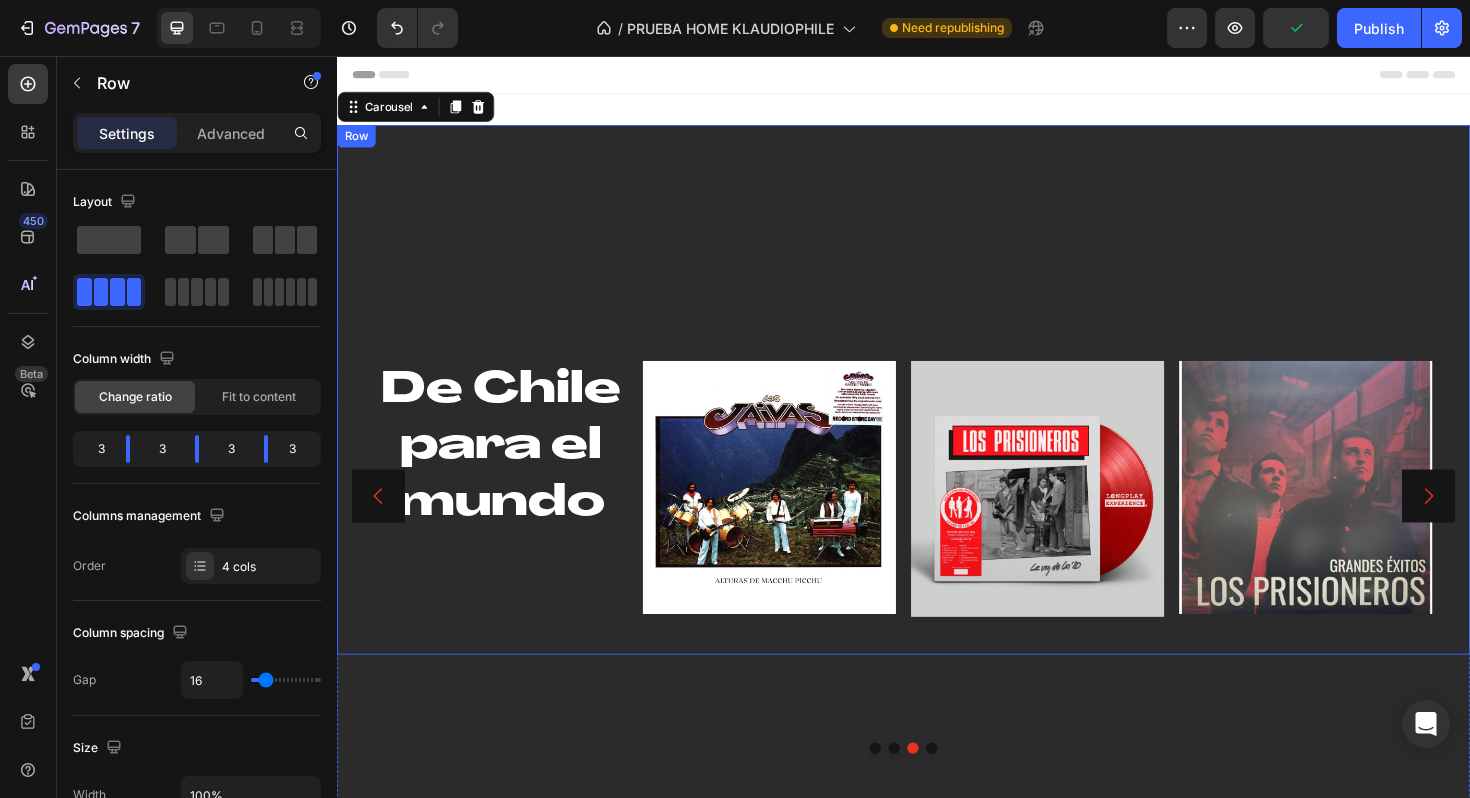 click on "De Chile para el mundo Heading Image Image Image Row" at bounding box center [937, 409] 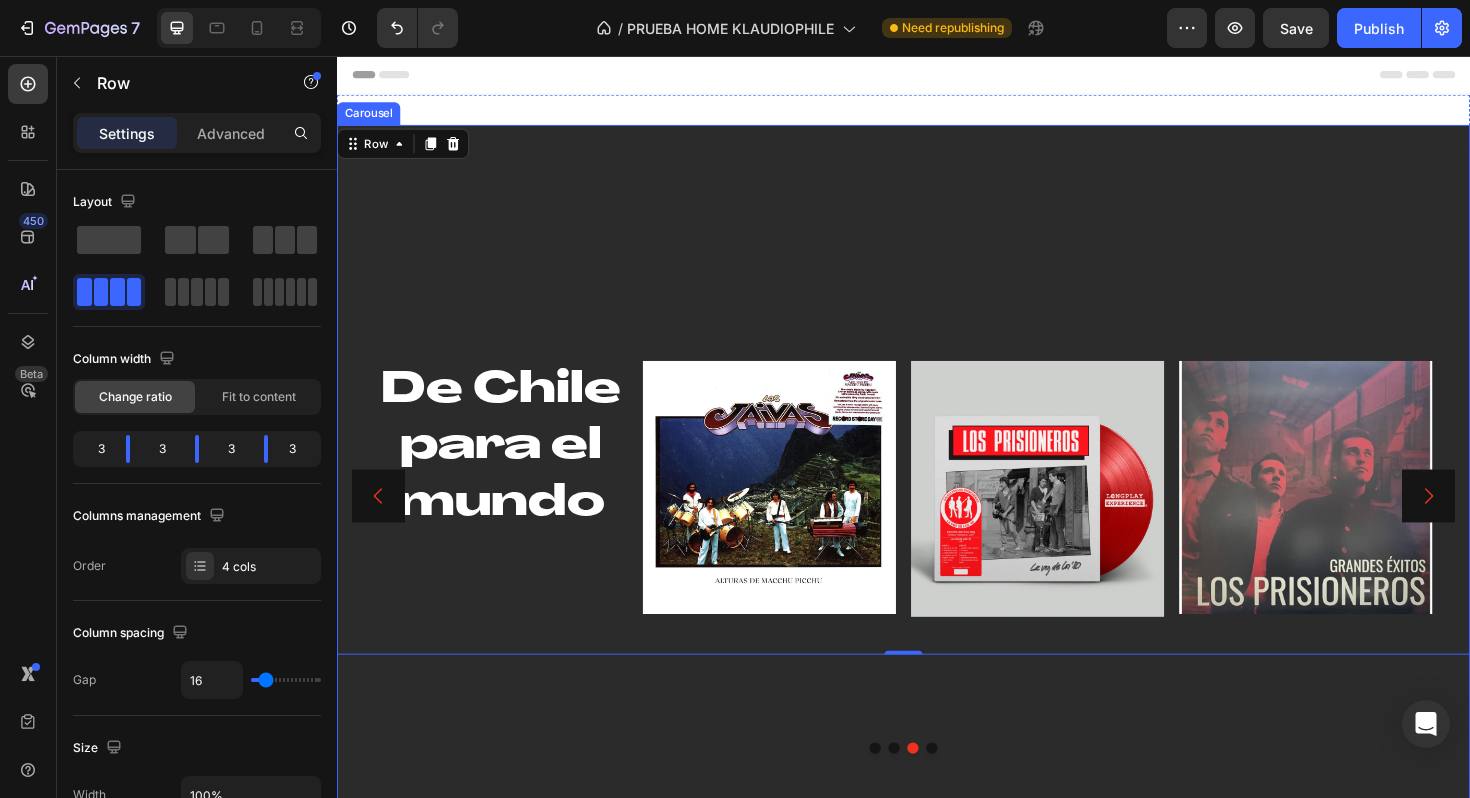 click on "De Chile para el mundo Heading Image Image Image Row   0" at bounding box center (937, 522) 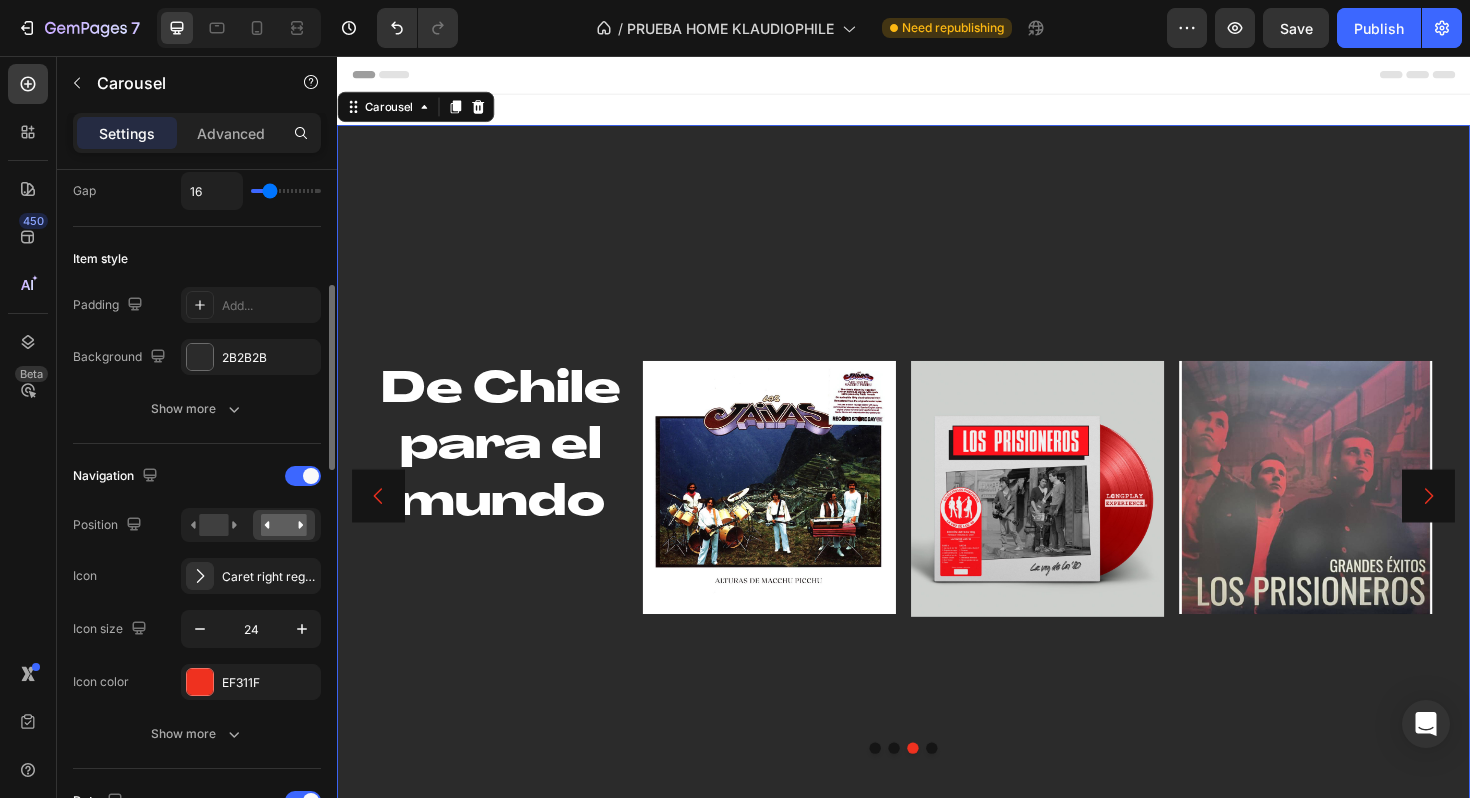 scroll, scrollTop: 438, scrollLeft: 0, axis: vertical 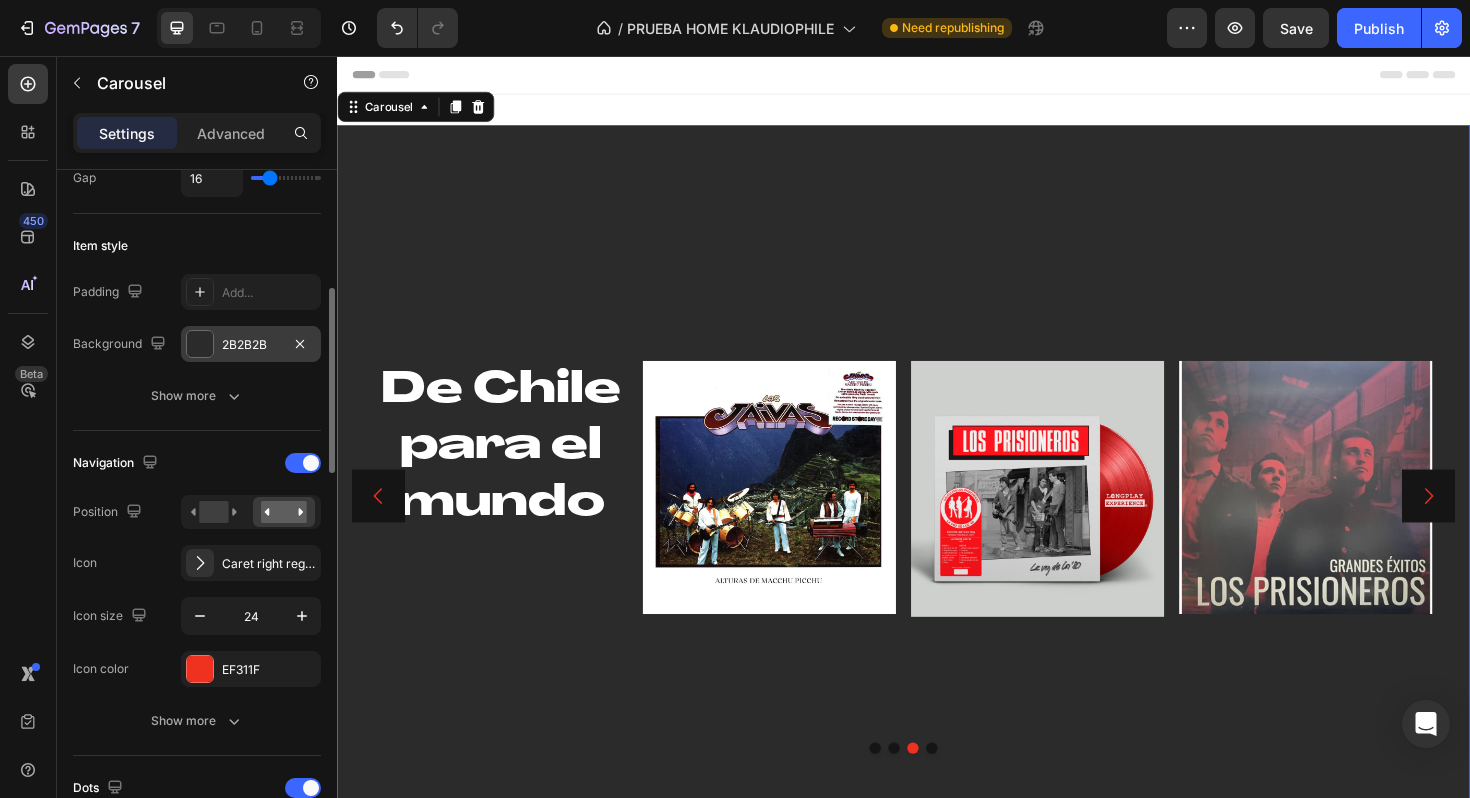 click at bounding box center (200, 344) 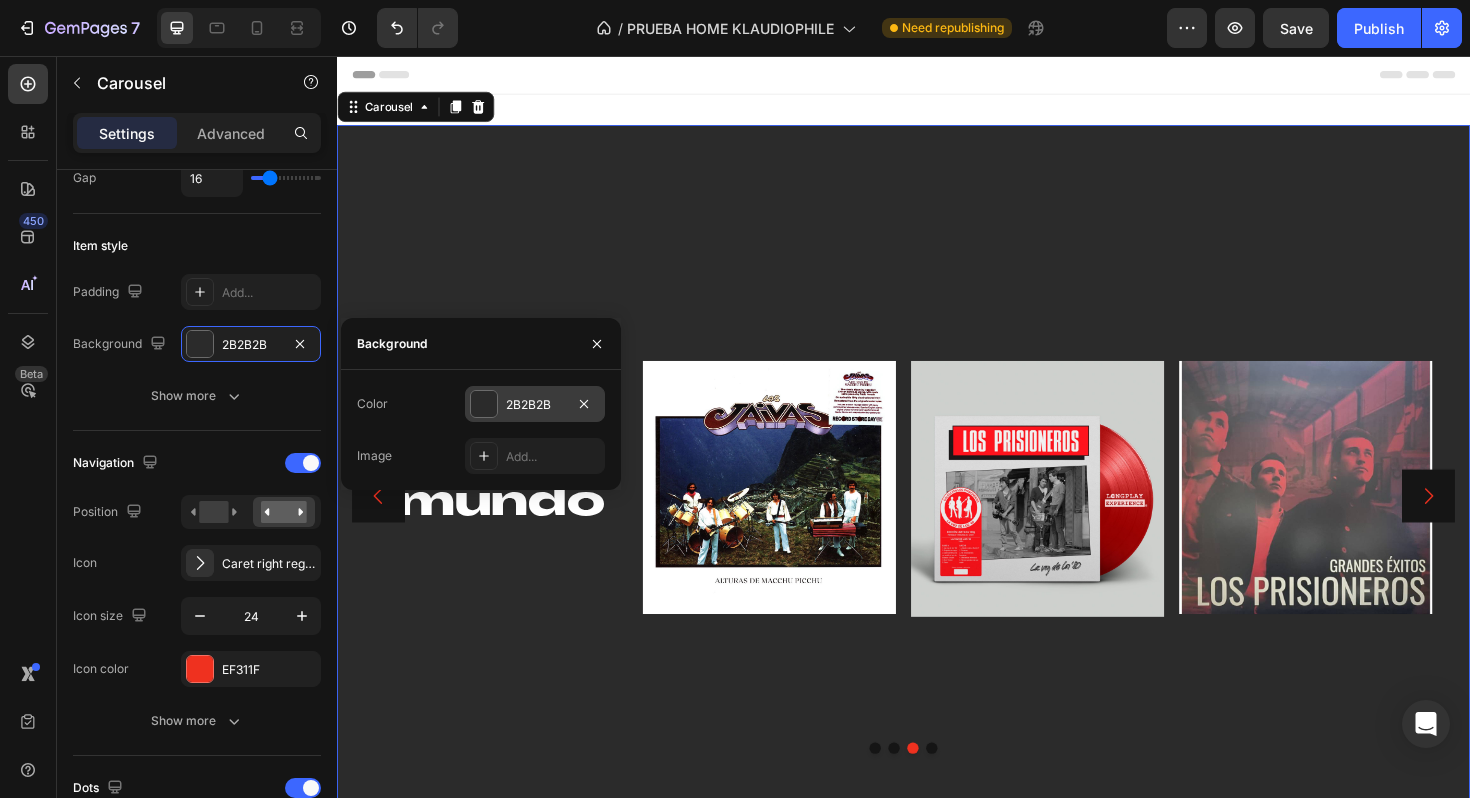 click at bounding box center [484, 404] 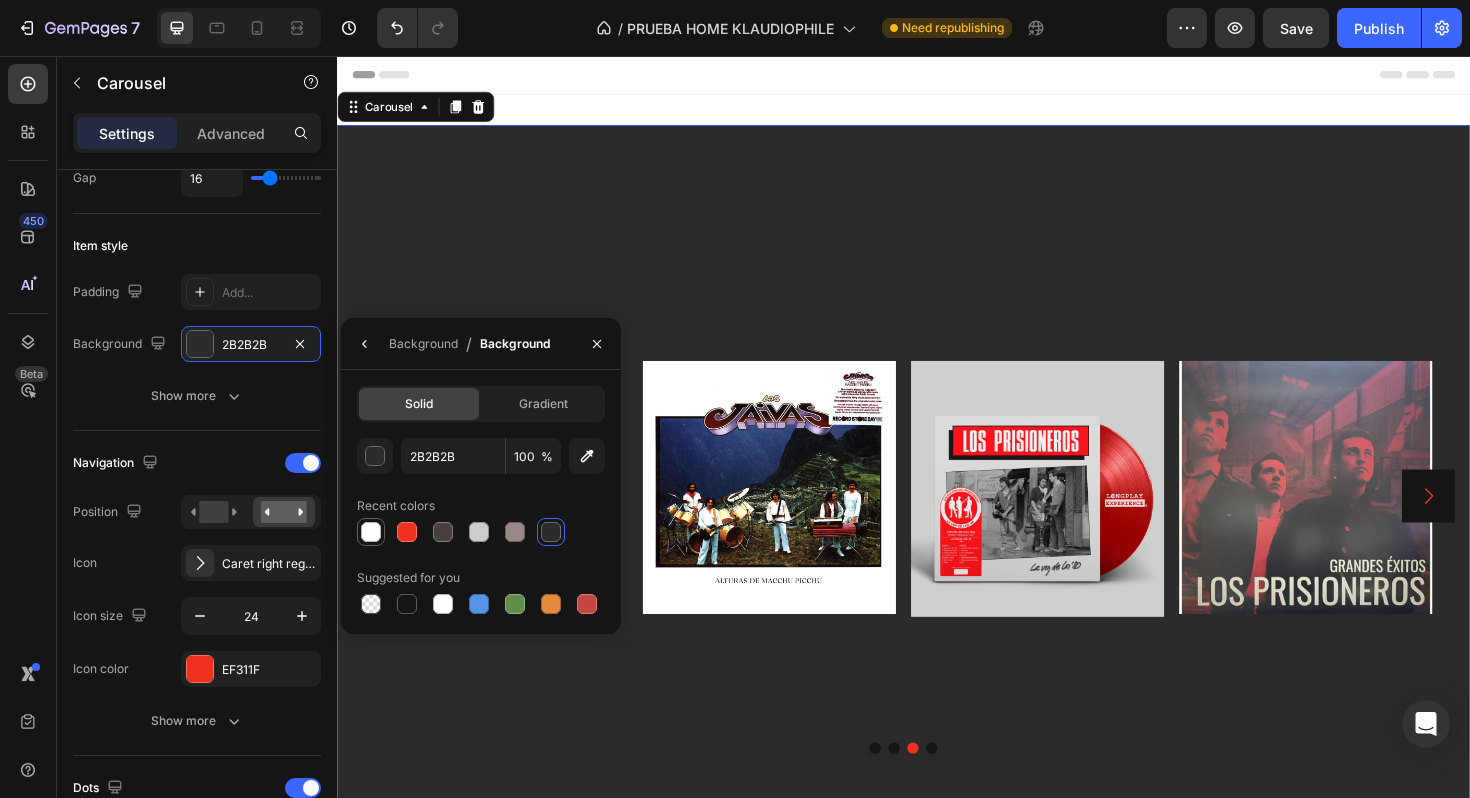 click at bounding box center (371, 532) 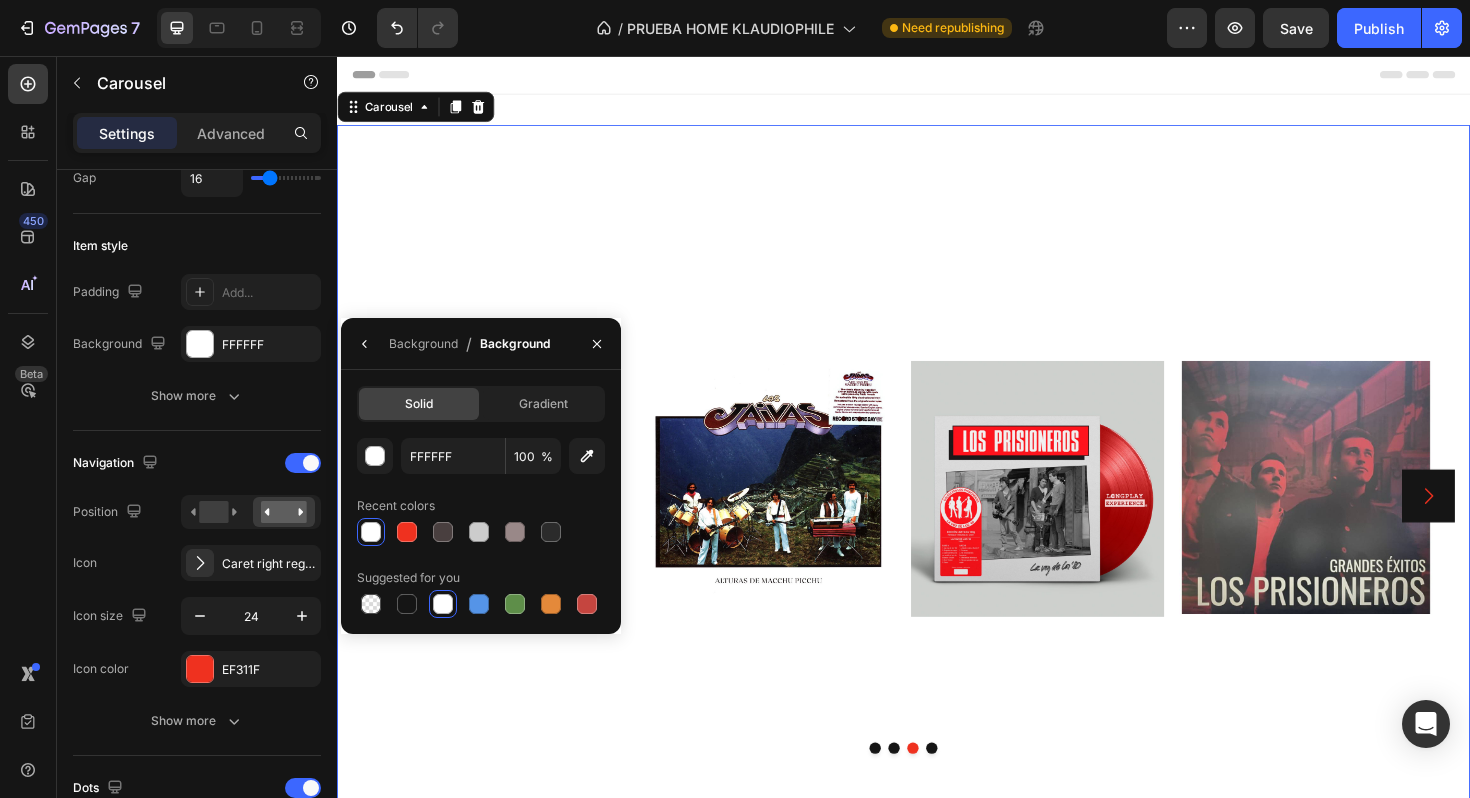 click on "De Chile para el mundo Heading Image Image Image Row" at bounding box center [937, 522] 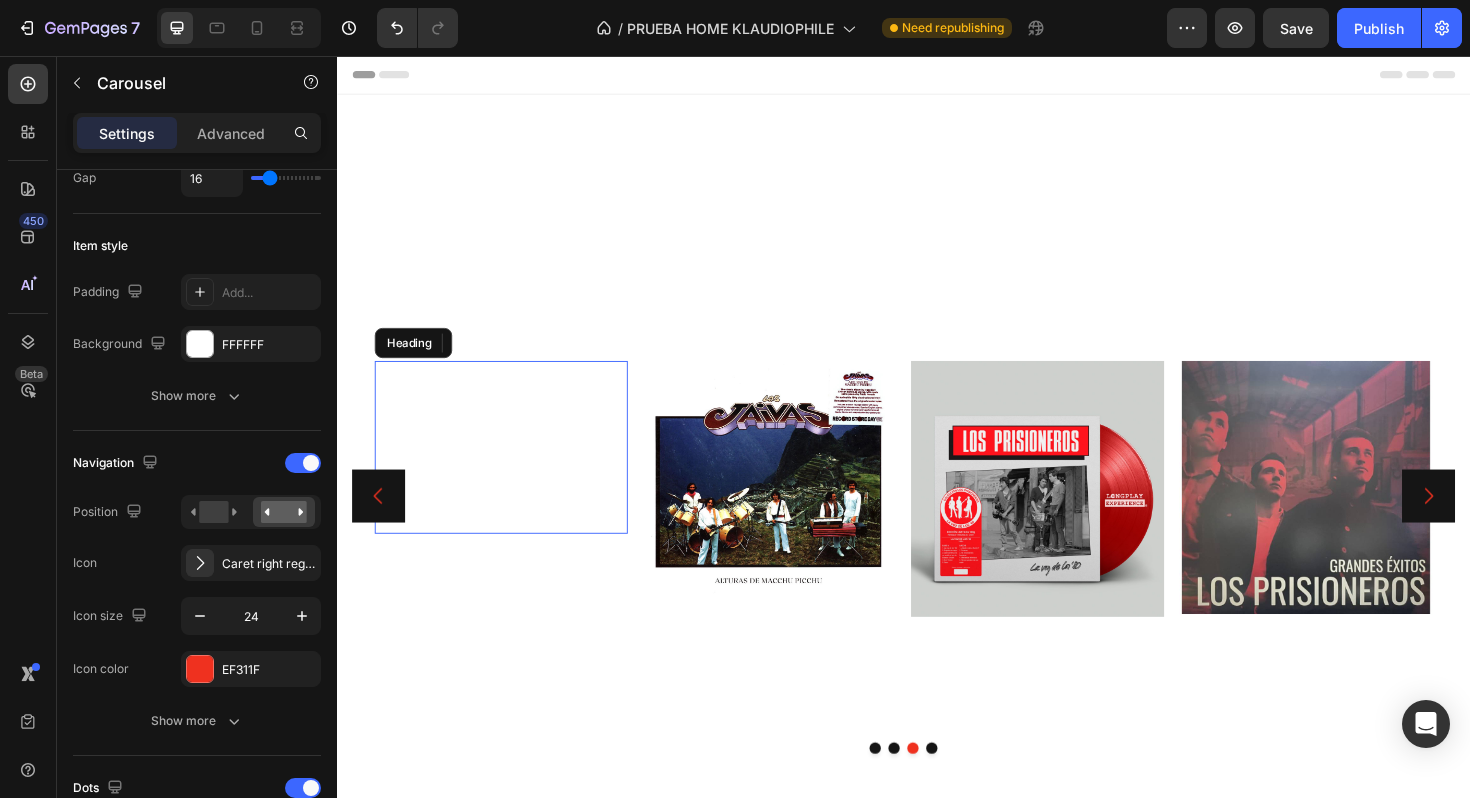 click on "De [COUNTRY] para el mundo" at bounding box center (511, 470) 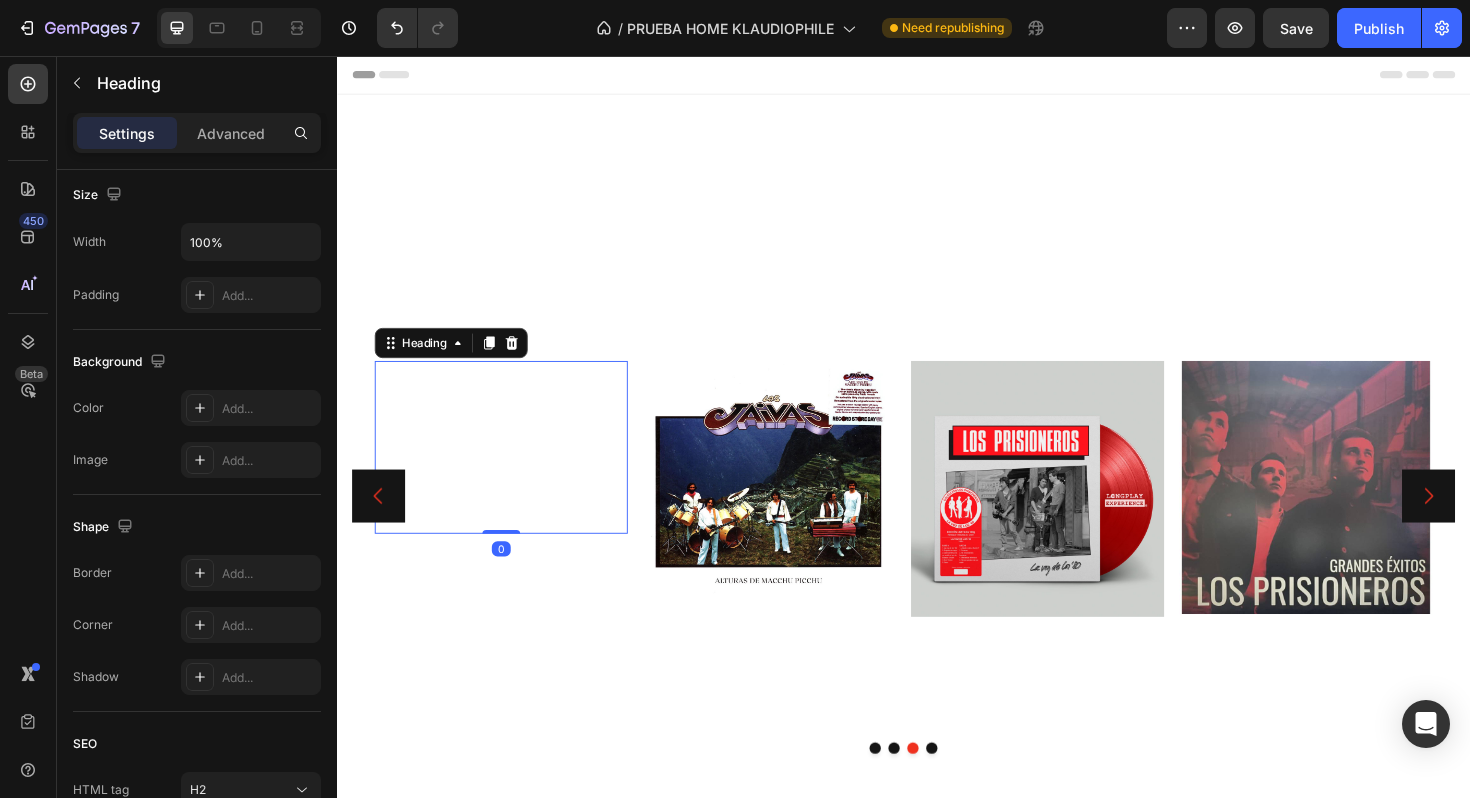 scroll, scrollTop: 0, scrollLeft: 0, axis: both 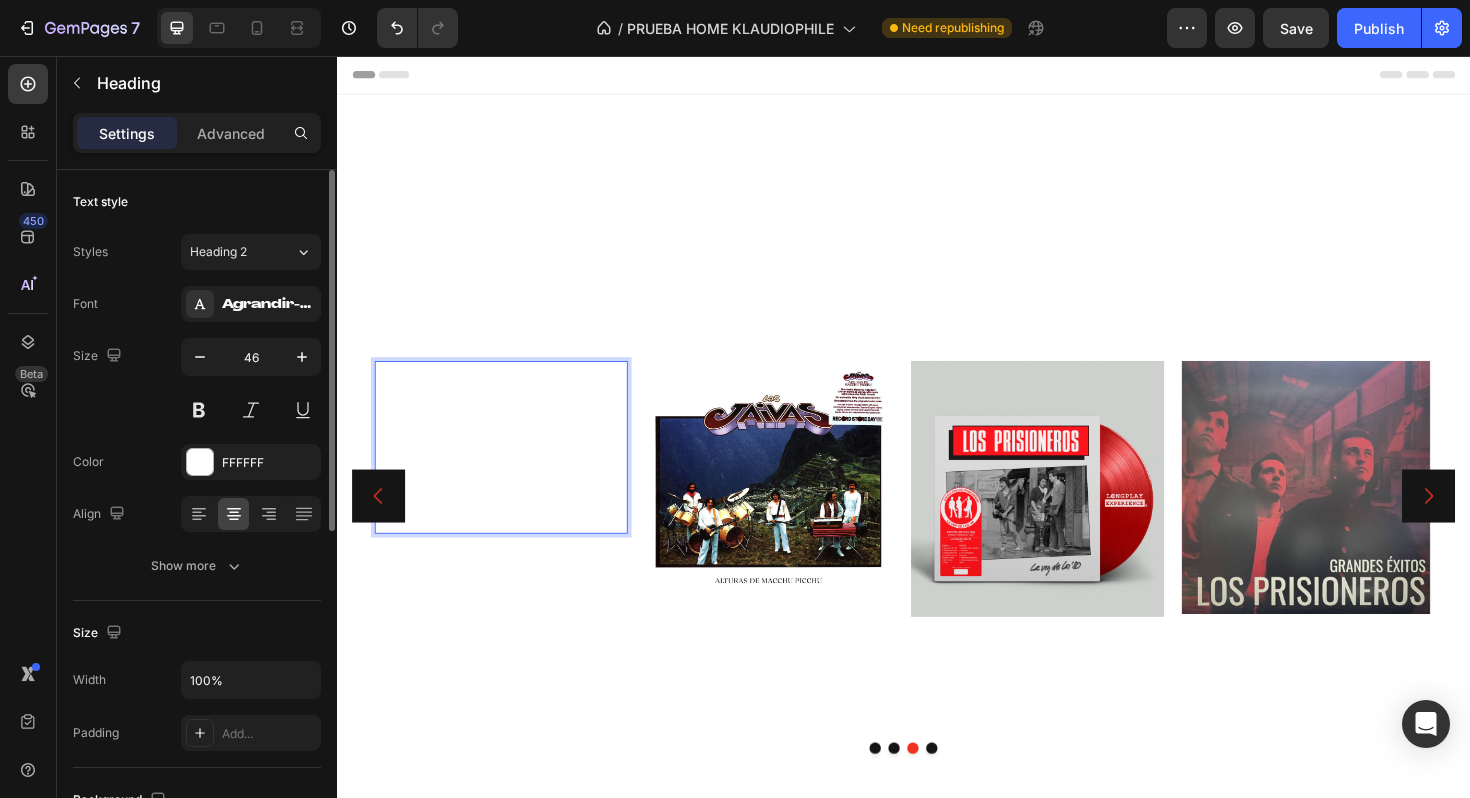 click on "De [COUNTRY] para el mundo" at bounding box center (511, 470) 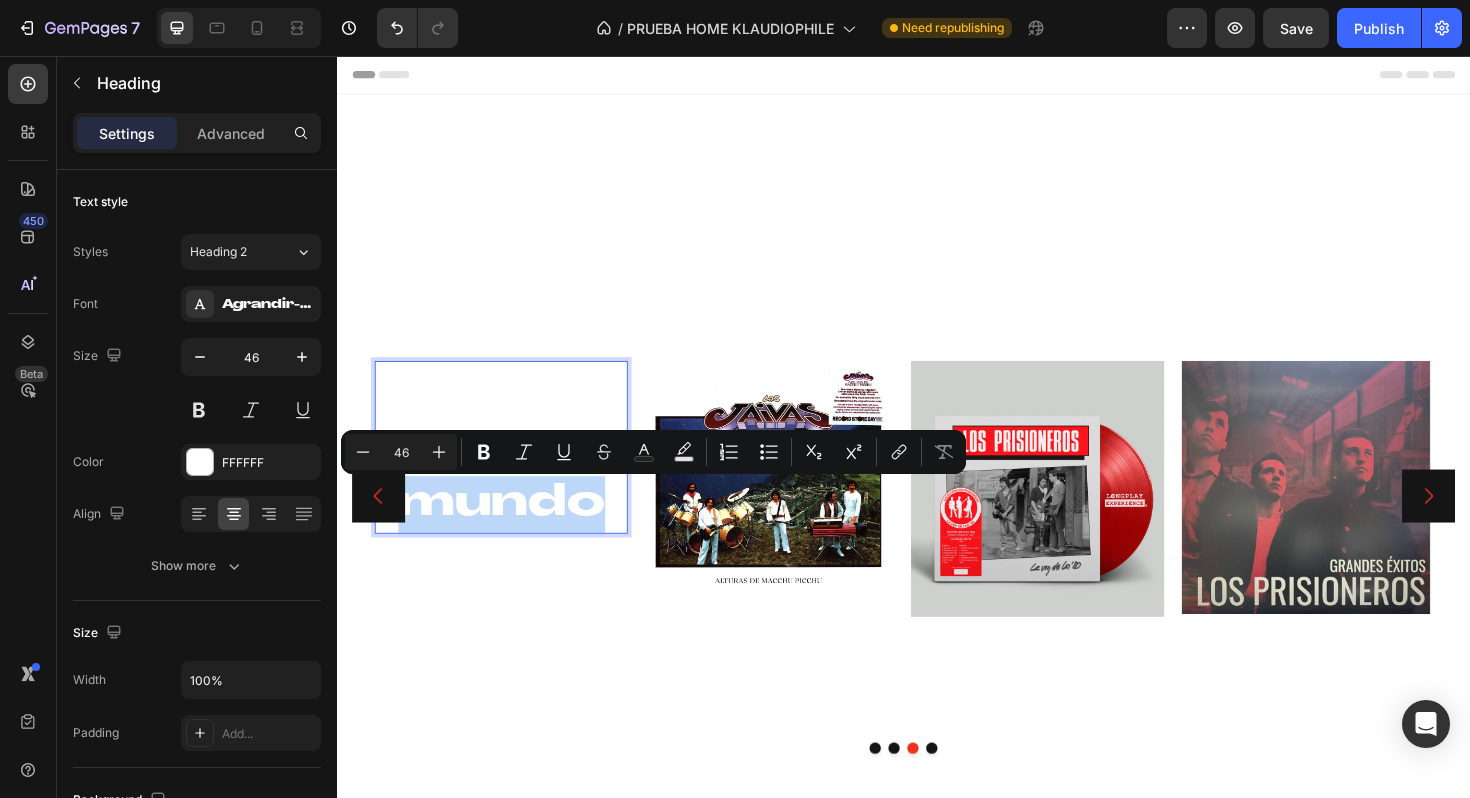 click on "De [COUNTRY] para el mundo" at bounding box center [511, 470] 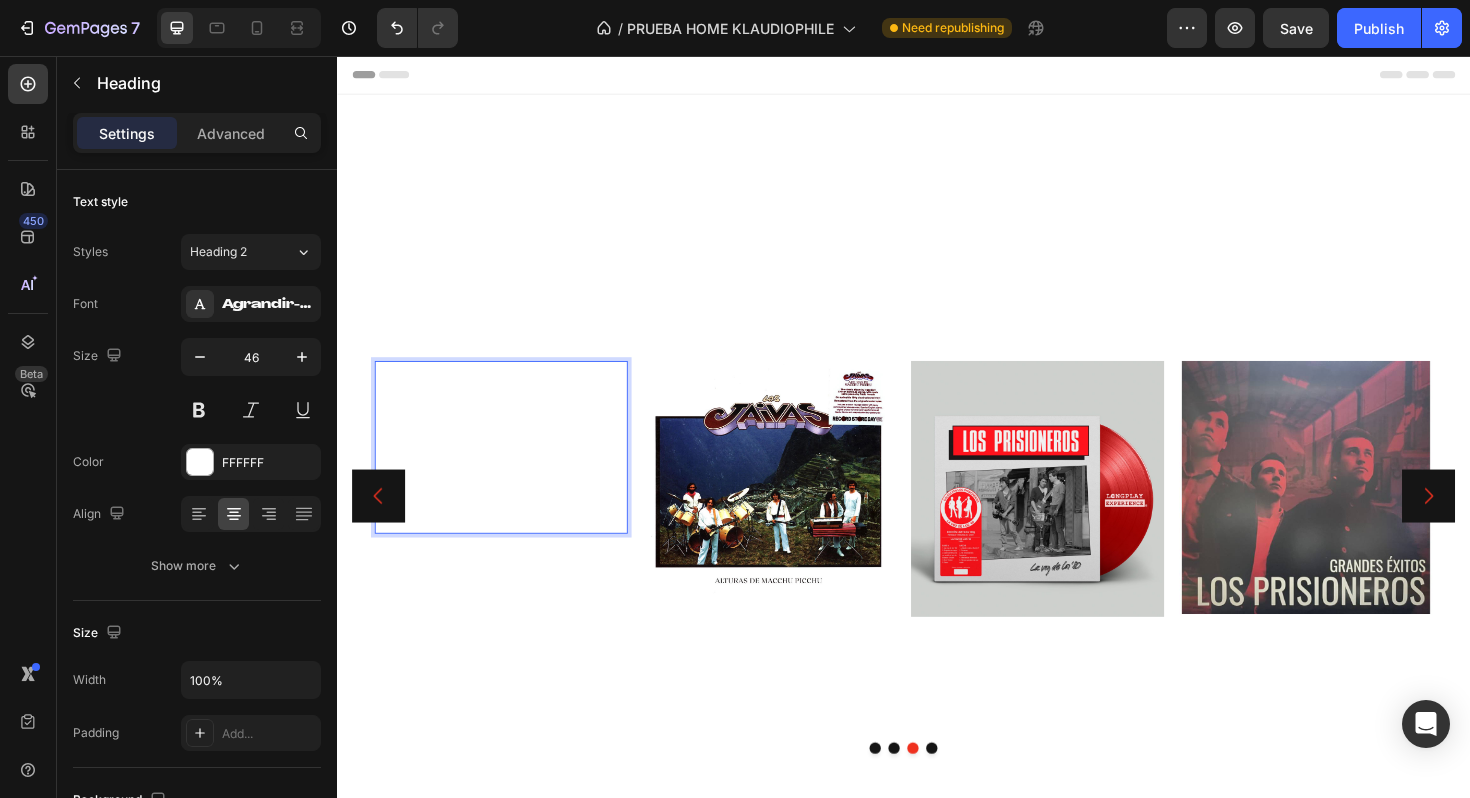 click on "De [COUNTRY] para el mundo" at bounding box center [511, 470] 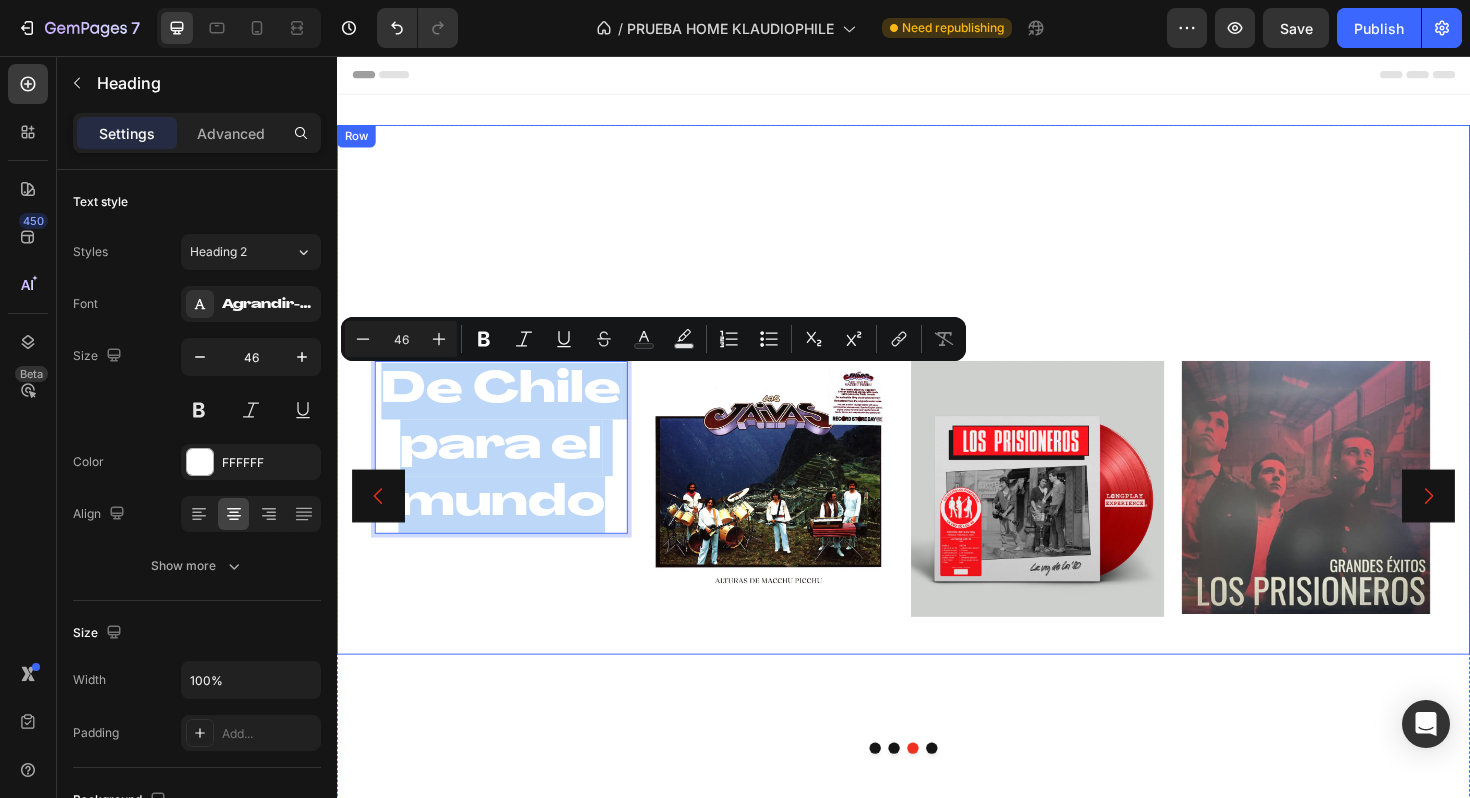 drag, startPoint x: 620, startPoint y: 528, endPoint x: 364, endPoint y: 394, distance: 288.94983 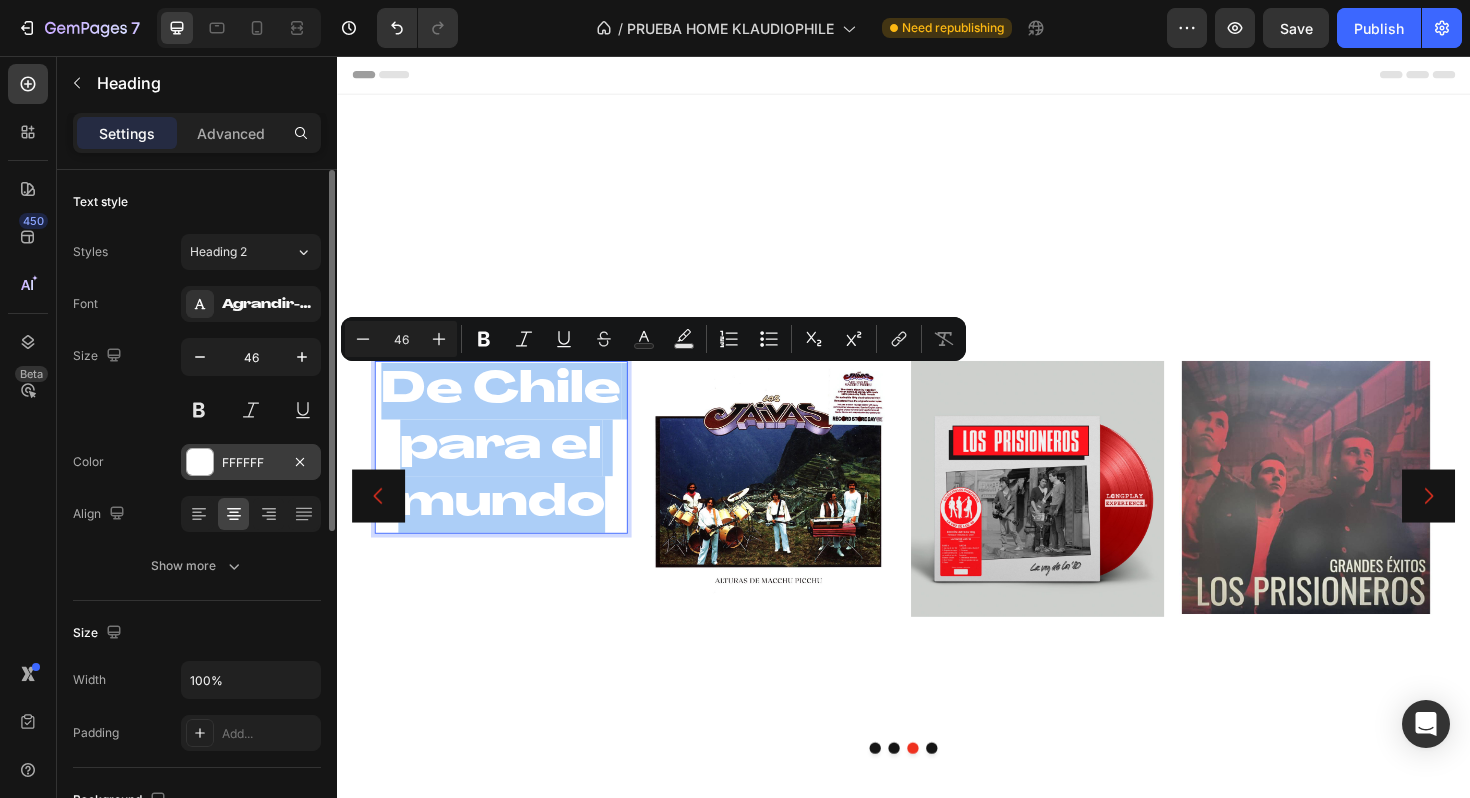 click at bounding box center [200, 462] 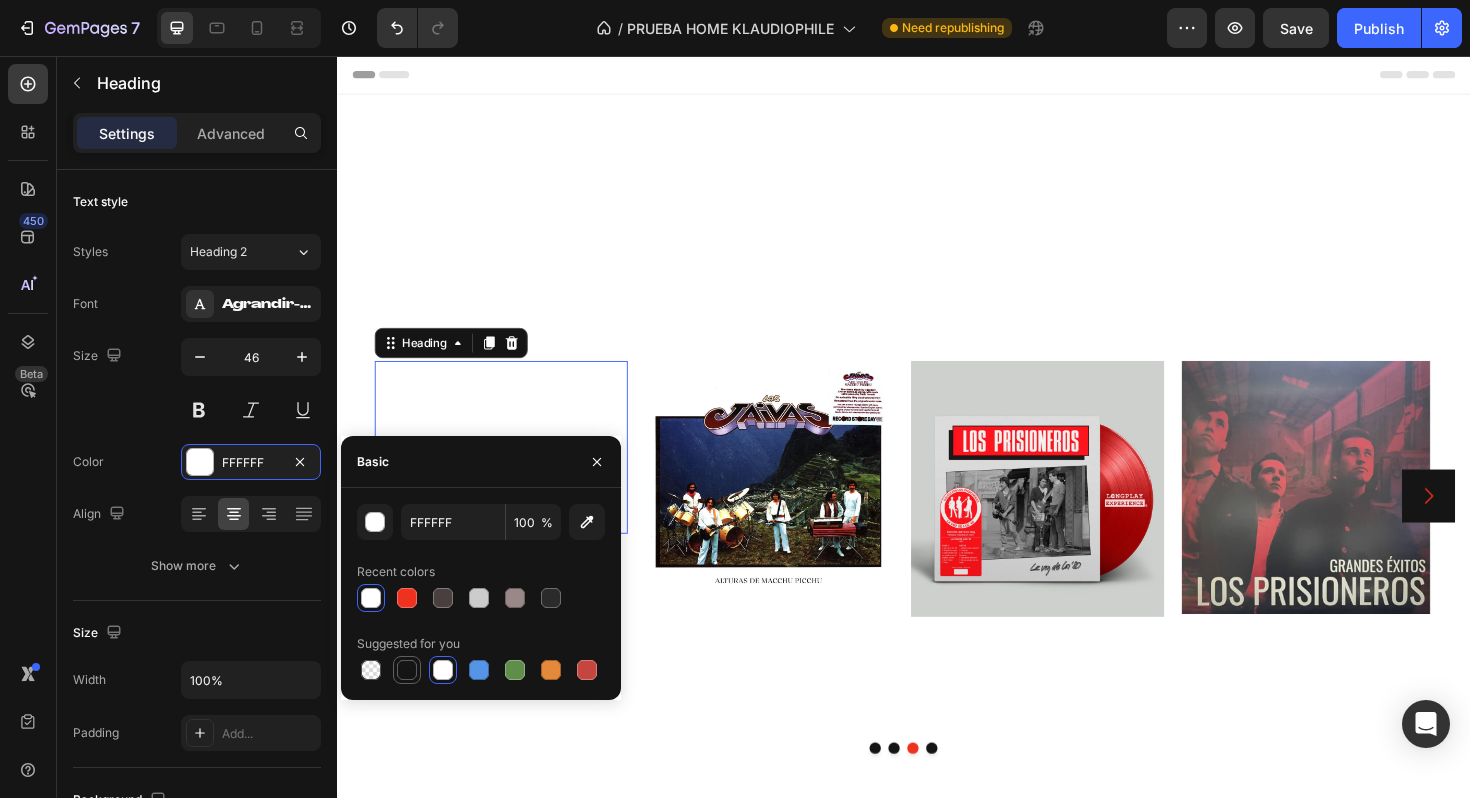 click at bounding box center (407, 670) 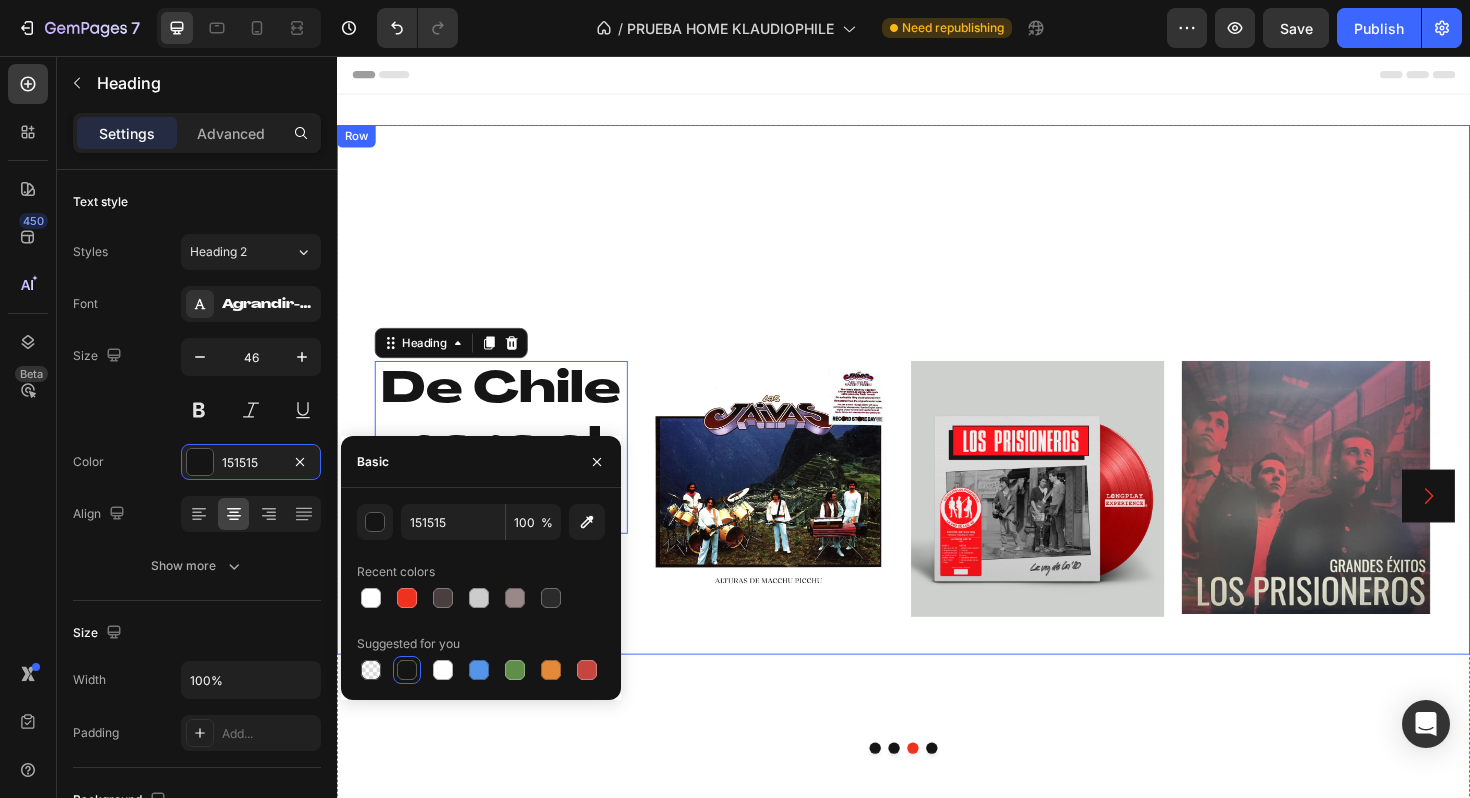 click on "De Chile para el mundo Heading   0 Image Image Image Row" at bounding box center (937, 409) 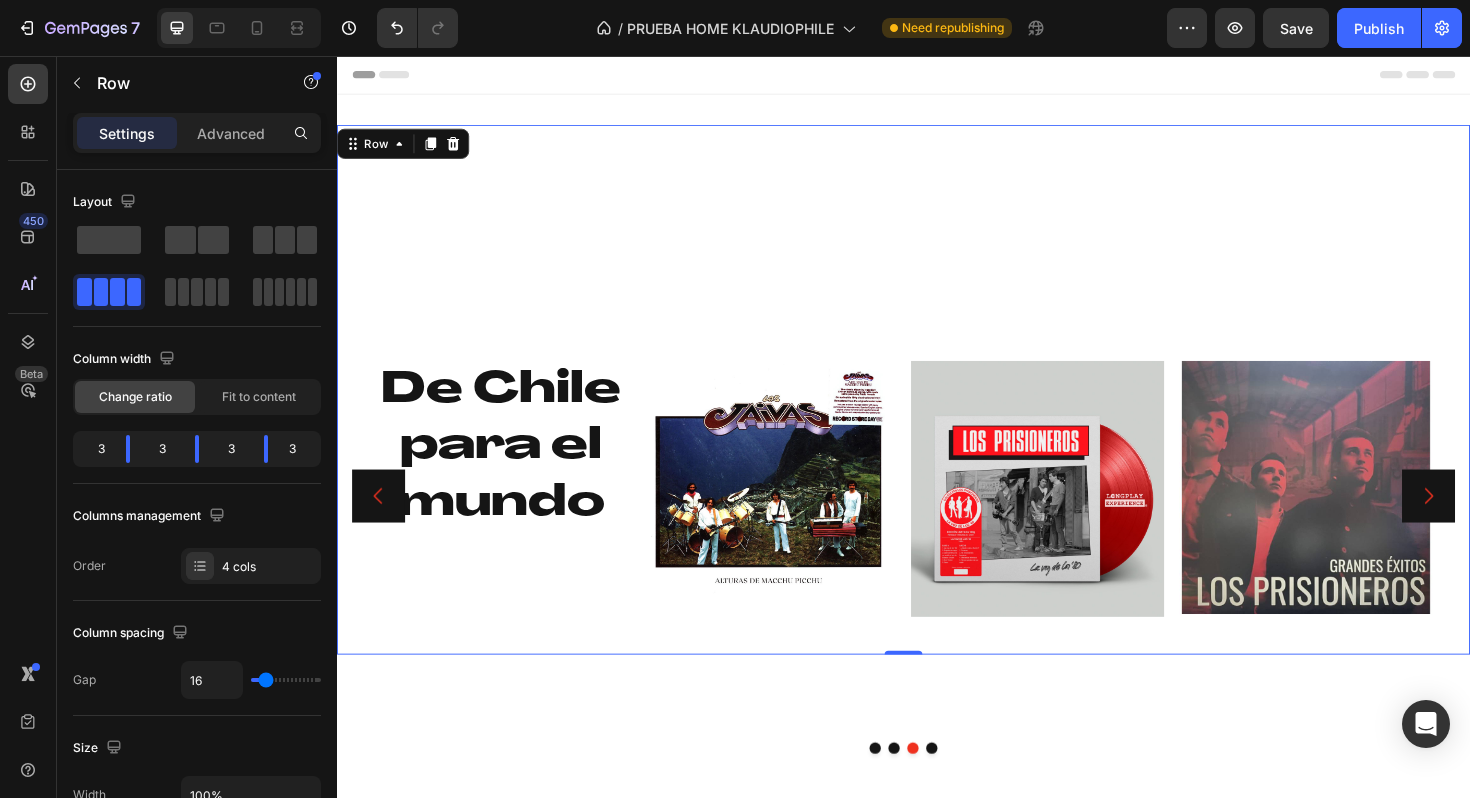 click on "De Chile para el mundo Heading Image Image Image Row   0" at bounding box center (937, 409) 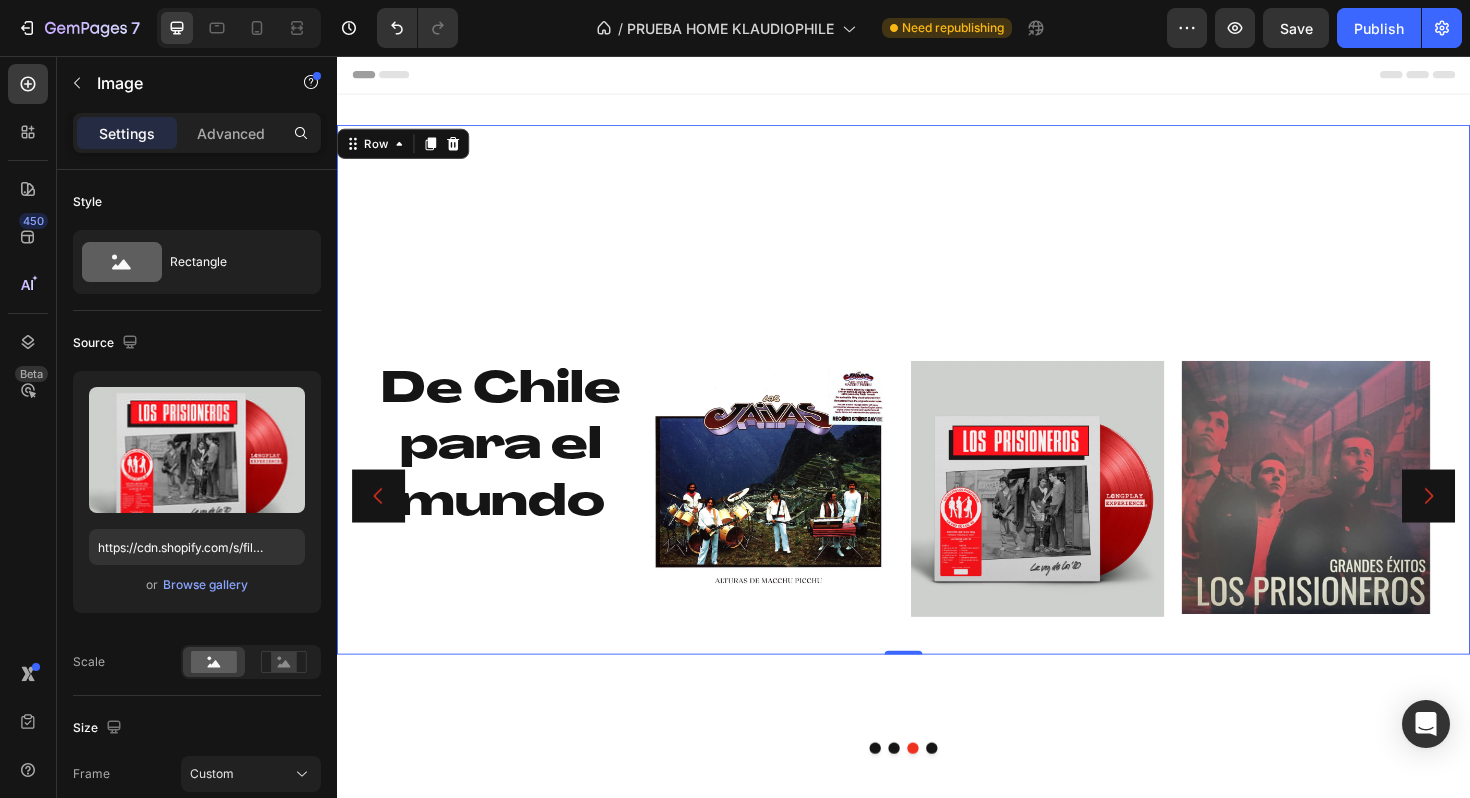 click at bounding box center (1079, 514) 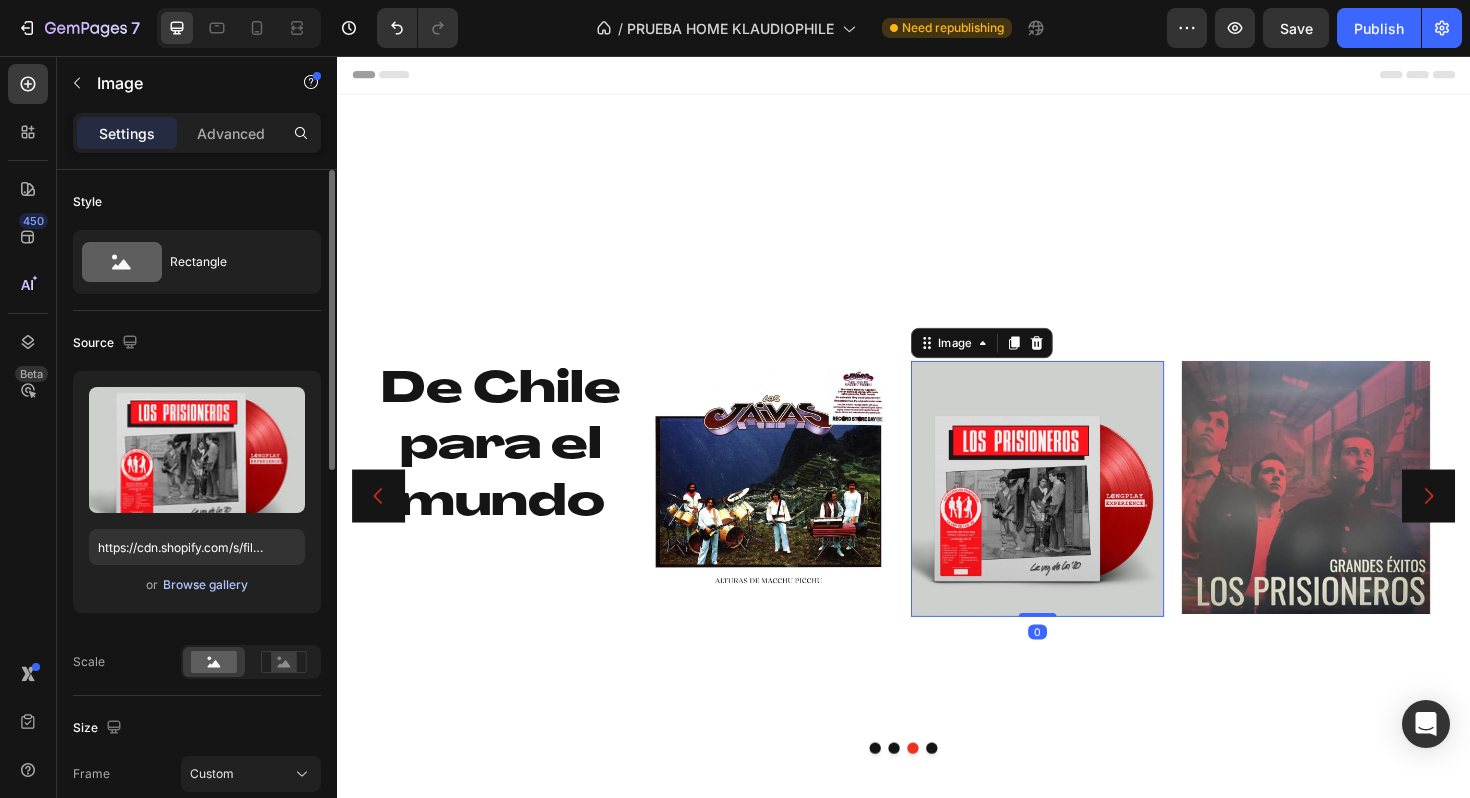 click on "Browse gallery" at bounding box center (205, 585) 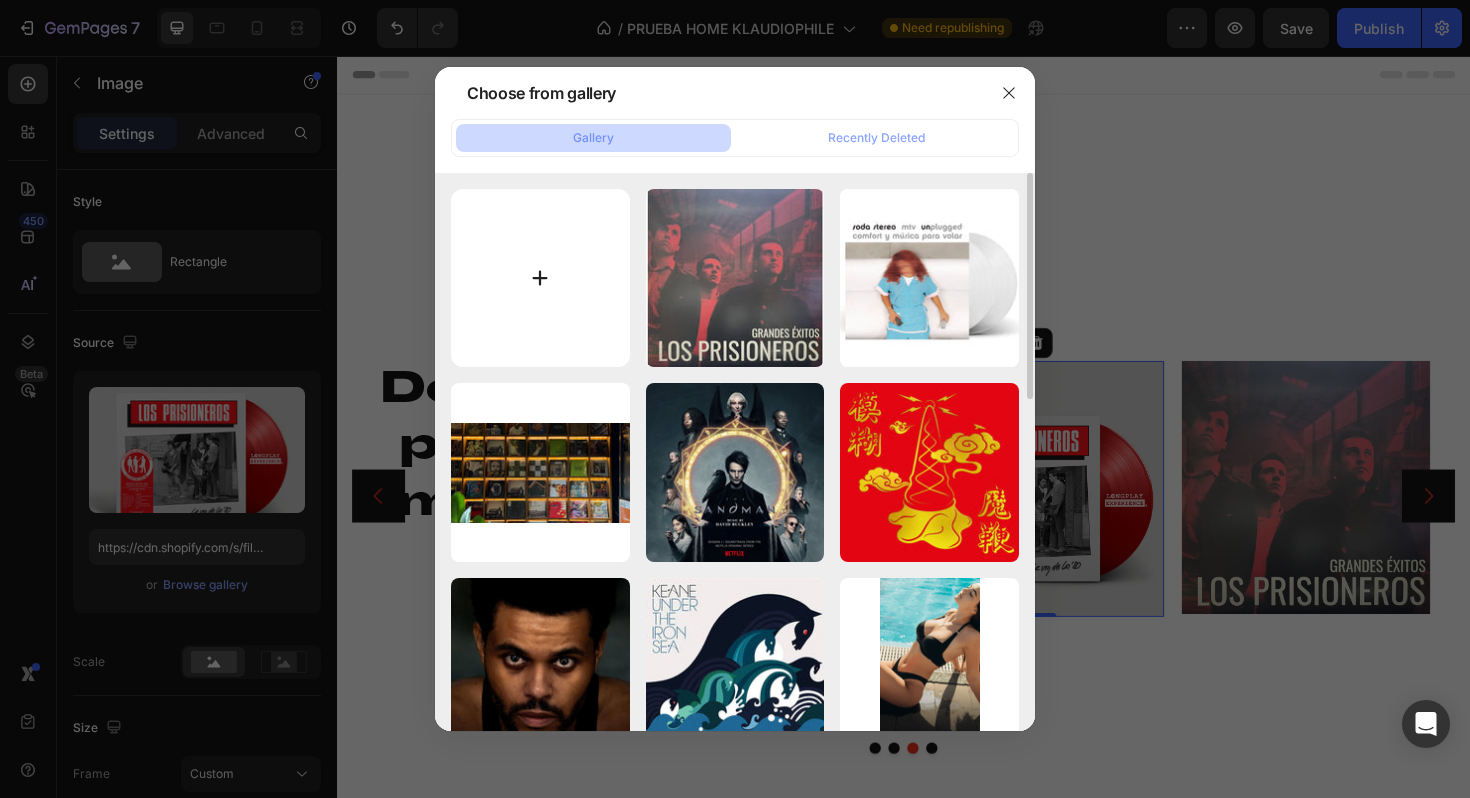 click at bounding box center (540, 278) 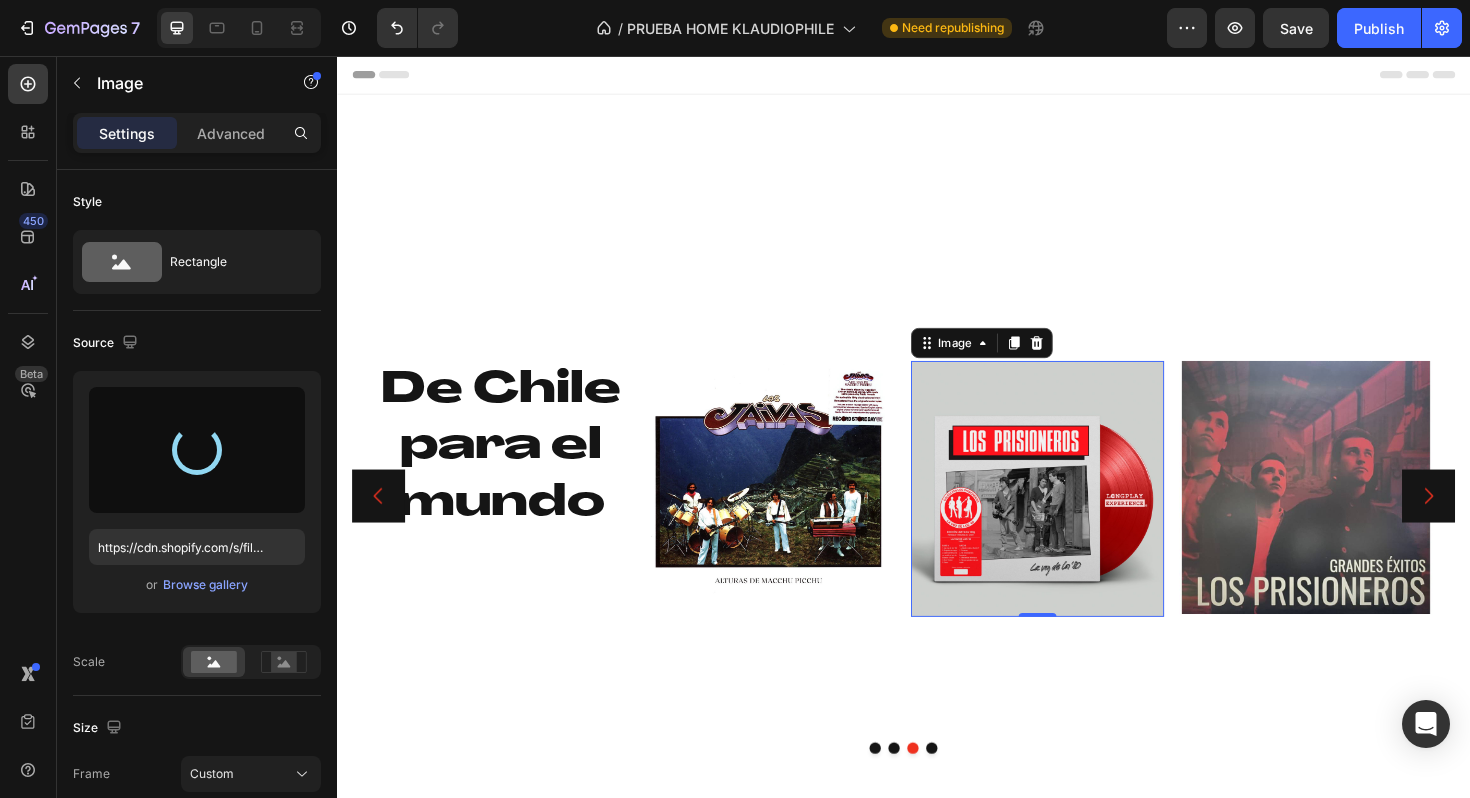 type on "https://cdn.shopify.com/s/files/1/0635/3040/1879/files/gempages_572830844972958592-3f0168c8-4f5a-404b-b7e2-06c26c178538.webp" 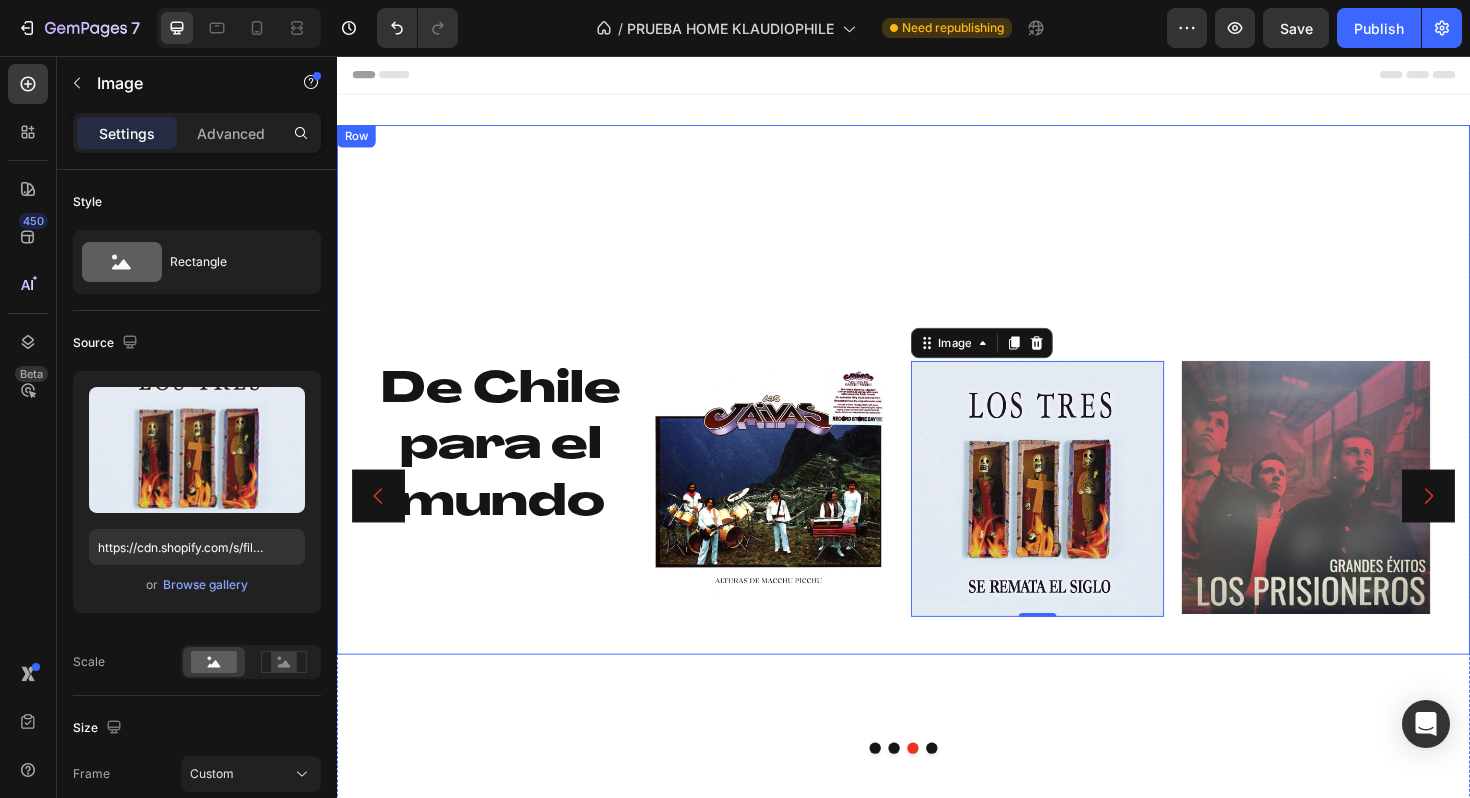 click on "De Chile para el mundo Heading Image Image   0 Image Row" at bounding box center [937, 409] 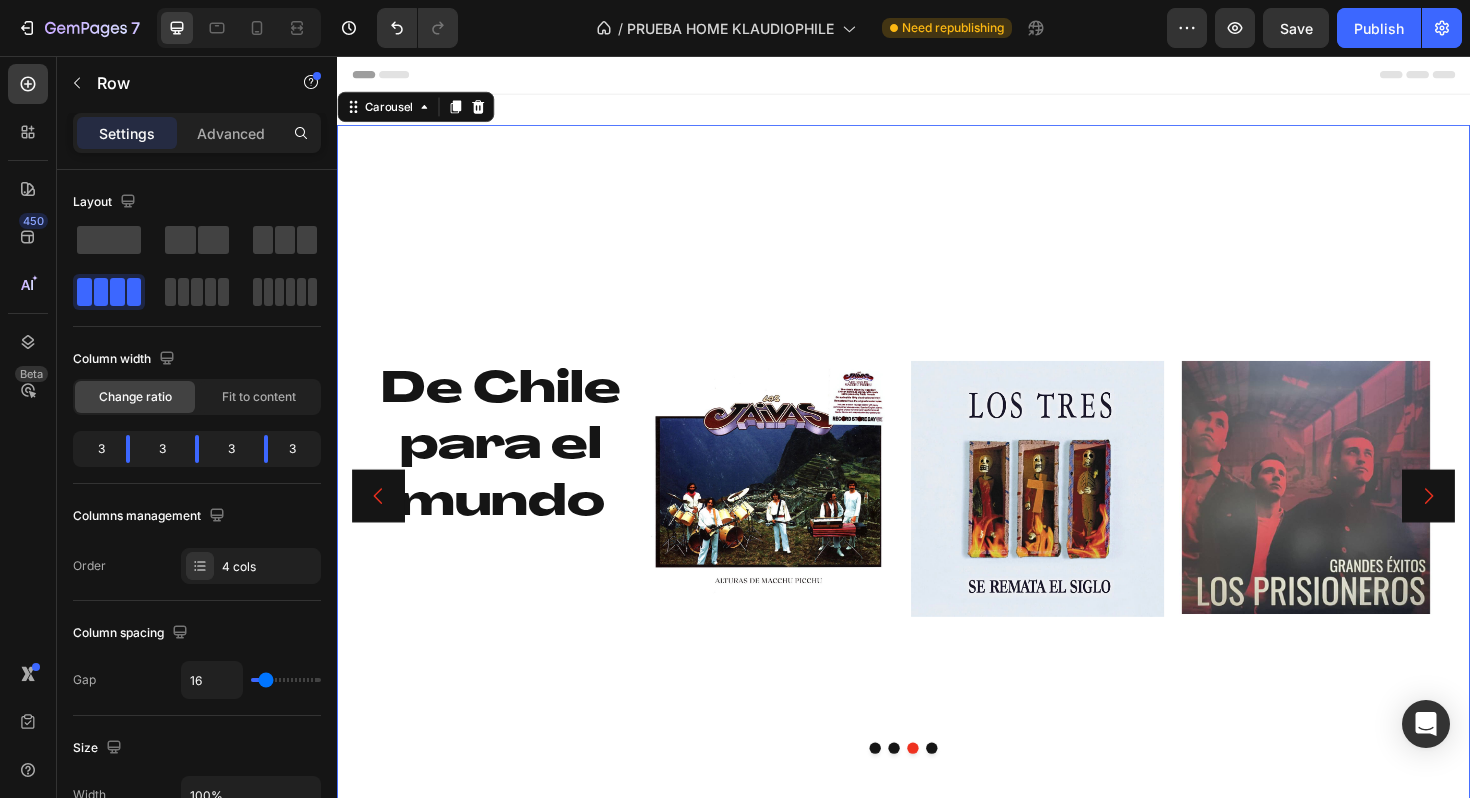 click on "De Chile para el mundo Heading Image Image Image Row" at bounding box center (937, 522) 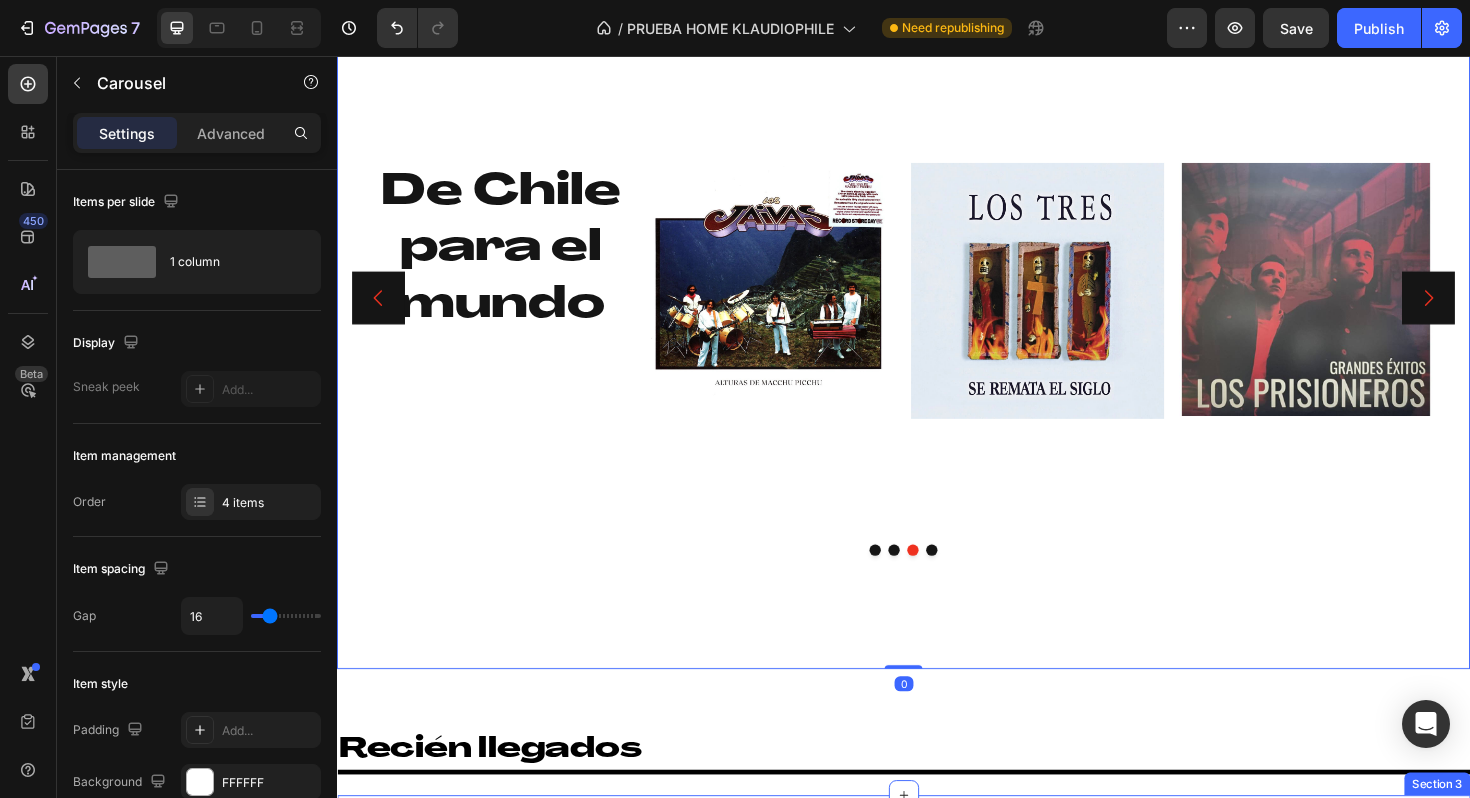 scroll, scrollTop: 0, scrollLeft: 0, axis: both 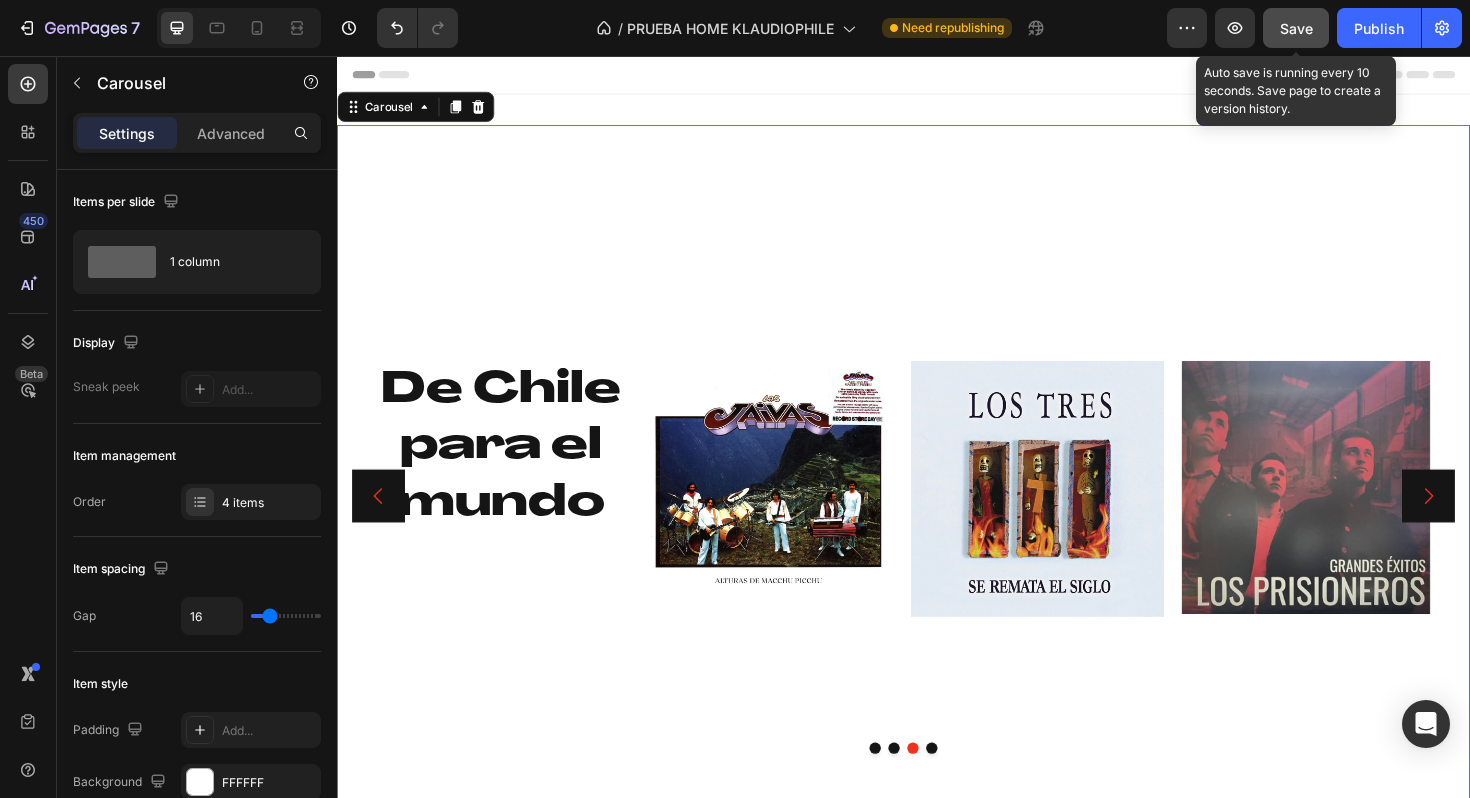 click on "Save" at bounding box center (1296, 28) 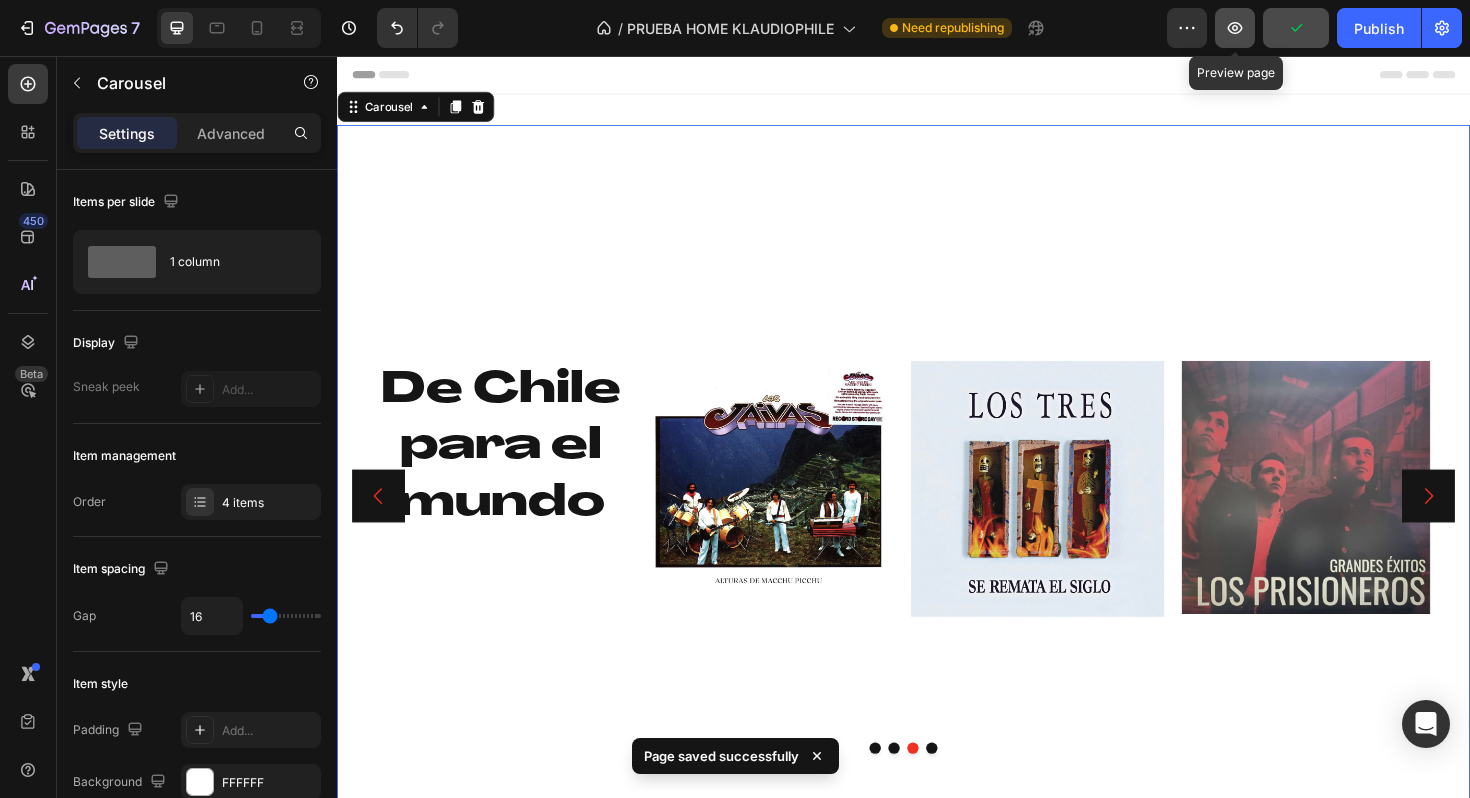 click 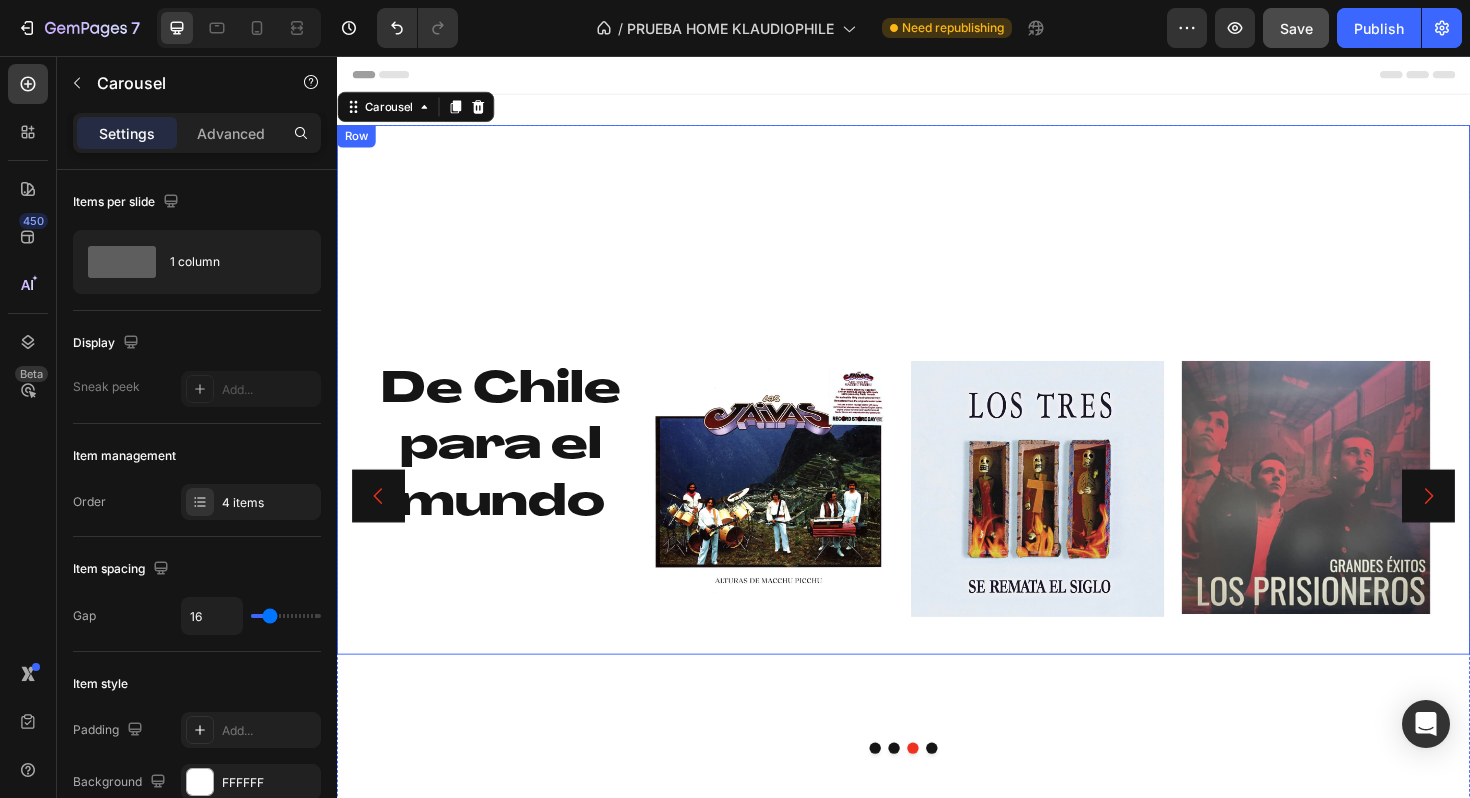 click on "De Chile para el mundo Heading Image Image Image Row" at bounding box center [937, 409] 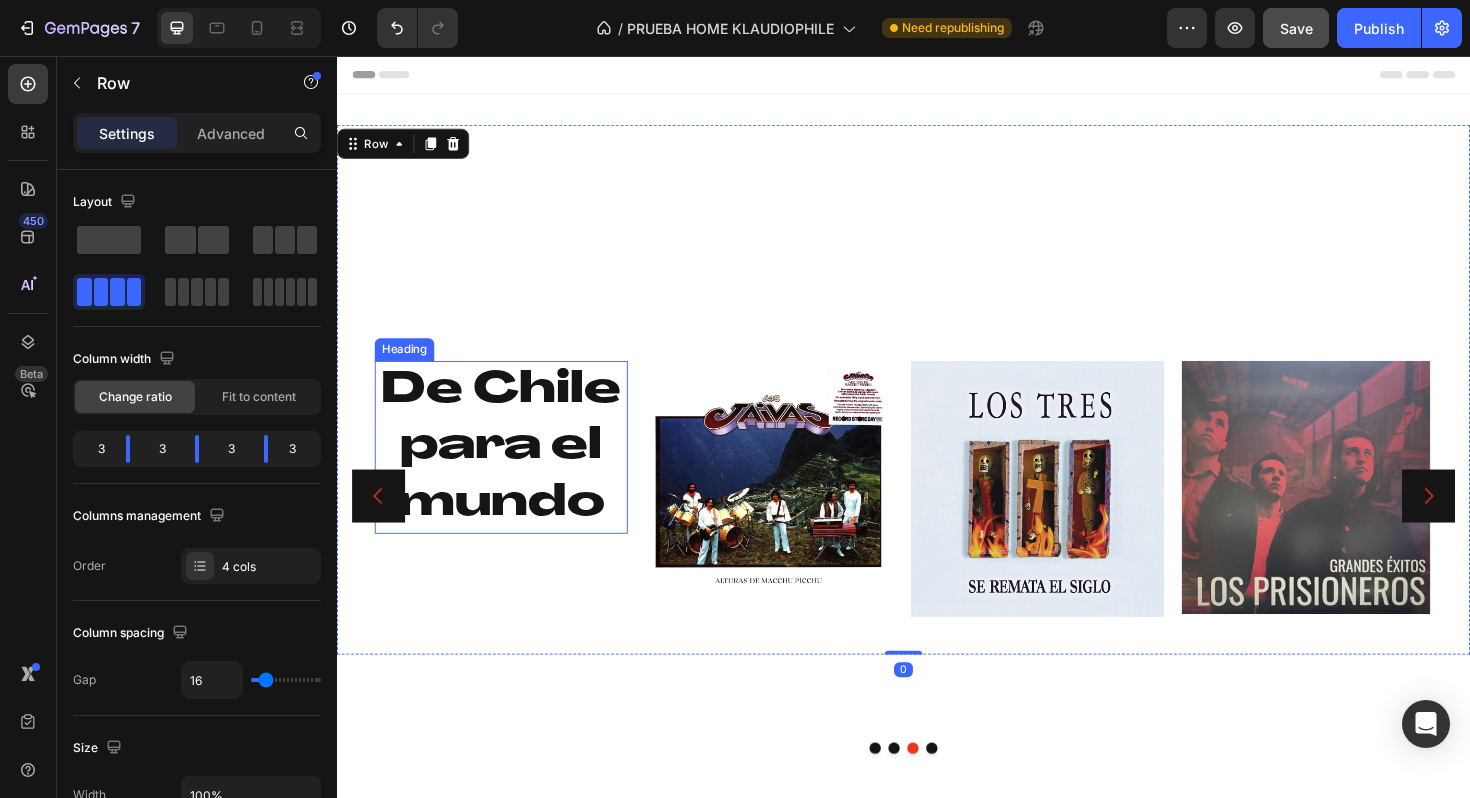 click on "De Chile para el mundo Heading Image Image Image Row   0" at bounding box center [937, 409] 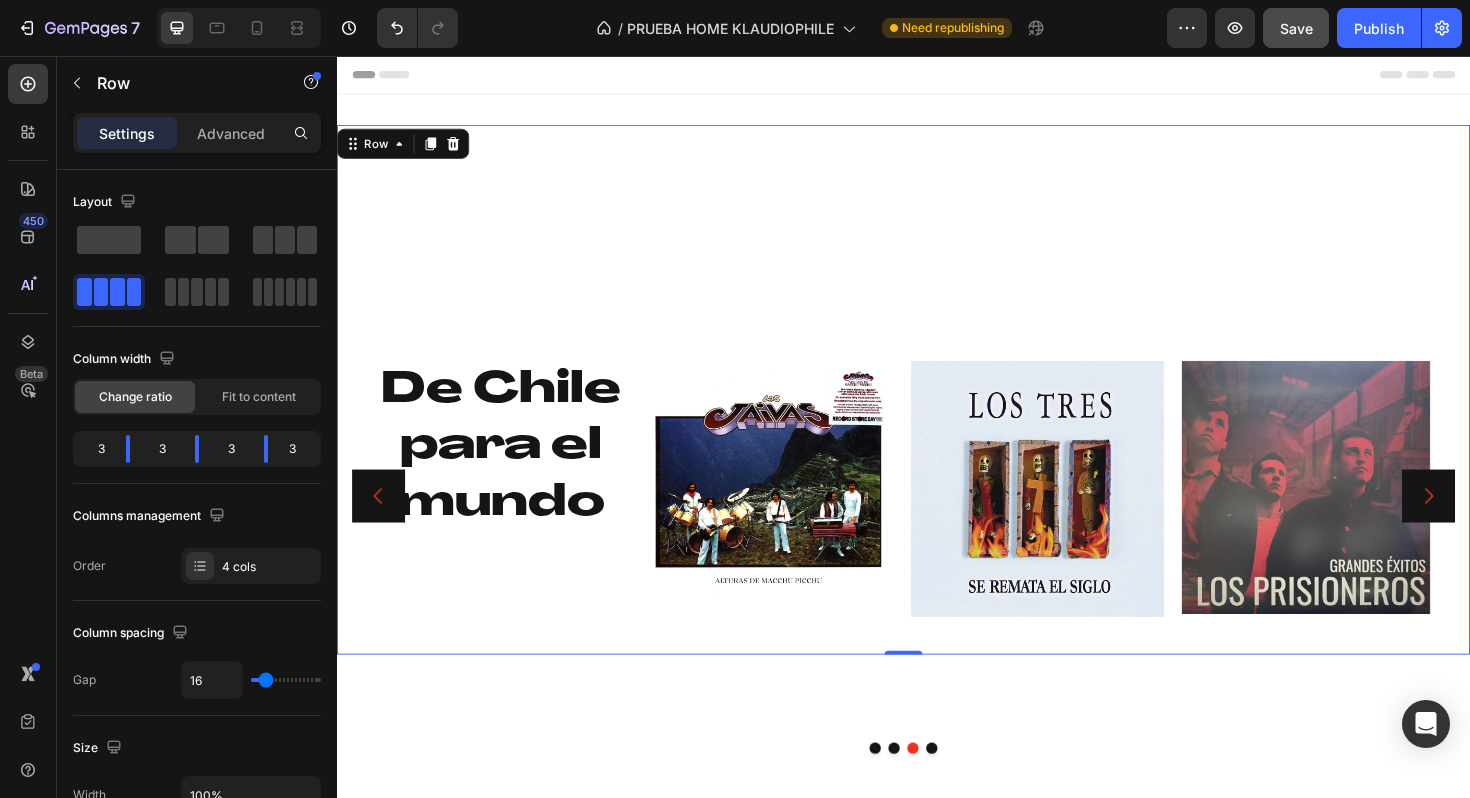 click on "De Chile para el mundo Heading Image Image Image Row   0" at bounding box center (937, 409) 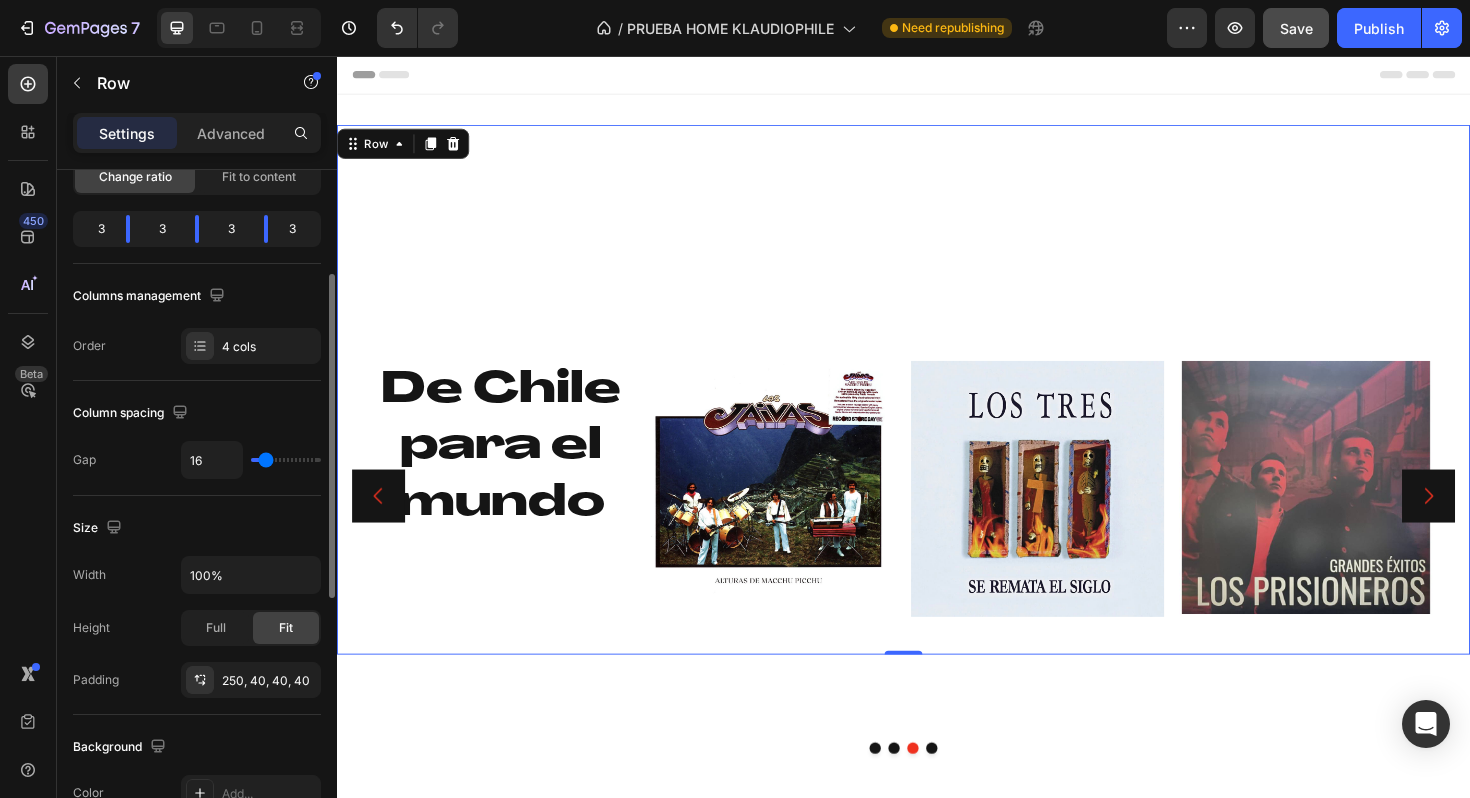 scroll, scrollTop: 234, scrollLeft: 0, axis: vertical 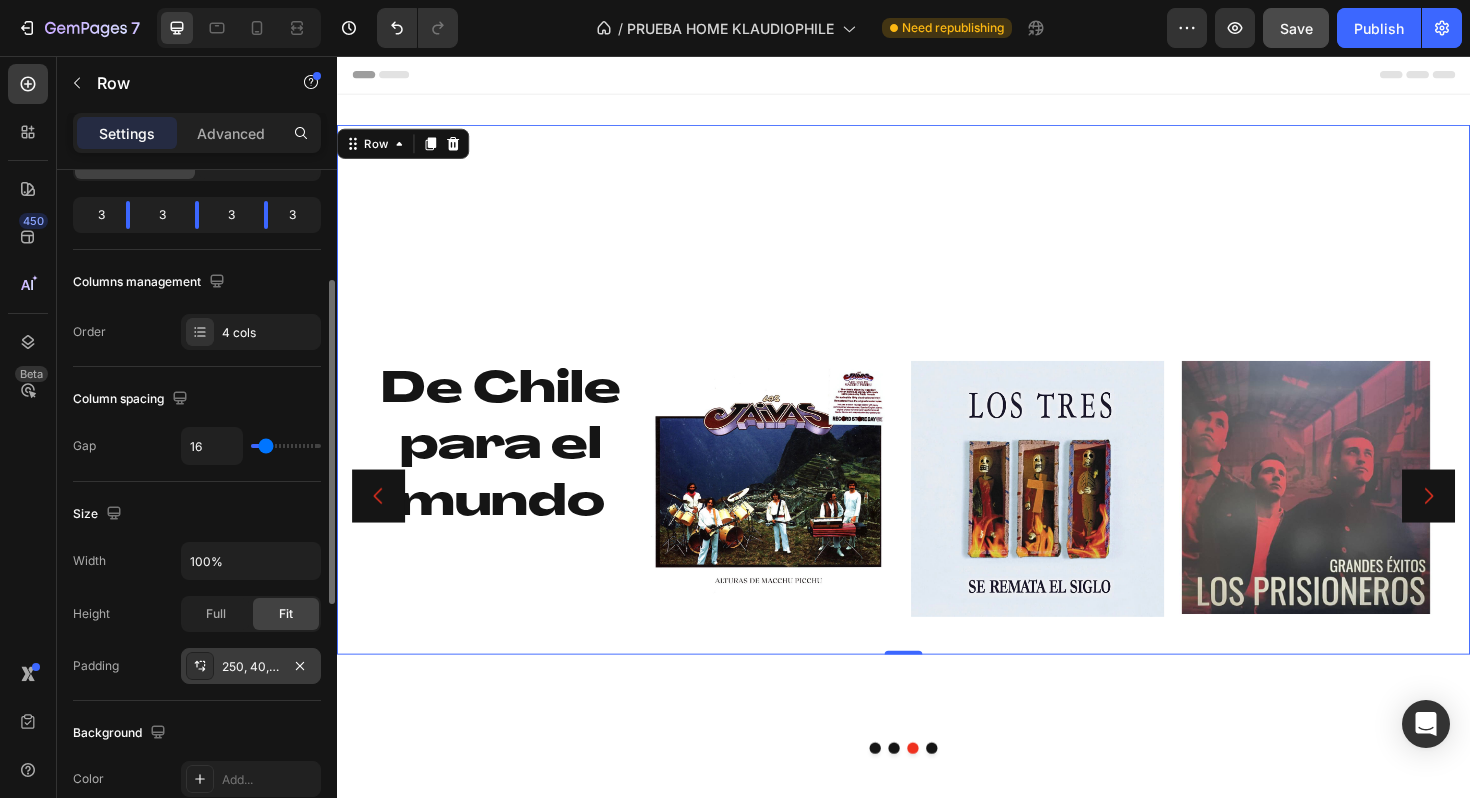 click 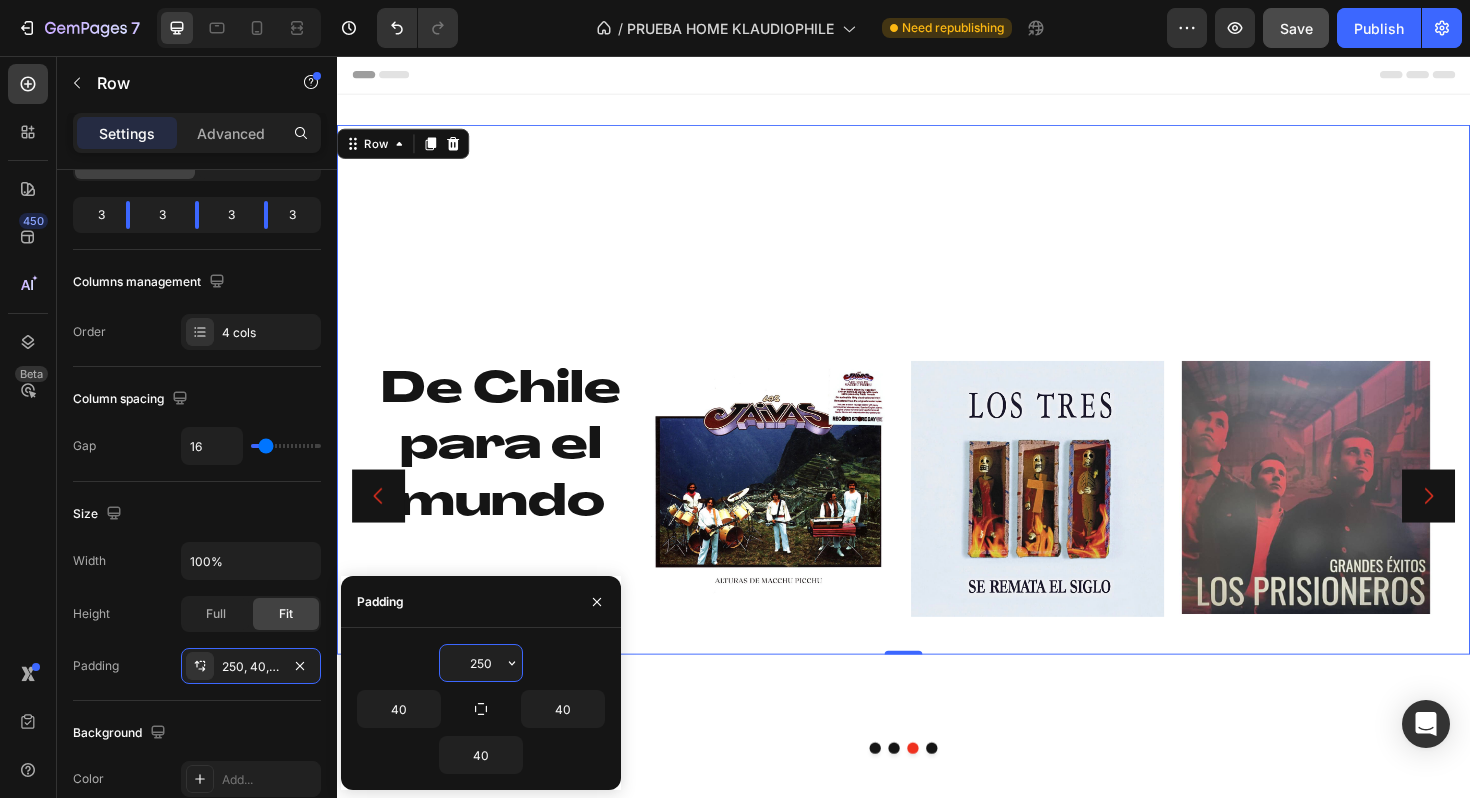 click on "250" at bounding box center [481, 663] 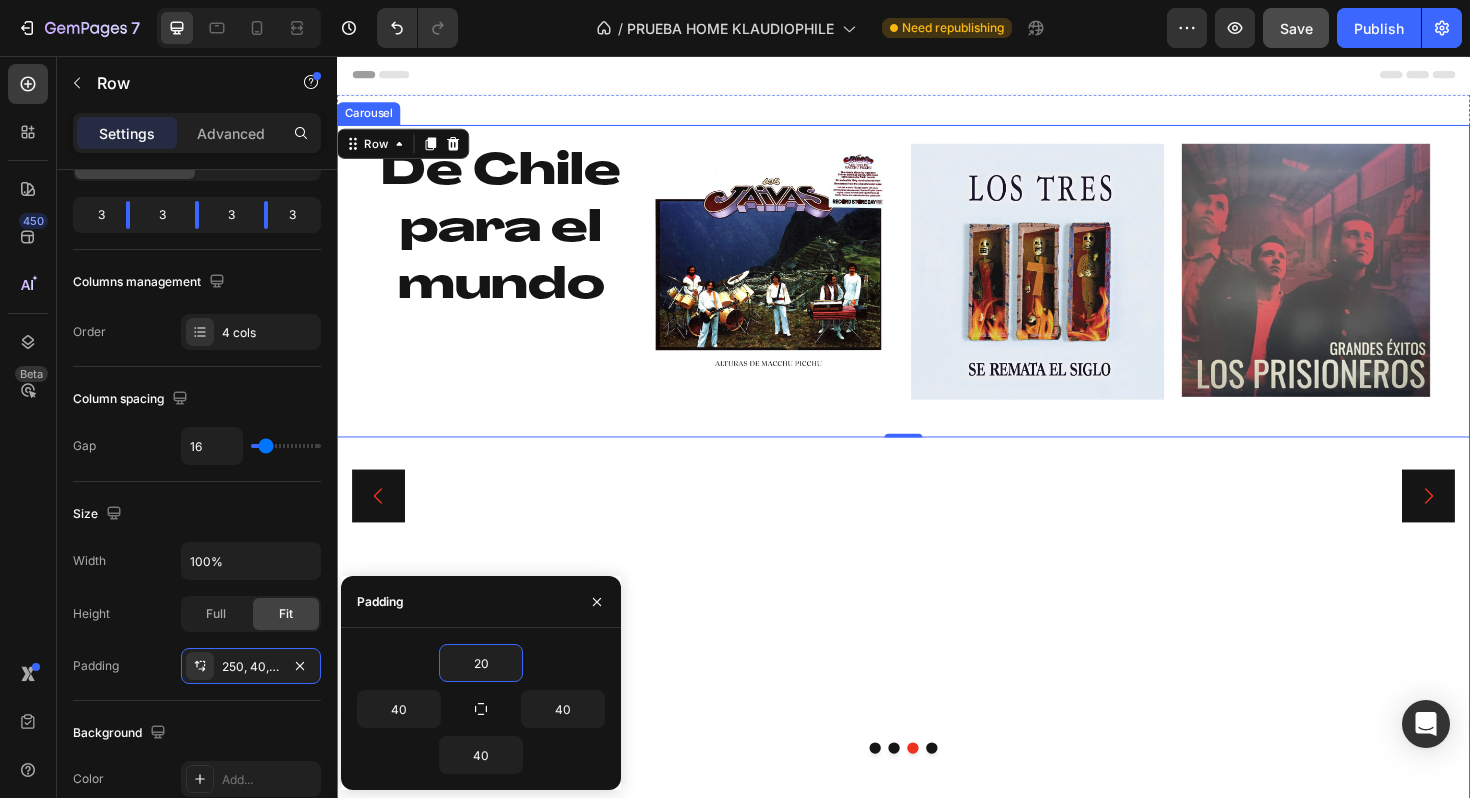 type on "2" 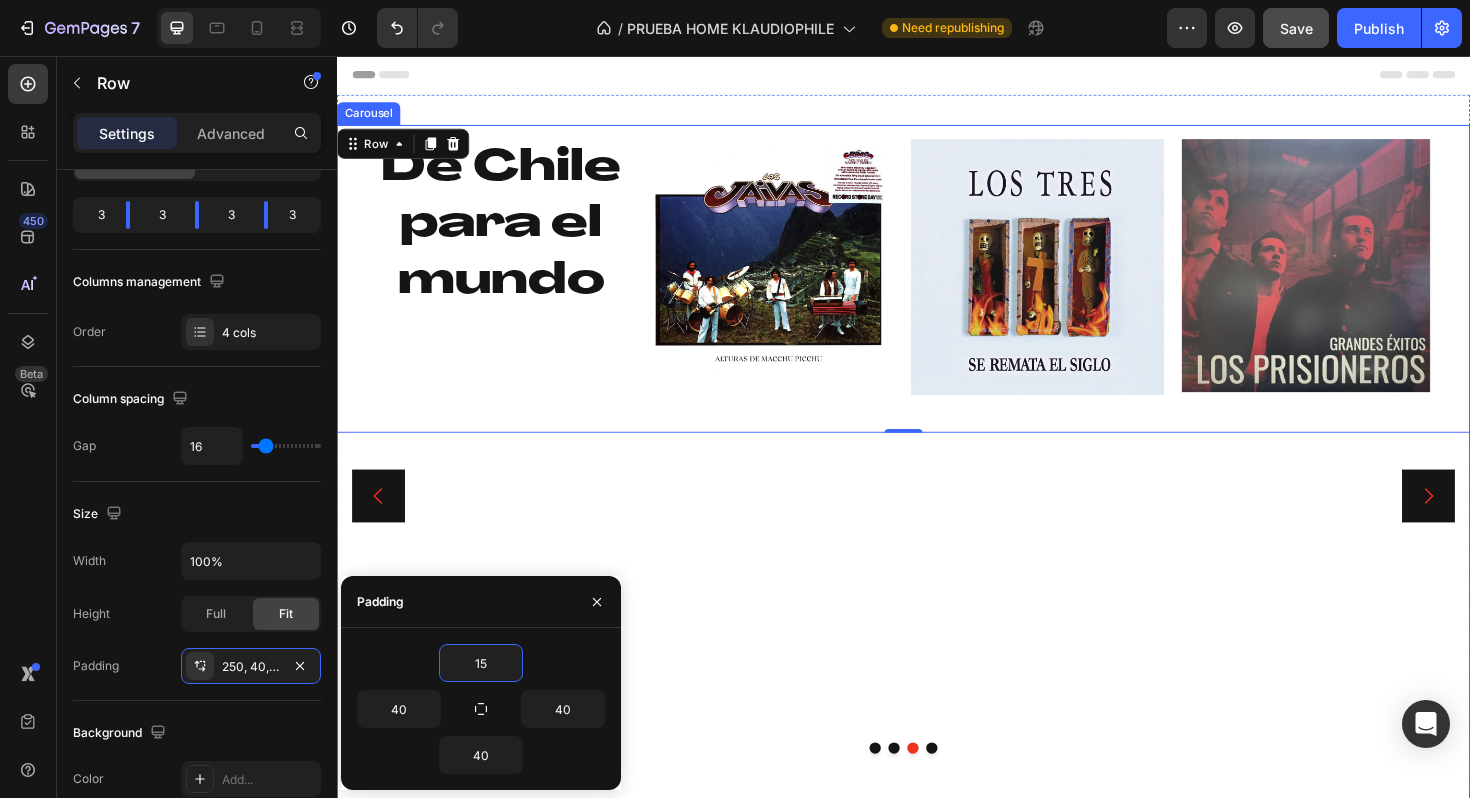 type on "150" 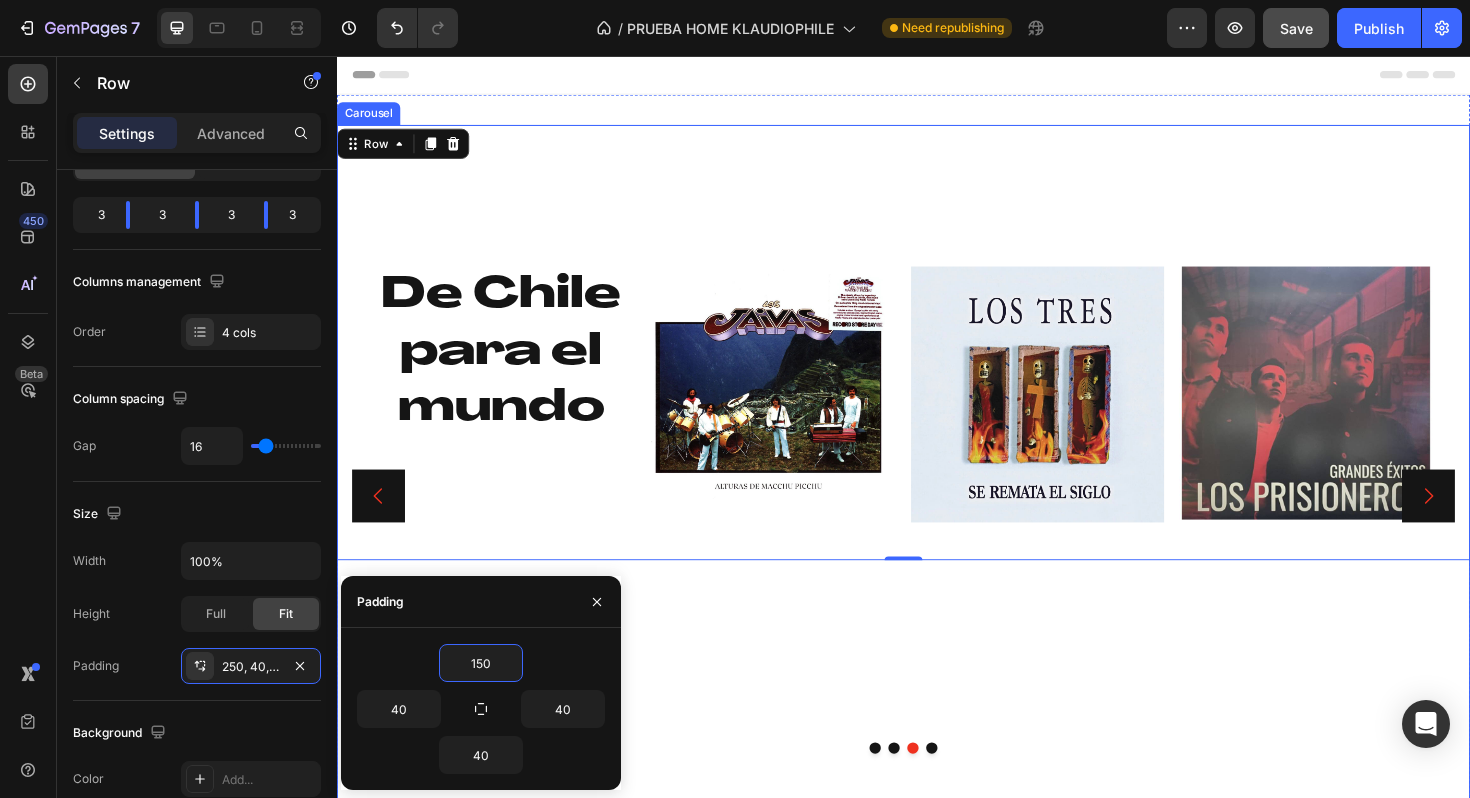 click on "De Chile para el mundo Heading Image Image Image Row   0" at bounding box center [937, 522] 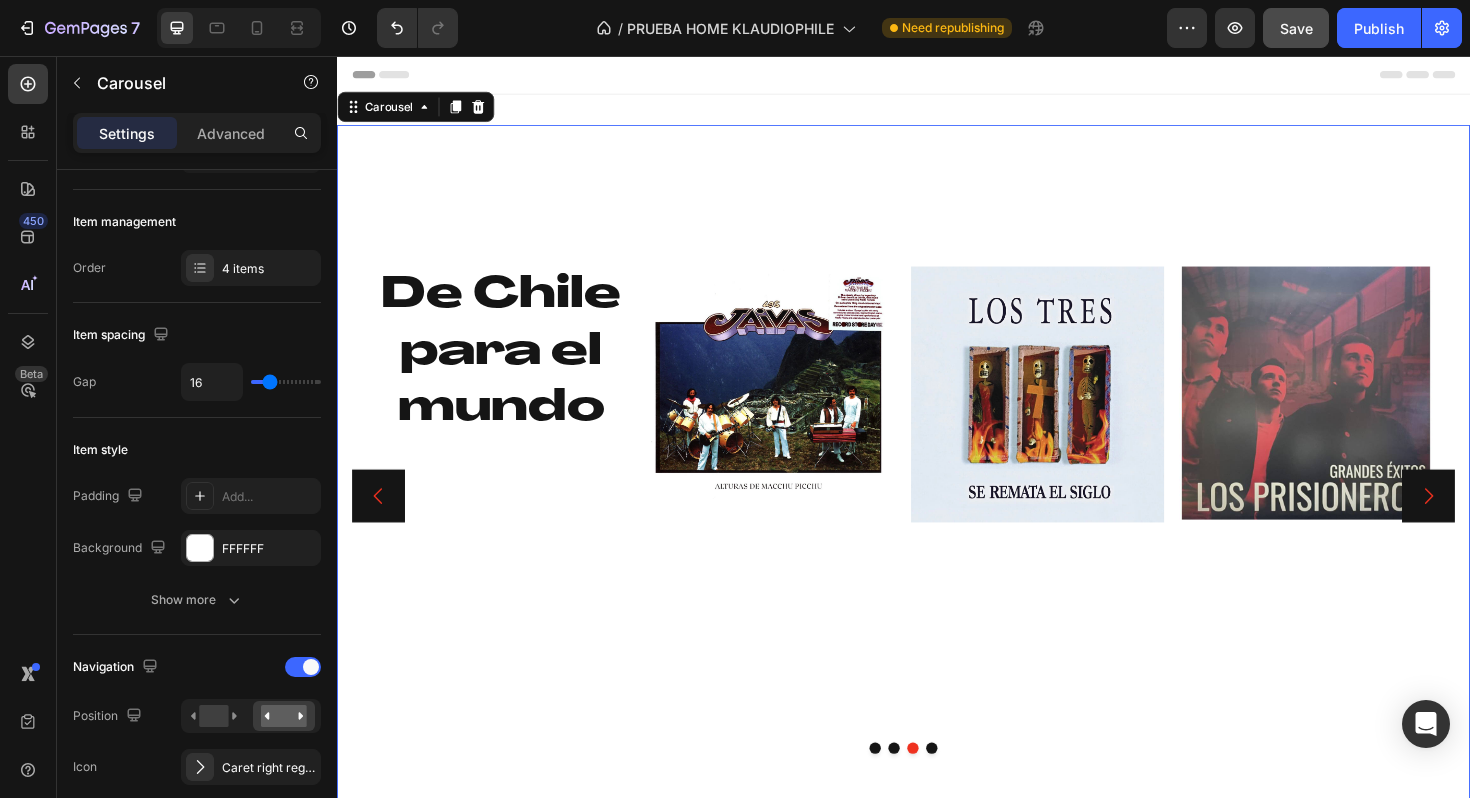 scroll, scrollTop: 0, scrollLeft: 0, axis: both 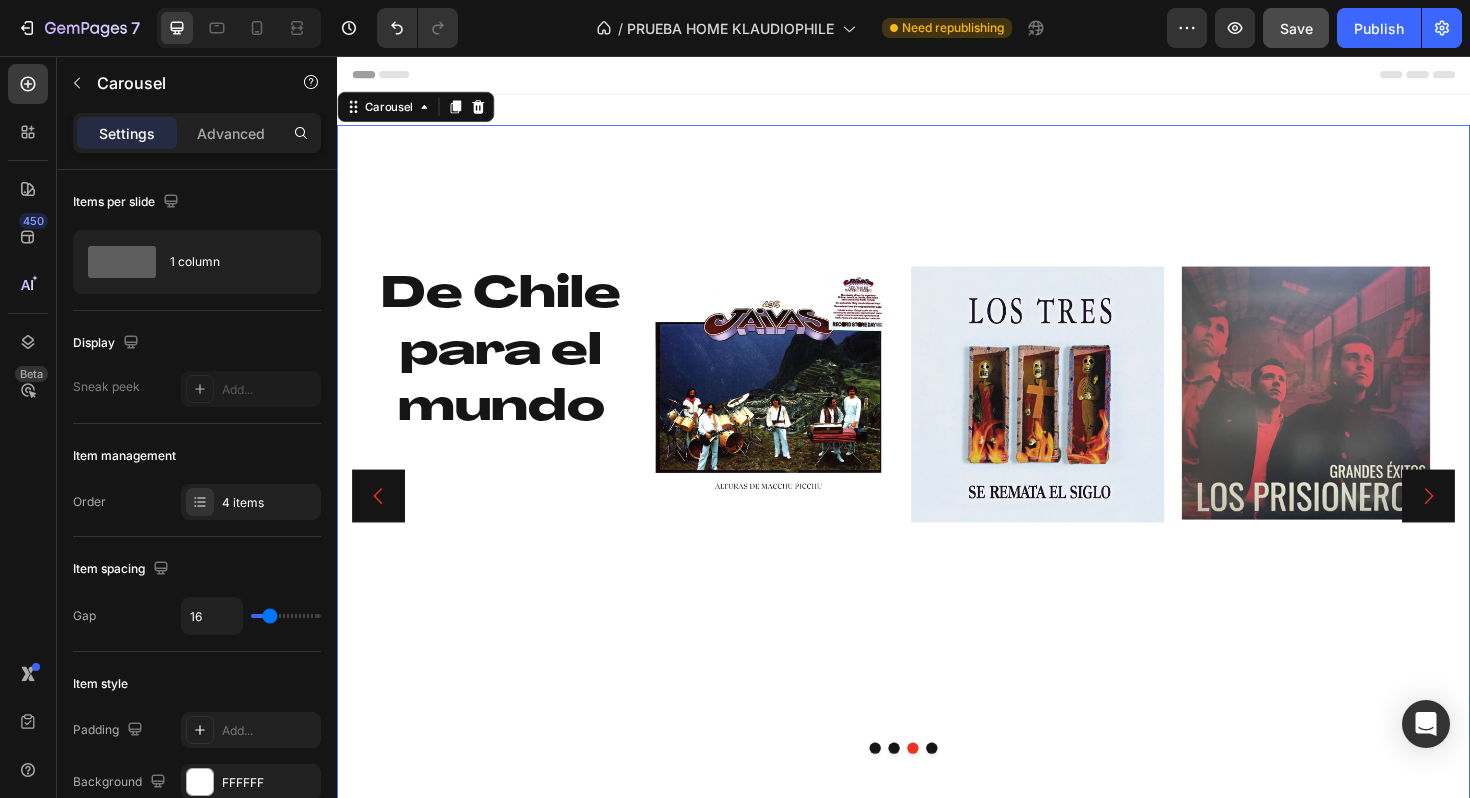 click at bounding box center (927, 789) 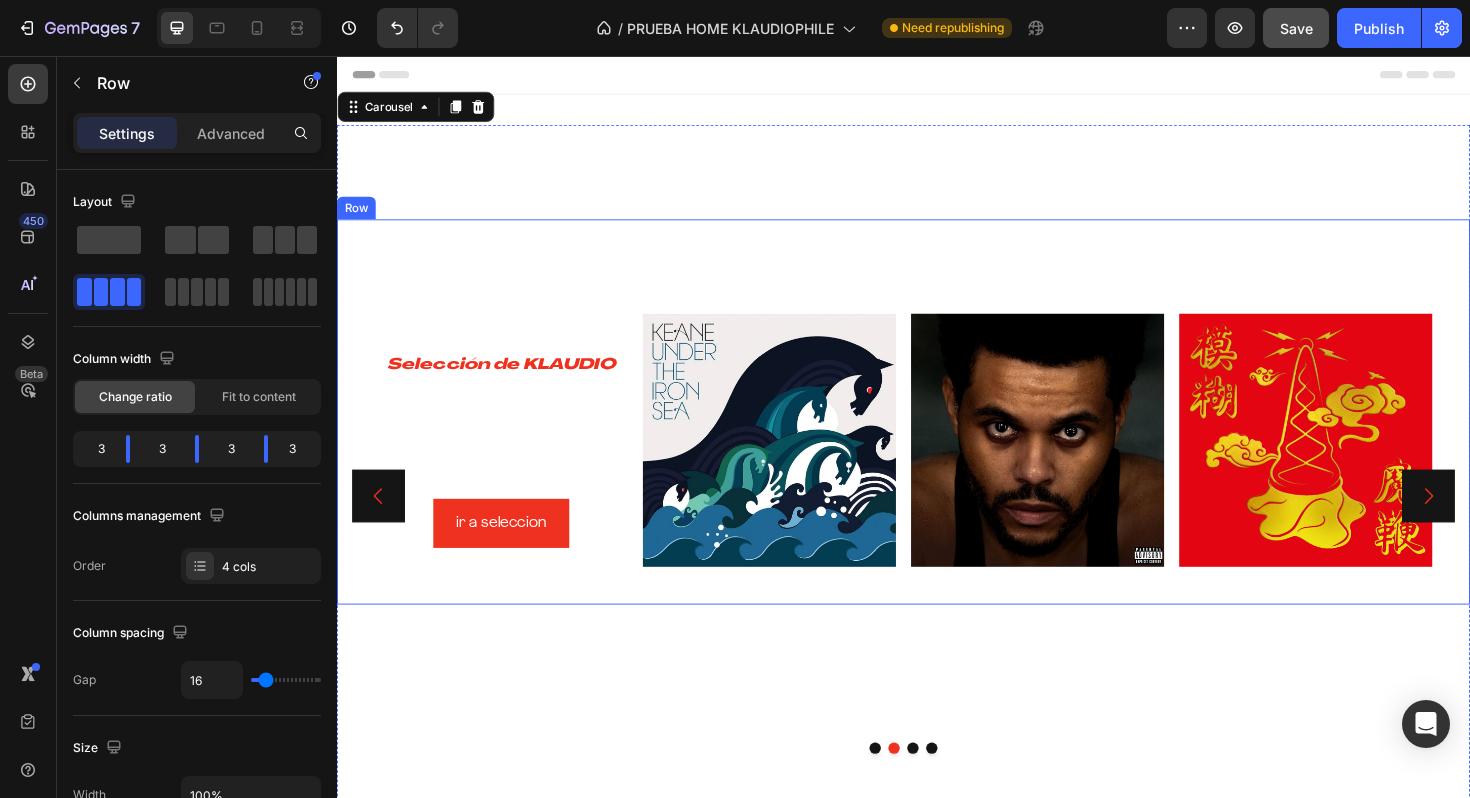 click on "⁠⁠⁠⁠⁠⁠⁠ Selección de KLAUDIO Heading ¡ Descubre los 20 discos imprescindibles para tu agosto!! Text Block ir a seleccion Button Image Image Image Row" at bounding box center [937, 433] 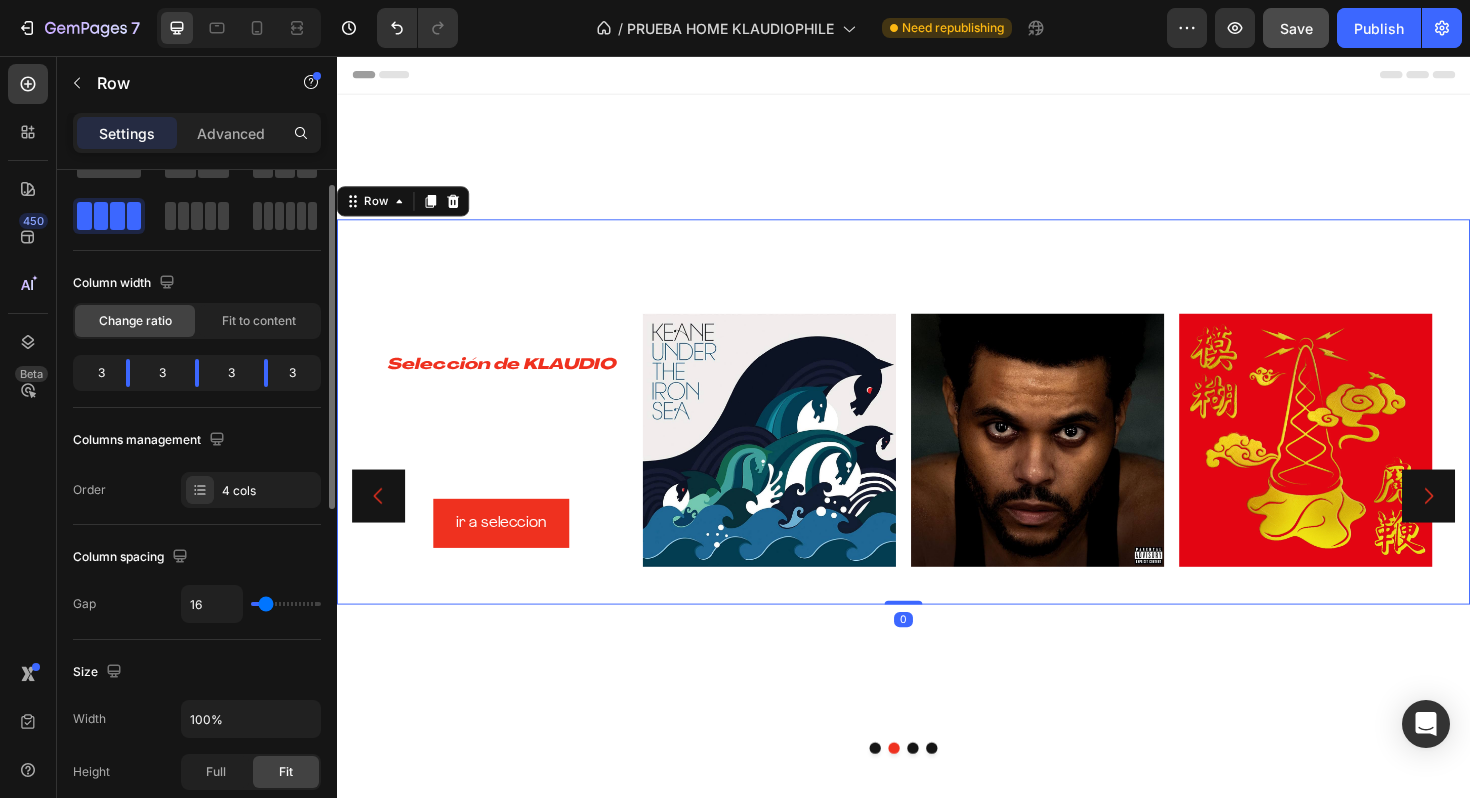 scroll, scrollTop: 113, scrollLeft: 0, axis: vertical 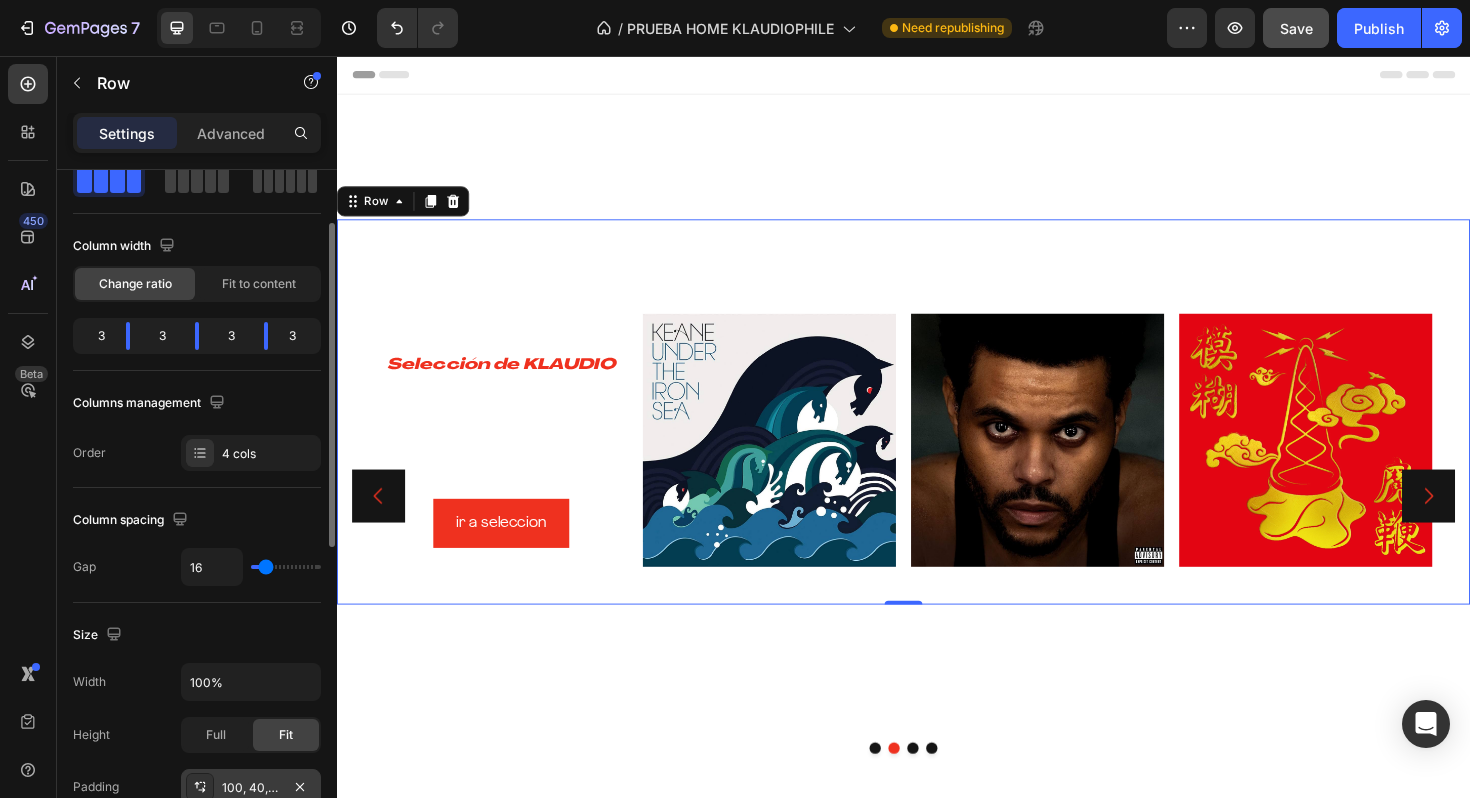 click 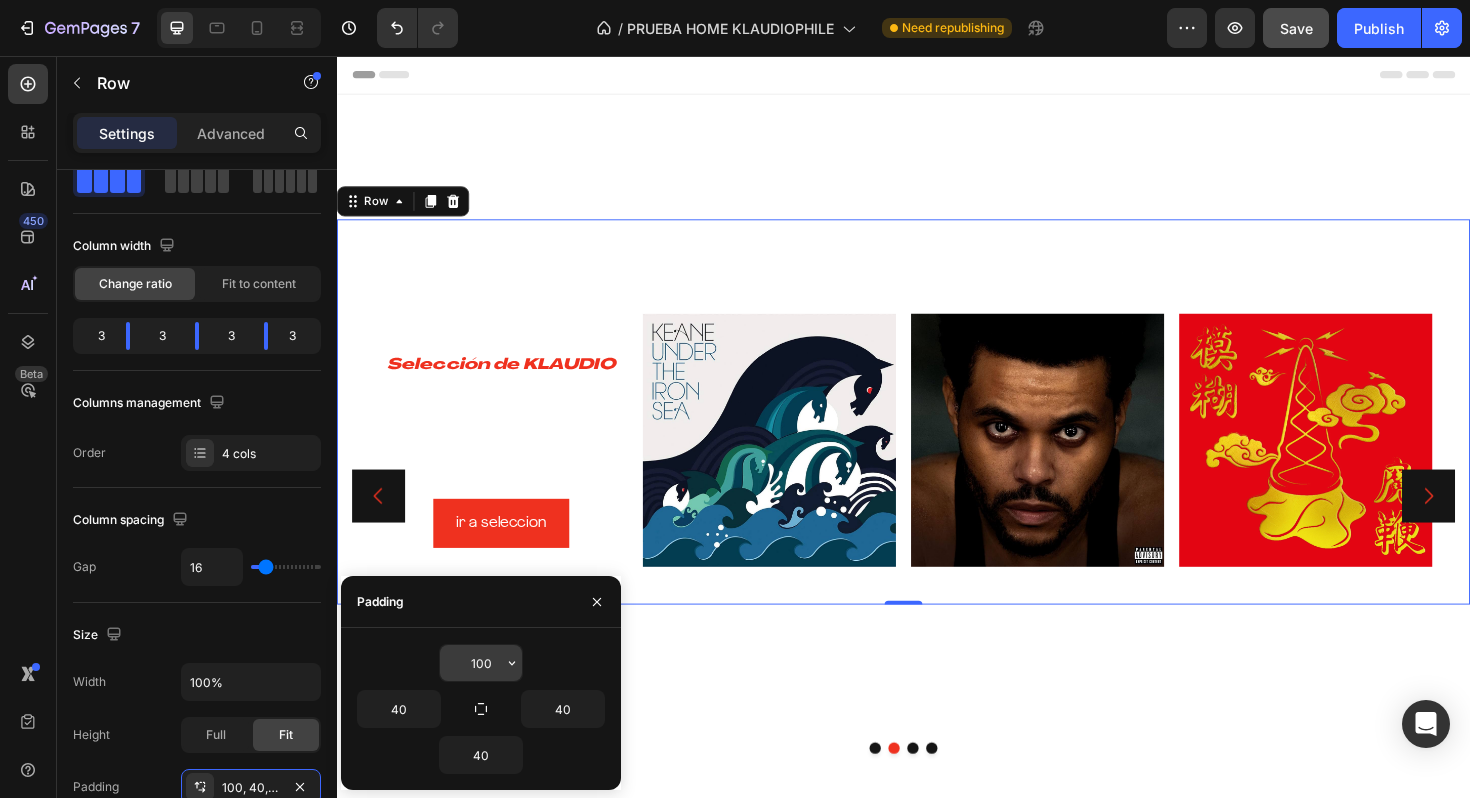 click 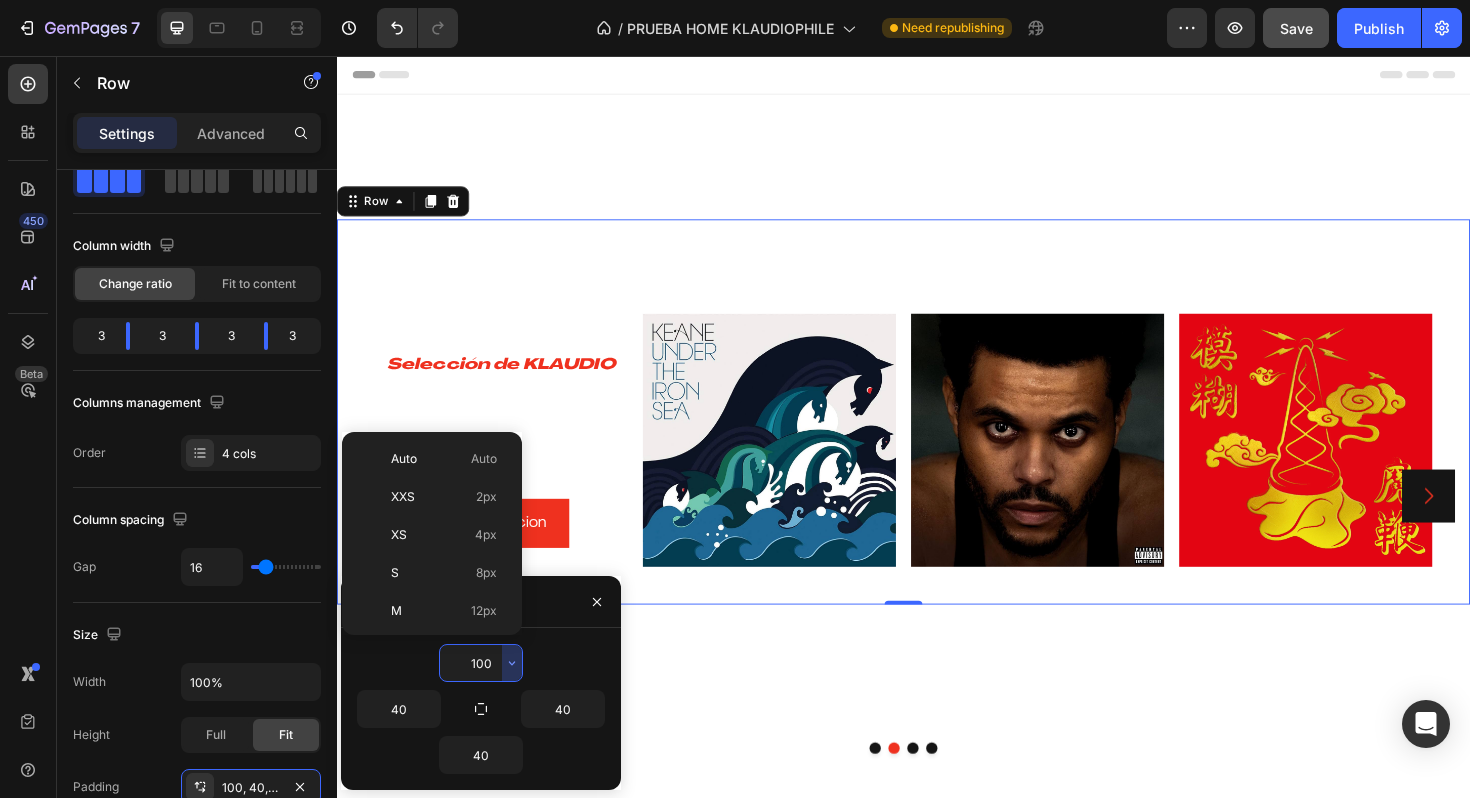 click on "100" at bounding box center (481, 663) 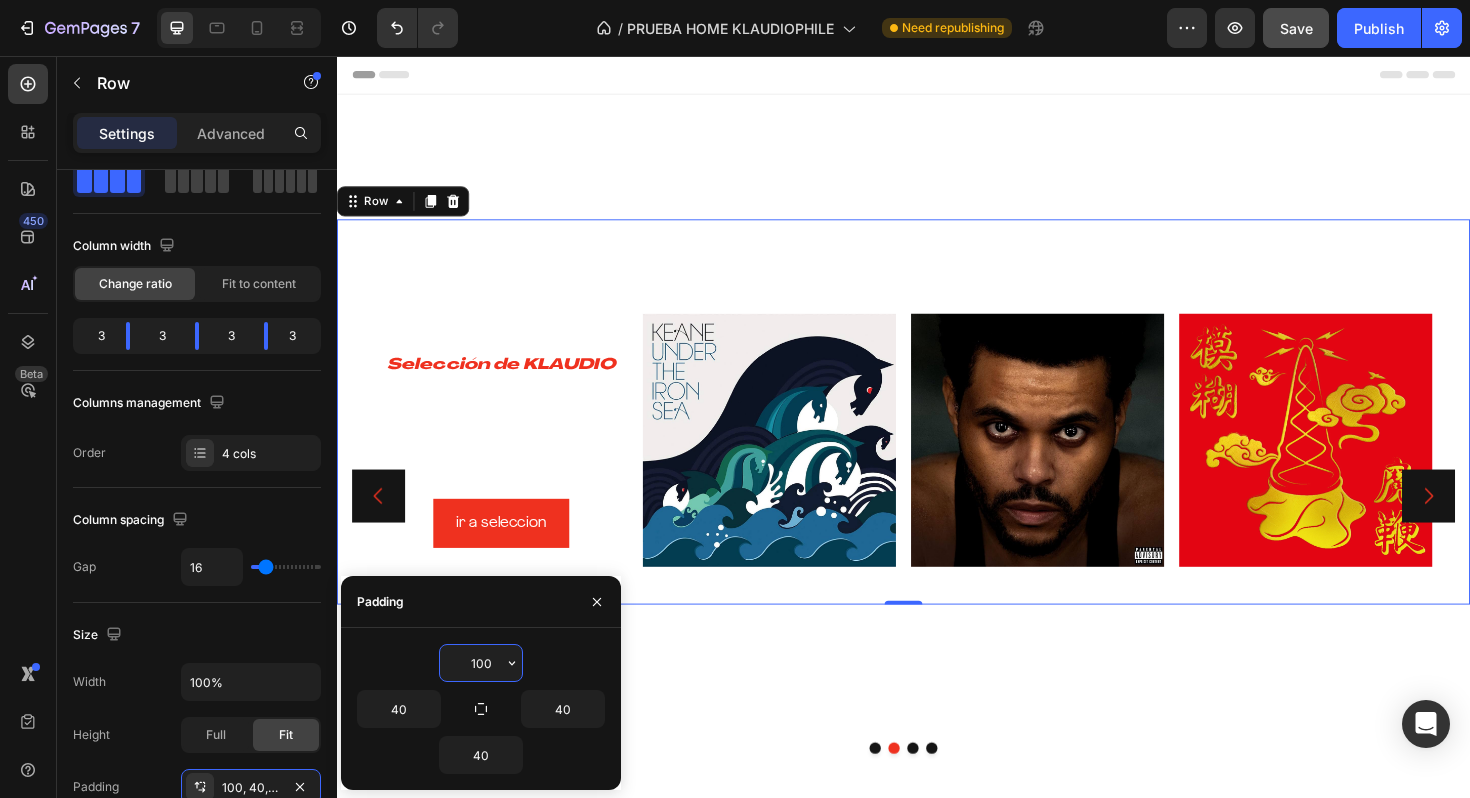 click on "100" at bounding box center [481, 663] 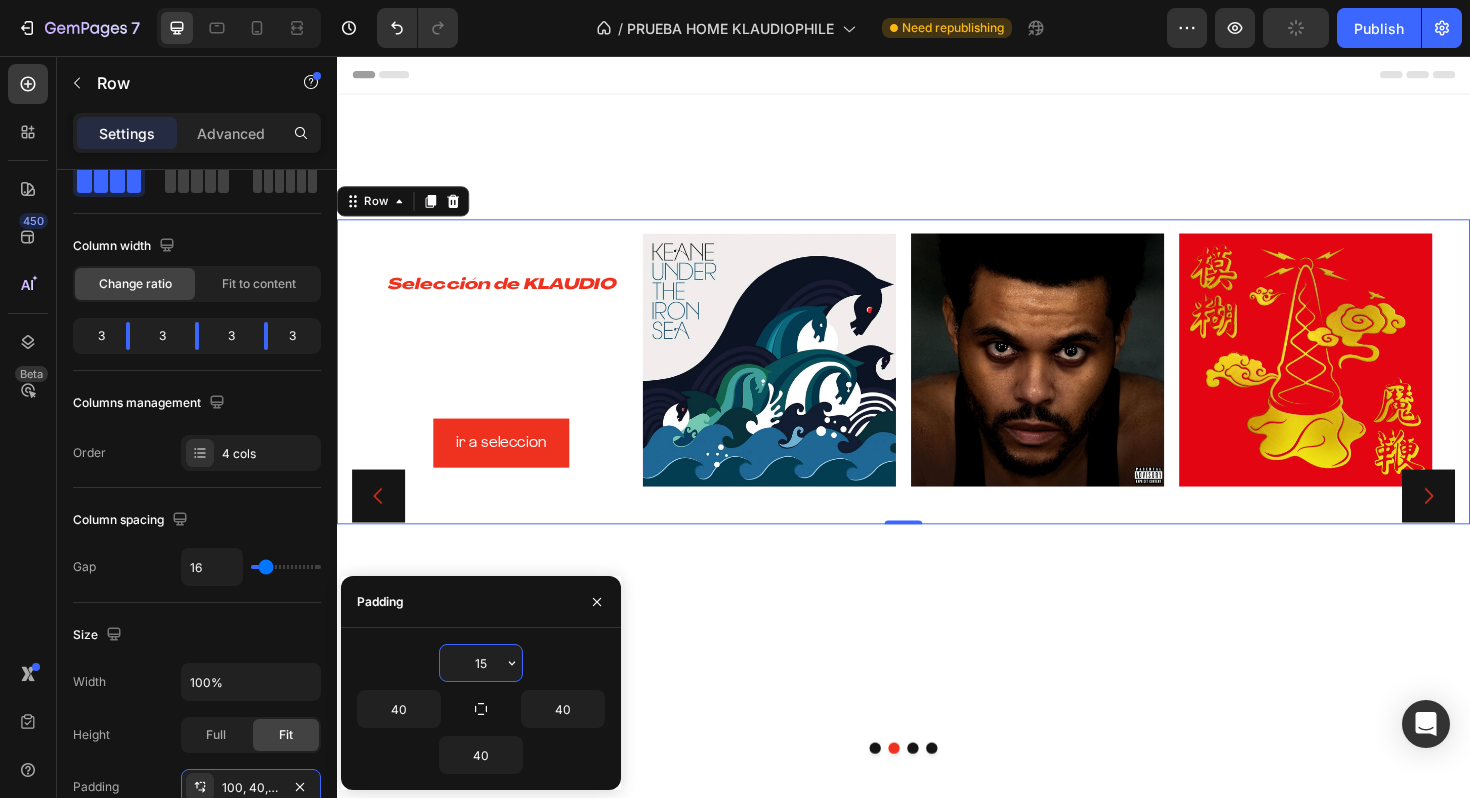 type on "150" 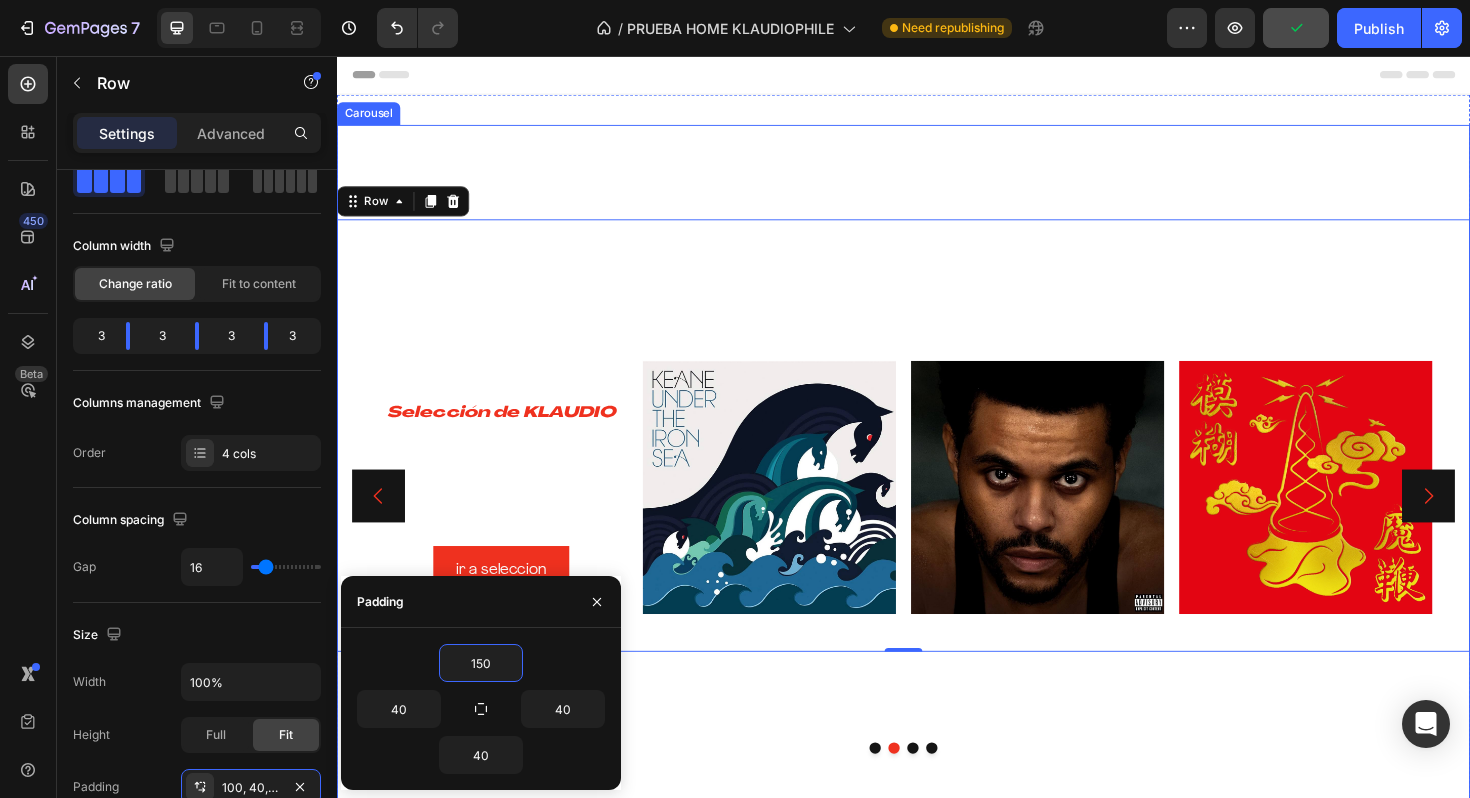 click on "⁠⁠⁠⁠⁠⁠⁠ Selección de KLAUDIO Heading ¡ Descubre los 20 discos imprescindibles para tu agosto!! Text Block ir a seleccion Button Image Image Image Row   0" at bounding box center [937, 522] 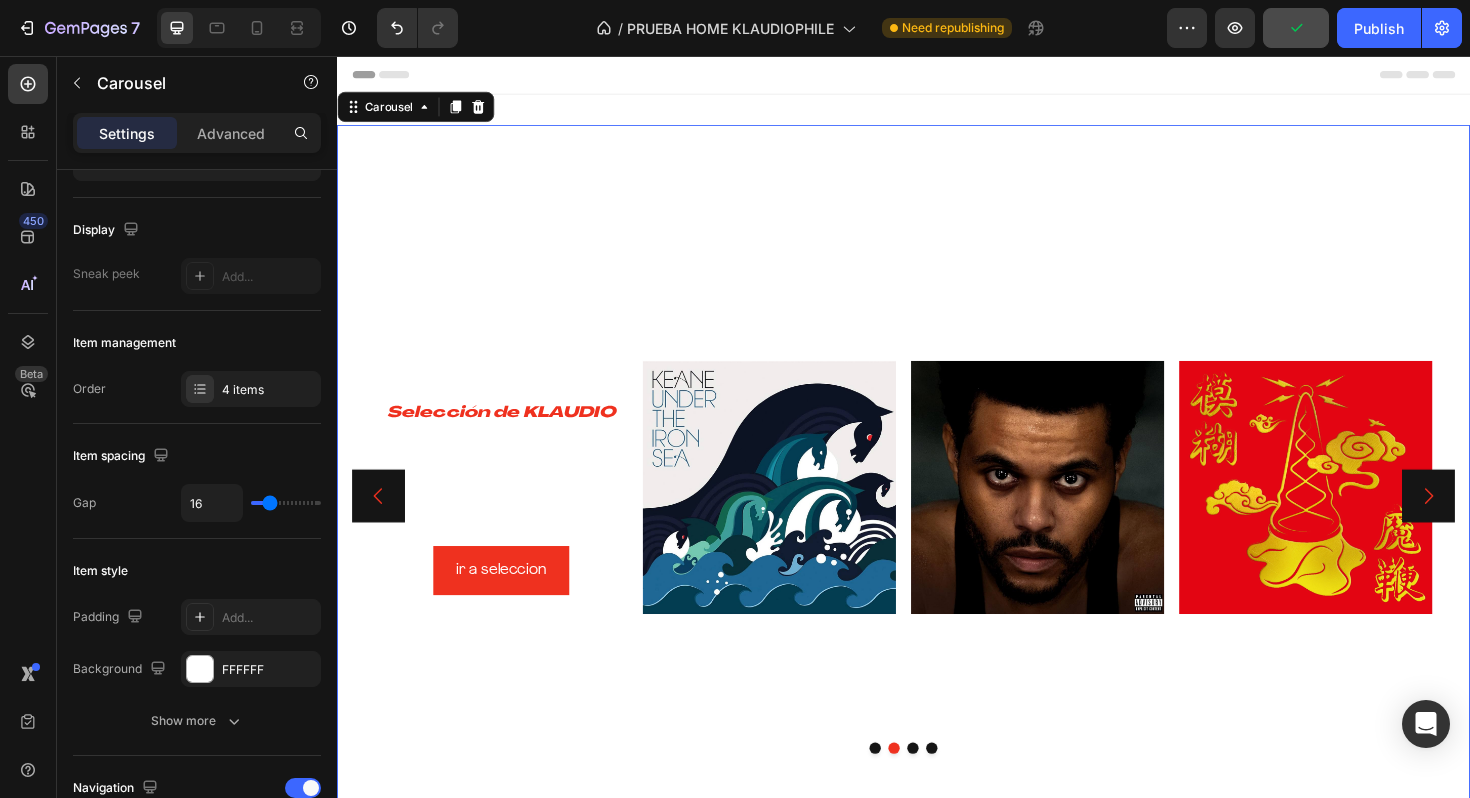 scroll, scrollTop: 0, scrollLeft: 0, axis: both 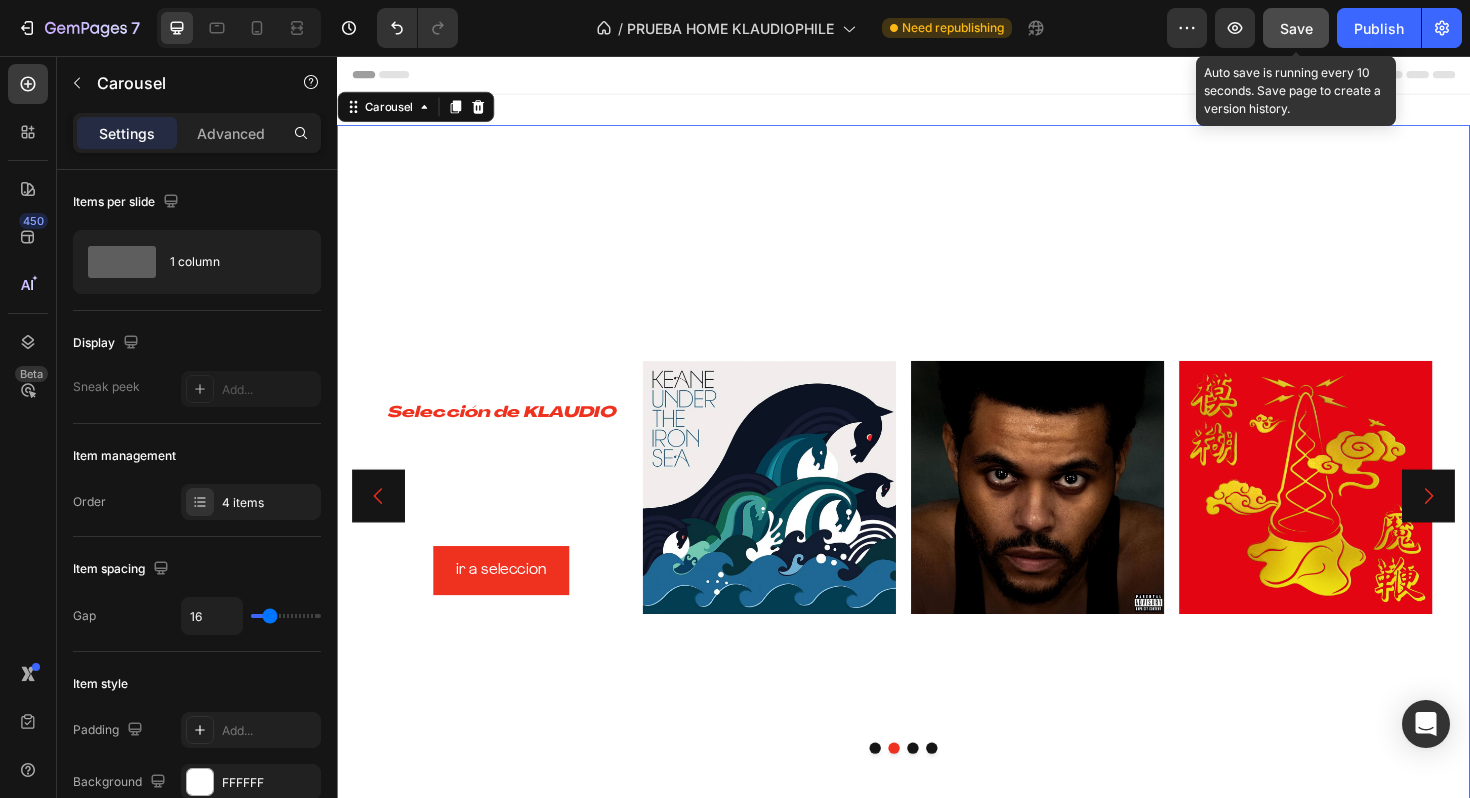 click on "Save" at bounding box center [1296, 28] 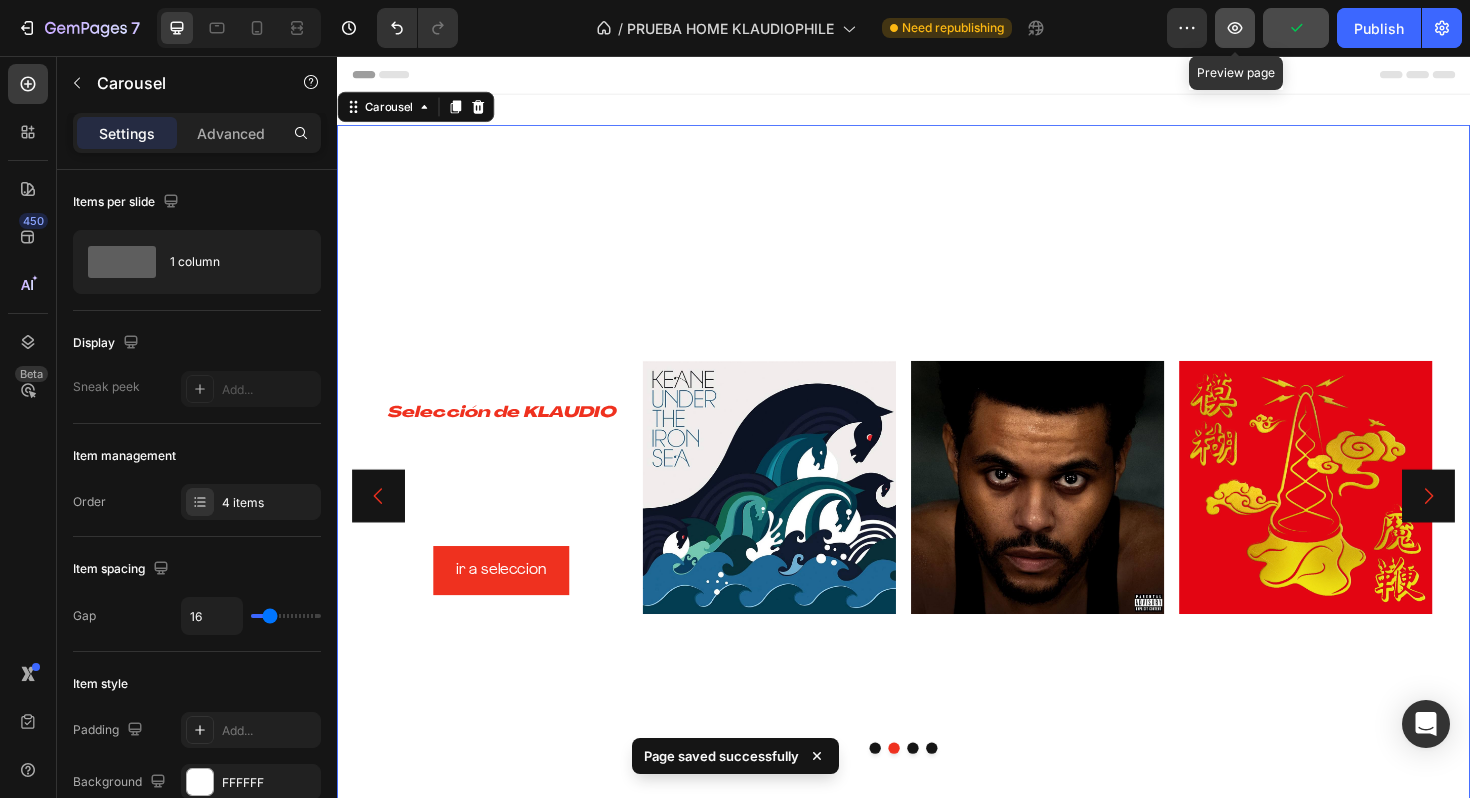 click 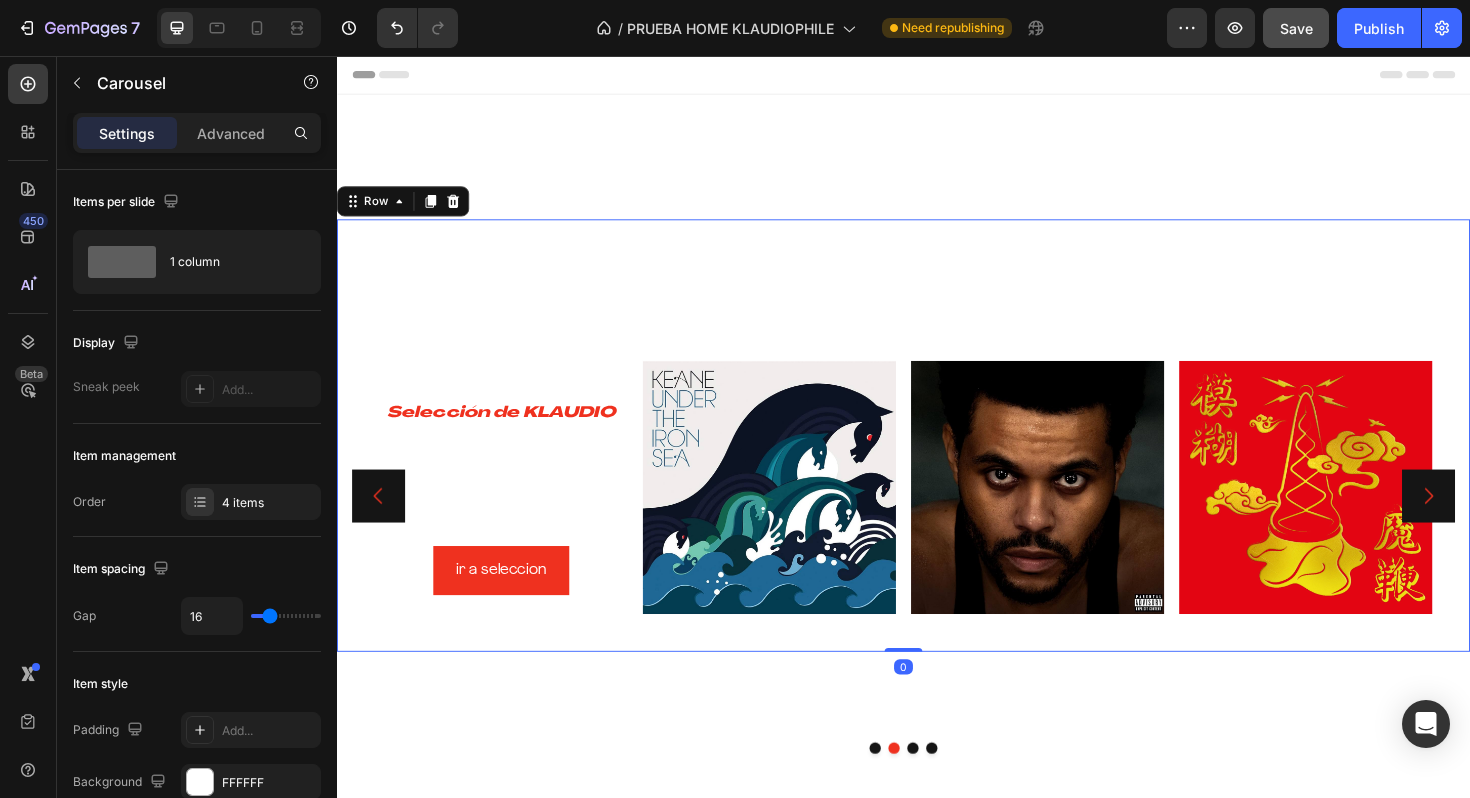 click on "⁠⁠⁠⁠⁠⁠⁠ Selección de KLAUDIO Heading ¡ Descubre los 20 discos imprescindibles para tu agosto!! Text Block ir a seleccion Button Image Image Image Row   0" at bounding box center [937, 458] 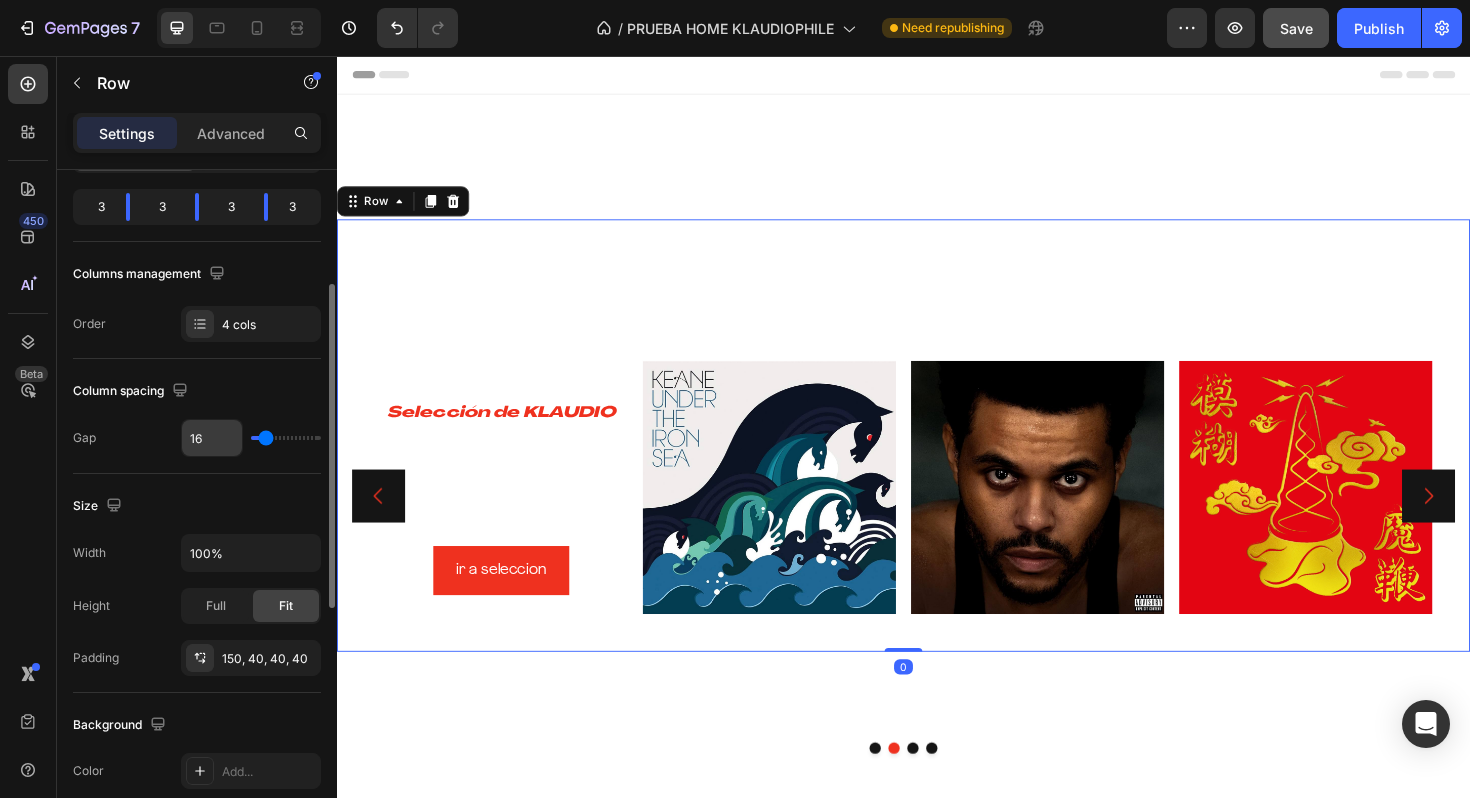 scroll, scrollTop: 258, scrollLeft: 0, axis: vertical 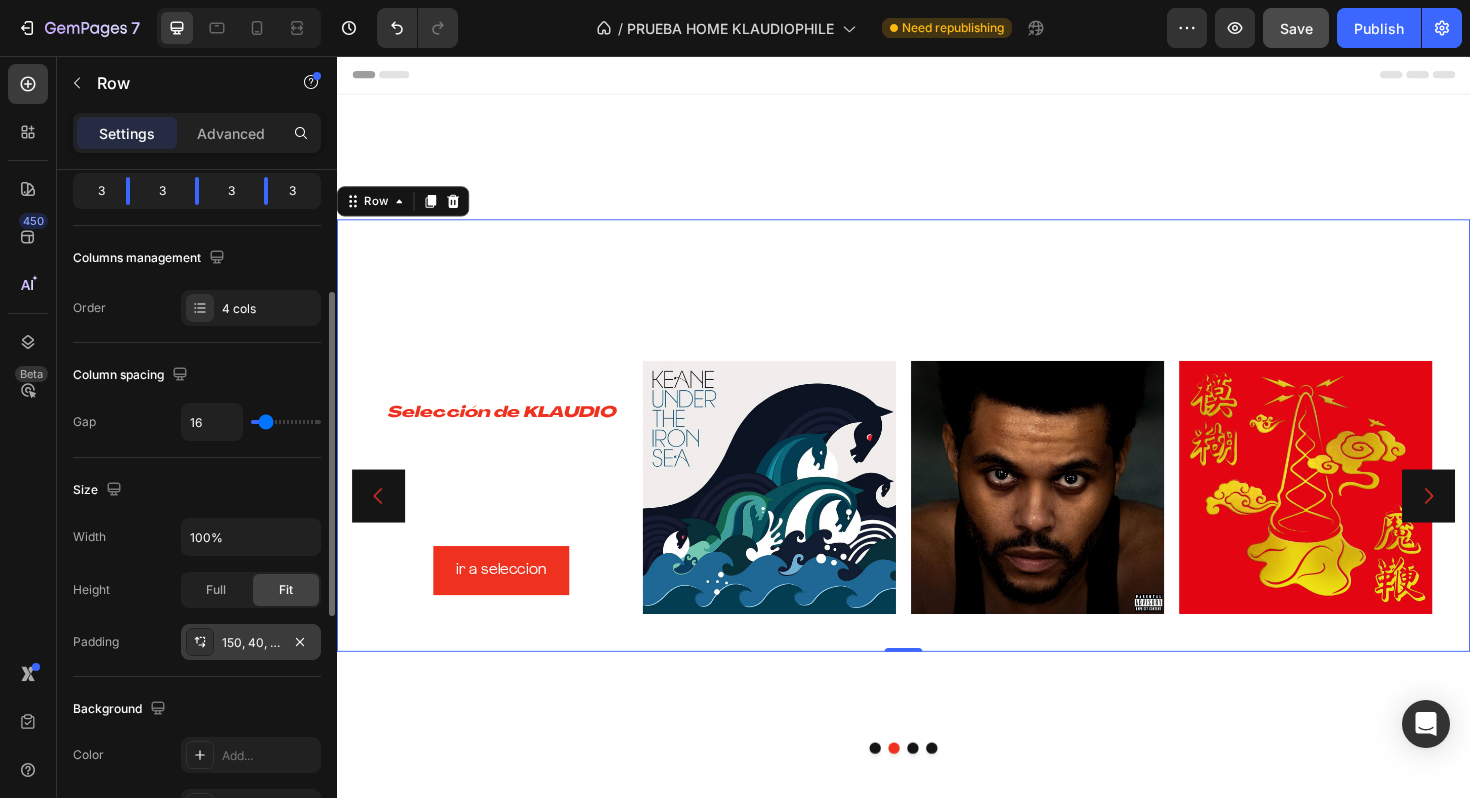 click 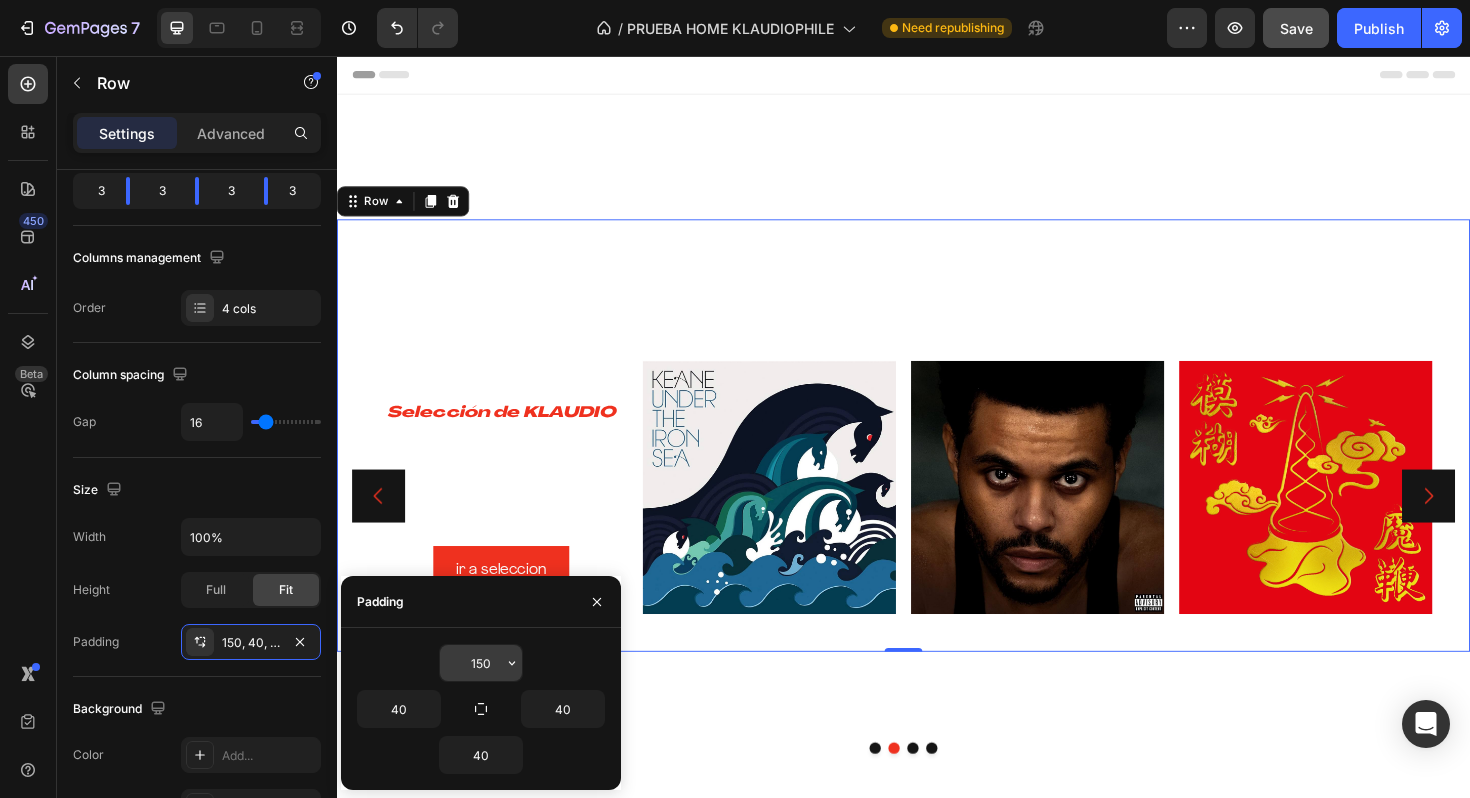 click on "150" at bounding box center (481, 663) 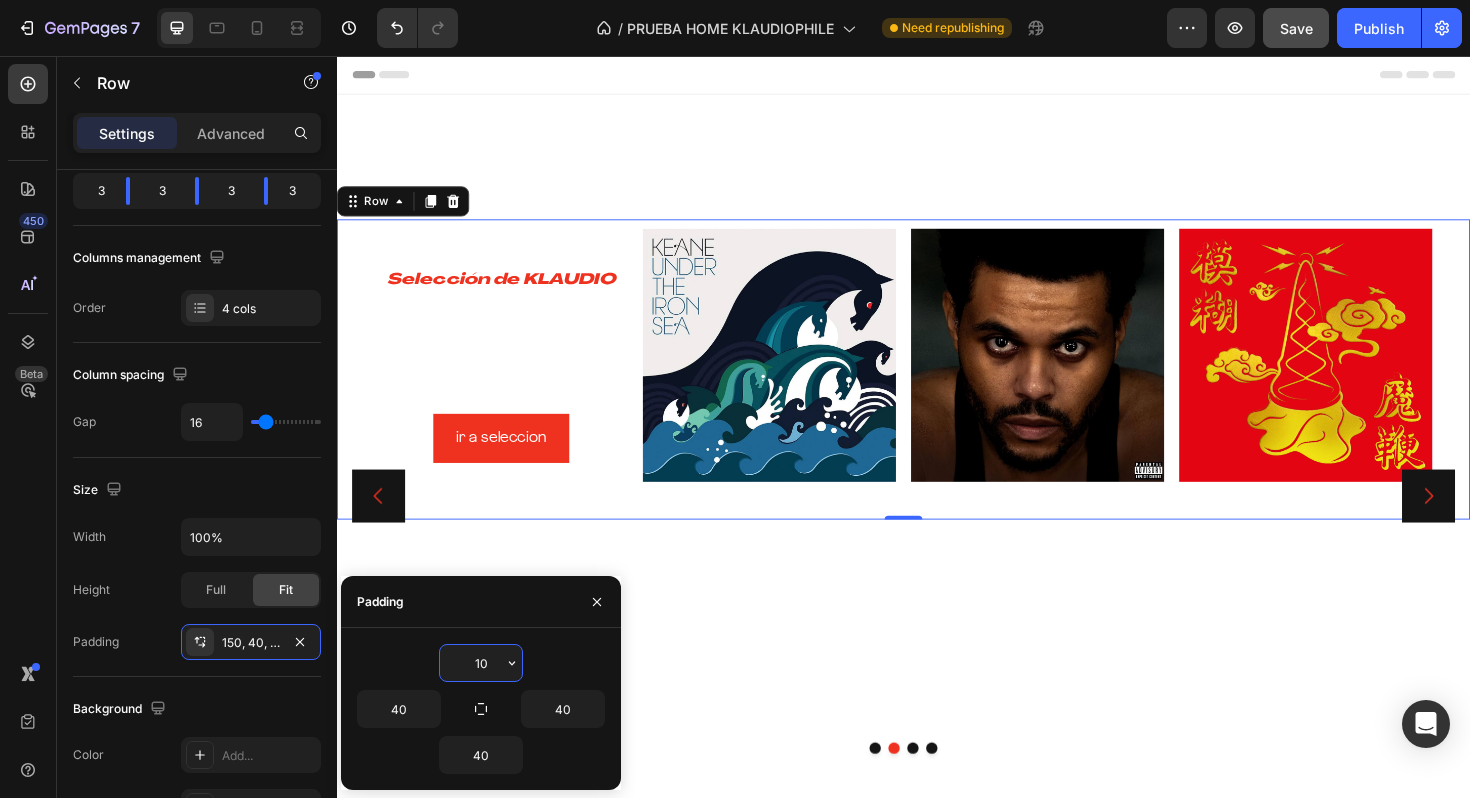 type on "100" 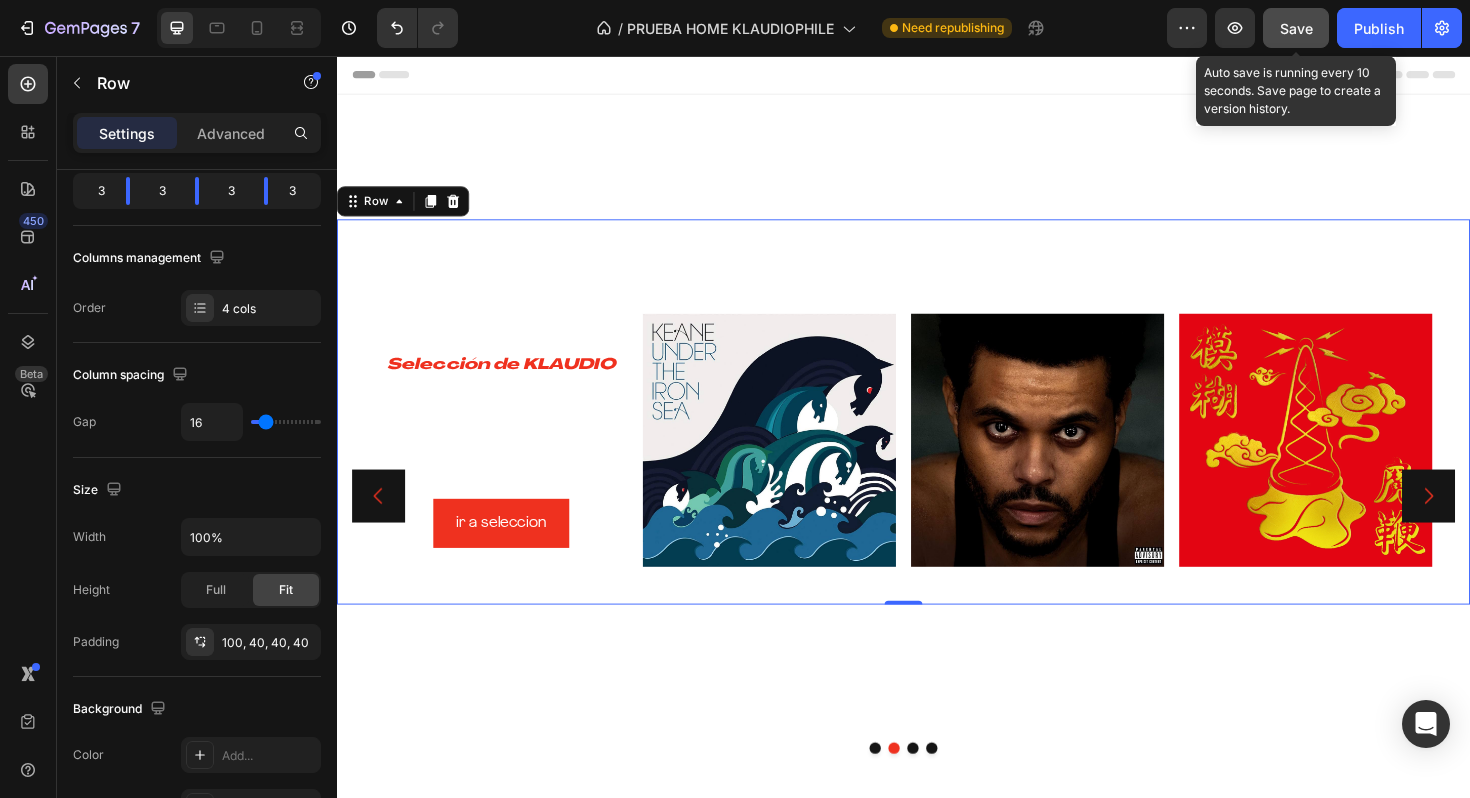 click on "Save" at bounding box center [1296, 28] 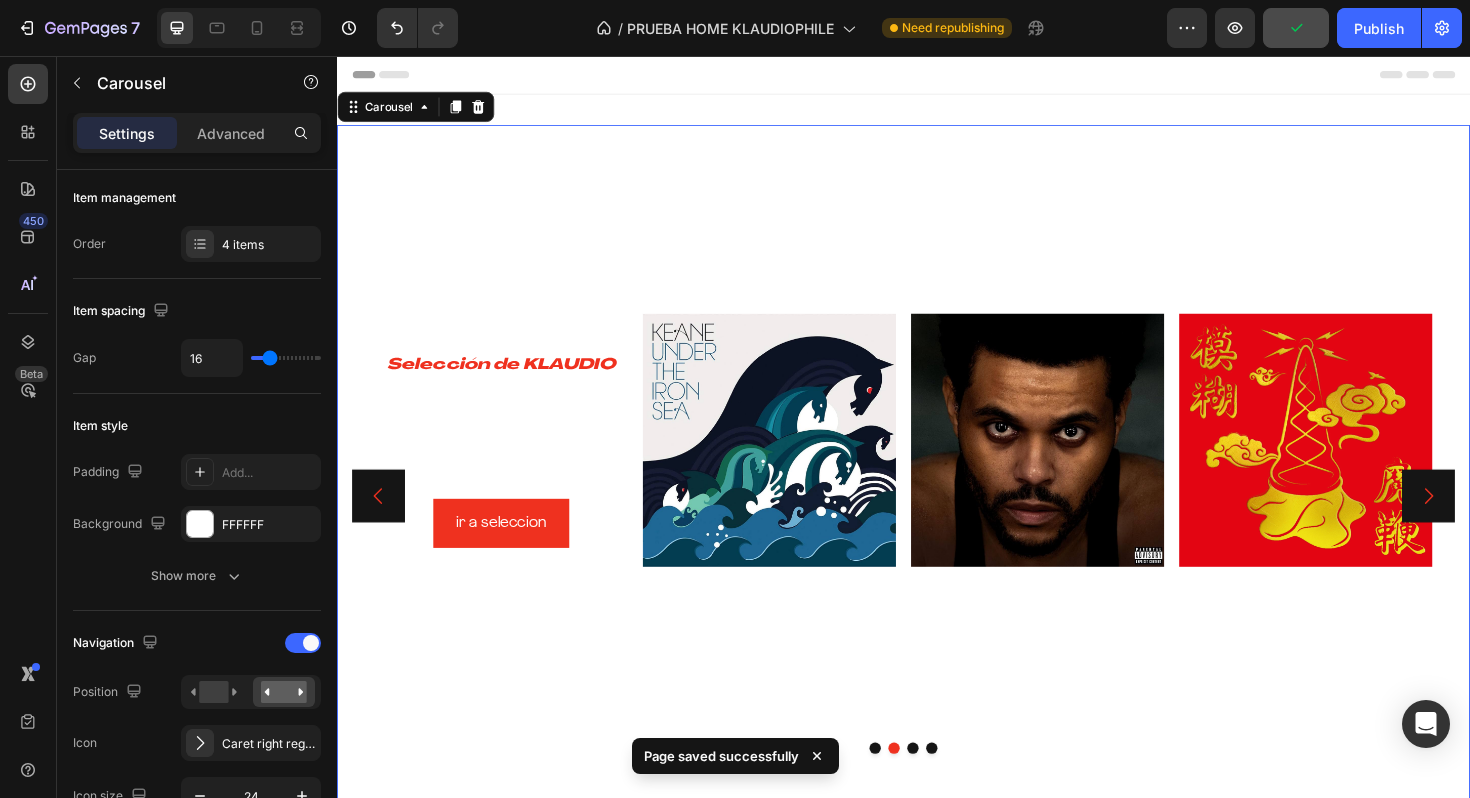 click at bounding box center (1493, 522) 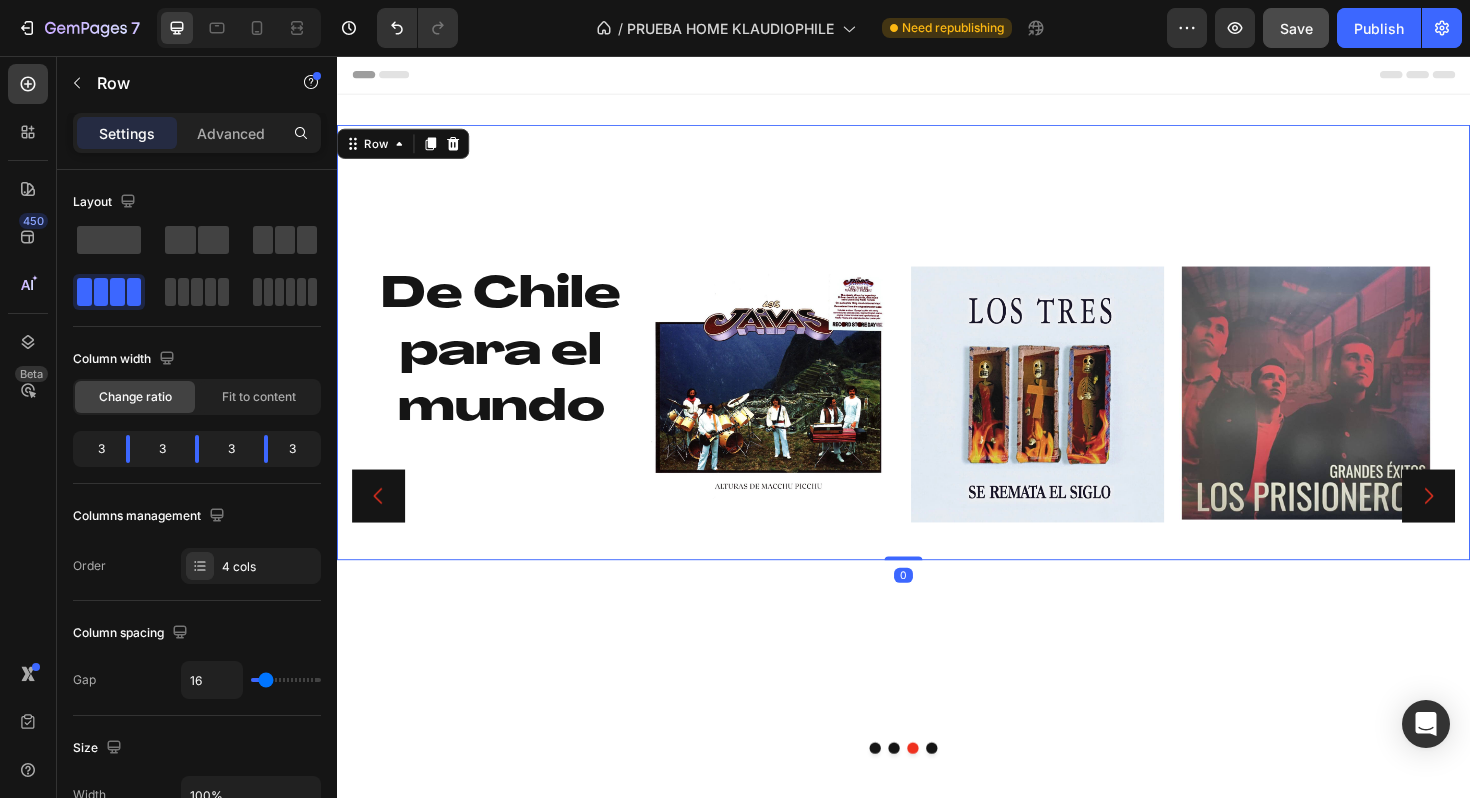 click on "De Chile para el mundo Heading Image Image Image Row   0" at bounding box center [937, 359] 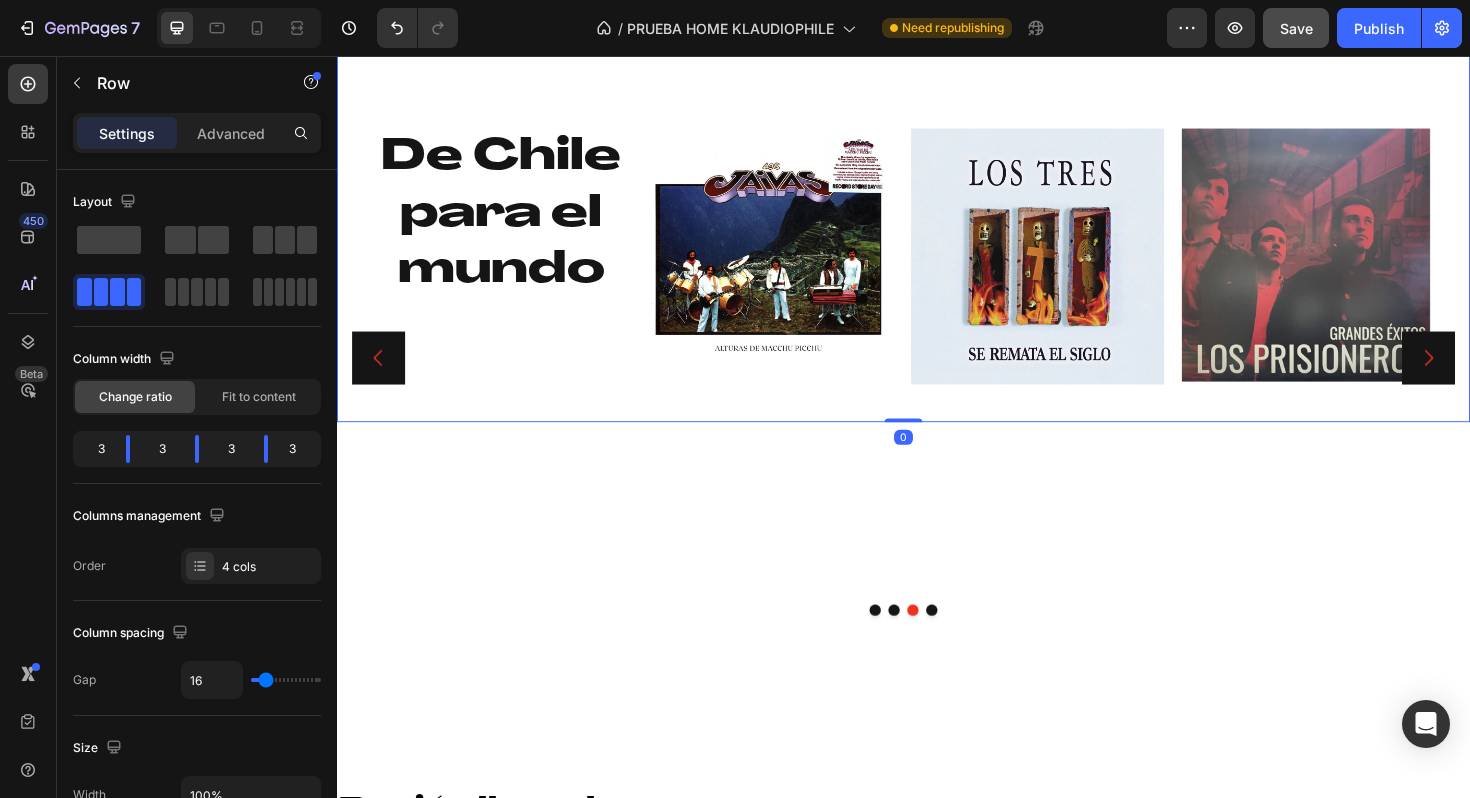 scroll, scrollTop: 233, scrollLeft: 0, axis: vertical 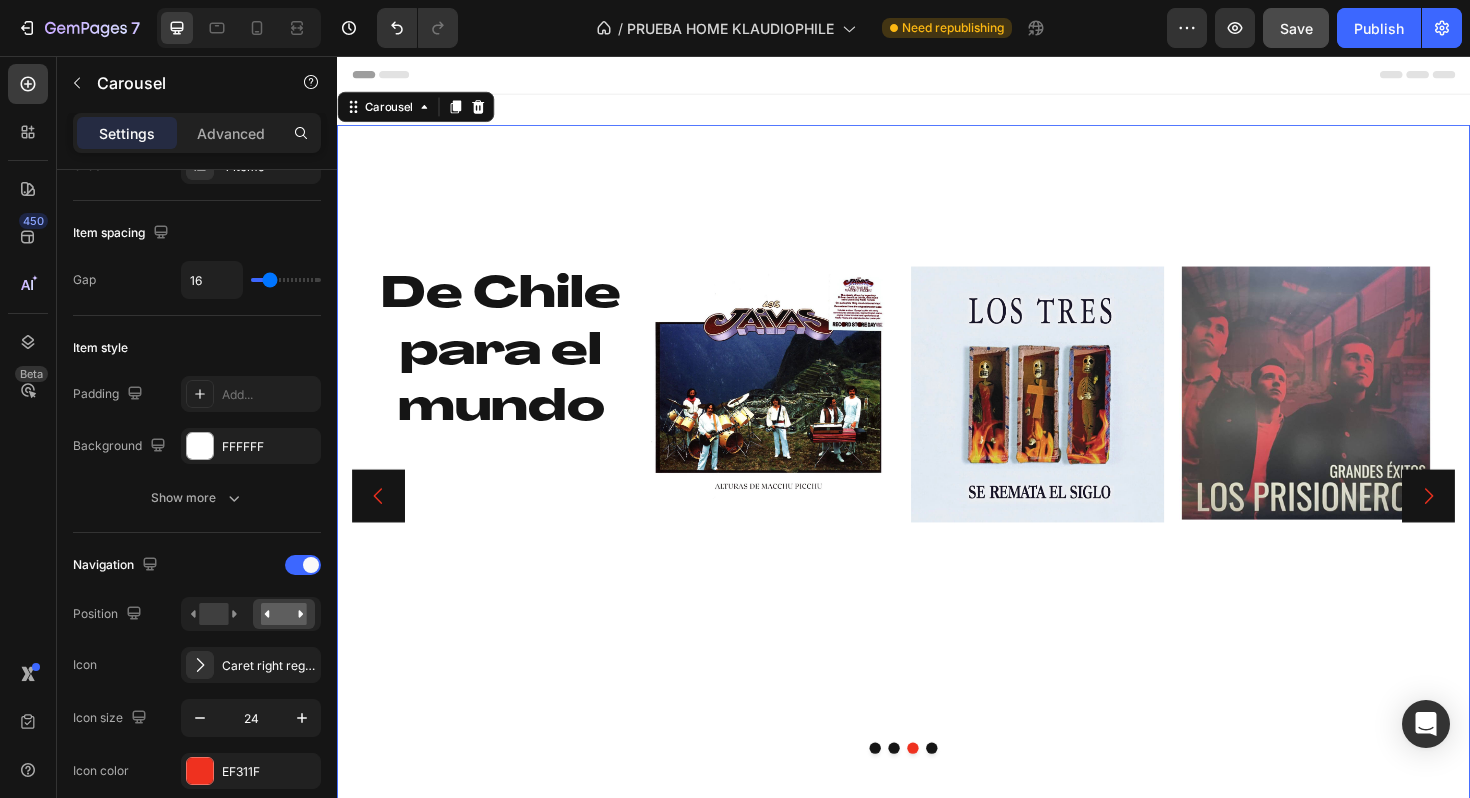 click at bounding box center [937, 789] 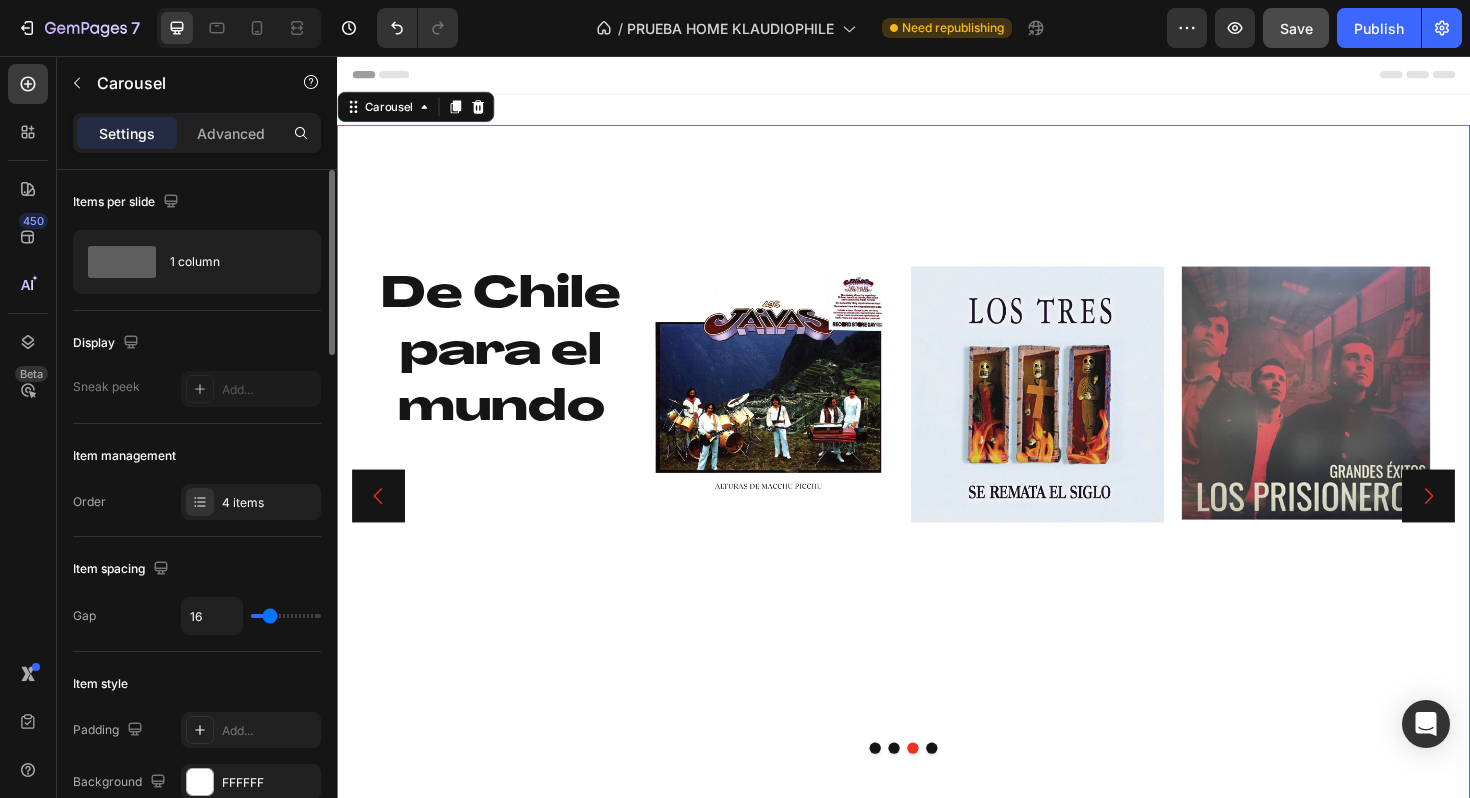 click at bounding box center (937, 789) 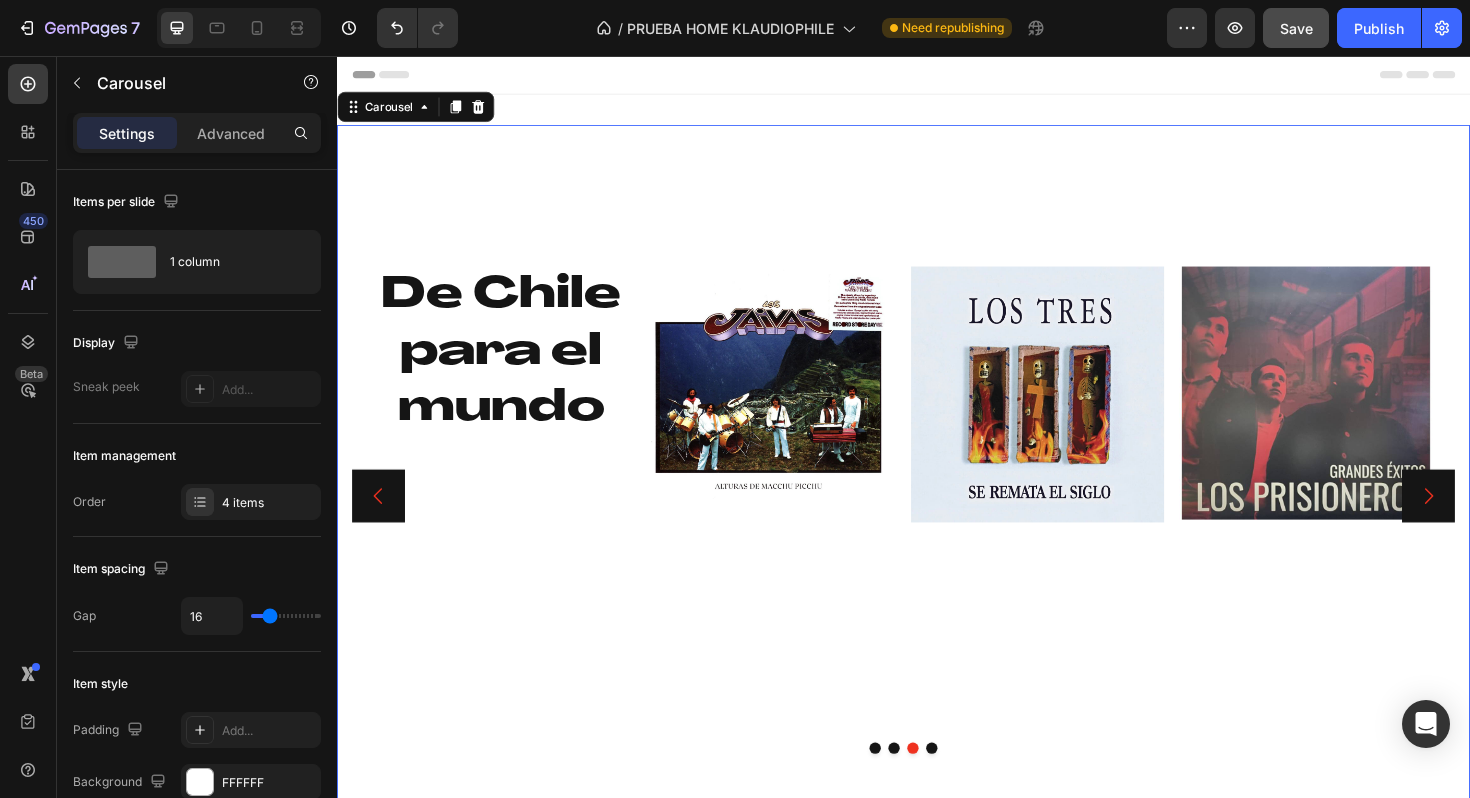 click at bounding box center (927, 789) 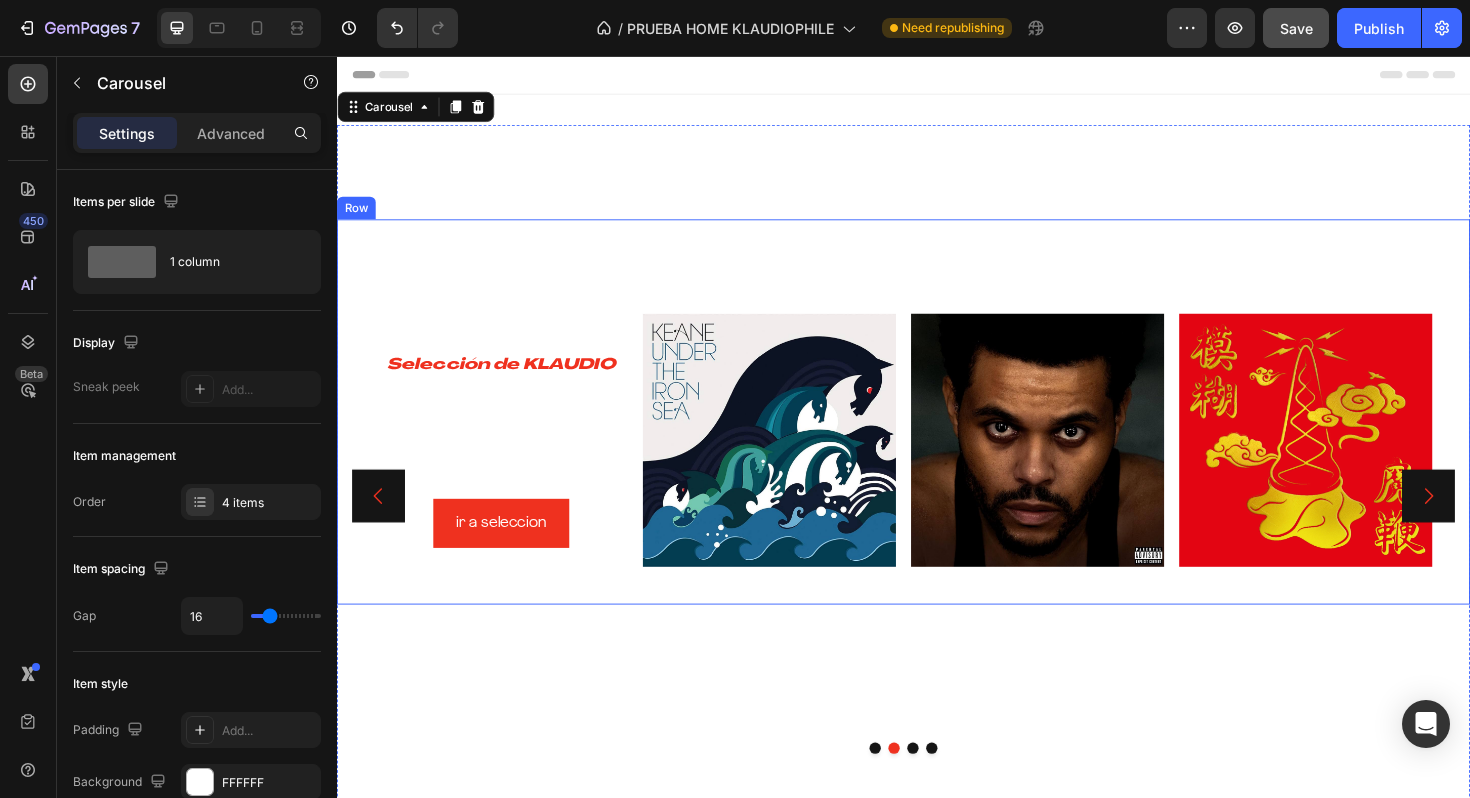 click on "⁠⁠⁠⁠⁠⁠⁠ Selección de KLAUDIO Heading ¡ Descubre los 20 discos imprescindibles para tu agosto!! Text Block ir a seleccion Button Image Image Image Row" at bounding box center [937, 433] 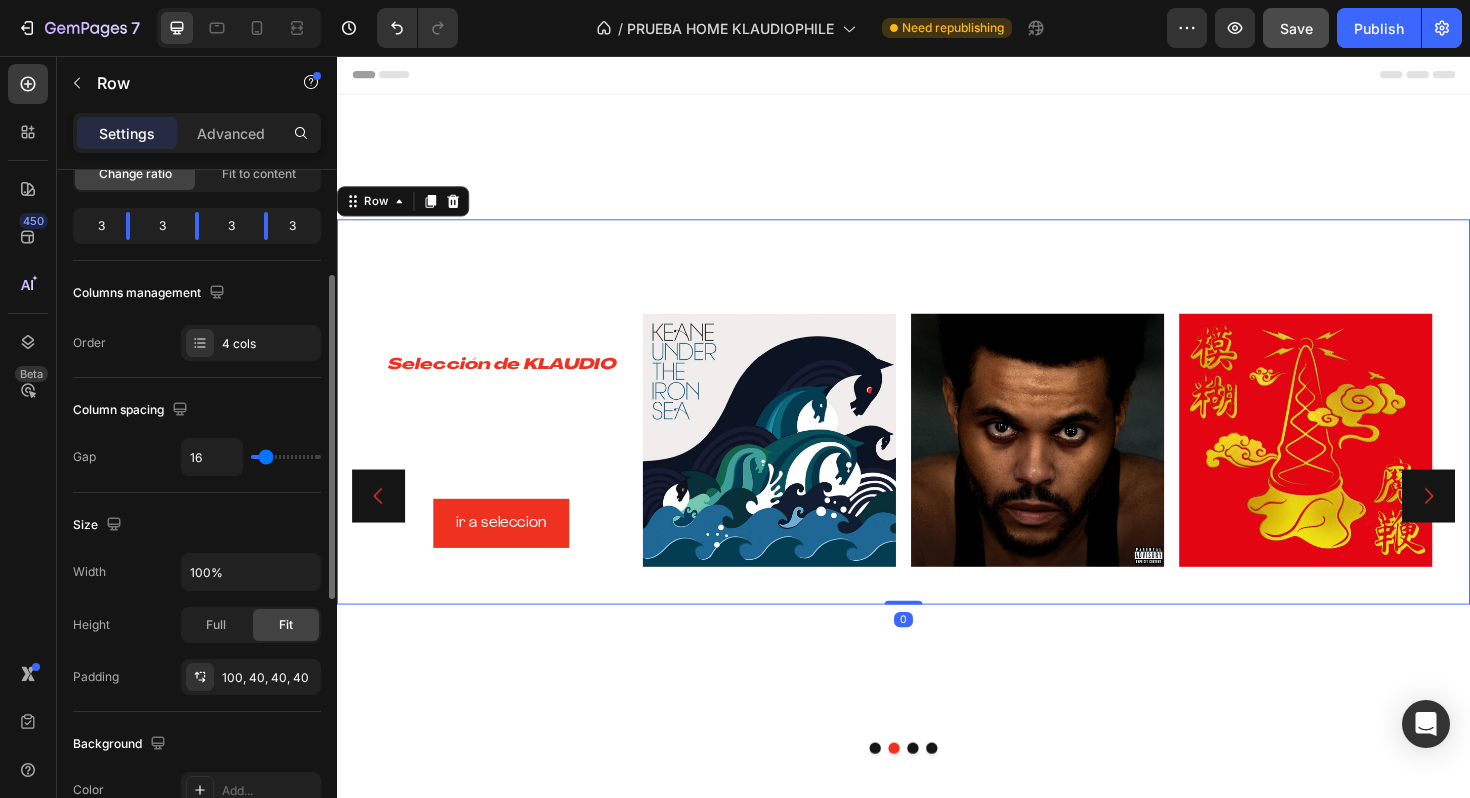 scroll, scrollTop: 363, scrollLeft: 0, axis: vertical 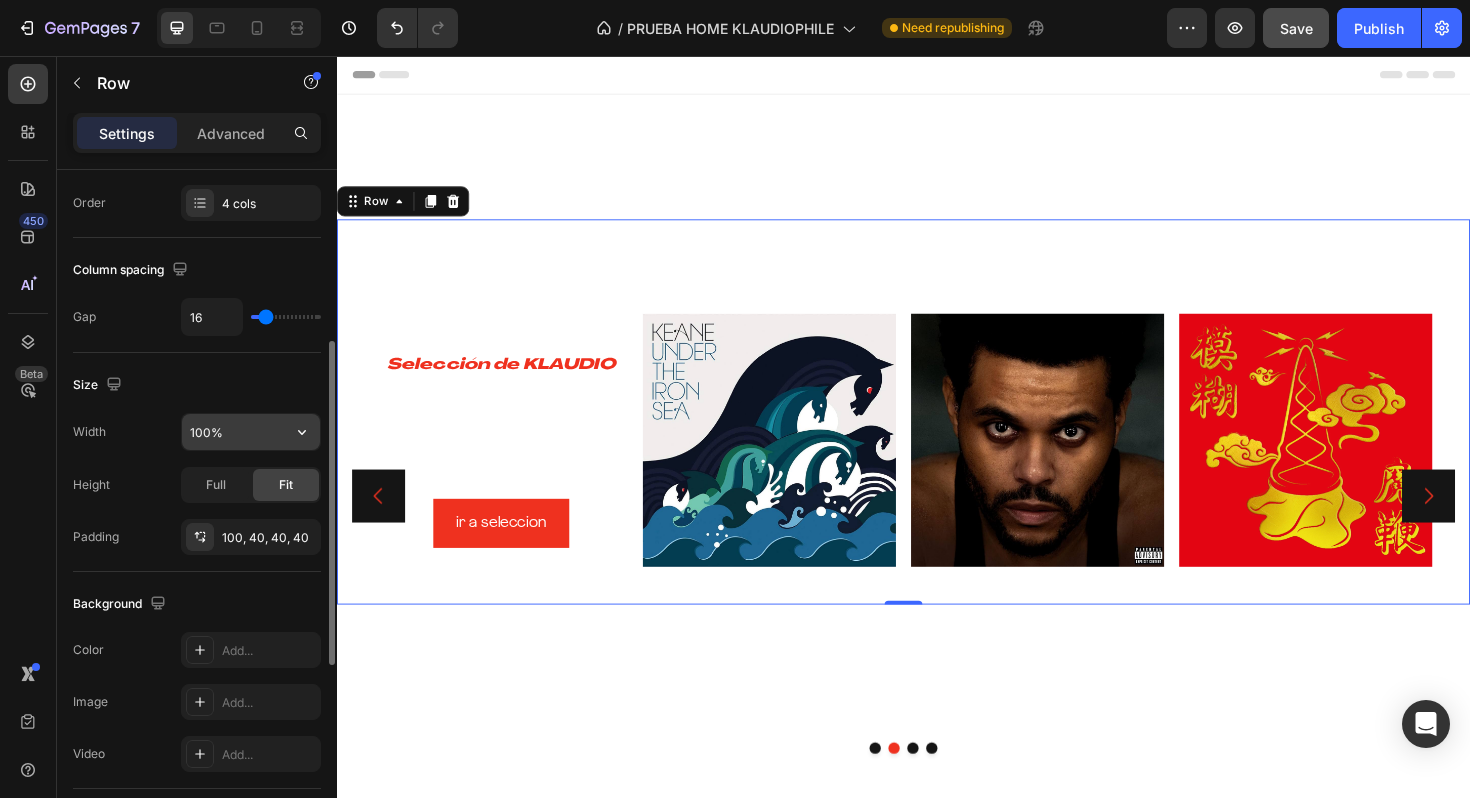 click on "100%" at bounding box center (251, 432) 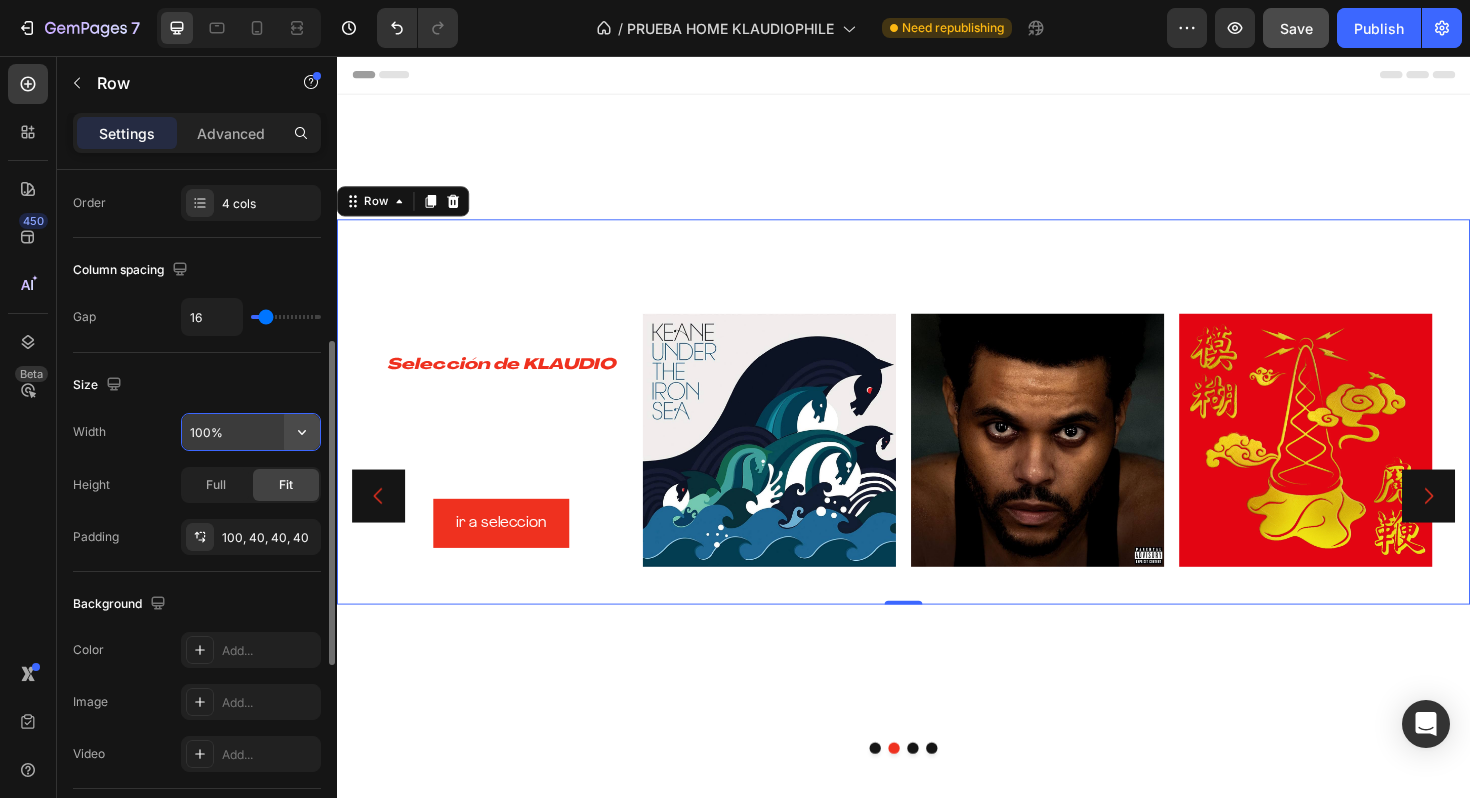 click 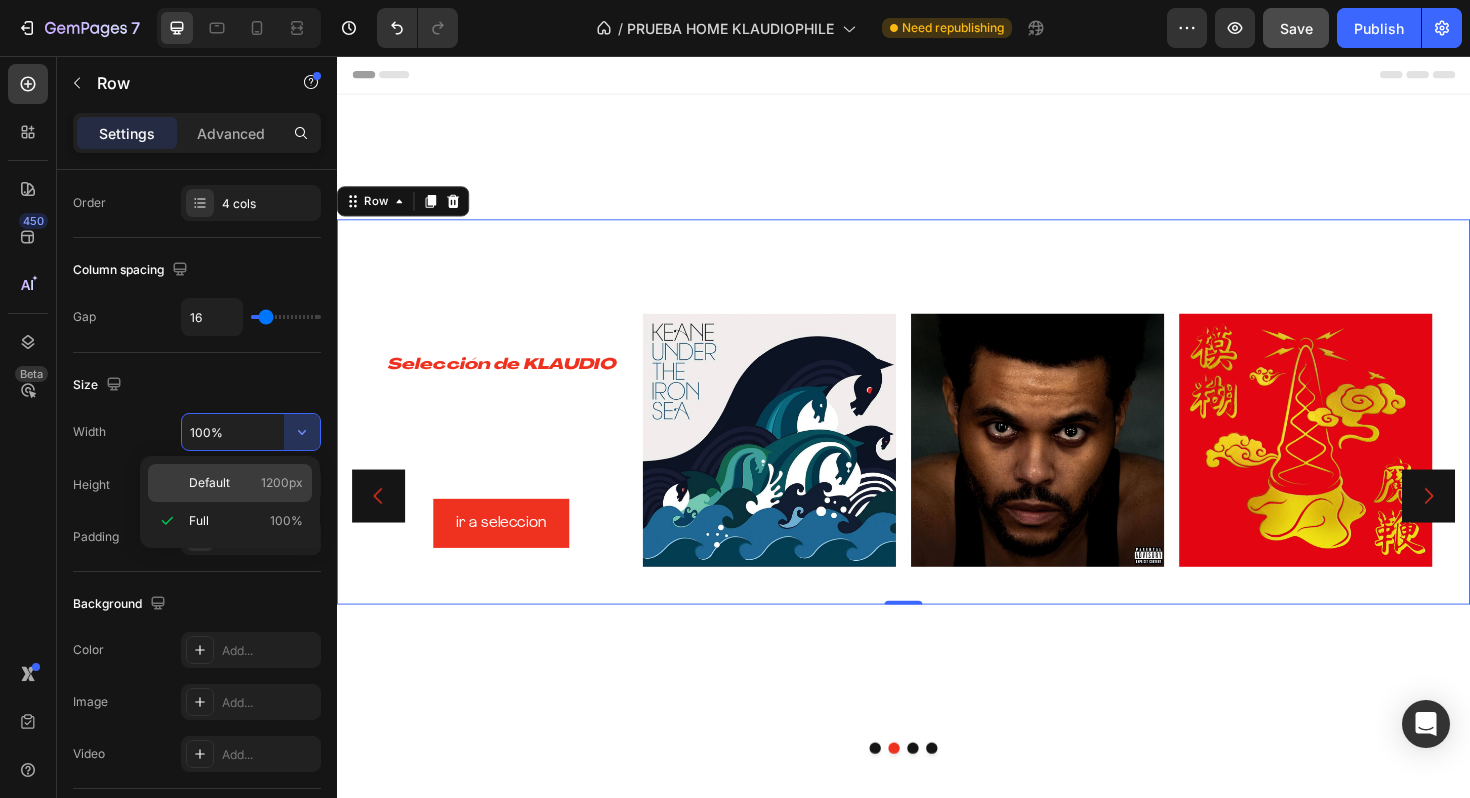 click on "1200px" at bounding box center [282, 483] 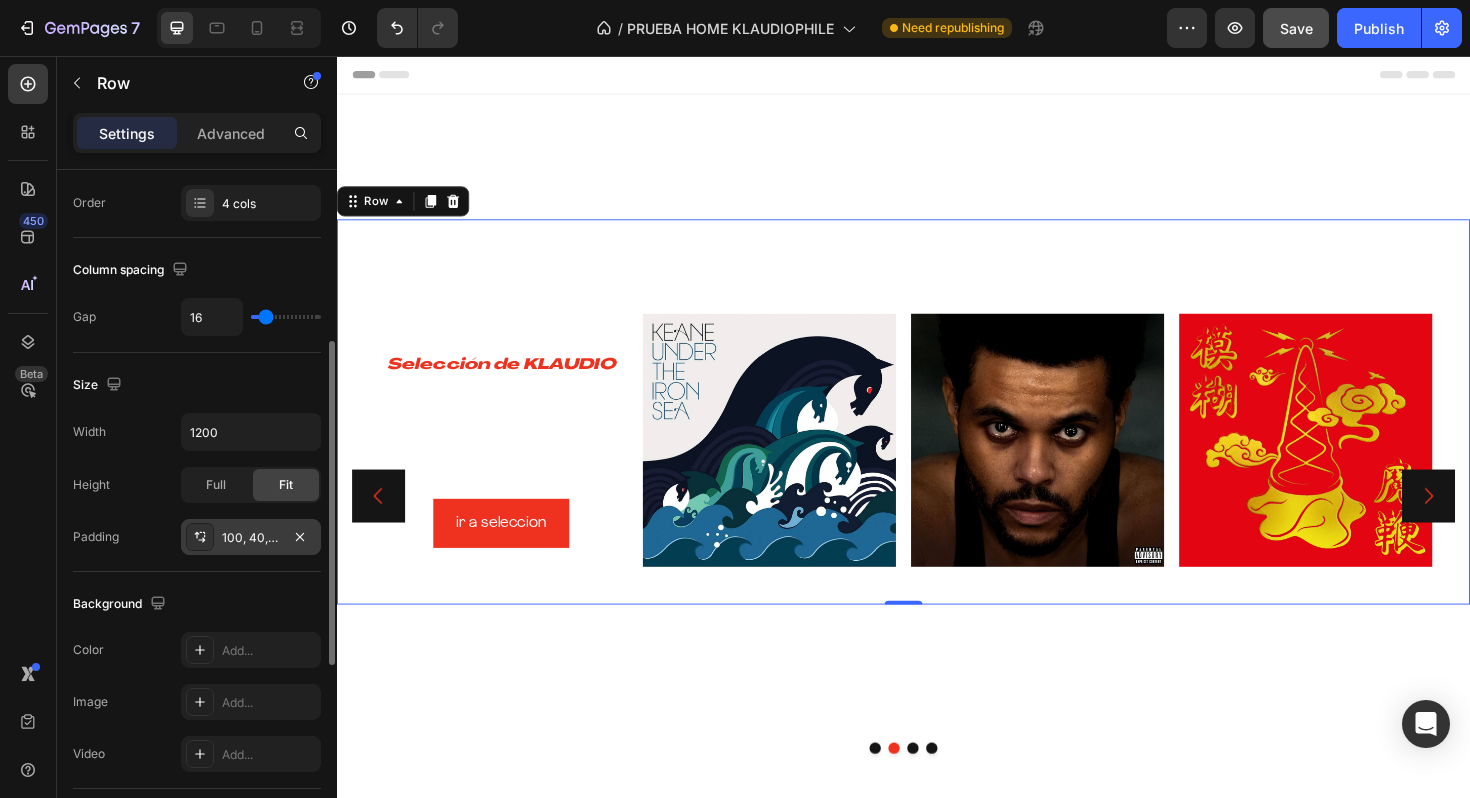 click 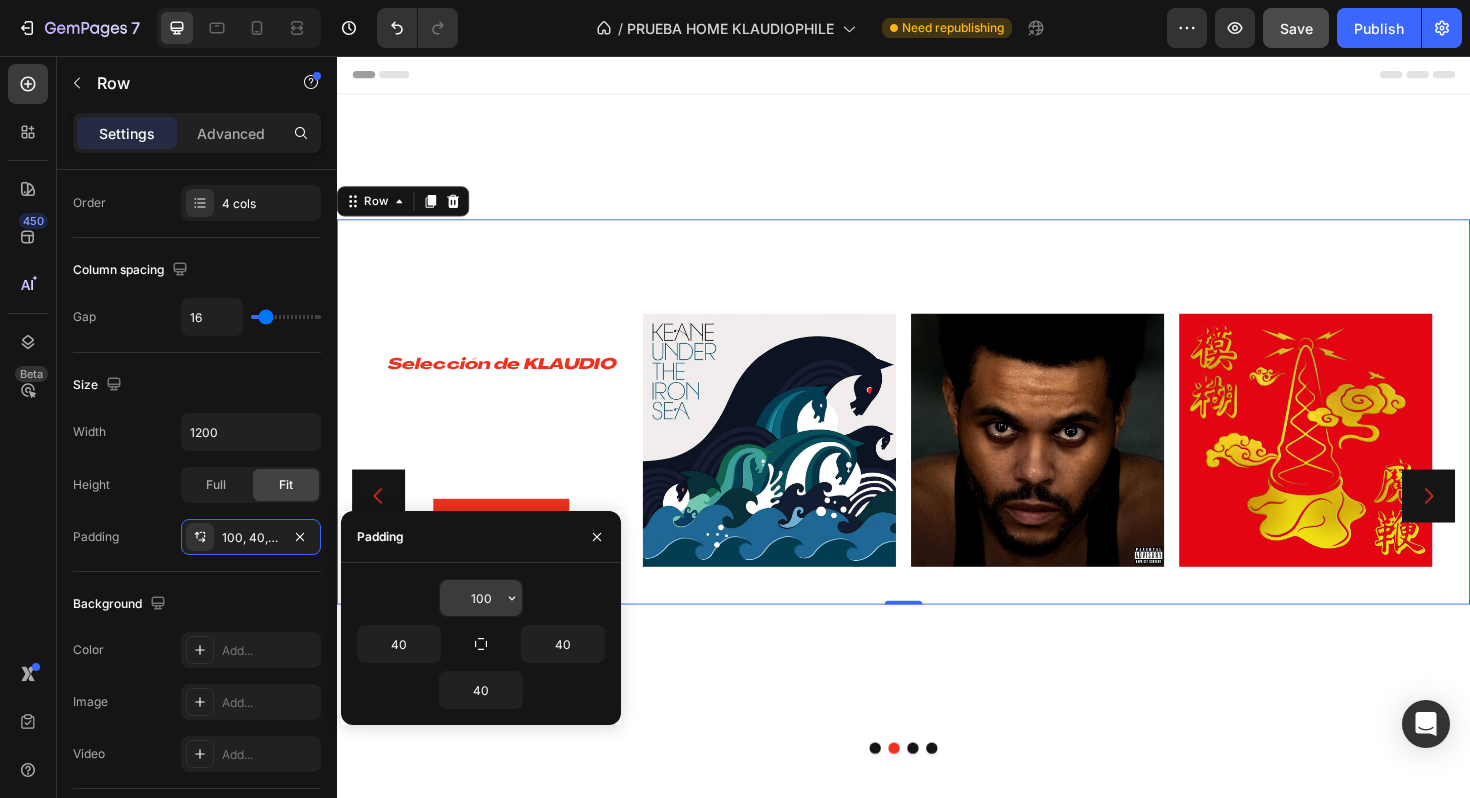 click on "100" at bounding box center (481, 598) 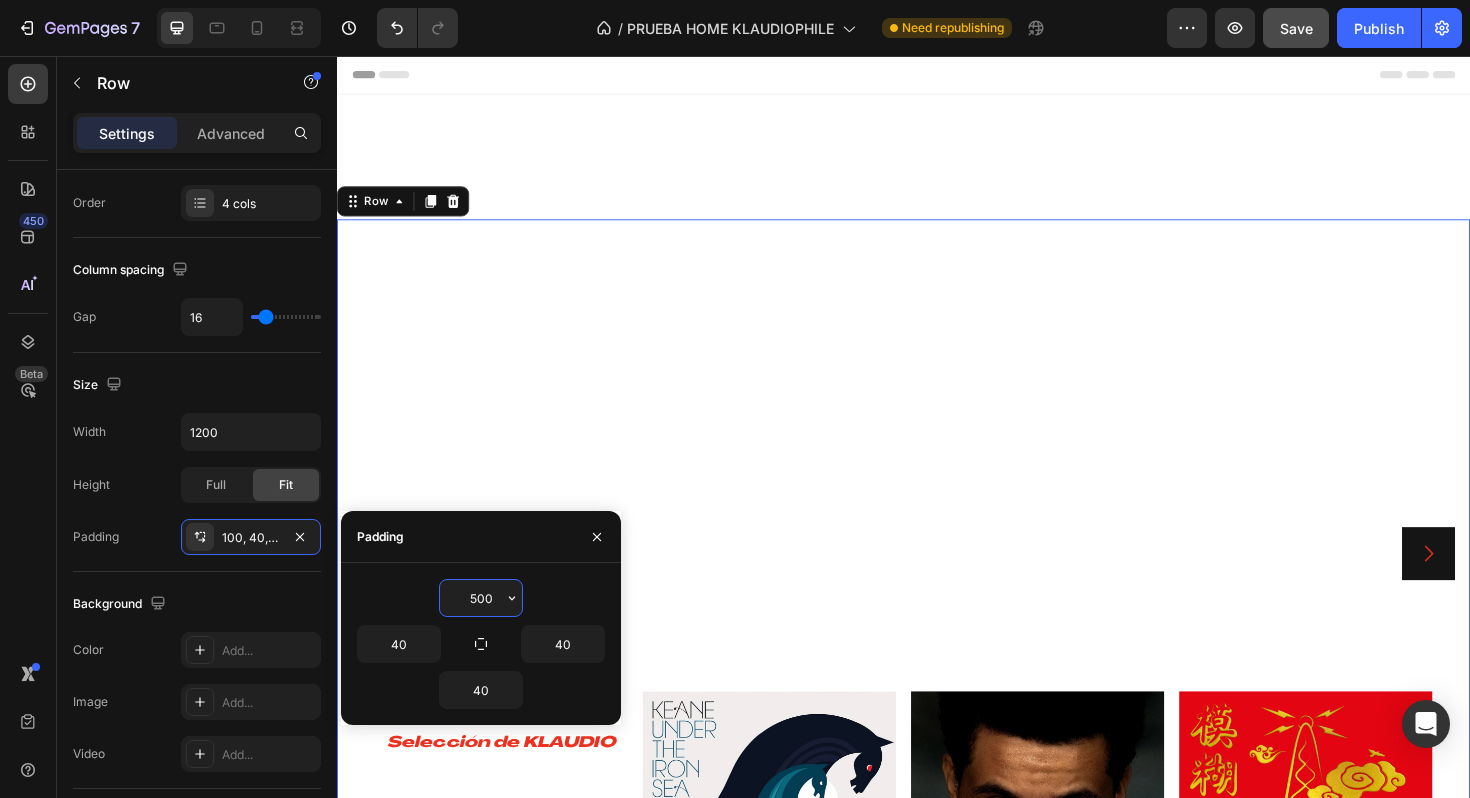 type on "50" 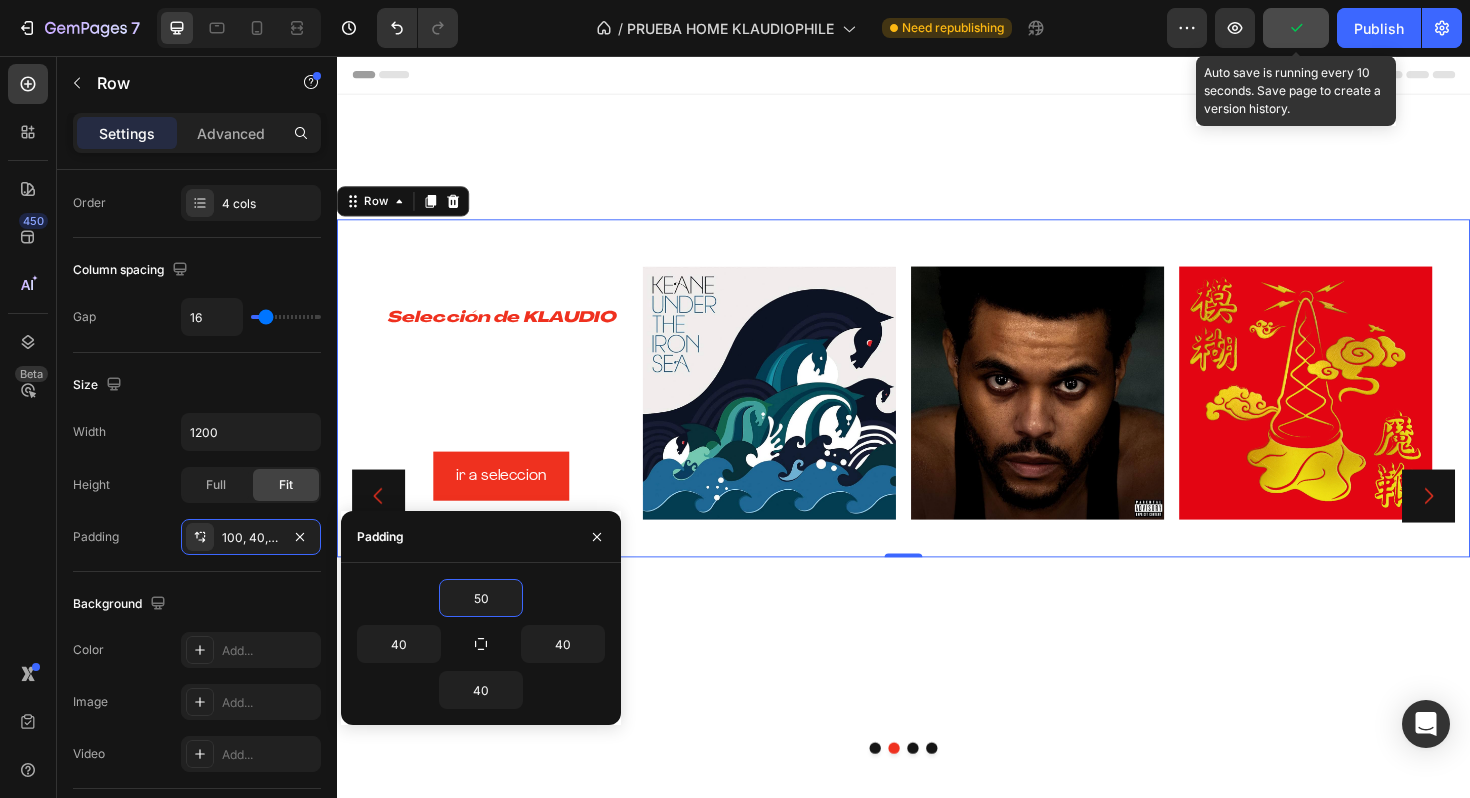 click 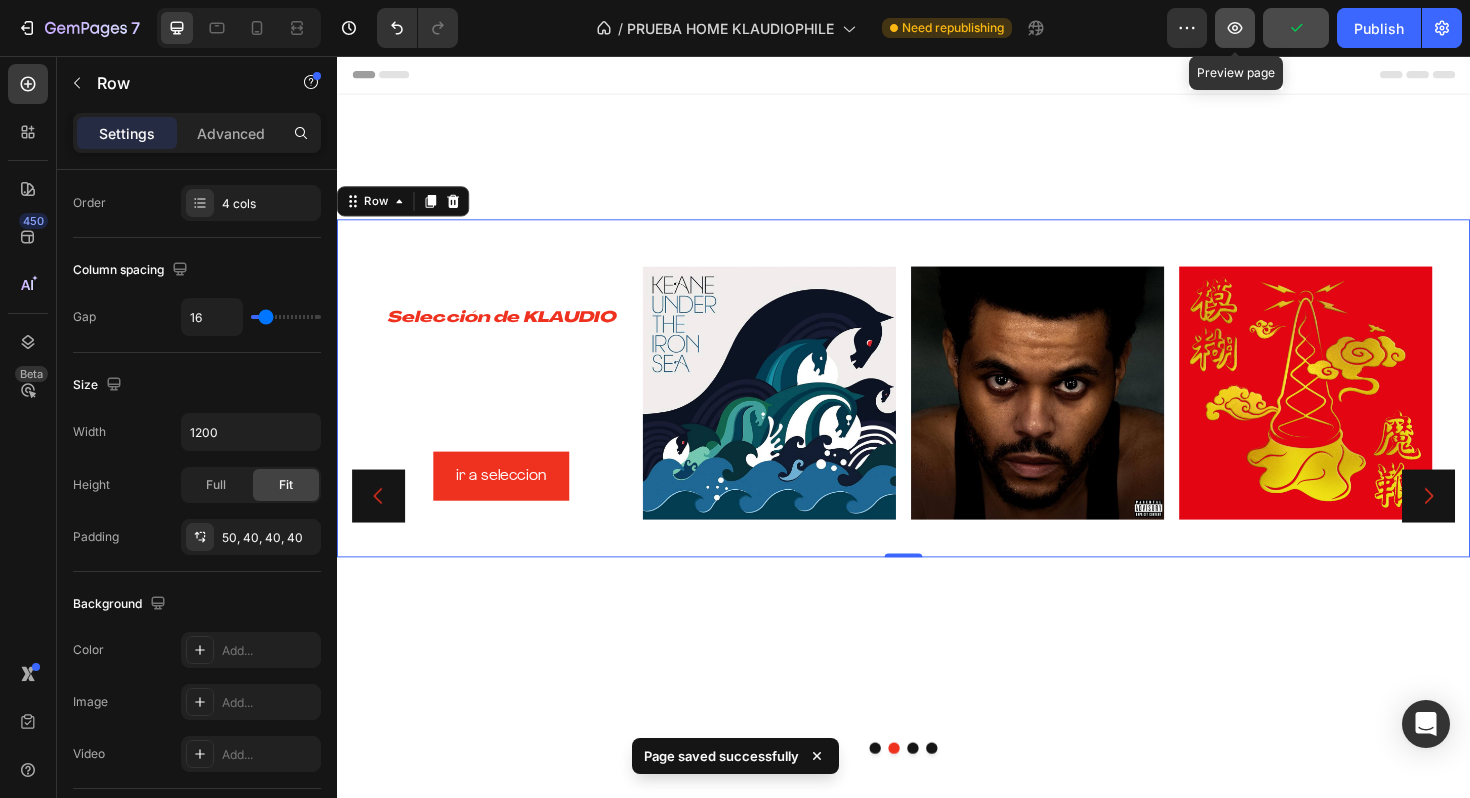 click 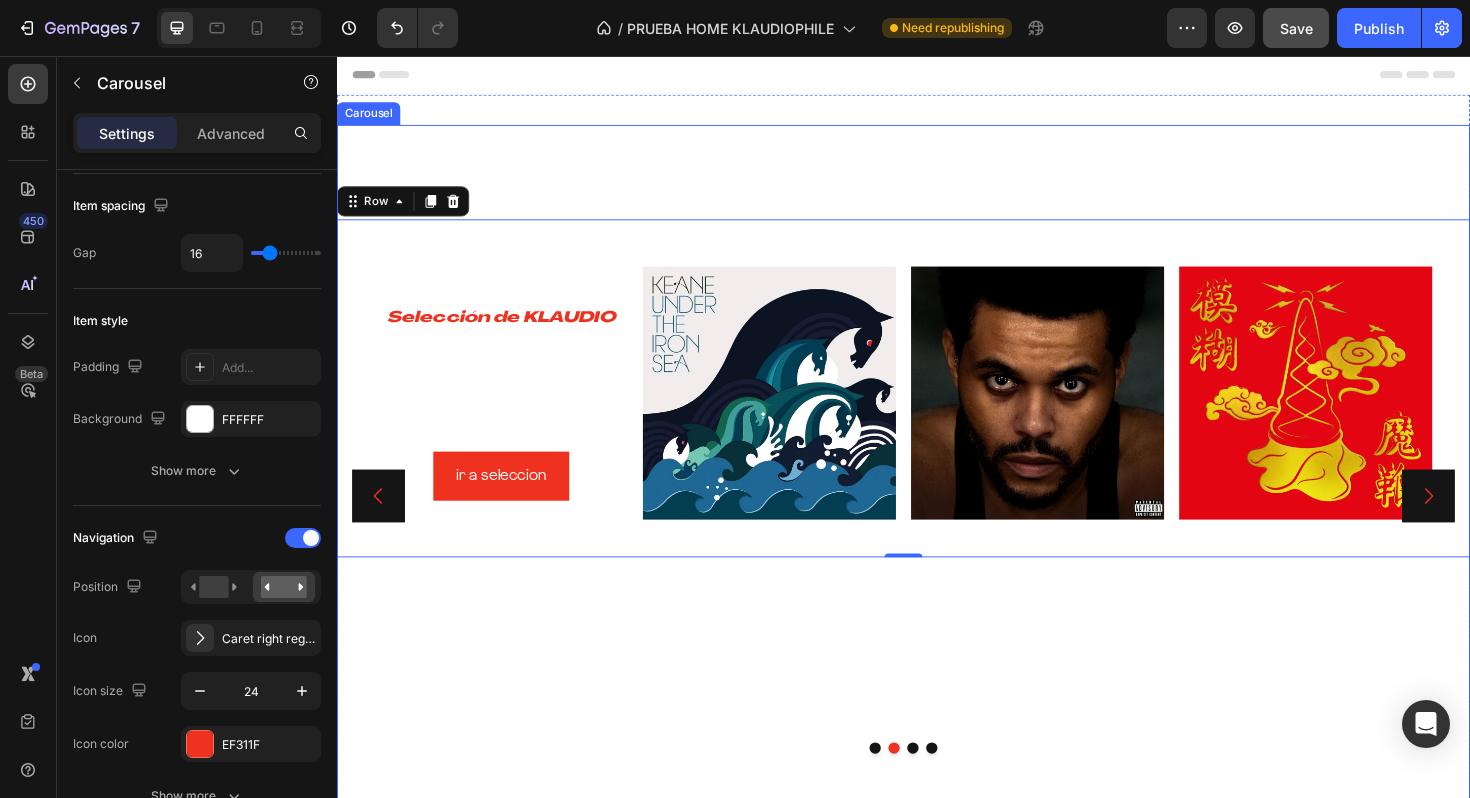 click at bounding box center [947, 789] 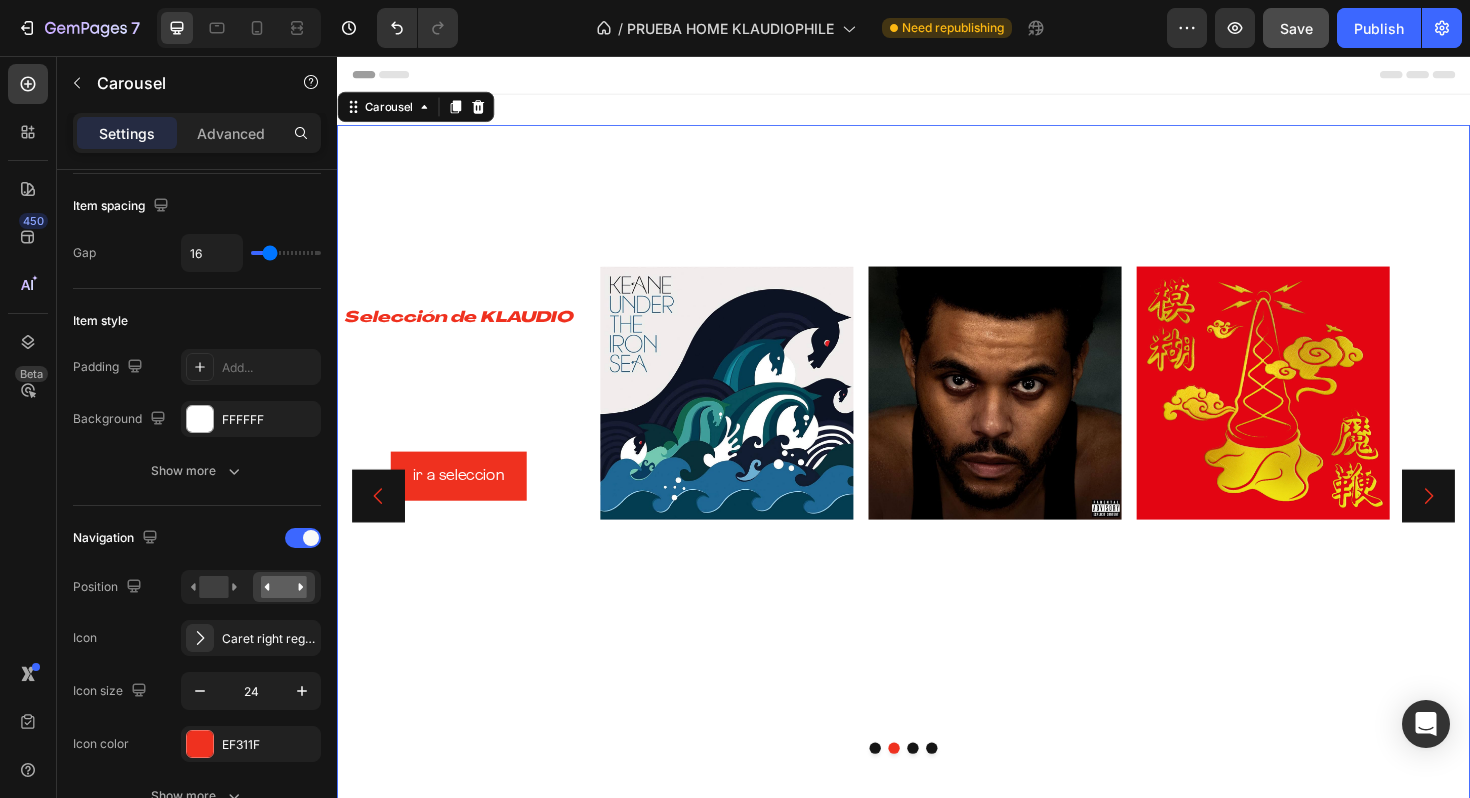 scroll, scrollTop: 0, scrollLeft: 0, axis: both 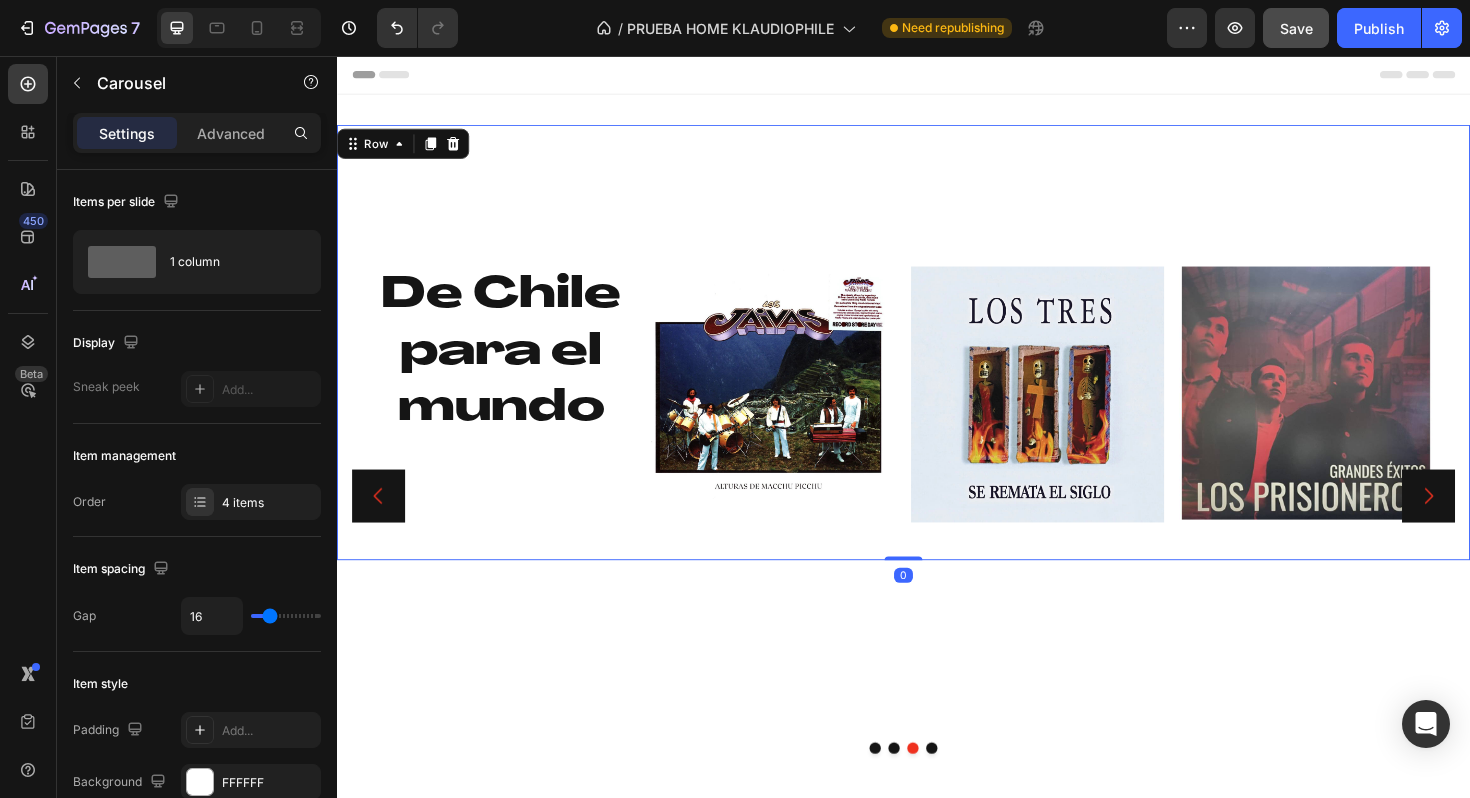 click on "De Chile para el mundo Heading Image Image Image Row   0" at bounding box center (937, 359) 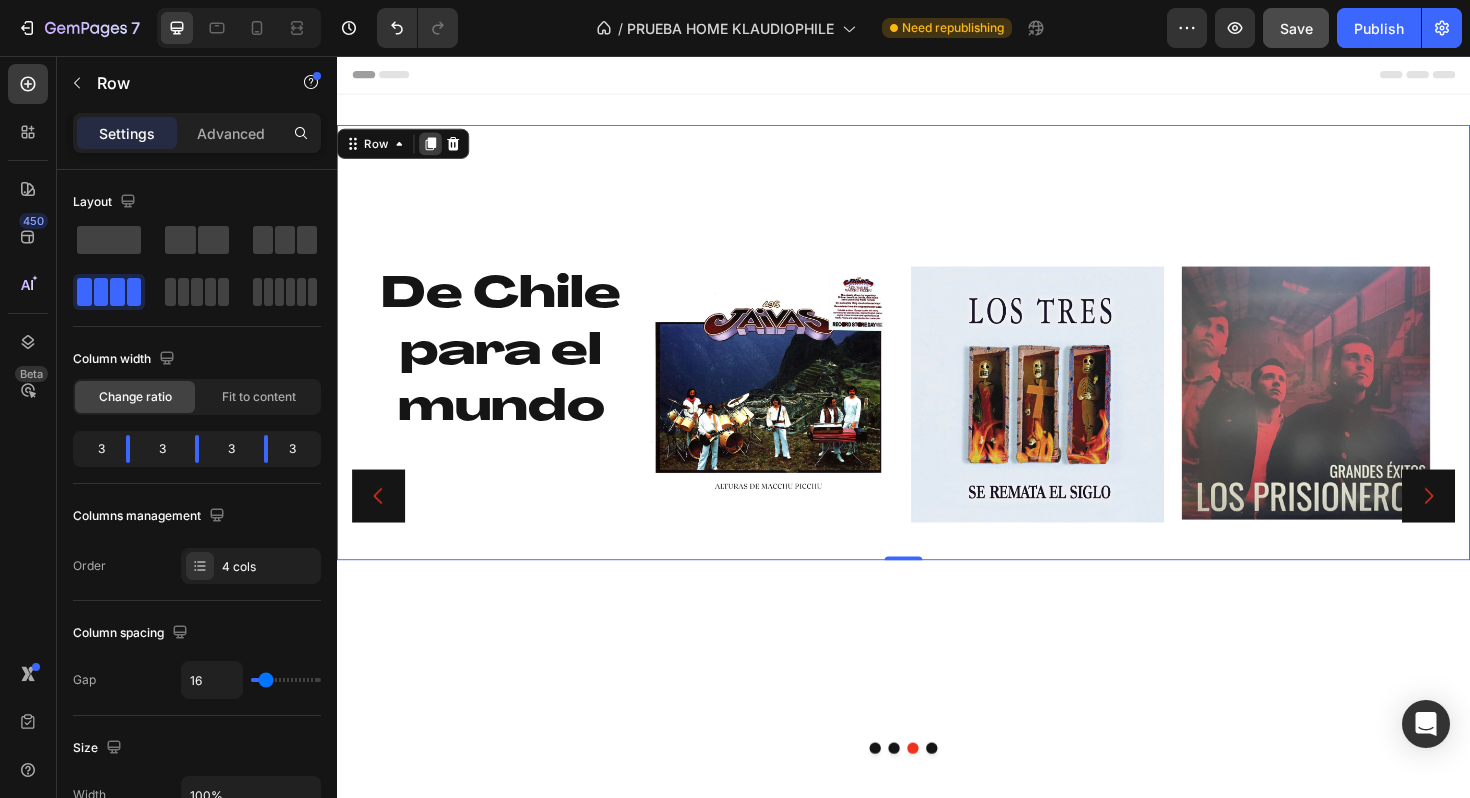 click 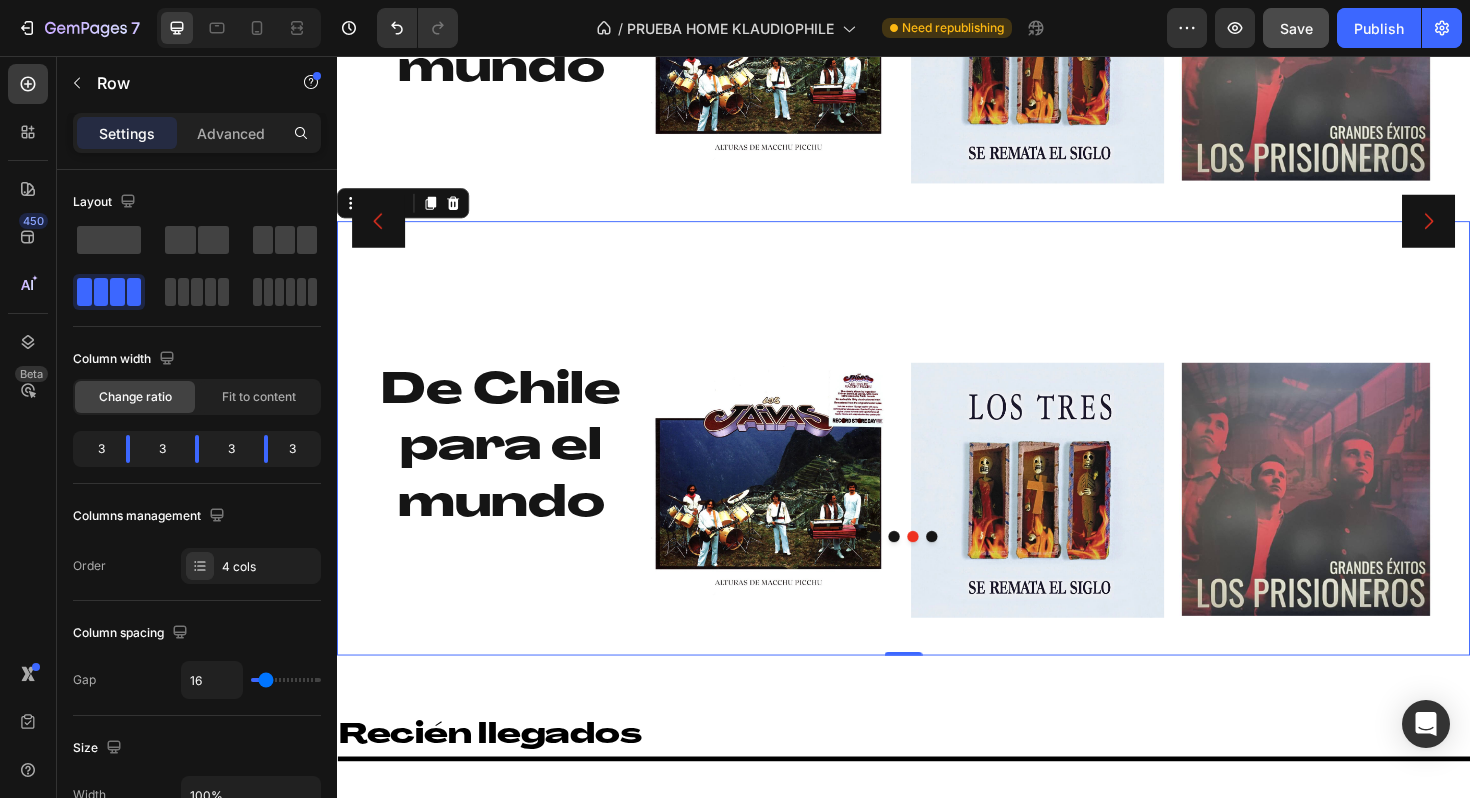 scroll, scrollTop: 370, scrollLeft: 0, axis: vertical 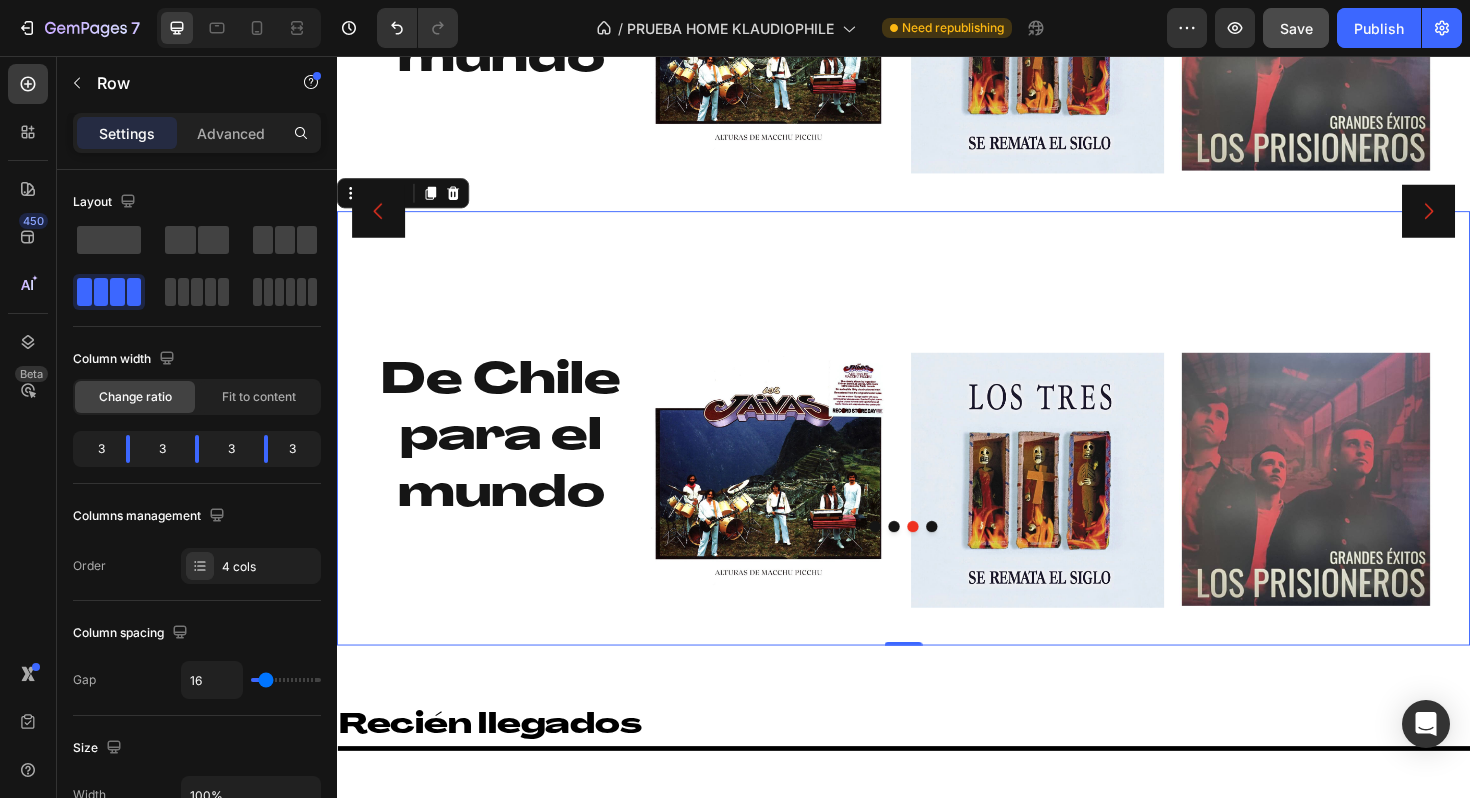 click on "De Chile para el mundo Heading Image Image Image Row   0" at bounding box center (937, 450) 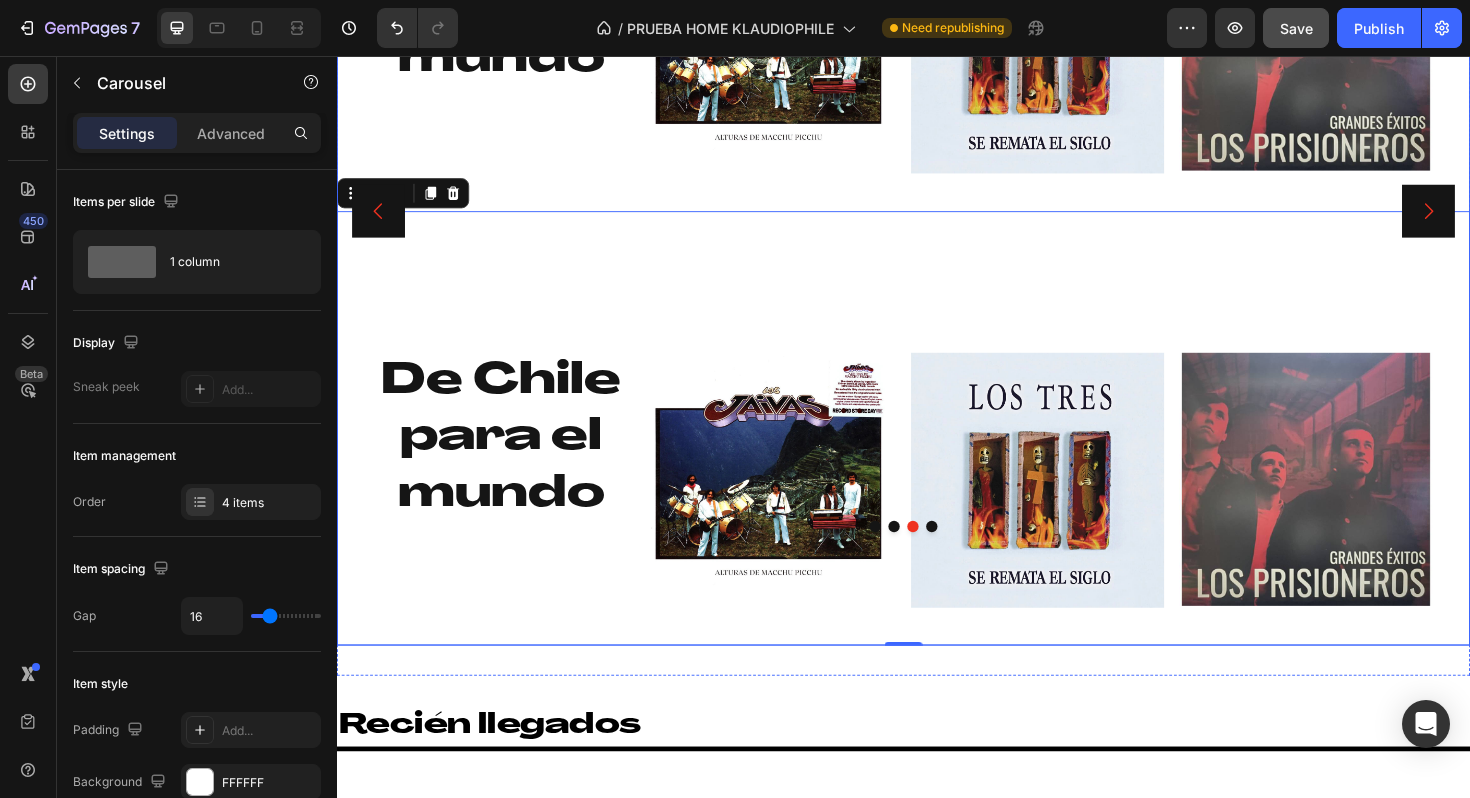 click at bounding box center [927, 554] 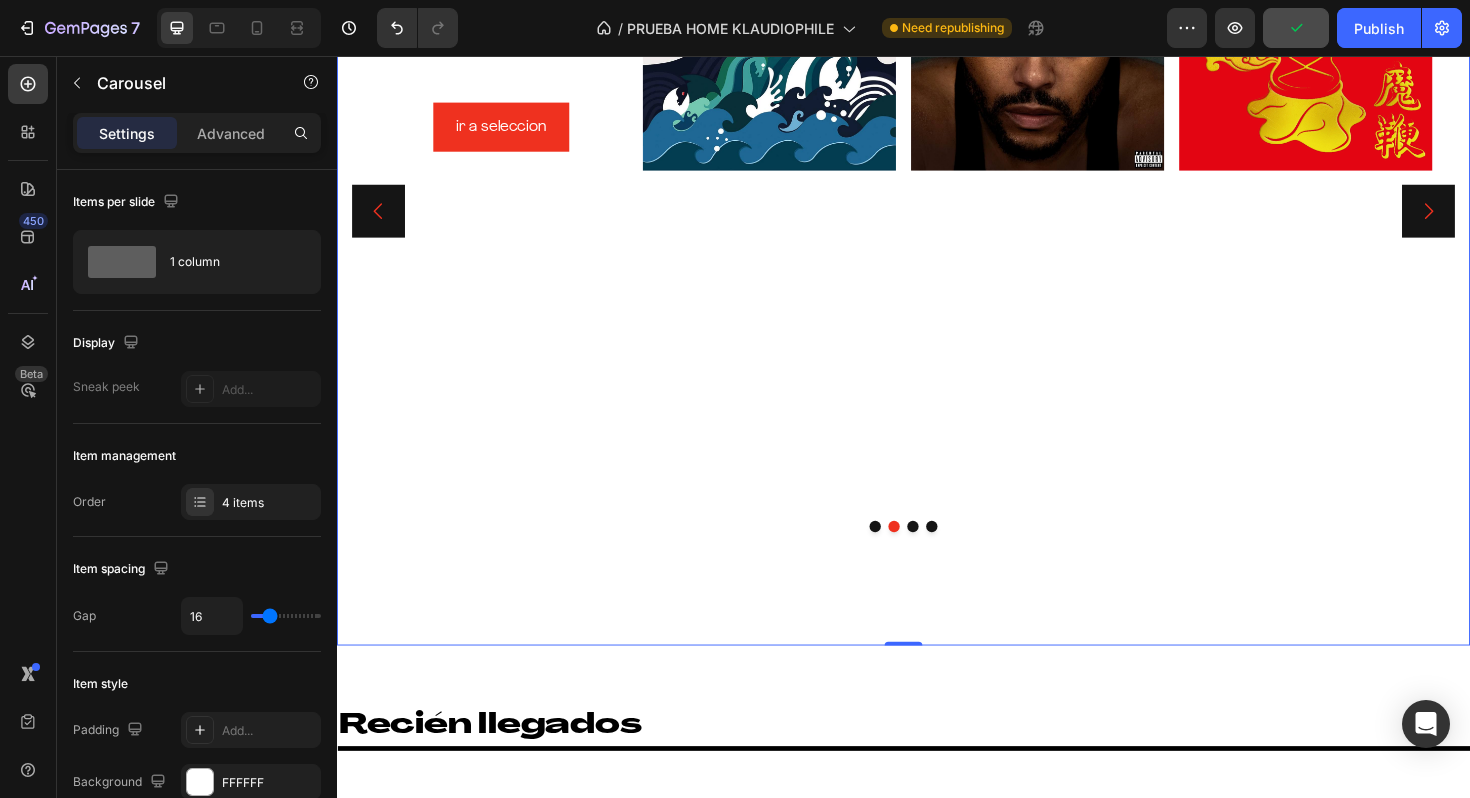 click at bounding box center (907, 554) 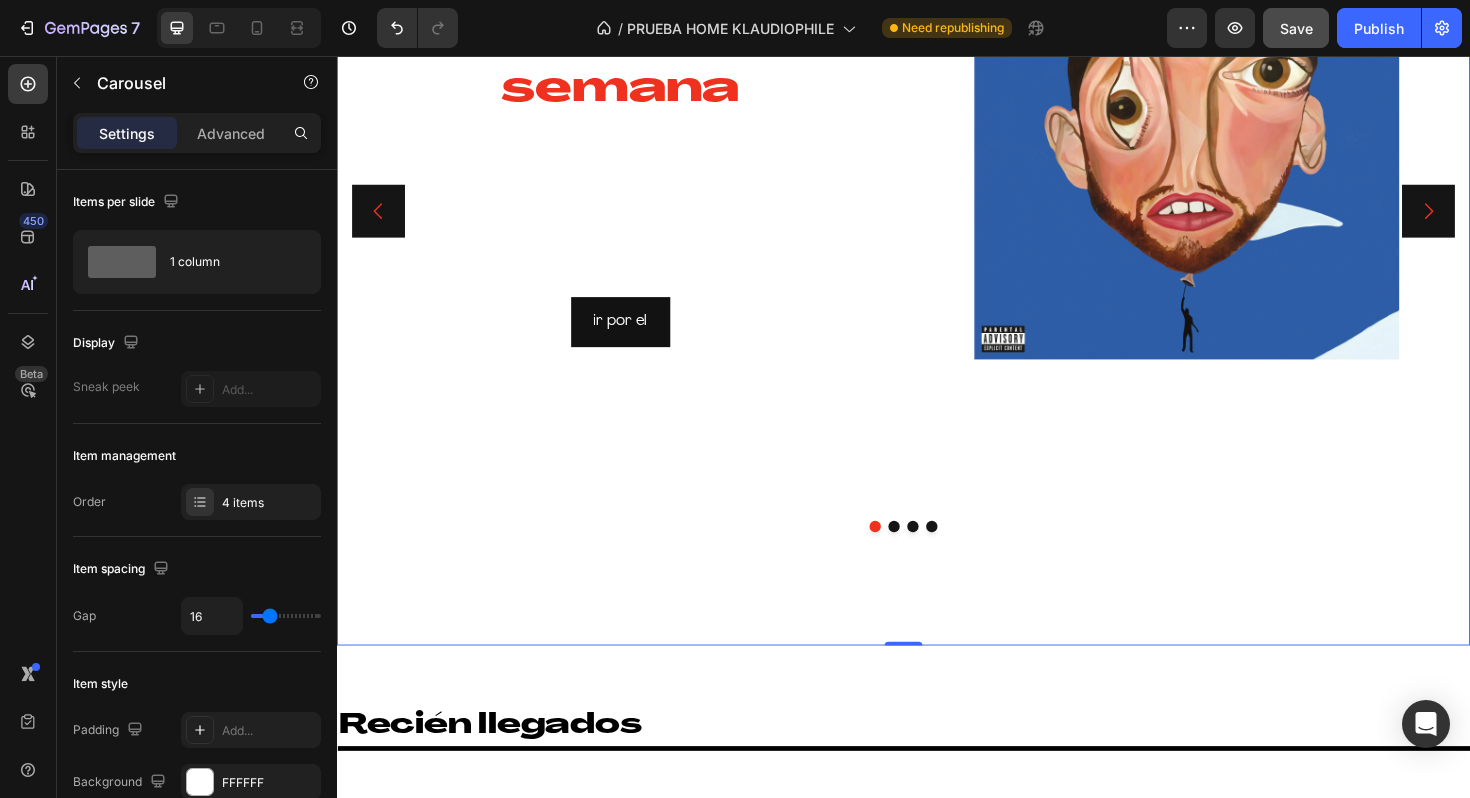 click at bounding box center (927, 554) 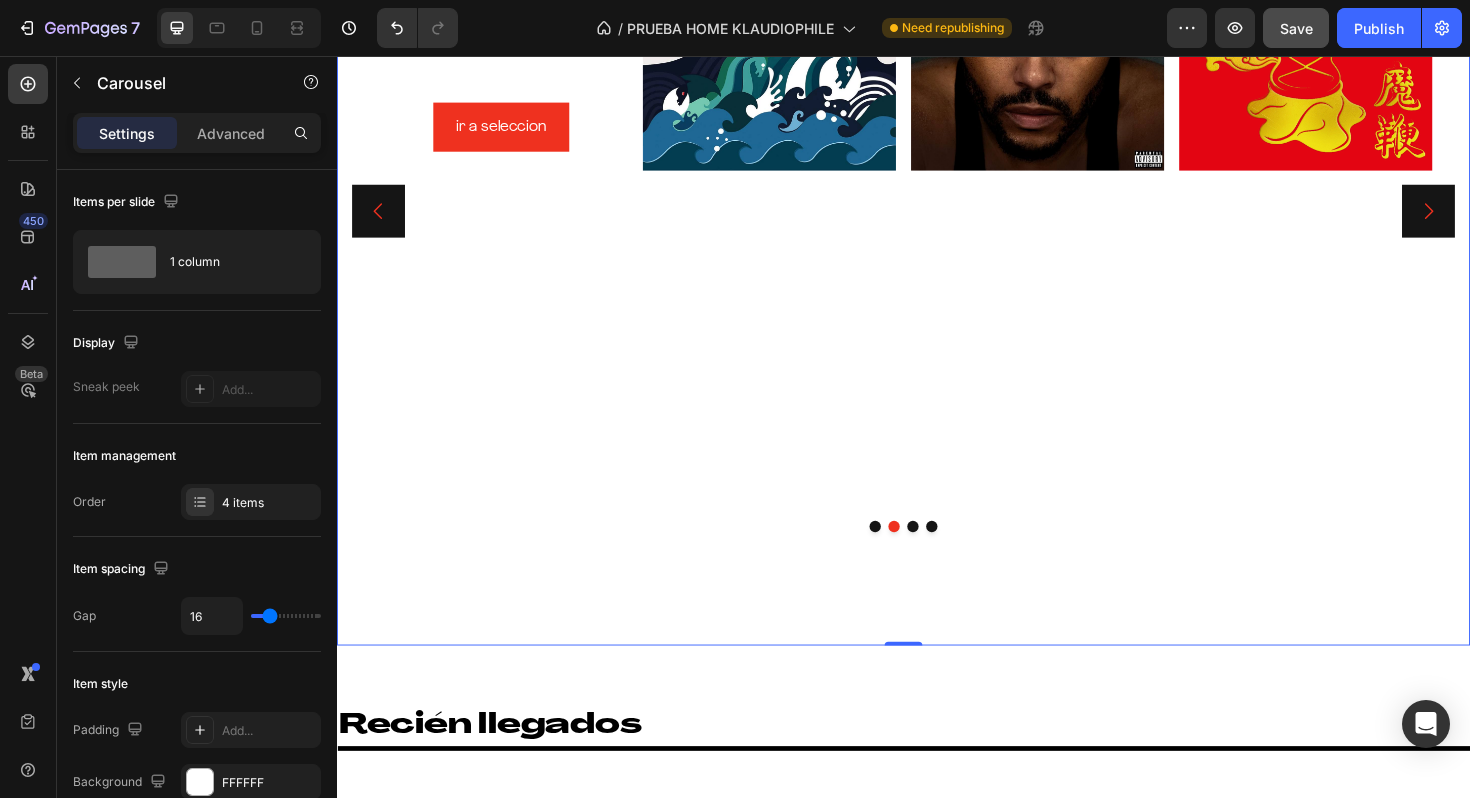 click at bounding box center (947, 554) 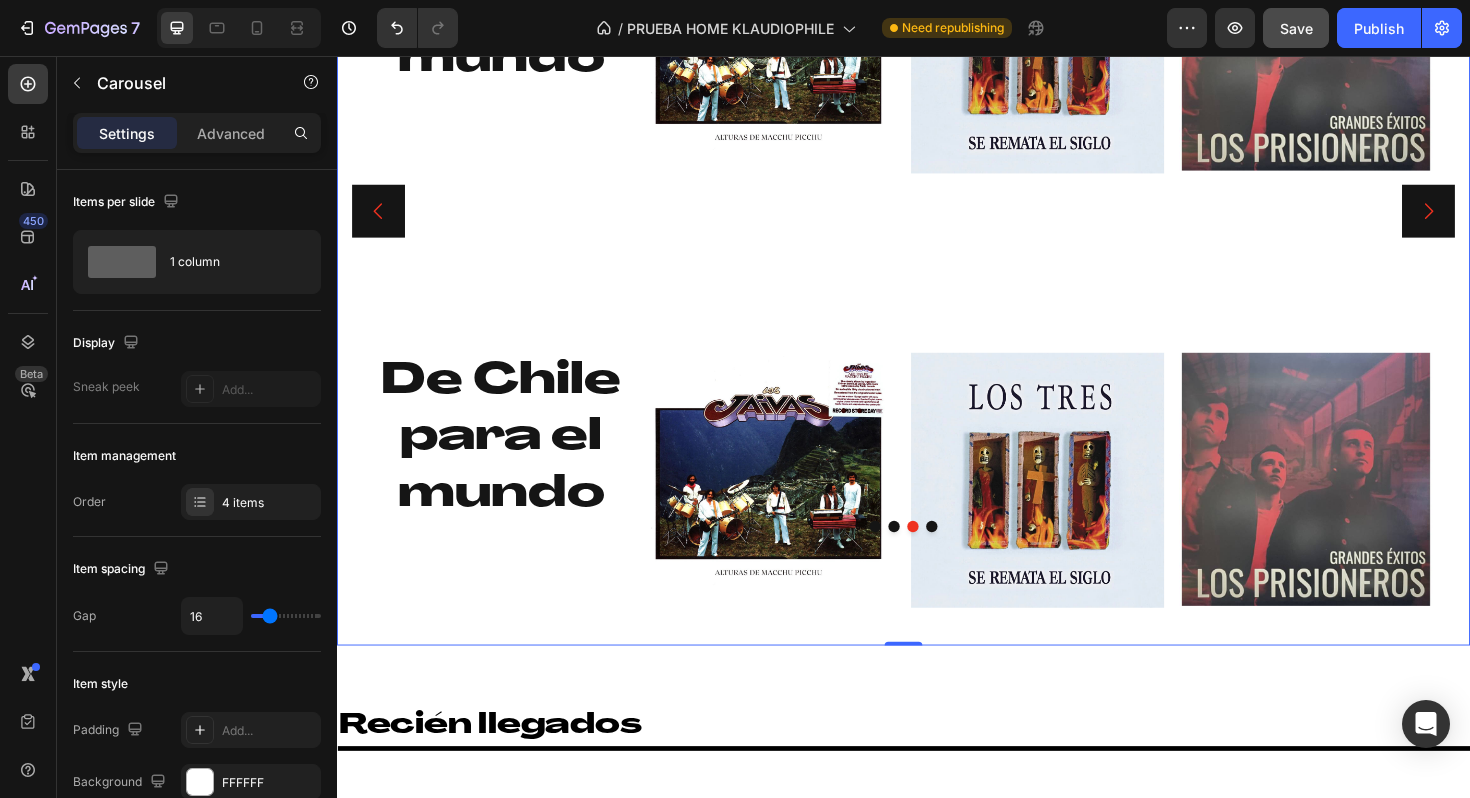 type 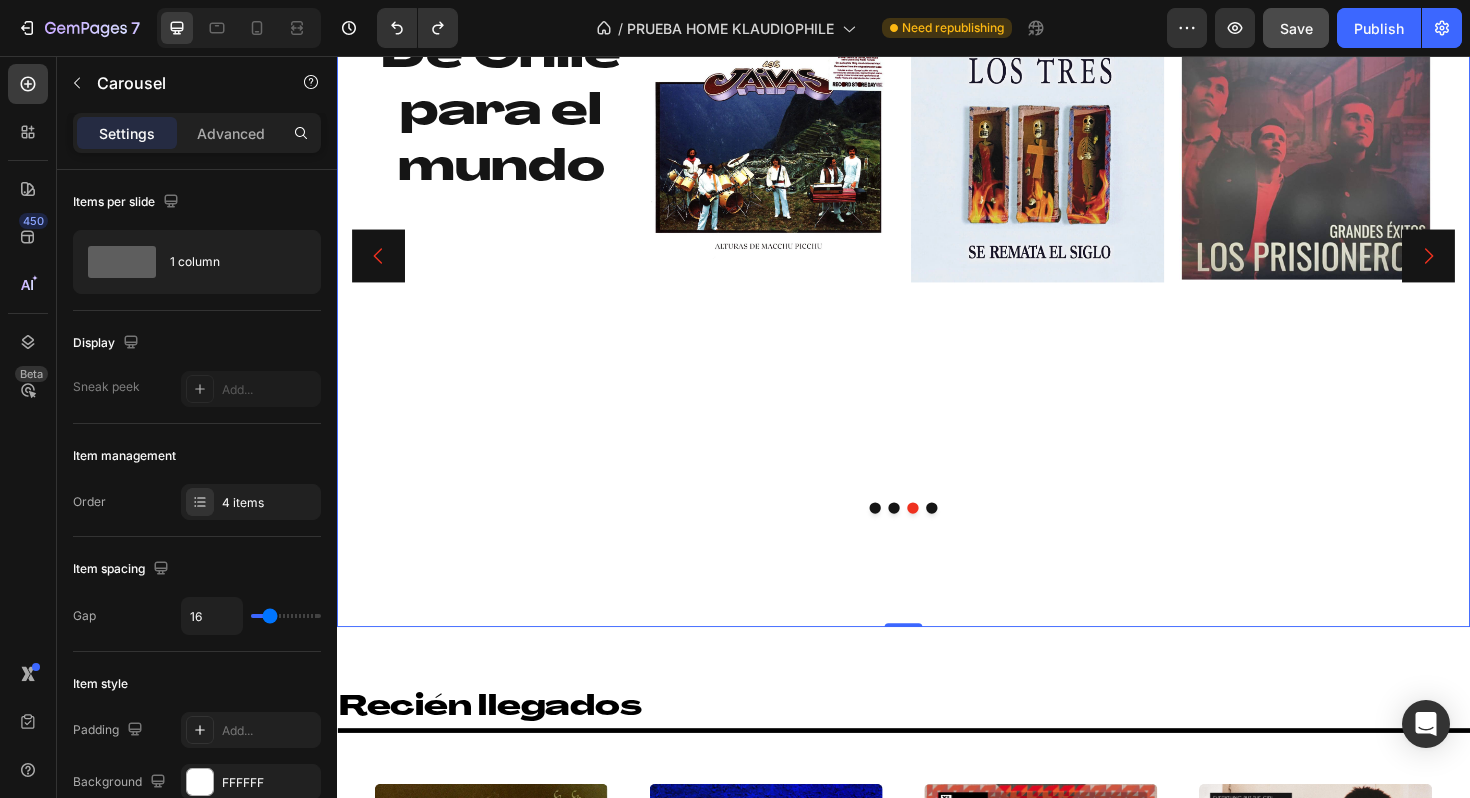 scroll, scrollTop: 0, scrollLeft: 0, axis: both 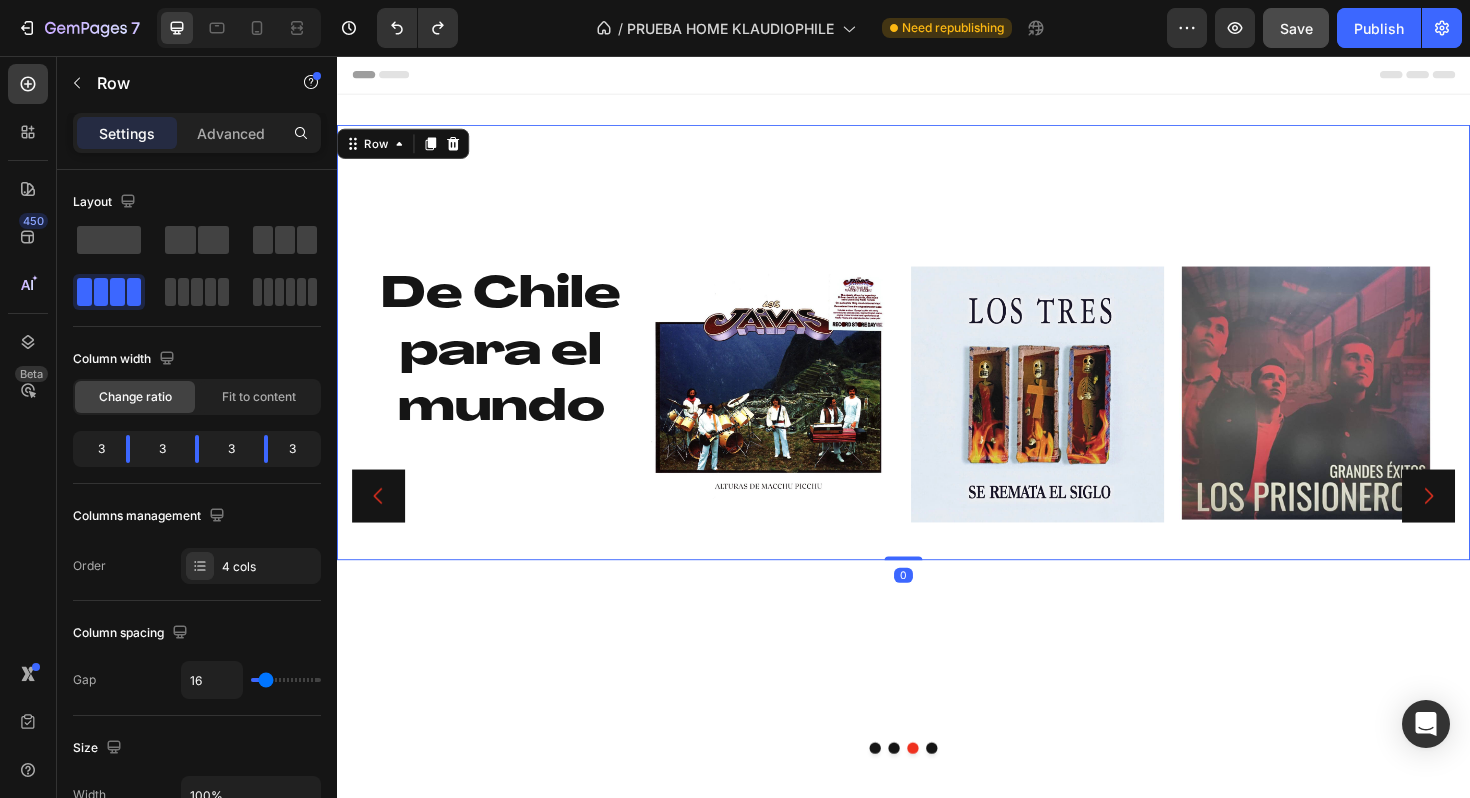 click on "De Chile para el mundo Heading Image Image Image Row   0" at bounding box center (937, 359) 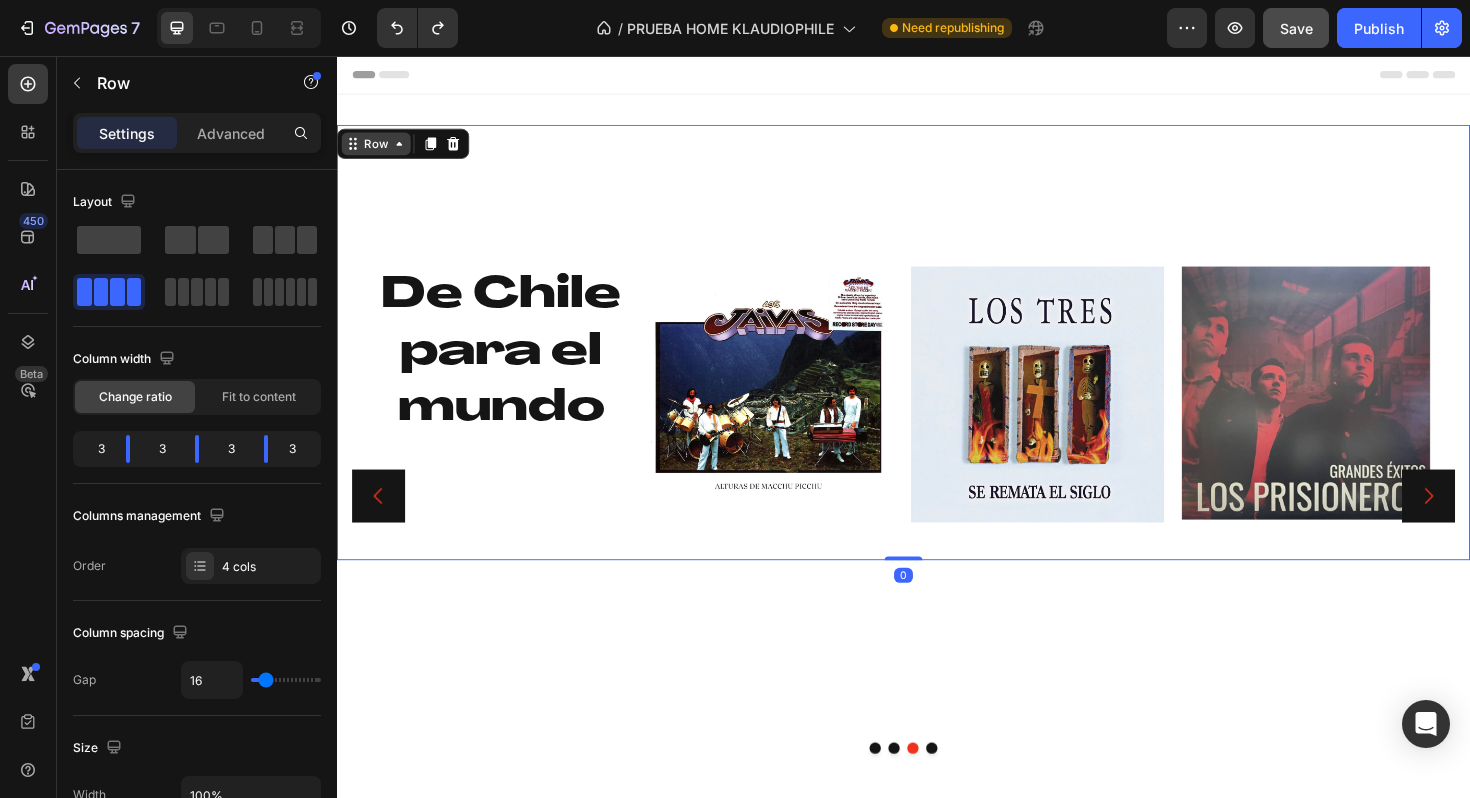 click 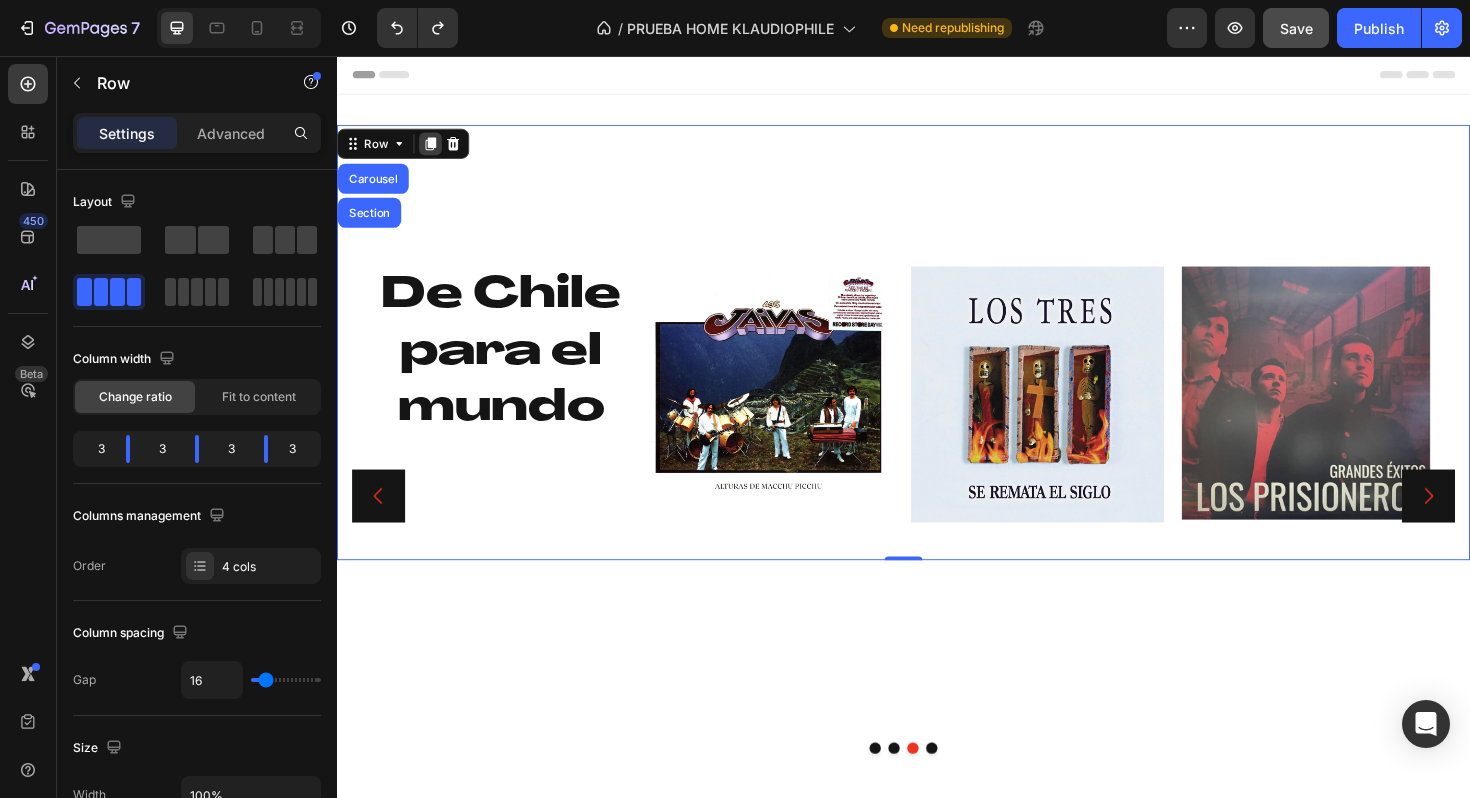click 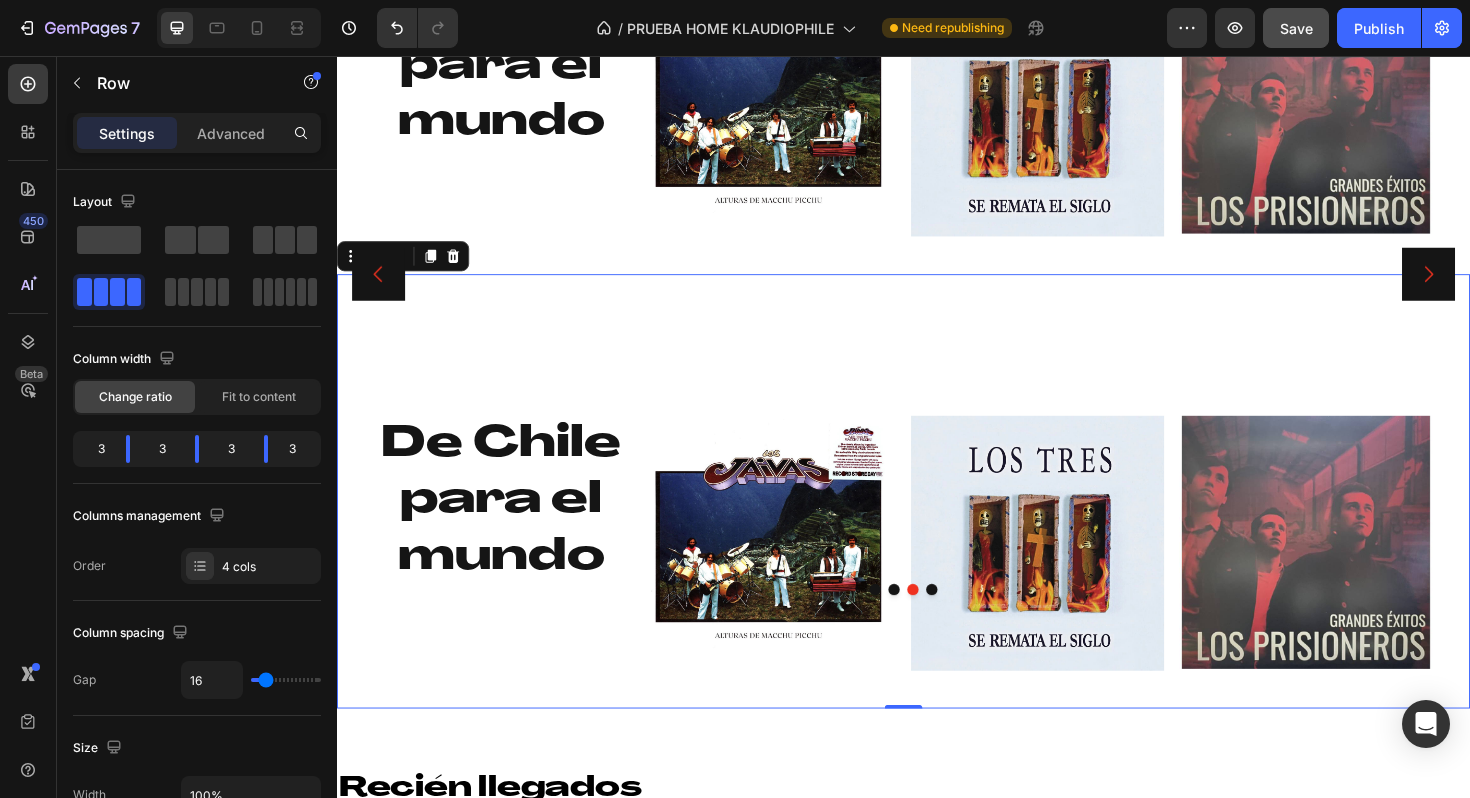 scroll, scrollTop: 463, scrollLeft: 0, axis: vertical 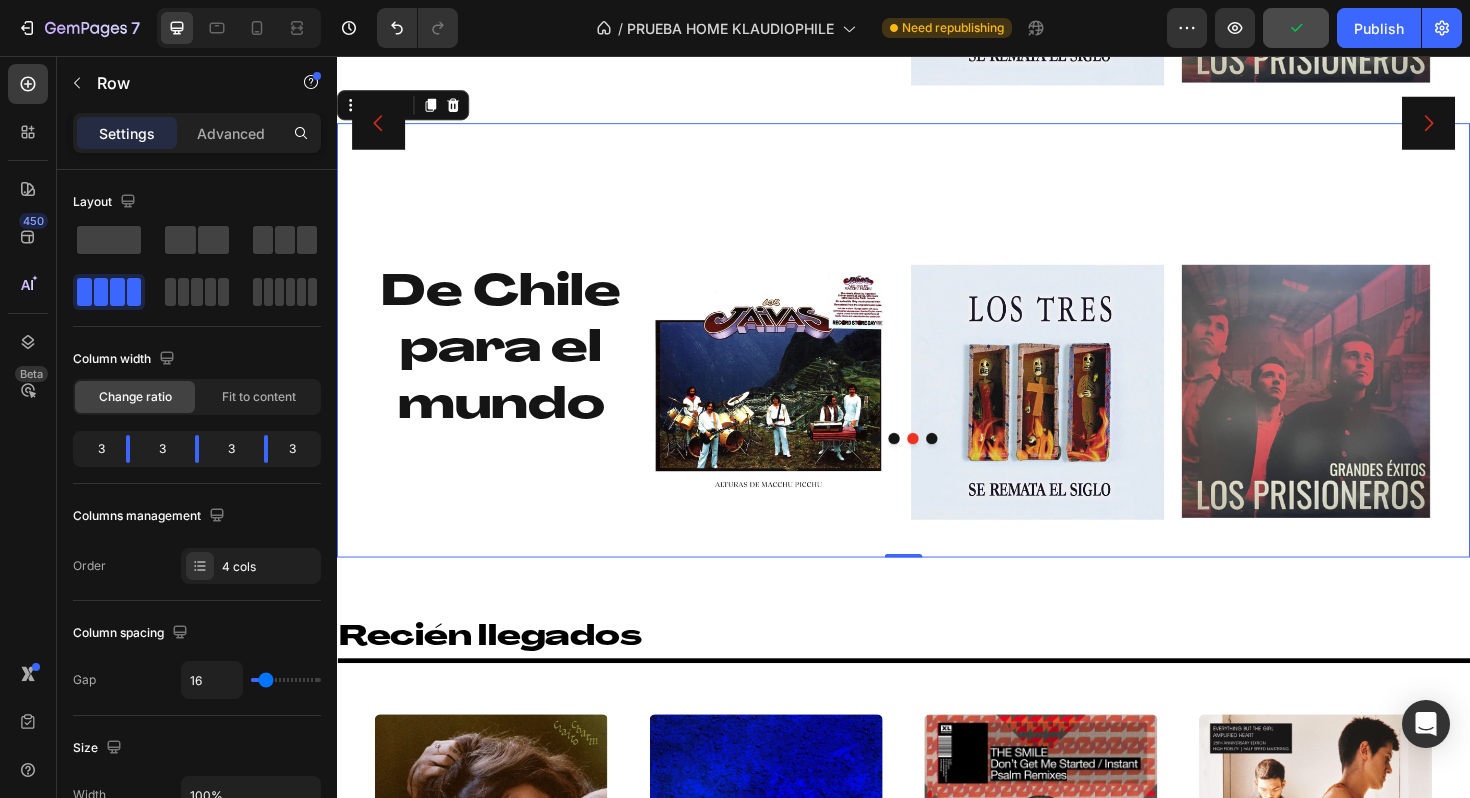 click on "De Chile para el mundo Heading Image Image Image Row   0" at bounding box center (937, 357) 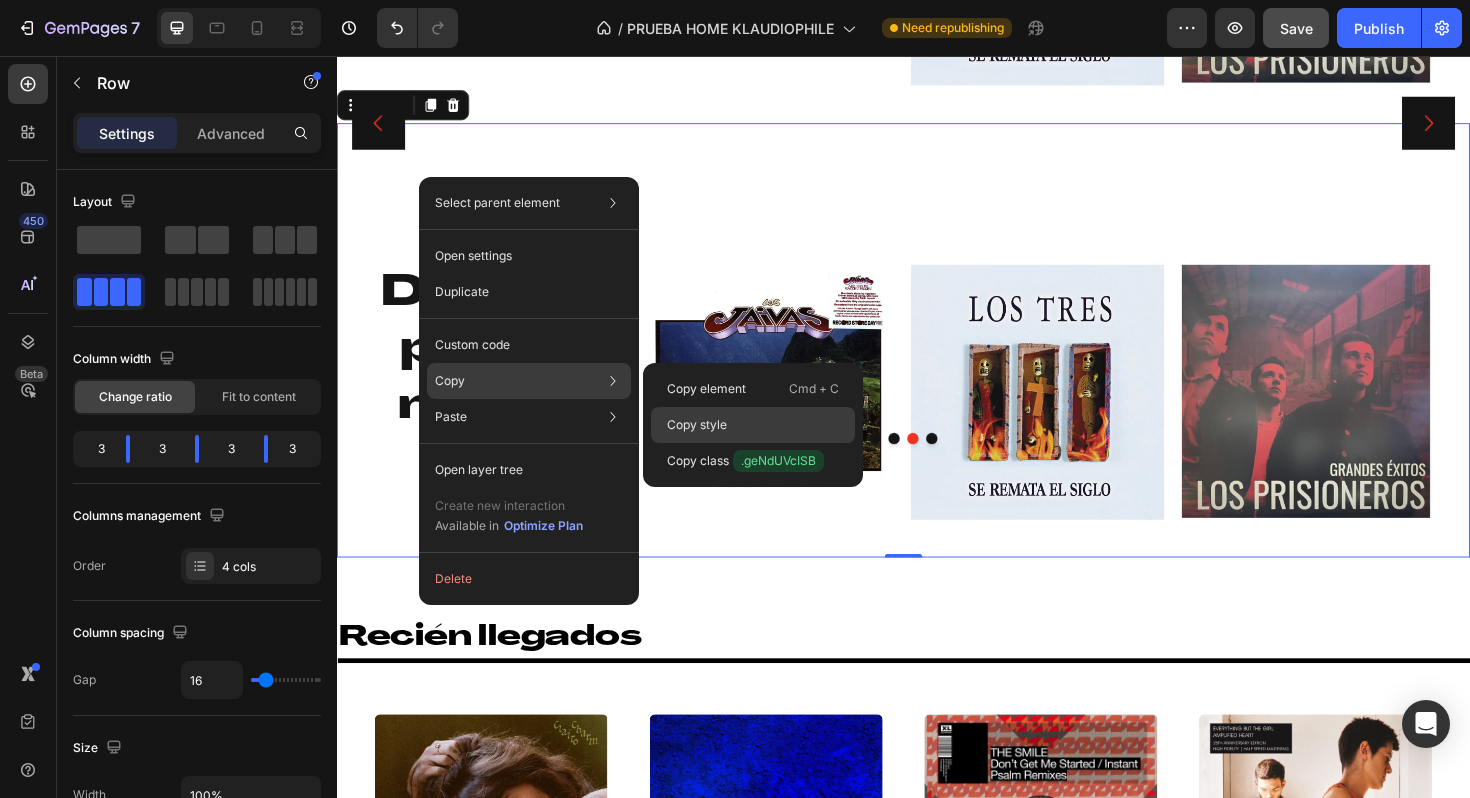 click on "Copy style" at bounding box center [697, 425] 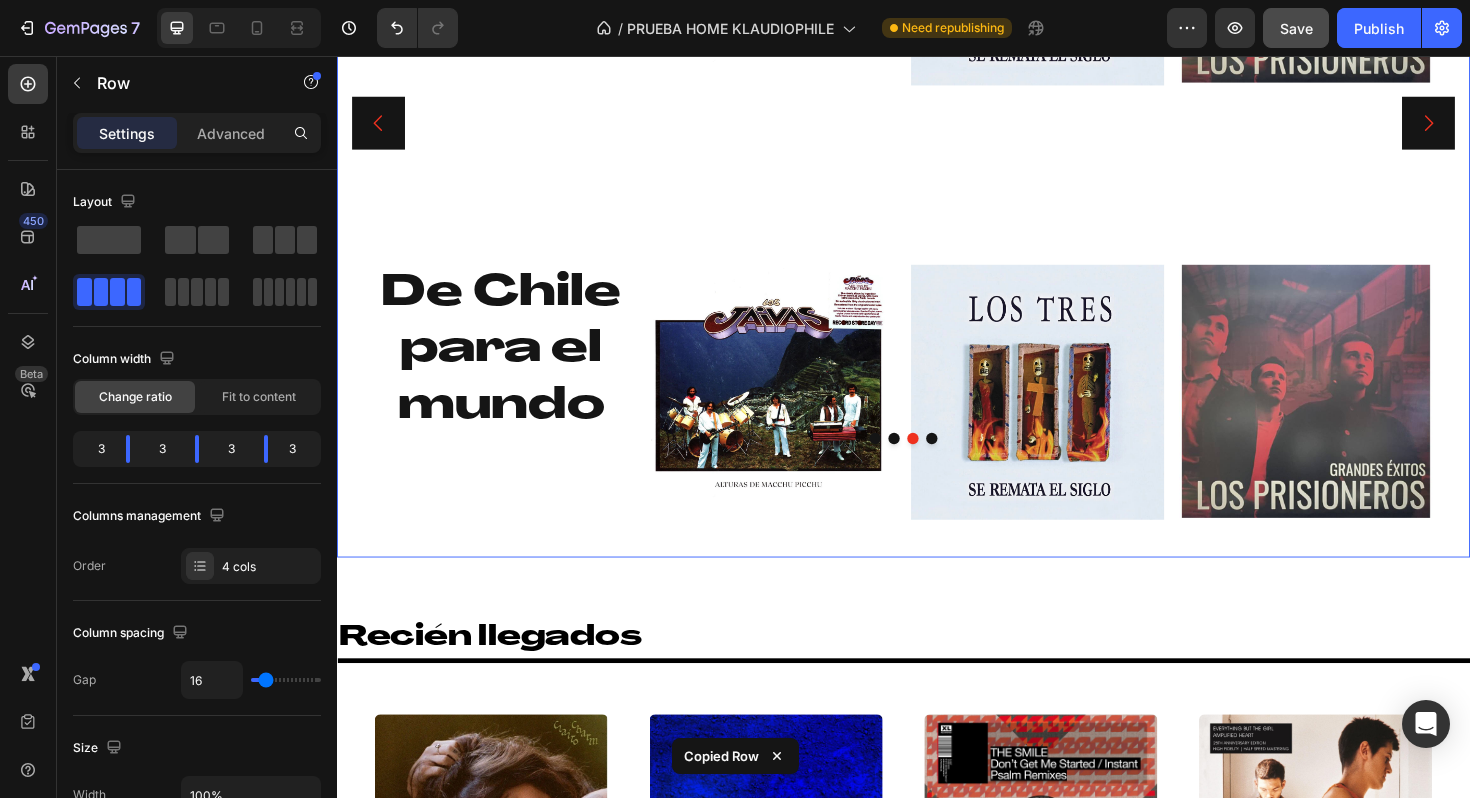 click at bounding box center [927, 461] 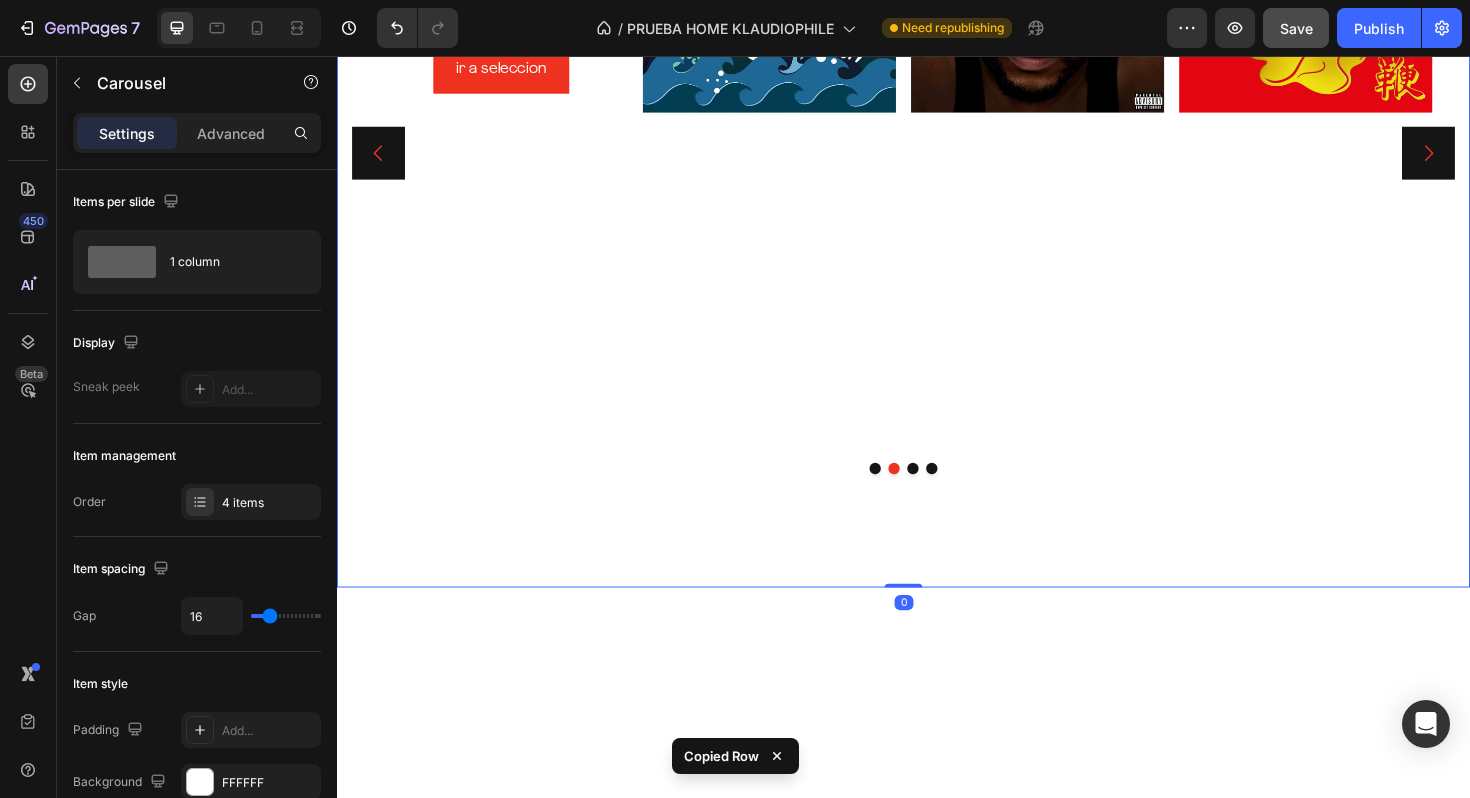scroll, scrollTop: 117, scrollLeft: 0, axis: vertical 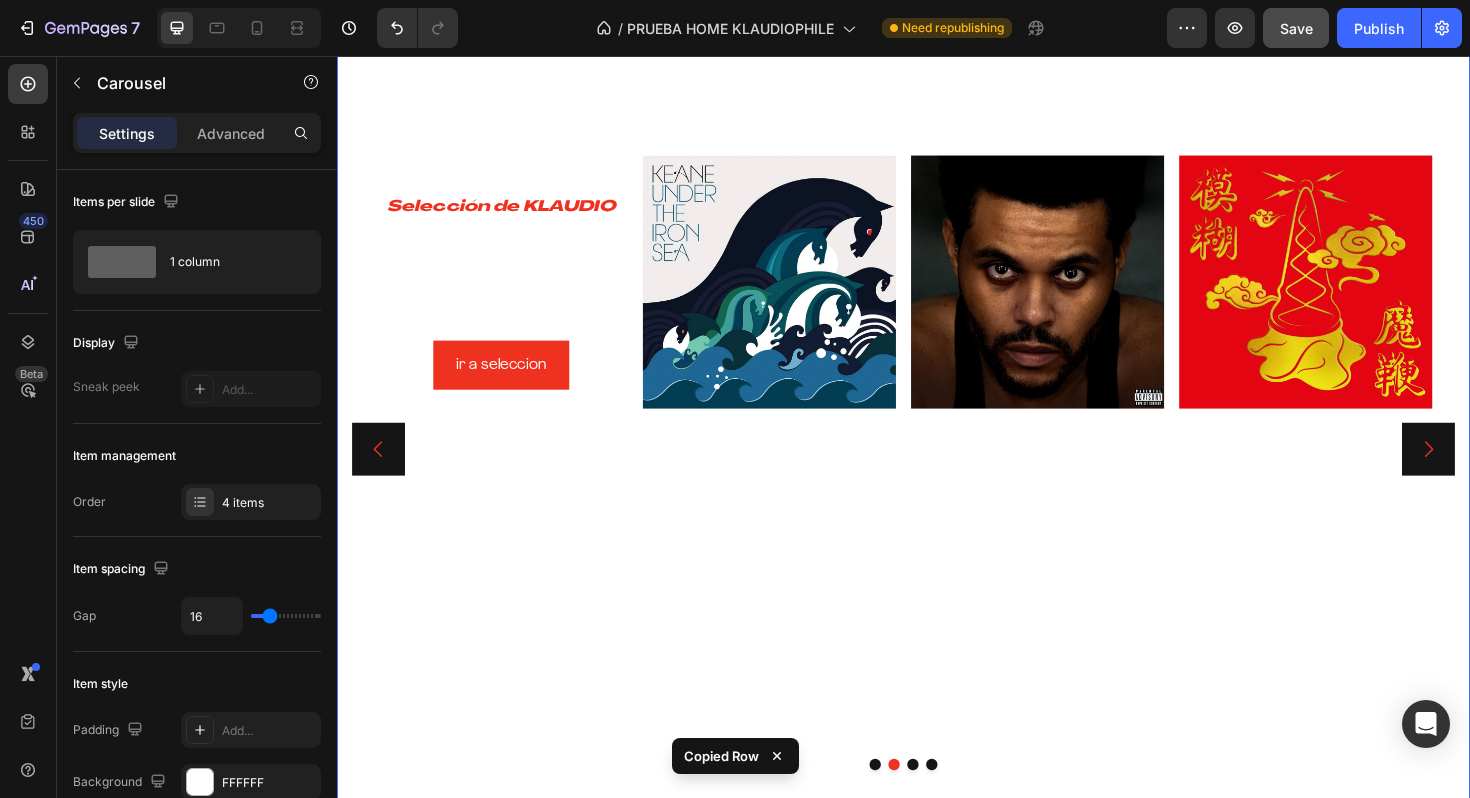 click on "⁠⁠⁠⁠⁠⁠⁠ Selección de KLAUDIO Heading ¡ Descubre los 20 discos imprescindibles para tu agosto!! Text Block ir a seleccion Button Image Image Image Row" at bounding box center [937, 572] 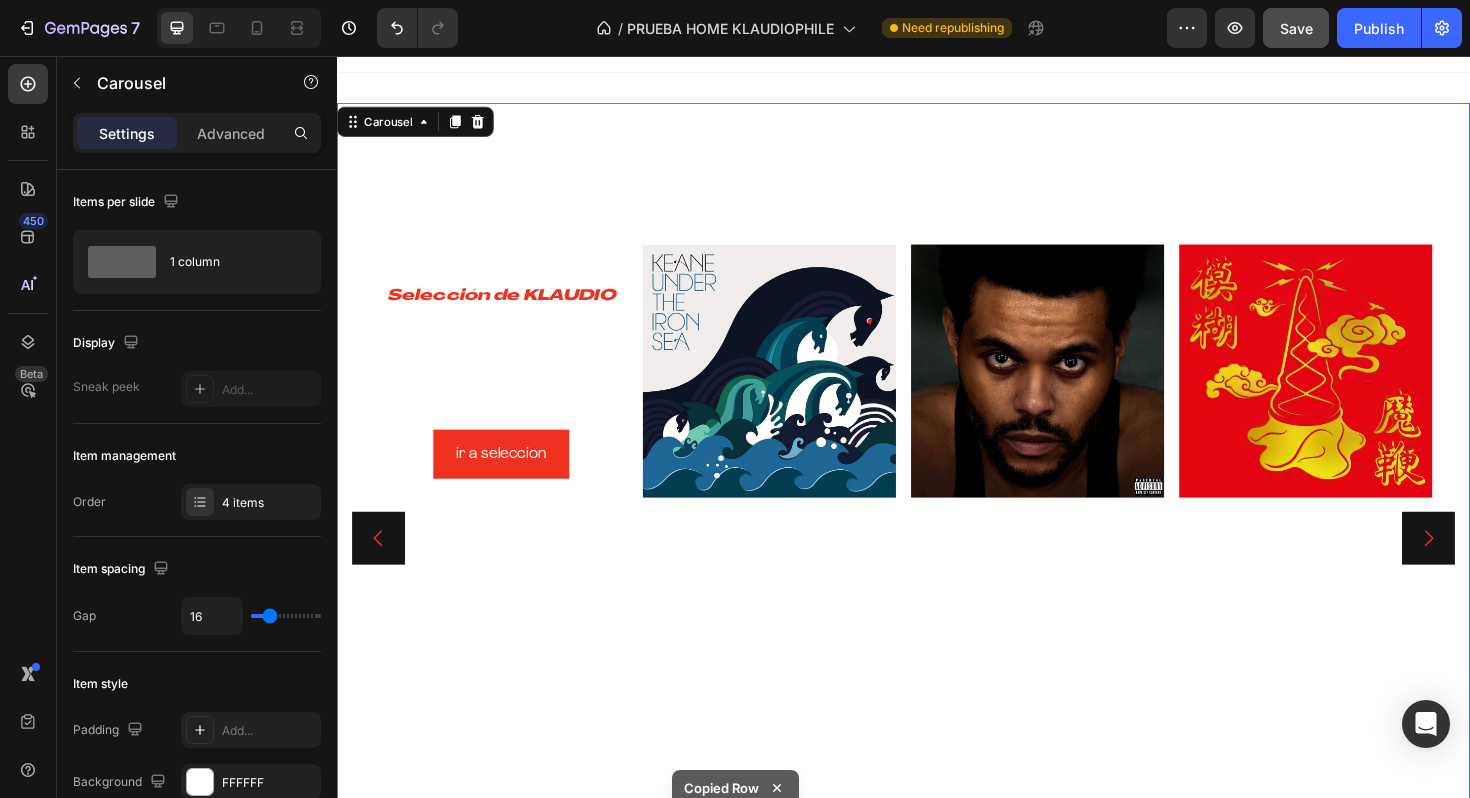 scroll, scrollTop: 0, scrollLeft: 0, axis: both 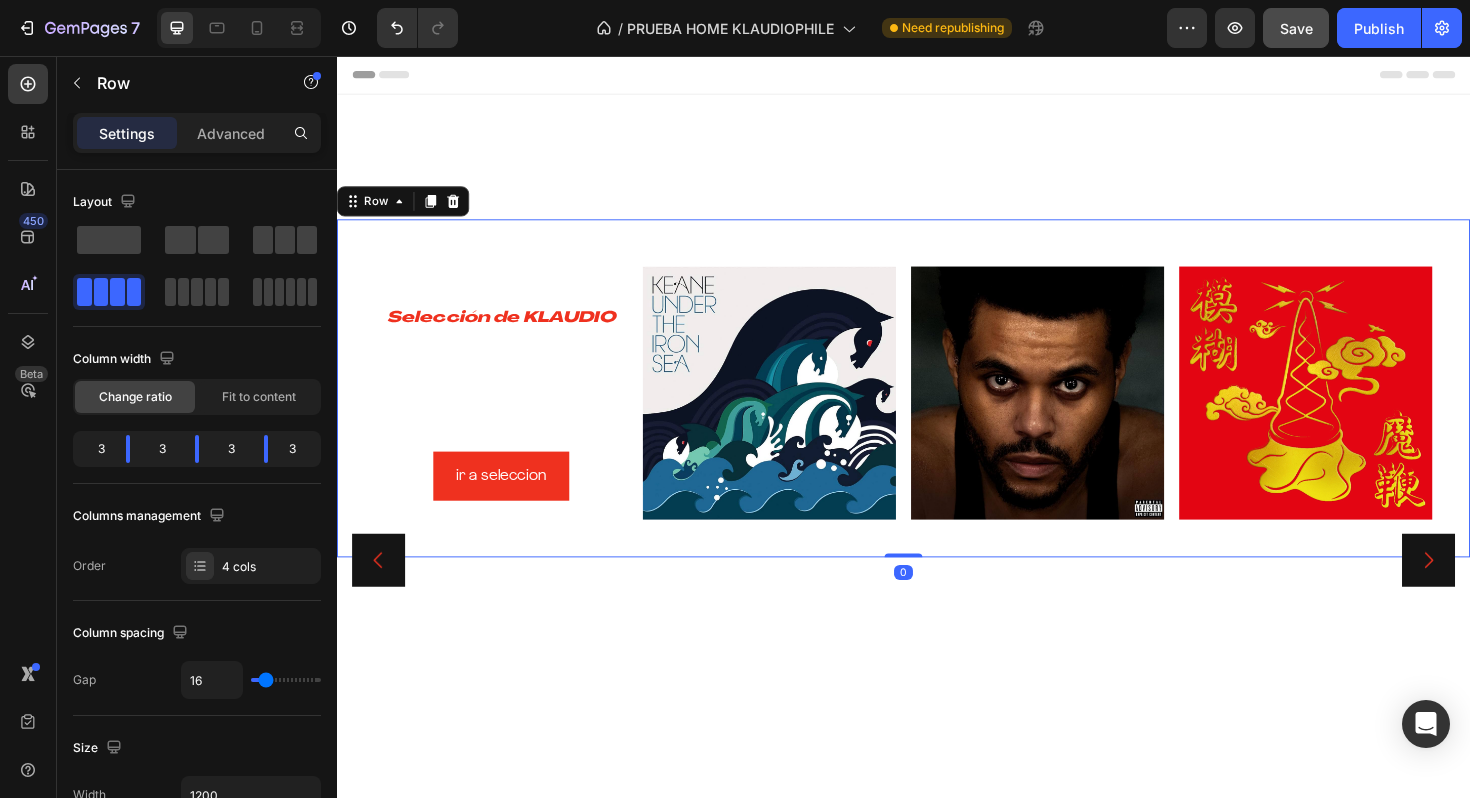 click on "⁠⁠⁠⁠⁠⁠⁠ Selección de KLAUDIO Heading ¡ Descubre los 20 discos imprescindibles para tu agosto!! Text Block ir a seleccion Button Image Image Image Row   0" at bounding box center (937, 408) 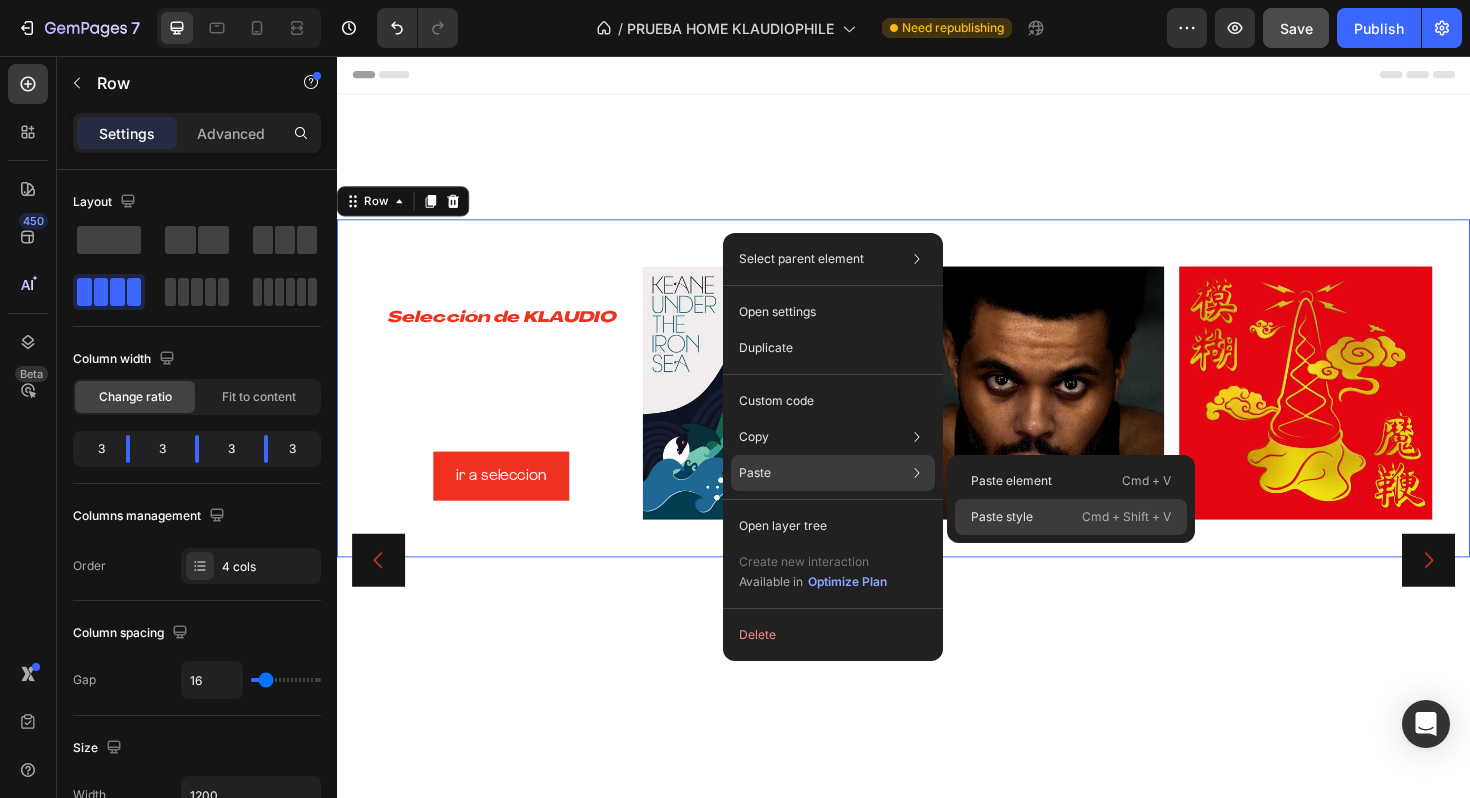 click on "Paste style" at bounding box center (1002, 517) 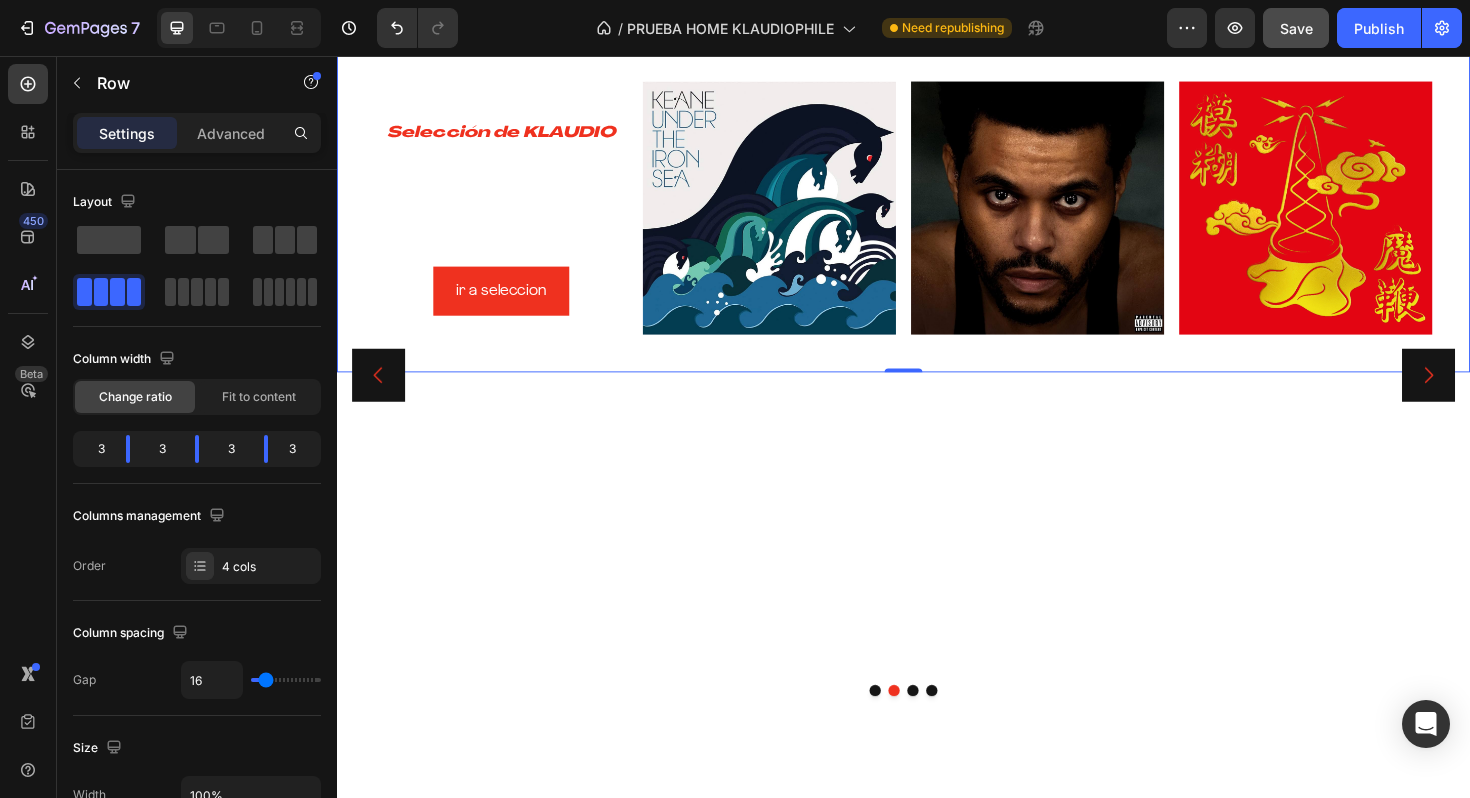 scroll, scrollTop: 212, scrollLeft: 0, axis: vertical 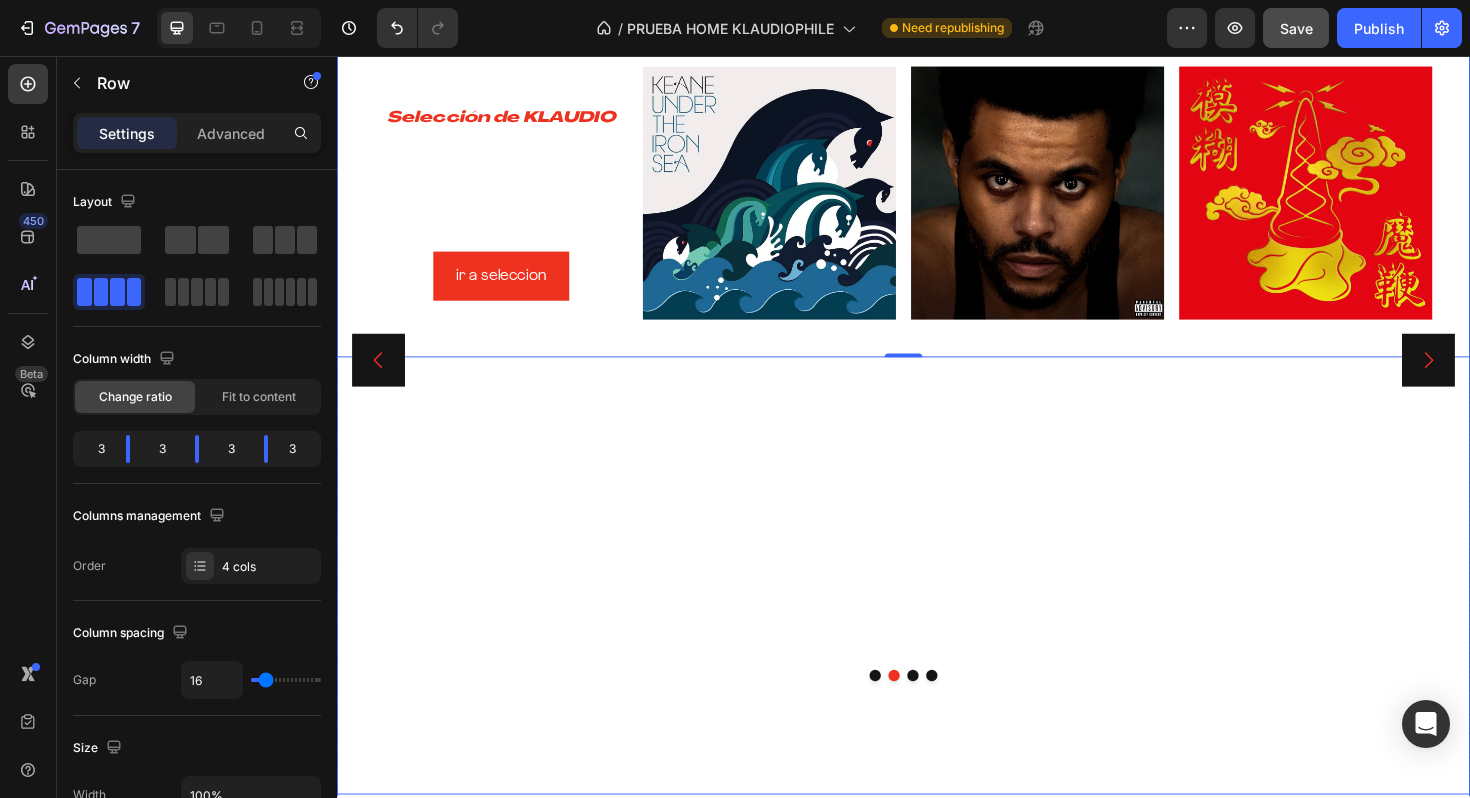 click at bounding box center [947, 712] 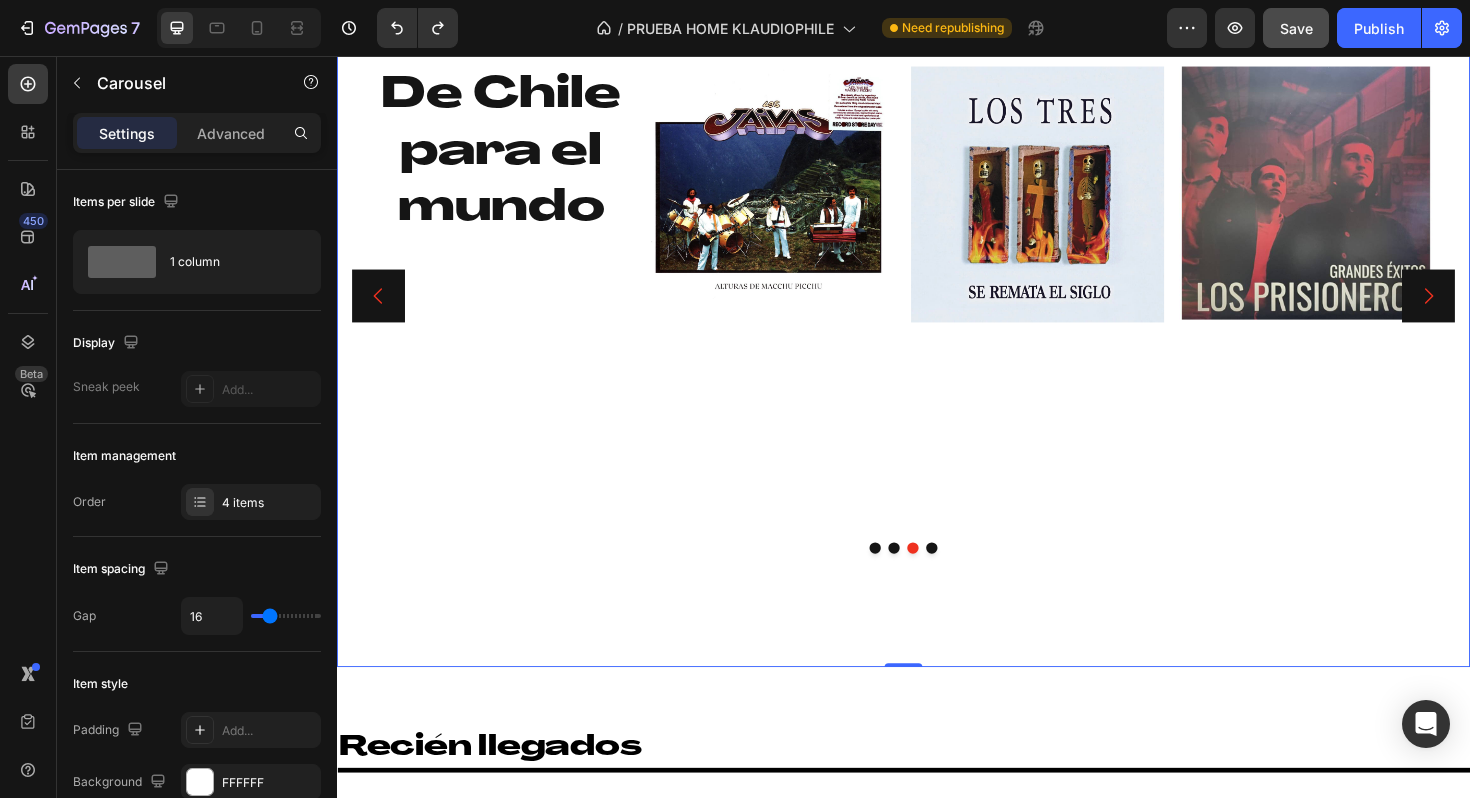 scroll, scrollTop: 144, scrollLeft: 0, axis: vertical 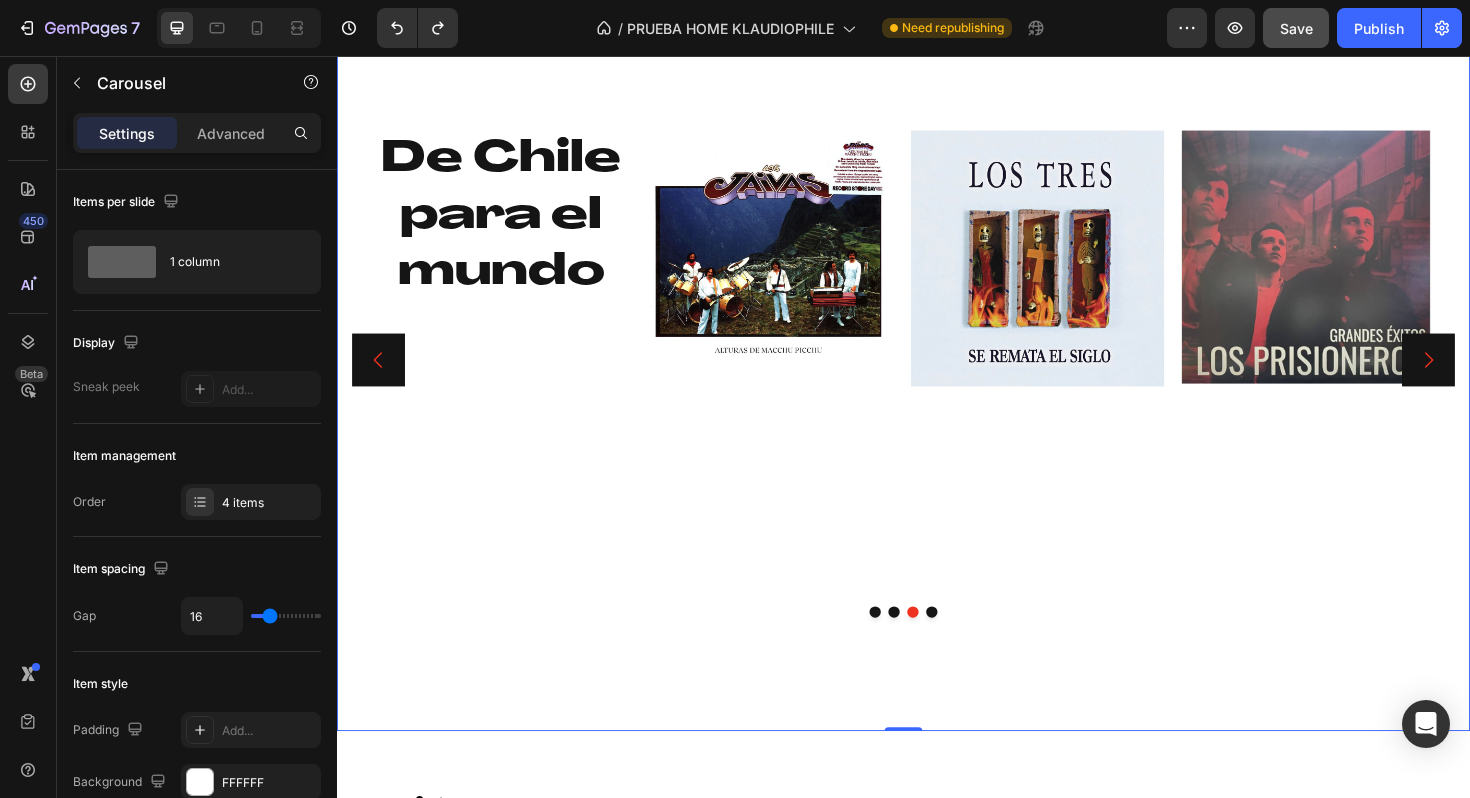 click at bounding box center (927, 645) 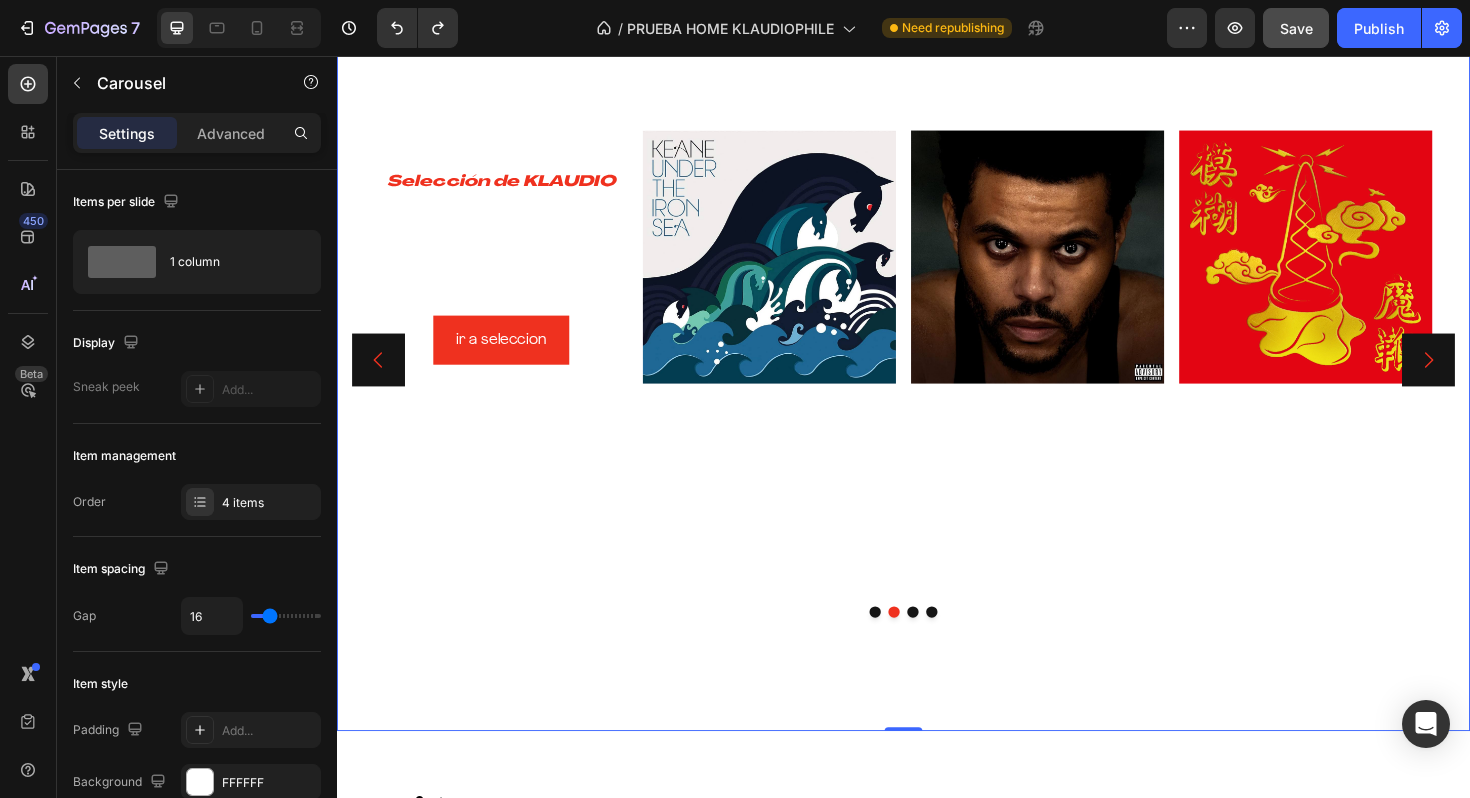 click at bounding box center [947, 645] 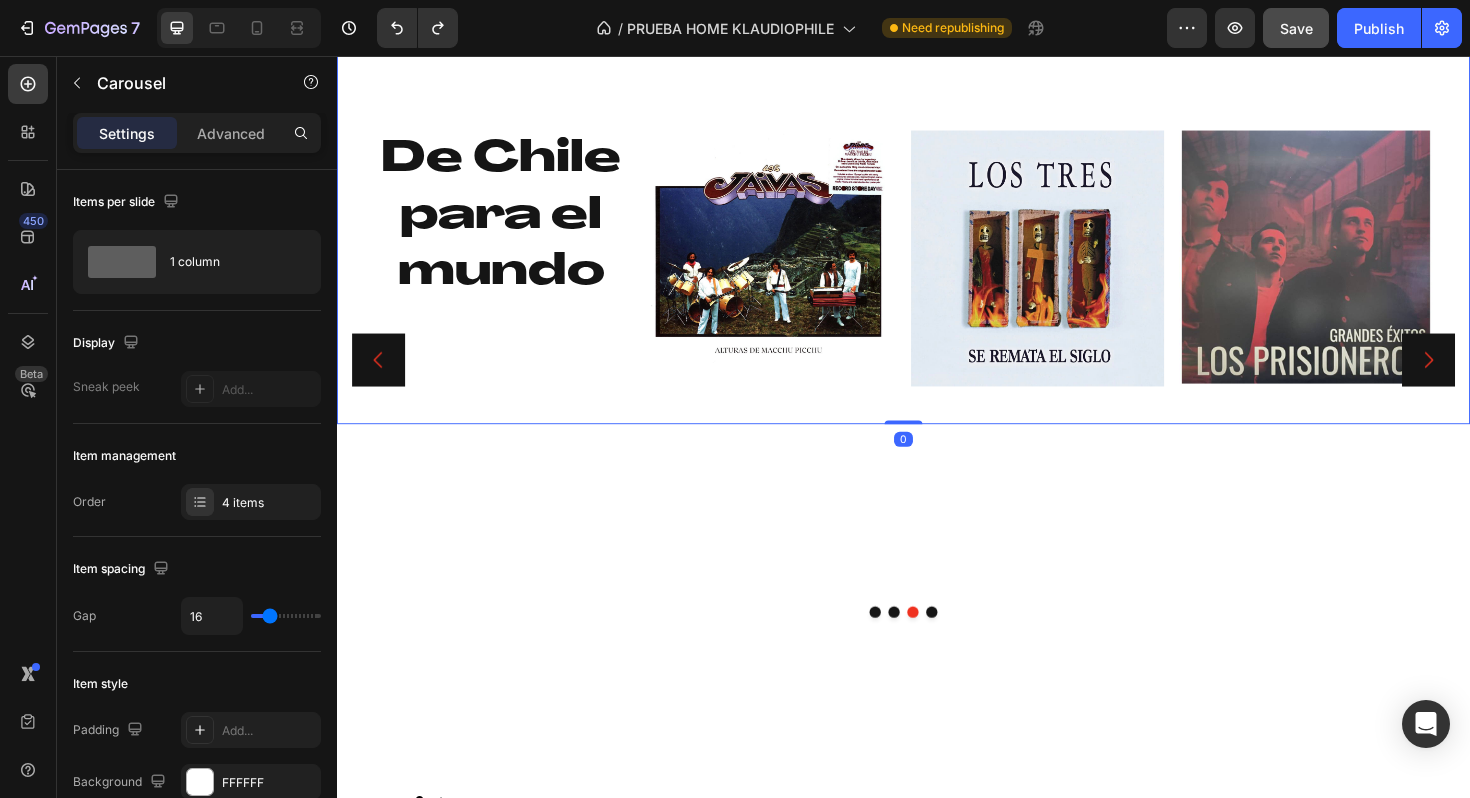 click on "De Chile para el mundo Heading Image Image Image Row   0" at bounding box center (937, 215) 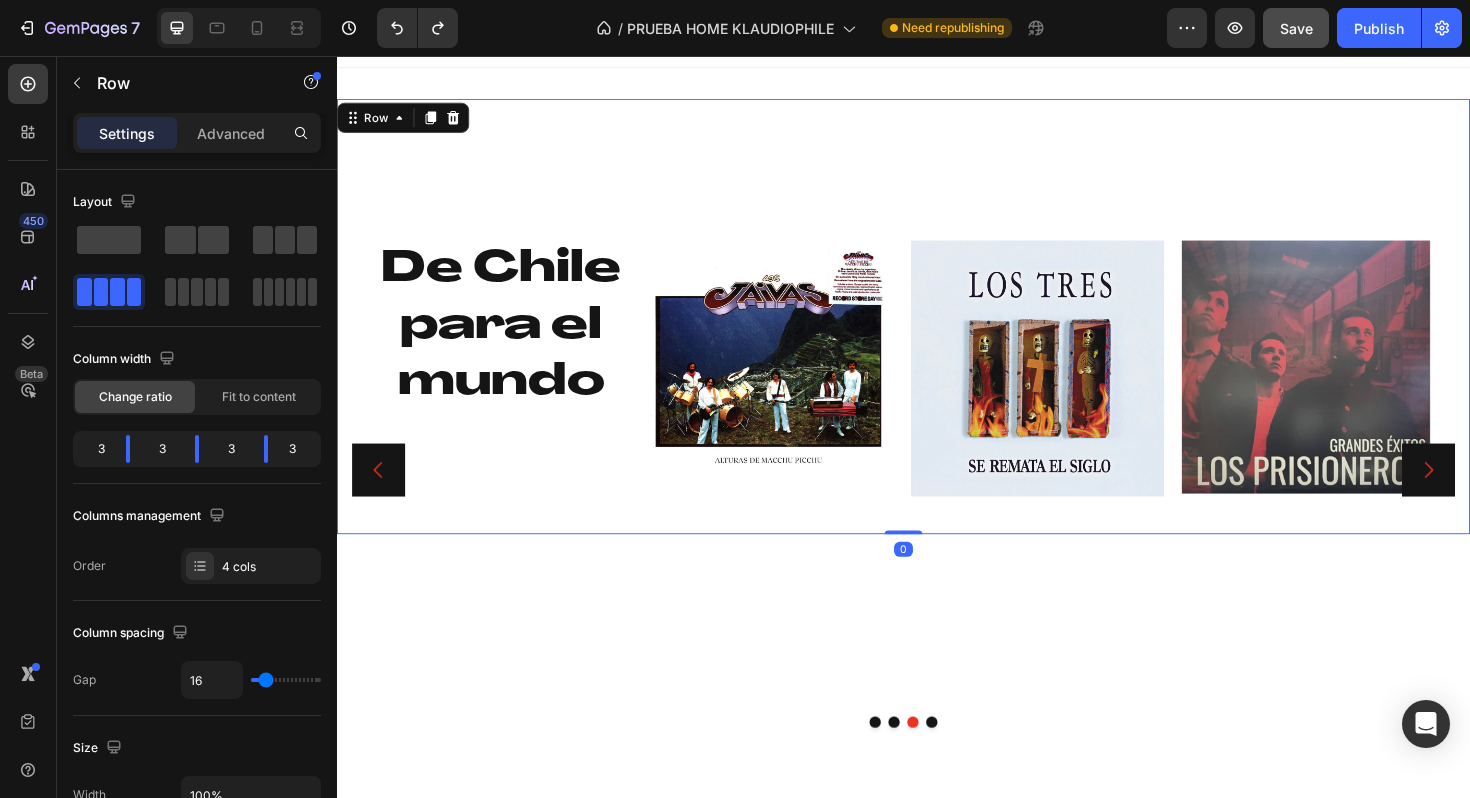 scroll, scrollTop: 0, scrollLeft: 0, axis: both 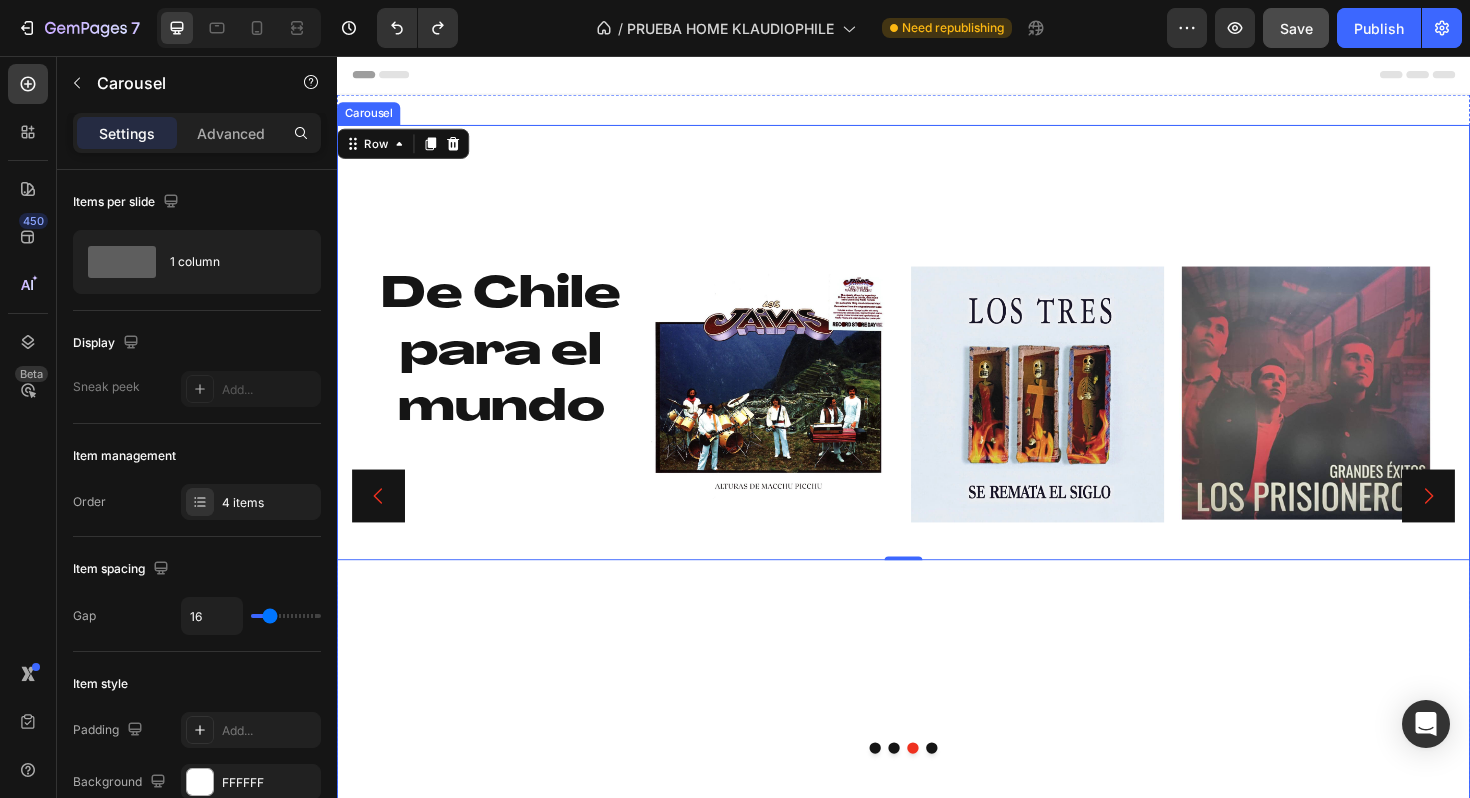 click at bounding box center (927, 789) 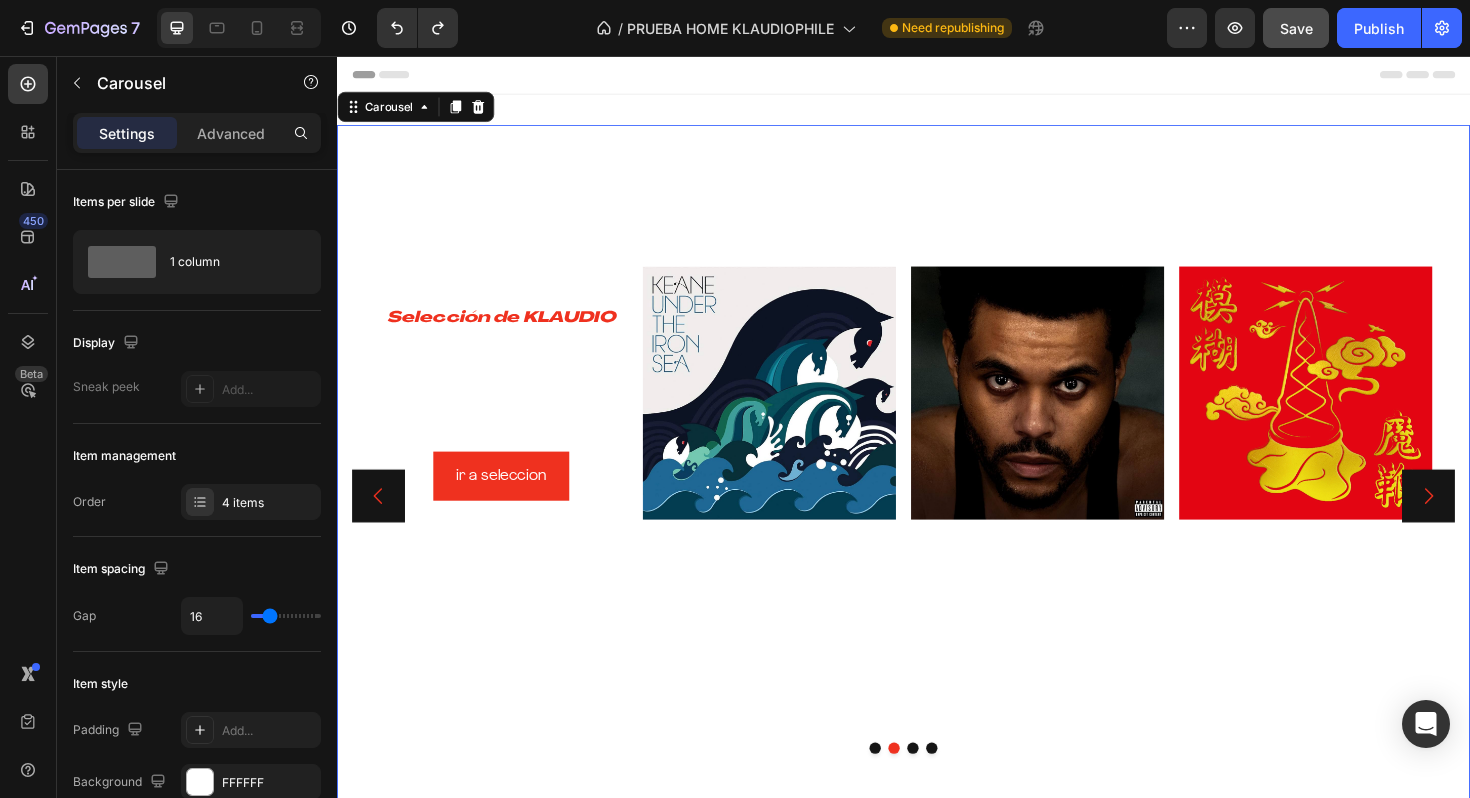 click on "⁠⁠⁠⁠⁠⁠⁠ Selección de KLAUDIO Heading ¡ Descubre los 20 discos imprescindibles para tu agosto!! Text Block ir a seleccion Button Image Image Image Row" at bounding box center [937, 522] 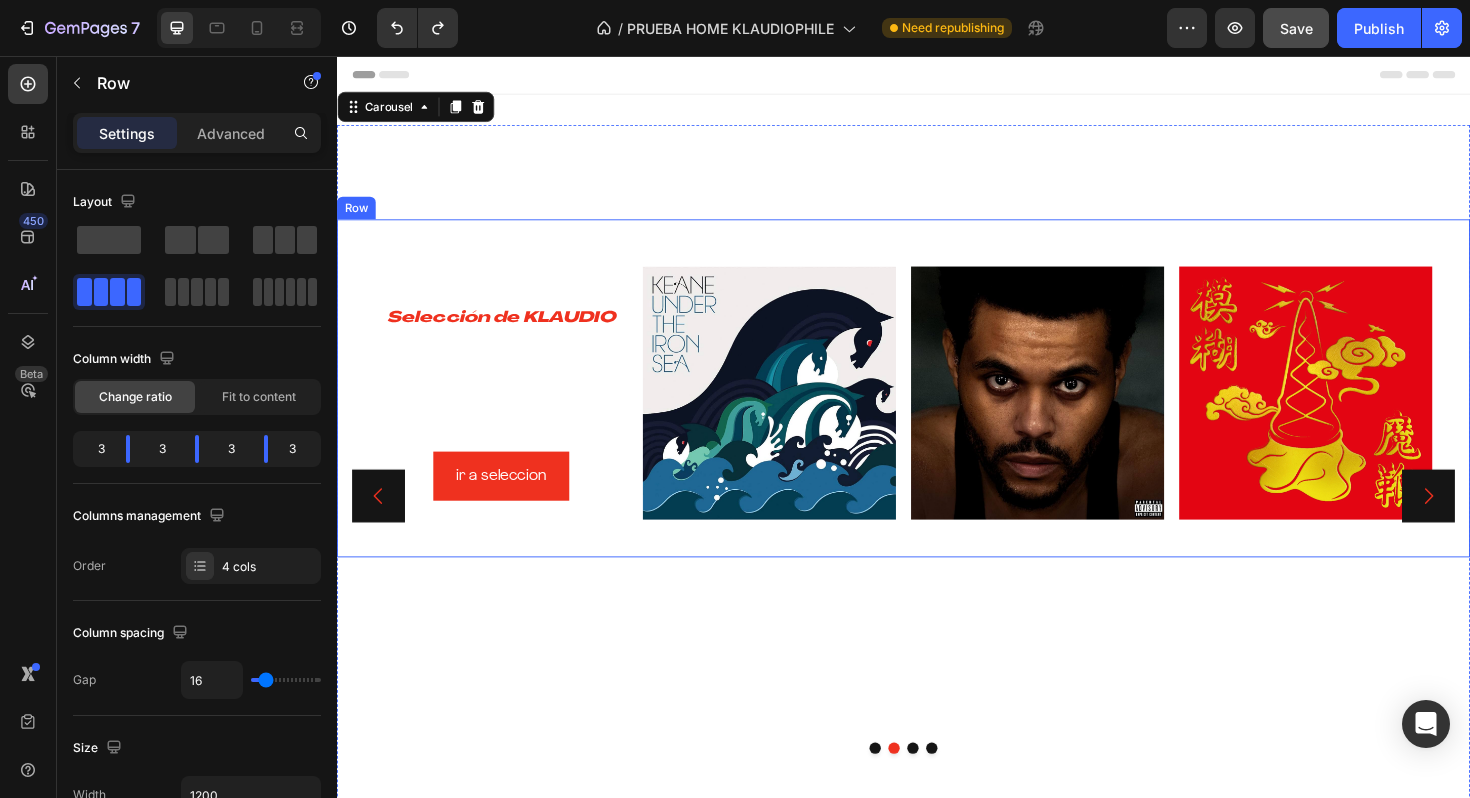 click on "⁠⁠⁠⁠⁠⁠⁠ Selección de KLAUDIO Heading ¡ Descubre los 20 discos imprescindibles para tu agosto!! Text Block ir a seleccion Button Image Image Image Row" at bounding box center [937, 408] 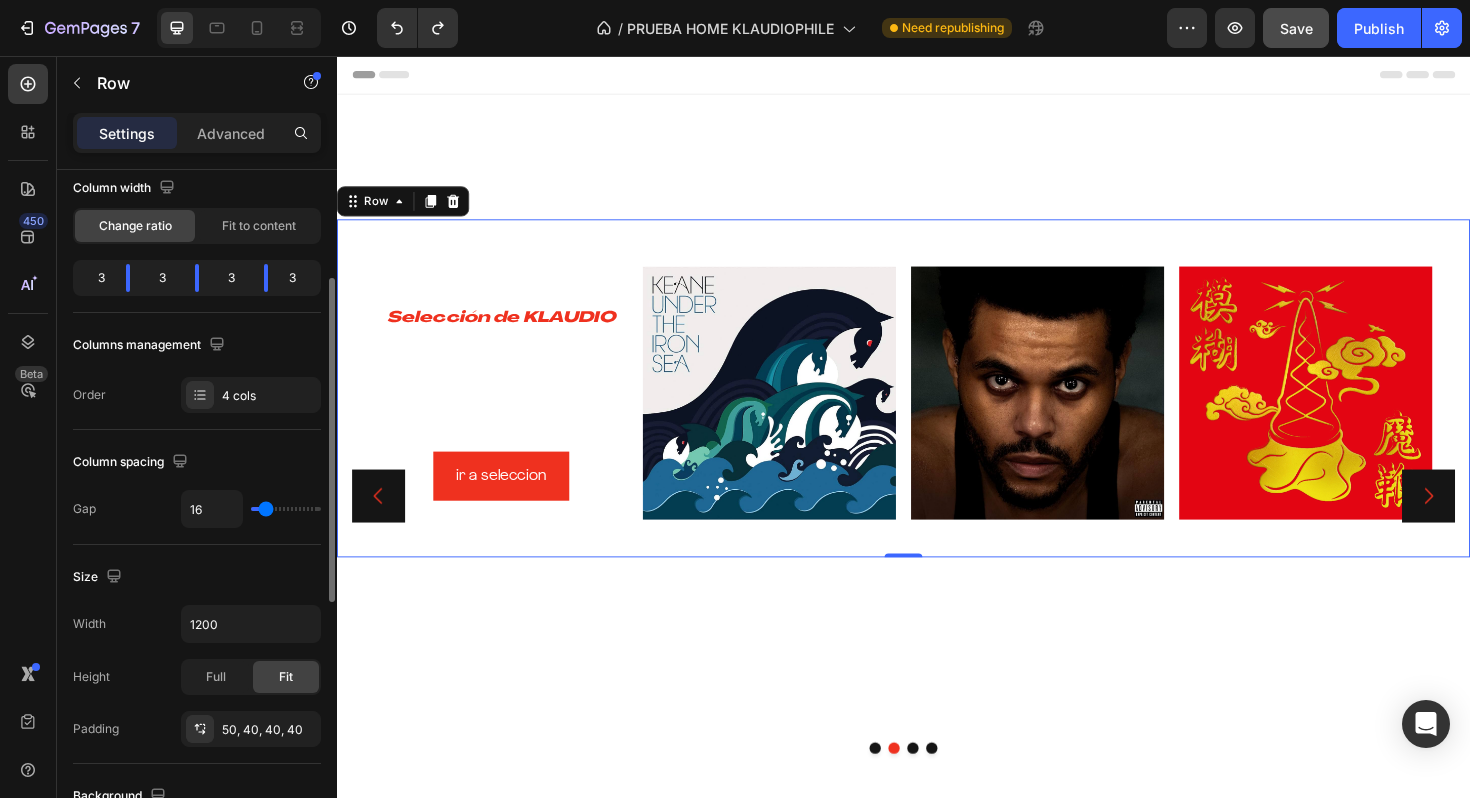 scroll, scrollTop: 190, scrollLeft: 0, axis: vertical 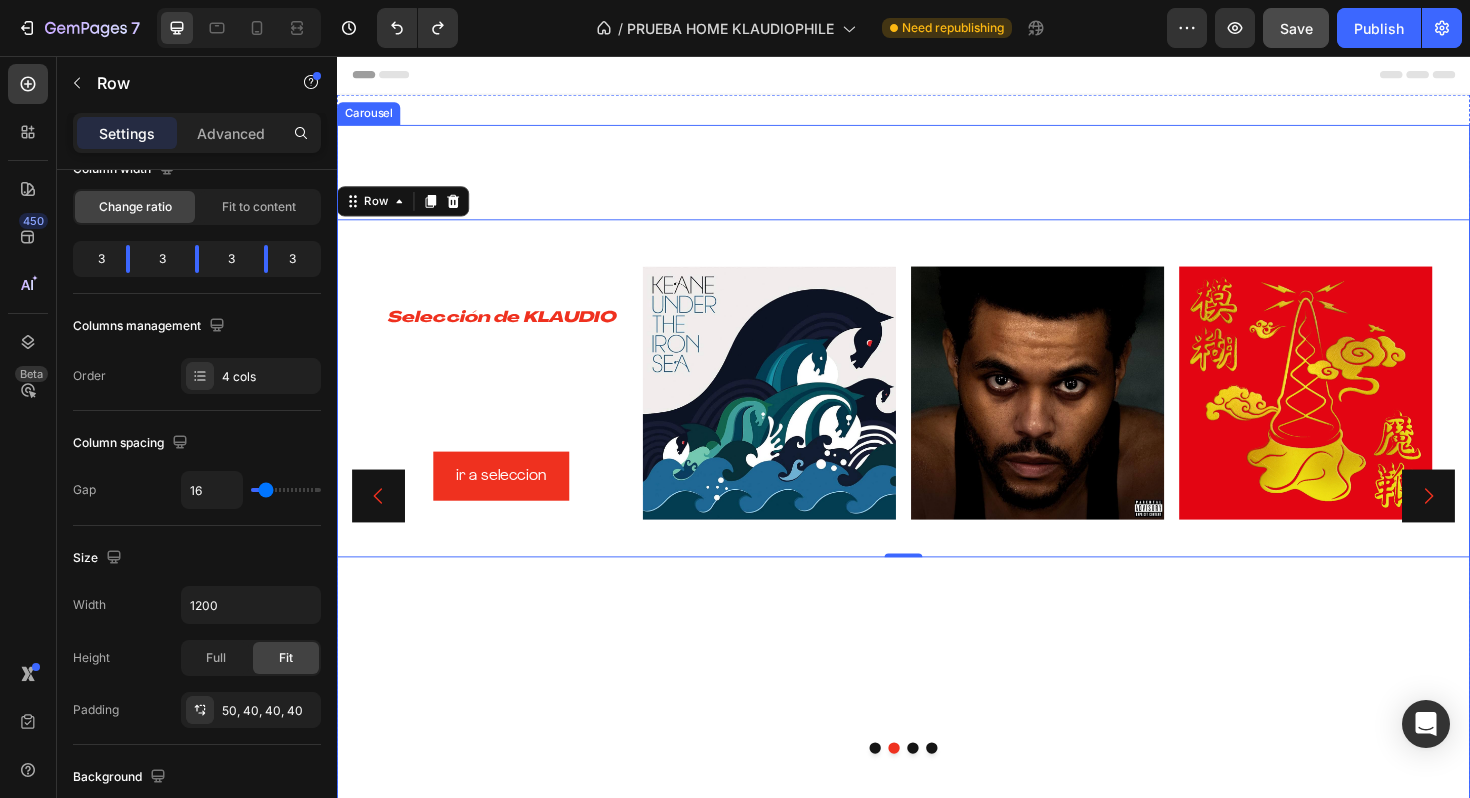 click at bounding box center [947, 789] 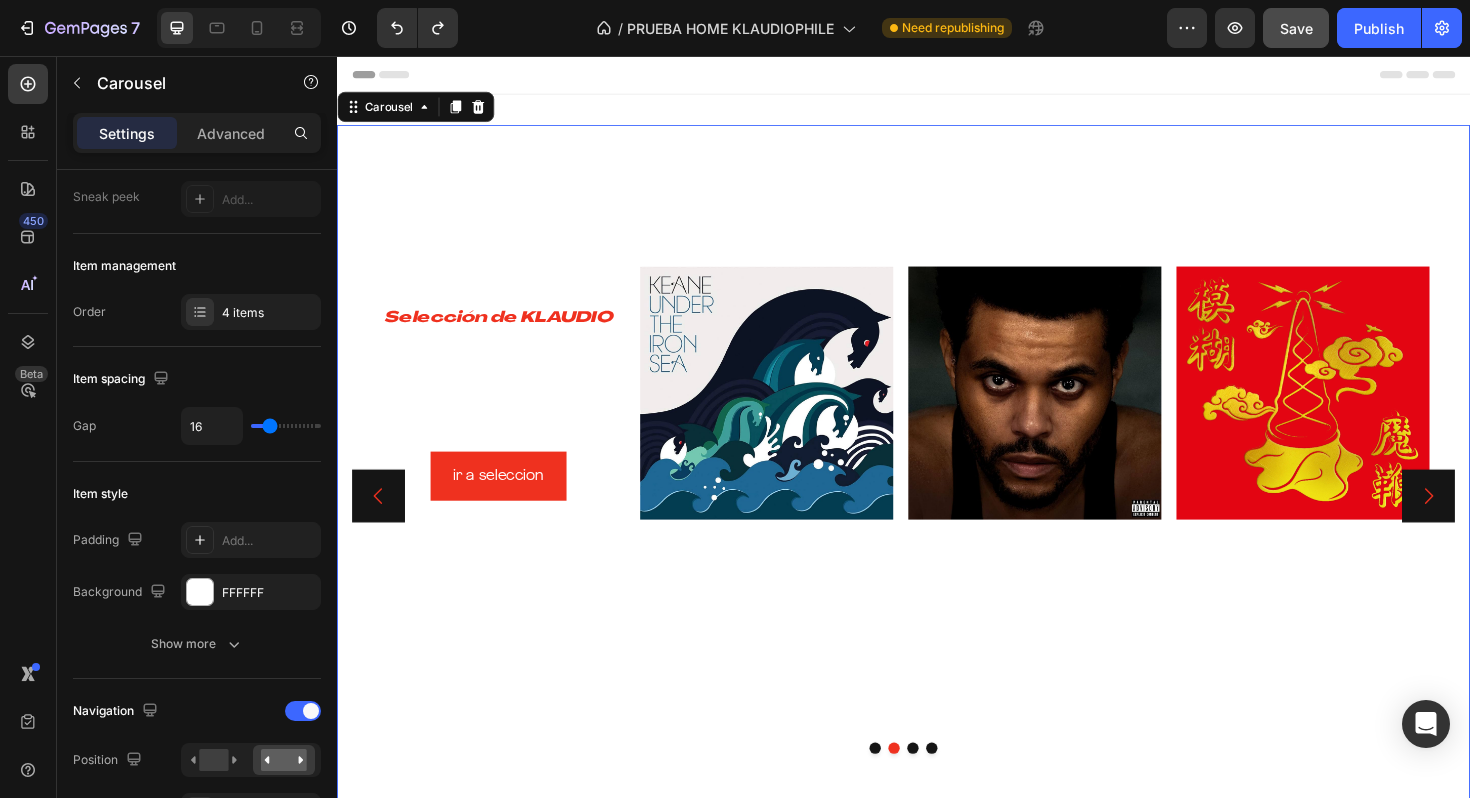 scroll, scrollTop: 0, scrollLeft: 0, axis: both 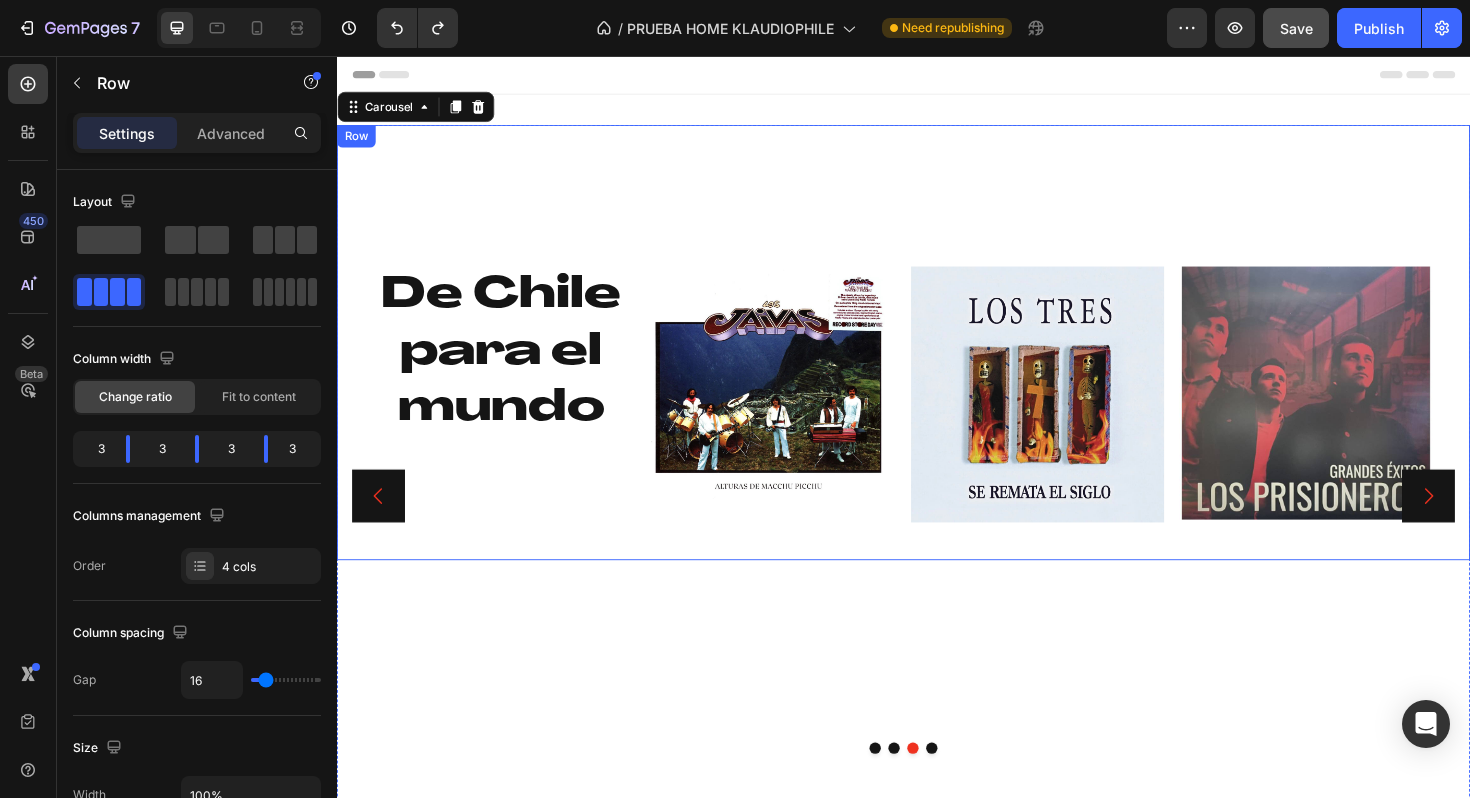 click on "De Chile para el mundo Heading Image Image Image Row" at bounding box center (937, 359) 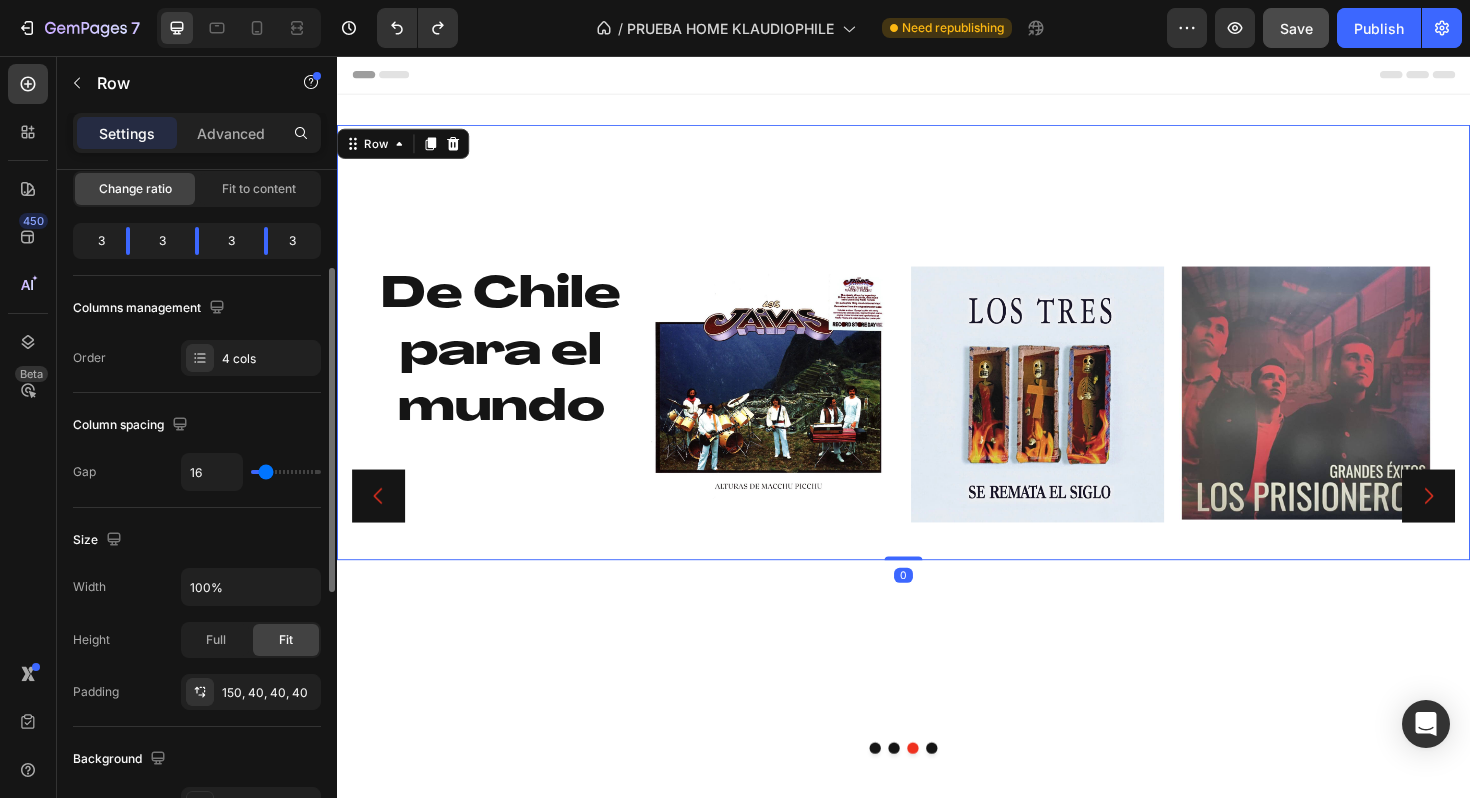 scroll, scrollTop: 289, scrollLeft: 0, axis: vertical 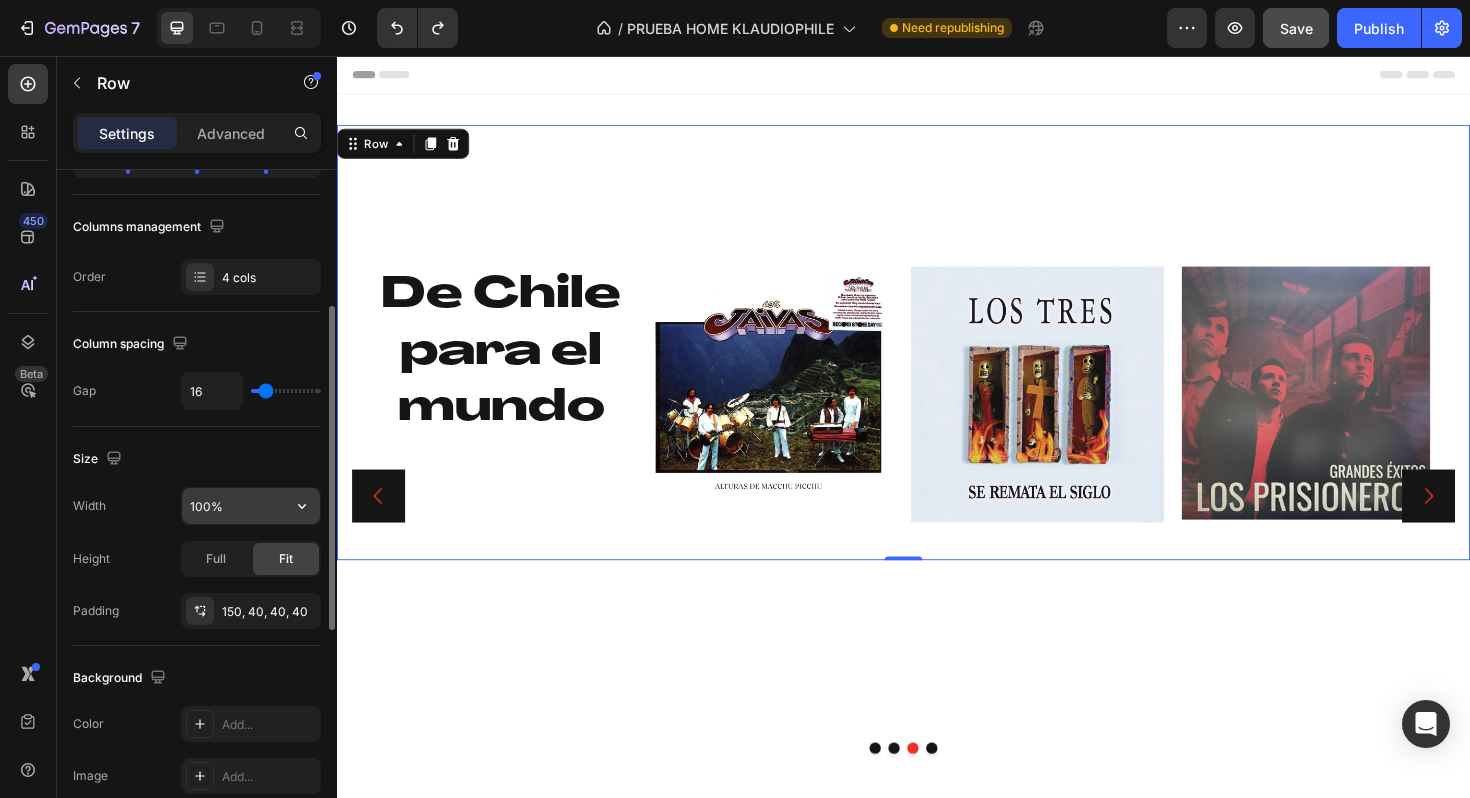 click on "100%" at bounding box center (251, 506) 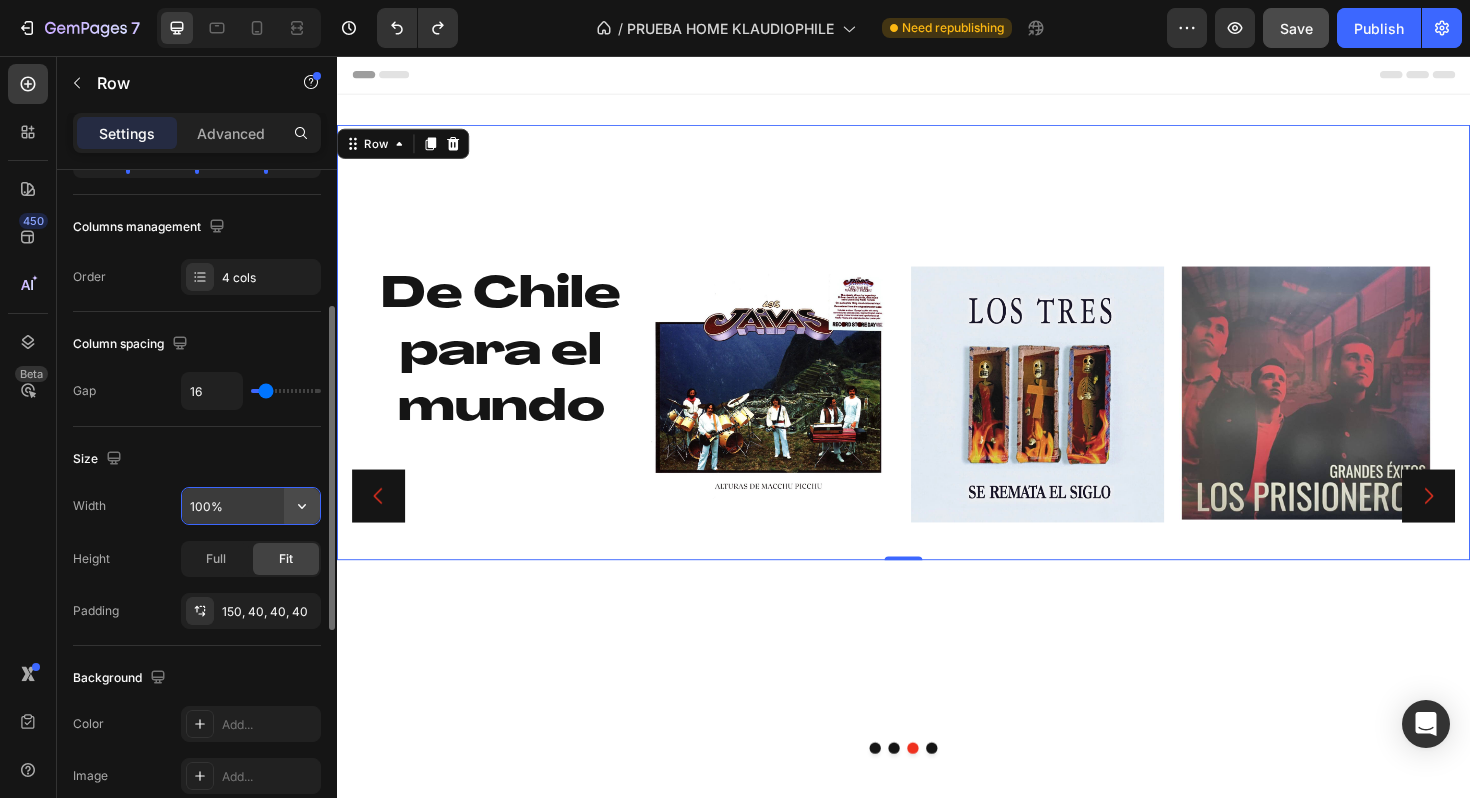 click 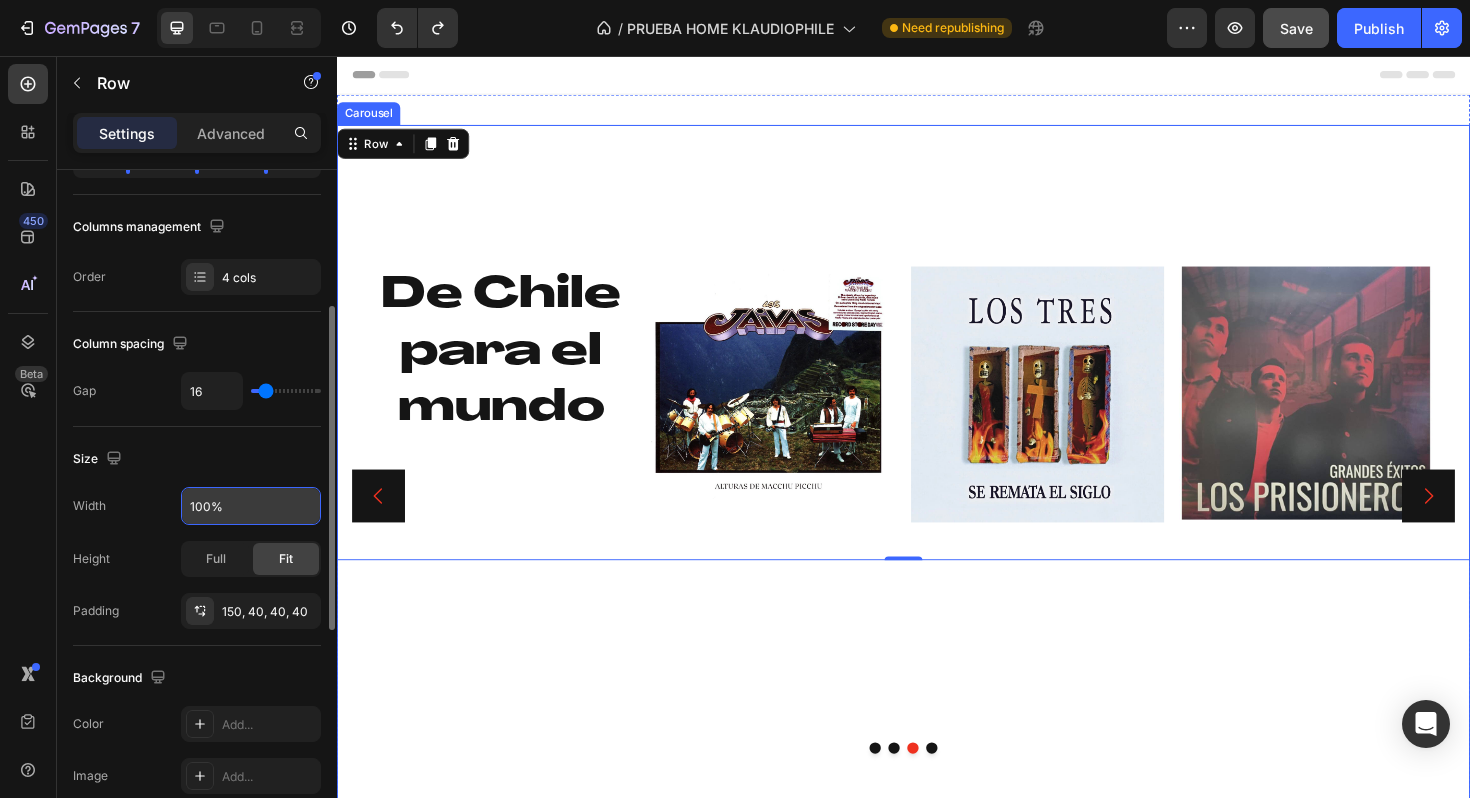 click at bounding box center [927, 789] 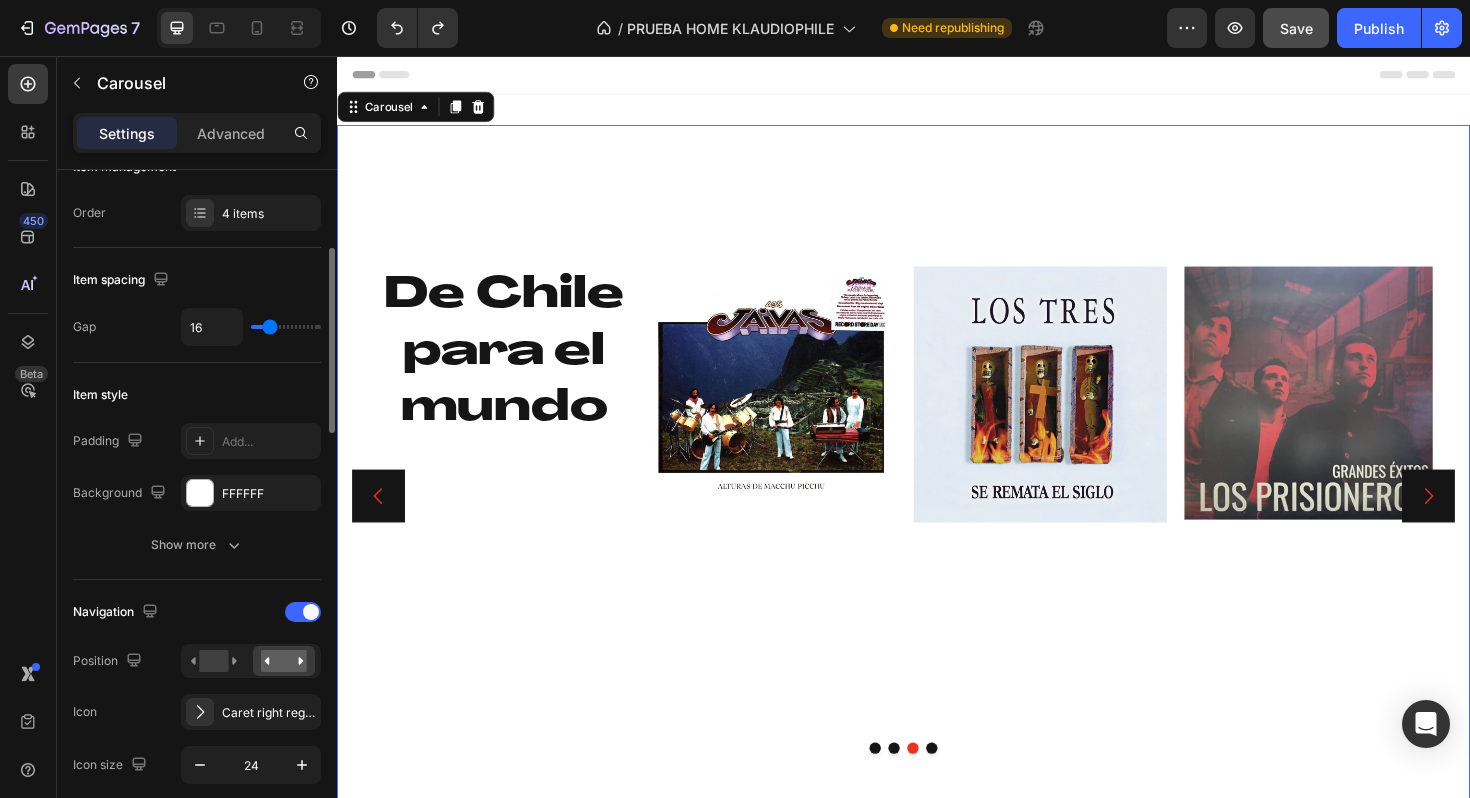 scroll, scrollTop: 0, scrollLeft: 0, axis: both 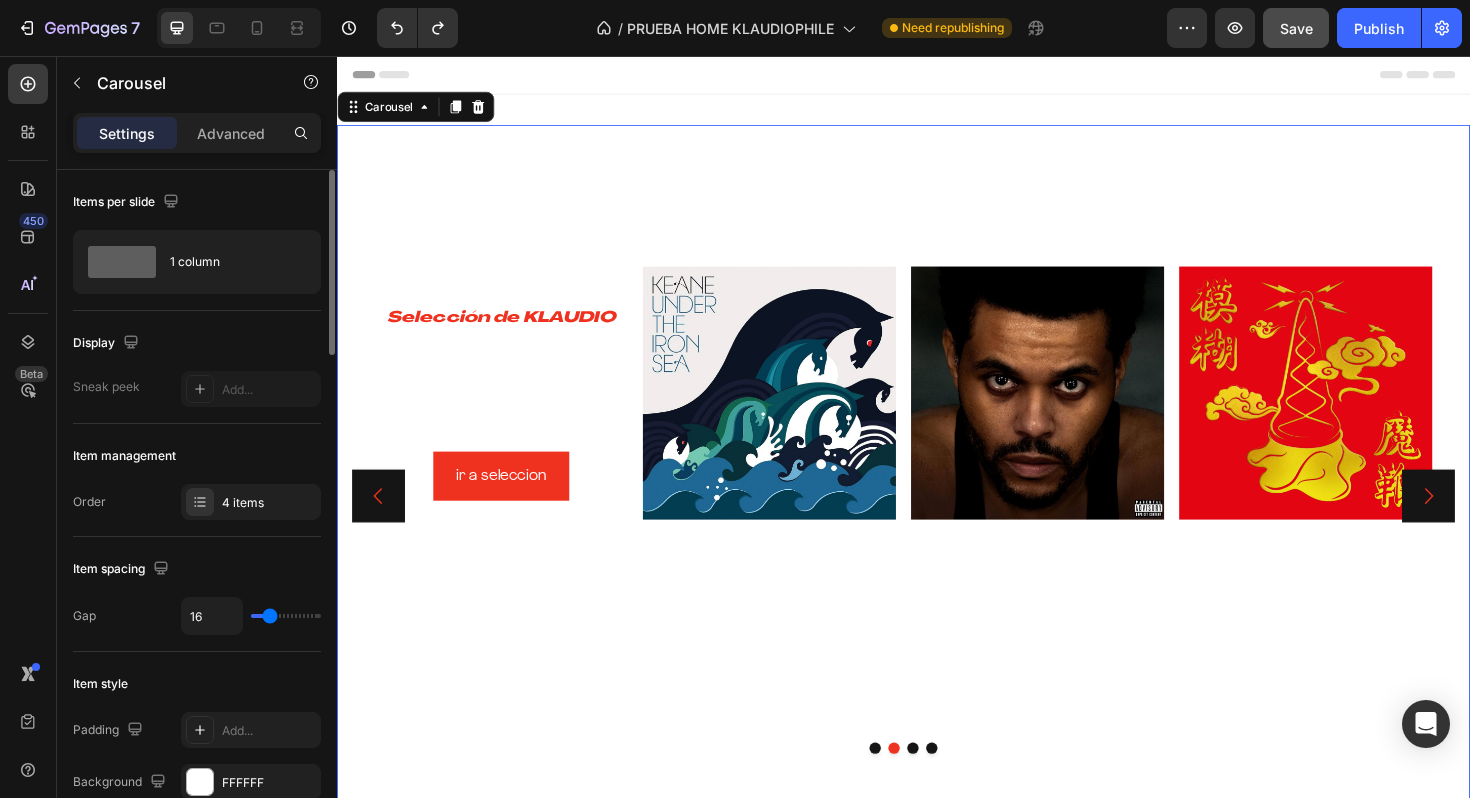 click on "⁠⁠⁠⁠⁠⁠⁠ Selección de KLAUDIO Heading ¡ Descubre los 20 discos imprescindibles para tu agosto!! Text Block ir a seleccion Button Image Image Image Row" at bounding box center [937, 408] 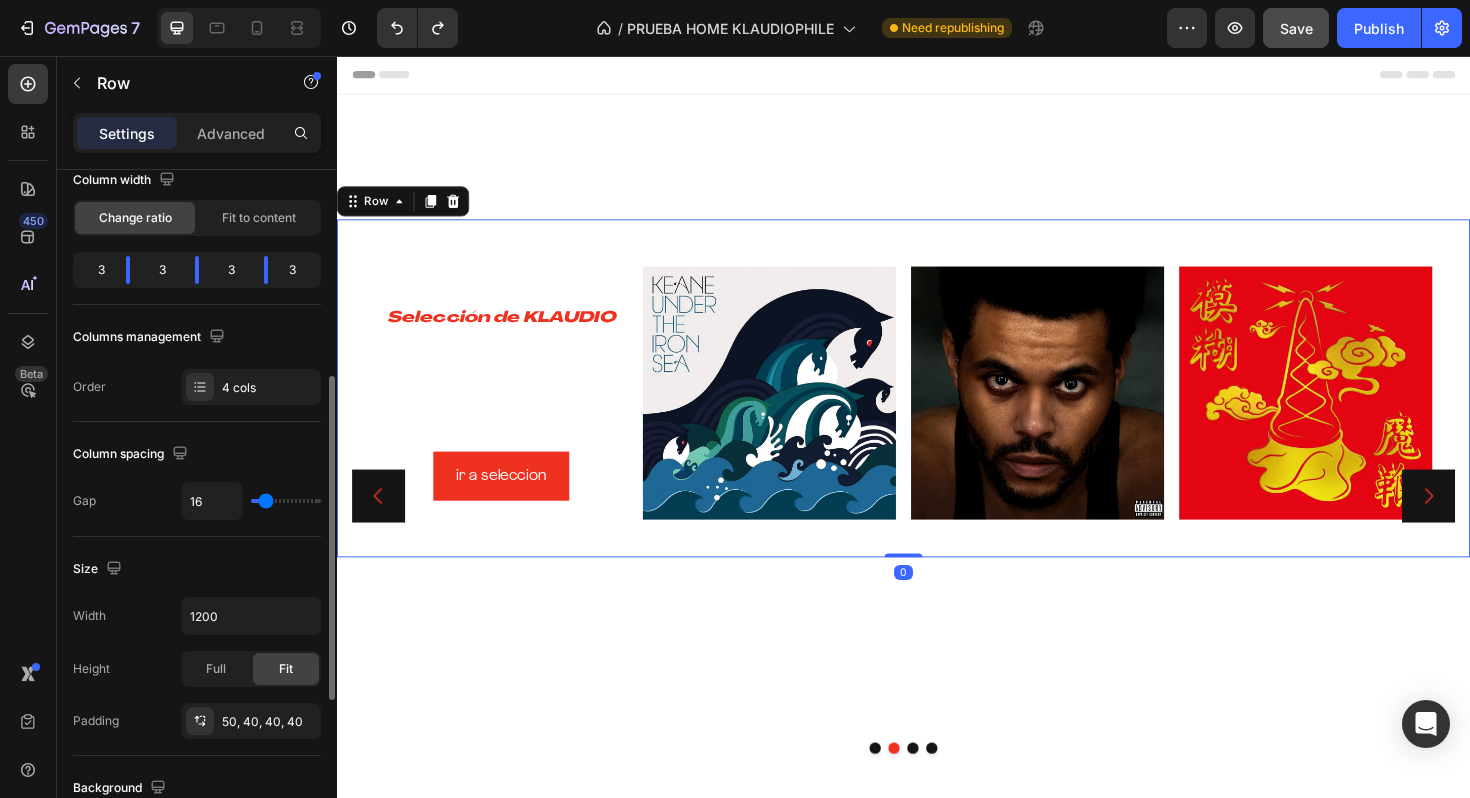 scroll, scrollTop: 262, scrollLeft: 0, axis: vertical 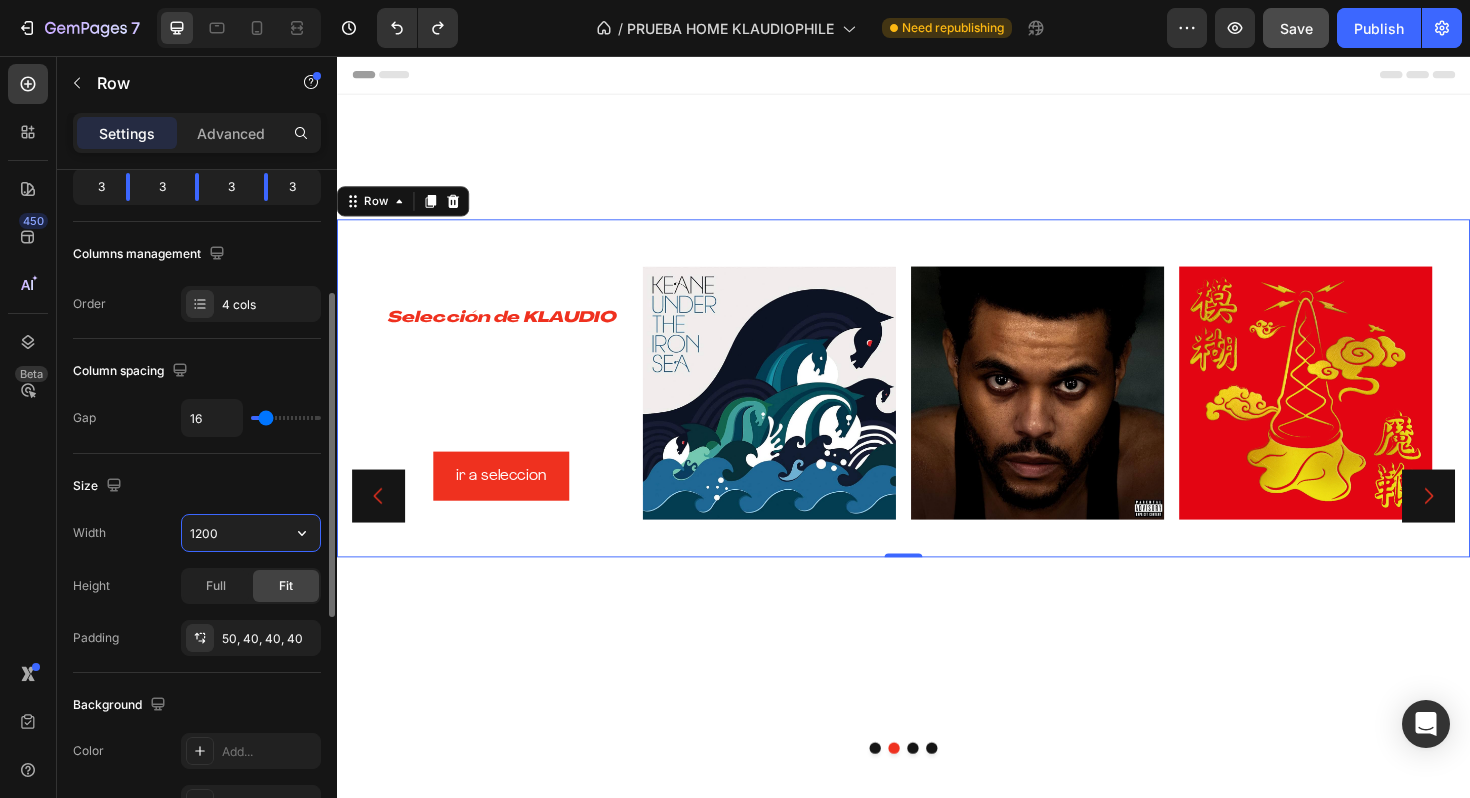 click on "1200" at bounding box center [251, 533] 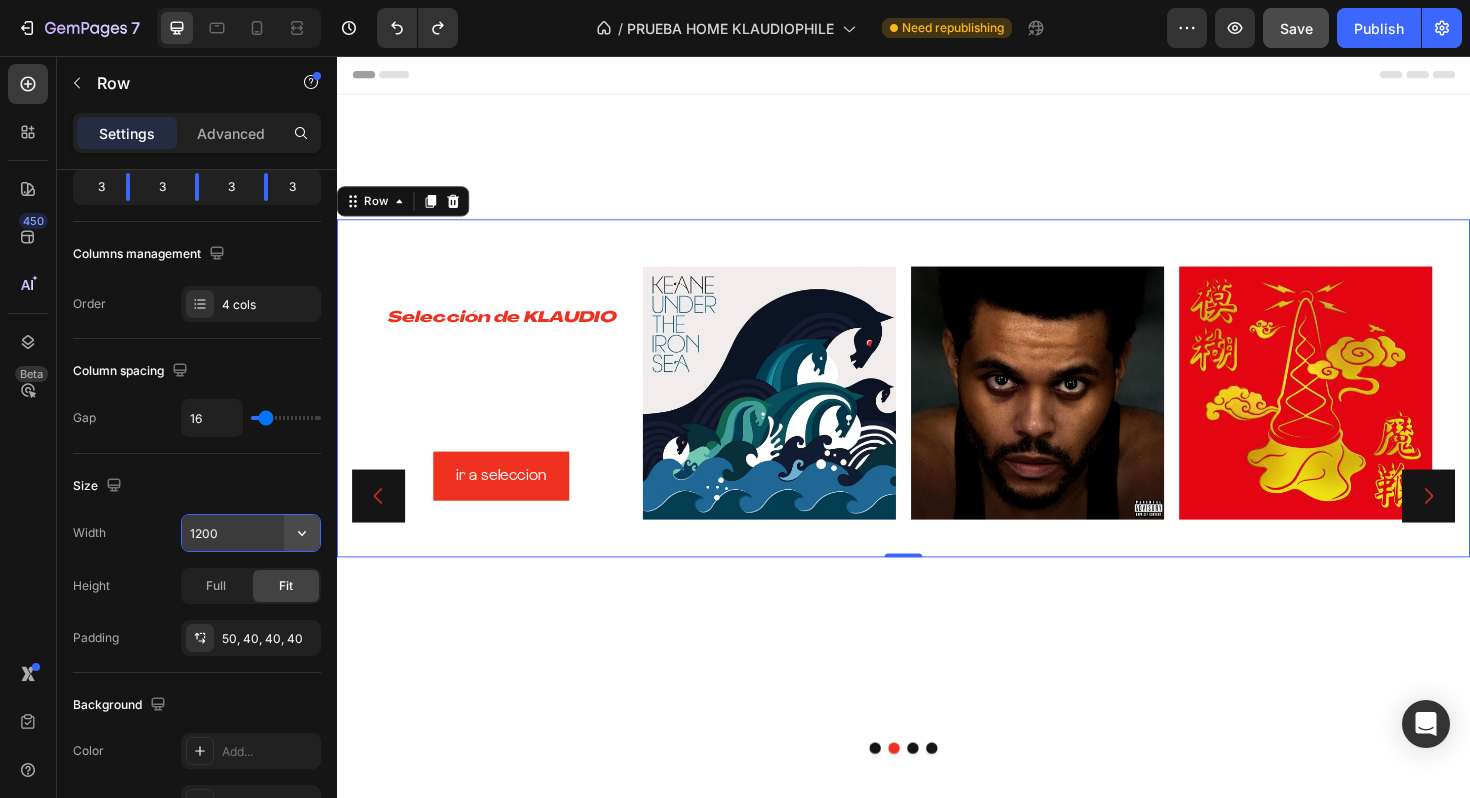 click 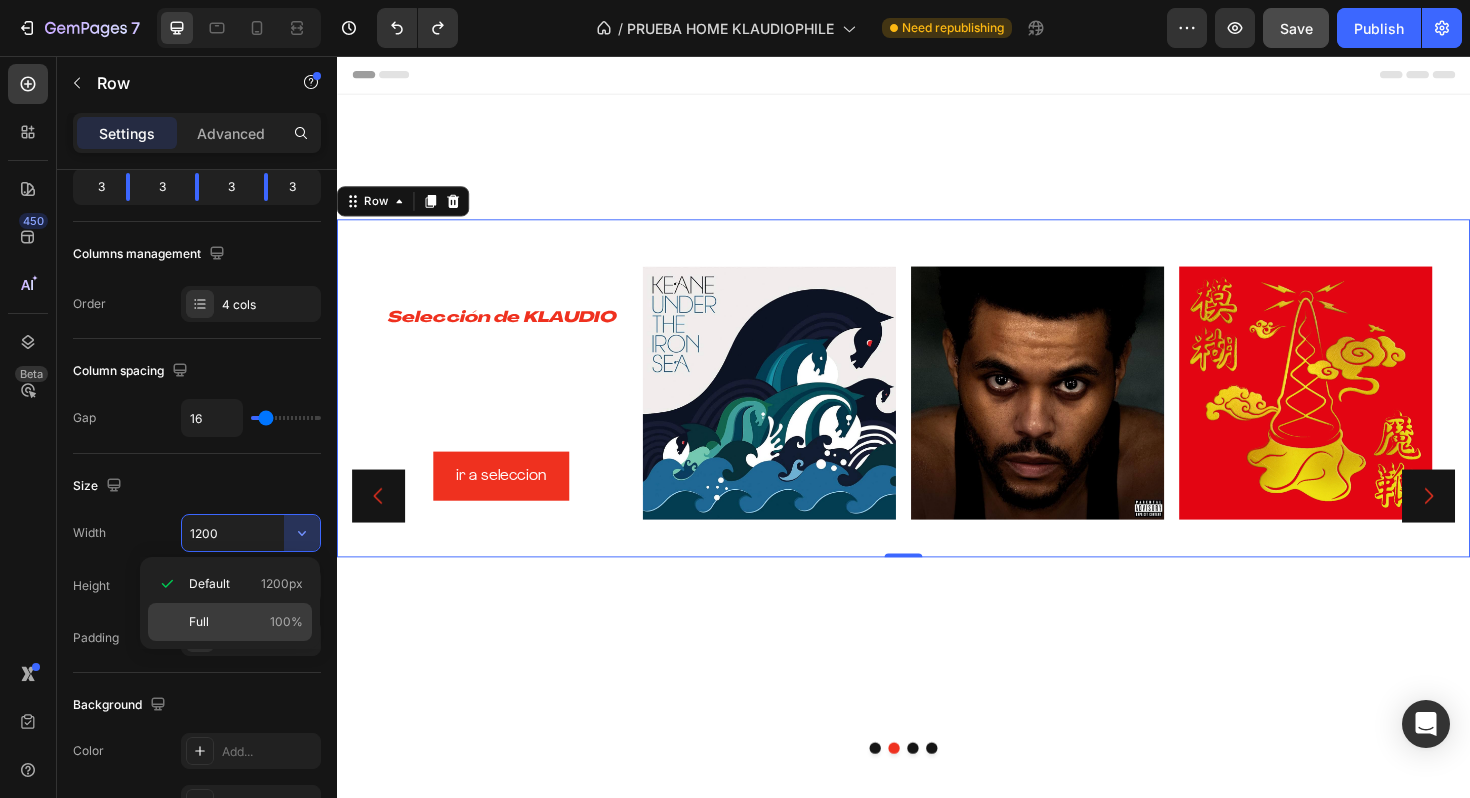 click on "Full 100%" at bounding box center [246, 622] 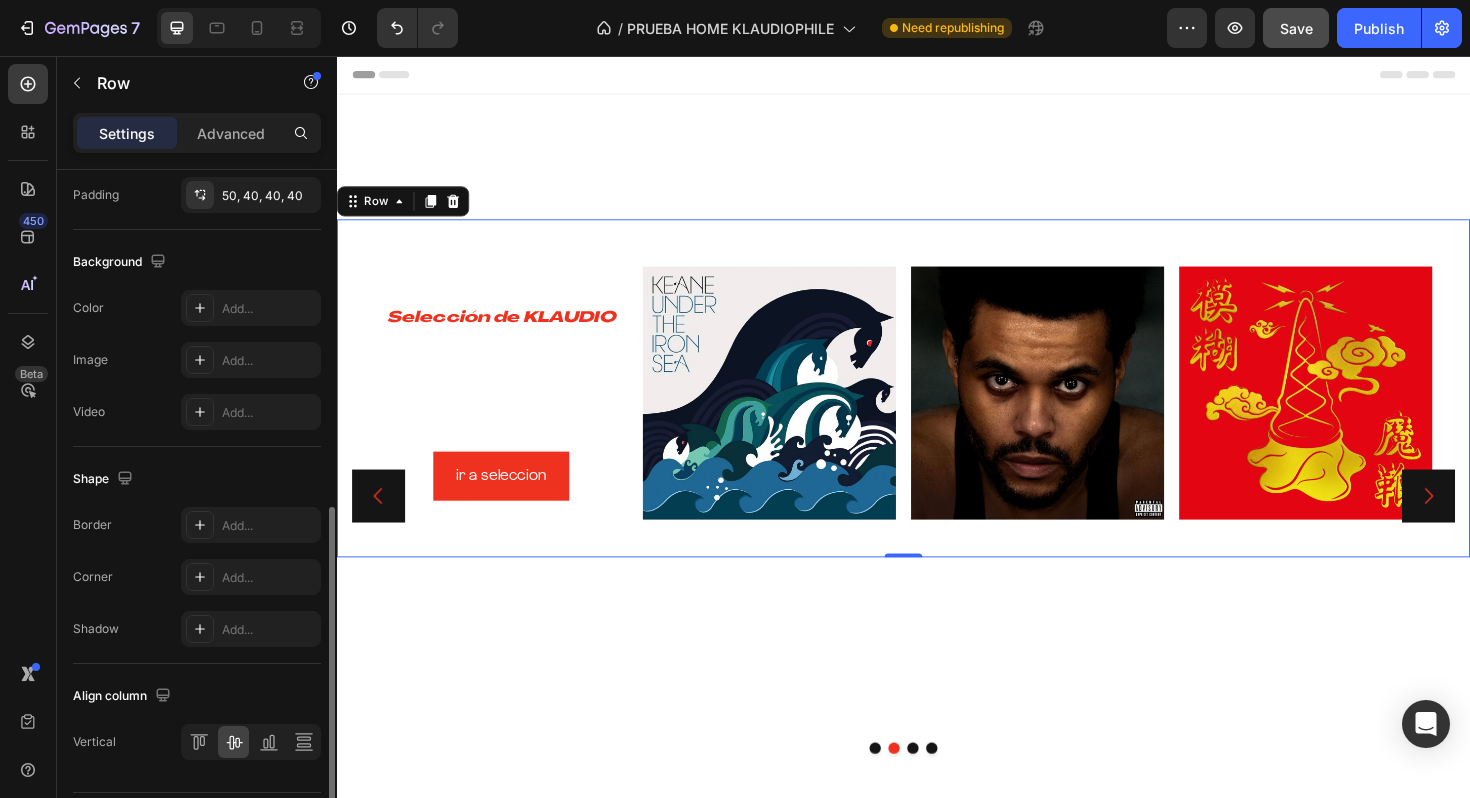 scroll, scrollTop: 763, scrollLeft: 0, axis: vertical 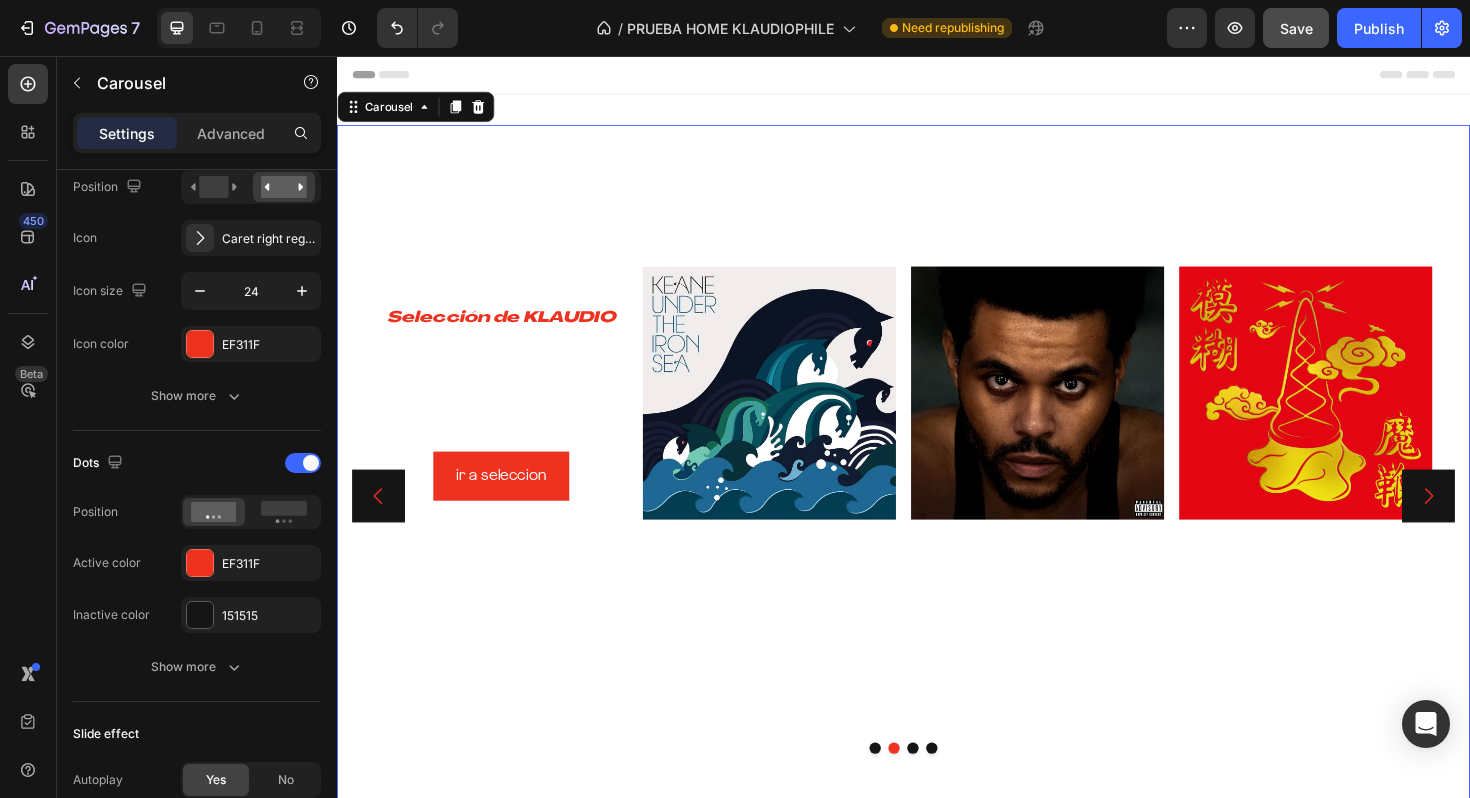 click at bounding box center (947, 789) 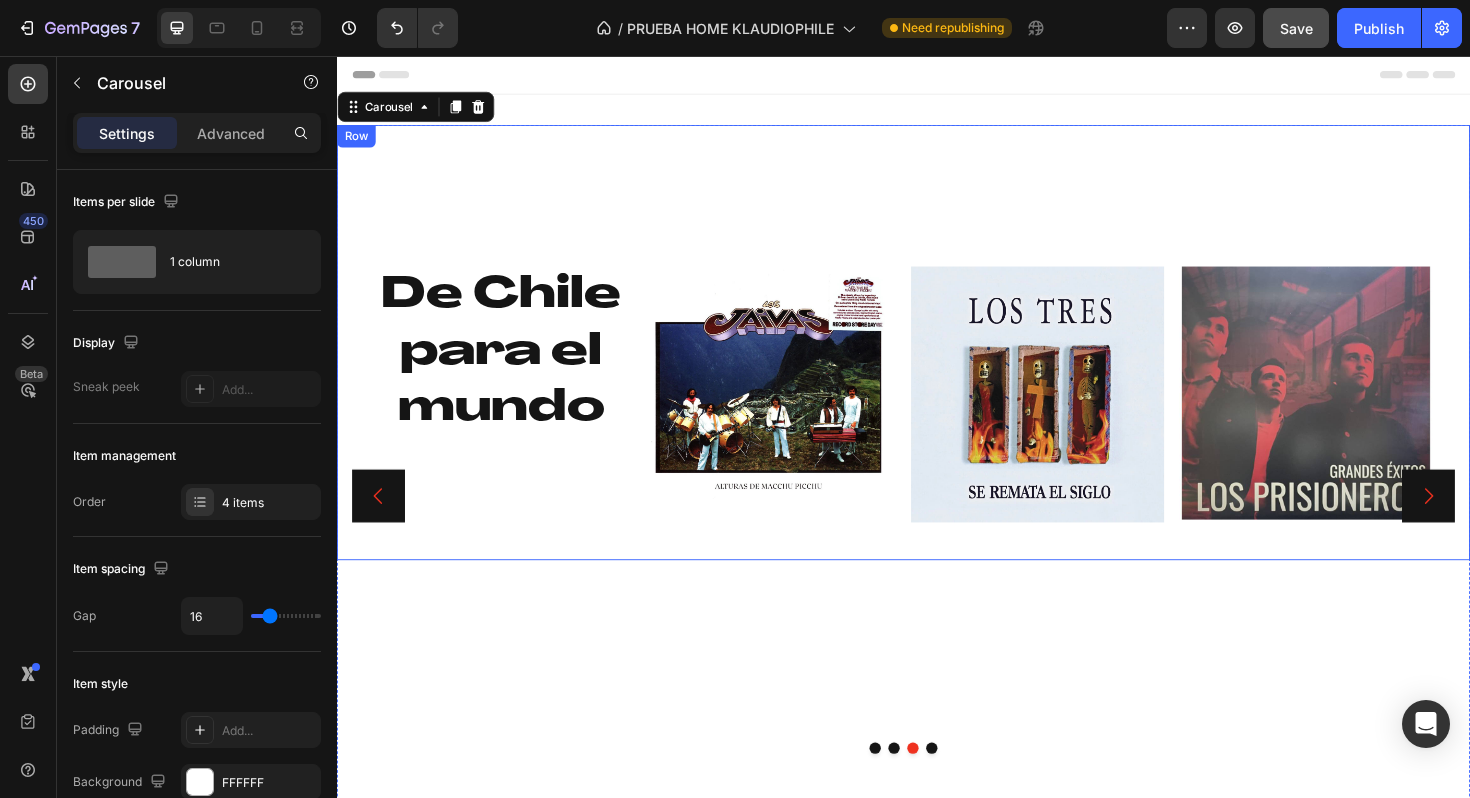 click on "De Chile para el mundo Heading Image Image Image Row" at bounding box center [937, 359] 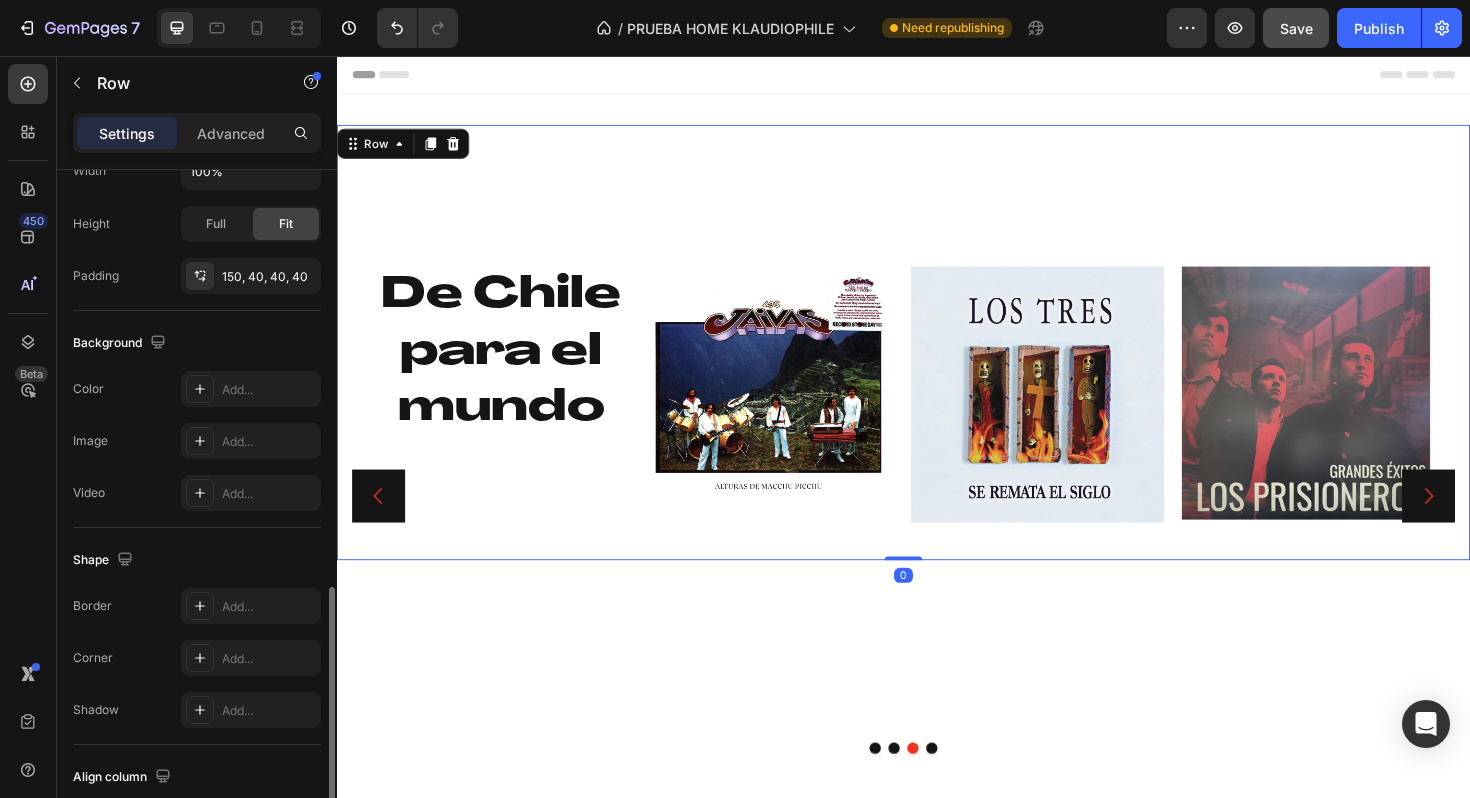 scroll, scrollTop: 763, scrollLeft: 0, axis: vertical 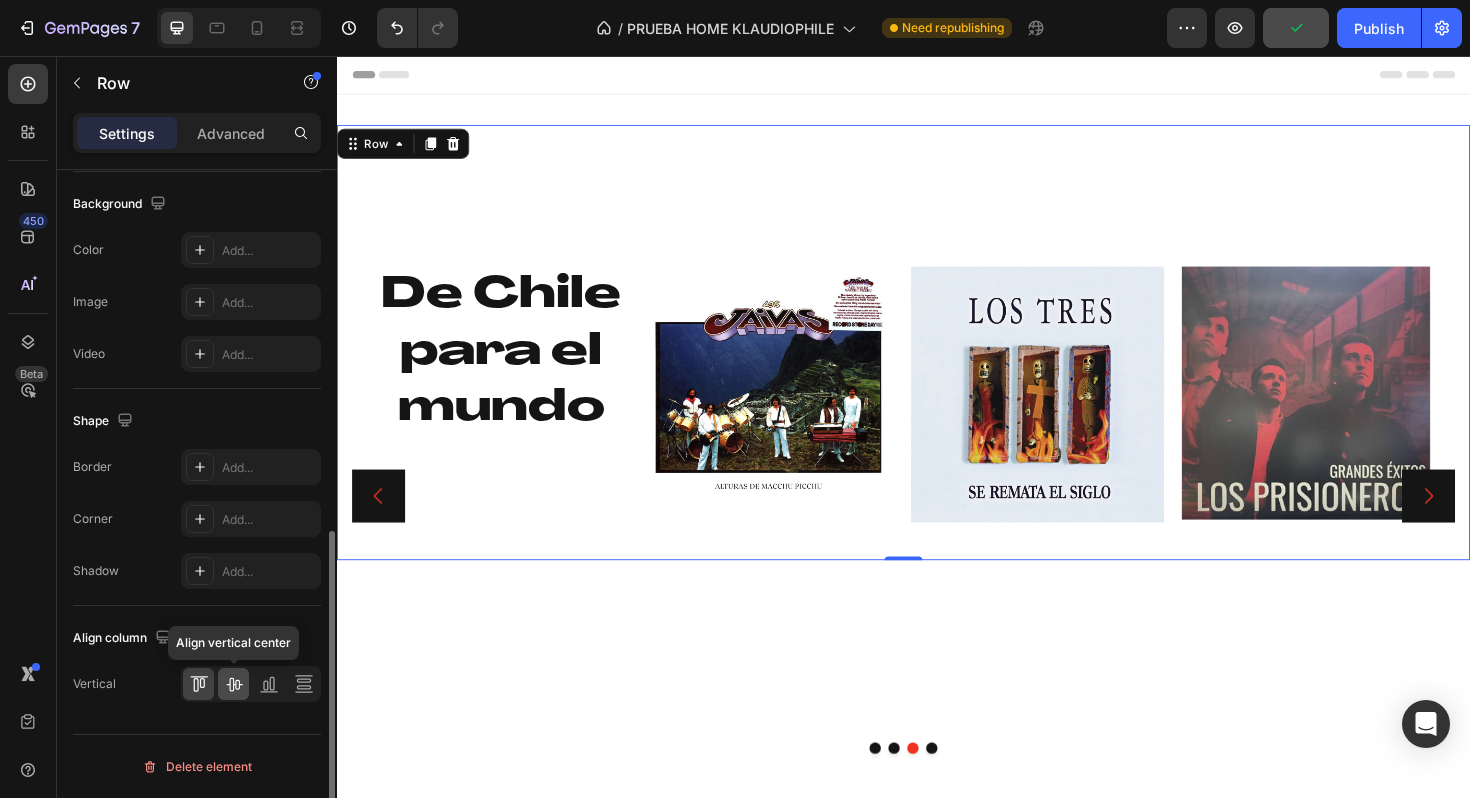 click 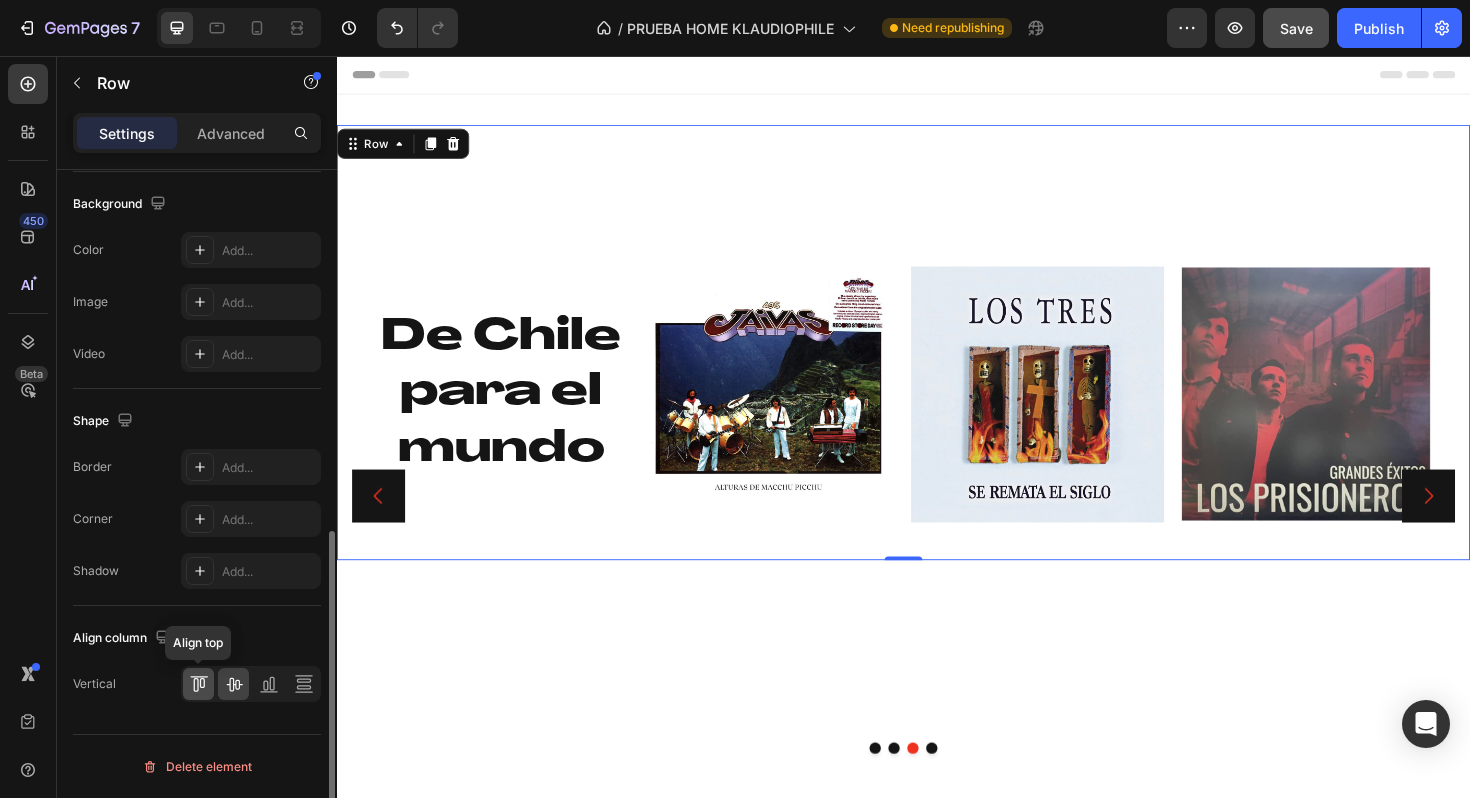 click 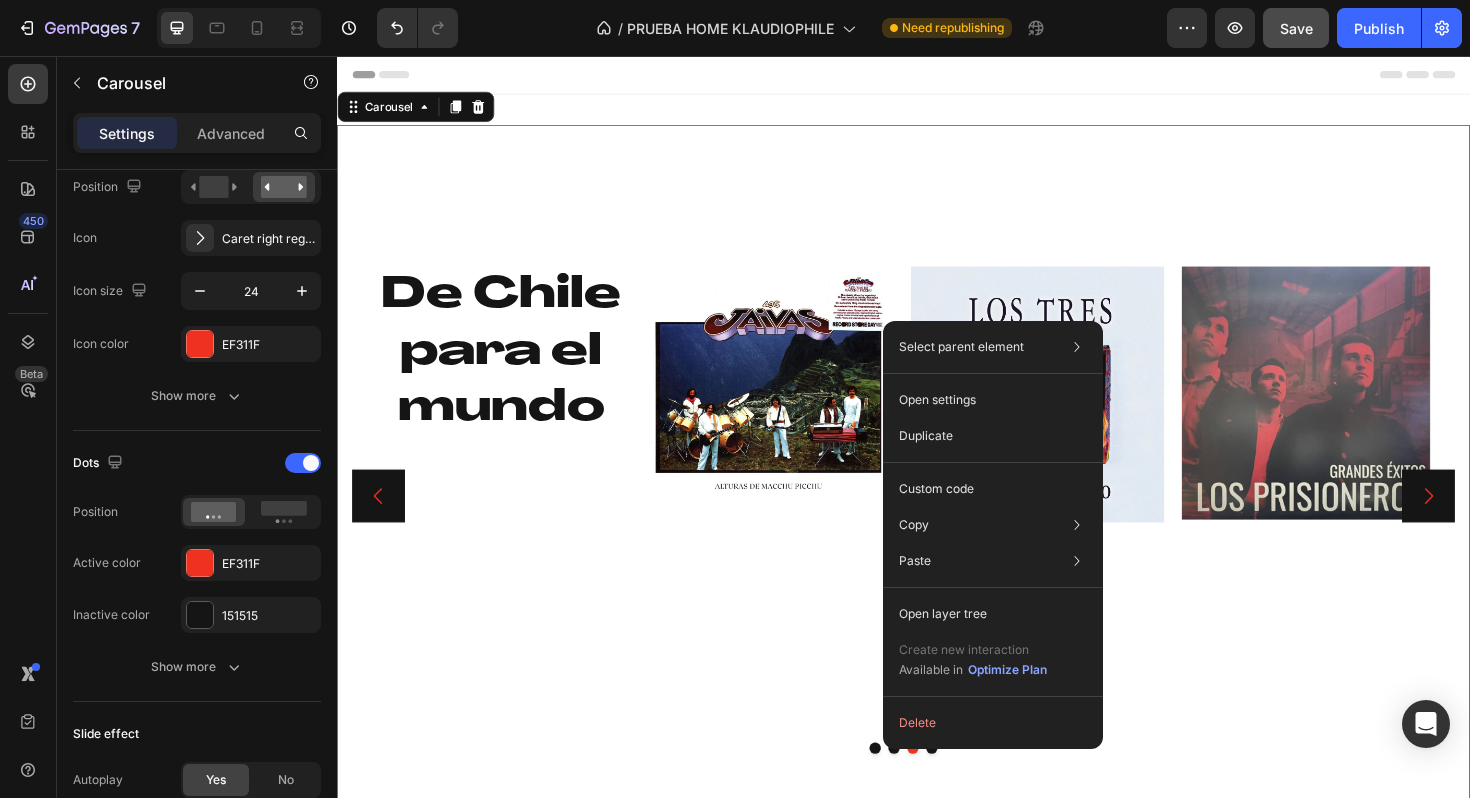 scroll, scrollTop: 0, scrollLeft: 0, axis: both 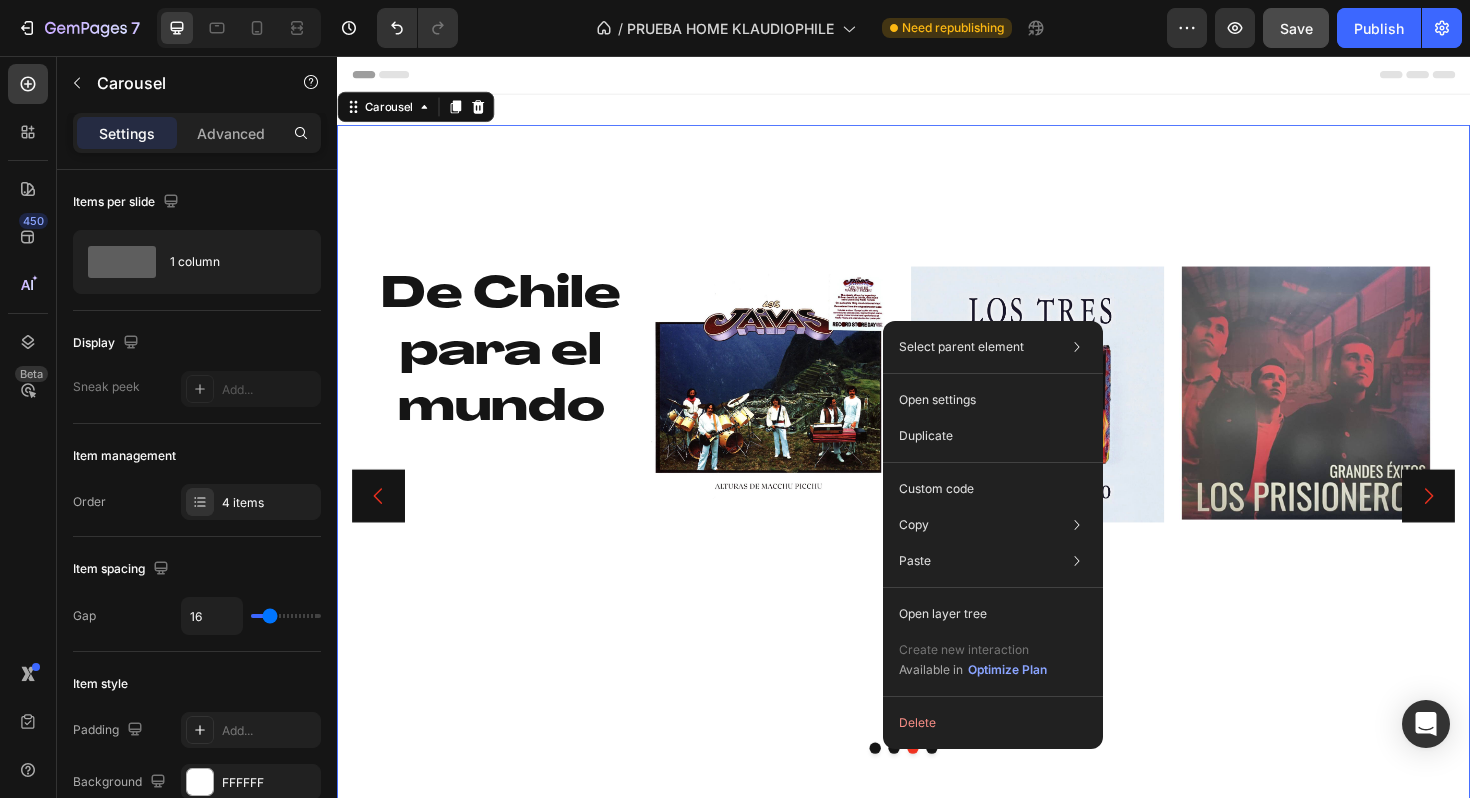click on "De Chile para el mundo Heading Image Image Image Row" at bounding box center [937, 522] 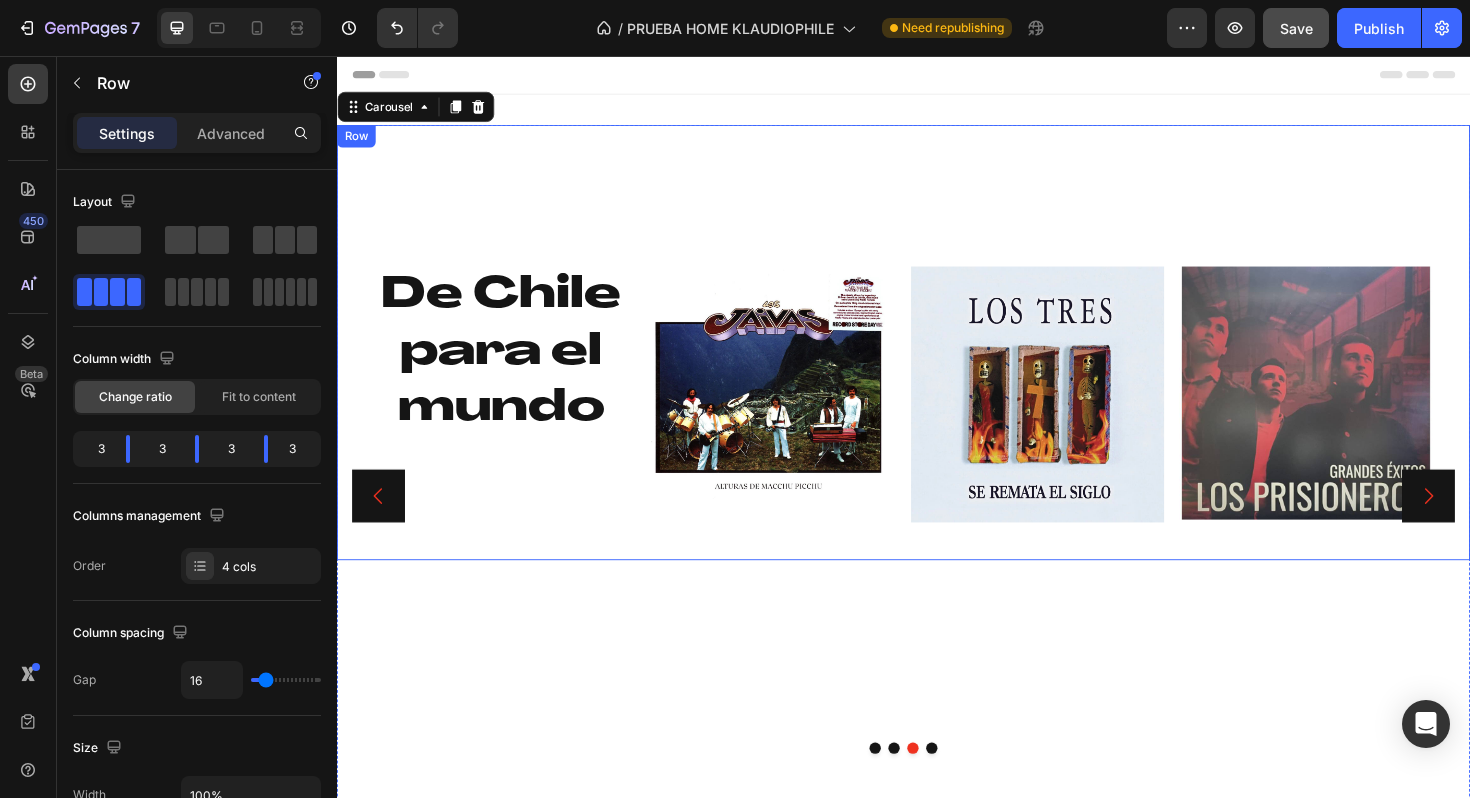 click on "De Chile para el mundo Heading Image Image Image Row" at bounding box center [937, 359] 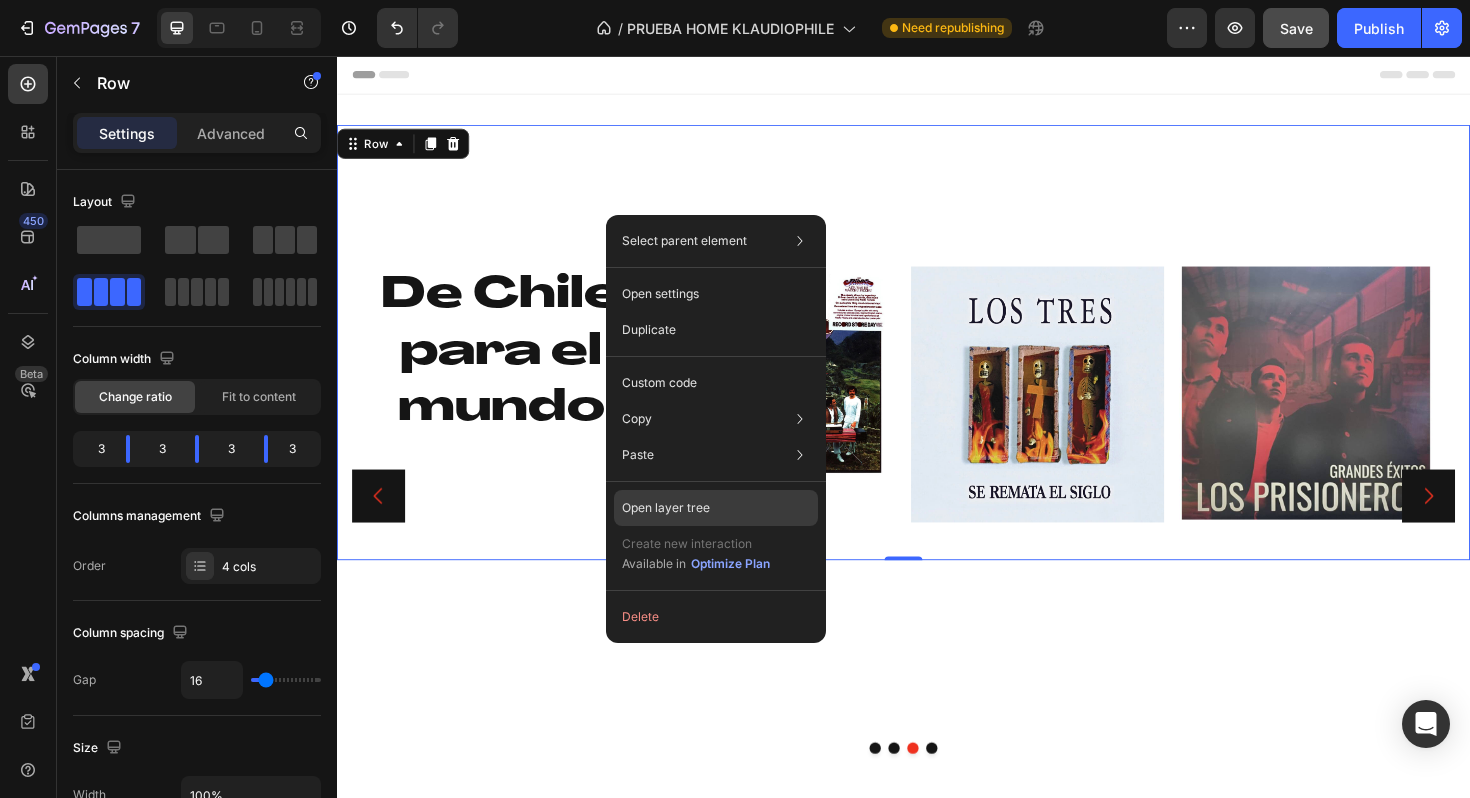 click on "Open layer tree" 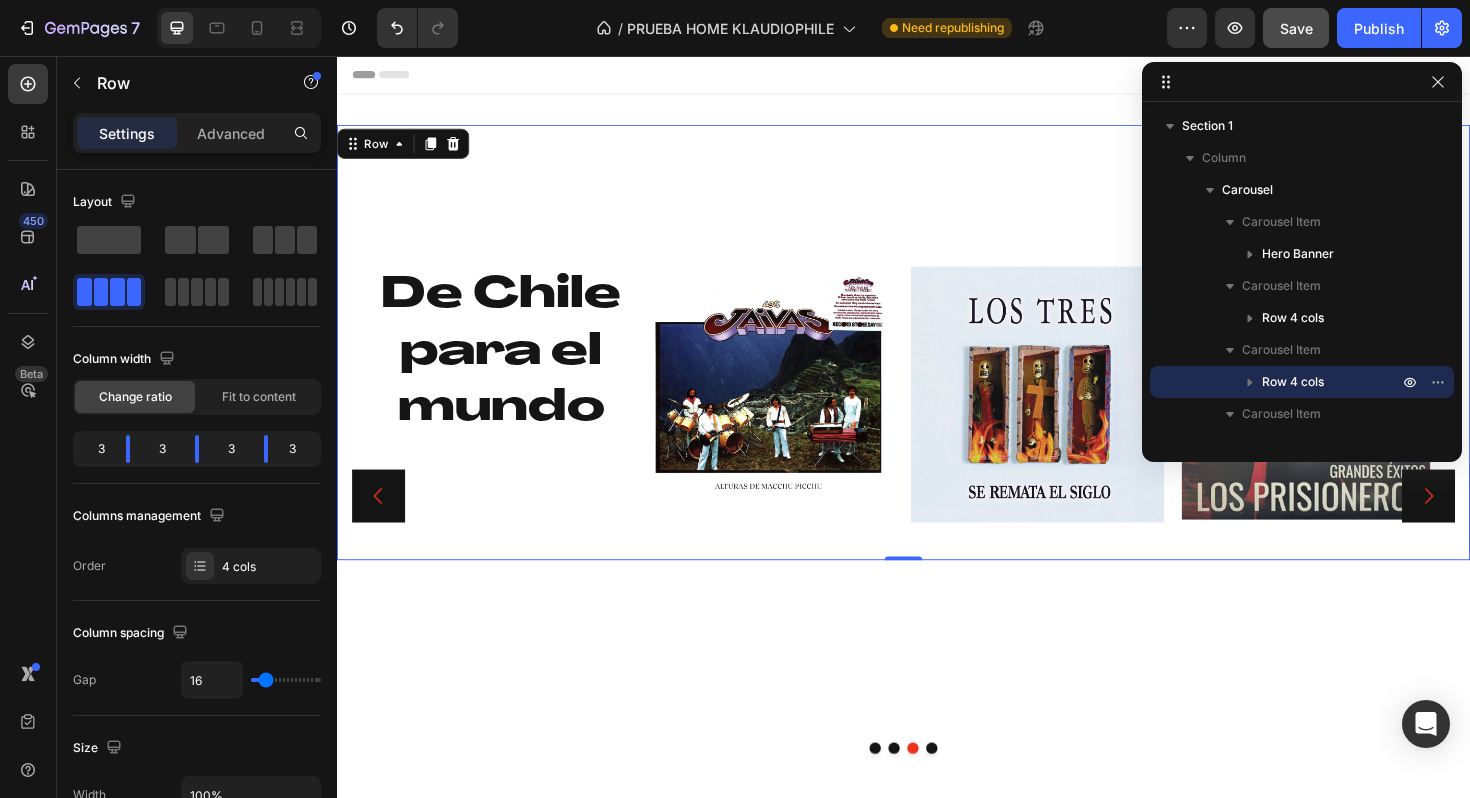 click 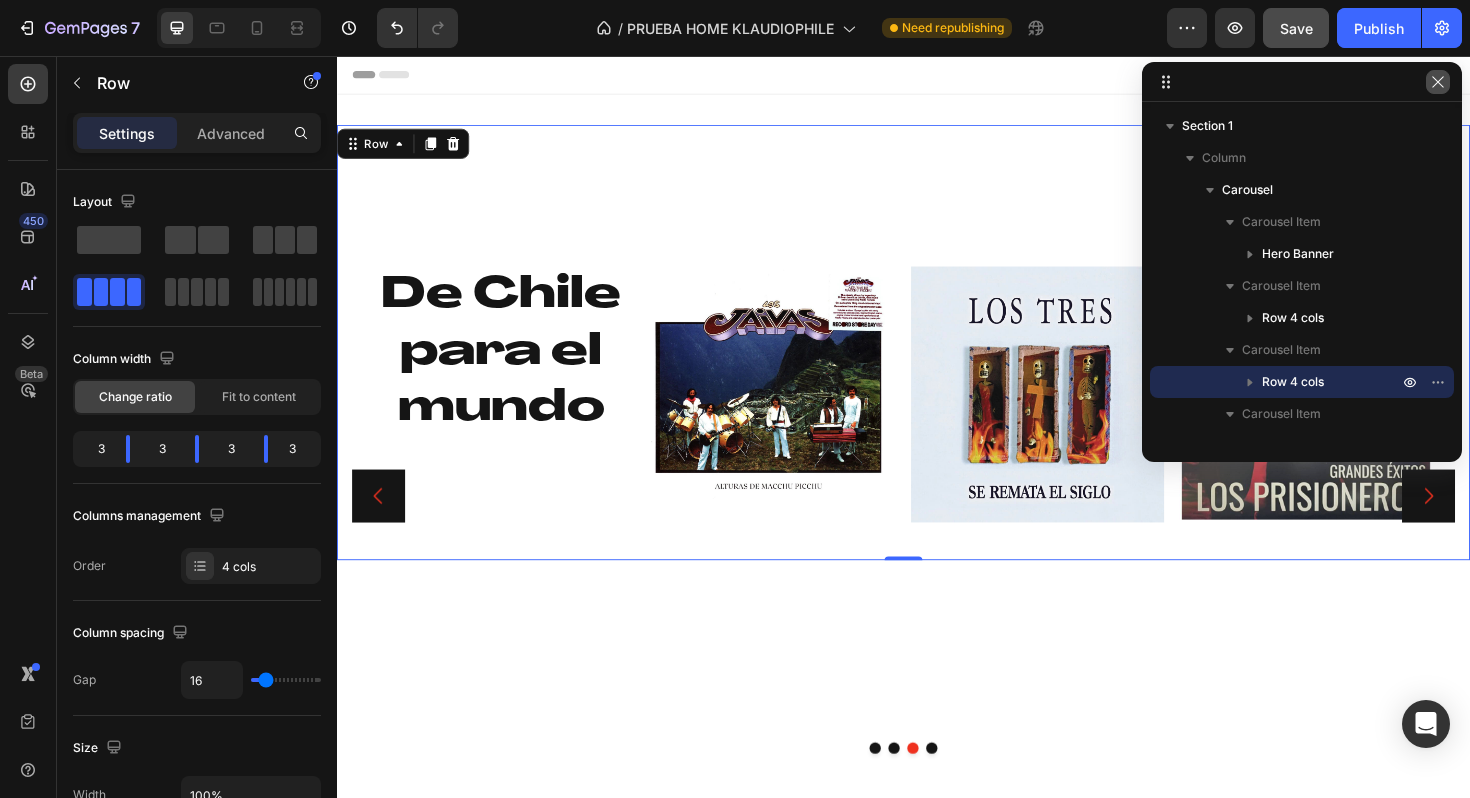 click 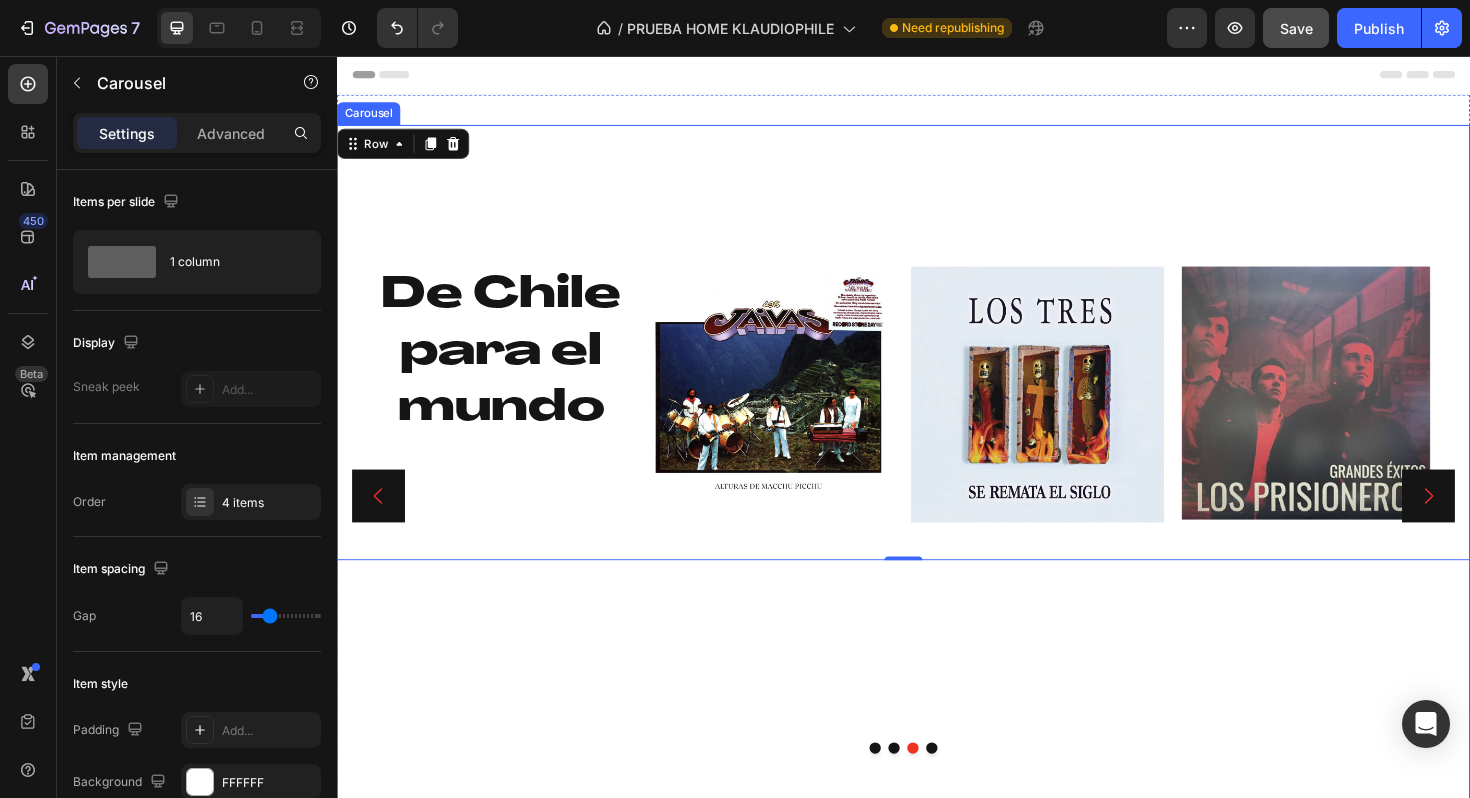 click at bounding box center [927, 789] 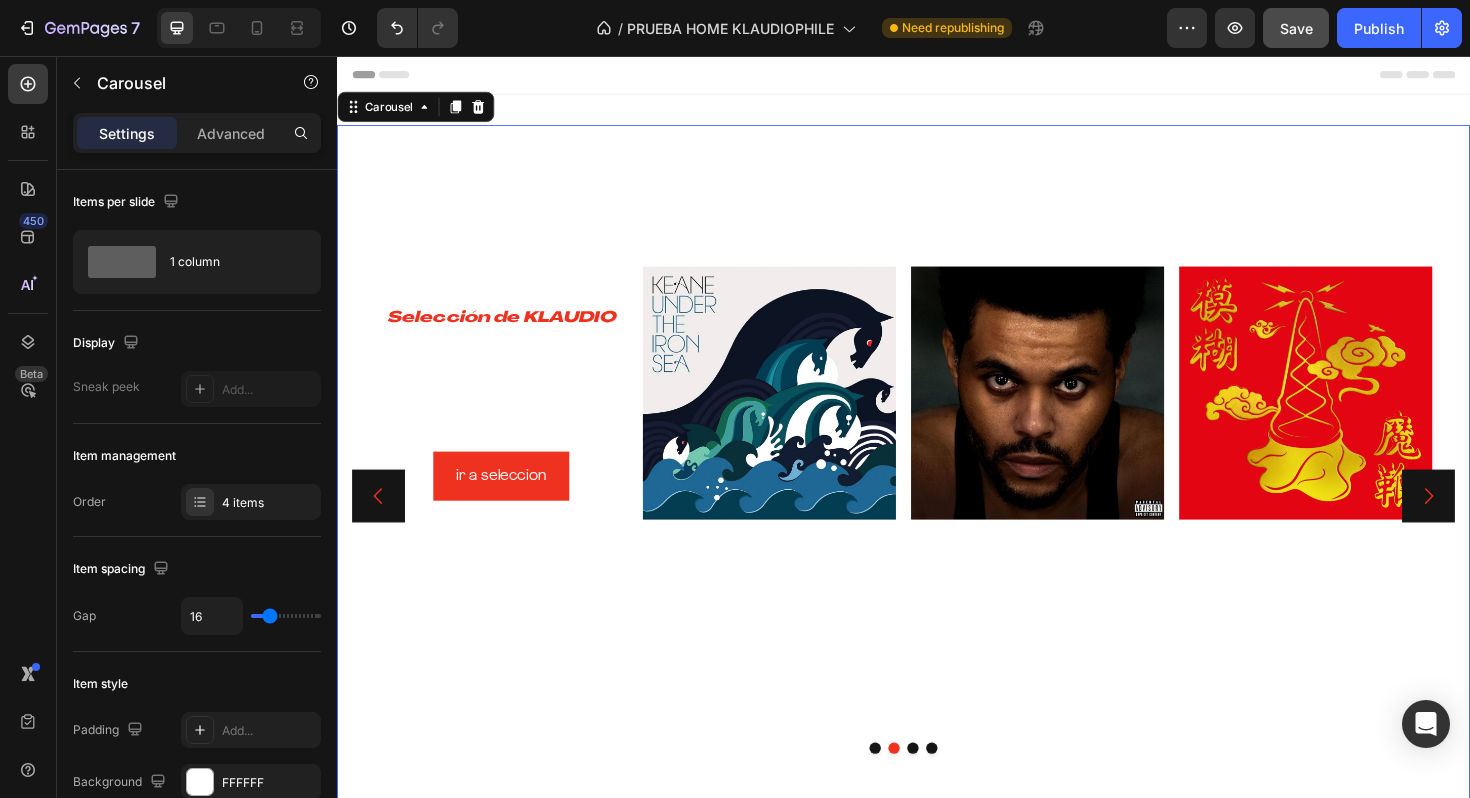click at bounding box center [947, 789] 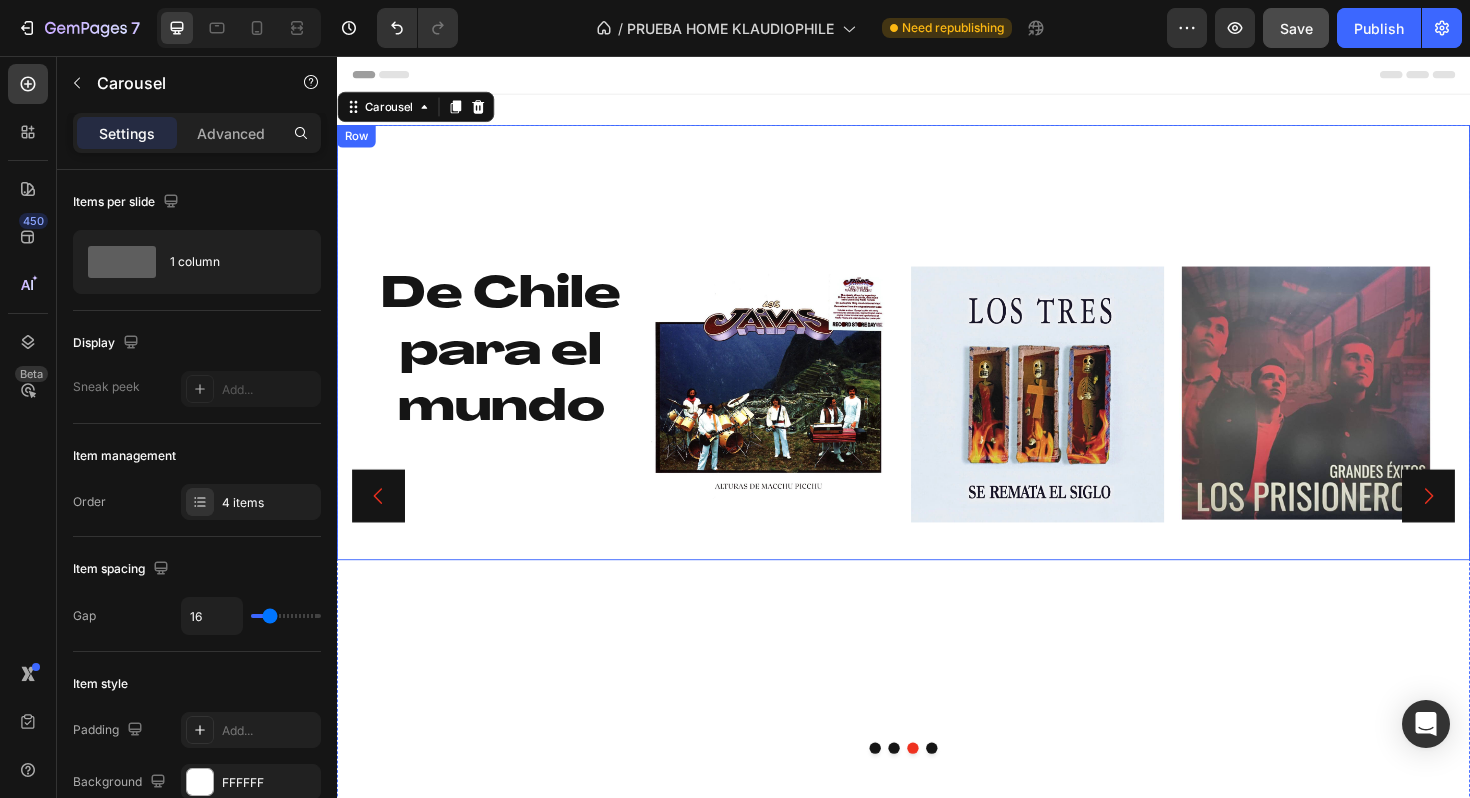 click on "De Chile para el mundo Heading" at bounding box center (511, 414) 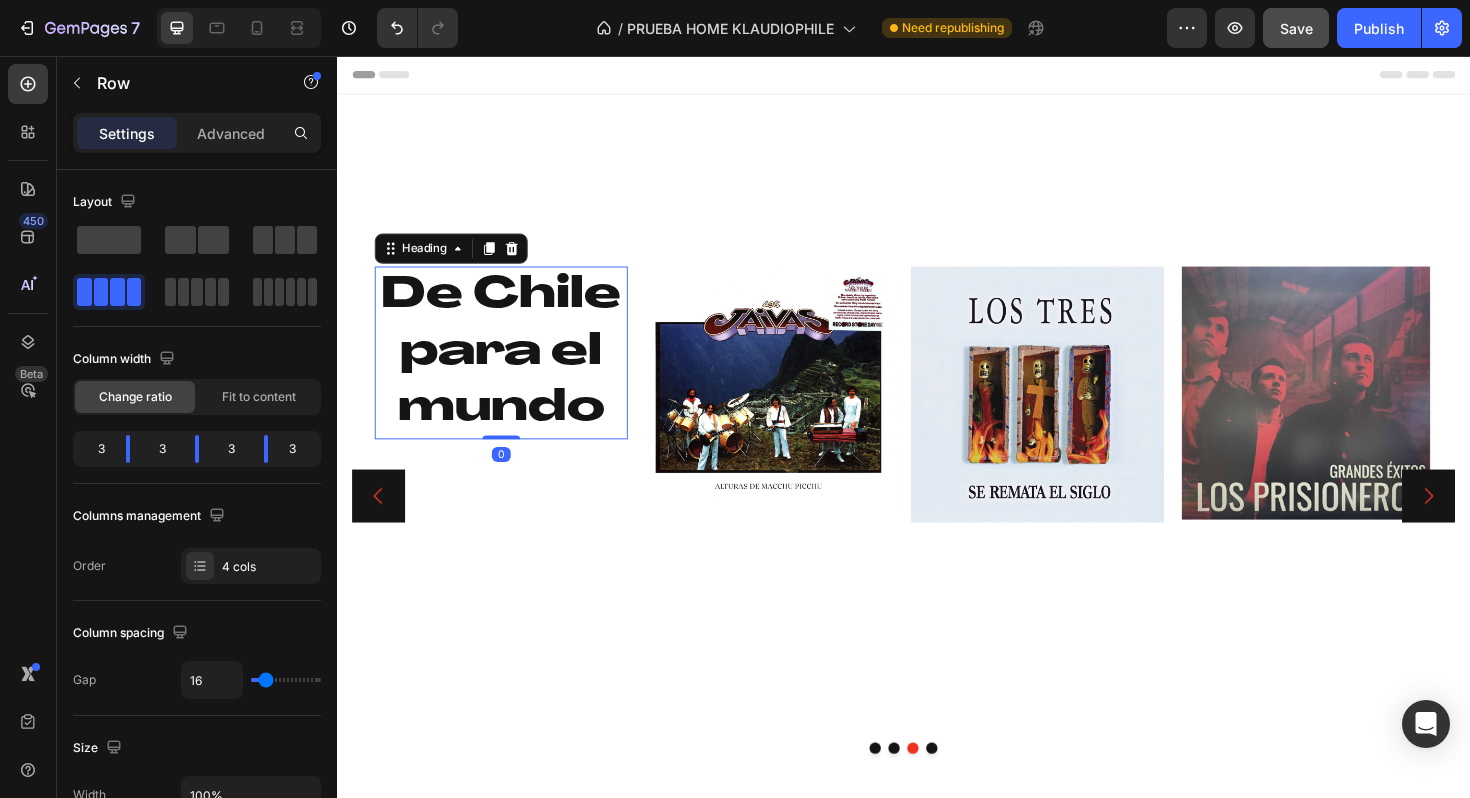 click on "De Chile para el mundo" at bounding box center [511, 370] 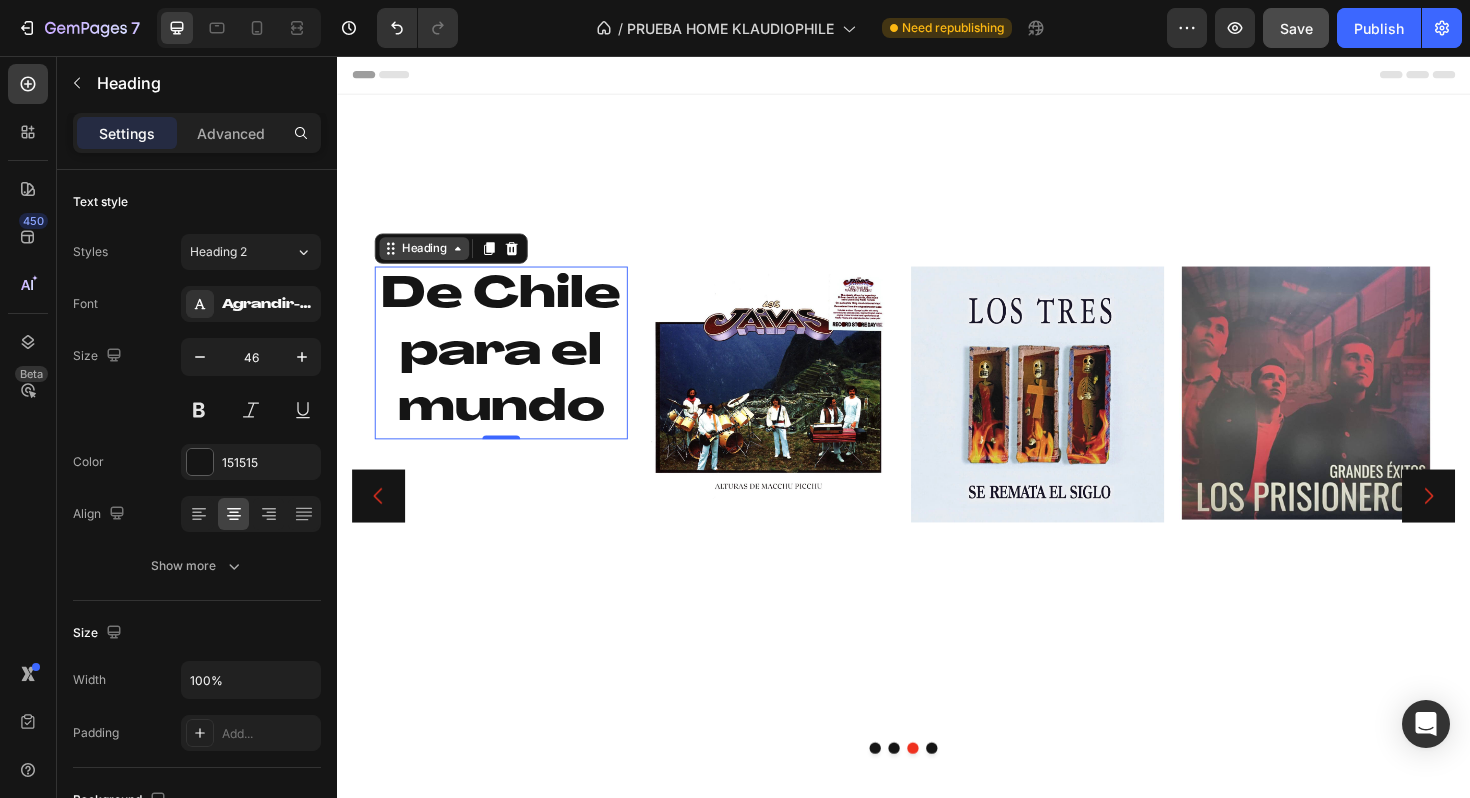 click 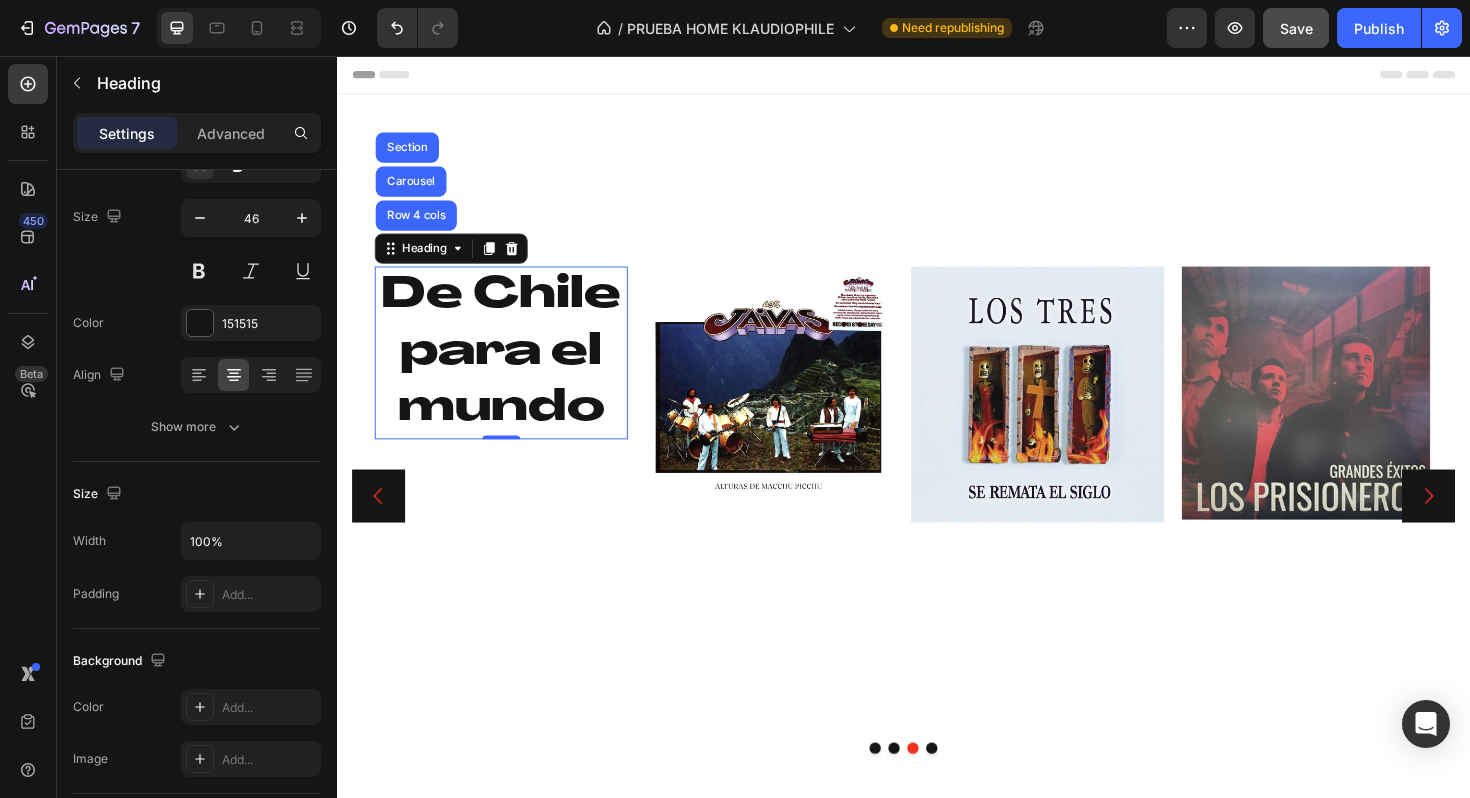 scroll, scrollTop: 613, scrollLeft: 0, axis: vertical 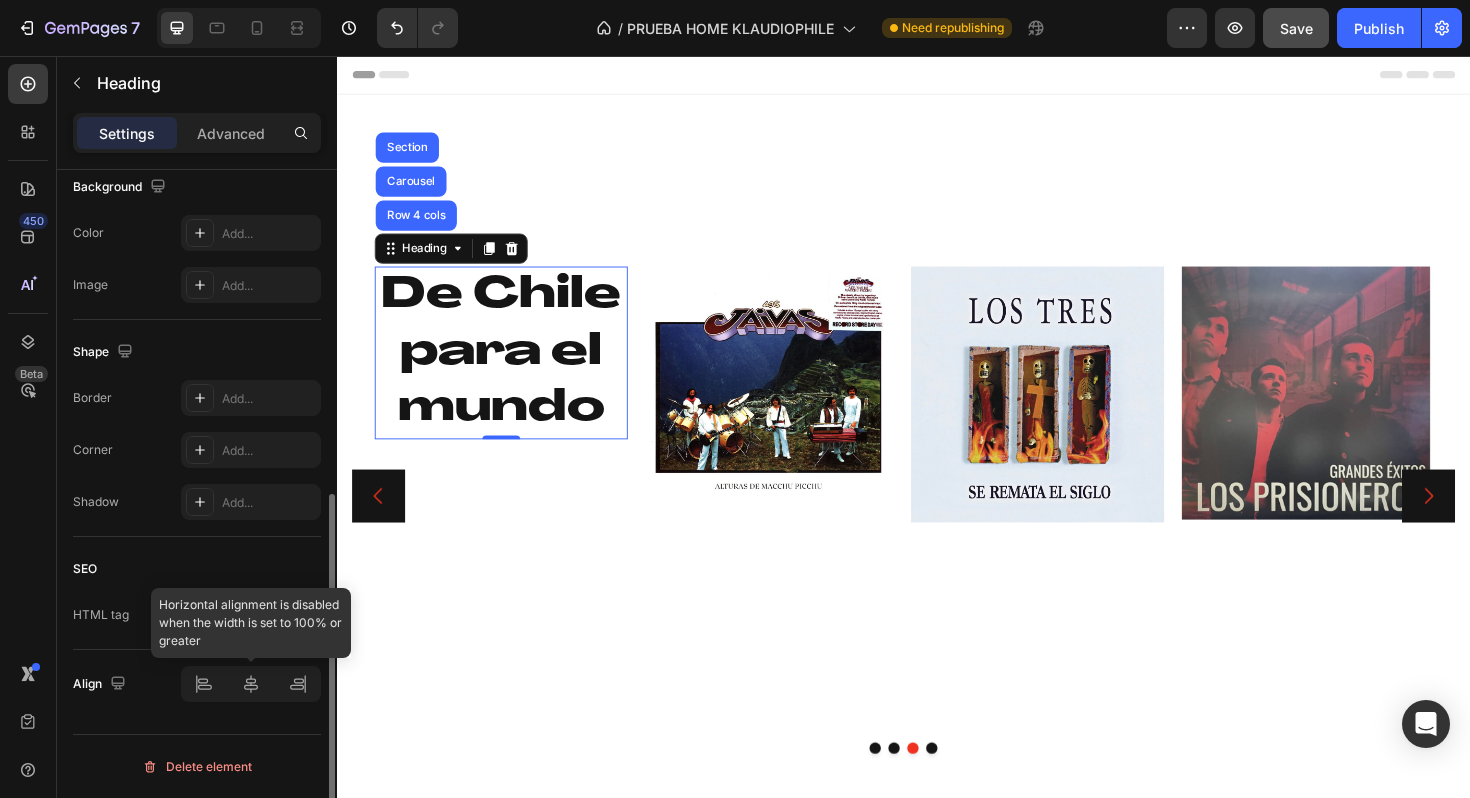 click 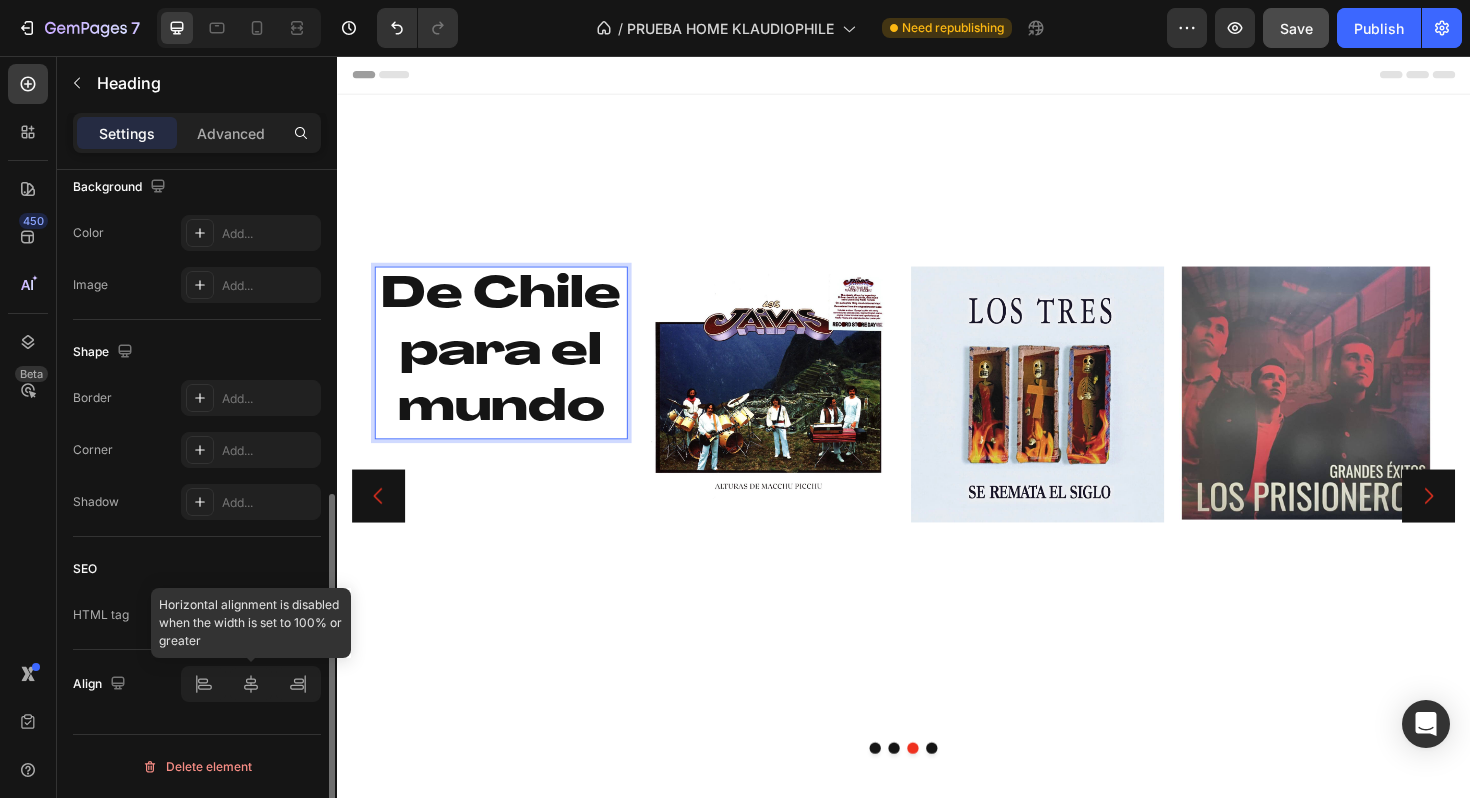click 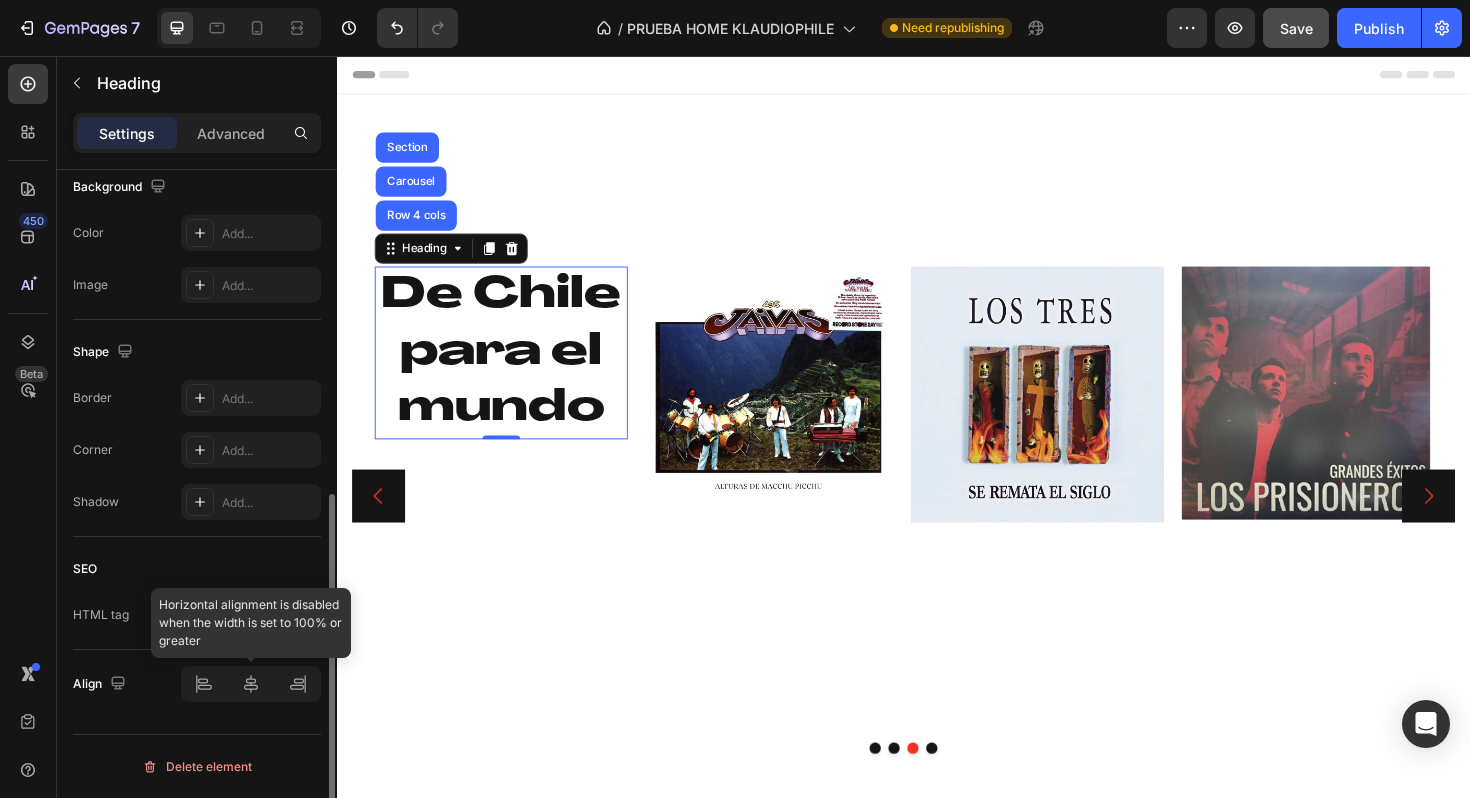 click 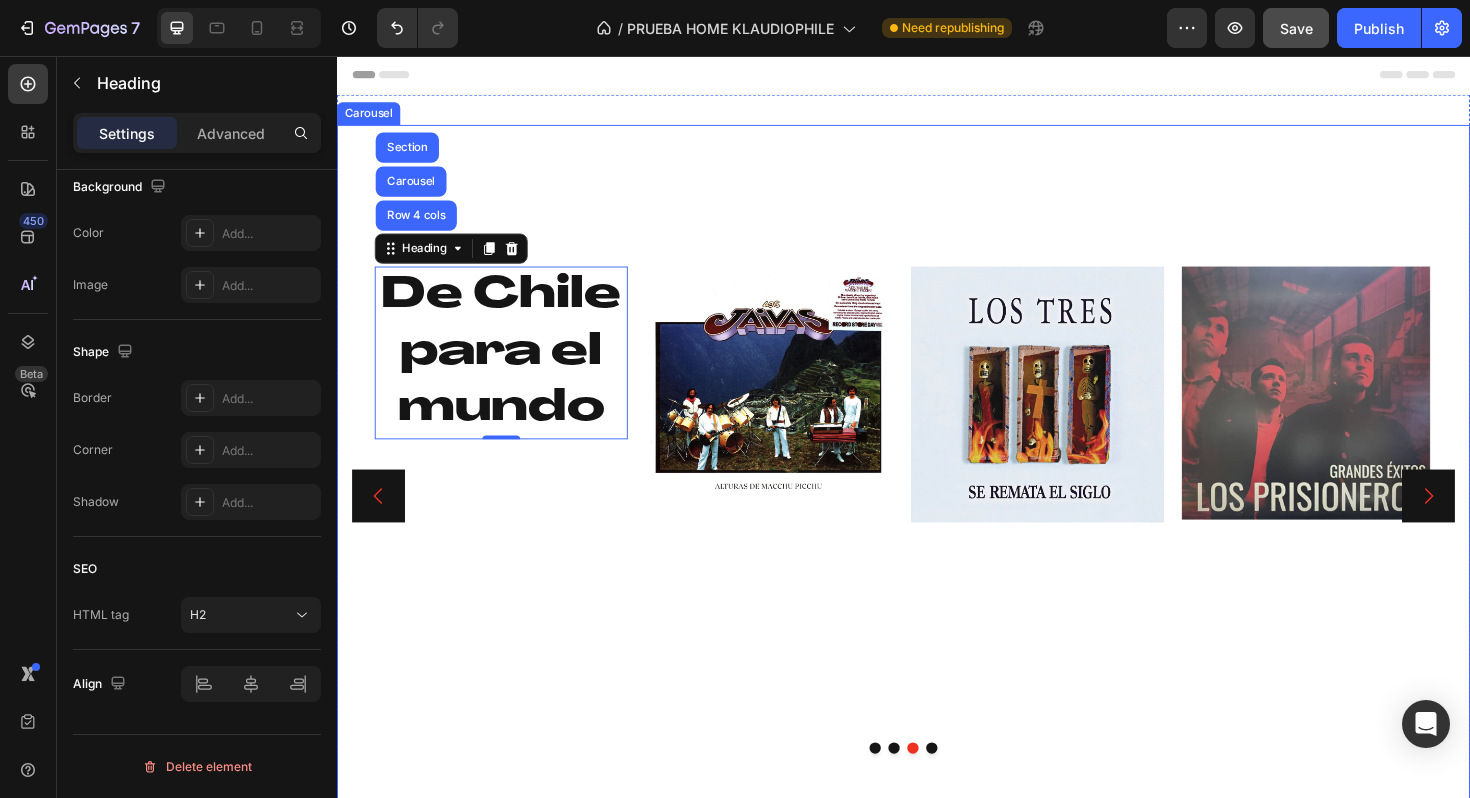 click on "De Chile para el mundo Heading Row 4 cols Carousel Section   0 Image Image Image Row" at bounding box center [937, 522] 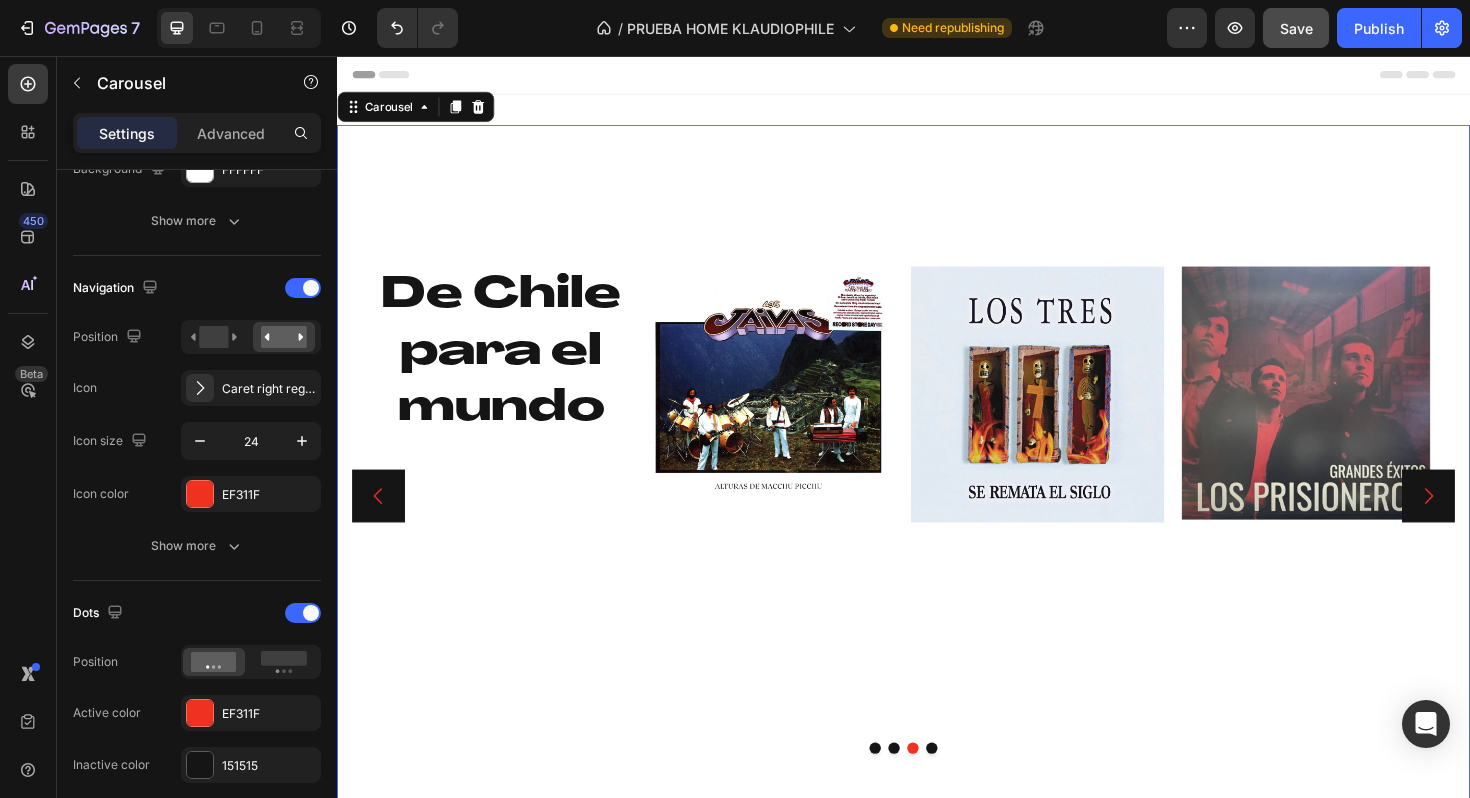 scroll, scrollTop: 0, scrollLeft: 0, axis: both 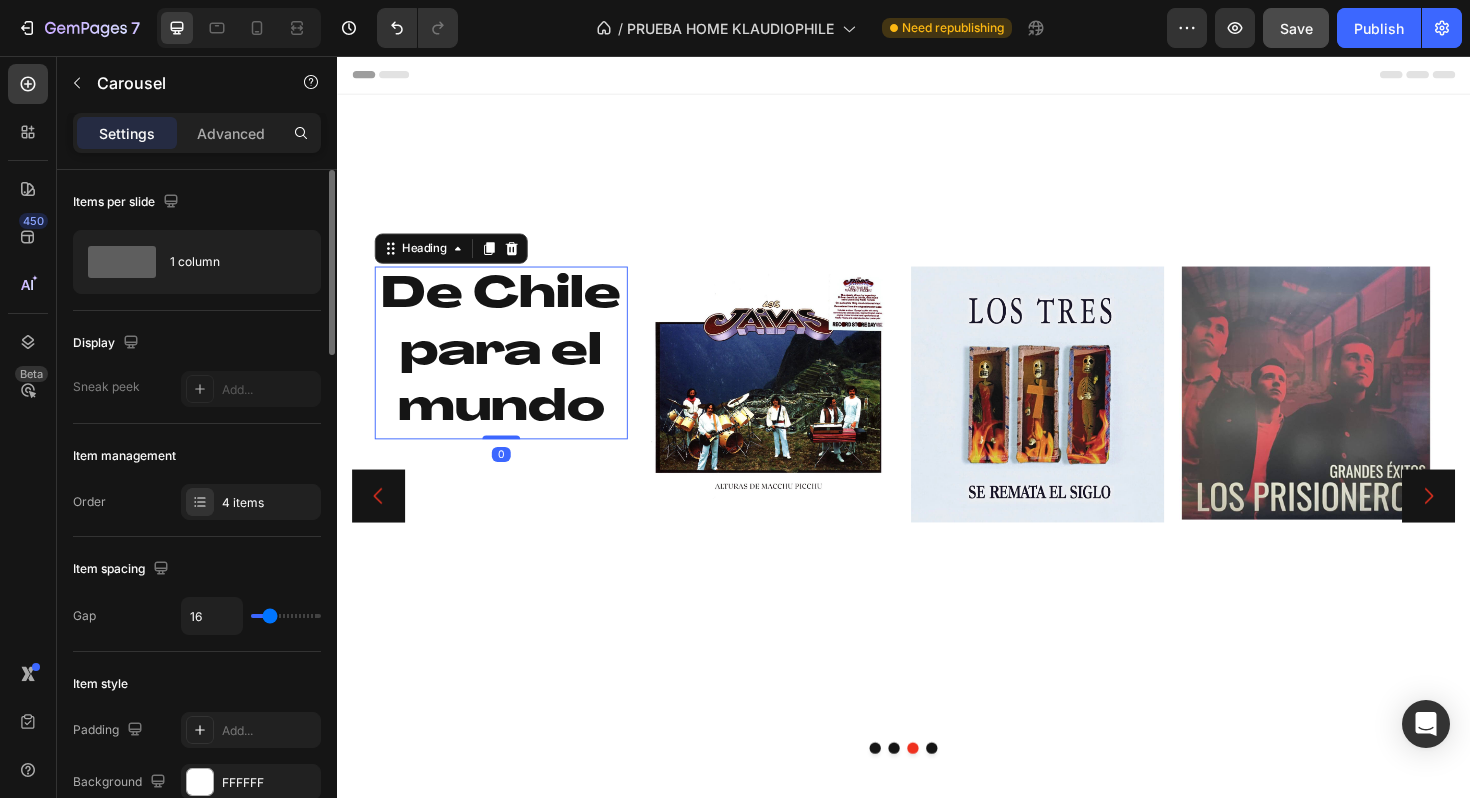 click on "De Chile para el mundo" at bounding box center [511, 370] 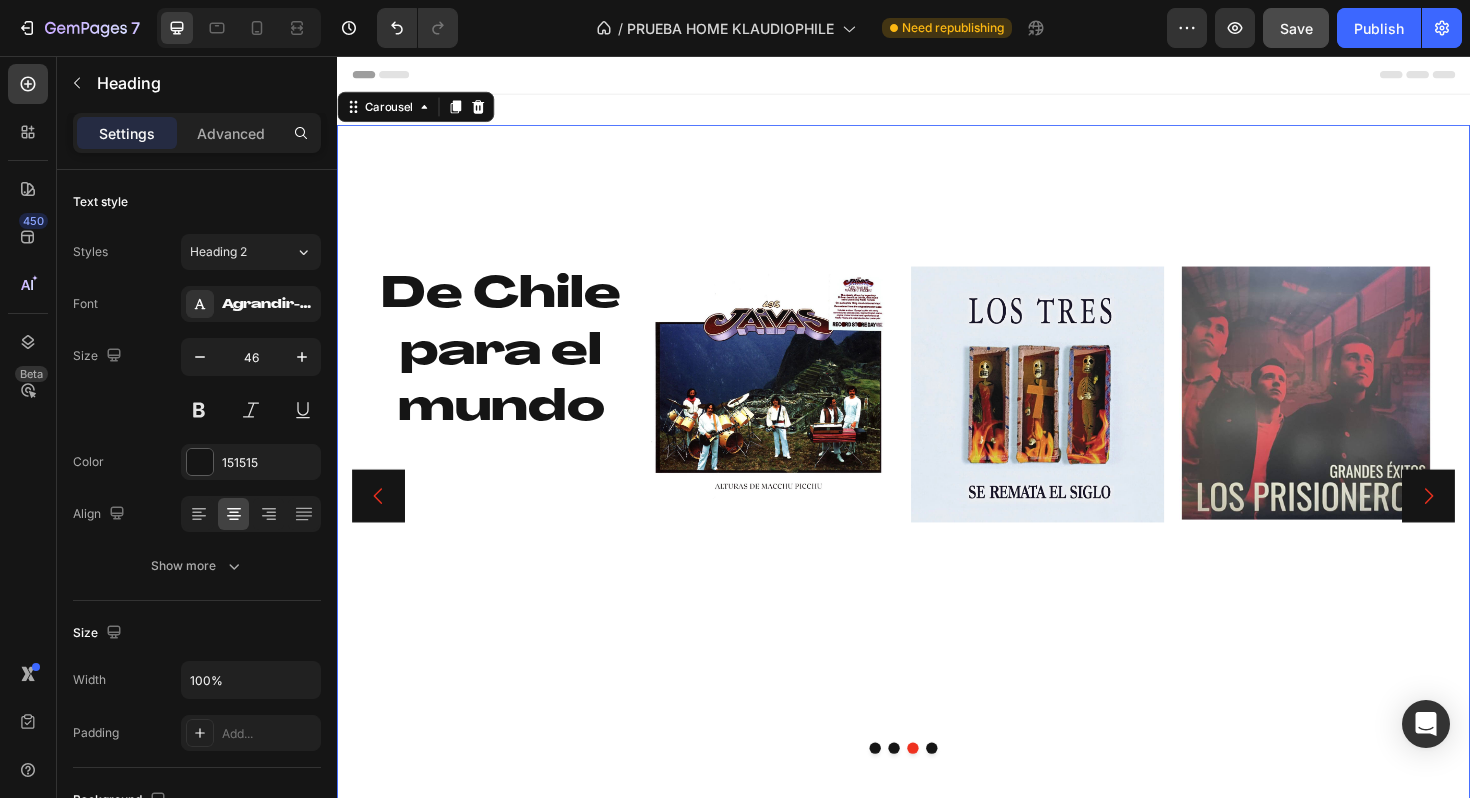 click at bounding box center (927, 789) 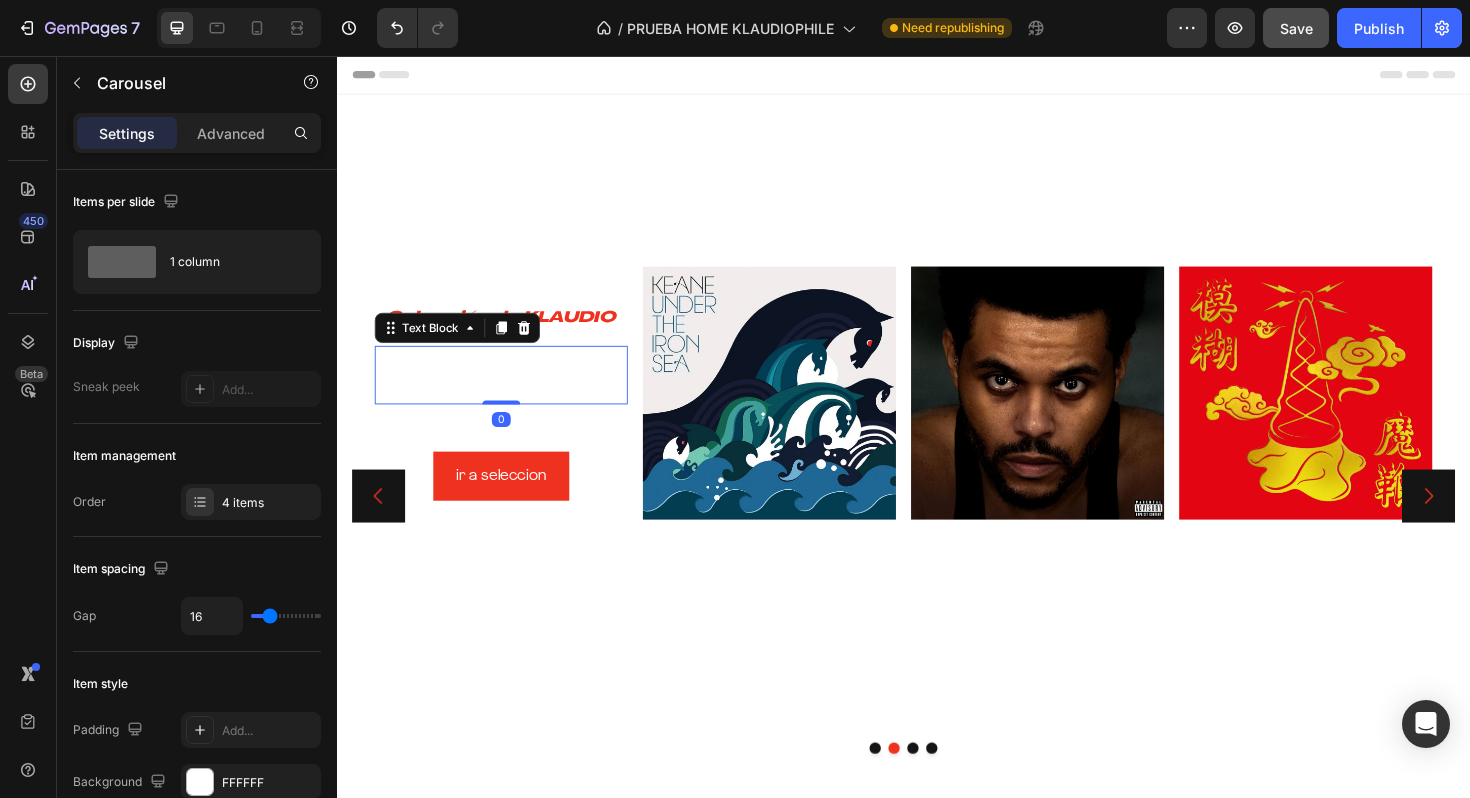 click on "Descubre los 20 discos imprescindibles para tu agosto!!" at bounding box center [511, 393] 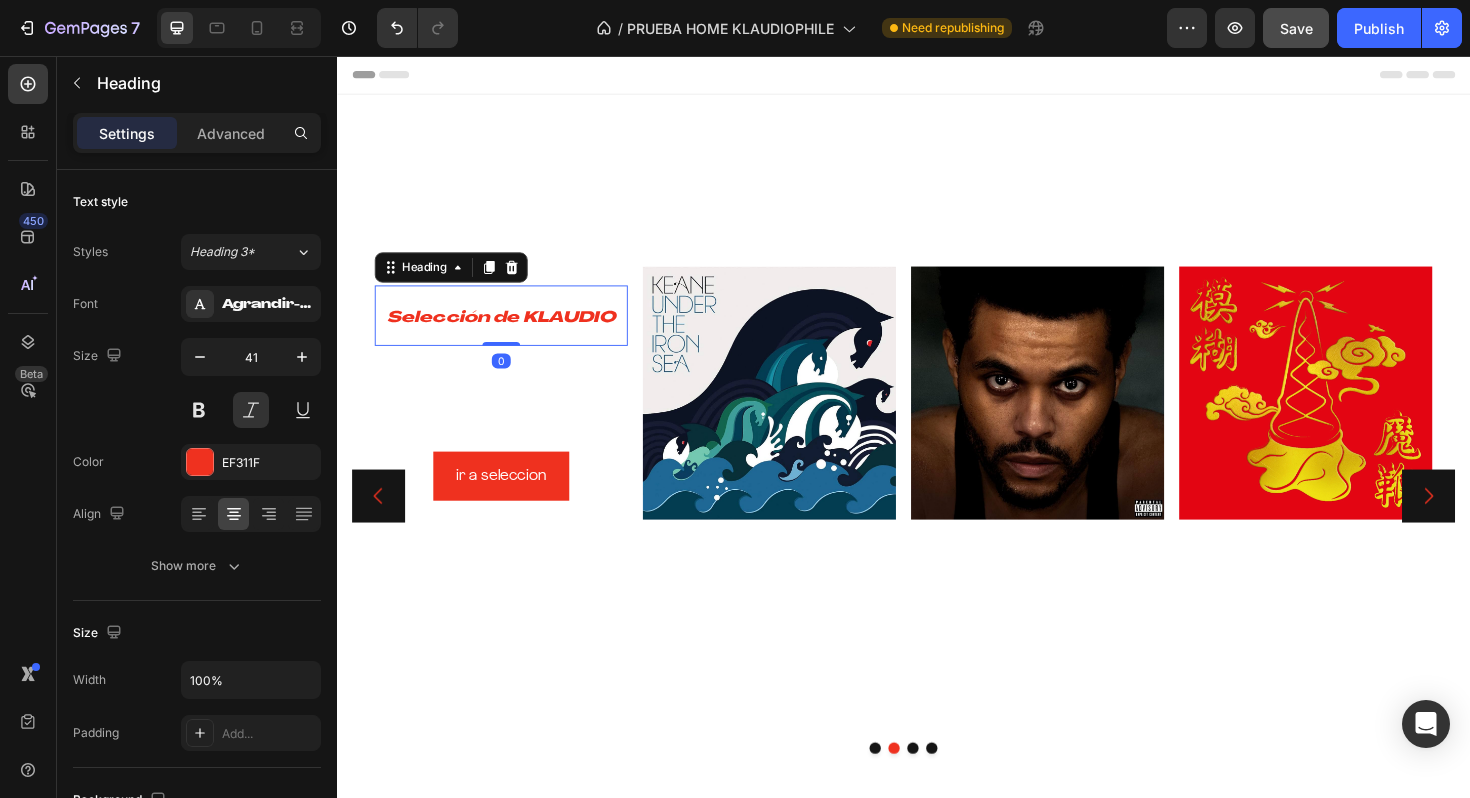 click on "⁠⁠⁠⁠⁠⁠⁠ Selección de KLAUDIO" at bounding box center [511, 331] 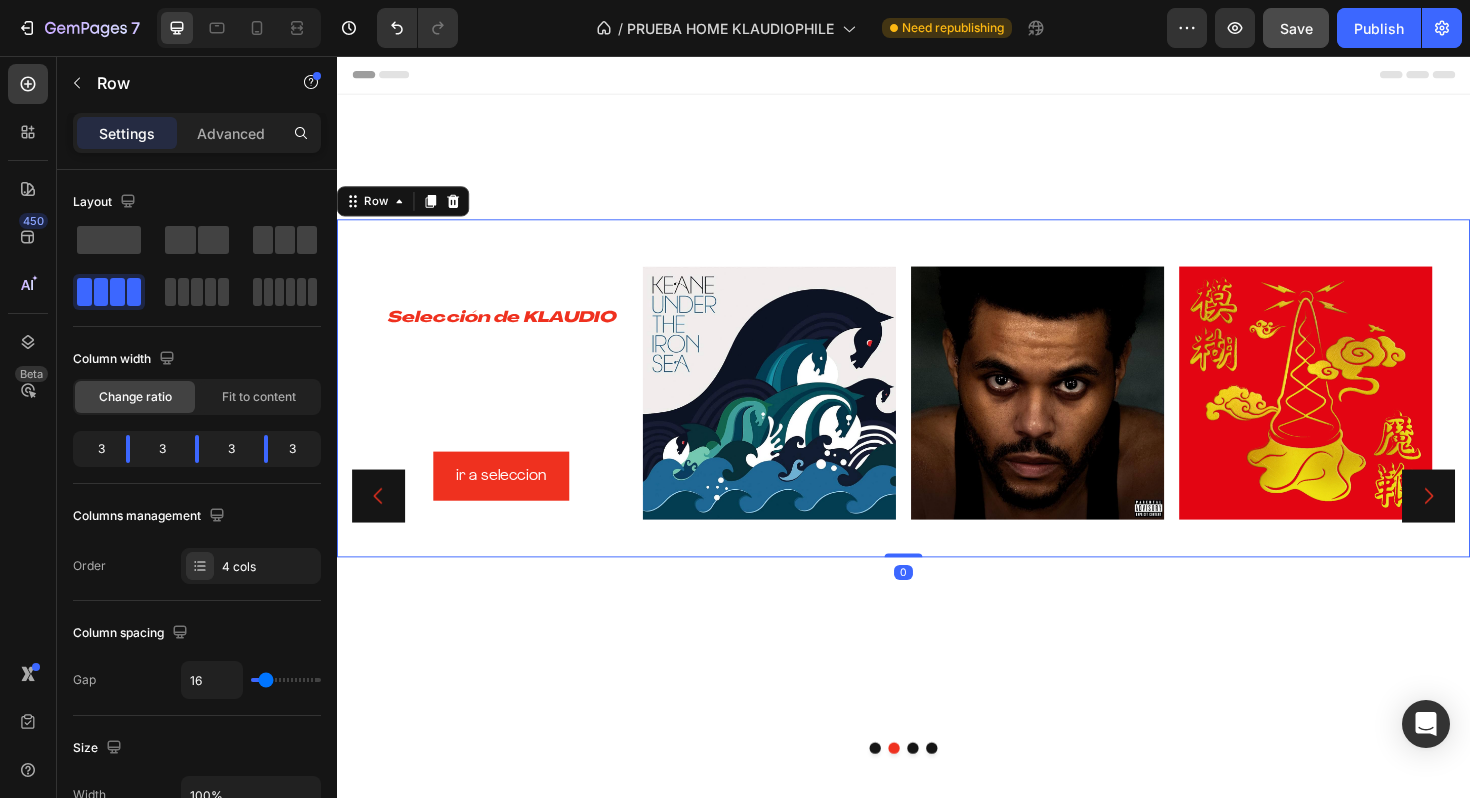 click on "ir a seleccion Button" at bounding box center (511, 476) 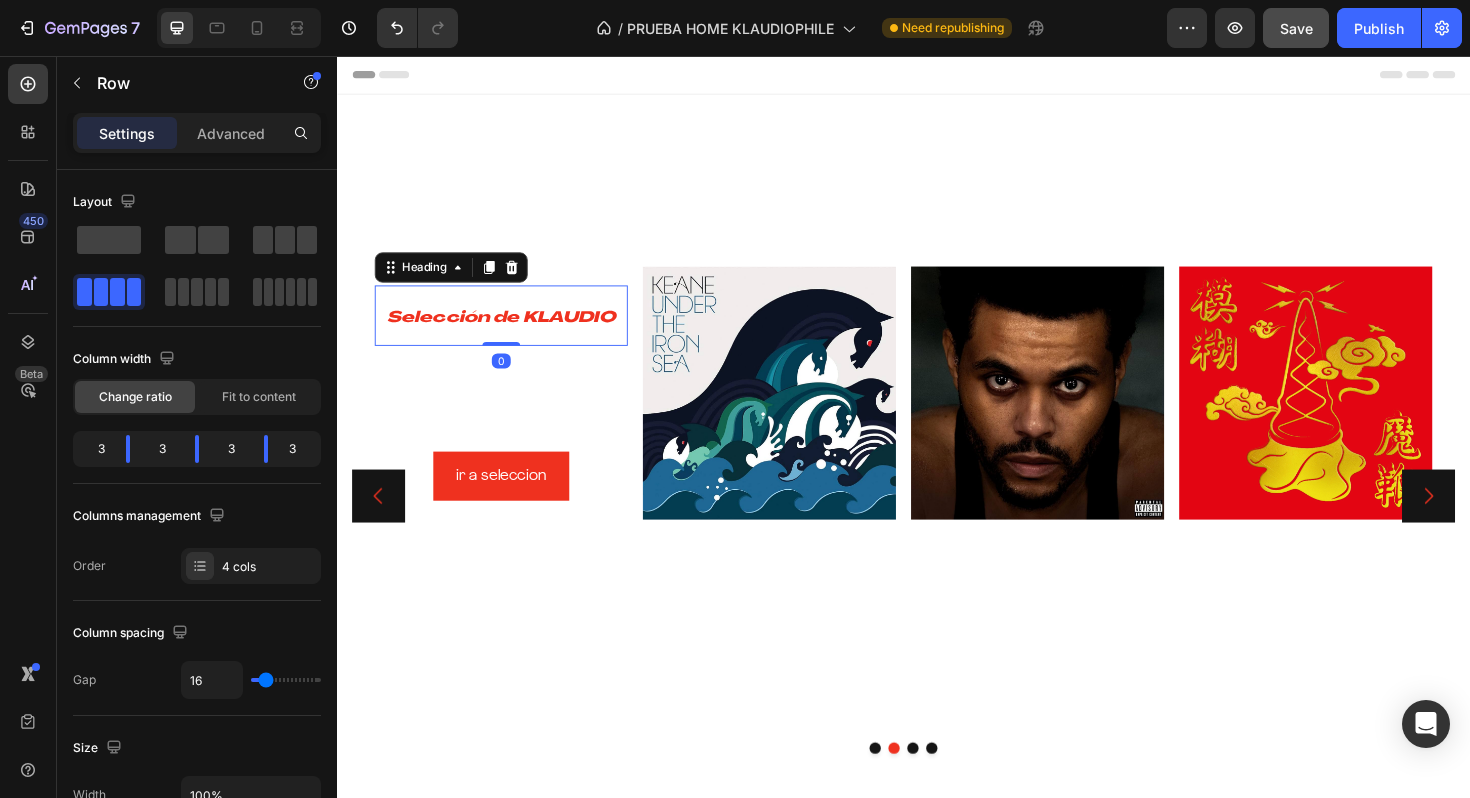 click on "⁠⁠⁠⁠⁠⁠⁠ Selección de KLAUDIO" at bounding box center [511, 331] 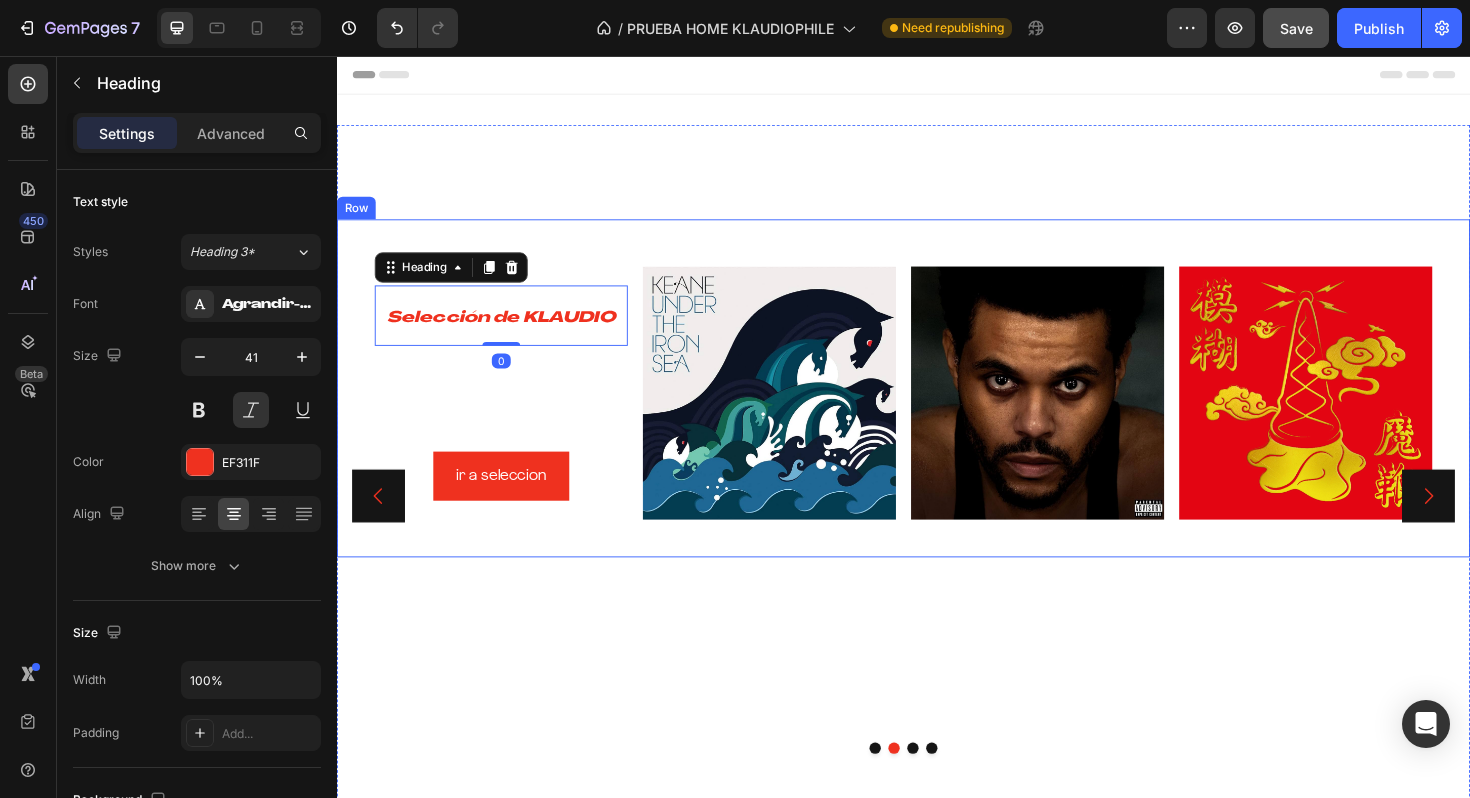 click on "ir a seleccion Button" at bounding box center [511, 476] 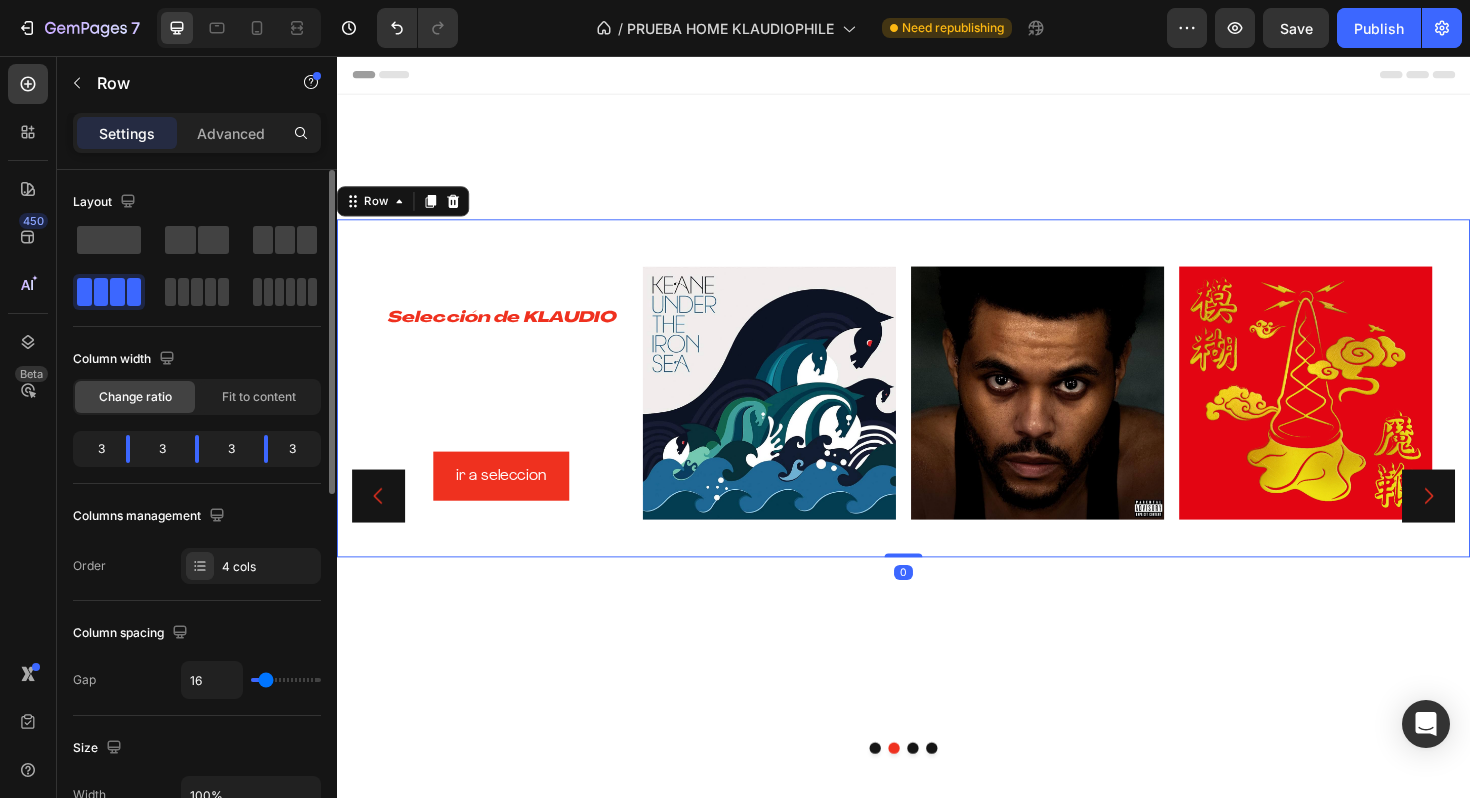 scroll, scrollTop: 0, scrollLeft: 0, axis: both 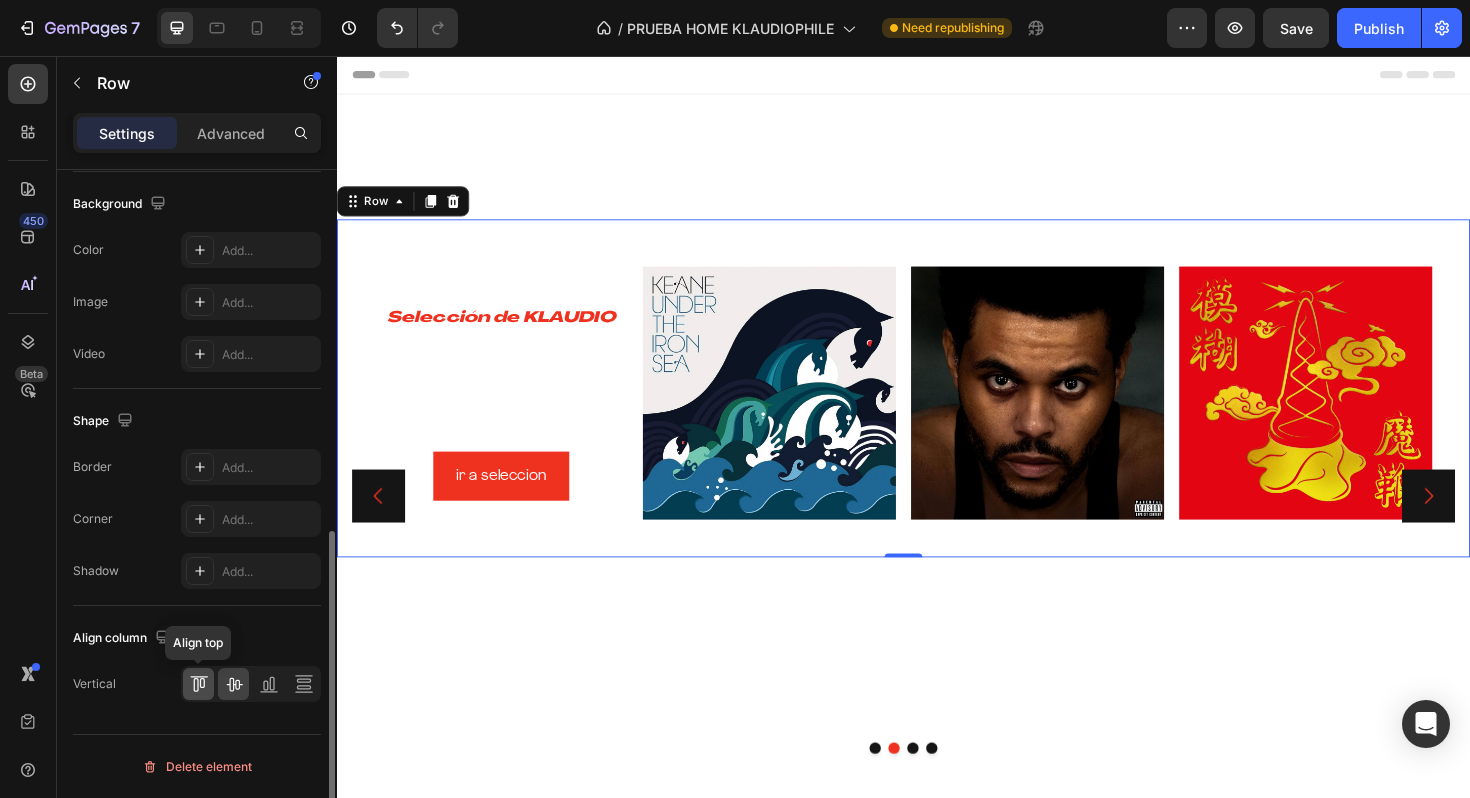 click 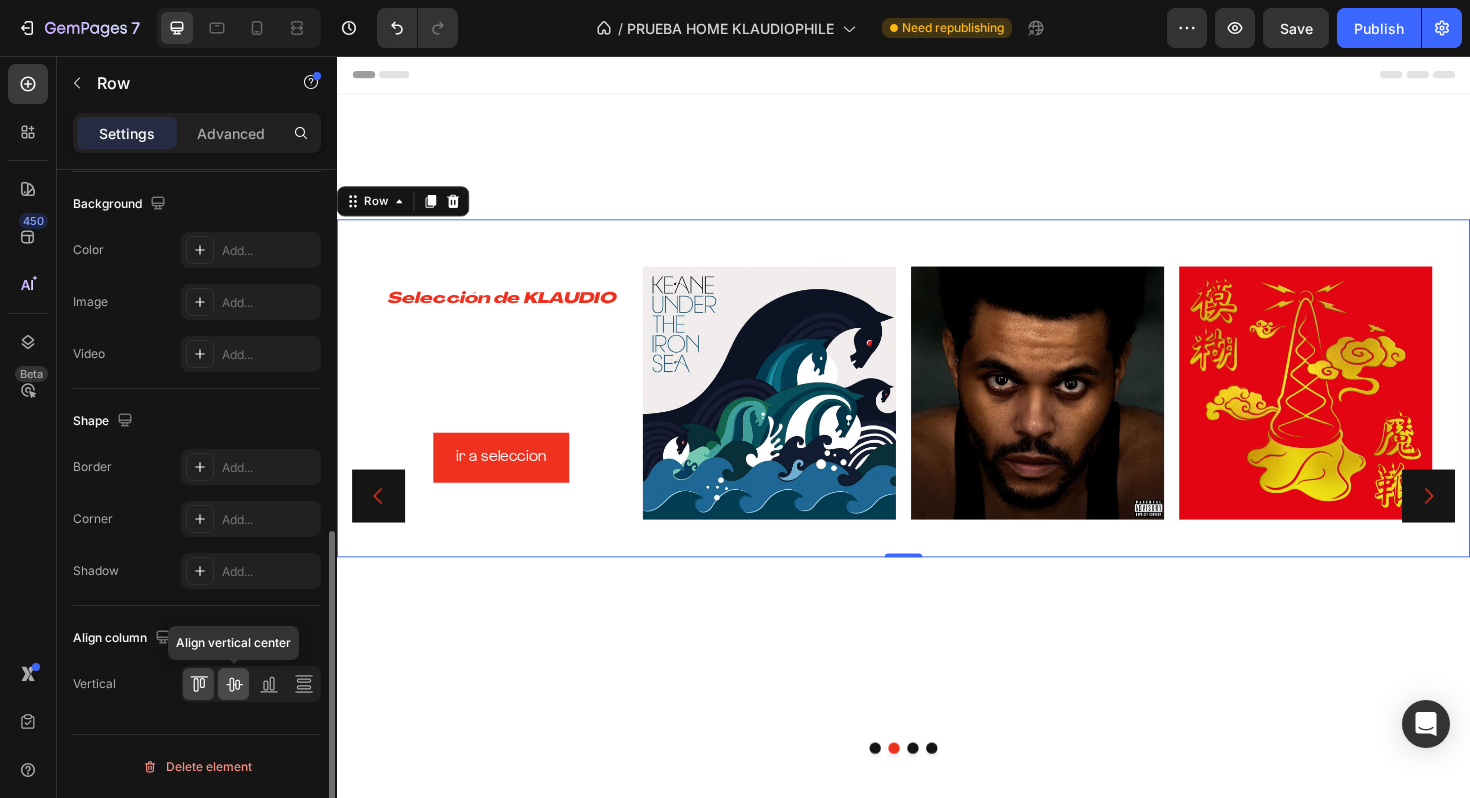 click 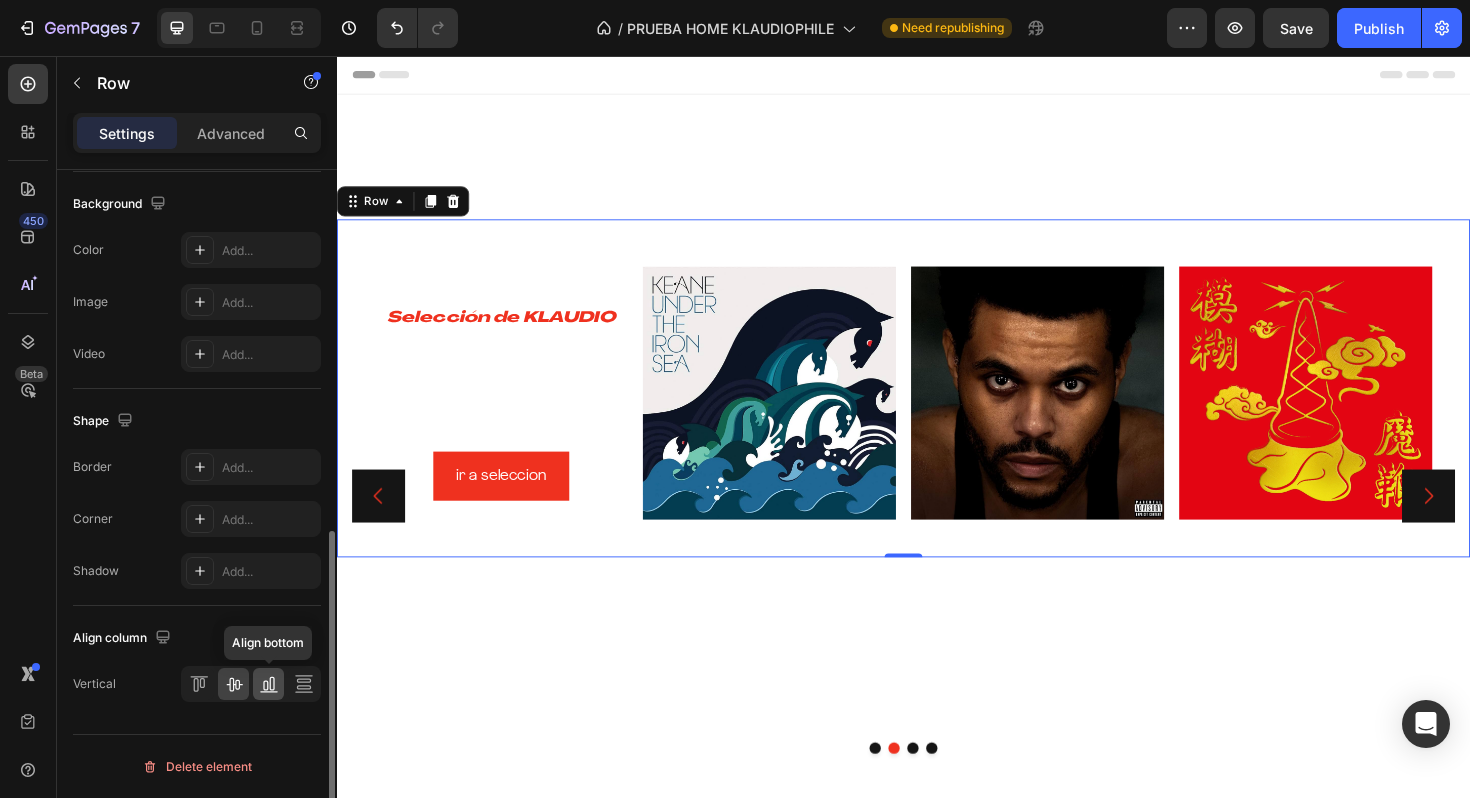 click 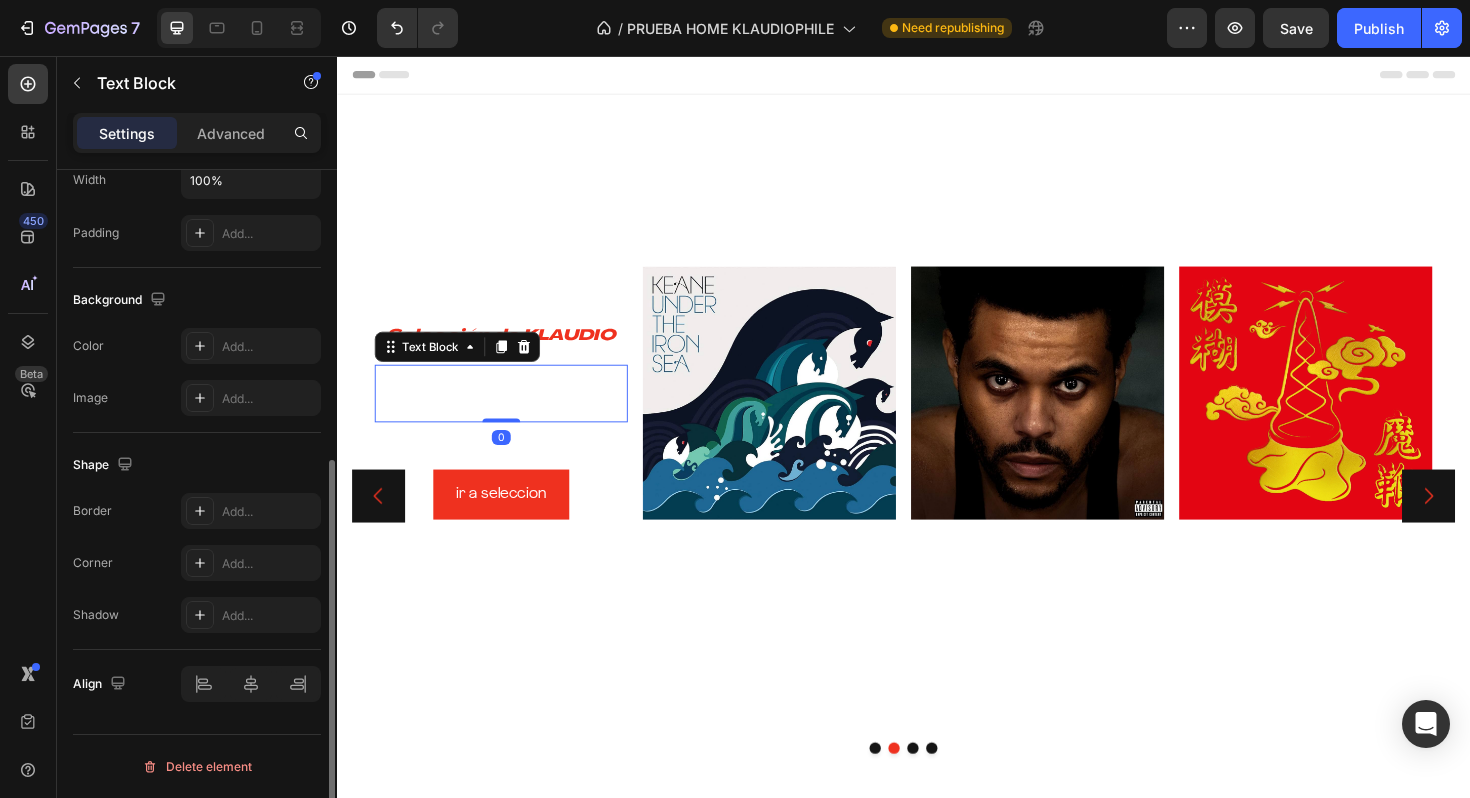 click on "Descubre los 20 discos imprescindibles para tu agosto!!" at bounding box center (511, 413) 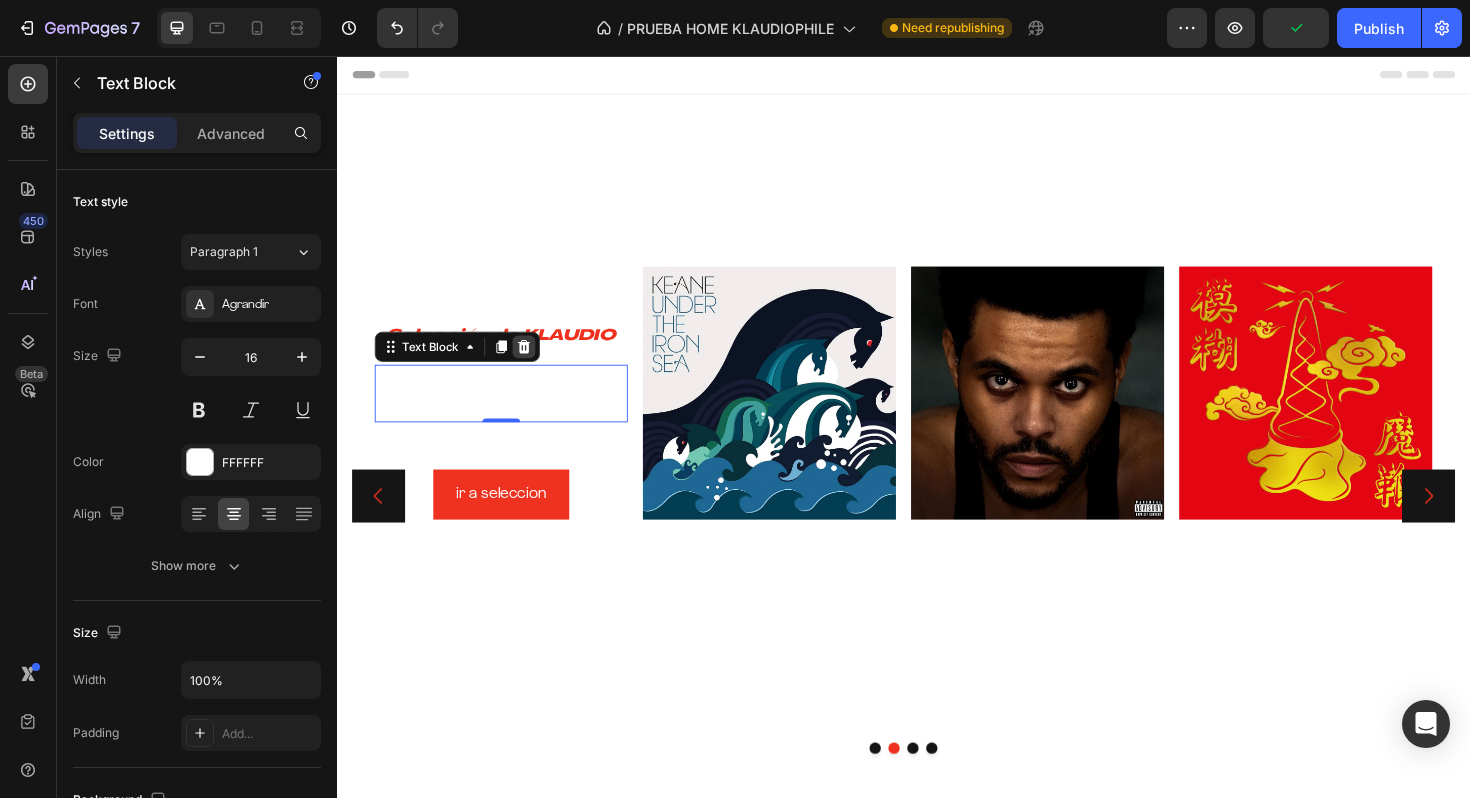 click 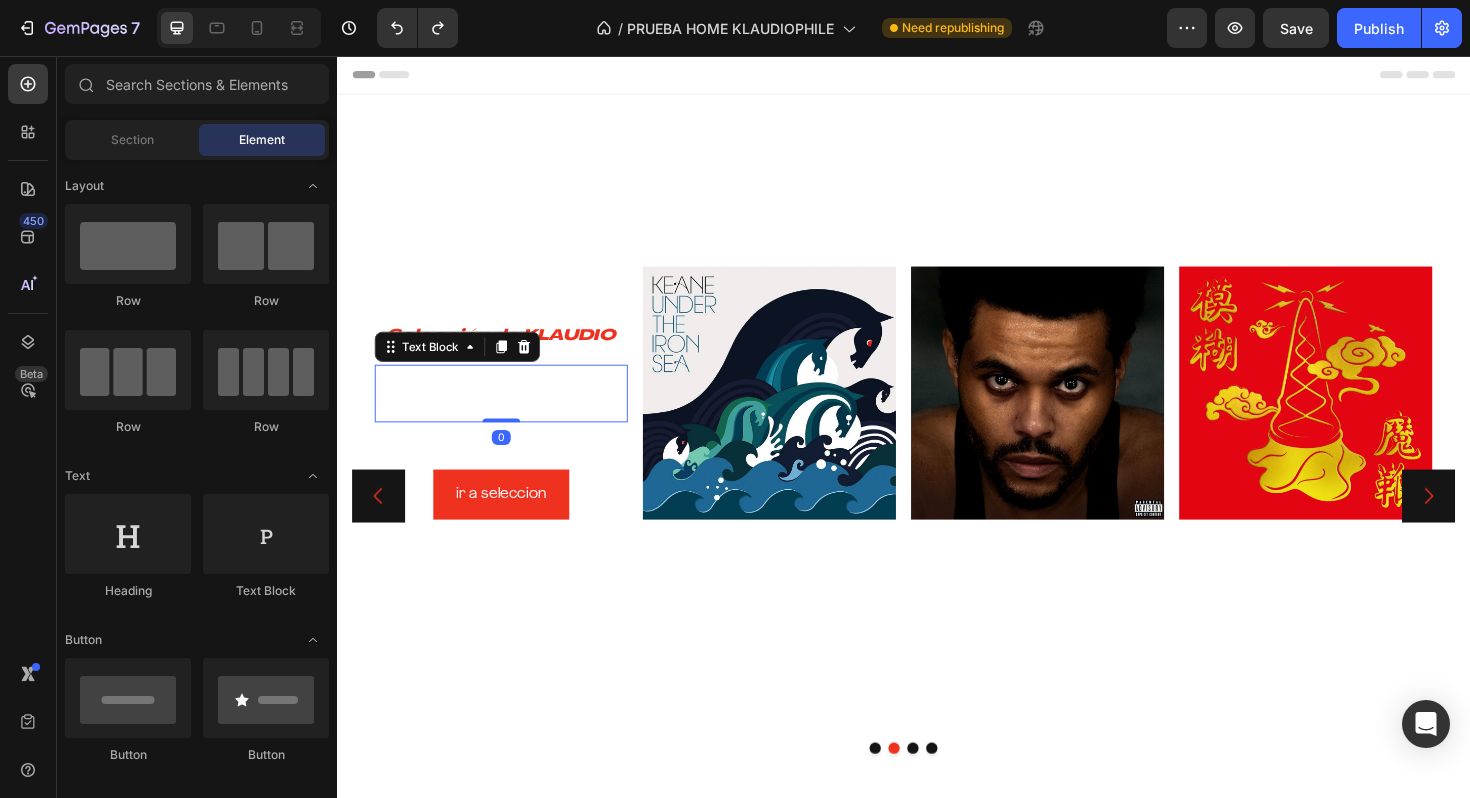 click on "¡ Descubre los 20 discos imprescindibles para tu agosto!!" at bounding box center (511, 414) 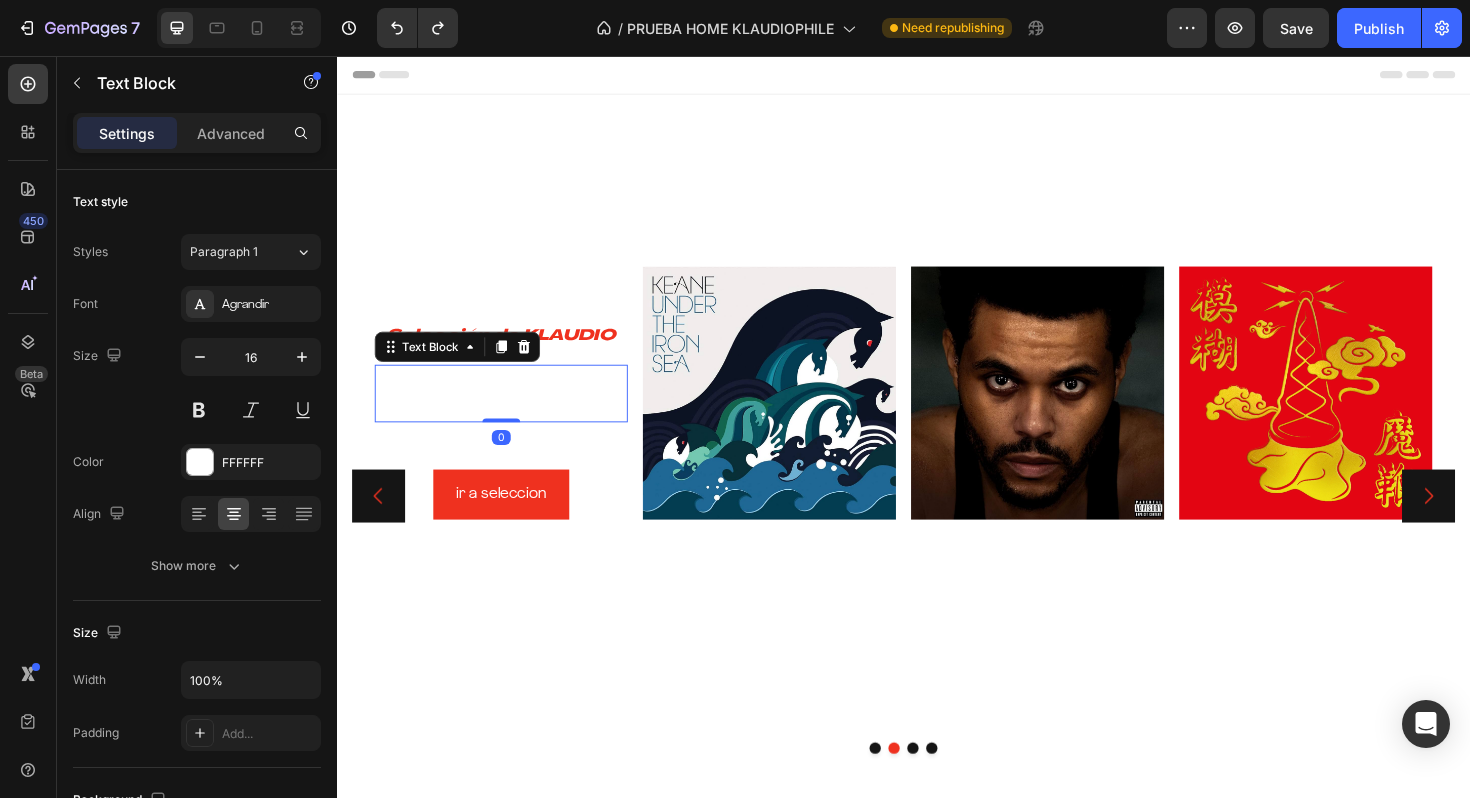 click on "¡ Descubre los 20 discos imprescindibles para tu agosto!!" at bounding box center [511, 414] 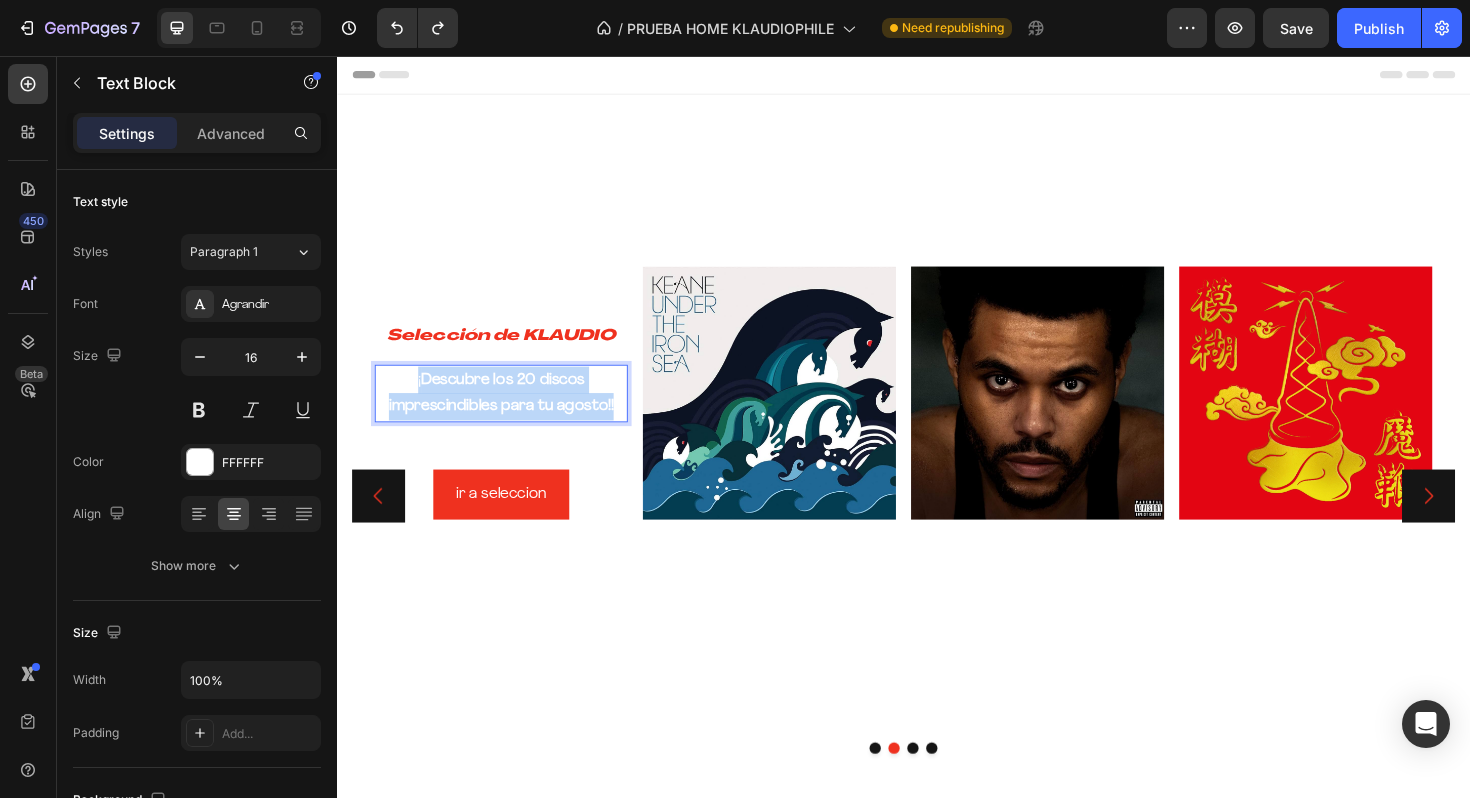 click on "¡ Descubre los 20 discos imprescindibles para tu agosto!!" at bounding box center [511, 414] 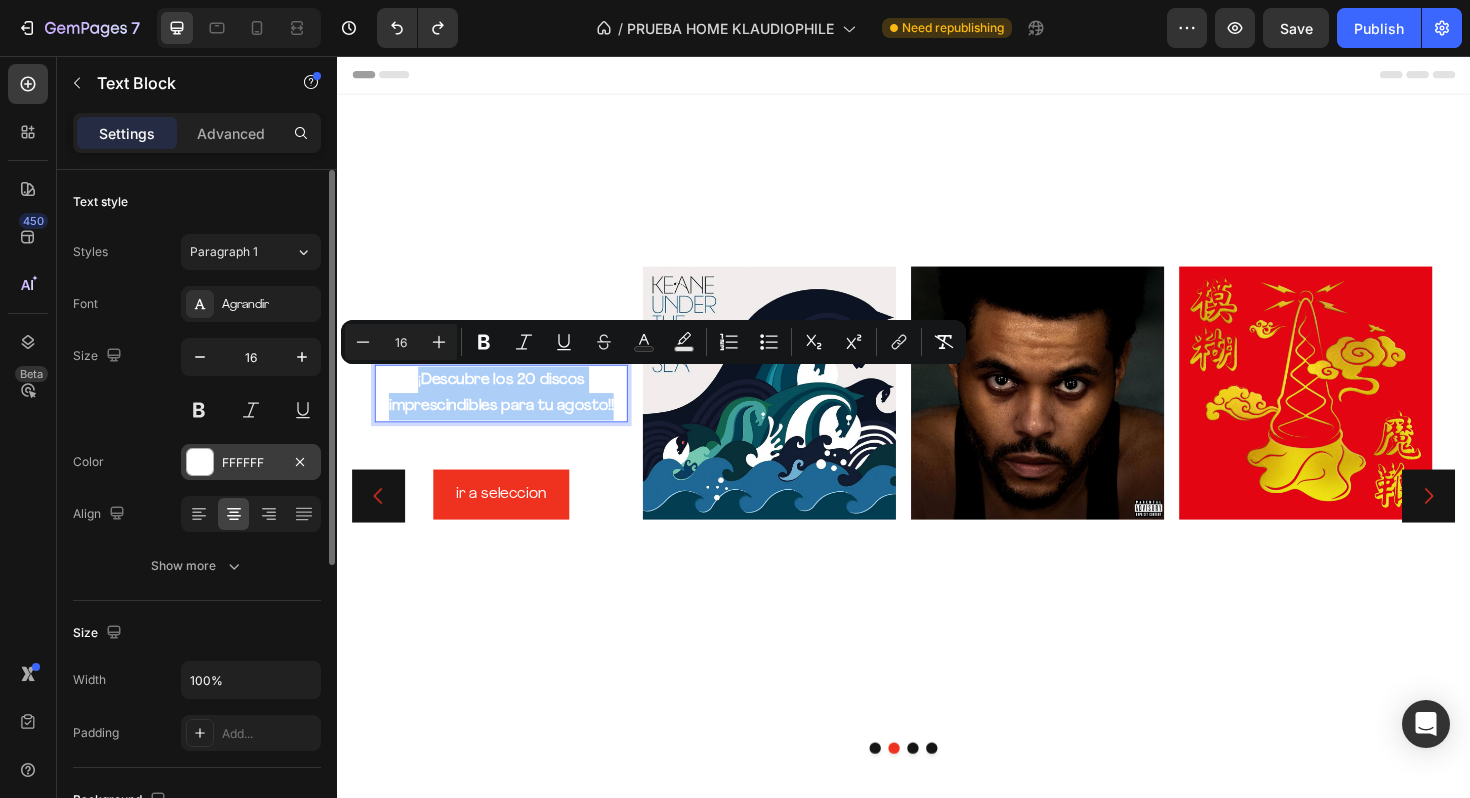 click at bounding box center [200, 462] 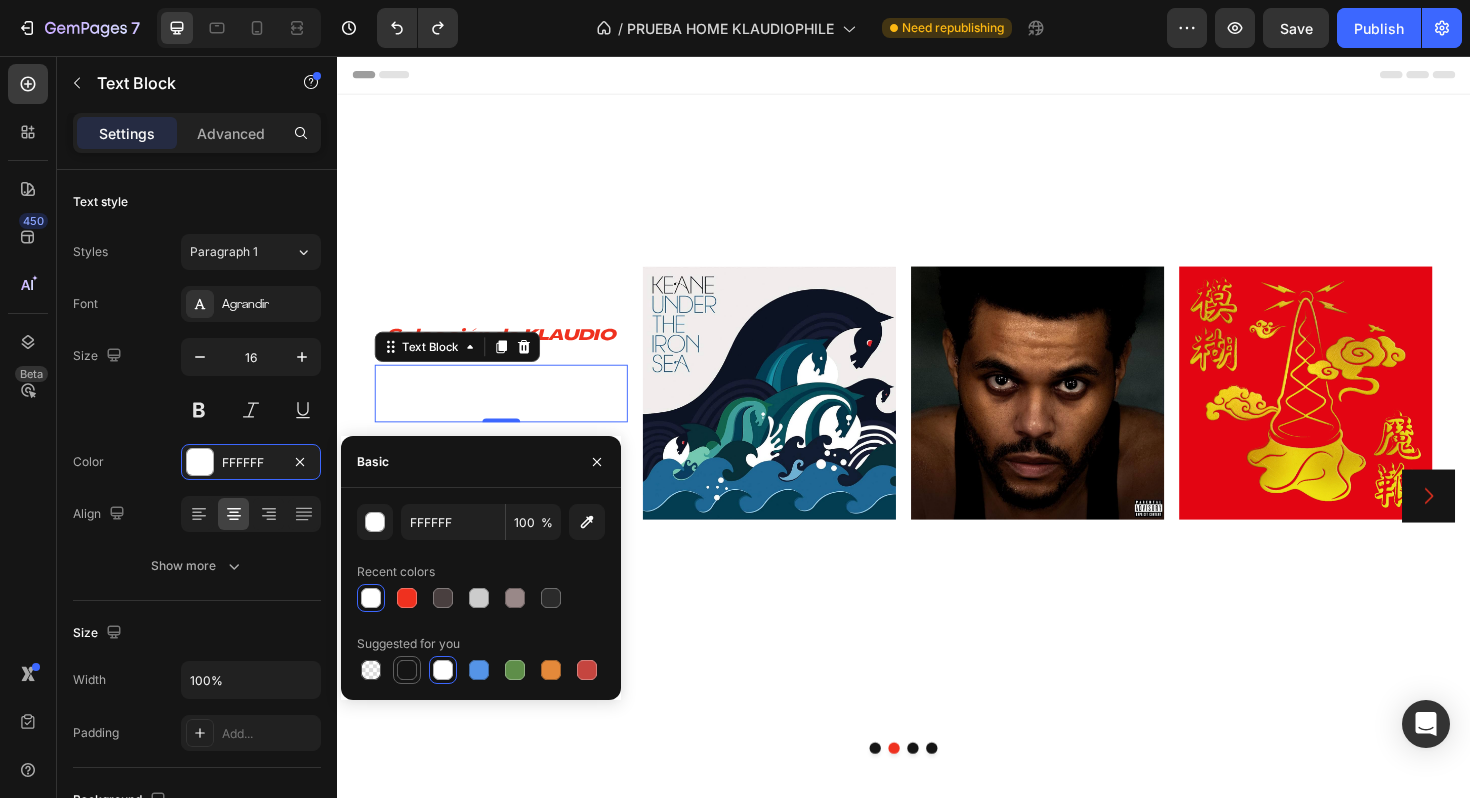 click at bounding box center [407, 670] 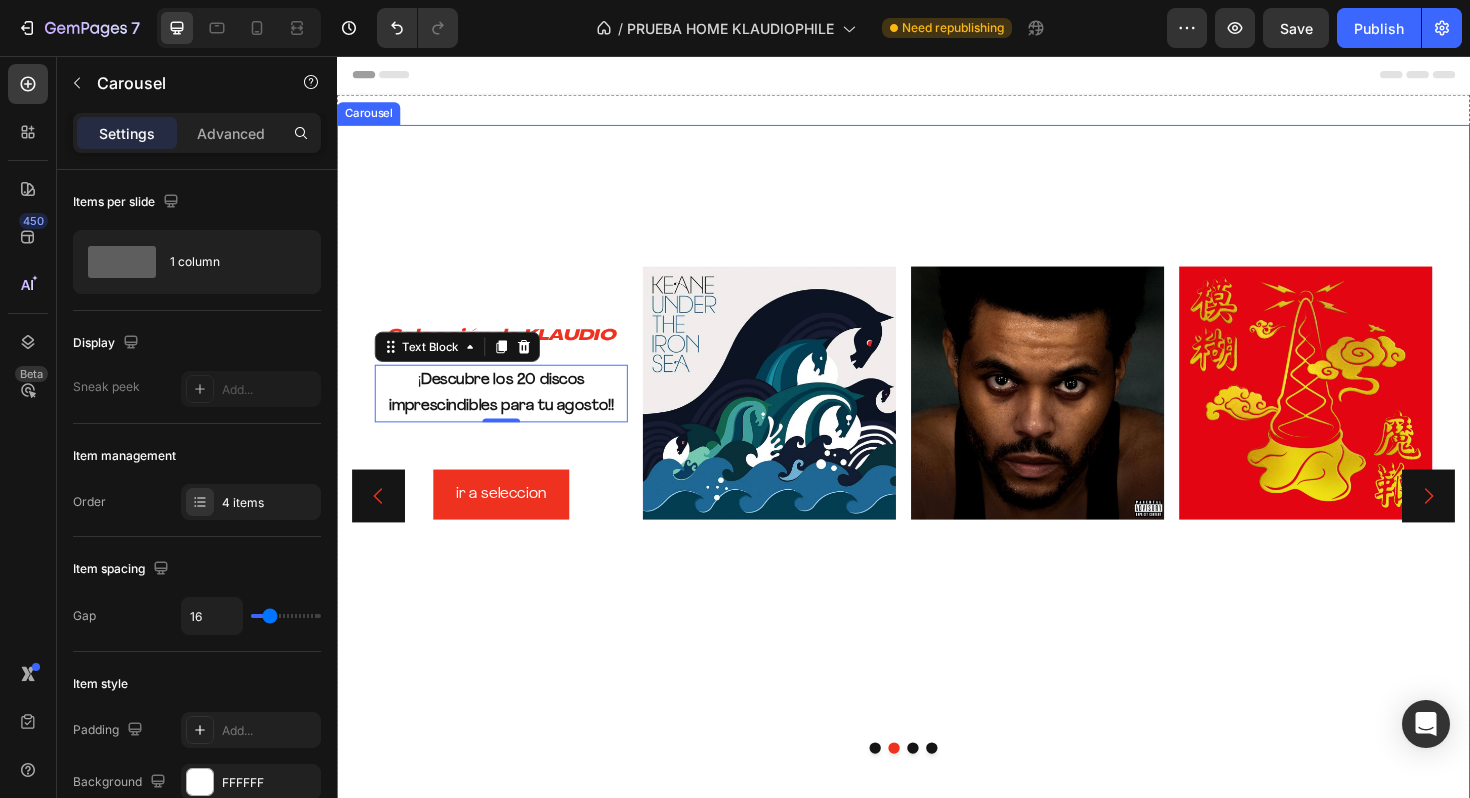 click on "⁠⁠⁠⁠⁠⁠⁠ Selección de KLAUDIO Heading ¡ Descubre los 20 discos imprescindibles para tu agosto!! Text Block   0 ir a seleccion Button Image Image Image Row" at bounding box center (937, 622) 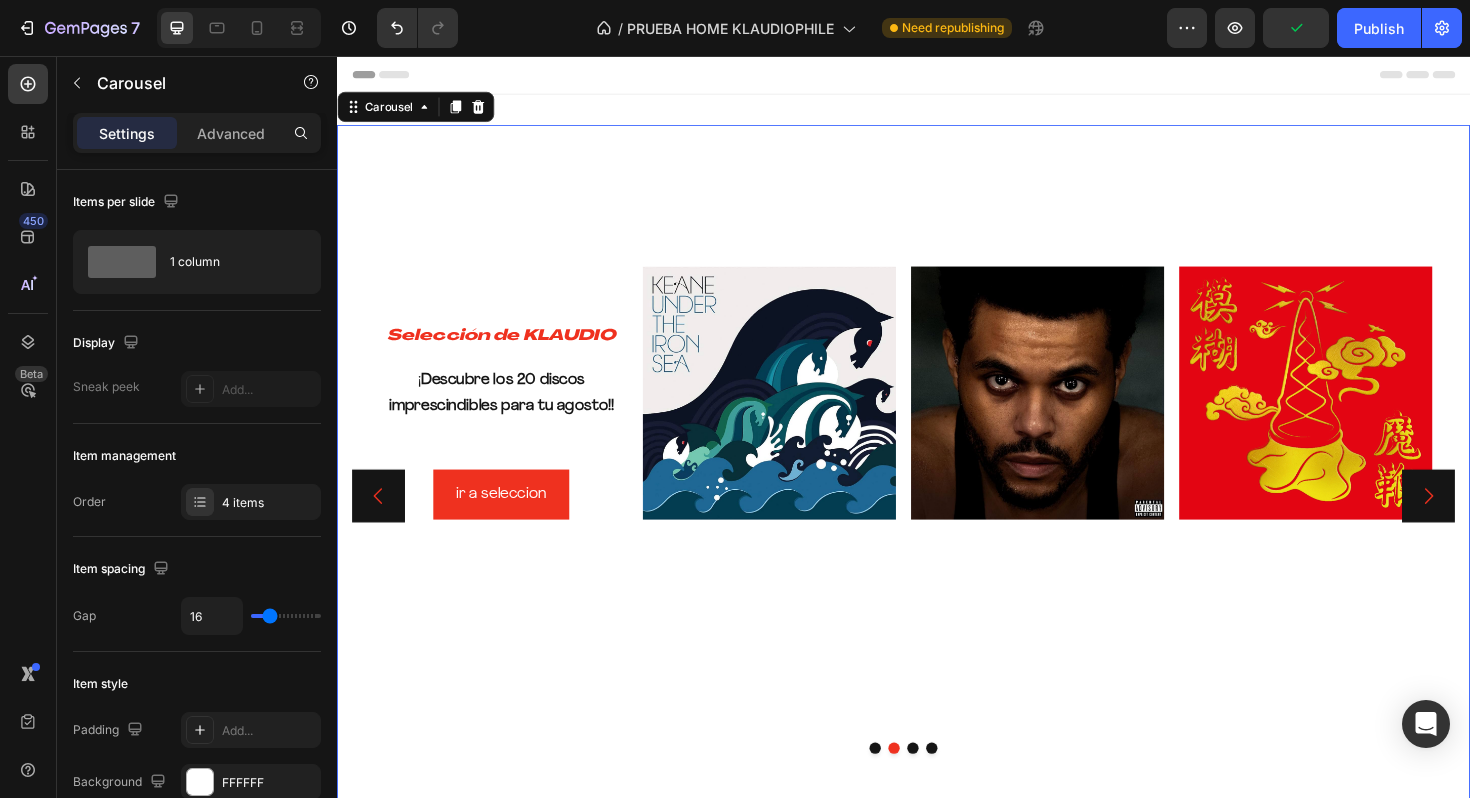 click at bounding box center [907, 789] 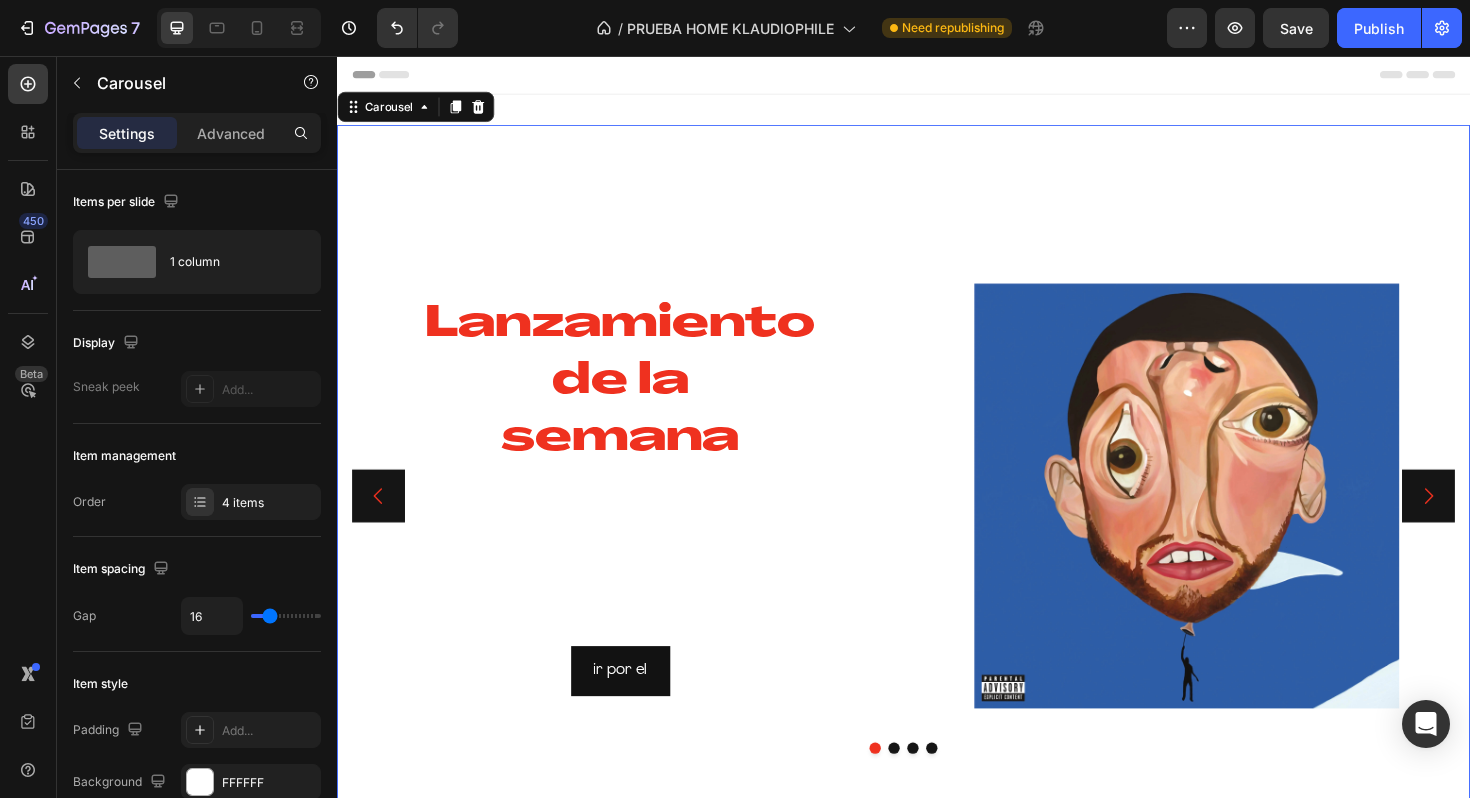 click at bounding box center [937, 789] 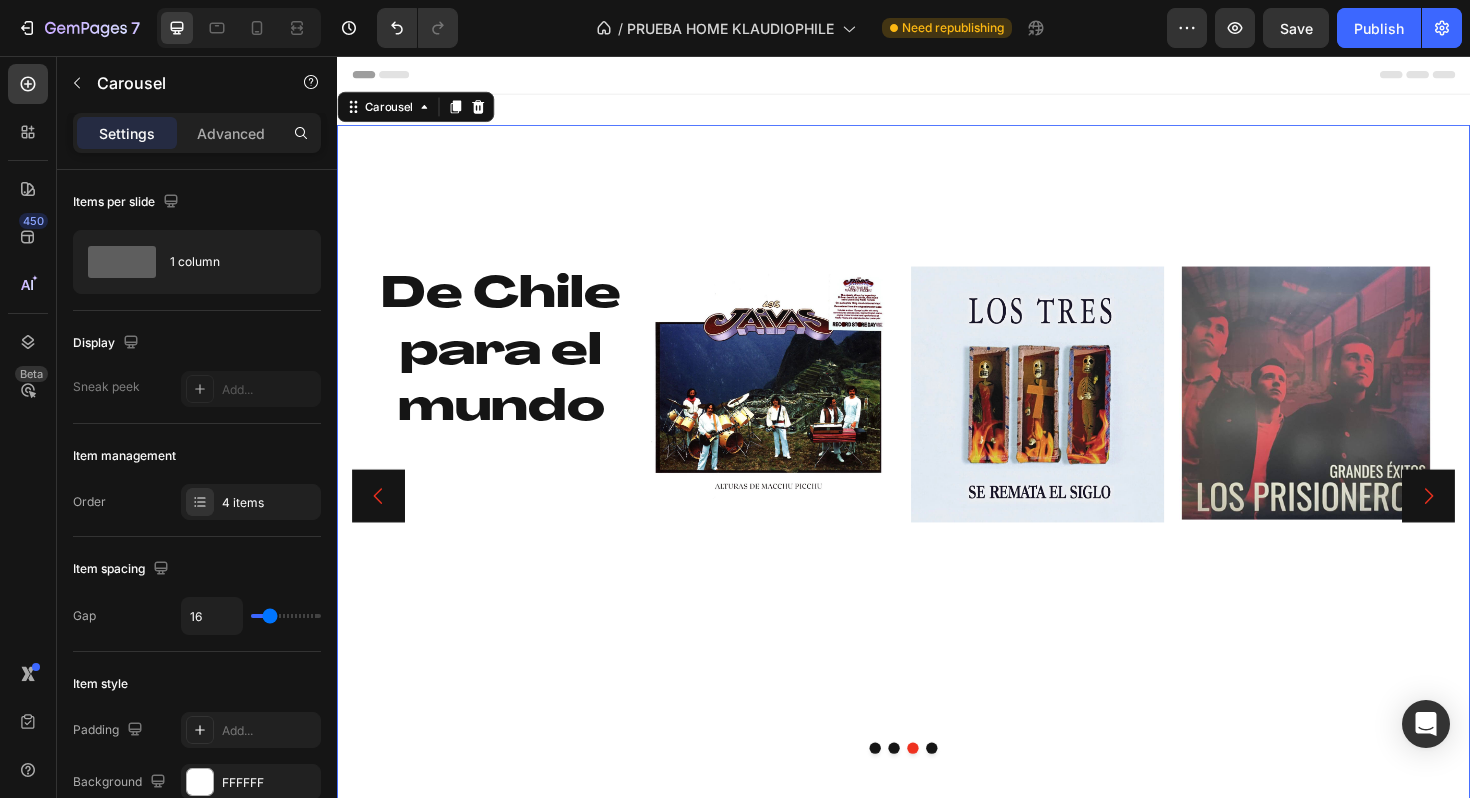 click at bounding box center [927, 789] 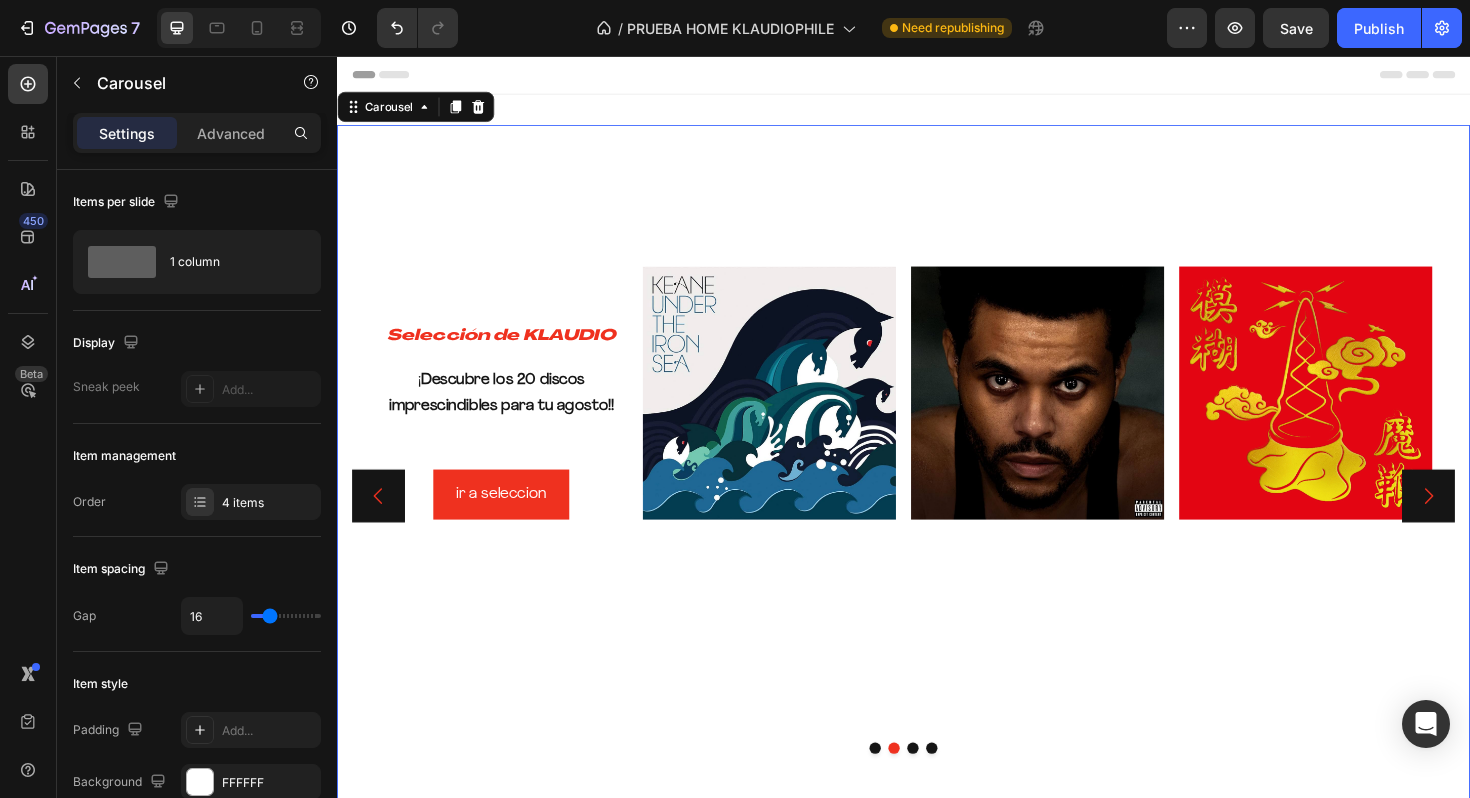 click at bounding box center [967, 789] 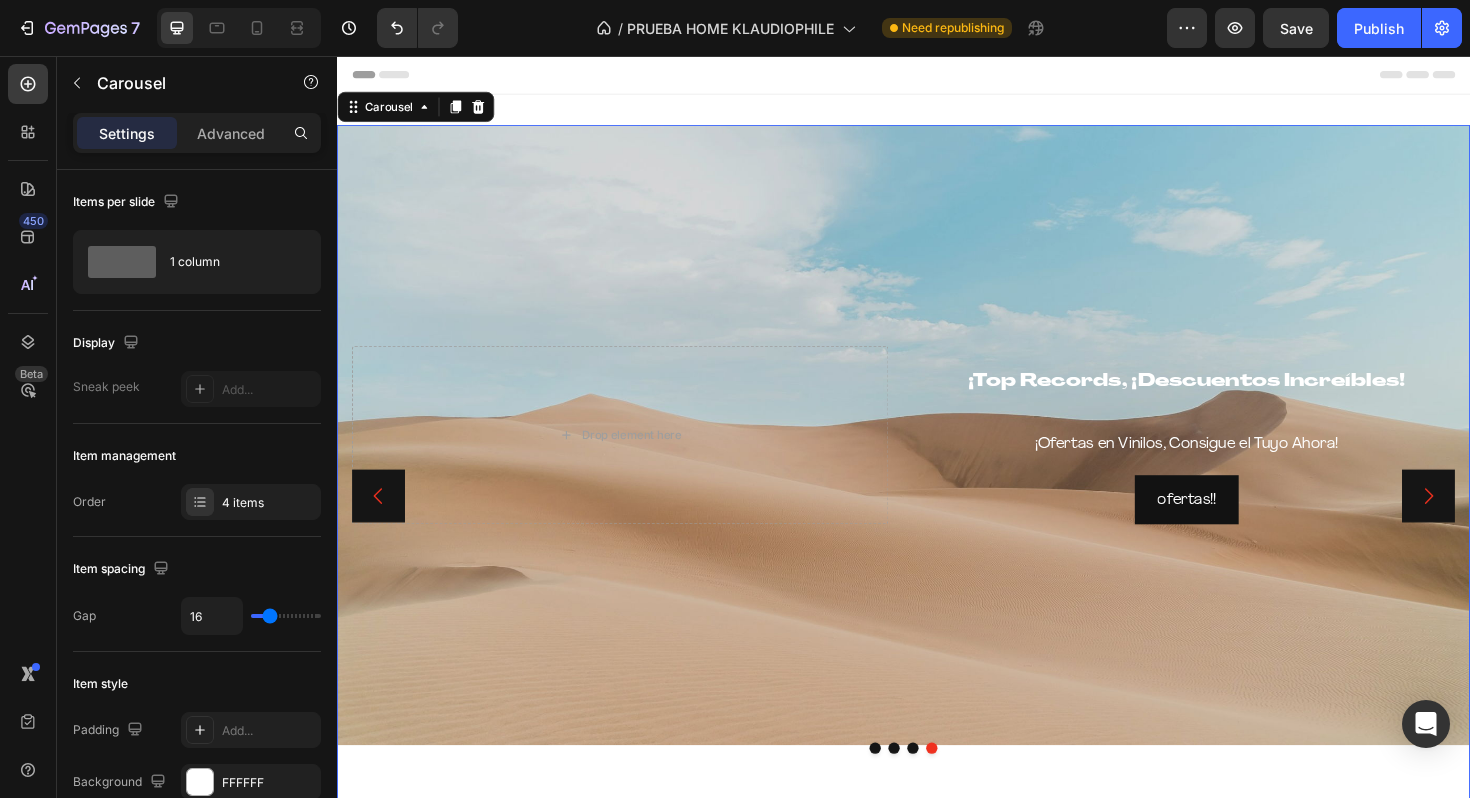 click at bounding box center [947, 789] 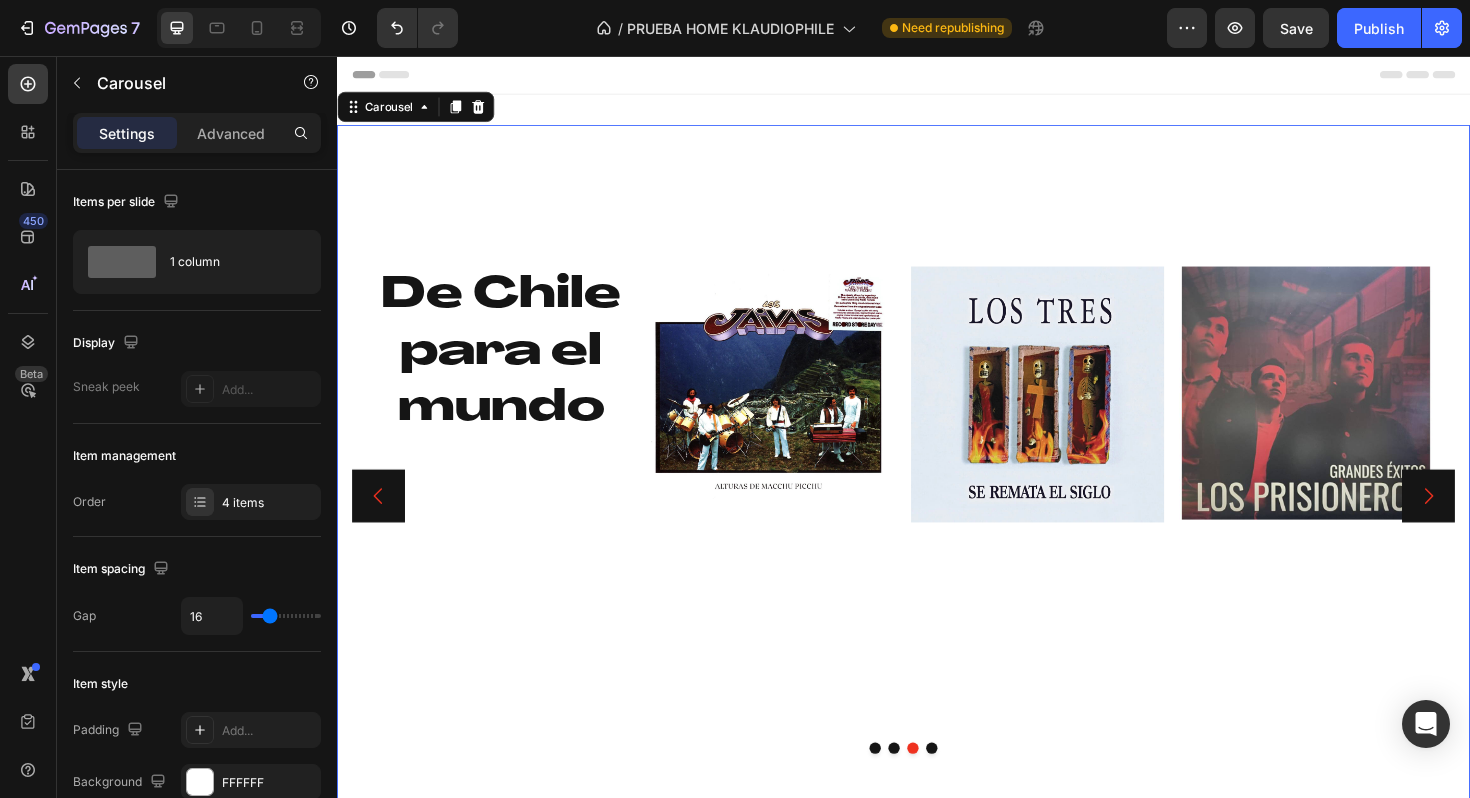 click at bounding box center (927, 789) 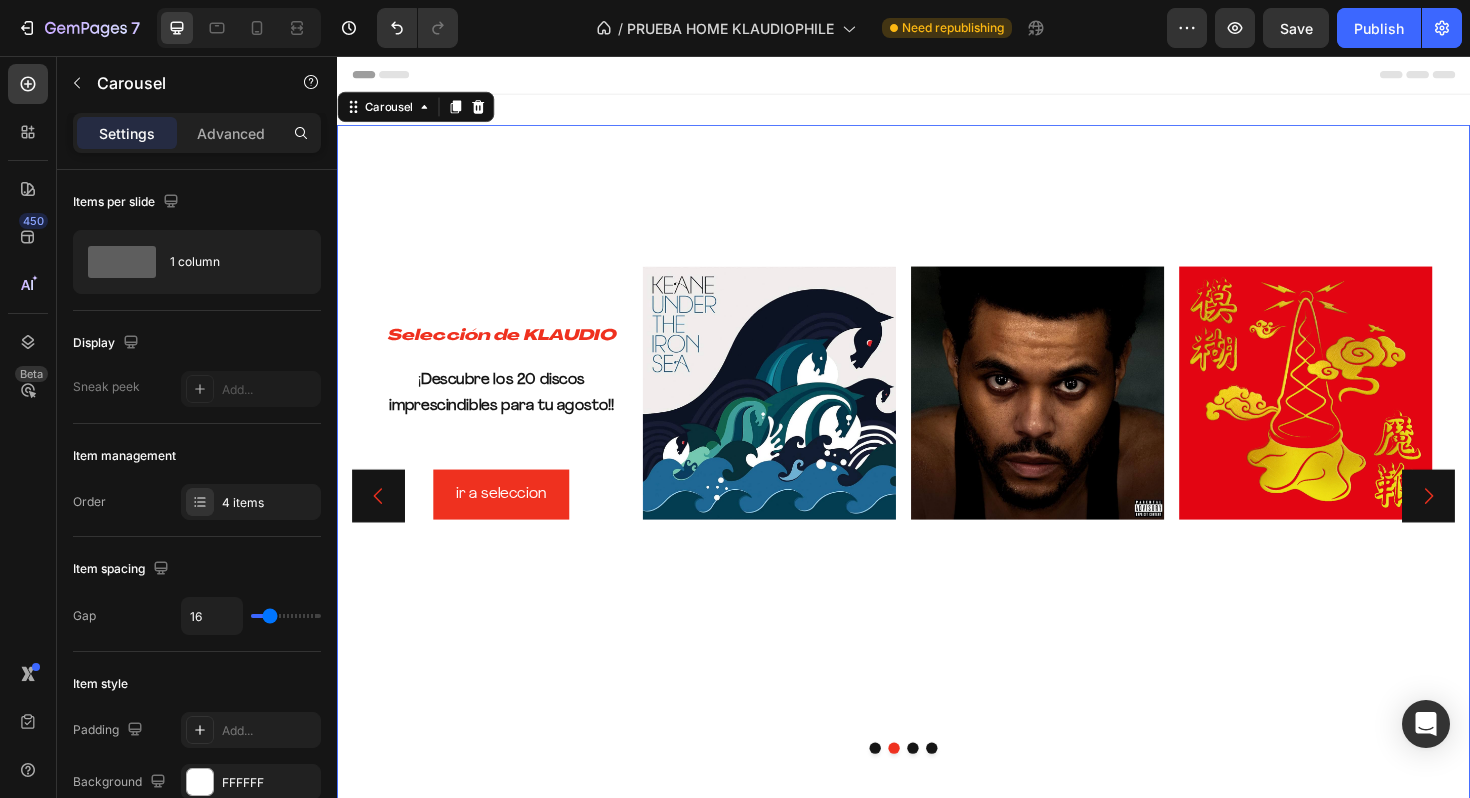 click at bounding box center (907, 789) 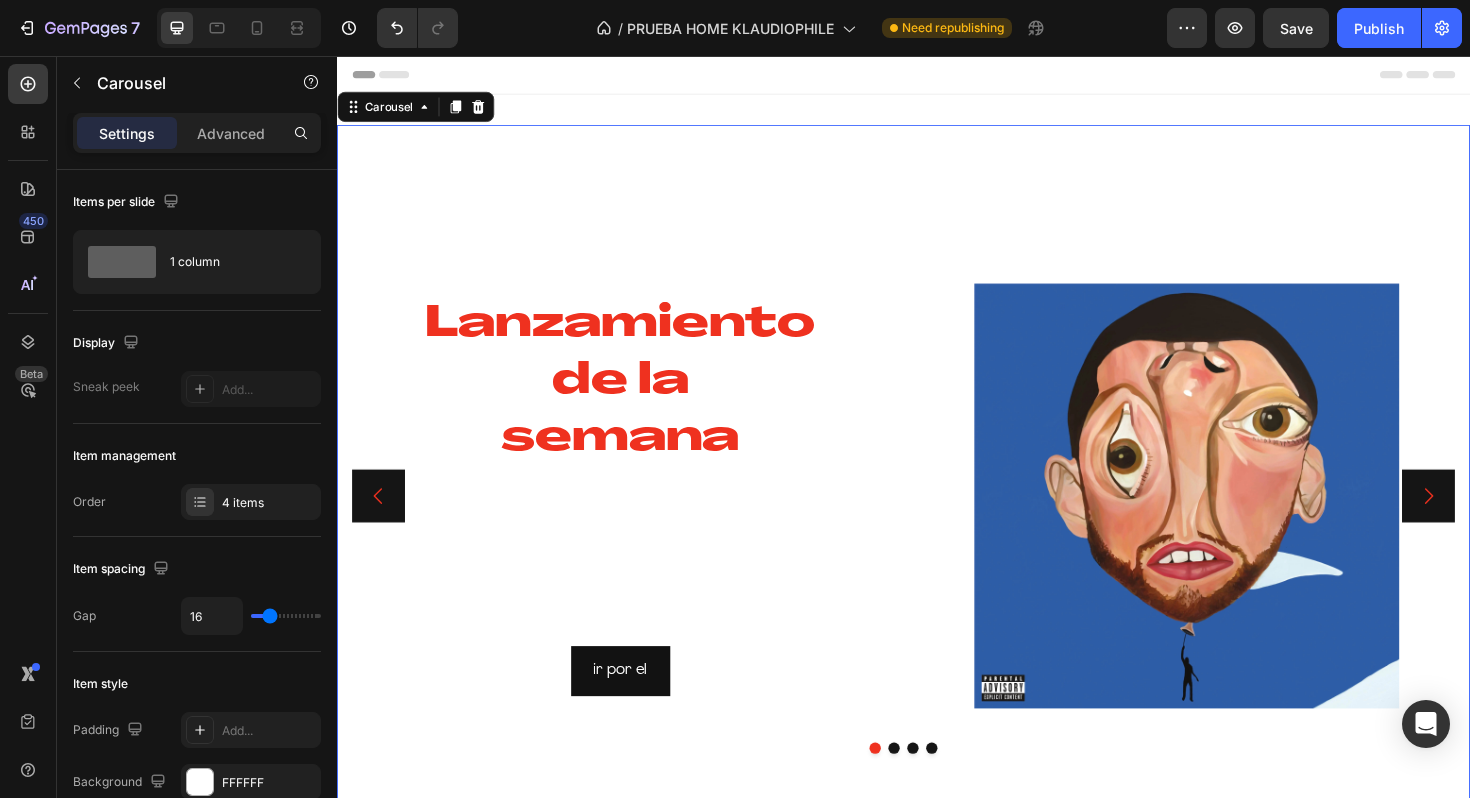 click at bounding box center (927, 789) 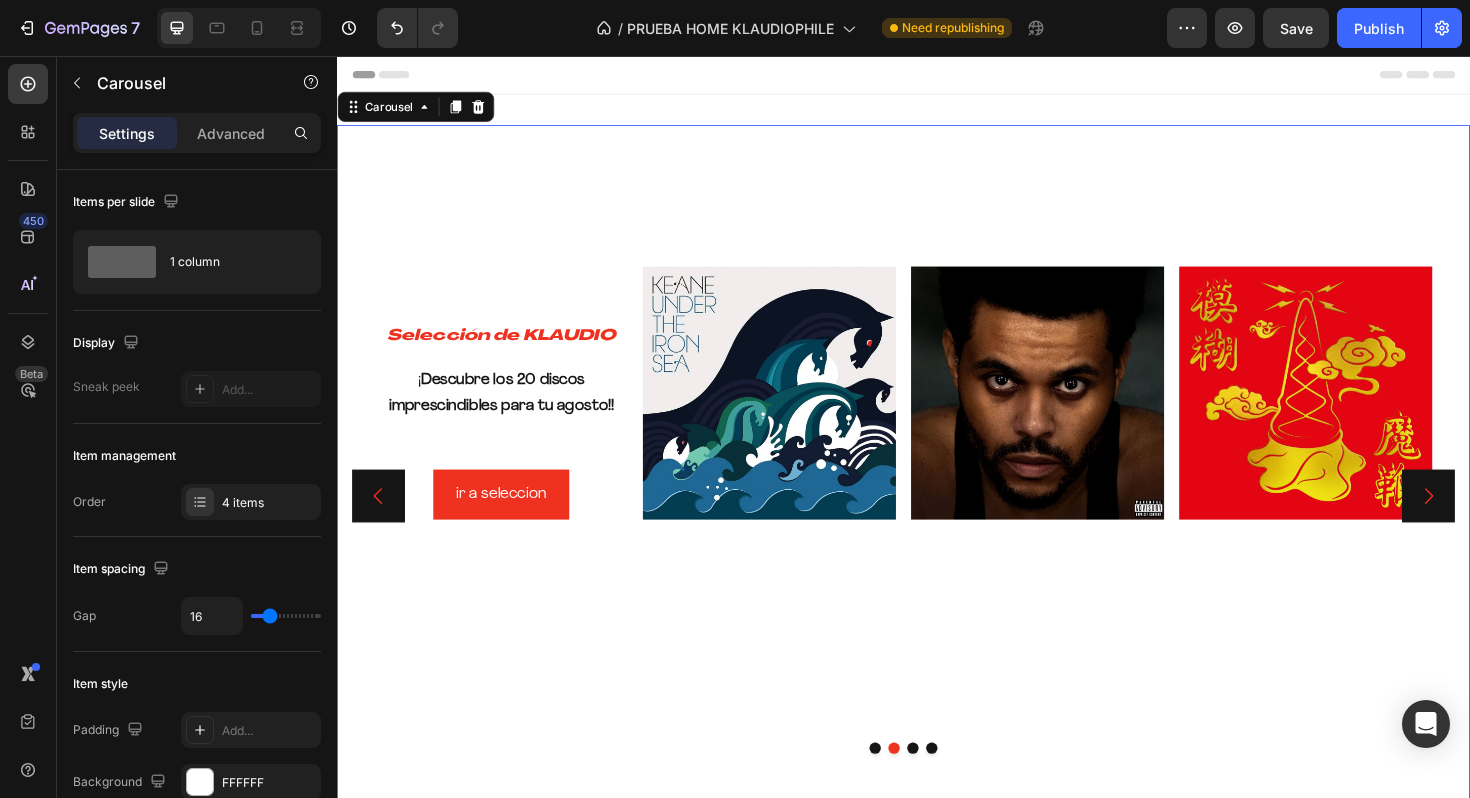click at bounding box center [947, 789] 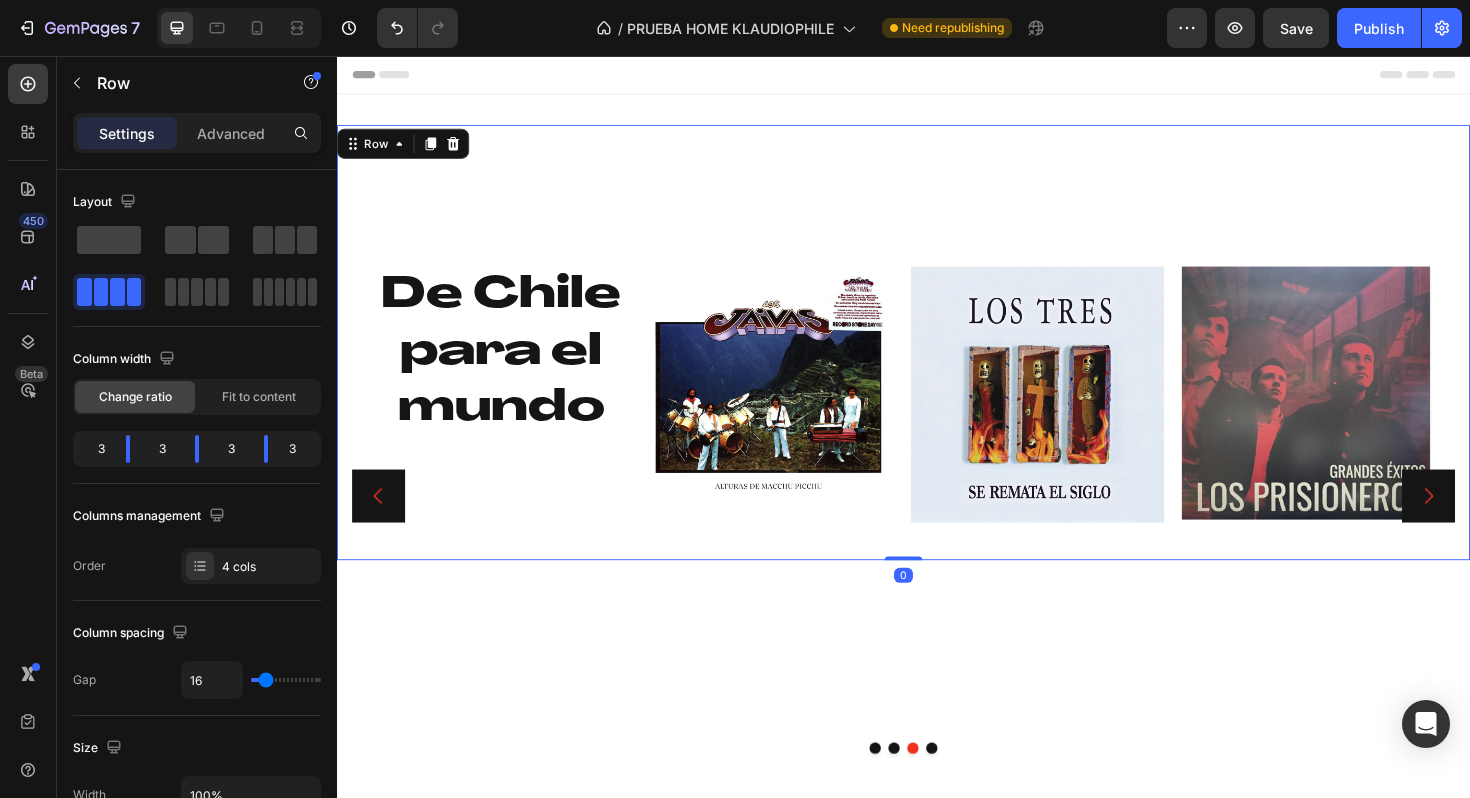click on "De Chile para el mundo Heading Image Image Image Row   0" at bounding box center [937, 359] 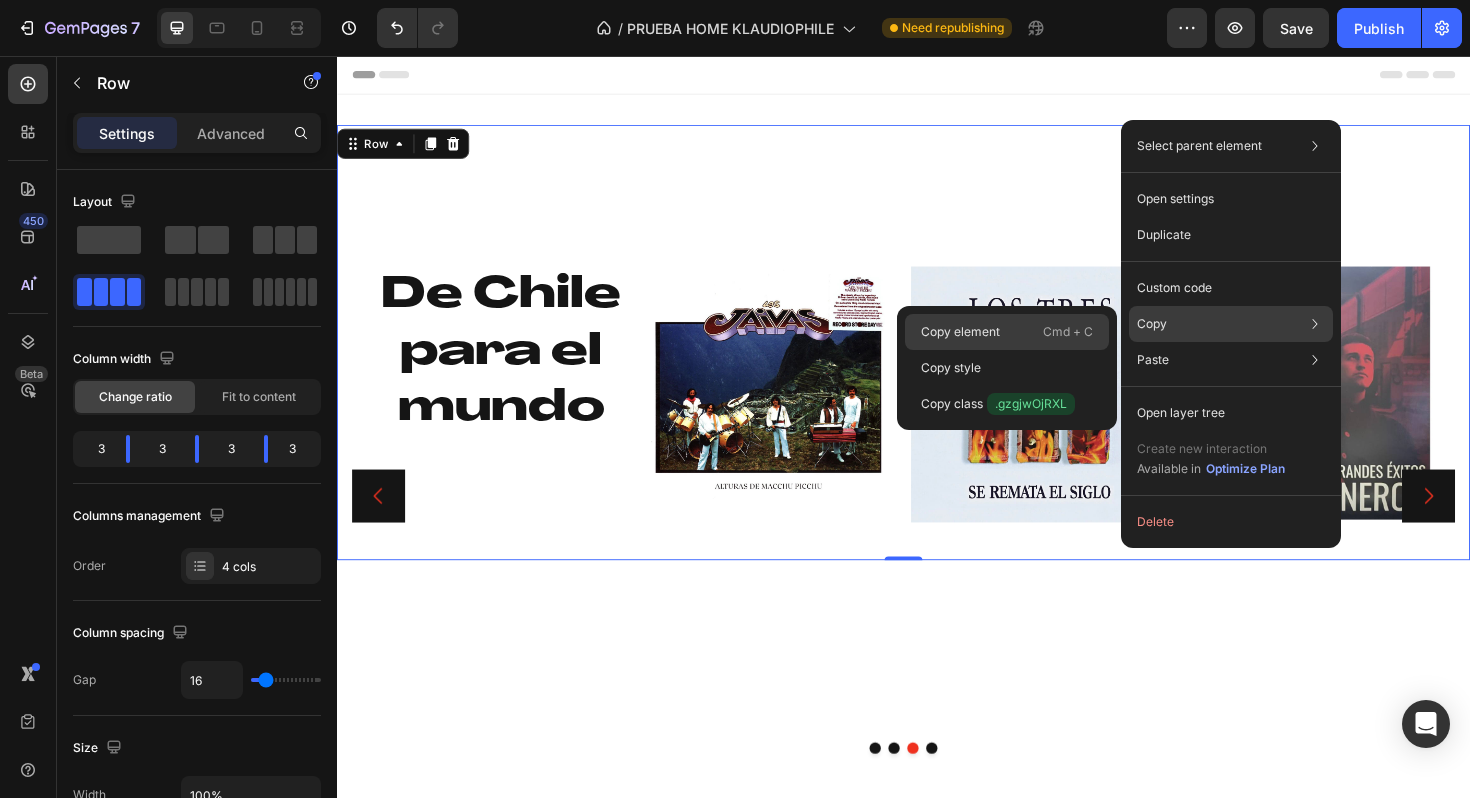 click on "Cmd + C" at bounding box center (1068, 332) 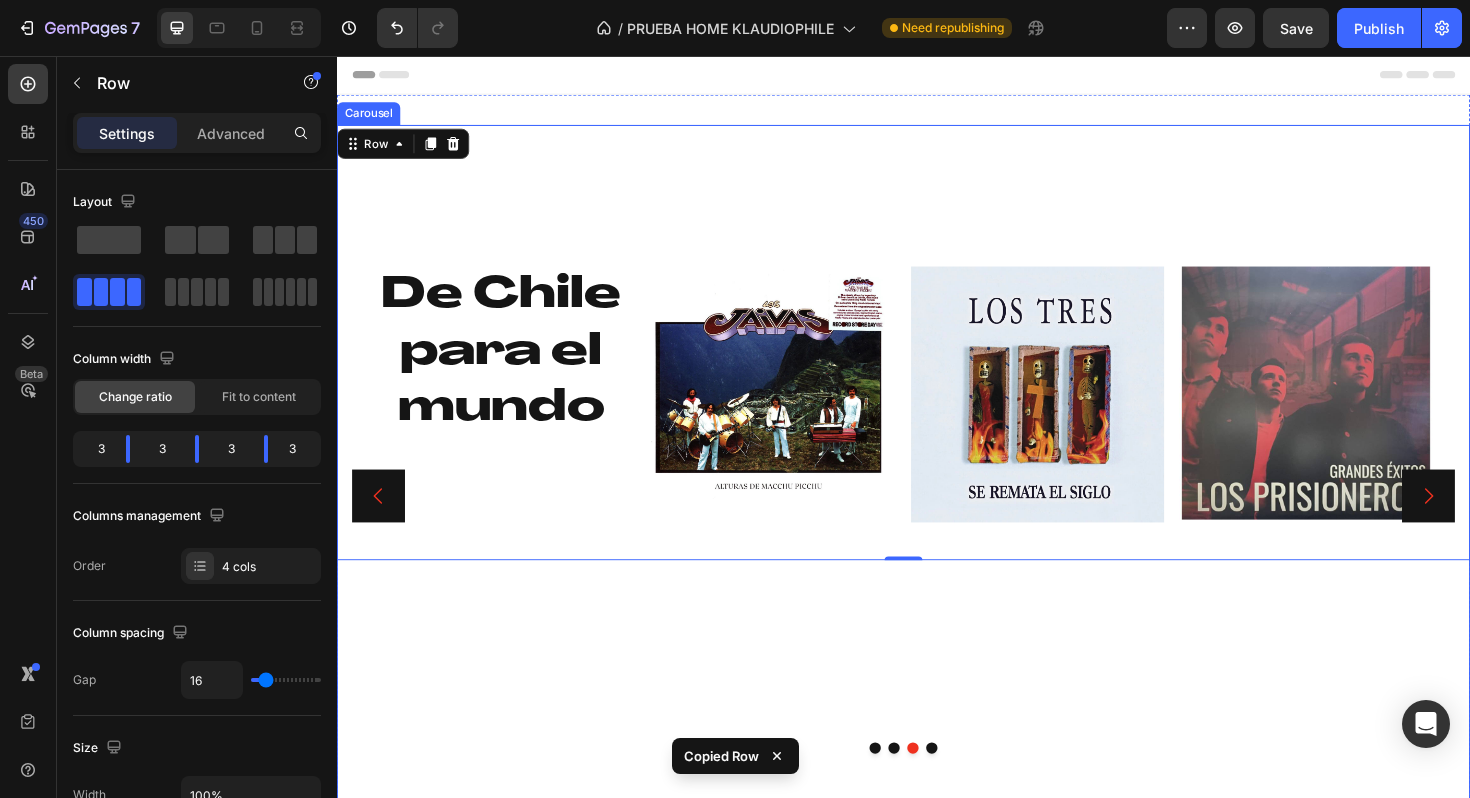 click on "De Chile para el mundo Heading Image Image Image Row   0" at bounding box center (937, 522) 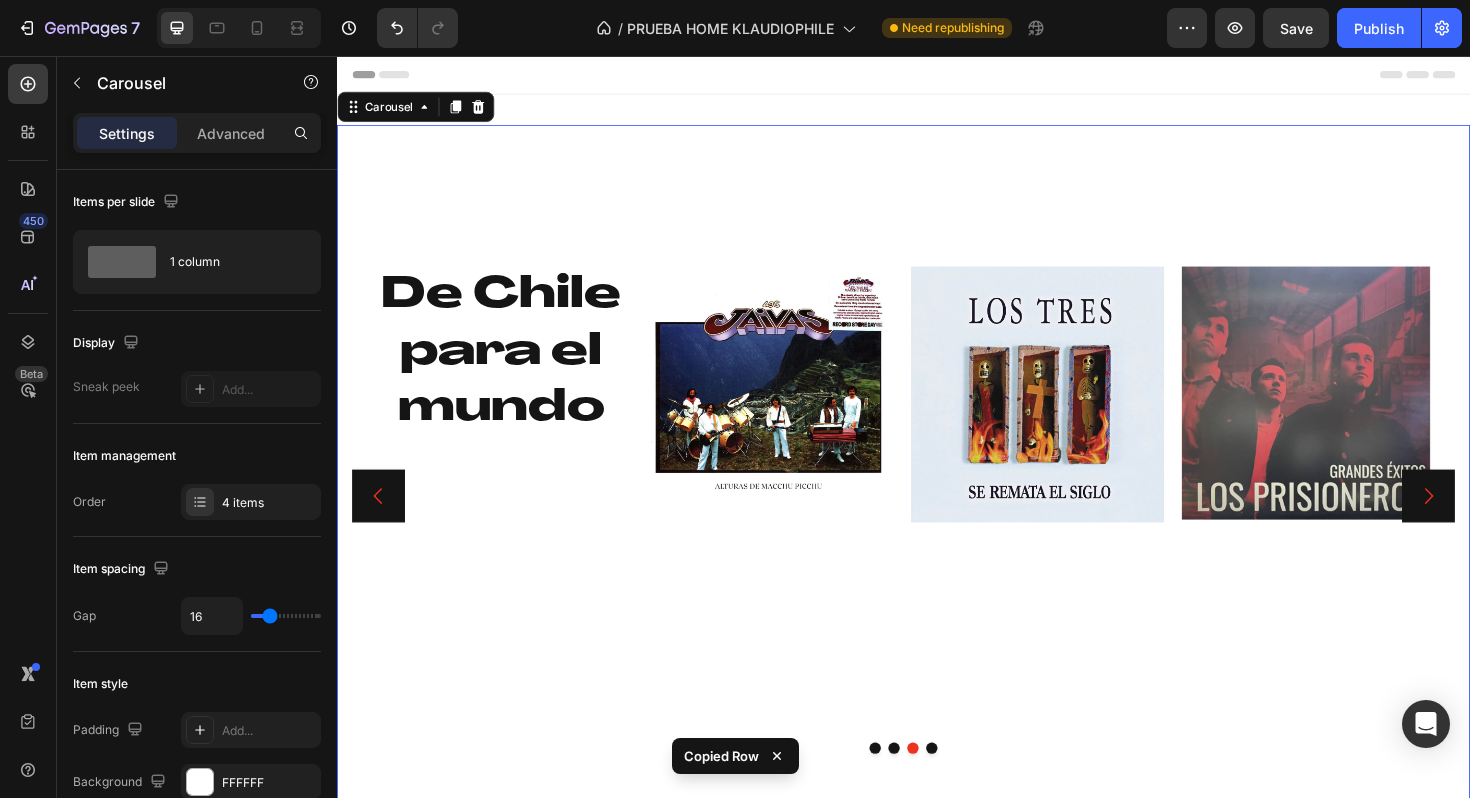 click at bounding box center [927, 789] 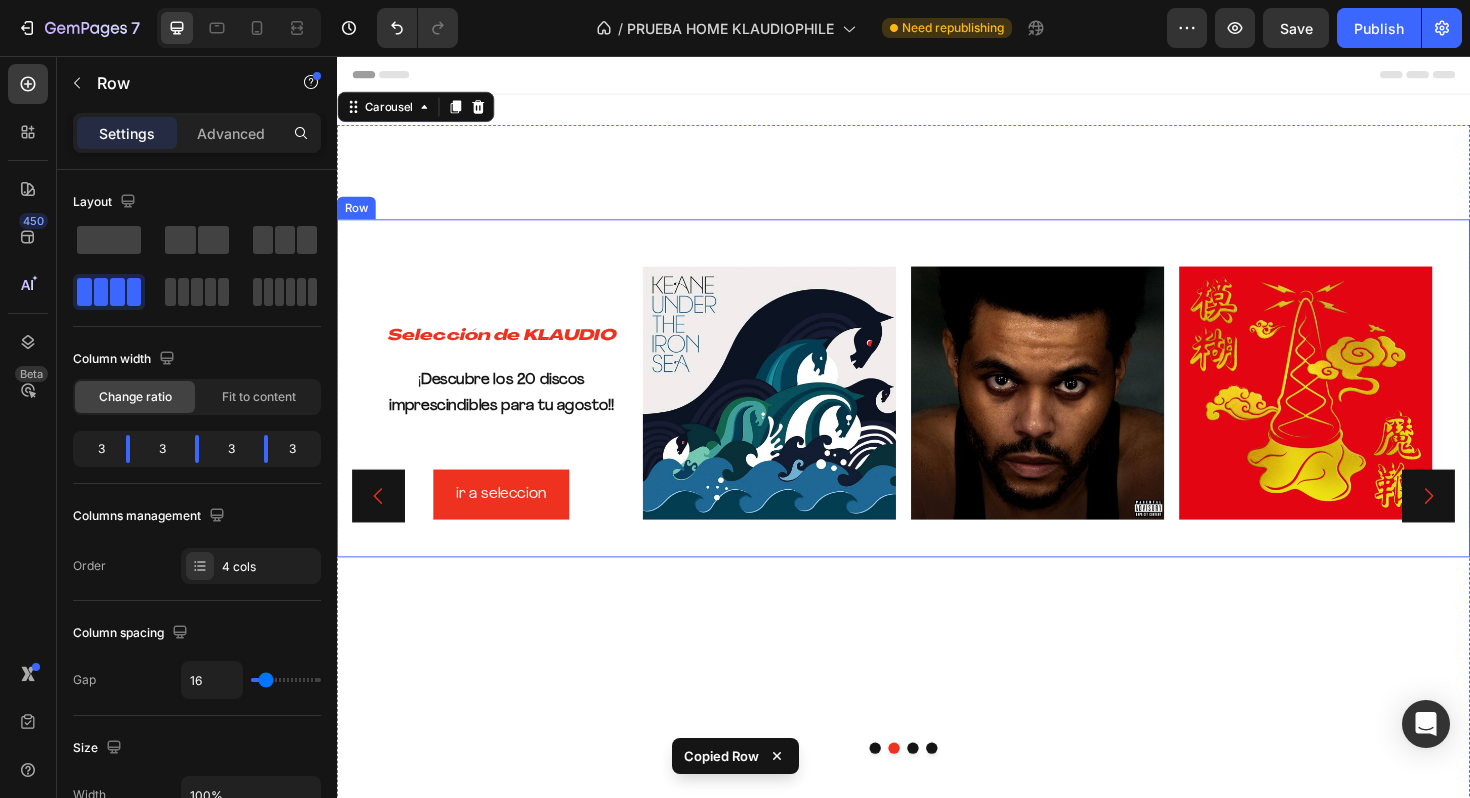 click on "⁠⁠⁠⁠⁠⁠⁠ Selección de KLAUDIO Heading ¡ Descubre los 20 discos imprescindibles para tu agosto!! Text Block ir a seleccion Button Image Image Image Row" at bounding box center (937, 408) 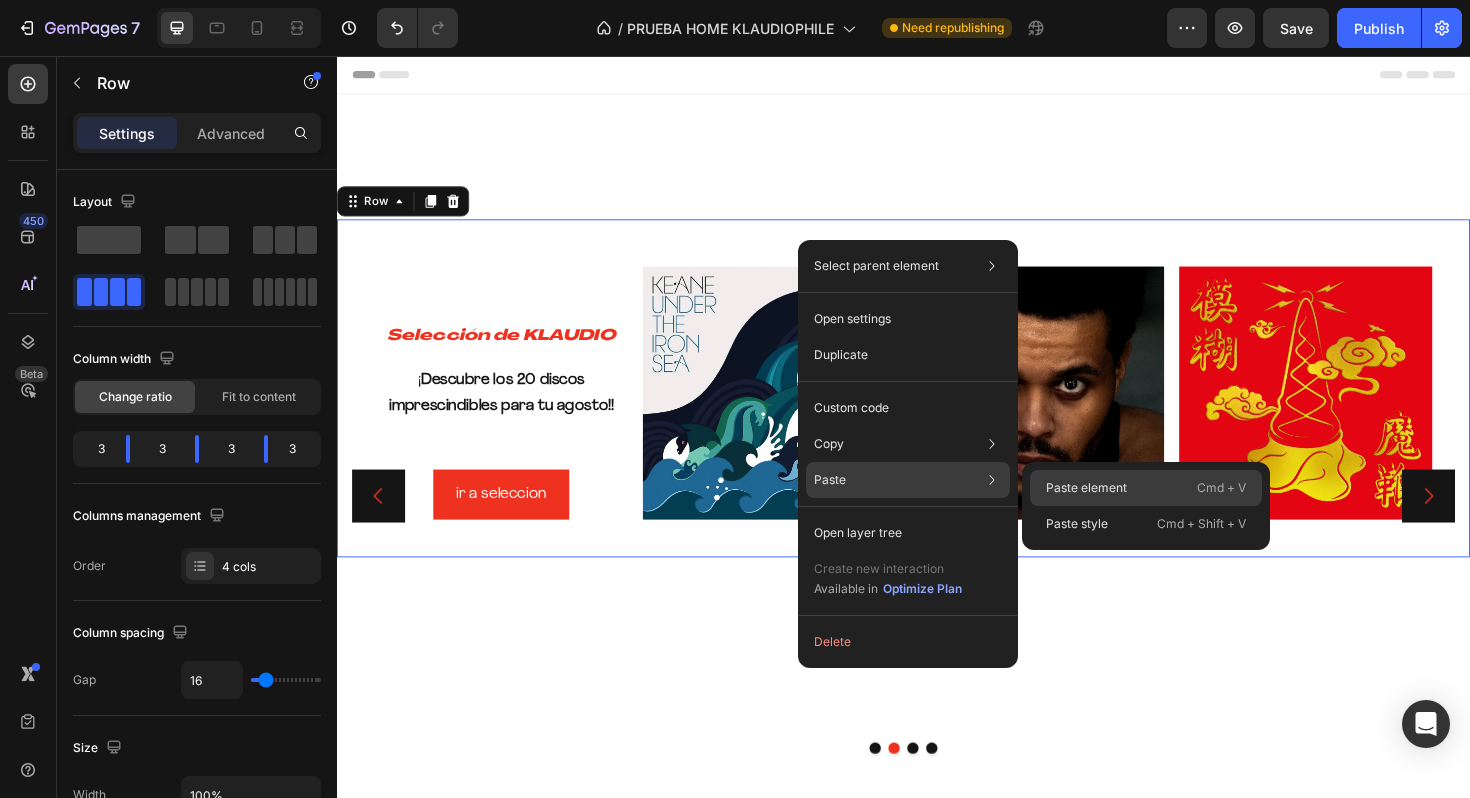 click on "Paste element" at bounding box center [1086, 488] 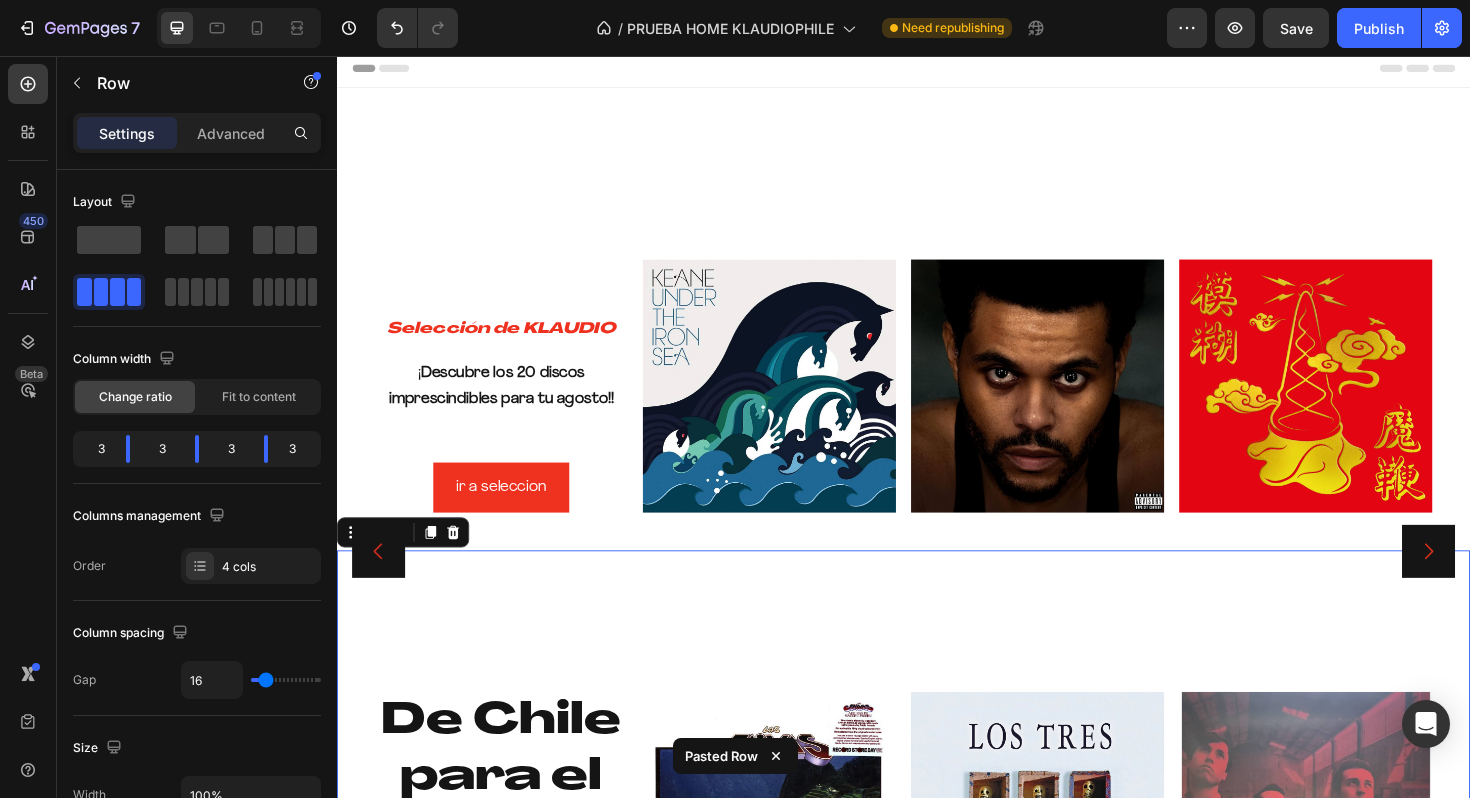 scroll, scrollTop: 0, scrollLeft: 0, axis: both 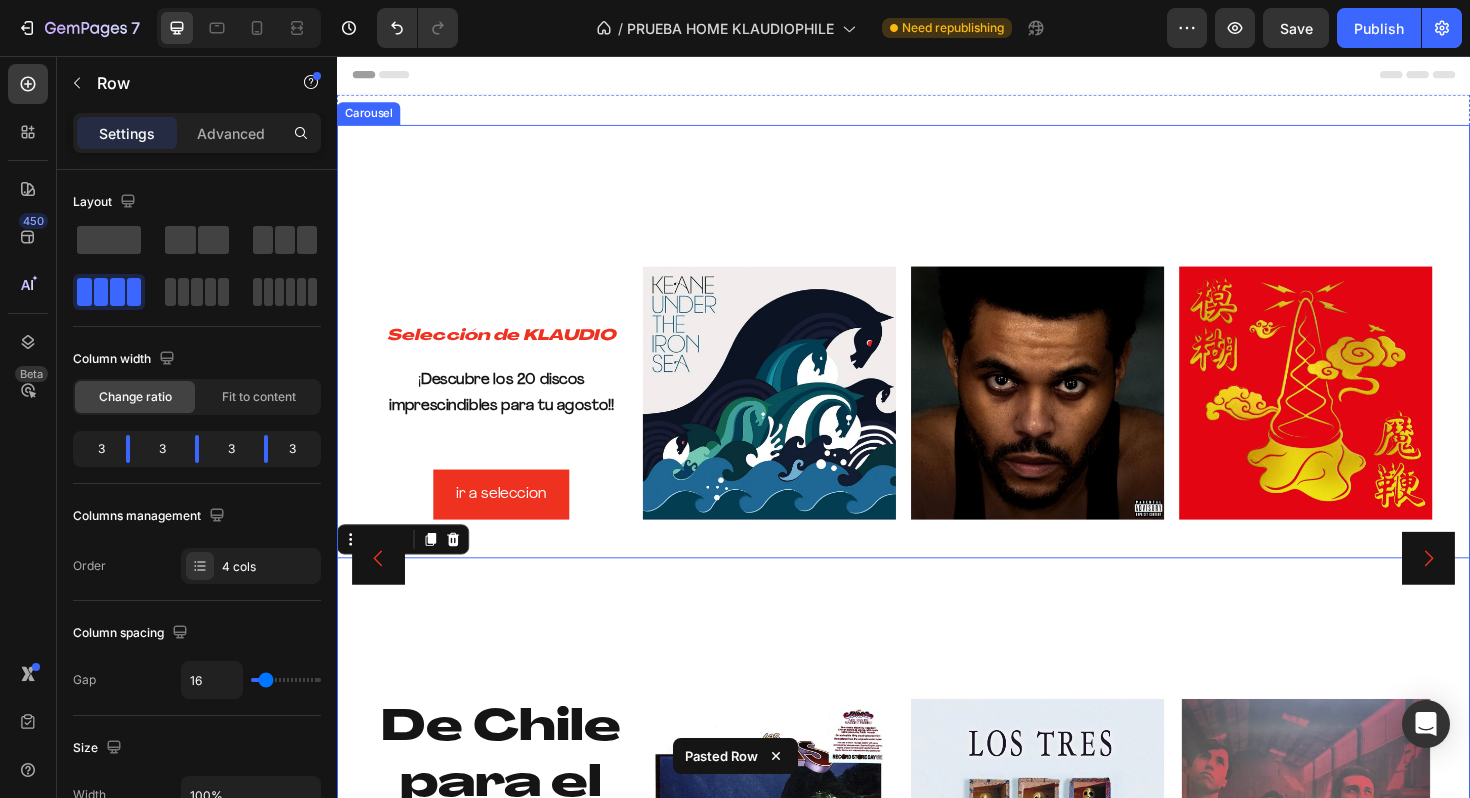 click on "⁠⁠⁠⁠⁠⁠⁠ Selección de KLAUDIO Heading ¡ Descubre los 20 discos imprescindibles para tu agosto!! Text Block ir a seleccion Button Image Image Image Row De Chile para el mundo Heading Image Image Image Row   0" at bounding box center (937, 588) 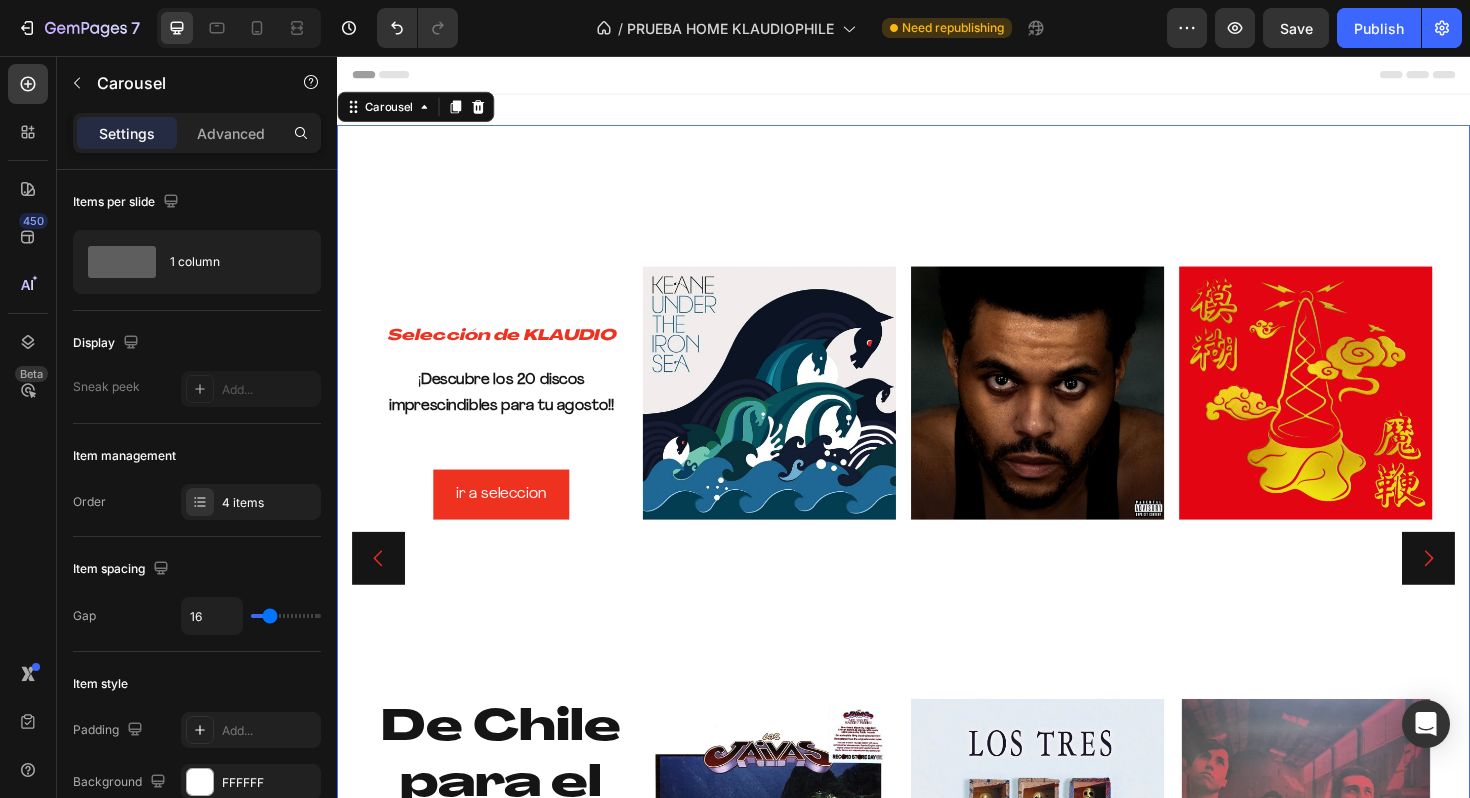 click on "⁠⁠⁠⁠⁠⁠⁠ Selección de KLAUDIO Heading ¡ Descubre los 20 discos imprescindibles para tu agosto!! Text Block ir a seleccion Button Image Image Image Row De Chile para el mundo Heading Image Image Image Row" at bounding box center [937, 588] 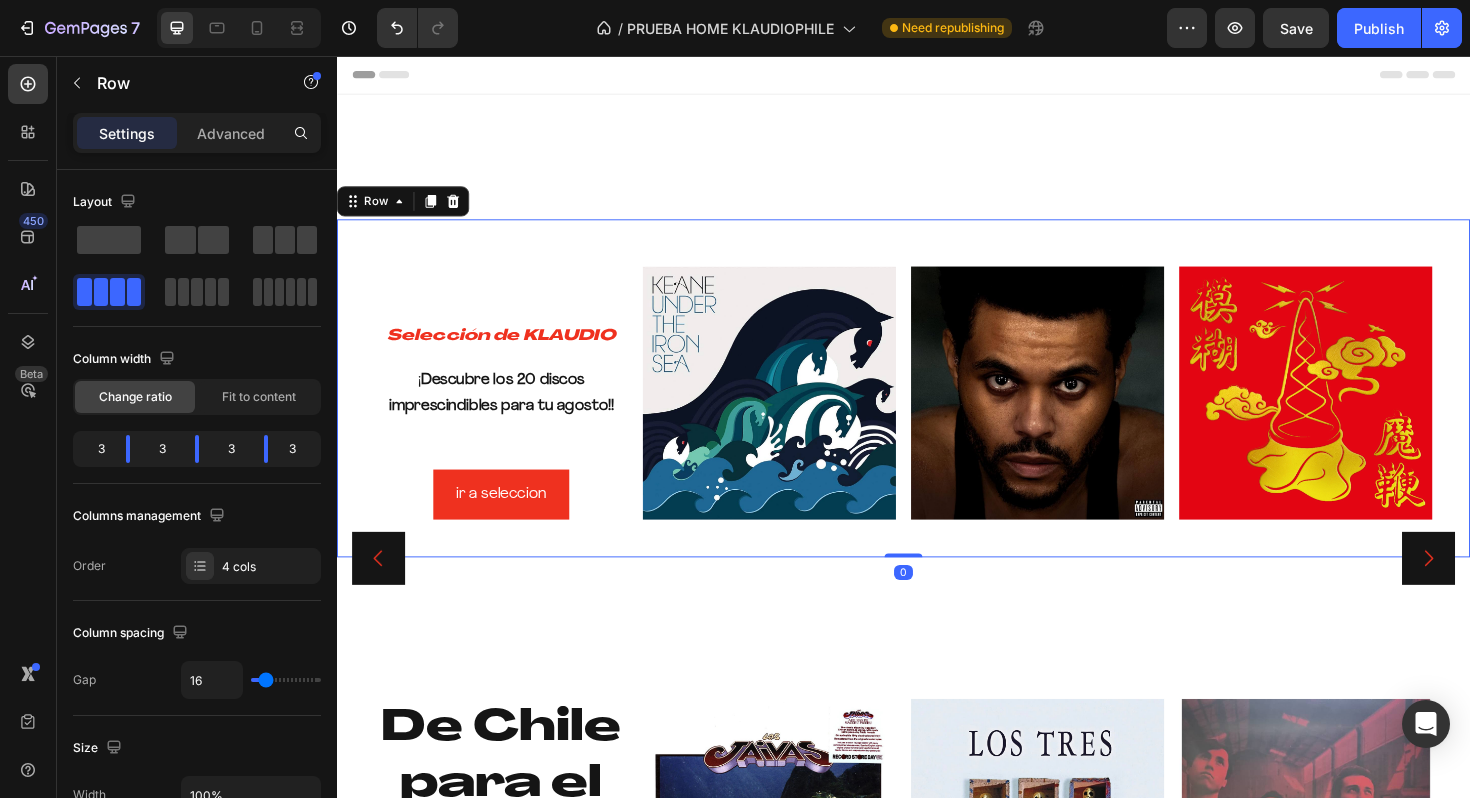 click on "⁠⁠⁠⁠⁠⁠⁠ Selección de KLAUDIO Heading ¡ Descubre los 20 discos imprescindibles para tu agosto!! Text Block ir a seleccion Button Image Image Image Row   0" at bounding box center [937, 408] 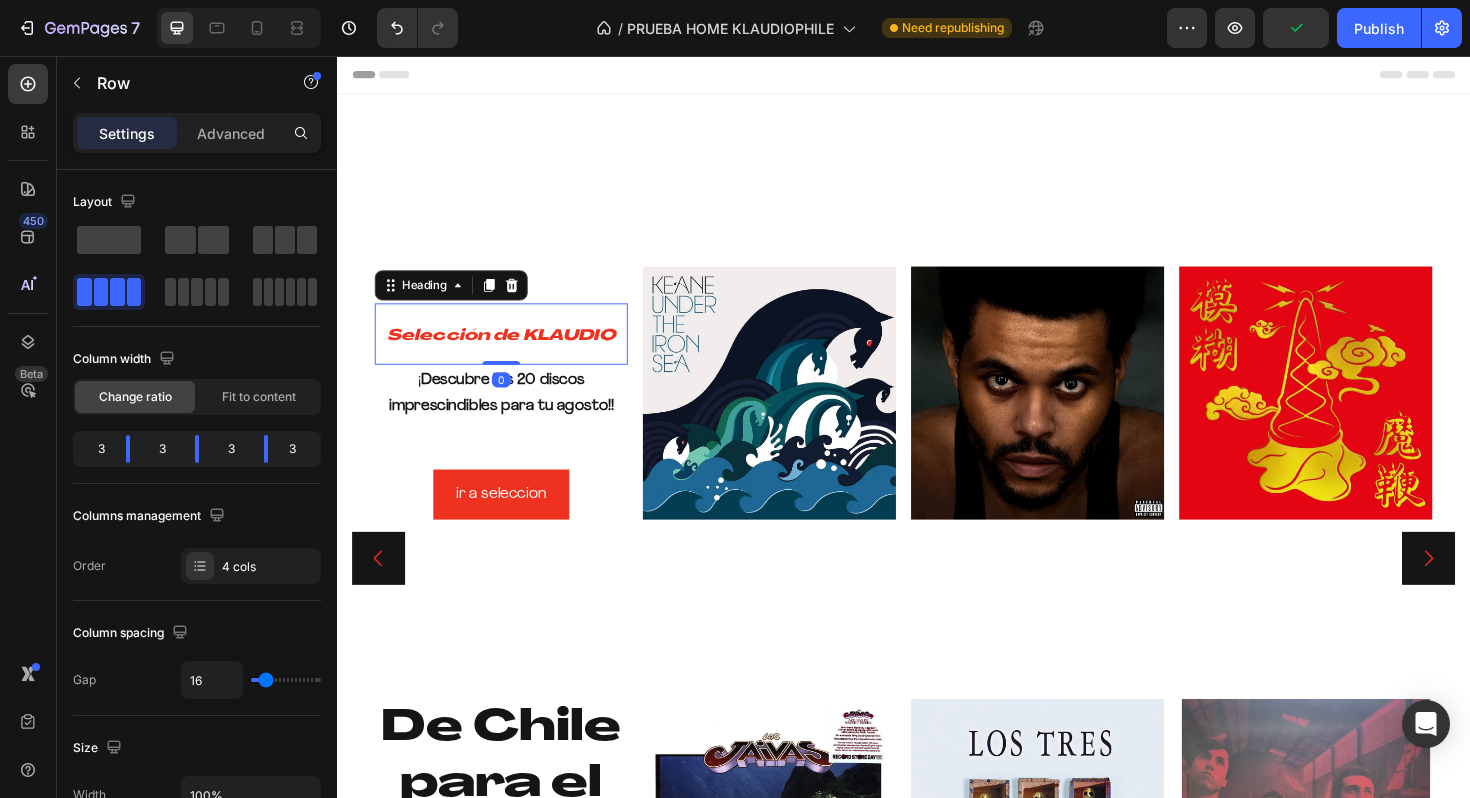 click on "Selección de KLAUDIO" at bounding box center (511, 353) 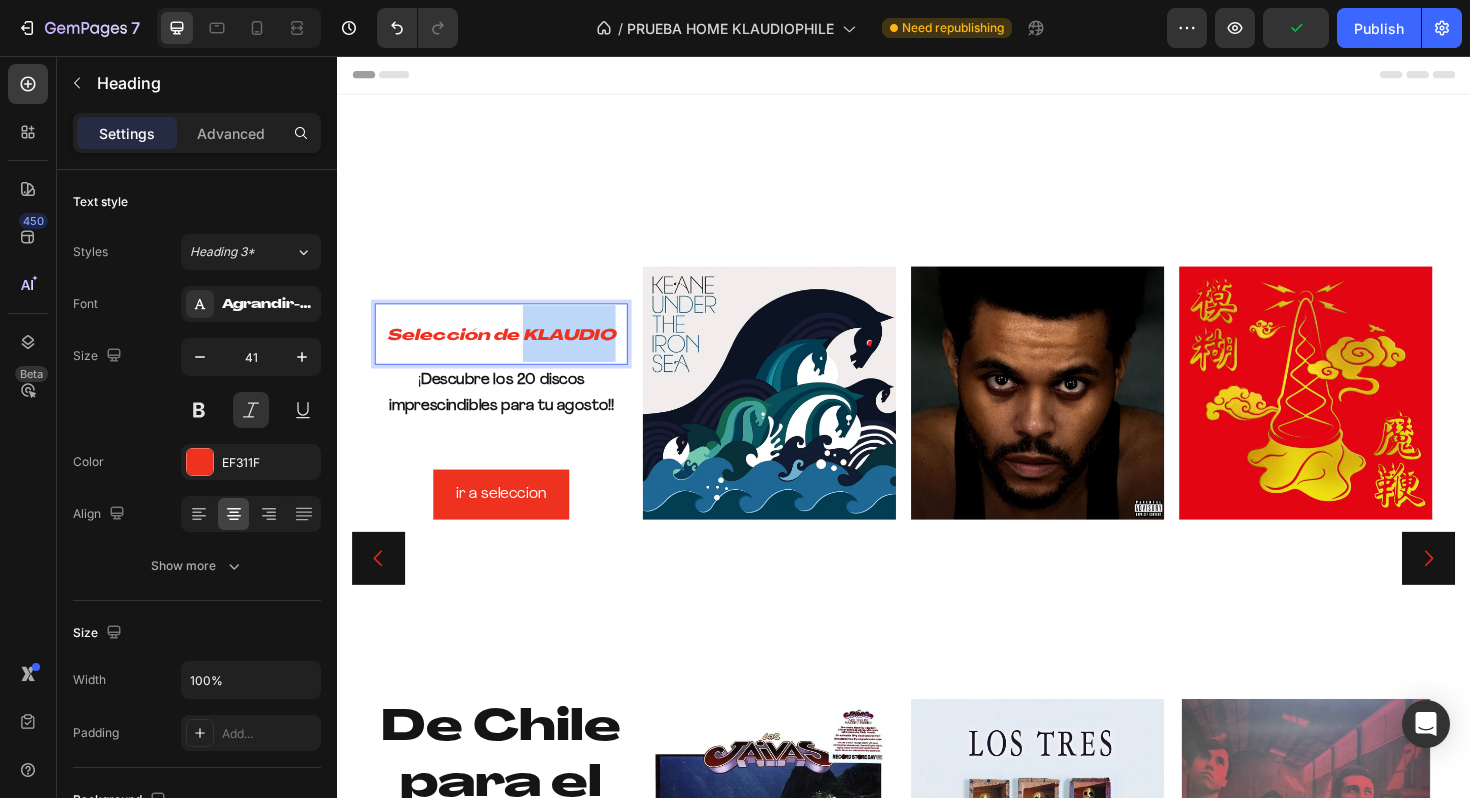 click on "Selección de KLAUDIO" at bounding box center (511, 353) 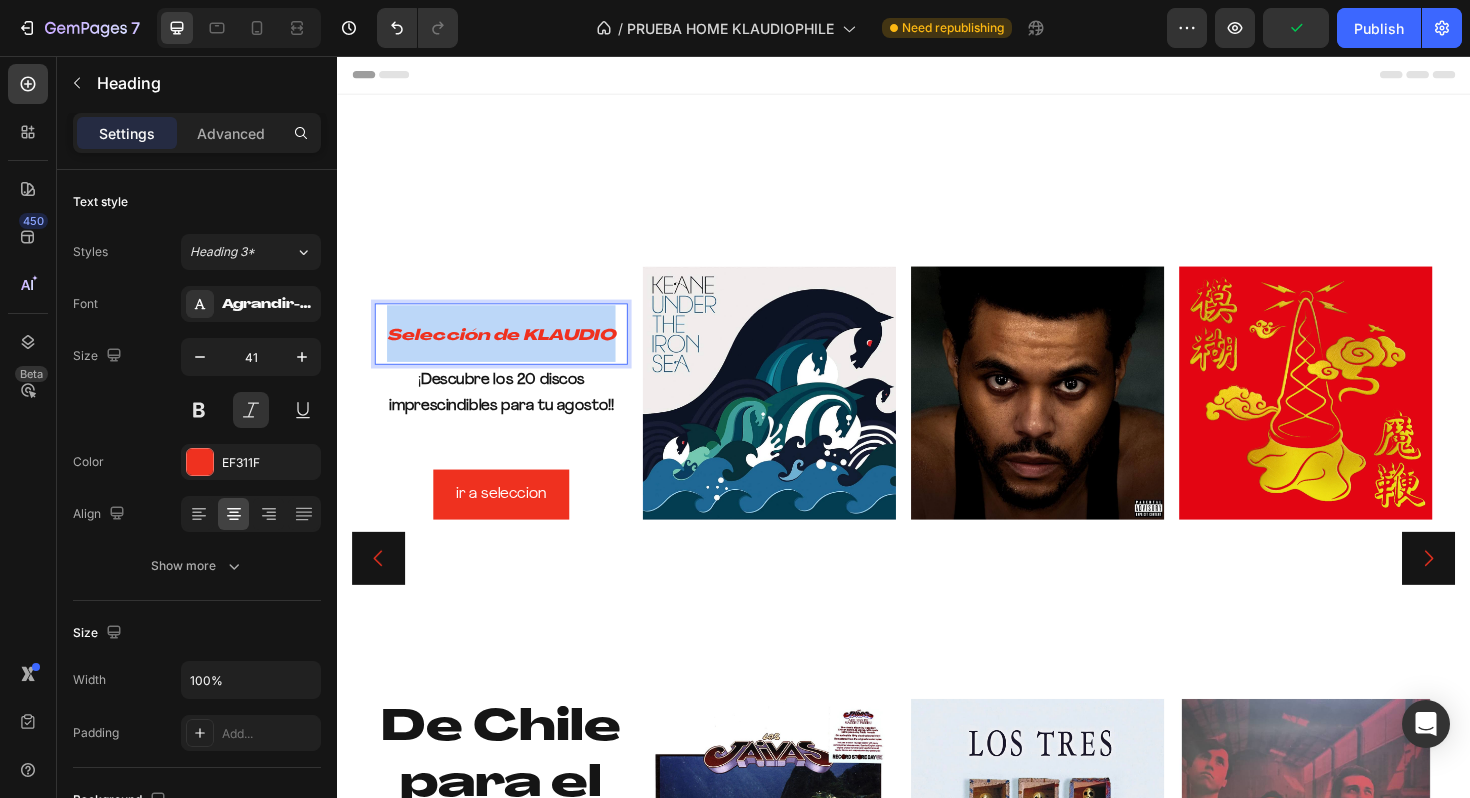 click on "Selección de KLAUDIO" at bounding box center (511, 353) 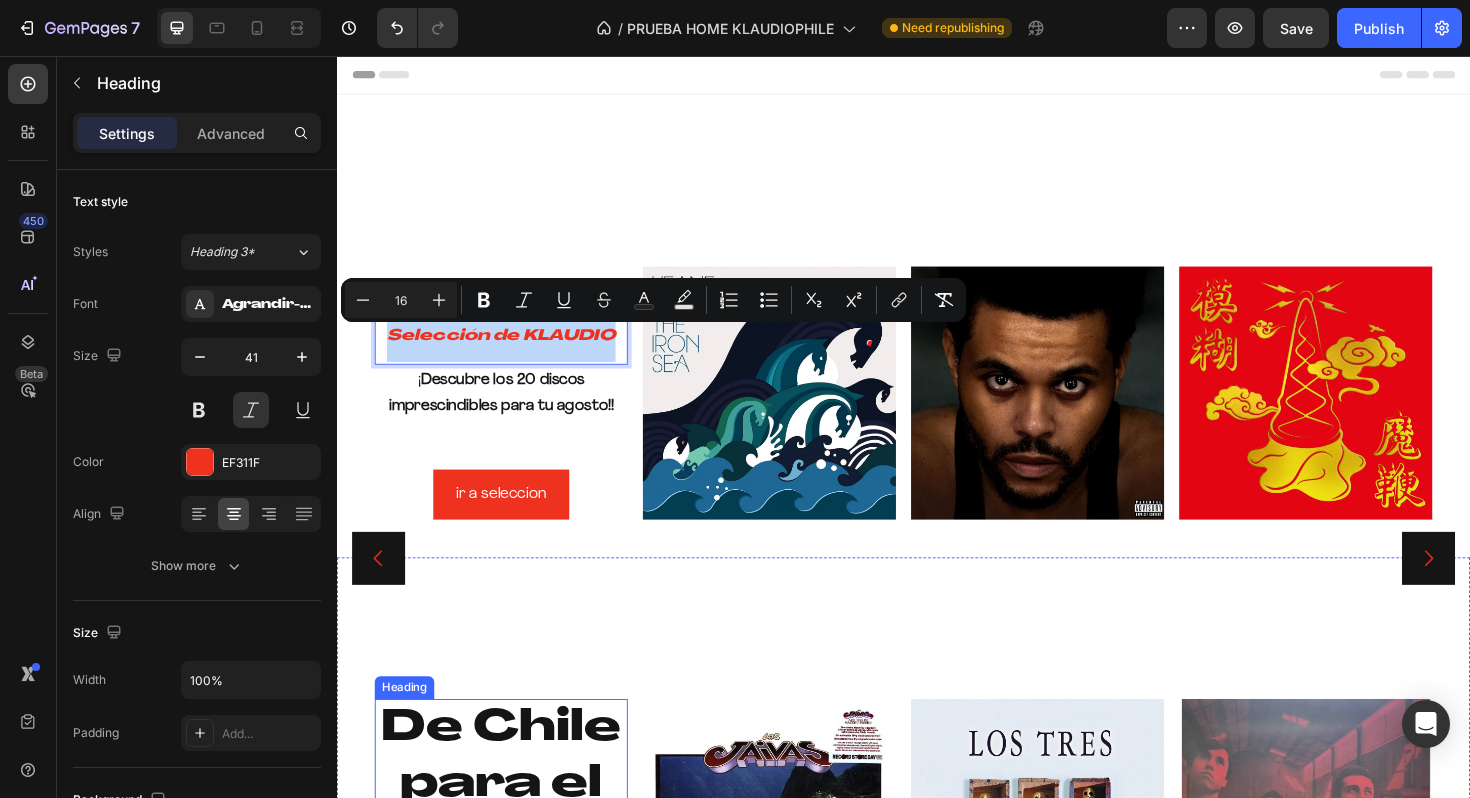 click on "De [COUNTRY] para el mundo" at bounding box center (511, 828) 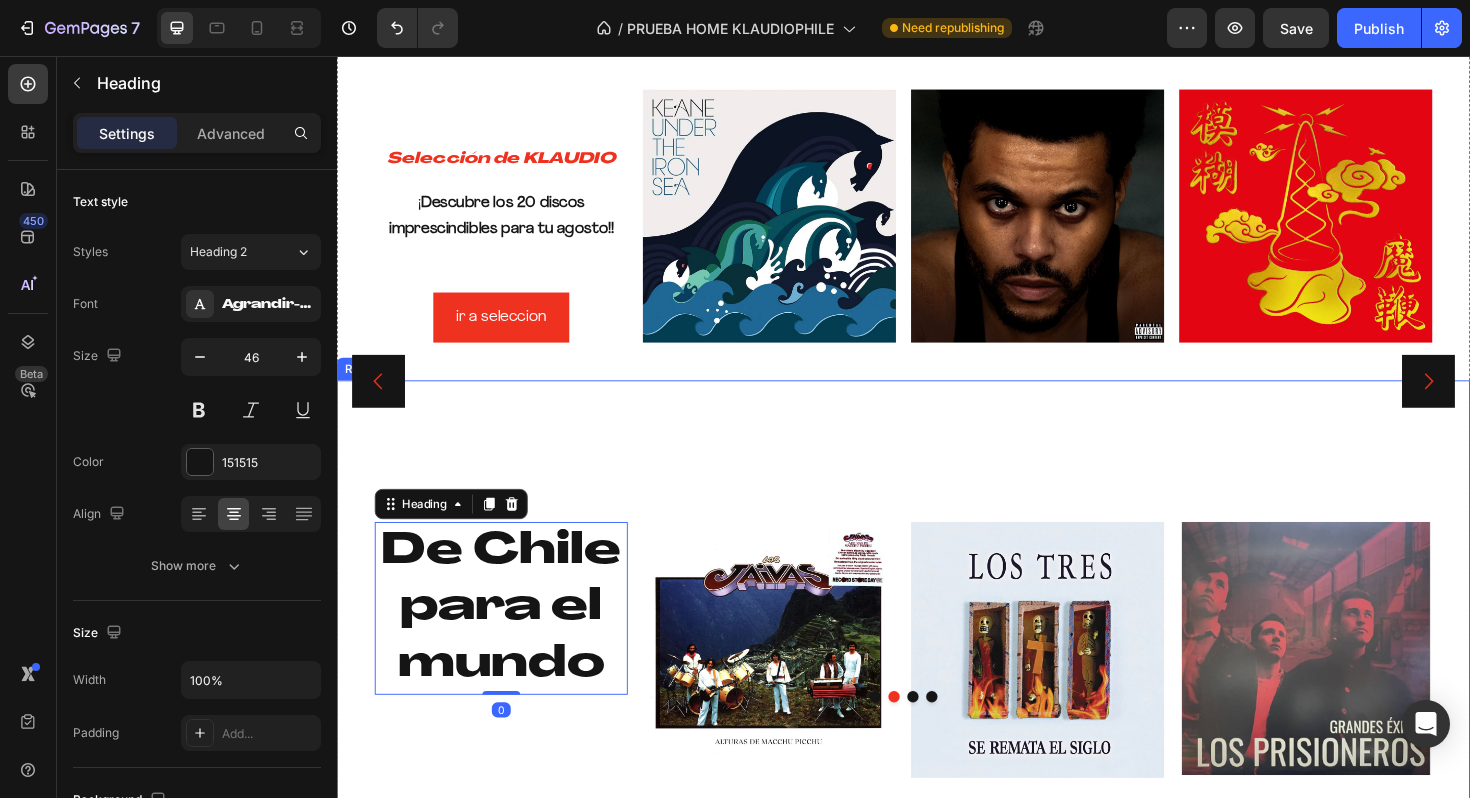 scroll, scrollTop: 210, scrollLeft: 0, axis: vertical 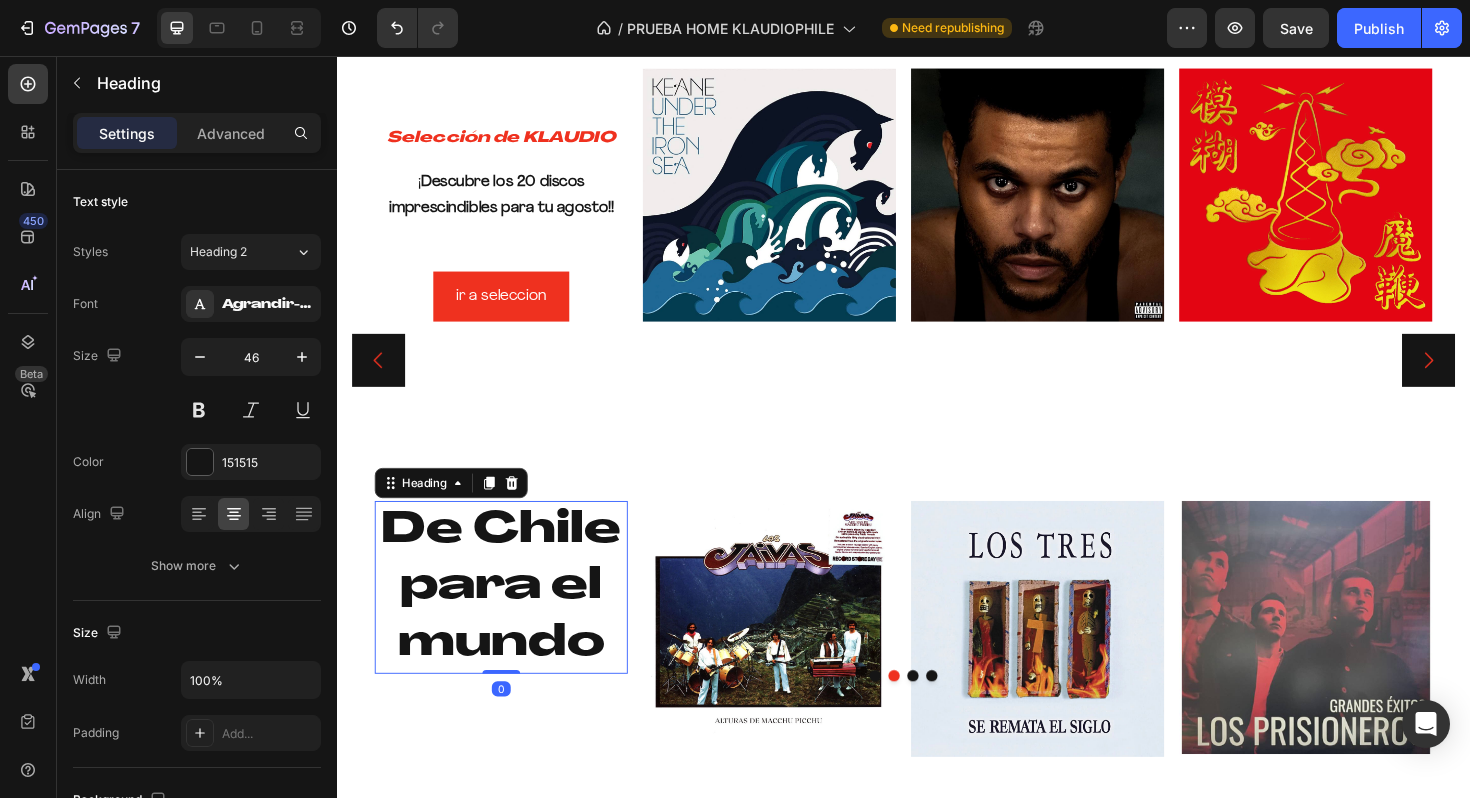 click on "De [COUNTRY] para el mundo" at bounding box center (511, 618) 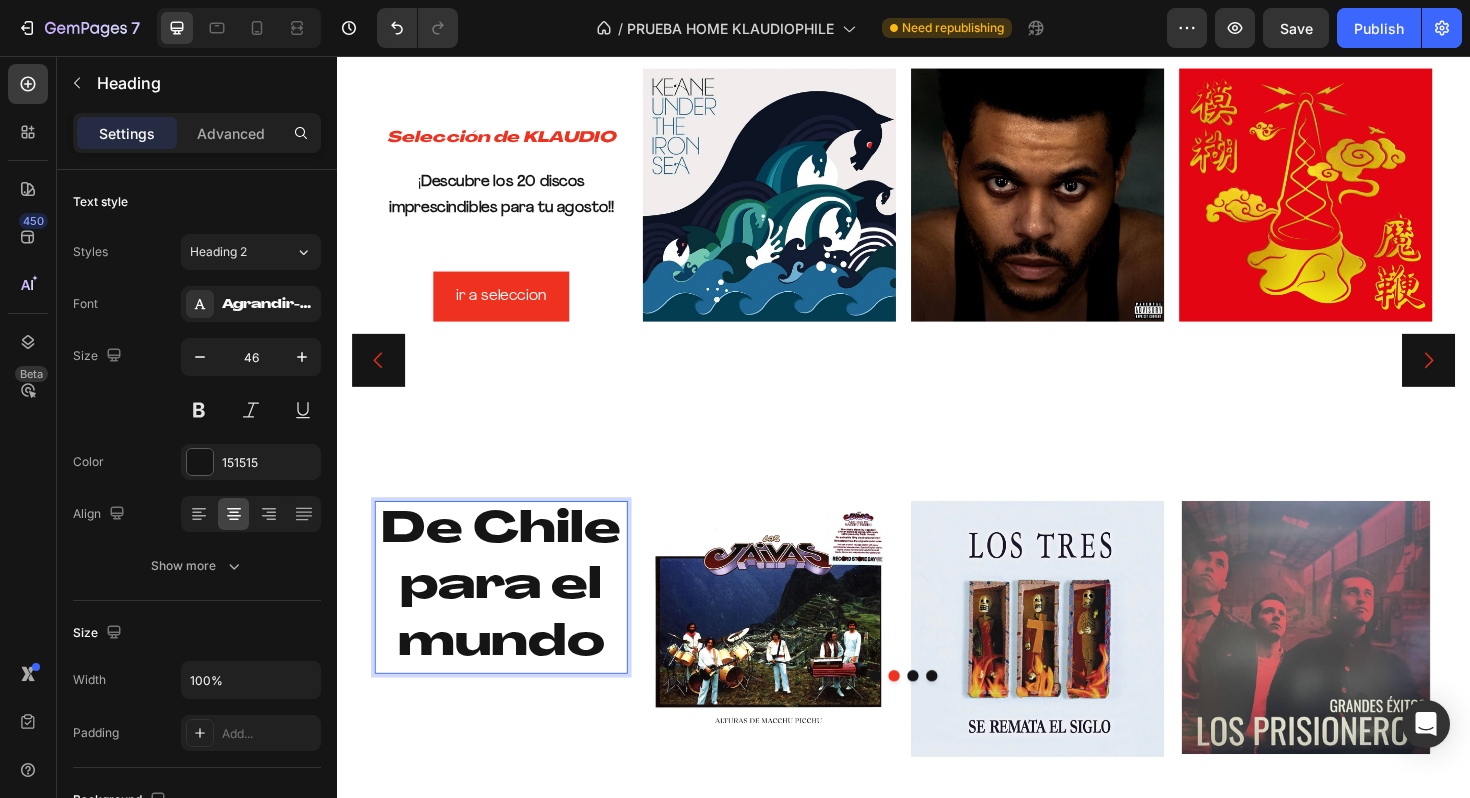 click on "De [COUNTRY] para el mundo" at bounding box center [511, 618] 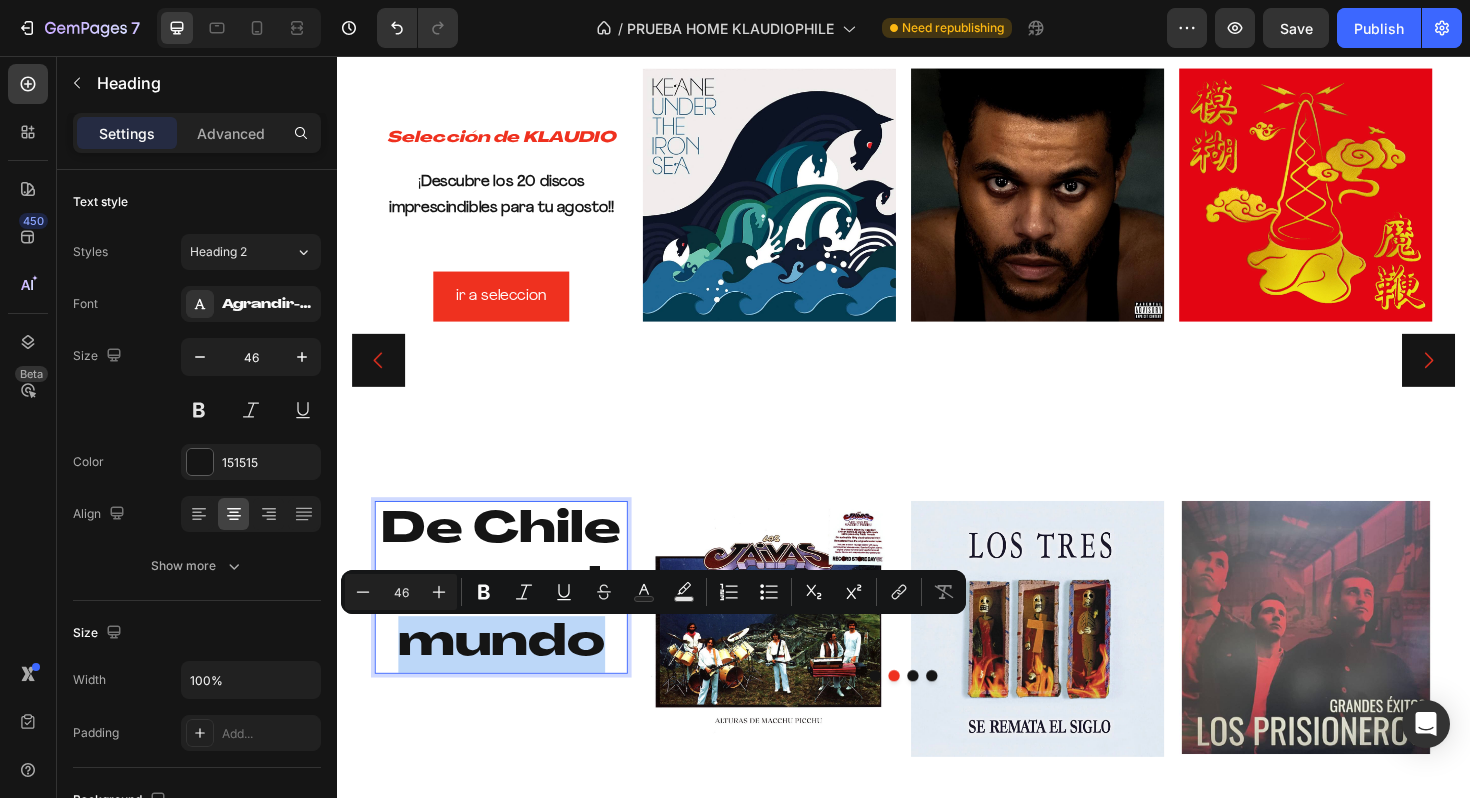 click on "De [COUNTRY] para el mundo" at bounding box center (511, 618) 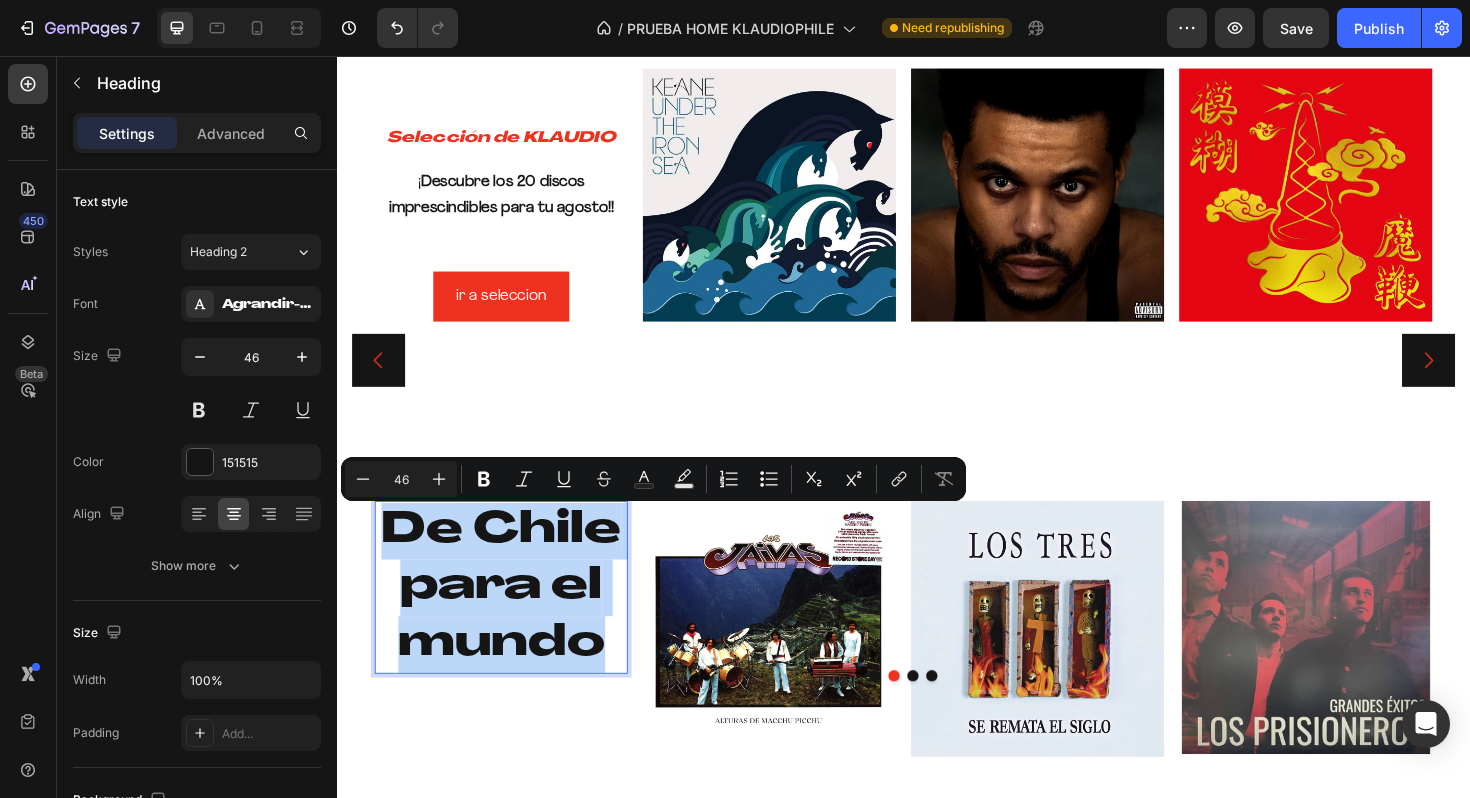 drag, startPoint x: 619, startPoint y: 674, endPoint x: 403, endPoint y: 550, distance: 249.06224 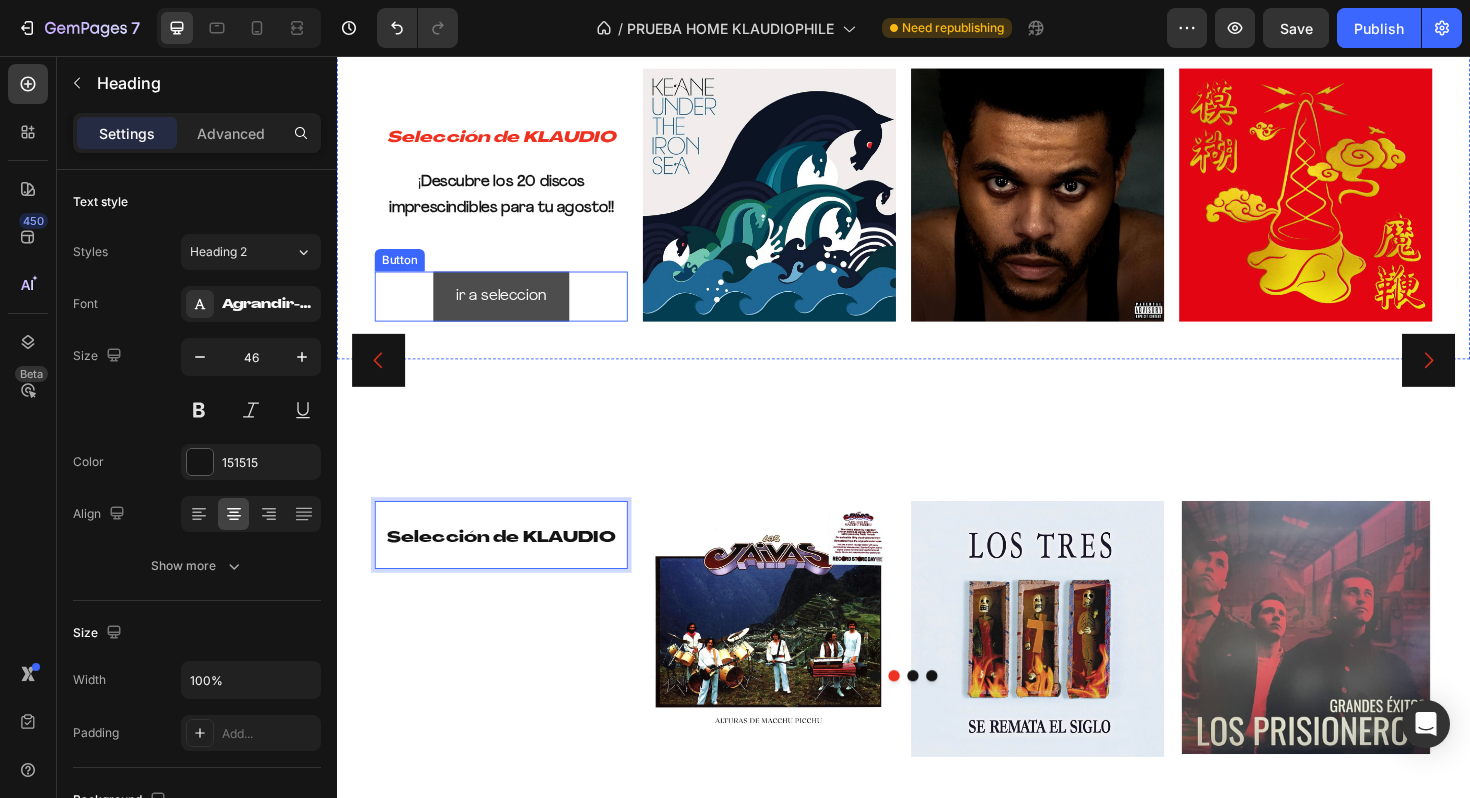 click on "ir a seleccion" at bounding box center (511, 310) 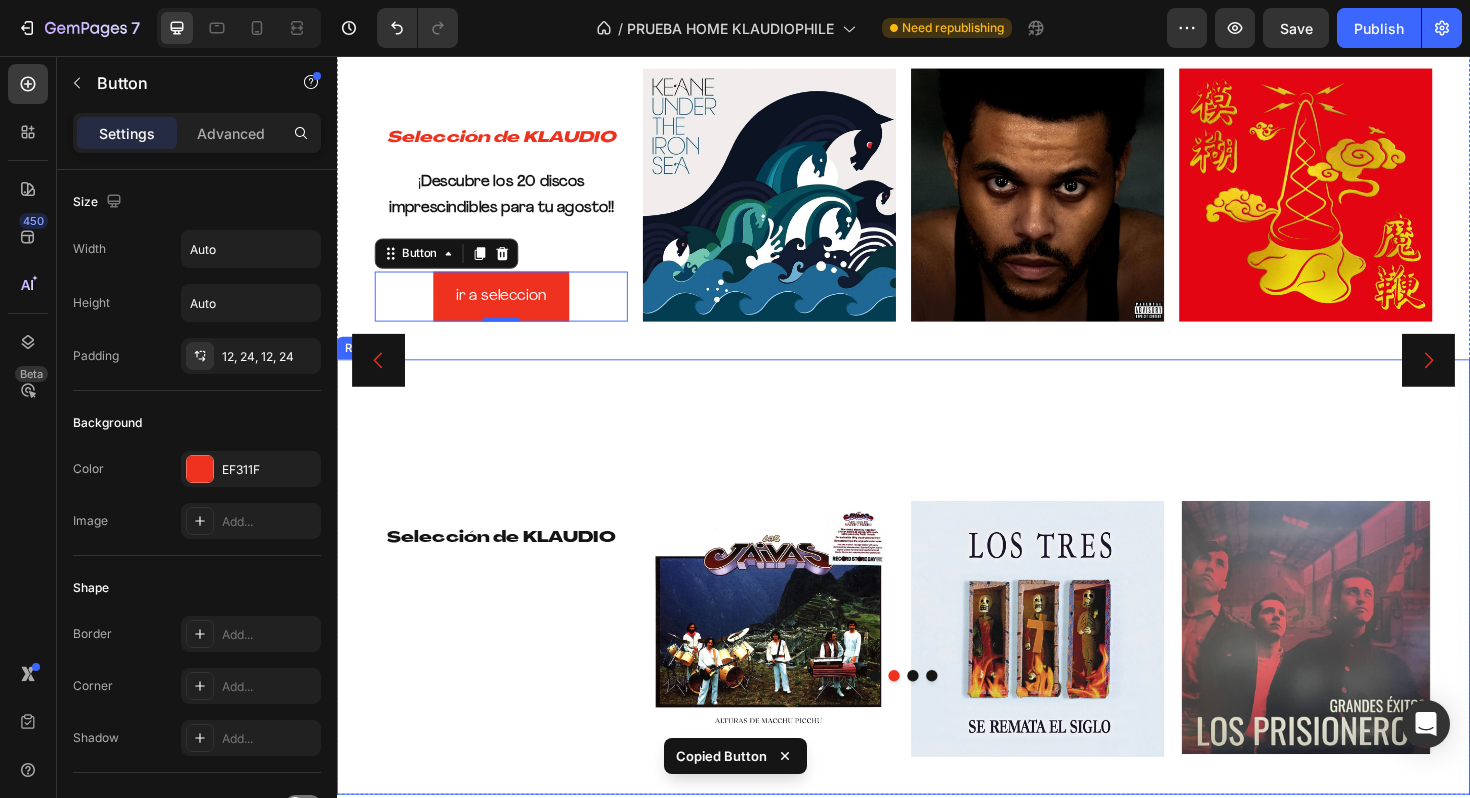 click on "⁠⁠⁠⁠⁠⁠⁠ Selección de KLAUDIO Heading" at bounding box center (511, 662) 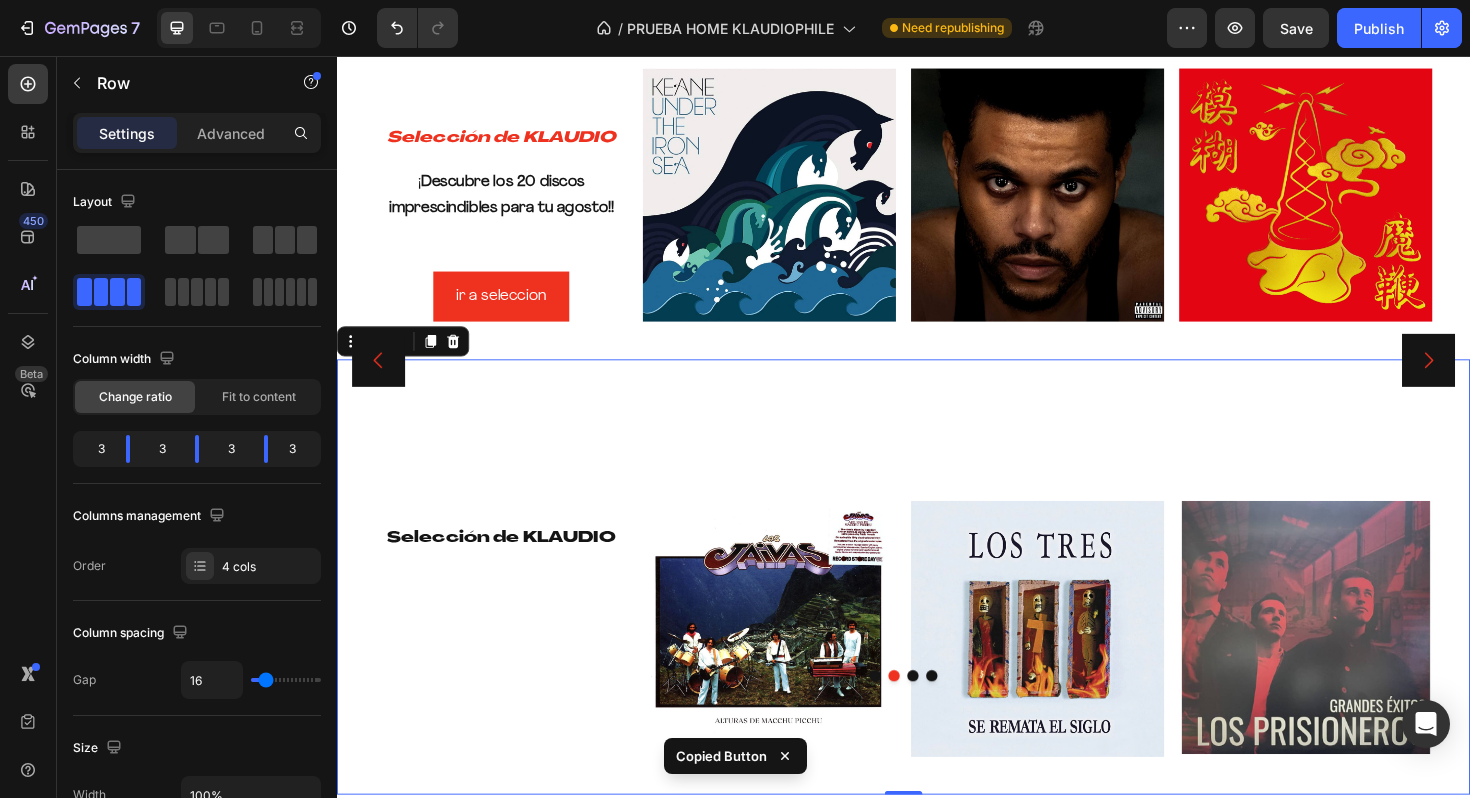 click on "⁠⁠⁠⁠⁠⁠⁠ Selección de KLAUDIO Heading" at bounding box center (511, 662) 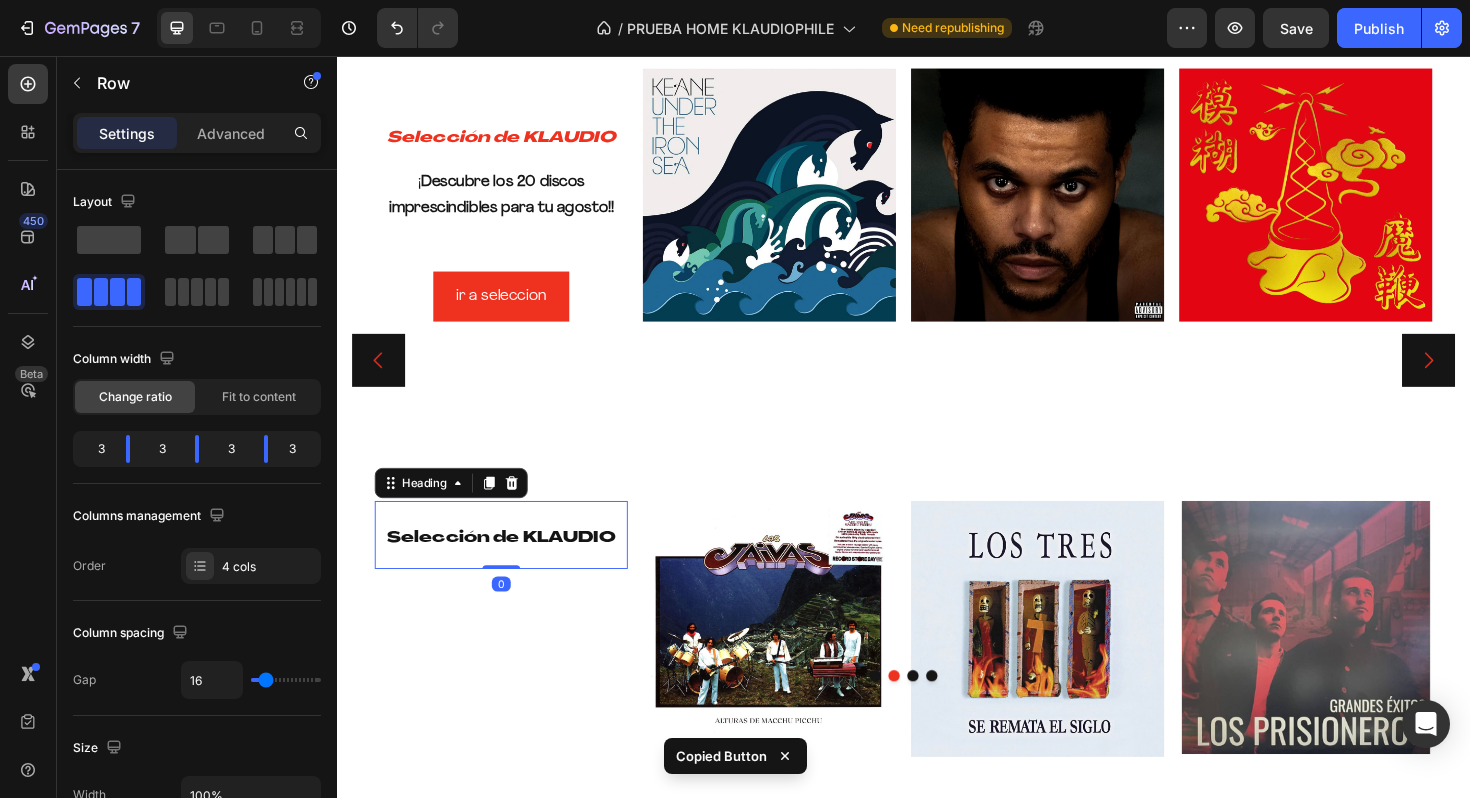click on "⁠⁠⁠⁠⁠⁠⁠ Selección de KLAUDIO" at bounding box center (511, 563) 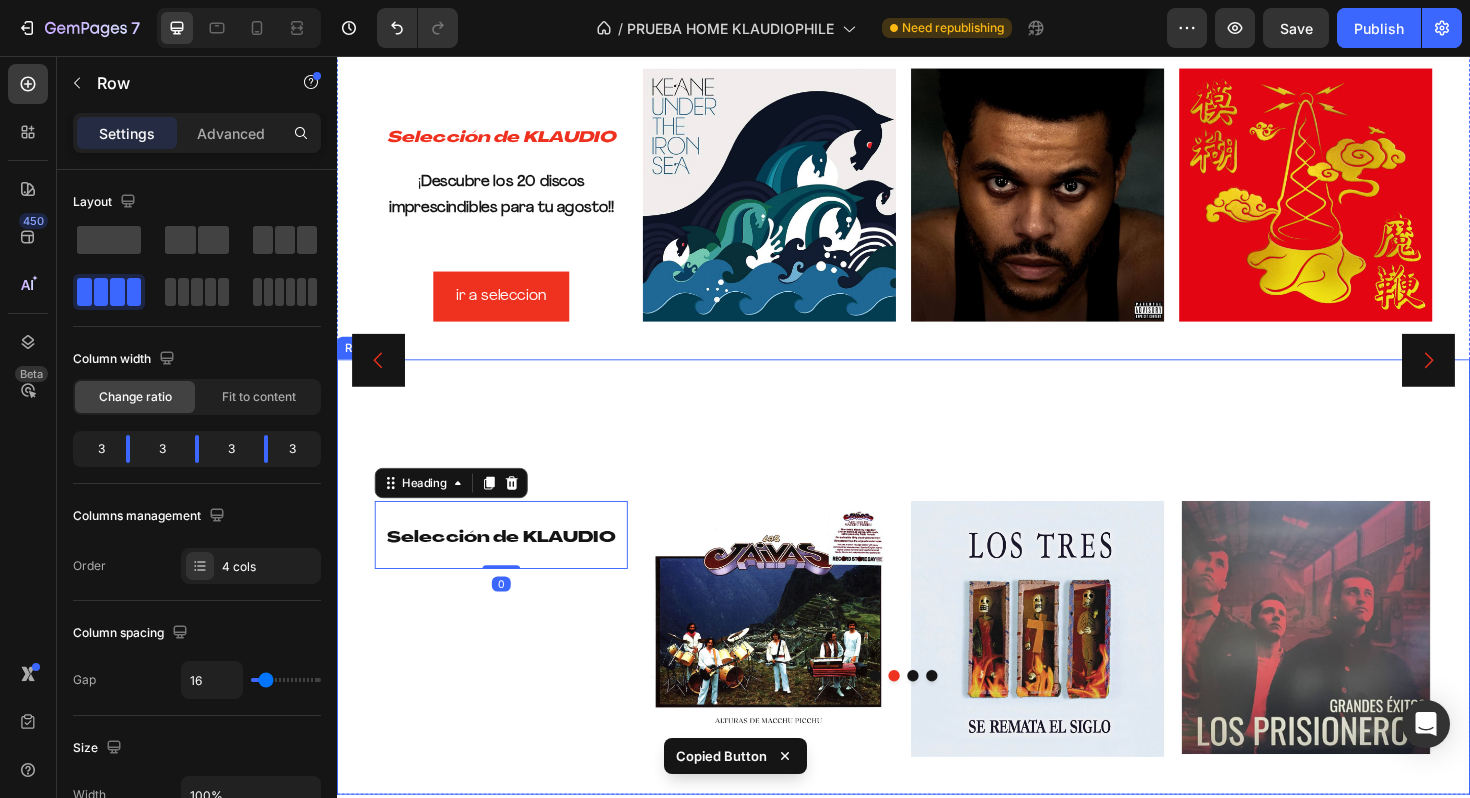 click on "⁠⁠⁠⁠⁠⁠⁠ Selección de KLAUDIO Heading   0" at bounding box center (511, 662) 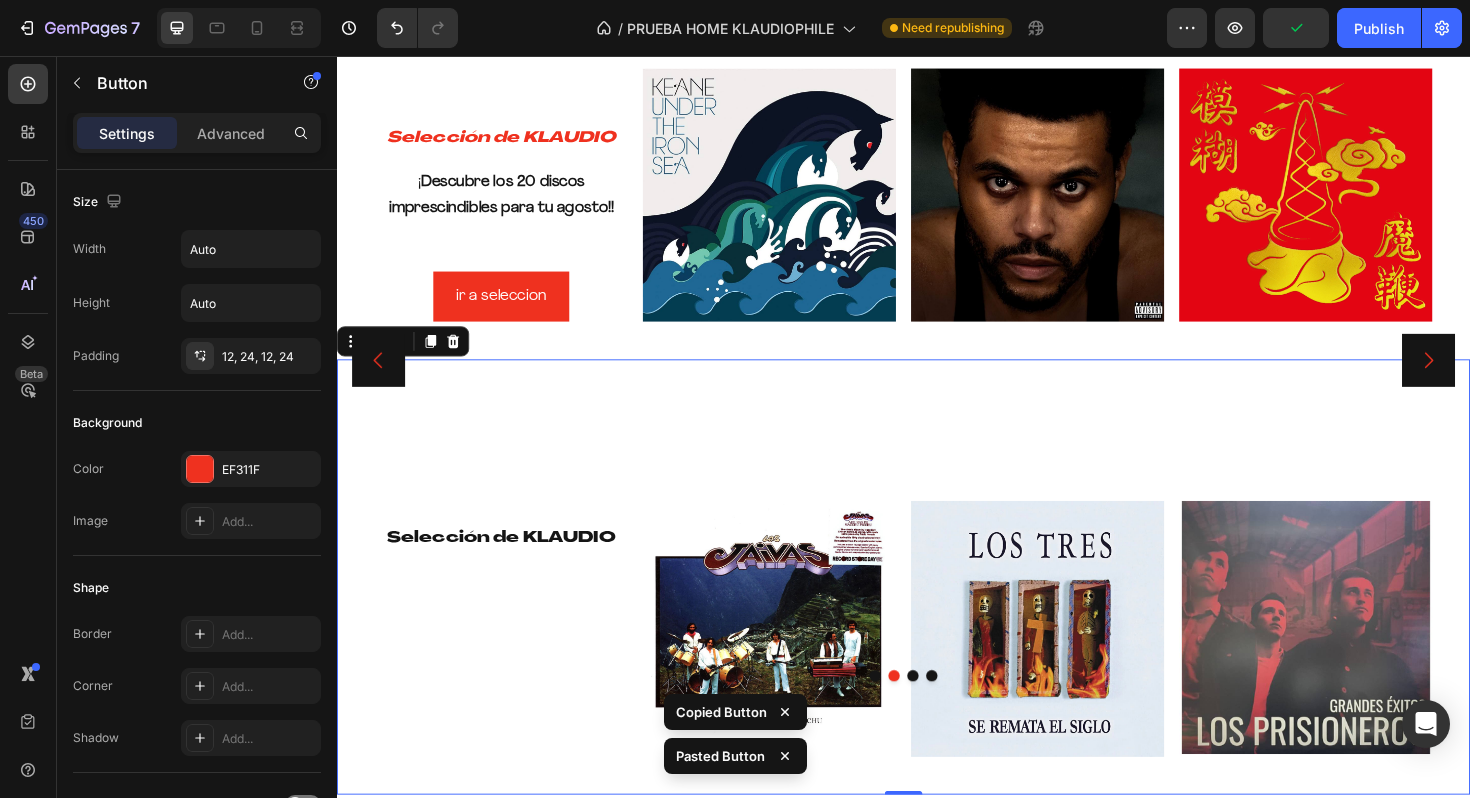 scroll, scrollTop: 260, scrollLeft: 0, axis: vertical 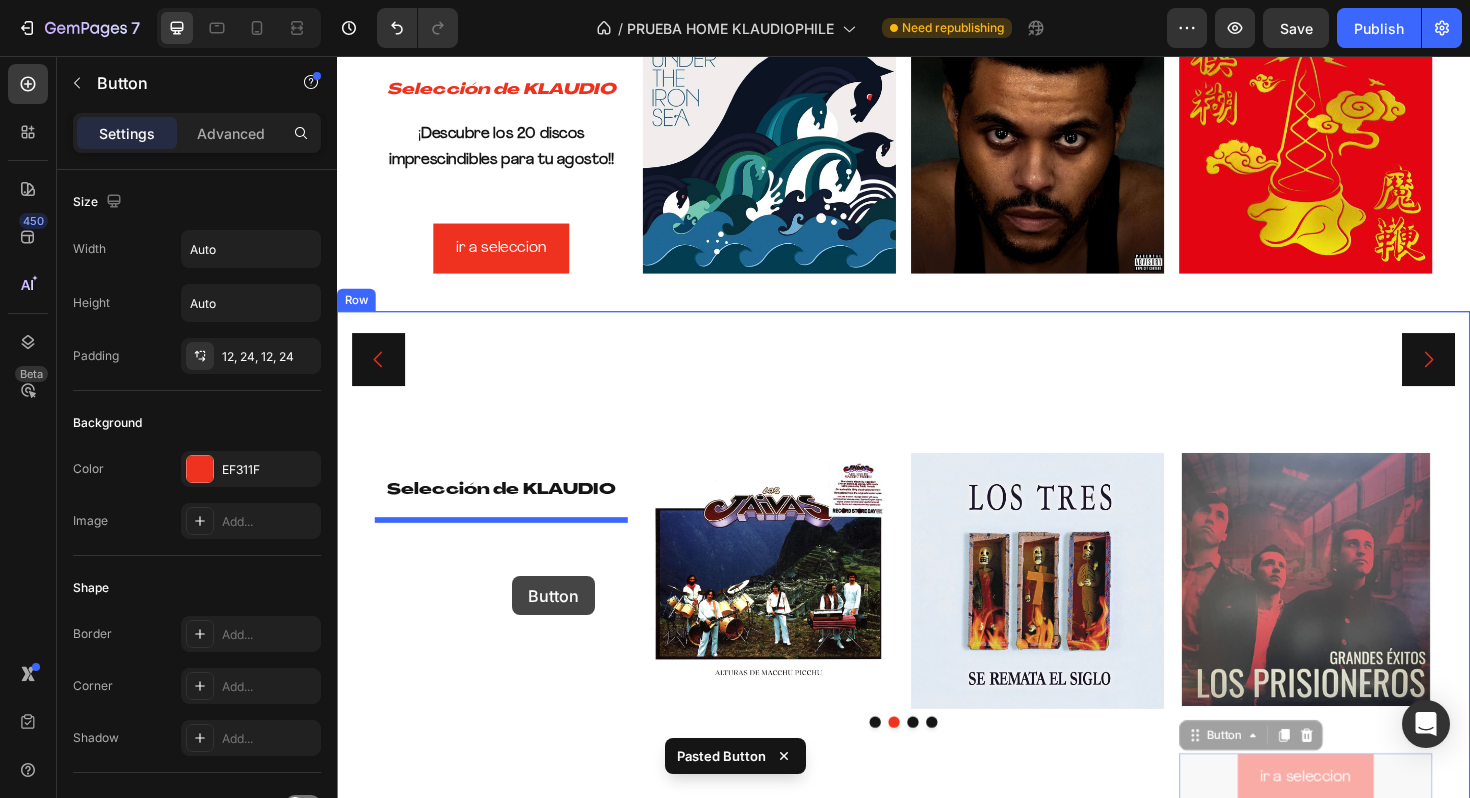 drag, startPoint x: 1251, startPoint y: 780, endPoint x: 522, endPoint y: 607, distance: 749.2463 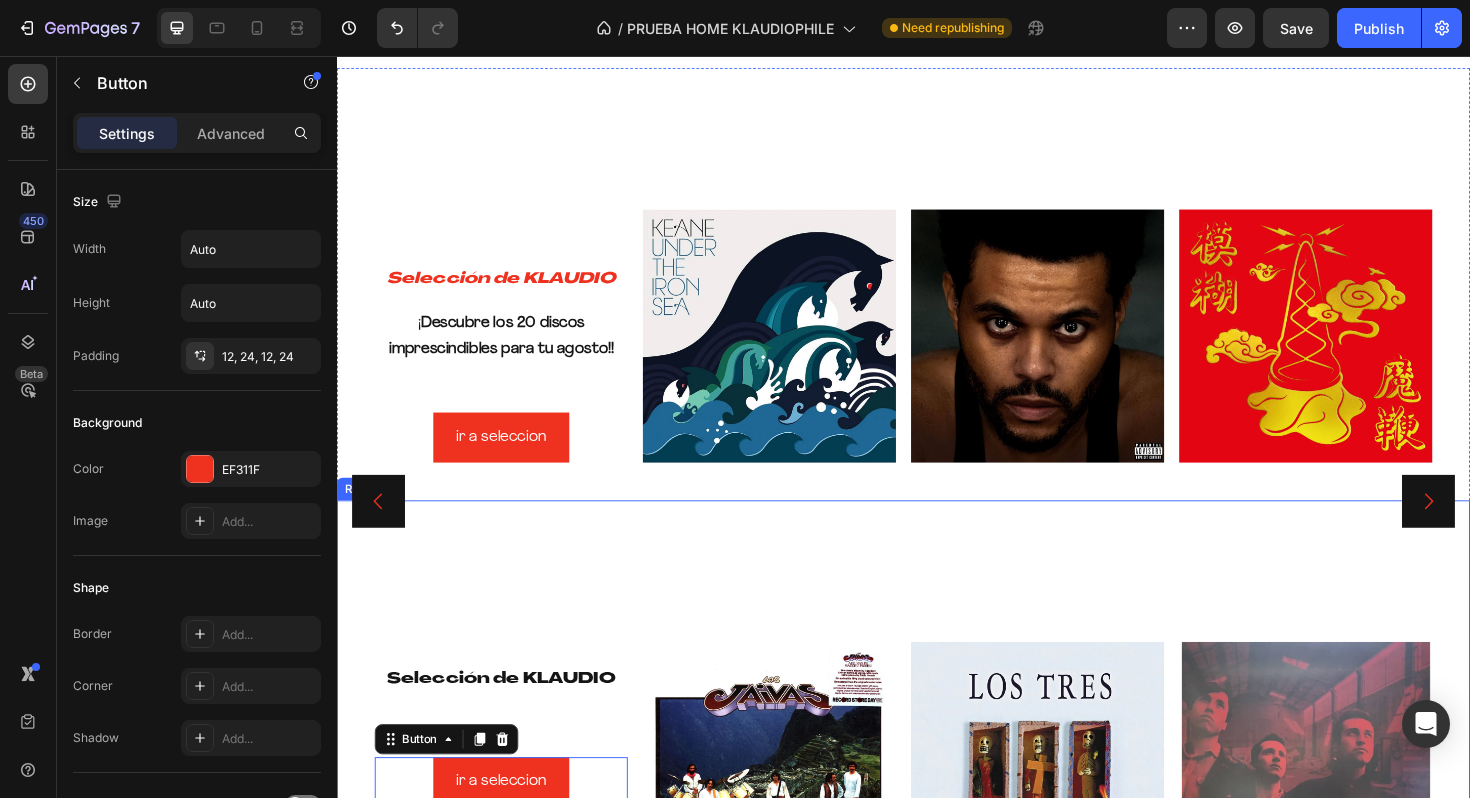 scroll, scrollTop: 0, scrollLeft: 0, axis: both 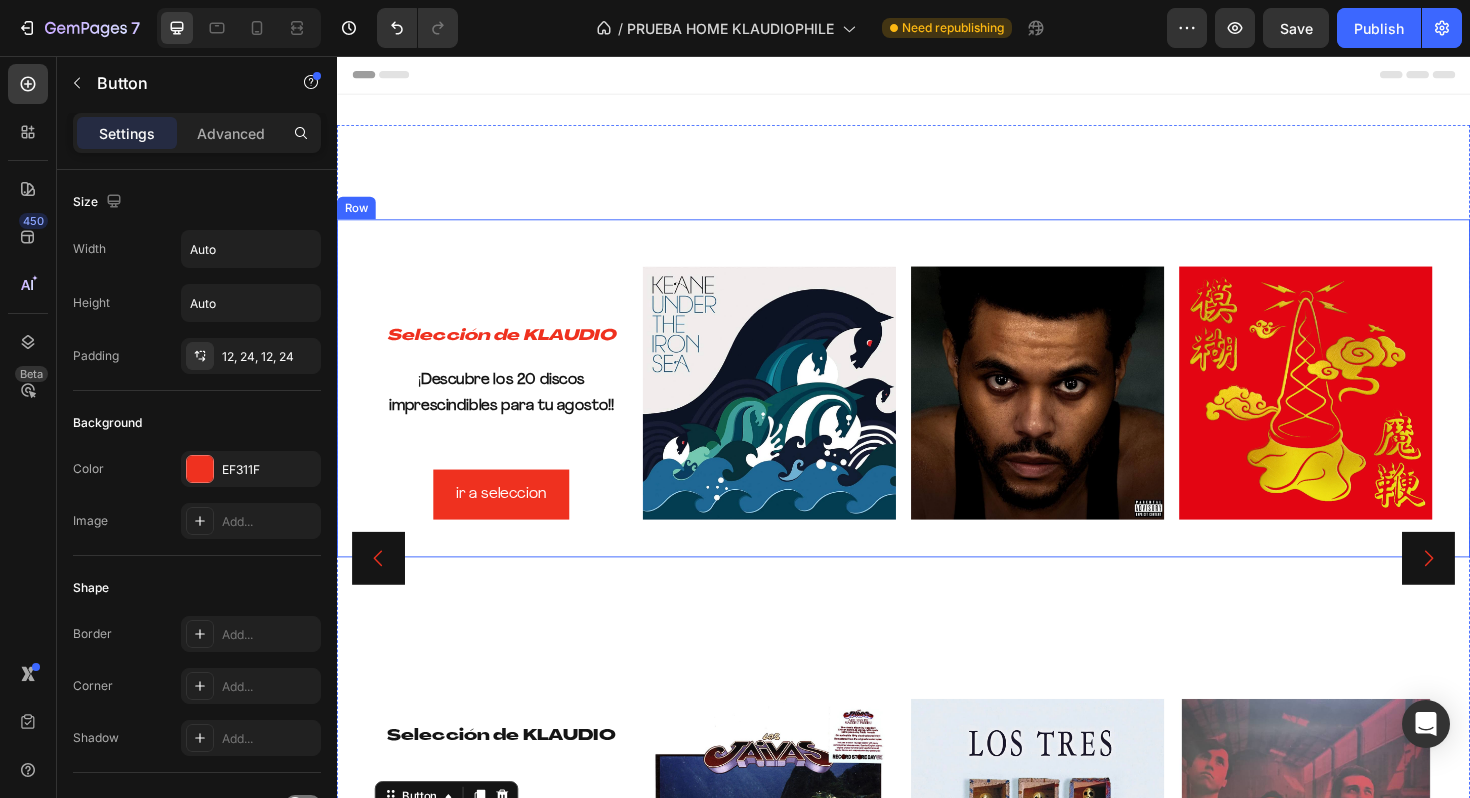 click on "⁠⁠⁠⁠⁠⁠⁠ Selección de KLAUDIO Heading ¡ Descubre los 20 discos imprescindibles para tu agosto!! Text Block ir a seleccion Button Image Image Image Row" at bounding box center (937, 408) 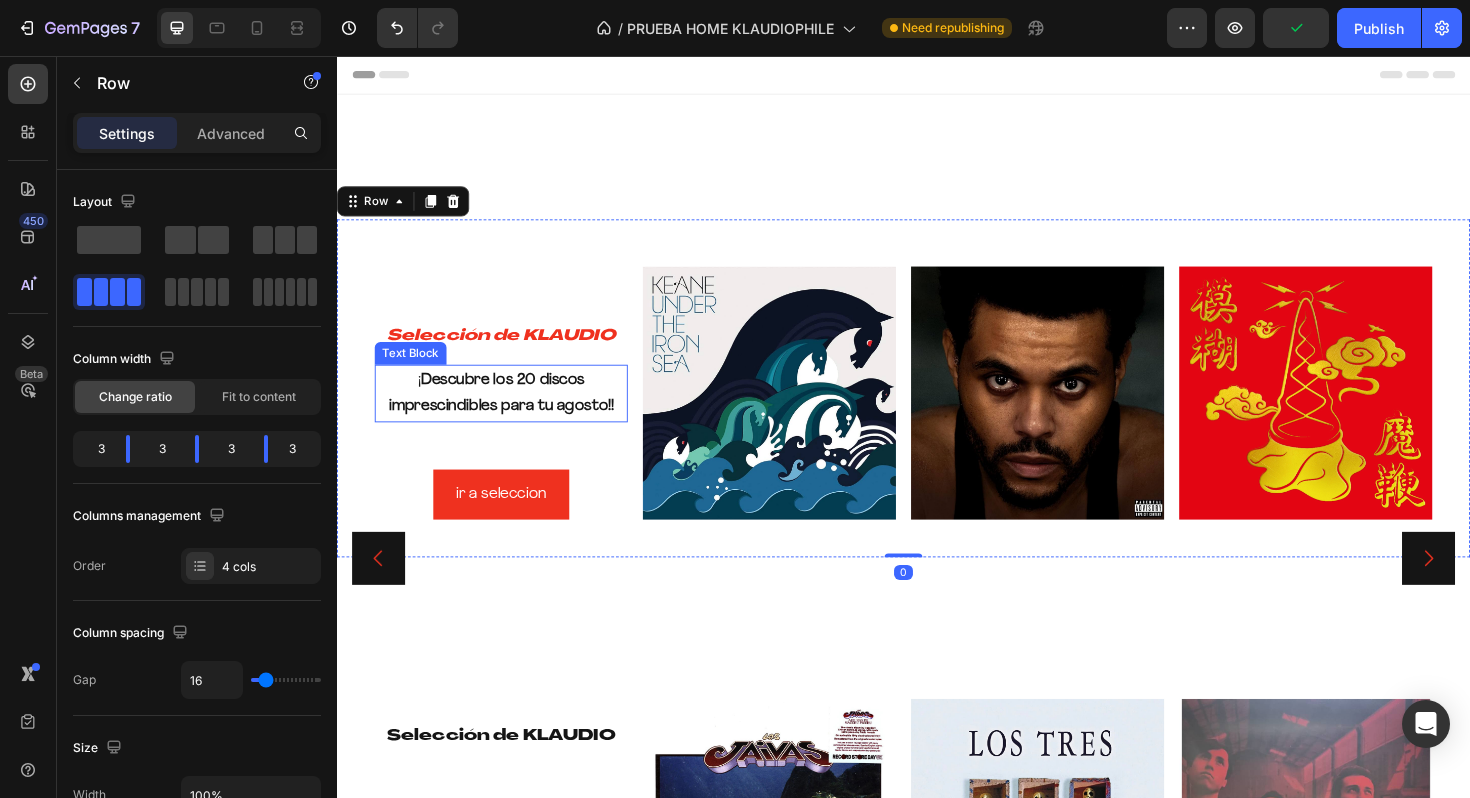 click on "Descubre los 20 discos imprescindibles para tu agosto!!" at bounding box center (511, 413) 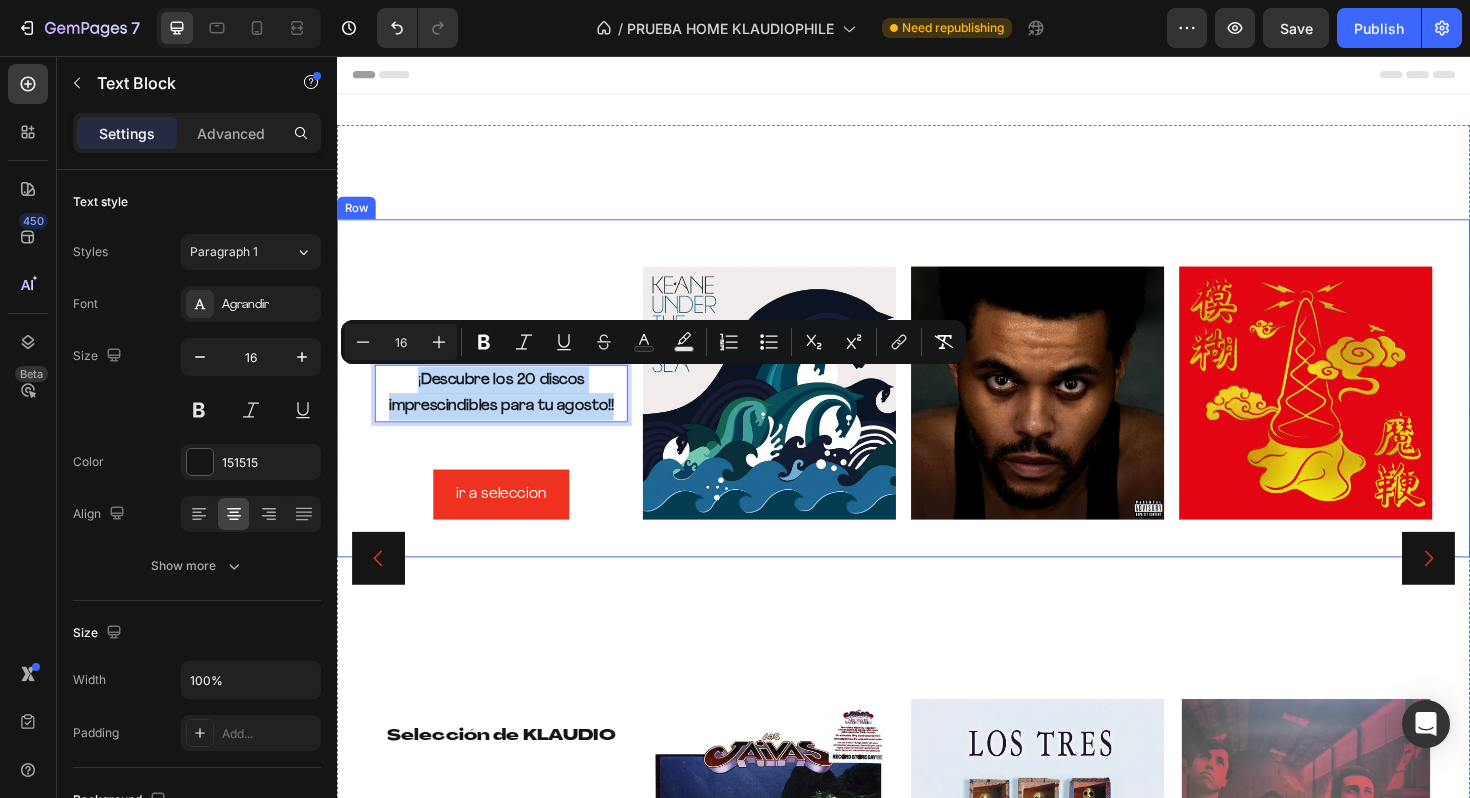 drag, startPoint x: 423, startPoint y: 388, endPoint x: 647, endPoint y: 434, distance: 228.67444 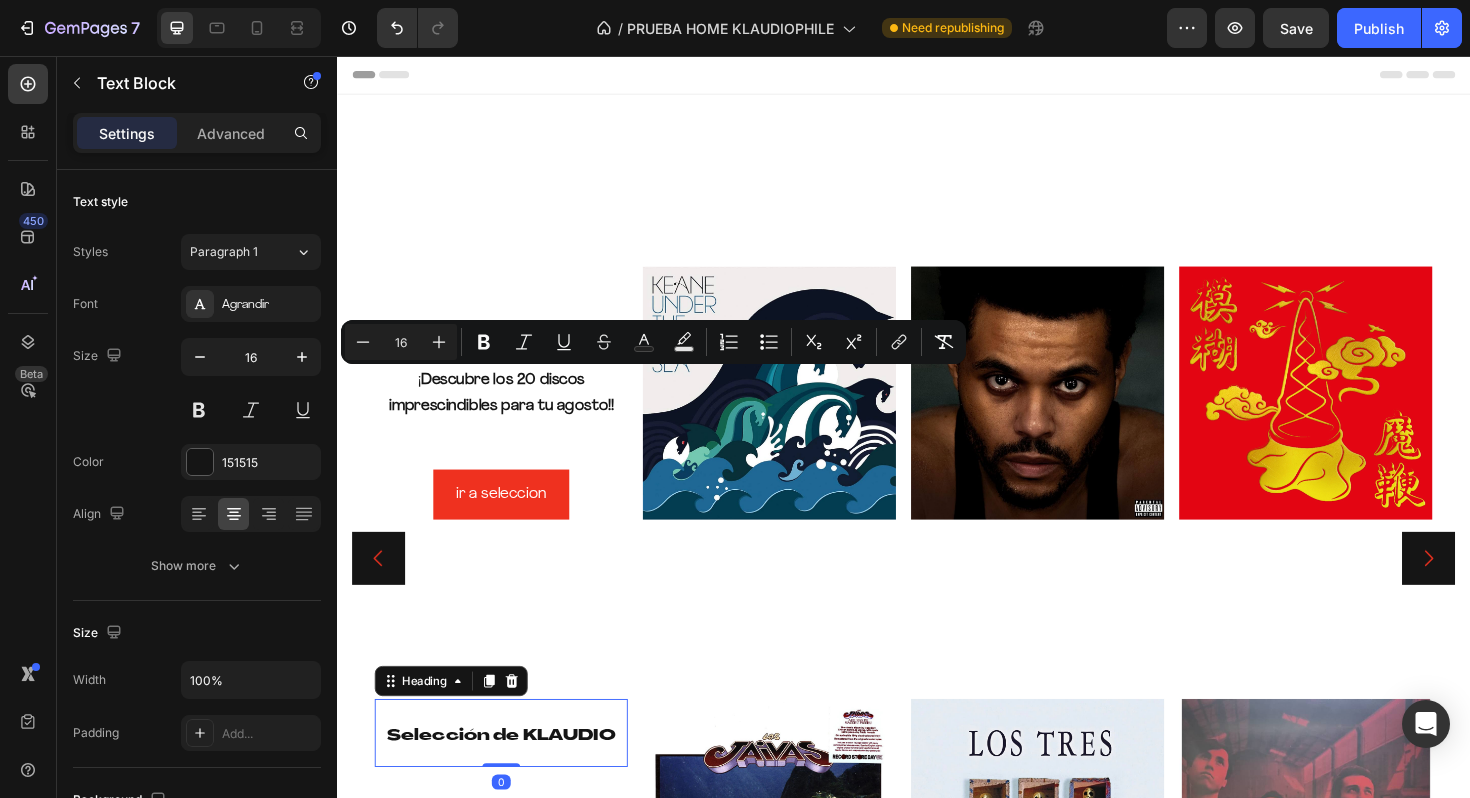 click on "Selección de KLAUDIO" at bounding box center (511, 776) 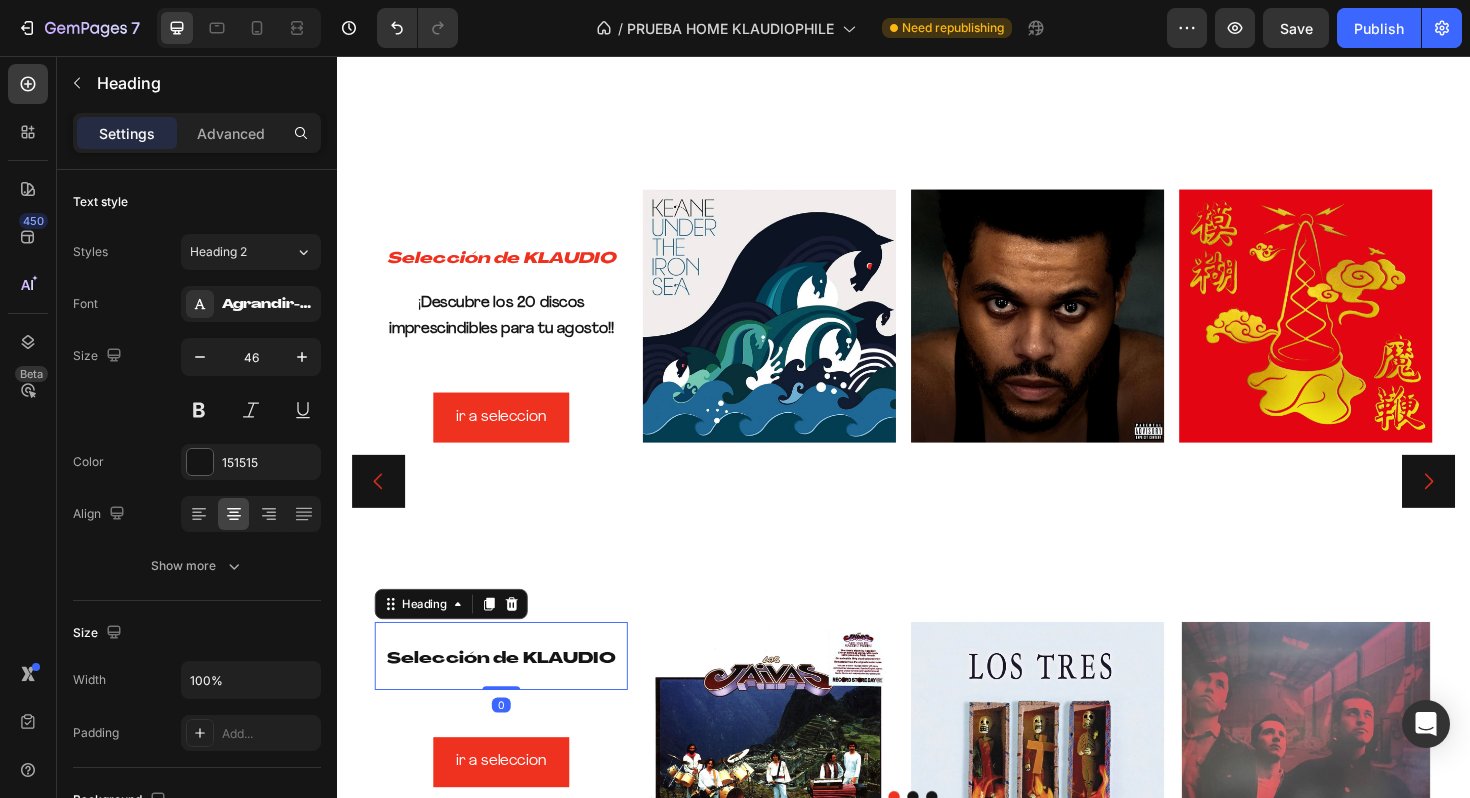scroll, scrollTop: 85, scrollLeft: 0, axis: vertical 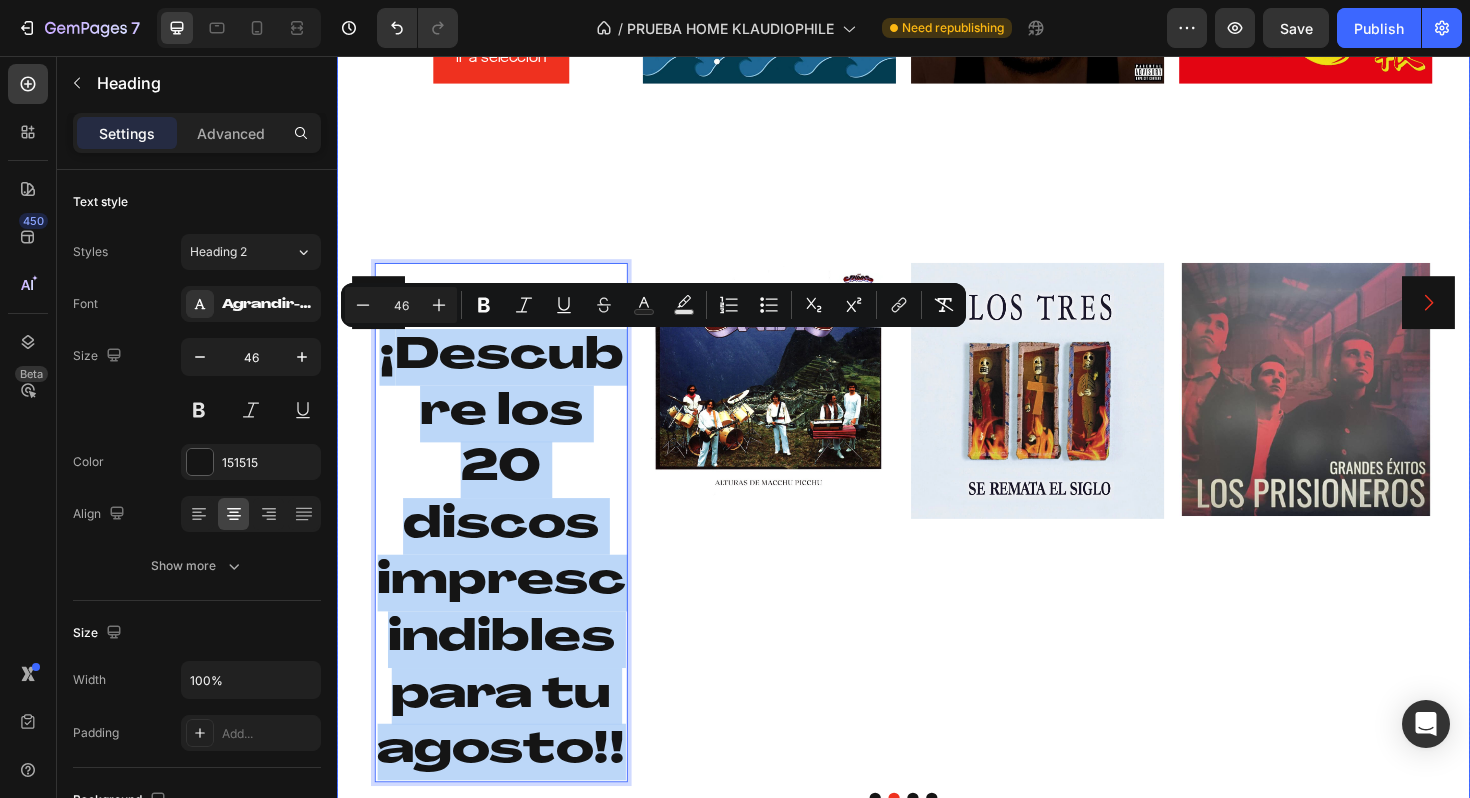 drag, startPoint x: 379, startPoint y: 369, endPoint x: 661, endPoint y: 841, distance: 549.82544 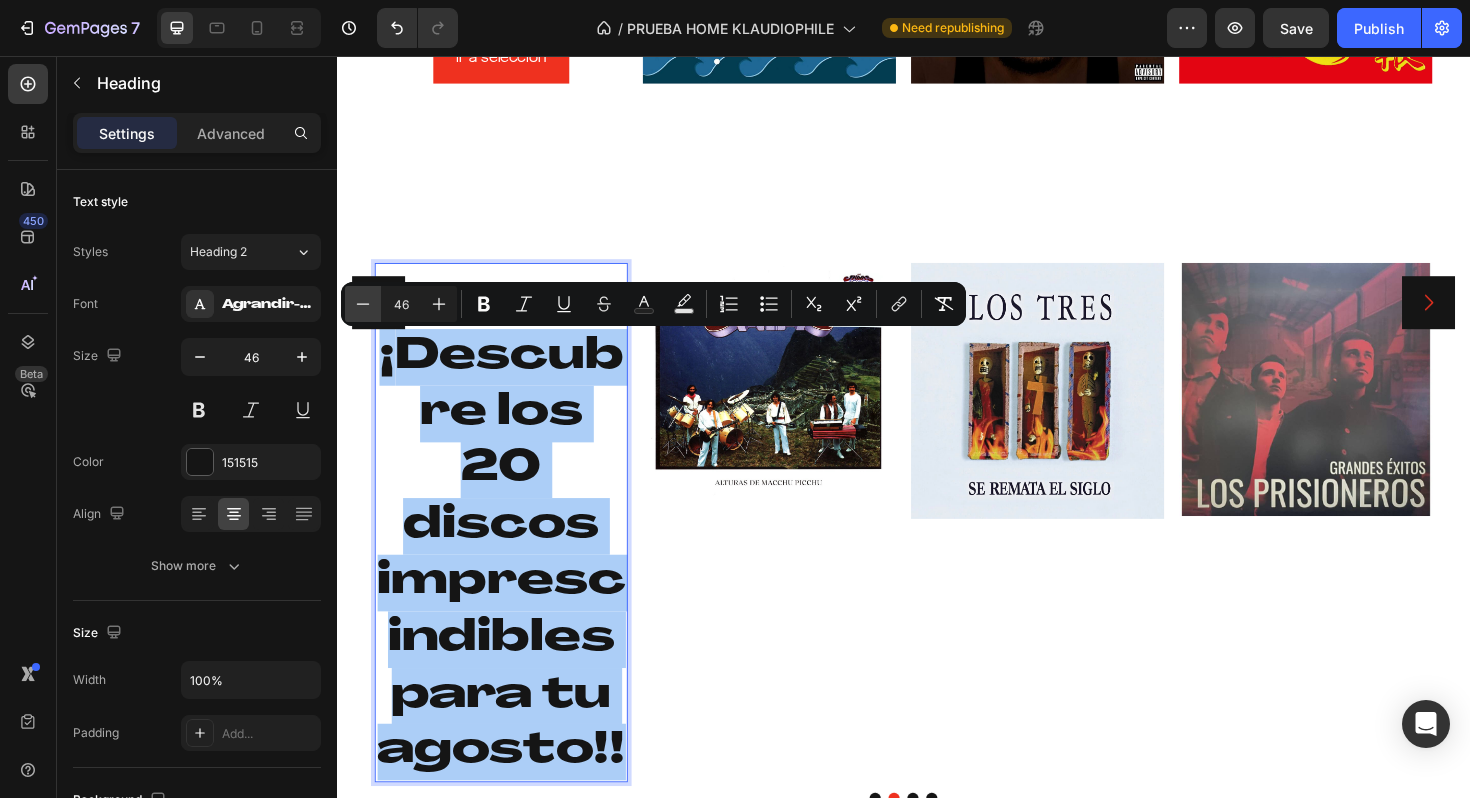 click 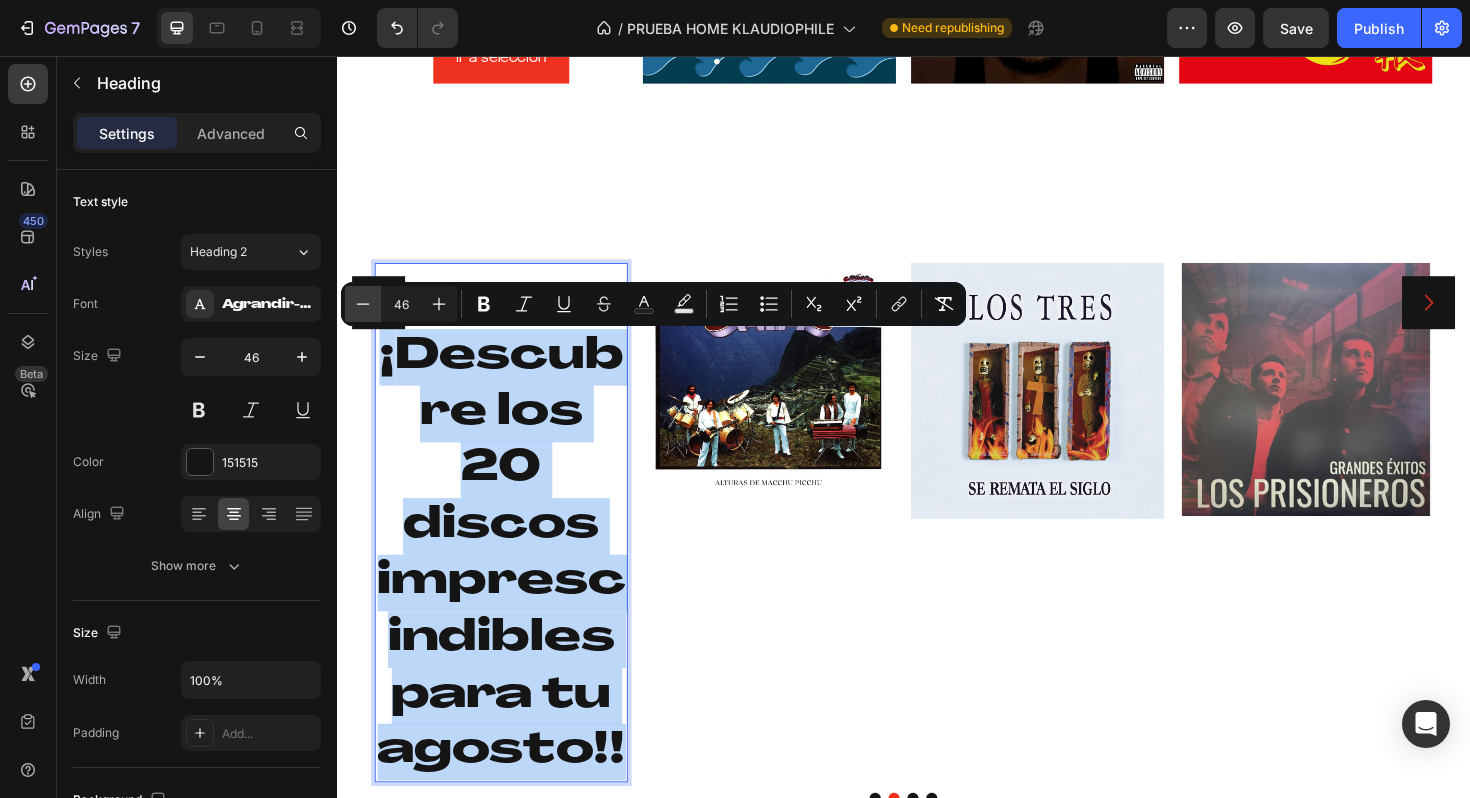 type on "45" 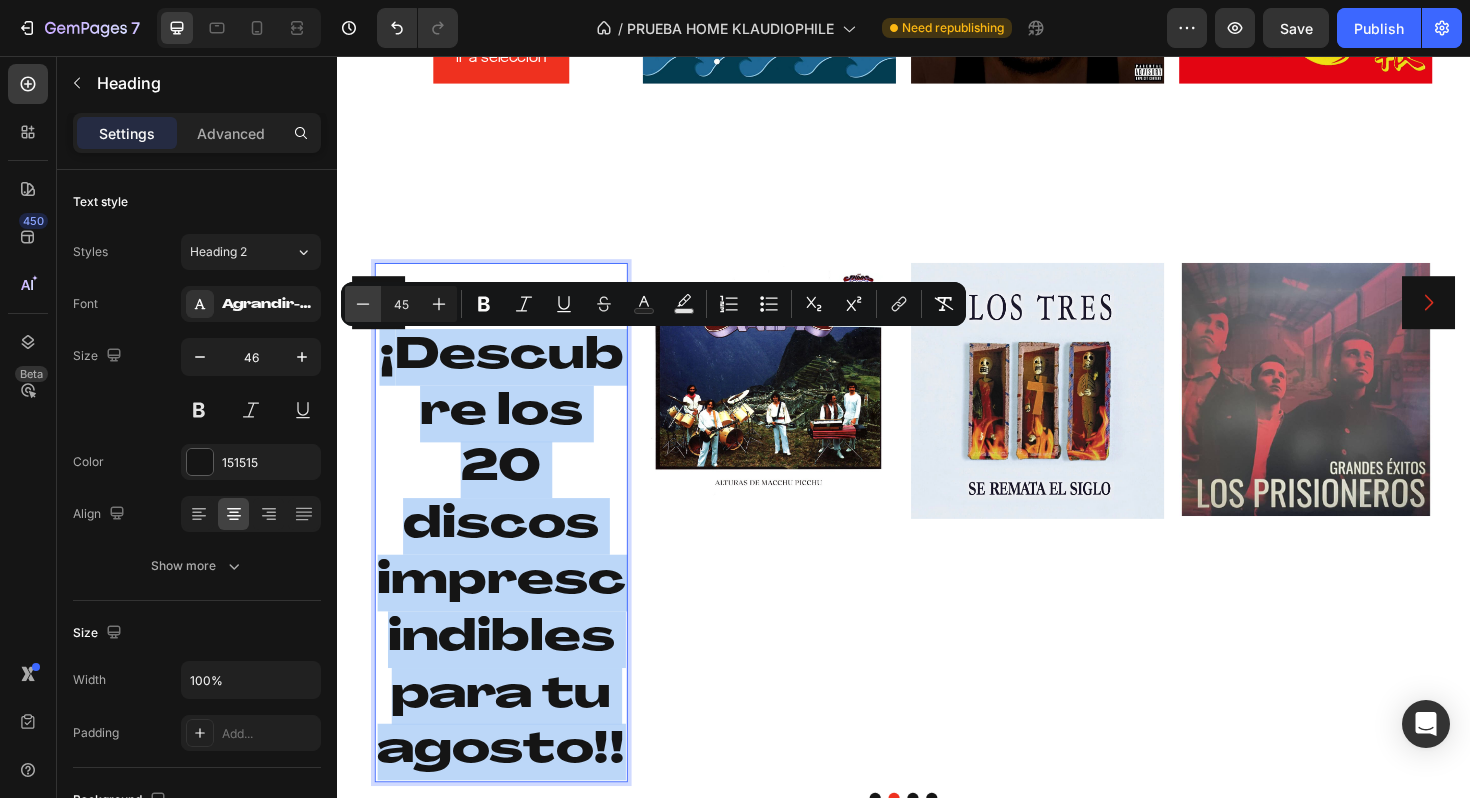 scroll, scrollTop: 433, scrollLeft: 0, axis: vertical 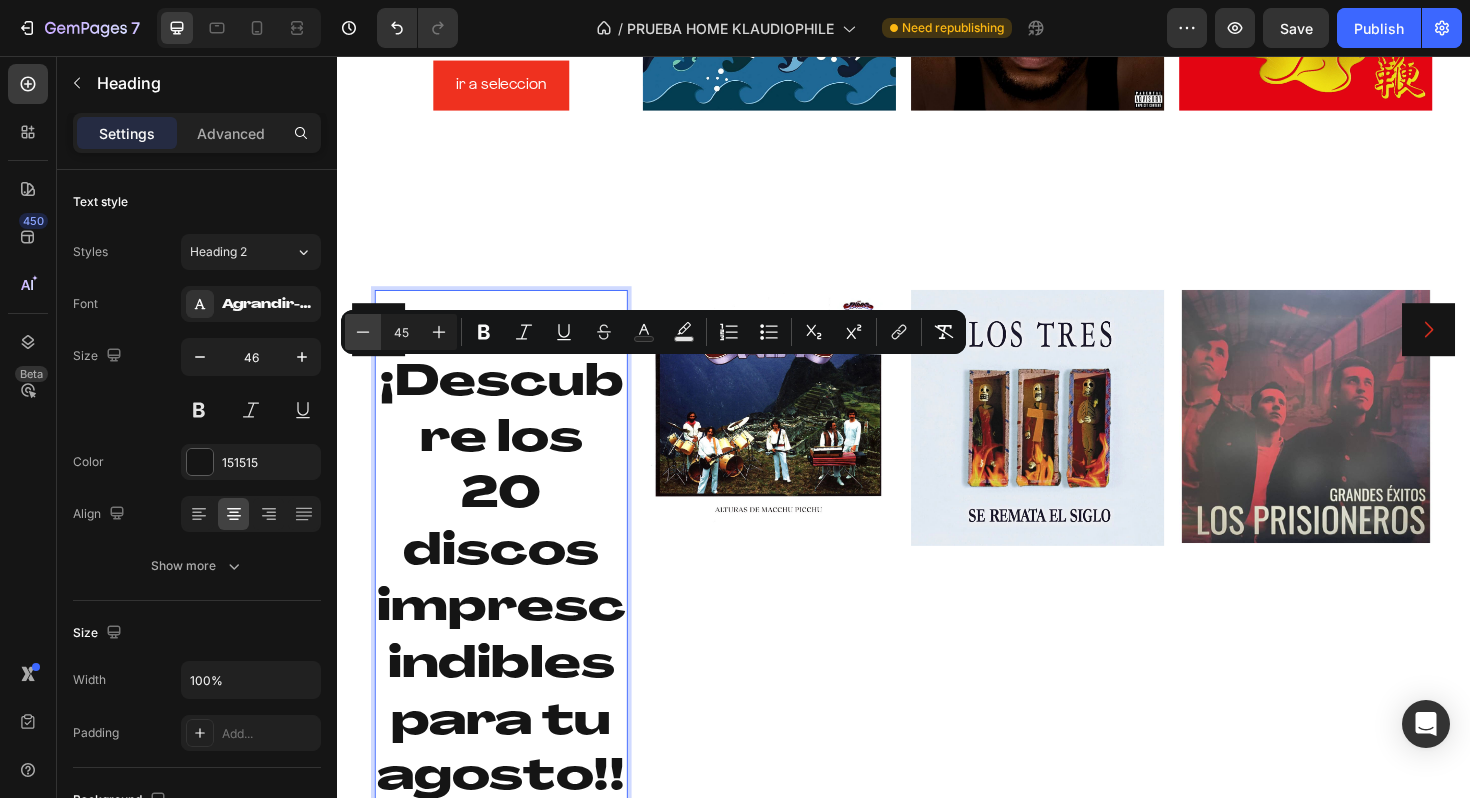 click 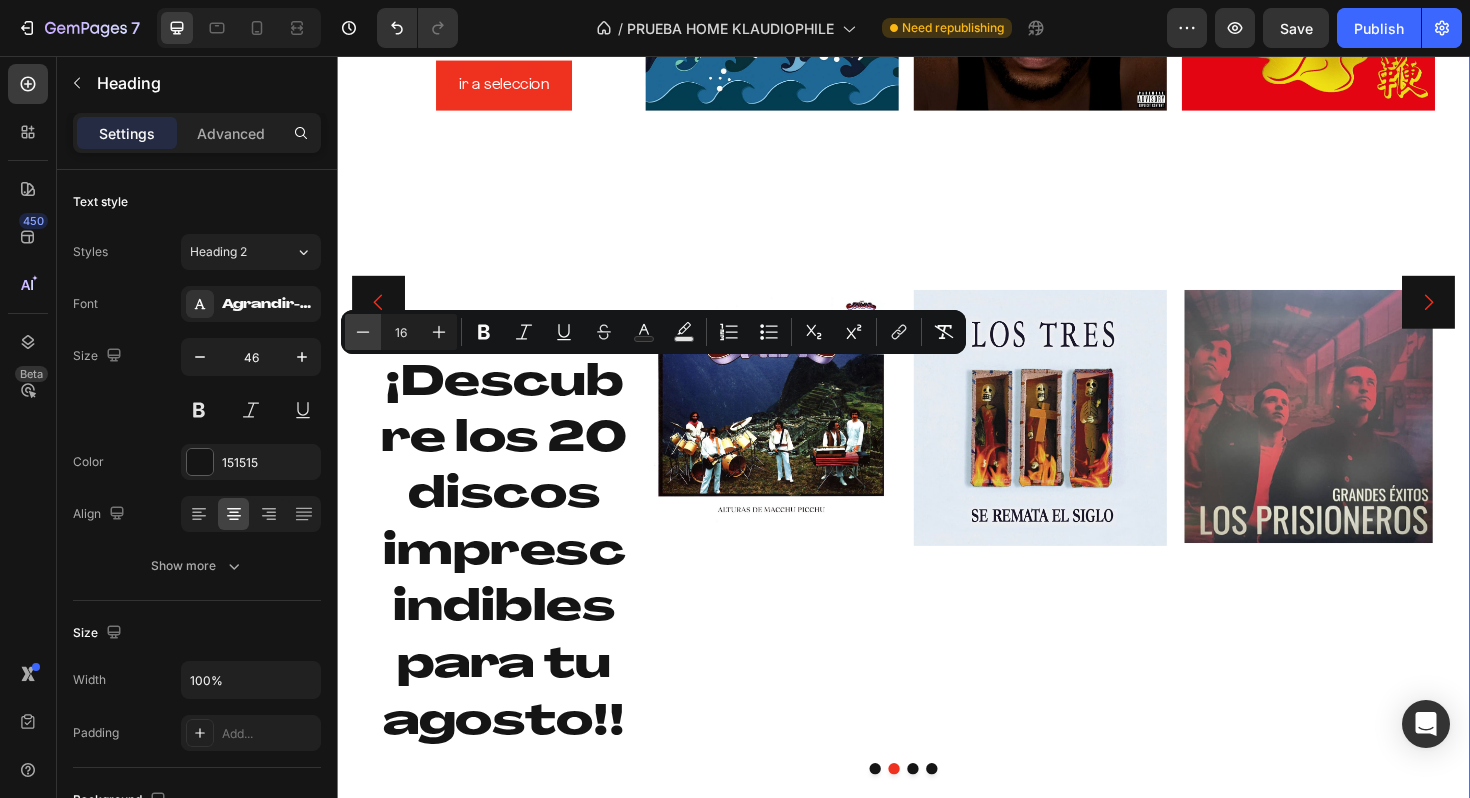 click 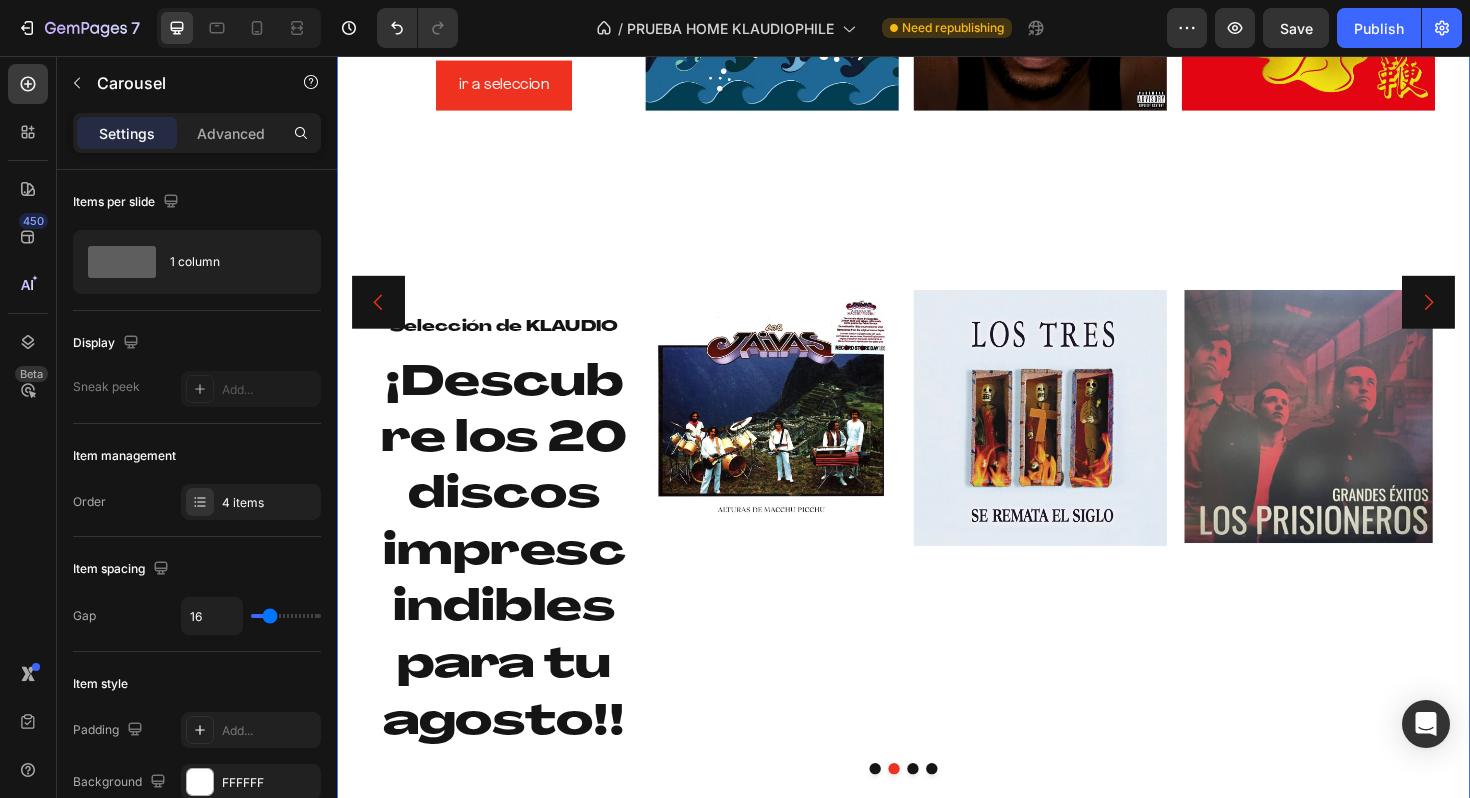 click 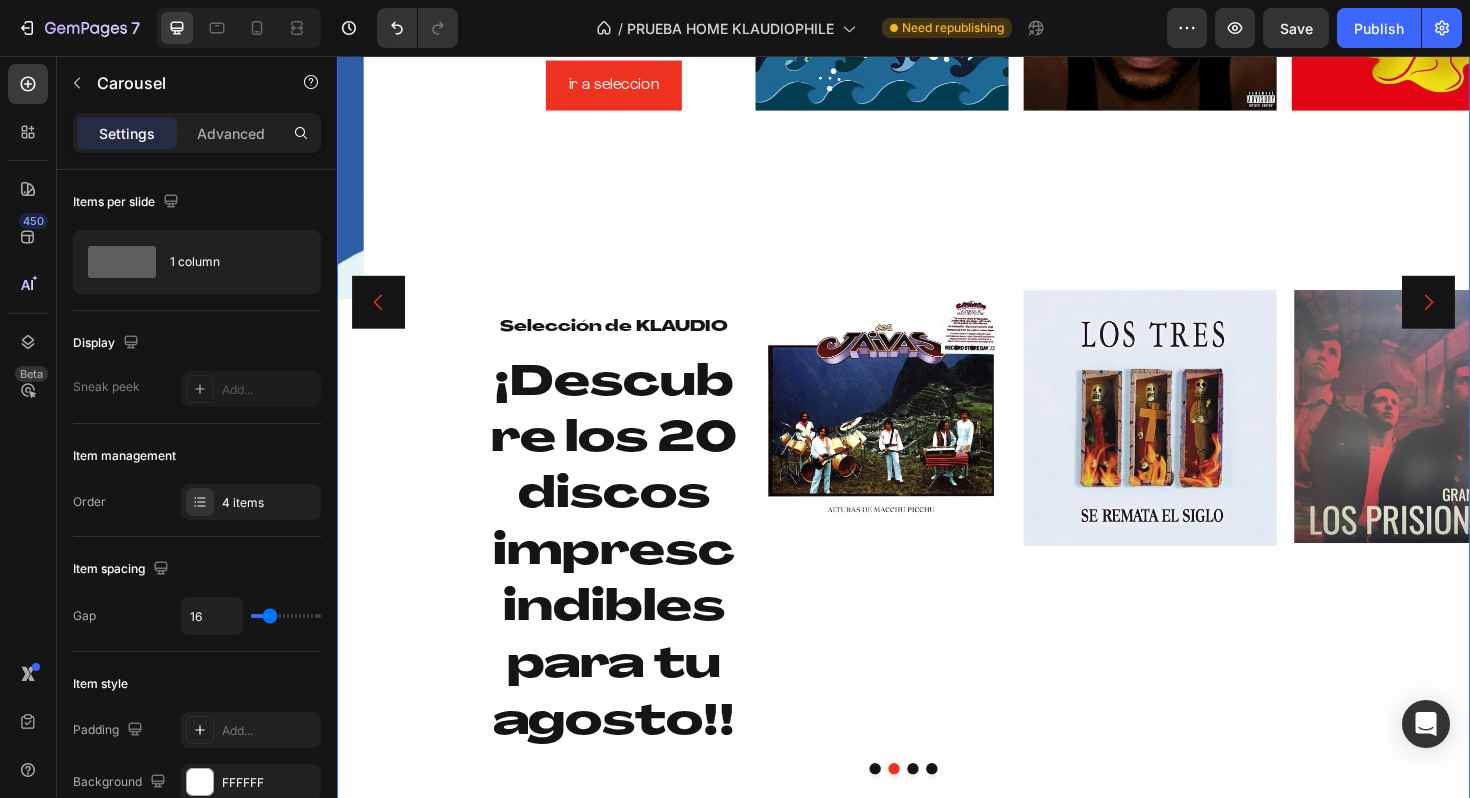 click 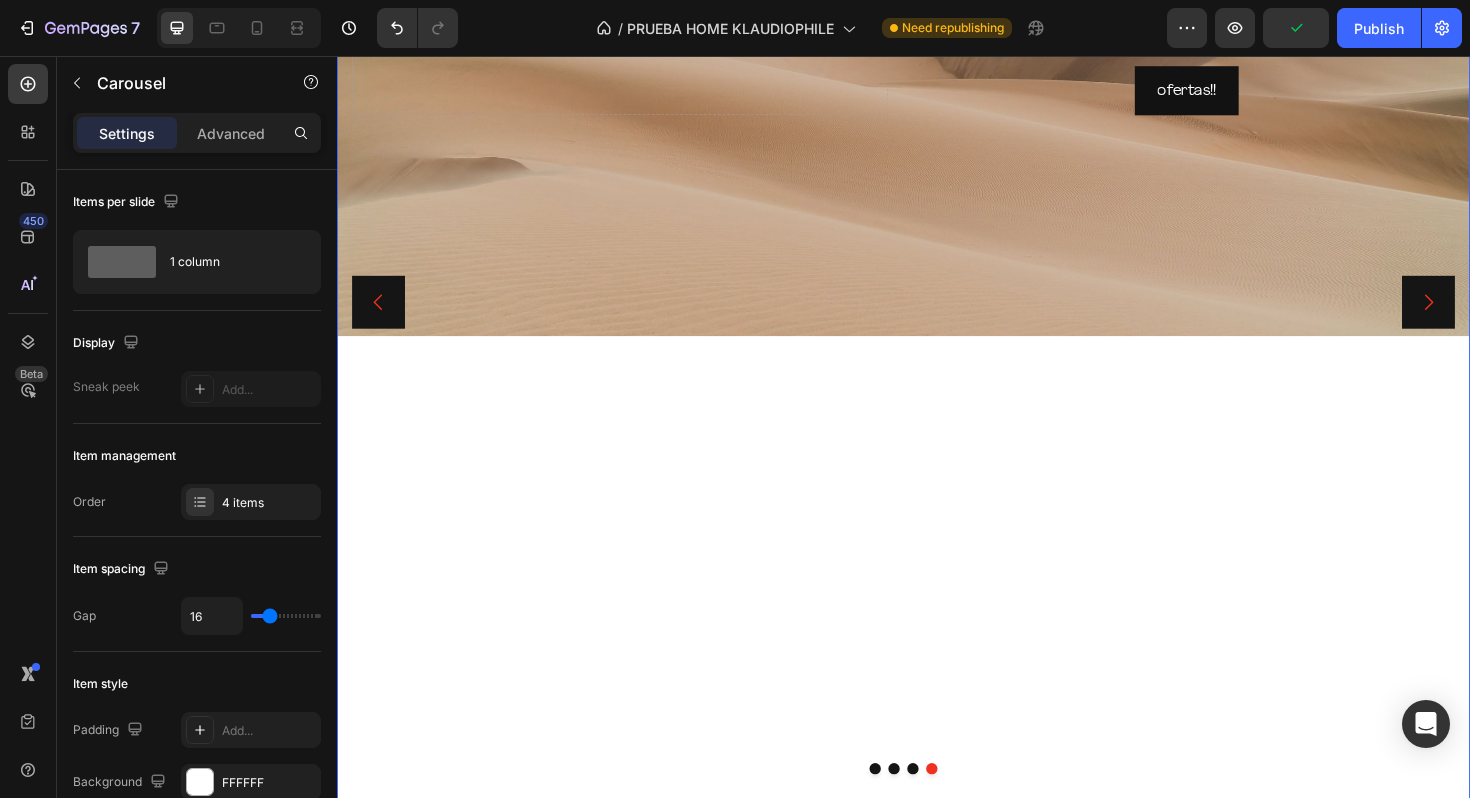 click at bounding box center (907, 811) 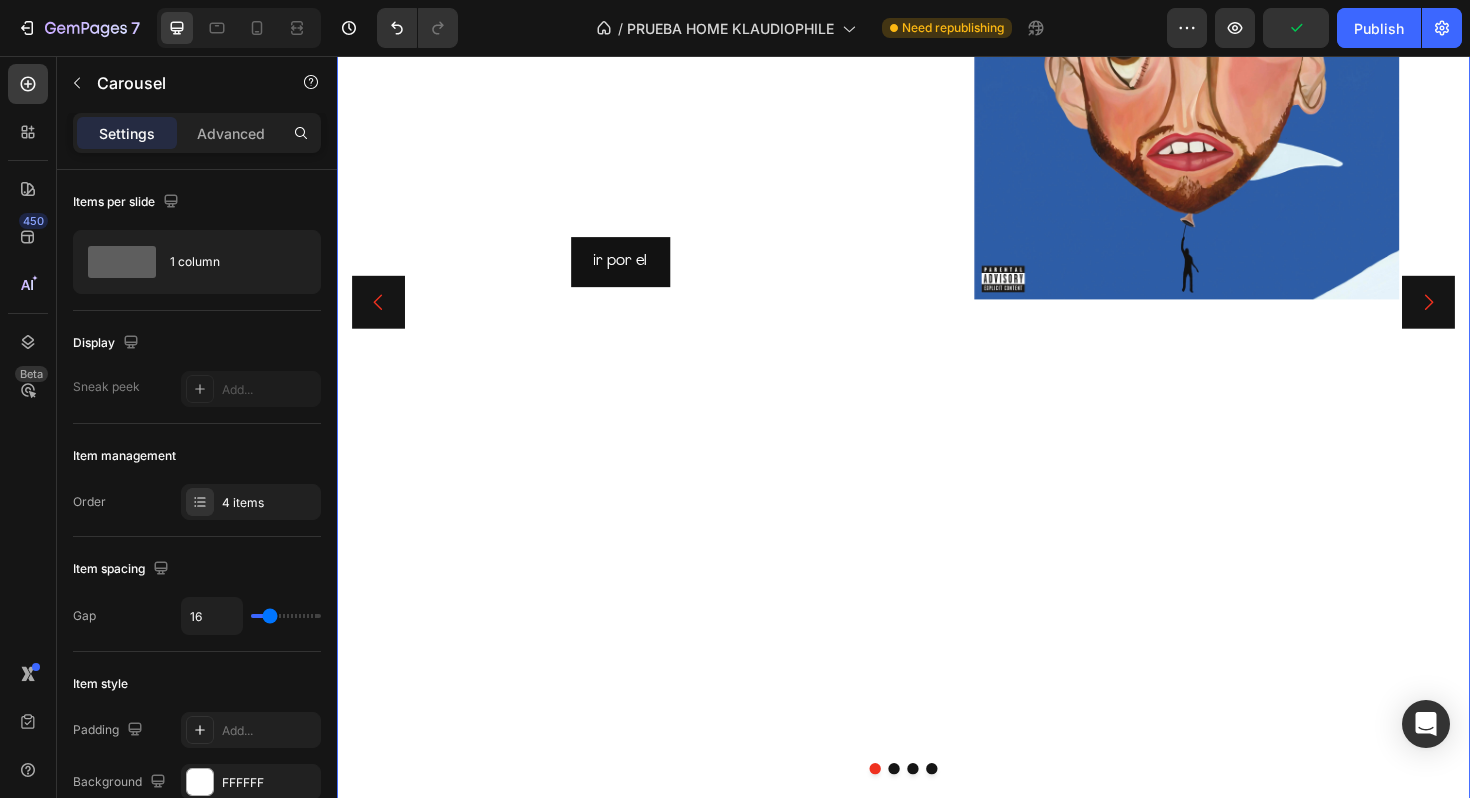 click at bounding box center [927, 811] 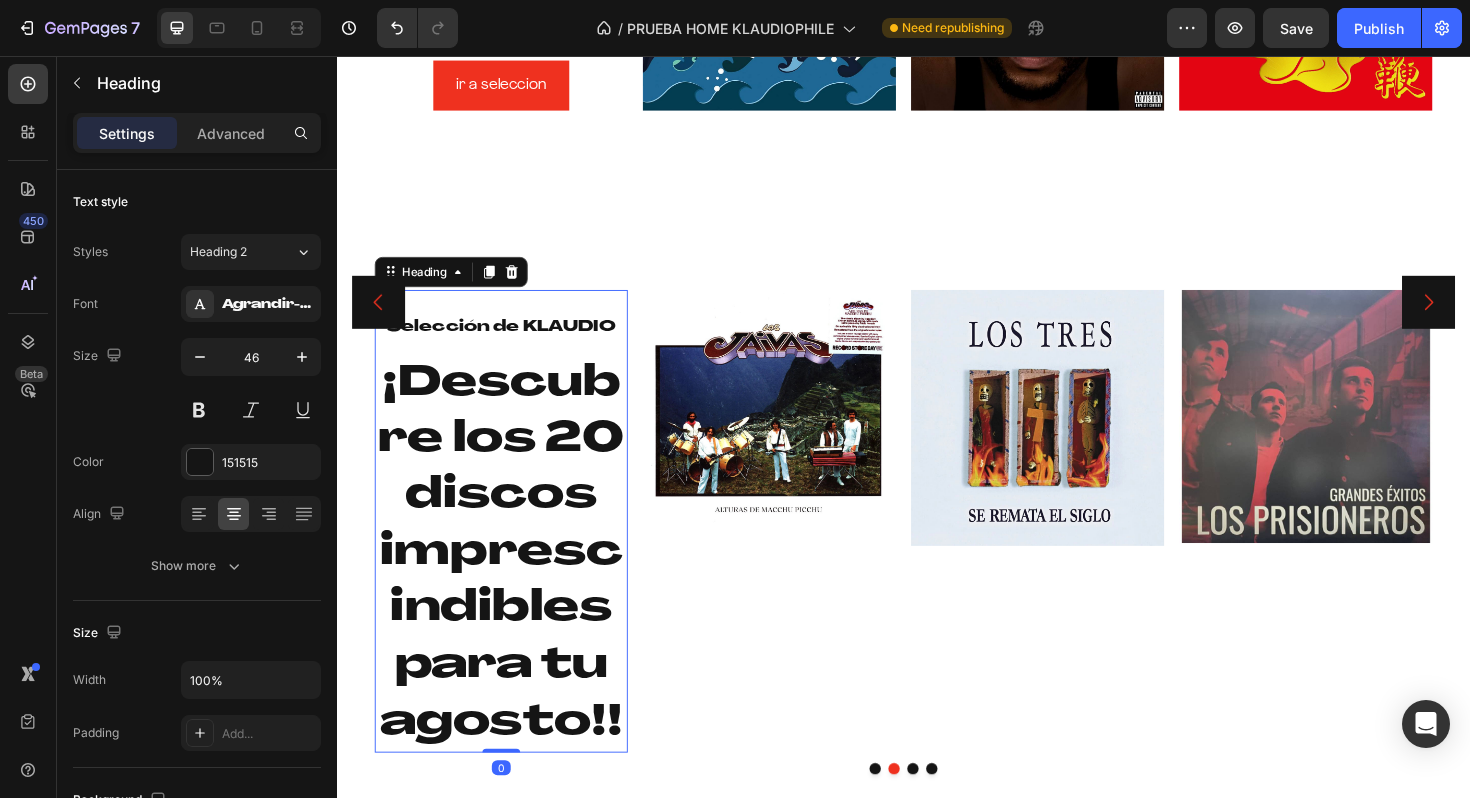 click on "Descubre los 20 discos imprescindibles para tu agosto!!" at bounding box center (511, 583) 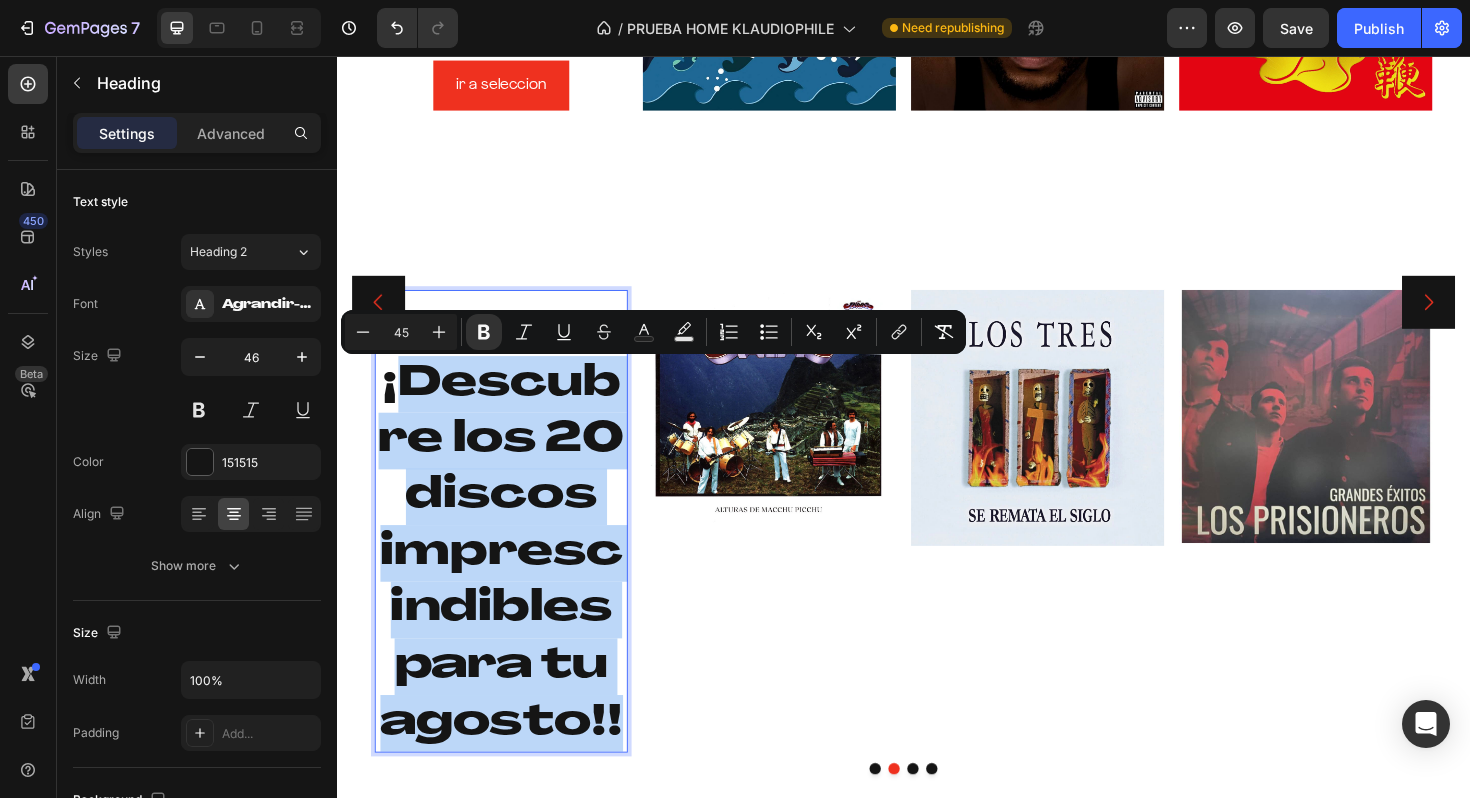 drag, startPoint x: 636, startPoint y: 757, endPoint x: 401, endPoint y: 405, distance: 423.23633 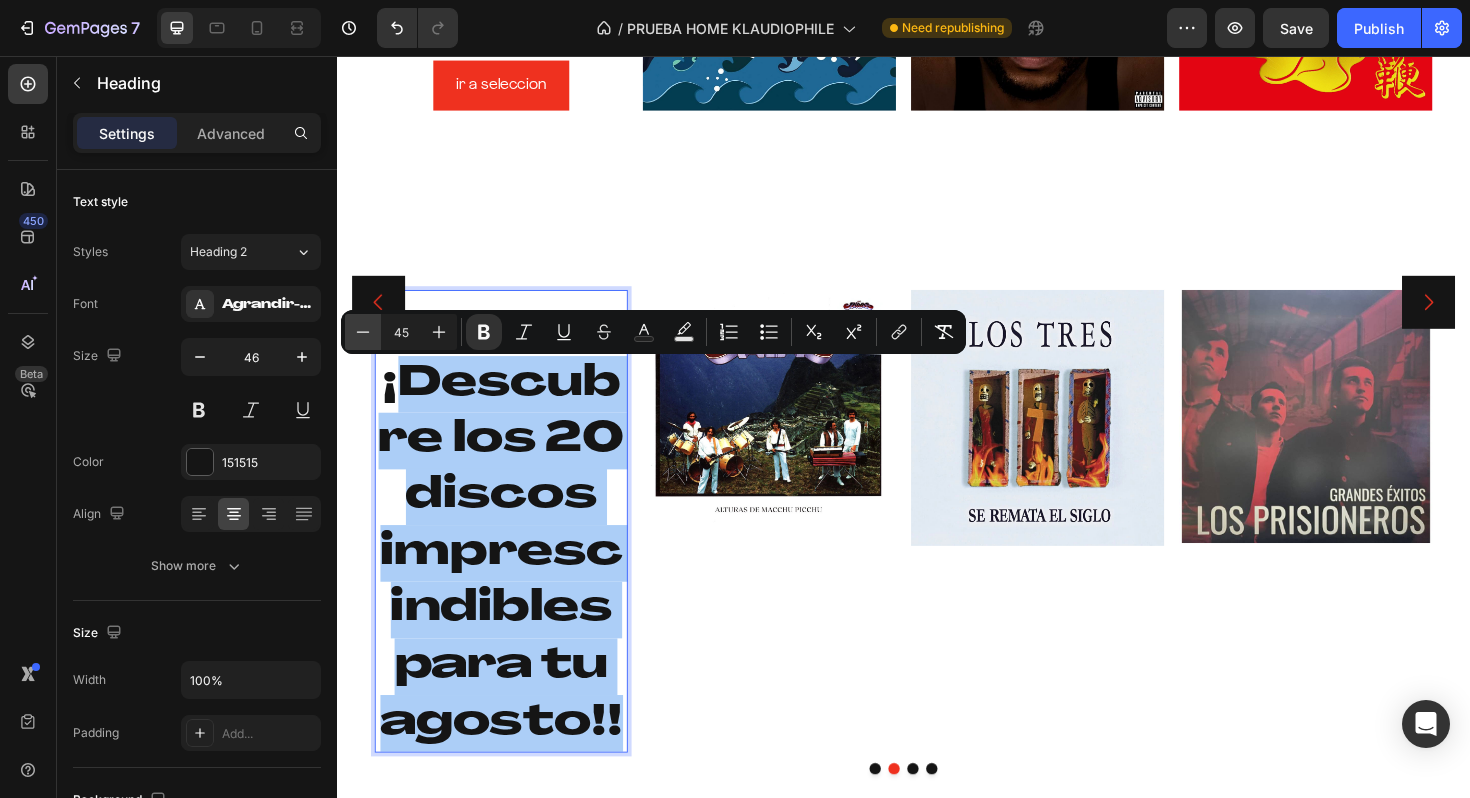 click 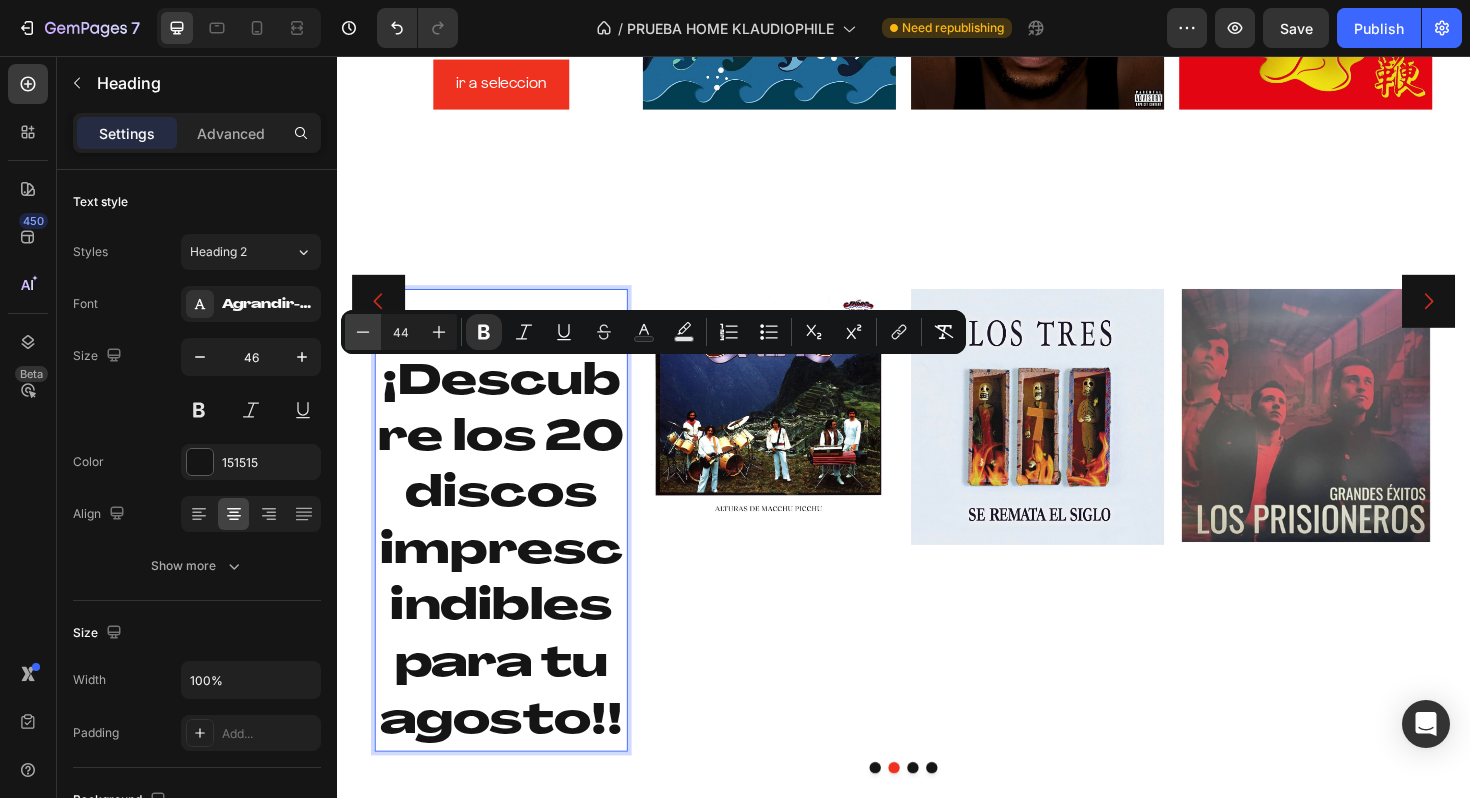 click 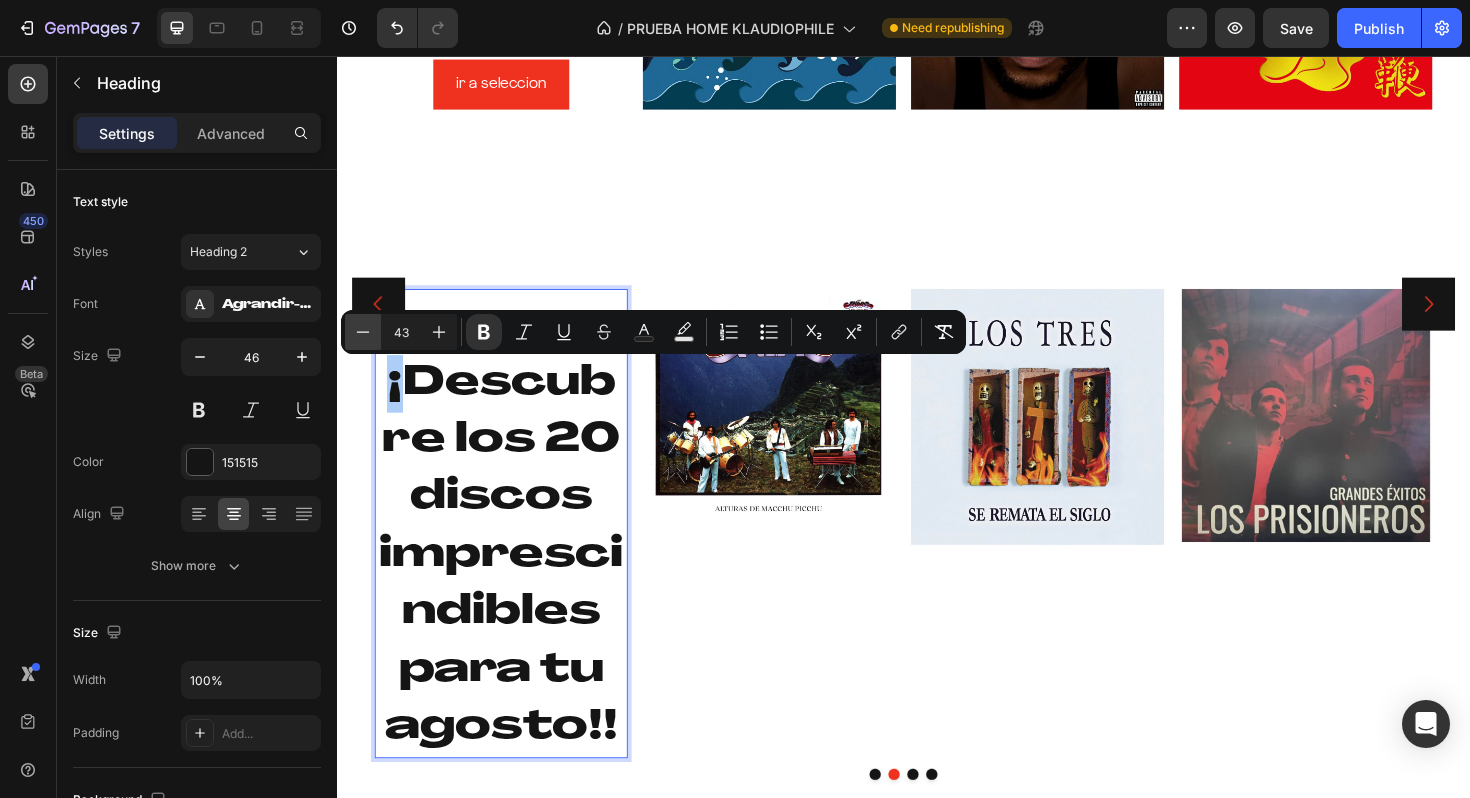 click 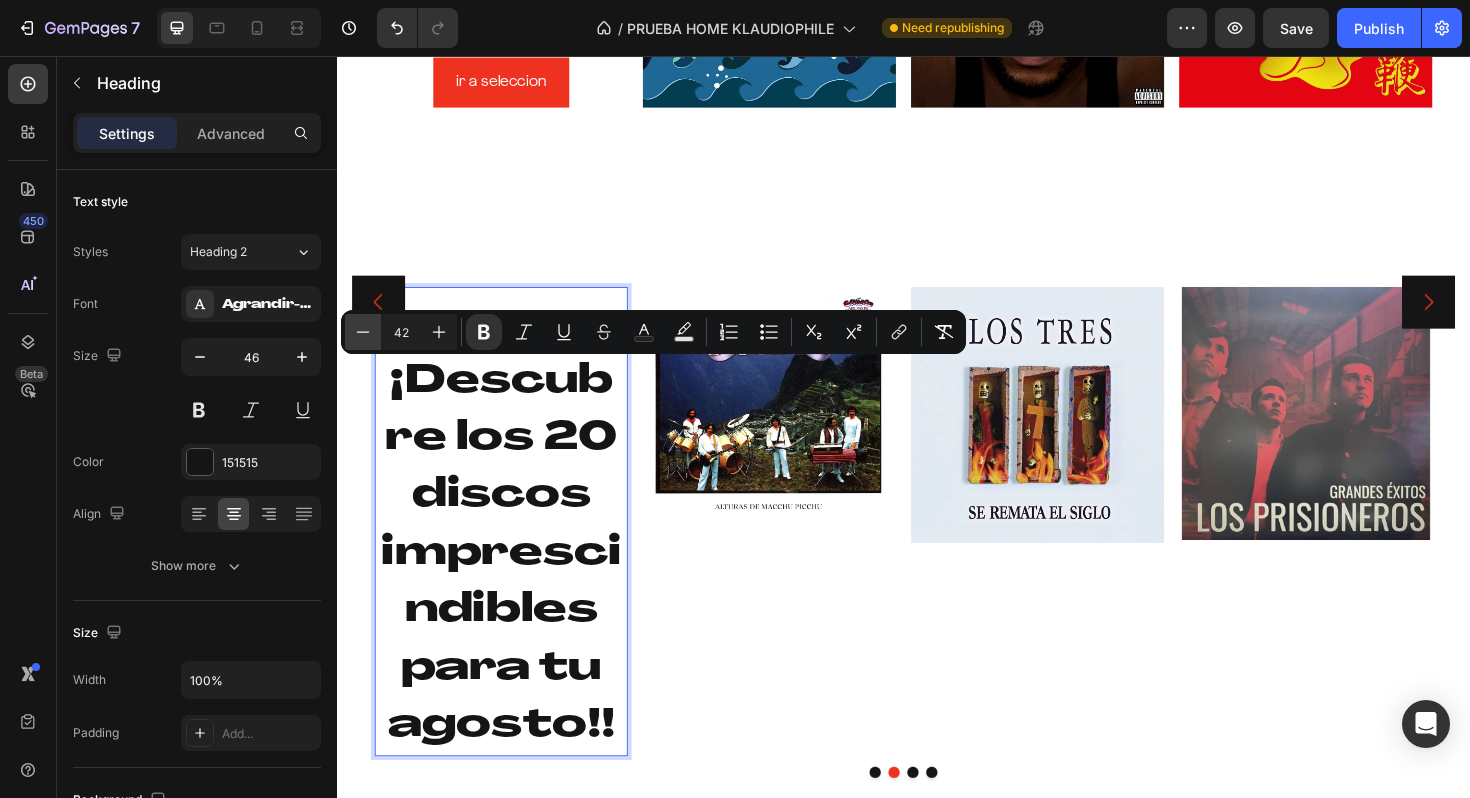 click 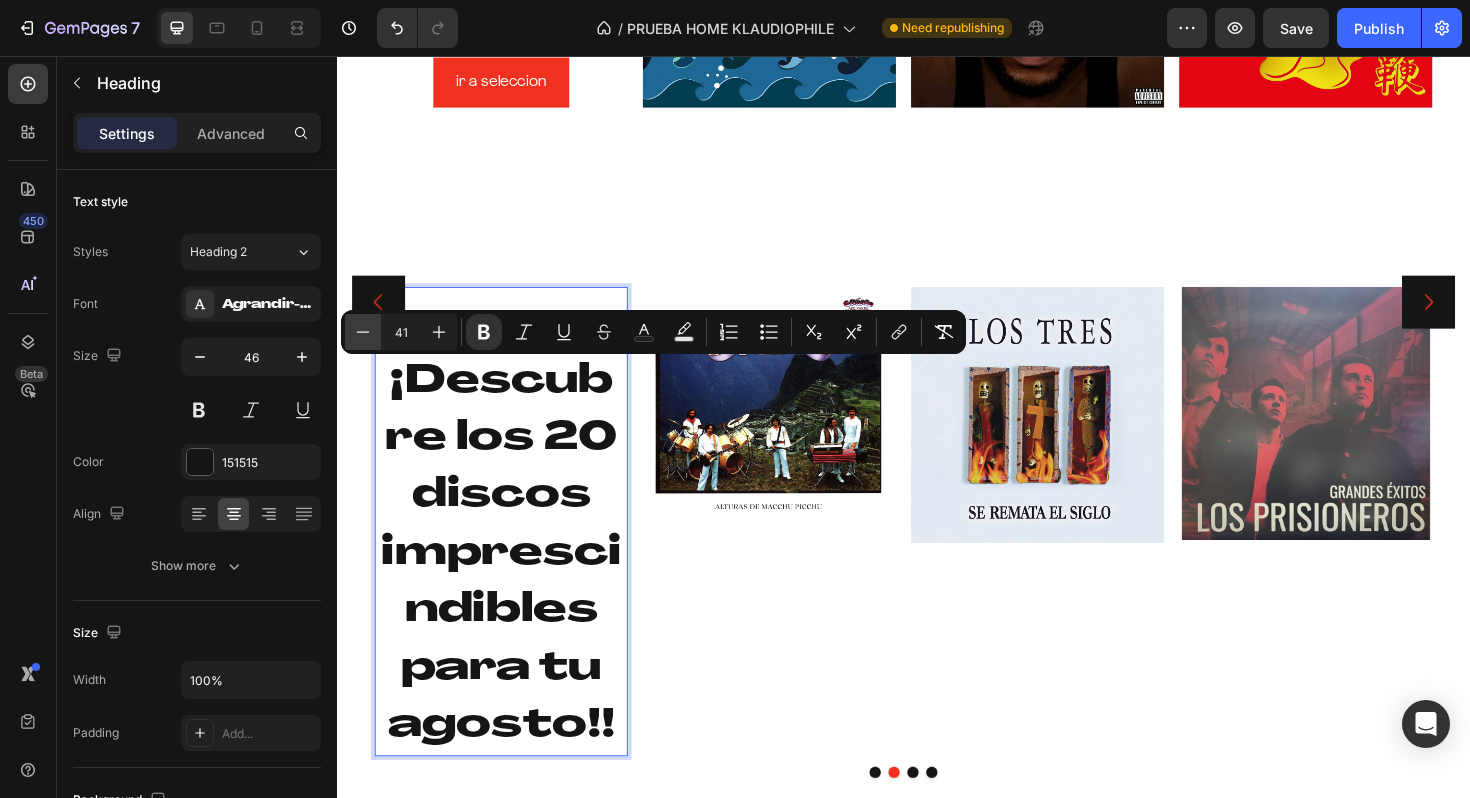 click 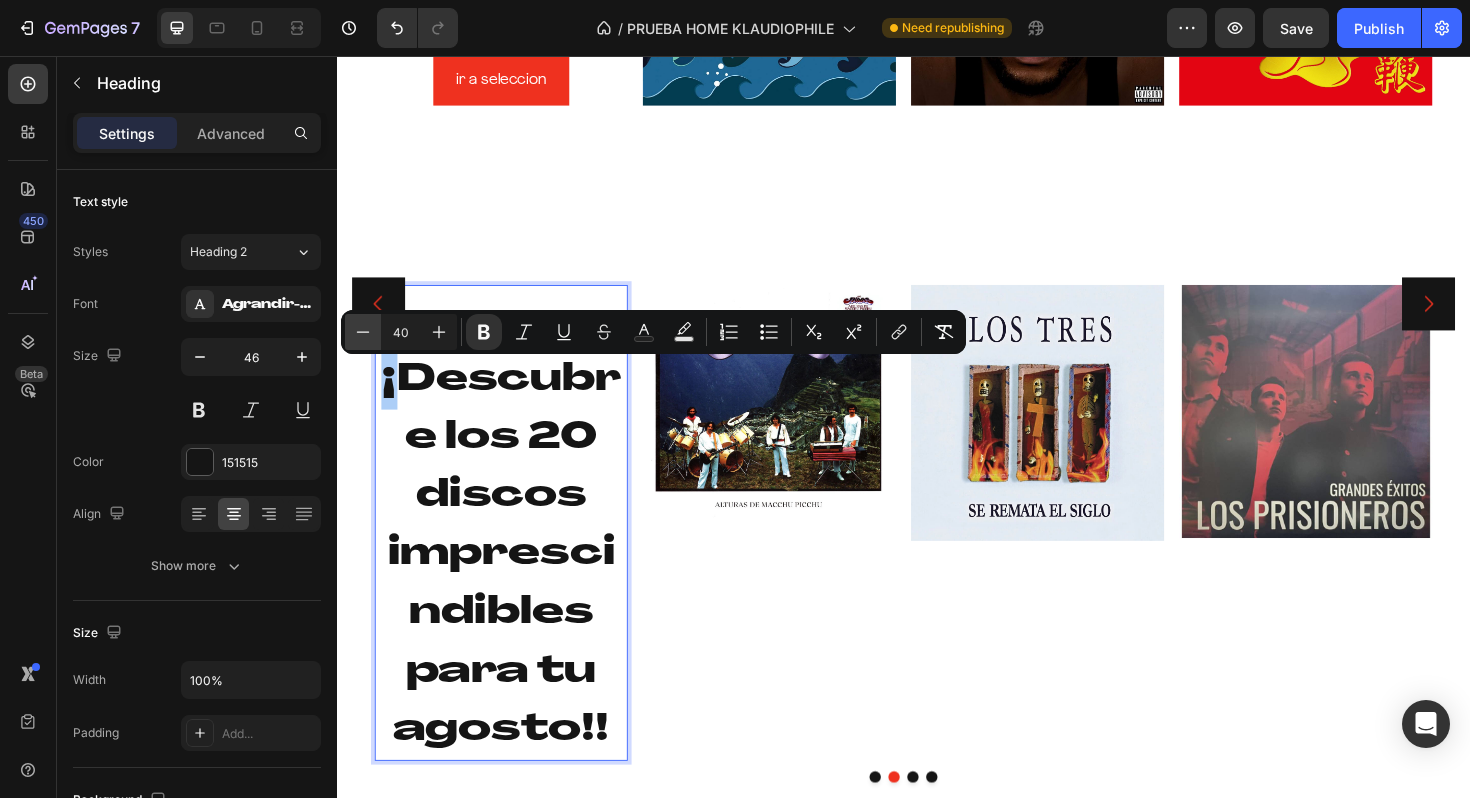 click 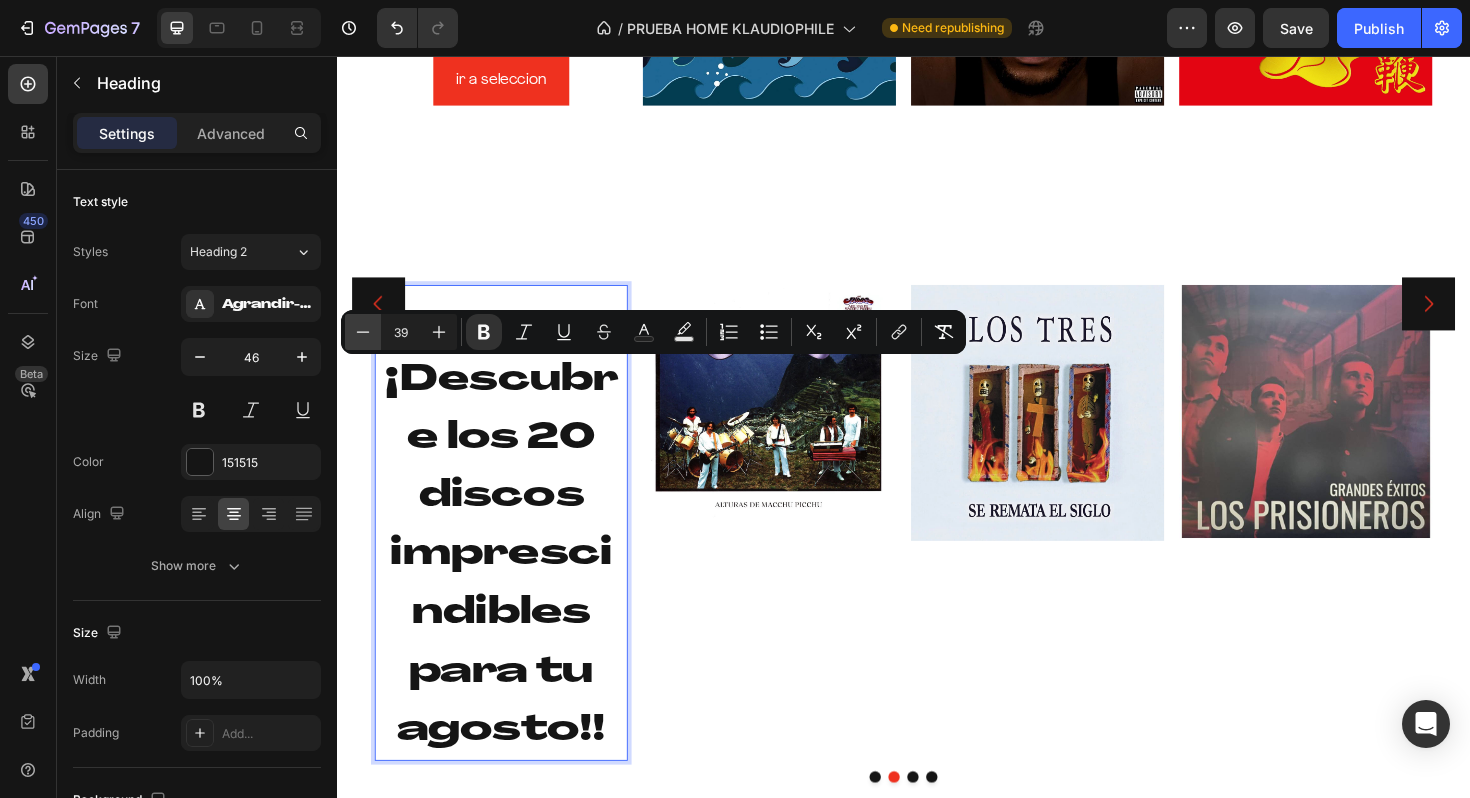 click 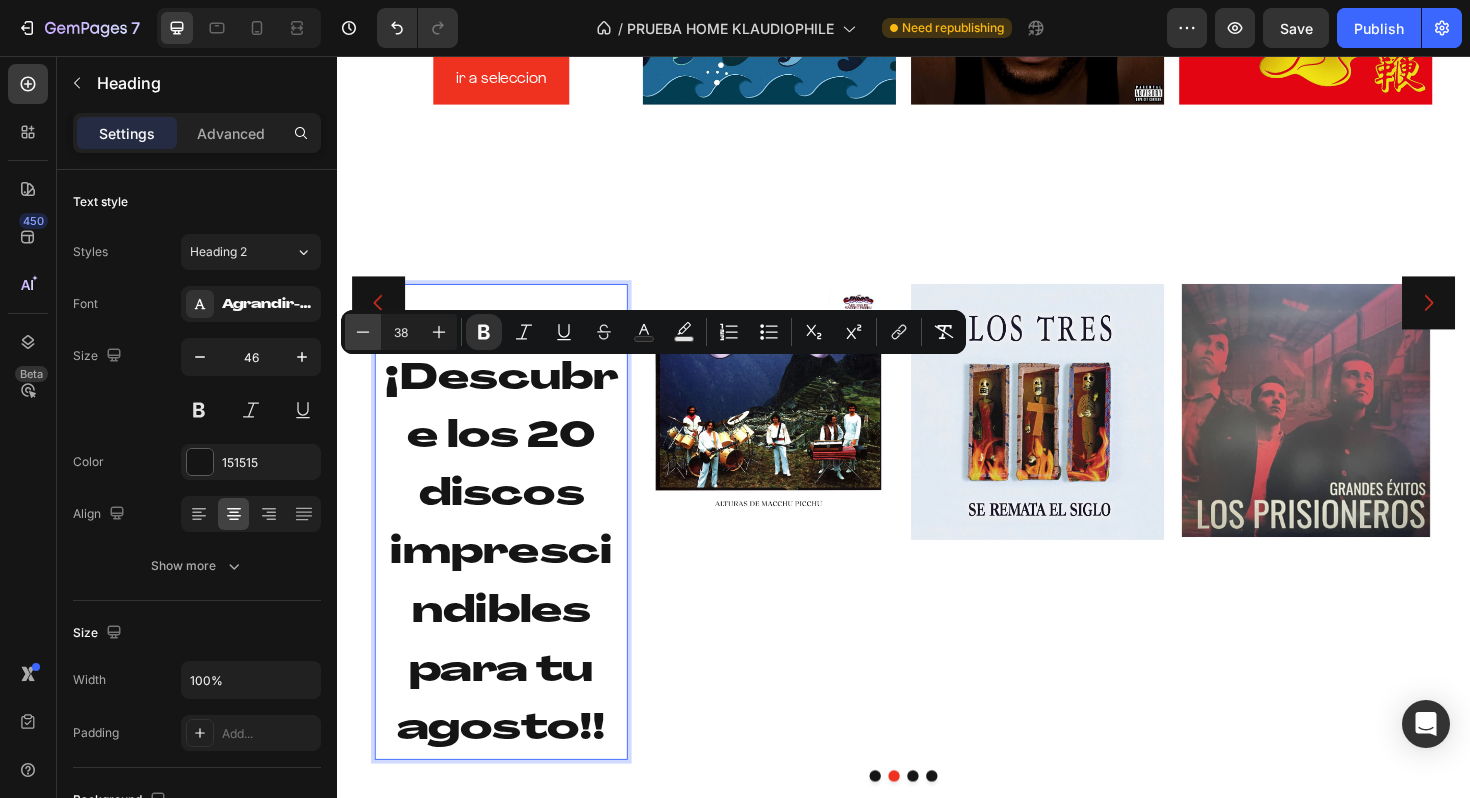 click 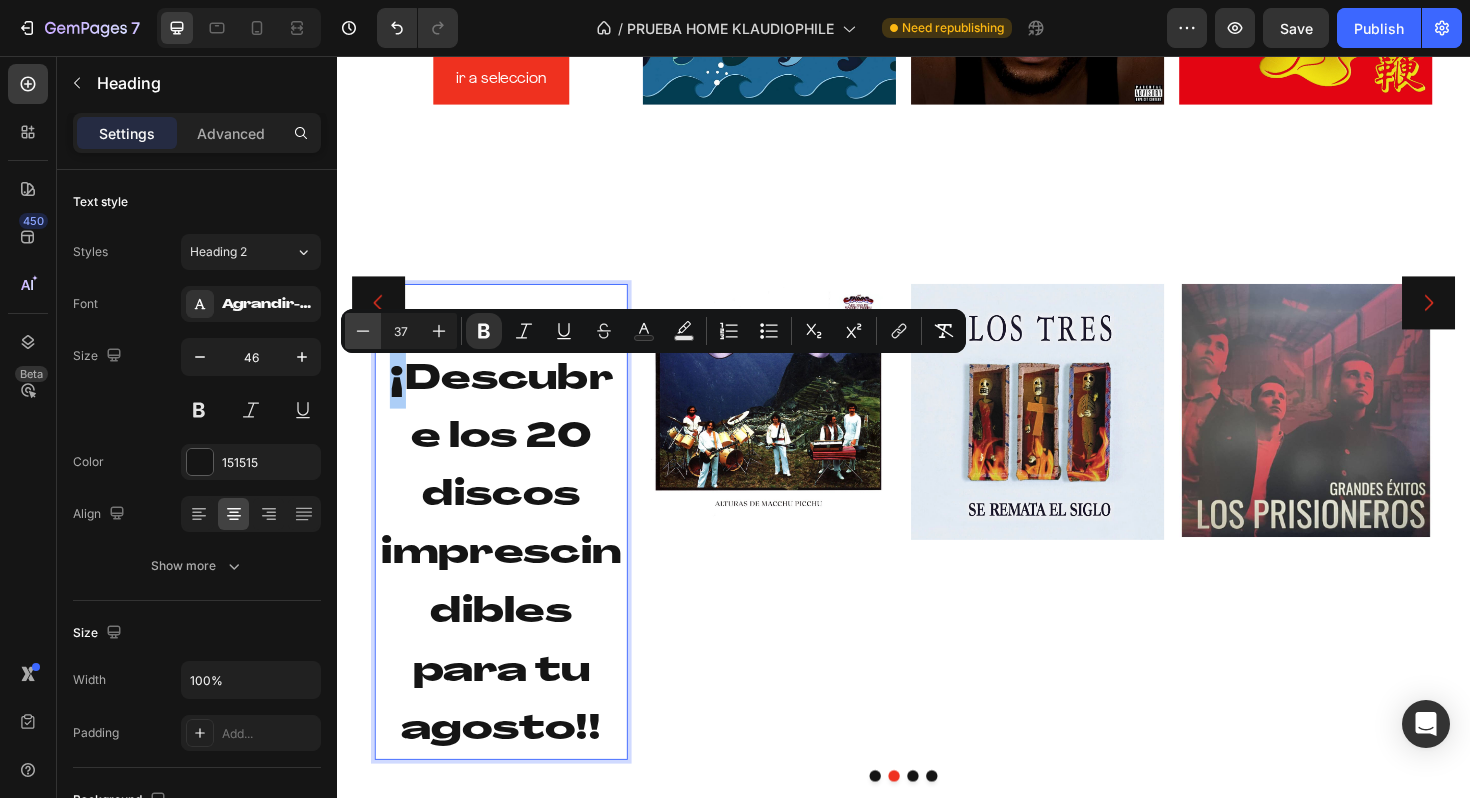 click 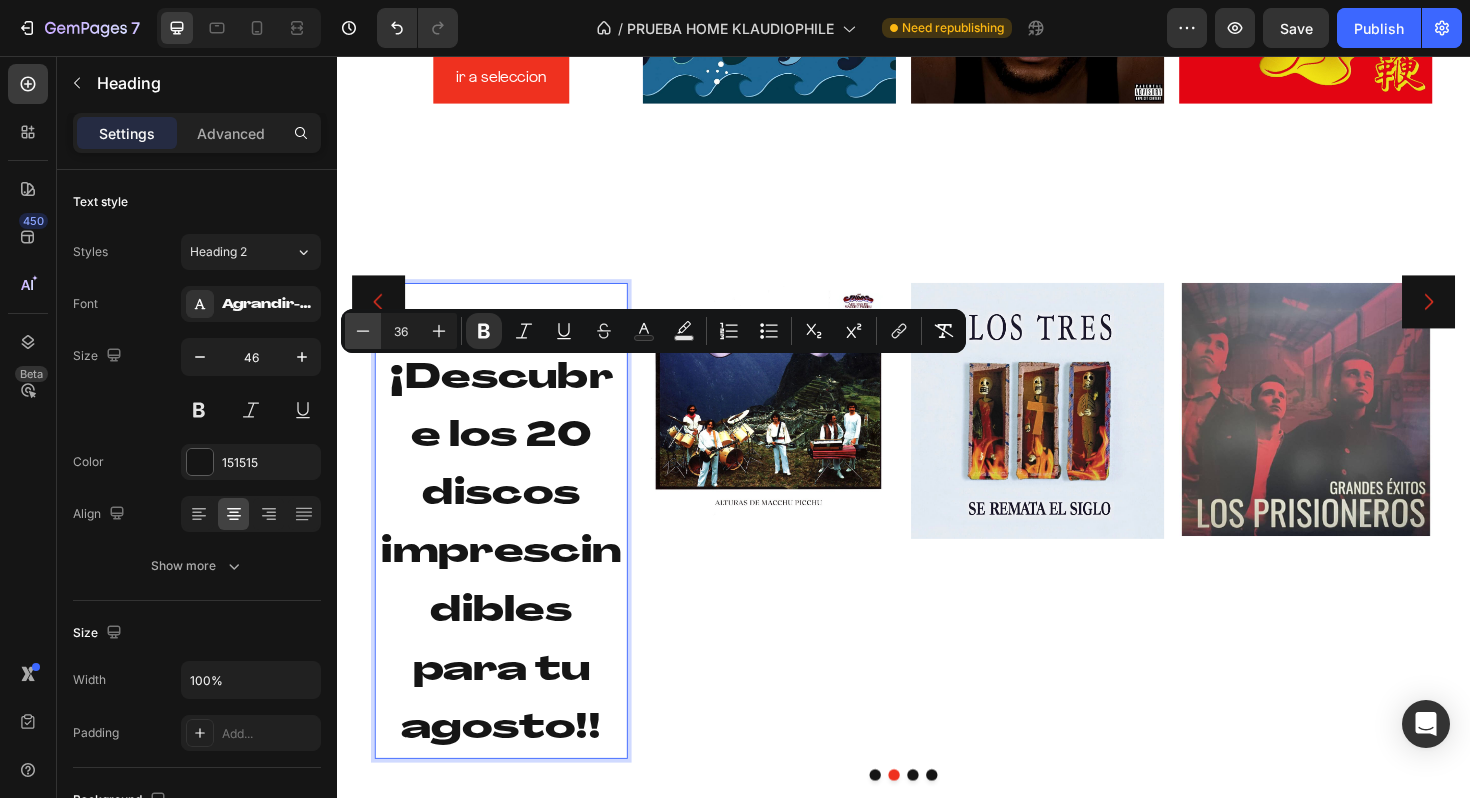 click 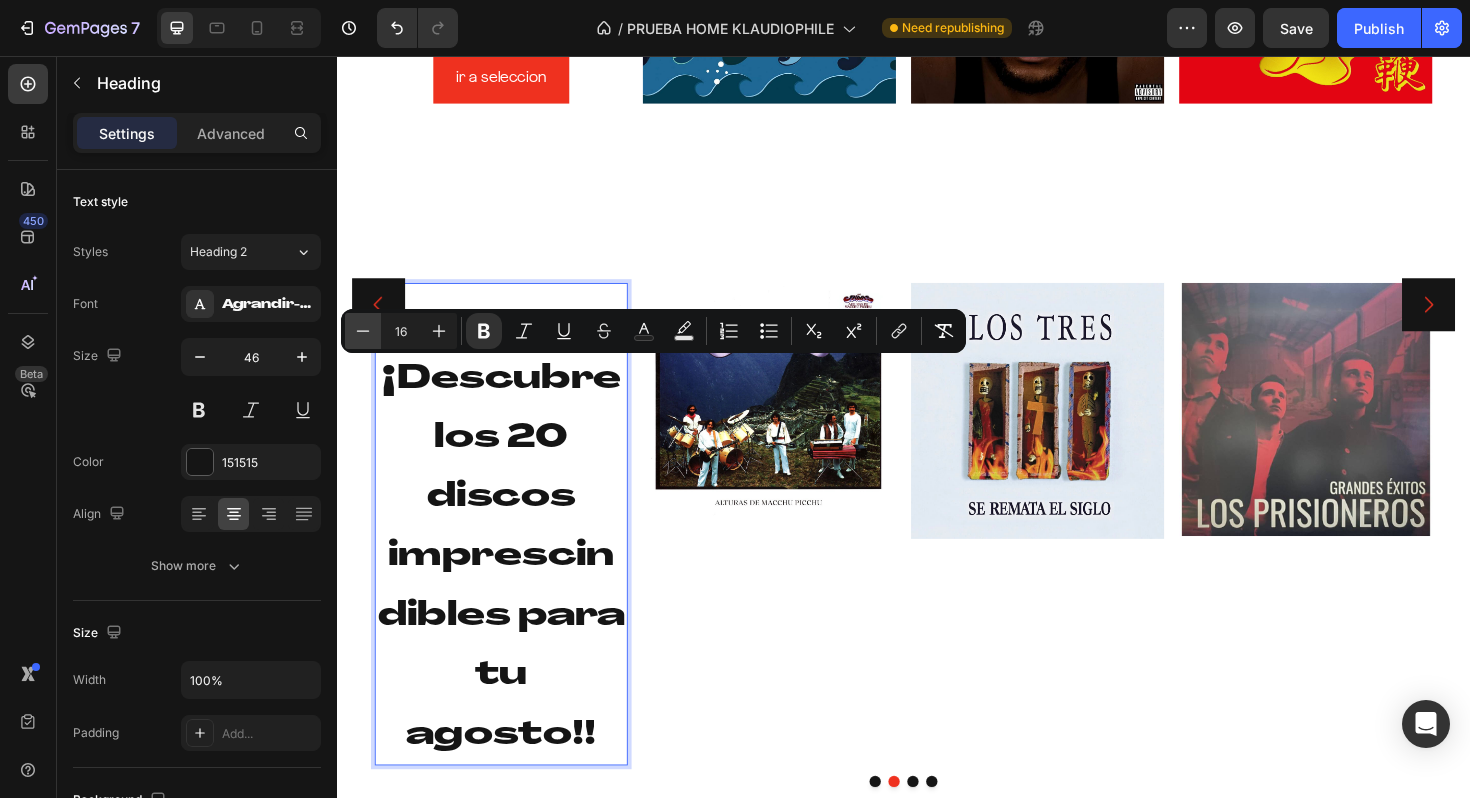 scroll, scrollTop: 410, scrollLeft: 0, axis: vertical 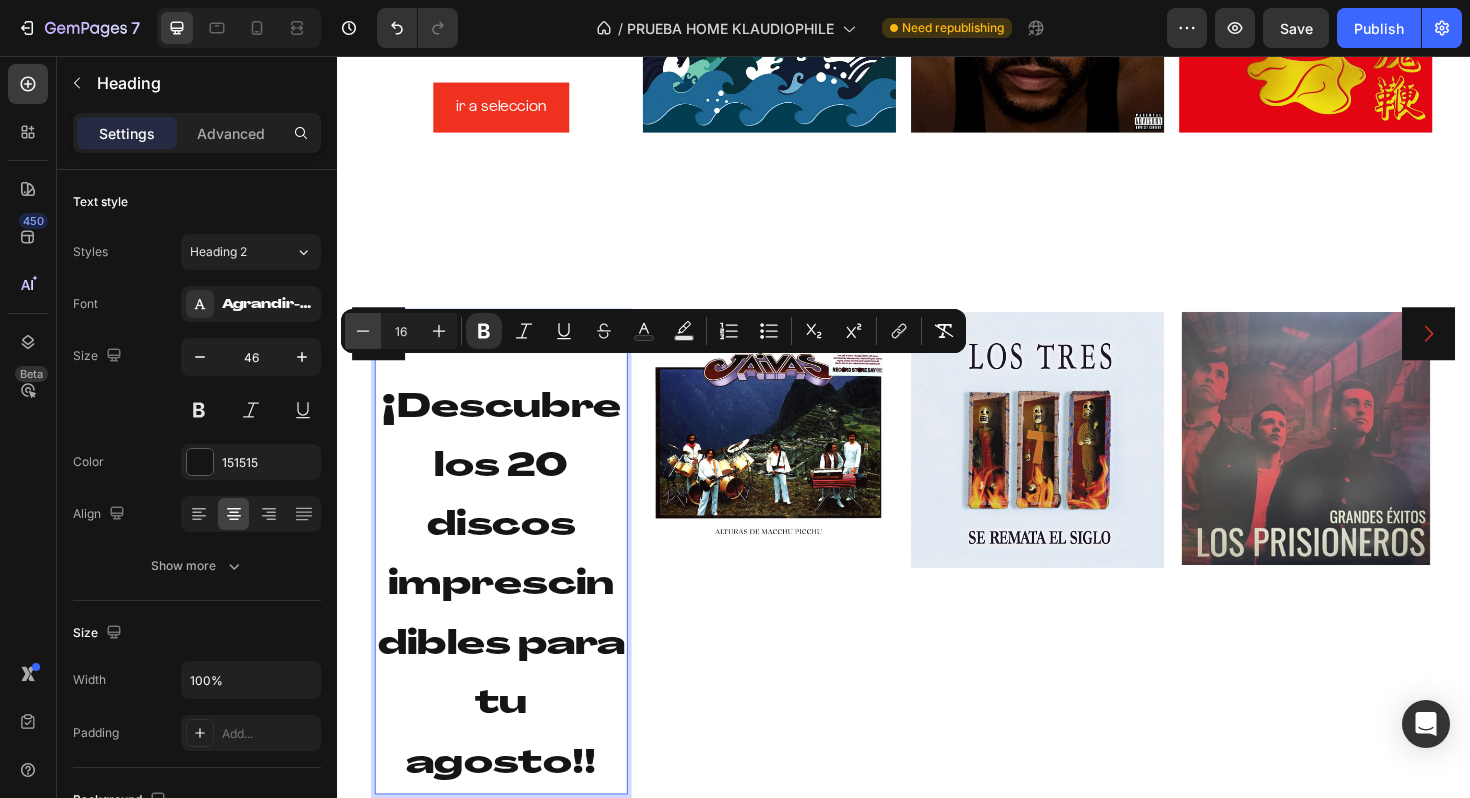 click on "Selección de KLAUDIO ¡ Descubre los 20 discos imprescindibles para tu agosto!! Heading   0 ir a seleccion Button Image Image Image Row" at bounding box center (937, 579) 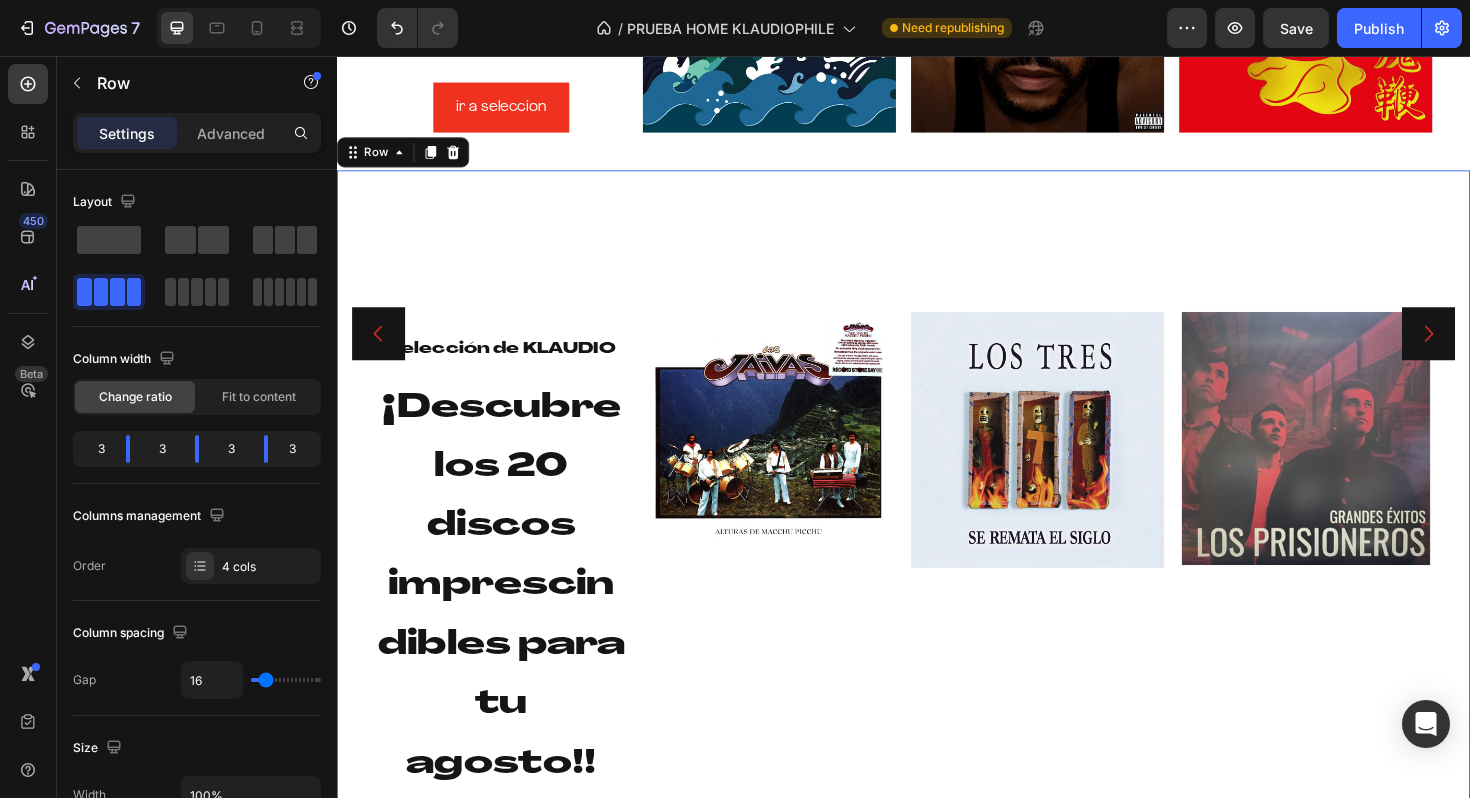 click on "⁠⁠⁠⁠⁠⁠⁠ Selección de KLAUDIO ¡ Descubre los 20 discos imprescindibles para tu agosto!! Heading ir a seleccion Button Image Image Image Row   0" at bounding box center (937, 579) 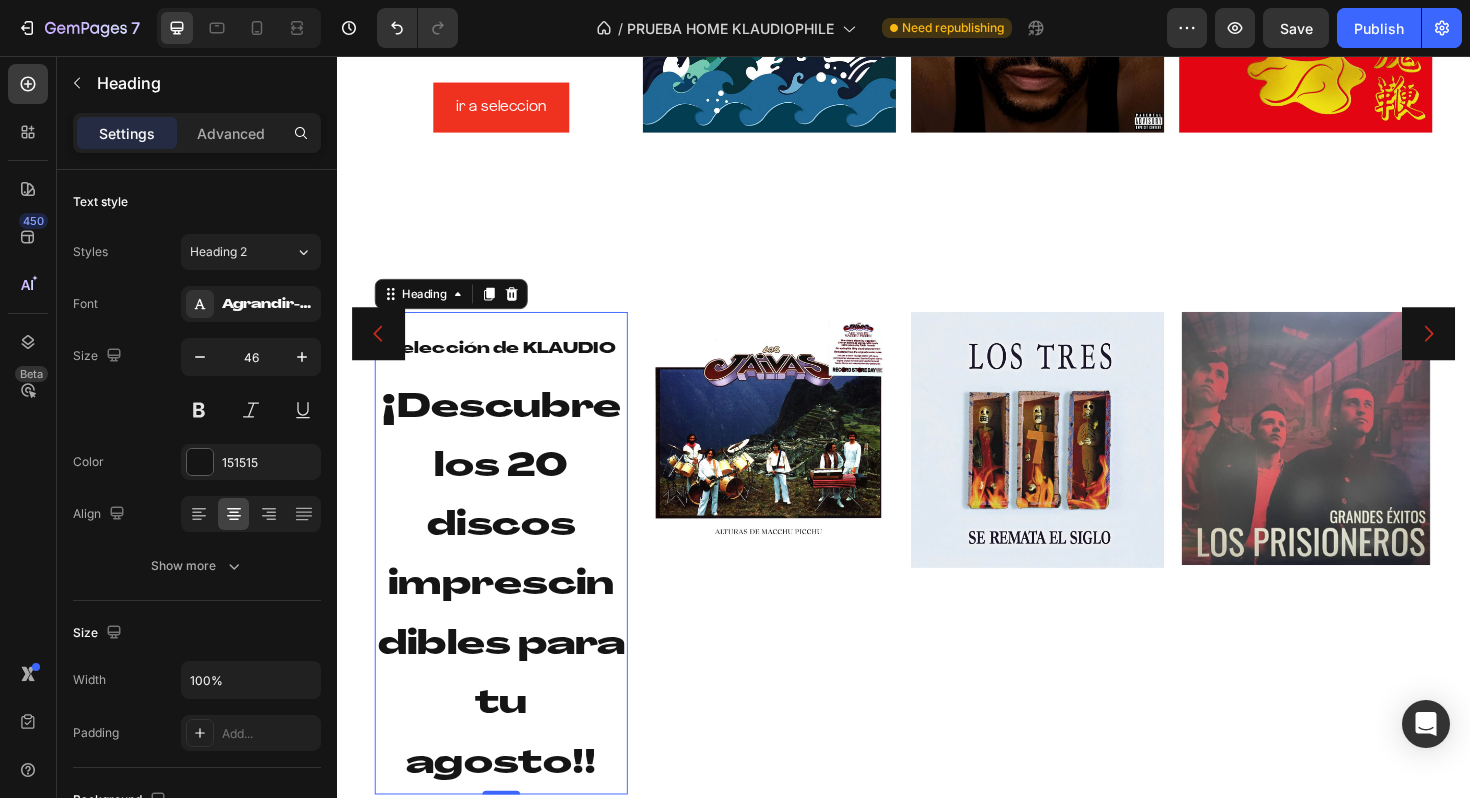 click on "Descubre los 20 discos imprescindibles para tu agosto!!" at bounding box center [511, 618] 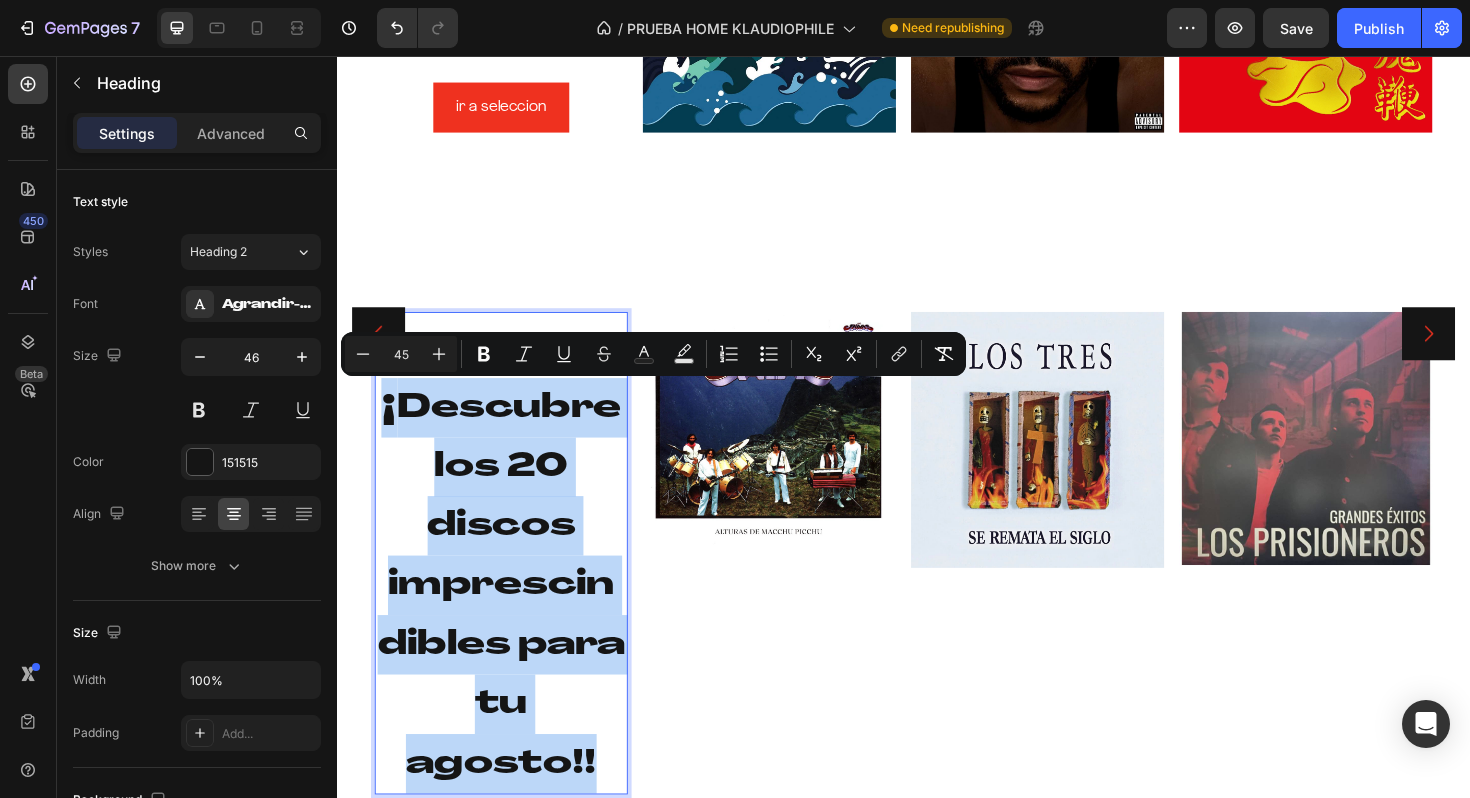 drag, startPoint x: 389, startPoint y: 423, endPoint x: 645, endPoint y: 764, distance: 426.40005 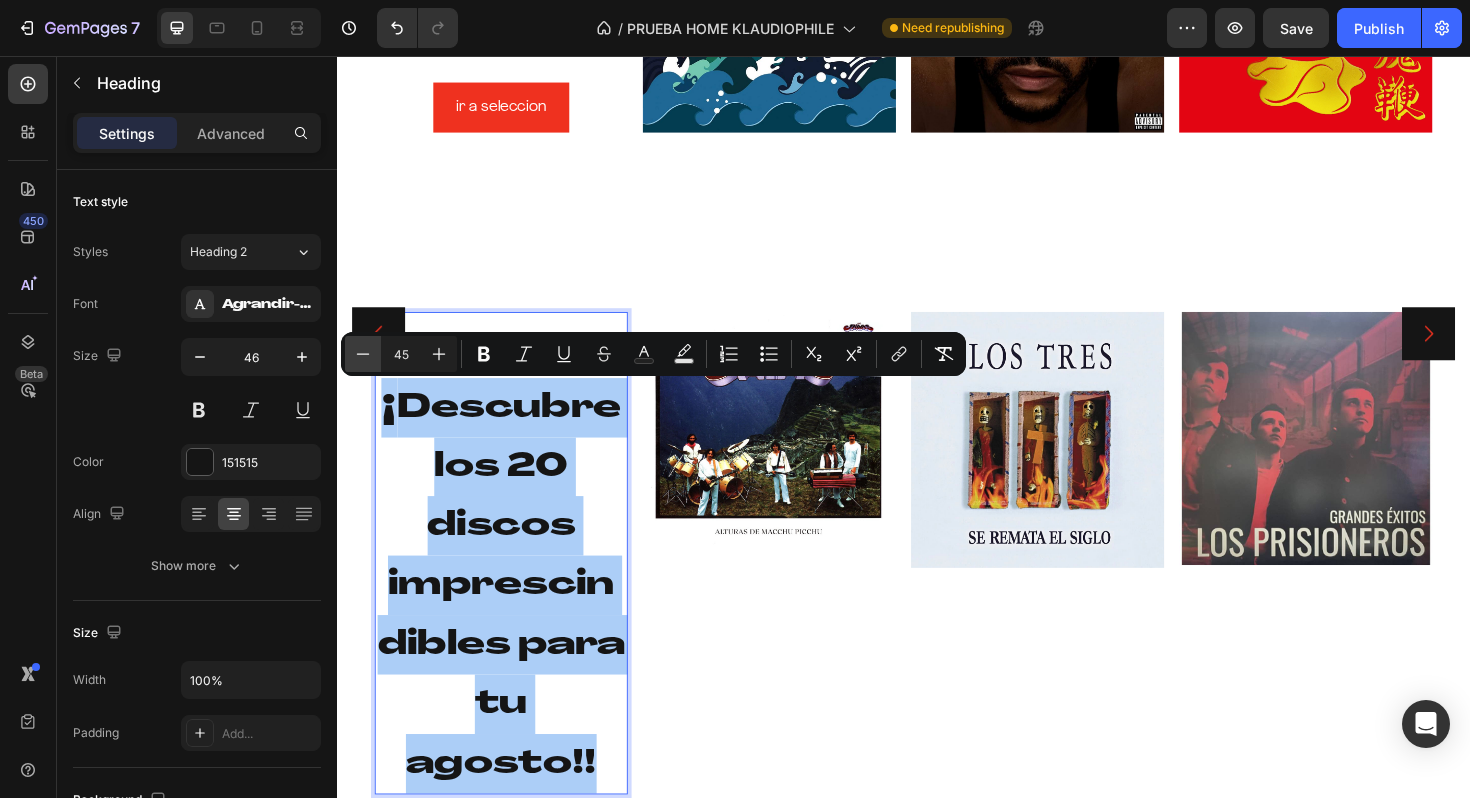 click 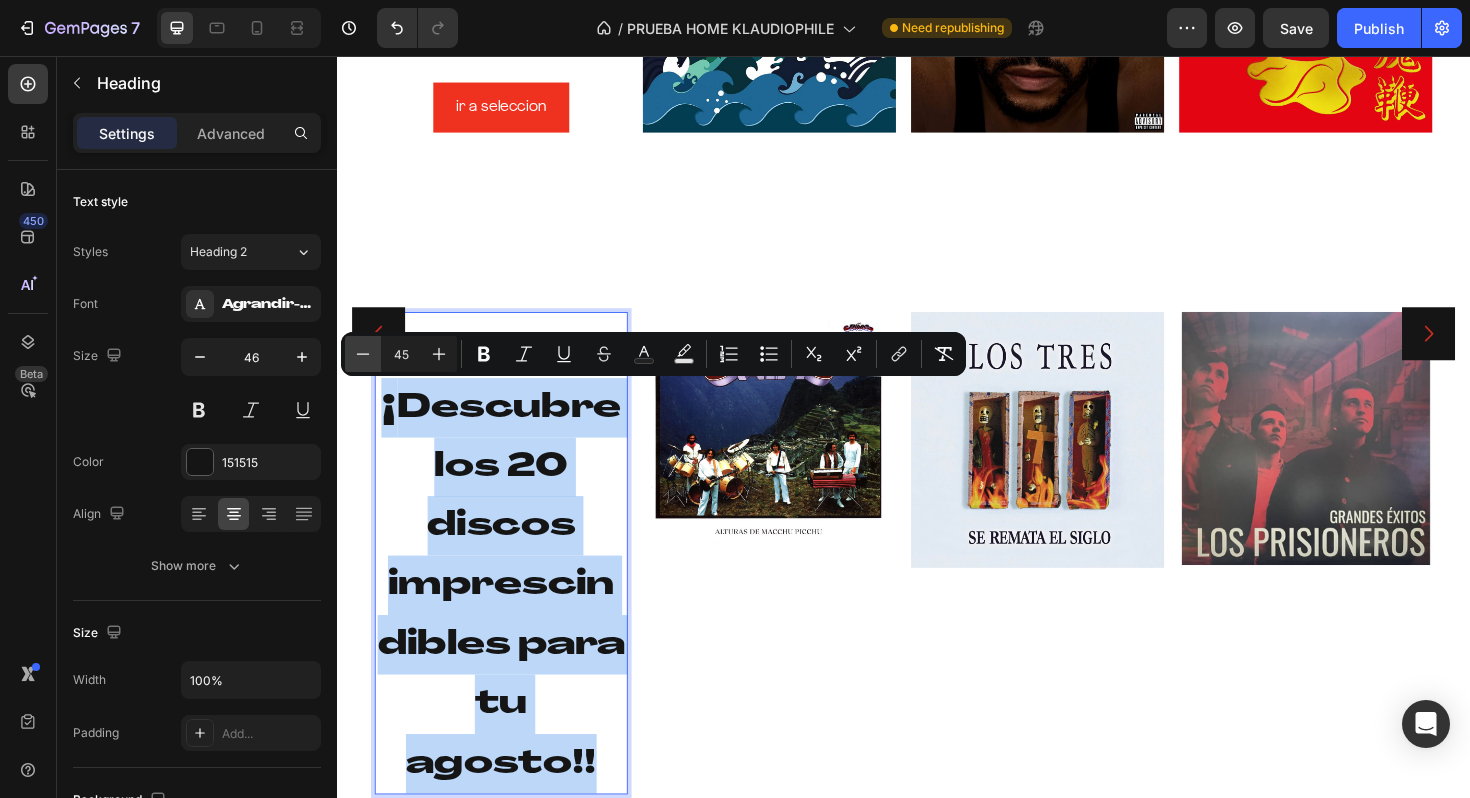 type on "44" 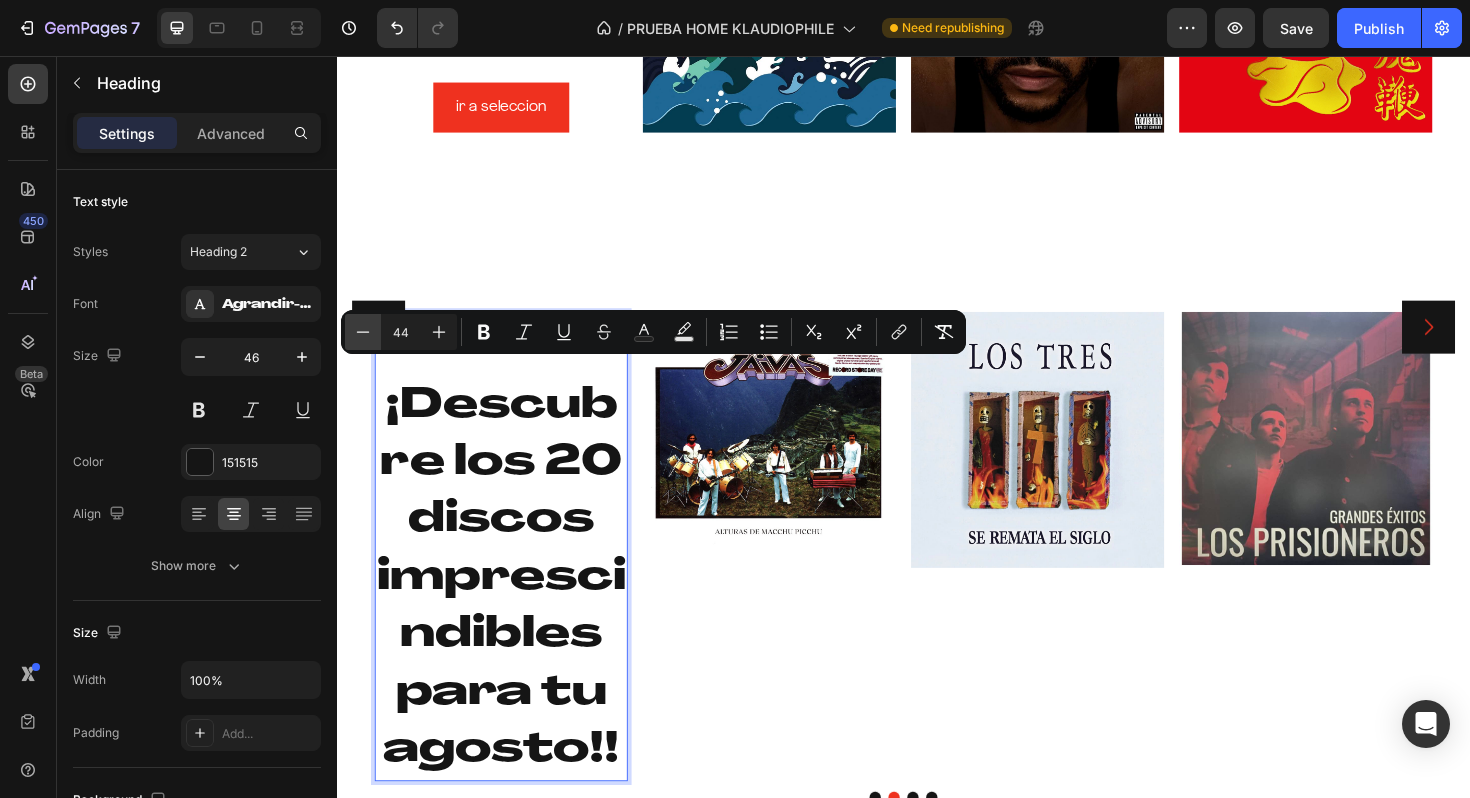 scroll, scrollTop: 434, scrollLeft: 0, axis: vertical 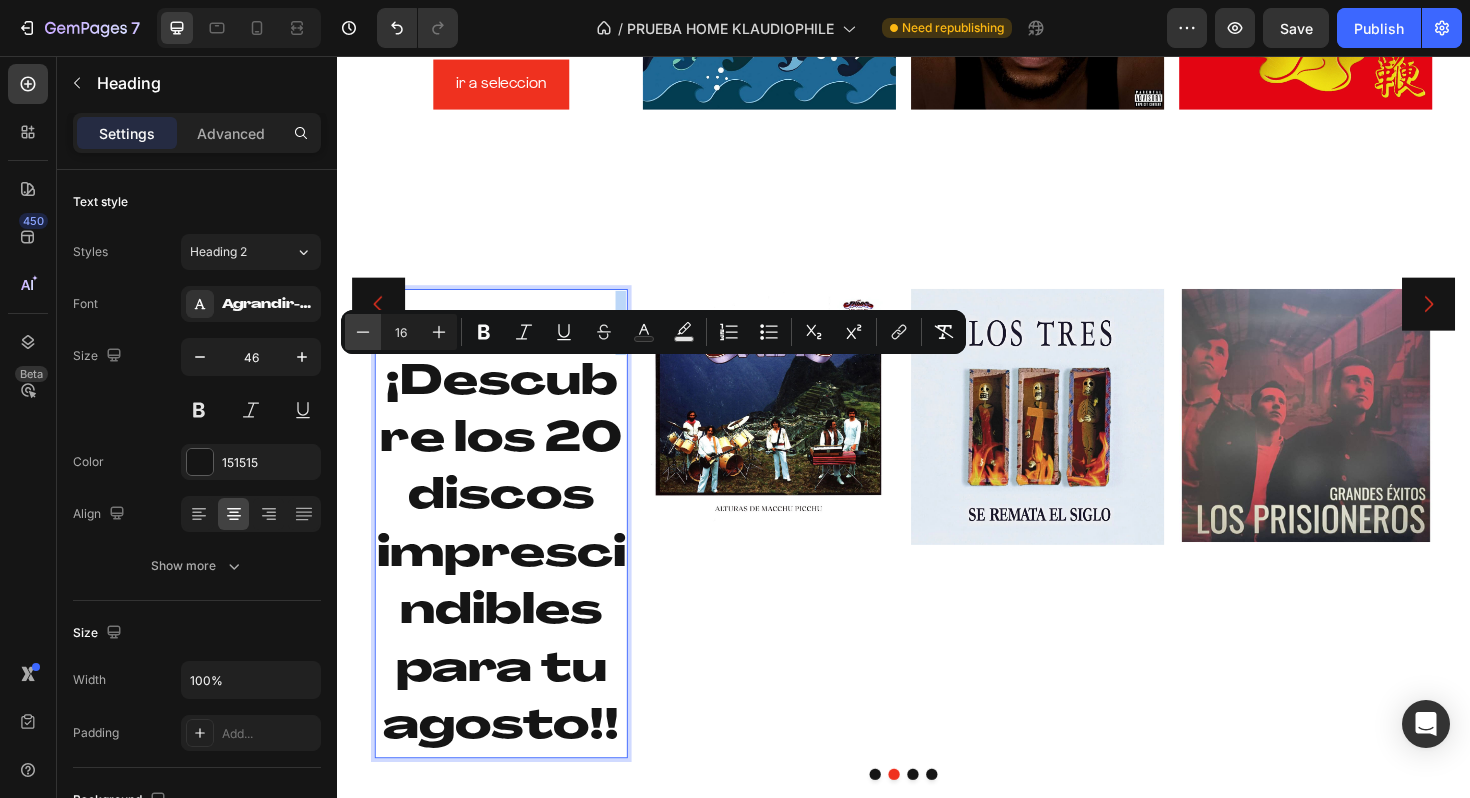 click on "Selección de KLAUDIO ¡ Descubre los 20 discos imprescindibles para tu agosto!! Heading   0 ir a seleccion Button Image Image Image Row" at bounding box center (937, 548) 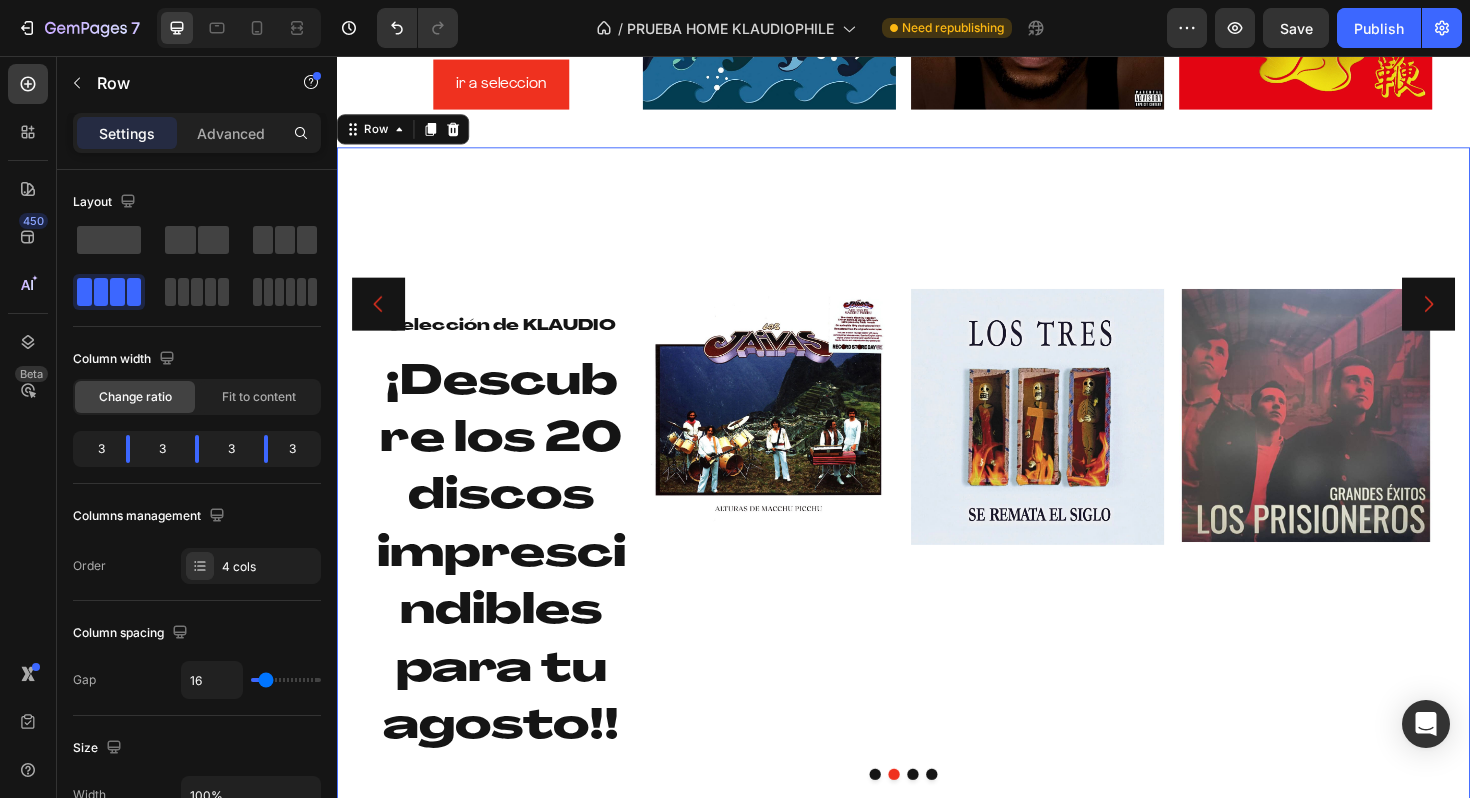 click on "⁠⁠⁠⁠⁠⁠⁠ Selección de KLAUDIO ¡ Descubre los 20 discos imprescindibles para tu agosto!! Heading ir a seleccion Button Image Image Image Row   0" at bounding box center [937, 548] 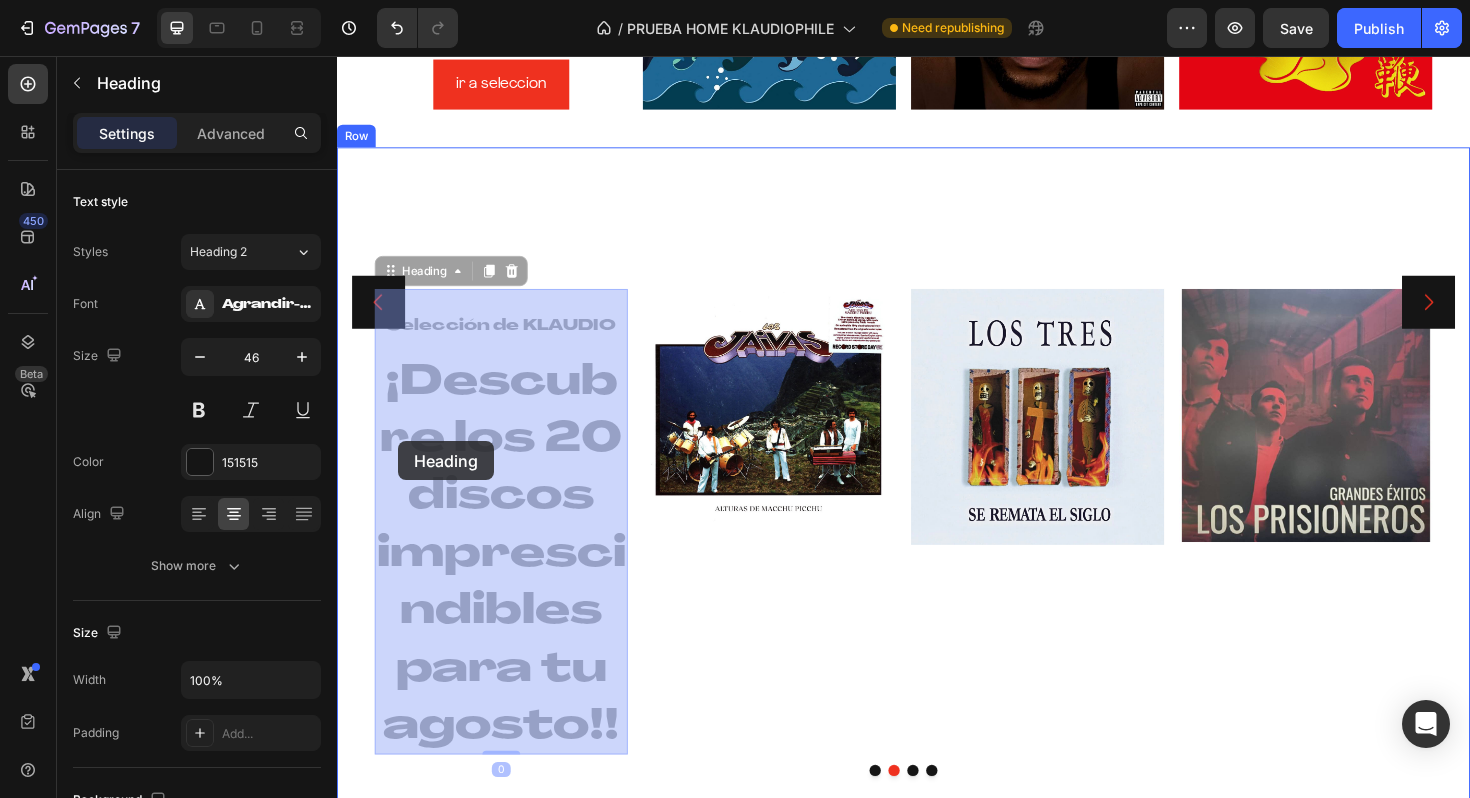 drag, startPoint x: 638, startPoint y: 765, endPoint x: 402, endPoint y: 464, distance: 382.4879 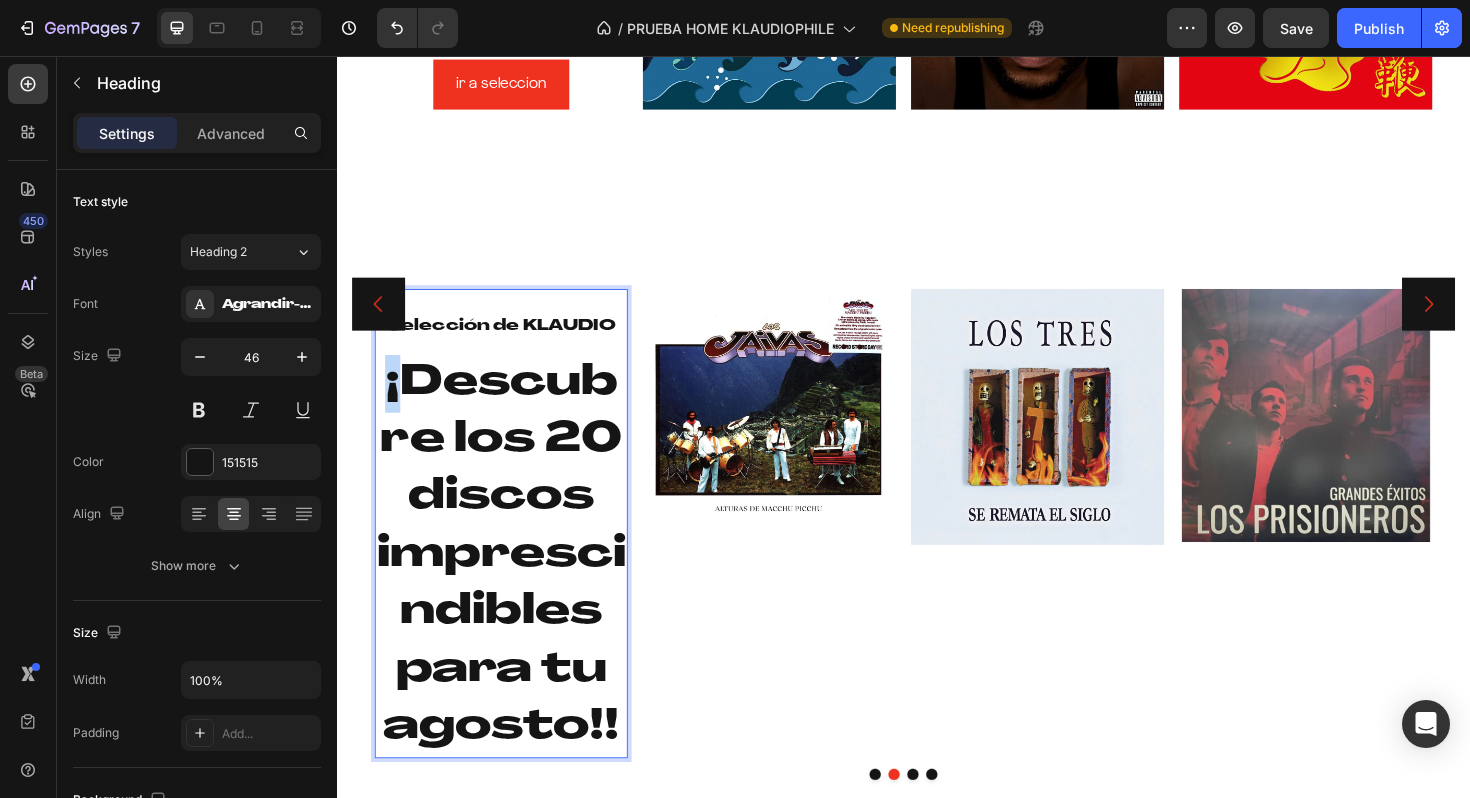 click on "¡ Descubre los 20 discos imprescindibles para tu agosto!!" at bounding box center (511, 585) 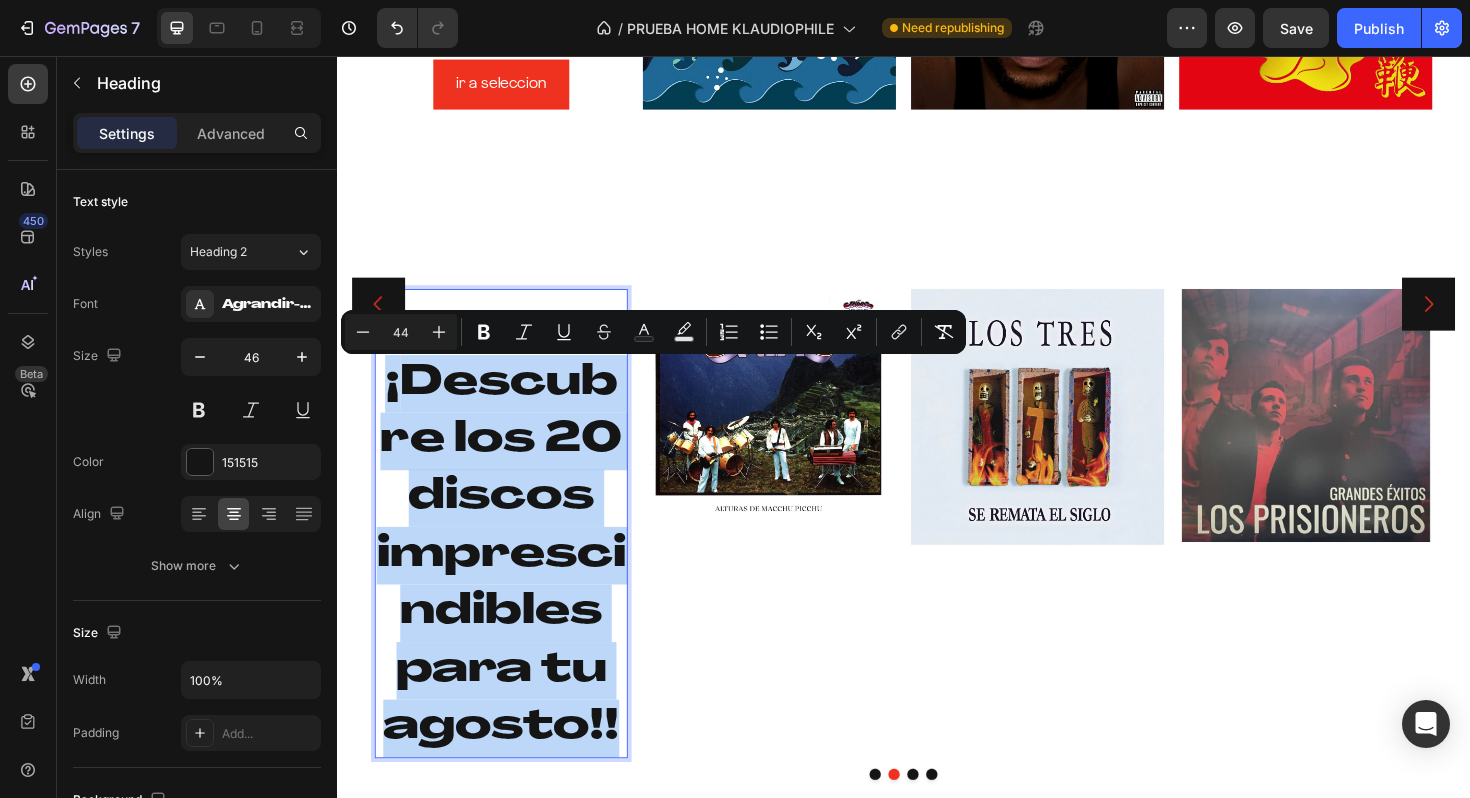 drag, startPoint x: 391, startPoint y: 386, endPoint x: 437, endPoint y: 434, distance: 66.48308 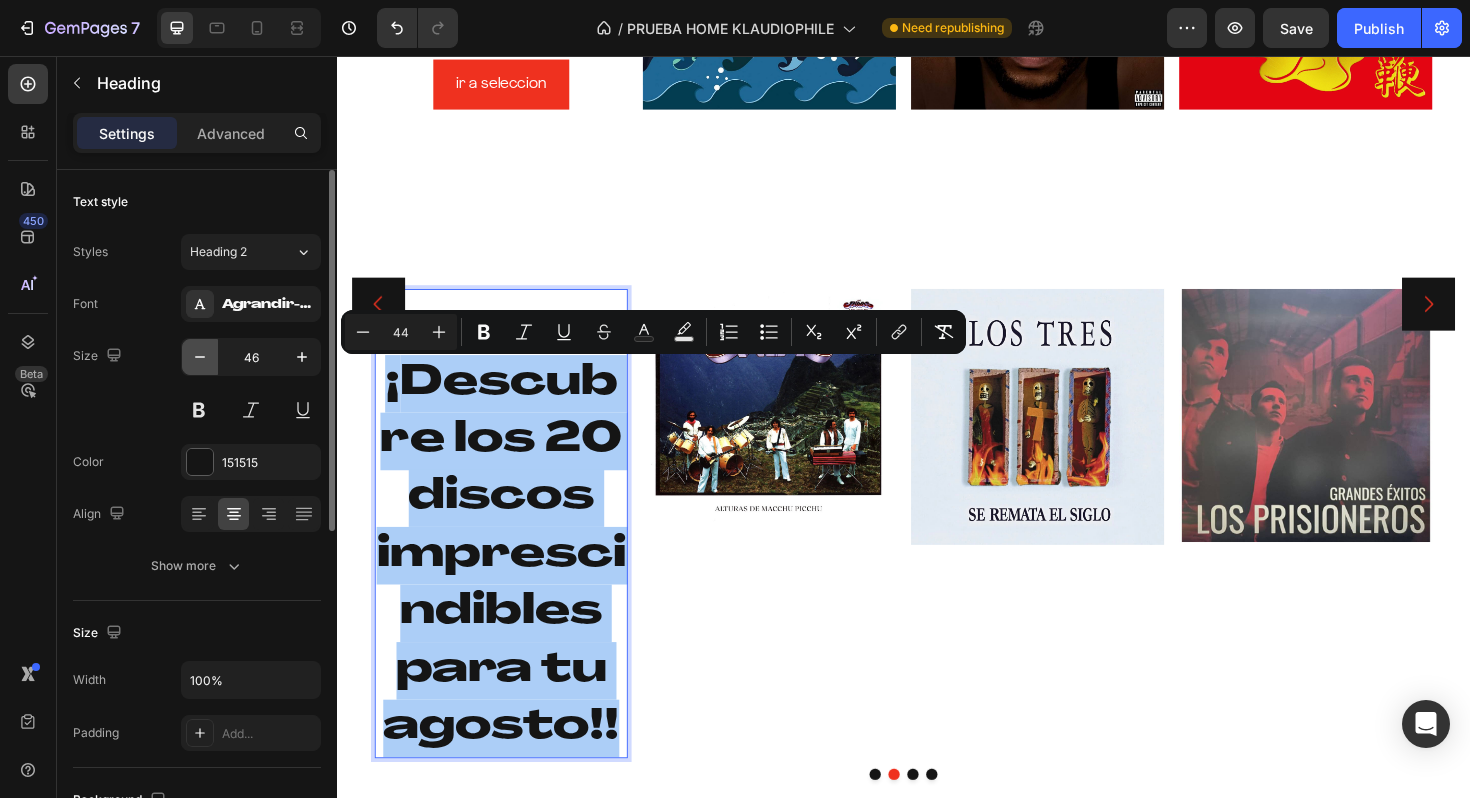 click 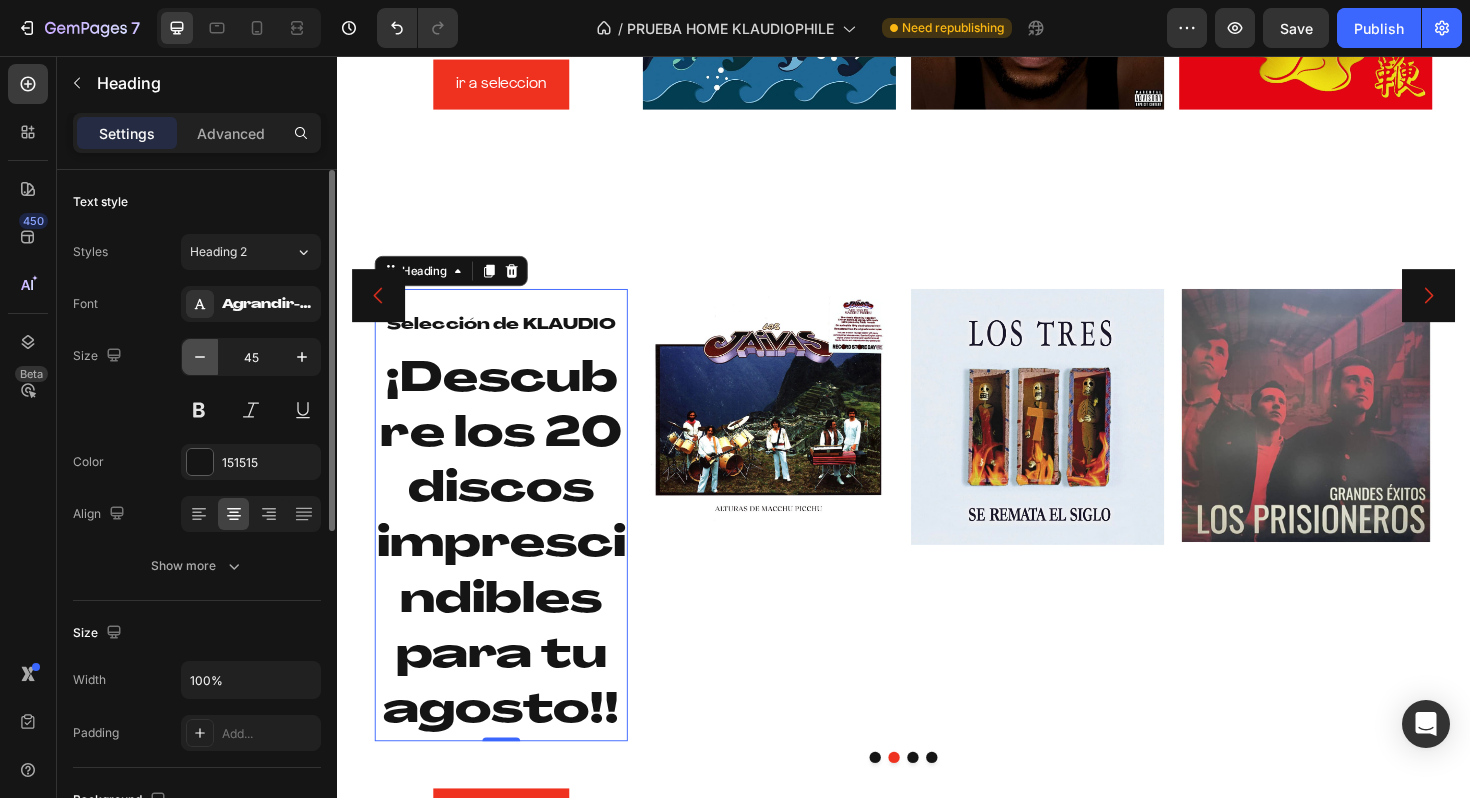 click 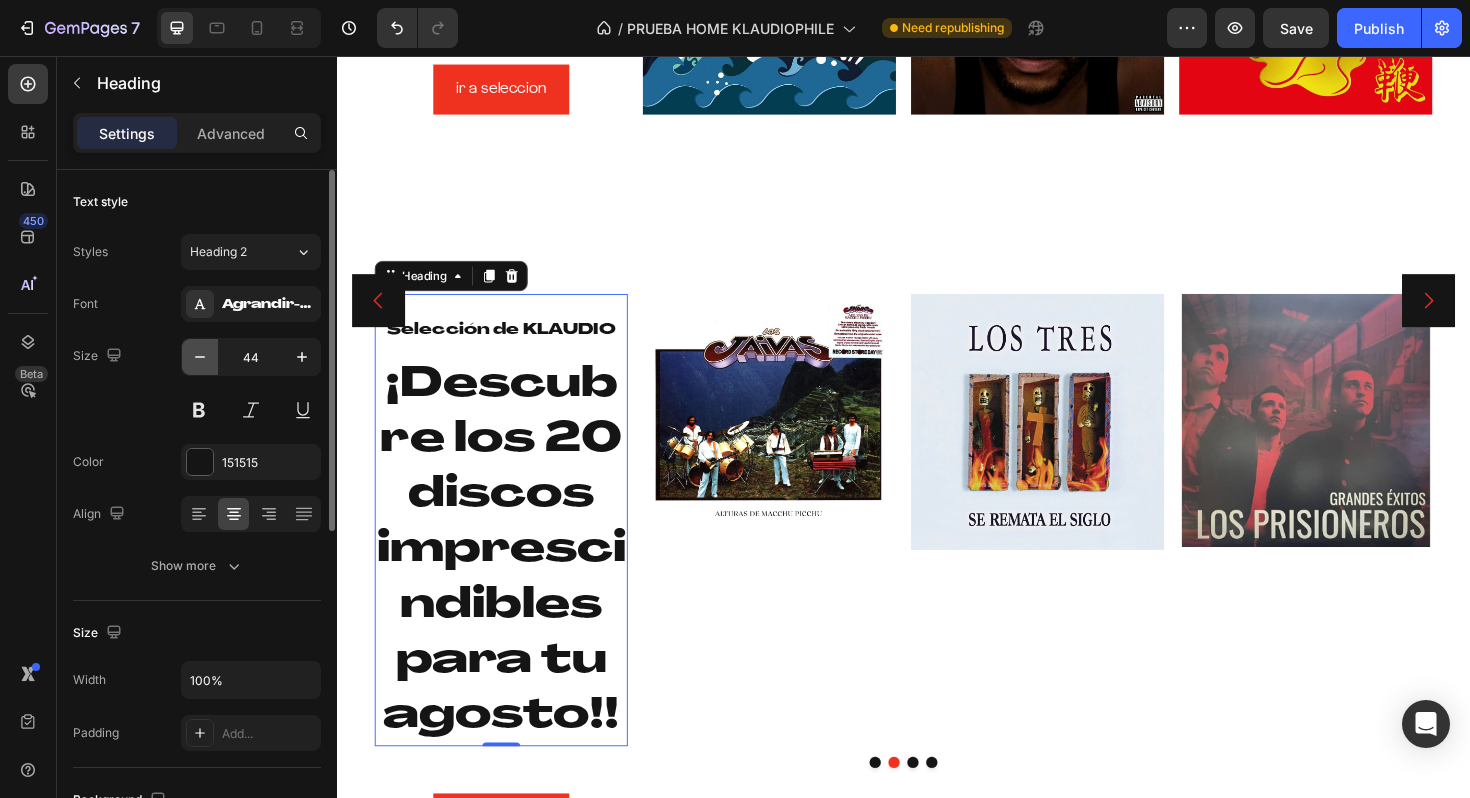 click 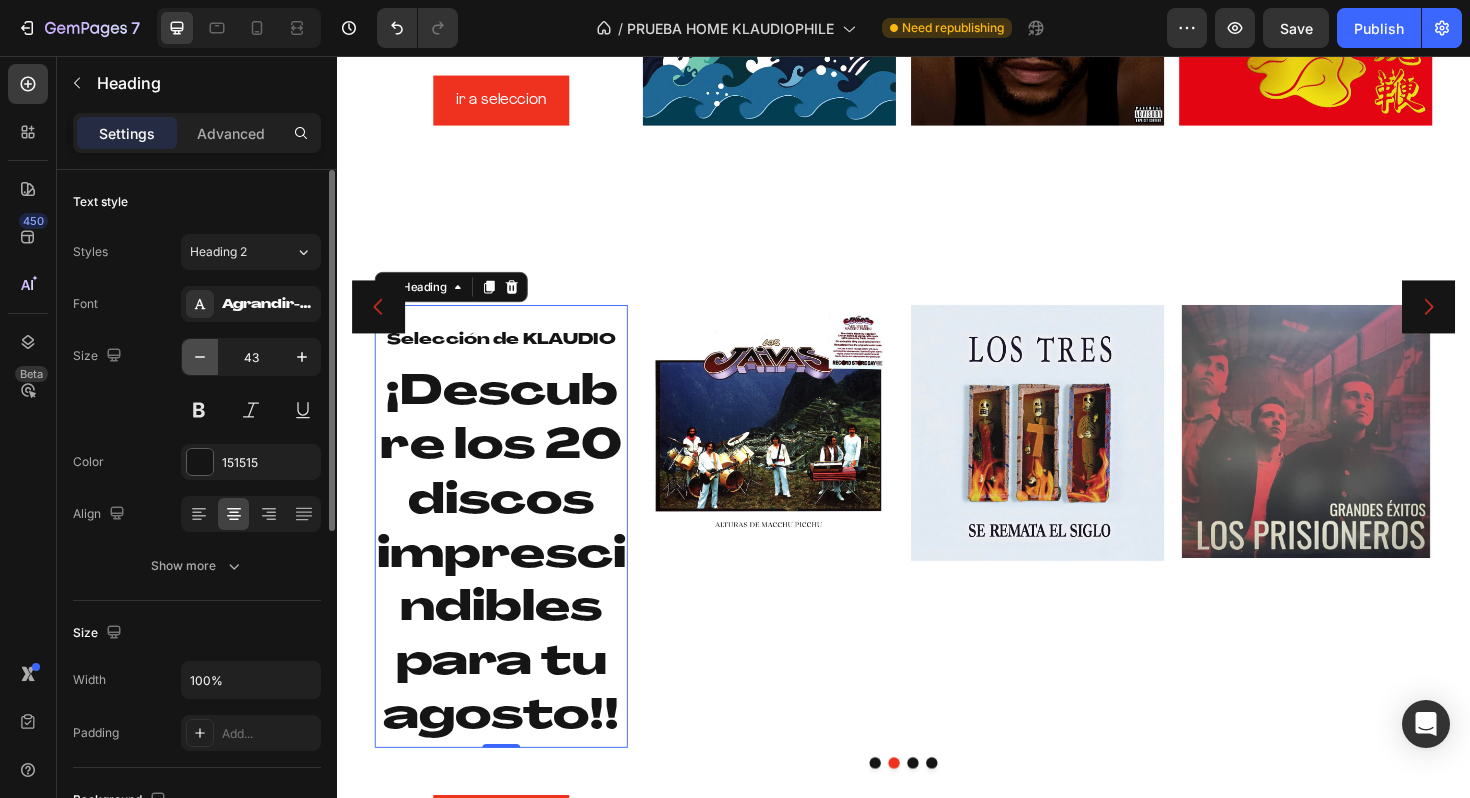 click 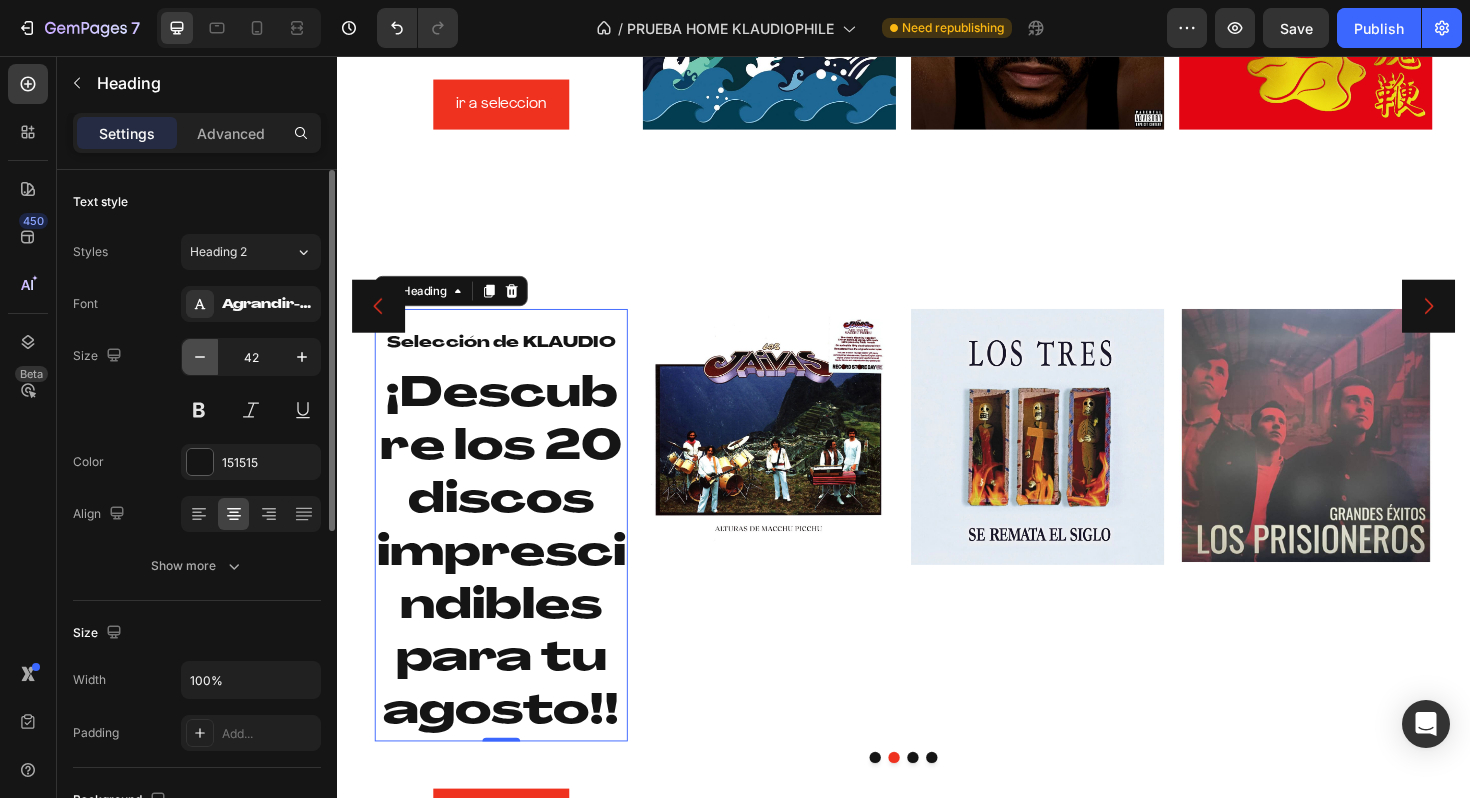 click 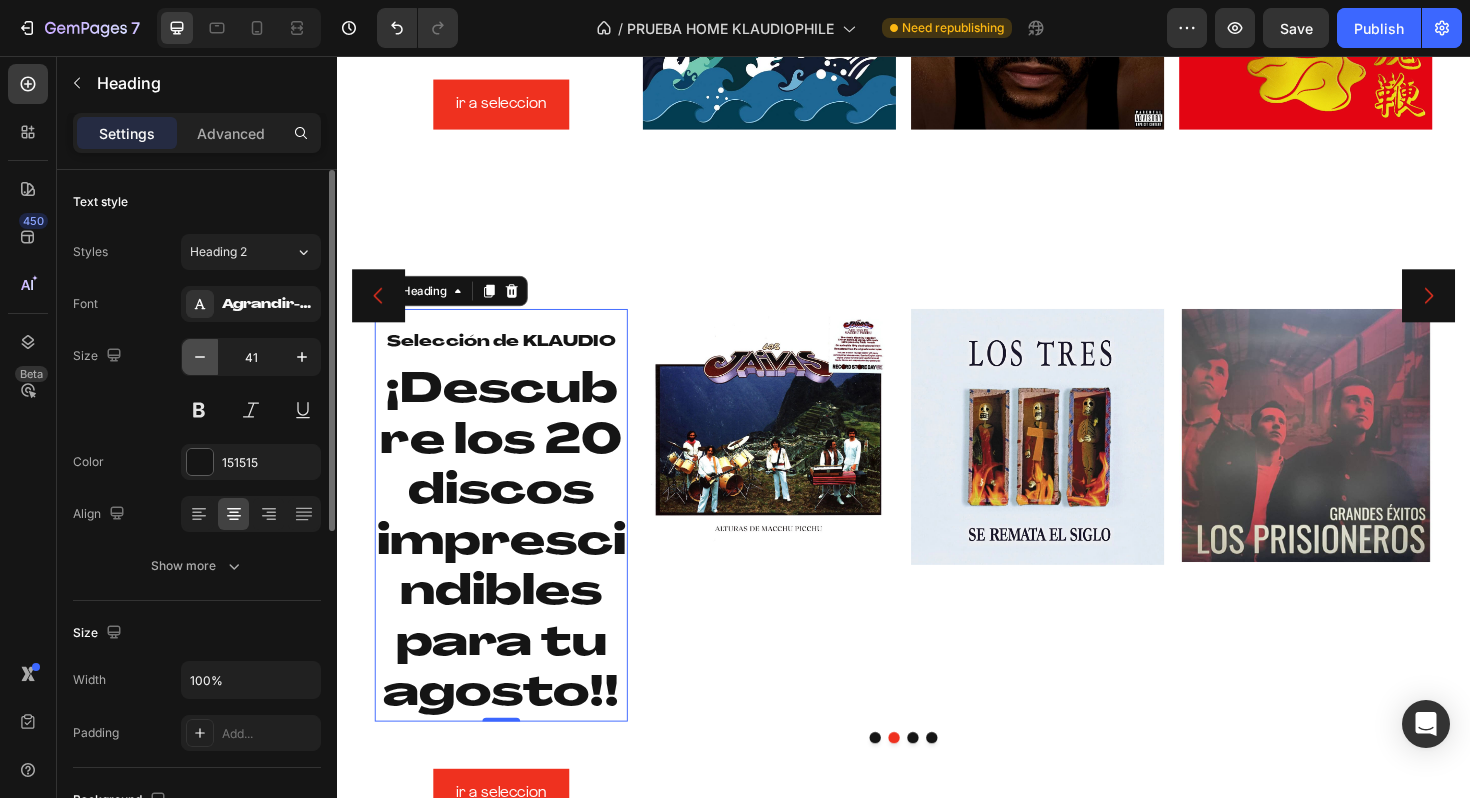 click 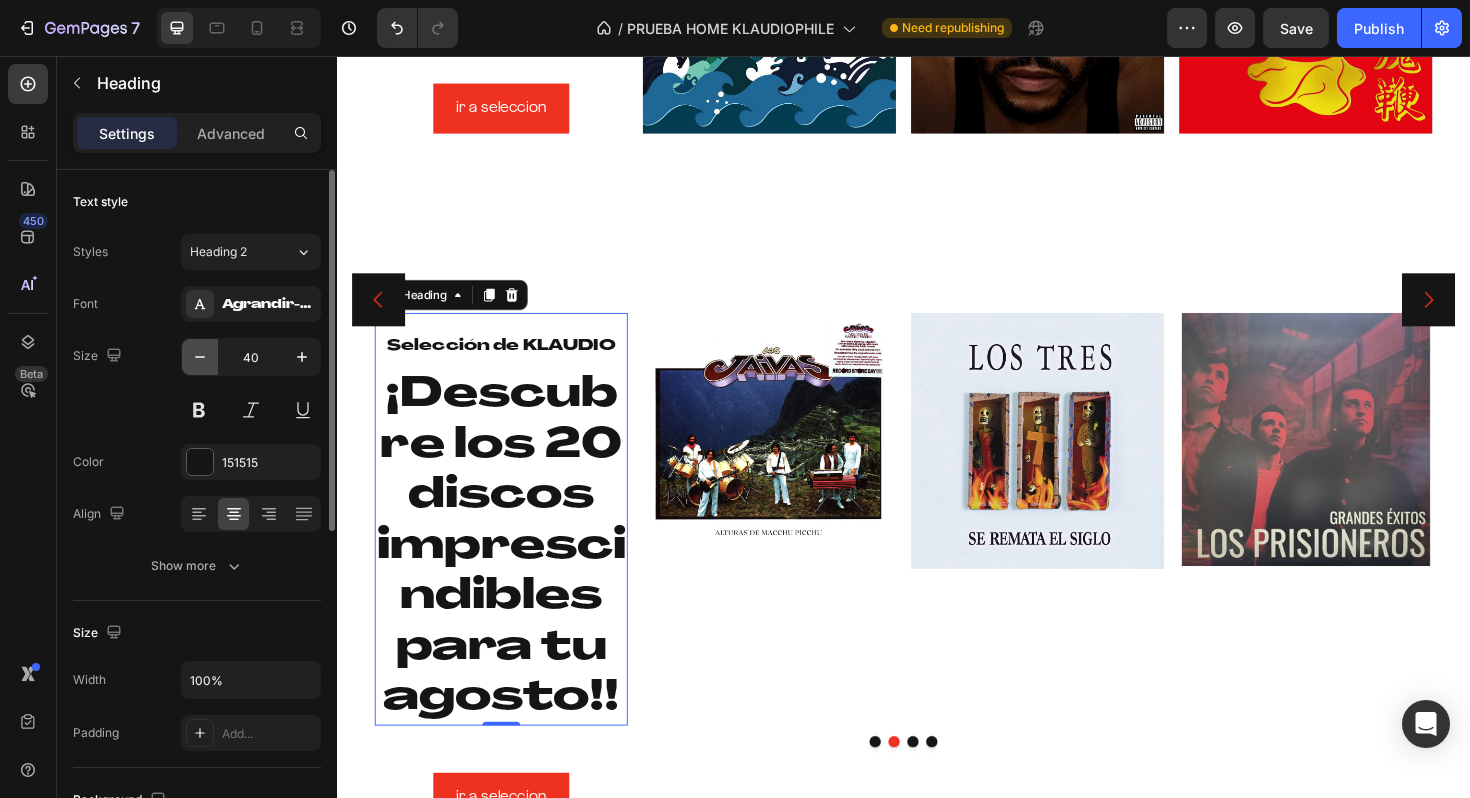 click 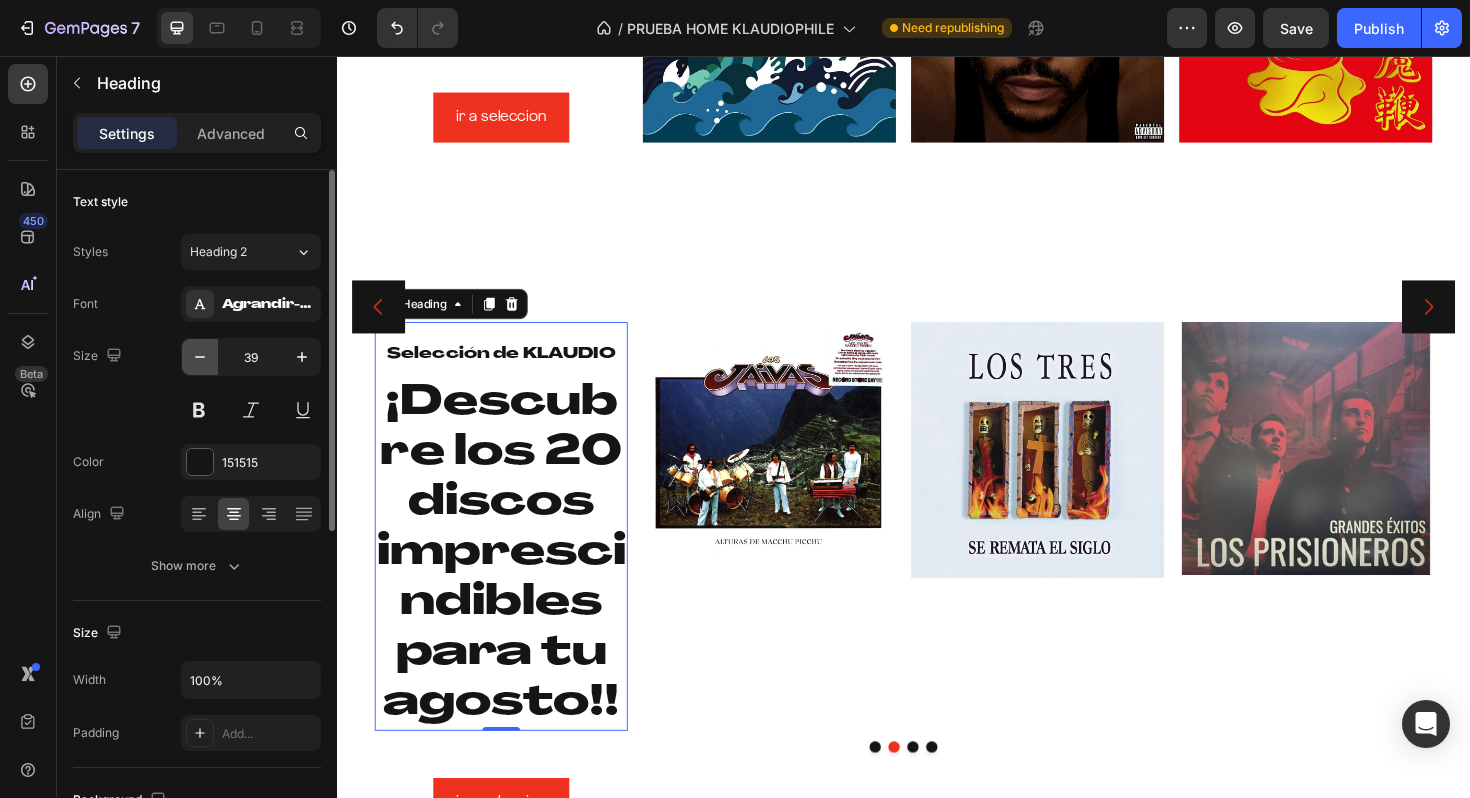 click 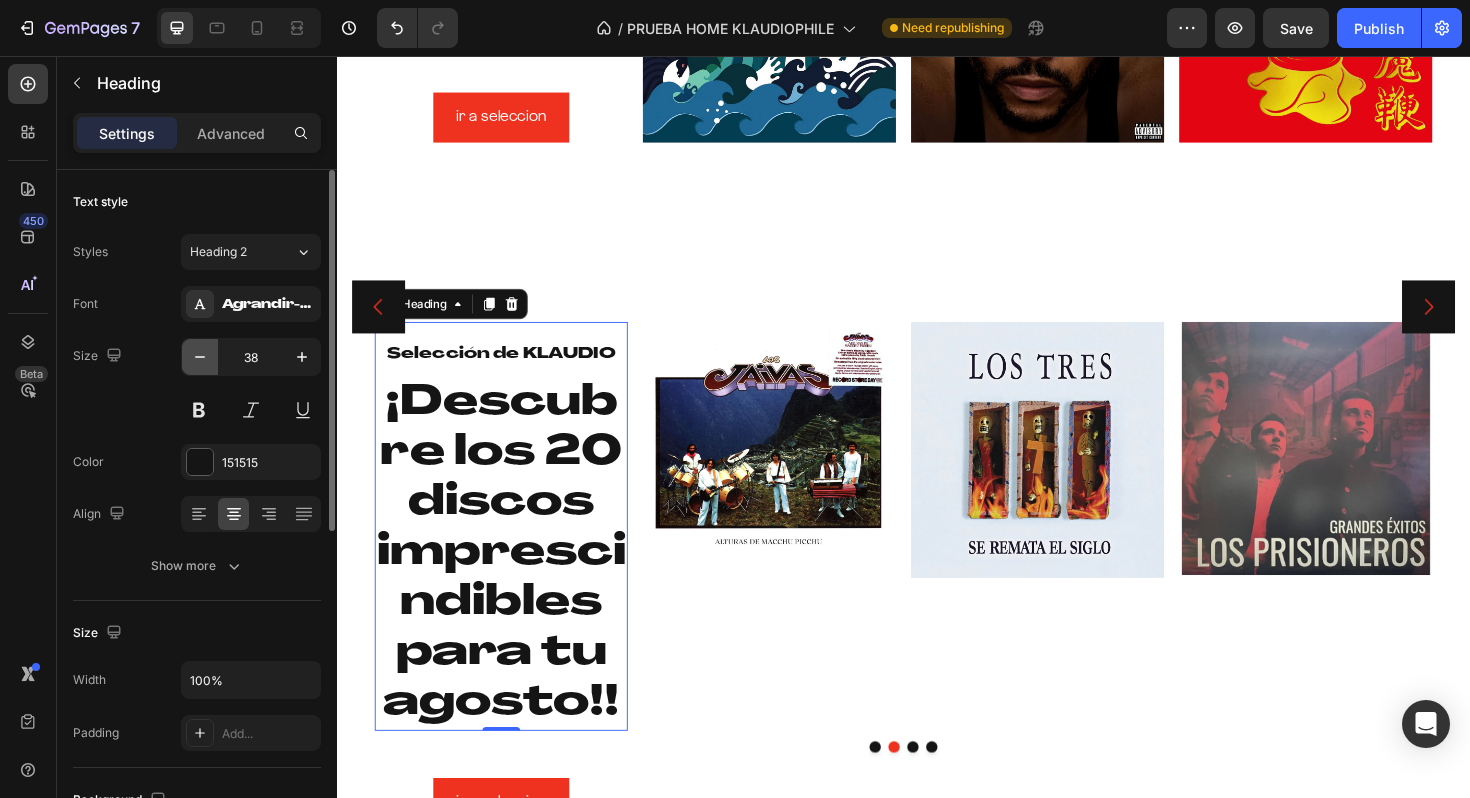 click 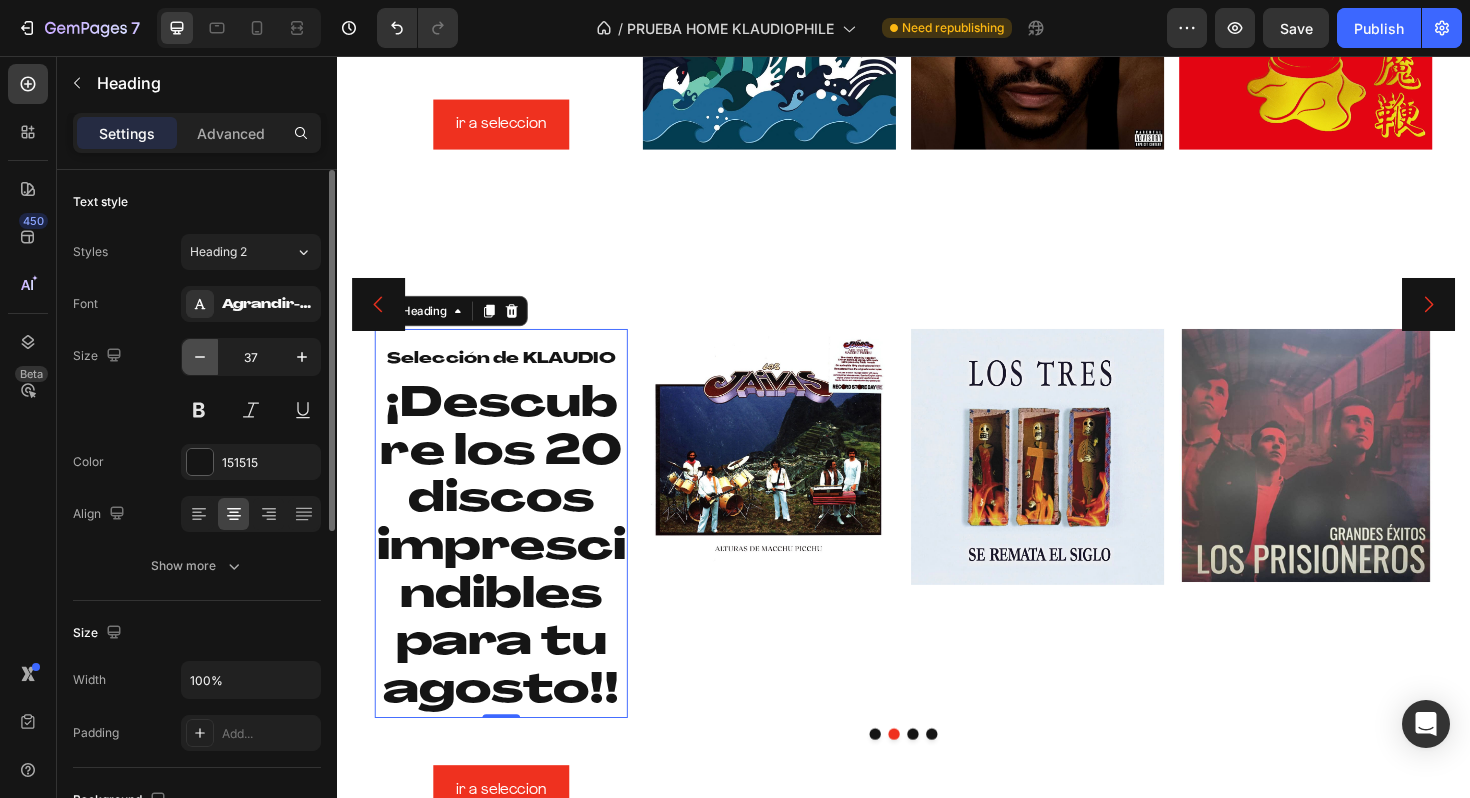 click 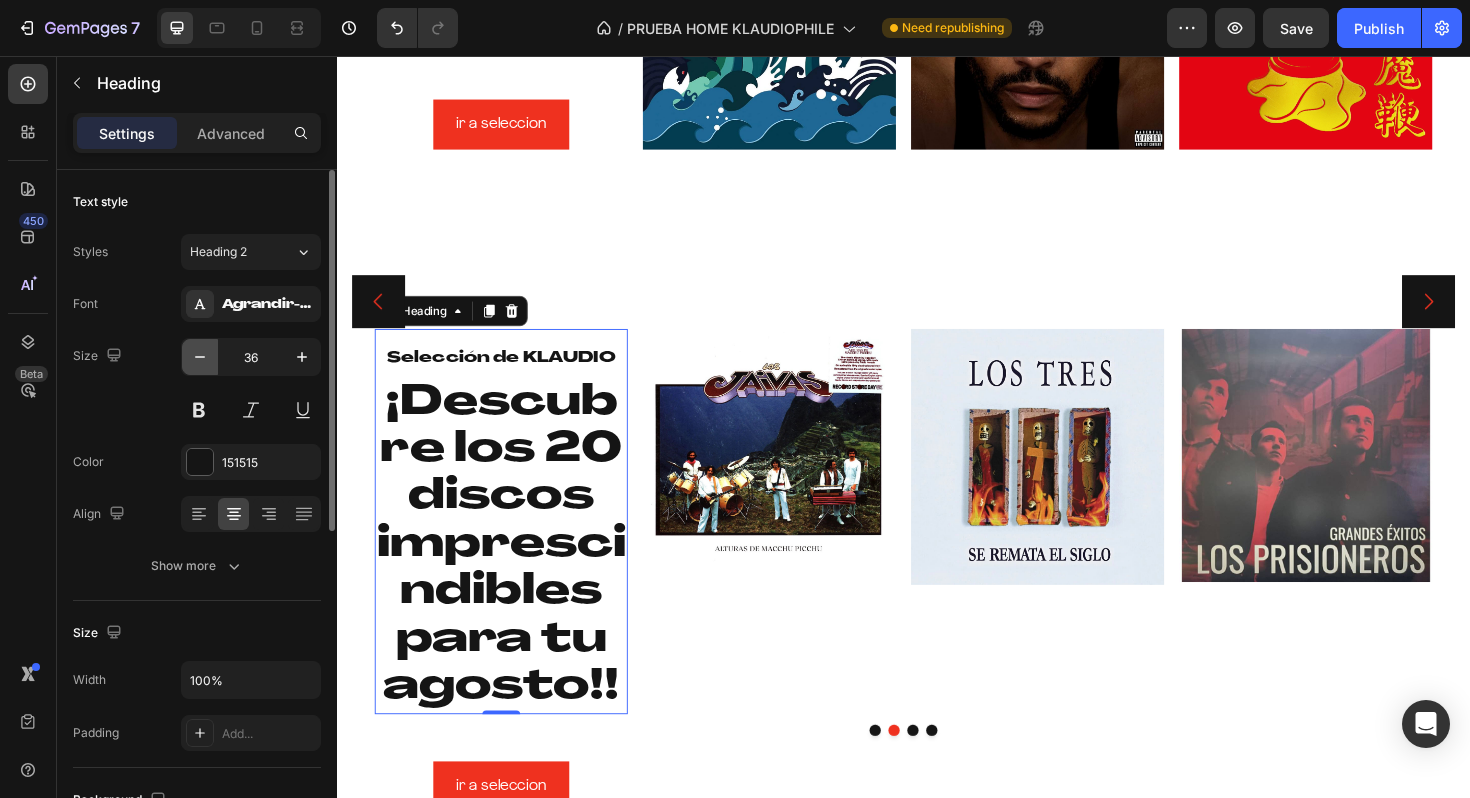 click 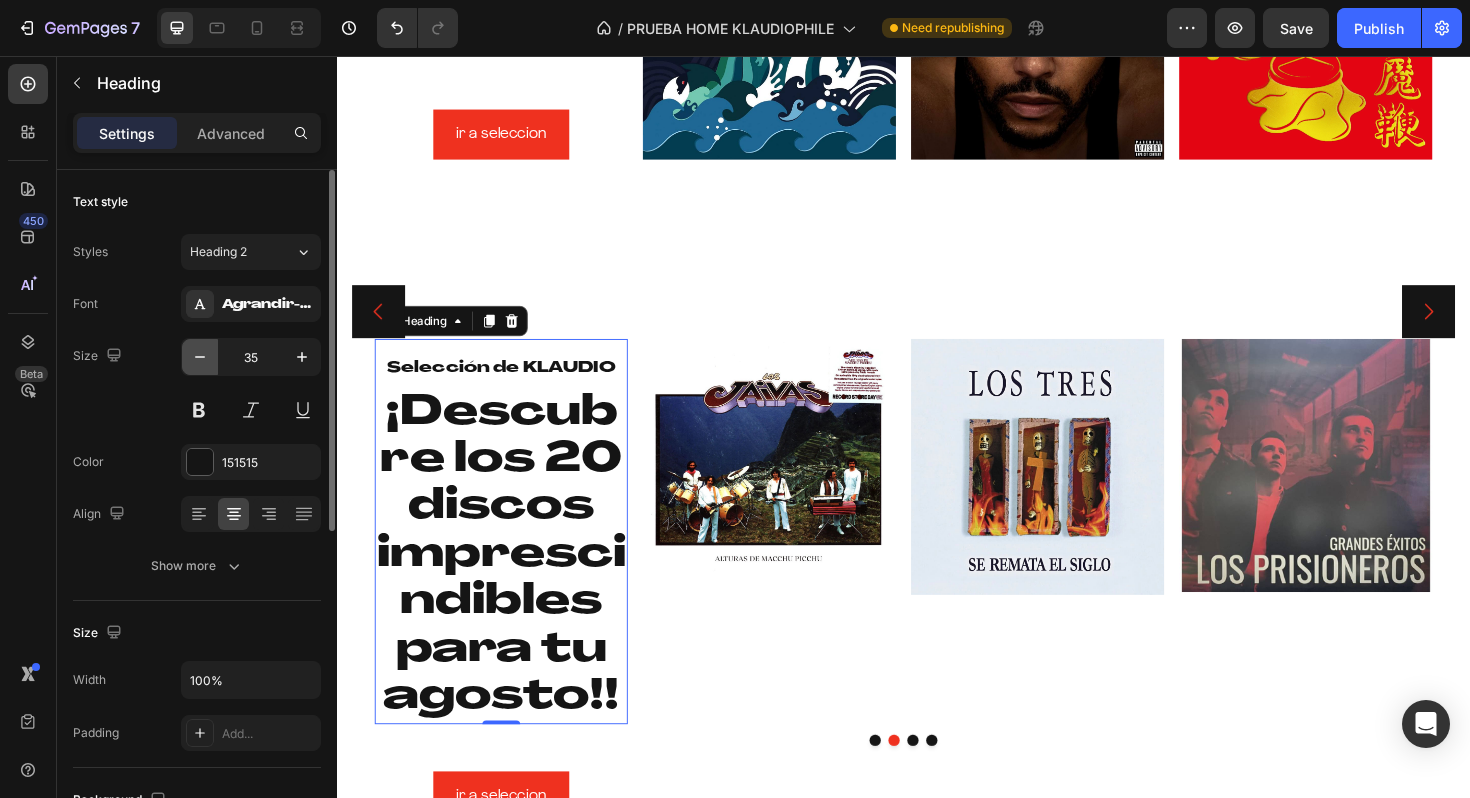 click 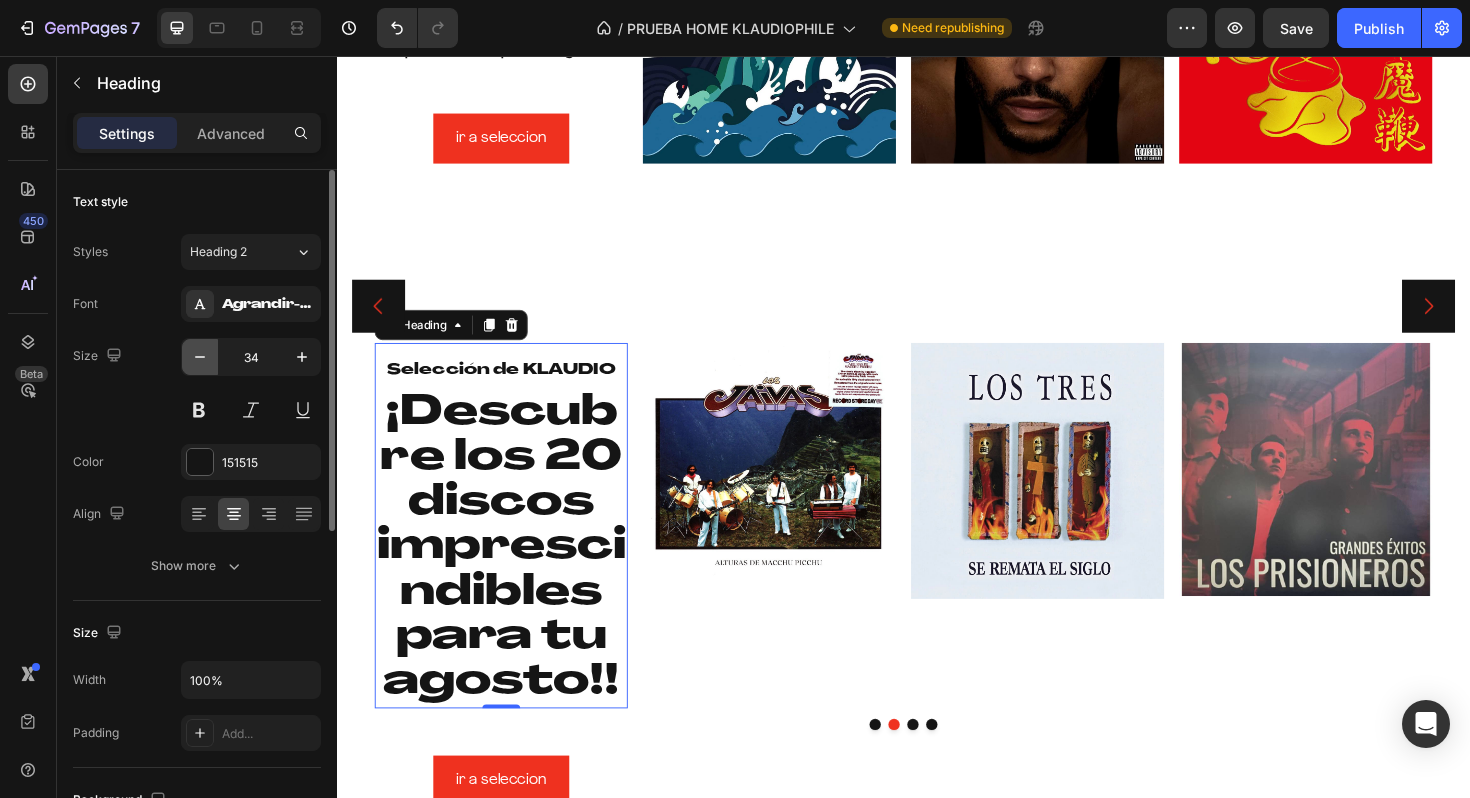 click 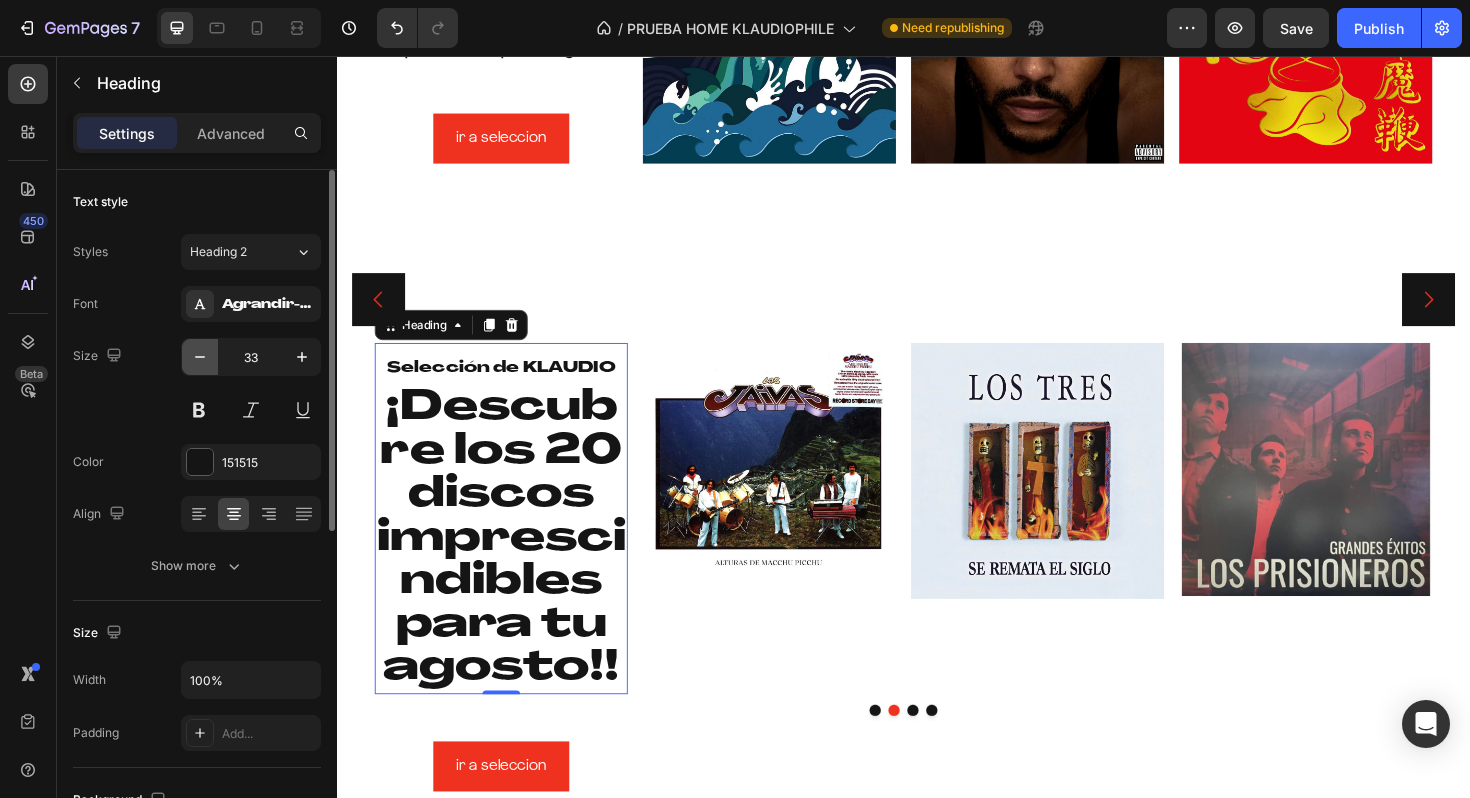 scroll, scrollTop: 372, scrollLeft: 0, axis: vertical 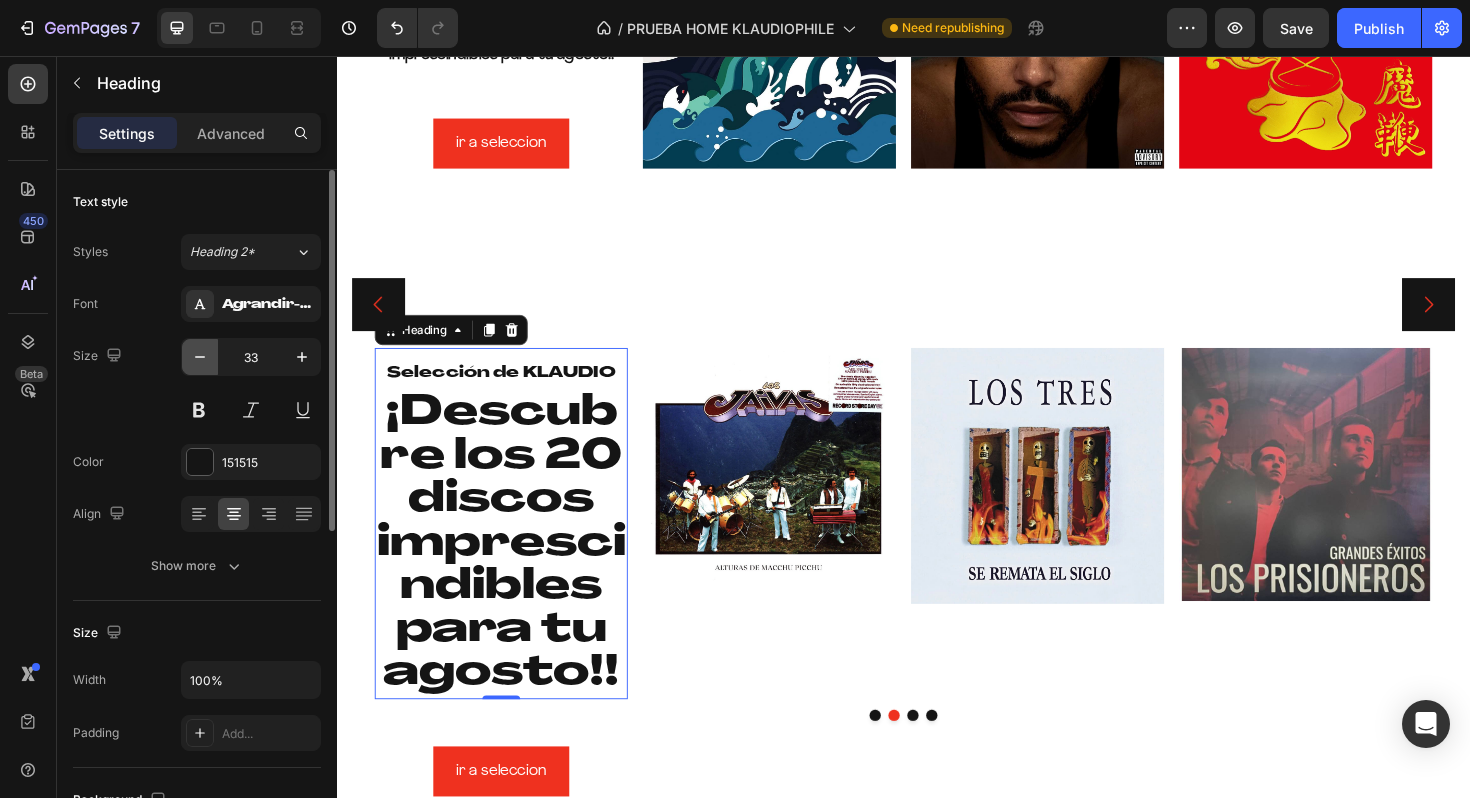 click 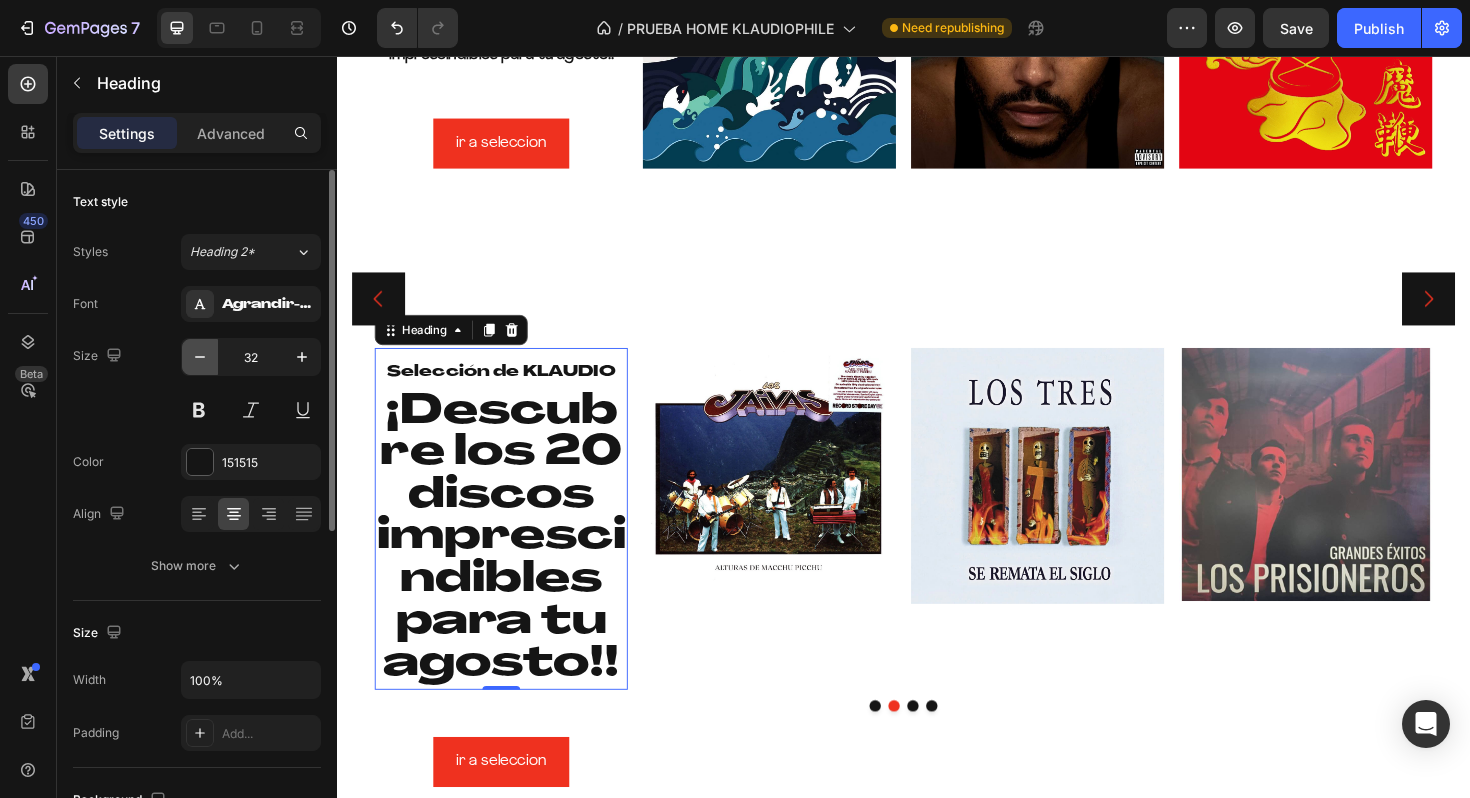 click 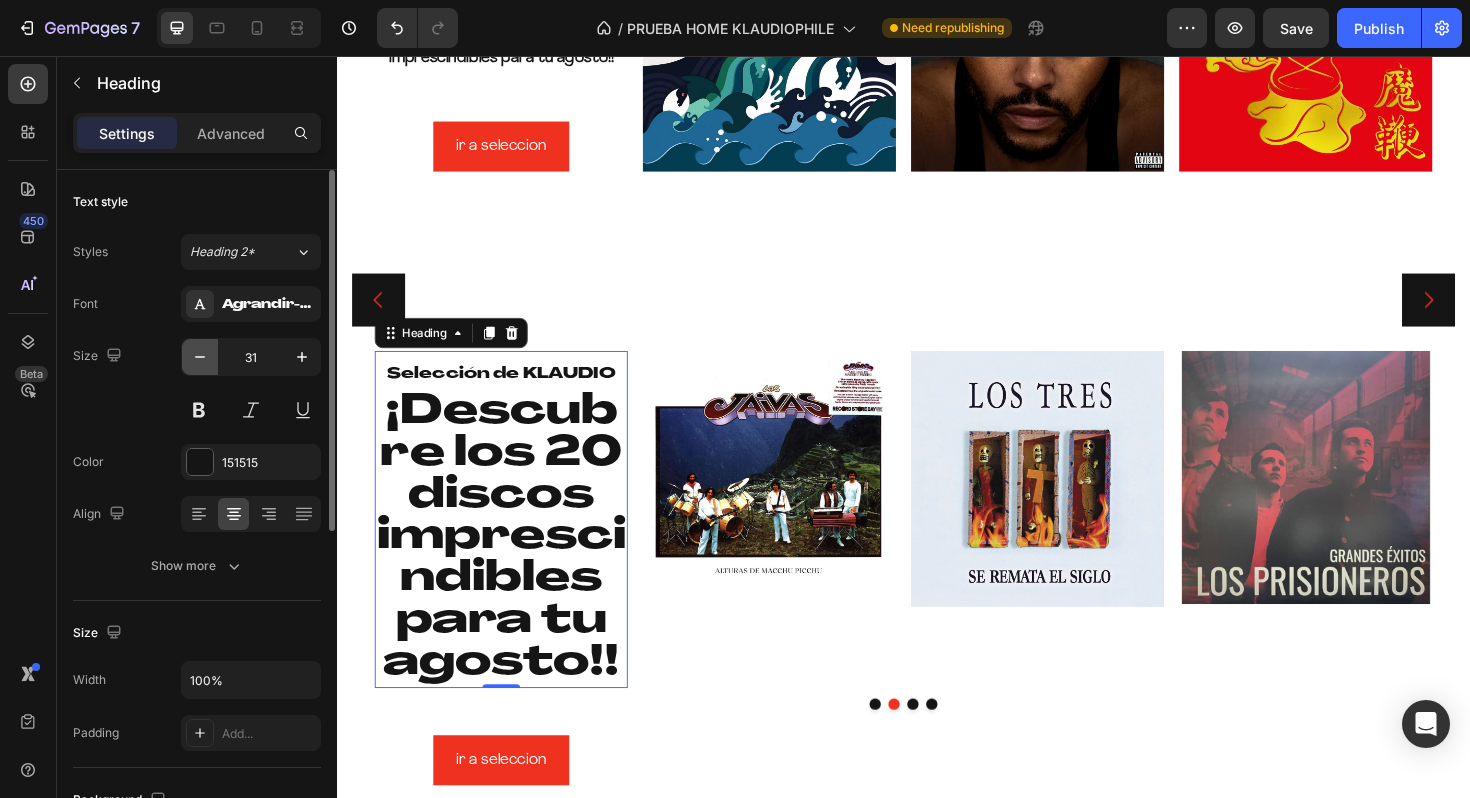 click 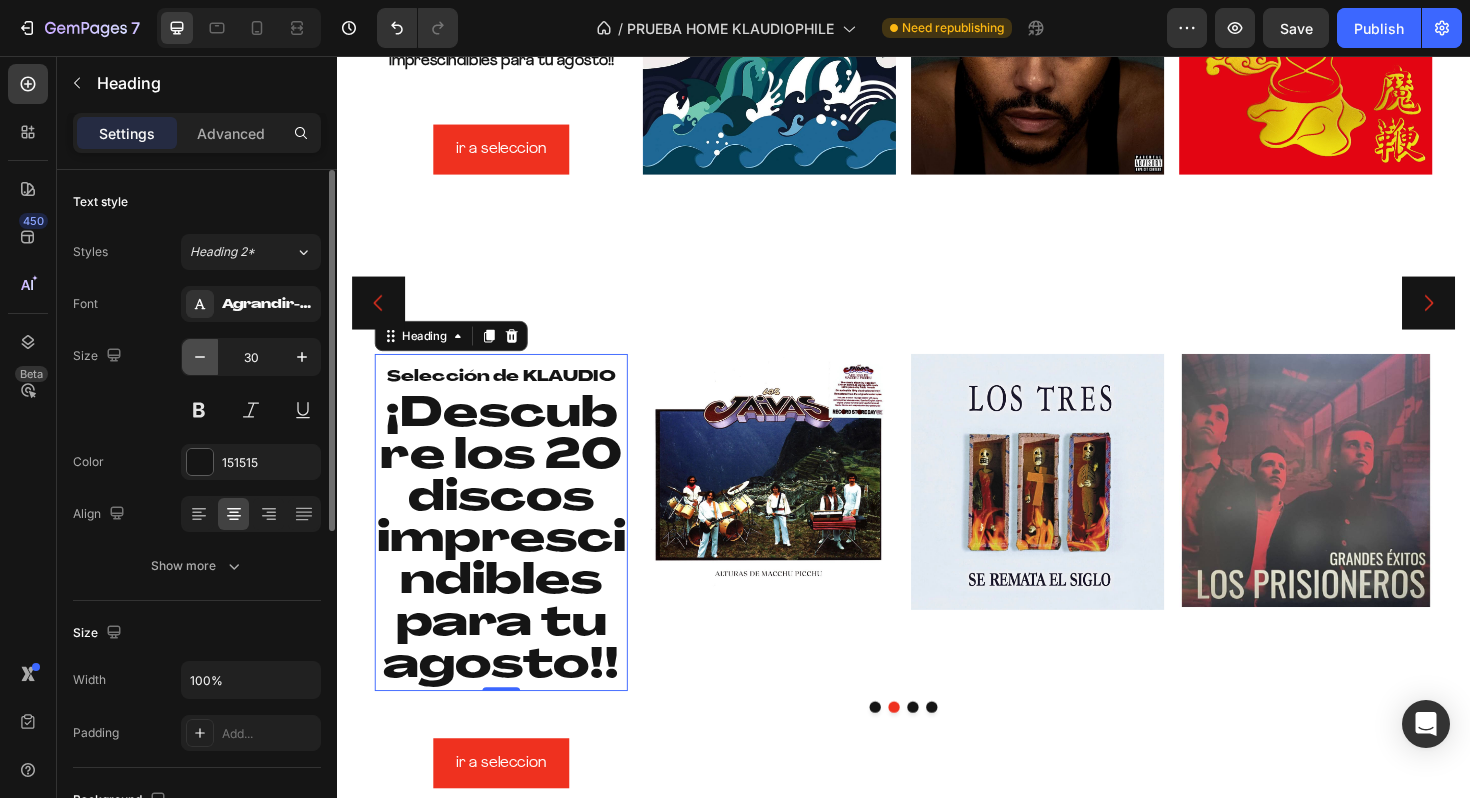 click 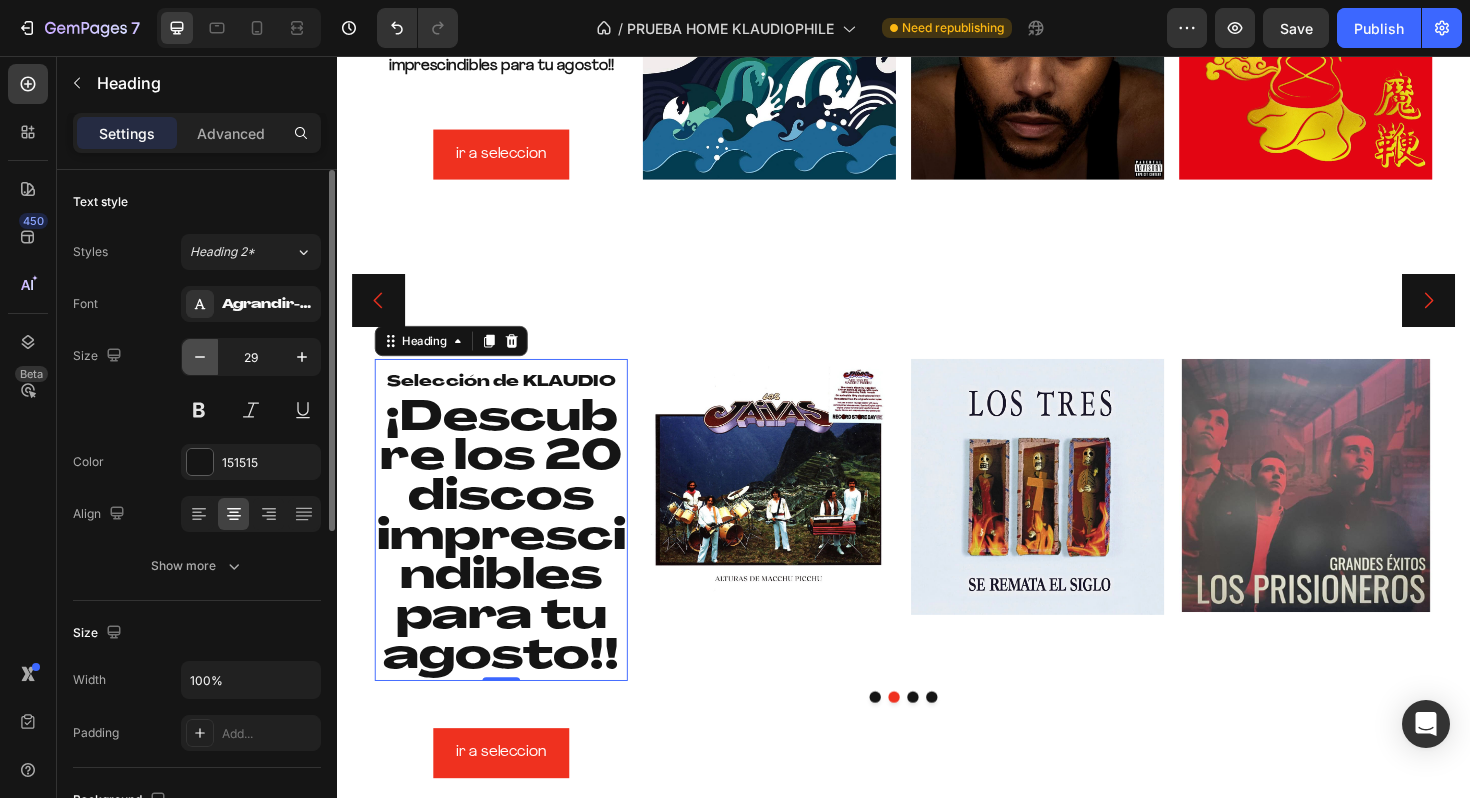 click 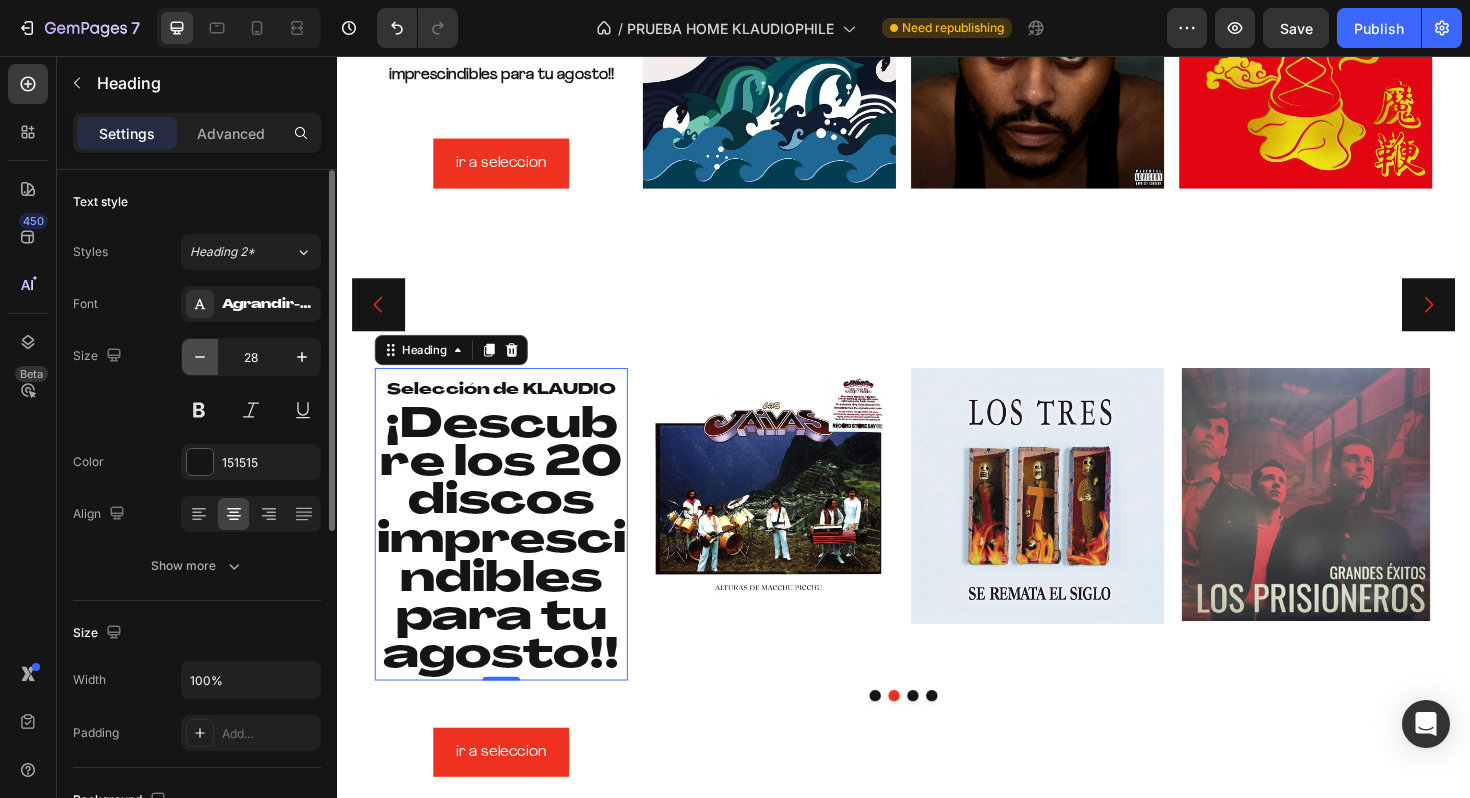 click 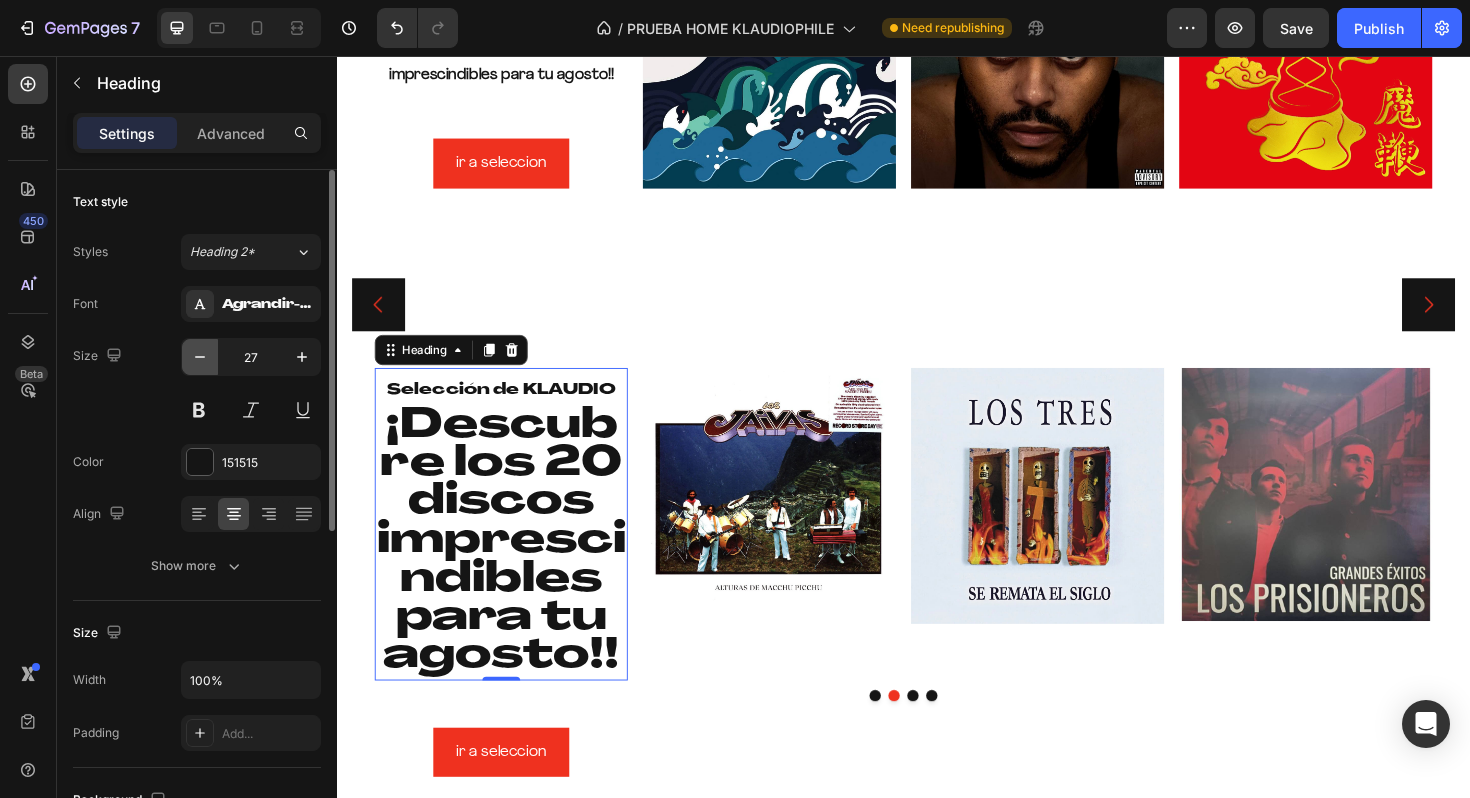click 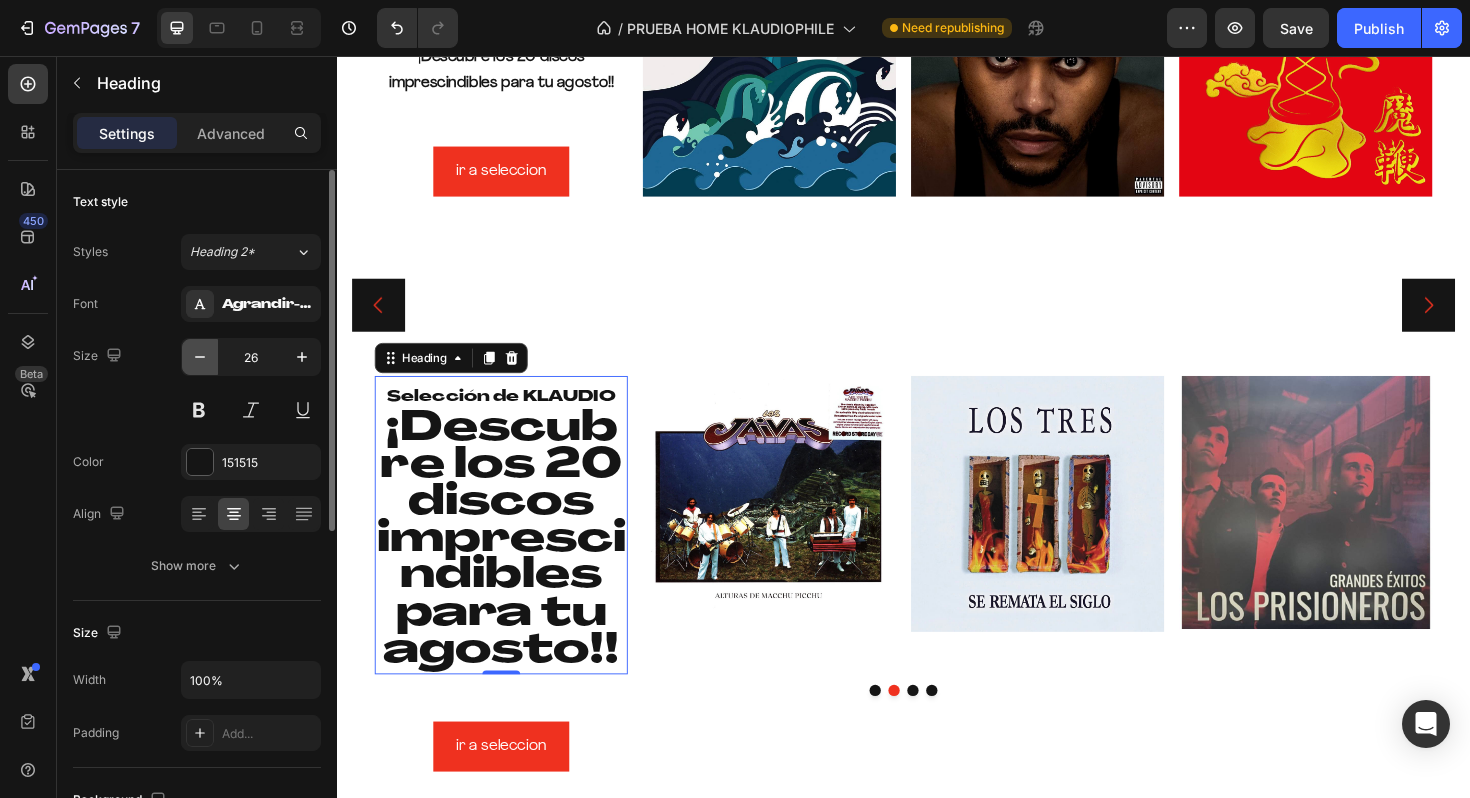 click 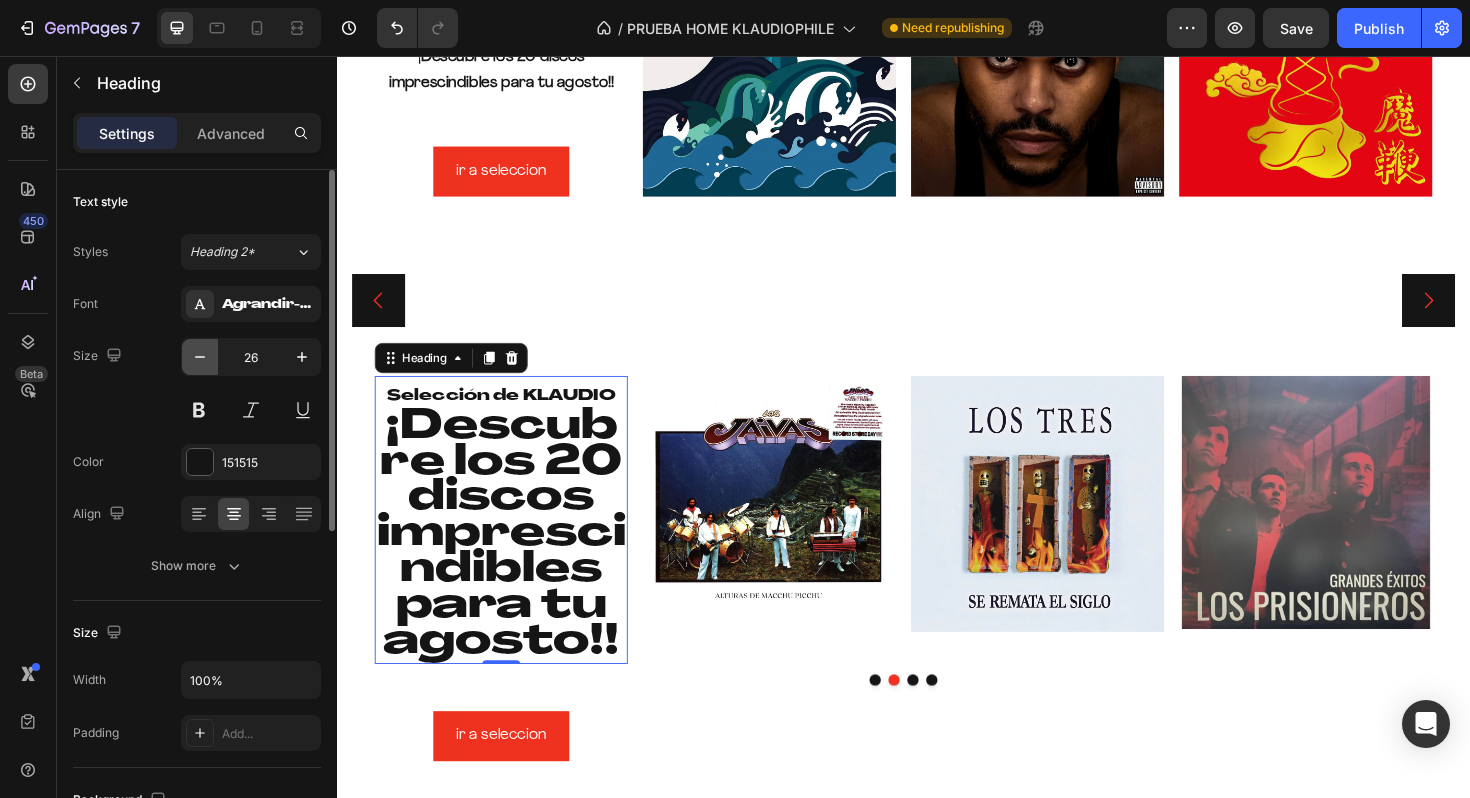 type on "25" 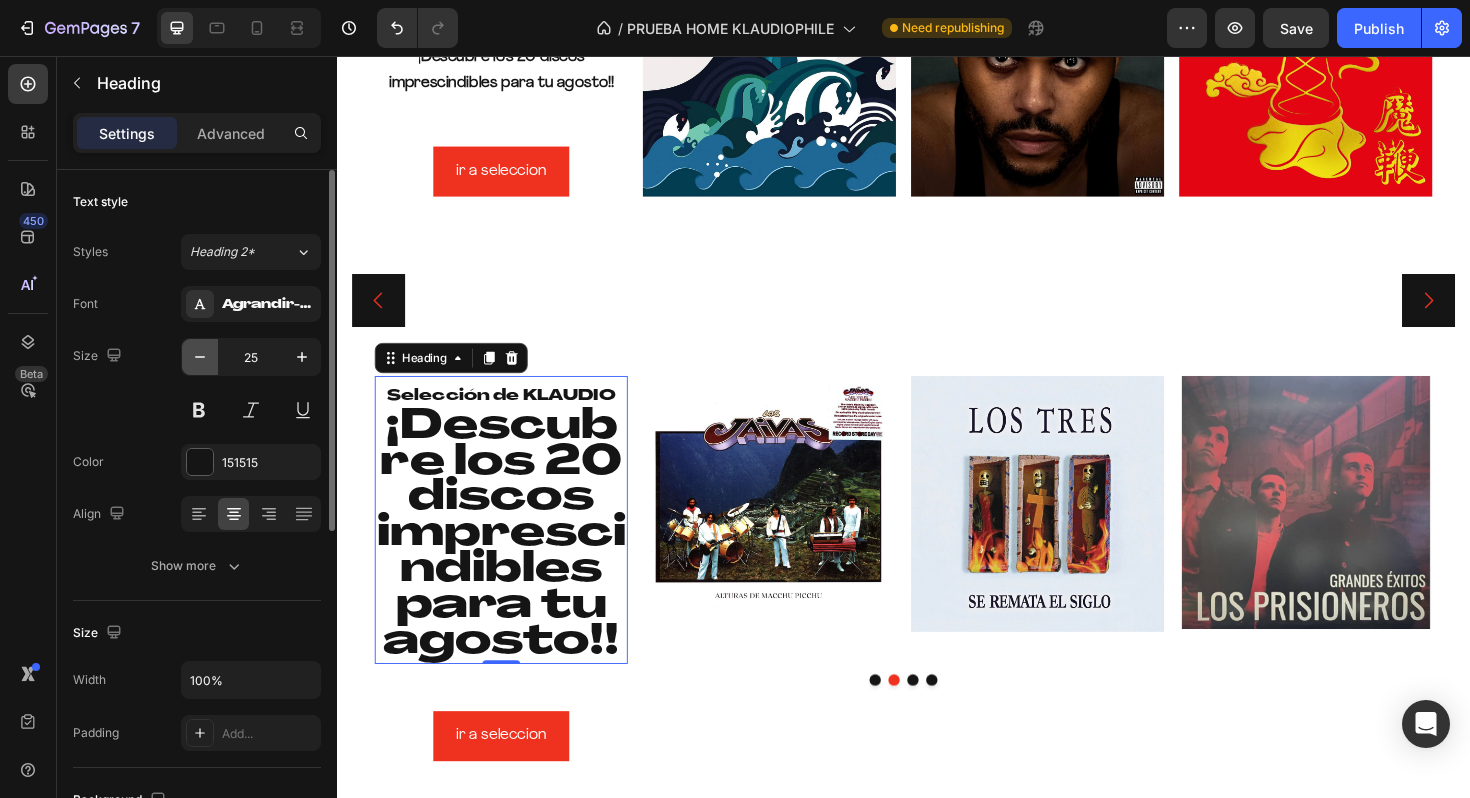 scroll, scrollTop: 337, scrollLeft: 0, axis: vertical 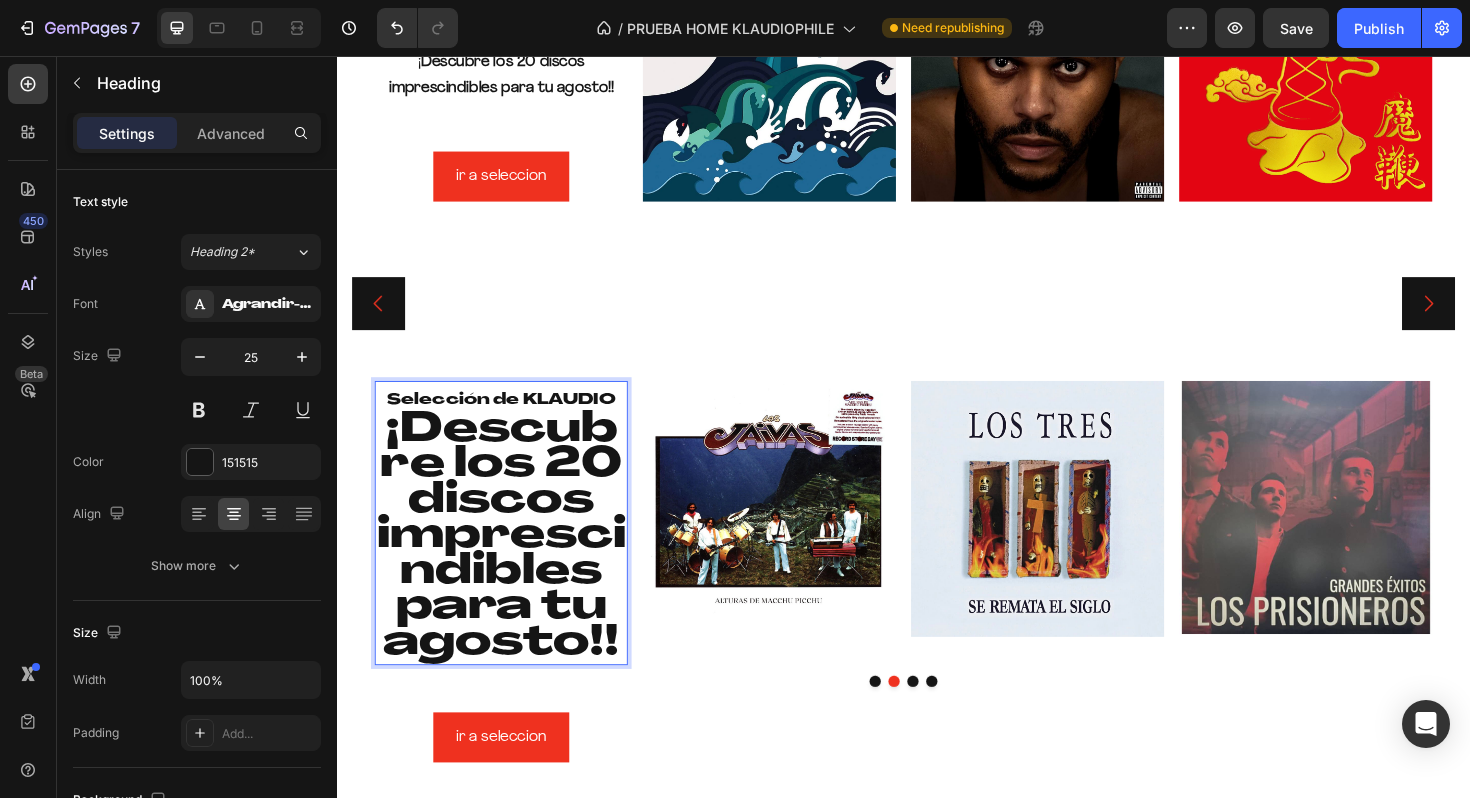click on "Descubre los 20 discos imprescindibles para tu agosto!!" at bounding box center (511, 565) 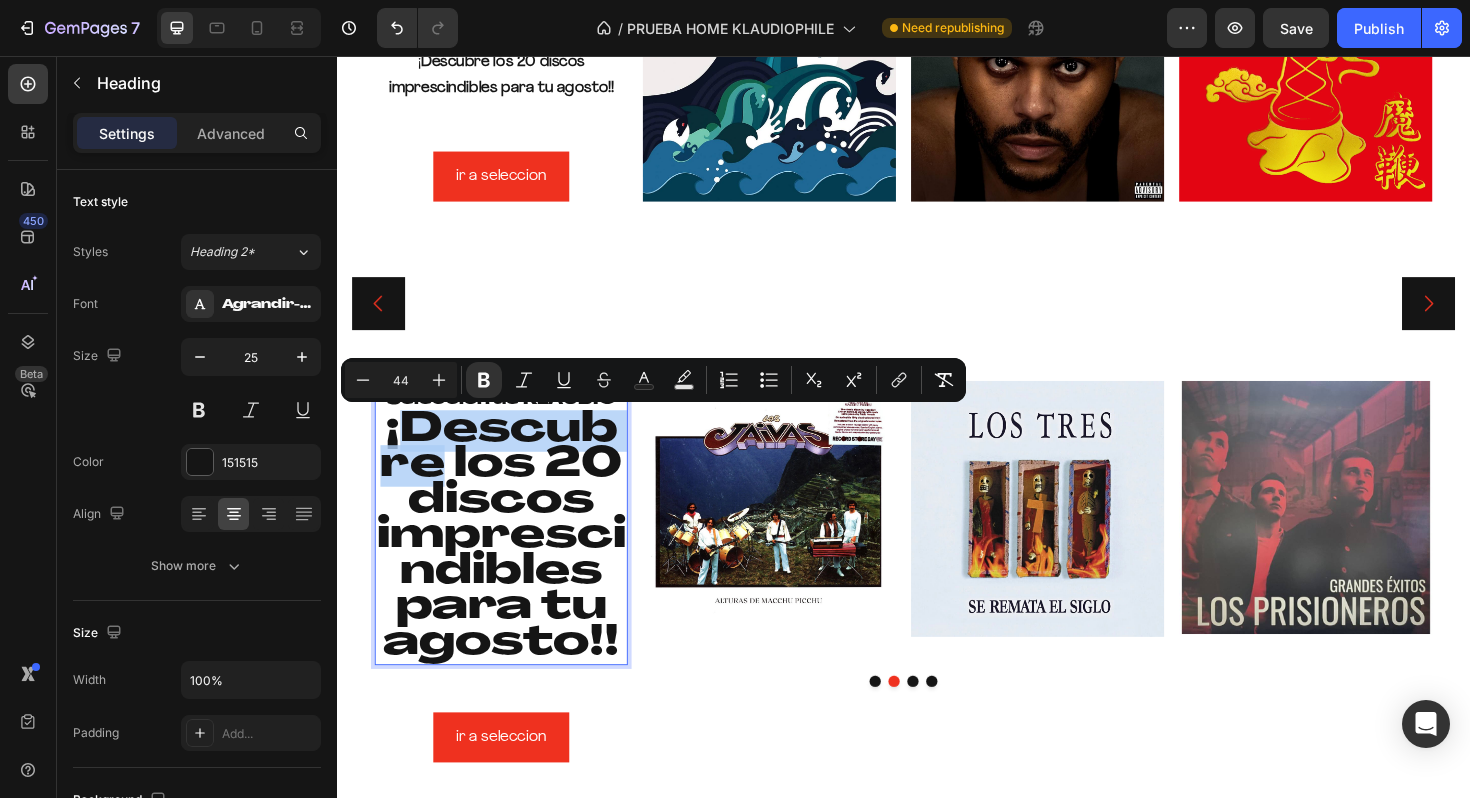 click on "¡ Descubre los 20 discos imprescindibles para tu agosto!!" at bounding box center [511, 565] 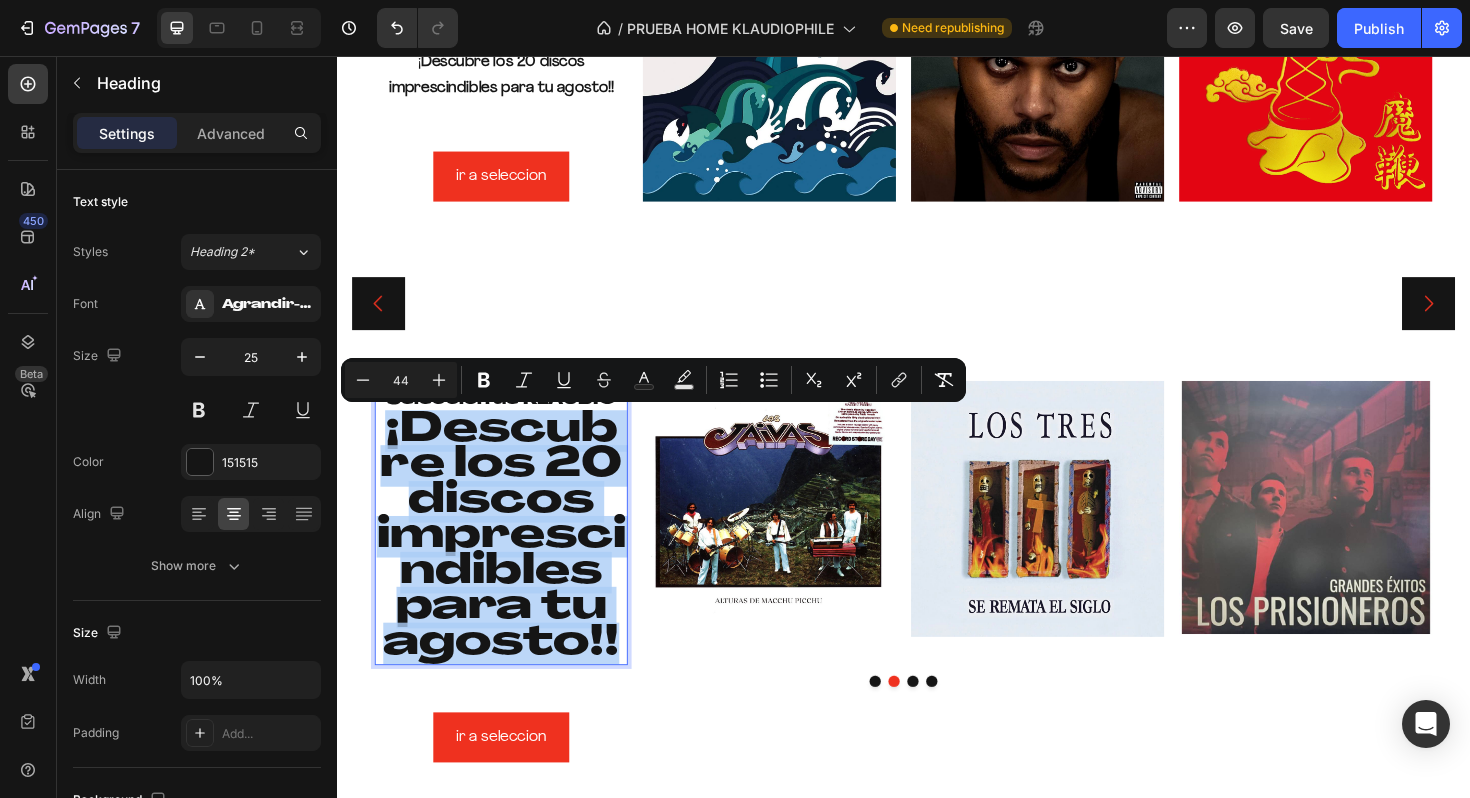 drag, startPoint x: 392, startPoint y: 449, endPoint x: 642, endPoint y: 675, distance: 337.01038 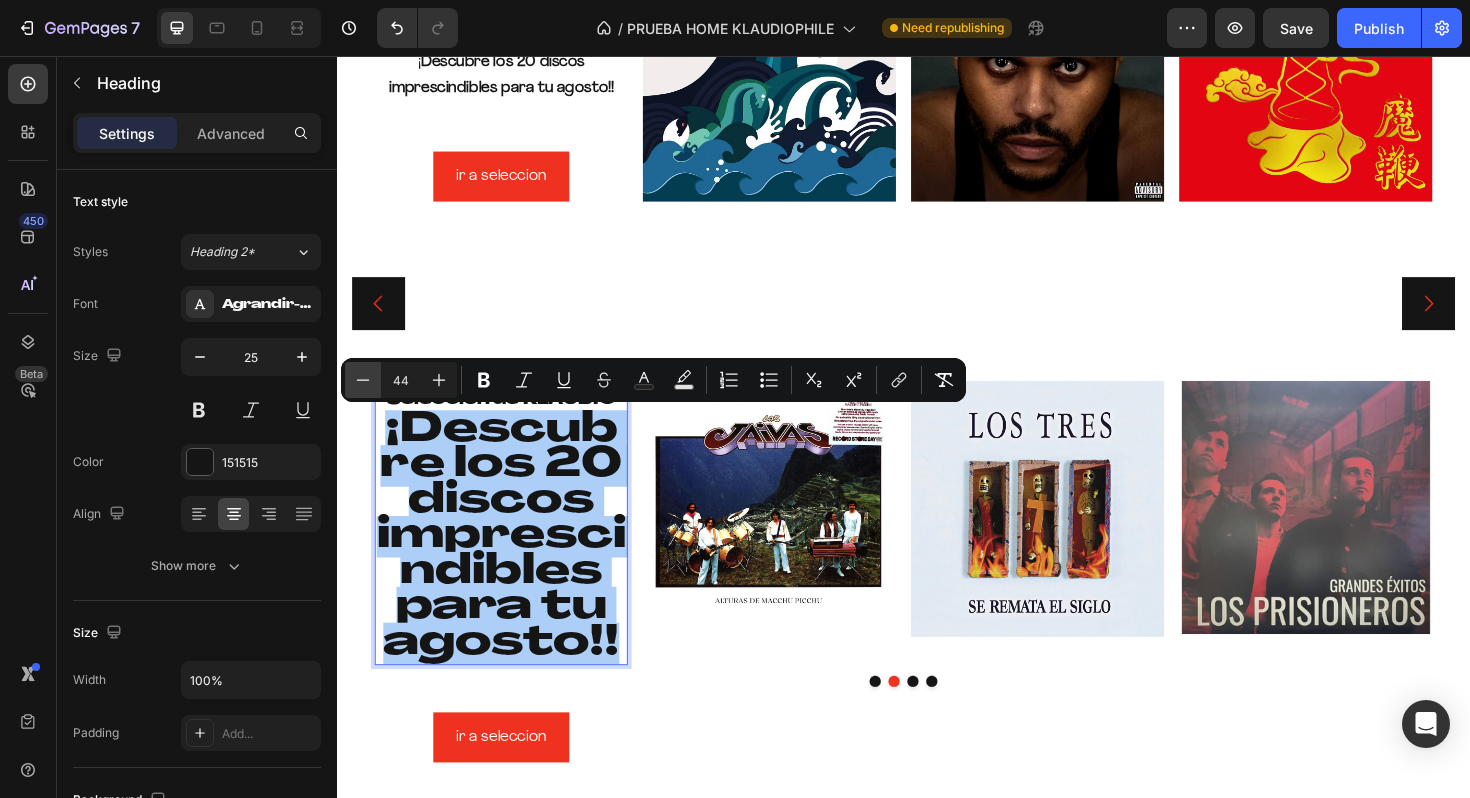 click 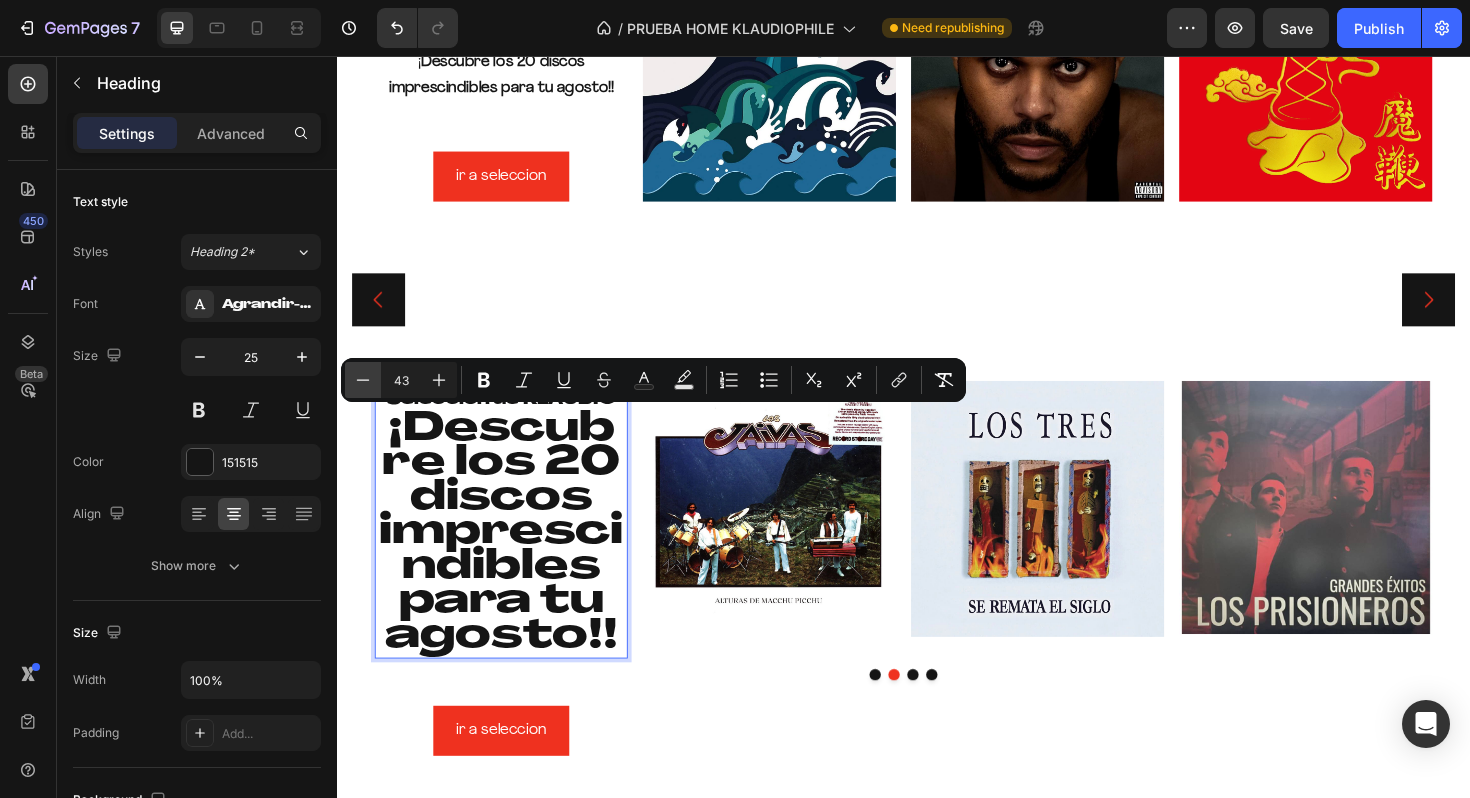 click 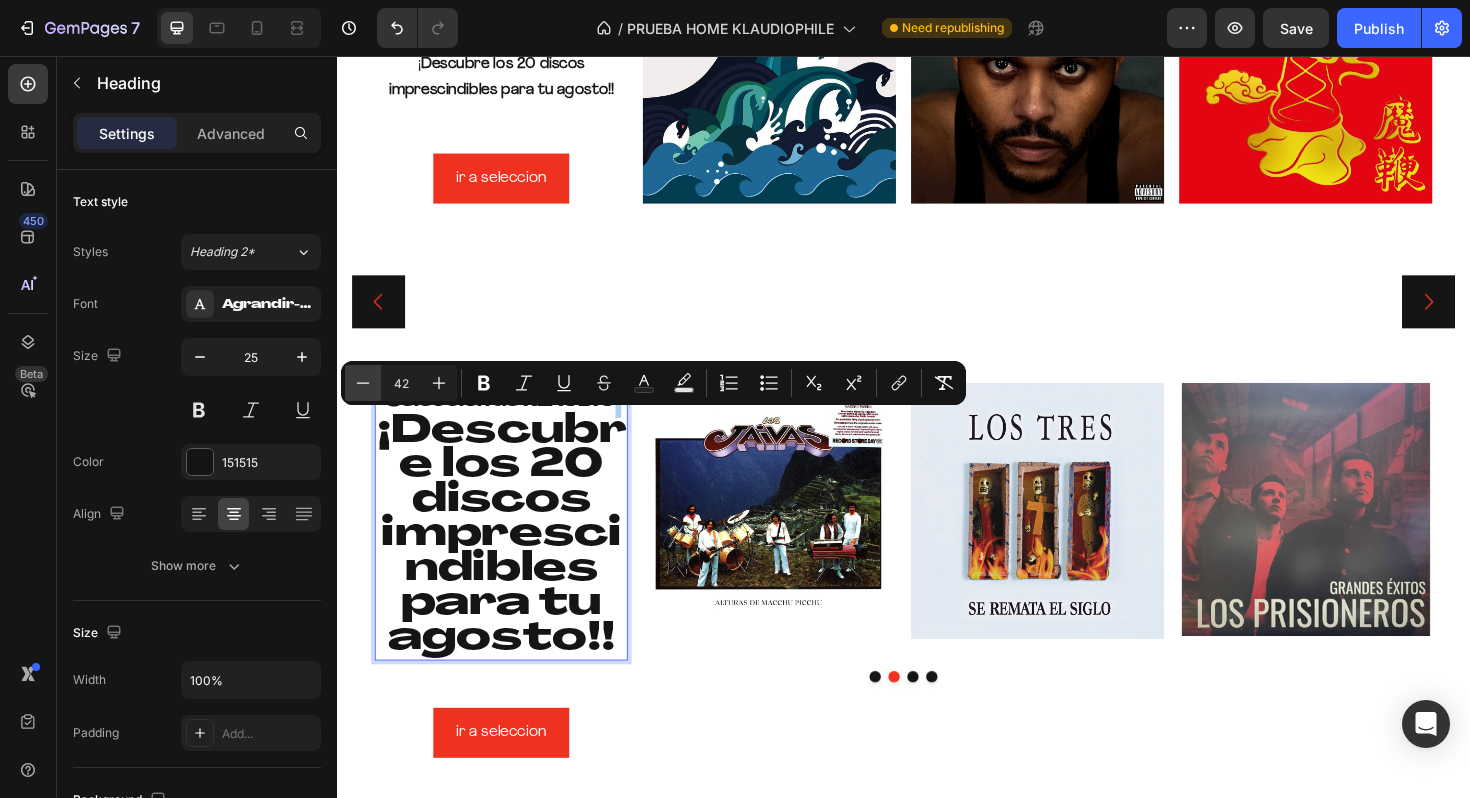 click 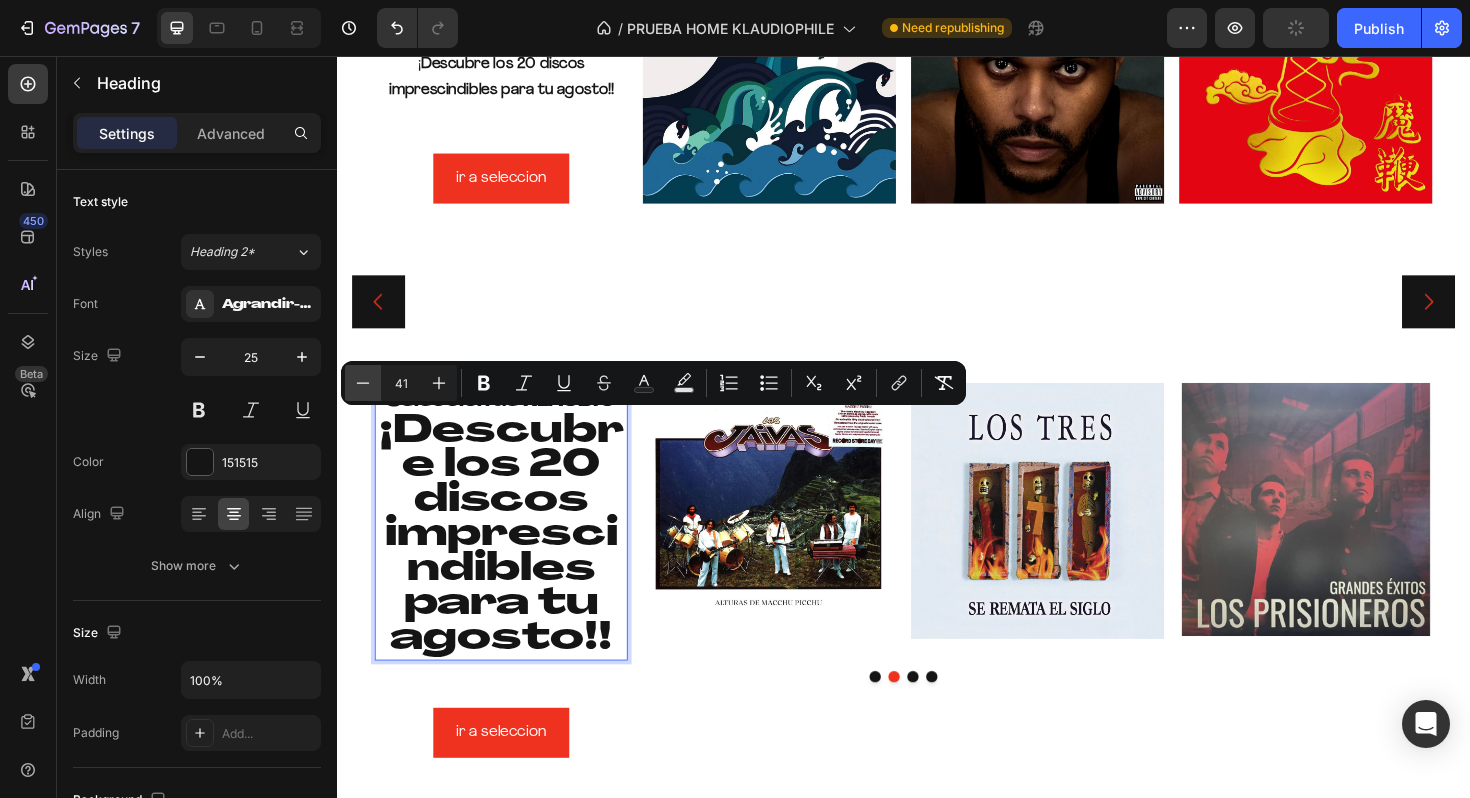 click 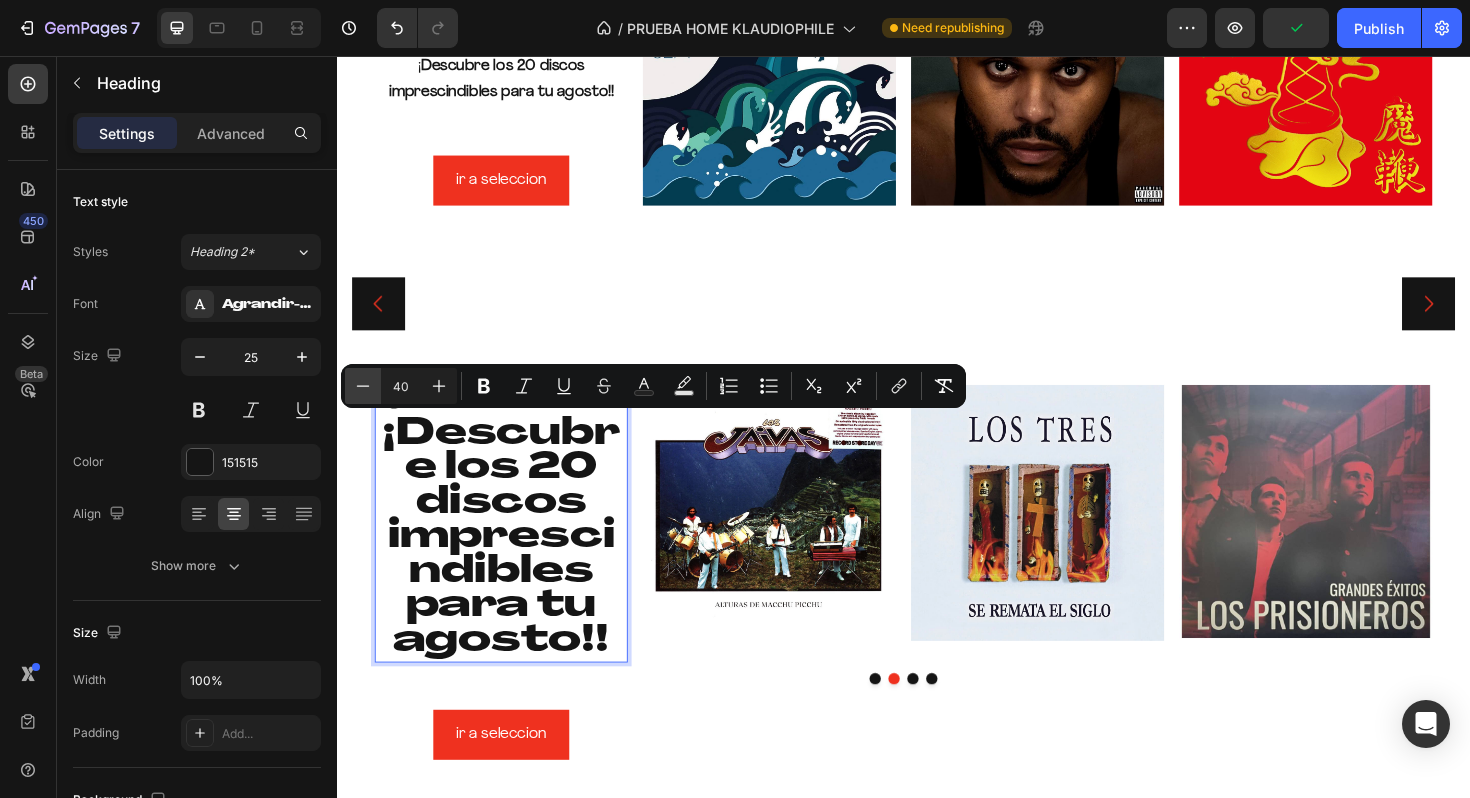 click on "Minus" at bounding box center [363, 386] 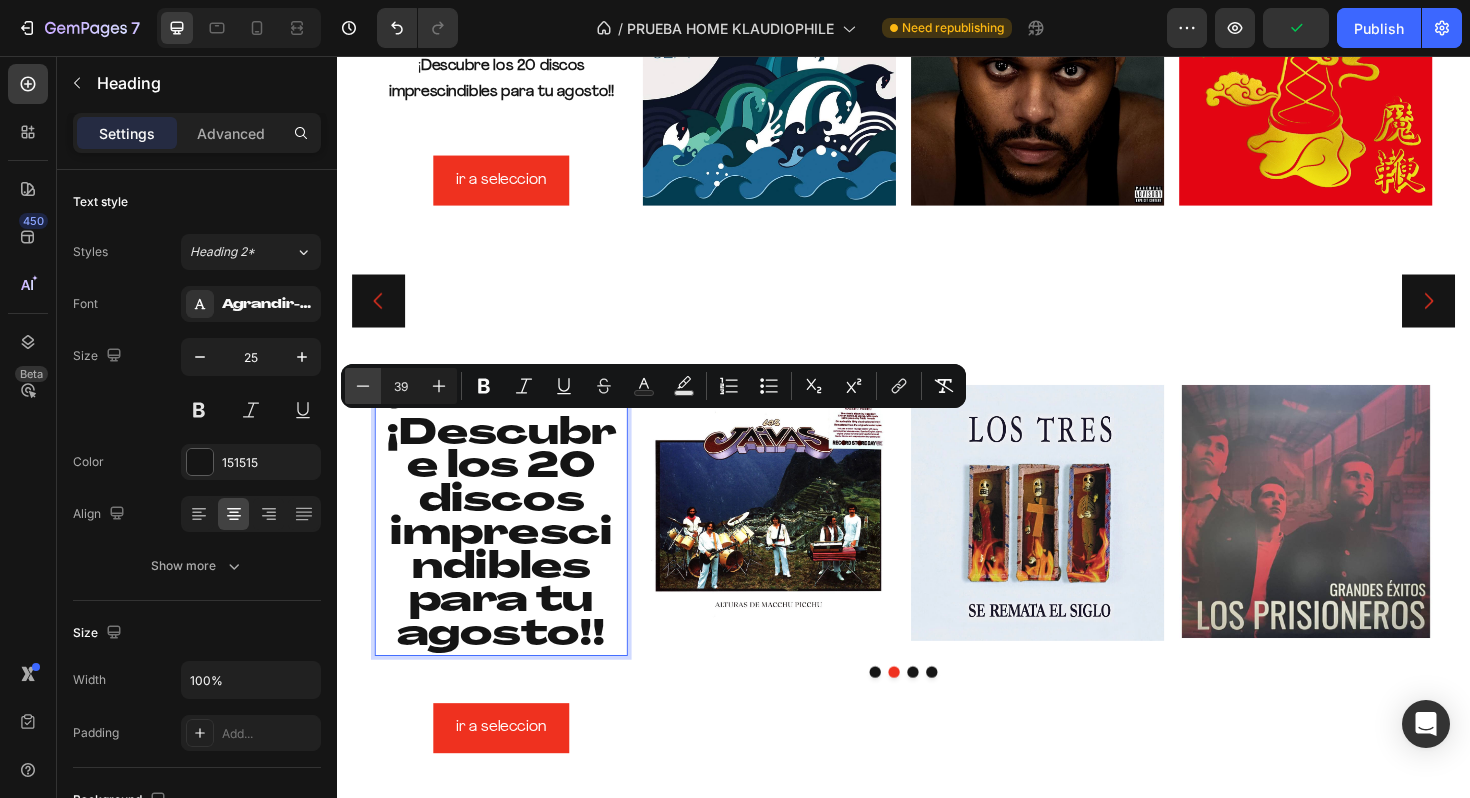 click on "Minus" at bounding box center [363, 386] 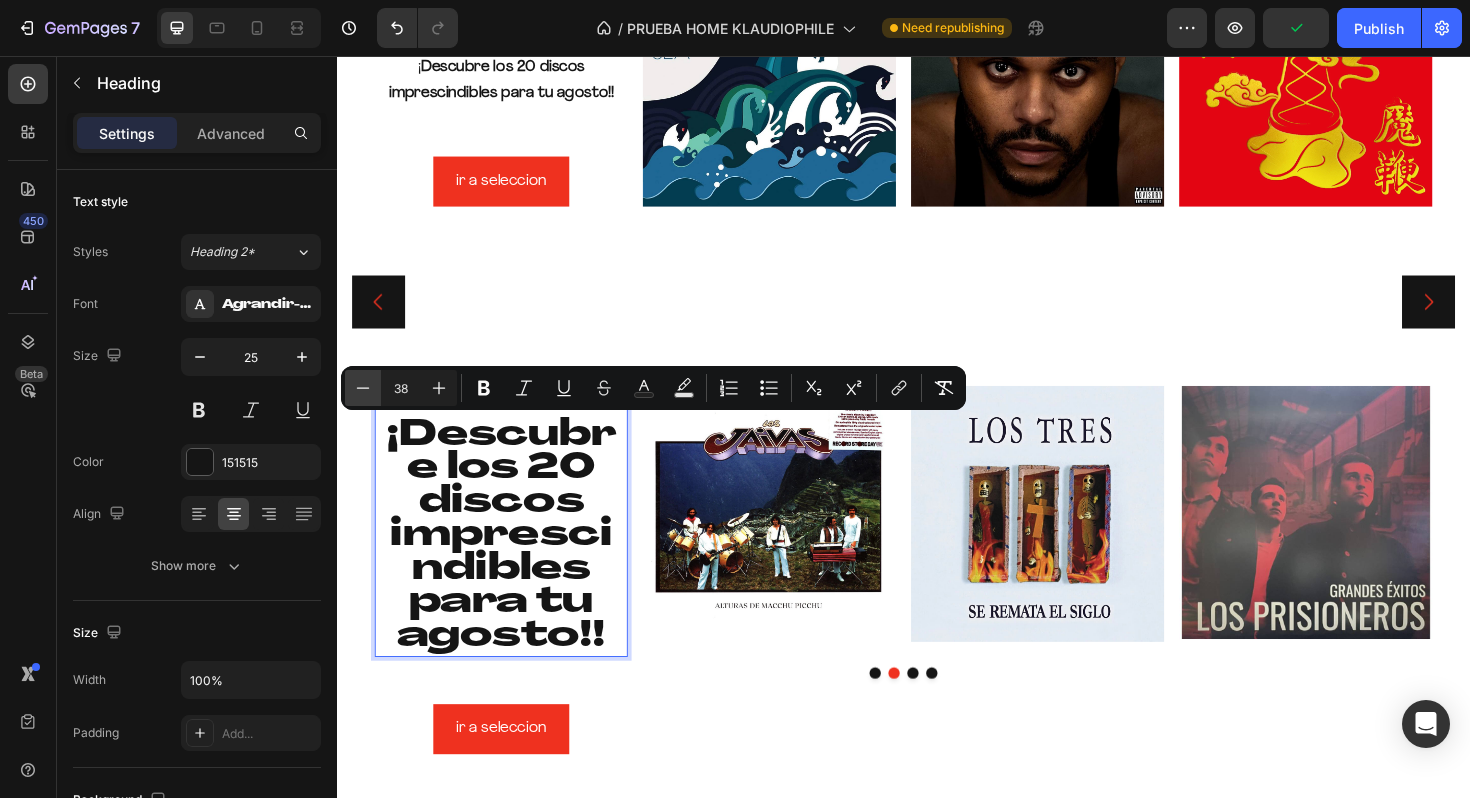 click on "Minus" at bounding box center (363, 388) 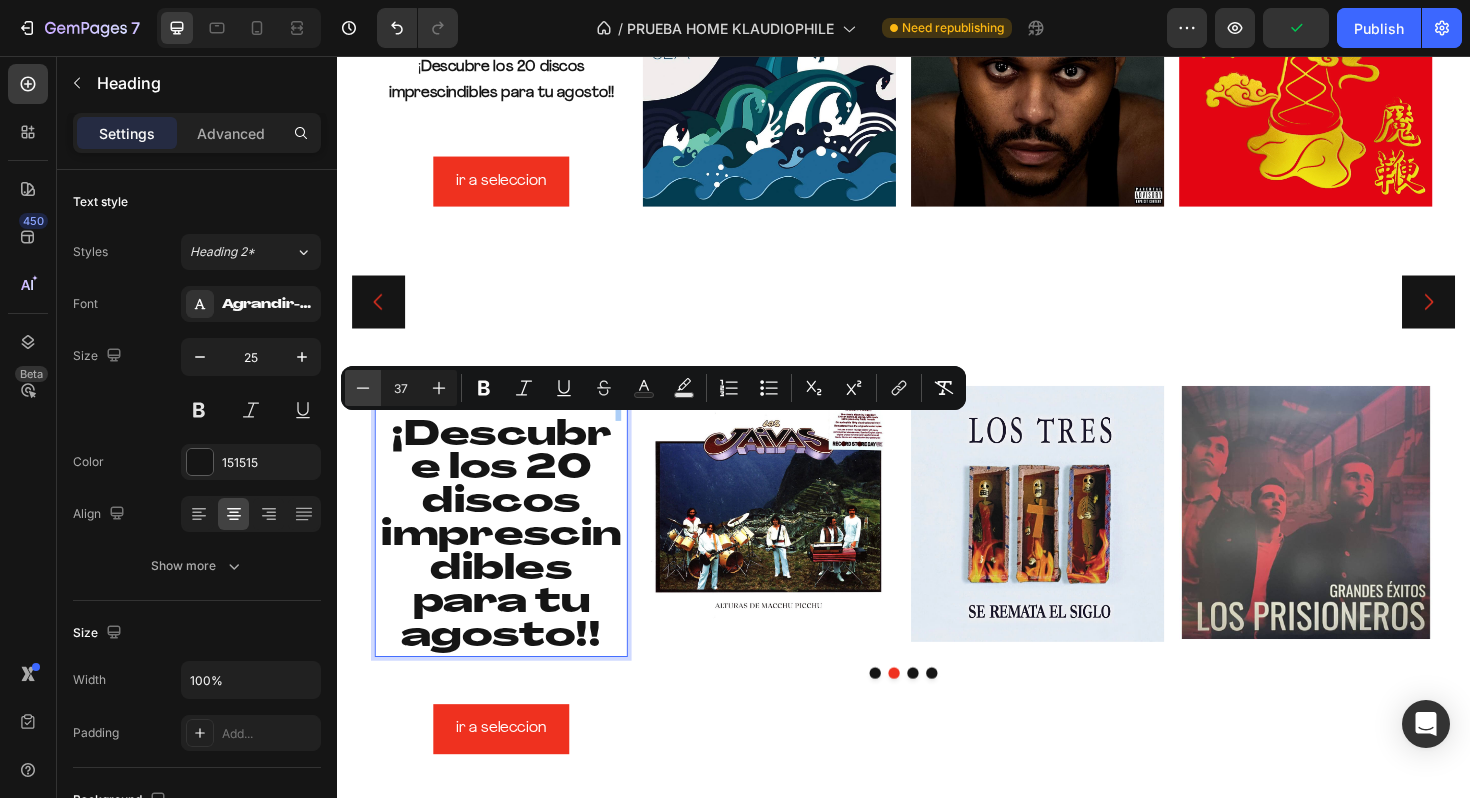 click on "Minus" at bounding box center [363, 388] 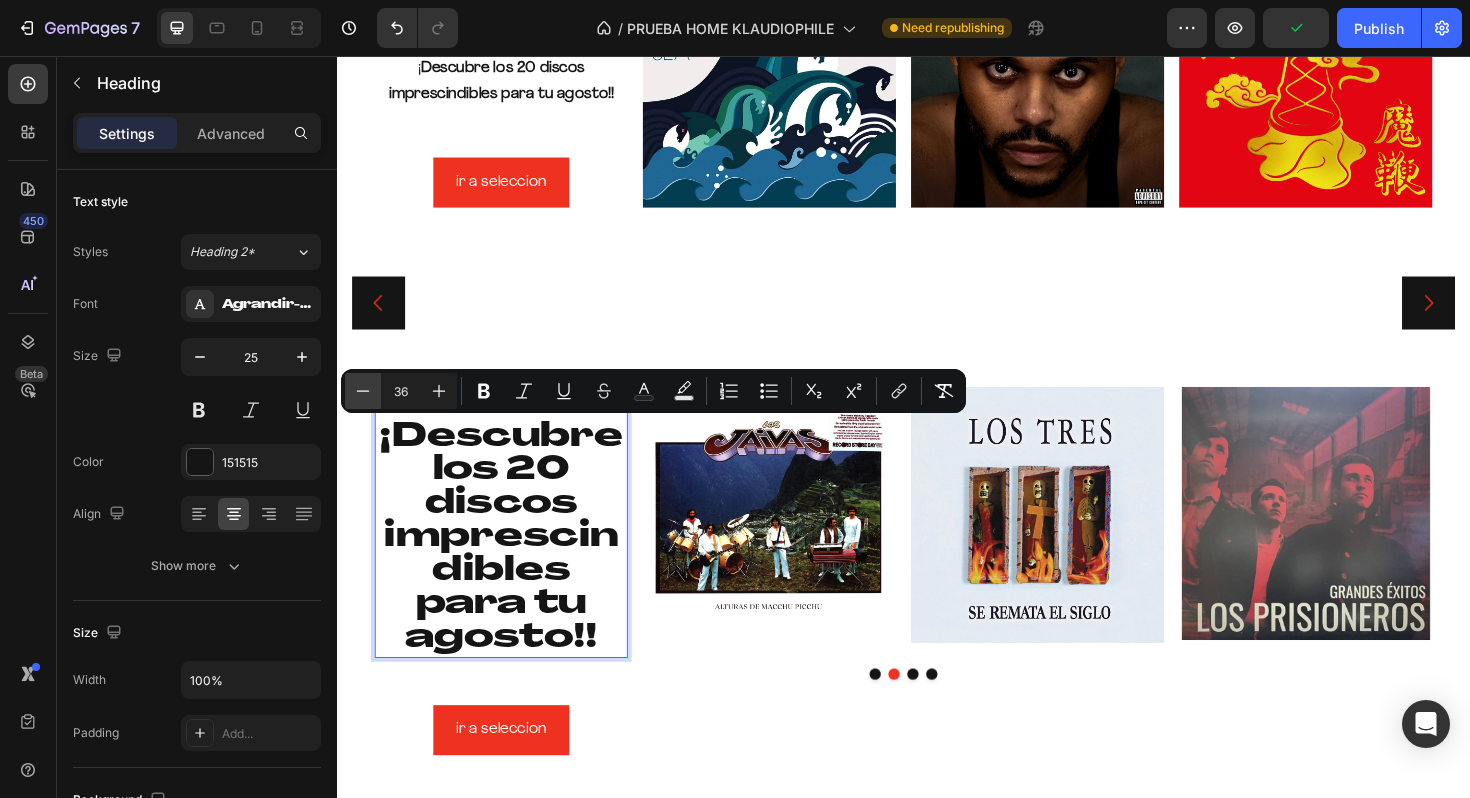 click on "Minus" at bounding box center (363, 391) 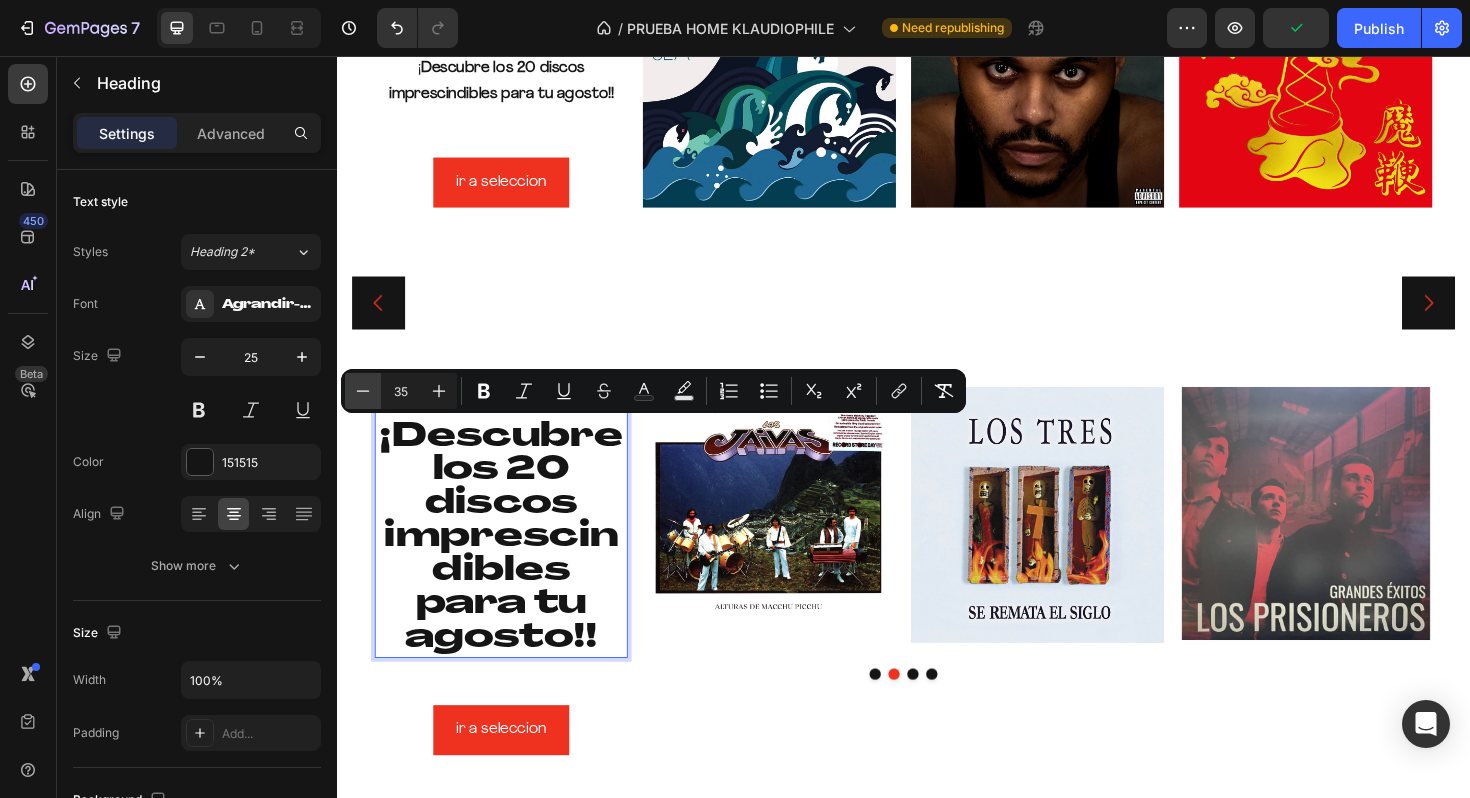 scroll, scrollTop: 312, scrollLeft: 0, axis: vertical 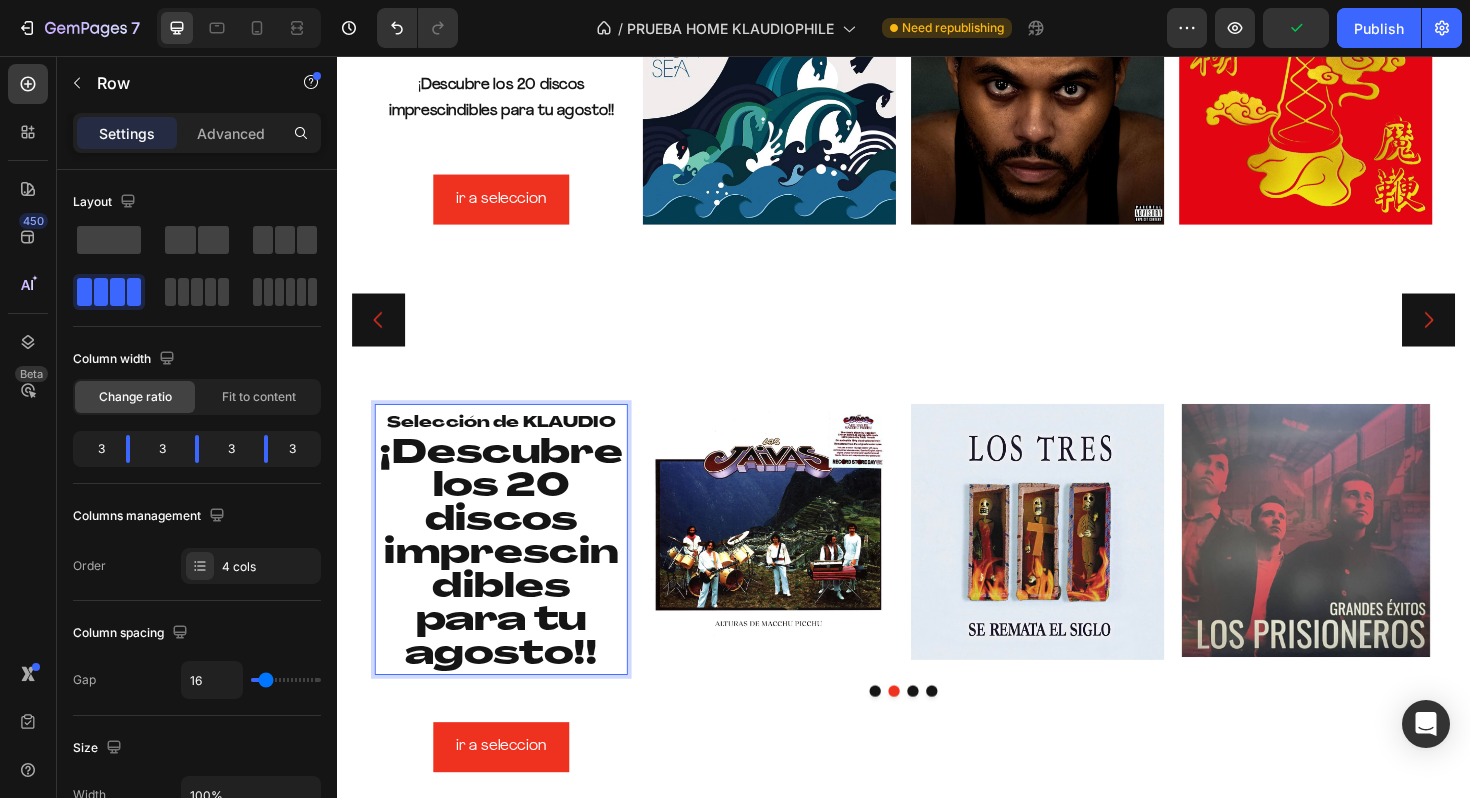 click on "Selección de KLAUDIO ¡ Descubre los 20 discos imprescindibles para tu agosto!! Heading   0 ir a seleccion Button Image Image Image Row" at bounding box center (937, 565) 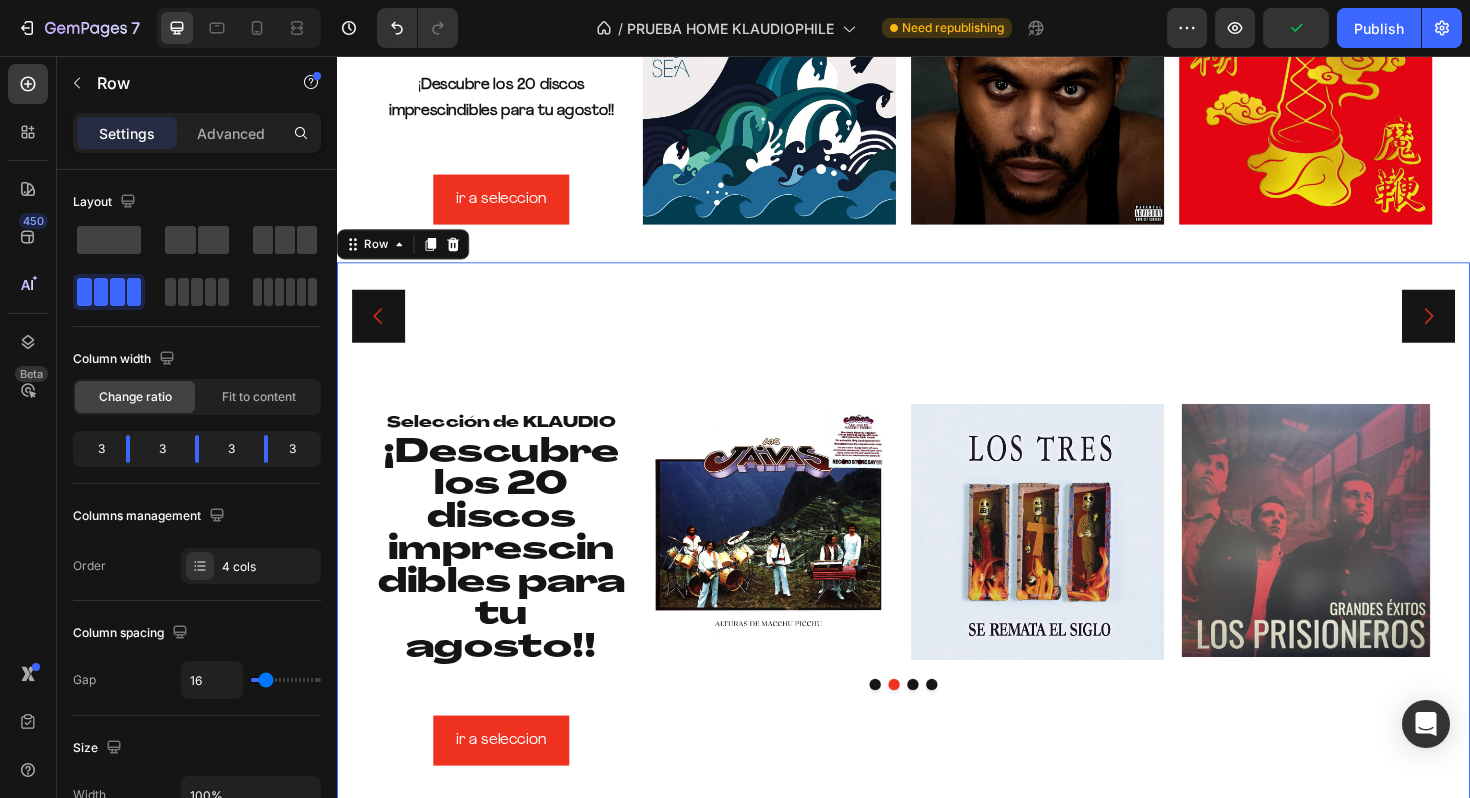 click on "⁠⁠⁠⁠⁠⁠⁠ Selección de KLAUDIO ¡ Descubre los 20 discos imprescindibles para tu agosto!! Heading ir a seleccion Button Image Image Image Row   0" at bounding box center (937, 561) 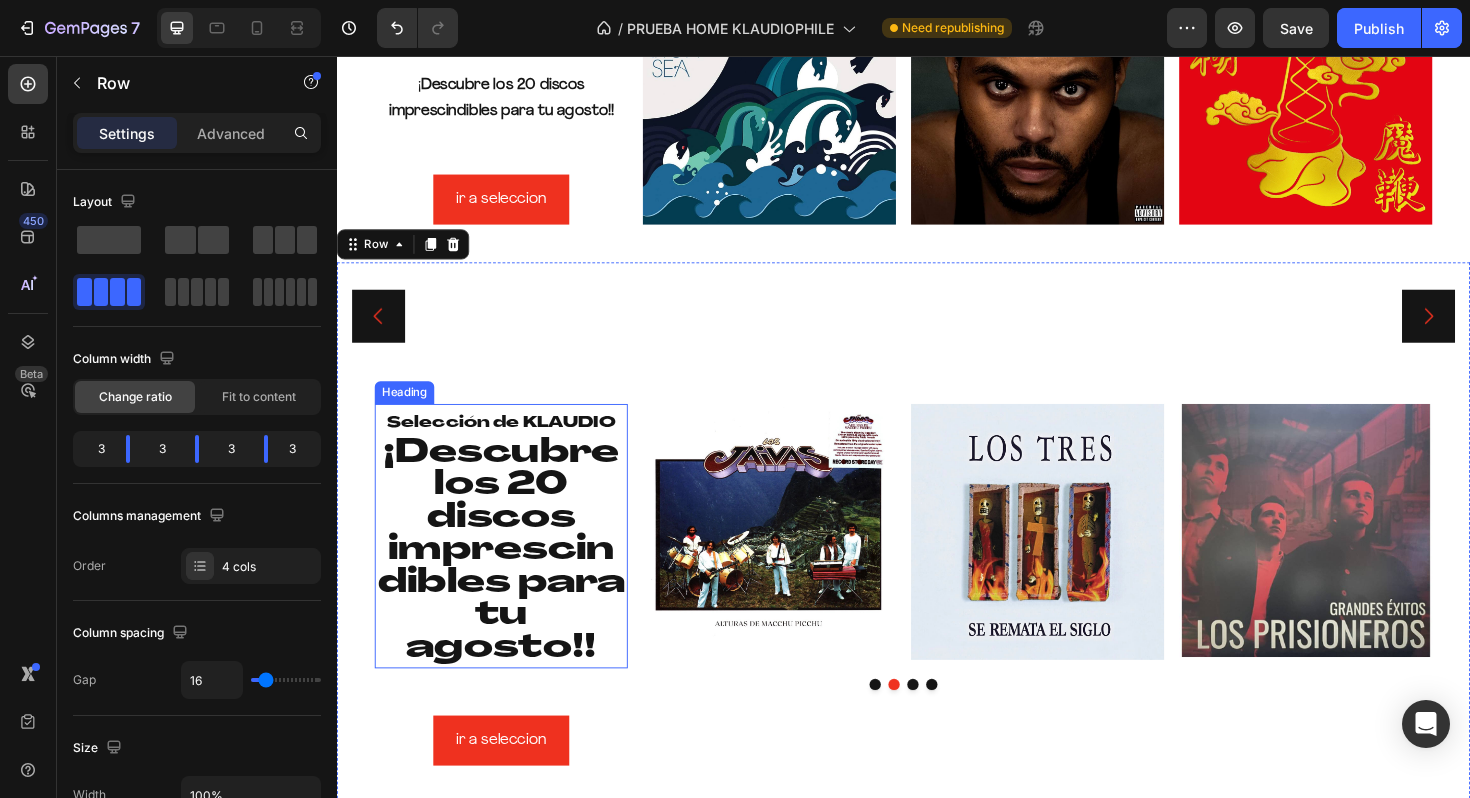 click on "Descubre los 20 discos imprescindibles para tu agosto!!" at bounding box center [511, 581] 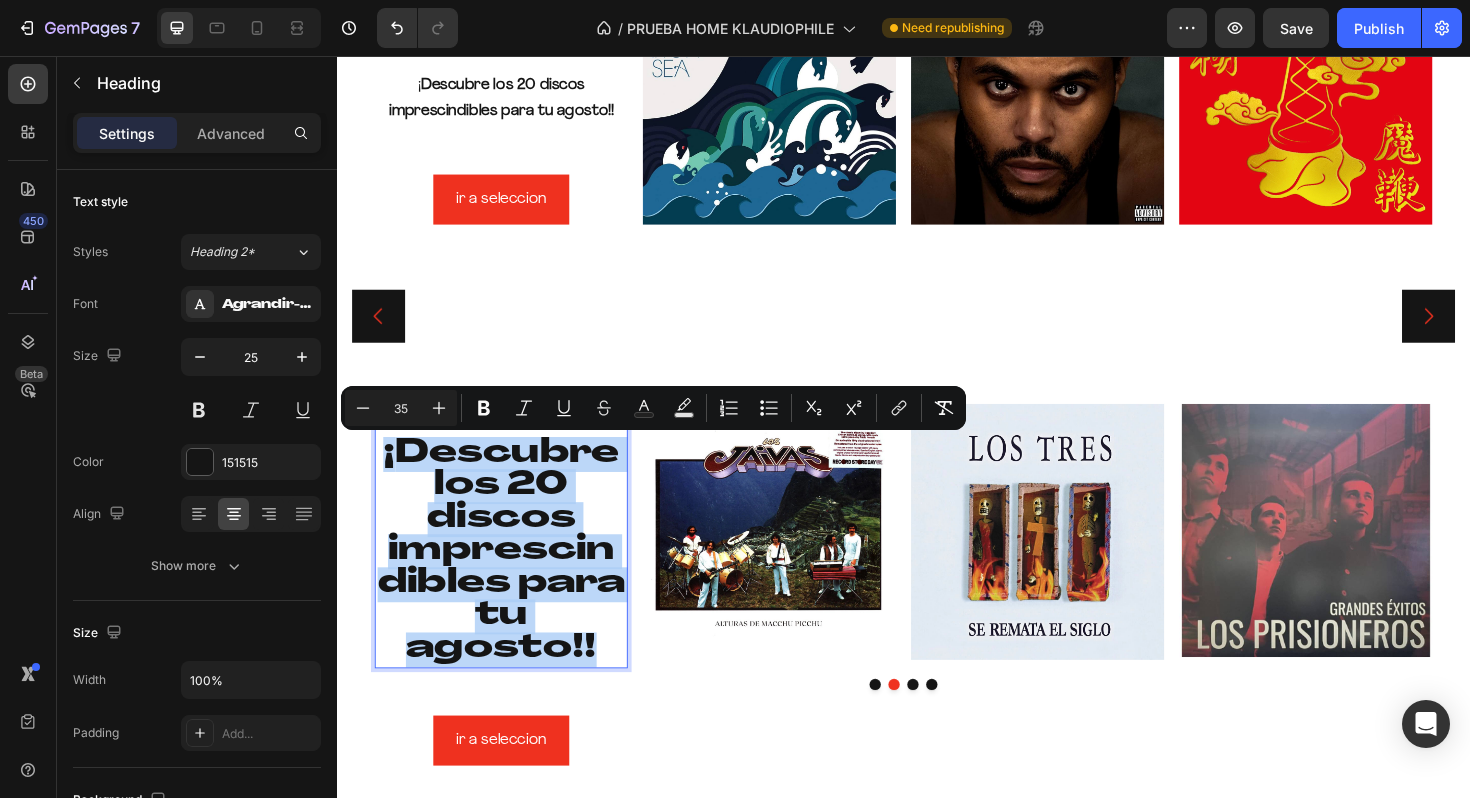drag, startPoint x: 638, startPoint y: 642, endPoint x: 385, endPoint y: 476, distance: 302.5971 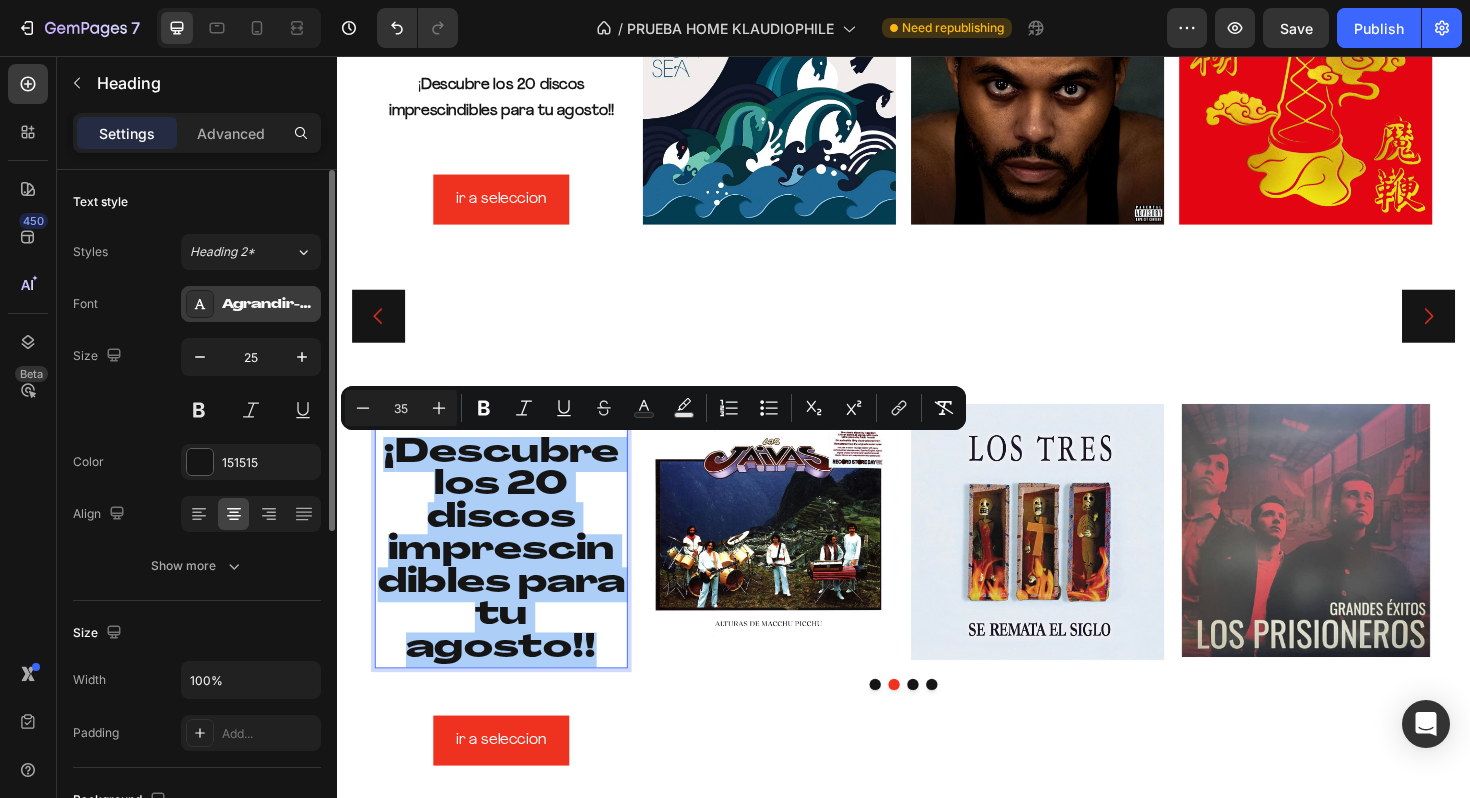 click on "Agrandir-GrandHeavy" at bounding box center (269, 305) 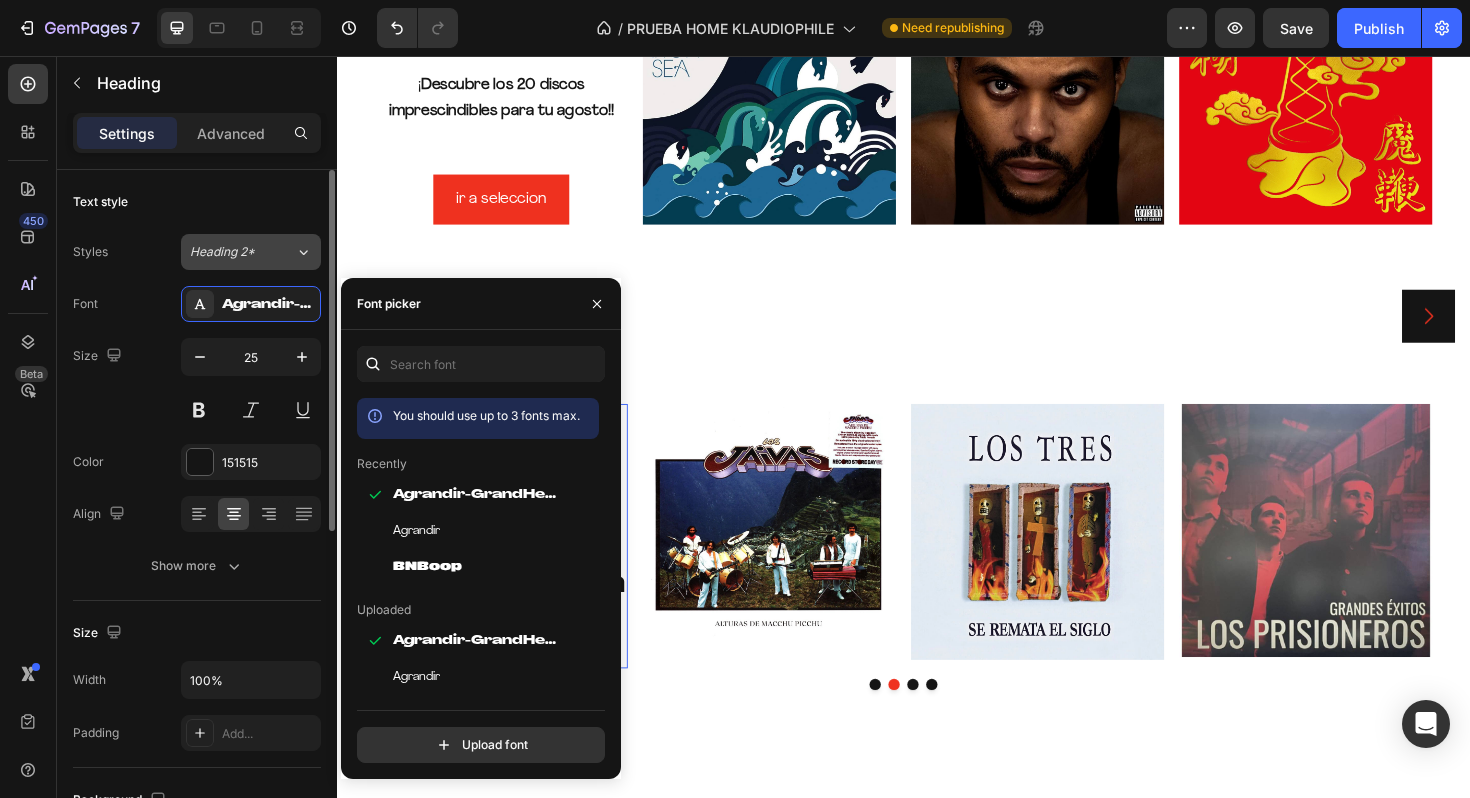 click on "Heading 2*" at bounding box center [242, 252] 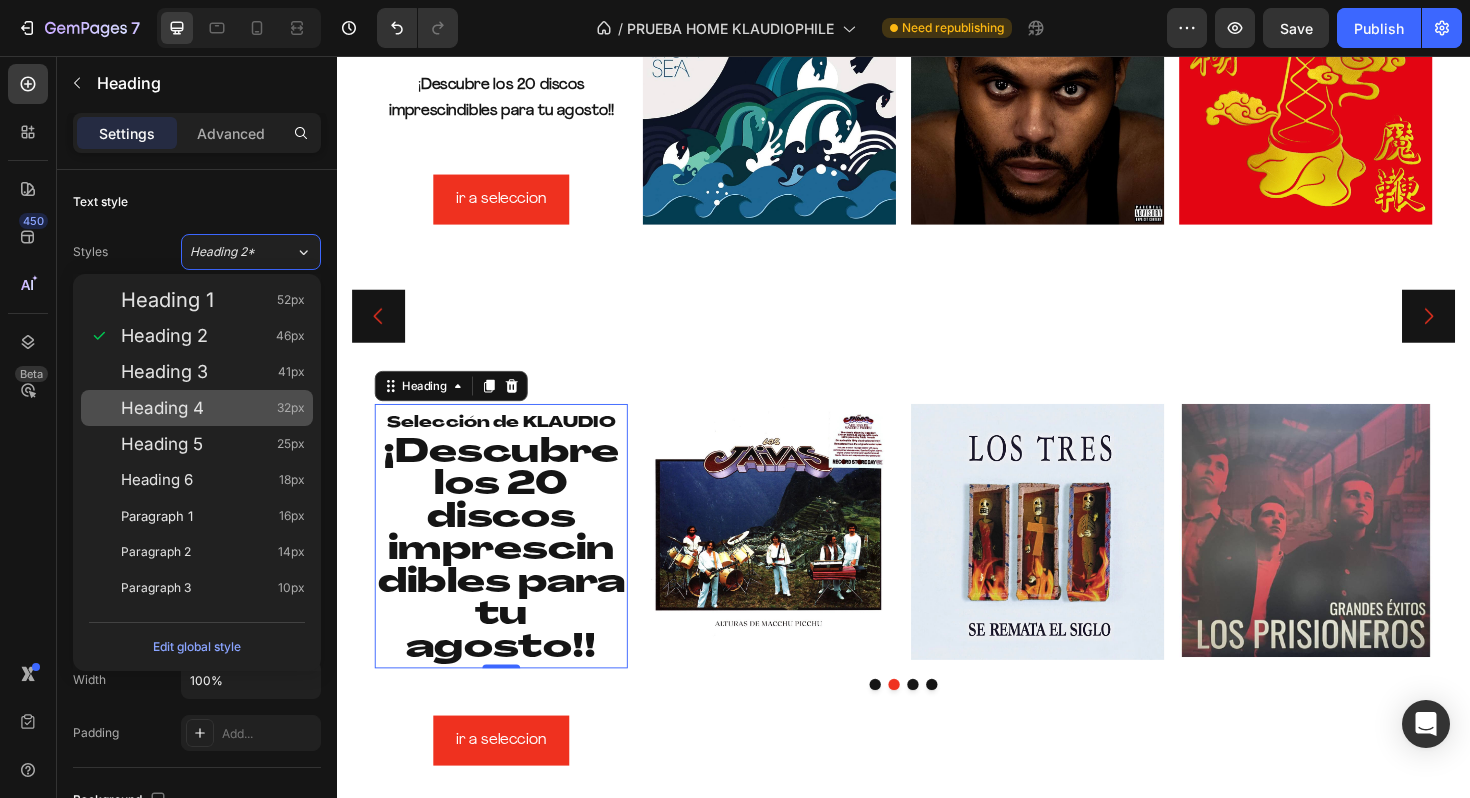 click on "Heading 4 32px" at bounding box center (213, 408) 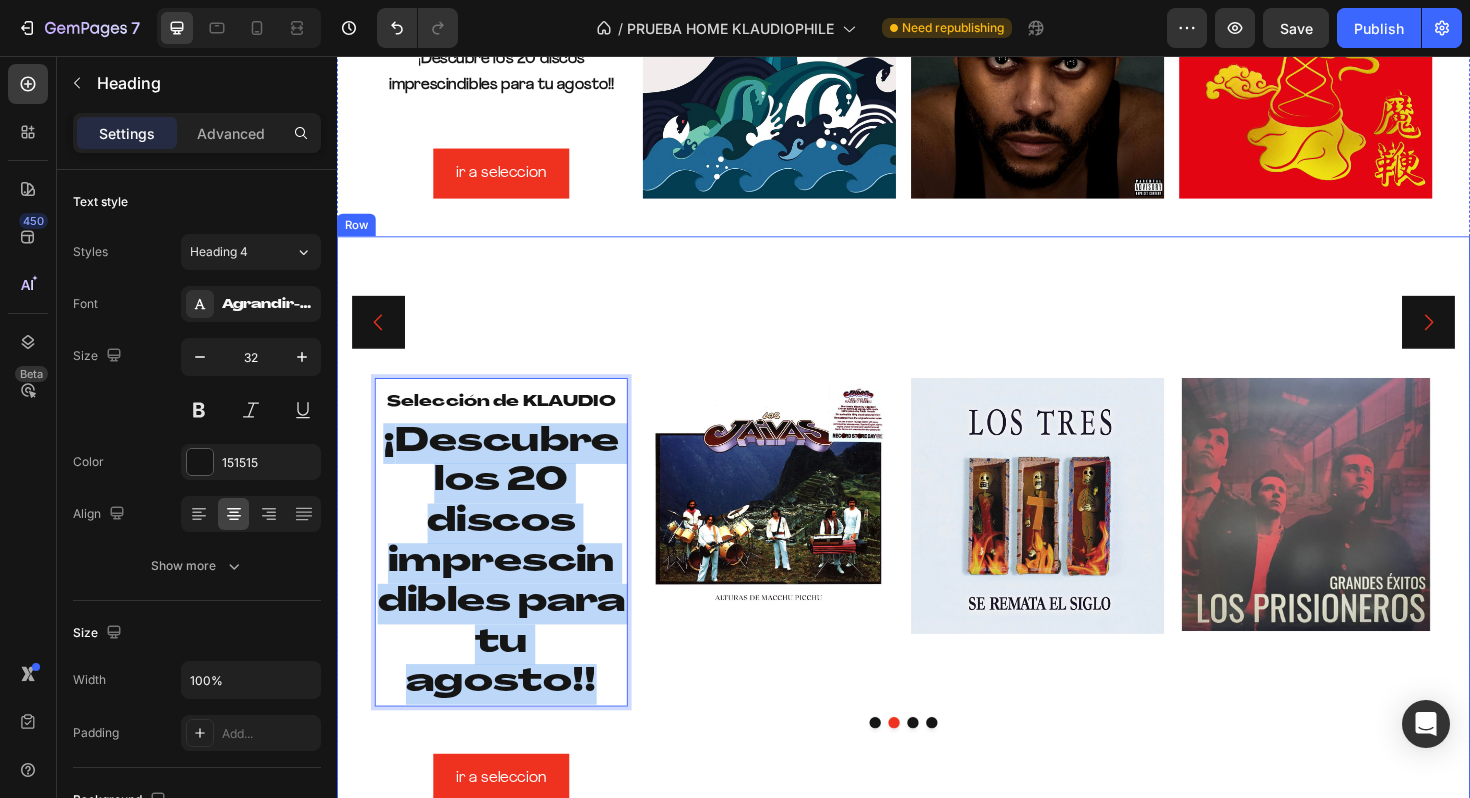 drag, startPoint x: 389, startPoint y: 464, endPoint x: 651, endPoint y: 688, distance: 344.70276 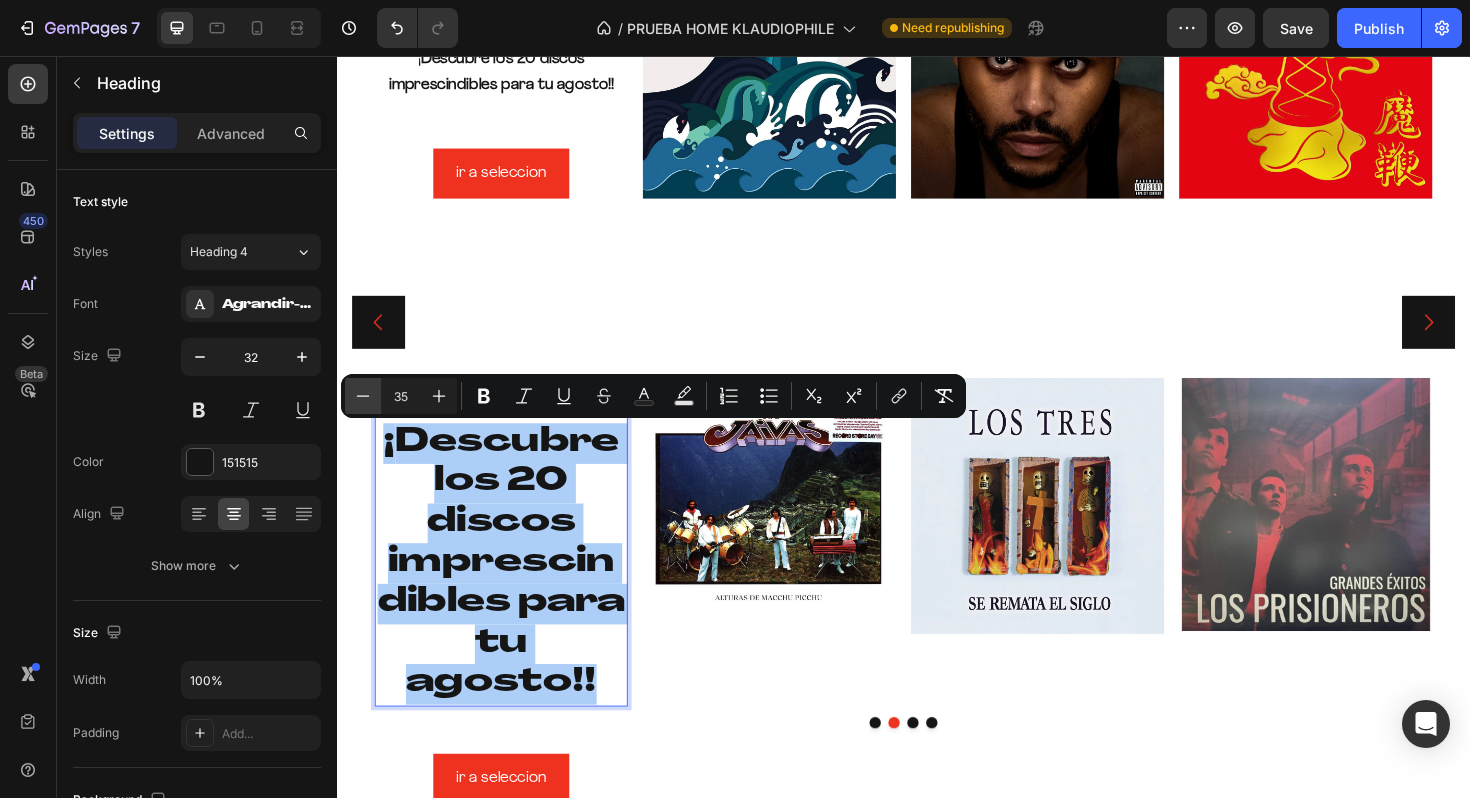 click 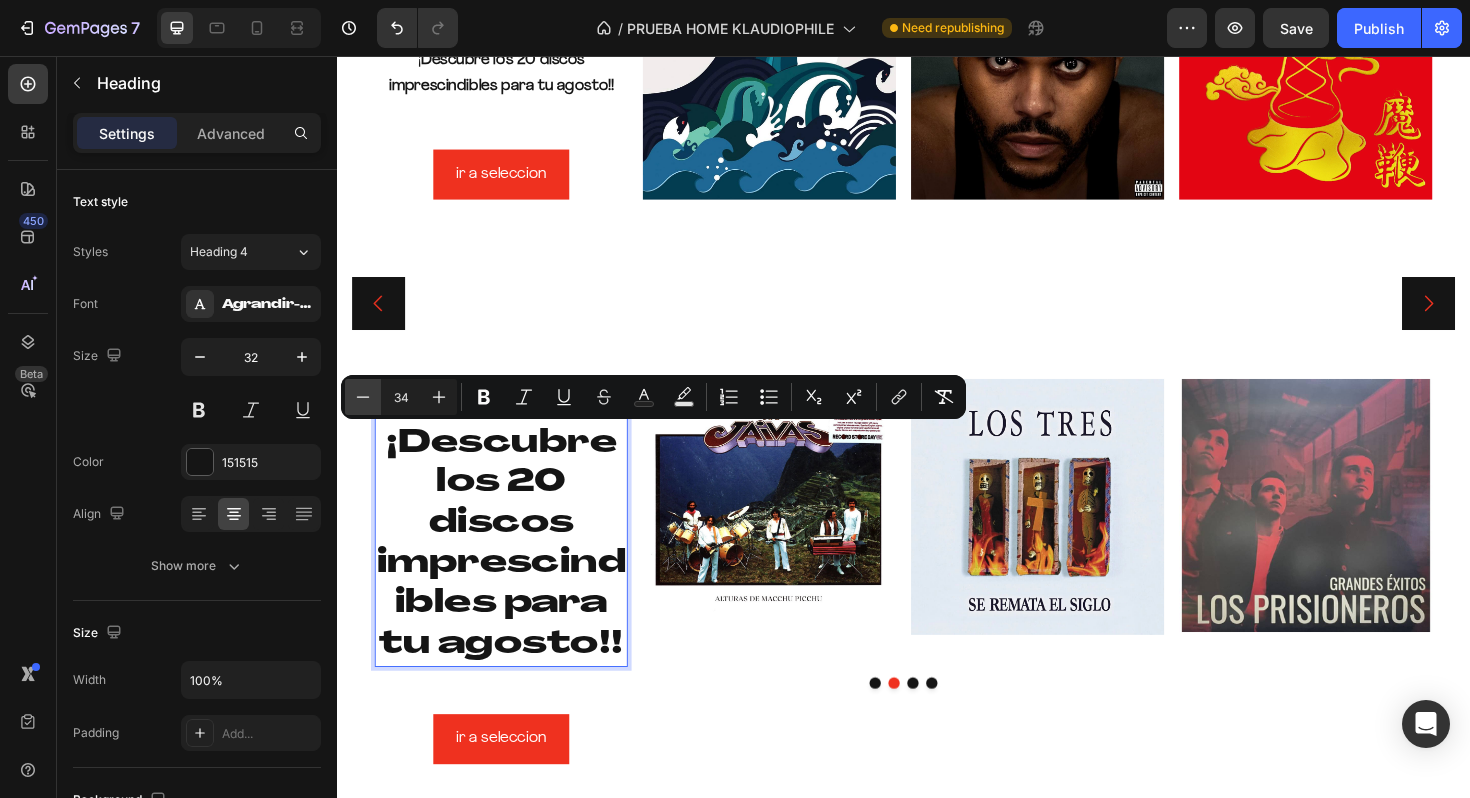 click 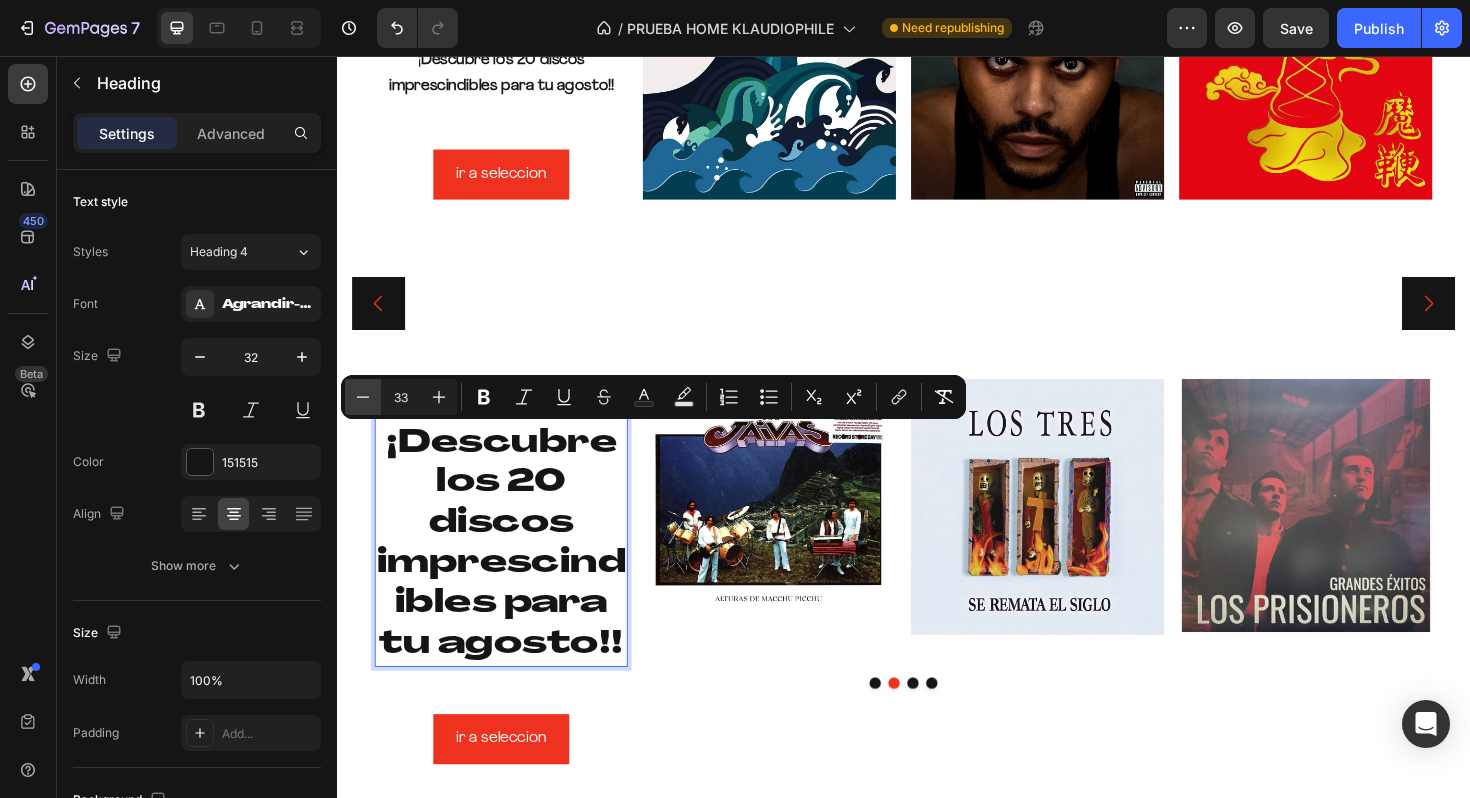 click 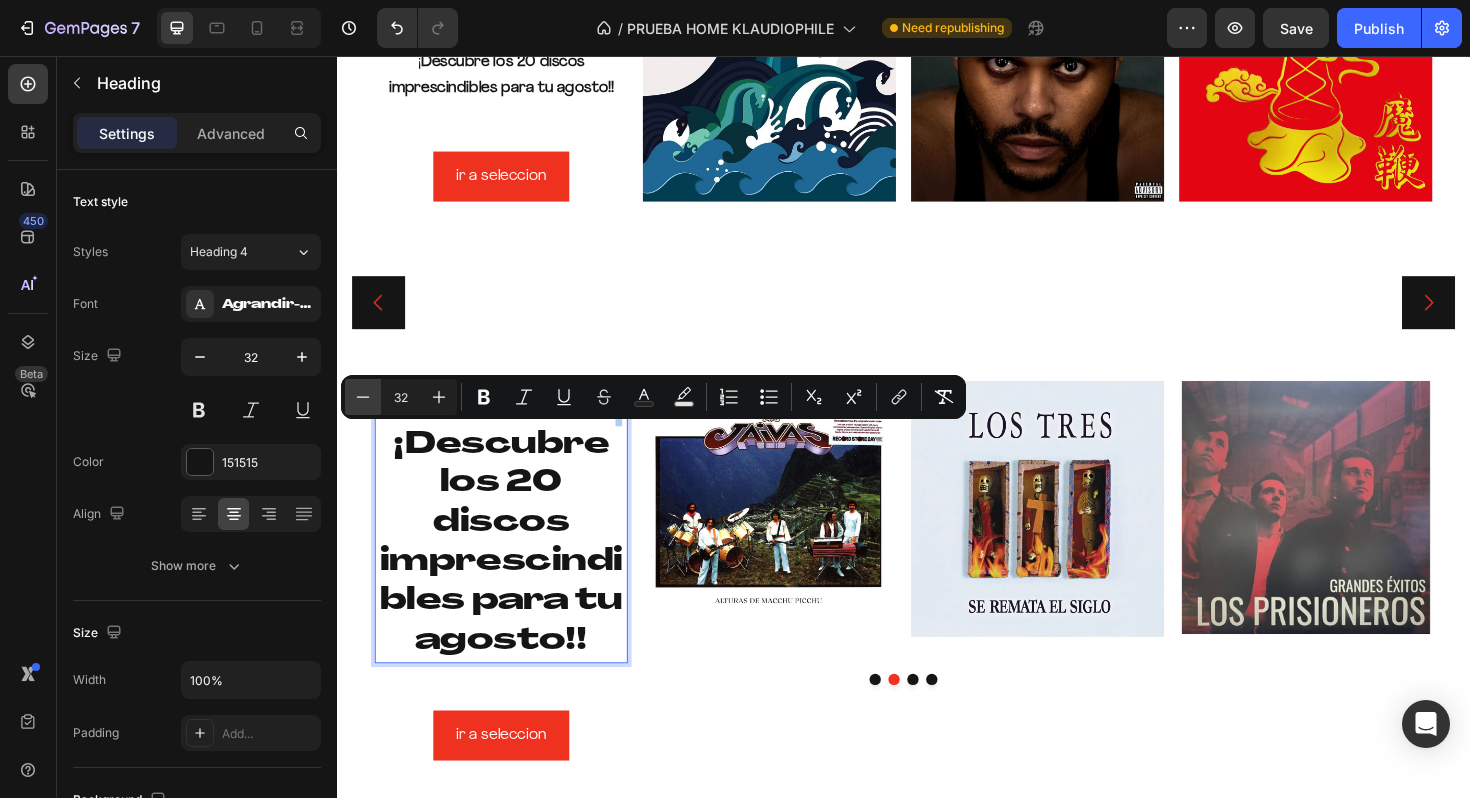 click 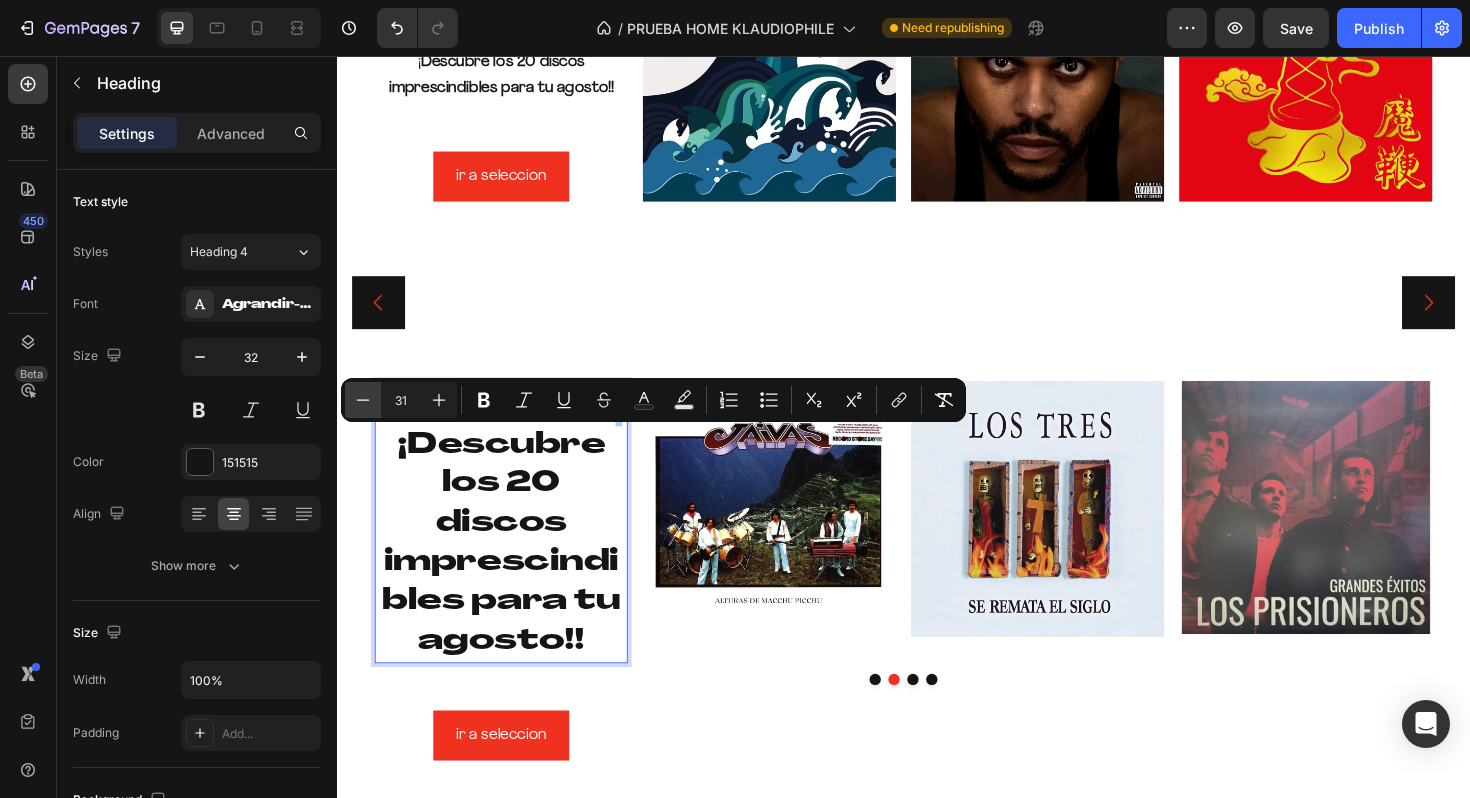 click 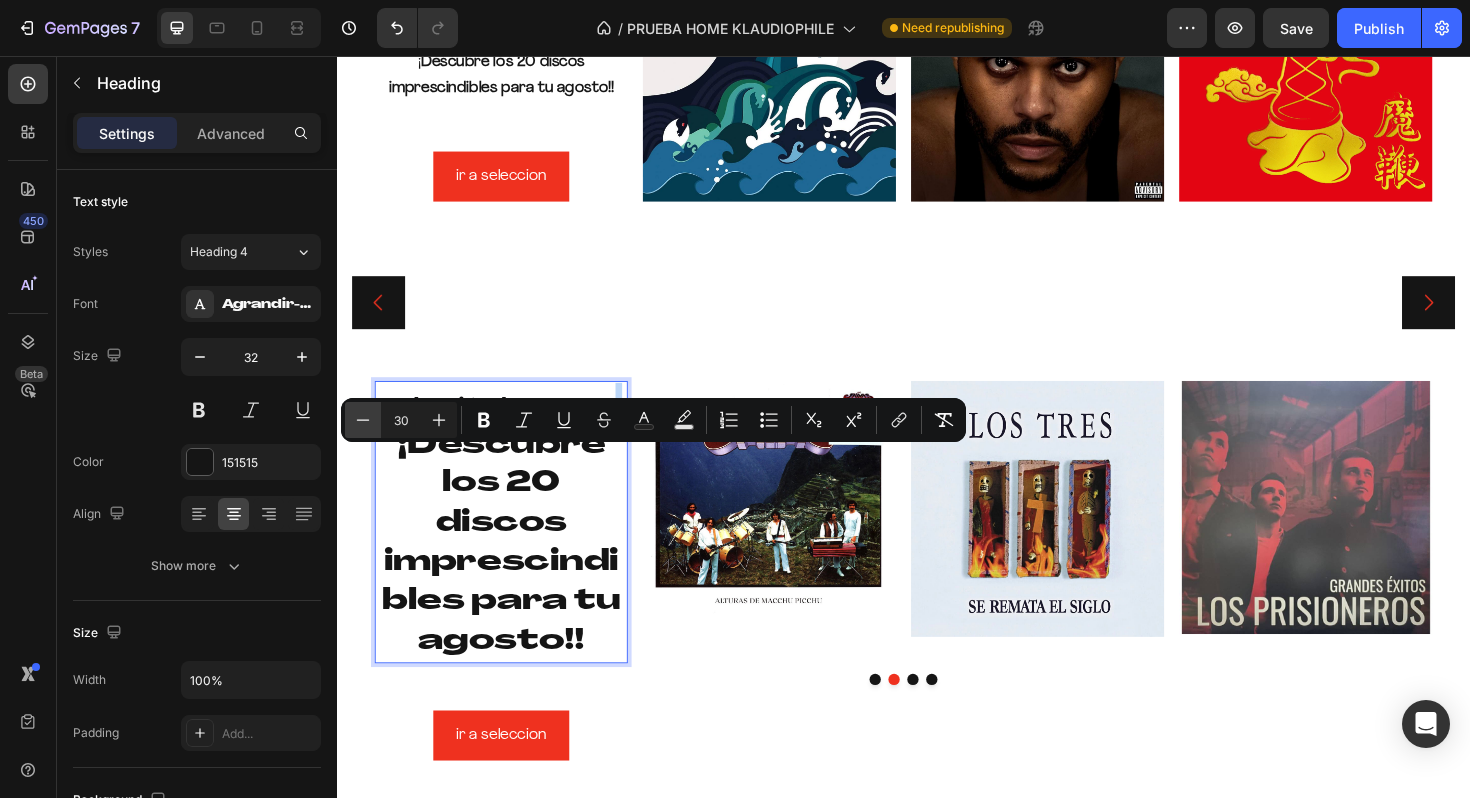 scroll, scrollTop: 318, scrollLeft: 0, axis: vertical 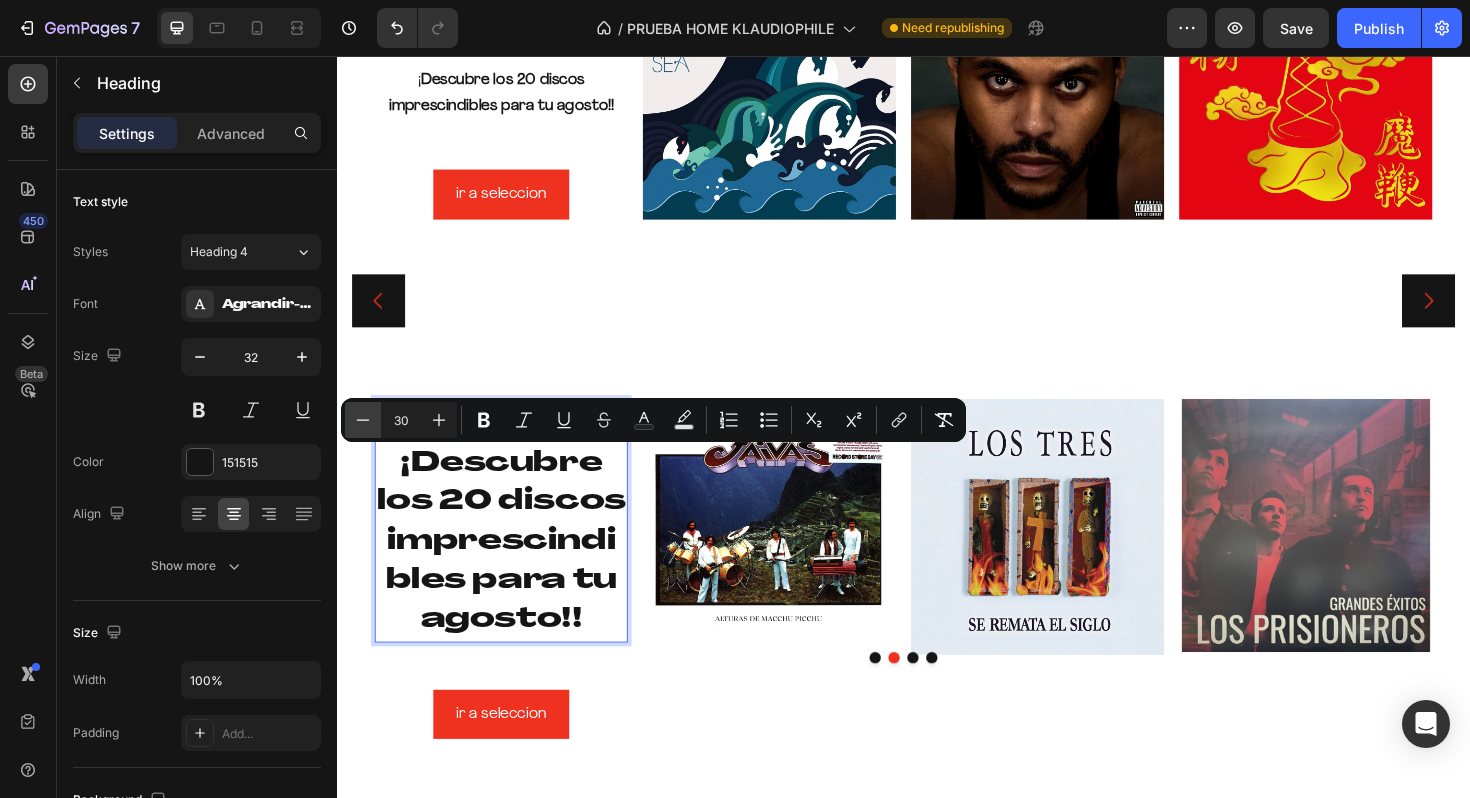click on "Minus 30 Plus Bold Italic Underline       Strikethrough
Text Color
Text Background Color Numbered List Bulleted List Subscript Superscript       link Remove Format" at bounding box center (653, 420) 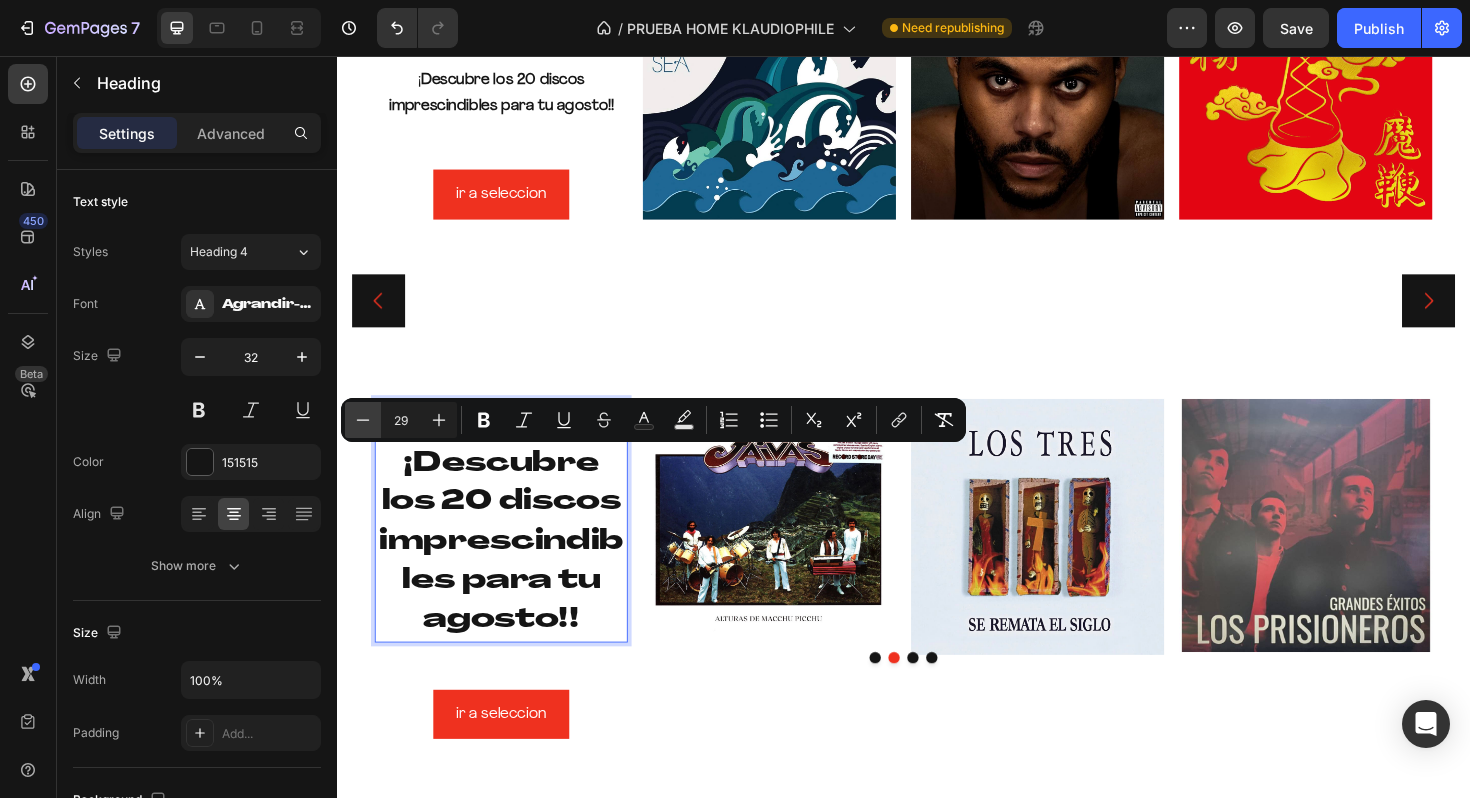 click on "Minus" at bounding box center [363, 420] 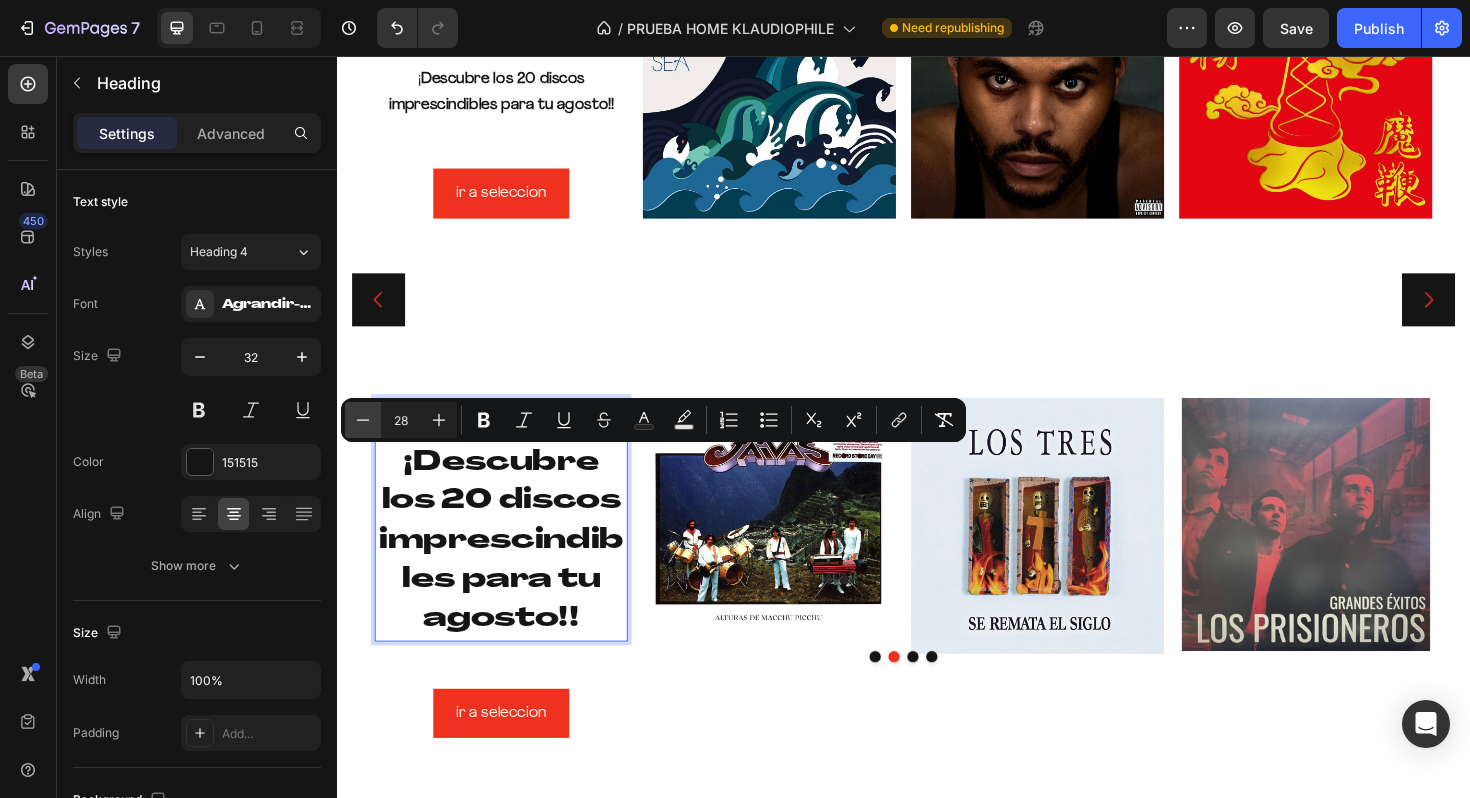 click on "Minus" at bounding box center (363, 420) 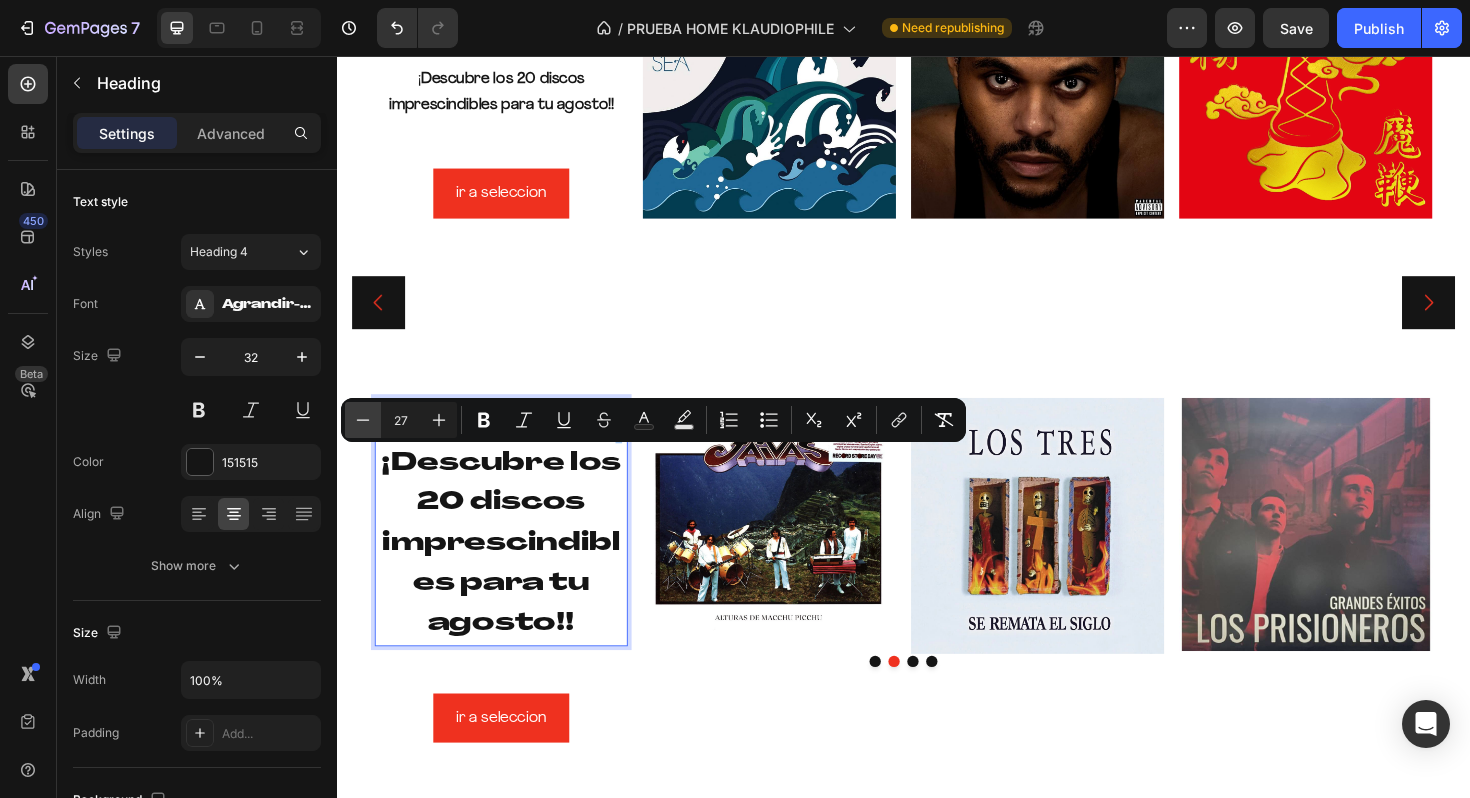 click on "Minus" at bounding box center (363, 420) 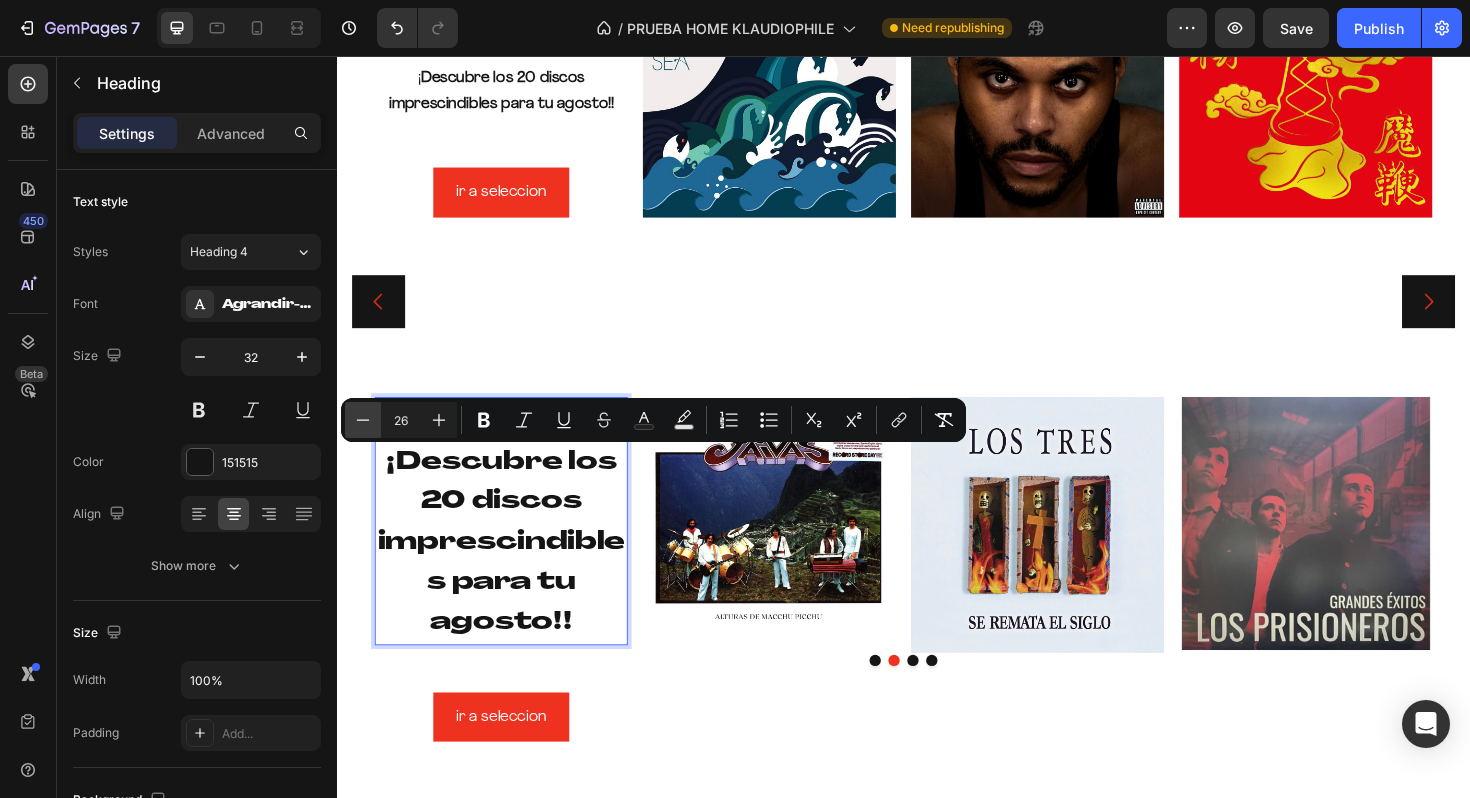 click on "Minus" at bounding box center (363, 420) 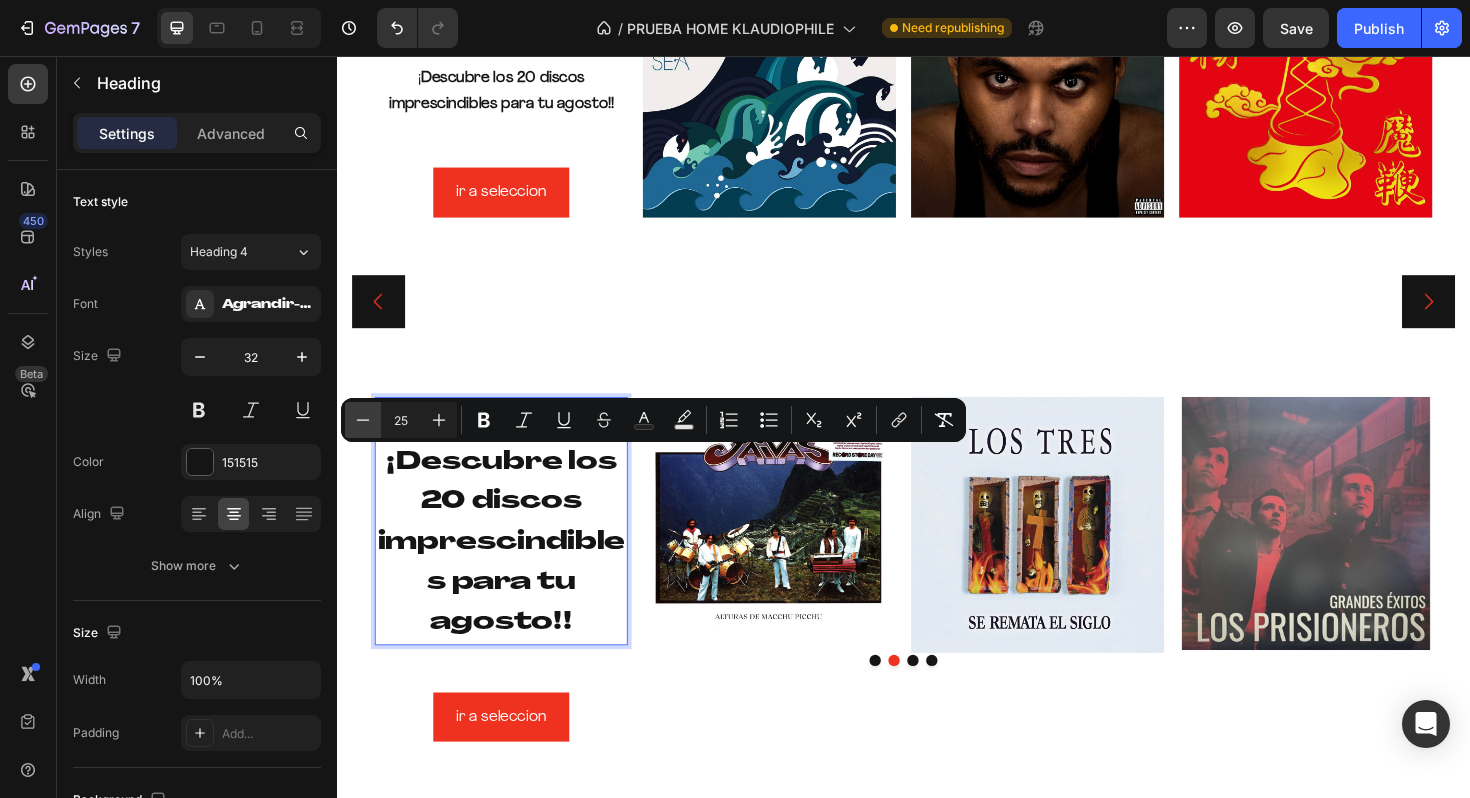 click on "Minus" at bounding box center (363, 420) 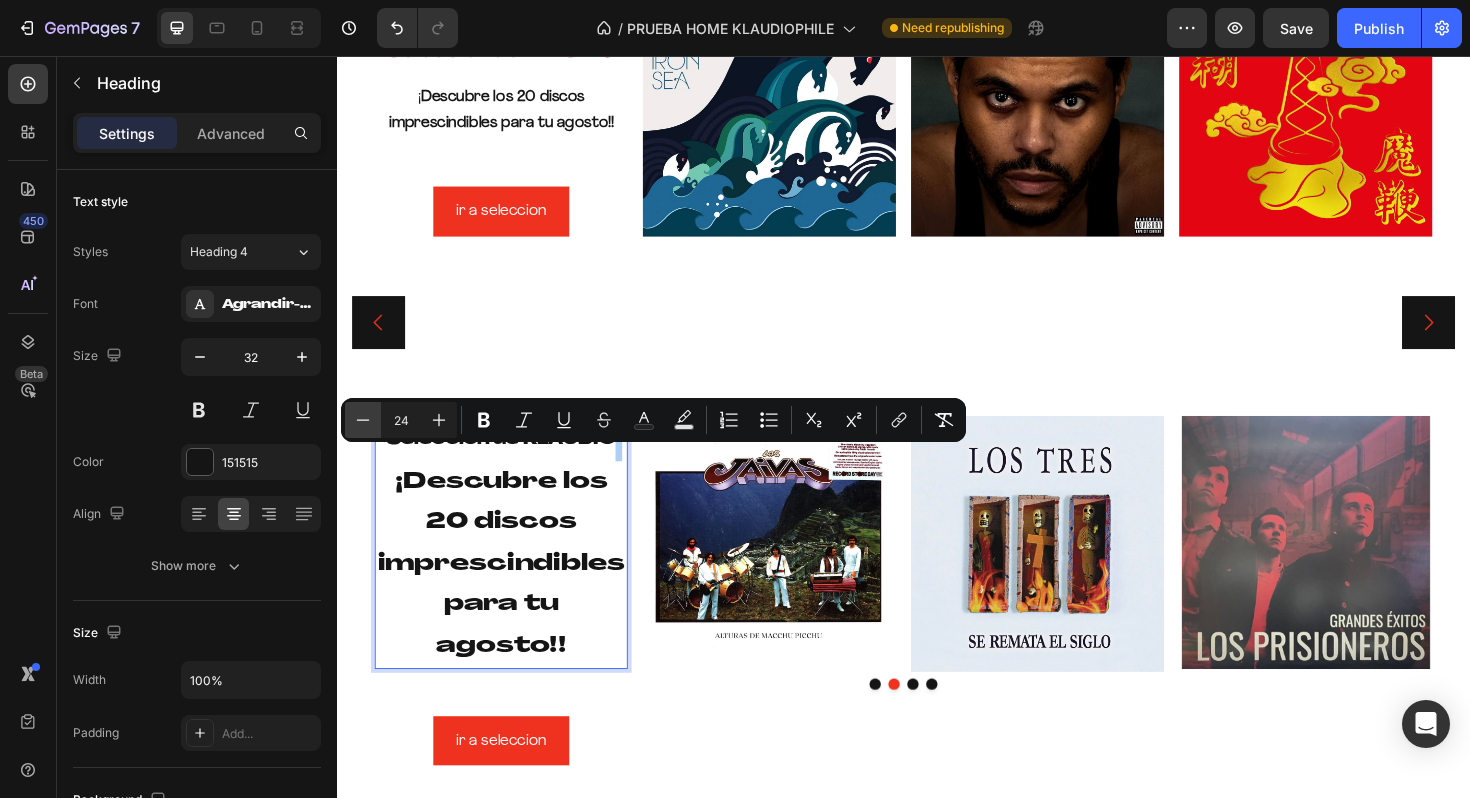 click 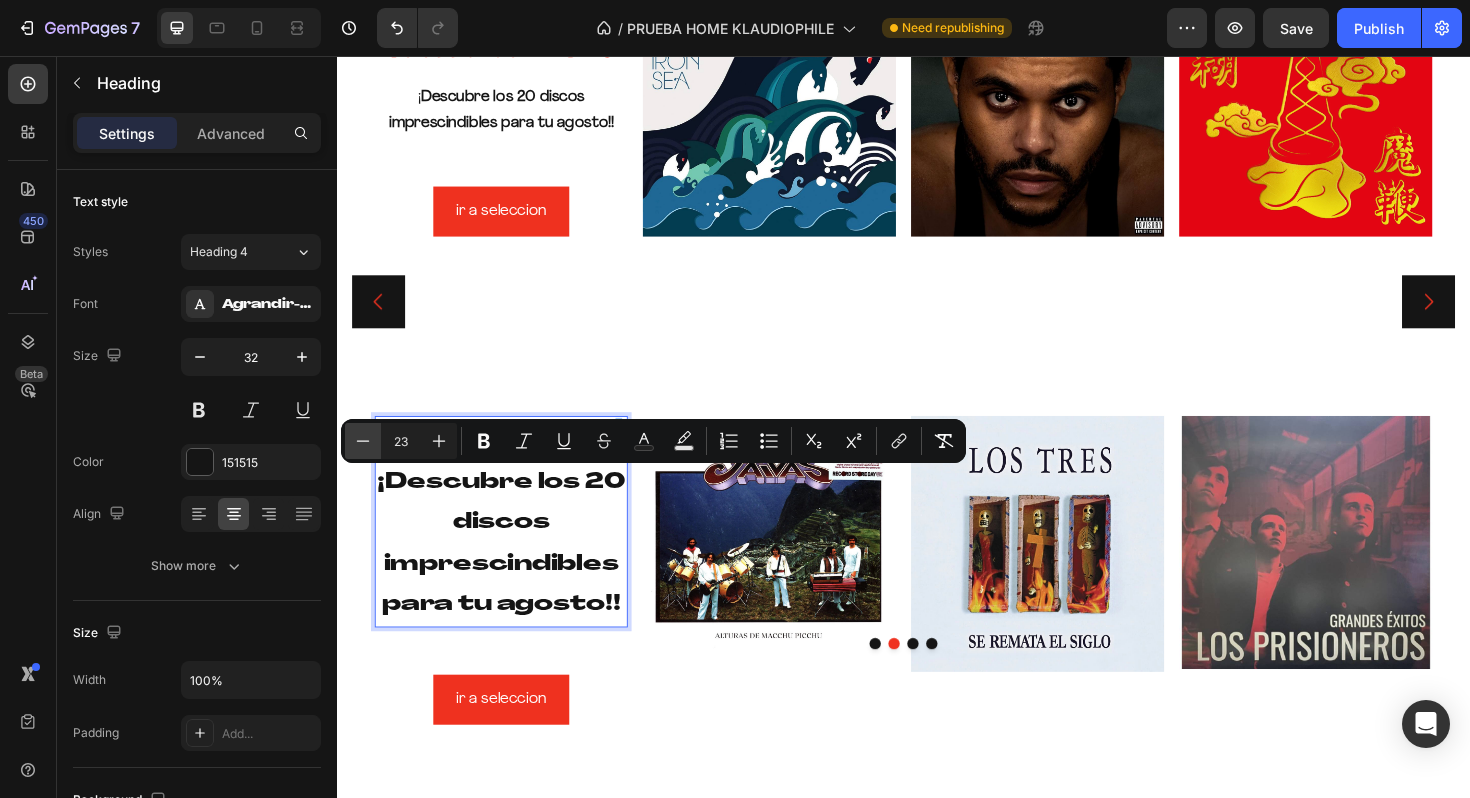 click 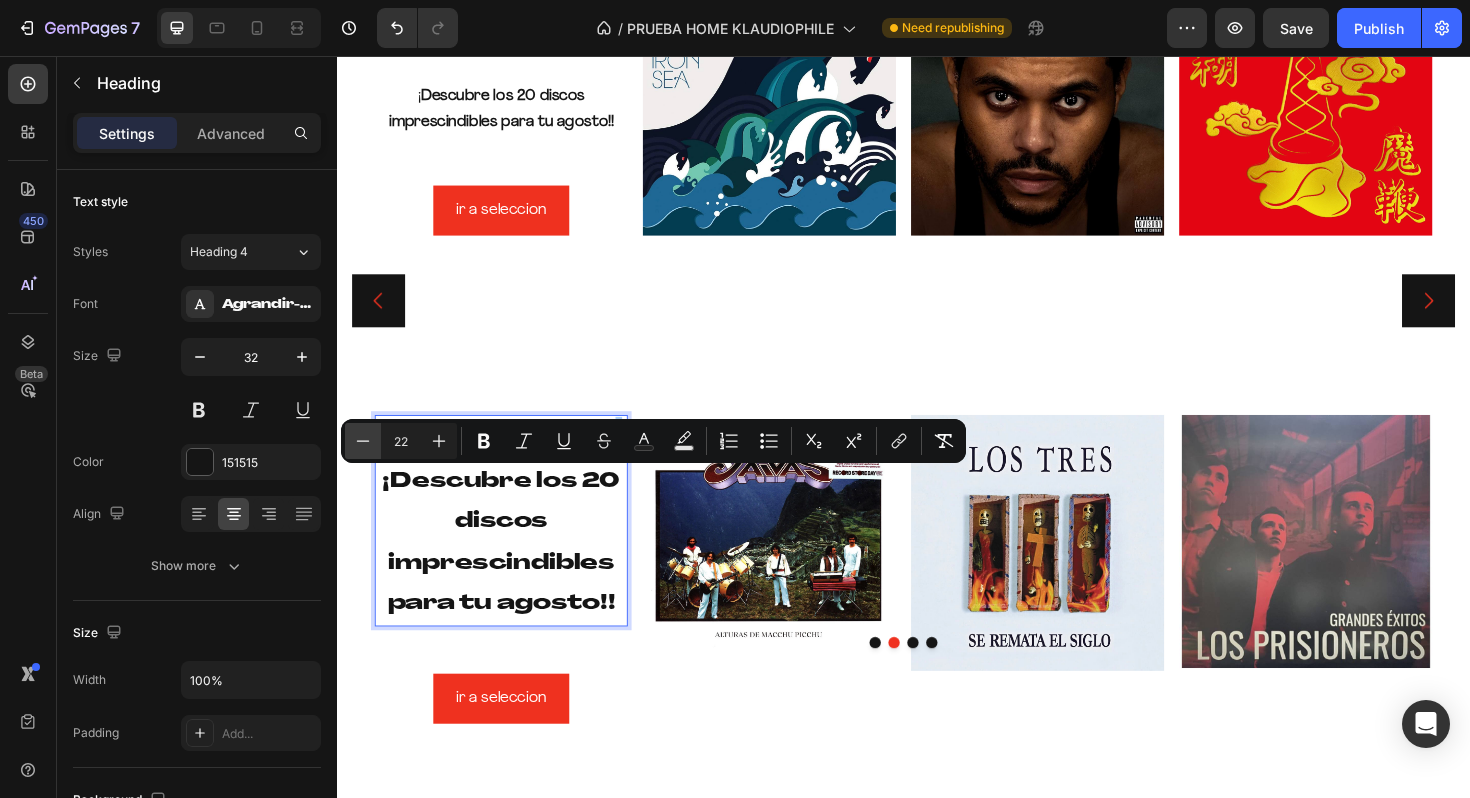 click 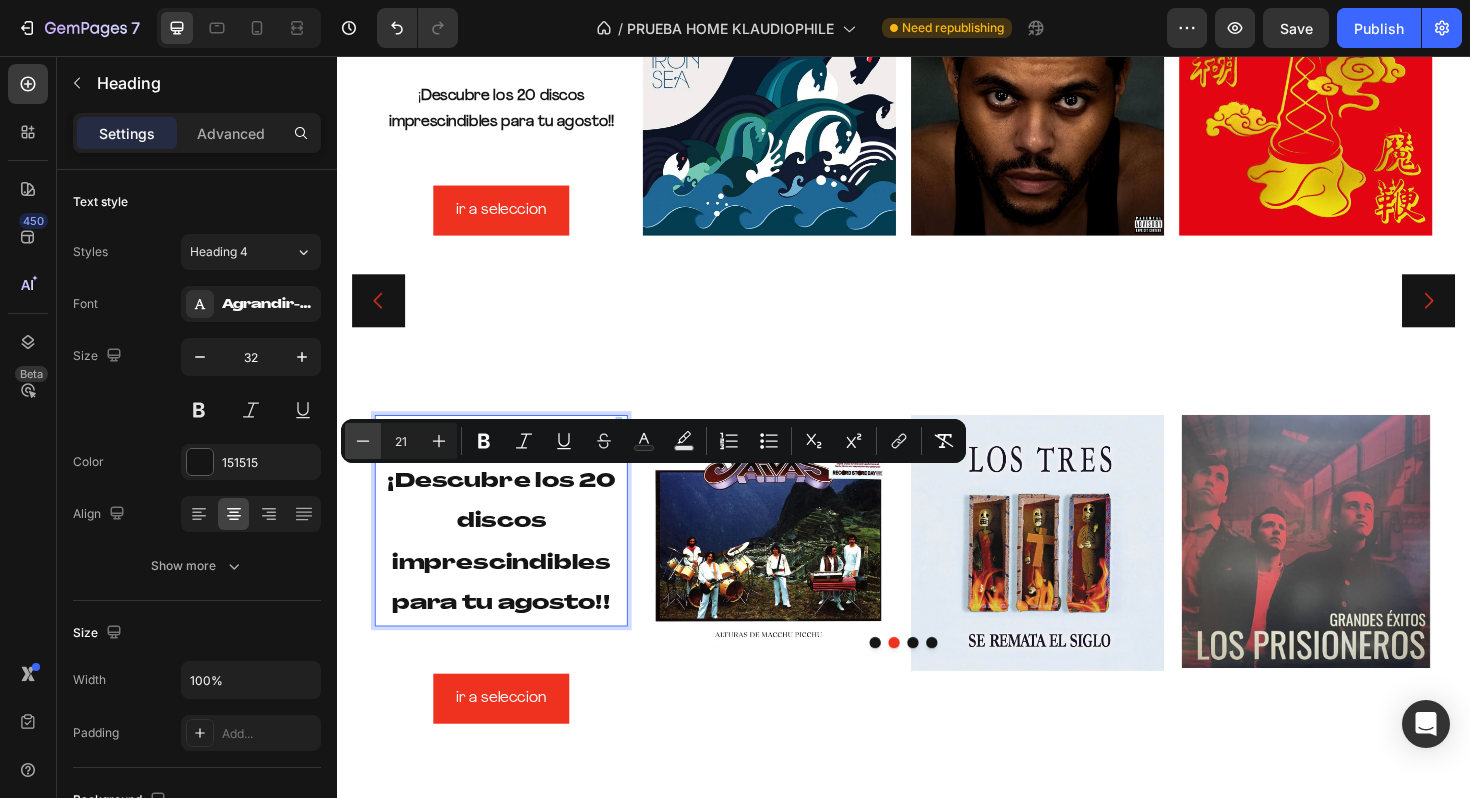 click 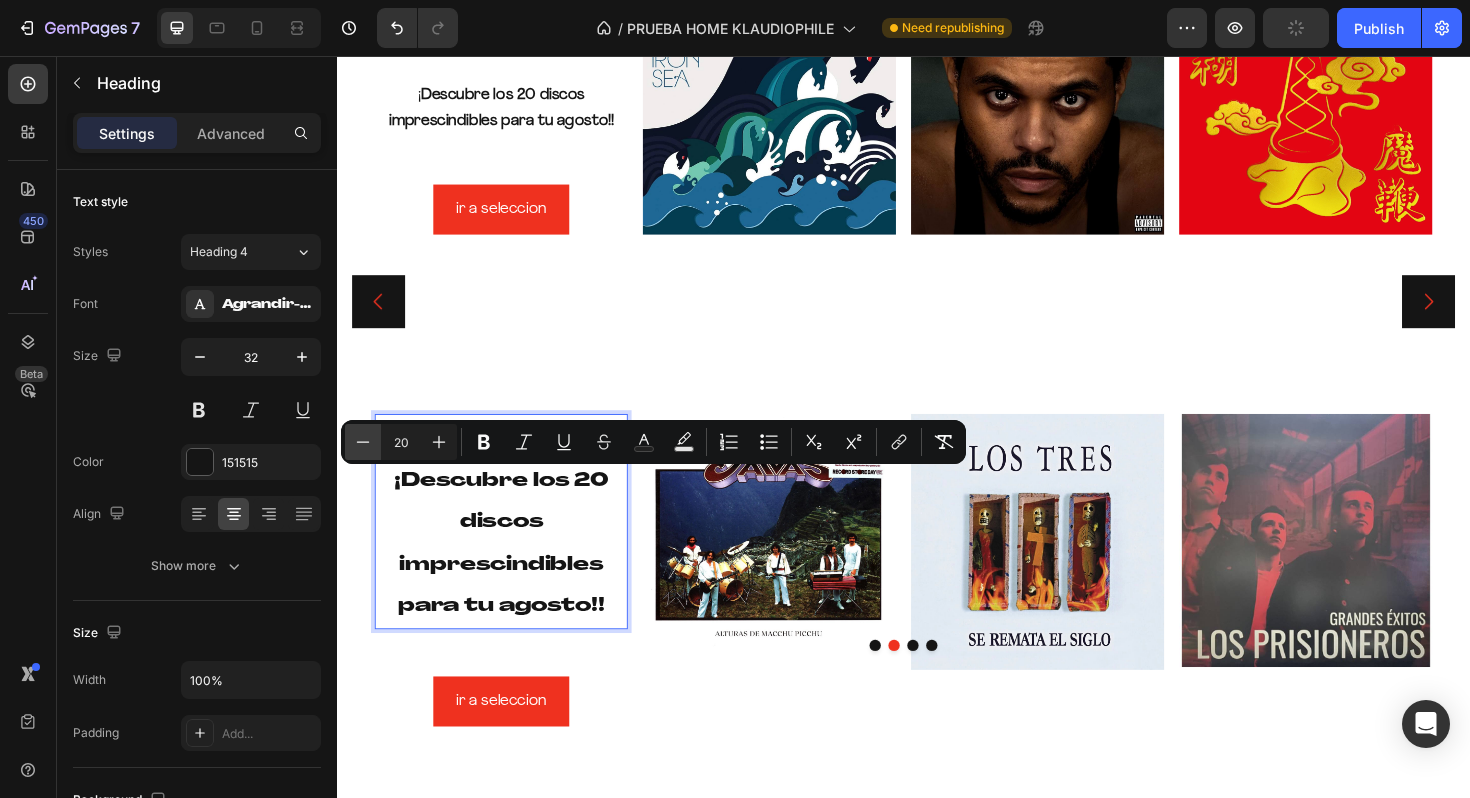 click 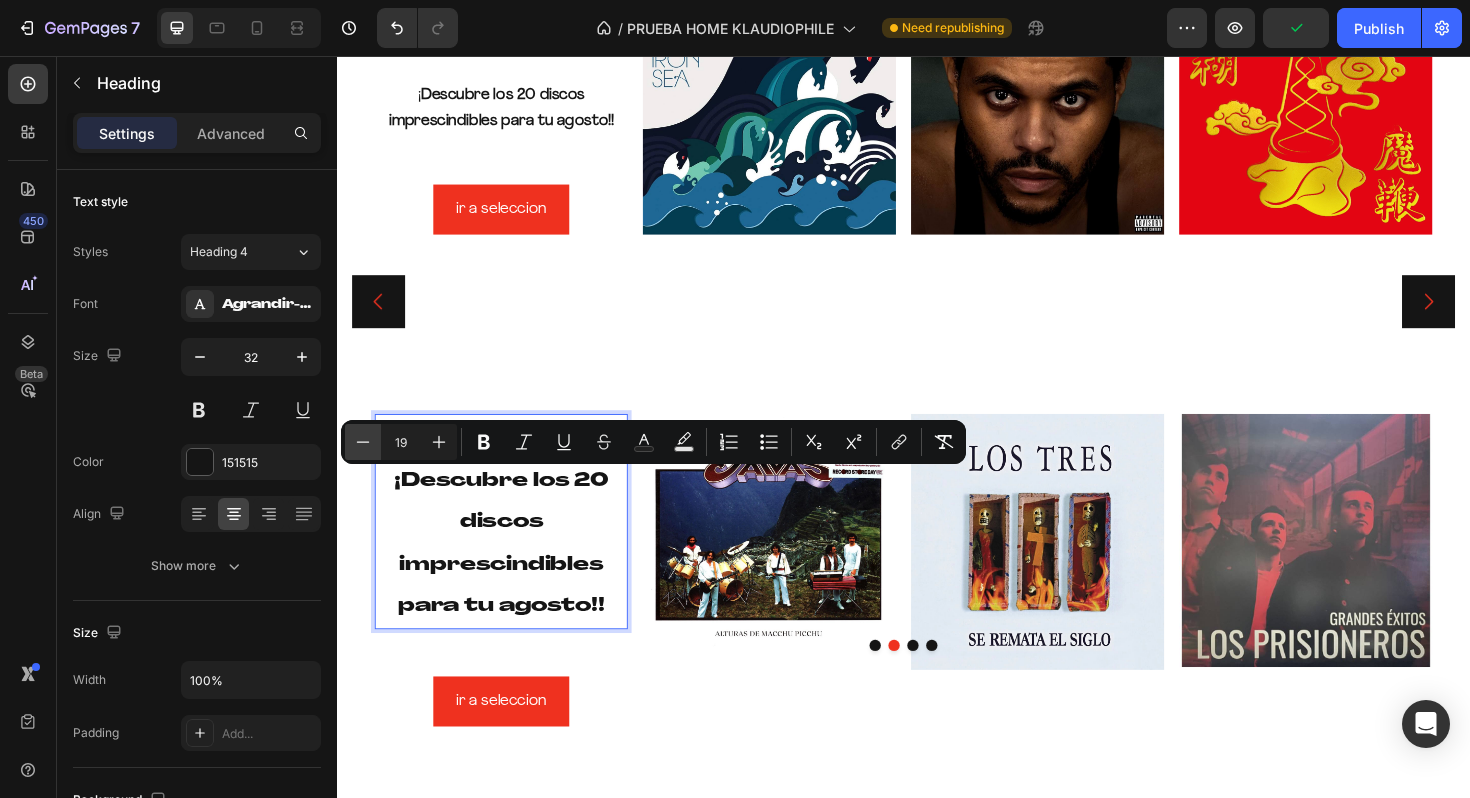 click 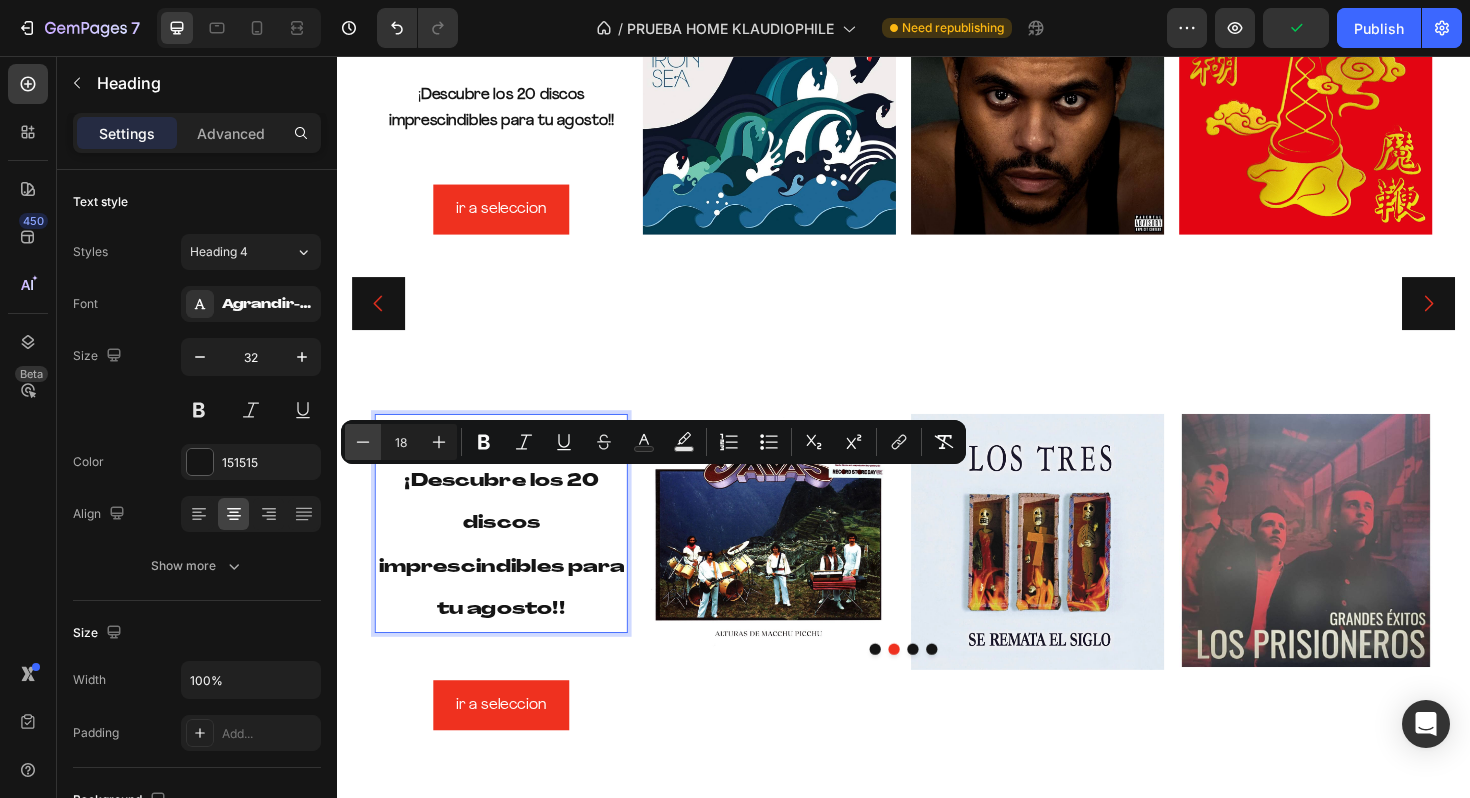 scroll, scrollTop: 303, scrollLeft: 0, axis: vertical 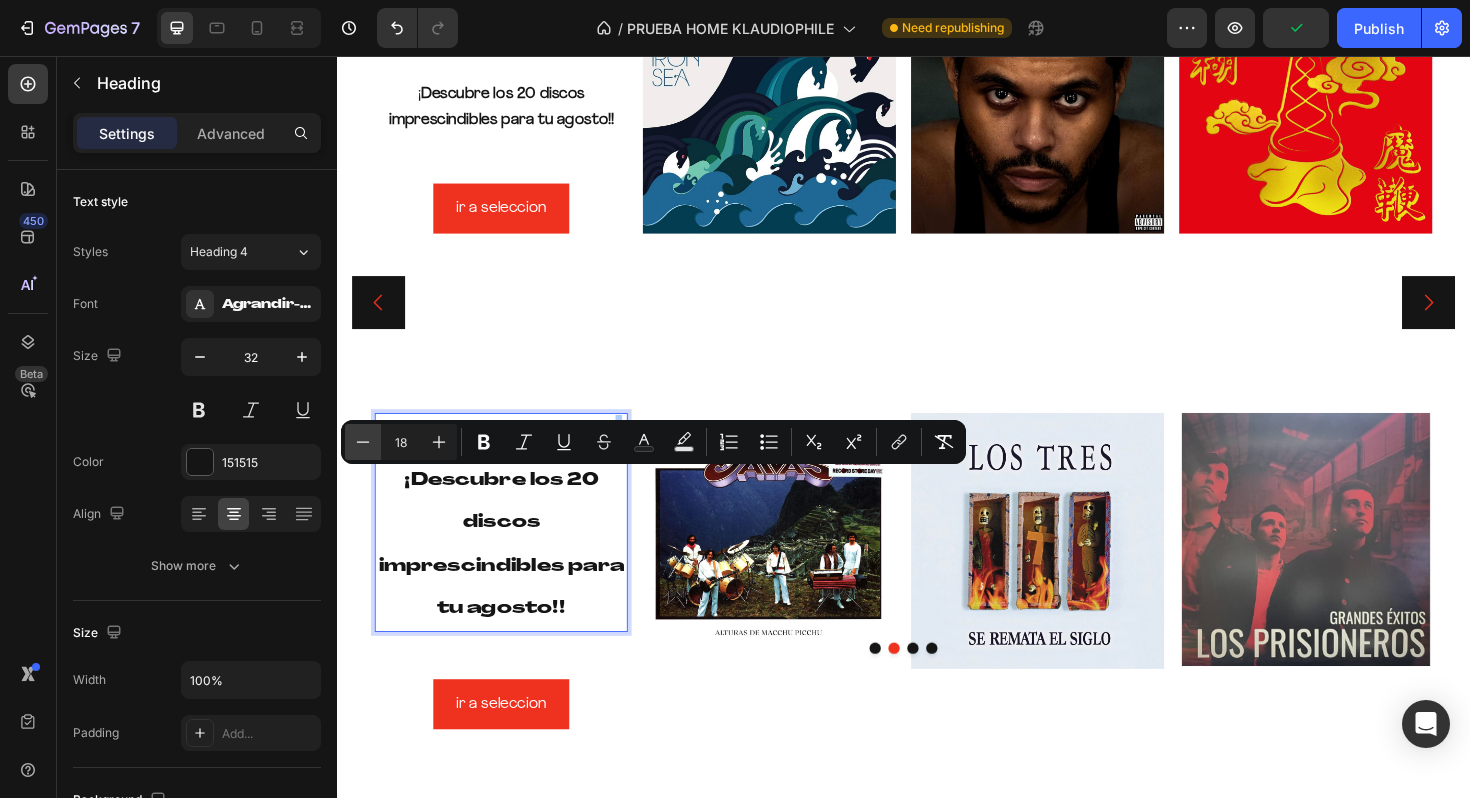 click 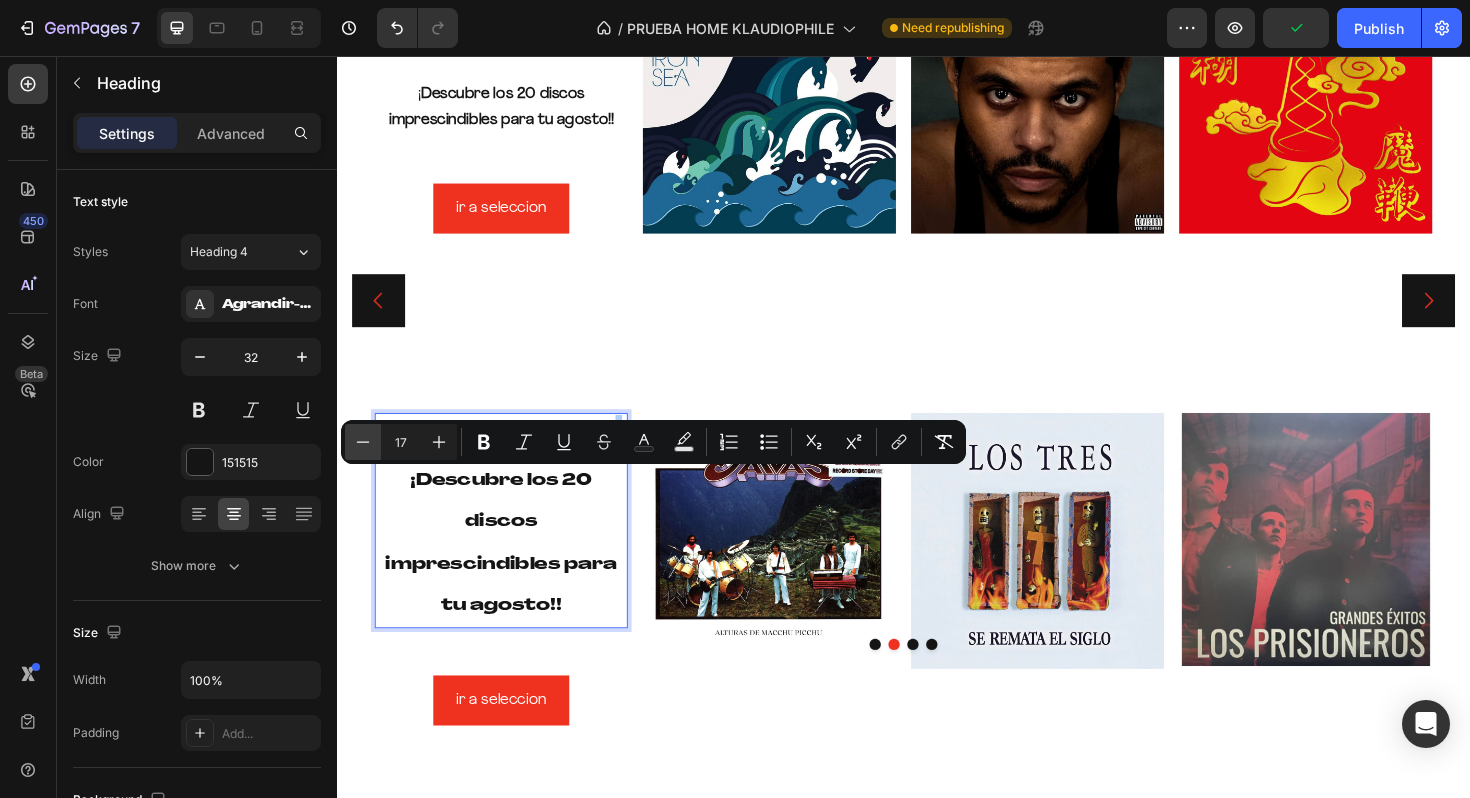 click 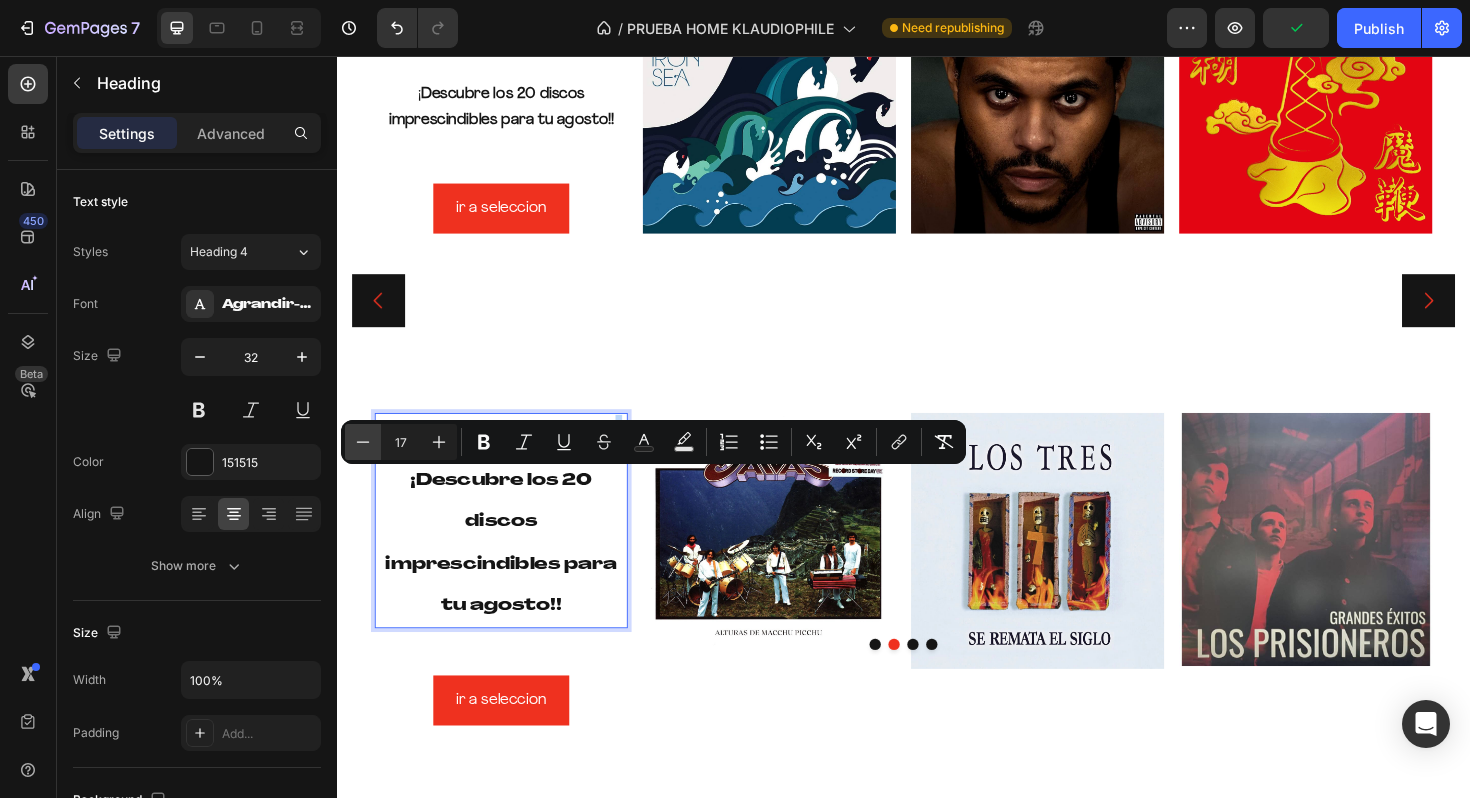 type on "16" 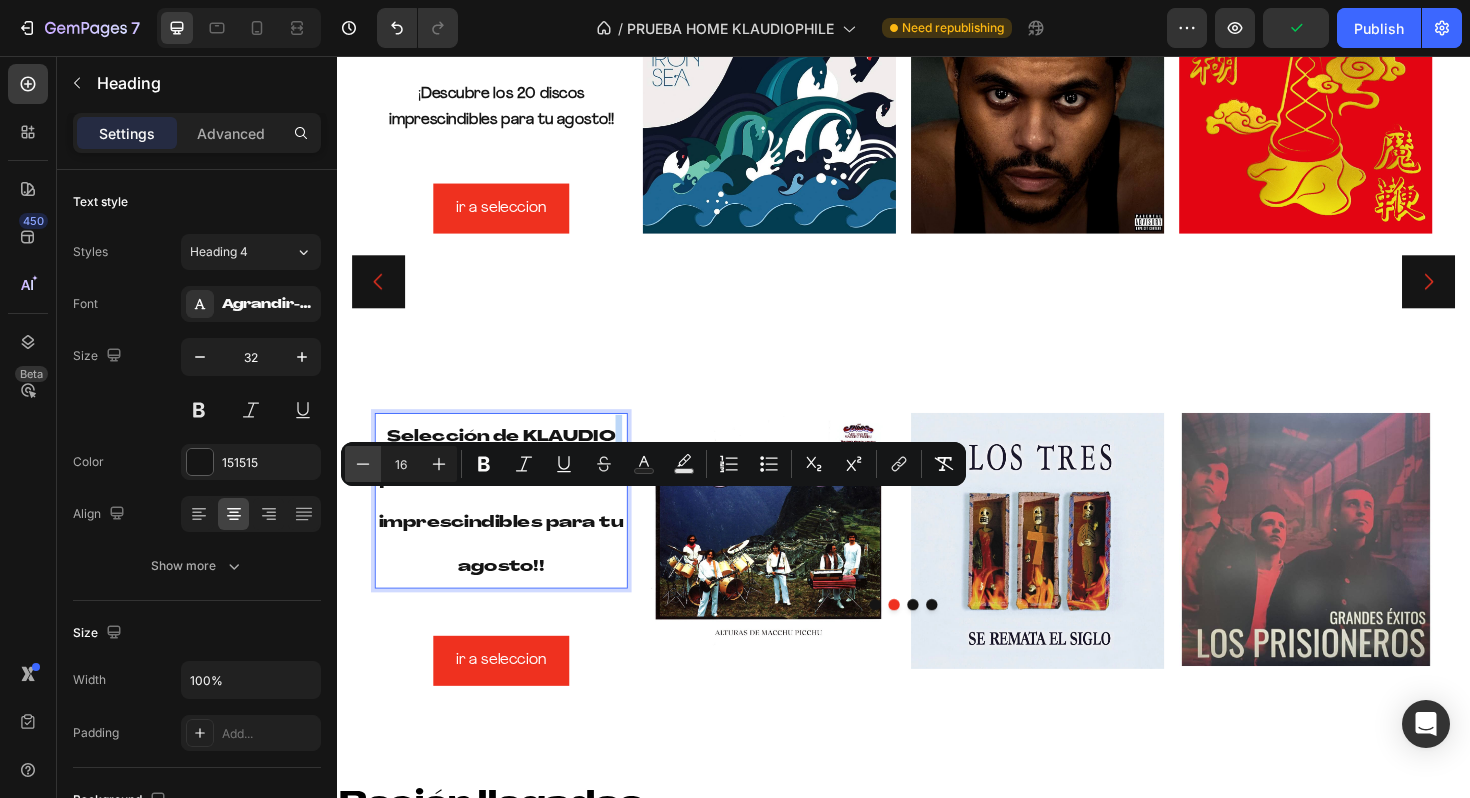 scroll, scrollTop: 281, scrollLeft: 0, axis: vertical 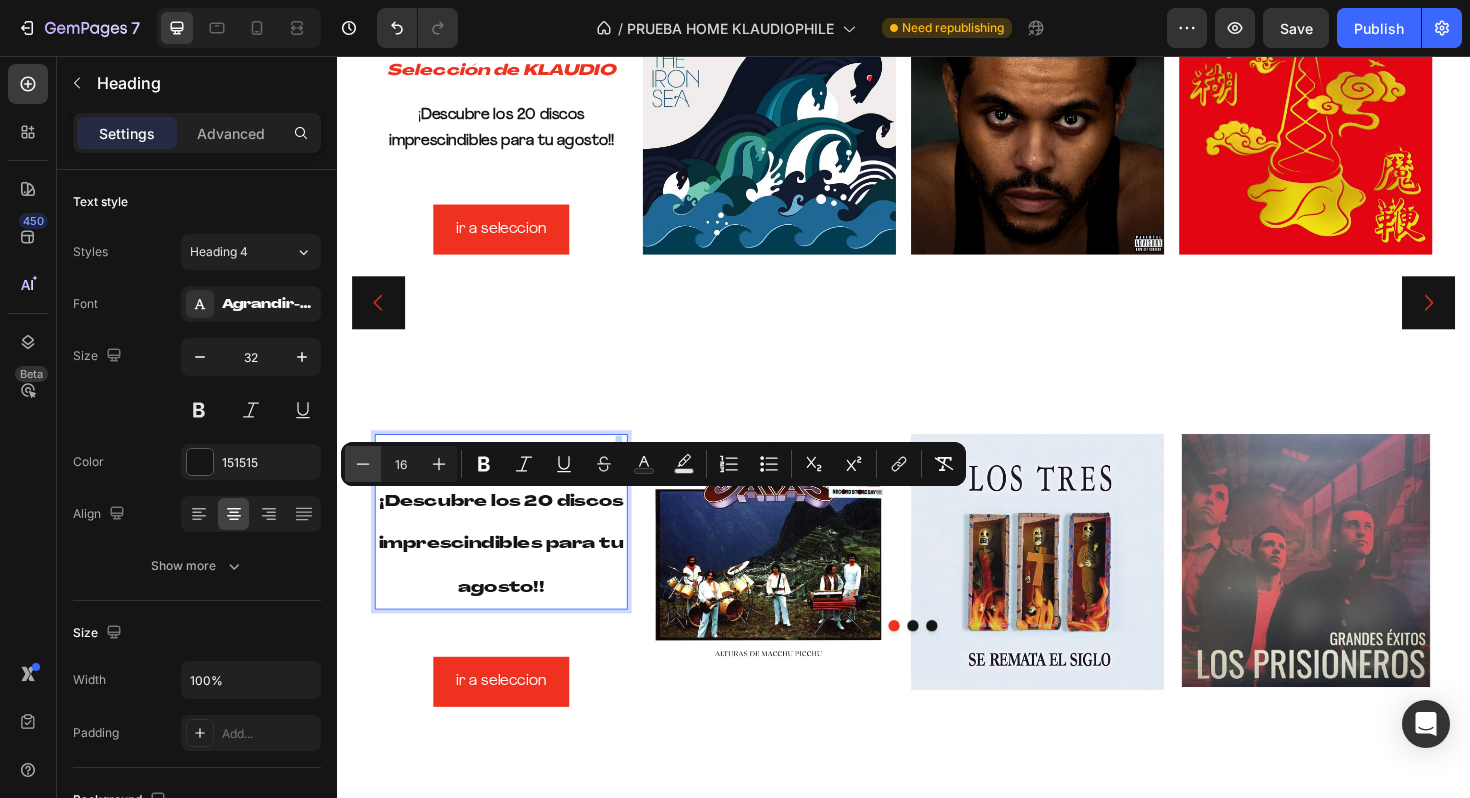 click on "Selección de KLAUDIO ¡ Descubre los 20 discos imprescindibles para tu agosto!! Heading   0 ir a seleccion Button Image Image Image Row" at bounding box center (937, 545) 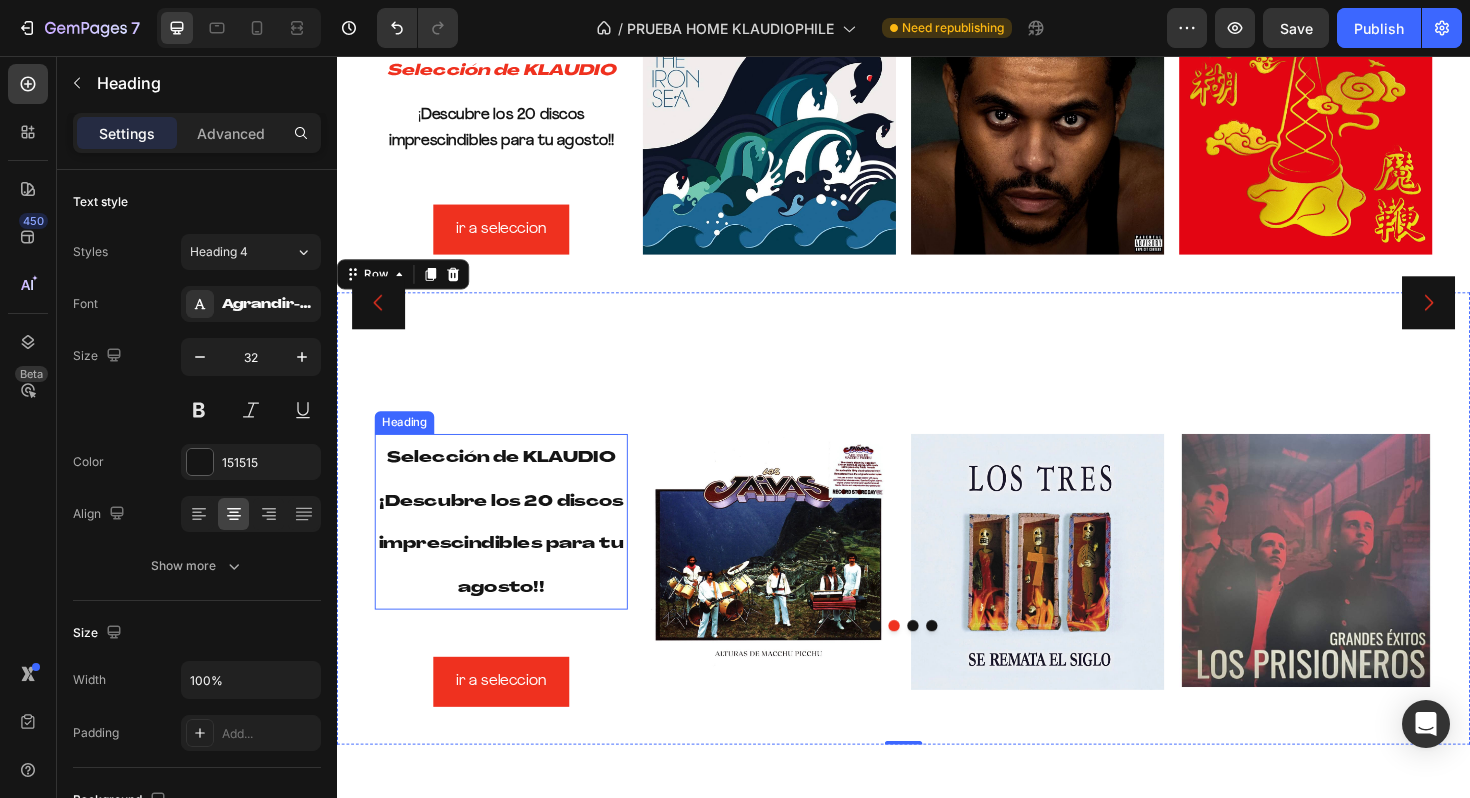 click on "Descubre los 20 discos imprescindibles para tu agosto!!" at bounding box center (511, 573) 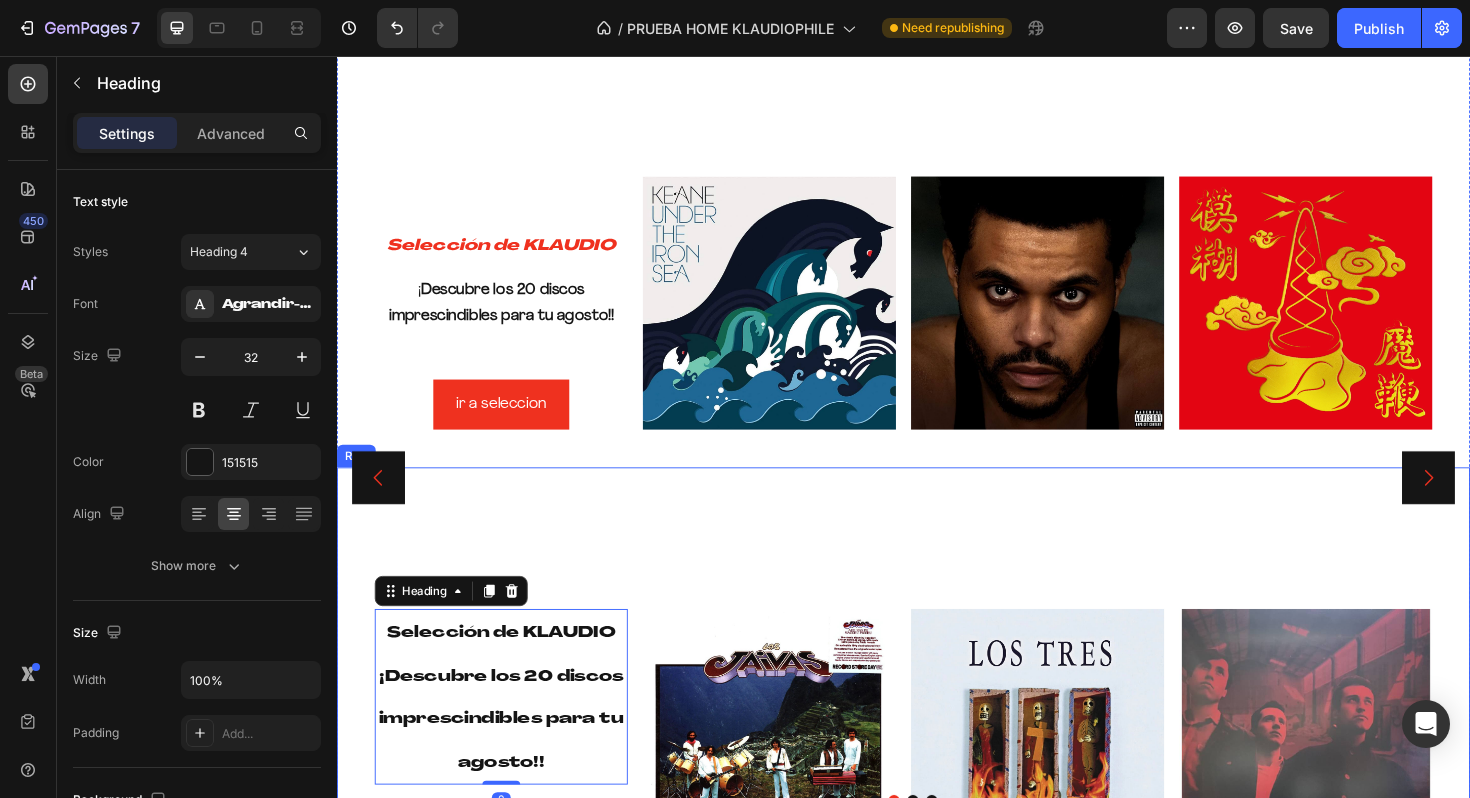 scroll, scrollTop: 0, scrollLeft: 0, axis: both 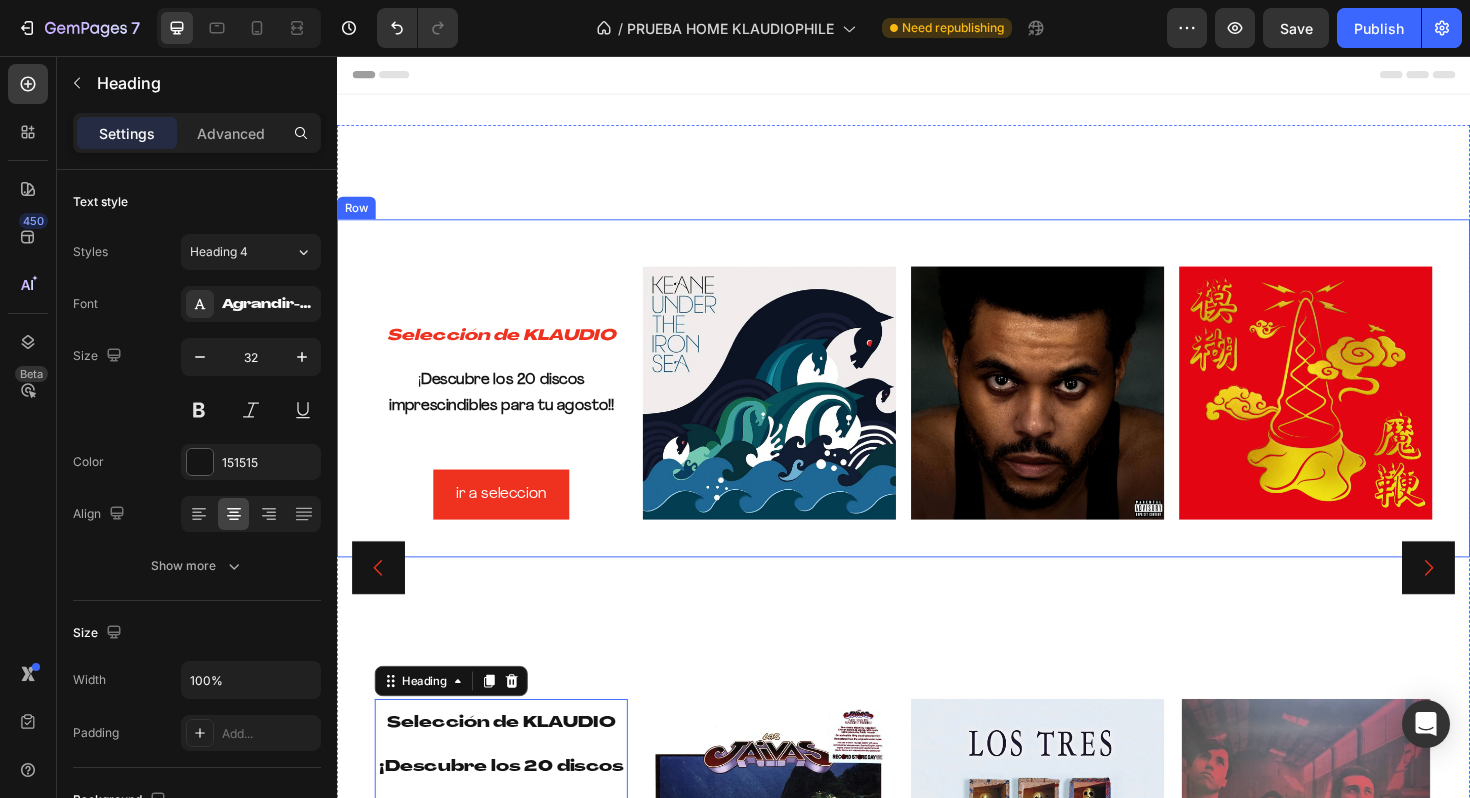 click on "⁠⁠⁠⁠⁠⁠⁠ Selección de KLAUDIO Heading ¡ Descubre los 20 discos imprescindibles para tu agosto!! Text Block ir a seleccion Button Image Image Image Row" at bounding box center (937, 408) 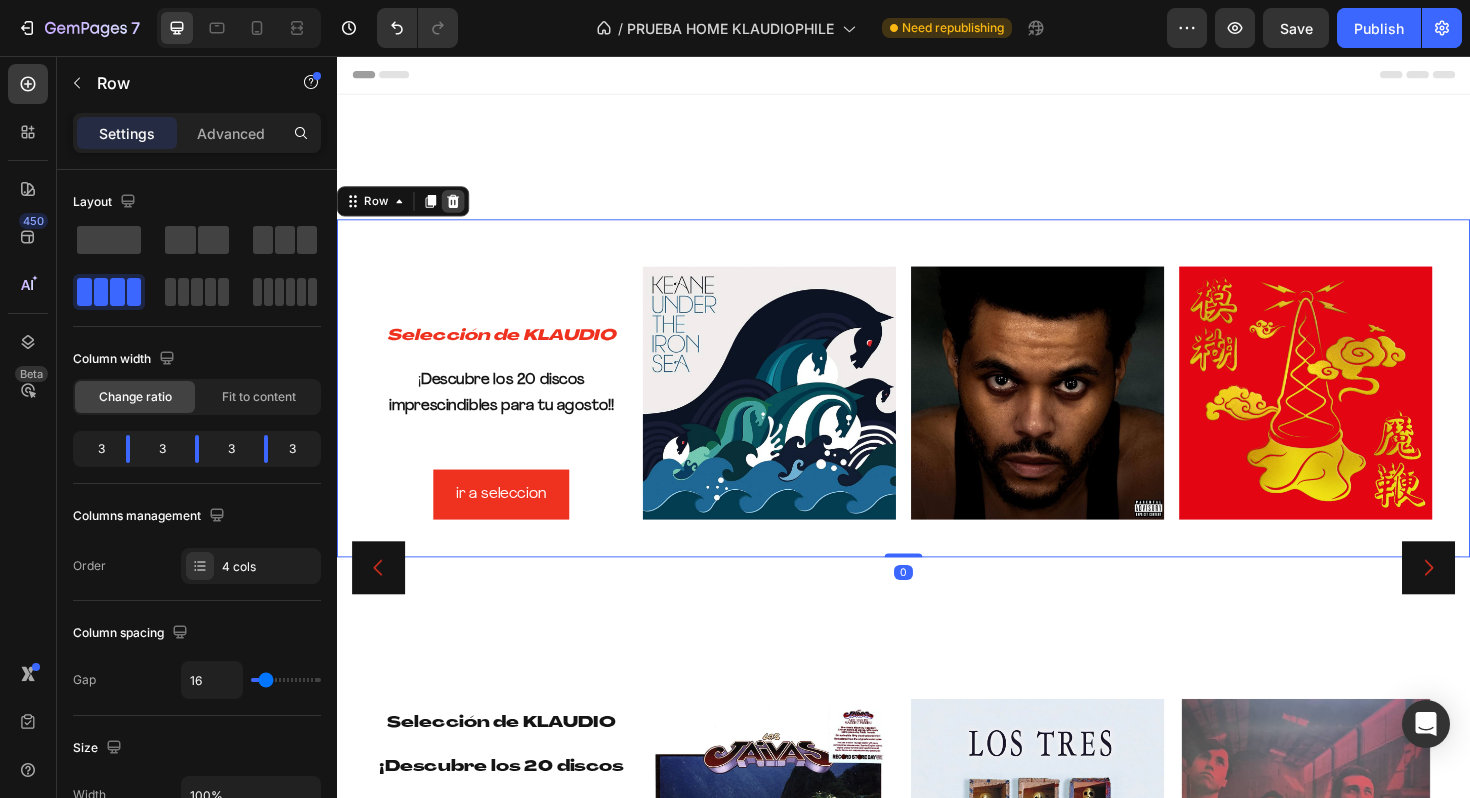 click 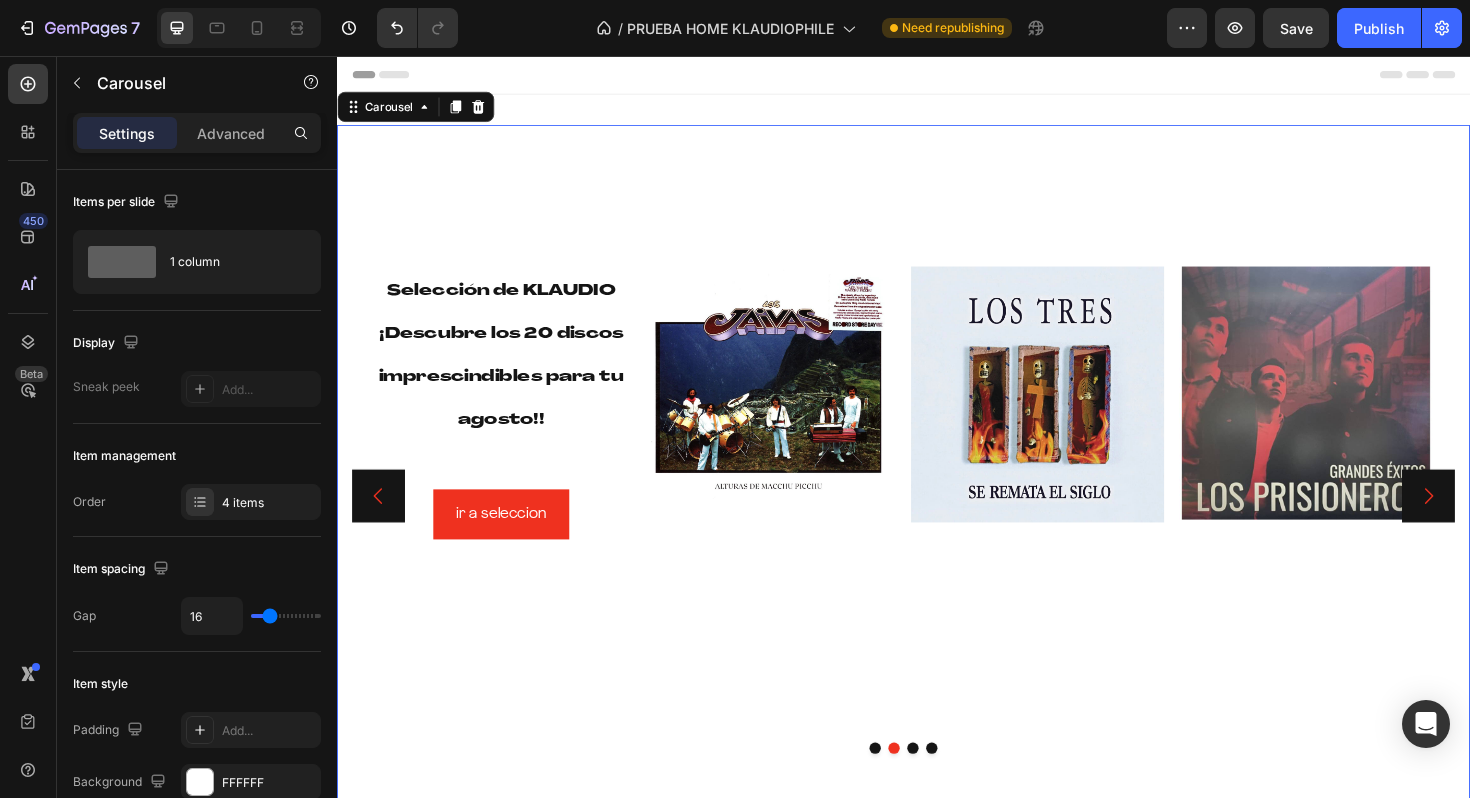 click at bounding box center [947, 789] 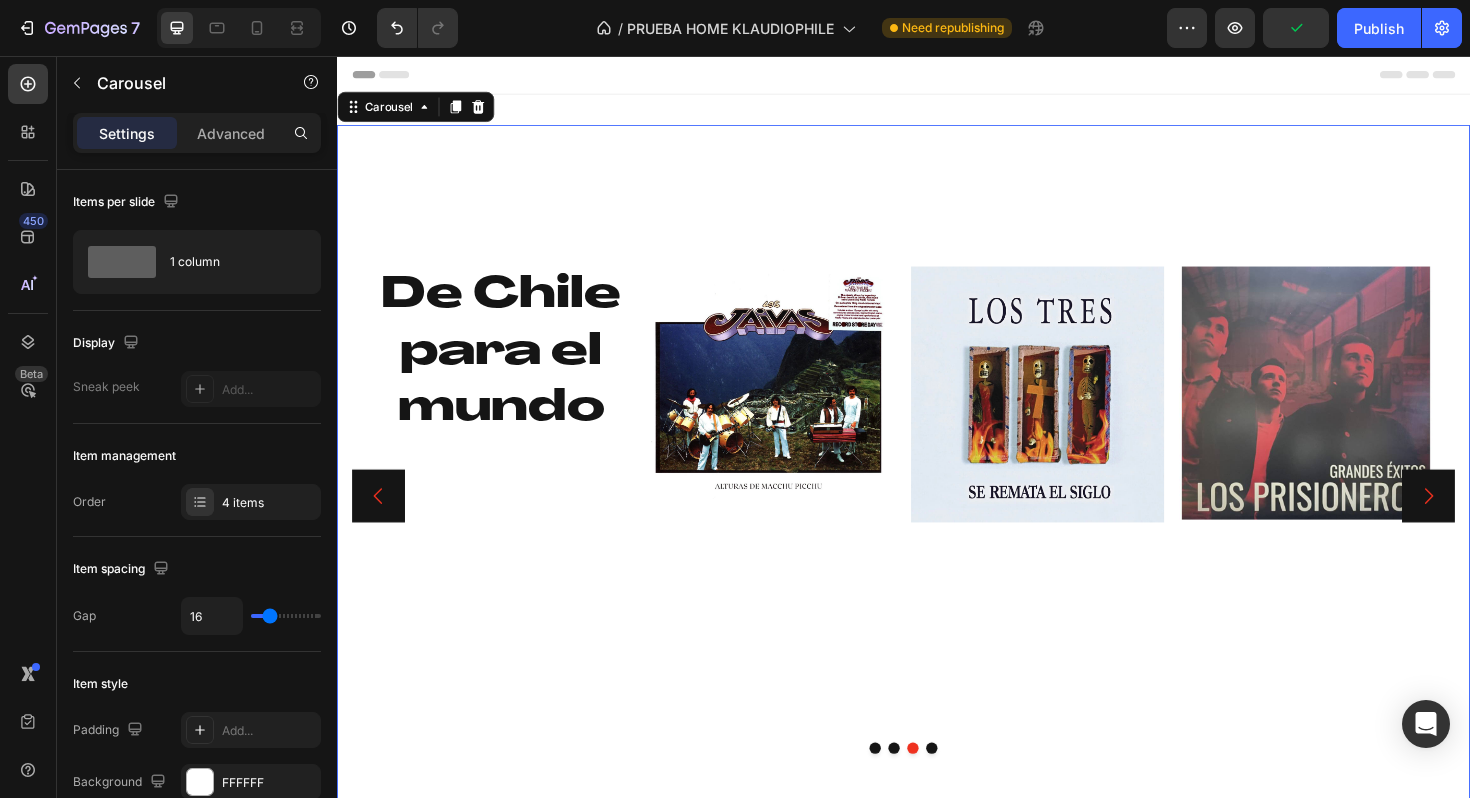 click at bounding box center [927, 789] 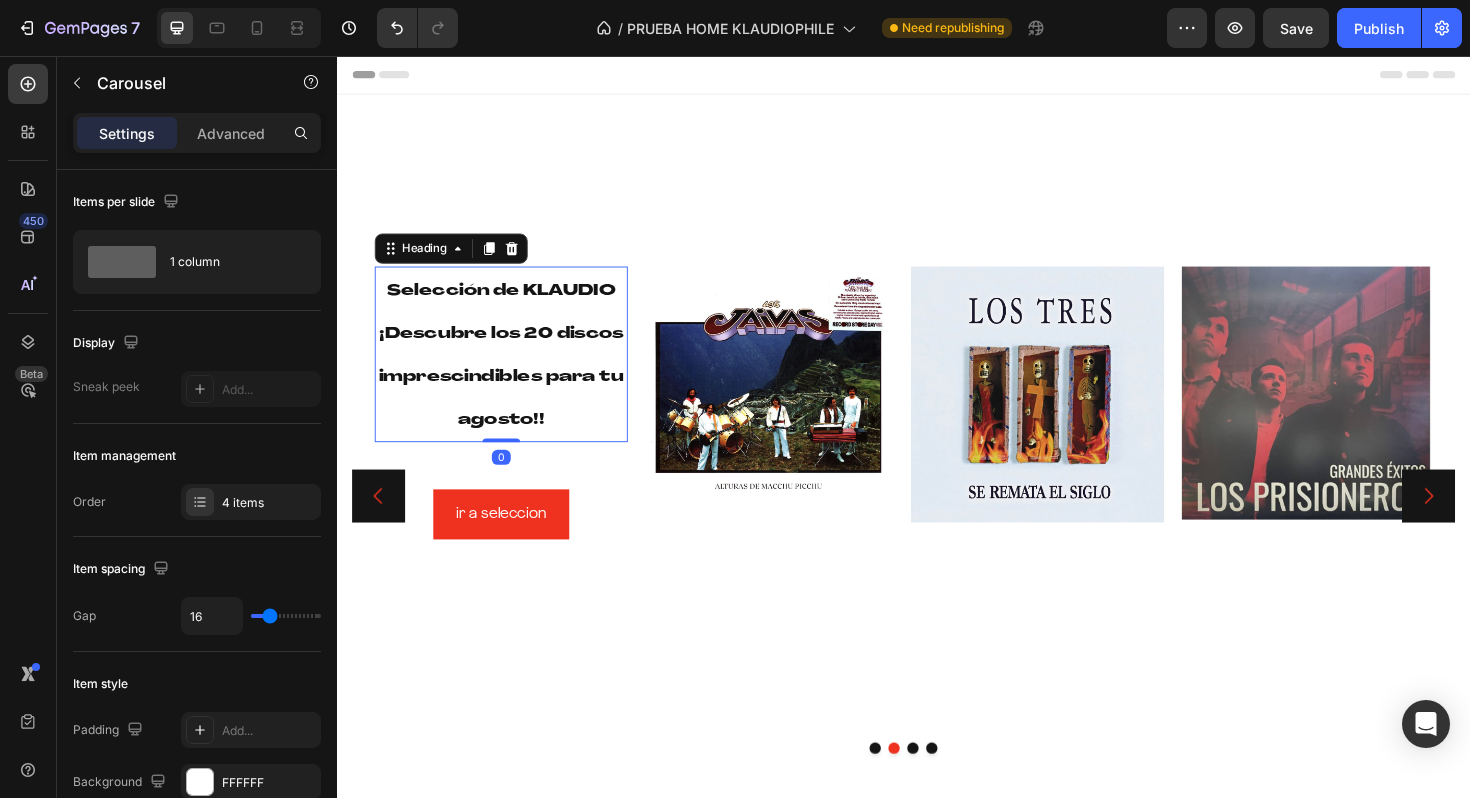 click on "Selección de KLAUDIO" at bounding box center (511, 305) 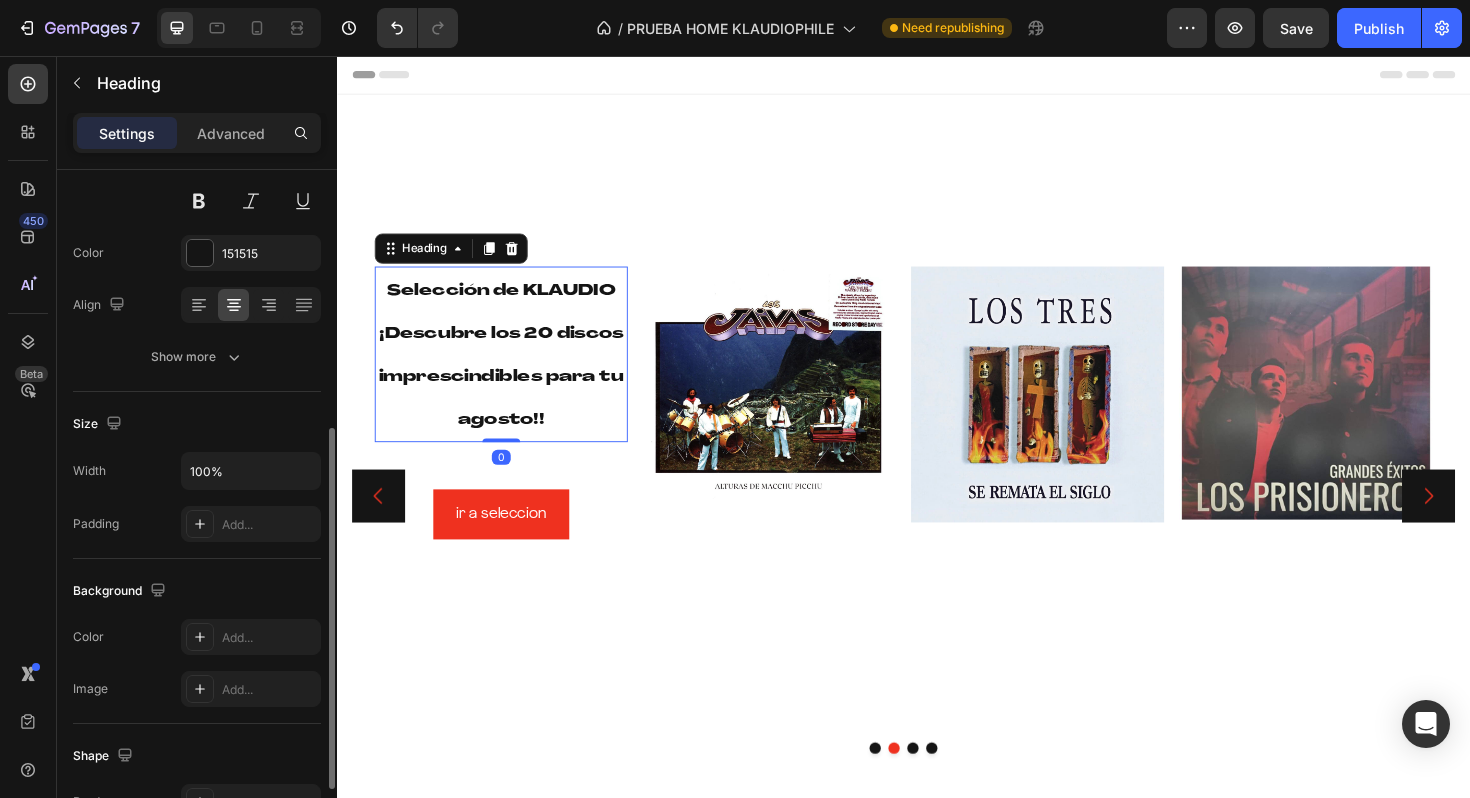 scroll, scrollTop: 613, scrollLeft: 0, axis: vertical 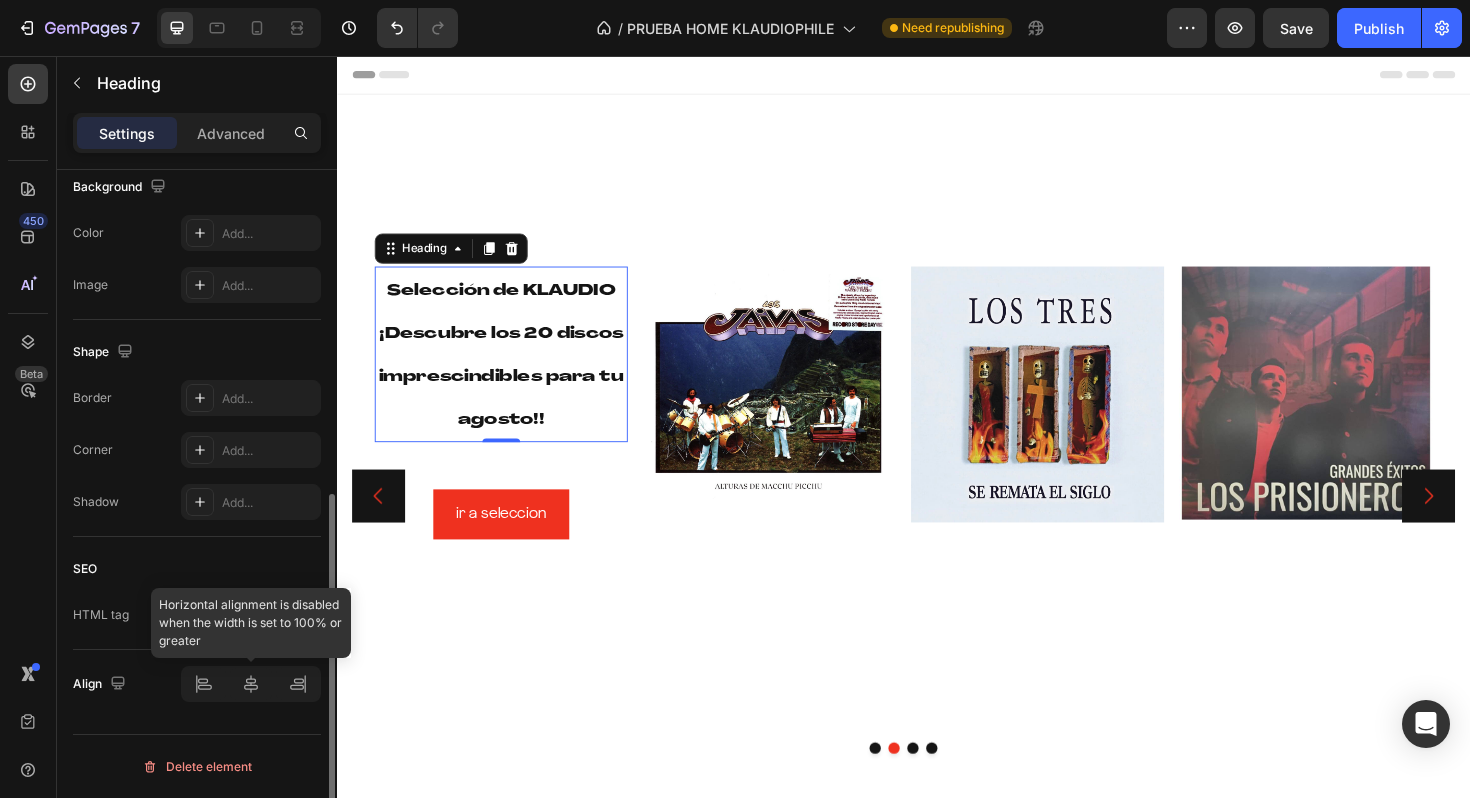 click 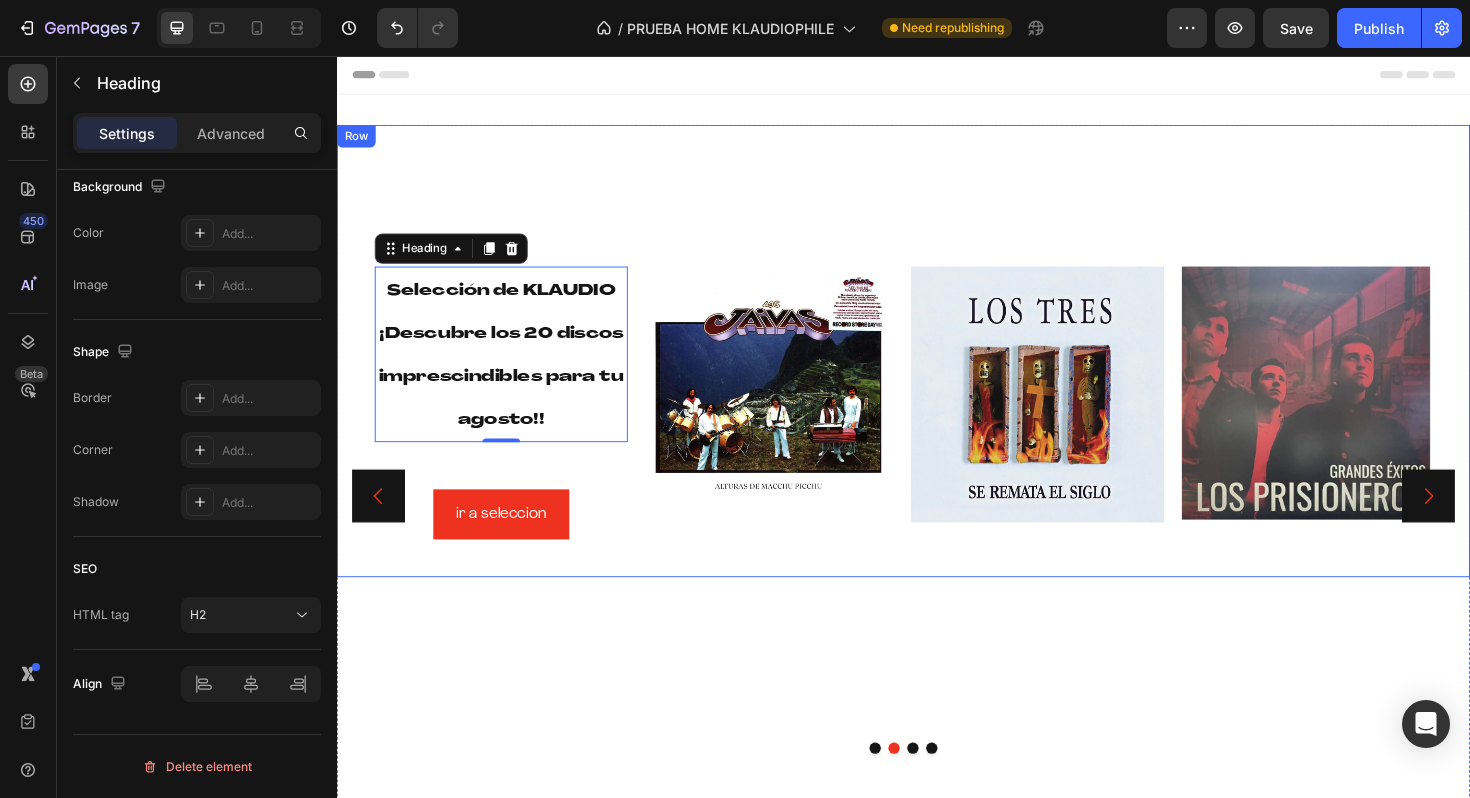 click on "ir a seleccion Button" at bounding box center (511, 516) 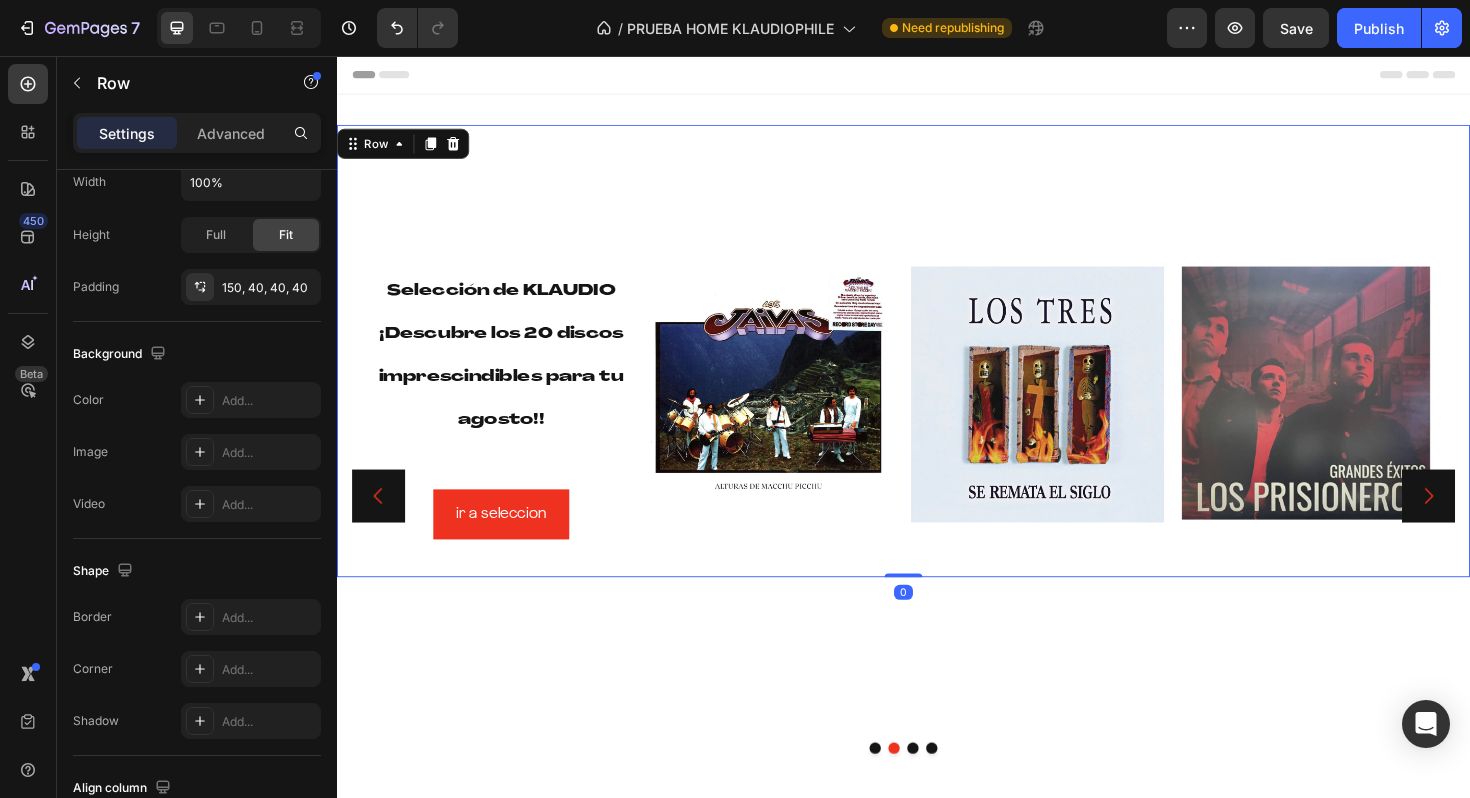 scroll, scrollTop: 0, scrollLeft: 0, axis: both 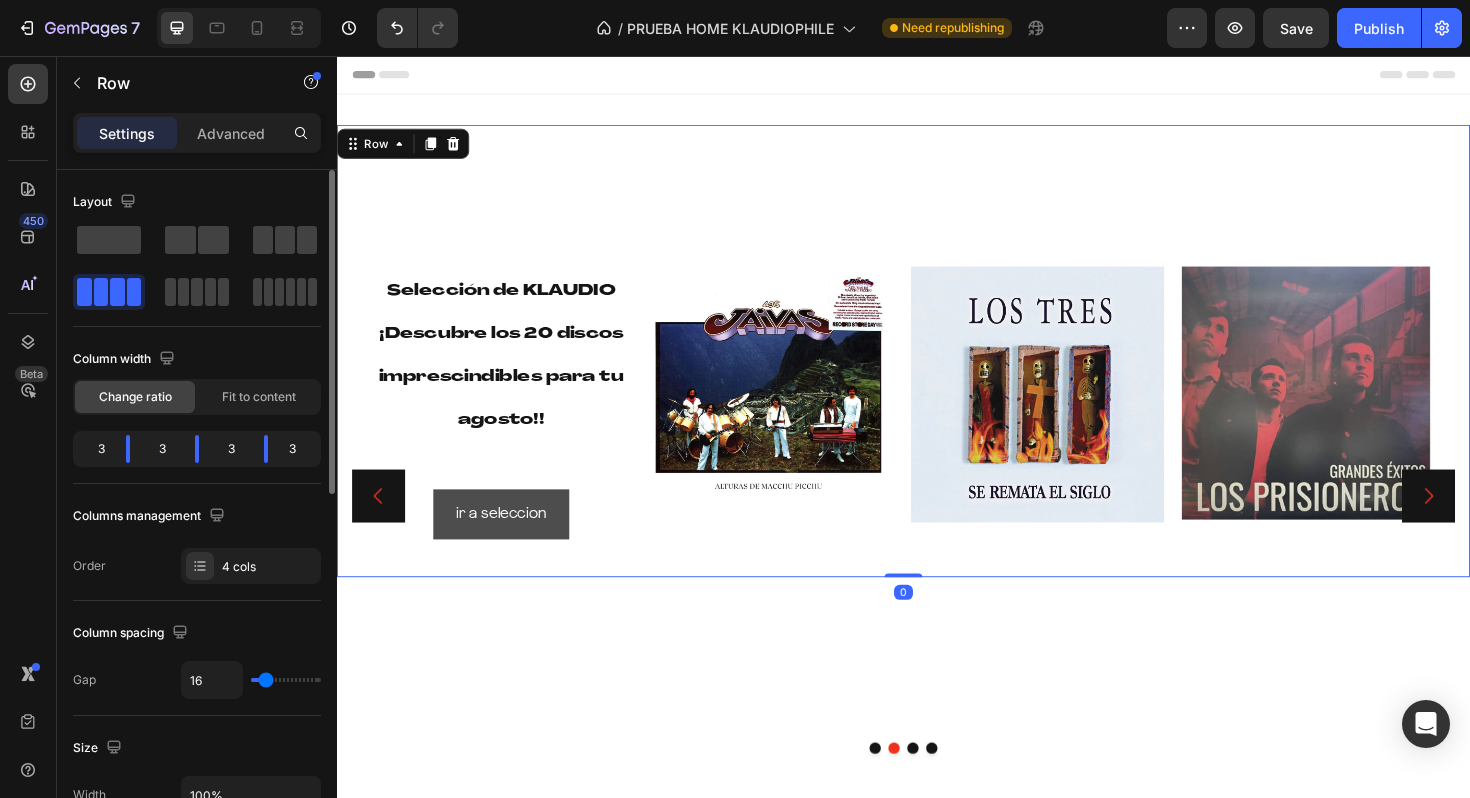 click on "ir a seleccion" at bounding box center (511, 541) 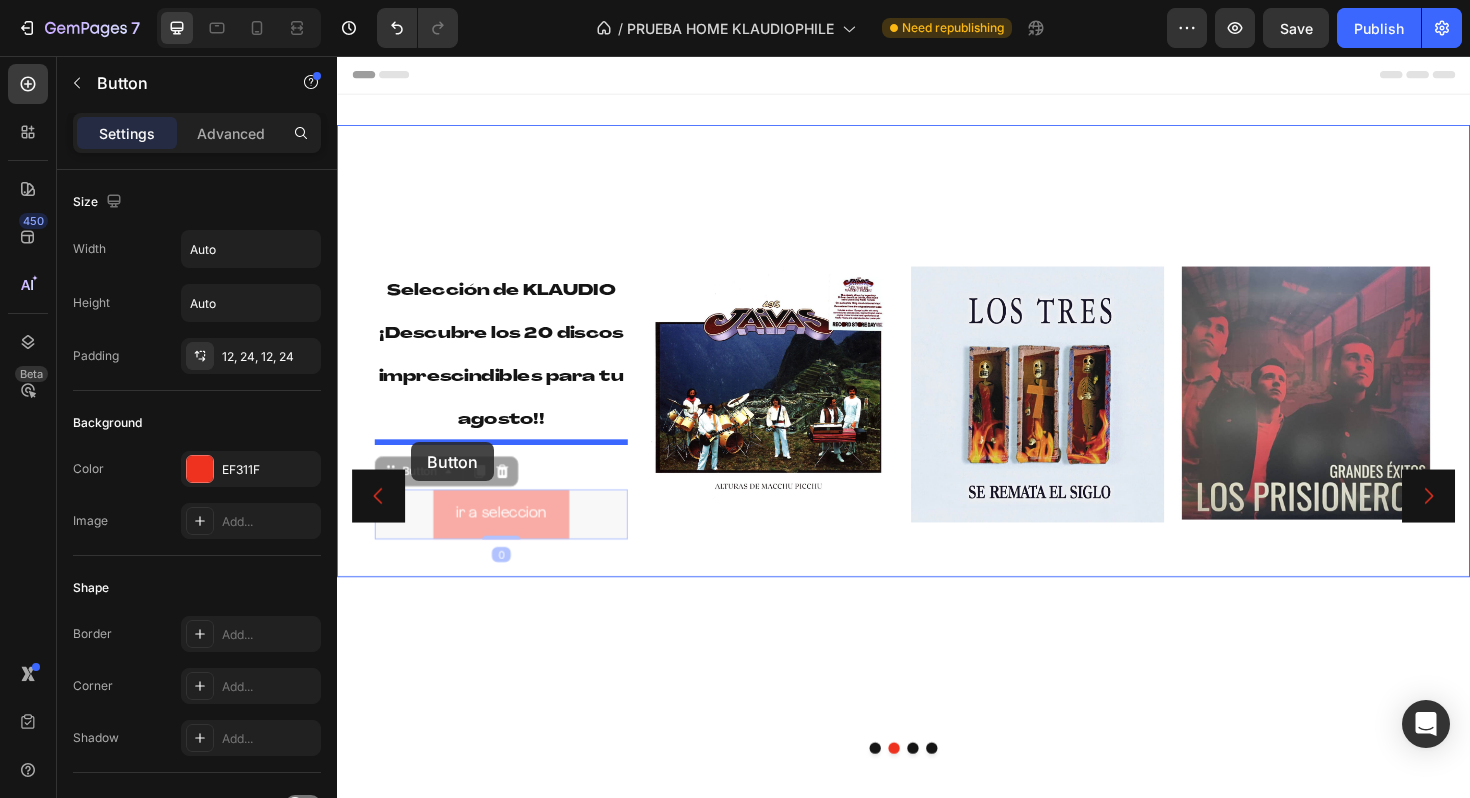 drag, startPoint x: 418, startPoint y: 496, endPoint x: 417, endPoint y: 466, distance: 30.016663 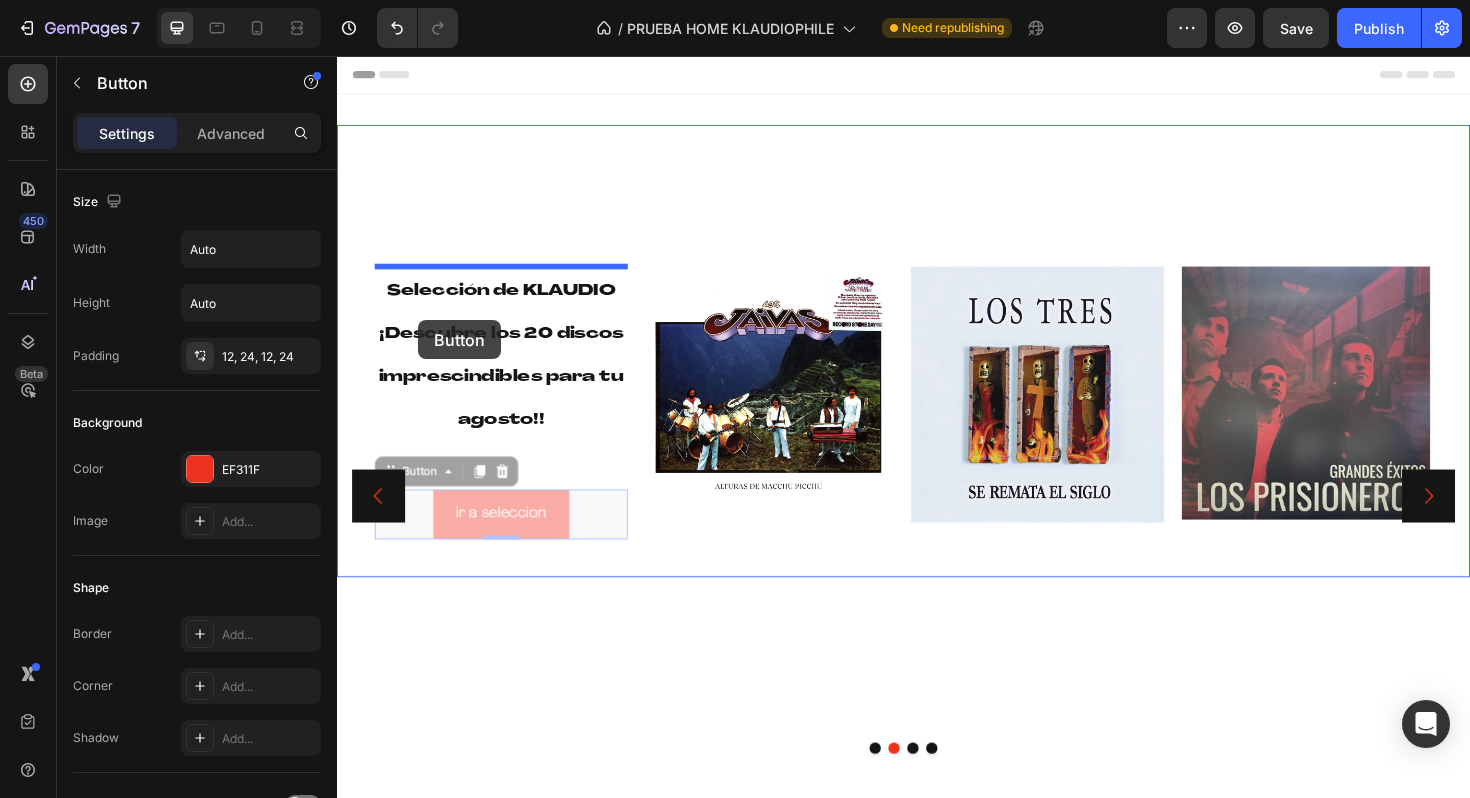 drag, startPoint x: 409, startPoint y: 498, endPoint x: 423, endPoint y: 337, distance: 161.60754 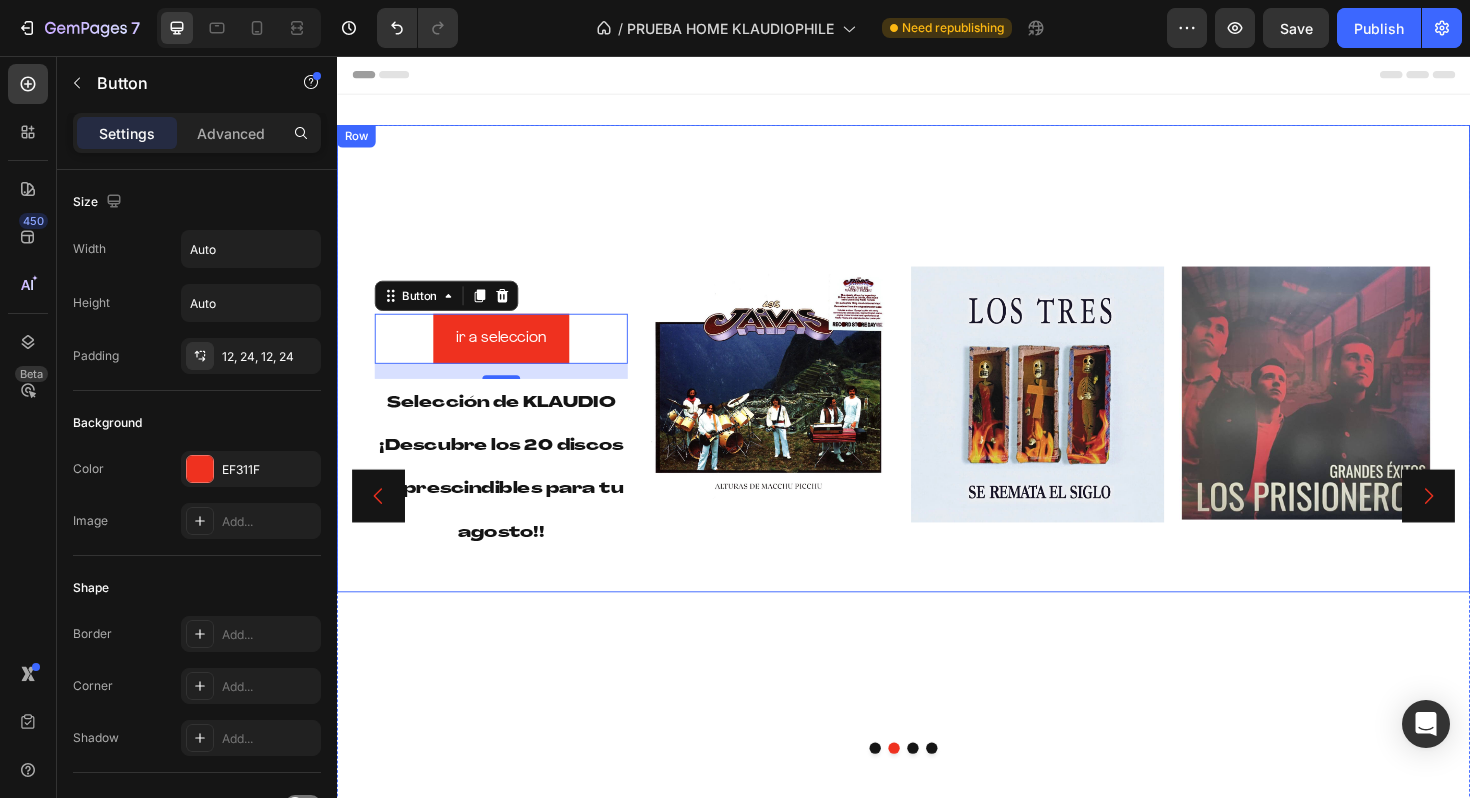 click on "Image" at bounding box center [795, 431] 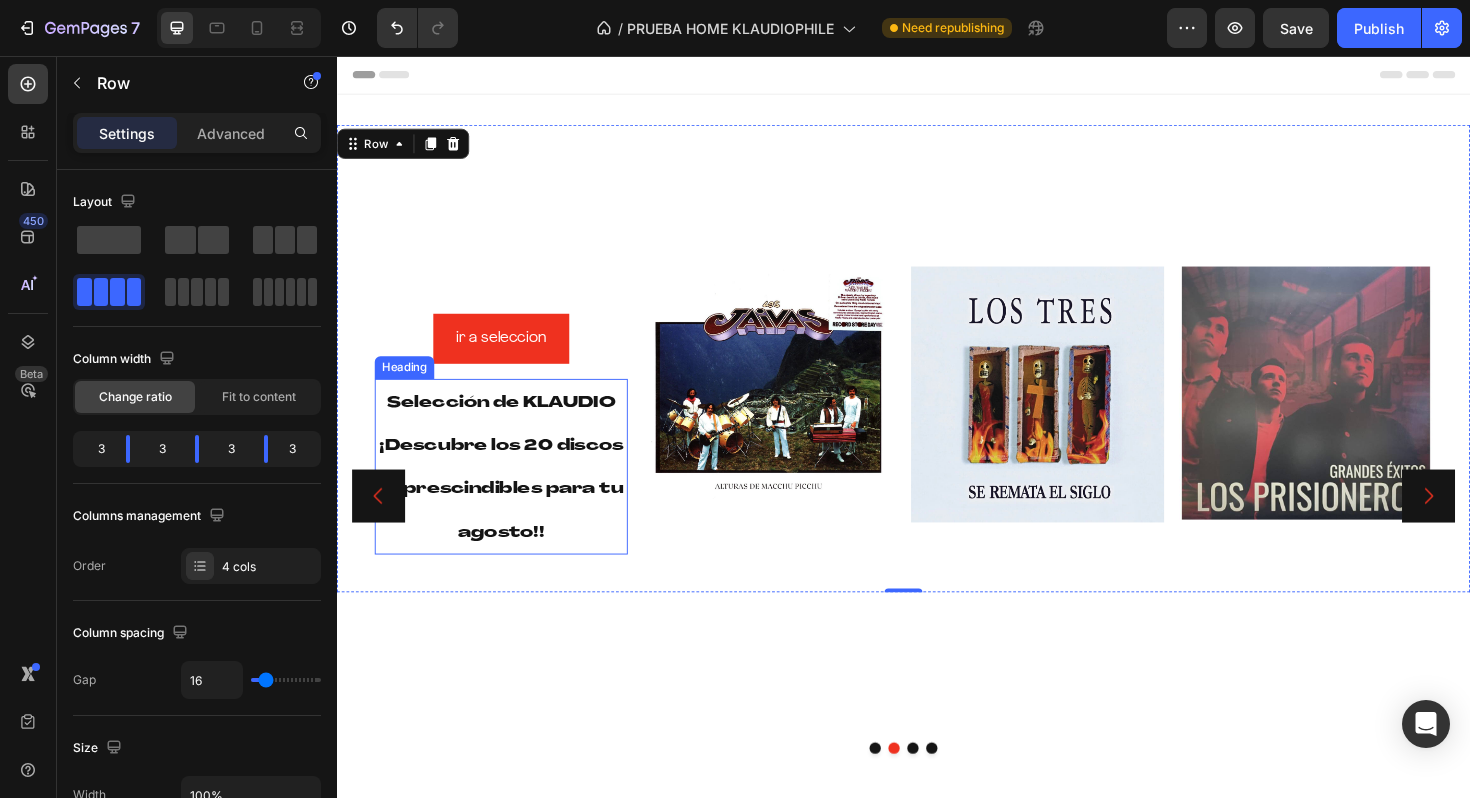 click on "⁠⁠⁠⁠⁠⁠⁠ Selección de KLAUDIO ¡ Descubre los 20 discos imprescindibles para tu agosto!!" at bounding box center (511, 491) 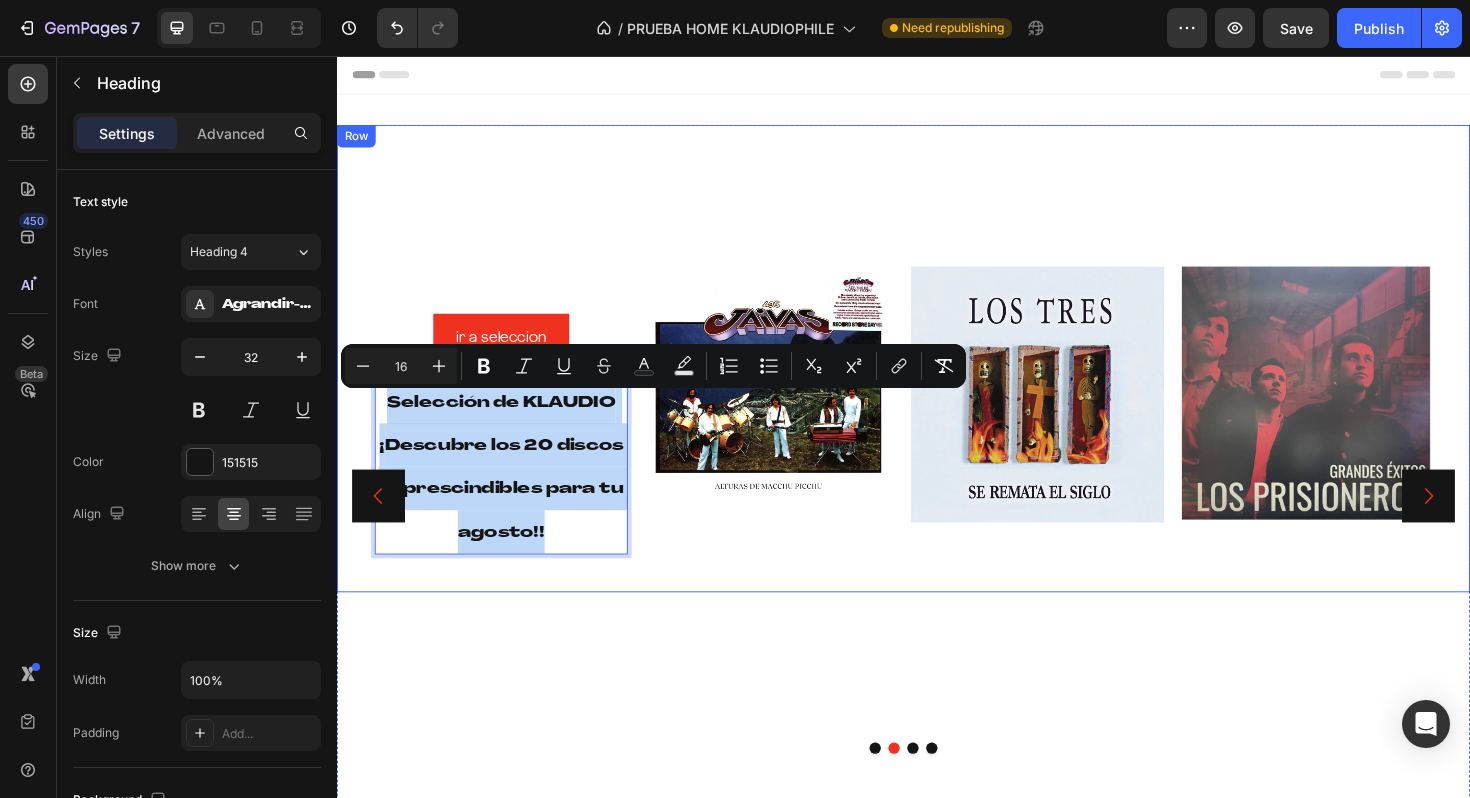 drag, startPoint x: 575, startPoint y: 557, endPoint x: 375, endPoint y: 420, distance: 242.42319 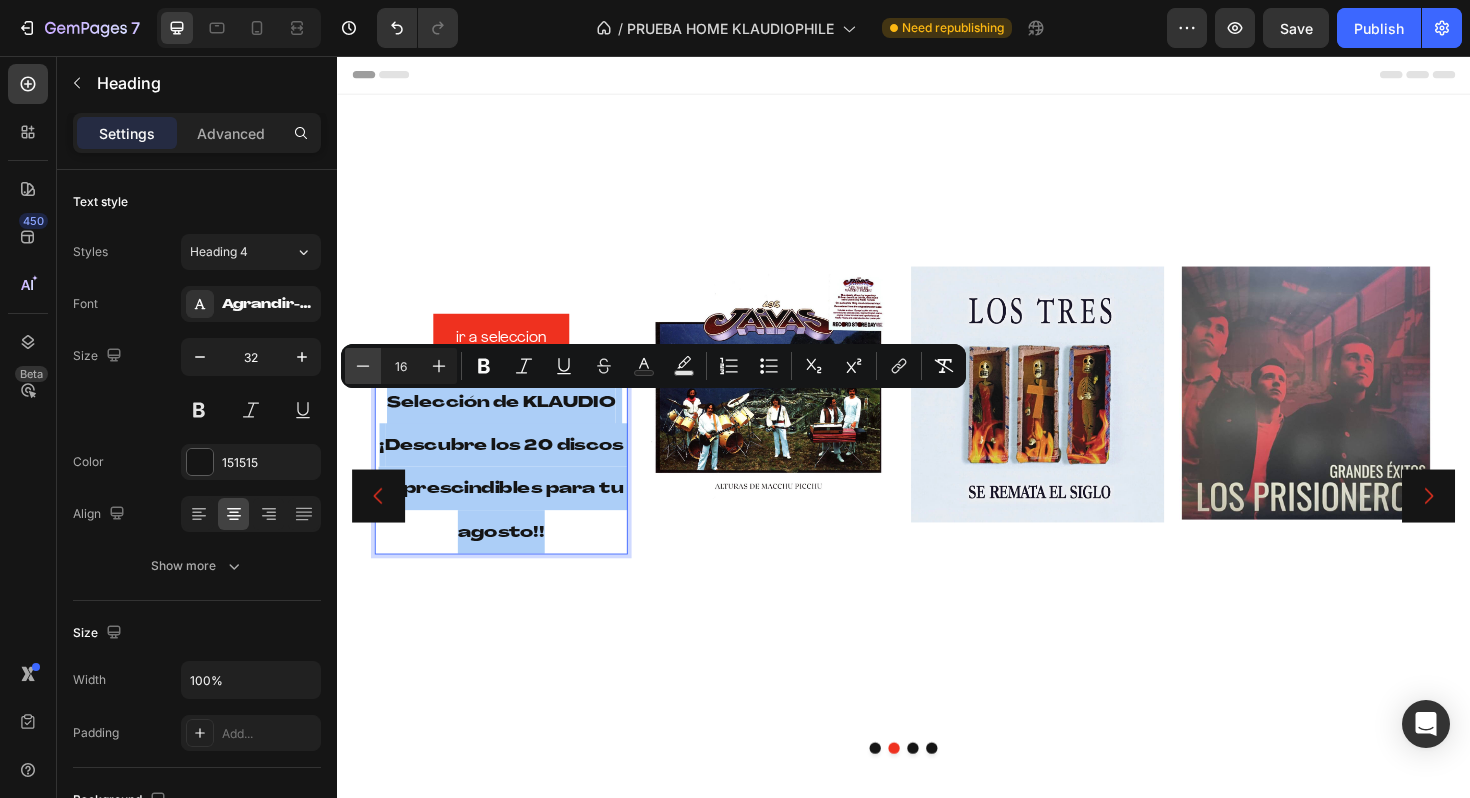 click 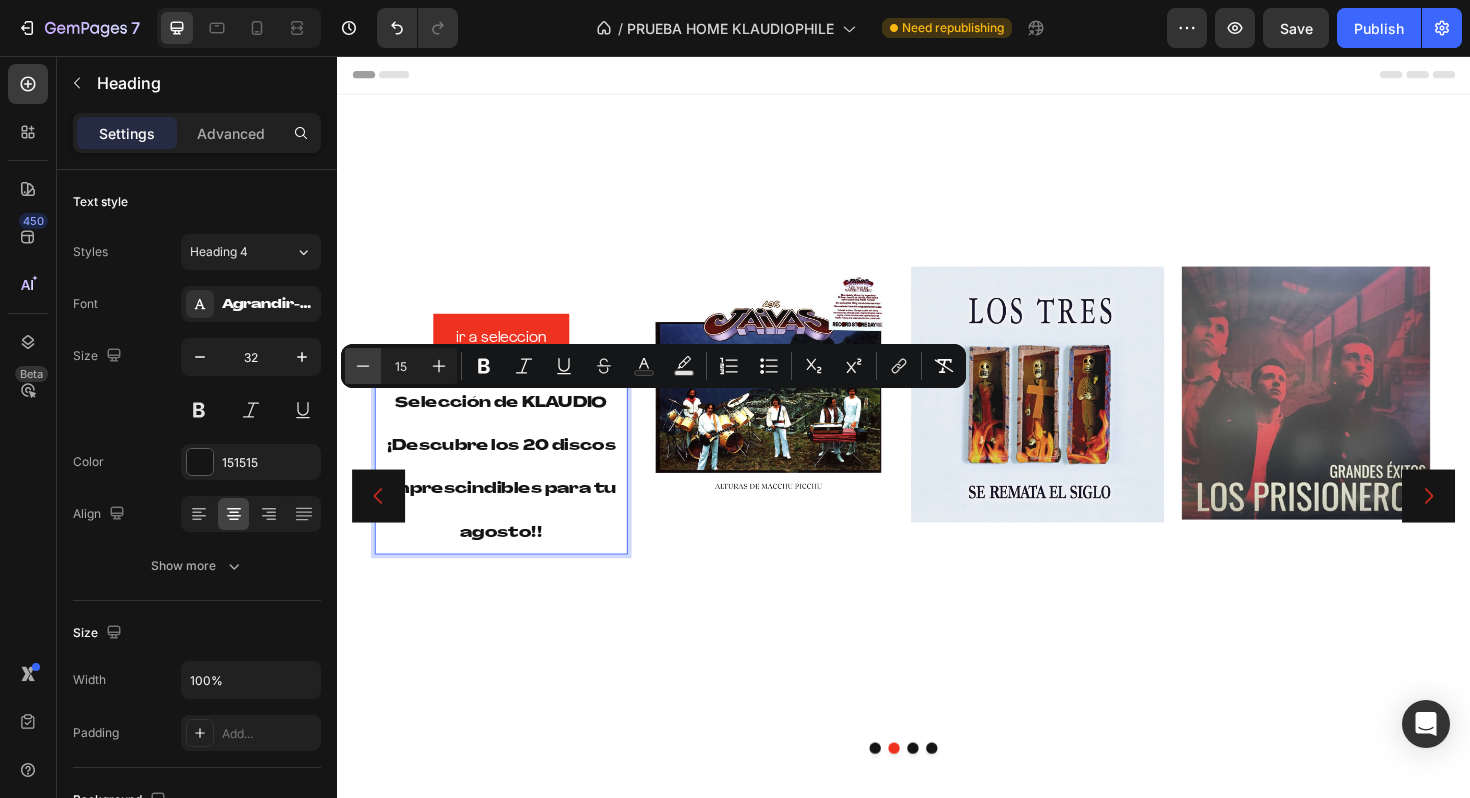 click 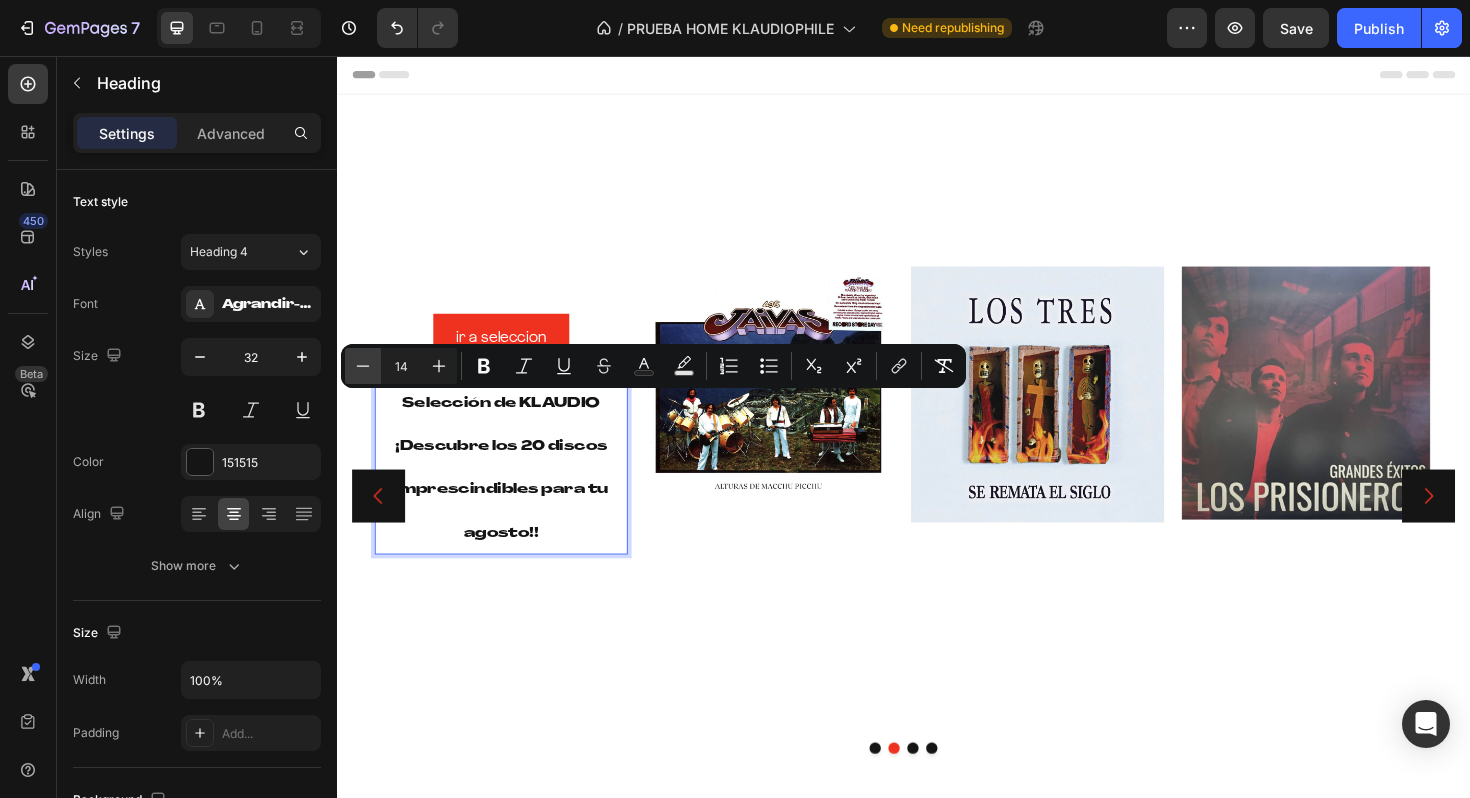 click 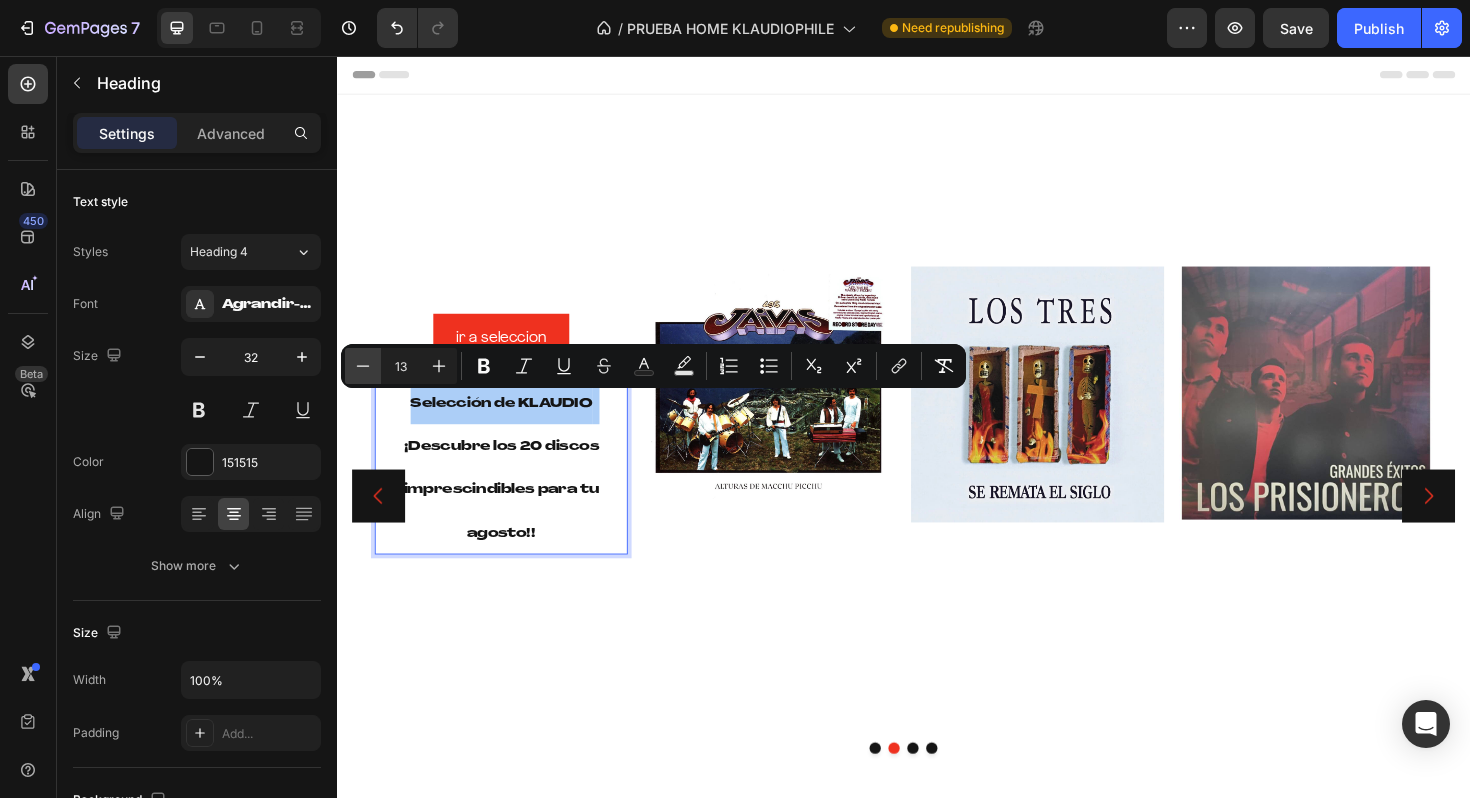click 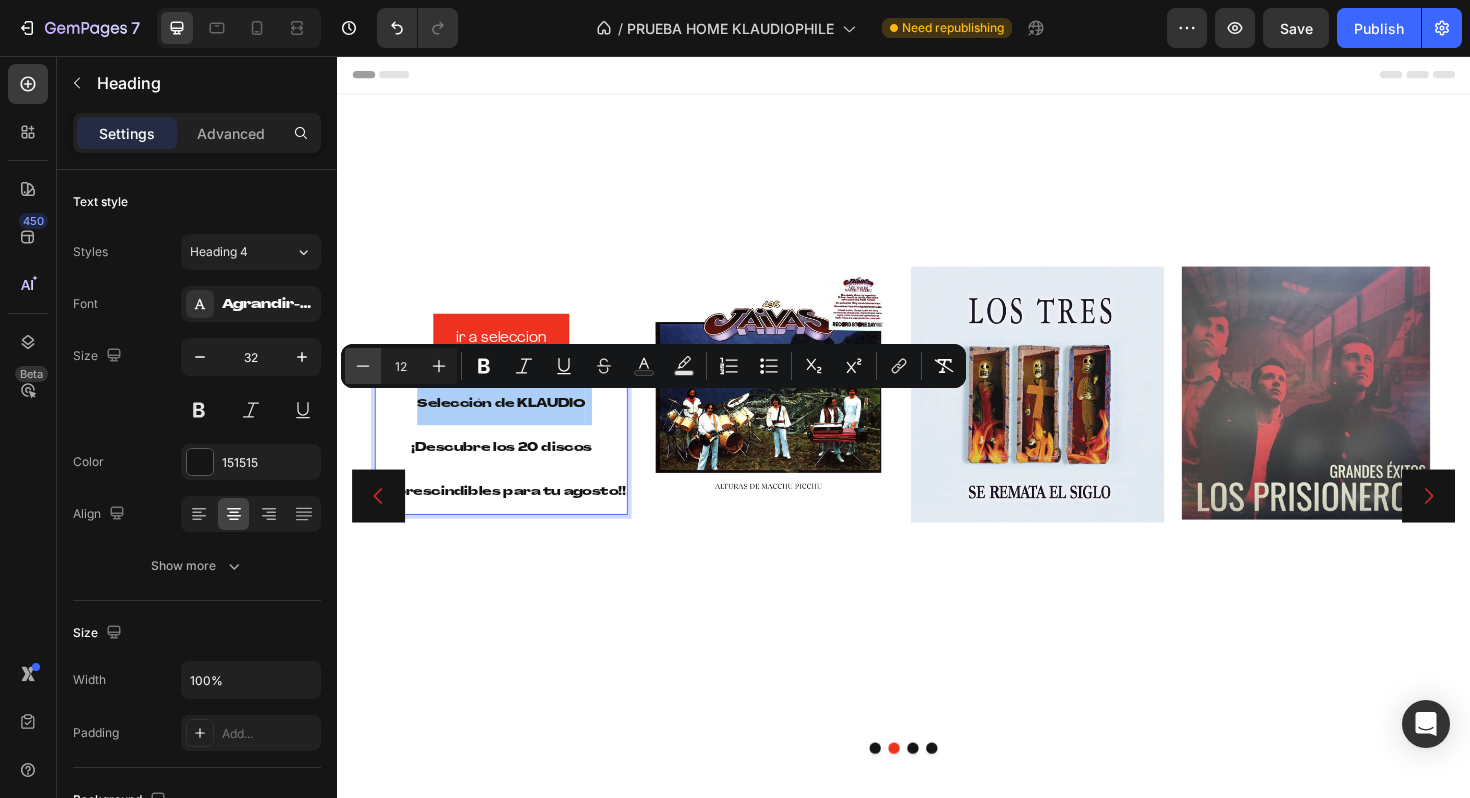 click 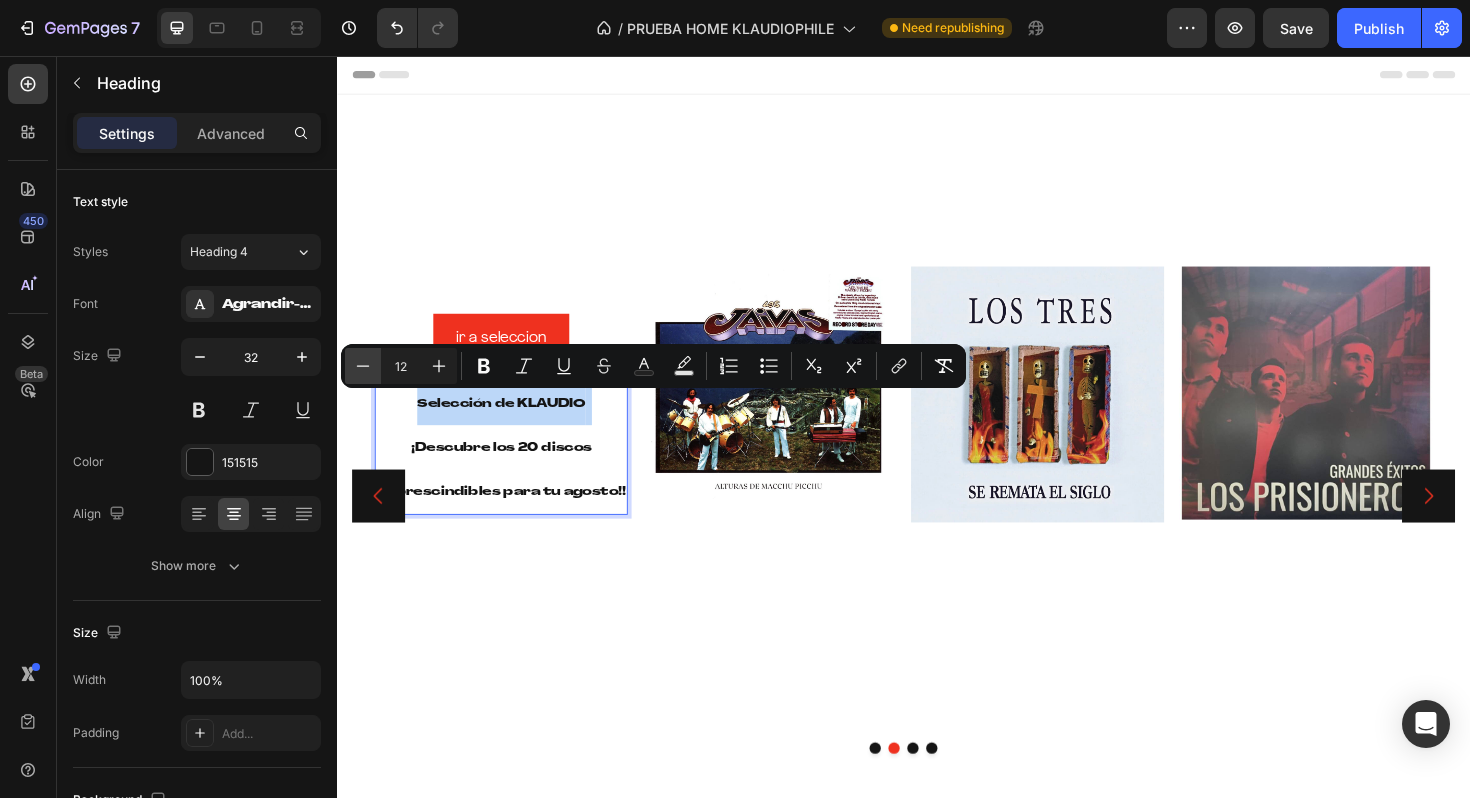 type on "11" 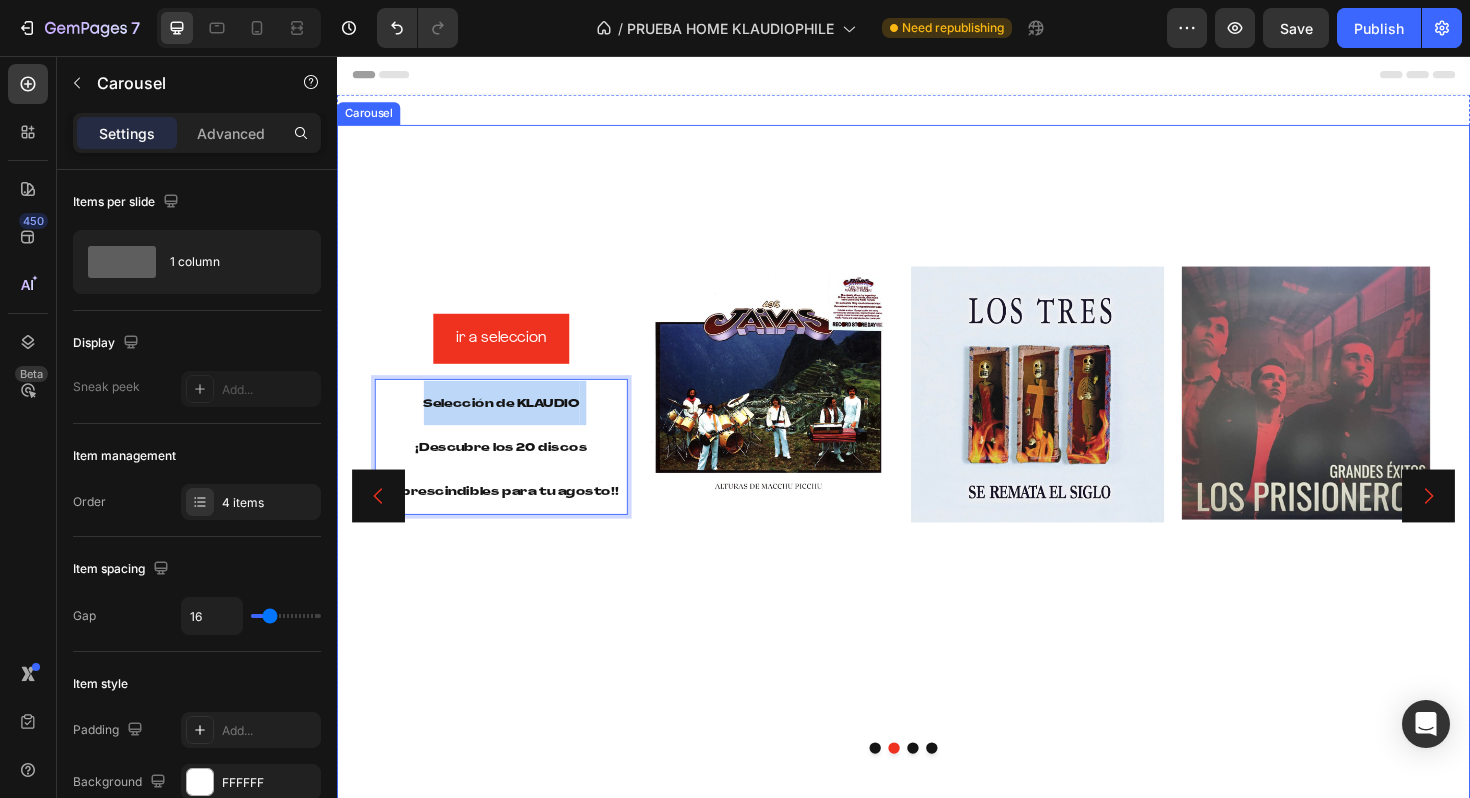 click on "ir a seleccion Button Selección de KLAUDIO ¡ Descubre los 20 discos imprescindibles para tu agosto!! Heading   0 Image Image Image Row" at bounding box center [937, 522] 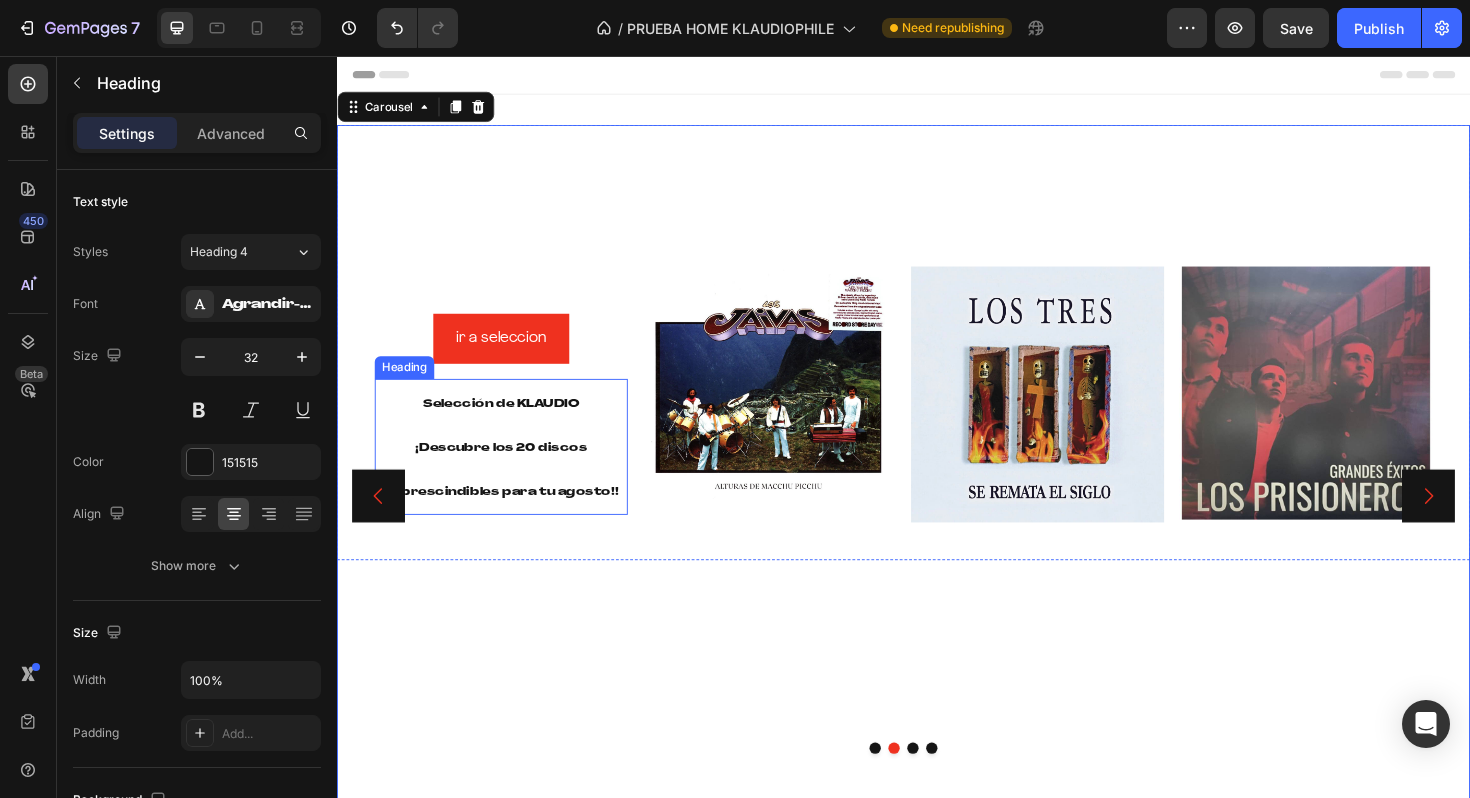 click on "Selección de KLAUDIO" at bounding box center [511, 425] 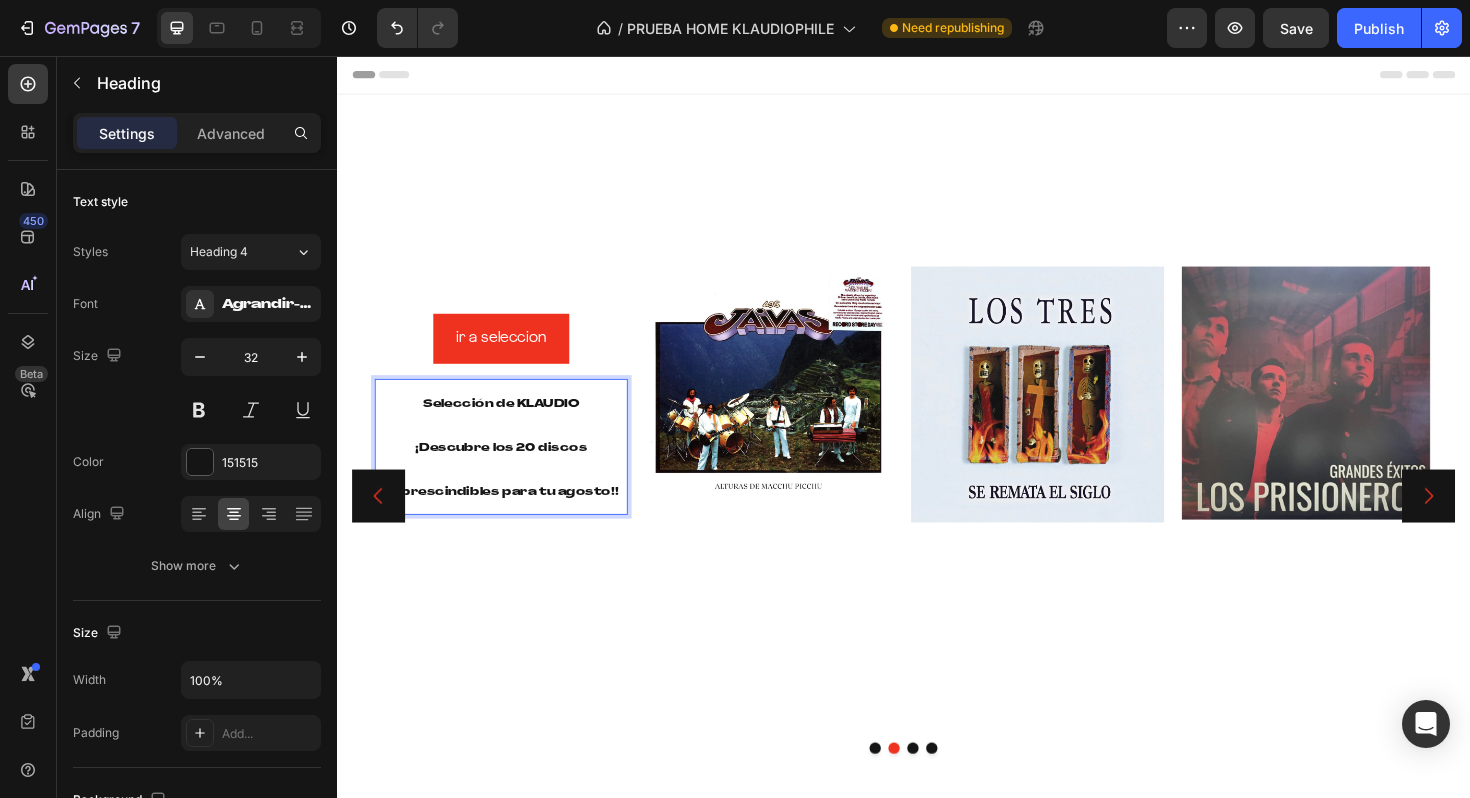 click on "Selección de KLAUDIO" at bounding box center (511, 425) 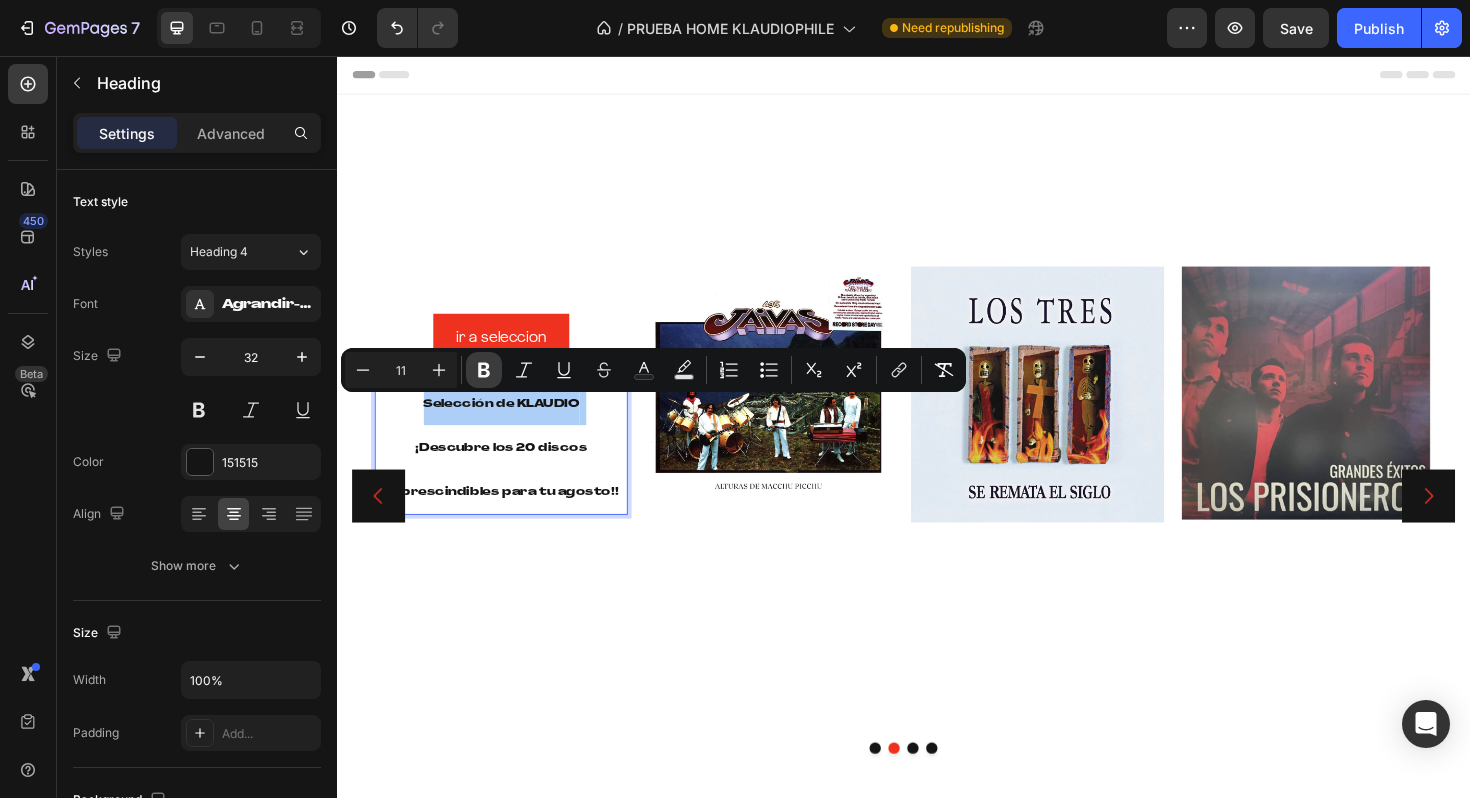 click 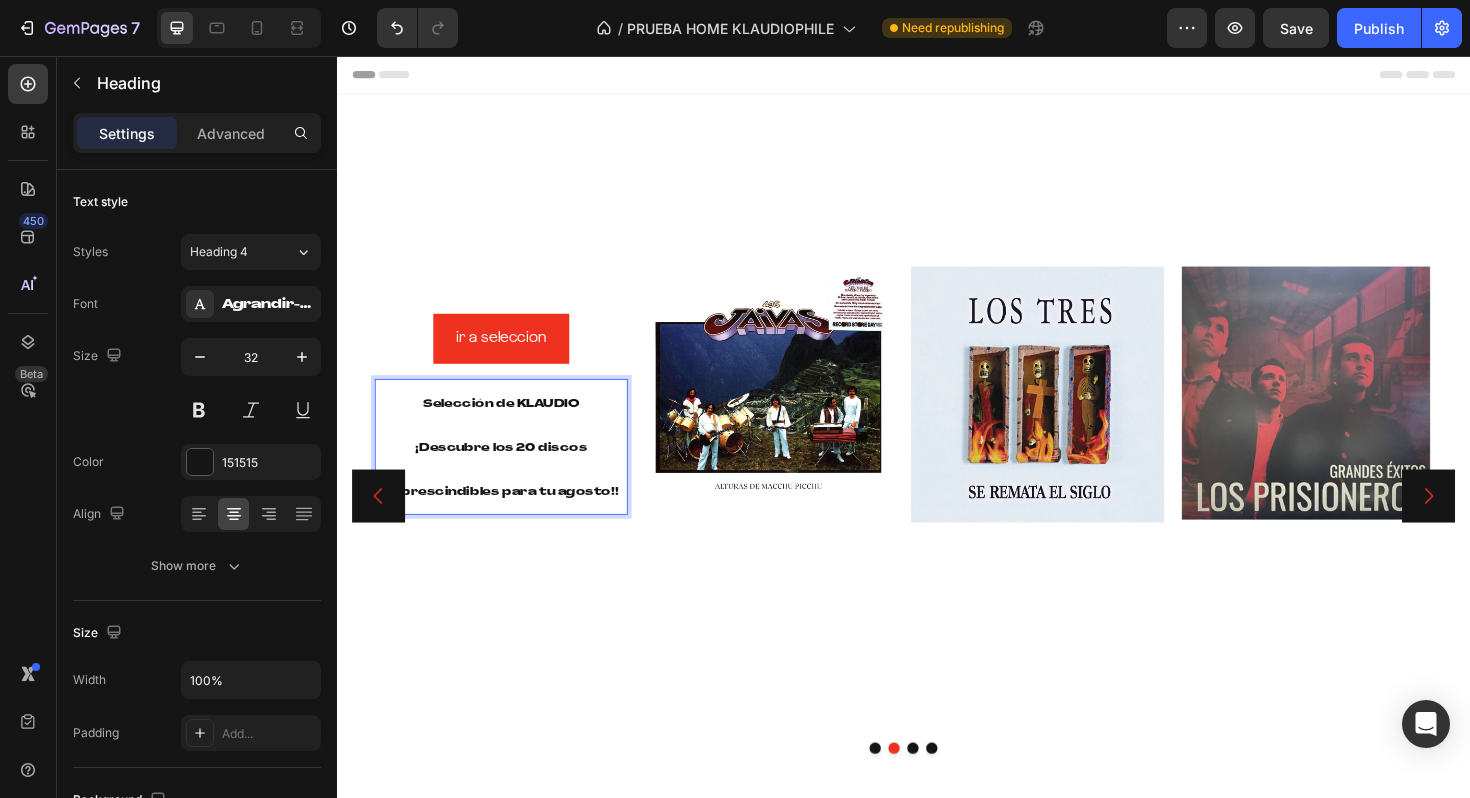 click on "Selección de KLAUDIO" at bounding box center (511, 425) 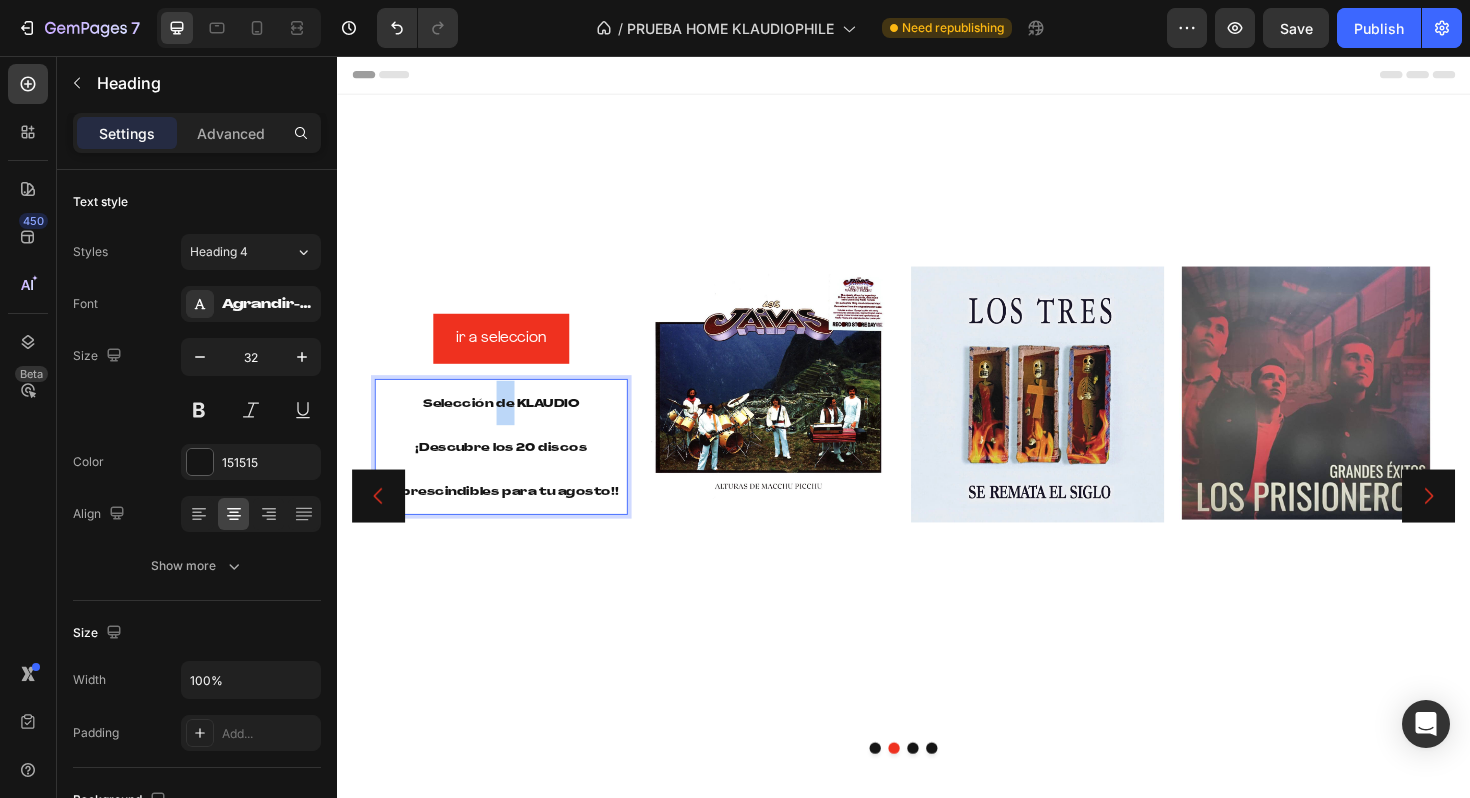 click on "Selección de KLAUDIO" at bounding box center (511, 425) 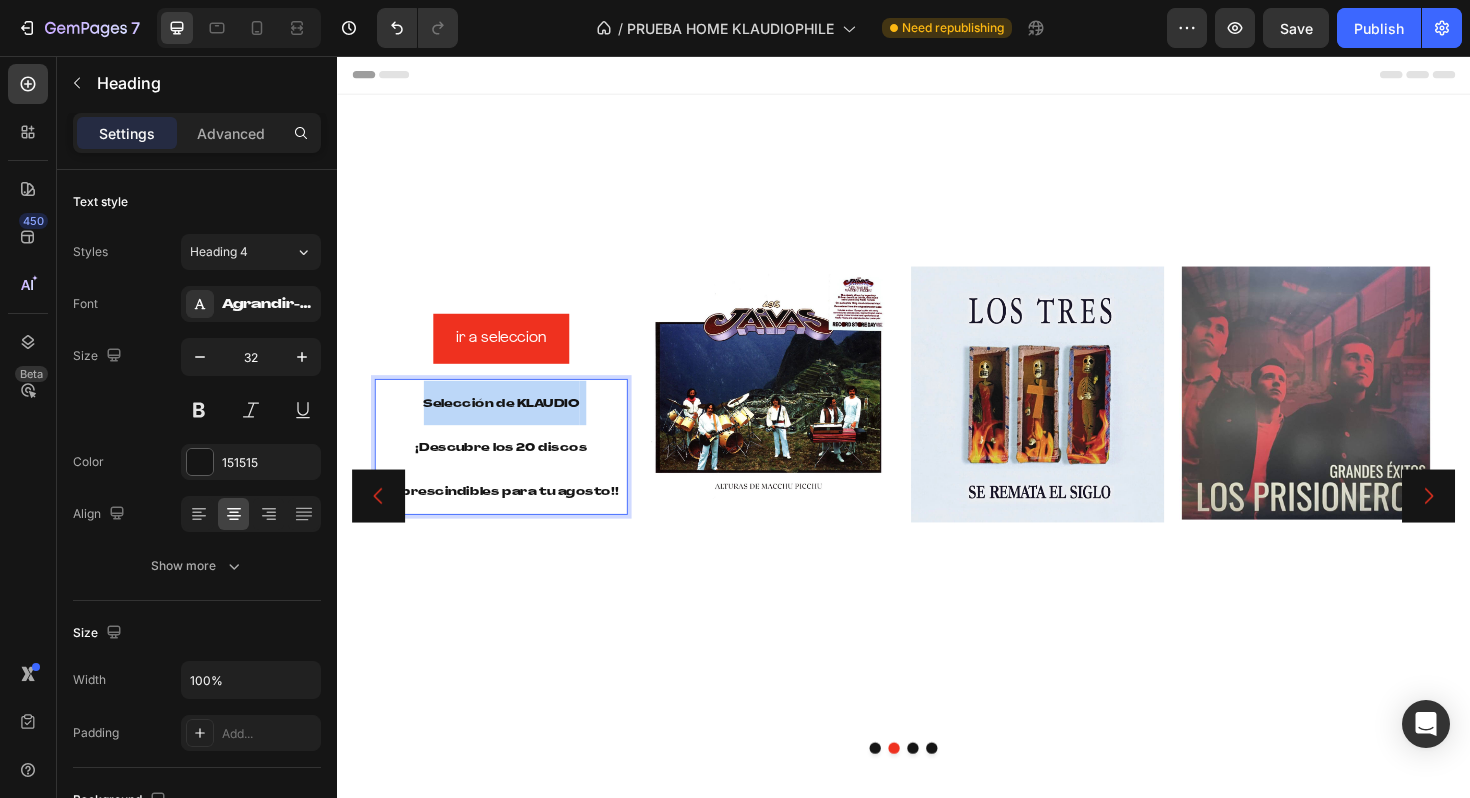 click on "Selección de KLAUDIO" at bounding box center [511, 425] 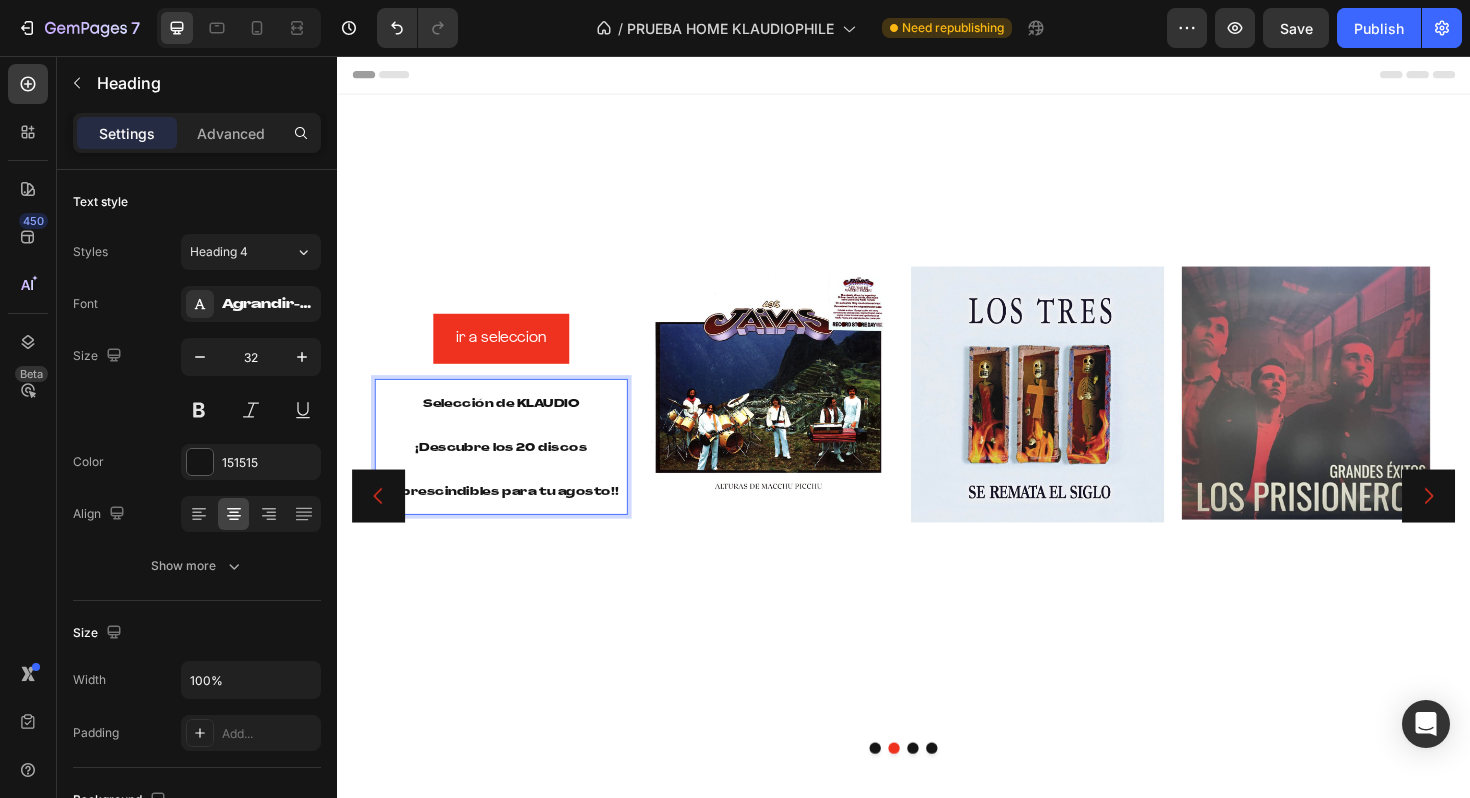 click on "Selección de KLAUDIO" at bounding box center [511, 425] 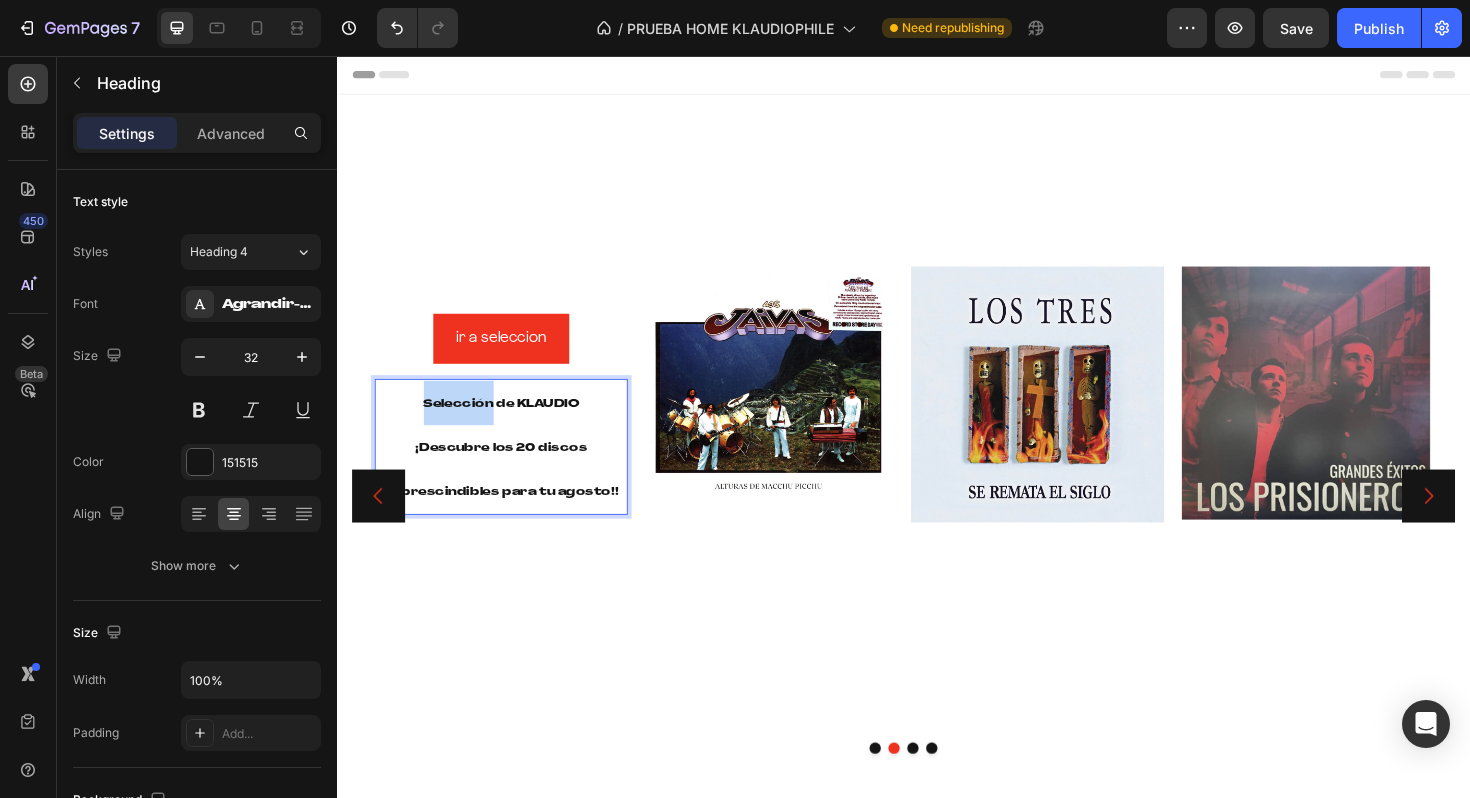 click on "Selección de KLAUDIO" at bounding box center (511, 425) 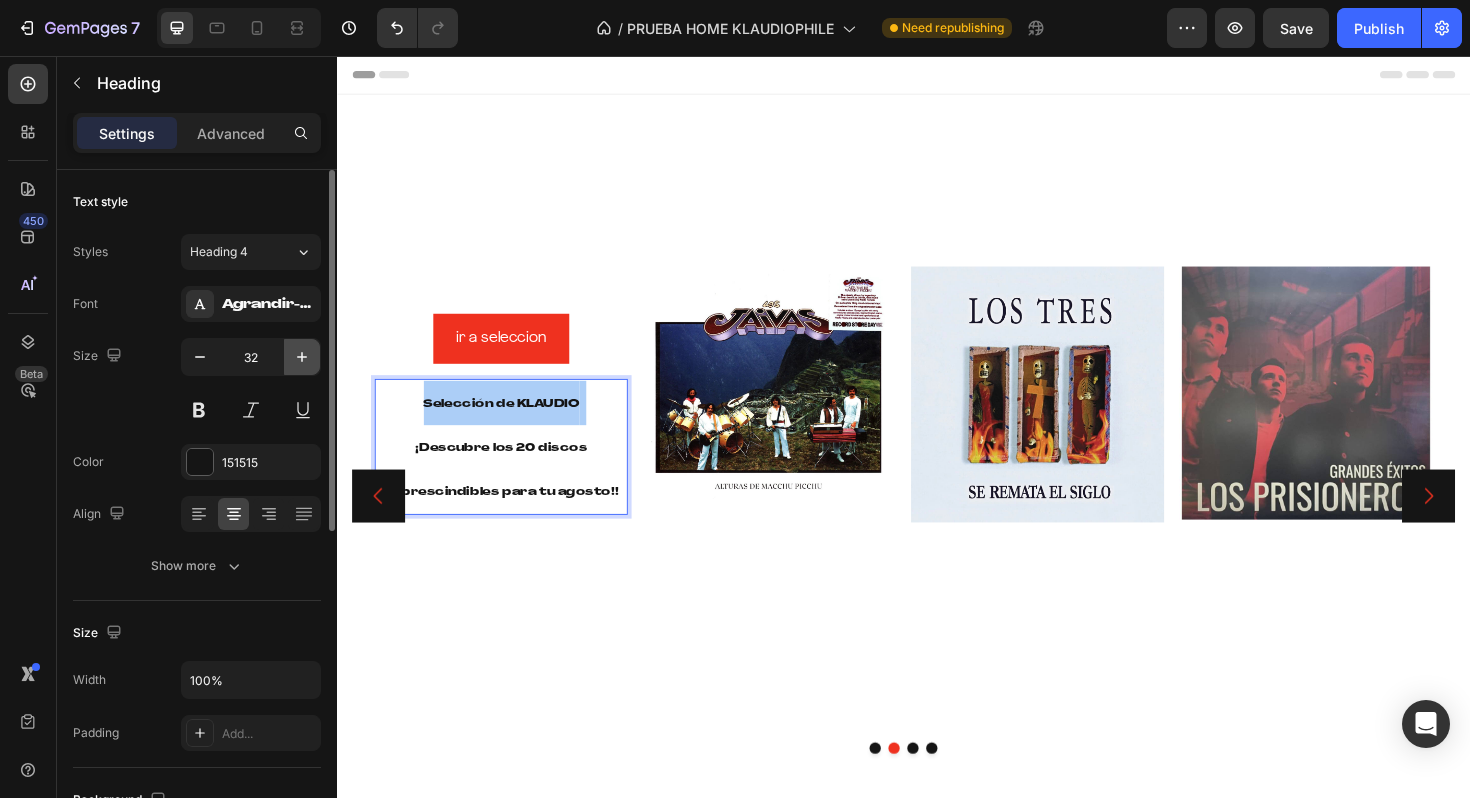 click 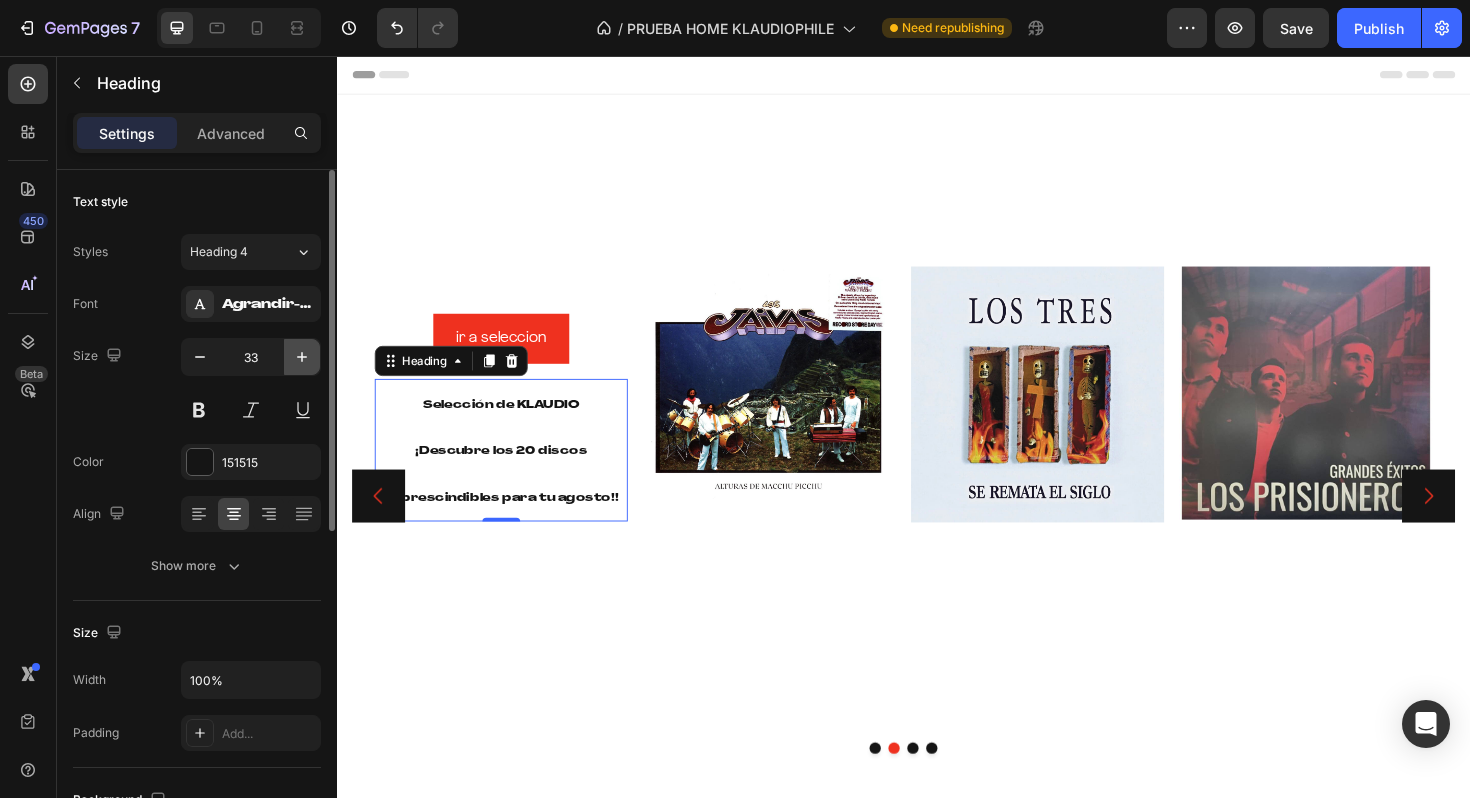 click 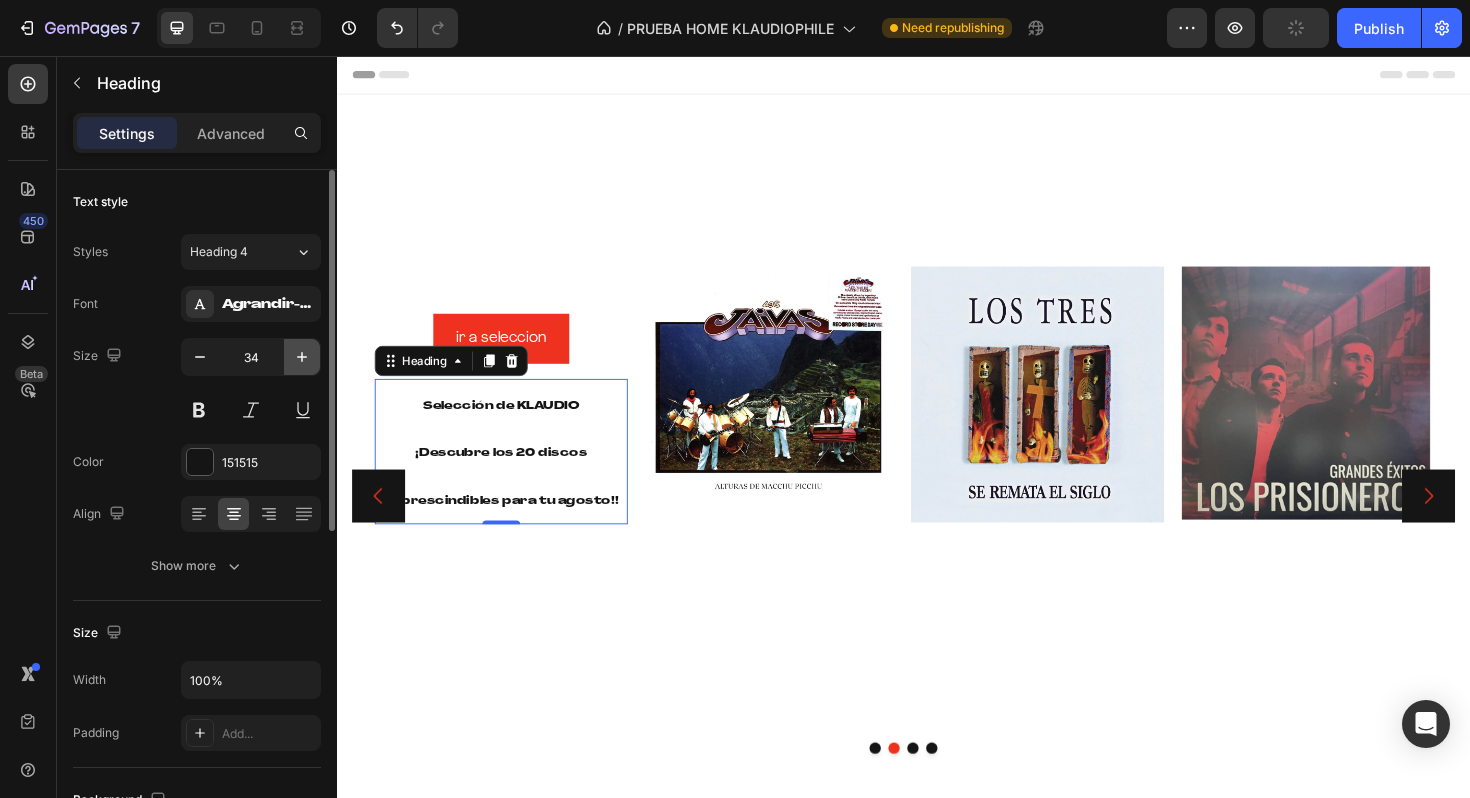 click 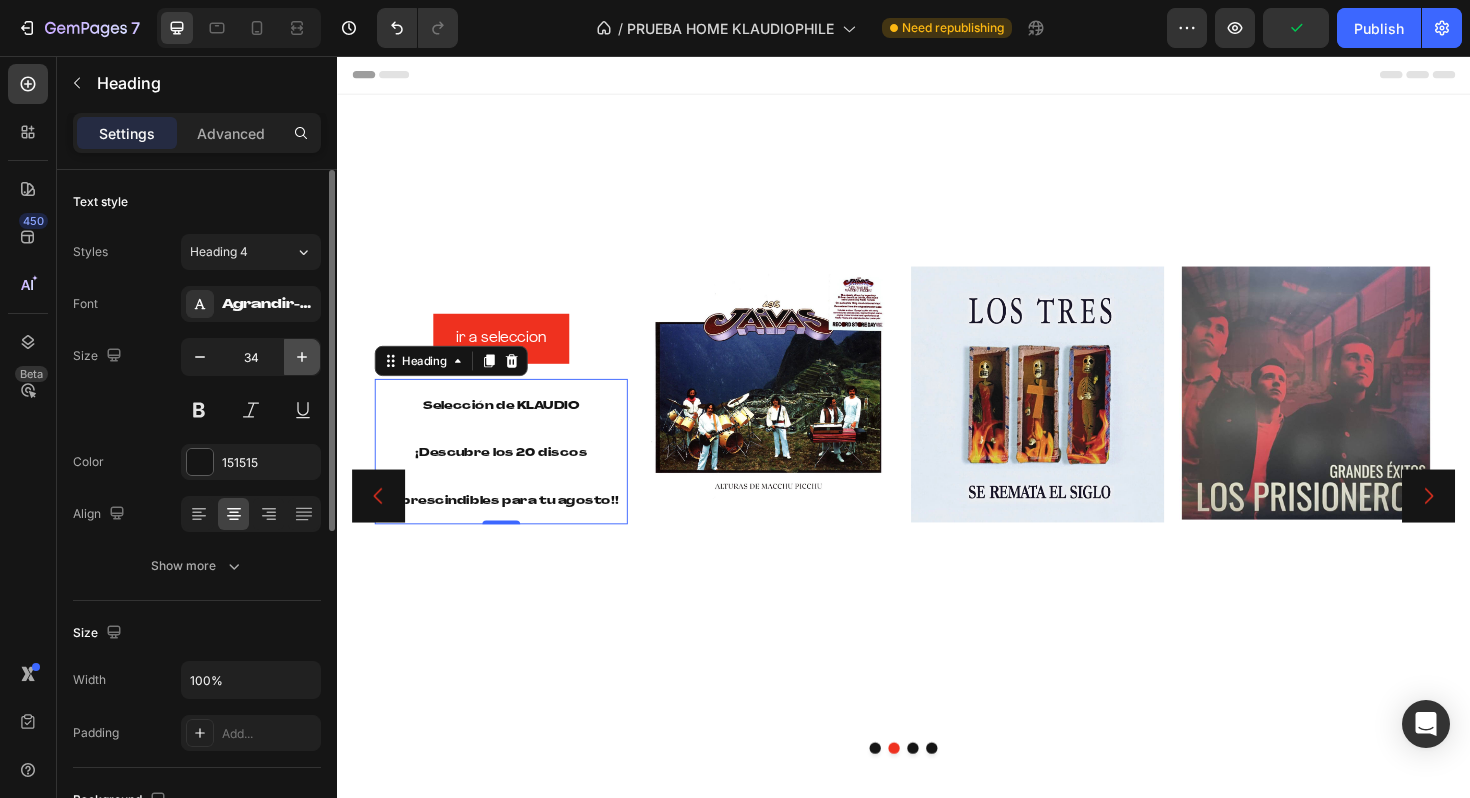 type on "35" 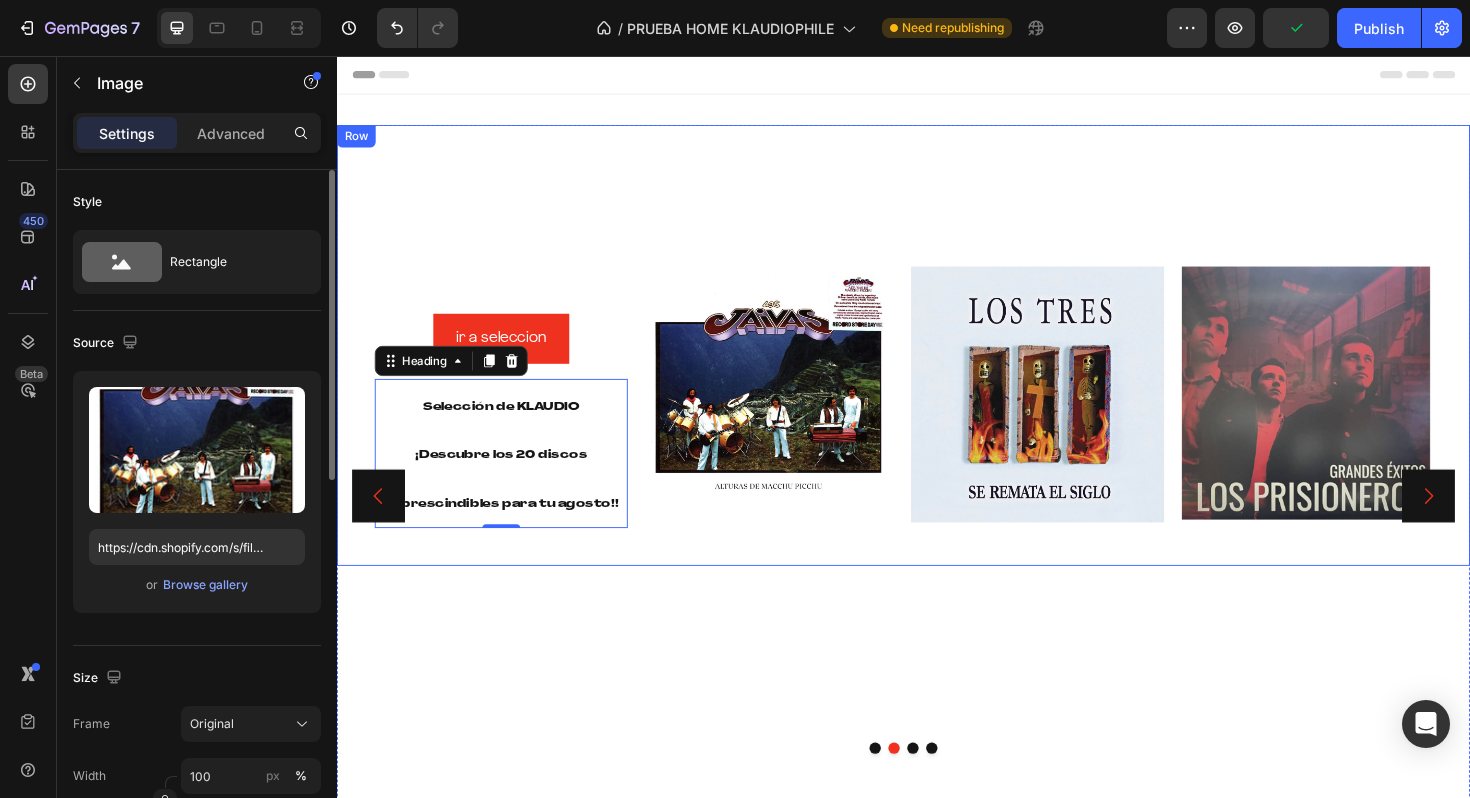 click at bounding box center (795, 413) 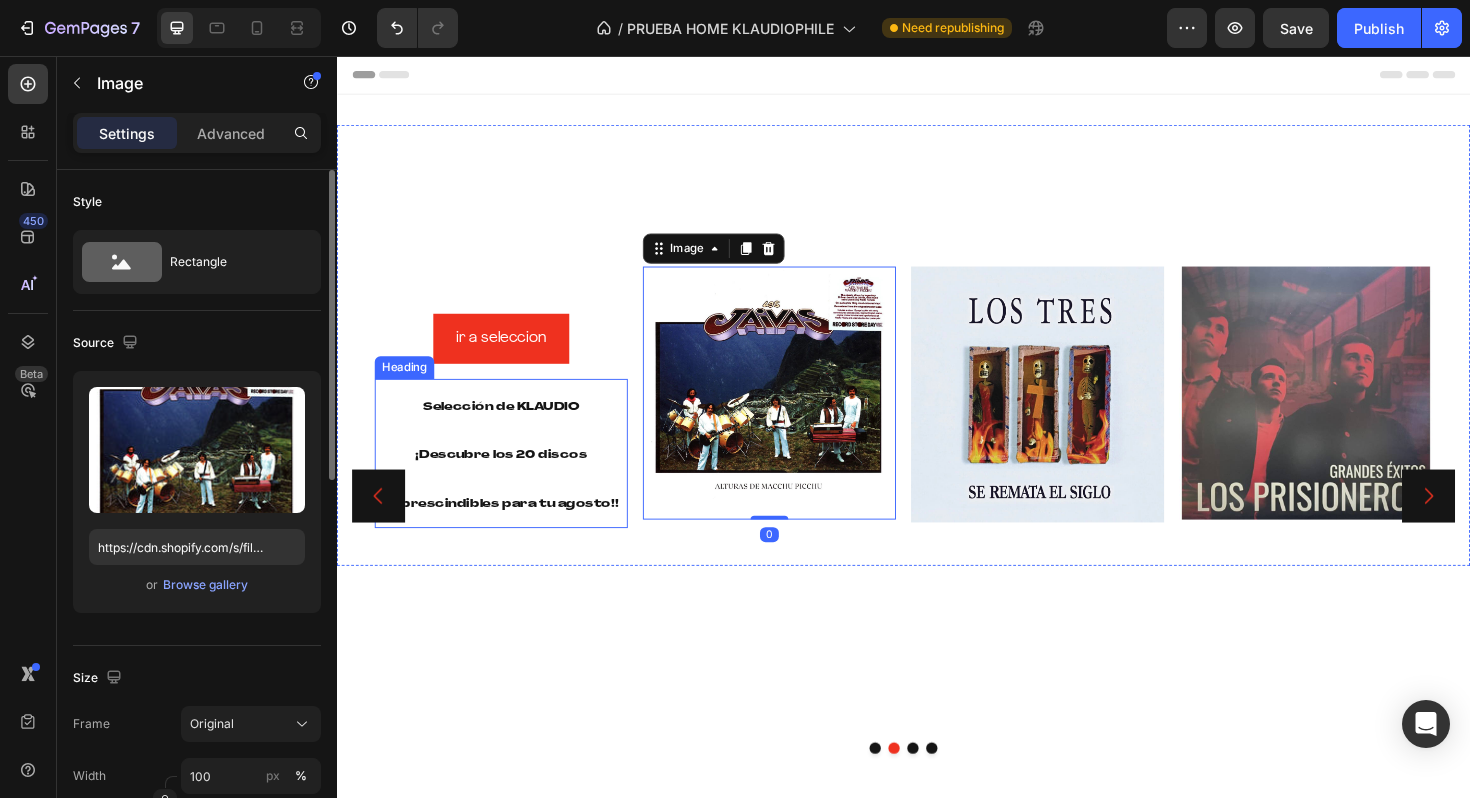 click on "Selección de KLAUDIO" at bounding box center (511, 428) 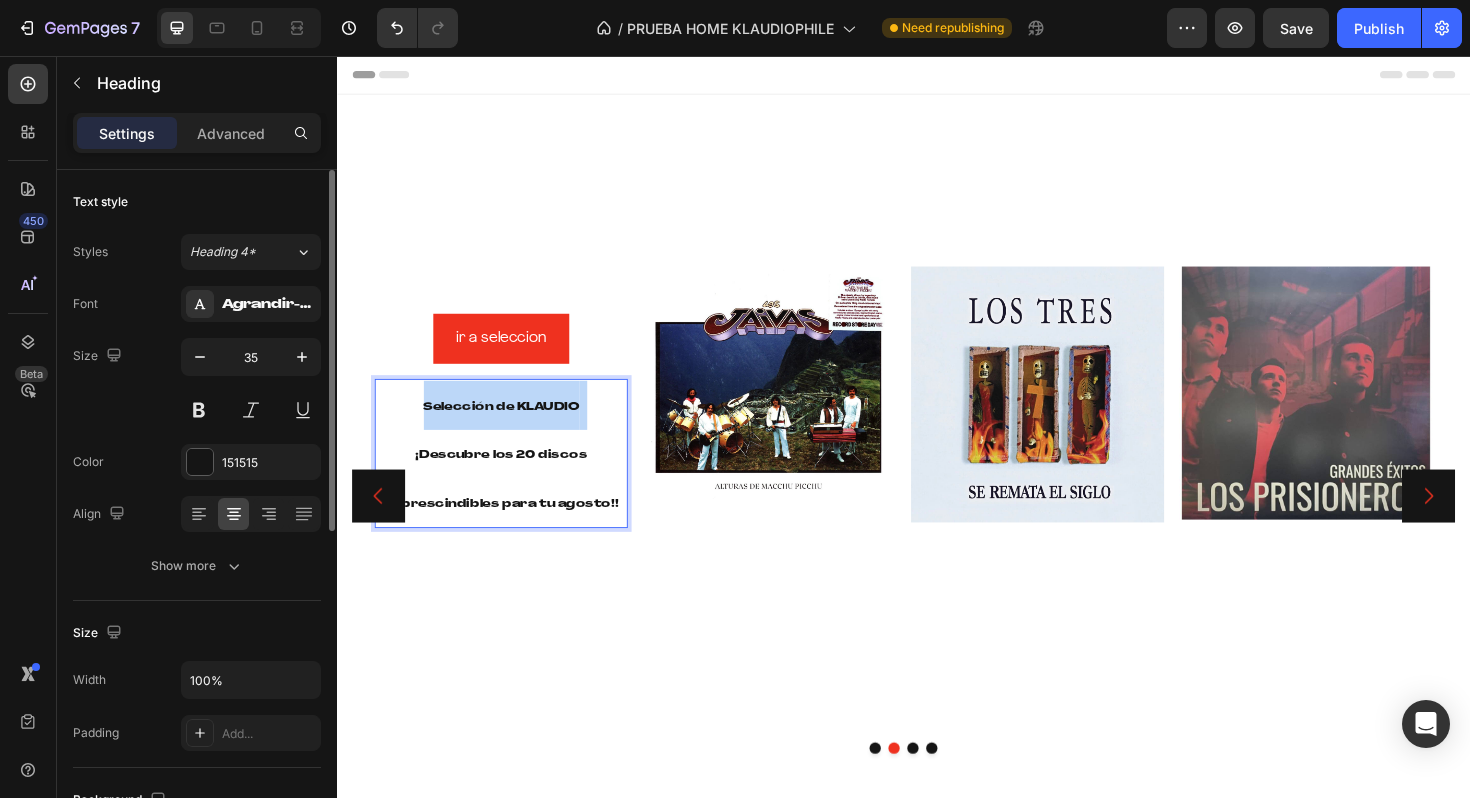 click on "Selección de KLAUDIO" at bounding box center [511, 428] 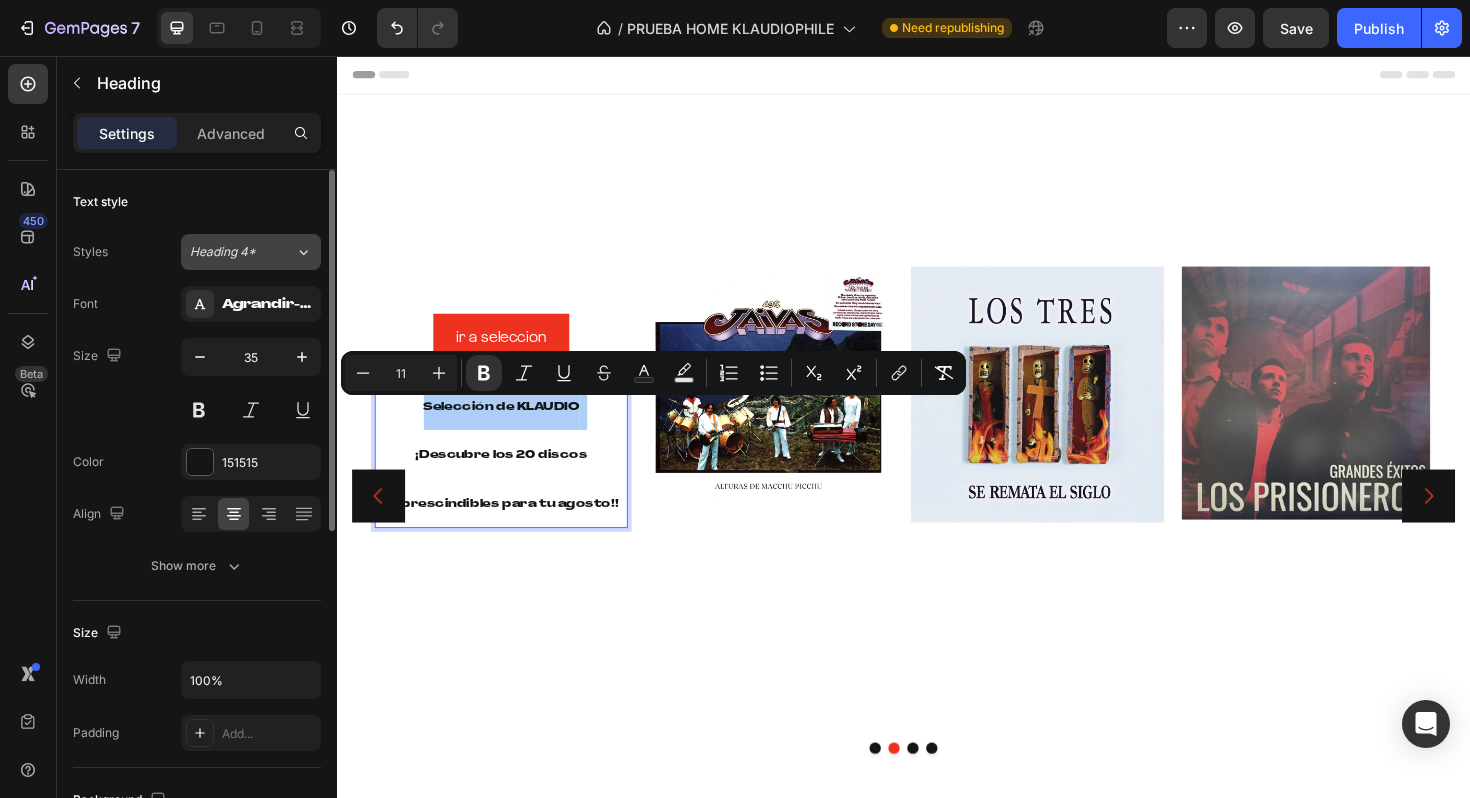 click on "Heading 4*" at bounding box center (242, 252) 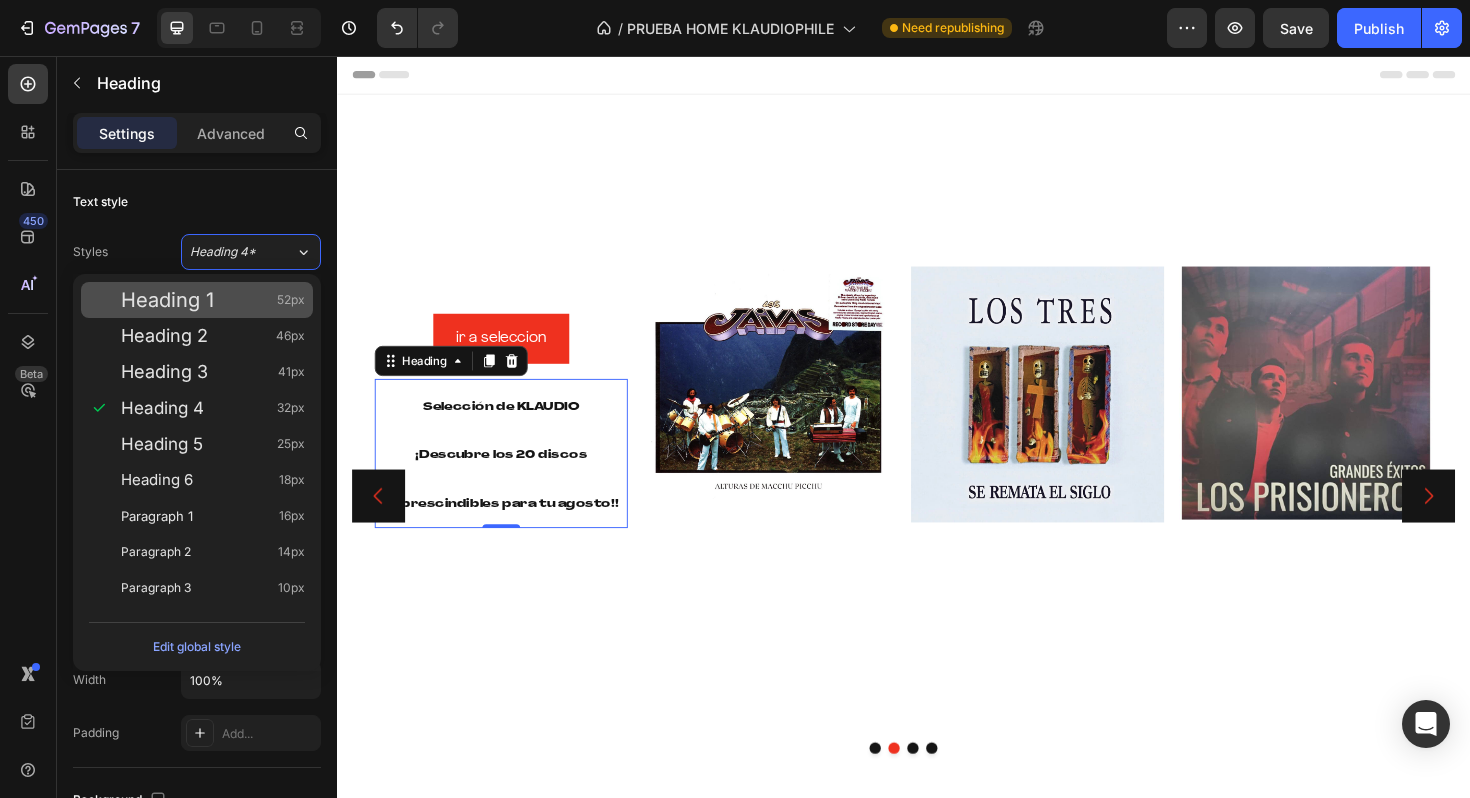 click on "Heading 1 52px" at bounding box center [197, 300] 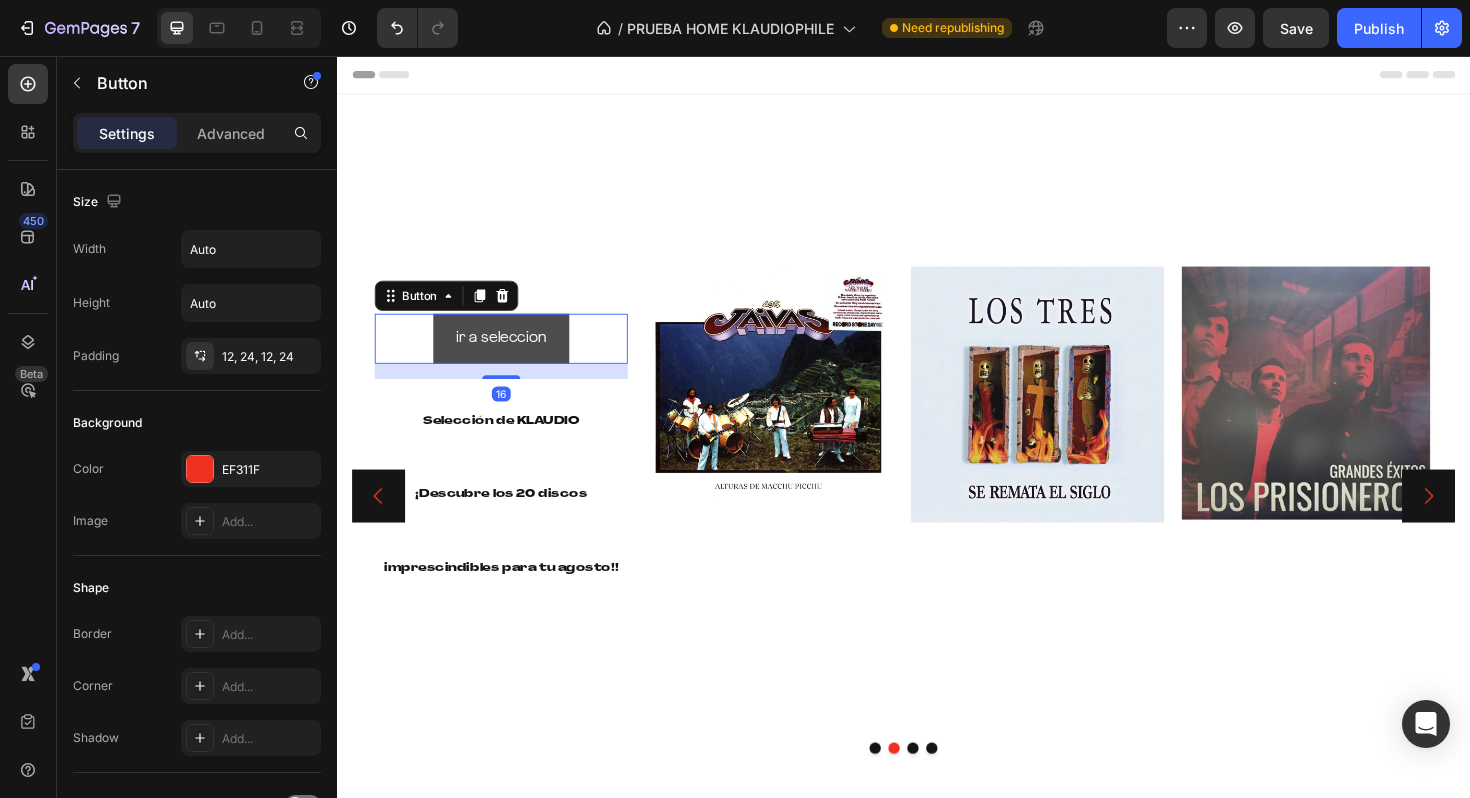 click on "ir a seleccion" at bounding box center [511, 355] 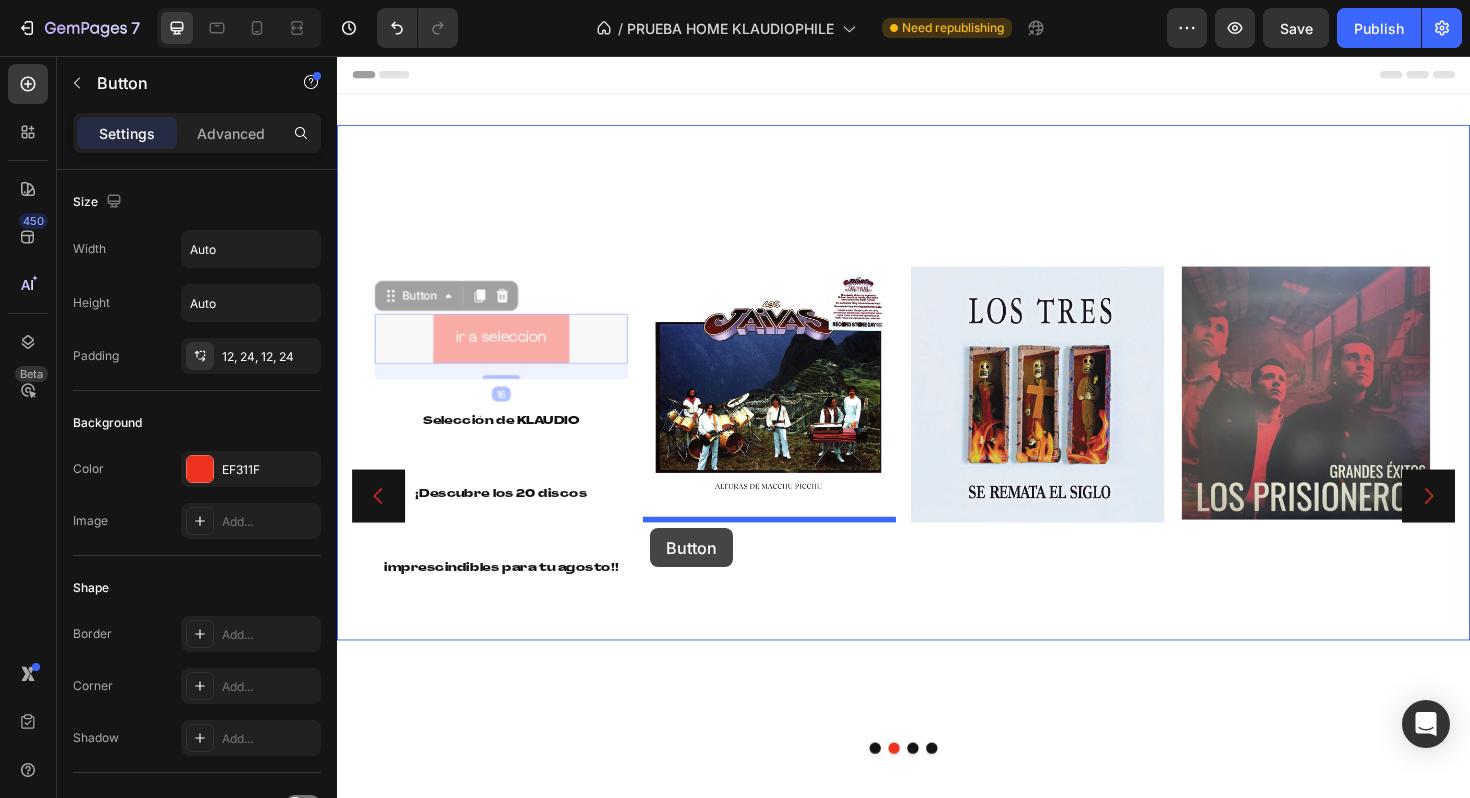 drag, startPoint x: 391, startPoint y: 313, endPoint x: 669, endPoint y: 556, distance: 369.233 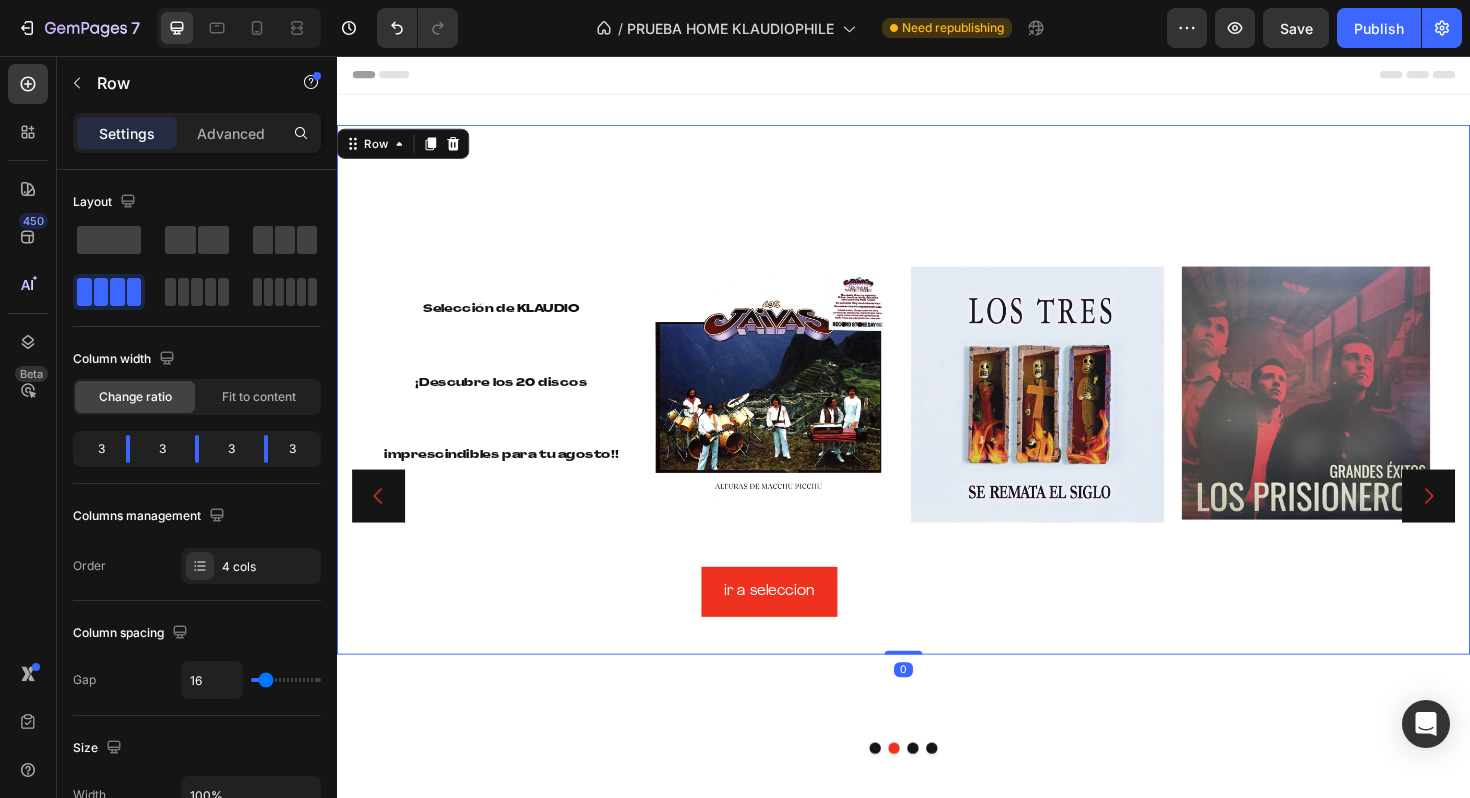 click on "Image" at bounding box center (1079, 464) 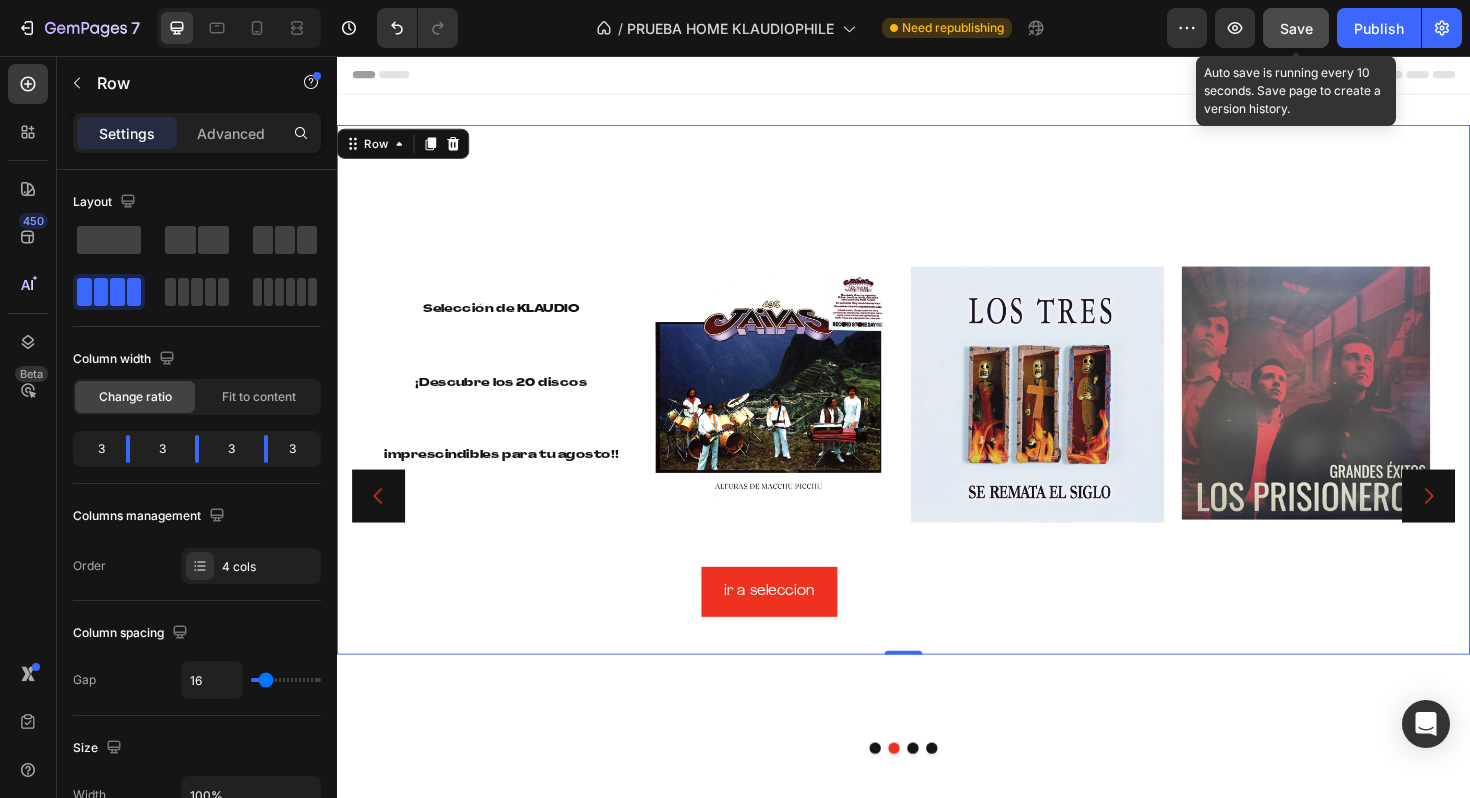 click on "Save" at bounding box center (1296, 28) 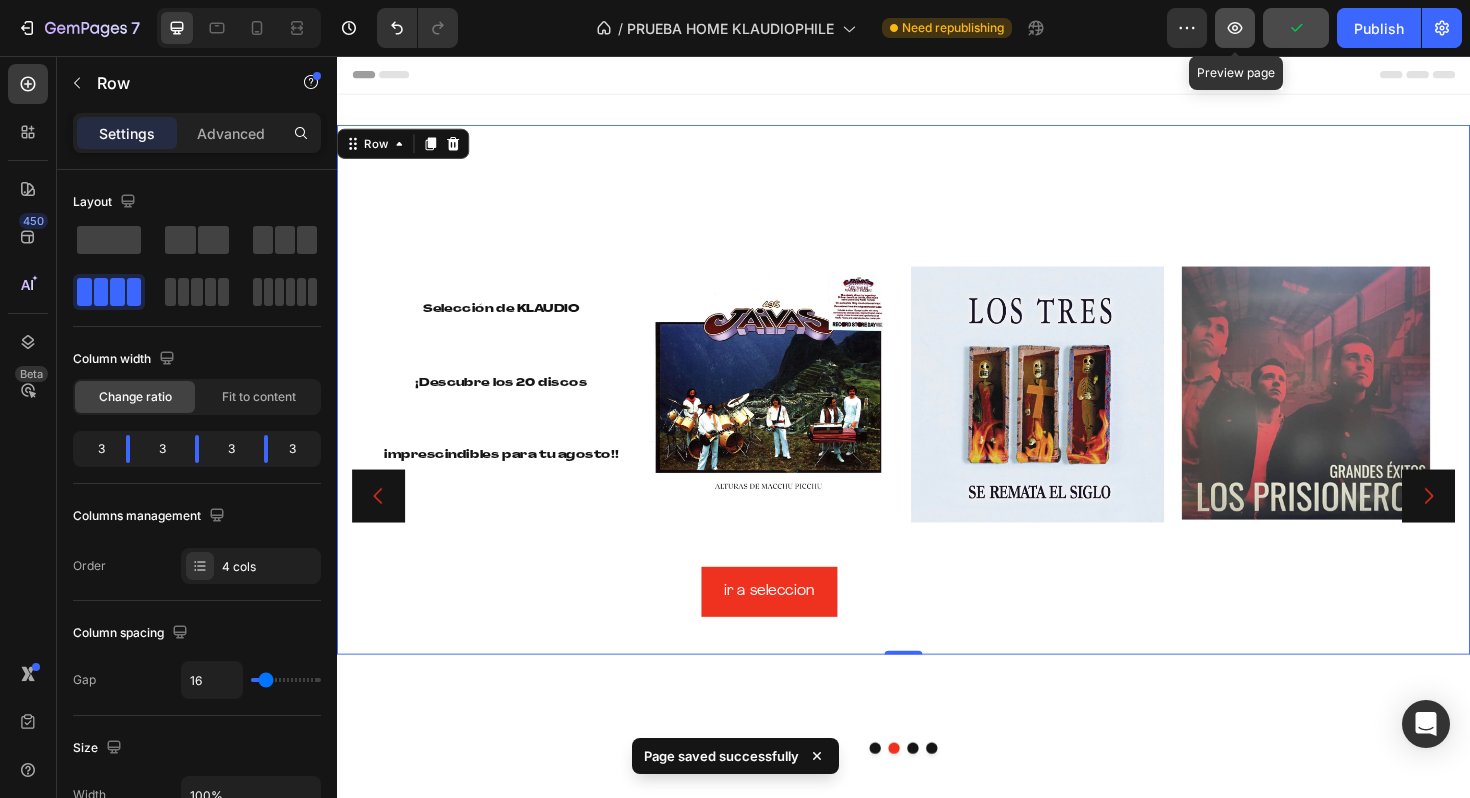click 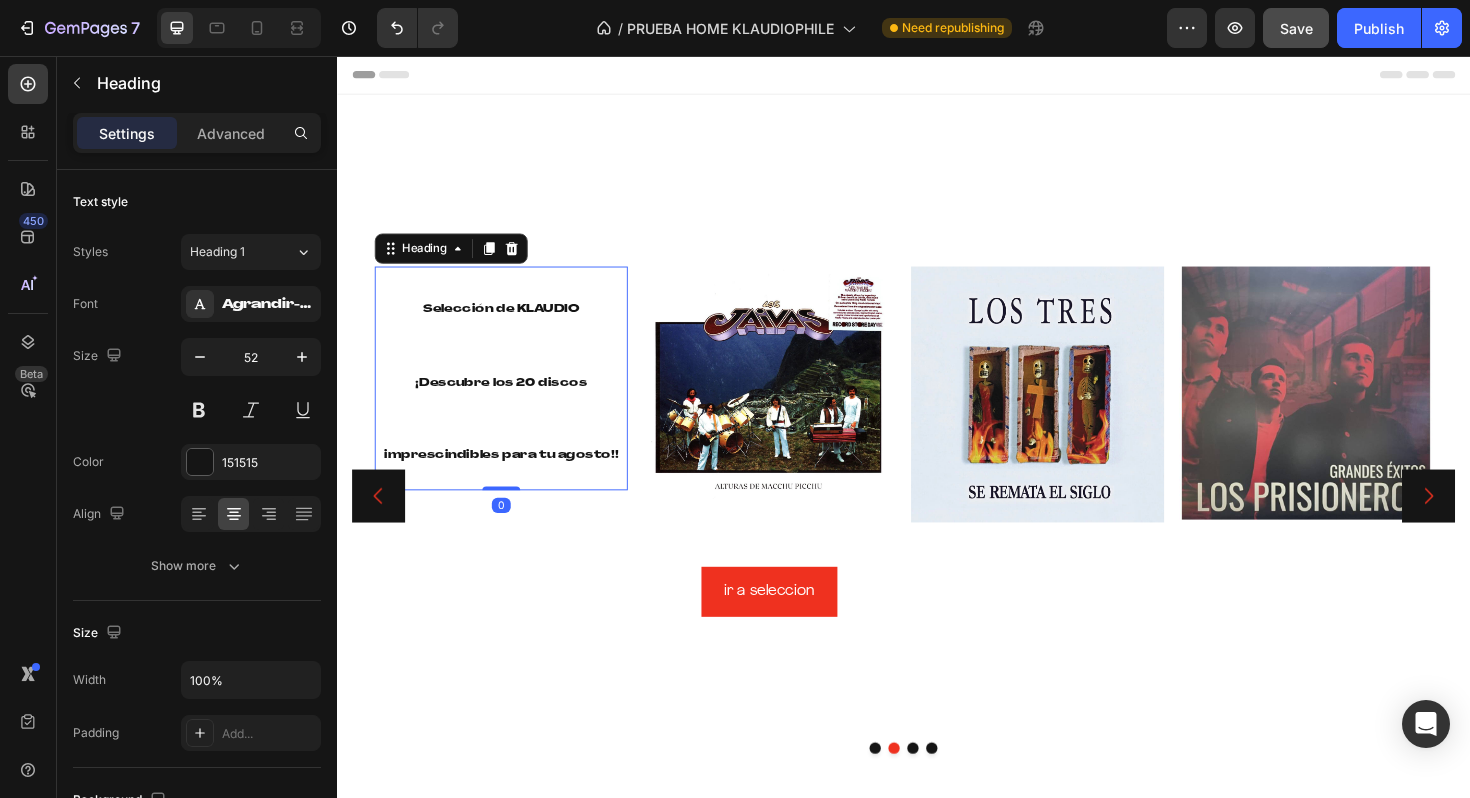 click on "⁠⁠⁠⁠⁠⁠⁠ Selección de KLAUDIO ¡ Descubre los 20 discos imprescindibles para tu agosto!!" at bounding box center [511, 397] 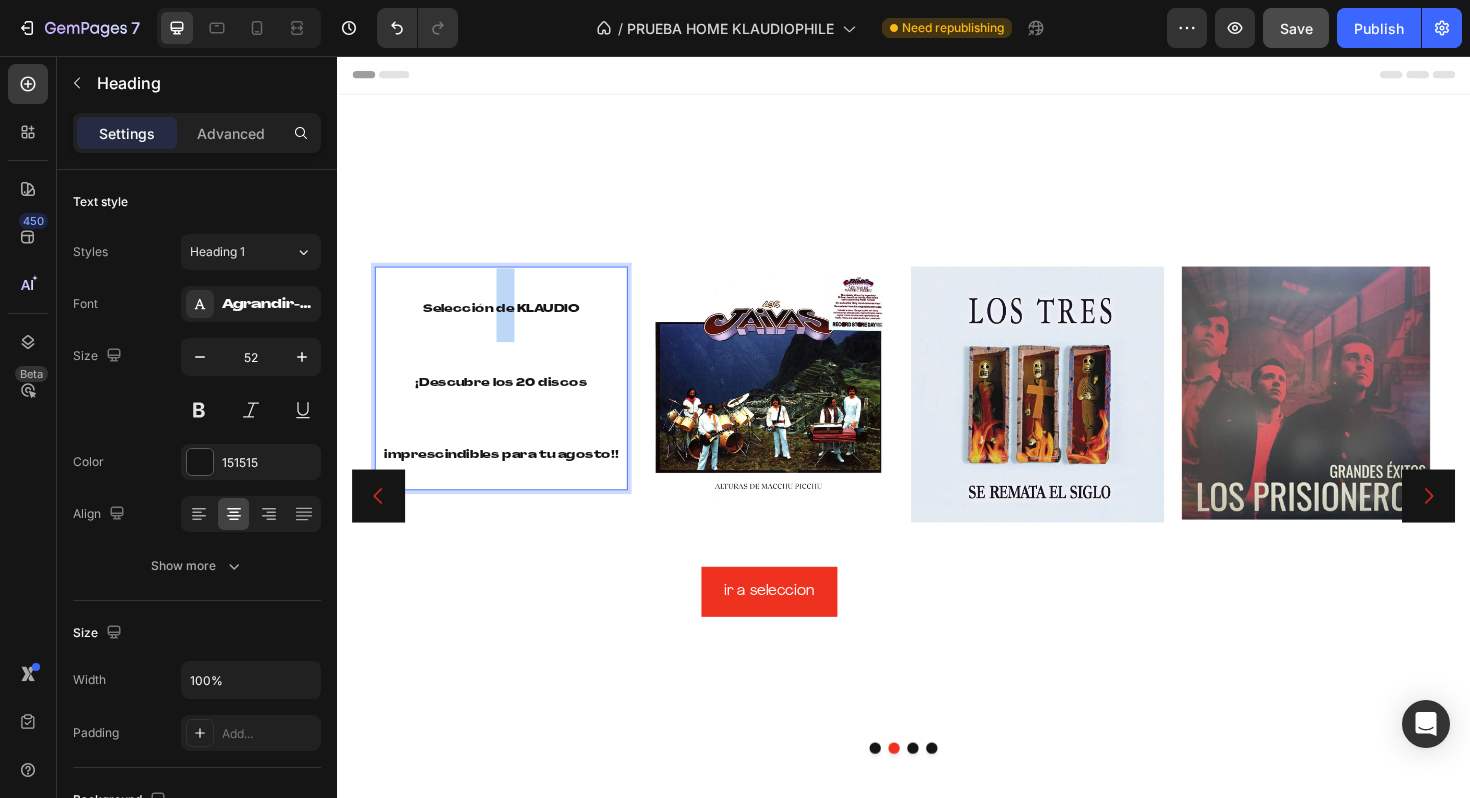click on "Selección de KLAUDIO" at bounding box center [511, 324] 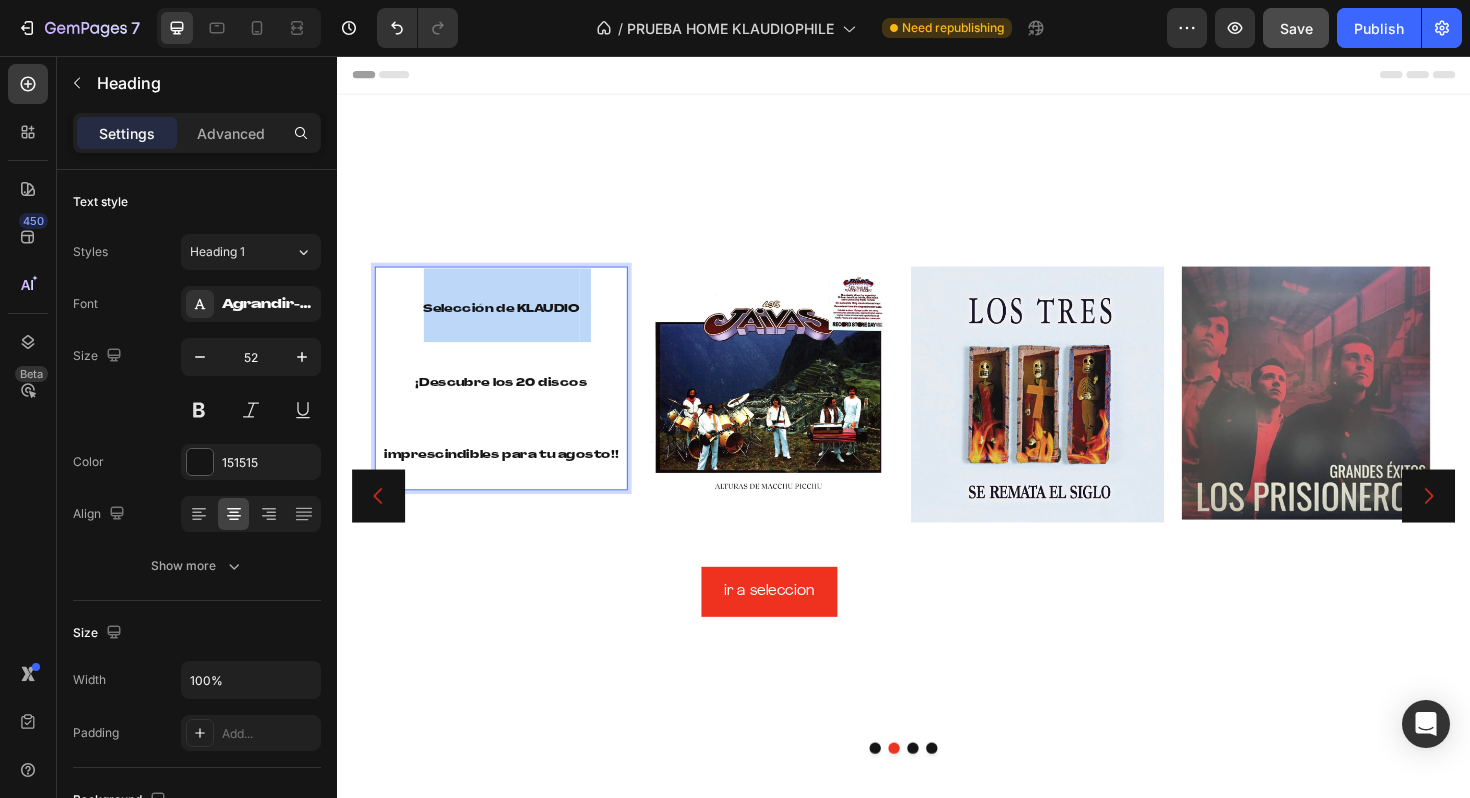 click on "Selección de KLAUDIO" at bounding box center [511, 324] 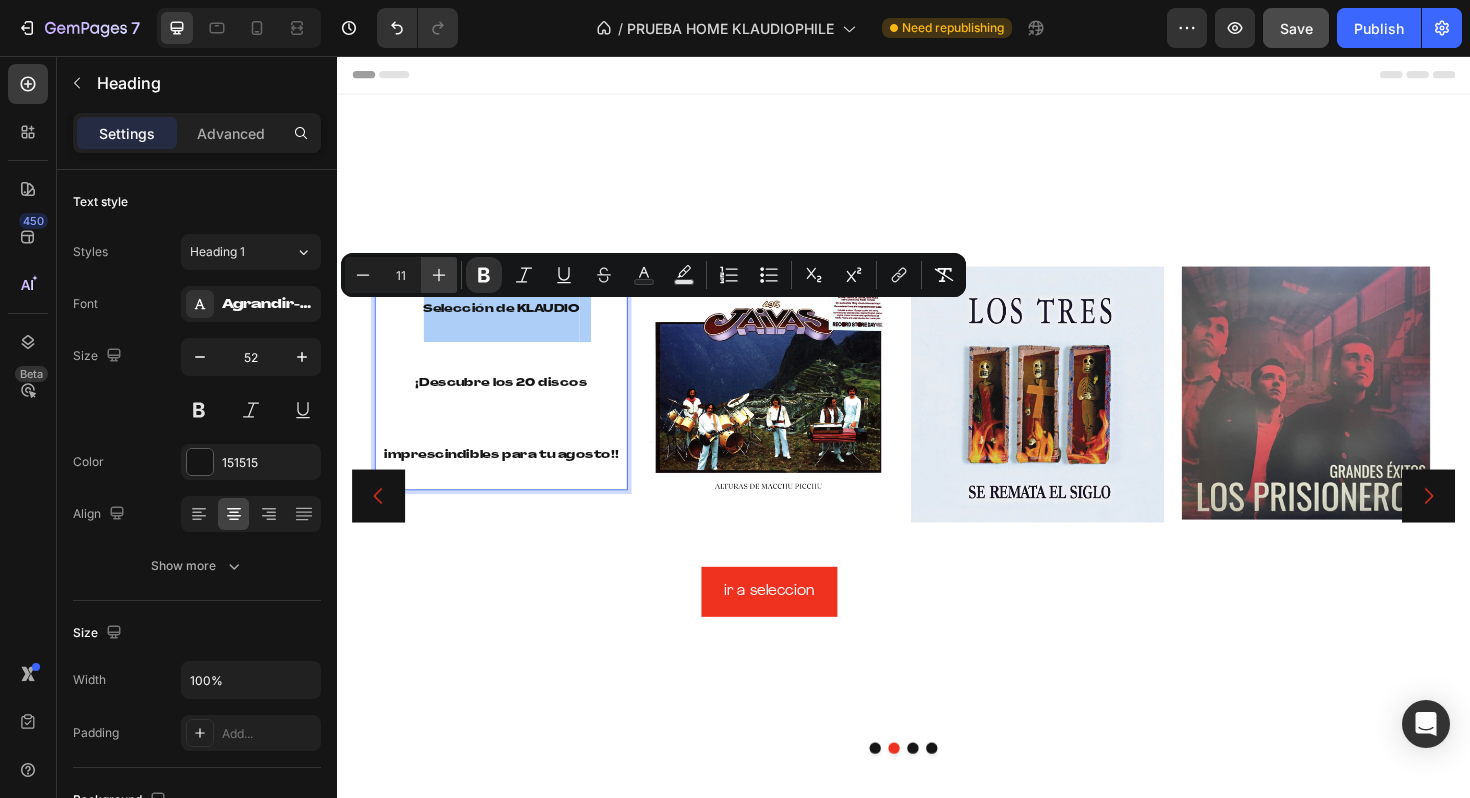 click 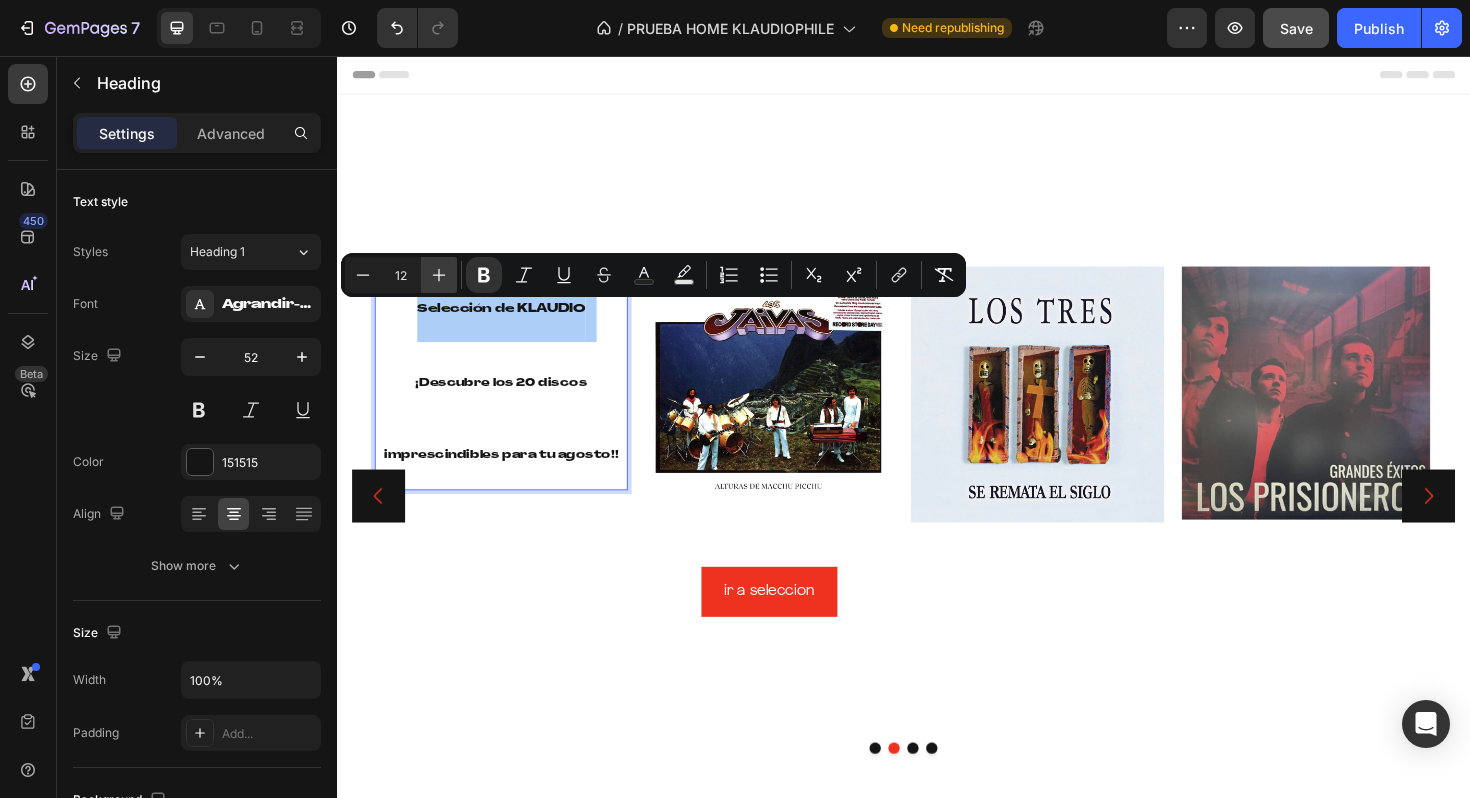 click 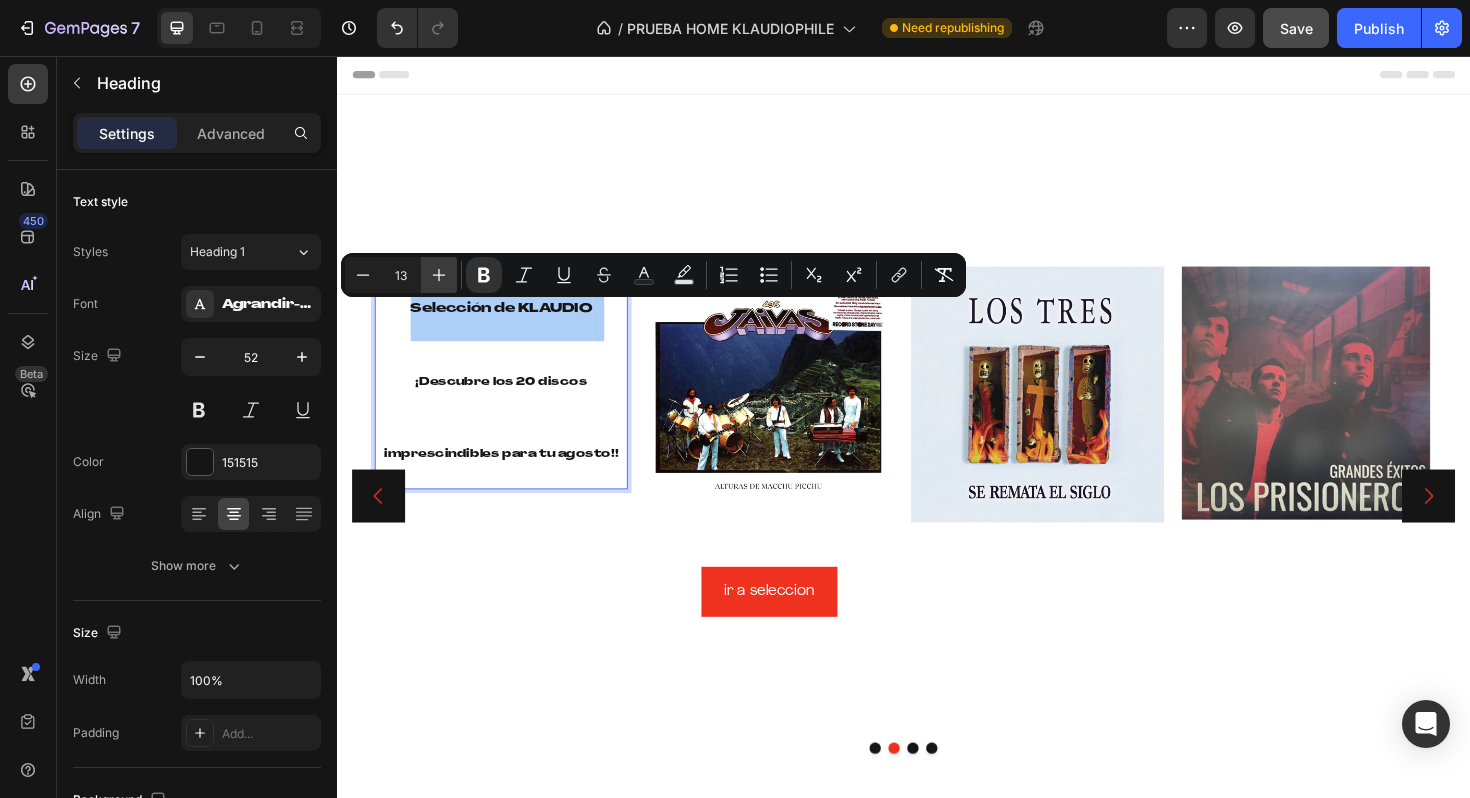 click 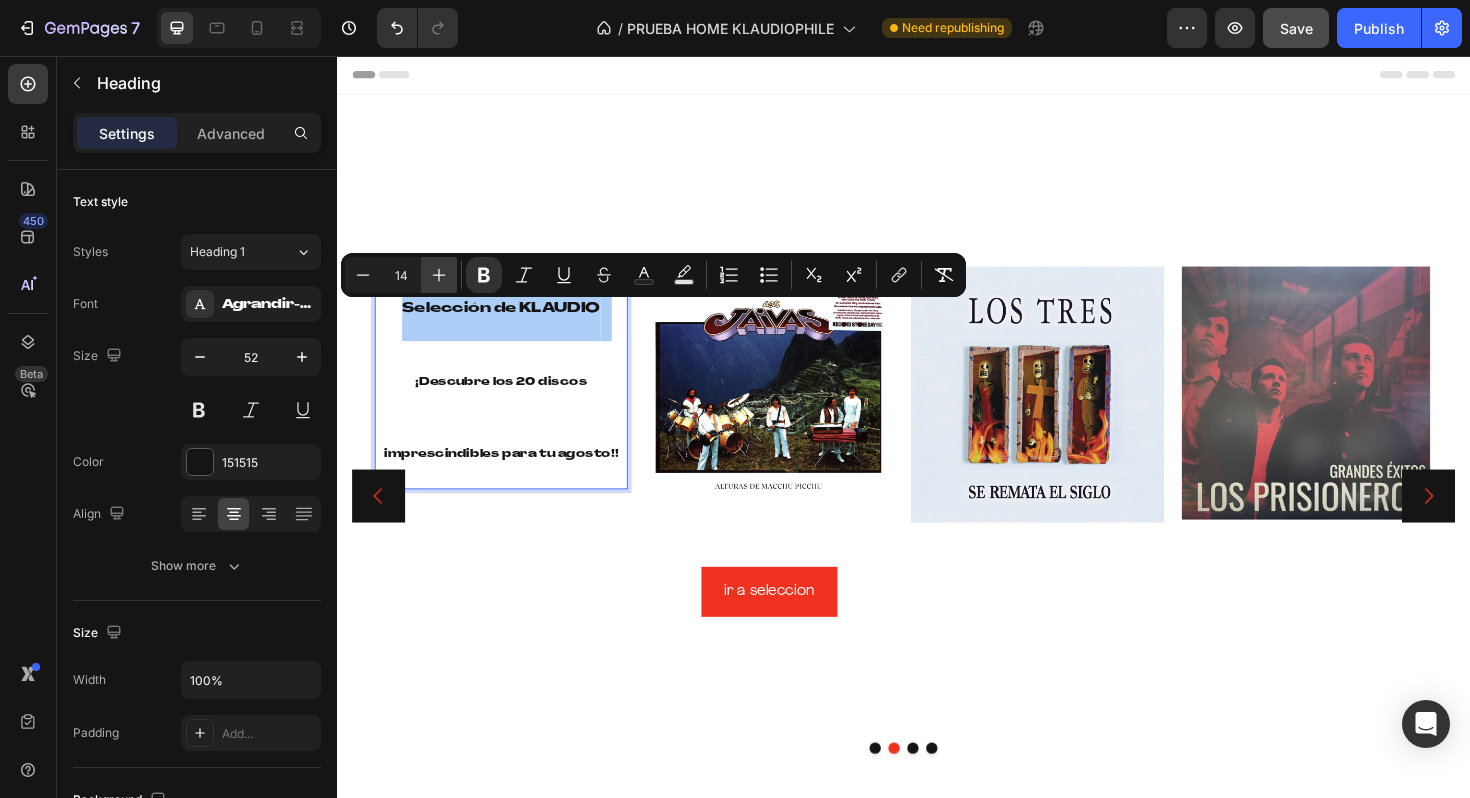 click 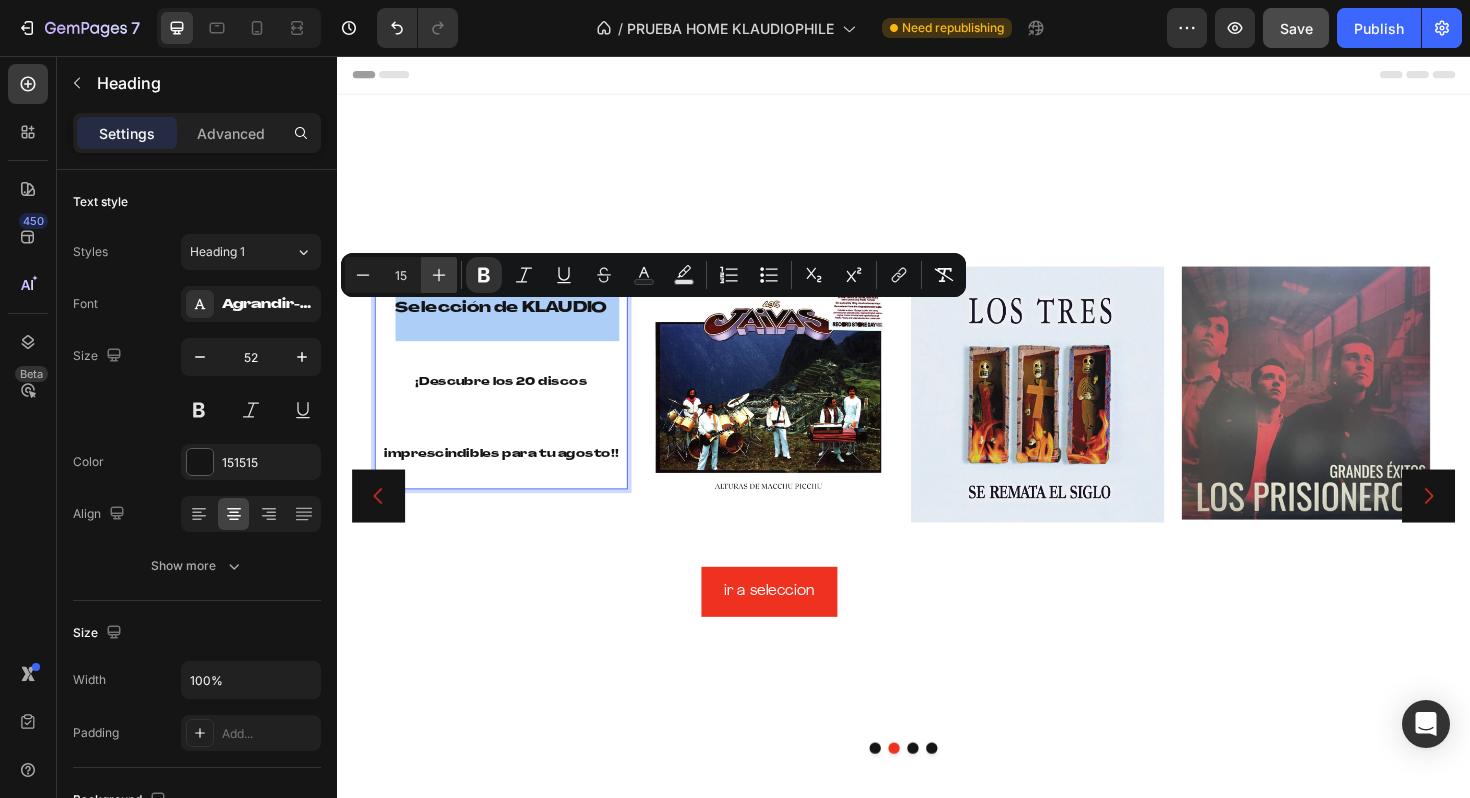 click 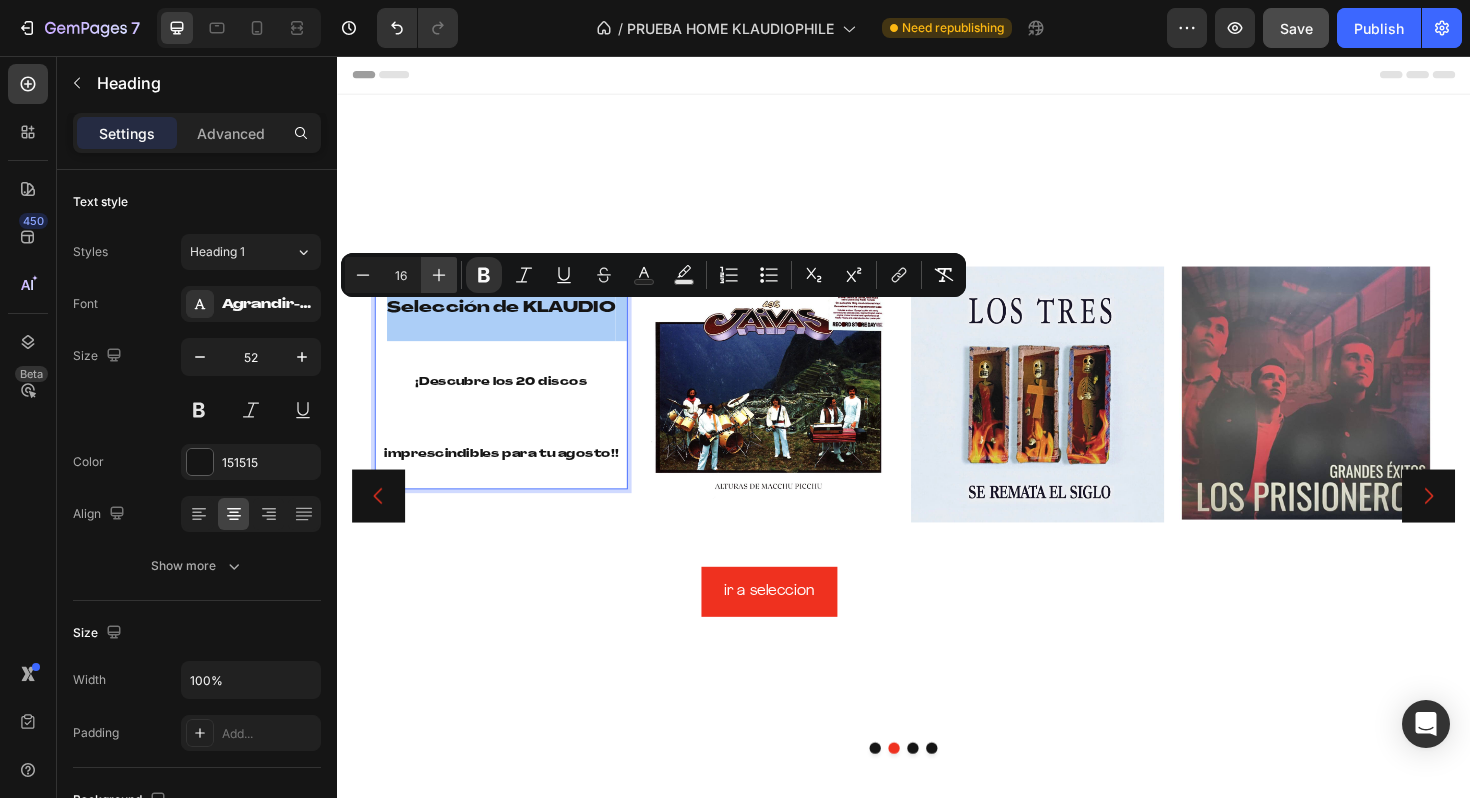click 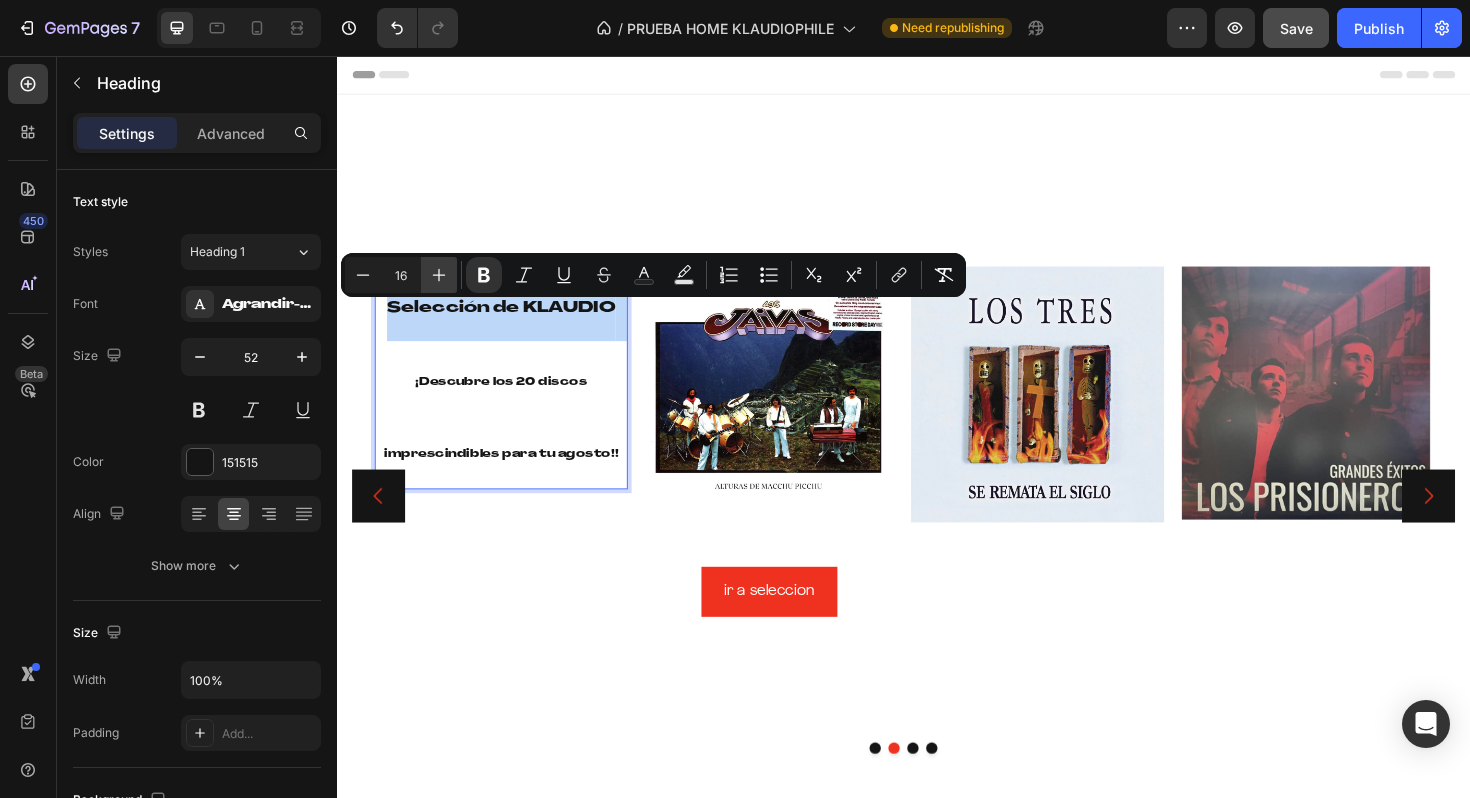 type on "17" 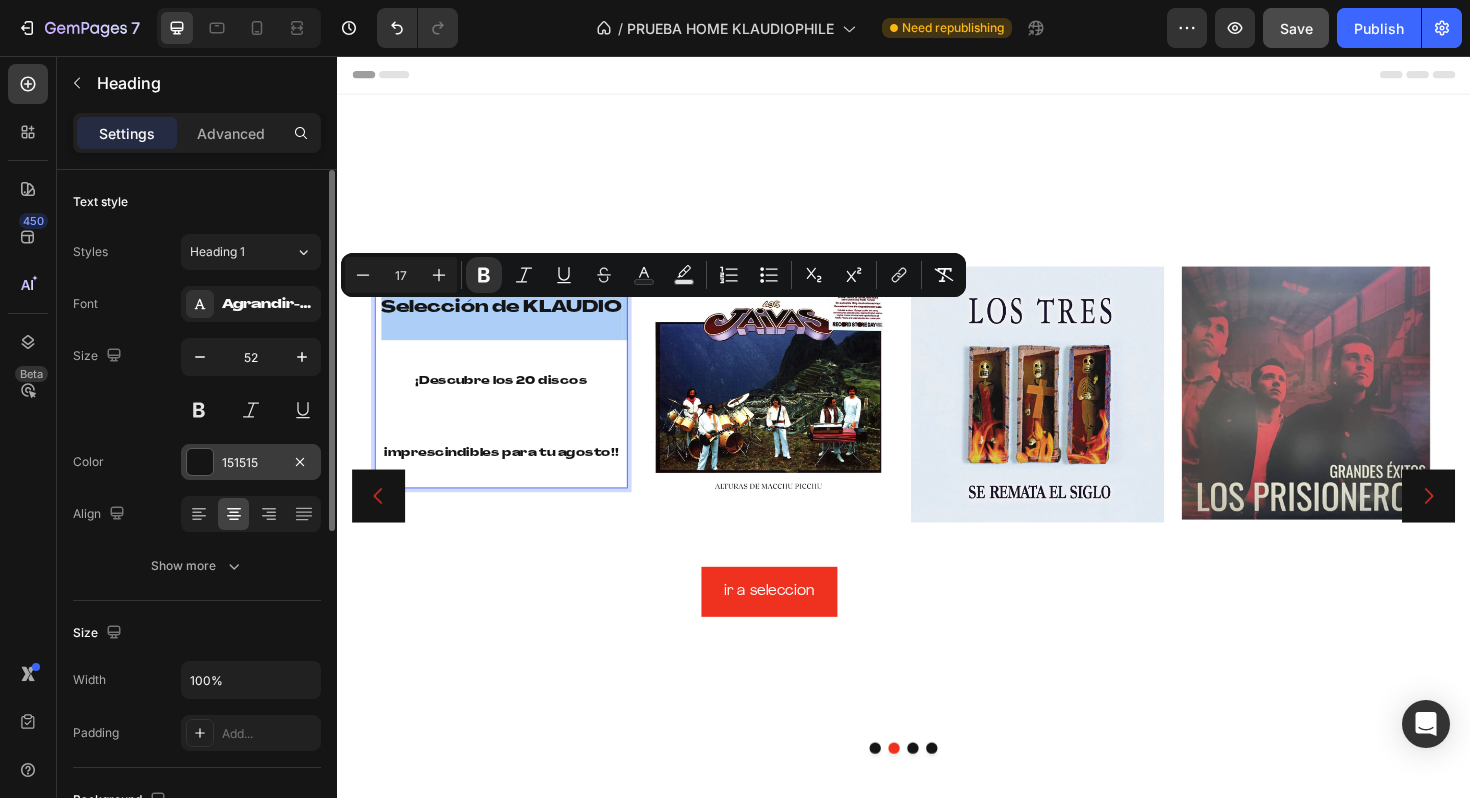 click at bounding box center (200, 462) 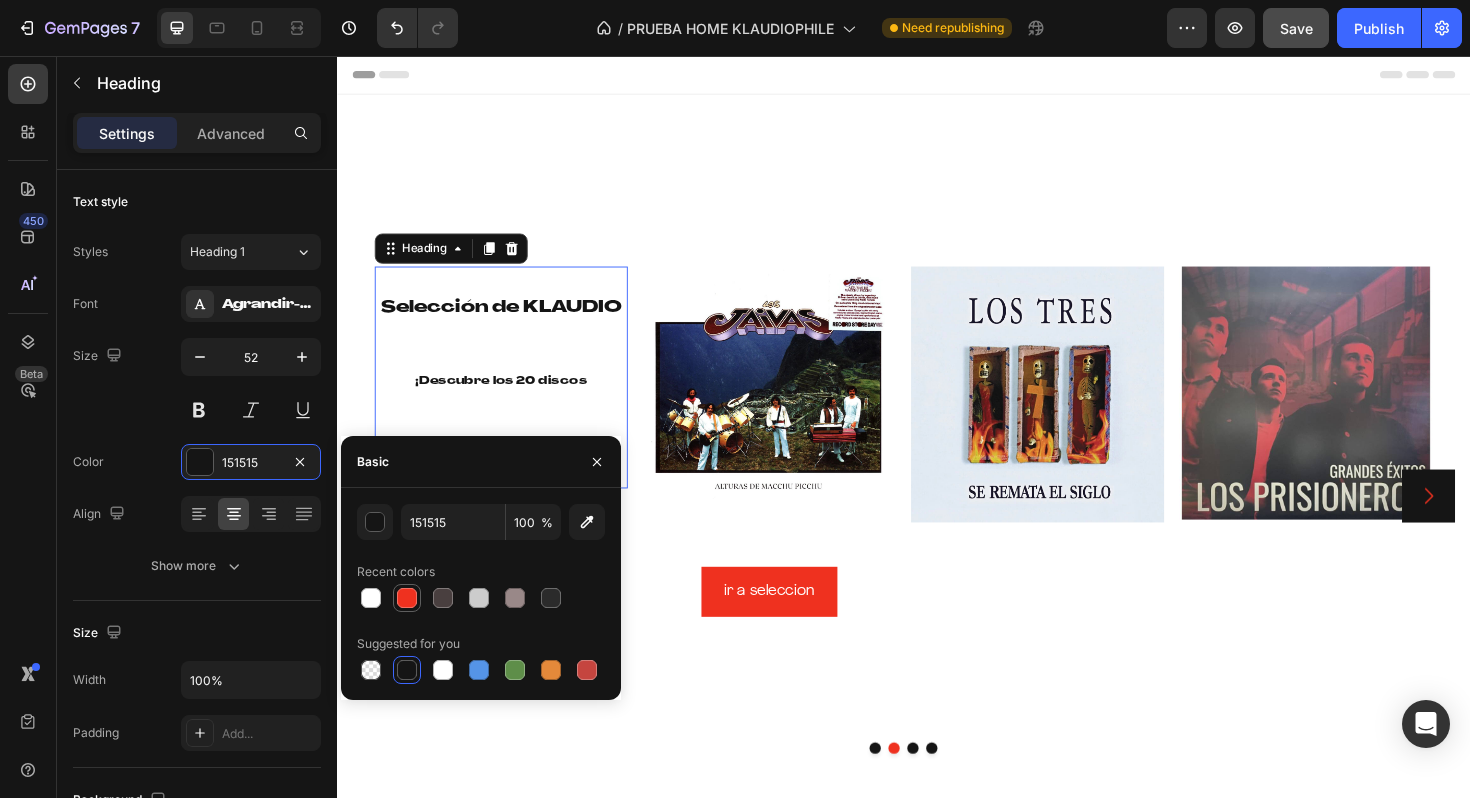 click at bounding box center [407, 598] 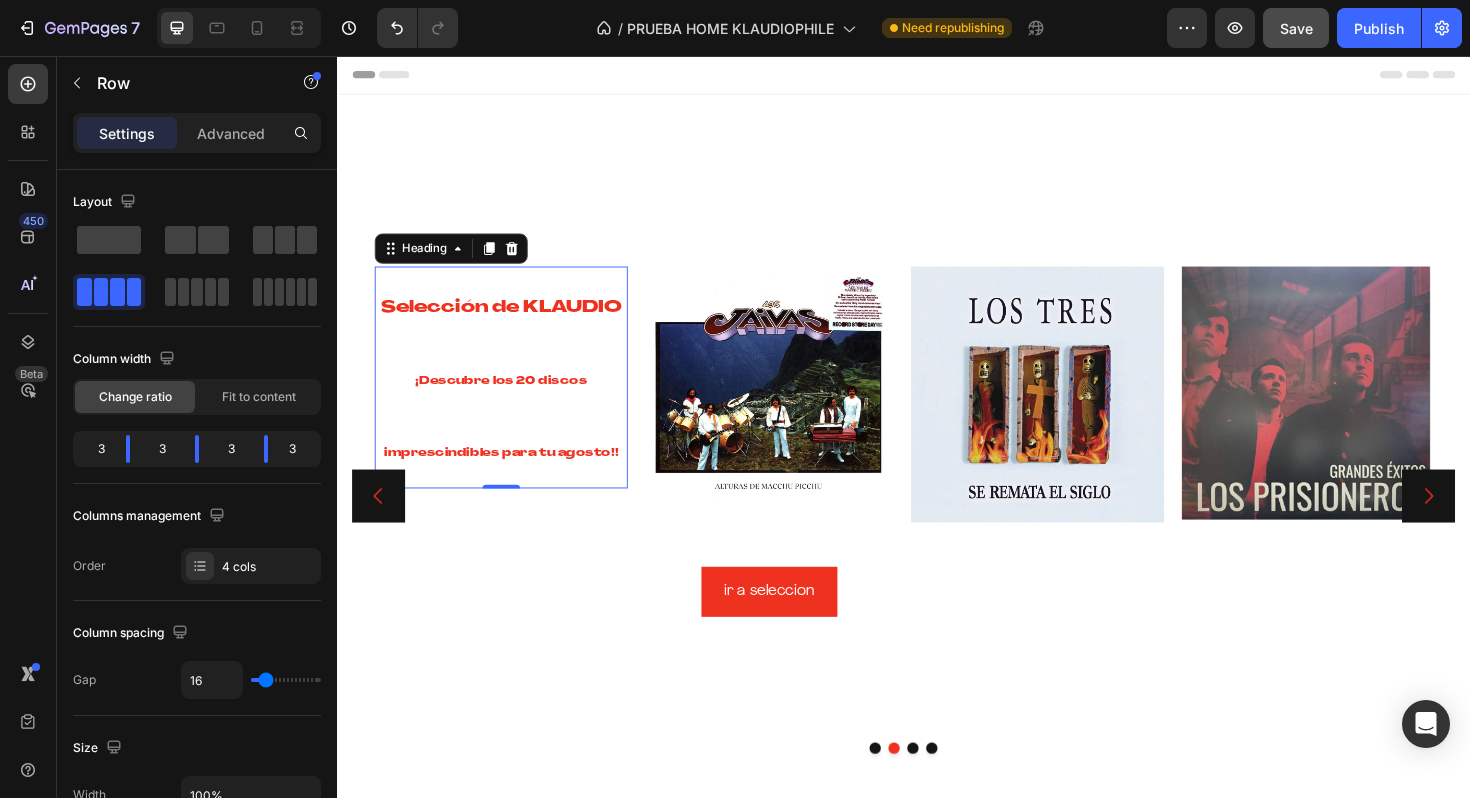 click on "⁠⁠⁠⁠⁠⁠⁠ Selección de KLAUDIO ¡ Descubre los 20 discos imprescindibles para tu agosto!! Heading   0 Image ir a seleccion Button Image Image Row" at bounding box center (937, 409) 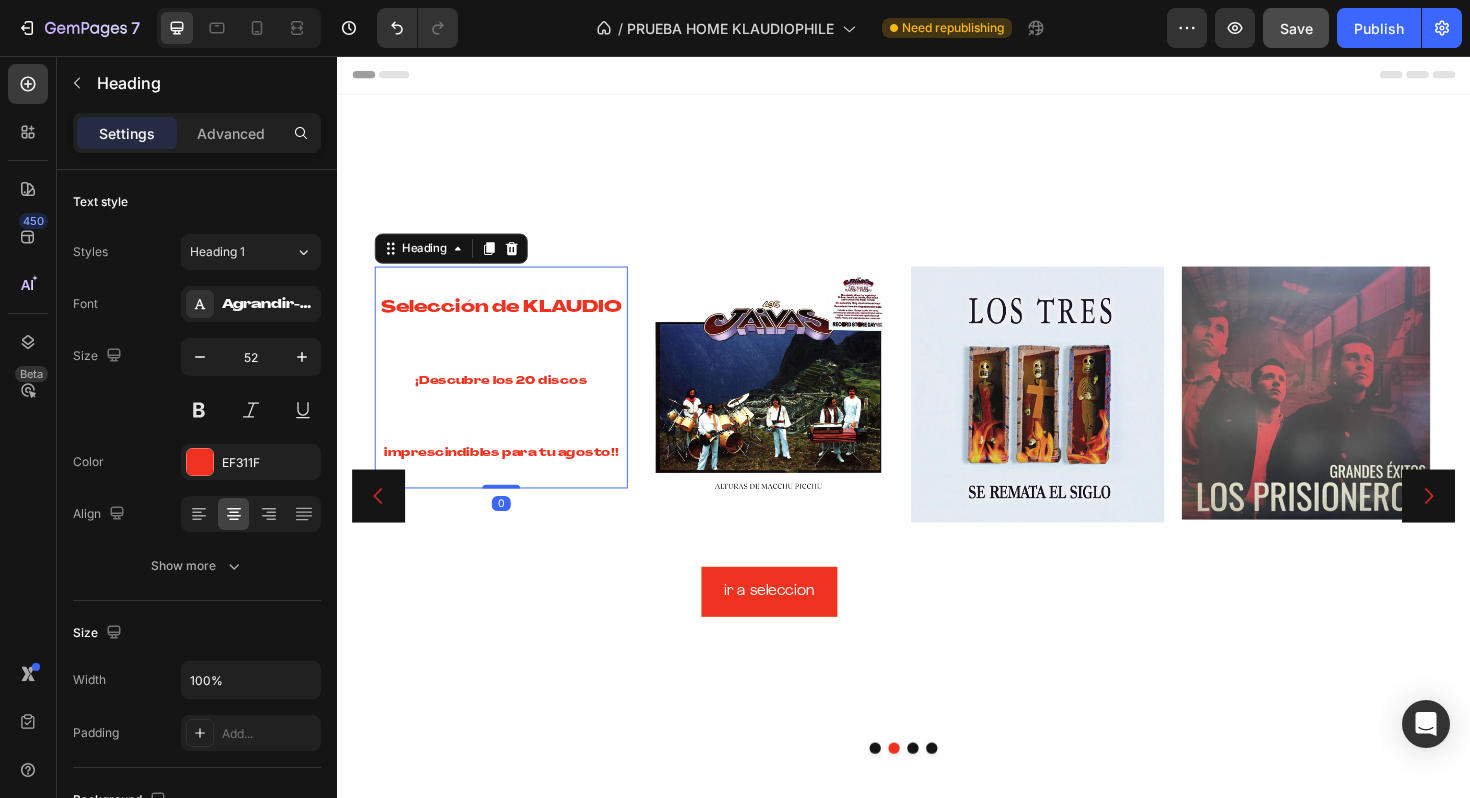 click on "Descubre los 20 discos imprescindibles para tu agosto!!" at bounding box center (511, 439) 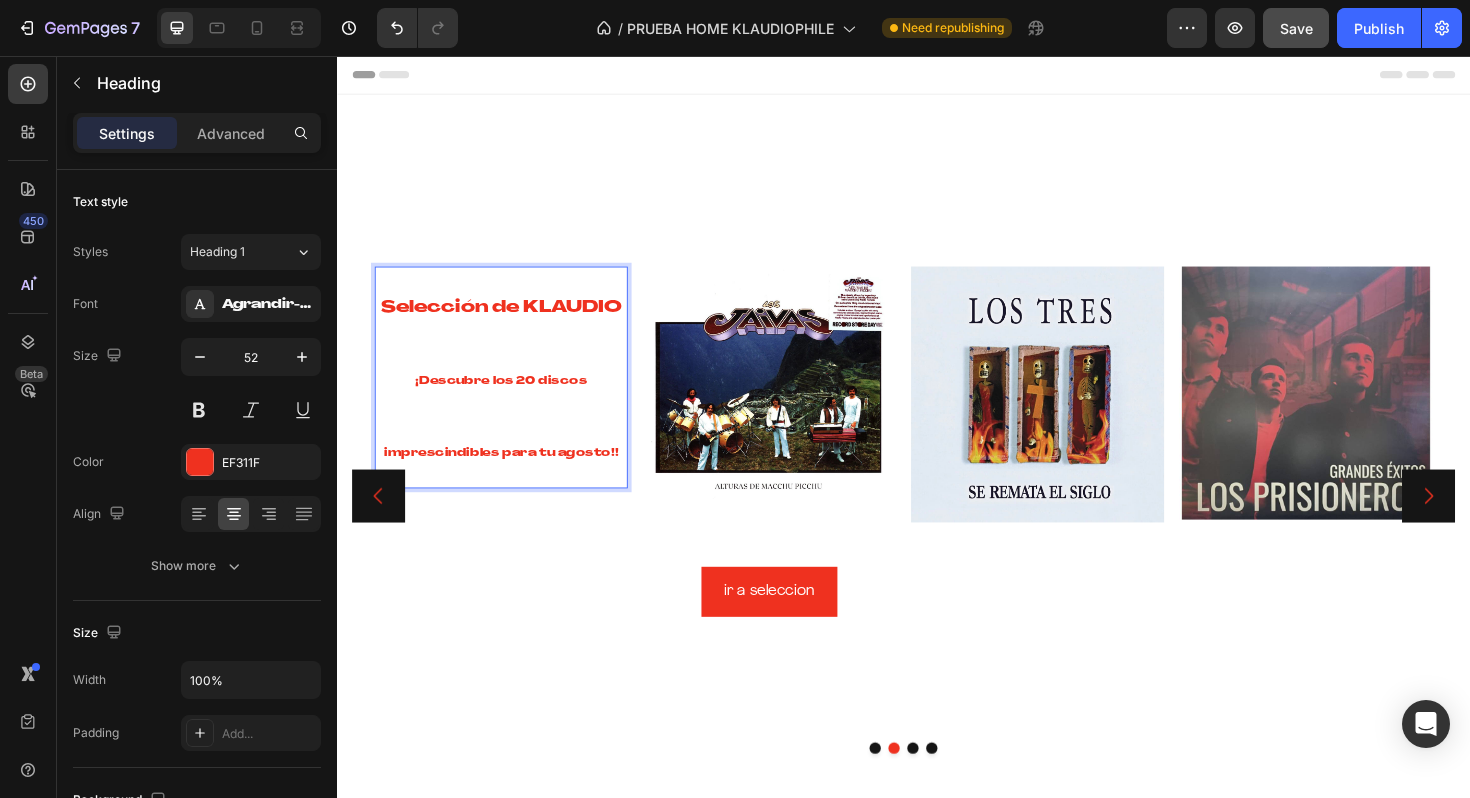 click on "Descubre los 20 discos imprescindibles para tu agosto!!" at bounding box center [511, 439] 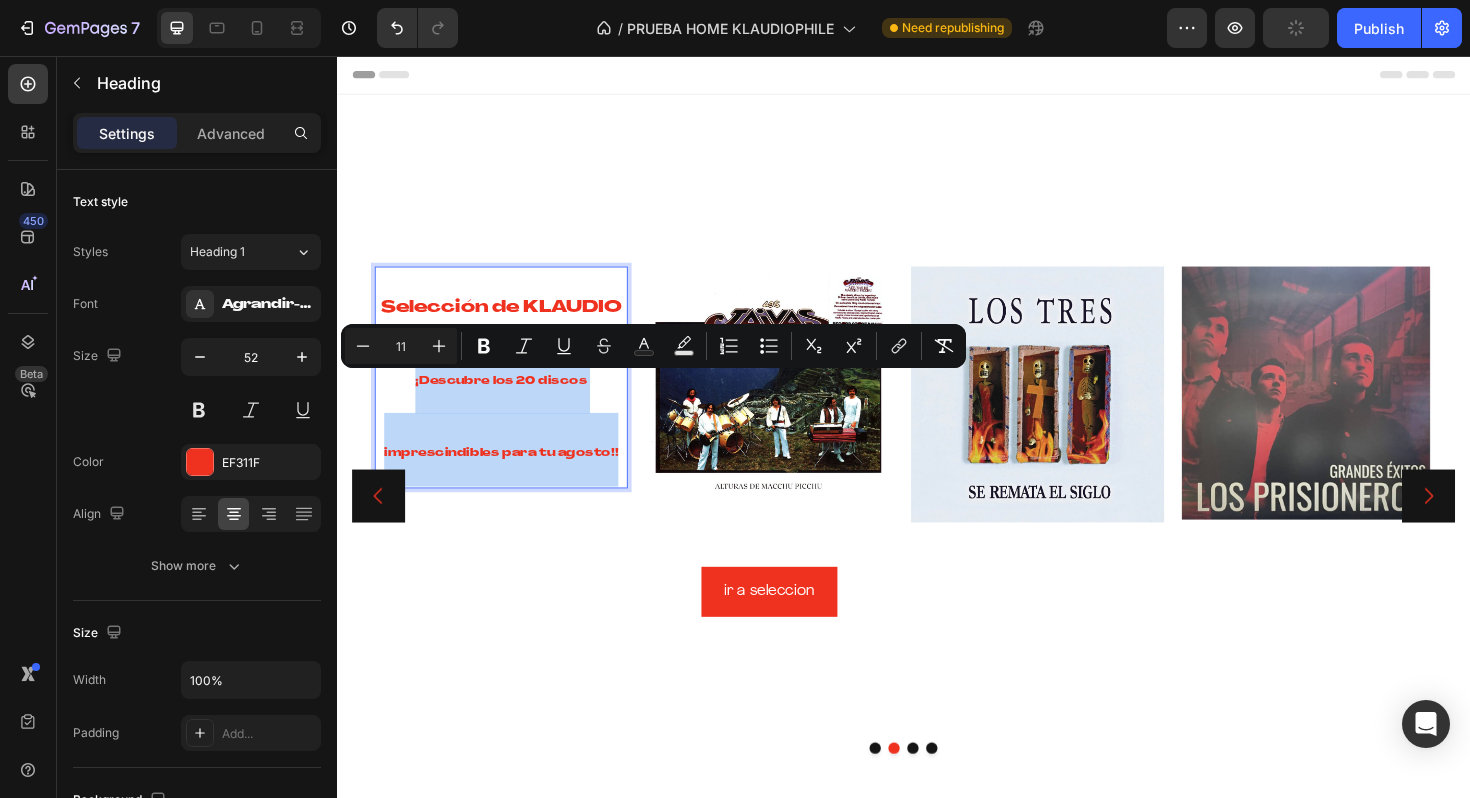 drag, startPoint x: 631, startPoint y: 475, endPoint x: 317, endPoint y: 398, distance: 323.30325 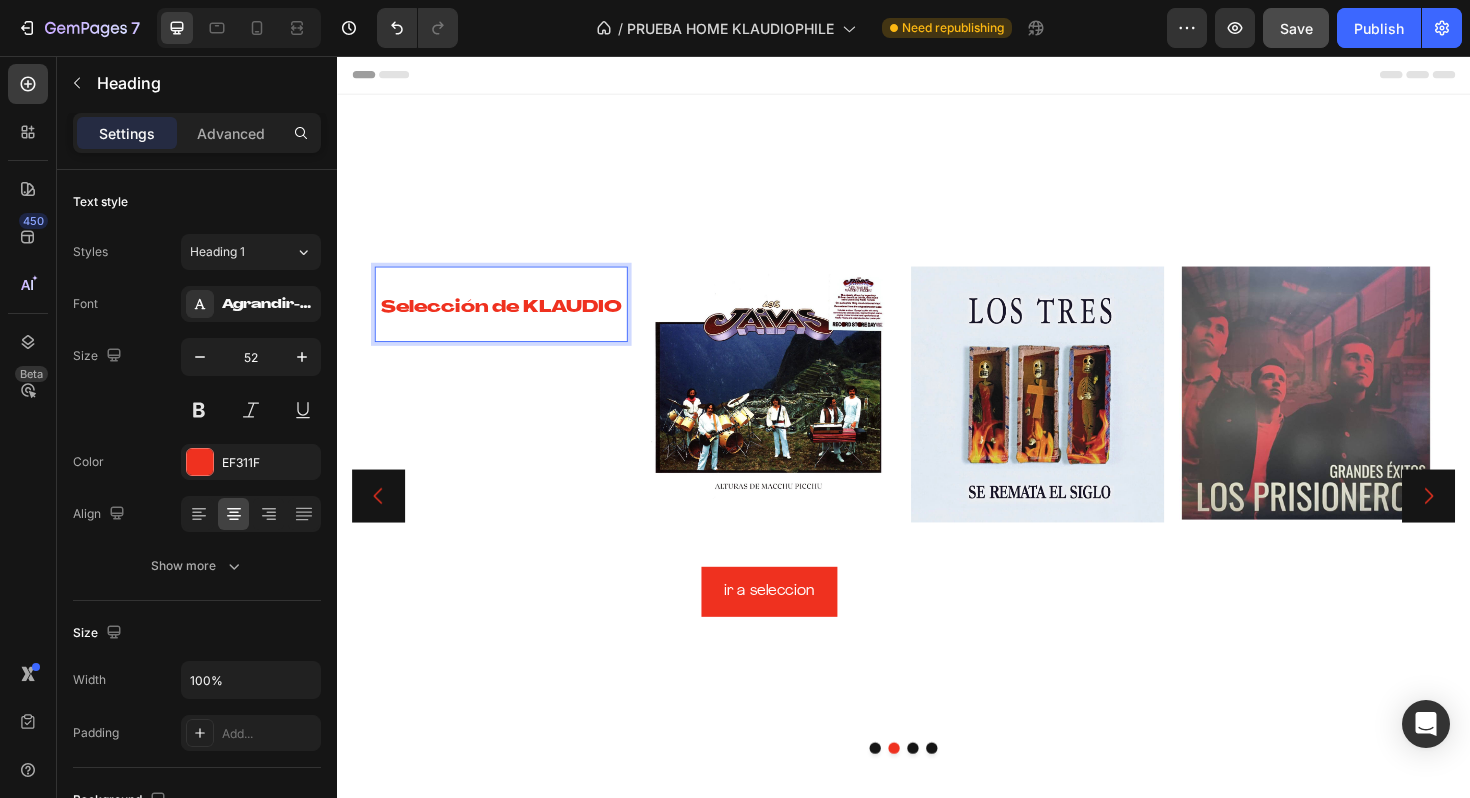 click on "Selección de KLAUDIO" at bounding box center (511, 319) 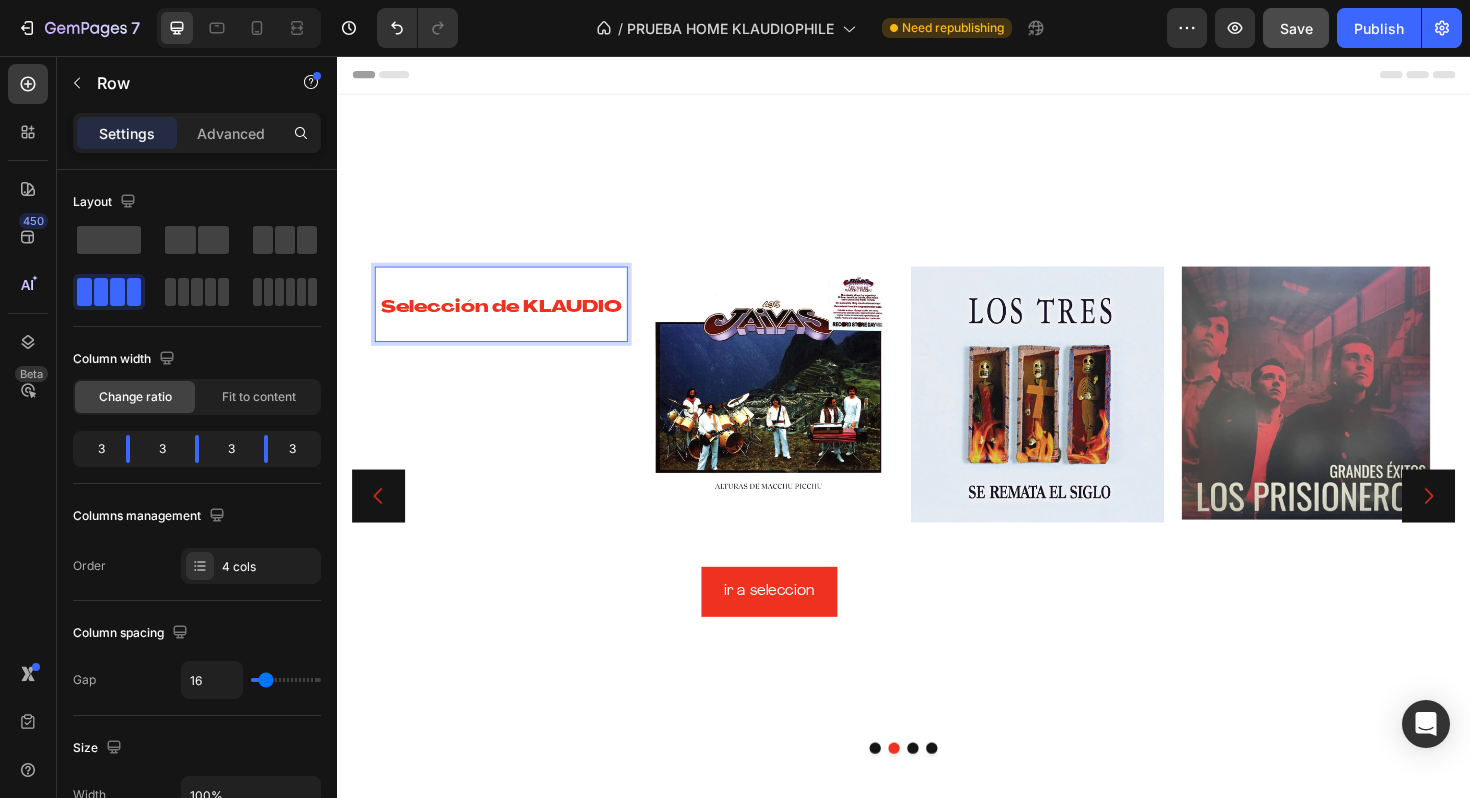 click on "Selección de KLAUDIO Heading   0" at bounding box center [511, 464] 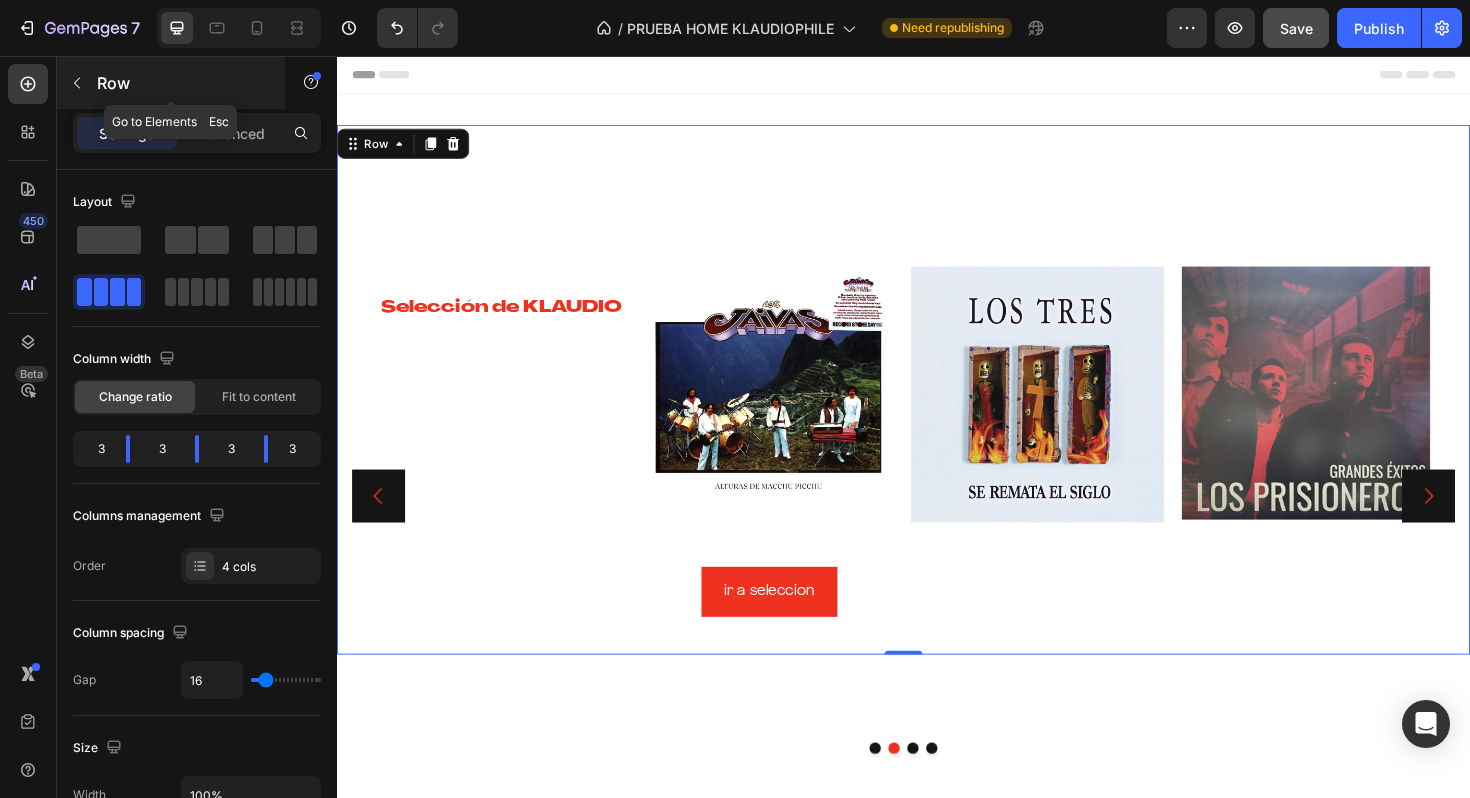 click at bounding box center (77, 83) 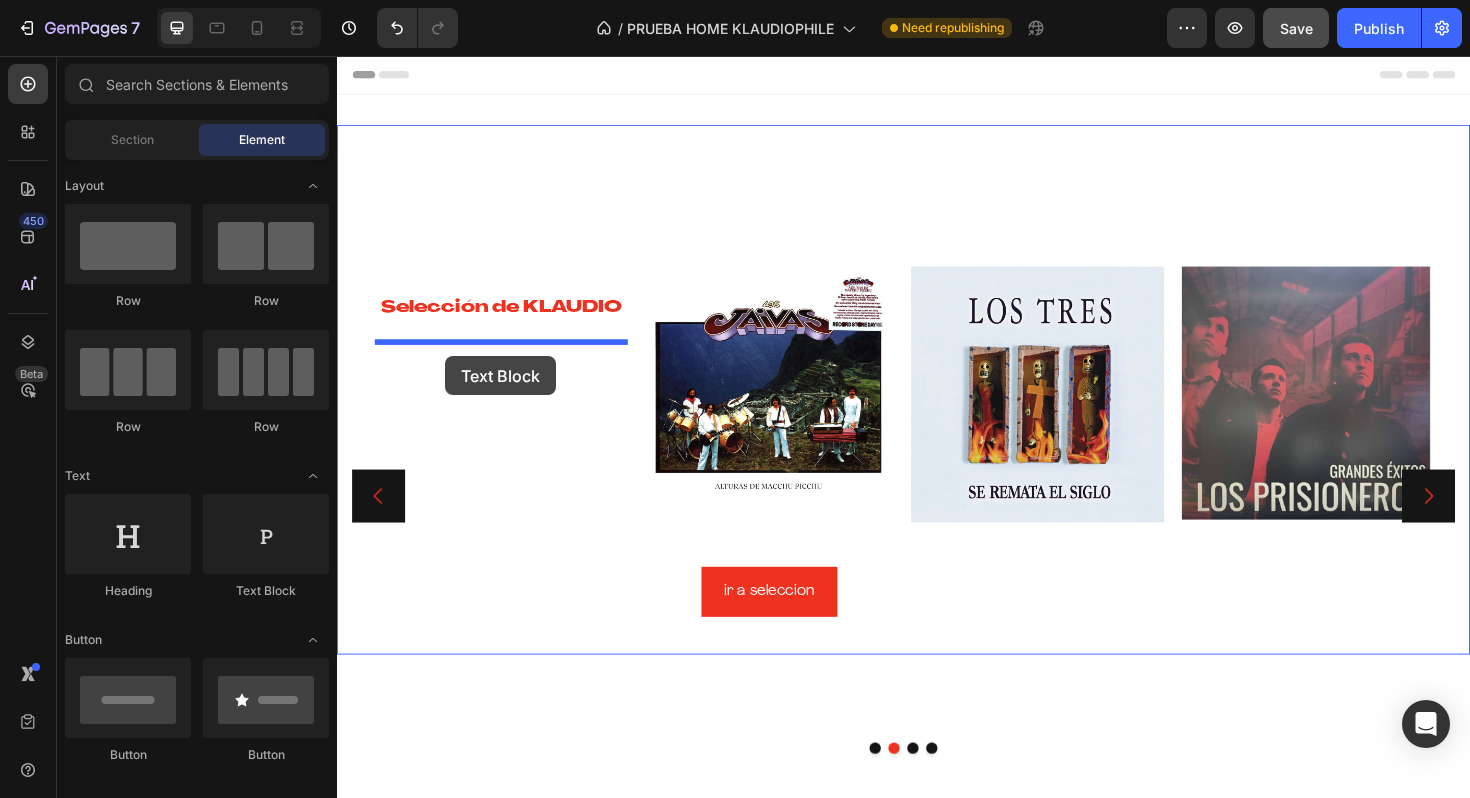 drag, startPoint x: 597, startPoint y: 262, endPoint x: 451, endPoint y: 374, distance: 184.01086 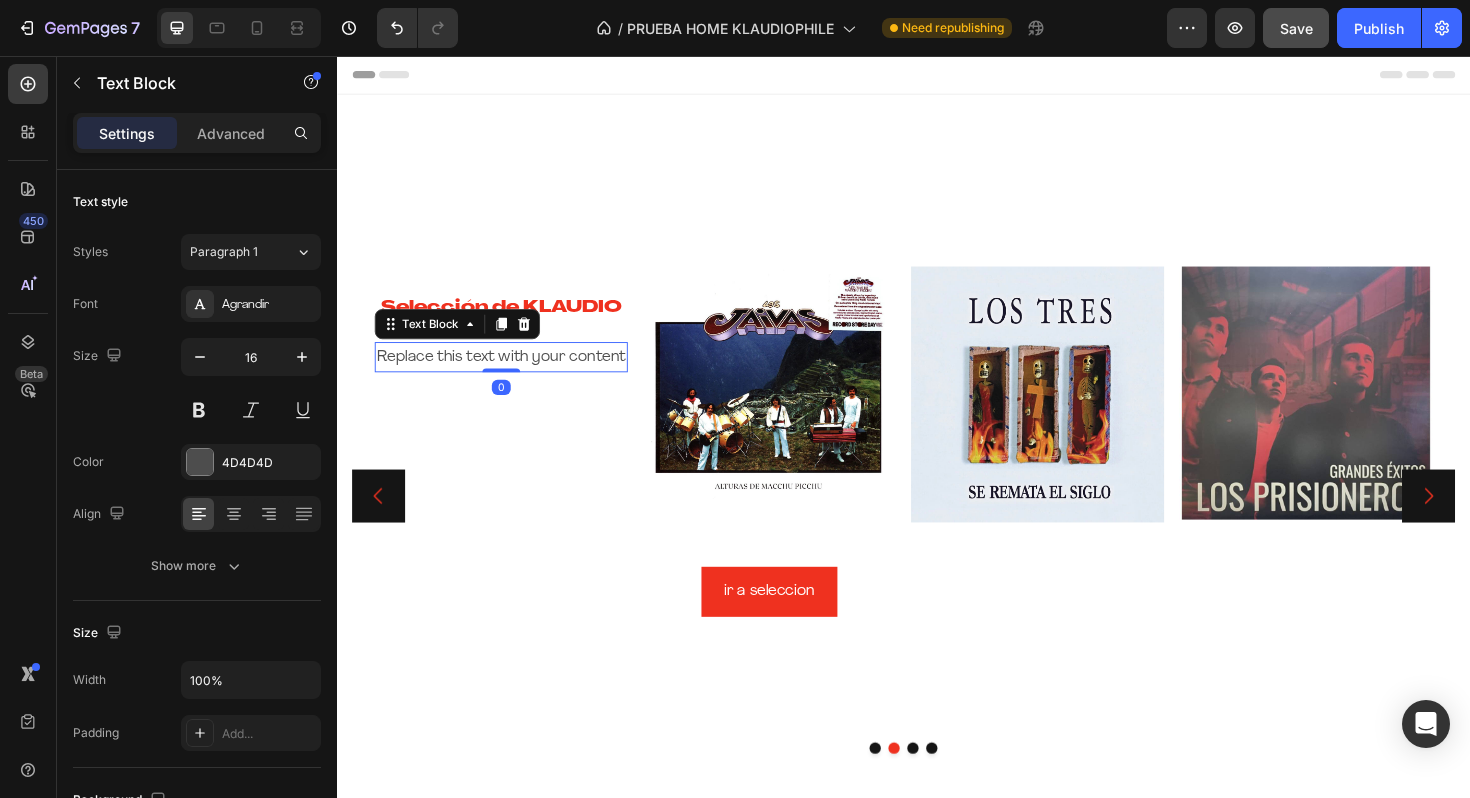 click on "Replace this text with your content" at bounding box center (511, 375) 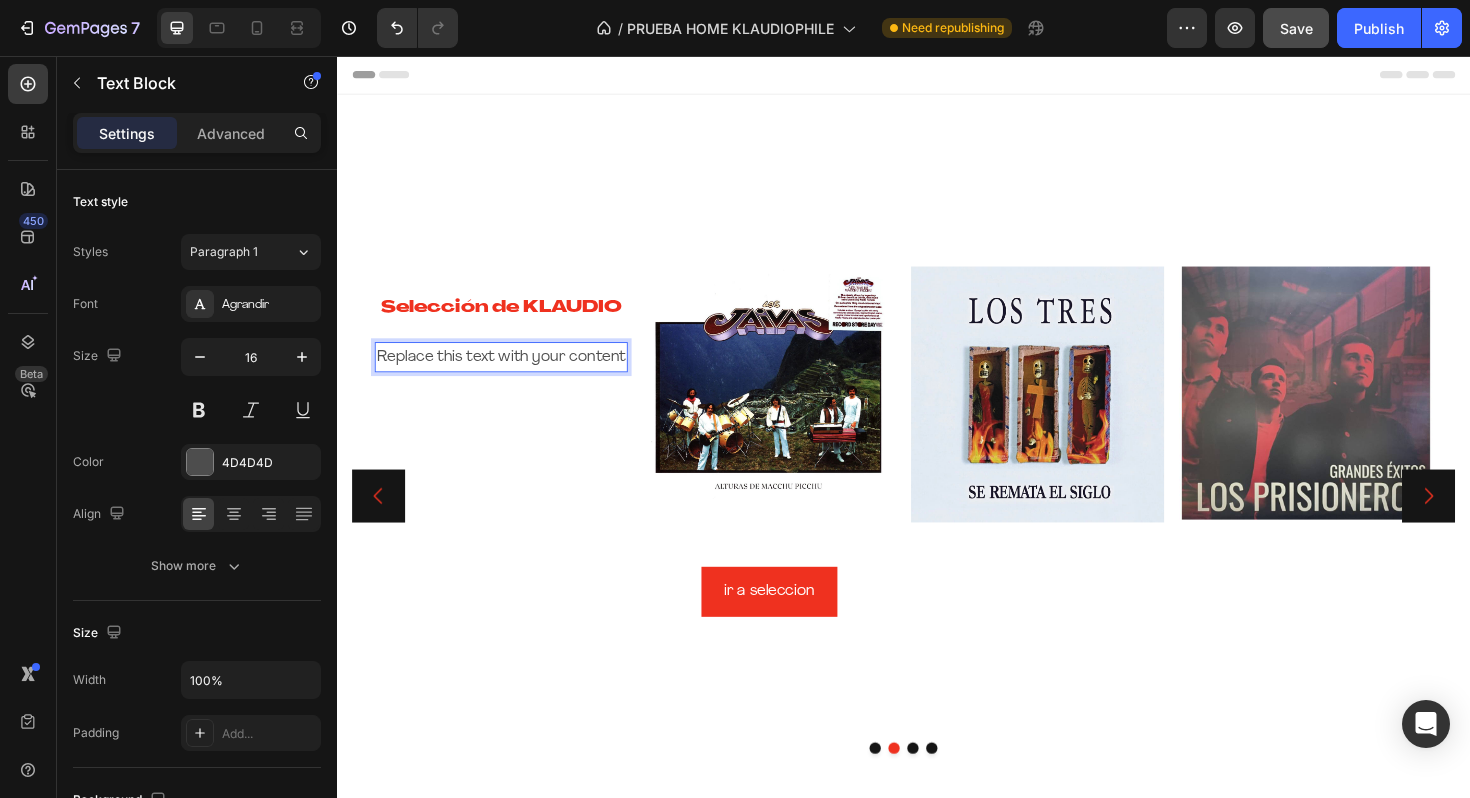 click on "Replace this text with your content" at bounding box center (511, 375) 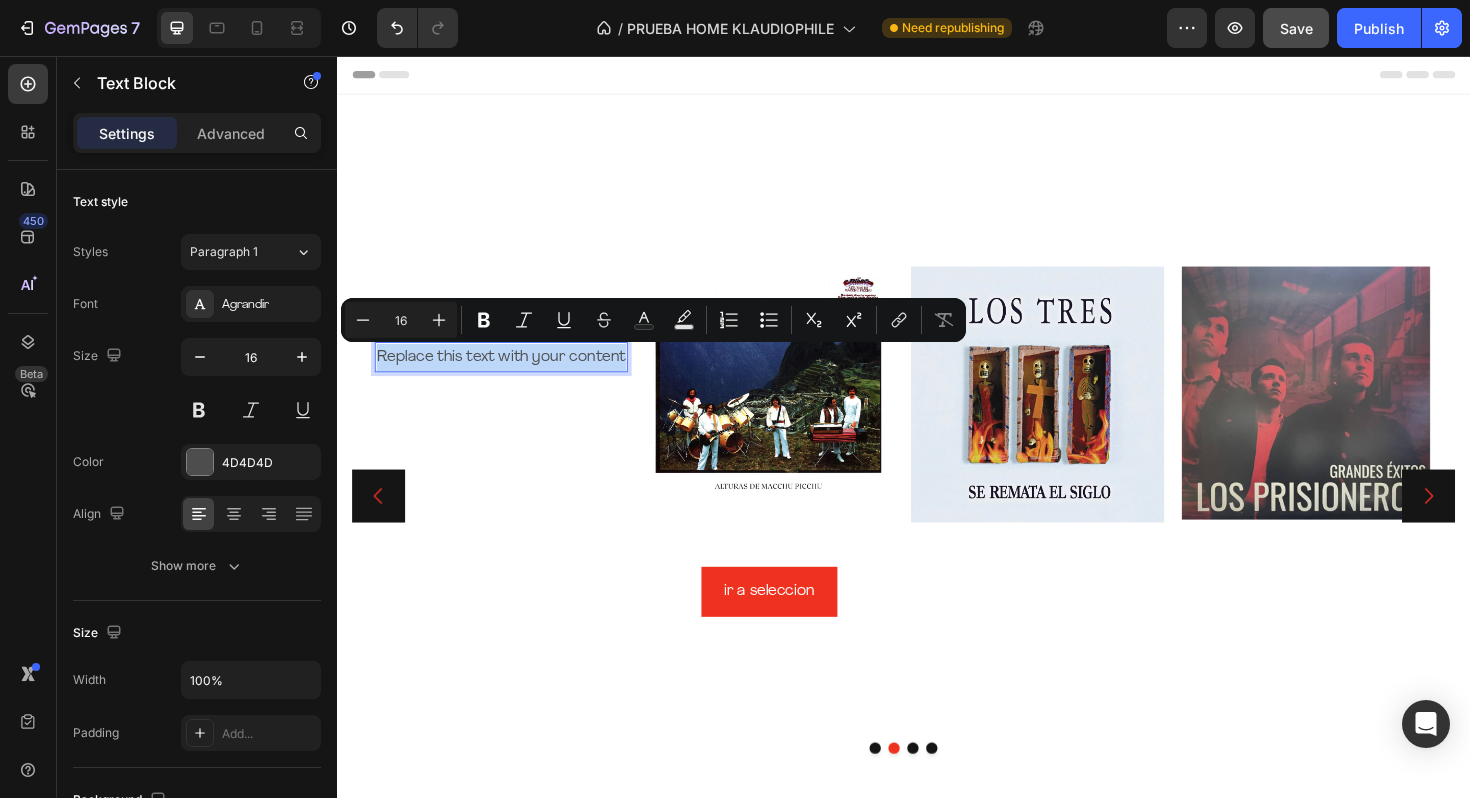 click on "Replace this text with your content" at bounding box center [511, 375] 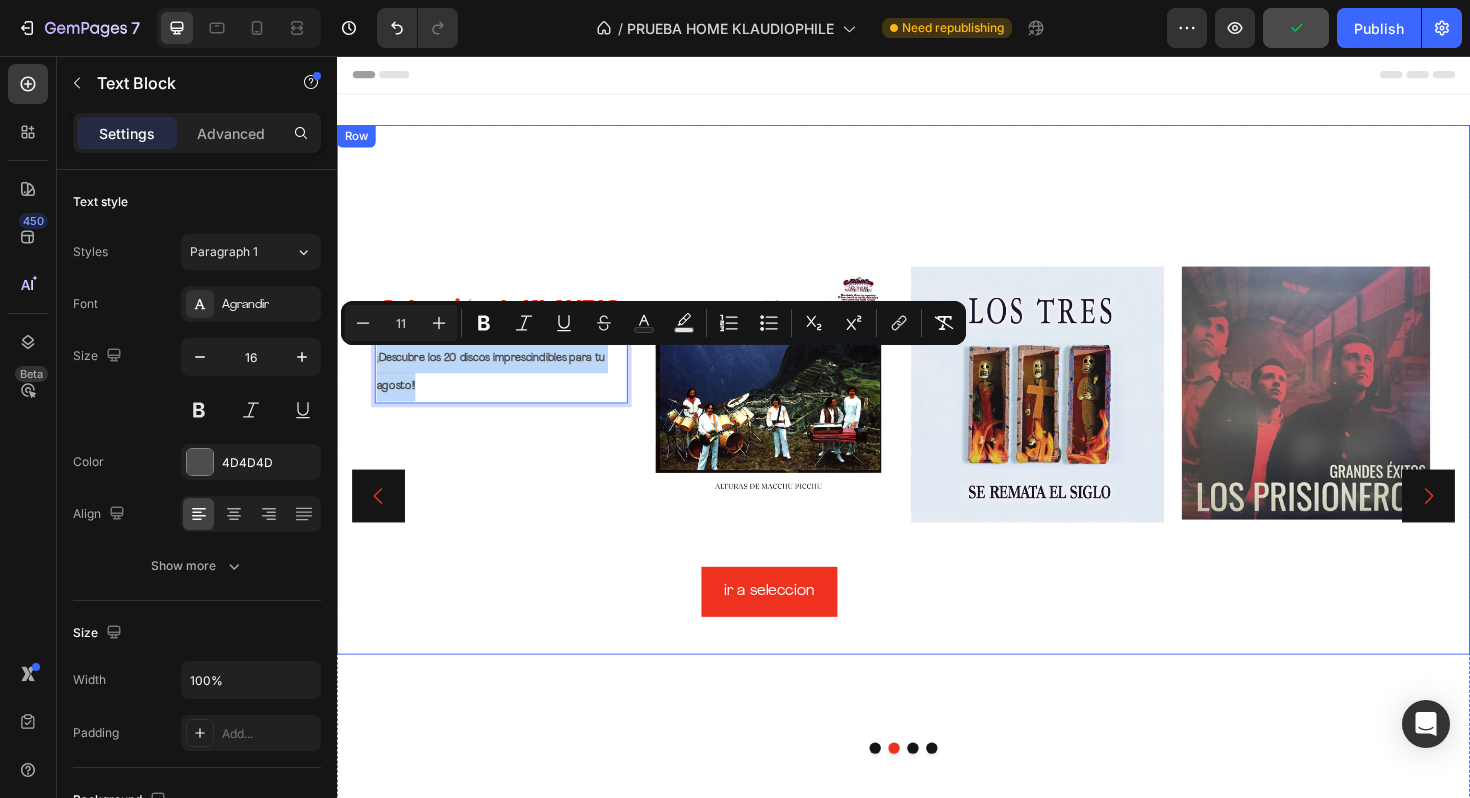 drag, startPoint x: 471, startPoint y: 404, endPoint x: 359, endPoint y: 363, distance: 119.26861 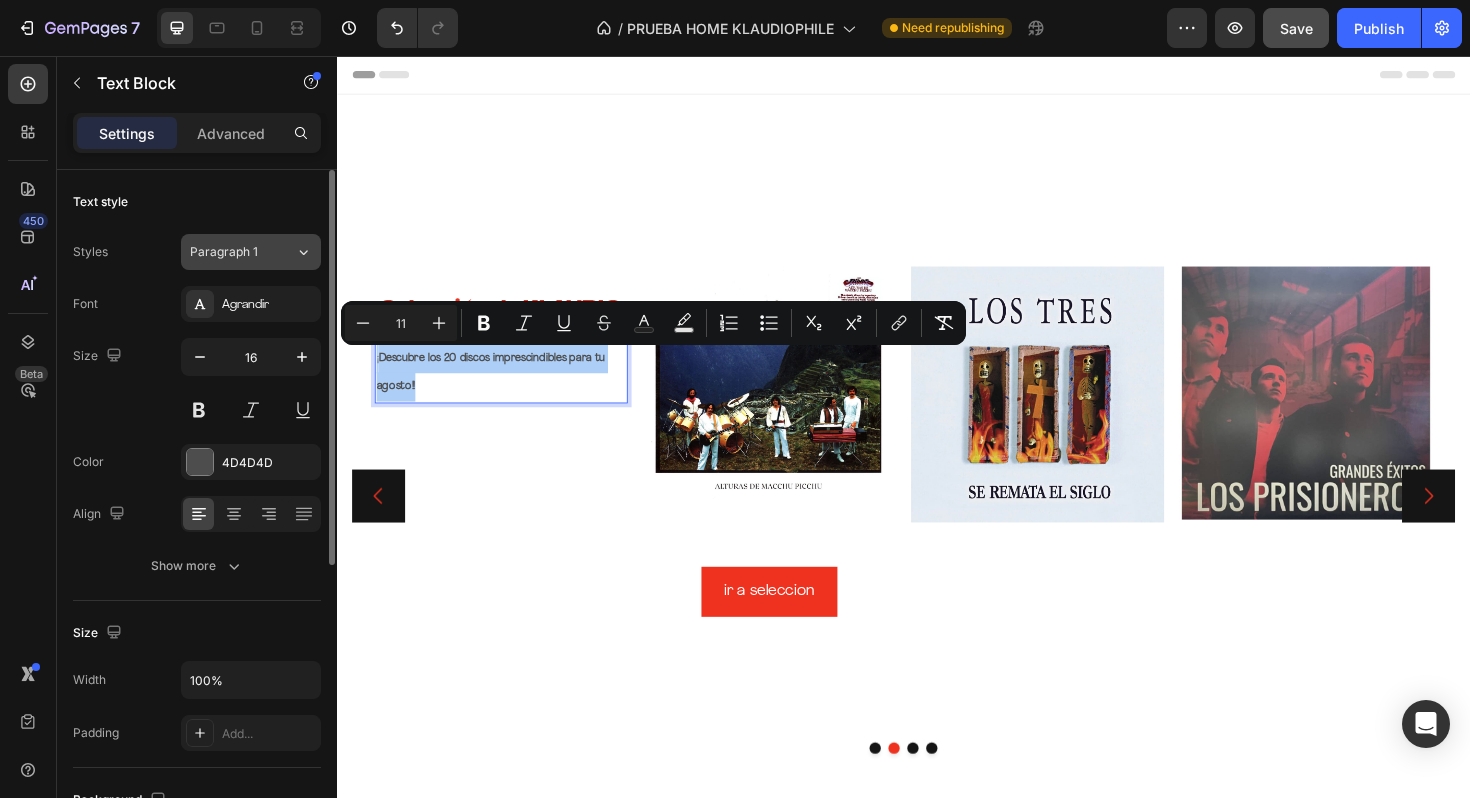click 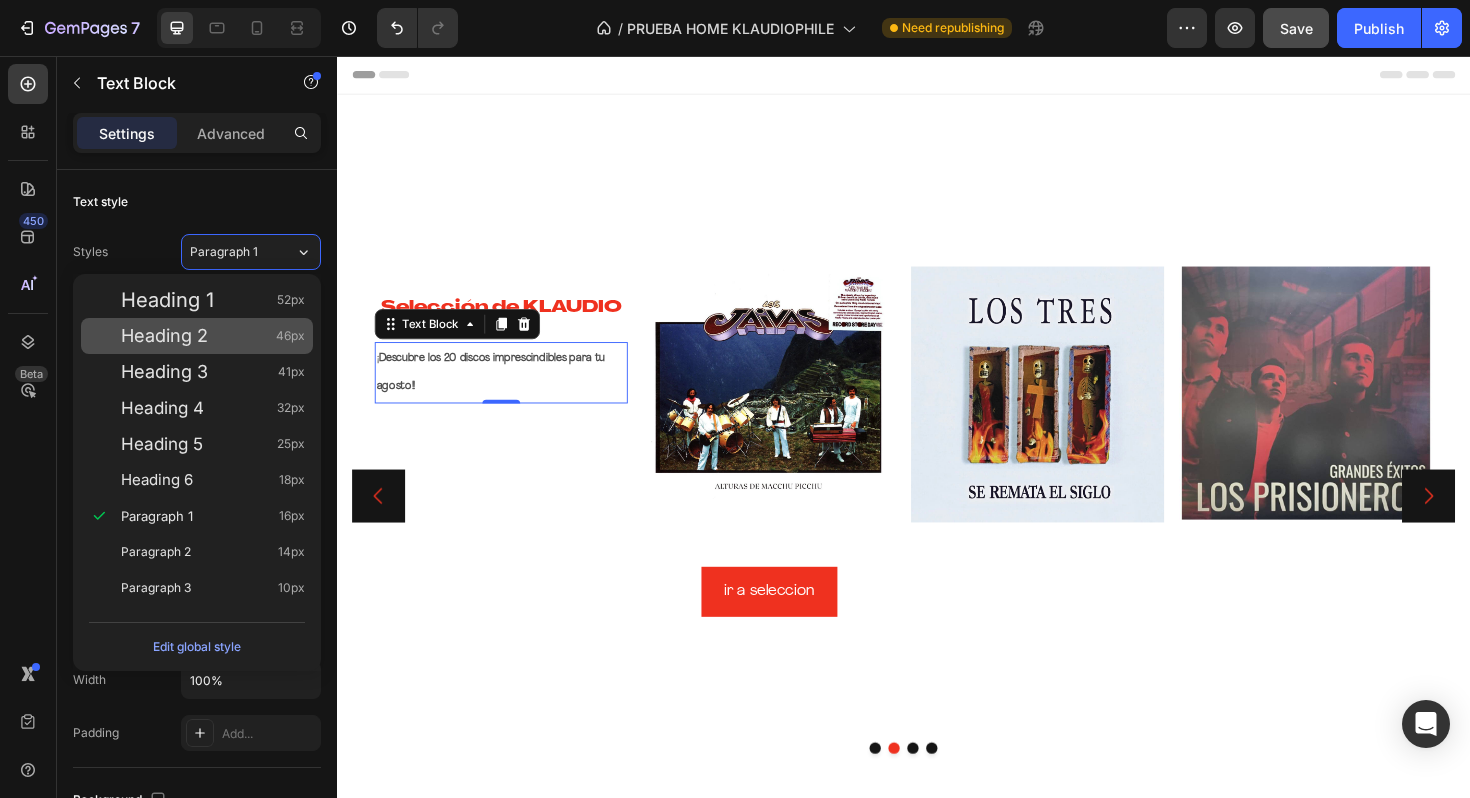 click on "Heading 2 46px" at bounding box center [213, 336] 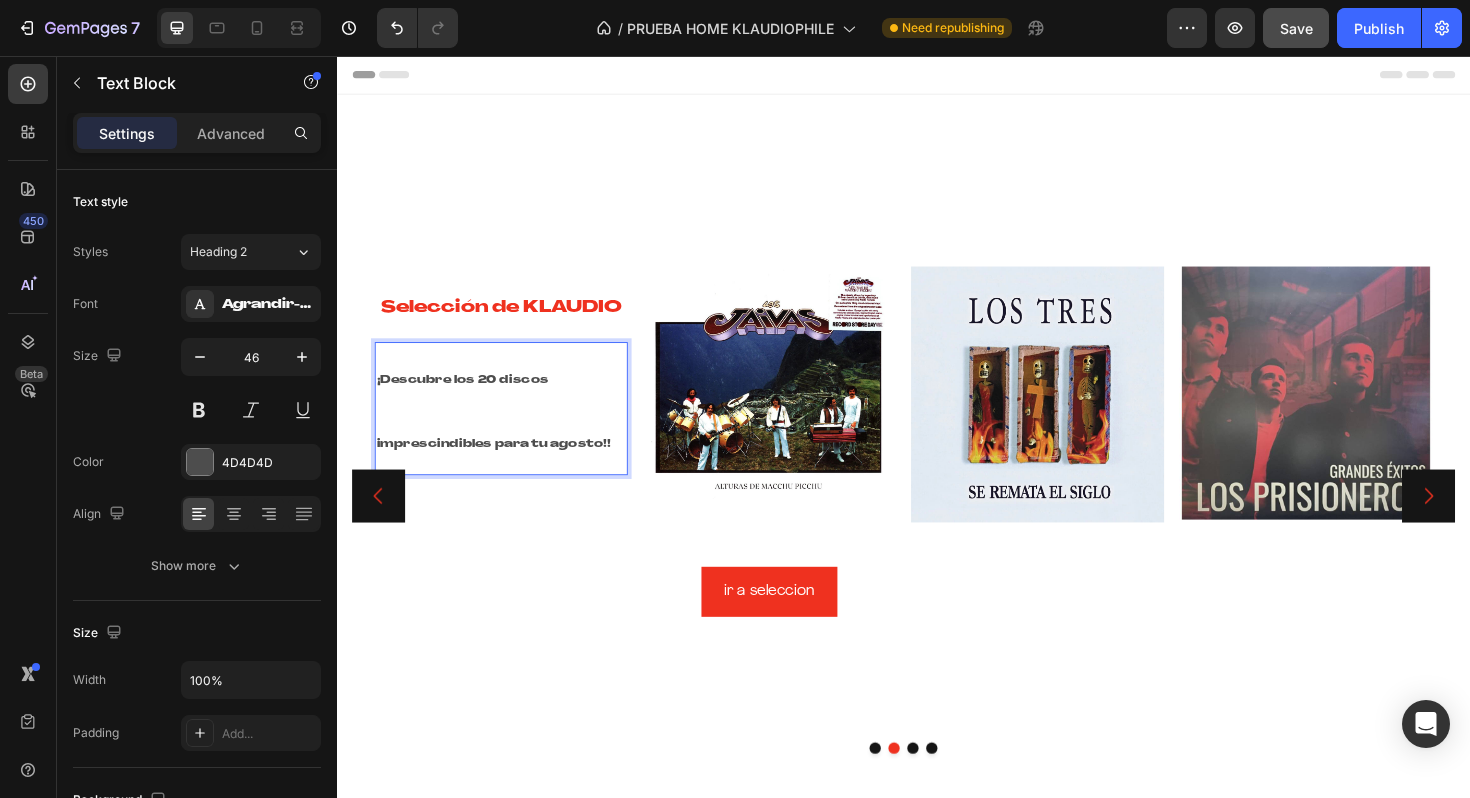 click on "Descubre los 20 discos imprescindibles para tu agosto!!" at bounding box center [503, 434] 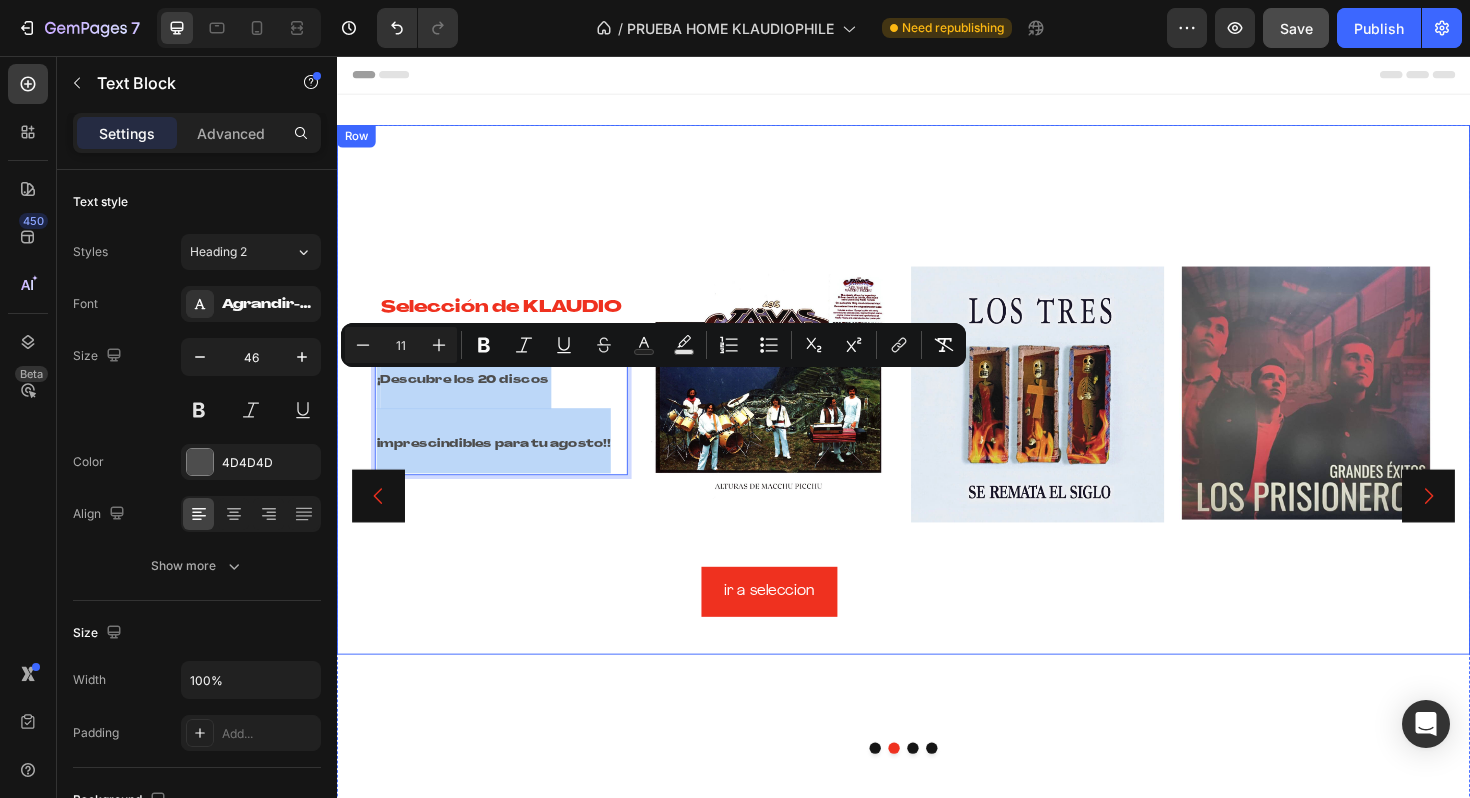 drag, startPoint x: 632, startPoint y: 469, endPoint x: 367, endPoint y: 384, distance: 278.2984 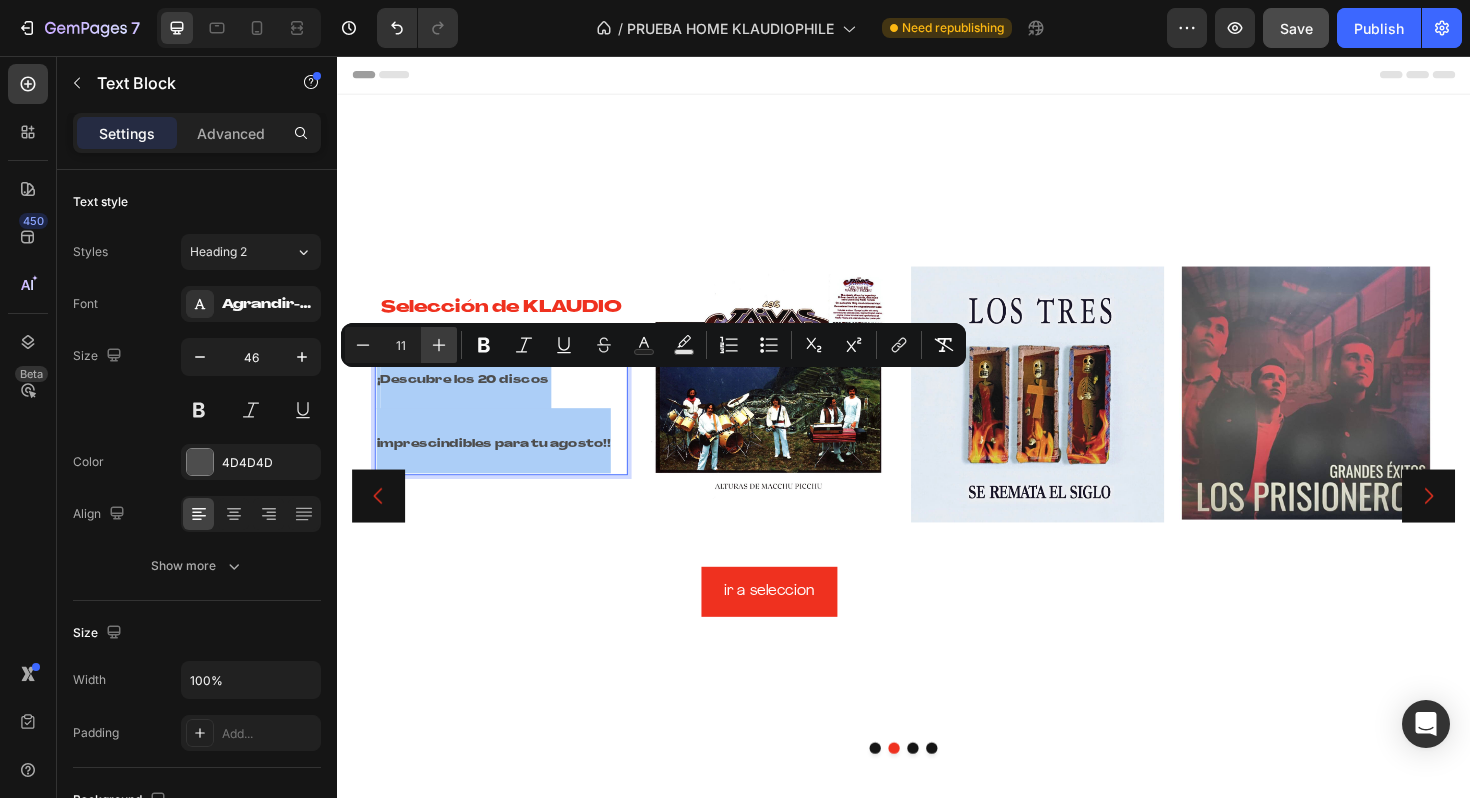 click 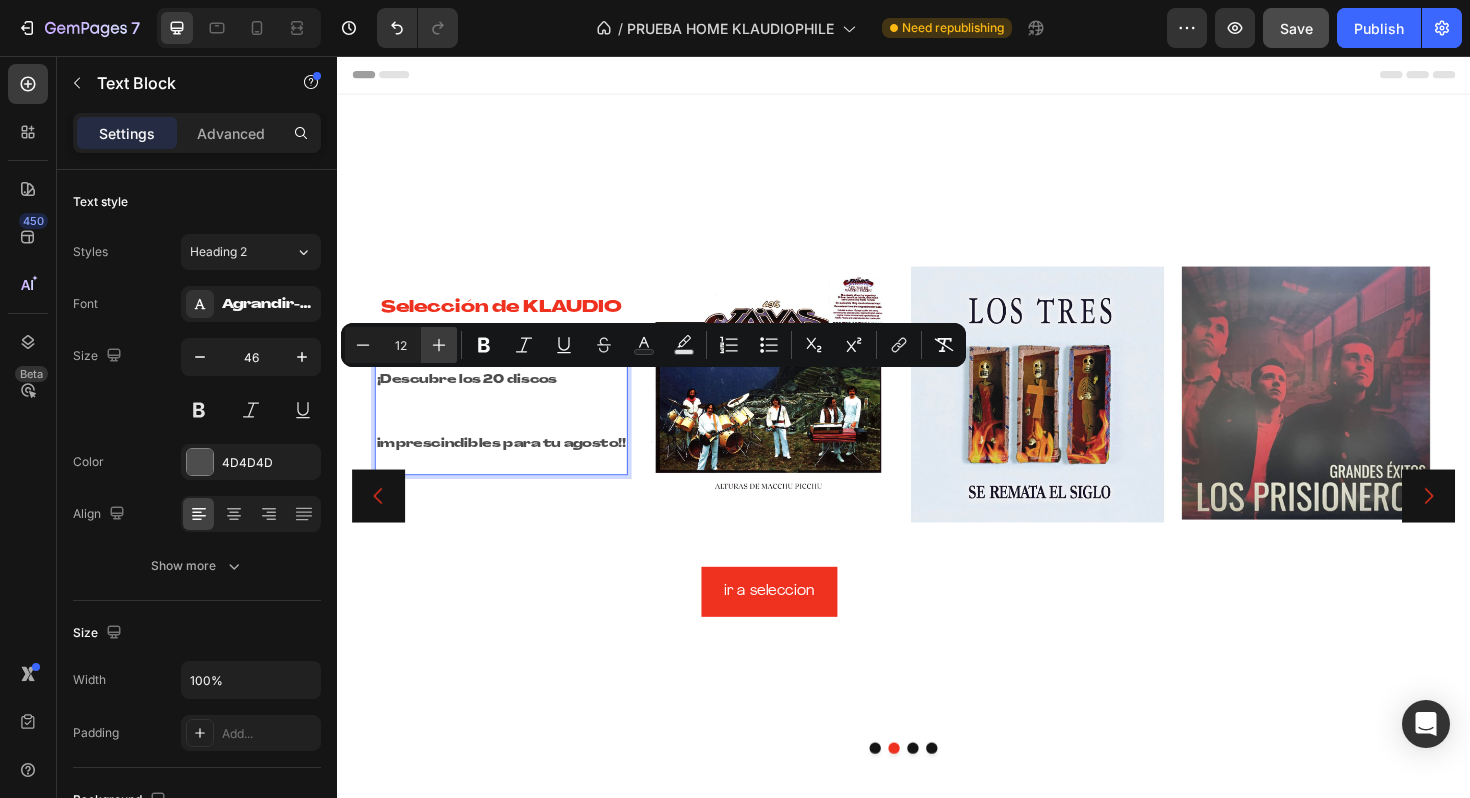 click 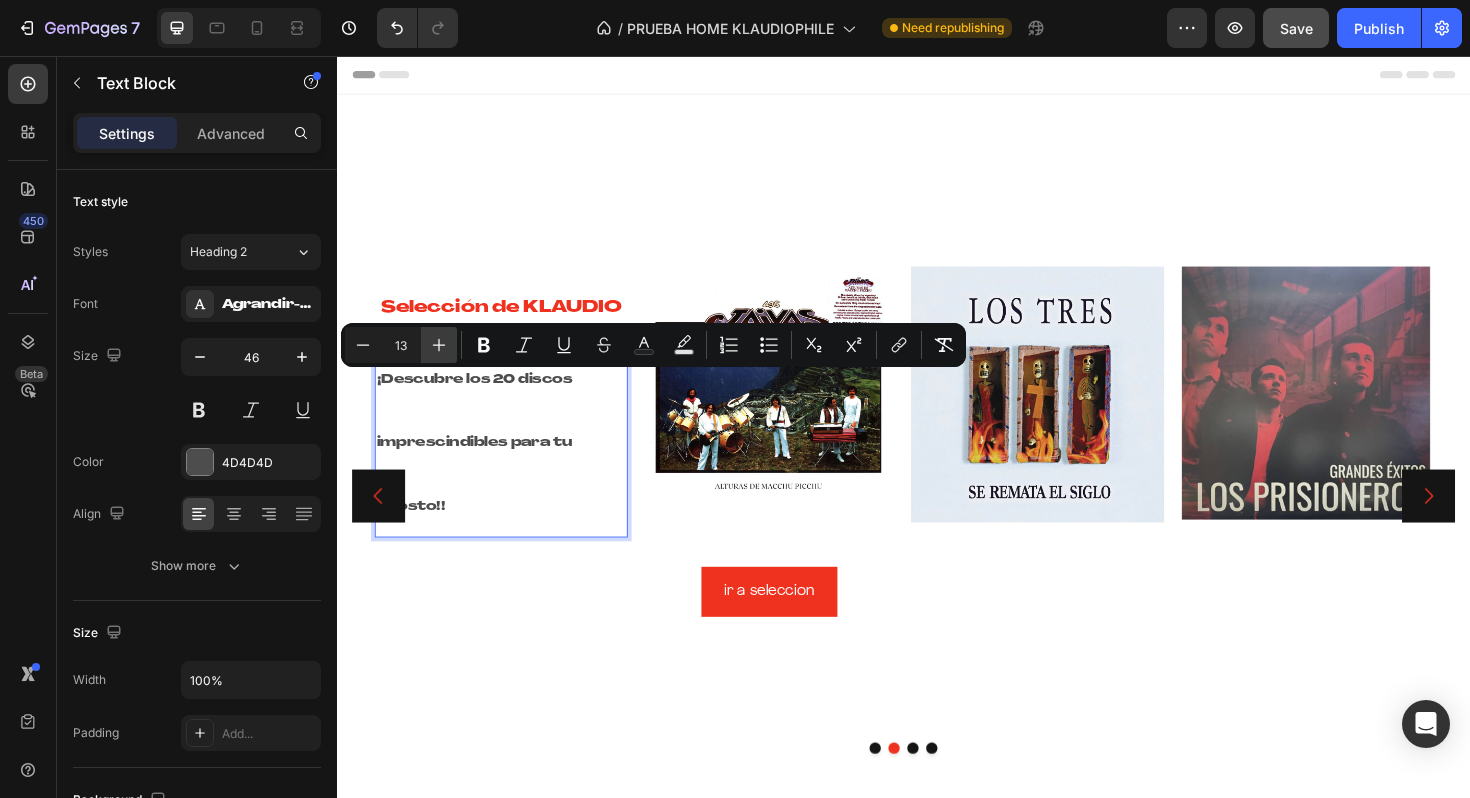 click 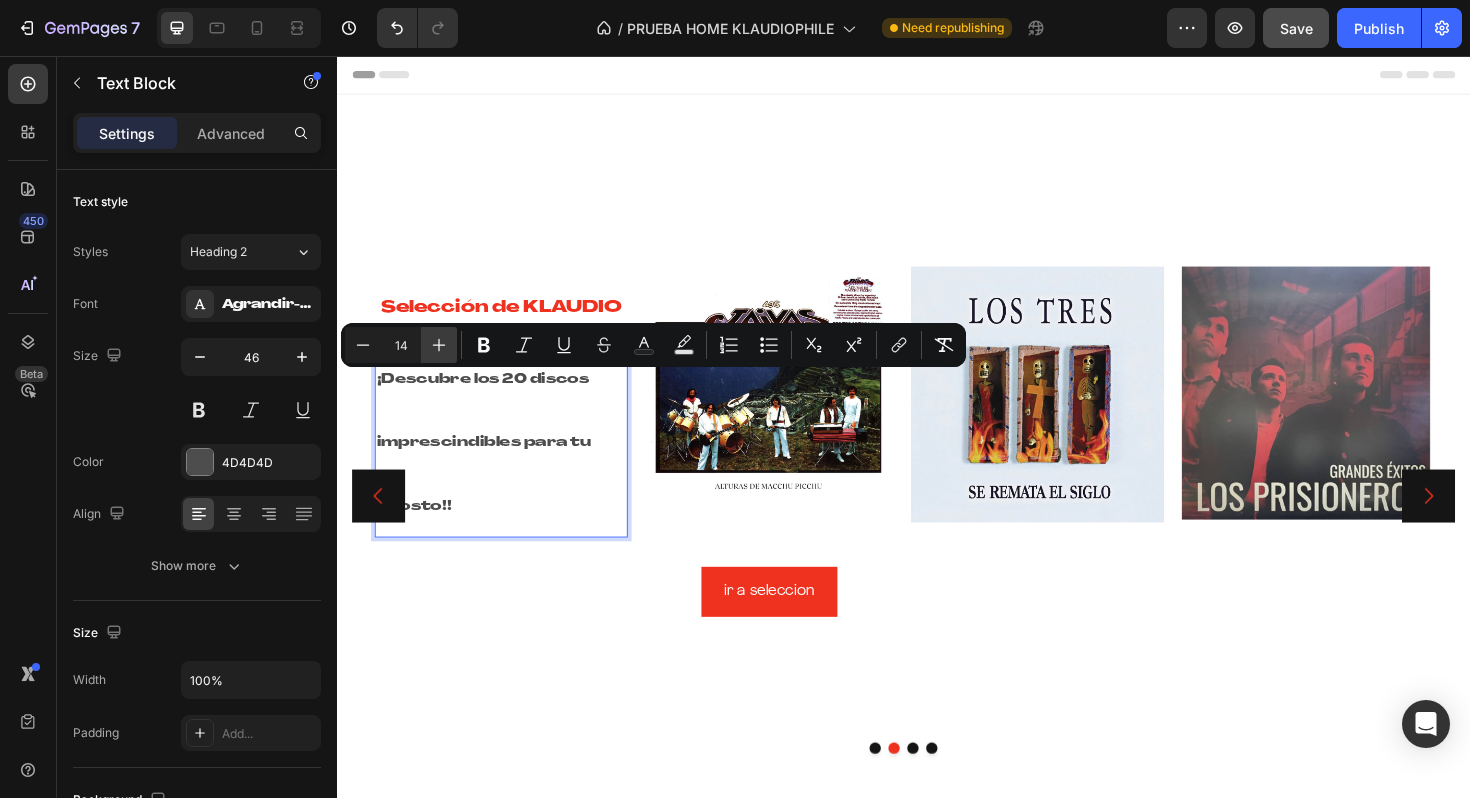 click 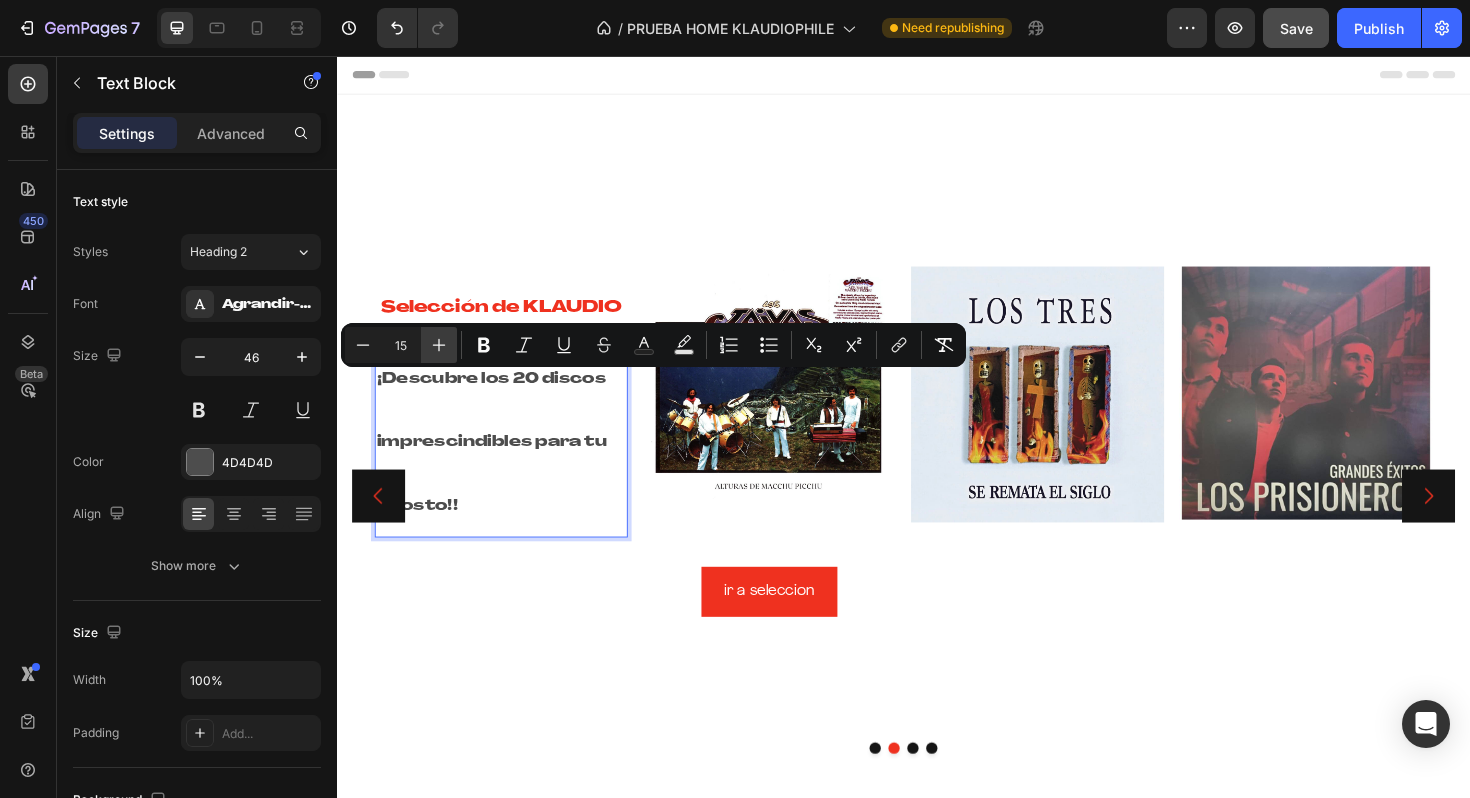 click 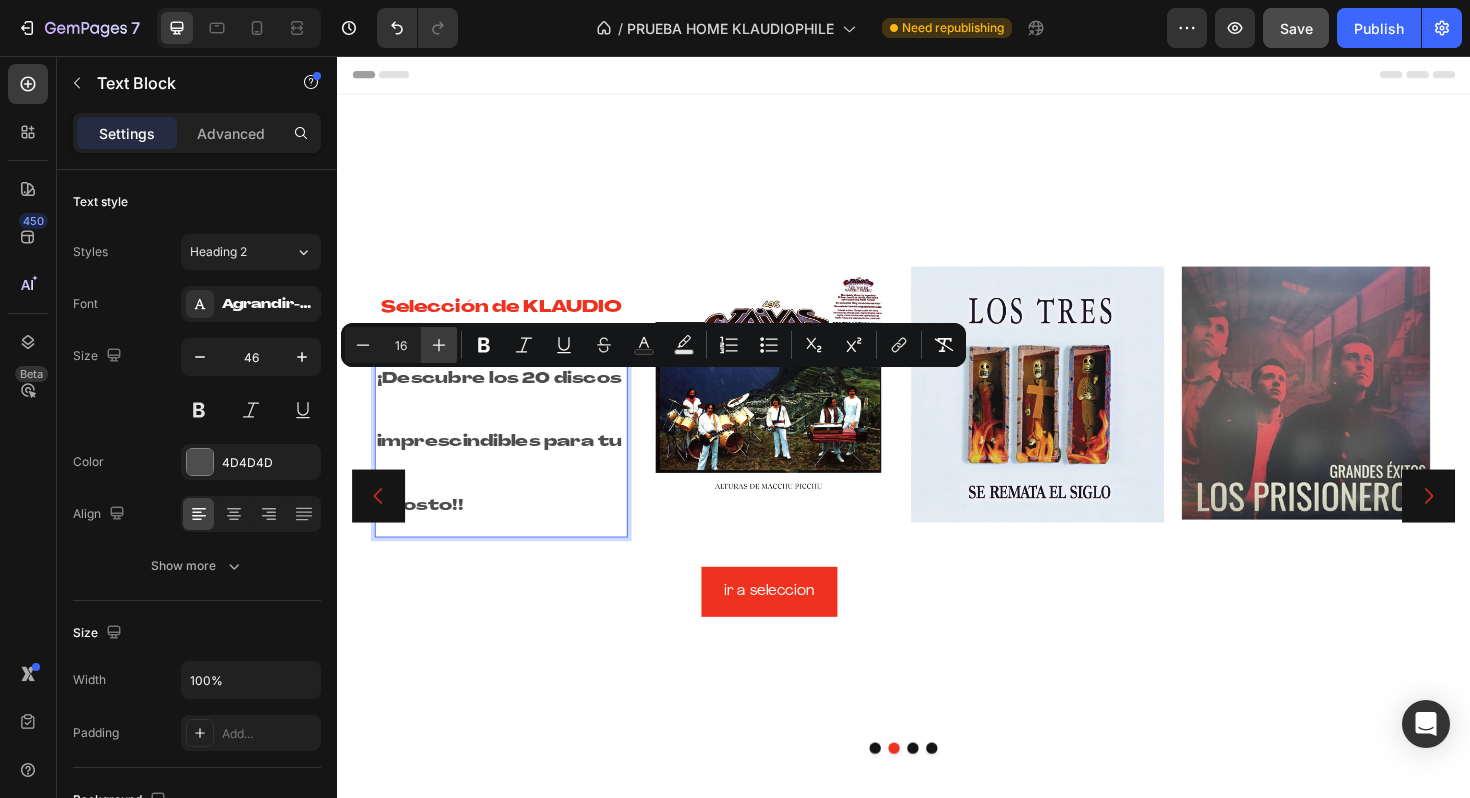 click 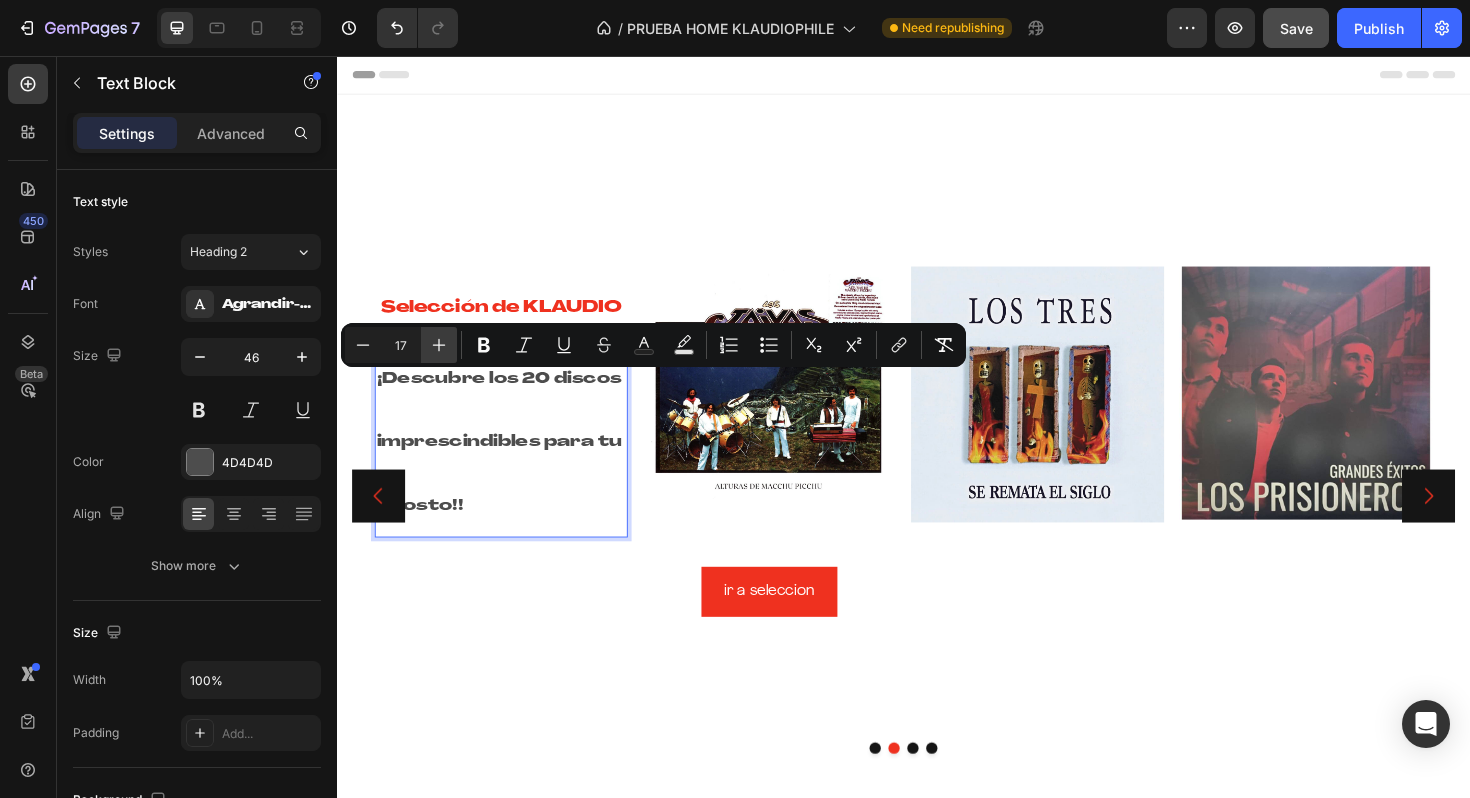 click 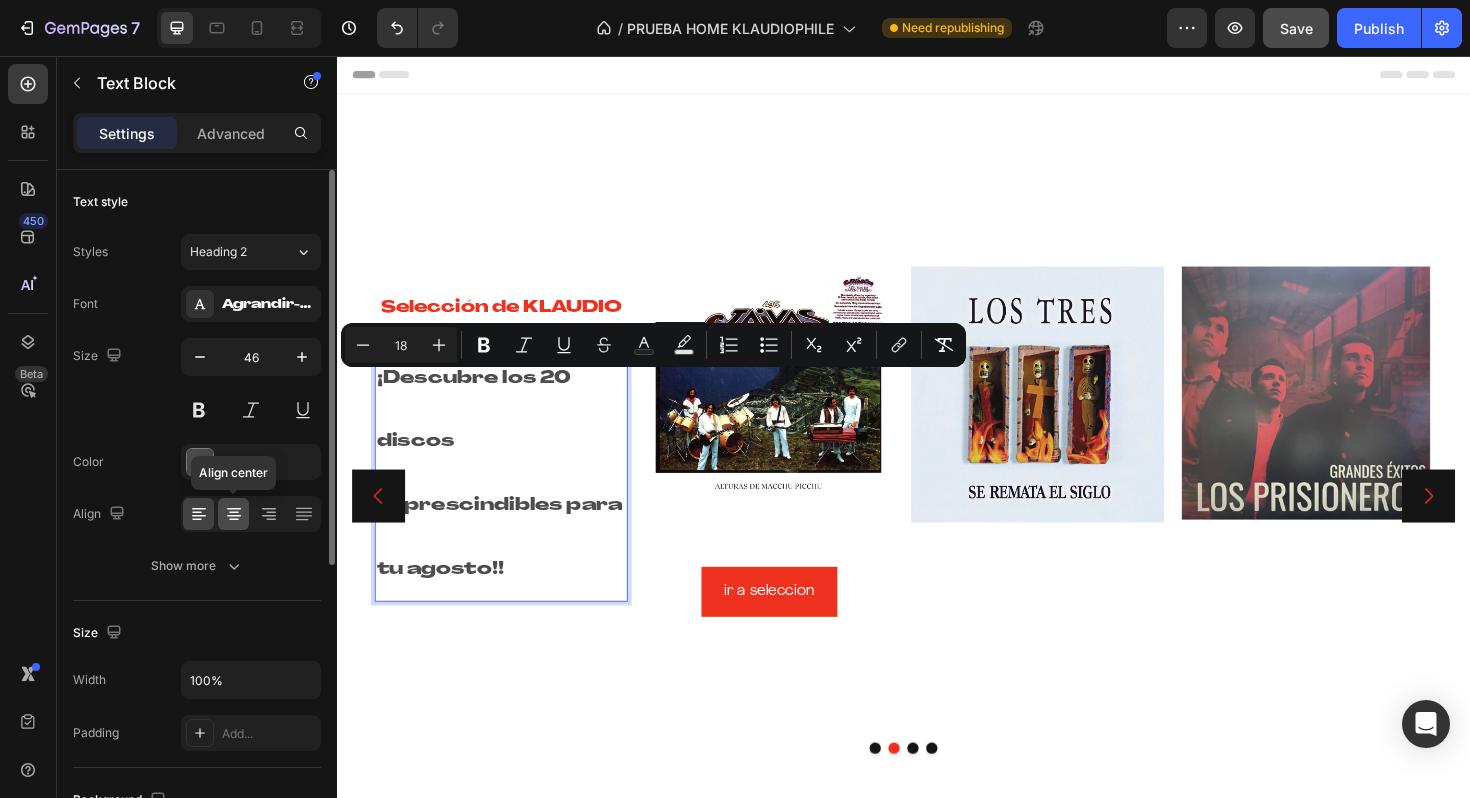 click 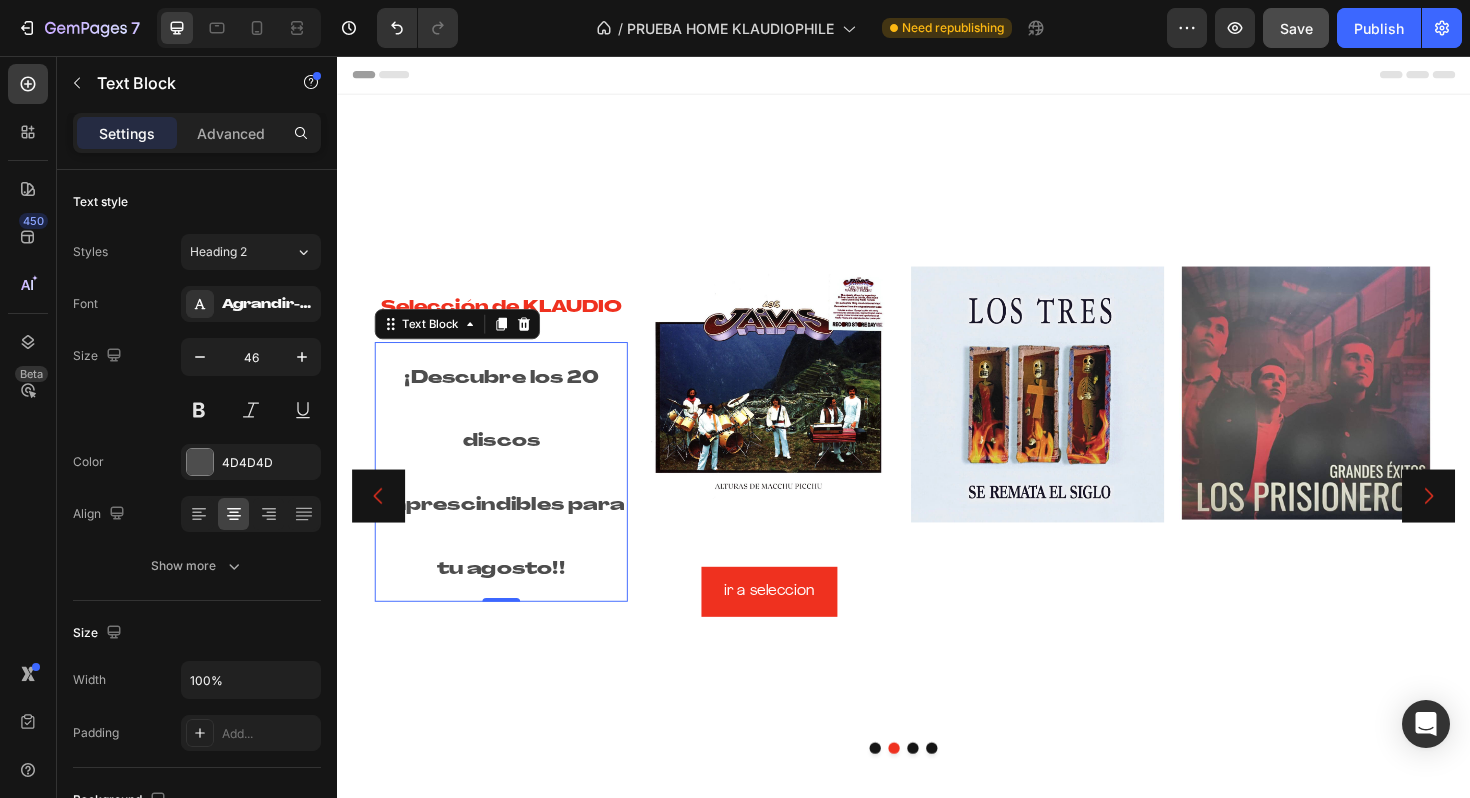 click on "¡ Descubre los 20 discos imprescindibles para tu agosto!!" at bounding box center (511, 496) 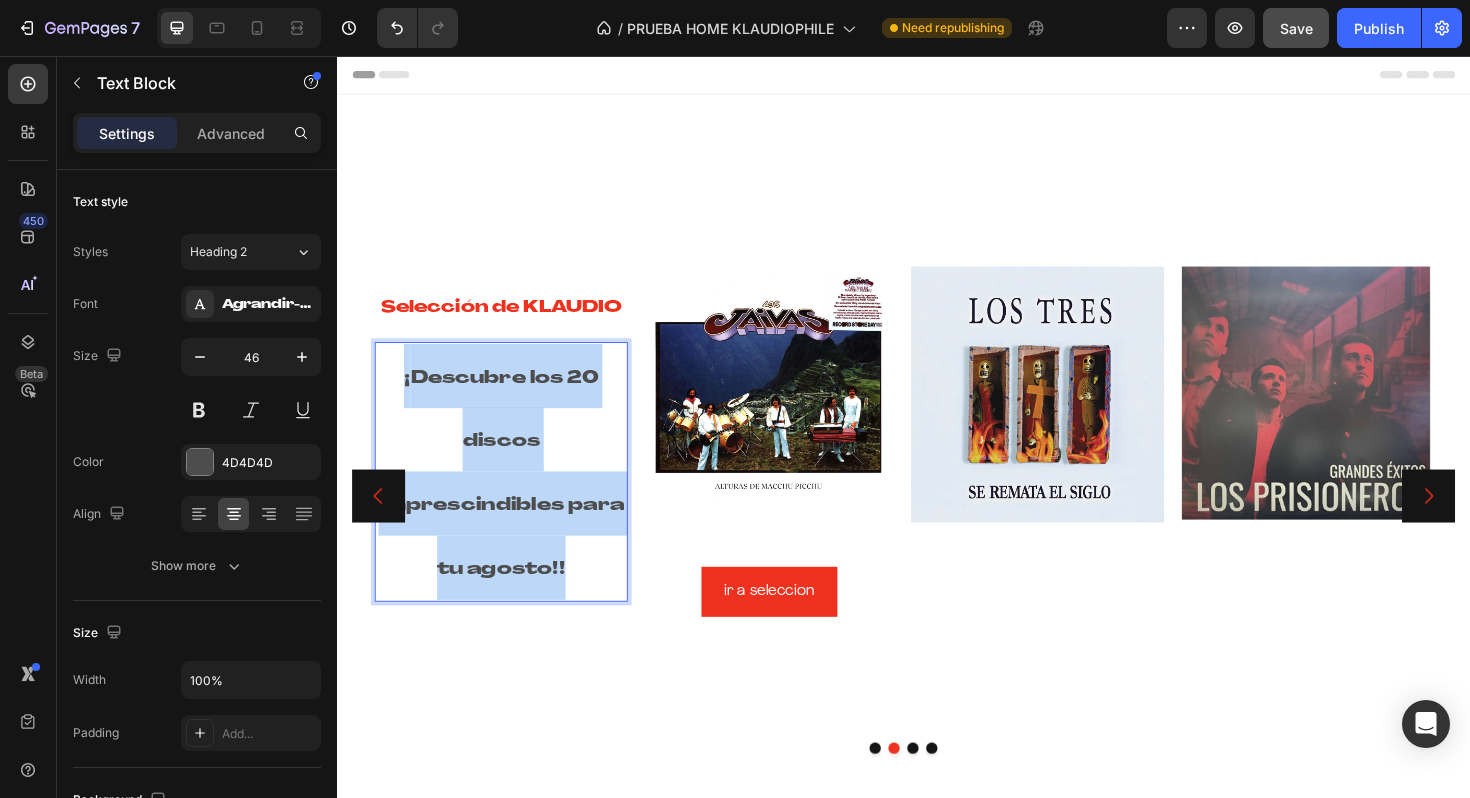 drag, startPoint x: 395, startPoint y: 396, endPoint x: 631, endPoint y: 587, distance: 303.60666 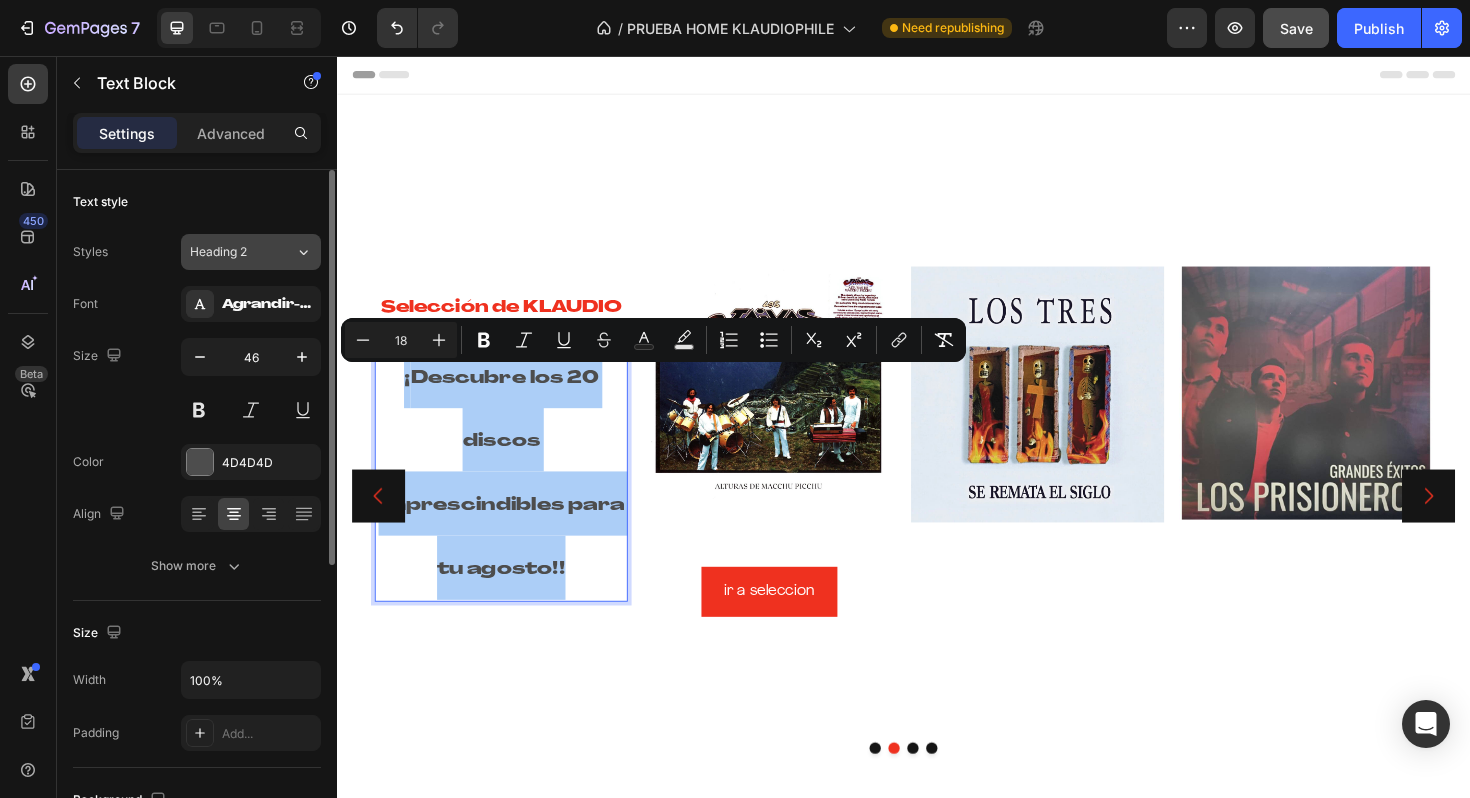 click on "Heading 2" 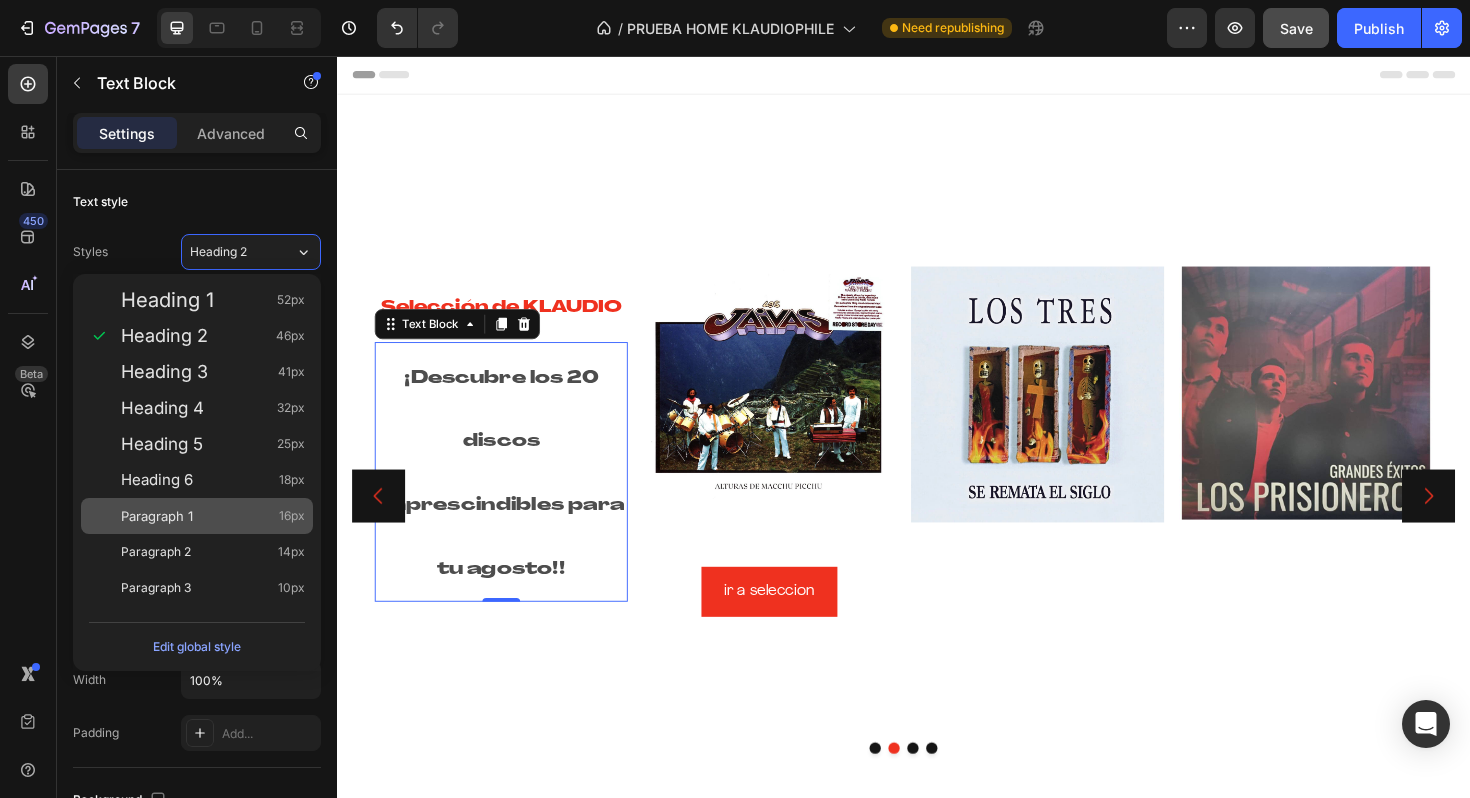 click on "Paragraph 1 16px" at bounding box center (213, 516) 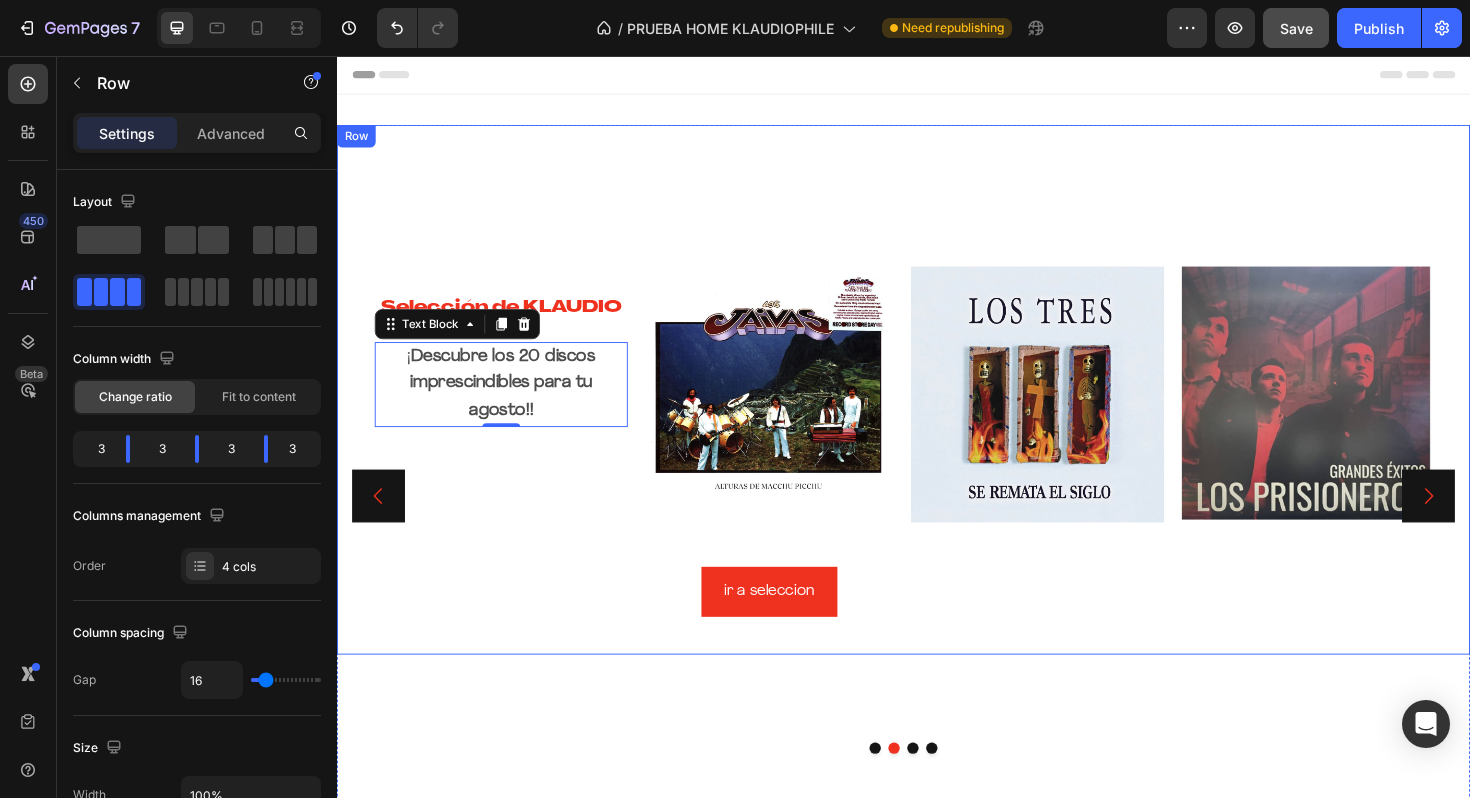 click on "⁠⁠⁠⁠⁠⁠⁠ Selección de KLAUDIO Heading ¡ Descubre los 20 discos imprescindibles para tu agosto!! Text Block   0" at bounding box center [511, 464] 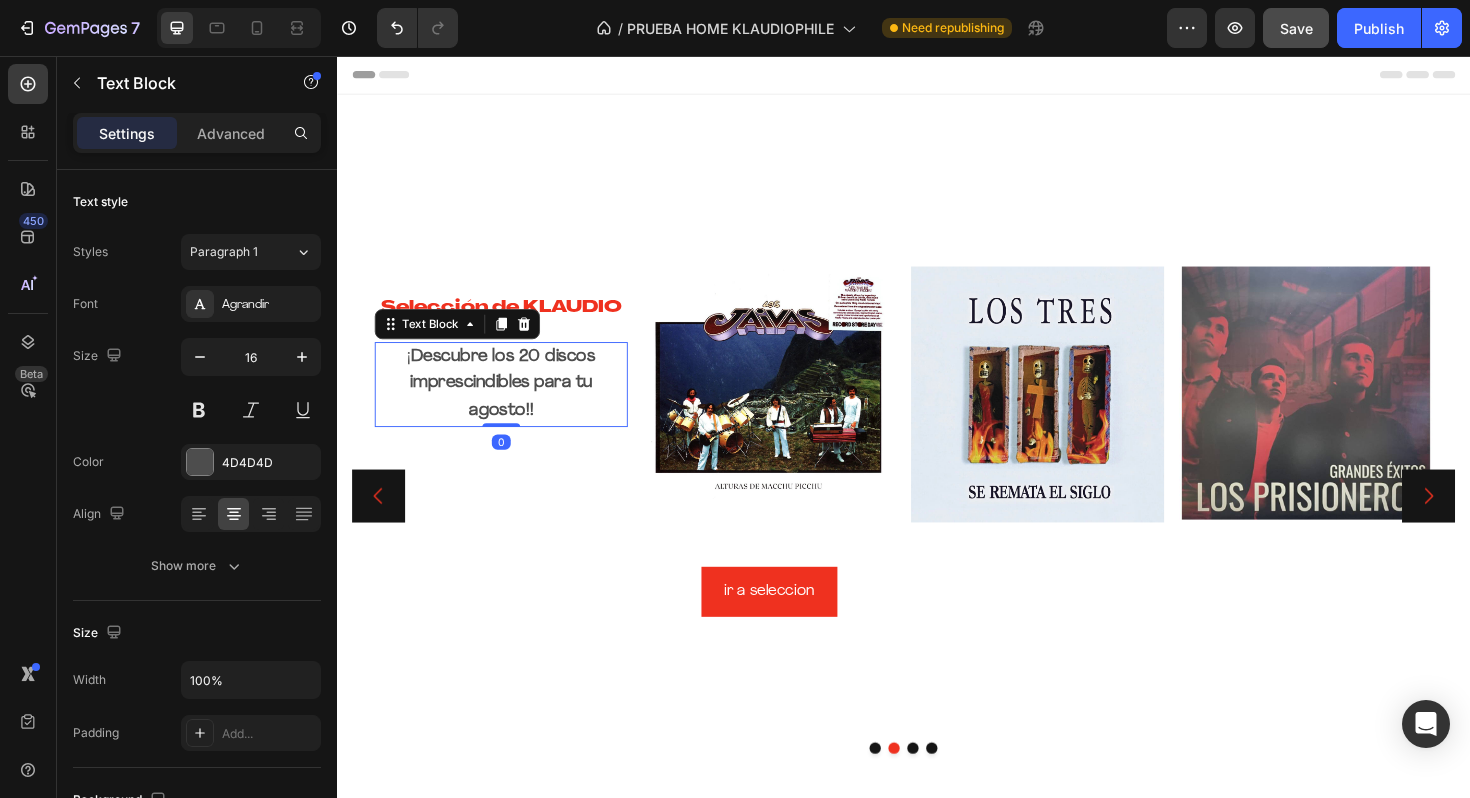 click on "¡ Descubre los 20 discos imprescindibles para tu agosto!!" at bounding box center [511, 404] 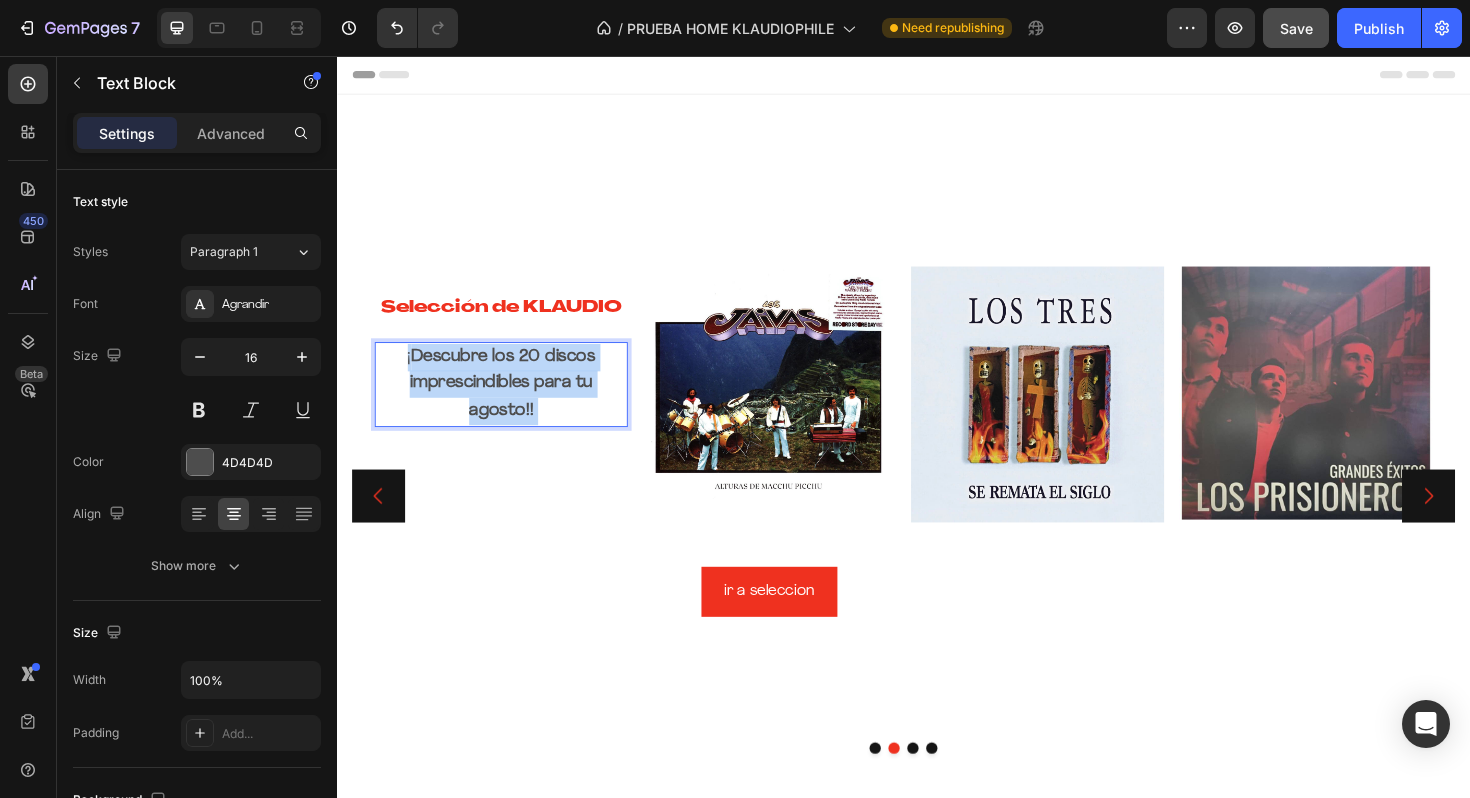 drag, startPoint x: 569, startPoint y: 435, endPoint x: 405, endPoint y: 373, distance: 175.32826 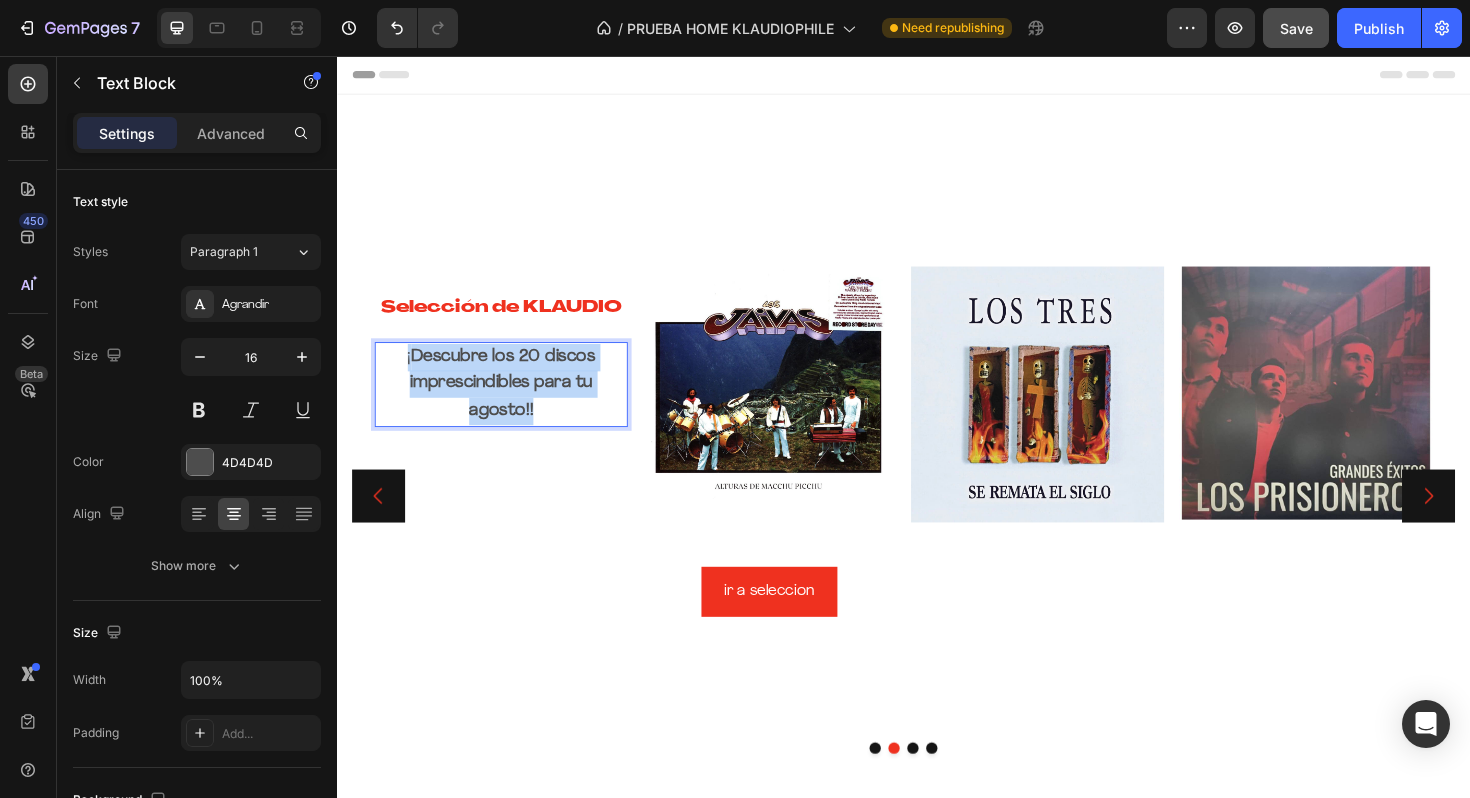 drag, startPoint x: 405, startPoint y: 373, endPoint x: 633, endPoint y: 450, distance: 240.6512 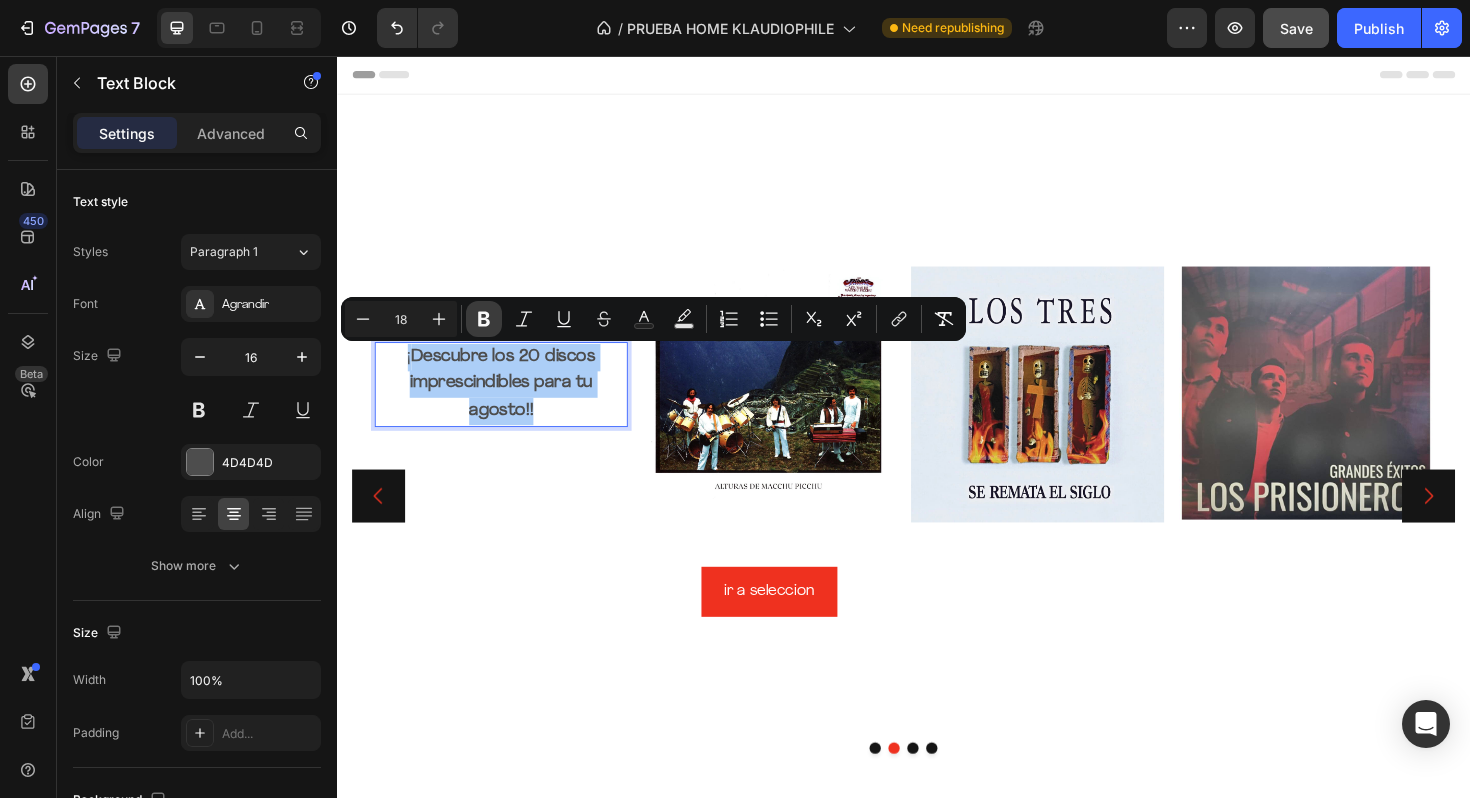 click 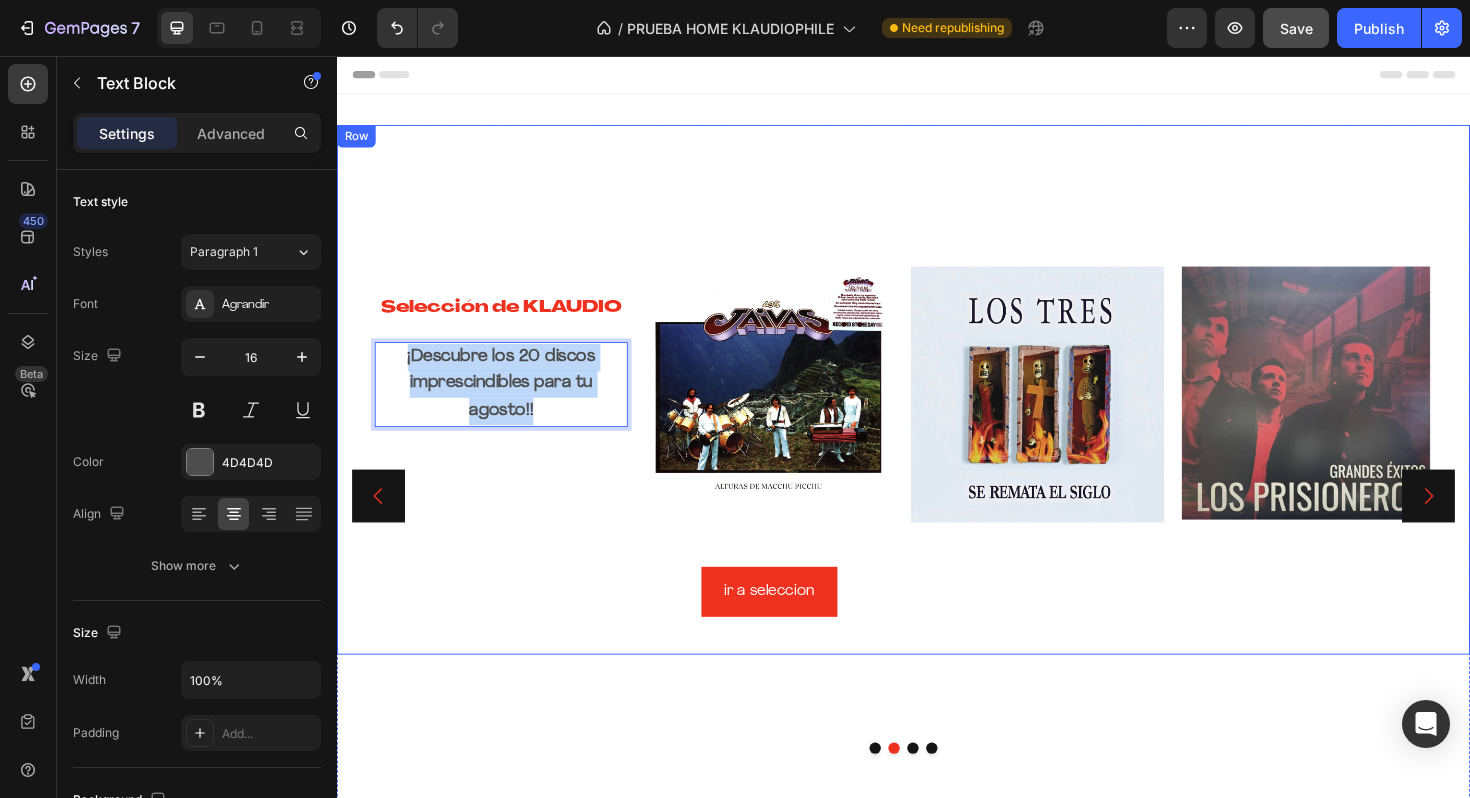 drag, startPoint x: 557, startPoint y: 424, endPoint x: 373, endPoint y: 366, distance: 192.92485 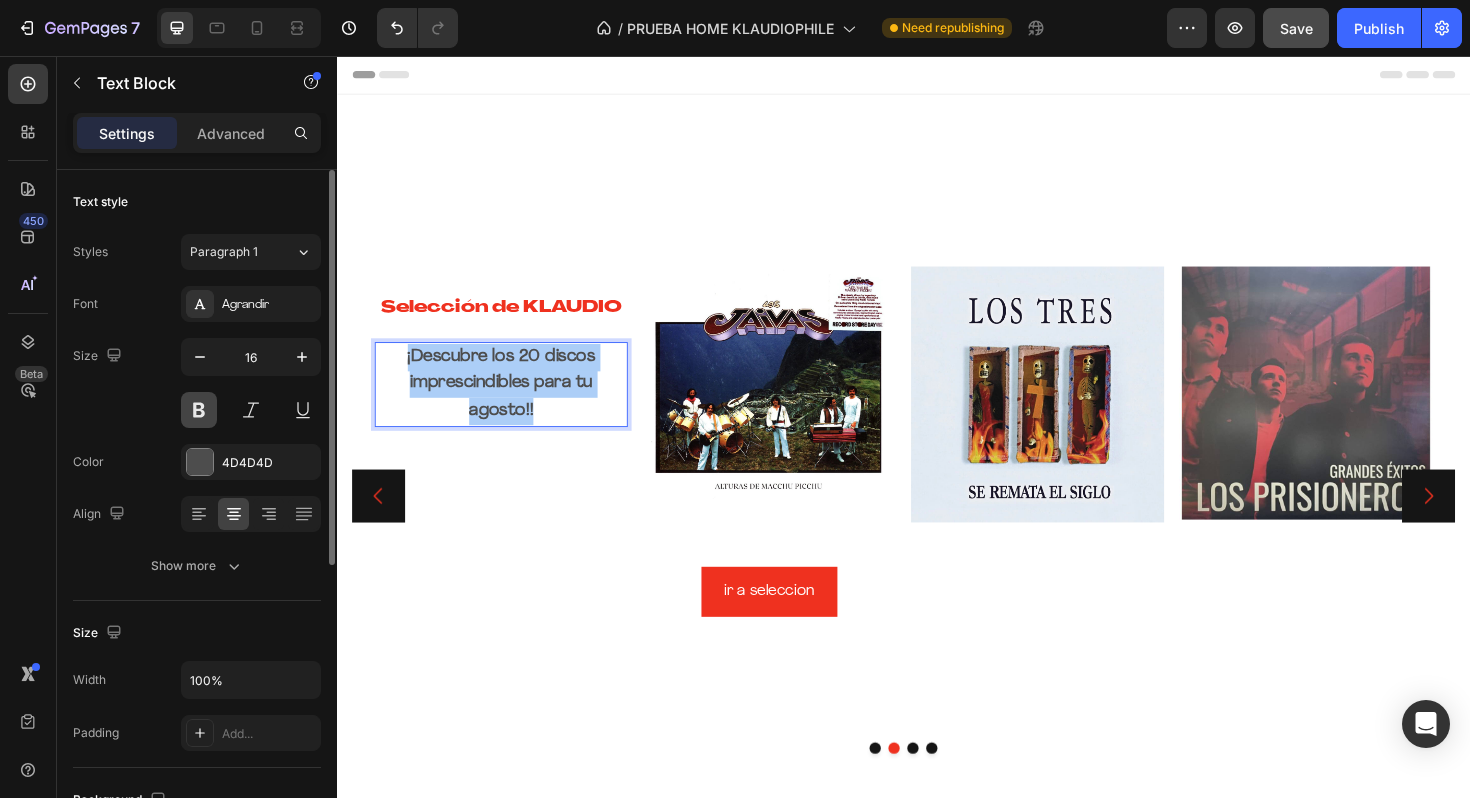 click at bounding box center [199, 410] 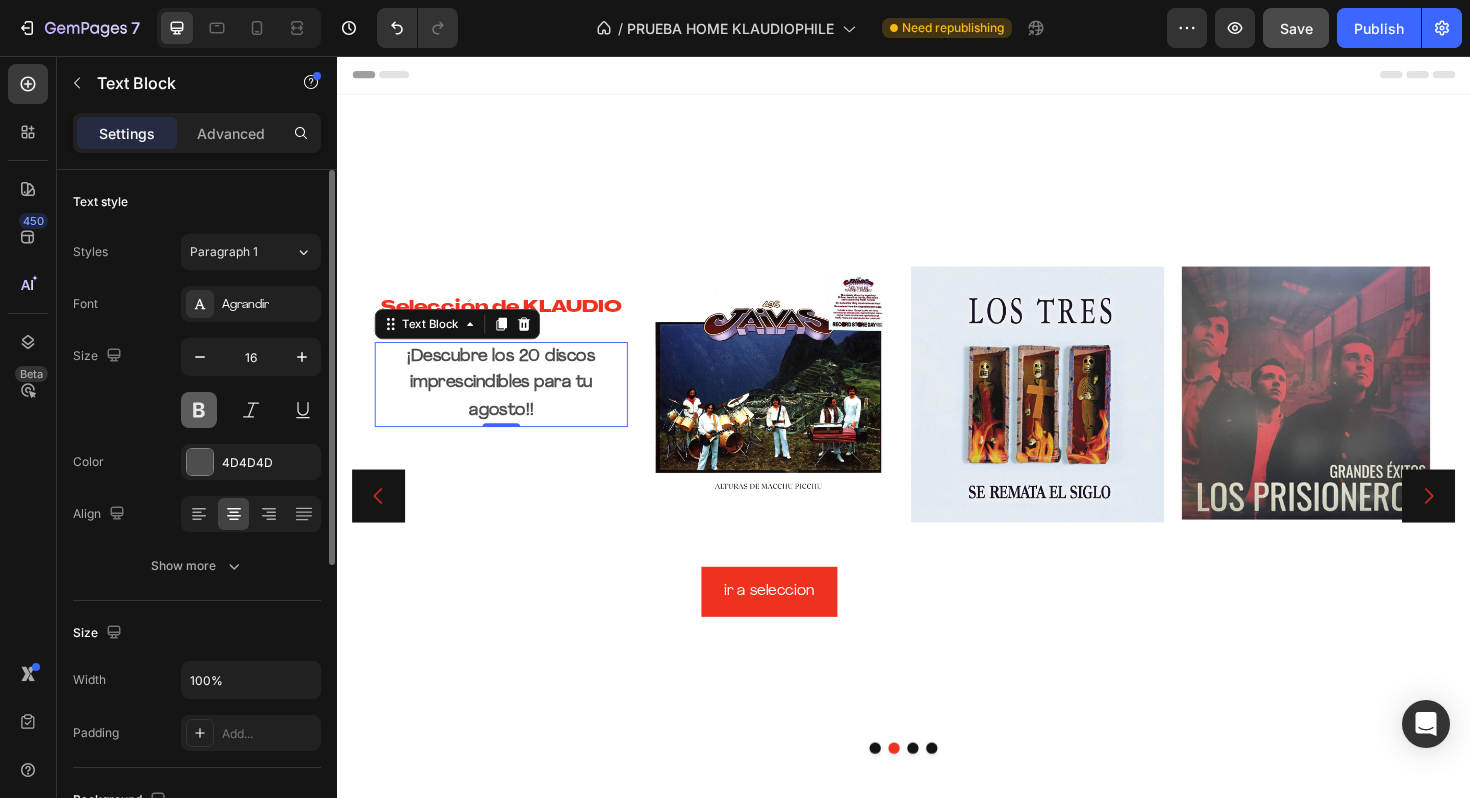 click at bounding box center [199, 410] 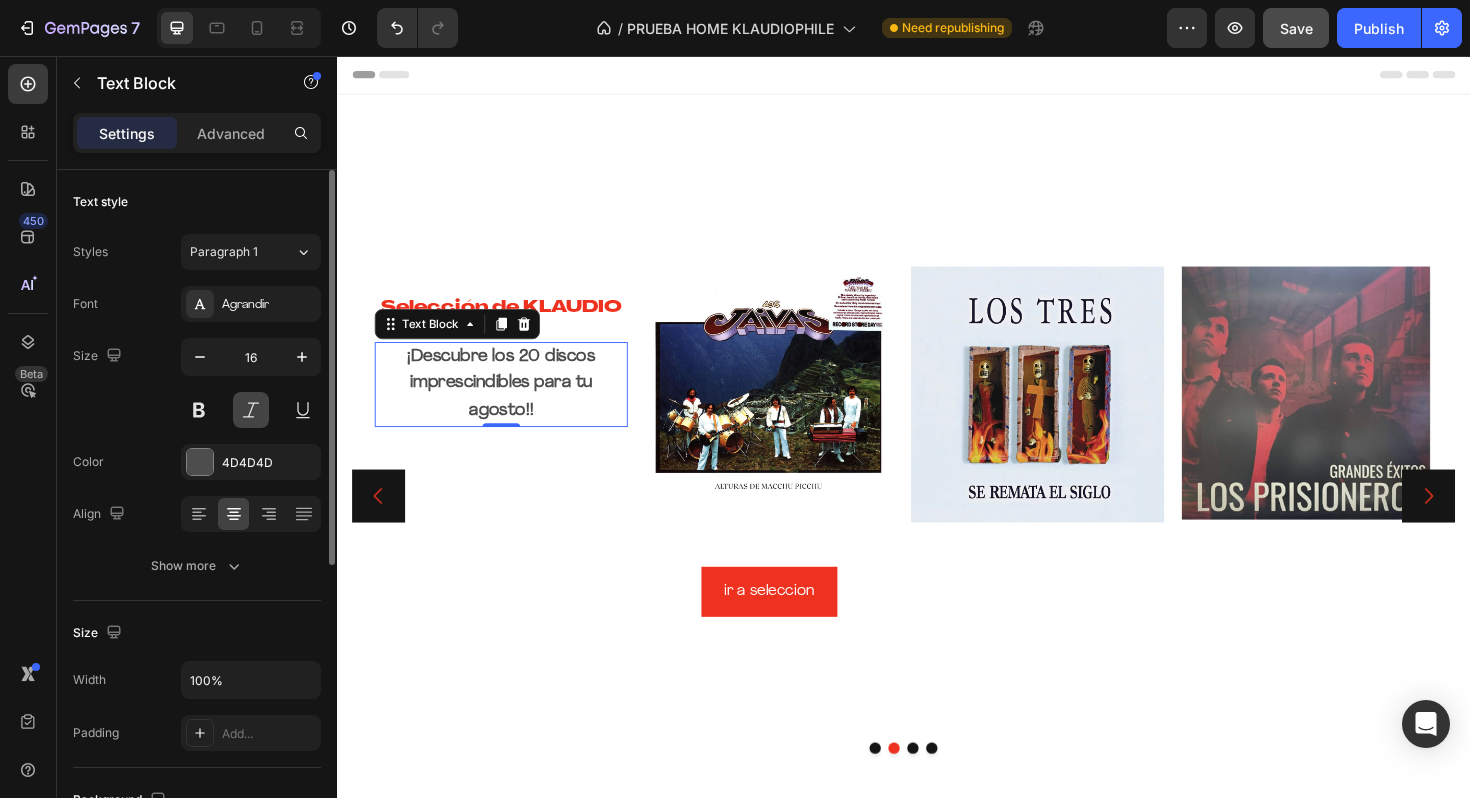click at bounding box center (251, 410) 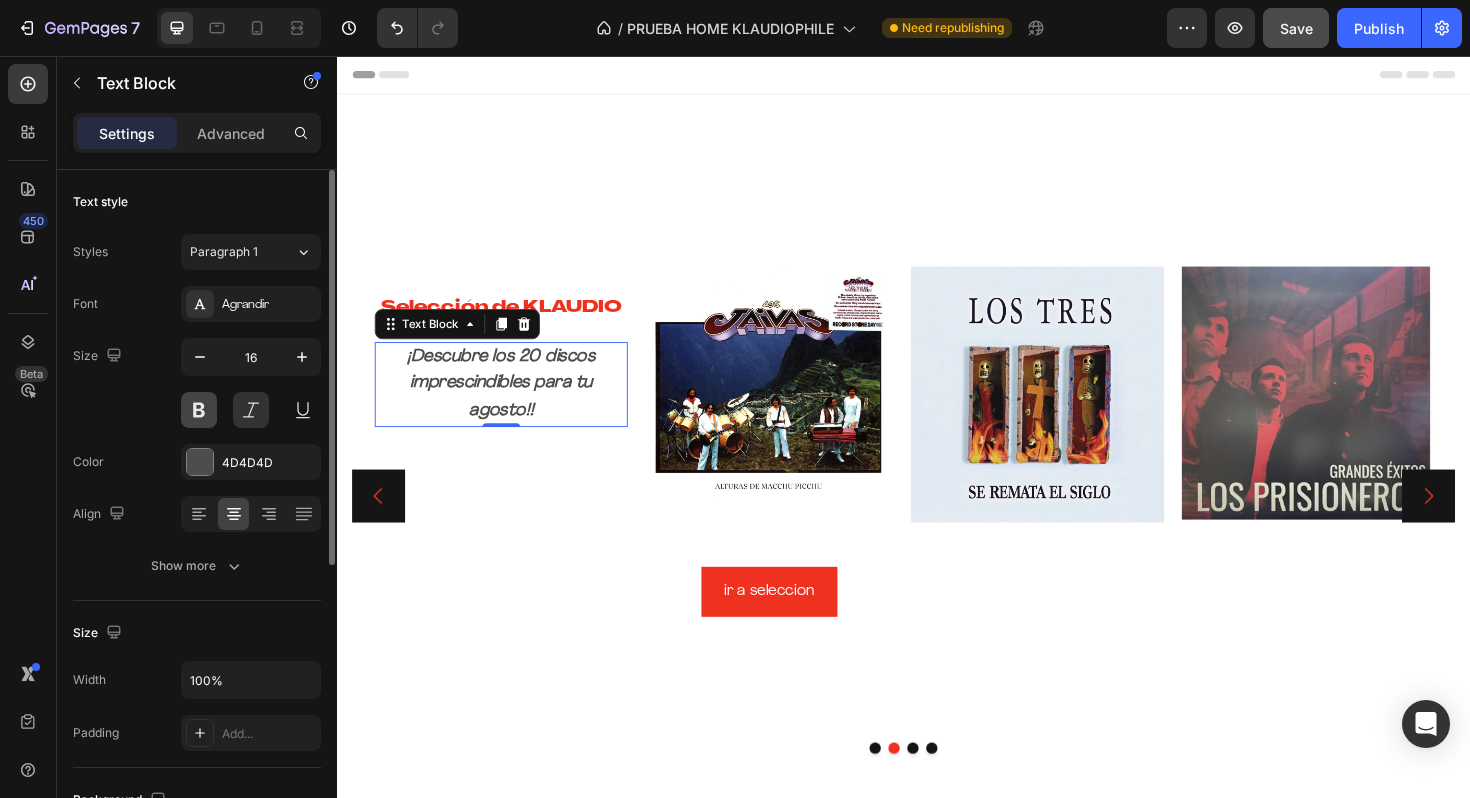 click at bounding box center (199, 410) 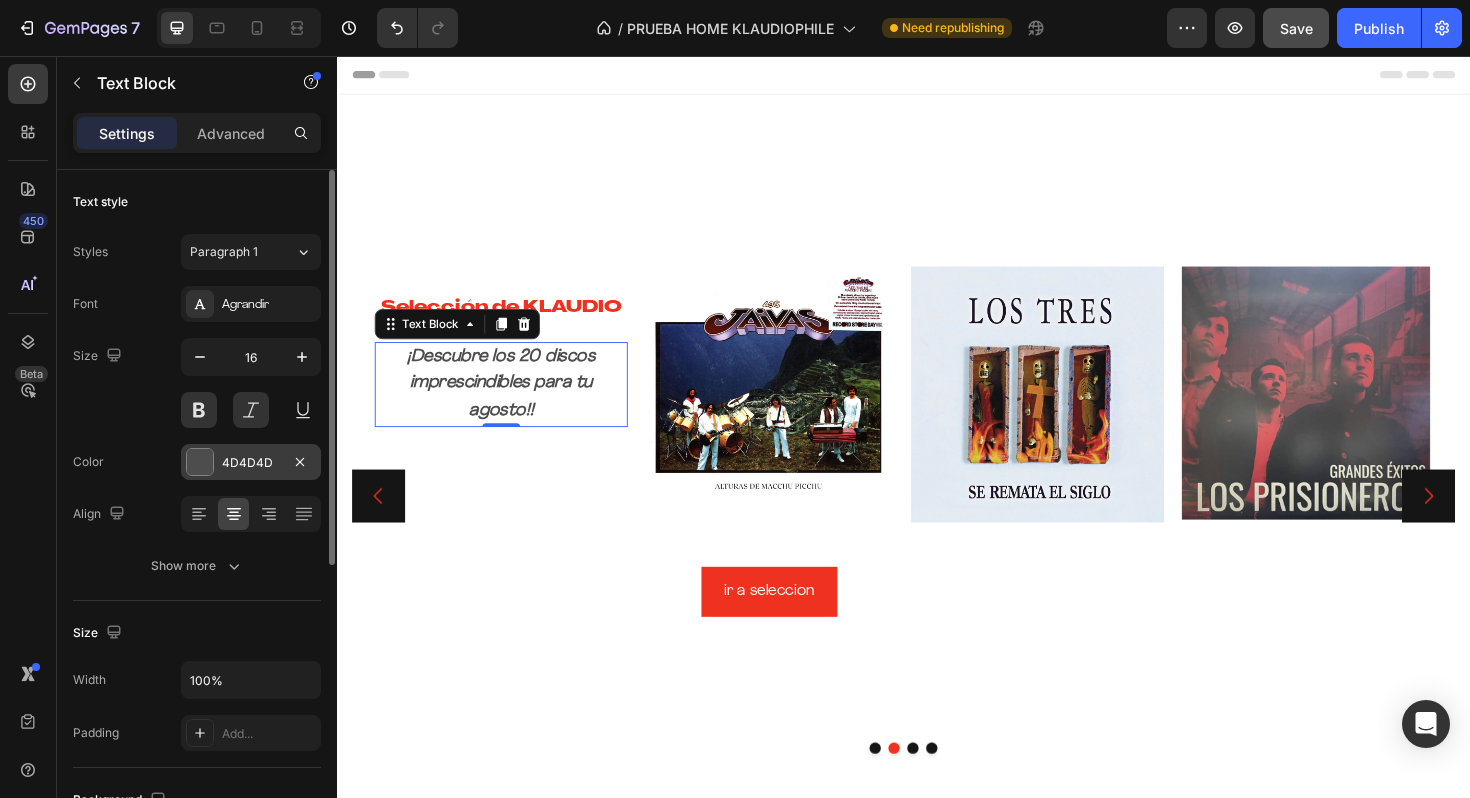 click at bounding box center [200, 462] 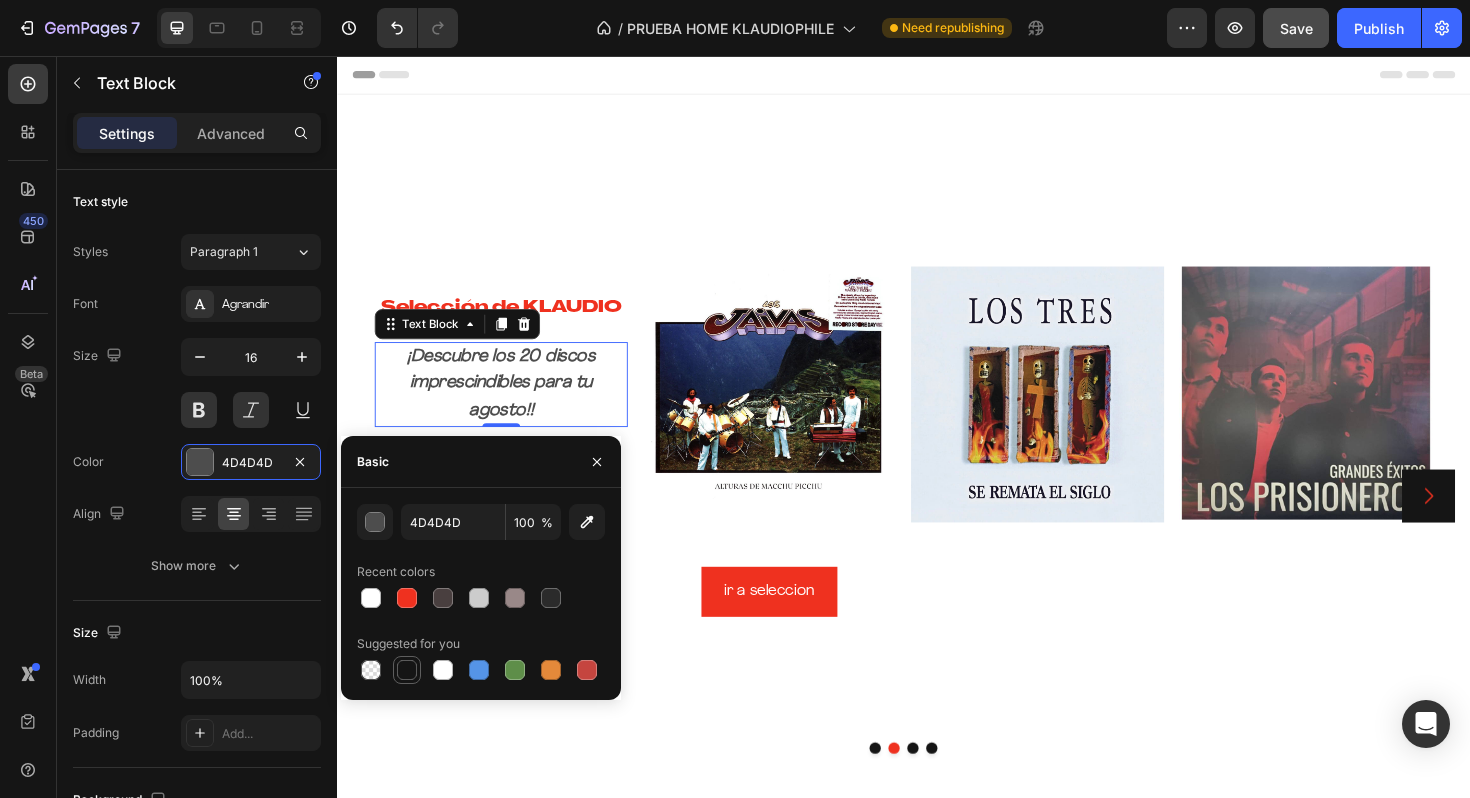click at bounding box center (407, 670) 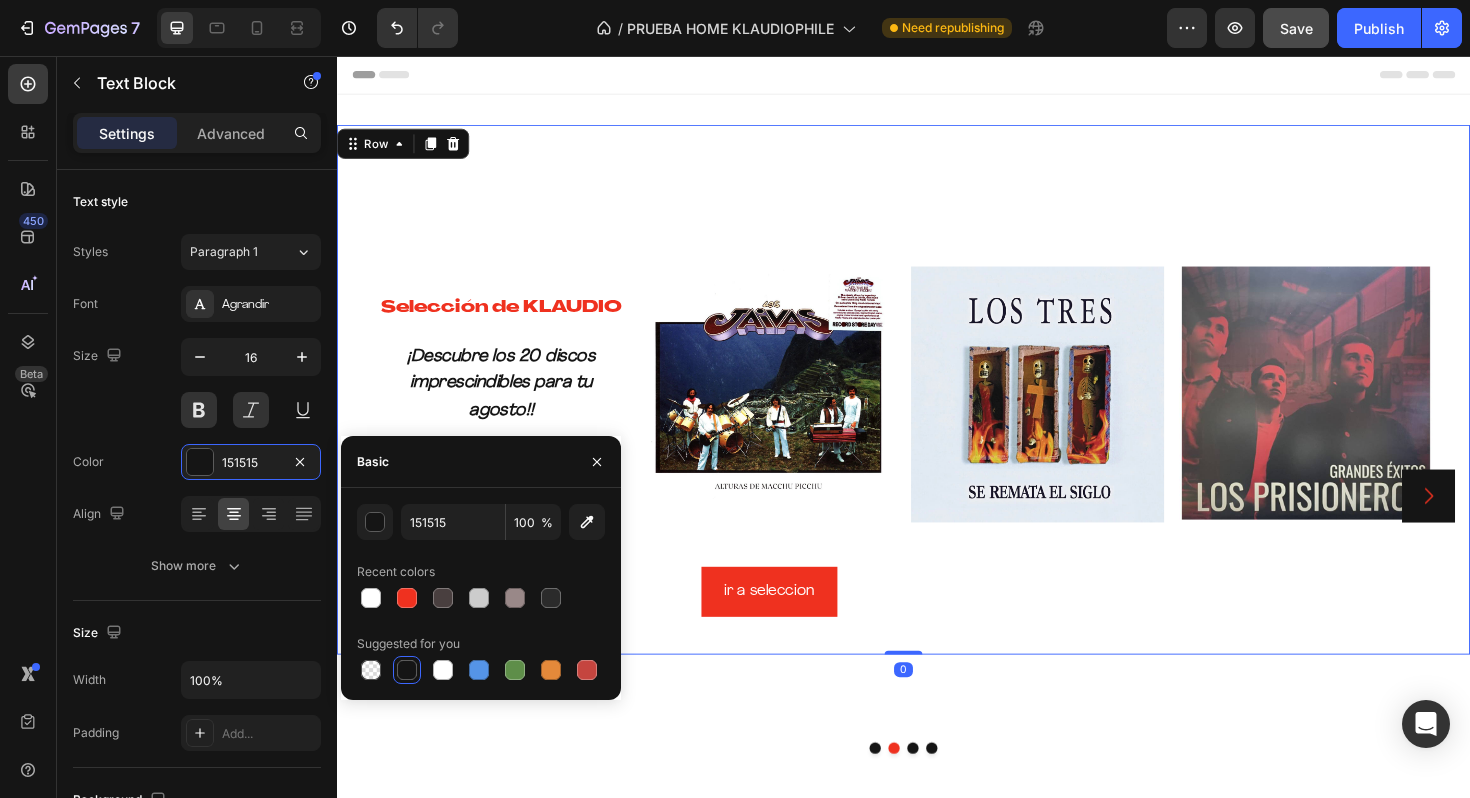 click on "⁠⁠⁠⁠⁠⁠⁠ Selección de KLAUDIO Heading ¡Descubre los 20 discos imprescindibles para tu agosto!! Text Block Image ir a seleccion Button Image Image Row   0" at bounding box center (937, 409) 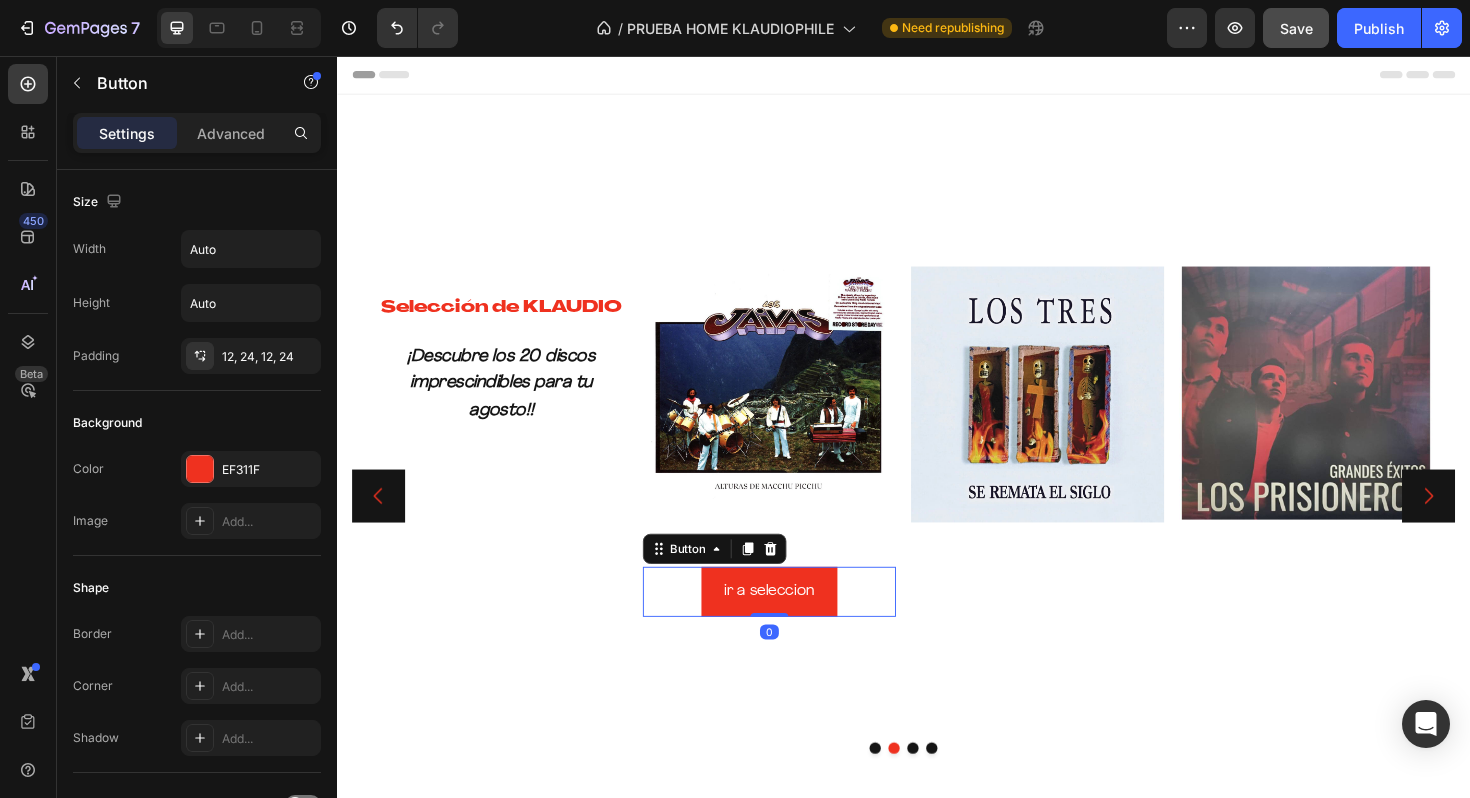 click on "ir a seleccion Button   0" at bounding box center [795, 623] 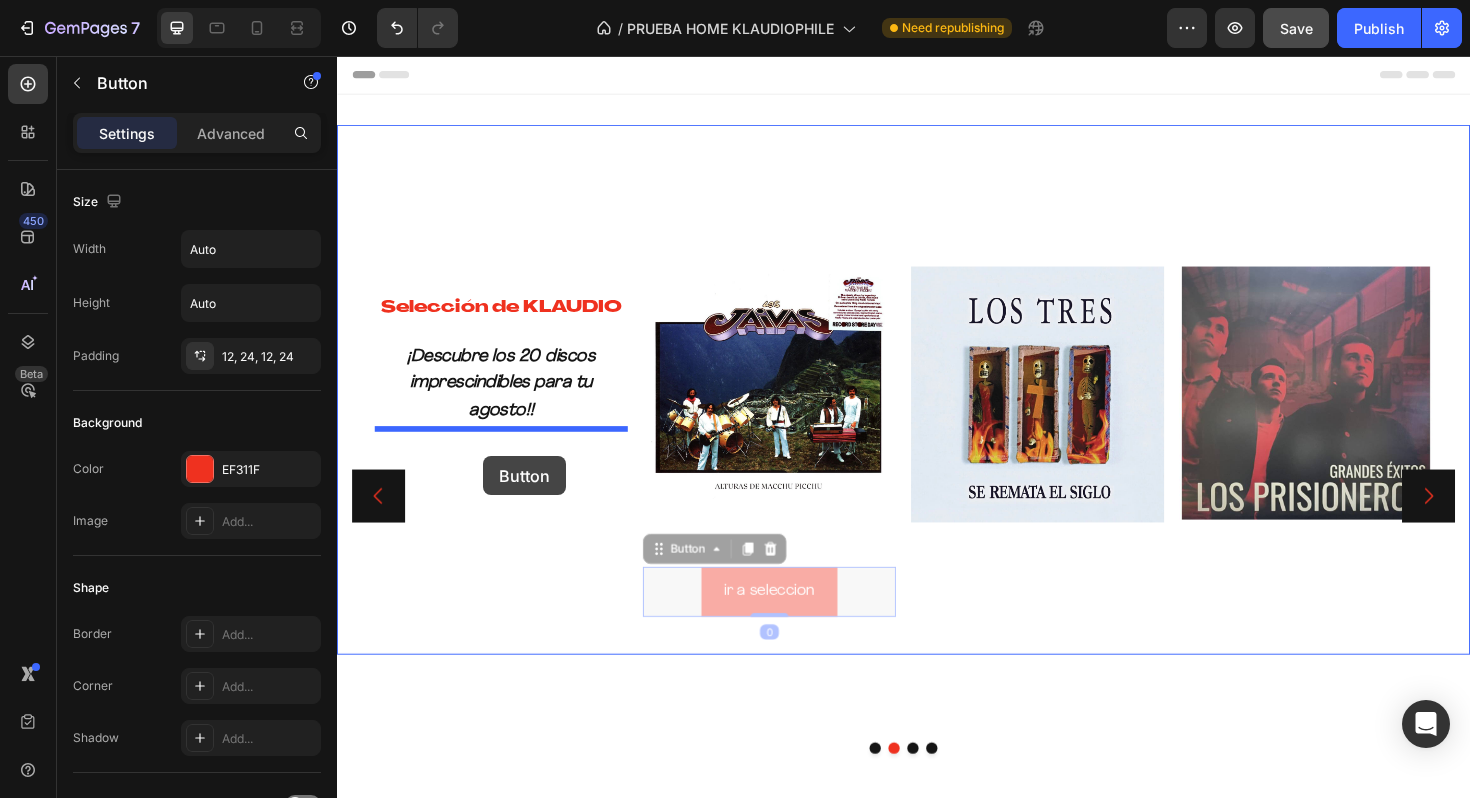 drag, startPoint x: 675, startPoint y: 583, endPoint x: 493, endPoint y: 481, distance: 208.63365 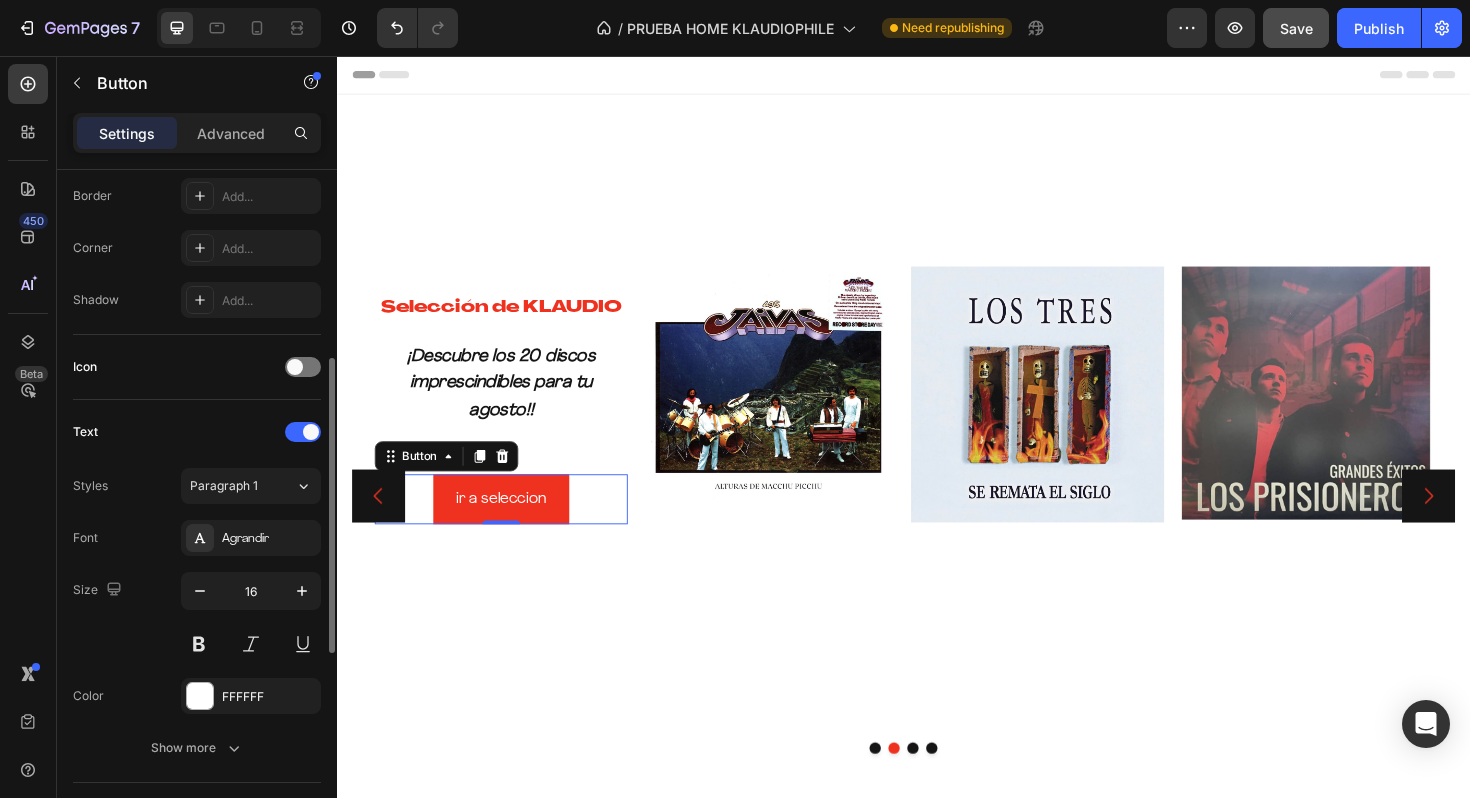 scroll, scrollTop: 439, scrollLeft: 0, axis: vertical 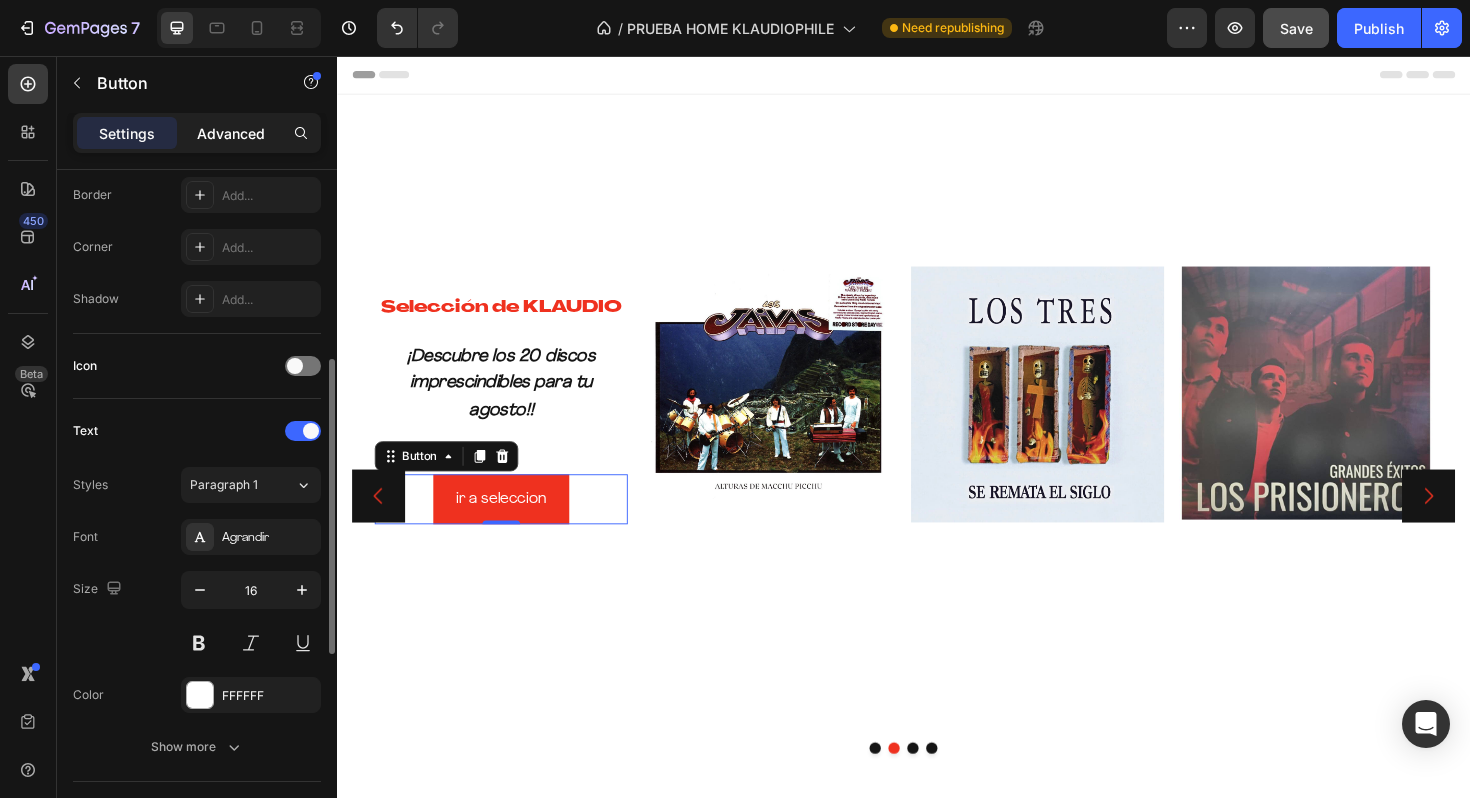 click on "Advanced" 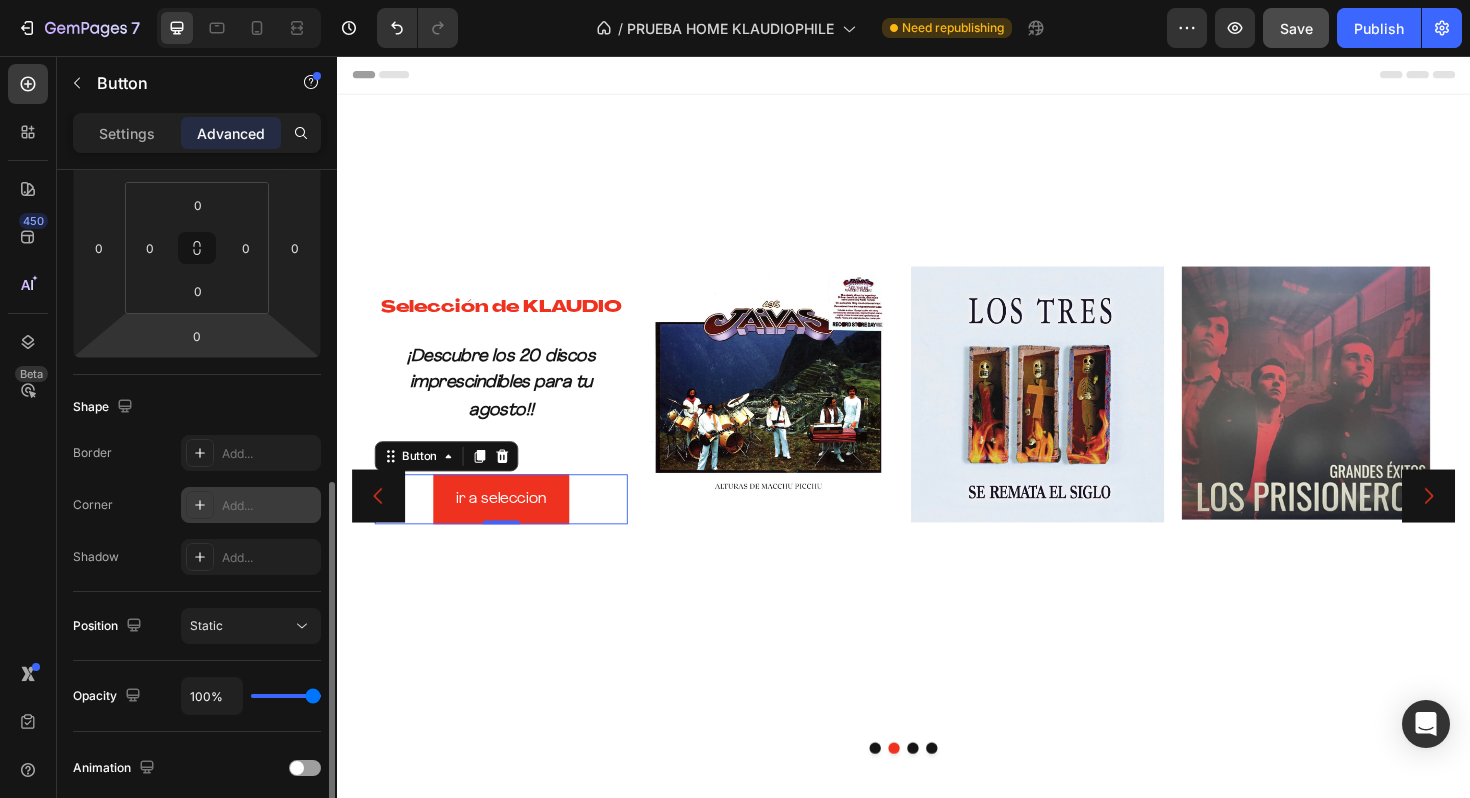 scroll, scrollTop: 0, scrollLeft: 0, axis: both 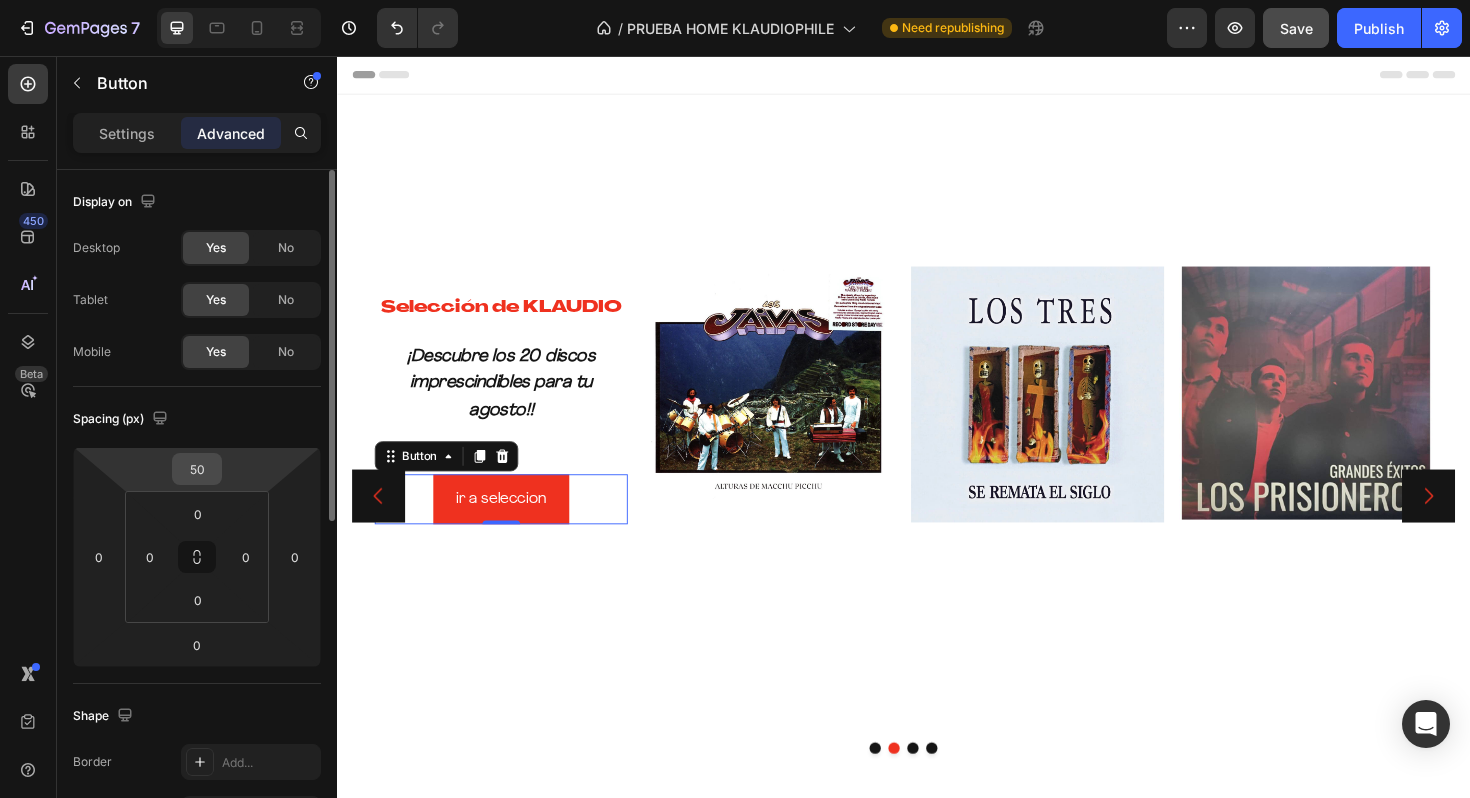 click on "50" at bounding box center [197, 469] 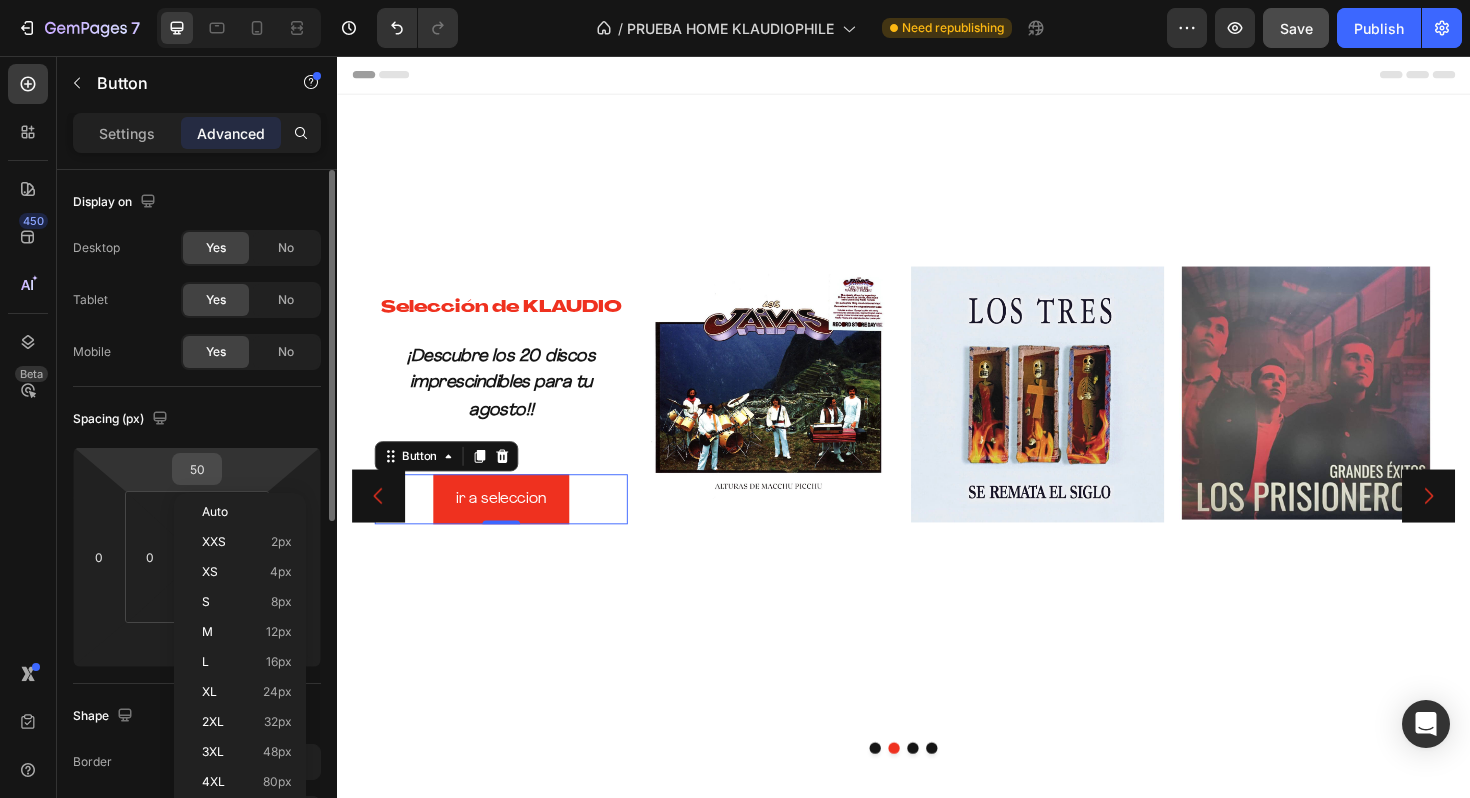 click on "50" at bounding box center (197, 469) 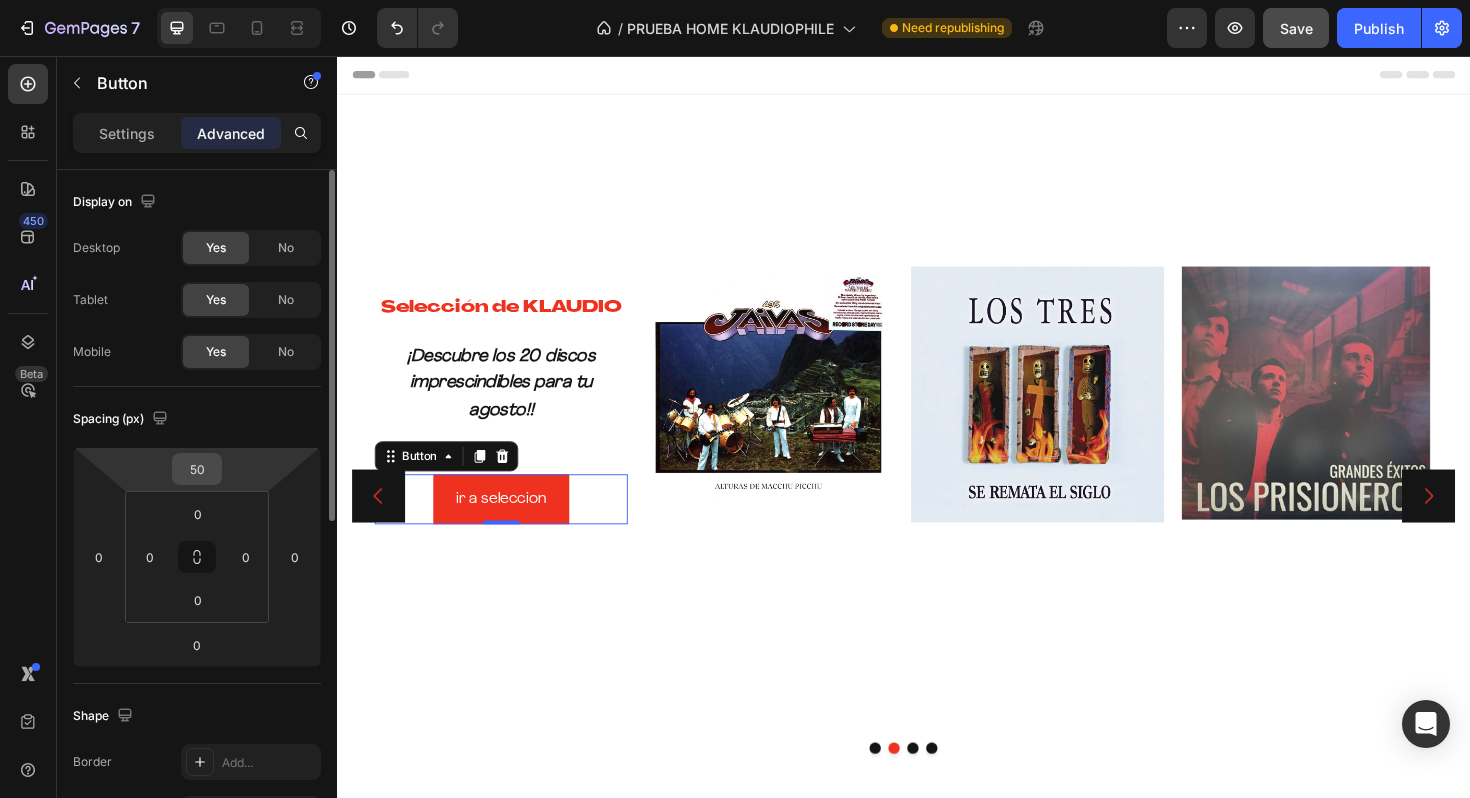 click on "50" at bounding box center [197, 469] 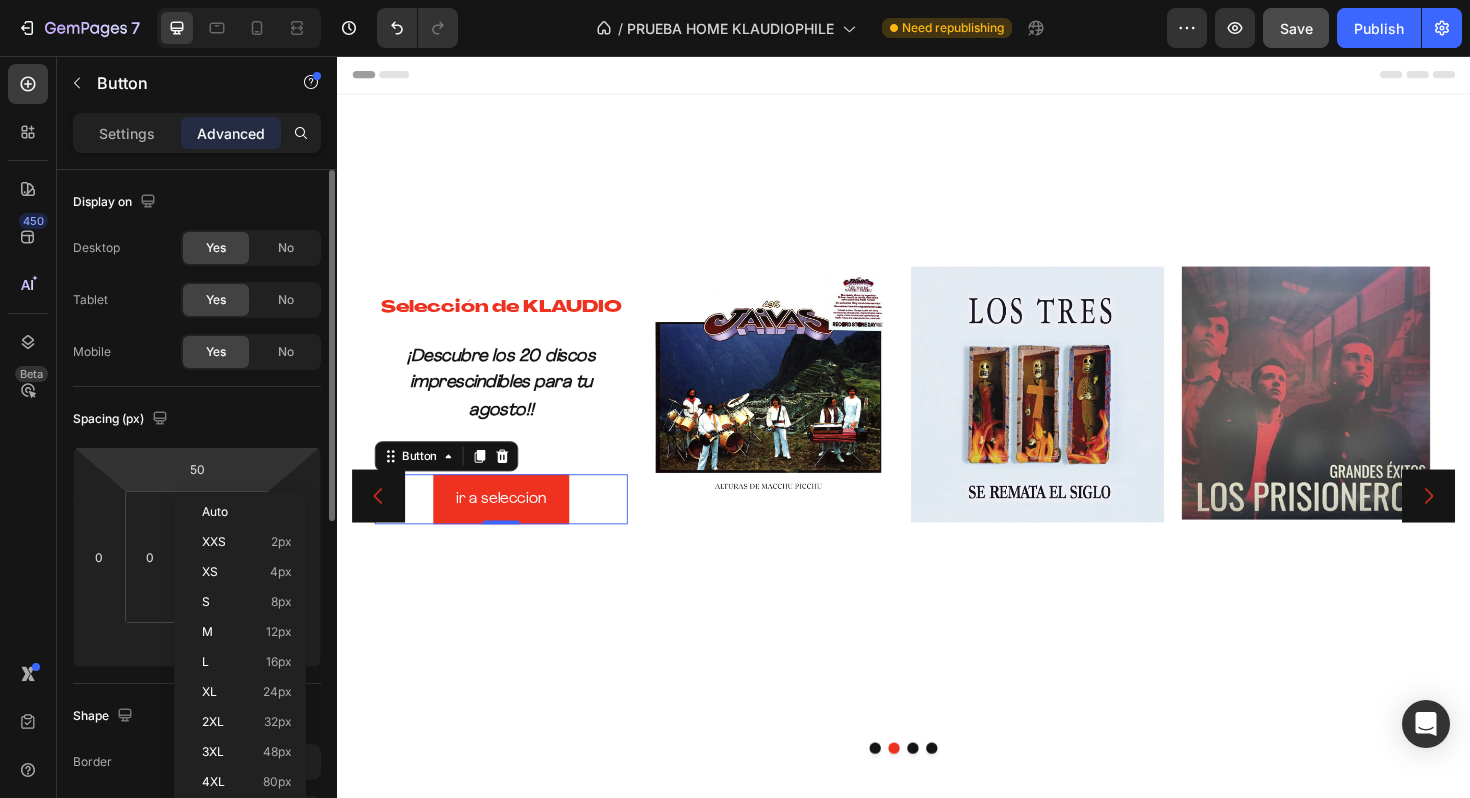 click on "7  Version history  /  PRUEBA HOME KLAUDIOPHILE Need republishing Preview  Save   Publish  450 Beta Sections(18) Elements(83) Section Element Hero Section Product Detail Brands Trusted Badges Guarantee Product Breakdown How to use Testimonials Compare Bundle FAQs Social Proof Brand Story Product List Collection Blog List Contact Sticky Add to Cart Custom Footer Browse Library 450 Layout
Row
Row
Row
Row Text
Heading
Text Block Button
Button
Button Media
Image
Image" at bounding box center (735, 0) 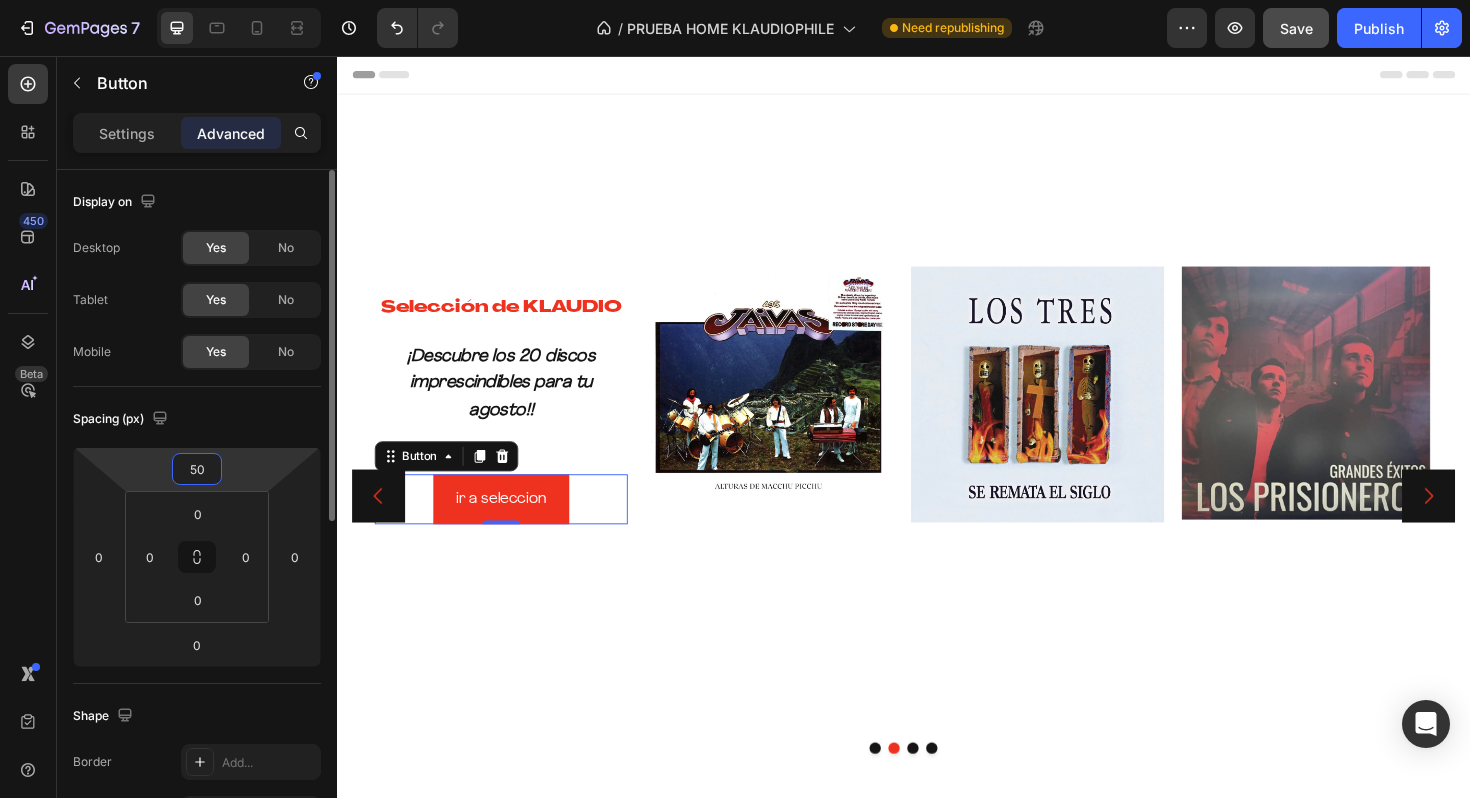 type on "1" 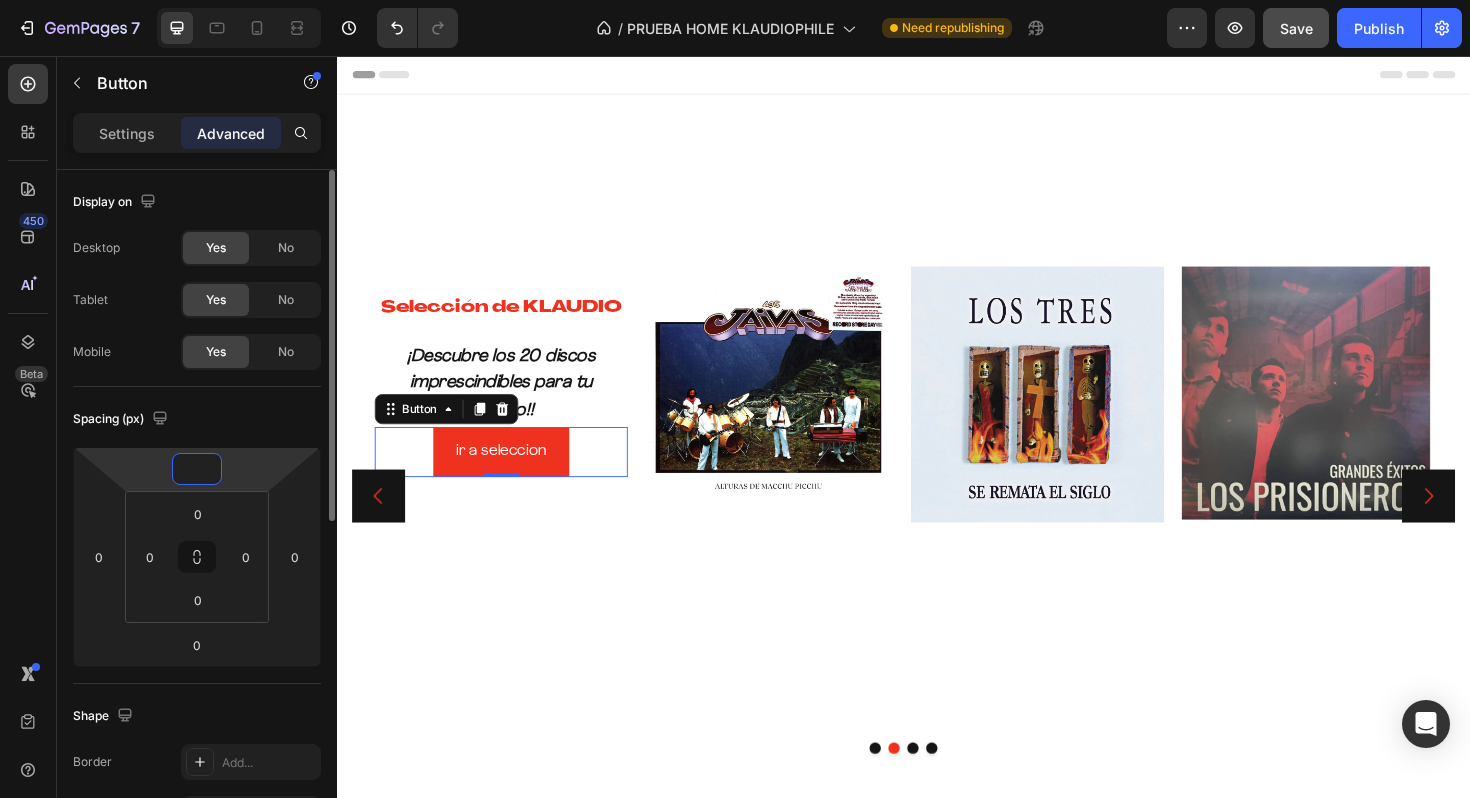 type on "0" 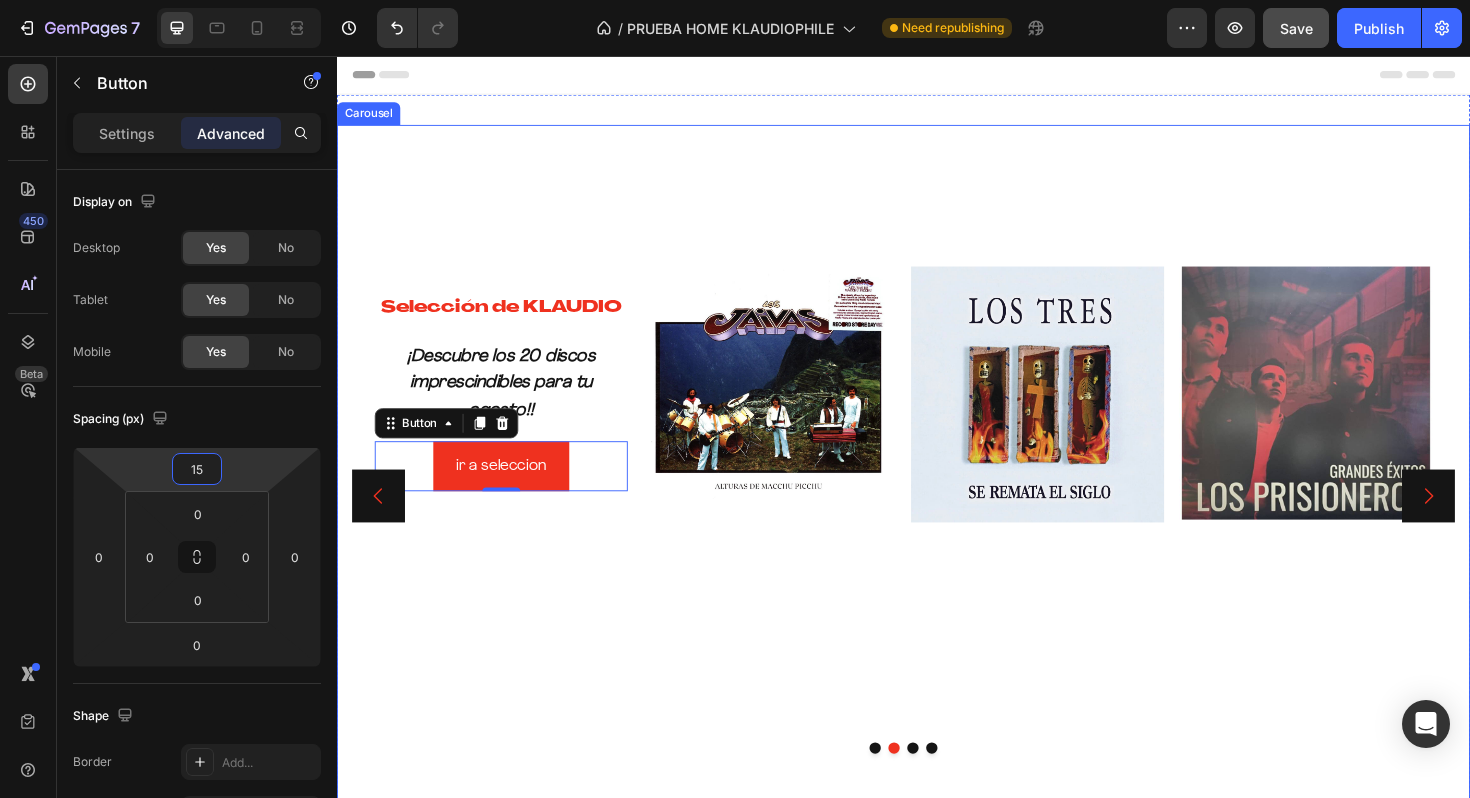 type on "1" 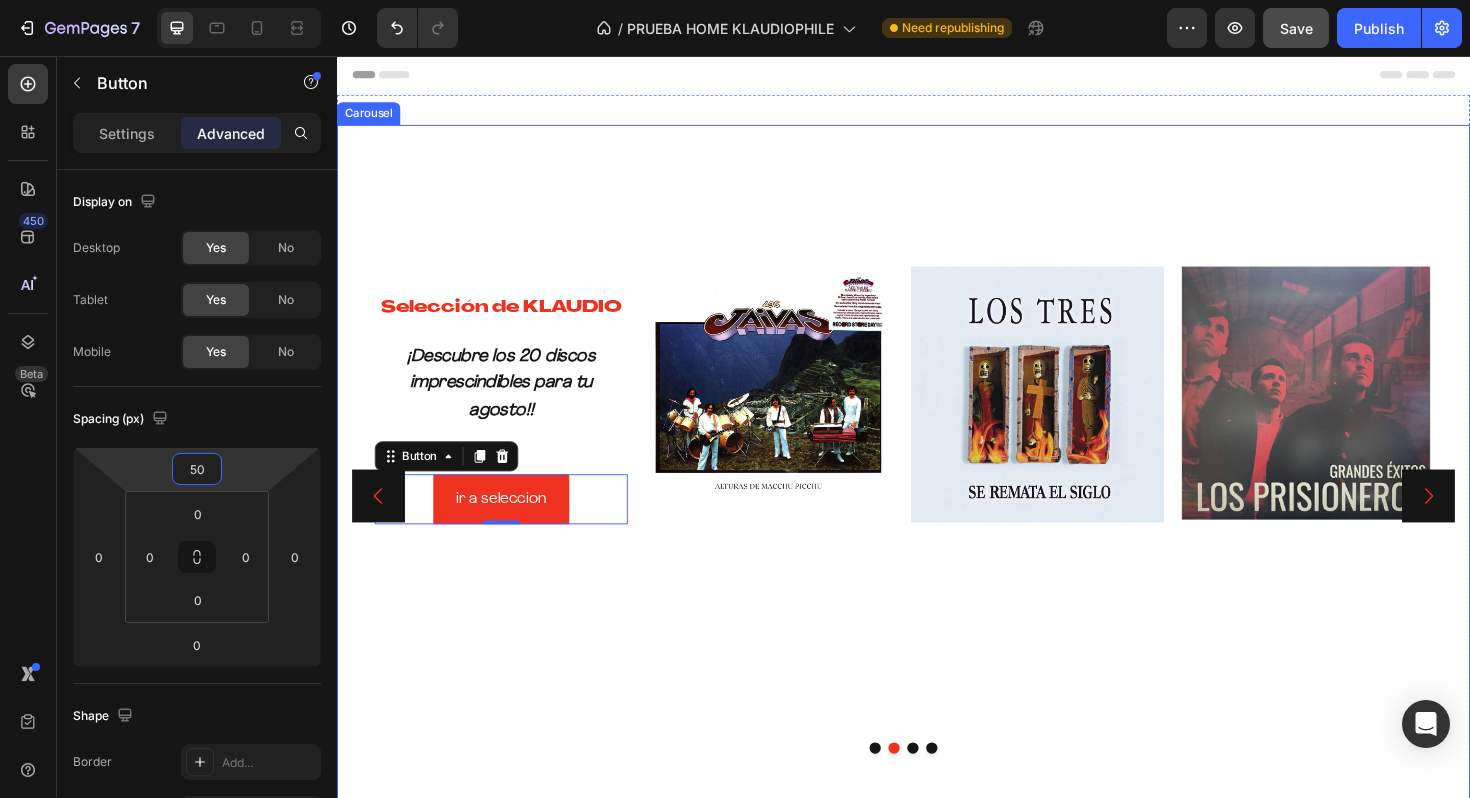 type on "5" 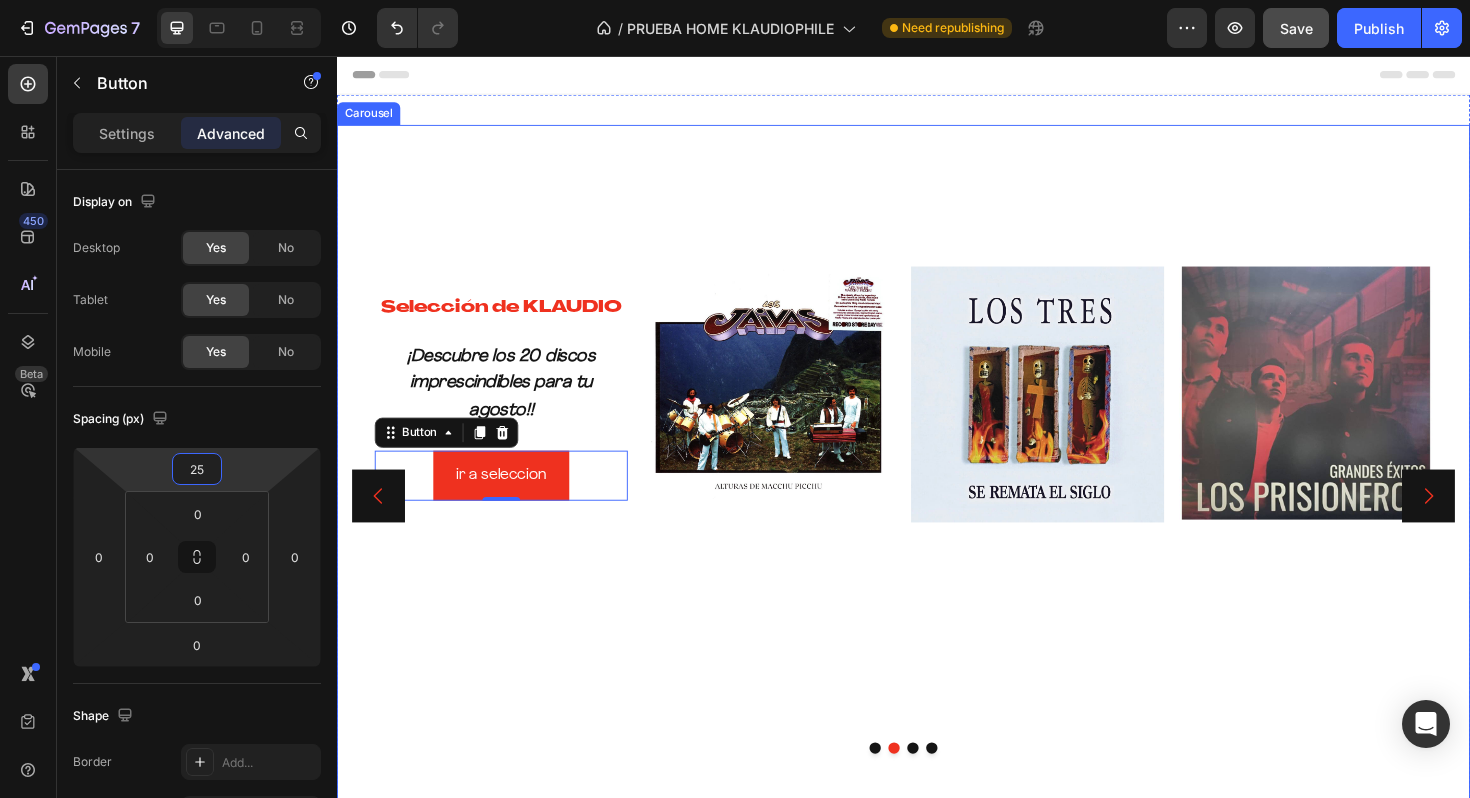type on "2" 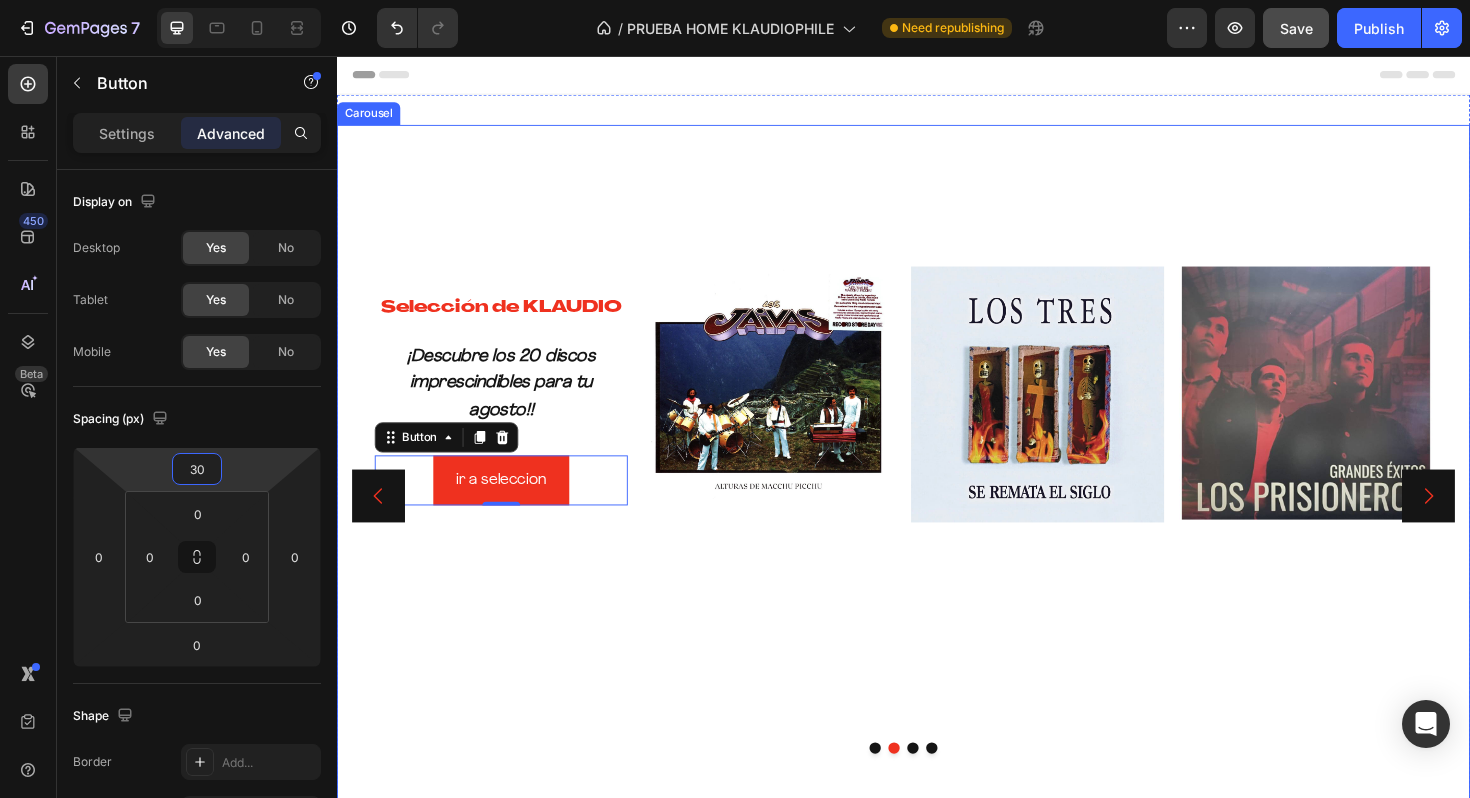 type on "3" 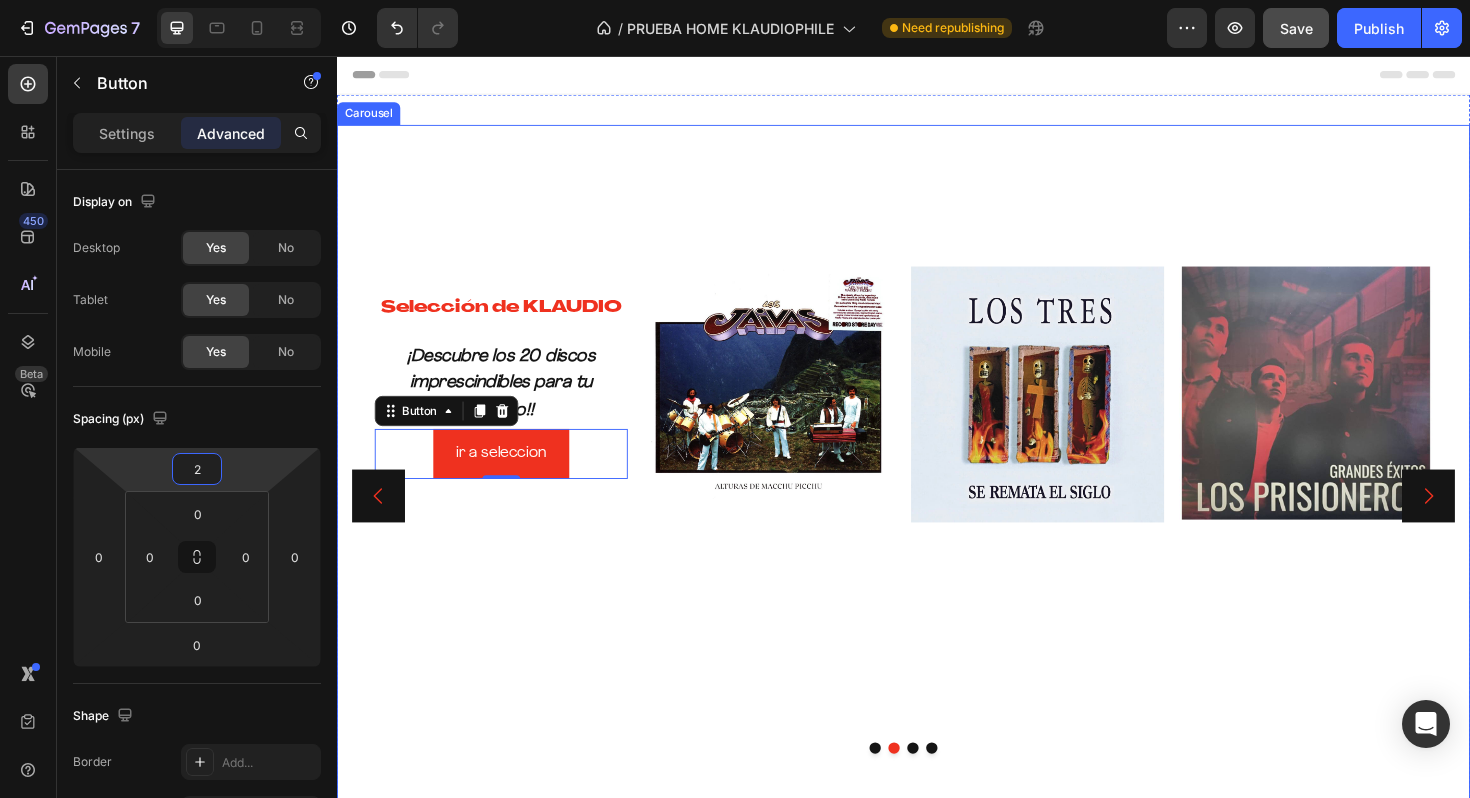 type on "20" 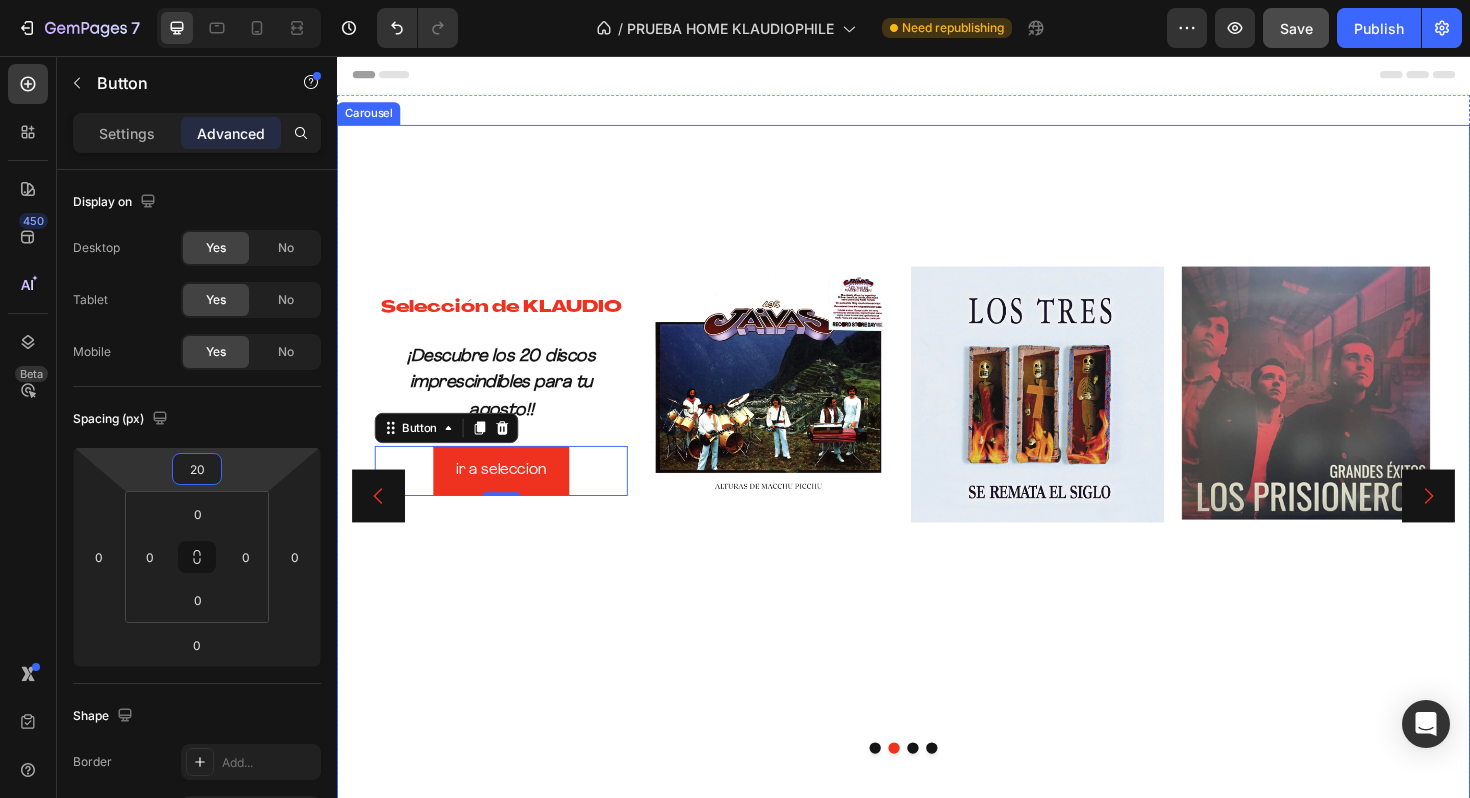 click on "⁠⁠⁠⁠⁠⁠⁠ Selección de KLAUDIO Heading ¡Descubre los 20 discos imprescindibles para tu agosto!! Text Block ir a seleccion Button   0 Image Image Image Row" at bounding box center [937, 522] 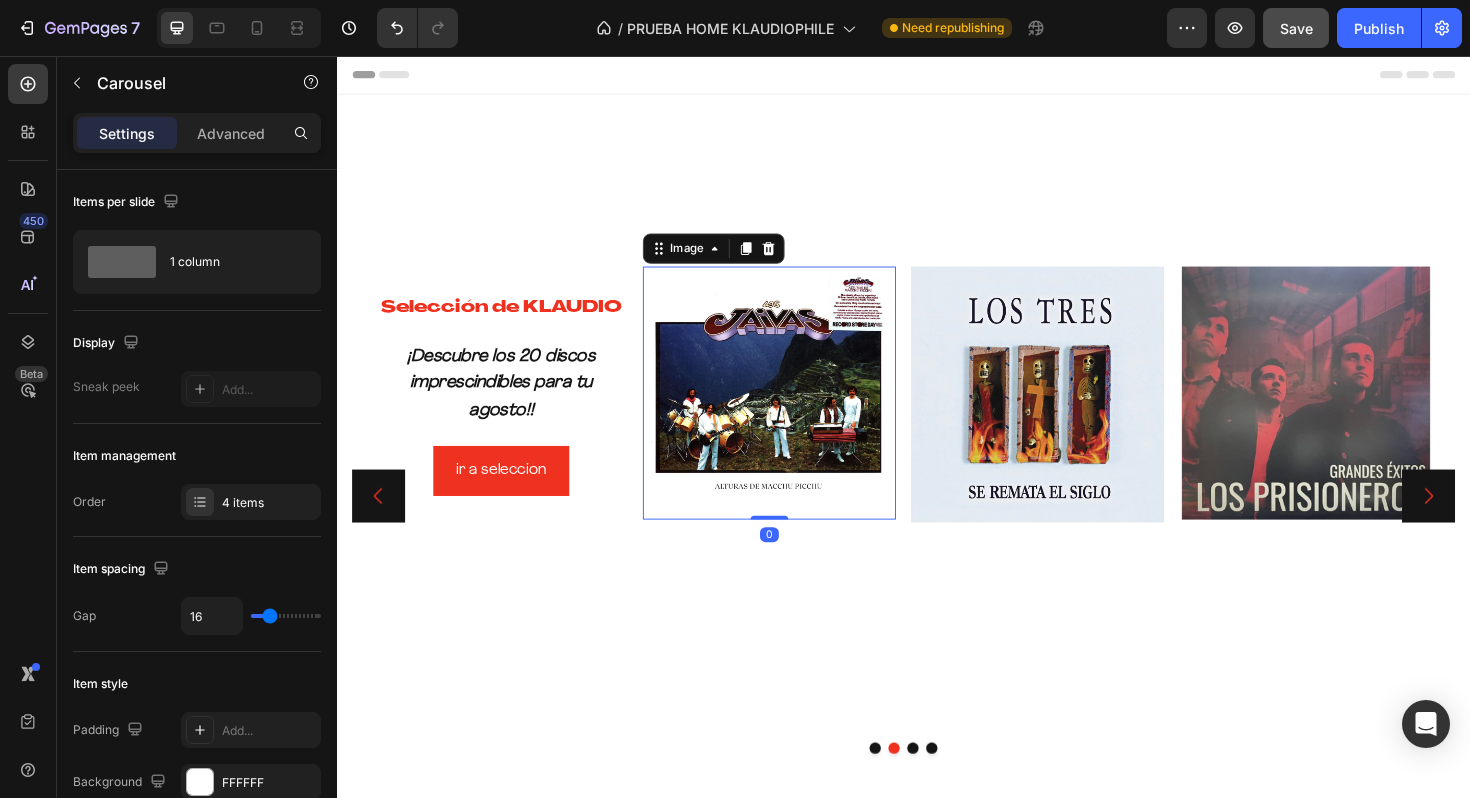 click at bounding box center (795, 413) 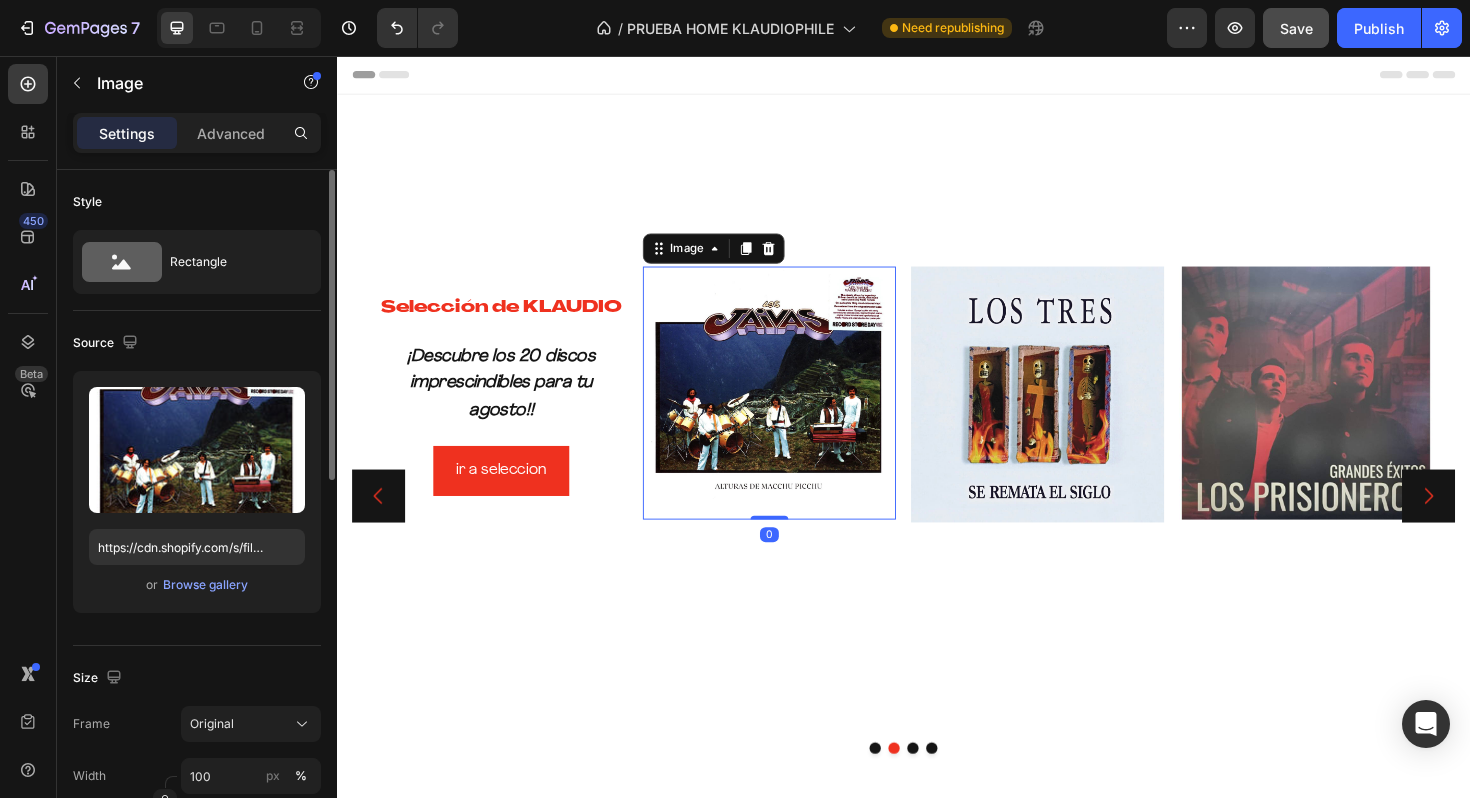 click on "Upload Image https://cdn.shopify.com/s/files/1/0635/3040/1879/files/gempages_572830844972958592-d8760273-2799-48fd-88fa-c5e62698ef35.webp or  Browse gallery" at bounding box center (197, 492) 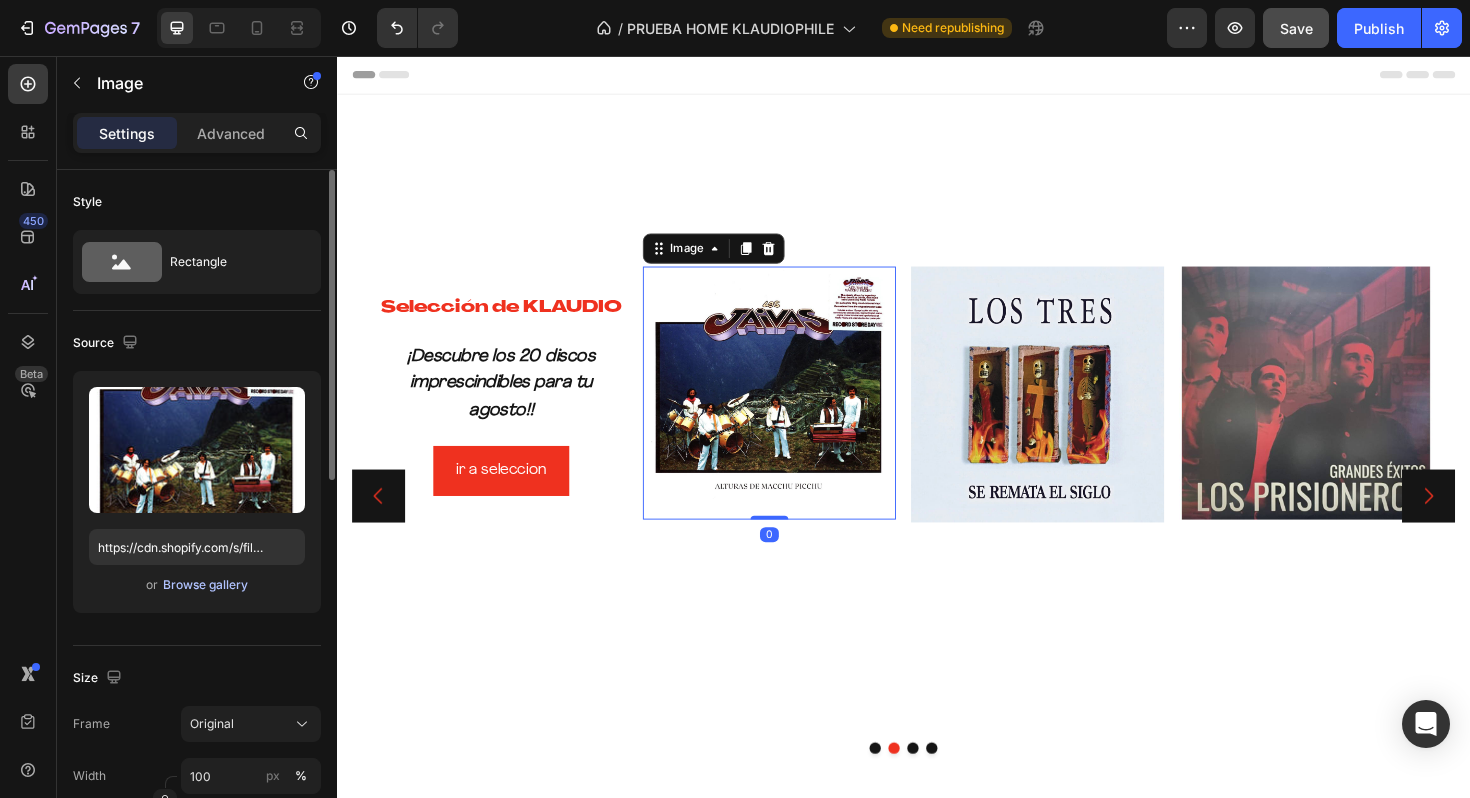 click on "Browse gallery" at bounding box center [205, 585] 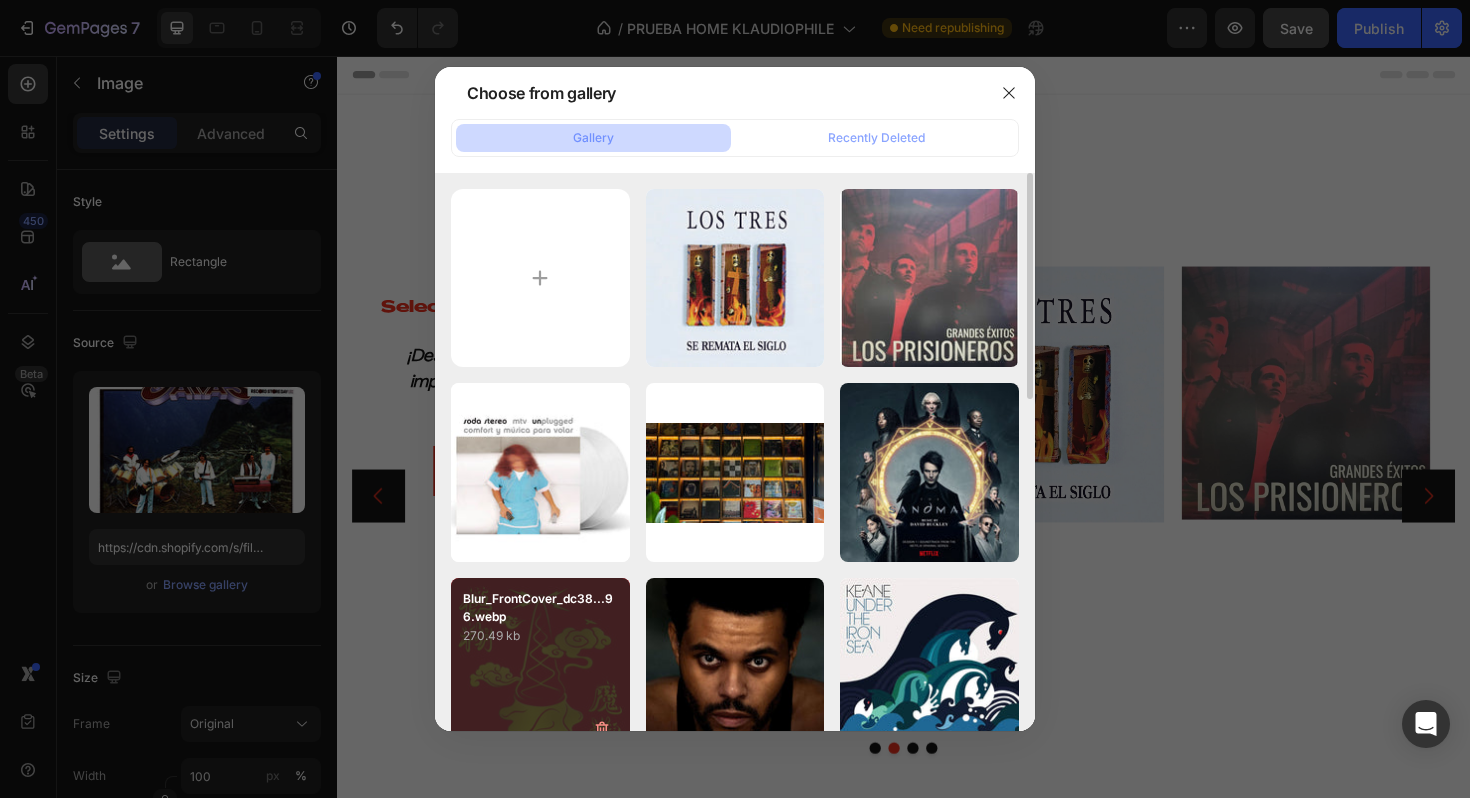 click on "Blur_FrontCover_dc38...96.webp 270.49 kb" at bounding box center (540, 667) 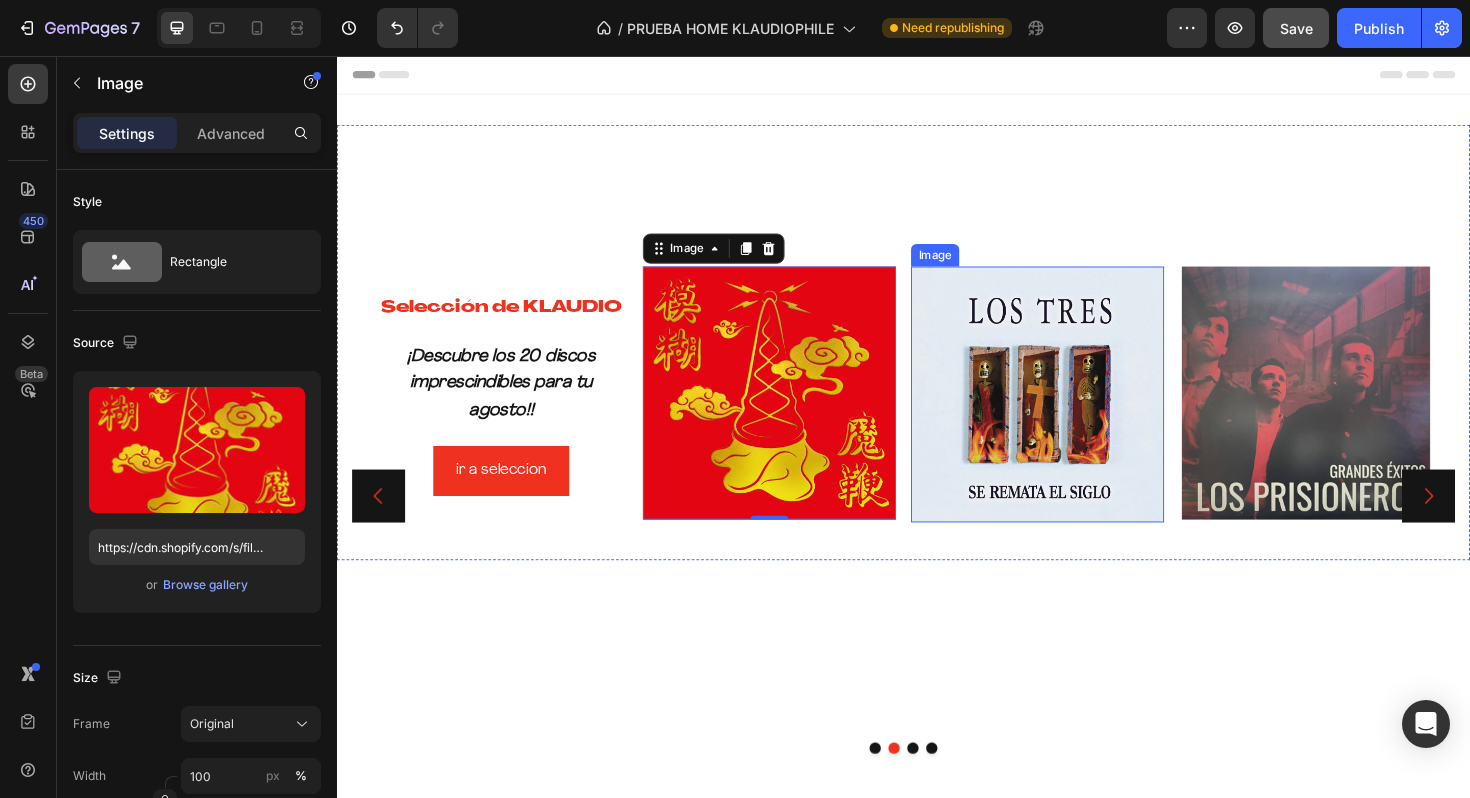 click at bounding box center (1079, 414) 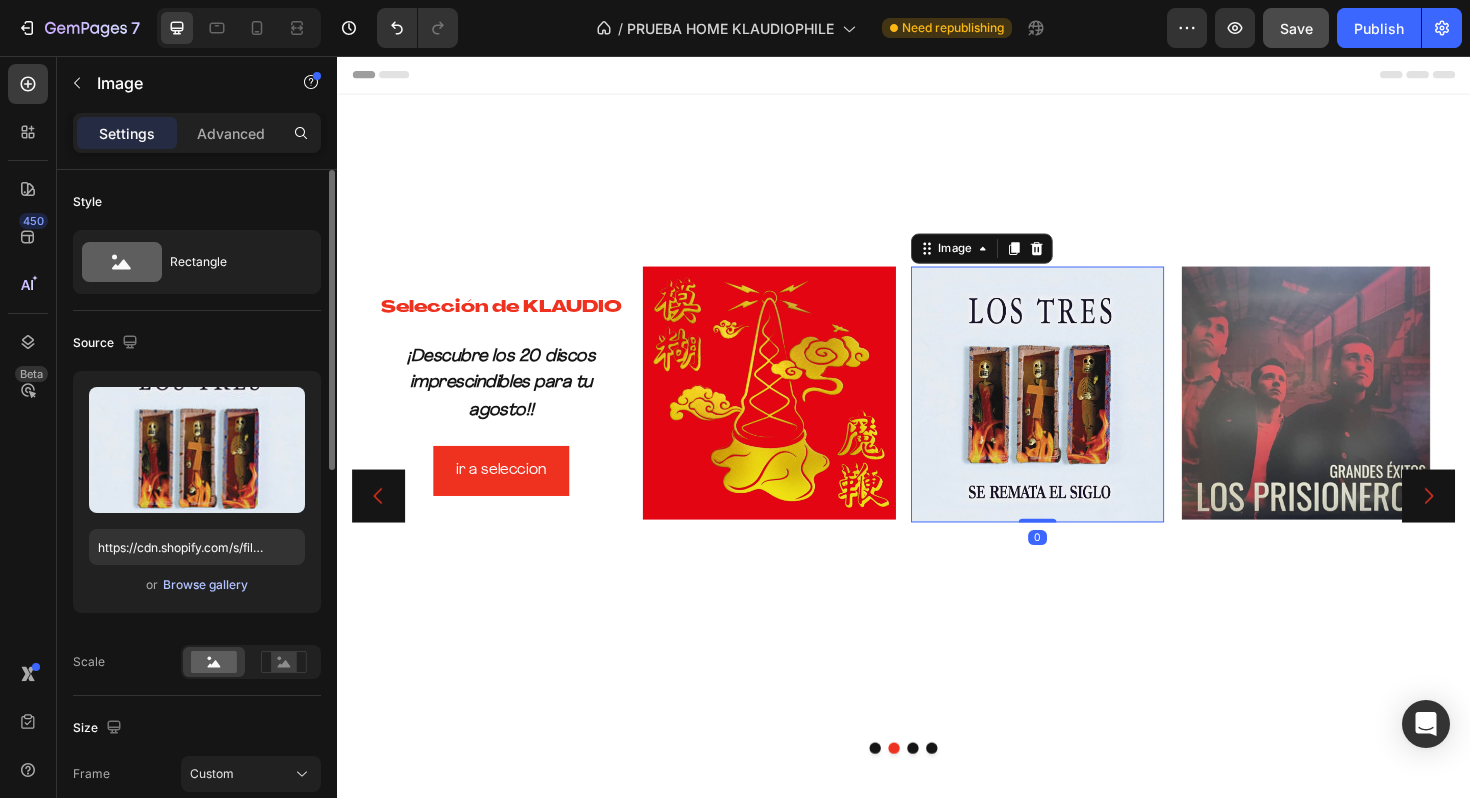 click on "Browse gallery" at bounding box center [205, 585] 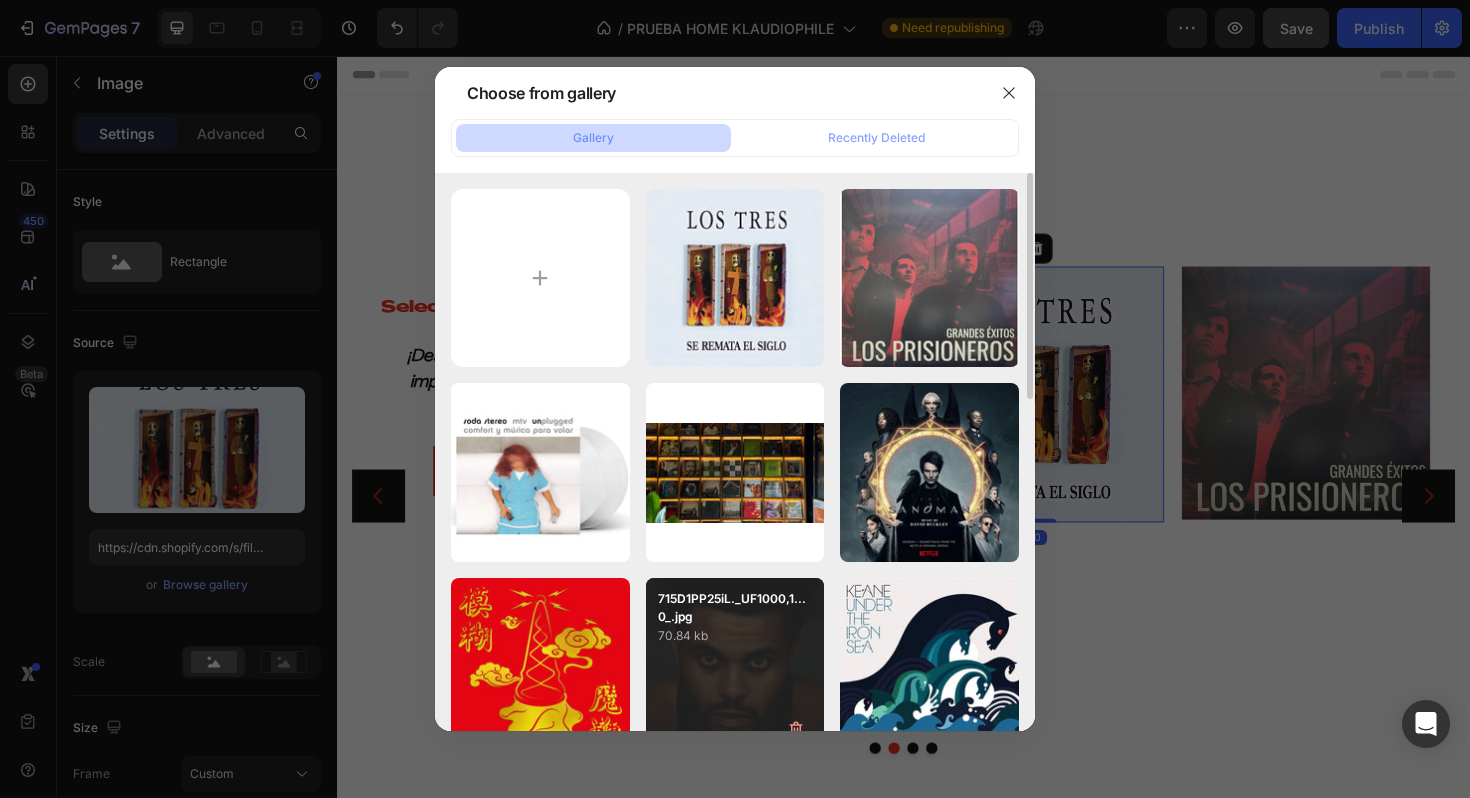 click on "70.84 kb" at bounding box center [735, 636] 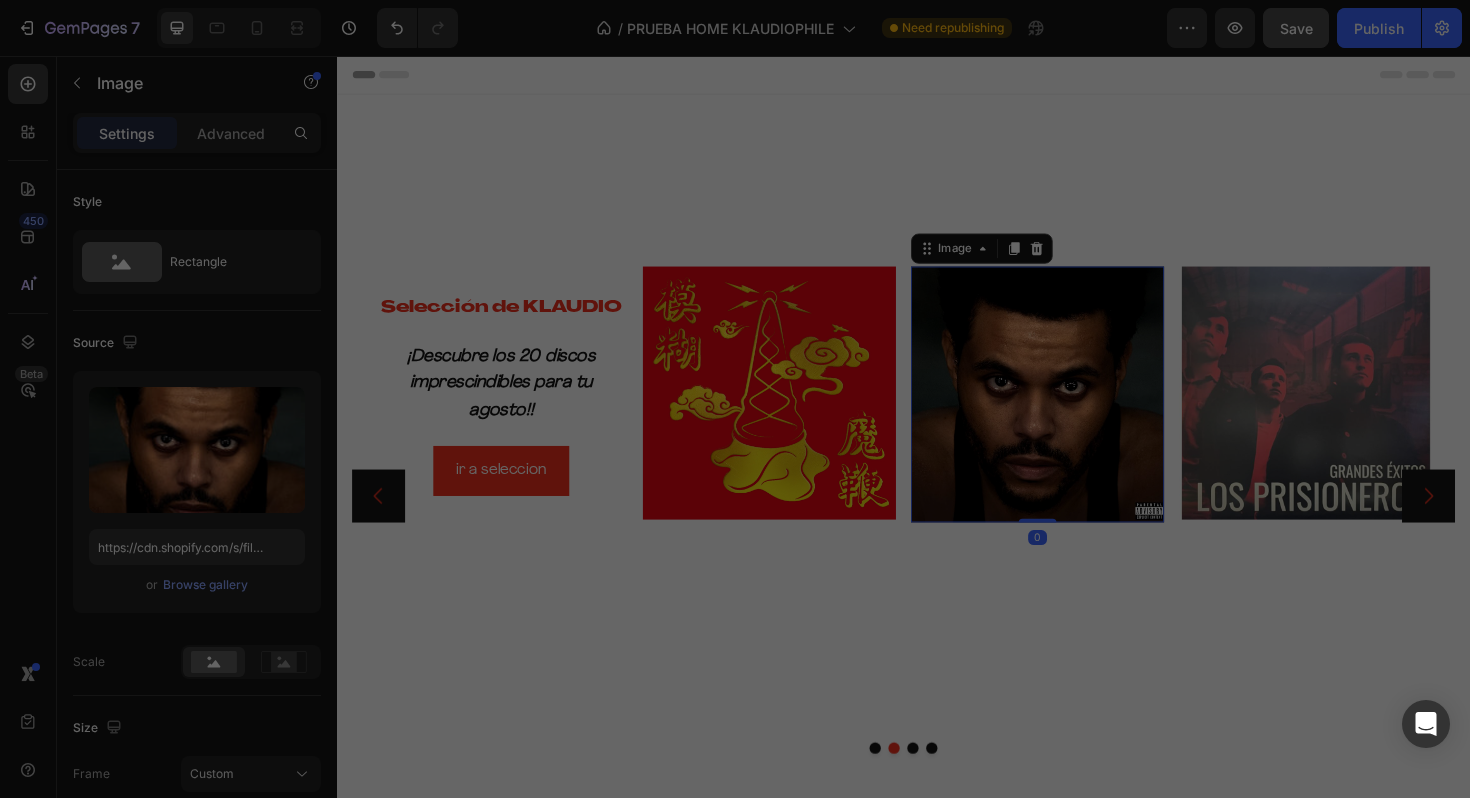 click on "70.84 kb" at bounding box center (735, 636) 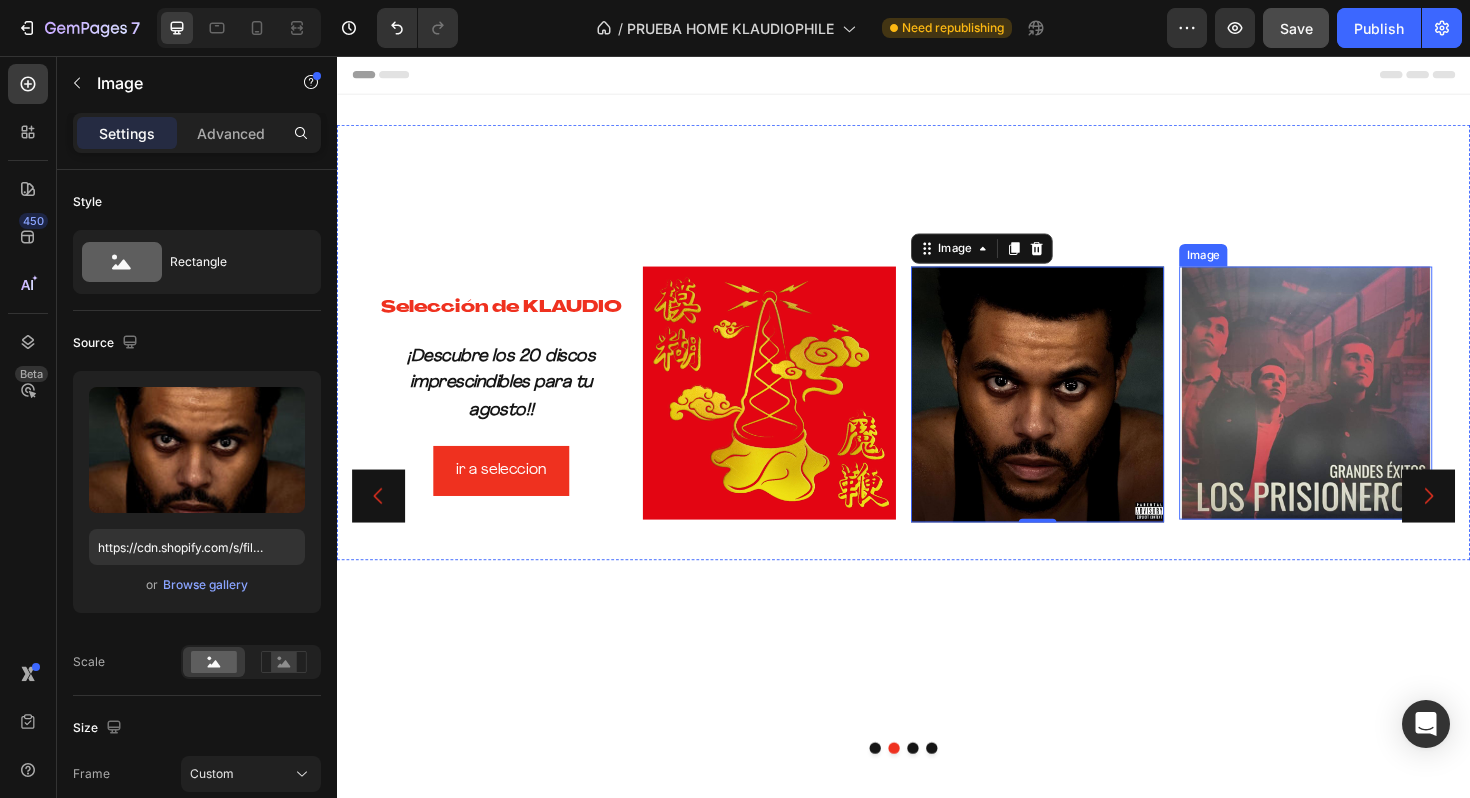 click at bounding box center [1363, 413] 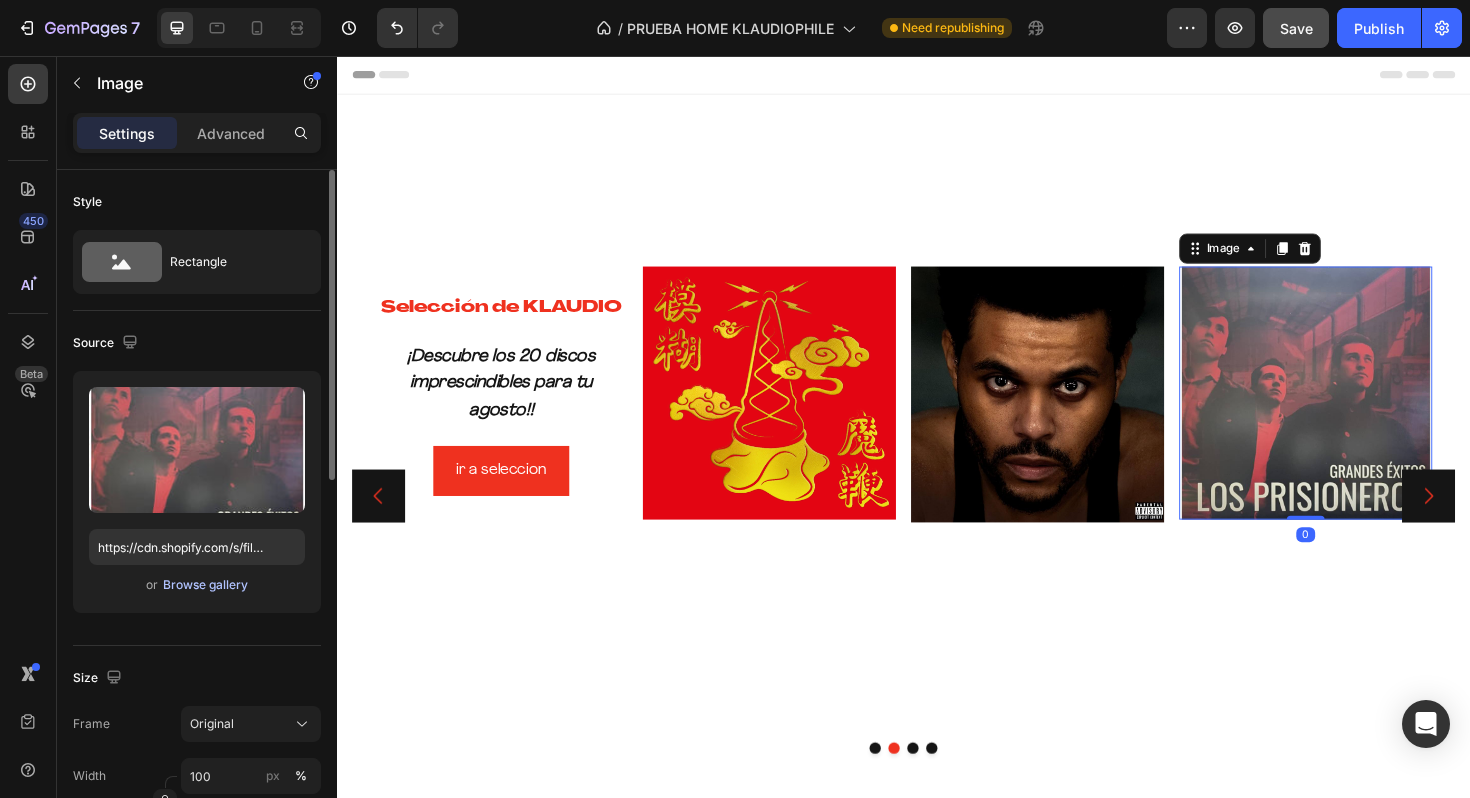 click on "Browse gallery" at bounding box center [205, 585] 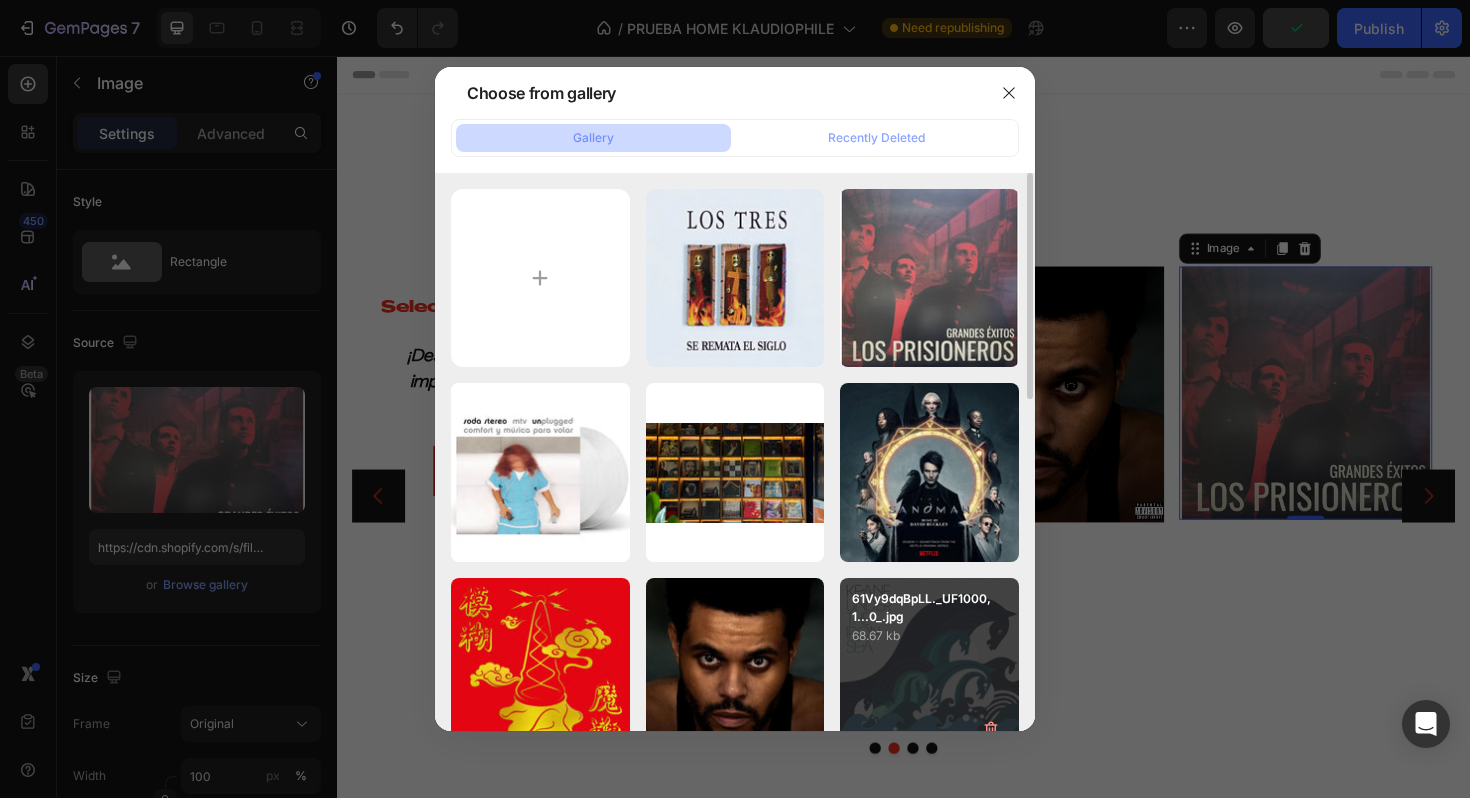 click on "61Vy9dqBpLL._UF1000,1...0_.jpg" at bounding box center (929, 608) 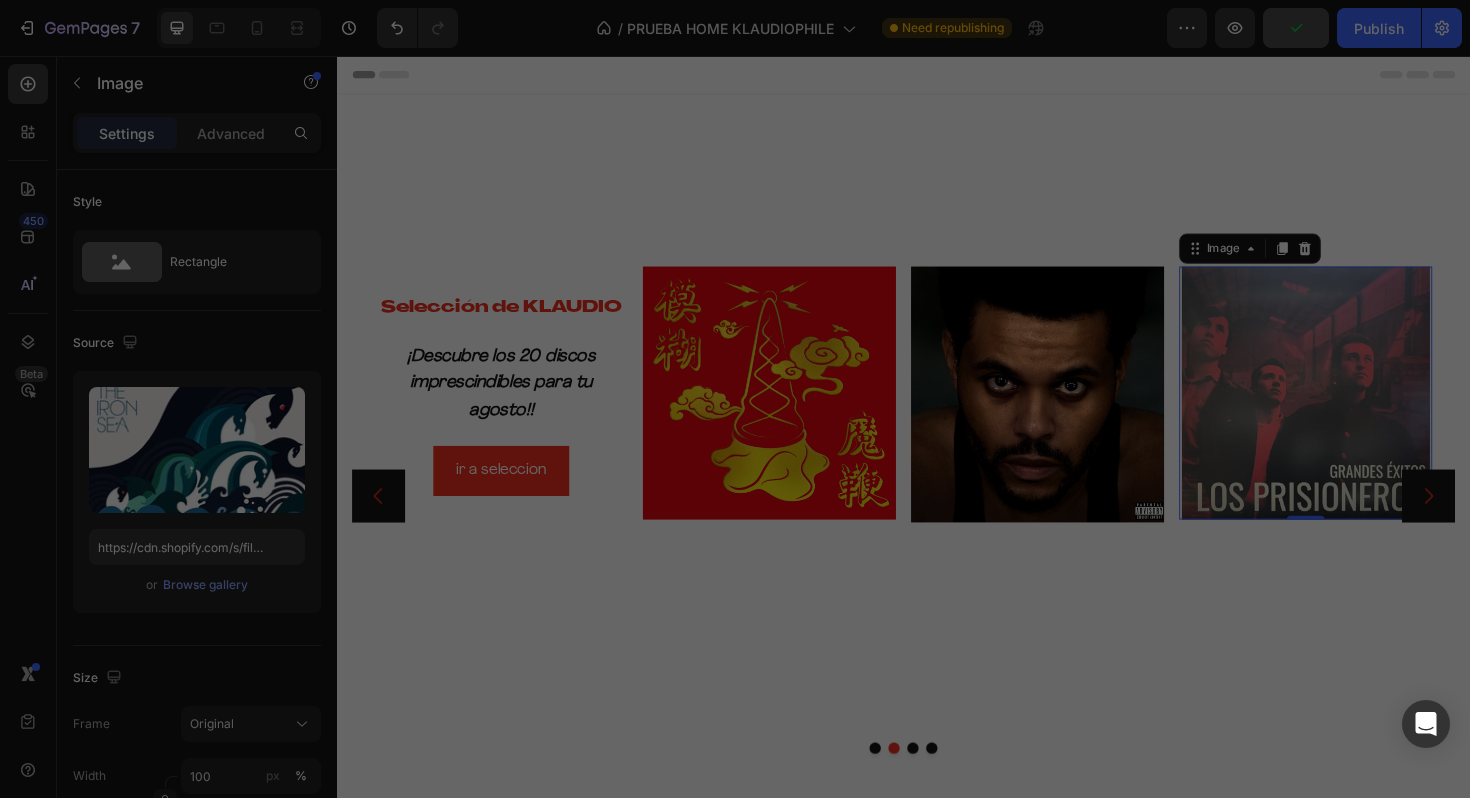 click on "61Vy9dqBpLL._UF1000,1...0_.jpg" at bounding box center (929, 608) 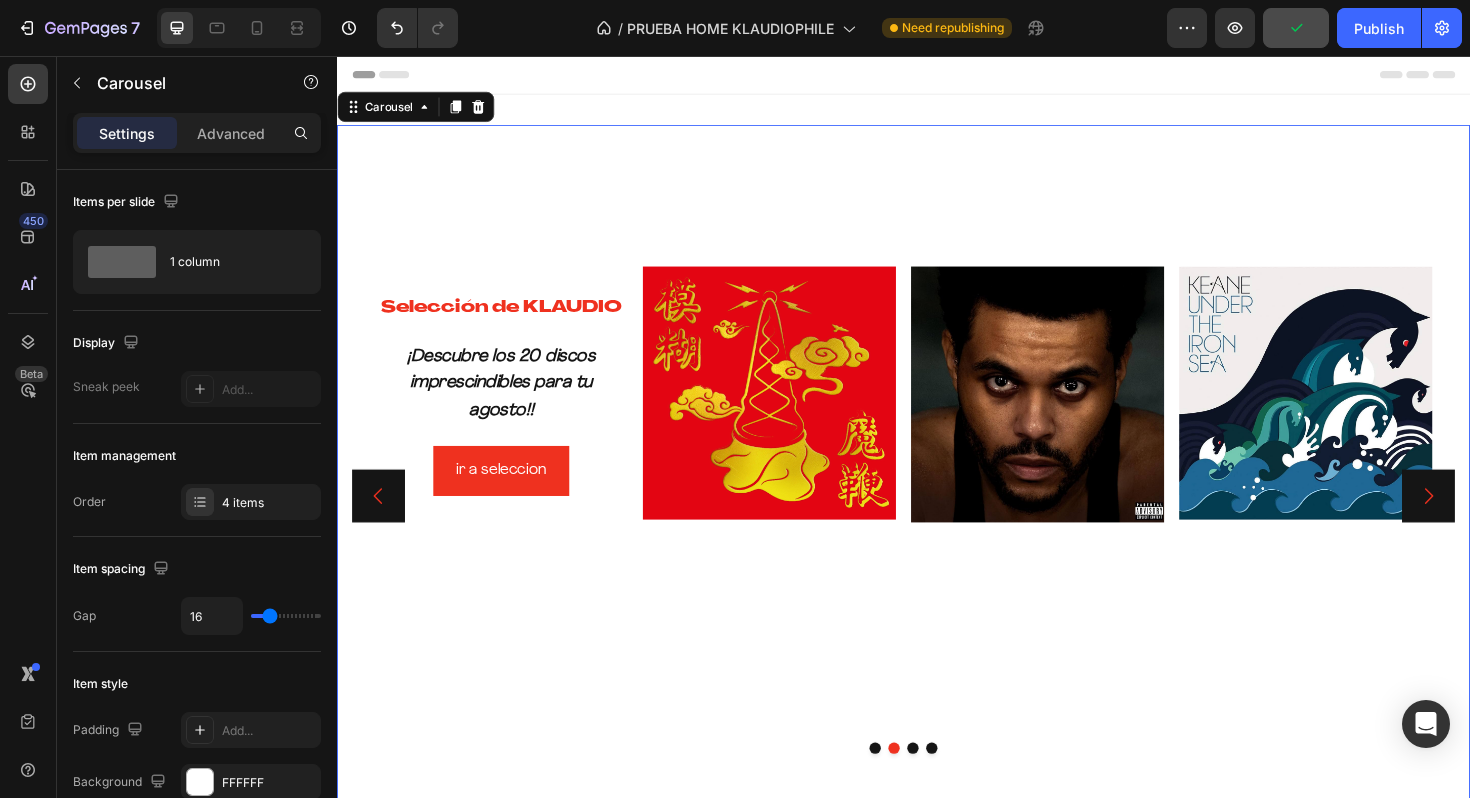 click on "⁠⁠⁠⁠⁠⁠⁠ Selección de KLAUDIO Heading ¡Descubre los 20 discos imprescindibles para tu agosto!! Text Block ir a seleccion Button Image Image Image Row" at bounding box center (937, 522) 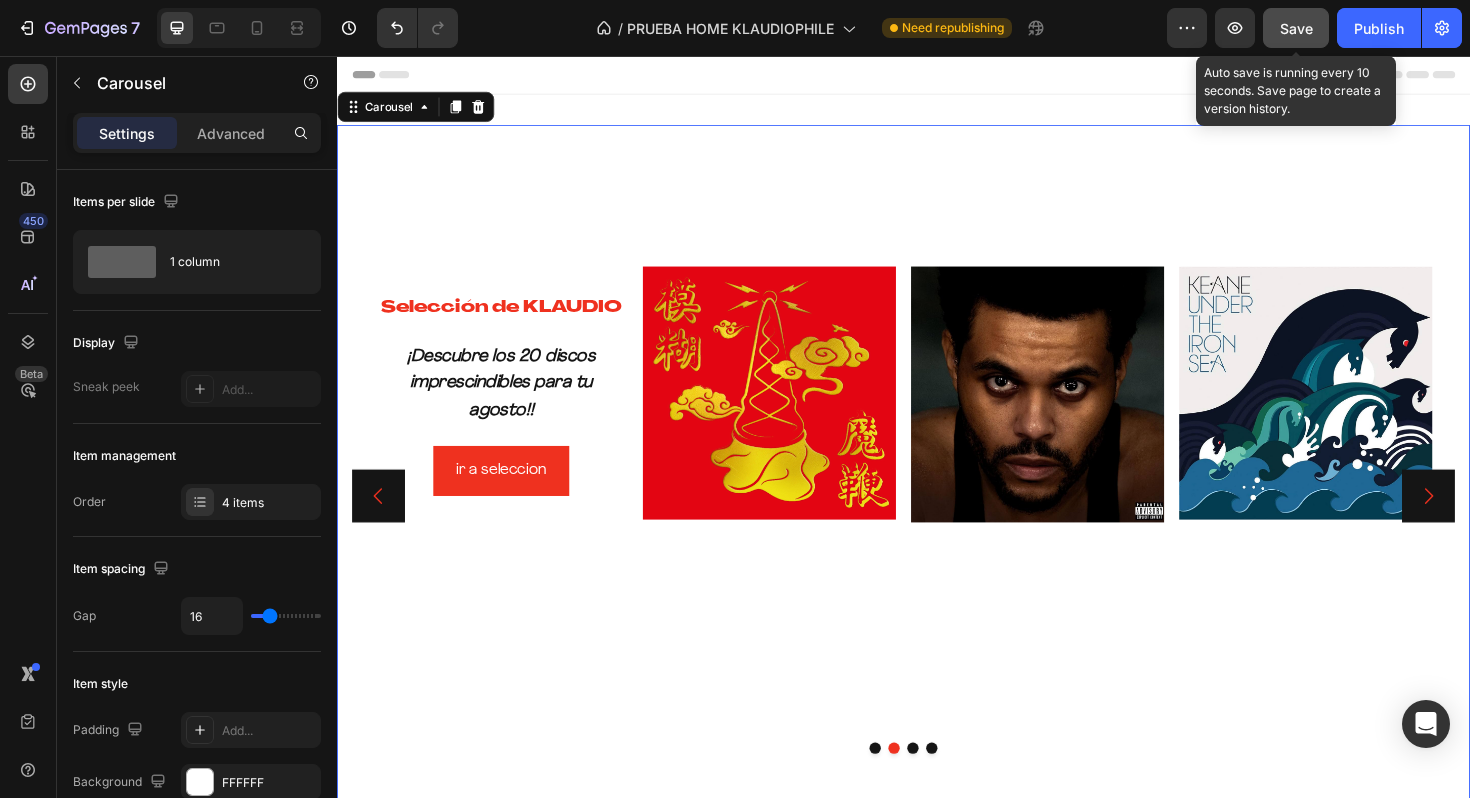 click on "Save" 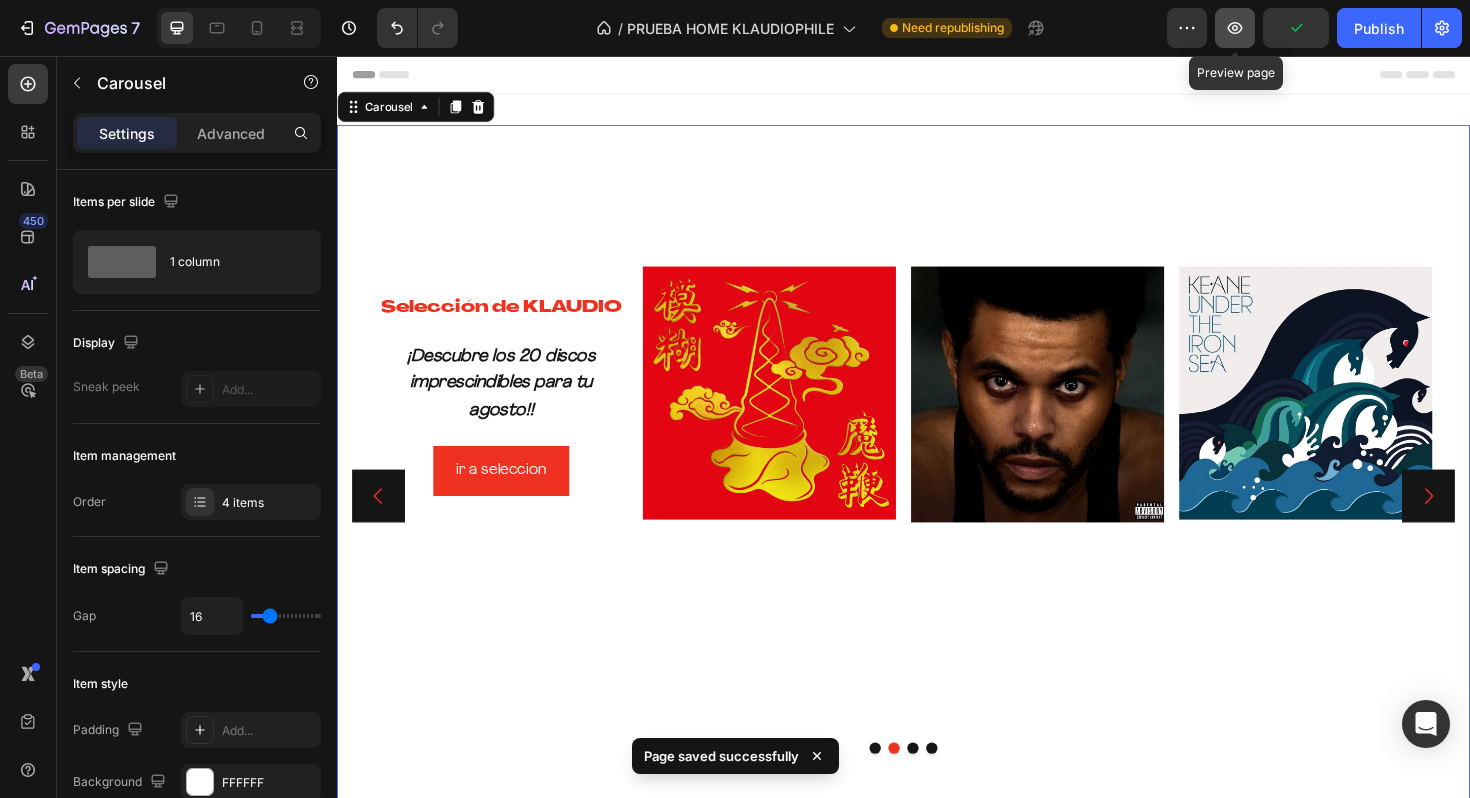 click 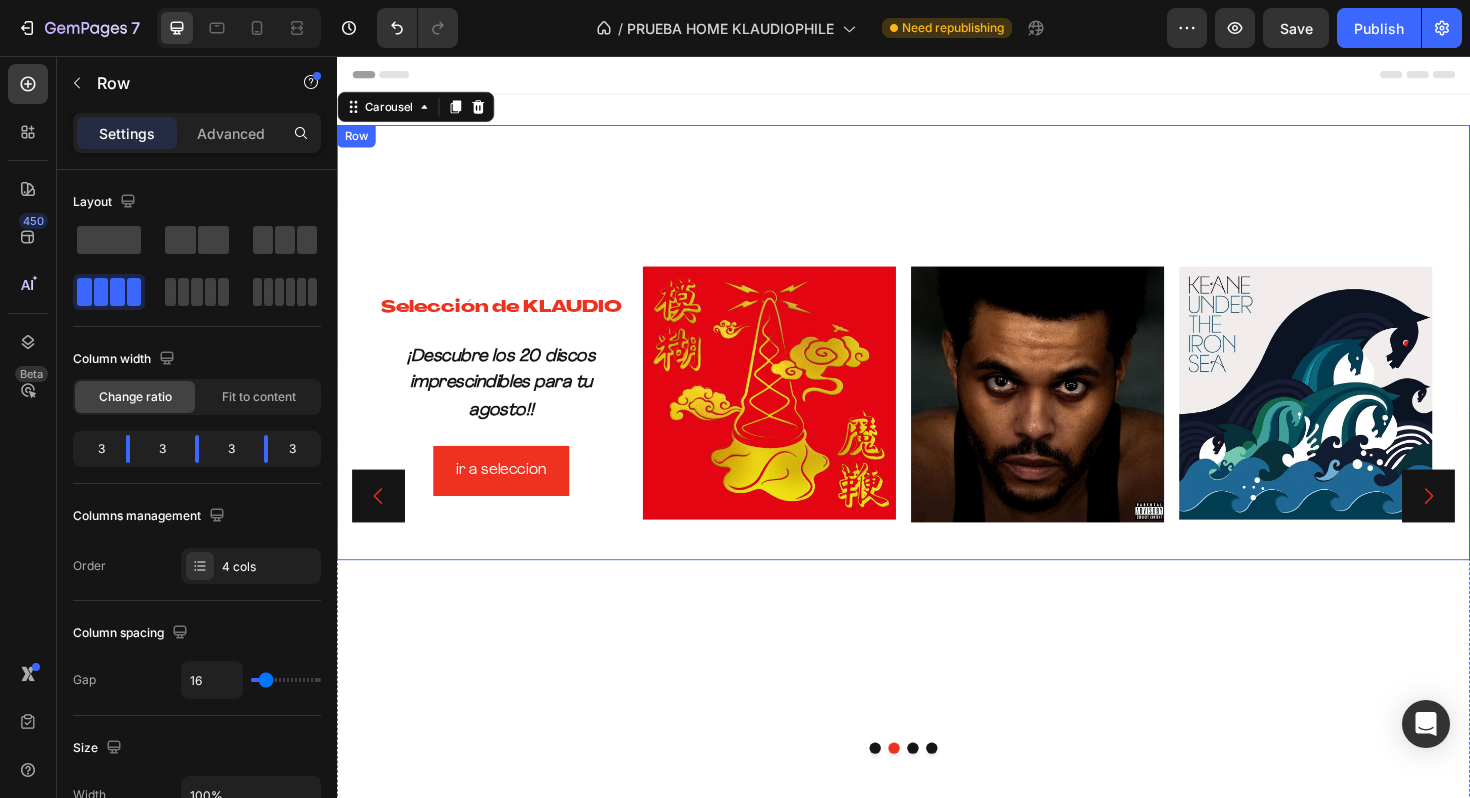 click on "⁠⁠⁠⁠⁠⁠⁠ Selección de KLAUDIO Heading ¡Descubre los 20 discos imprescindibles para tu agosto!! Text Block ir a seleccion Button Image Image Image Row" at bounding box center (937, 359) 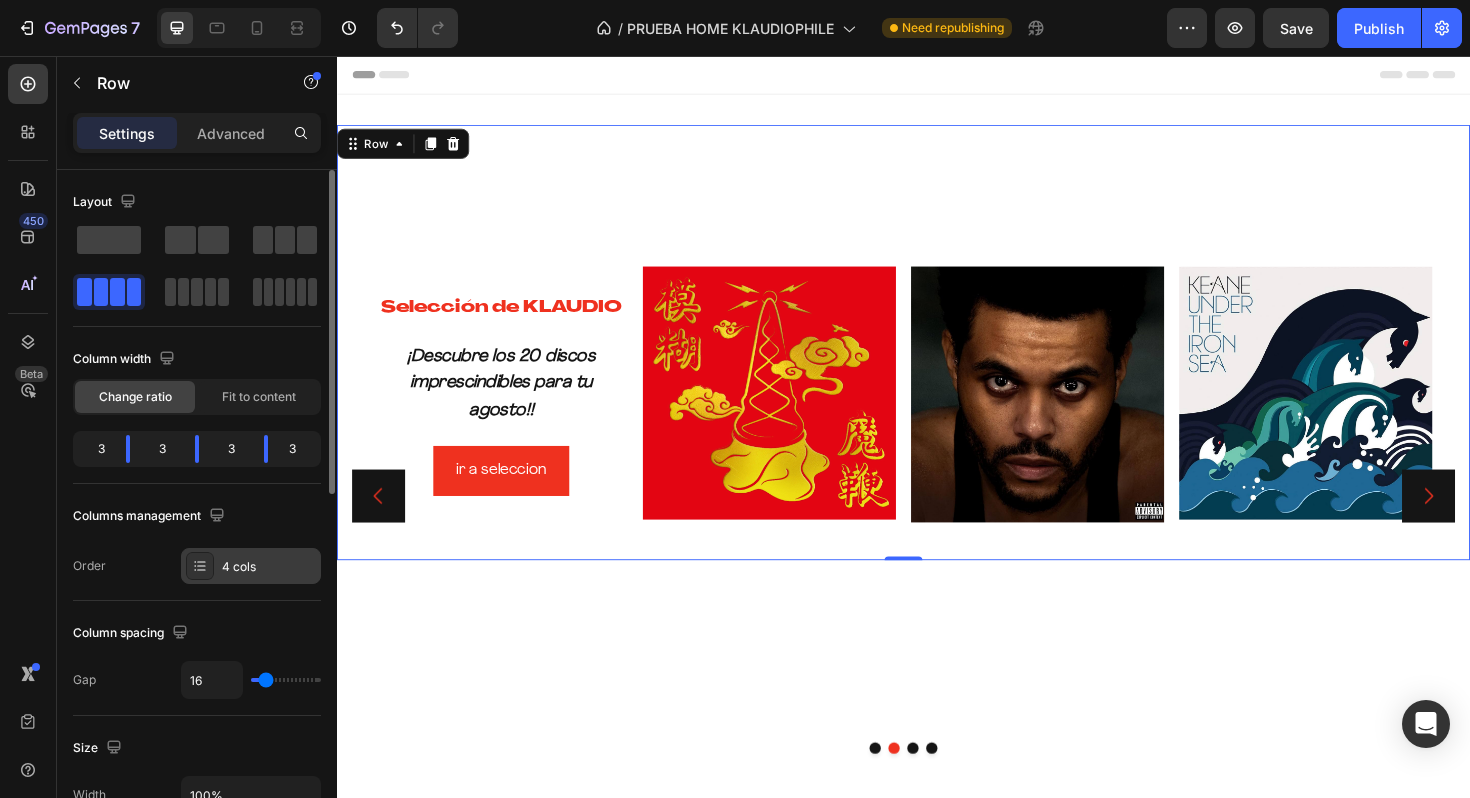 click 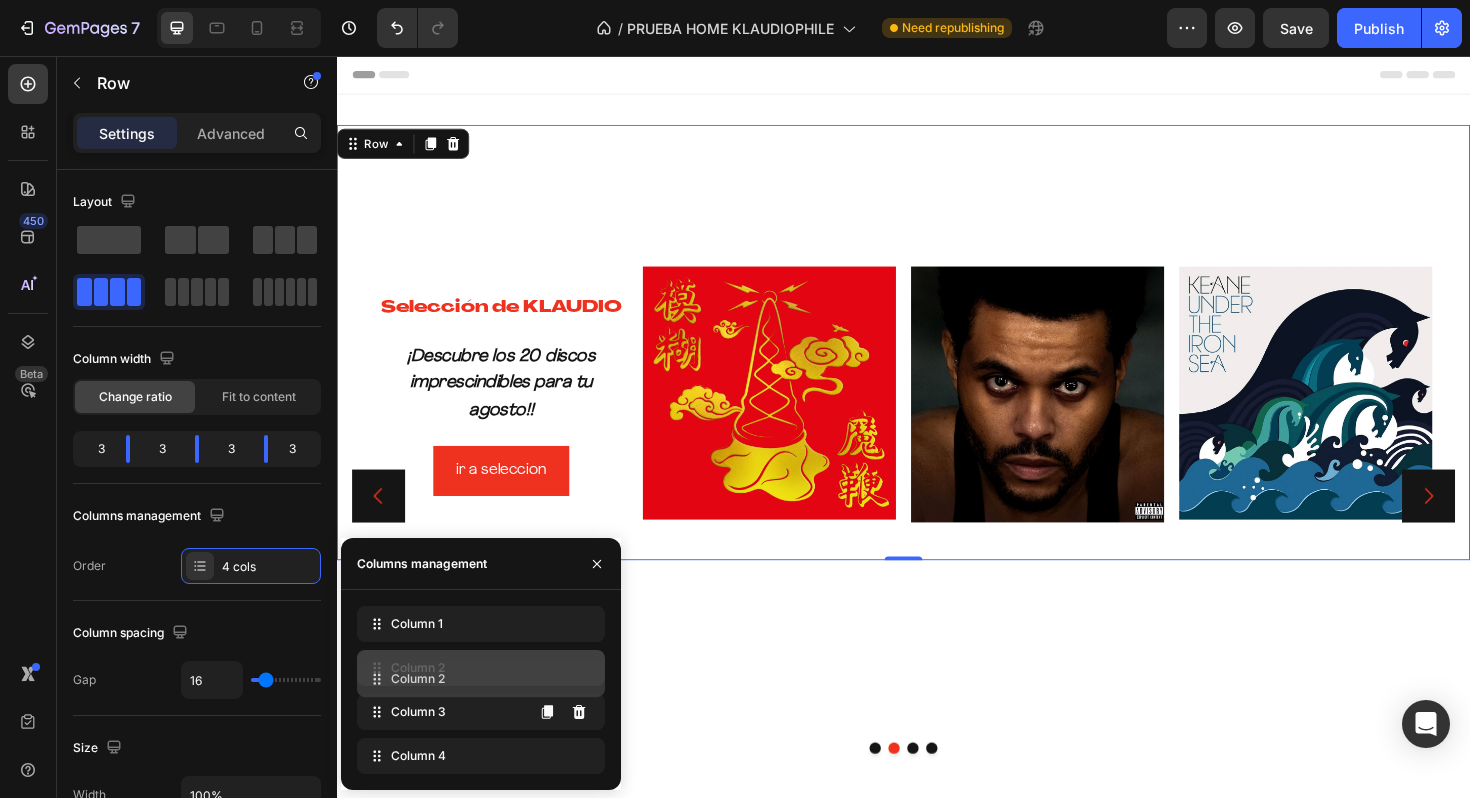type 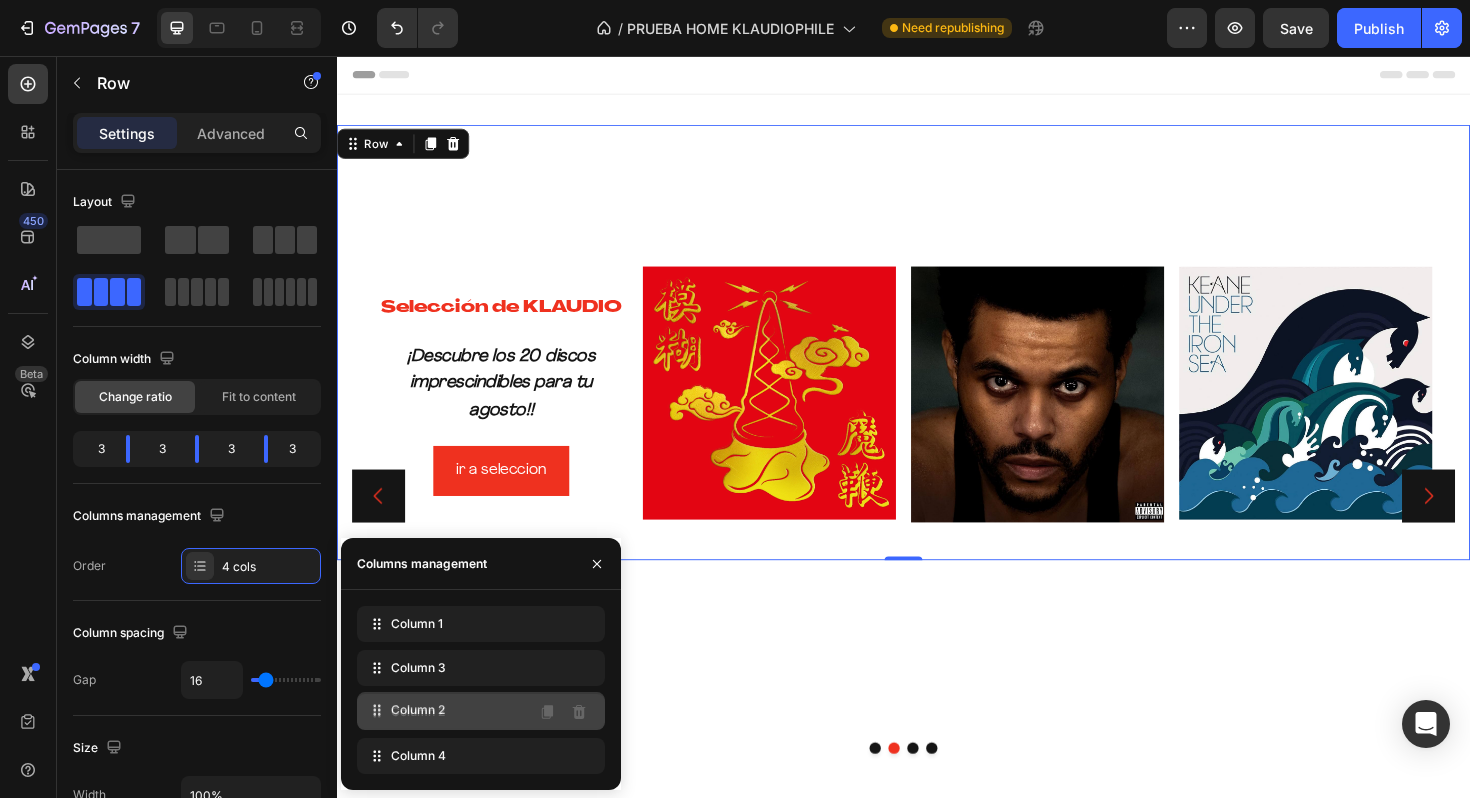 drag, startPoint x: 388, startPoint y: 670, endPoint x: 388, endPoint y: 712, distance: 42 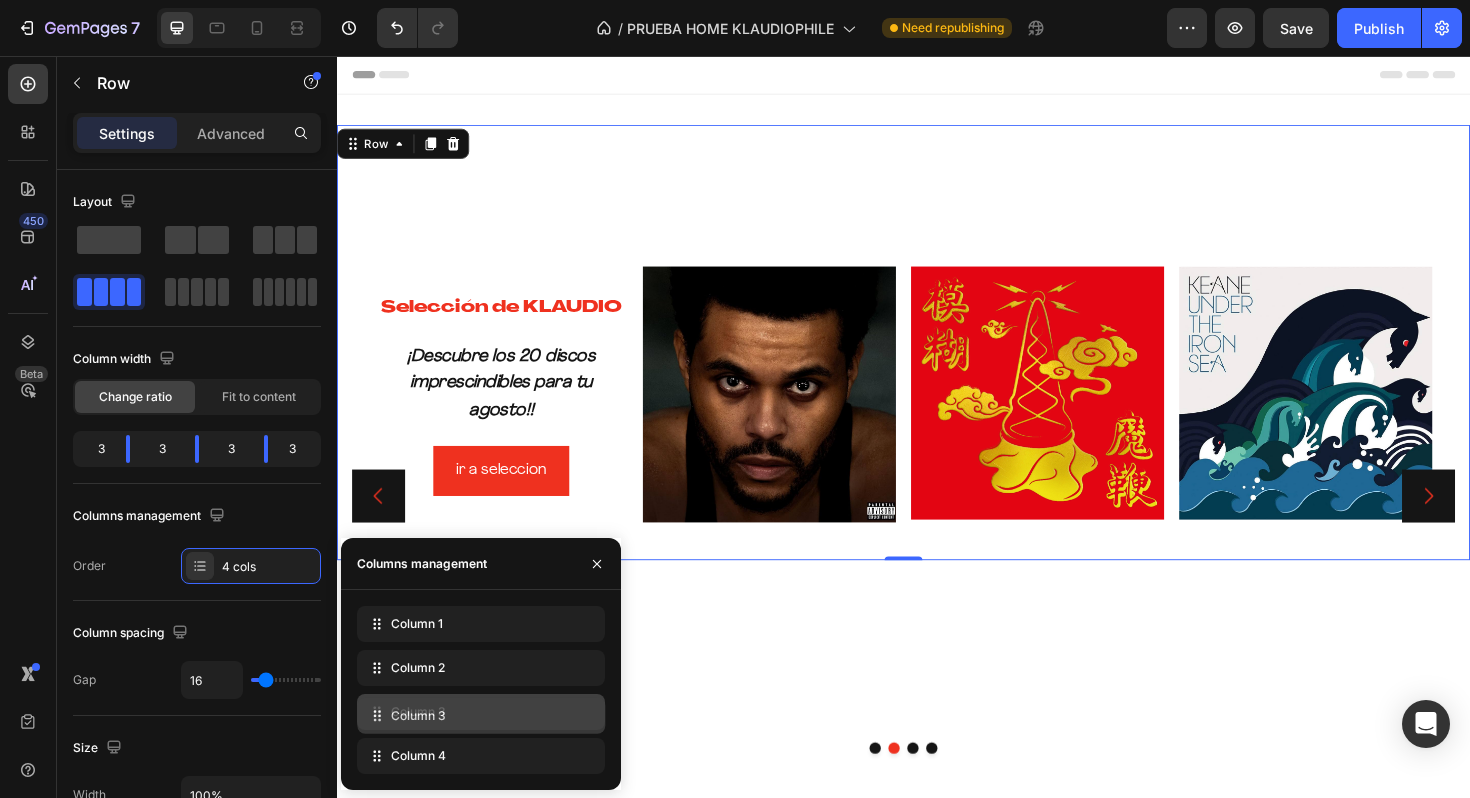 drag, startPoint x: 374, startPoint y: 665, endPoint x: 374, endPoint y: 713, distance: 48 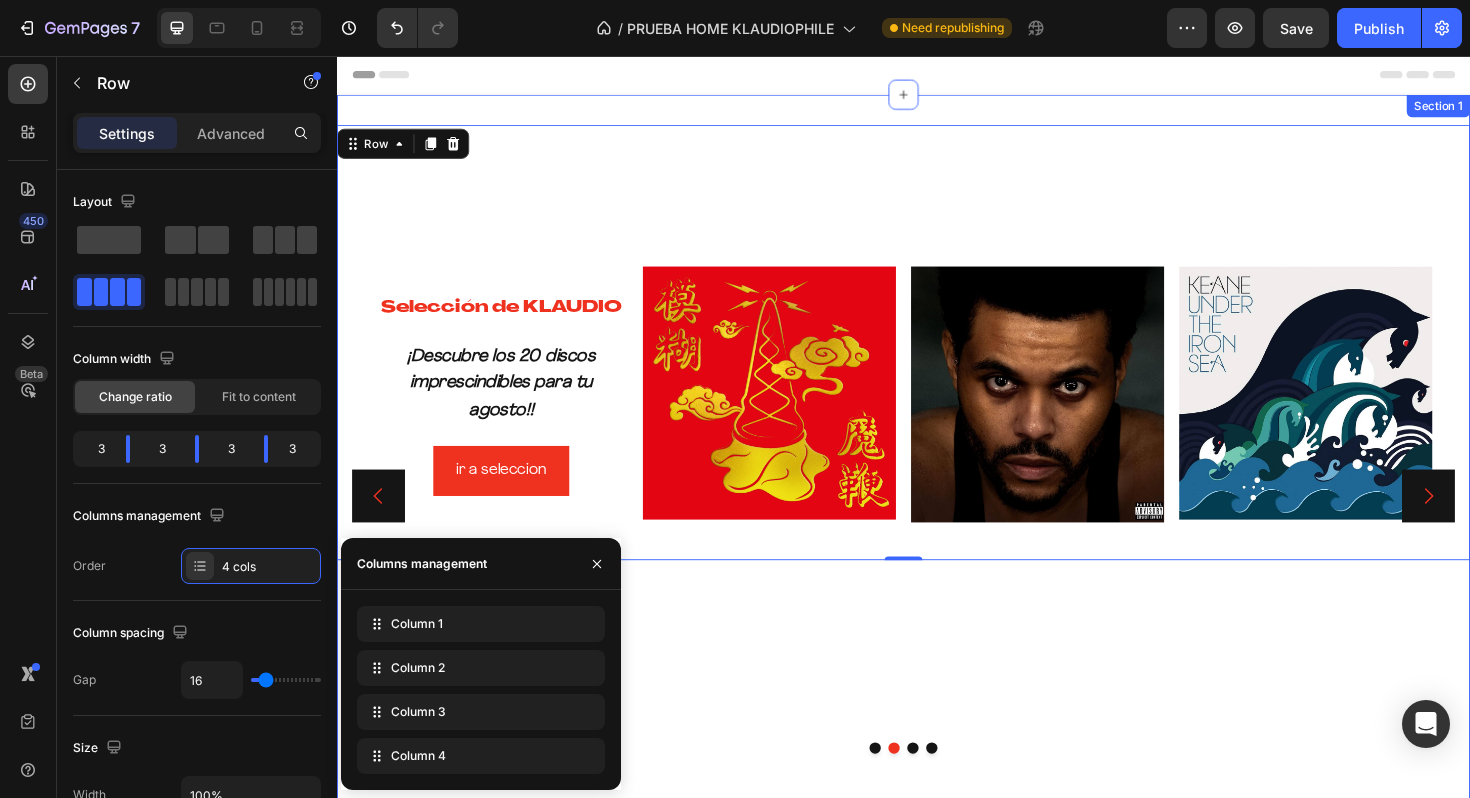 click on "Lanzamiento de la semana Heading ¡Discos raros que solo encontrarás un par de veces a la venta!  ¡Hazte con ellos antes de que desaparezcan! Text Block ir por el Button Image Hero Banner ⁠⁠⁠⁠⁠⁠⁠ Selección de KLAUDIO Heading ¡Descubre los 20 discos imprescindibles para tu agosto!! Text Block ir a seleccion Button Image Image Image Row   0 De Chile para el mundo Heading Image Image Image Row ¡Top Records, ¡Descuentos Increíbles! Heading ¡Ofertas en Vinilos, Consigue el Tuyo Ahora! Text Block ofertas!! Button
Drop element here Hero Banner
Carousel Section 1" at bounding box center (937, 522) 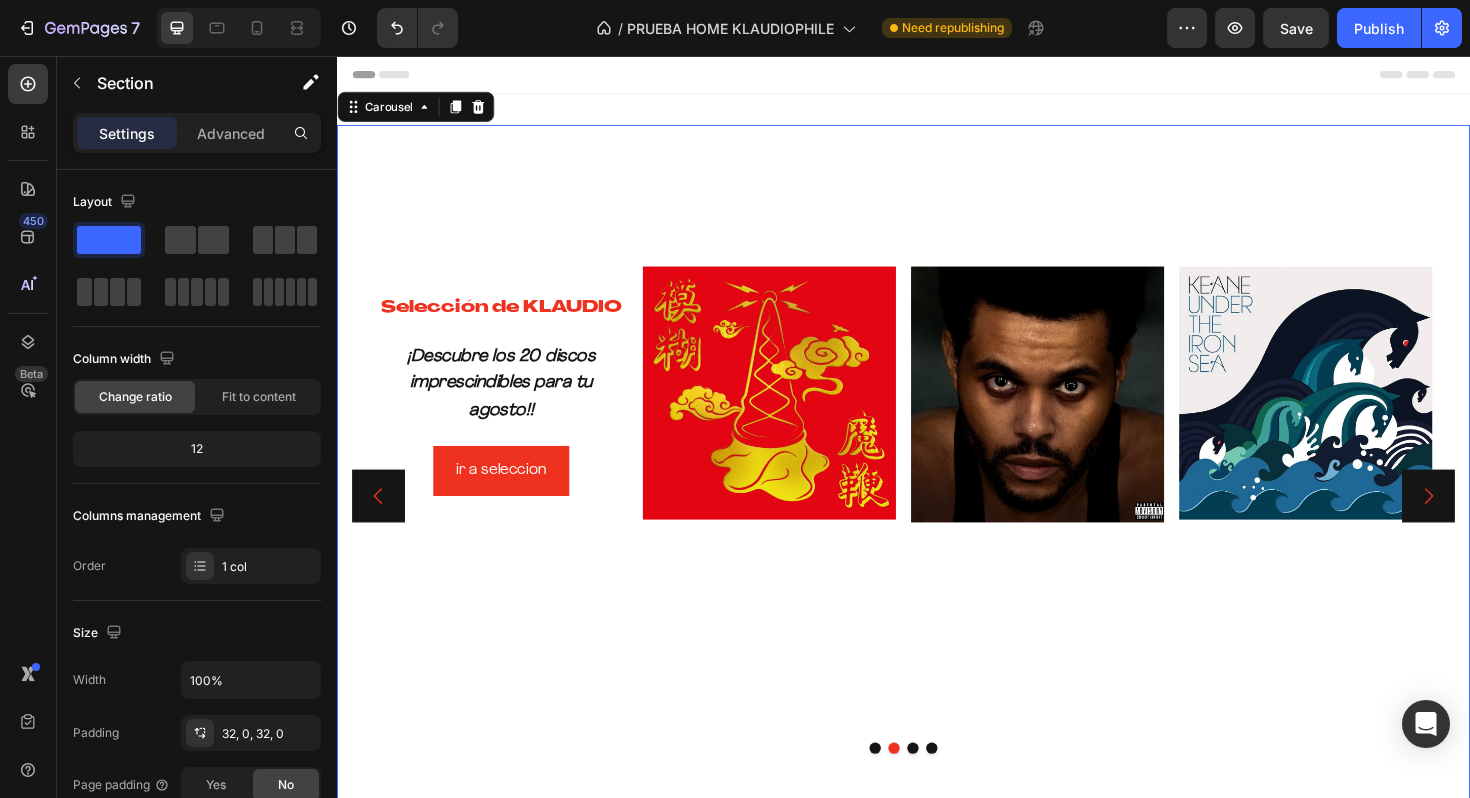 click on "⁠⁠⁠⁠⁠⁠⁠ Selección de KLAUDIO Heading ¡Descubre los 20 discos imprescindibles para tu agosto!! Text Block ir a seleccion Button Image Image Image Row" at bounding box center (937, 522) 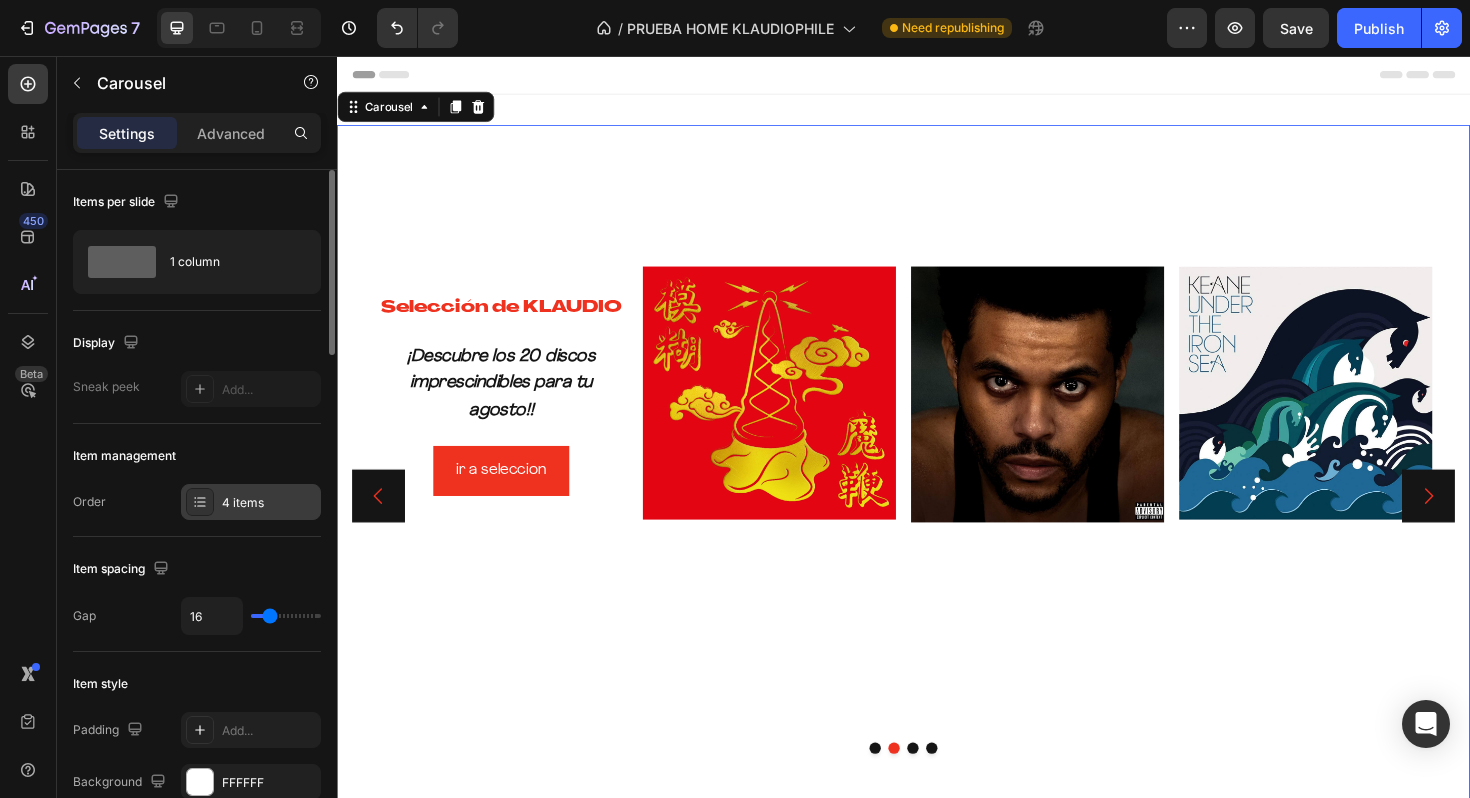 click on "4 items" at bounding box center (269, 503) 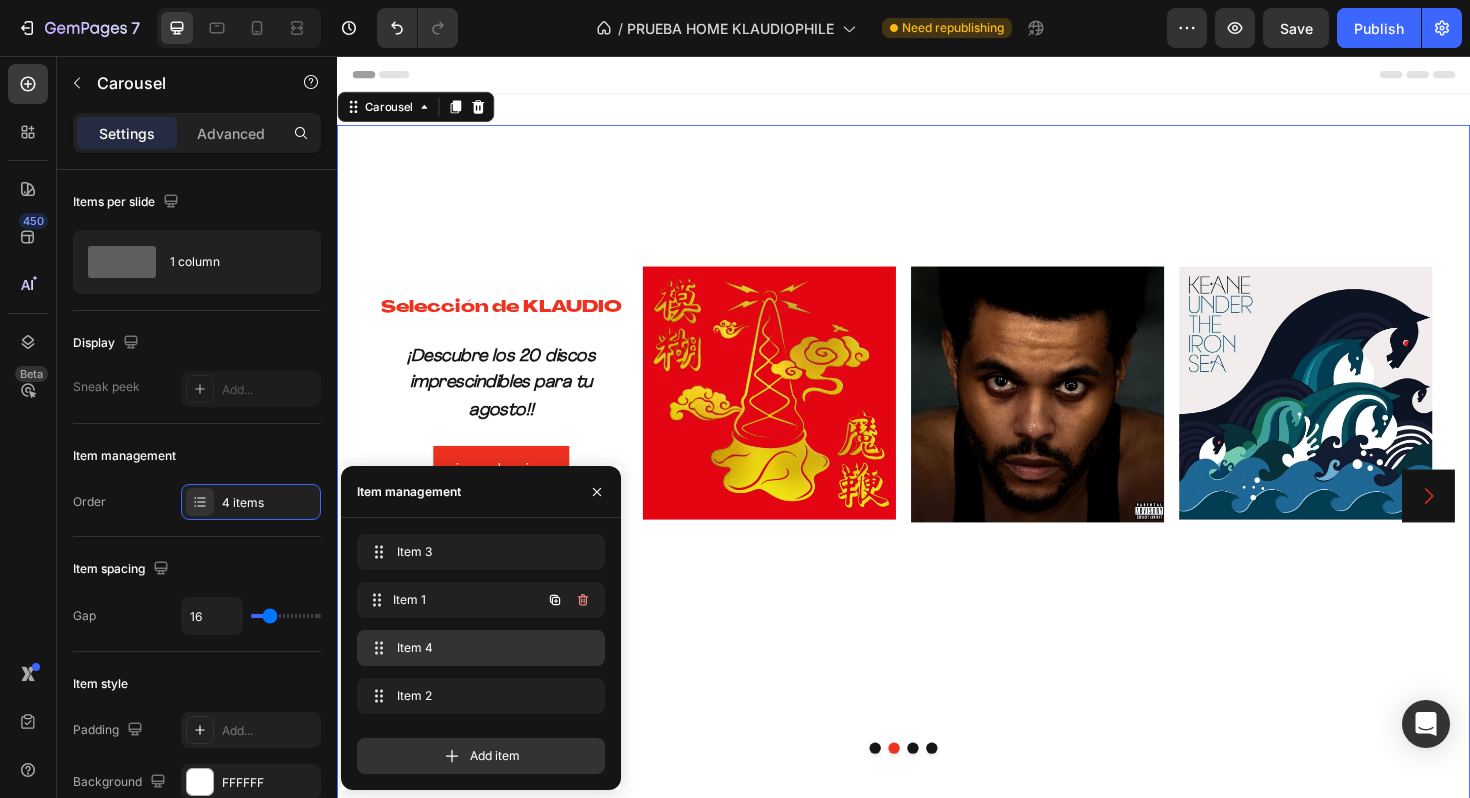 type 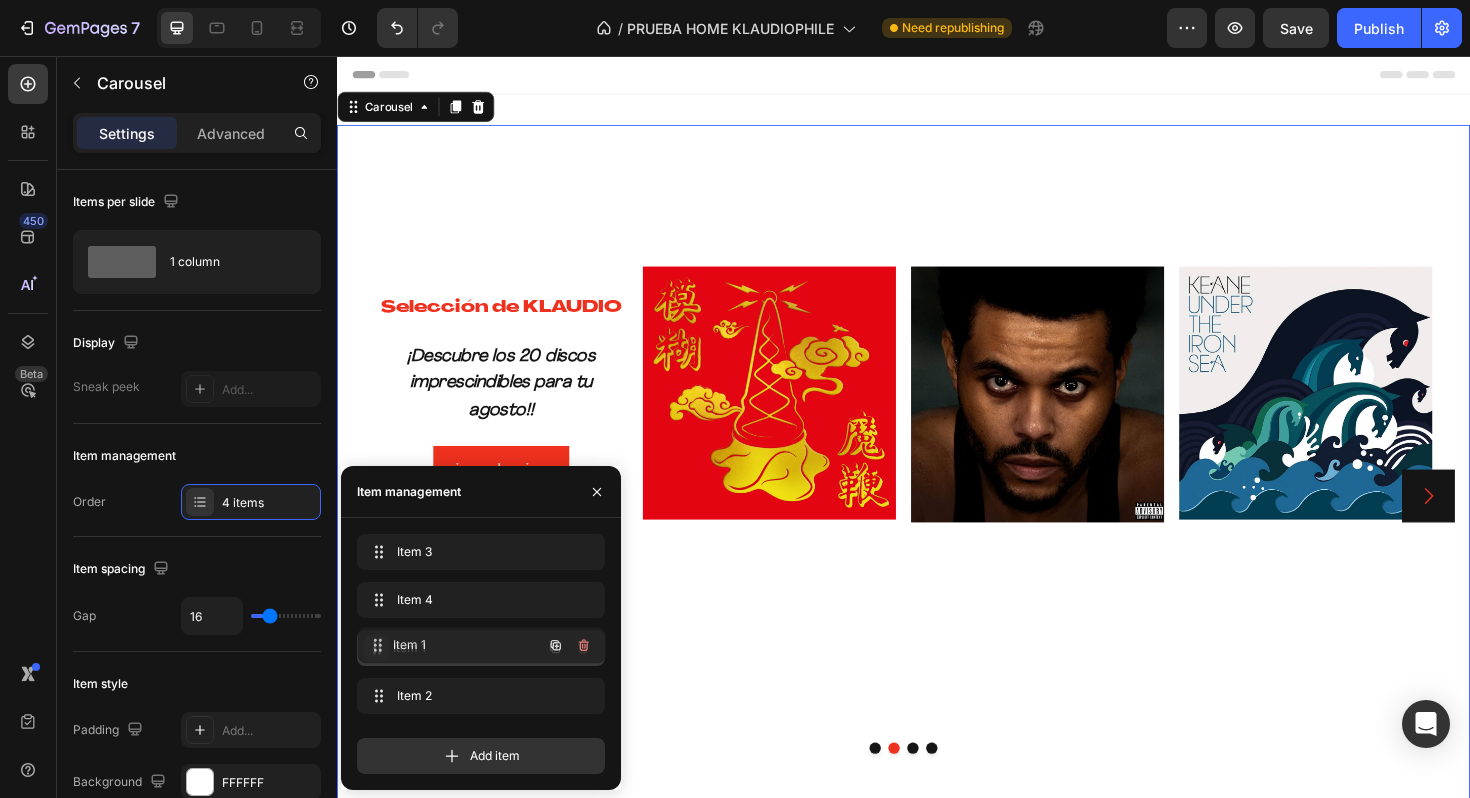 drag, startPoint x: 373, startPoint y: 605, endPoint x: 374, endPoint y: 650, distance: 45.01111 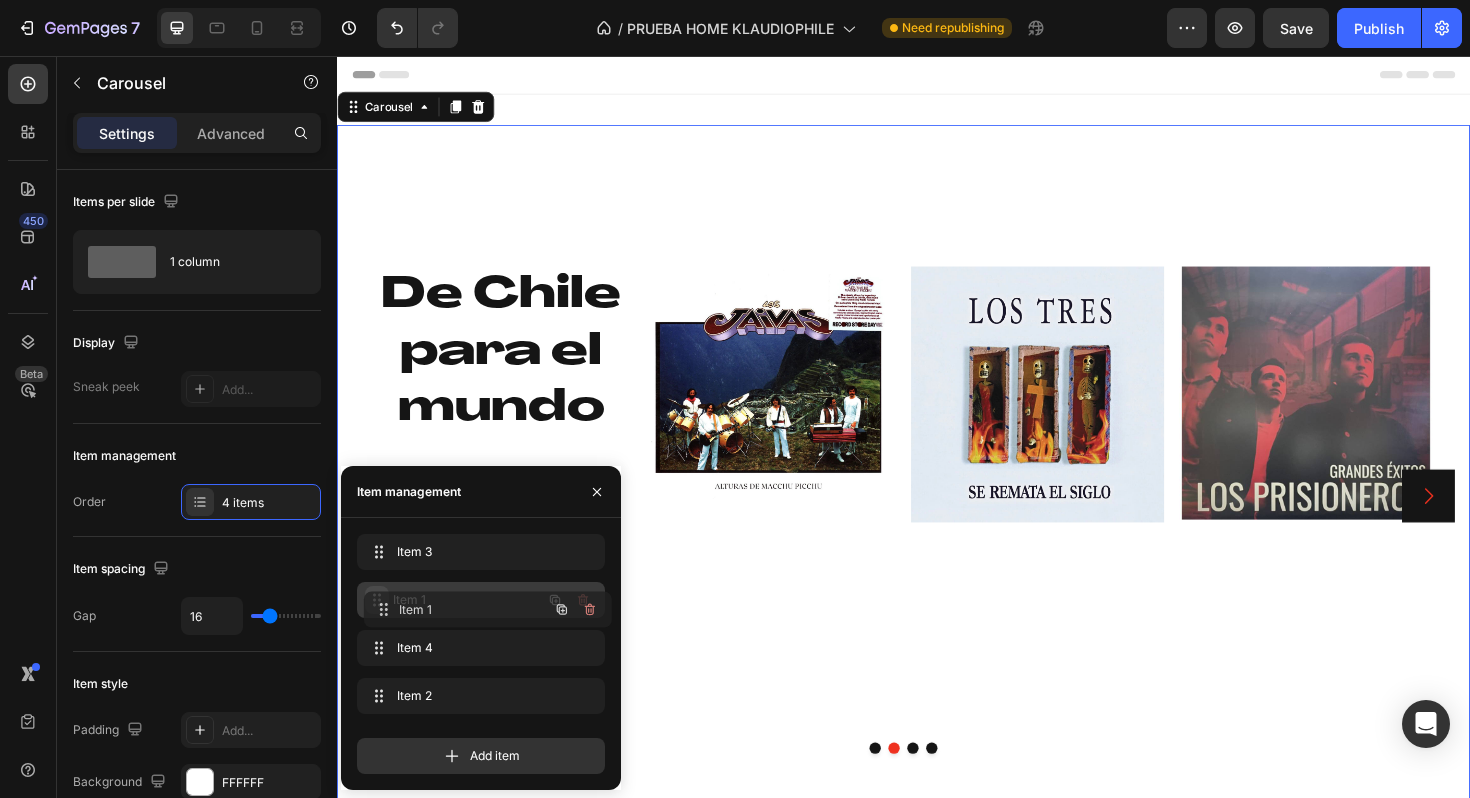 drag, startPoint x: 374, startPoint y: 650, endPoint x: 381, endPoint y: 611, distance: 39.623226 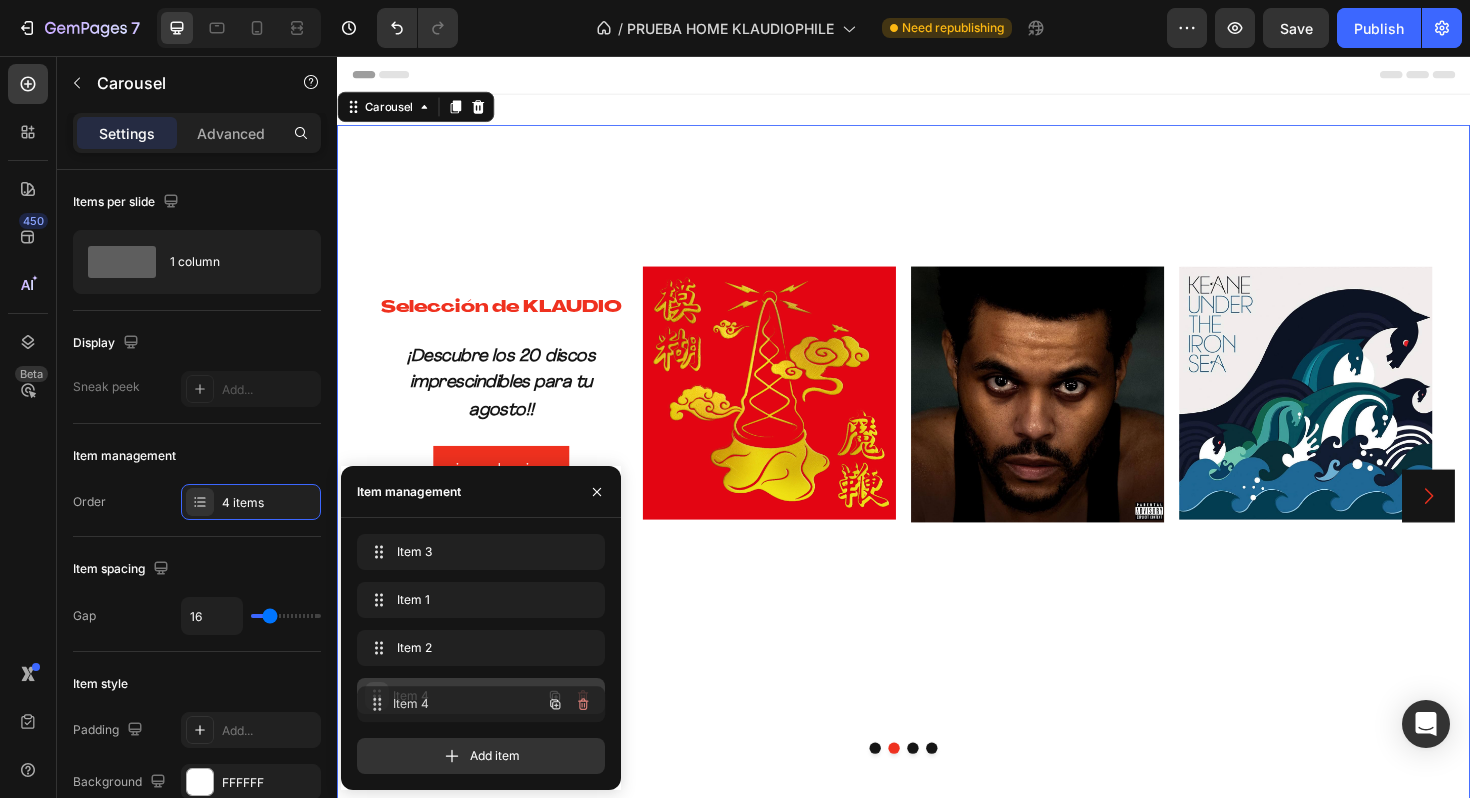 drag, startPoint x: 378, startPoint y: 652, endPoint x: 378, endPoint y: 708, distance: 56 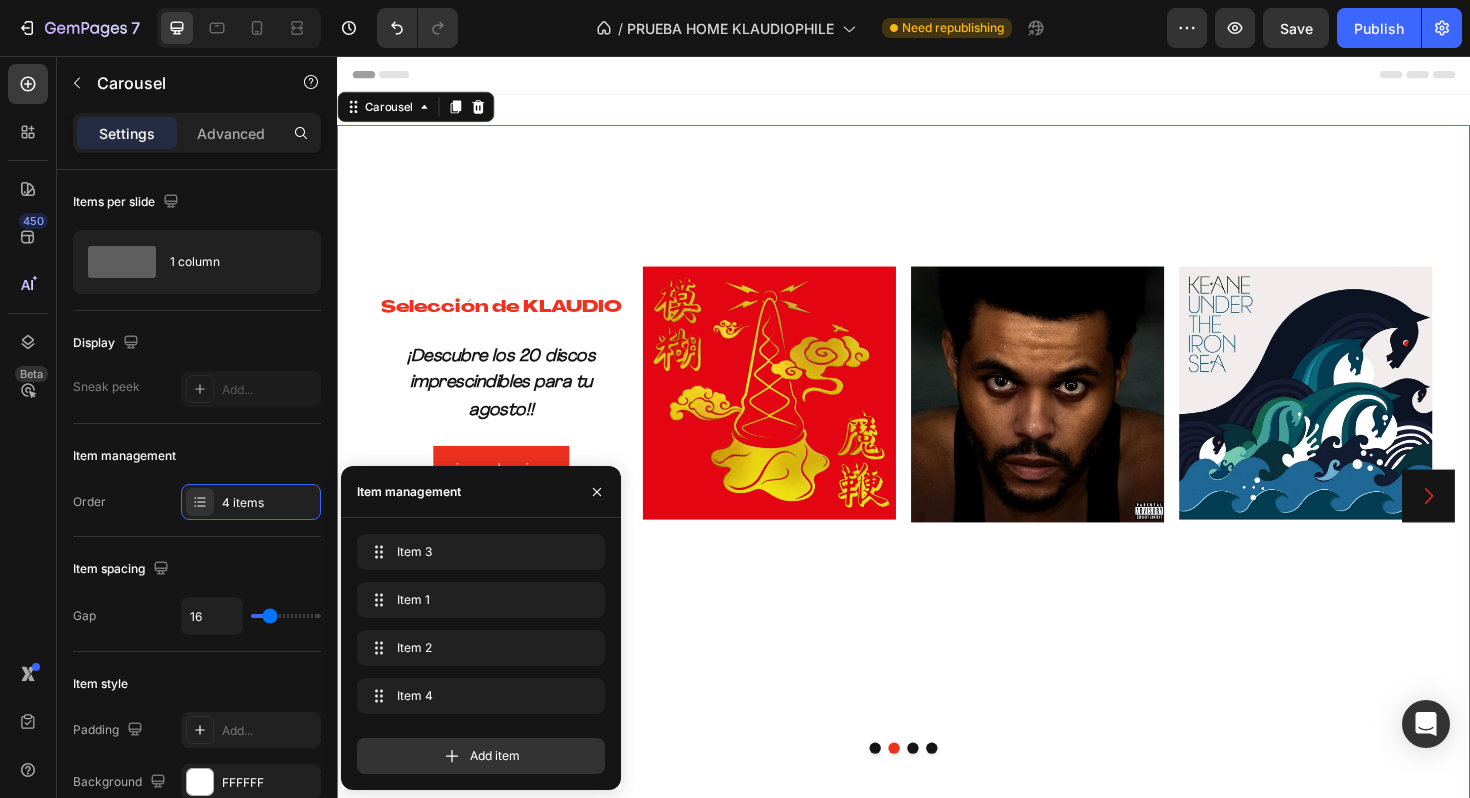 click at bounding box center (907, 789) 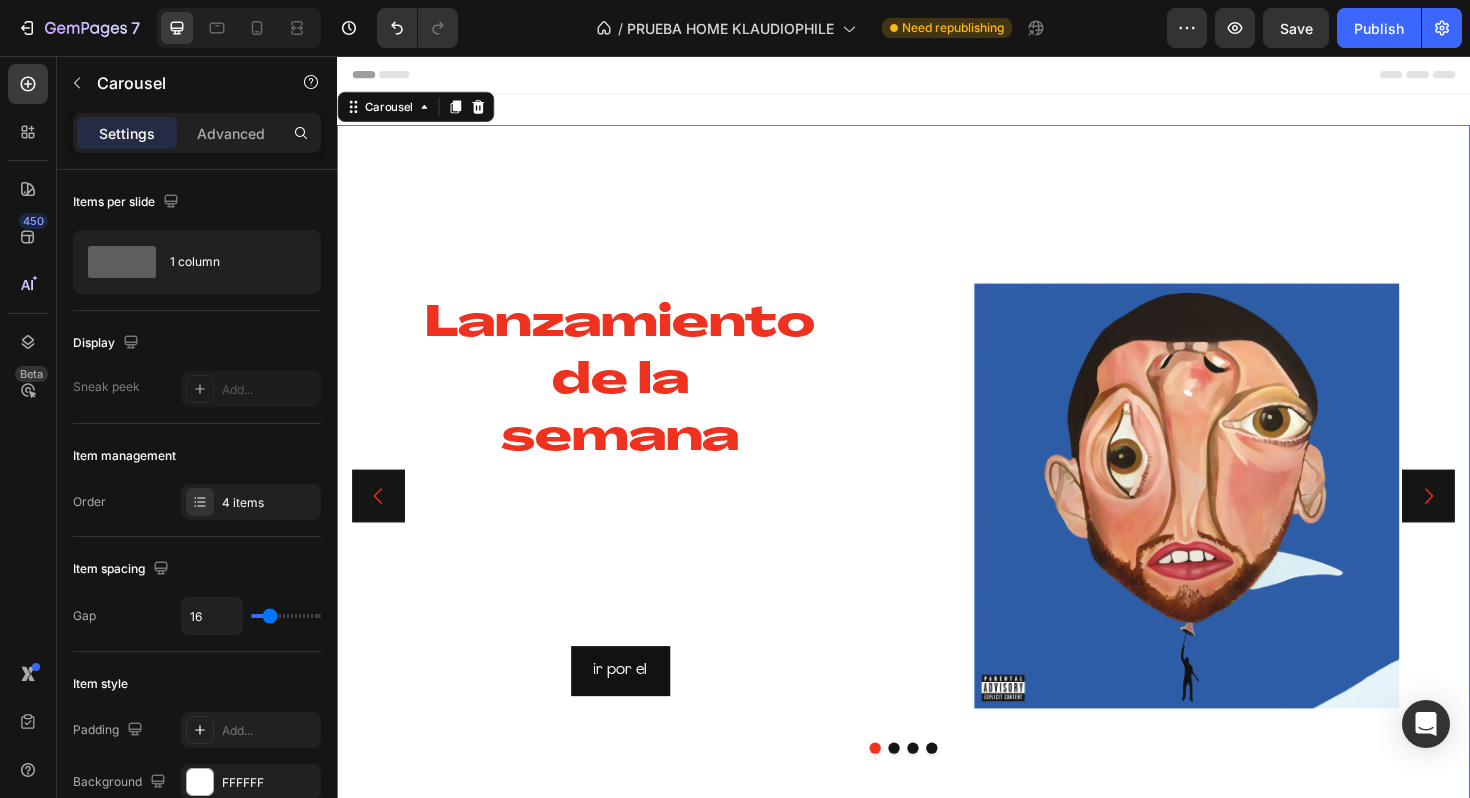 click at bounding box center (927, 789) 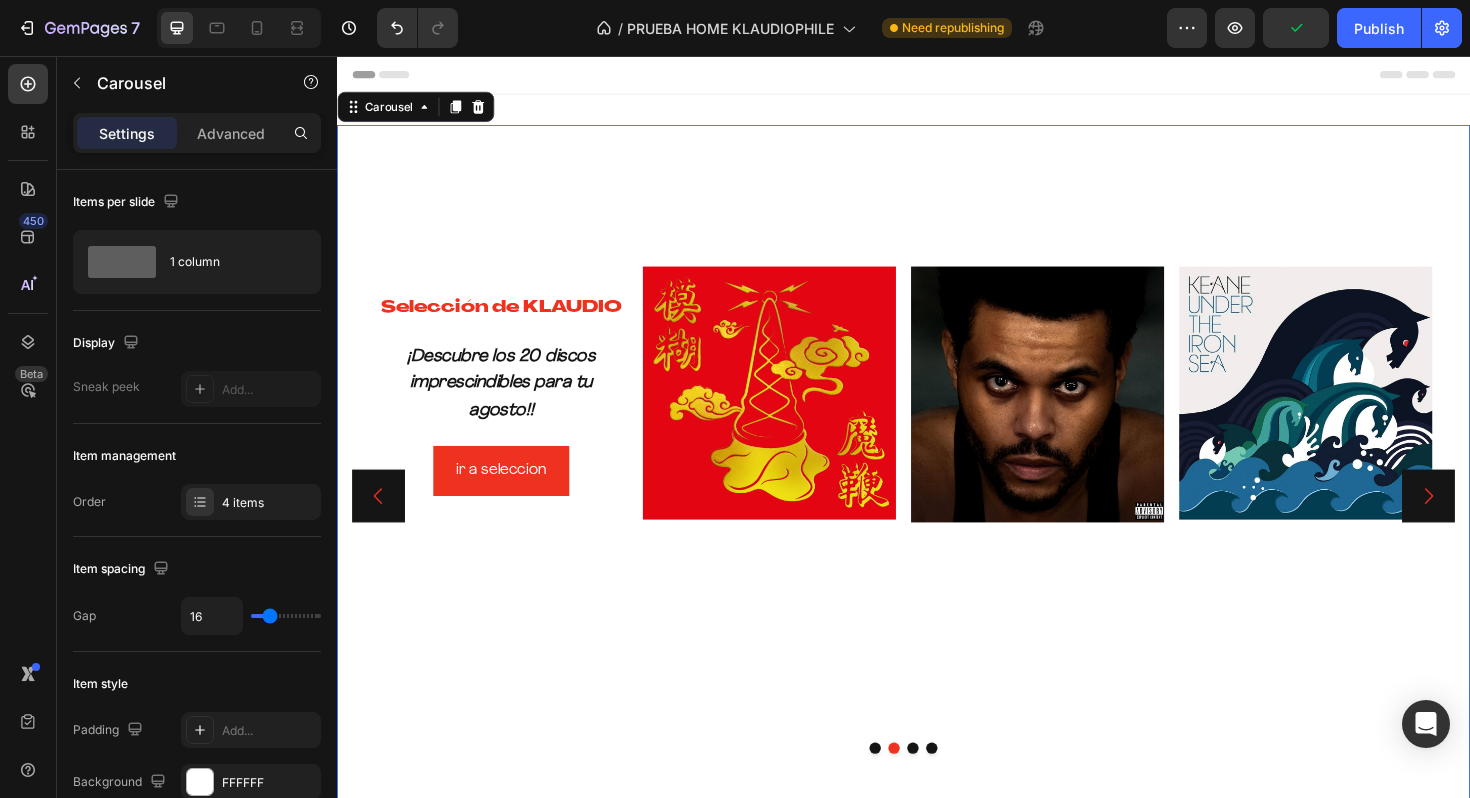 click at bounding box center [947, 789] 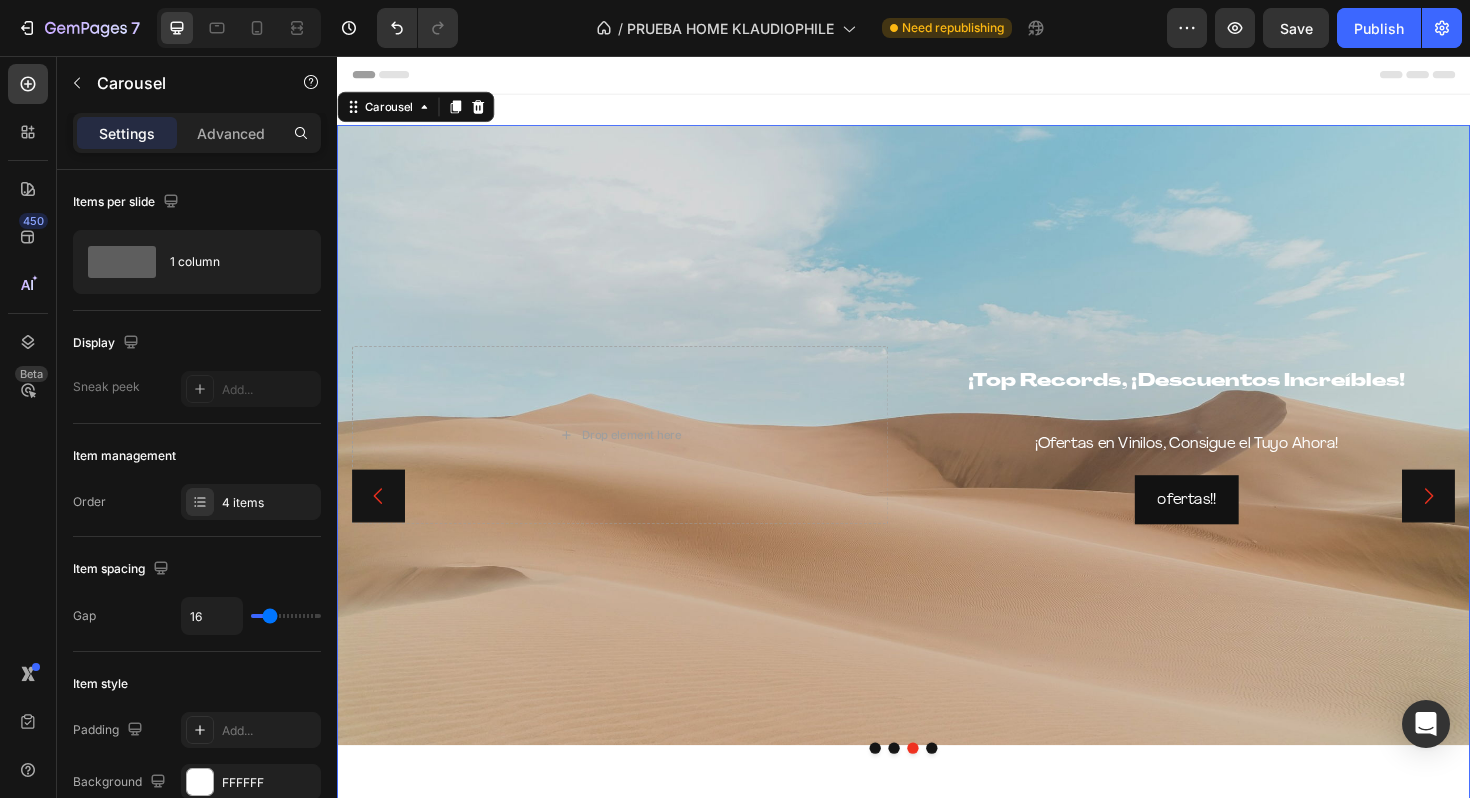 click at bounding box center [967, 789] 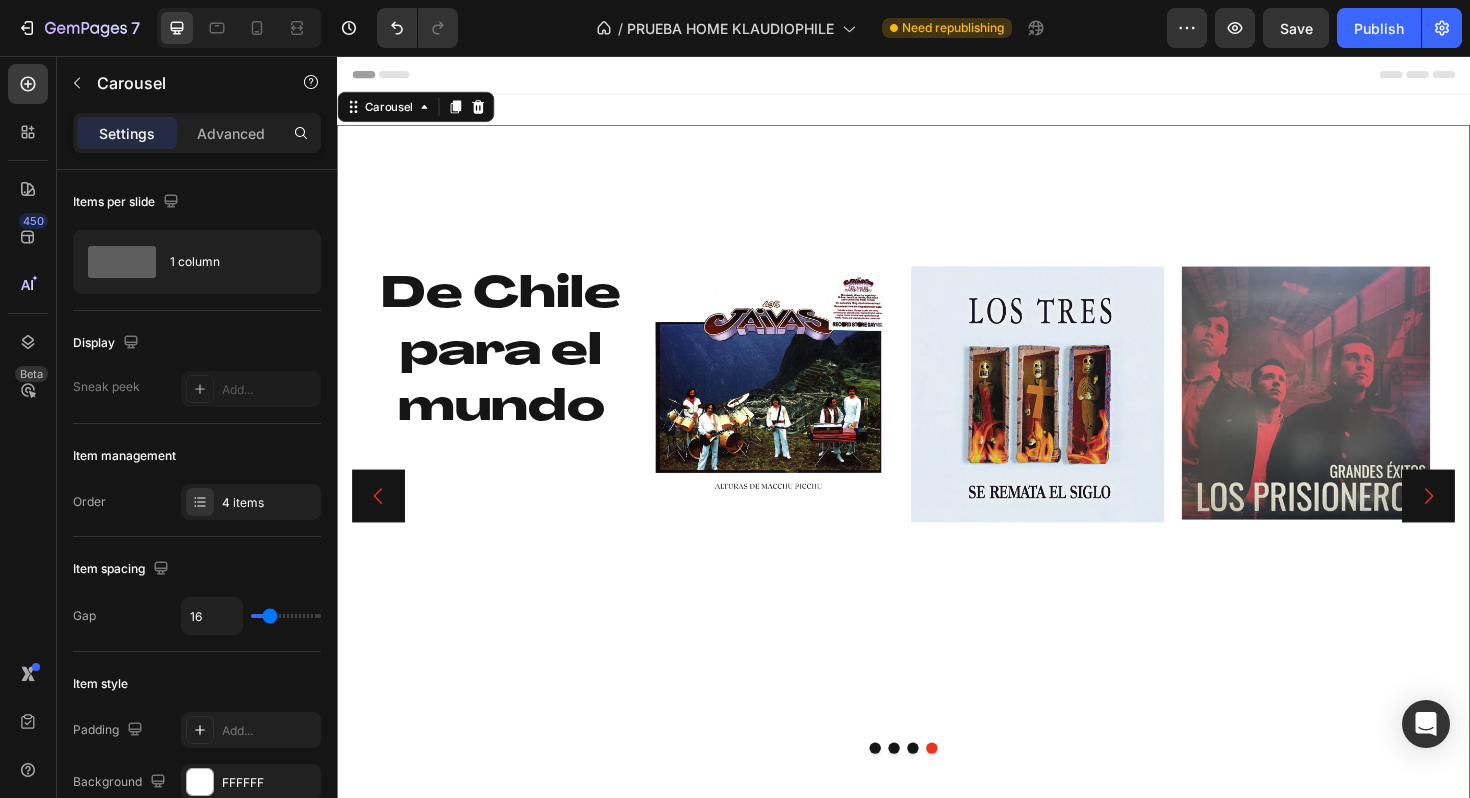 click at bounding box center (907, 789) 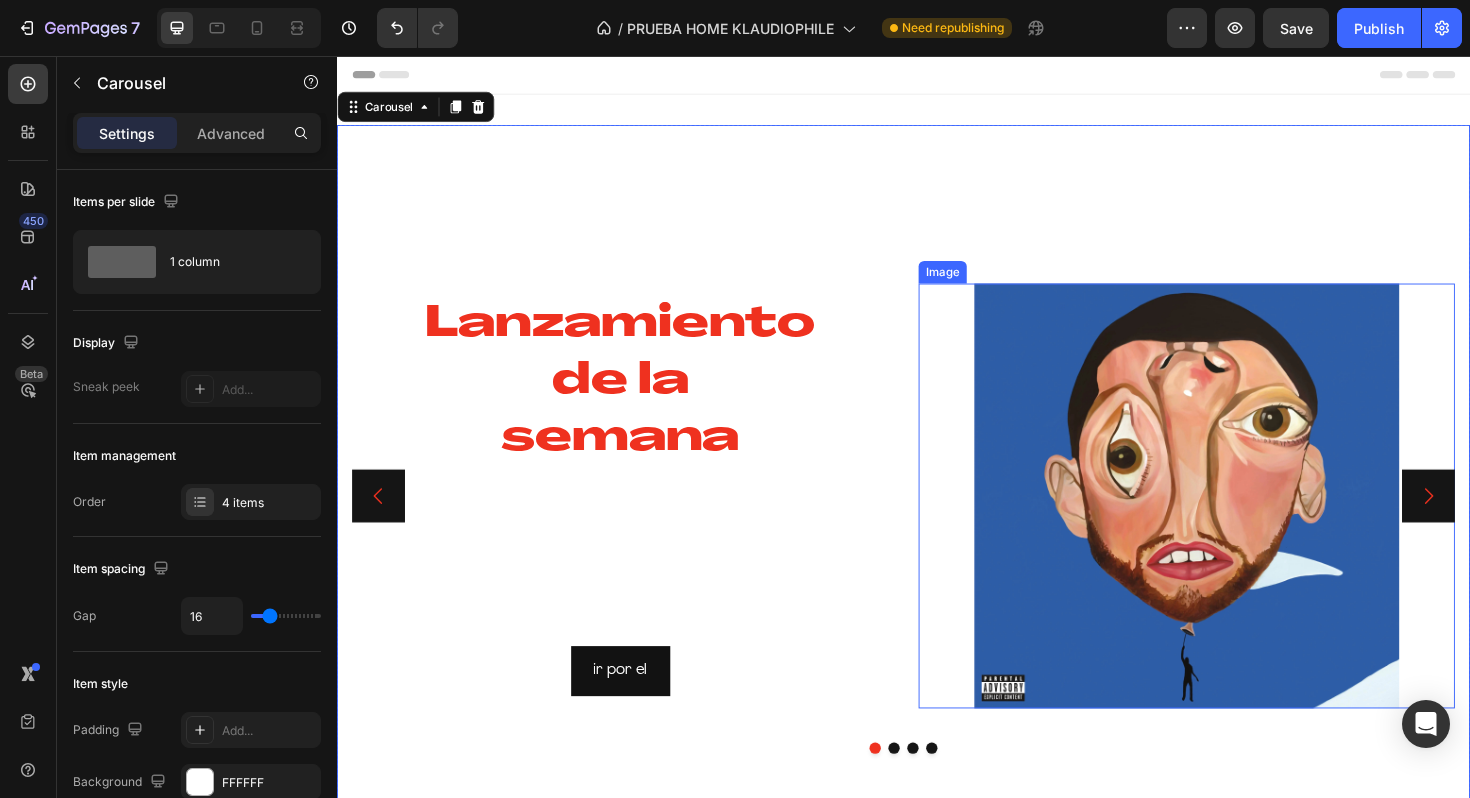 click at bounding box center (1237, 522) 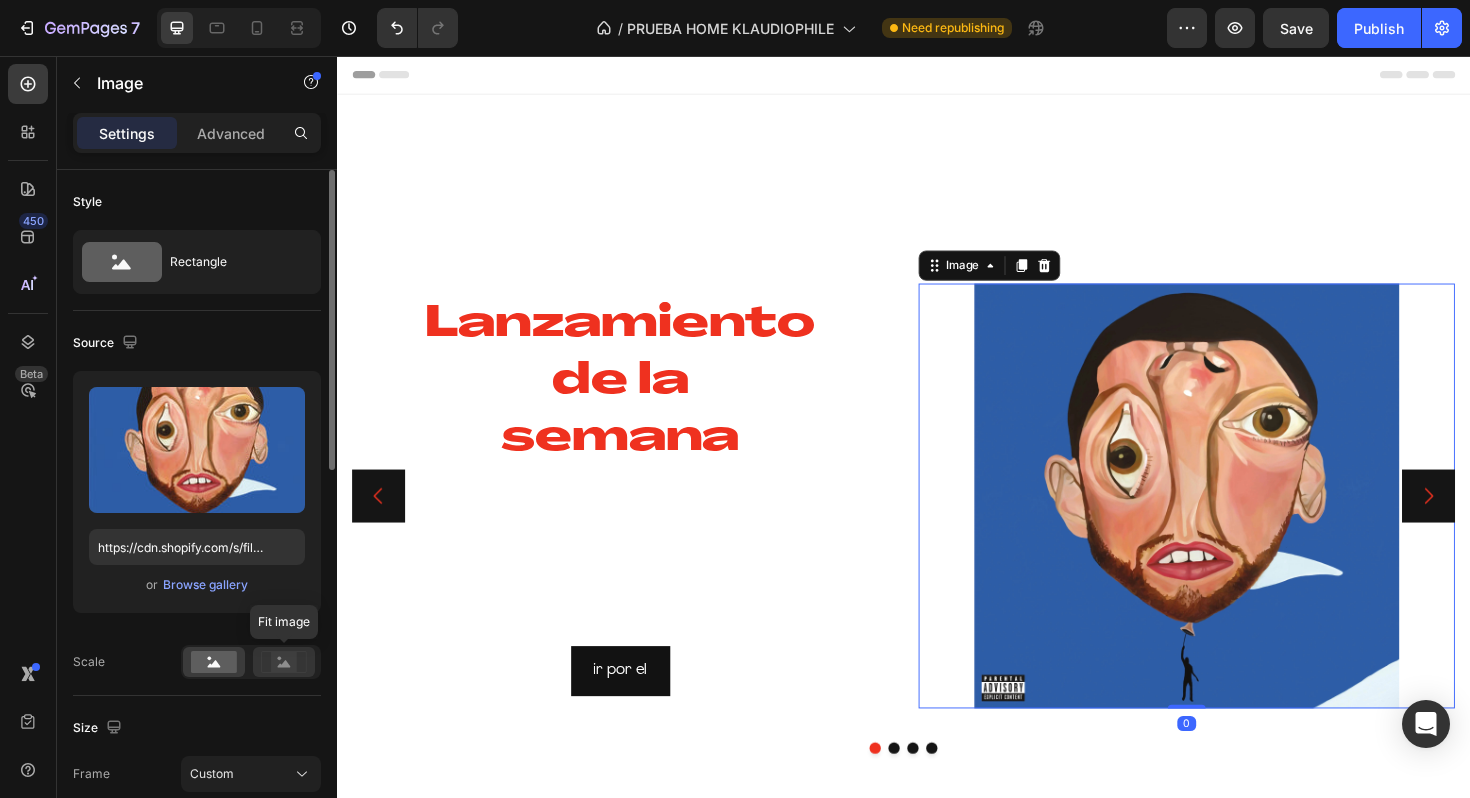 click 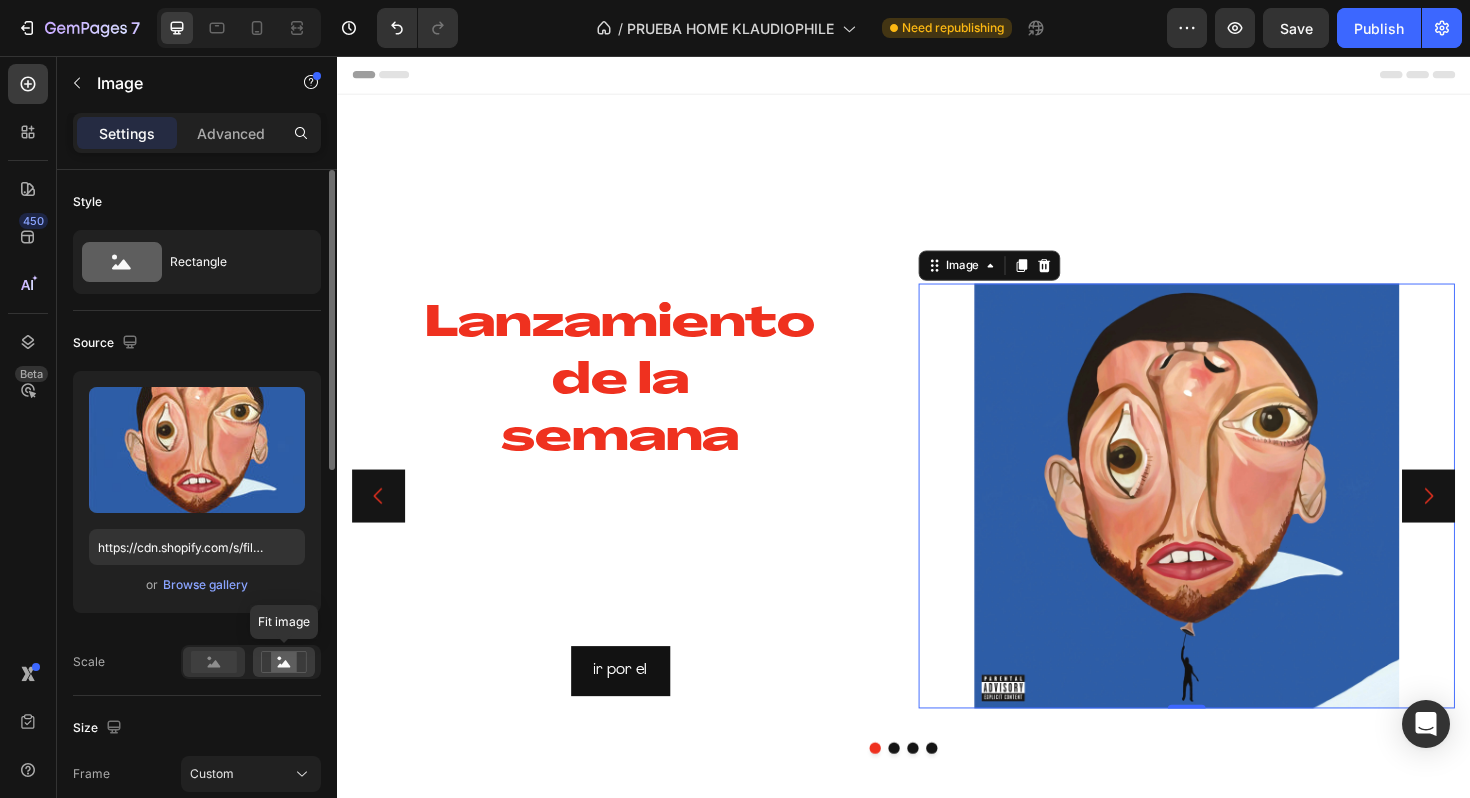 click 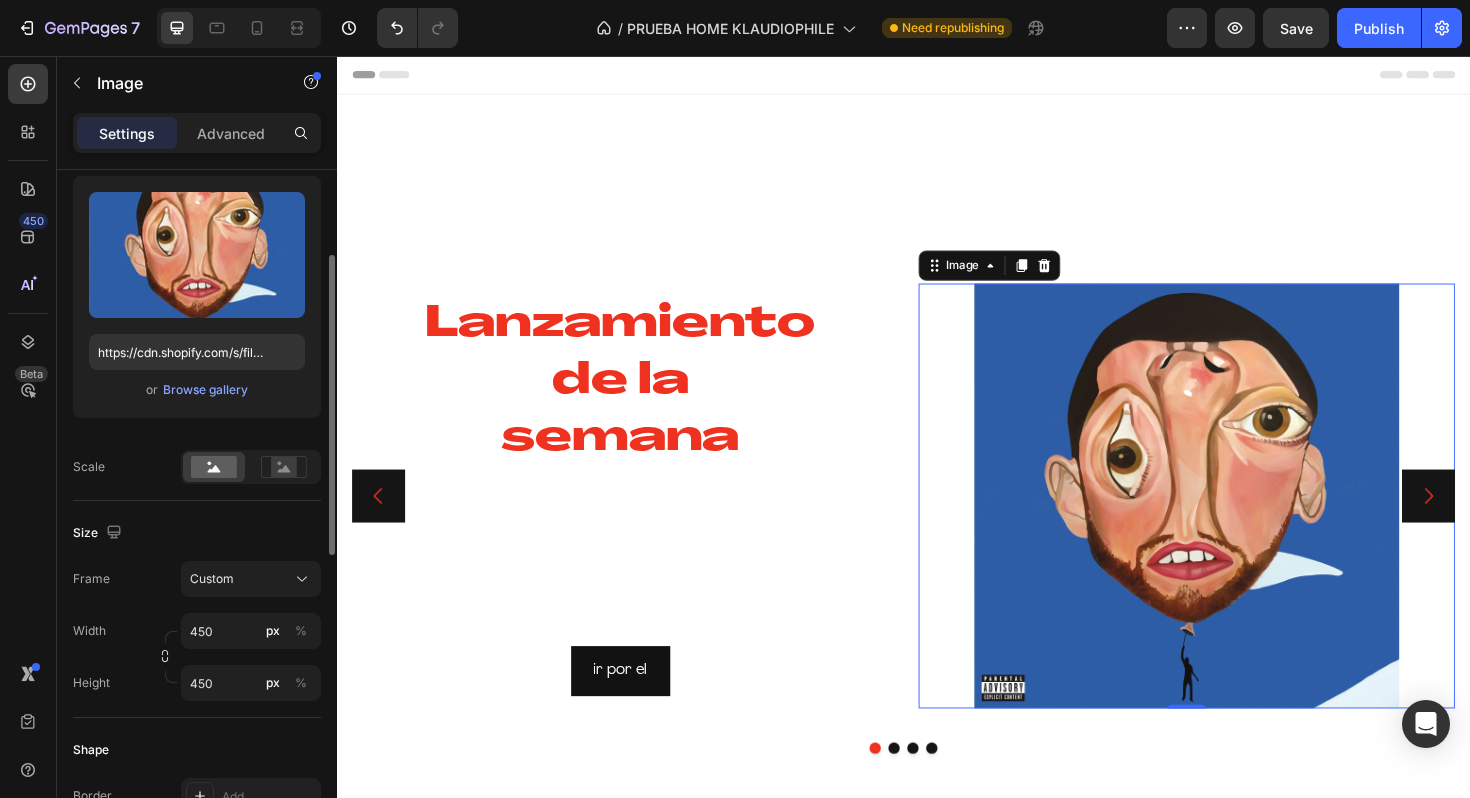 scroll, scrollTop: 200, scrollLeft: 0, axis: vertical 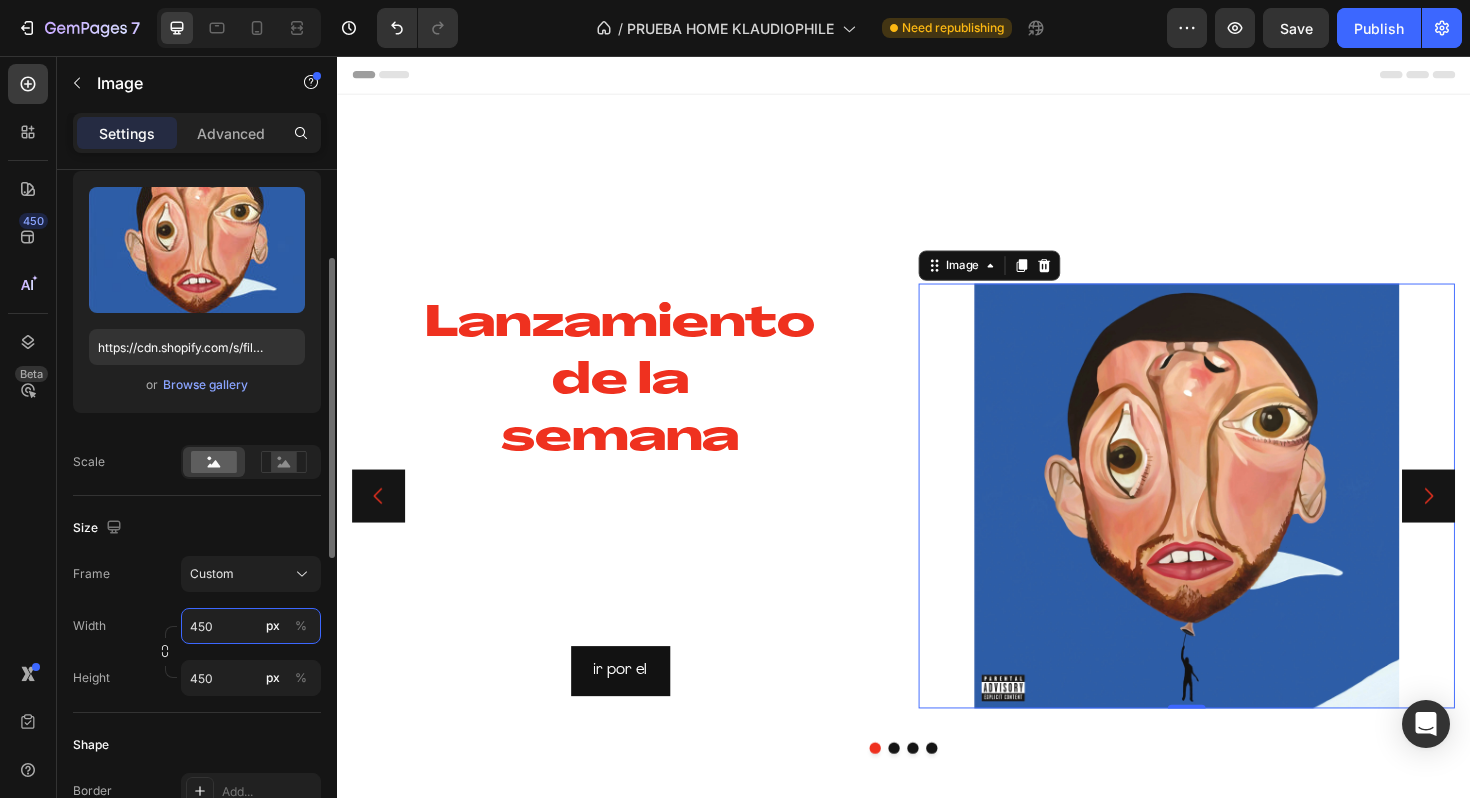 click on "450" at bounding box center [251, 626] 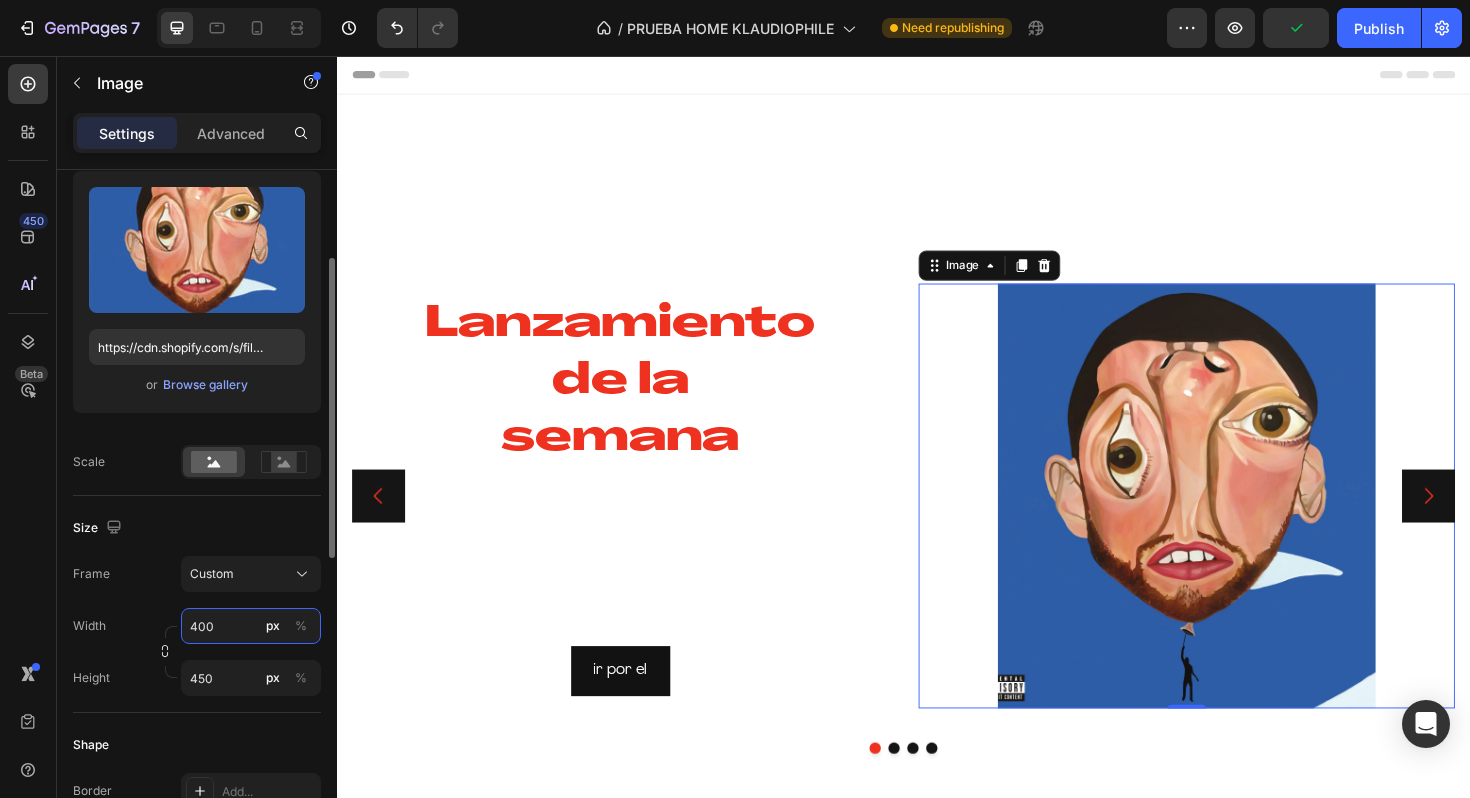 type on "450" 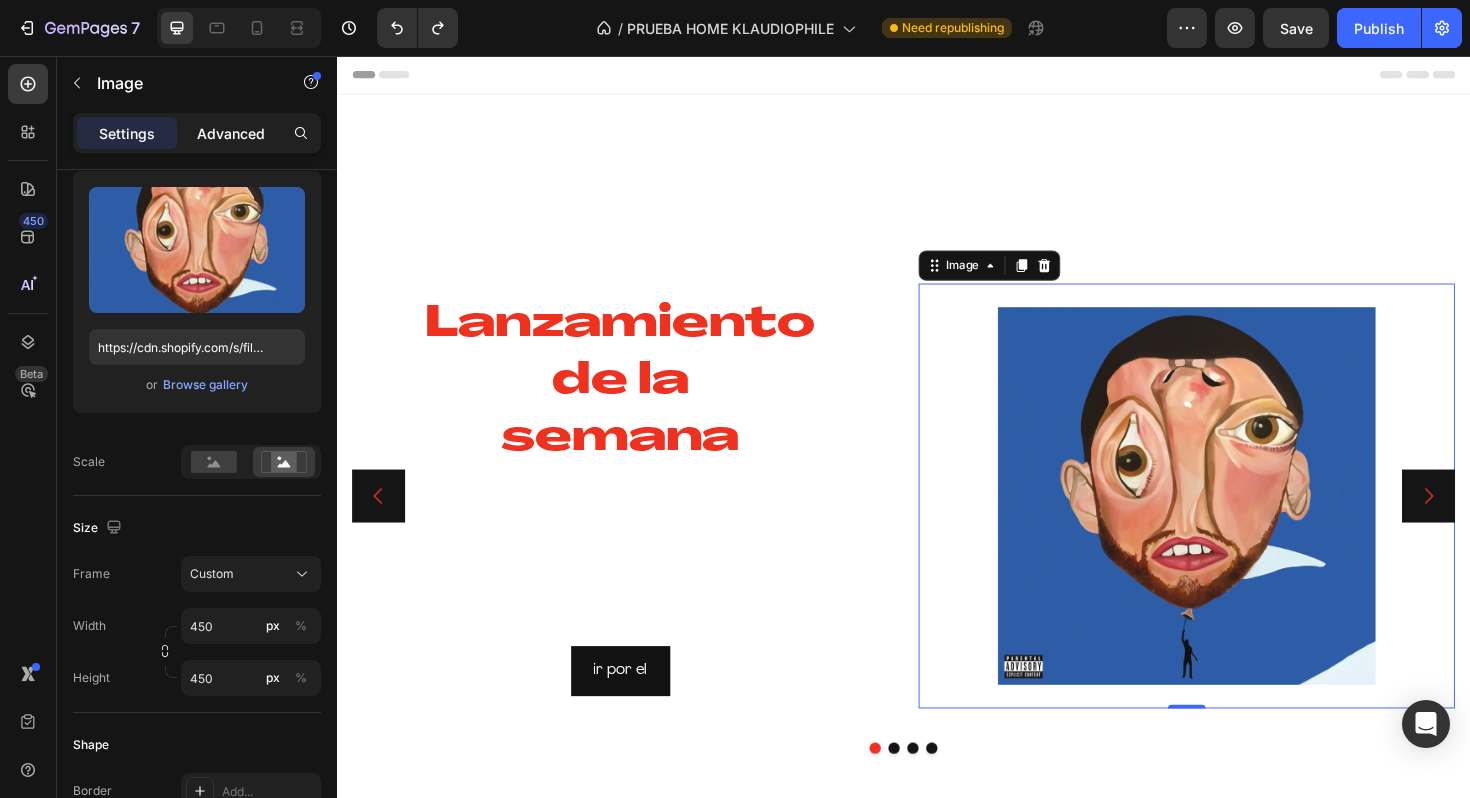click on "Advanced" at bounding box center (231, 133) 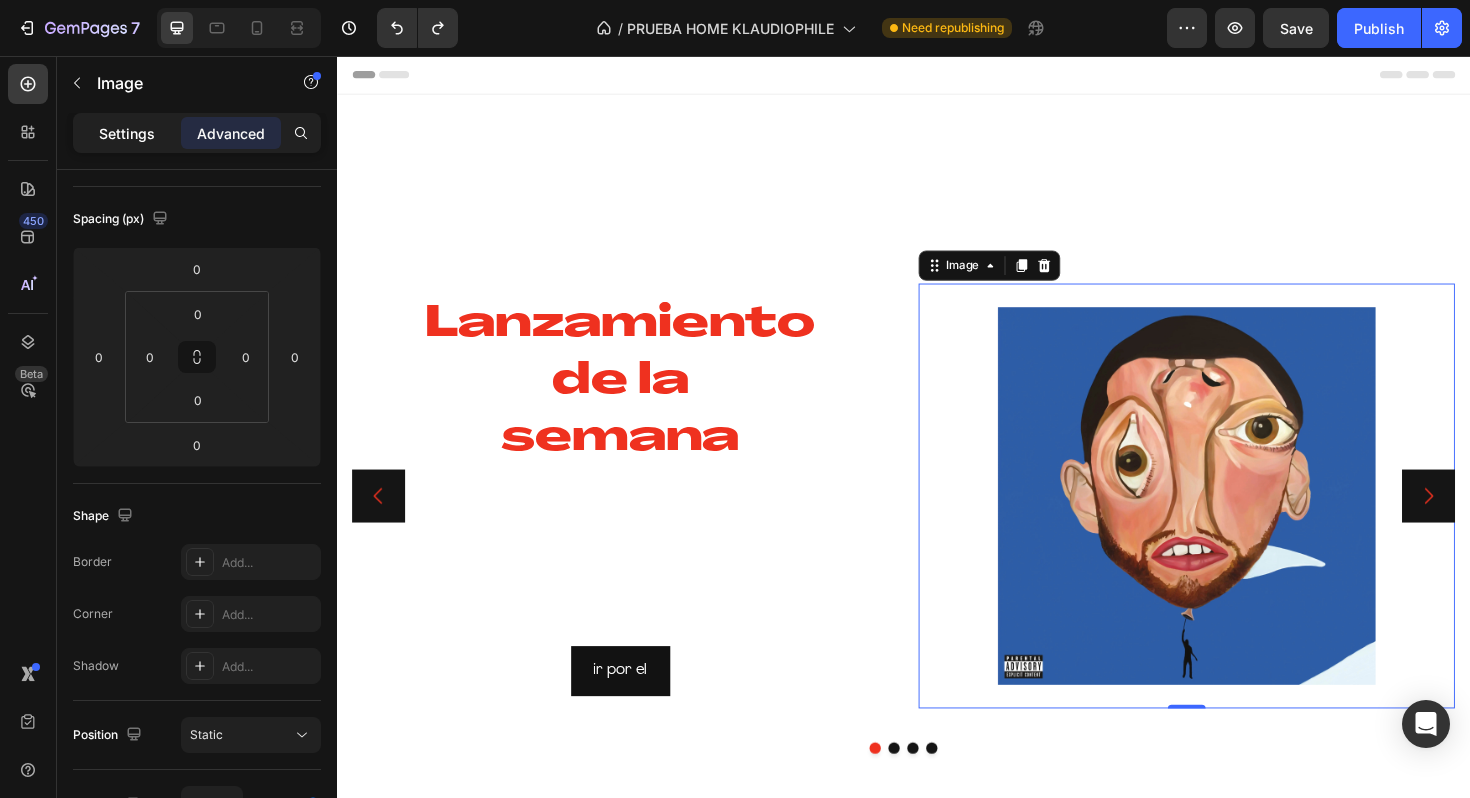 click on "Settings" at bounding box center (127, 133) 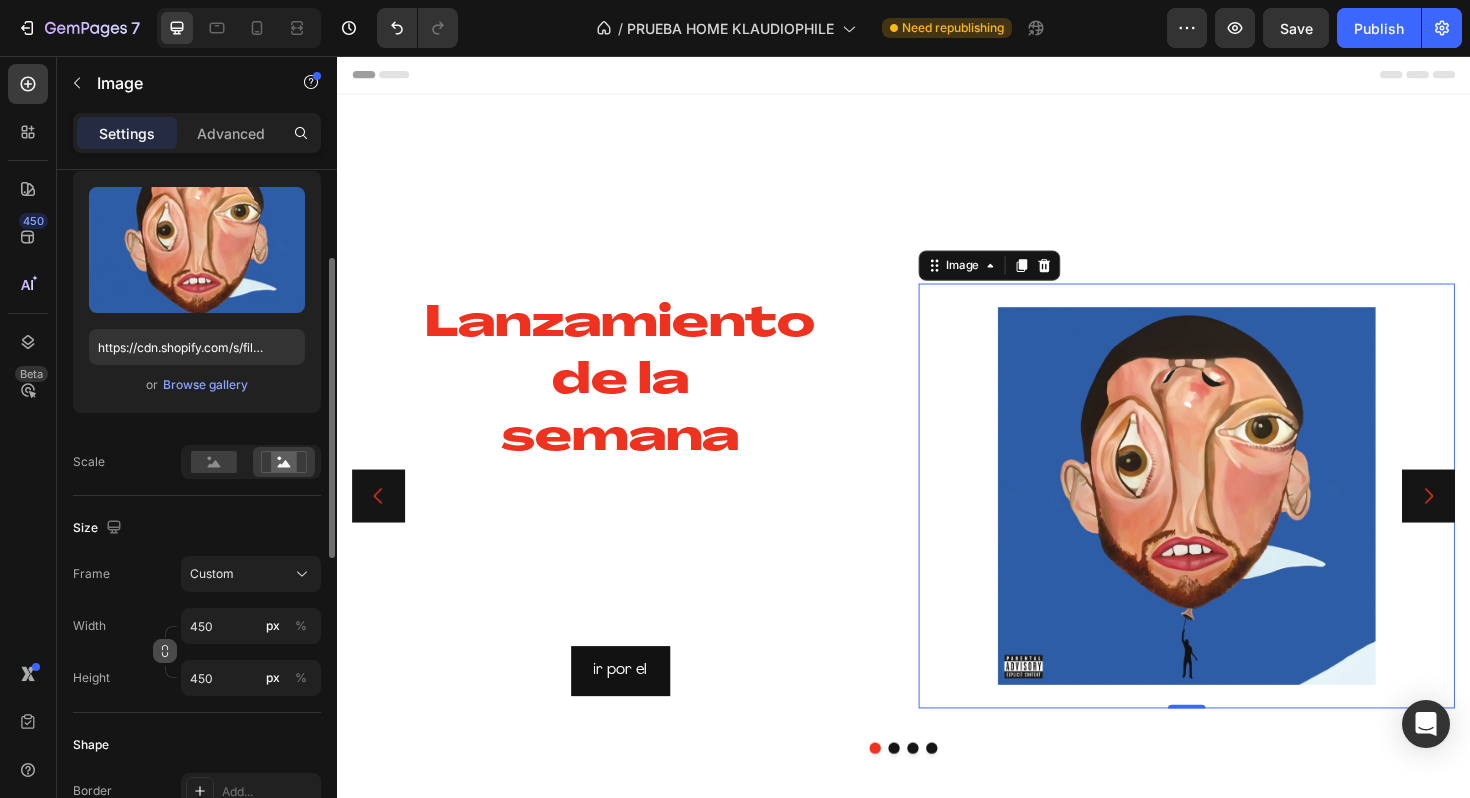 click 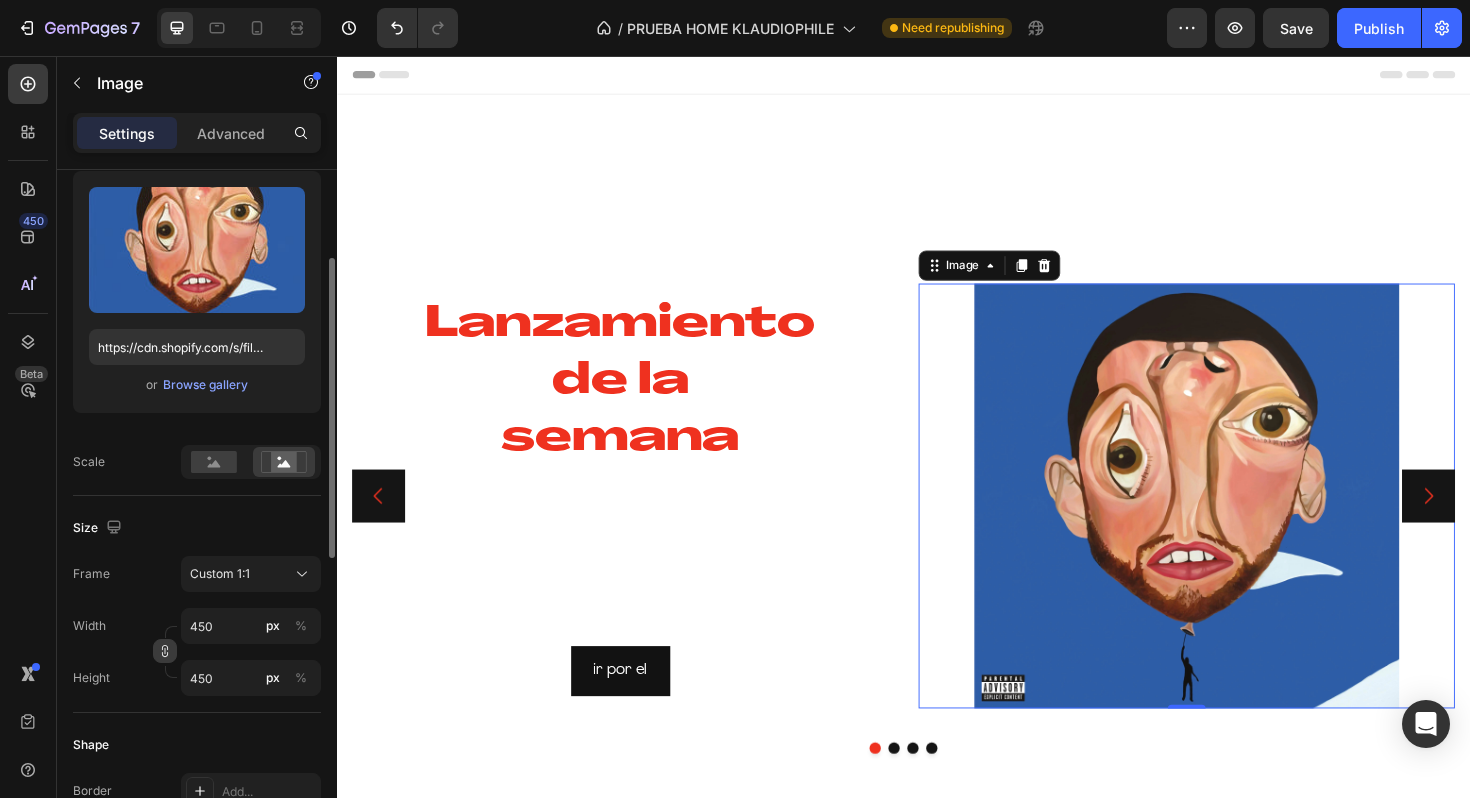 click 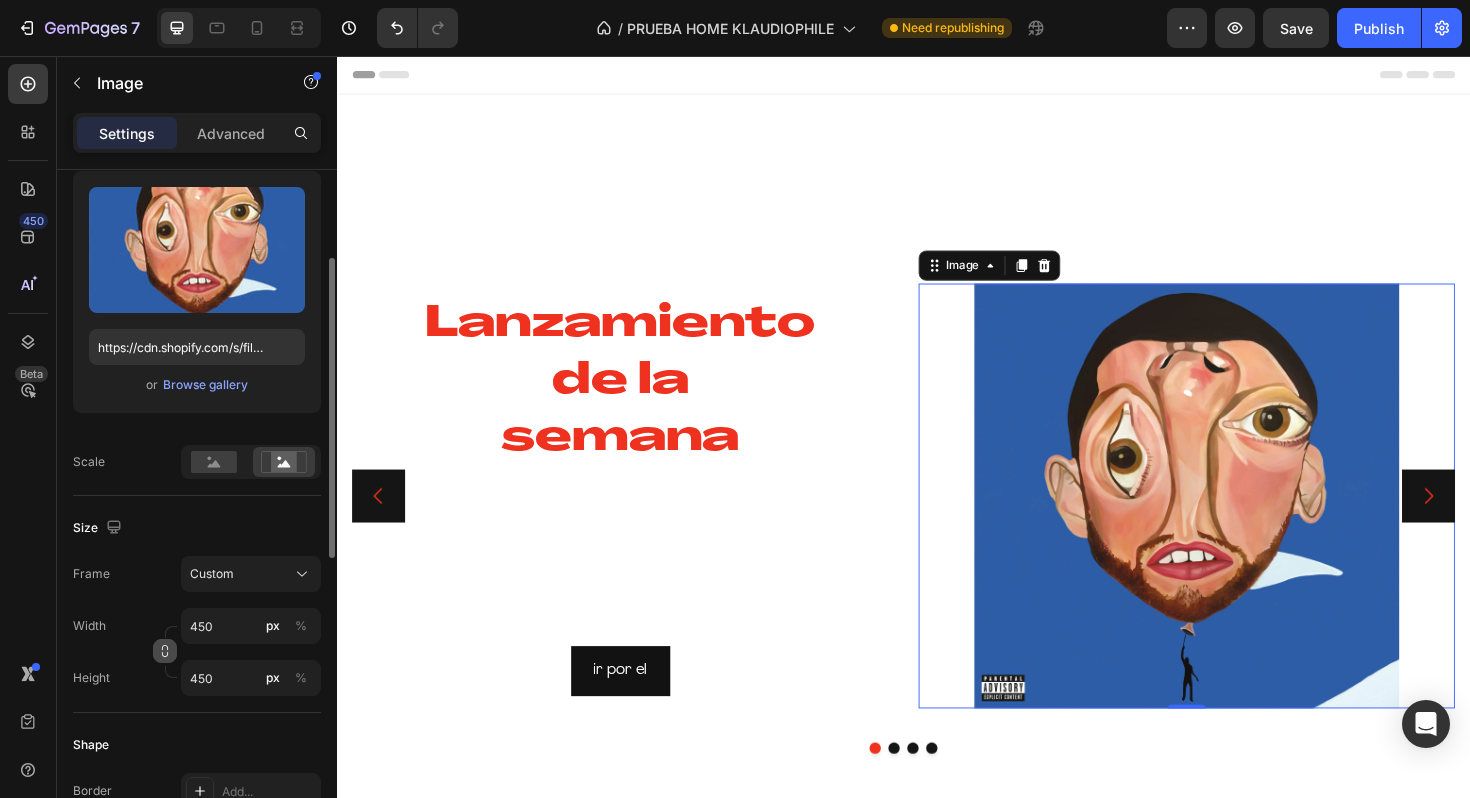 click 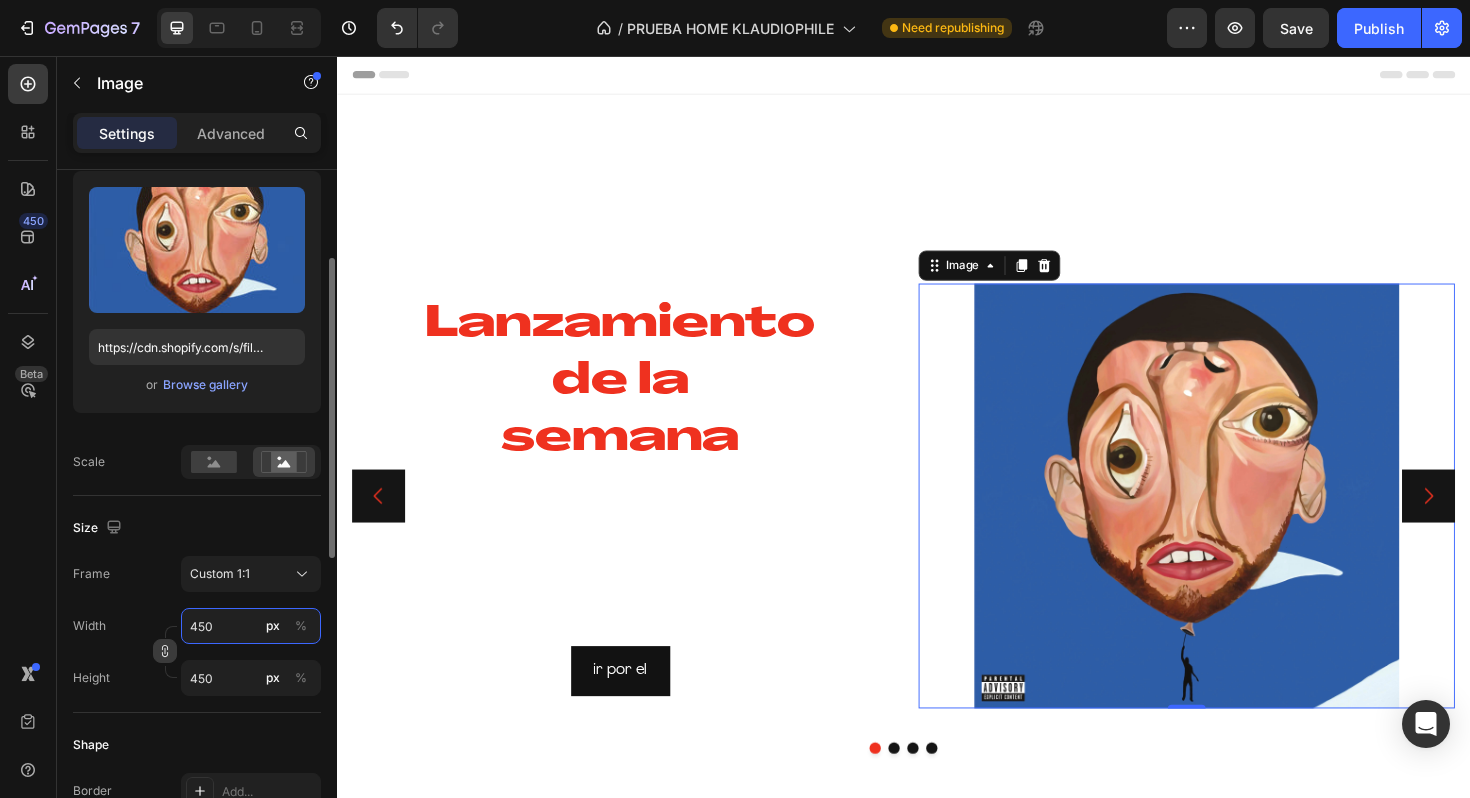 click on "450" at bounding box center [251, 626] 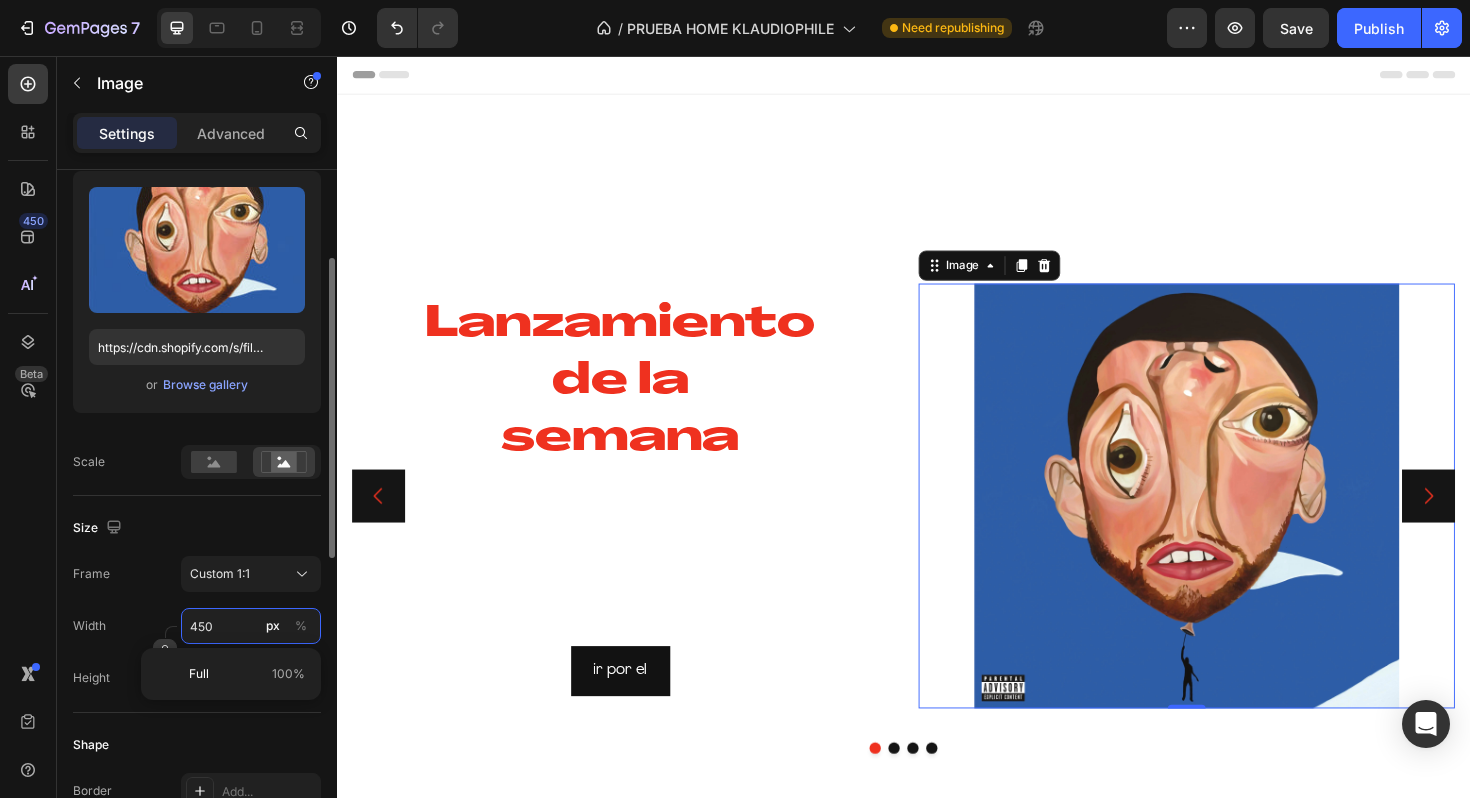 type on "3" 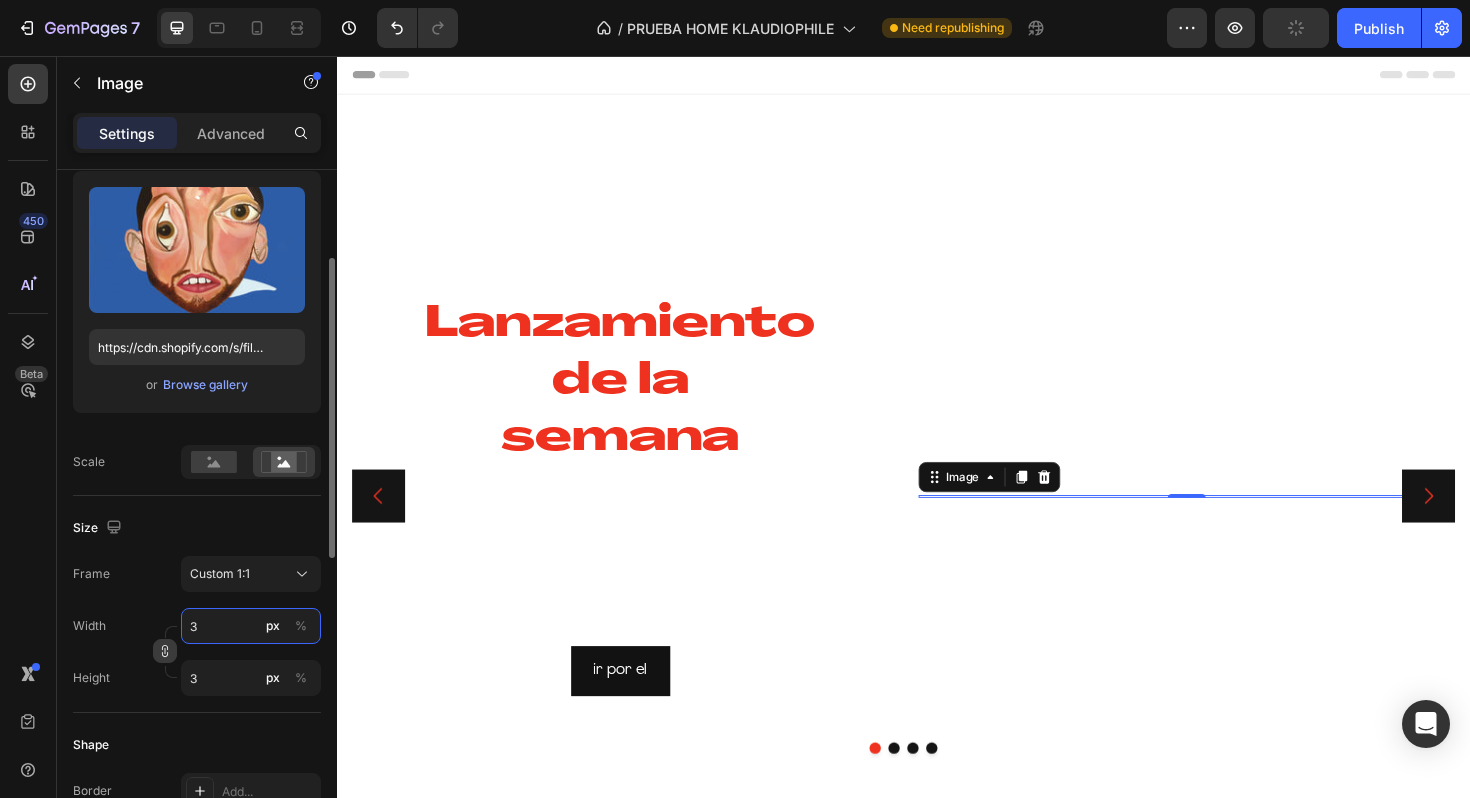 type on "30" 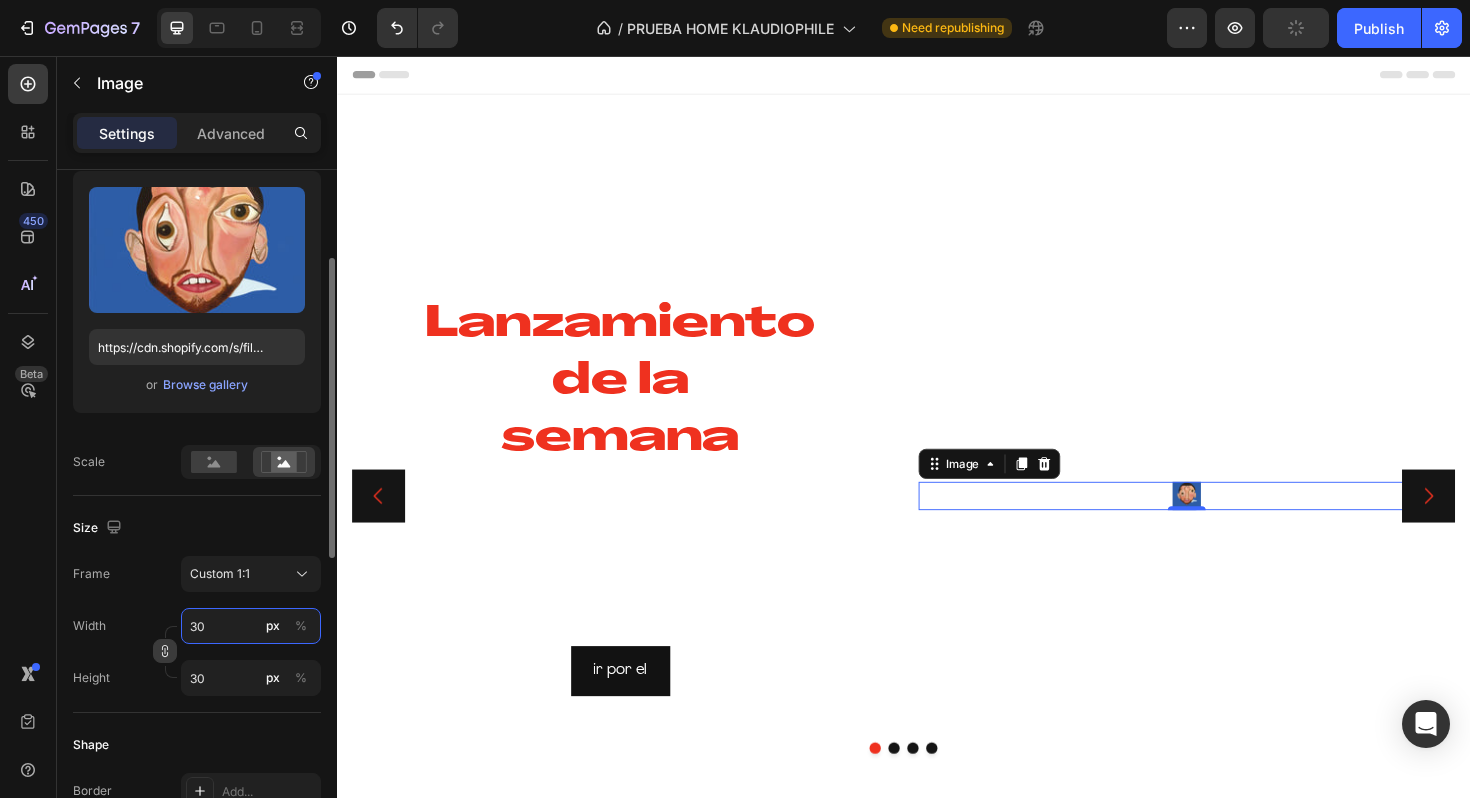type on "300" 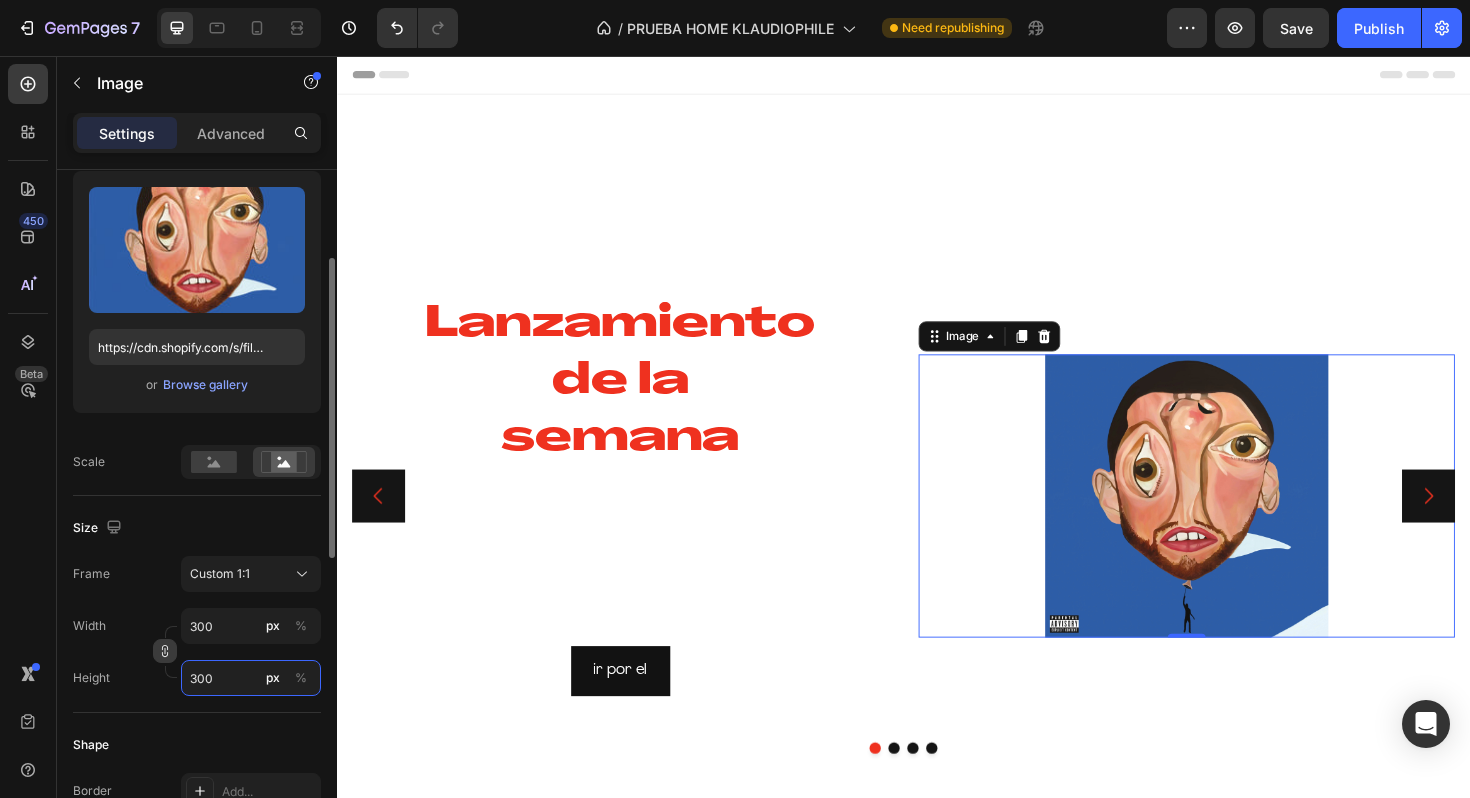 click on "300" at bounding box center (251, 678) 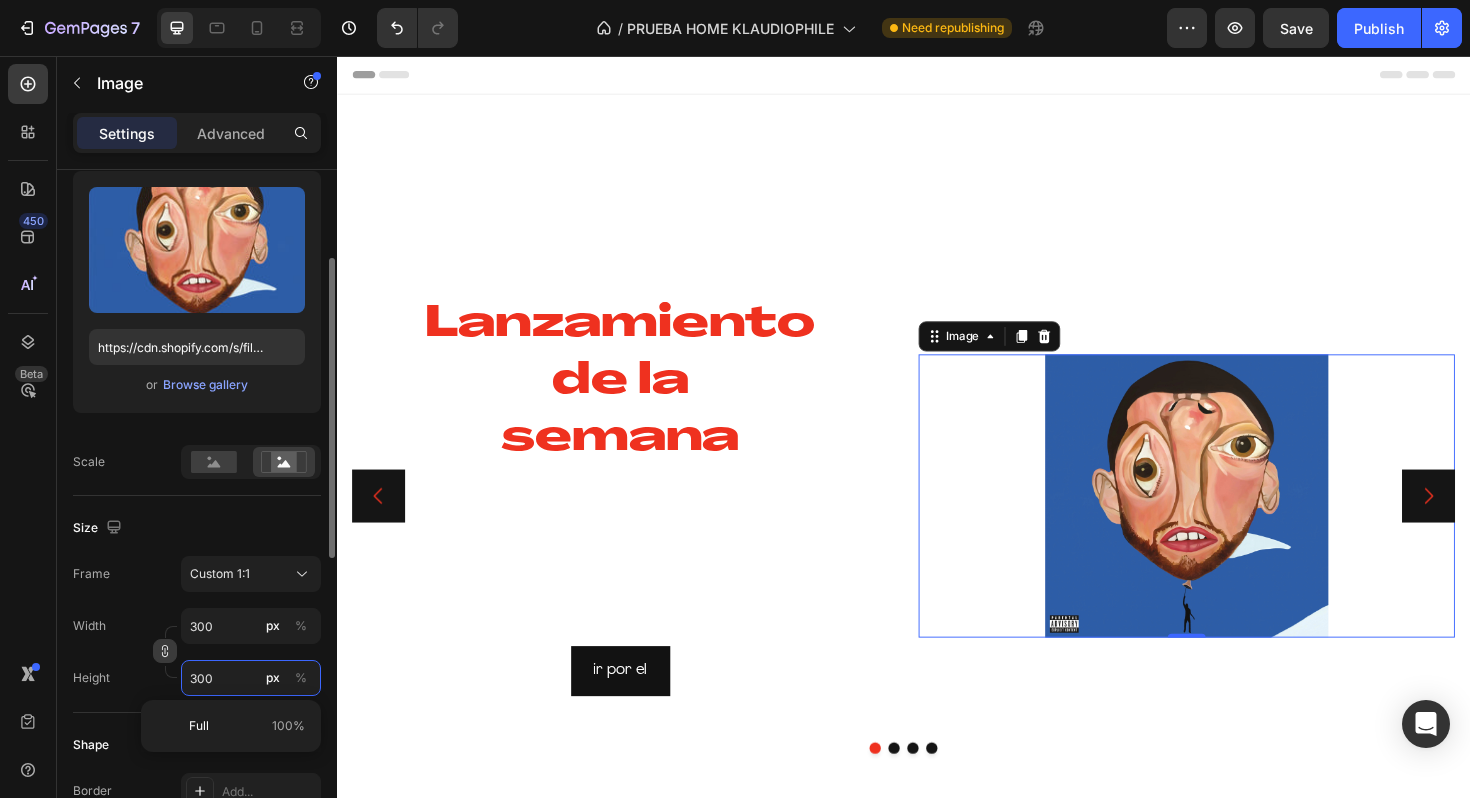 click on "300" at bounding box center (251, 678) 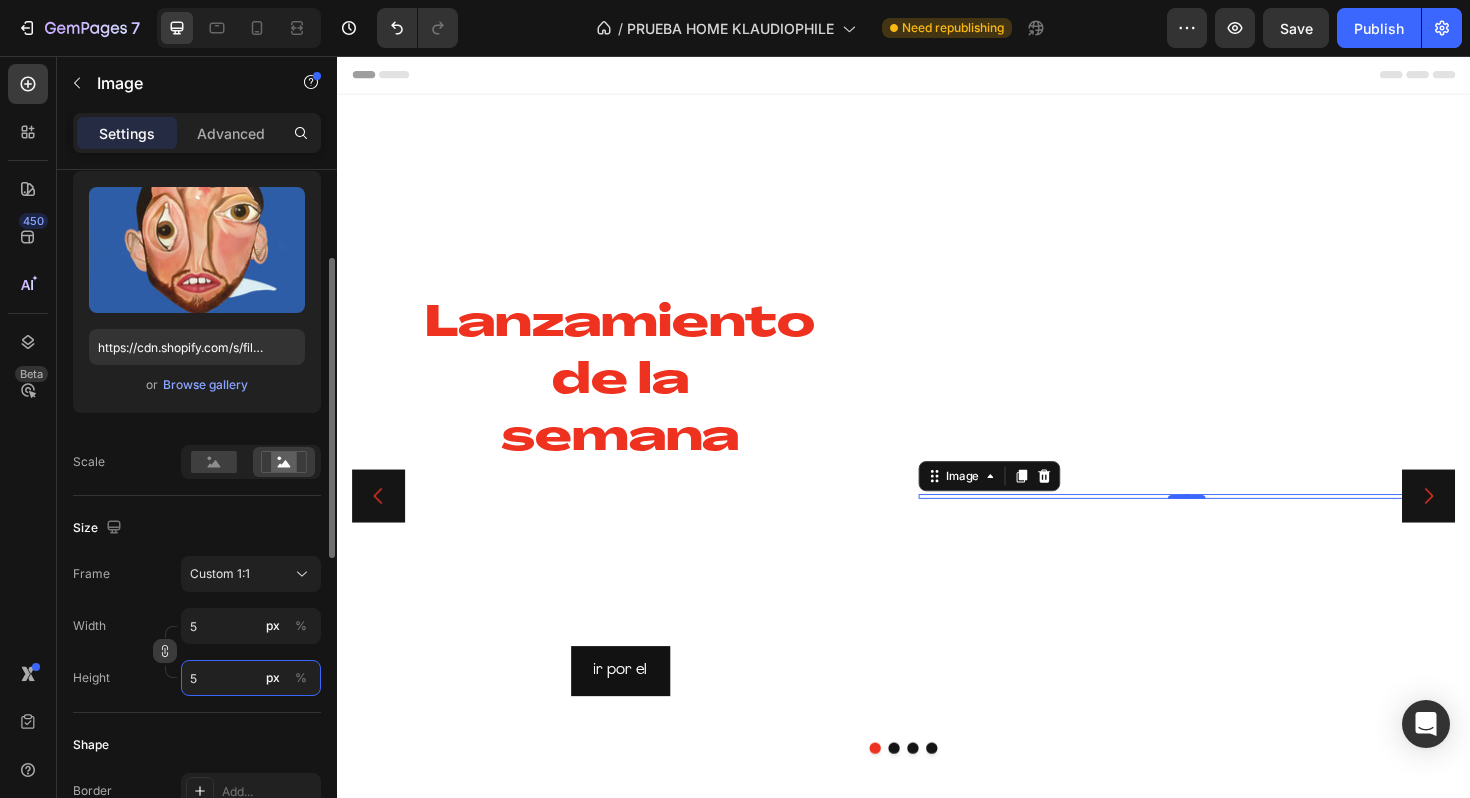type on "50" 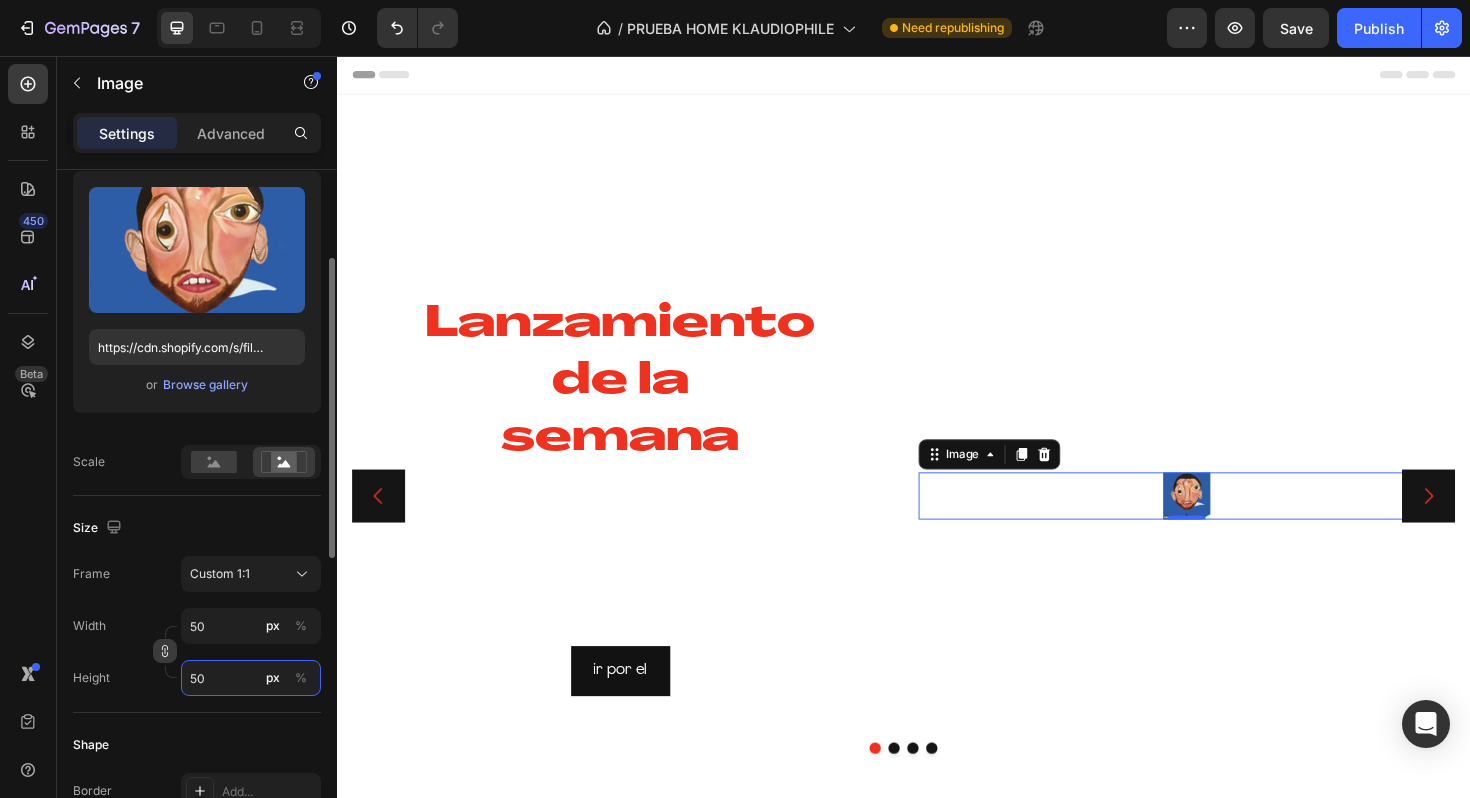 type on "500" 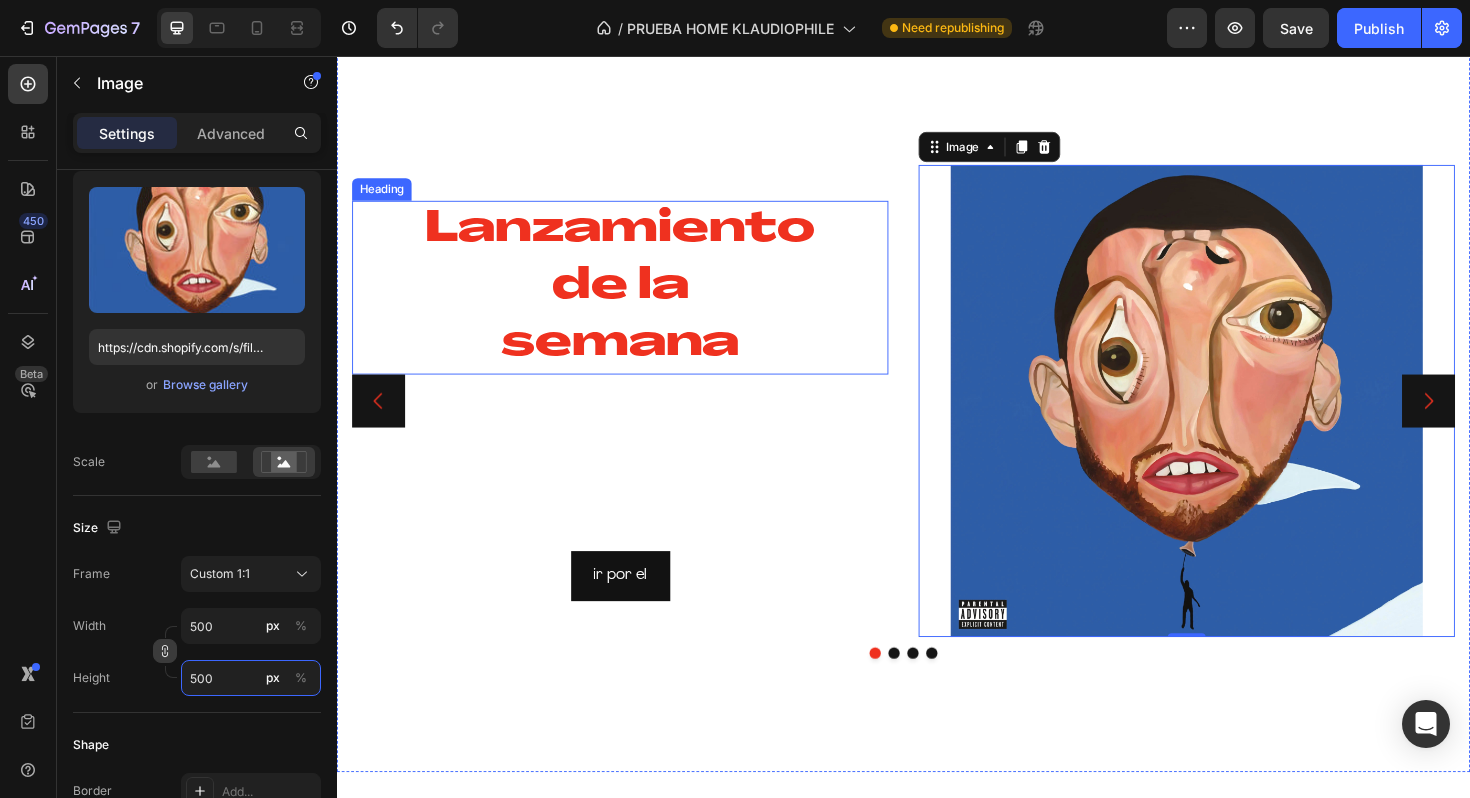 scroll, scrollTop: 0, scrollLeft: 0, axis: both 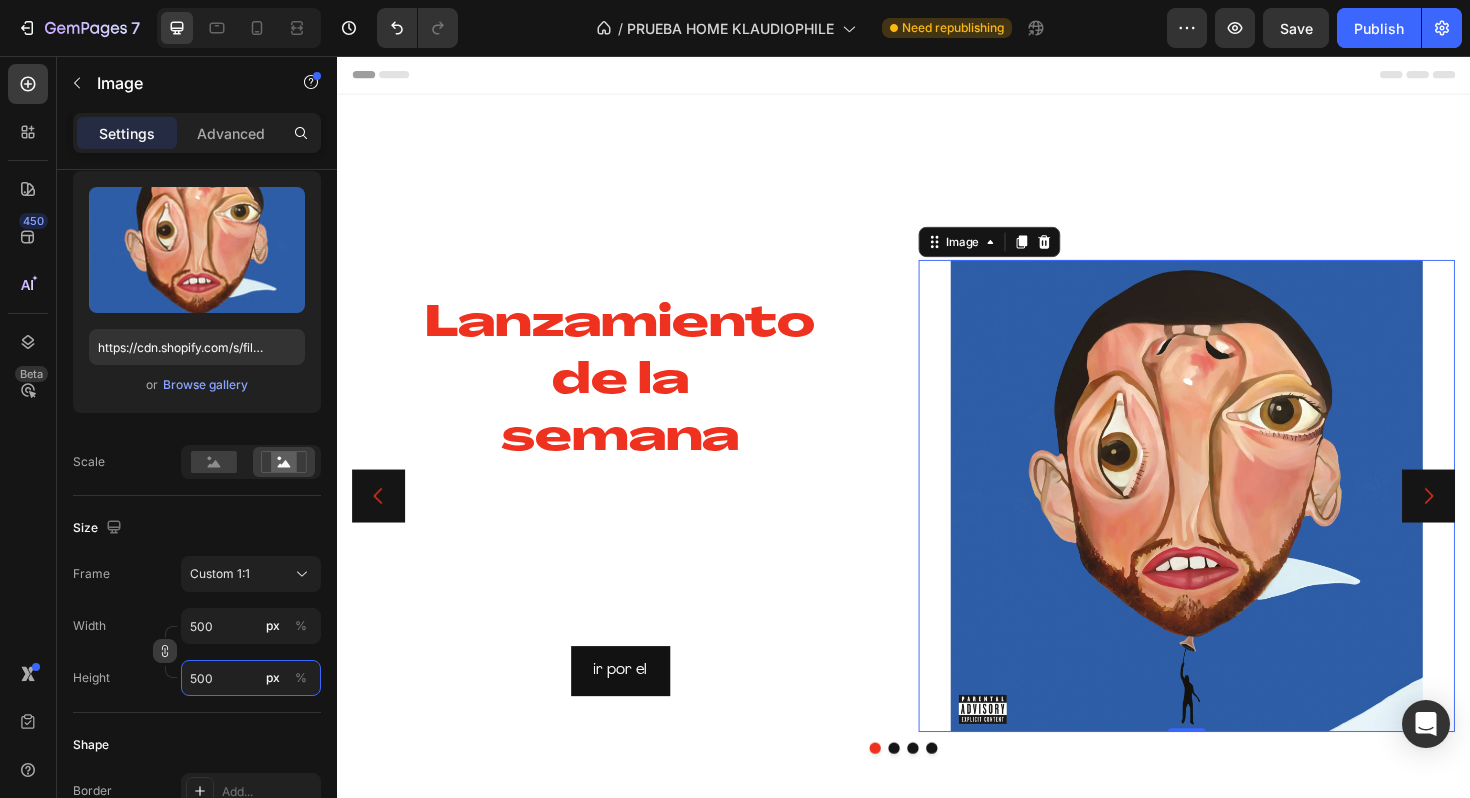 type on "500" 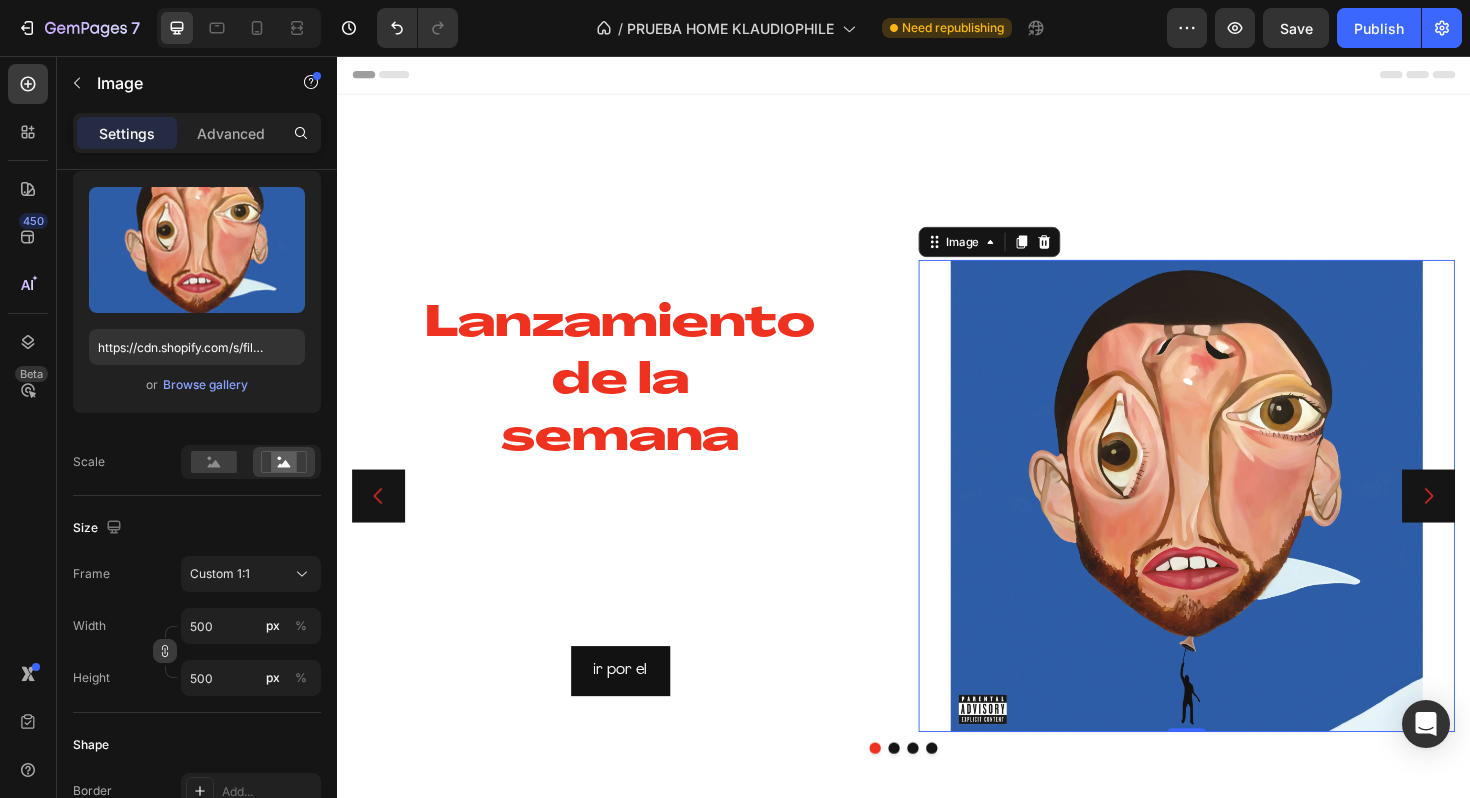 click 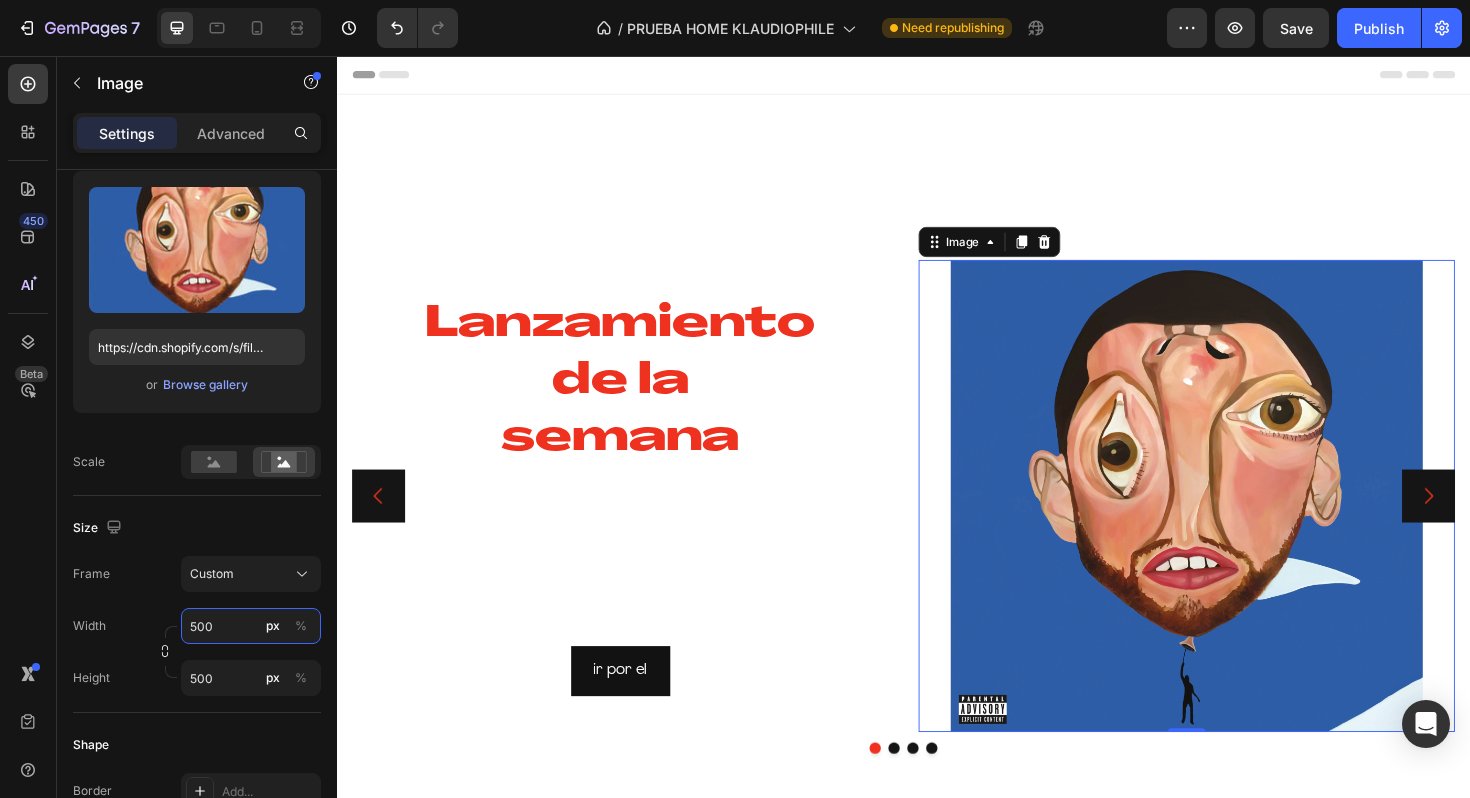 click on "500" at bounding box center [251, 626] 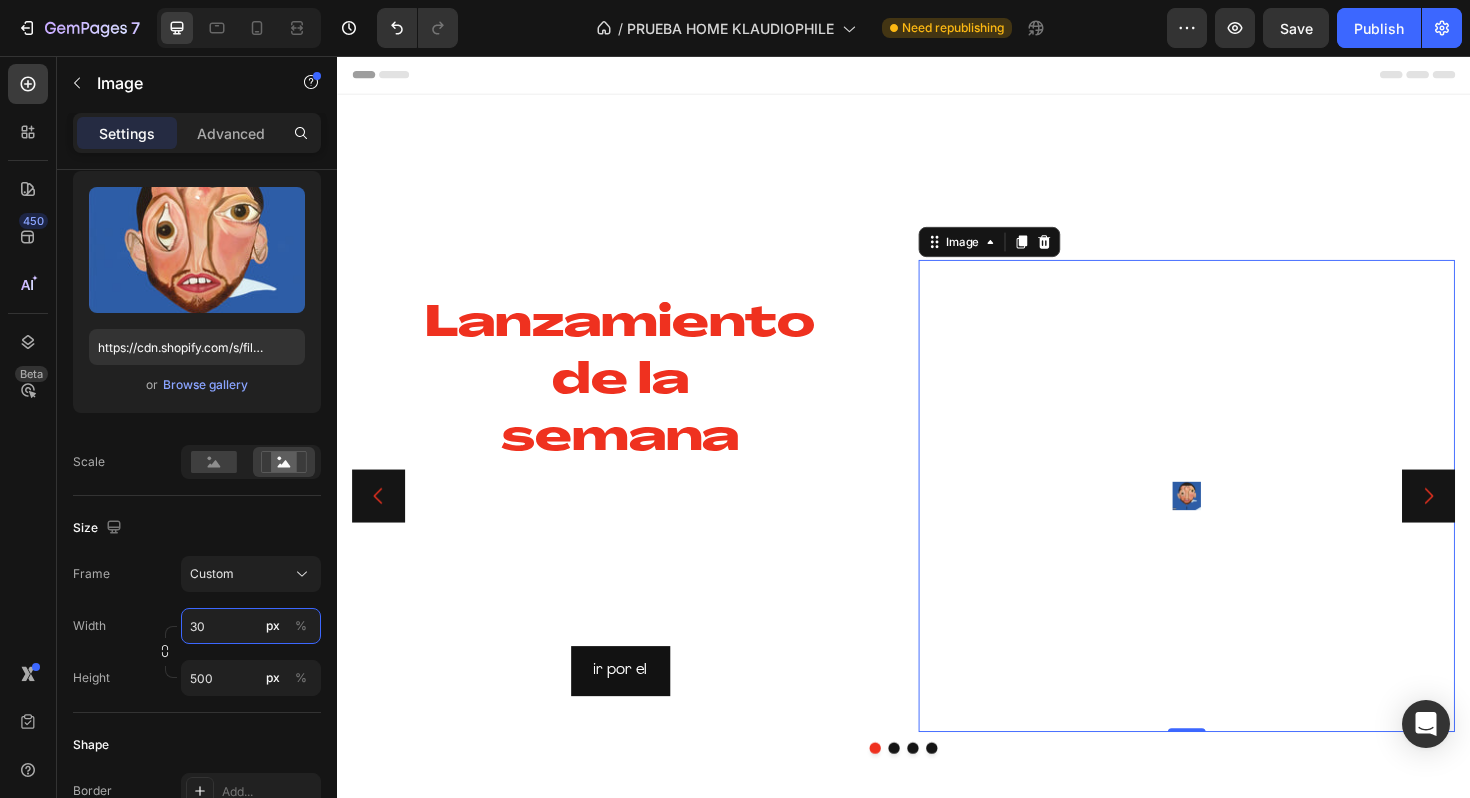 type on "3" 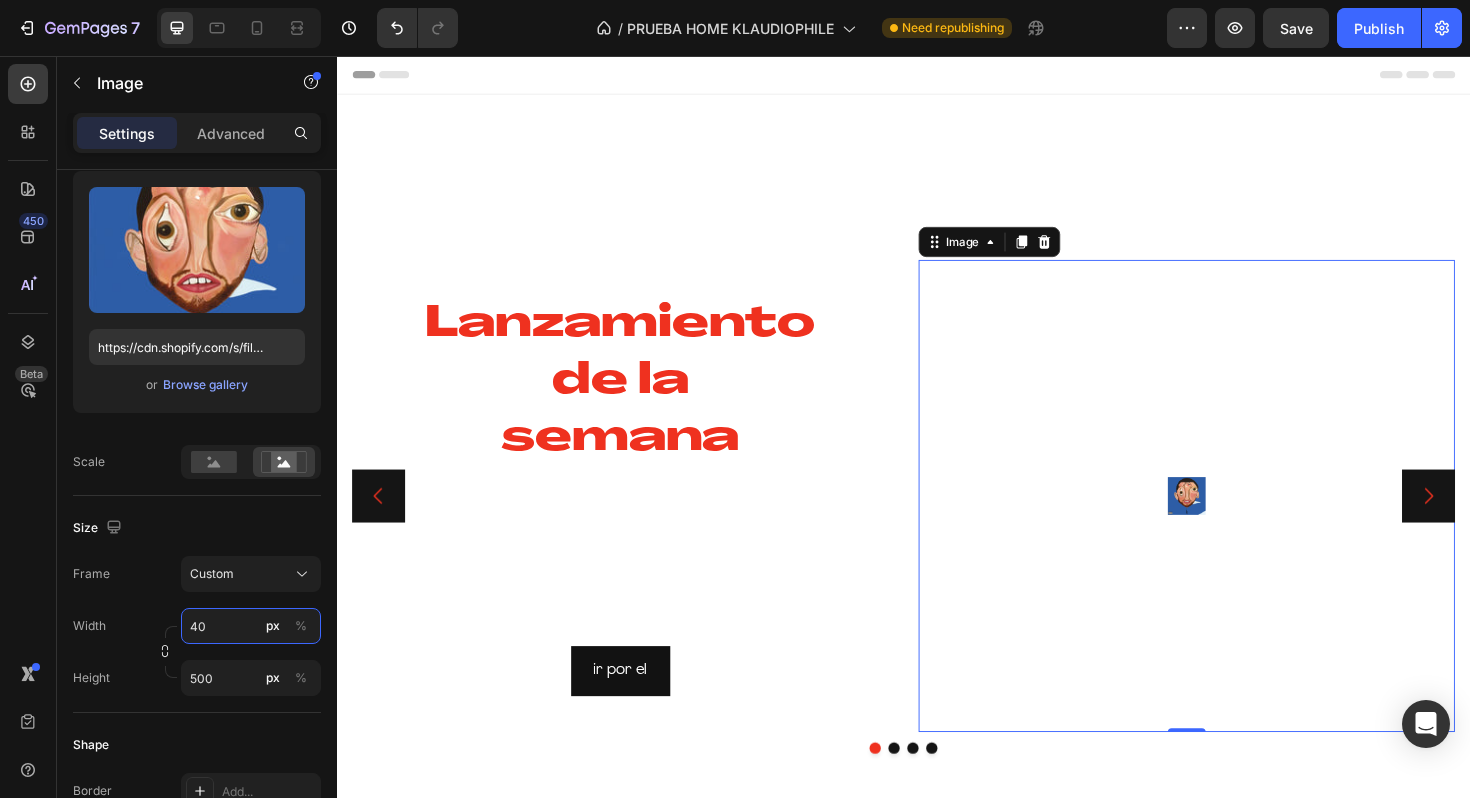 type on "400" 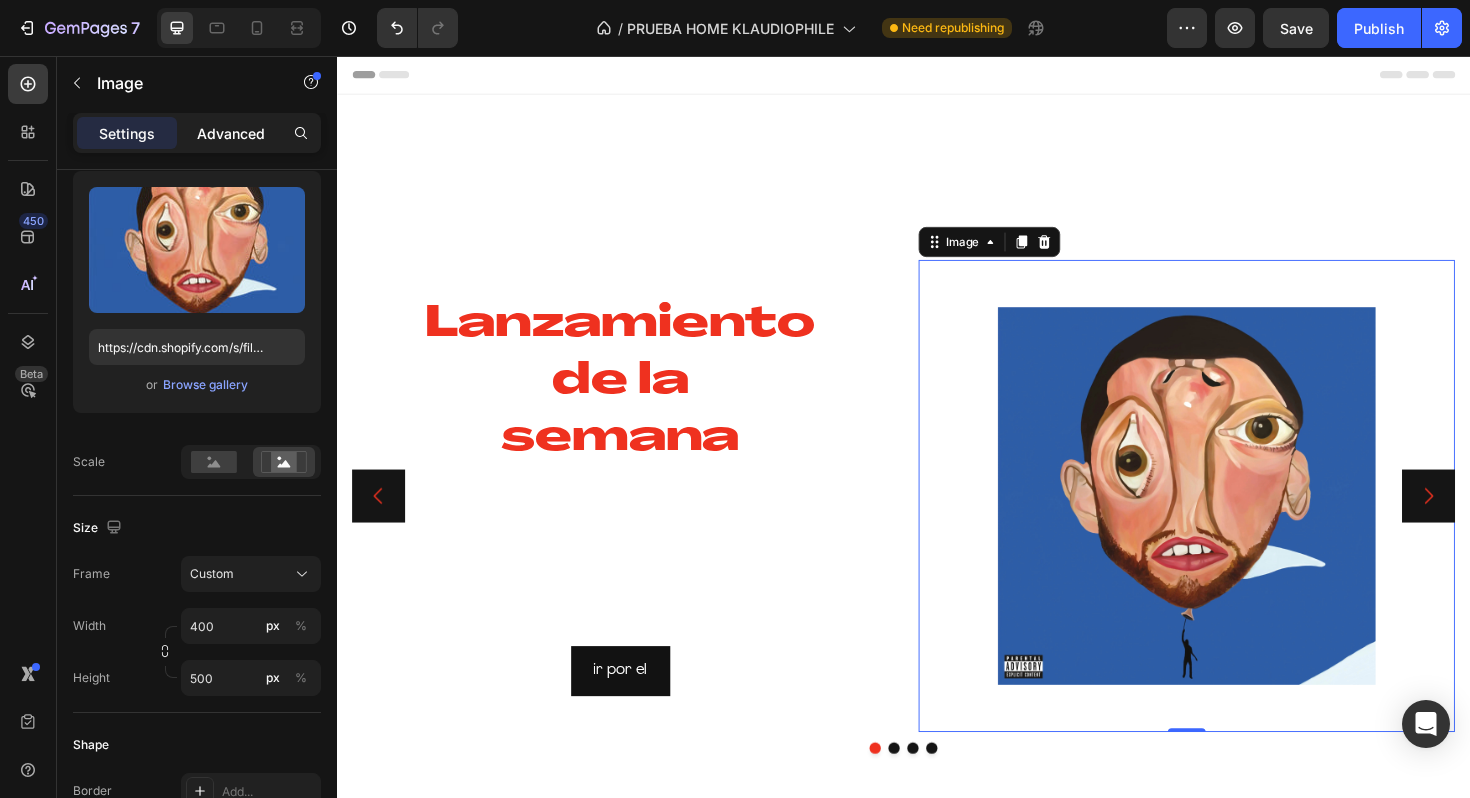 click on "Advanced" 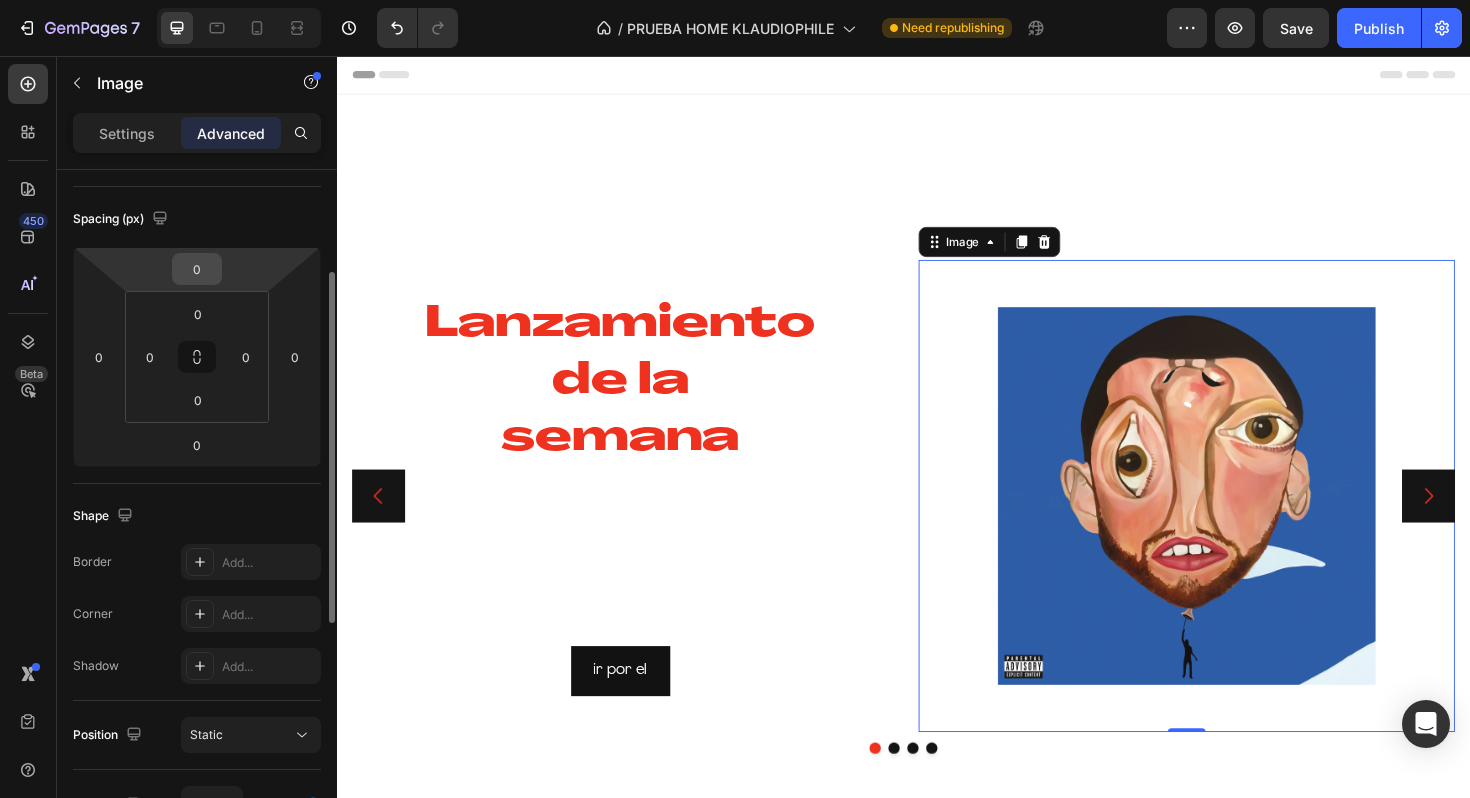 click on "0" at bounding box center (197, 269) 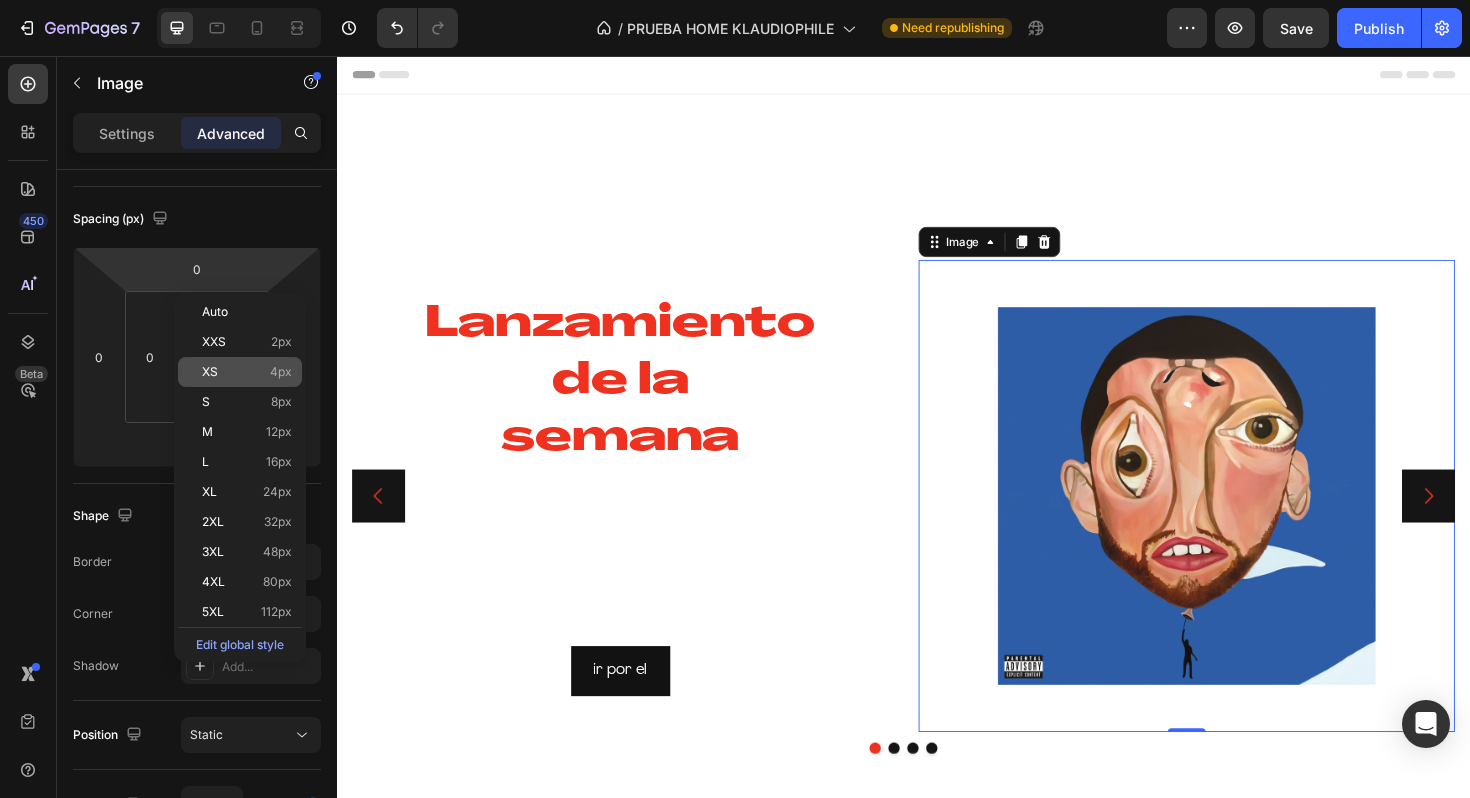 click on "XS 4px" at bounding box center [247, 372] 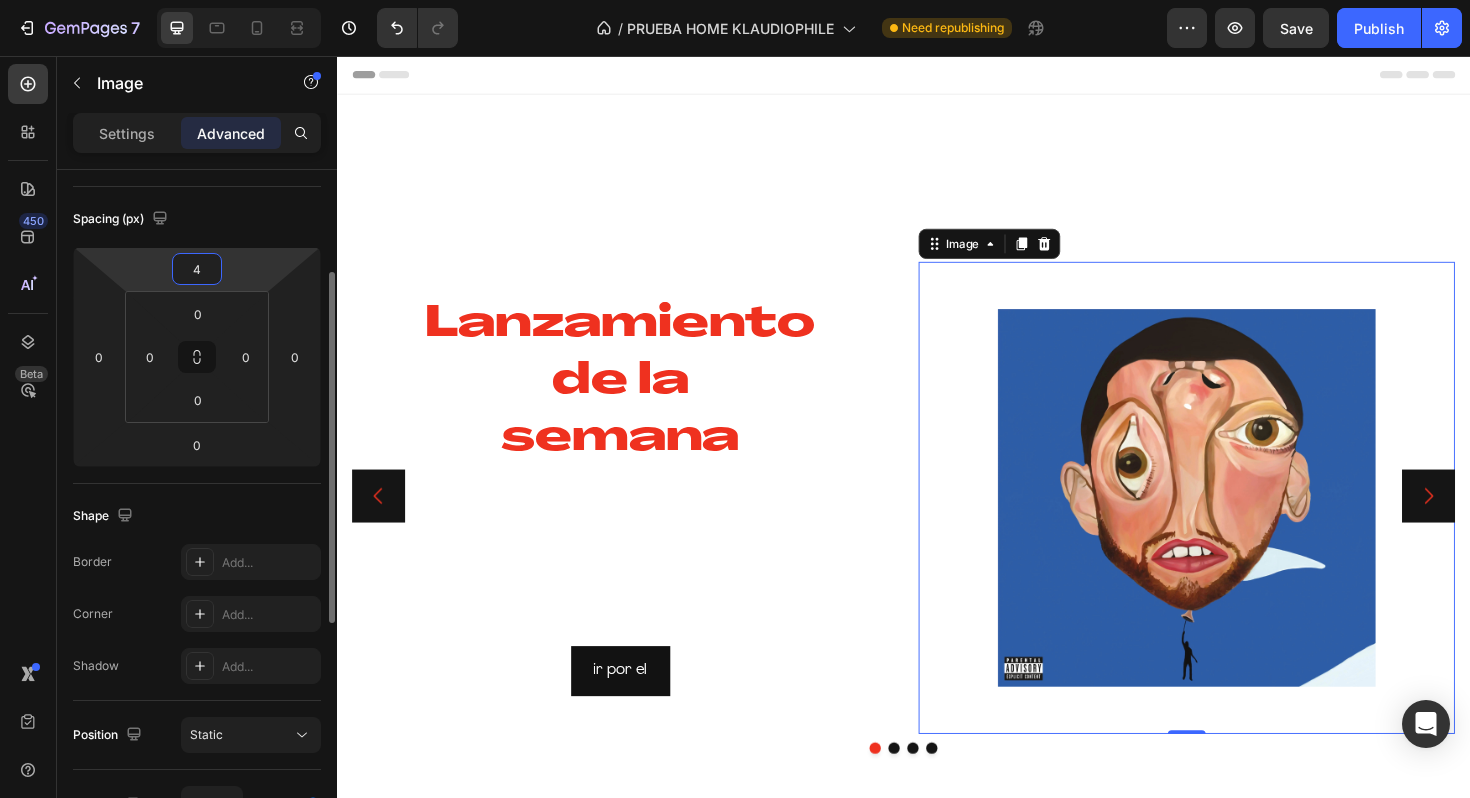 click on "4" at bounding box center (197, 269) 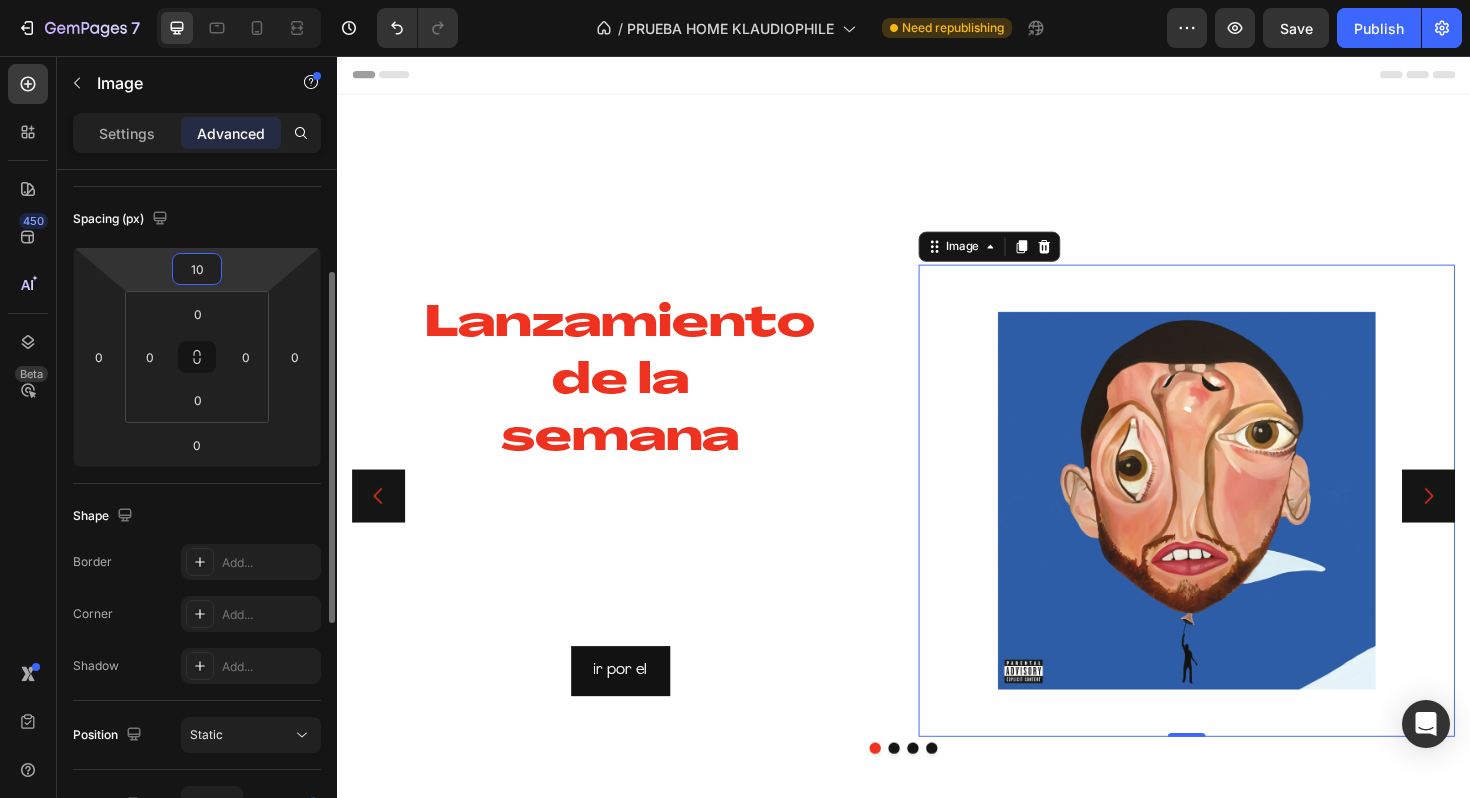 type on "1" 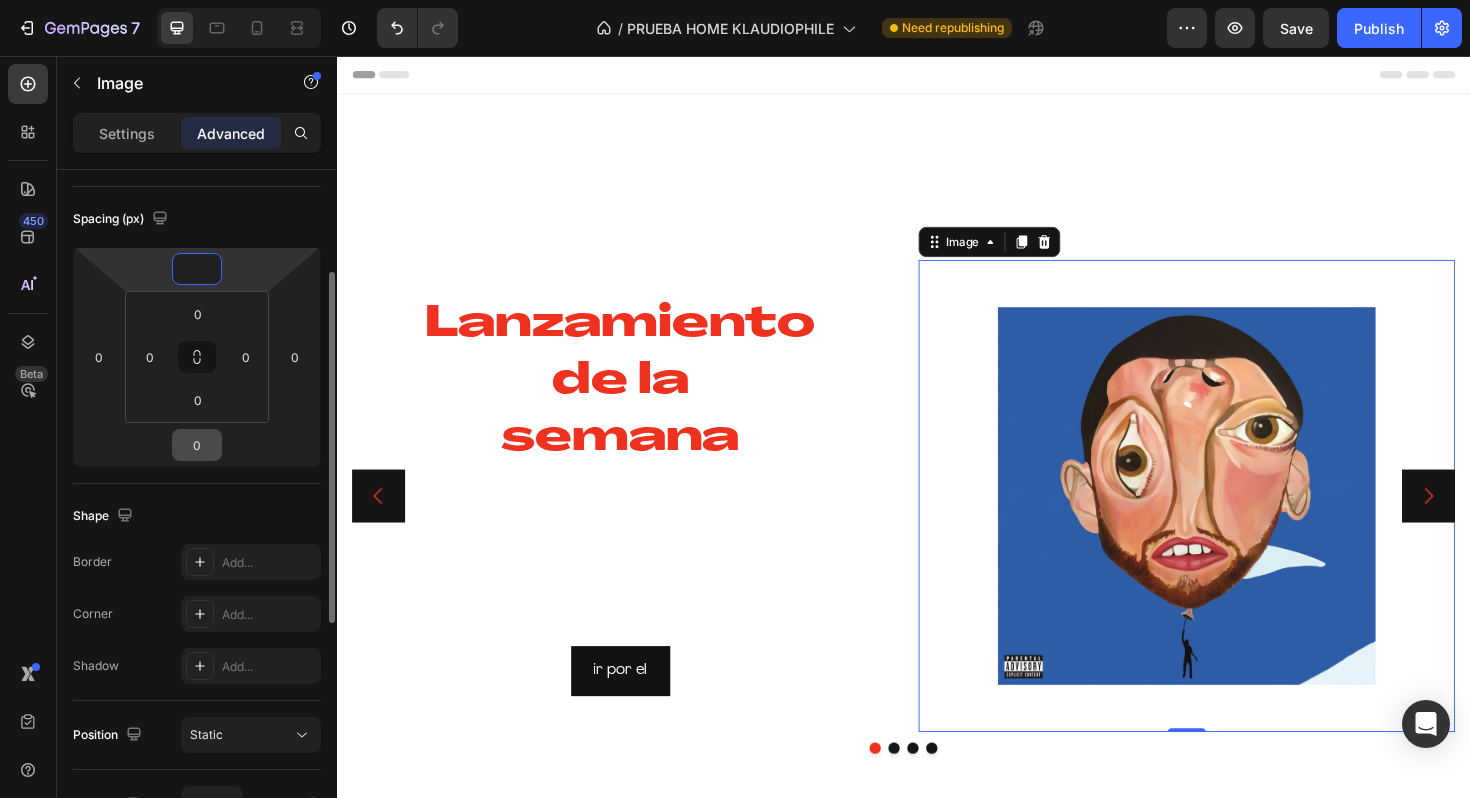 type on "0" 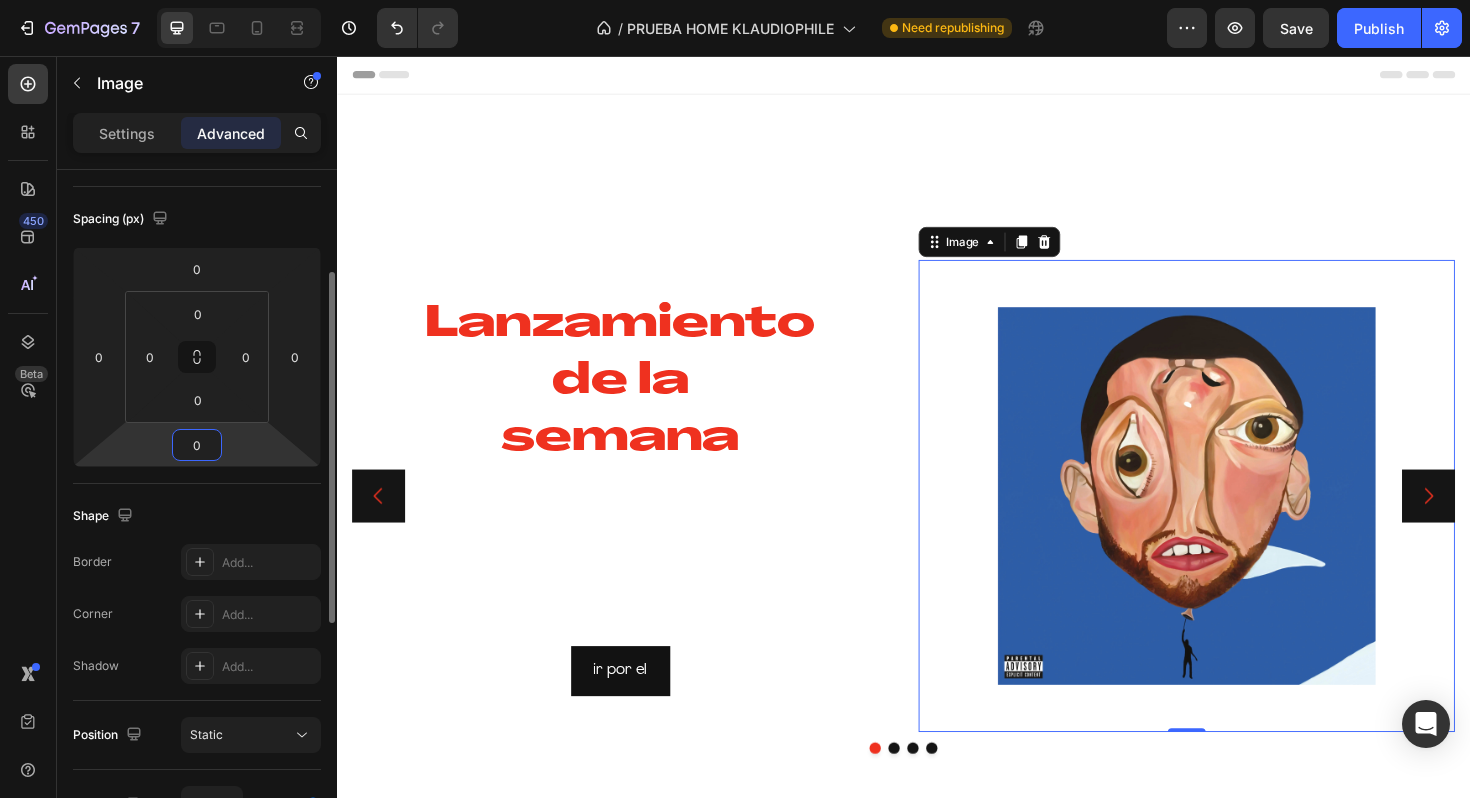 click on "0" at bounding box center [197, 445] 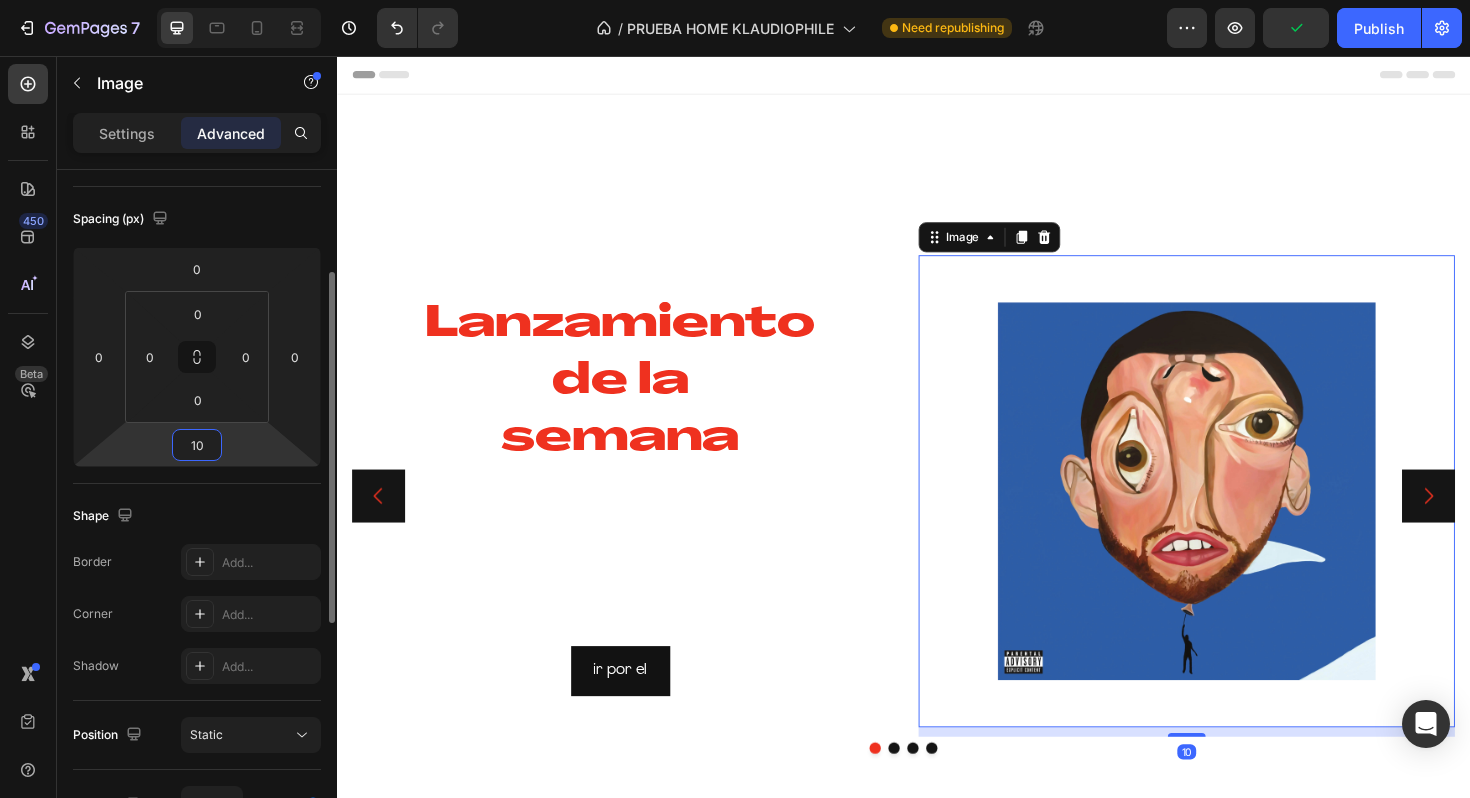 type on "1" 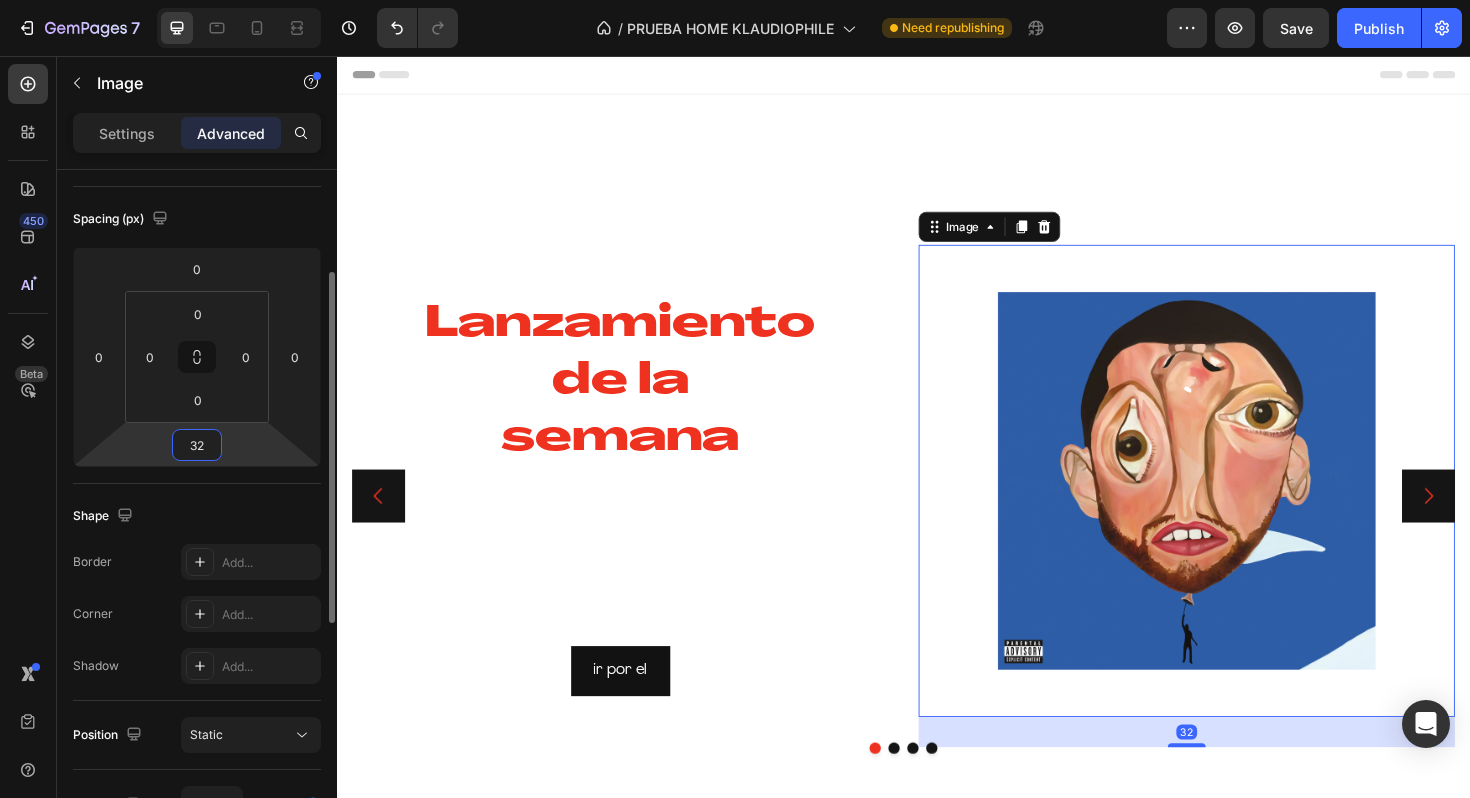 type on "3" 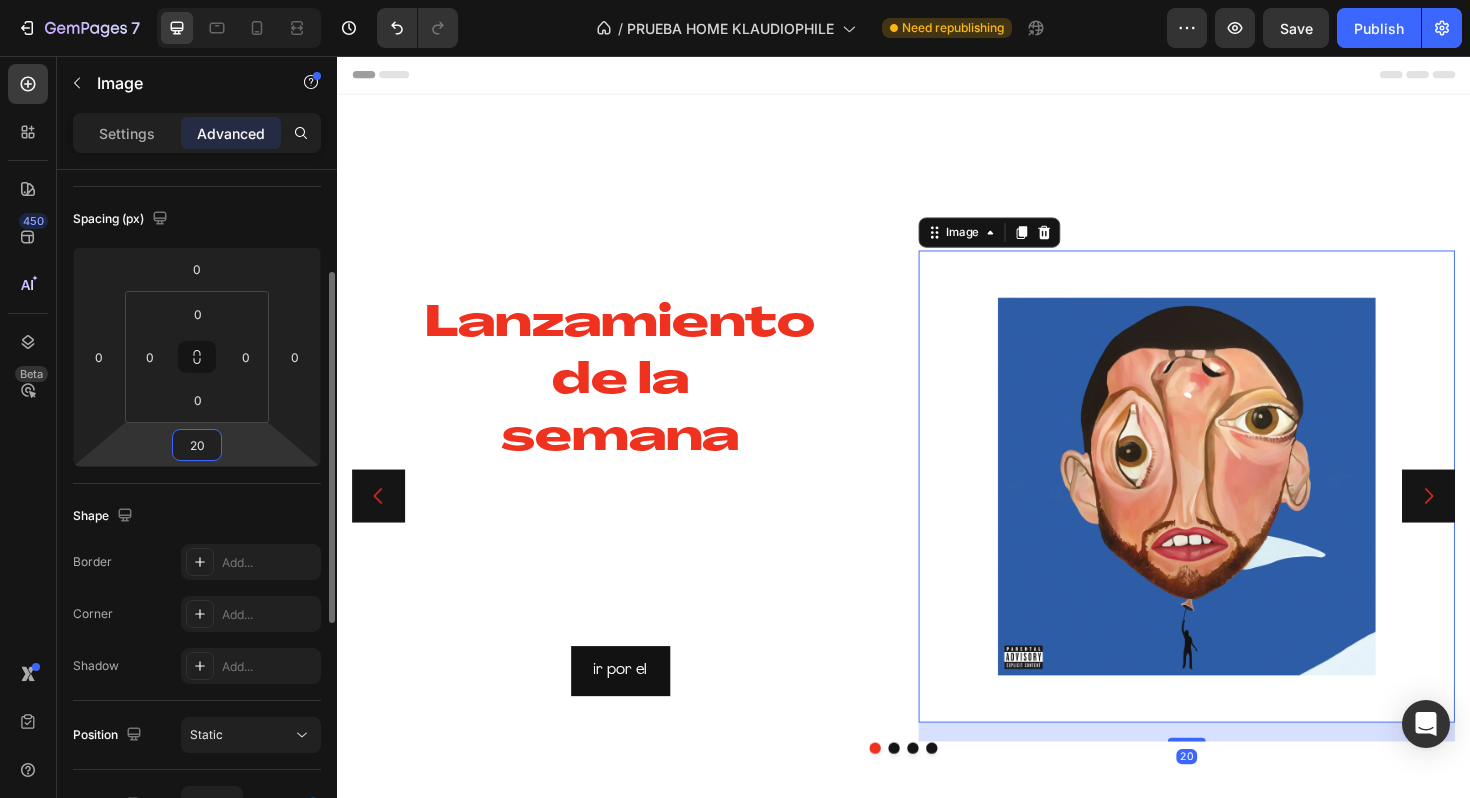 type on "200" 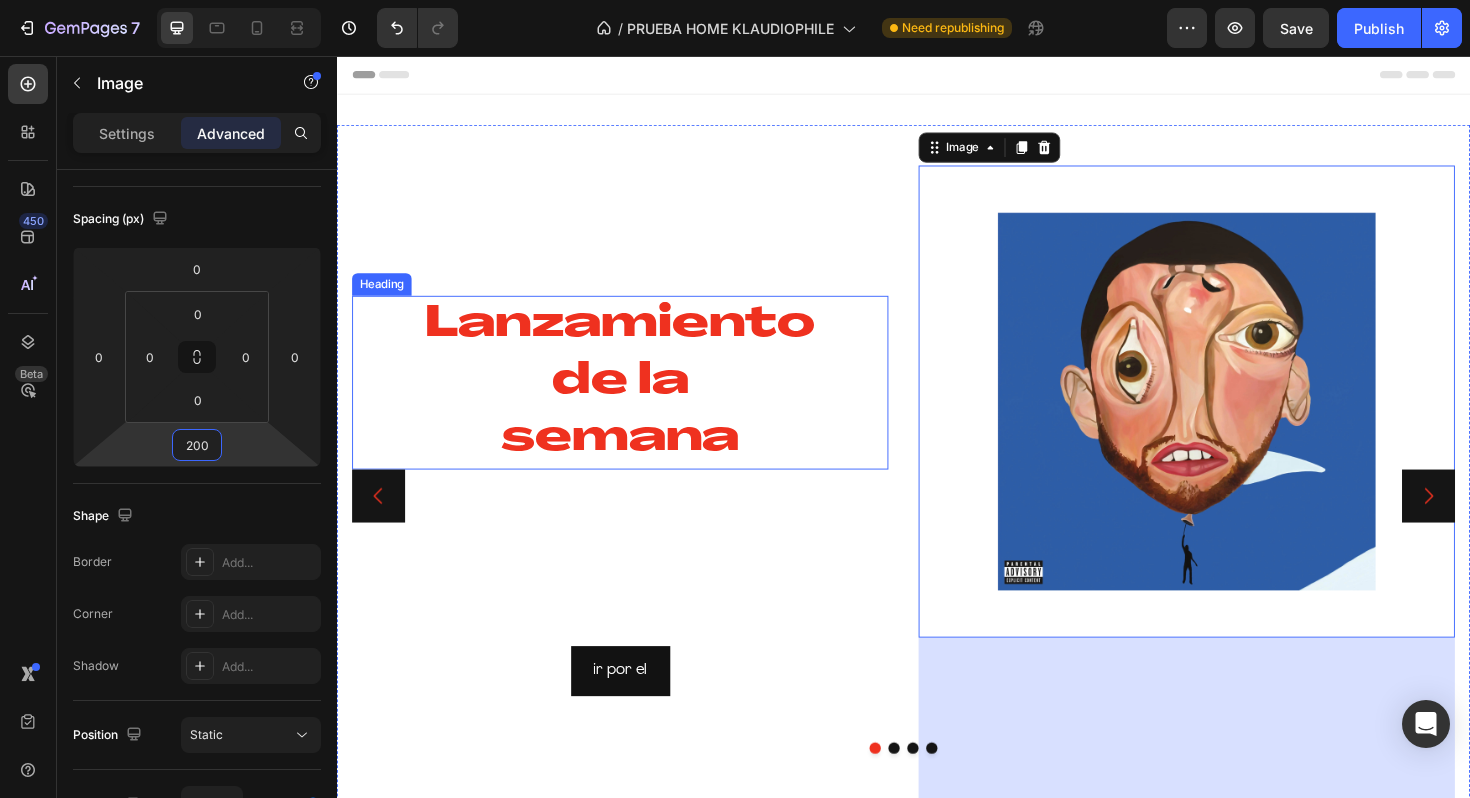 click on "Lanzamiento de la semana" at bounding box center [637, 401] 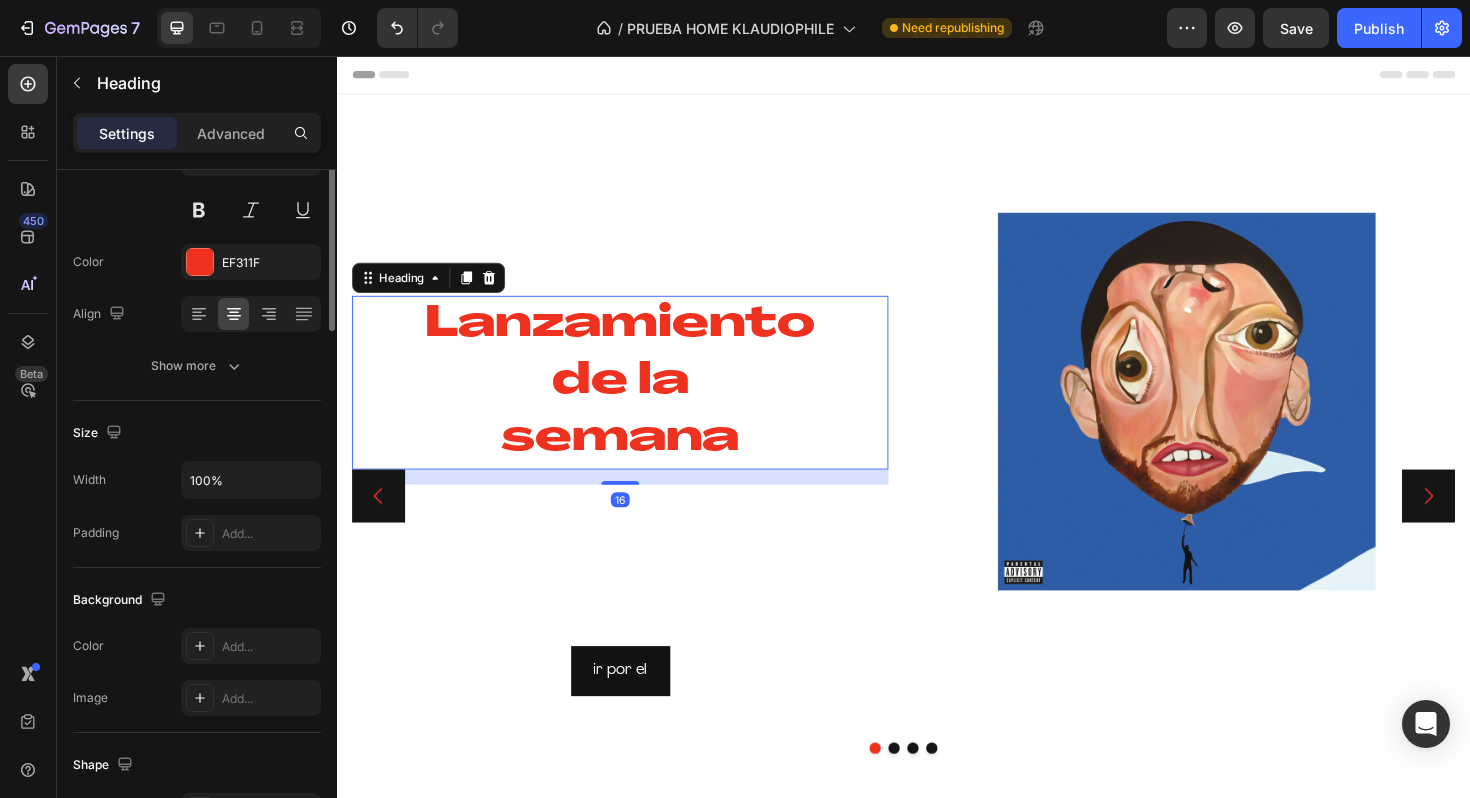 scroll, scrollTop: 0, scrollLeft: 0, axis: both 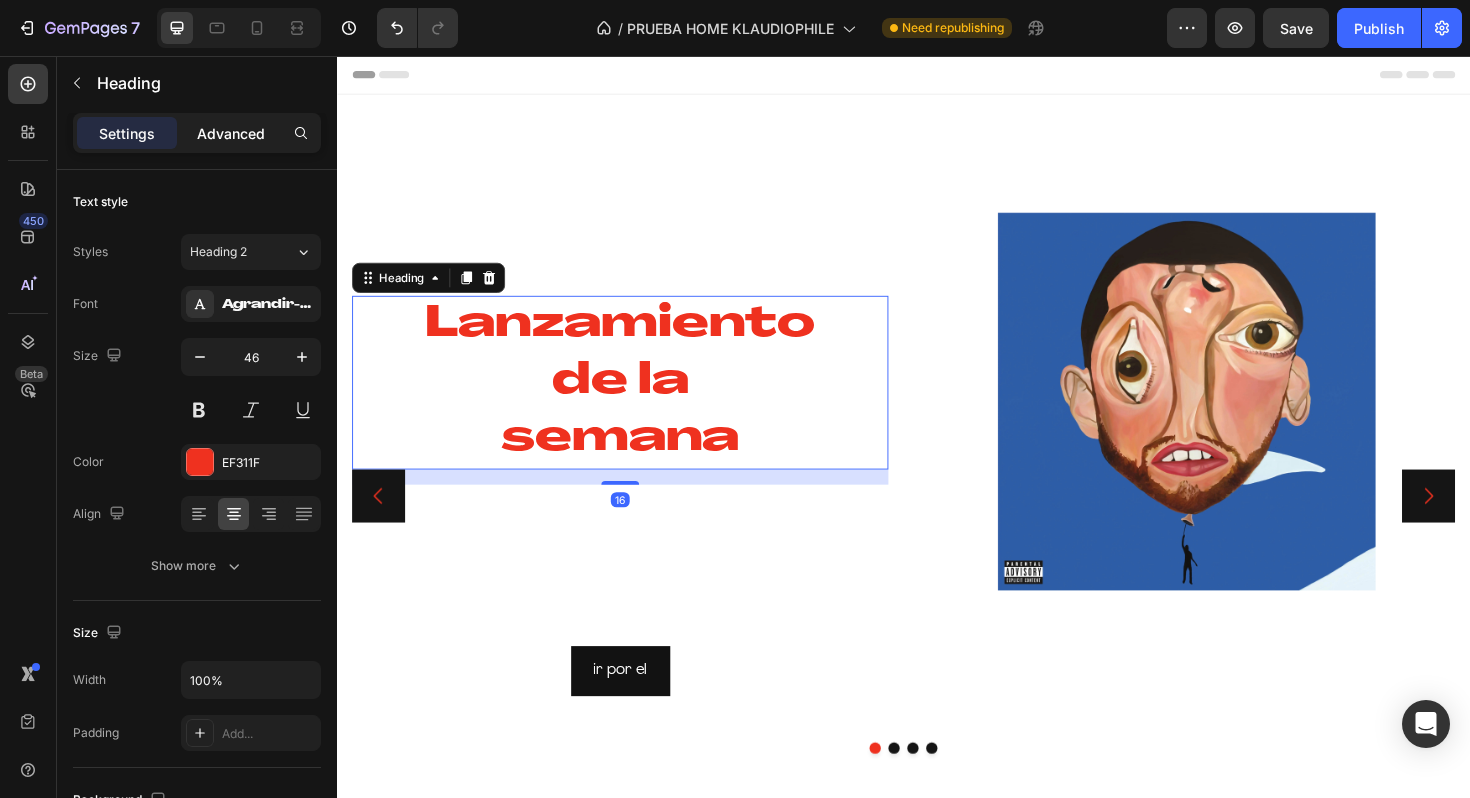 click on "Advanced" at bounding box center [231, 133] 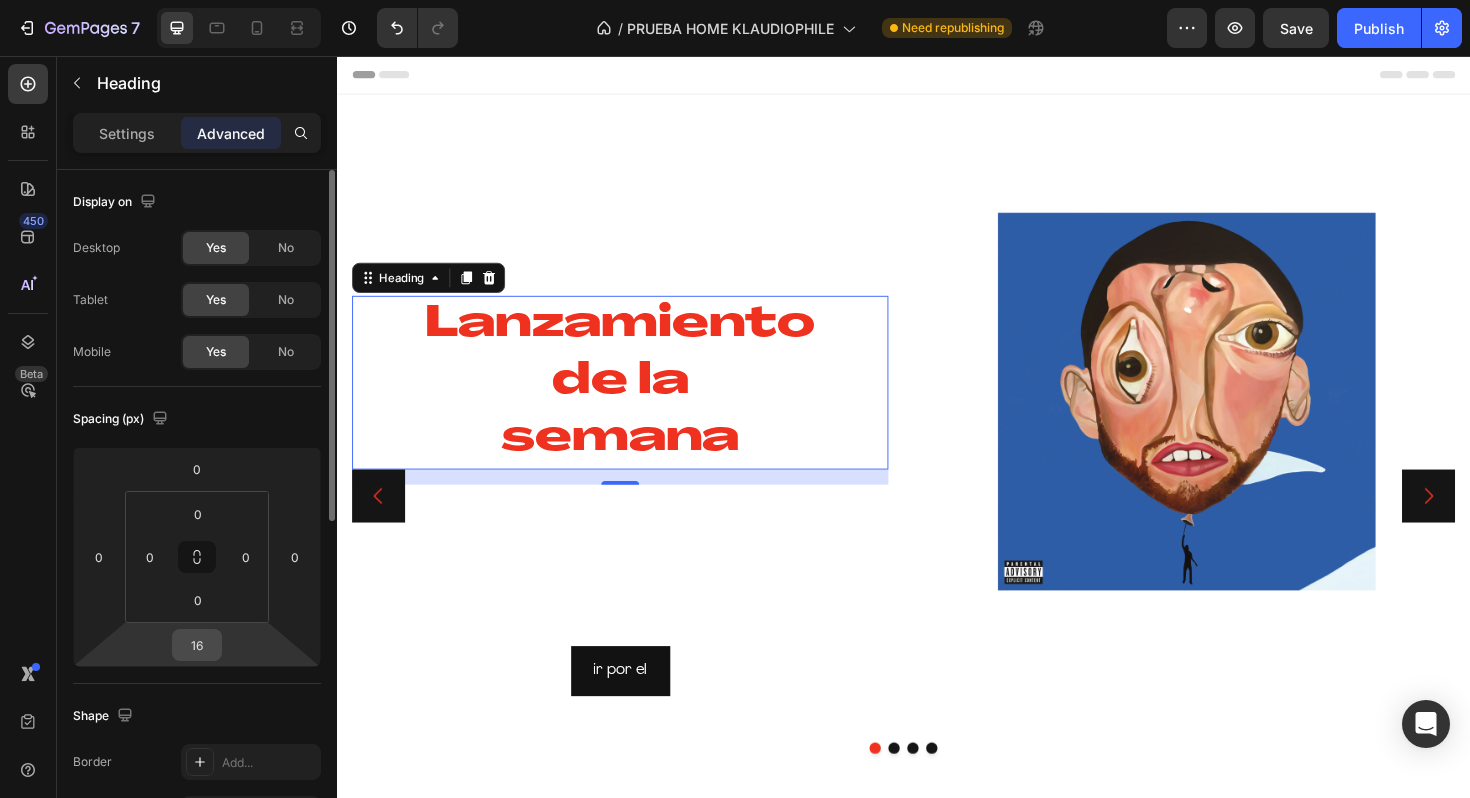 click on "16" at bounding box center [197, 645] 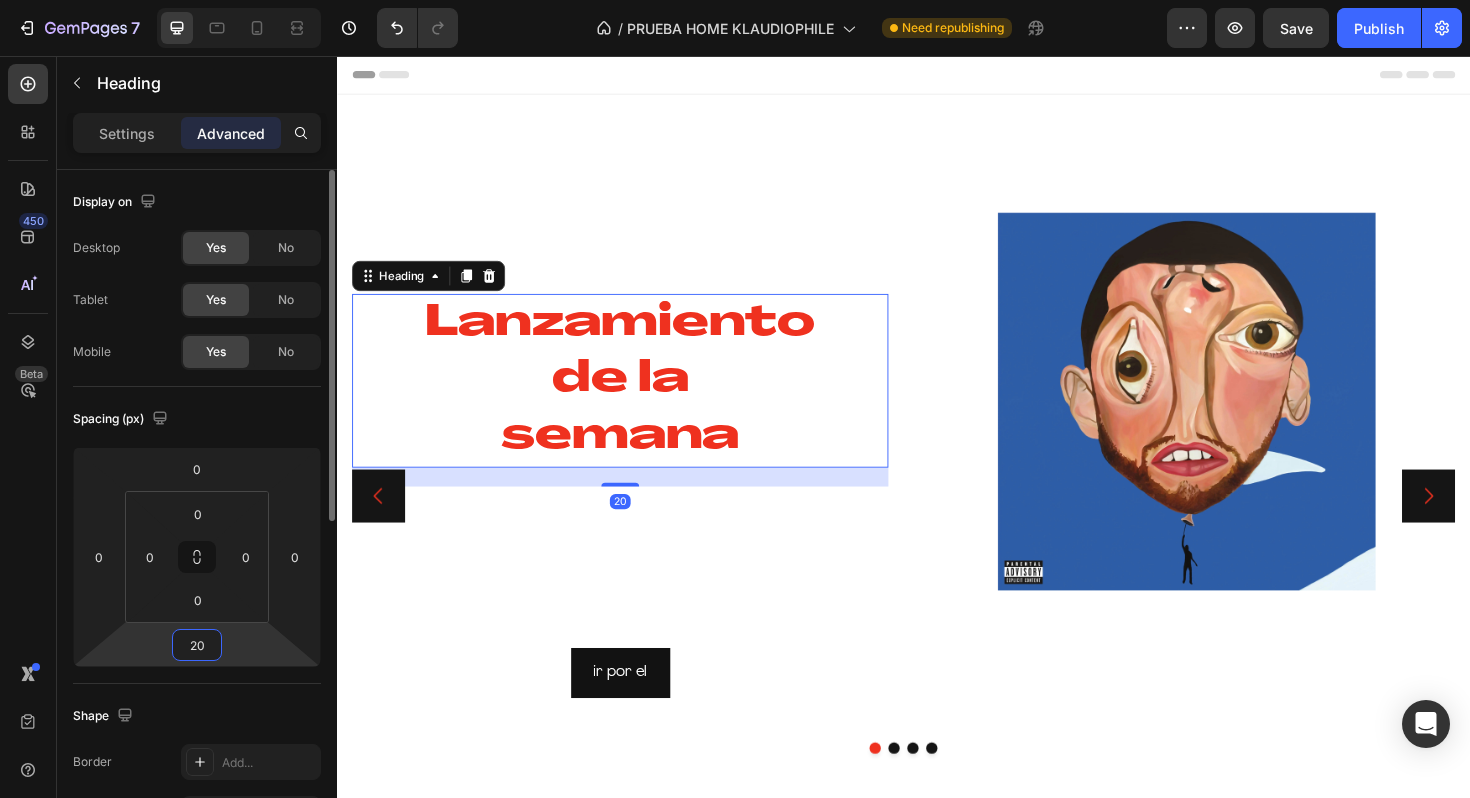 type on "2" 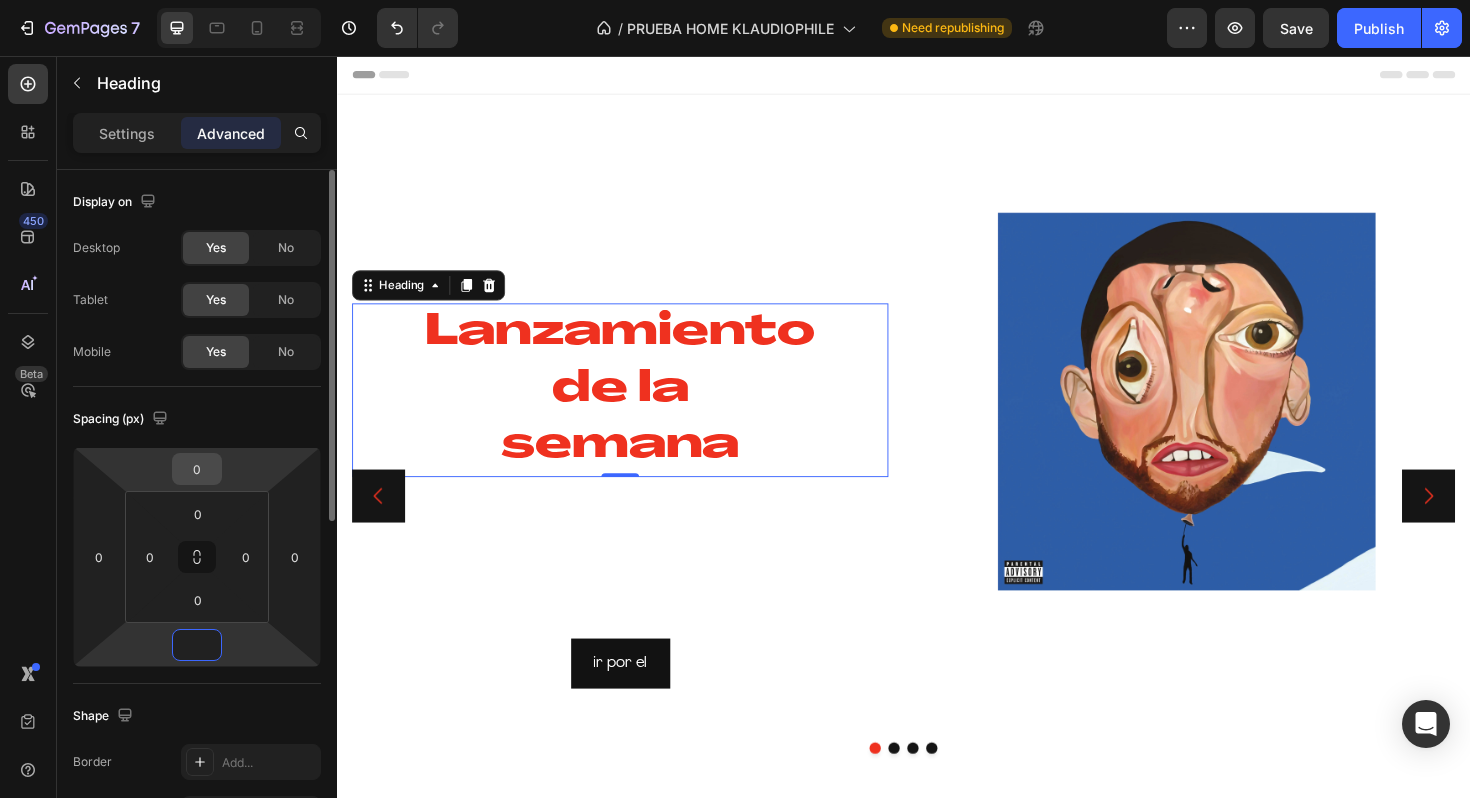 type on "0" 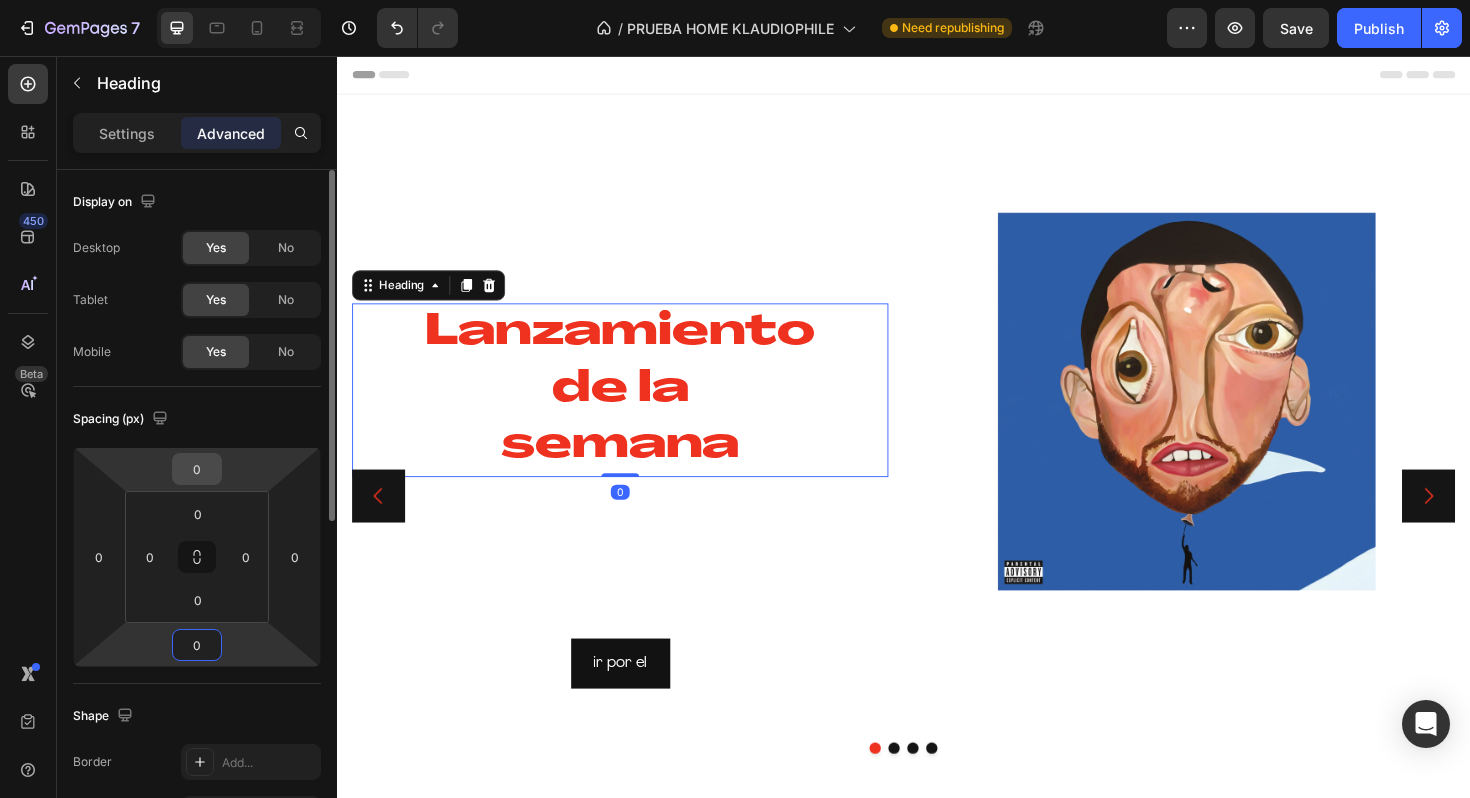 click on "0" at bounding box center (197, 469) 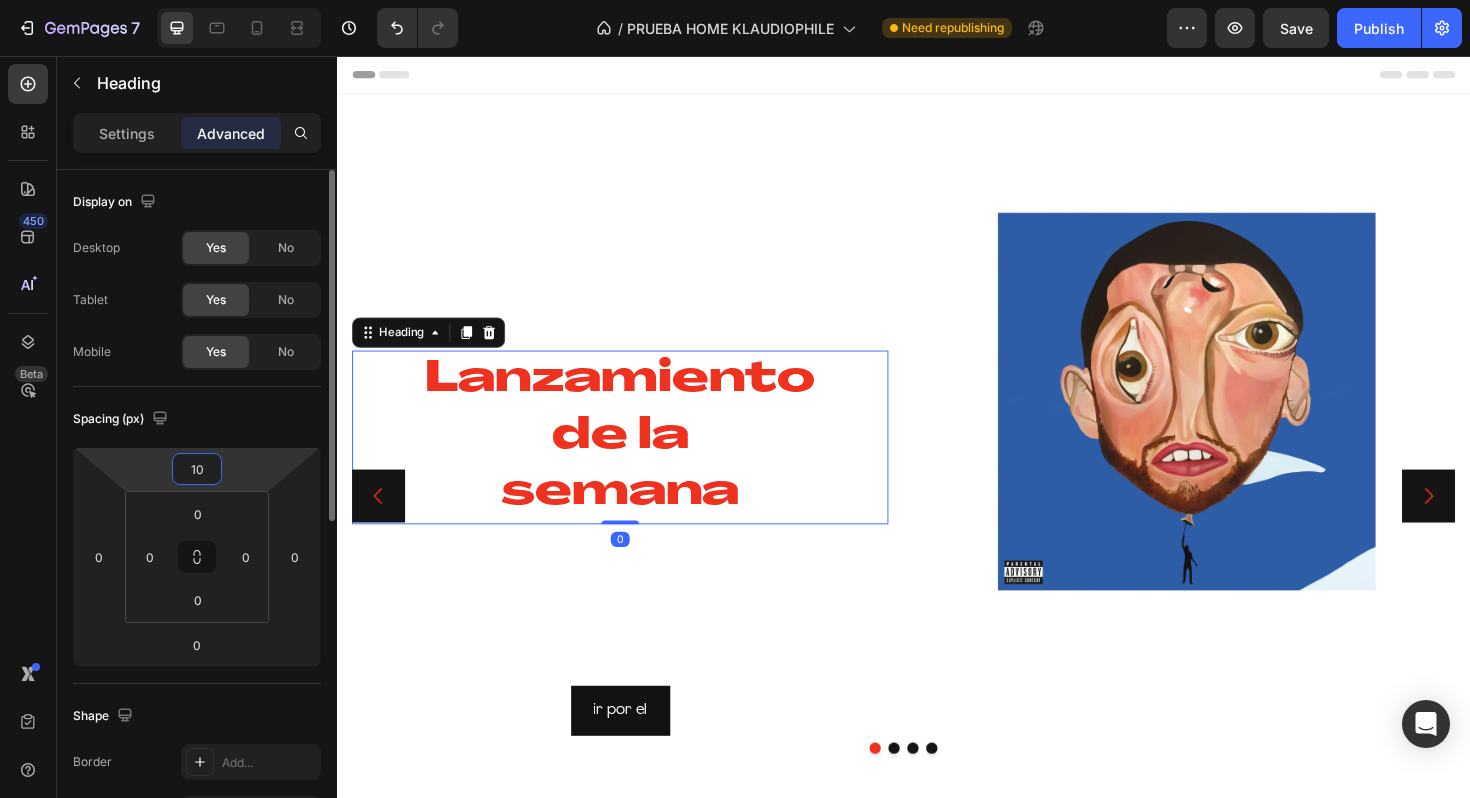 type on "1" 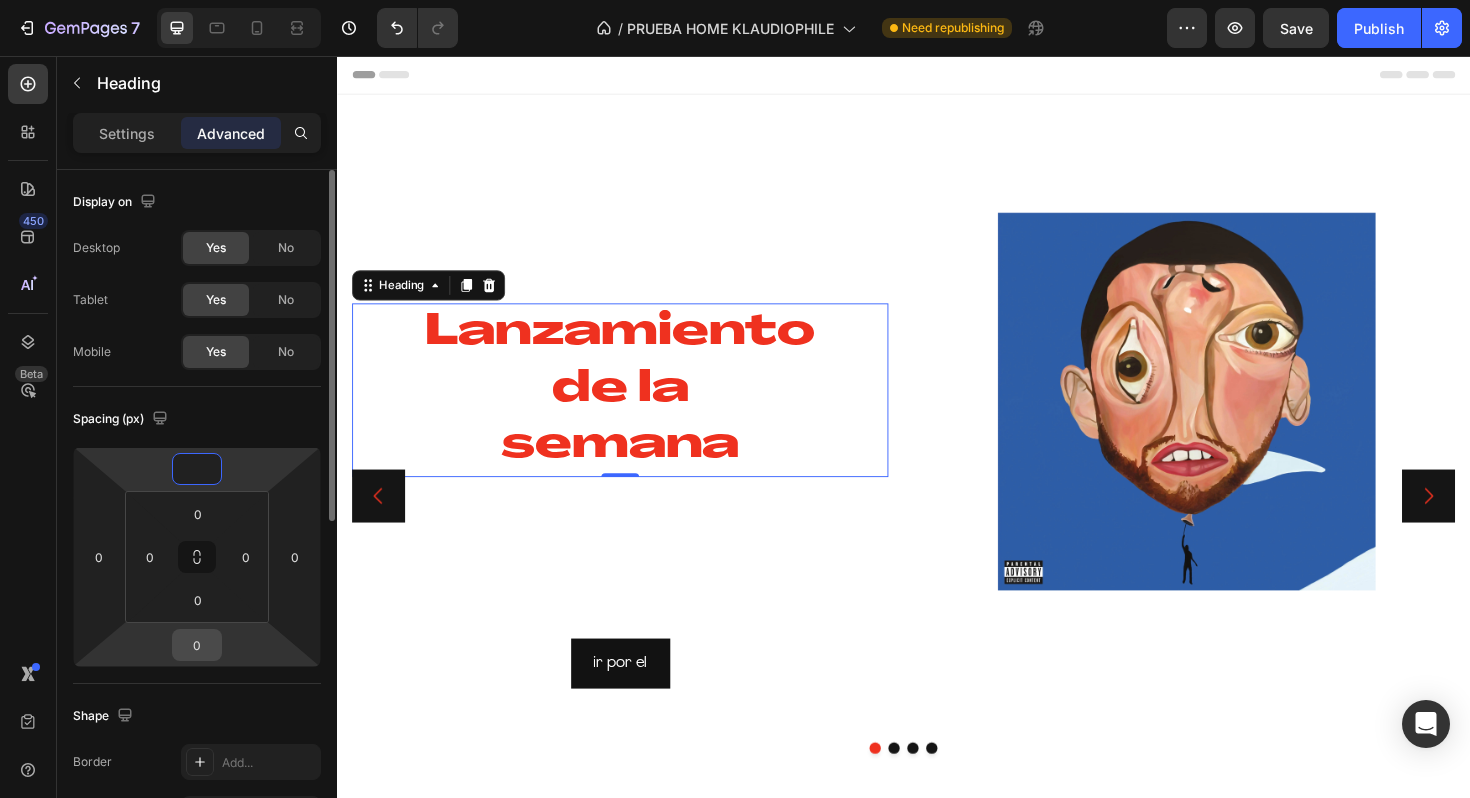 type on "0" 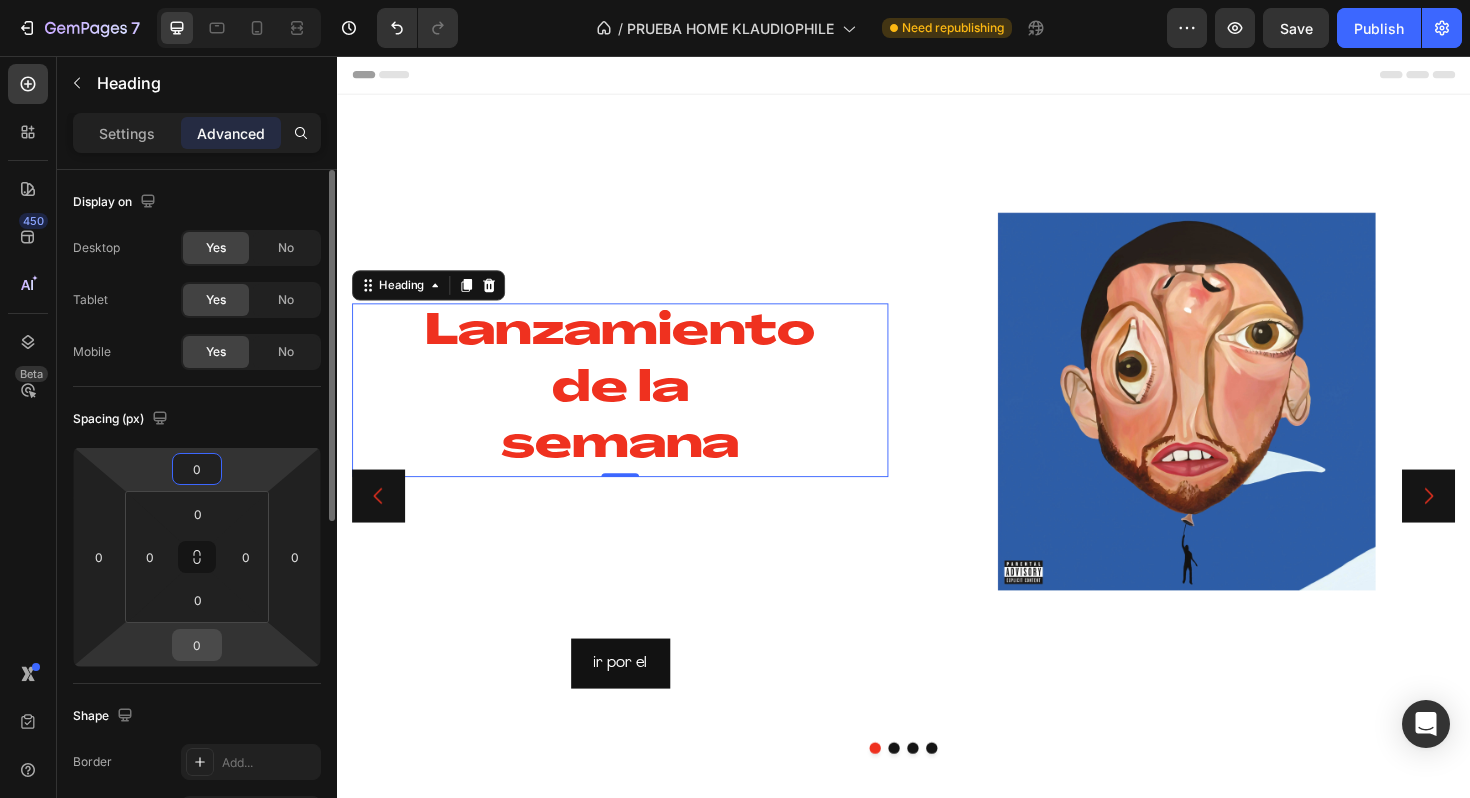 click on "0" at bounding box center [197, 645] 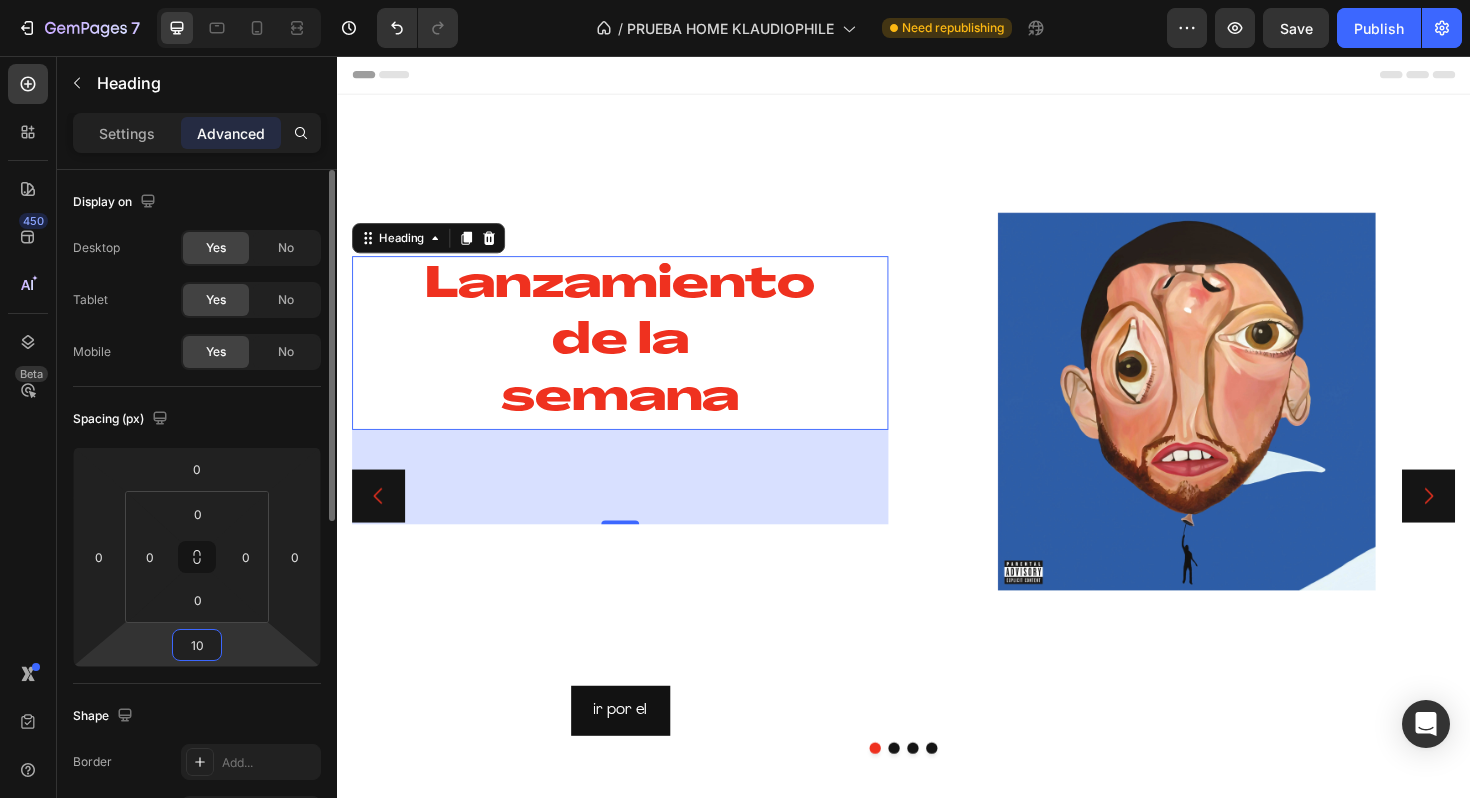 type on "1" 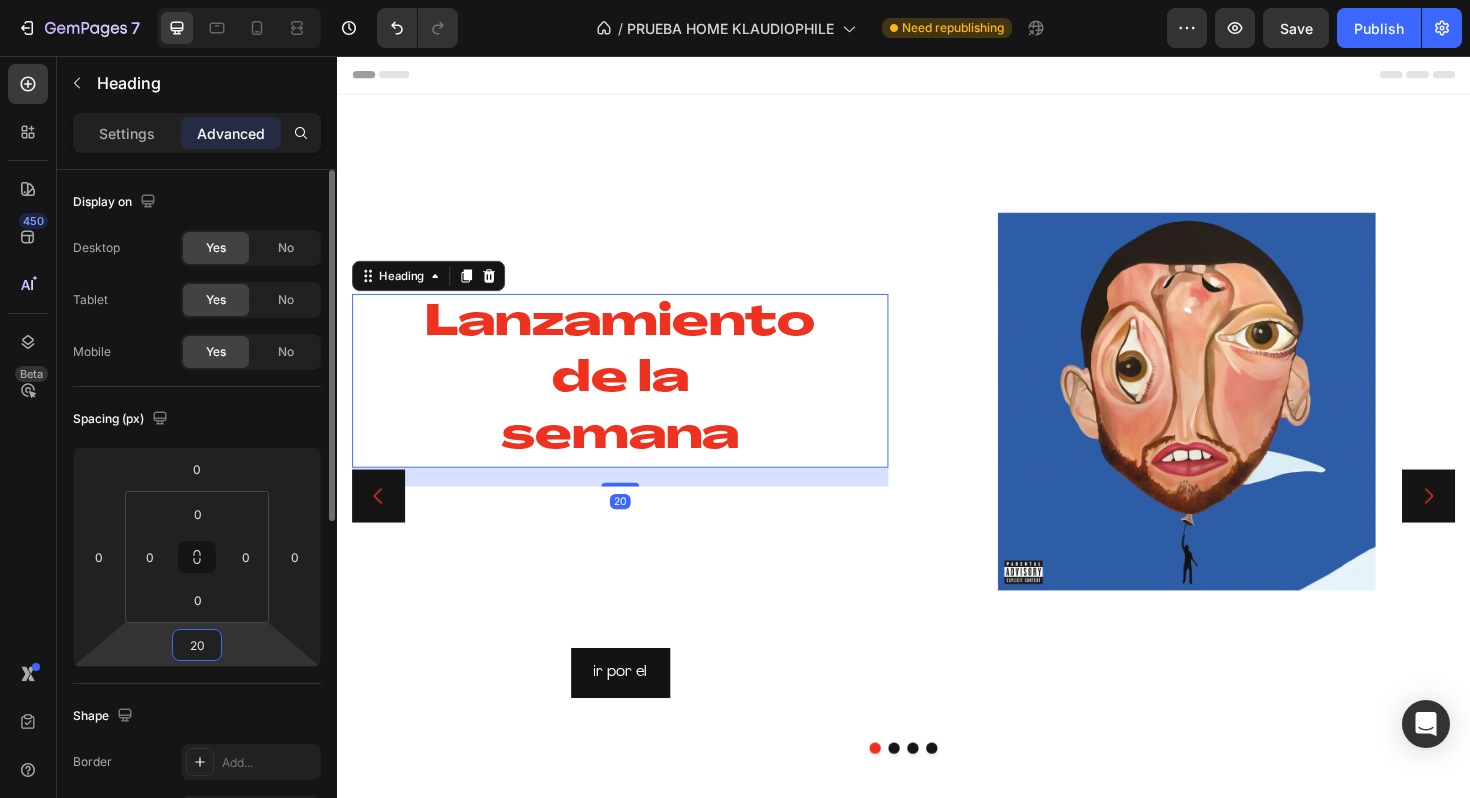 type on "200" 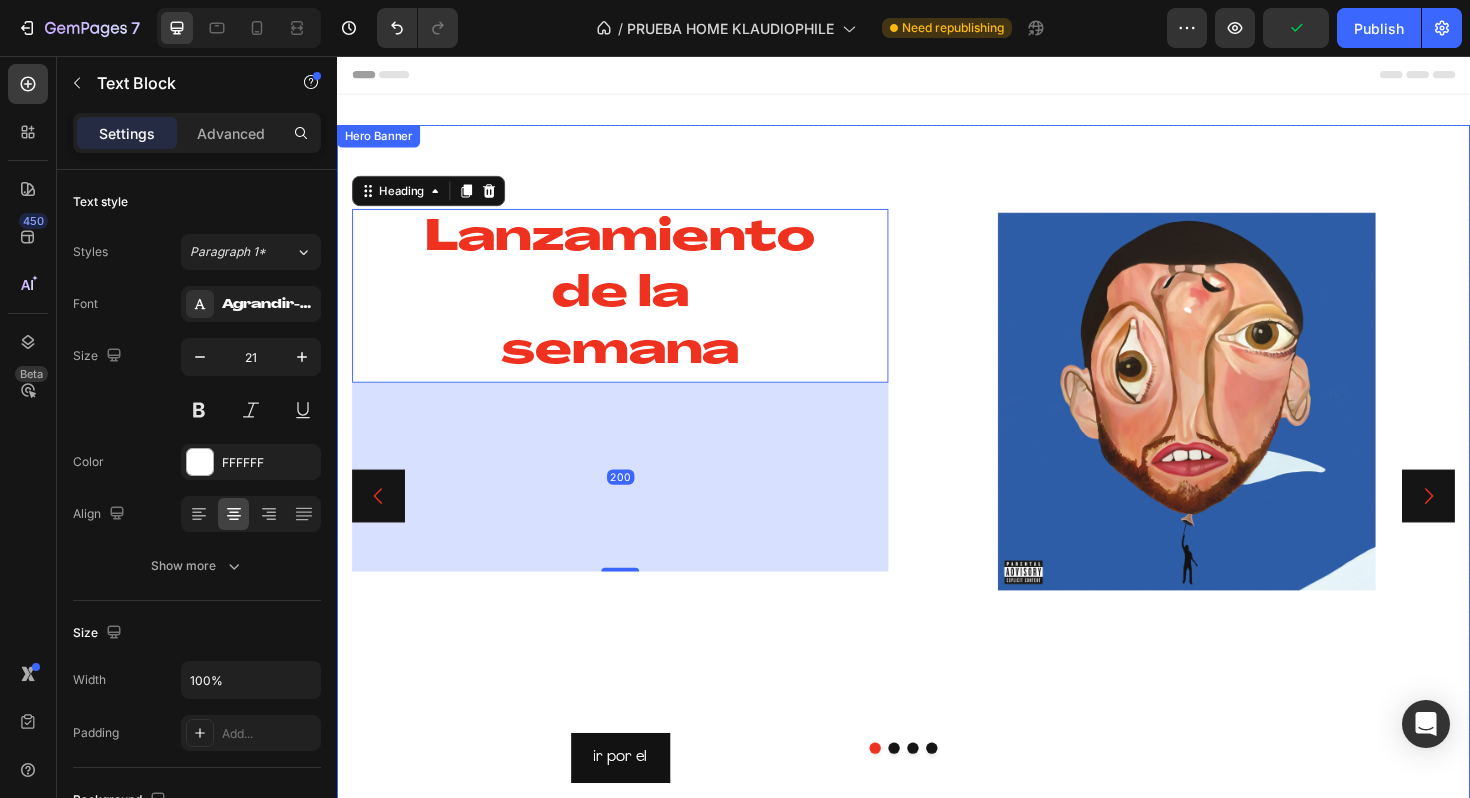 click on "¡Hazte con ellos antes de que desaparezcan!" at bounding box center (637, 717) 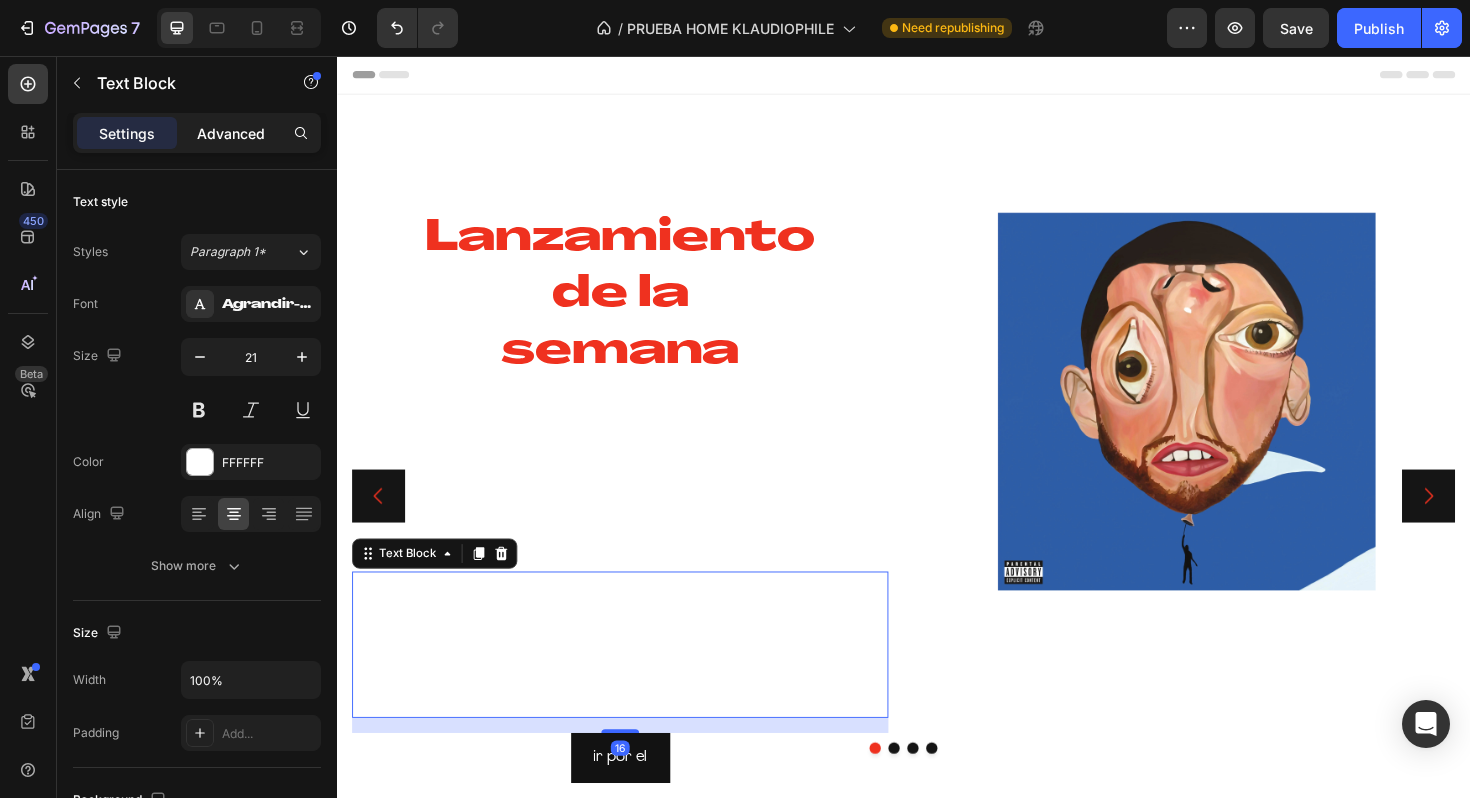 click on "Advanced" at bounding box center [231, 133] 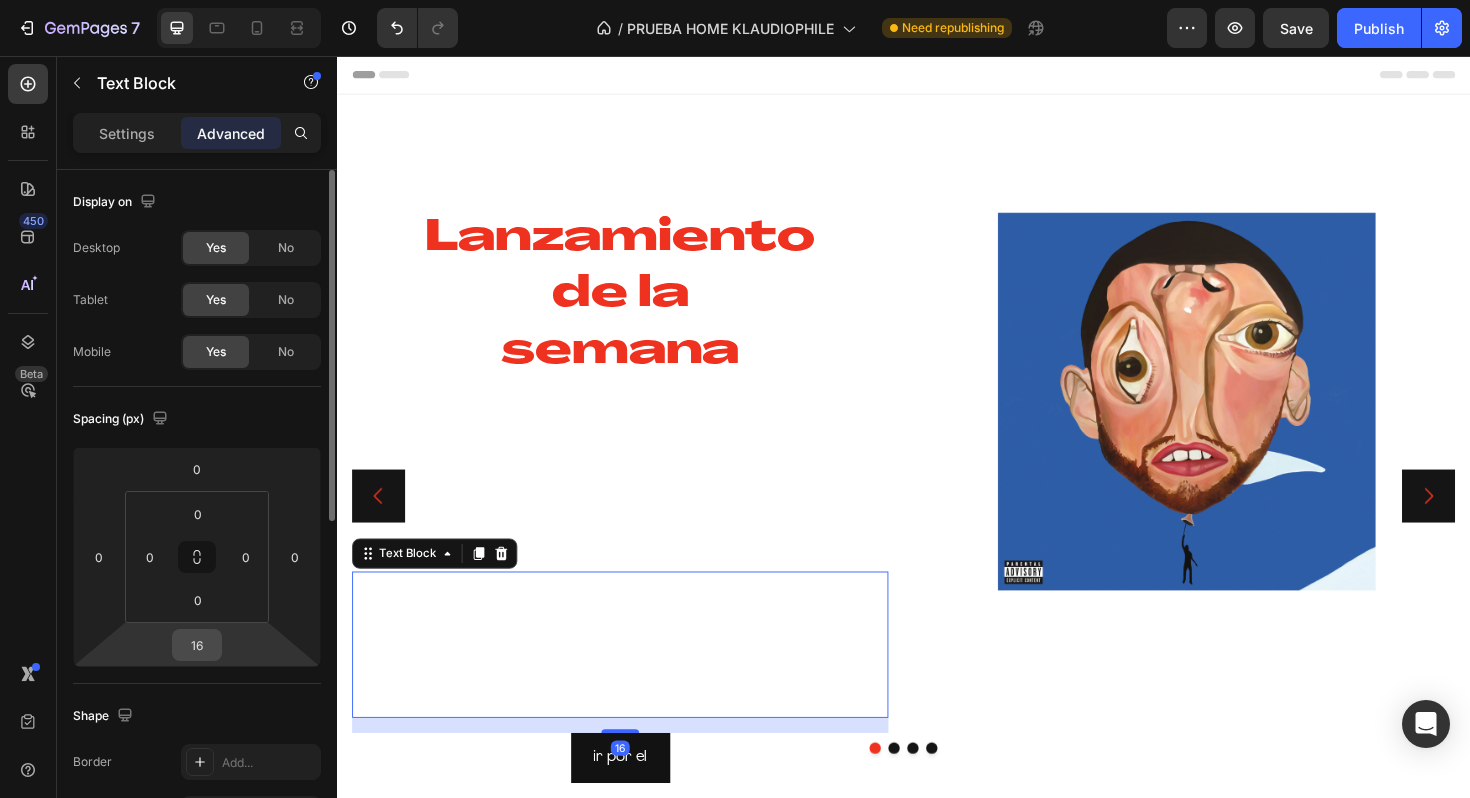 click on "16" at bounding box center (197, 645) 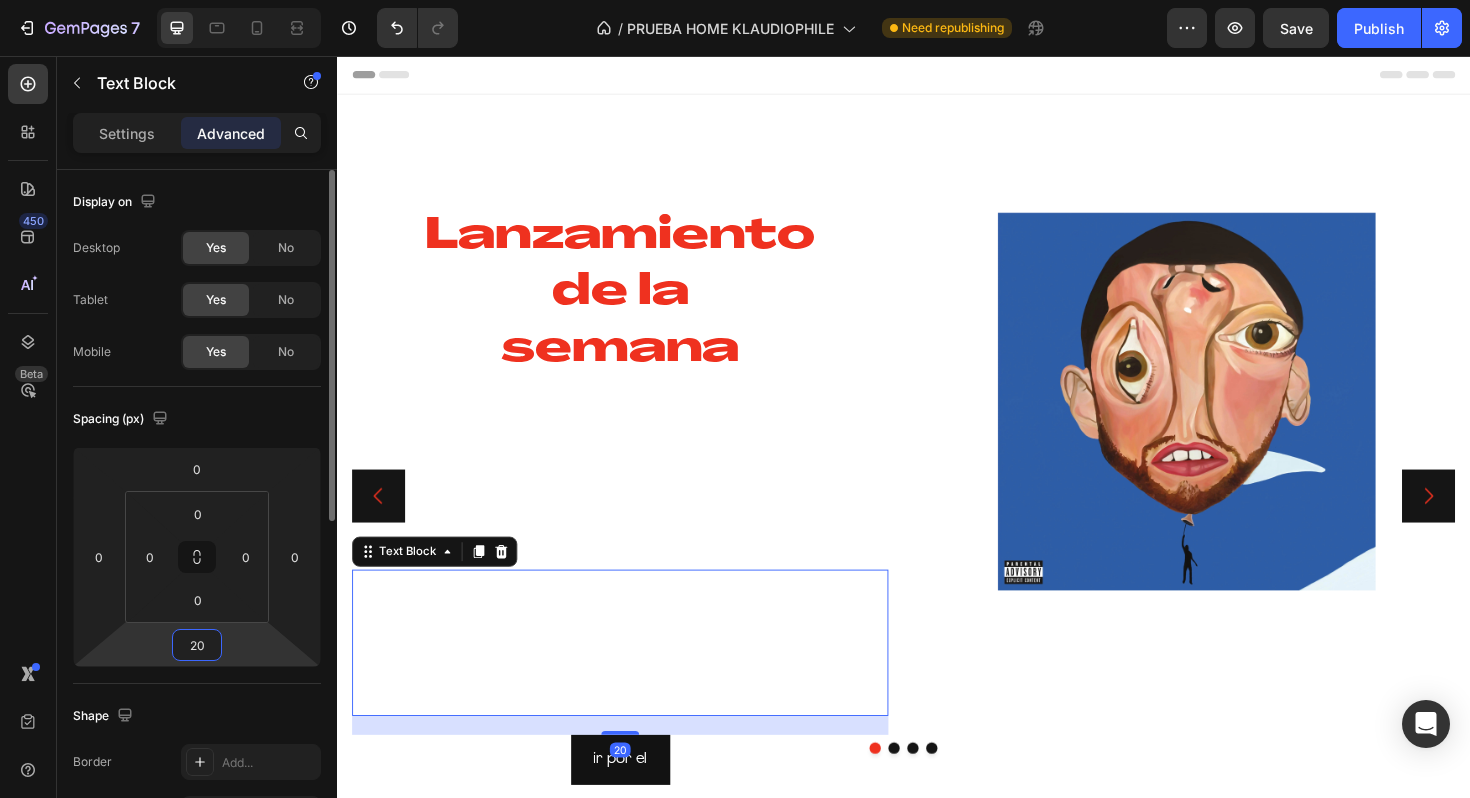type on "2" 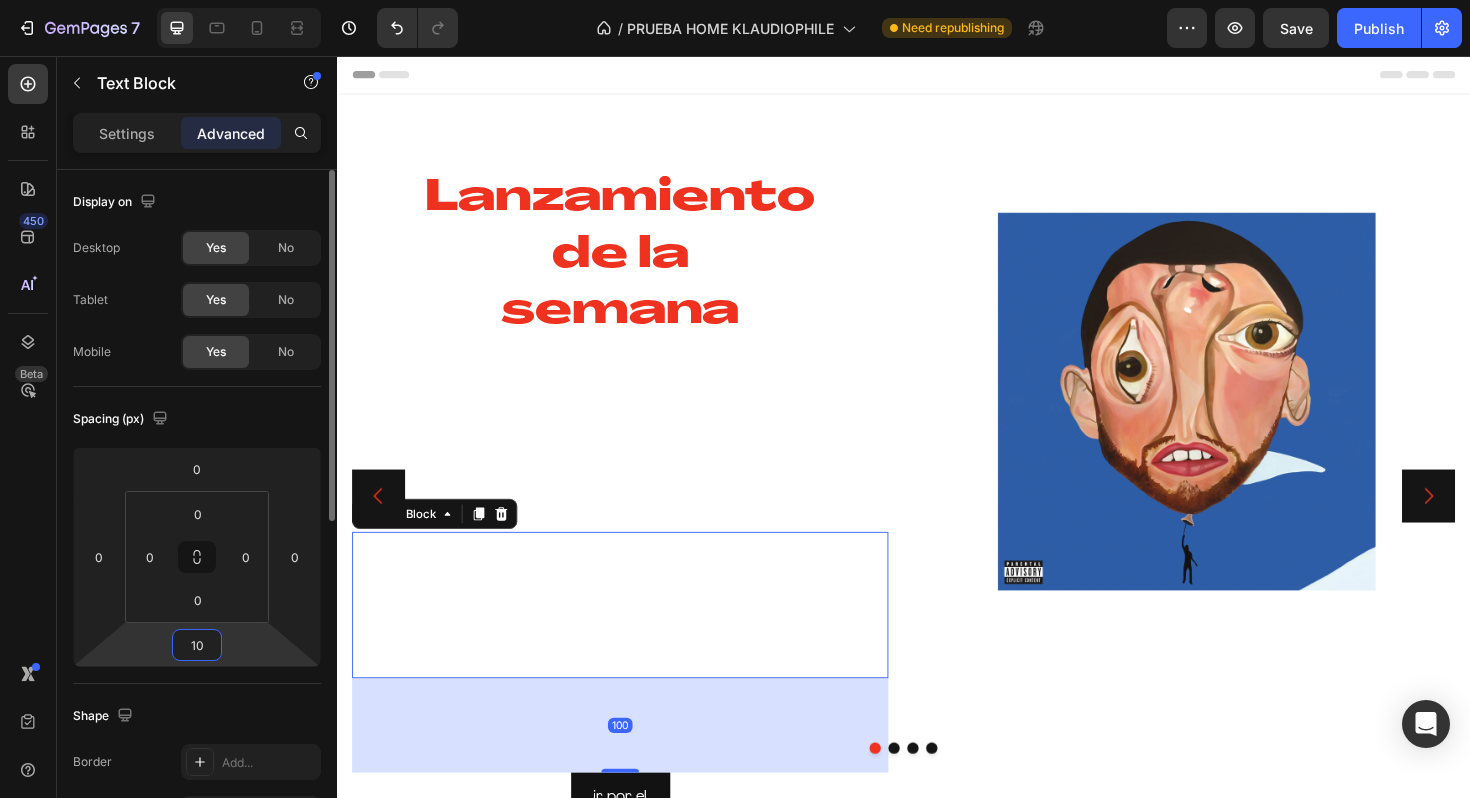 type on "1" 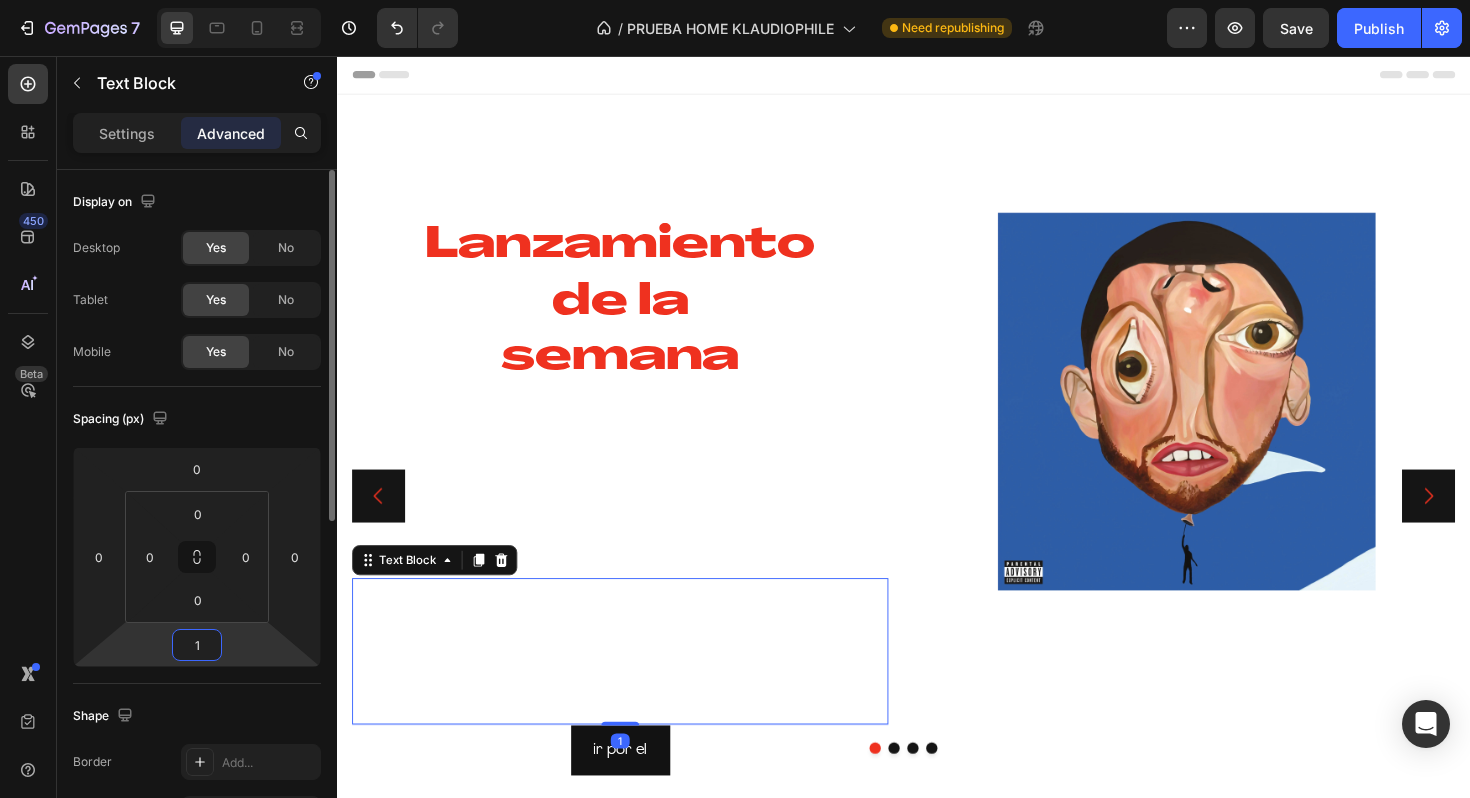 type 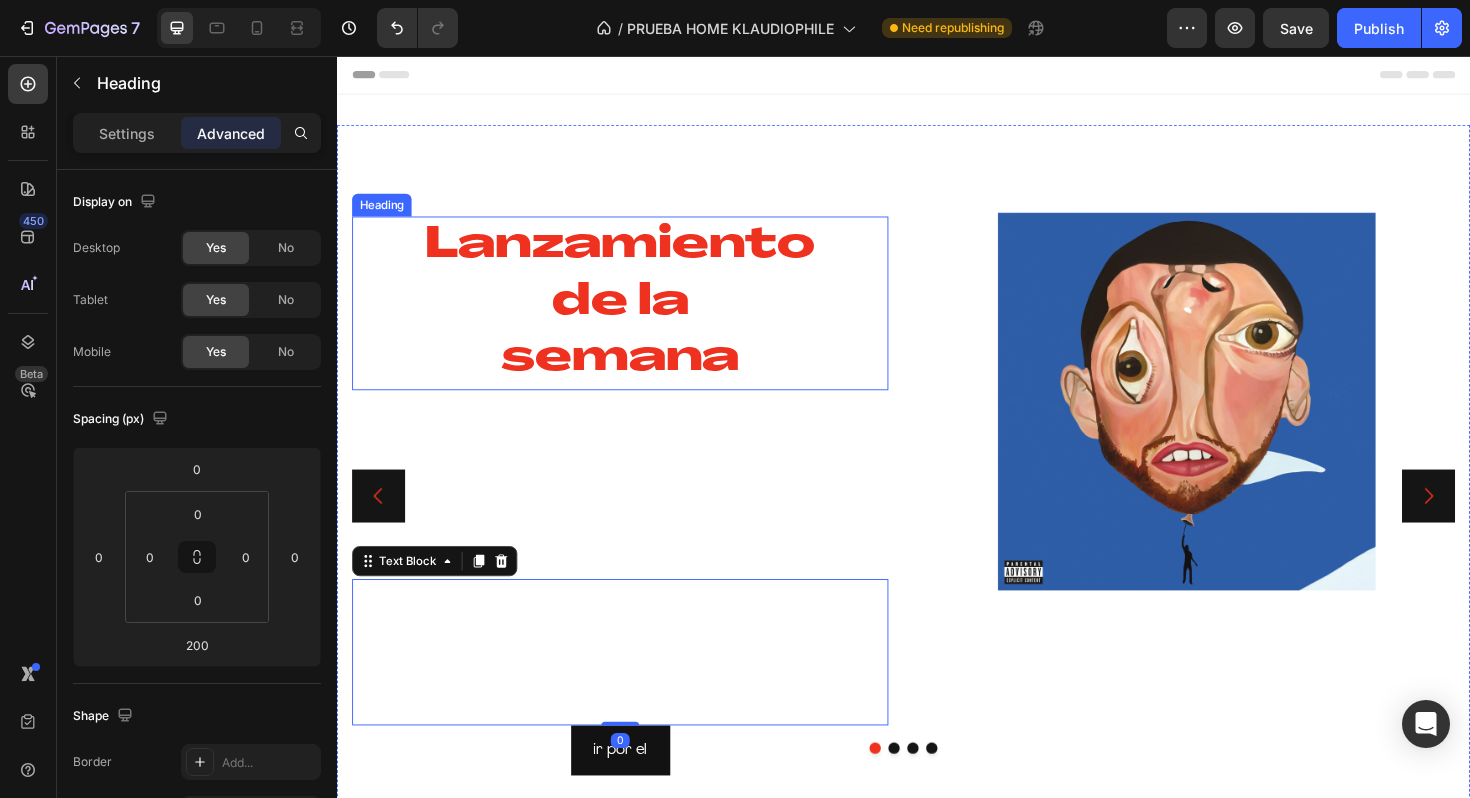 click on "Lanzamiento de la semana" at bounding box center [637, 317] 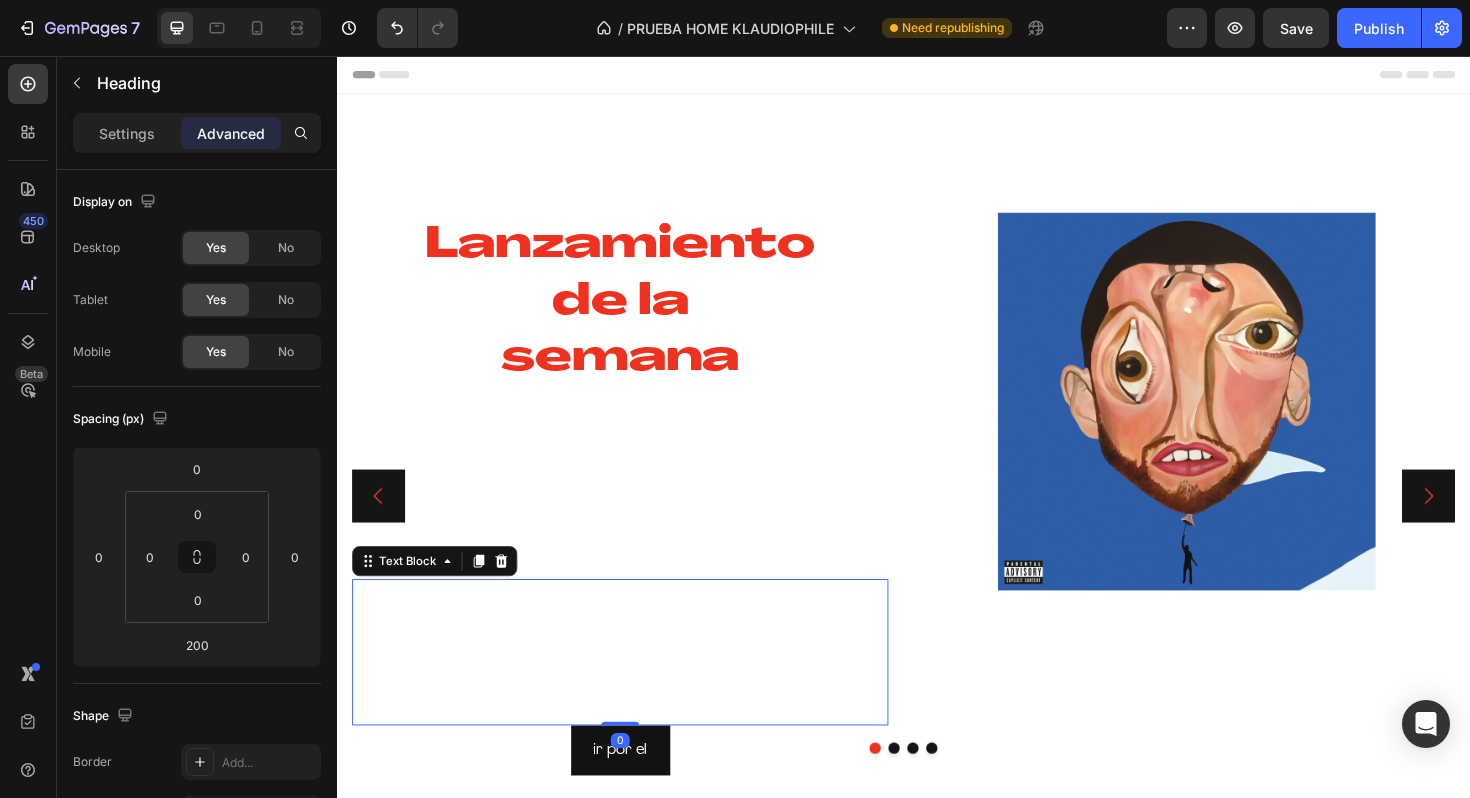 click on "¡Discos raros que solo encontrarás un par de veces a la venta!" at bounding box center (637, 650) 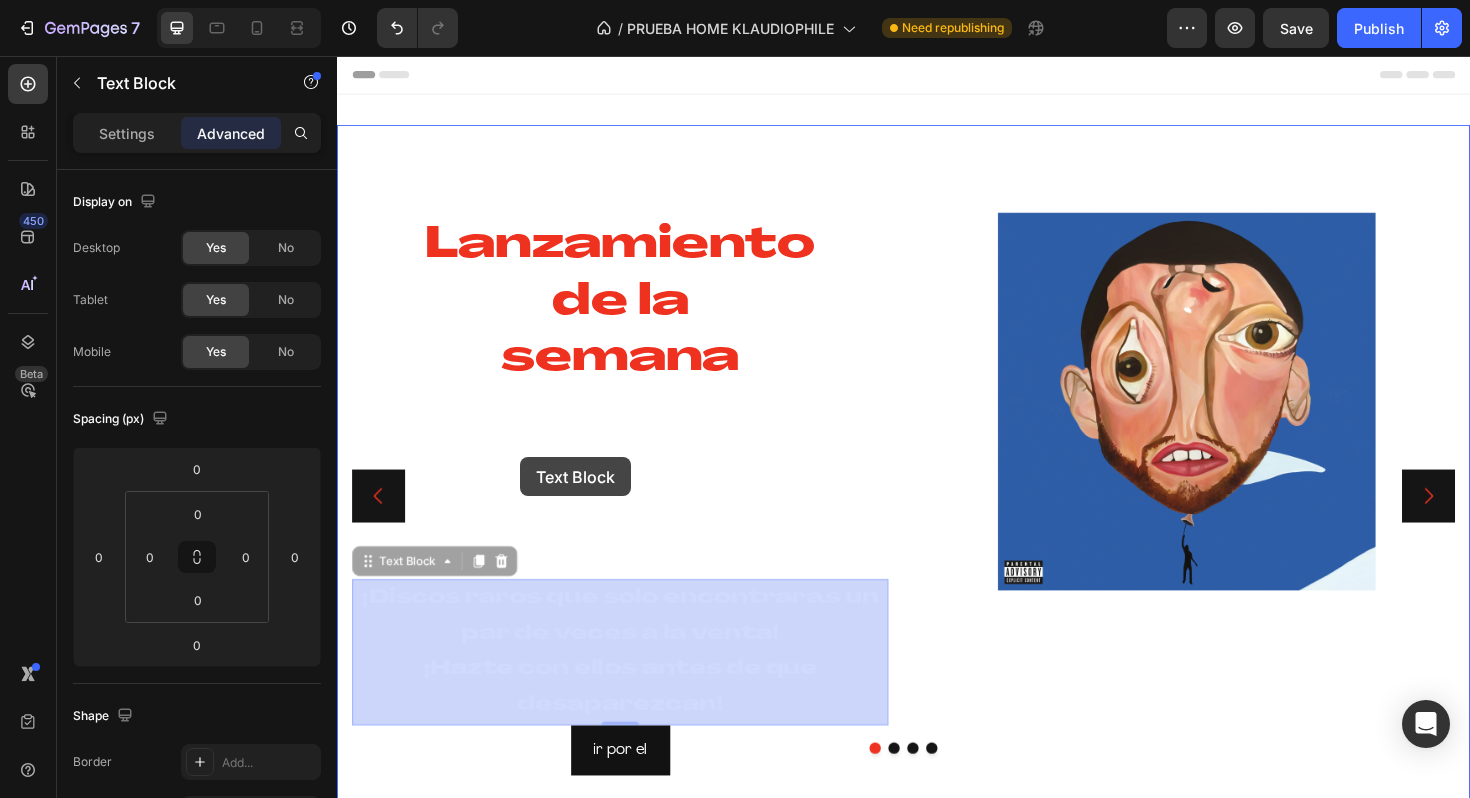 drag, startPoint x: 372, startPoint y: 599, endPoint x: 531, endPoint y: 481, distance: 198.00252 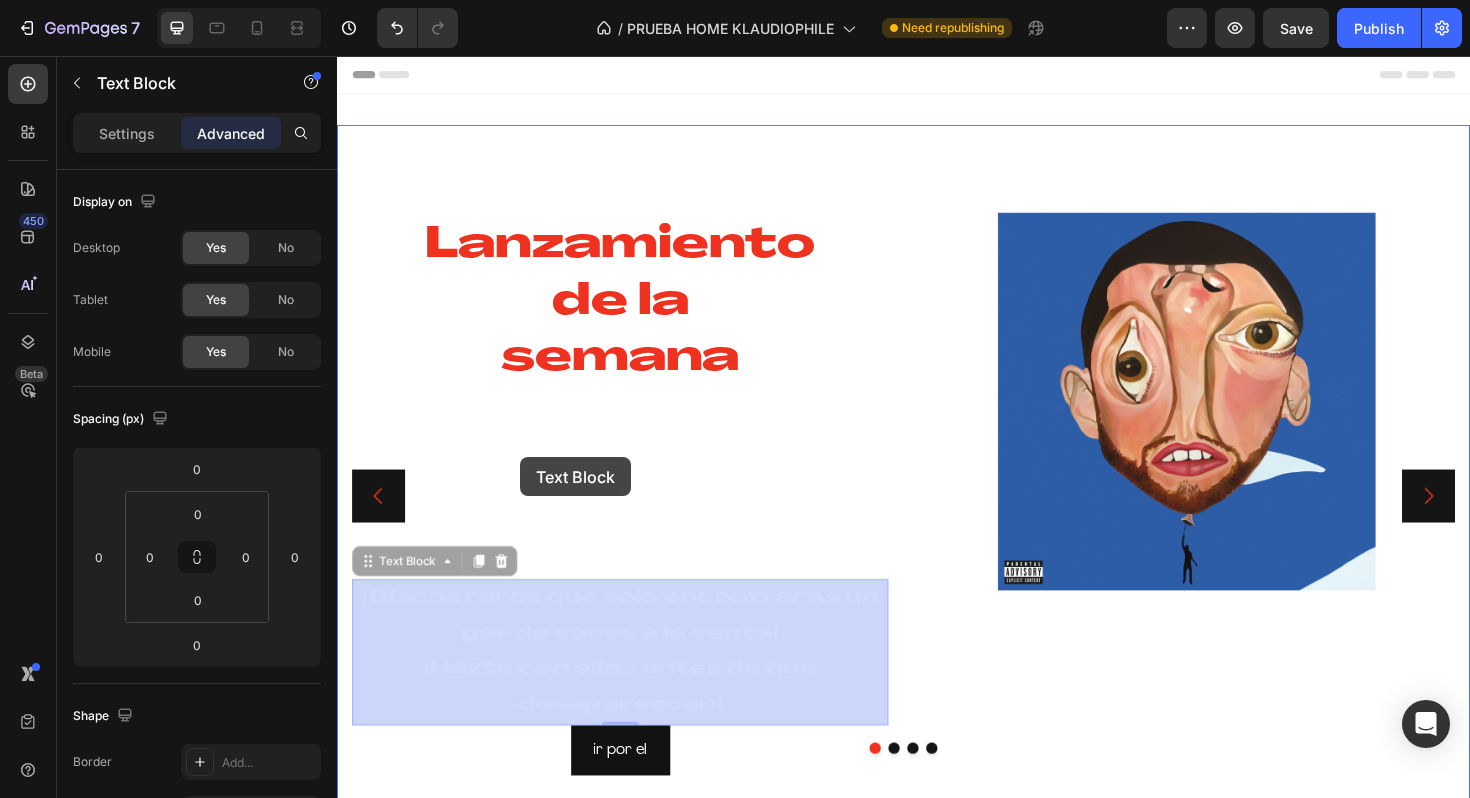 click on "Header
Lanzamiento de la semana Heading ¡Discos raros que solo encontrarás un par de veces a la venta!  ¡Hazte con ellos antes de que desaparezcan! Text Block   0 ¡Discos raros que solo encontrarás un par de veces a la venta!  ¡Hazte con ellos antes de que desaparezcan! Text Block   0 ir por el Button Image Hero Banner ⁠⁠⁠⁠⁠⁠⁠ Selección de KLAUDIO Heading ¡Descubre los 20 discos imprescindibles para tu agosto!! Text Block ir a seleccion Button Image Image Image Row ¡Top Records, ¡Descuentos Increíbles! Heading ¡Ofertas en Vinilos, Consigue el Tuyo Ahora! Text Block ofertas!! Button
Drop element here Hero Banner De Chile para el mundo Heading Image Image Image Row
Carousel Section 1 Root Start with Sections from sidebar Add sections Add elements Start with Generating from URL or image Add section Choose templates inspired by CRO experts Generate layout from URL or image Add blank section then drag & drop elements Footer" at bounding box center [937, 2110] 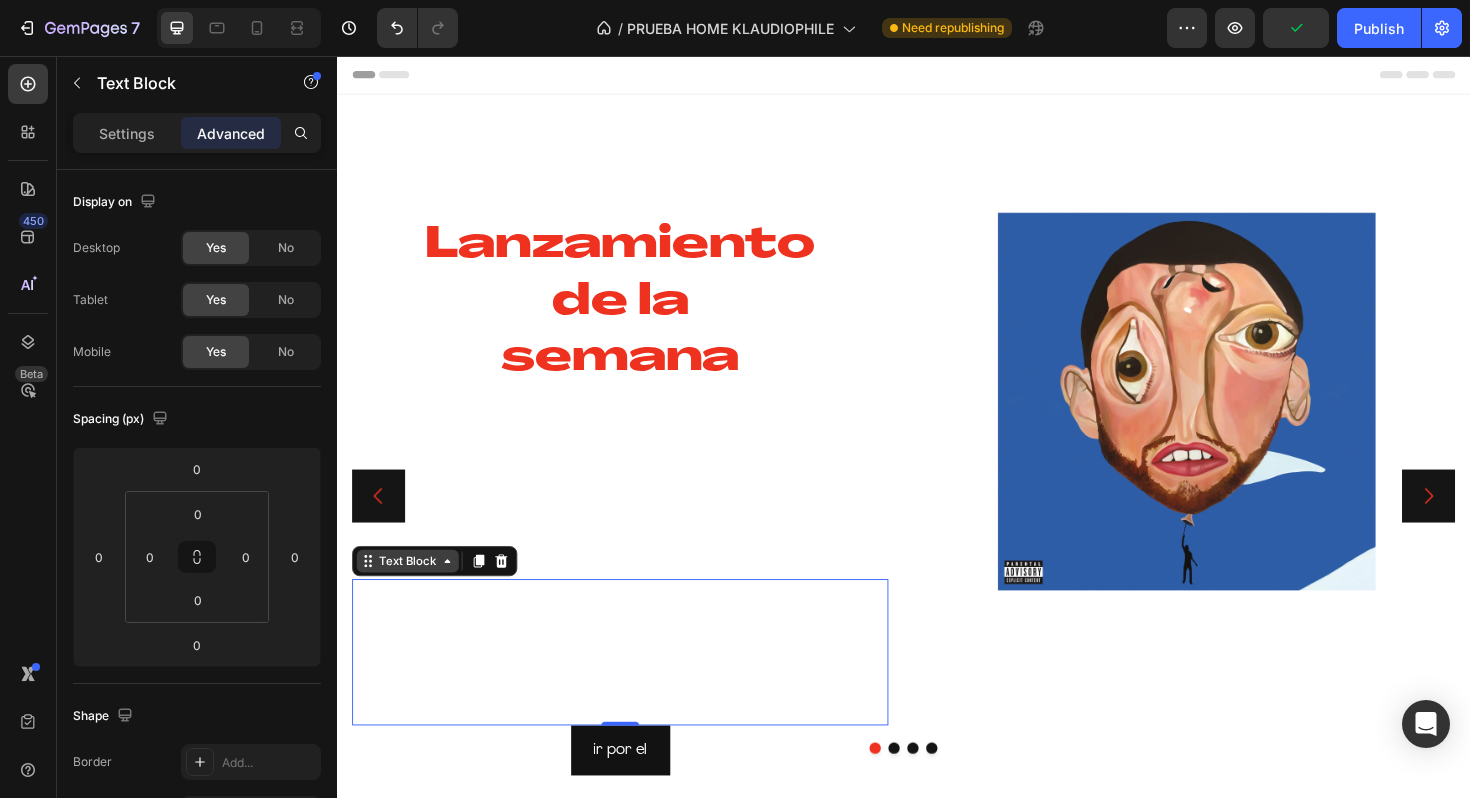 click on "Text Block" at bounding box center [412, 591] 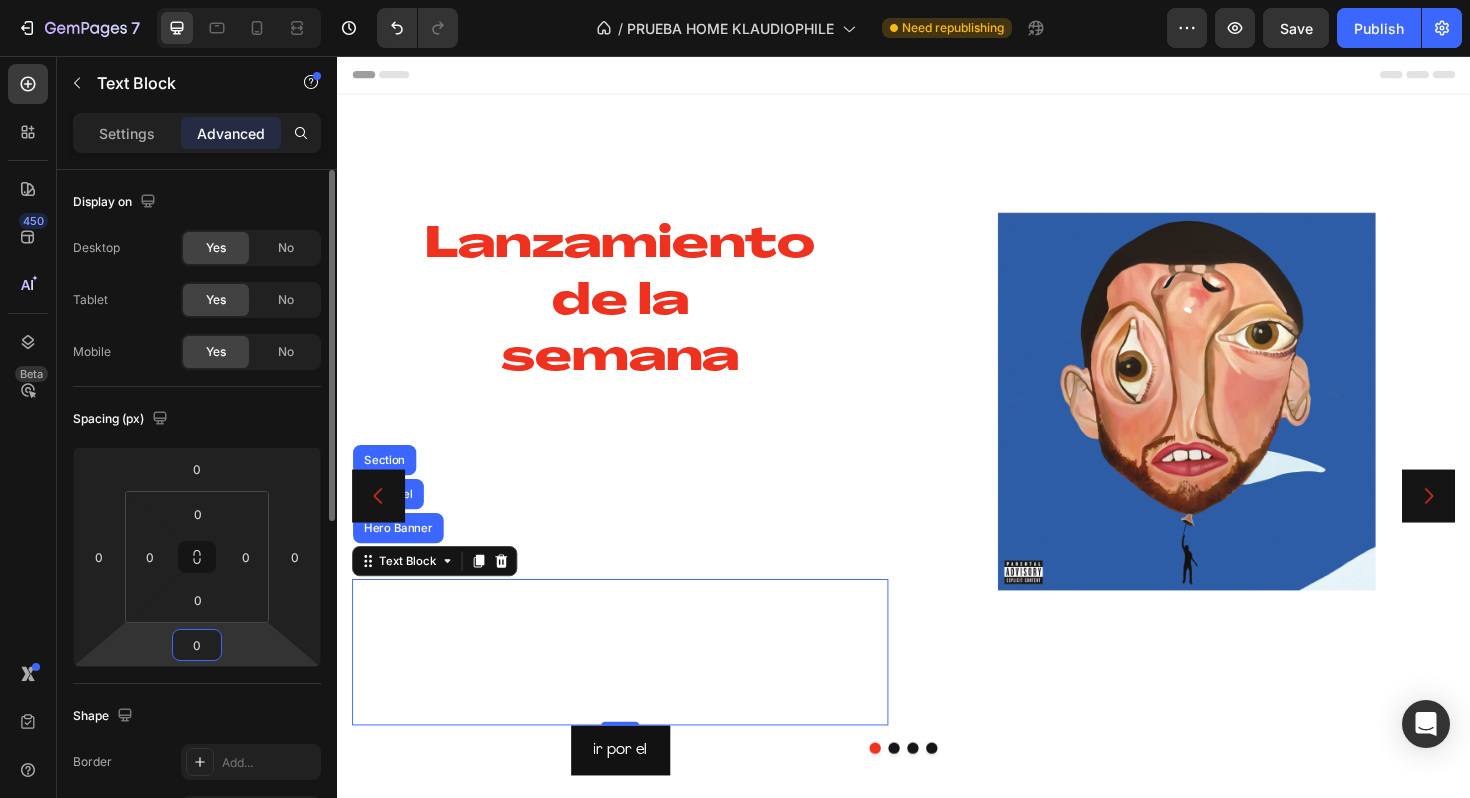 click on "0" at bounding box center [197, 645] 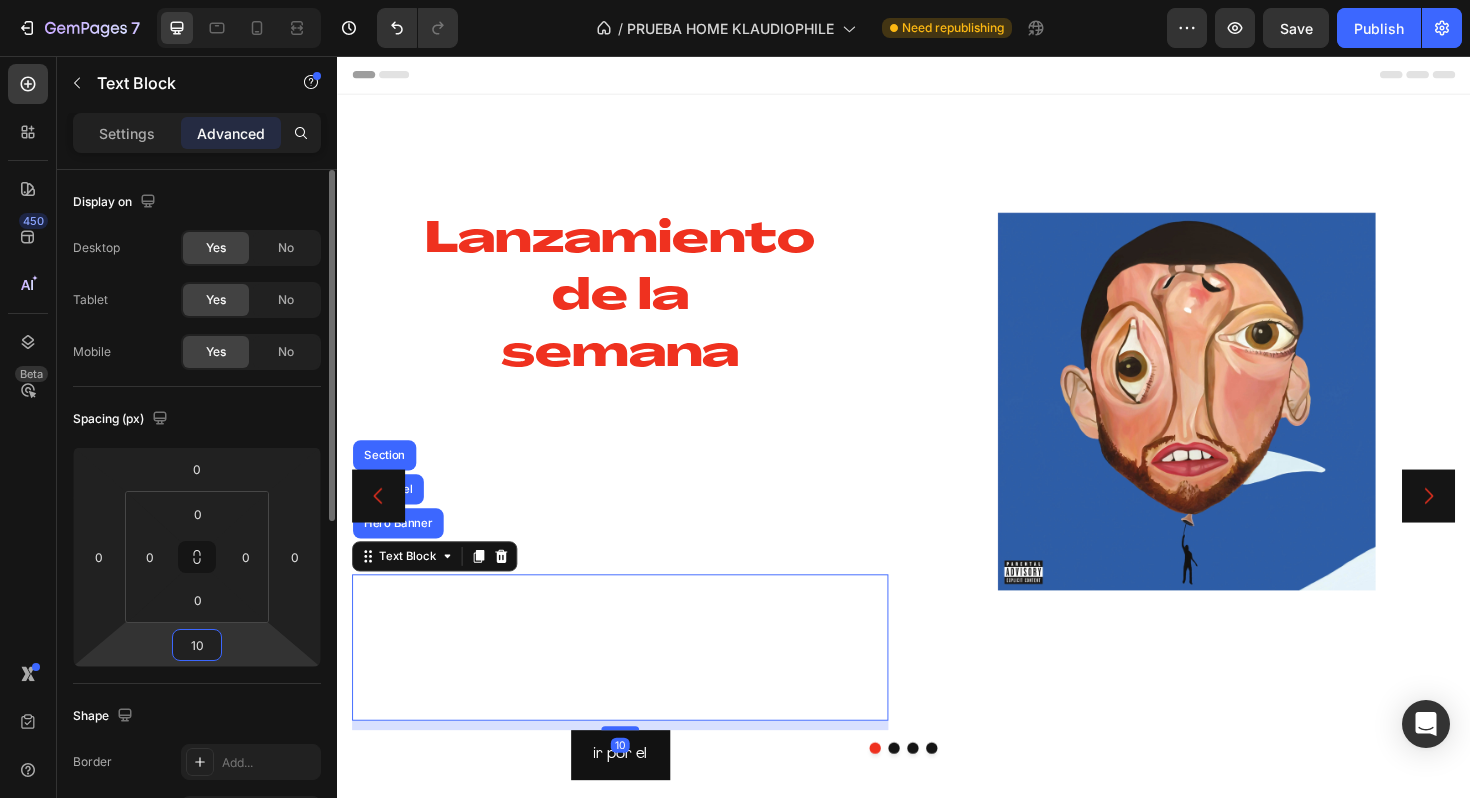 type on "1" 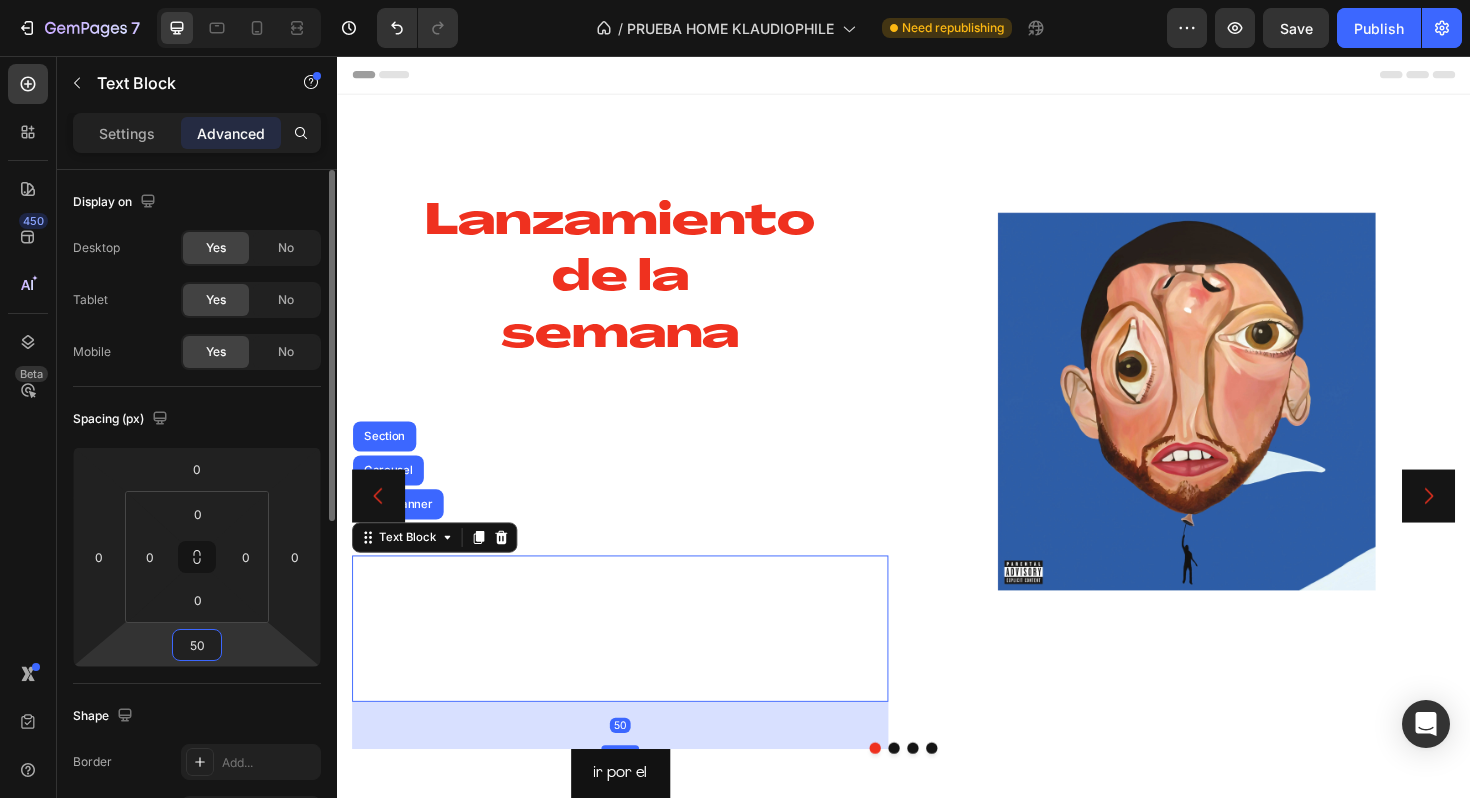 type on "5" 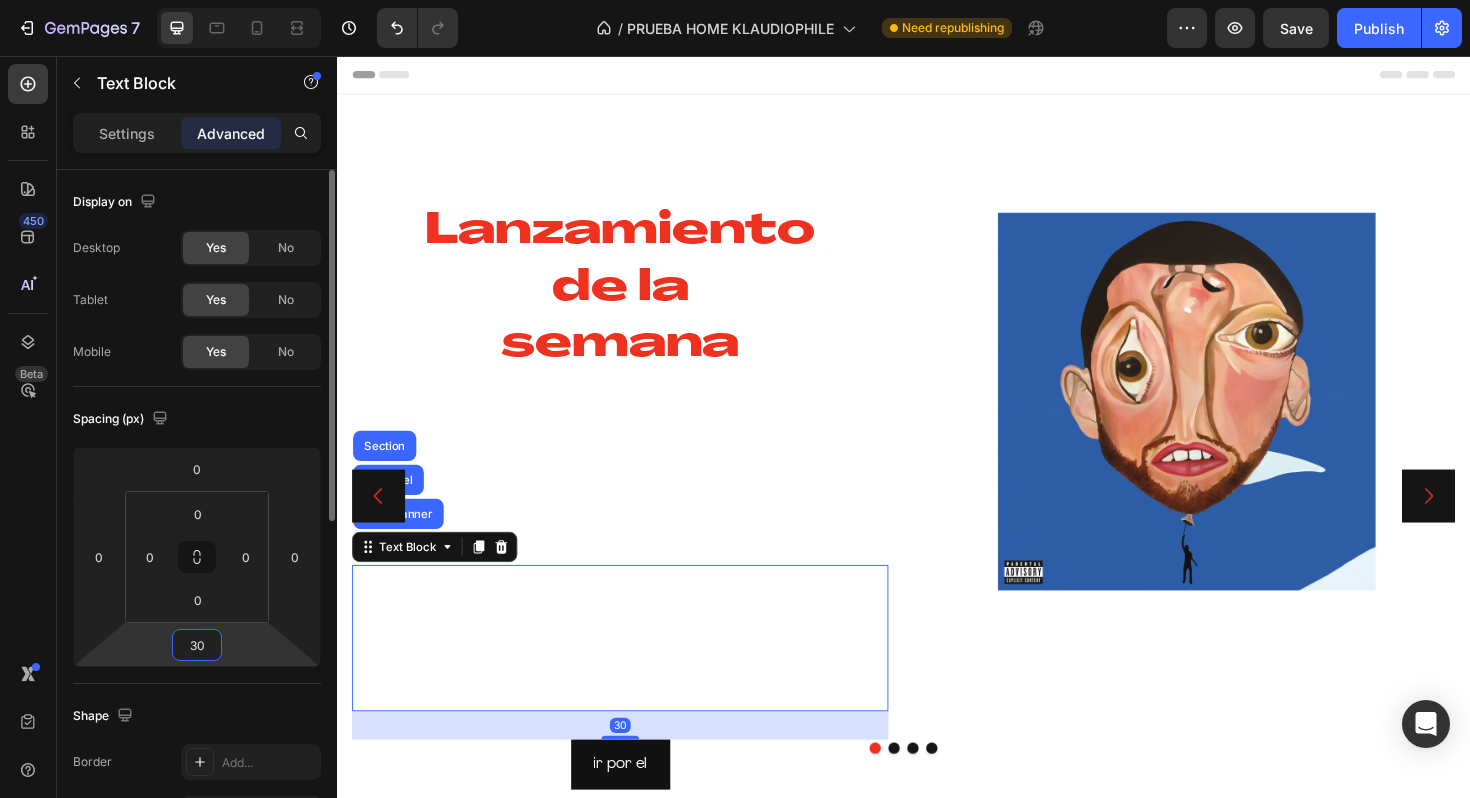 type on "300" 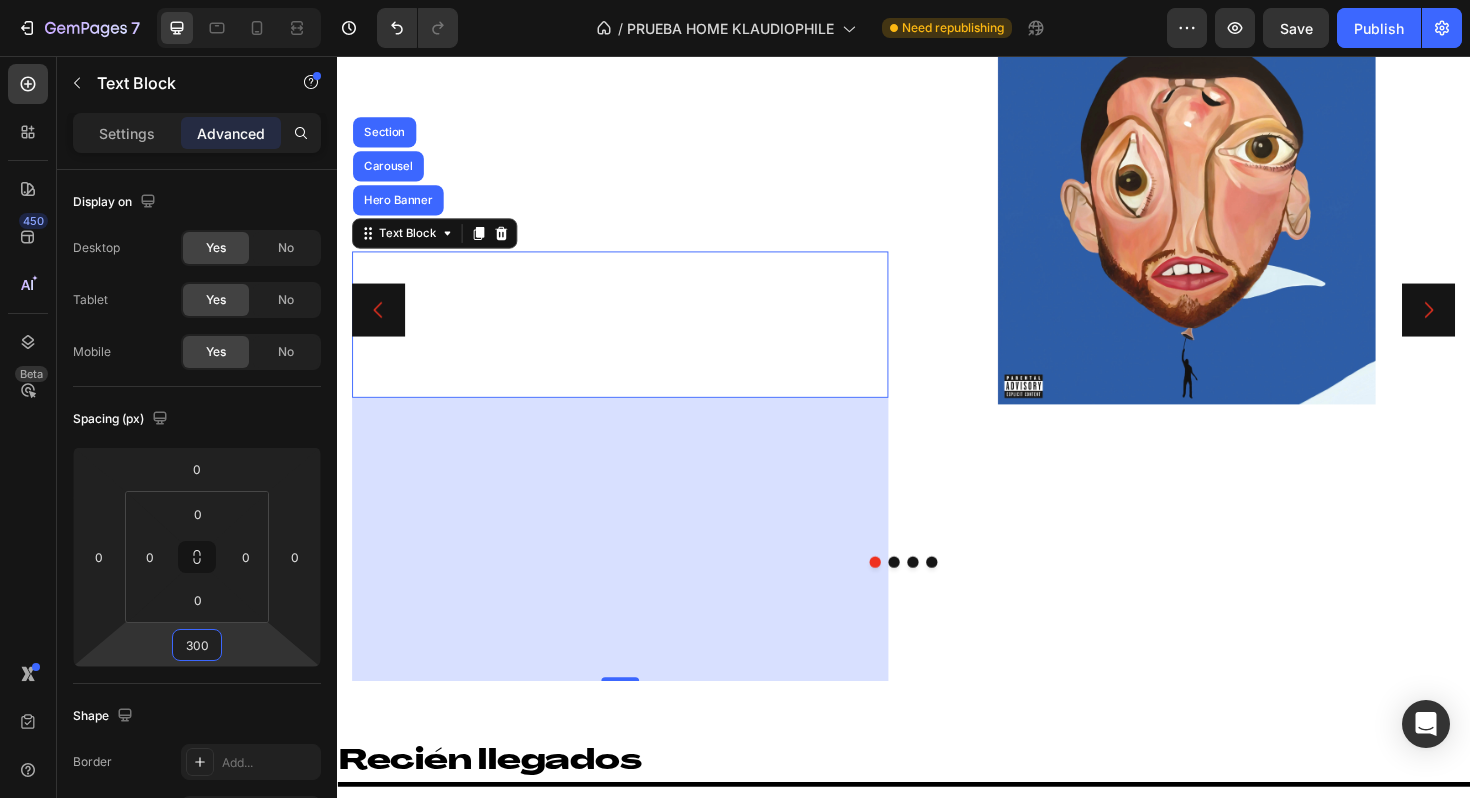 scroll, scrollTop: 195, scrollLeft: 0, axis: vertical 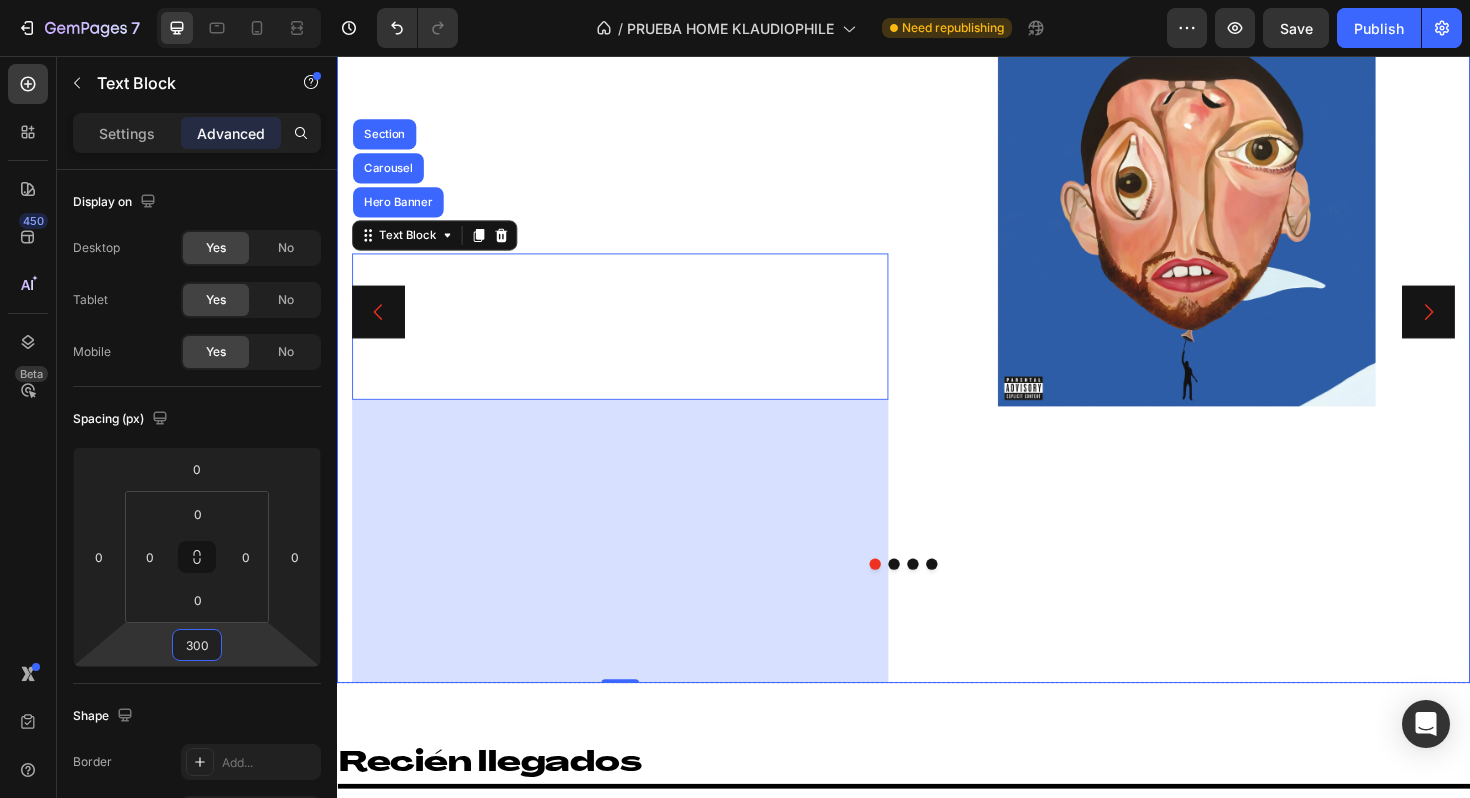 click on "Image" at bounding box center [1237, 326] 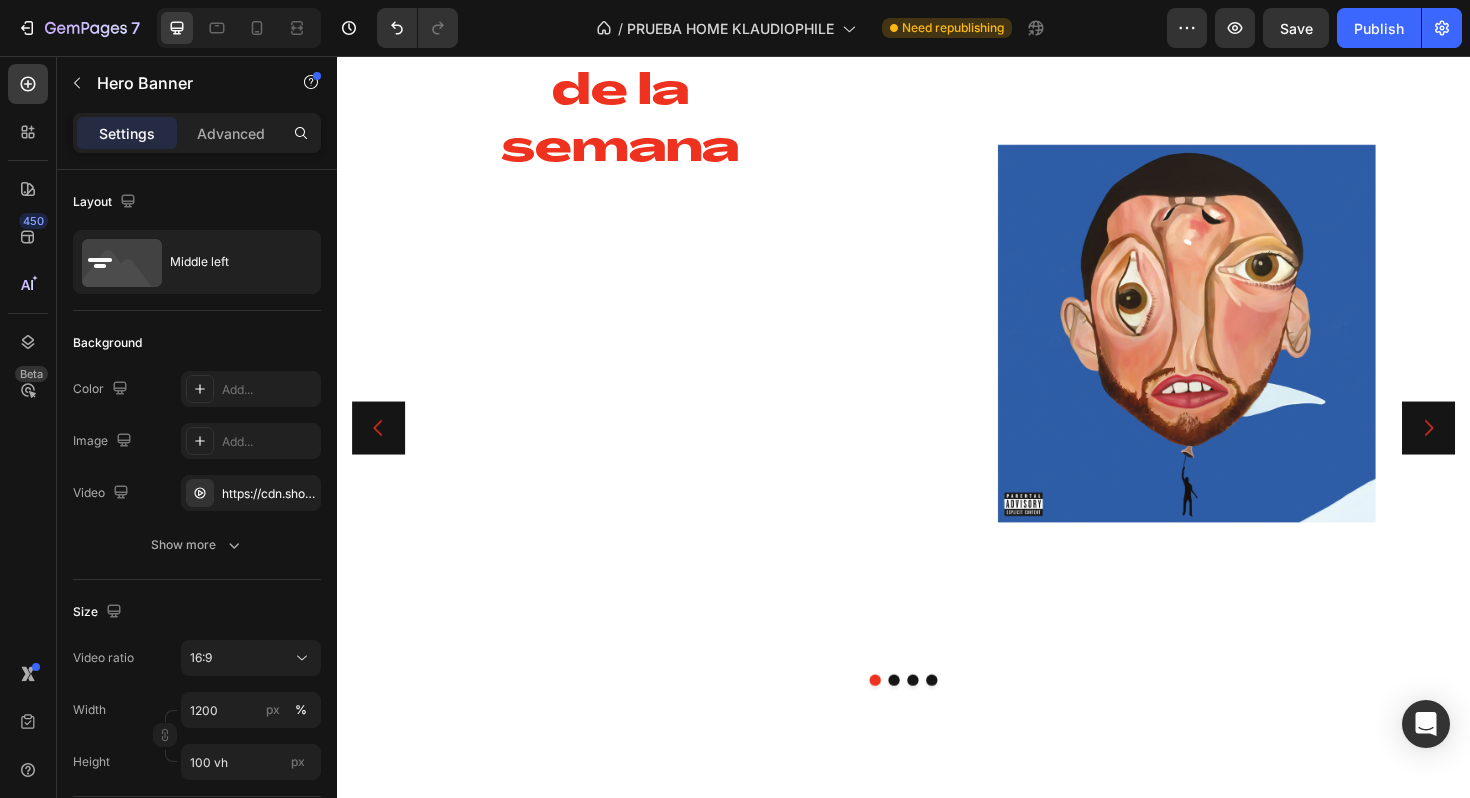 scroll, scrollTop: 75, scrollLeft: 0, axis: vertical 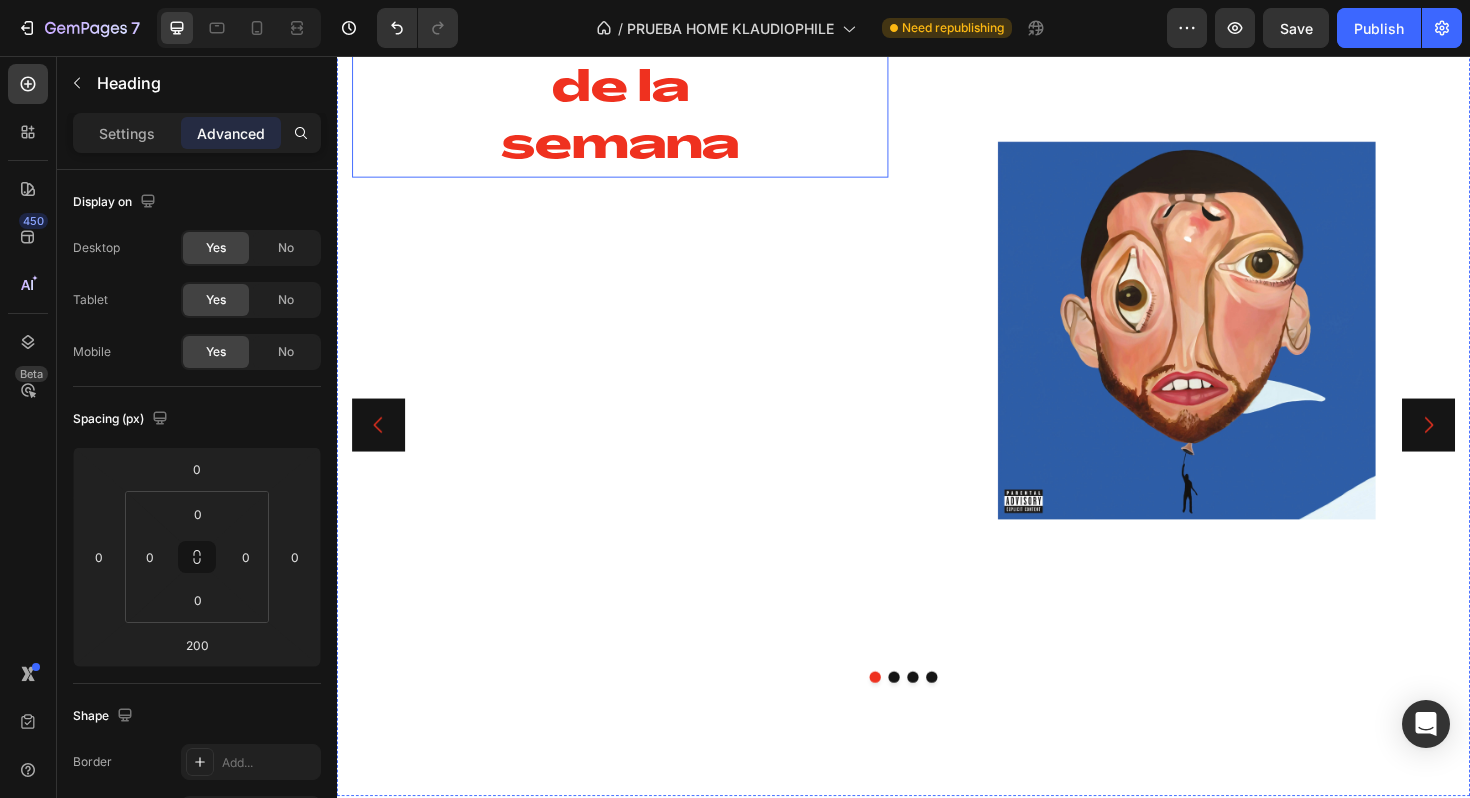 click on "Lanzamiento de la semana" at bounding box center [637, 92] 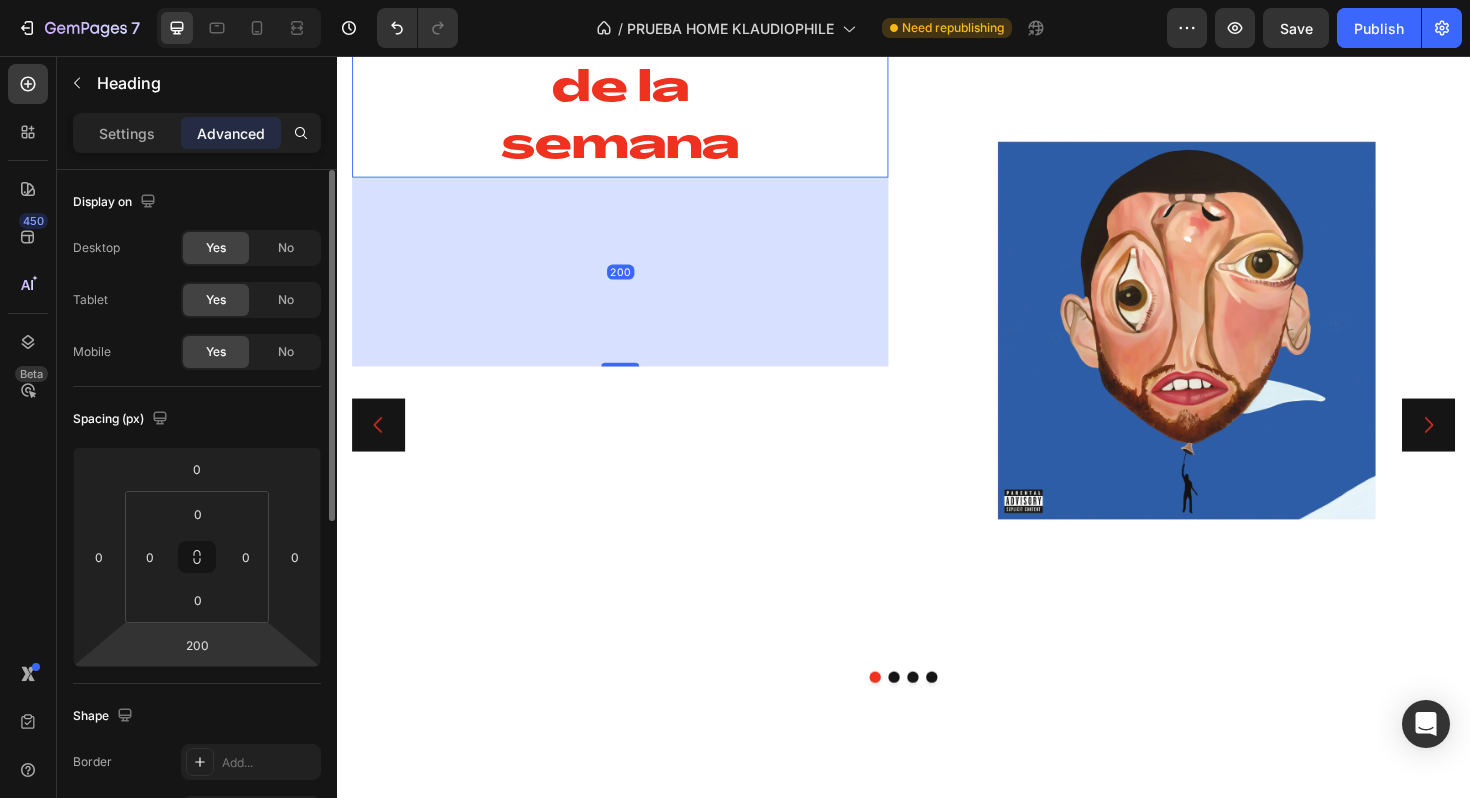 click on "7  Version history  /  PRUEBA HOME KLAUDIOPHILE Need republishing Preview  Save   Publish  450 Beta Sections(18) Elements(83) Section Element Hero Section Product Detail Brands Trusted Badges Guarantee Product Breakdown How to use Testimonials Compare Bundle FAQs Social Proof Brand Story Product List Collection Blog List Contact Sticky Add to Cart Custom Footer Browse Library 450 Layout
Row
Row
Row
Row Text
Heading
Text Block Button
Button
Button Media
Image
Image" at bounding box center (735, 0) 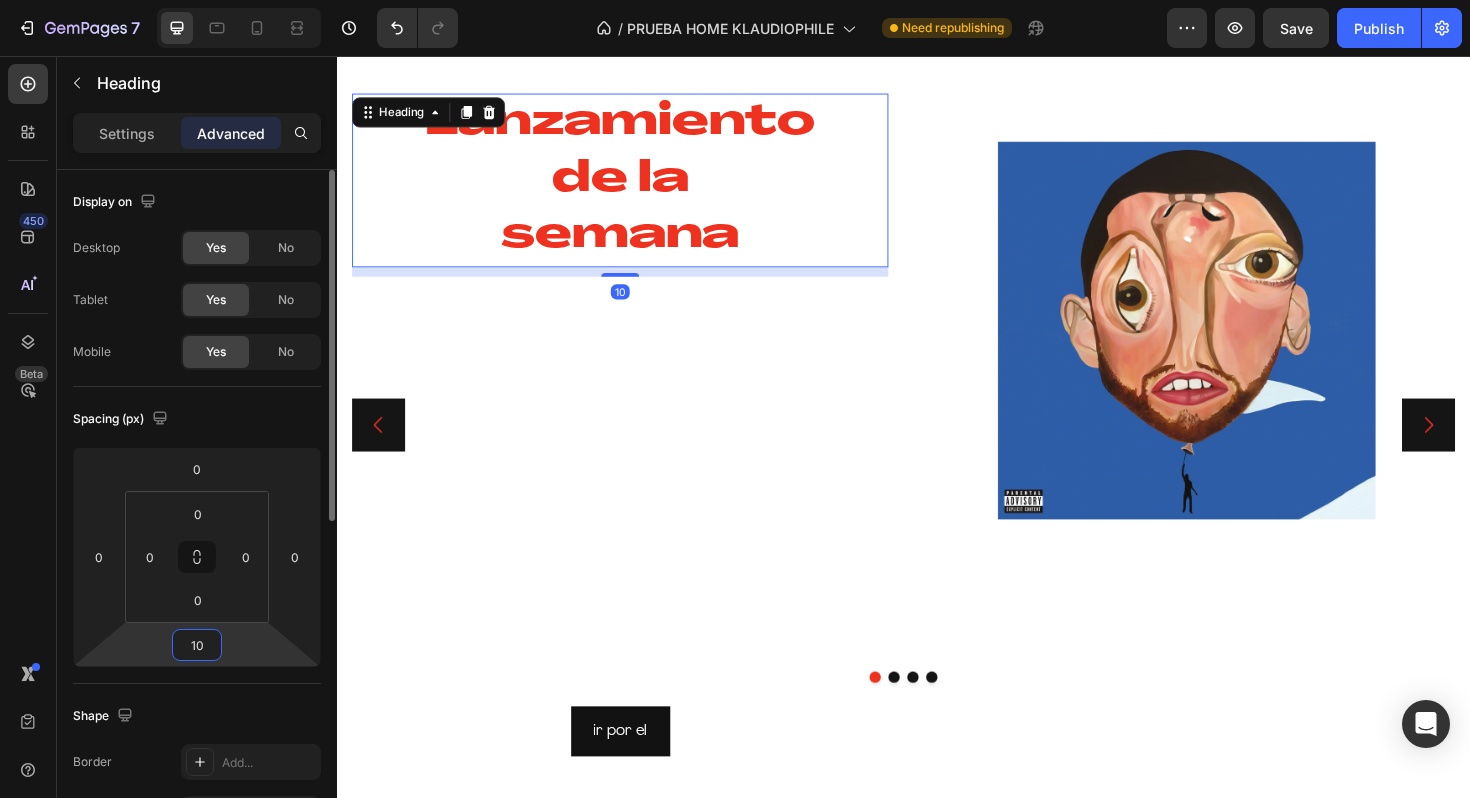 type on "1" 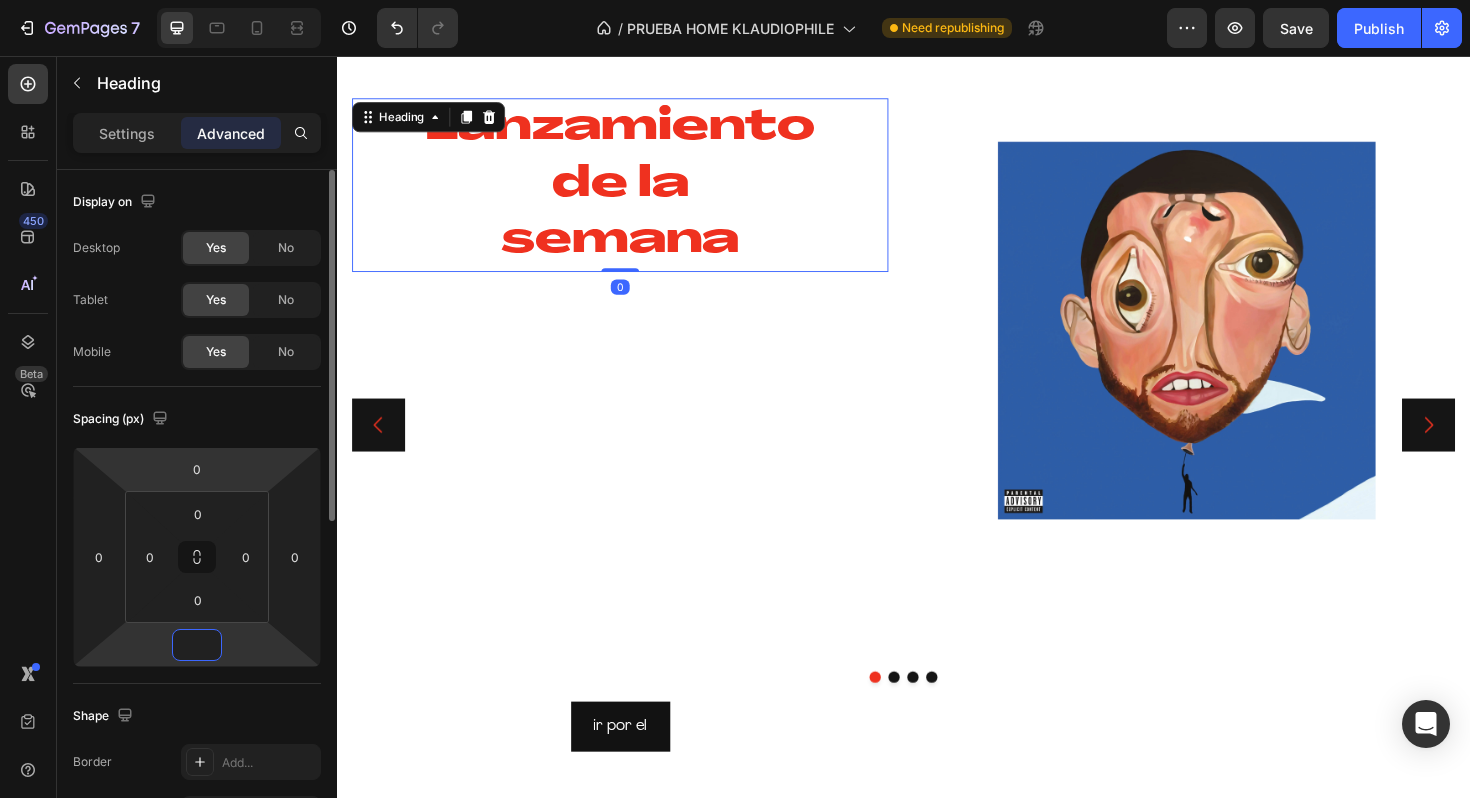 click on "7  Version history  /  PRUEBA HOME KLAUDIOPHILE Need republishing Preview  Save   Publish  450 Beta Sections(18) Elements(83) Section Element Hero Section Product Detail Brands Trusted Badges Guarantee Product Breakdown How to use Testimonials Compare Bundle FAQs Social Proof Brand Story Product List Collection Blog List Contact Sticky Add to Cart Custom Footer Browse Library 450 Layout
Row
Row
Row
Row Text
Heading
Text Block Button
Button
Button Media
Image
Image" at bounding box center (735, 0) 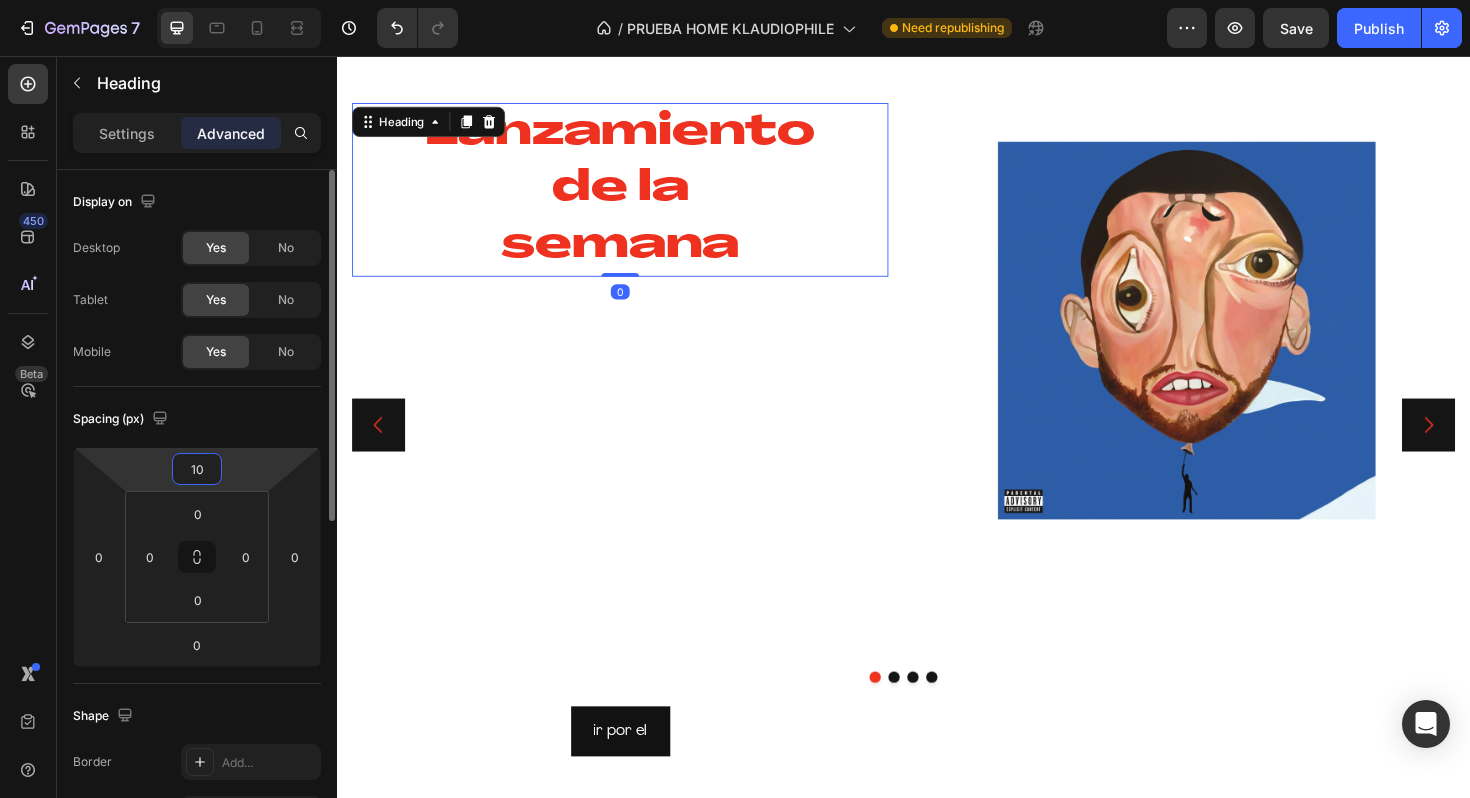 type on "100" 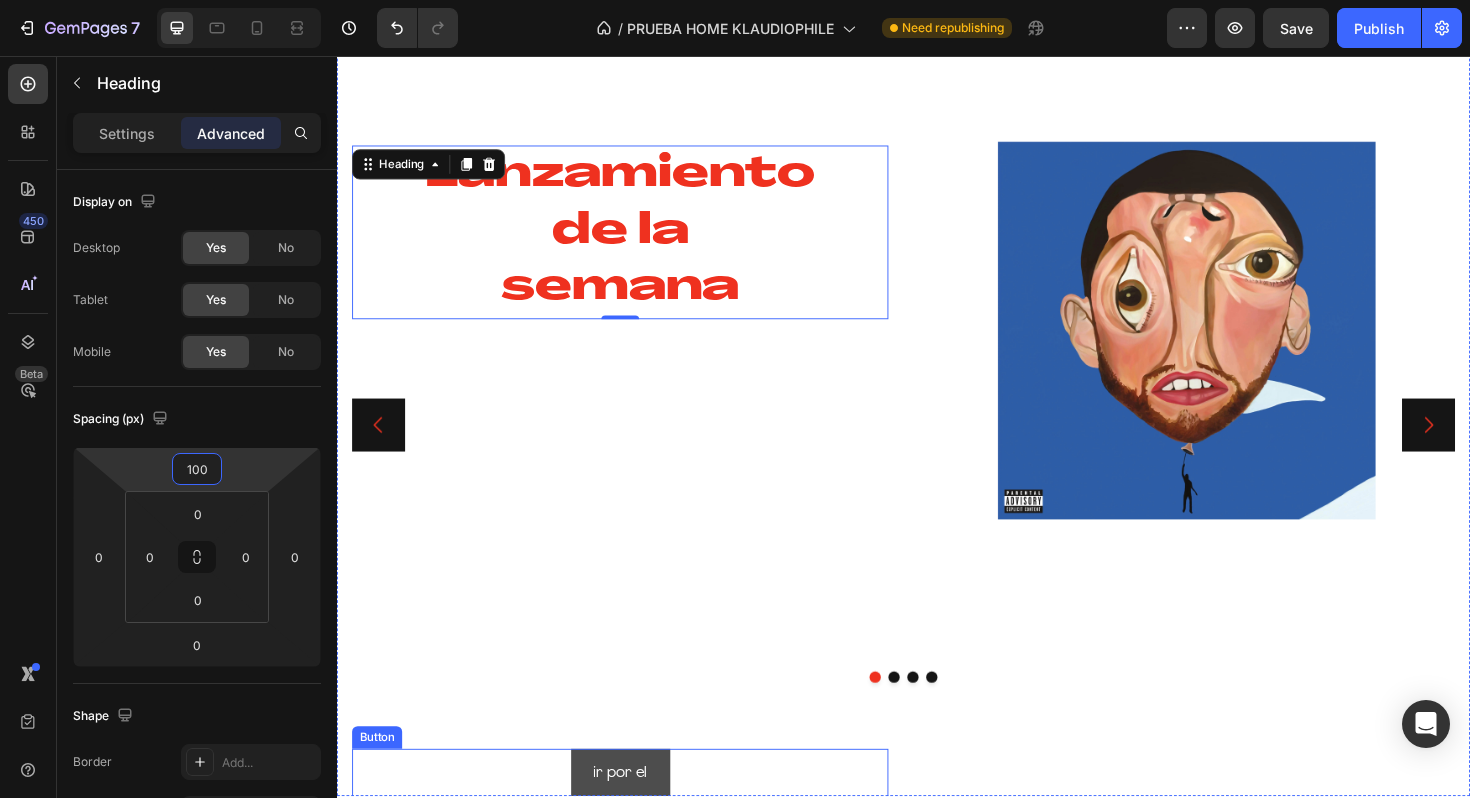 click on "ir por el" at bounding box center [637, 816] 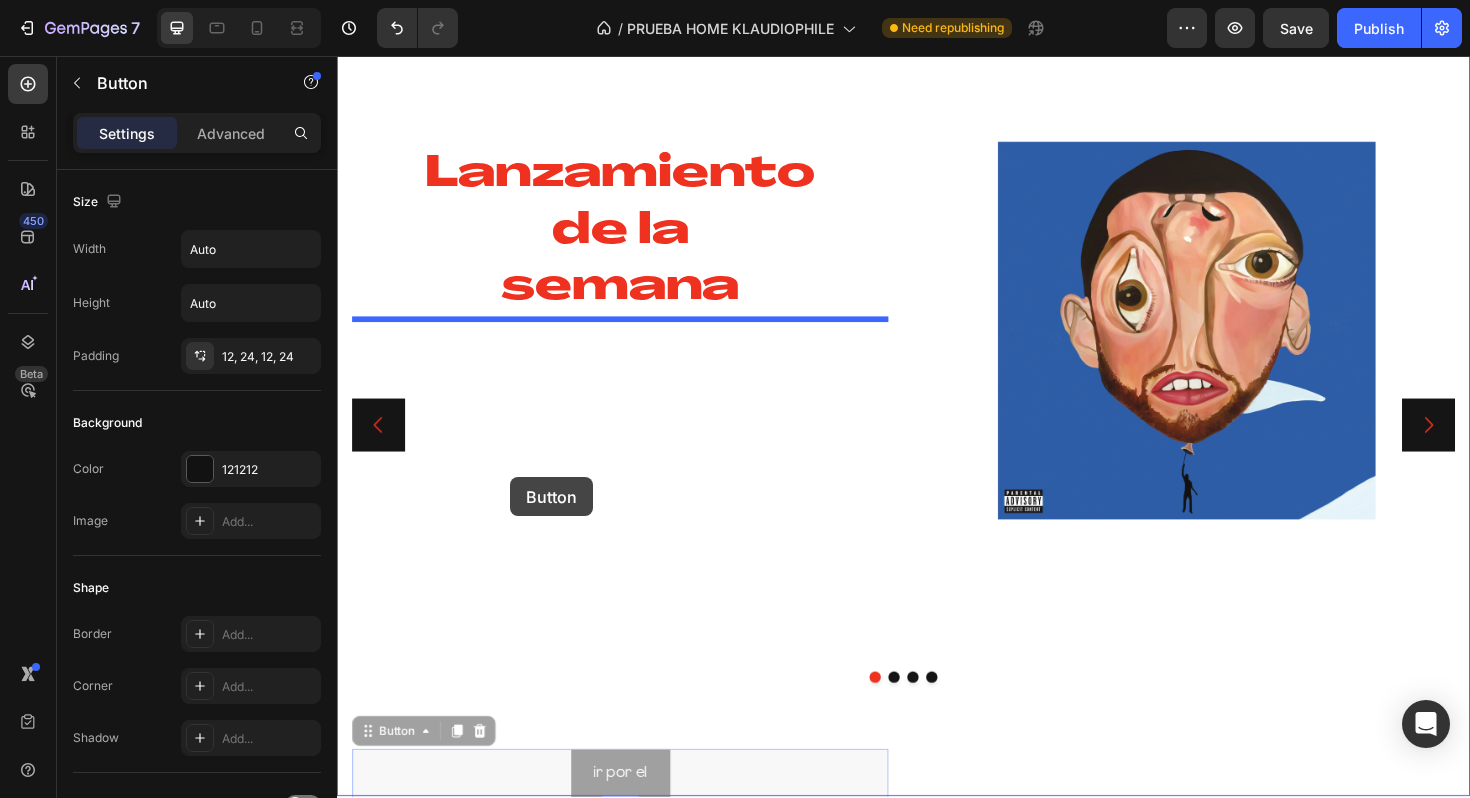 drag, startPoint x: 370, startPoint y: 775, endPoint x: 520, endPoint y: 502, distance: 311.49478 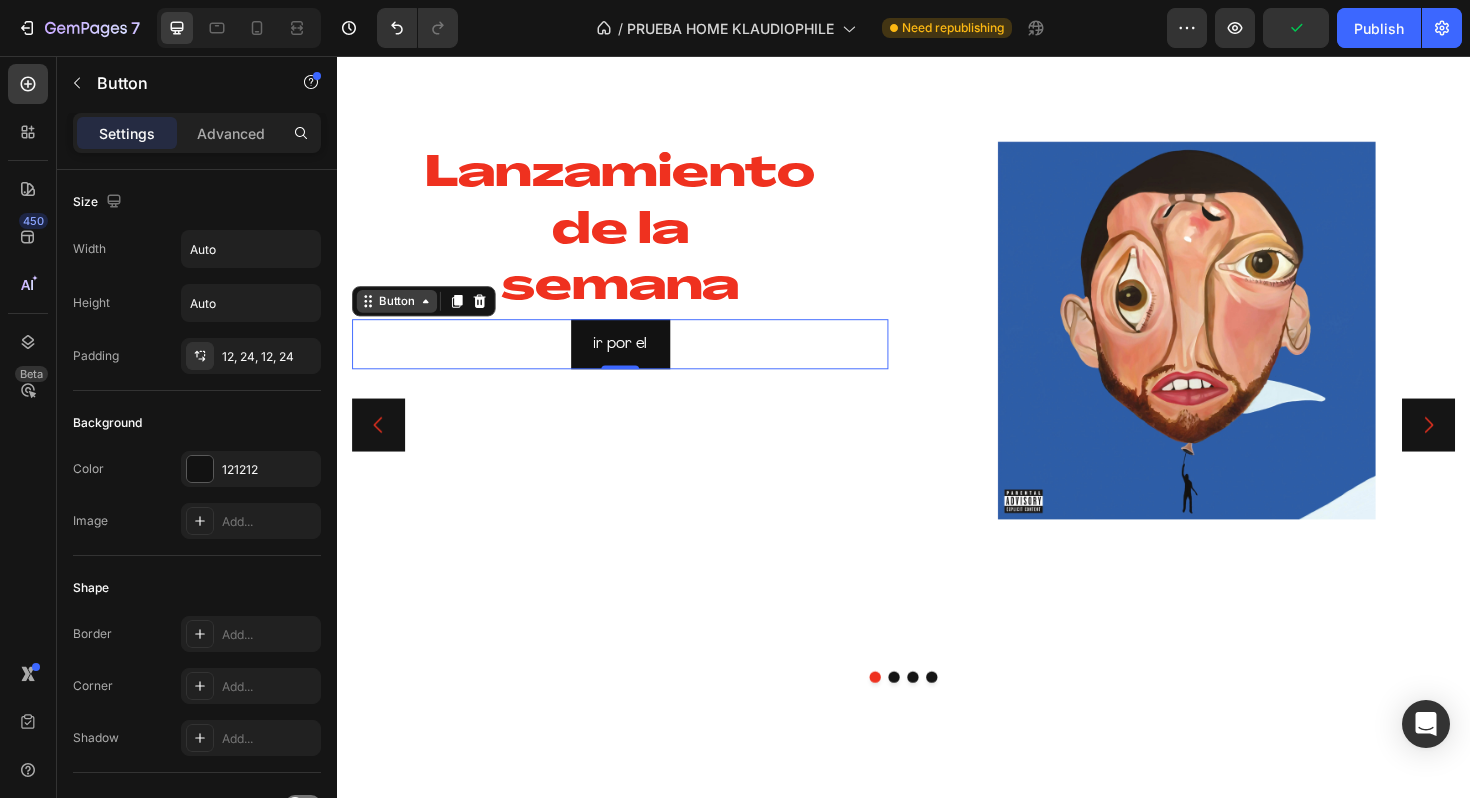 click 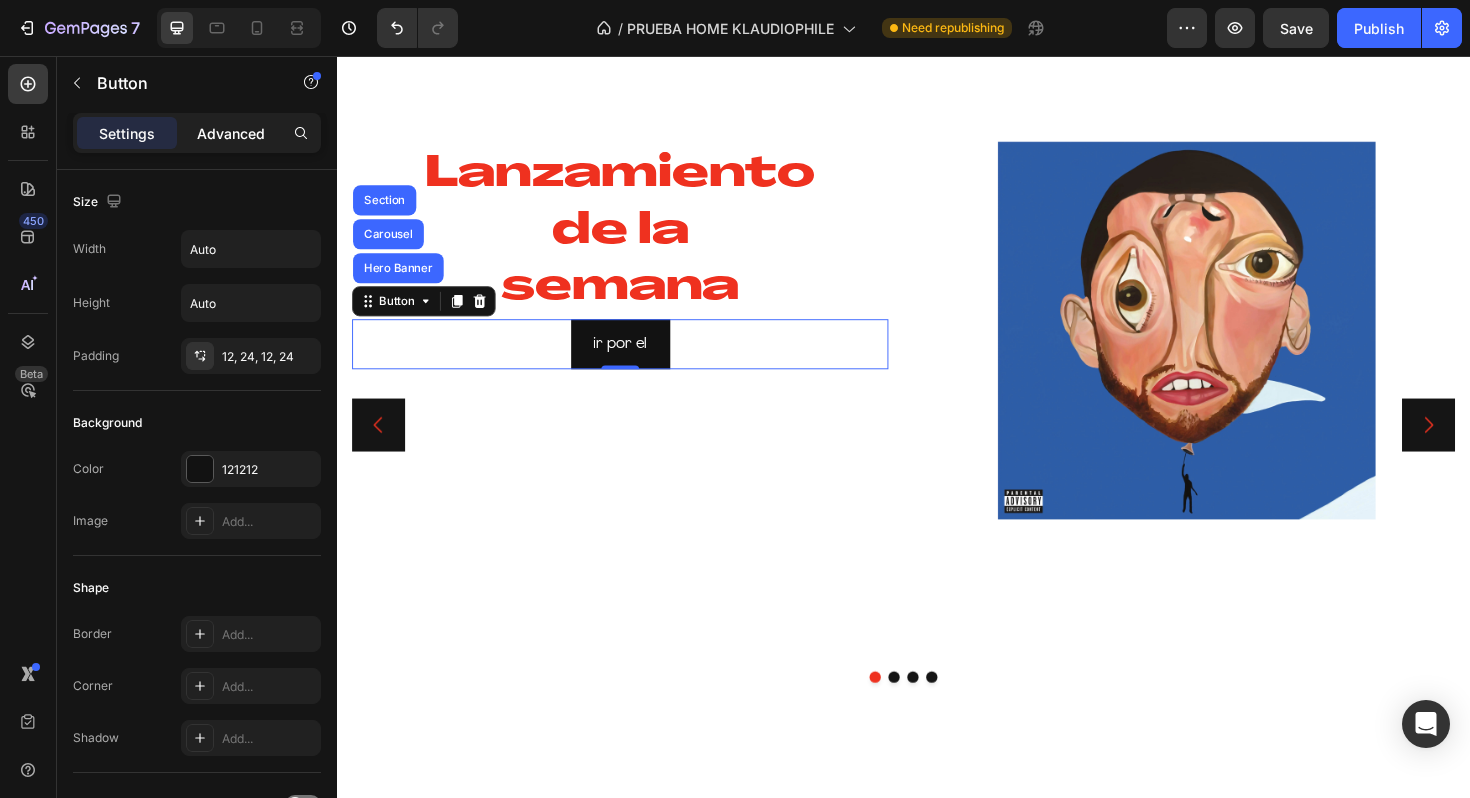 click on "Advanced" at bounding box center [231, 133] 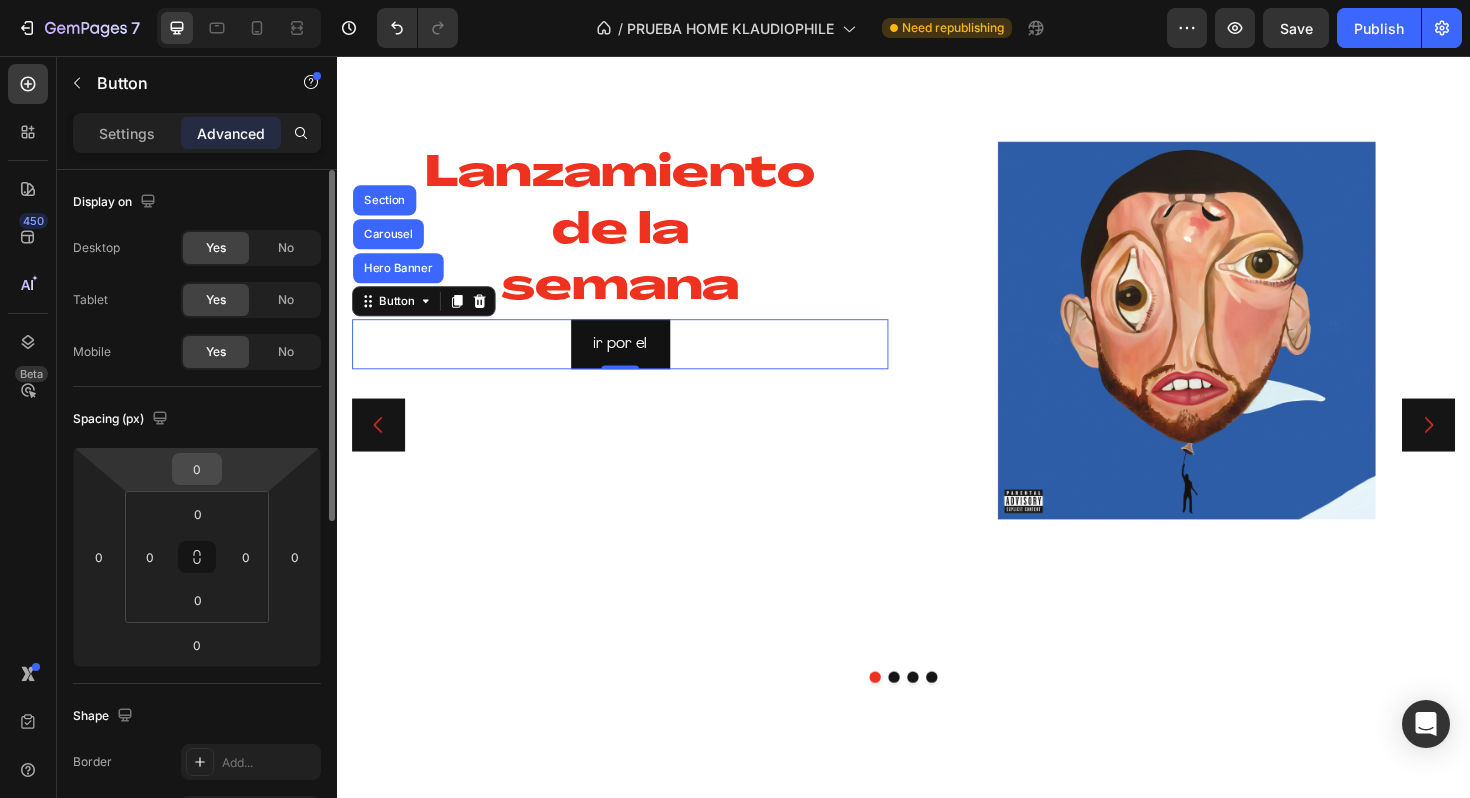 click on "0" at bounding box center (197, 469) 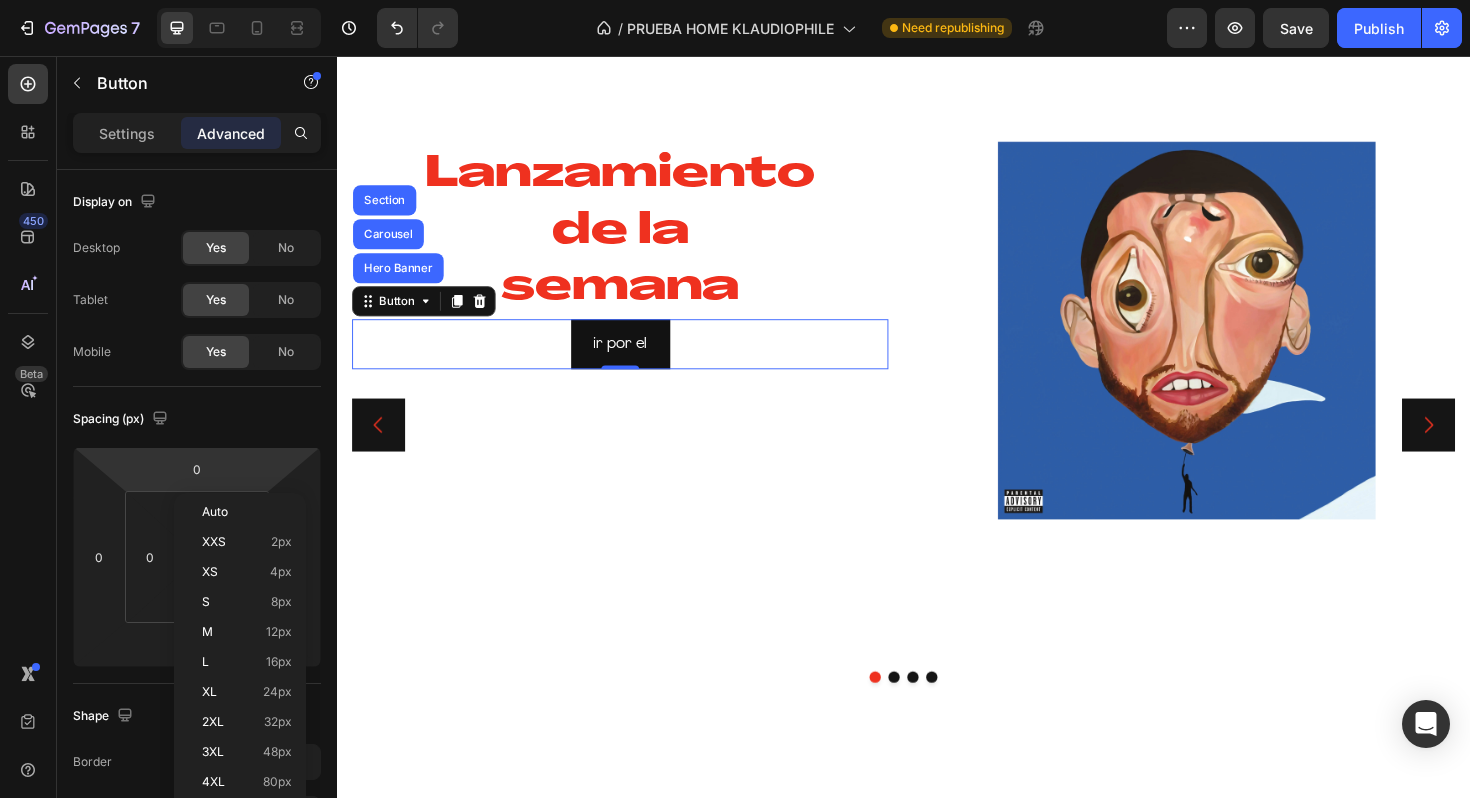 click on "Auto XXS 2px XS 4px S 8px M 12px L 16px XL 24px 2XL 32px 3XL 48px 4XL 80px 5XL 112px  Edit global style" 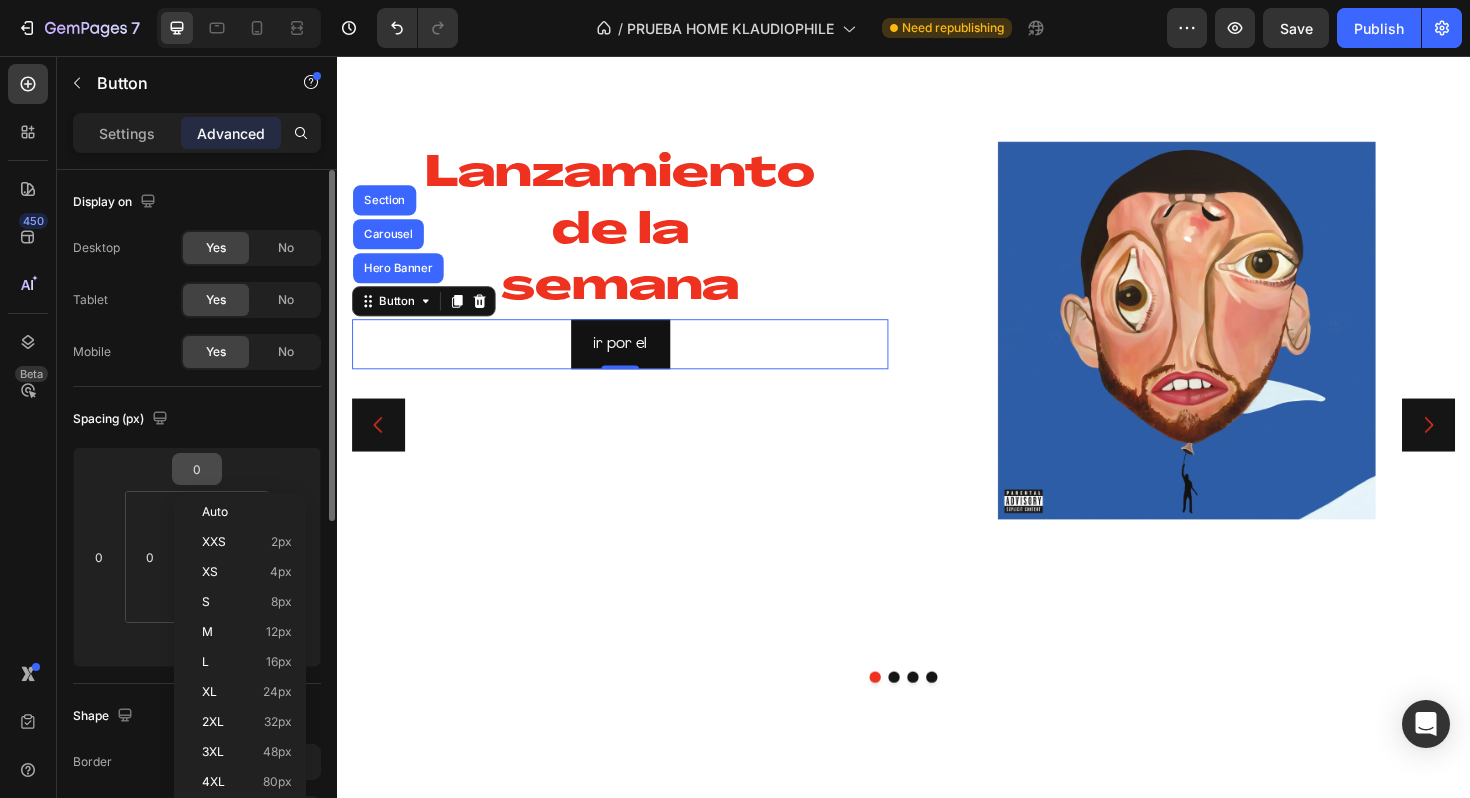 click on "0" at bounding box center [197, 469] 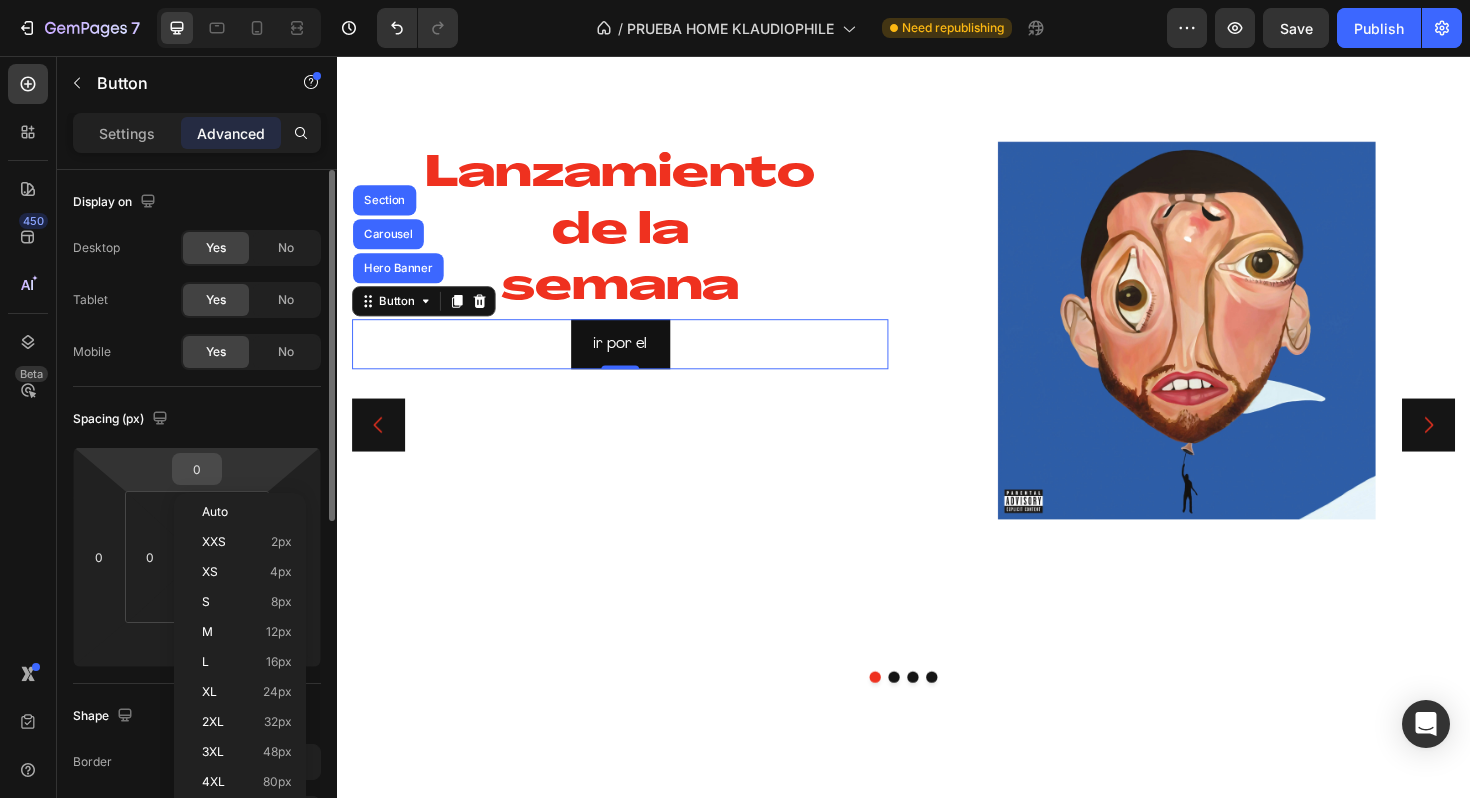 click on "0" at bounding box center [197, 469] 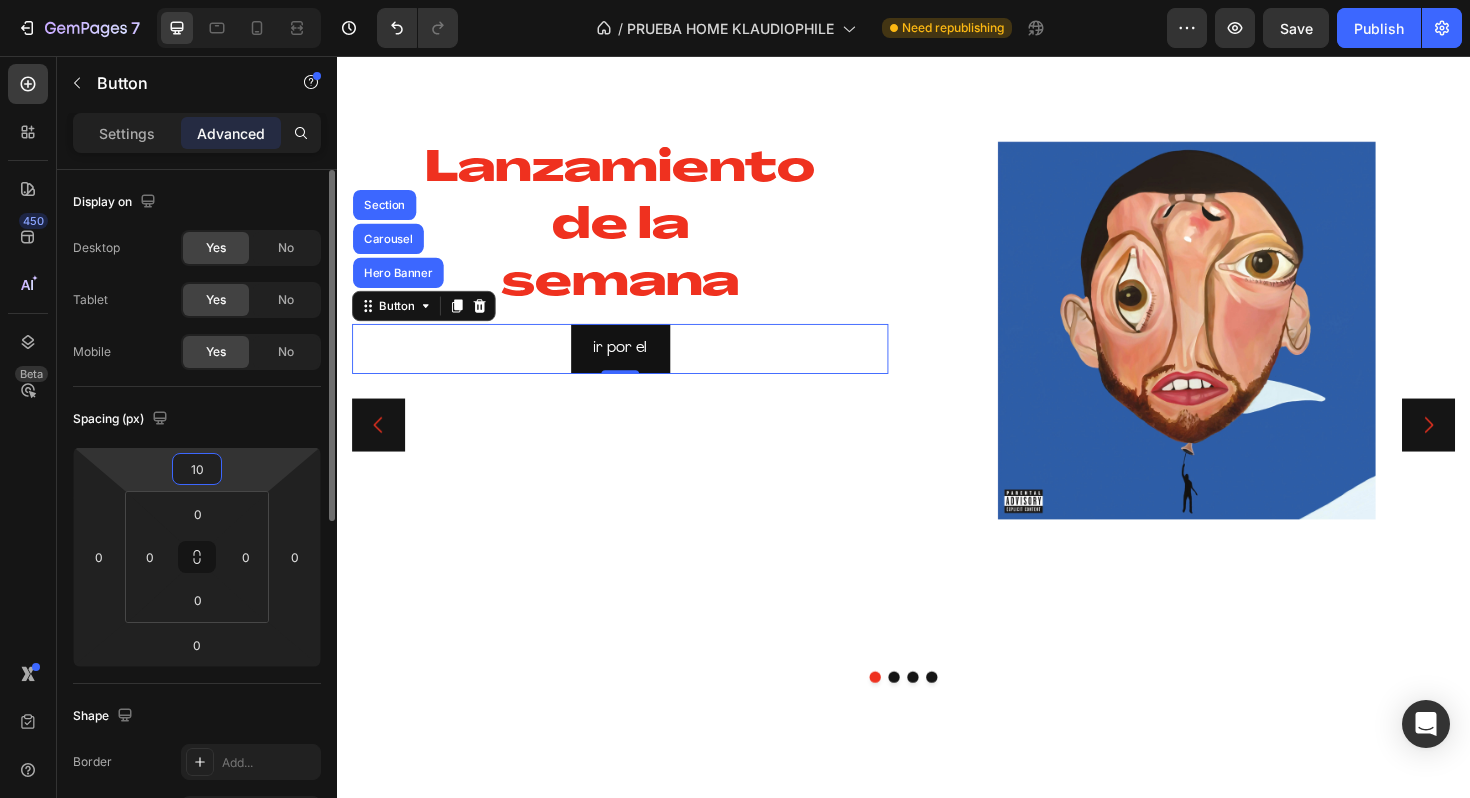 type on "1" 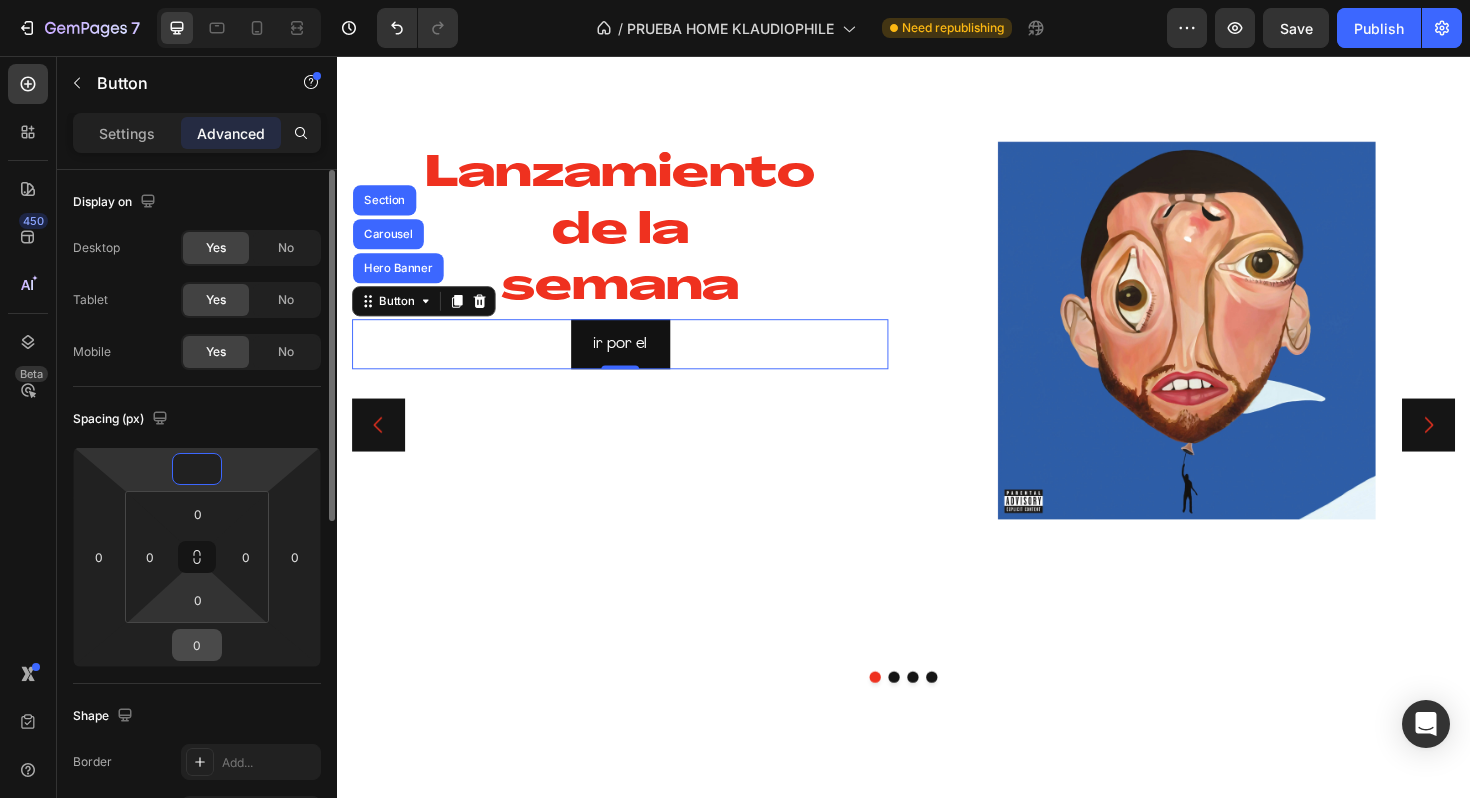 click on "0" at bounding box center [197, 645] 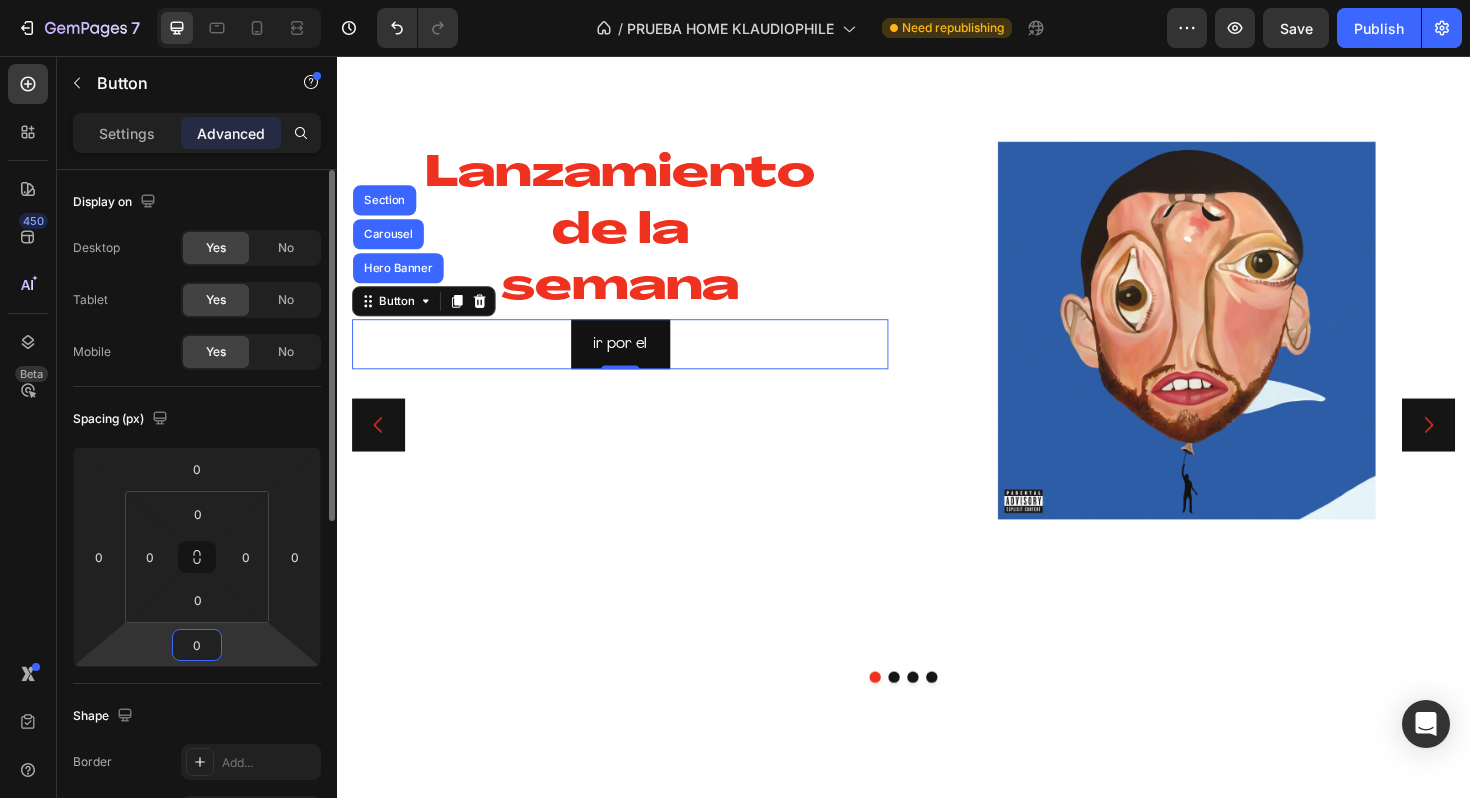click on "0" at bounding box center (197, 645) 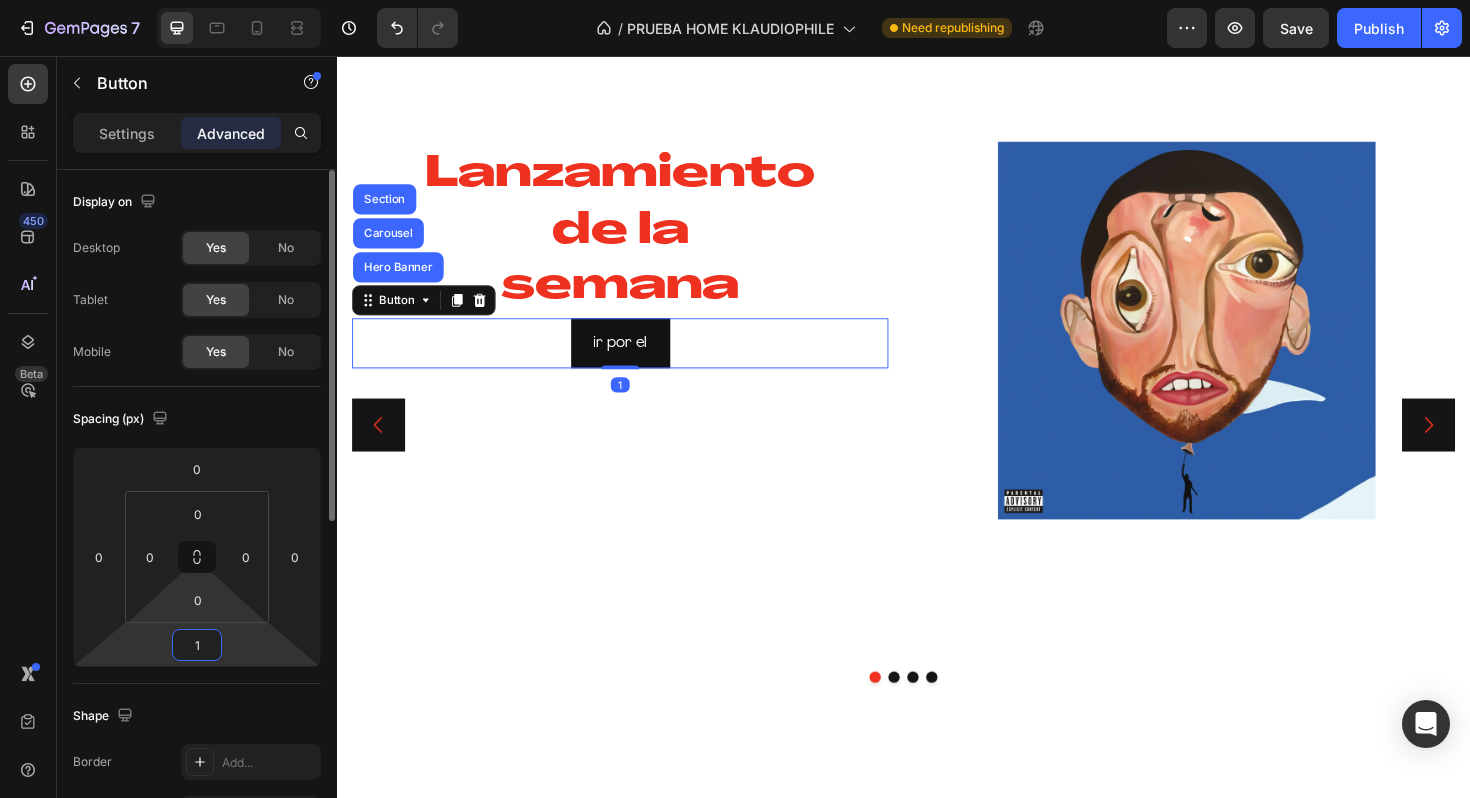 type on "1" 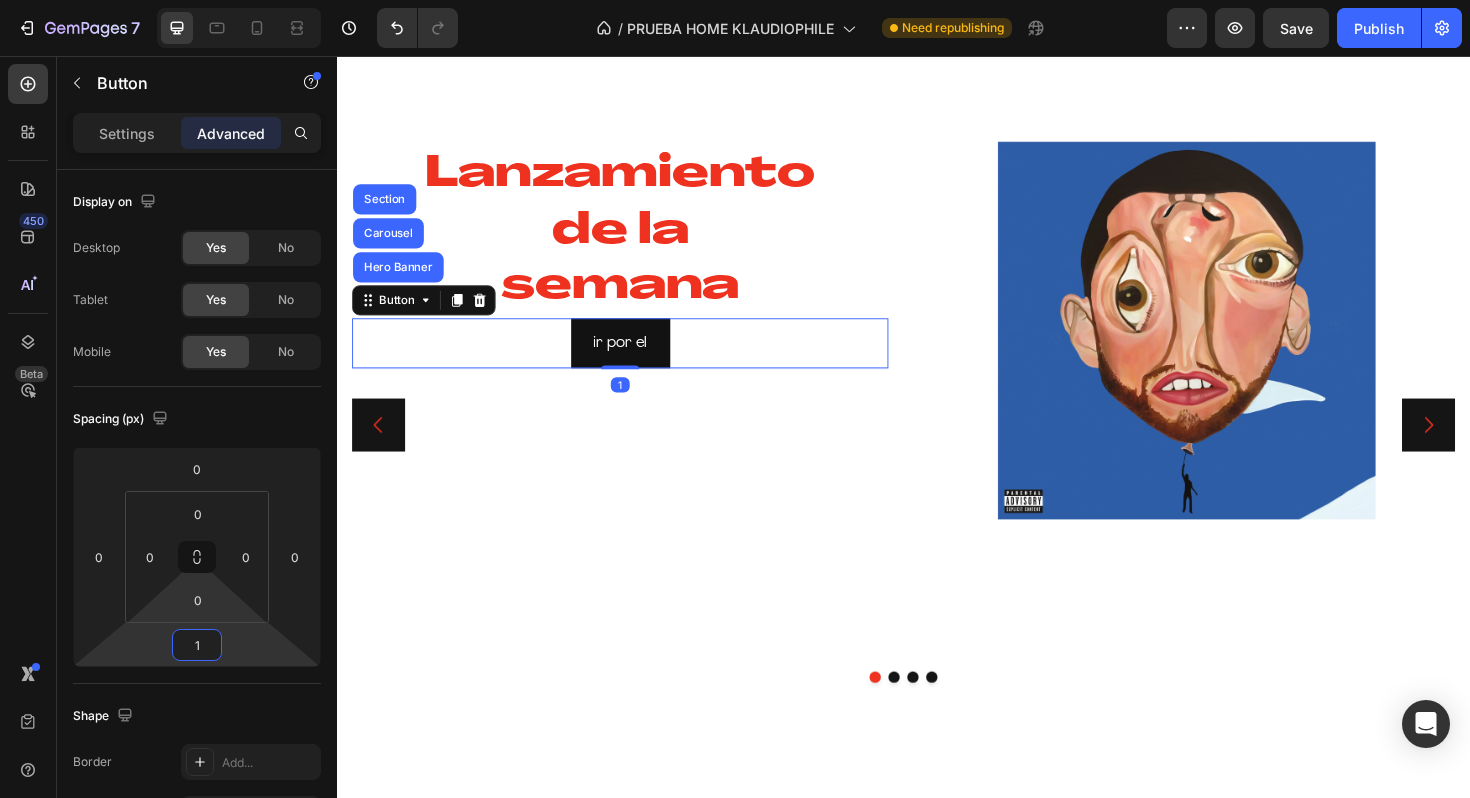 click on "7  Version history  /  PRUEBA HOME KLAUDIOPHILE Need republishing Preview  Save   Publish  450 Beta Sections(18) Elements(83) Section Element Hero Section Product Detail Brands Trusted Badges Guarantee Product Breakdown How to use Testimonials Compare Bundle FAQs Social Proof Brand Story Product List Collection Blog List Contact Sticky Add to Cart Custom Footer Browse Library 450 Layout
Row
Row
Row
Row Text
Heading
Text Block Button
Button
Button Media
Image
Image" at bounding box center [735, 0] 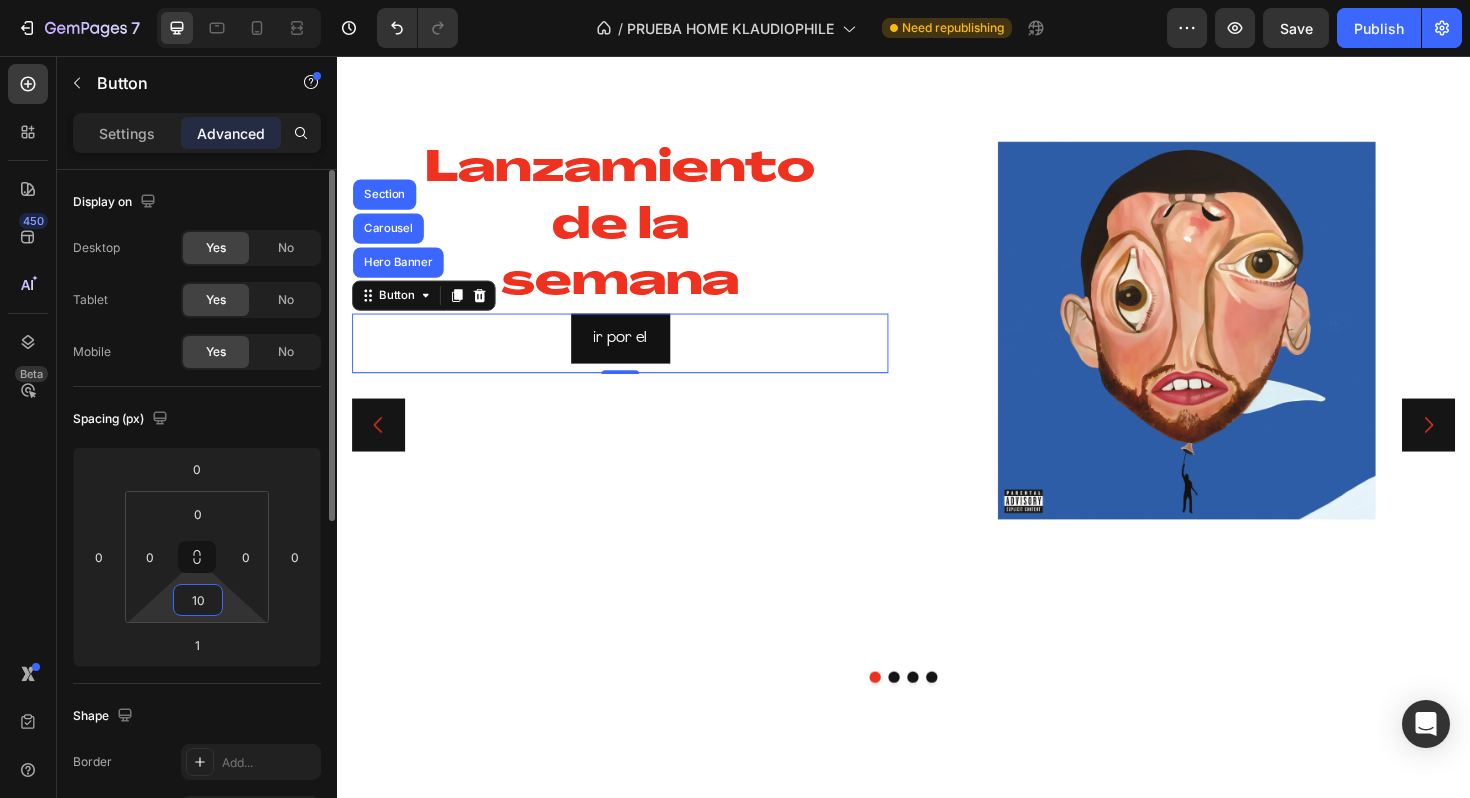 type on "1" 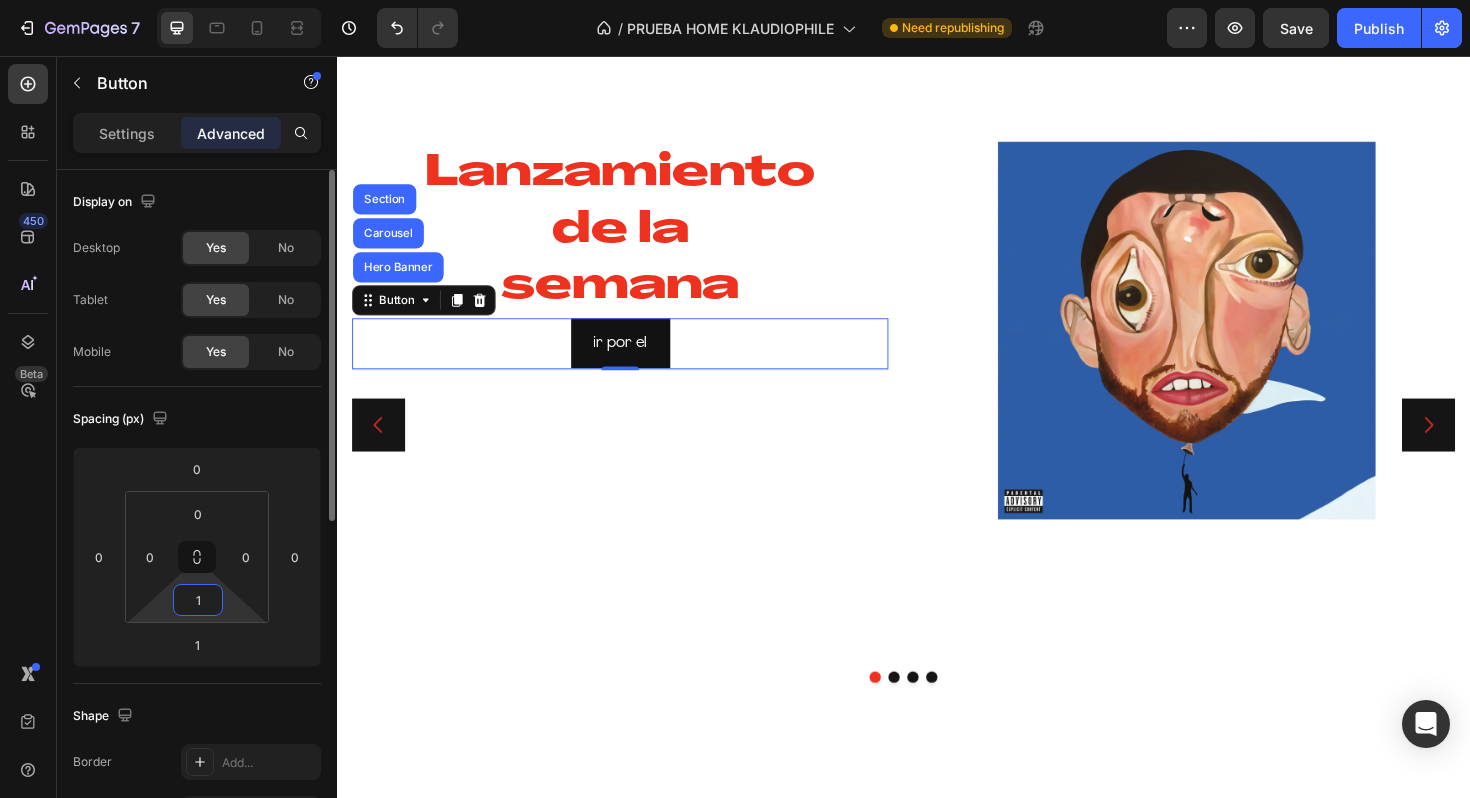 type 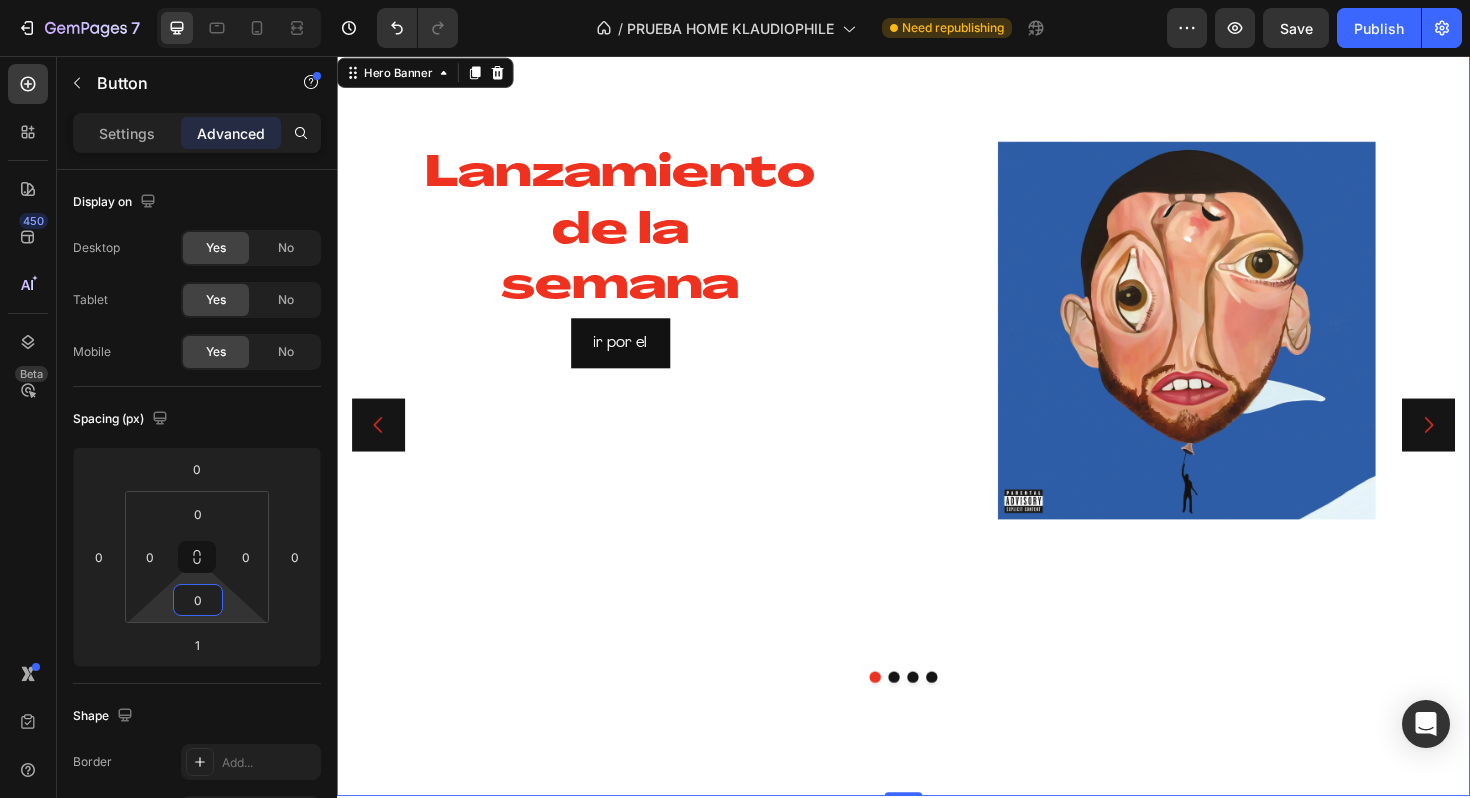 click on "Lanzamiento de la semana Heading ir por el Button ¡Discos raros que solo encontrarás un par de veces a la venta!  ¡Hazte con ellos antes de que desaparezcan! Text Block" at bounding box center (637, 447) 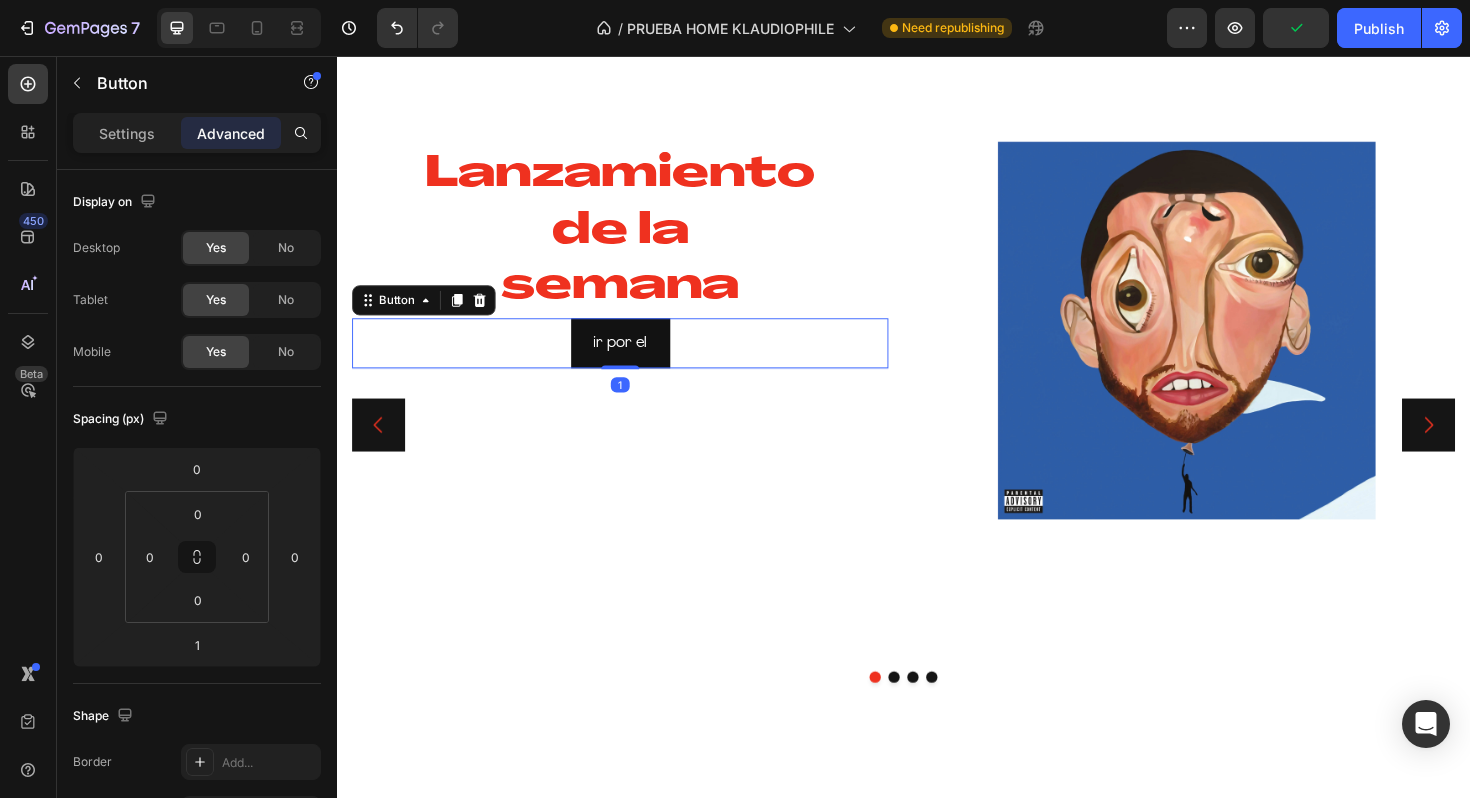 click on "ir por el Button   1" at bounding box center (637, 360) 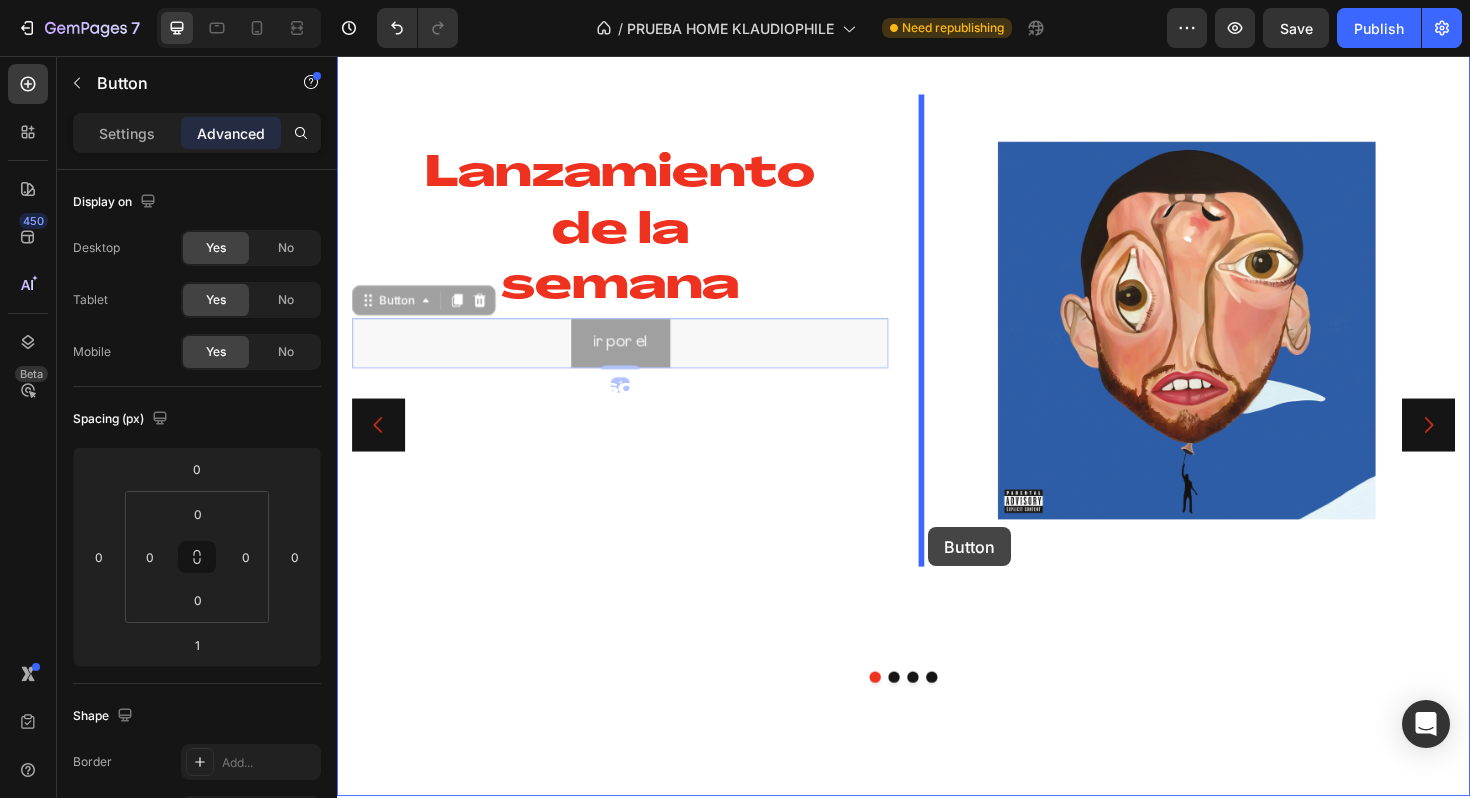 drag, startPoint x: 371, startPoint y: 317, endPoint x: 963, endPoint y: 555, distance: 638.0502 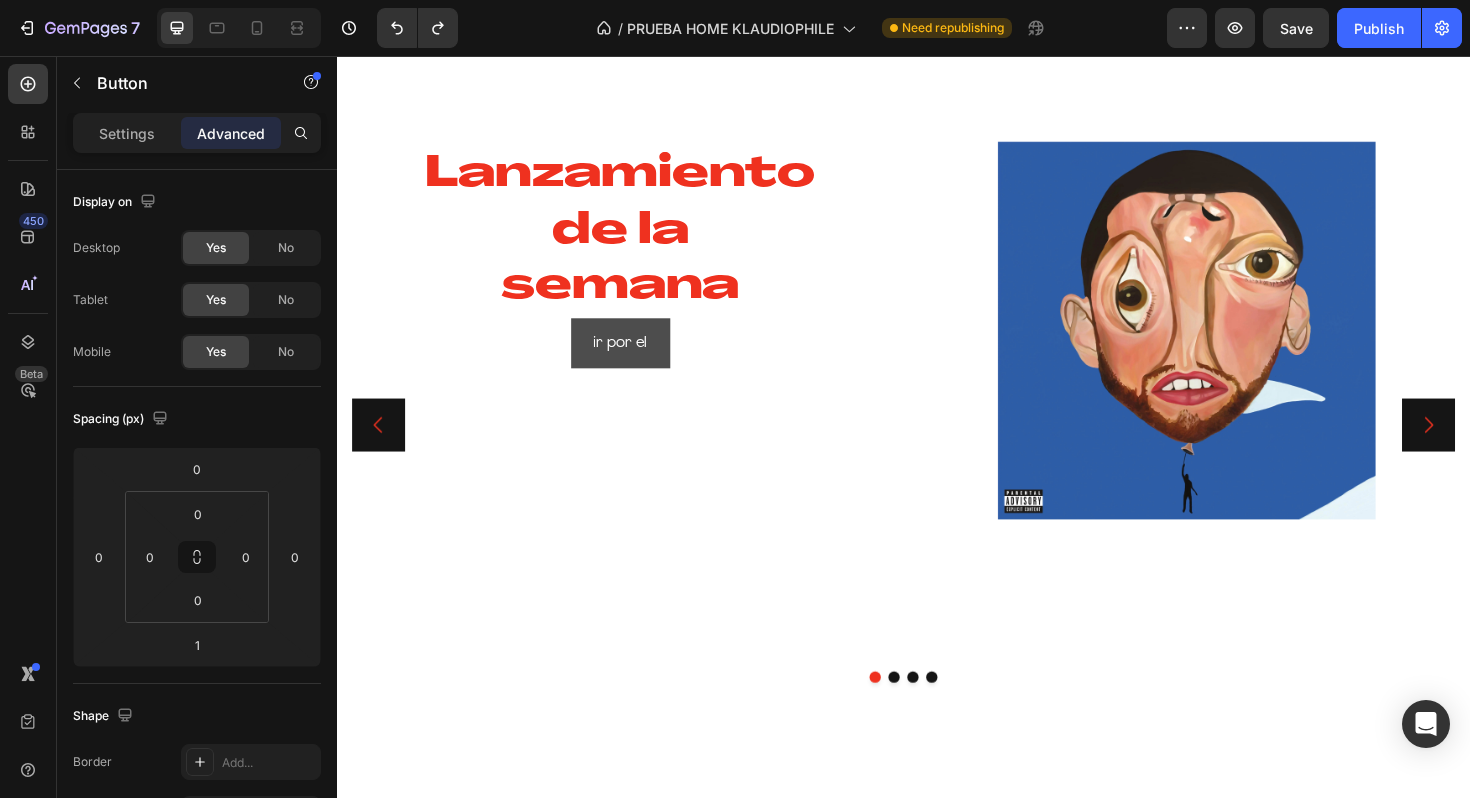 click on "ir por el" at bounding box center (637, 360) 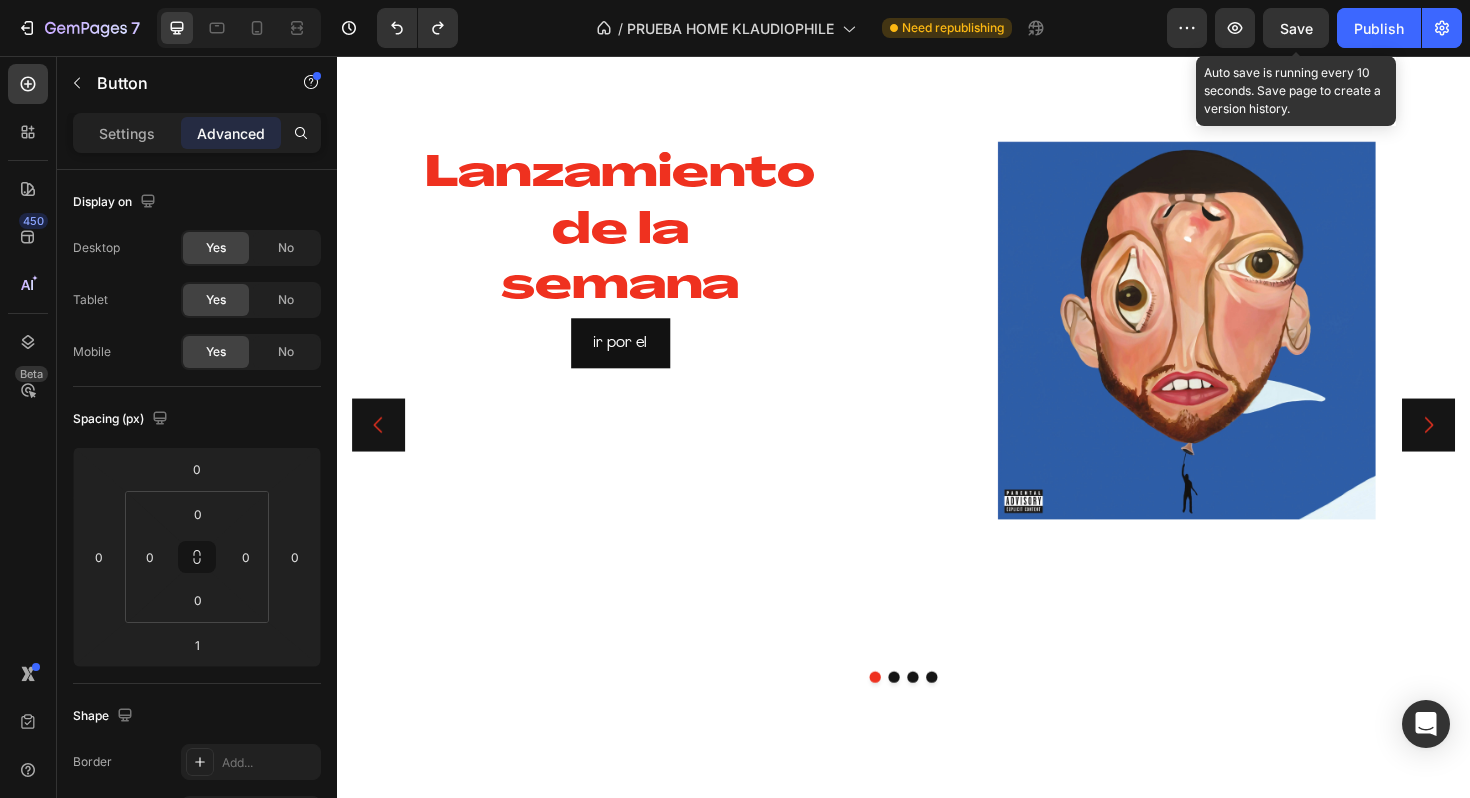 click on "Save" at bounding box center (1296, 28) 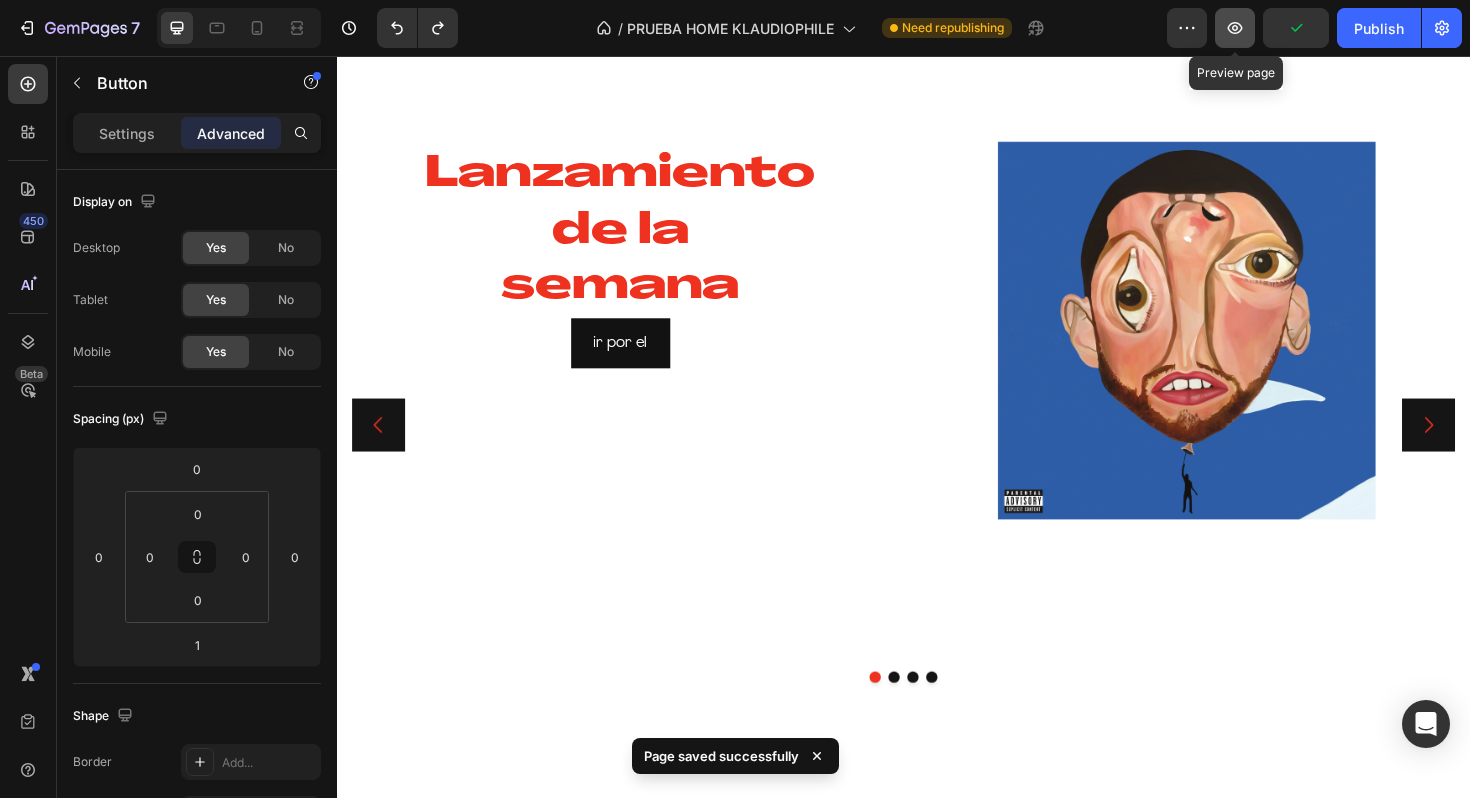 click 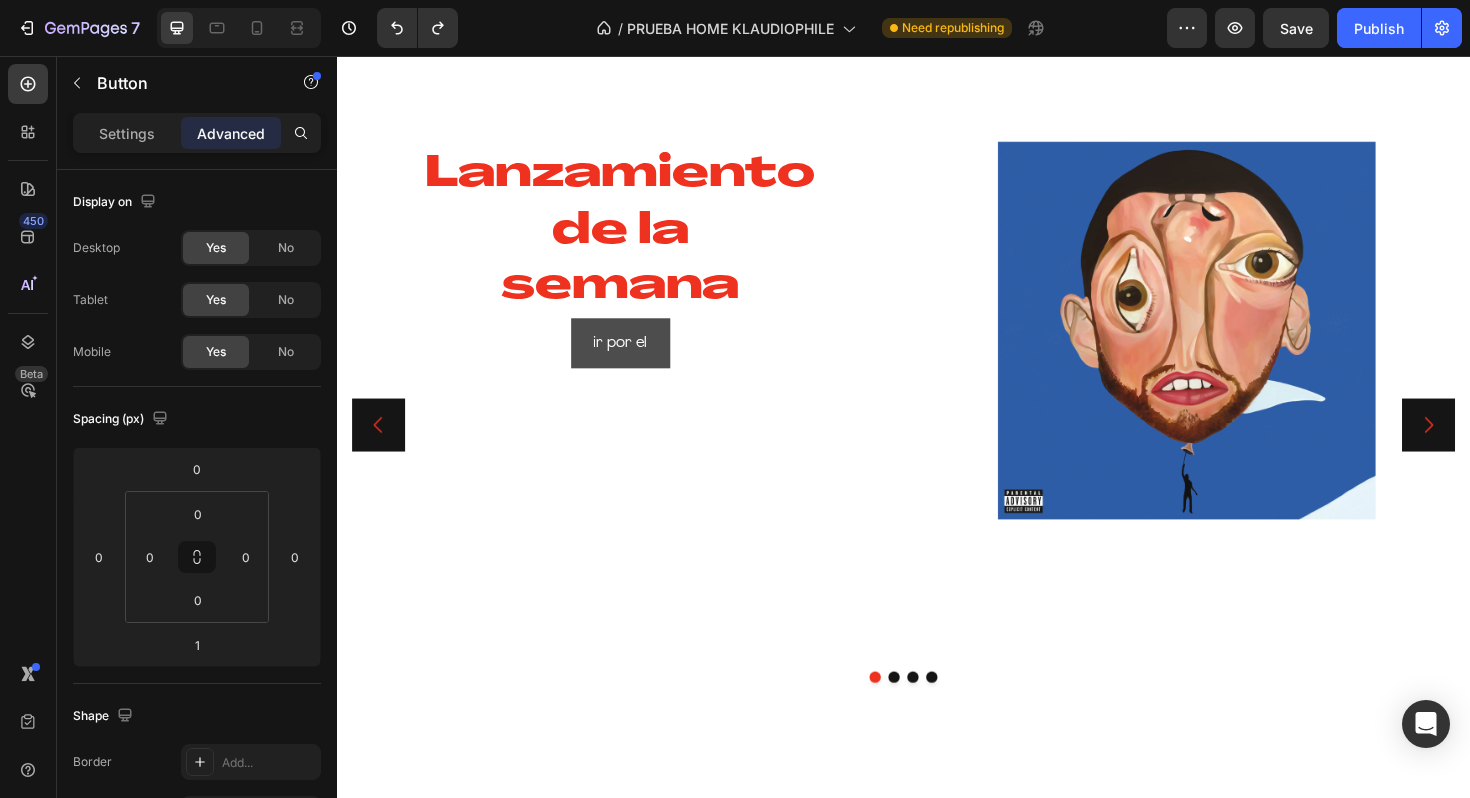 click on "ir por el" at bounding box center (637, 360) 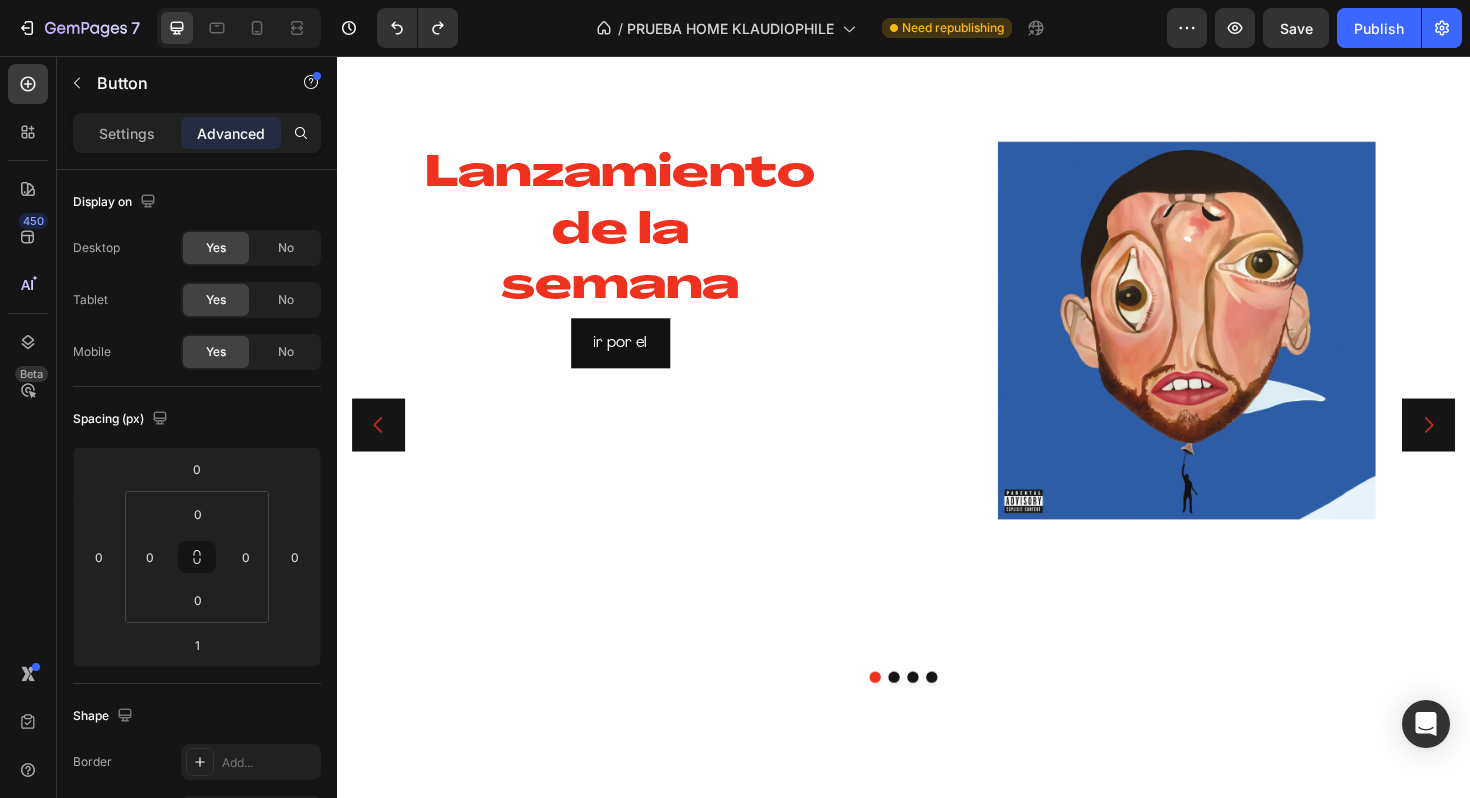 click on "ir por el Button" at bounding box center [637, 360] 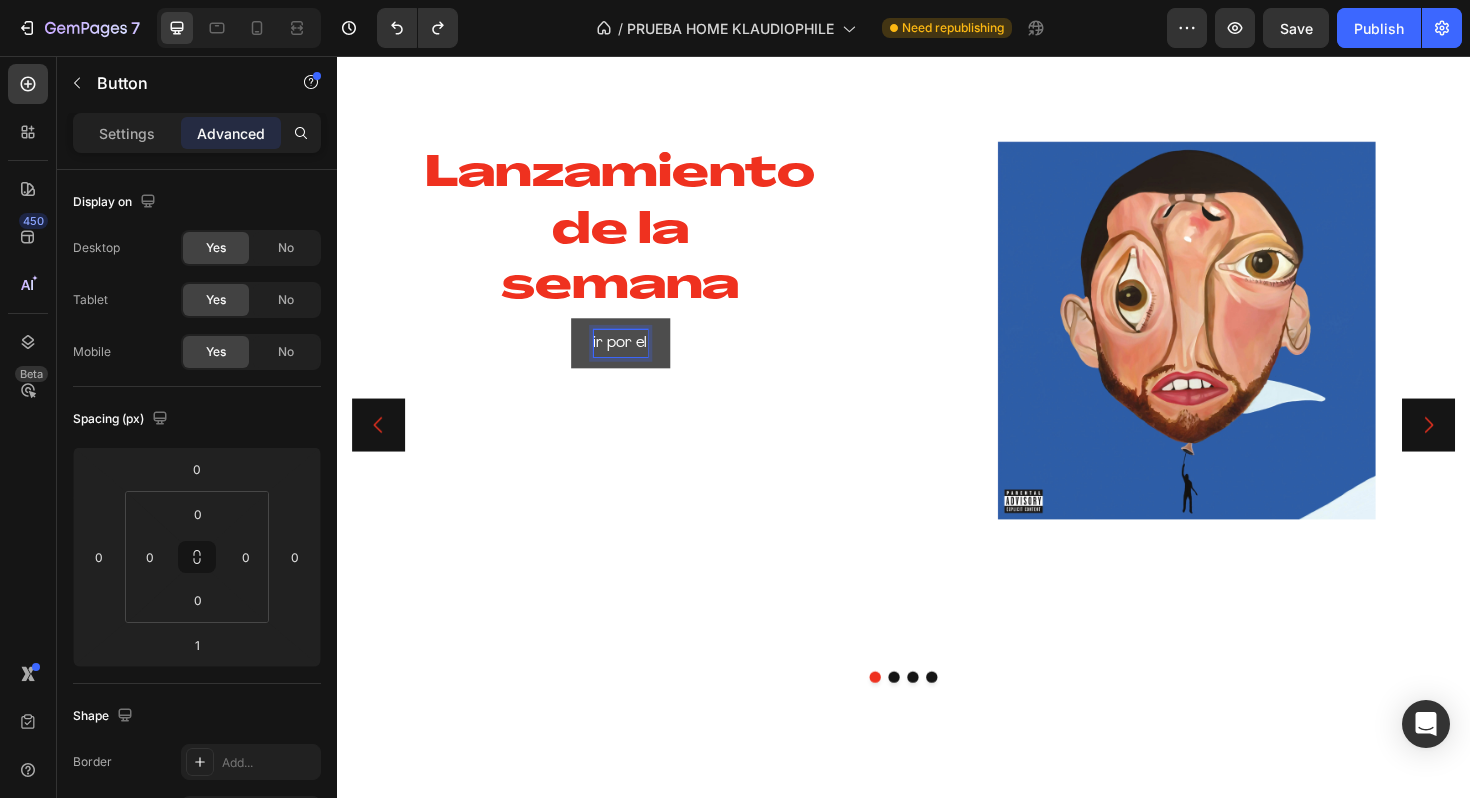 click on "ir por el" at bounding box center [637, 360] 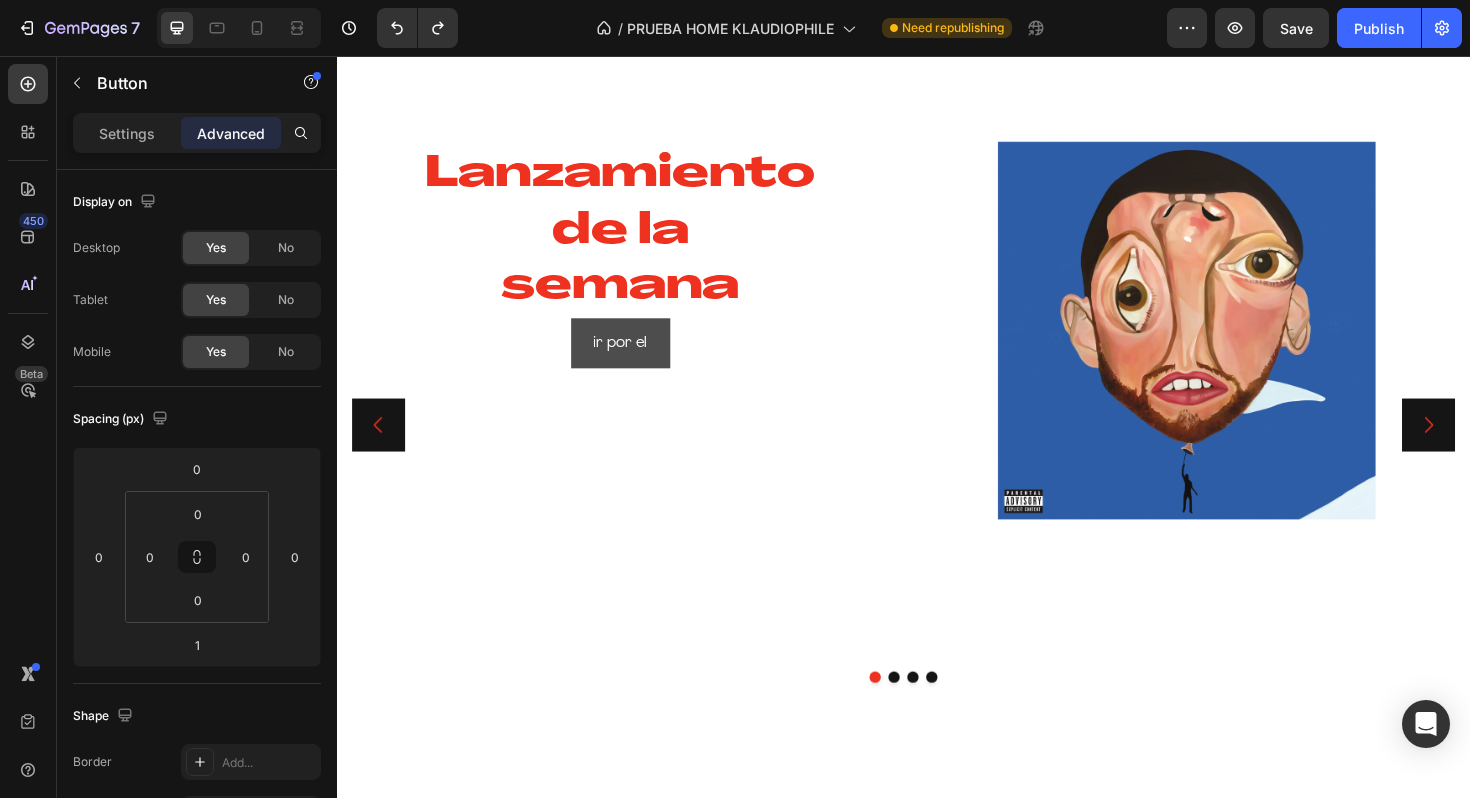click on "ir por el" at bounding box center [637, 360] 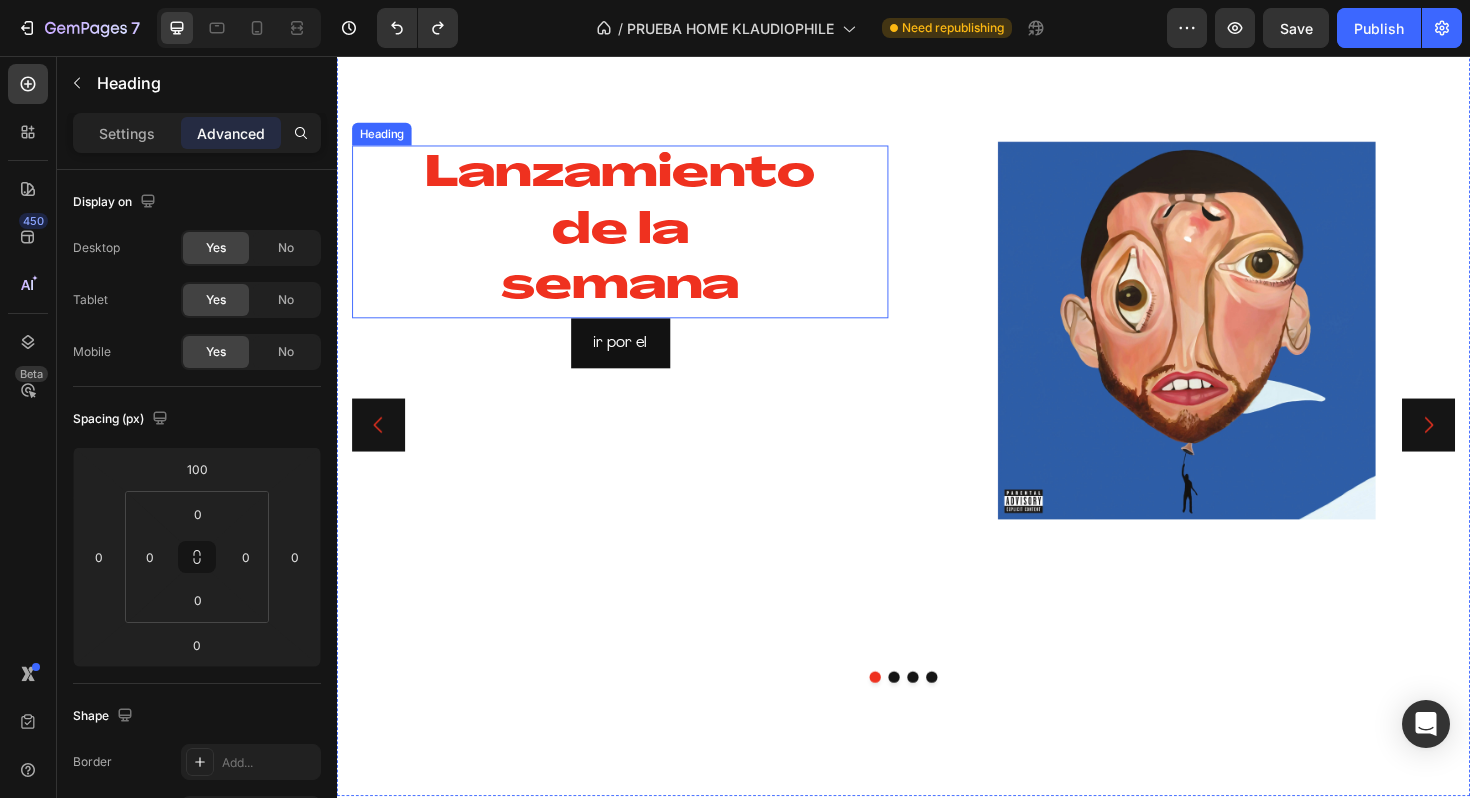 click on "Lanzamiento de la semana" at bounding box center (637, 242) 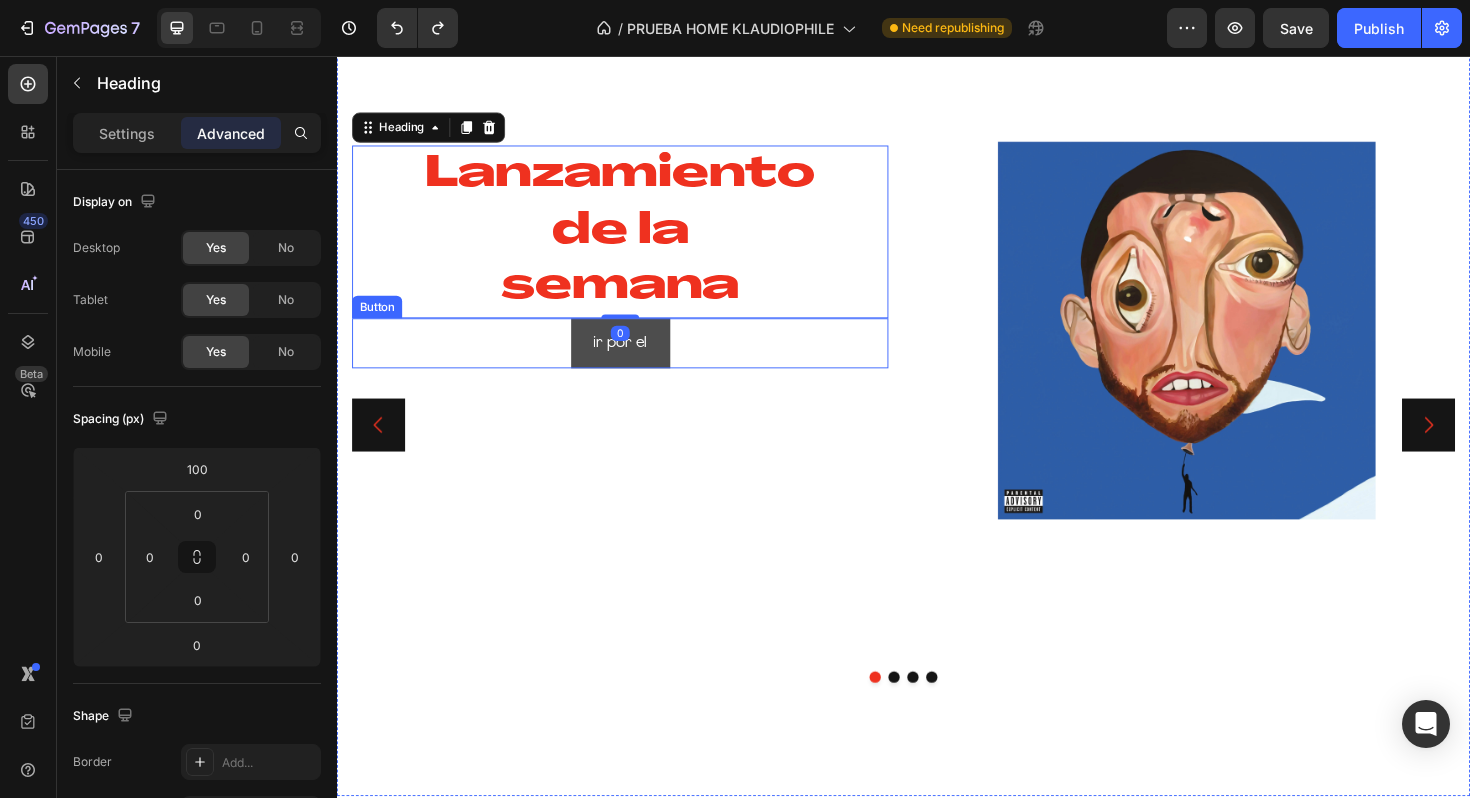 click on "ir por el" at bounding box center (637, 360) 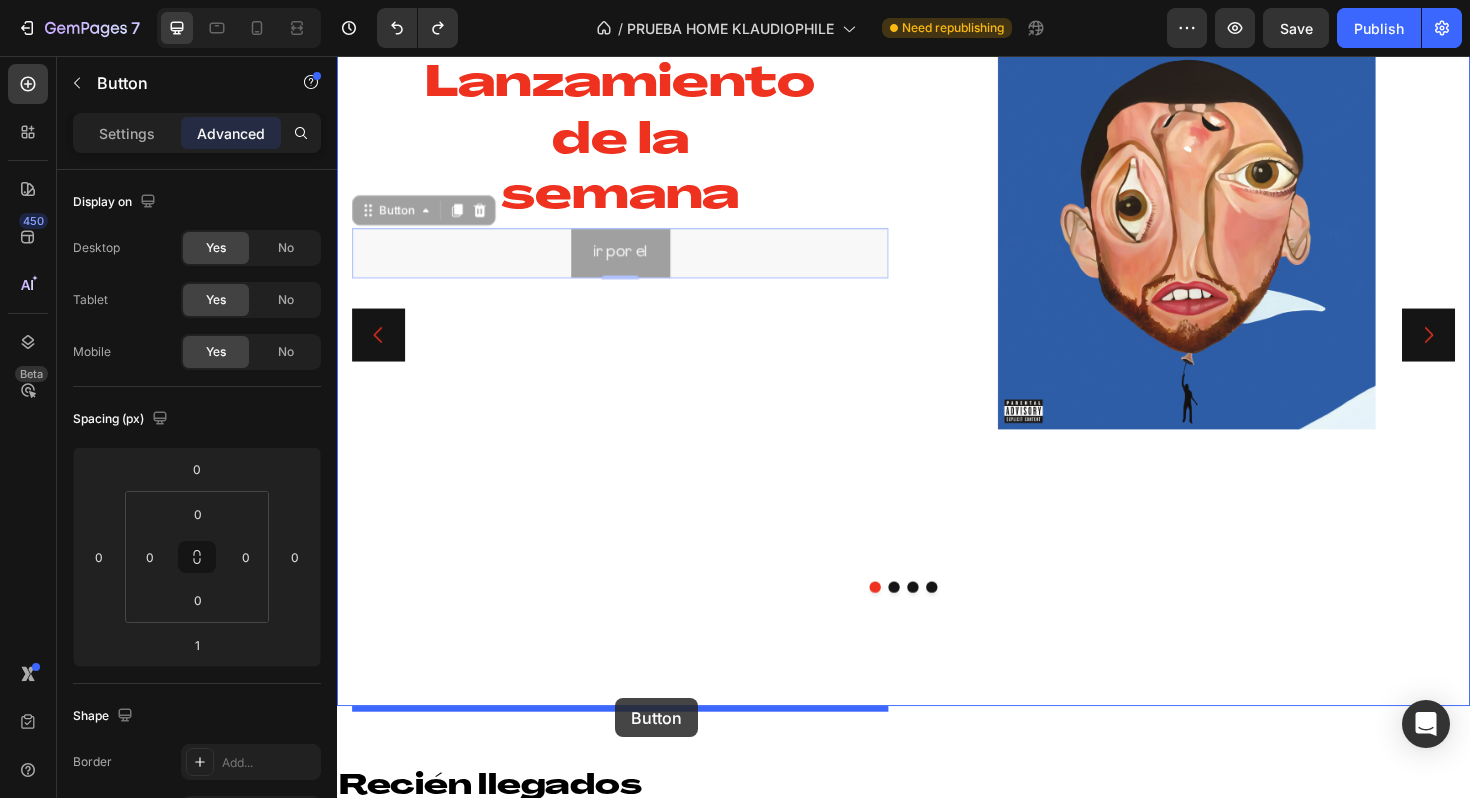 scroll, scrollTop: 176, scrollLeft: 0, axis: vertical 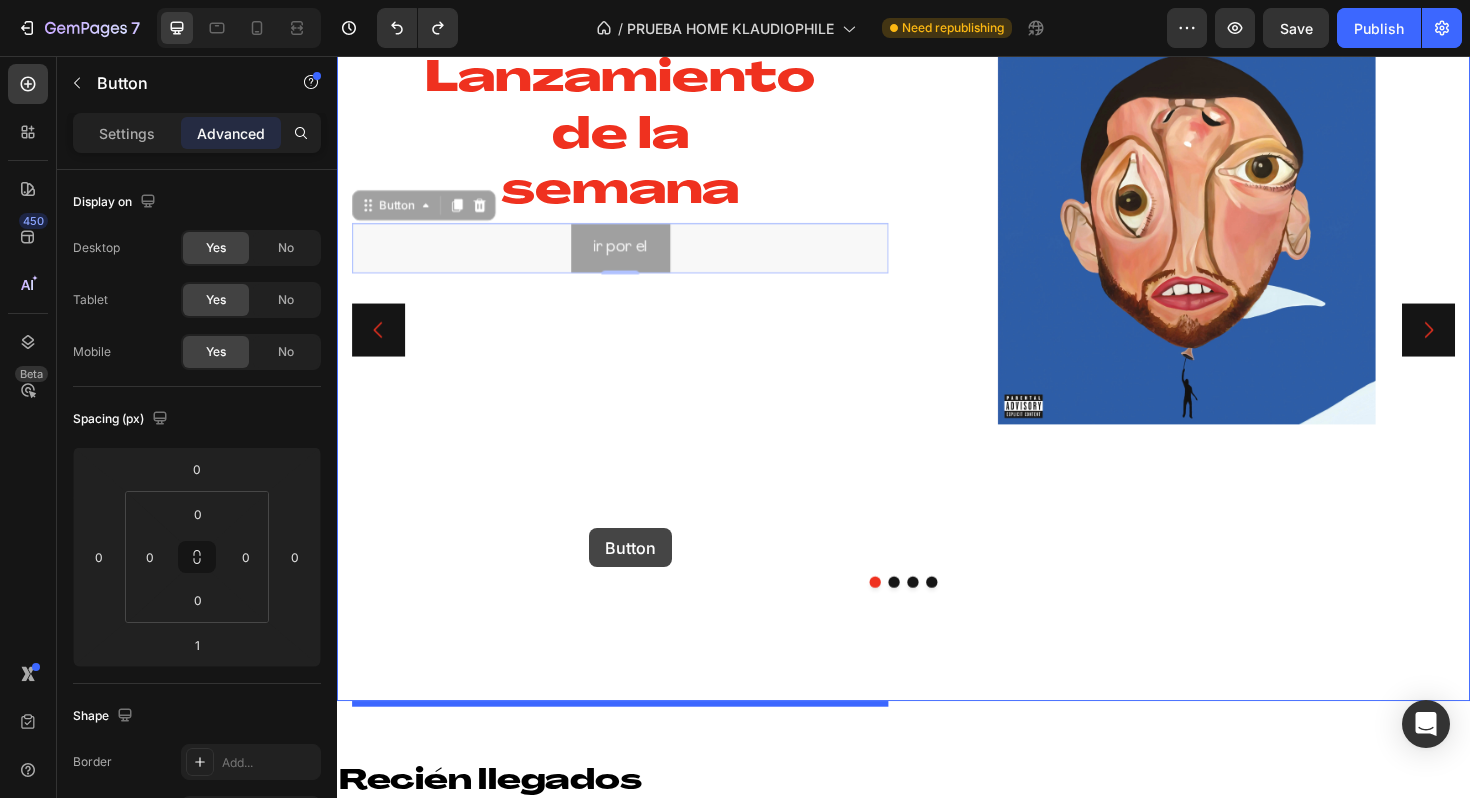 drag, startPoint x: 365, startPoint y: 323, endPoint x: 604, endPoint y: 555, distance: 333.08408 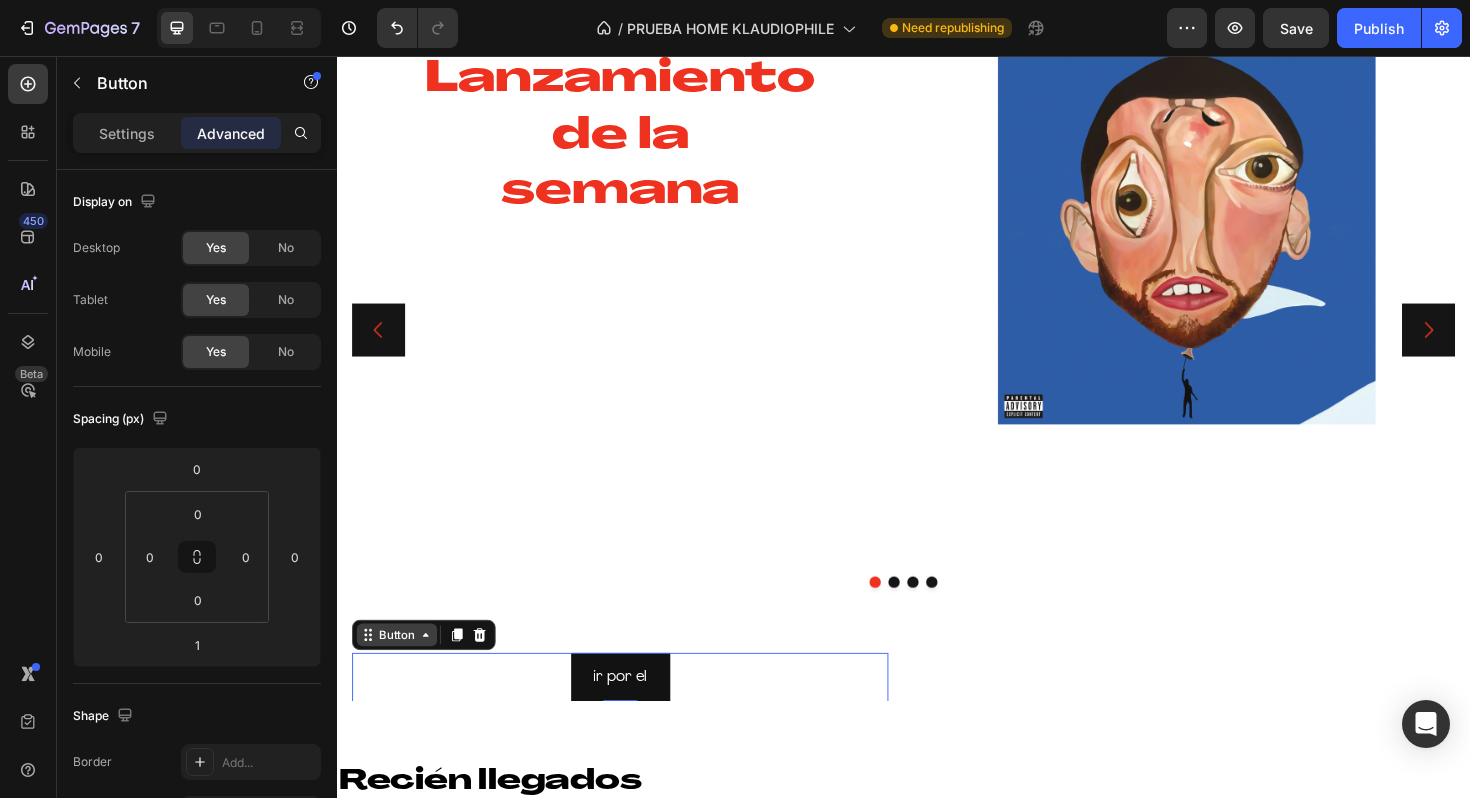 click on "Button" at bounding box center [400, 669] 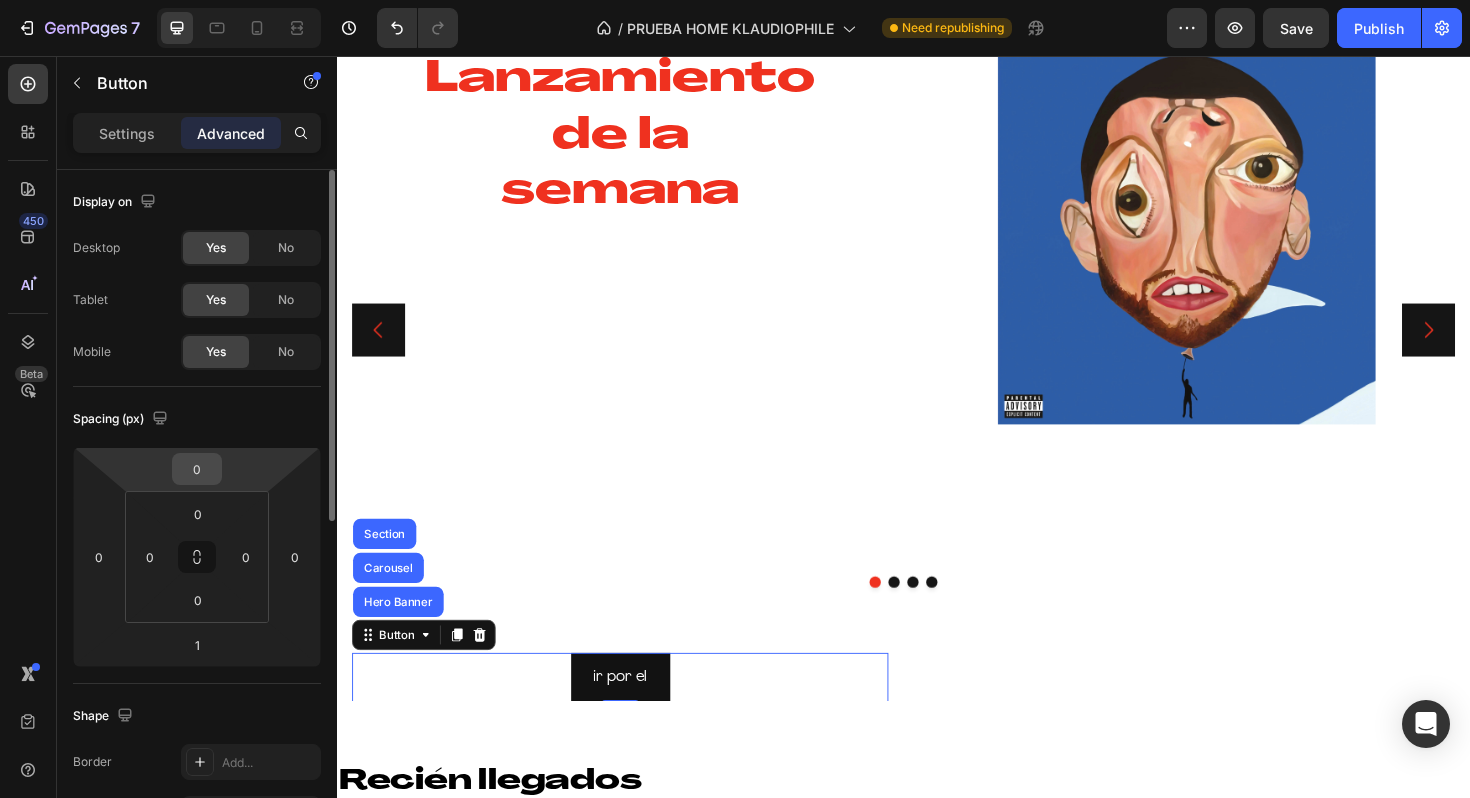 click on "0" at bounding box center (197, 469) 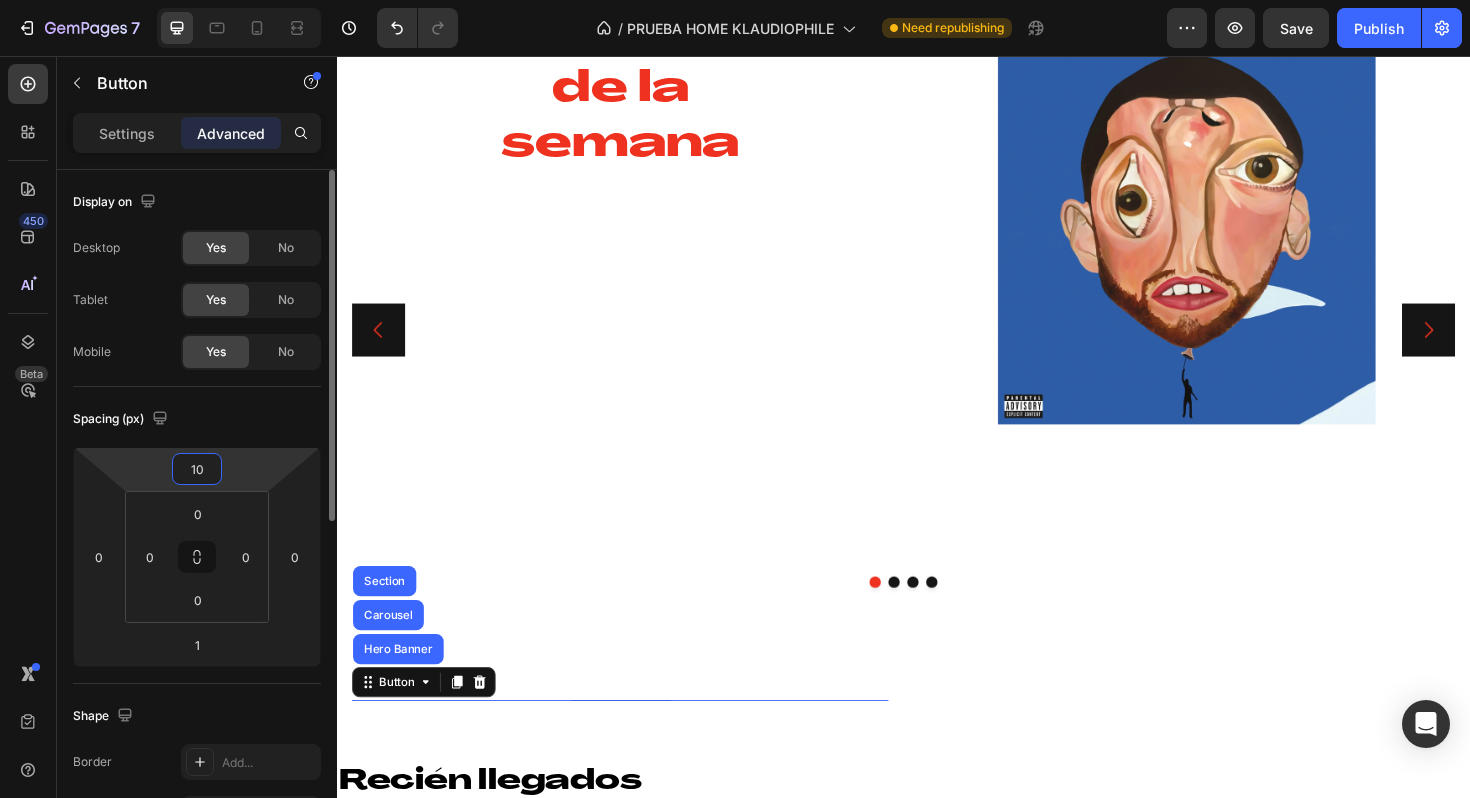 type on "1" 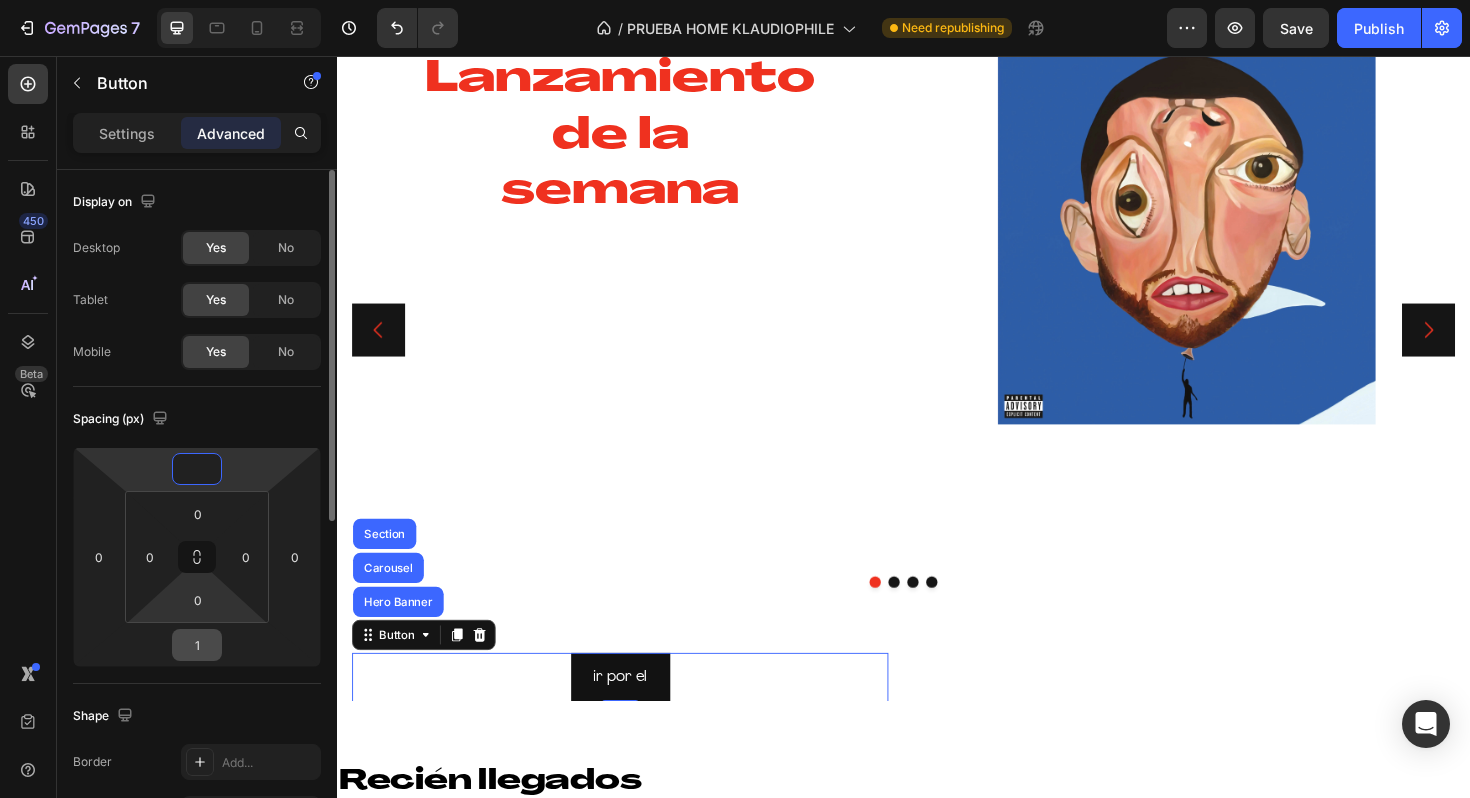 type on "0" 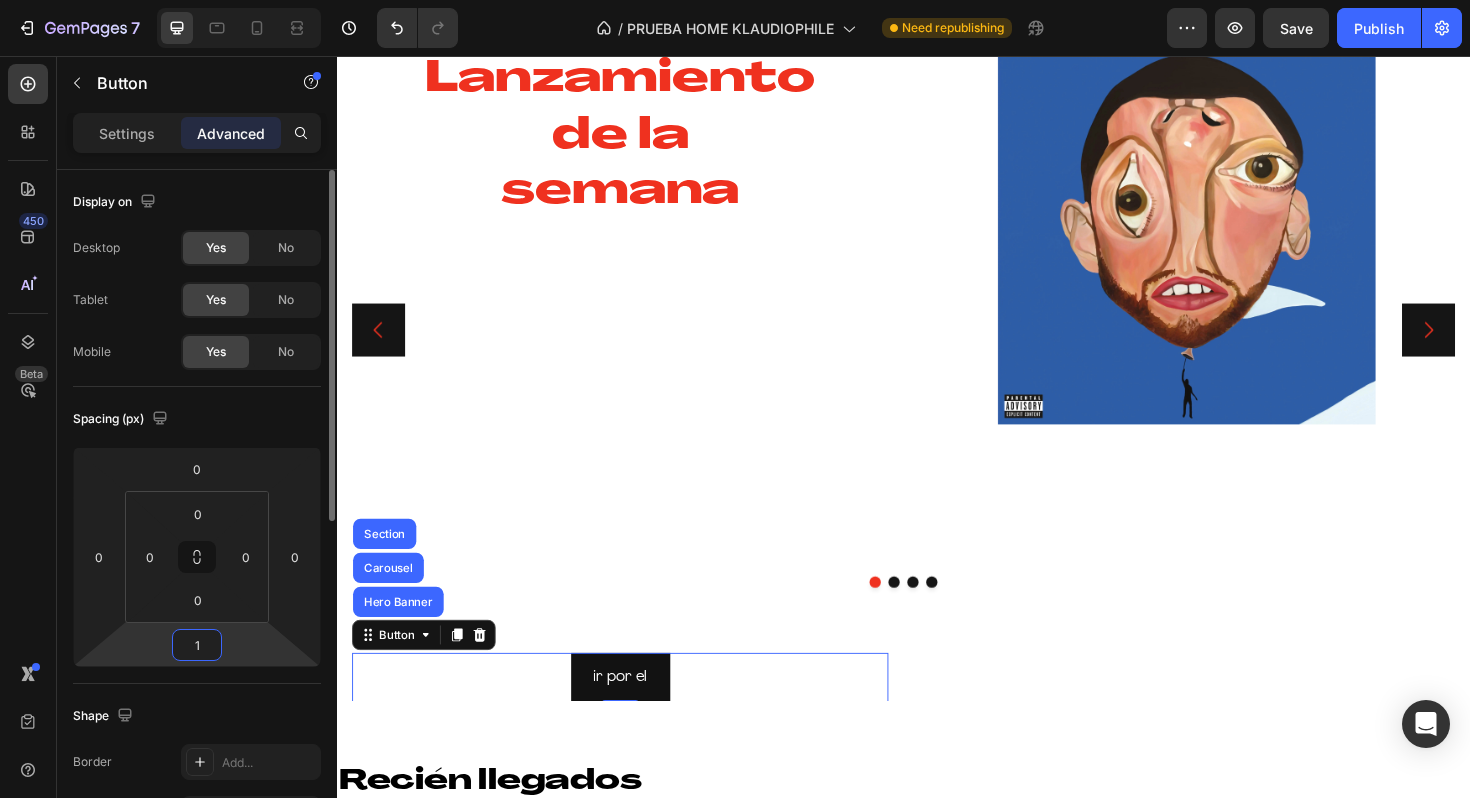 click on "1" at bounding box center (197, 645) 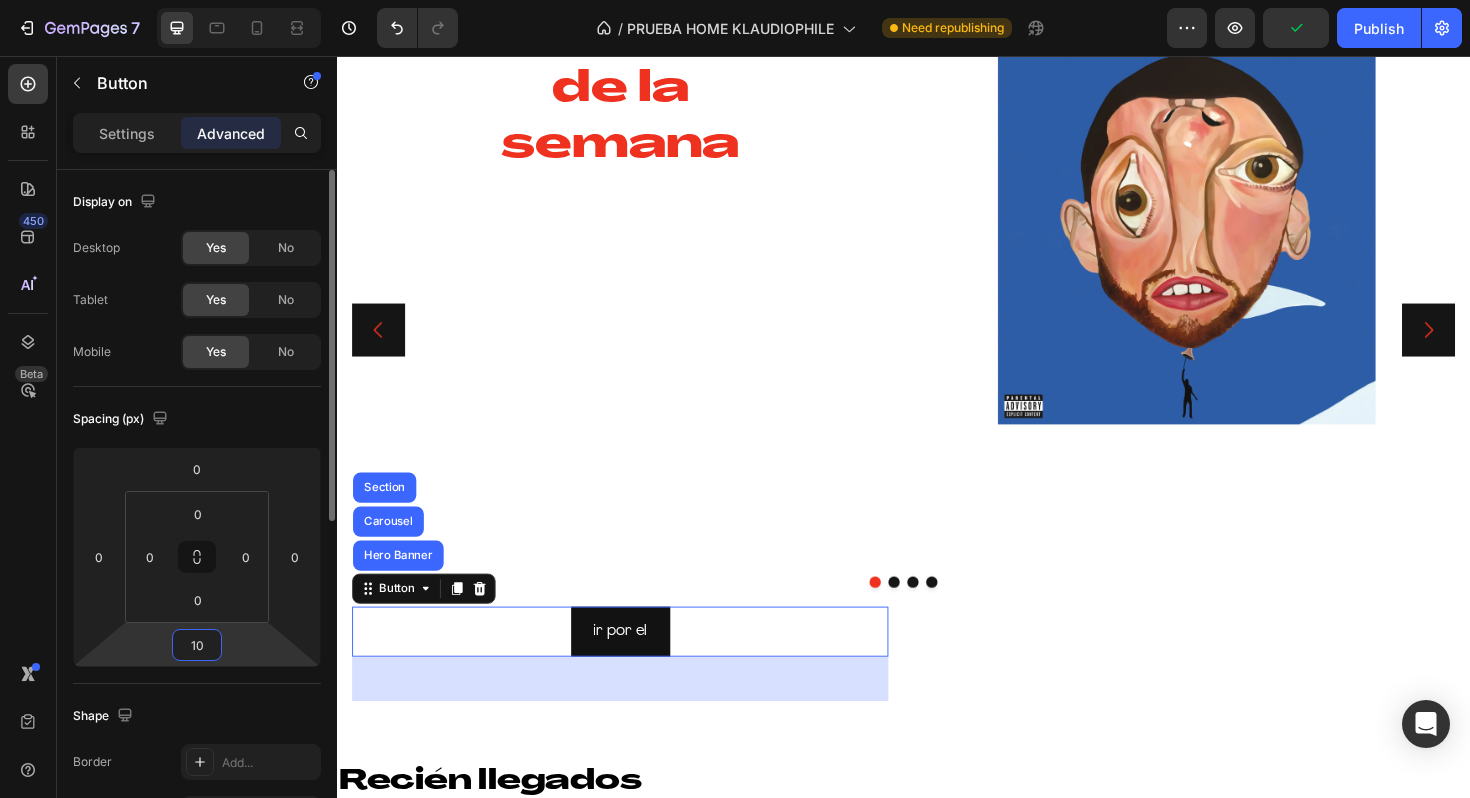 type on "1" 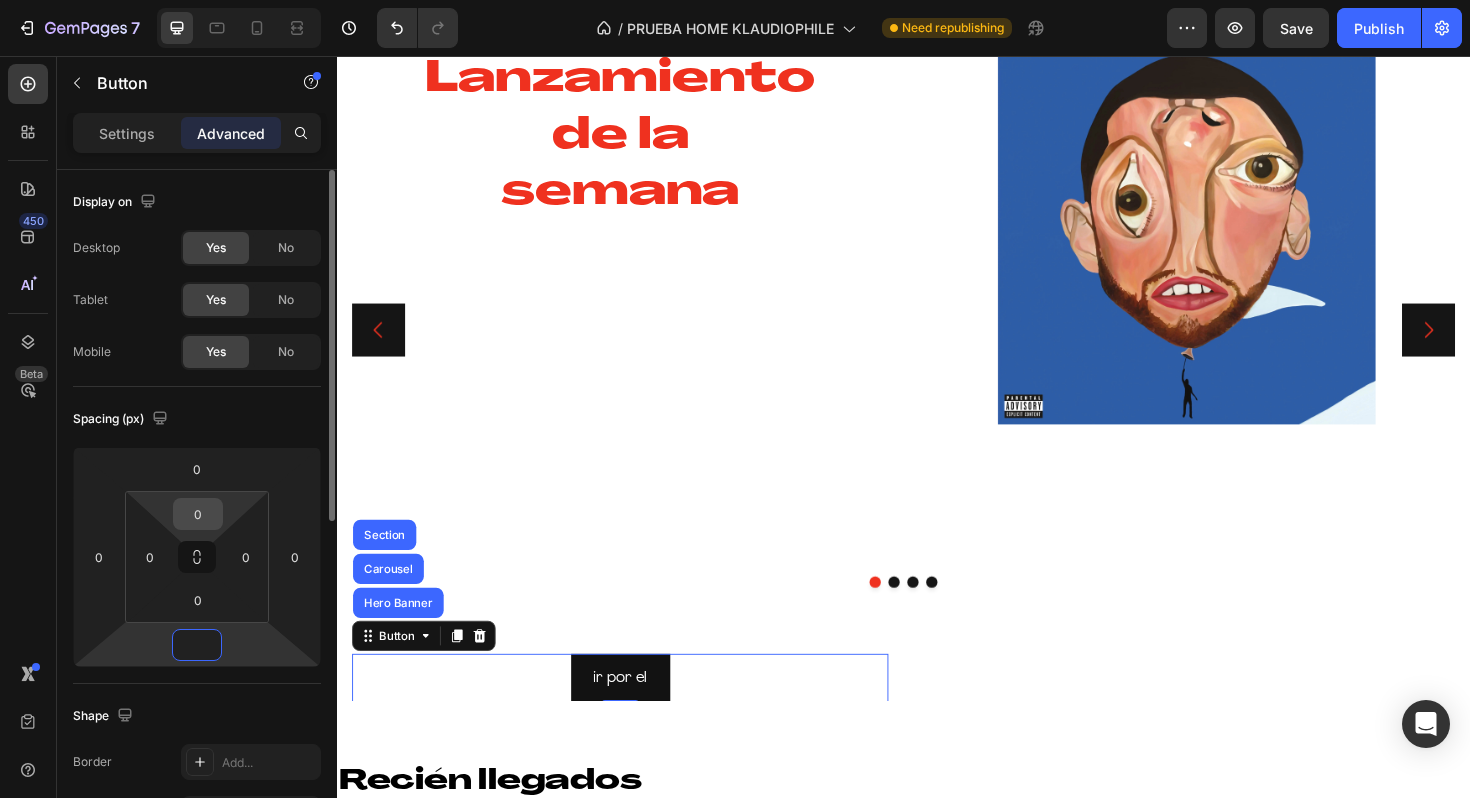 type on "0" 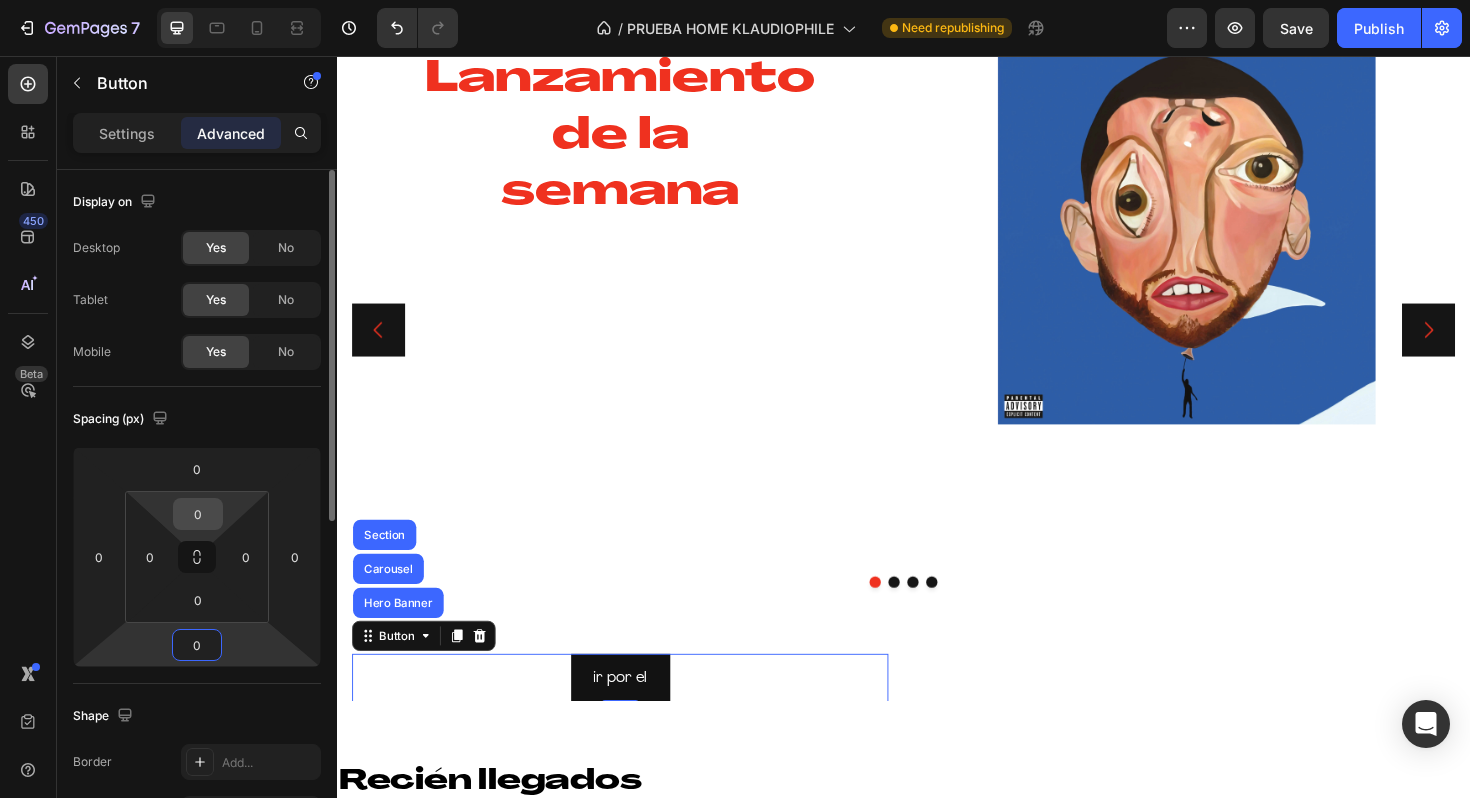 click on "0" at bounding box center (198, 514) 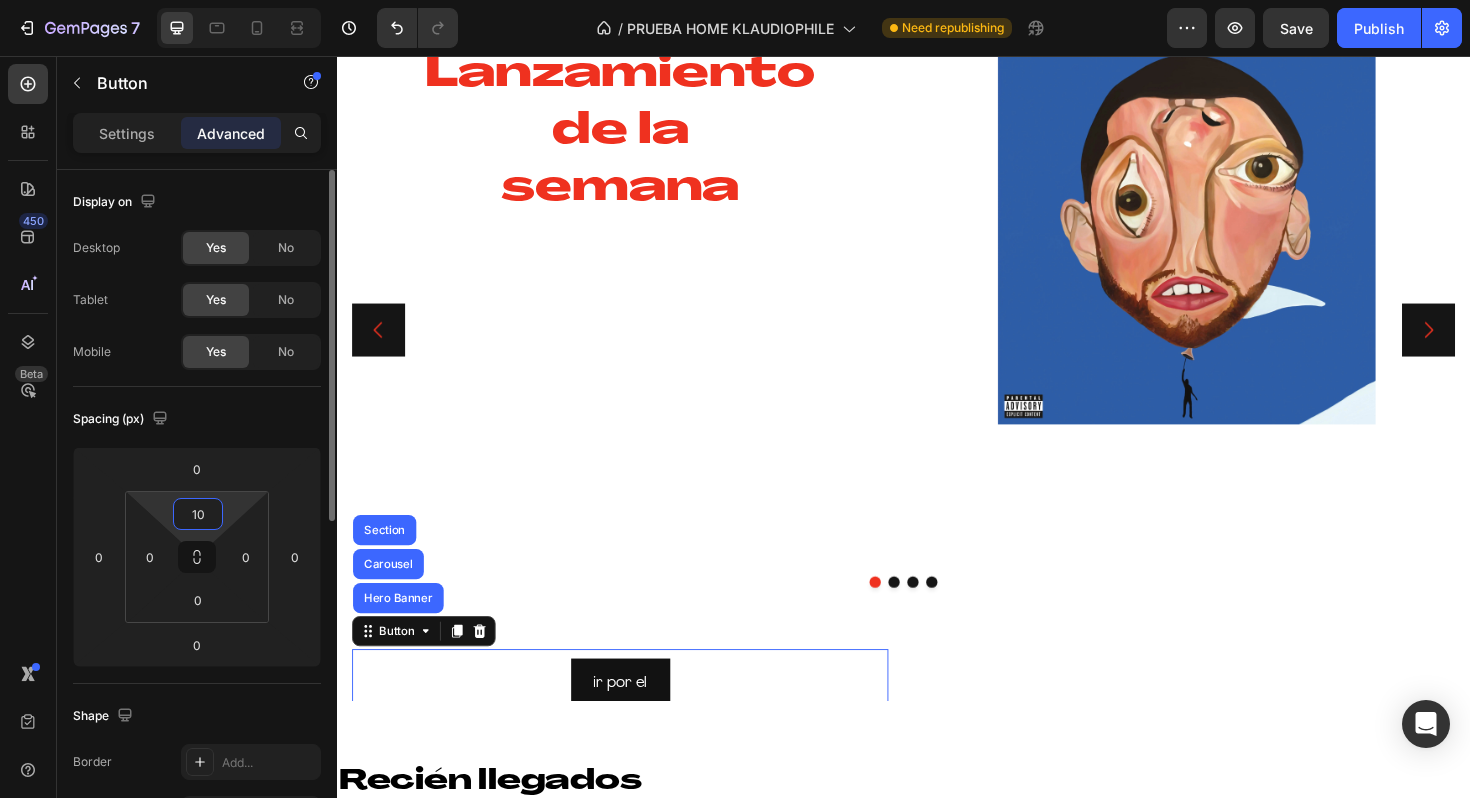 type on "1" 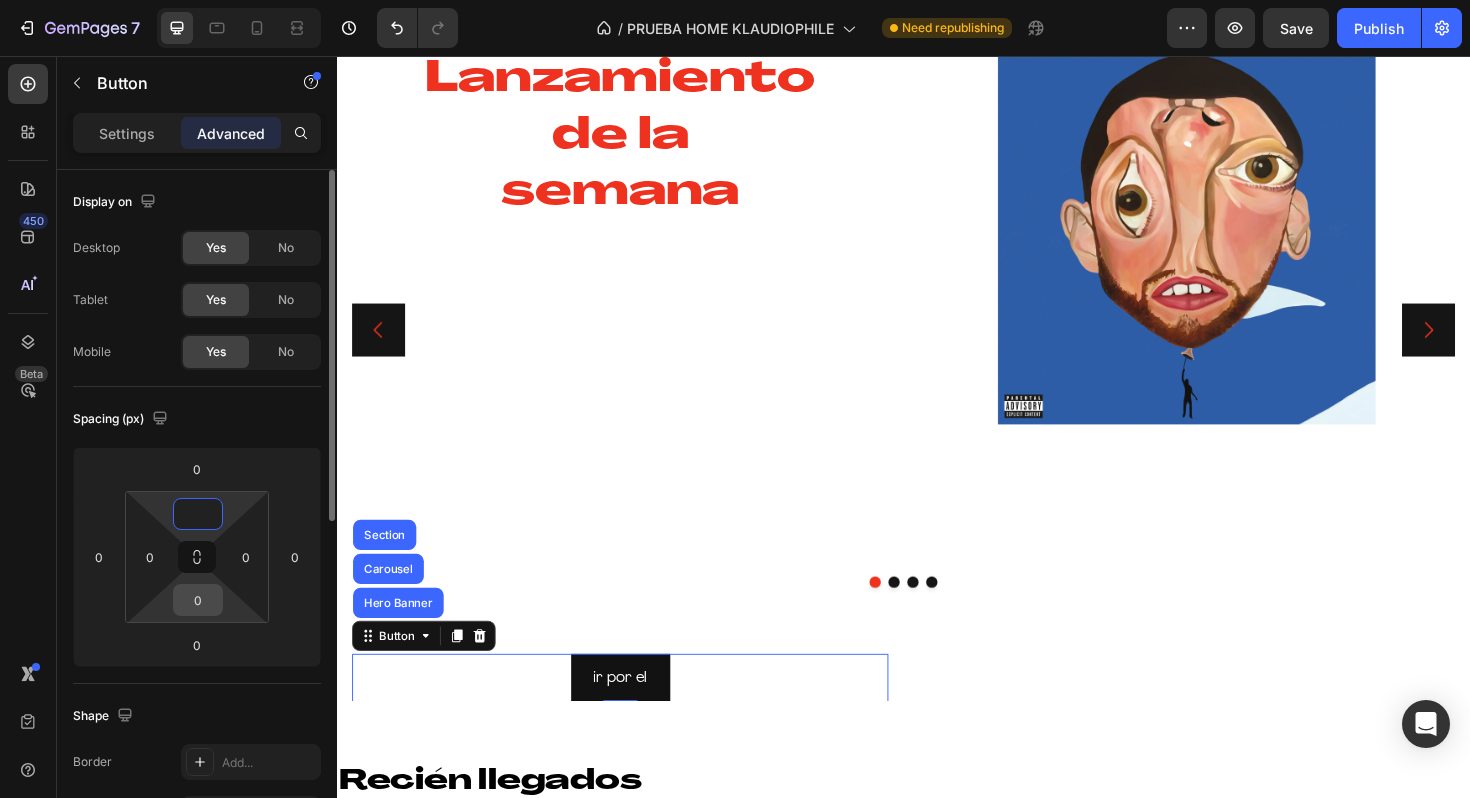 type on "0" 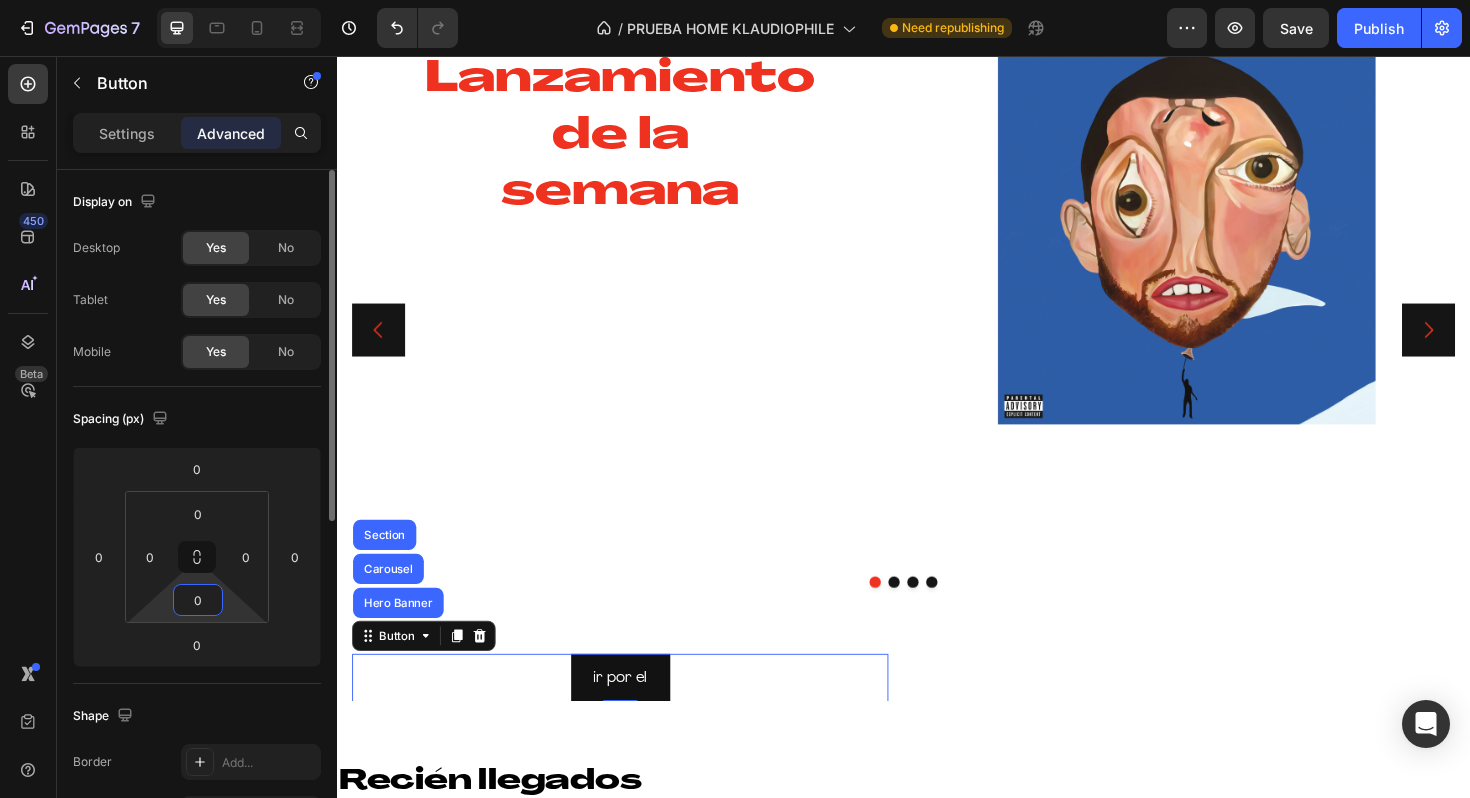click on "0" at bounding box center [198, 600] 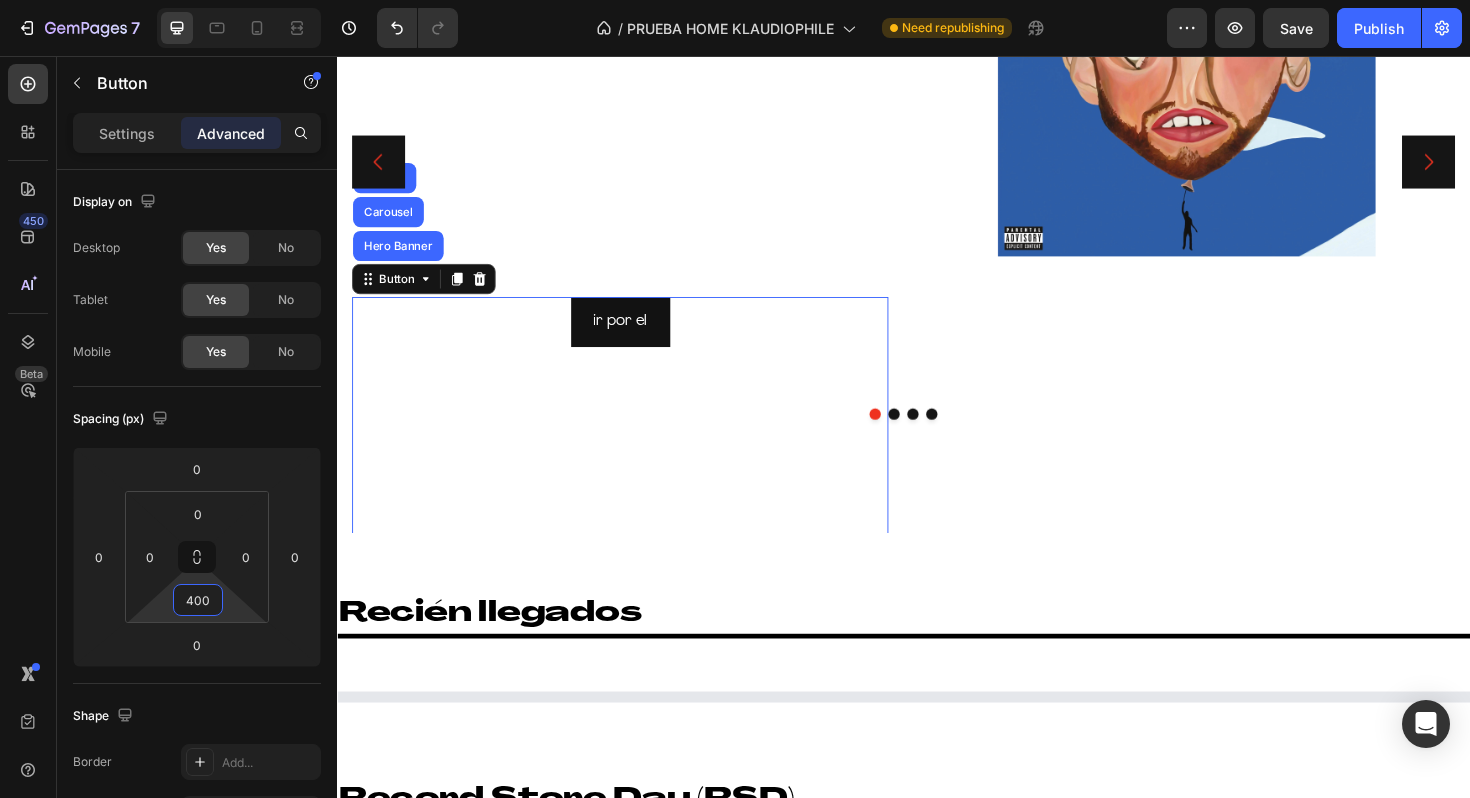 scroll, scrollTop: 430, scrollLeft: 0, axis: vertical 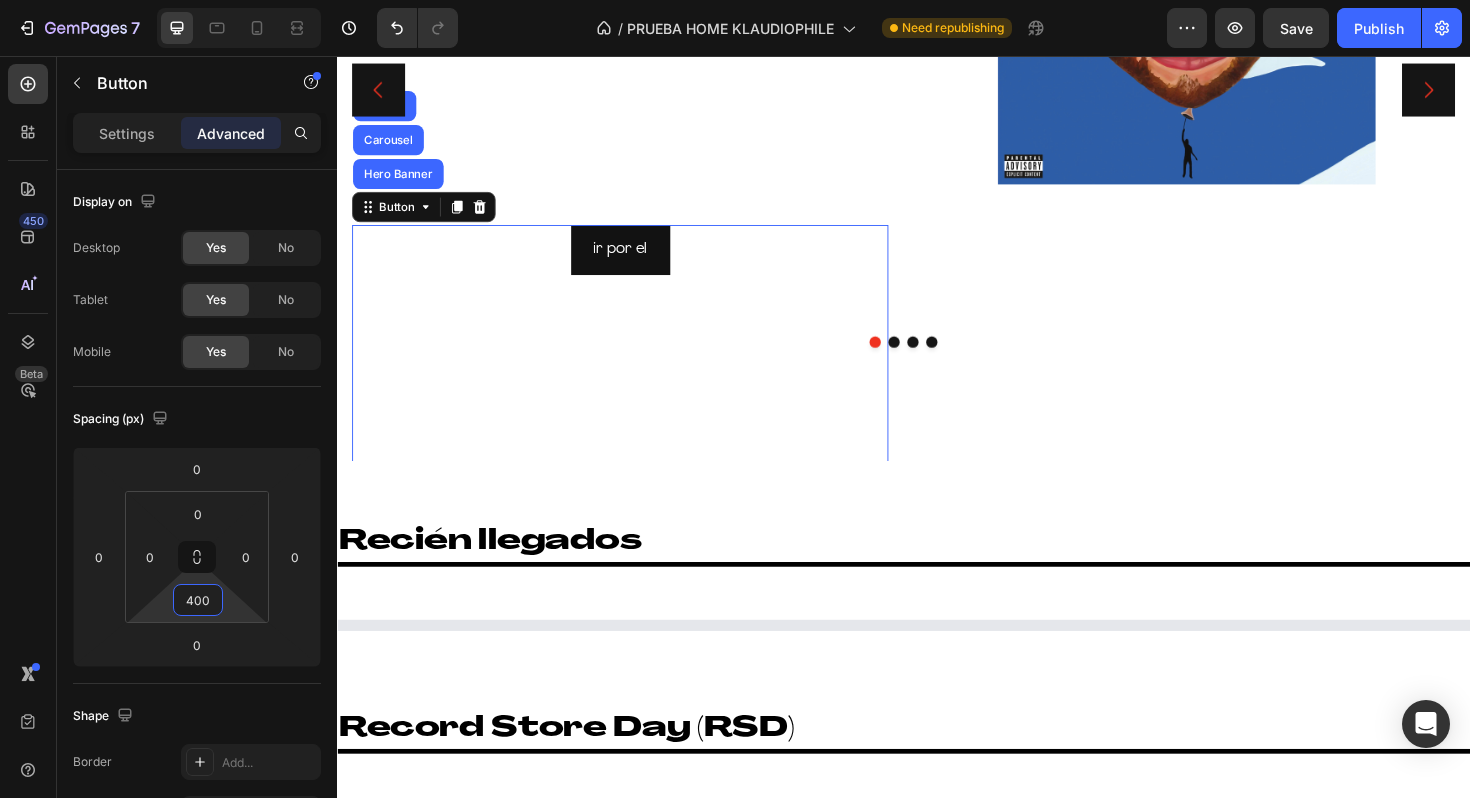 click on "ir por el Button Hero Banner Carousel Section   0" at bounding box center (637, 461) 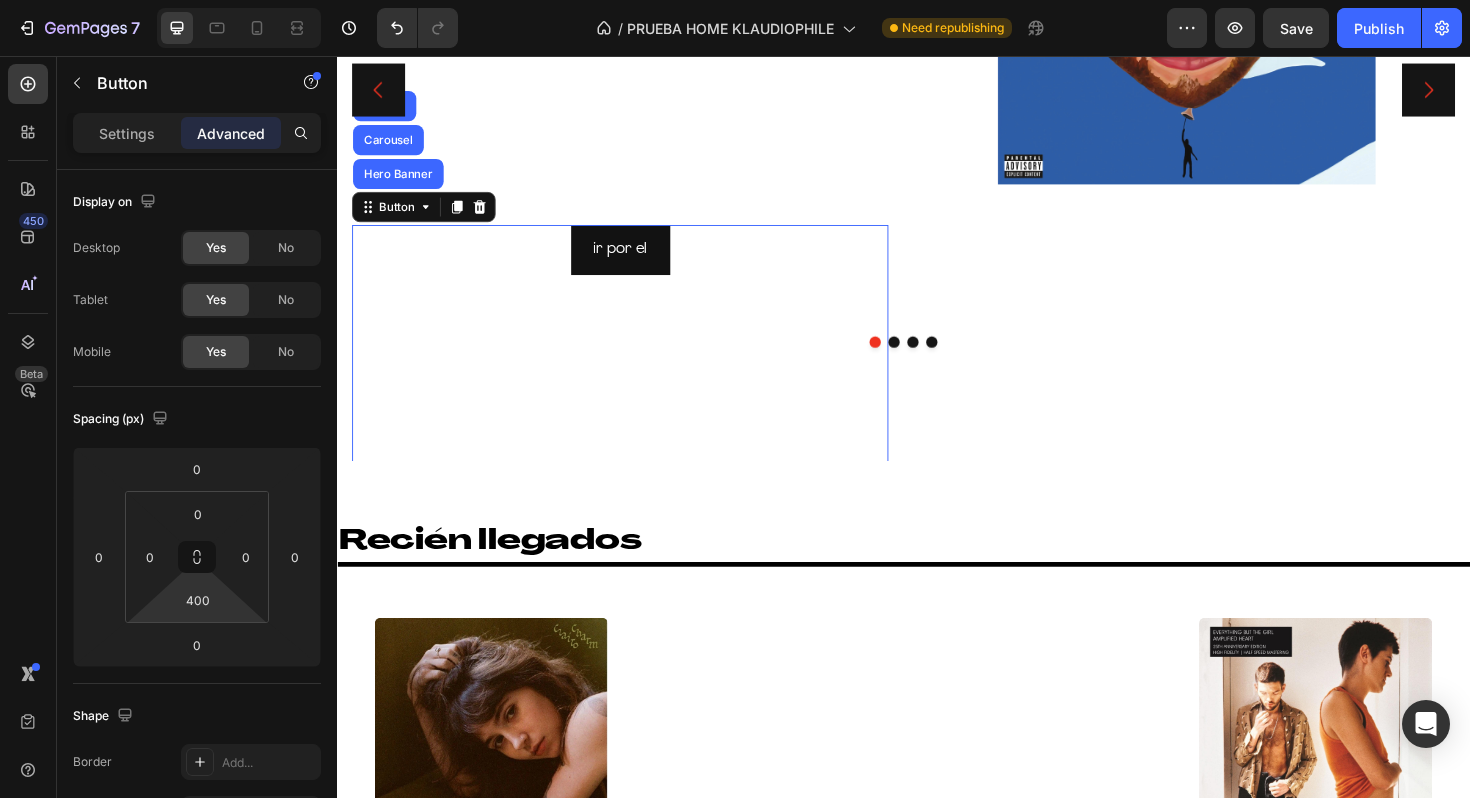 click on "ir por el Button Hero Banner Carousel Section   0" at bounding box center (637, 461) 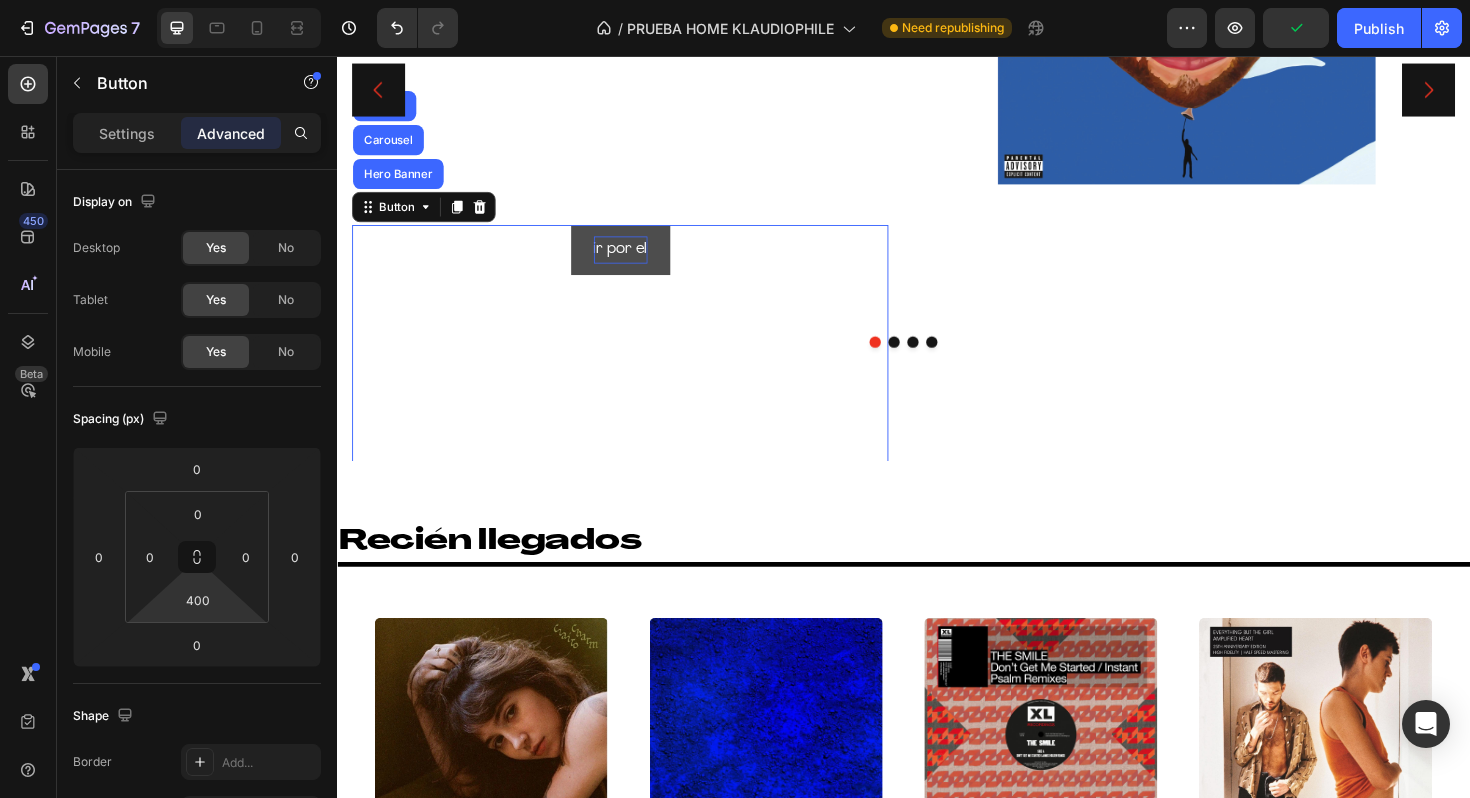 click on "ir por el" at bounding box center [637, 261] 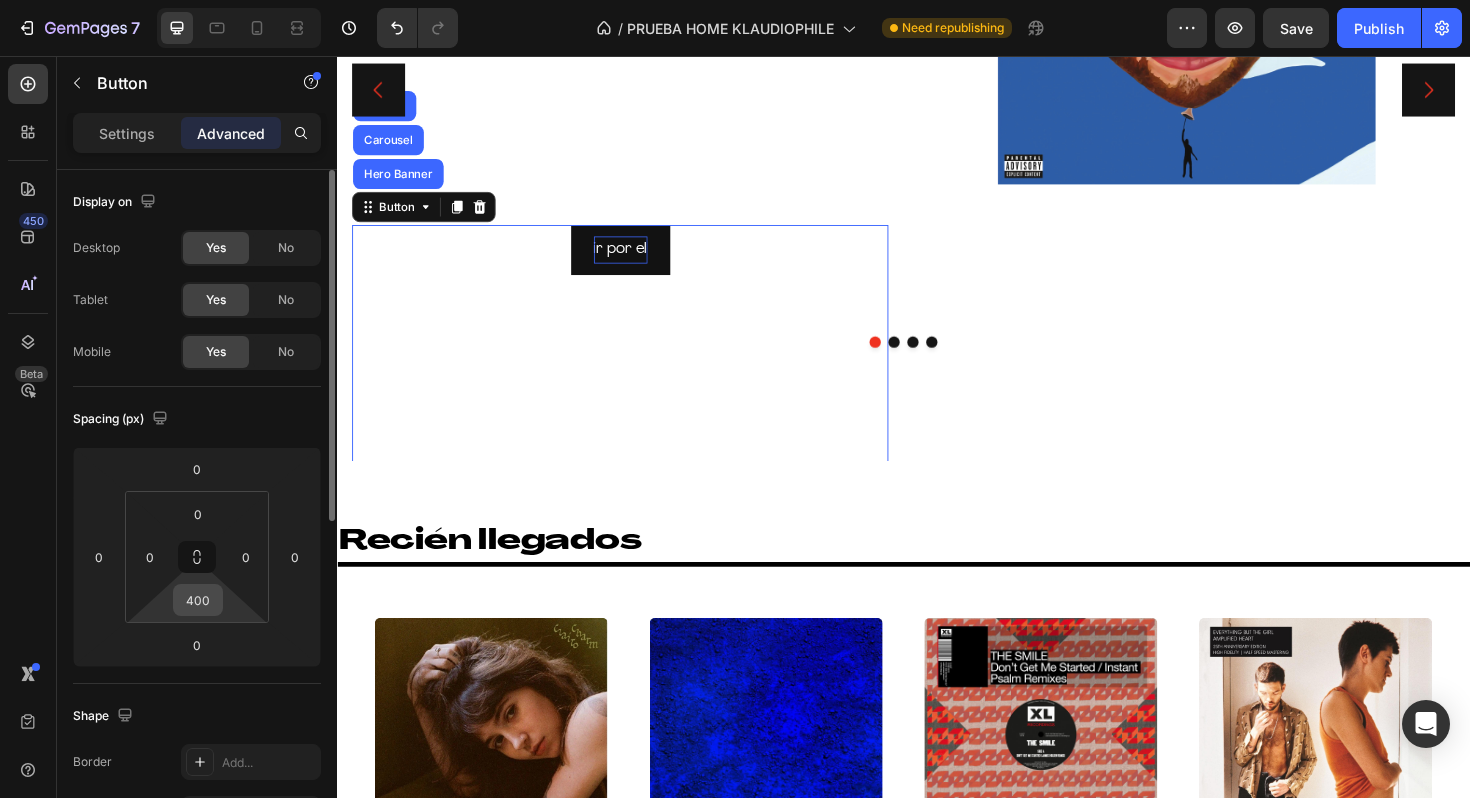 click on "400" at bounding box center [198, 600] 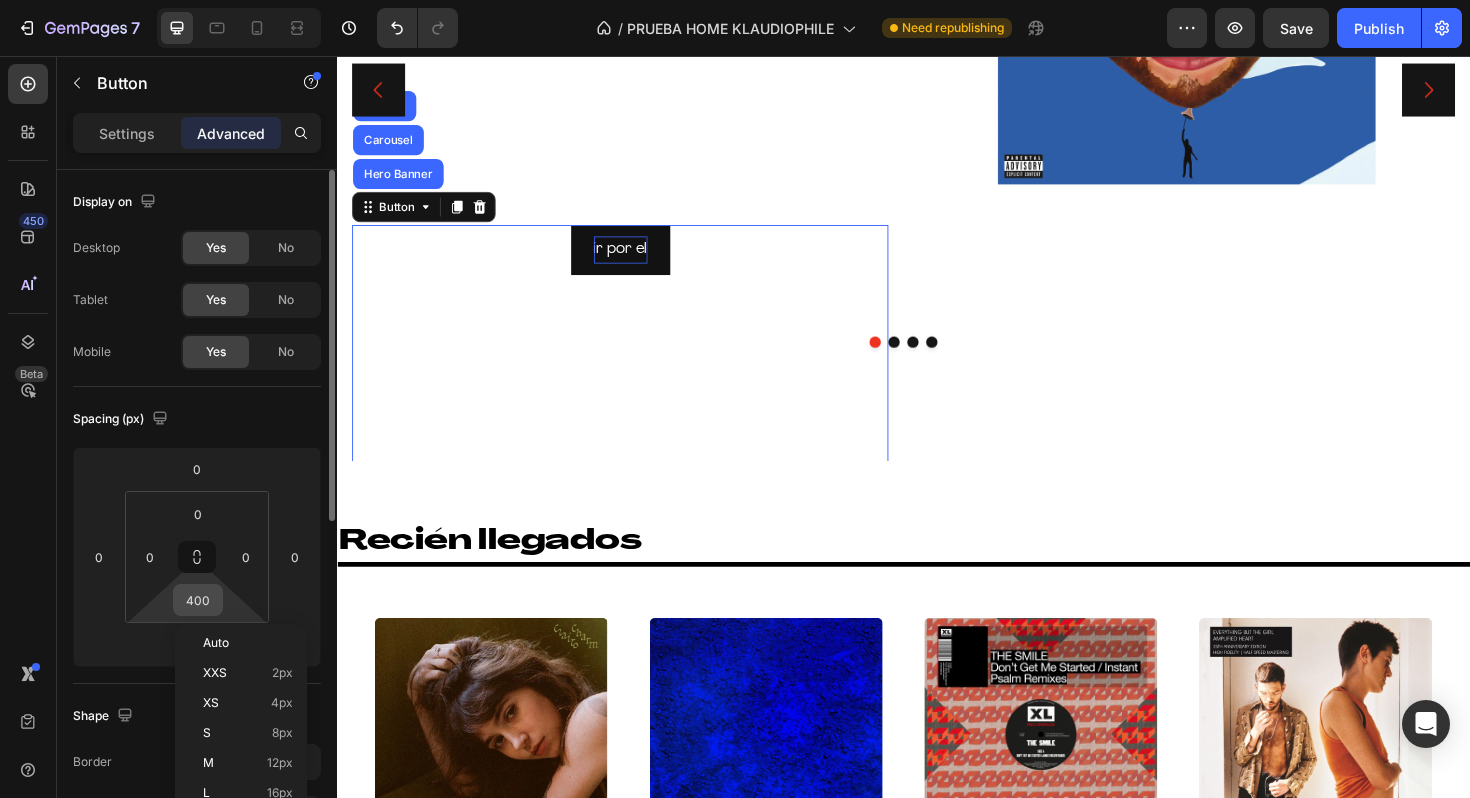 click on "400" at bounding box center (198, 600) 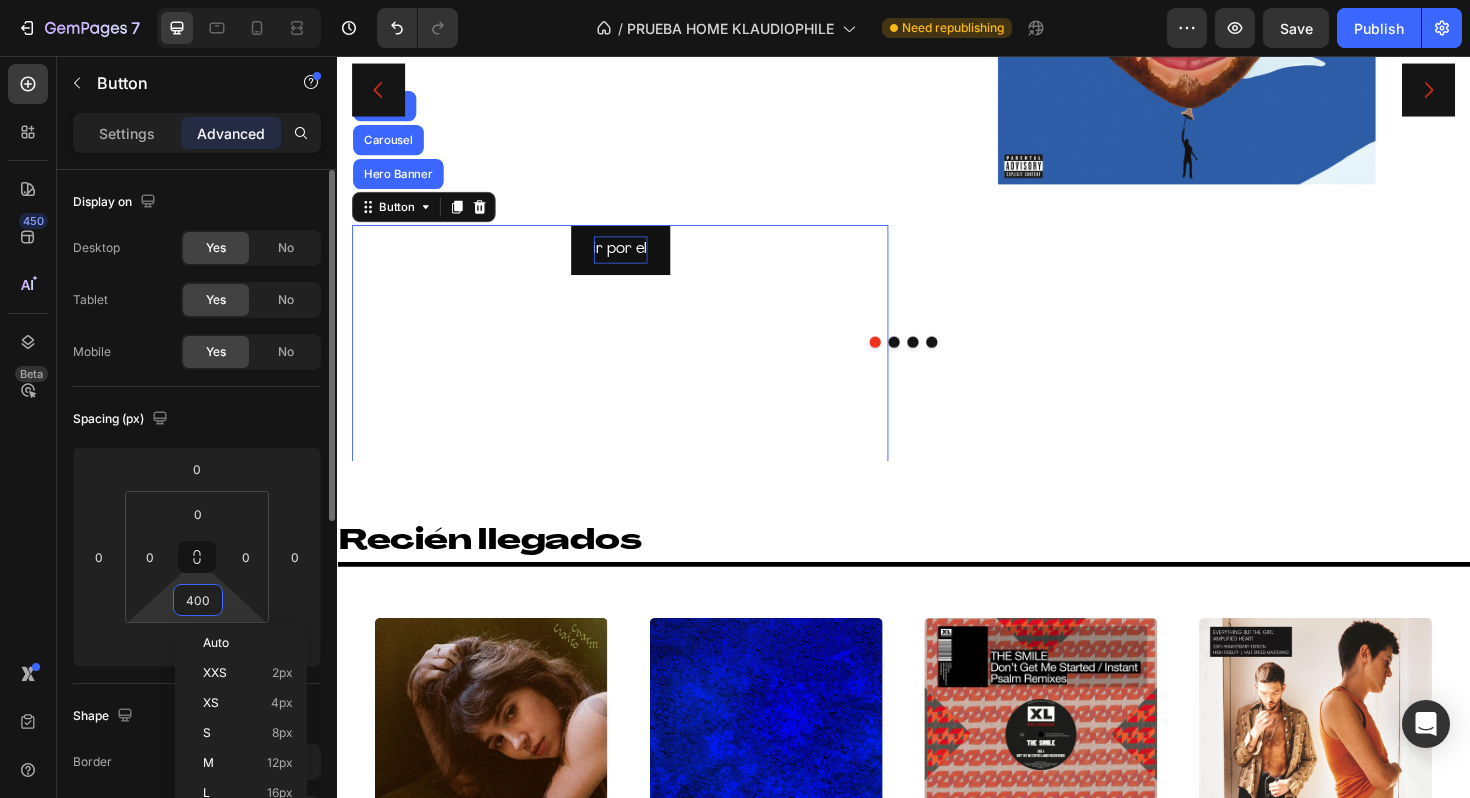 click on "400" at bounding box center [198, 600] 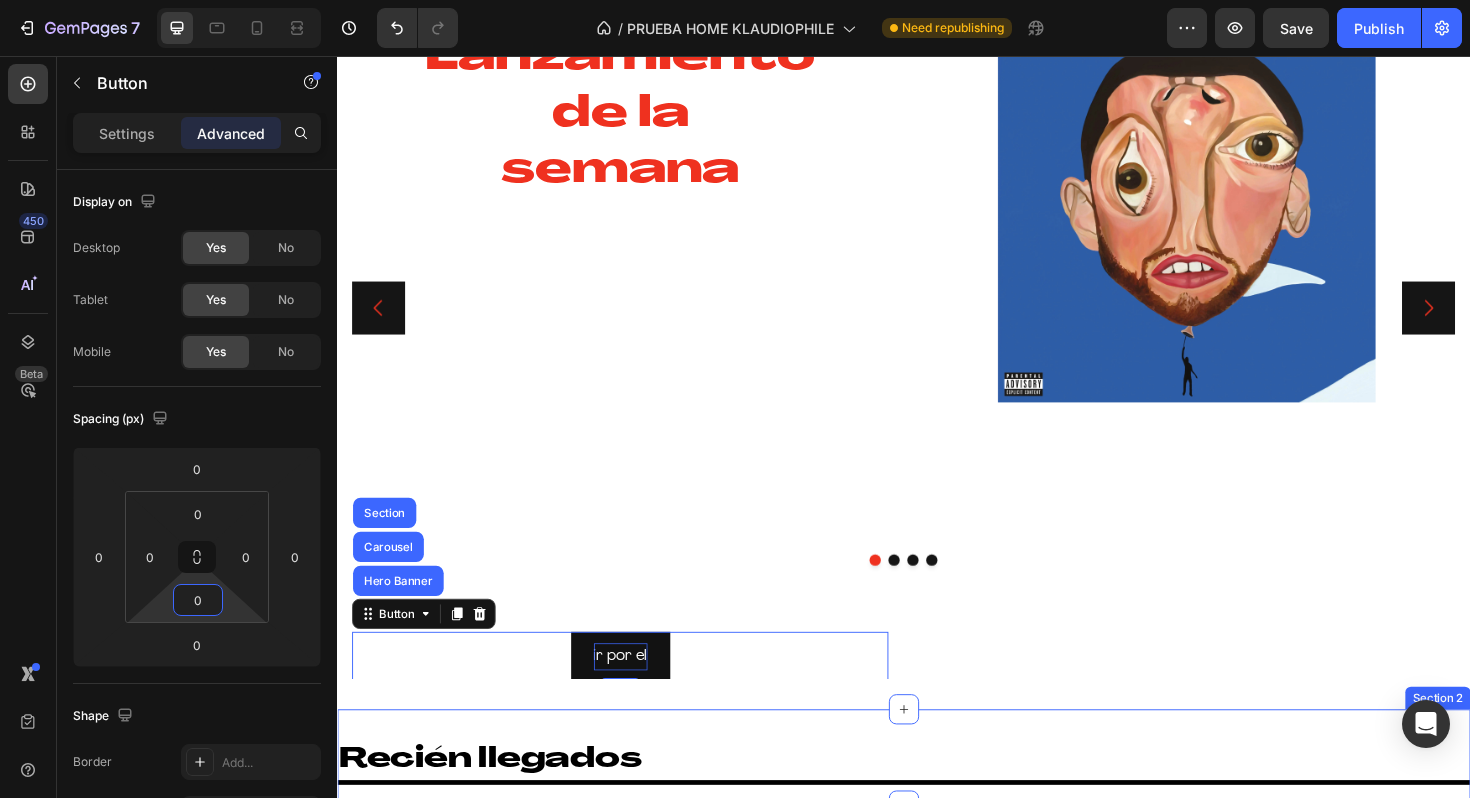 scroll, scrollTop: 78, scrollLeft: 0, axis: vertical 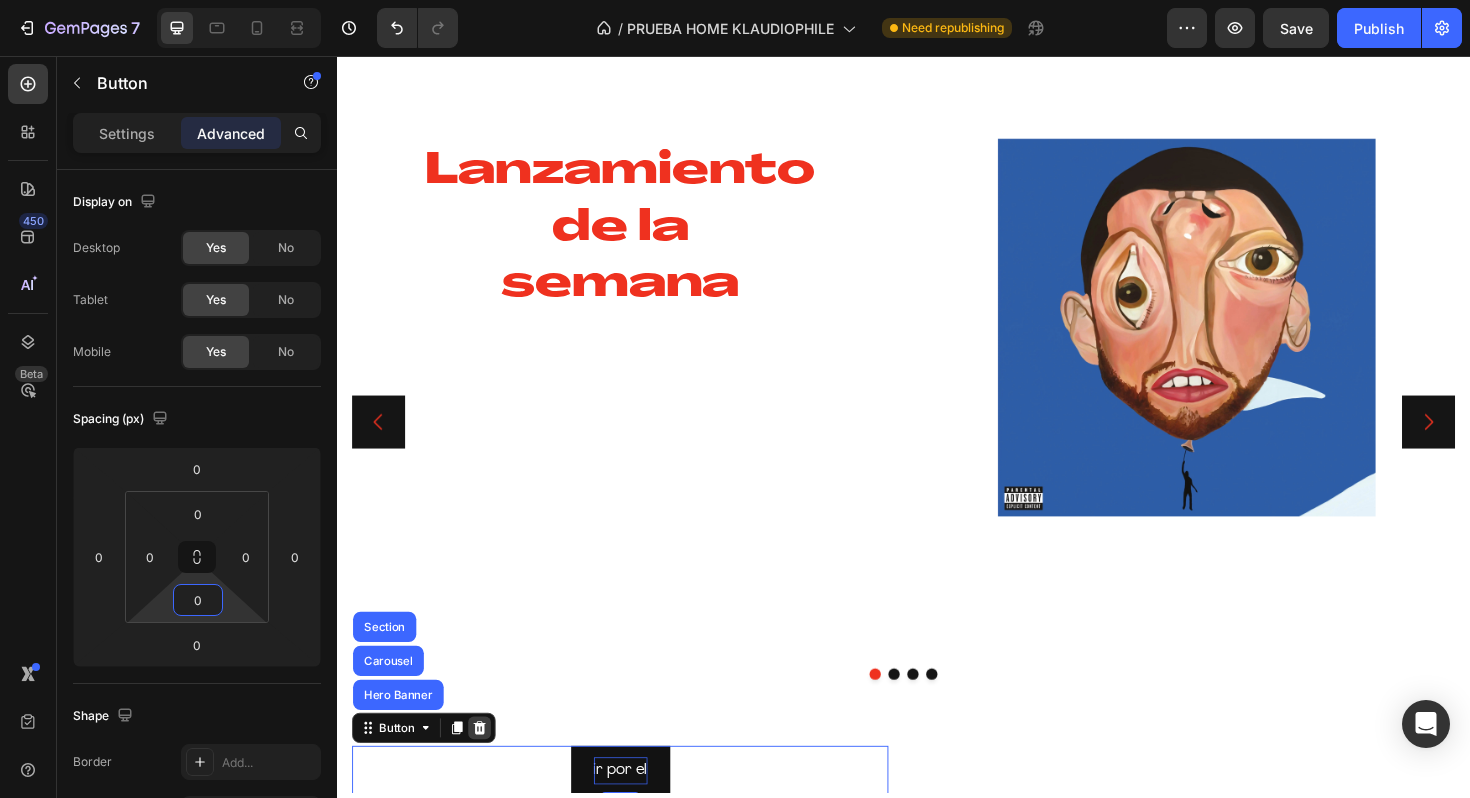 click 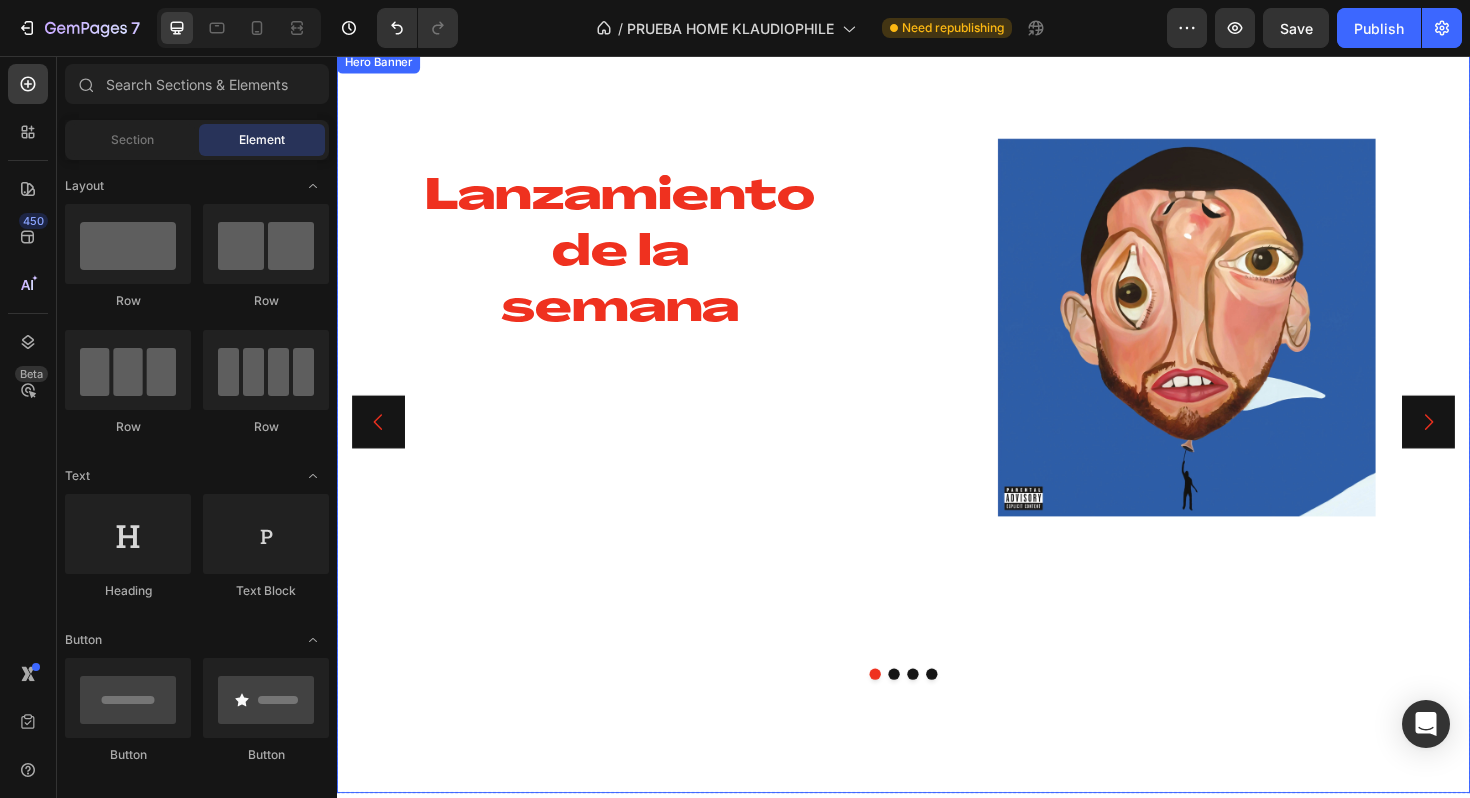 click on "Lanzamiento de la semana Heading ¡Discos raros que solo encontrarás un par de veces a la venta!  ¡Hazte con ellos antes de que desaparezcan! Text Block" at bounding box center [637, 444] 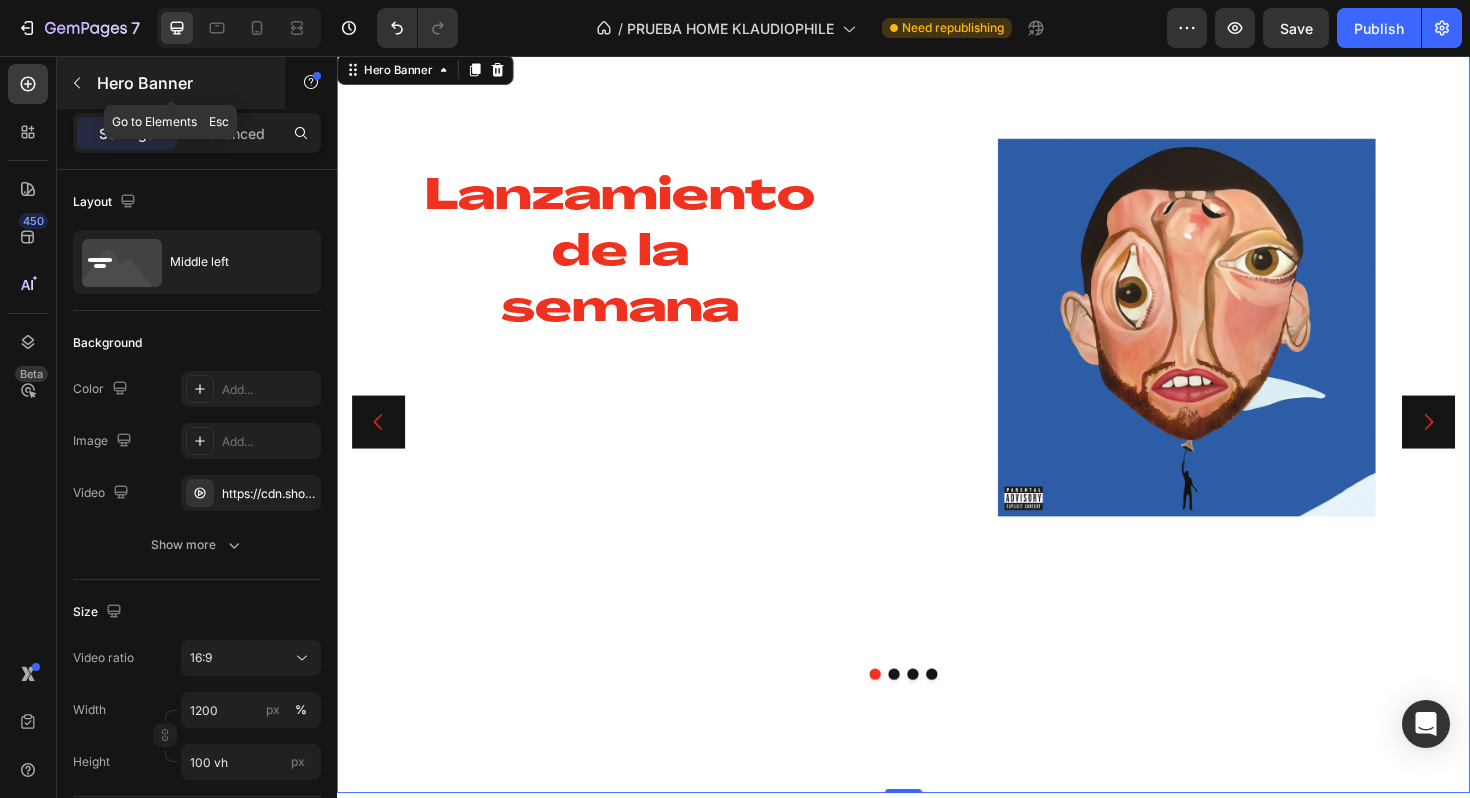 click 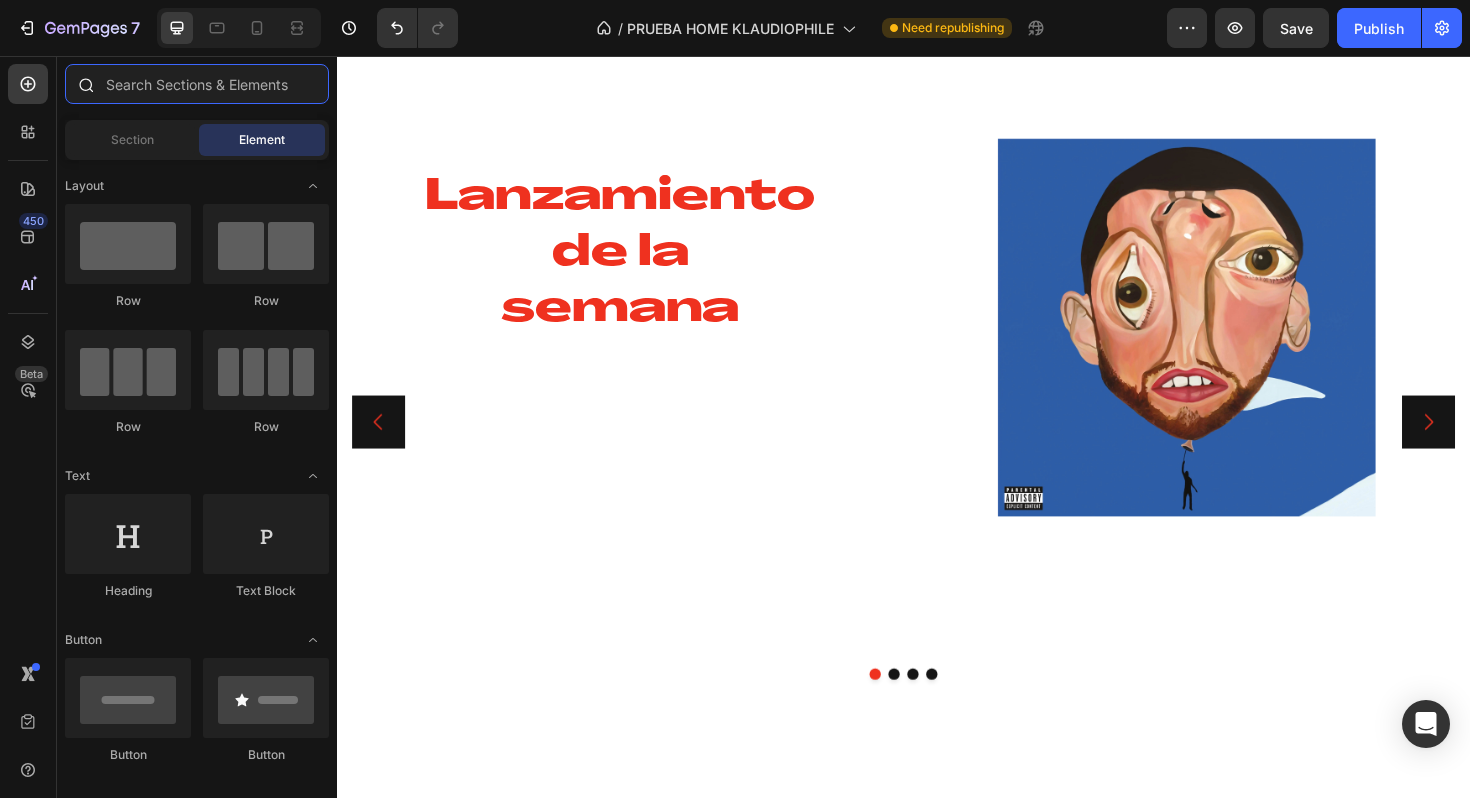 click at bounding box center [197, 84] 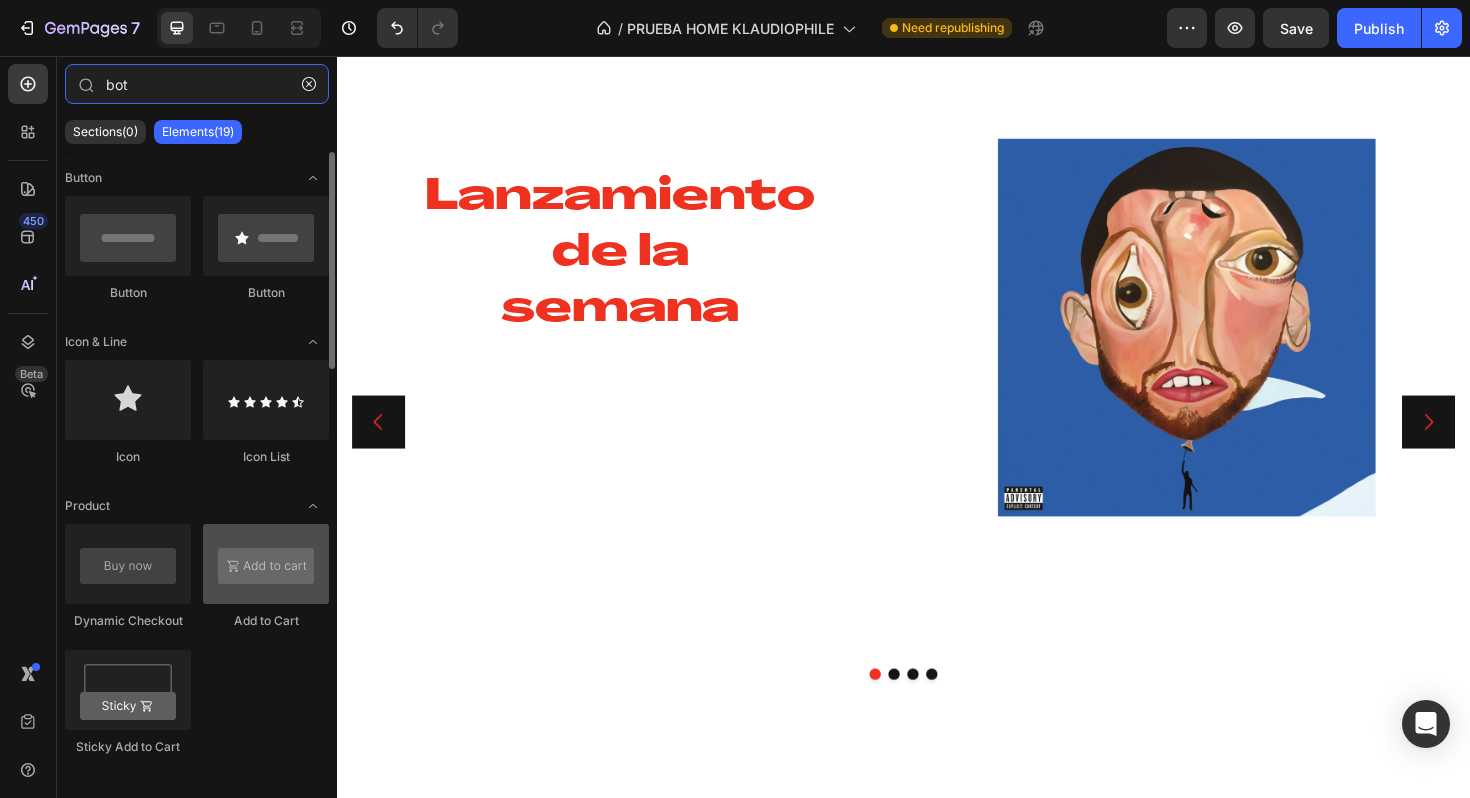 type on "bot" 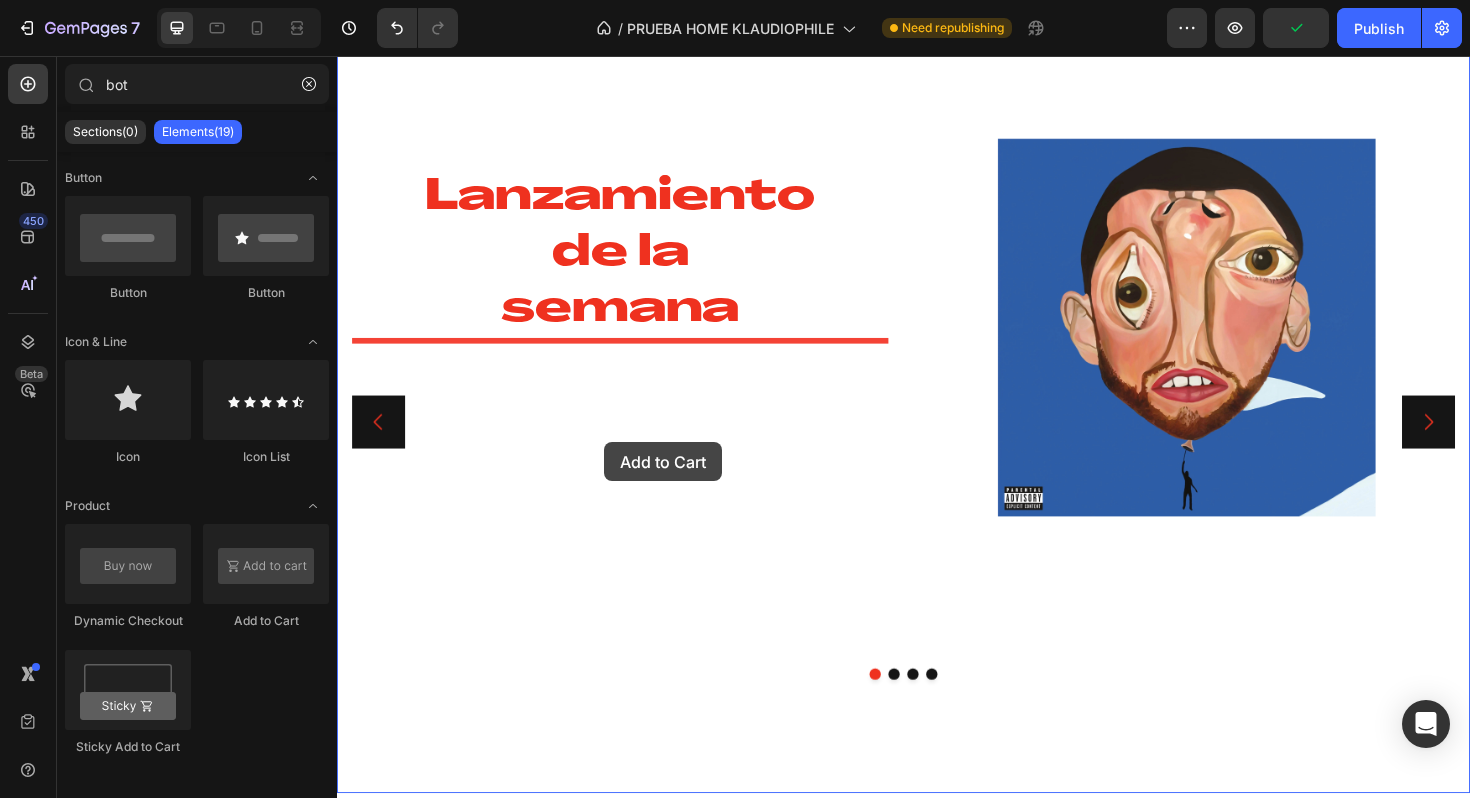 drag, startPoint x: 610, startPoint y: 626, endPoint x: 620, endPoint y: 465, distance: 161.31026 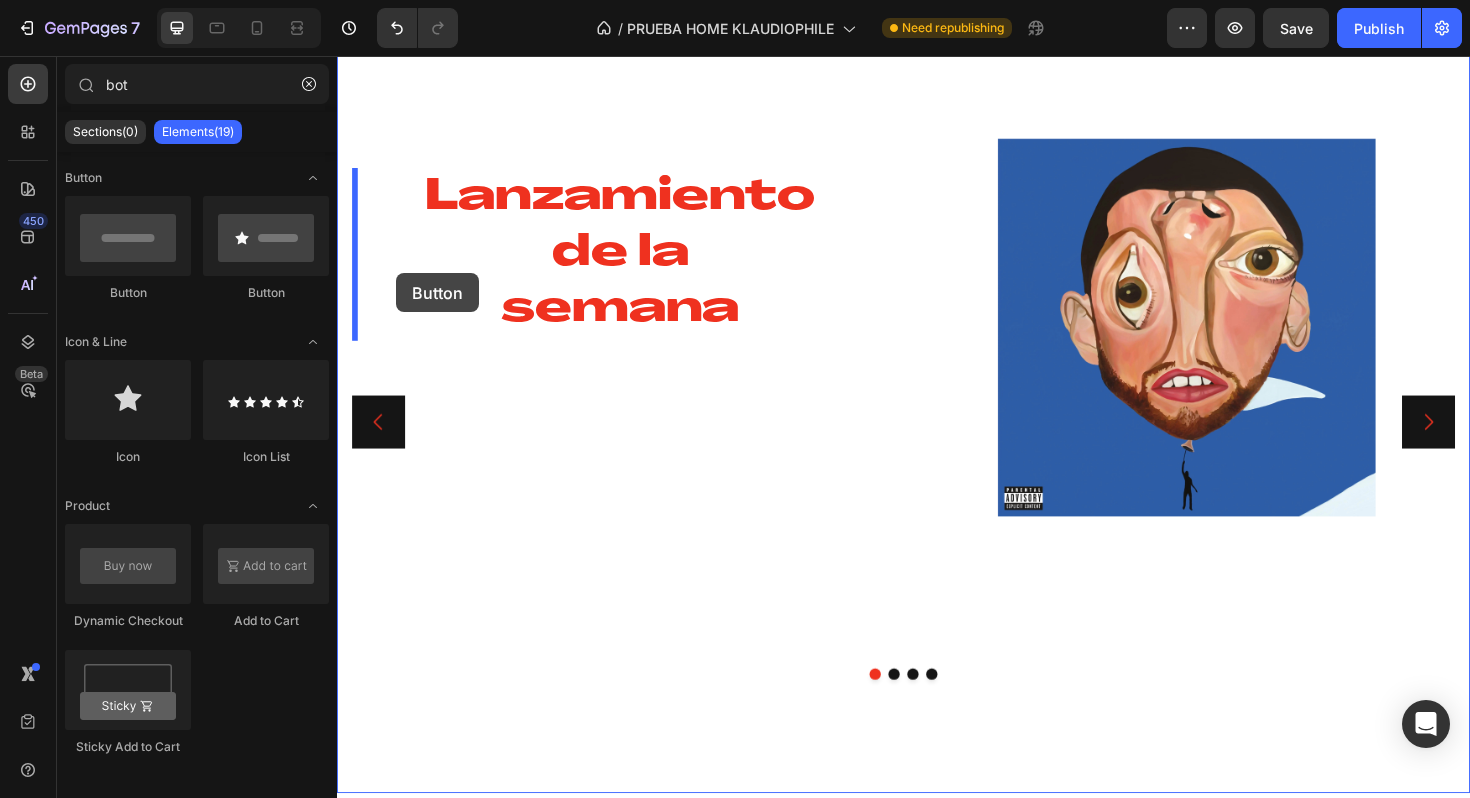 drag, startPoint x: 496, startPoint y: 302, endPoint x: 399, endPoint y: 286, distance: 98.31073 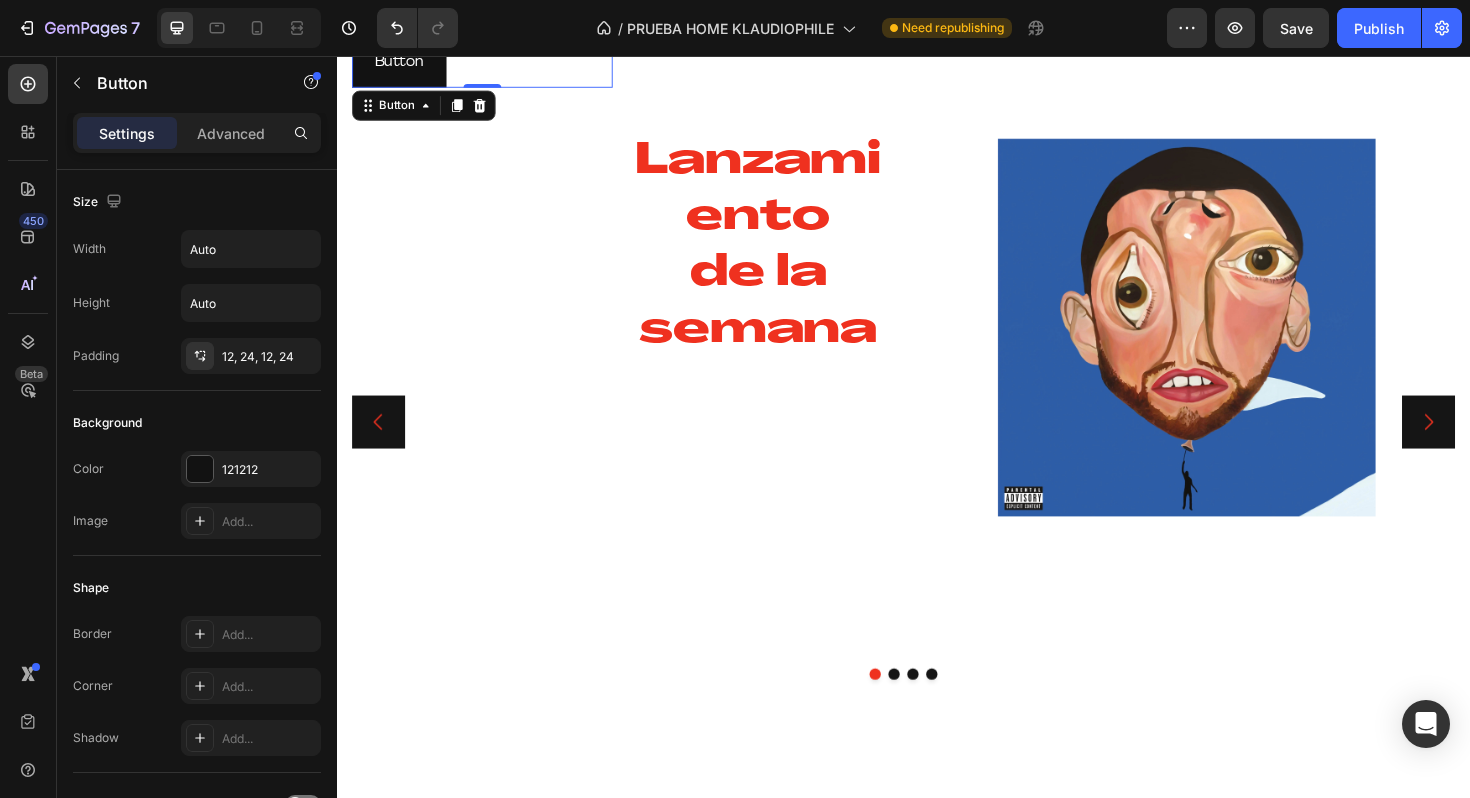 scroll, scrollTop: 0, scrollLeft: 0, axis: both 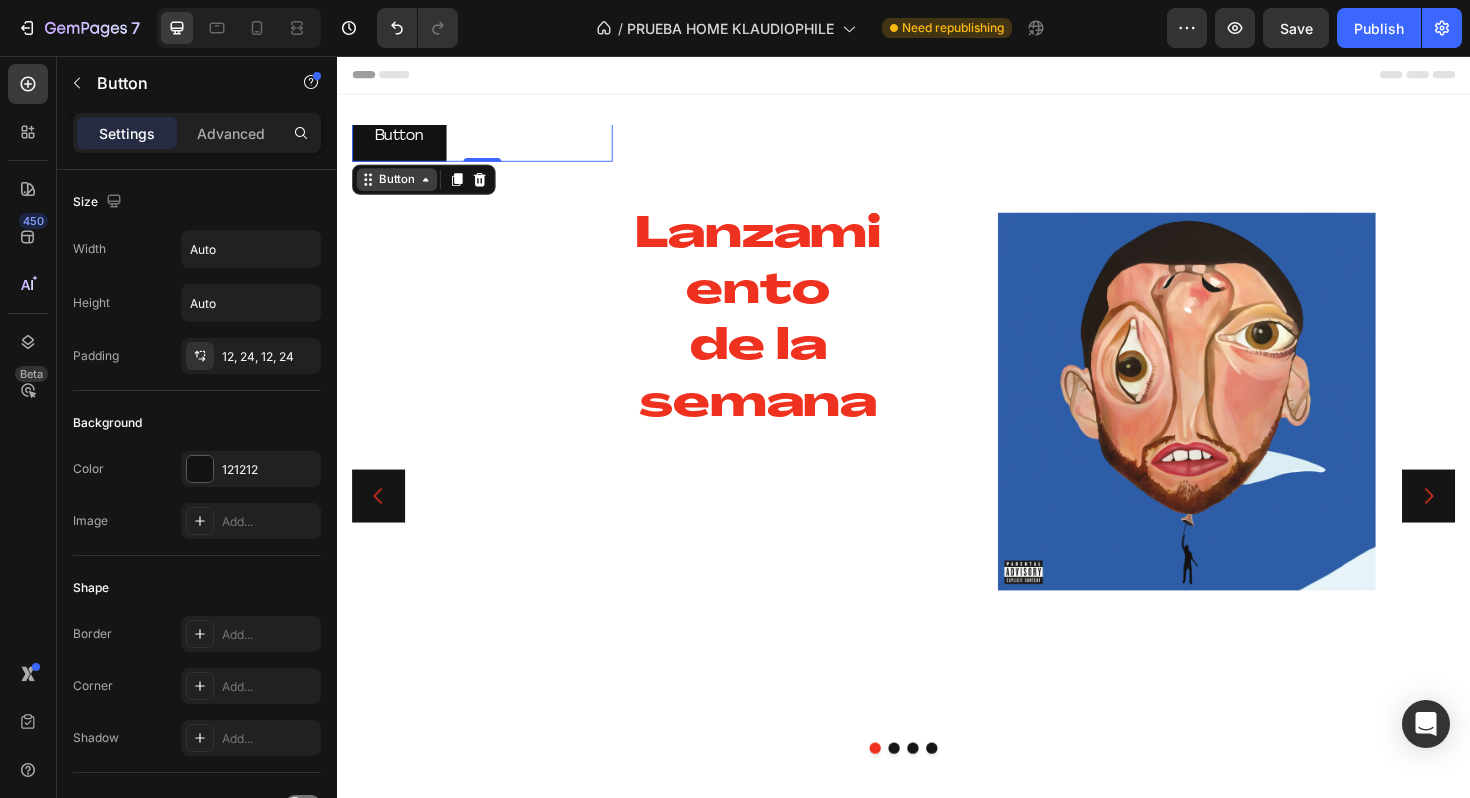 click 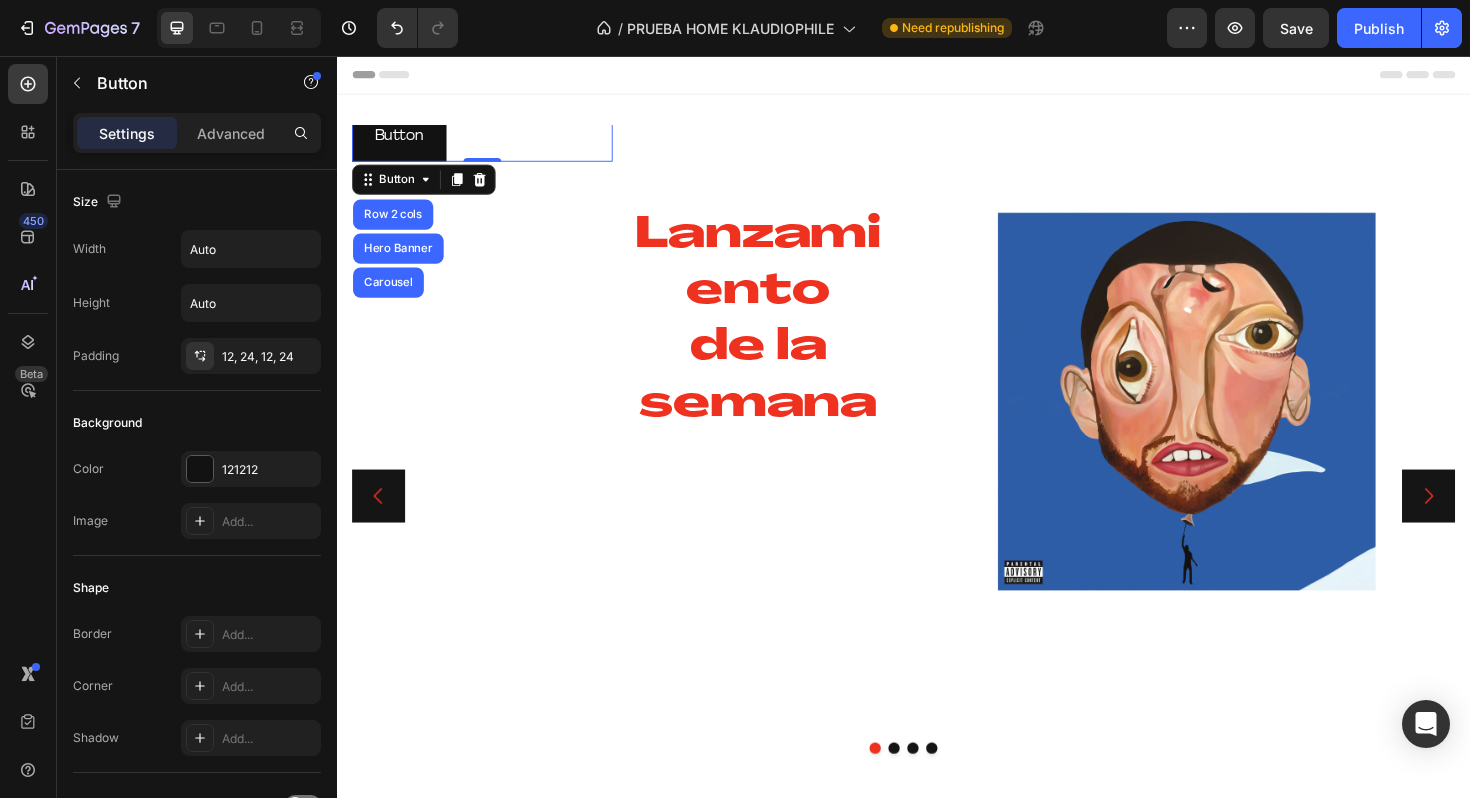 click on "Settings Advanced" at bounding box center (197, 133) 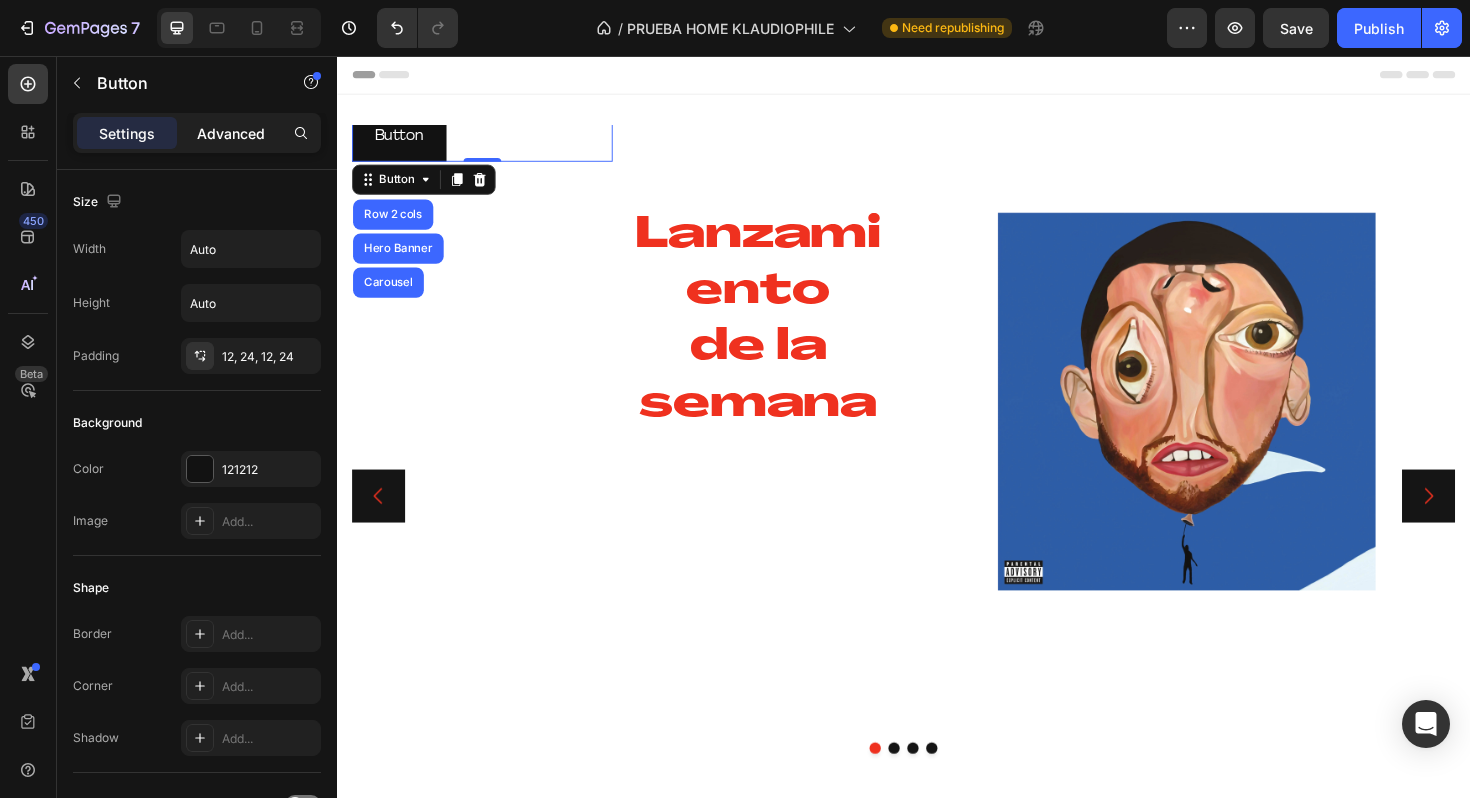click on "Advanced" at bounding box center (231, 133) 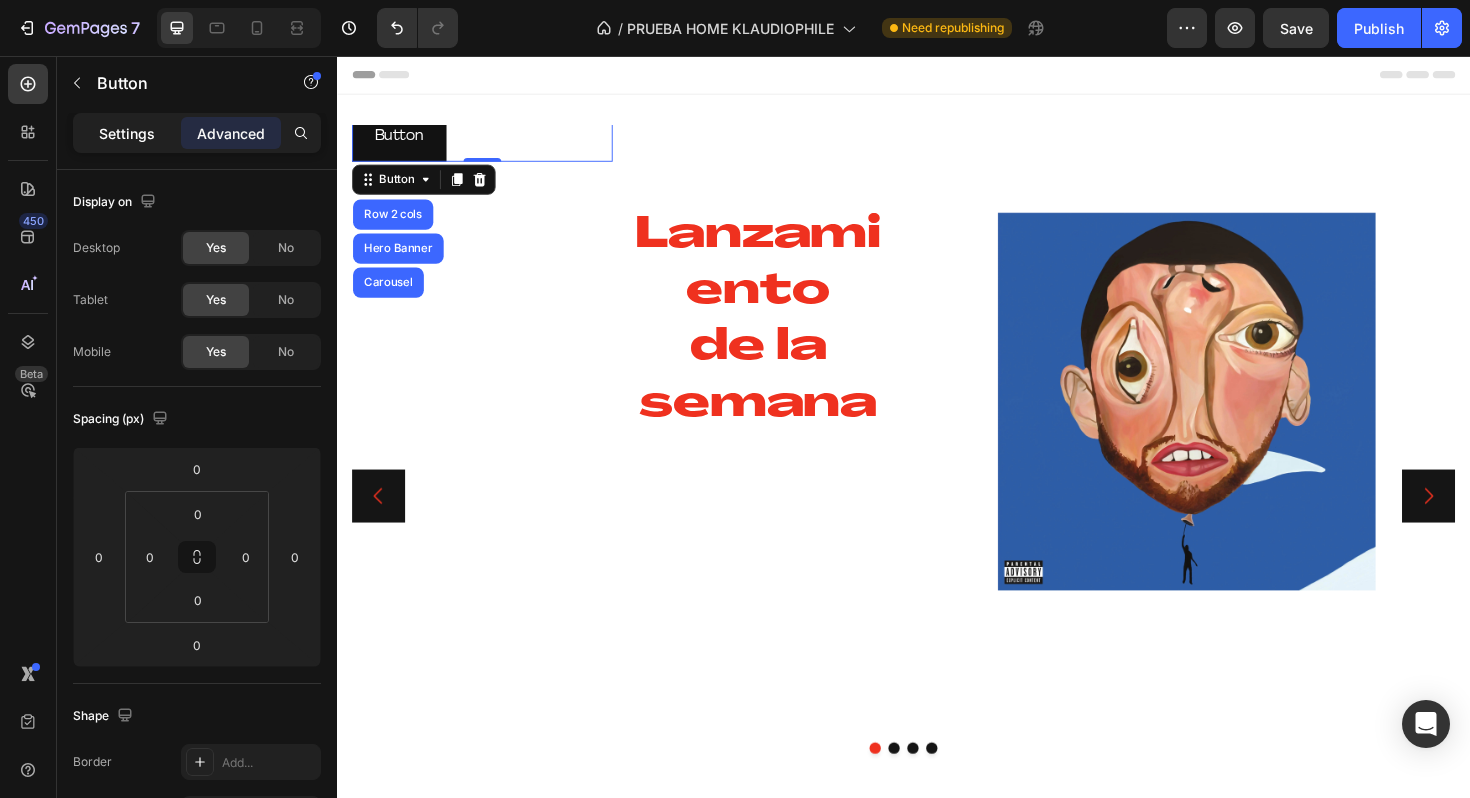 click on "Settings" at bounding box center (127, 133) 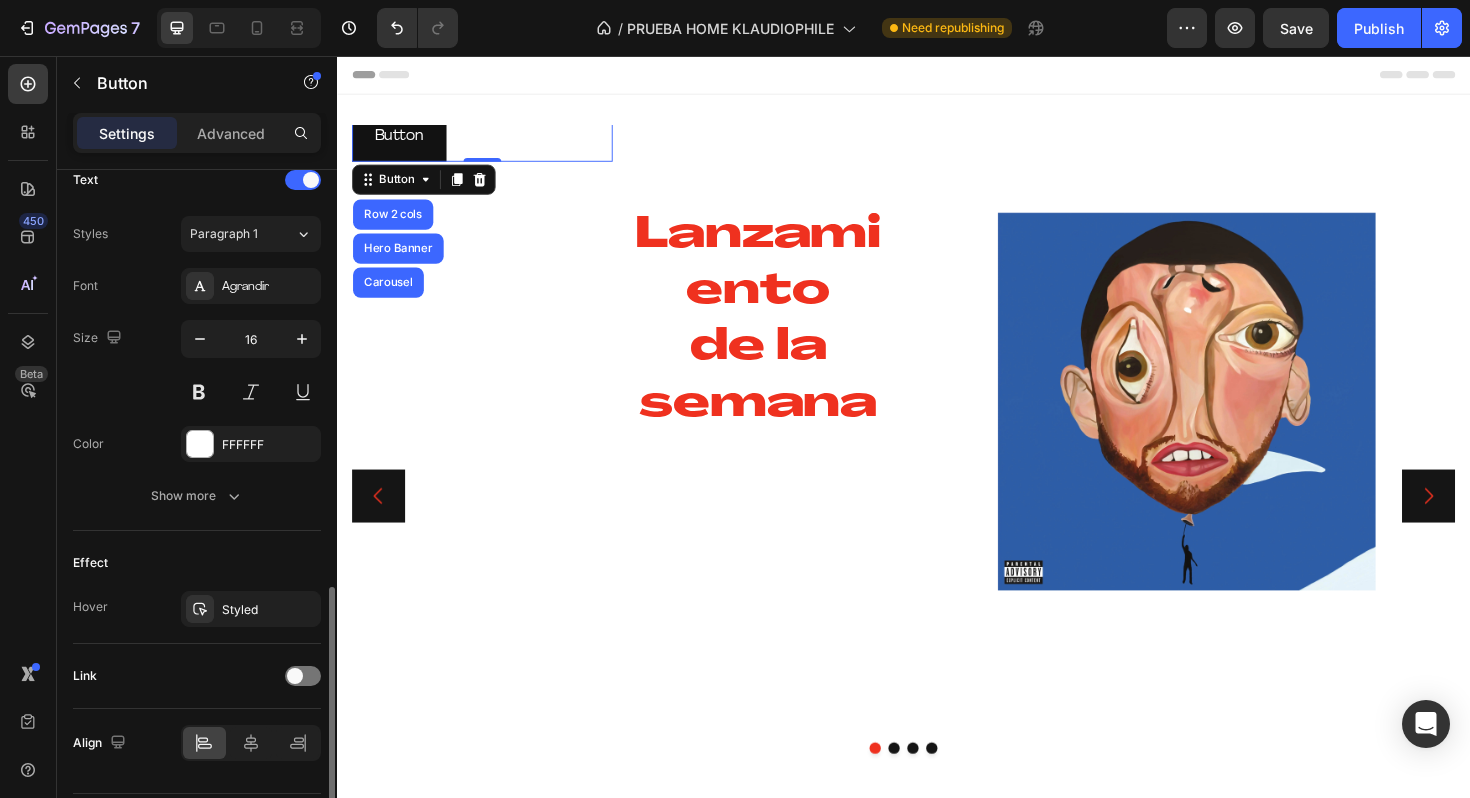 scroll, scrollTop: 749, scrollLeft: 0, axis: vertical 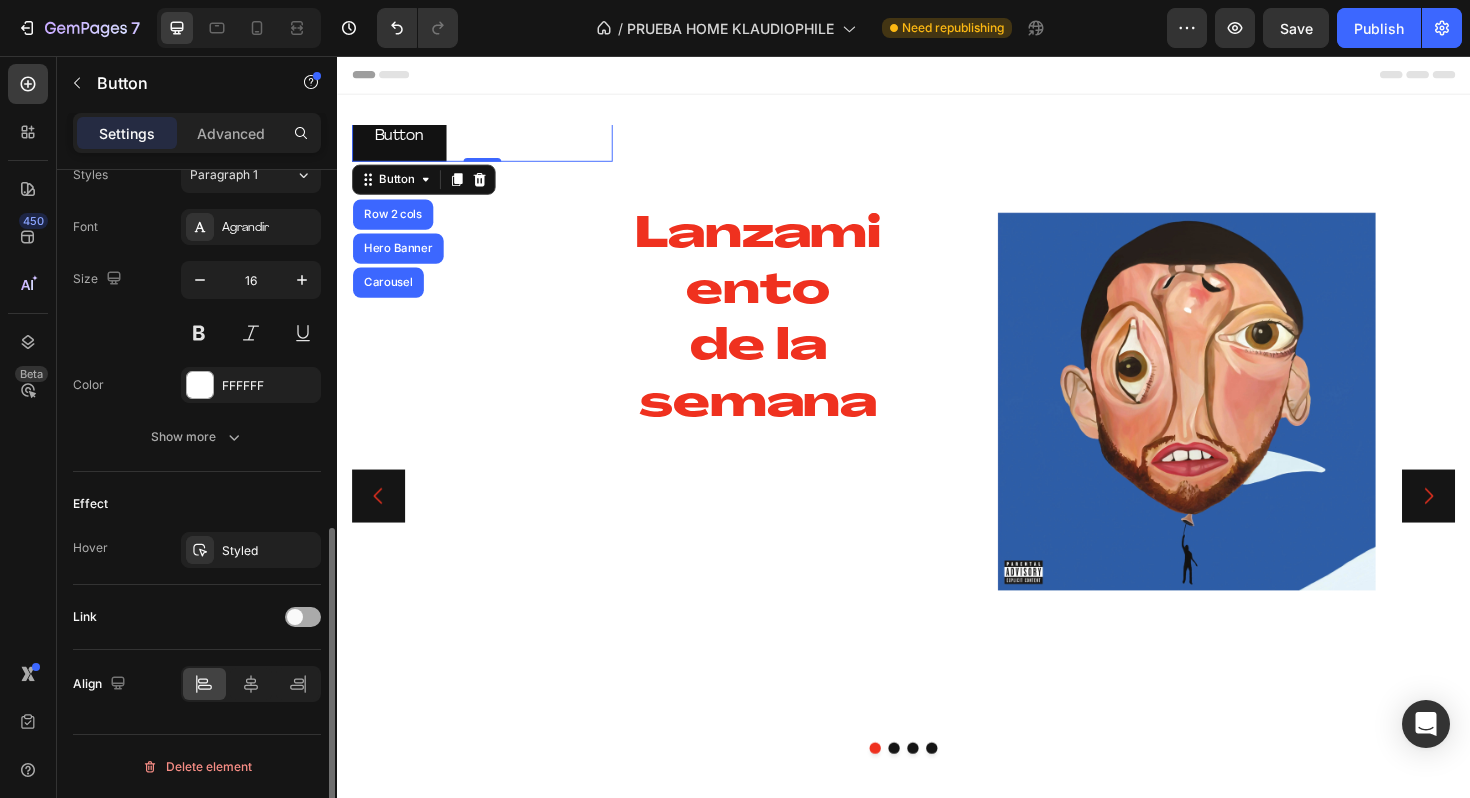 click at bounding box center (303, 617) 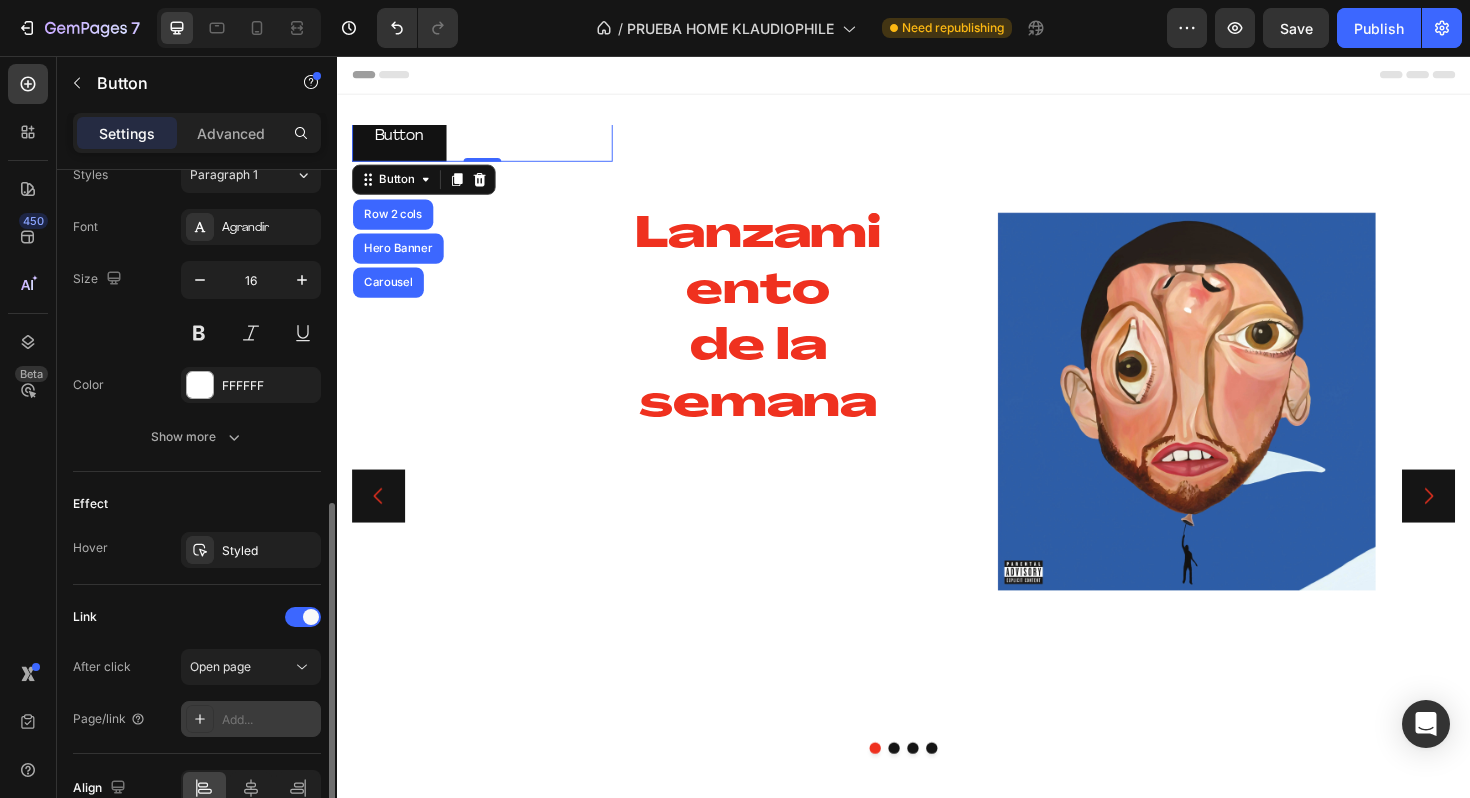click 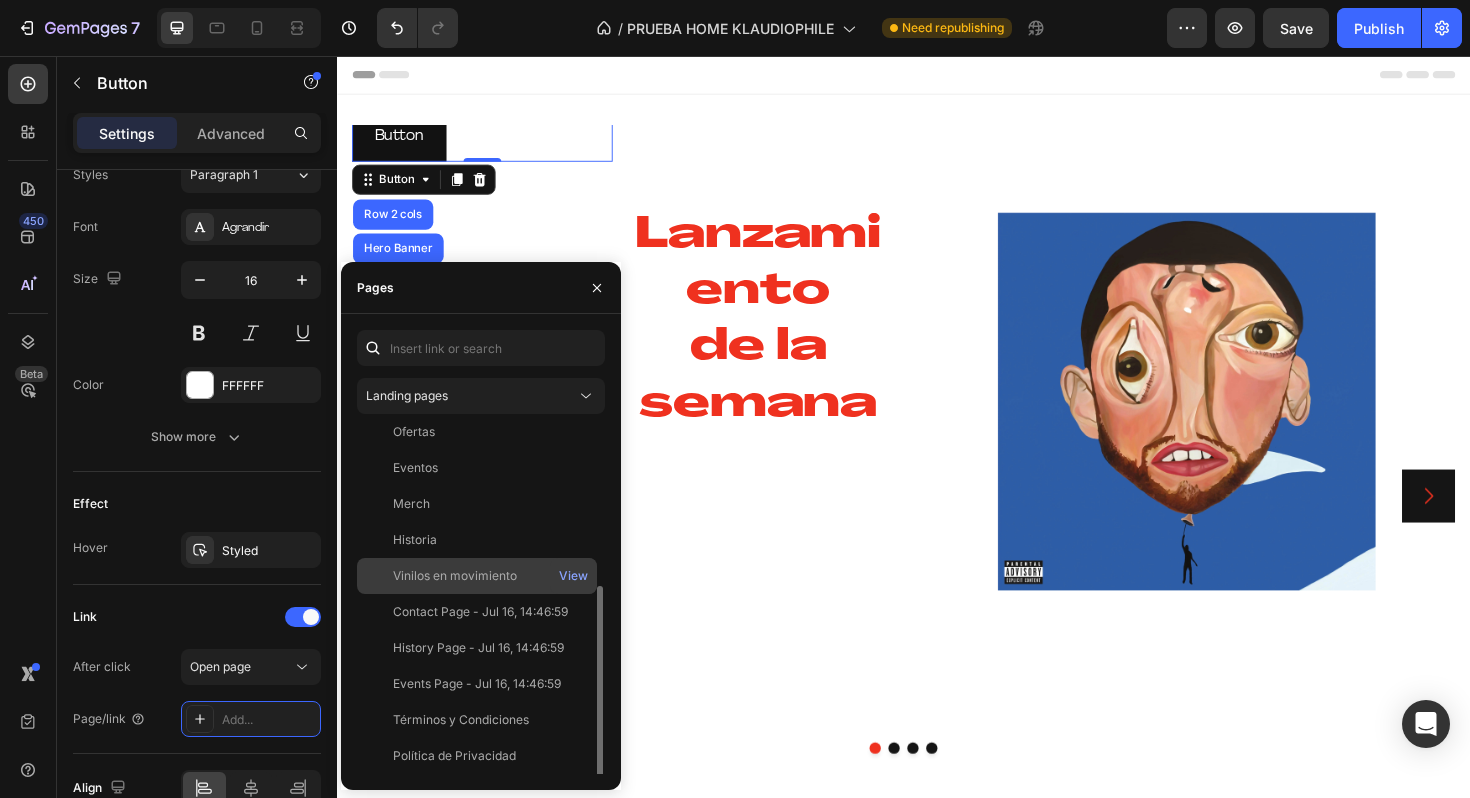 scroll, scrollTop: 192, scrollLeft: 0, axis: vertical 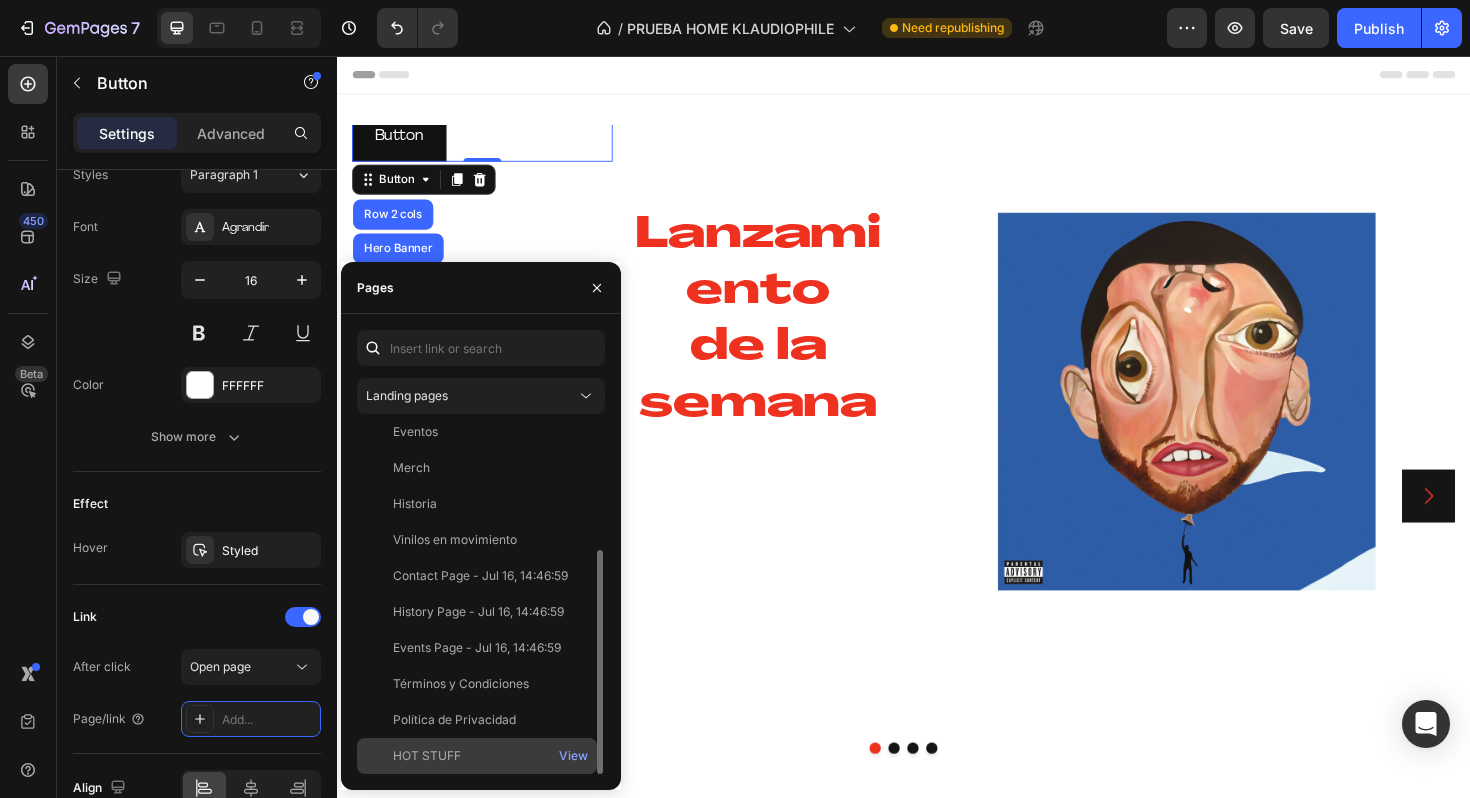 click on "HOT STUFF" 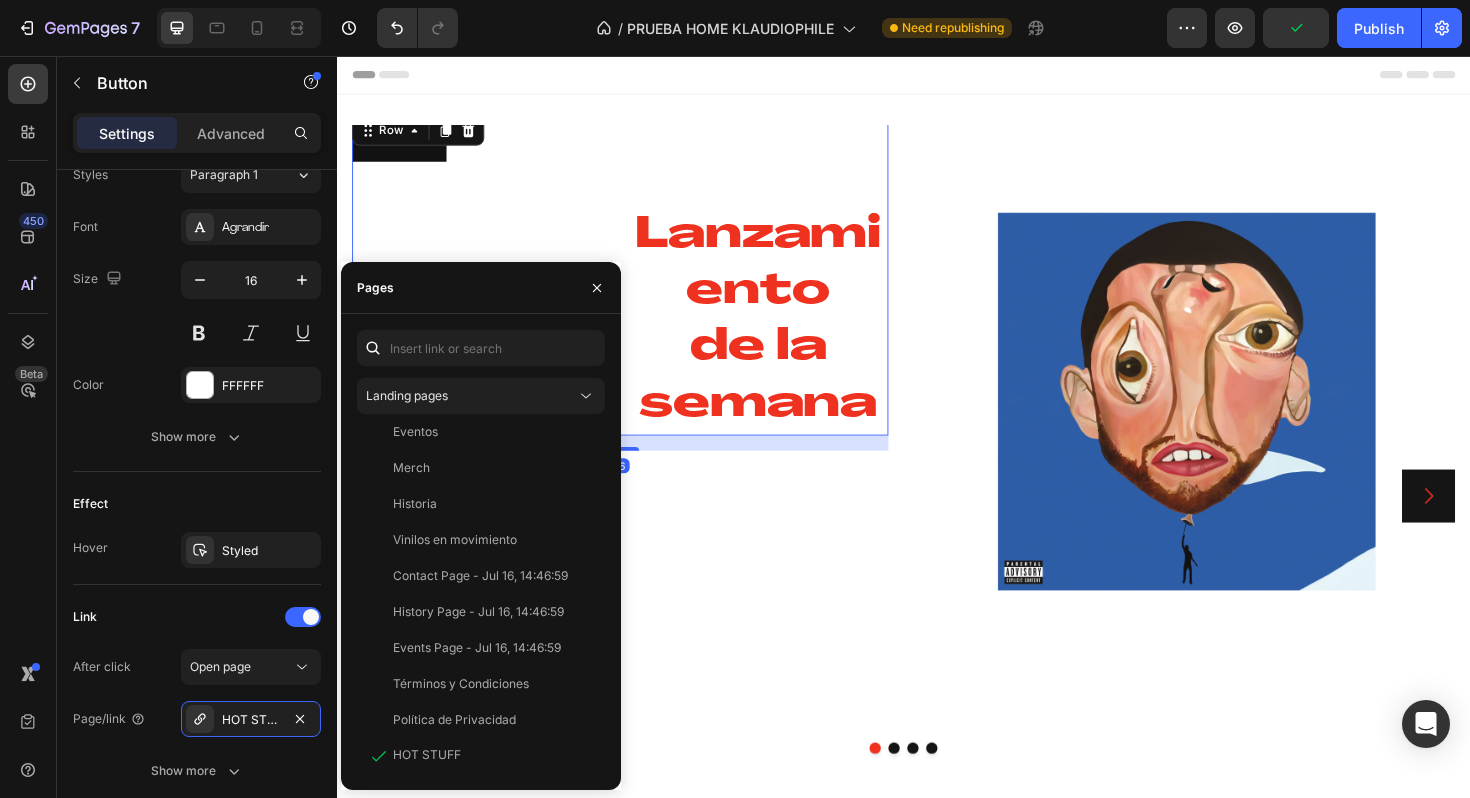 click on "Button Button" at bounding box center [491, 286] 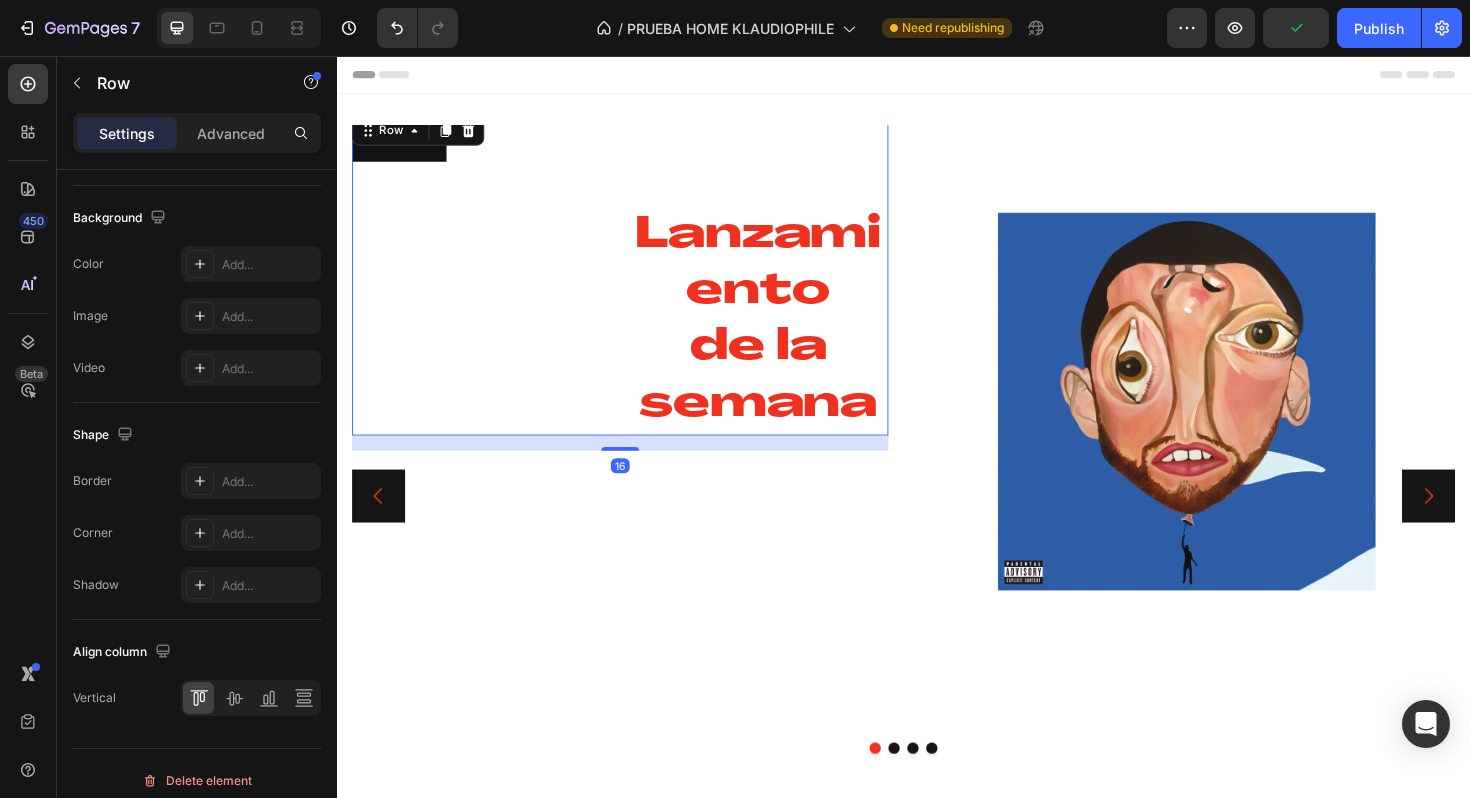 scroll, scrollTop: 0, scrollLeft: 0, axis: both 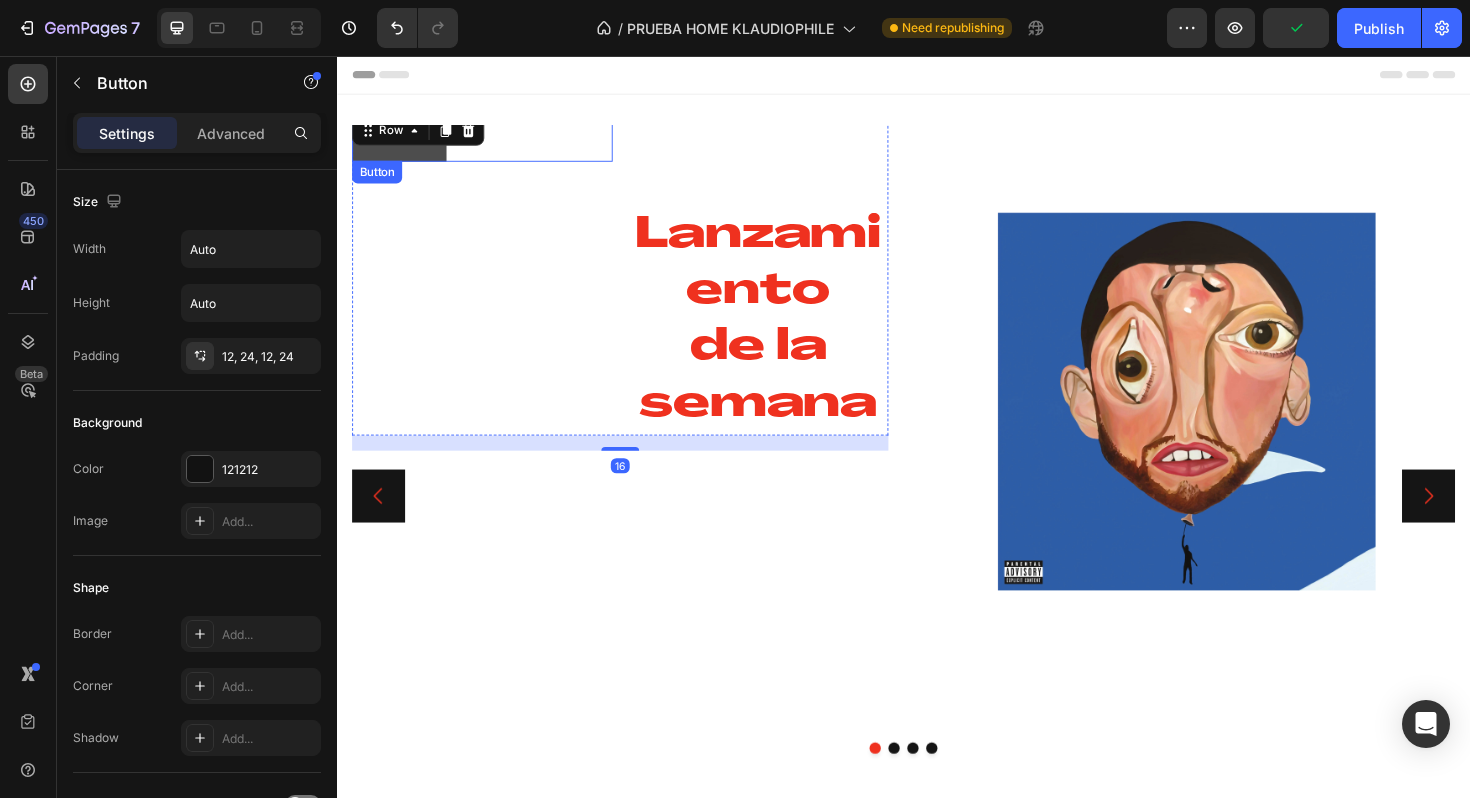 click on "Button" at bounding box center [403, 141] 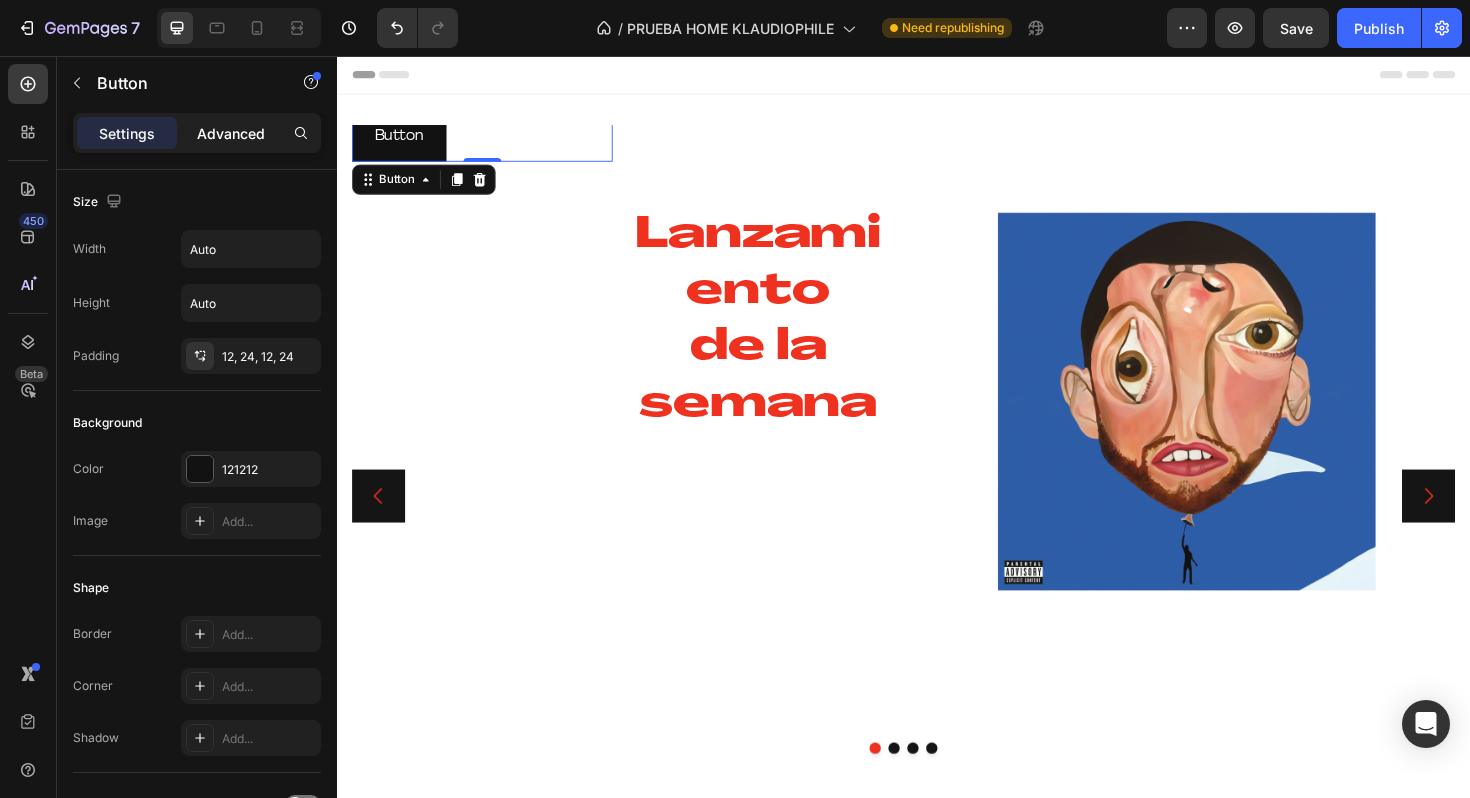click on "Advanced" at bounding box center (231, 133) 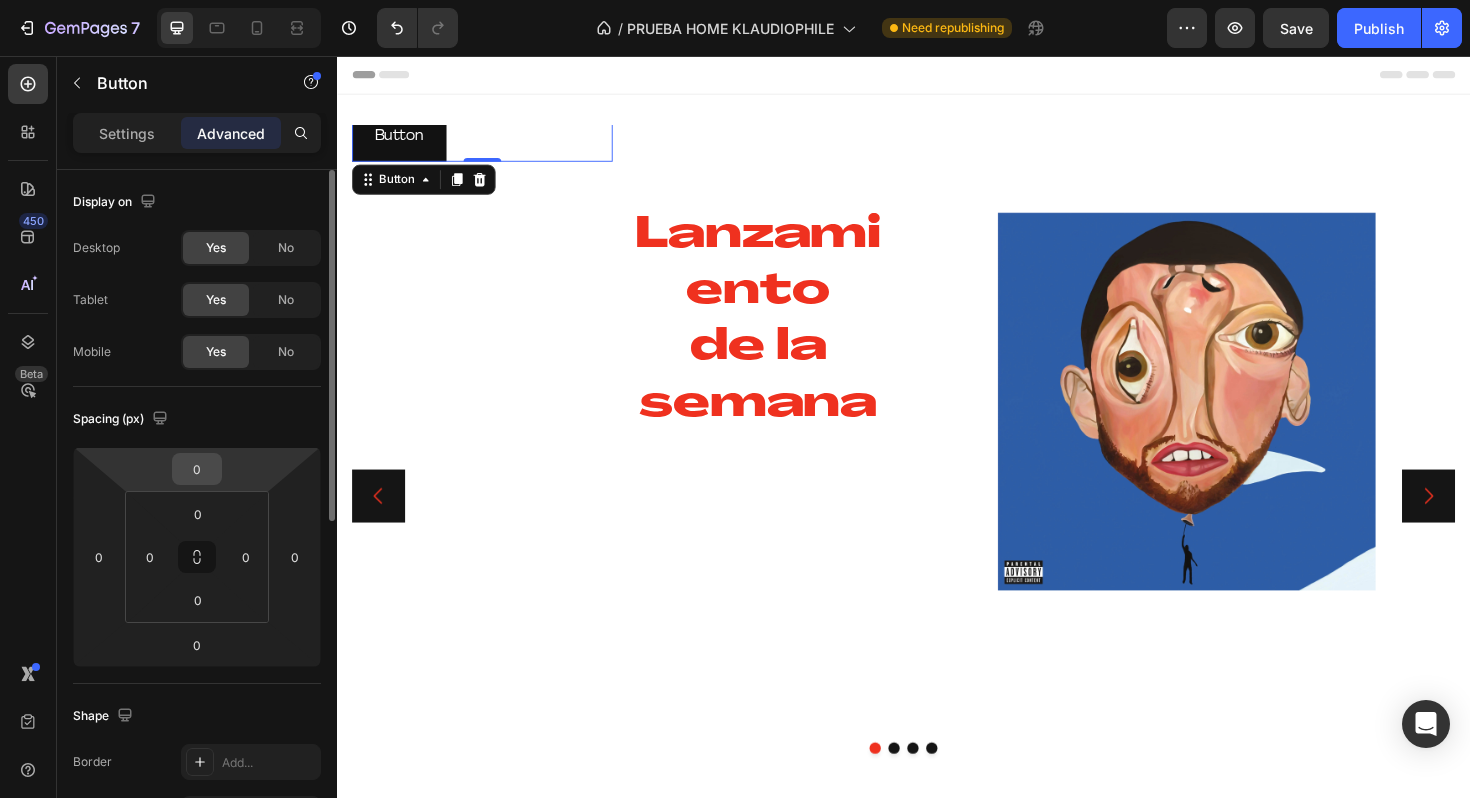 click on "0" at bounding box center (197, 469) 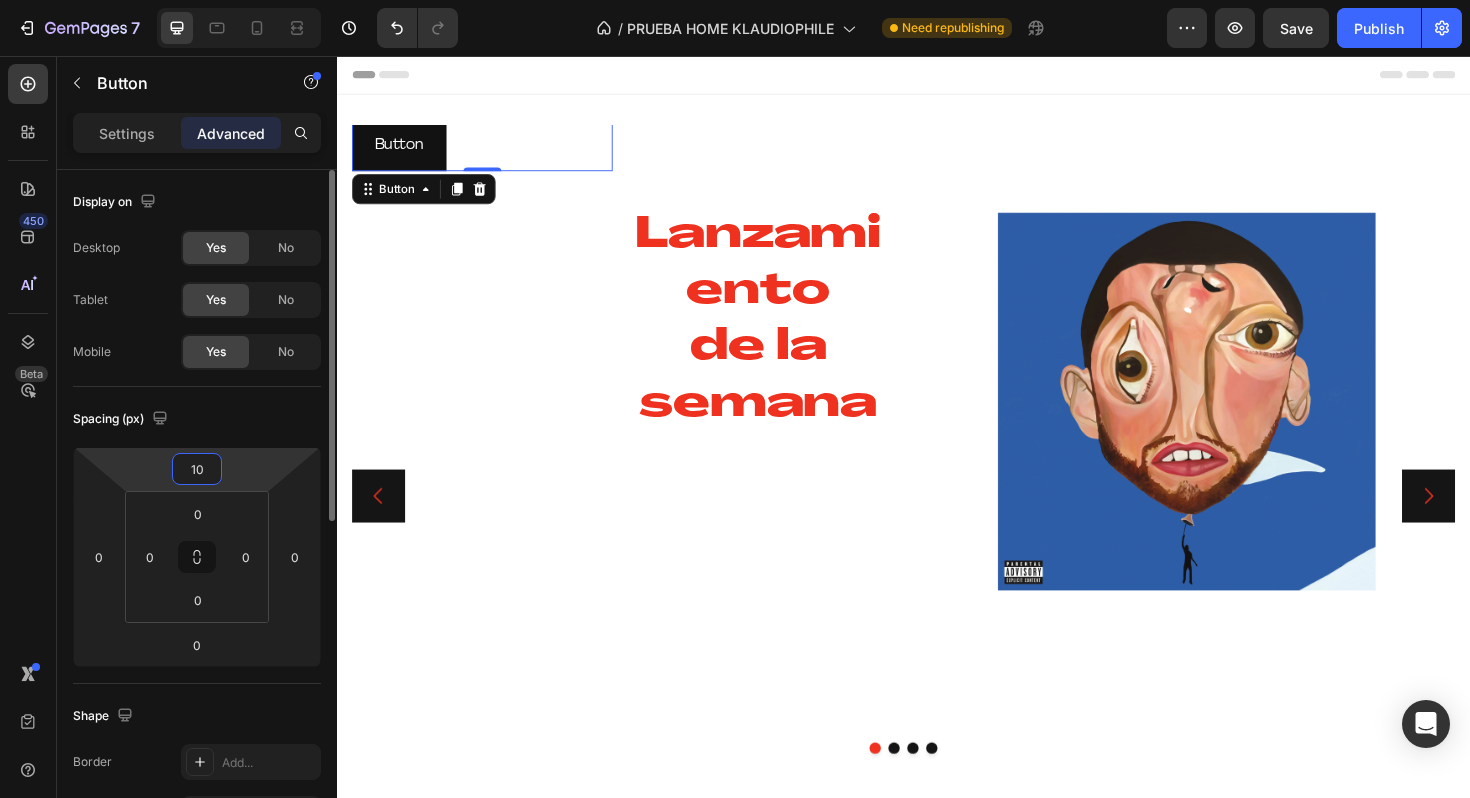 type on "1" 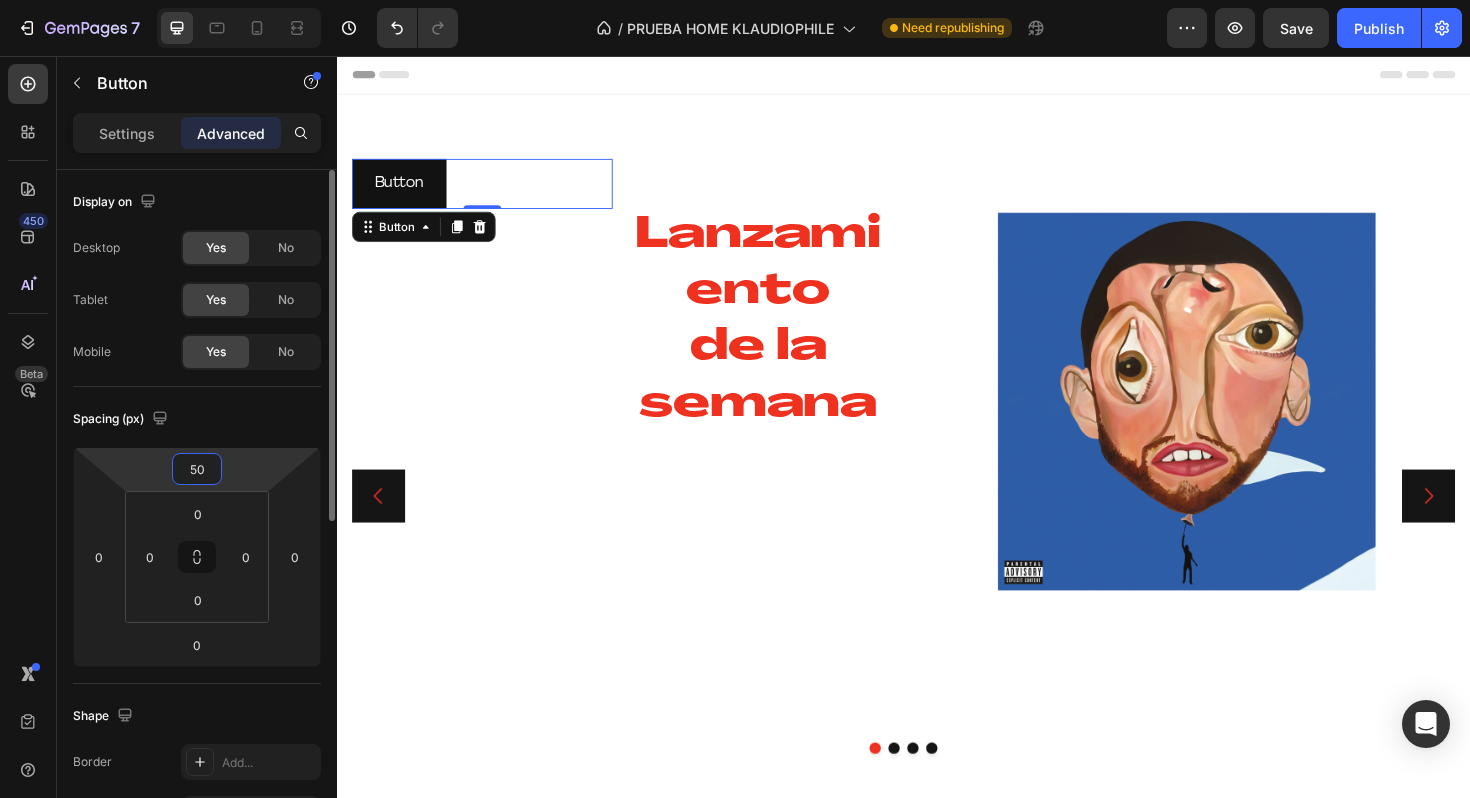 type on "5" 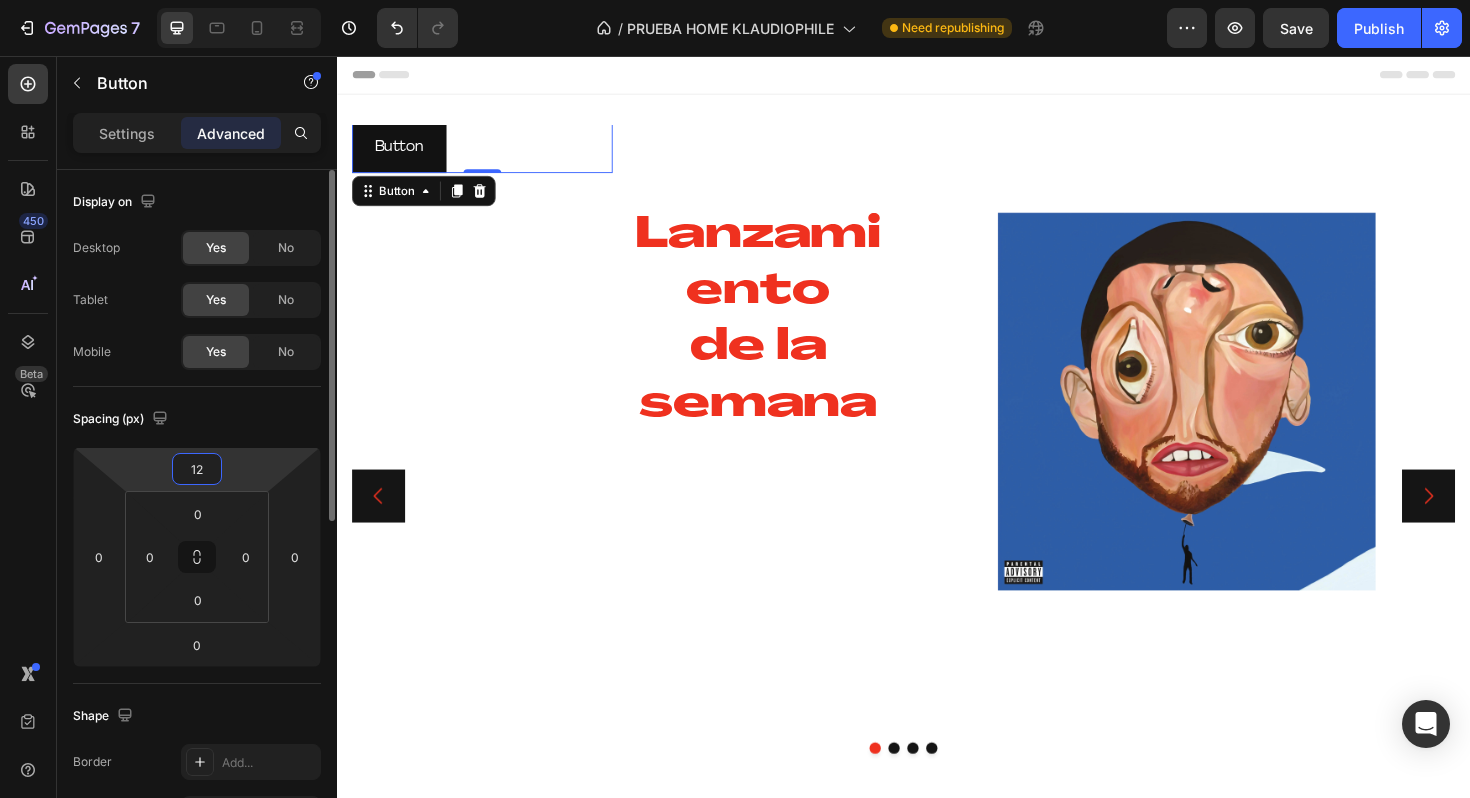 type on "1" 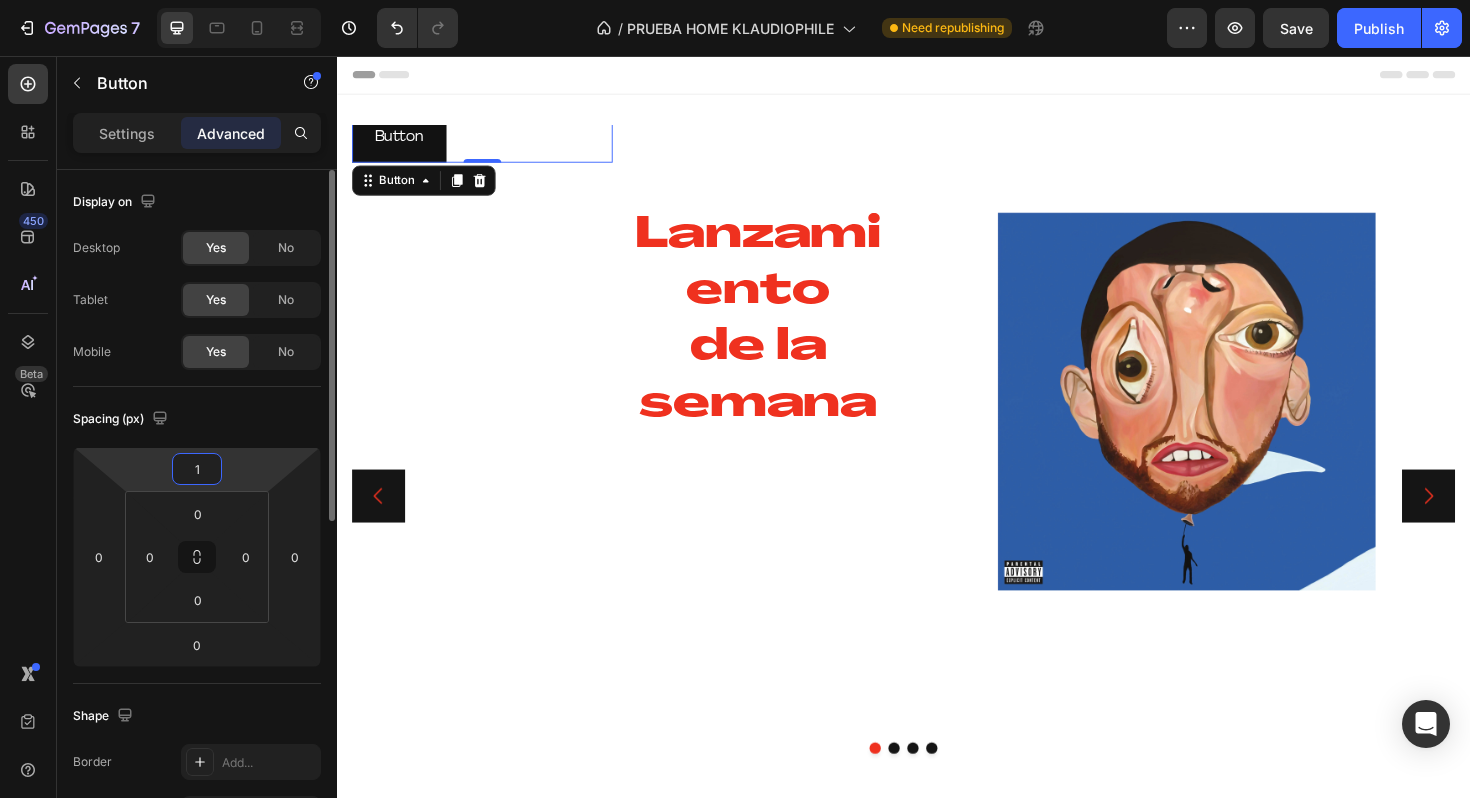 type 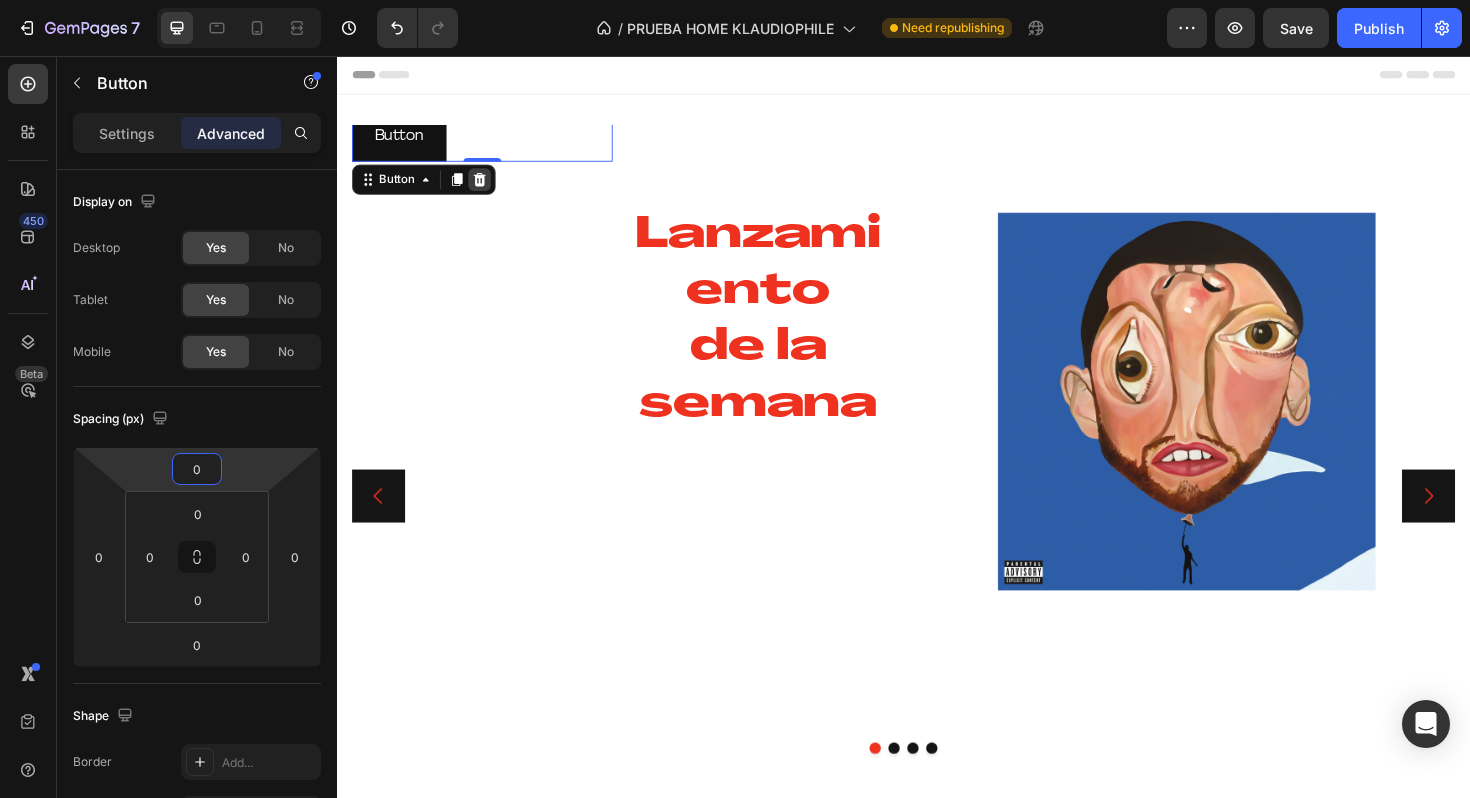 click at bounding box center (488, 187) 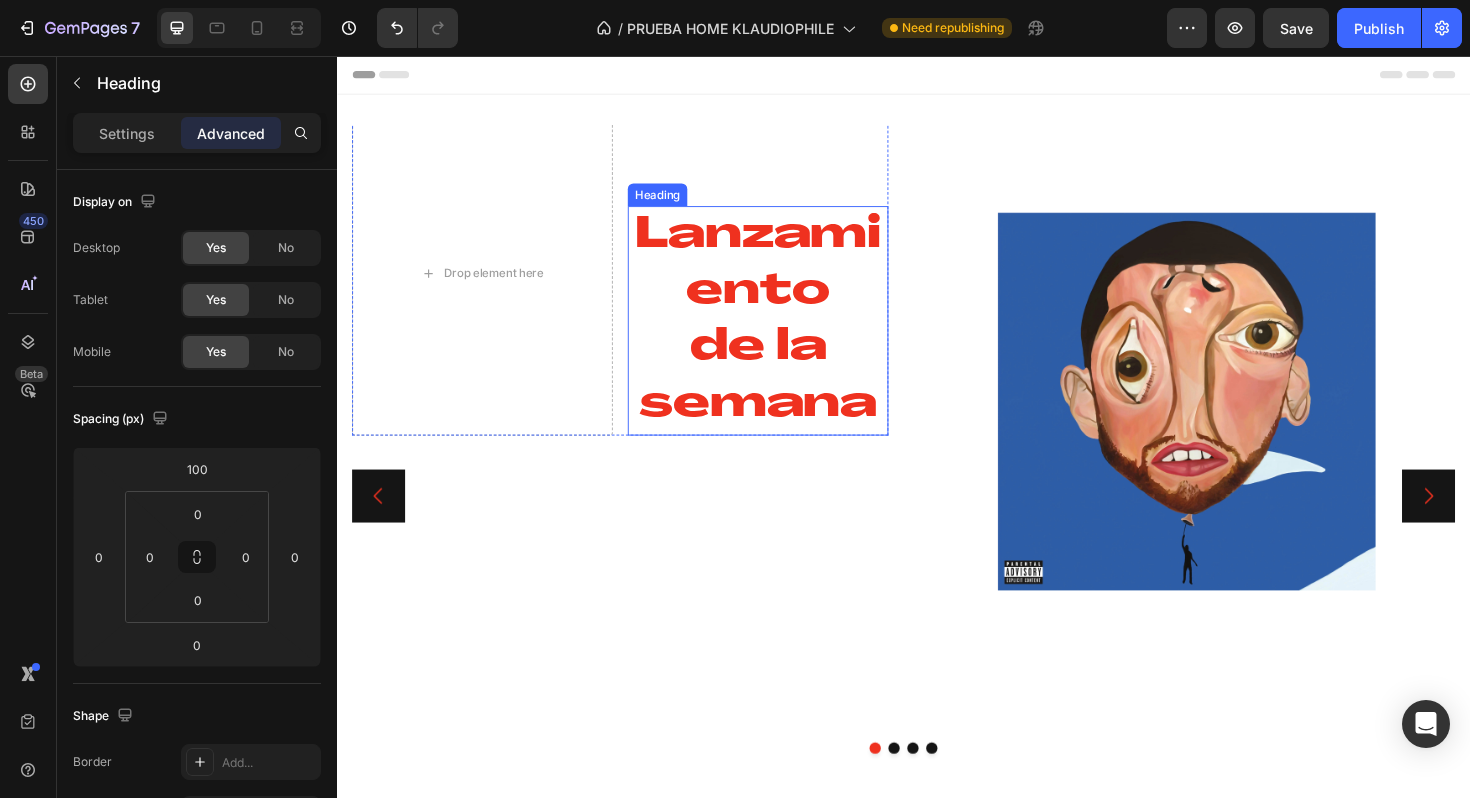 click on "Lanzamiento de la semana" at bounding box center [783, 336] 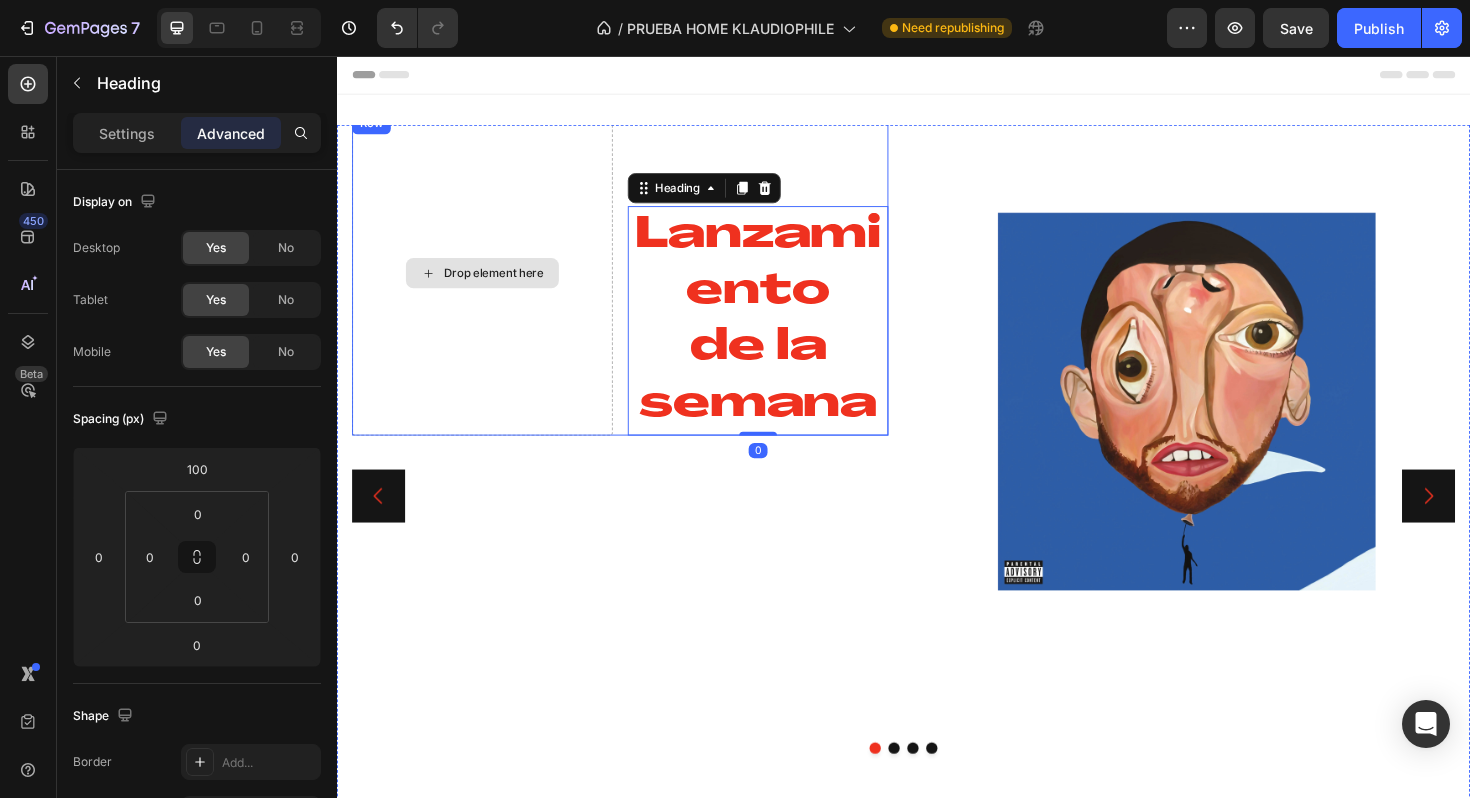 click on "Drop element here" at bounding box center [491, 286] 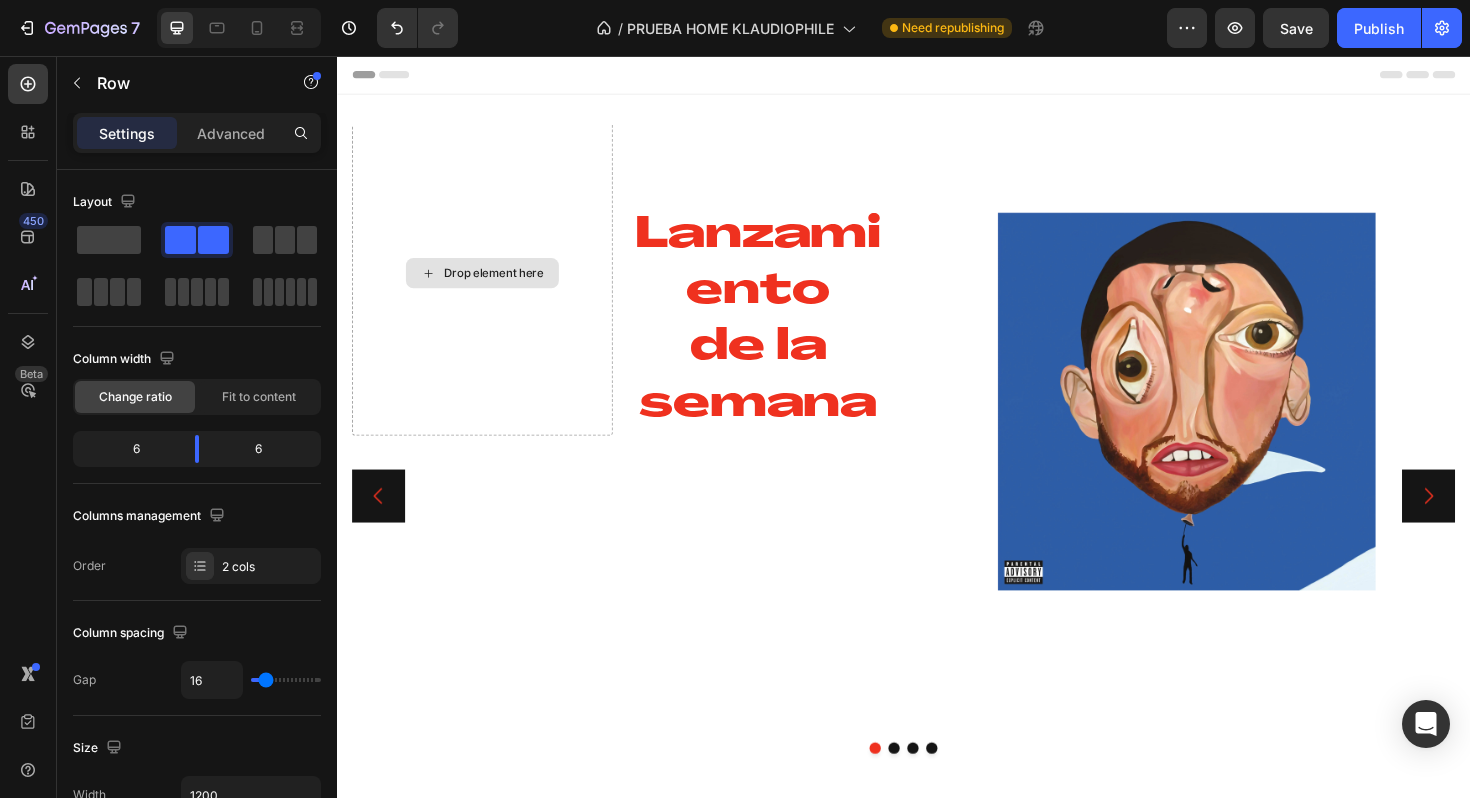 click on "Drop element here" at bounding box center (491, 286) 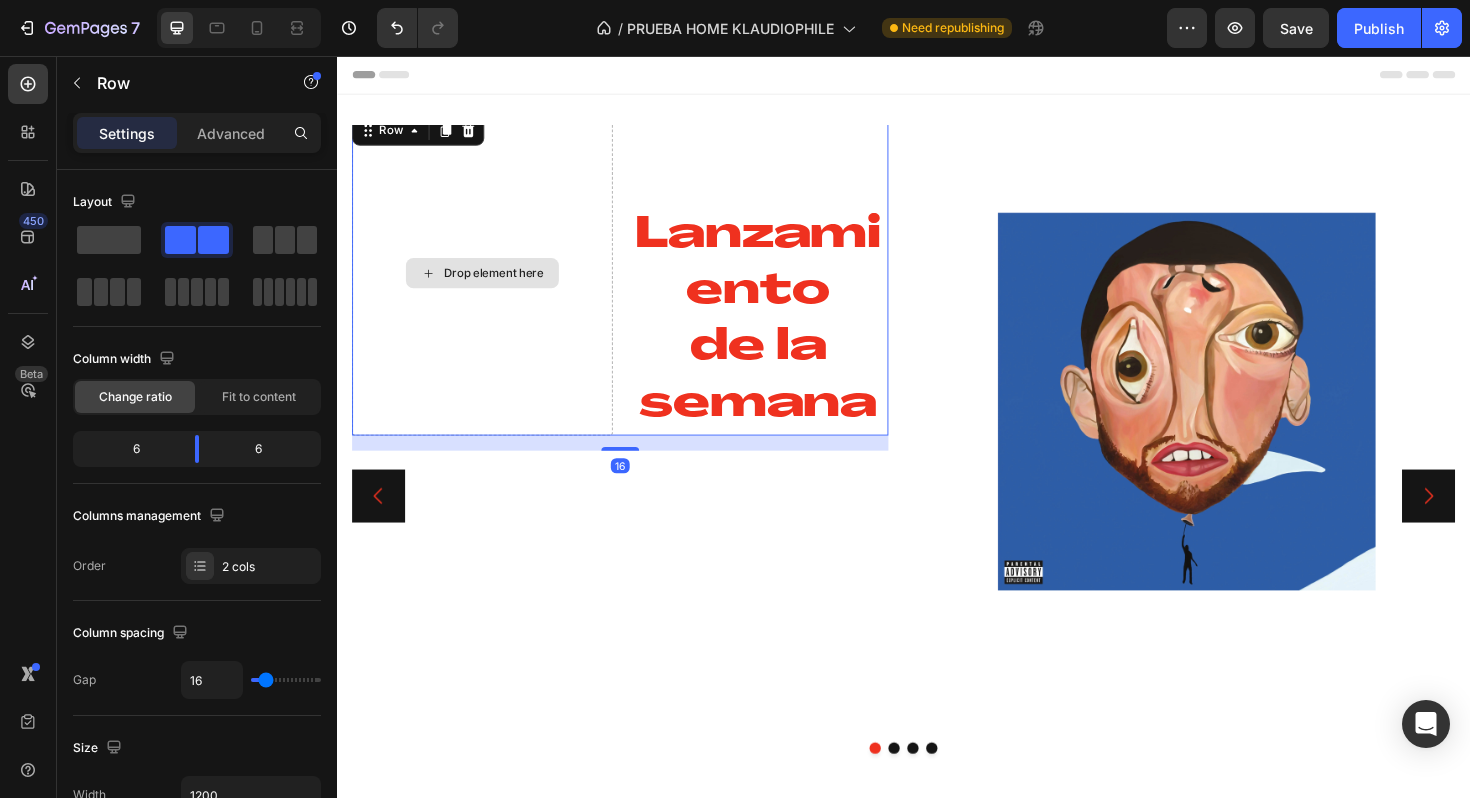 click on "Drop element here" at bounding box center (491, 286) 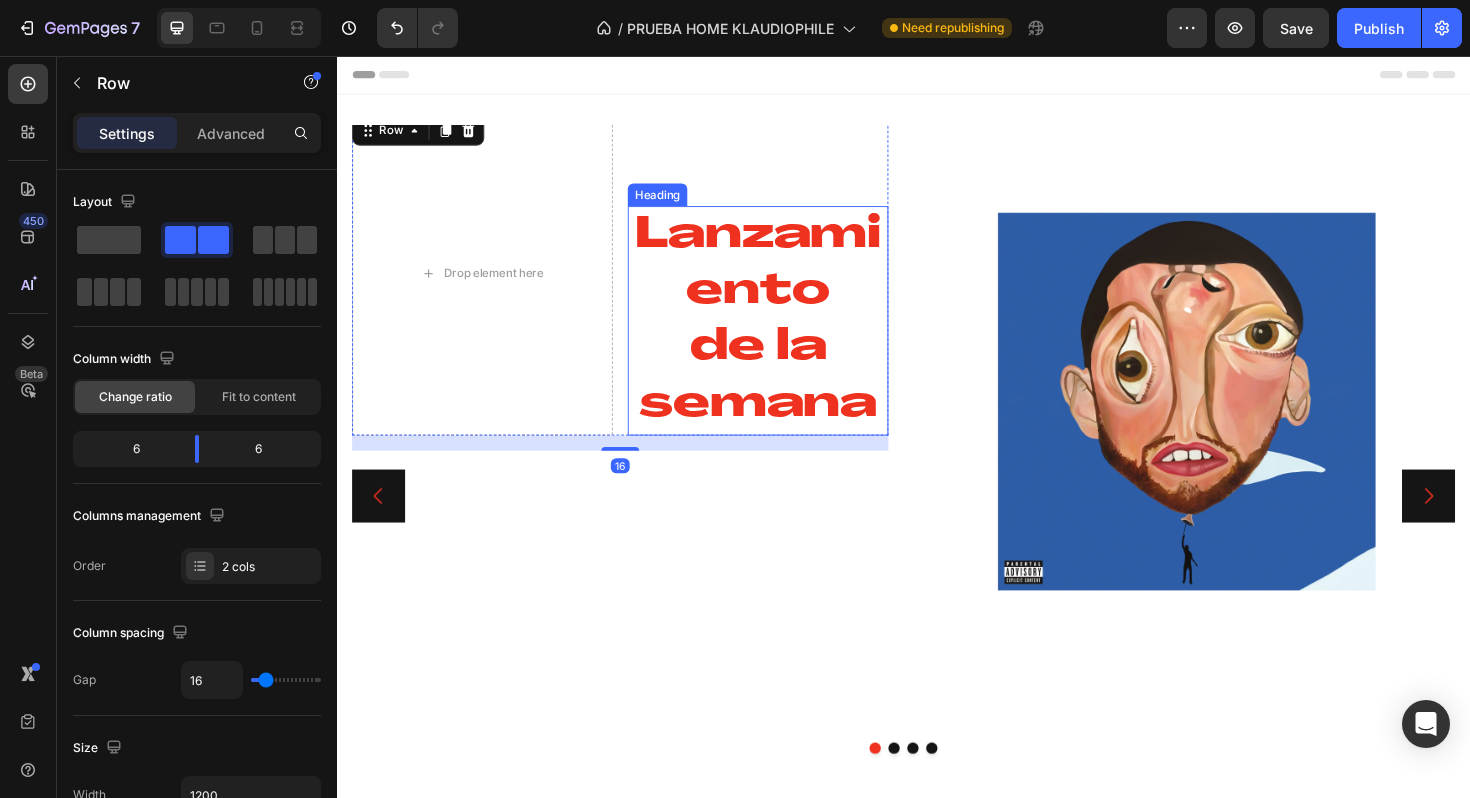 click on "Lanzamiento de la semana" at bounding box center (783, 336) 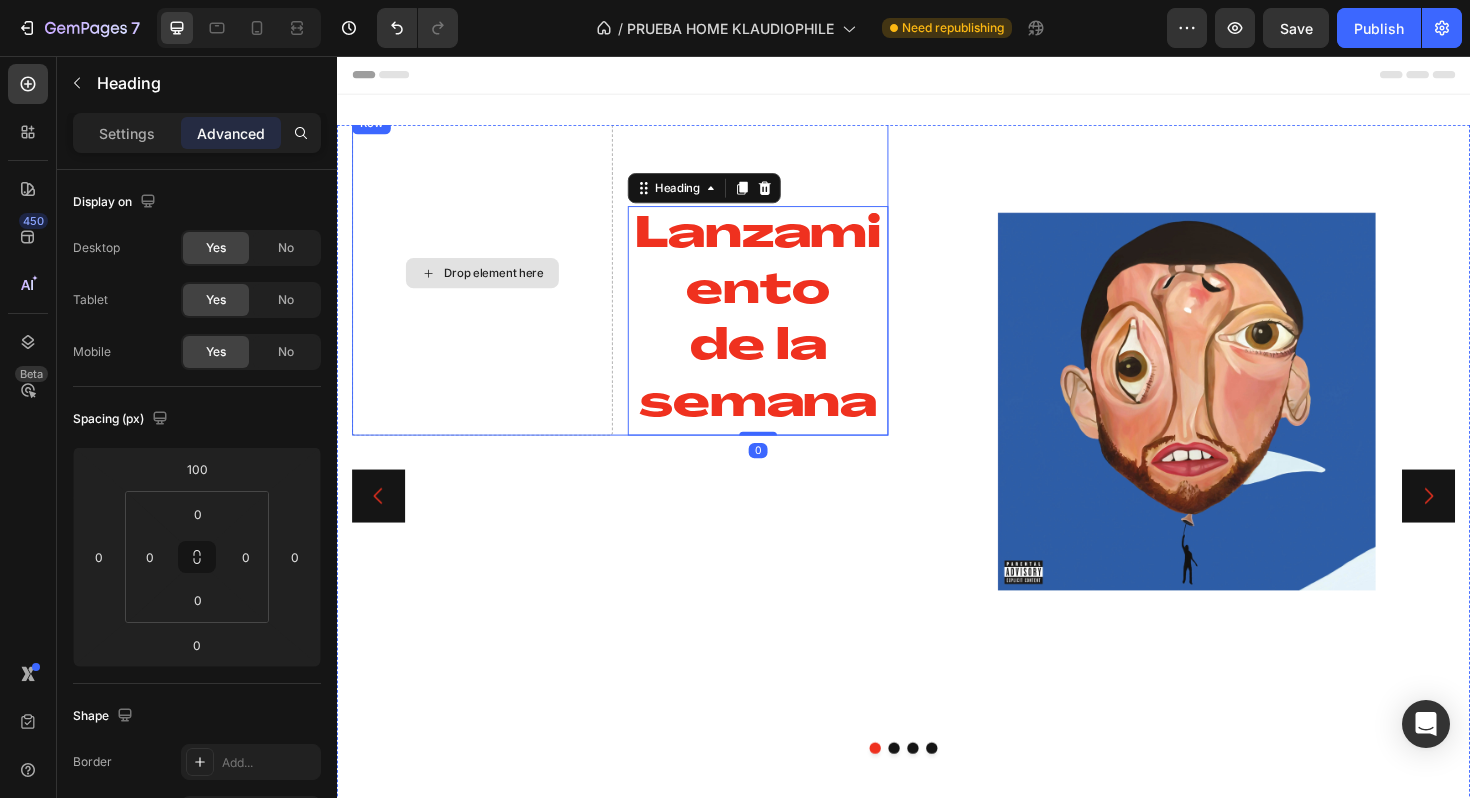 click on "Drop element here" at bounding box center (491, 286) 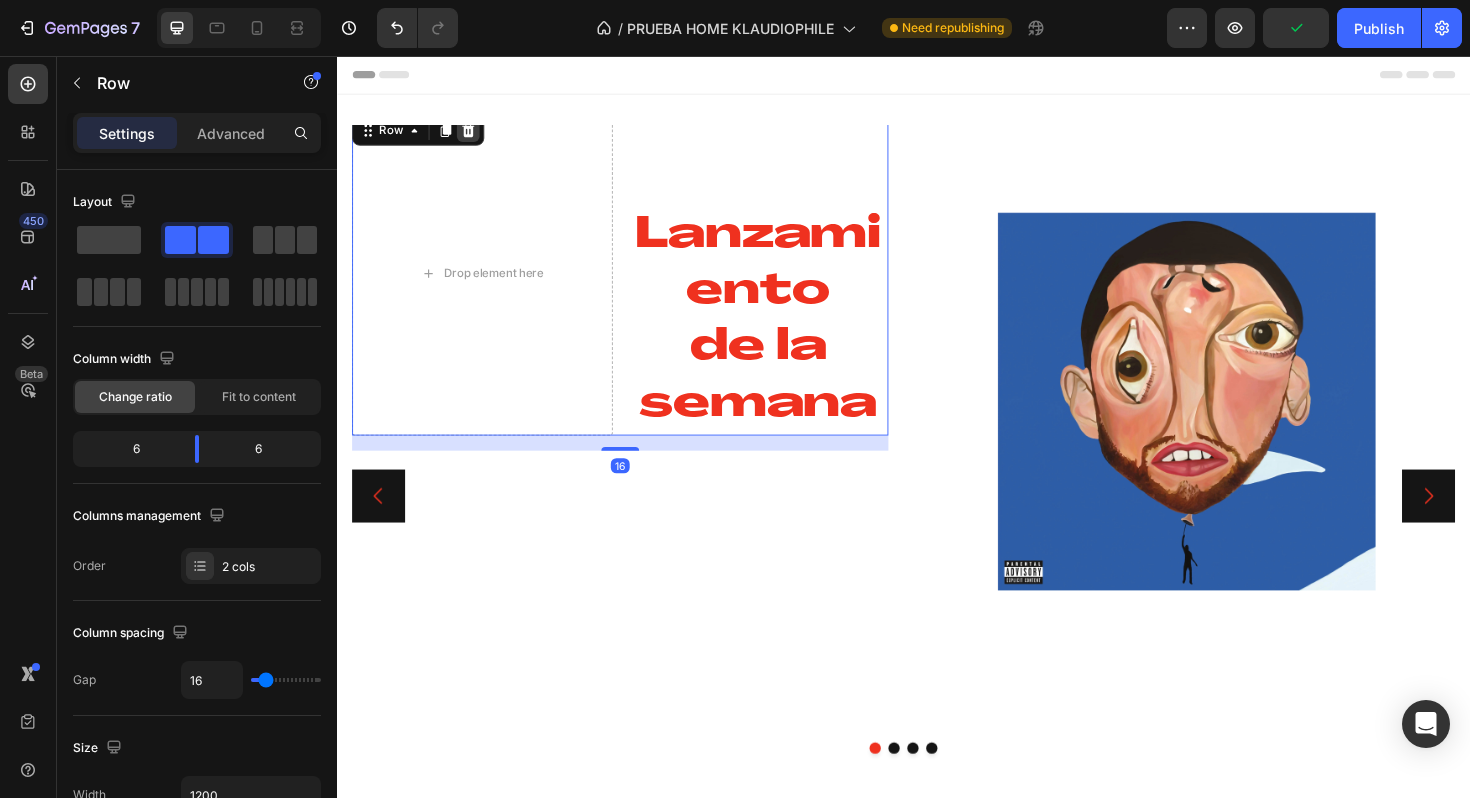click 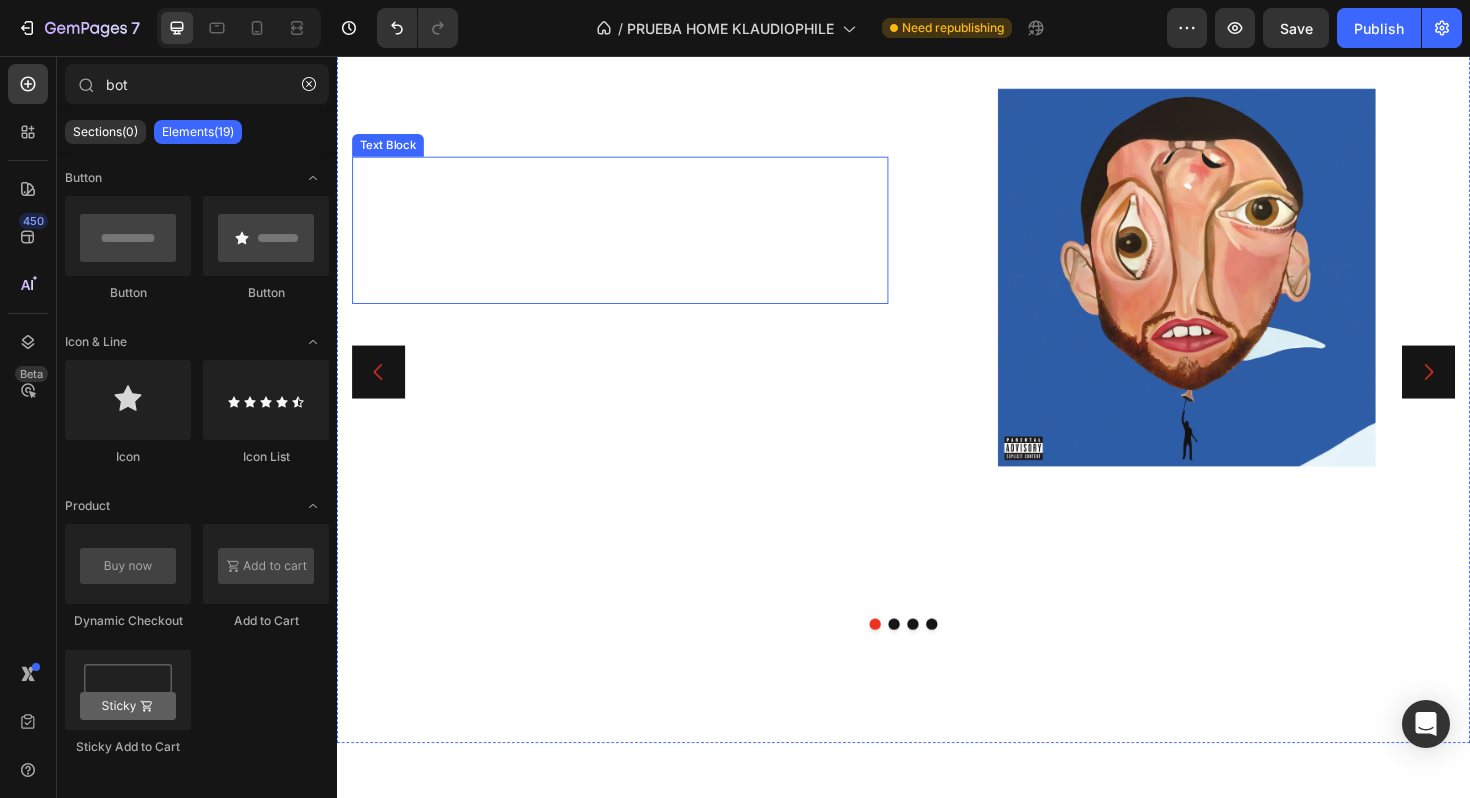 scroll, scrollTop: 0, scrollLeft: 0, axis: both 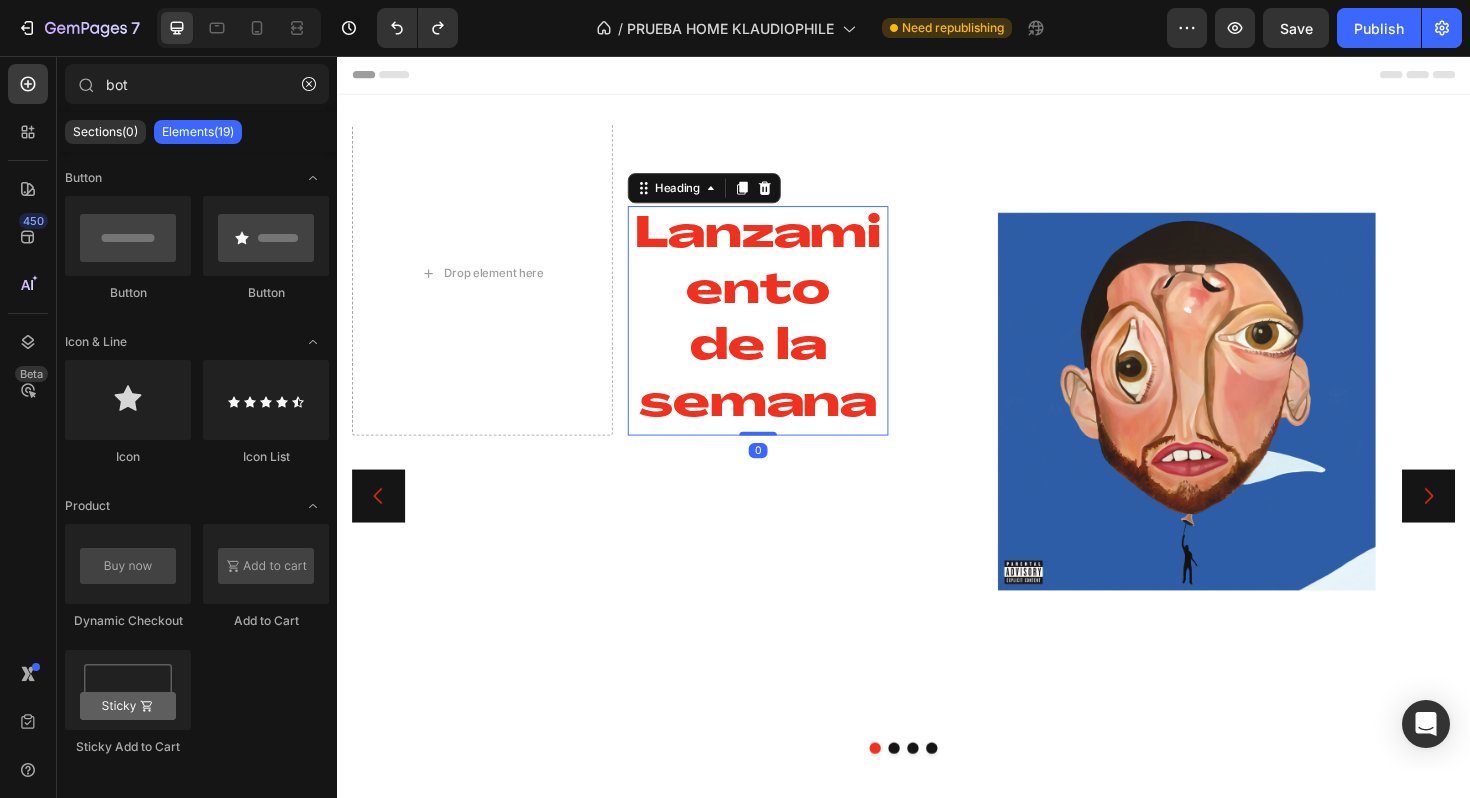 click on "Lanzamiento de la semana" at bounding box center (783, 336) 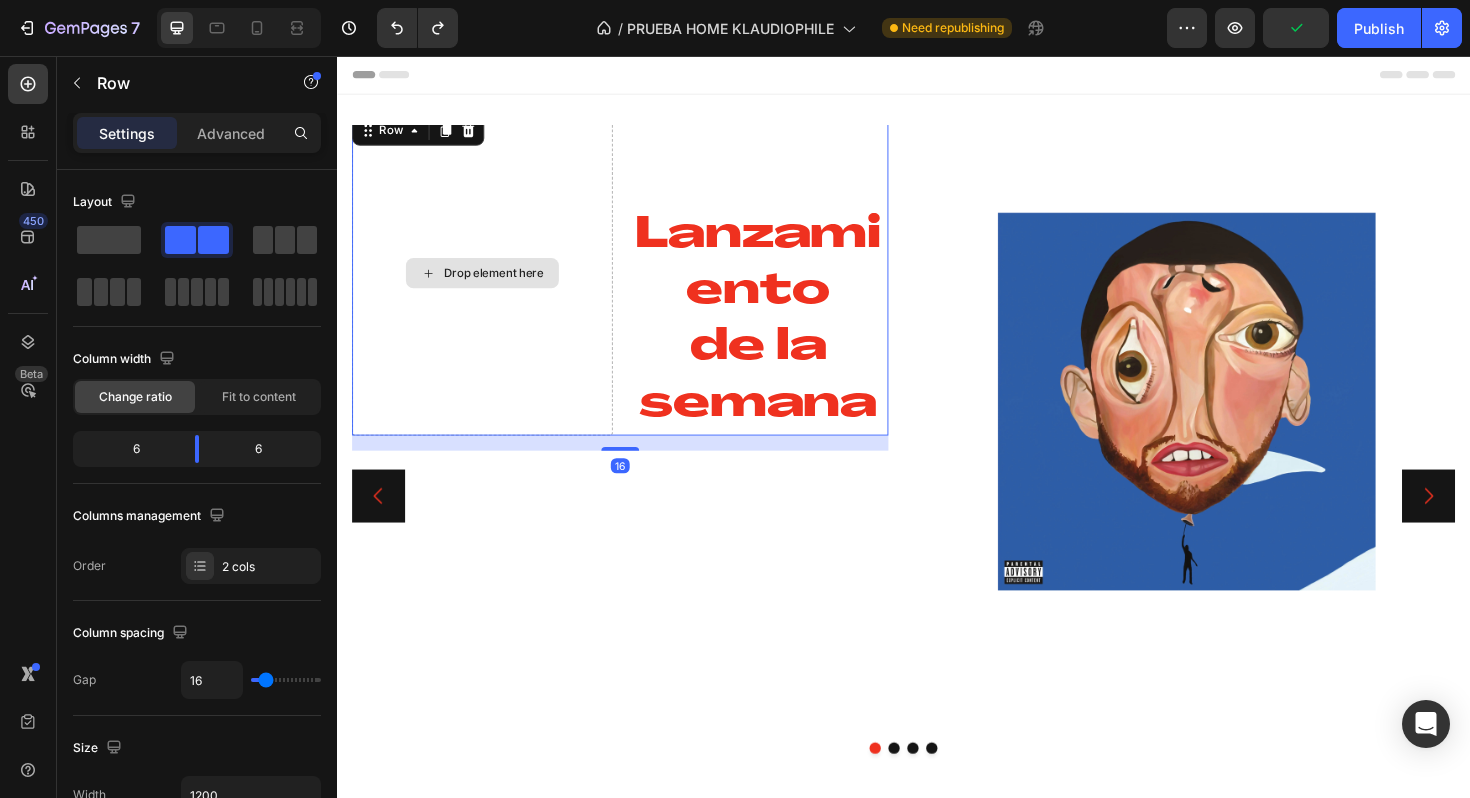 click on "Drop element here" at bounding box center [491, 286] 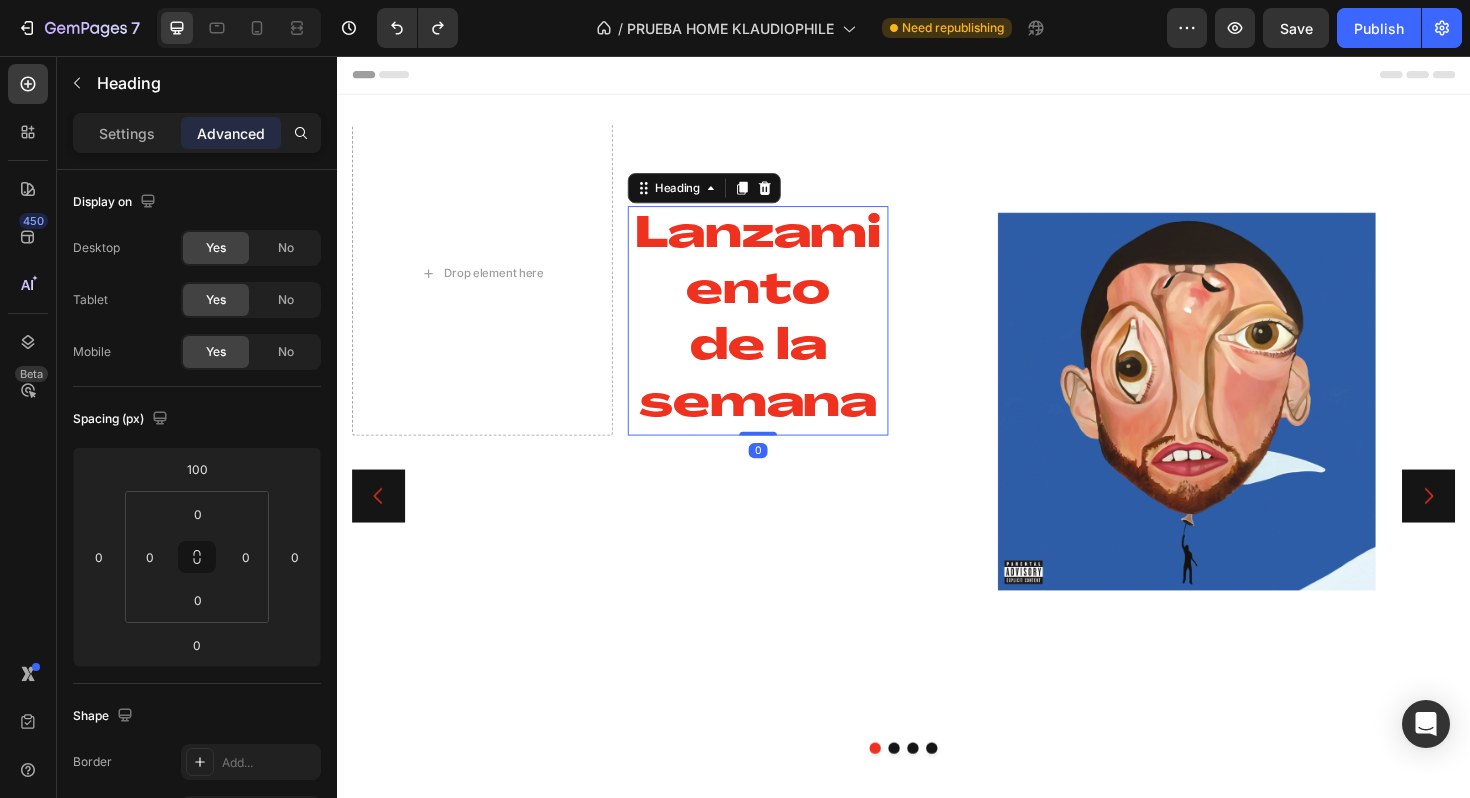 click on "Lanzamiento de la semana" at bounding box center (783, 336) 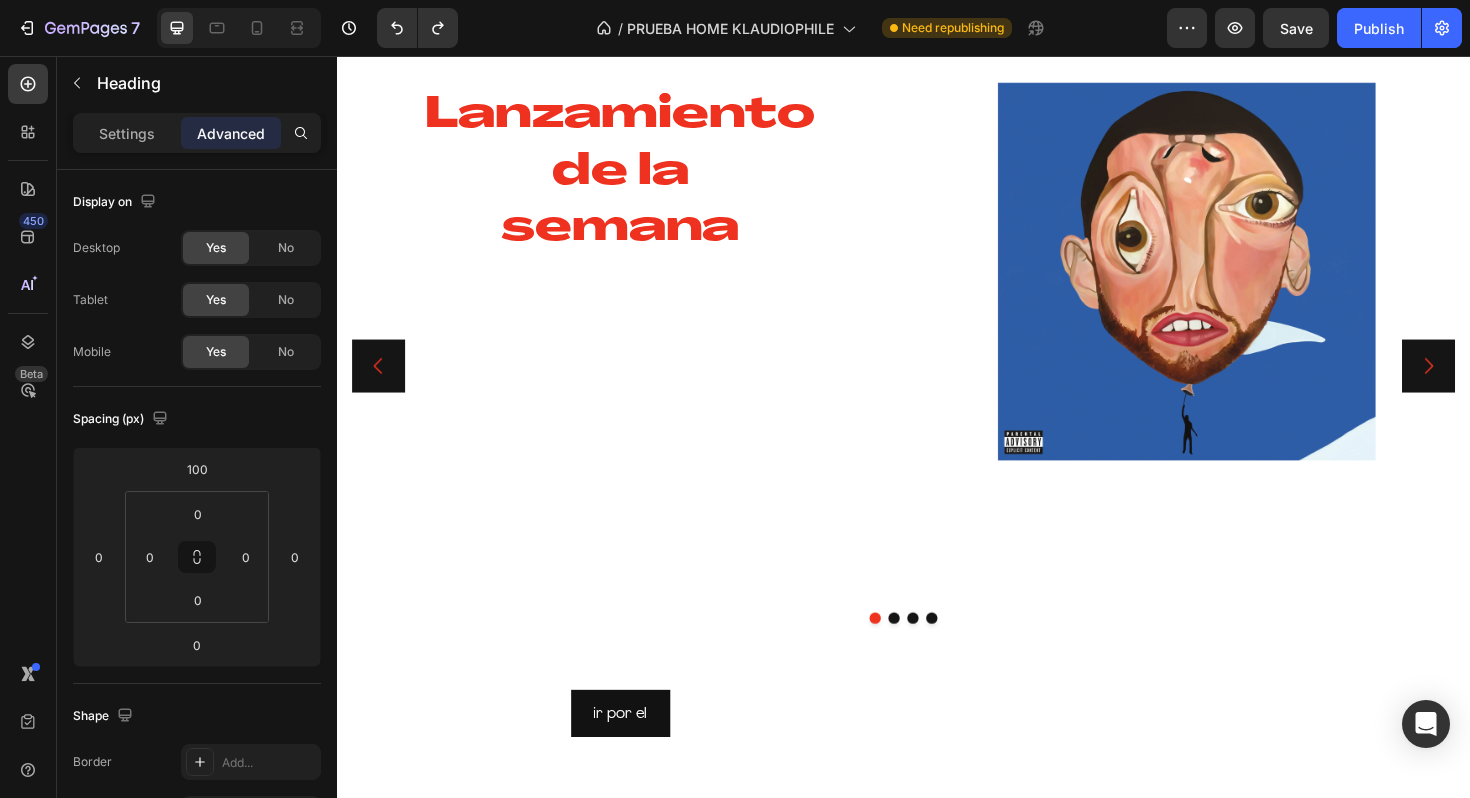 scroll, scrollTop: 0, scrollLeft: 0, axis: both 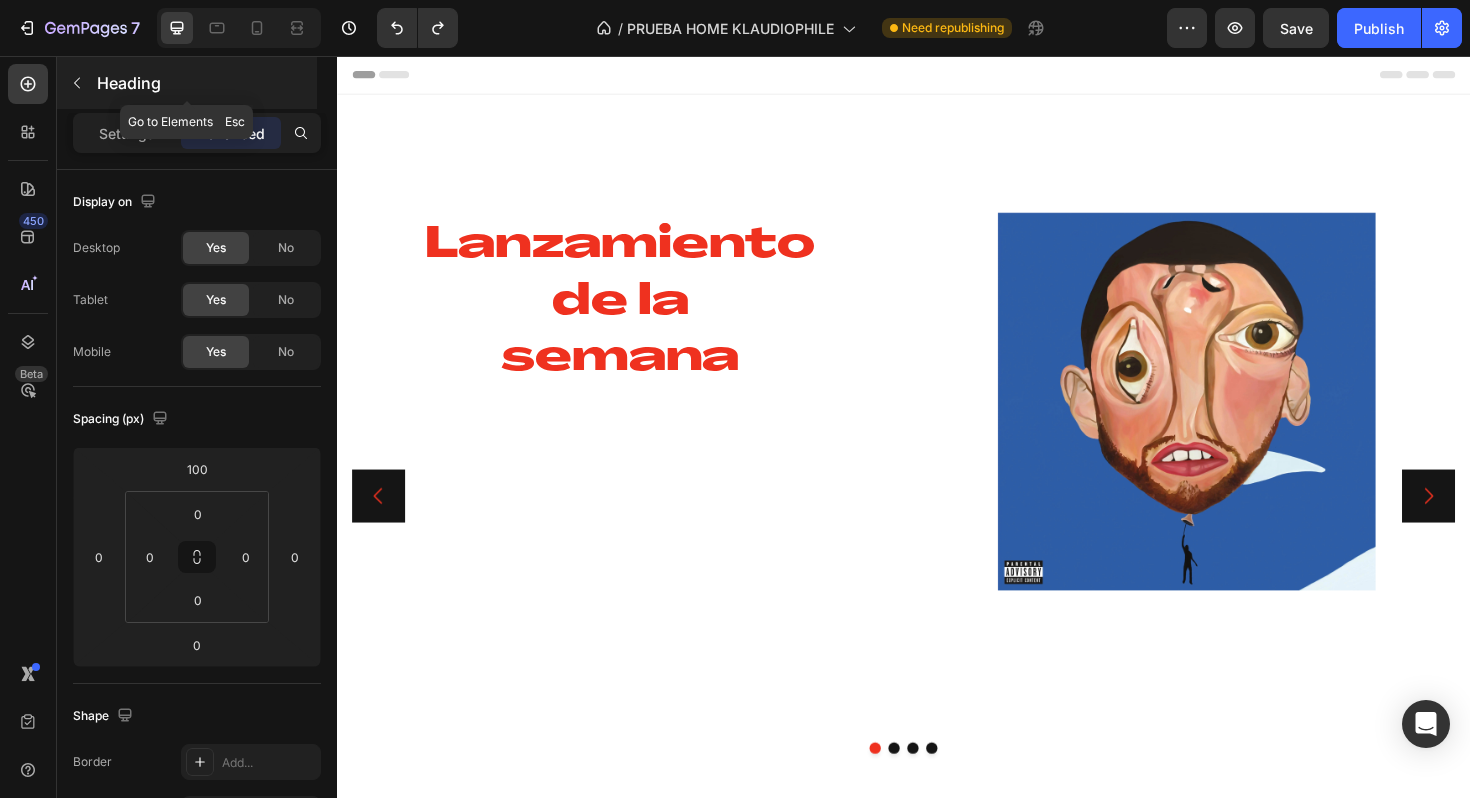 click at bounding box center [77, 83] 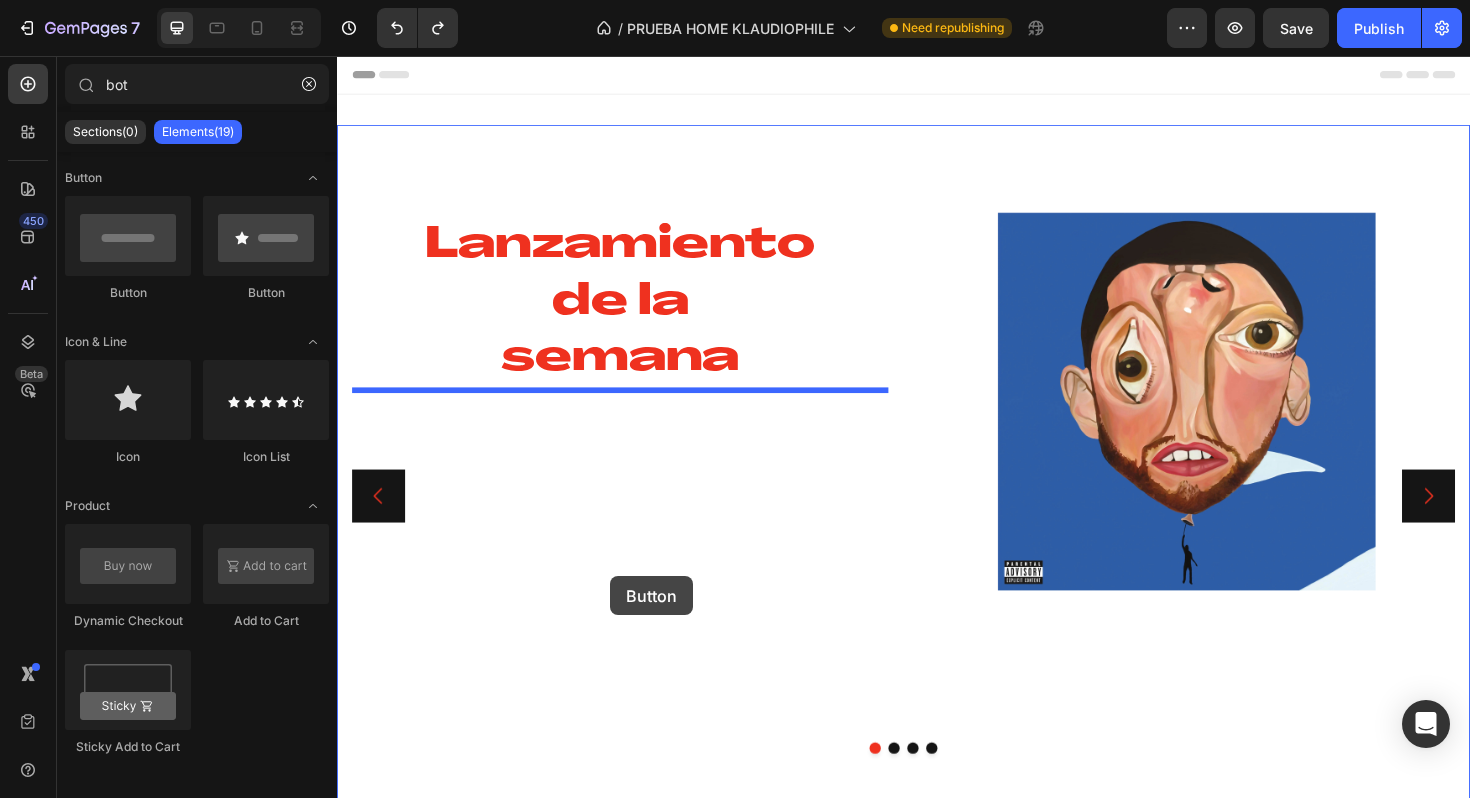 drag, startPoint x: 465, startPoint y: 303, endPoint x: 626, endPoint y: 607, distance: 344.00146 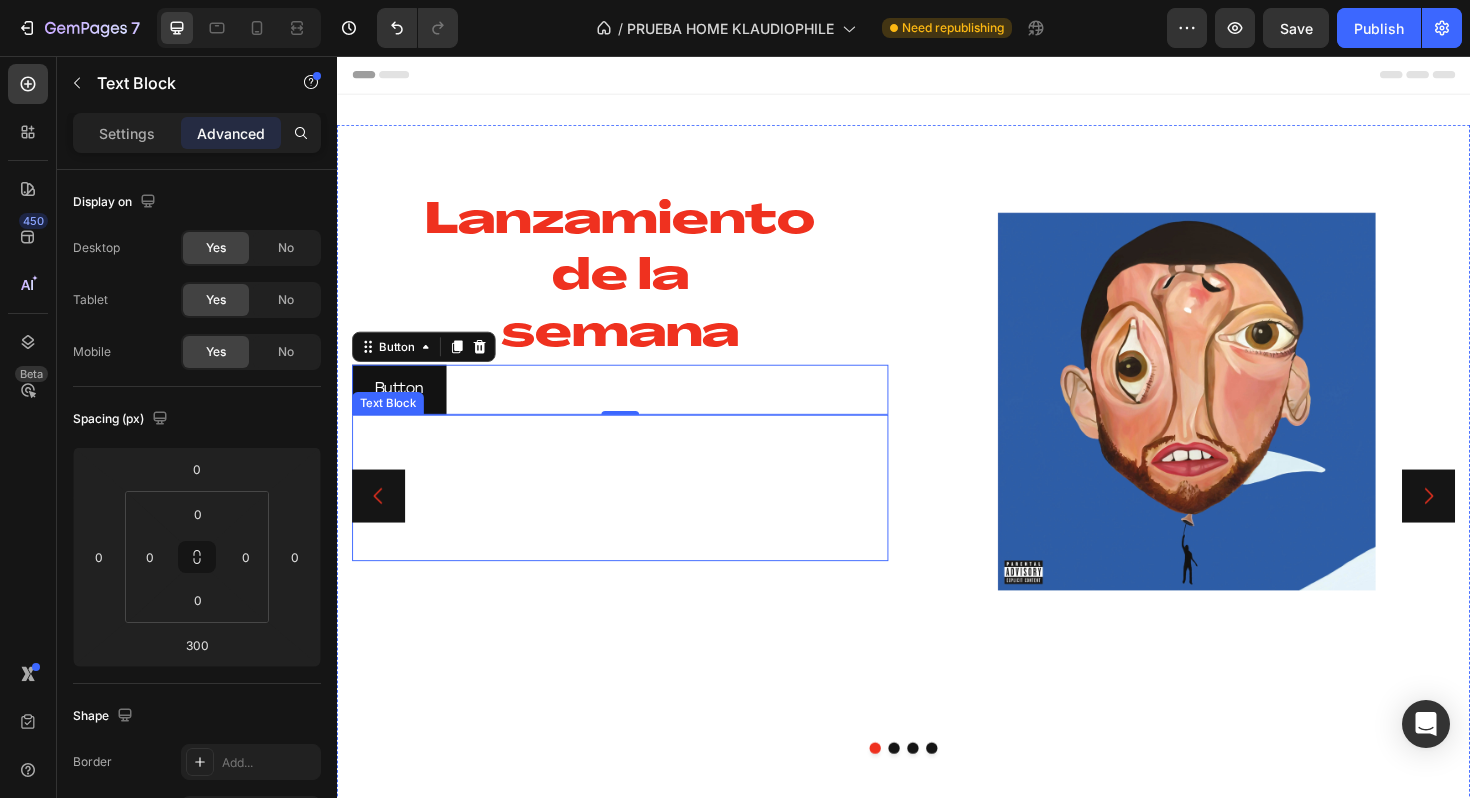 click on "¡Hazte con ellos antes de que desaparezcan!" at bounding box center [637, 552] 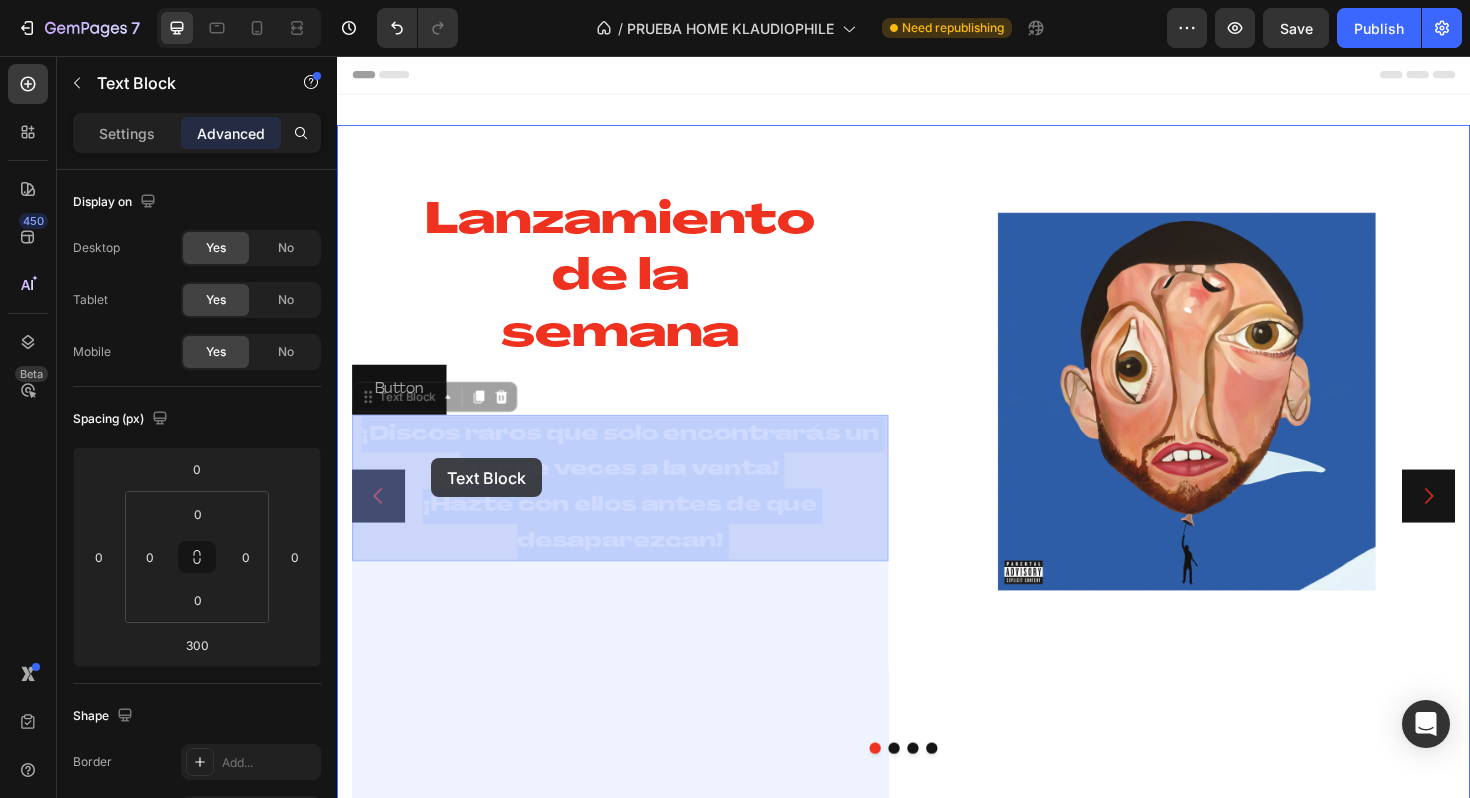 drag, startPoint x: 748, startPoint y: 571, endPoint x: 437, endPoint y: 482, distance: 323.48416 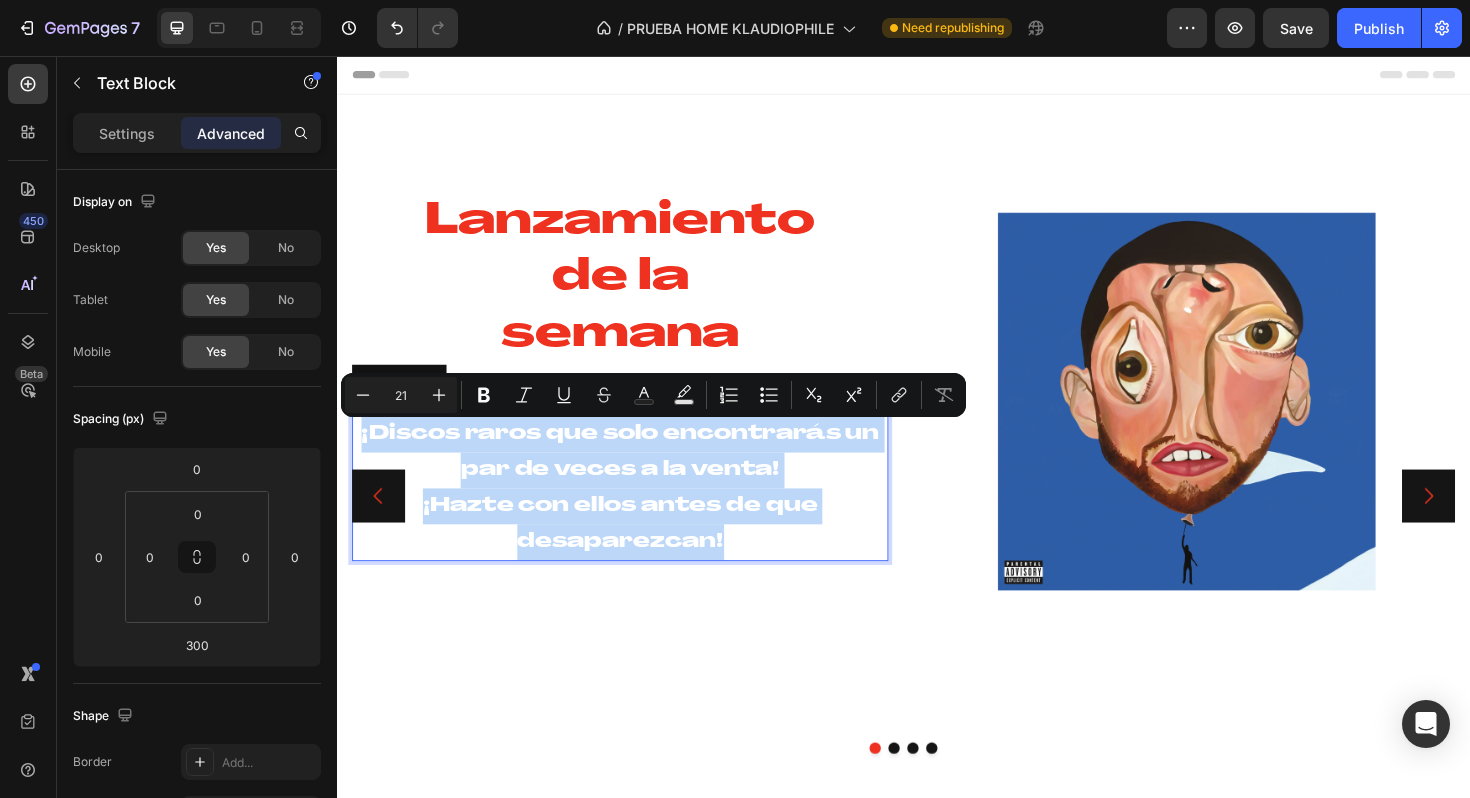 drag, startPoint x: 764, startPoint y: 567, endPoint x: 366, endPoint y: 461, distance: 411.87378 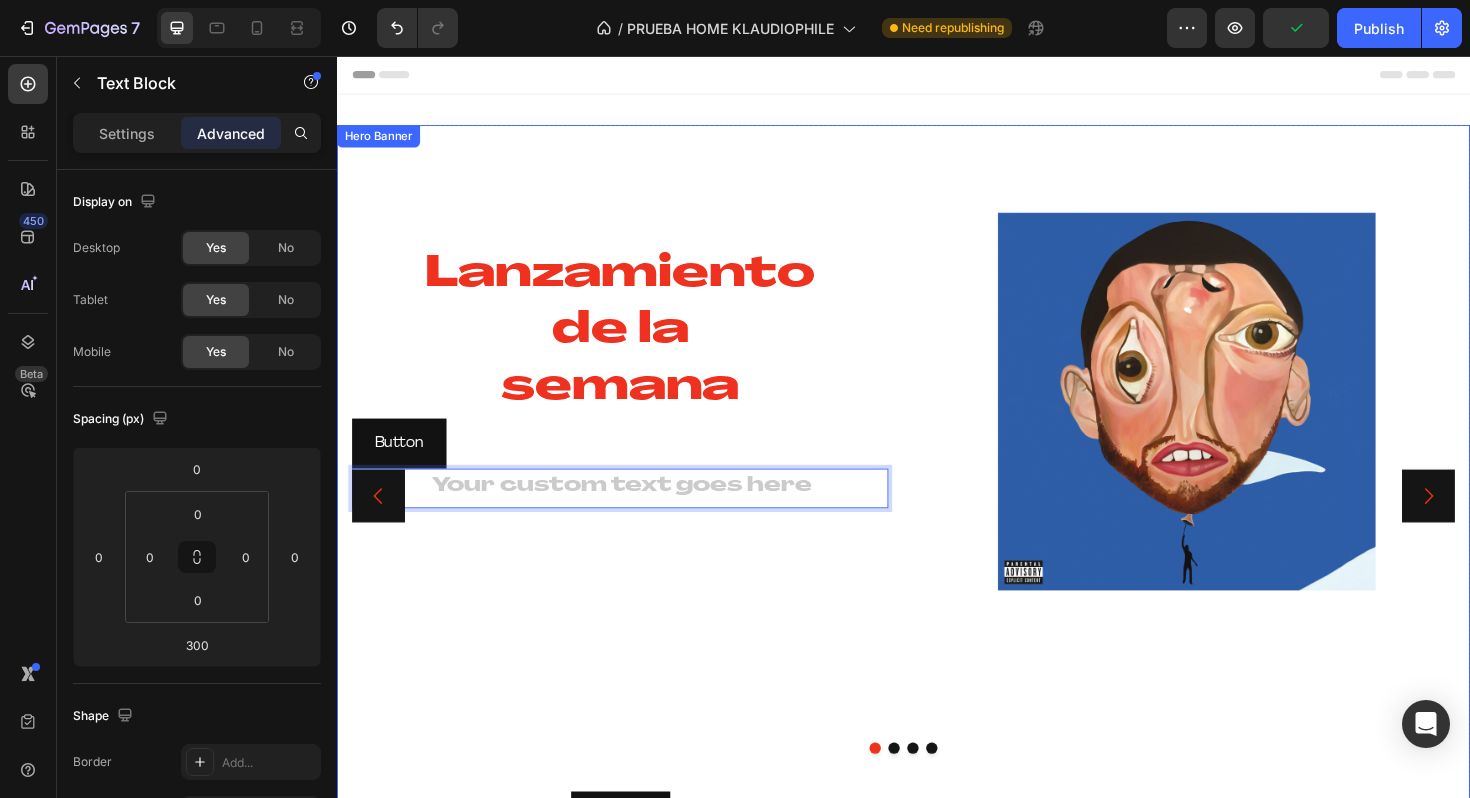 click on "Lanzamiento de la semana Heading Button Button Text Block   300 ir por el Button" at bounding box center [637, 522] 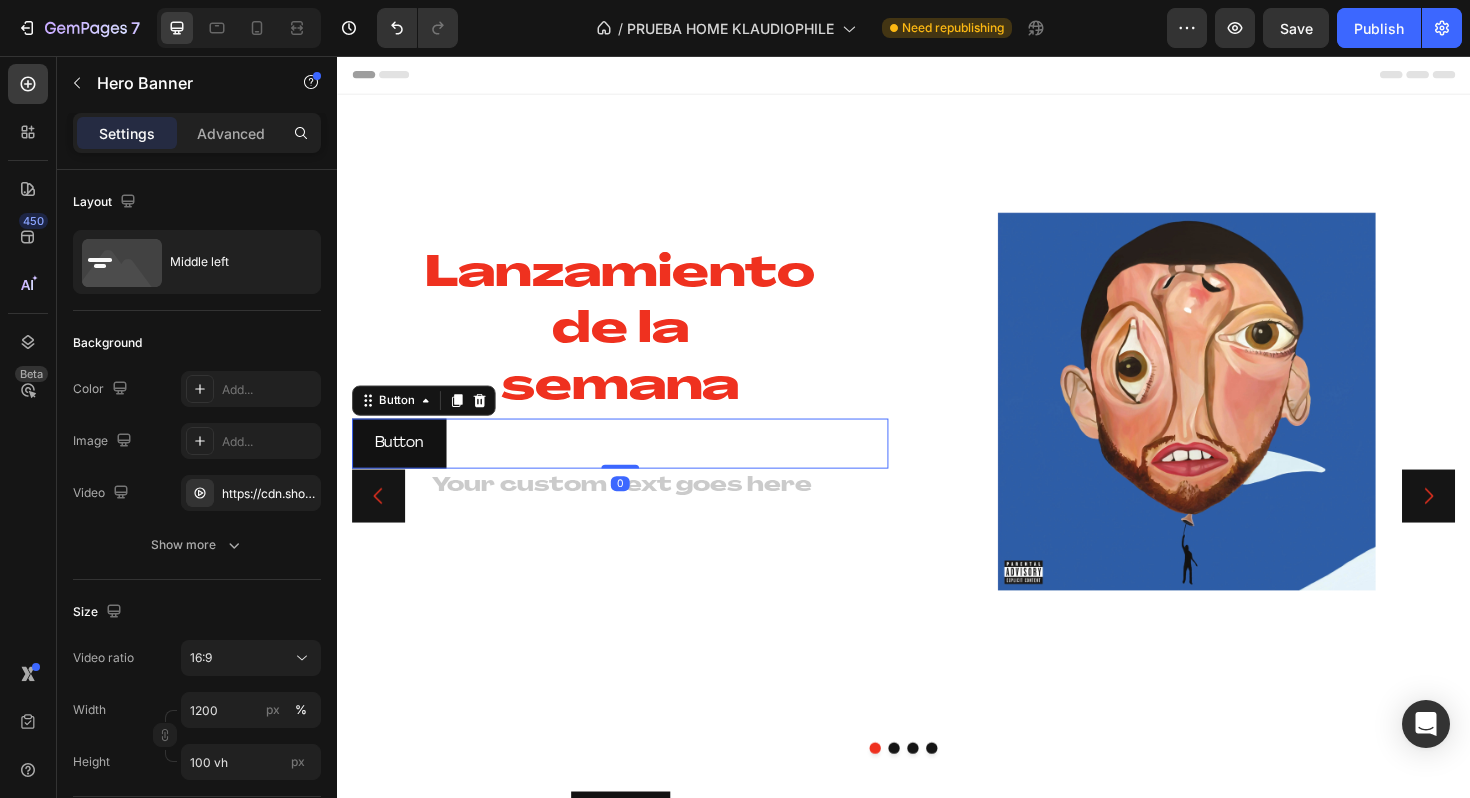 click on "Button Button   0" at bounding box center (637, 466) 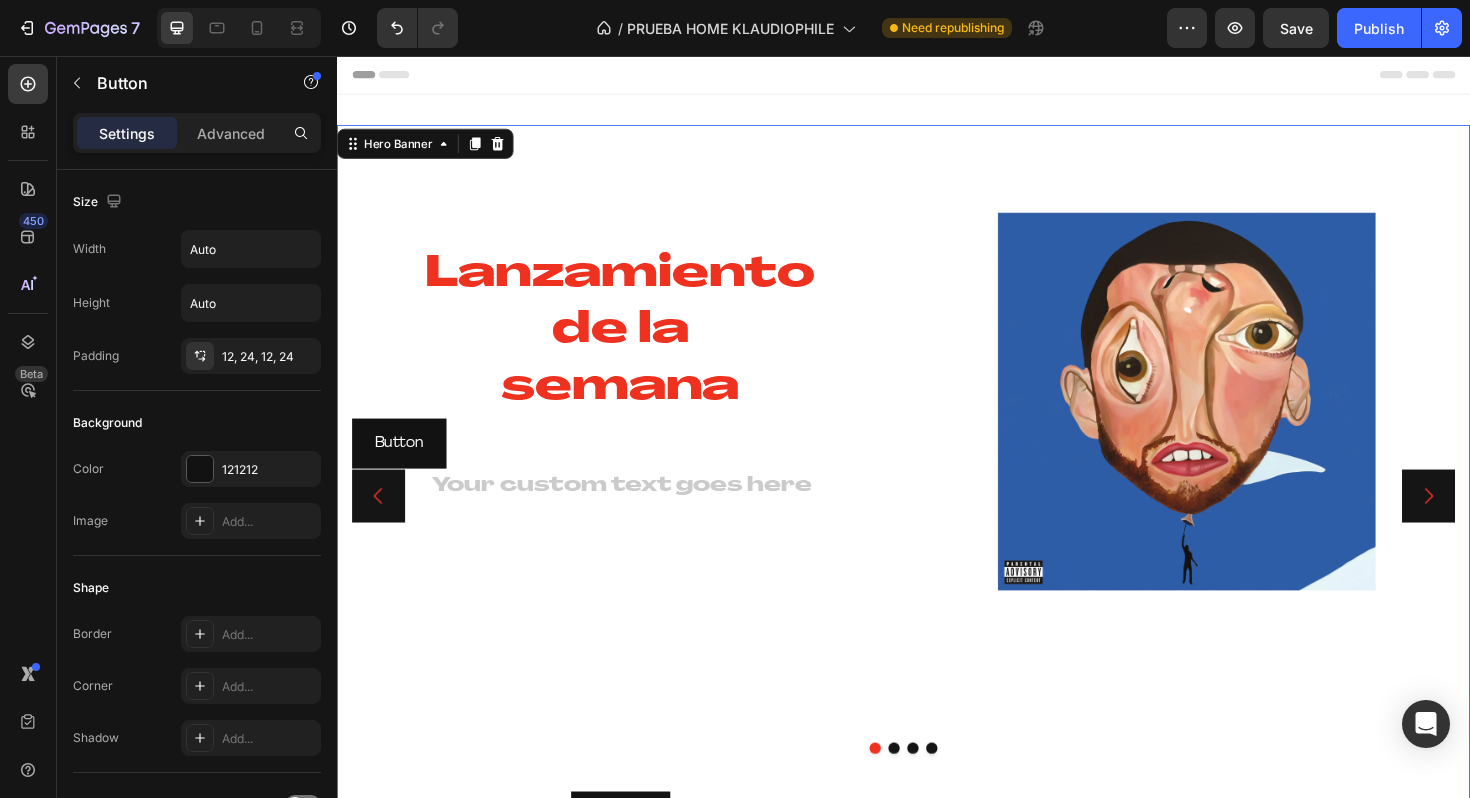 click on "Lanzamiento de la semana Heading Button Button Text Block ir por el Button" at bounding box center [637, 522] 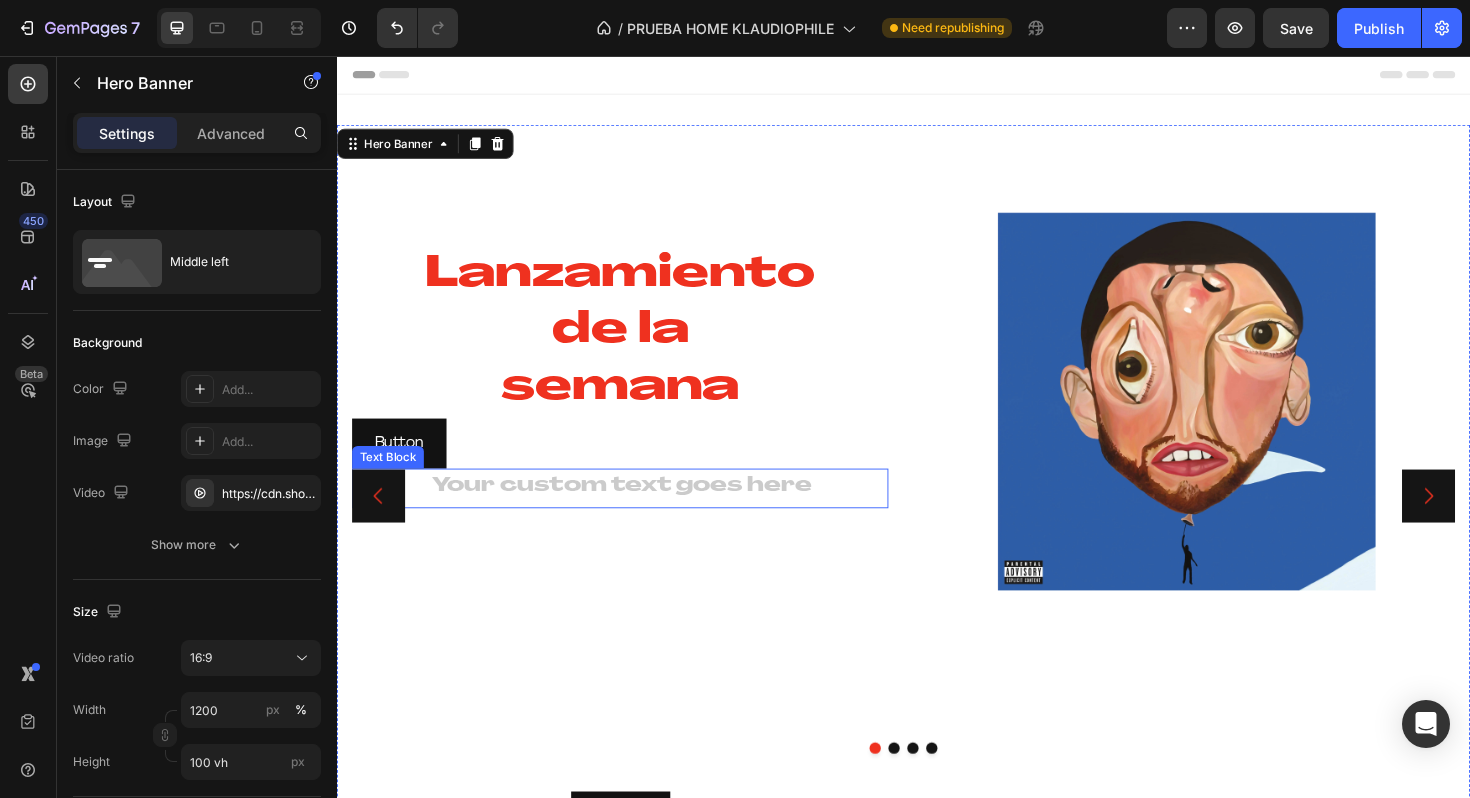 click at bounding box center (637, 514) 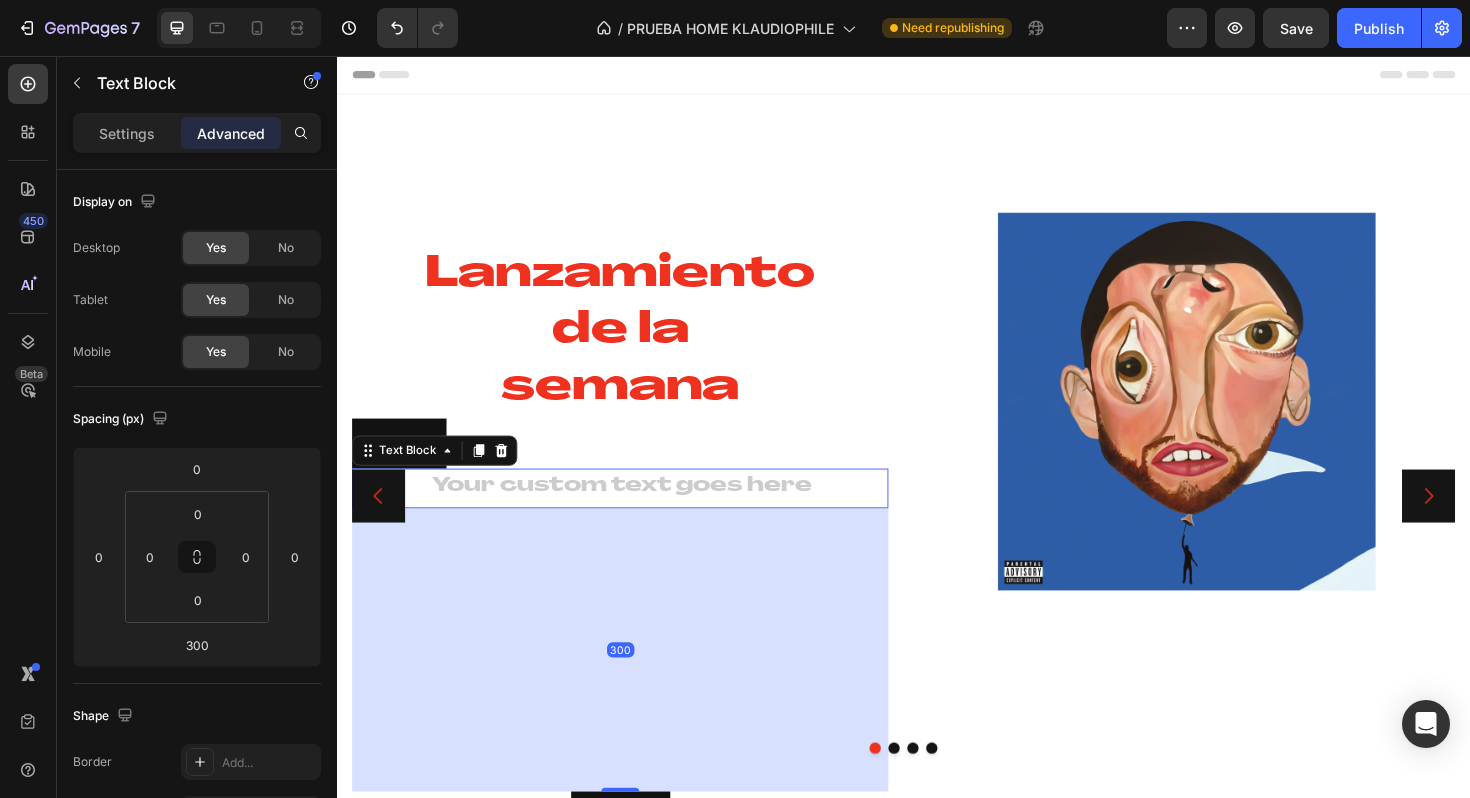 click at bounding box center (637, 514) 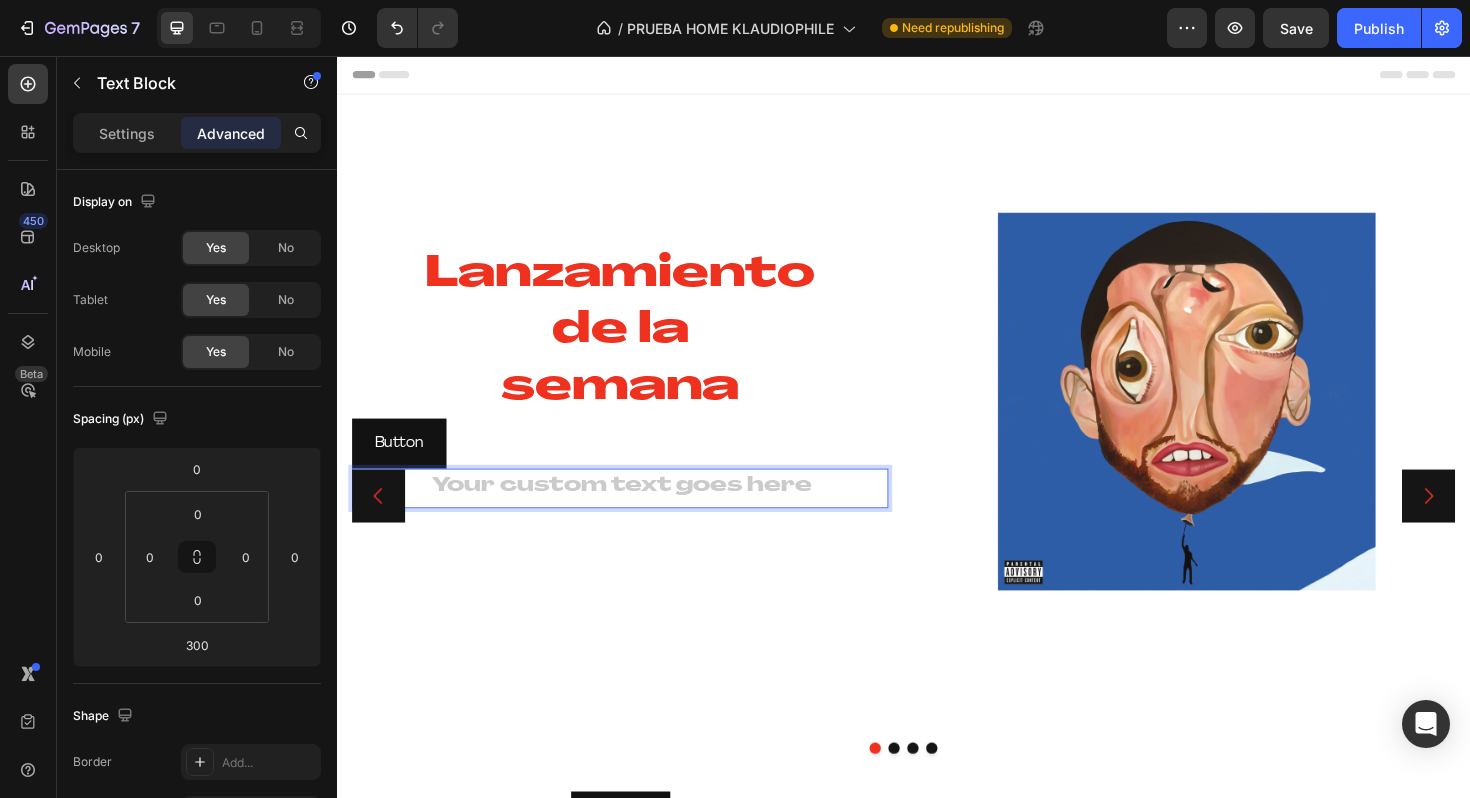 click at bounding box center [637, 514] 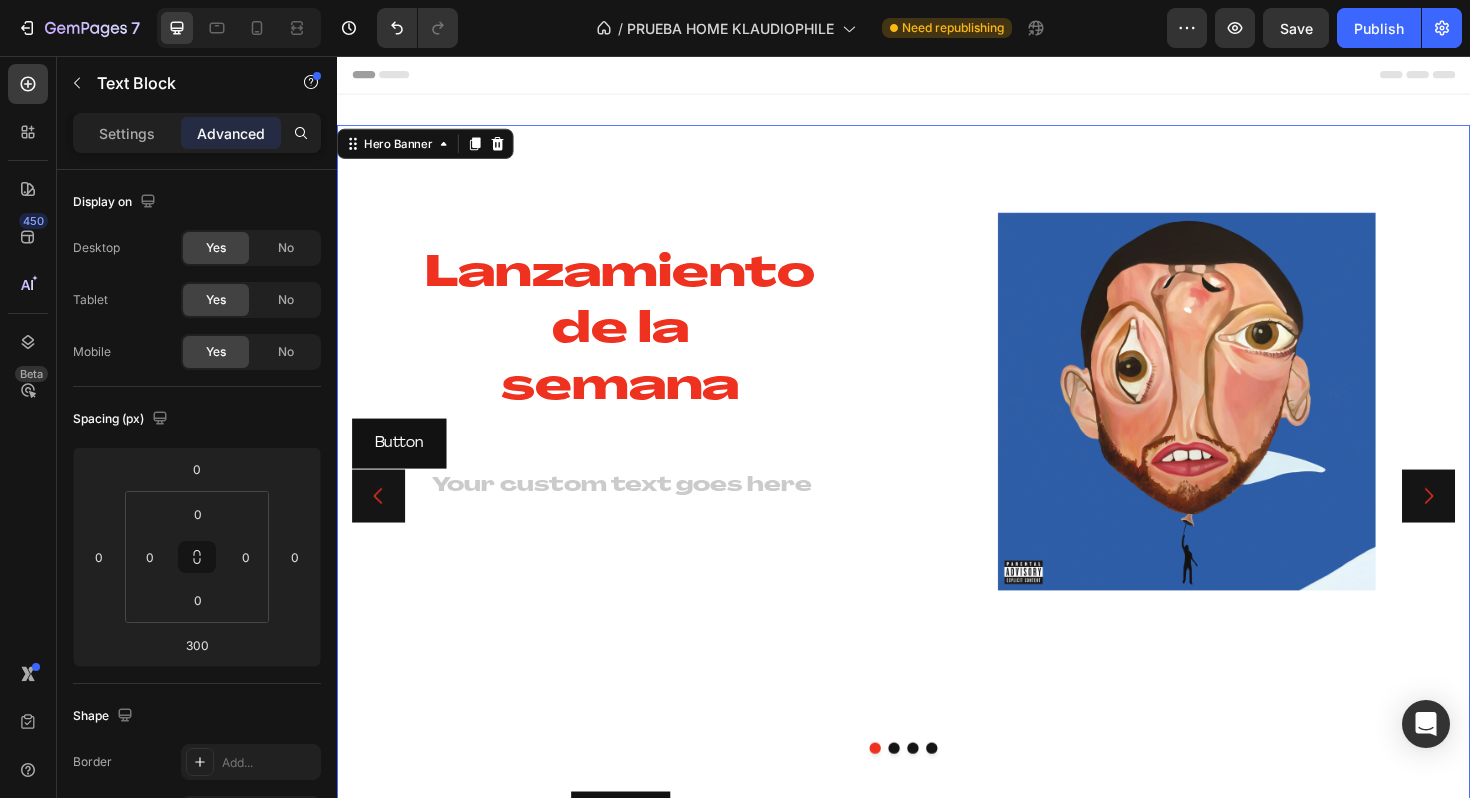 click on "Lanzamiento de la semana Heading Button Button Text Block ir por el Button" at bounding box center (637, 522) 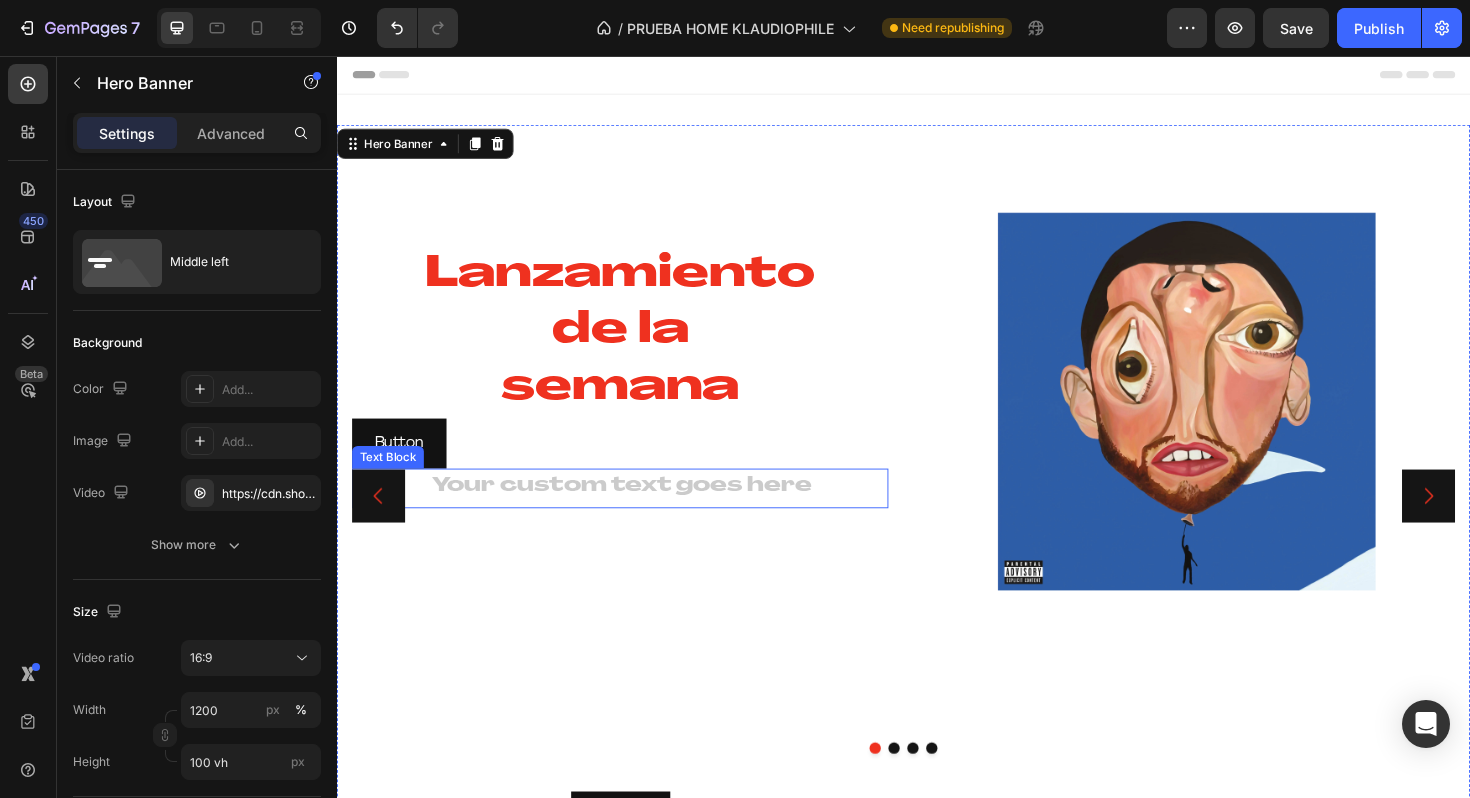 click at bounding box center (637, 514) 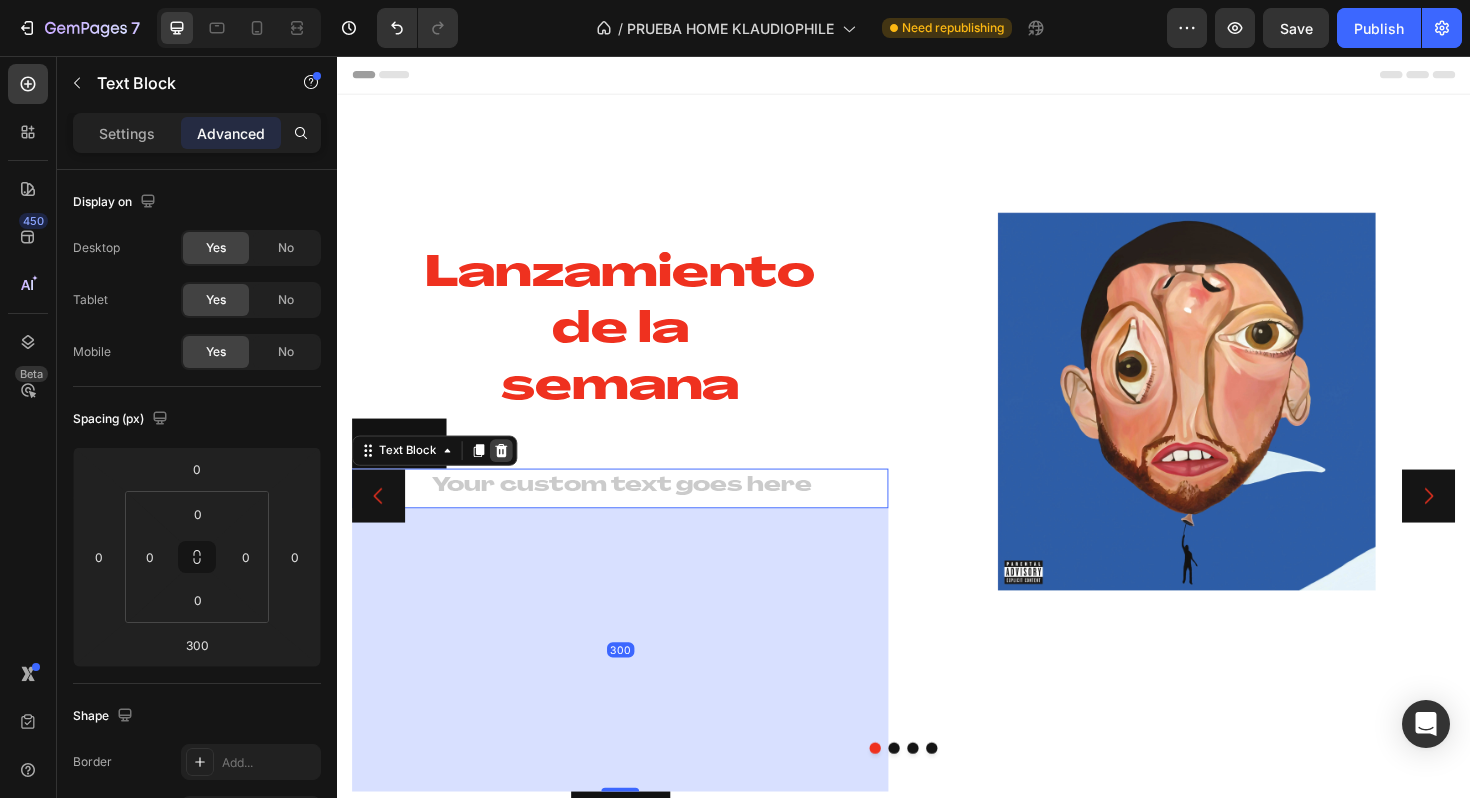 click 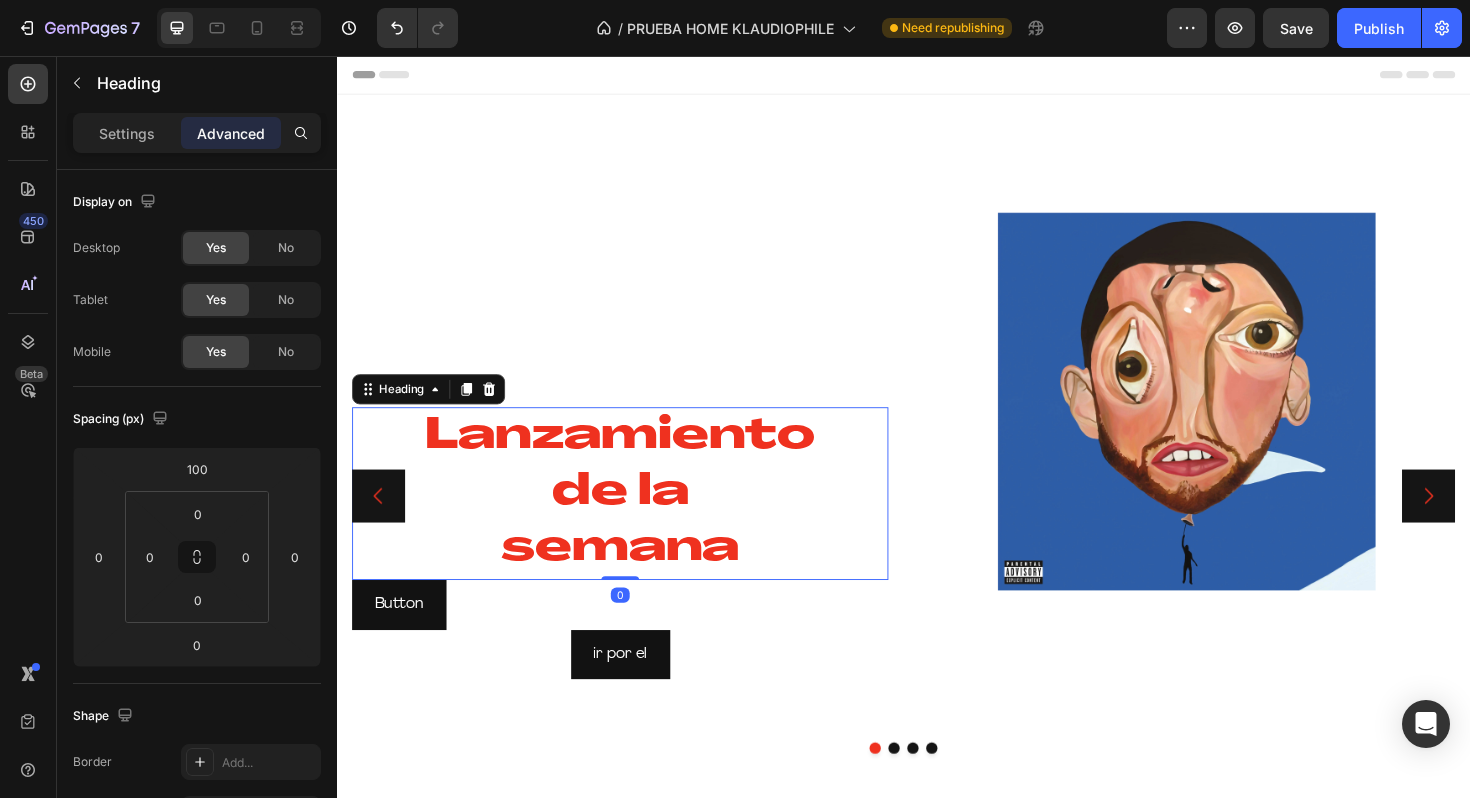 click on "Lanzamiento de la semana" at bounding box center (637, 519) 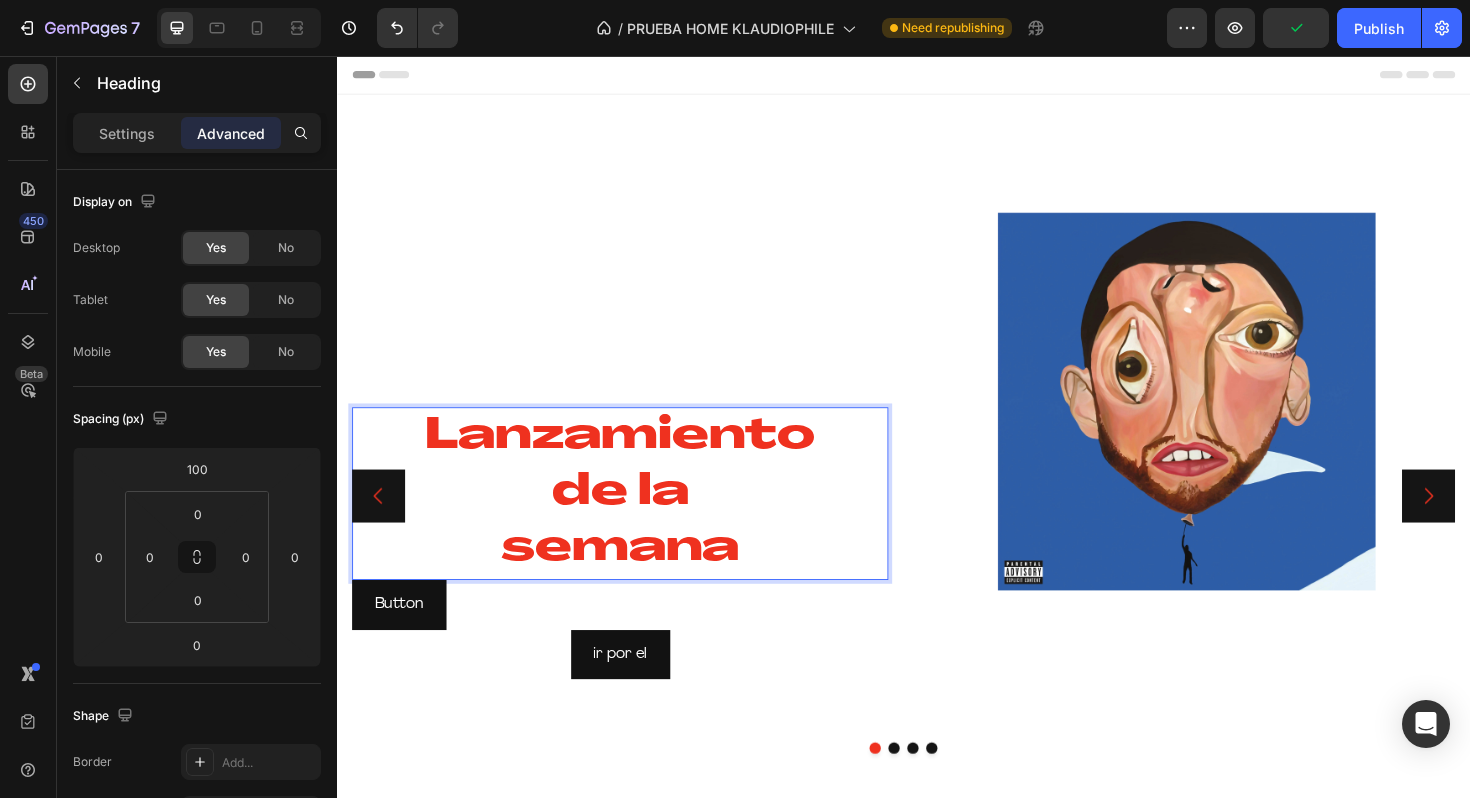 click on "Lanzamiento de la semana" at bounding box center [637, 519] 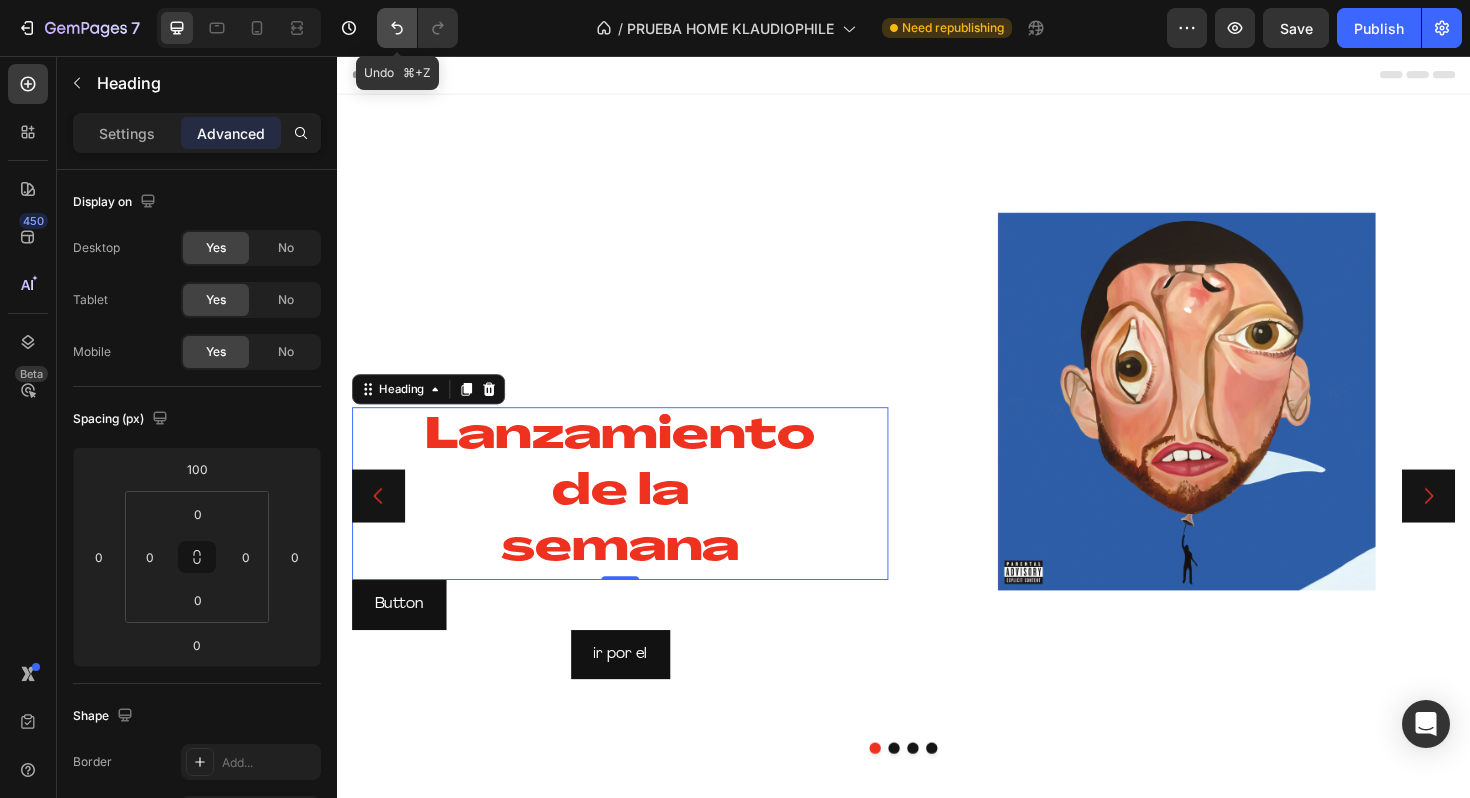 click 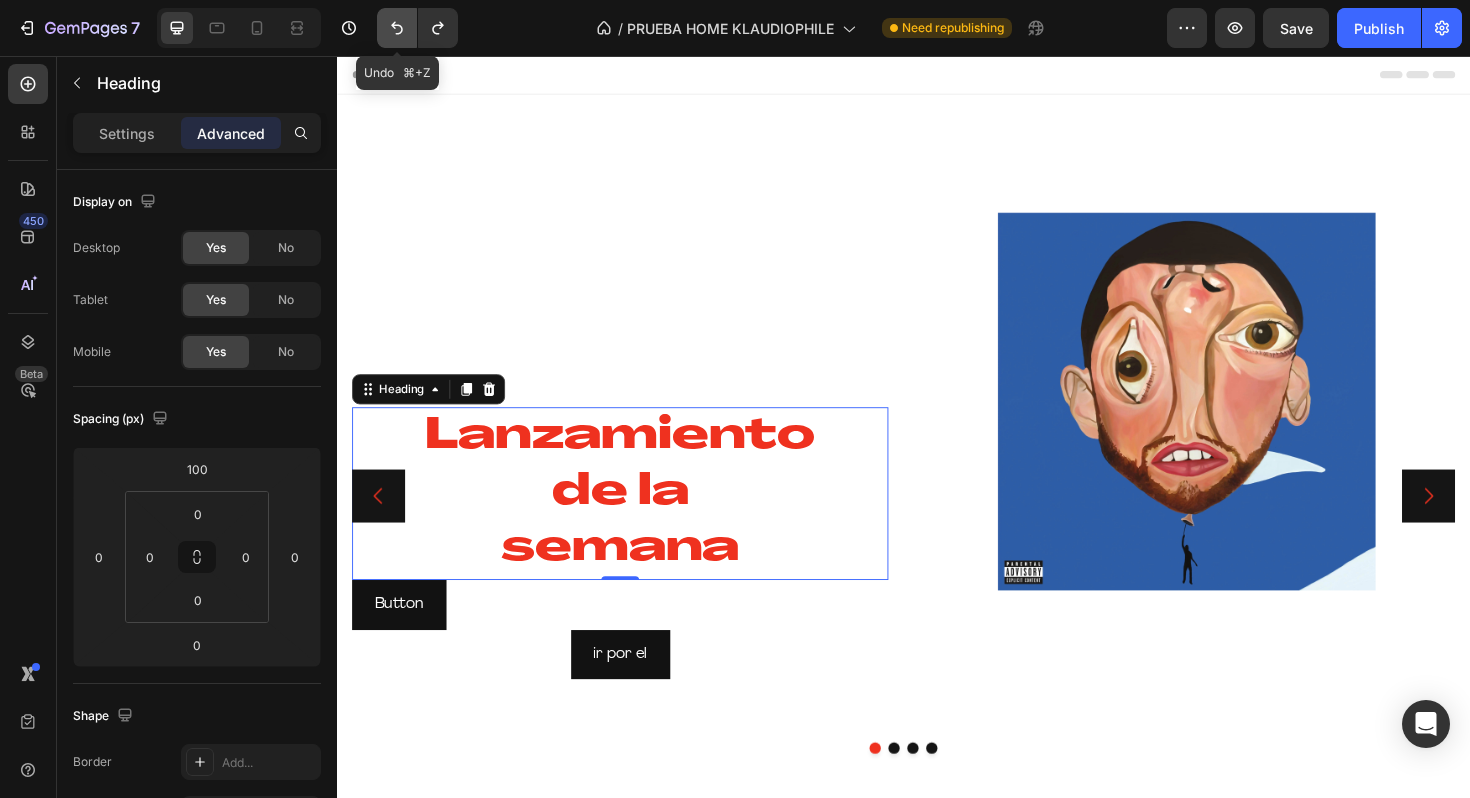 click 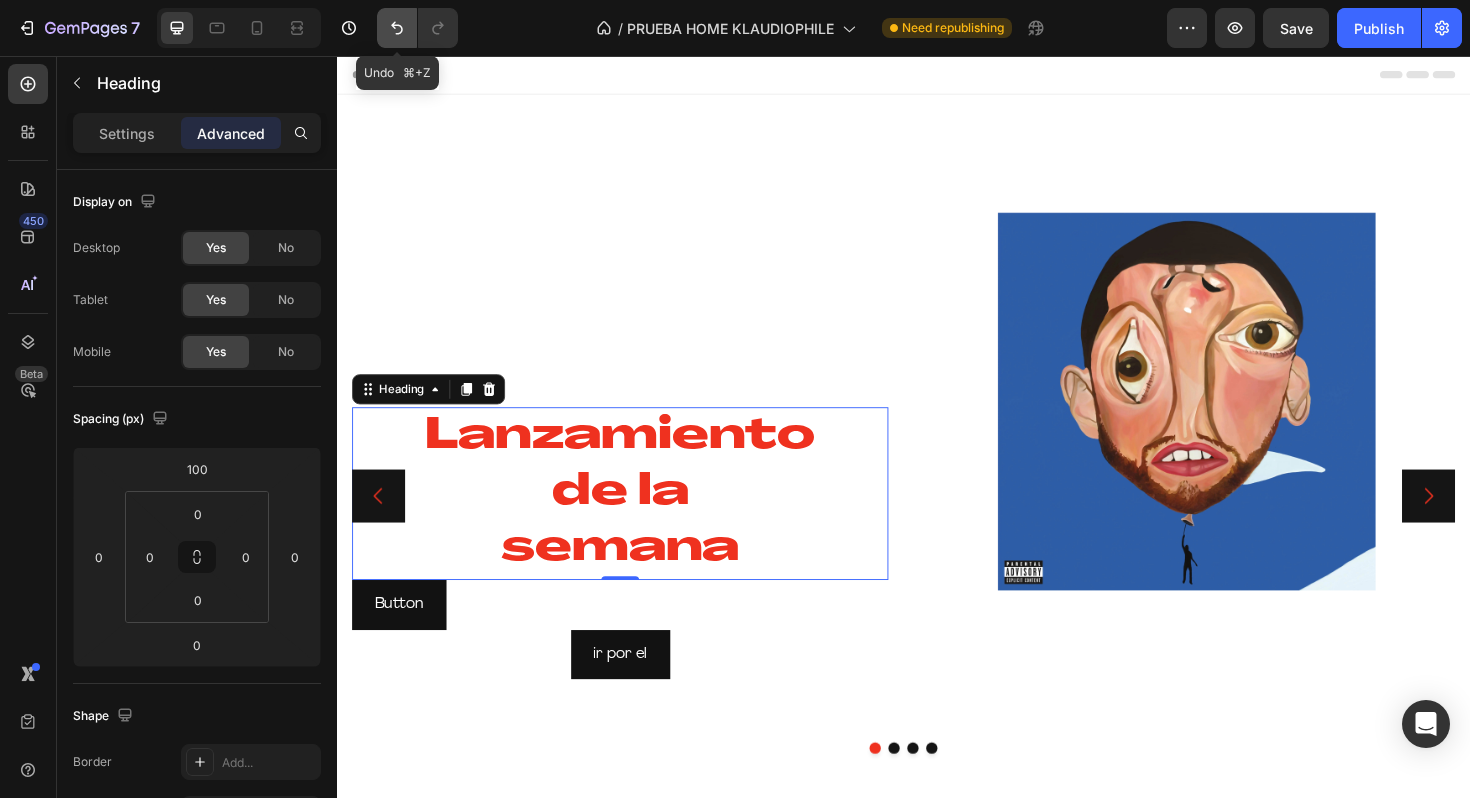 click 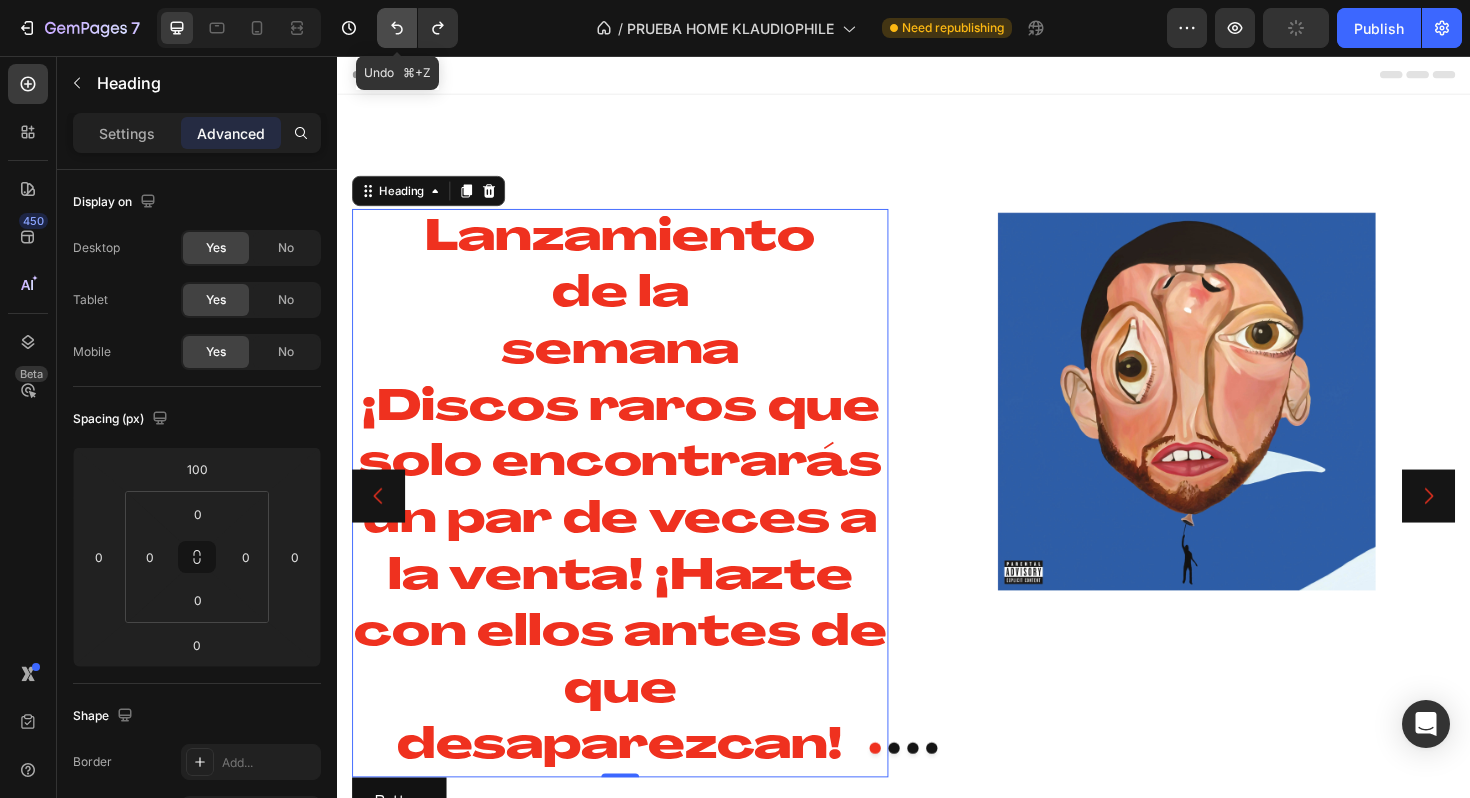 click 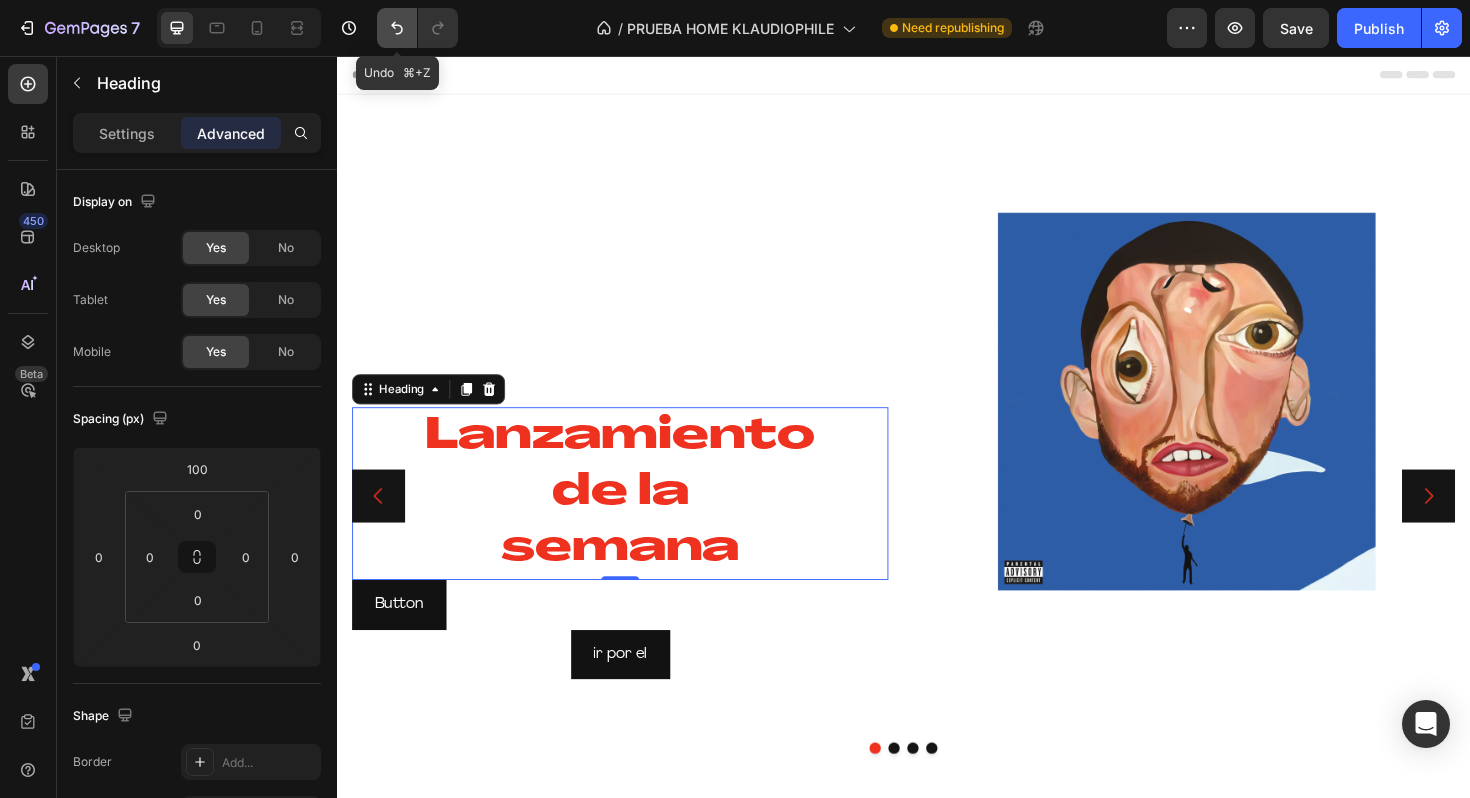 click 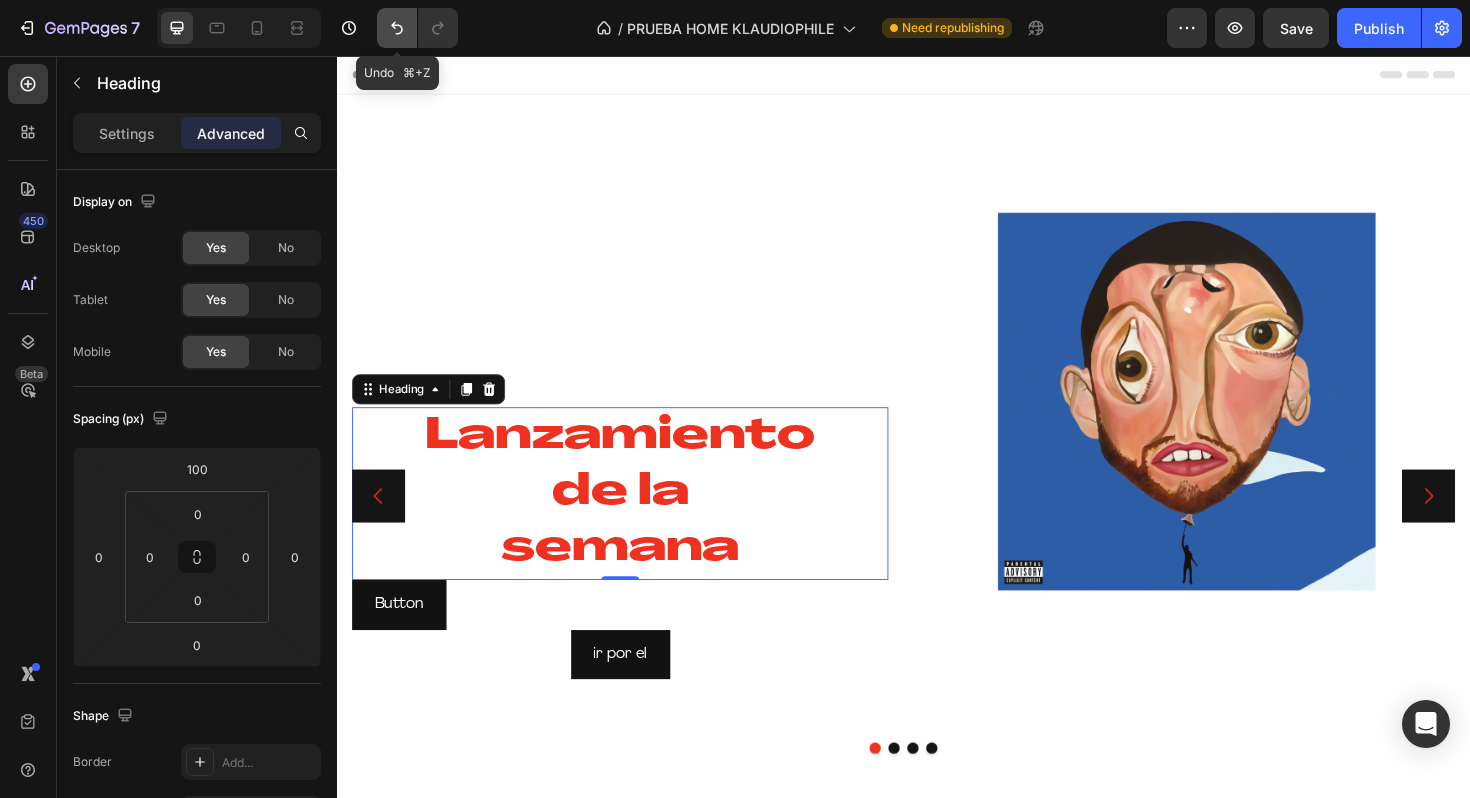 click 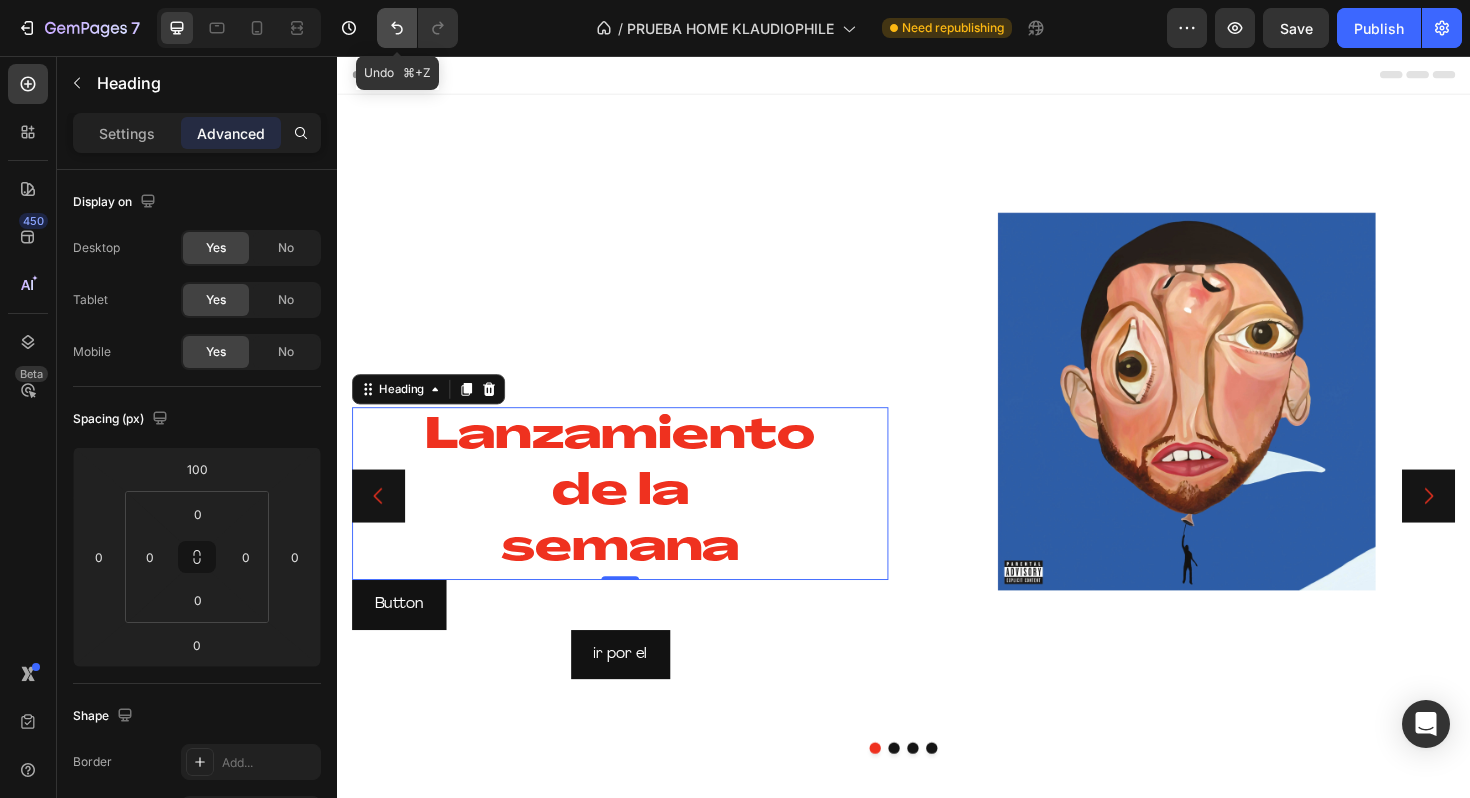 click 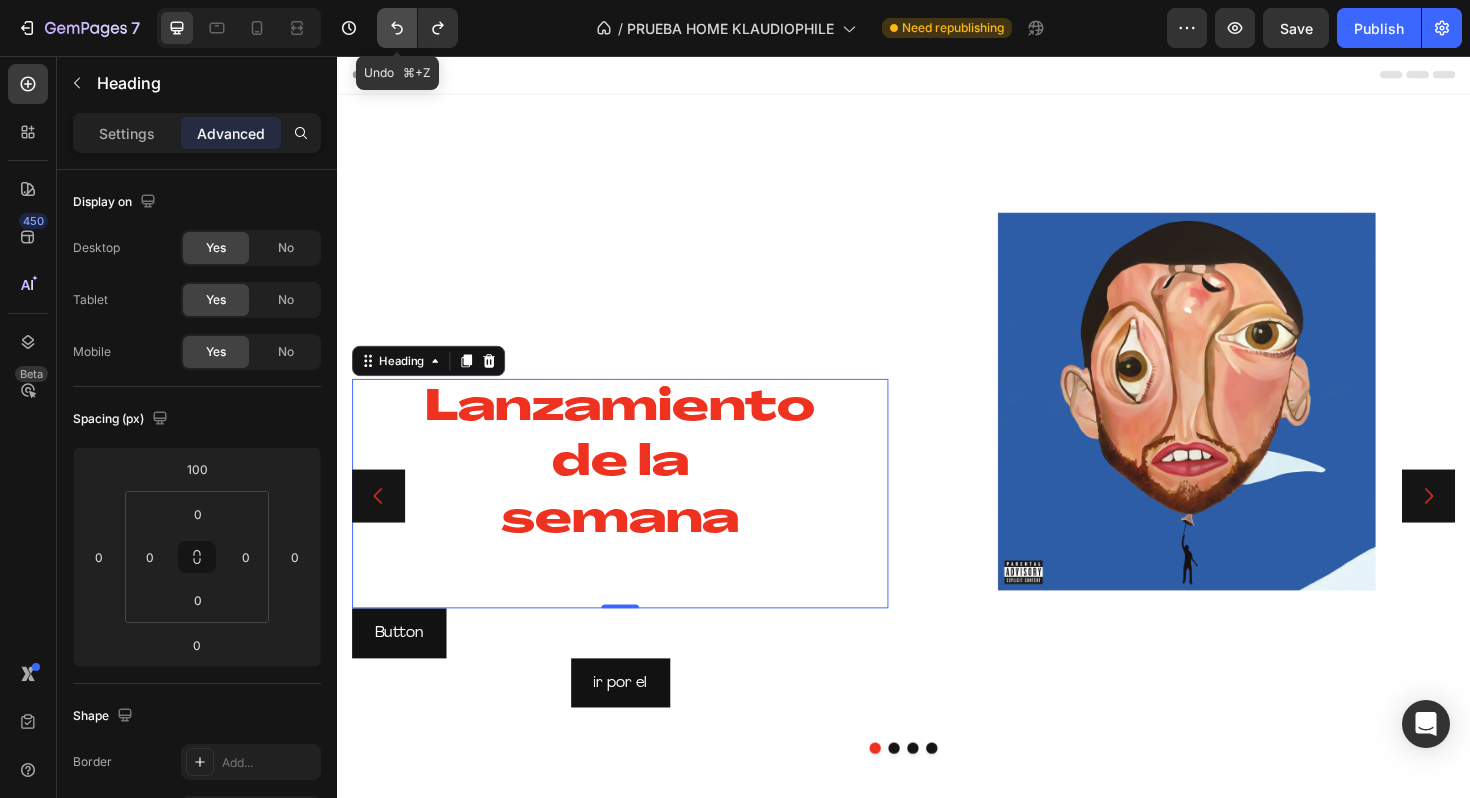 click 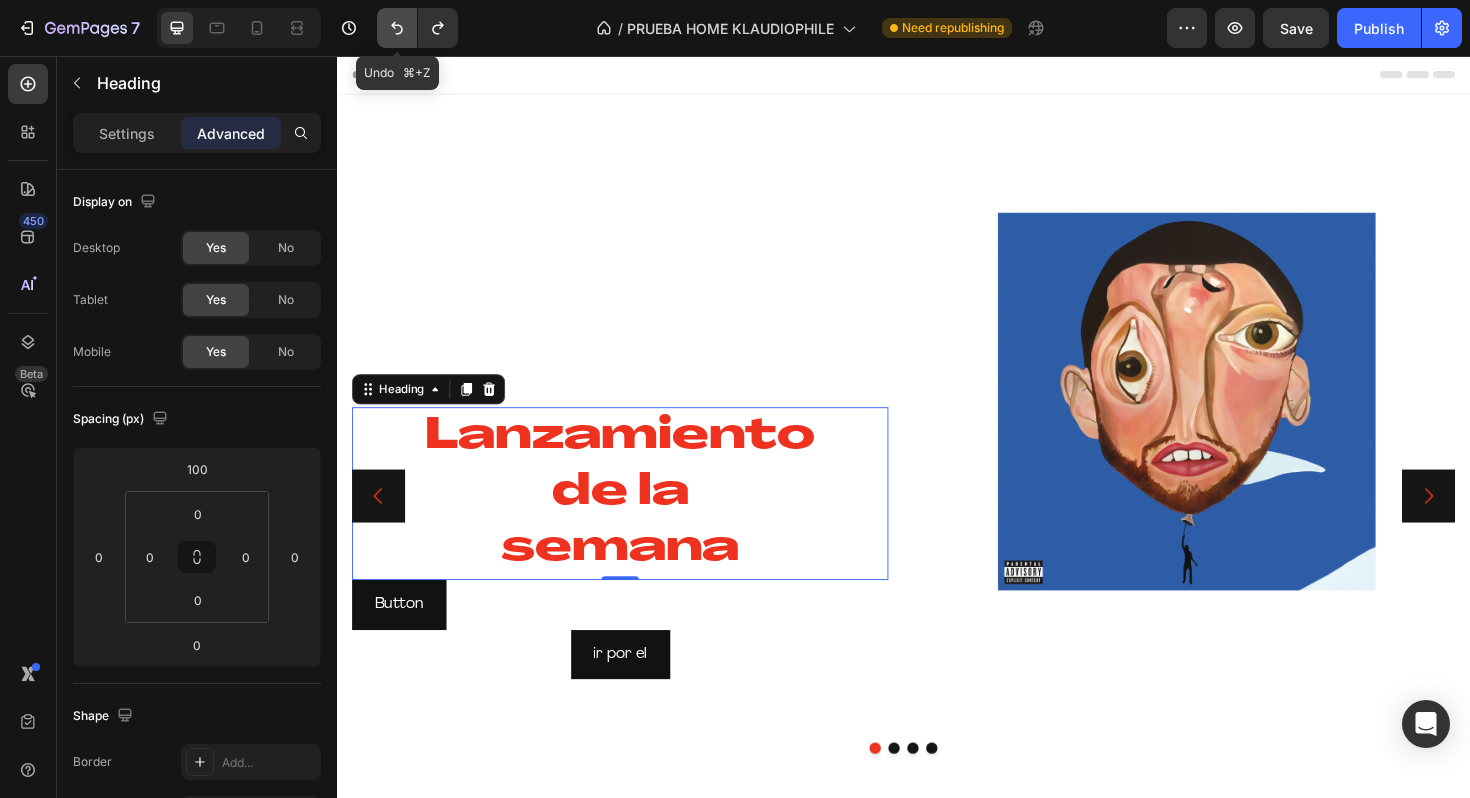 click 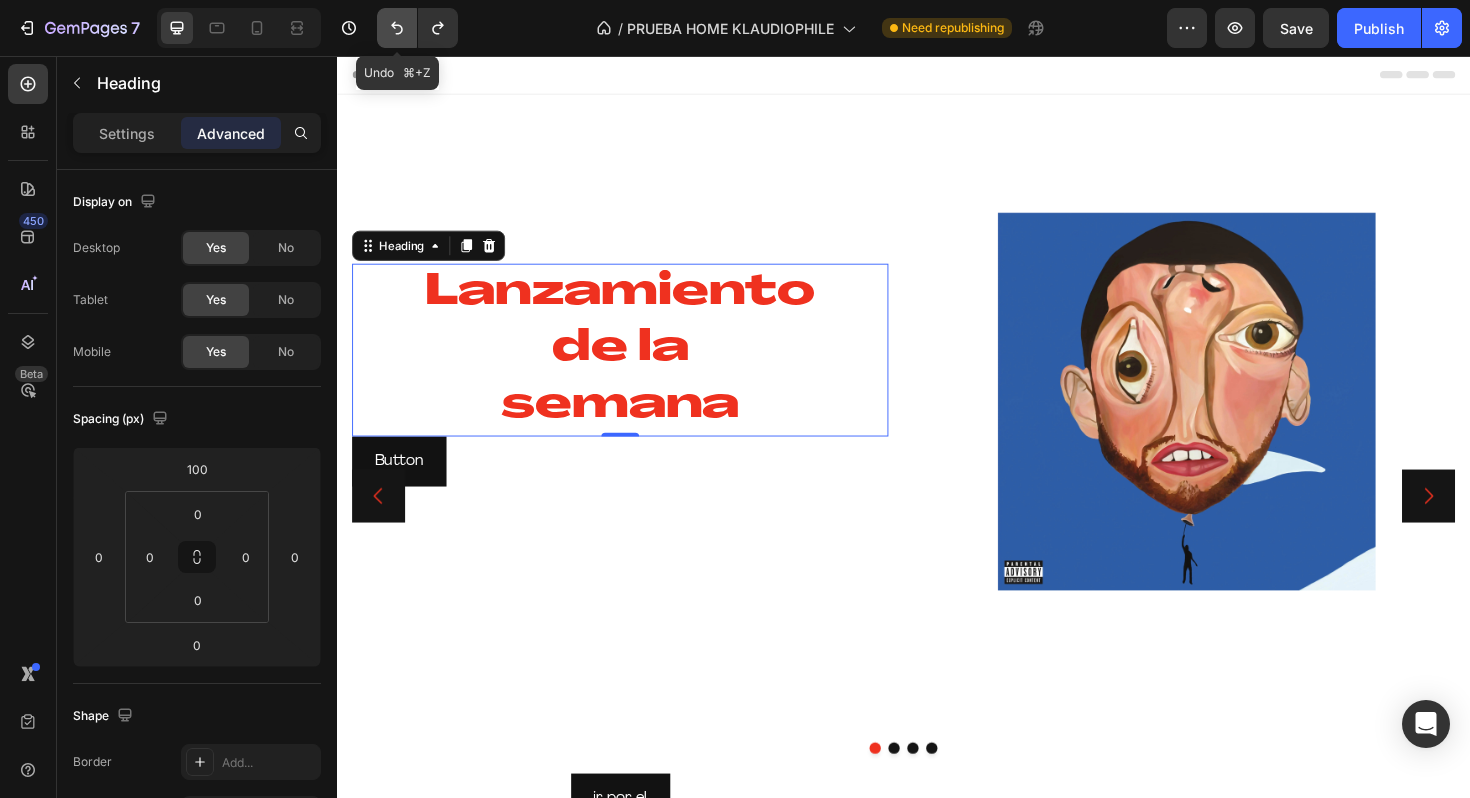 click 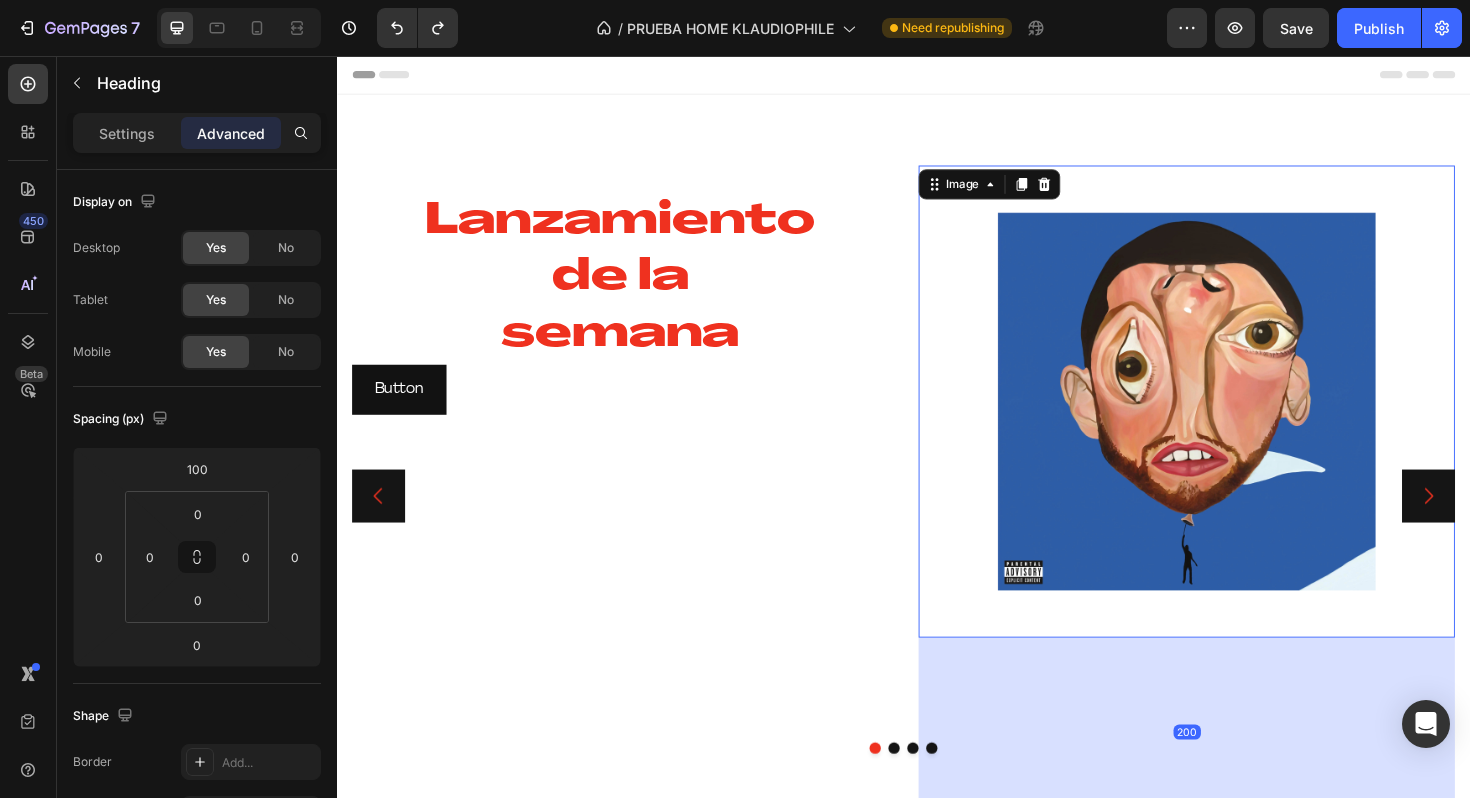 click at bounding box center [1237, 422] 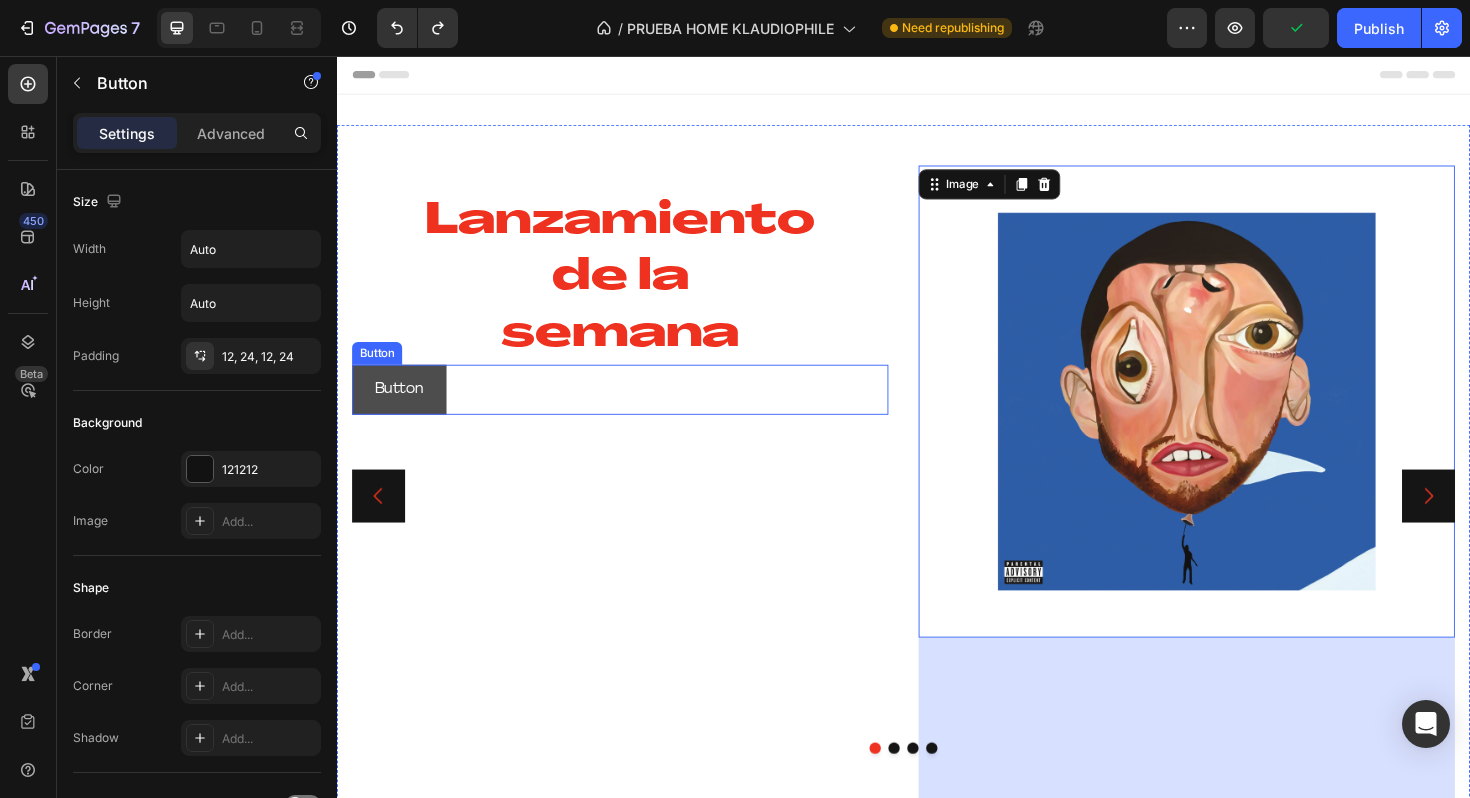 click on "Button" at bounding box center [403, 409] 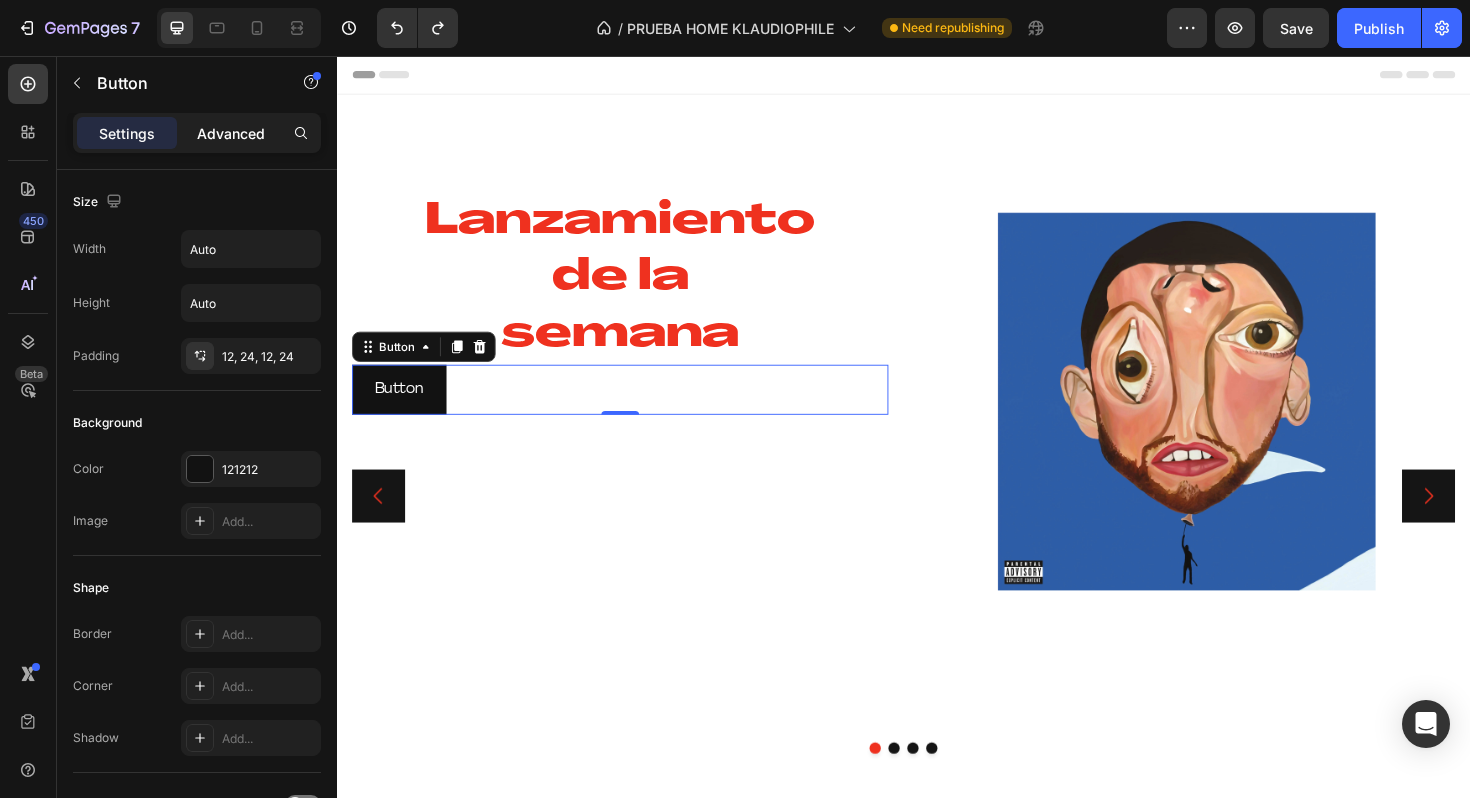 click on "Advanced" at bounding box center [231, 133] 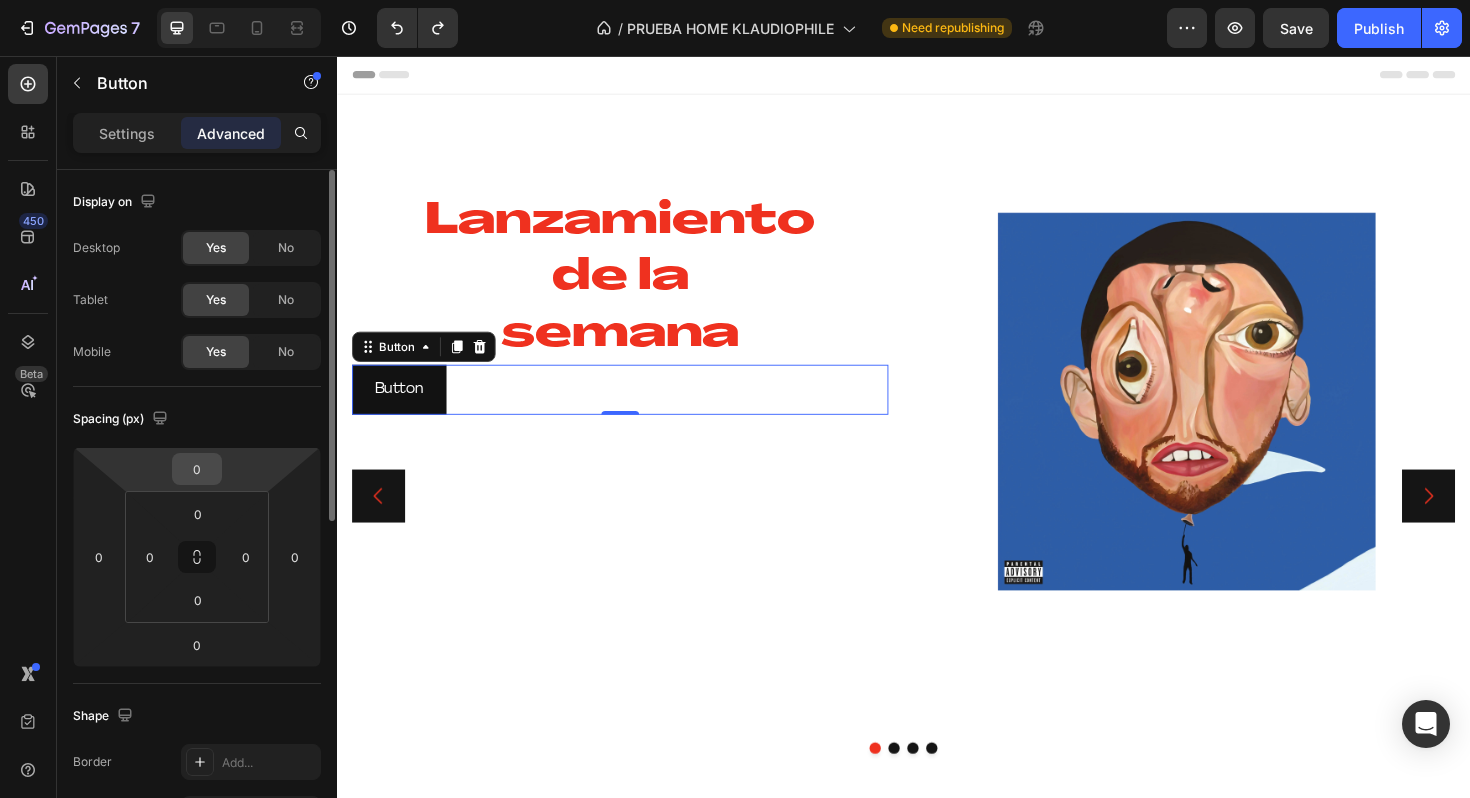 click on "0" at bounding box center (197, 469) 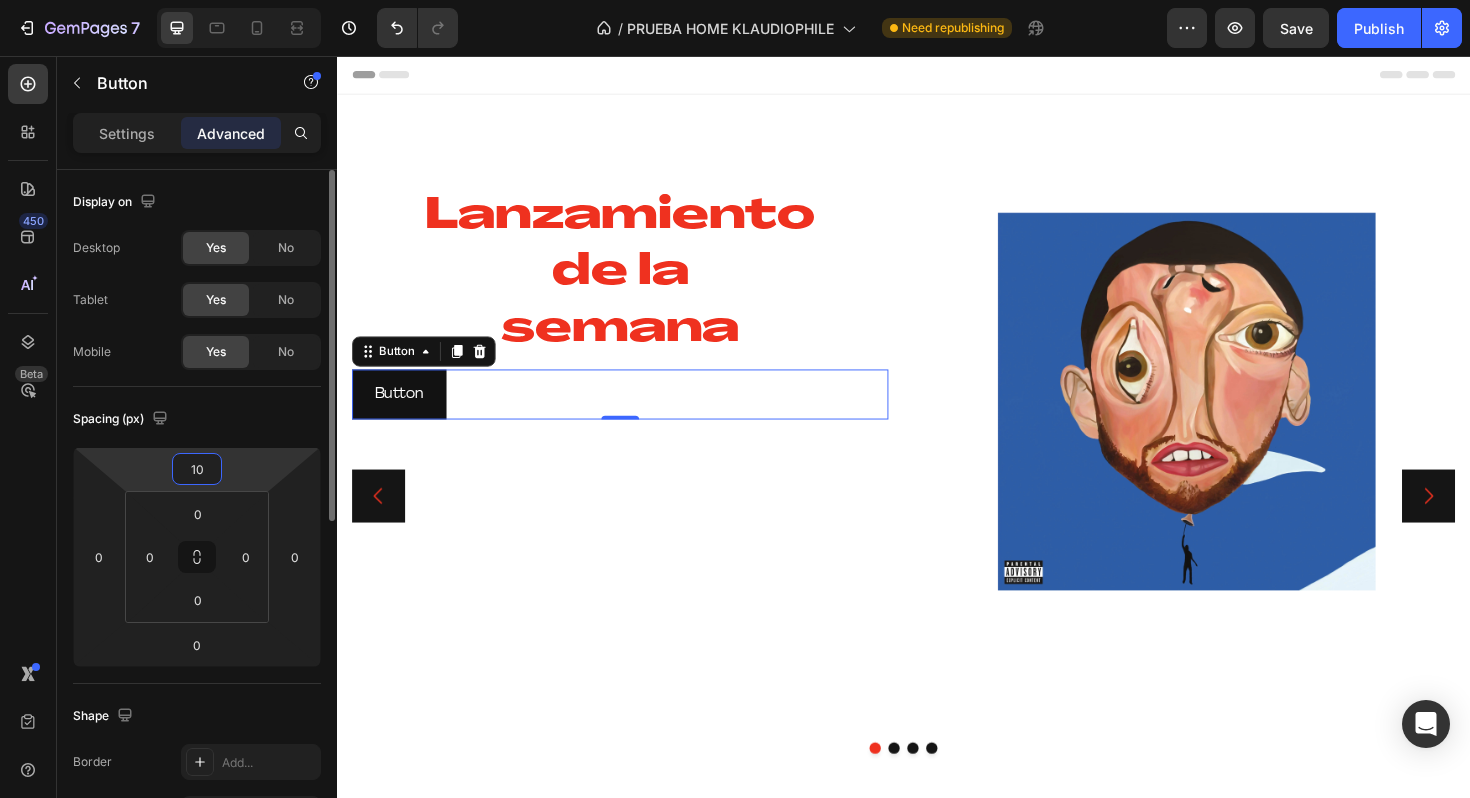 type on "1" 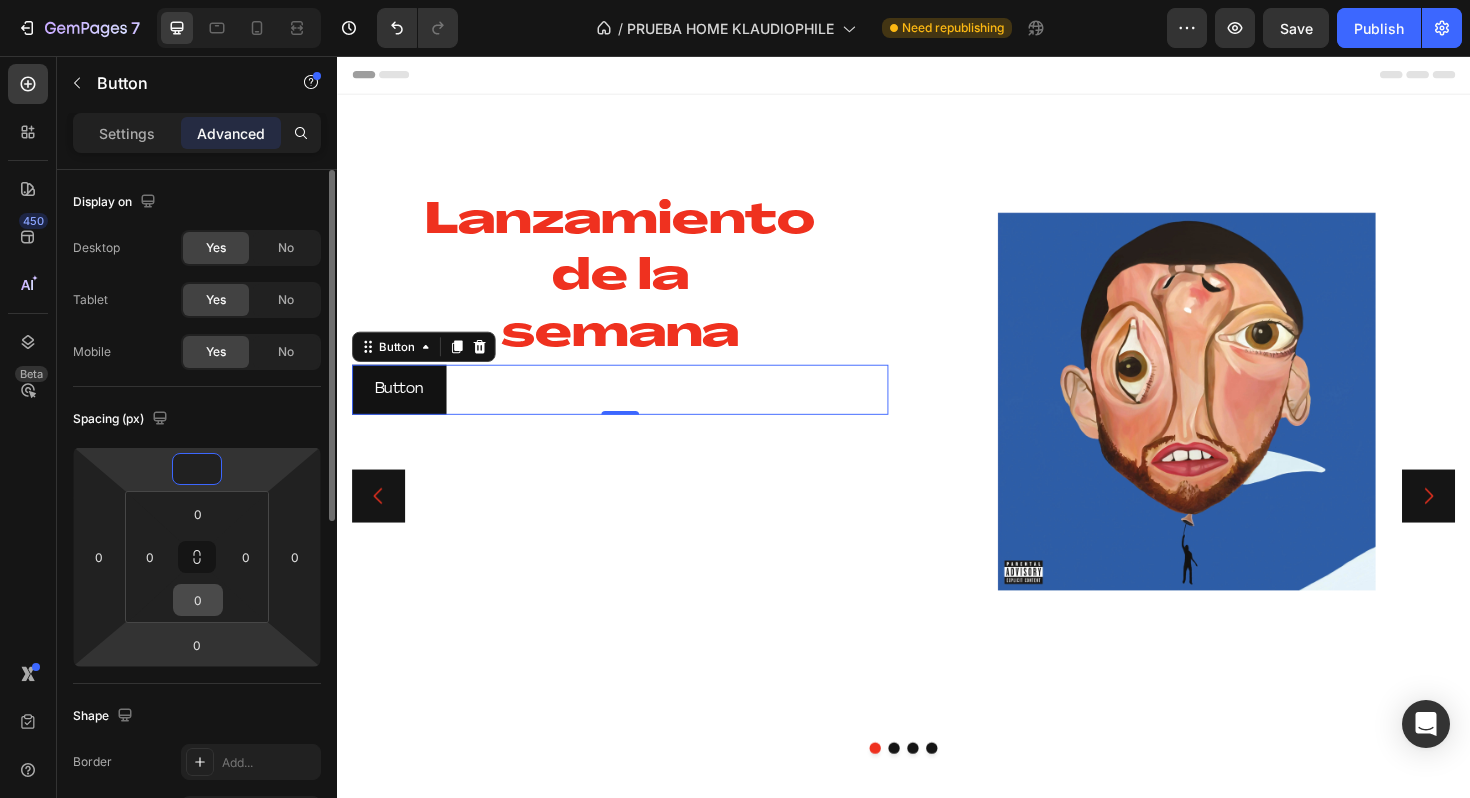 type on "0" 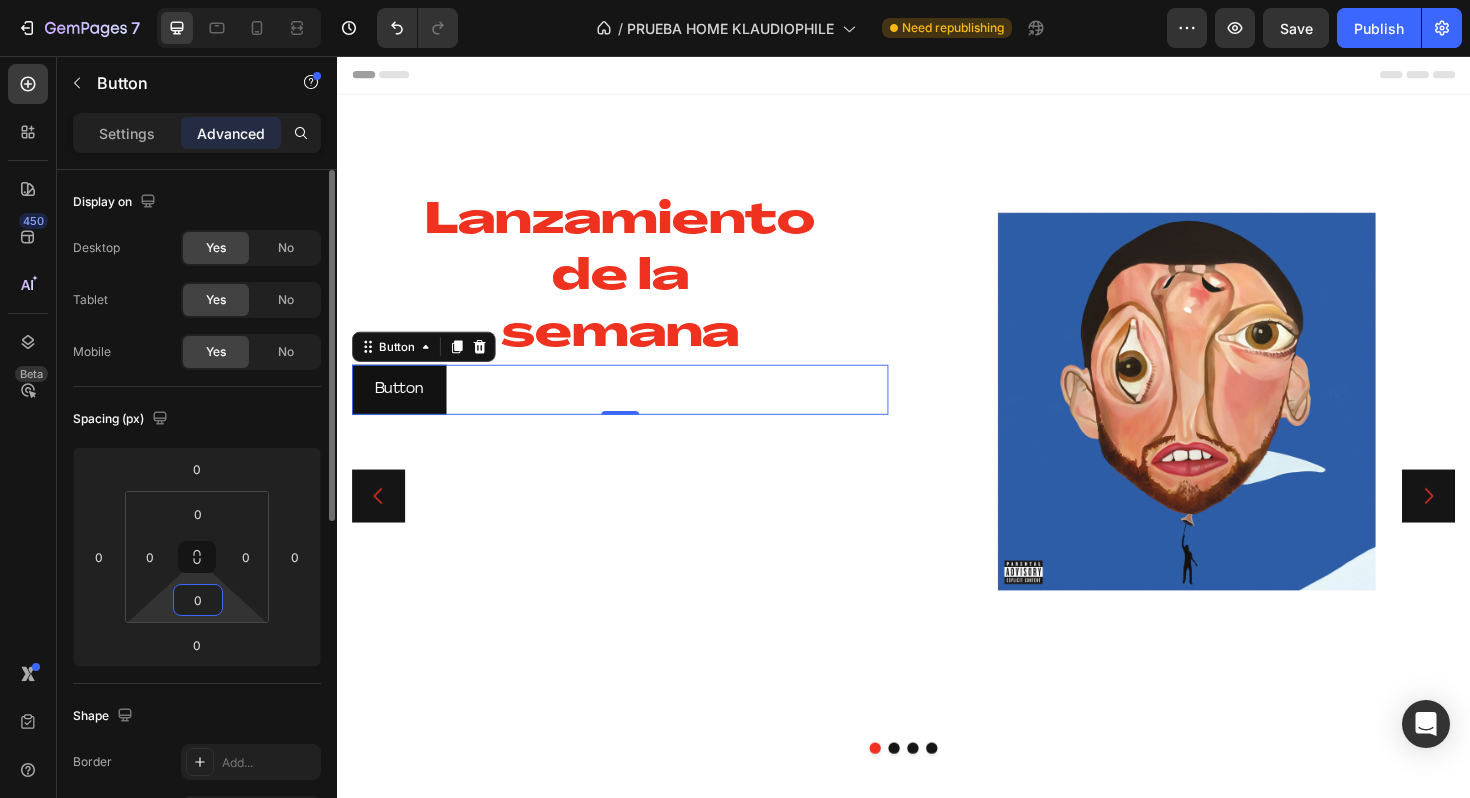 click on "0" at bounding box center (198, 600) 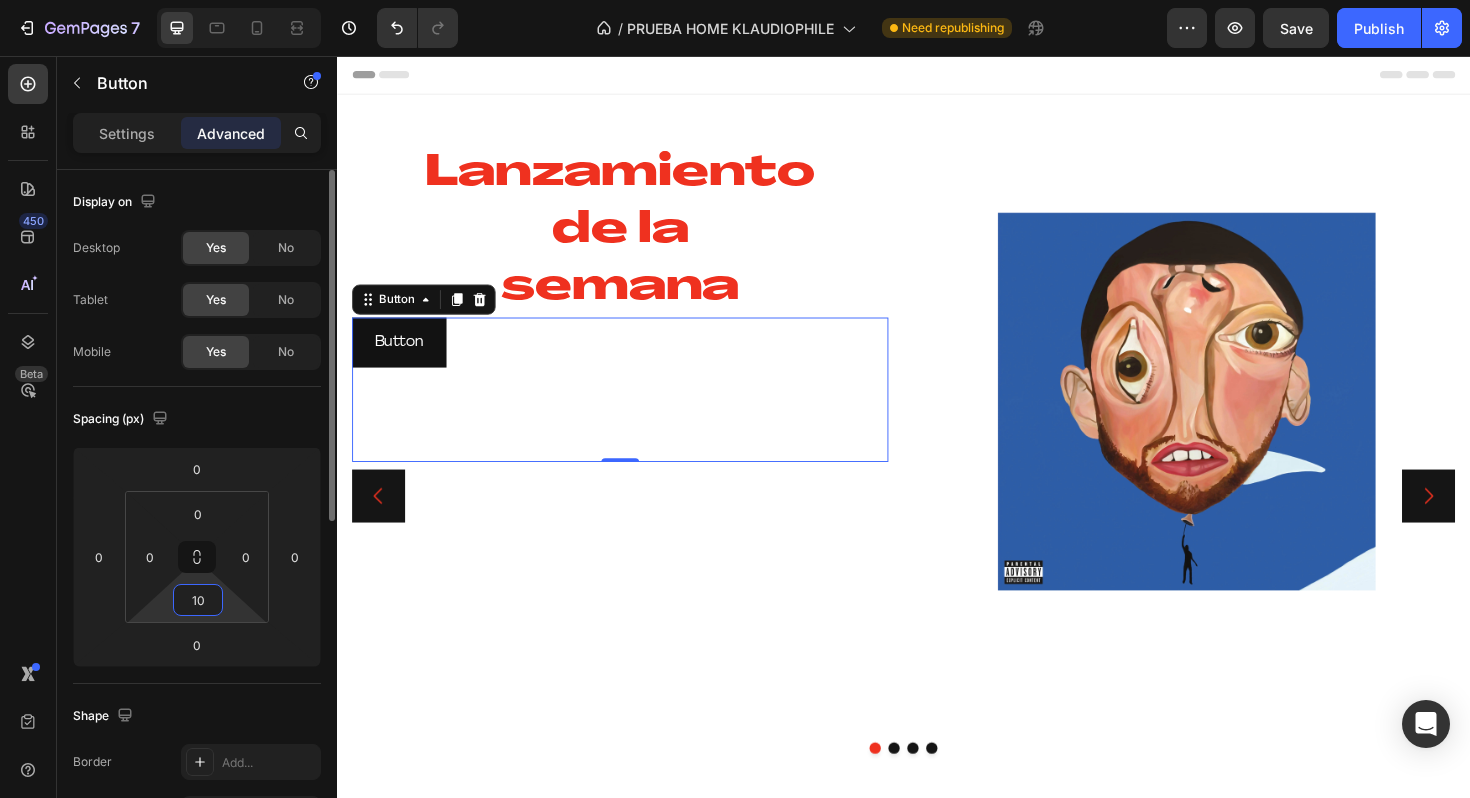 type on "1" 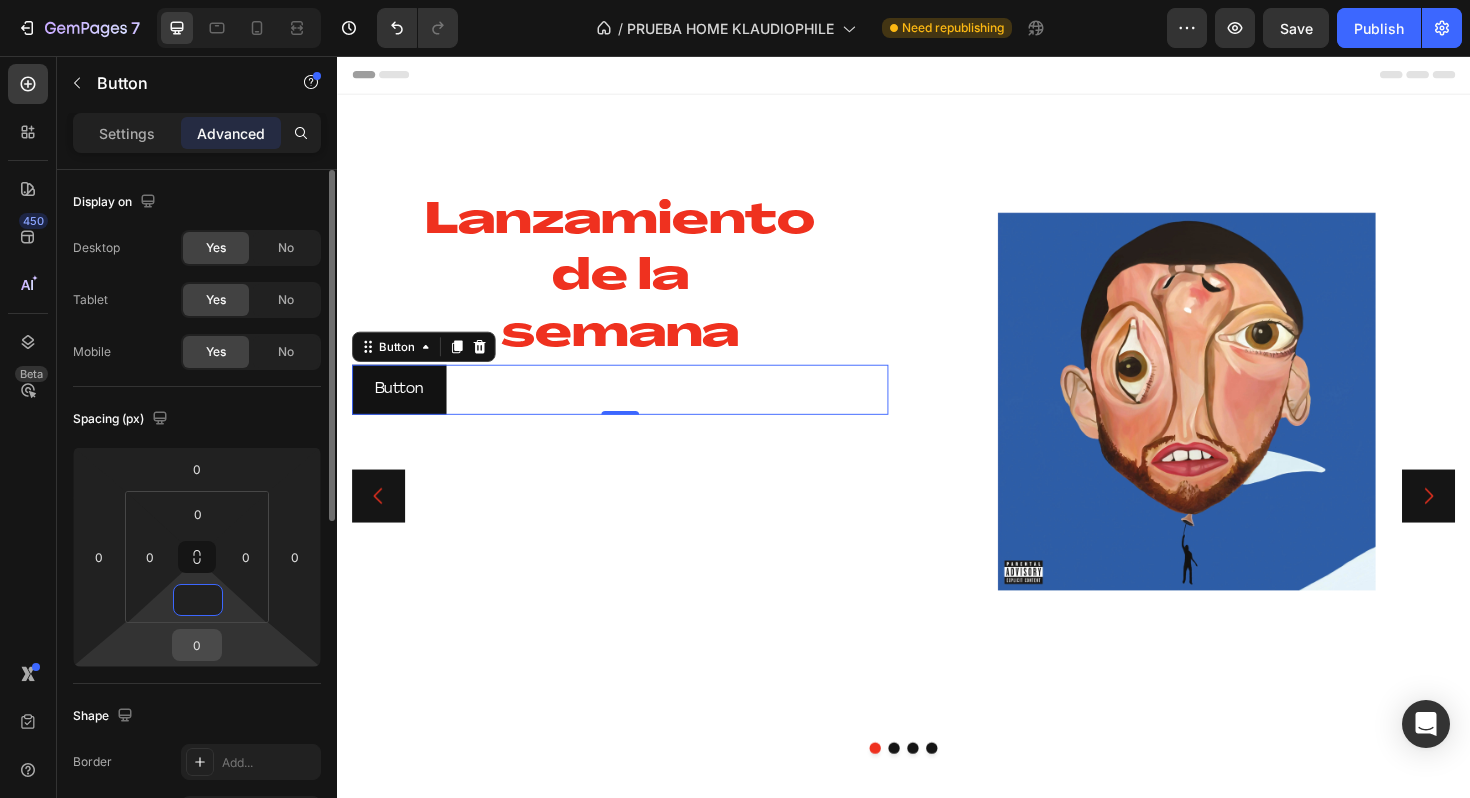 type on "0" 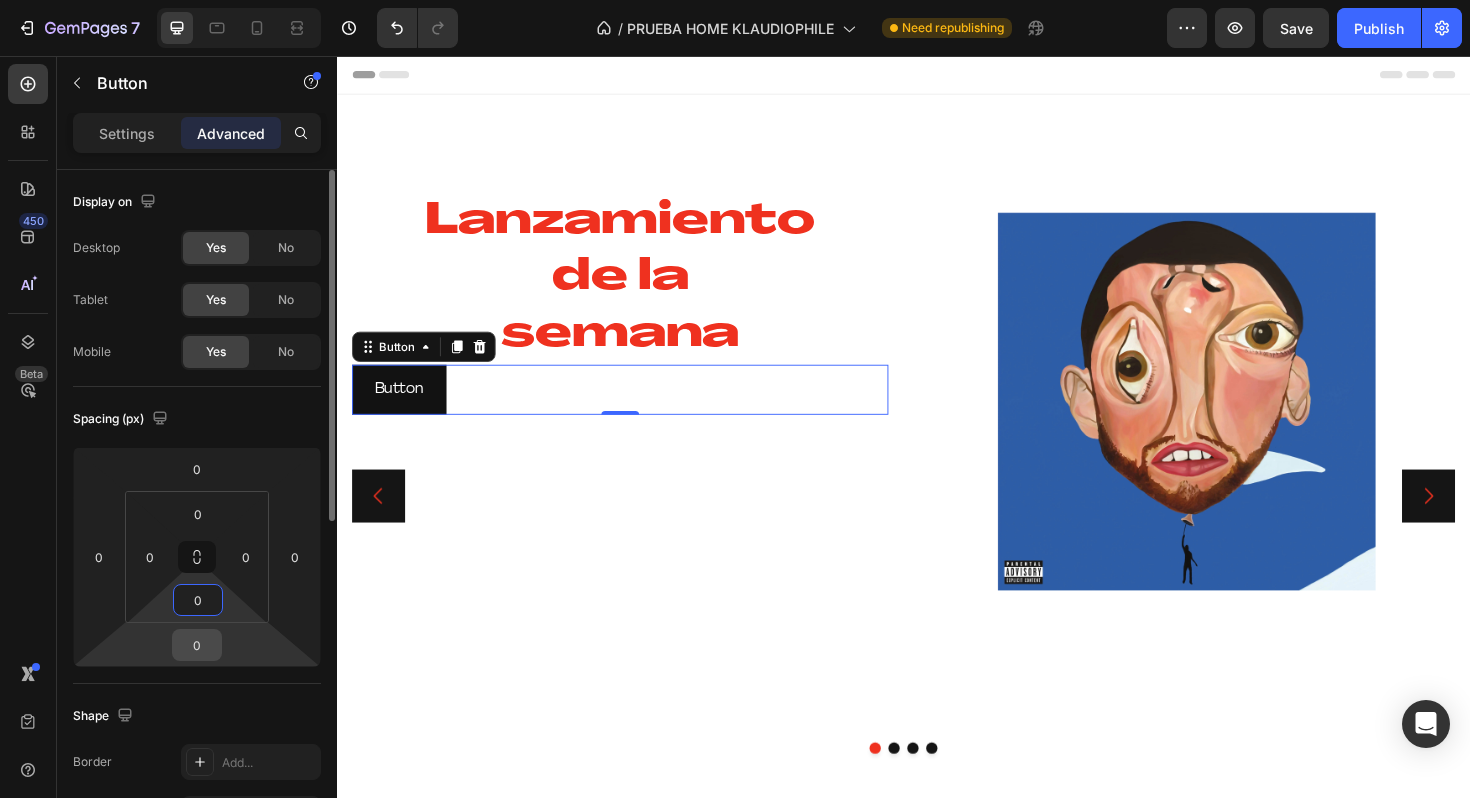 click on "0" at bounding box center (197, 645) 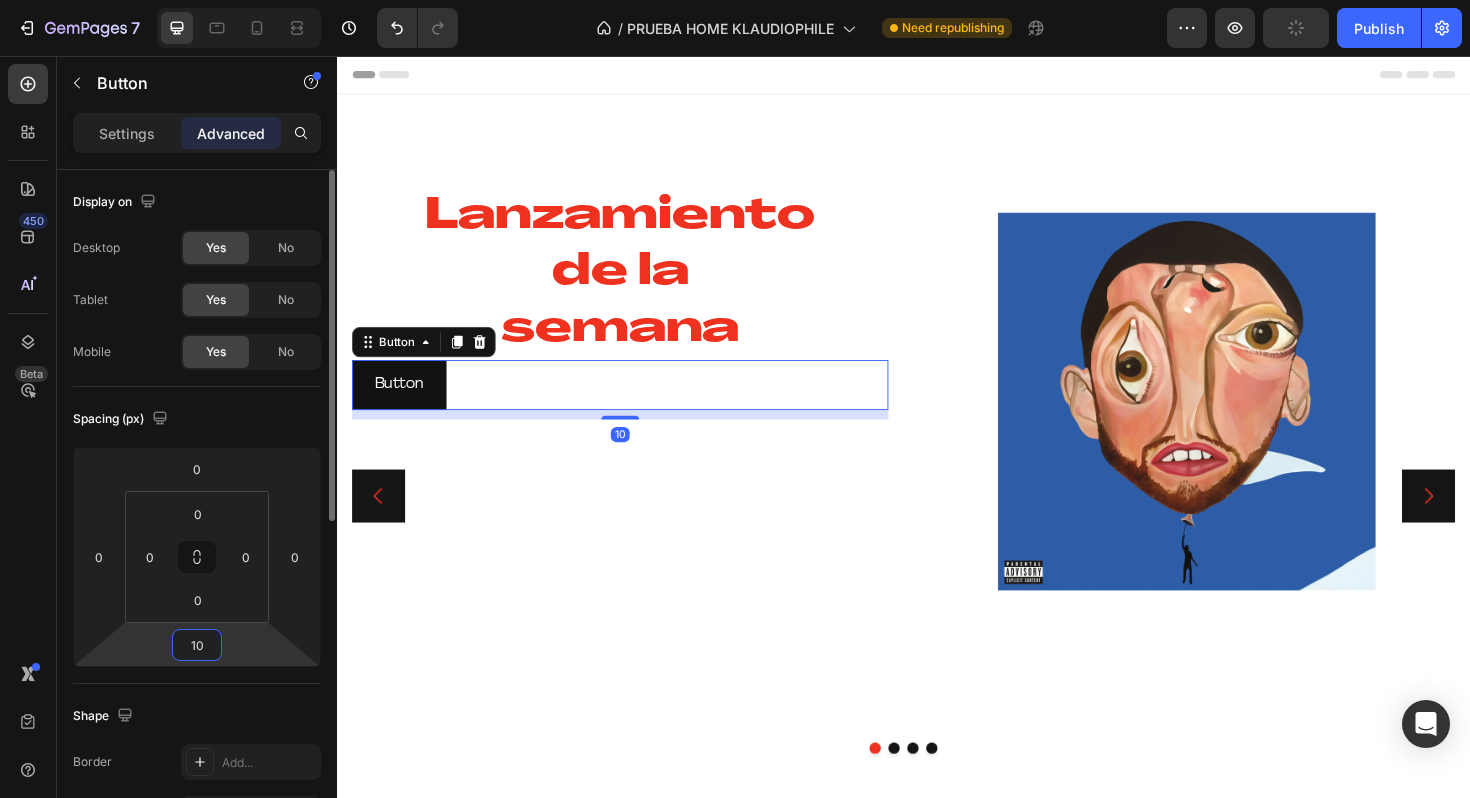 type on "1" 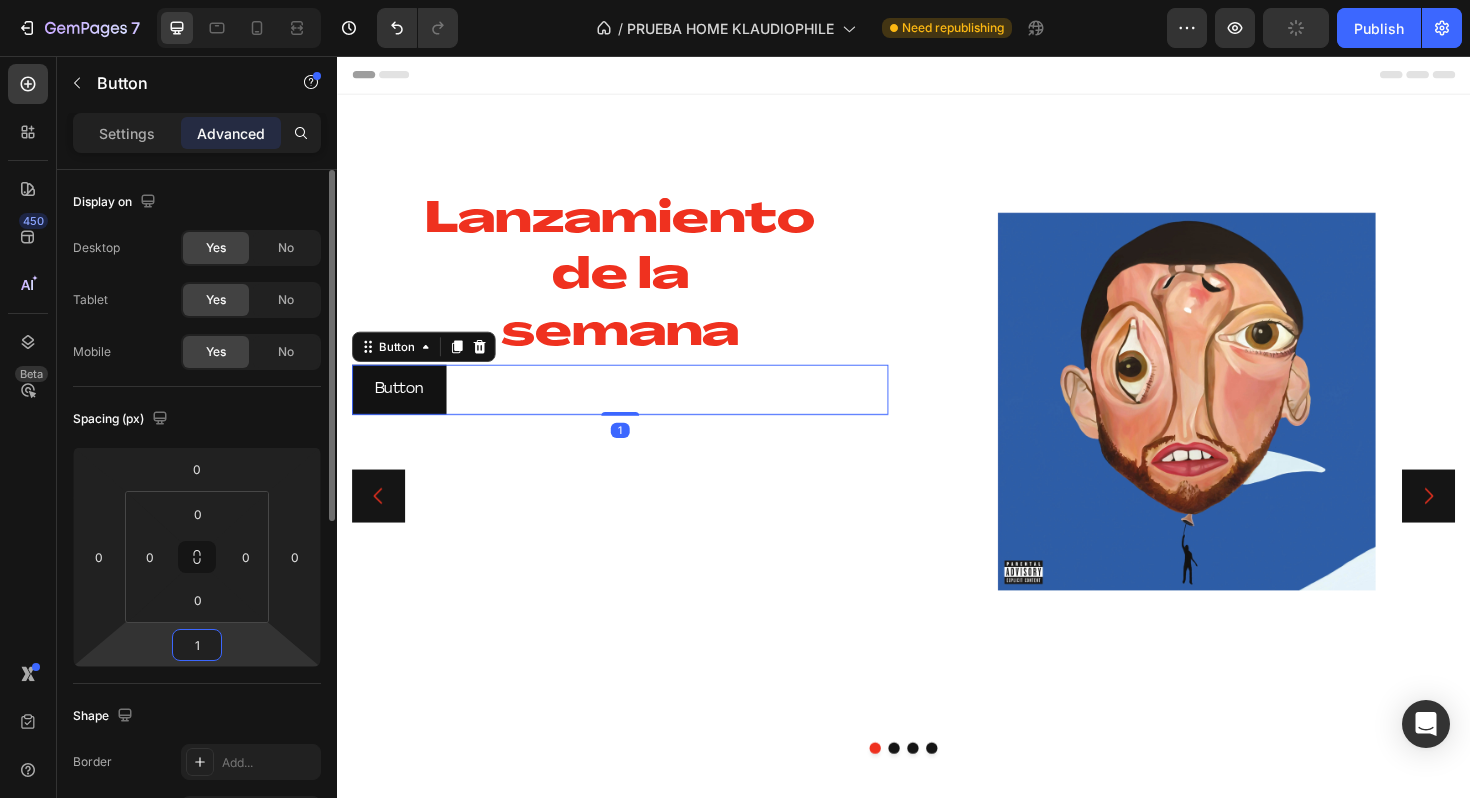 type 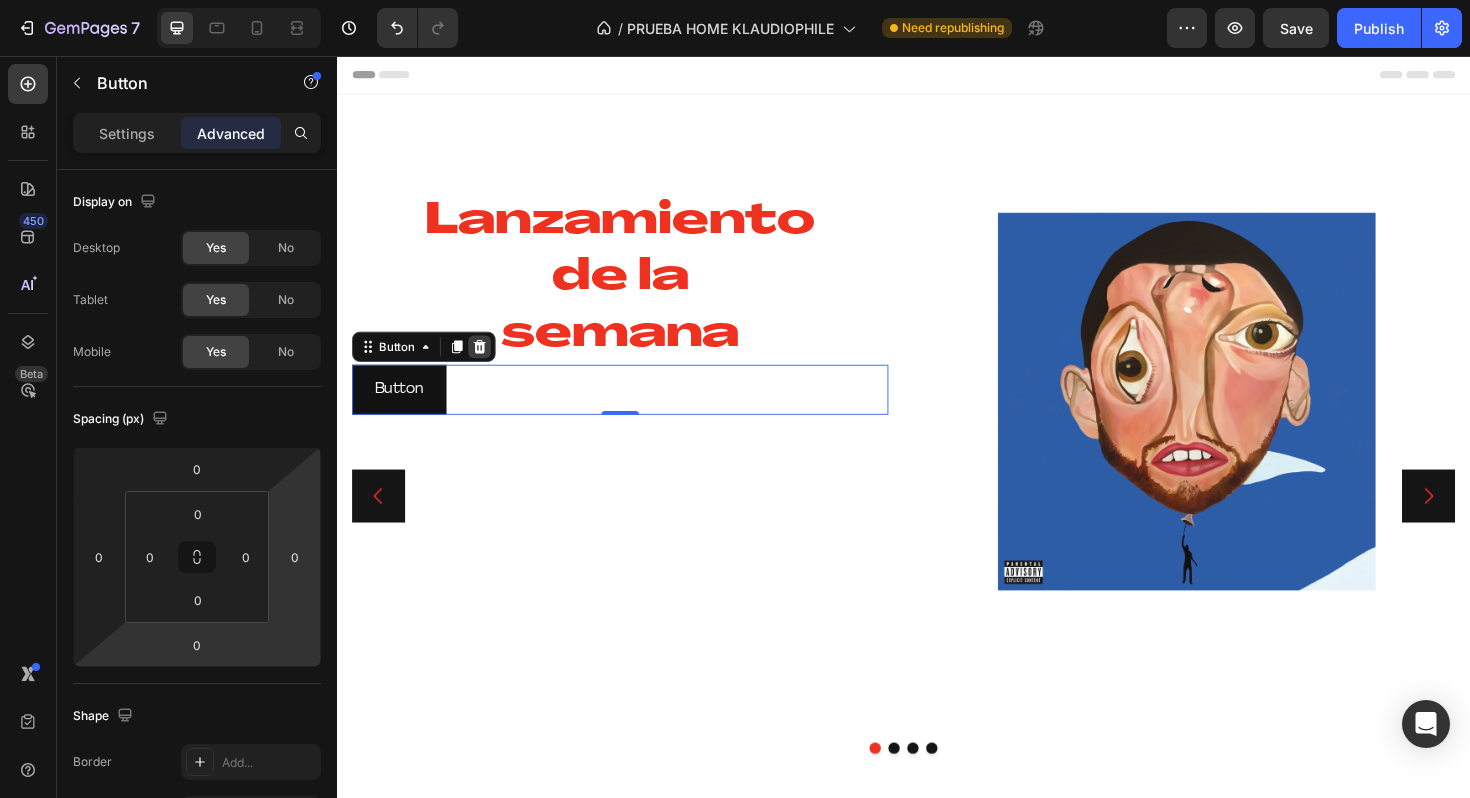click 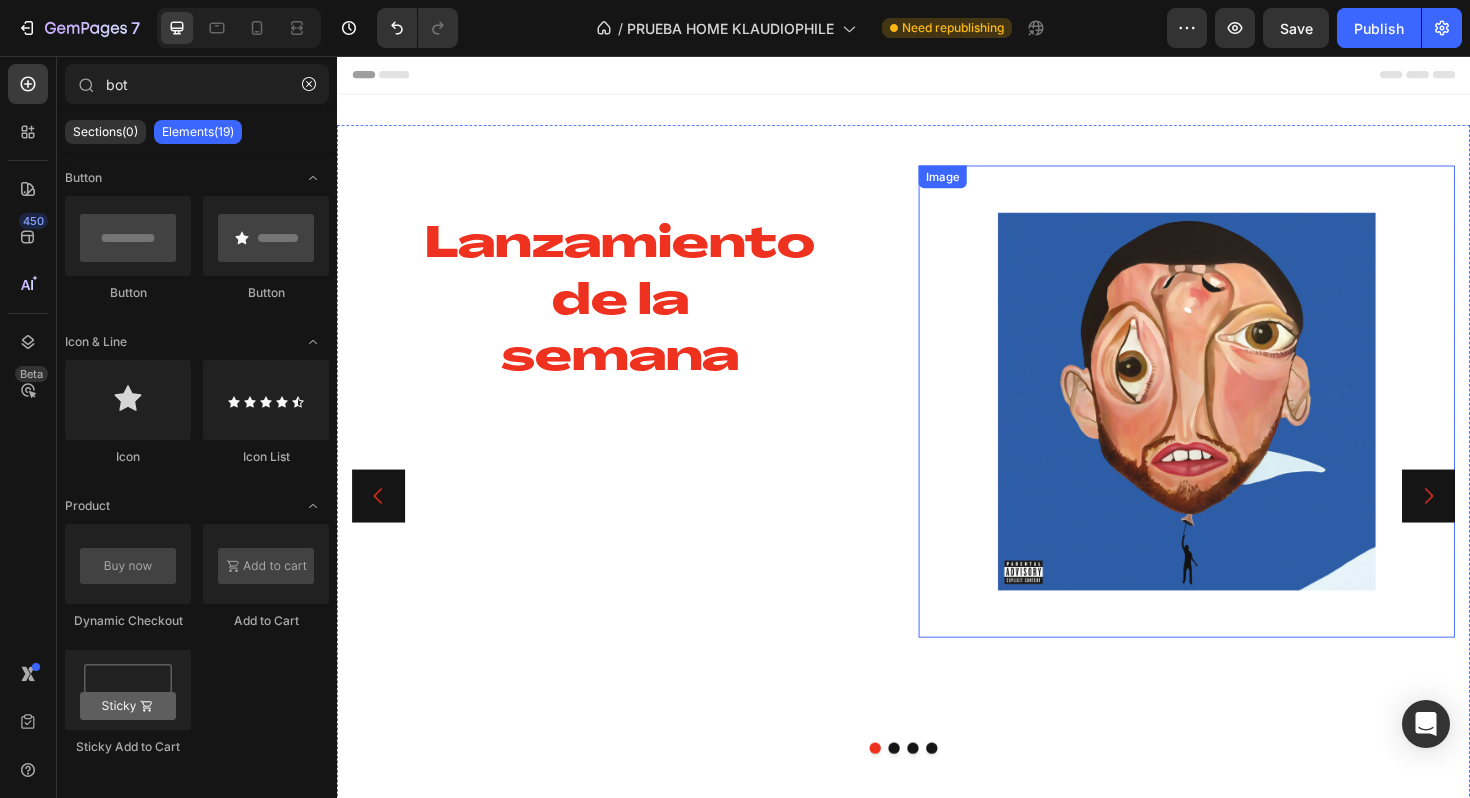 click at bounding box center (1237, 422) 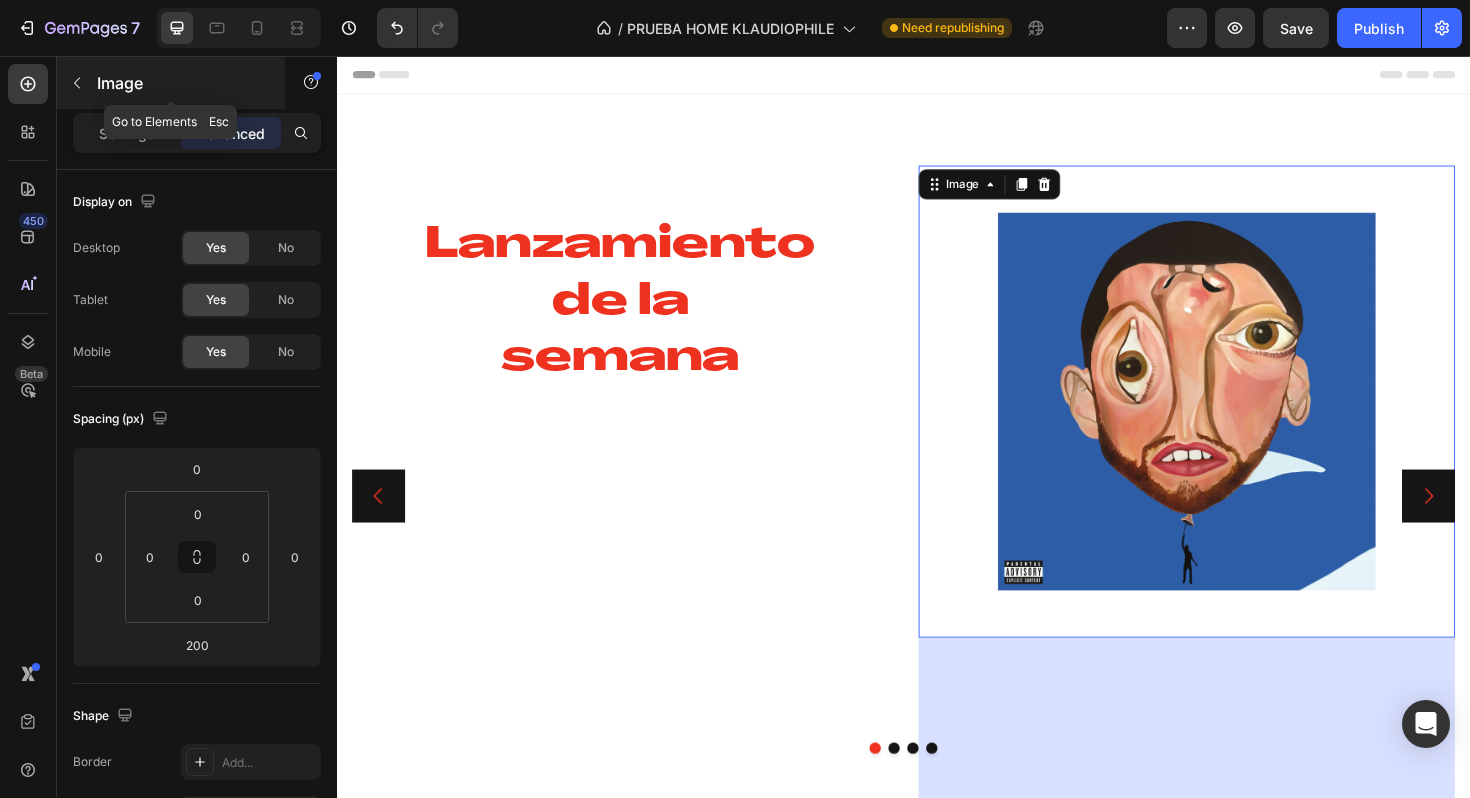 click 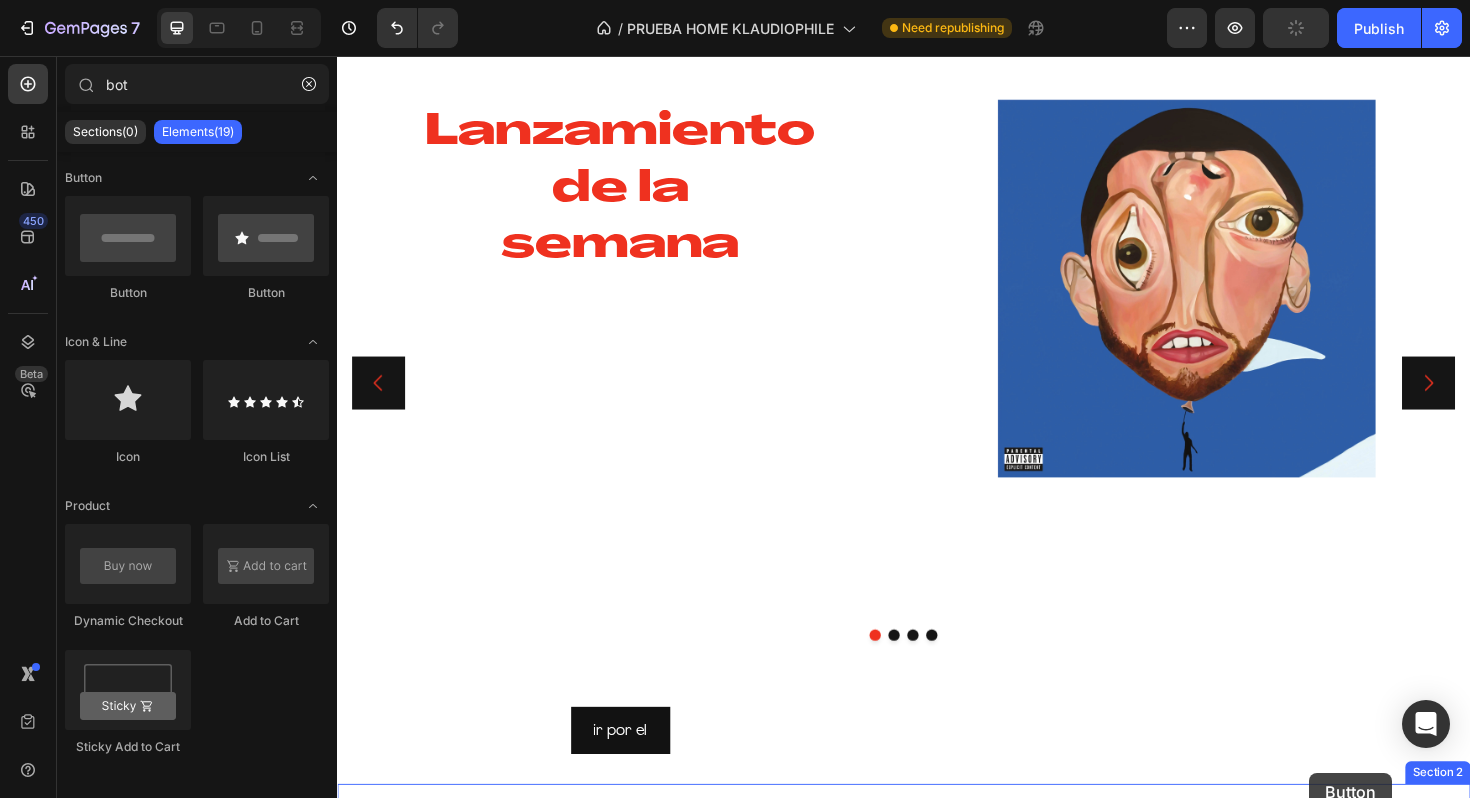 scroll, scrollTop: 271, scrollLeft: 0, axis: vertical 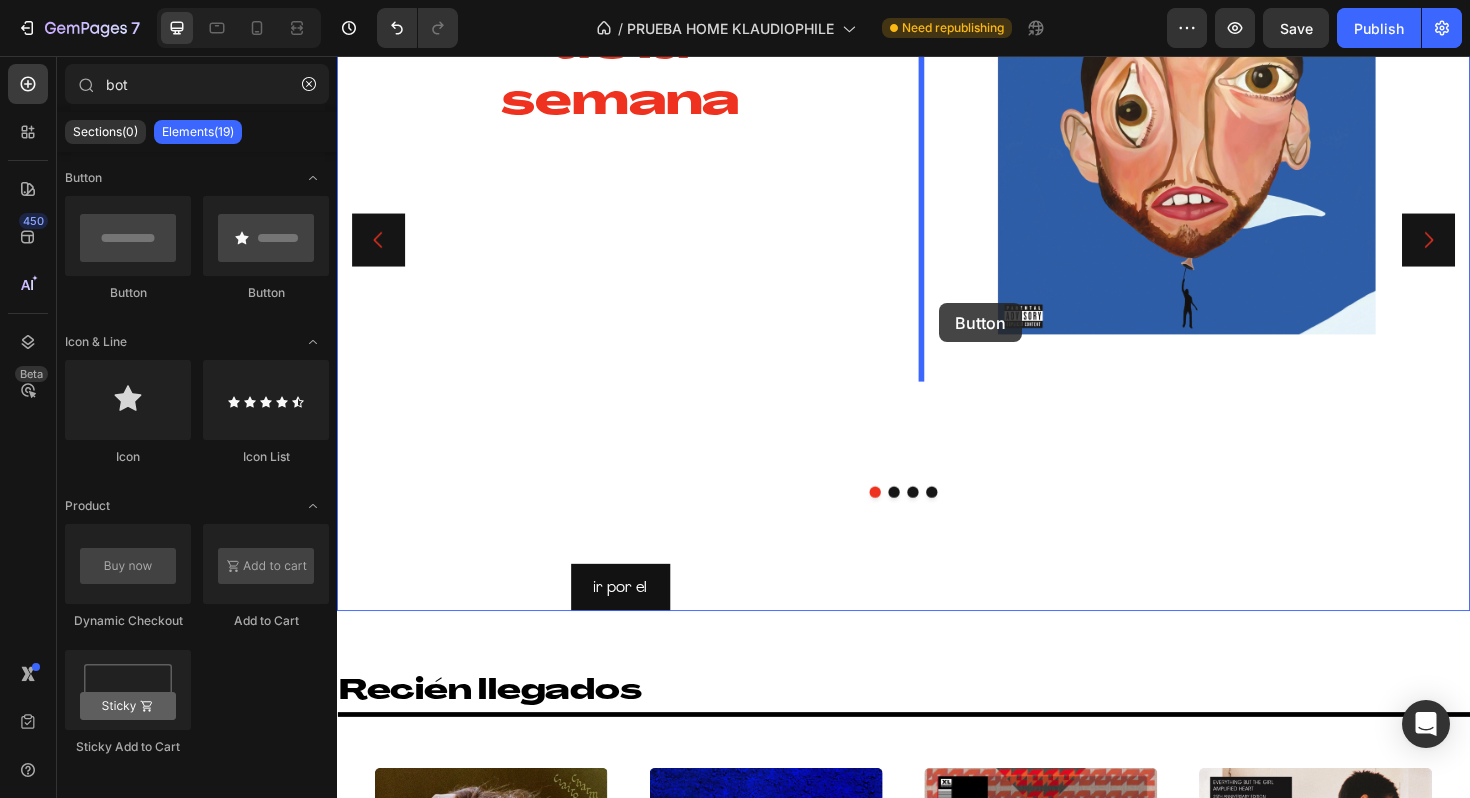 drag, startPoint x: 478, startPoint y: 311, endPoint x: 975, endPoint y: 318, distance: 497.0493 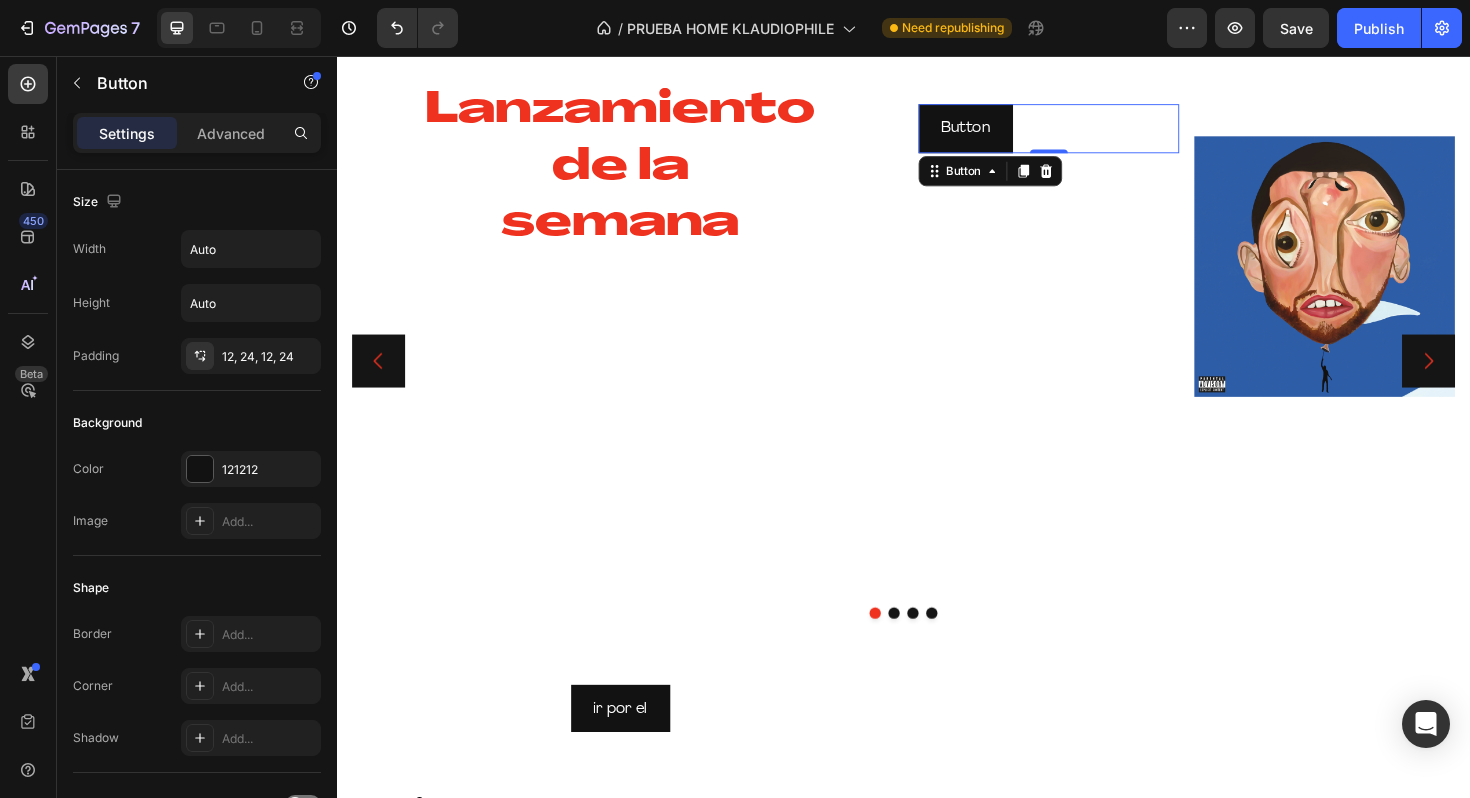 scroll, scrollTop: 13, scrollLeft: 0, axis: vertical 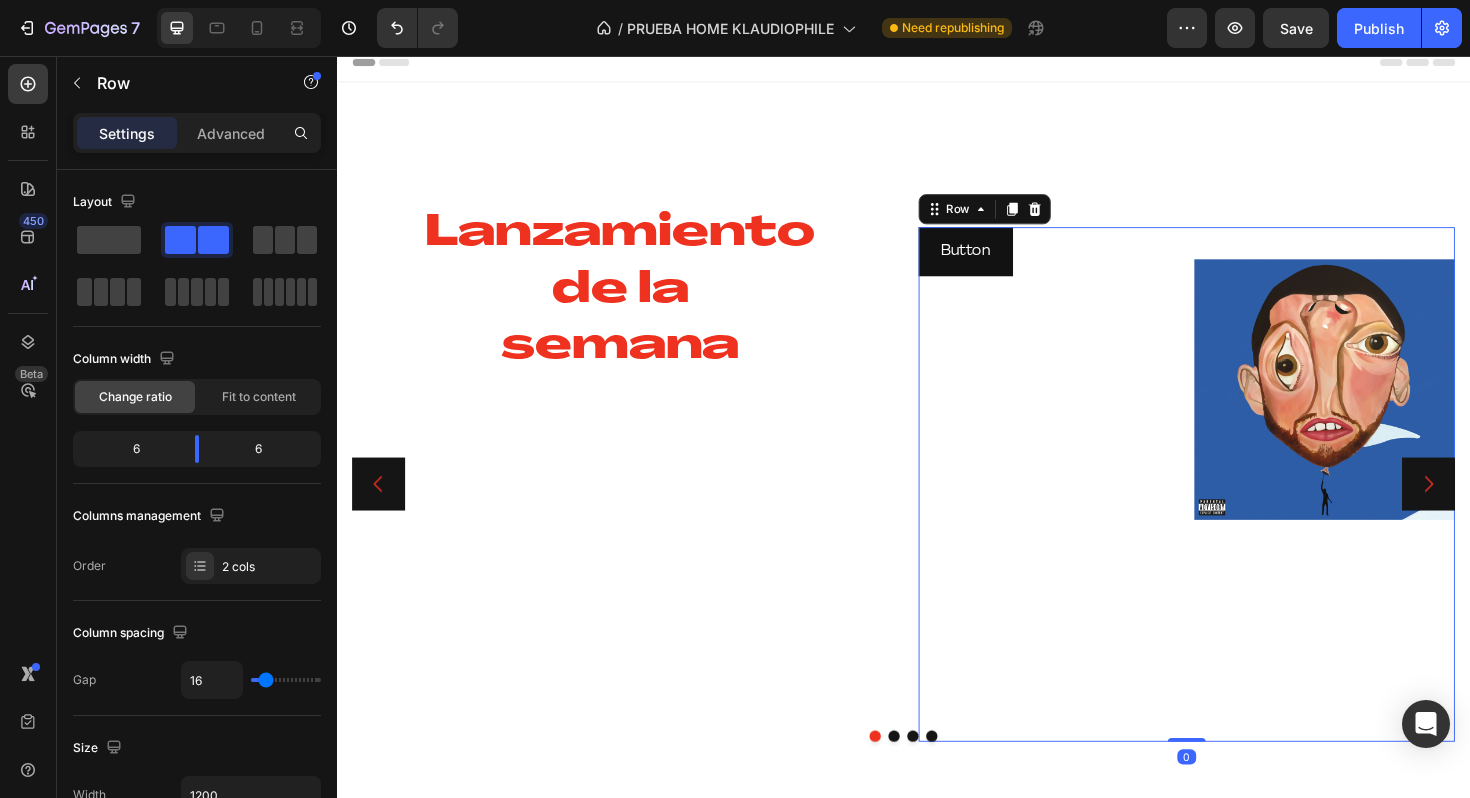 click on "Button Button" at bounding box center [1091, 509] 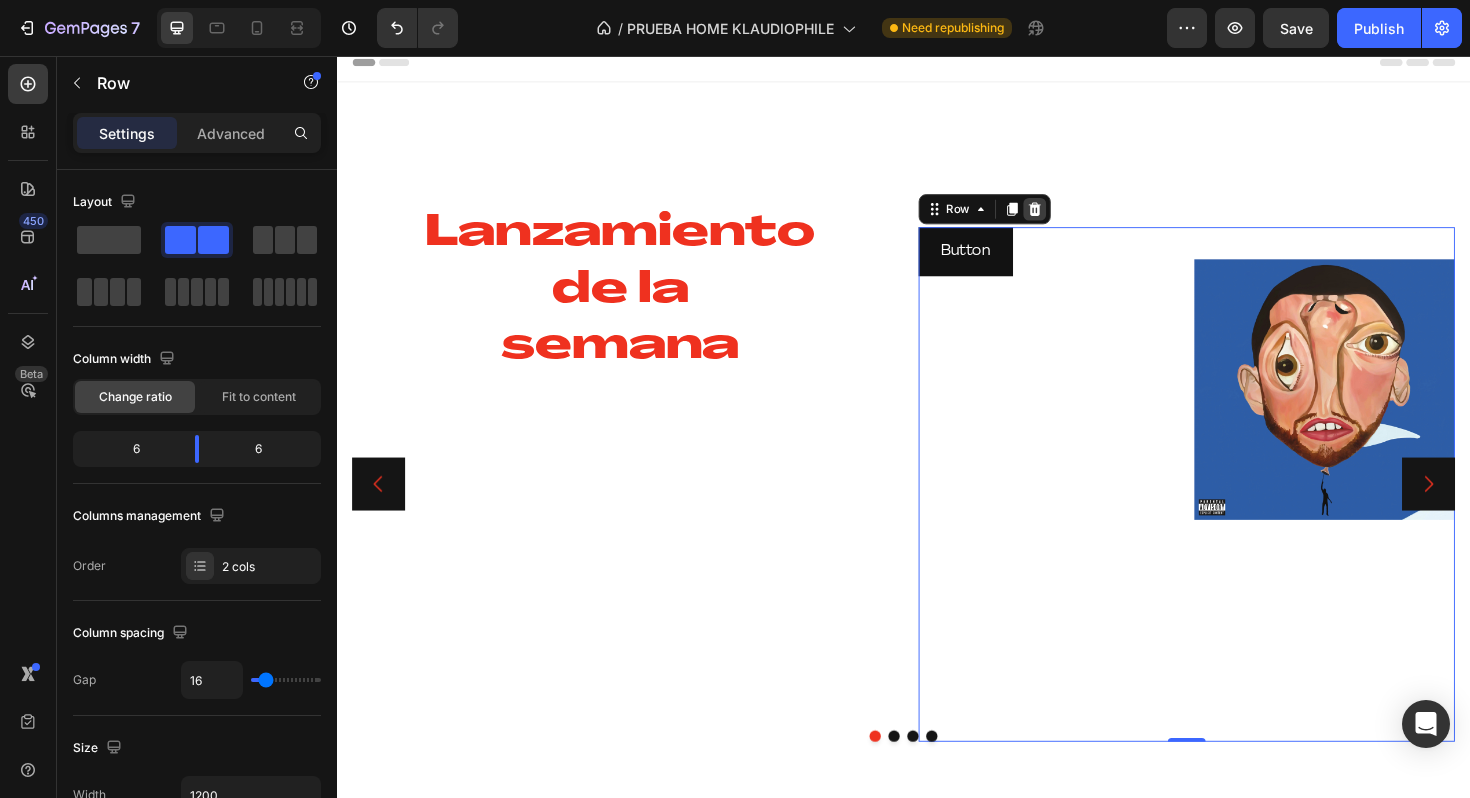 click 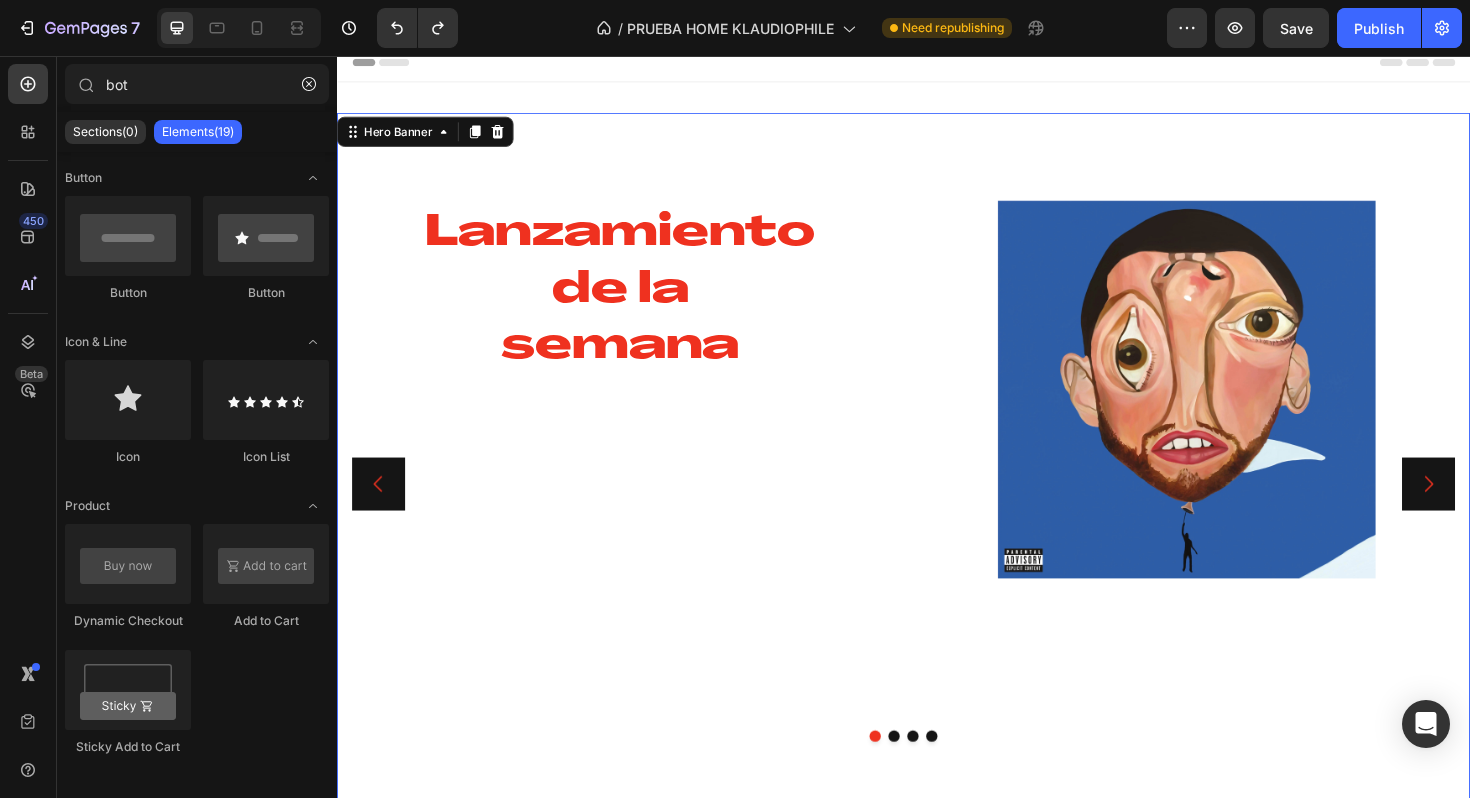 click on "Lanzamiento de la semana Heading ¡Discos raros que solo encontrarás un par de veces a la venta!  ¡Hazte con ellos antes de que desaparezcan! Text Block ir por el Button" at bounding box center (637, 508) 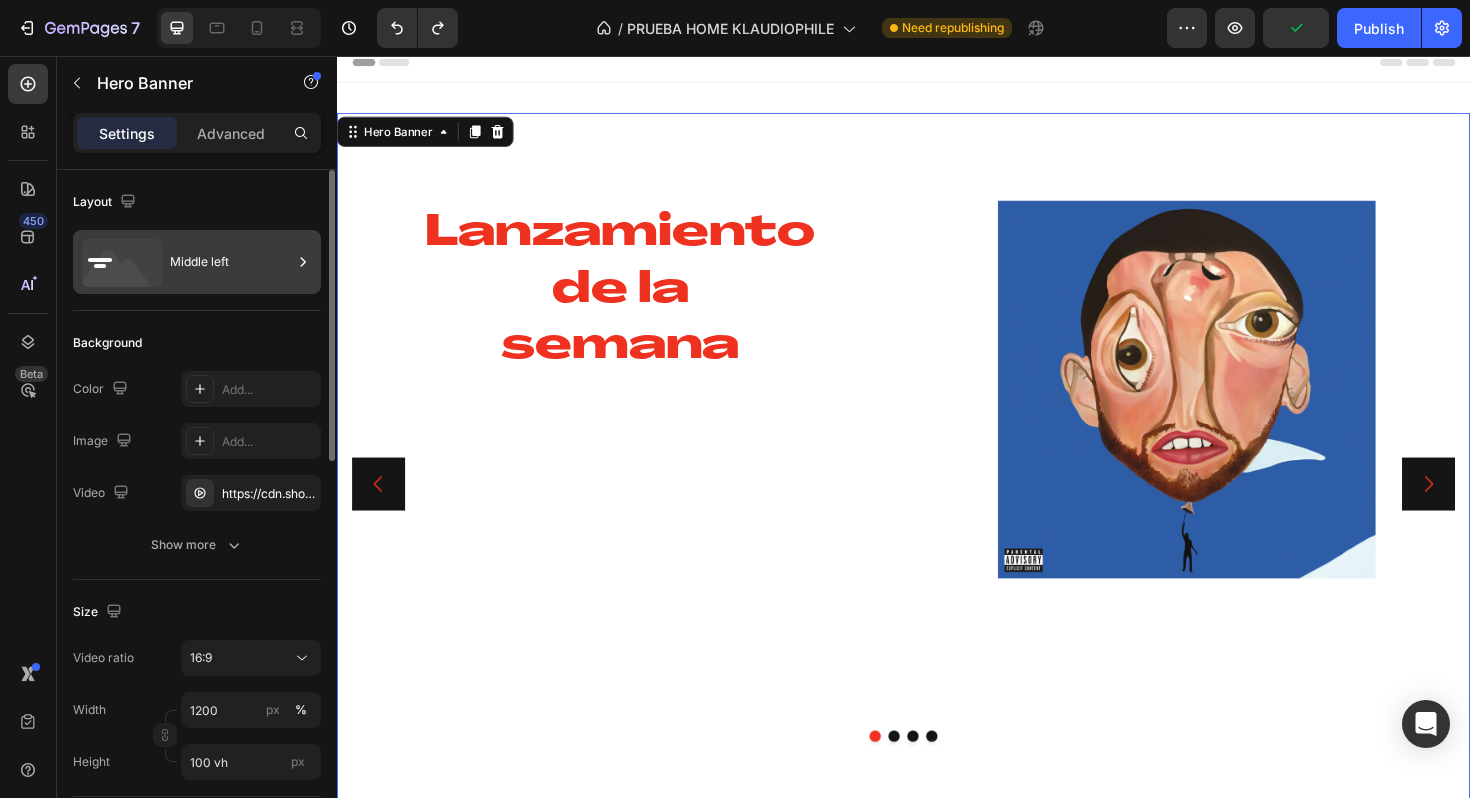 click on "Middle left" at bounding box center [231, 262] 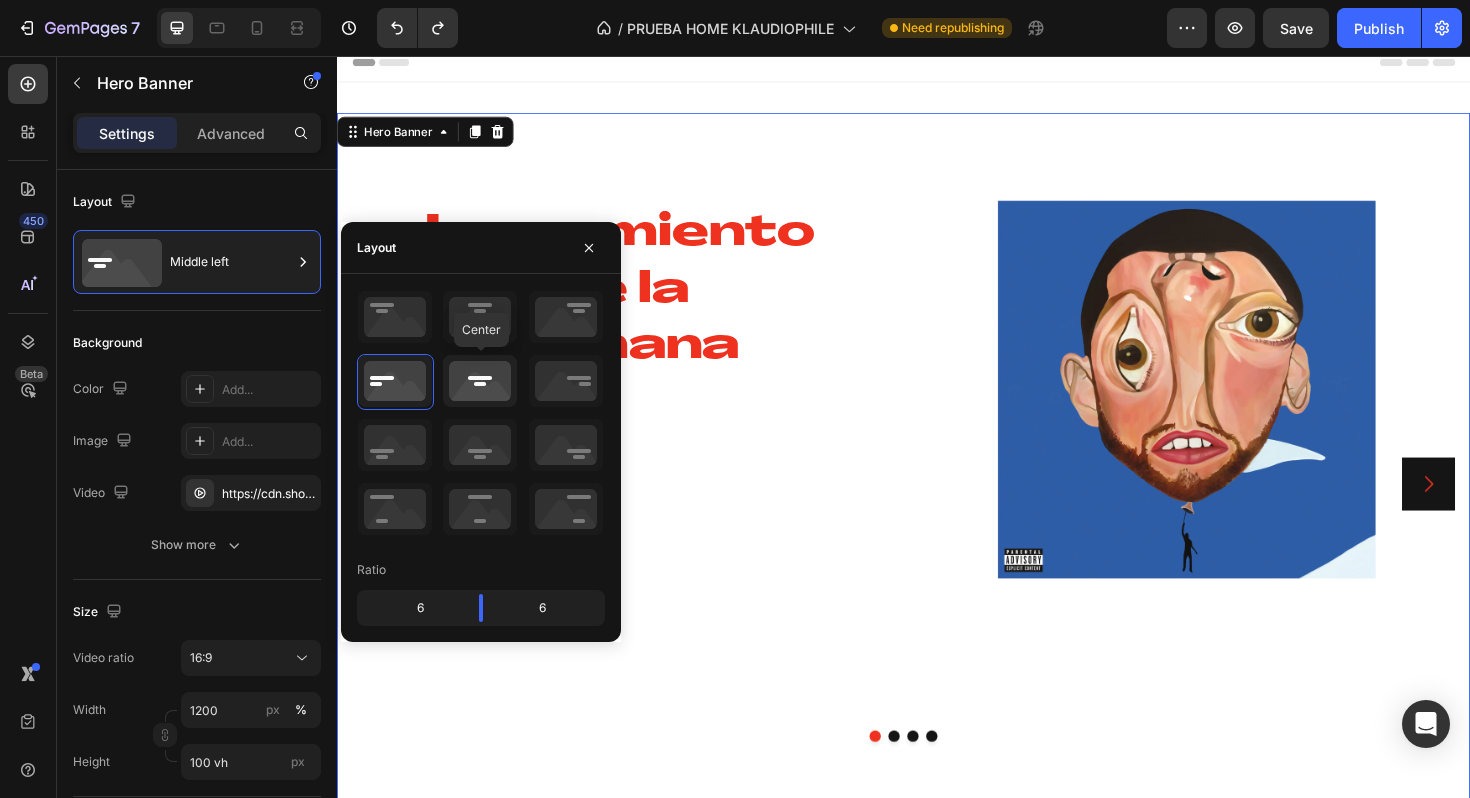 click 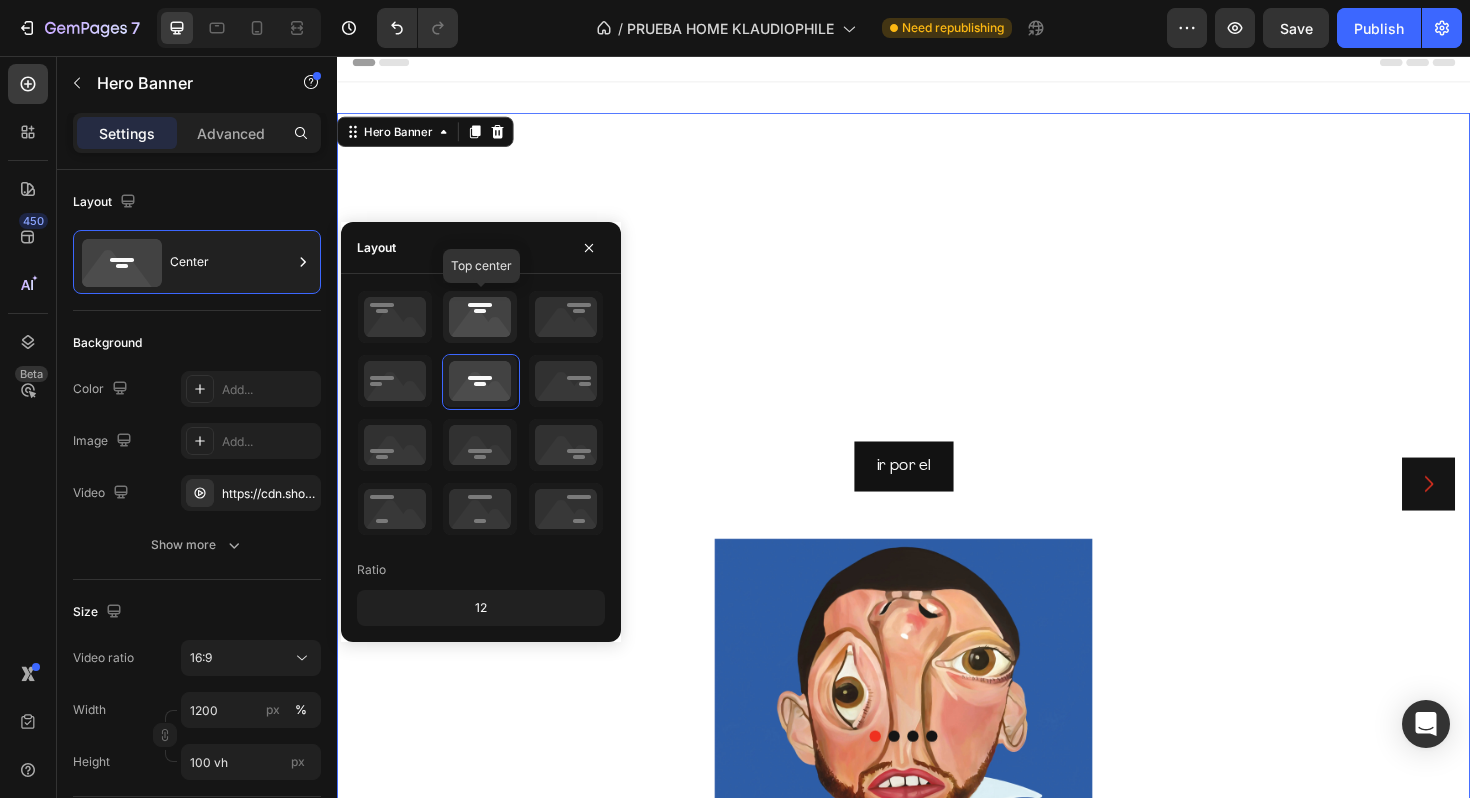 click 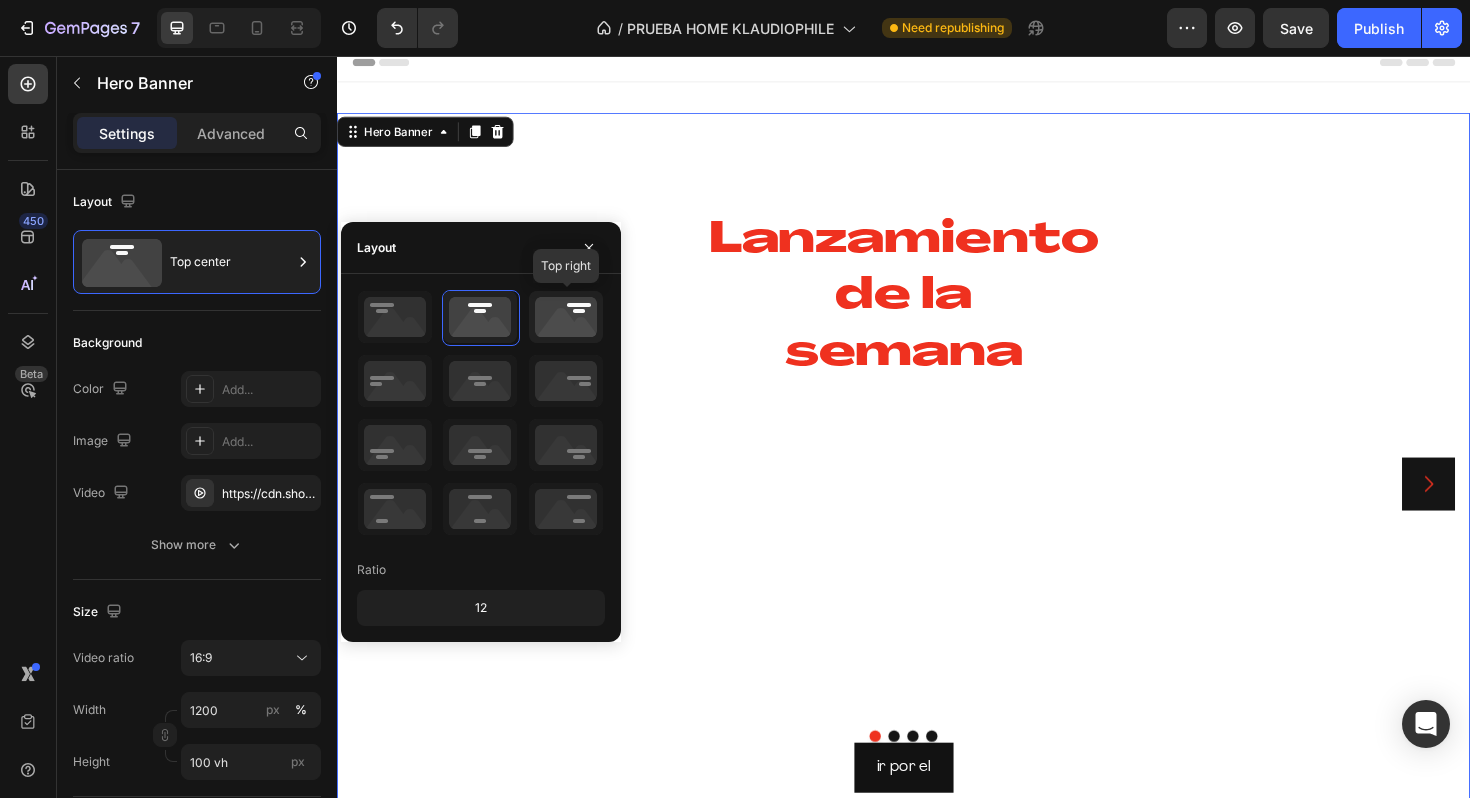 click 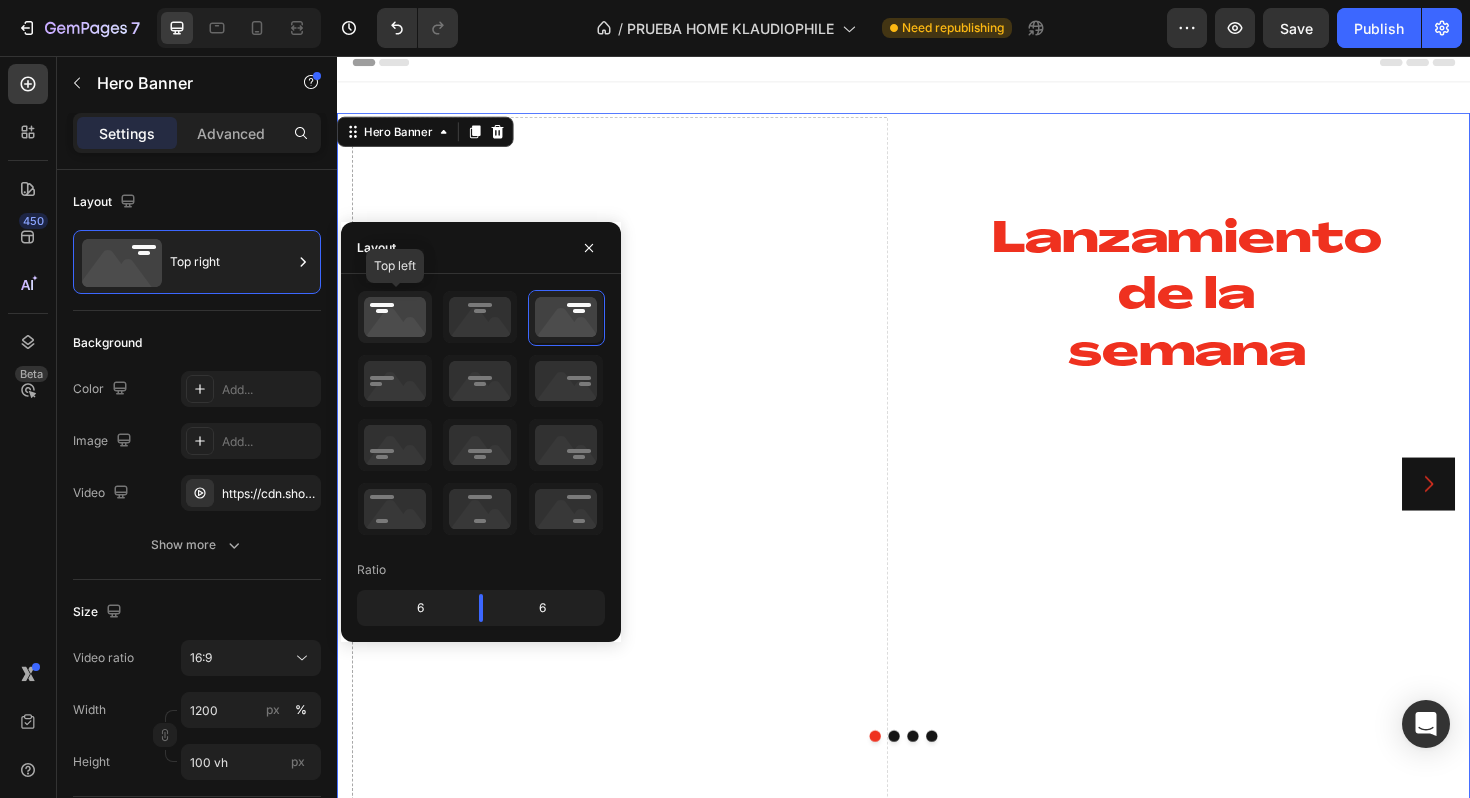 click 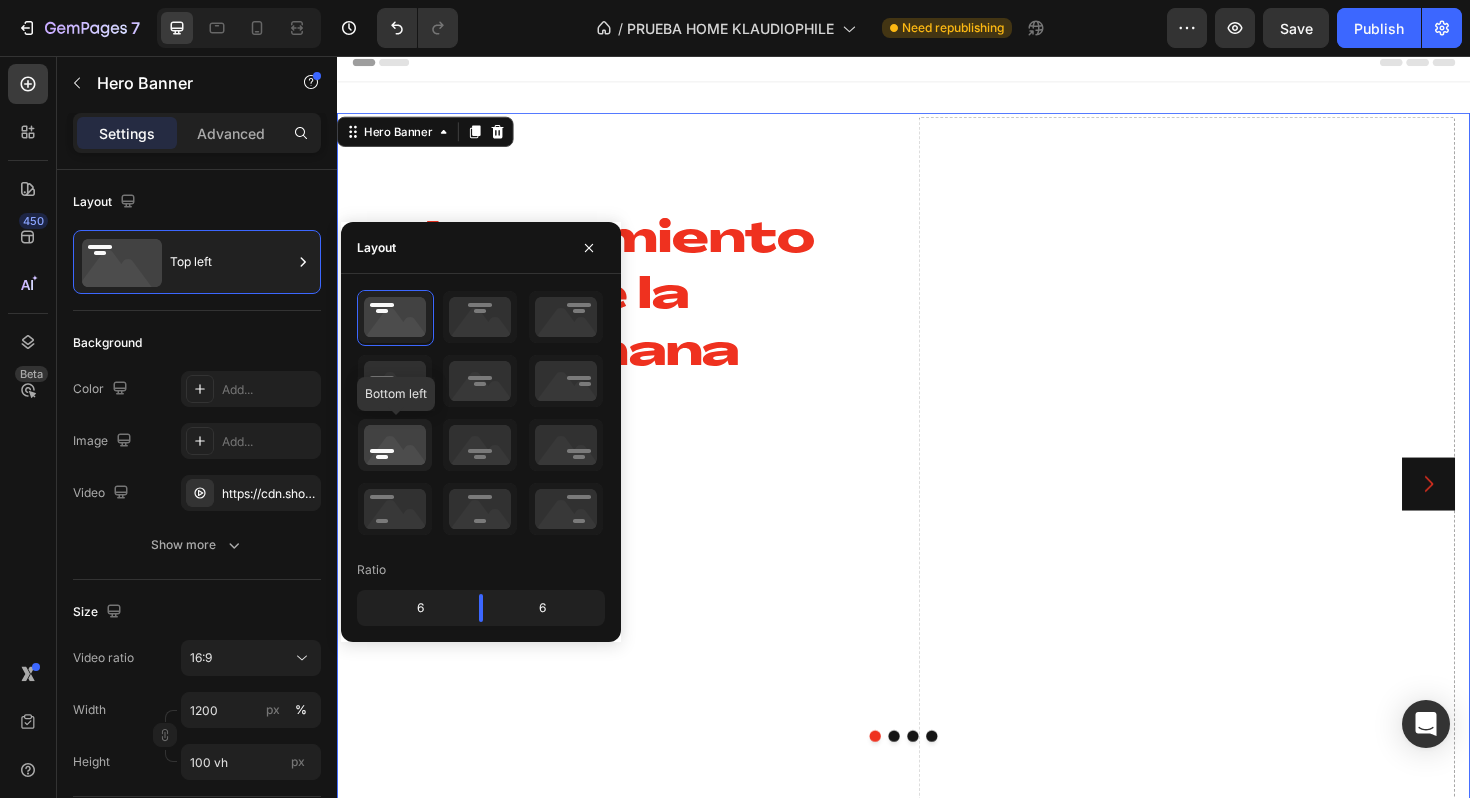 click 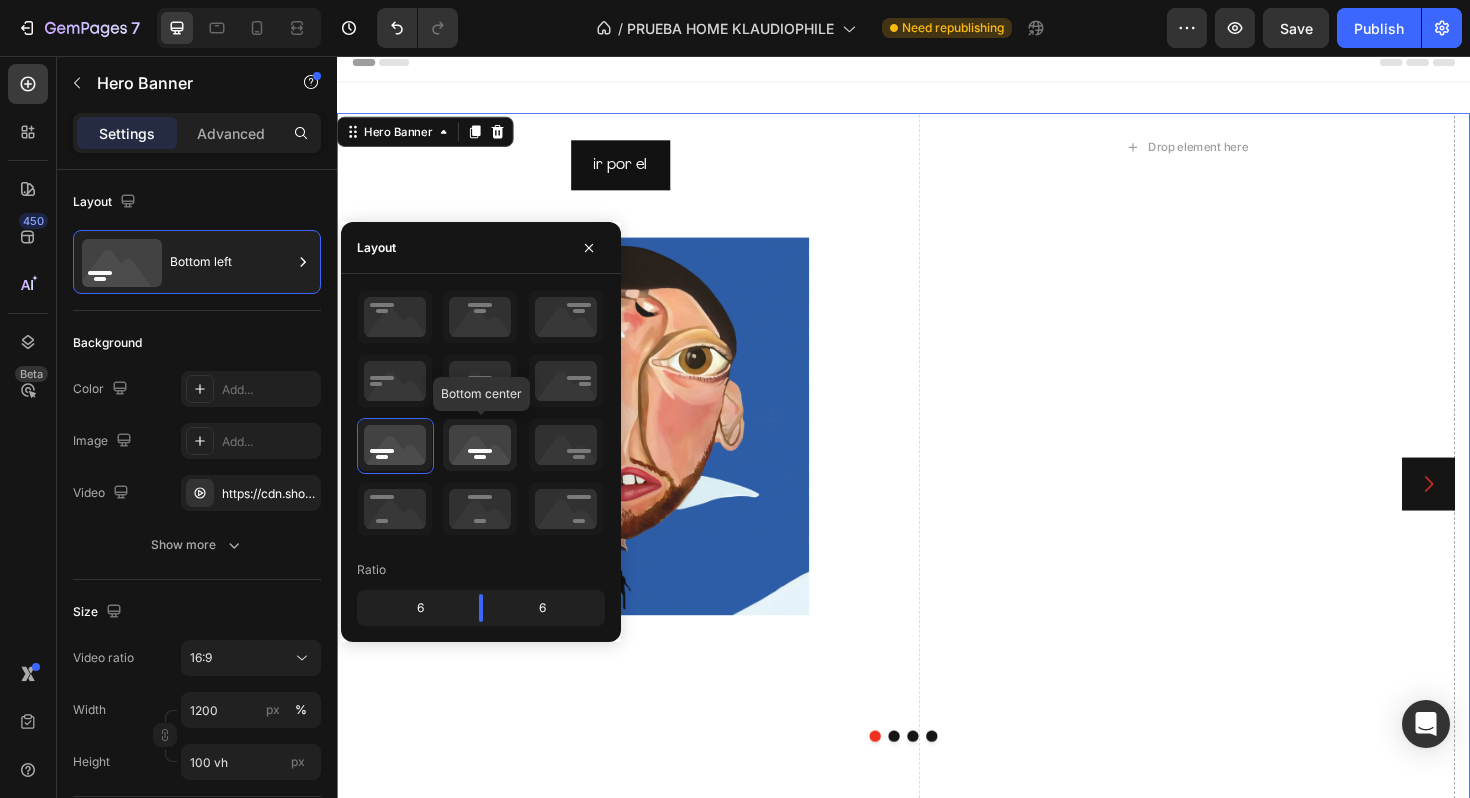 click 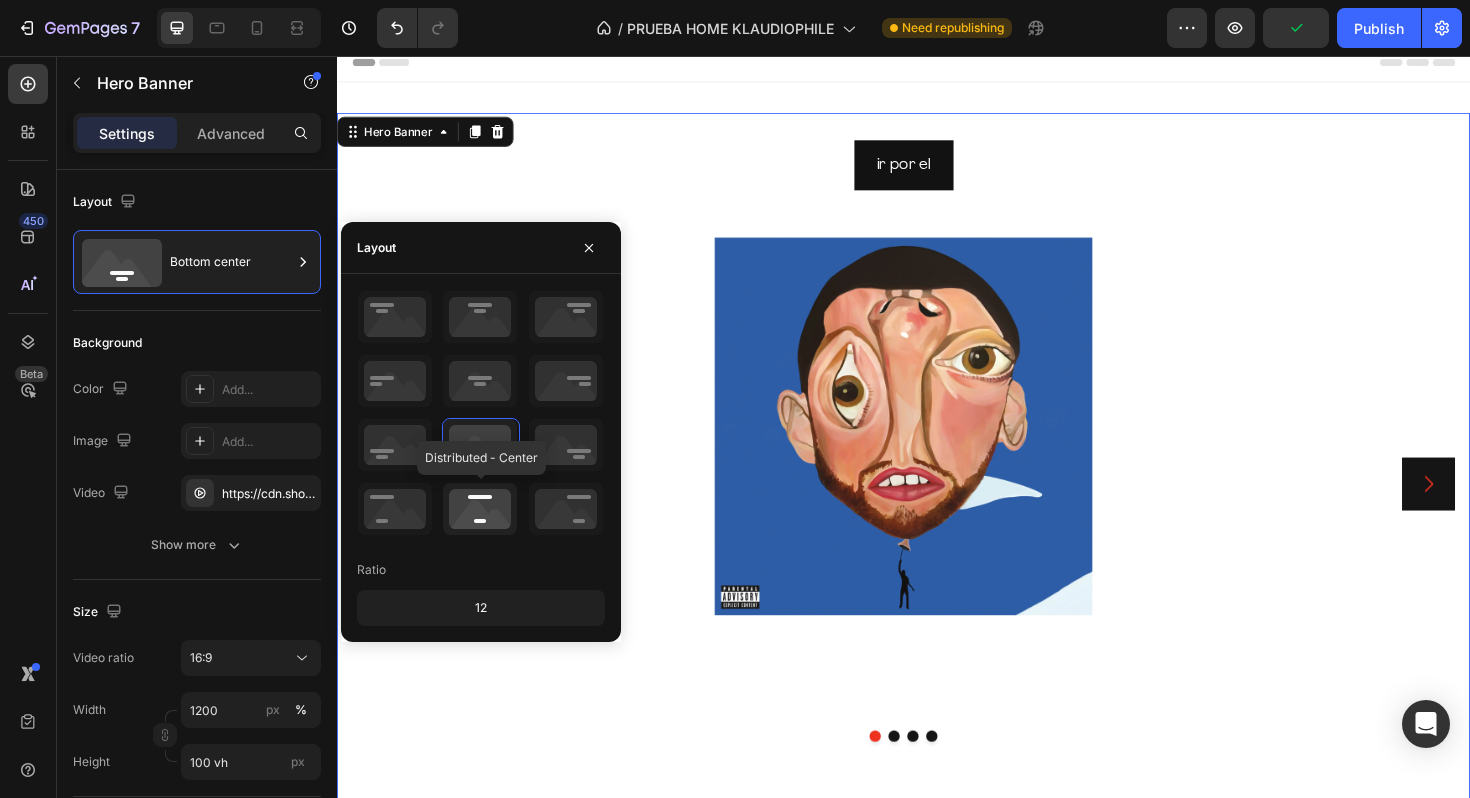 click 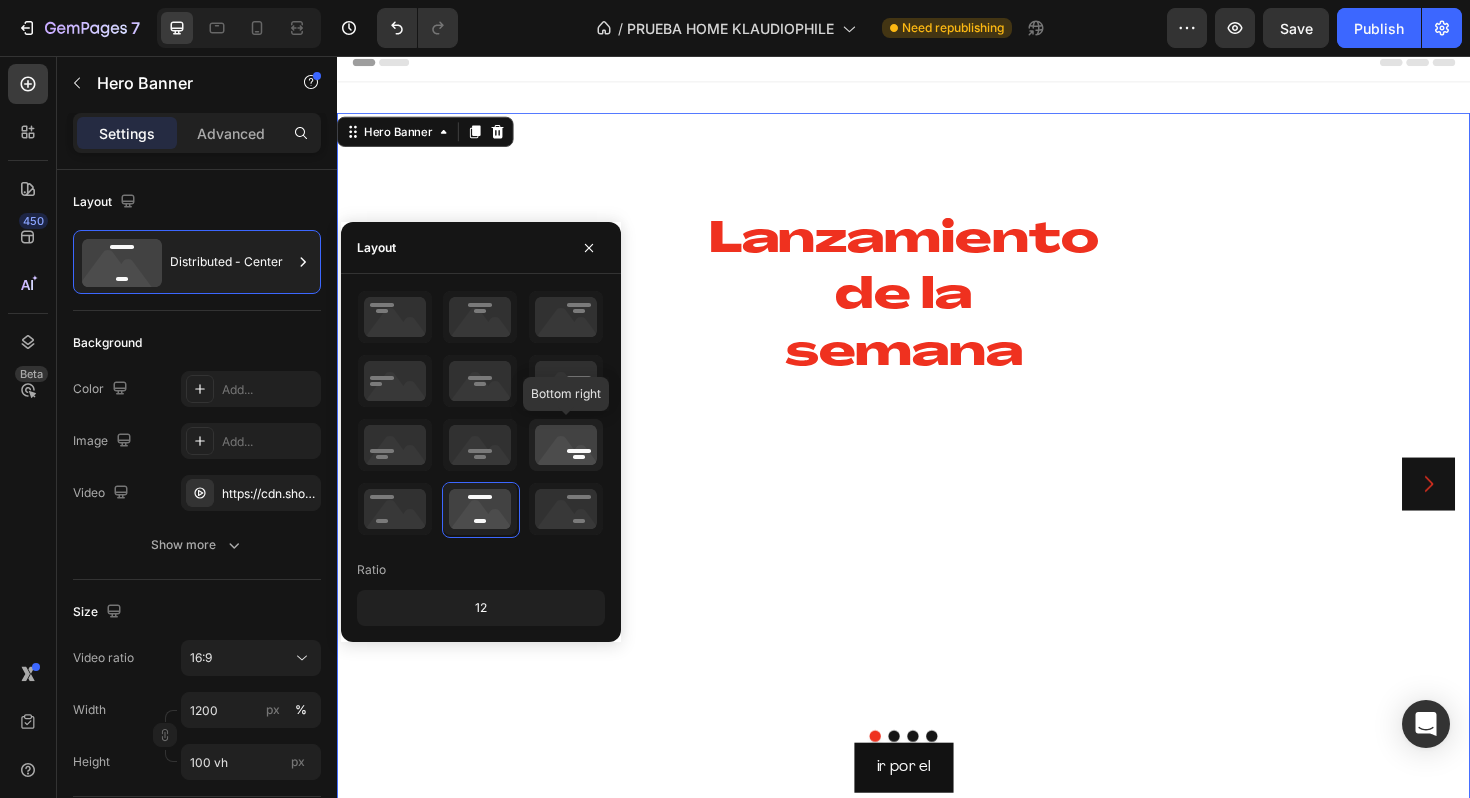 click 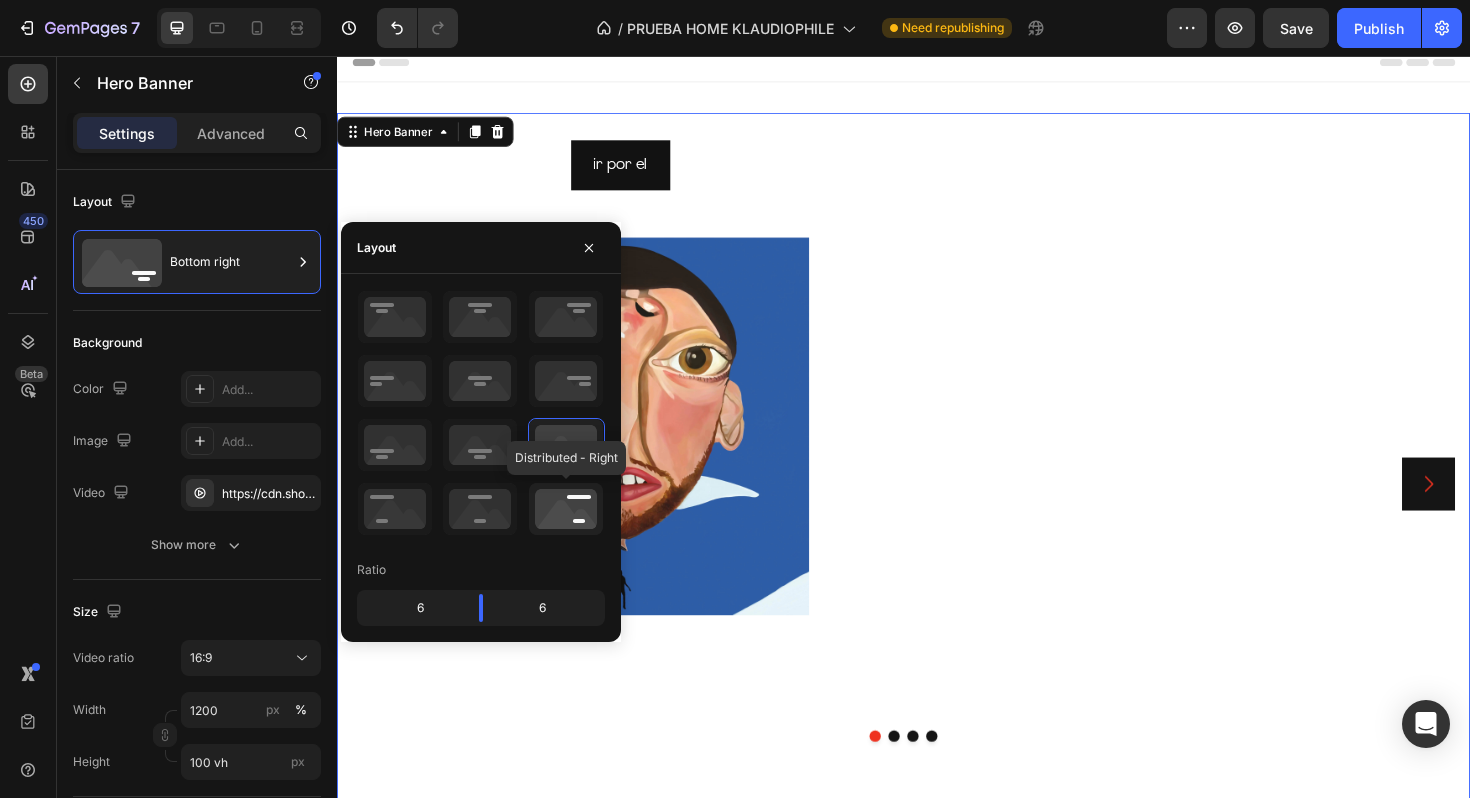click 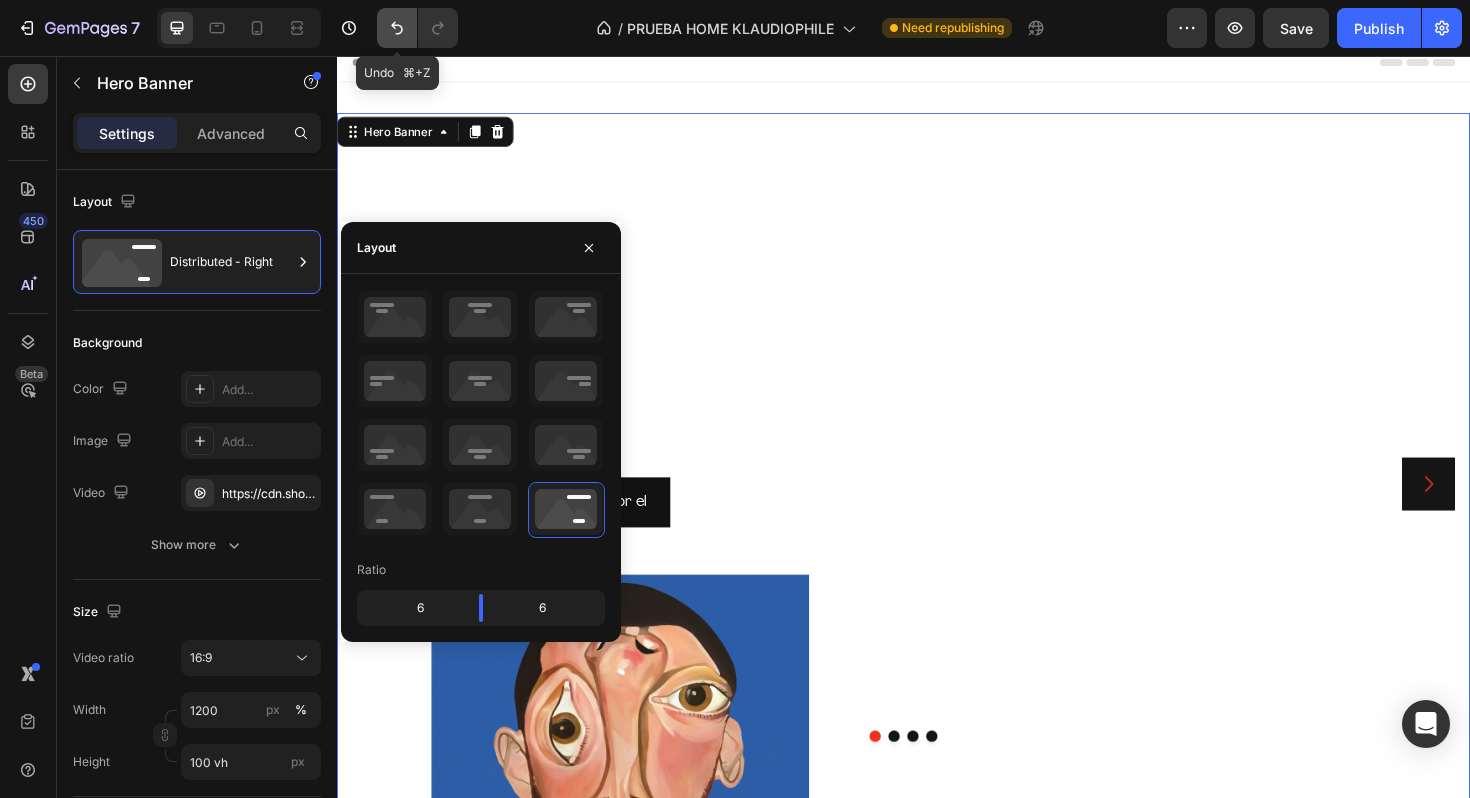 click 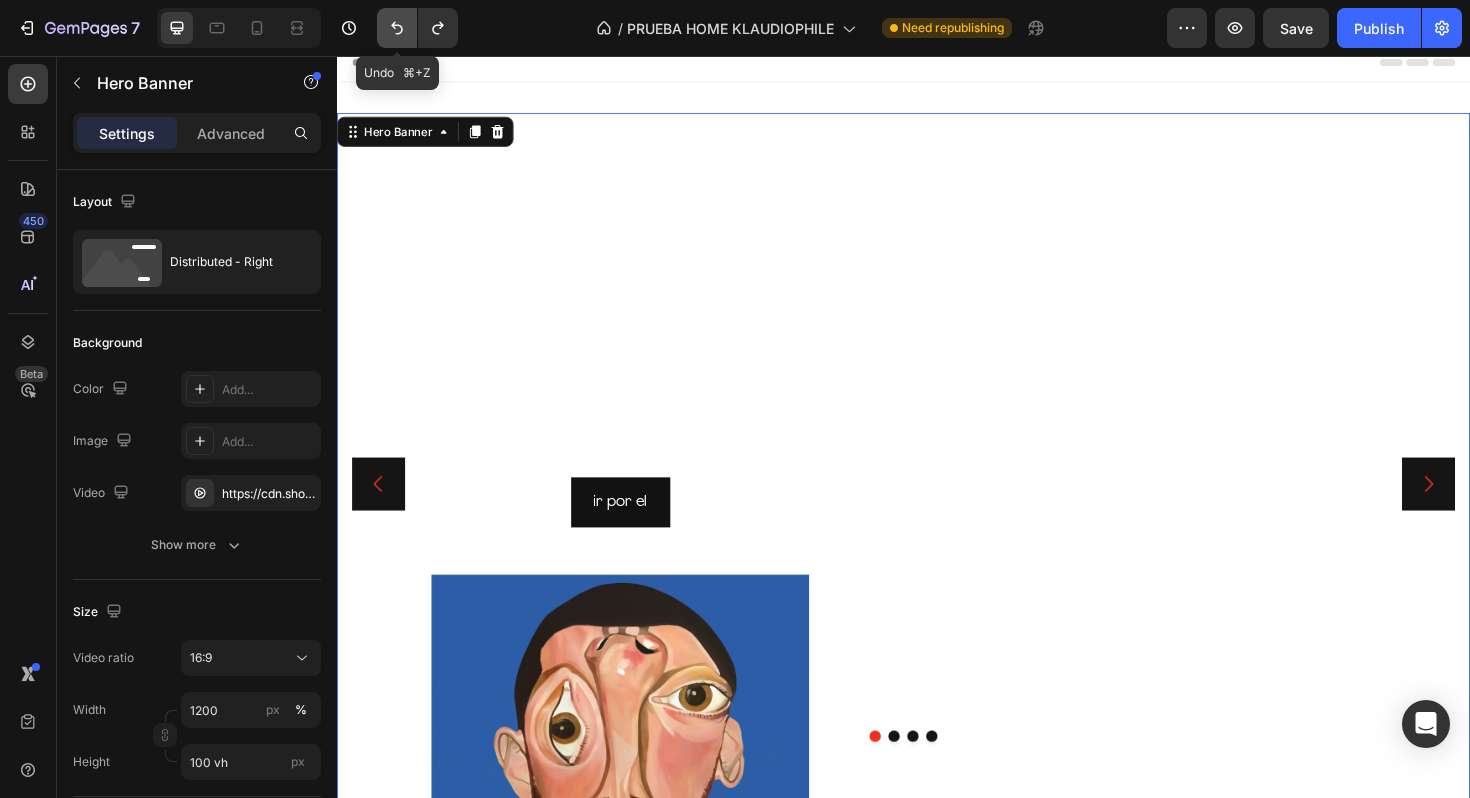 click 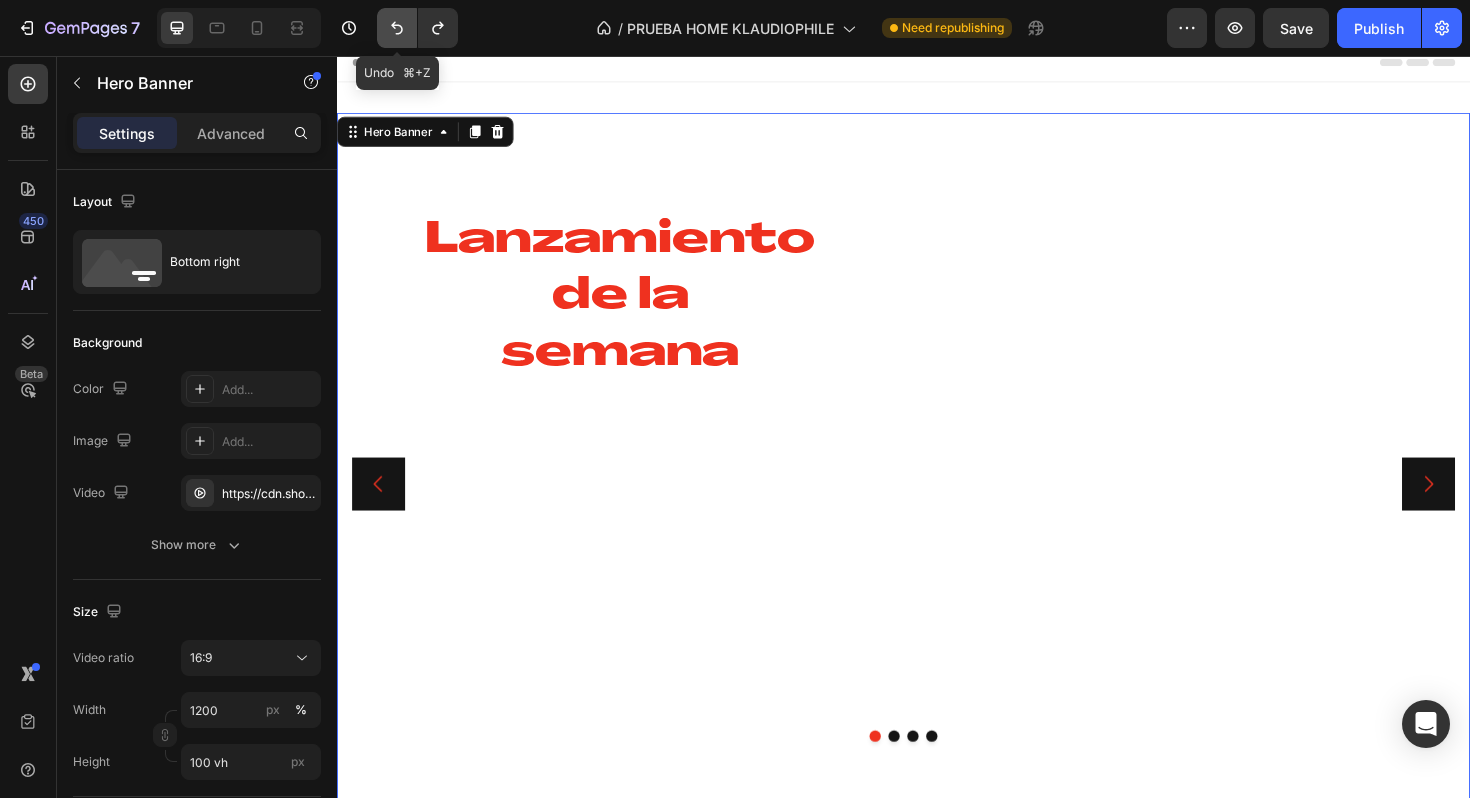 click 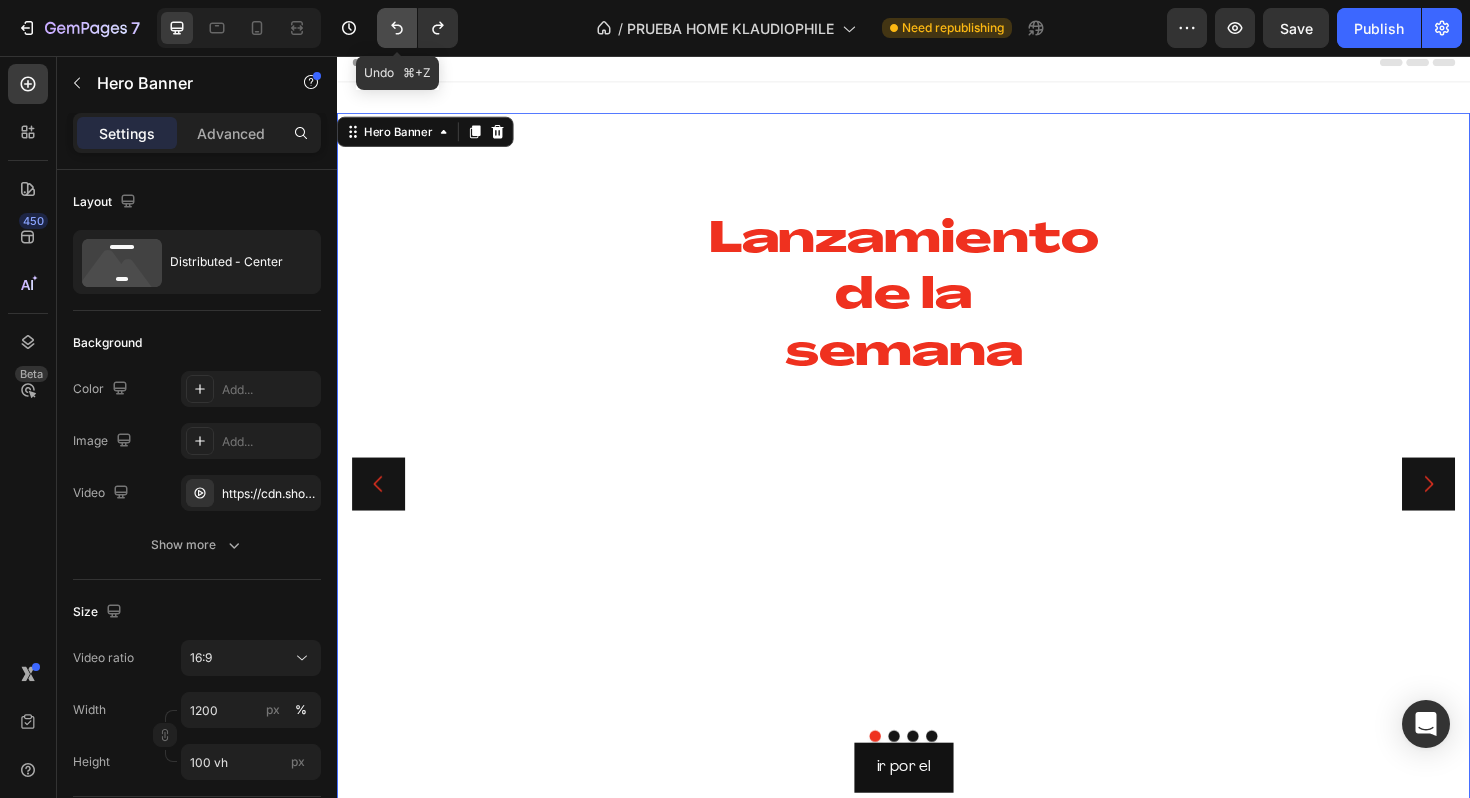 click 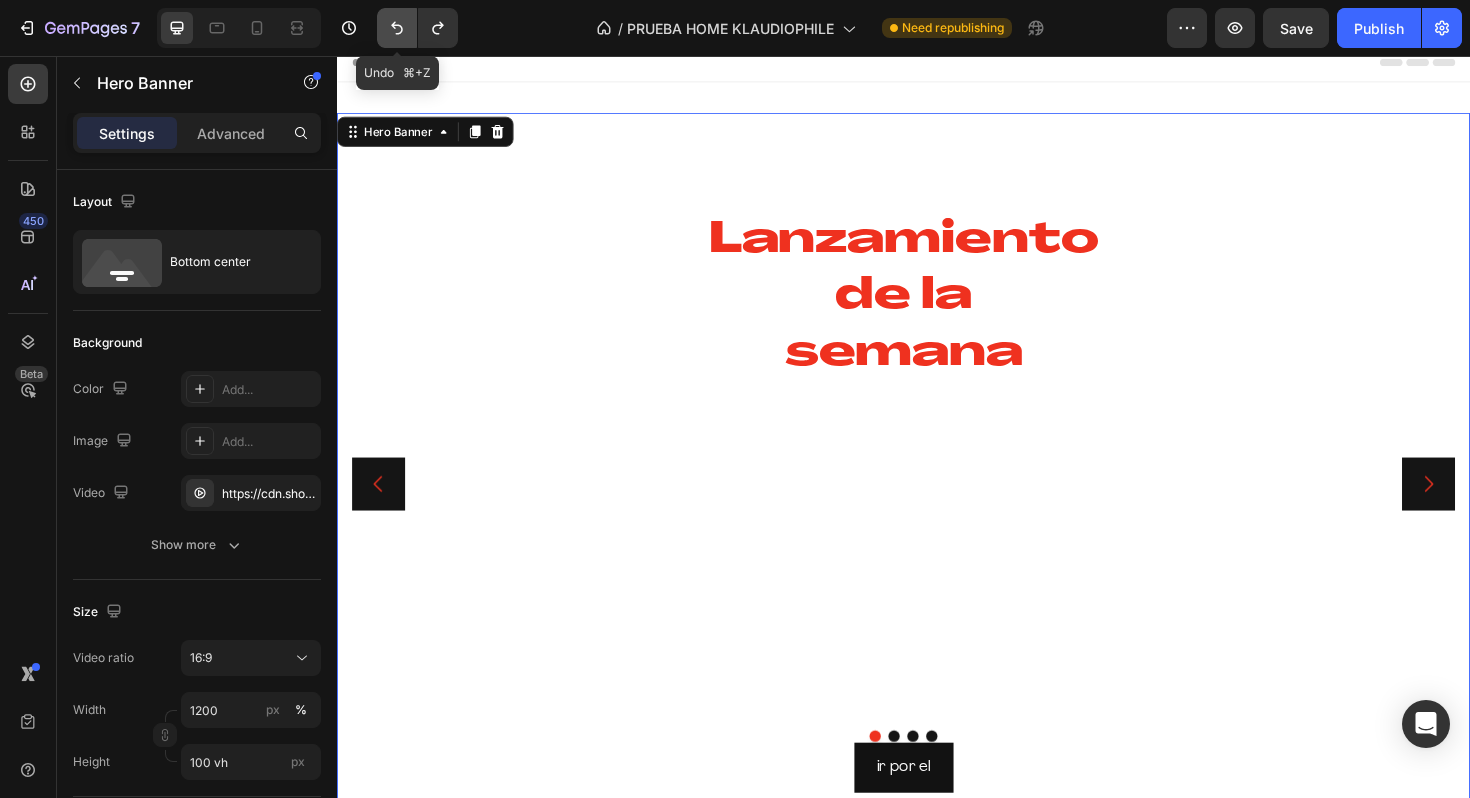 click 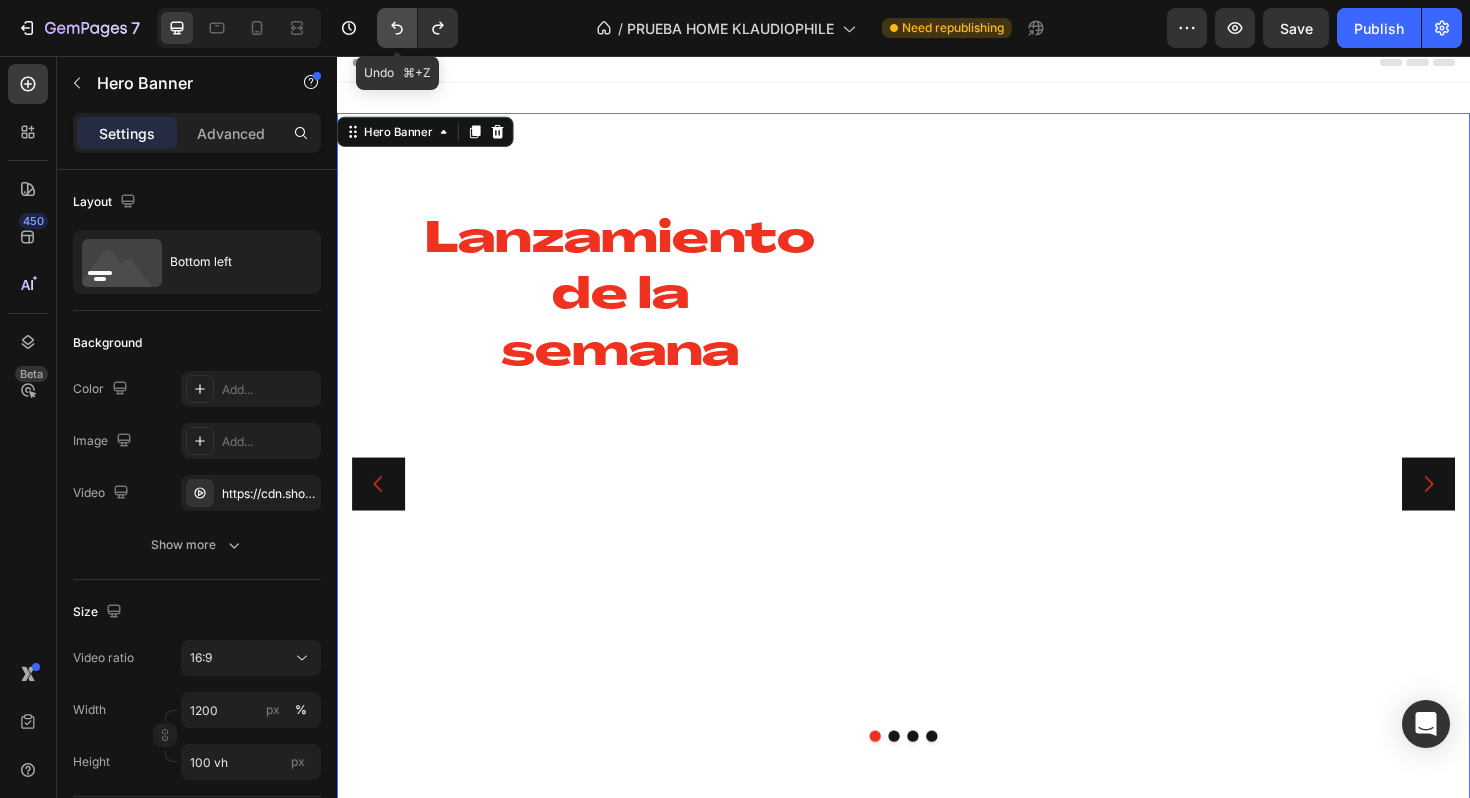 click 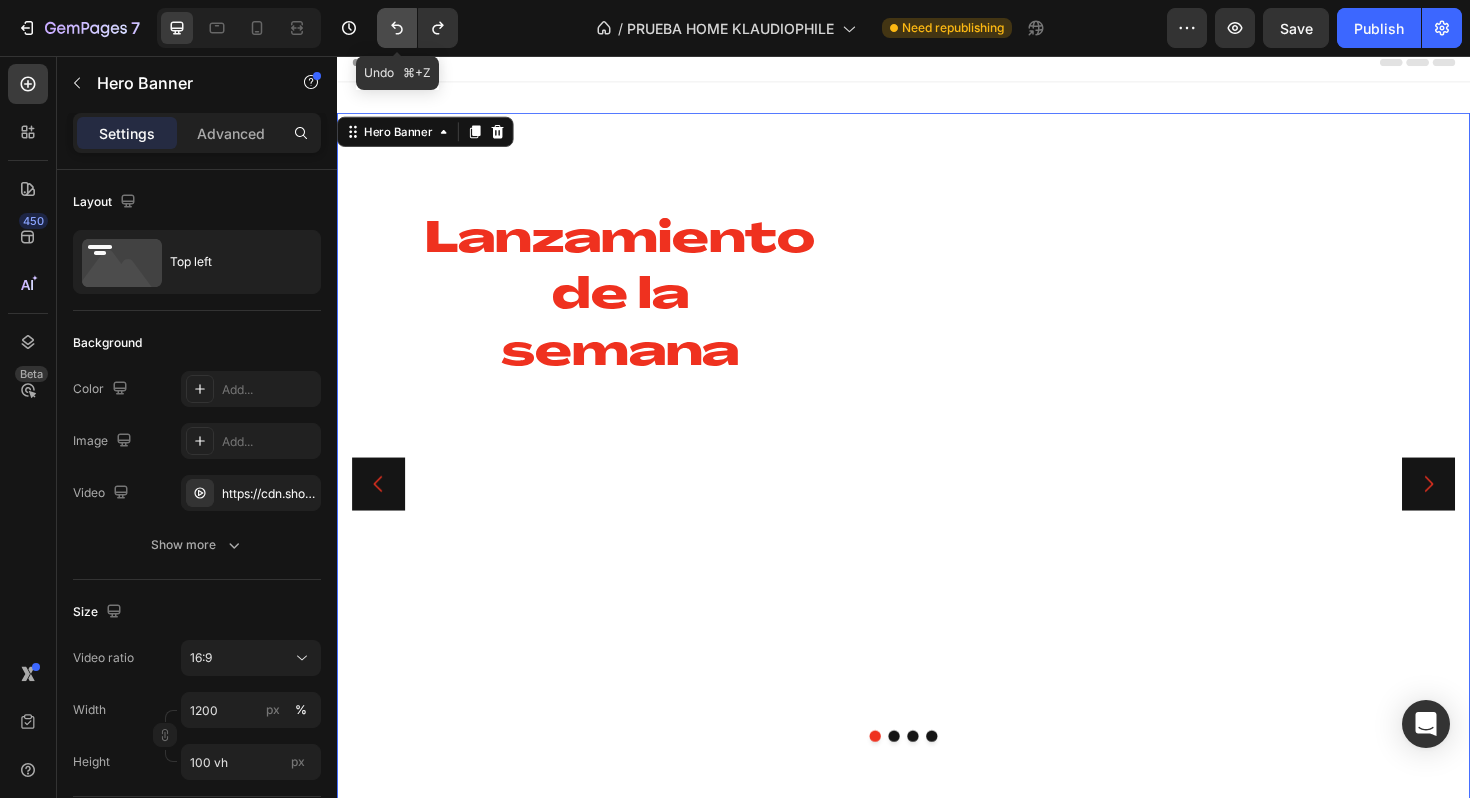 click 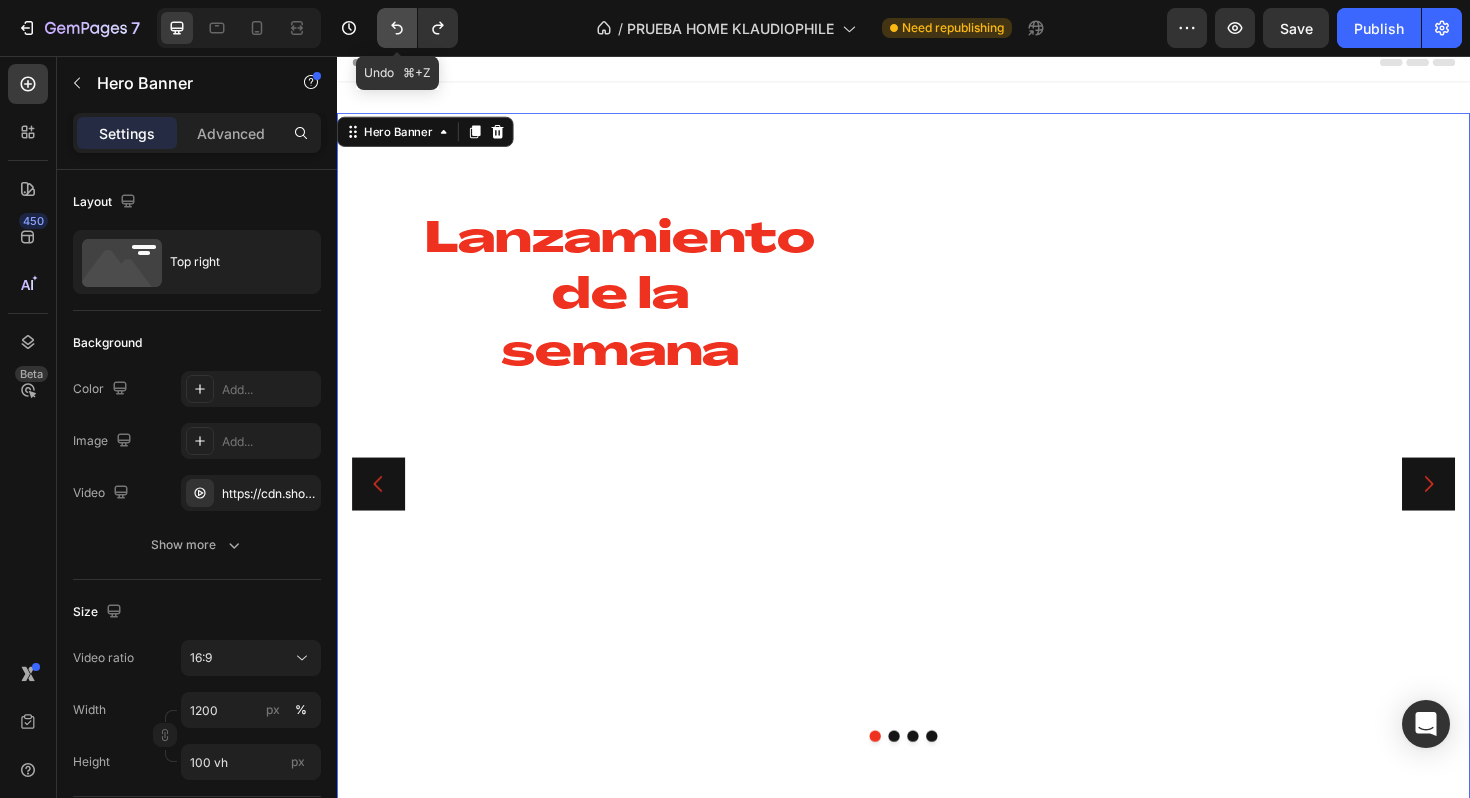 click 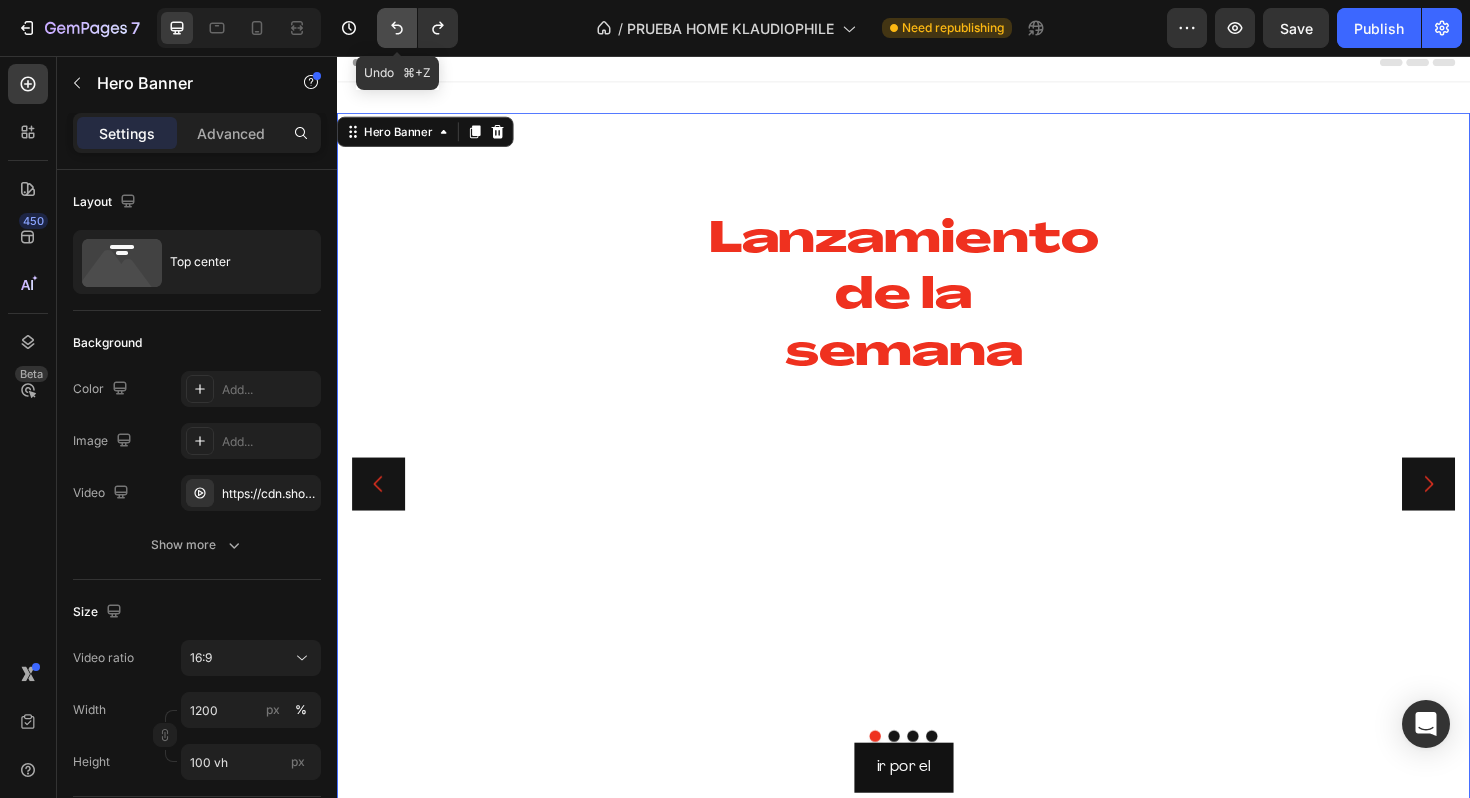 click 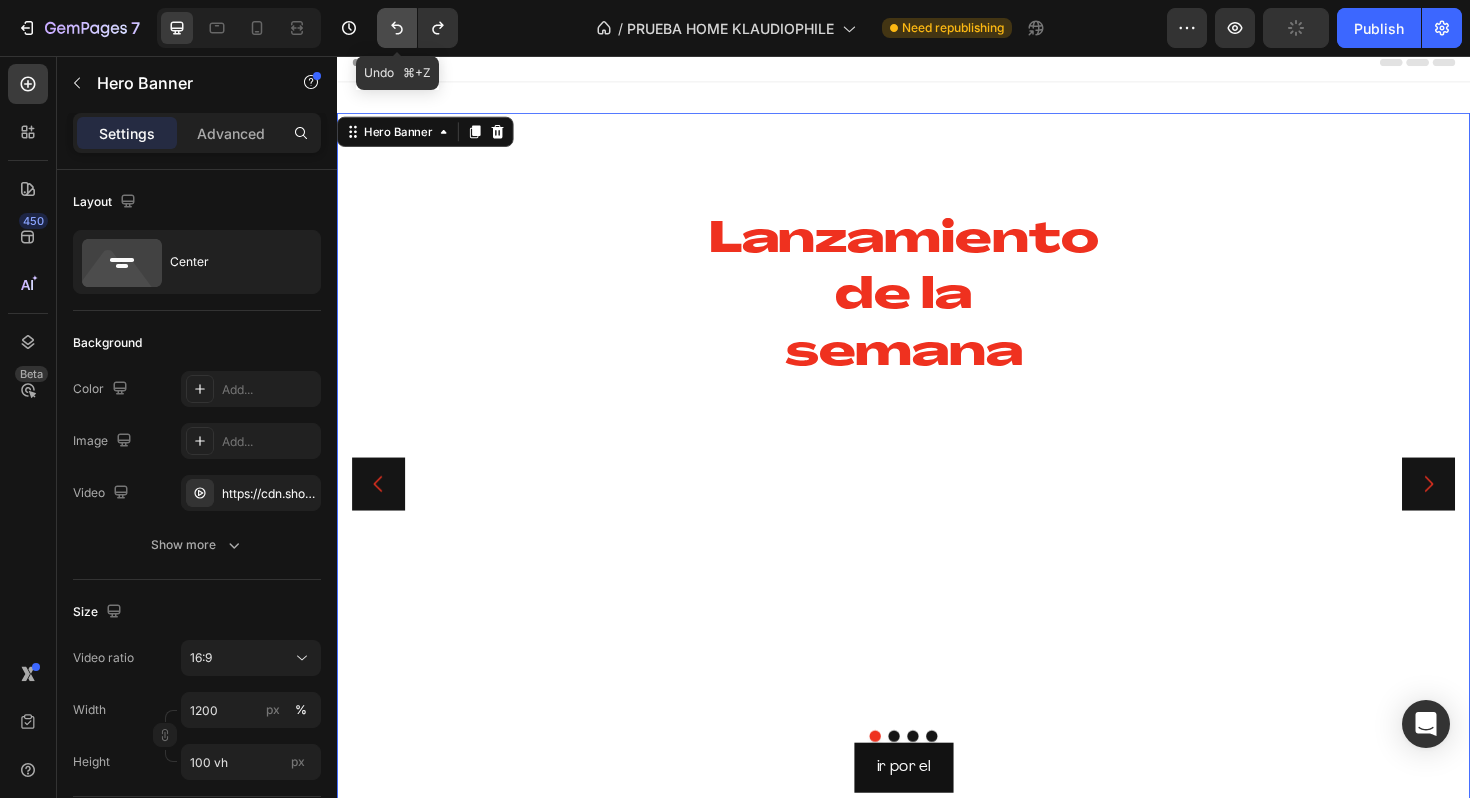 click 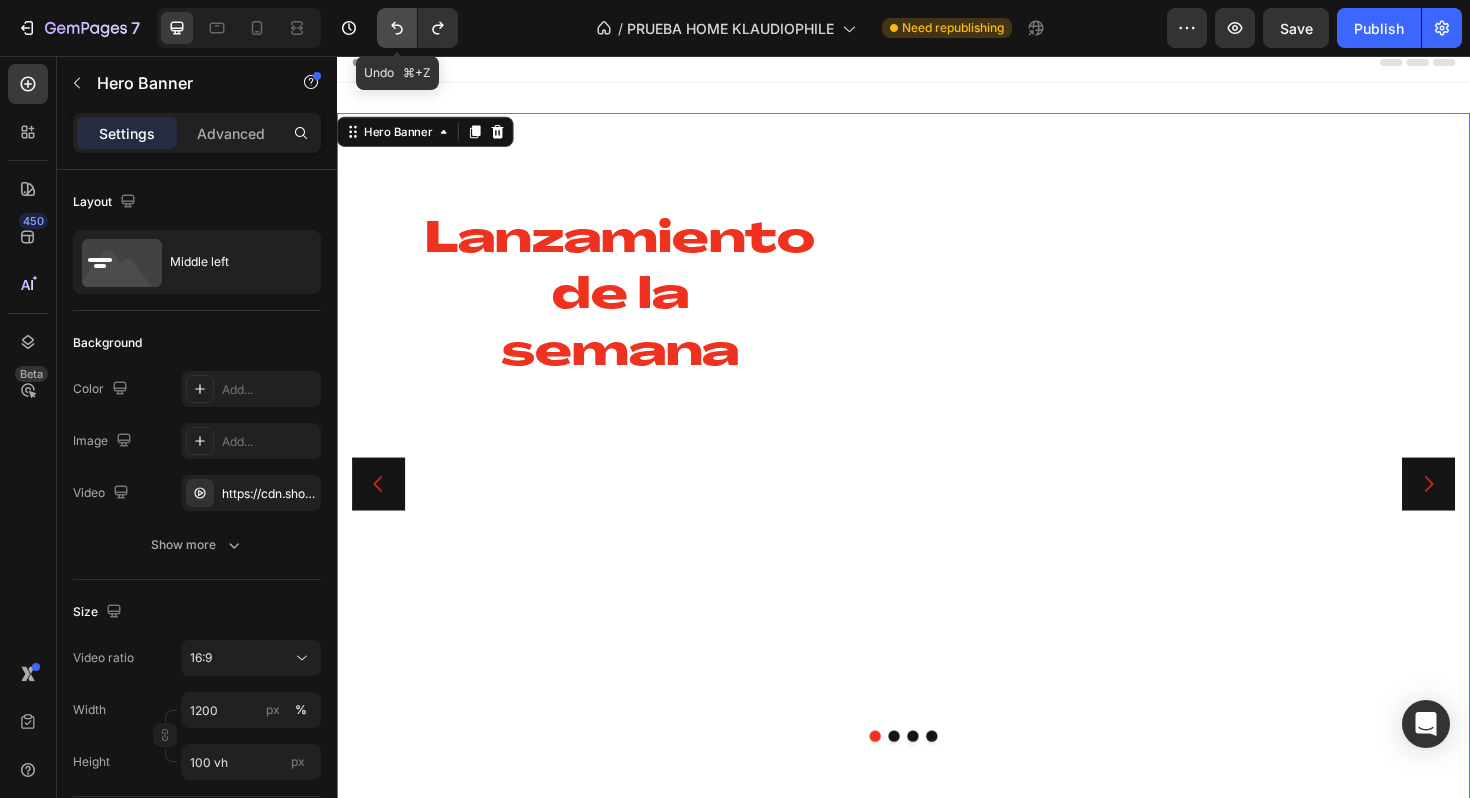 click 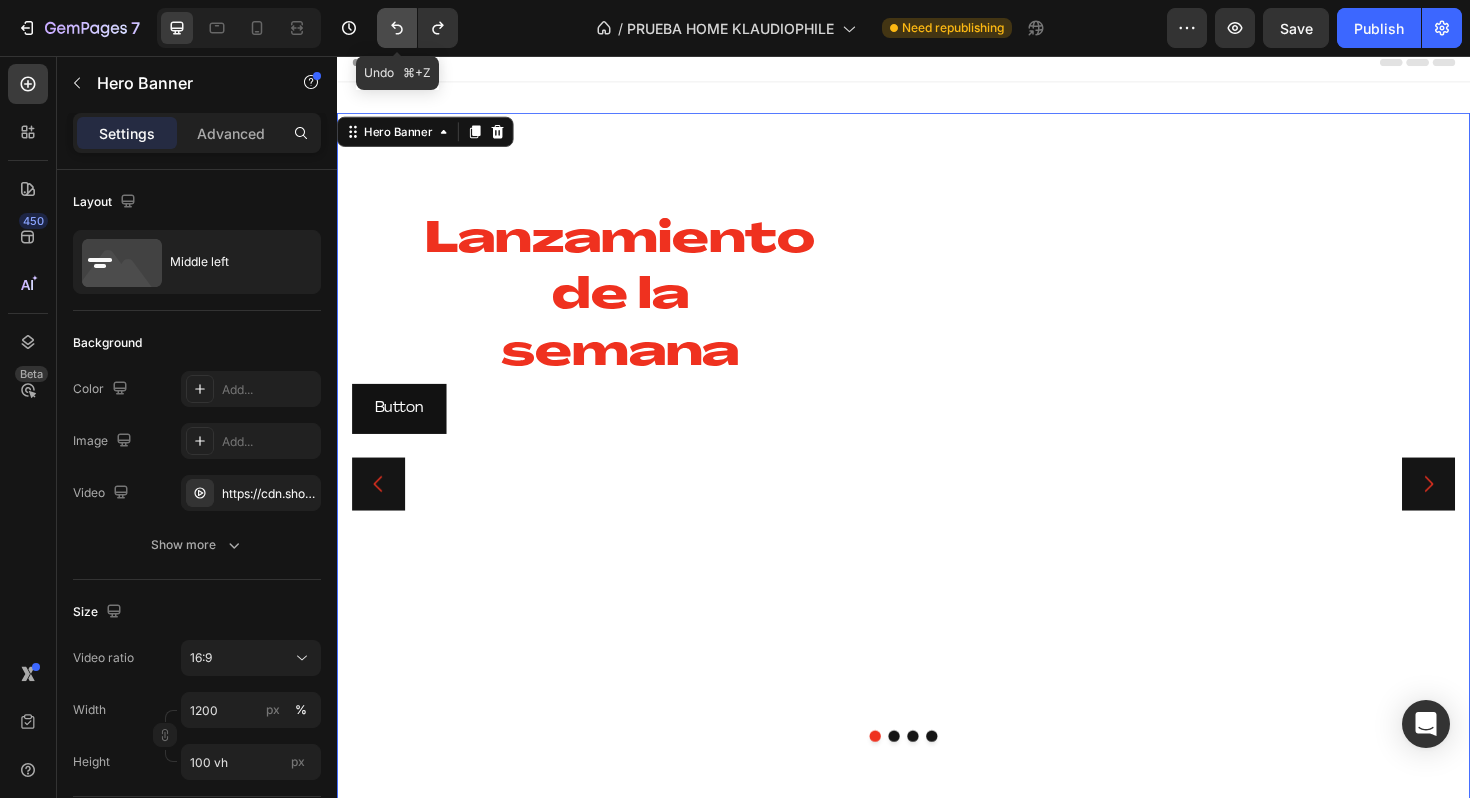 click 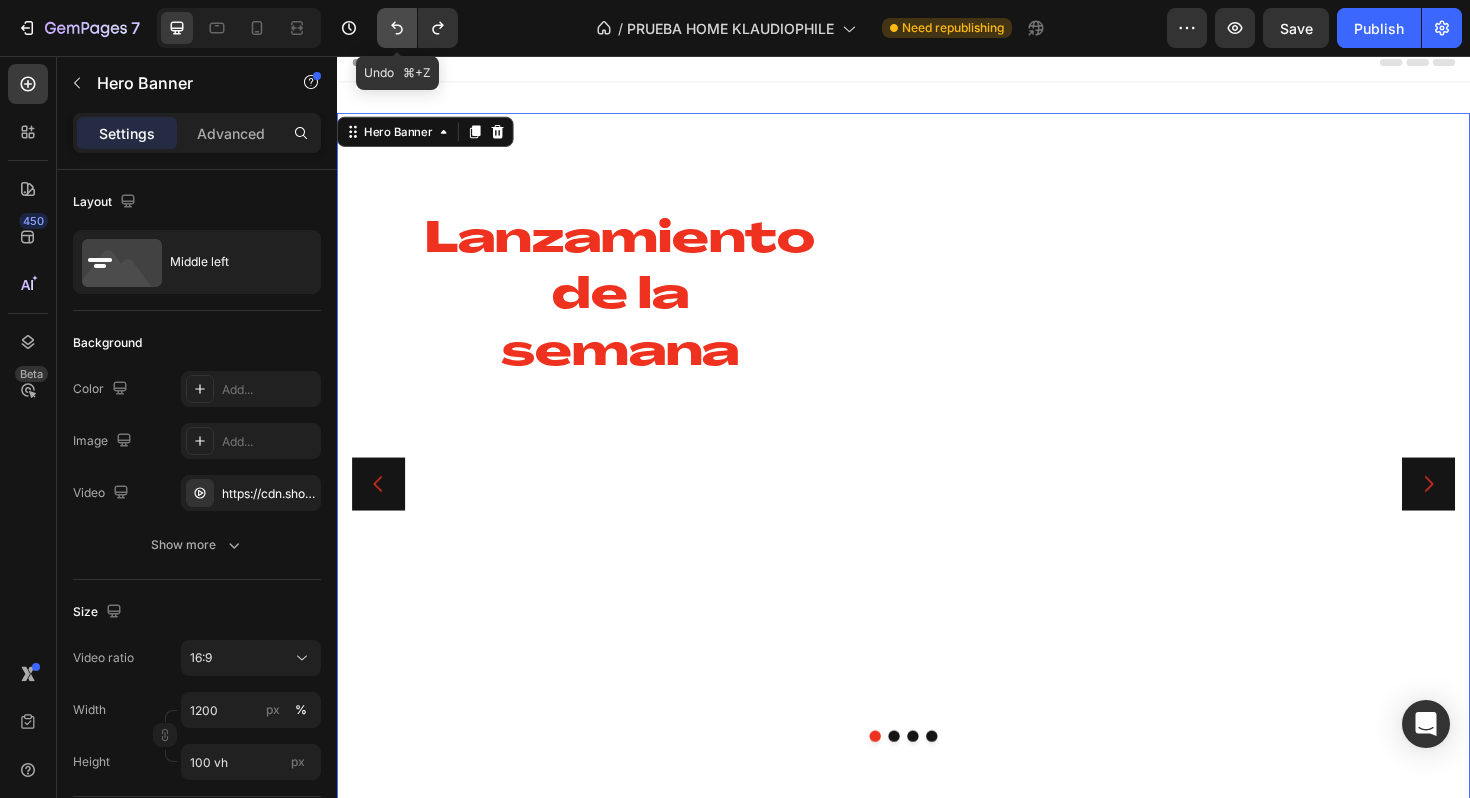 click 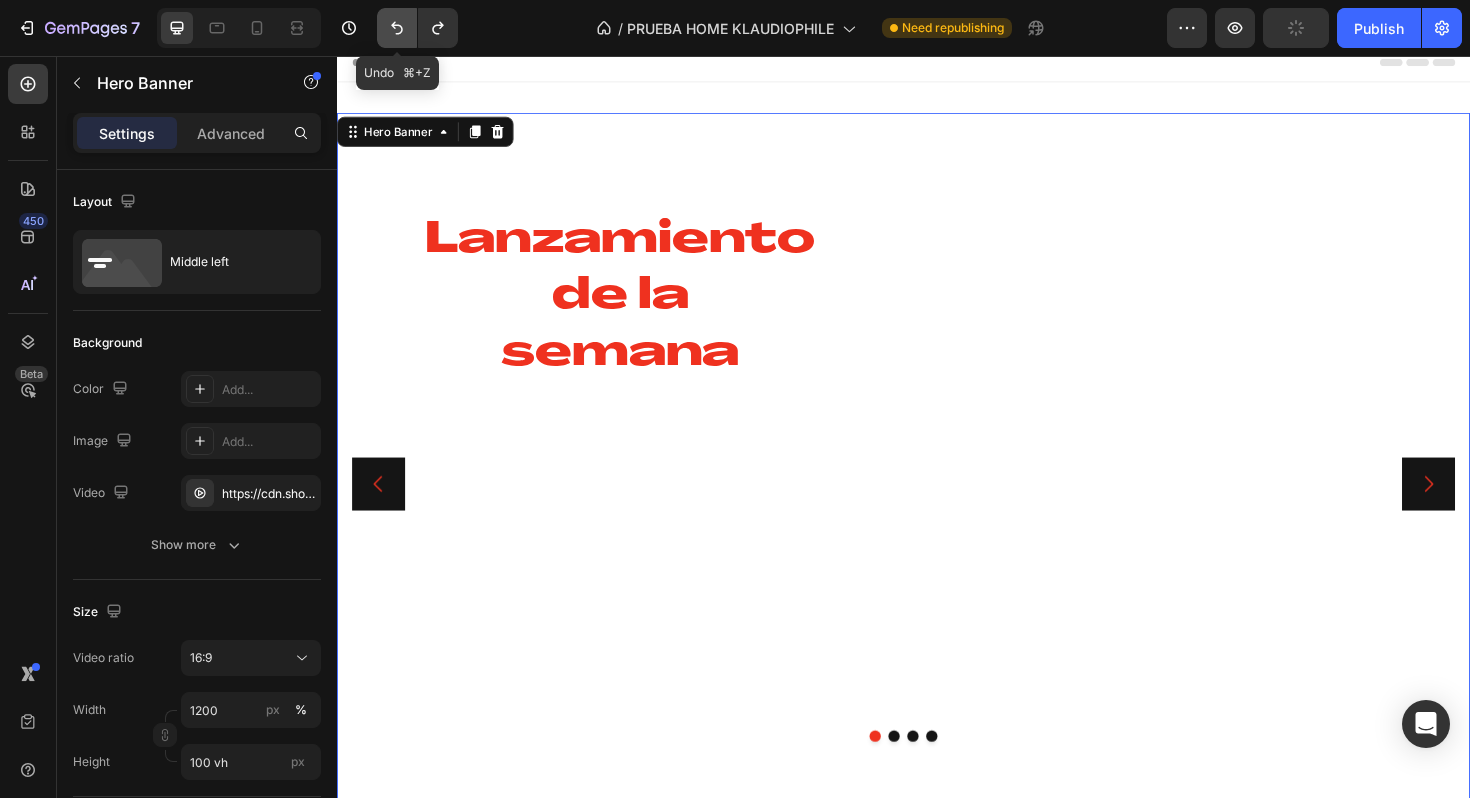 click 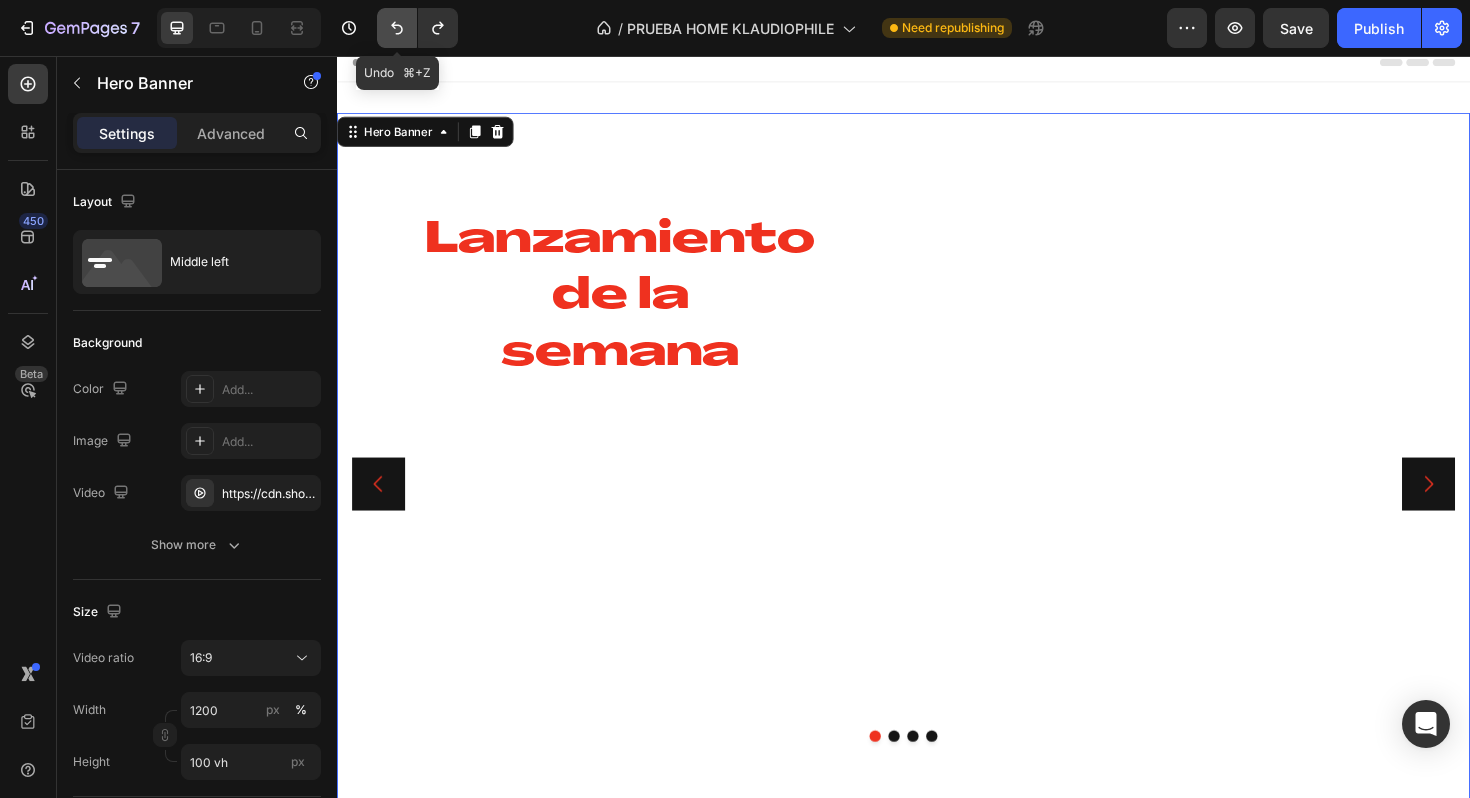 click 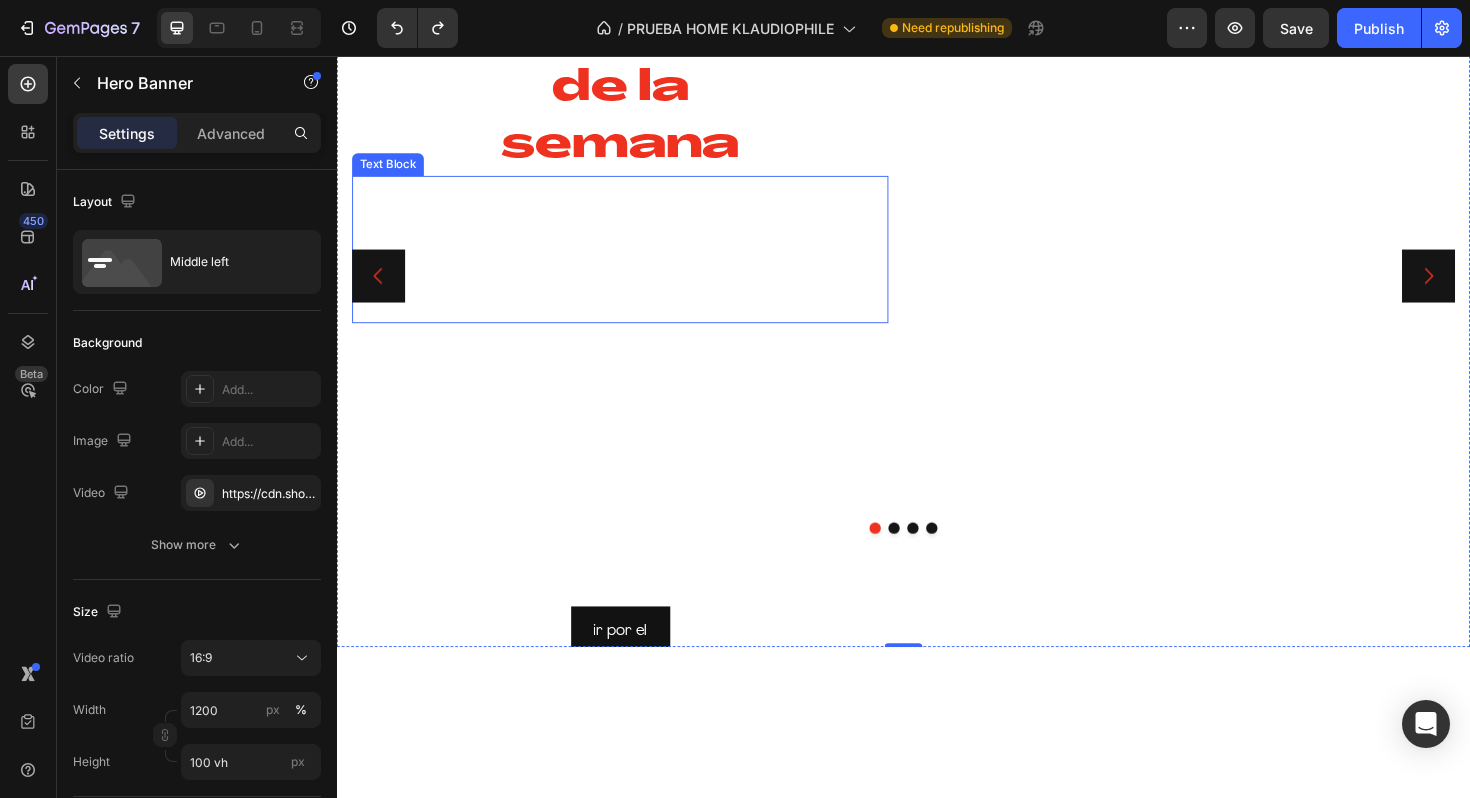 scroll, scrollTop: 0, scrollLeft: 0, axis: both 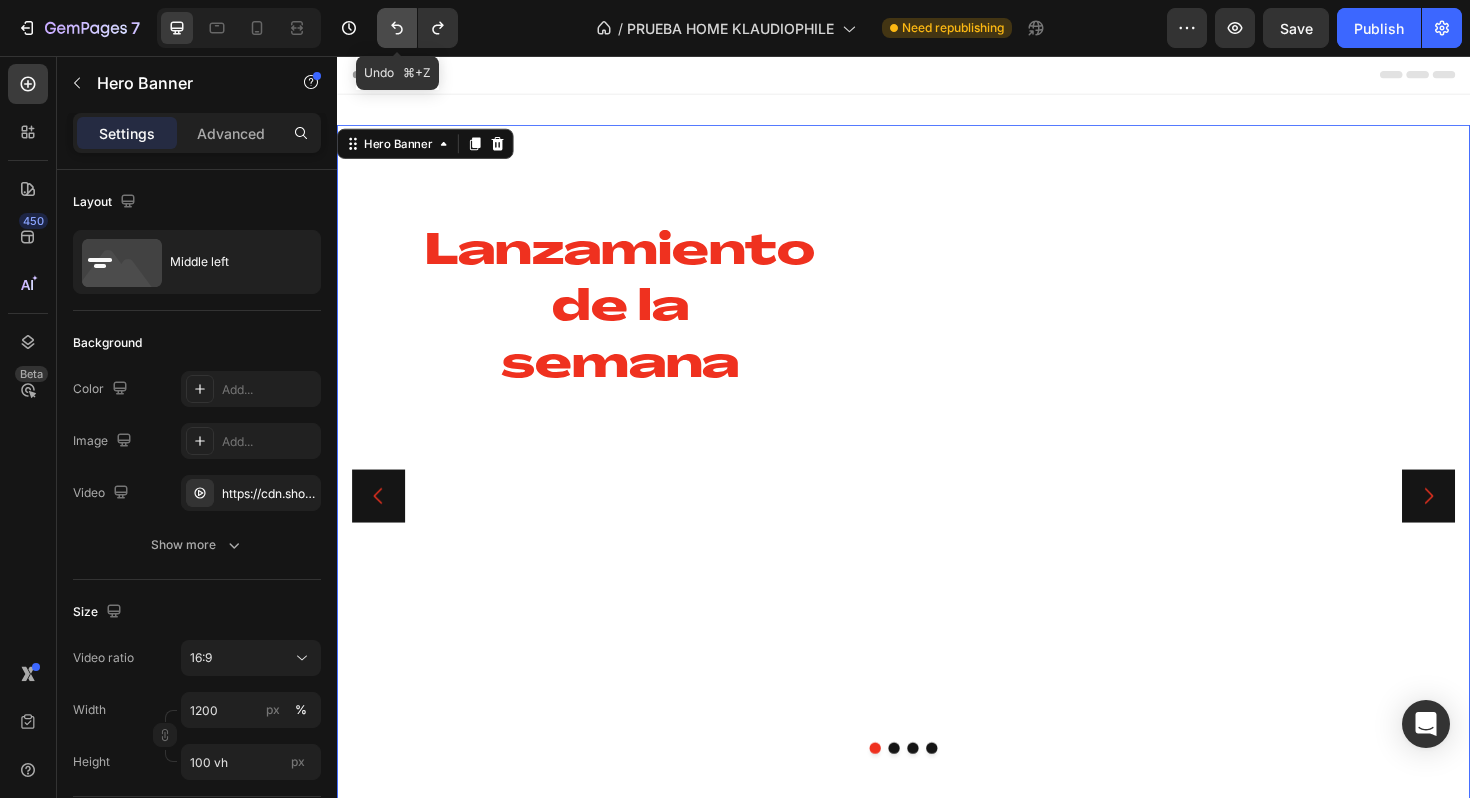 click 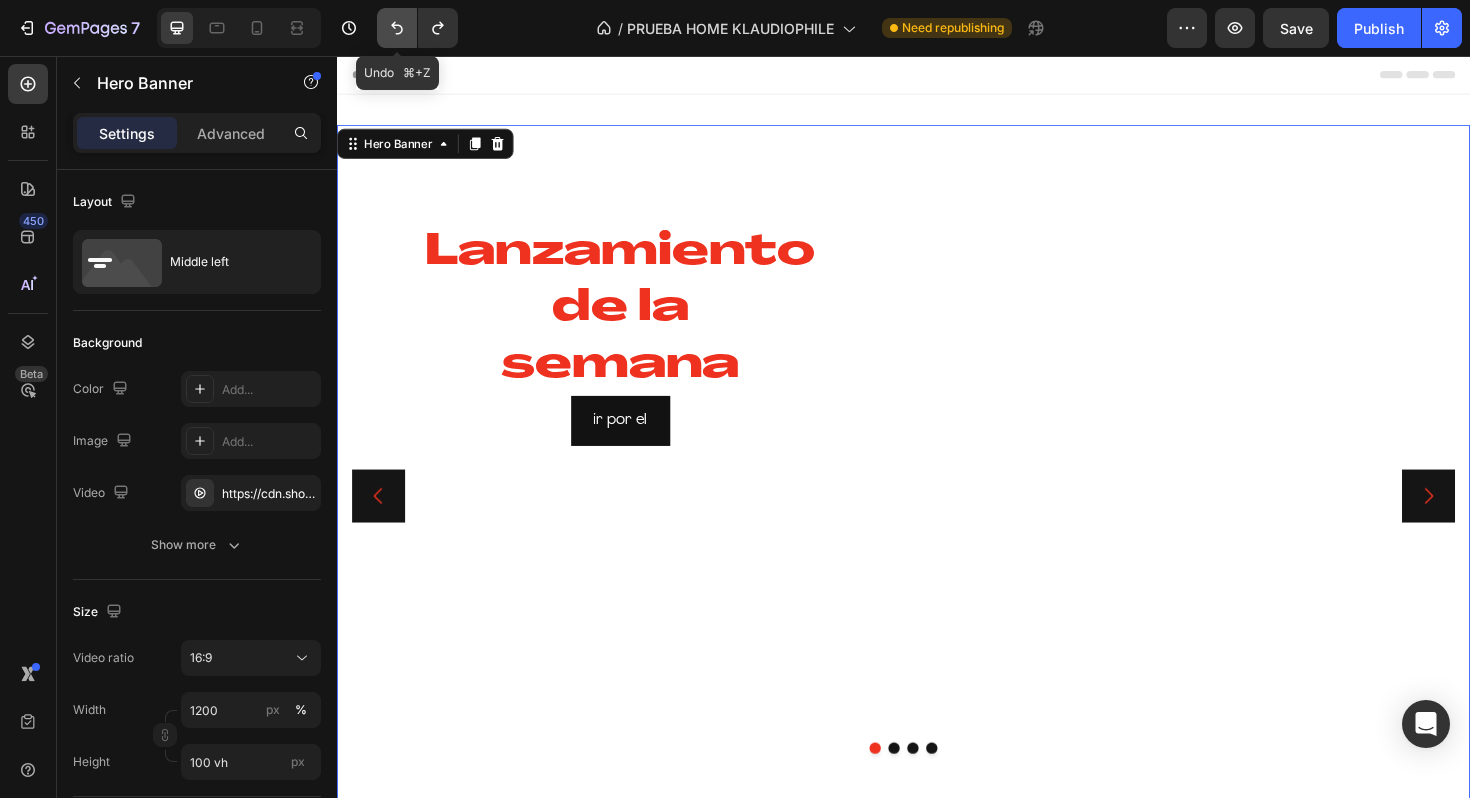click 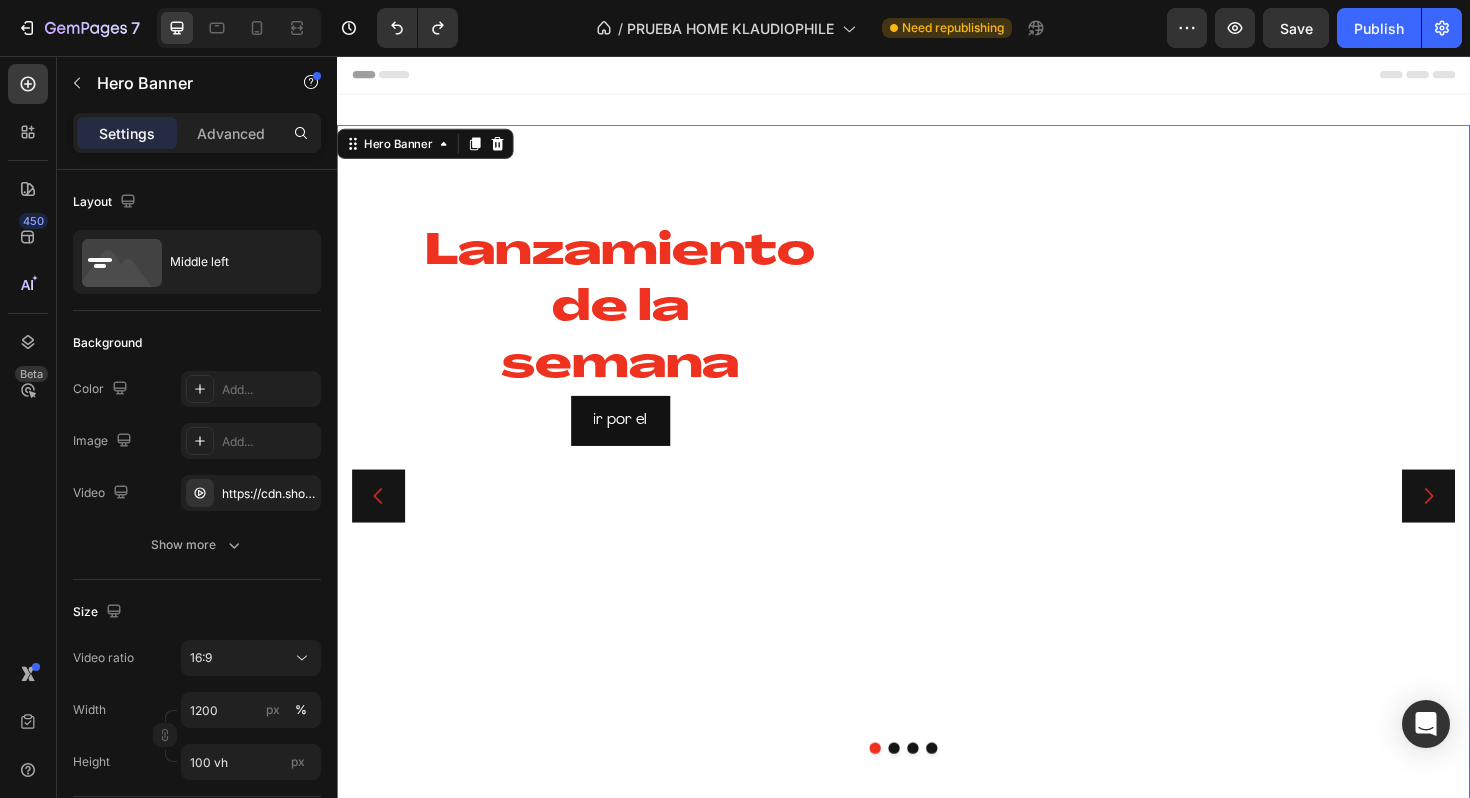click on "Lanzamiento de la semana Heading ir por el Button ¡Discos raros que solo encontrarás un par de veces a la venta!  ¡Hazte con ellos antes de que desaparezcan! Text Block Image" at bounding box center [937, 528] 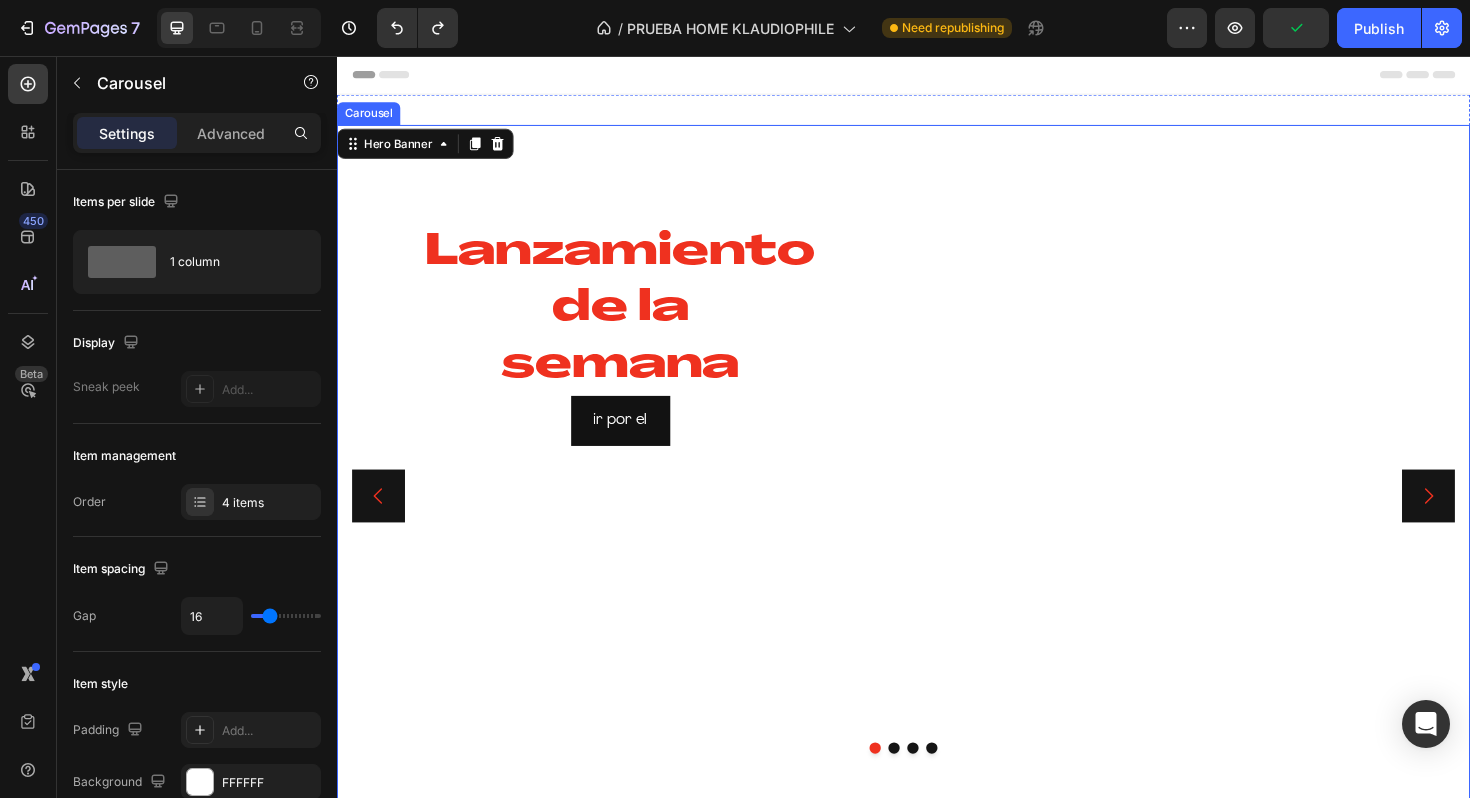 click 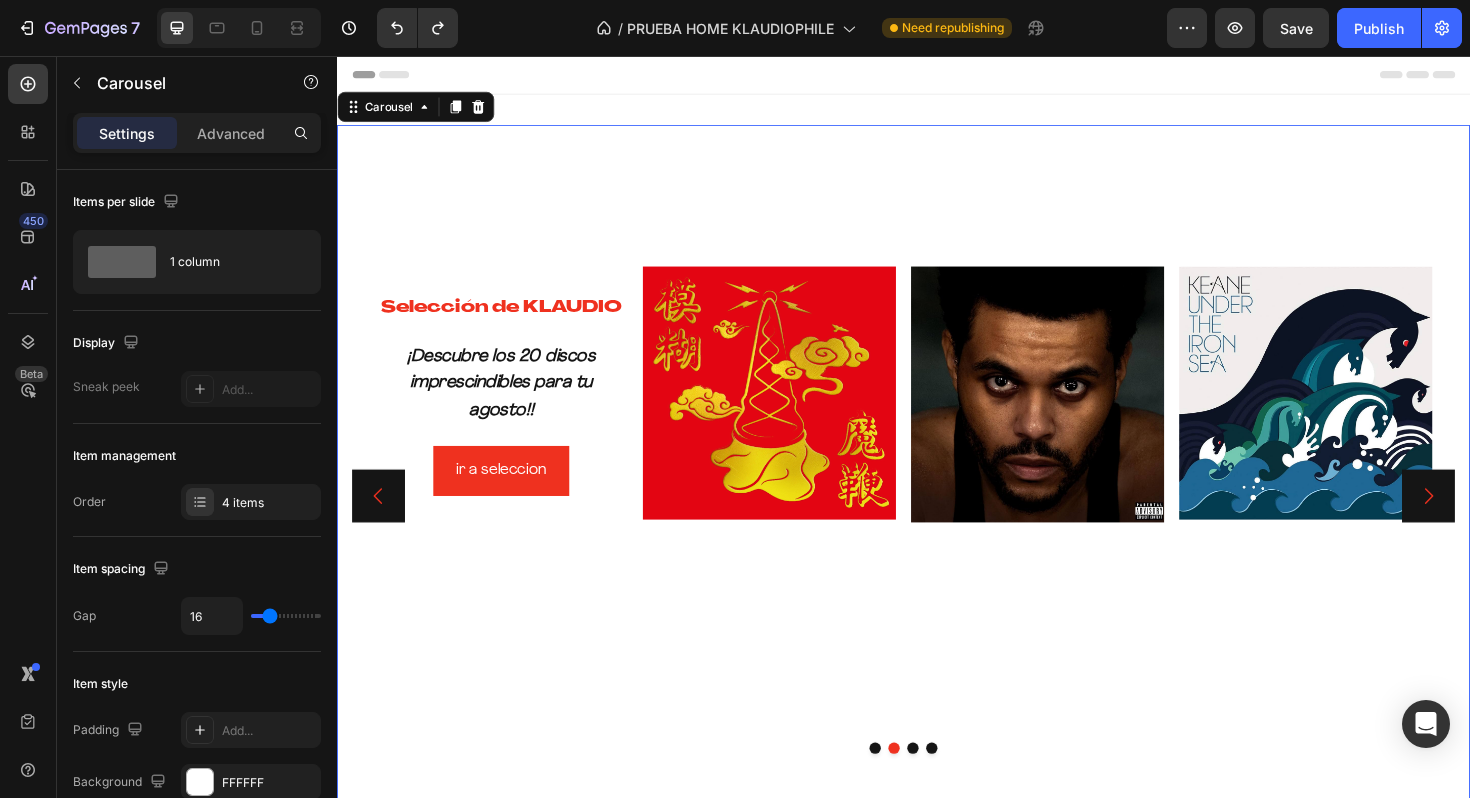 click 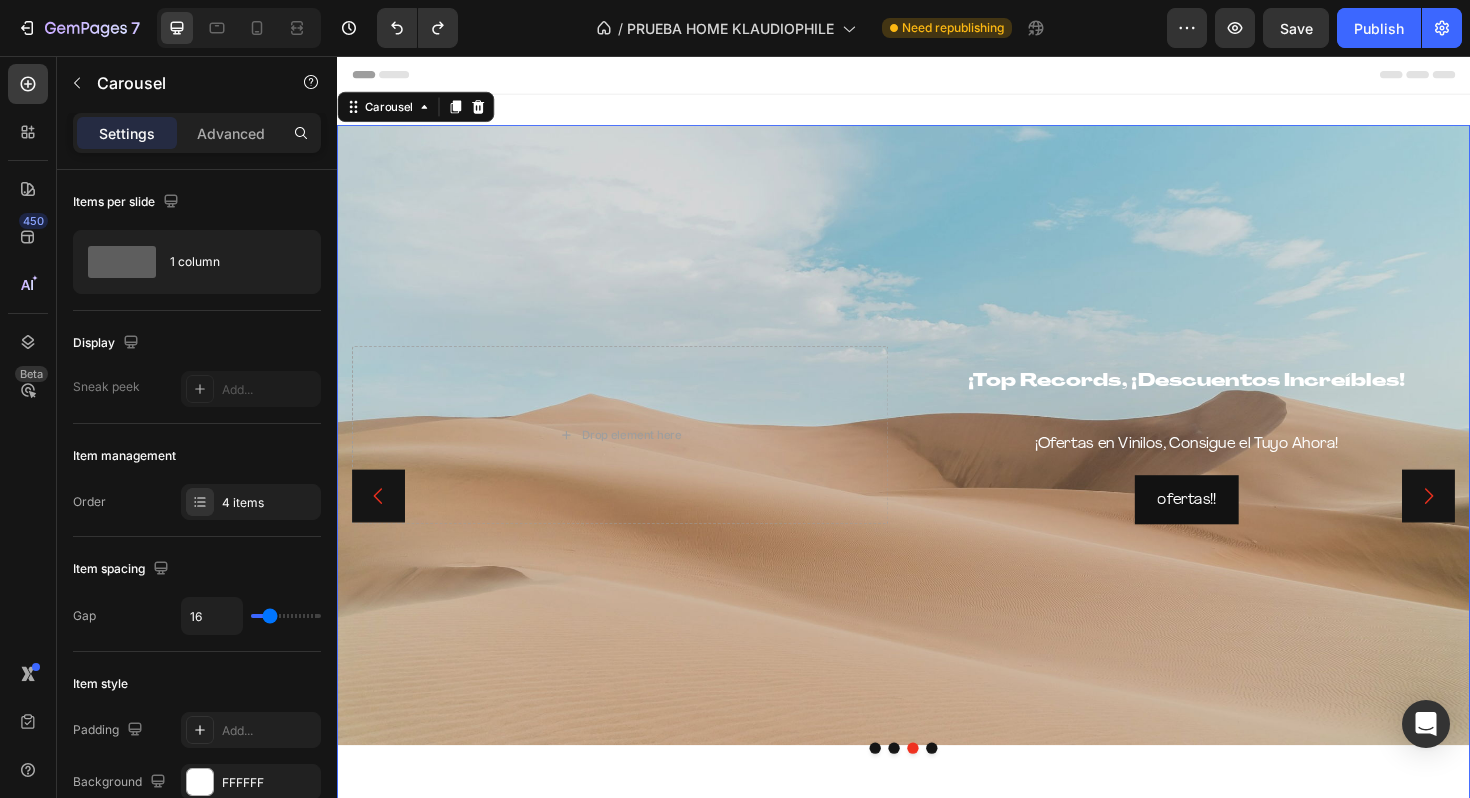 click 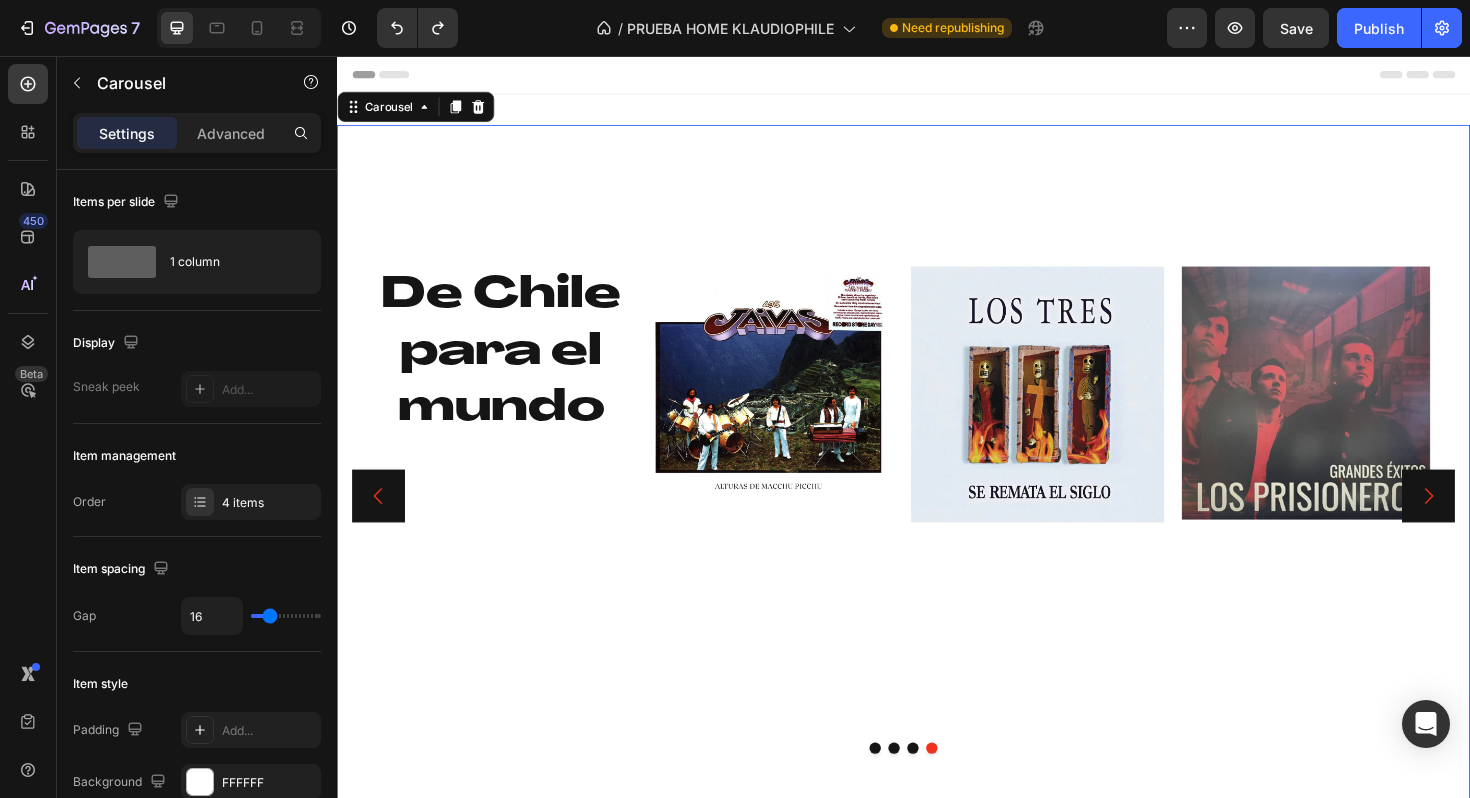 click 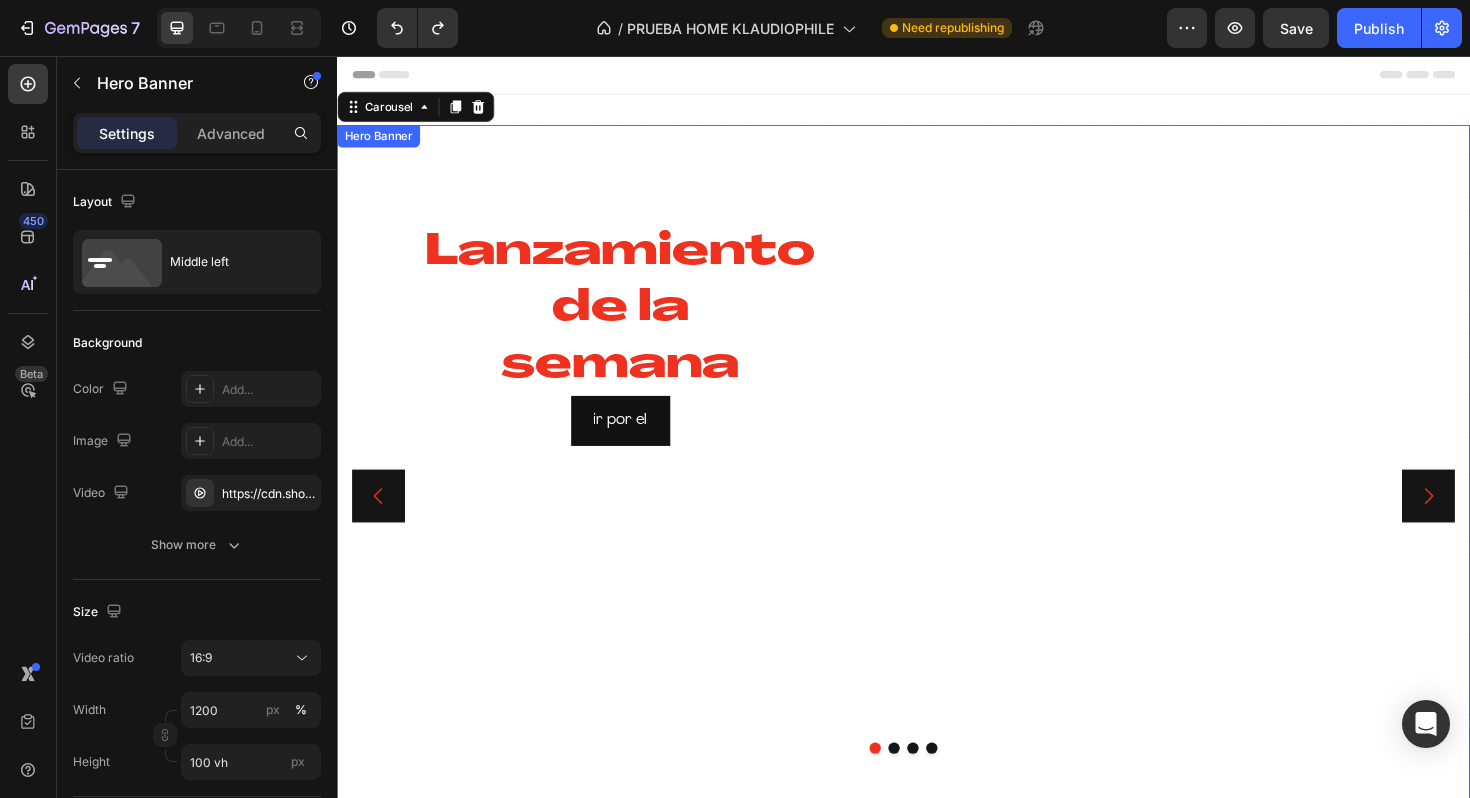 click on "Lanzamiento de la semana Heading ir por el Button ¡Discos raros que solo encontrarás un par de veces a la venta!  ¡Hazte con ellos antes de que desaparezcan! Text Block Image" at bounding box center (937, 528) 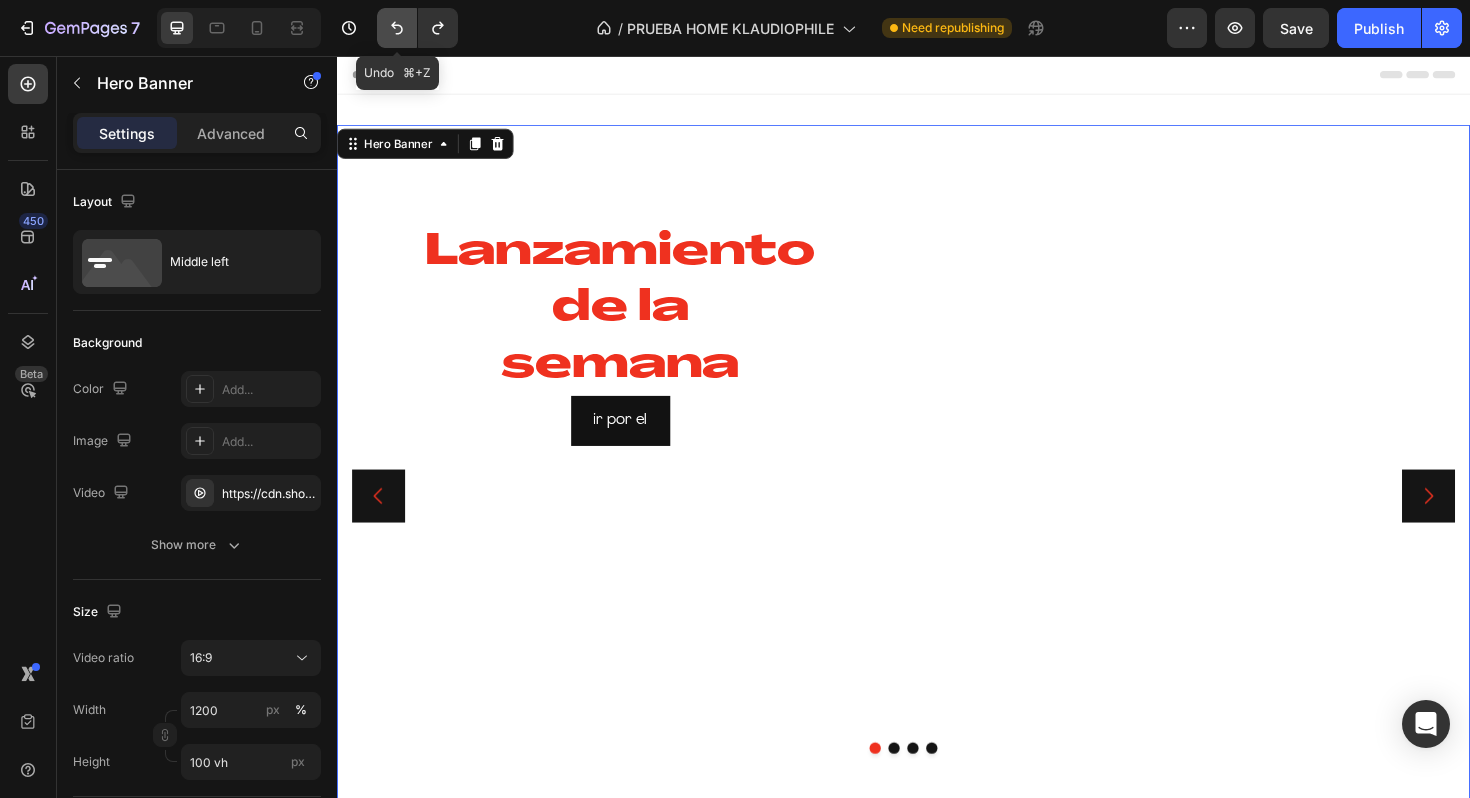 click 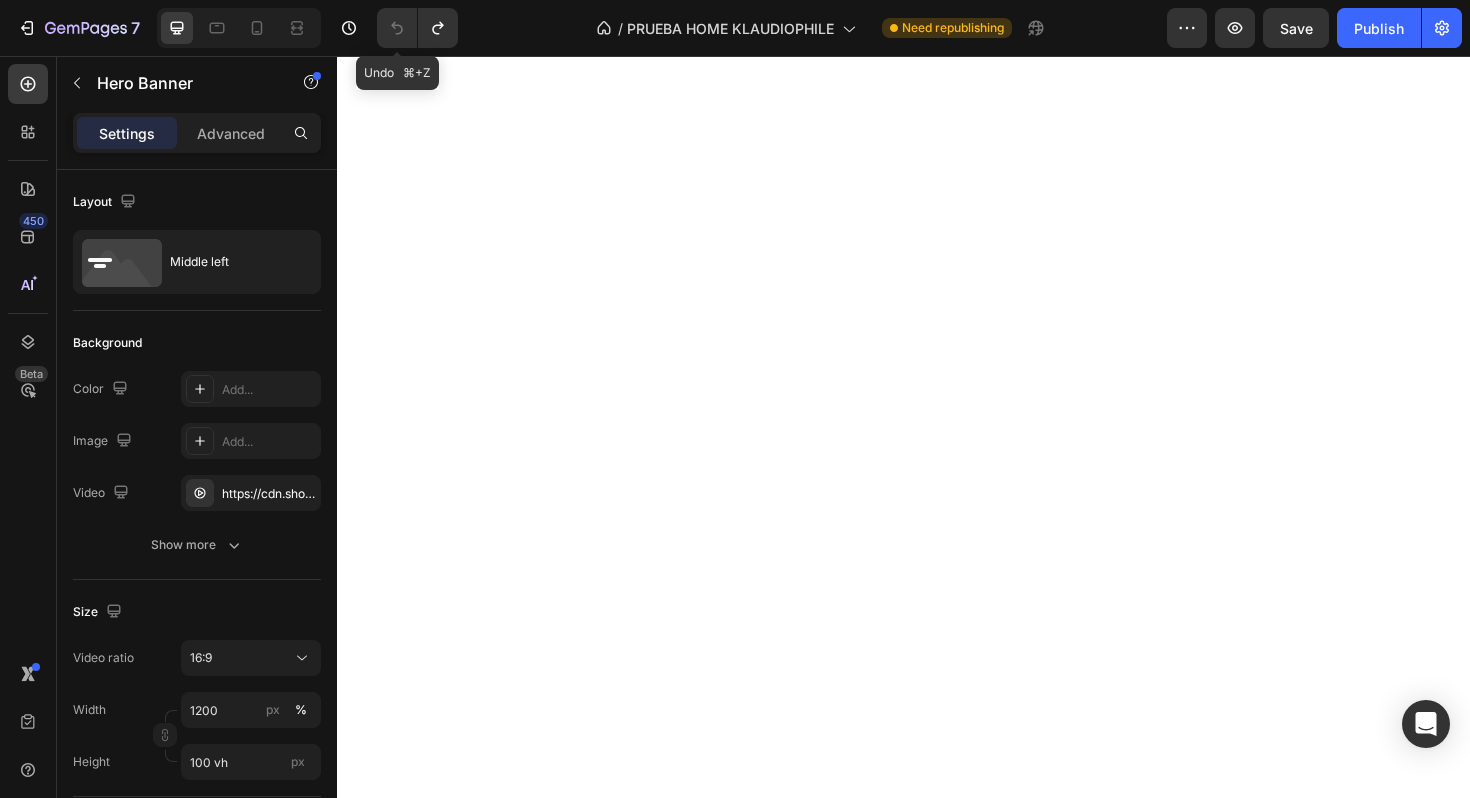 scroll, scrollTop: 0, scrollLeft: 0, axis: both 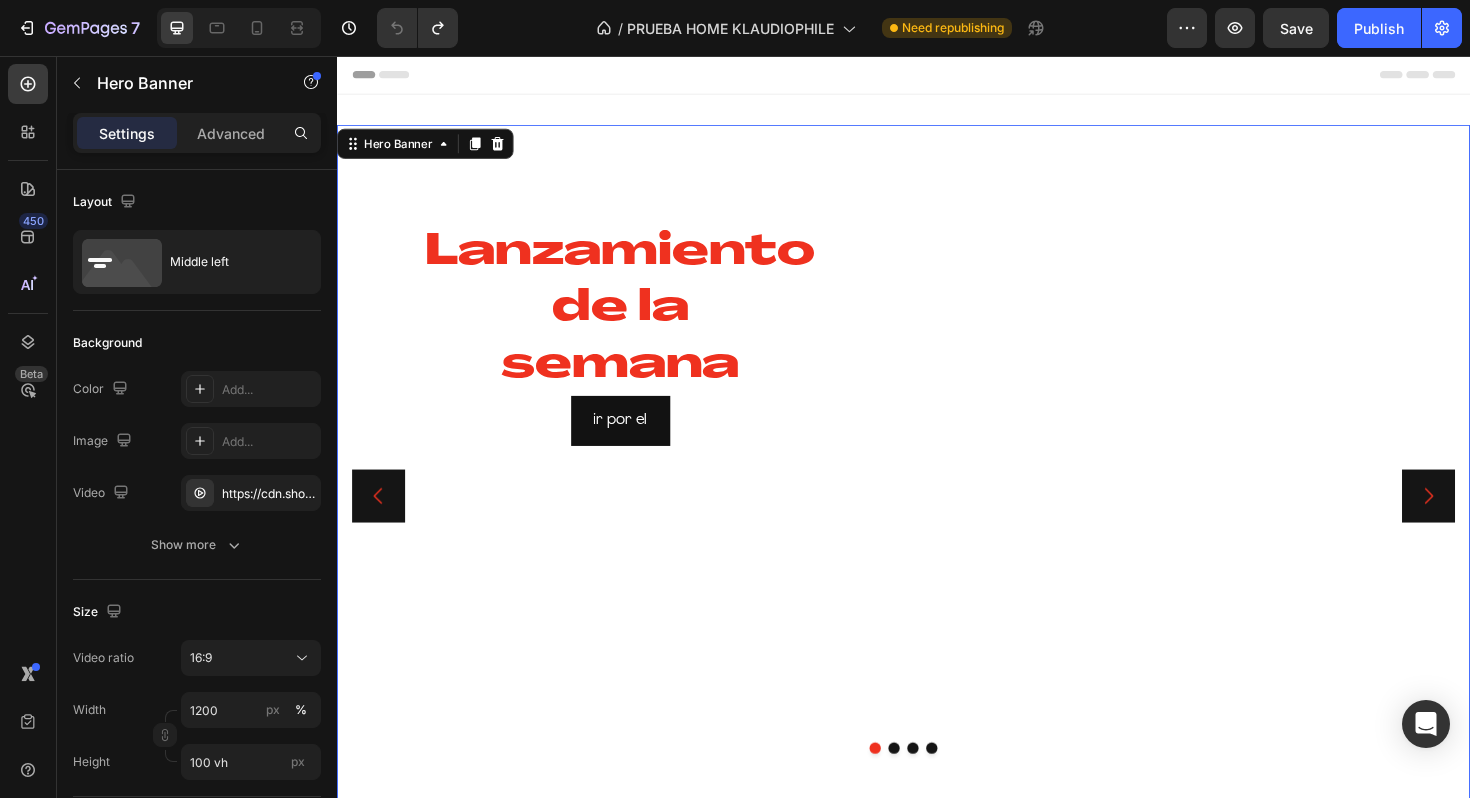 click on "Lanzamiento de la semana Heading ir por el Button ¡Discos raros que solo encontrarás un par de veces a la venta!  ¡Hazte con ellos antes de que desaparezcan! Text Block Image" at bounding box center [937, 528] 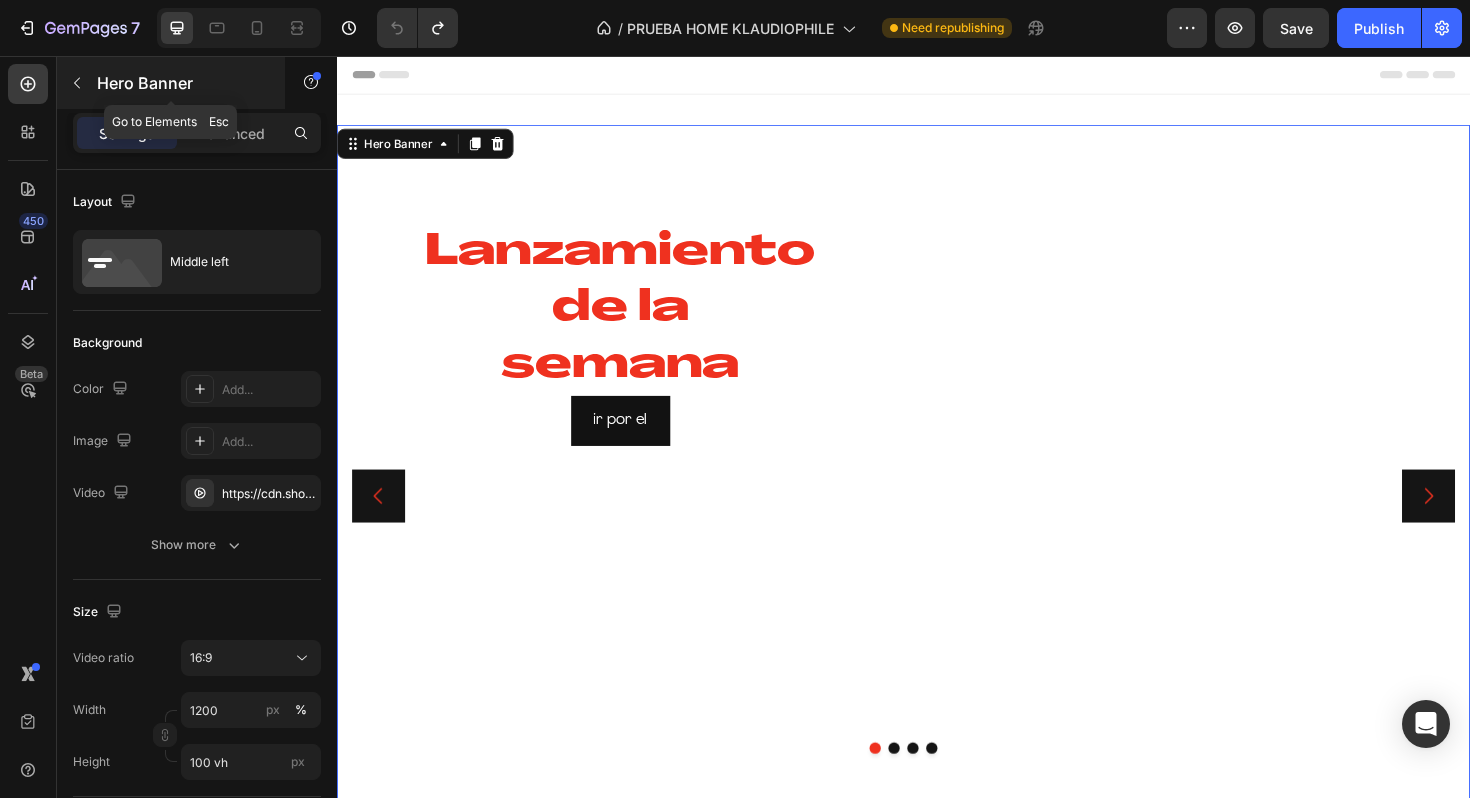 click 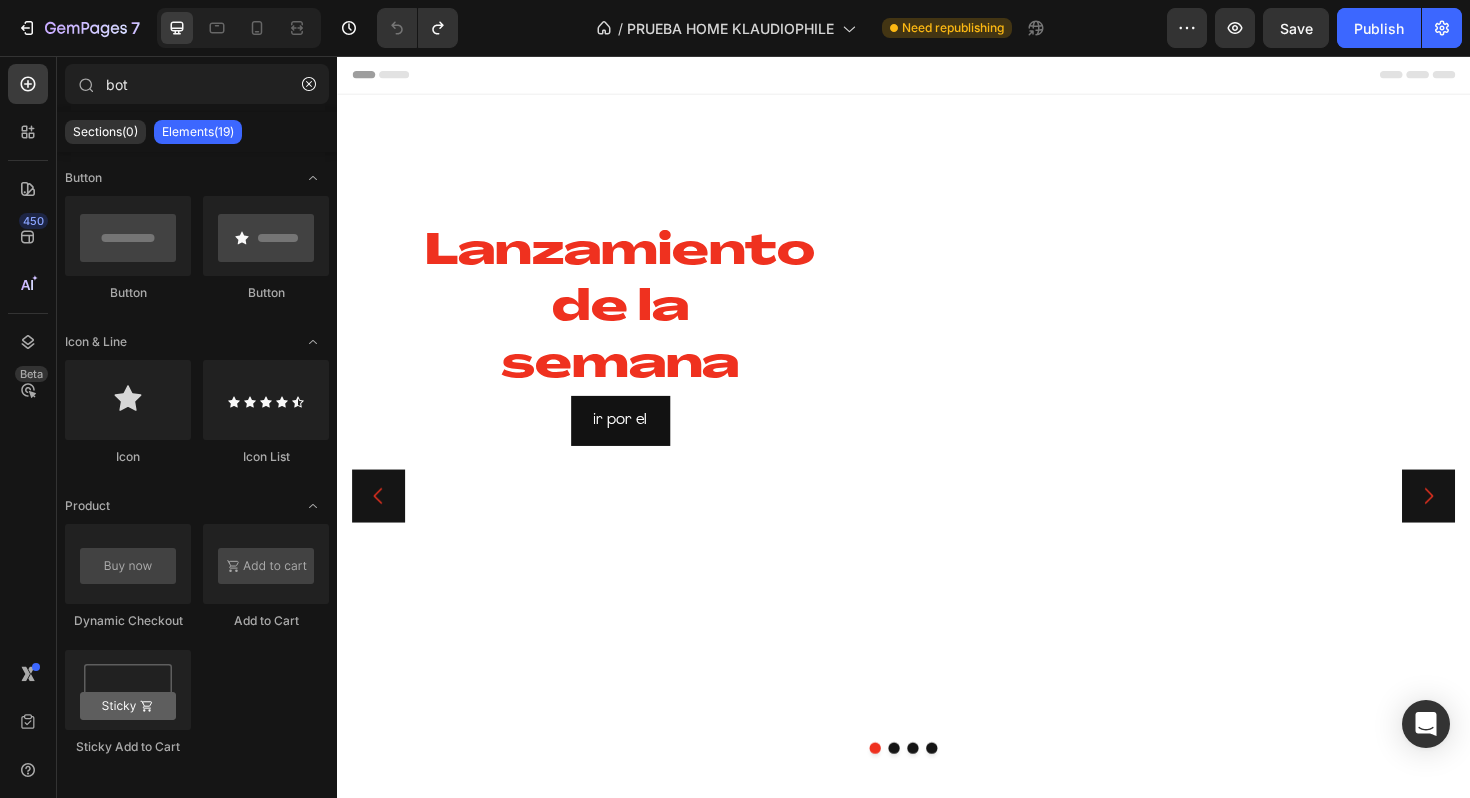 click 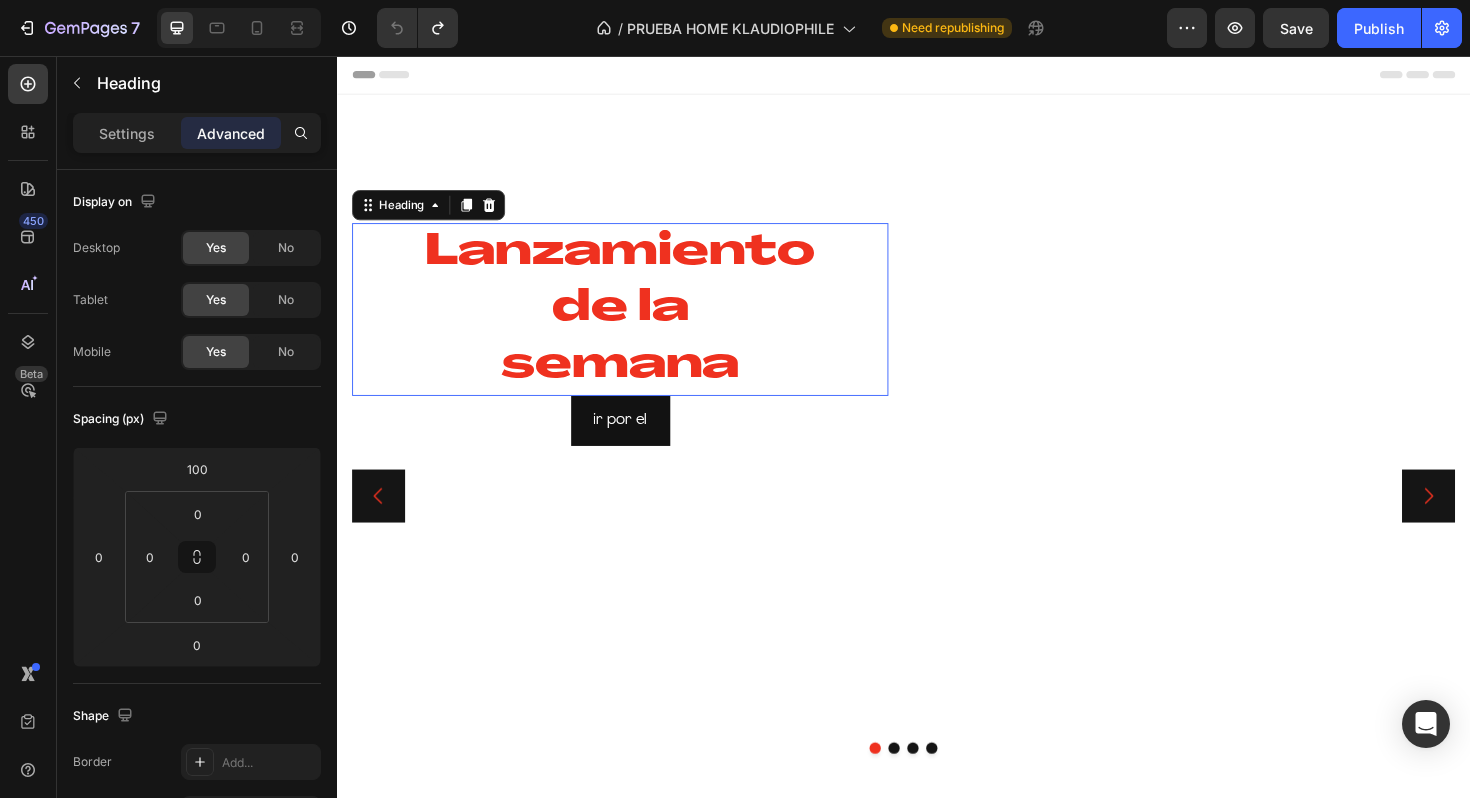 click on "Lanzamiento de la semana" at bounding box center [637, 324] 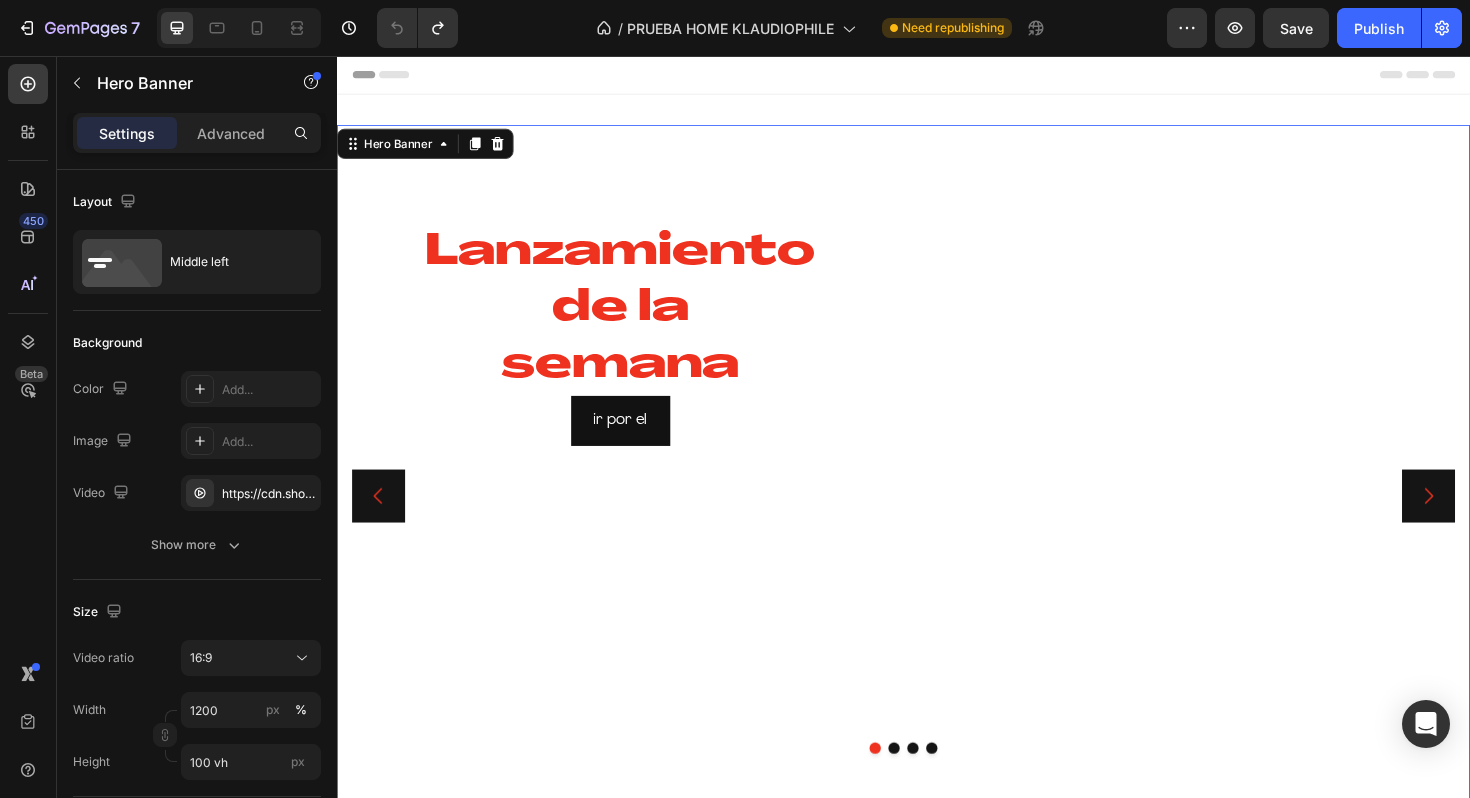 click on "Lanzamiento de la semana Heading ir por el Button ¡Discos raros que solo encontrarás un par de veces a la venta!  ¡Hazte con ellos antes de que desaparezcan! Text Block Image" at bounding box center (937, 528) 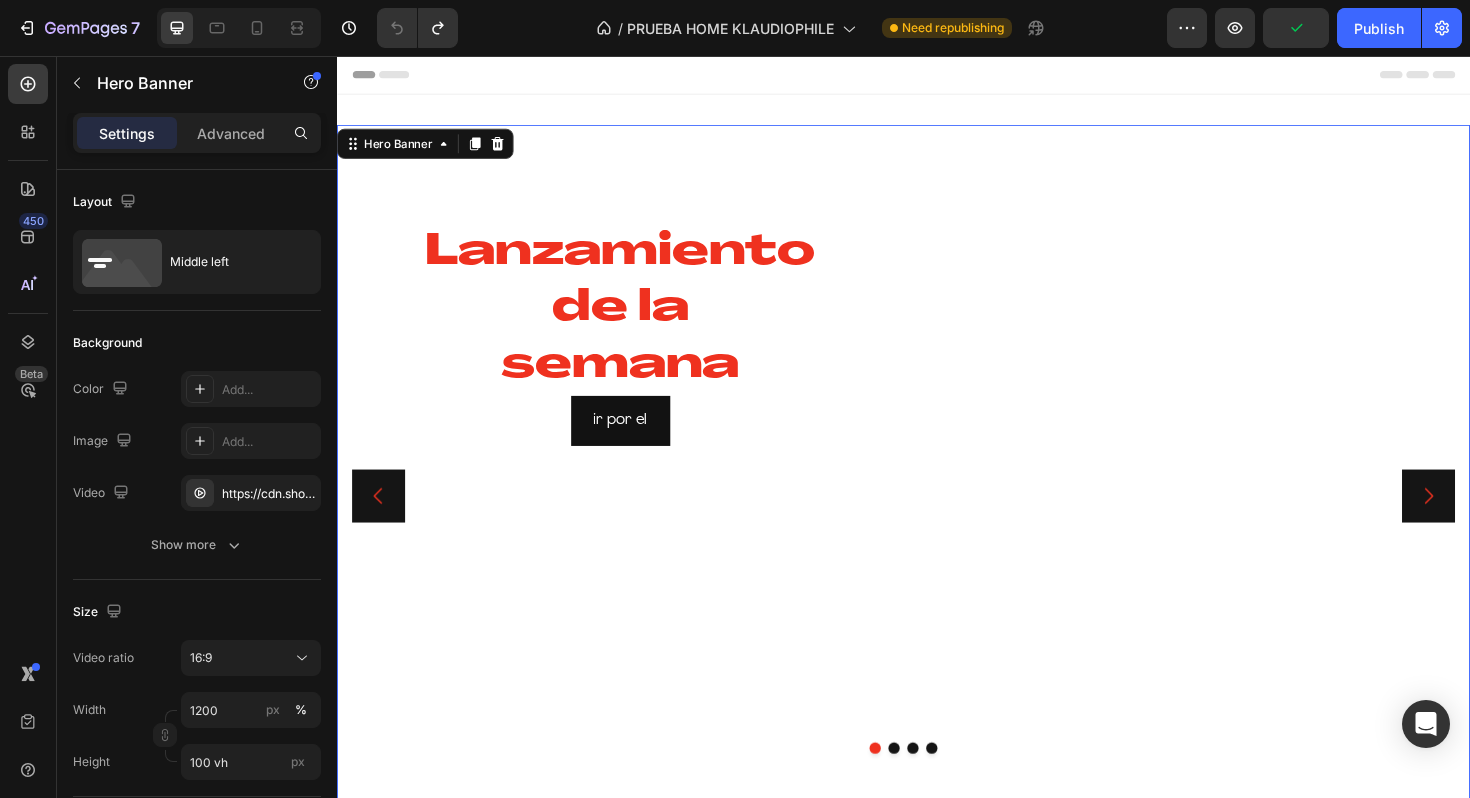click on "Lanzamiento de la semana Heading ir por el Button ¡Discos raros que solo encontrarás un par de veces a la venta!  ¡Hazte con ellos antes de que desaparezcan! Text Block Image" at bounding box center (937, 528) 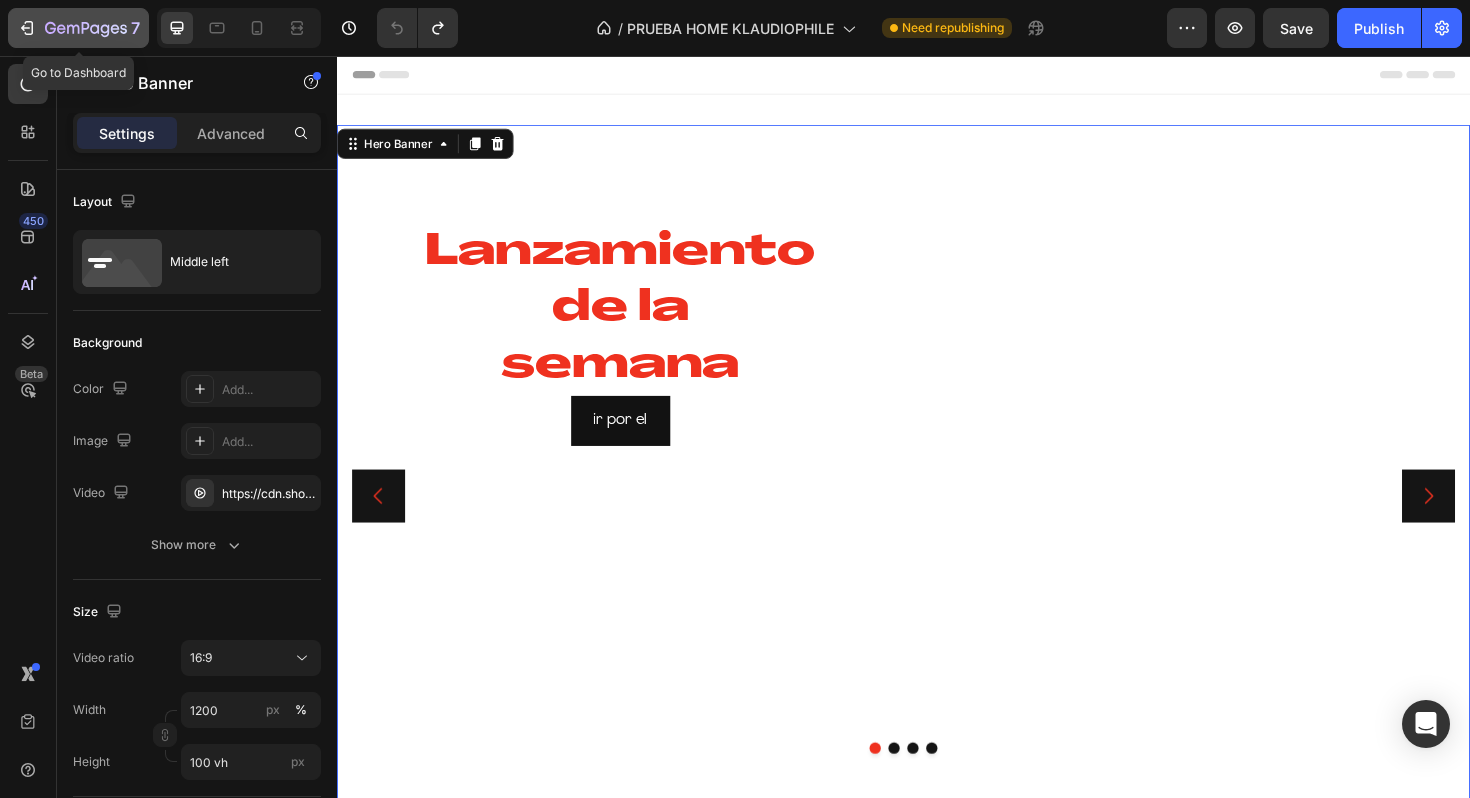 click on "7" 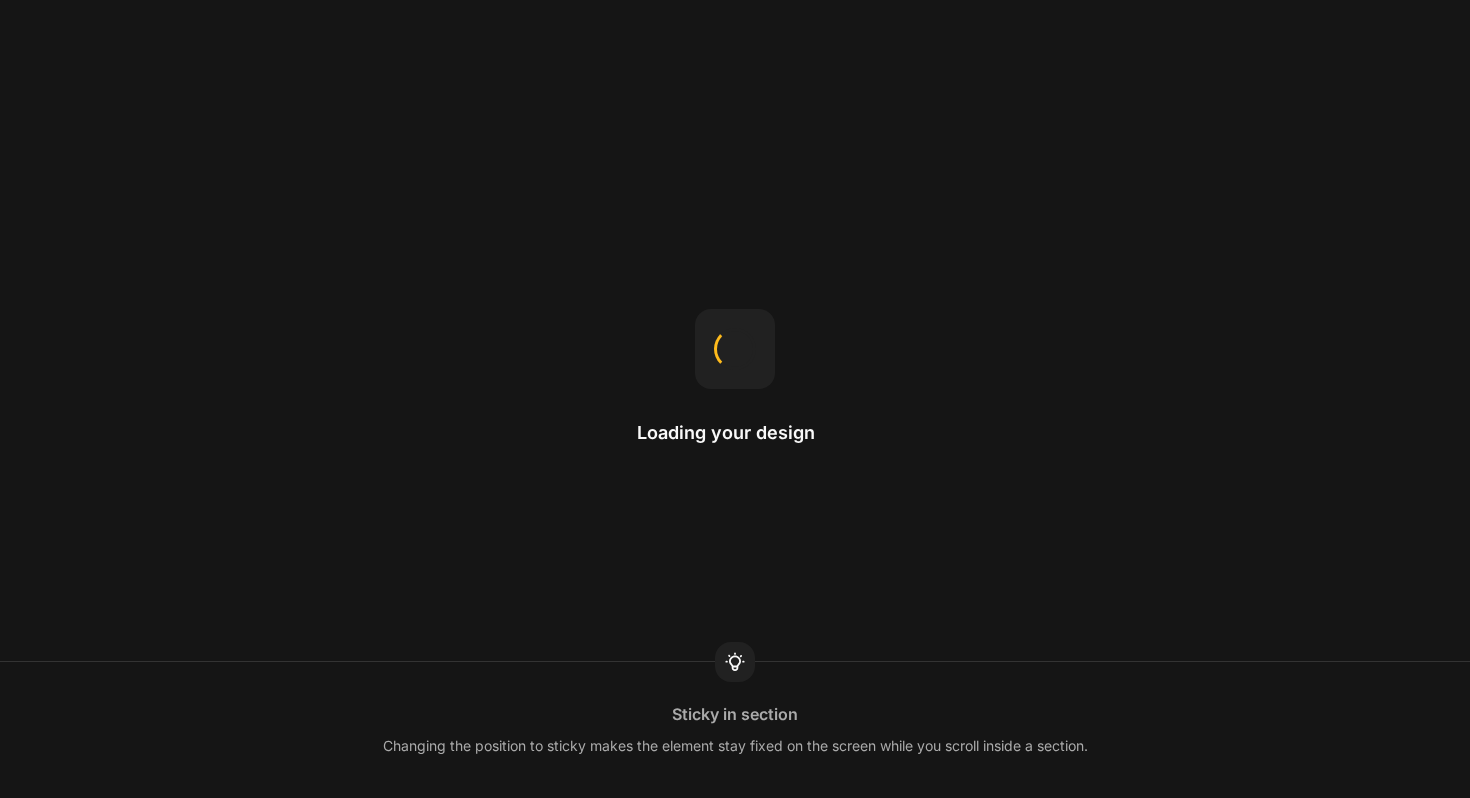 scroll, scrollTop: 0, scrollLeft: 0, axis: both 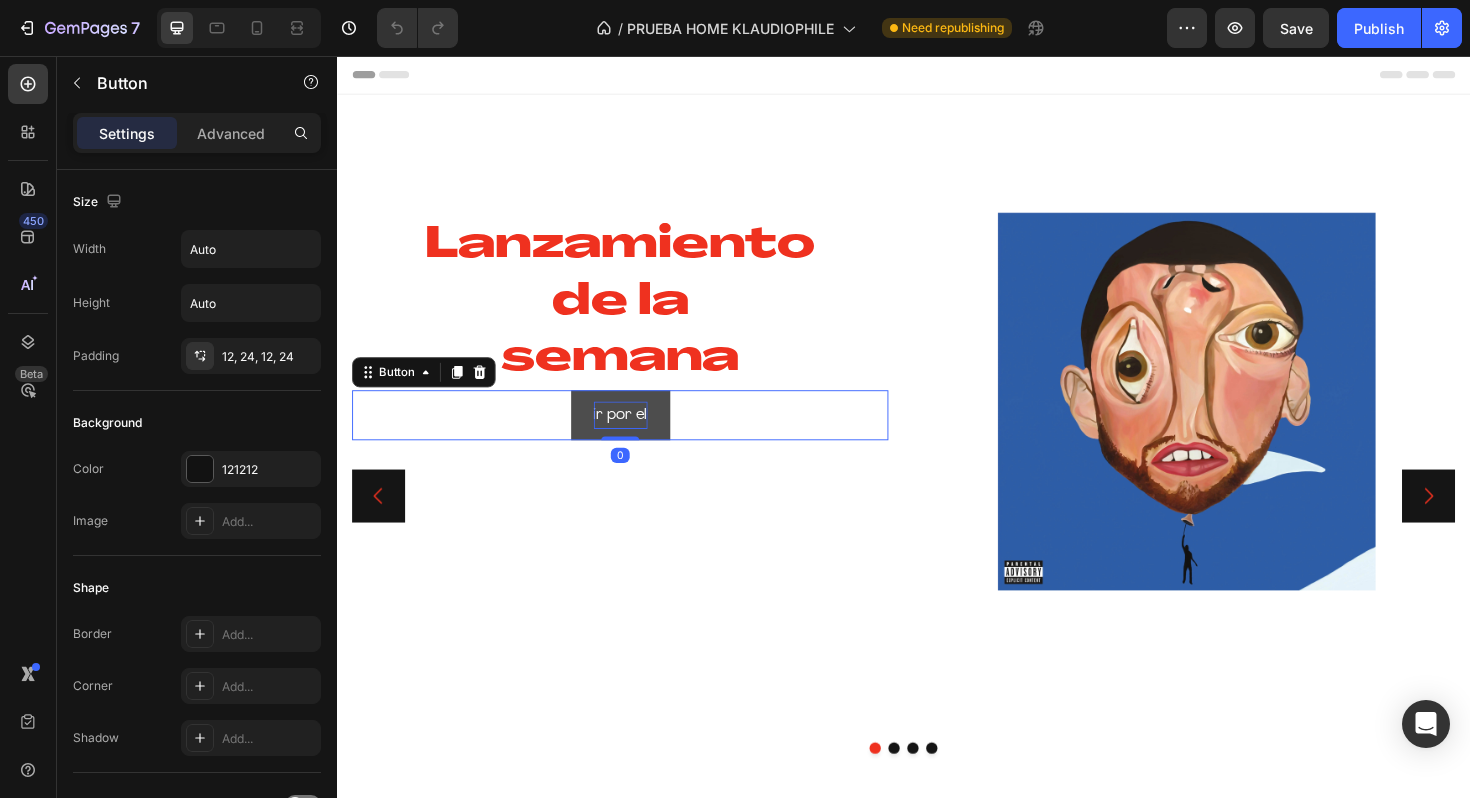 click on "ir por el" at bounding box center (637, 436) 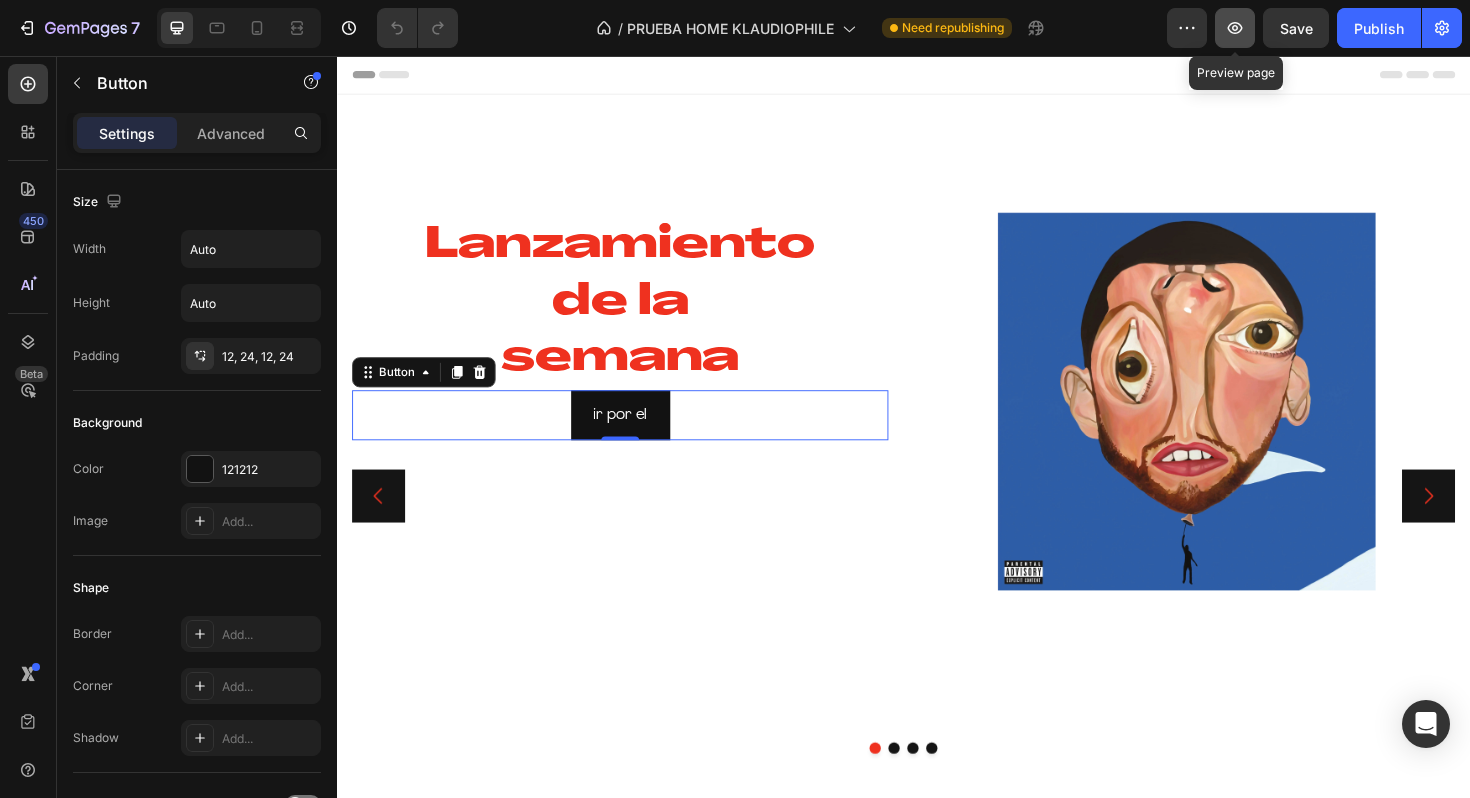 click 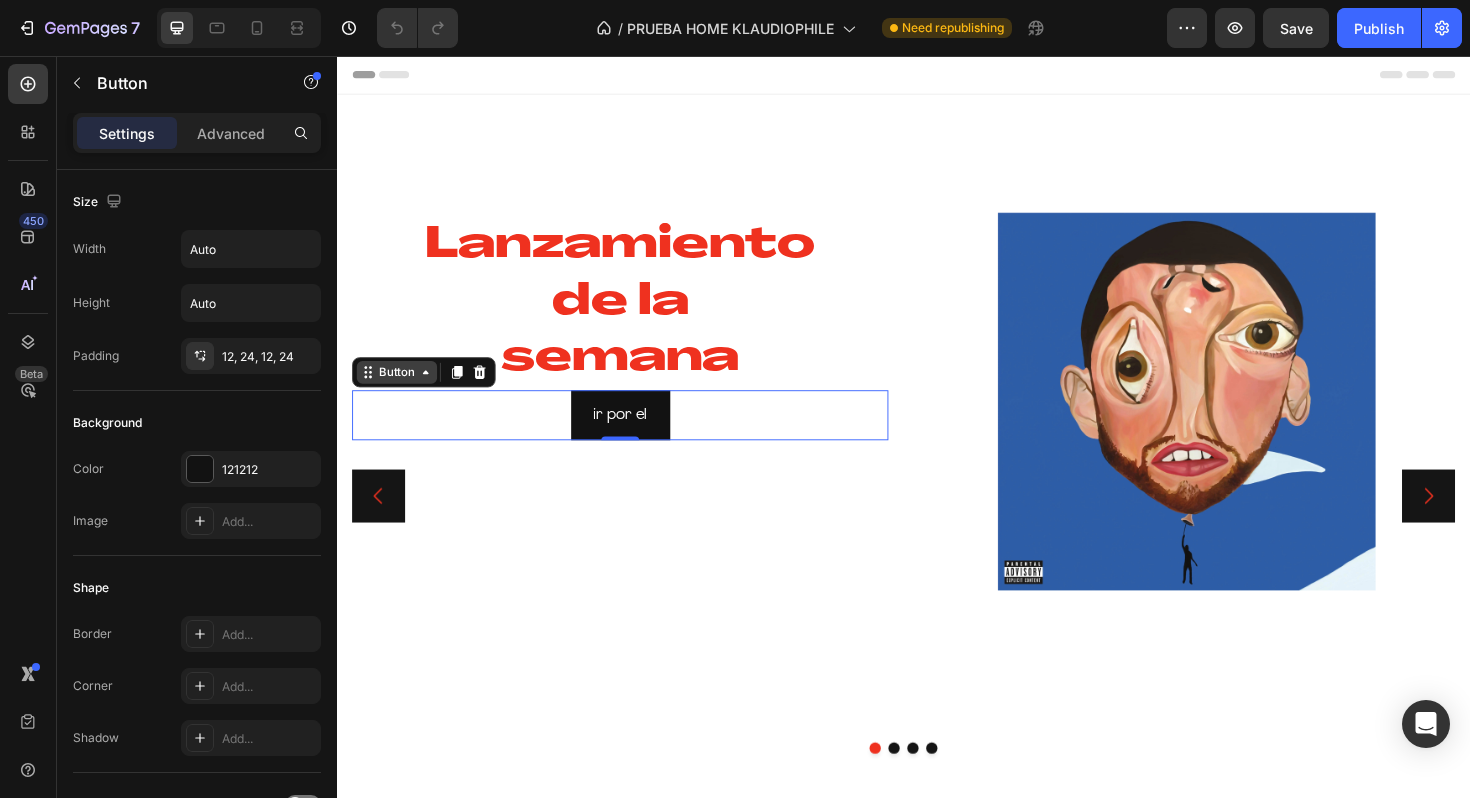 click on "Button" at bounding box center [400, 391] 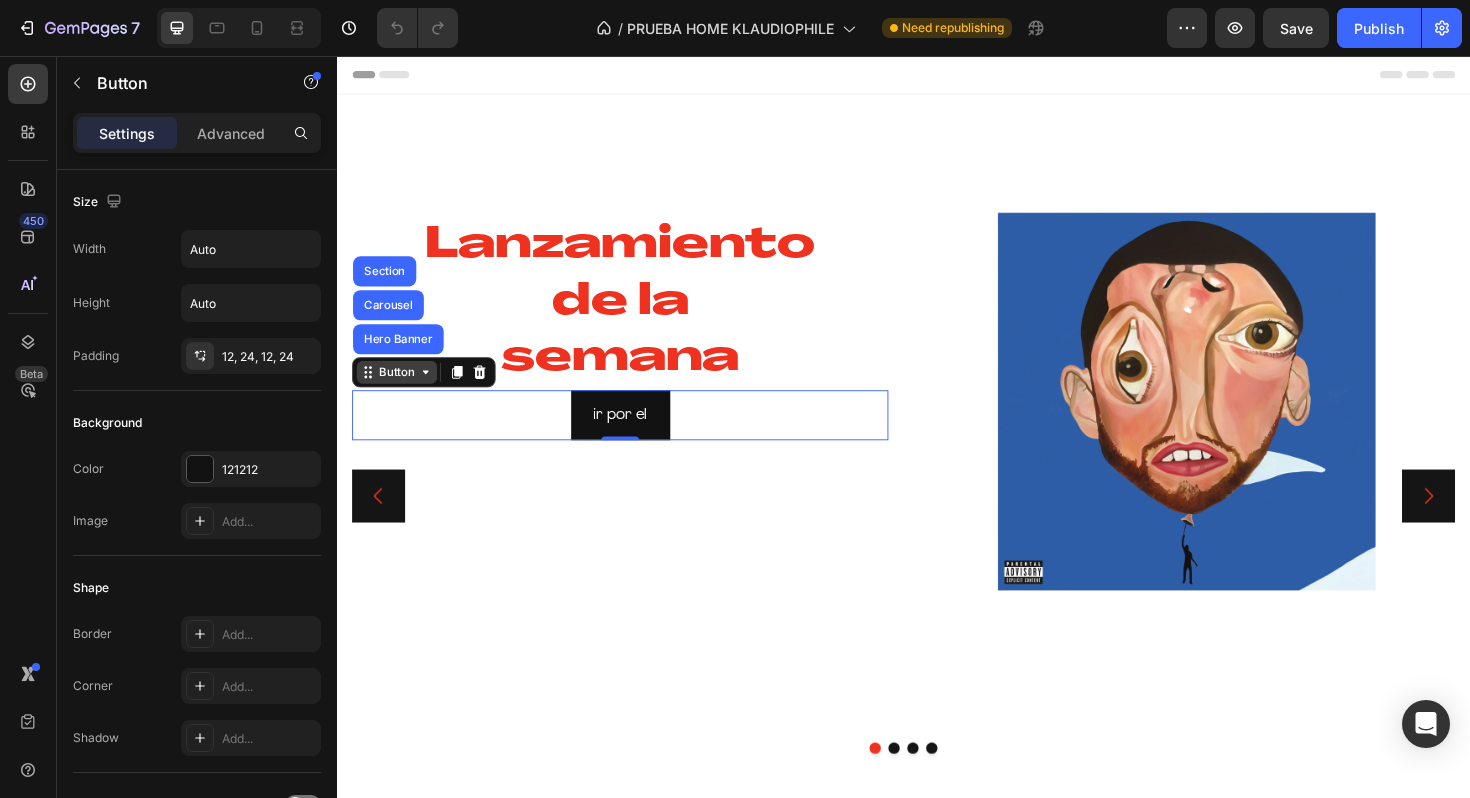 click on "Button" at bounding box center (400, 391) 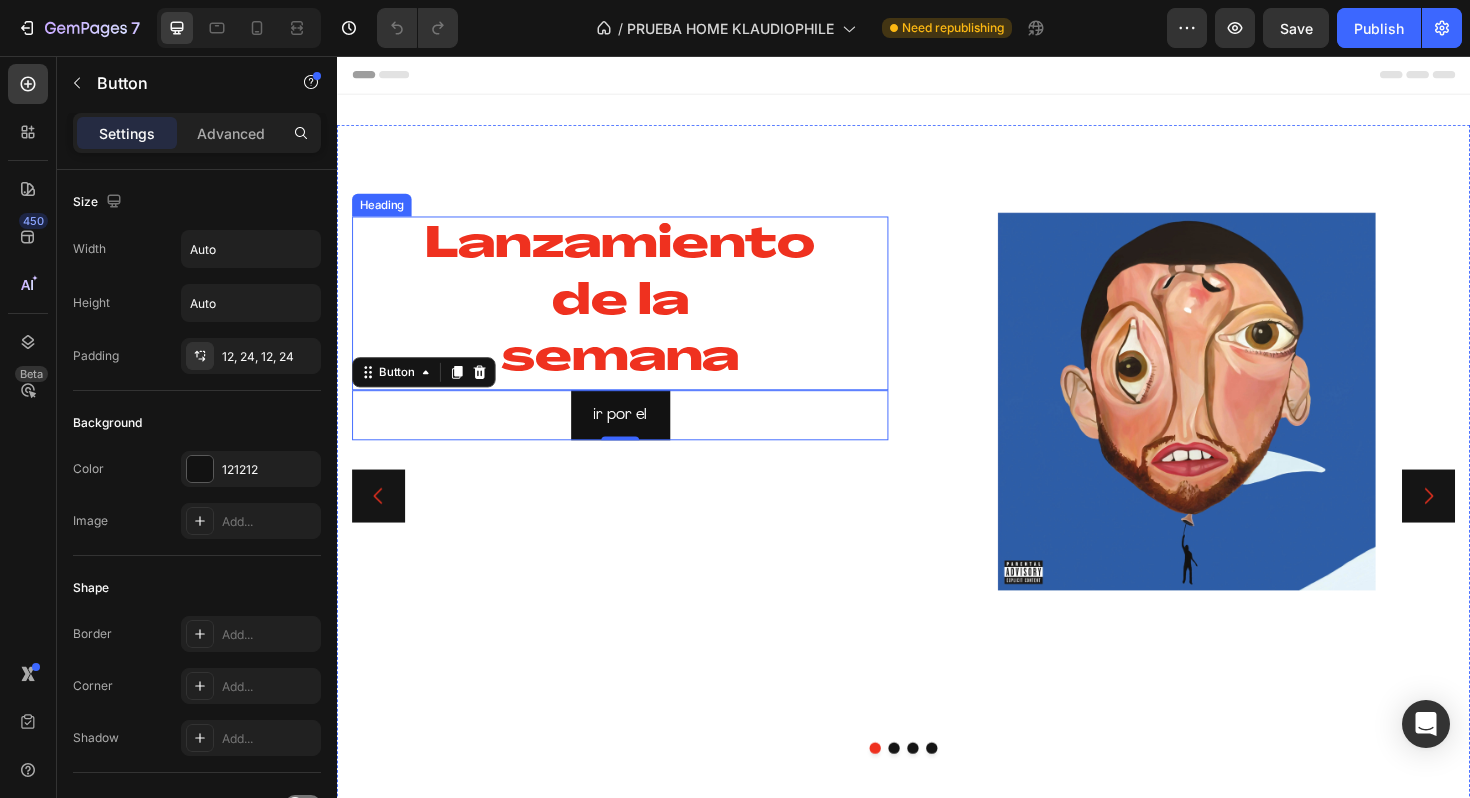 drag, startPoint x: 487, startPoint y: 395, endPoint x: 528, endPoint y: 344, distance: 65.43699 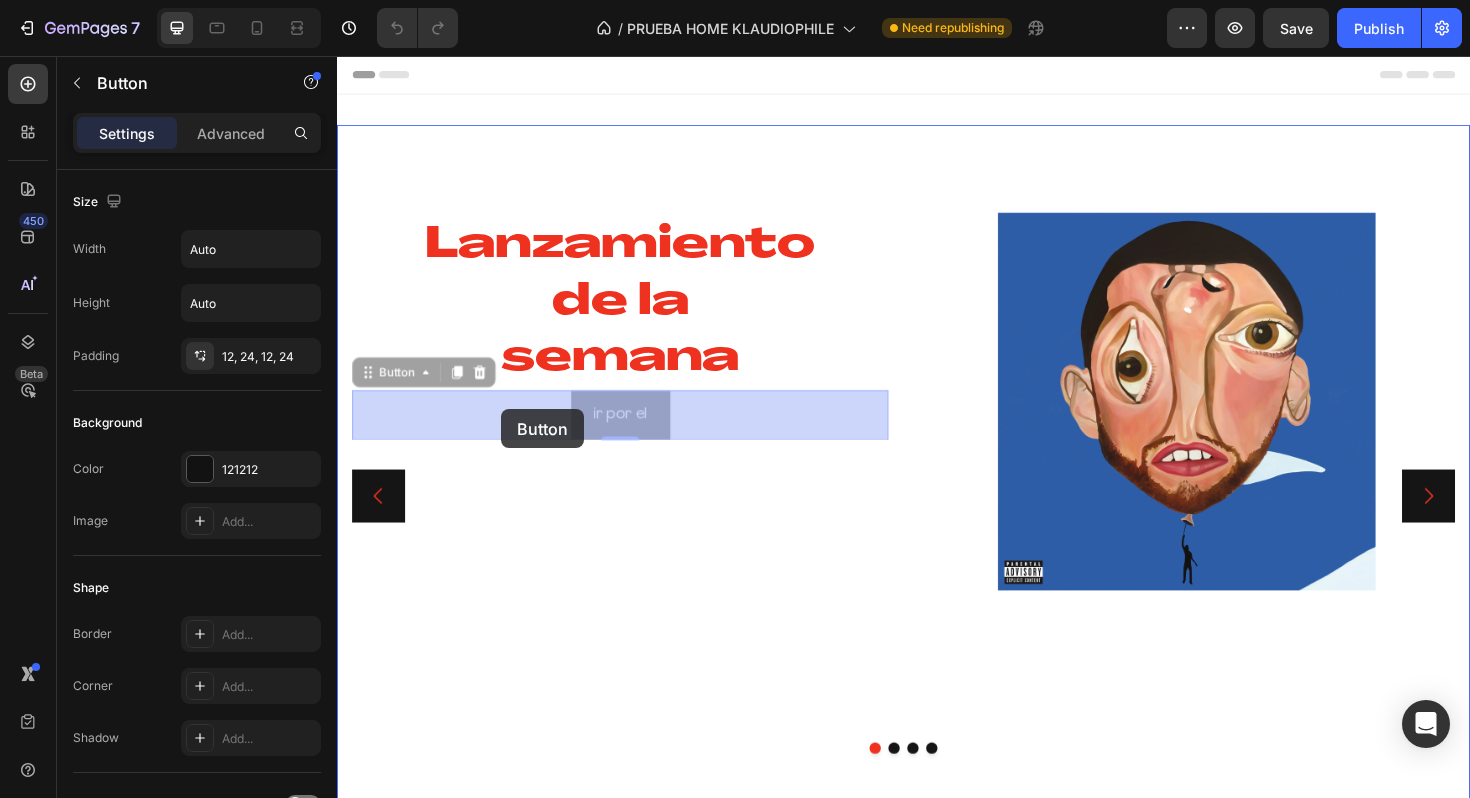 drag, startPoint x: 373, startPoint y: 399, endPoint x: 511, endPoint y: 431, distance: 141.66158 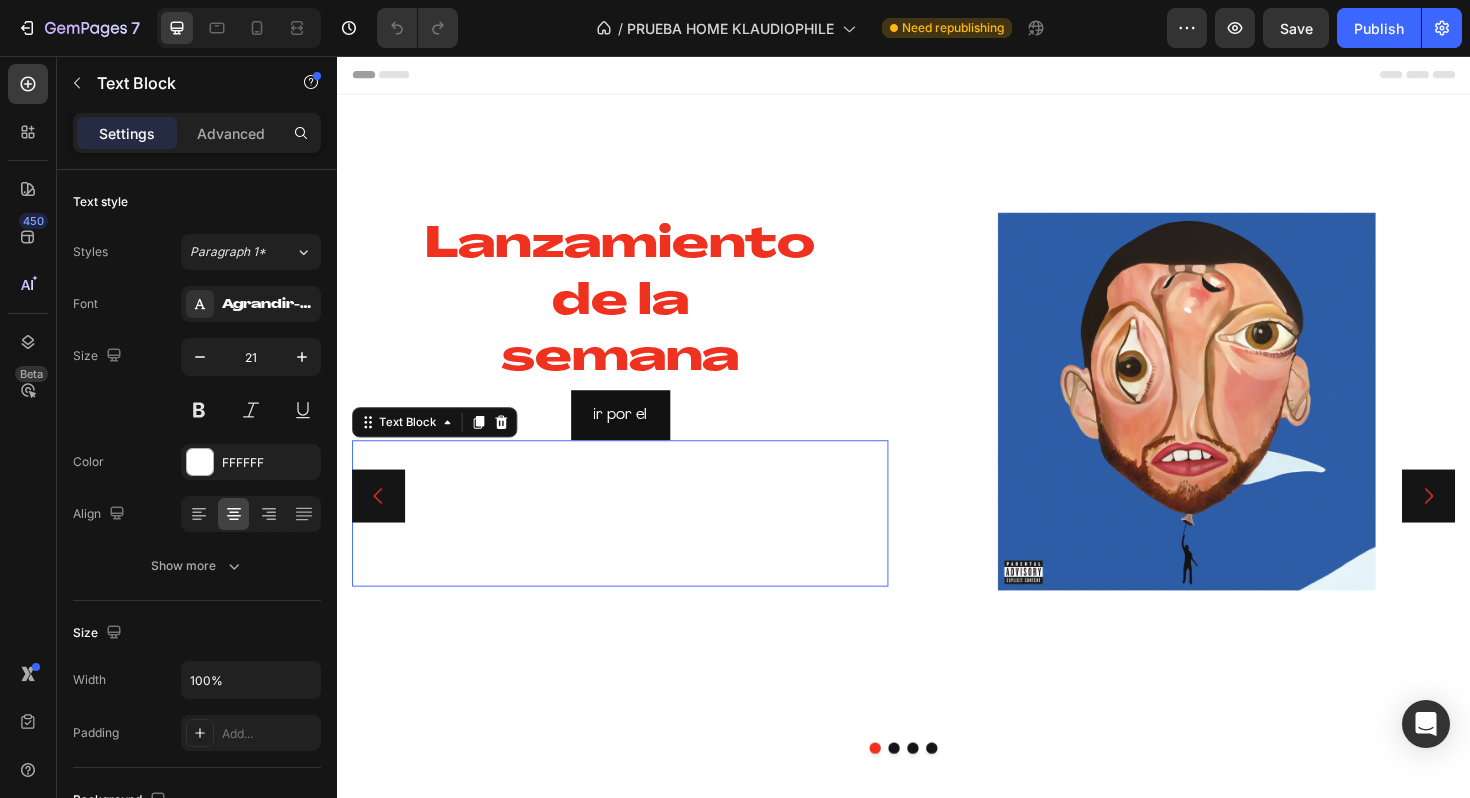 click on "¡Hazte con ellos antes de que desaparezcan!" at bounding box center (637, 578) 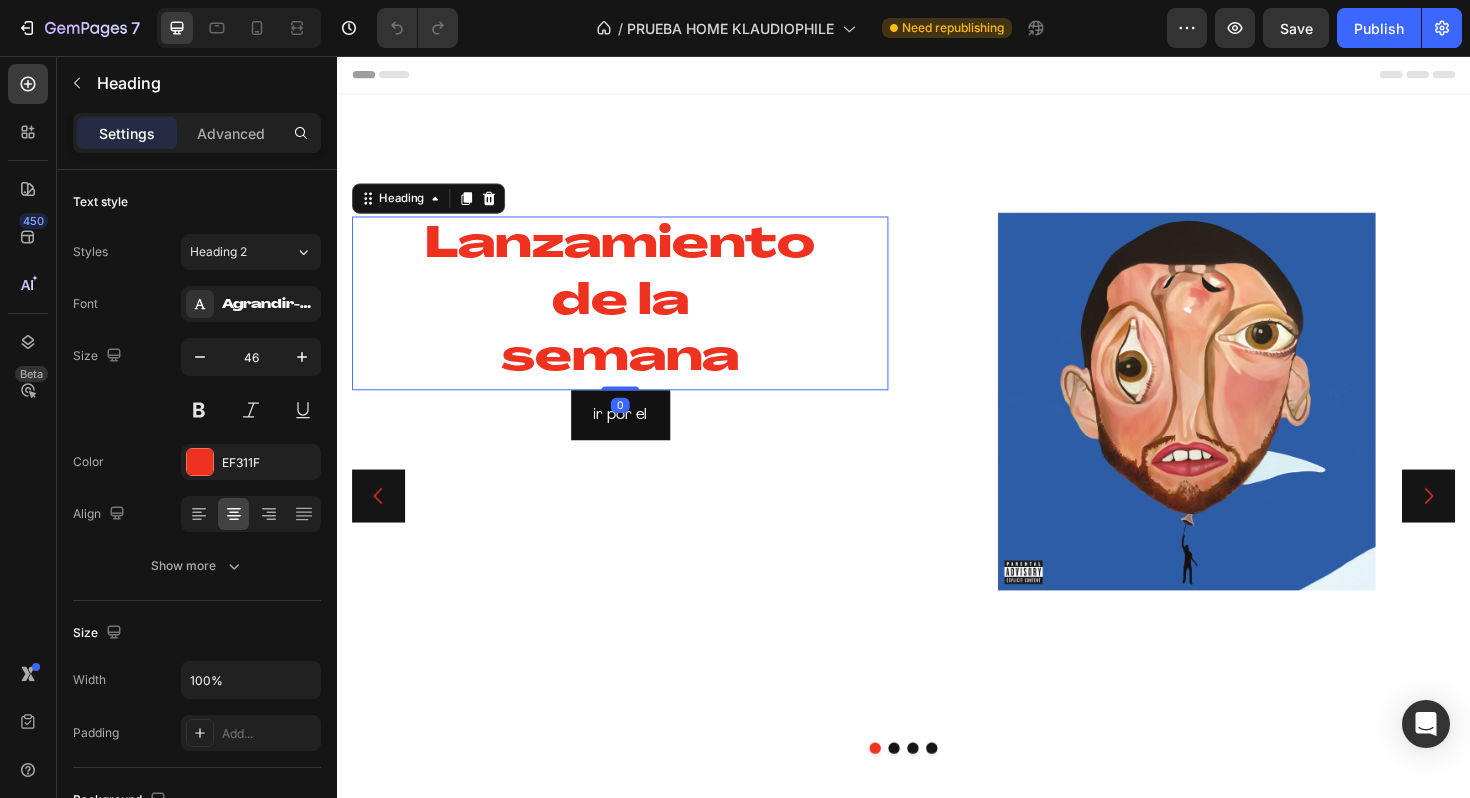 click on "Lanzamiento de la semana" at bounding box center [637, 317] 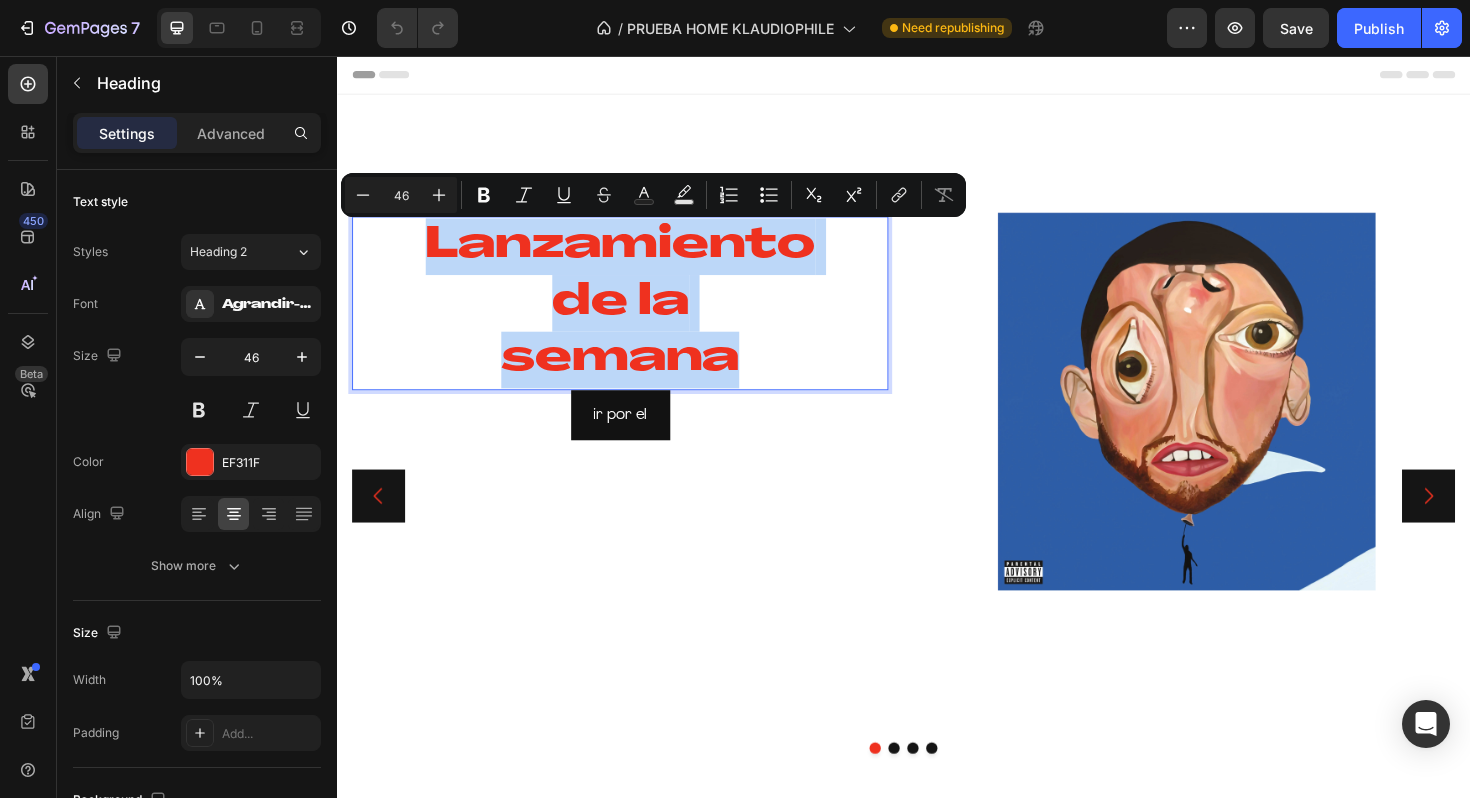 drag, startPoint x: 770, startPoint y: 376, endPoint x: 435, endPoint y: 272, distance: 350.772 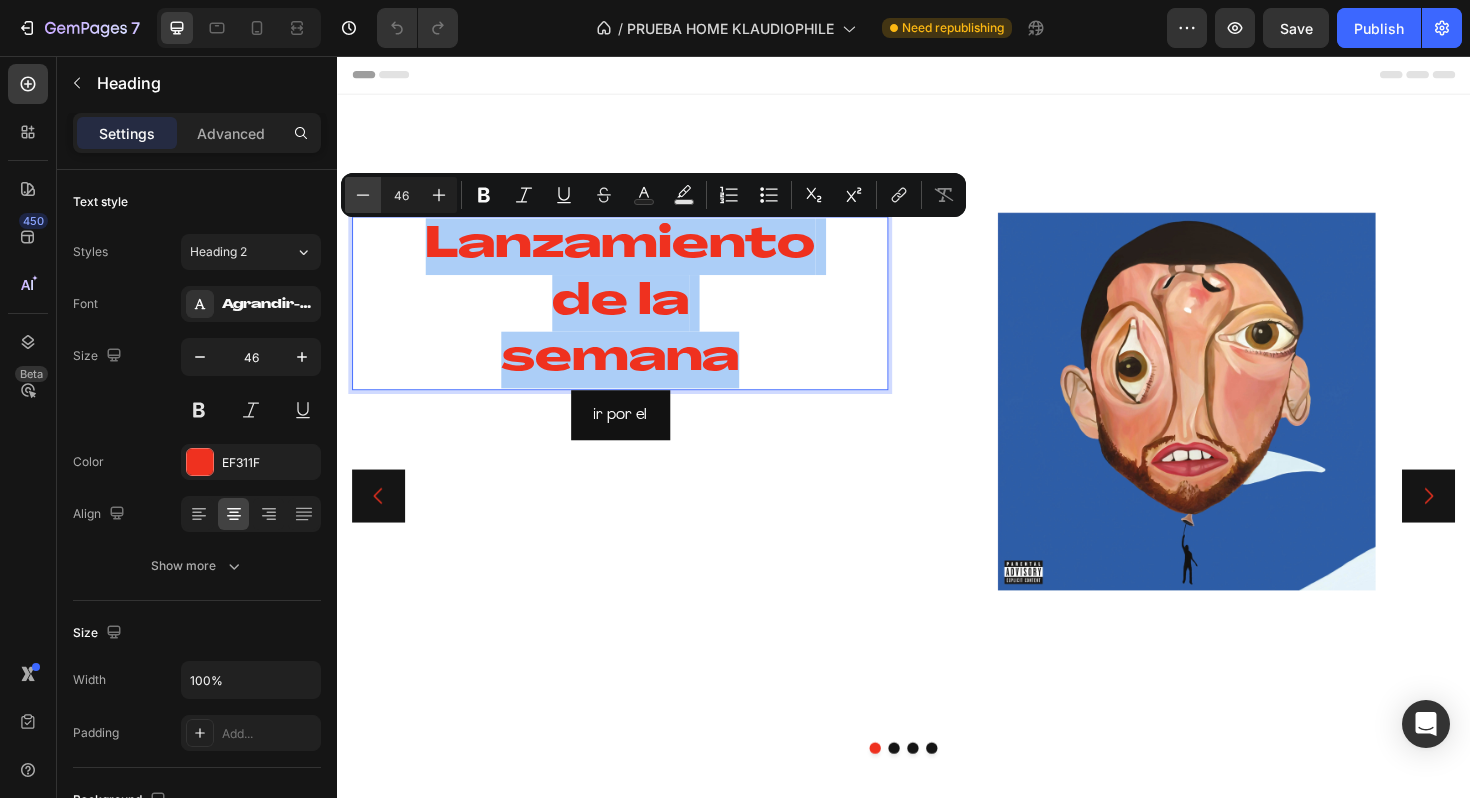 click on "Minus" at bounding box center [363, 195] 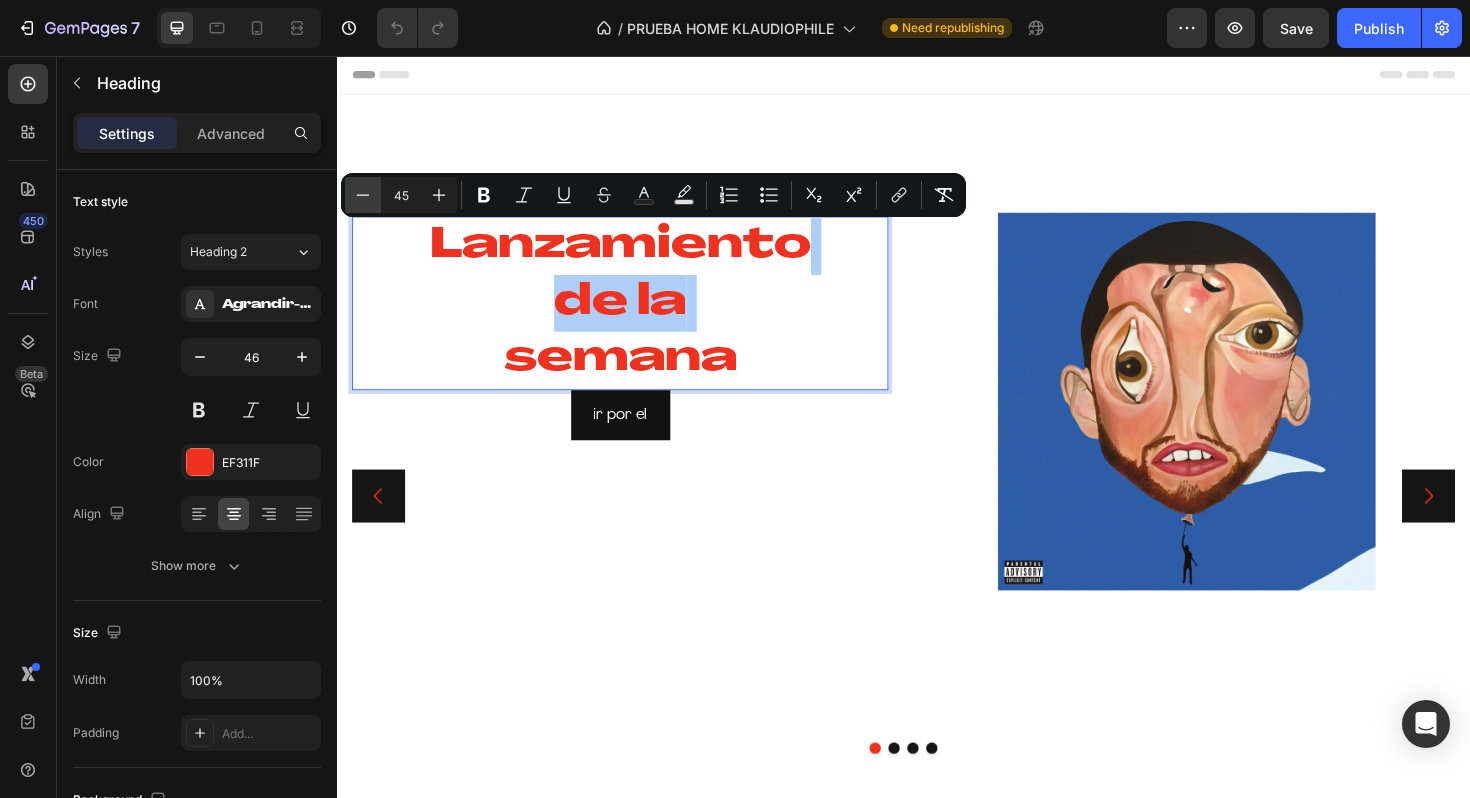 click on "Minus" at bounding box center (363, 195) 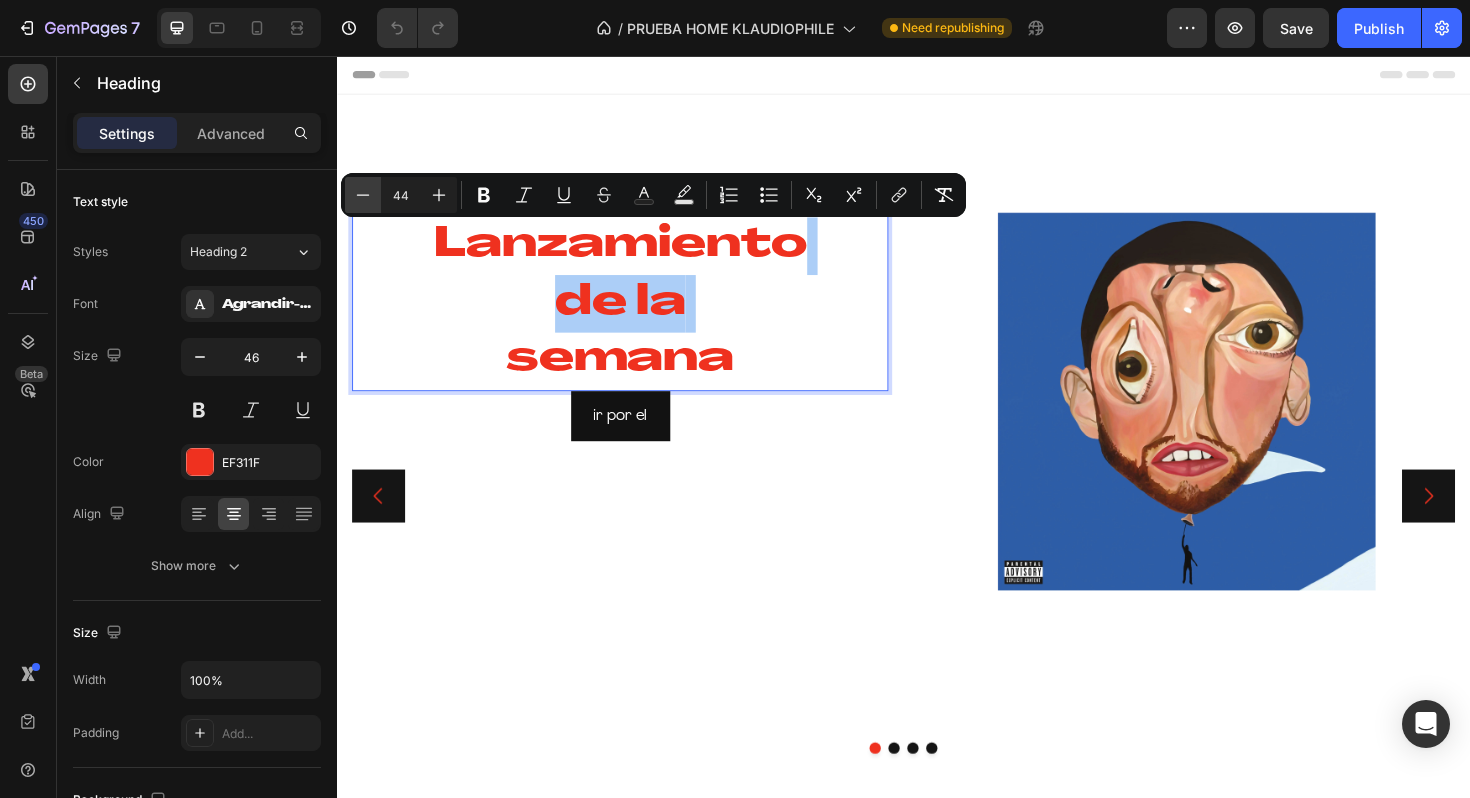 click on "Minus" at bounding box center (363, 195) 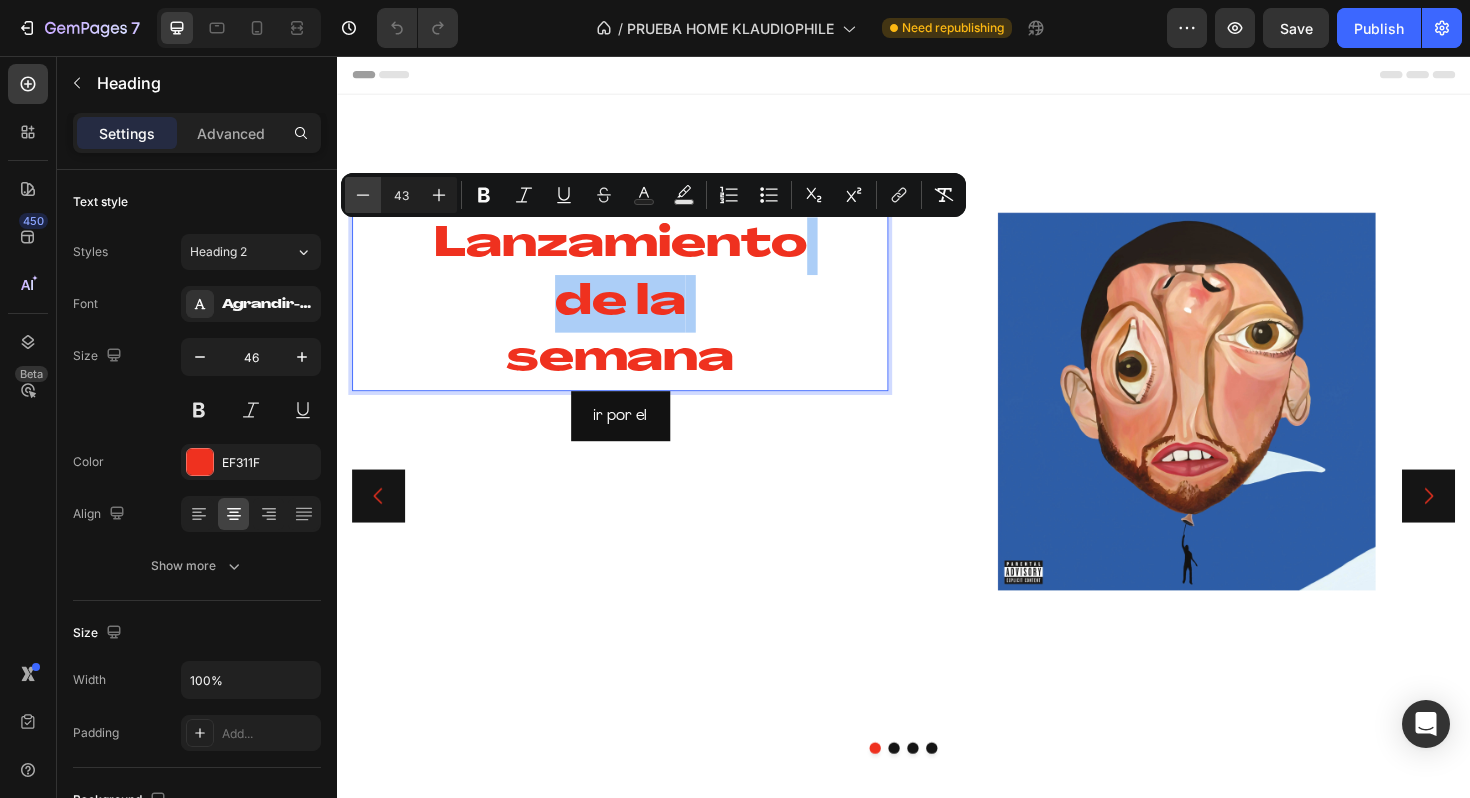 click on "Minus" at bounding box center [363, 195] 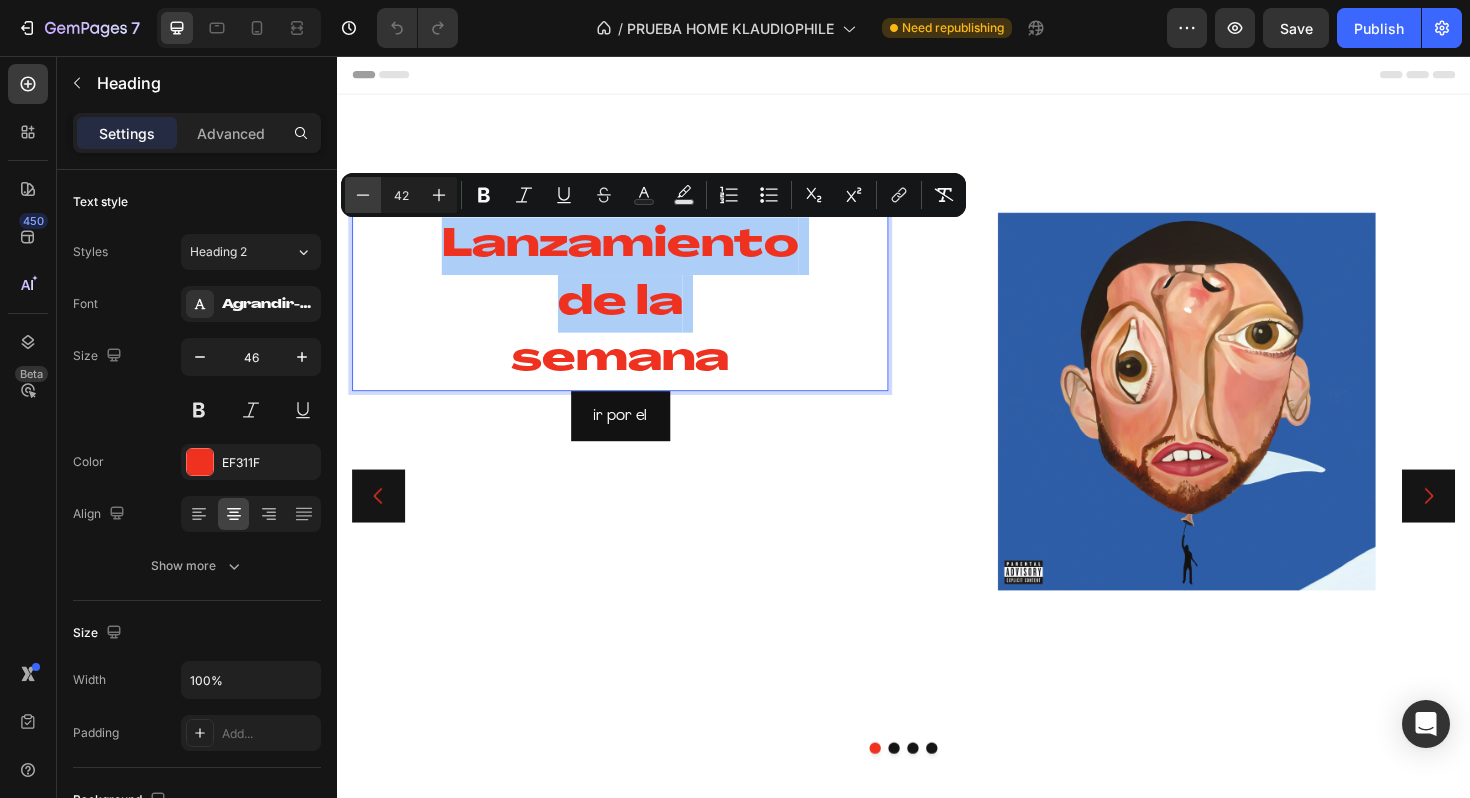 click on "Minus" at bounding box center [363, 195] 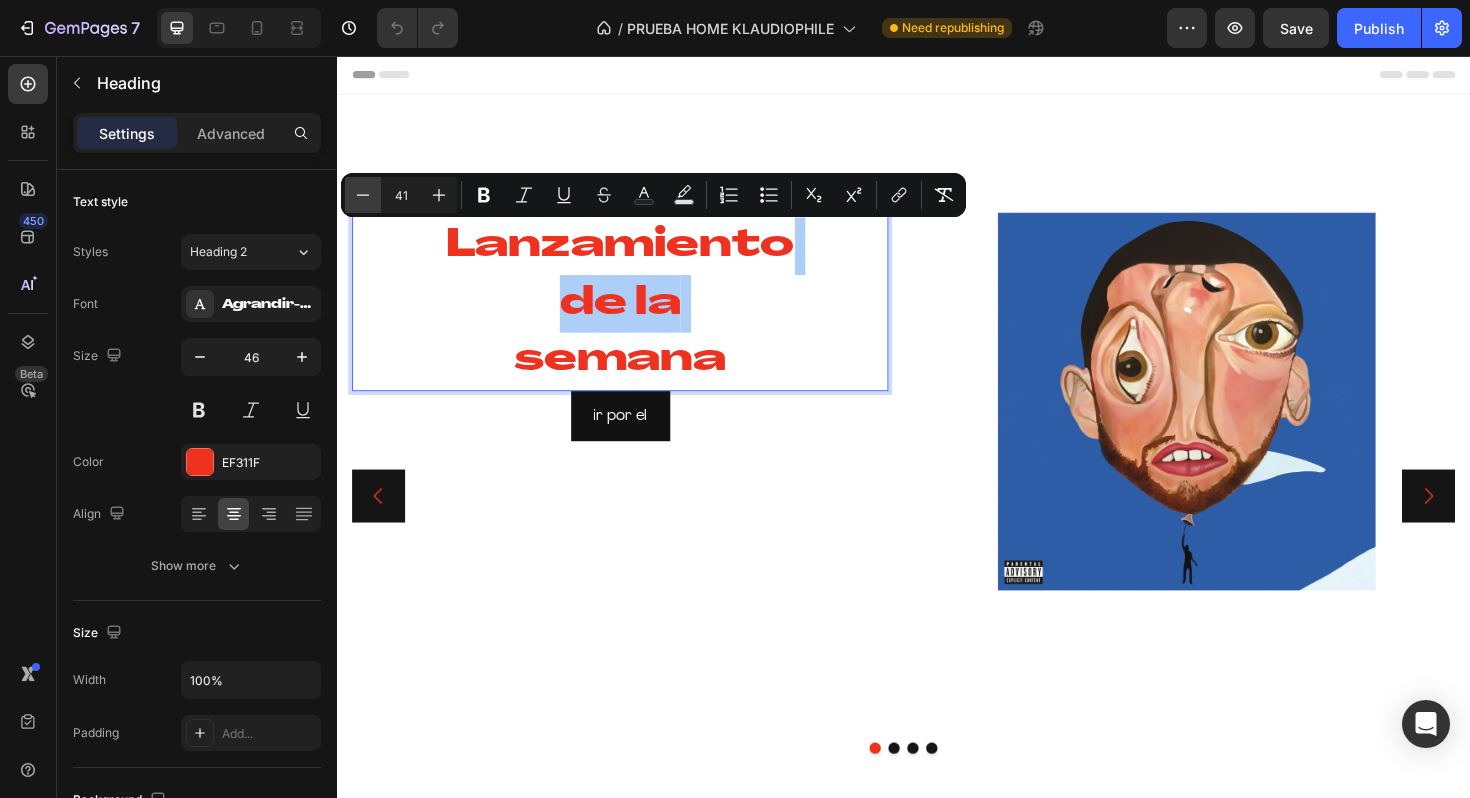 click on "Minus" at bounding box center (363, 195) 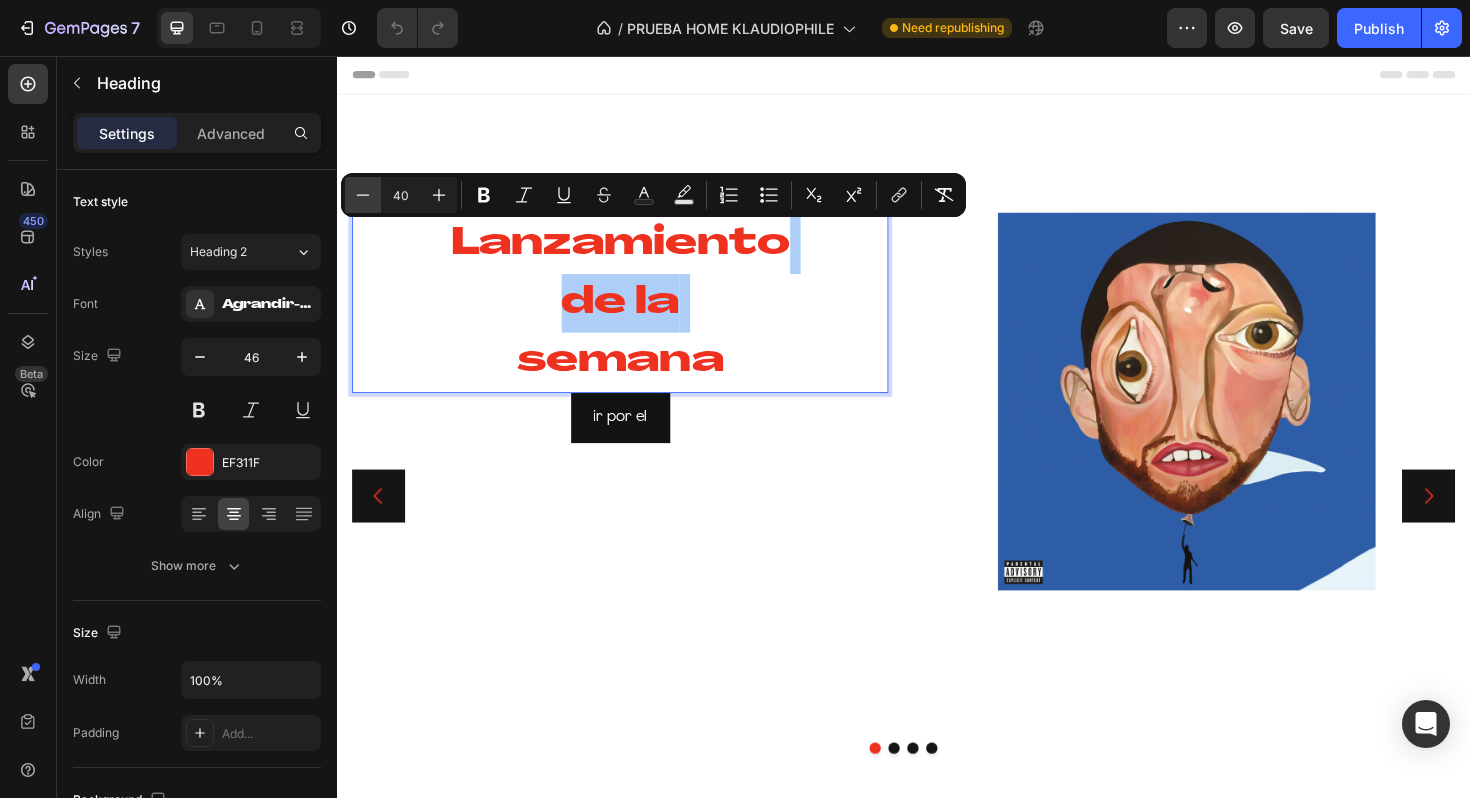 click on "Minus" at bounding box center [363, 195] 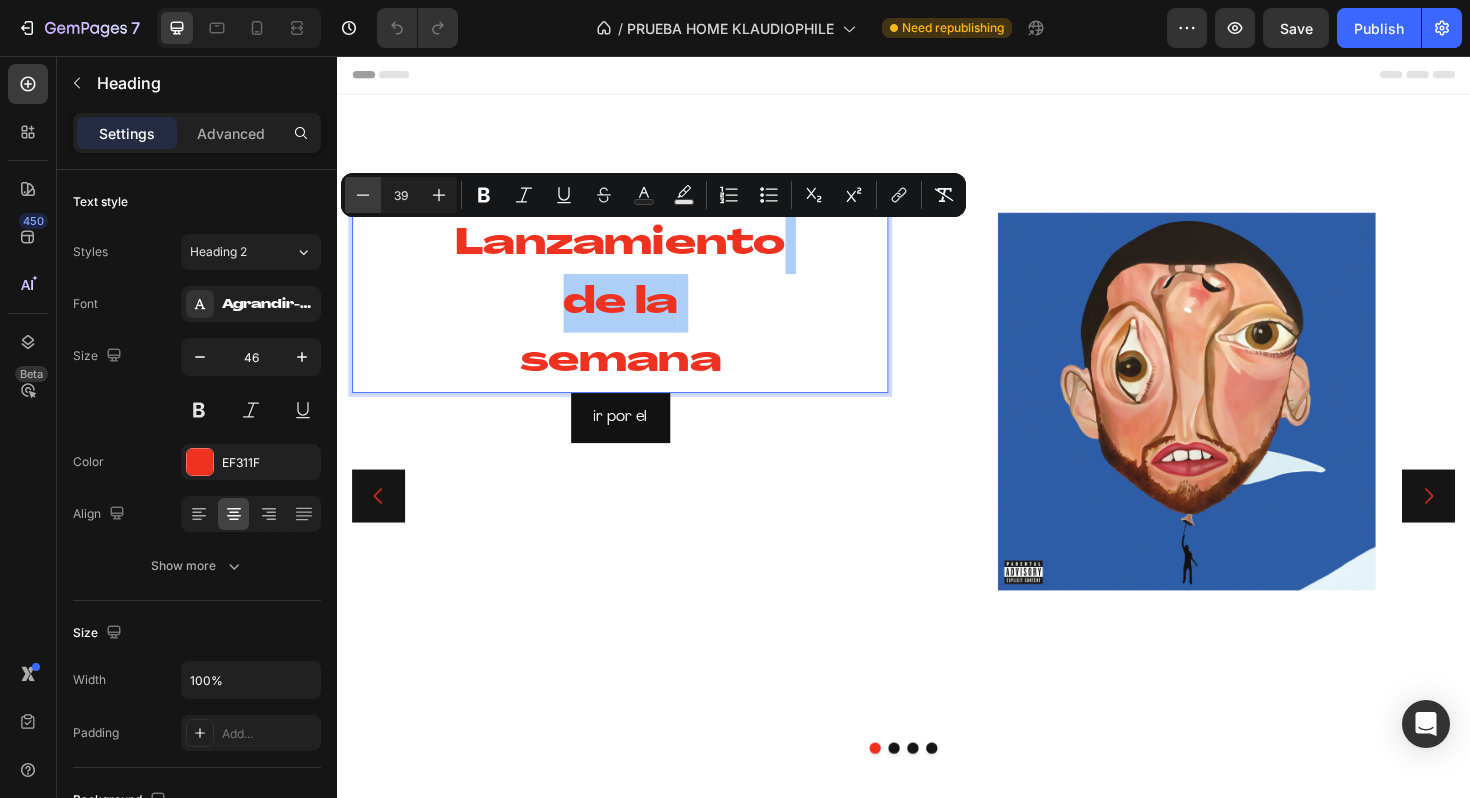 click on "Minus" at bounding box center [363, 195] 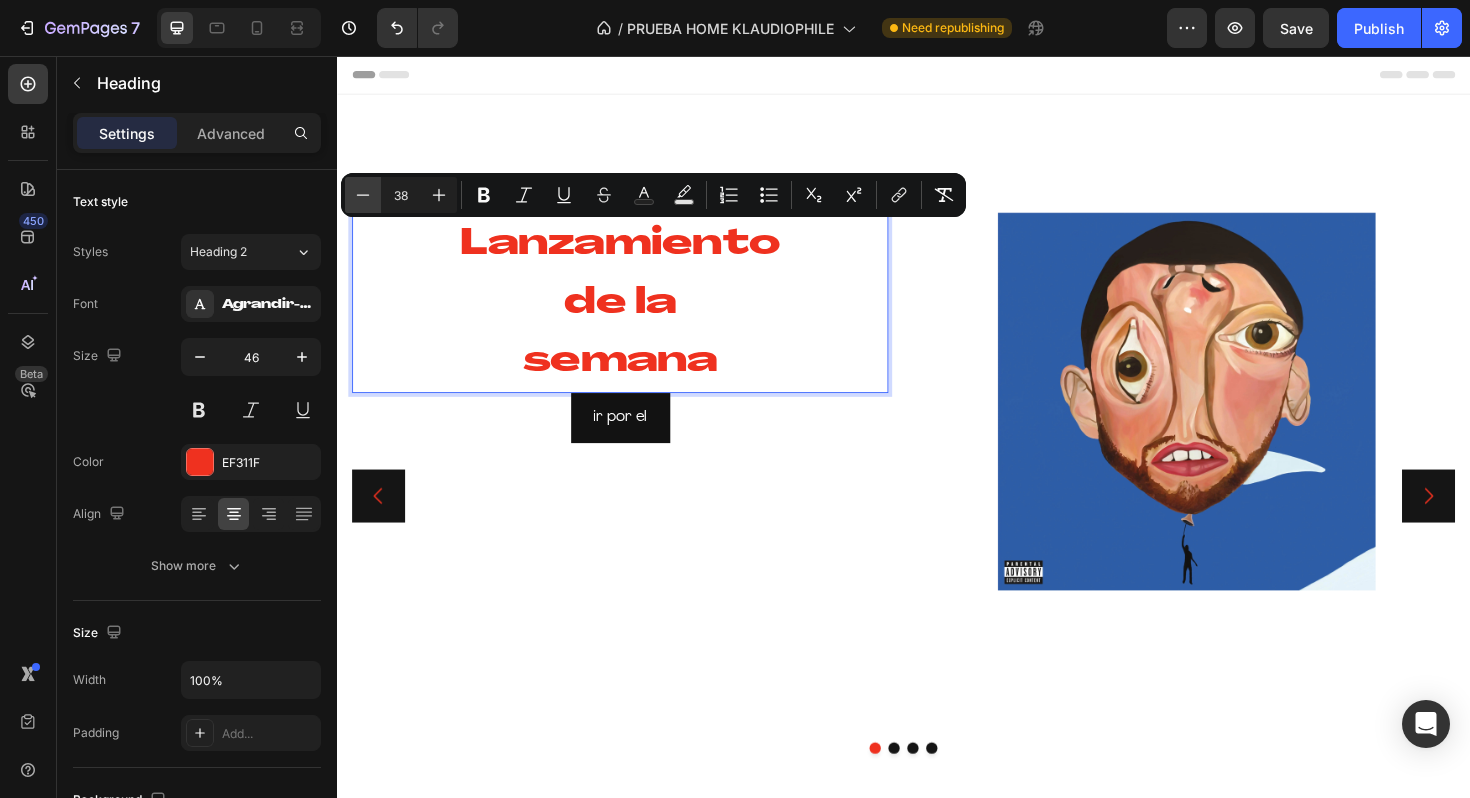 click on "Minus" at bounding box center (363, 195) 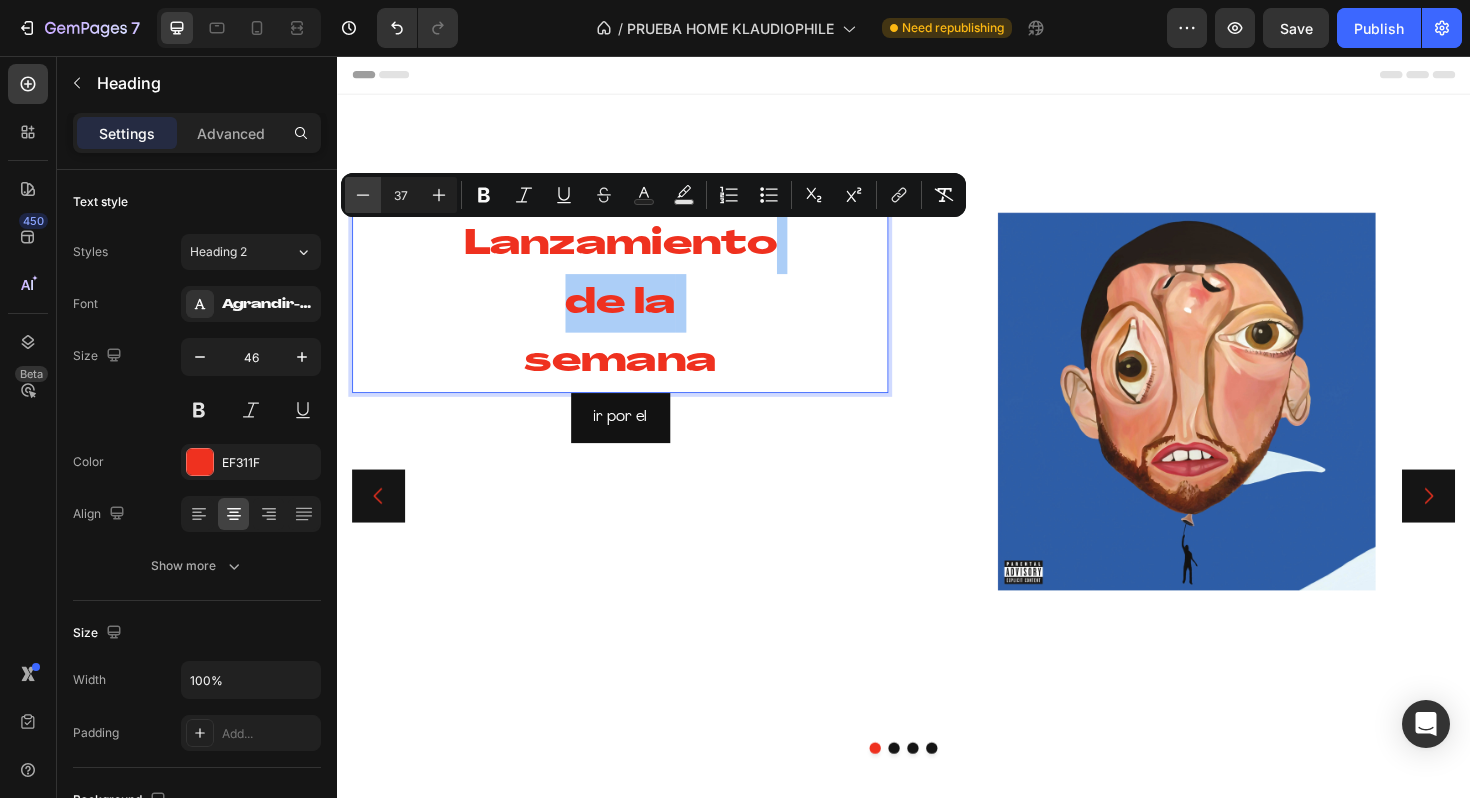 click on "Minus" at bounding box center (363, 195) 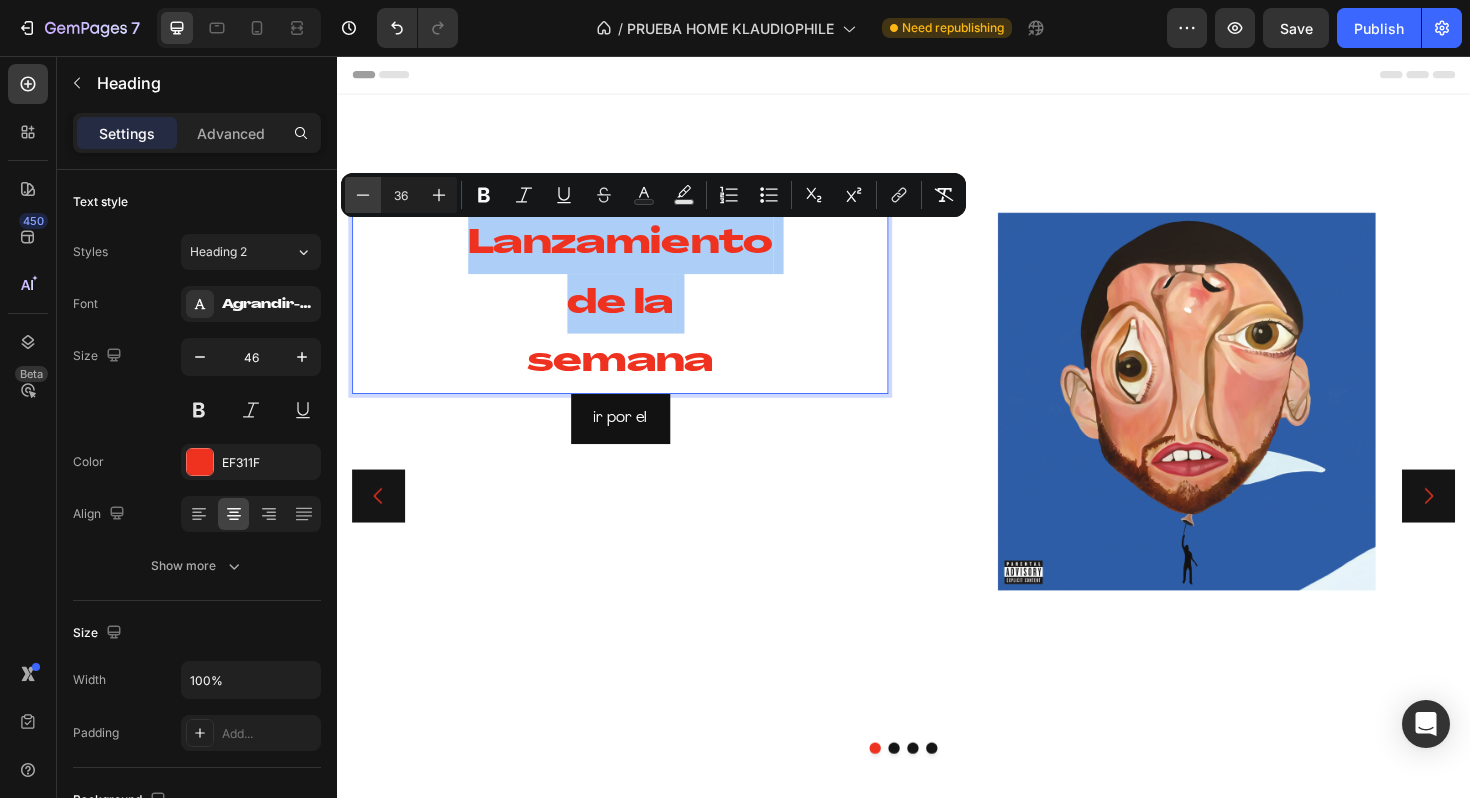 click on "Minus" at bounding box center (363, 195) 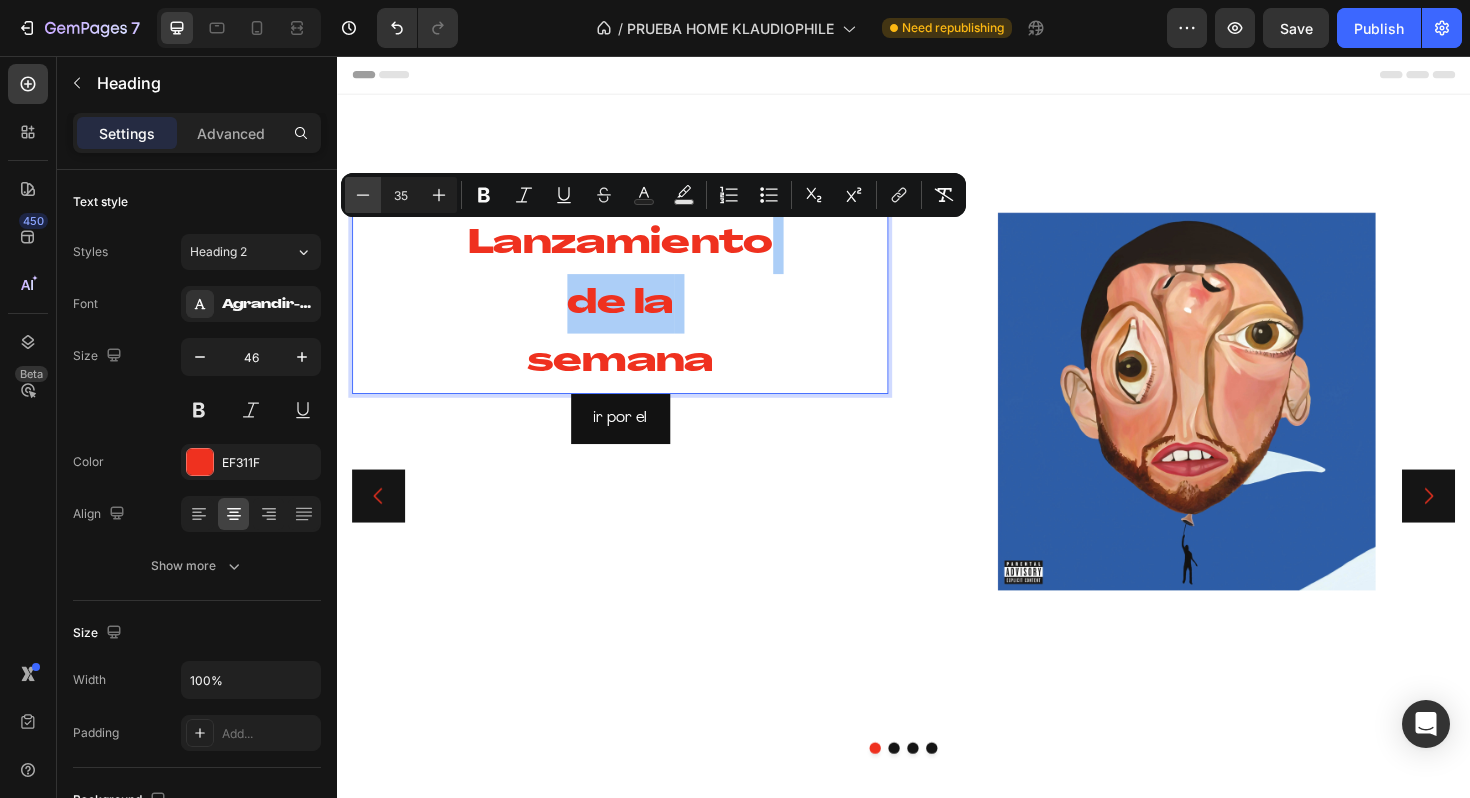 click on "Minus" at bounding box center (363, 195) 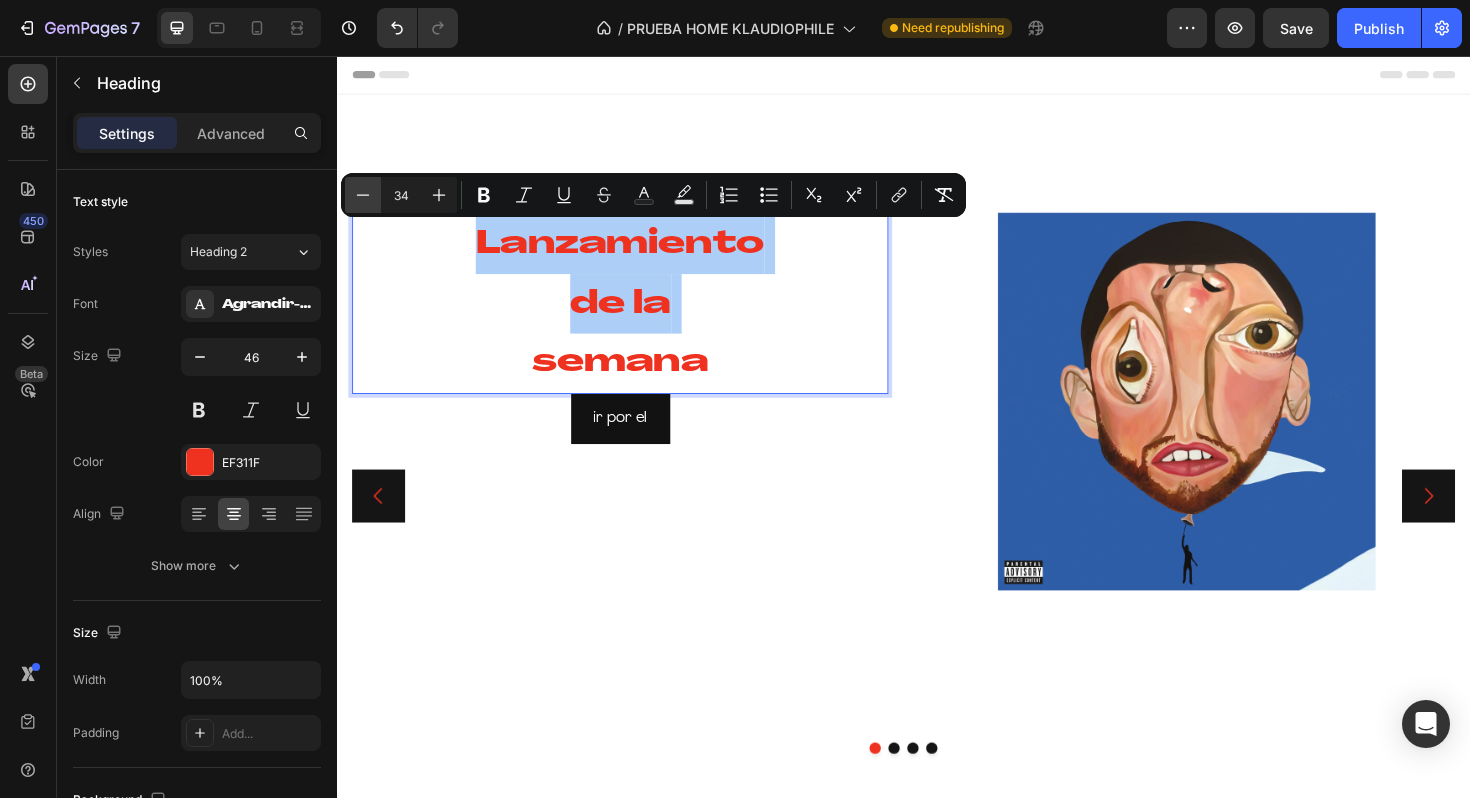 click on "Minus" at bounding box center [363, 195] 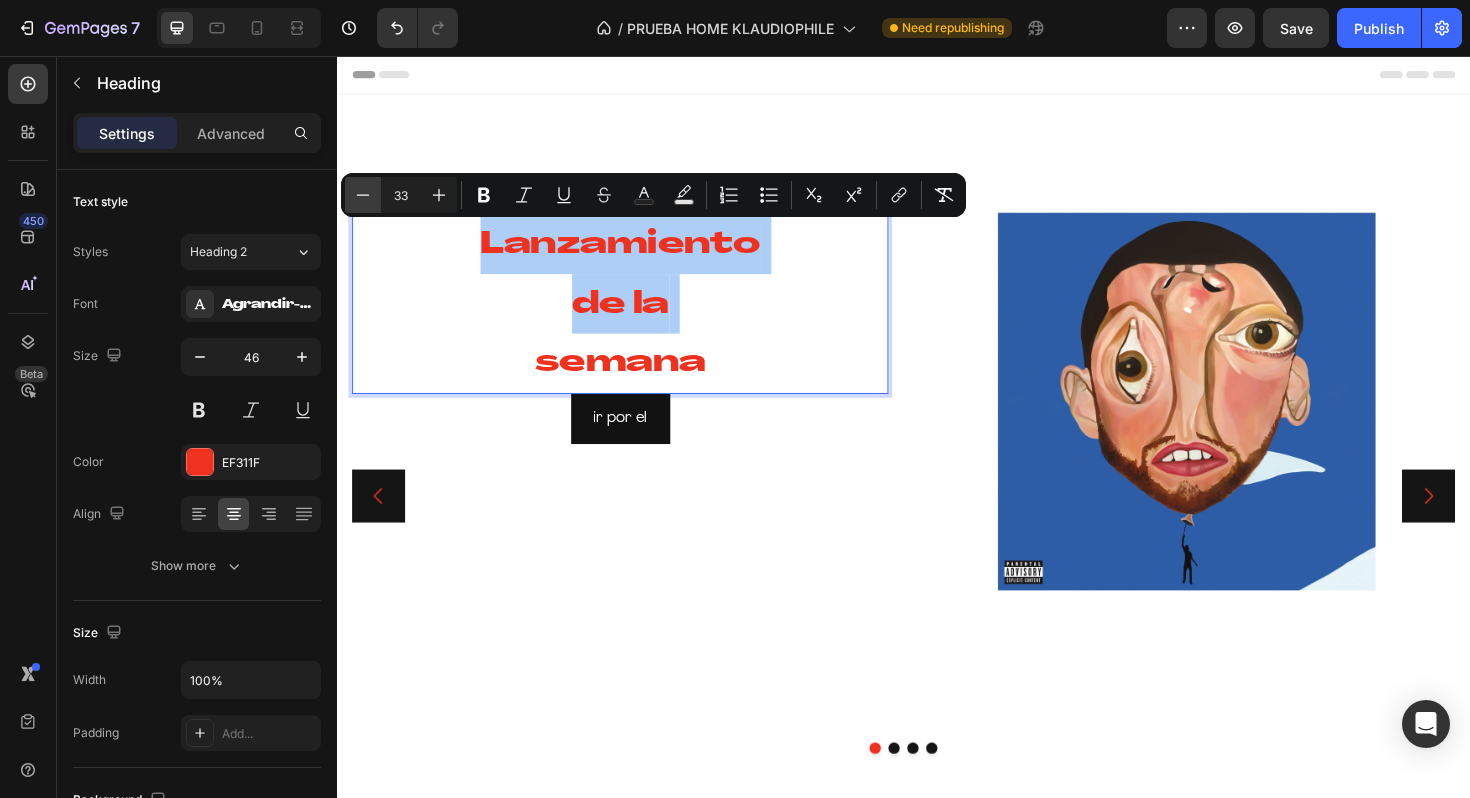 click on "Minus" at bounding box center (363, 195) 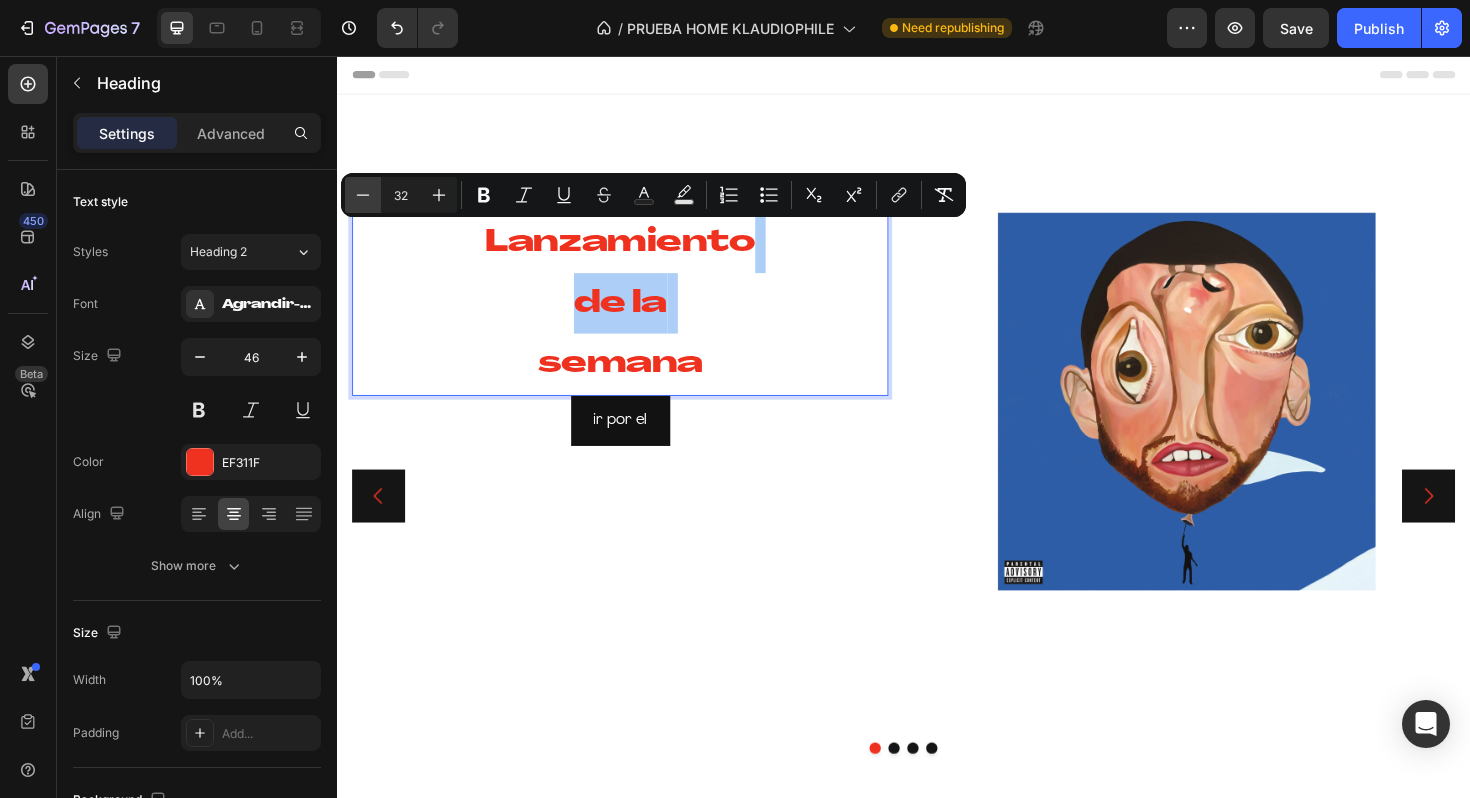 click on "Minus" at bounding box center (363, 195) 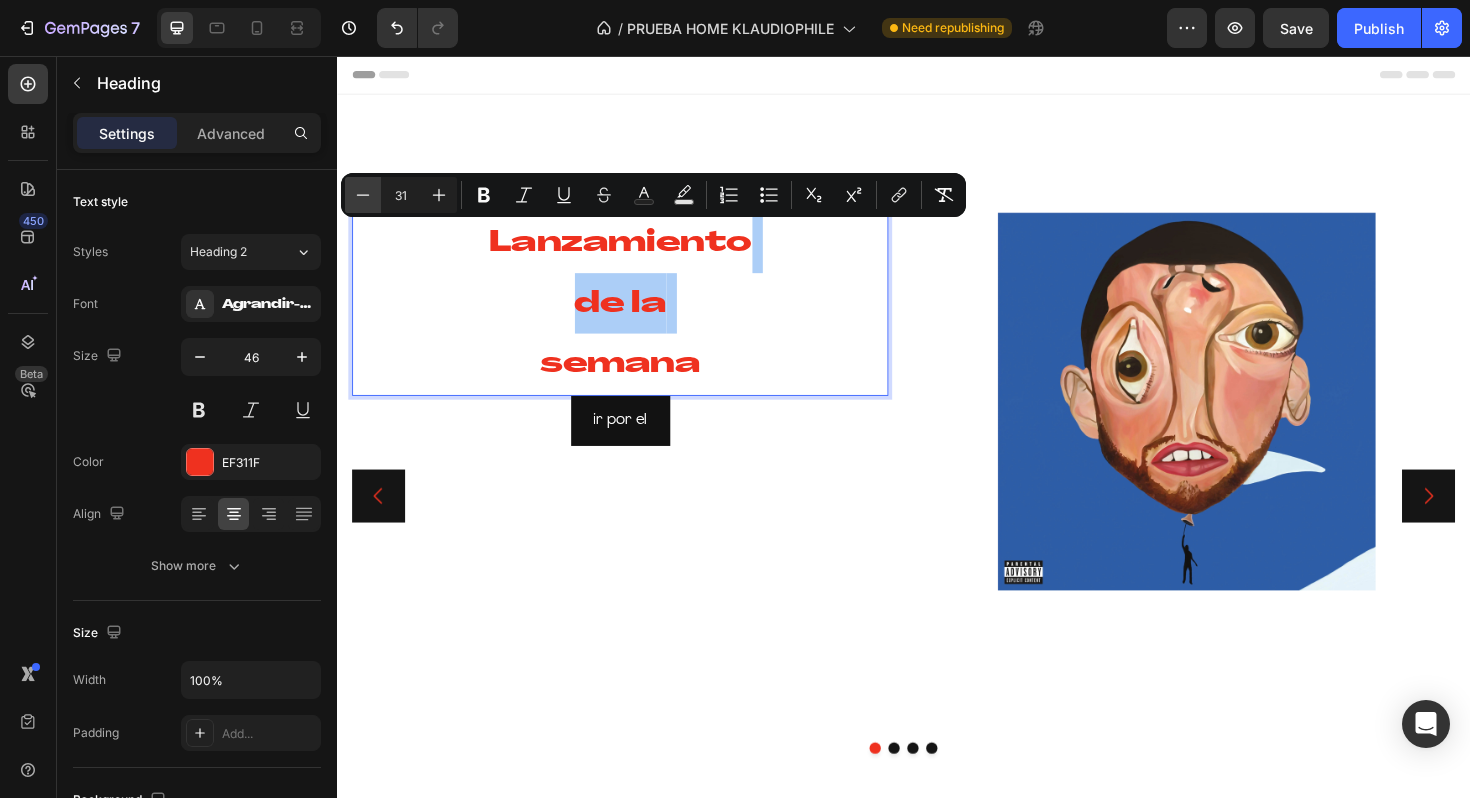 click on "Minus" at bounding box center (363, 195) 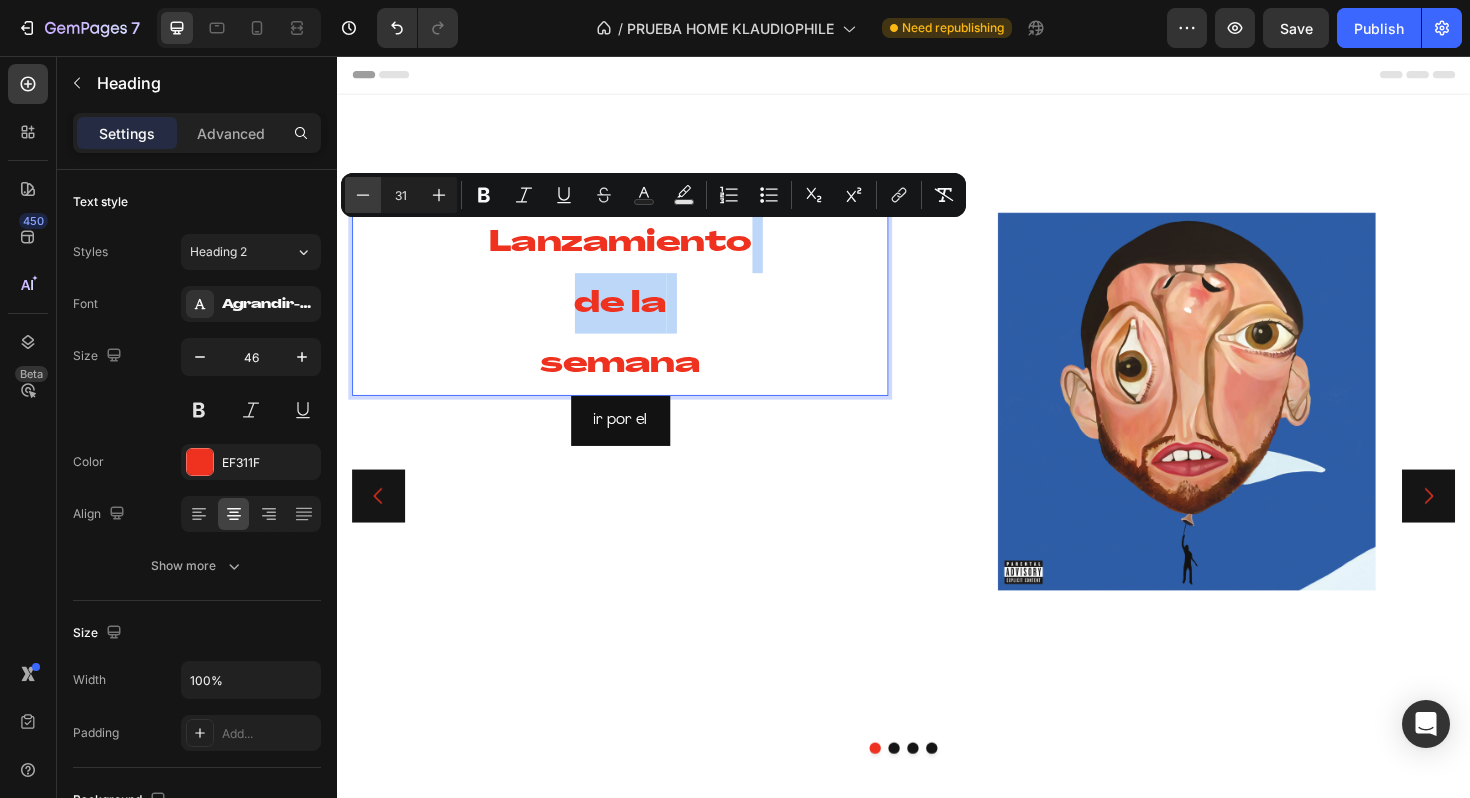 type on "30" 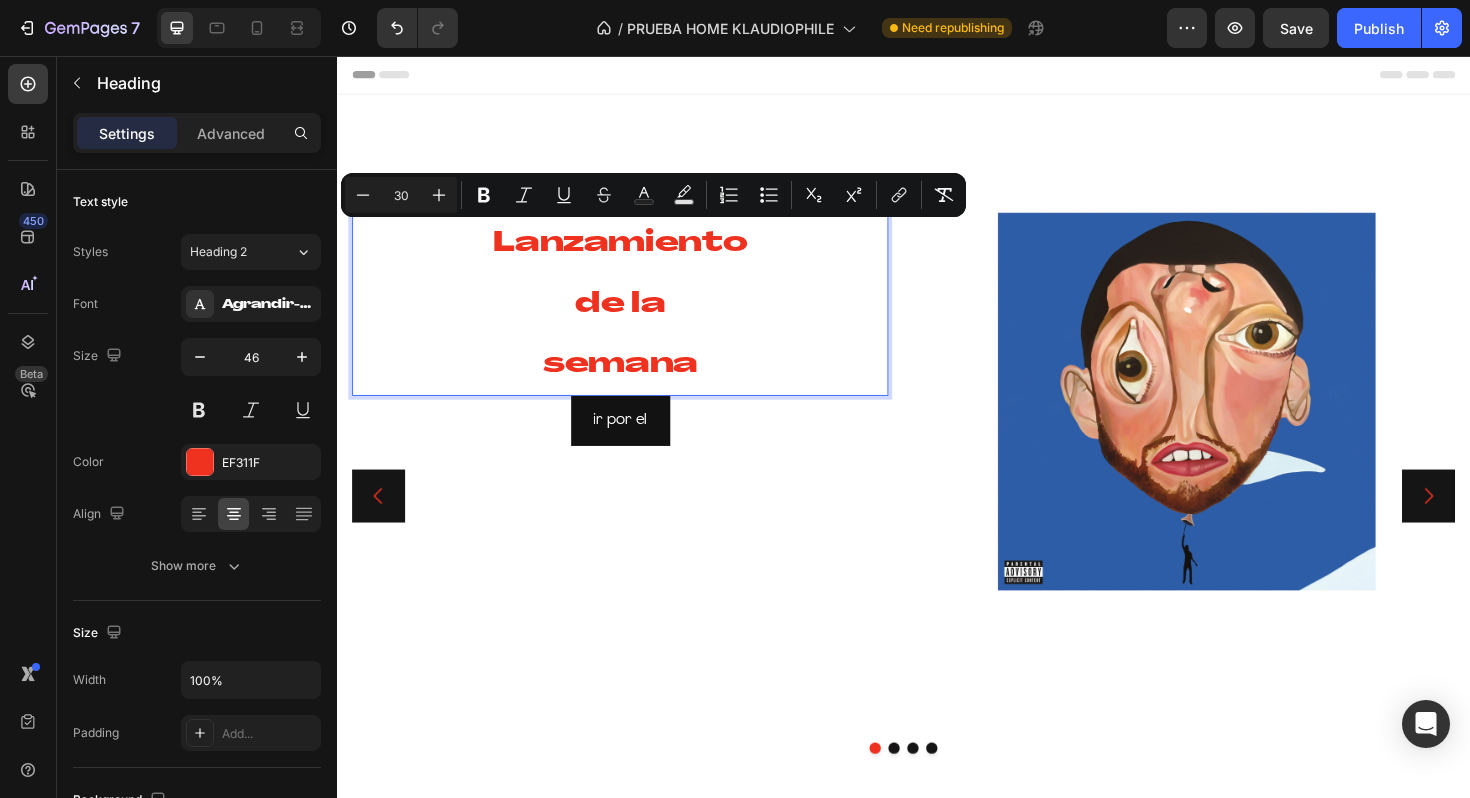 click on "Lanzamiento de la semana" at bounding box center (637, 317) 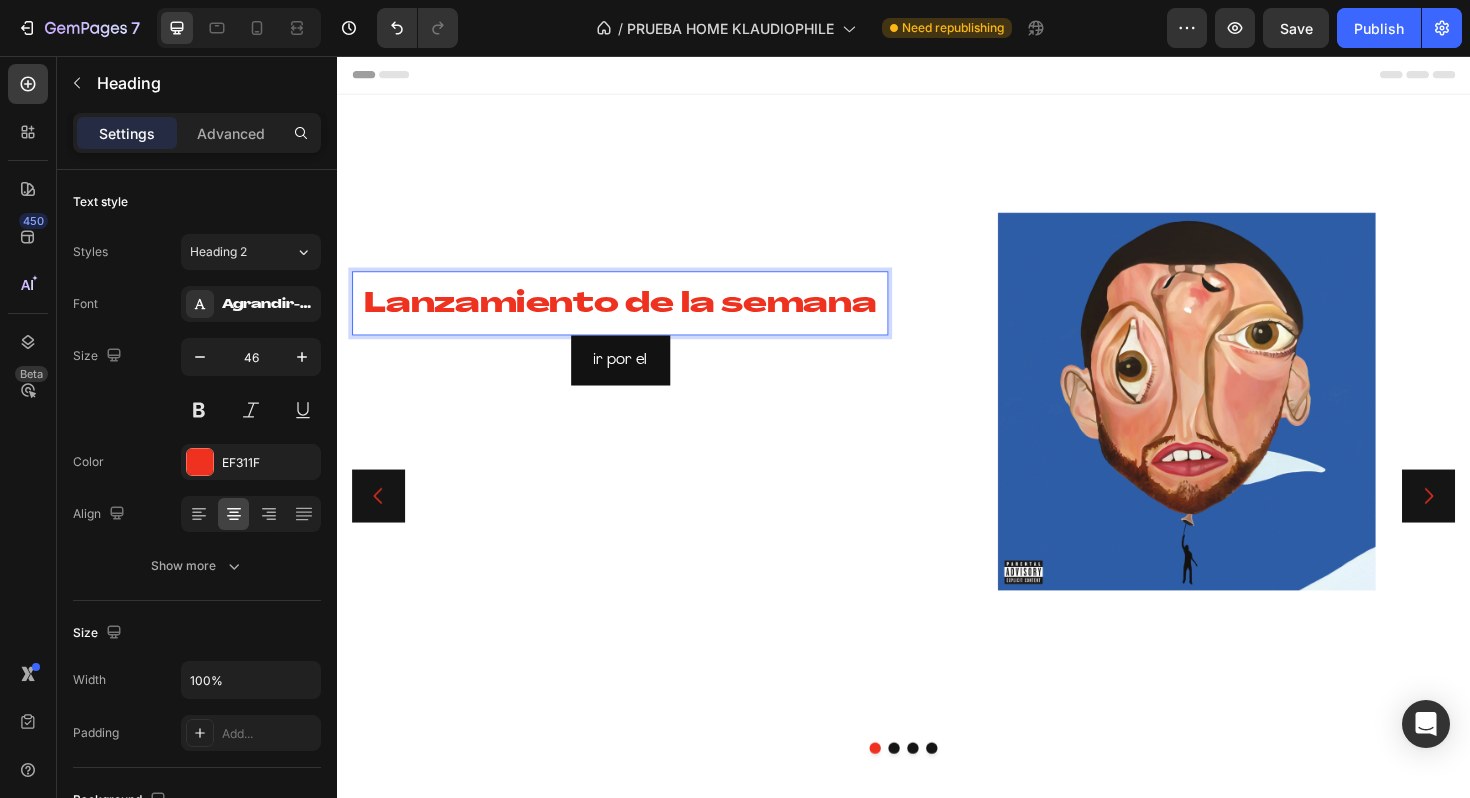 click on "Lanzamiento de la semana" at bounding box center [637, 319] 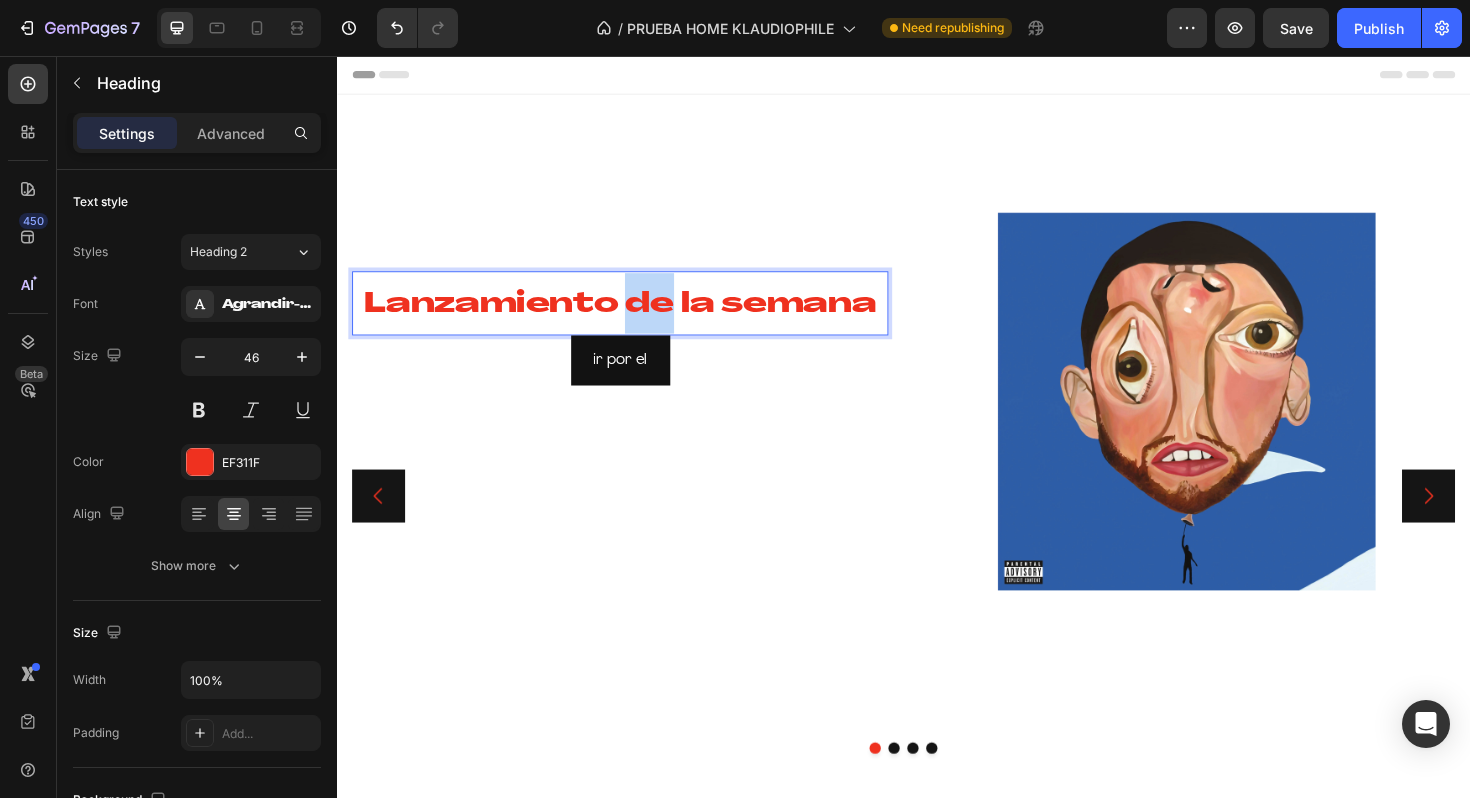 click on "Lanzamiento de la semana" at bounding box center (637, 319) 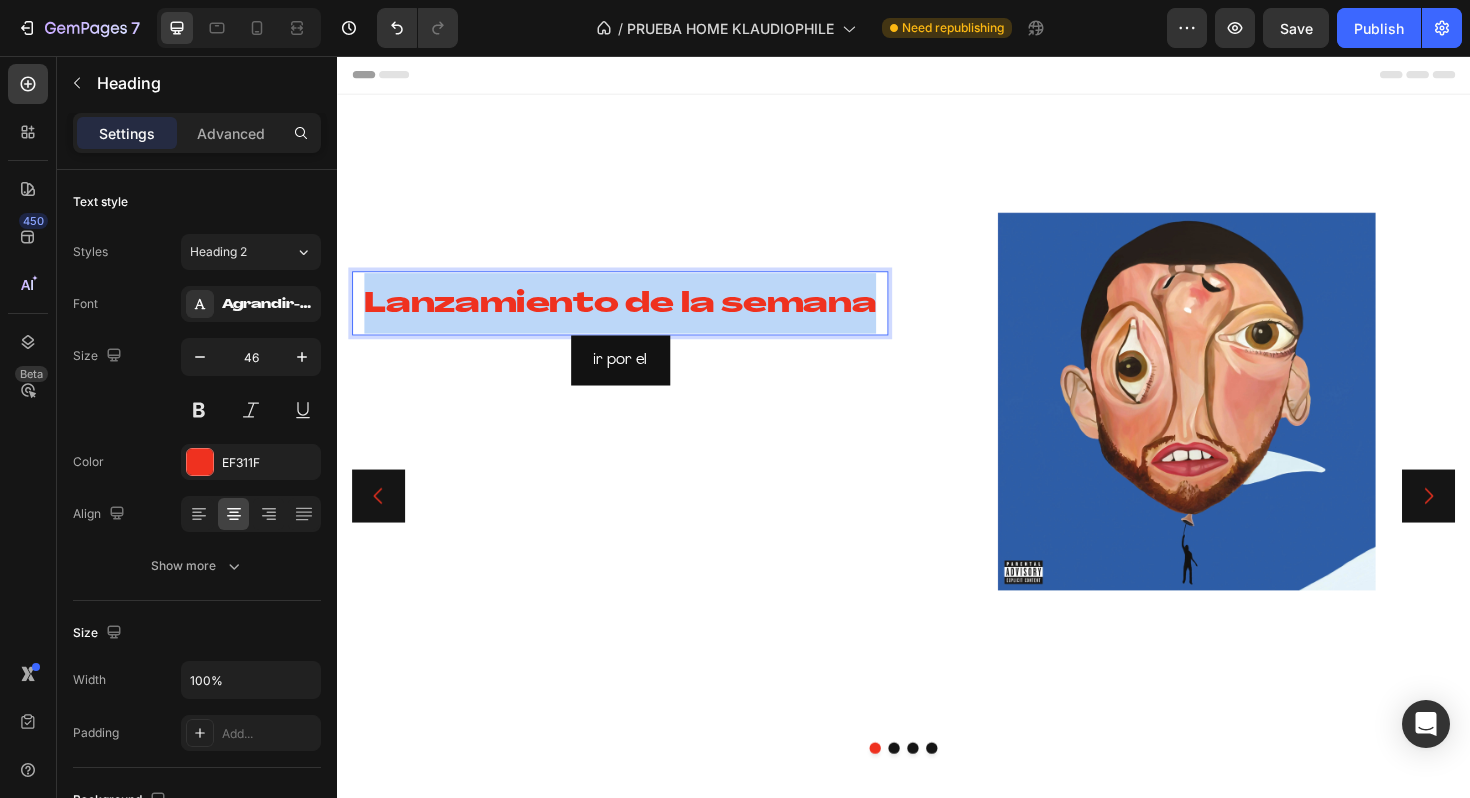 click on "Lanzamiento de la semana" at bounding box center (637, 319) 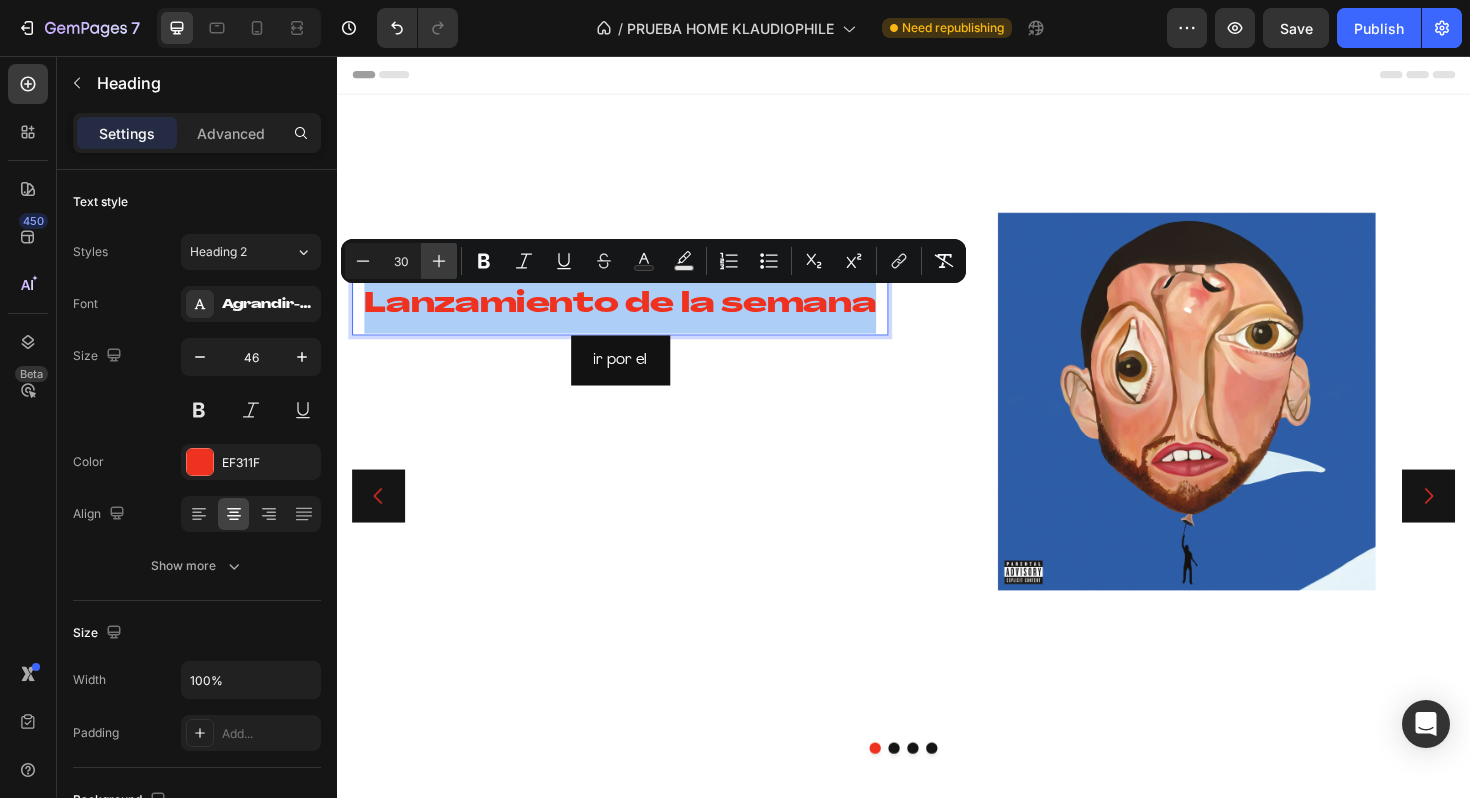click 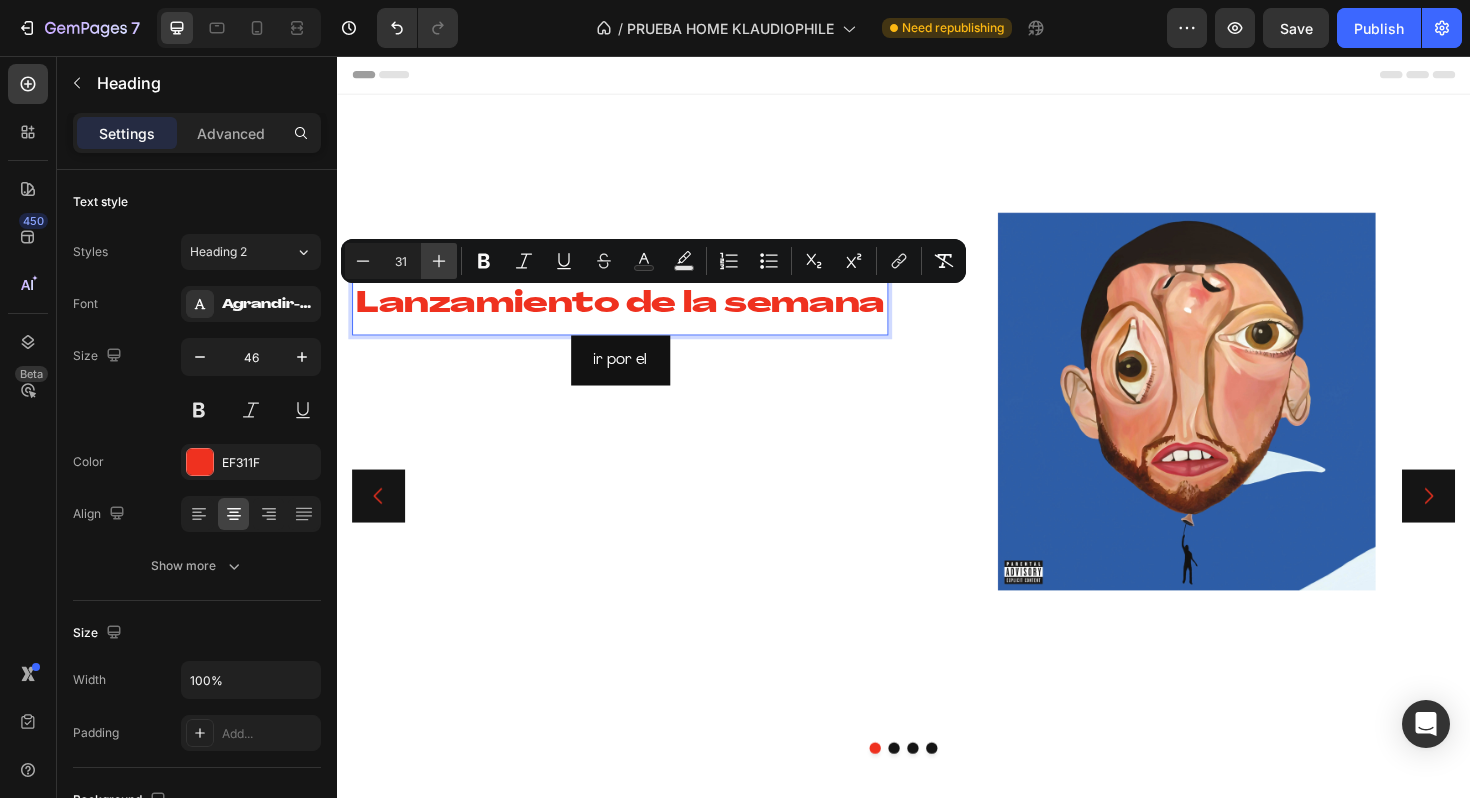click 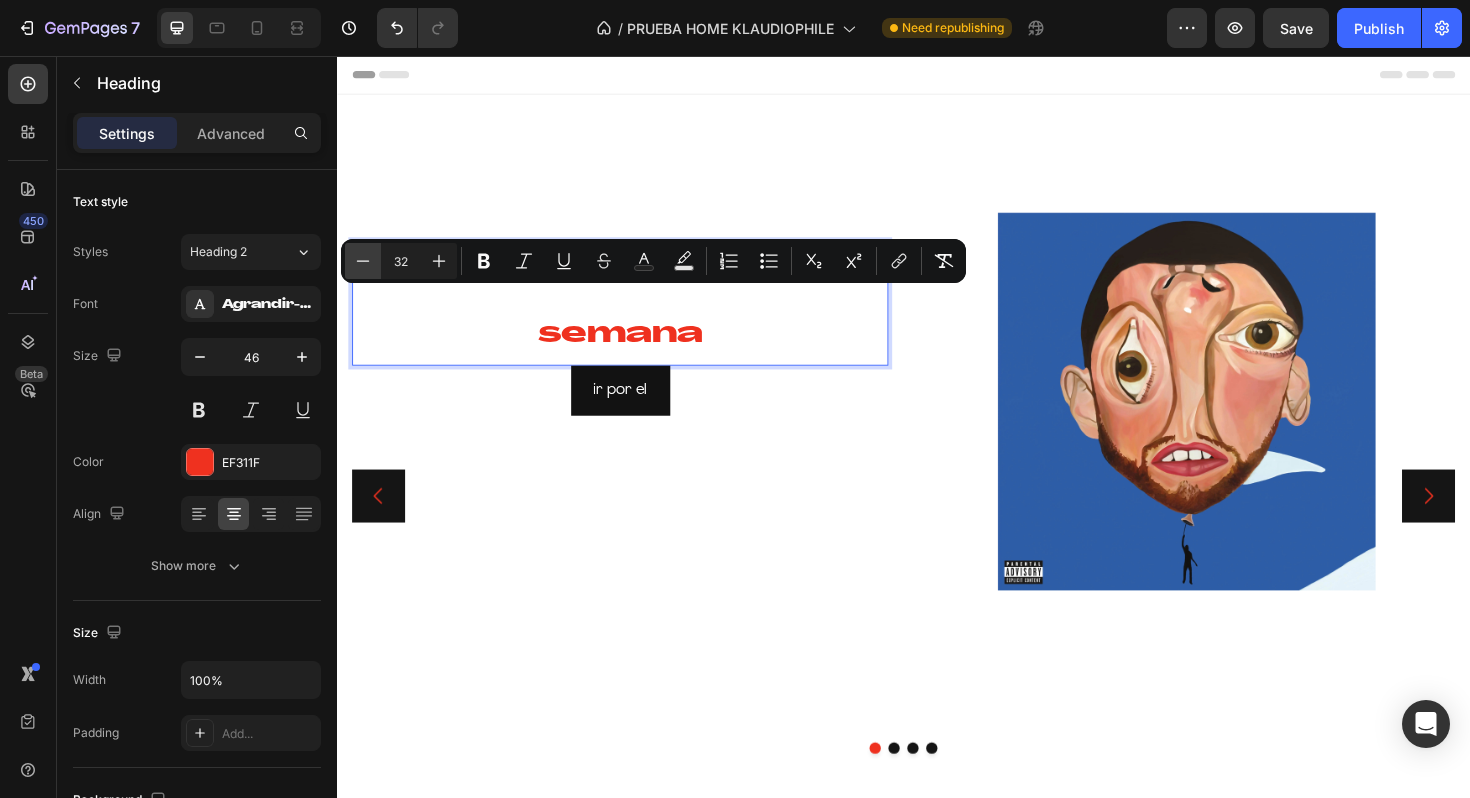 click 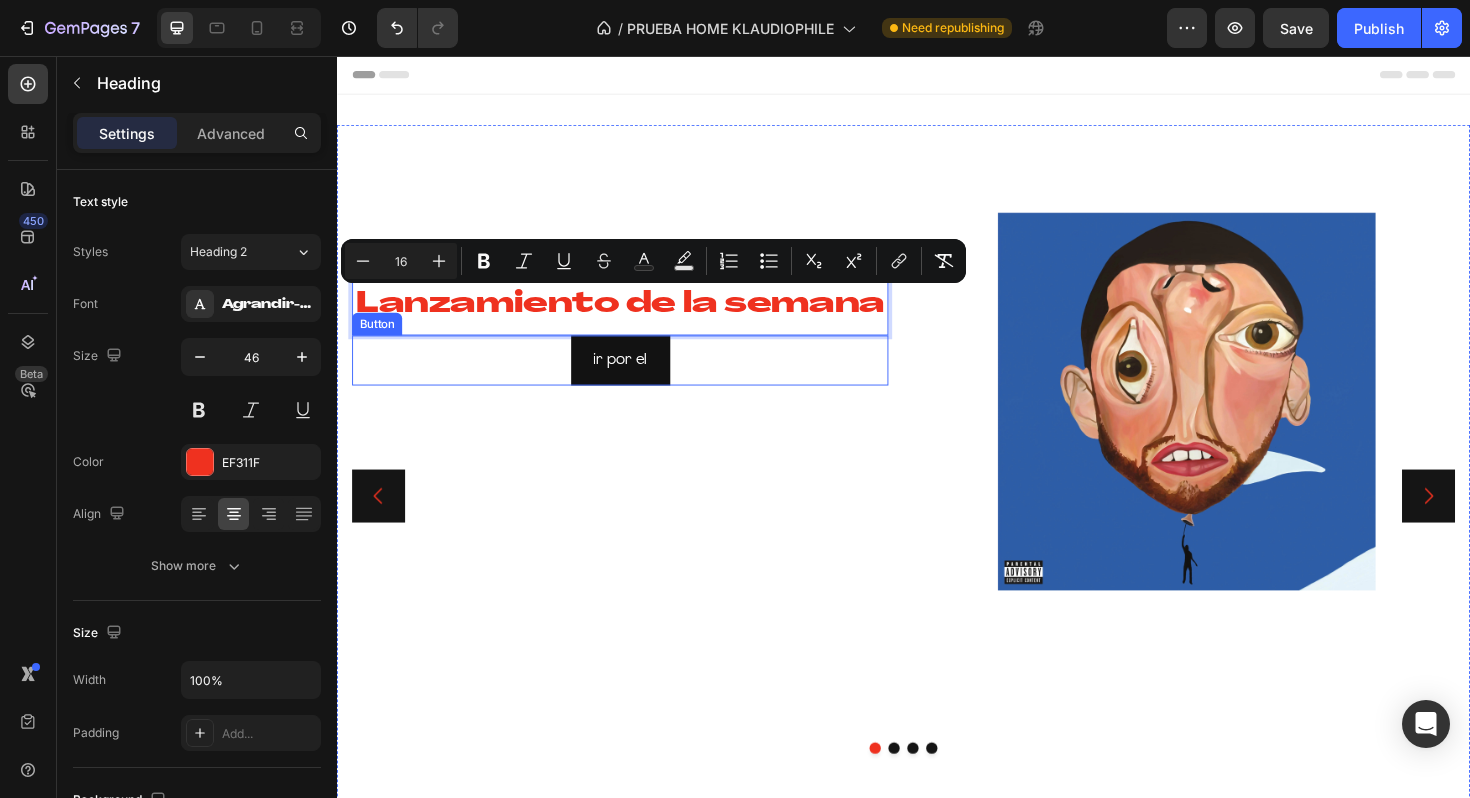 click on "ir por el Button" at bounding box center (637, 378) 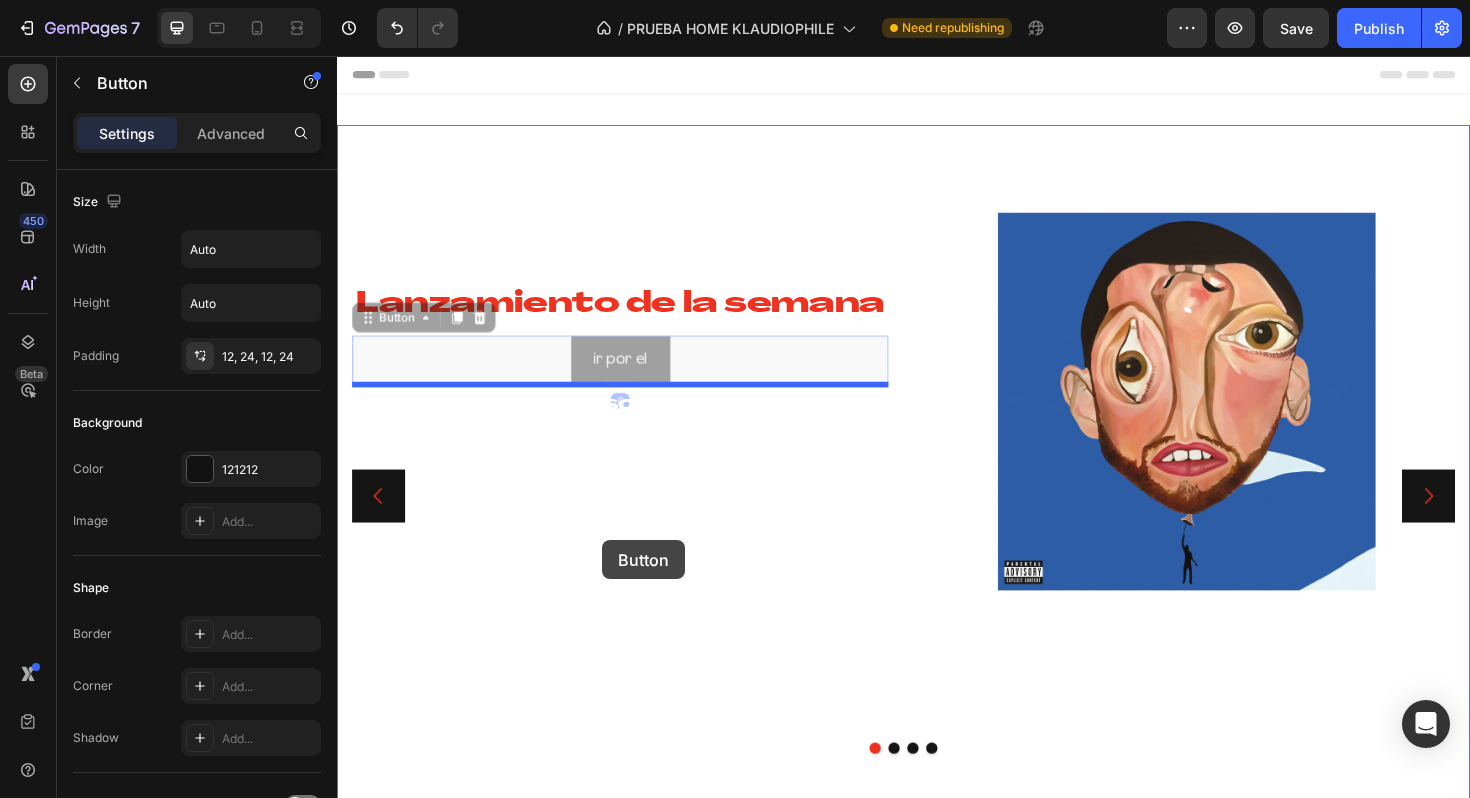 drag, startPoint x: 364, startPoint y: 336, endPoint x: 618, endPoint y: 569, distance: 344.681 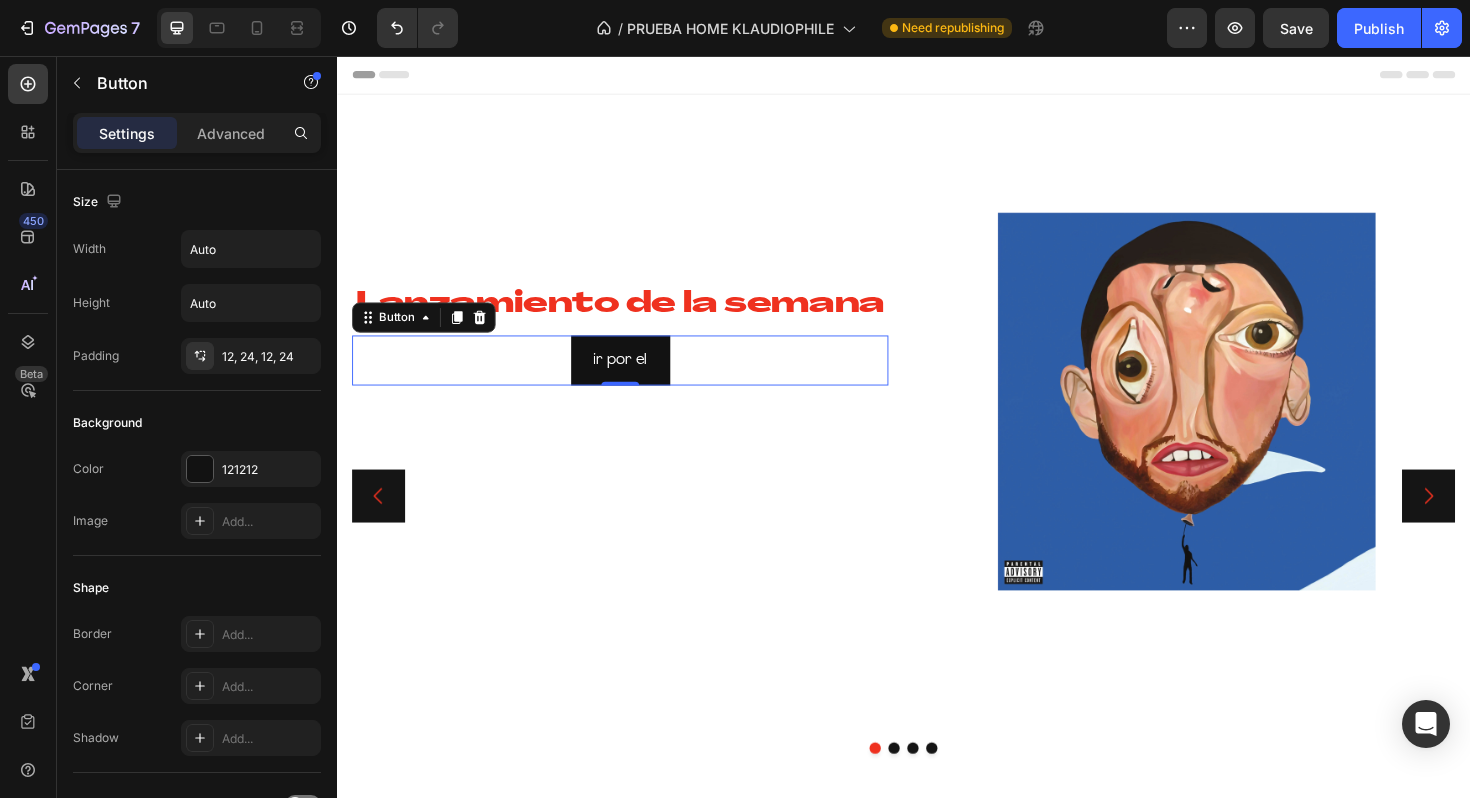 click on "ir por el Button   0" at bounding box center (637, 378) 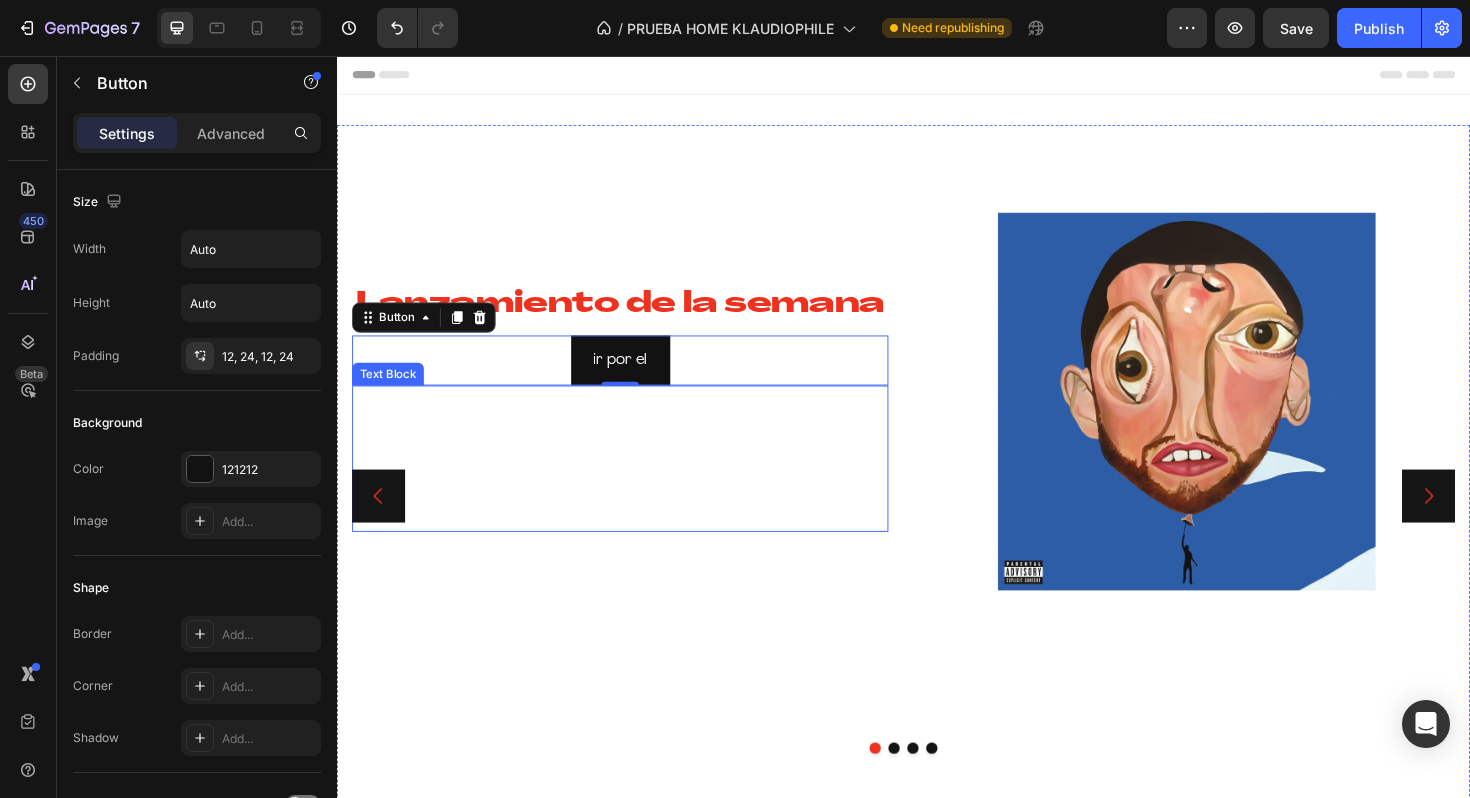 click on "¡Discos raros que solo encontrarás un par de veces a la venta!" at bounding box center (637, 445) 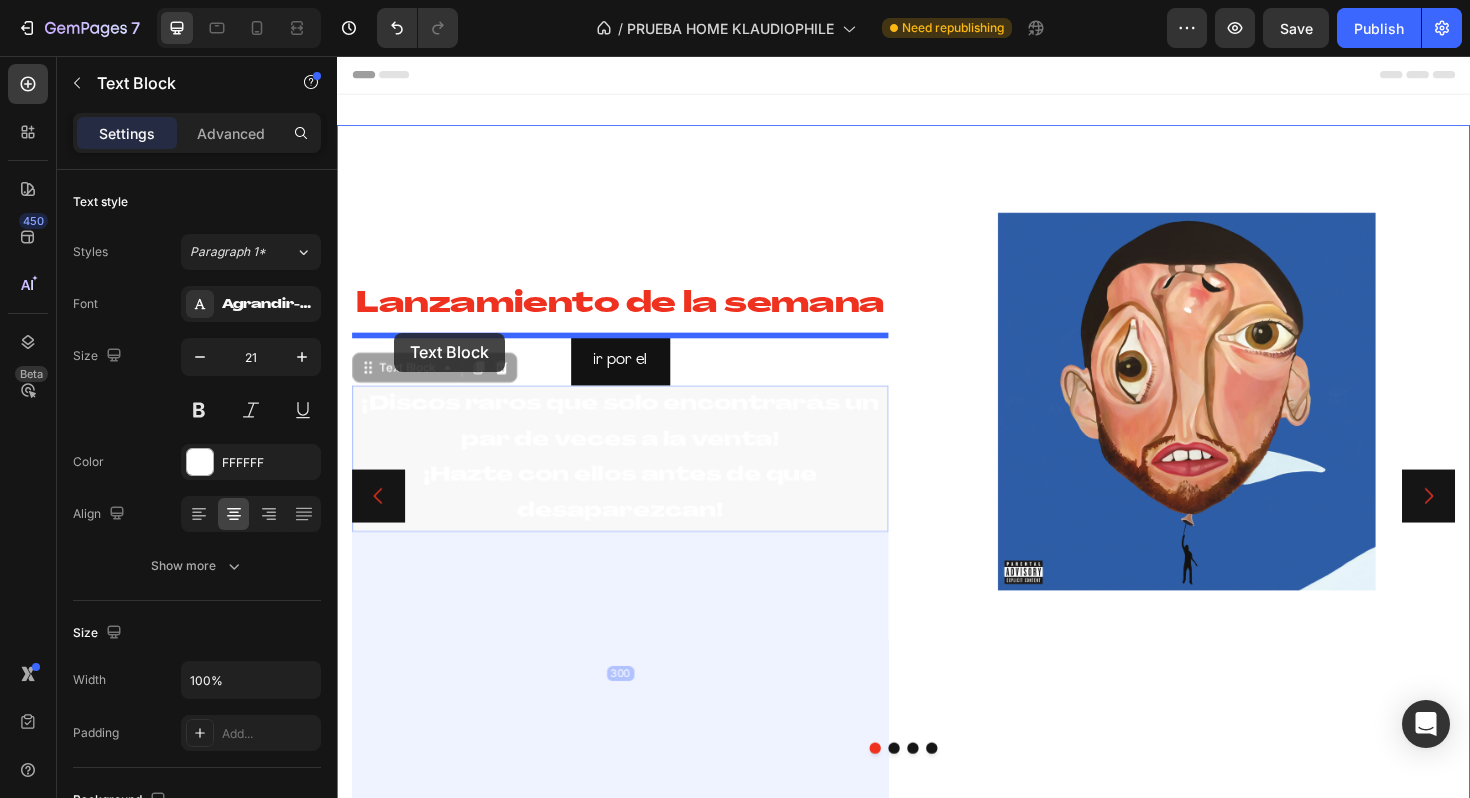 drag, startPoint x: 365, startPoint y: 389, endPoint x: 397, endPoint y: 350, distance: 50.447994 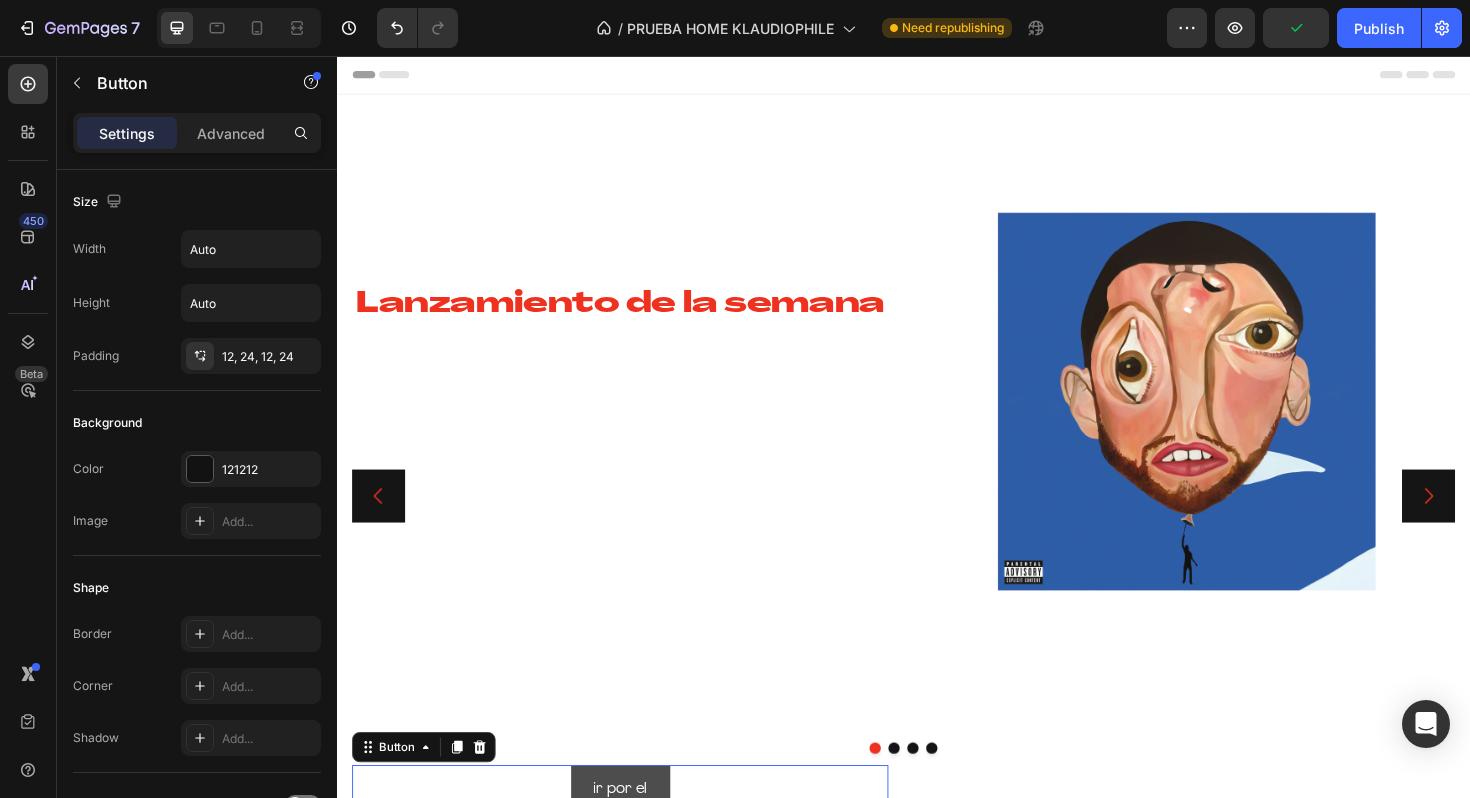 click on "ir por el" at bounding box center [637, 833] 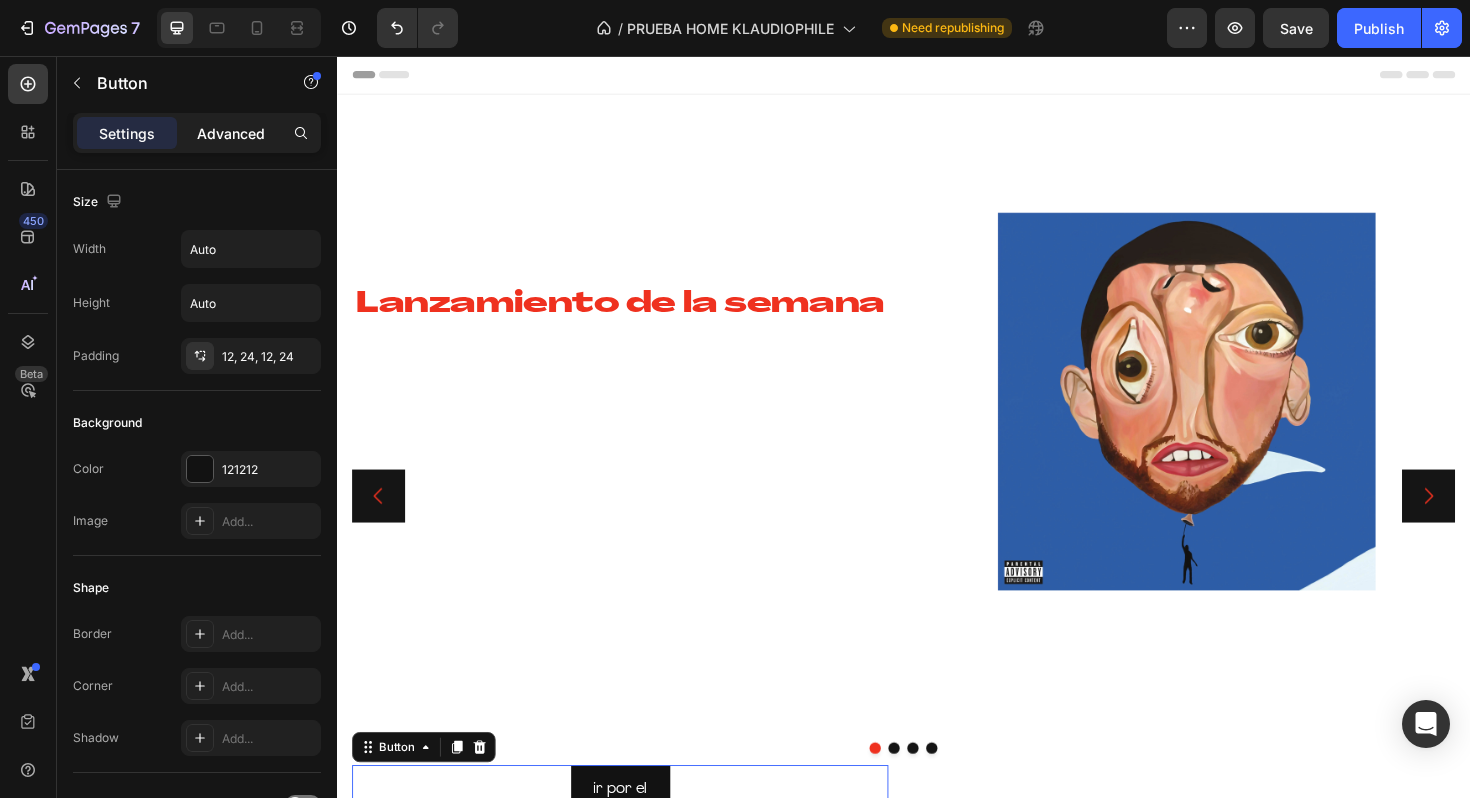 click on "Advanced" at bounding box center [231, 133] 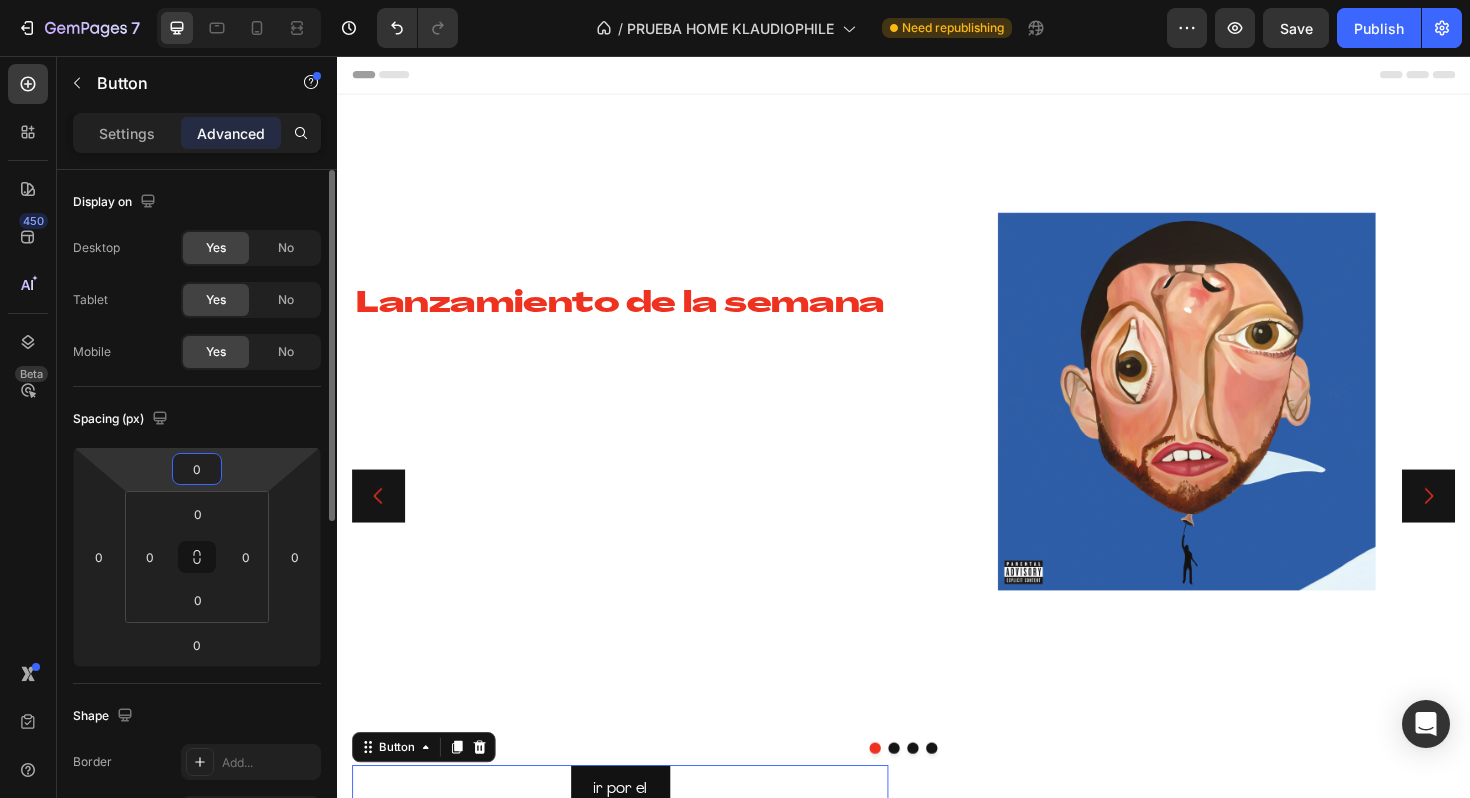 click on "7  Version history  /  PRUEBA HOME KLAUDIOPHILE Need republishing Preview  Save   Publish  450 Beta Sections(18) Elements(83) Section Element Hero Section Product Detail Brands Trusted Badges Guarantee Product Breakdown How to use Testimonials Compare Bundle FAQs Social Proof Brand Story Product List Collection Blog List Contact Sticky Add to Cart Custom Footer Browse Library 450 Layout
Row
Row
Row
Row Text
Heading
Text Block Button
Button
Button Media
Image
Image" at bounding box center (735, 0) 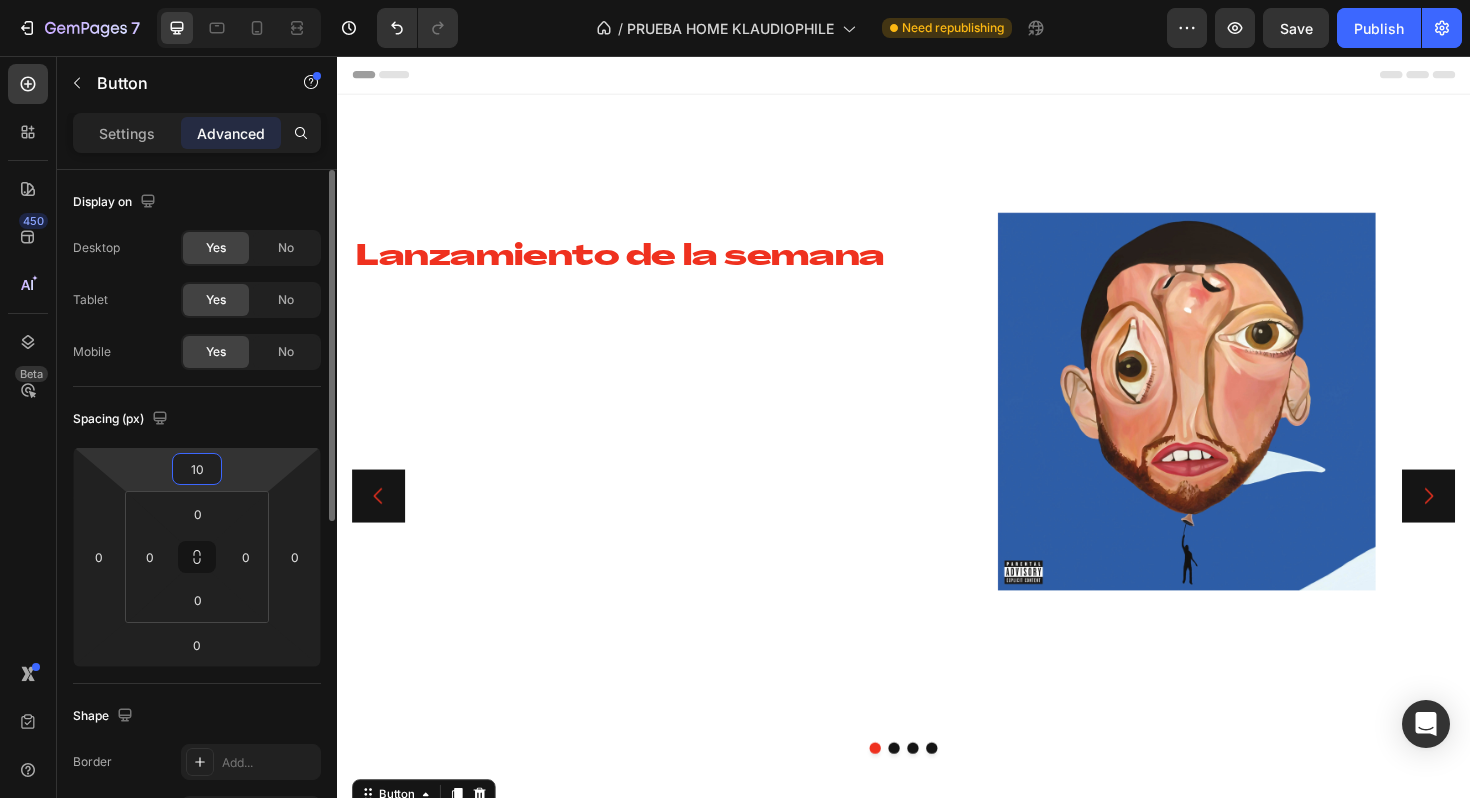 type on "1" 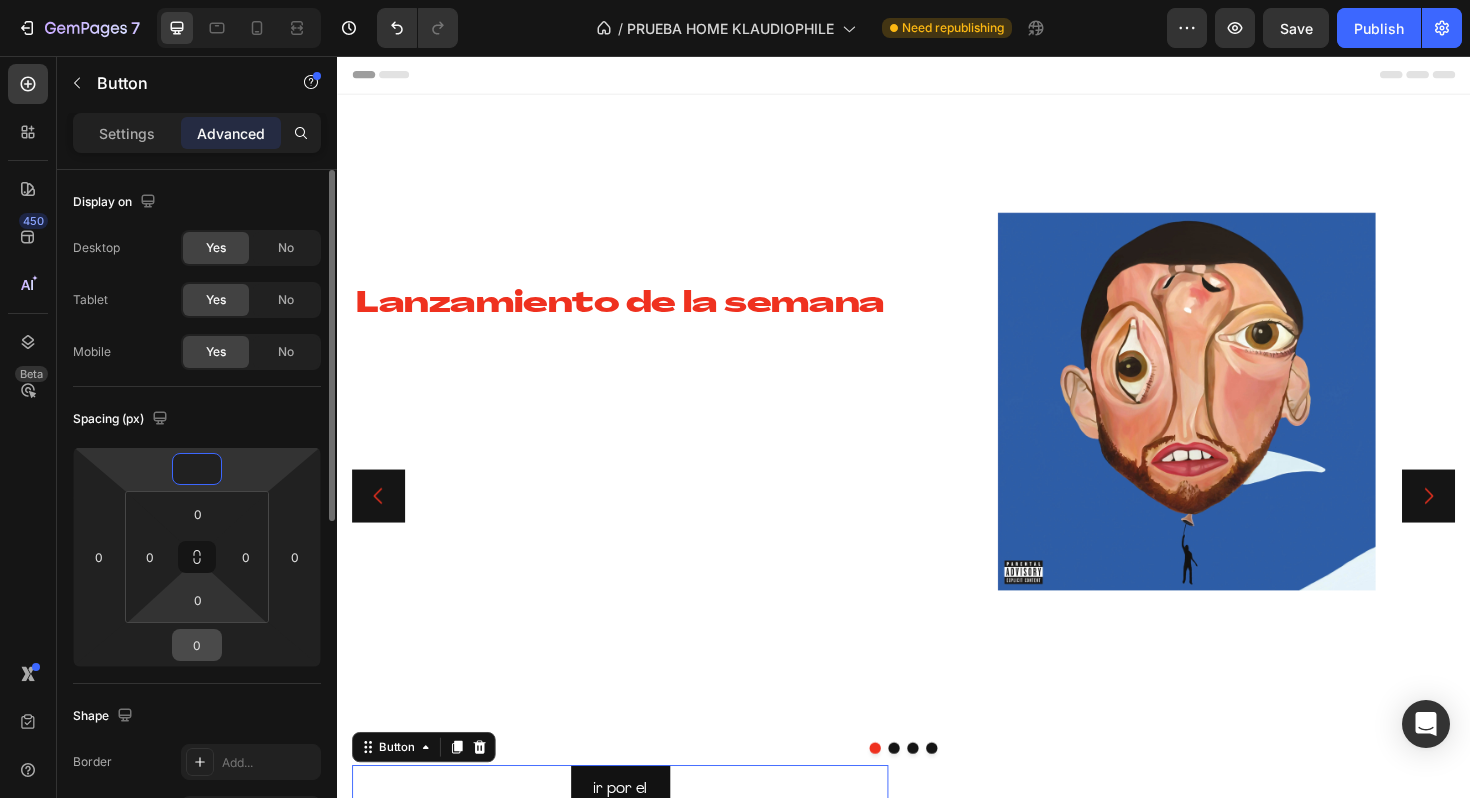 type on "0" 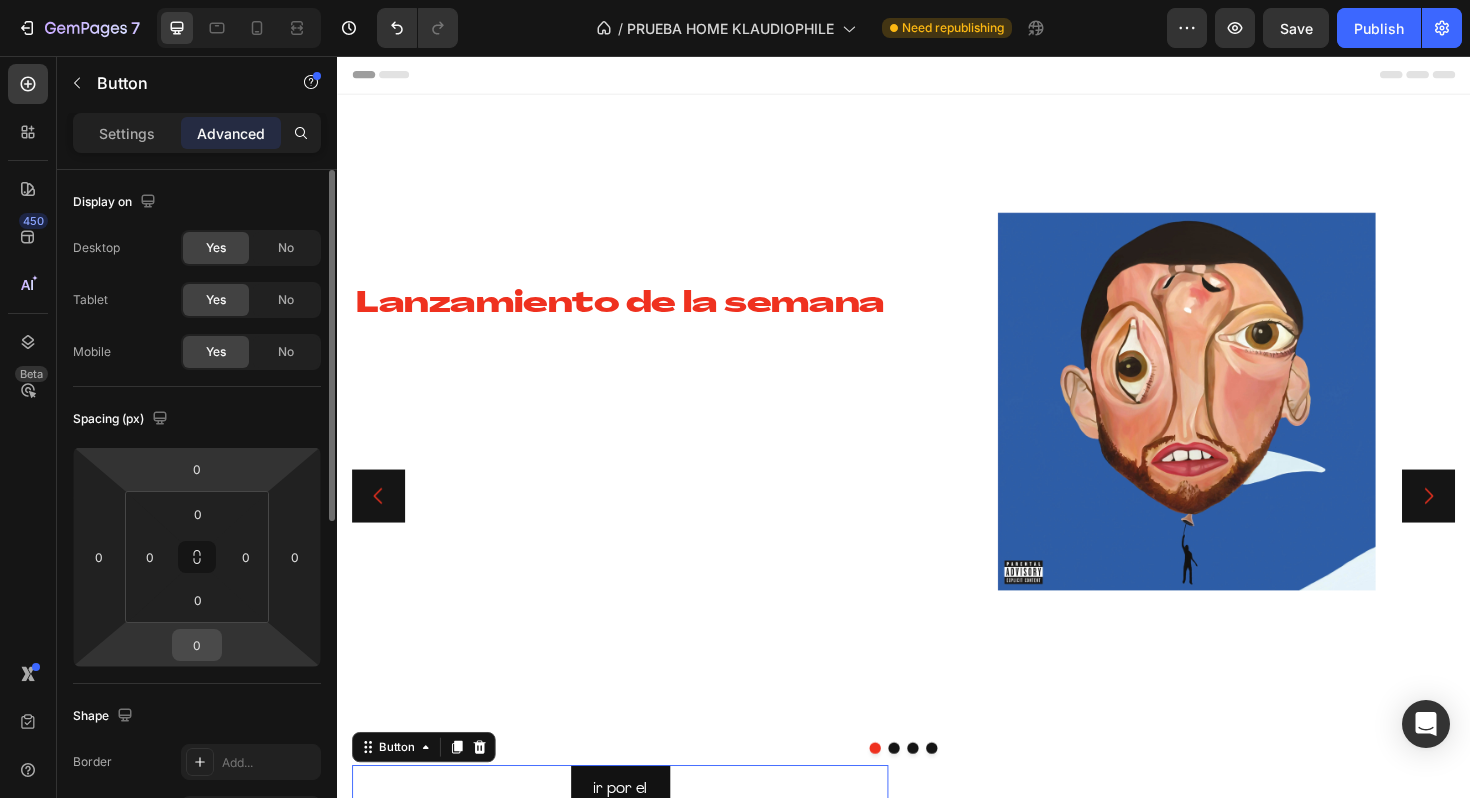 click on "0" at bounding box center [197, 645] 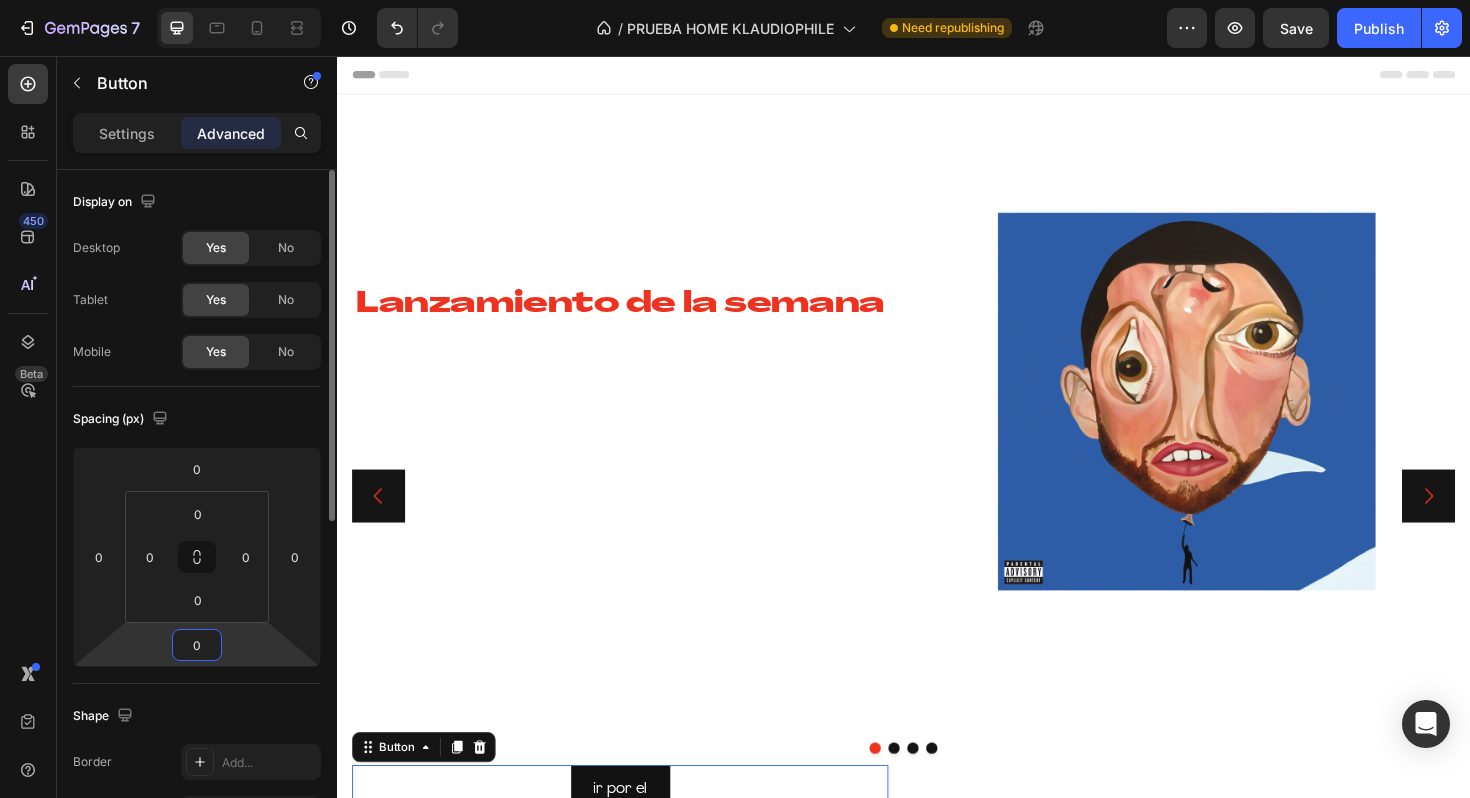 click on "0" at bounding box center (197, 645) 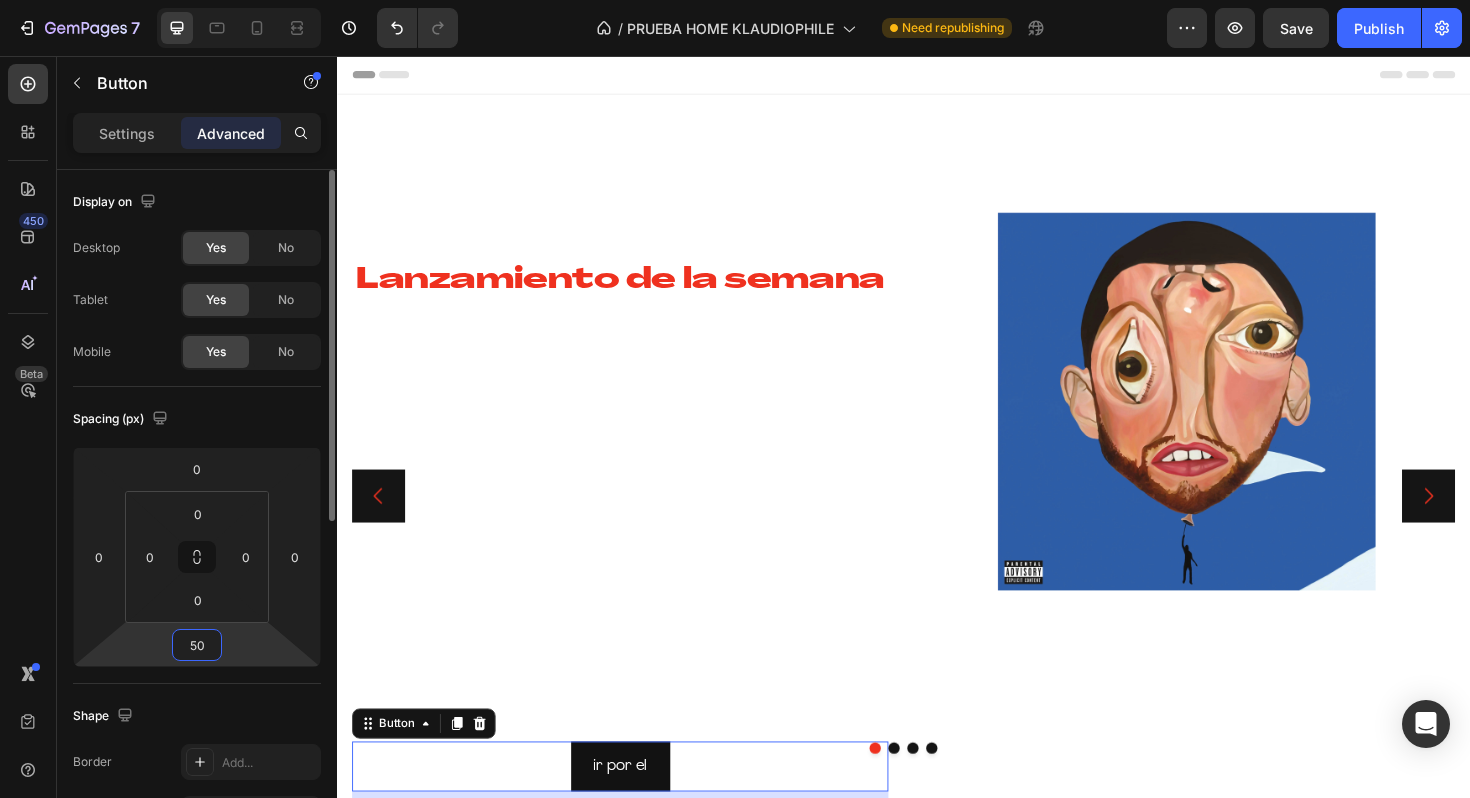 type on "500" 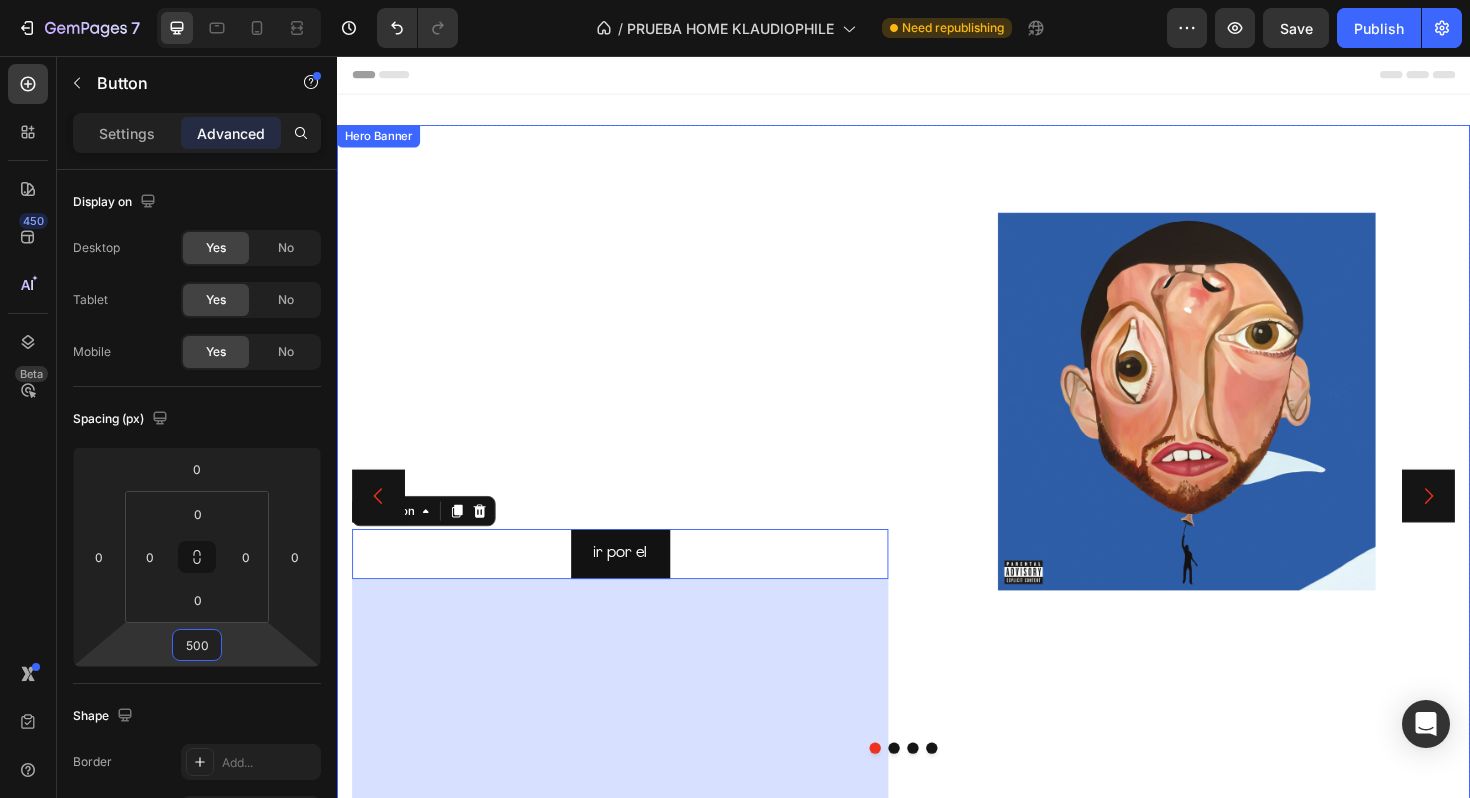 click on "⁠⁠⁠⁠⁠⁠⁠ Lanzamiento de la semana Heading ¡Discos raros que solo encontrarás un par de veces a la venta!  ¡Hazte con ellos antes de que desaparezcan! Text Block ir por el Button   500" at bounding box center (637, 522) 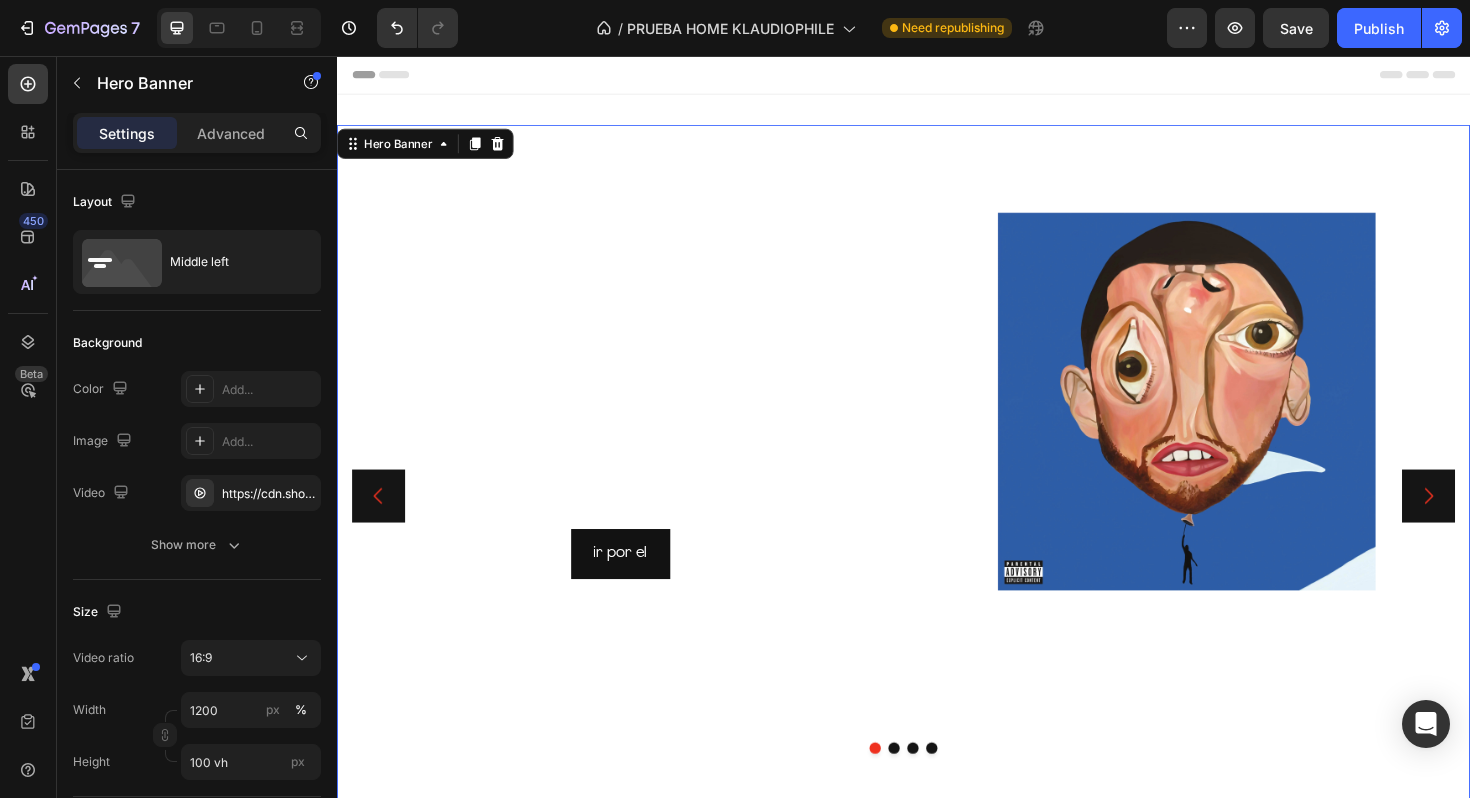 click on "⁠⁠⁠⁠⁠⁠⁠ Lanzamiento de la semana Heading ¡Discos raros que solo encontrarás un par de veces a la venta!  ¡Hazte con ellos antes de que desaparezcan! Text Block ir por el Button" at bounding box center [637, 522] 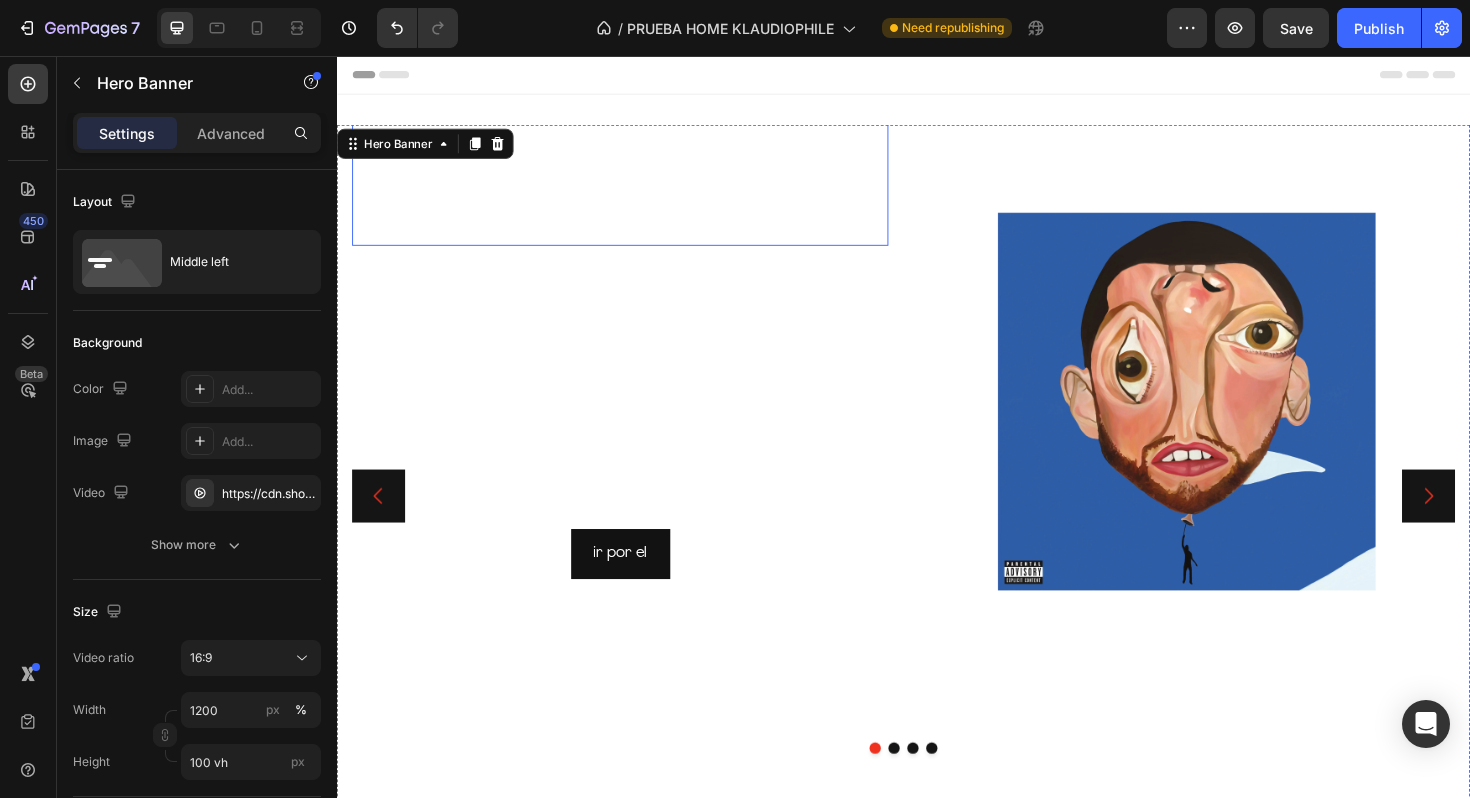 click on "¡Hazte con ellos antes de que desaparezcan!" at bounding box center [637, 218] 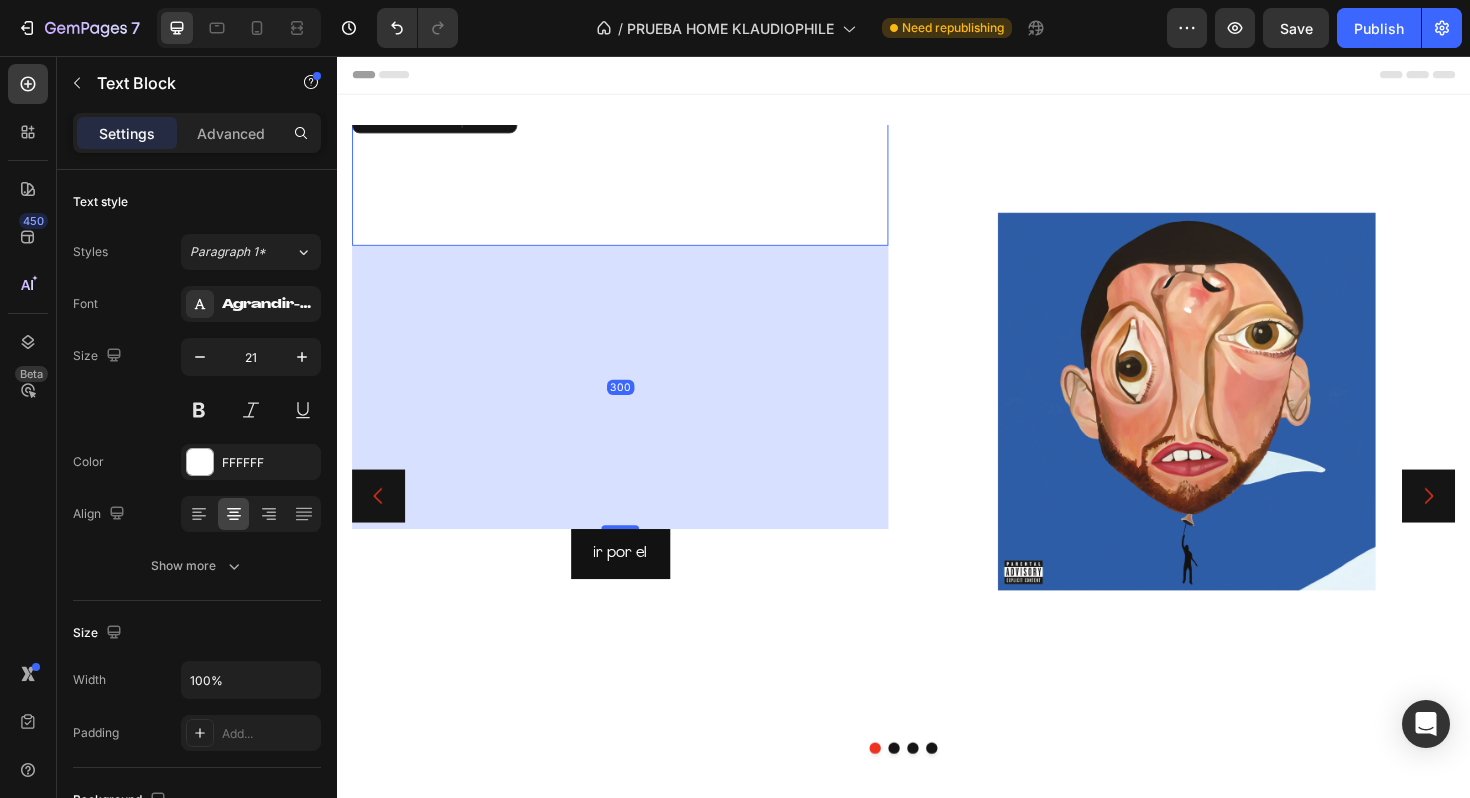 click on "300" at bounding box center (637, 407) 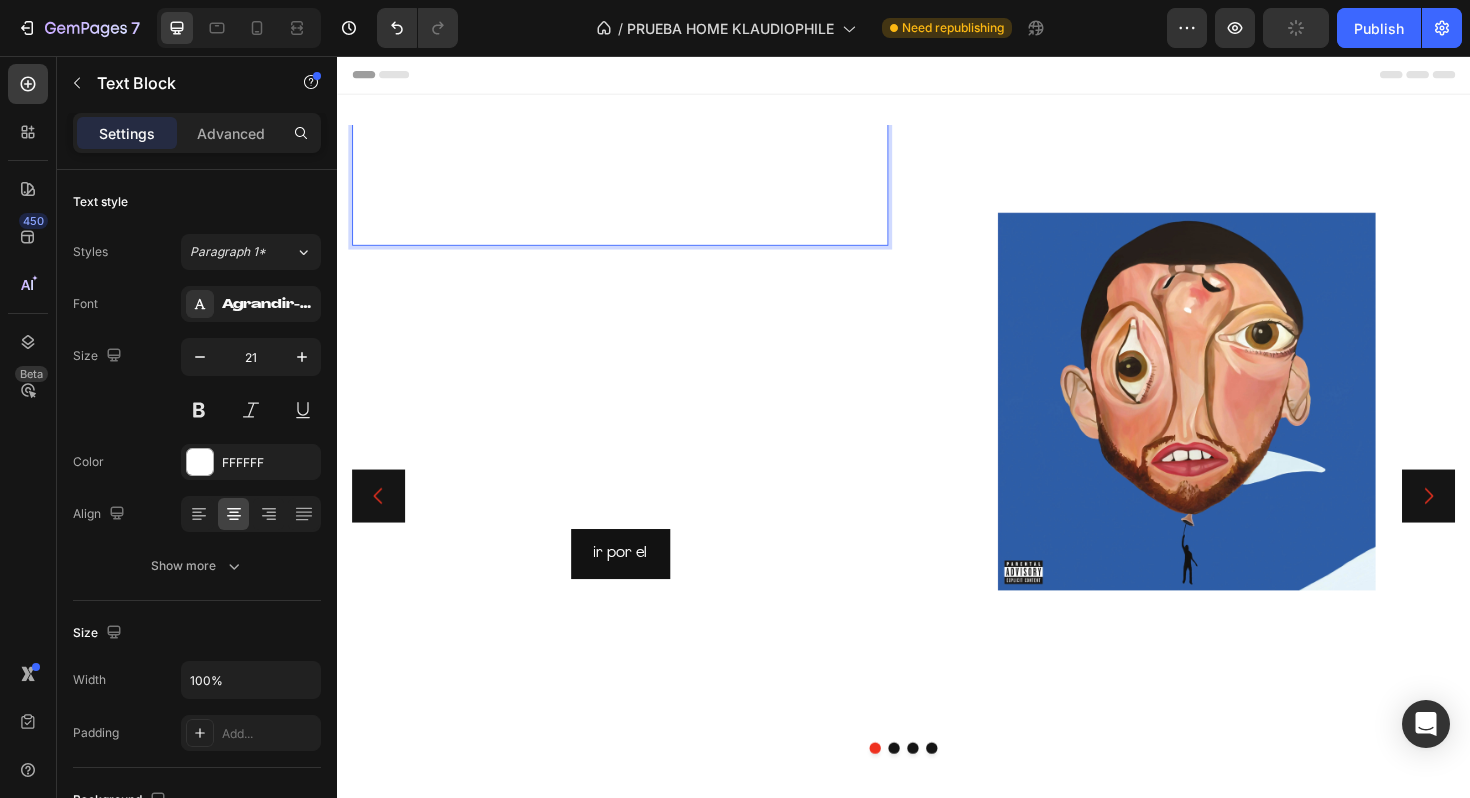 click on "¡Hazte con ellos antes de que desaparezcan!" at bounding box center (637, 218) 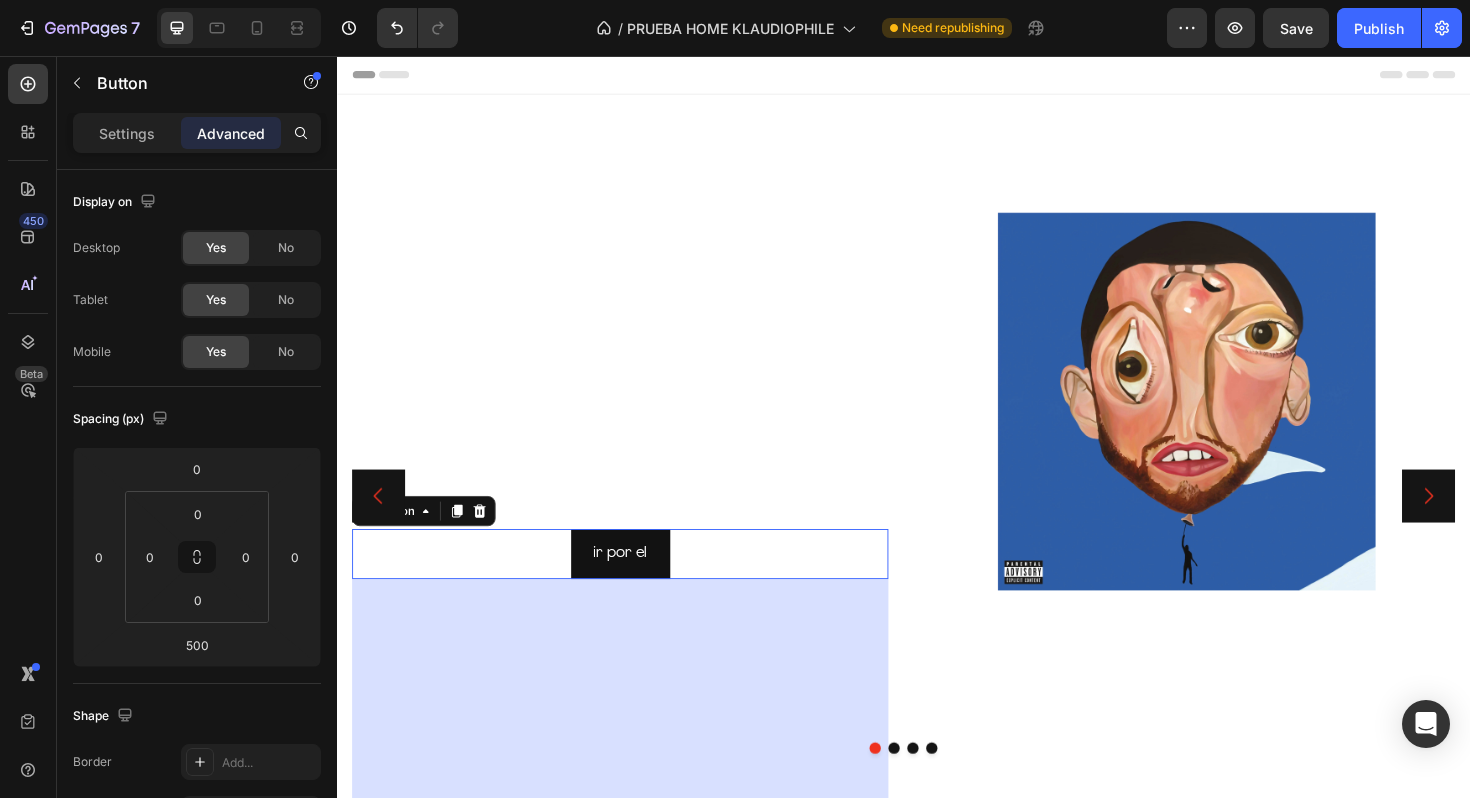 click on "ir por el Button   500" at bounding box center (637, 583) 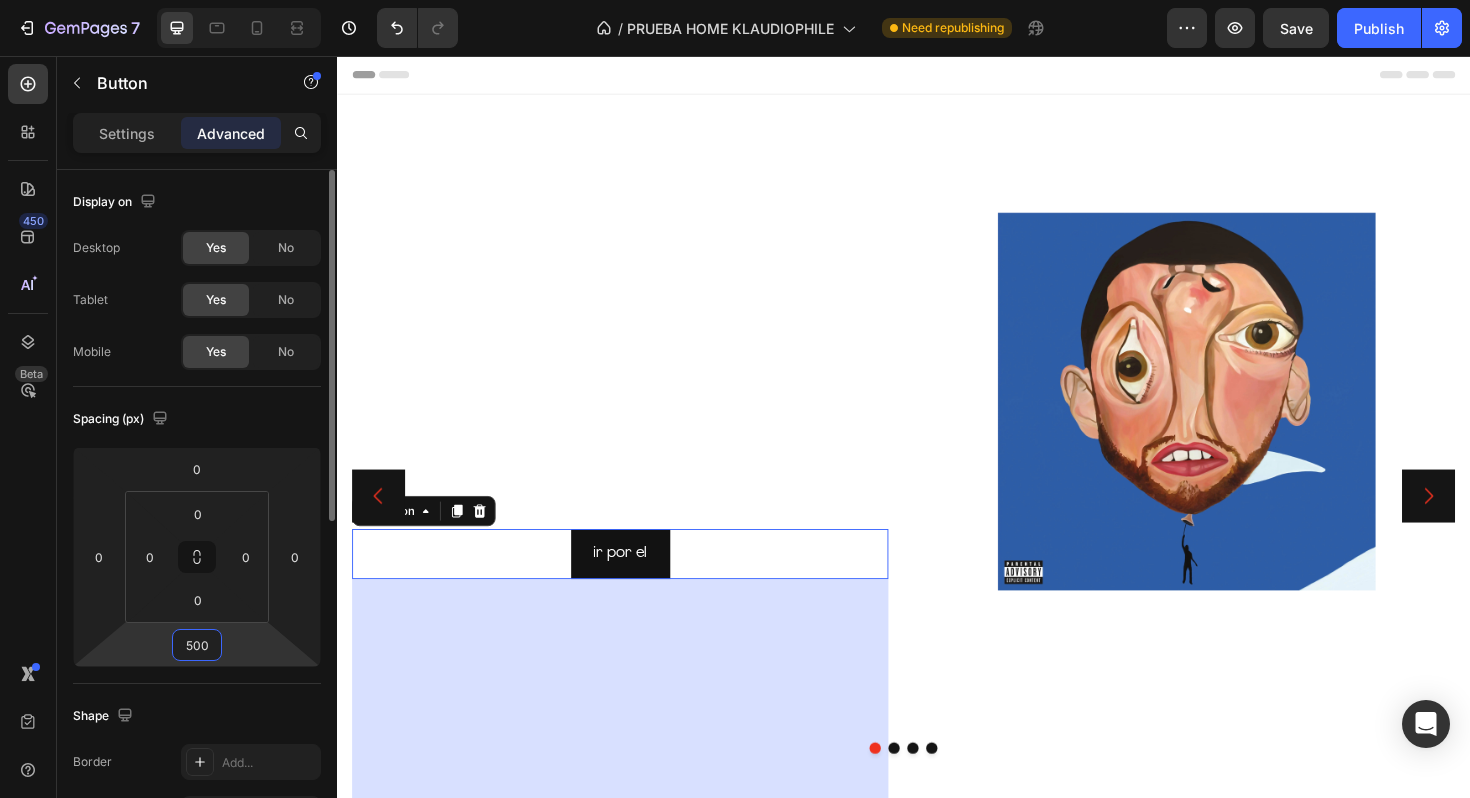 click on "7  Version history  /  PRUEBA HOME KLAUDIOPHILE Need republishing Preview  Save   Publish  450 Beta Sections(18) Elements(83) Section Element Hero Section Product Detail Brands Trusted Badges Guarantee Product Breakdown How to use Testimonials Compare Bundle FAQs Social Proof Brand Story Product List Collection Blog List Contact Sticky Add to Cart Custom Footer Browse Library 450 Layout
Row
Row
Row
Row Text
Heading
Text Block Button
Button
Button Media
Image
Image" at bounding box center [735, 0] 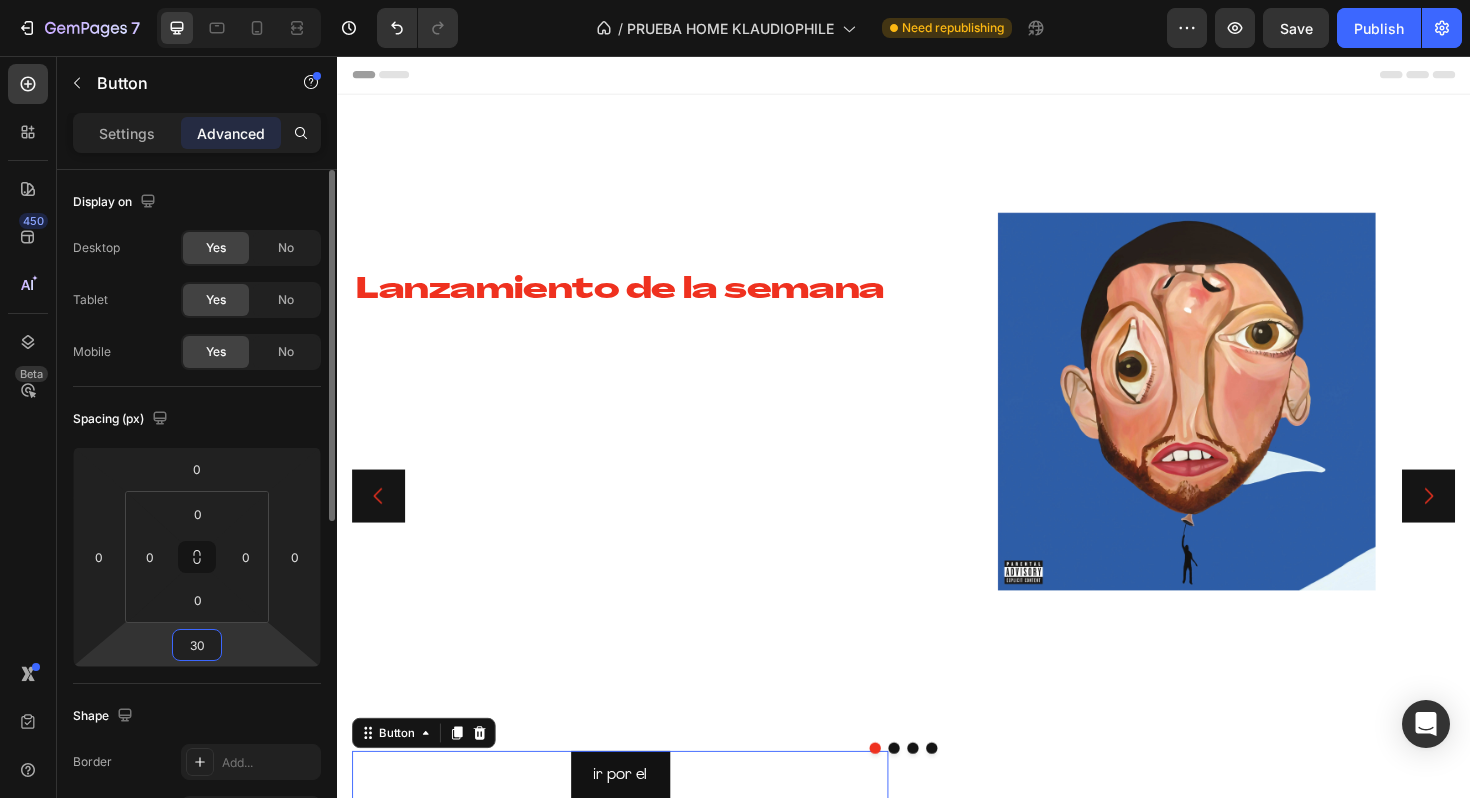 type on "300" 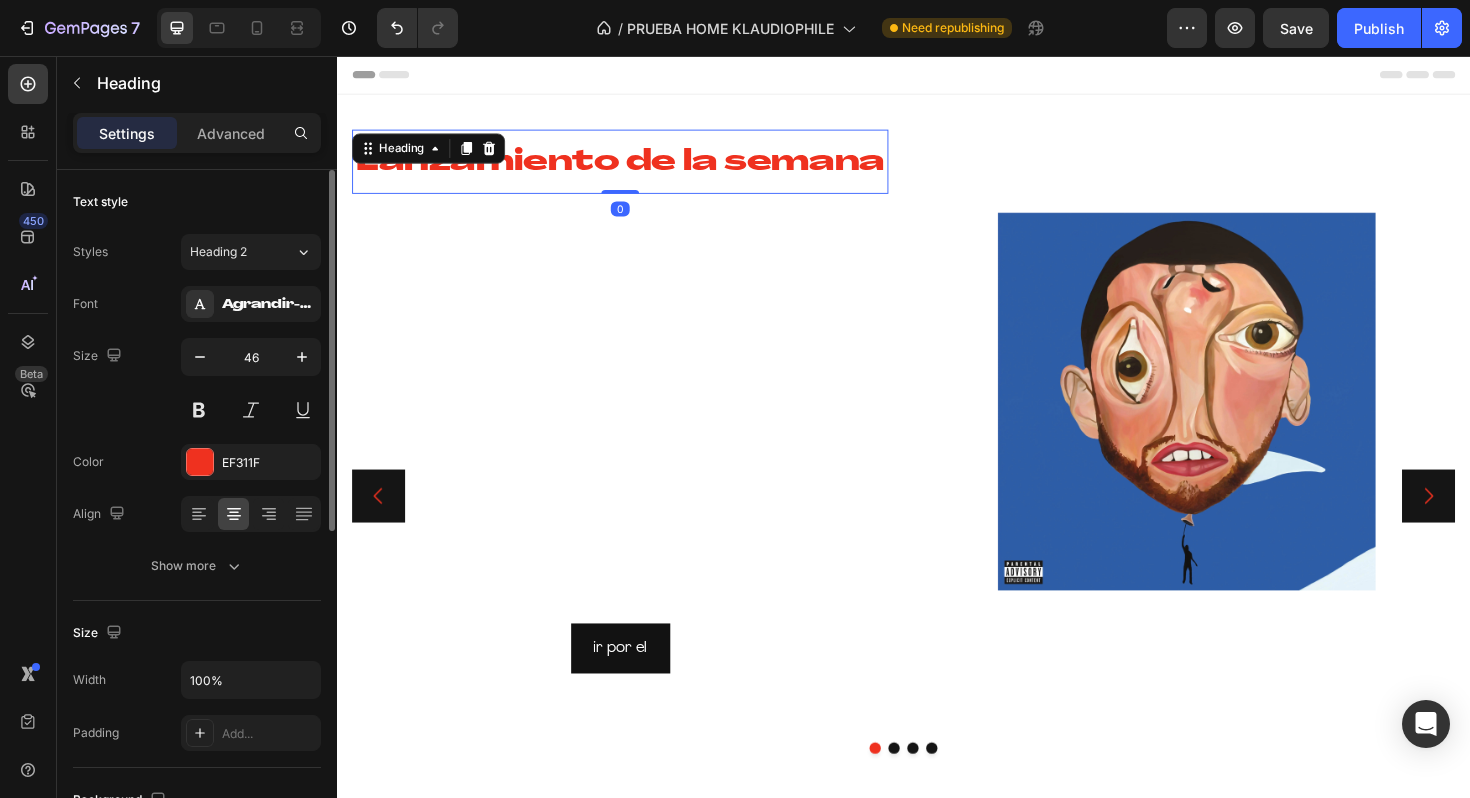 click on "Lanzamiento de la semana" at bounding box center (637, 169) 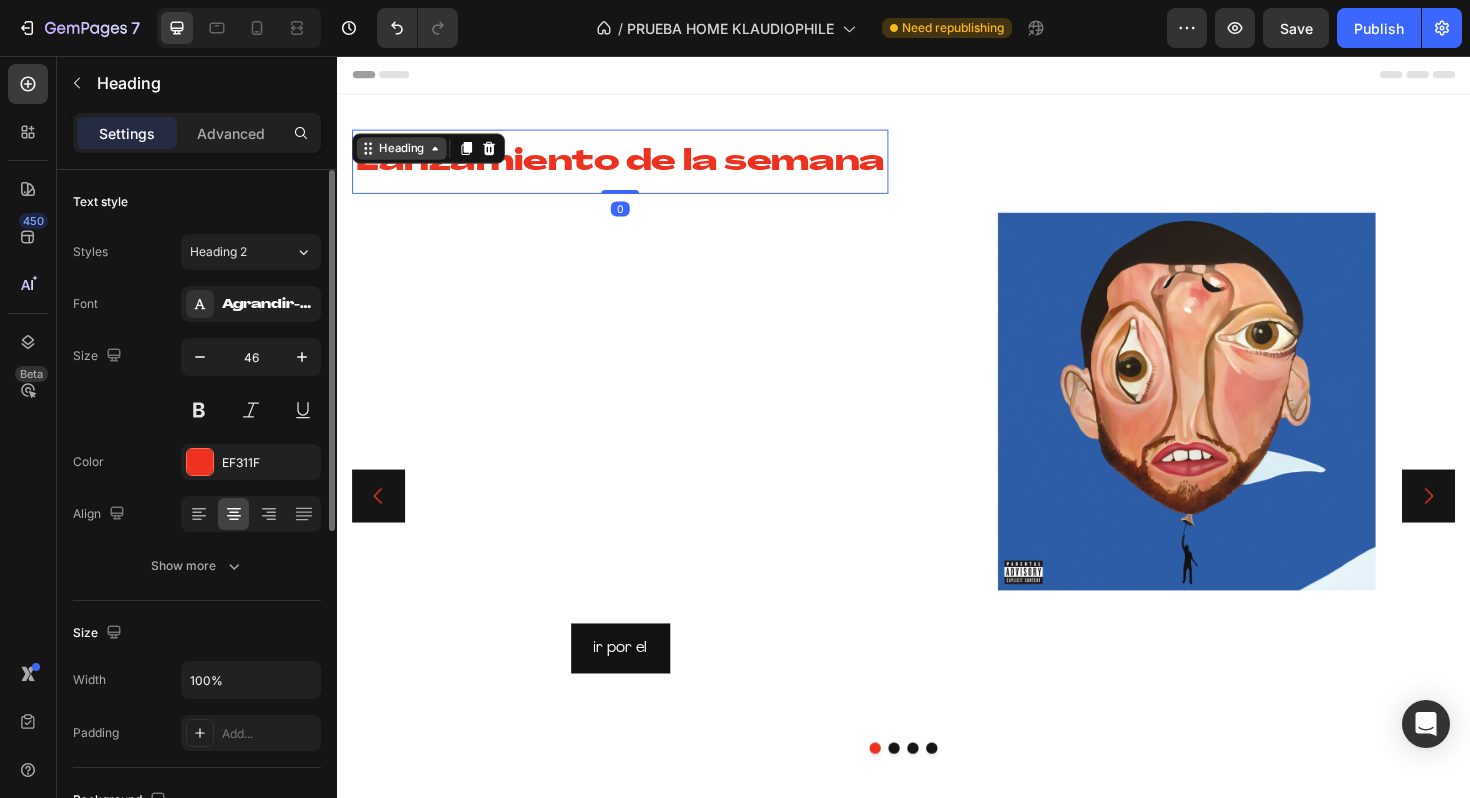 click 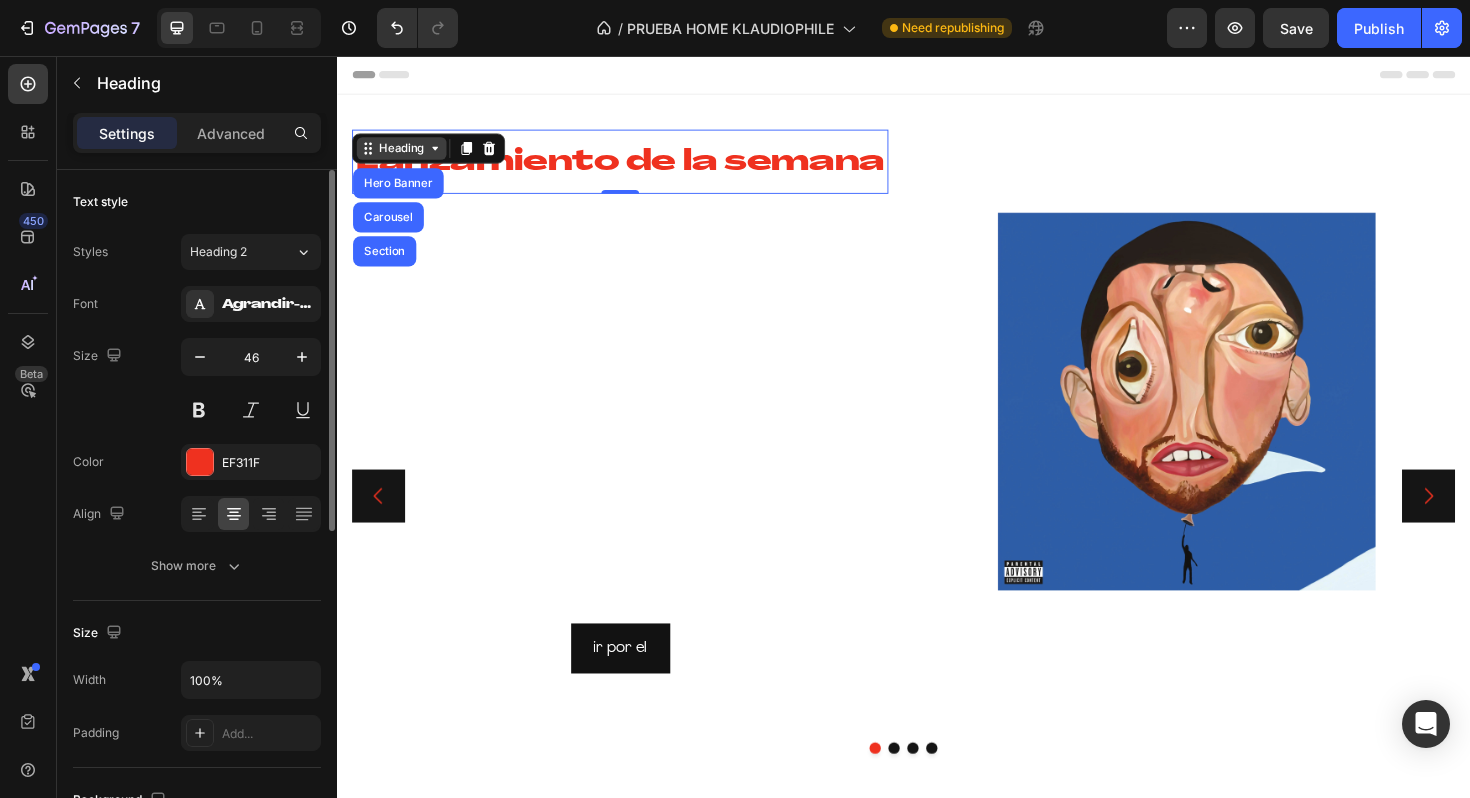 click on "Heading" at bounding box center (405, 154) 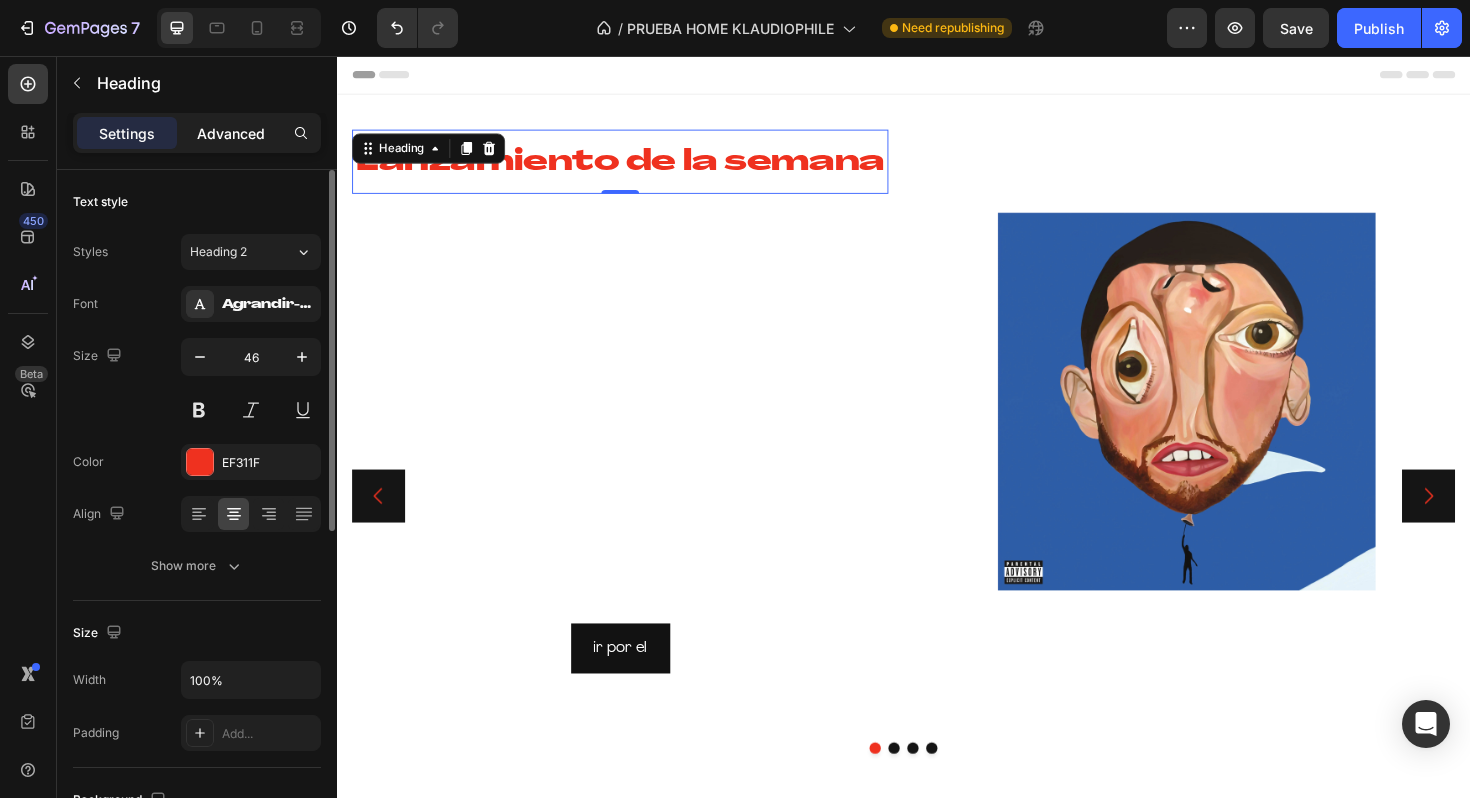 click on "Advanced" 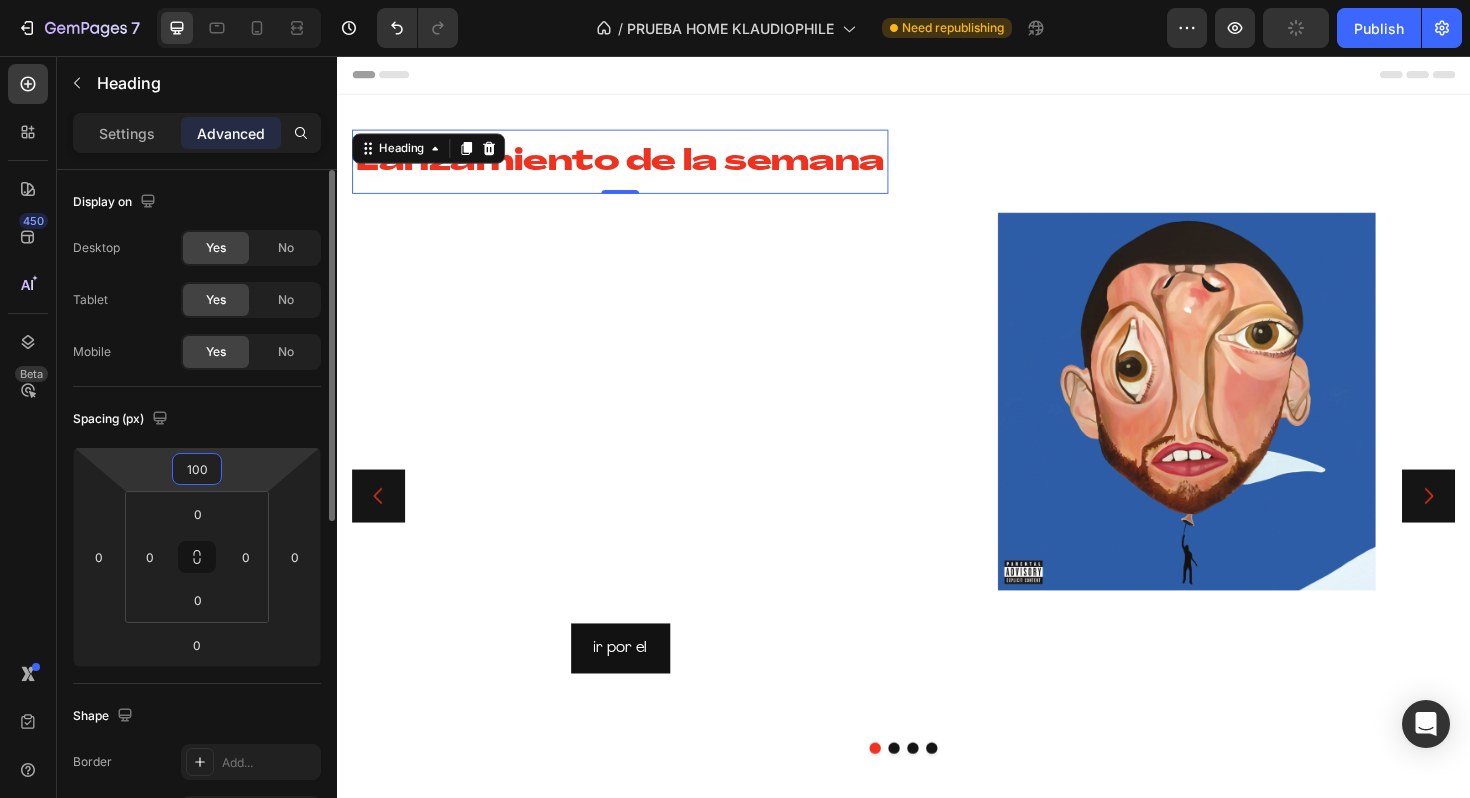 click on "7  Version history  /  PRUEBA HOME KLAUDIOPHILE Need republishing Preview  Publish  450 Beta Sections(18) Elements(83) Section Element Hero Section Product Detail Brands Trusted Badges Guarantee Product Breakdown How to use Testimonials Compare Bundle FAQs Social Proof Brand Story Product List Collection Blog List Contact Sticky Add to Cart Custom Footer Browse Library 450 Layout
Row
Row
Row
Row Text
Heading
Text Block Button
Button
Button Media
Image
Image" at bounding box center (735, 0) 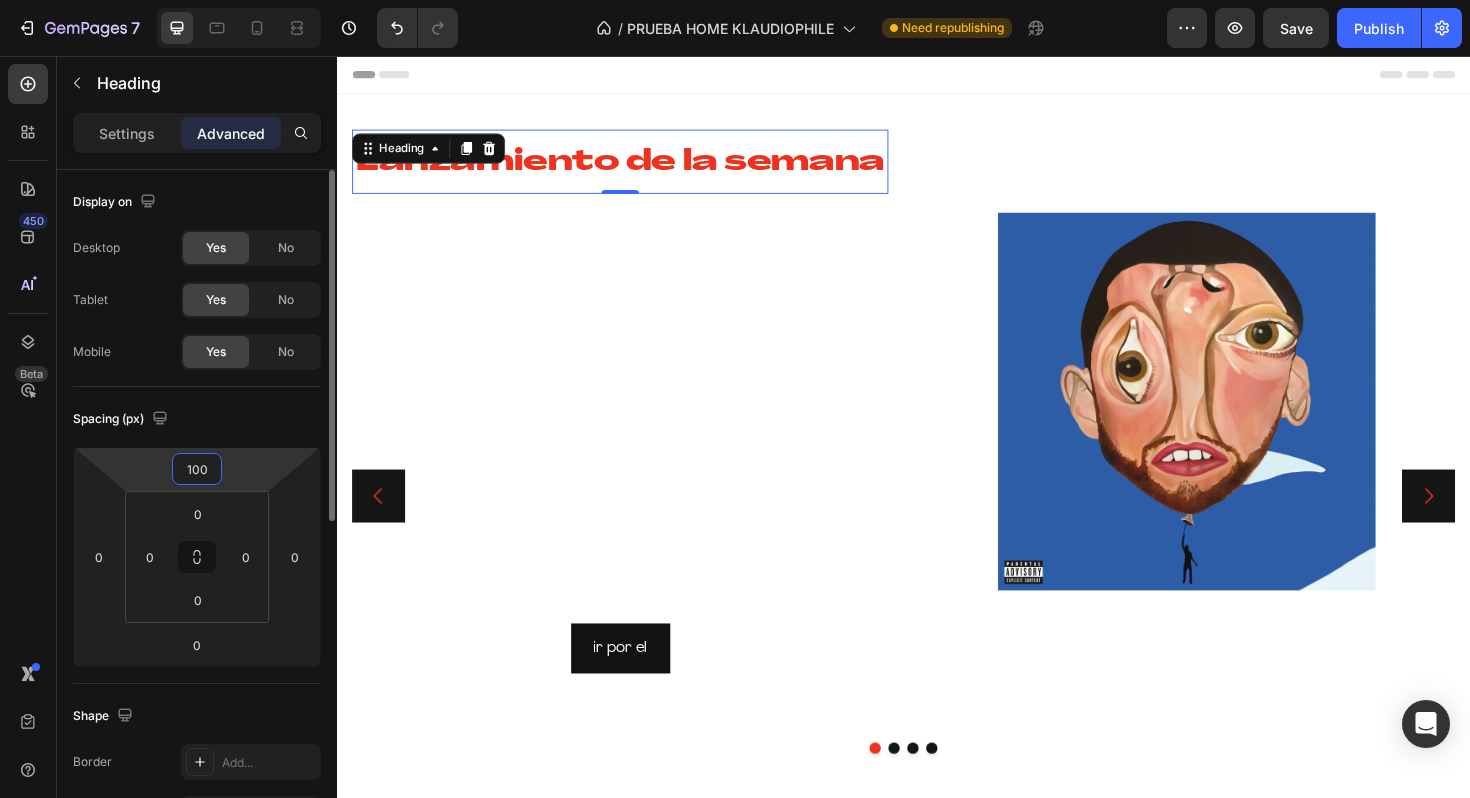 type on "0" 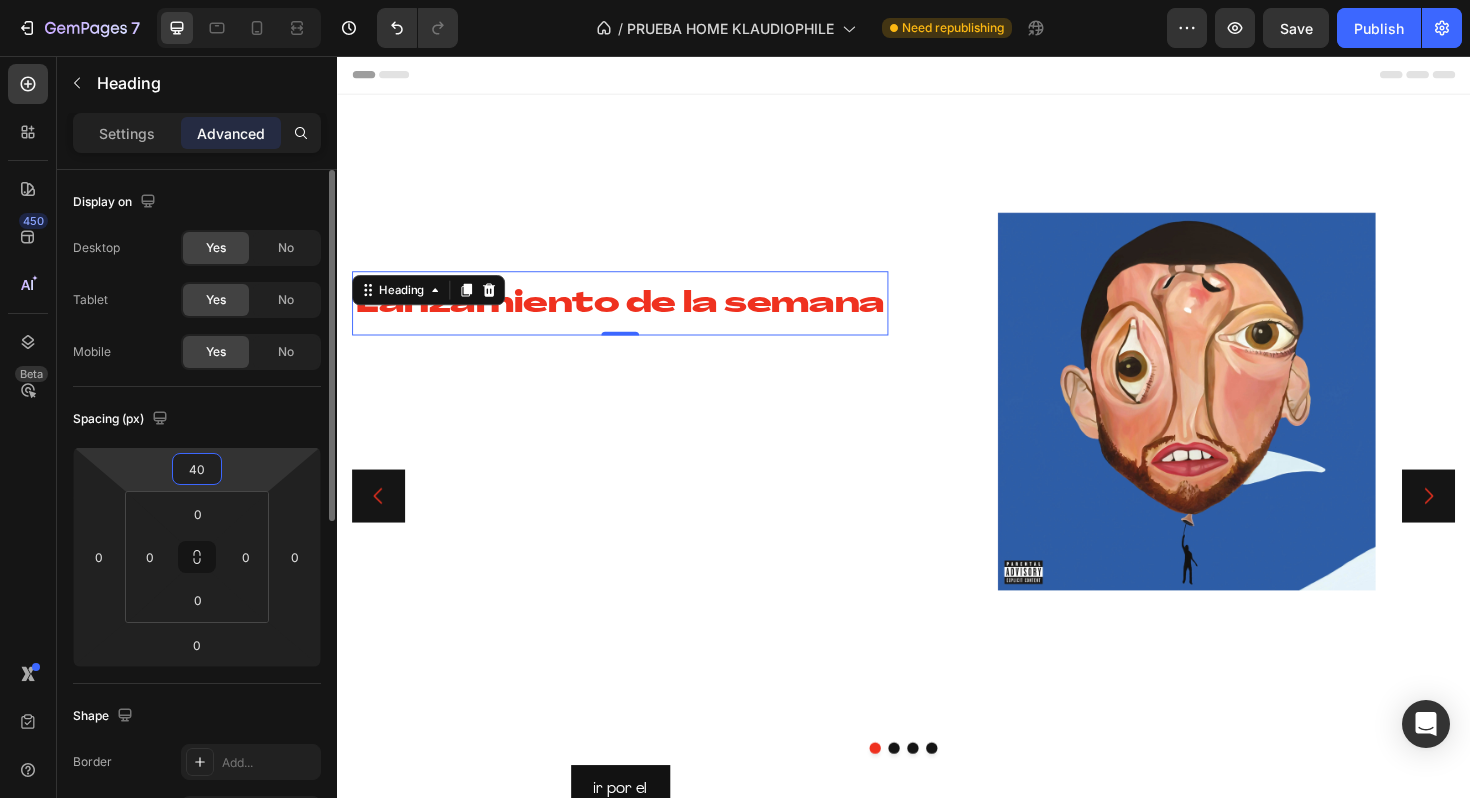 type on "4" 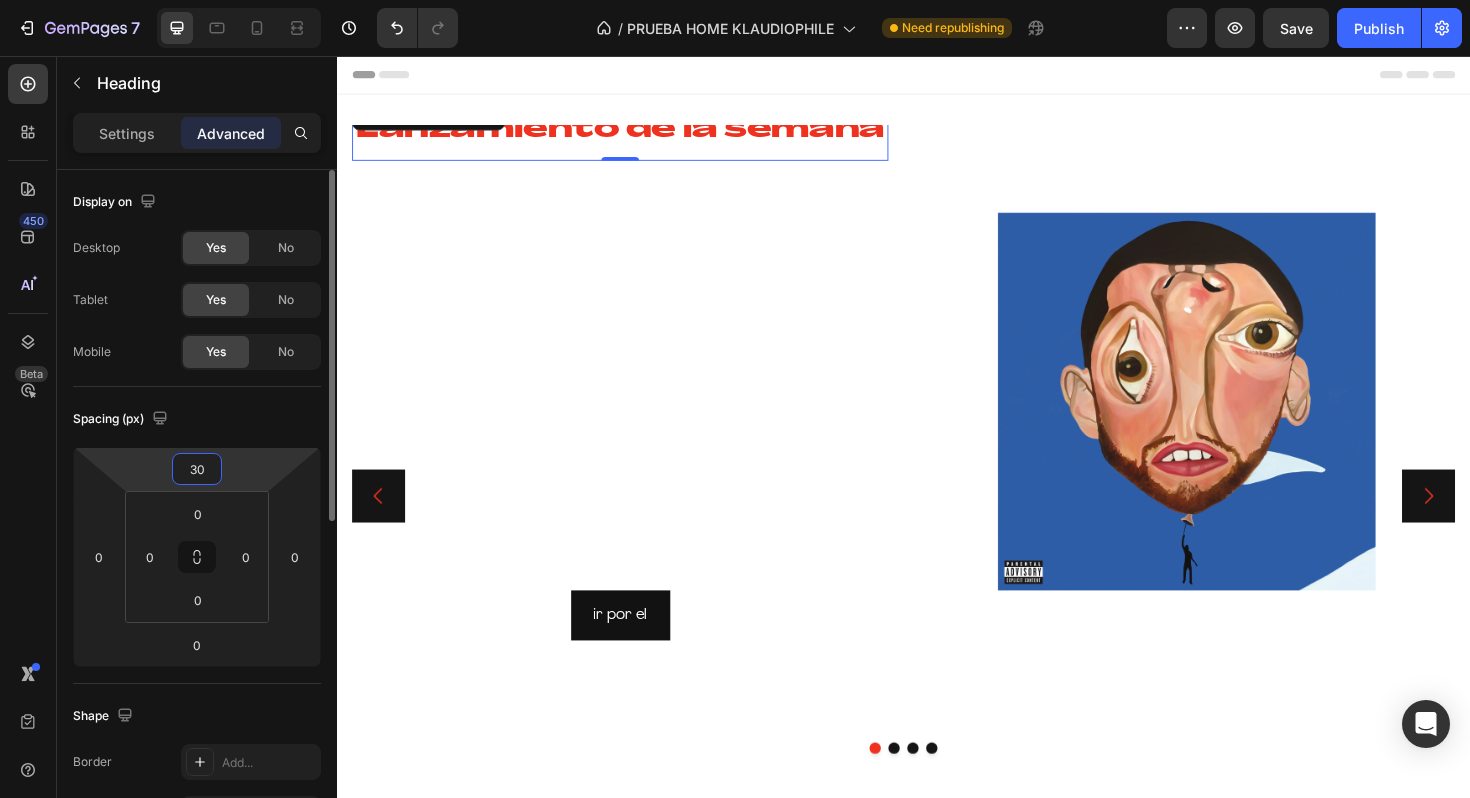 type on "300" 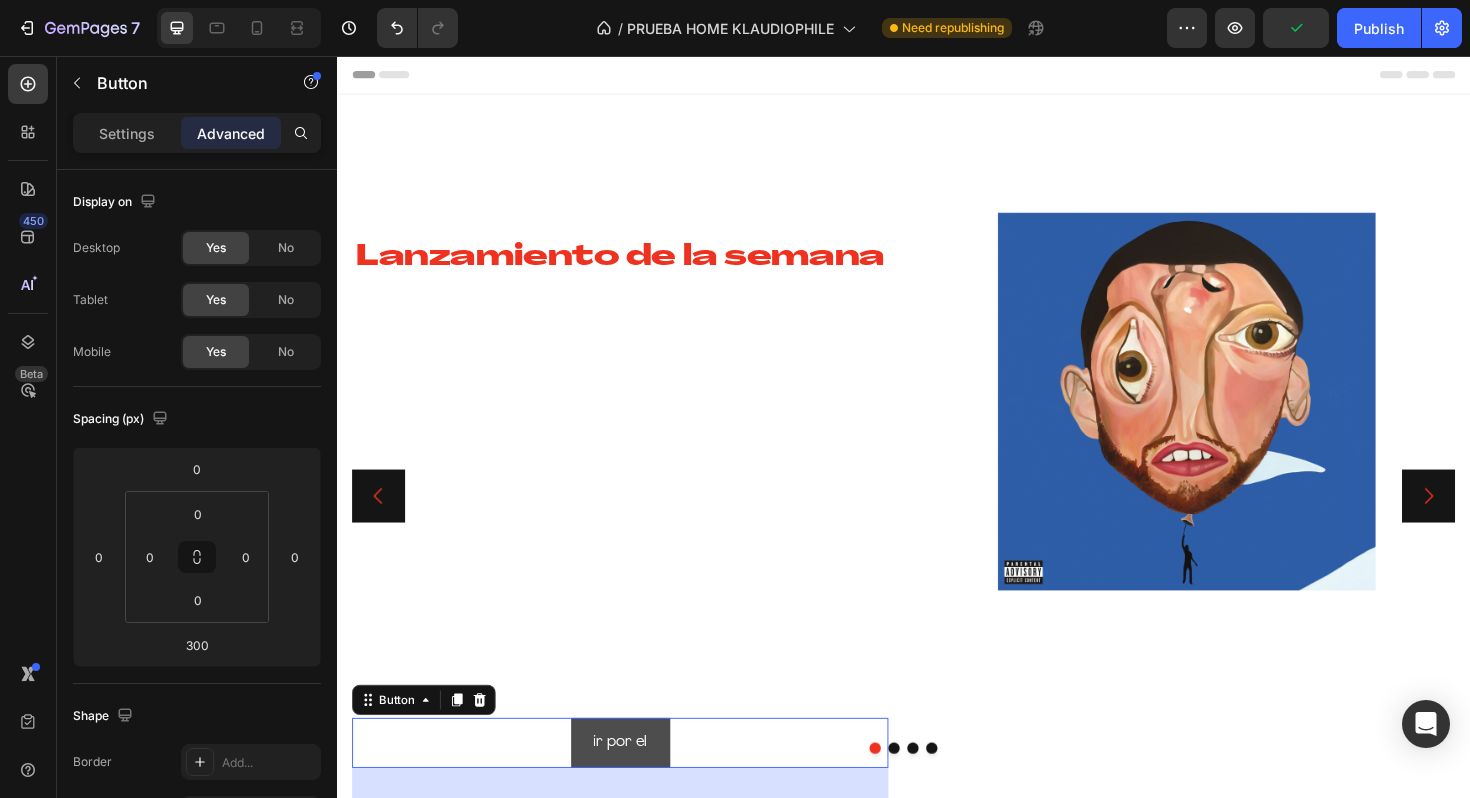 click on "ir por el" at bounding box center [637, 783] 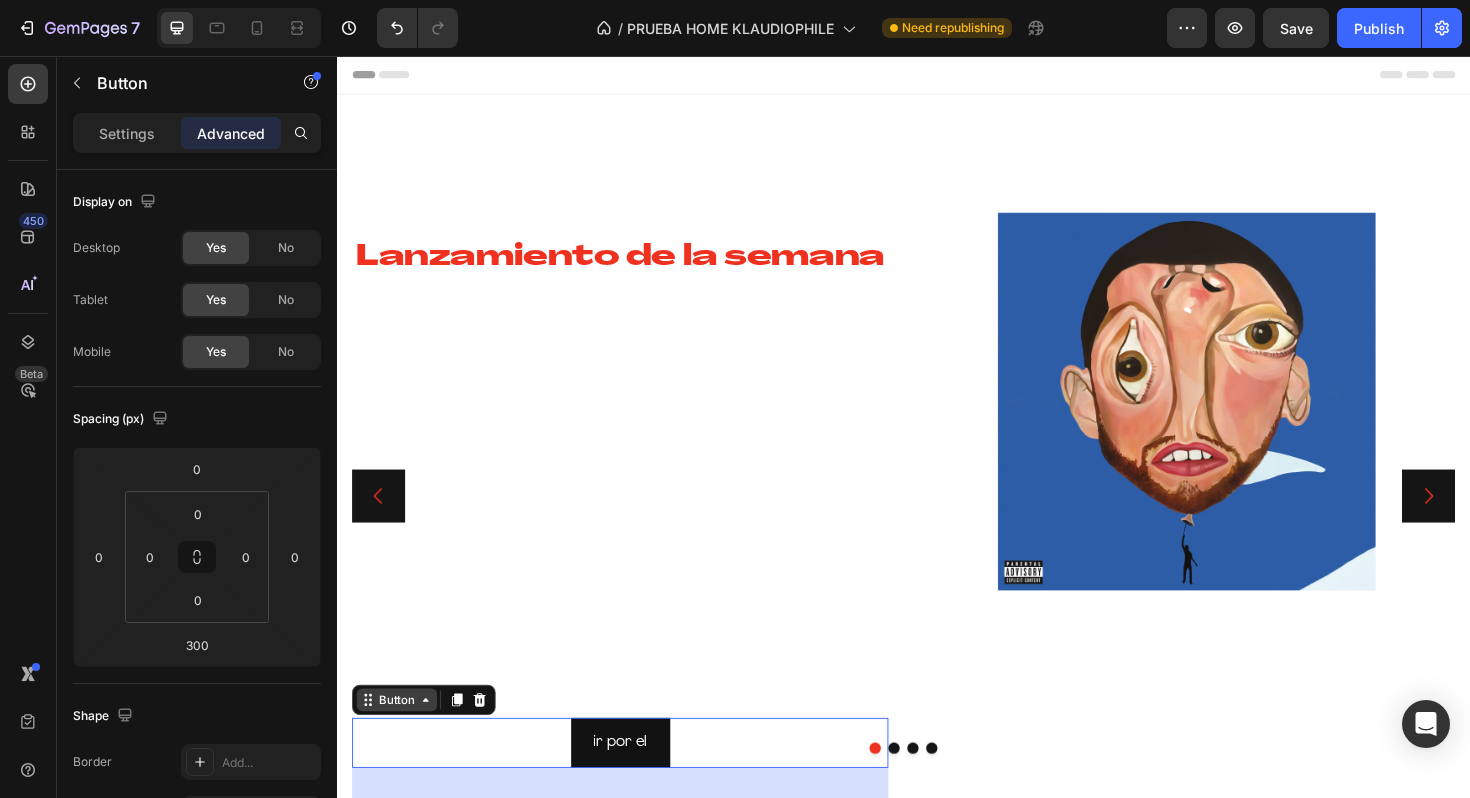 click on "Button" at bounding box center (400, 738) 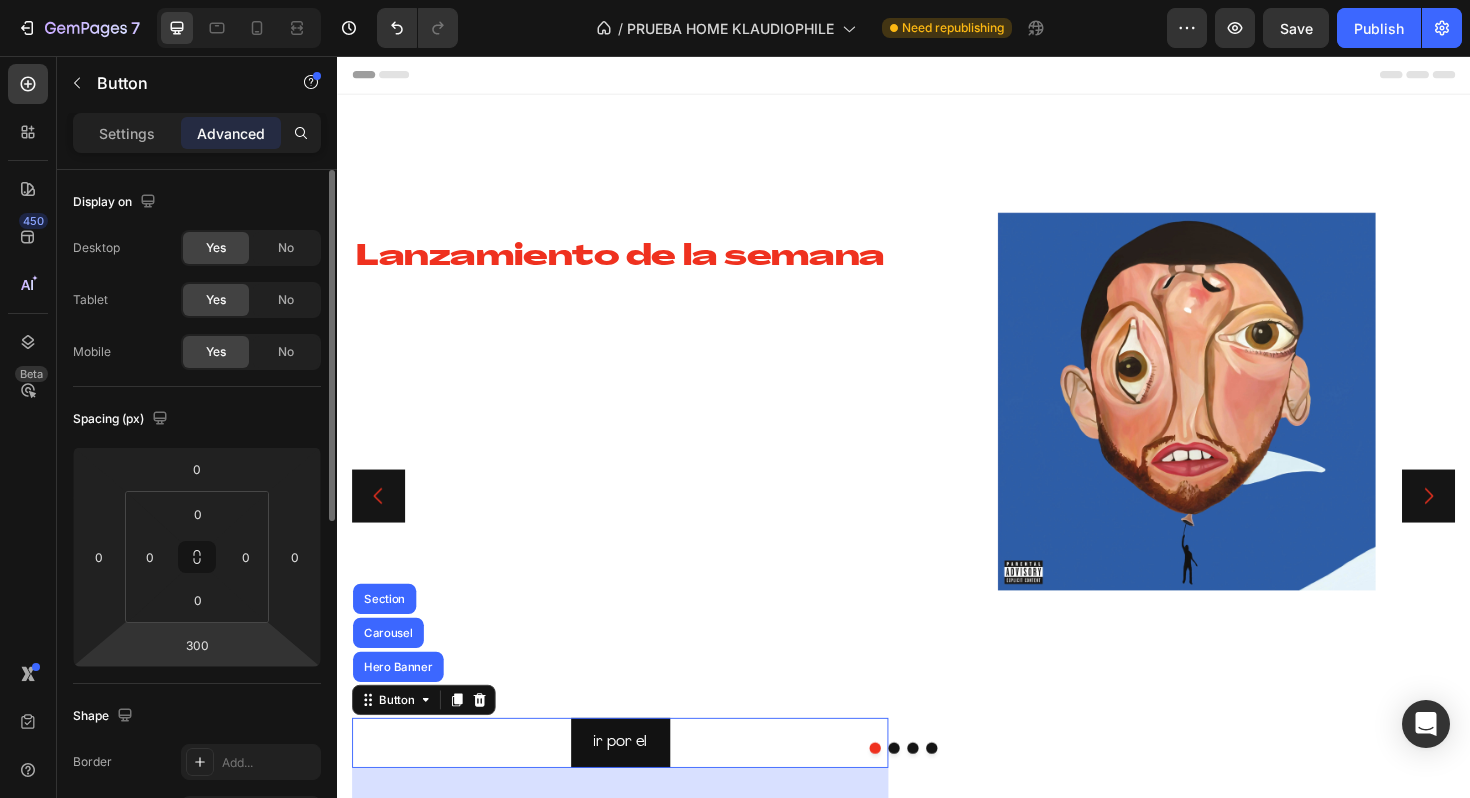 click on "7  Version history  /  PRUEBA HOME KLAUDIOPHILE Need republishing Preview  Save   Publish  450 Beta Sections(18) Elements(83) Section Element Hero Section Product Detail Brands Trusted Badges Guarantee Product Breakdown How to use Testimonials Compare Bundle FAQs Social Proof Brand Story Product List Collection Blog List Contact Sticky Add to Cart Custom Footer Browse Library 450 Layout
Row
Row
Row
Row Text
Heading
Text Block Button
Button
Button Media
Image
Image" at bounding box center [735, 0] 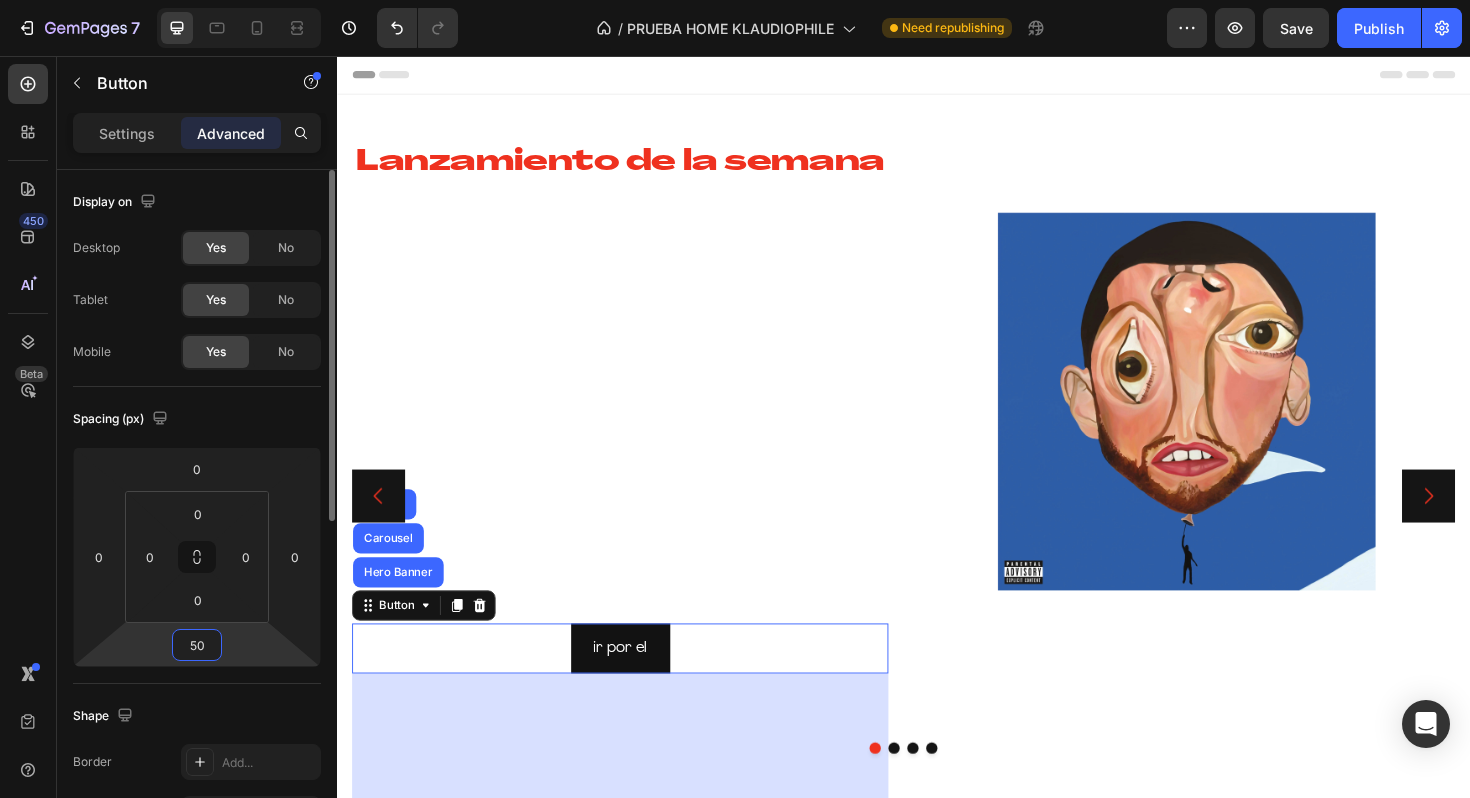 type on "5" 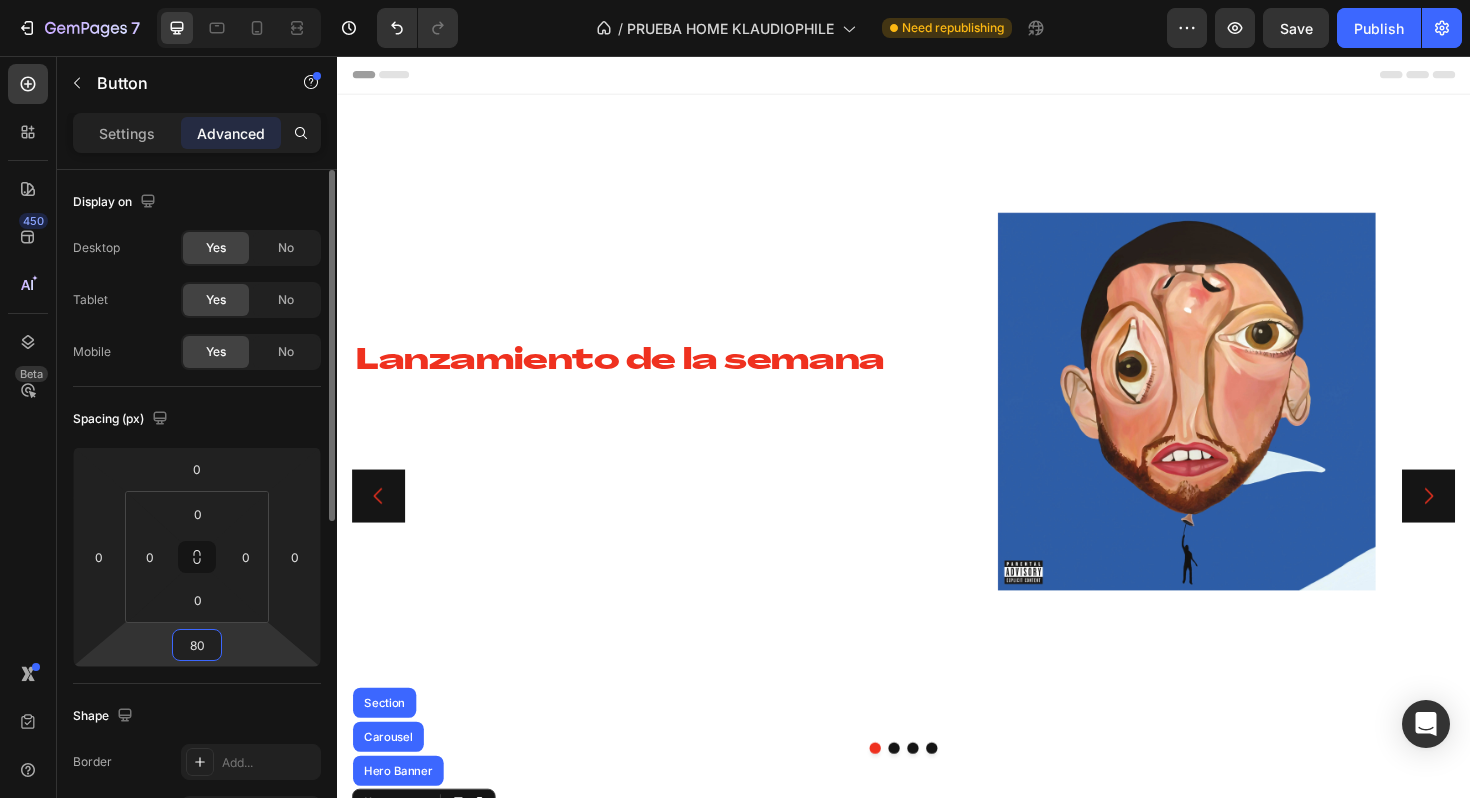type on "8" 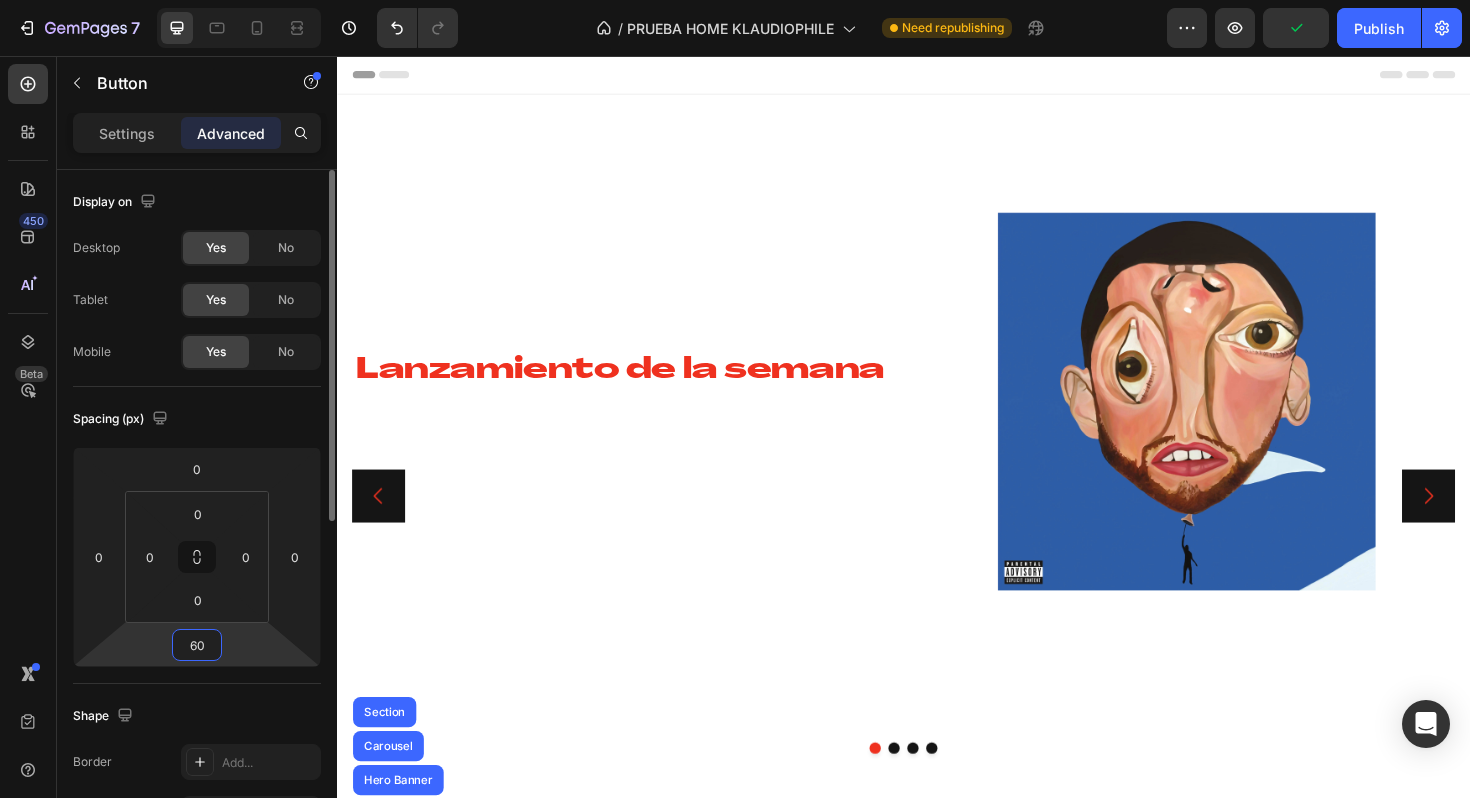 type on "6" 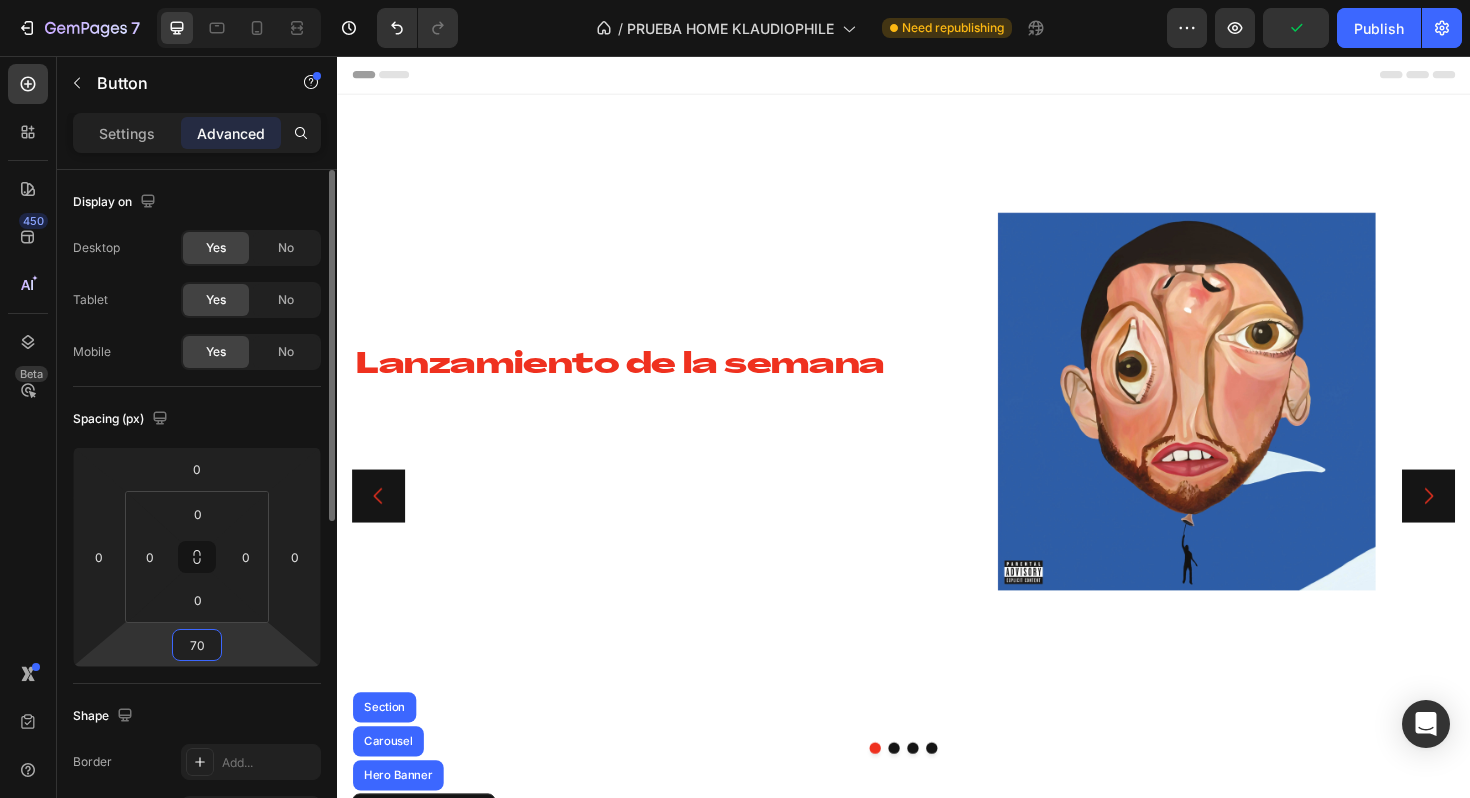 type on "700" 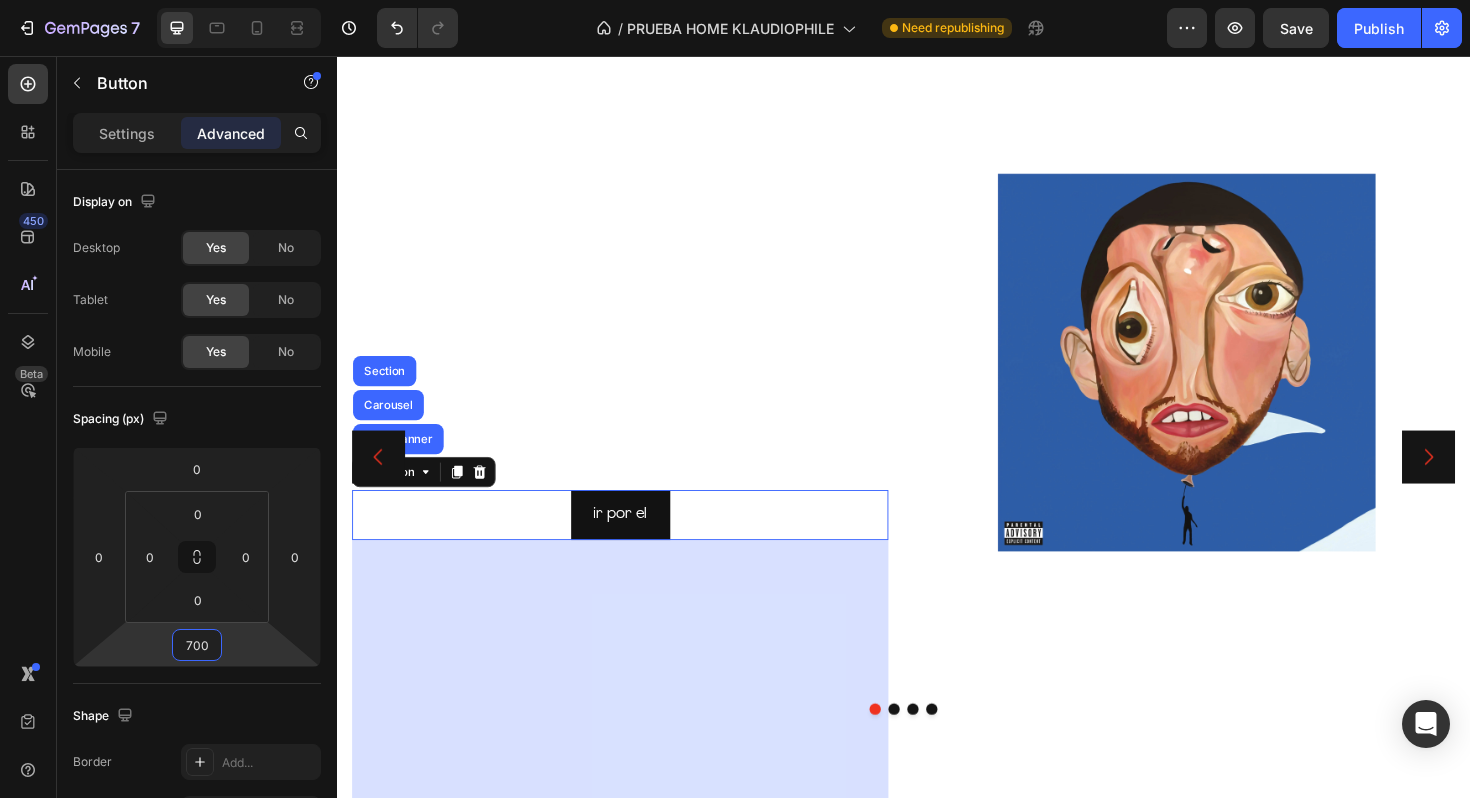 scroll, scrollTop: 0, scrollLeft: 0, axis: both 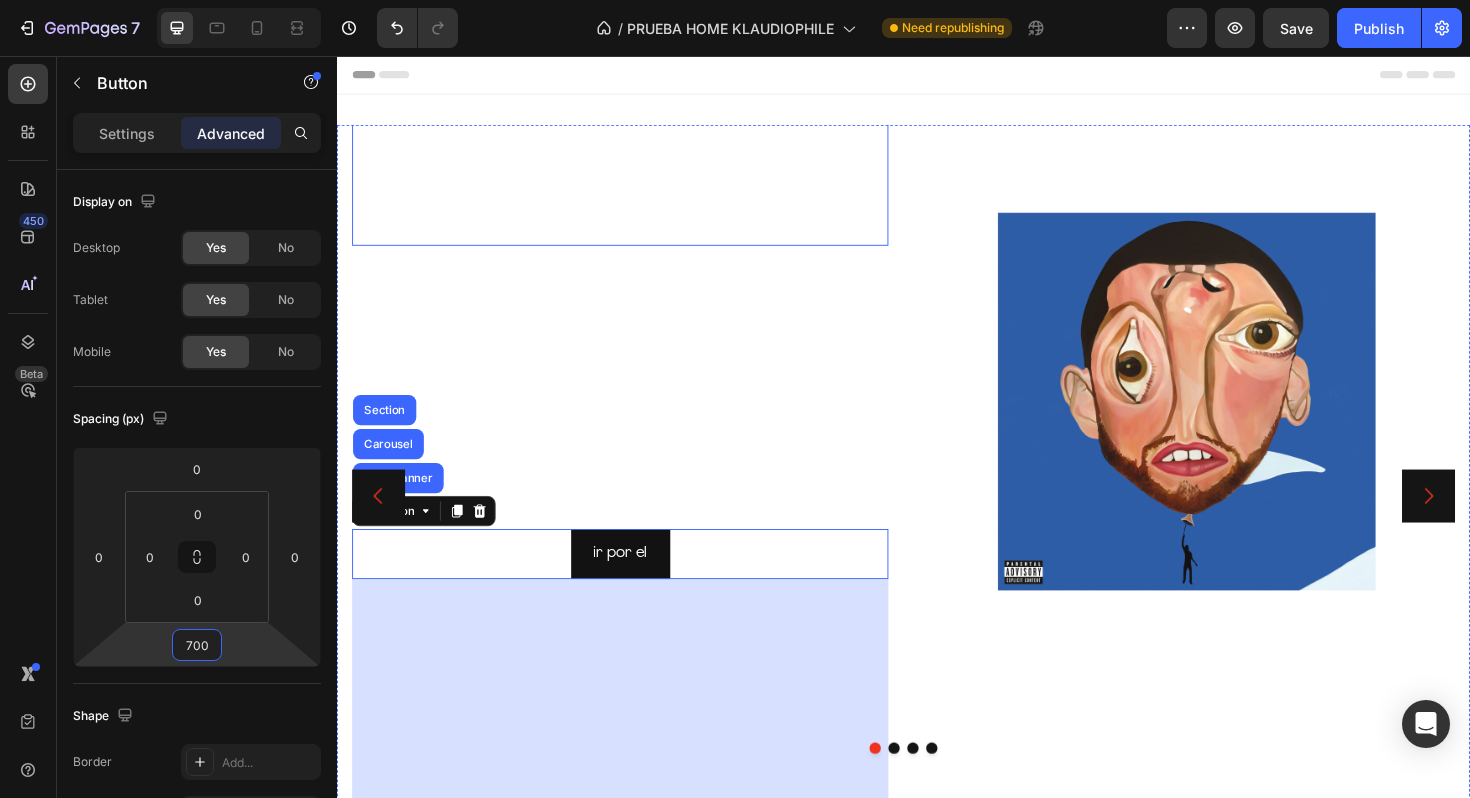 click on "¡Hazte con ellos antes de que desaparezcan!" at bounding box center [637, 218] 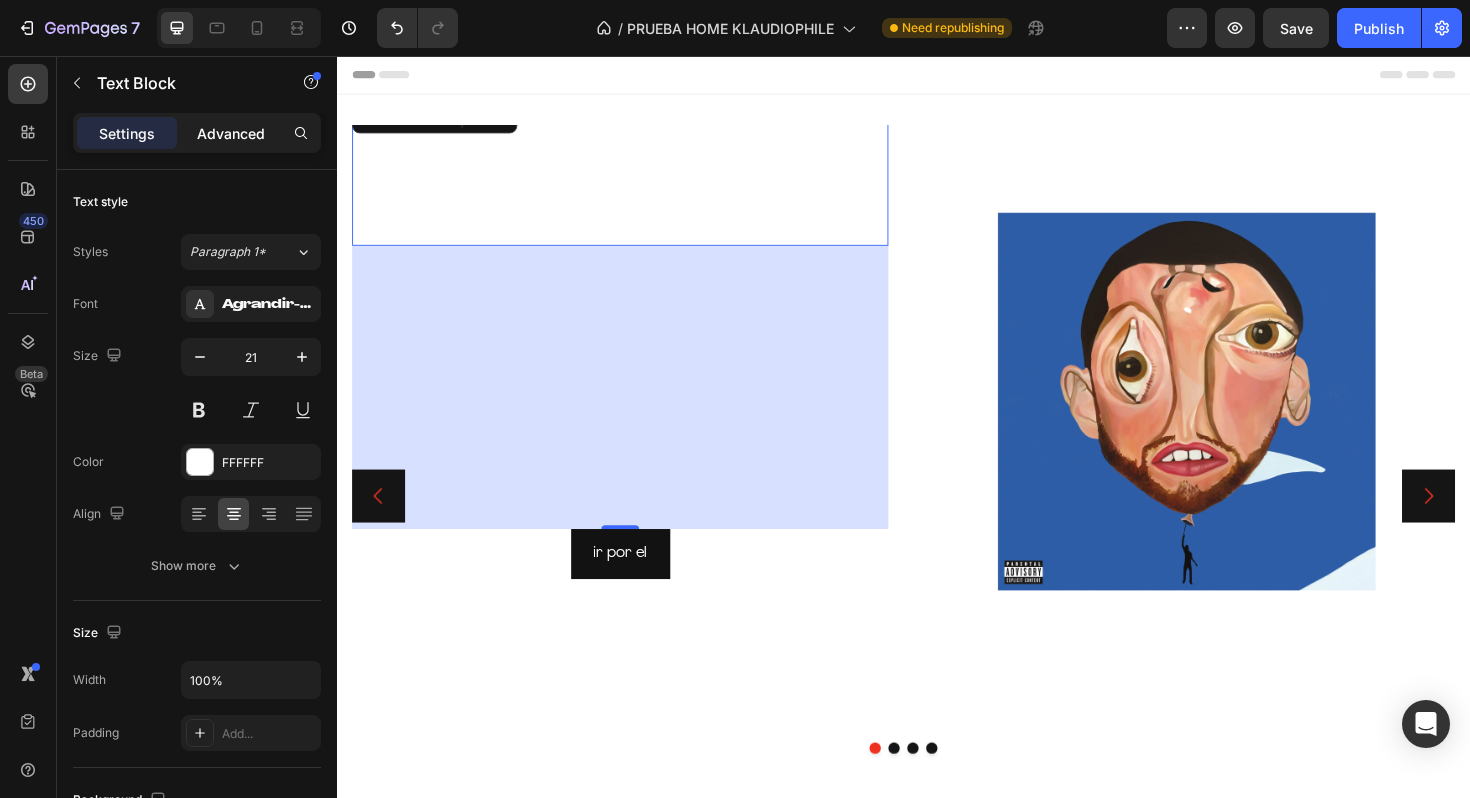 click on "Advanced" at bounding box center [231, 133] 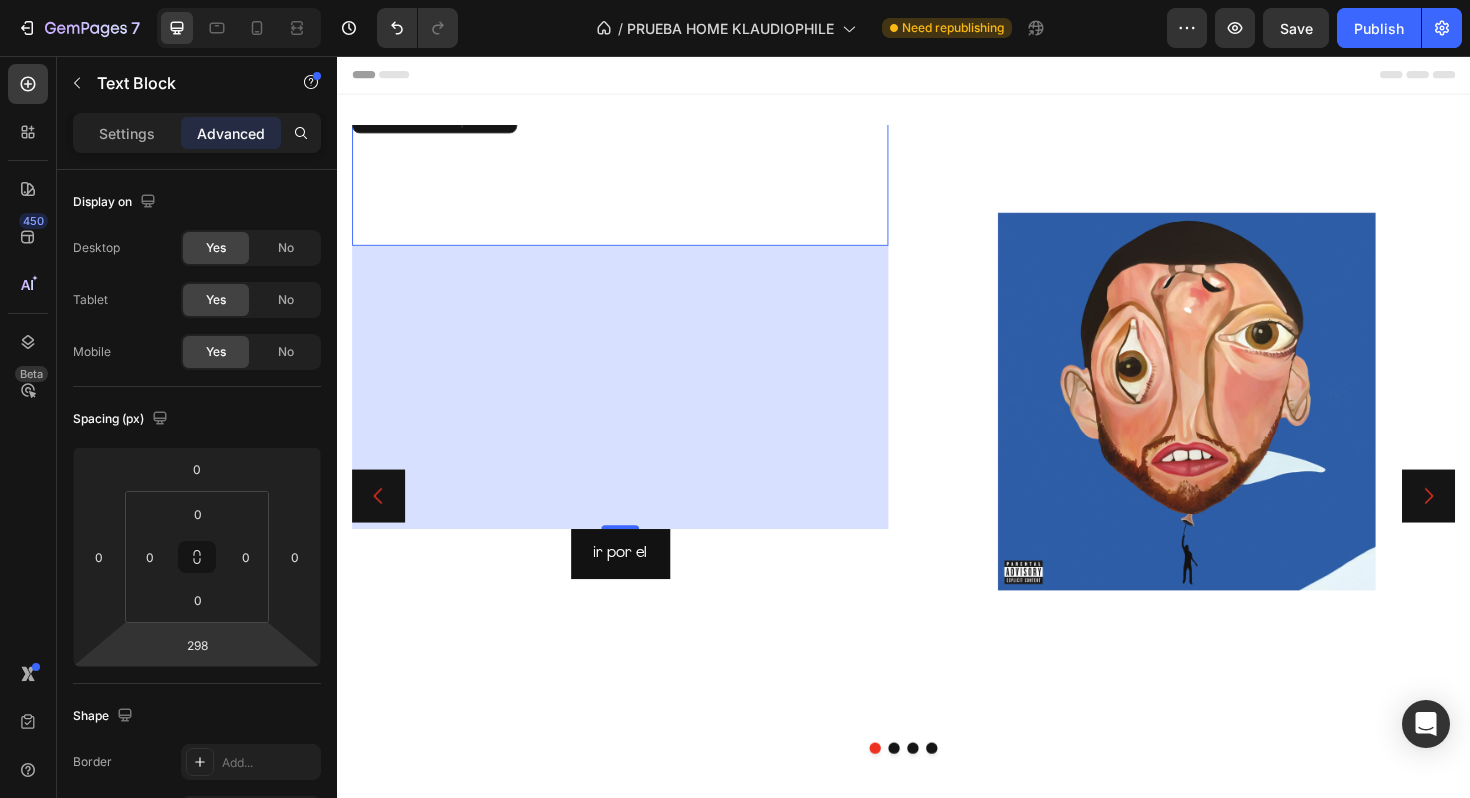 click on "7  Version history  /  PRUEBA HOME KLAUDIOPHILE Need republishing Preview  Save   Publish  450 Beta Sections(18) Elements(83) Section Element Hero Section Product Detail Brands Trusted Badges Guarantee Product Breakdown How to use Testimonials Compare Bundle FAQs Social Proof Brand Story Product List Collection Blog List Contact Sticky Add to Cart Custom Footer Browse Library 450 Layout
Row
Row
Row
Row Text
Heading
Text Block Button
Button
Button Media
Image
Image" at bounding box center [735, 0] 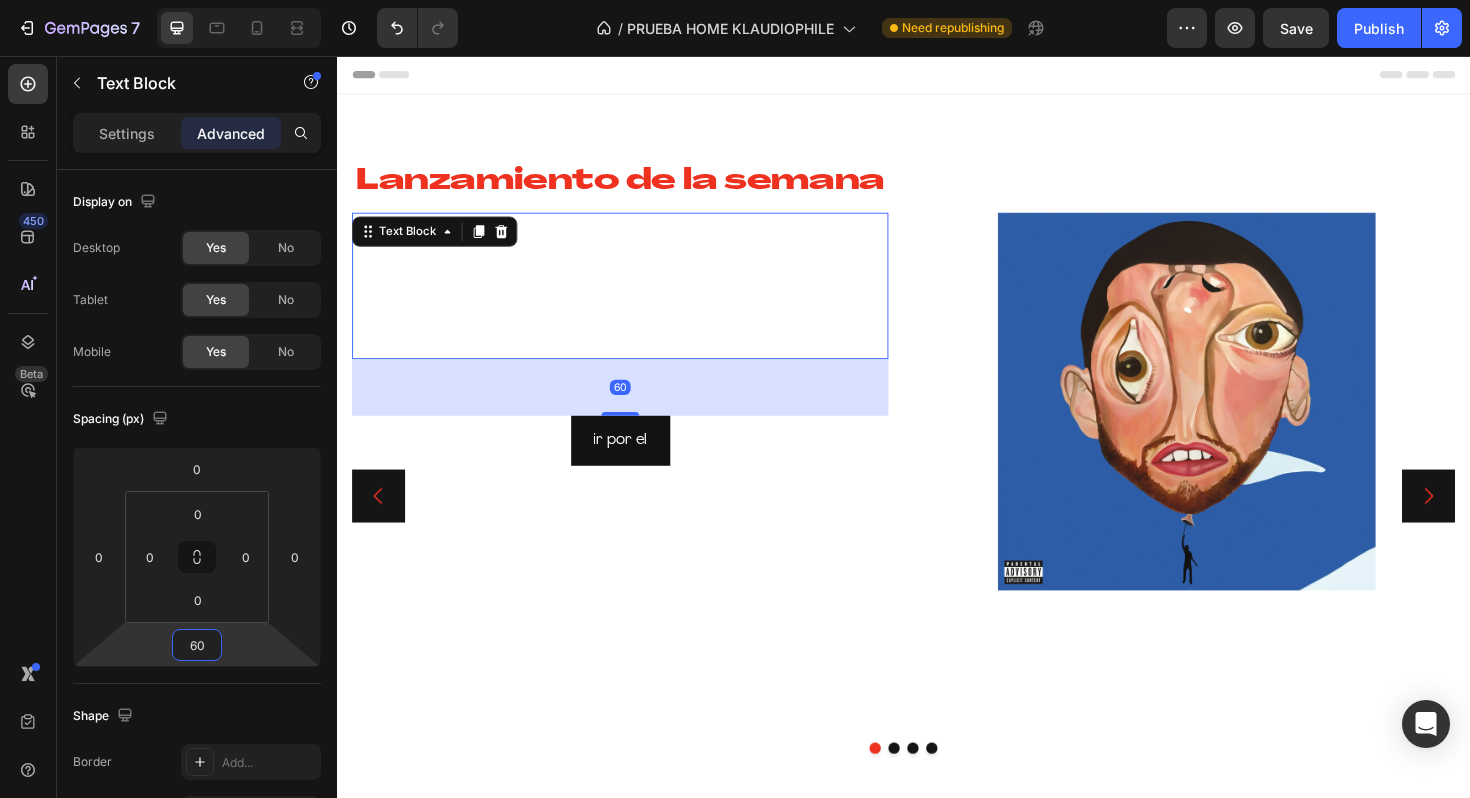 type on "6" 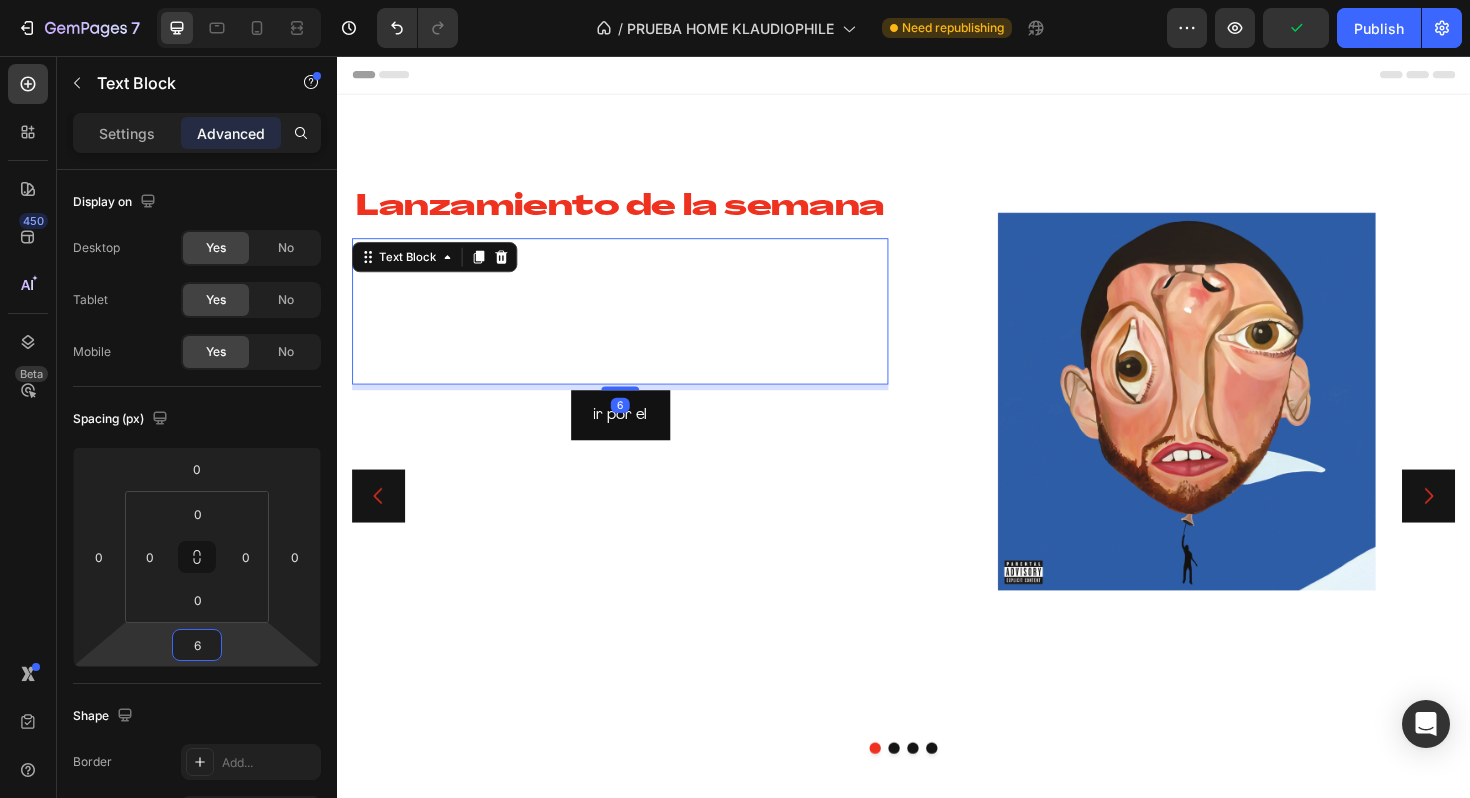 type 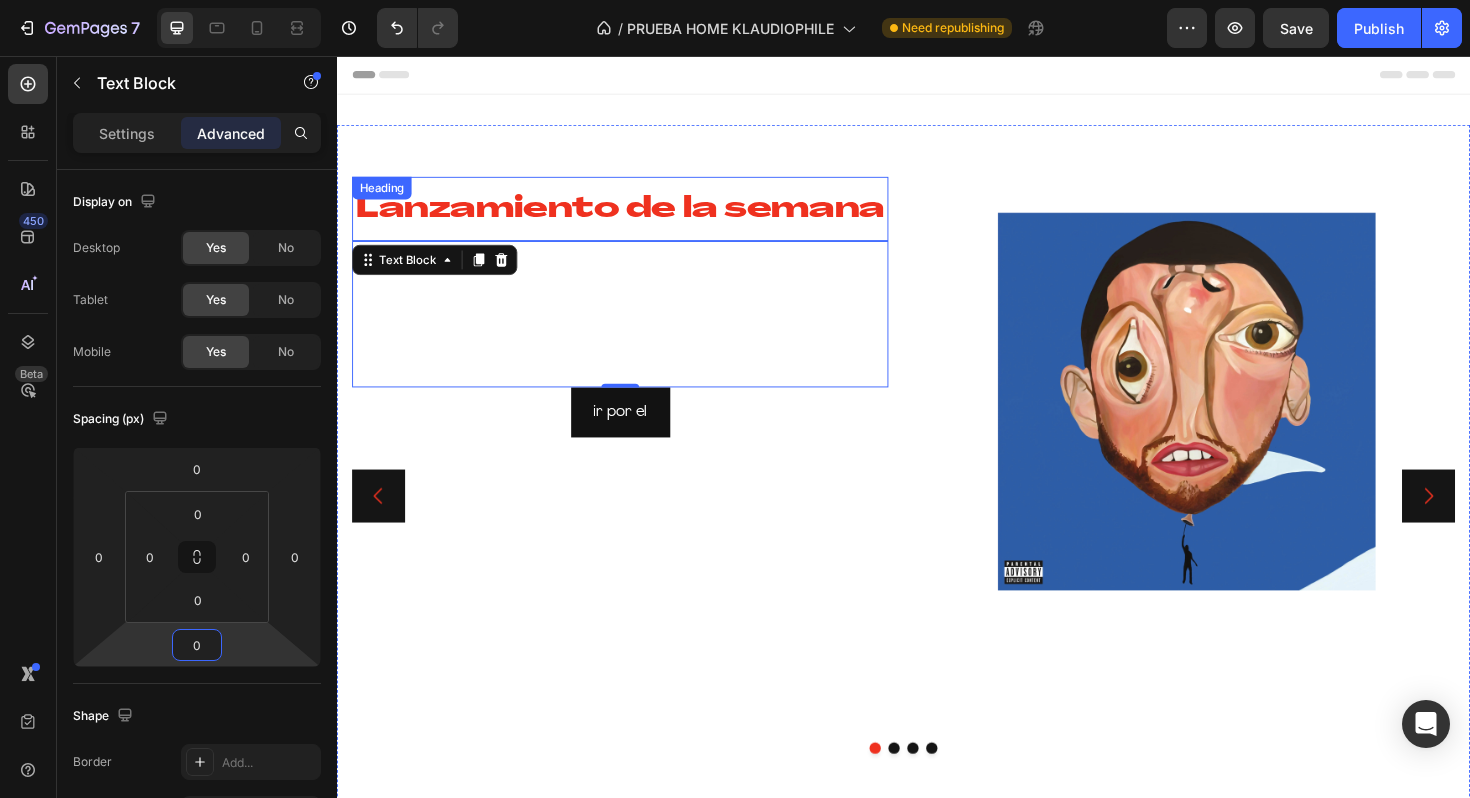 click on "Lanzamiento de la semana" at bounding box center (637, 219) 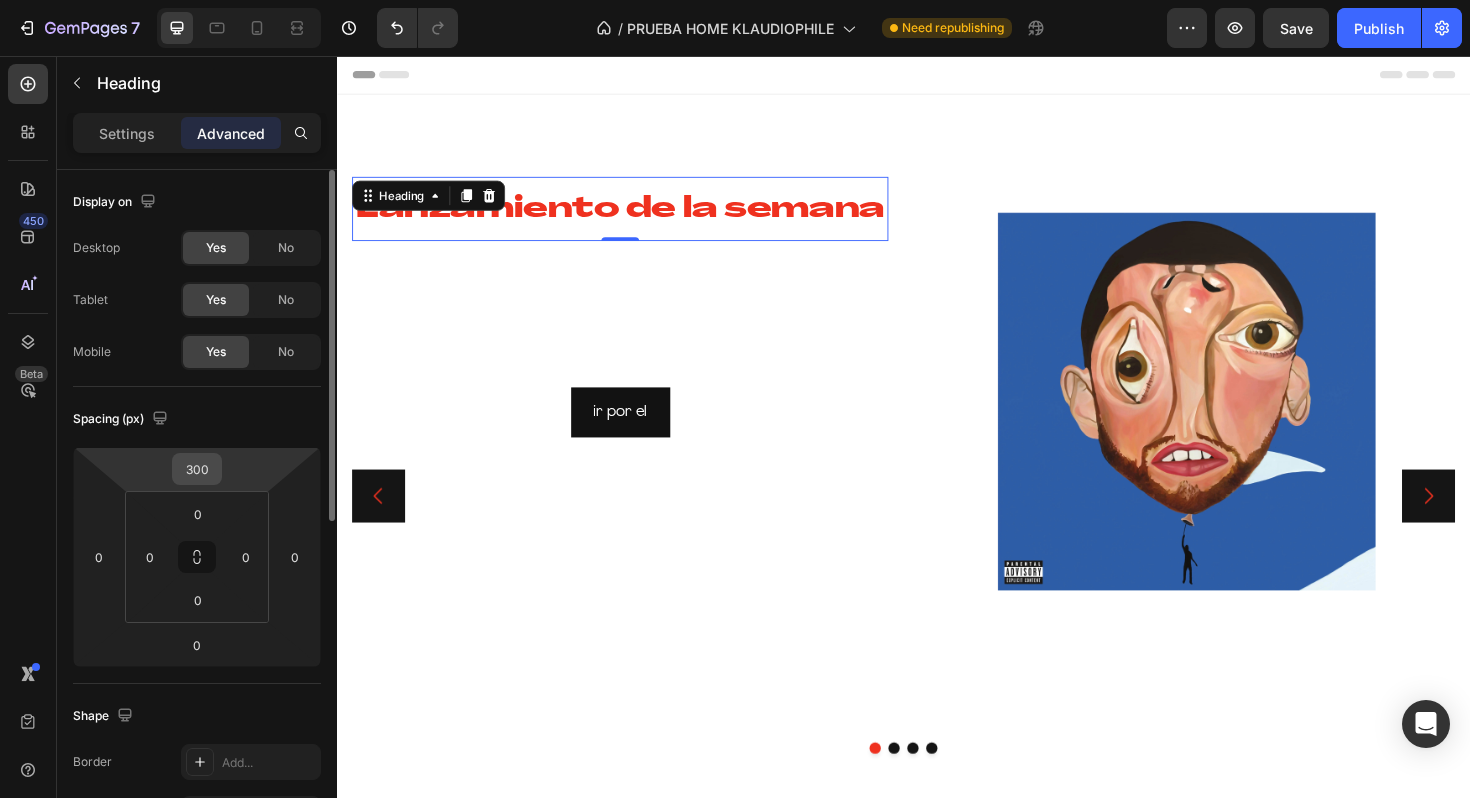 click on "300" at bounding box center (197, 469) 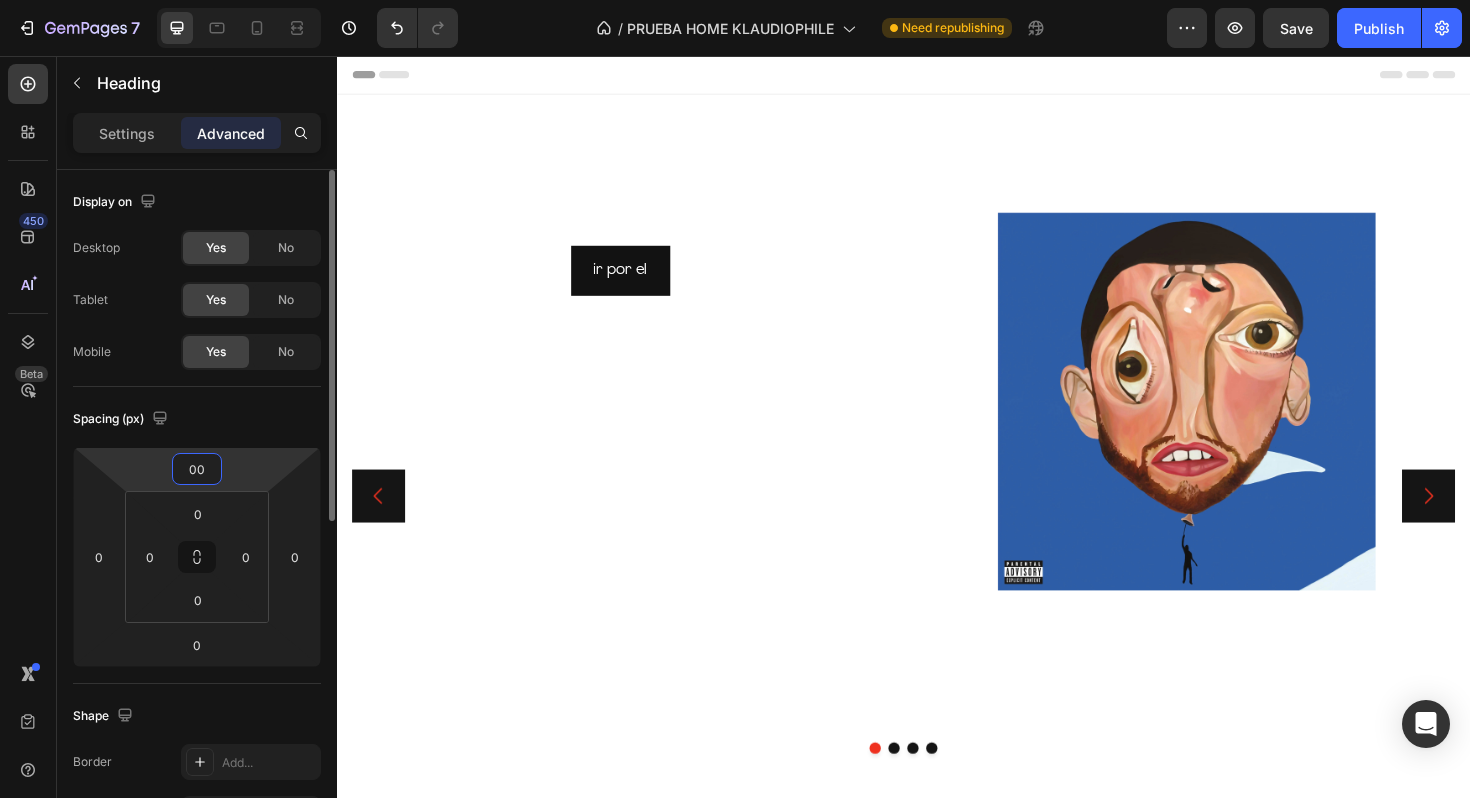 type on "0" 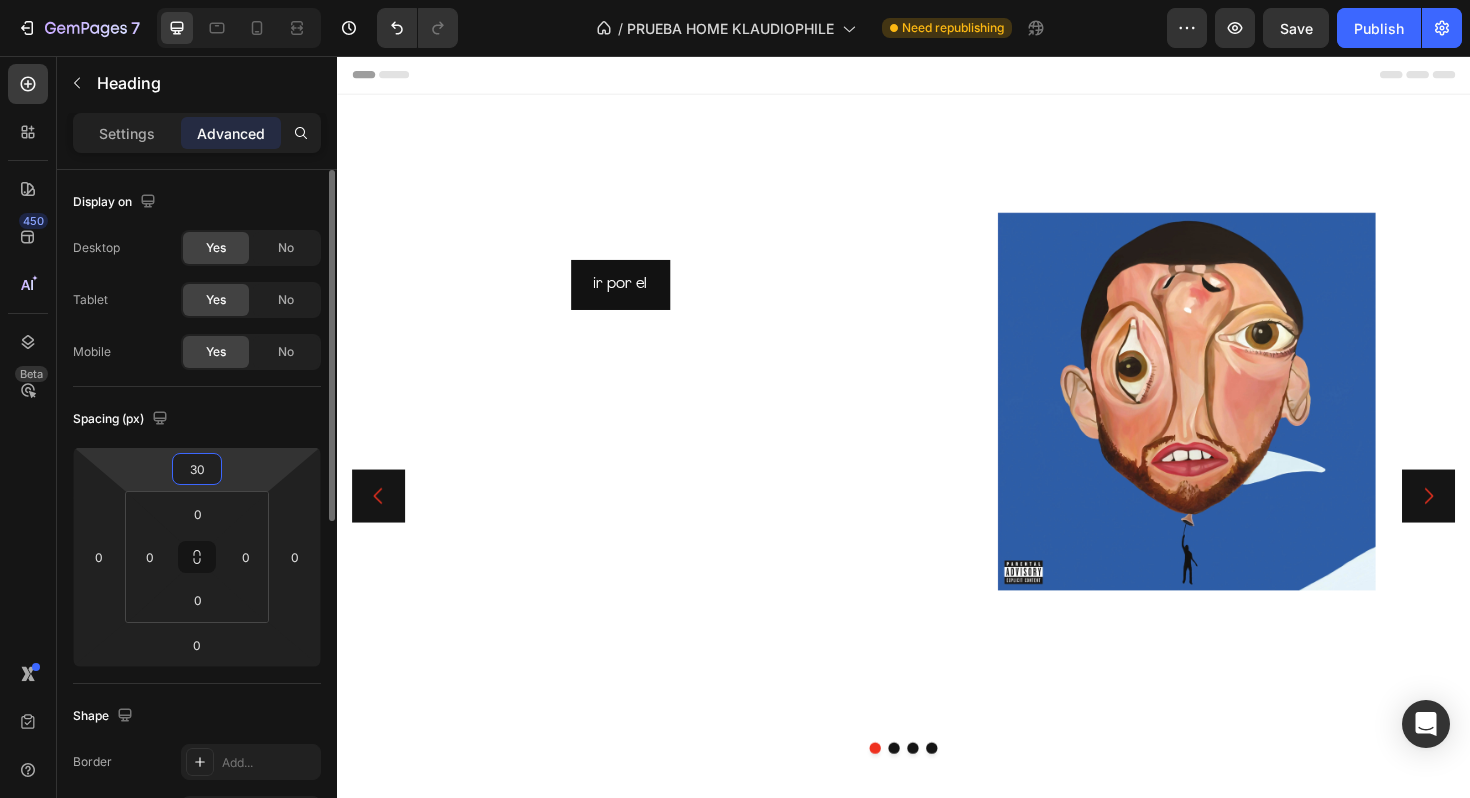 type on "3" 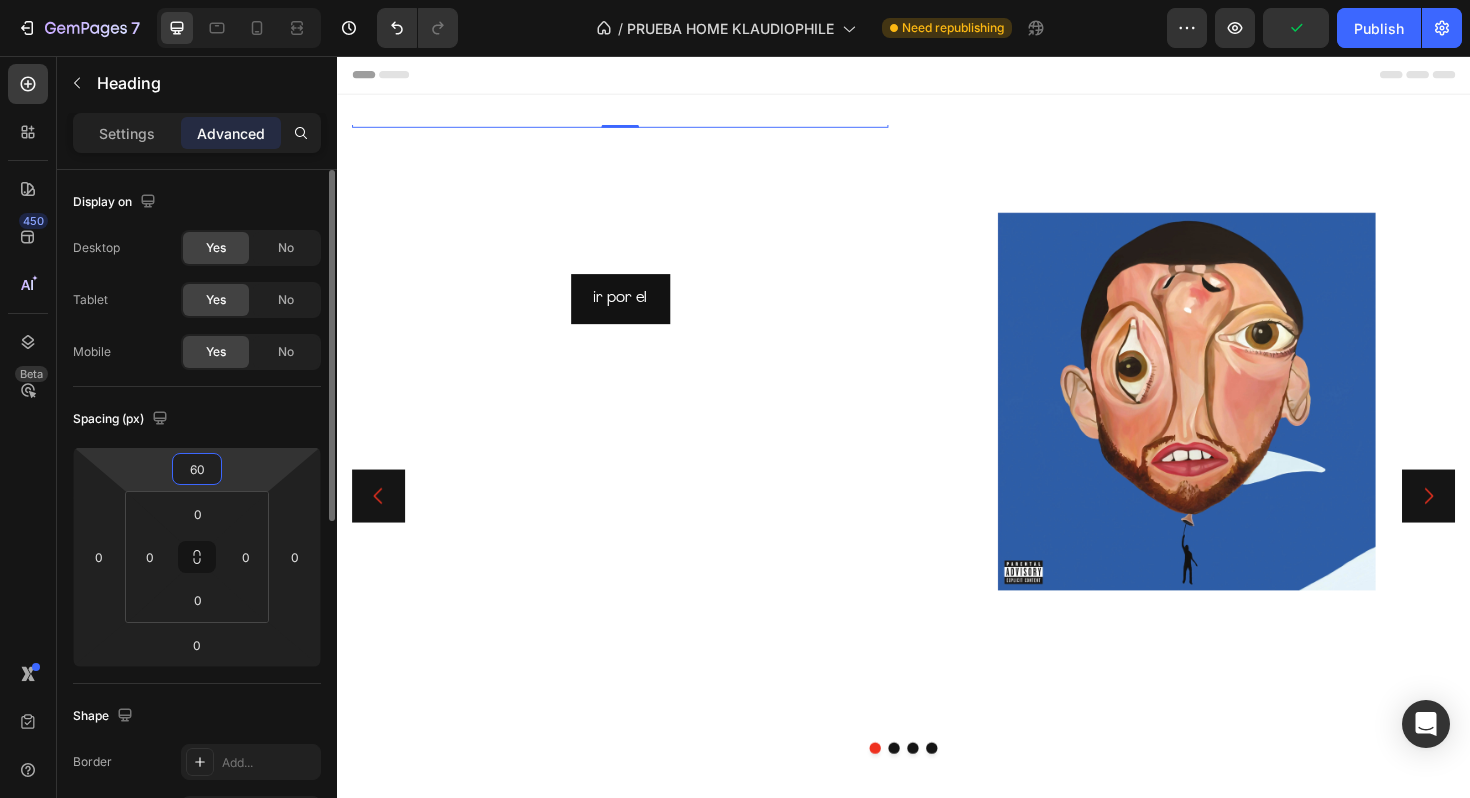 type on "6" 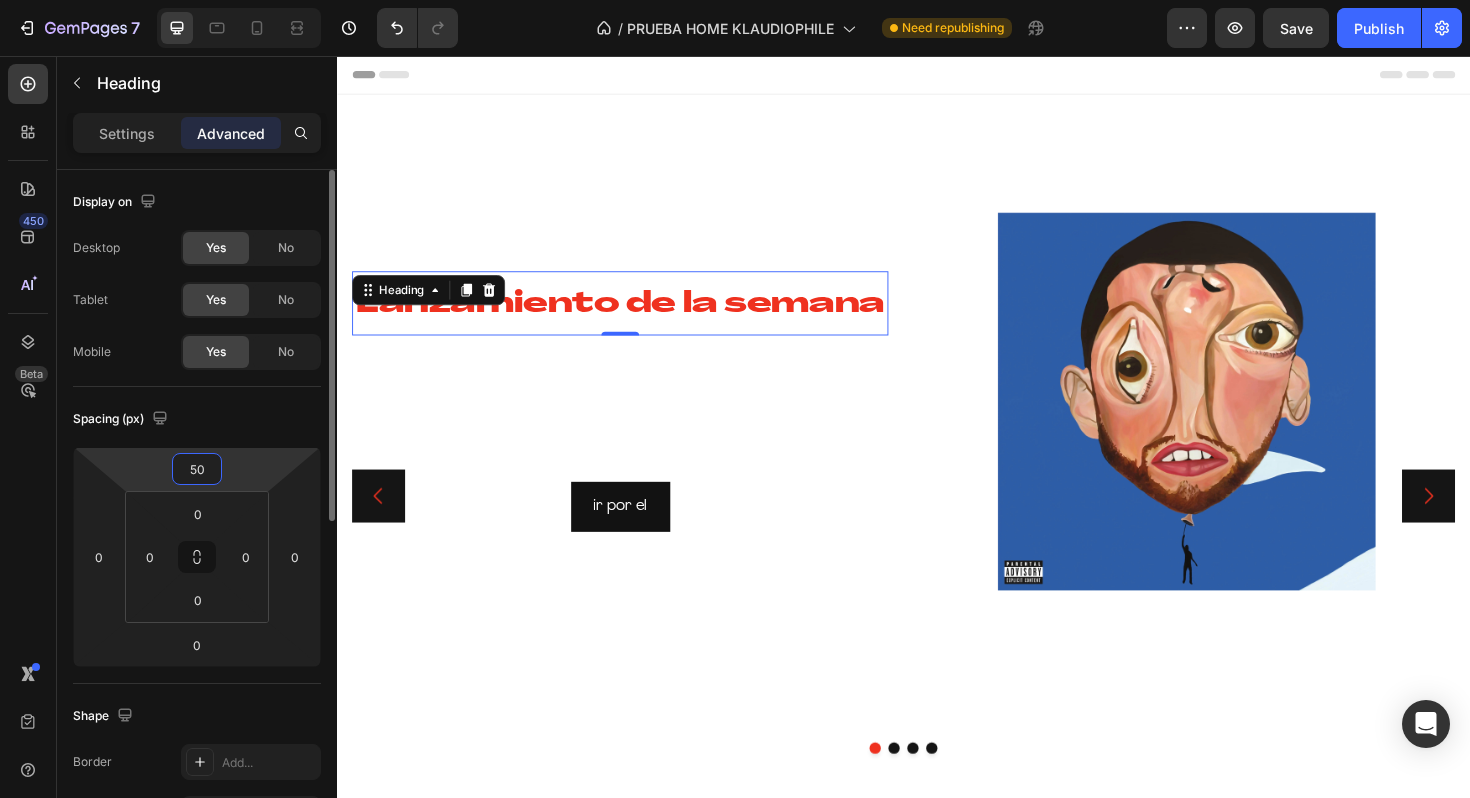 type on "5" 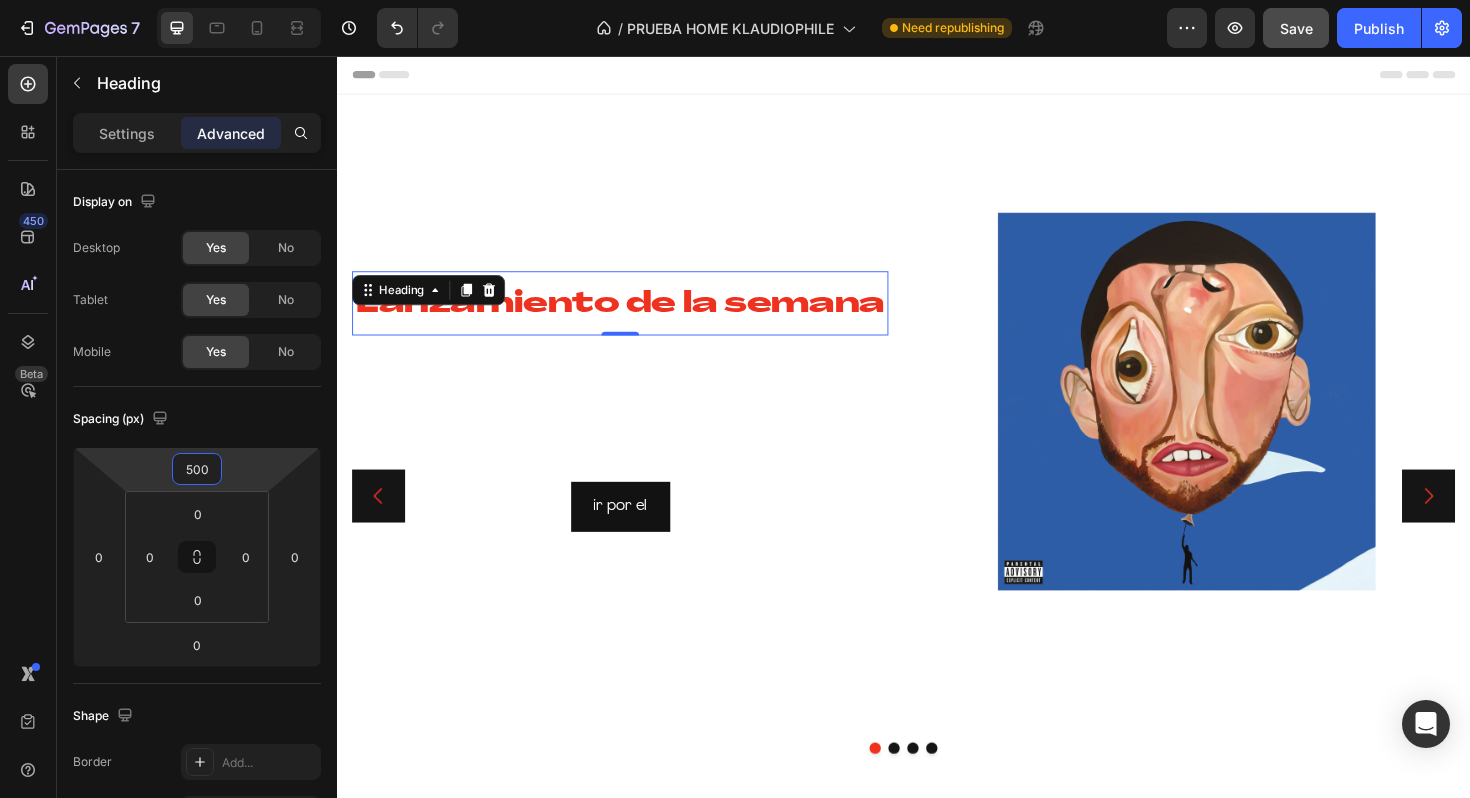 type on "500" 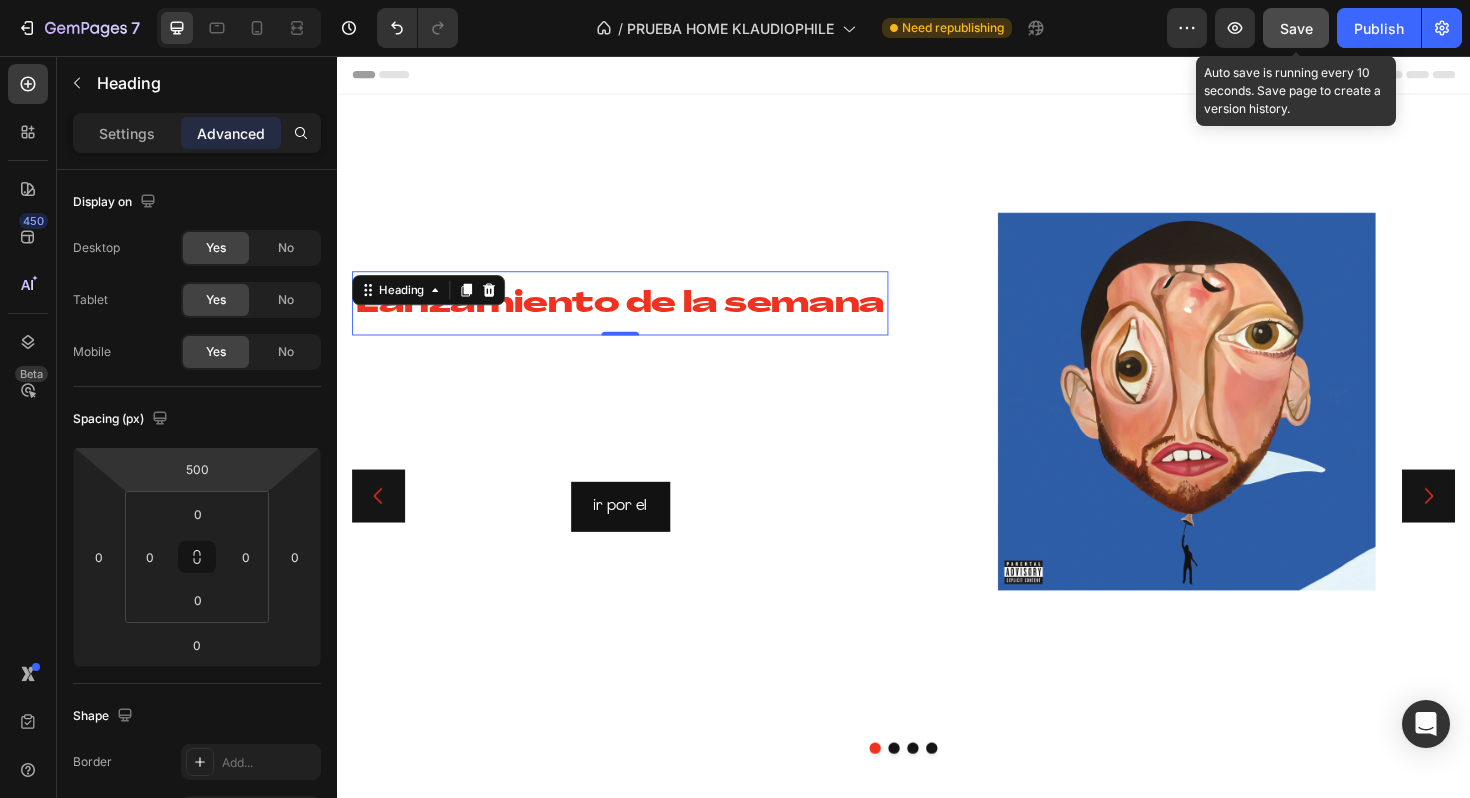 click on "Save" 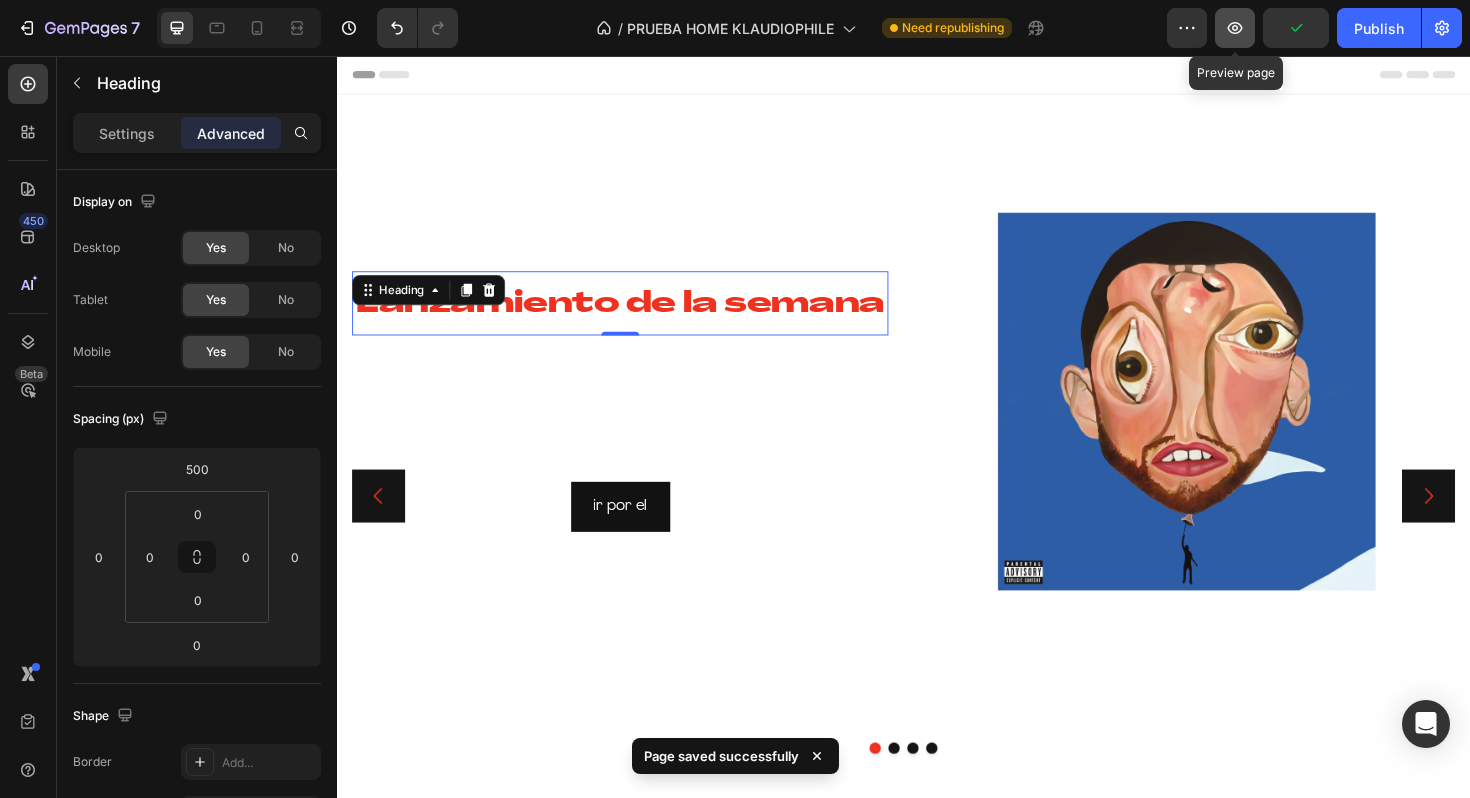 click 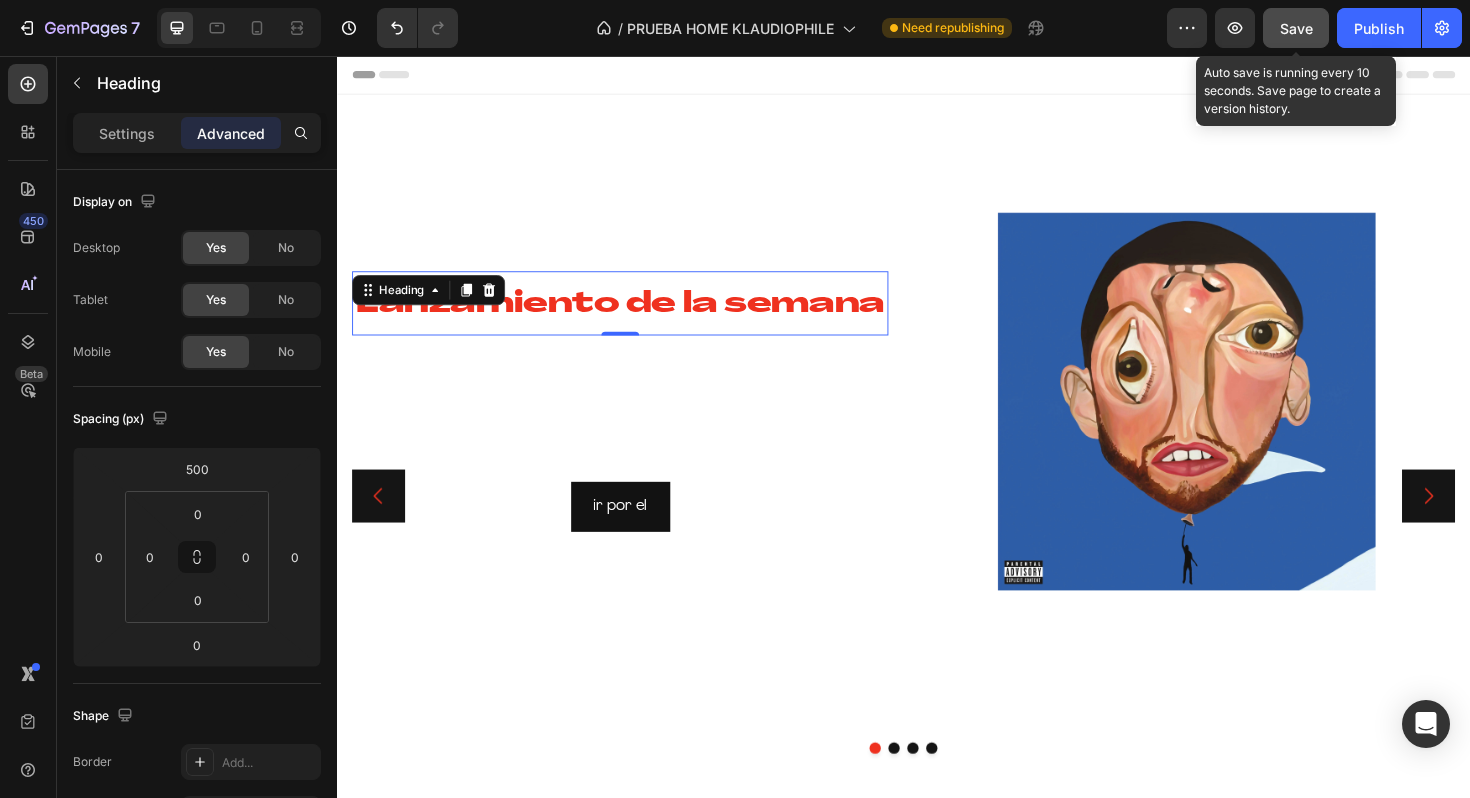 click on "Save" at bounding box center [1296, 28] 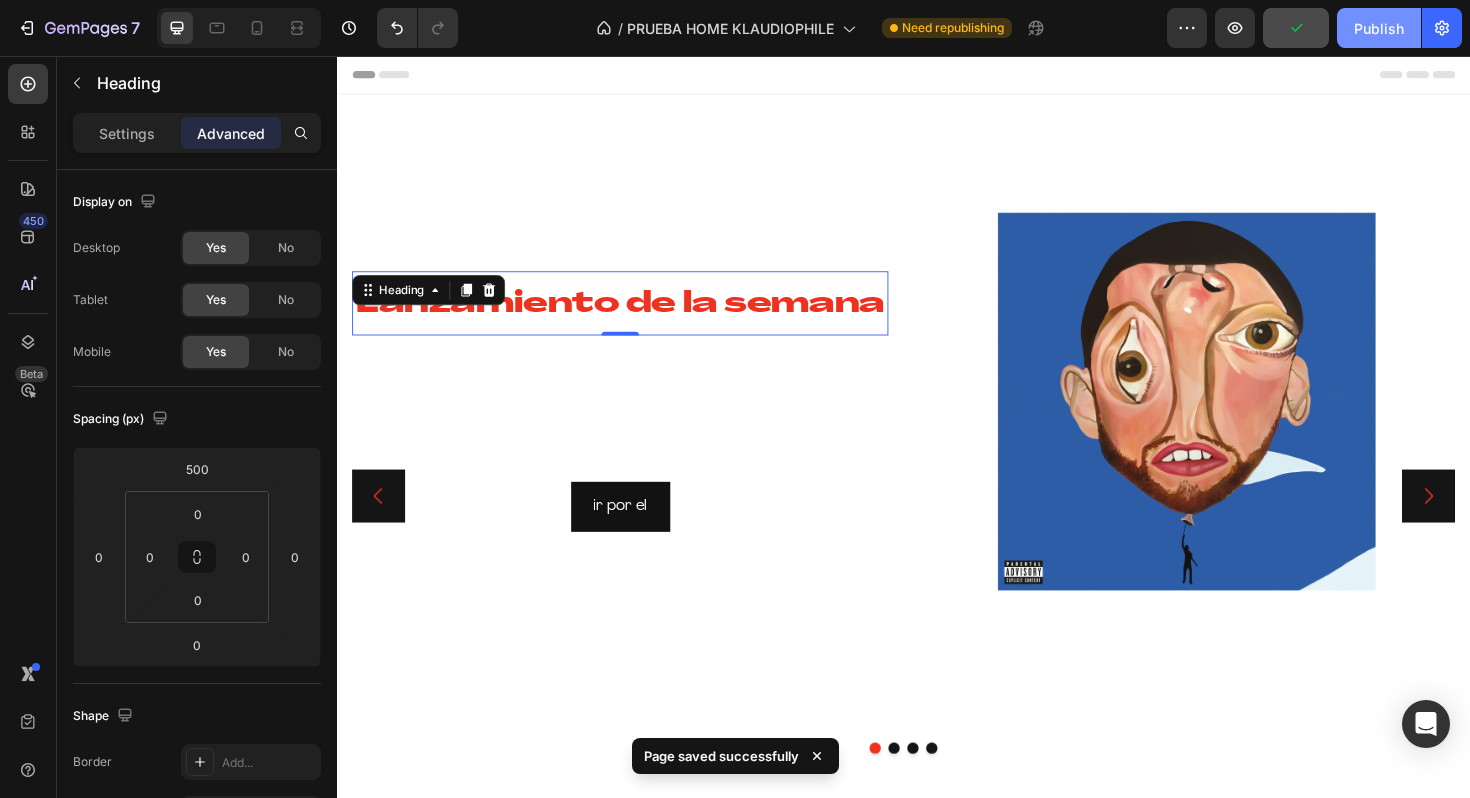 click on "Publish" at bounding box center (1379, 28) 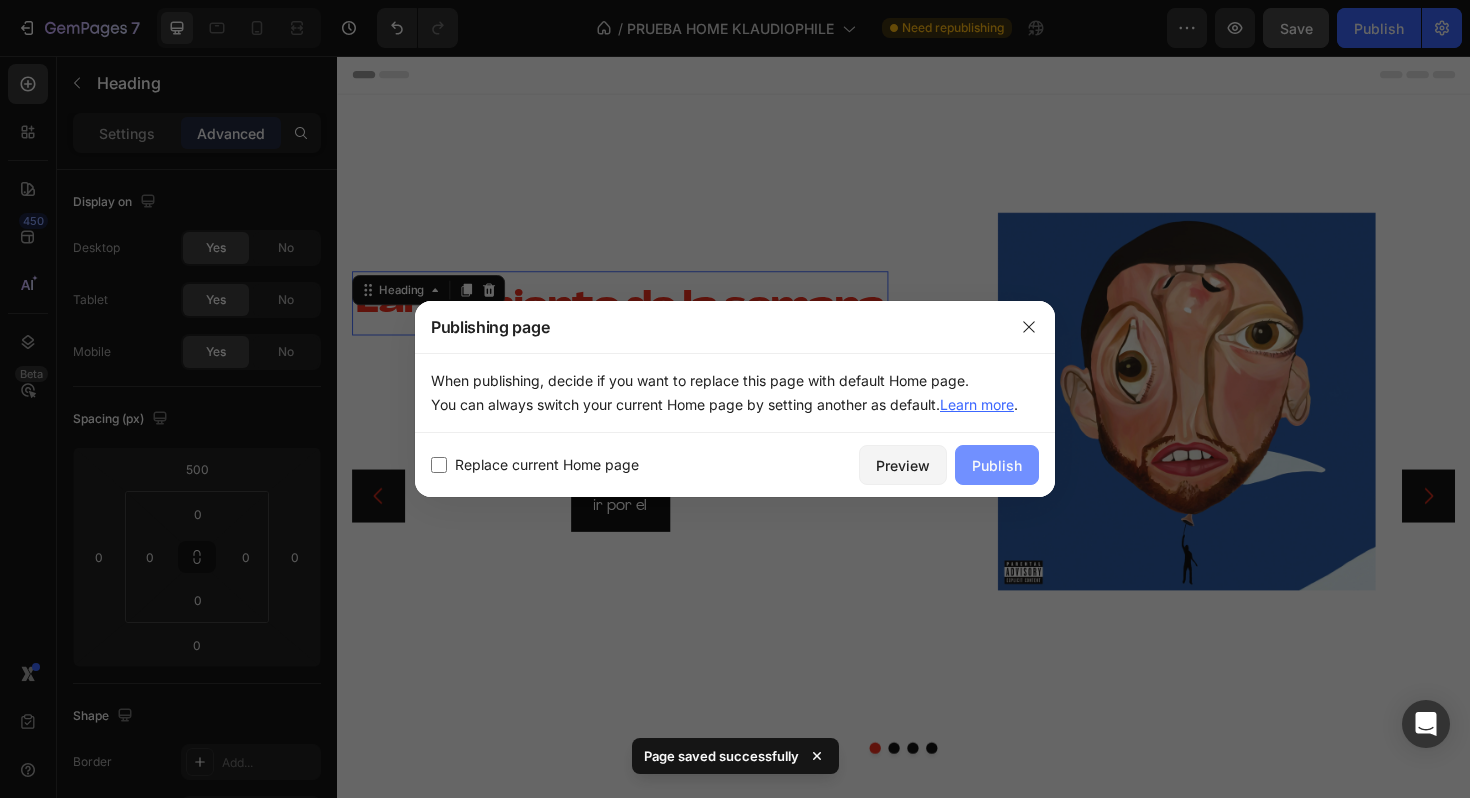 click on "Publish" at bounding box center [997, 465] 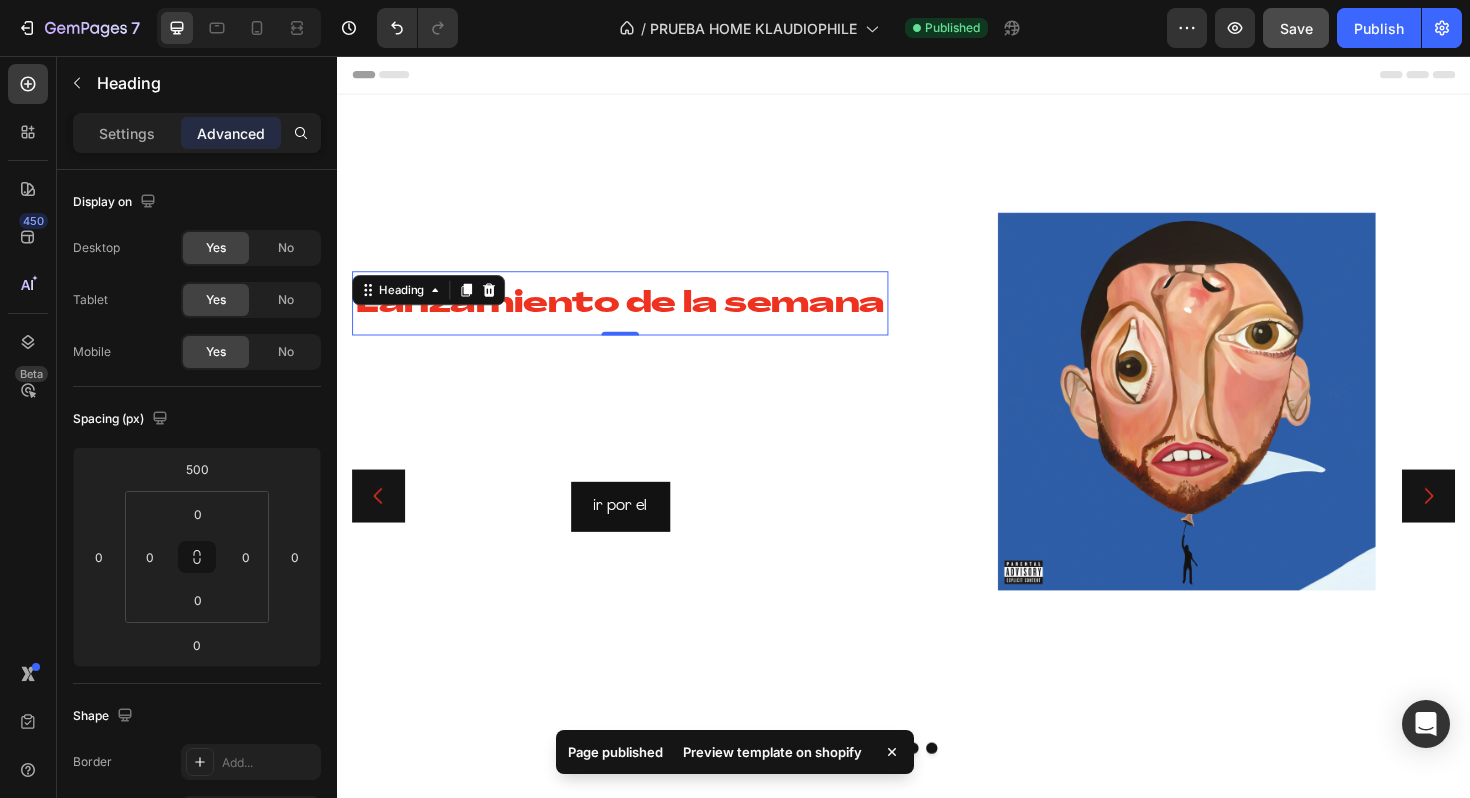 click on "Preview template on shopify" at bounding box center [772, 752] 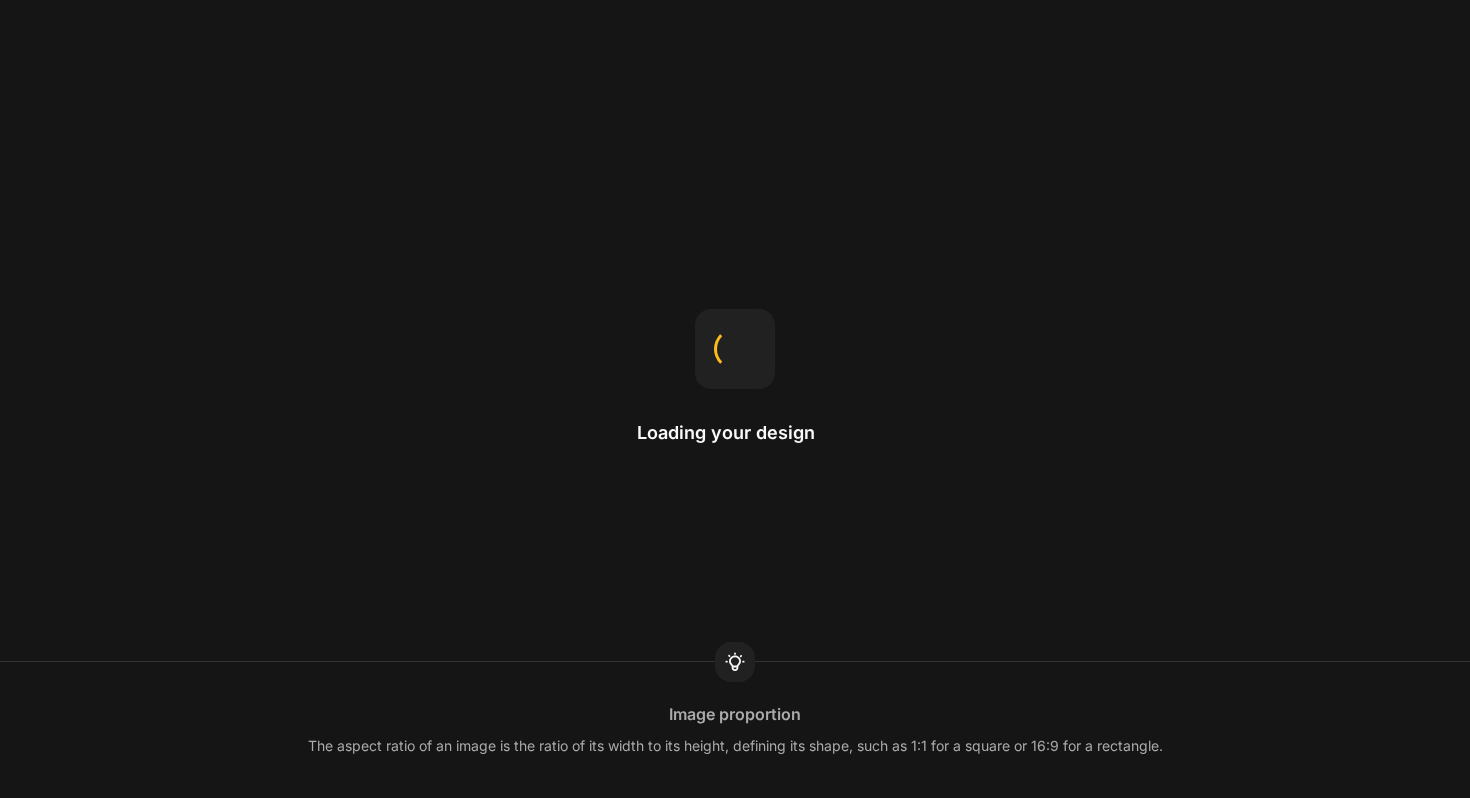 scroll, scrollTop: 0, scrollLeft: 0, axis: both 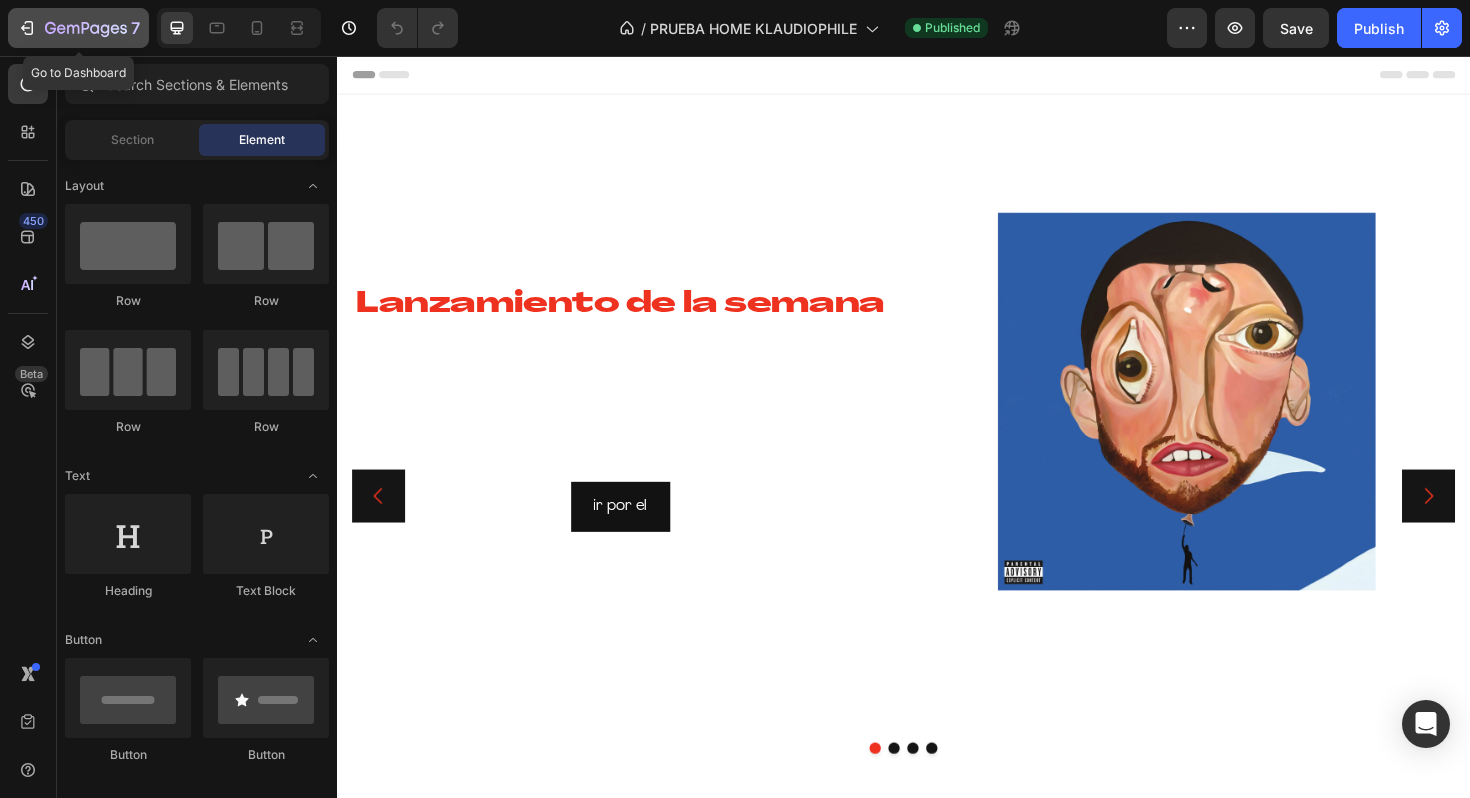 click on "7" 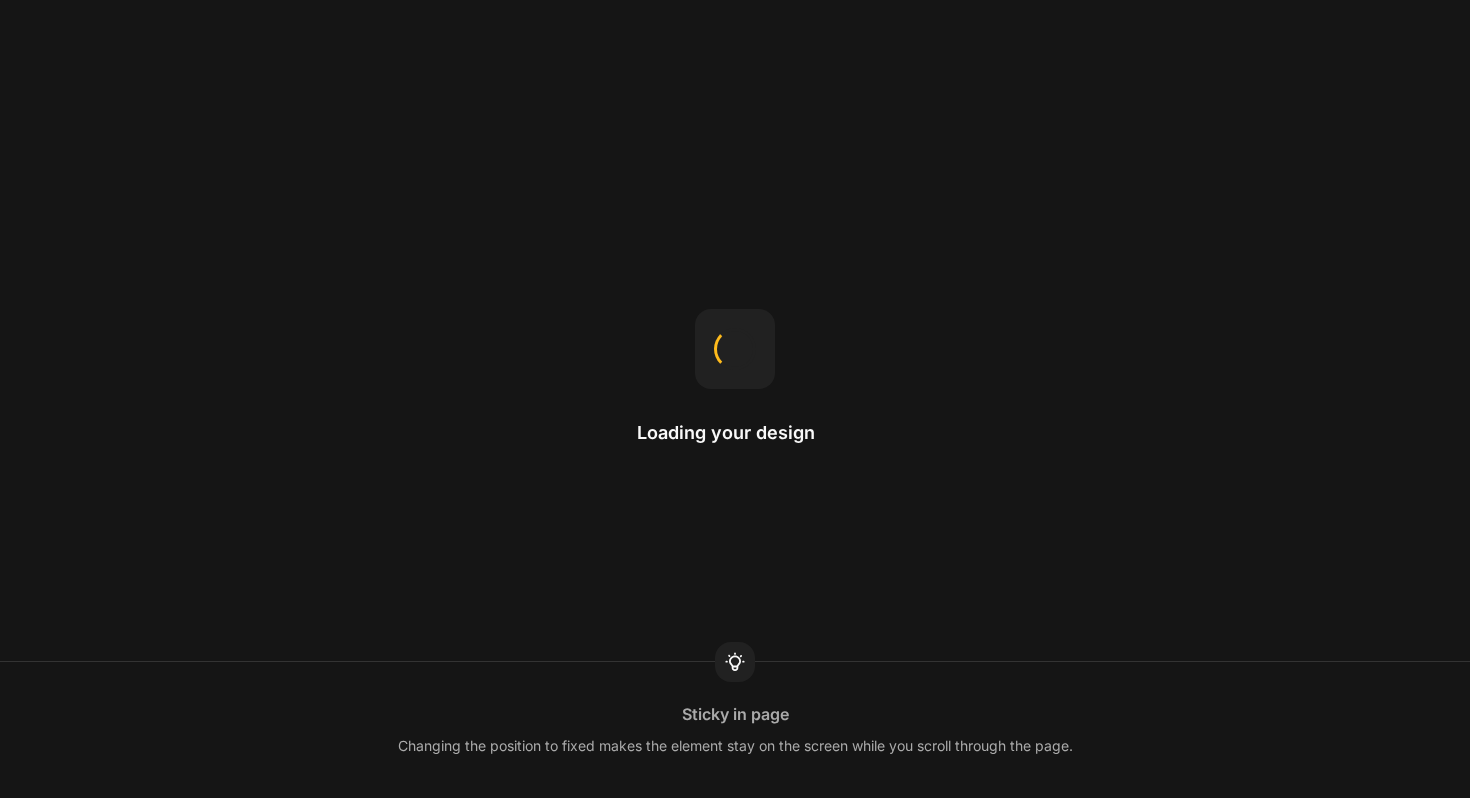 scroll, scrollTop: 0, scrollLeft: 0, axis: both 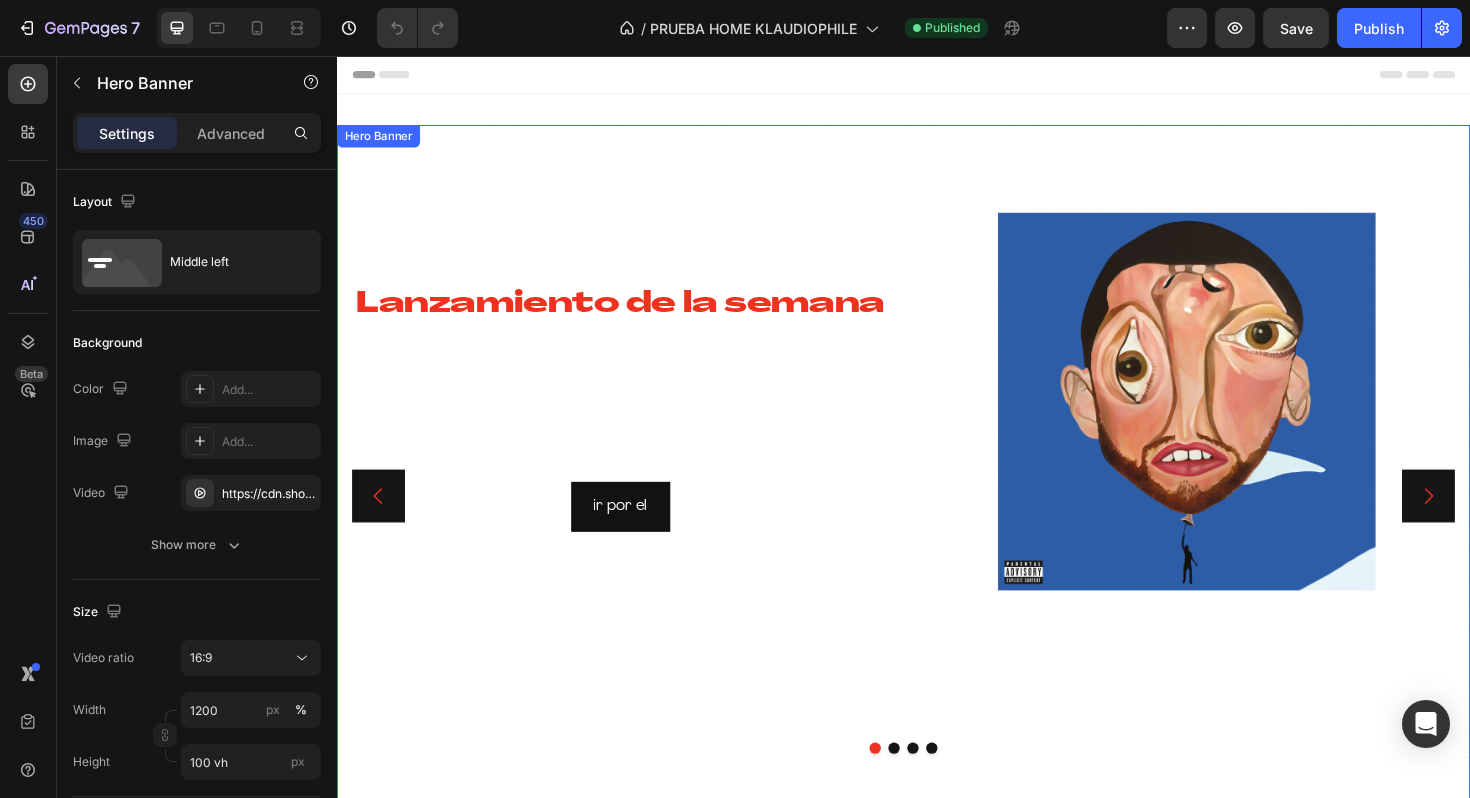 click on "Lanzamiento de la semana Heading ¡Discos raros que solo encontrarás un par de veces a la venta!  ¡Hazte con ellos antes de que desaparezcan! Text Block ir por el Button" at bounding box center [637, 522] 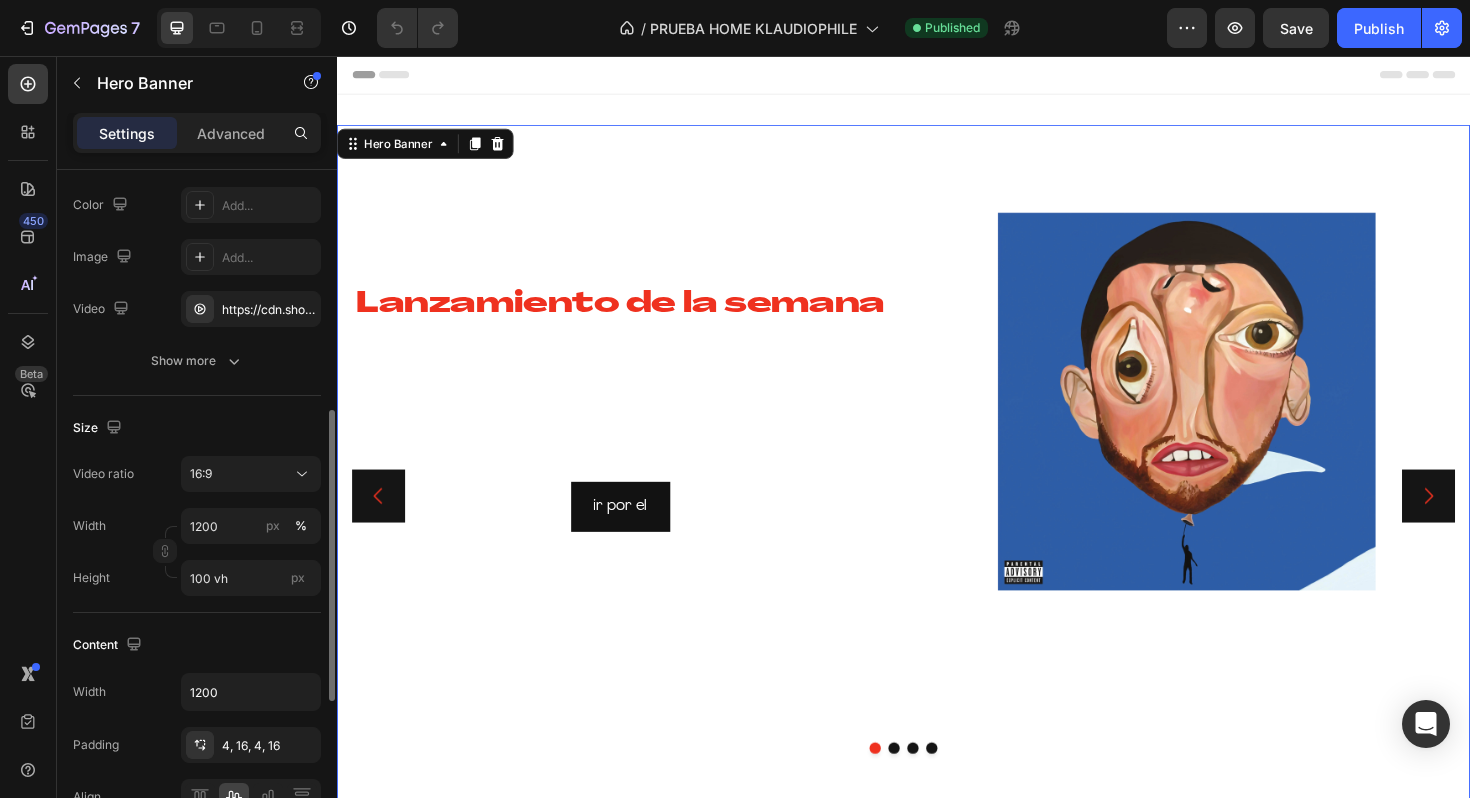scroll, scrollTop: 334, scrollLeft: 0, axis: vertical 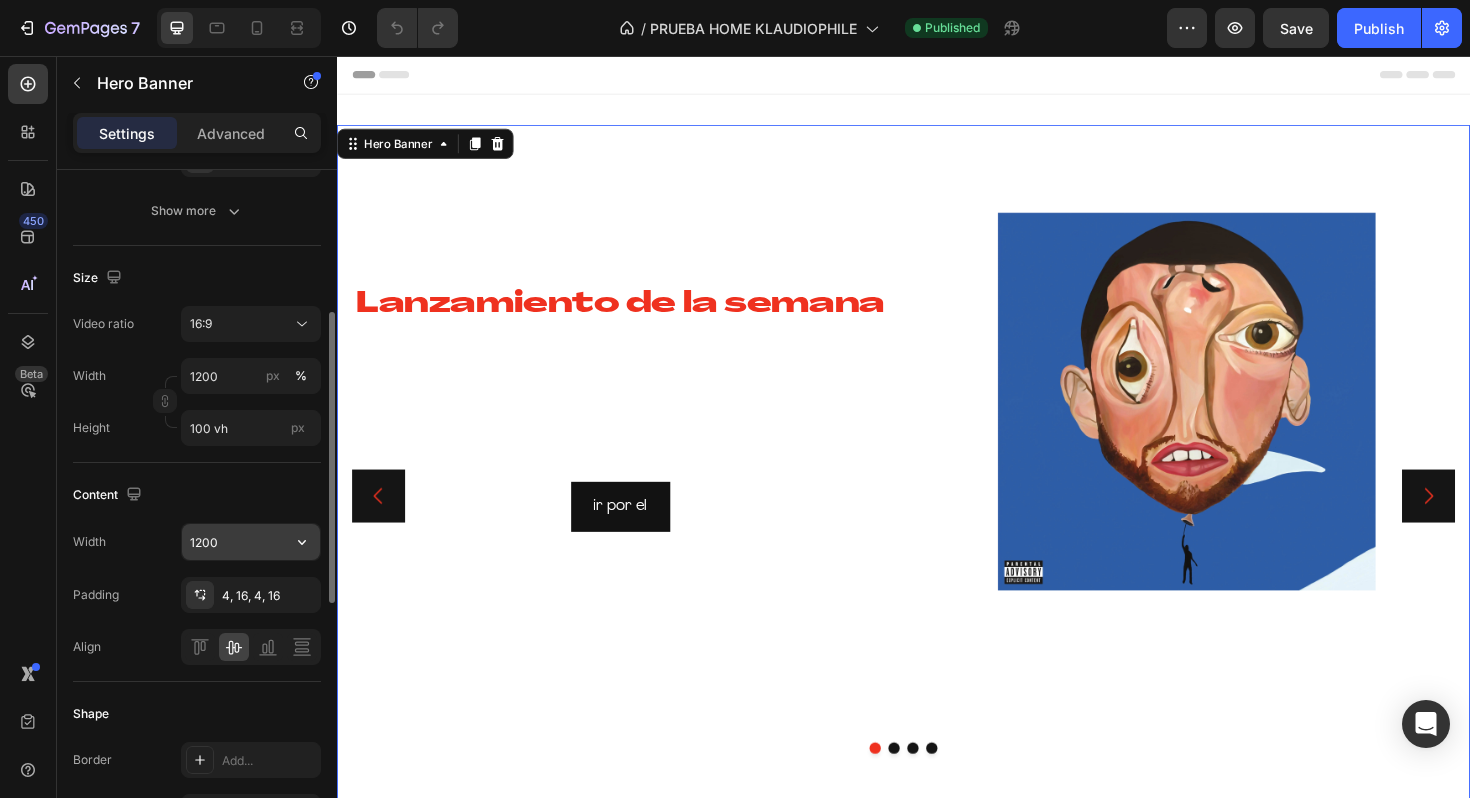click on "1200" at bounding box center (251, 542) 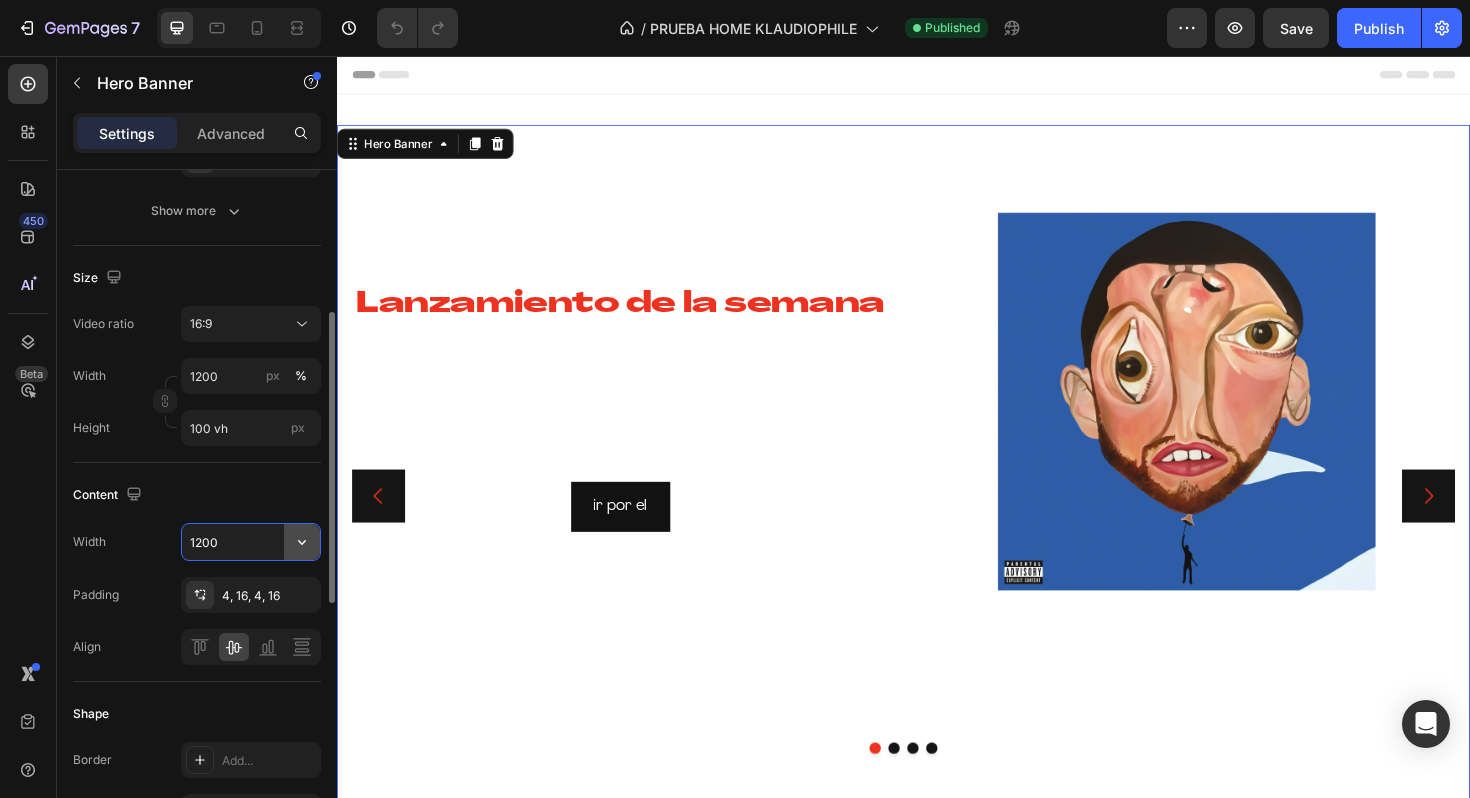 click 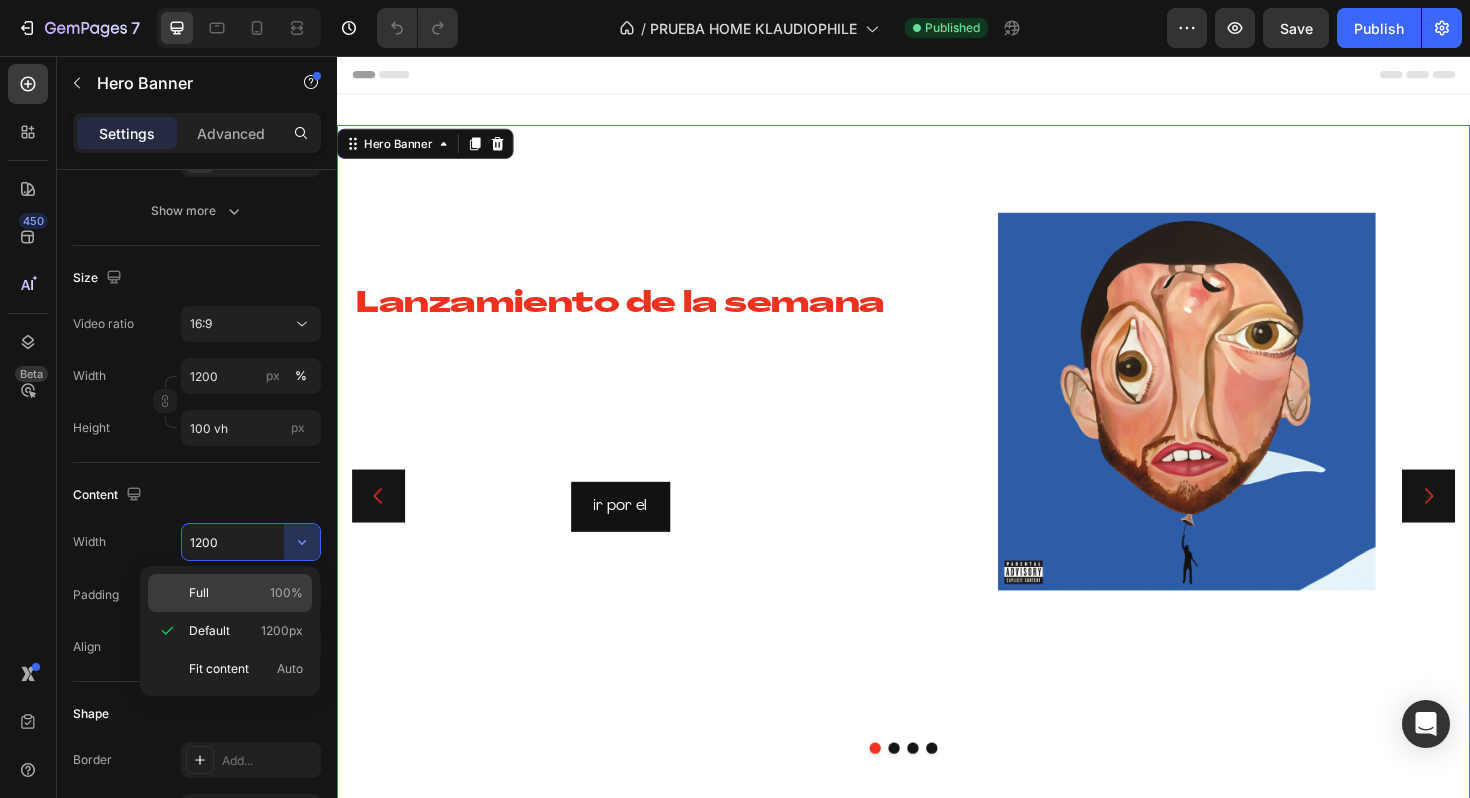 click on "Full 100%" at bounding box center [246, 593] 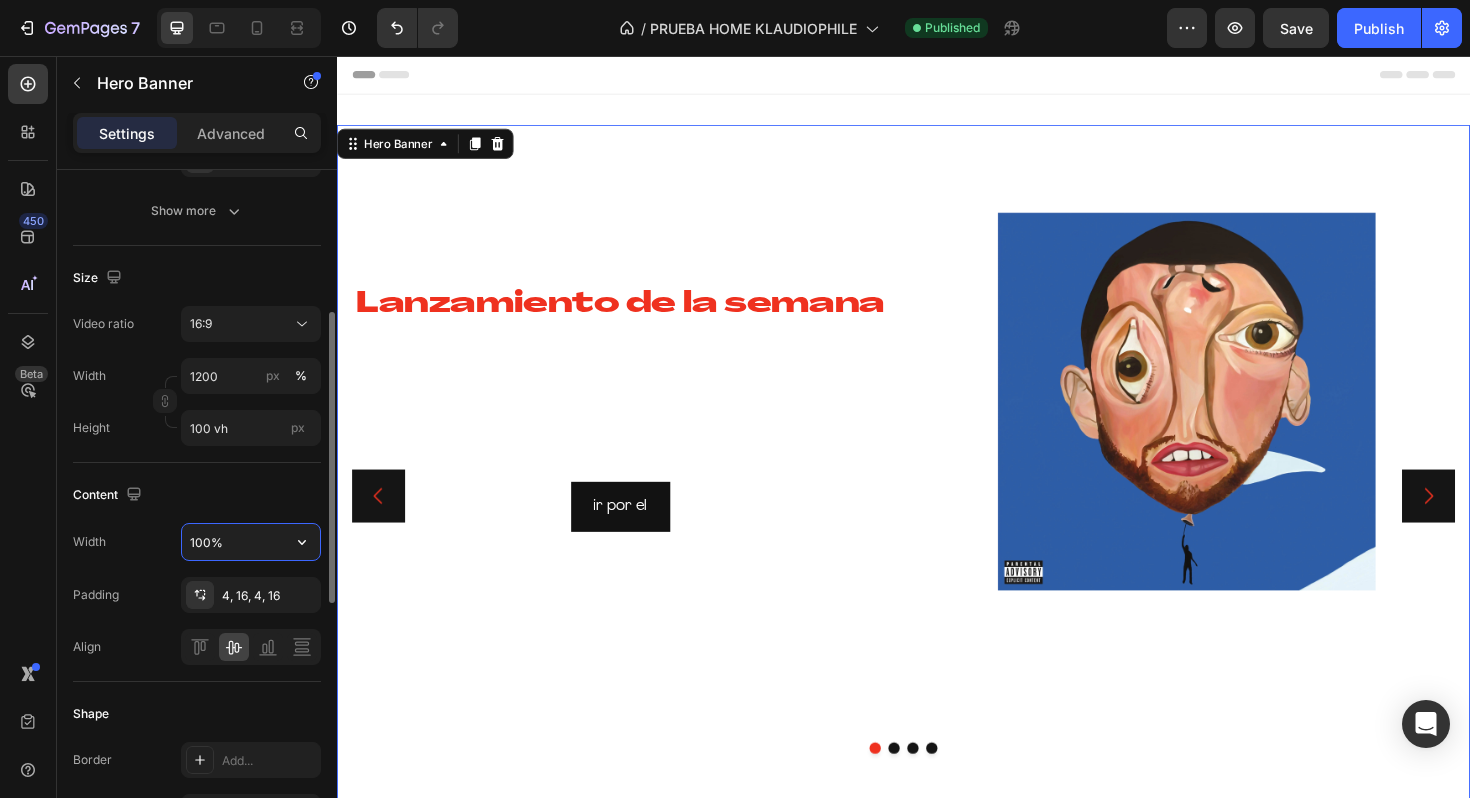 click on "100%" at bounding box center (251, 542) 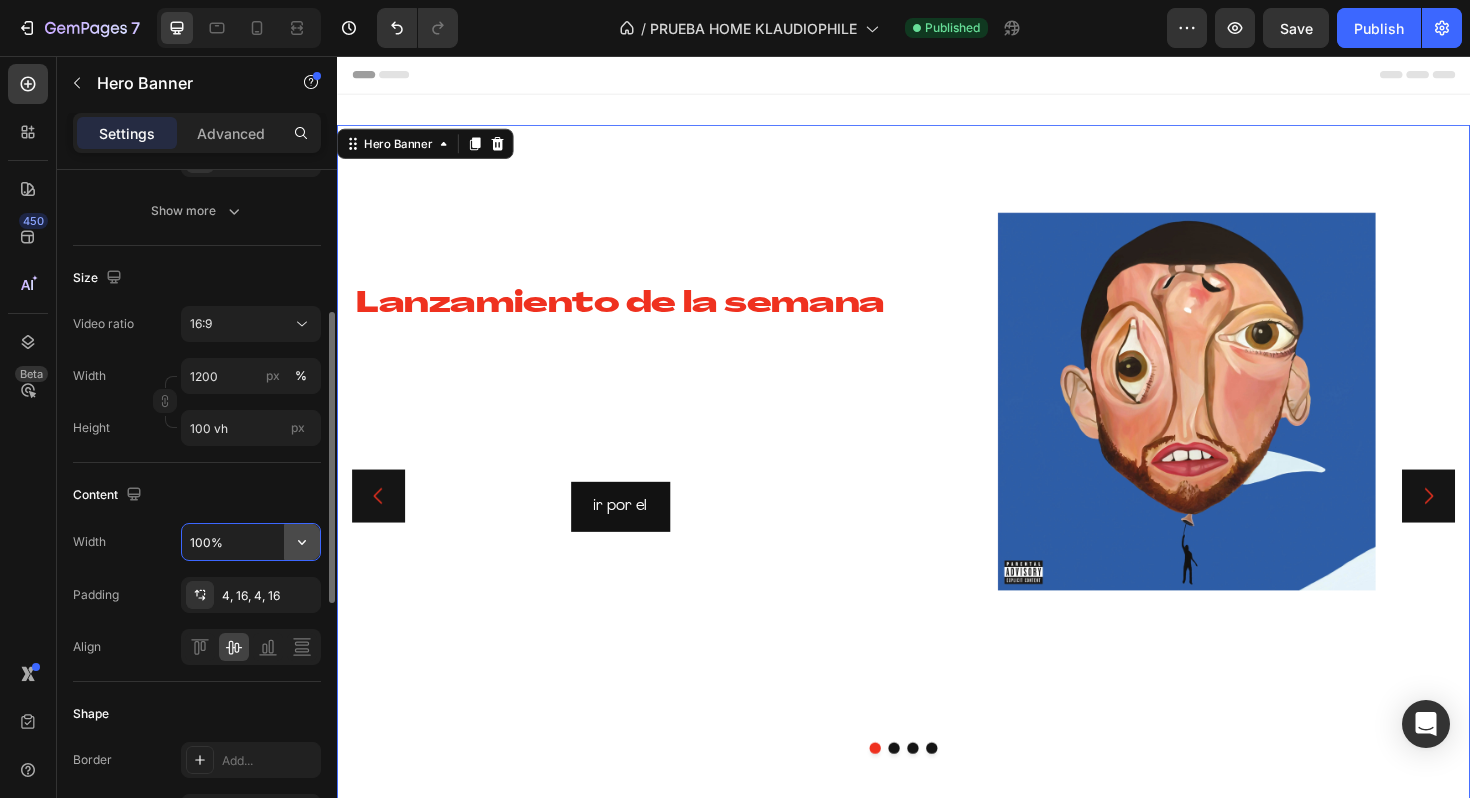 click 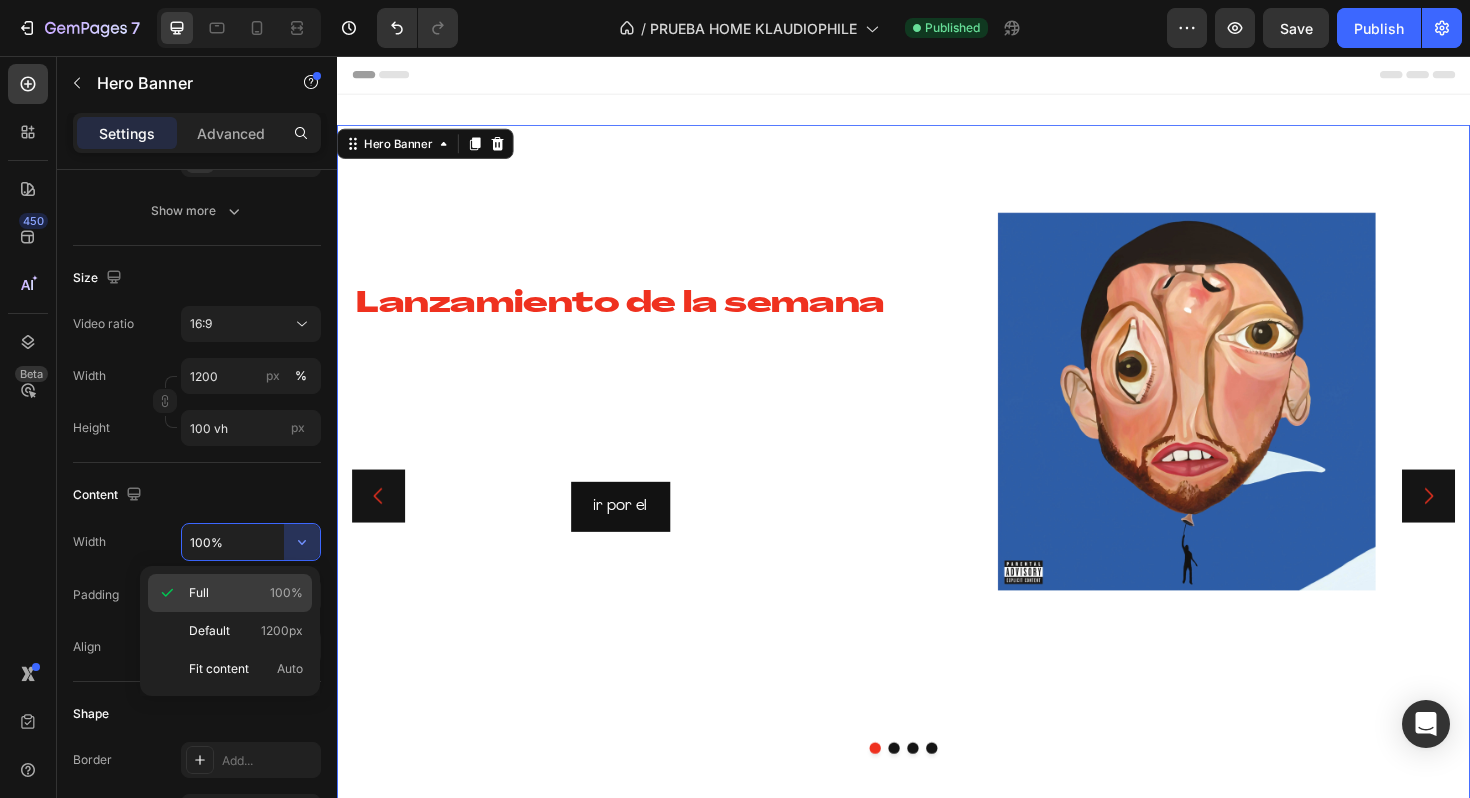 click on "Full 100%" at bounding box center [246, 593] 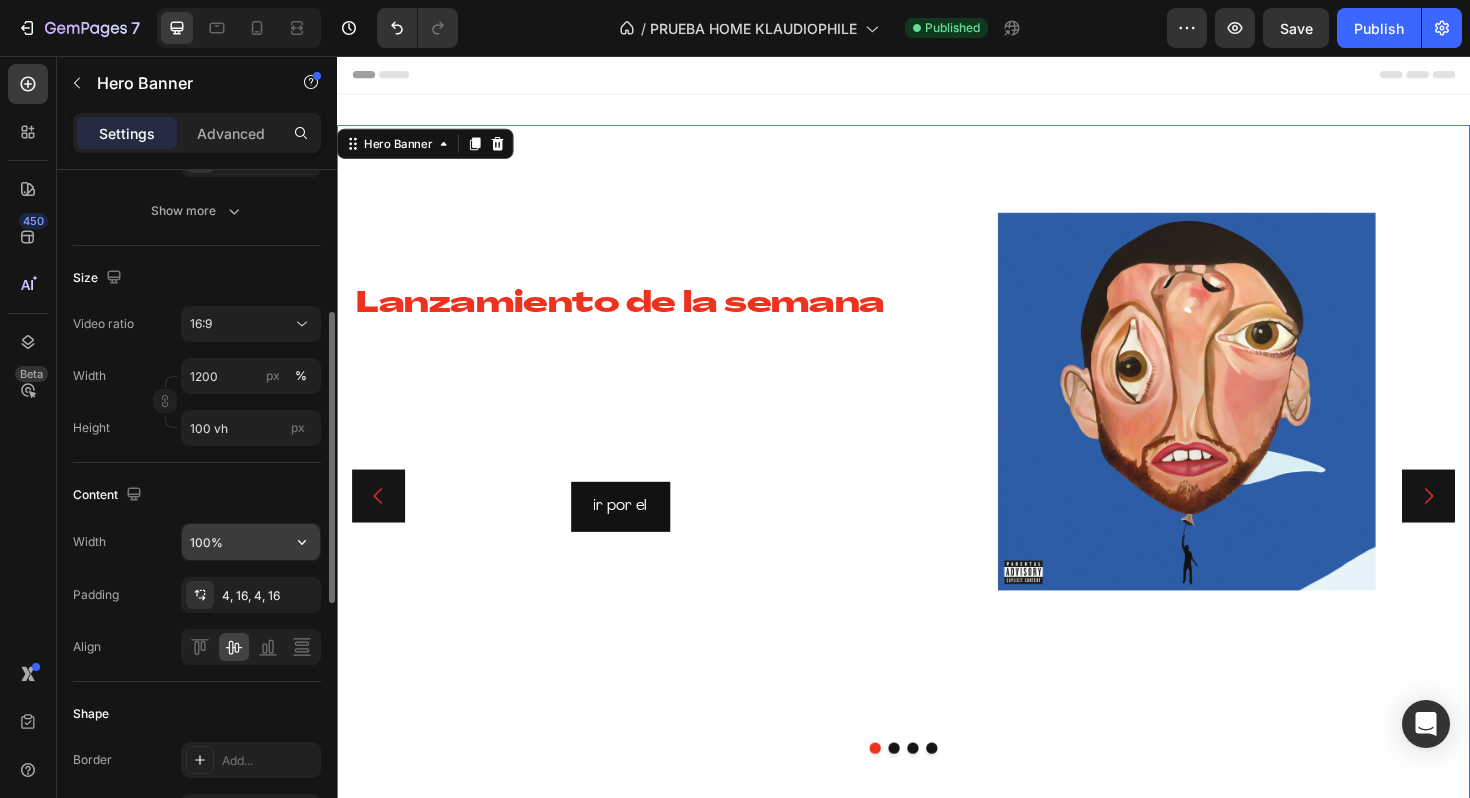 click 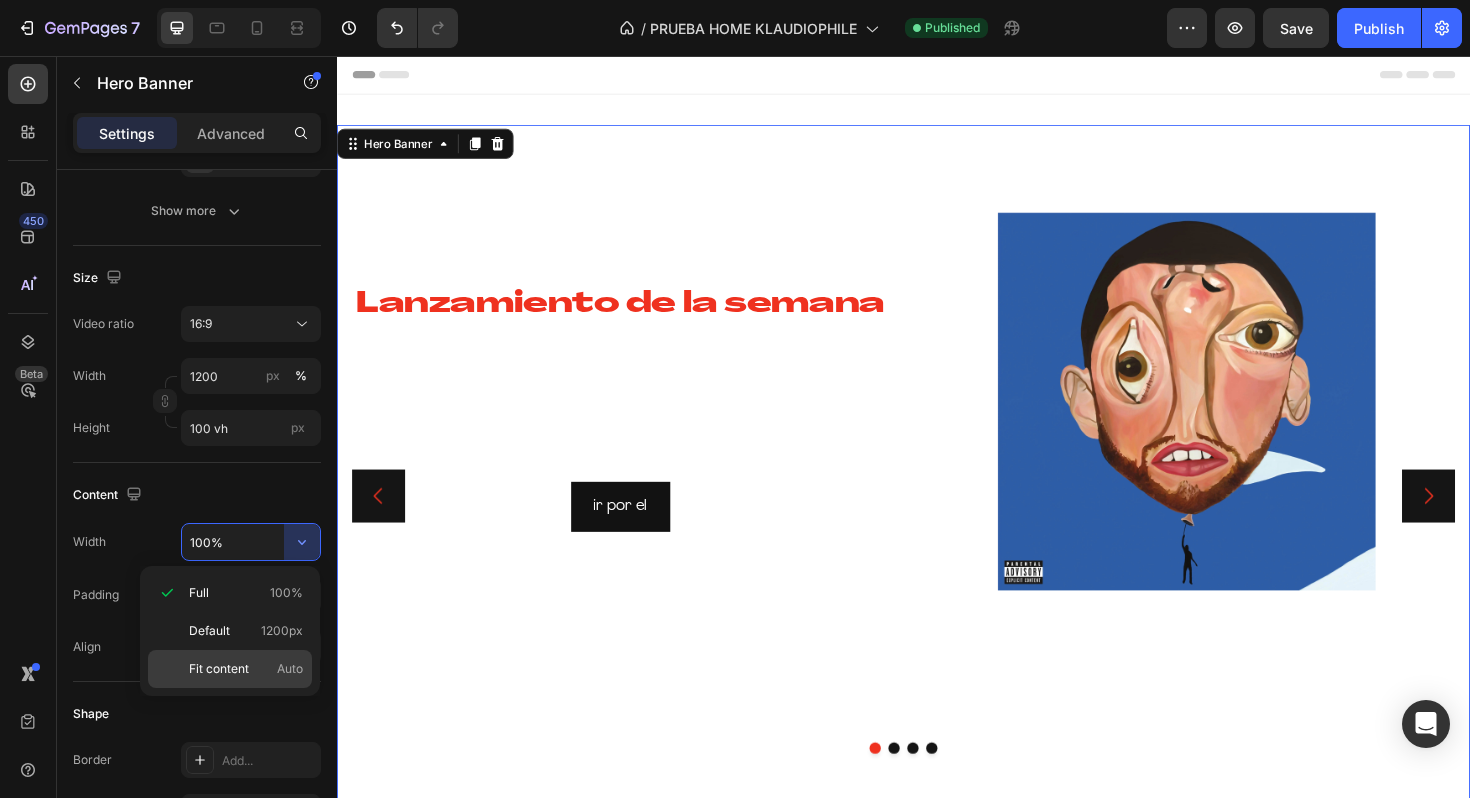 click on "Fit content Auto" 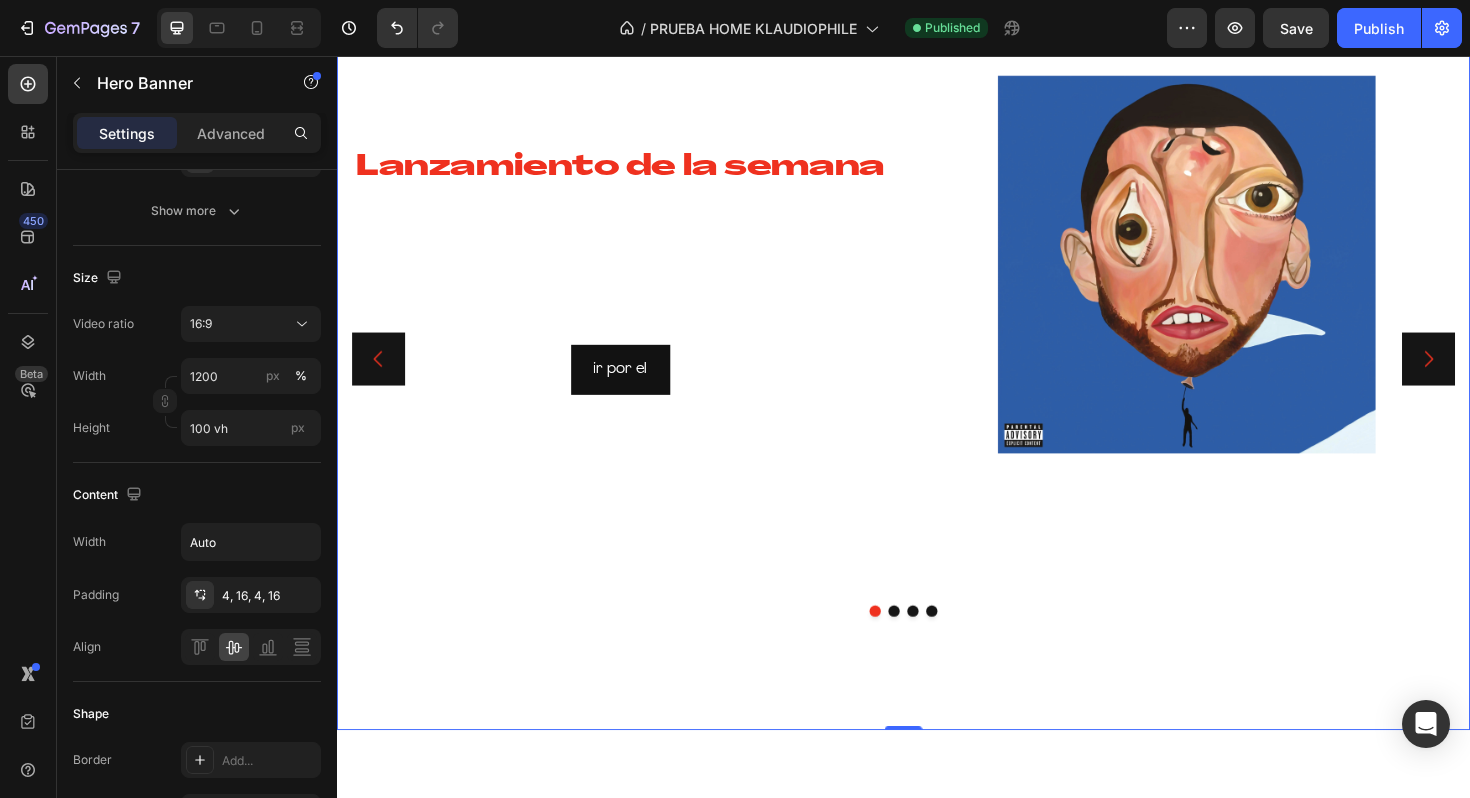scroll, scrollTop: 0, scrollLeft: 0, axis: both 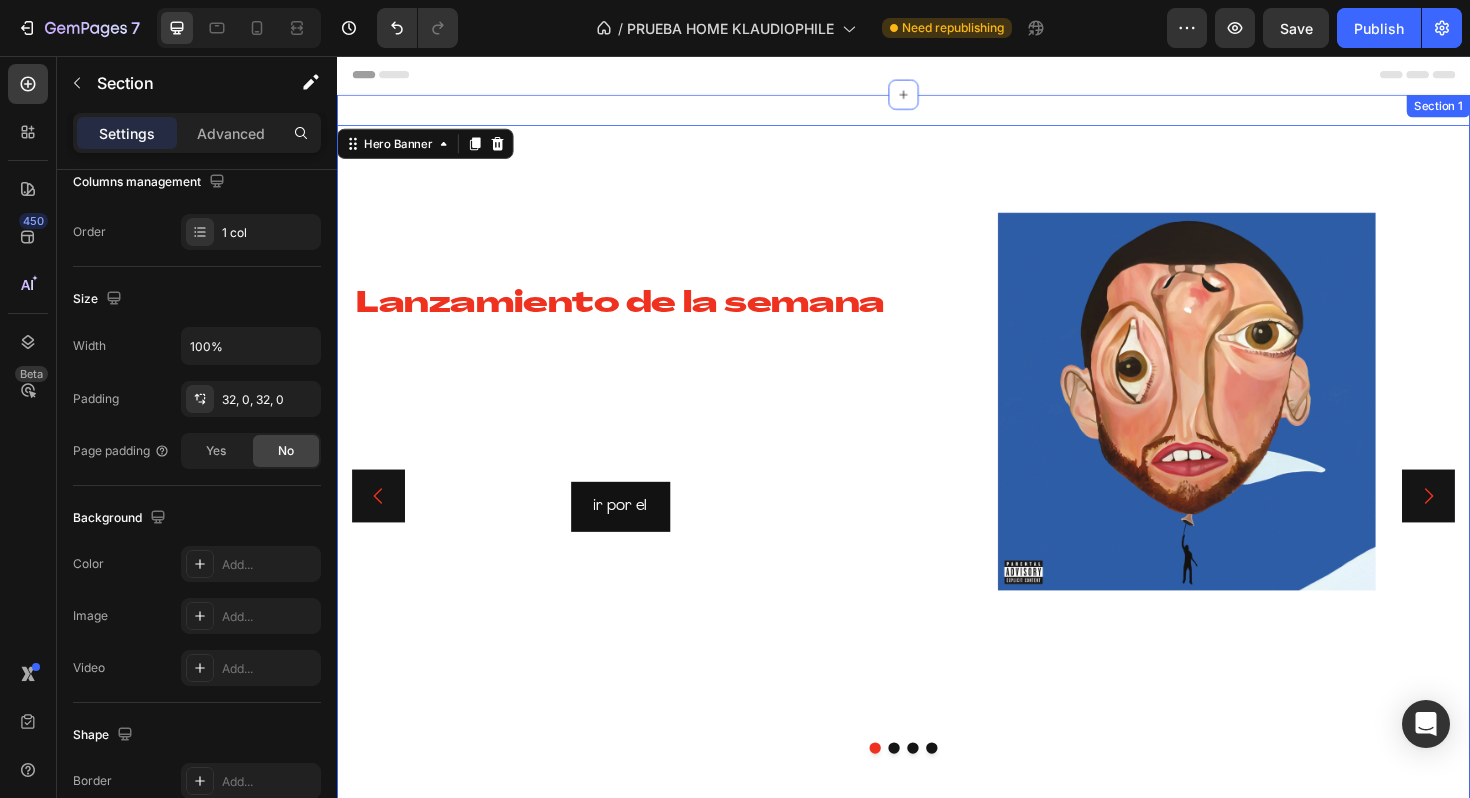 click on "Lanzamiento de la semana Heading ¡Discos raros que solo encontrarás un par de veces a la venta!  ¡Hazte con ellos antes de que desaparezcan! Text Block ir por el Button Image Hero Banner   0 Selección de KLAUDIO Heading ¡Descubre los 20 discos imprescindibles para tu agosto!! Text Block ir a seleccion Button Image Image Image Row ¡Top Records, ¡Descuentos Increíbles! Heading ¡Ofertas en Vinilos, Consigue el Tuyo Ahora! Text Block ofertas!! Button
Drop element here Hero Banner De Chile para el mundo Heading Image Image Image Row
Carousel Section 1" at bounding box center (937, 522) 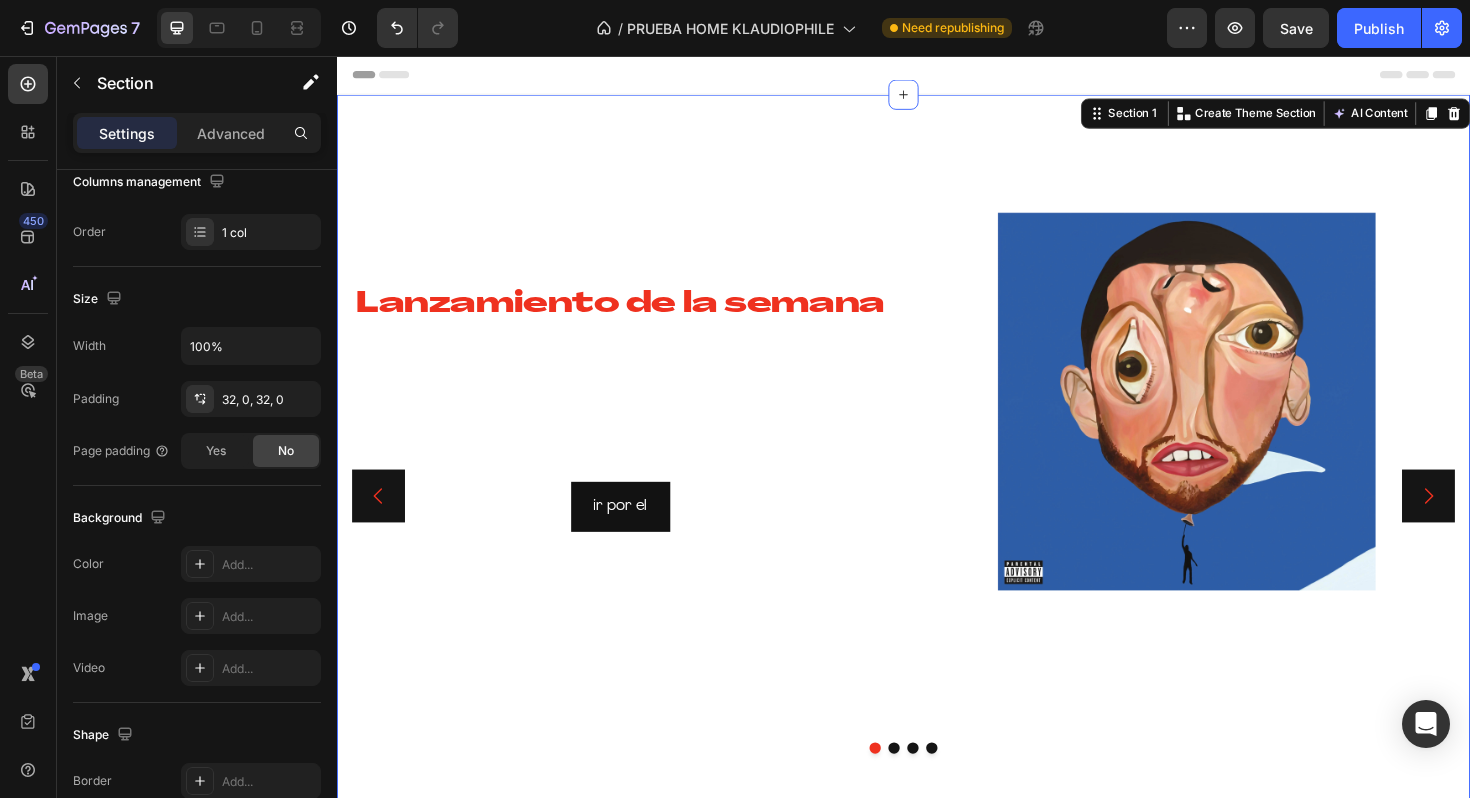 scroll, scrollTop: 0, scrollLeft: 0, axis: both 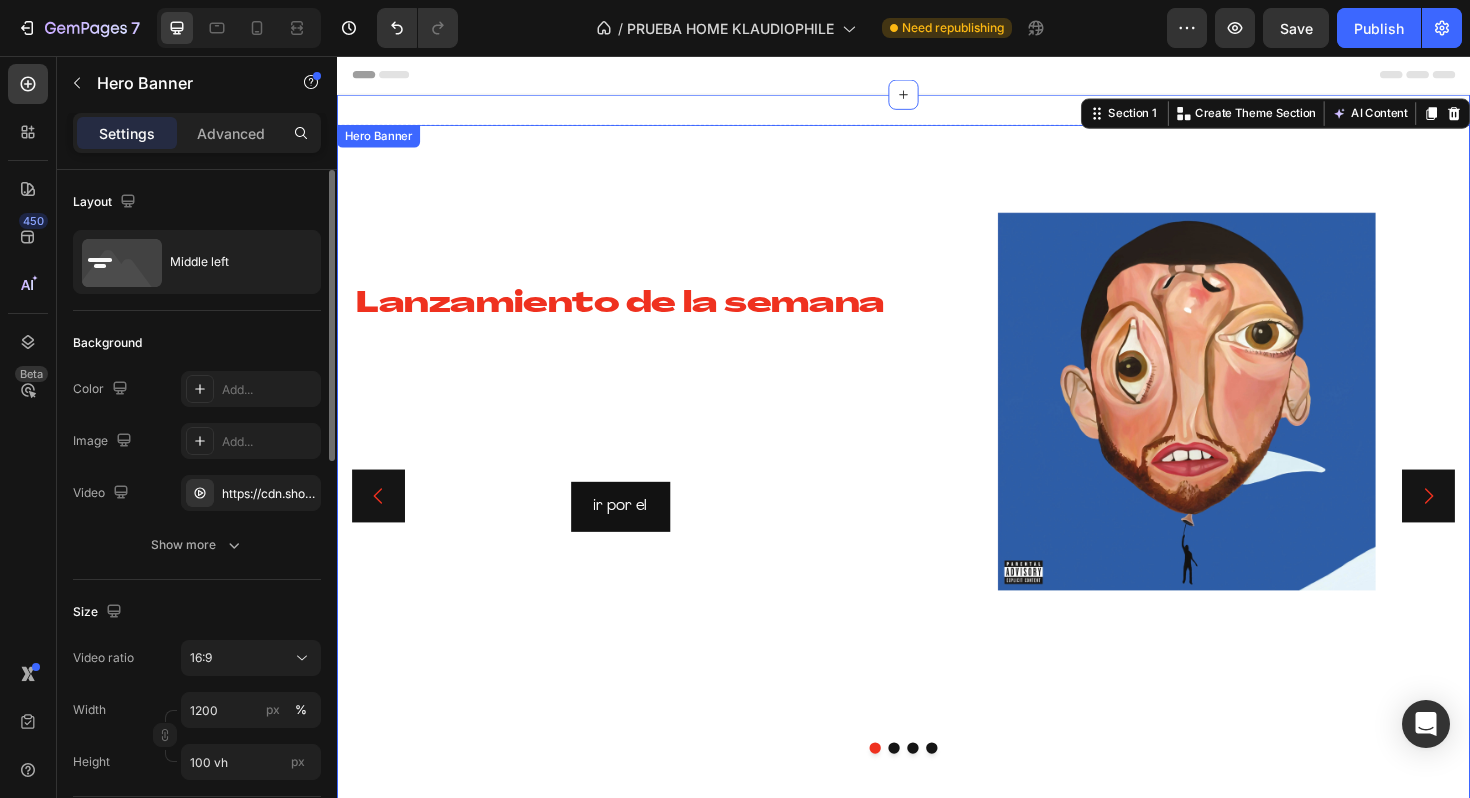 click on "Lanzamiento de la semana Heading ¡Discos raros que solo encontrarás un par de veces a la venta!  ¡Hazte con ellos antes de que desaparezcan! Text Block ir por el Button" at bounding box center (637, 522) 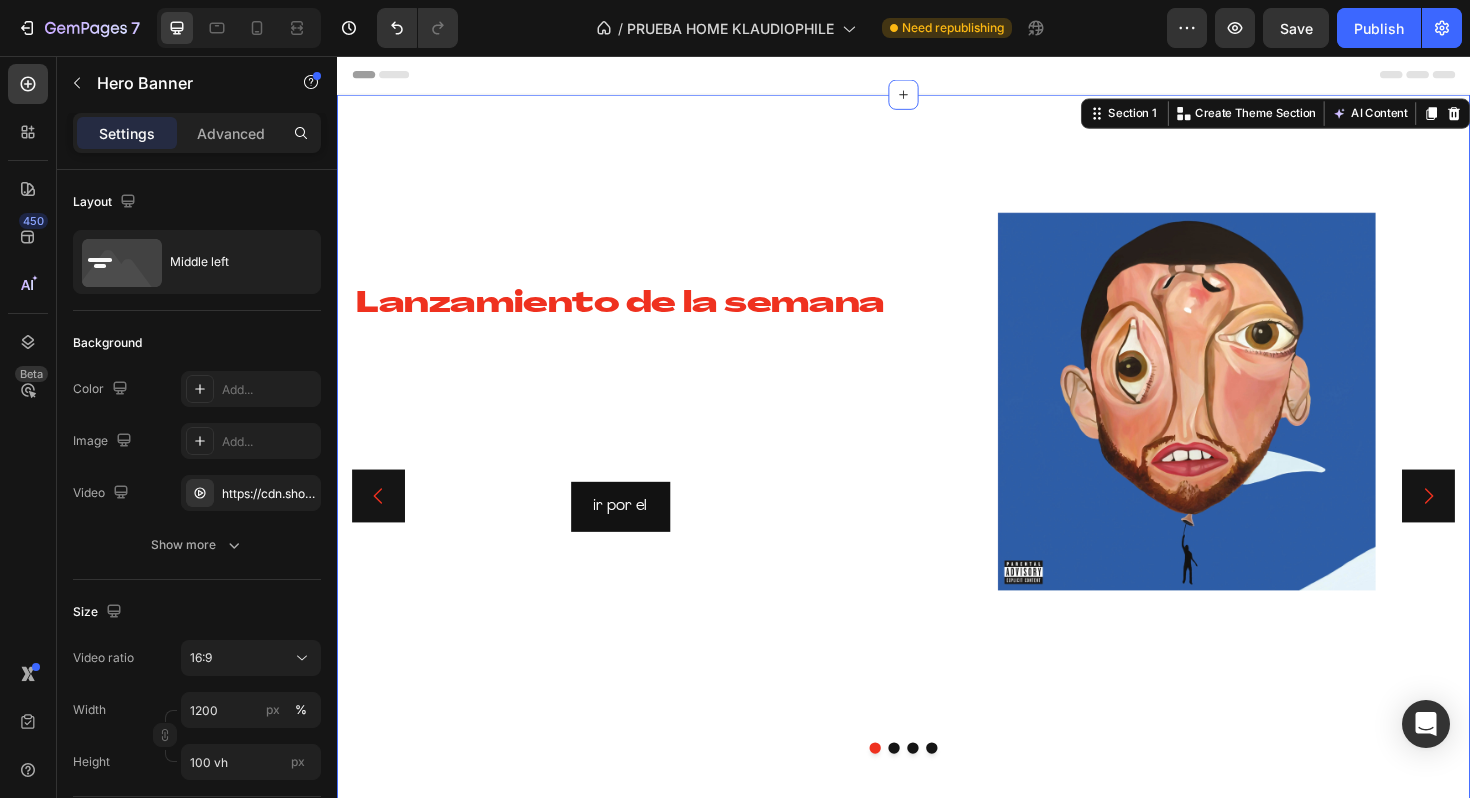 click on "Lanzamiento de la semana Heading ¡Discos raros que solo encontrarás un par de veces a la venta!  ¡Hazte con ellos antes de que desaparezcan! Text Block ir por el Button Image Hero Banner Selección de KLAUDIO Heading ¡Descubre los 20 discos imprescindibles para tu agosto!! Text Block ir a seleccion Button Image Image Image Row ¡Top Records, ¡Descuentos Increíbles! Heading ¡Ofertas en Vinilos, Consigue el Tuyo Ahora! Text Block ofertas!! Button
Drop element here Hero Banner De Chile para el mundo Heading Image Image Image Row
Carousel Section 1   Create Theme Section AI Content Write with GemAI What would you like to describe here? Tone and Voice Persuasive Product De La Soul Clear Lake Audiotorium Sea Green Vinyl Show more Generate" at bounding box center [937, 522] 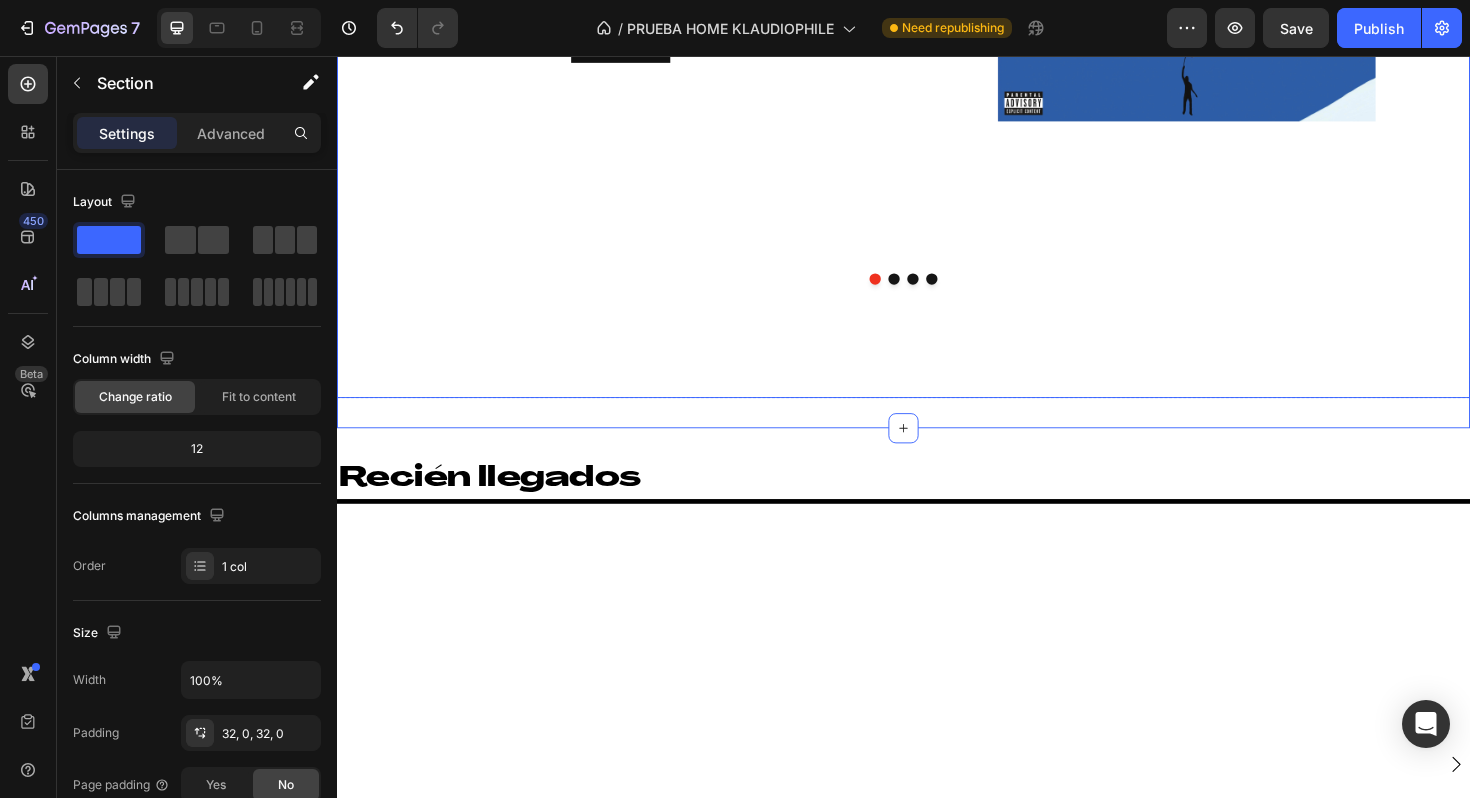 scroll, scrollTop: 0, scrollLeft: 0, axis: both 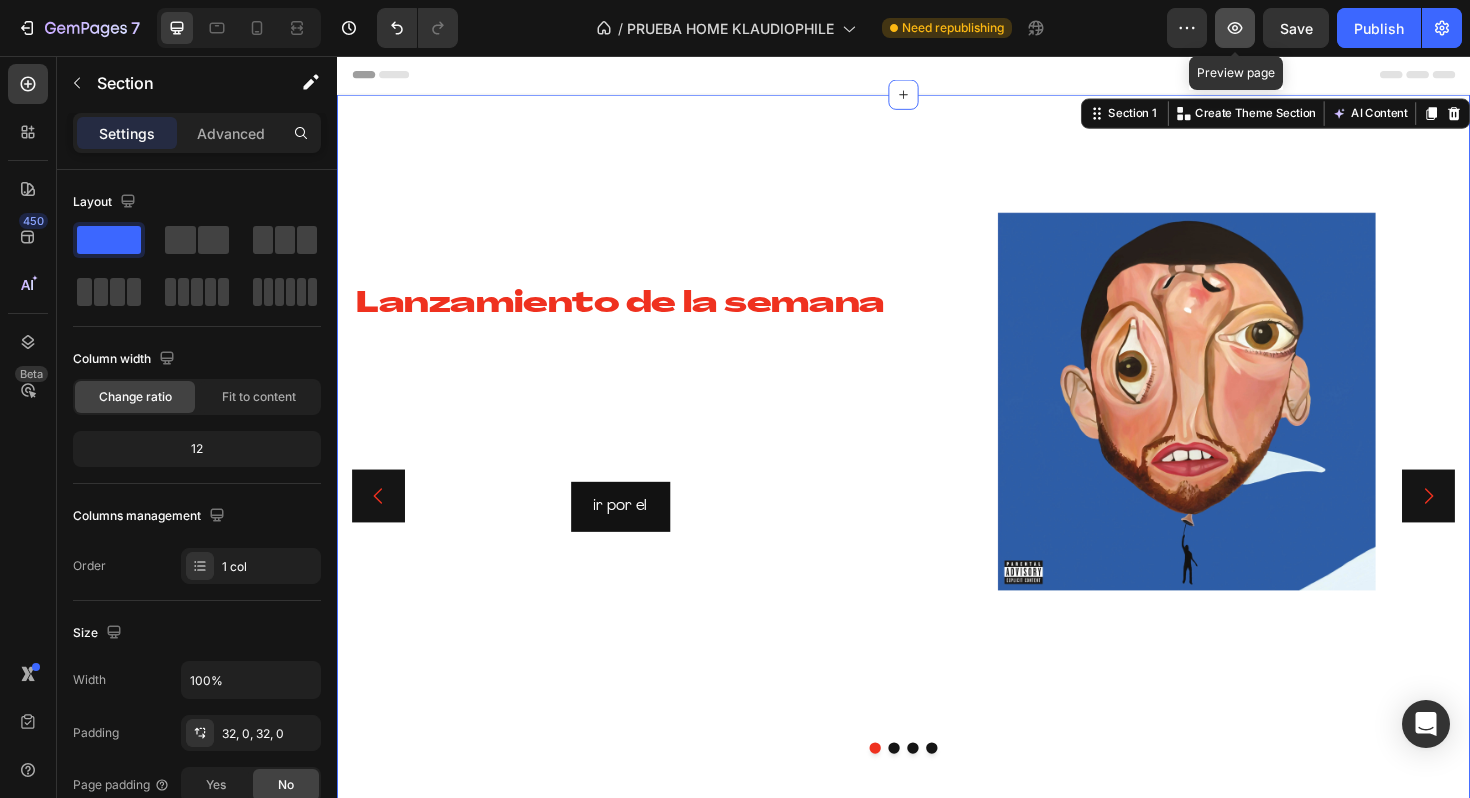 click 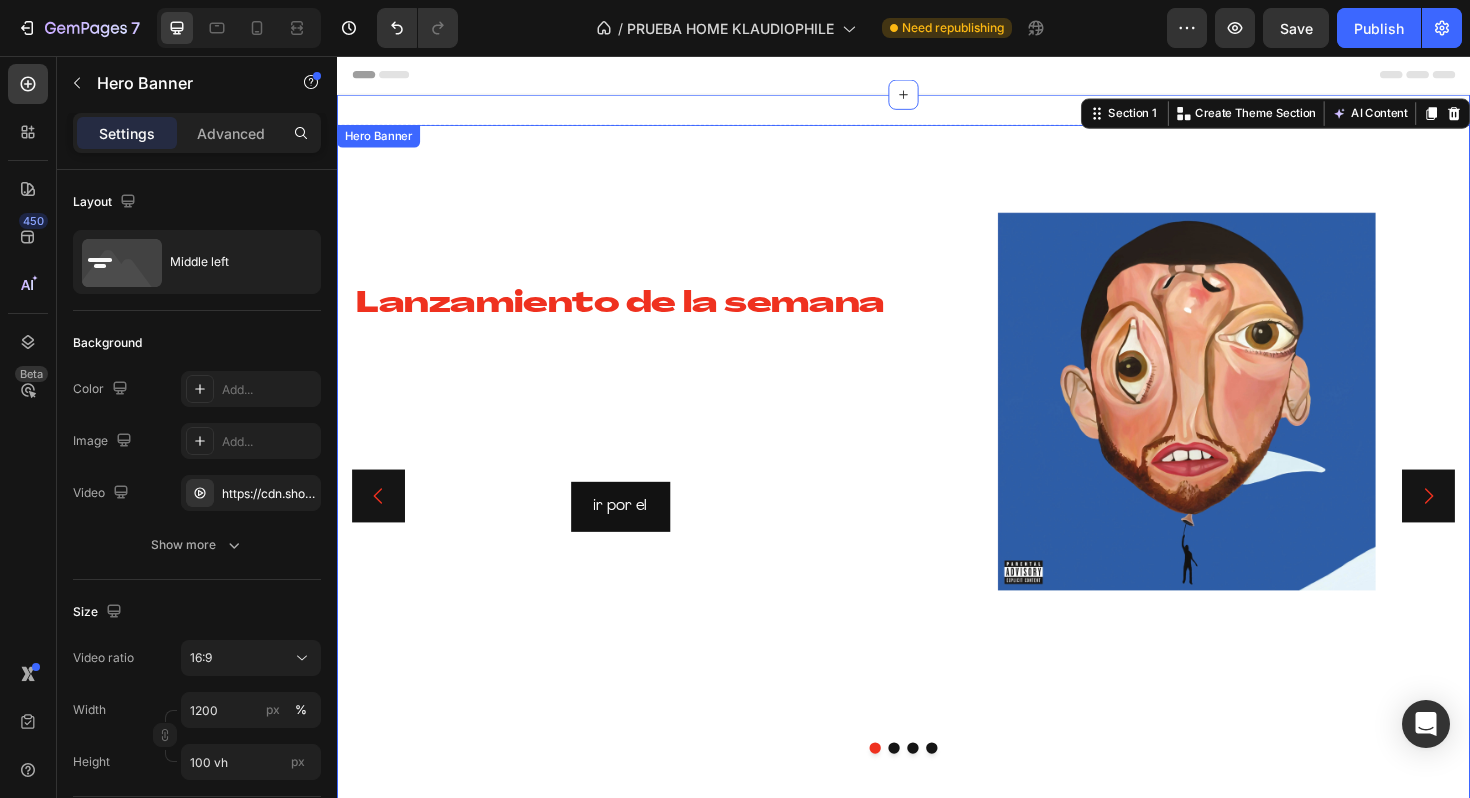 click on "Lanzamiento de la semana Heading ¡Discos raros que solo encontrarás un par de veces a la venta!  ¡Hazte con ellos antes de que desaparezcan! Text Block ir por el Button" at bounding box center (637, 522) 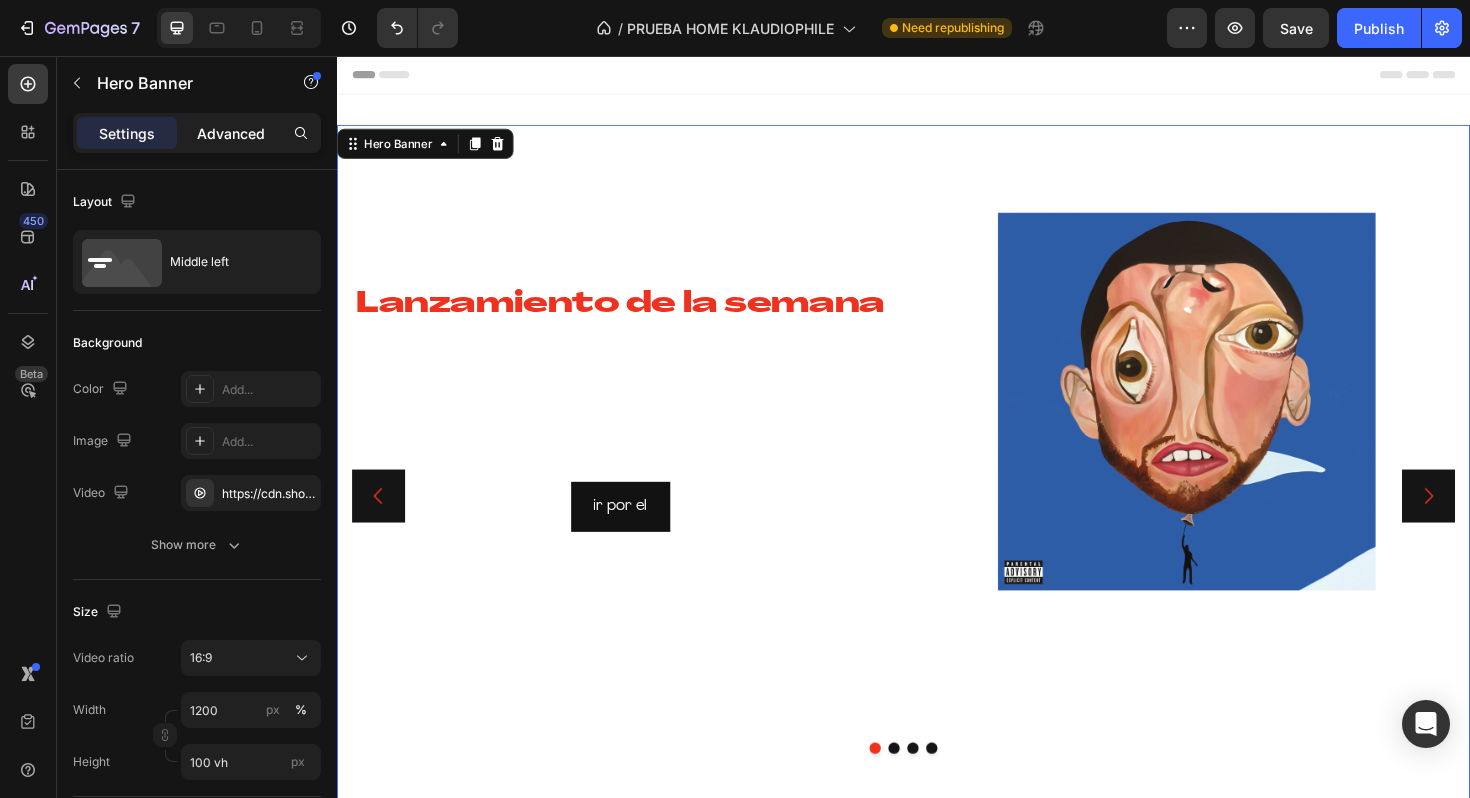 click on "Advanced" at bounding box center [231, 133] 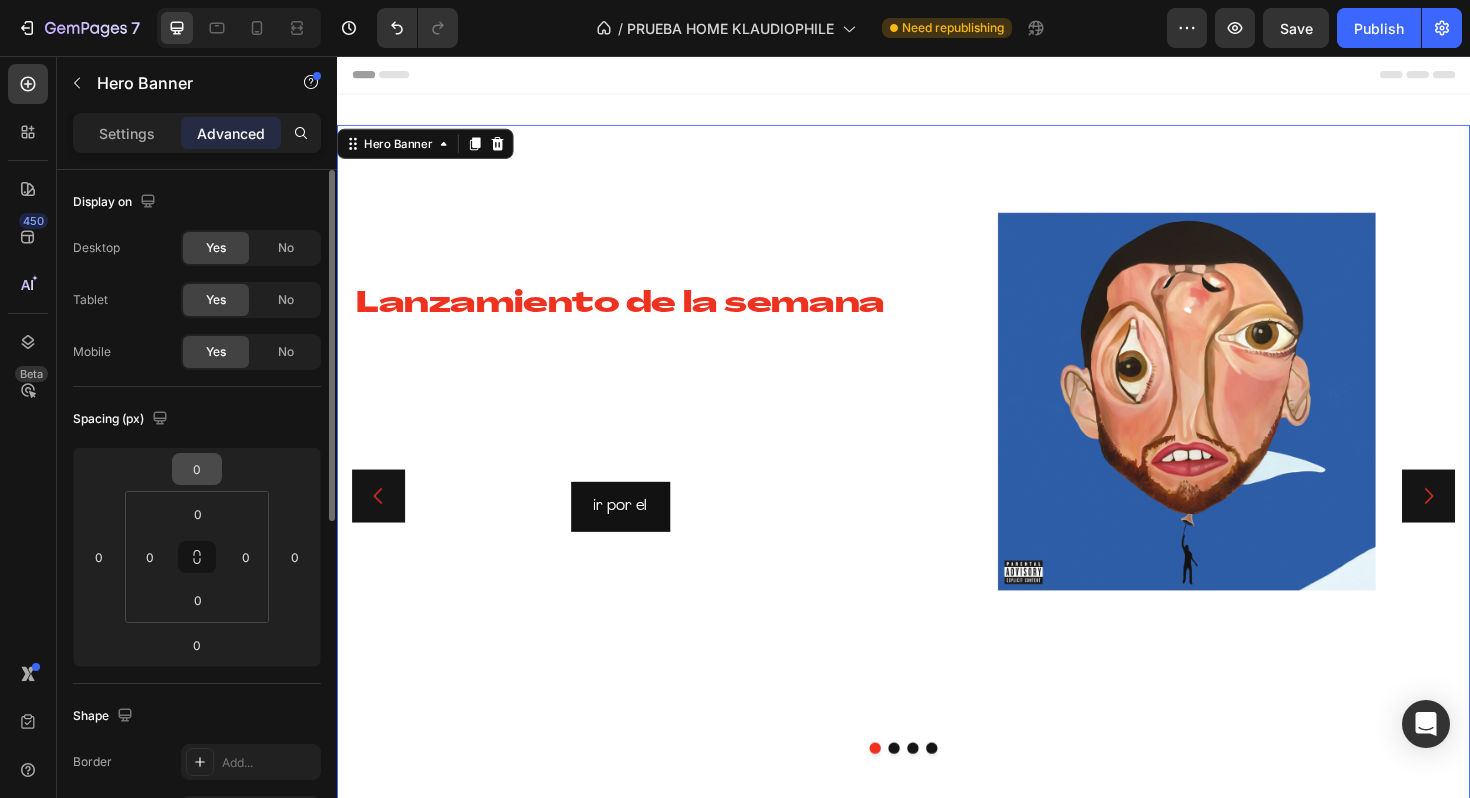 click on "0" at bounding box center (197, 469) 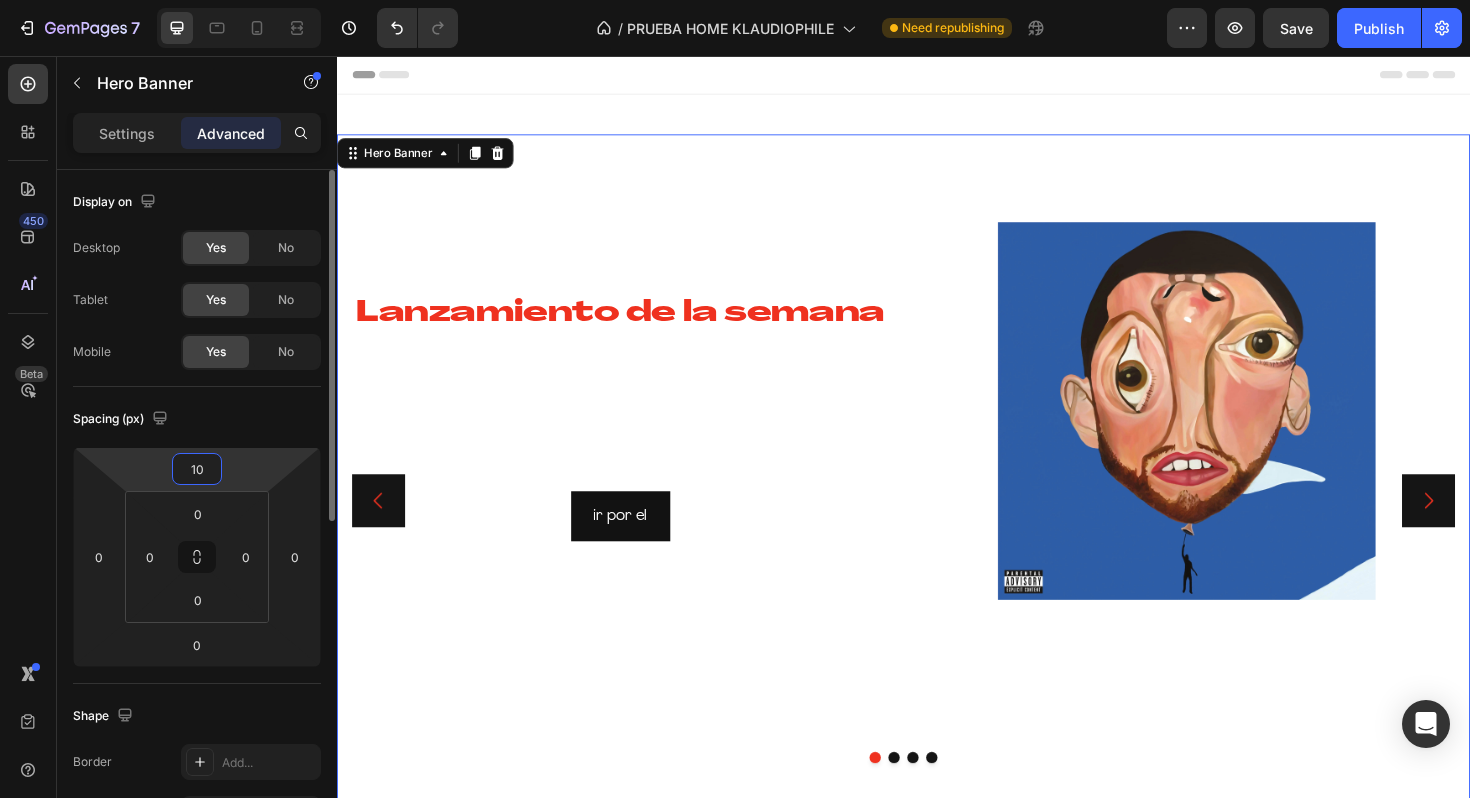 type on "1" 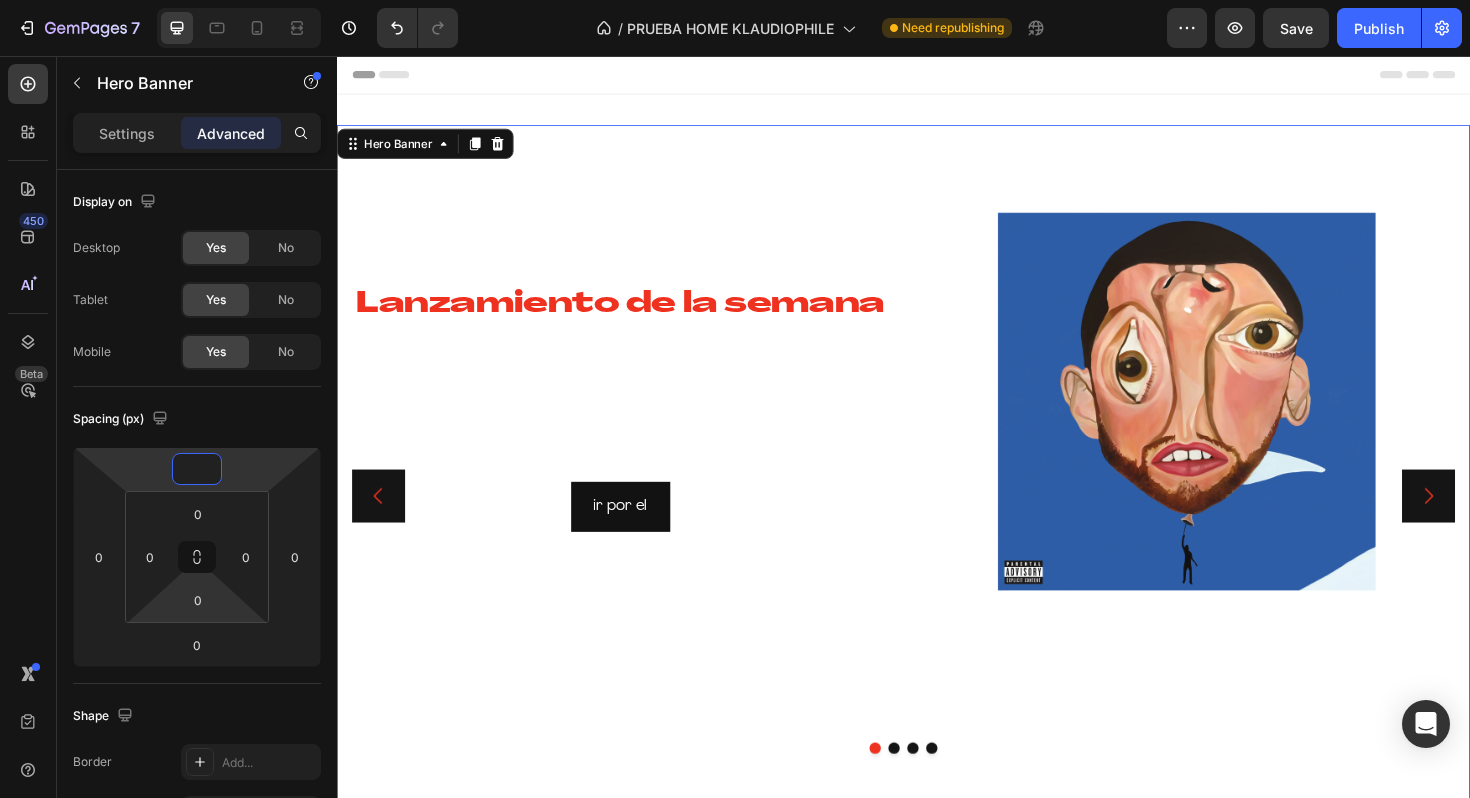 type on "0" 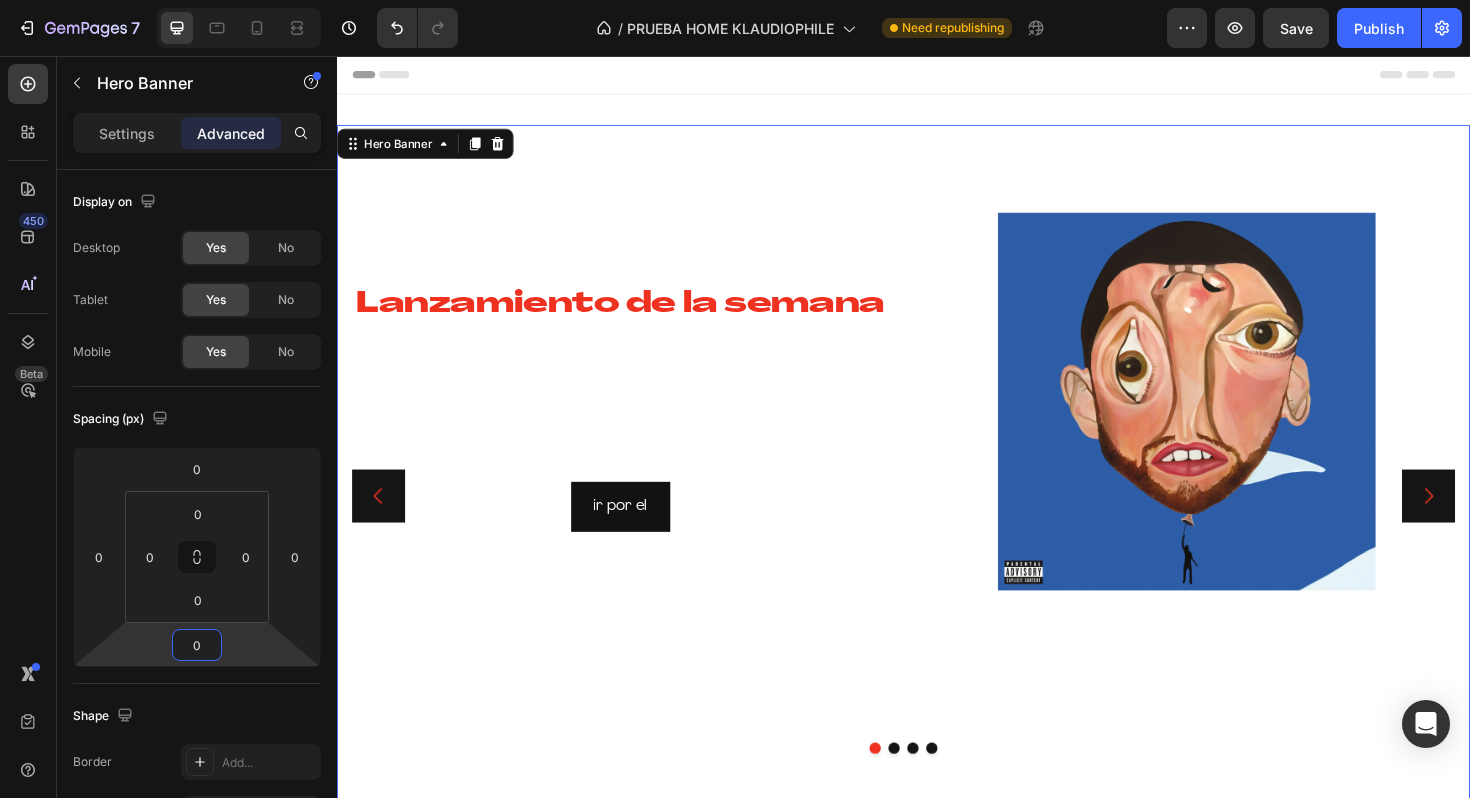 click on "7  Version history  /  PRUEBA HOME KLAUDIOPHILE Need republishing Preview  Save   Publish  450 Beta Sections(18) Elements(83) Section Element Hero Section Product Detail Brands Trusted Badges Guarantee Product Breakdown How to use Testimonials Compare Bundle FAQs Social Proof Brand Story Product List Collection Blog List Contact Sticky Add to Cart Custom Footer Browse Library 450 Layout
Row
Row
Row
Row Text
Heading
Text Block Button
Button
Button Media
Image
Image" at bounding box center (735, 0) 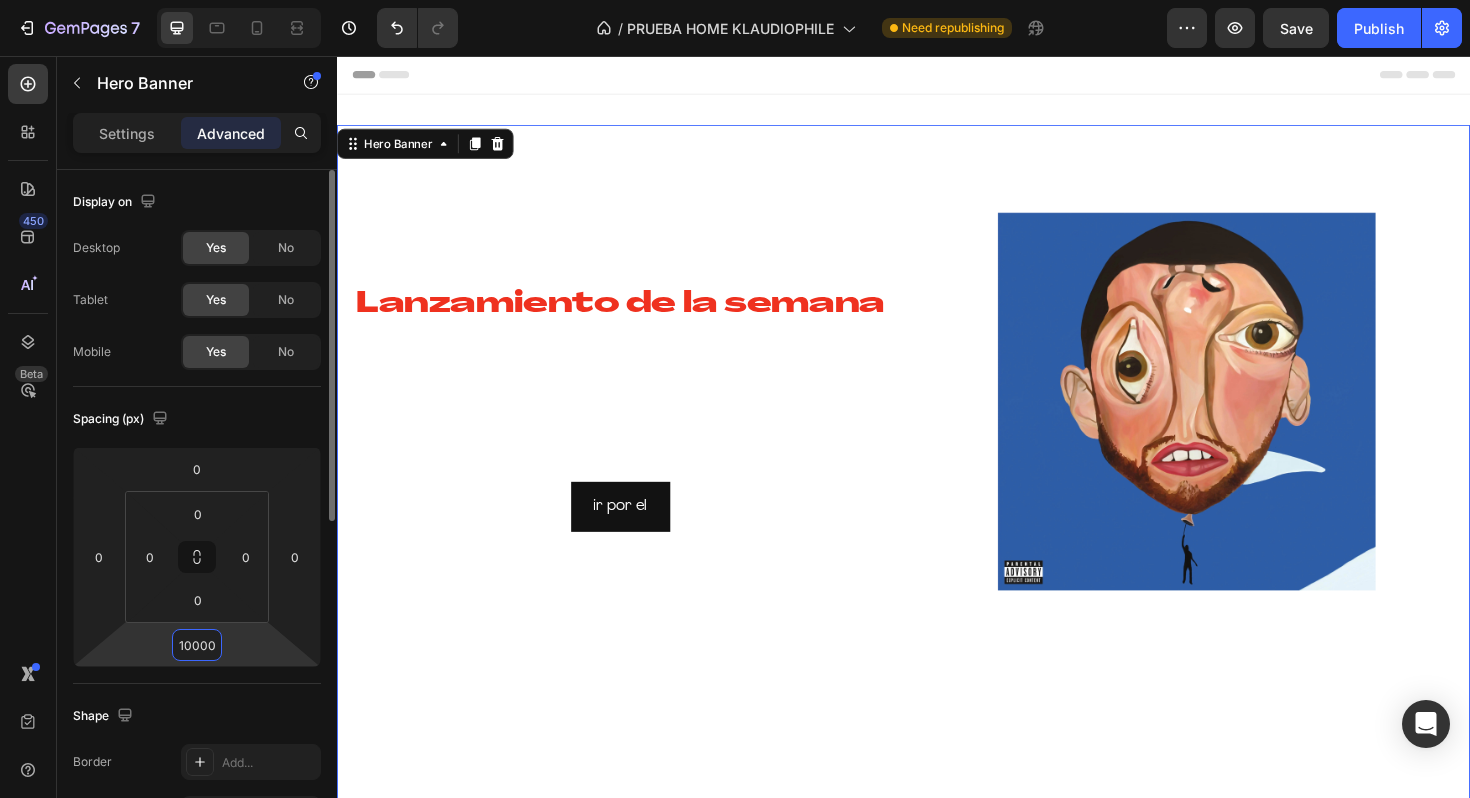 scroll, scrollTop: 0, scrollLeft: 0, axis: both 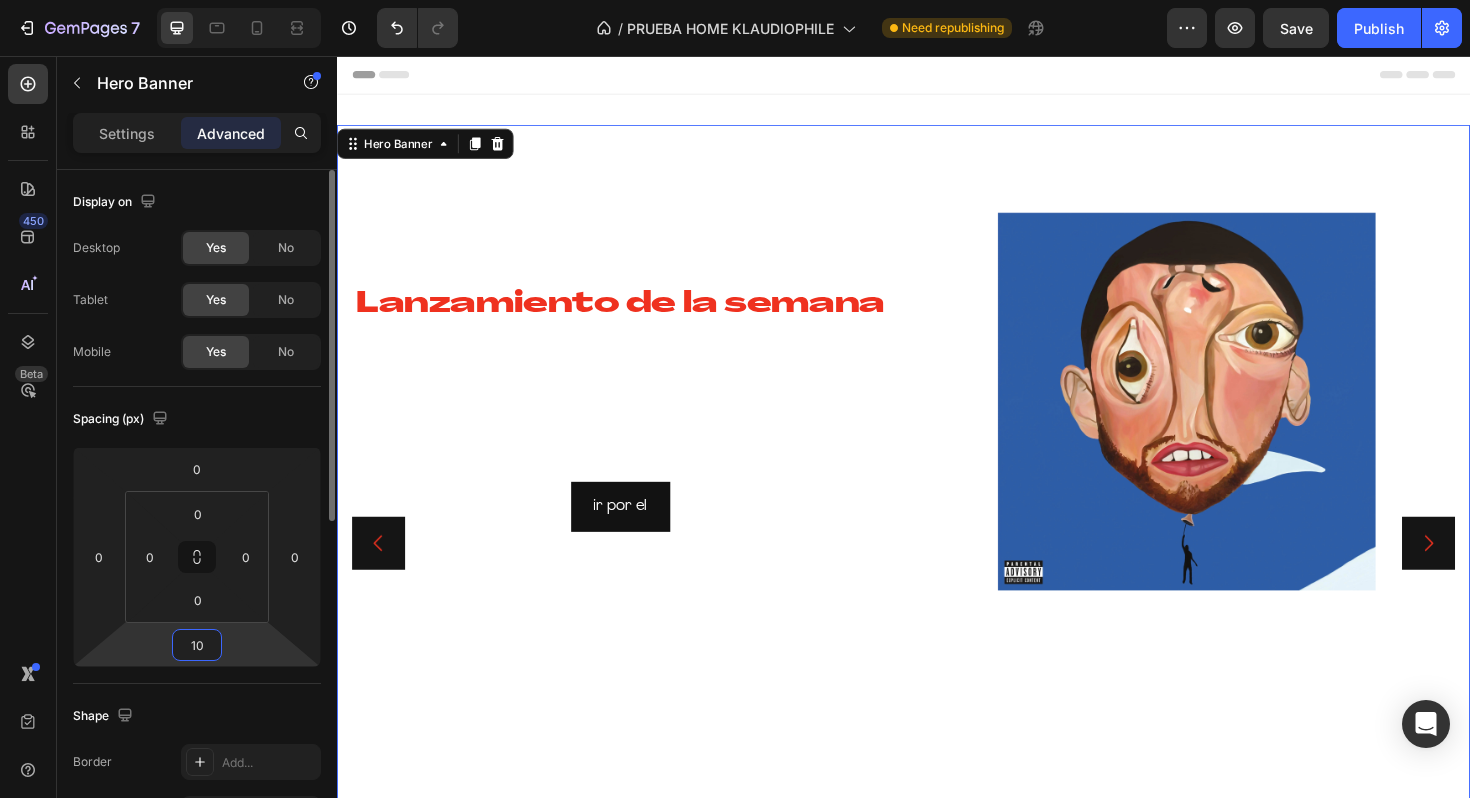 type on "1" 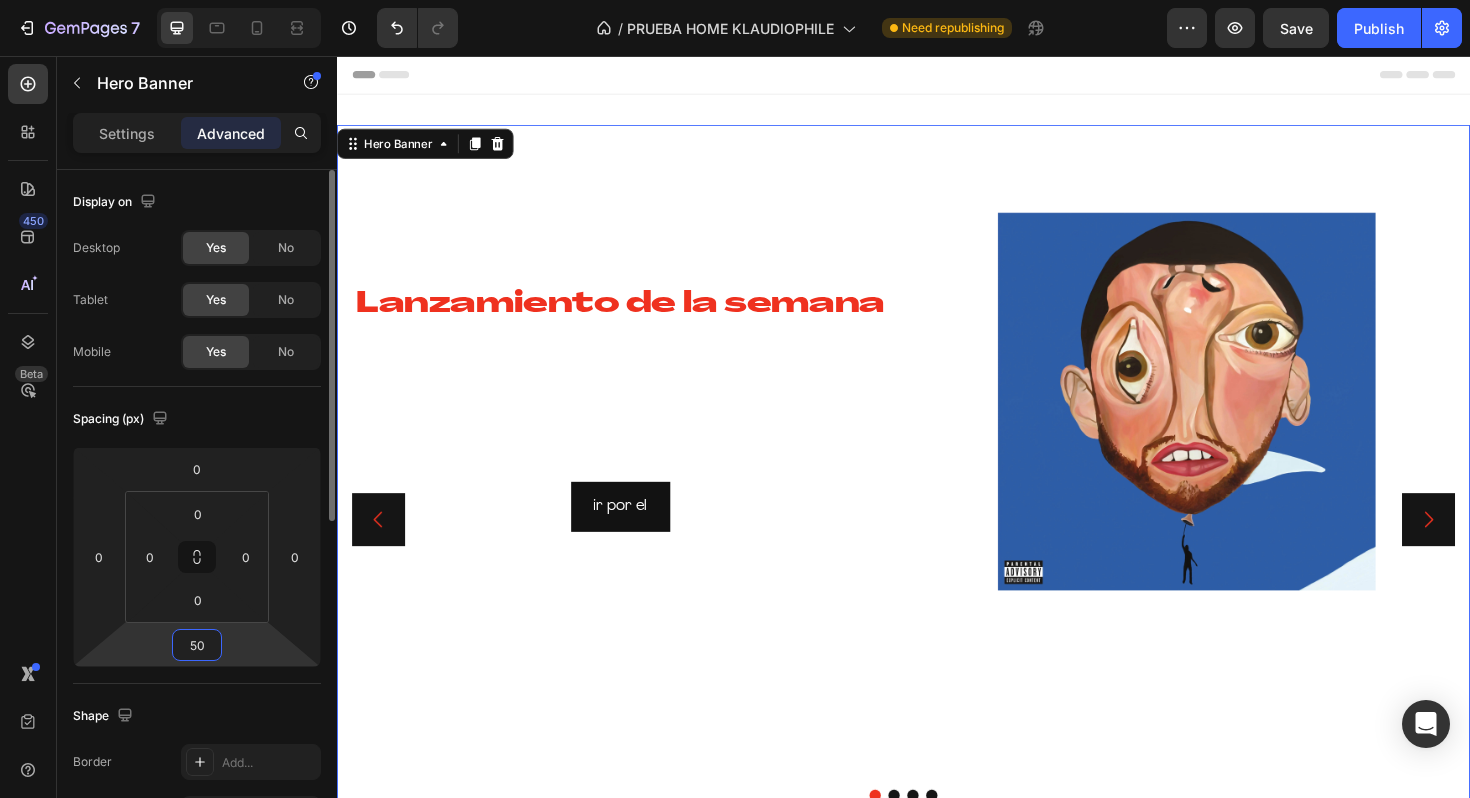 type on "5" 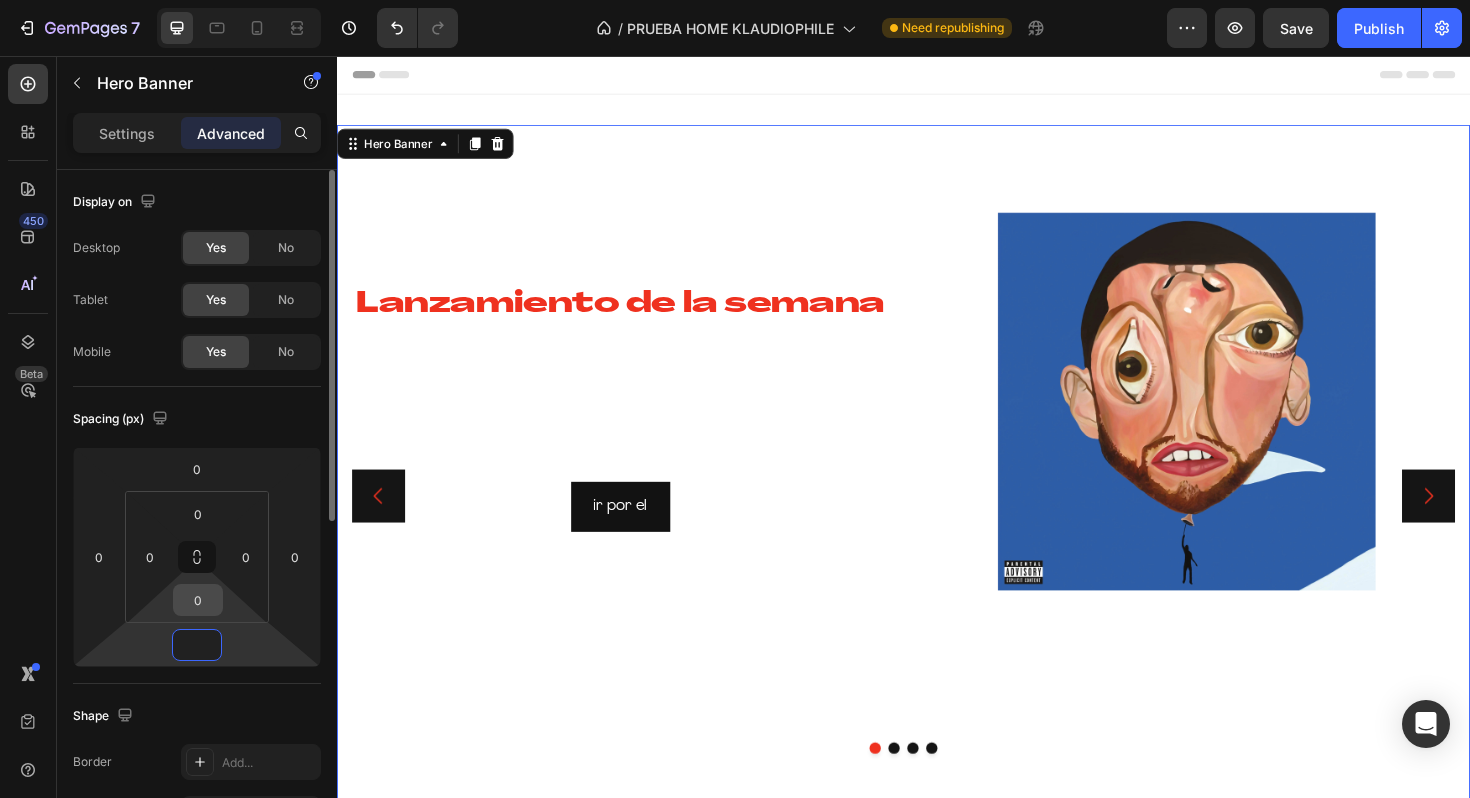 type on "0" 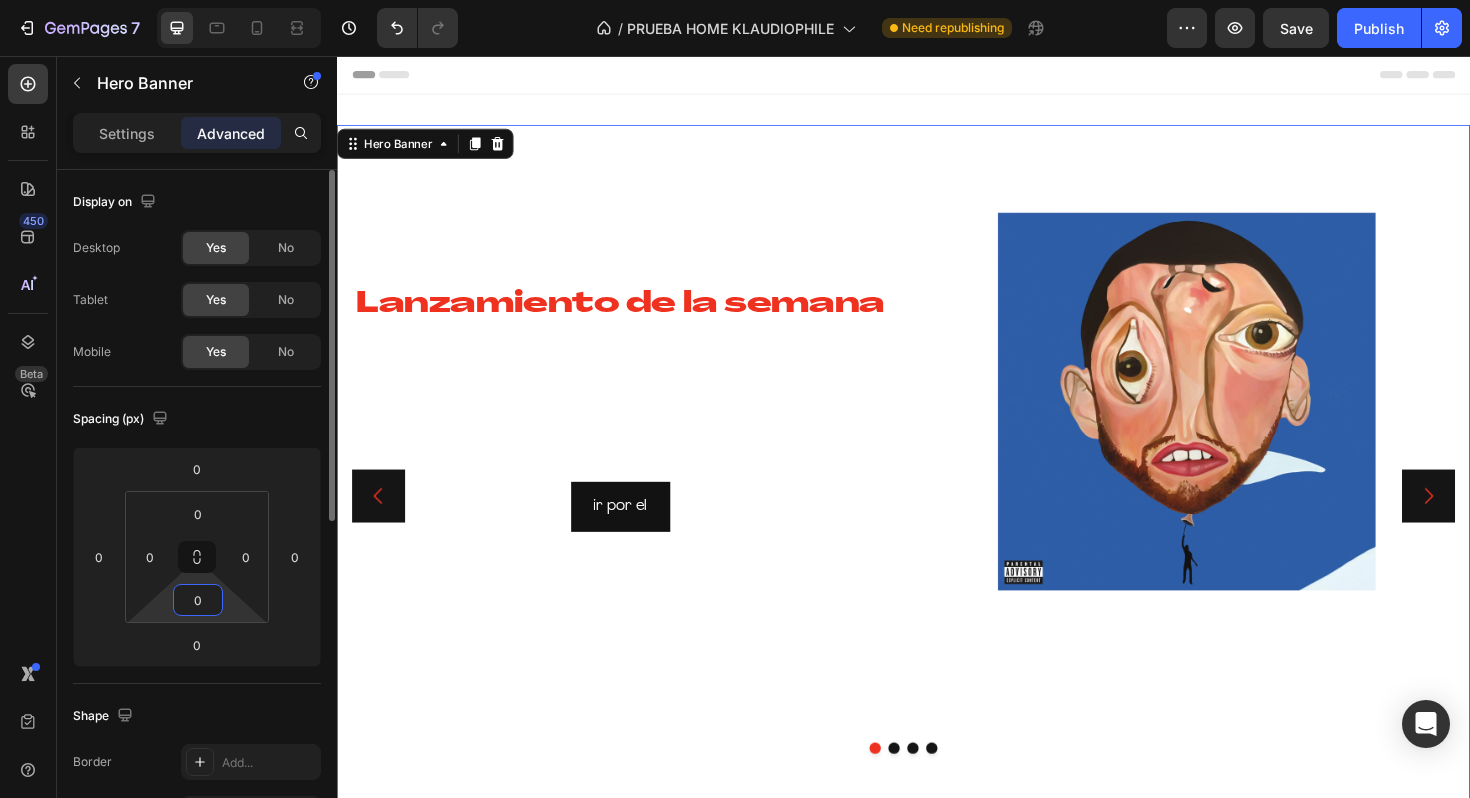 click on "0" at bounding box center (198, 600) 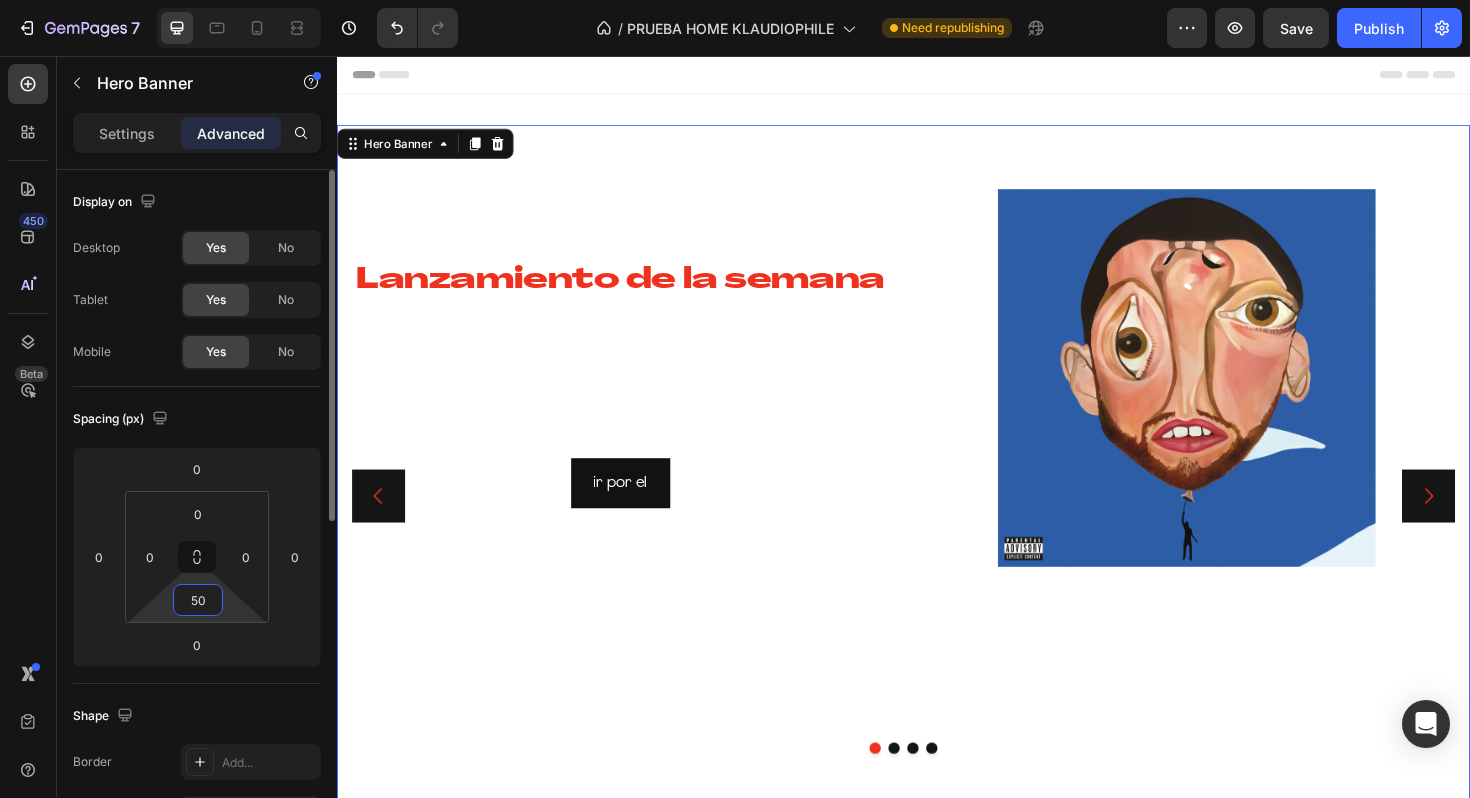 type on "5" 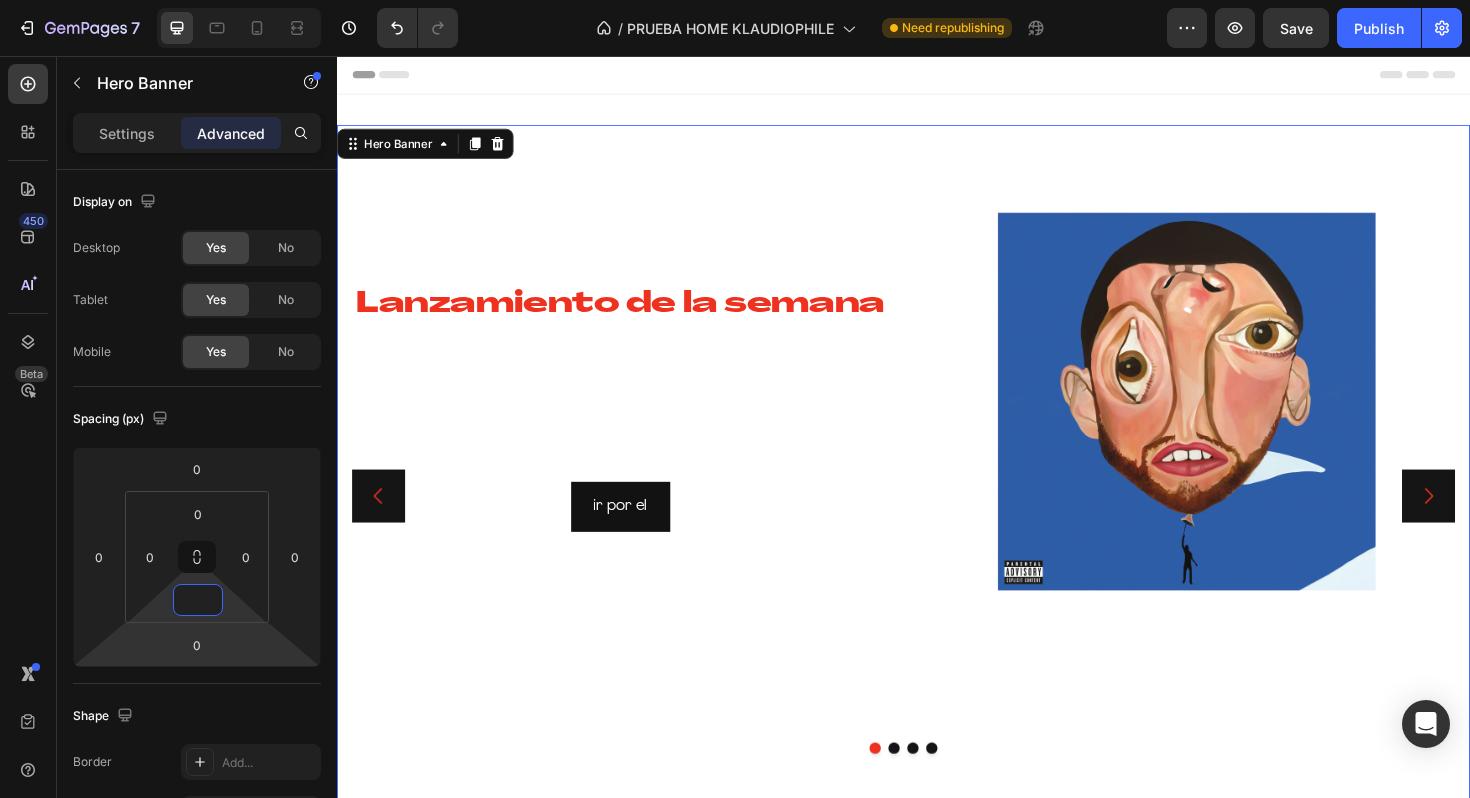 click on "7  Version history  /  PRUEBA HOME KLAUDIOPHILE Need republishing Preview  Save   Publish  450 Beta Sections(18) Elements(83) Section Element Hero Section Product Detail Brands Trusted Badges Guarantee Product Breakdown How to use Testimonials Compare Bundle FAQs Social Proof Brand Story Product List Collection Blog List Contact Sticky Add to Cart Custom Footer Browse Library 450 Layout
Row
Row
Row
Row Text
Heading
Text Block Button
Button
Button Media
Image
Image" at bounding box center [735, 0] 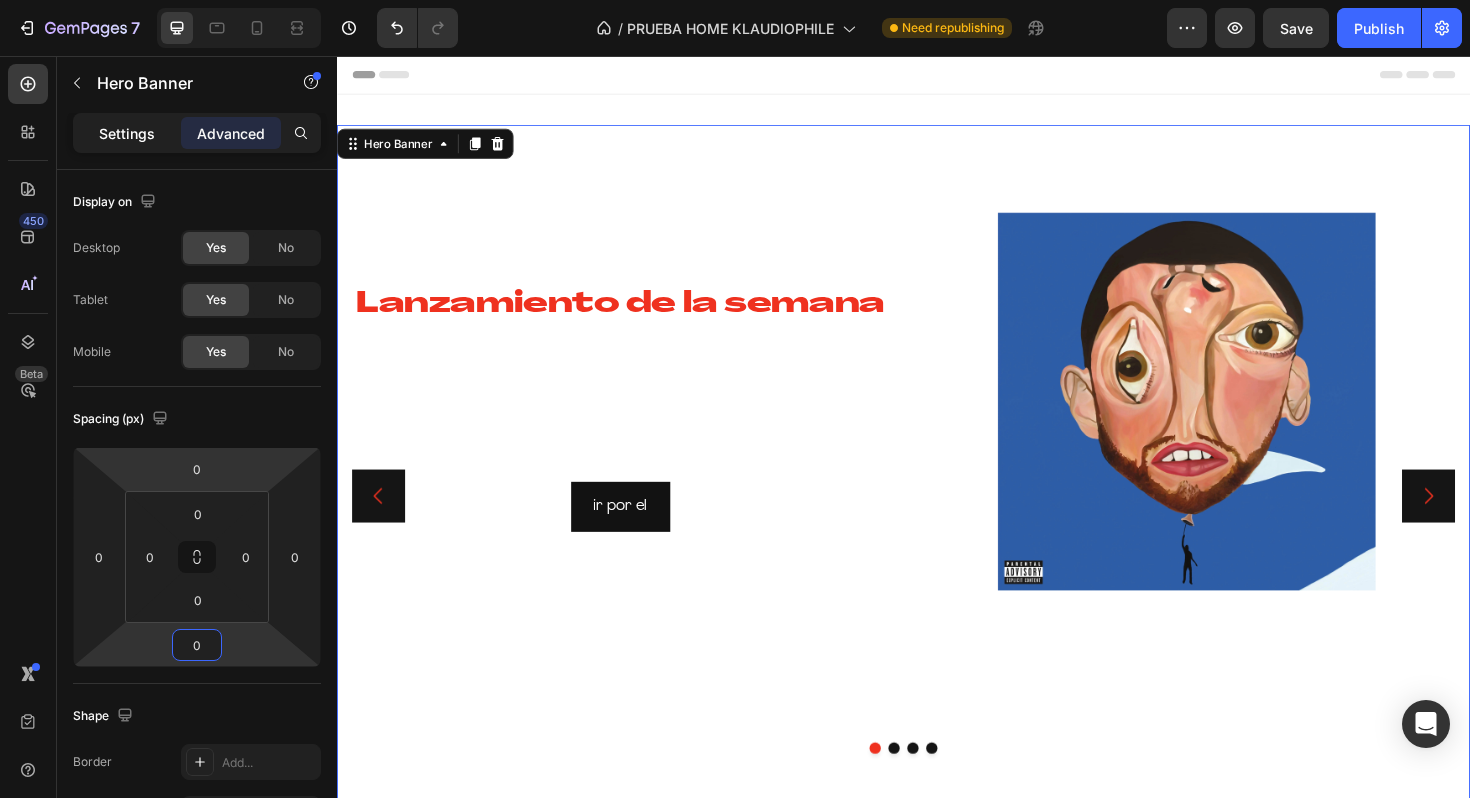 click on "Settings" at bounding box center [127, 133] 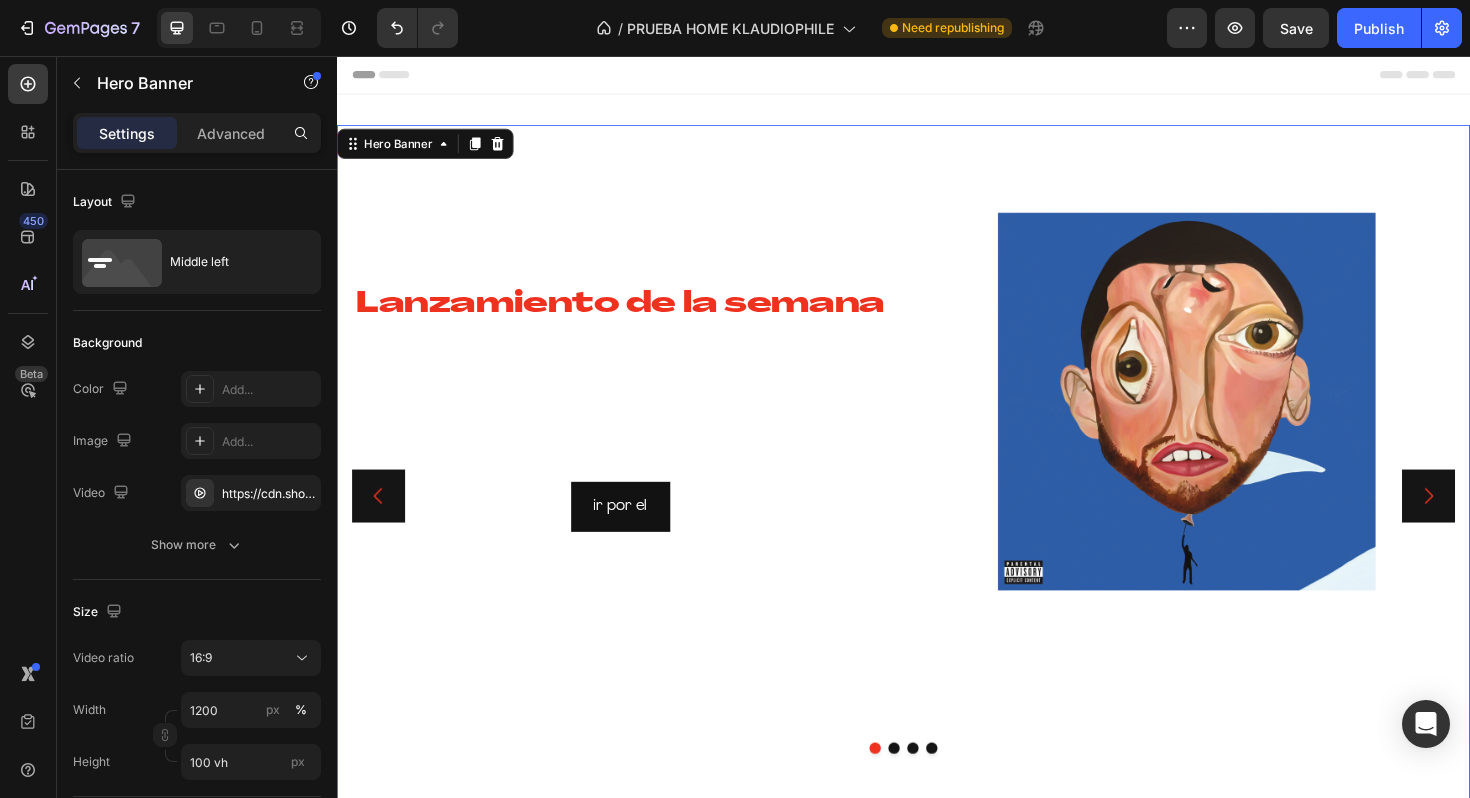 click on "Lanzamiento de la semana Heading ¡Discos raros que solo encontrarás un par de veces a la venta!  ¡Hazte con ellos antes de que desaparezcan! Text Block ir por el Button" at bounding box center (637, 522) 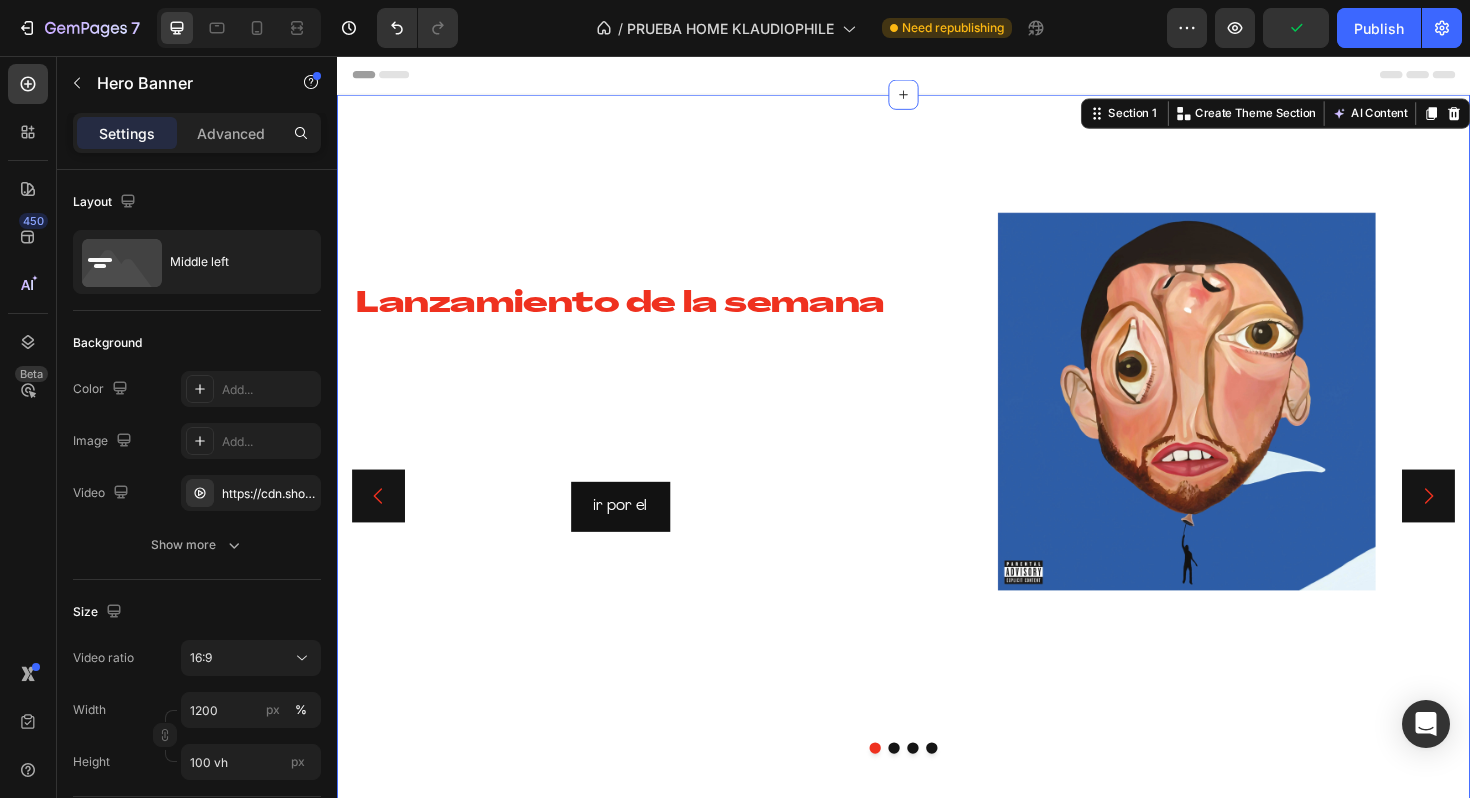 click on "Lanzamiento de la semana Heading ¡Discos raros que solo encontrarás un par de veces a la venta!  ¡Hazte con ellos antes de que desaparezcan! Text Block ir por el Button Image Hero Banner Selección de KLAUDIO Heading ¡Descubre los 20 discos imprescindibles para tu agosto!! Text Block ir a seleccion Button Image Image Image Row ¡Top Records, ¡Descuentos Increíbles! Heading ¡Ofertas en Vinilos, Consigue el Tuyo Ahora! Text Block ofertas!! Button
Drop element here Hero Banner De Chile para el mundo Heading Image Image Image Row
Carousel Section 1   Create Theme Section AI Content Write with GemAI What would you like to describe here? Tone and Voice Persuasive Product De La Soul Clear Lake Audiotorium Sea Green Vinyl Show more Generate" at bounding box center (937, 522) 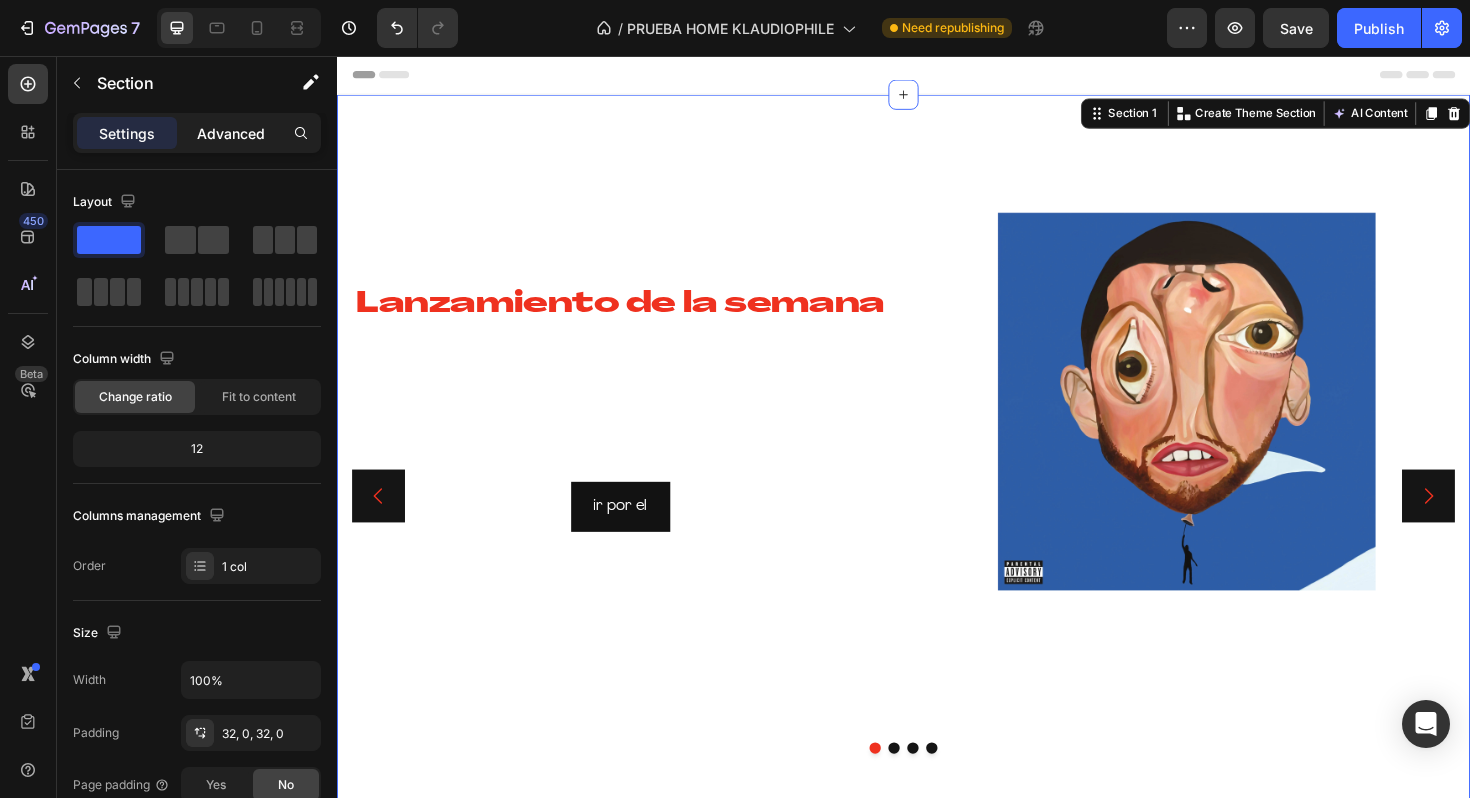 click on "Advanced" at bounding box center (231, 133) 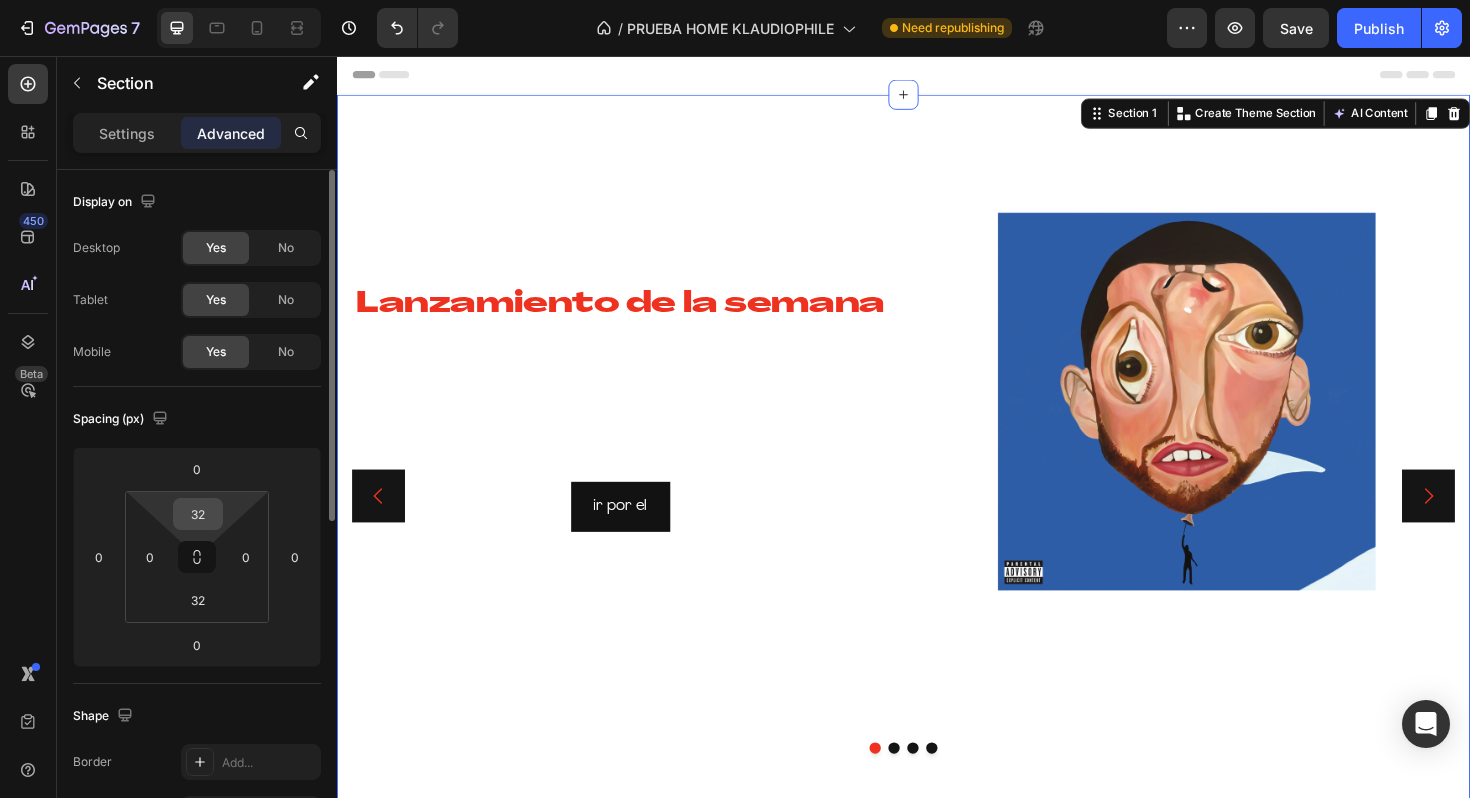 click on "32" at bounding box center (198, 514) 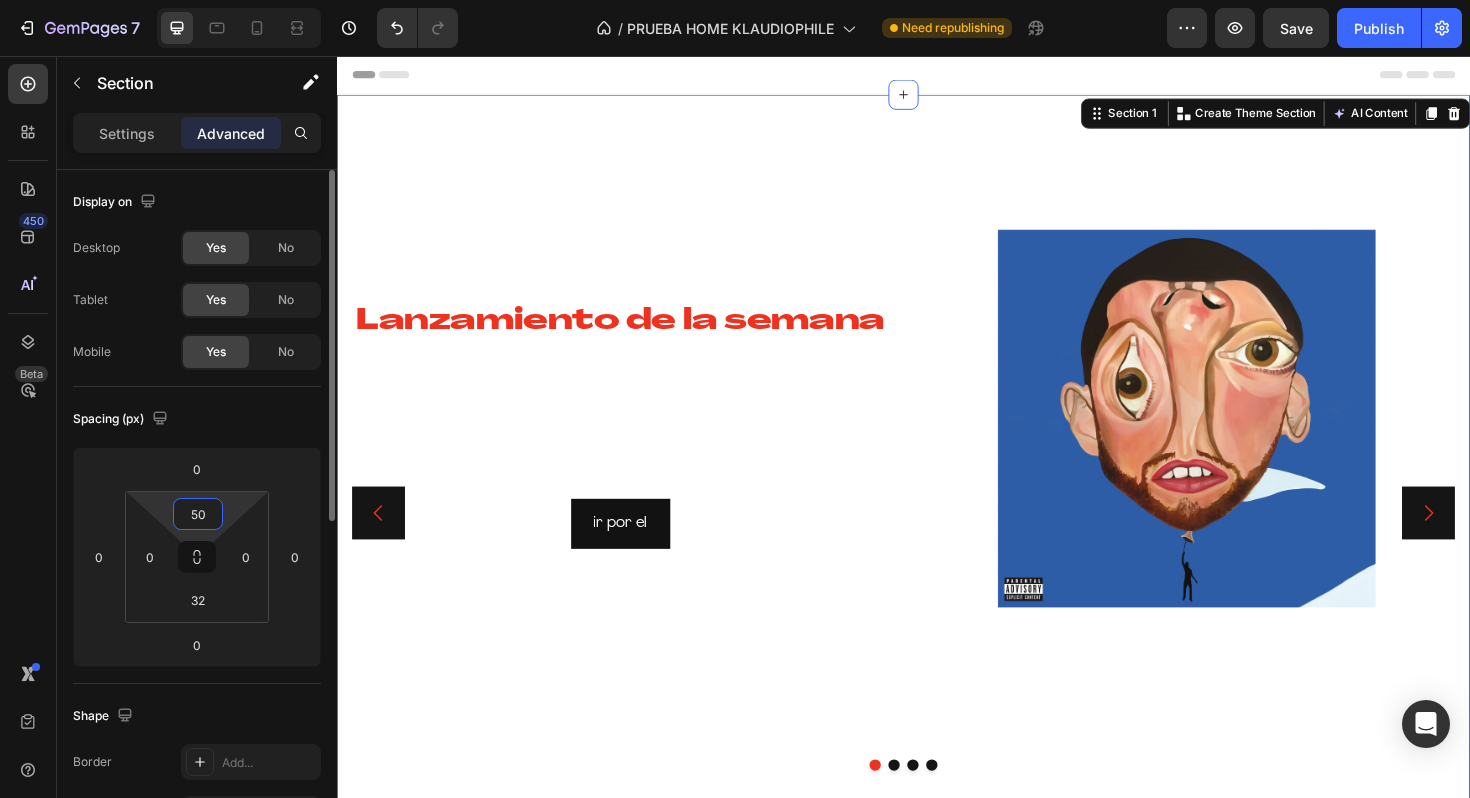 type on "5" 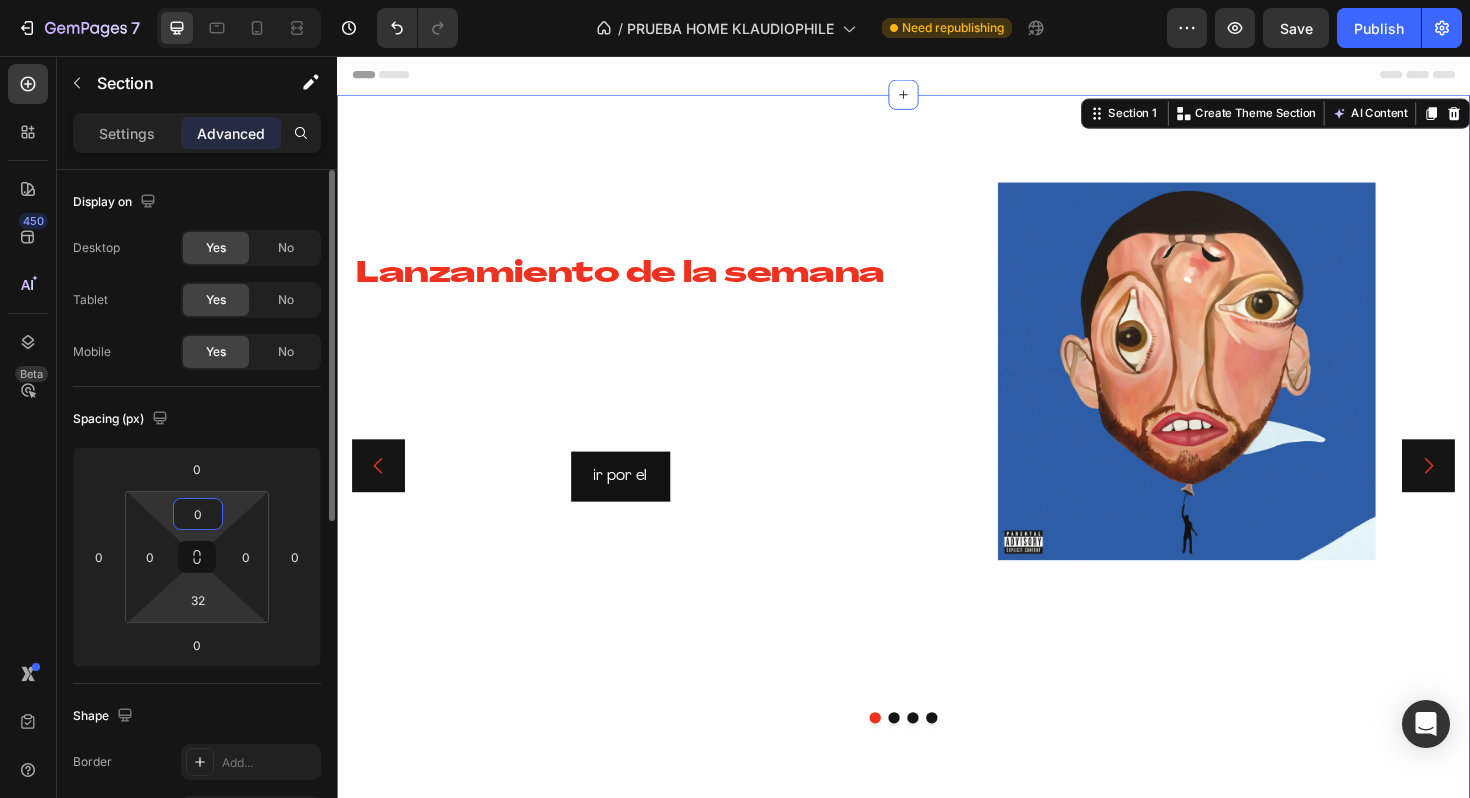 type on "0" 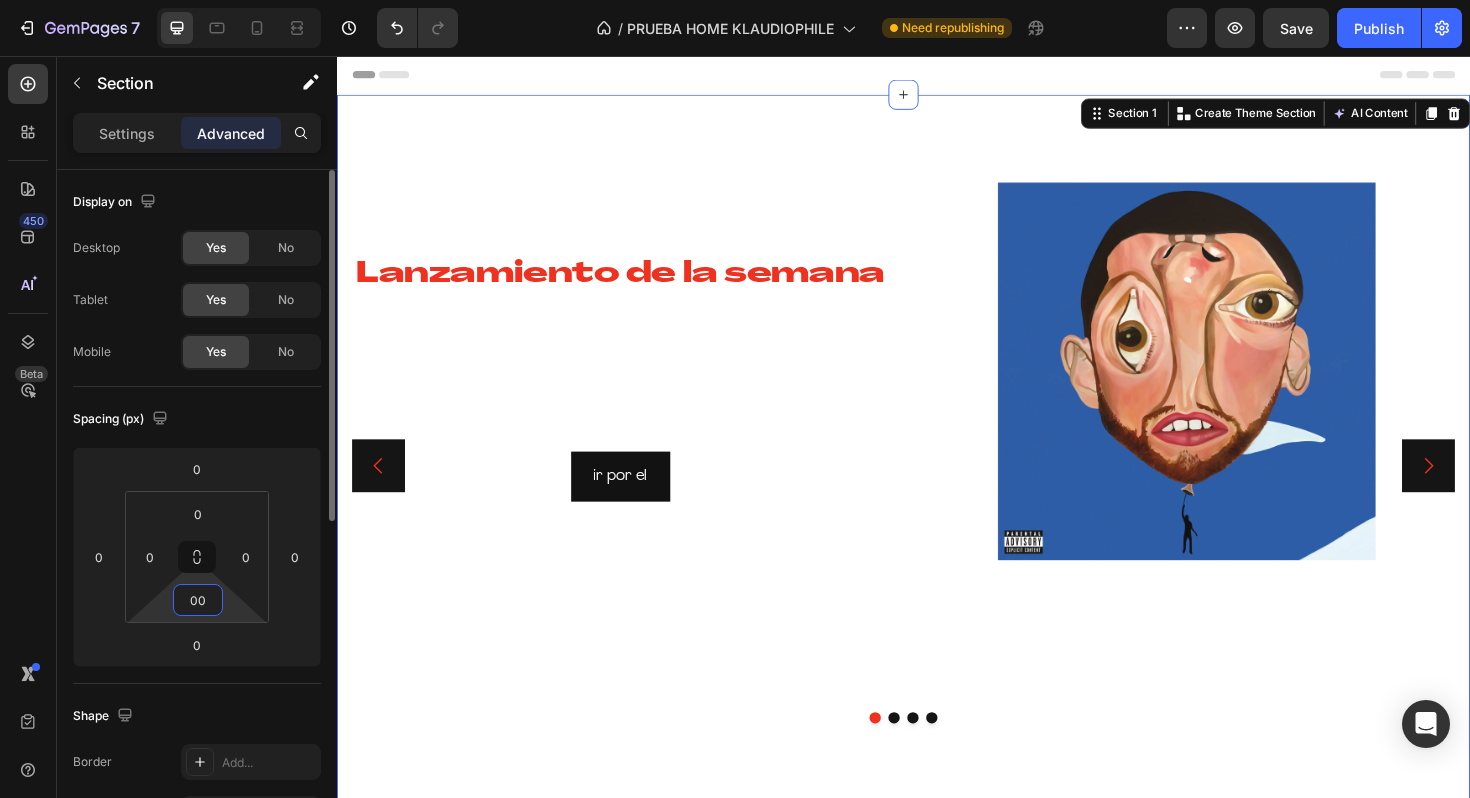 type on "0" 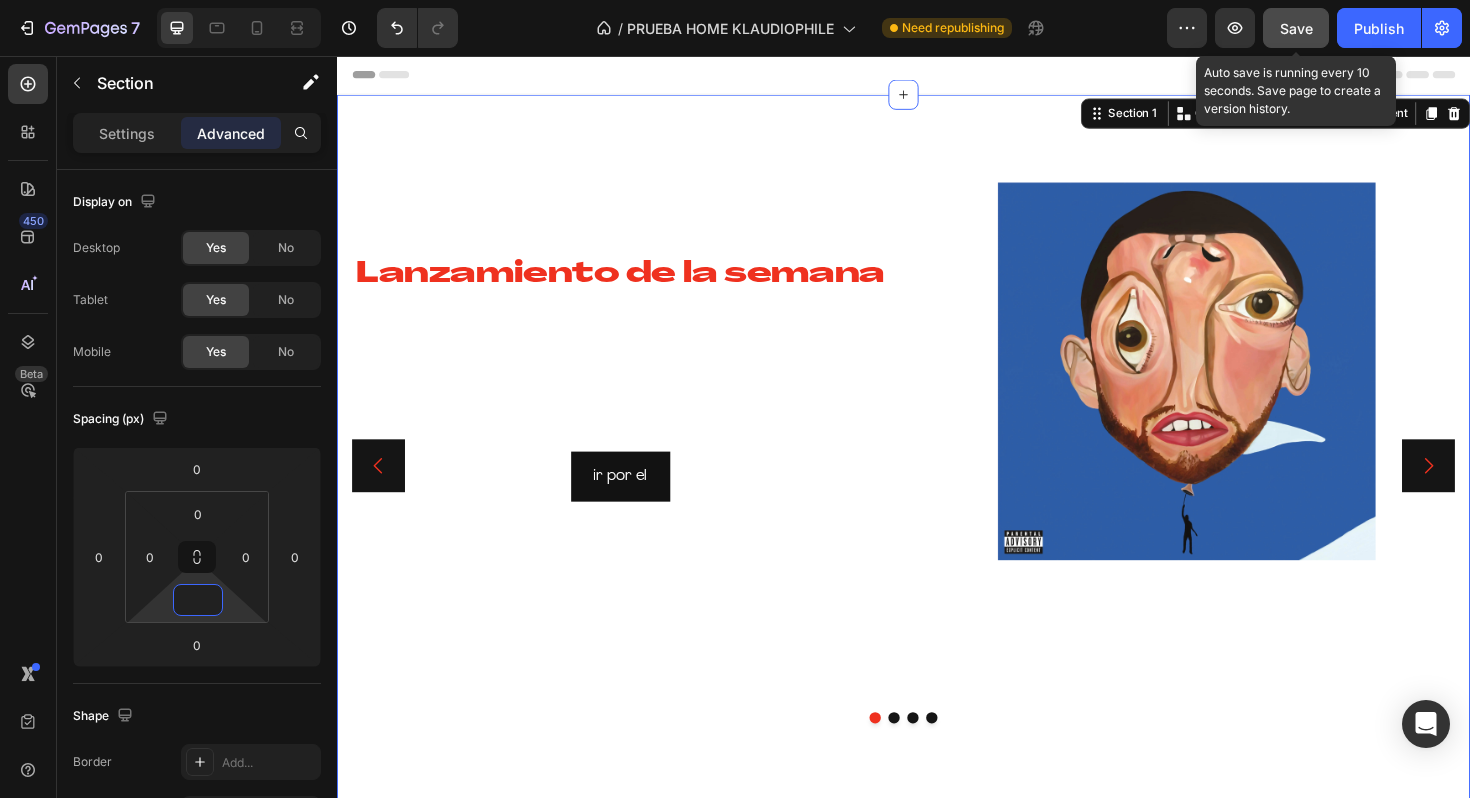 type on "0" 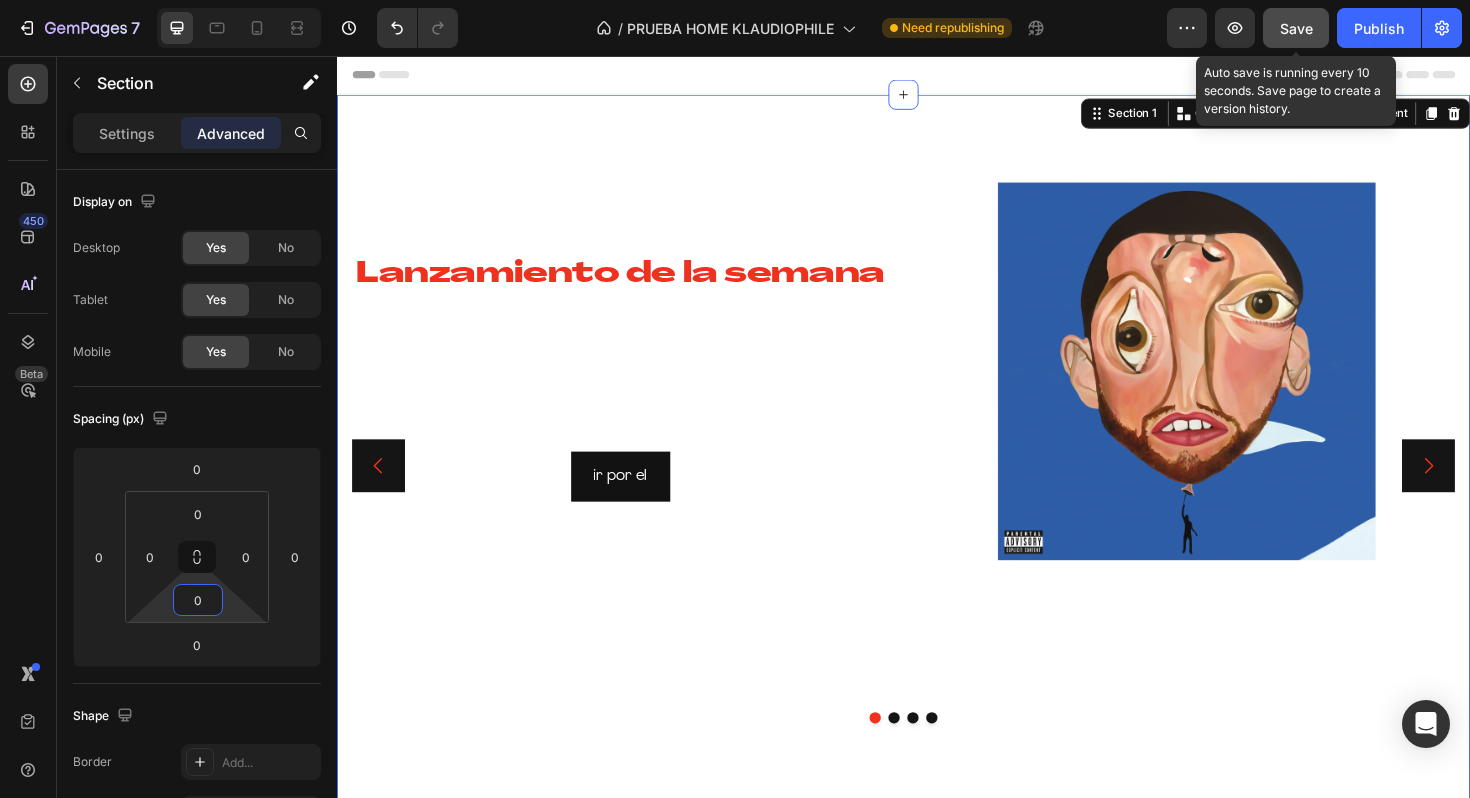 click on "Save" at bounding box center (1296, 28) 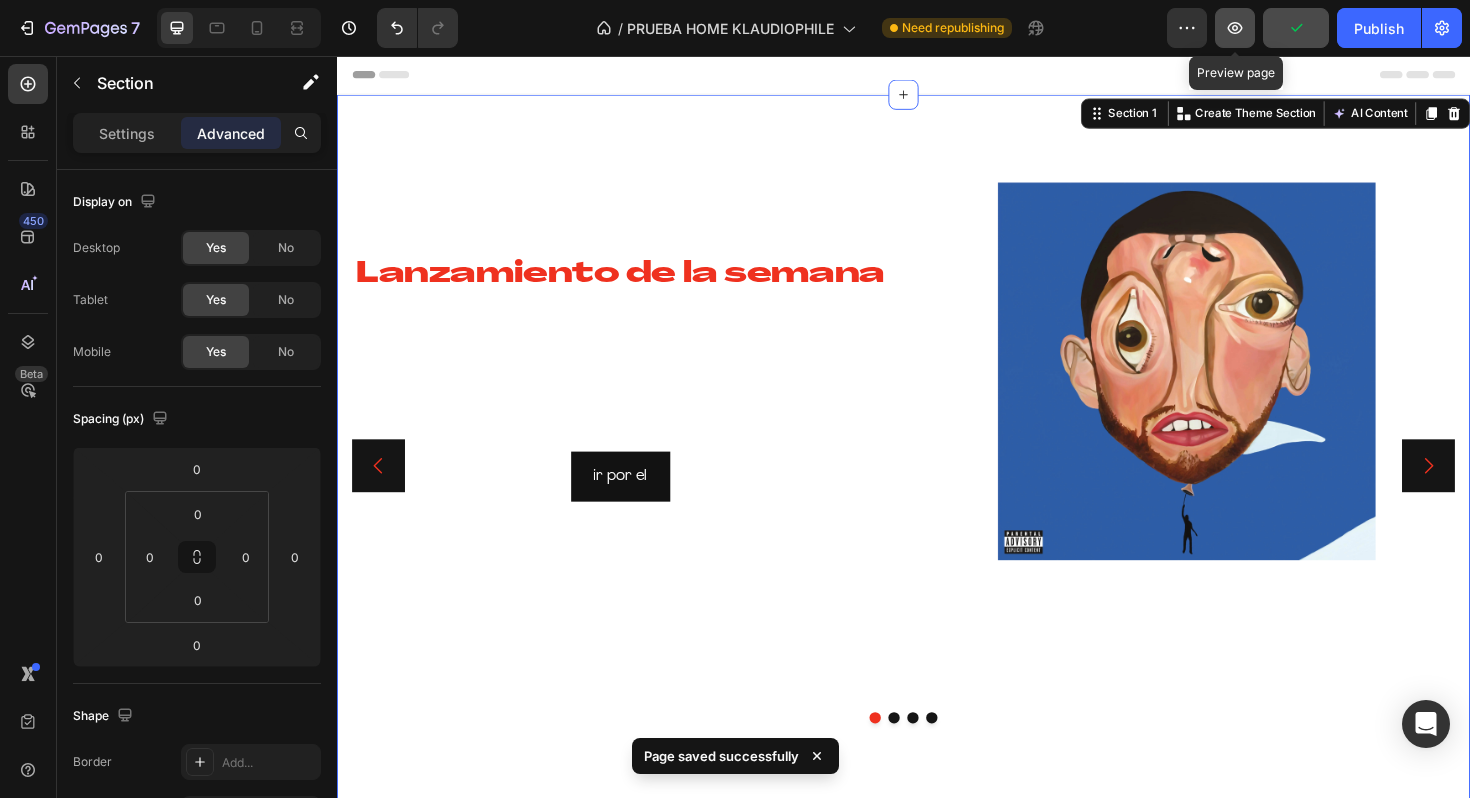 click 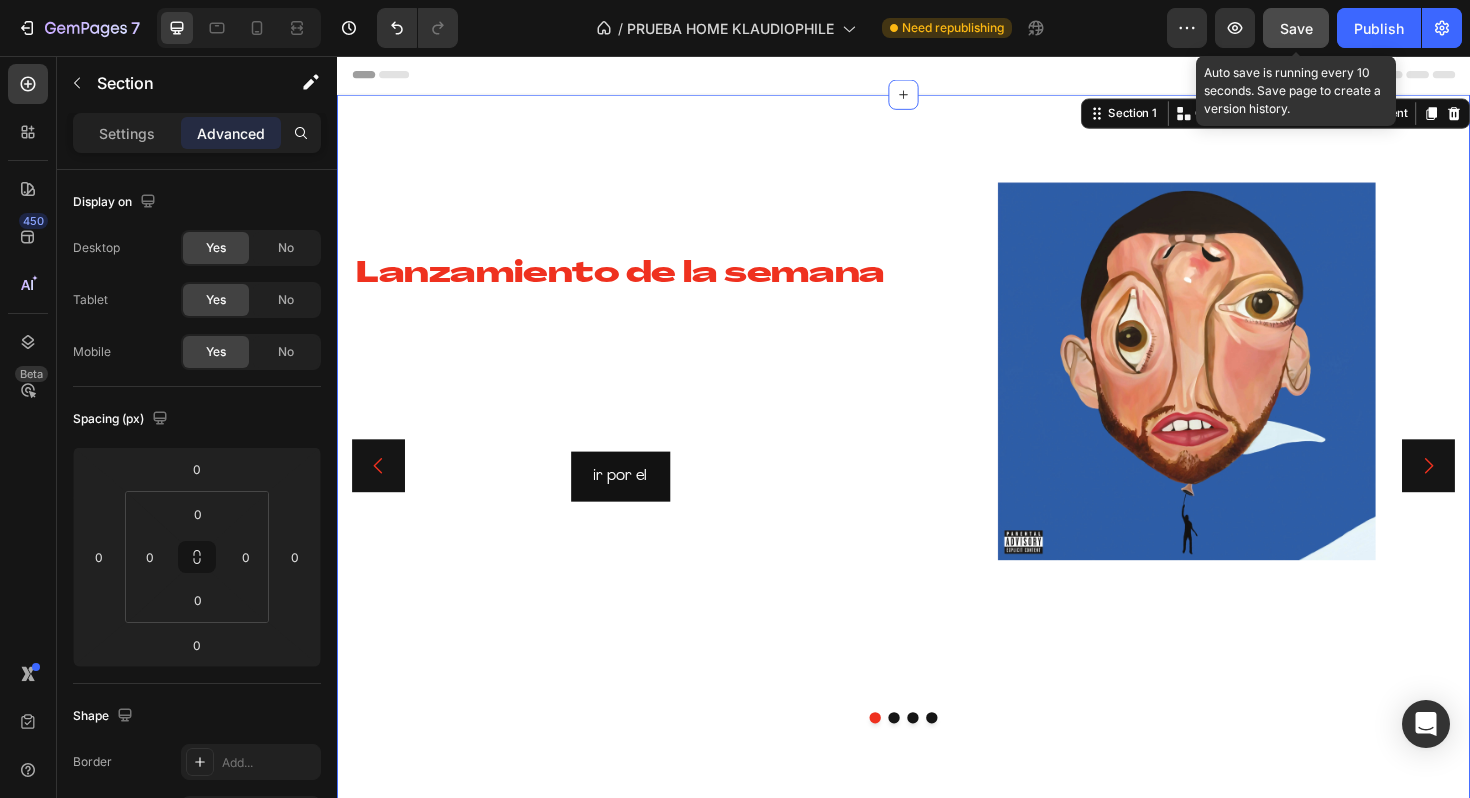click on "Save" at bounding box center (1296, 28) 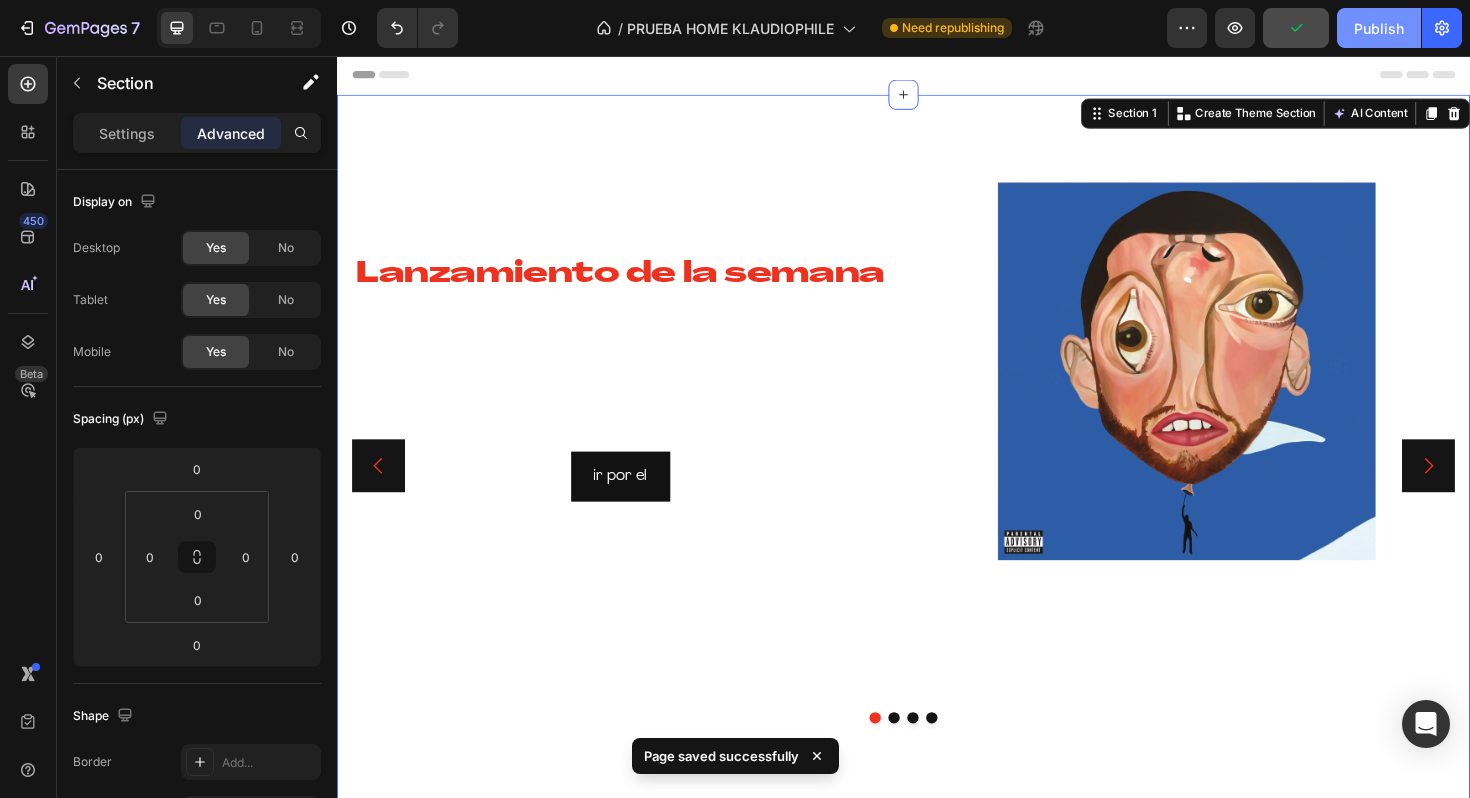 click on "Publish" at bounding box center (1379, 28) 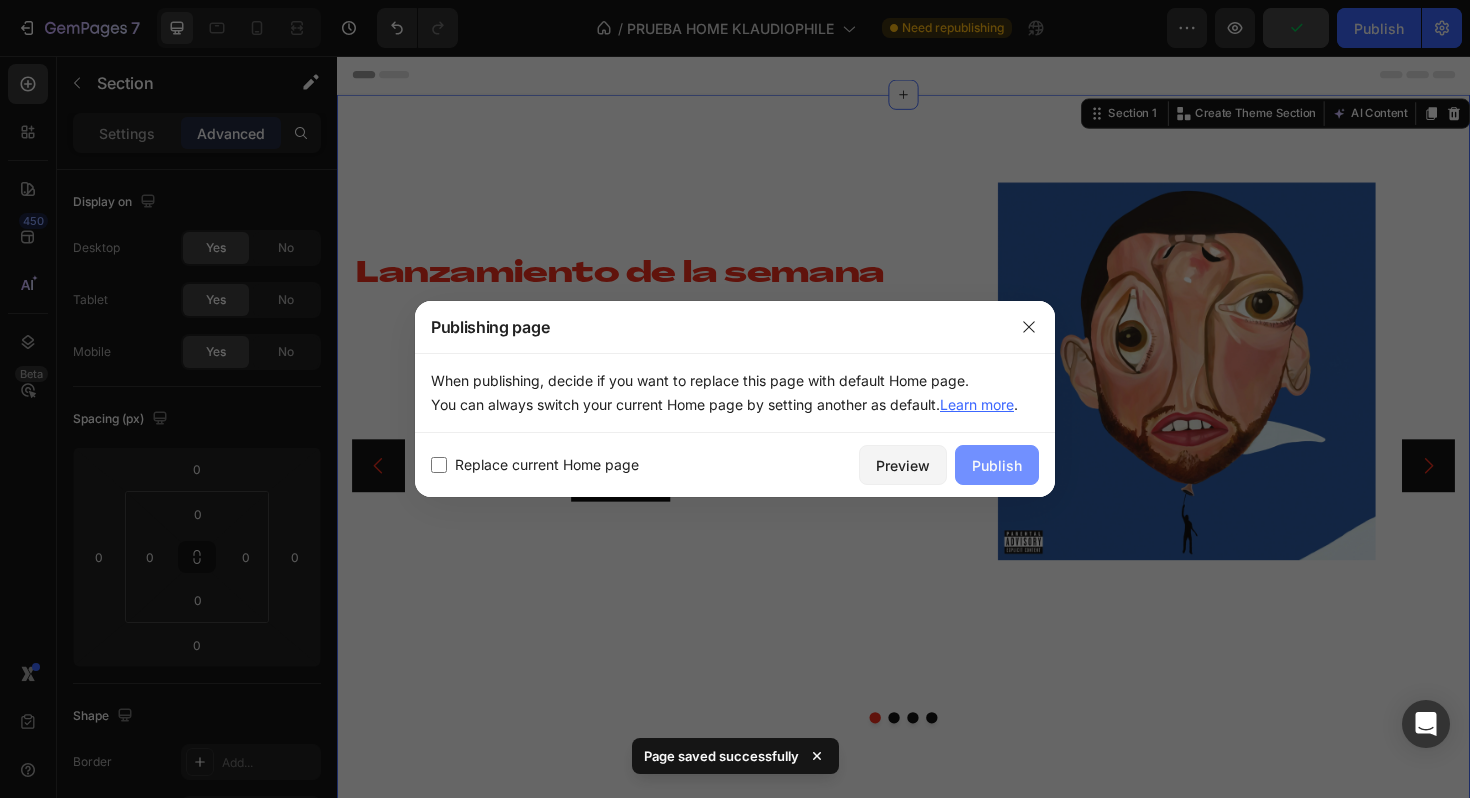 click on "Publish" at bounding box center [997, 465] 